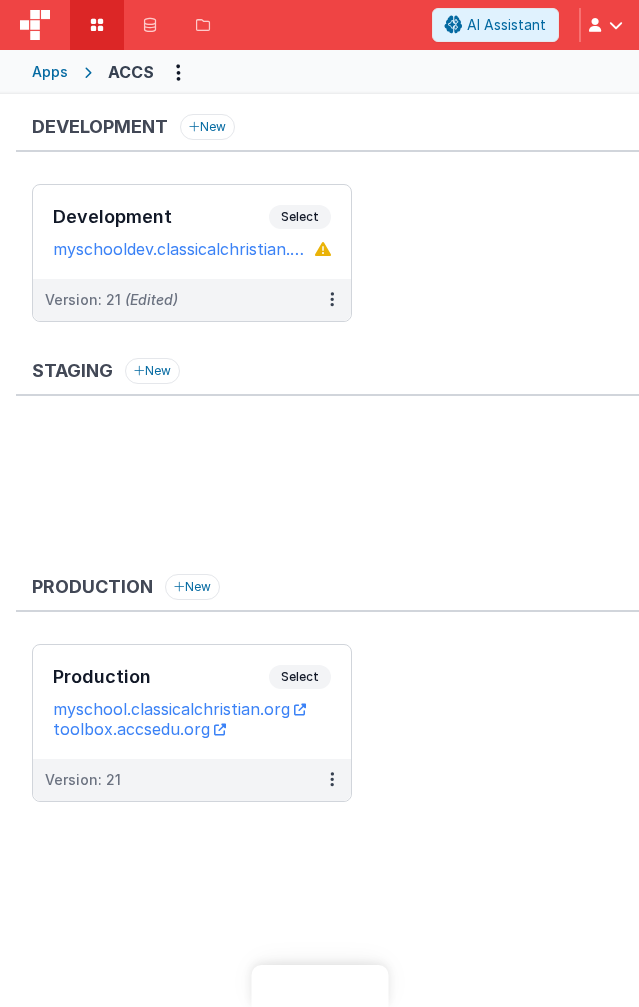 scroll, scrollTop: 0, scrollLeft: 0, axis: both 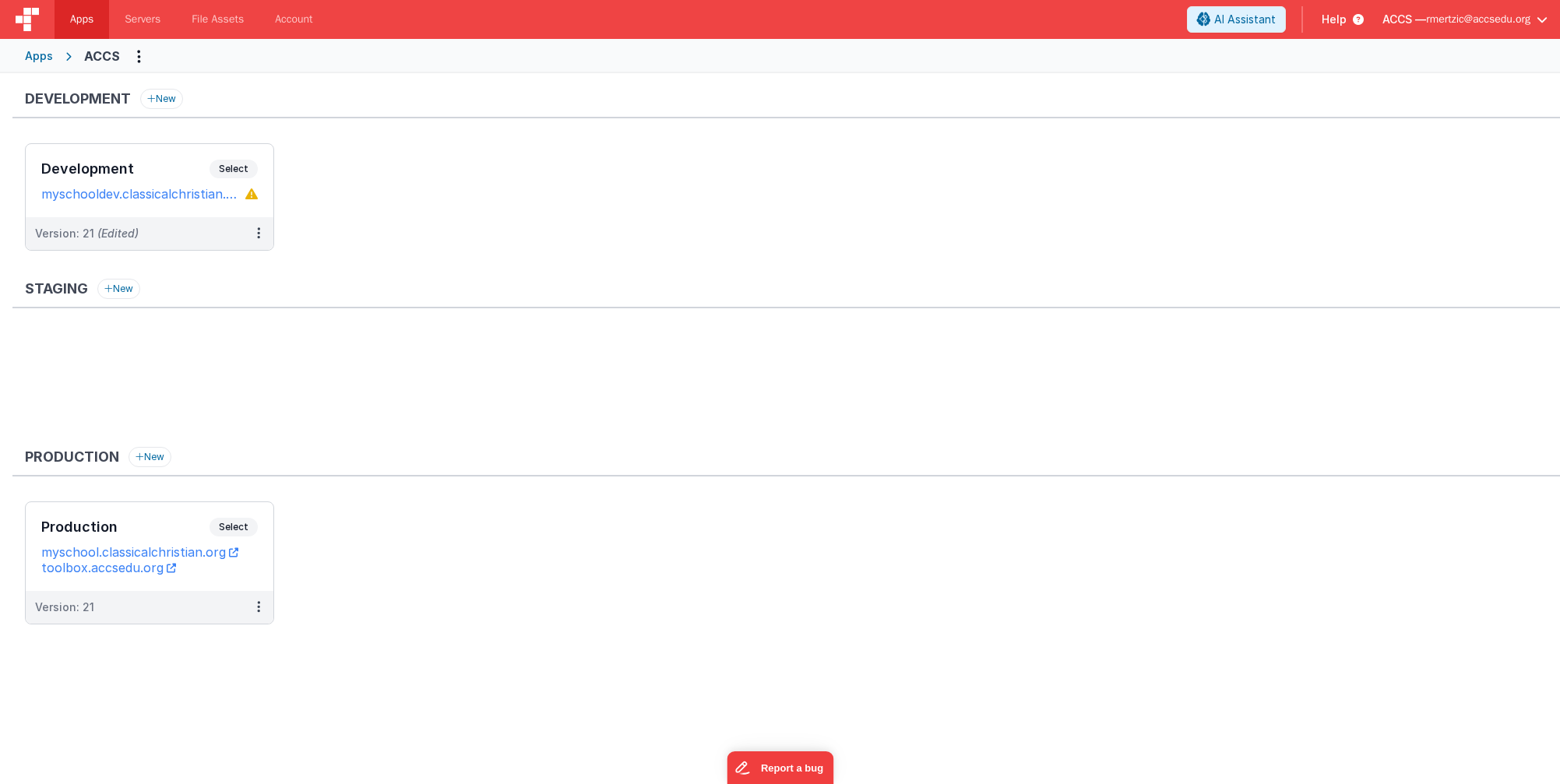 click on "rmertzic@accsedu.org" at bounding box center (1478, 19) 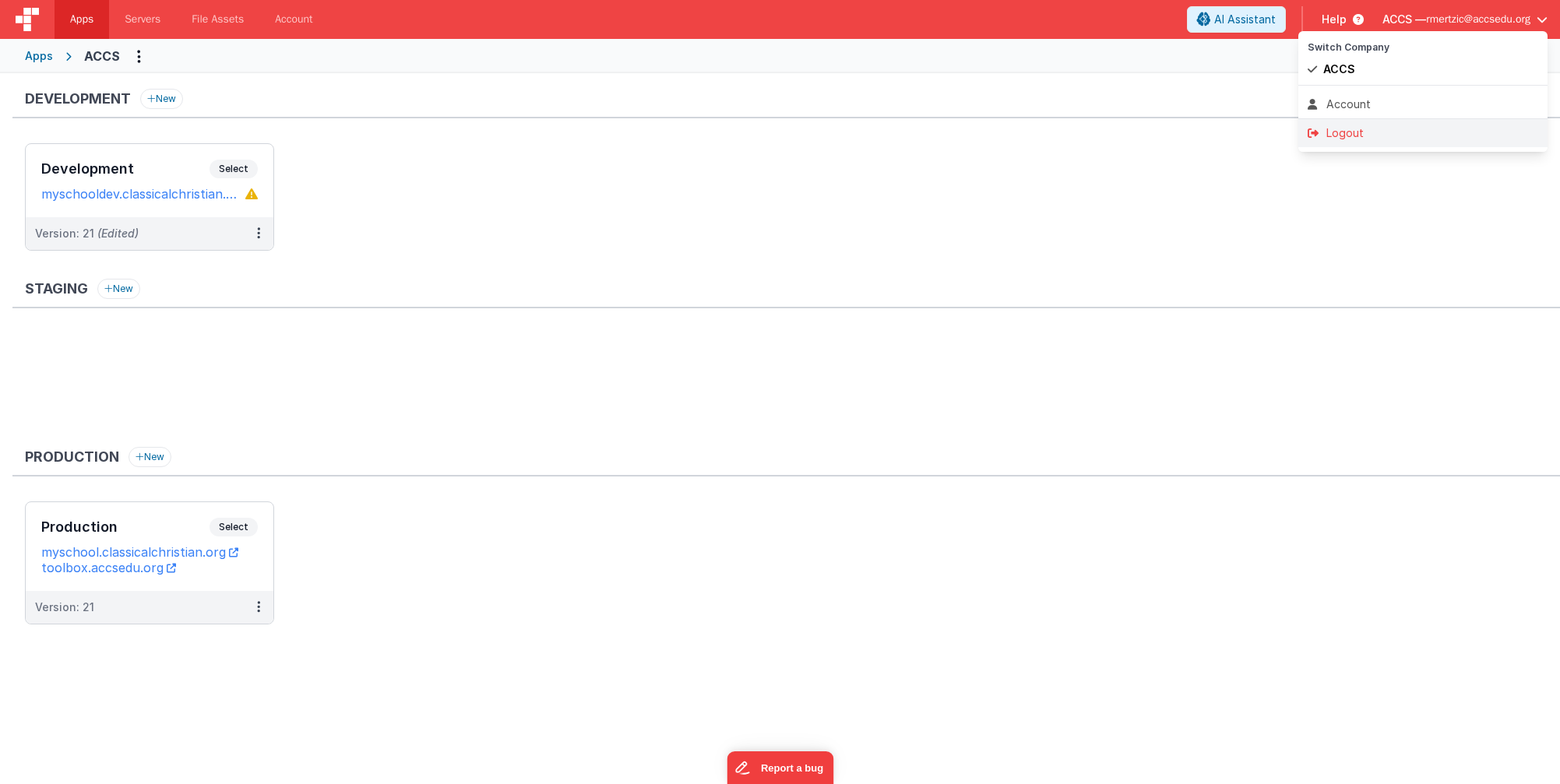 click on "Logout" at bounding box center [1423, 133] 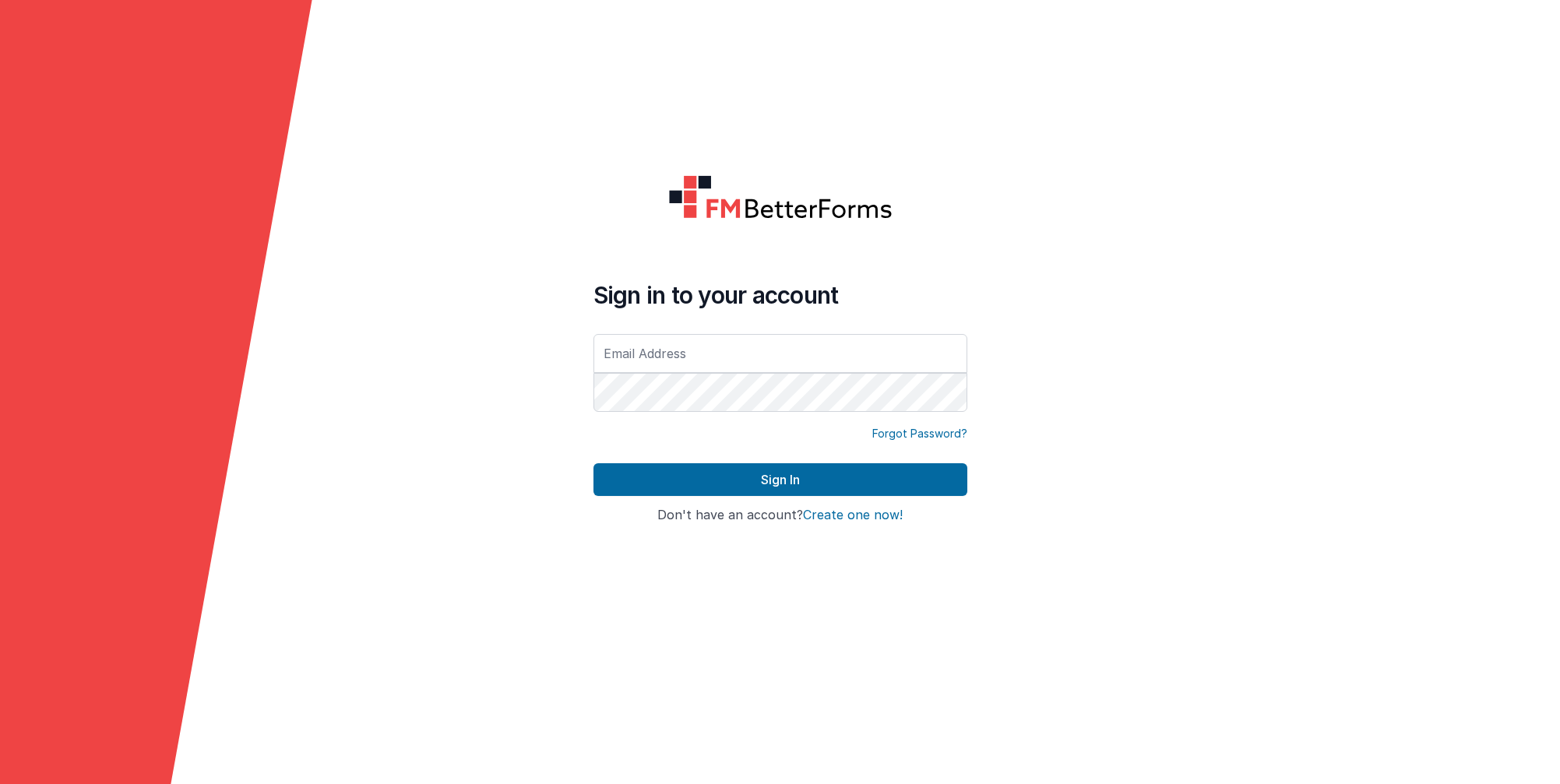 scroll, scrollTop: 0, scrollLeft: 0, axis: both 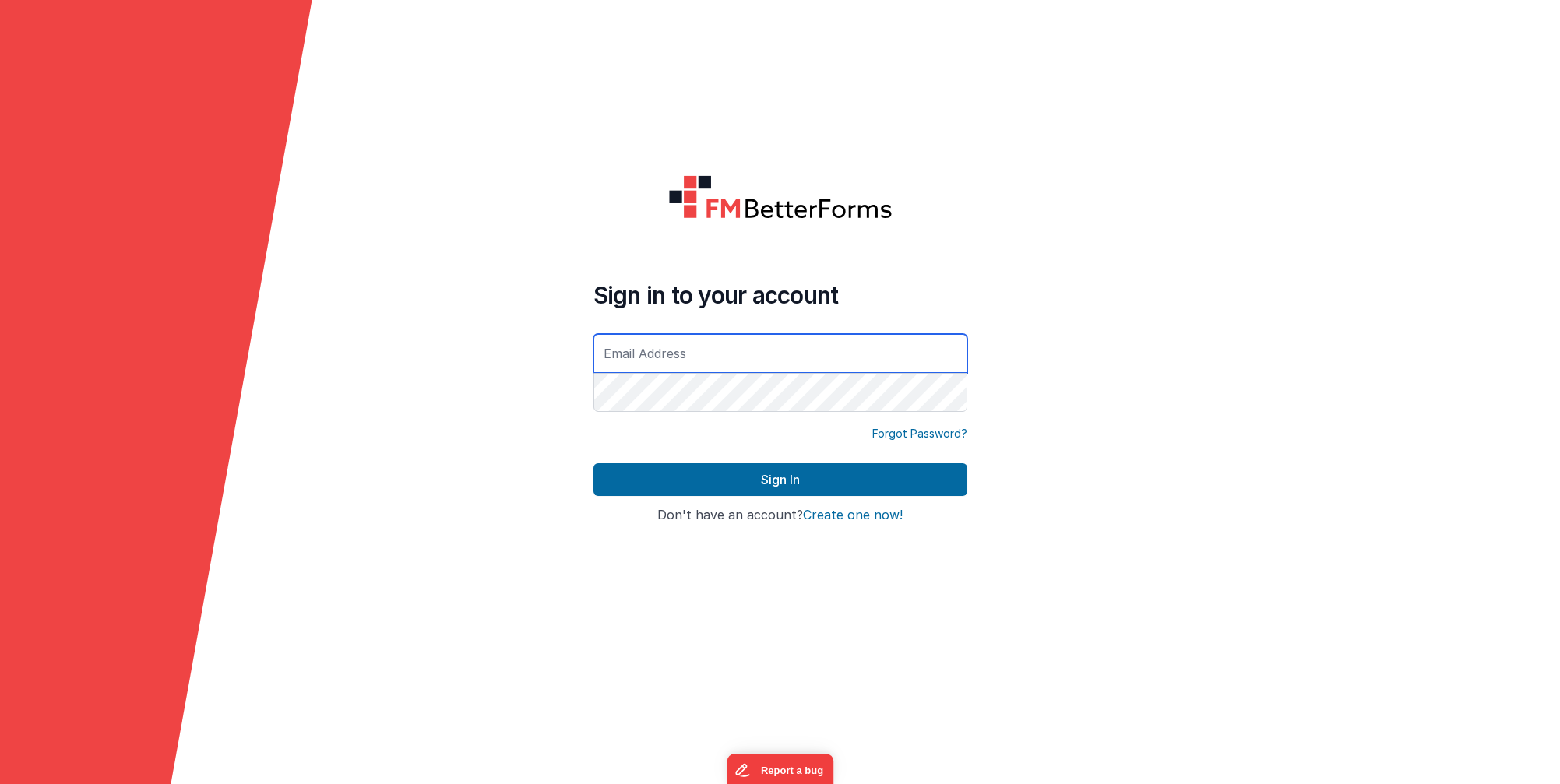 type on "rmertzic@accsedu.org" 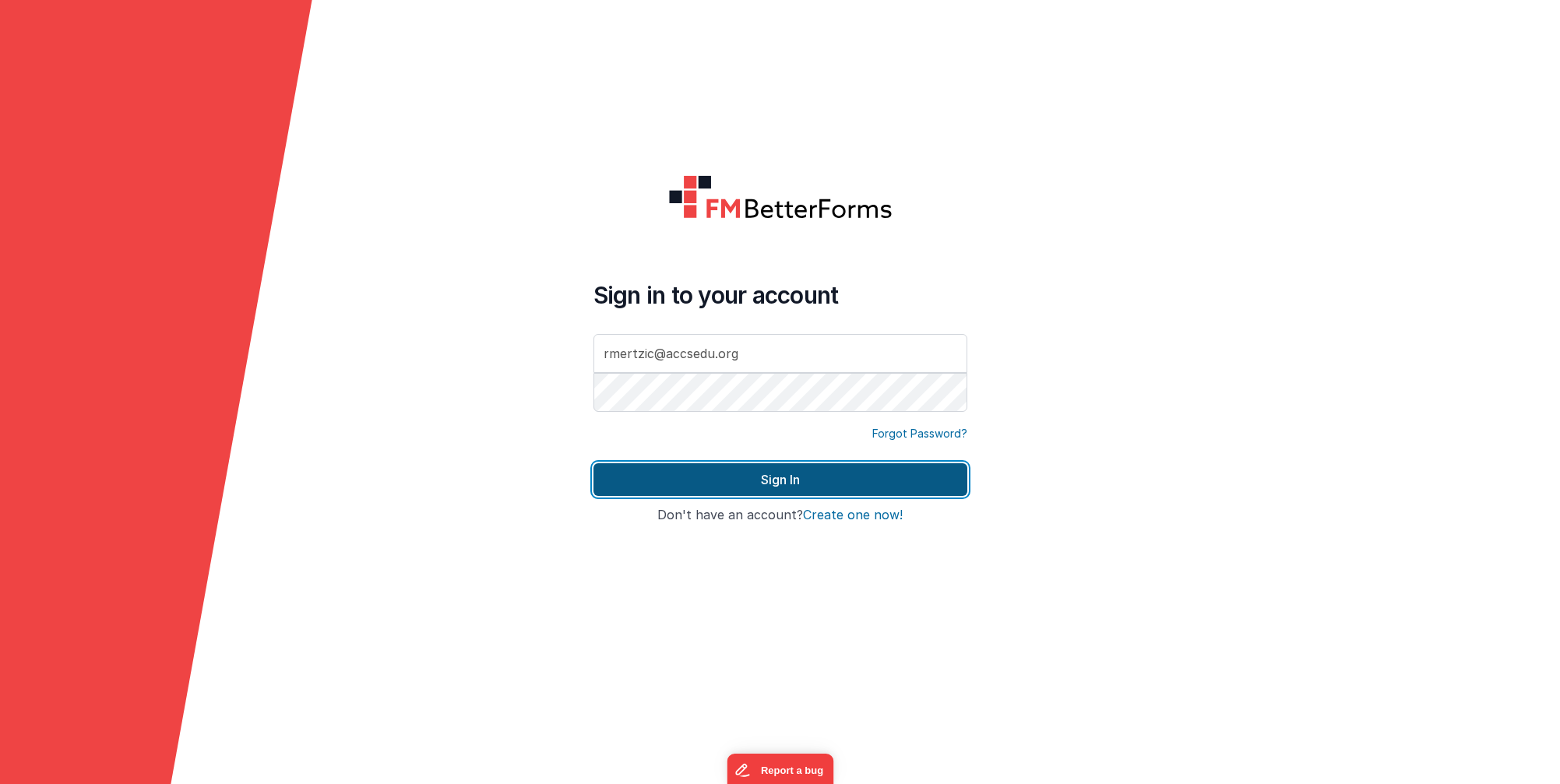 click on "Sign In" at bounding box center [780, 480] 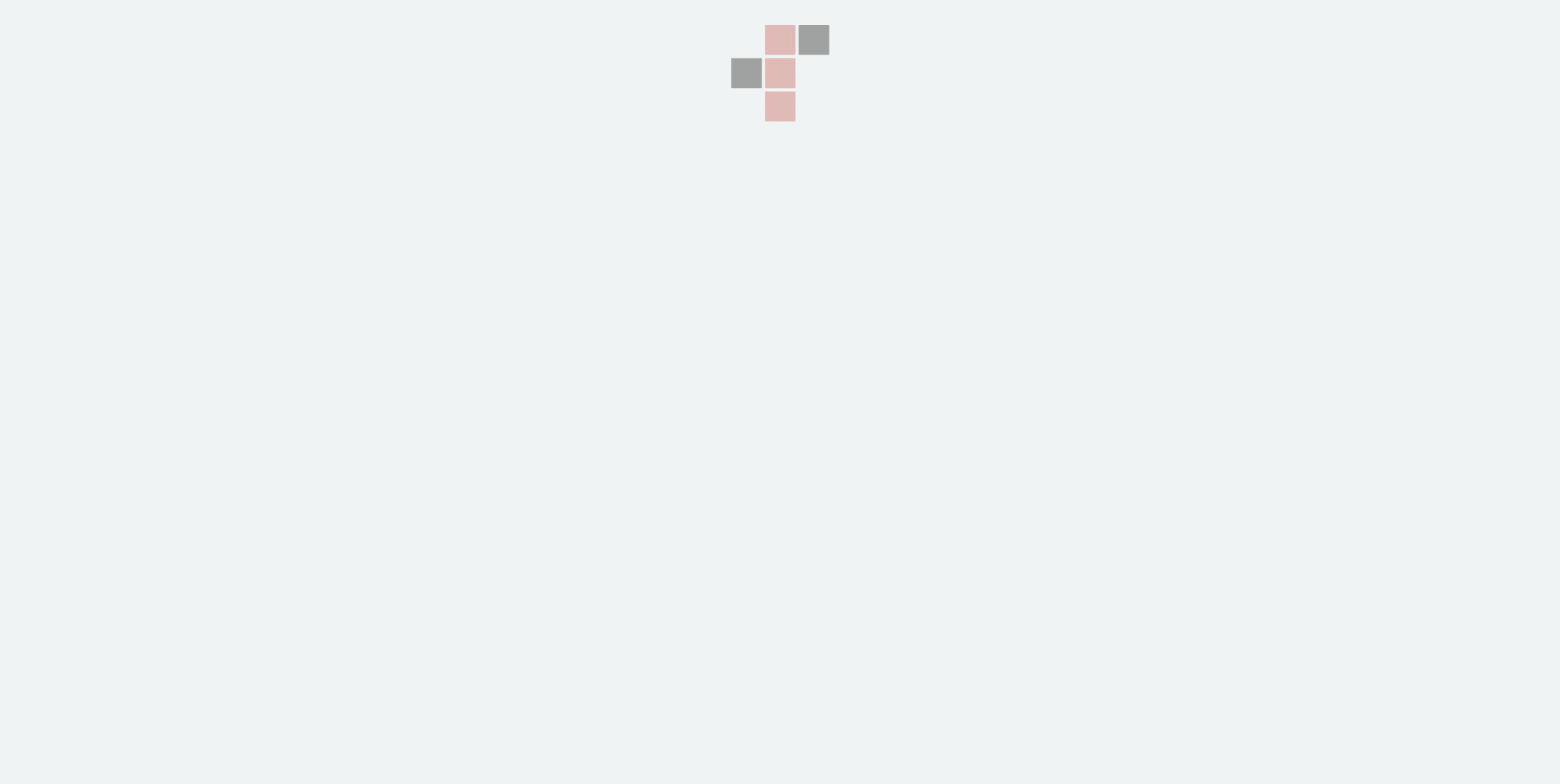 scroll, scrollTop: 0, scrollLeft: 0, axis: both 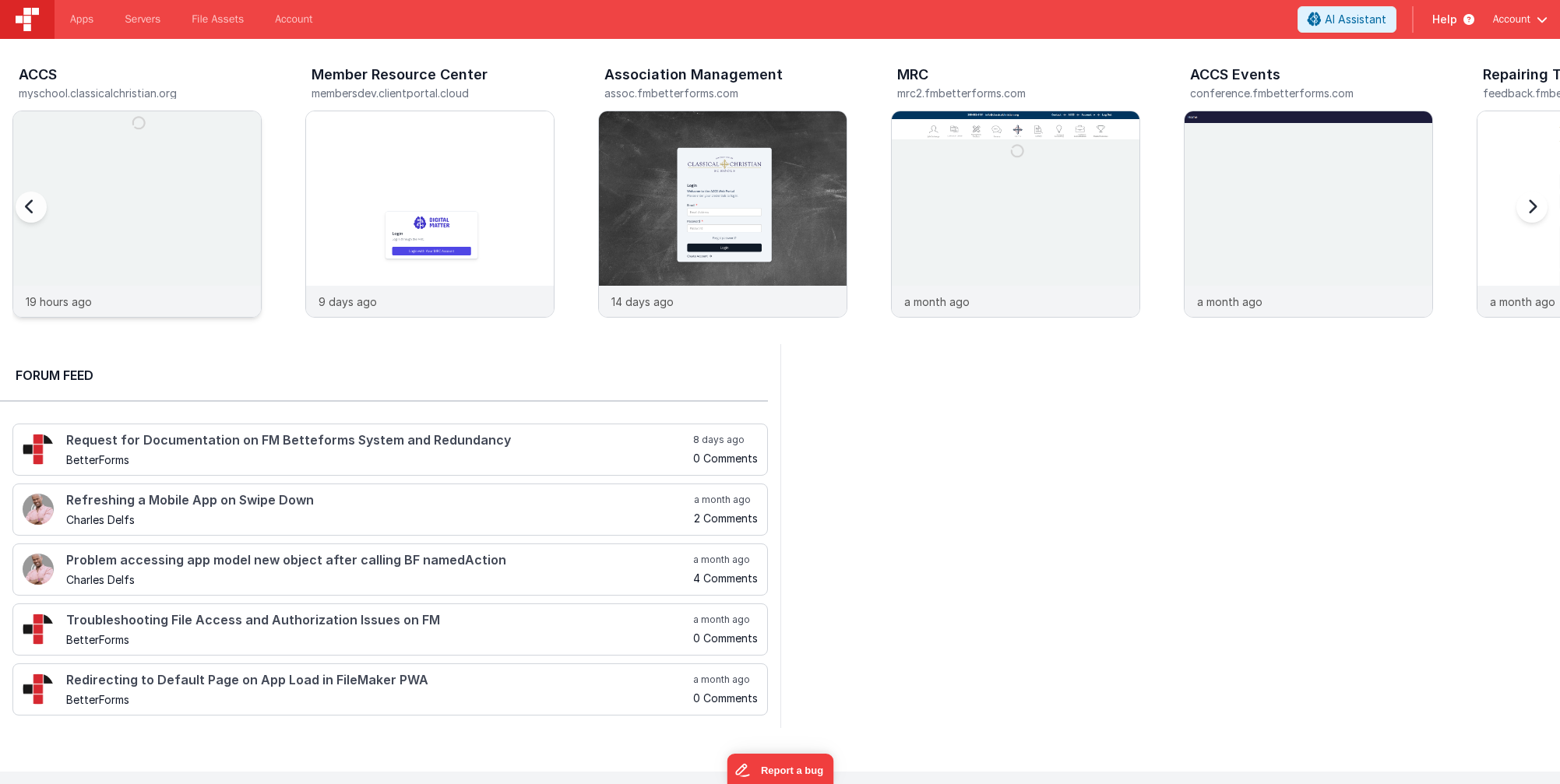 click at bounding box center [137, 235] 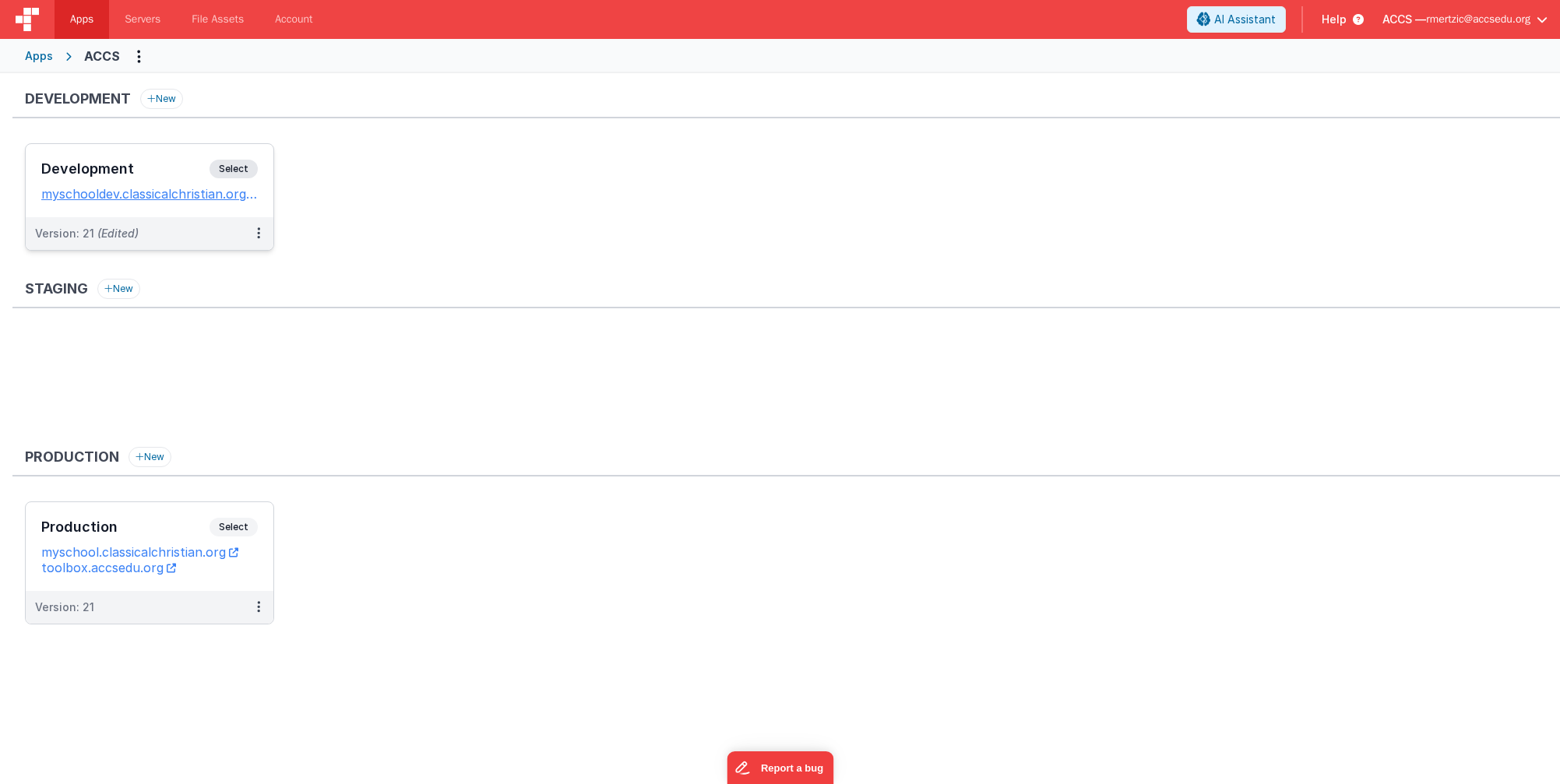click on "Development" at bounding box center [125, 169] 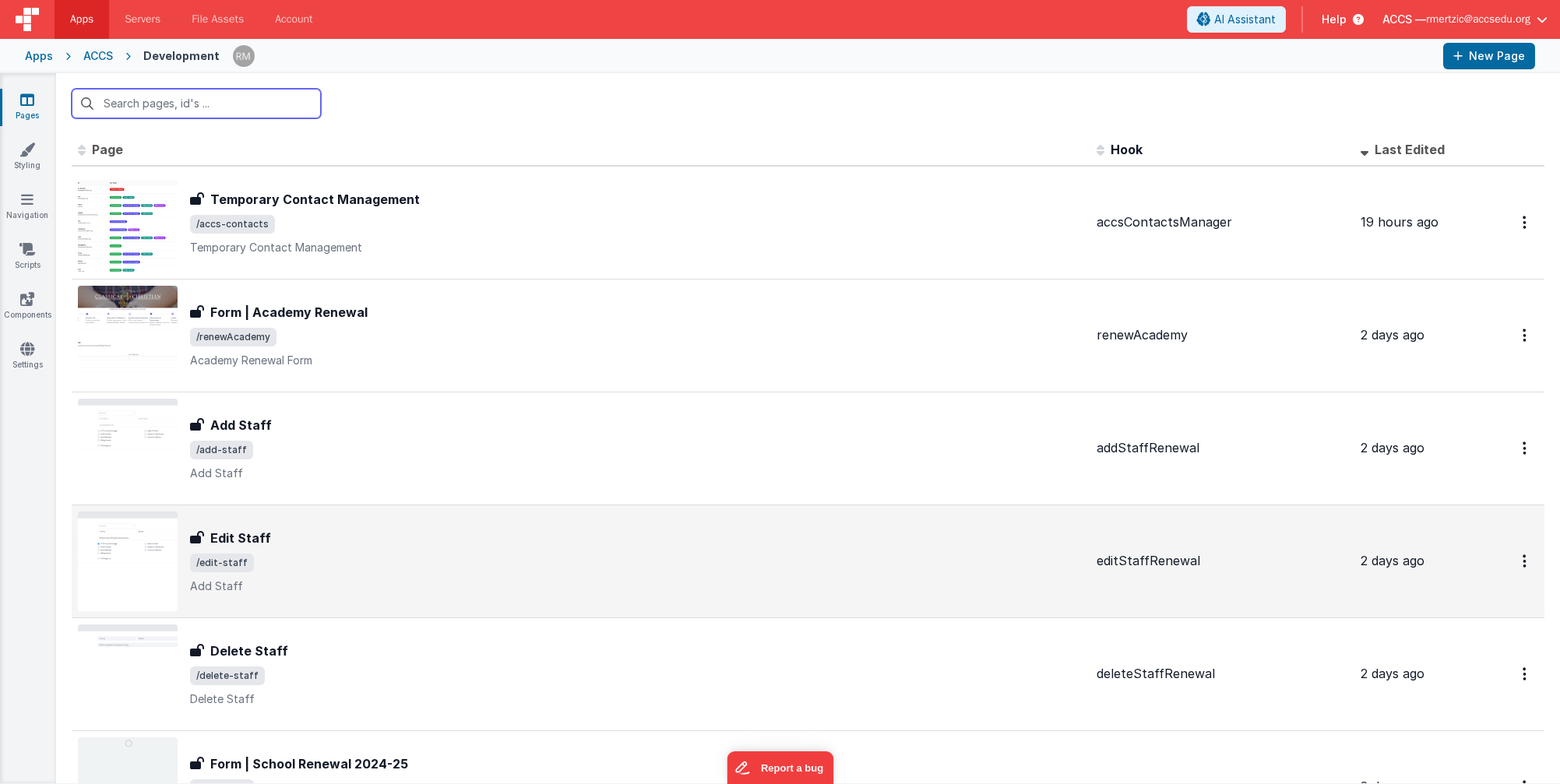scroll, scrollTop: 40, scrollLeft: 0, axis: vertical 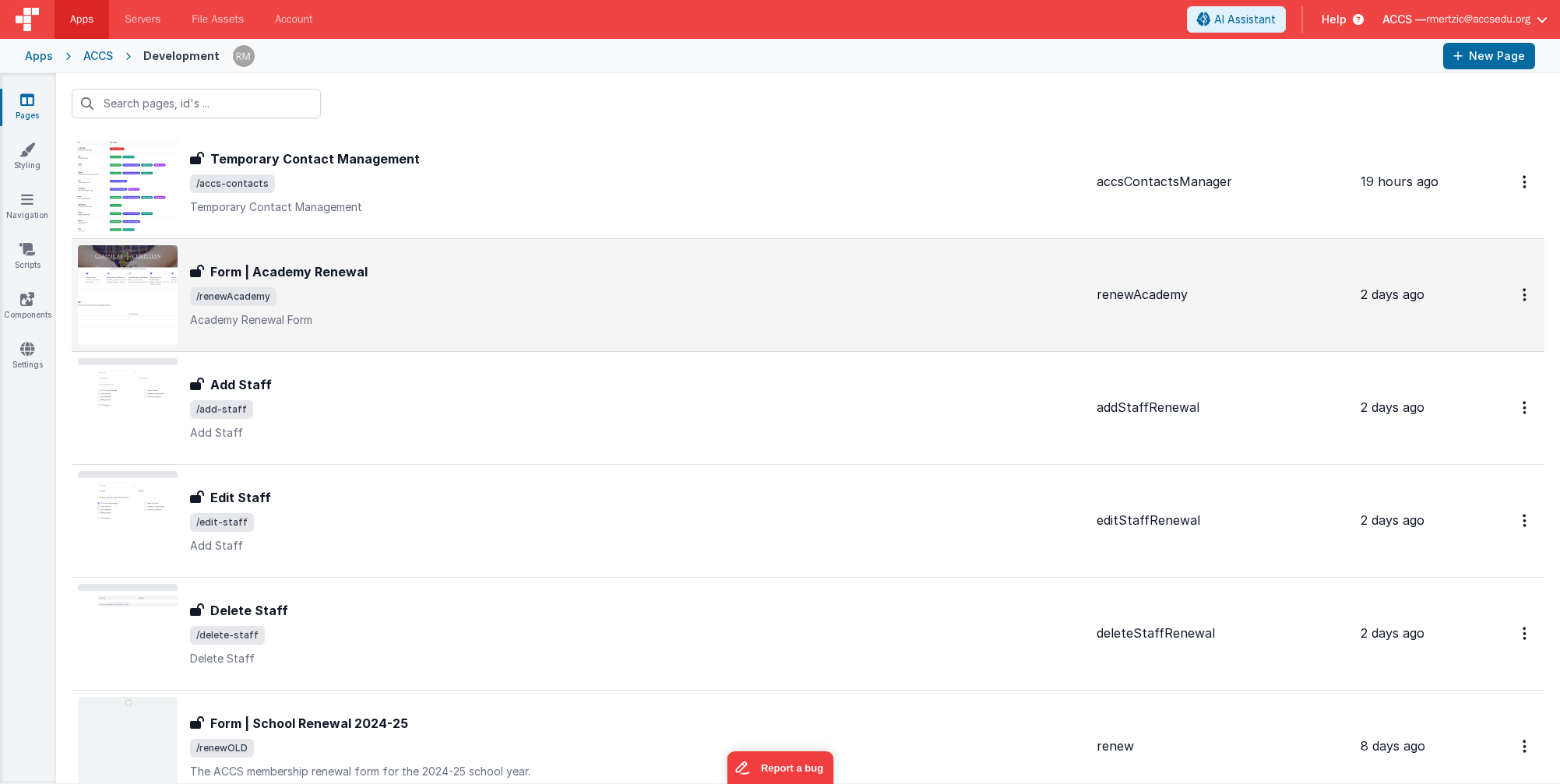 click on "Academy Renewal Form" at bounding box center (637, 320) 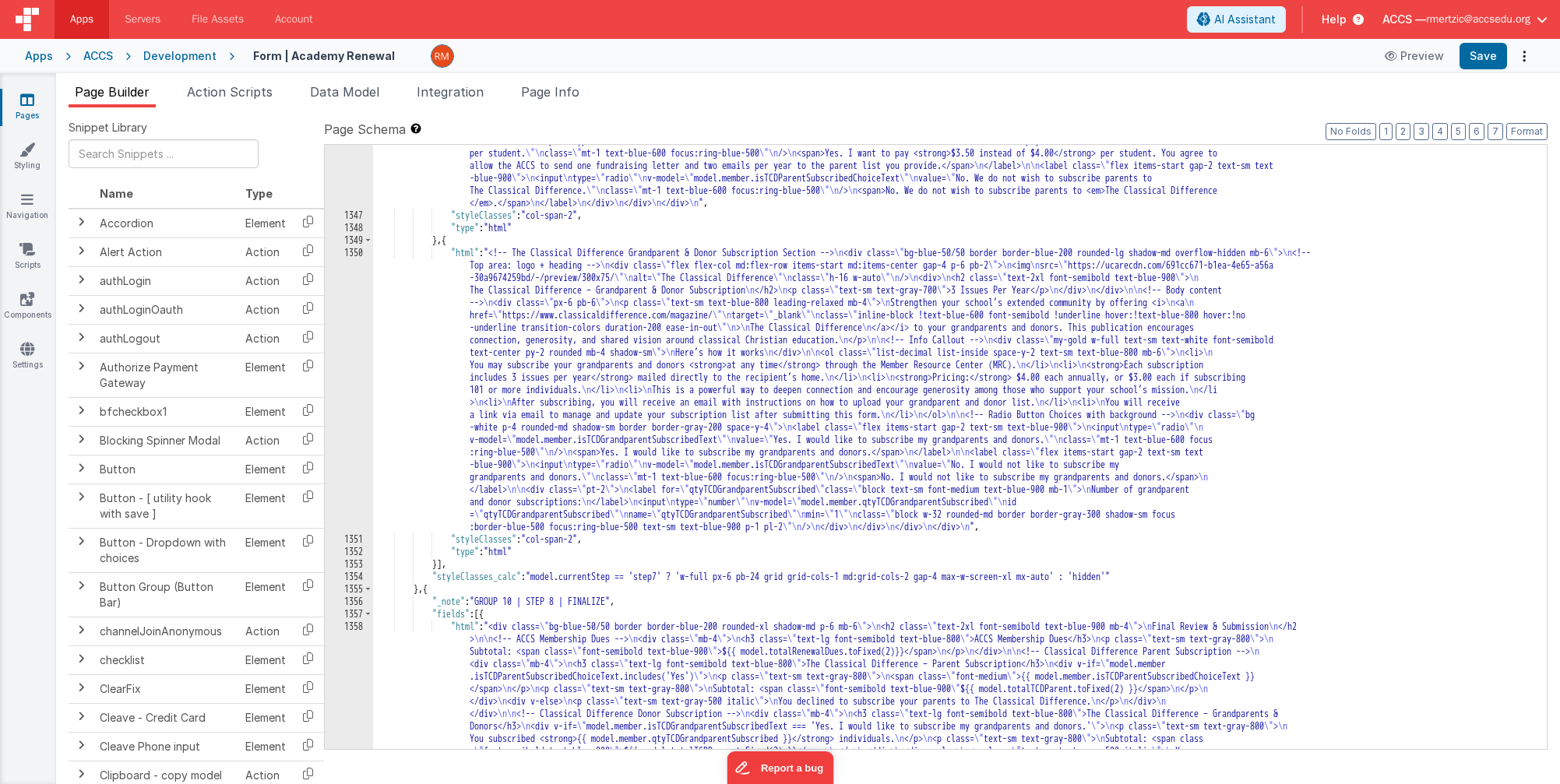 scroll, scrollTop: 19318, scrollLeft: 0, axis: vertical 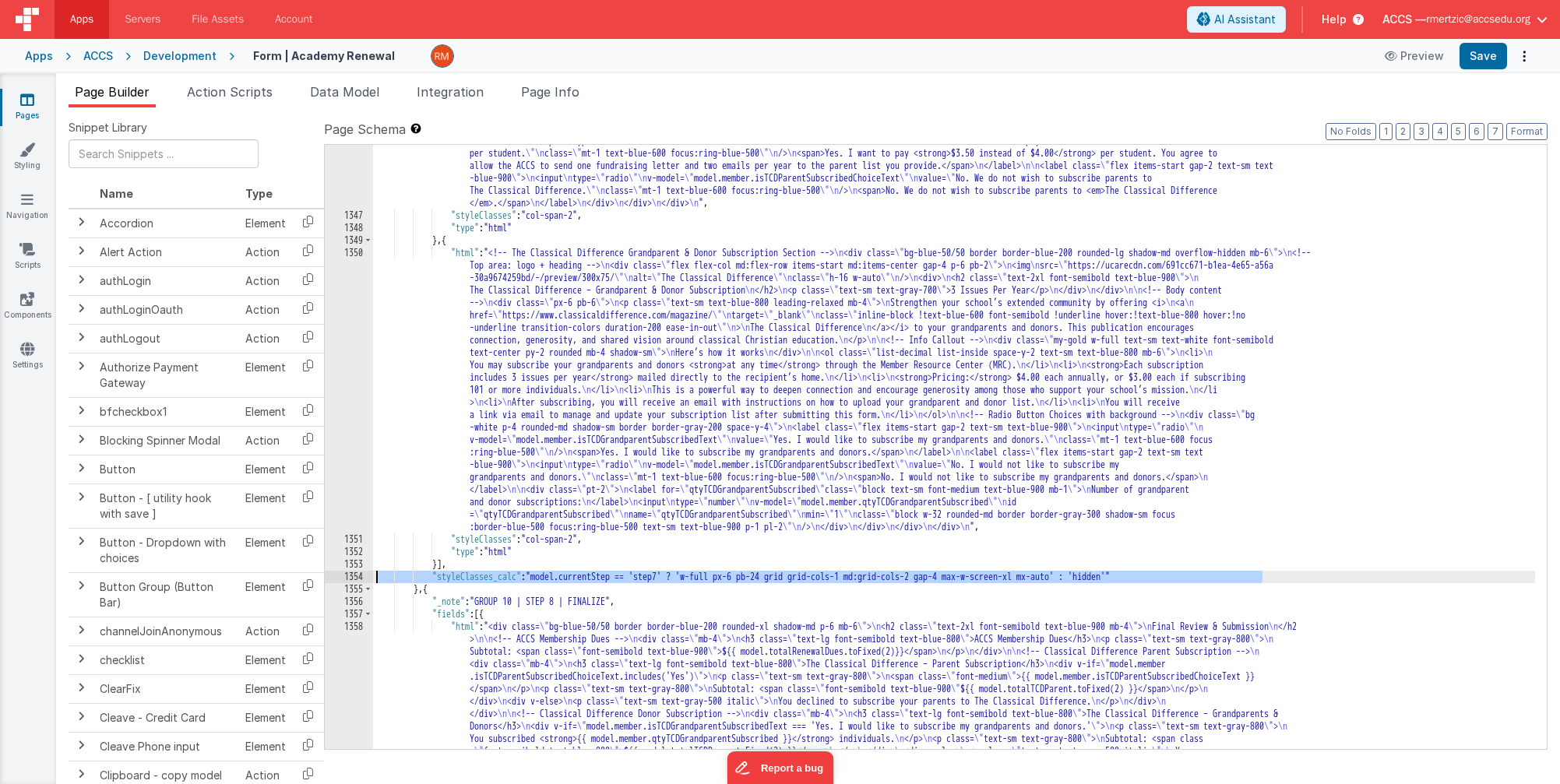 drag, startPoint x: 1283, startPoint y: 575, endPoint x: 365, endPoint y: 573, distance: 918.0022 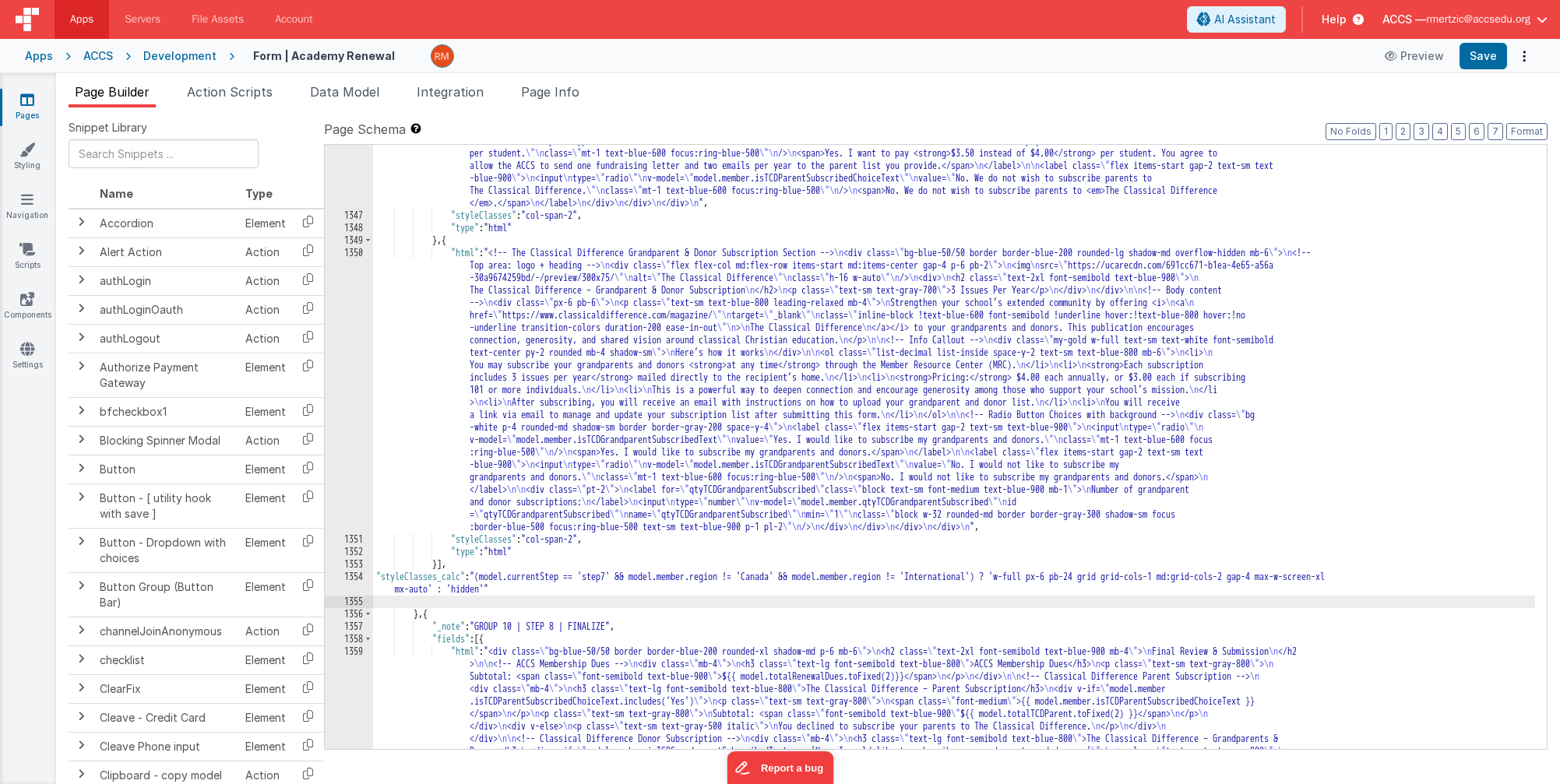 click on "1354" at bounding box center [349, 583] 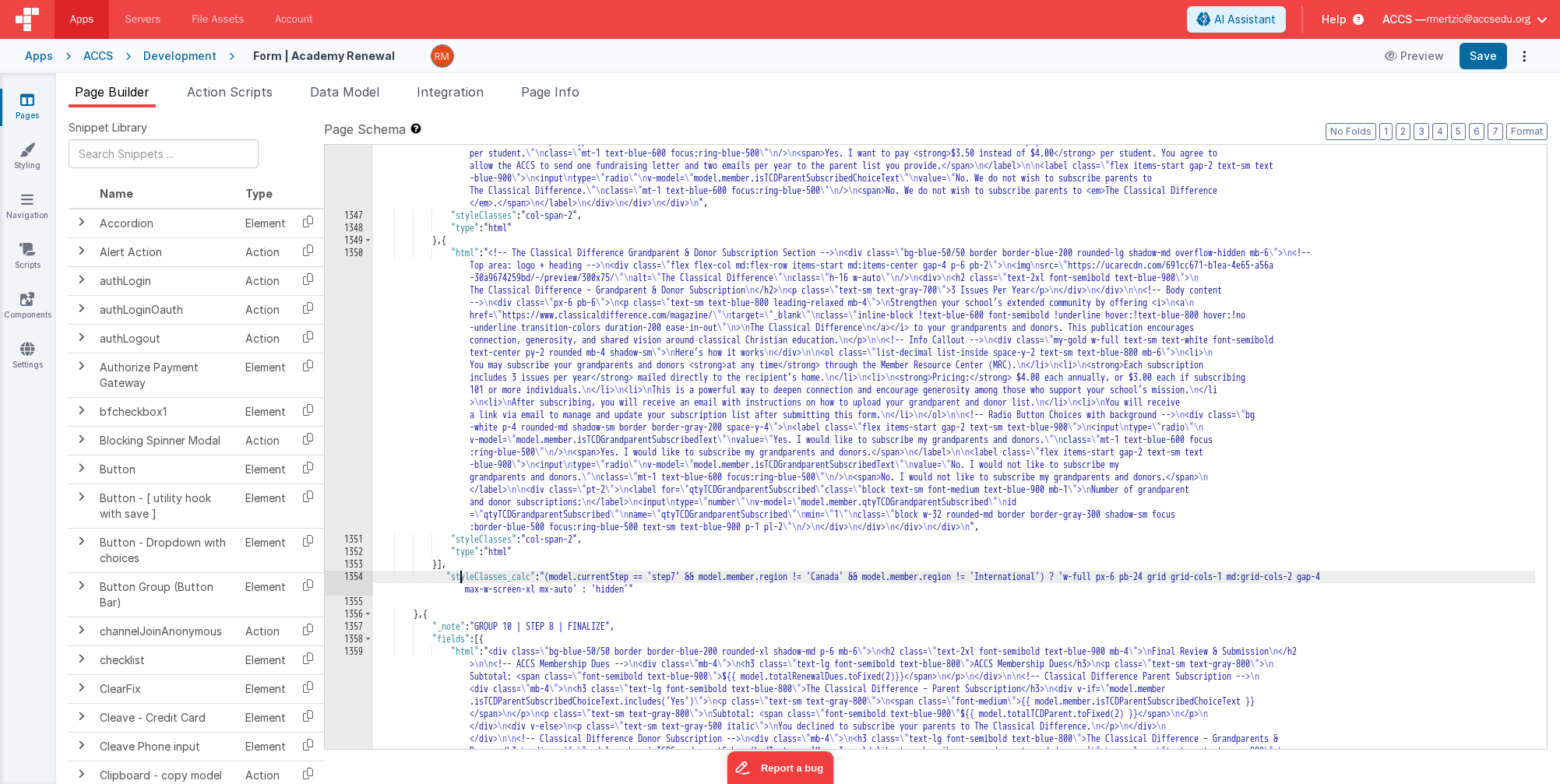 type 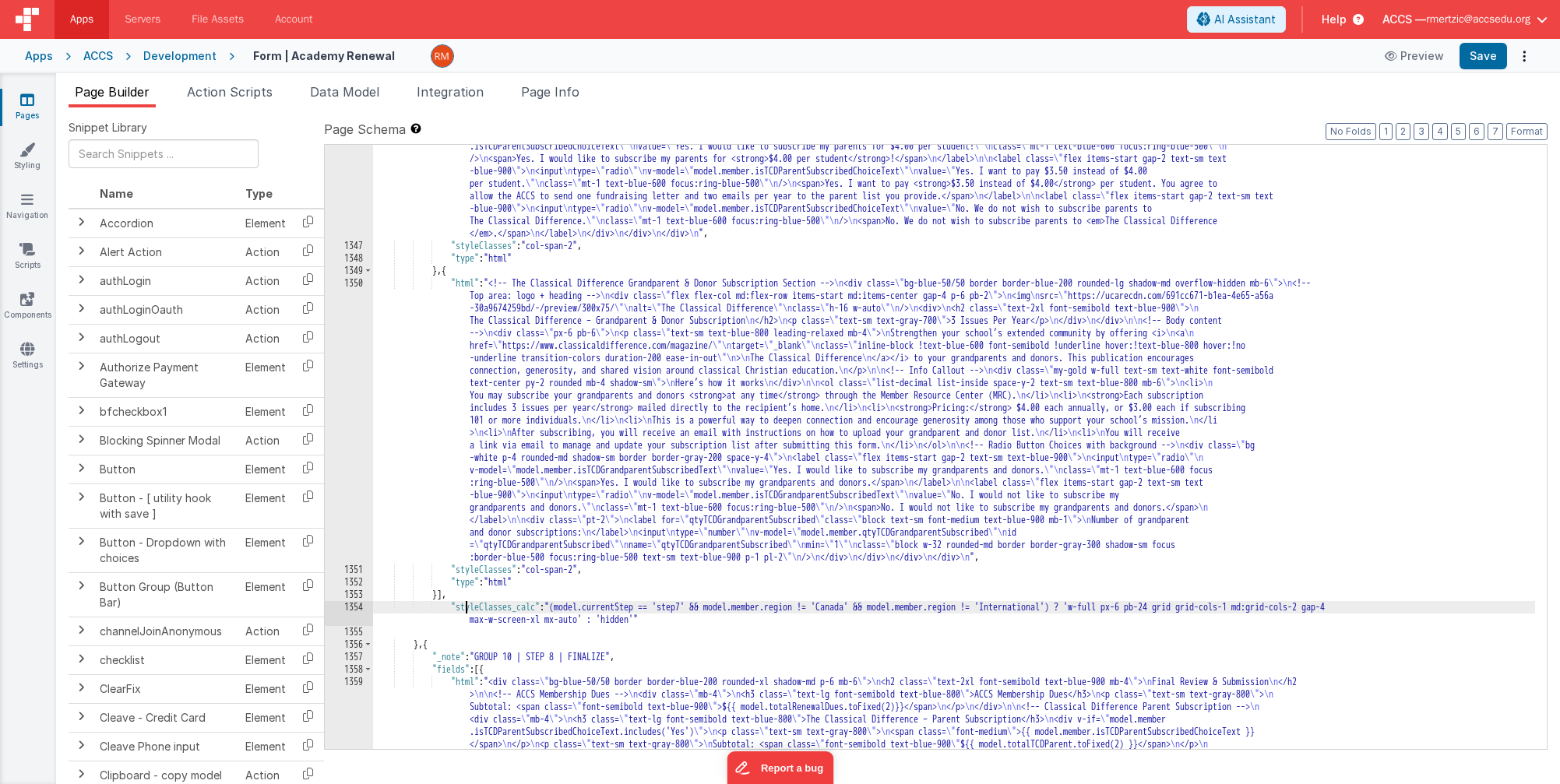 scroll, scrollTop: 19273, scrollLeft: 0, axis: vertical 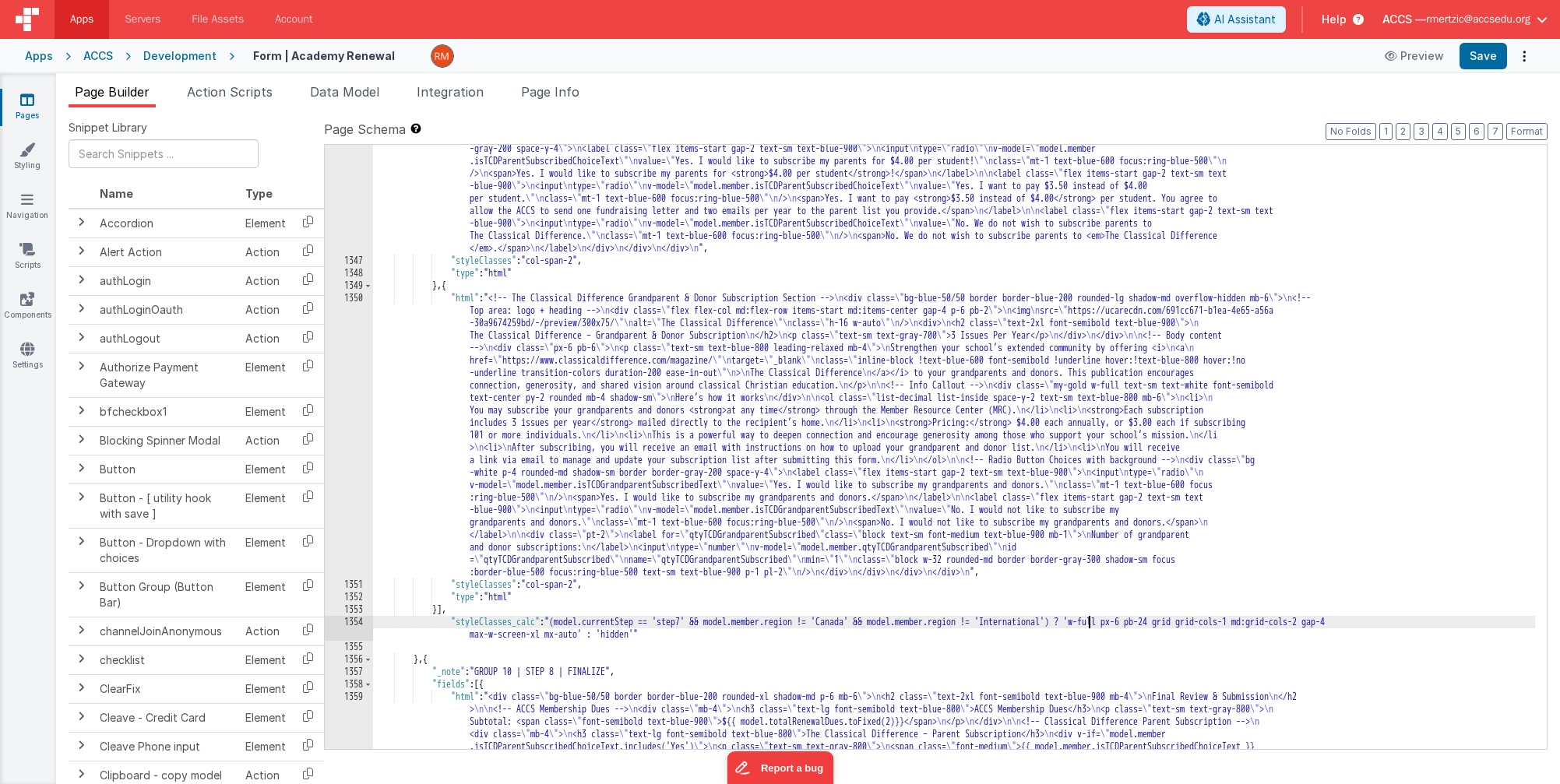 click on ""html" :  "<!-- The Classical Difference Parent Subscription Section --> \n <div class= \" bg-blue-50/70 border border-blue-200 rounded-lg shadow-md overflow-hidden mb-6 \" > \n   <!-- Top: Logo and                       Title --> \n   <div class= \" flex flex-col md:flex-row items-start md:items-center gap-4 p-6 pb-2 \" > \n     <img src= \" https://ucarecdn.com/691cc671-b1ea-4e65-a56a-30a9674259bd/-/preview                      /300x75/ \"  alt= \" The Classical Difference \"  class= \" h-16 w-auto \"  /> \n     <div> \n       <h2 class= \" text-2xl font-semibold text-blue-900 \" > \n         The Classical Difference – Parent                       Subscription \n       </h2> \n       <p class= \" text-sm text-gray-700 \" >3 Issues Per Year</p> \n     </div> \n   </div> \n\n   <!-- Body Content --> \n   <div class= \" px-6 pb-6 \" > \n     <p class                      = \" \" > \n \n       <i> \n         <a" at bounding box center [954, 557] 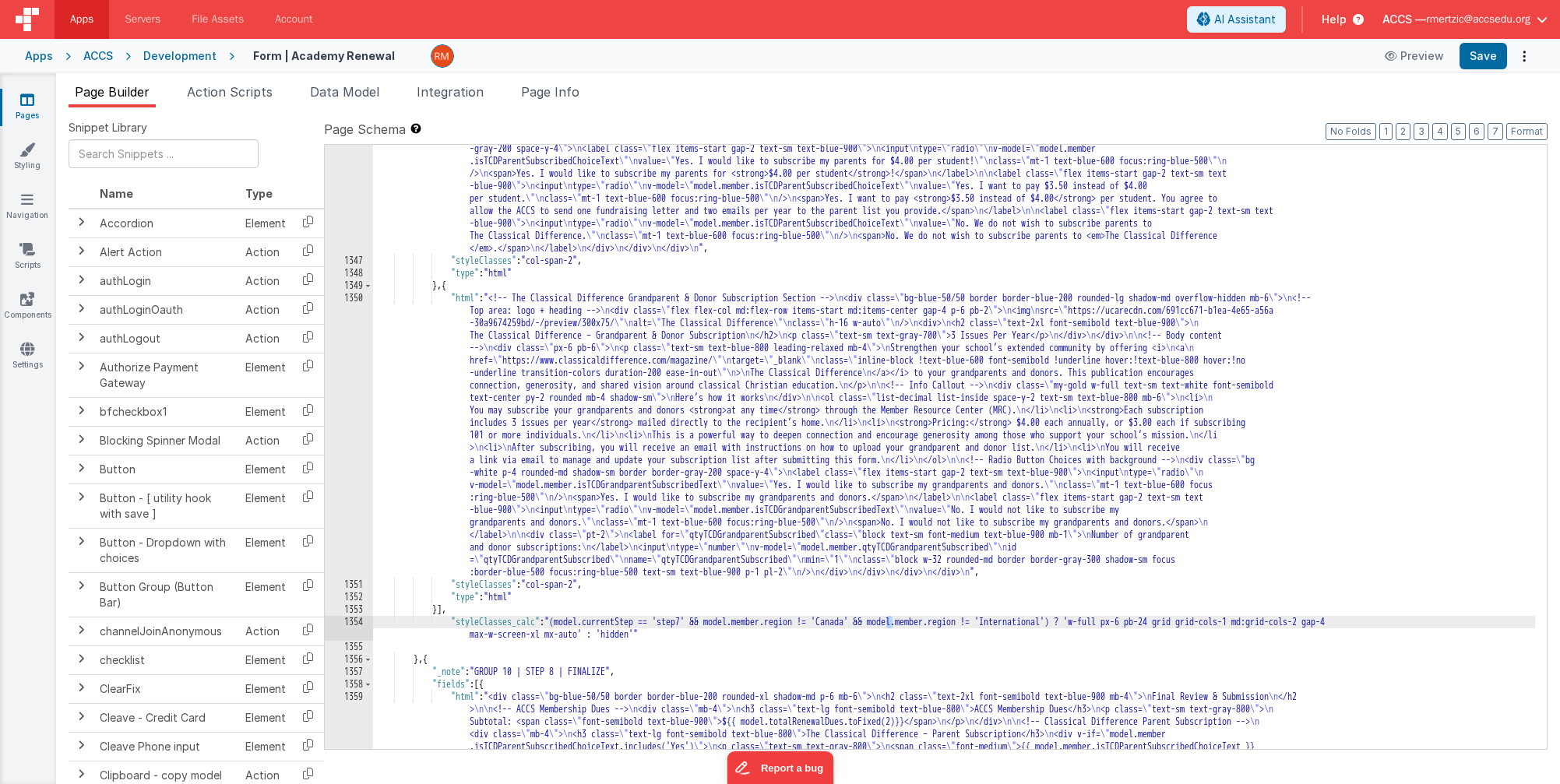 click on ""html" :  "<!-- The Classical Difference Parent Subscription Section --> \n <div class= \" bg-blue-50/70 border border-blue-200 rounded-lg shadow-md overflow-hidden mb-6 \" > \n   <!-- Top: Logo and                       Title --> \n   <div class= \" flex flex-col md:flex-row items-start md:items-center gap-4 p-6 pb-2 \" > \n     <img src= \" https://ucarecdn.com/691cc671-b1ea-4e65-a56a-30a9674259bd/-/preview                      /300x75/ \"  alt= \" The Classical Difference \"  class= \" h-16 w-auto \"  /> \n     <div> \n       <h2 class= \" text-2xl font-semibold text-blue-900 \" > \n         The Classical Difference – Parent                       Subscription \n       </h2> \n       <p class= \" text-sm text-gray-700 \" >3 Issues Per Year</p> \n     </div> \n   </div> \n\n   <!-- Body Content --> \n   <div class= \" px-6 pb-6 \" > \n     <p class                      = \" \" > \n \n       <i> \n         <a" at bounding box center (954, 557) 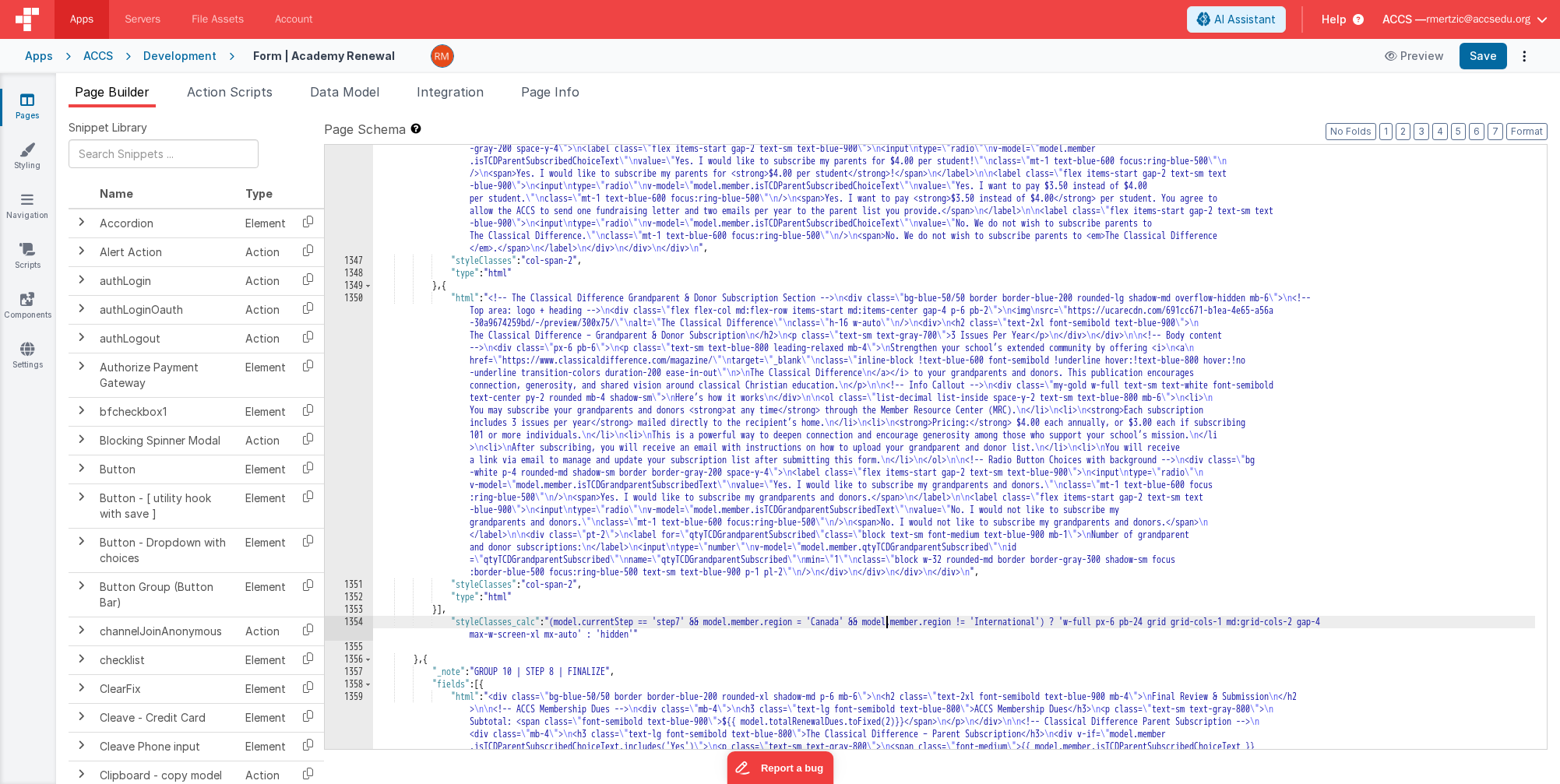 click on ""html" :  "<!-- The Classical Difference Parent Subscription Section --> \n <div class= \" bg-blue-50/70 border border-blue-200 rounded-lg shadow-md overflow-hidden mb-6 \" > \n   <!-- Top: Logo and                       Title --> \n   <div class= \" flex flex-col md:flex-row items-start md:items-center gap-4 p-6 pb-2 \" > \n     <img src= \" https://ucarecdn.com/691cc671-b1ea-4e65-a56a-30a9674259bd/-/preview                      /300x75/ \"  alt= \" The Classical Difference \"  class= \" h-16 w-auto \"  /> \n     <div> \n       <h2 class= \" text-2xl font-semibold text-blue-900 \" > \n         The Classical Difference – Parent                       Subscription \n       </h2> \n       <p class= \" text-sm text-gray-700 \" >3 Issues Per Year</p> \n     </div> \n   </div> \n\n   <!-- Body Content --> \n   <div class= \" px-6 pb-6 \" > \n     <p class                      = \" \" > \n \n       <i> \n         <a" at bounding box center [954, 557] 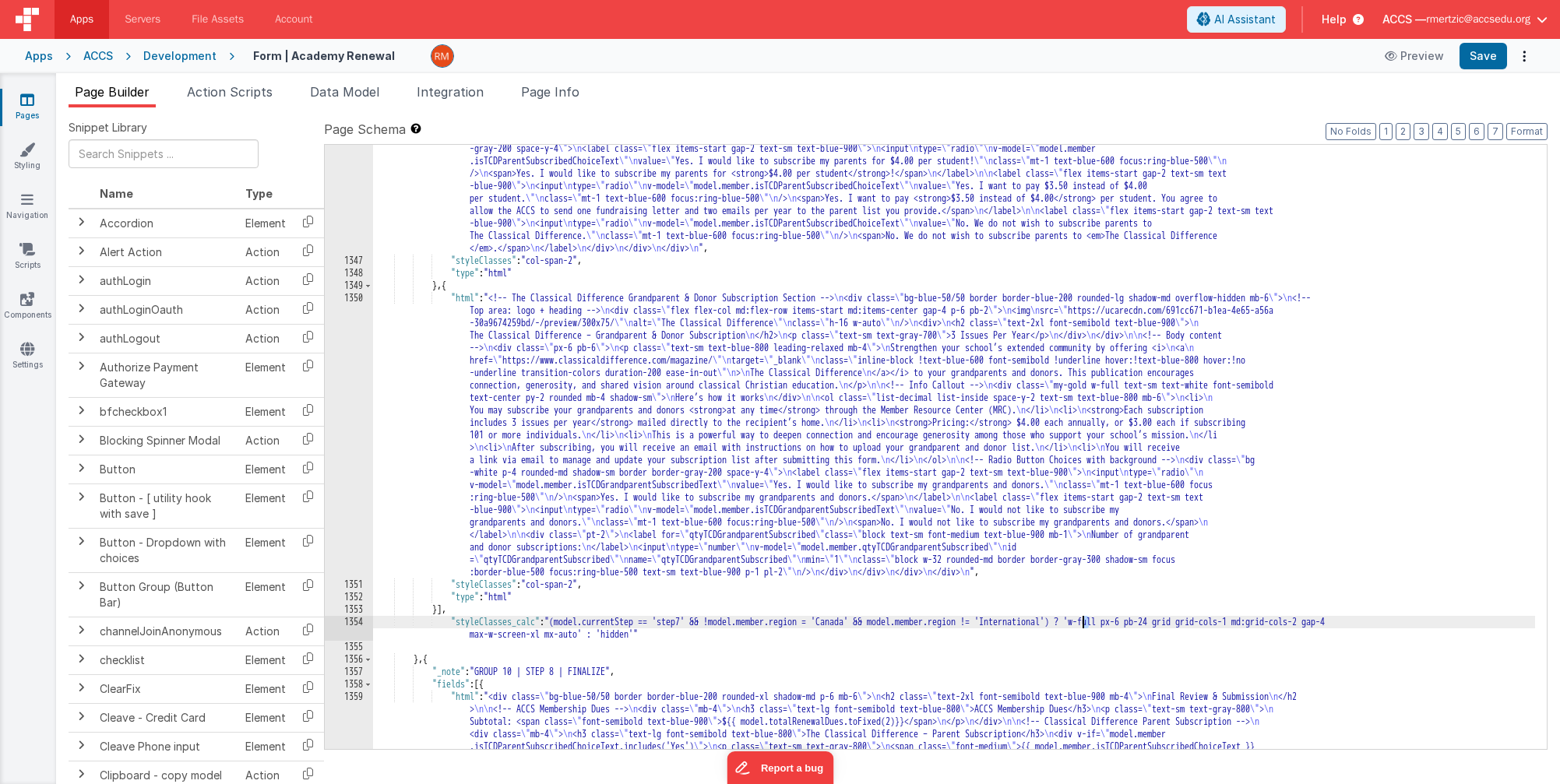 click on ""html" :  "<!-- The Classical Difference Parent Subscription Section --> \n <div class= \" bg-blue-50/70 border border-blue-200 rounded-lg shadow-md overflow-hidden mb-6 \" > \n   <!-- Top: Logo and                       Title --> \n   <div class= \" flex flex-col md:flex-row items-start md:items-center gap-4 p-6 pb-2 \" > \n     <img src= \" https://ucarecdn.com/691cc671-b1ea-4e65-a56a-30a9674259bd/-/preview                      /300x75/ \"  alt= \" The Classical Difference \"  class= \" h-16 w-auto \"  /> \n     <div> \n       <h2 class= \" text-2xl font-semibold text-blue-900 \" > \n         The Classical Difference – Parent                       Subscription \n       </h2> \n       <p class= \" text-sm text-gray-700 \" >3 Issues Per Year</p> \n     </div> \n   </div> \n\n   <!-- Body Content --> \n   <div class= \" px-6 pb-6 \" > \n     <p class                      = \" \" > \n \n       <i> \n         <a" at bounding box center [954, 557] 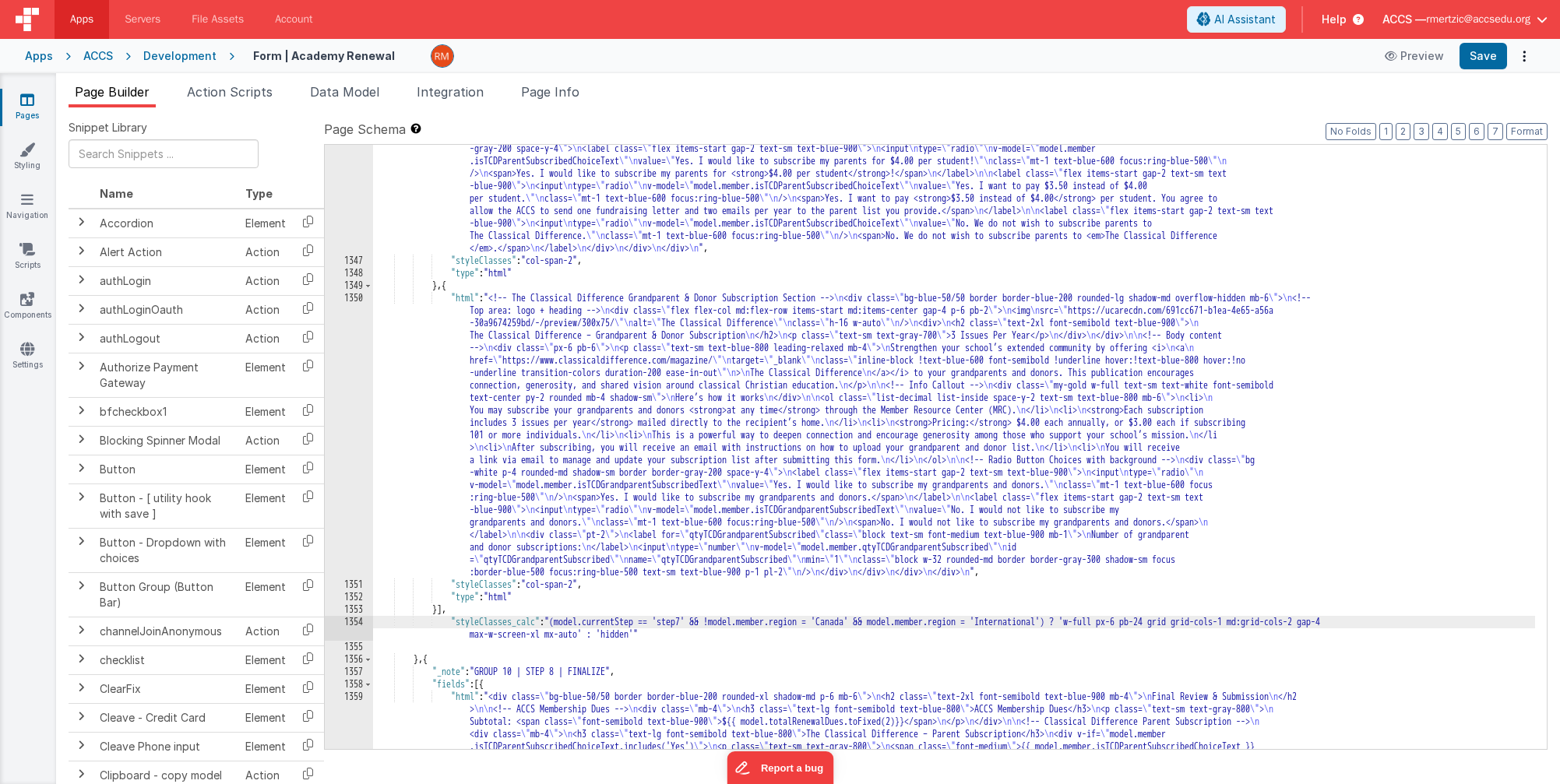 click on ""html" :  "<!-- The Classical Difference Parent Subscription Section --> \n <div class= \" bg-blue-50/70 border border-blue-200 rounded-lg shadow-md overflow-hidden mb-6 \" > \n   <!-- Top: Logo and                       Title --> \n   <div class= \" flex flex-col md:flex-row items-start md:items-center gap-4 p-6 pb-2 \" > \n     <img src= \" https://ucarecdn.com/691cc671-b1ea-4e65-a56a-30a9674259bd/-/preview                      /300x75/ \"  alt= \" The Classical Difference \"  class= \" h-16 w-auto \"  /> \n     <div> \n       <h2 class= \" text-2xl font-semibold text-blue-900 \" > \n         The Classical Difference – Parent                       Subscription \n       </h2> \n       <p class= \" text-sm text-gray-700 \" >3 Issues Per Year</p> \n     </div> \n   </div> \n\n   <!-- Body Content --> \n   <div class= \" px-6 pb-6 \" > \n     <p class                      = \" \" > \n \n       <i> \n         <a" at bounding box center (954, 557) 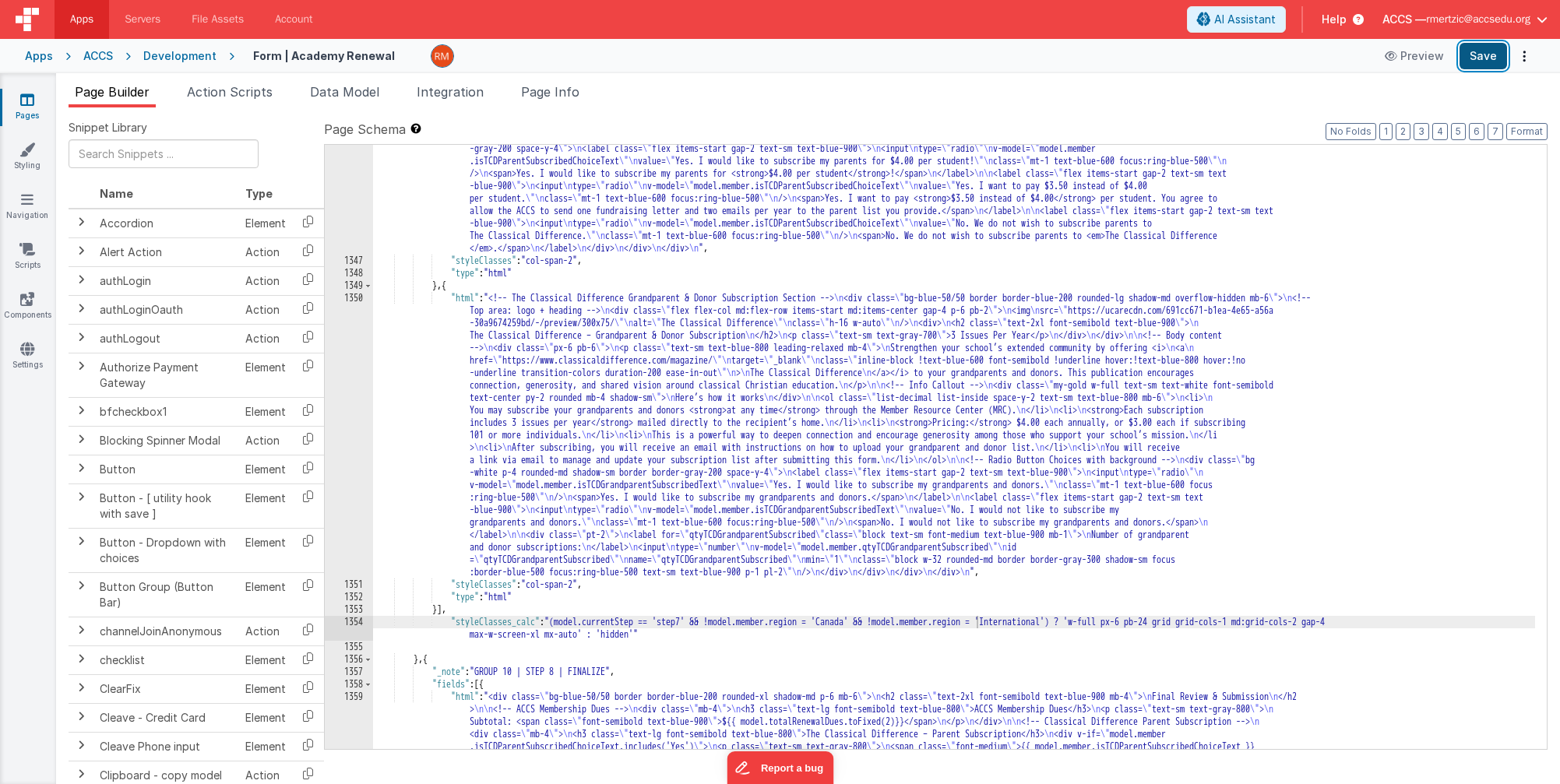 click on "Save" at bounding box center [1483, 56] 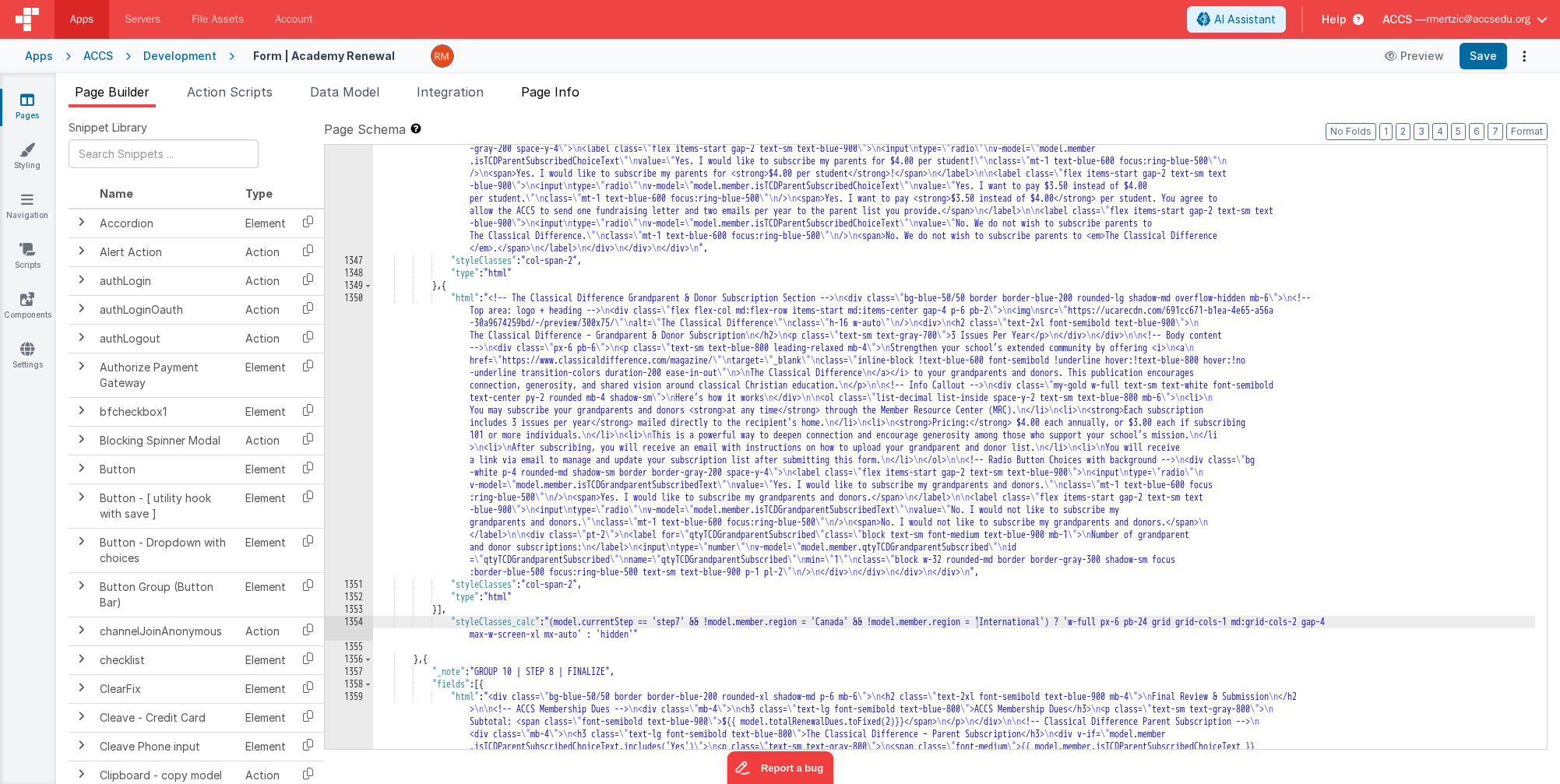 click on "Page Info" at bounding box center [550, 92] 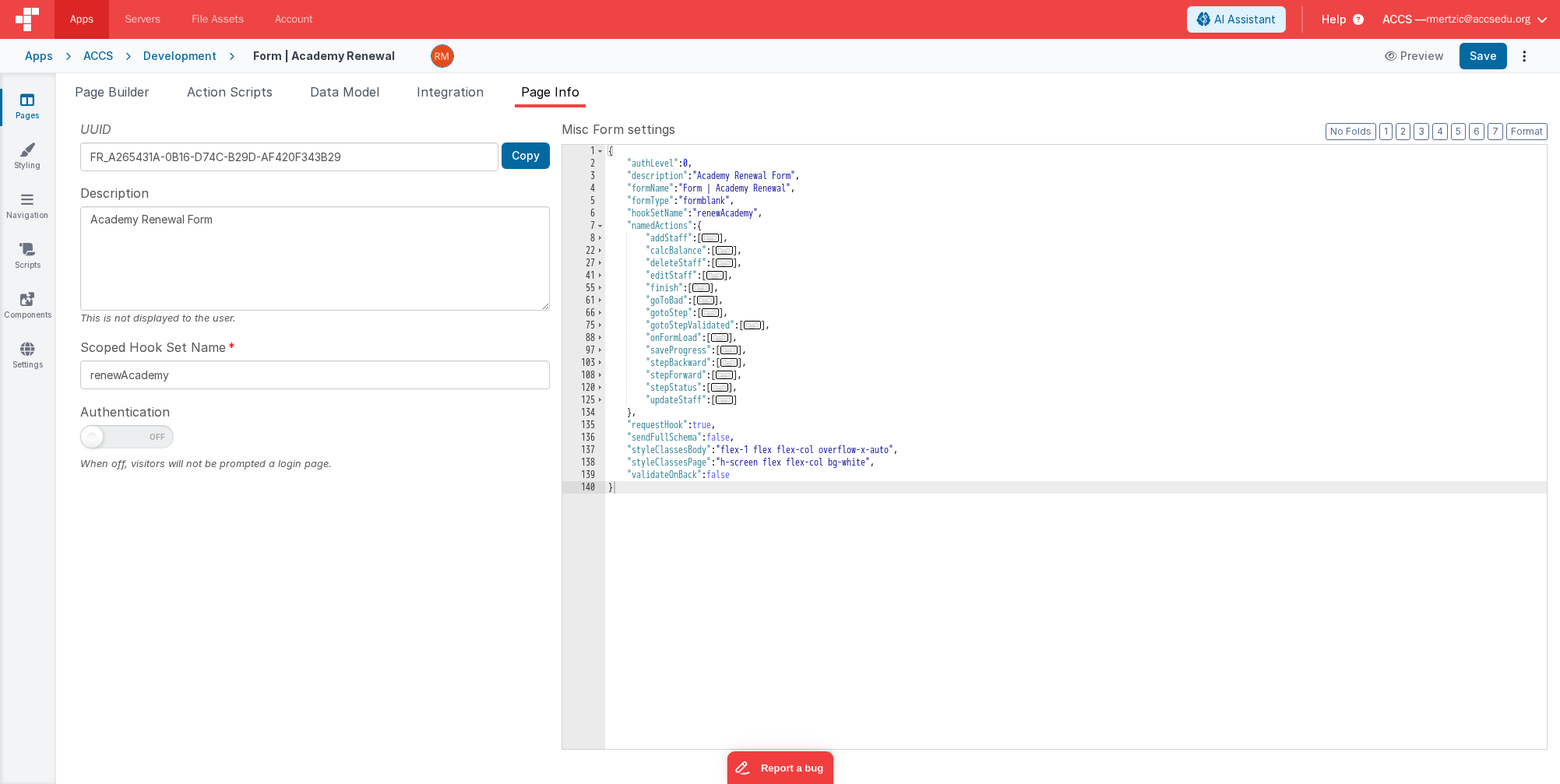 click on "..." at bounding box center [724, 374] 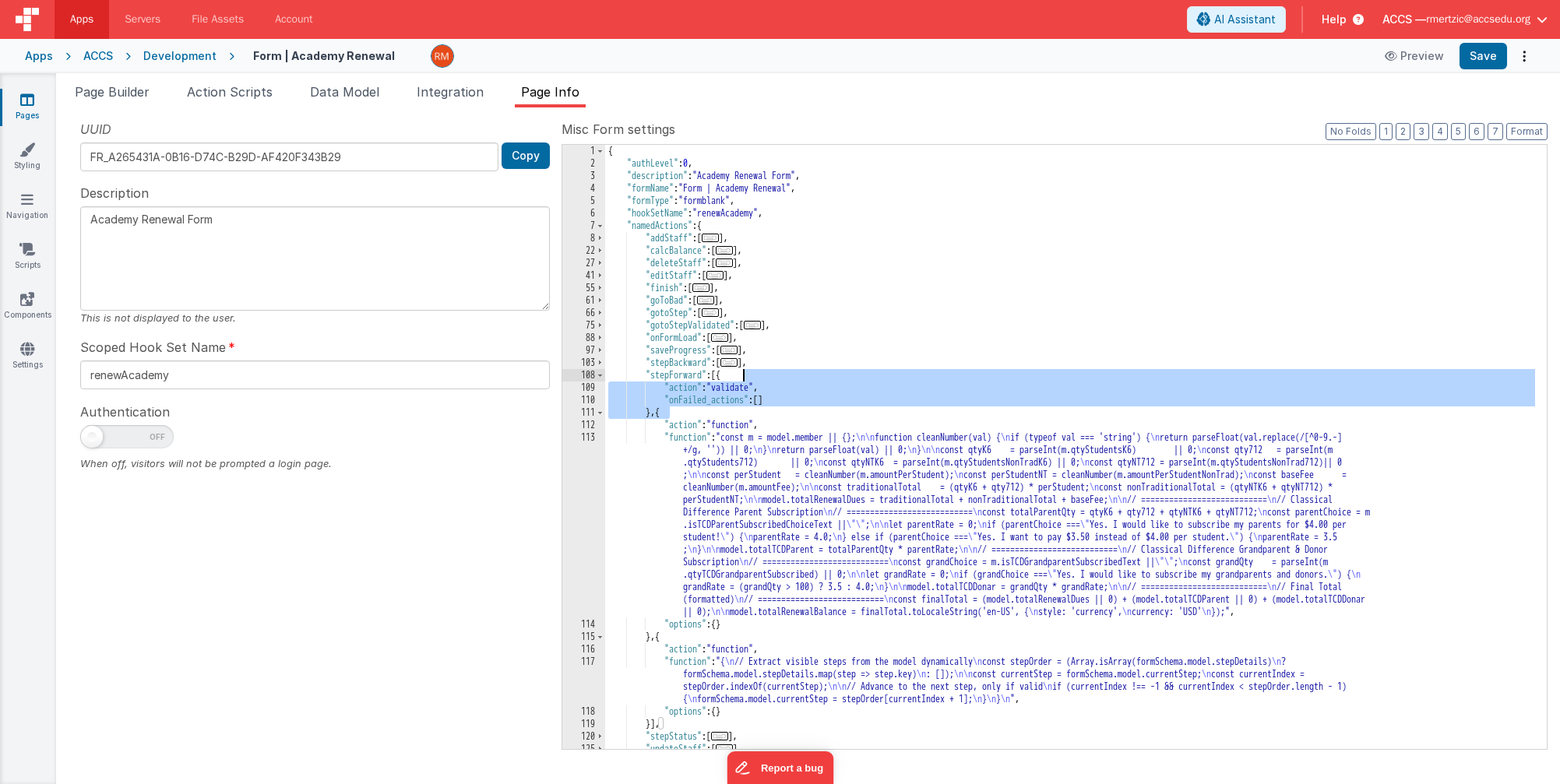 drag, startPoint x: 670, startPoint y: 415, endPoint x: 741, endPoint y: 376, distance: 81.0062 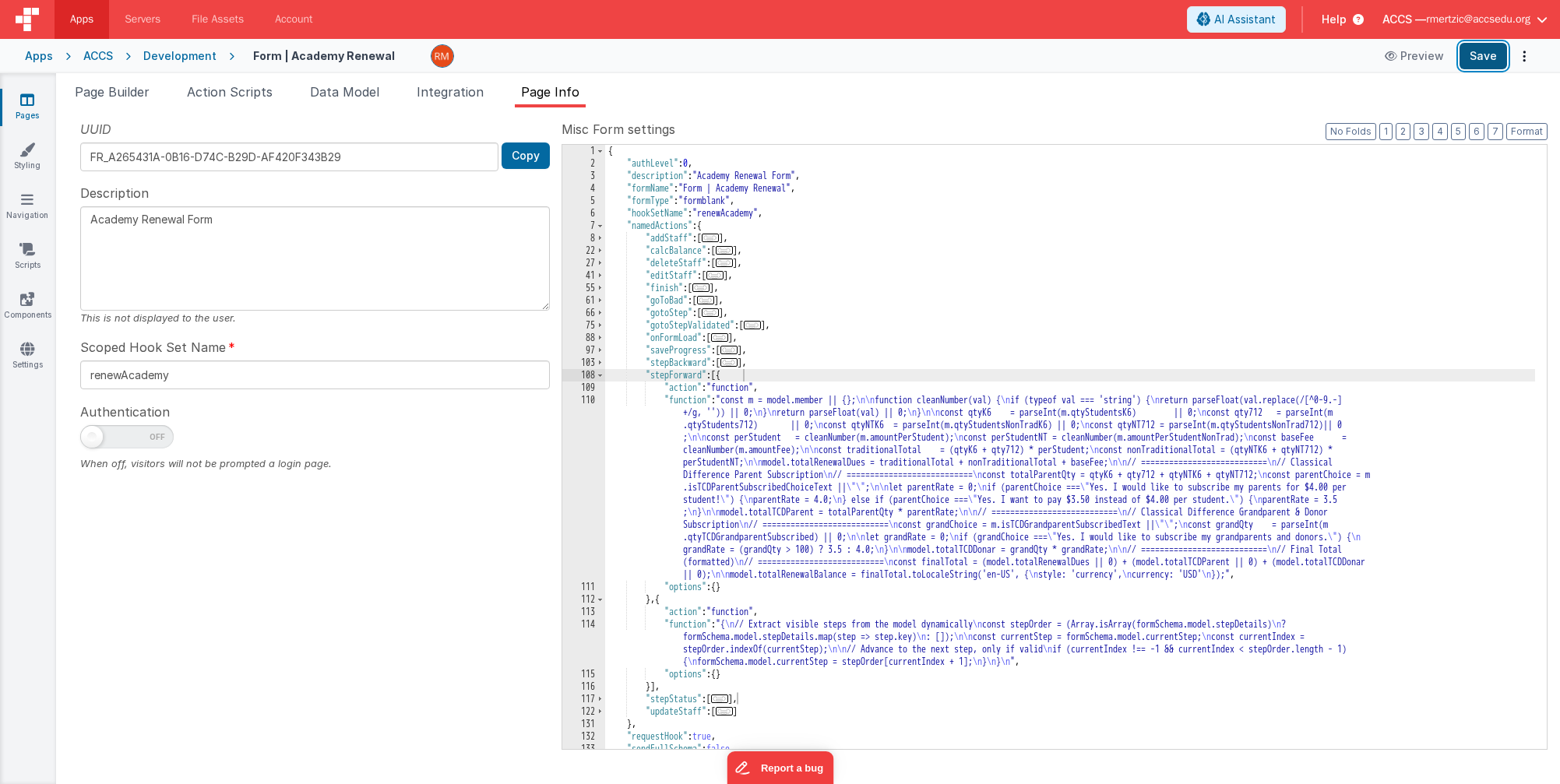 click on "Save" at bounding box center (1483, 56) 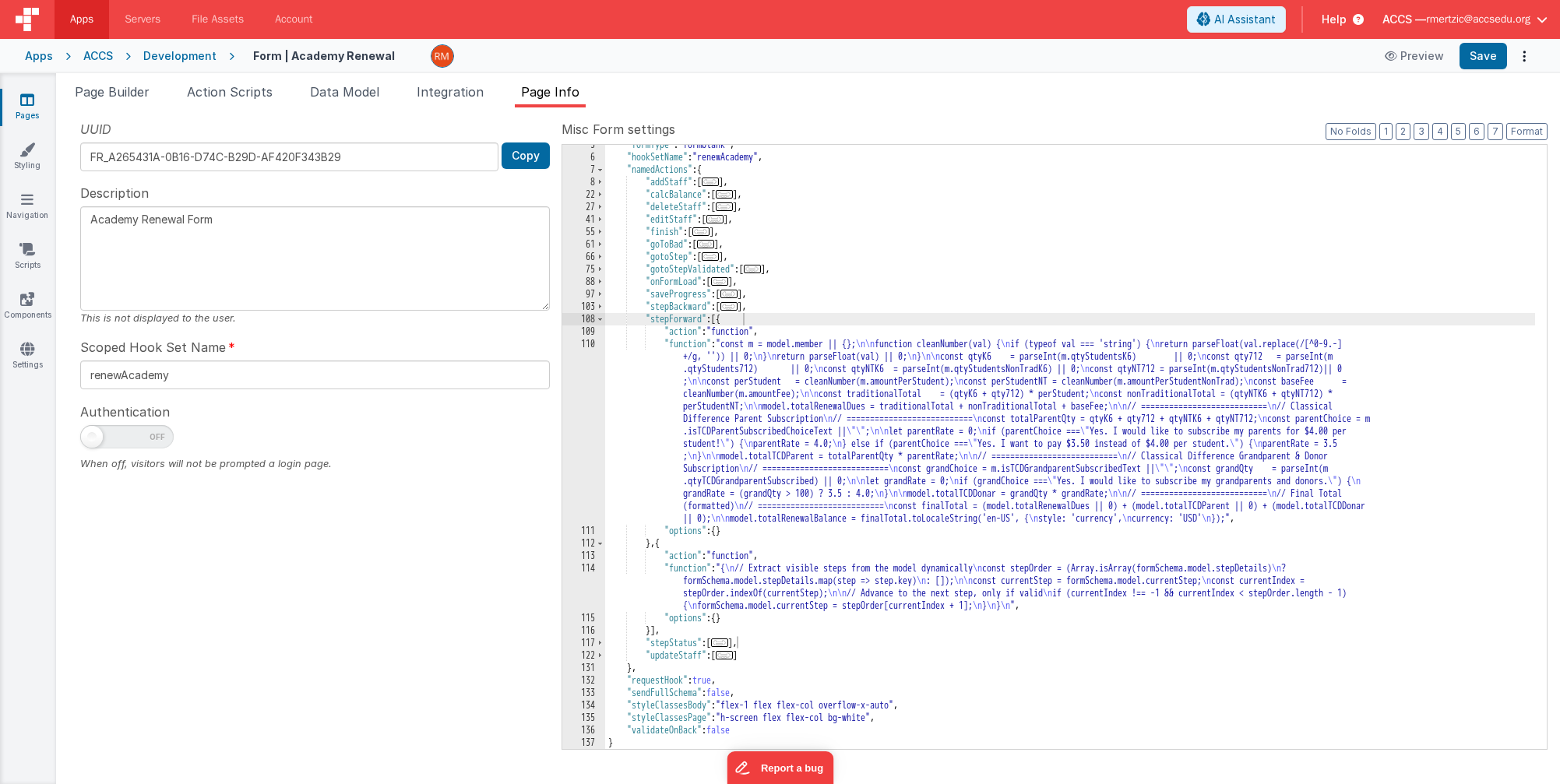 scroll, scrollTop: 56, scrollLeft: 0, axis: vertical 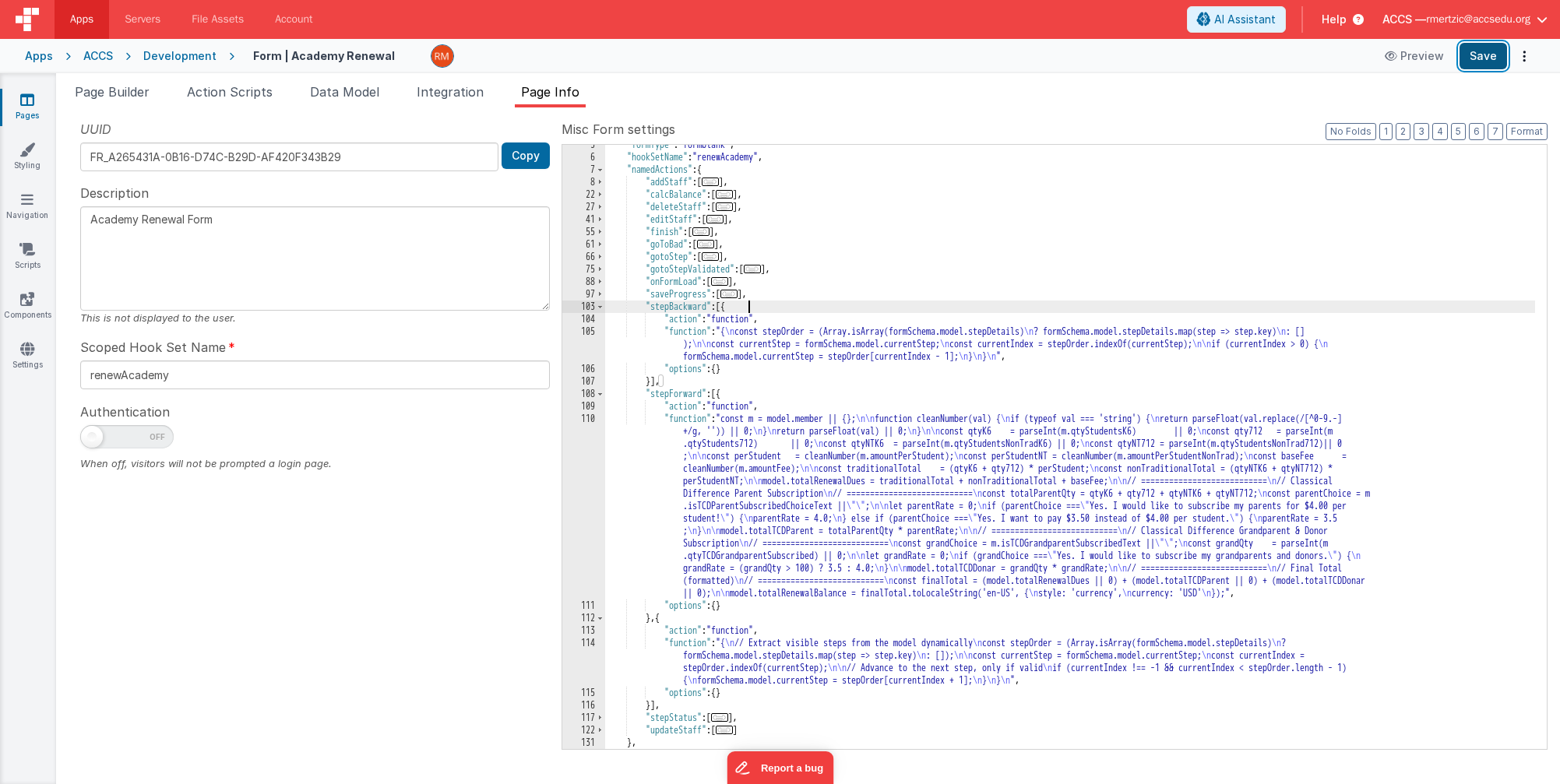 click on "Save" at bounding box center (1483, 56) 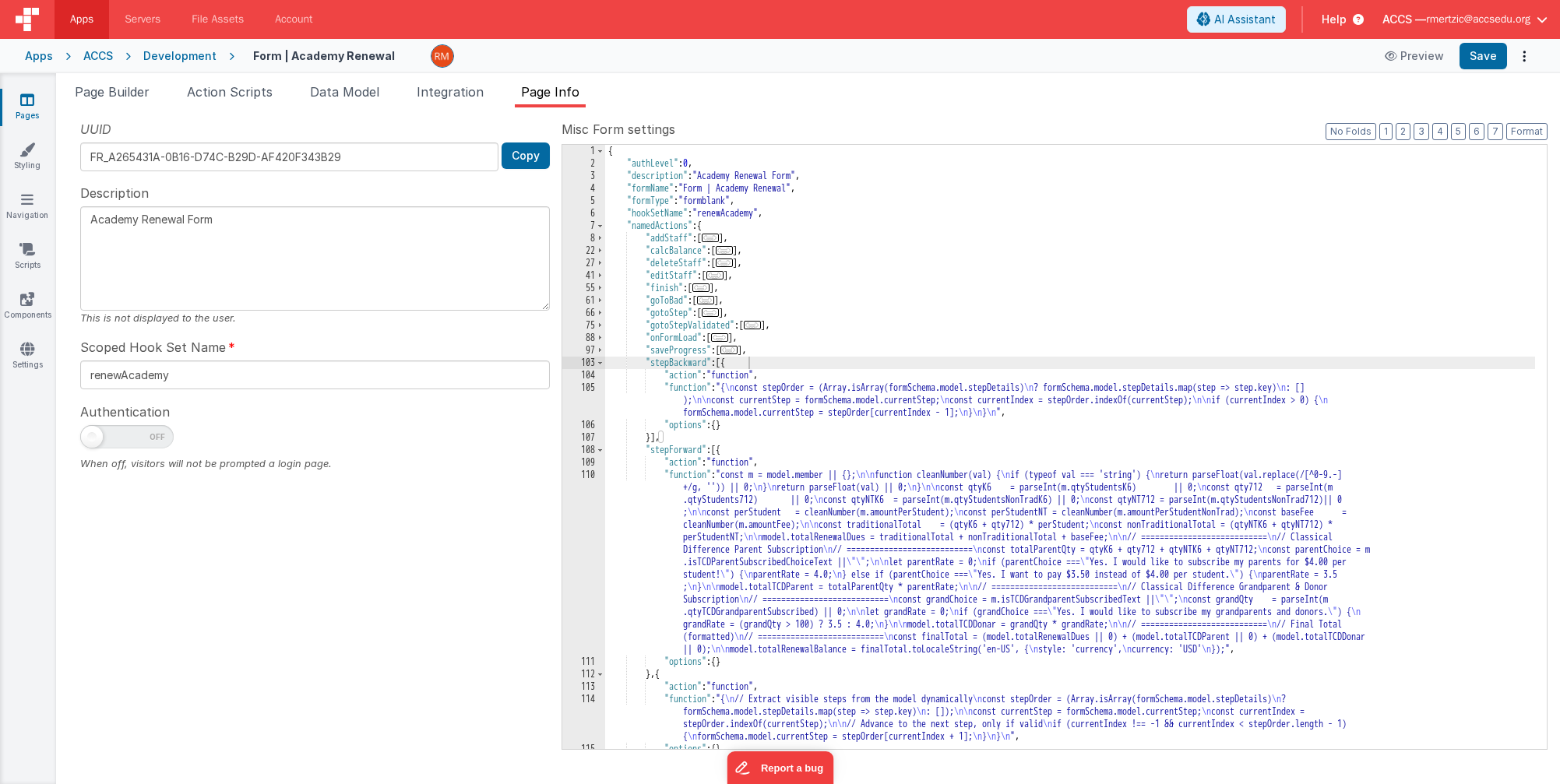 scroll, scrollTop: 0, scrollLeft: 0, axis: both 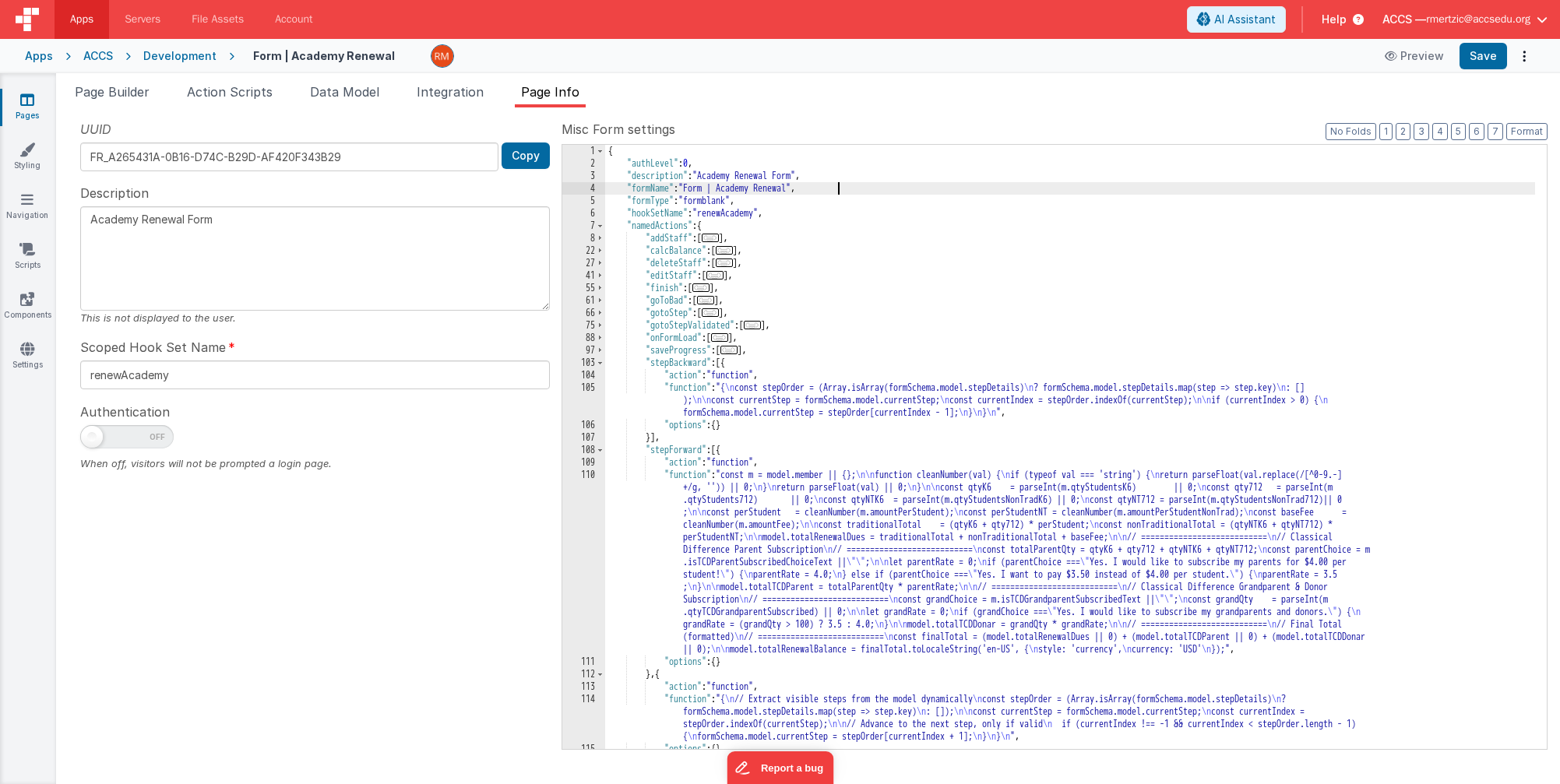 click on "{      "authLevel" :  0 ,      "description" :  "Academy Renewal Form" ,      "formName" :  "Form | Academy Renewal" ,      "formType" :  "formblank" ,      "hookSetName" :  "renewAcademy" ,      "namedActions" :  {           "addStaff" :  [ ... ] ,           "calcBalance" :  [ ... ] ,           "deleteStaff" :  [ ... ] ,           "editStaff" :  [ ... ] ,           "finish" :  [ ... ] ,           "goToBad" :  [ ... ] ,           "gotoStep" :  [ ... ] ,           "gotoStepValidated" :  [ ... ] ,           "onFormLoad" :  [ ... ] ,           "saveProgress" :  [ ... ] ,           "stepBackward" :  [{                "action" :  "function" ,                "function" :  "{ \n   const stepOrder = (Array.isArray(formSchema.model.stepDetails) \n     ? formSchema.model.stepDetails.map(step => step.key) \n     : []                  ); \n\n   const currentStep = formSchema.model.currentStep; \n   const currentIndex = stepOrder.indexOf(currentStep); \n\n   if (currentIndex > 0) { \n      \n   } \n } \n "" at bounding box center (1070, 459) 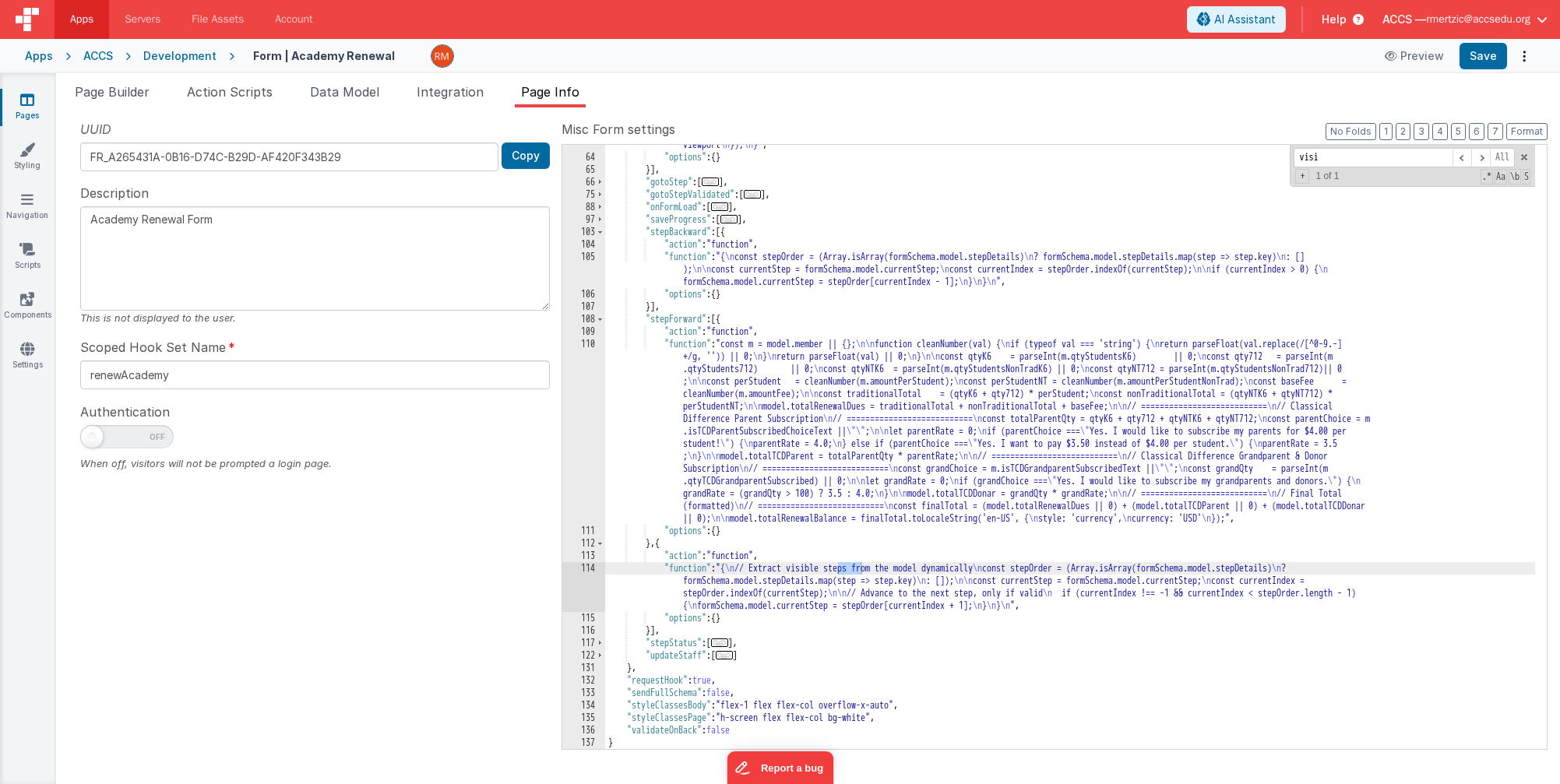 scroll, scrollTop: 442, scrollLeft: 0, axis: vertical 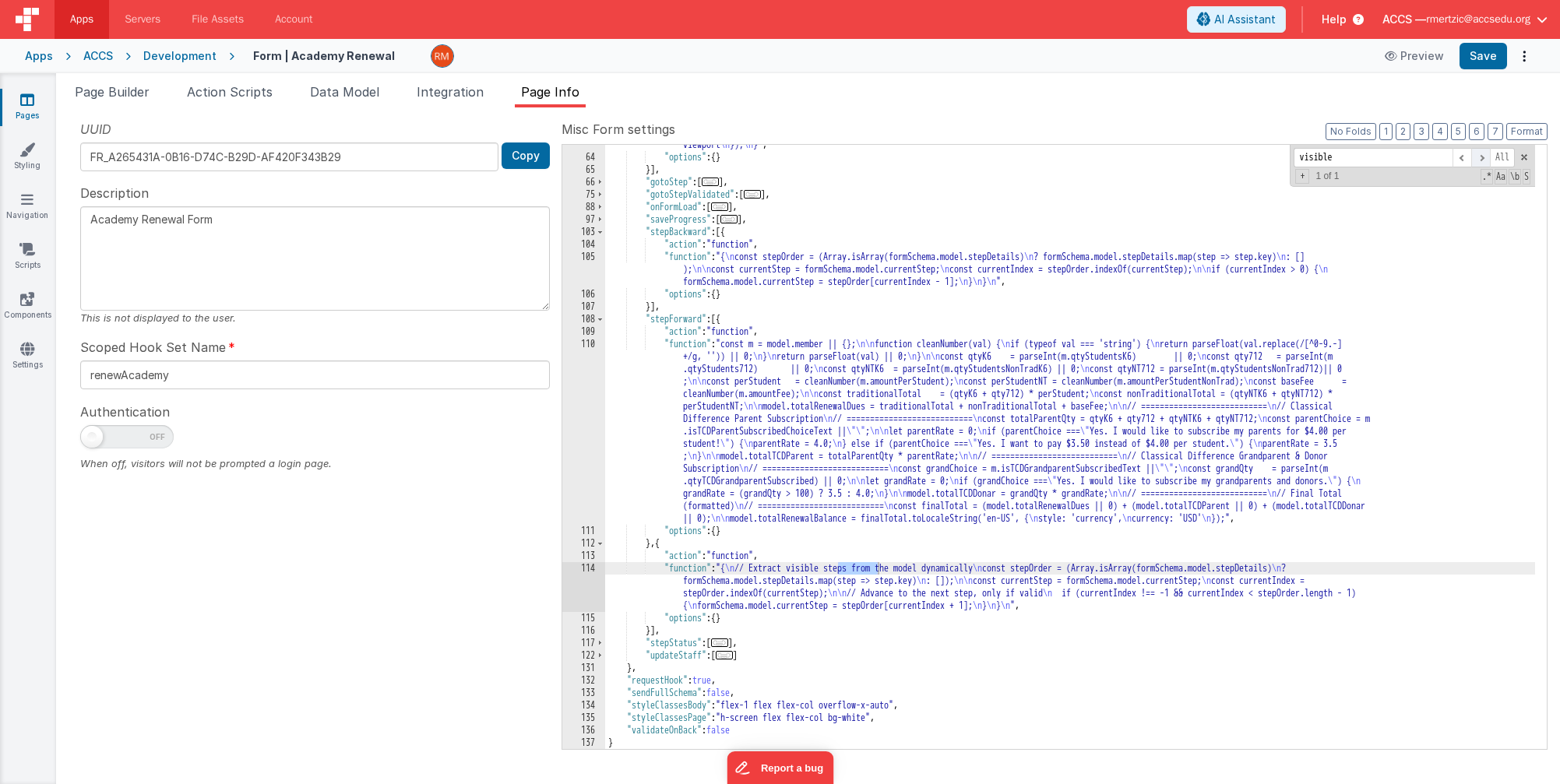 type on "visible" 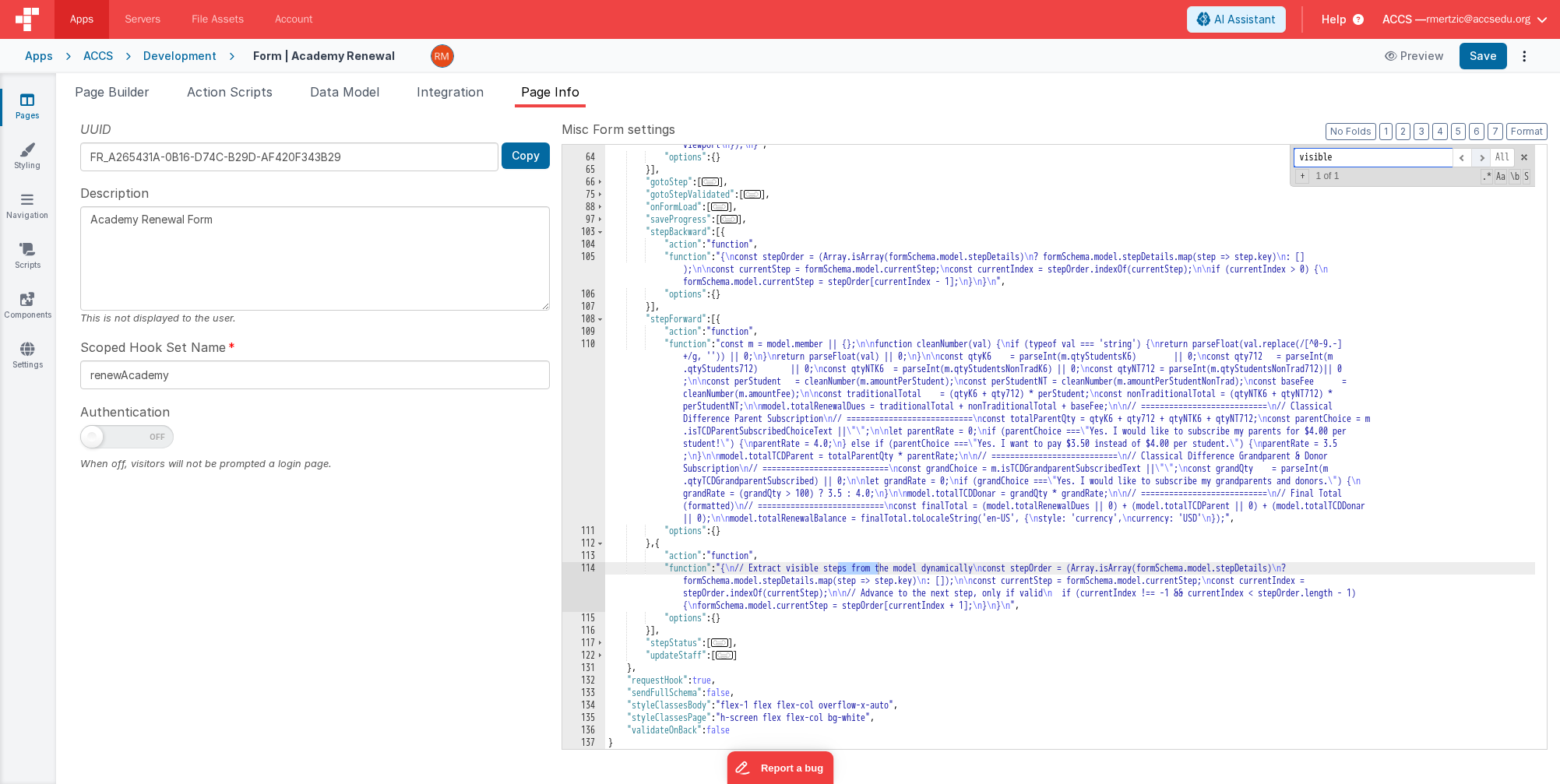 click at bounding box center [1481, 157] 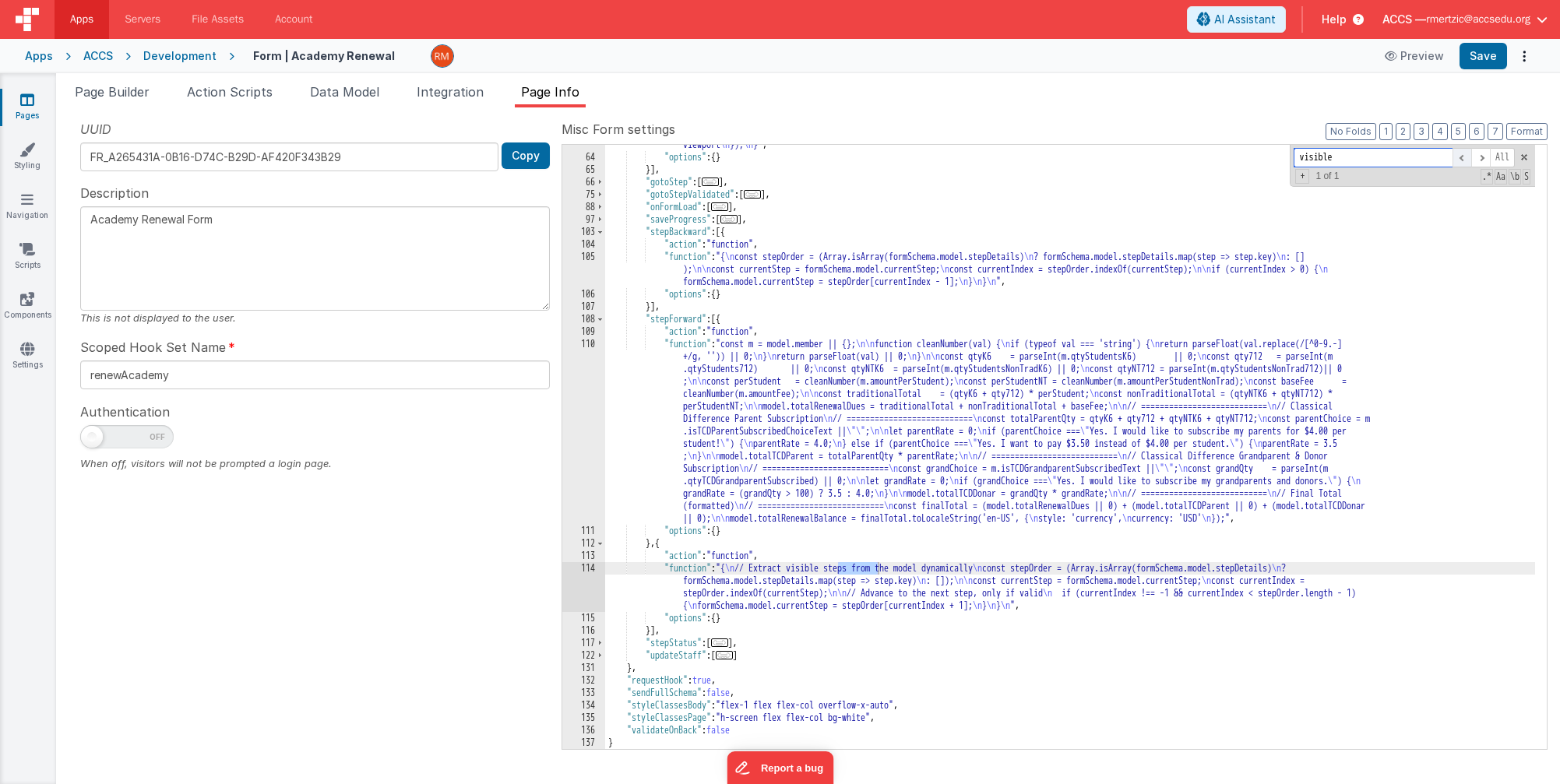 click at bounding box center (1462, 157) 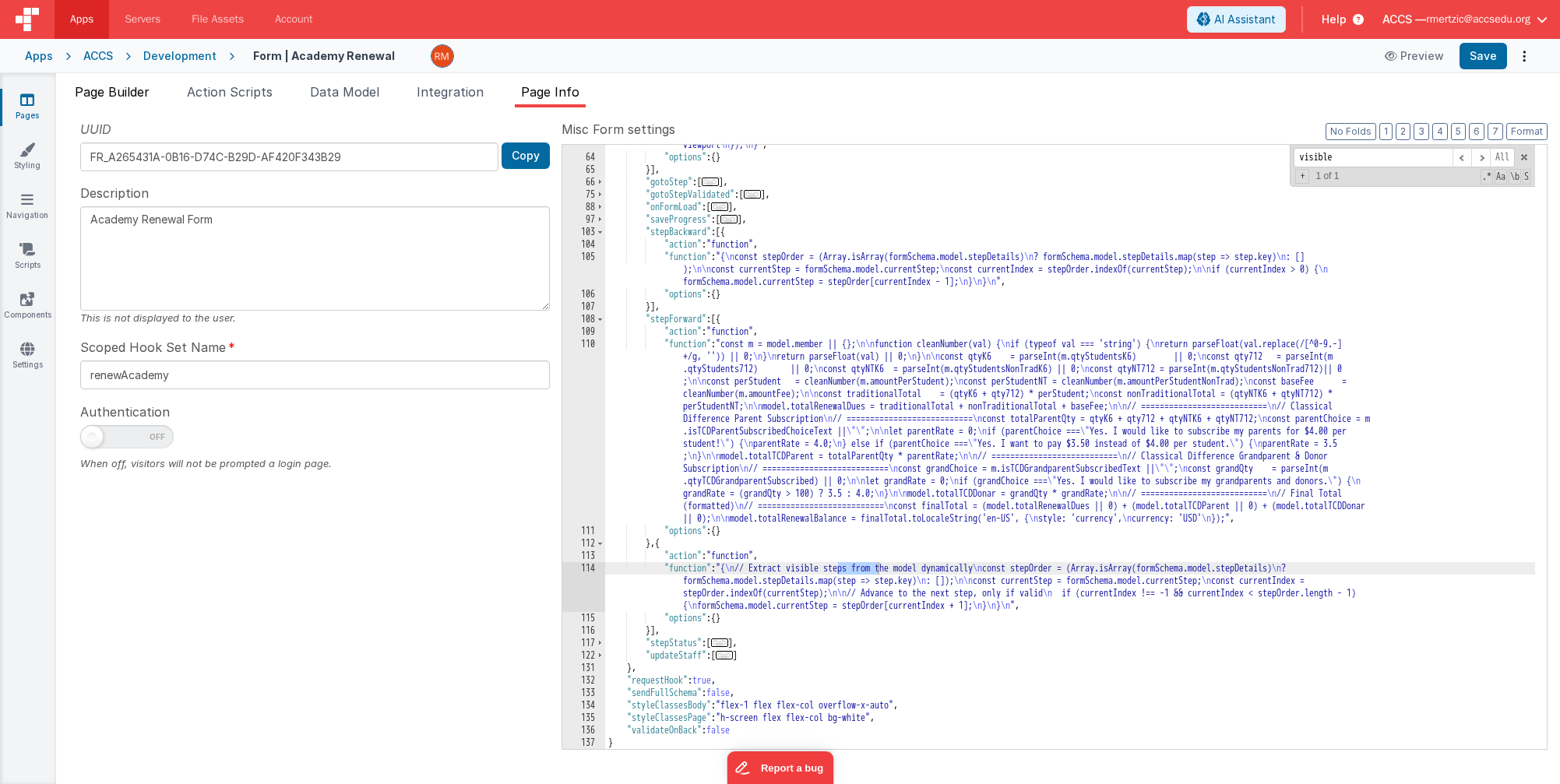 click on "Page Builder" at bounding box center (112, 95) 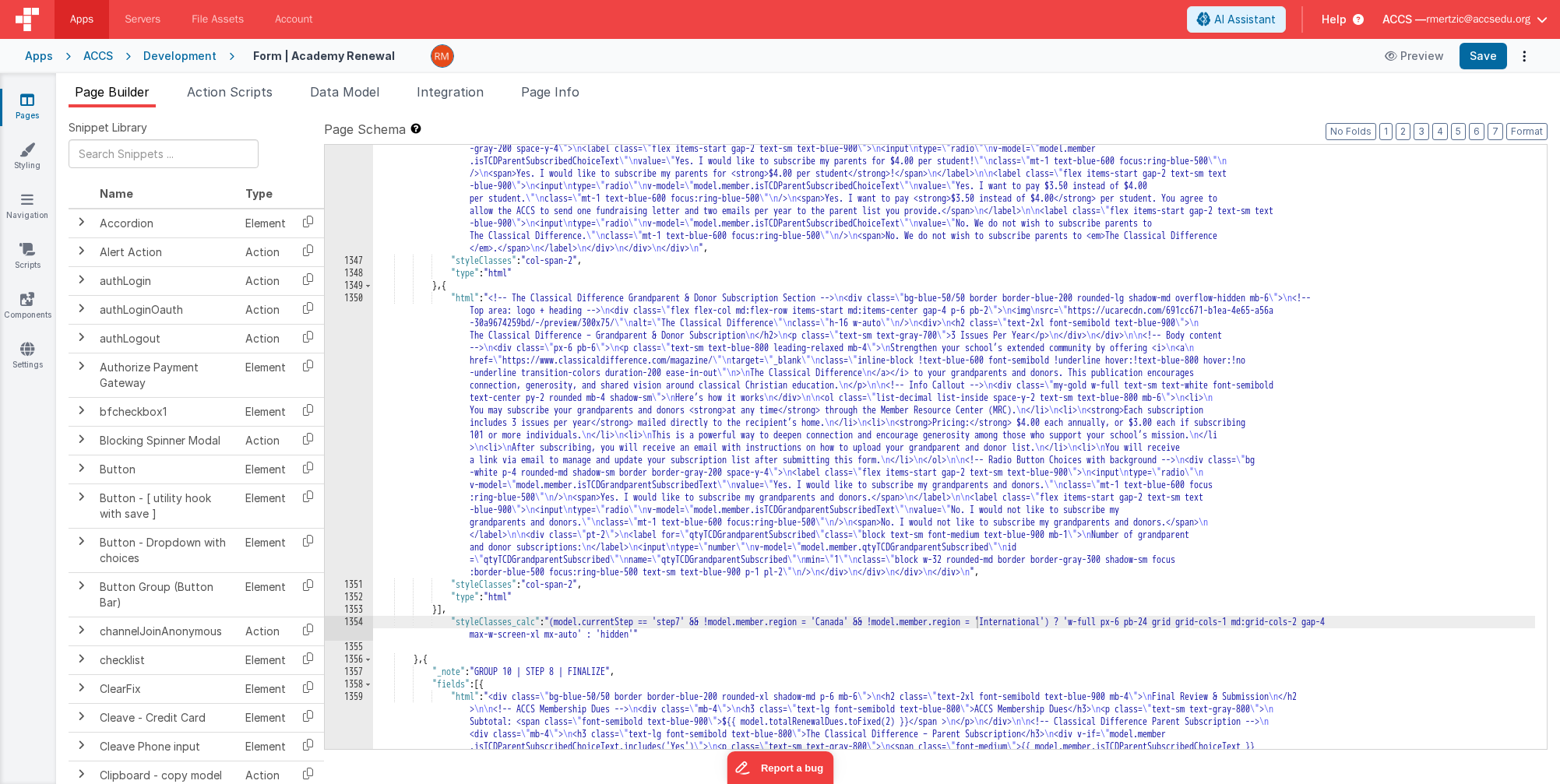 click on ""html" :  "<!-- The Classical Difference Parent Subscription Section --> \n <div class= \" bg-blue-50/70 border border-blue-200 rounded-lg shadow-md overflow-hidden mb-6 \" > \n   <!-- Top: Logo and                       Title --> \n   <div class= \" flex flex-col md:flex-row items-start md:items-center gap-4 p-6 pb-2 \" > \n     <img src= \" https://ucarecdn.com/691cc671-b1ea-4e65-a56a-30a9674259bd/-/preview                      /300x75/ \"  alt= \" The Classical Difference \"  class= \" h-16 w-auto \"  /> \n     <div> \n       <h2 class= \" text-2xl font-semibold text-blue-900 \" > \n         The Classical Difference – Parent                       Subscription \n       </h2> \n       <p class= \" text-sm text-gray-700 \" >3 Issues Per Year</p> \n     </div> \n   </div> \n\n   <!-- Body Content --> \n   <div class= \" px-6 pb-6 \" > \n     <p class                      = \" \" > \n \n       <i> \n         <a" at bounding box center (954, 557) 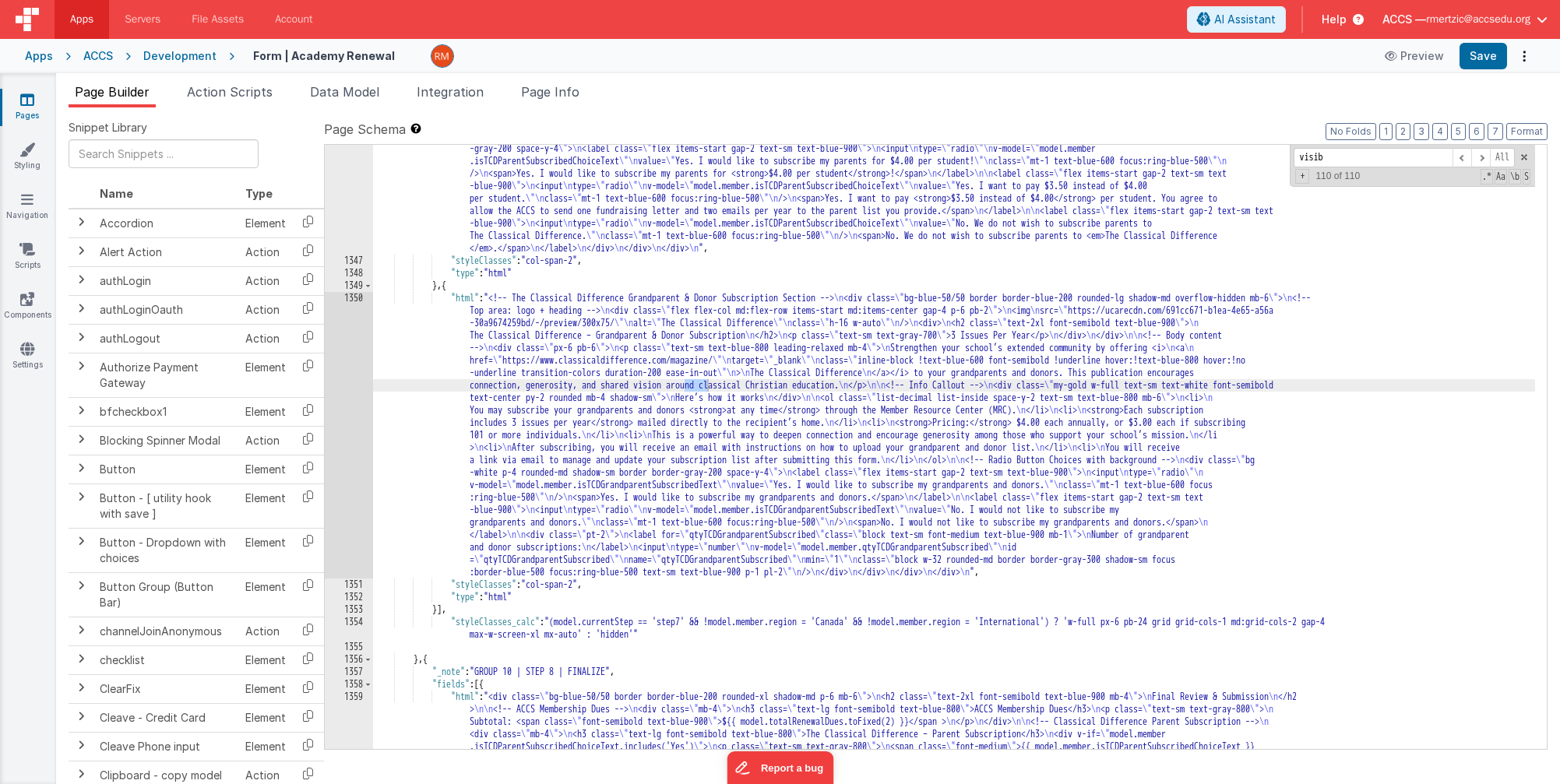 scroll, scrollTop: 557, scrollLeft: 0, axis: vertical 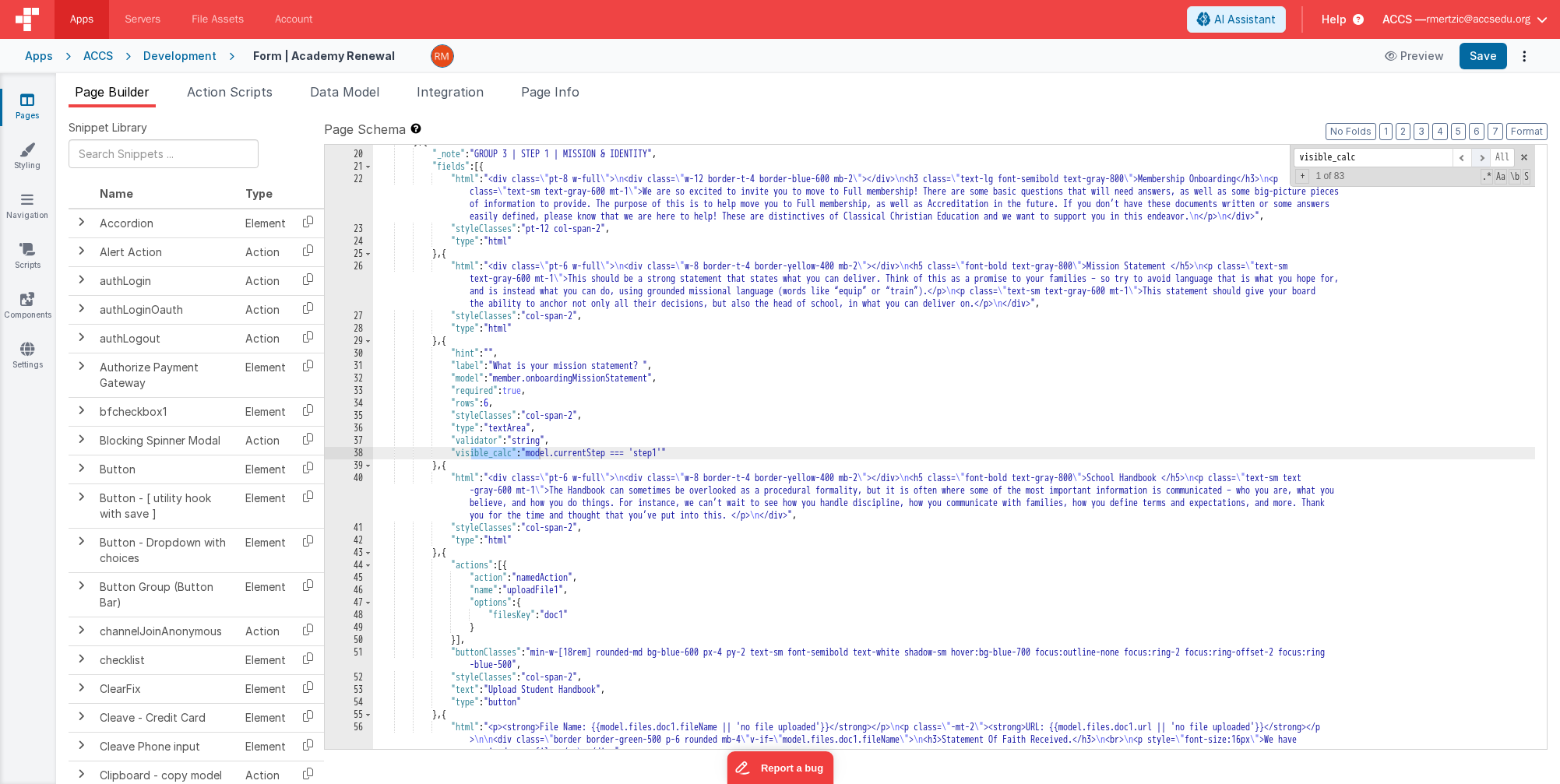 type on "visible_calc" 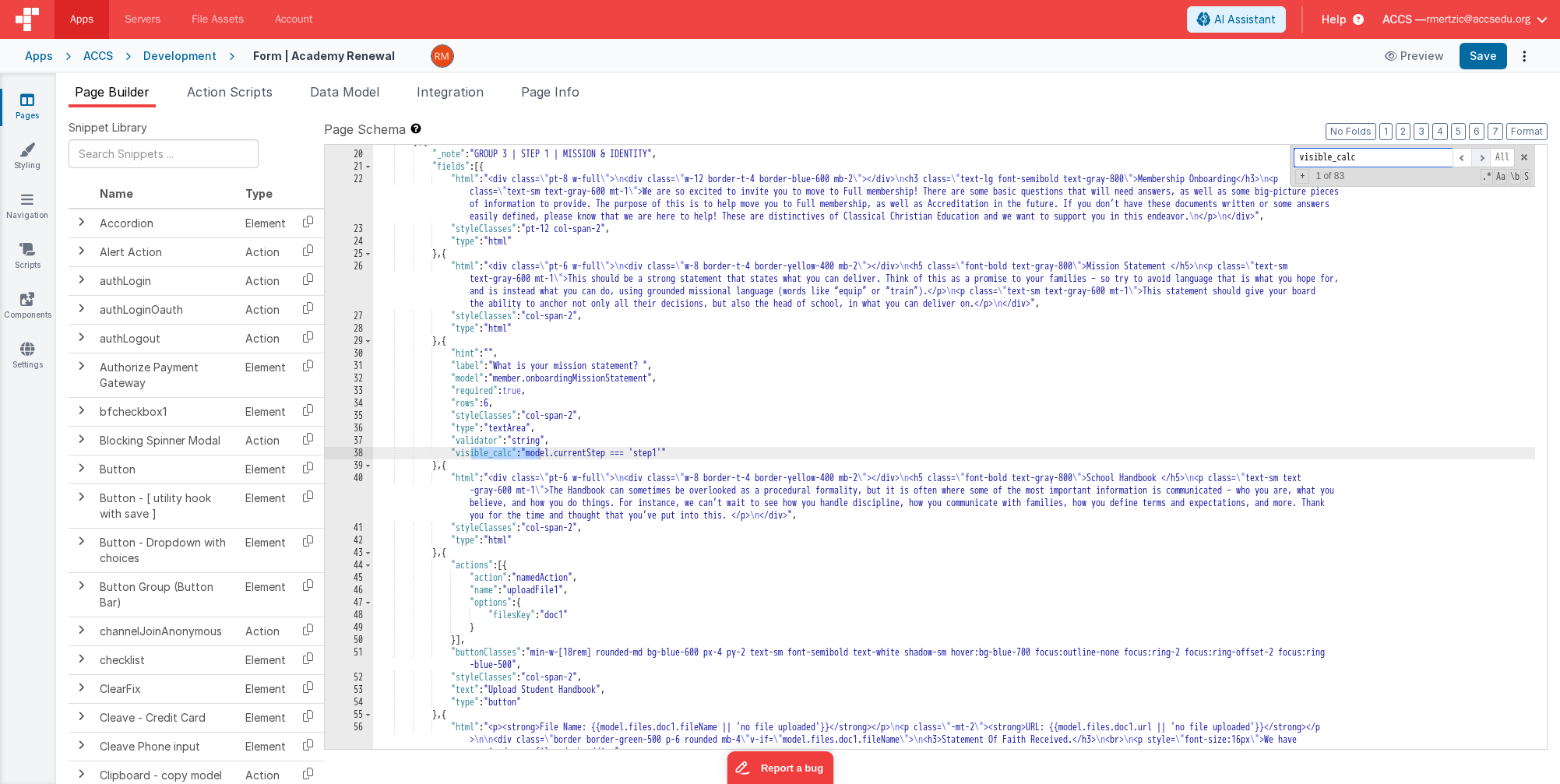 click at bounding box center [1481, 157] 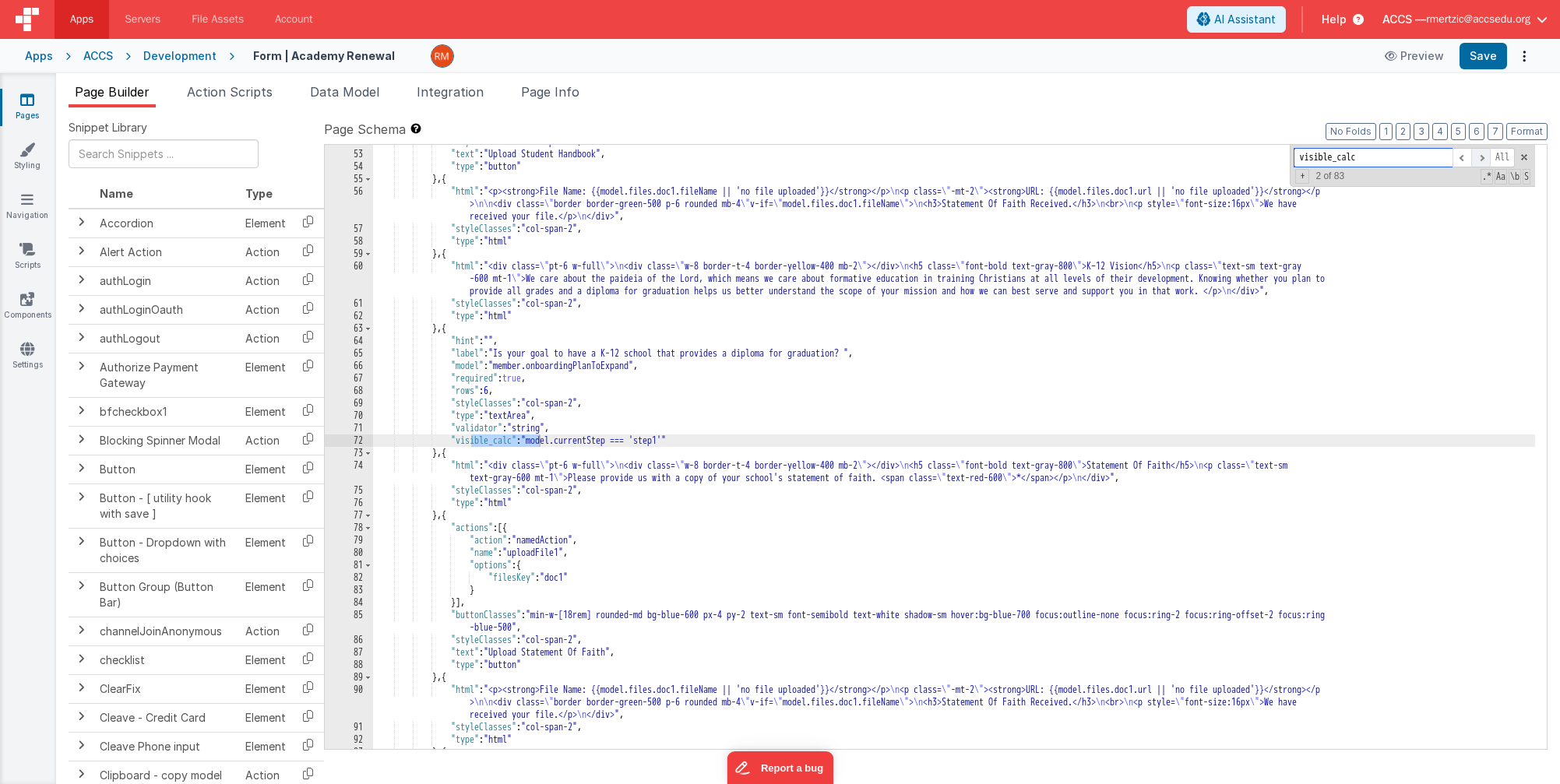 scroll, scrollTop: 1093, scrollLeft: 0, axis: vertical 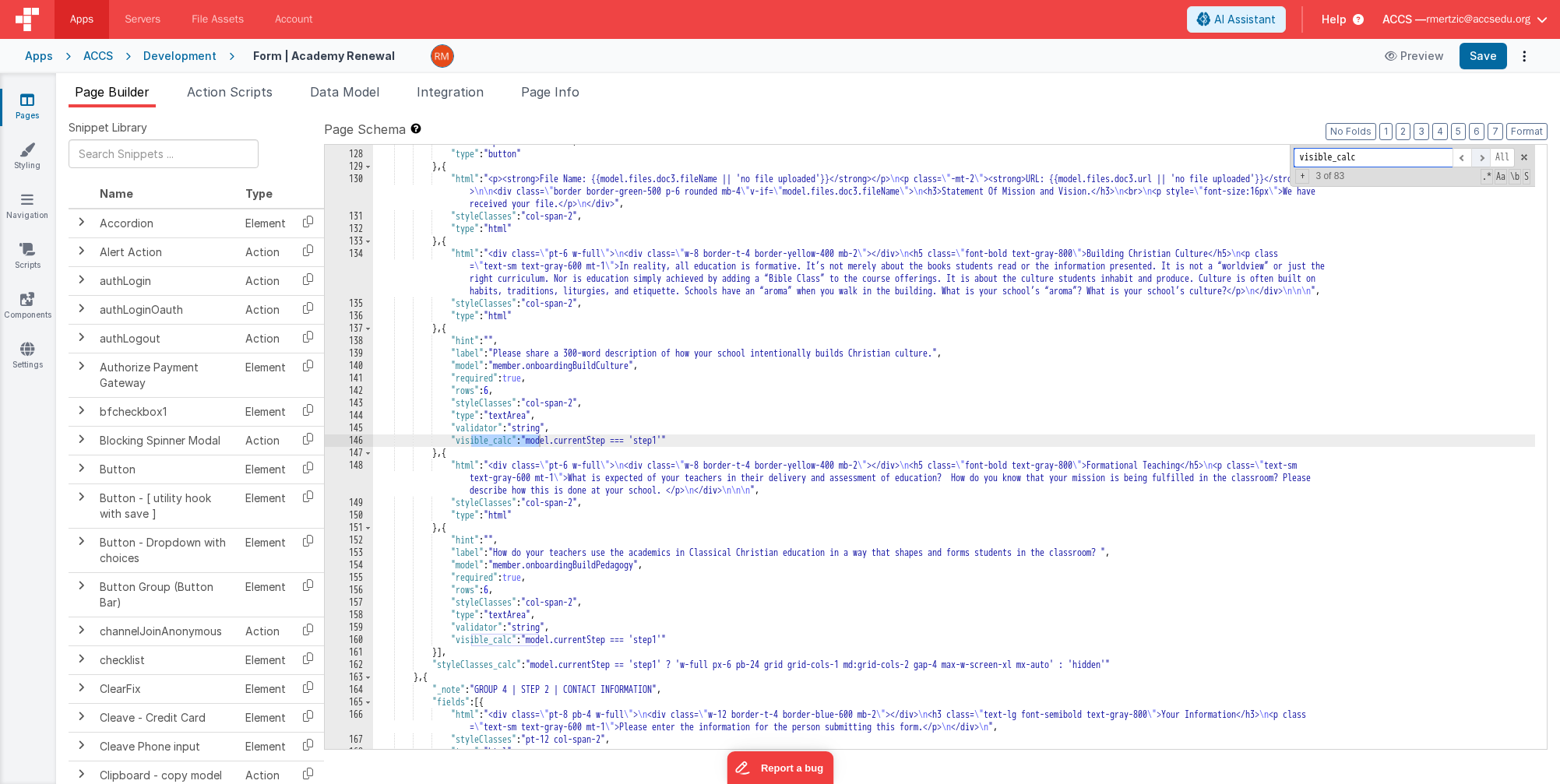click at bounding box center [1481, 157] 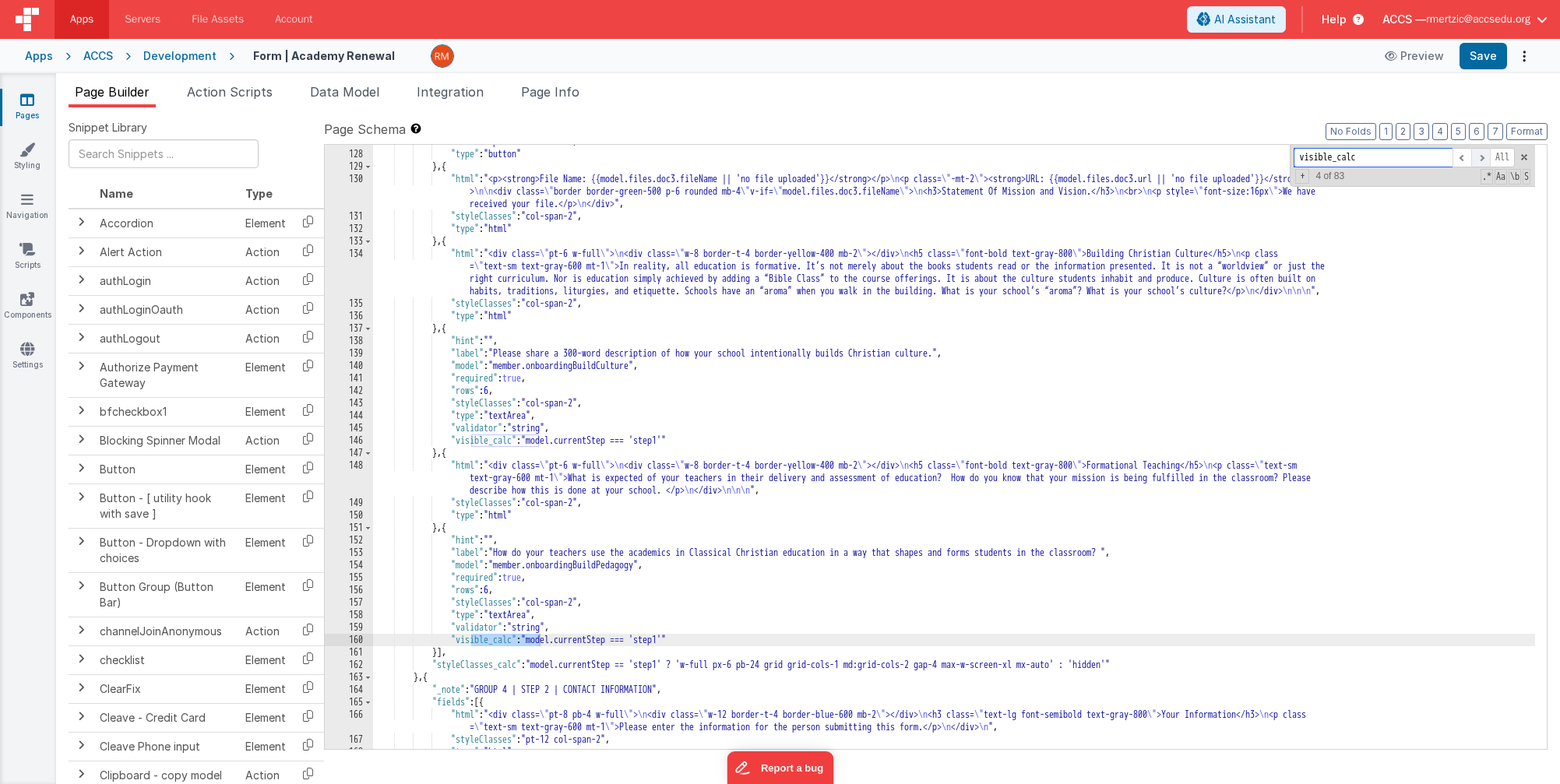 click at bounding box center (1481, 157) 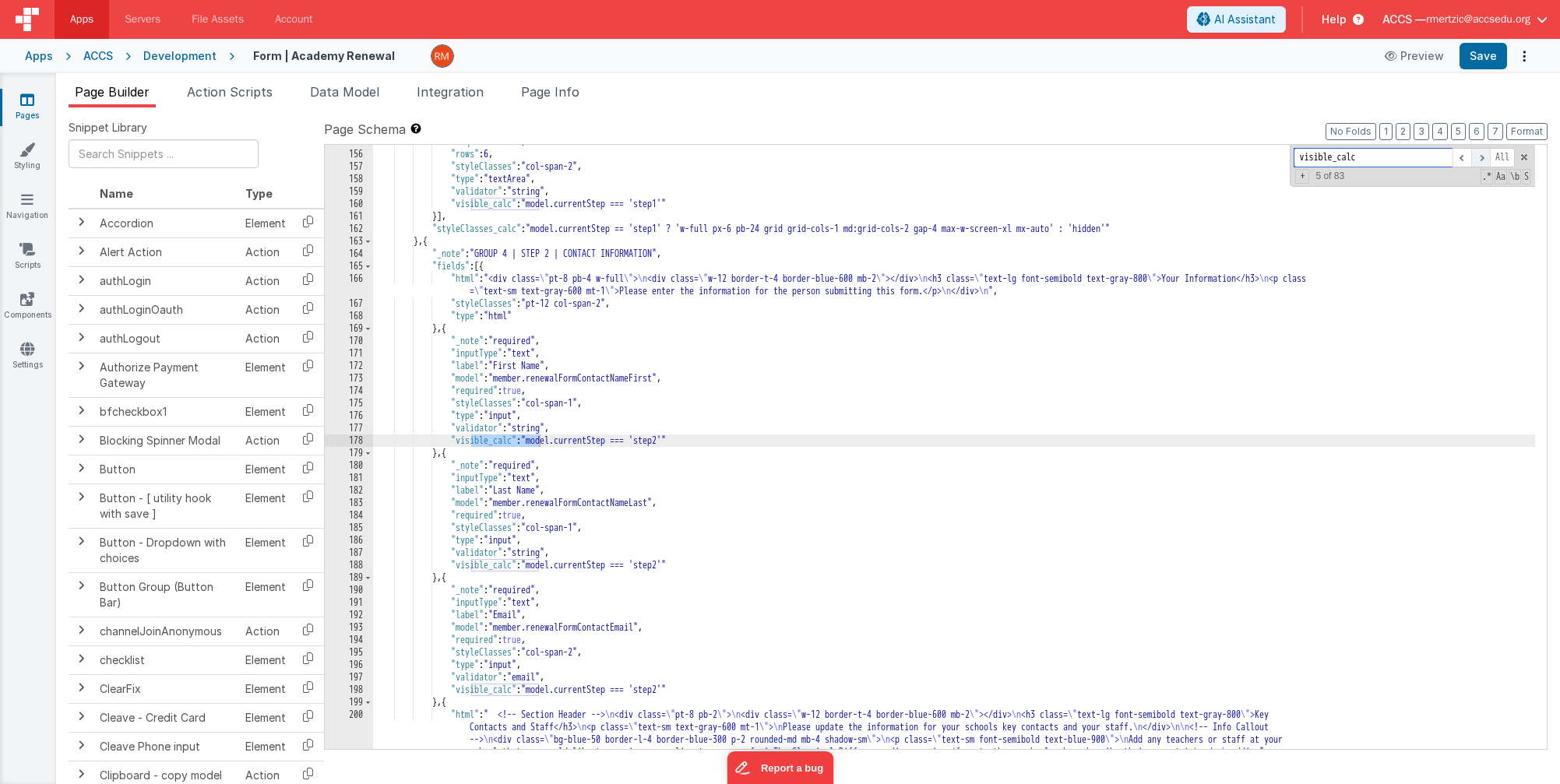 scroll, scrollTop: 2712, scrollLeft: 0, axis: vertical 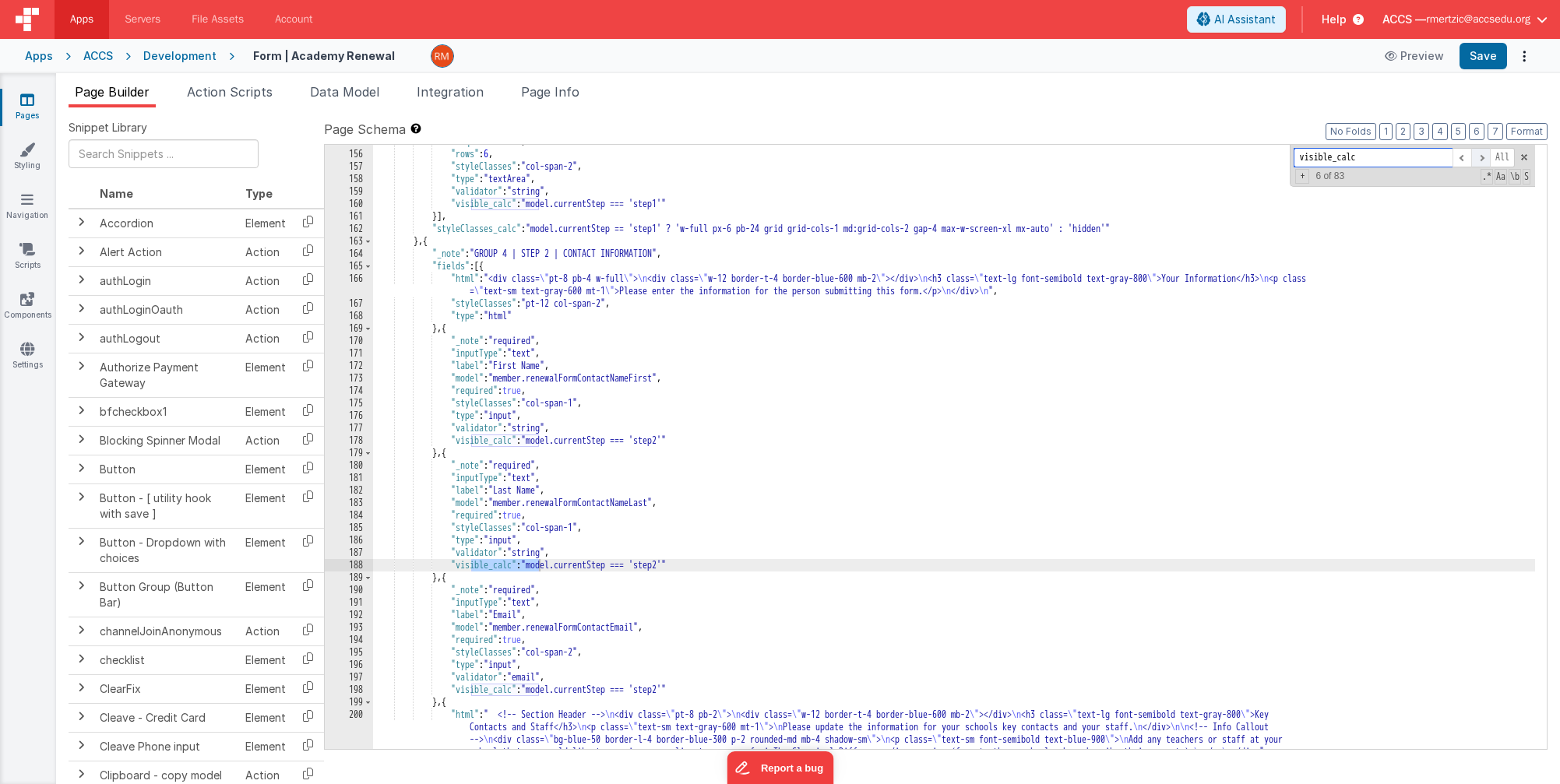 click at bounding box center [1481, 157] 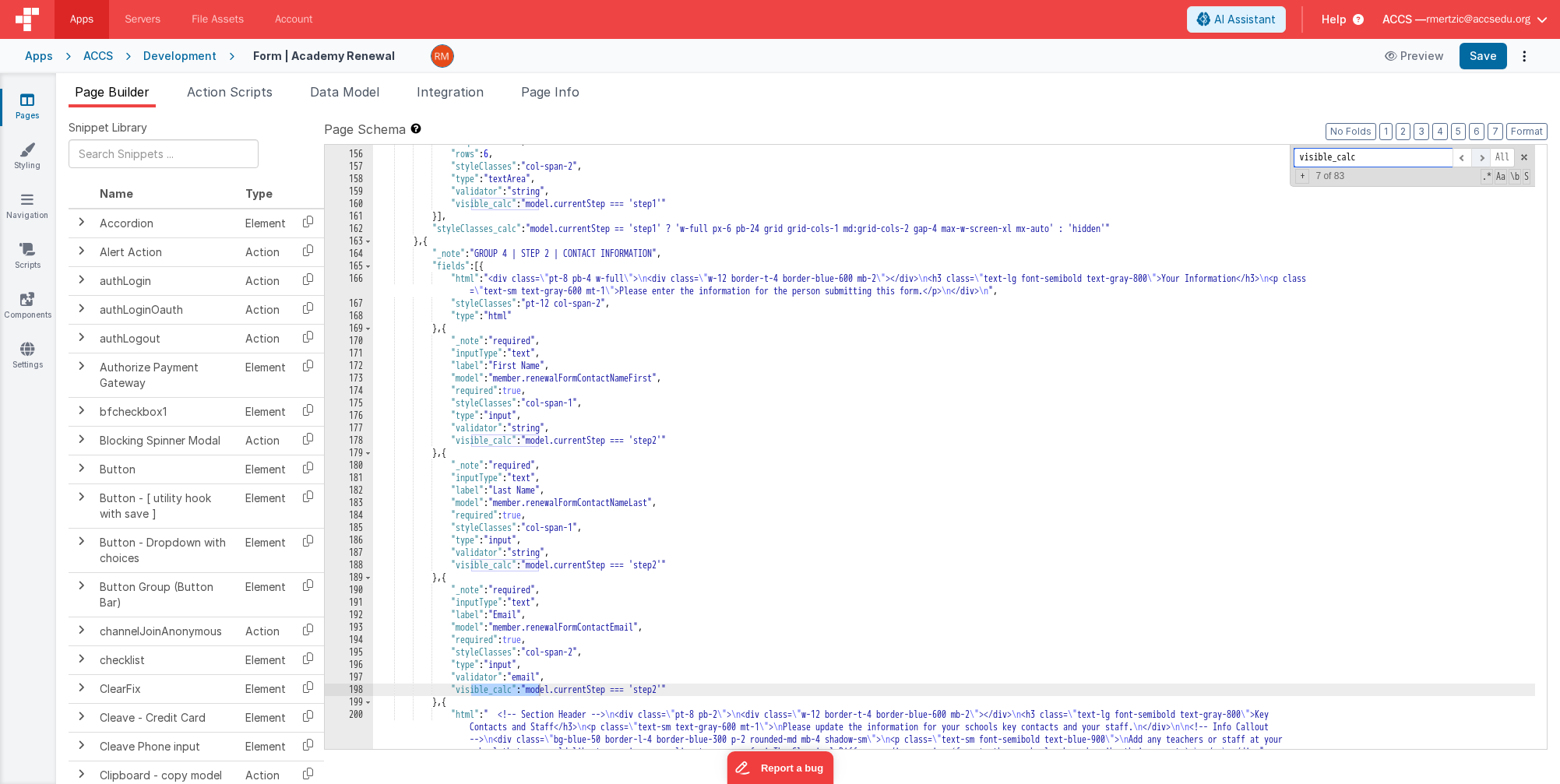 click at bounding box center (1481, 157) 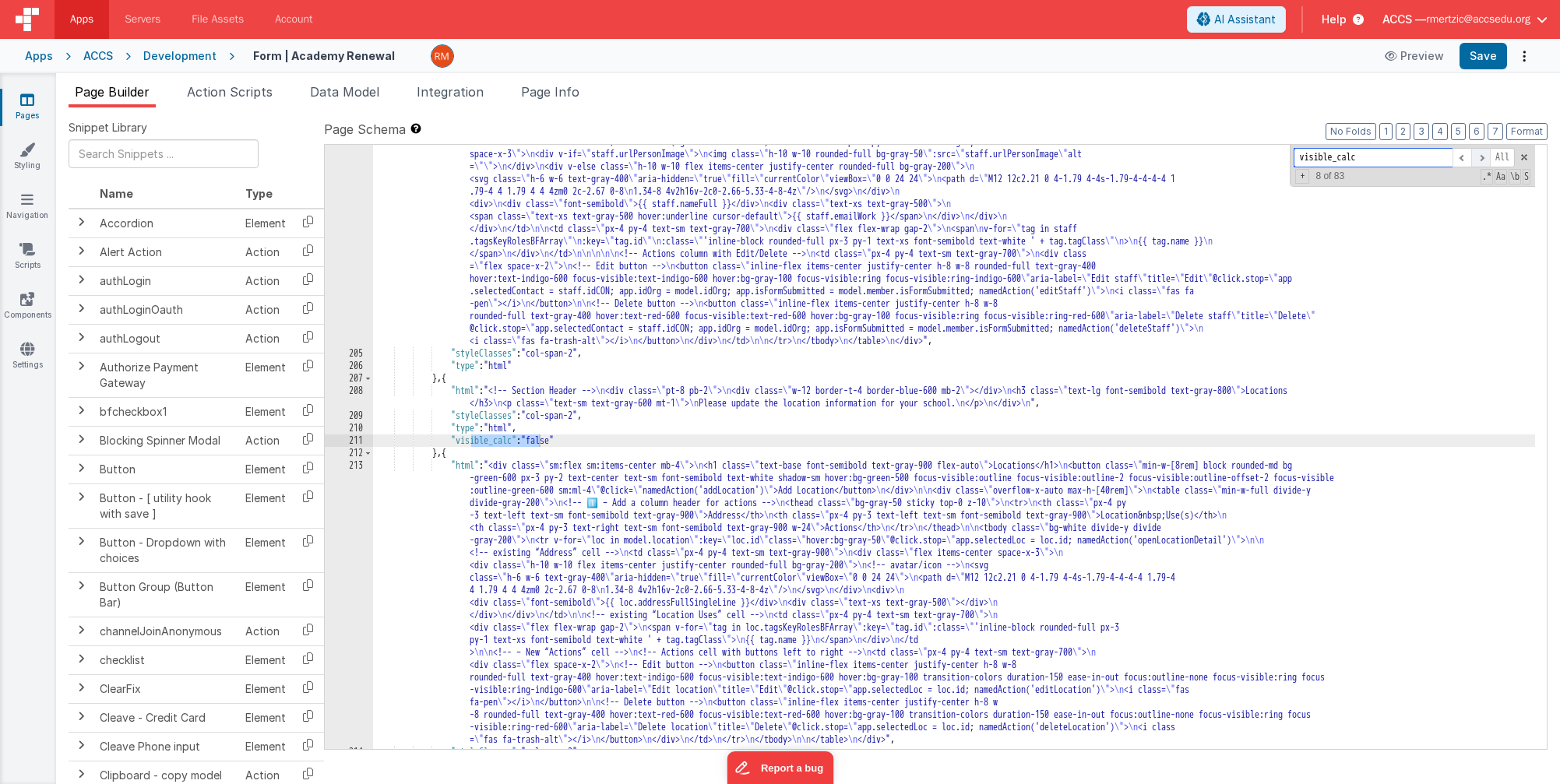 click at bounding box center (1481, 157) 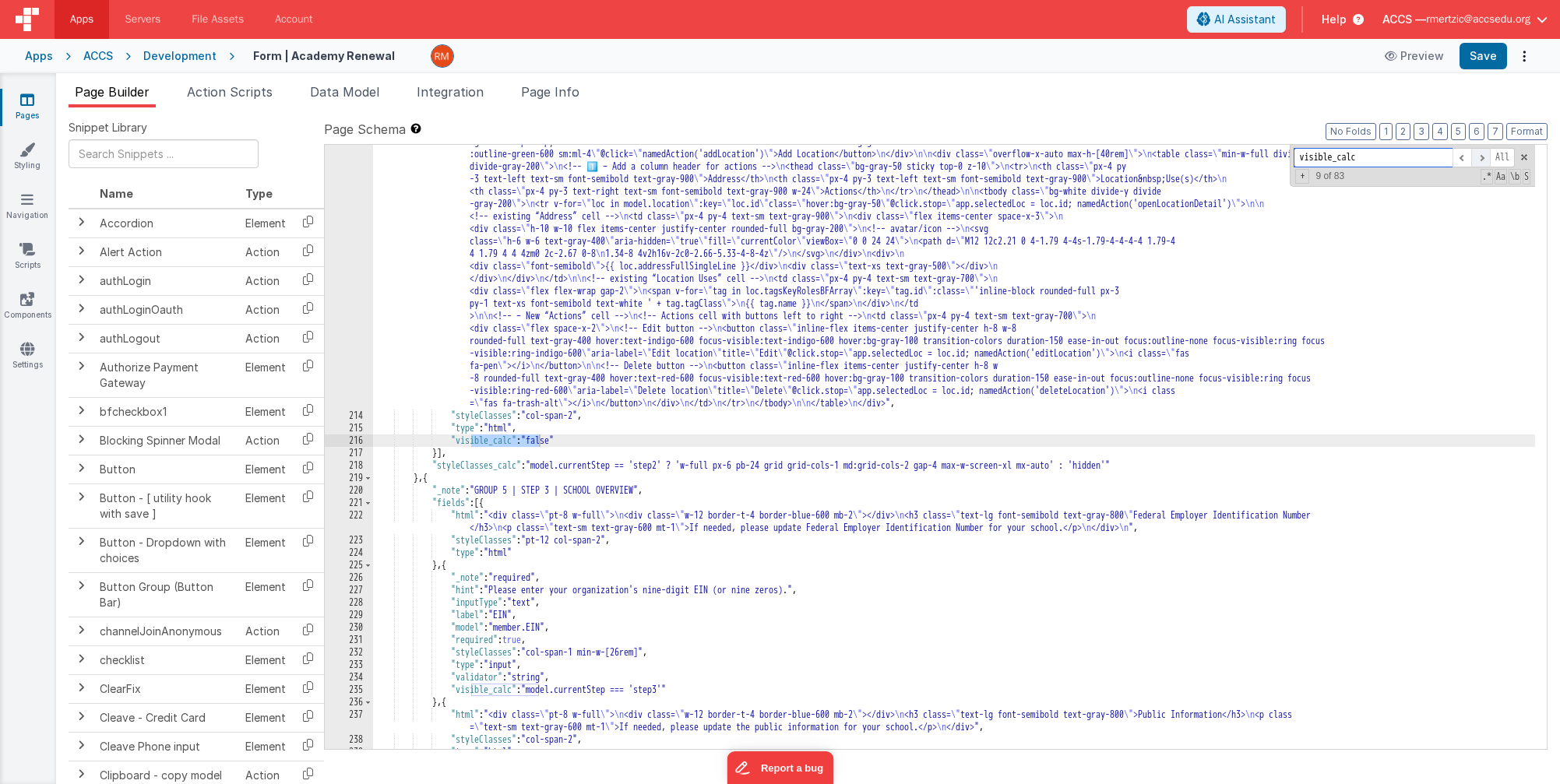 scroll, scrollTop: 3796, scrollLeft: 0, axis: vertical 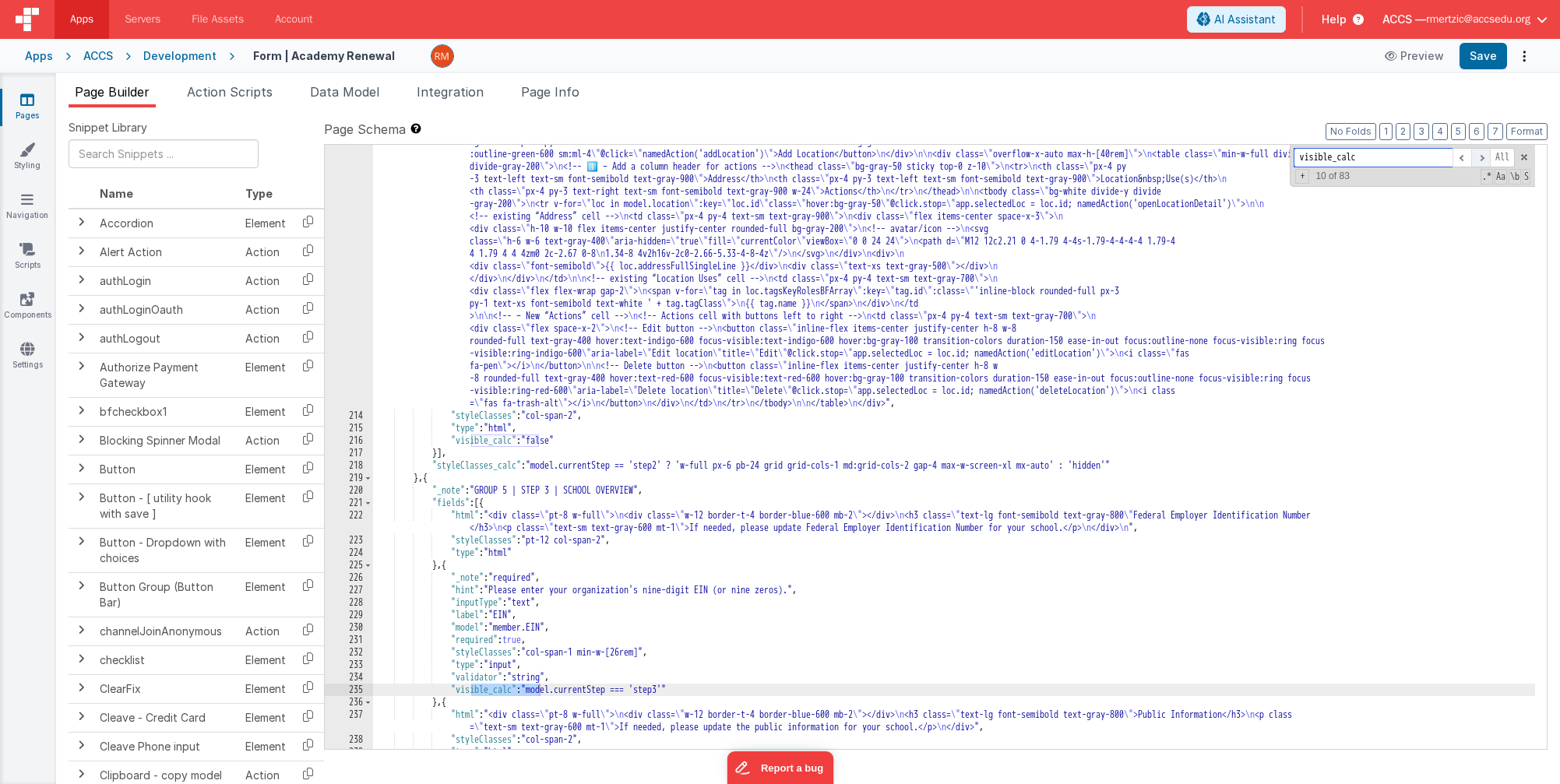 click at bounding box center (1481, 157) 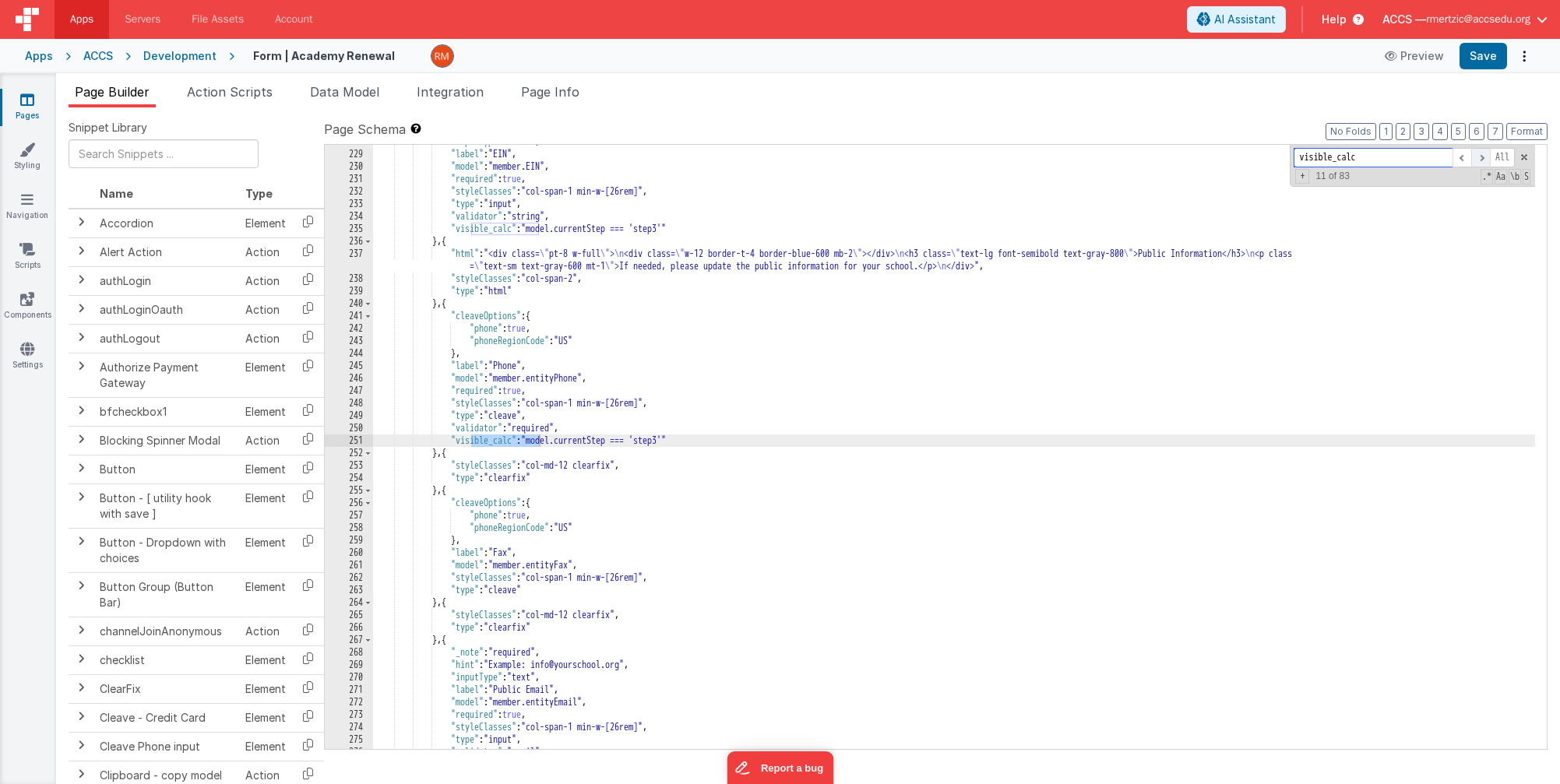 click at bounding box center (1481, 157) 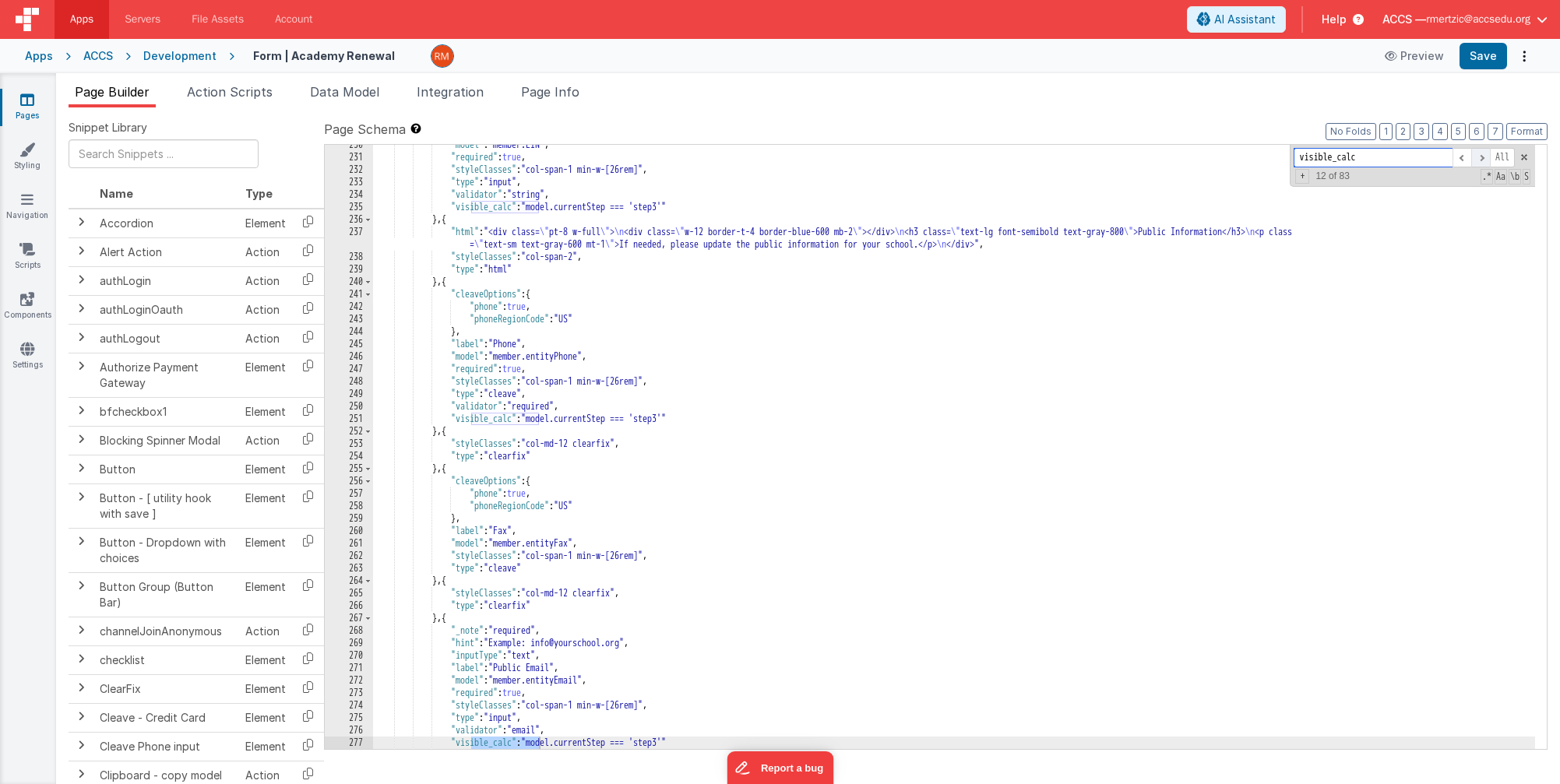 click at bounding box center (1481, 157) 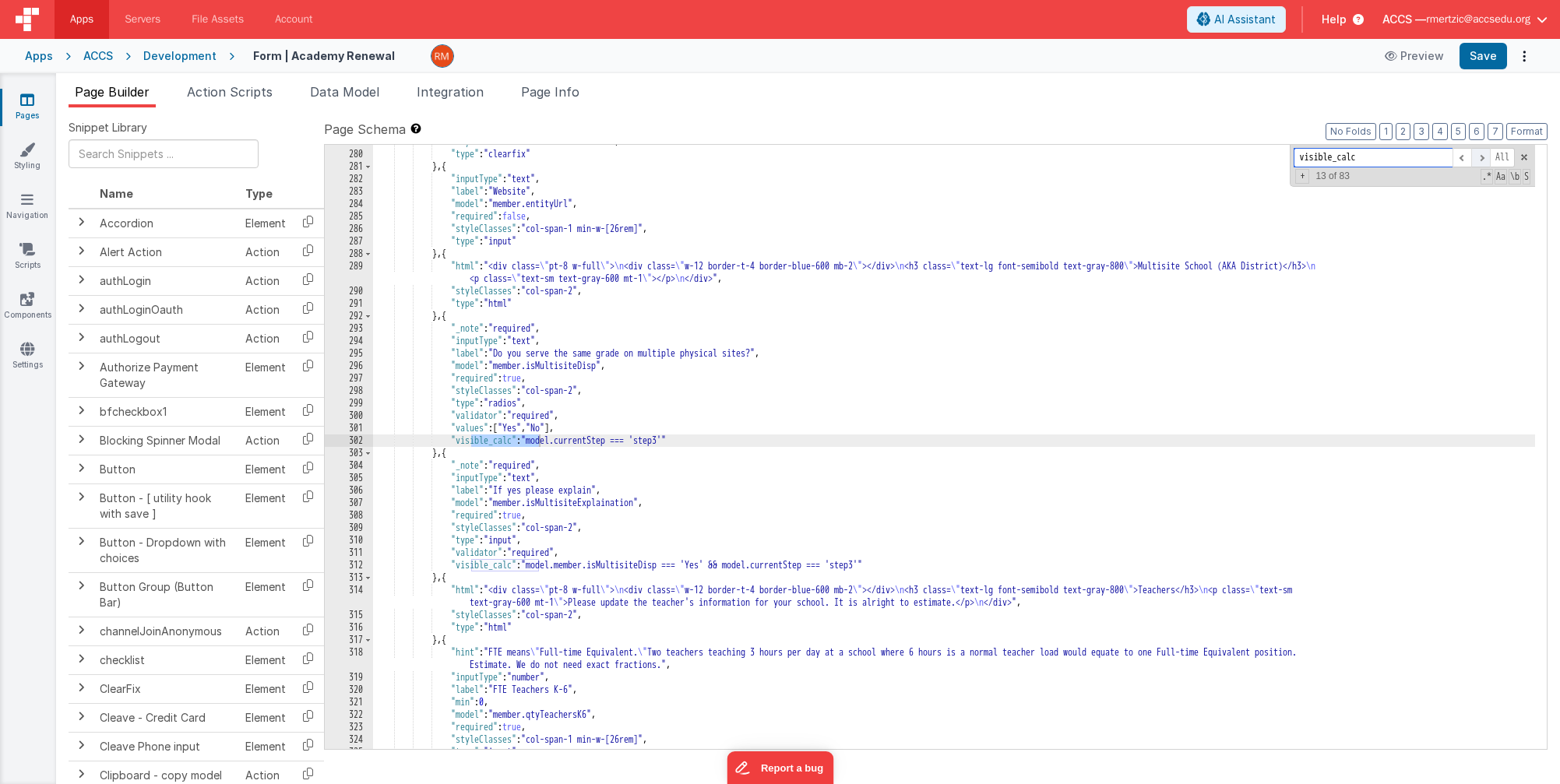 scroll, scrollTop: 4905, scrollLeft: 0, axis: vertical 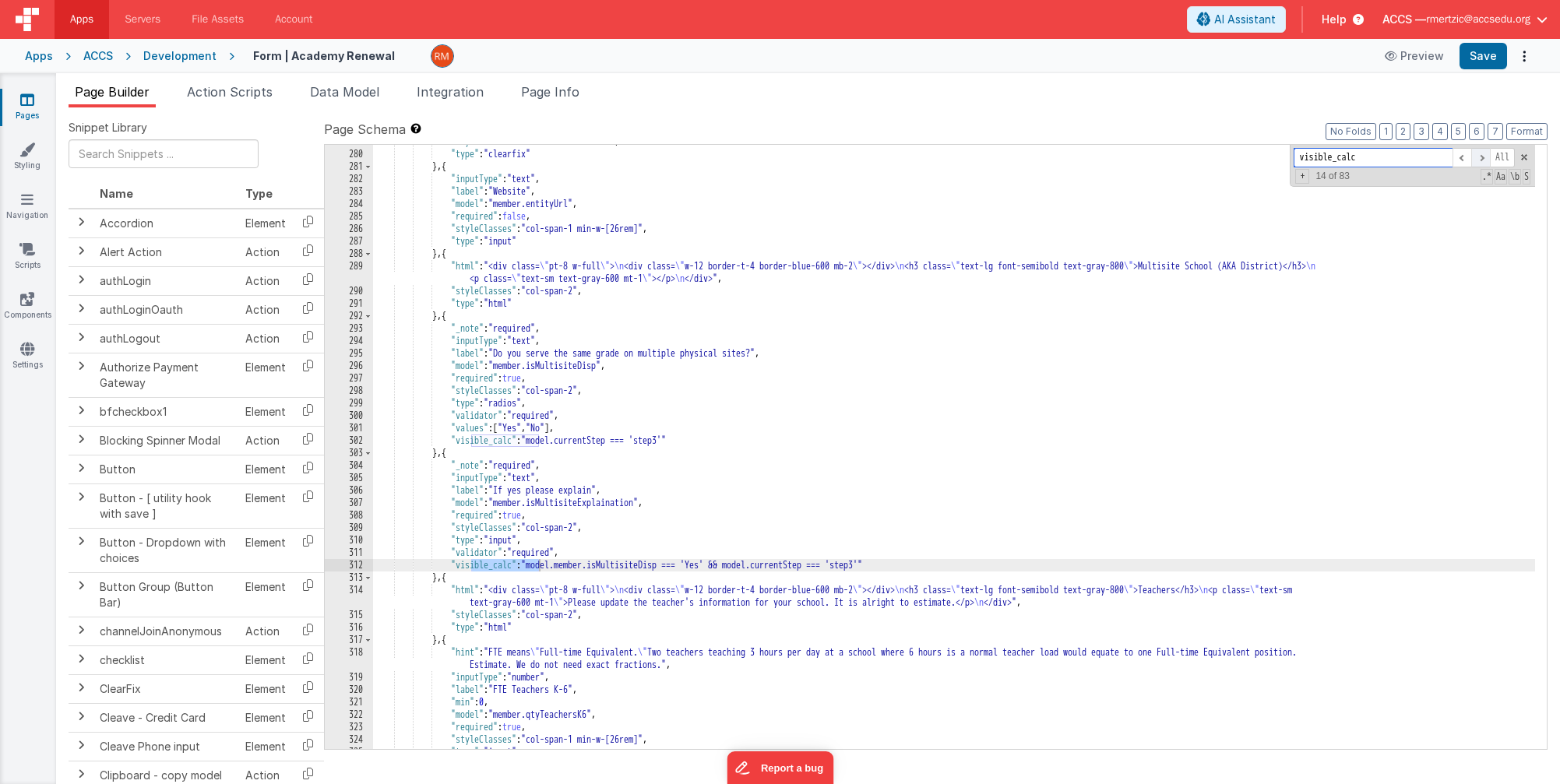 click at bounding box center (1481, 157) 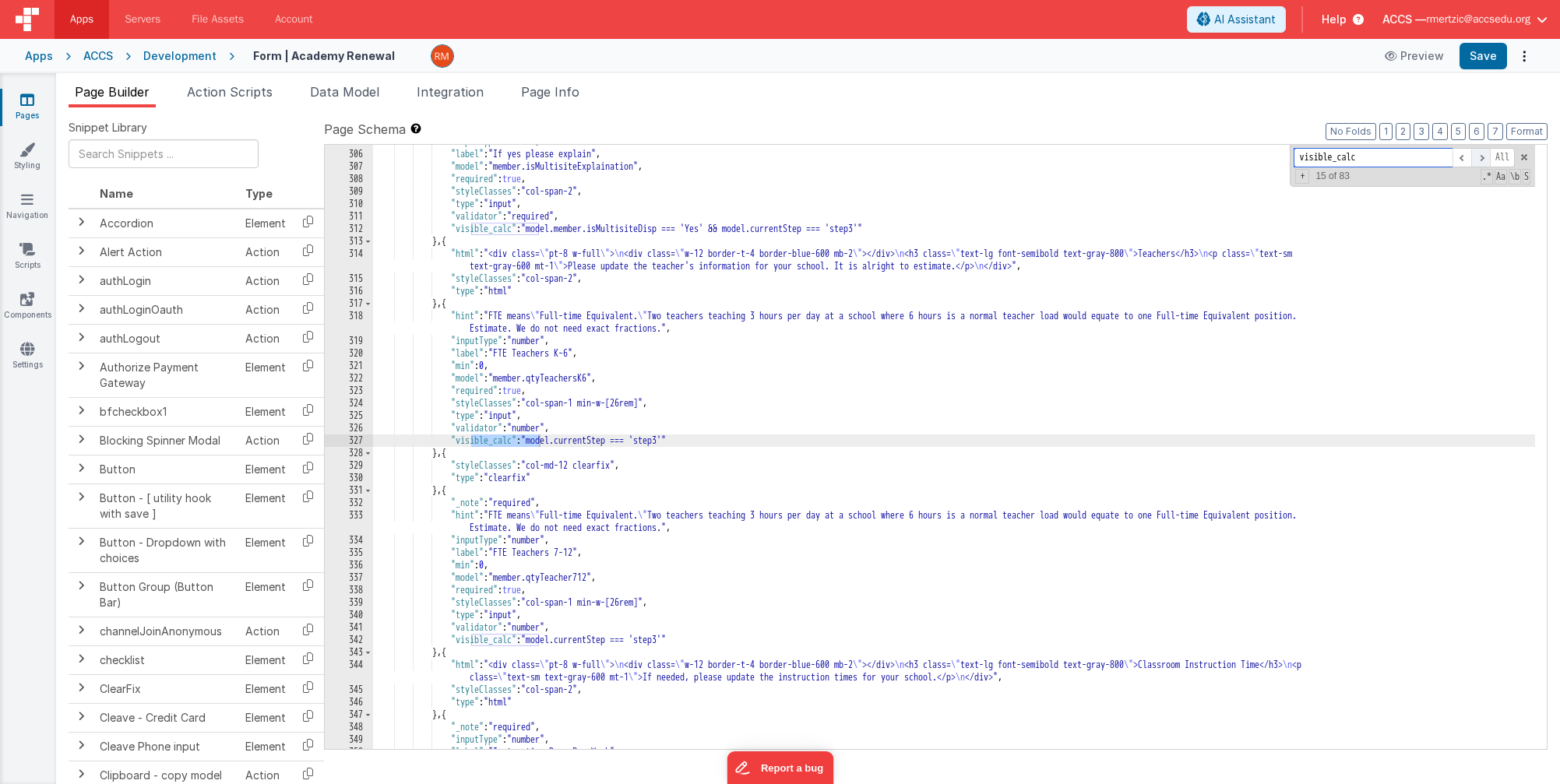 click at bounding box center [1481, 157] 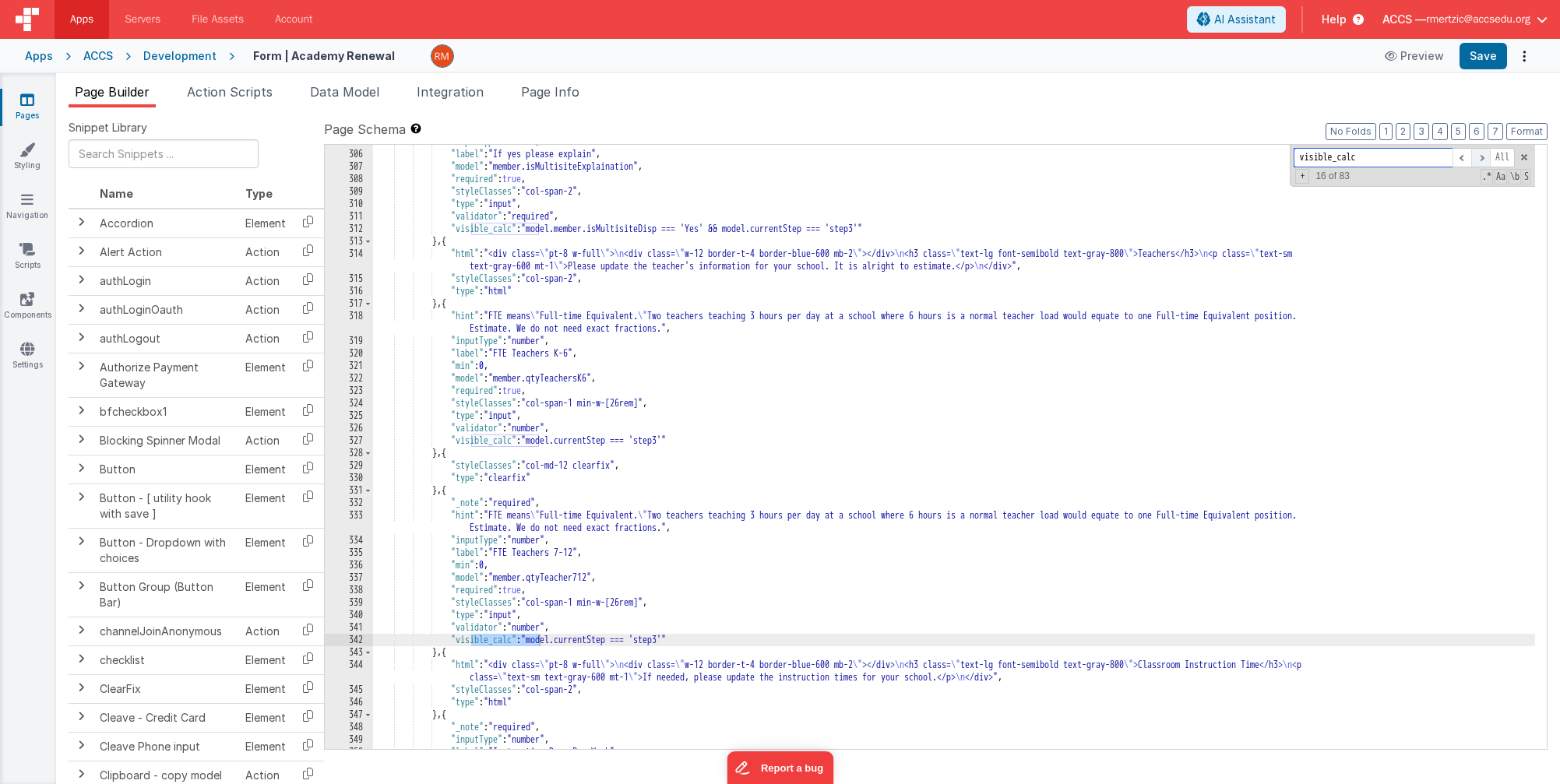 click at bounding box center [1481, 157] 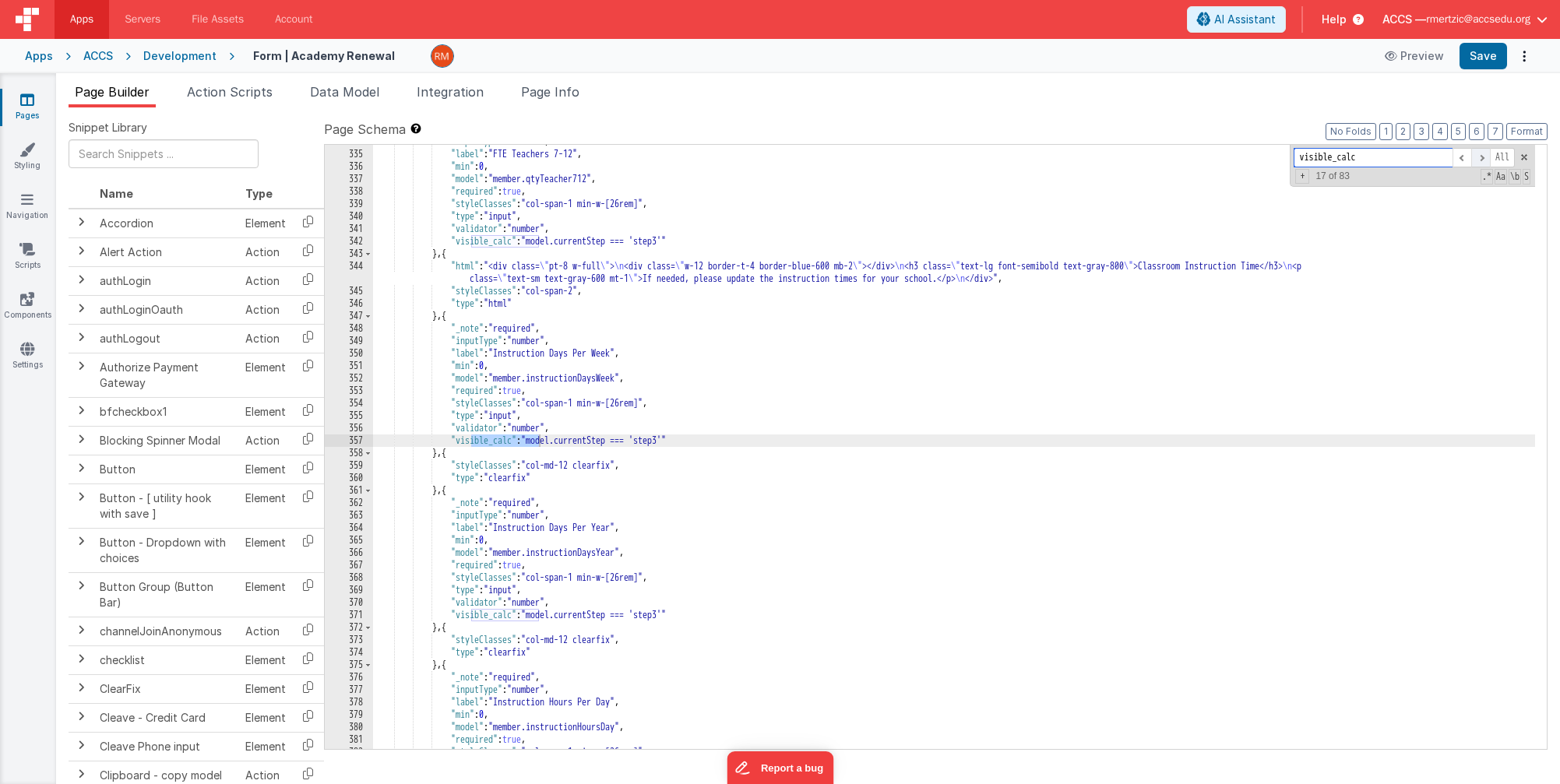 scroll, scrollTop: 5640, scrollLeft: 0, axis: vertical 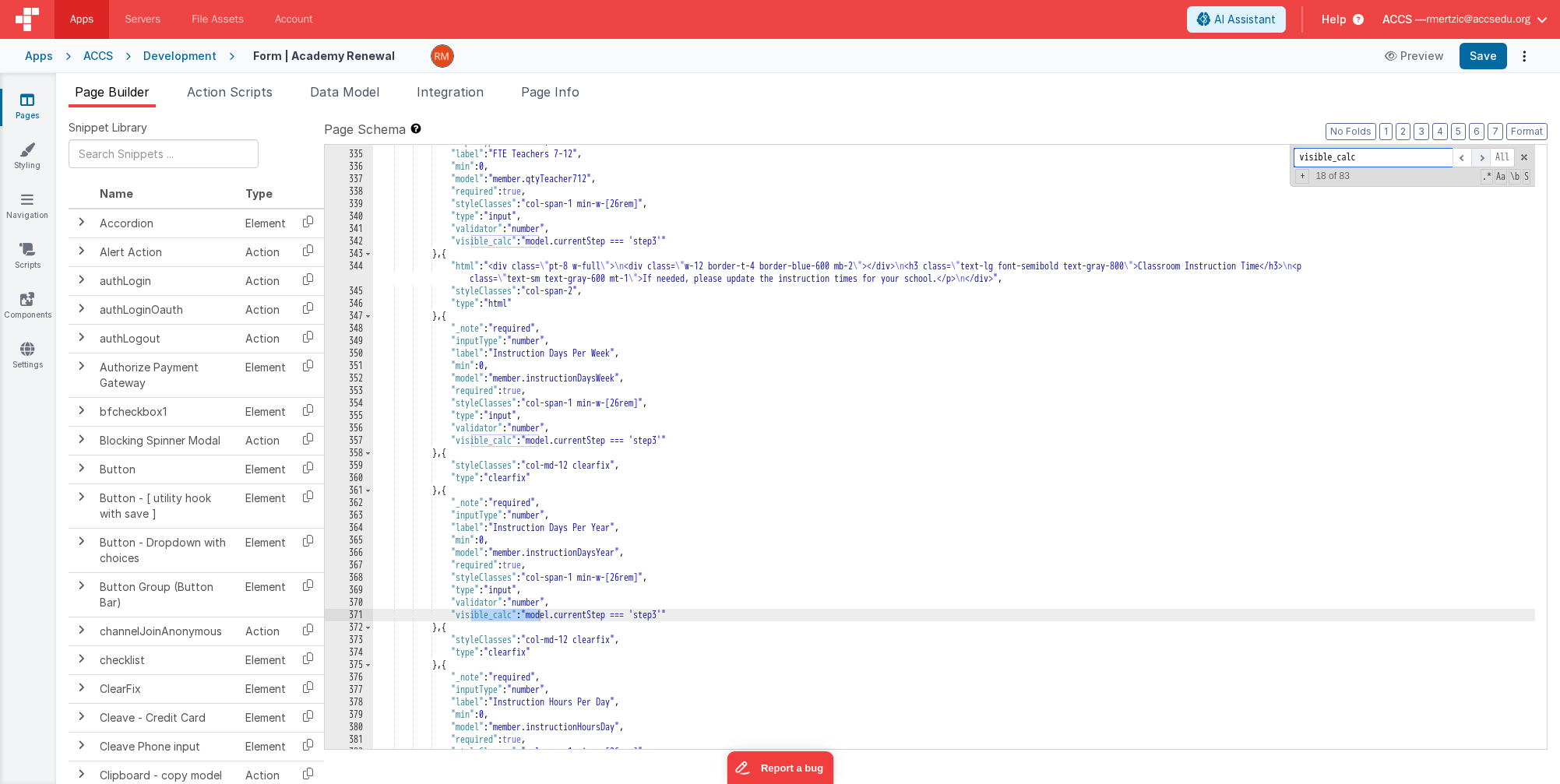 click at bounding box center [1481, 157] 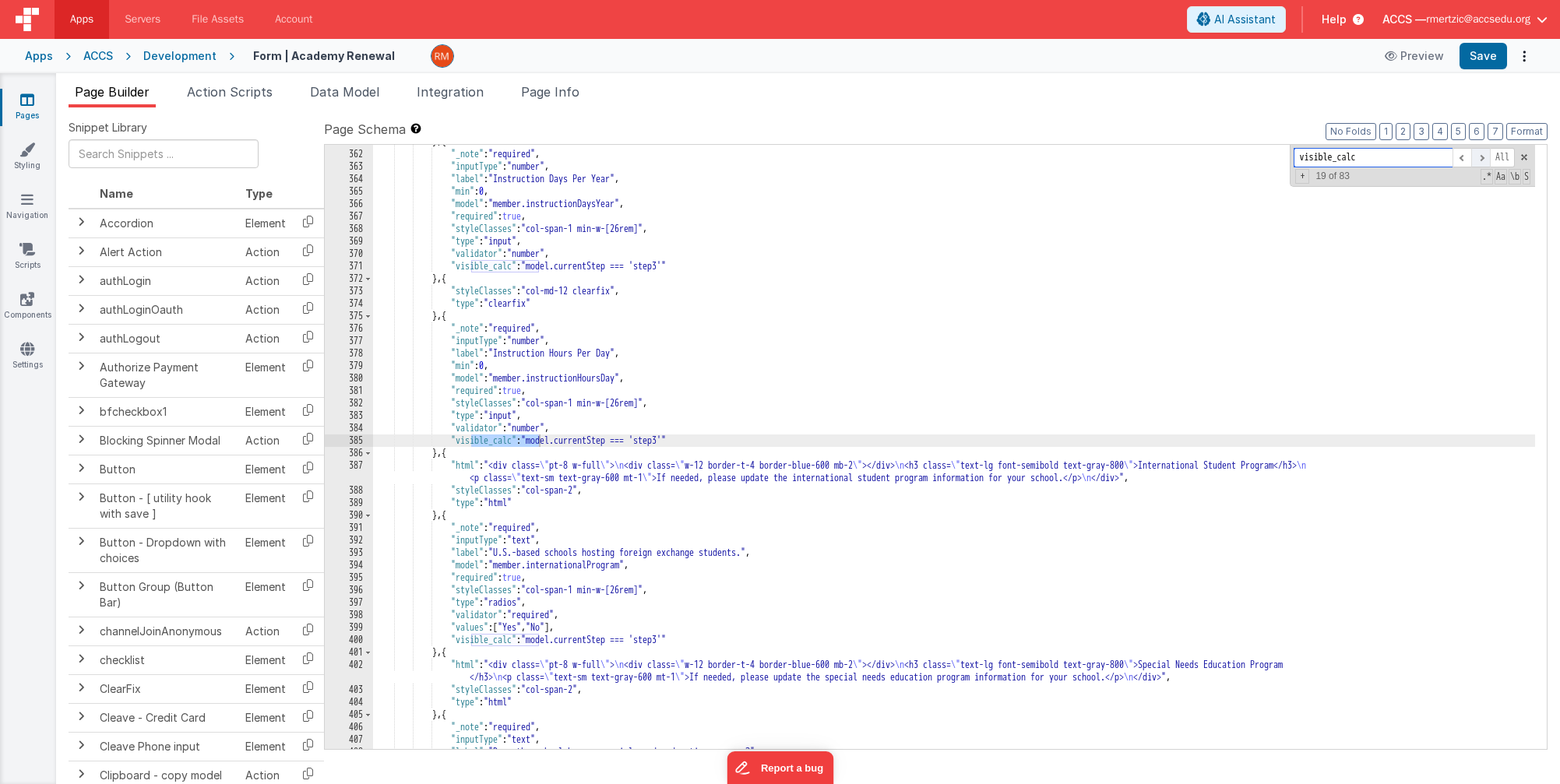 scroll, scrollTop: 5989, scrollLeft: 0, axis: vertical 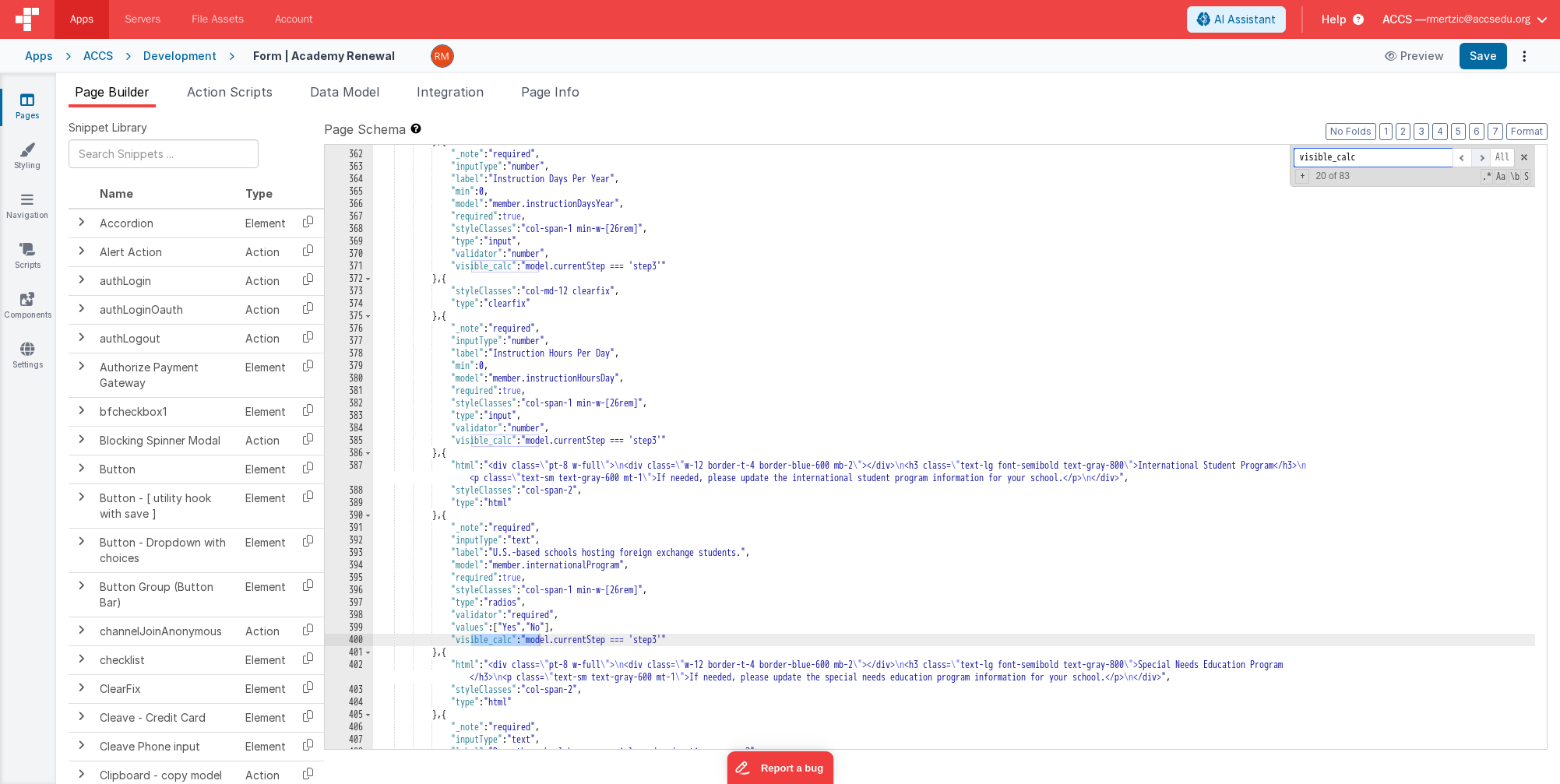 click at bounding box center (1481, 157) 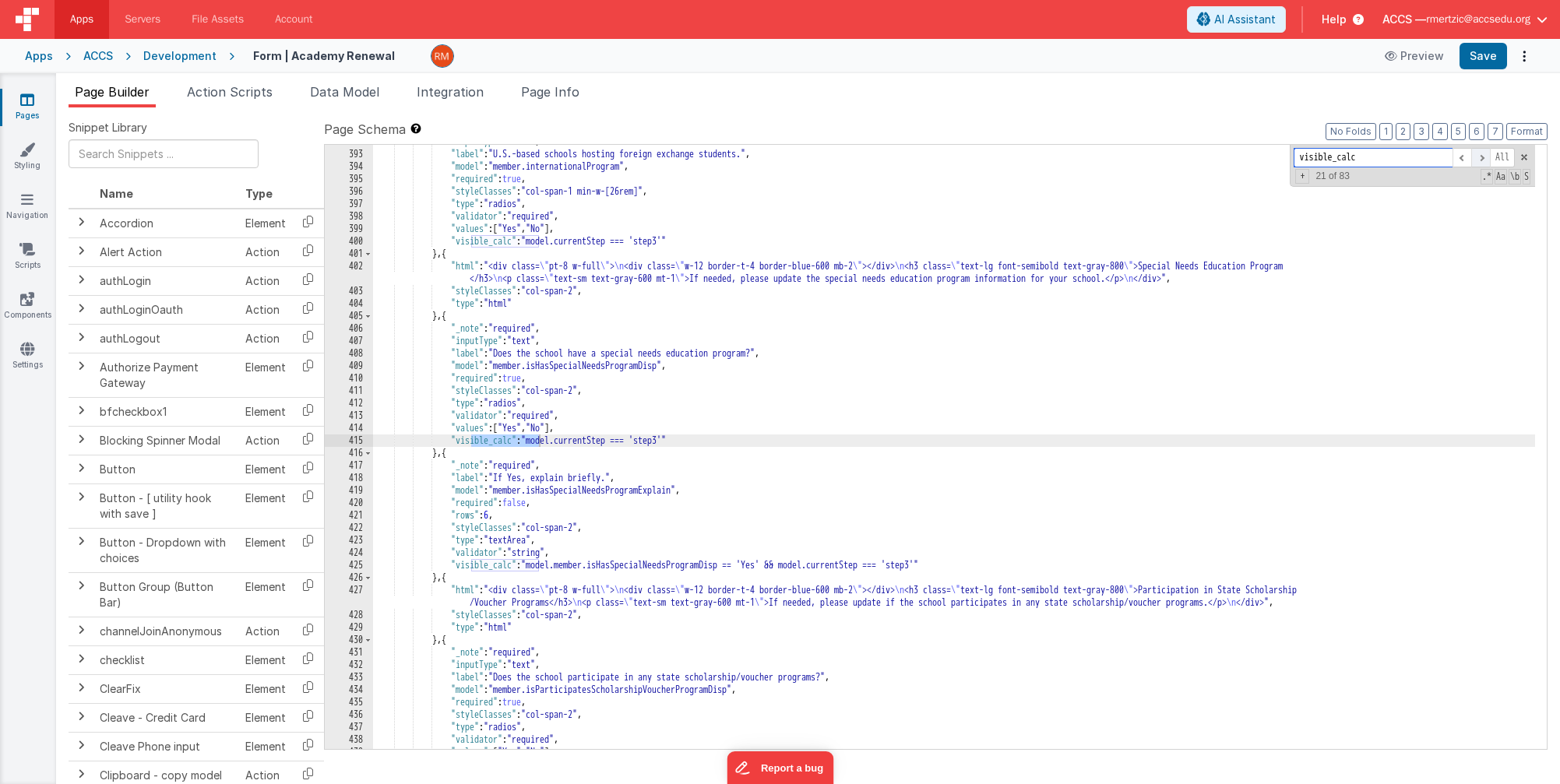 click at bounding box center [1481, 157] 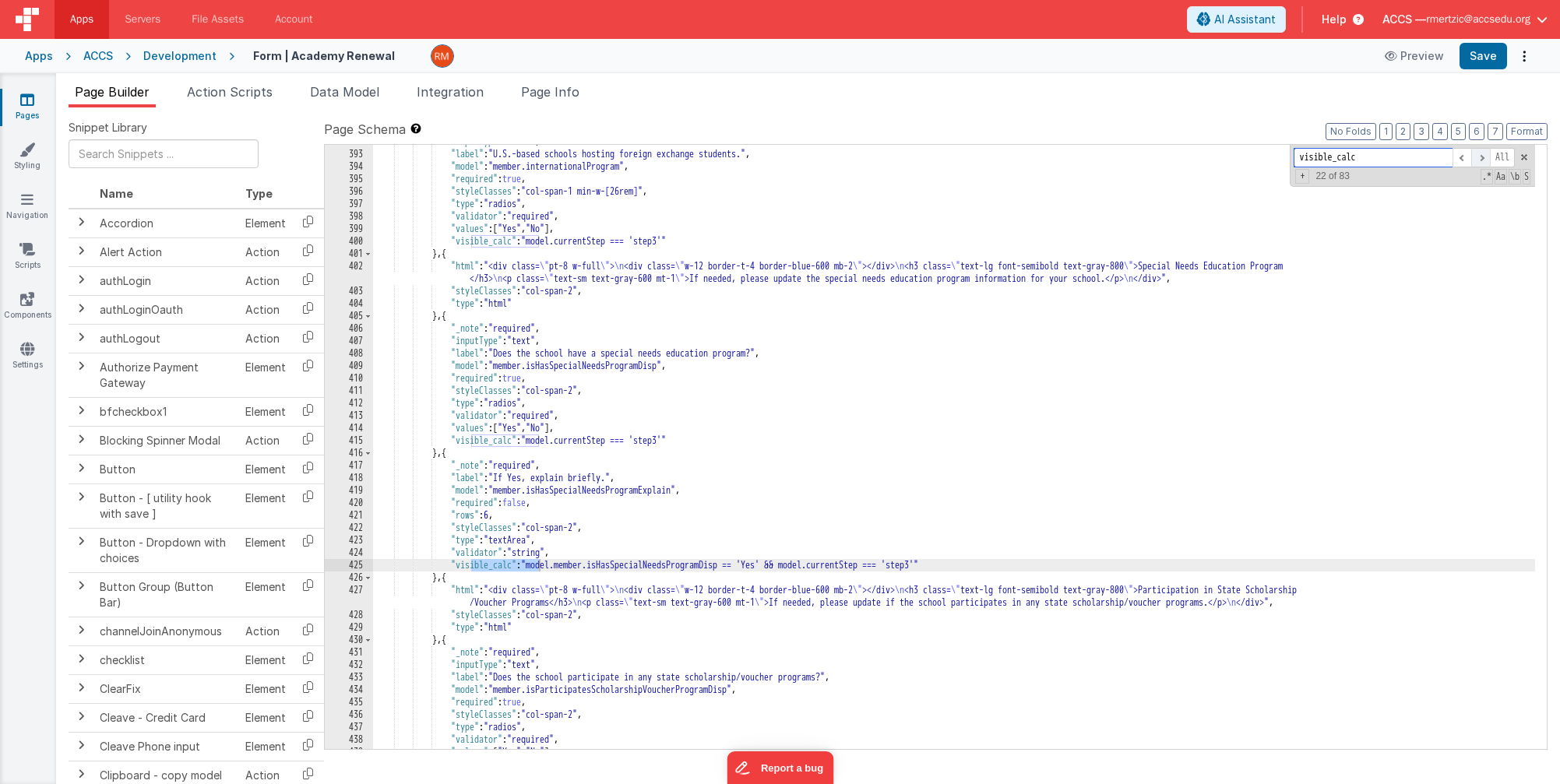 click at bounding box center [1481, 157] 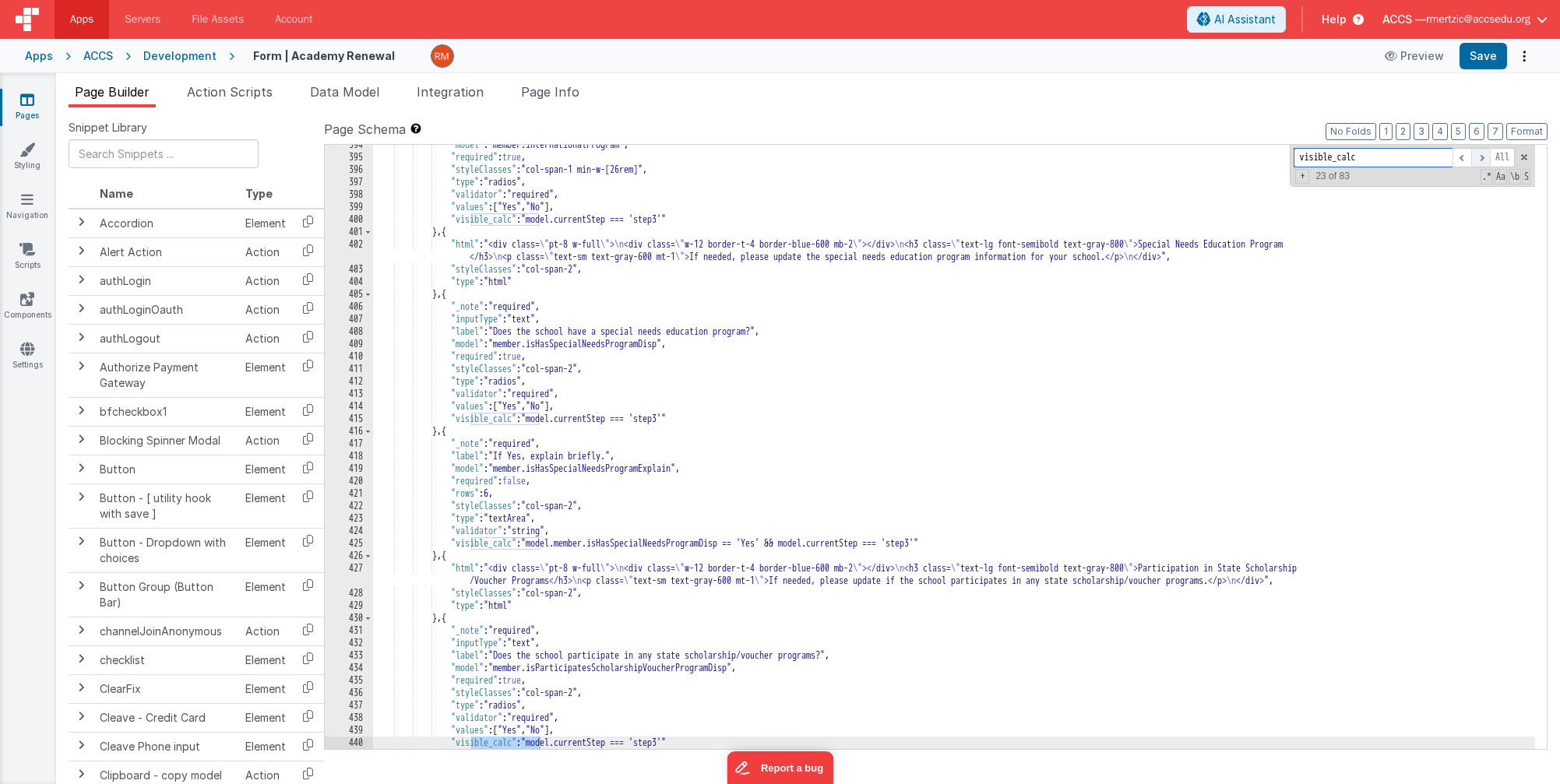 scroll, scrollTop: 6409, scrollLeft: 0, axis: vertical 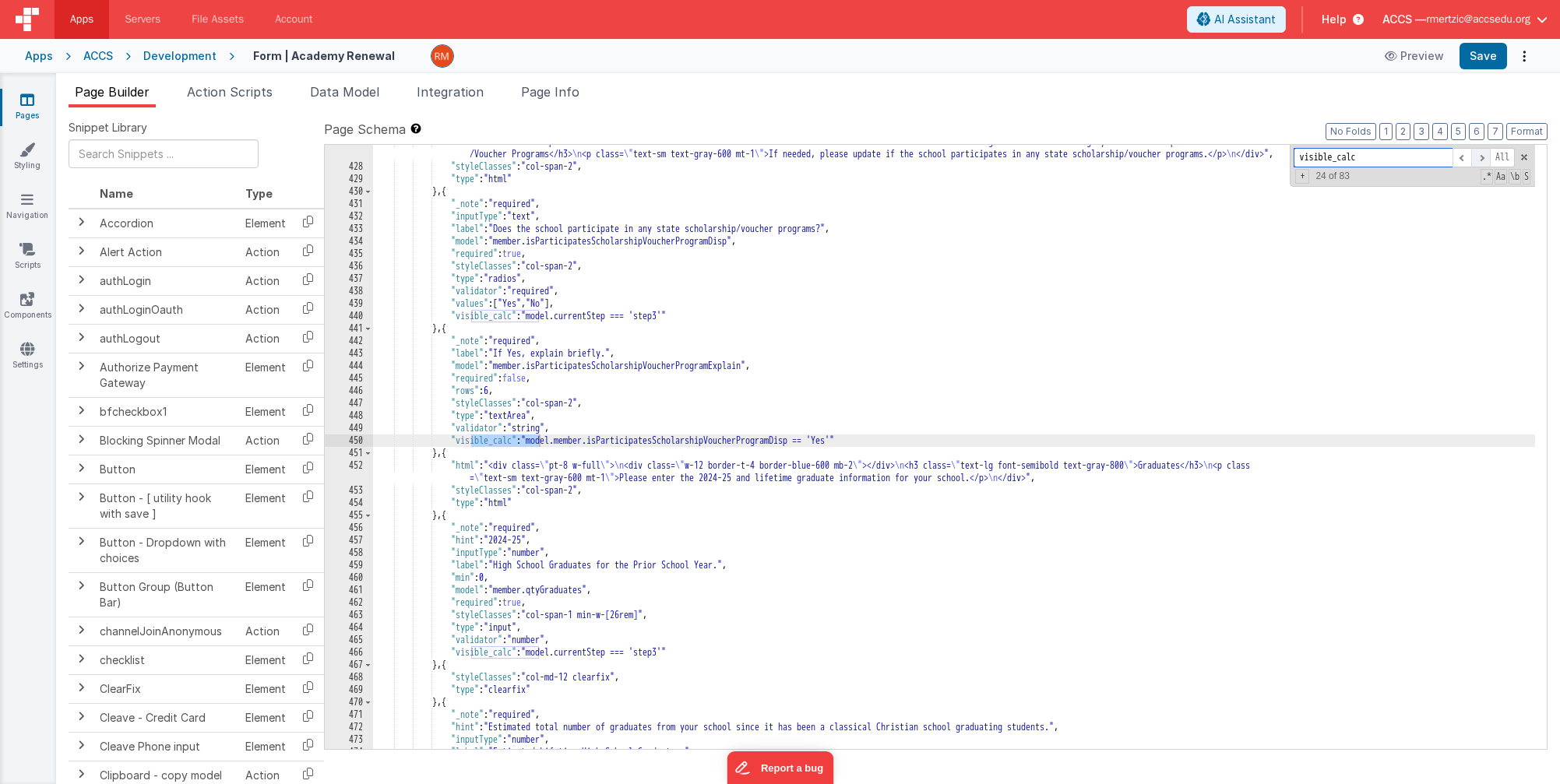 click at bounding box center (1481, 157) 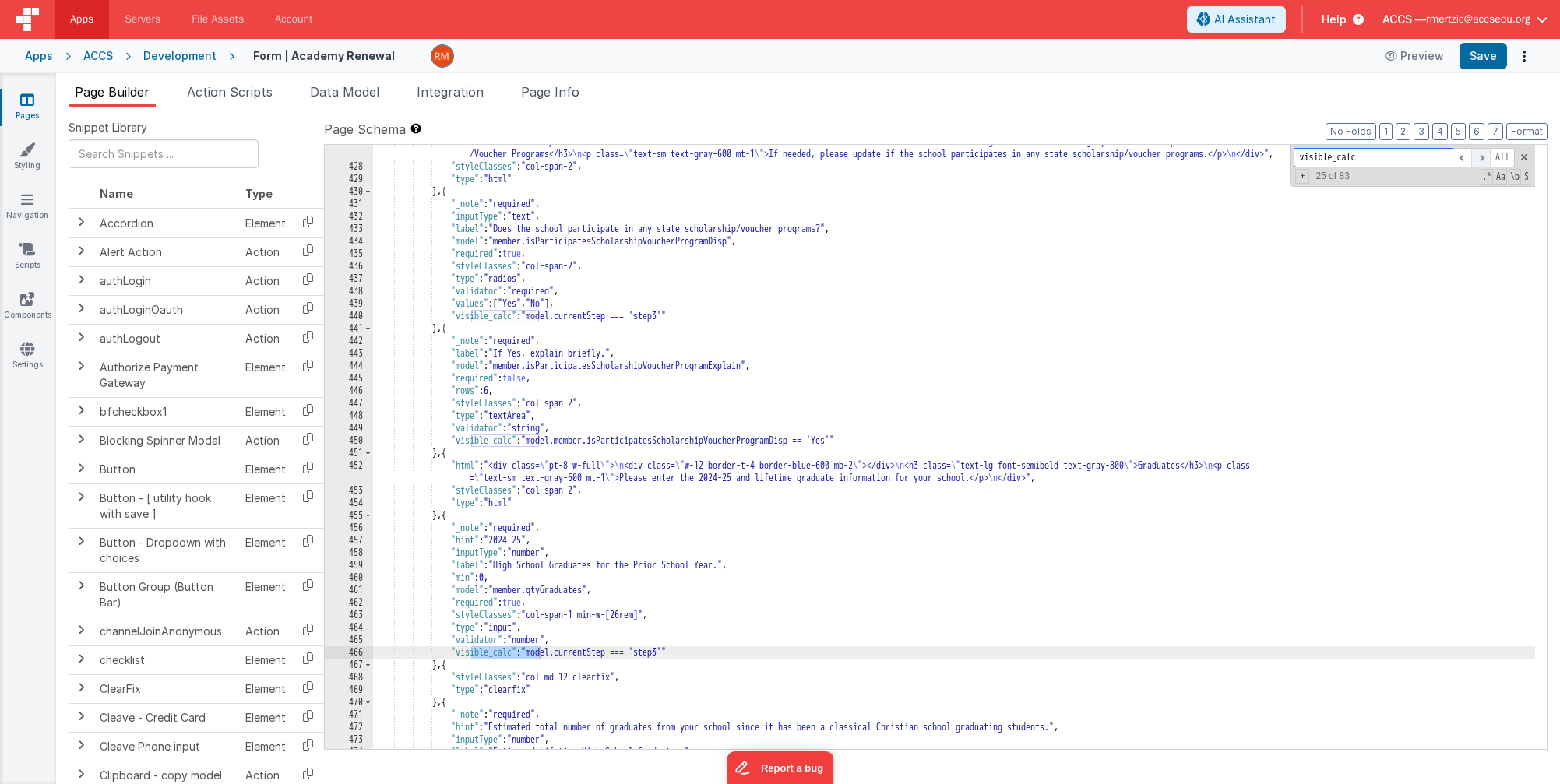 click at bounding box center [1481, 157] 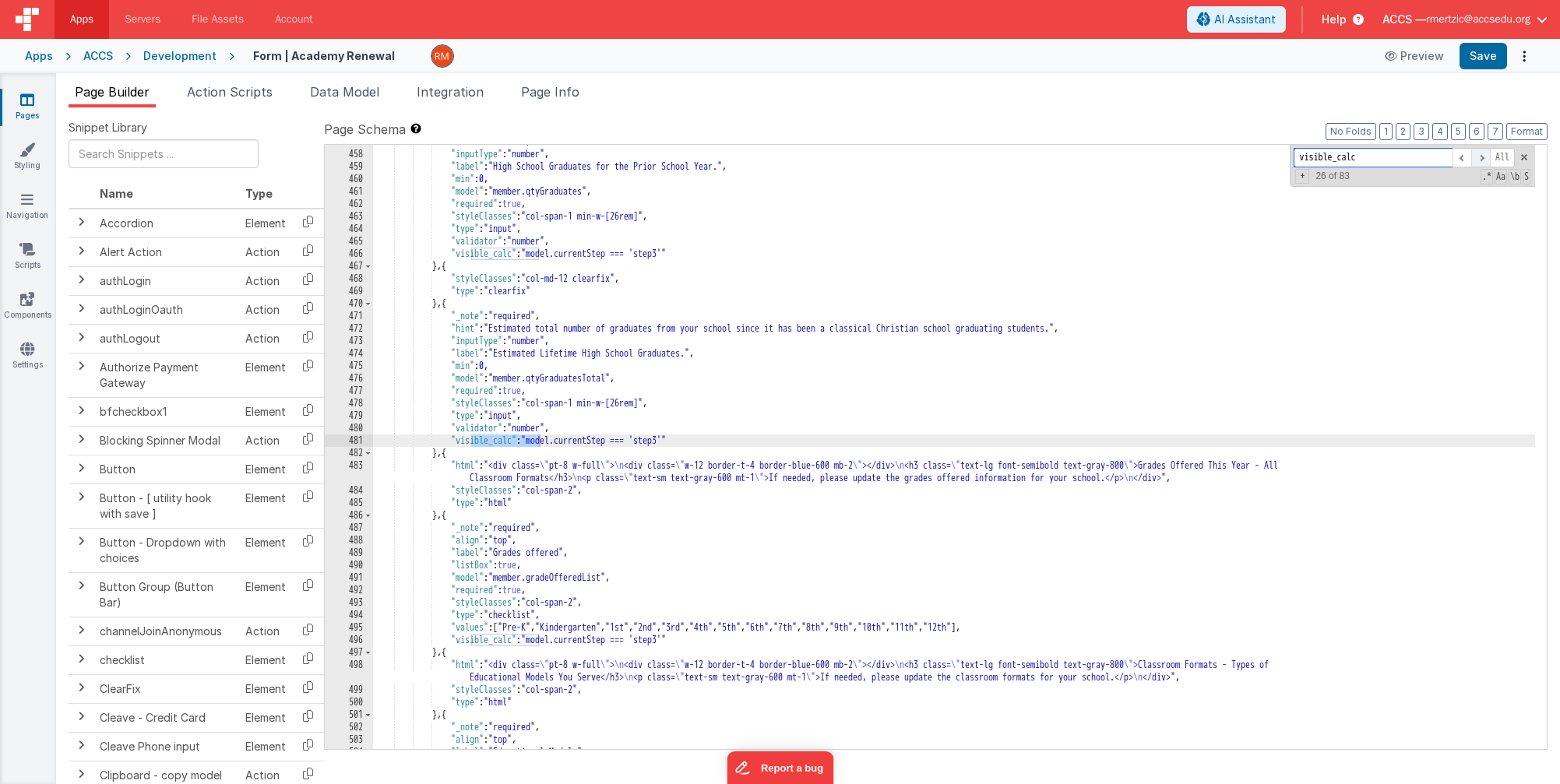 scroll, scrollTop: 7234, scrollLeft: 0, axis: vertical 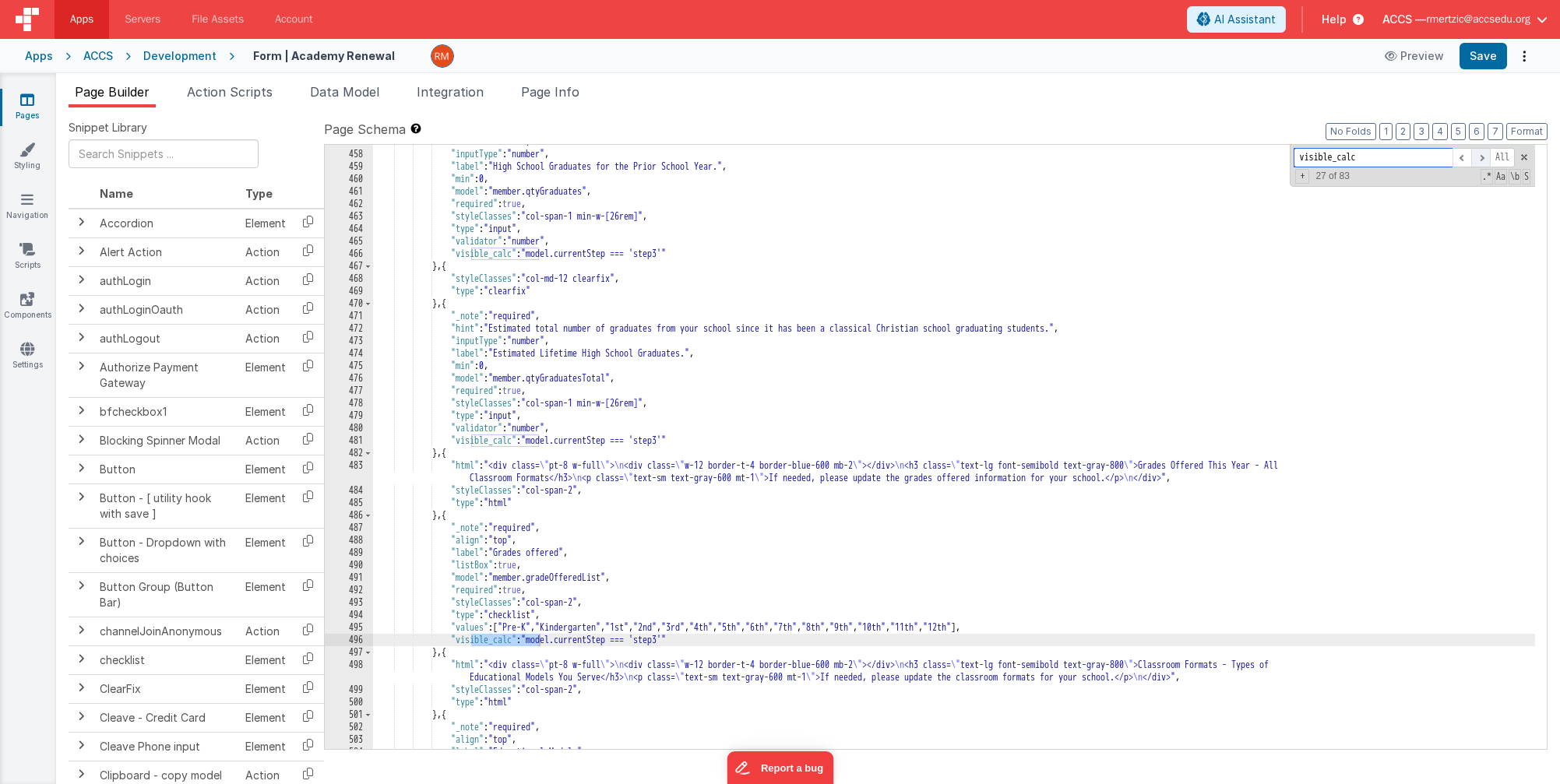 click at bounding box center (1481, 157) 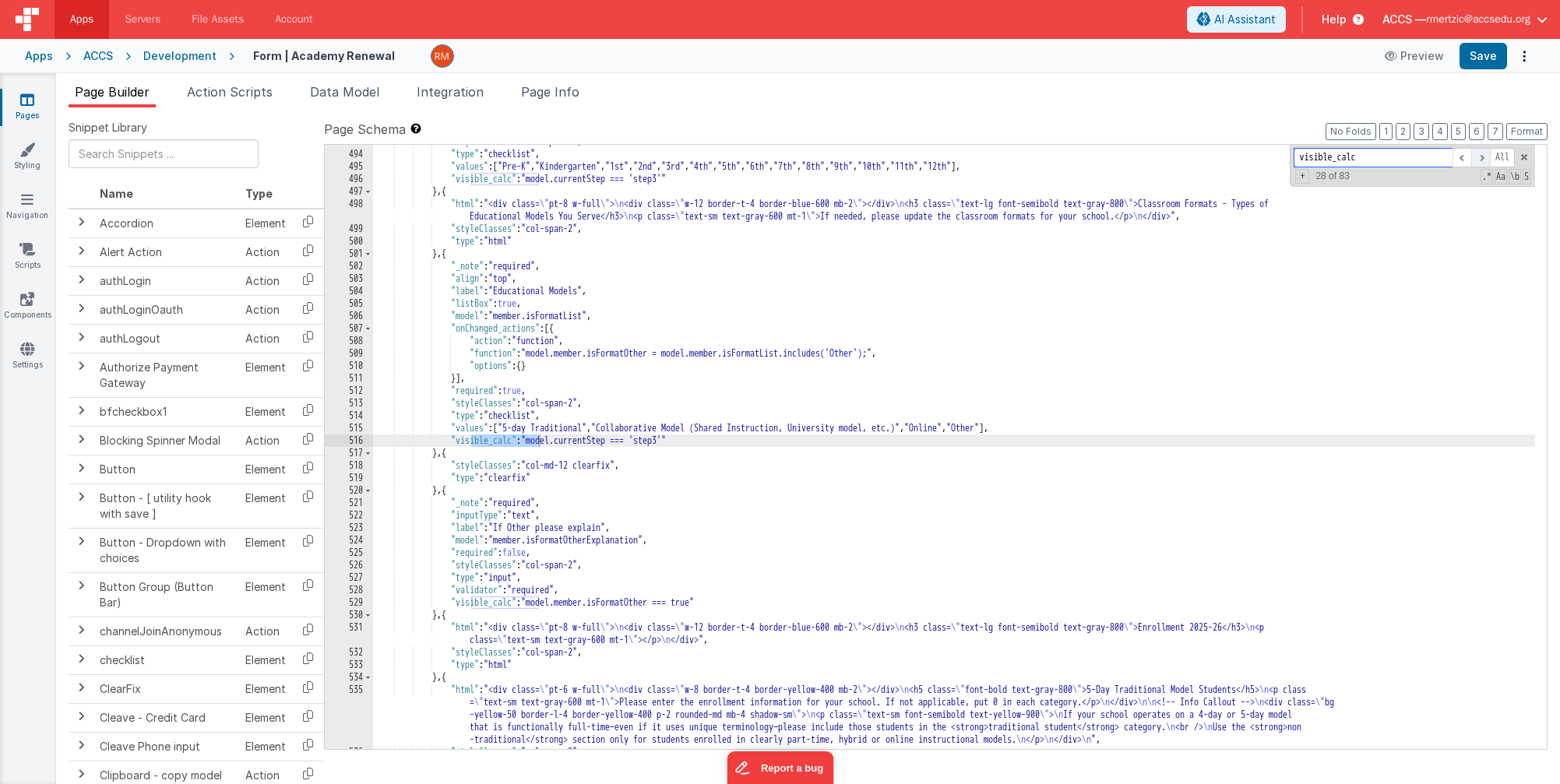 click at bounding box center [1481, 157] 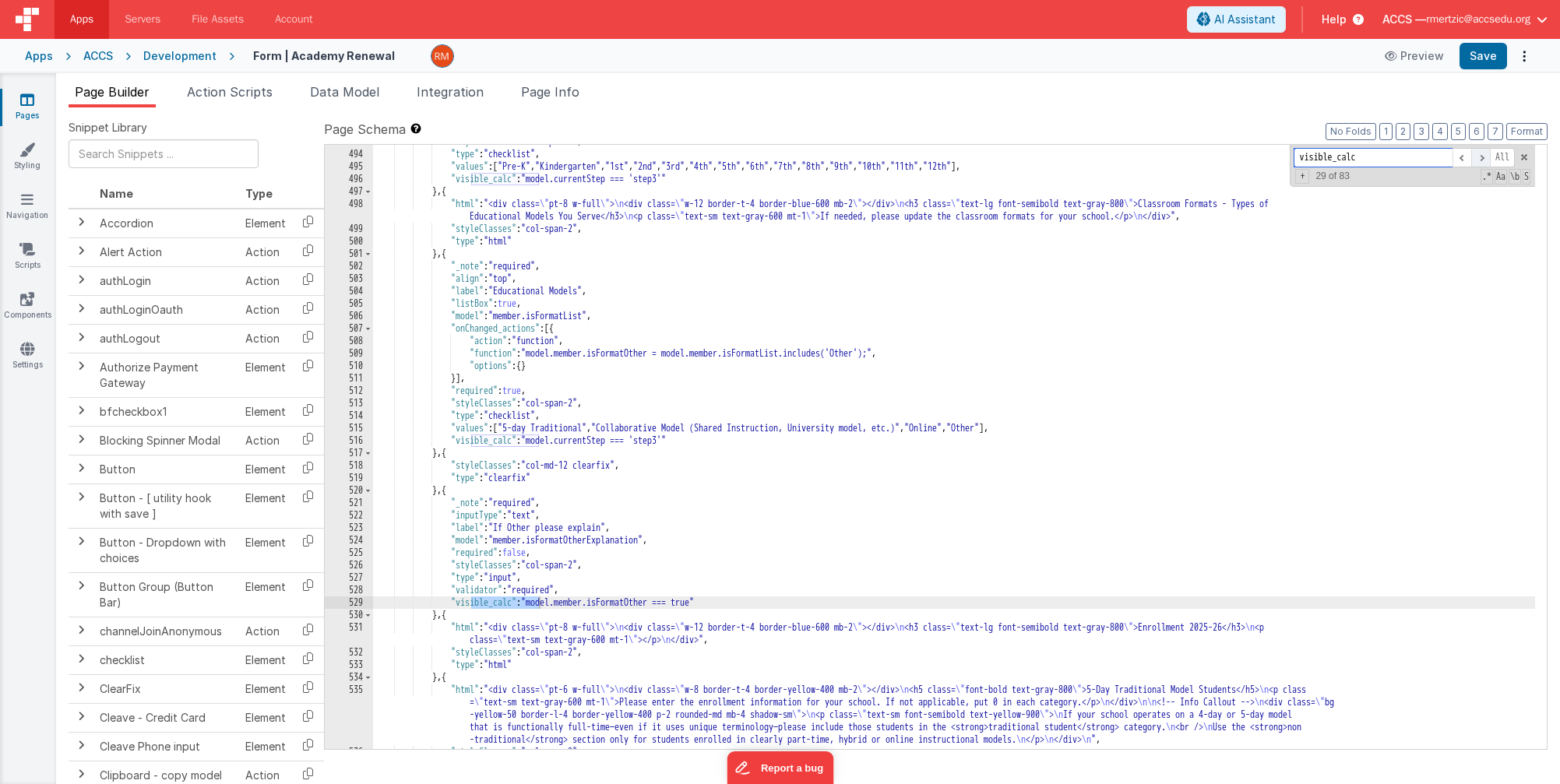 click at bounding box center [1481, 157] 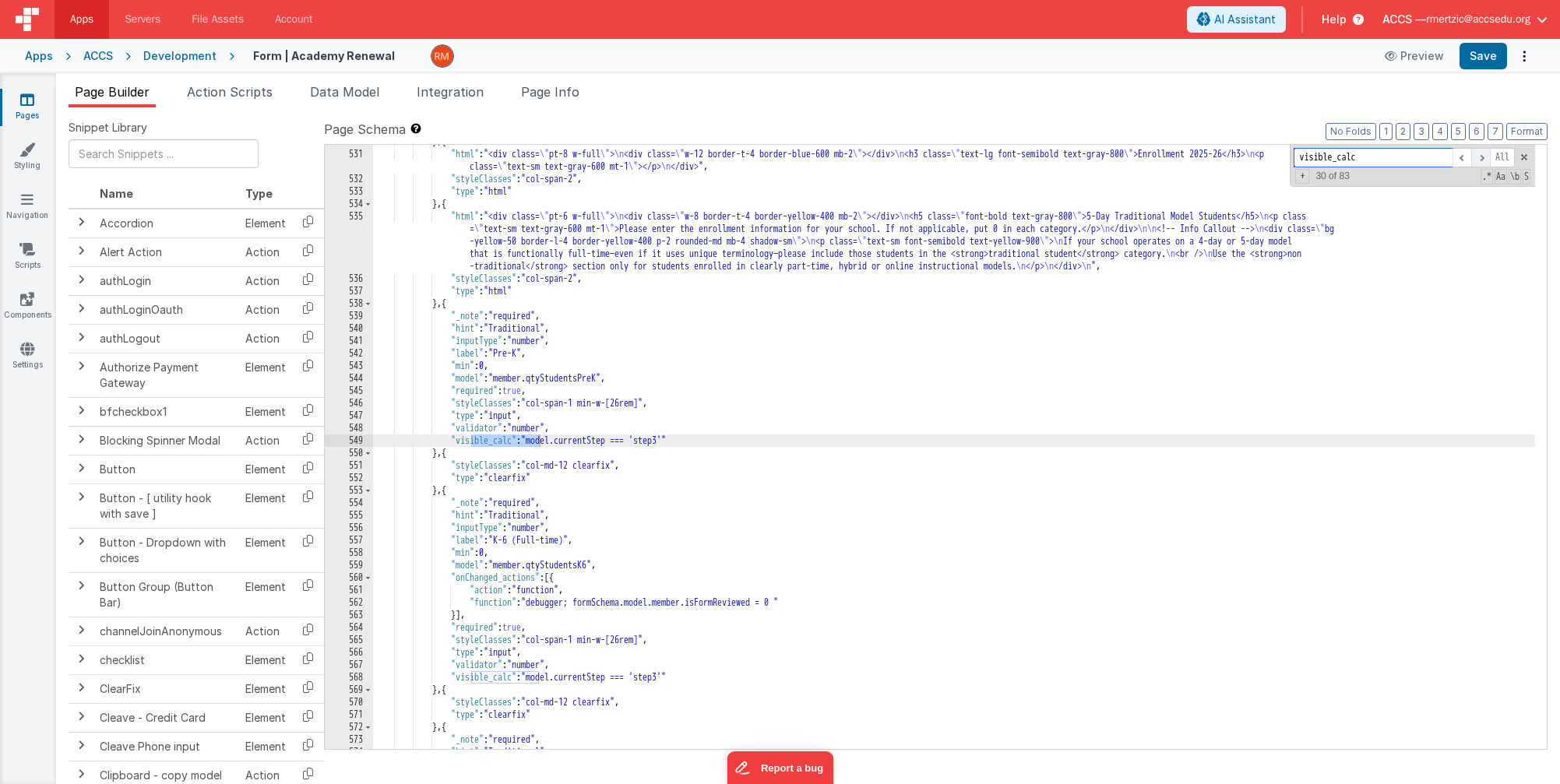 scroll, scrollTop: 8169, scrollLeft: 0, axis: vertical 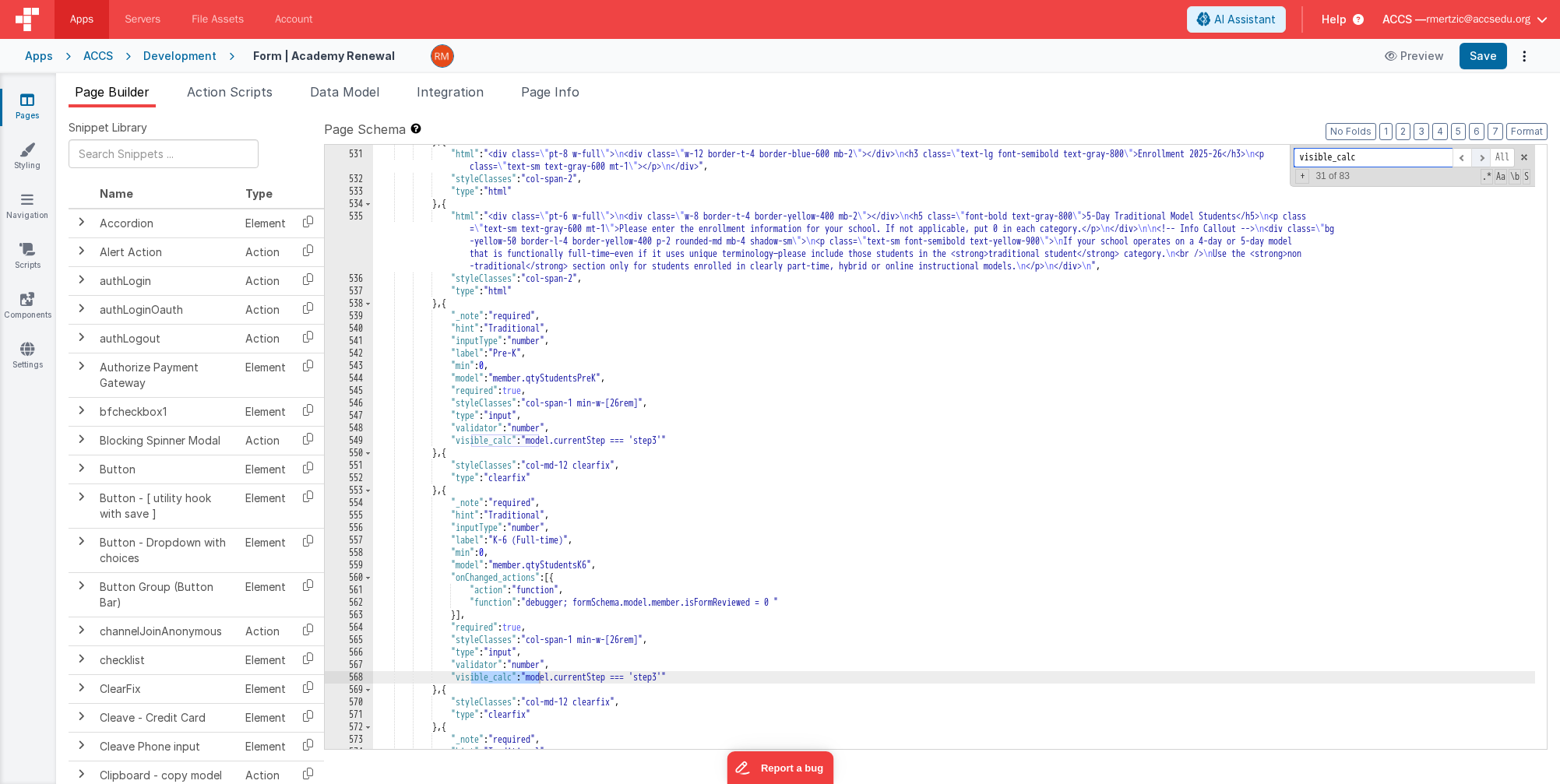 click at bounding box center [1481, 157] 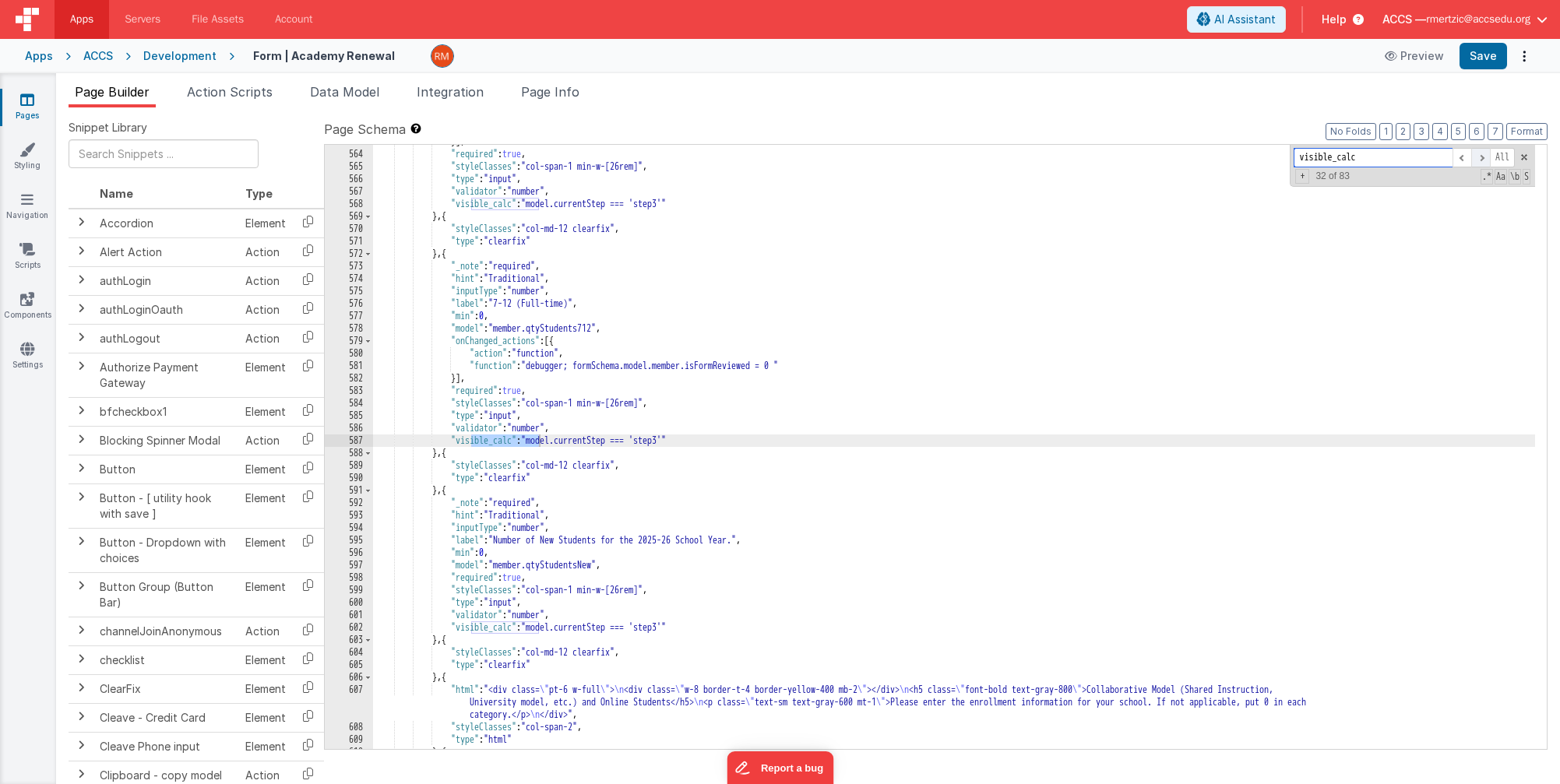 click at bounding box center (1481, 157) 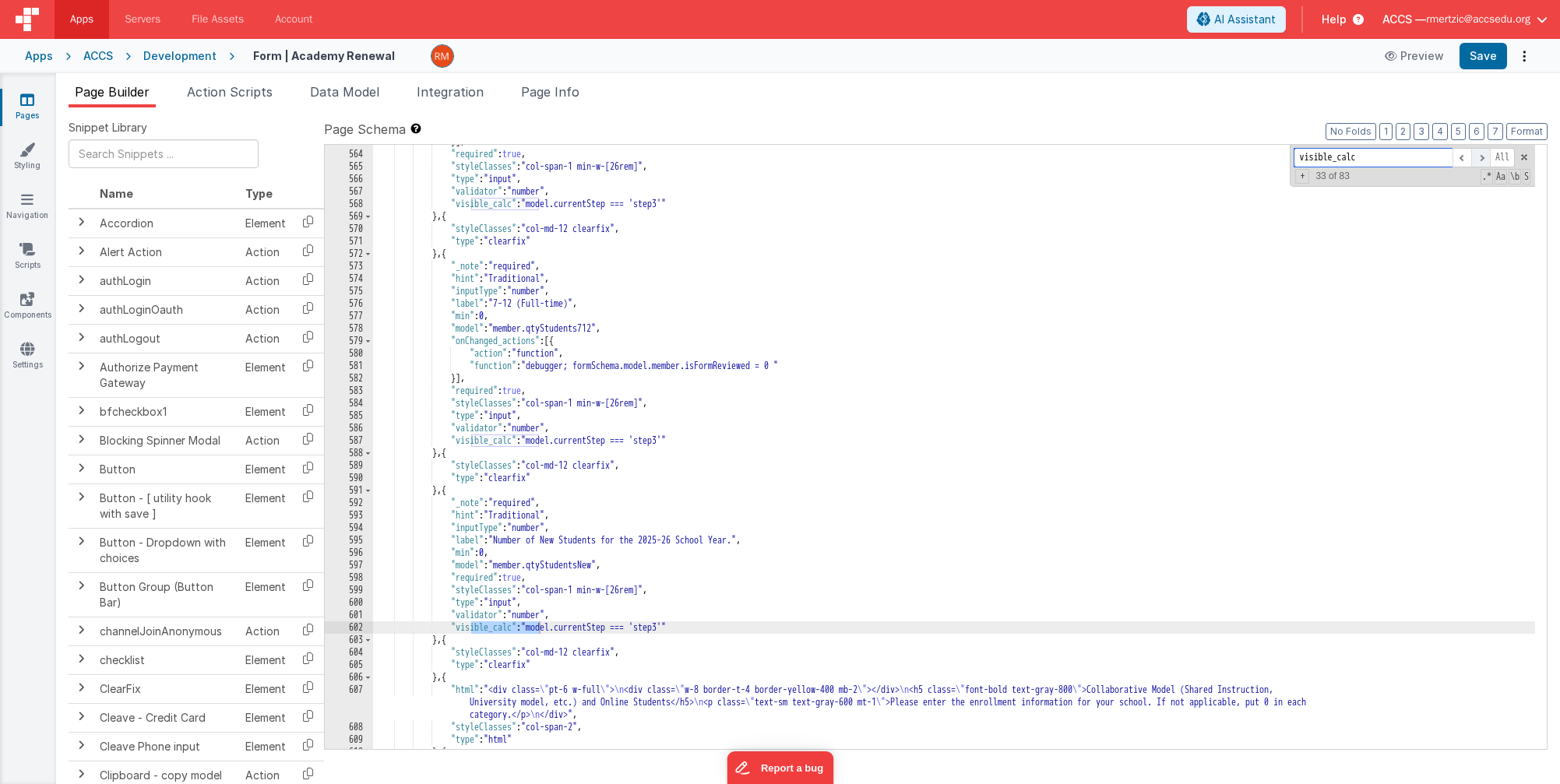 click at bounding box center (1481, 157) 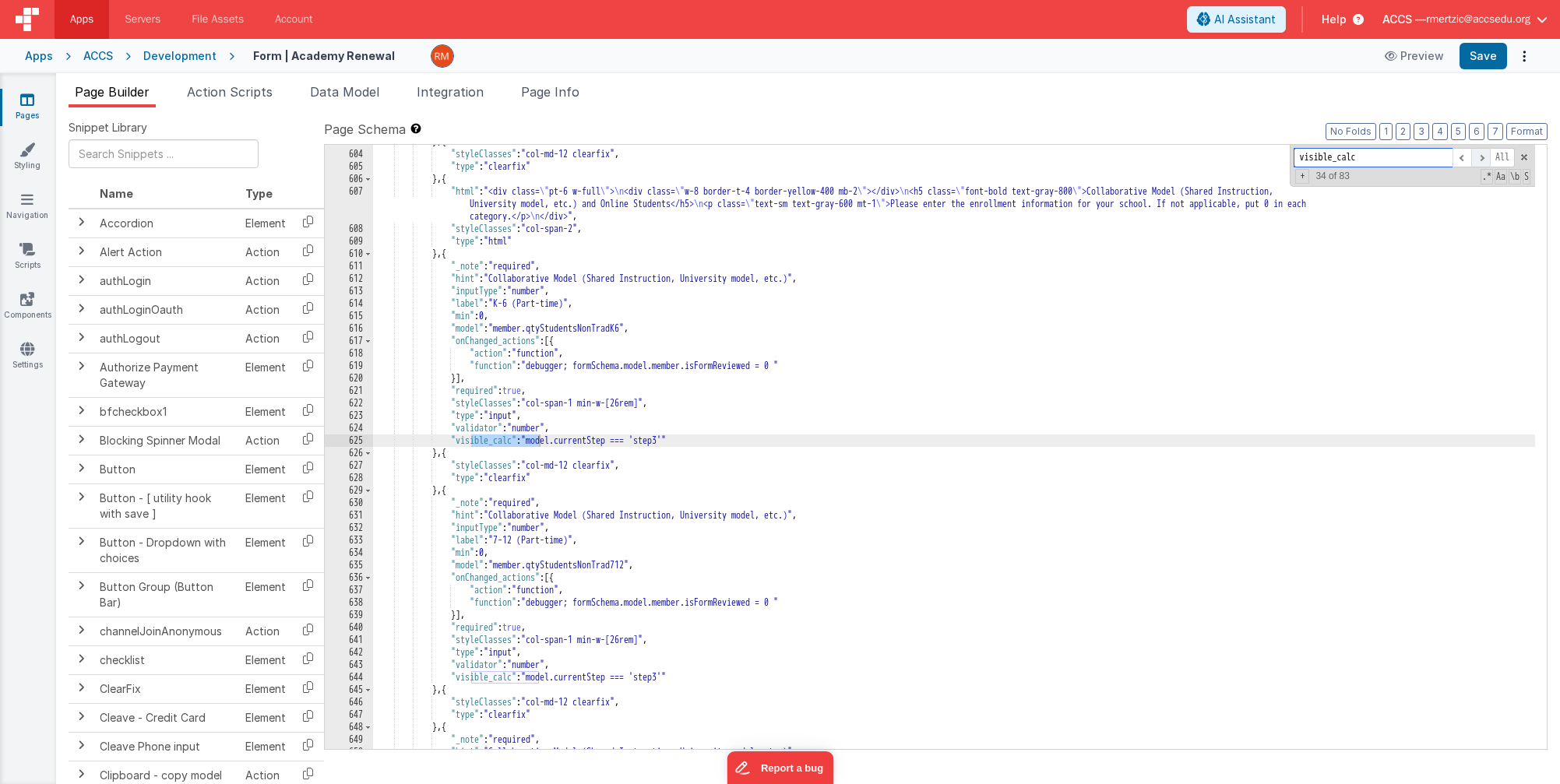 scroll, scrollTop: 9140, scrollLeft: 0, axis: vertical 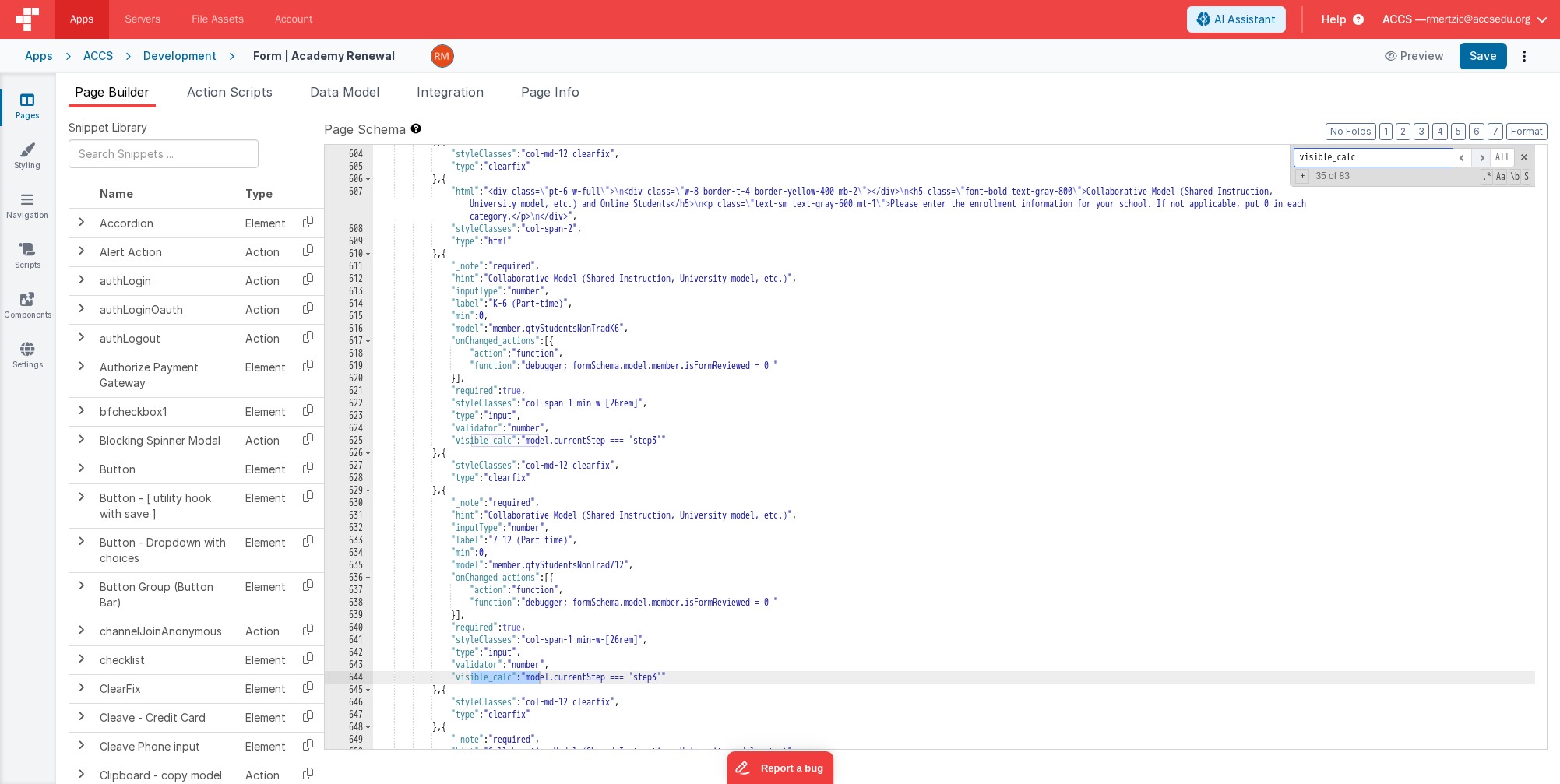 click at bounding box center (1481, 157) 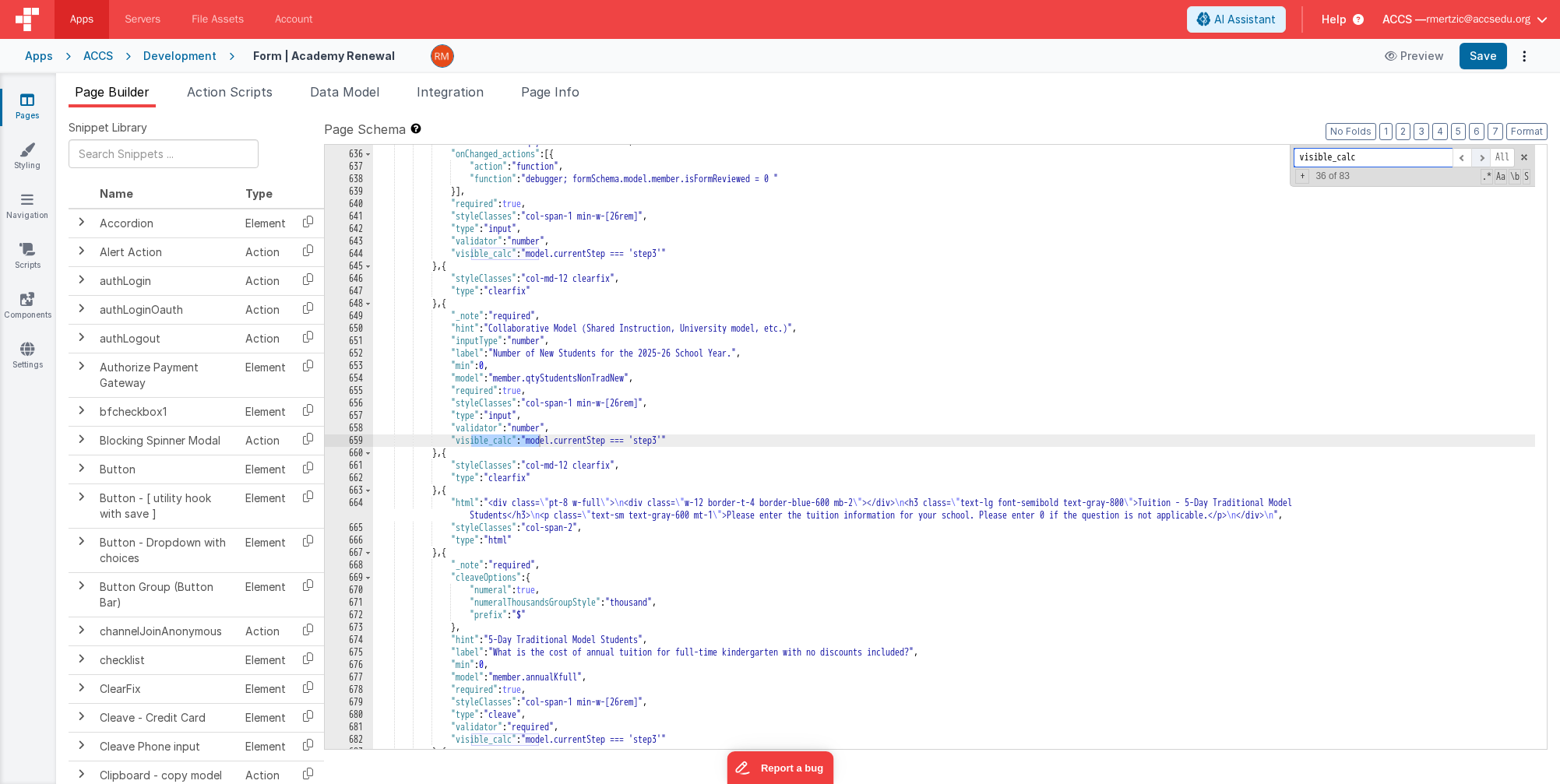scroll, scrollTop: 9564, scrollLeft: 0, axis: vertical 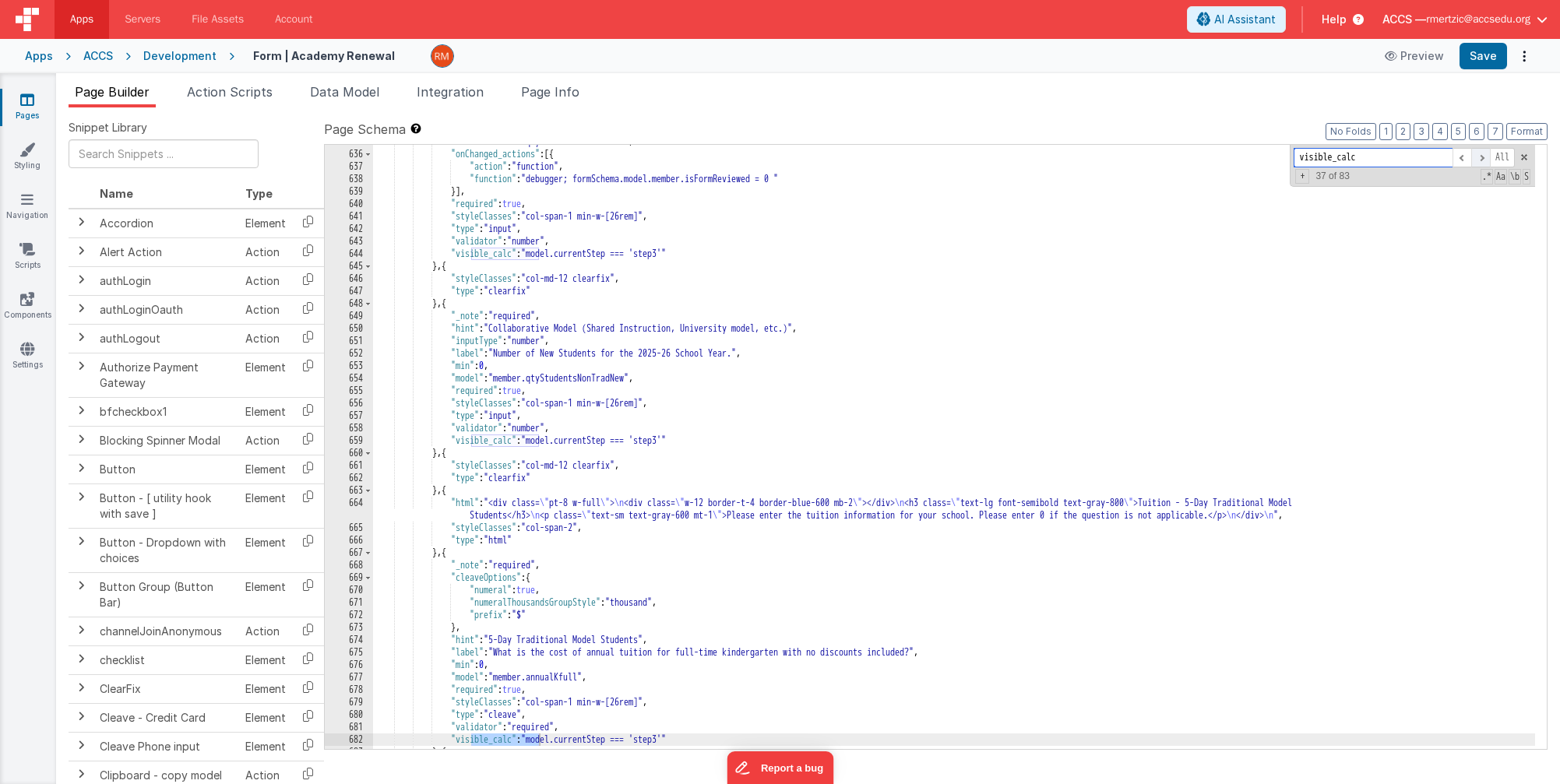 click at bounding box center [1481, 157] 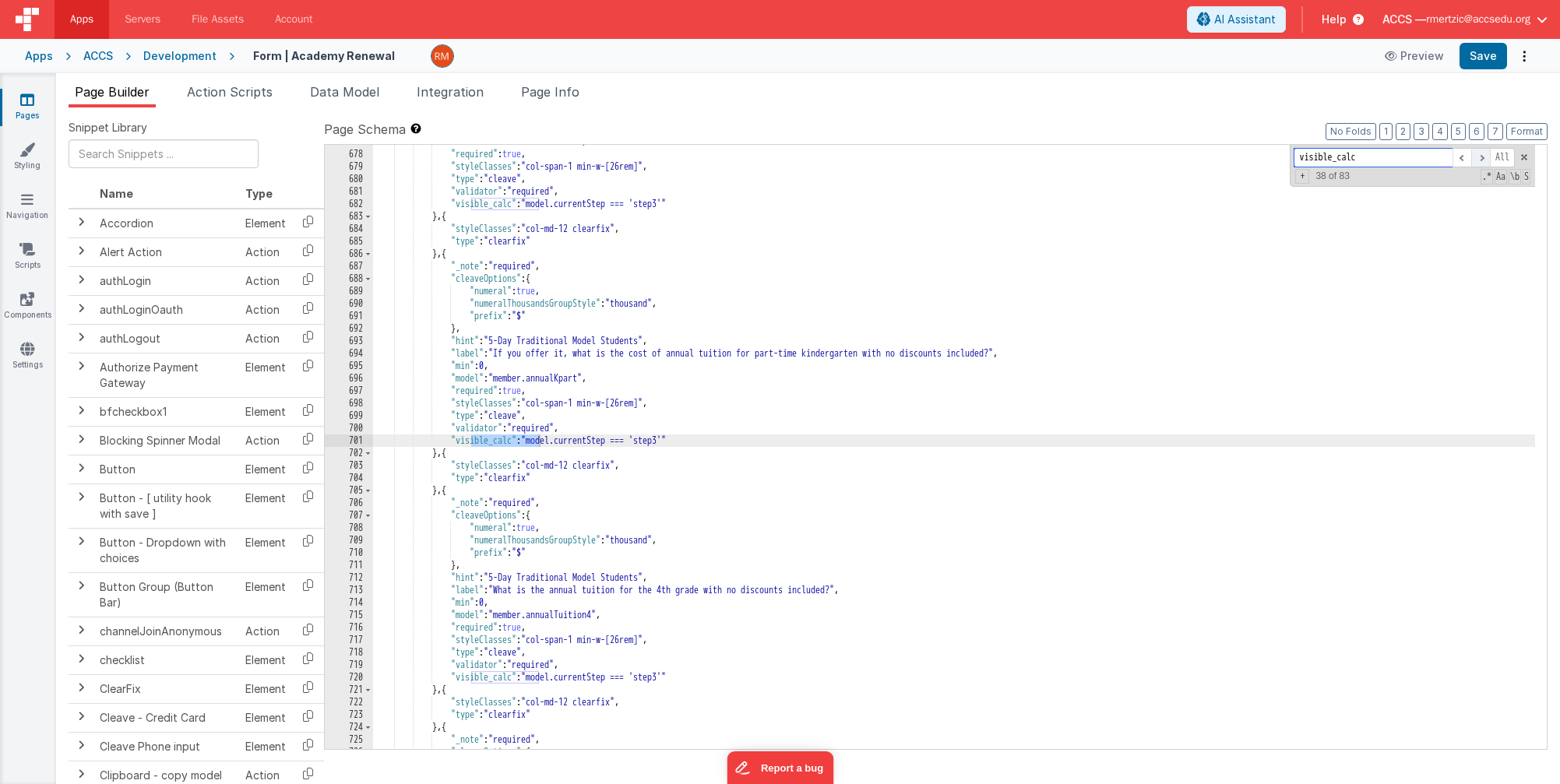 scroll, scrollTop: 10099, scrollLeft: 0, axis: vertical 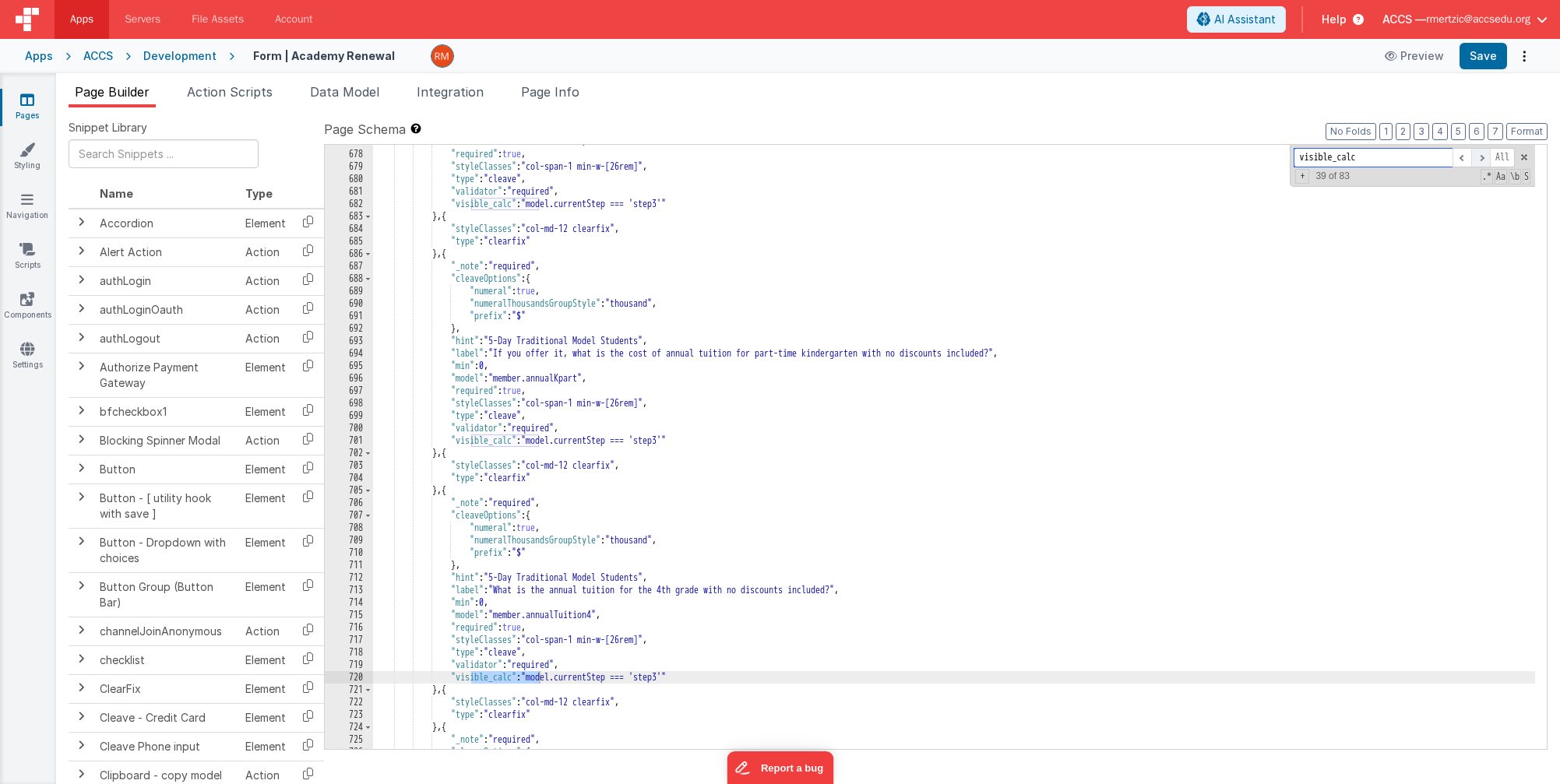 click at bounding box center [1481, 157] 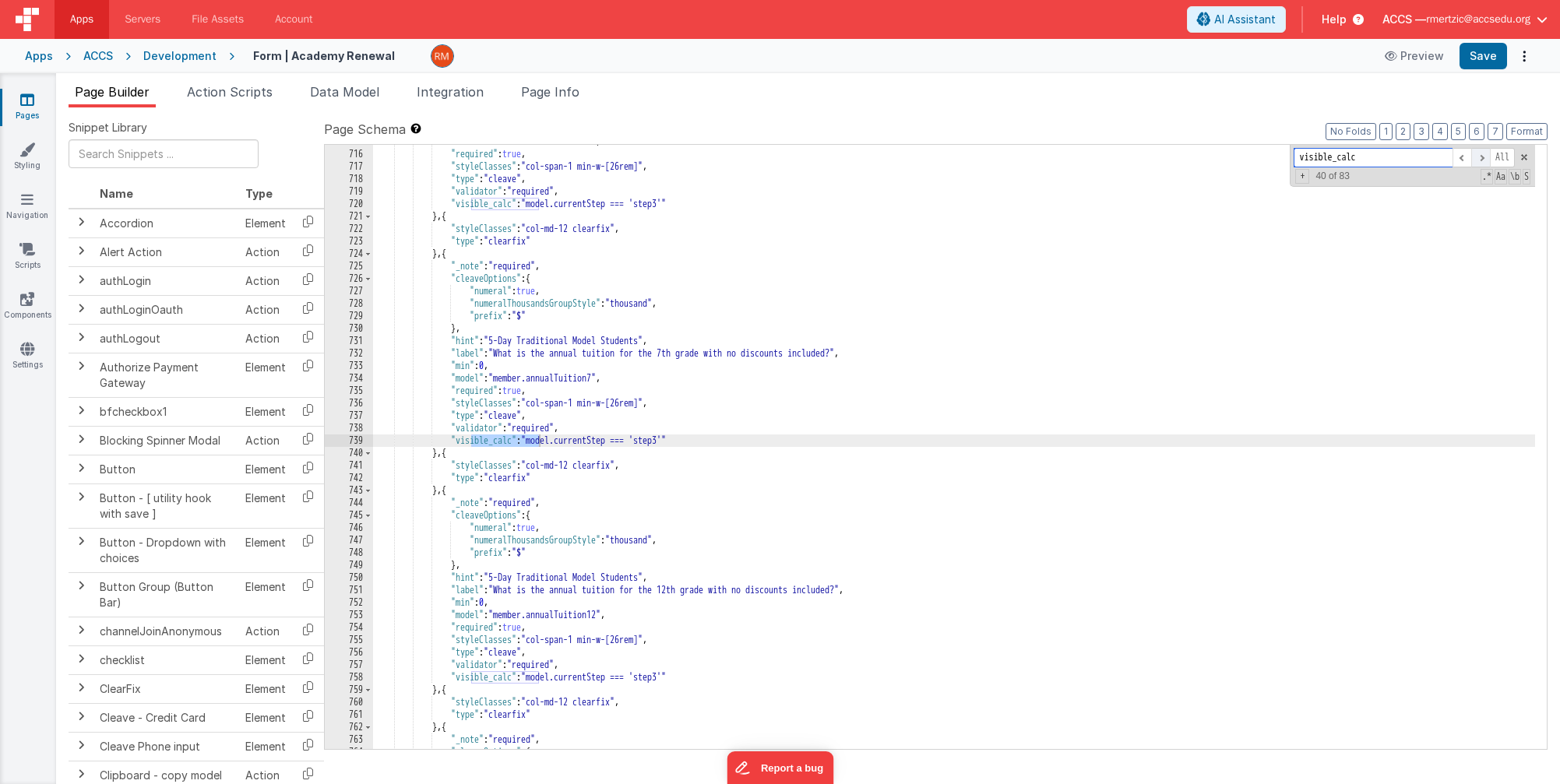 scroll, scrollTop: 10573, scrollLeft: 0, axis: vertical 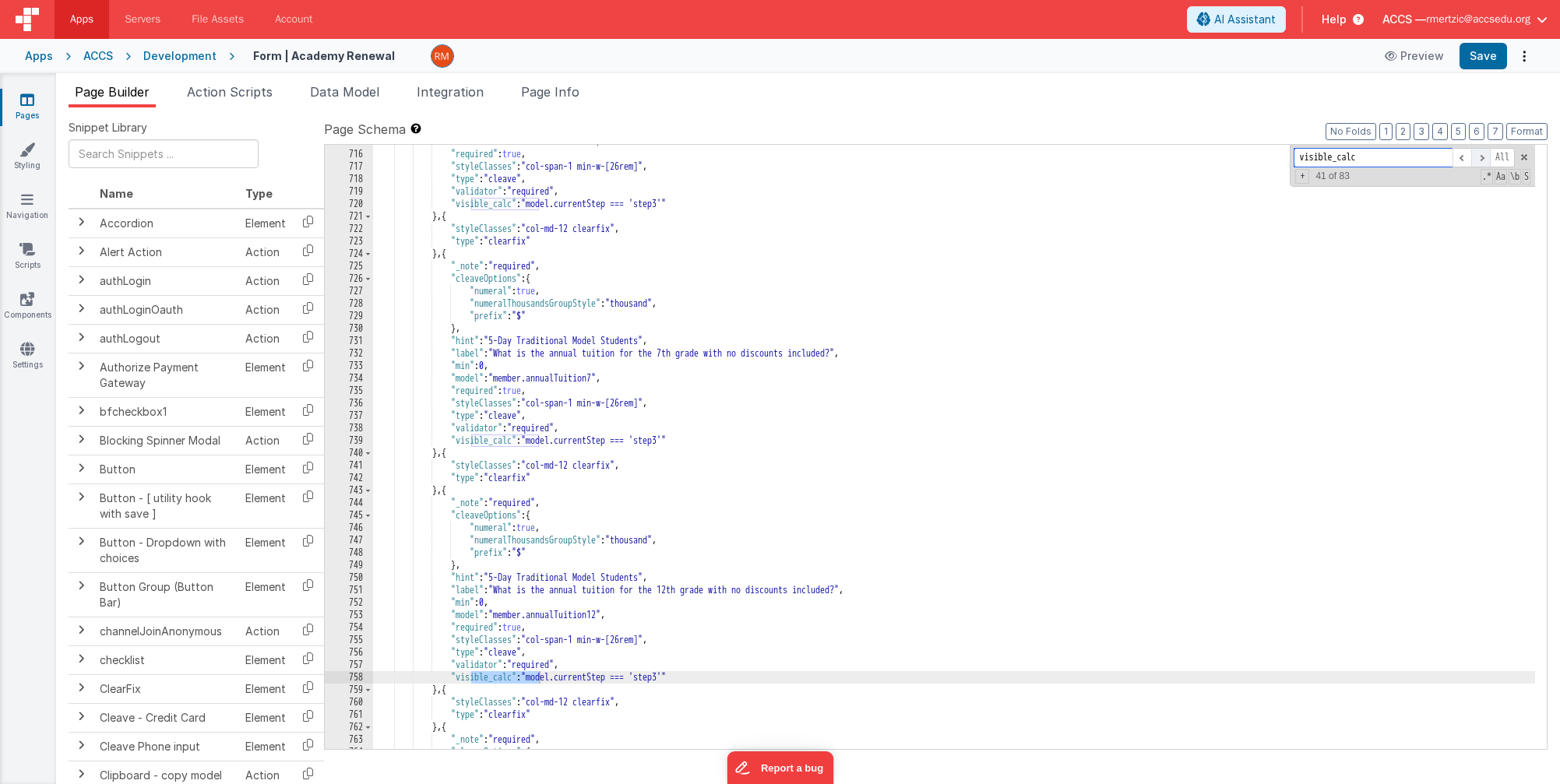 click at bounding box center [1481, 157] 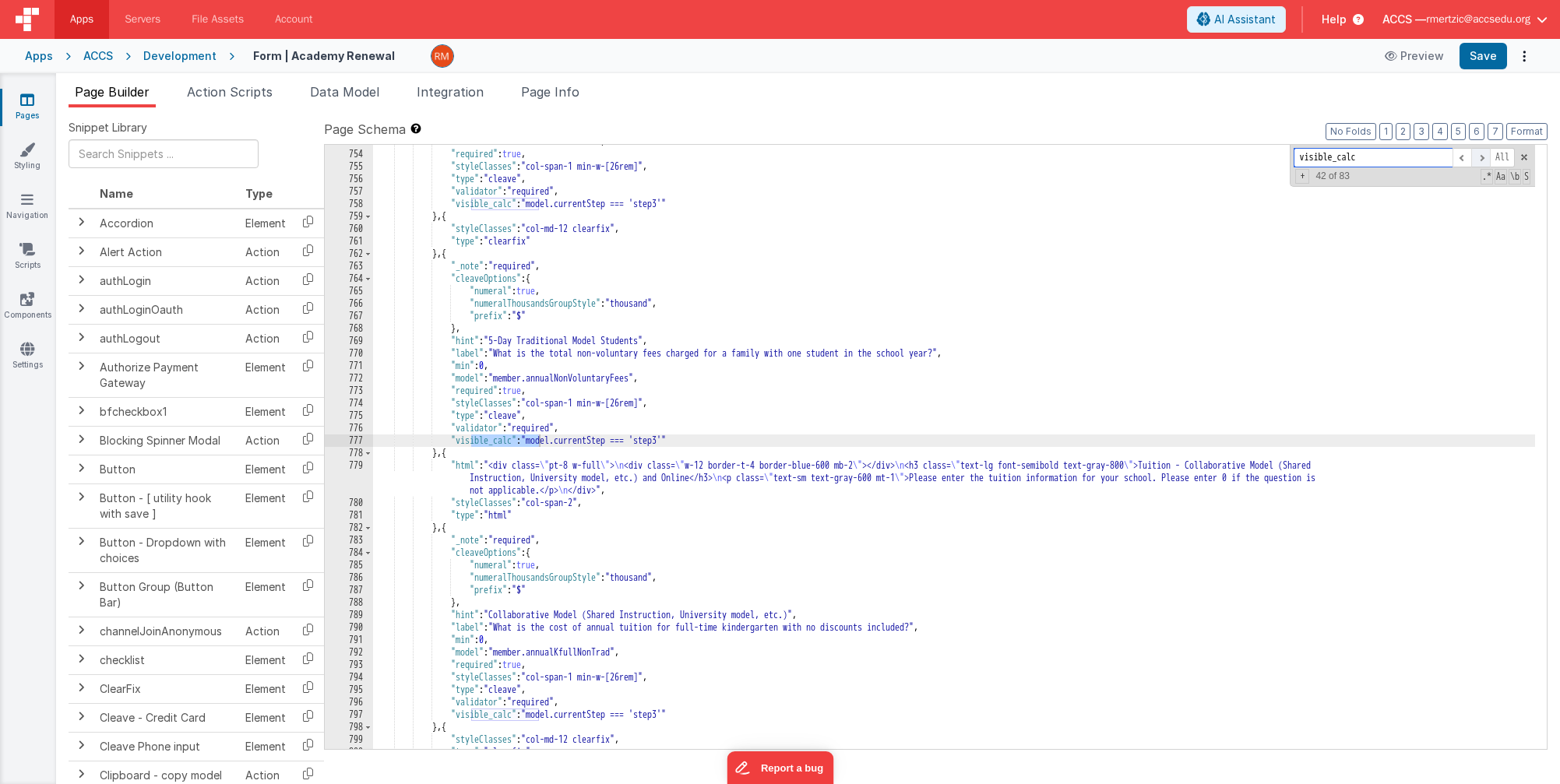 click at bounding box center (1481, 157) 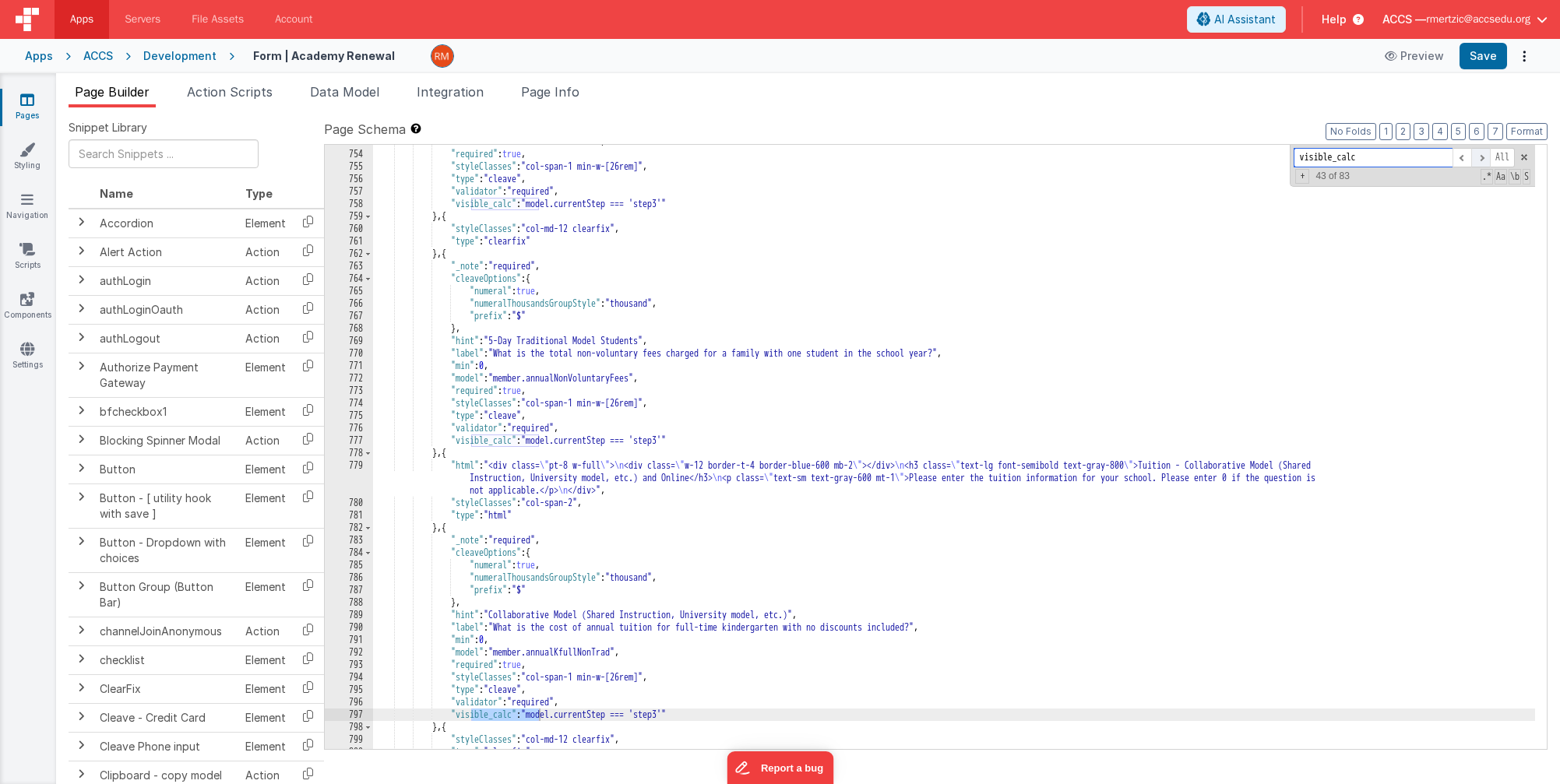 click at bounding box center [1481, 157] 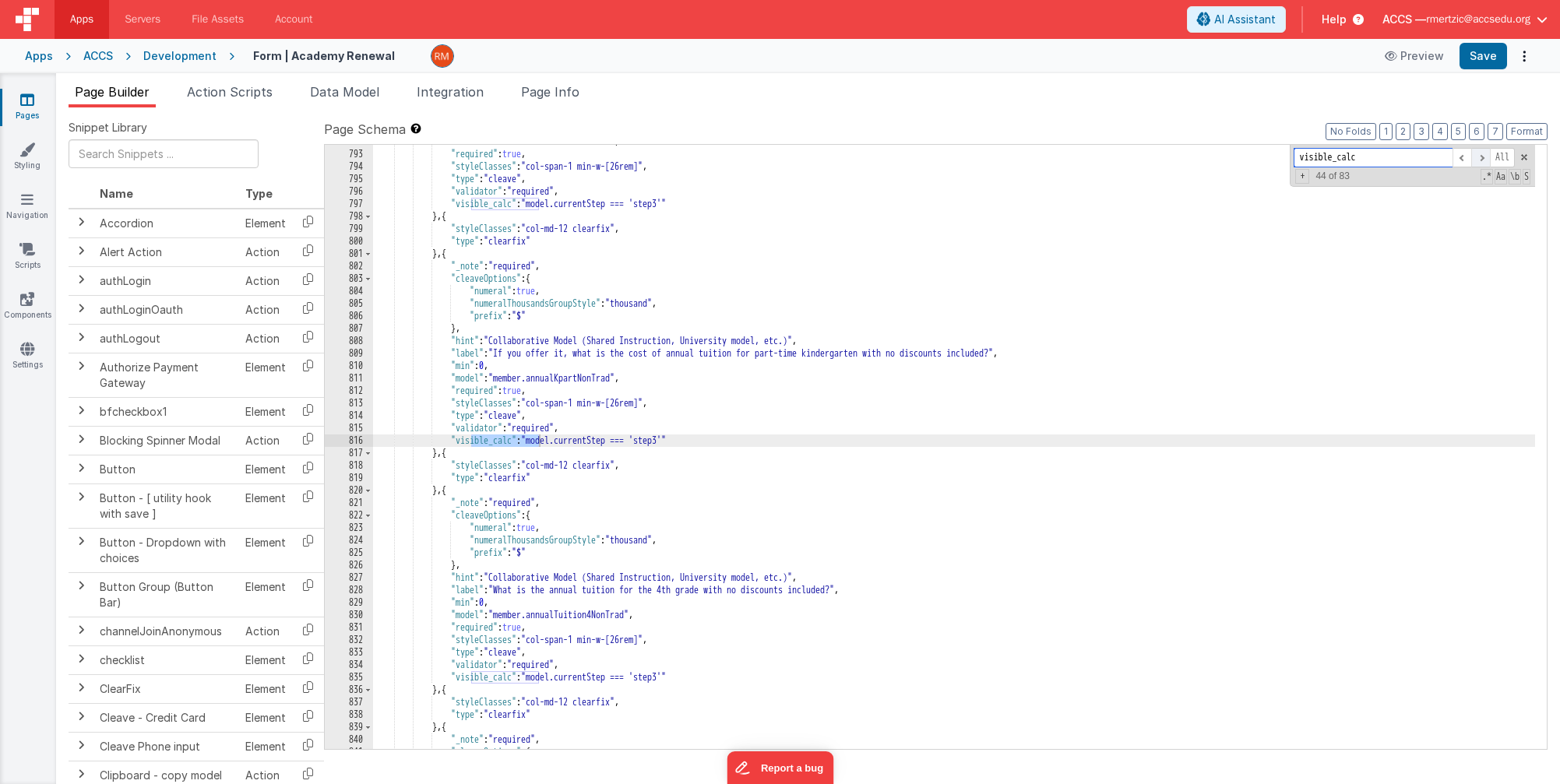 click at bounding box center [1481, 157] 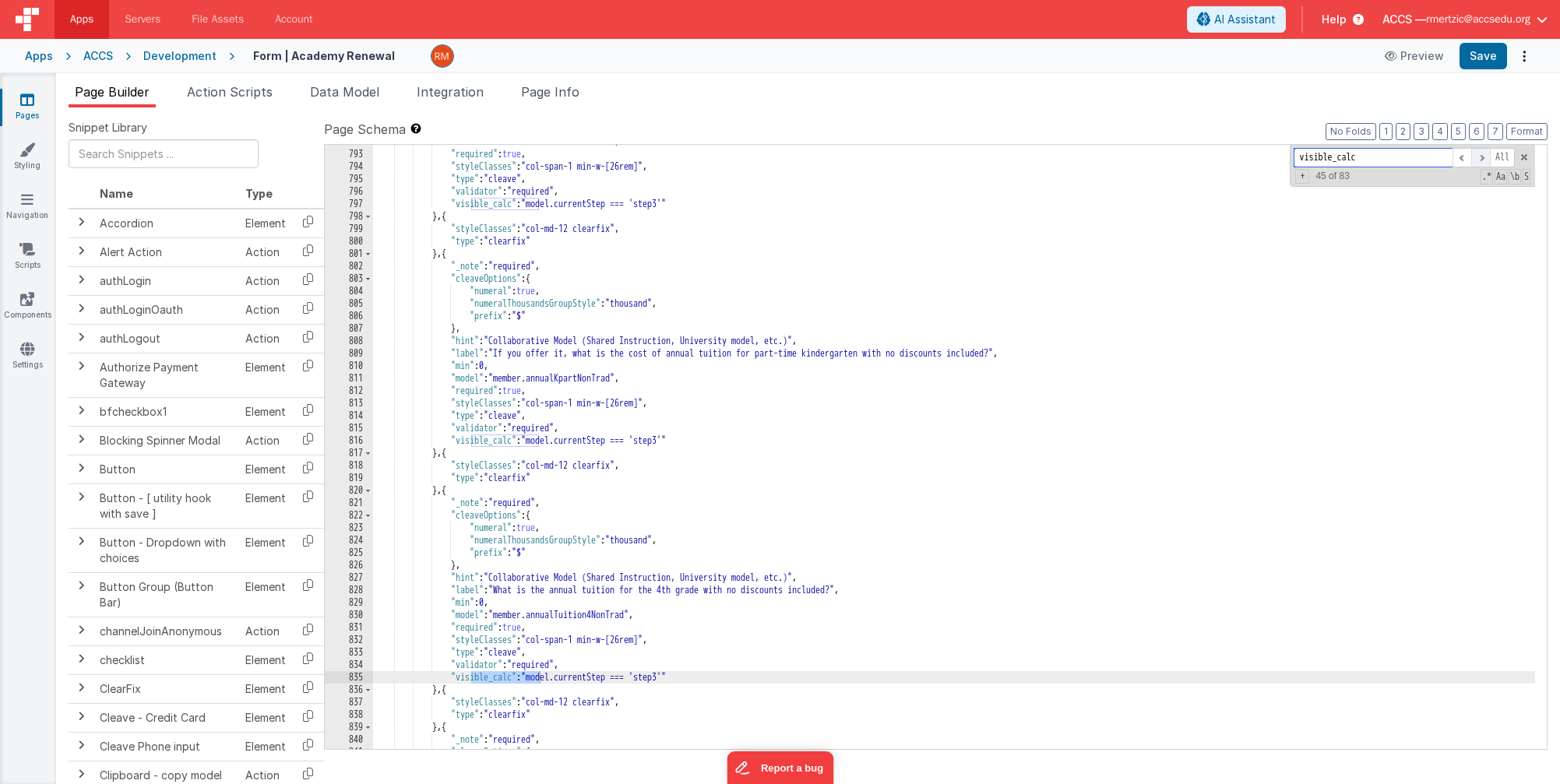 click at bounding box center [1481, 157] 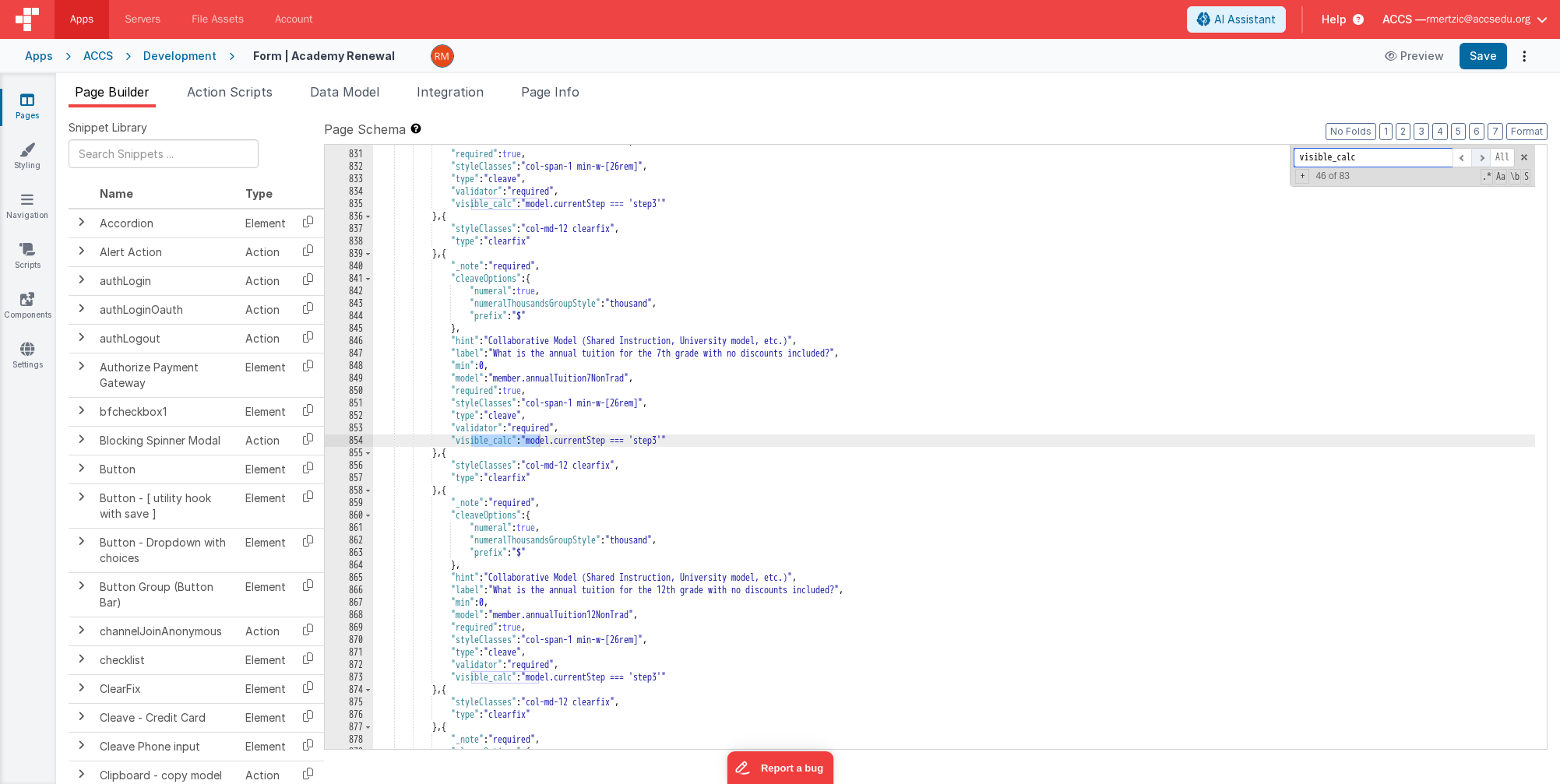 scroll, scrollTop: 12030, scrollLeft: 0, axis: vertical 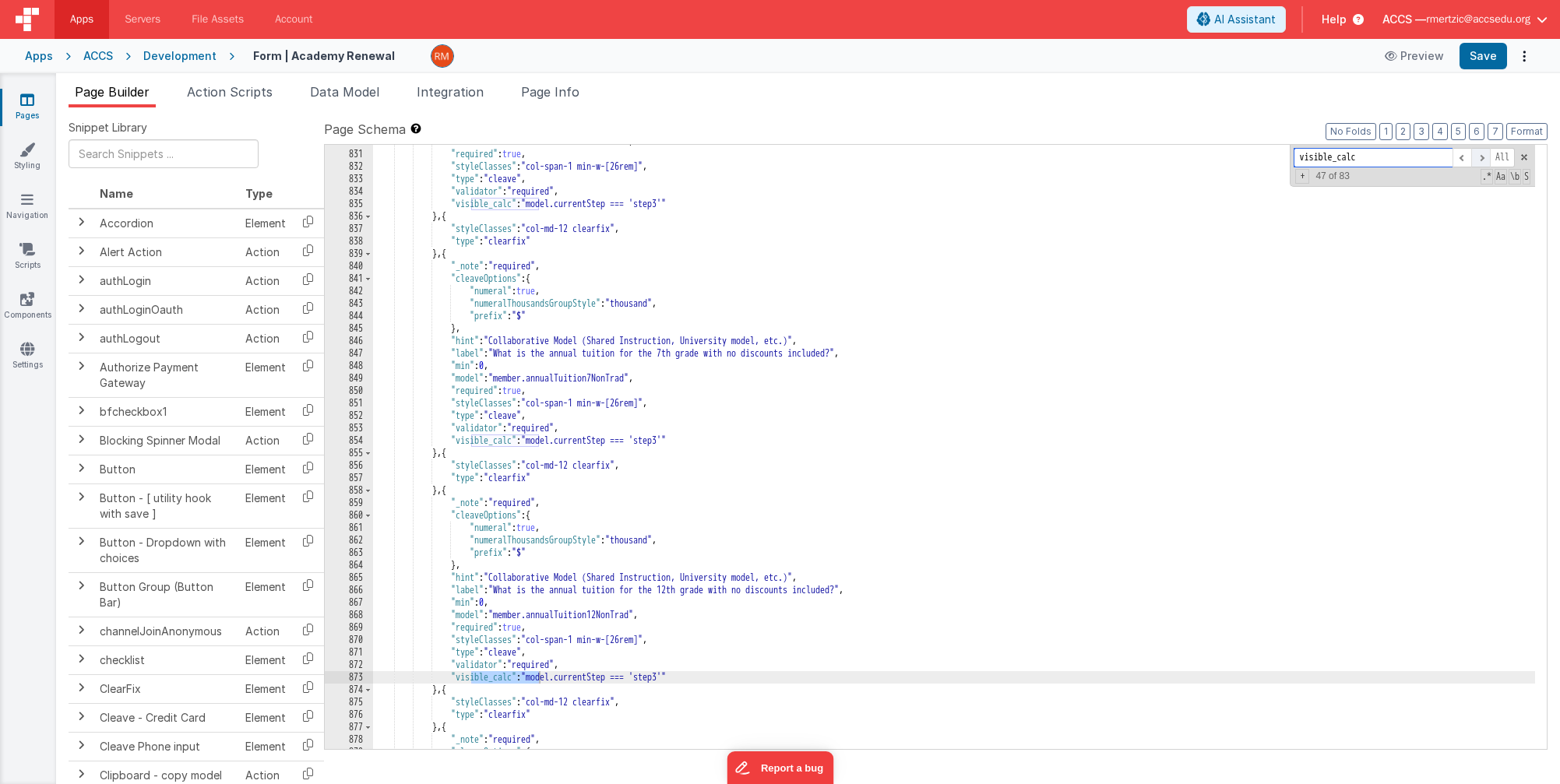 click at bounding box center [1481, 157] 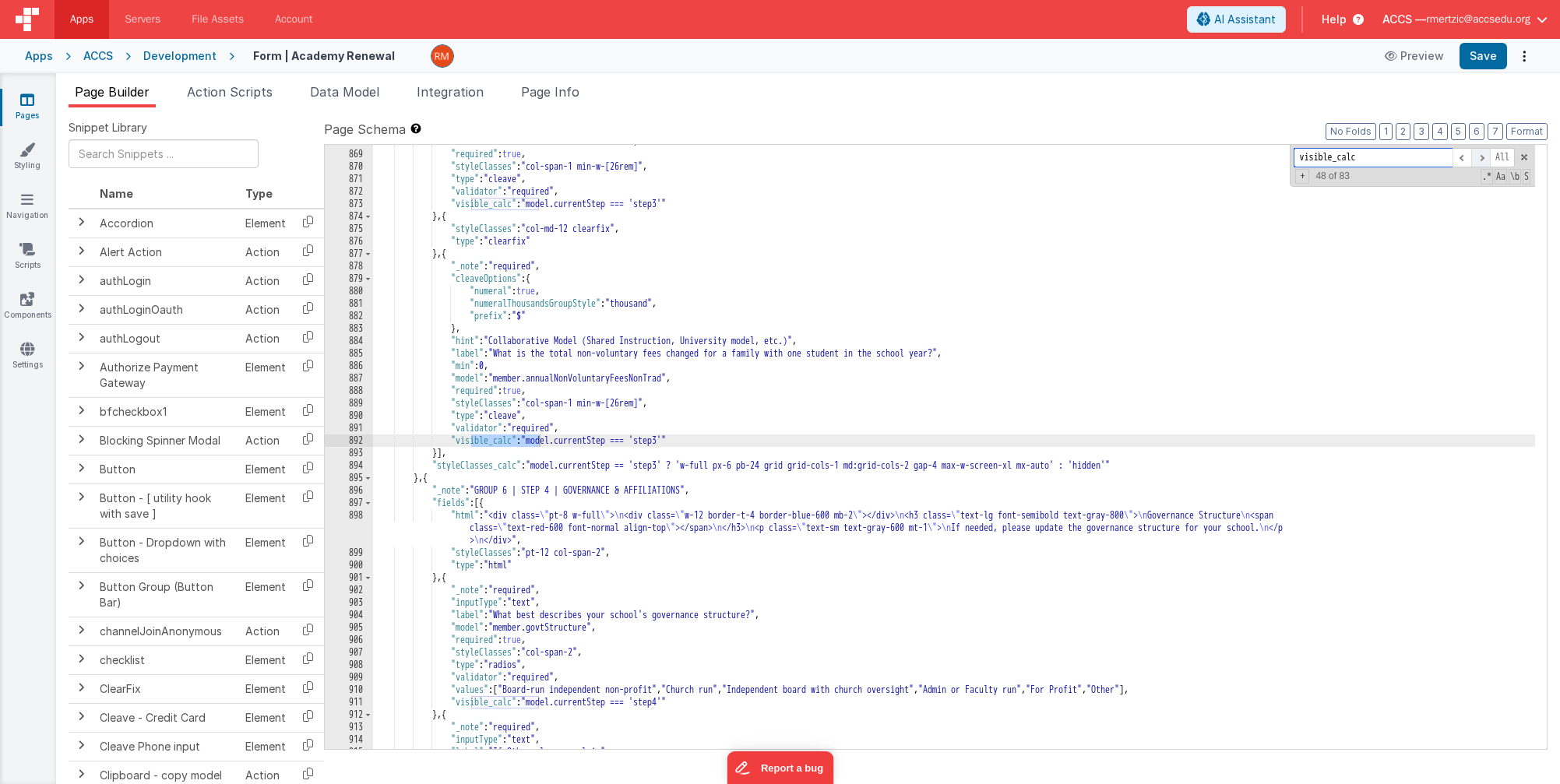 click at bounding box center [1481, 157] 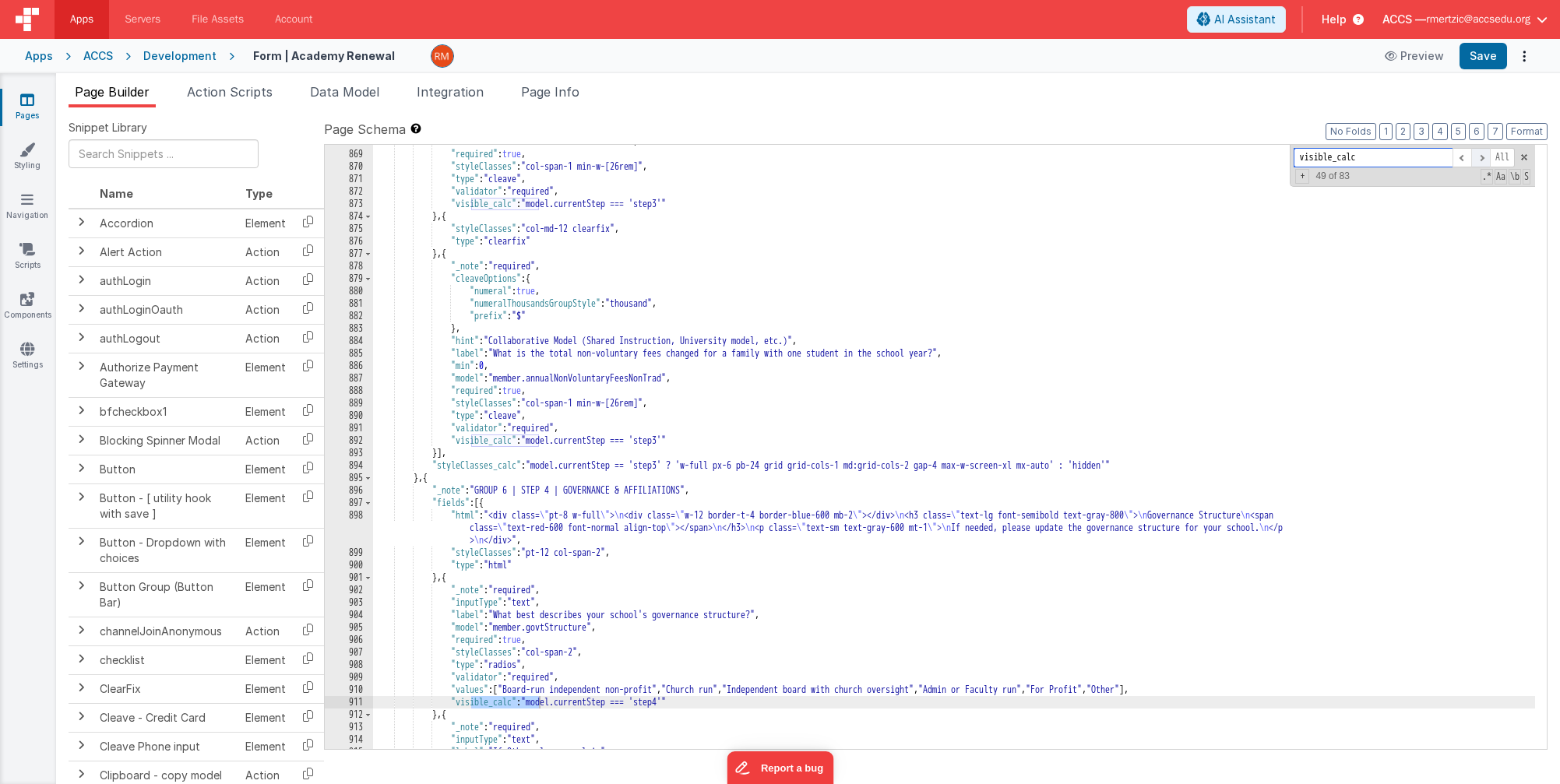 click at bounding box center [1481, 157] 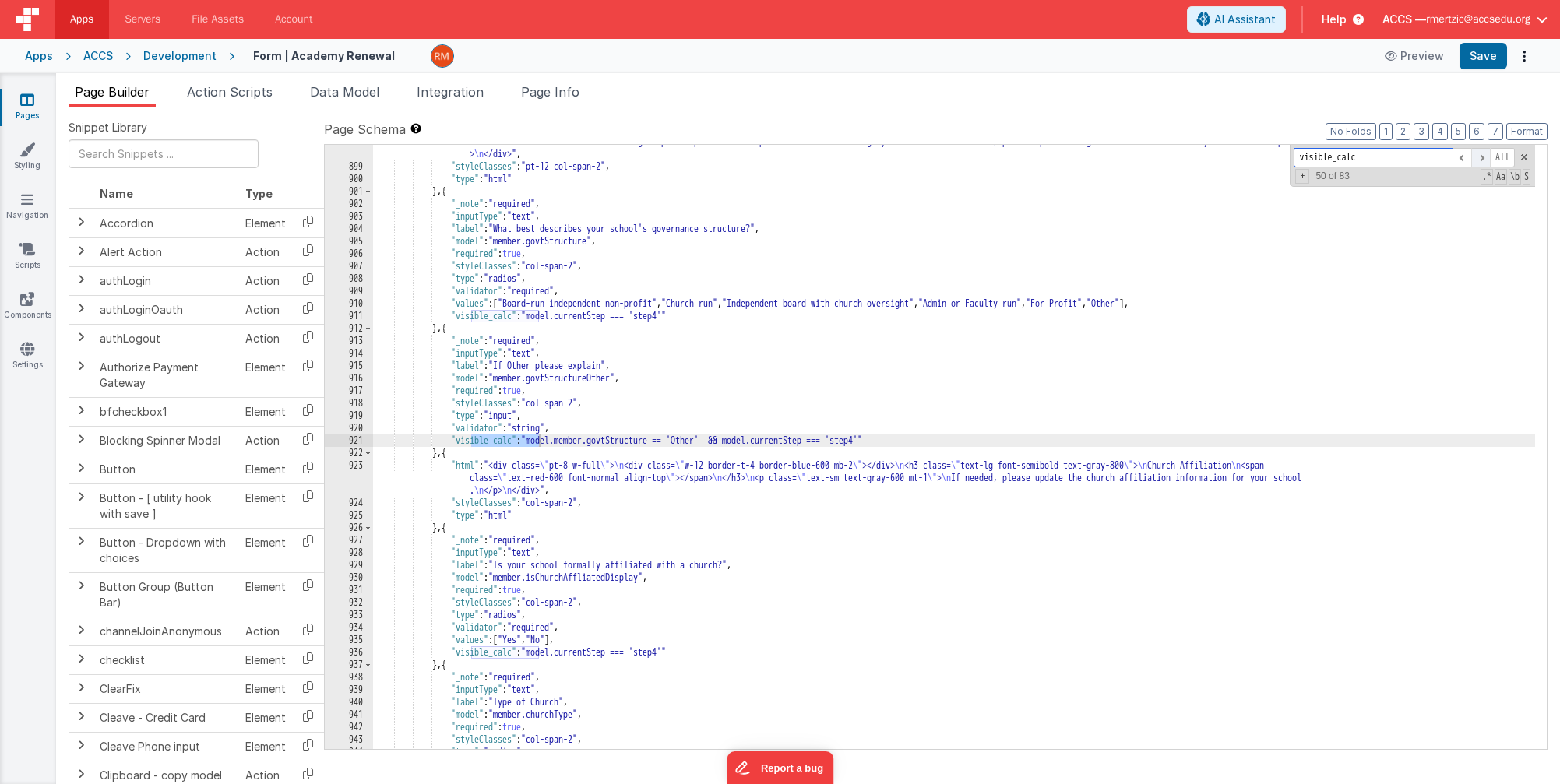 scroll, scrollTop: 12890, scrollLeft: 0, axis: vertical 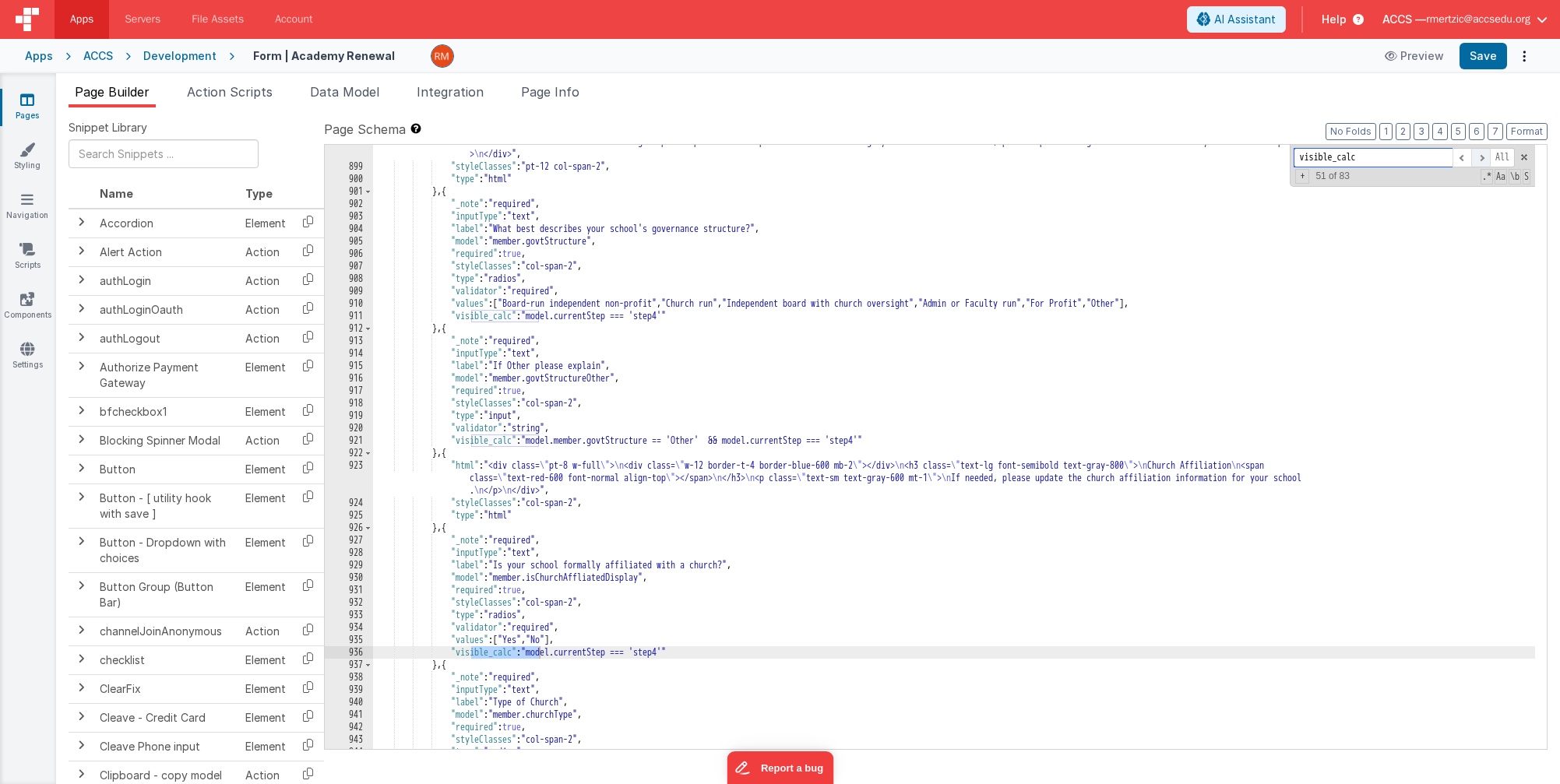 click at bounding box center [1481, 157] 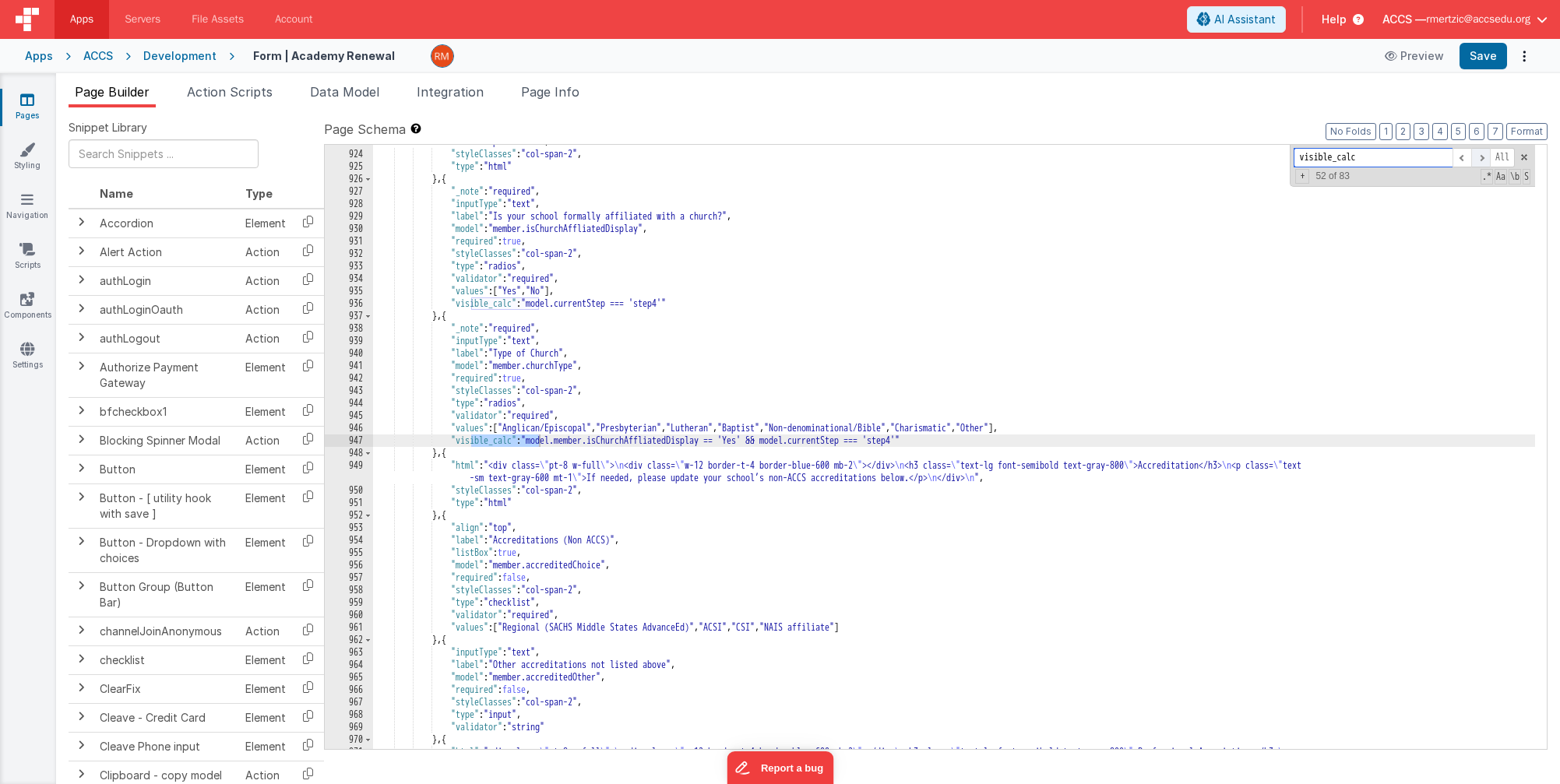 click at bounding box center (1481, 157) 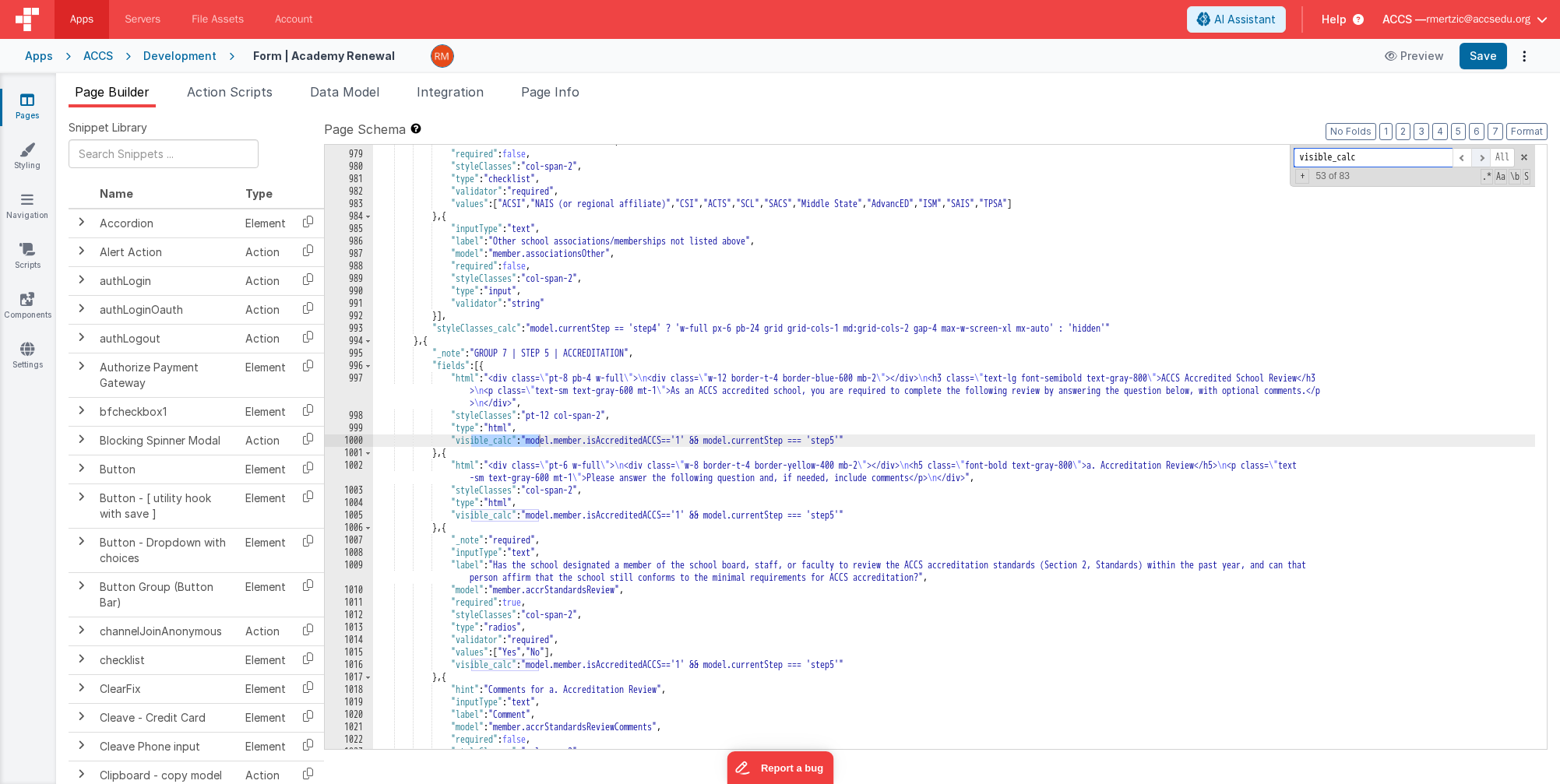 scroll, scrollTop: 13961, scrollLeft: 0, axis: vertical 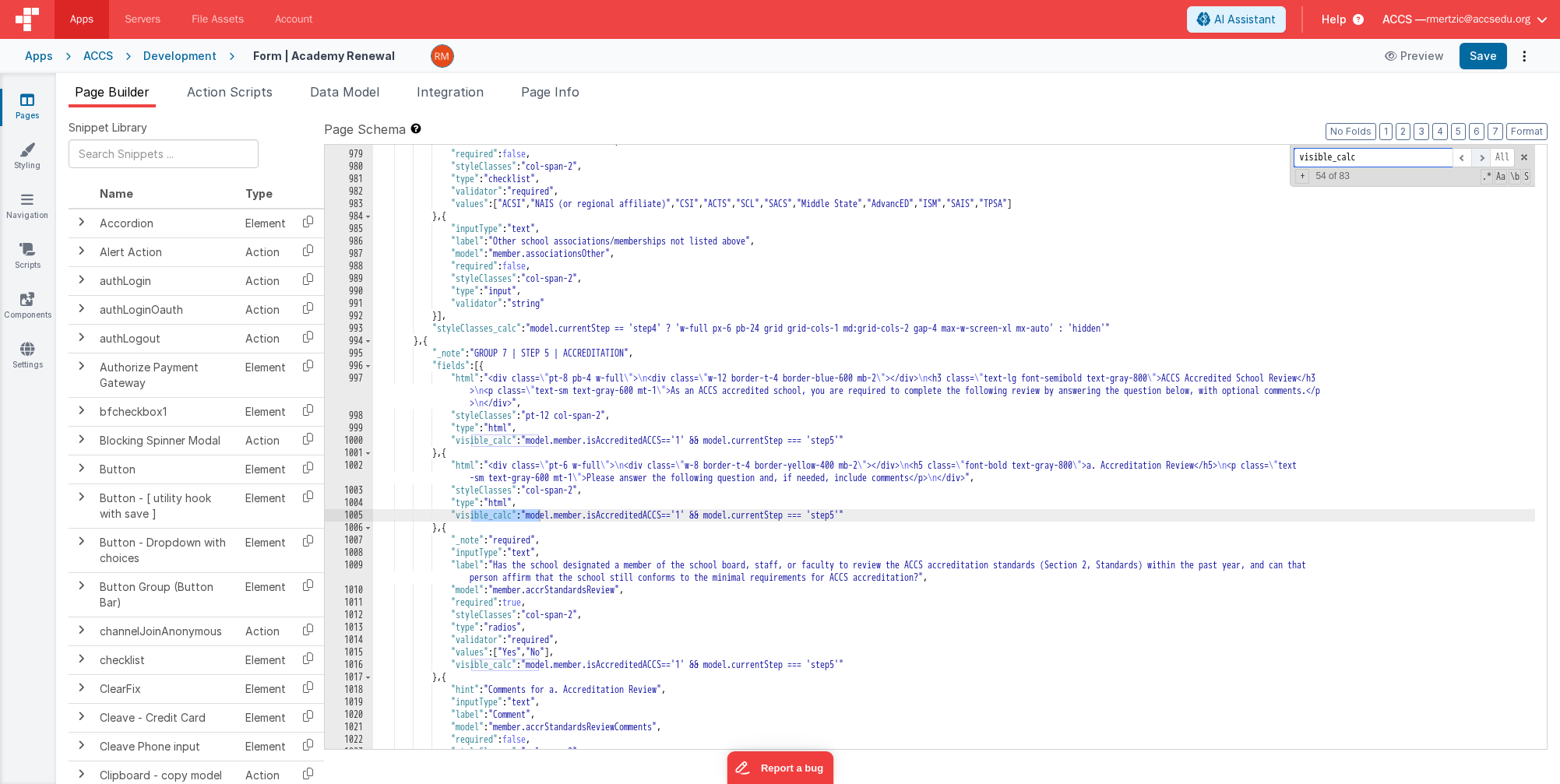 click at bounding box center [1481, 157] 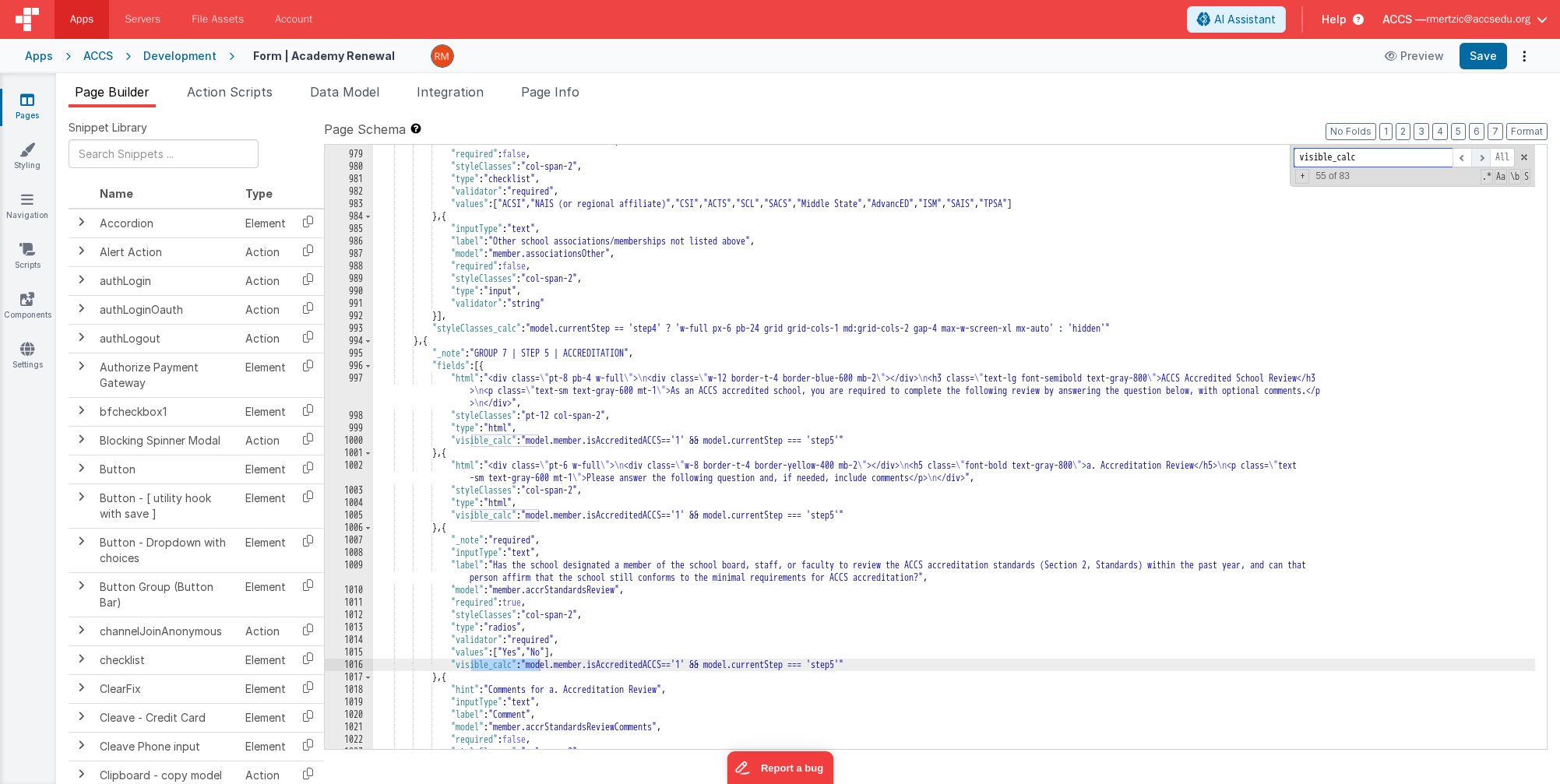 click at bounding box center [1481, 157] 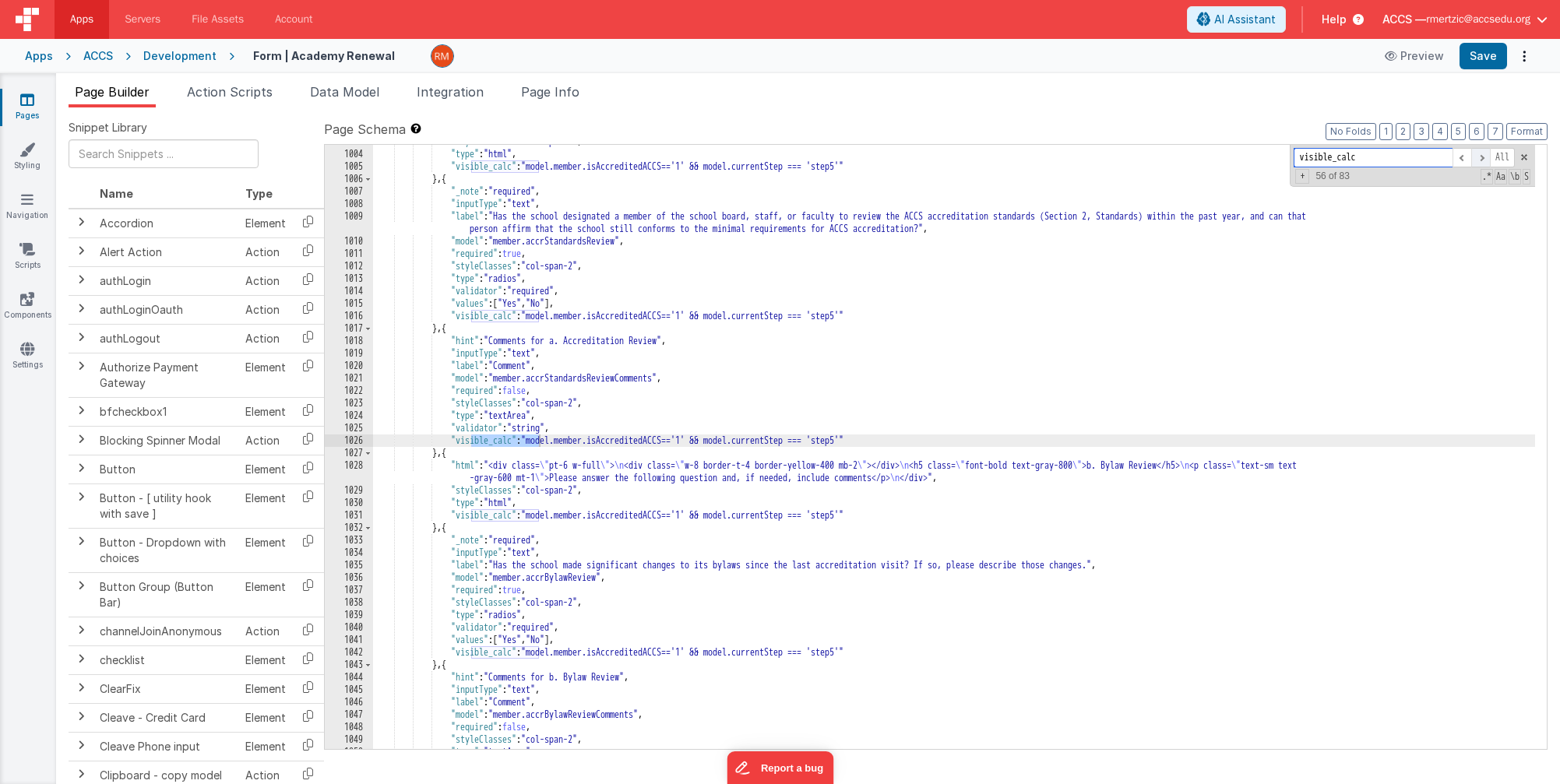 scroll, scrollTop: 14310, scrollLeft: 0, axis: vertical 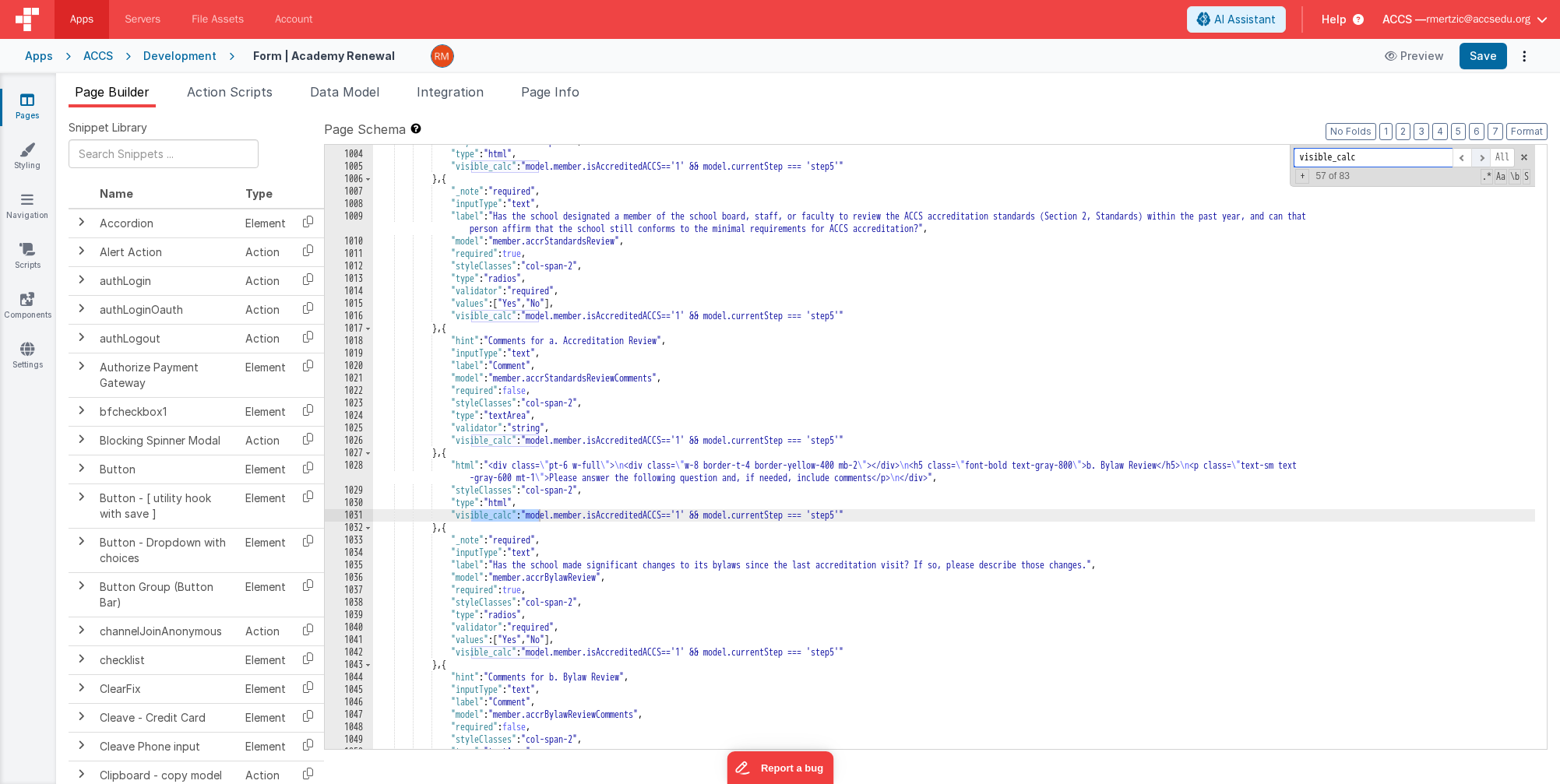 click at bounding box center (1481, 157) 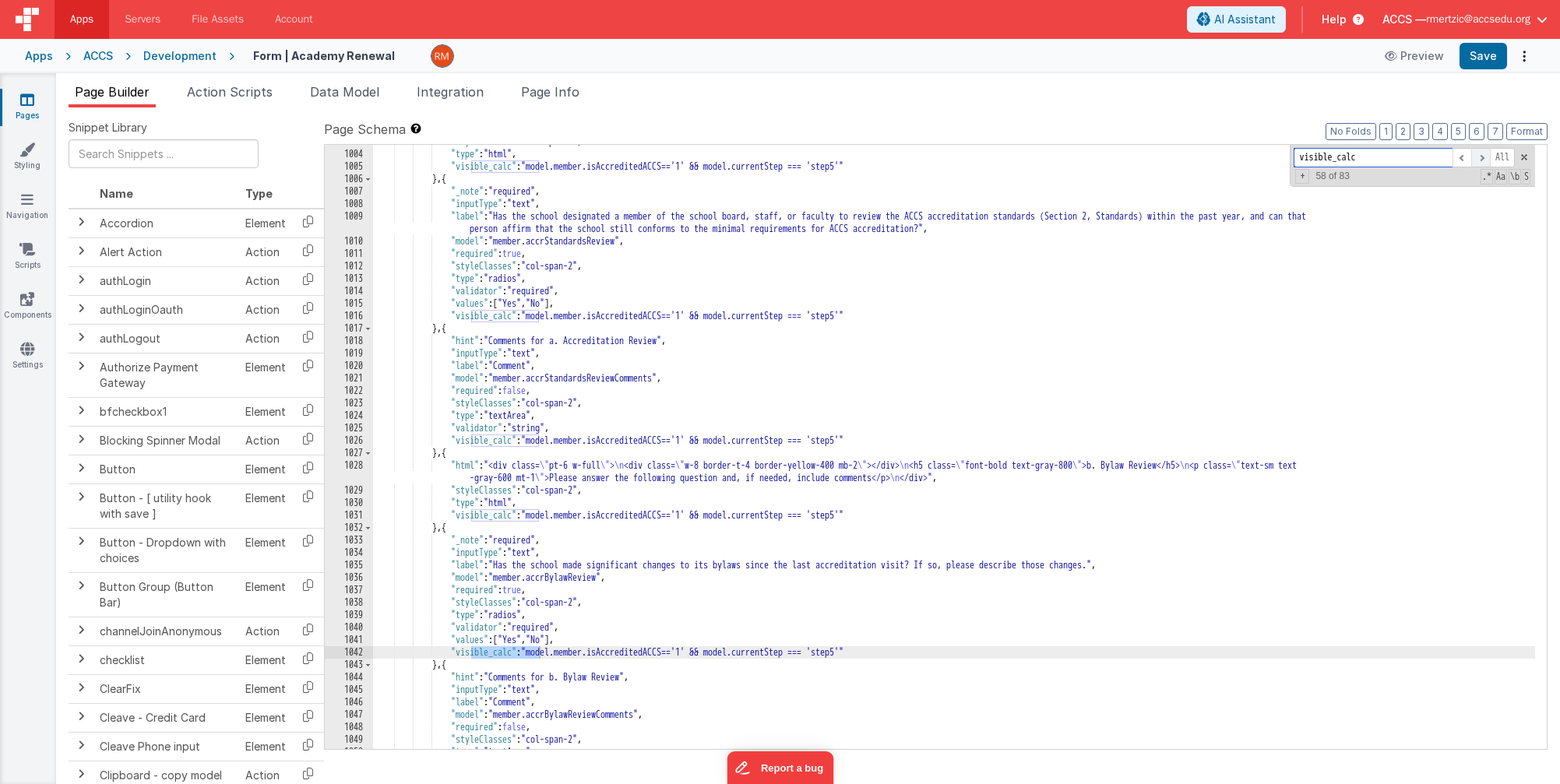 click at bounding box center (1481, 157) 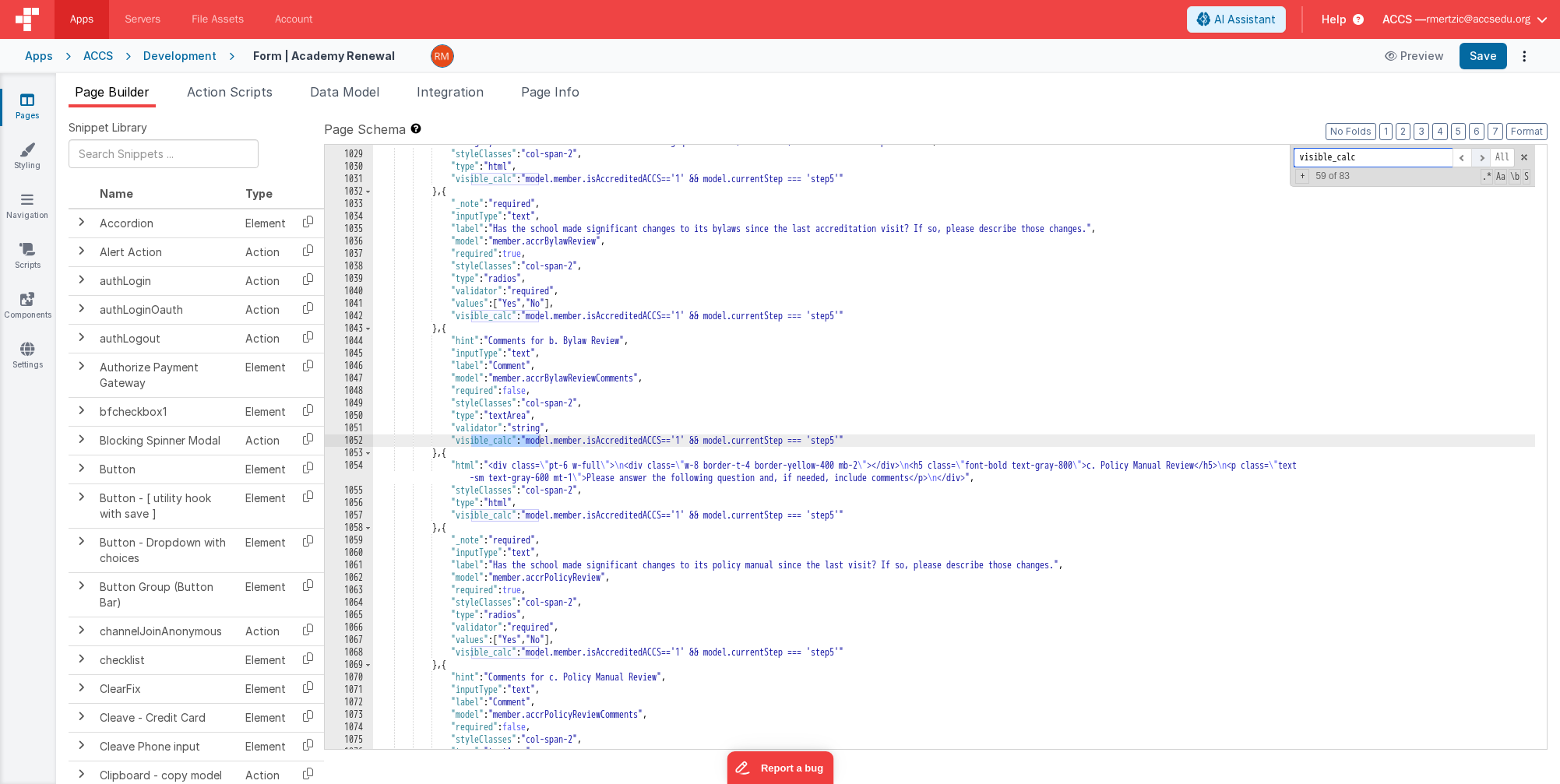 scroll, scrollTop: 14646, scrollLeft: 0, axis: vertical 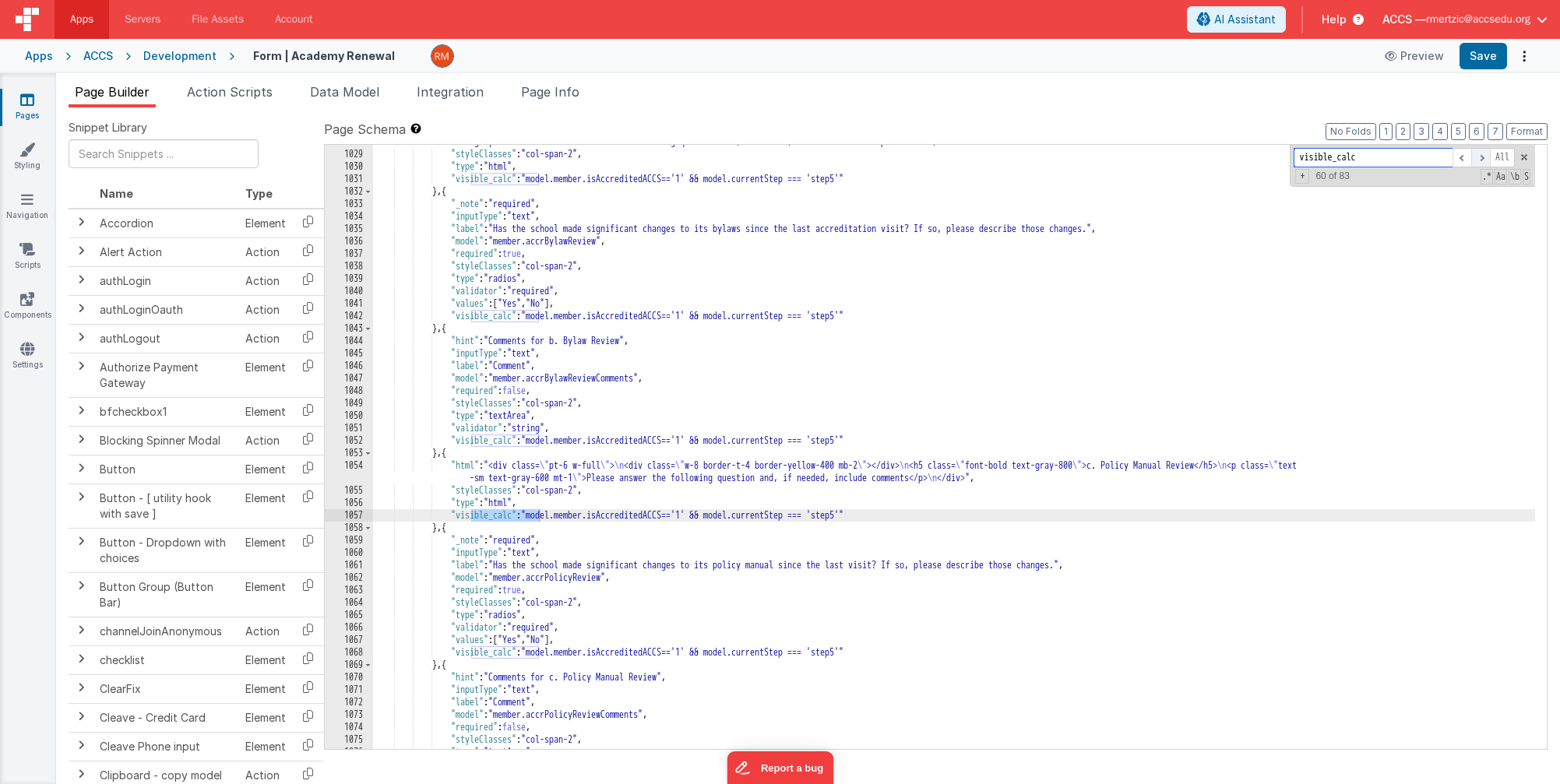 click at bounding box center (1481, 157) 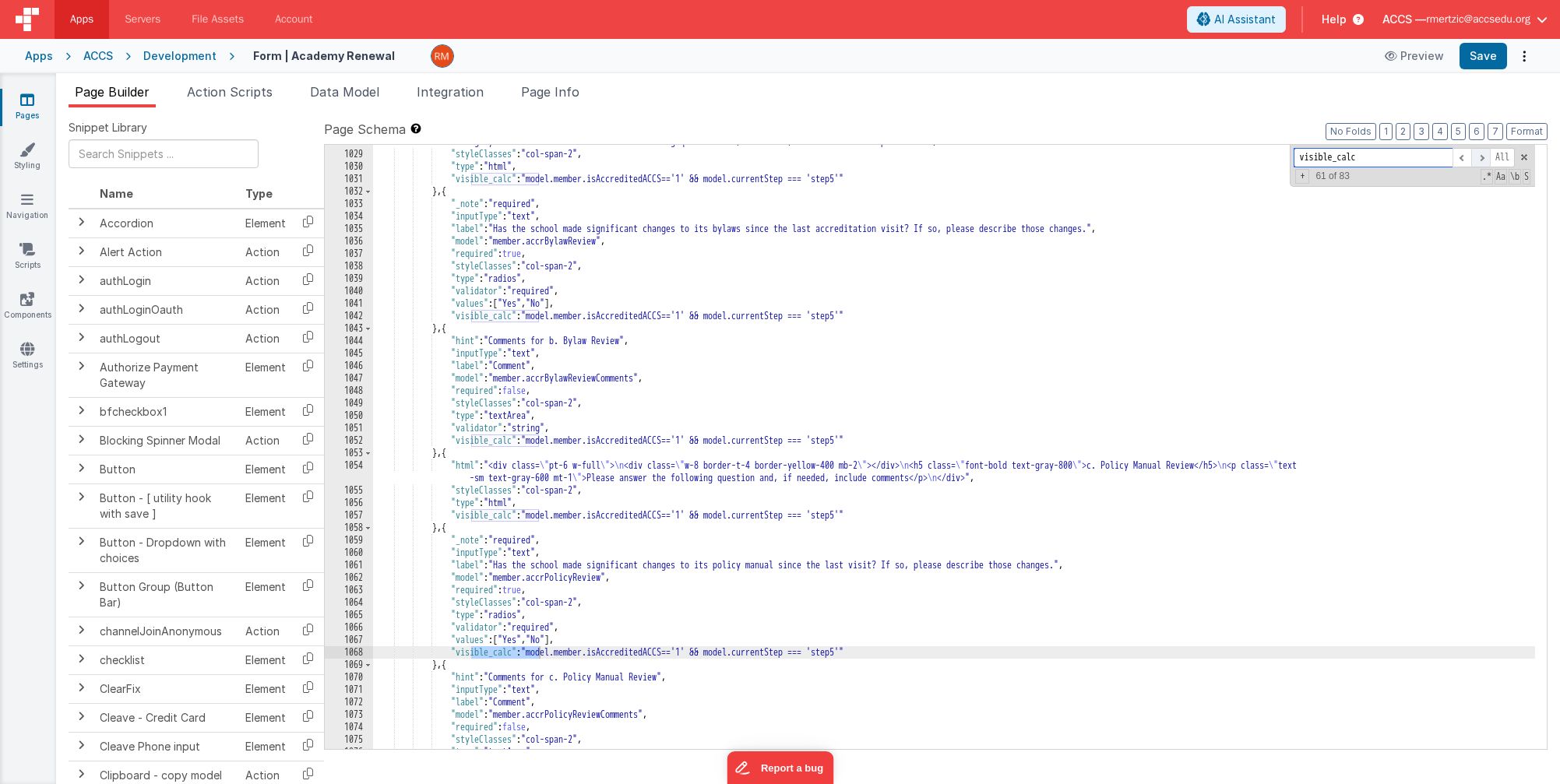 click at bounding box center [1481, 157] 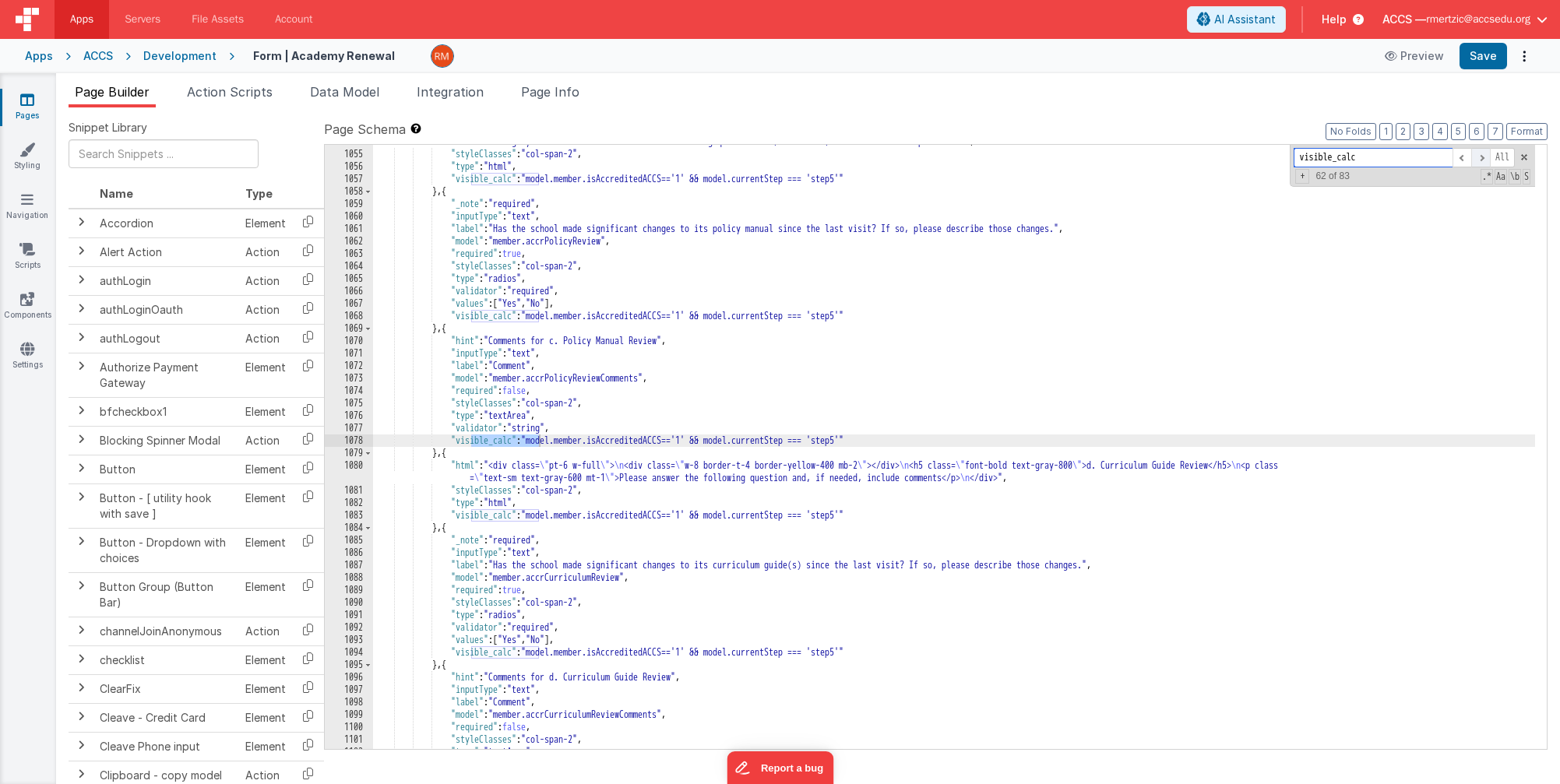 scroll, scrollTop: 14982, scrollLeft: 0, axis: vertical 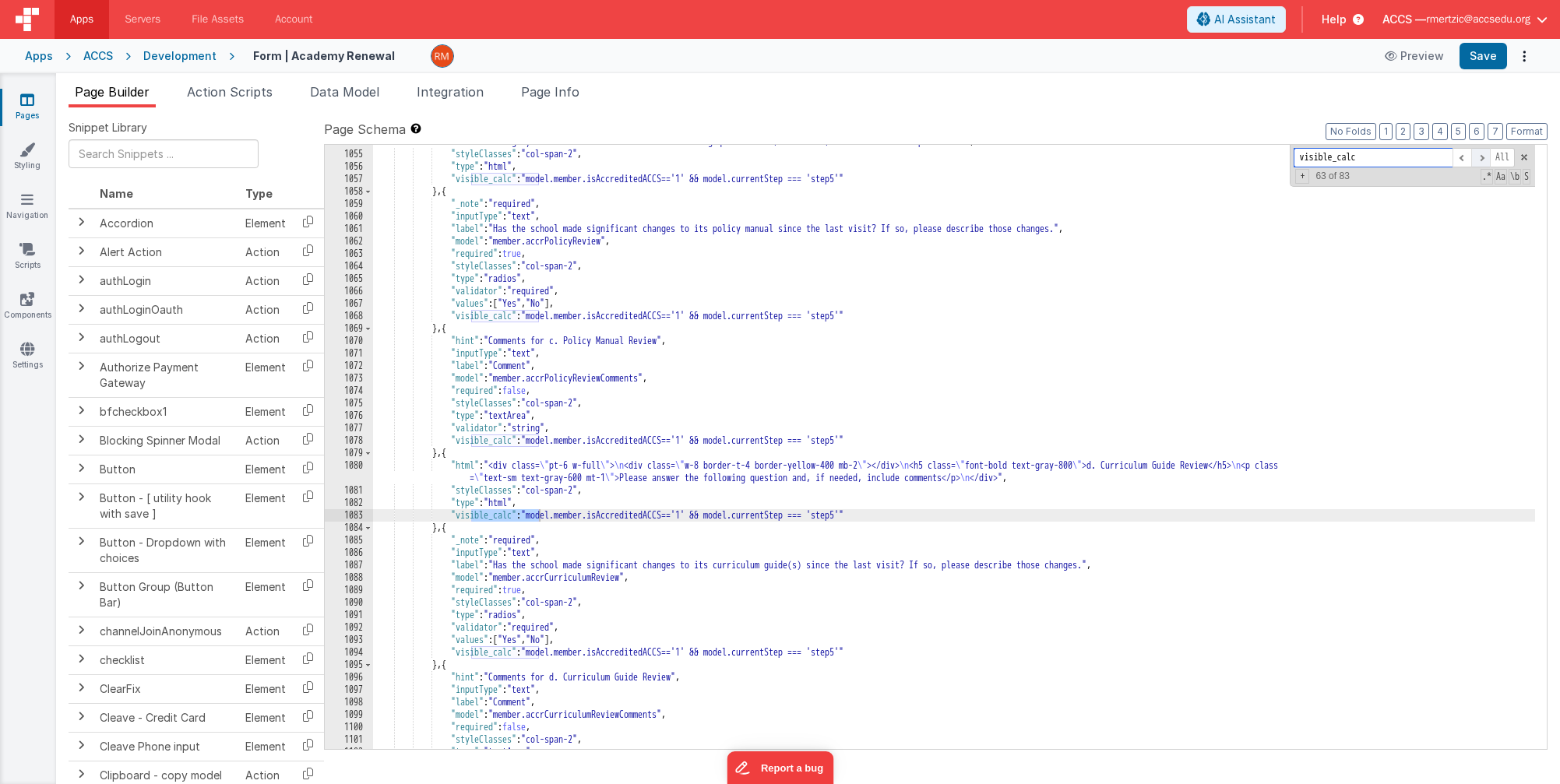 click at bounding box center (1481, 157) 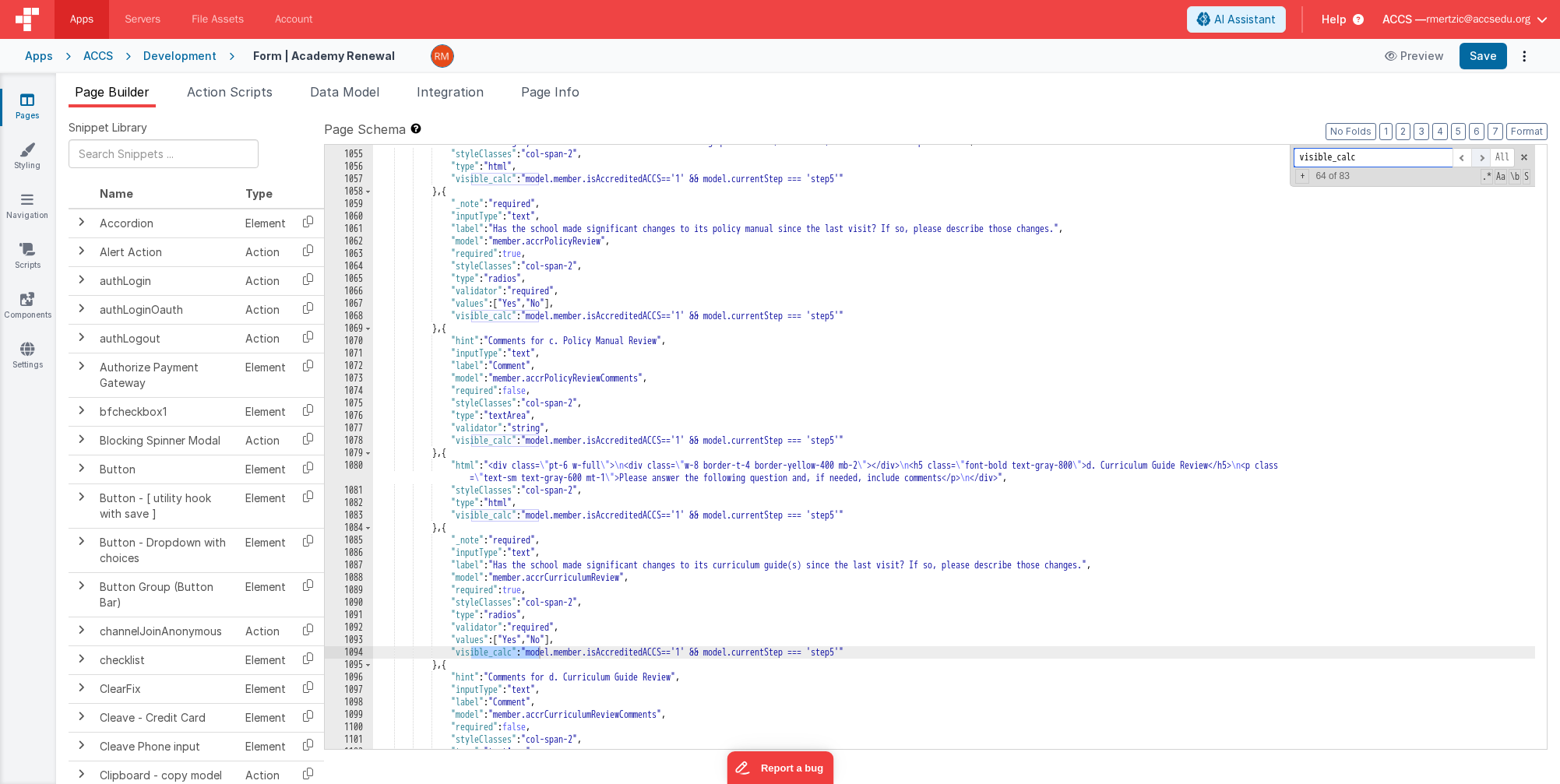 click at bounding box center (1481, 157) 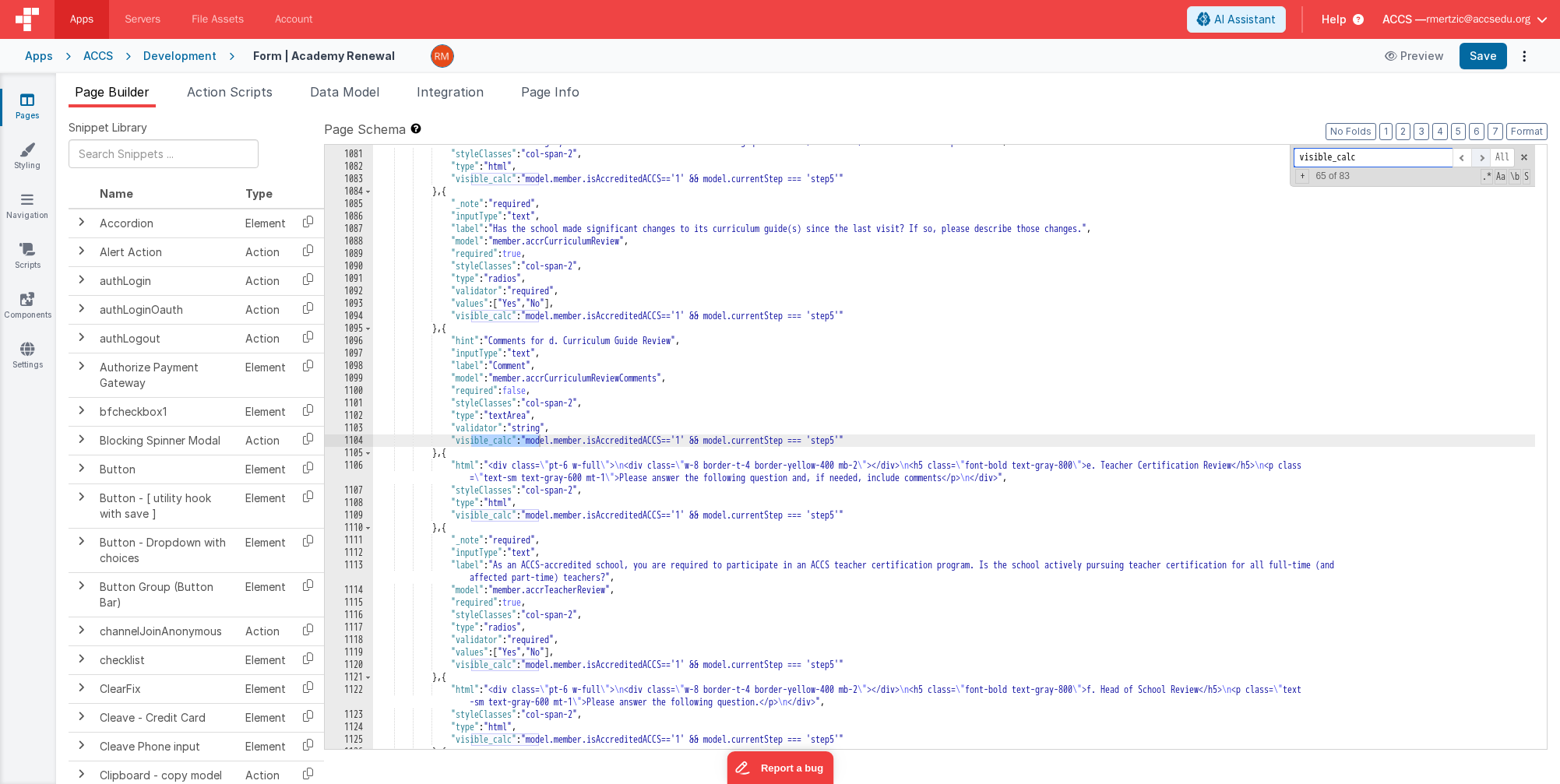 scroll, scrollTop: 15319, scrollLeft: 0, axis: vertical 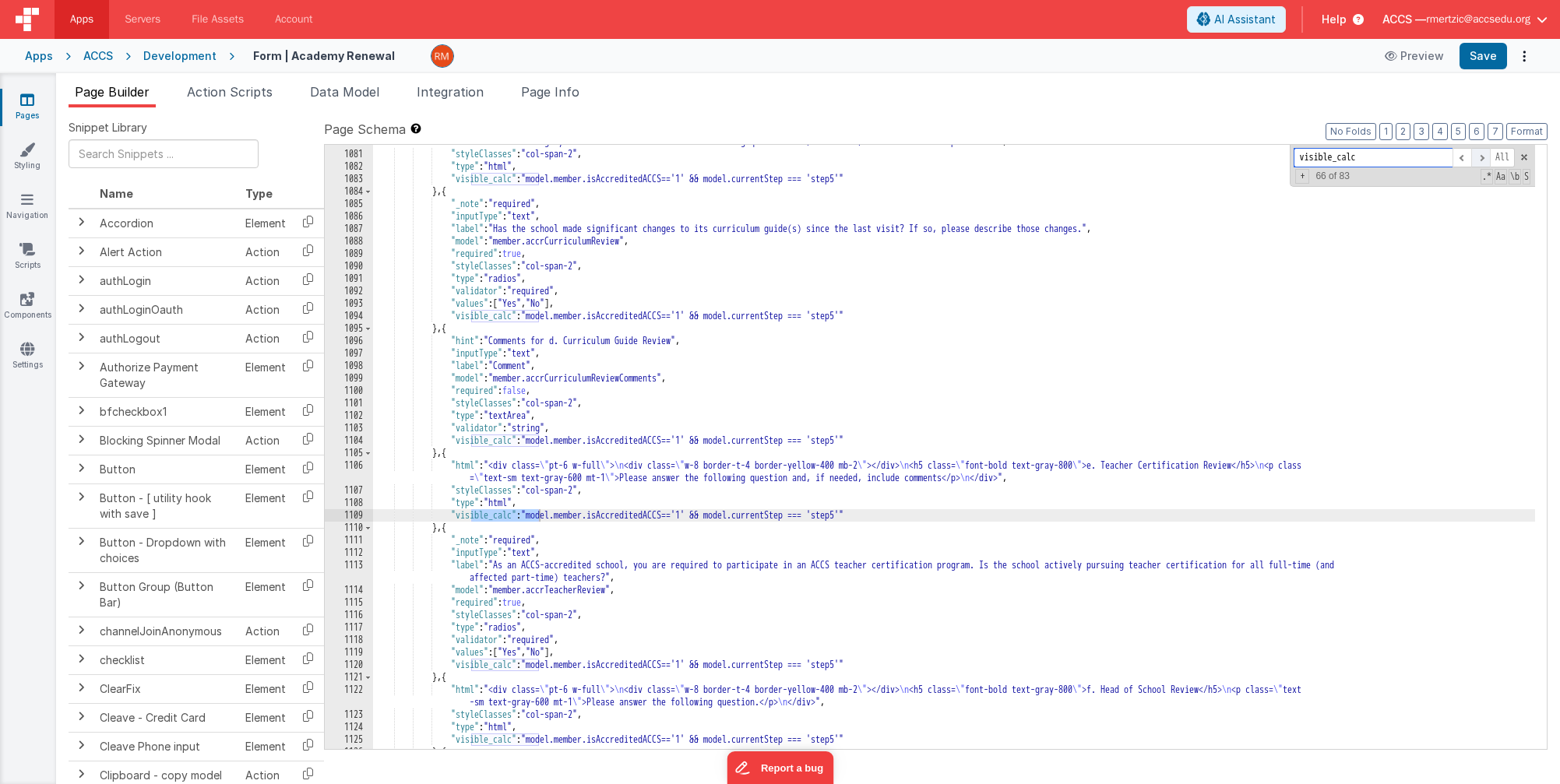 click at bounding box center (1481, 157) 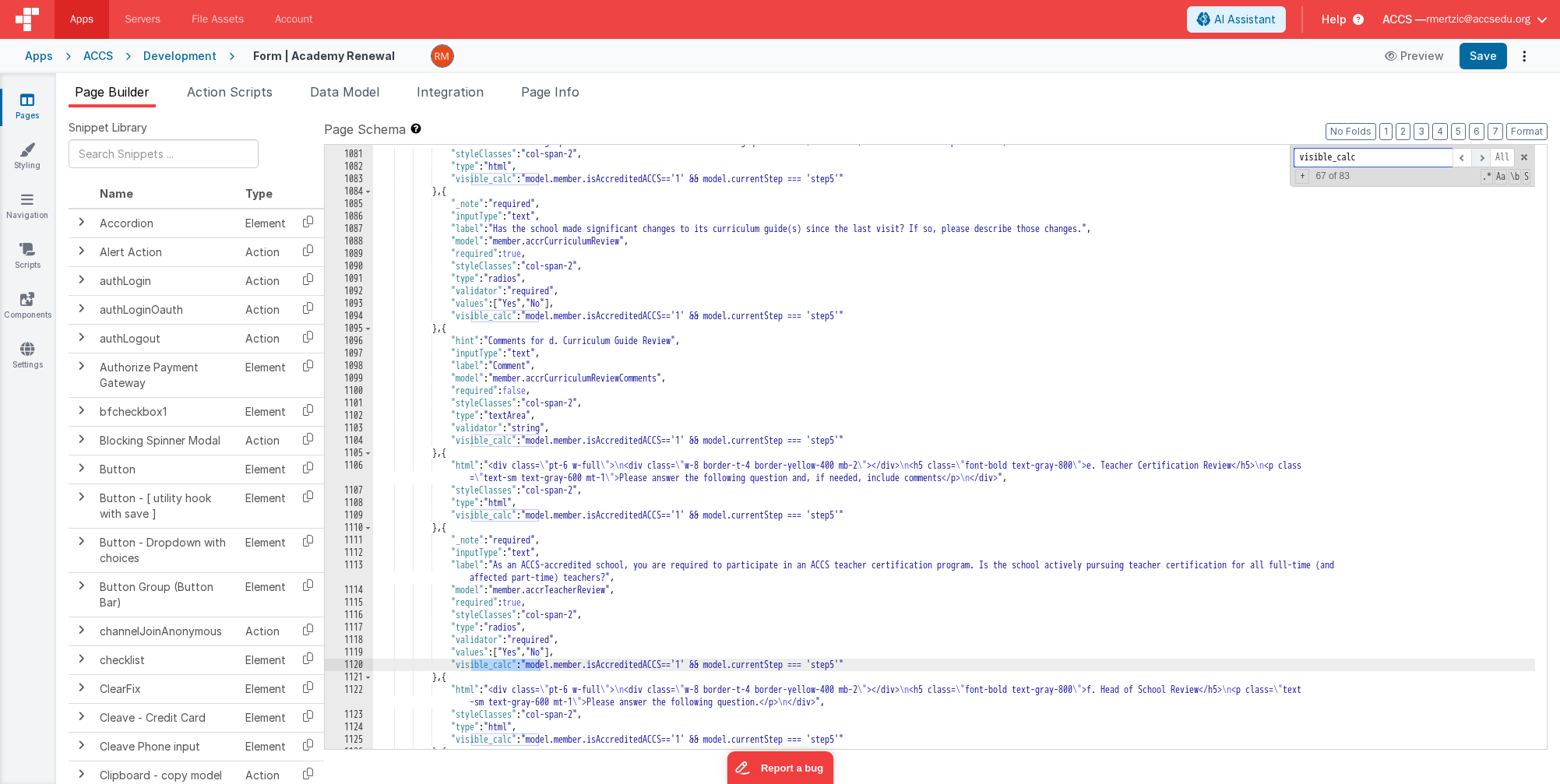 click at bounding box center [1481, 157] 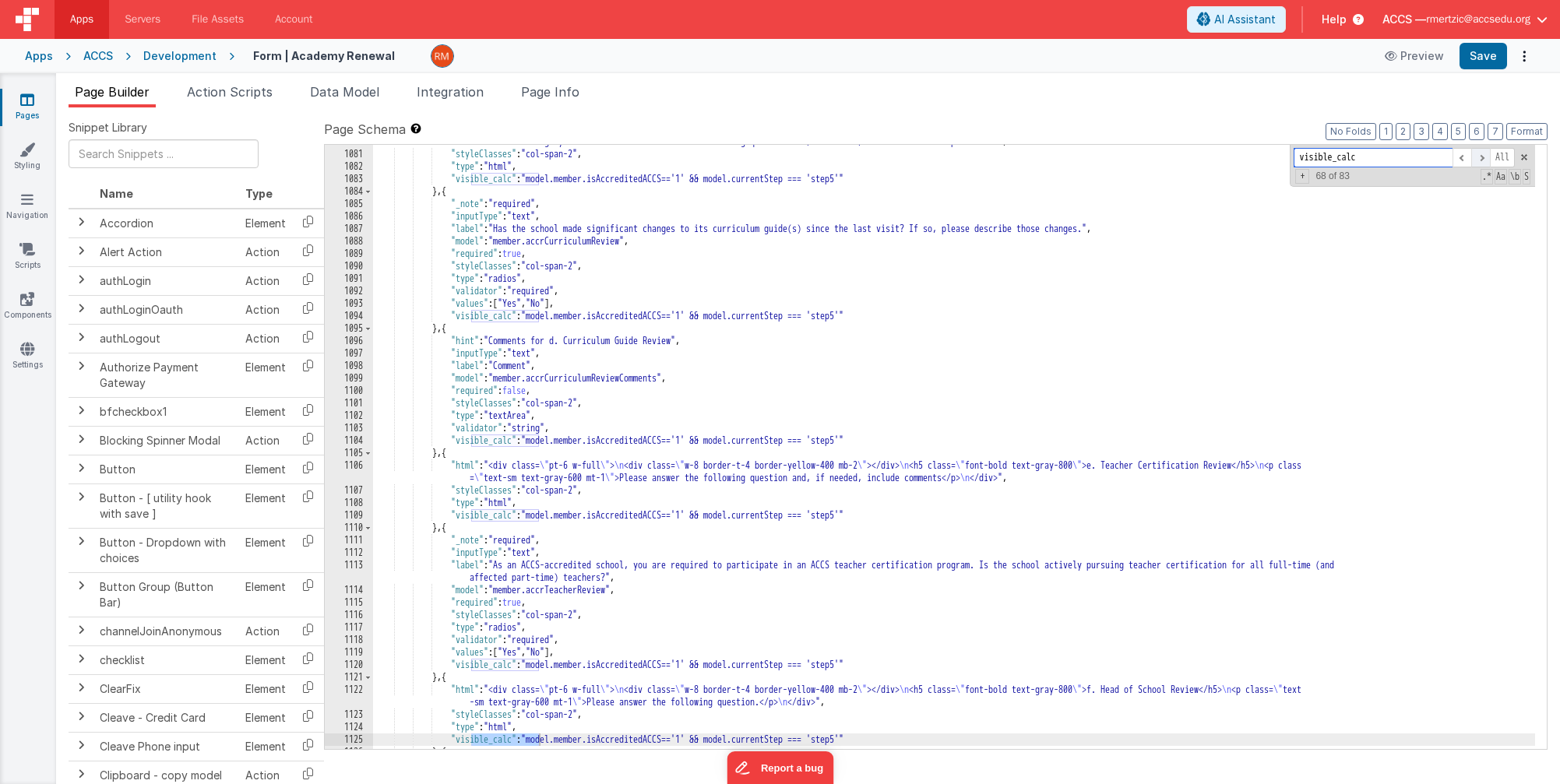 click at bounding box center (1481, 157) 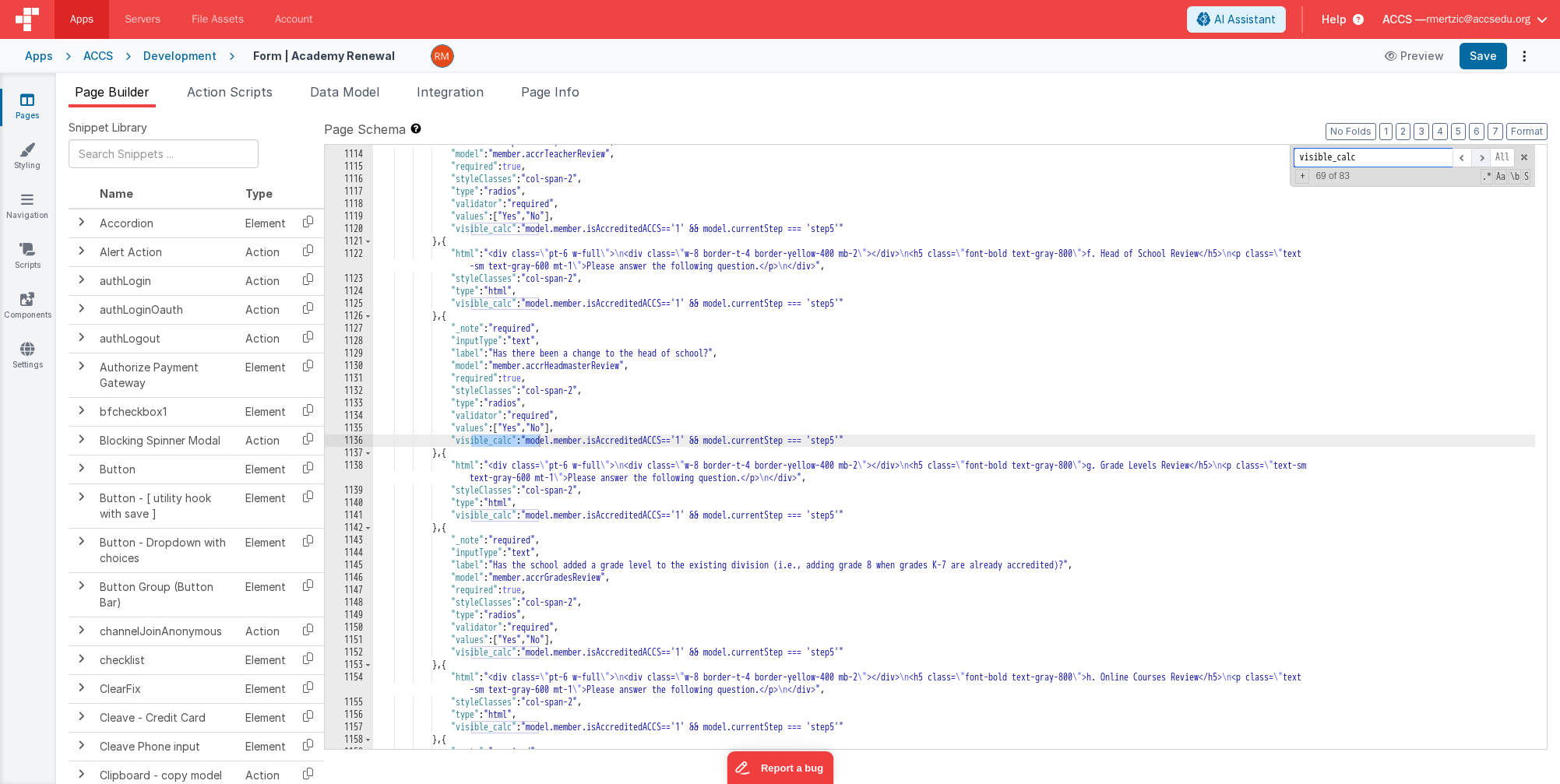 scroll, scrollTop: 15755, scrollLeft: 0, axis: vertical 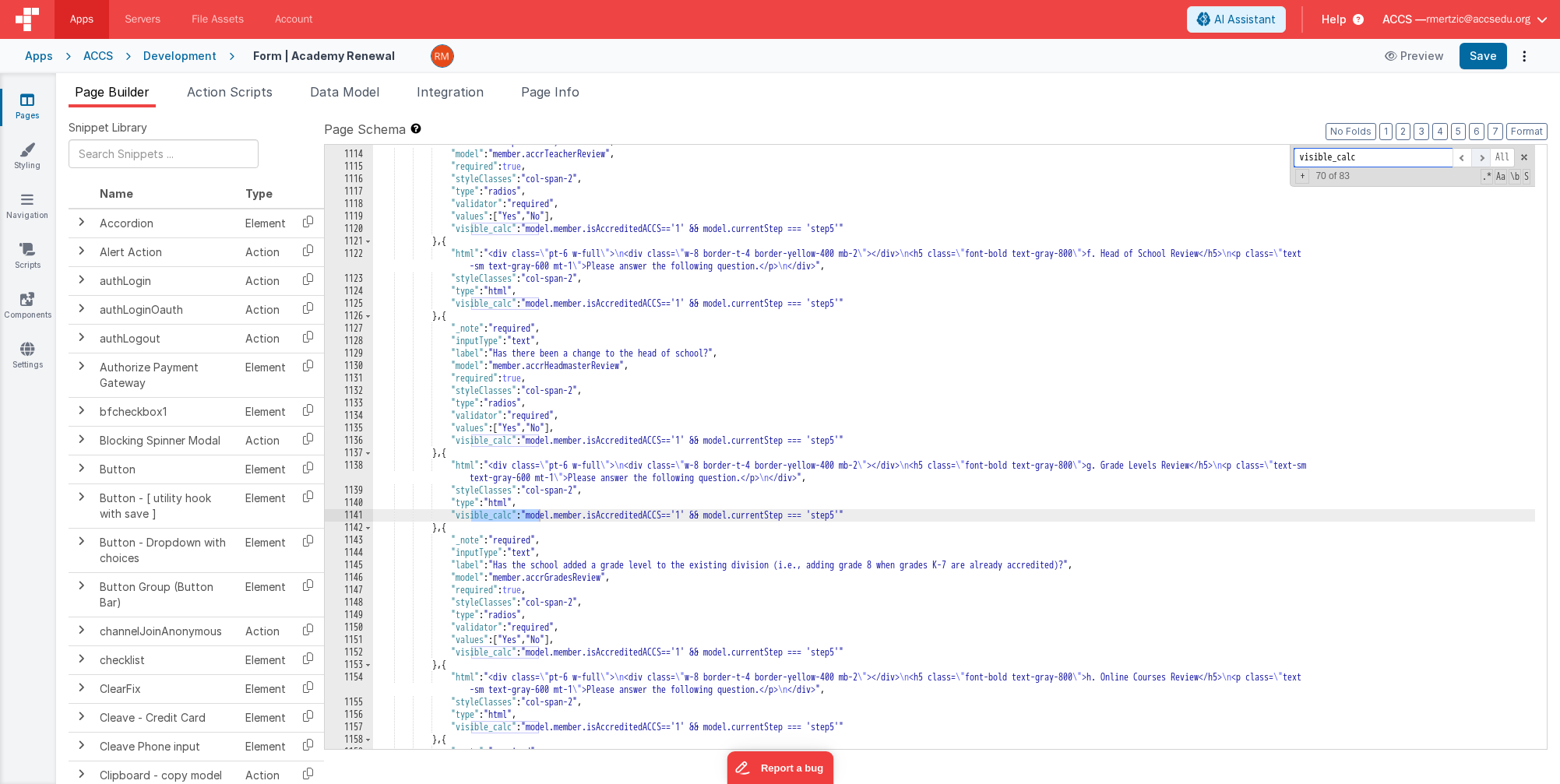 click at bounding box center [1481, 157] 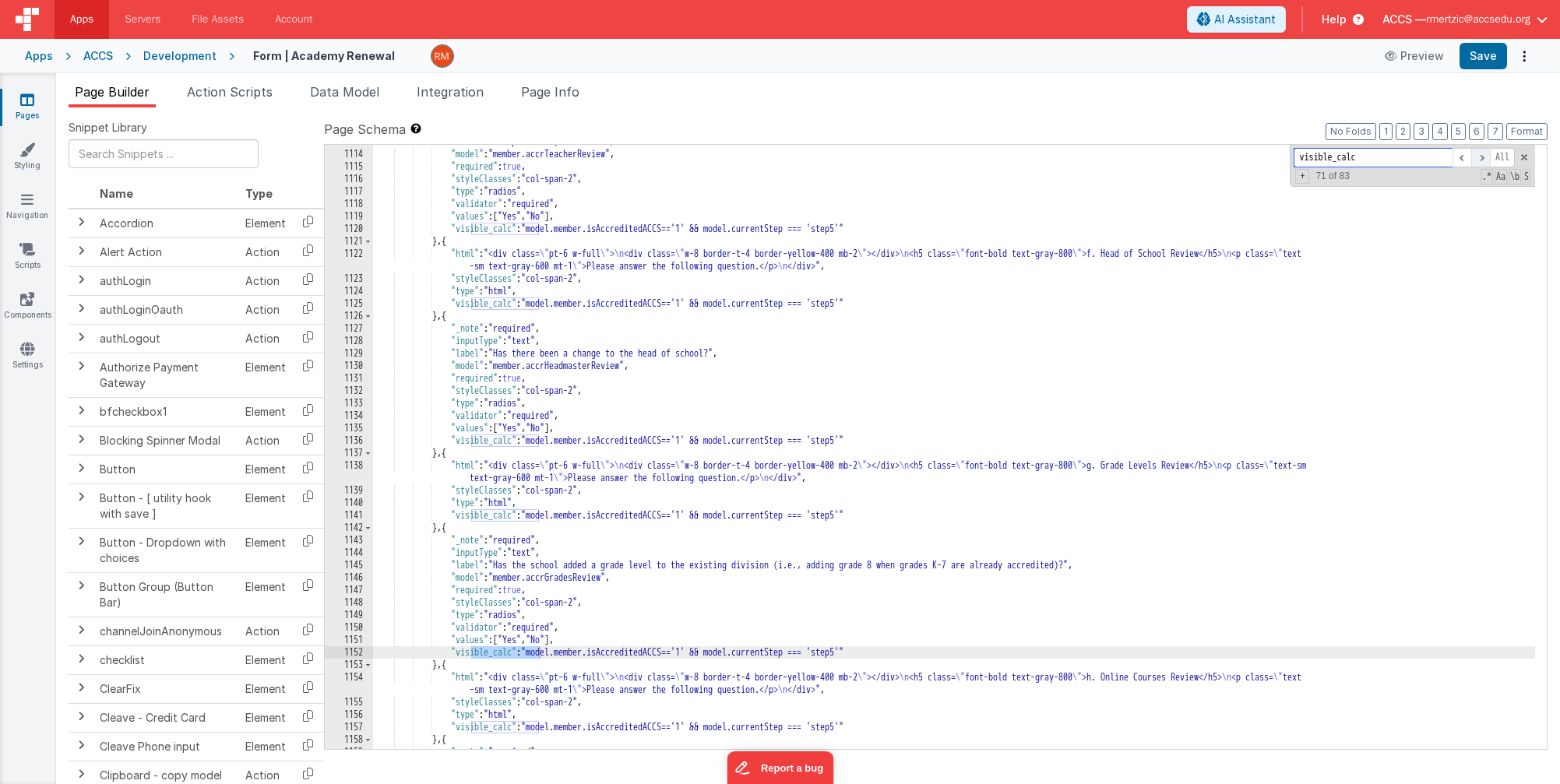 click at bounding box center [1481, 157] 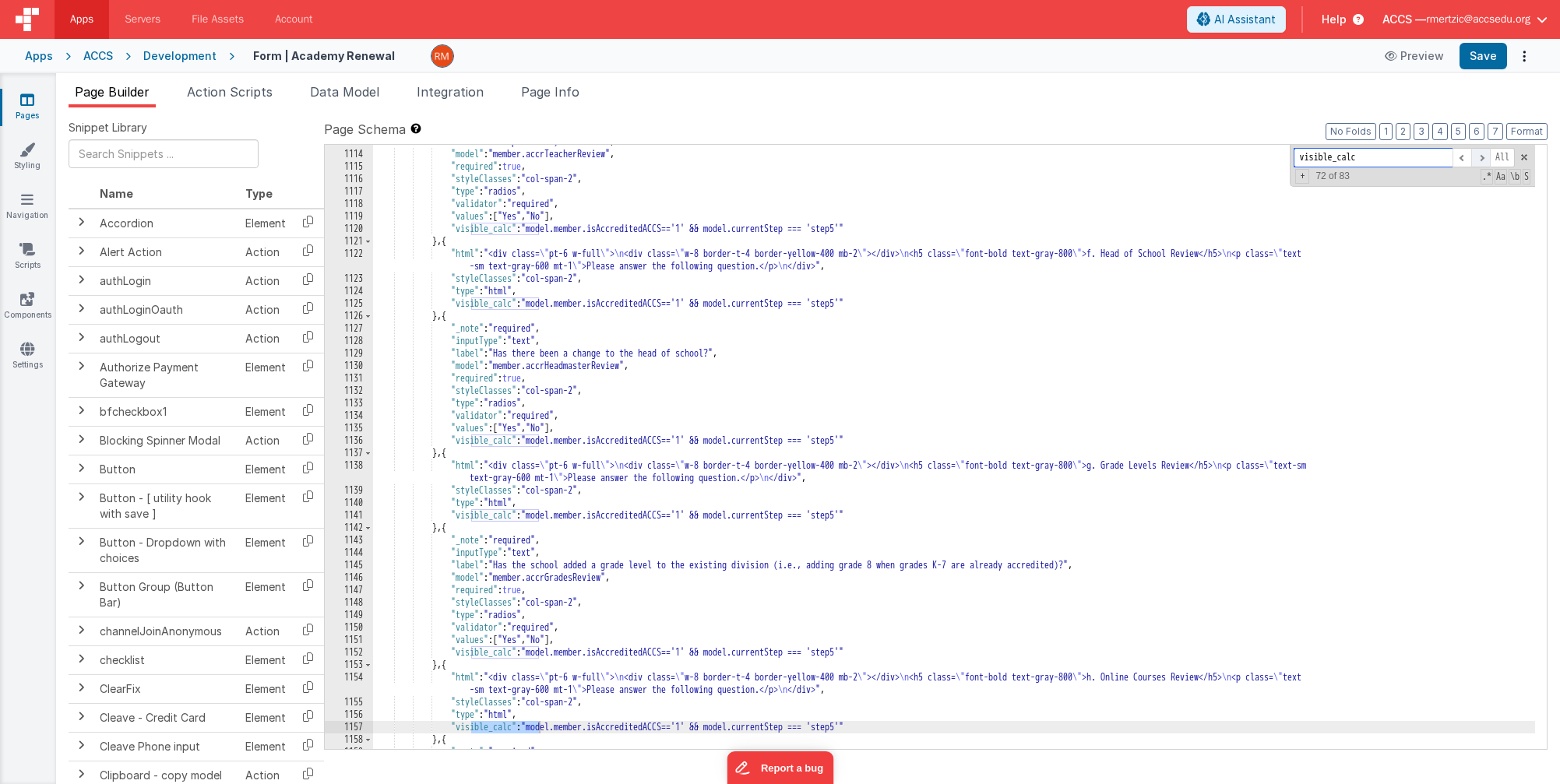 click at bounding box center (1481, 157) 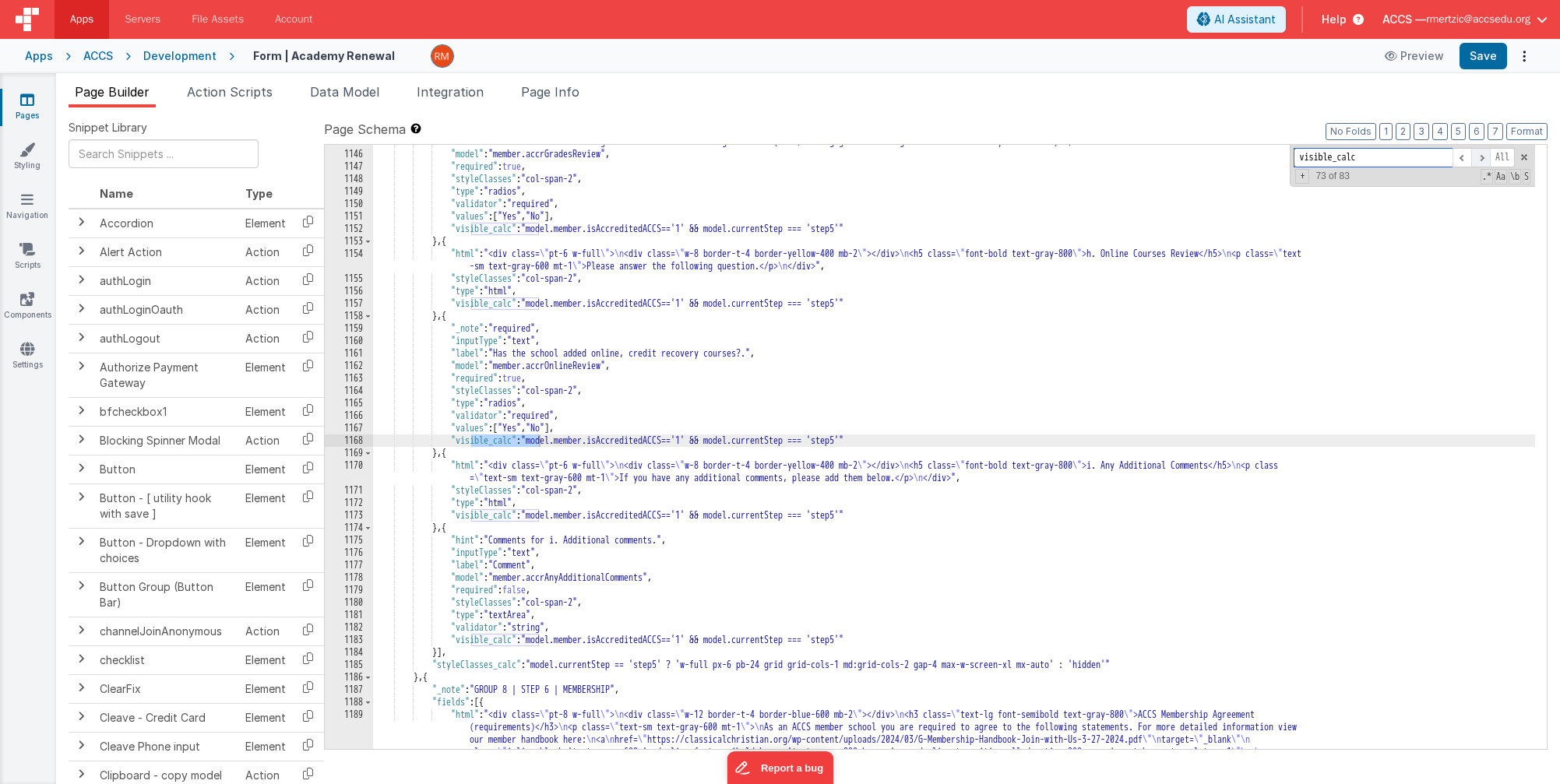 click at bounding box center [1481, 157] 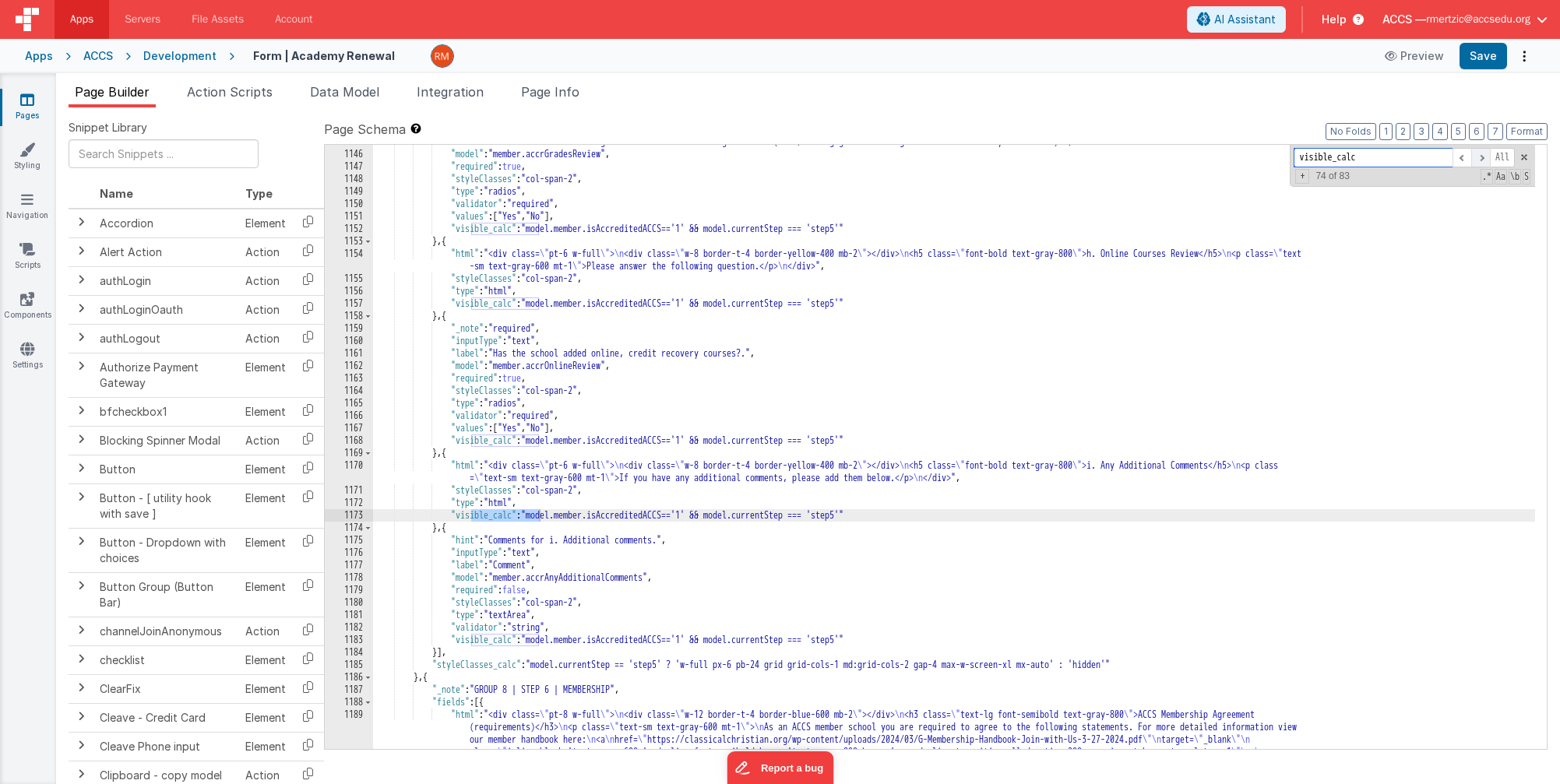 click at bounding box center [1481, 157] 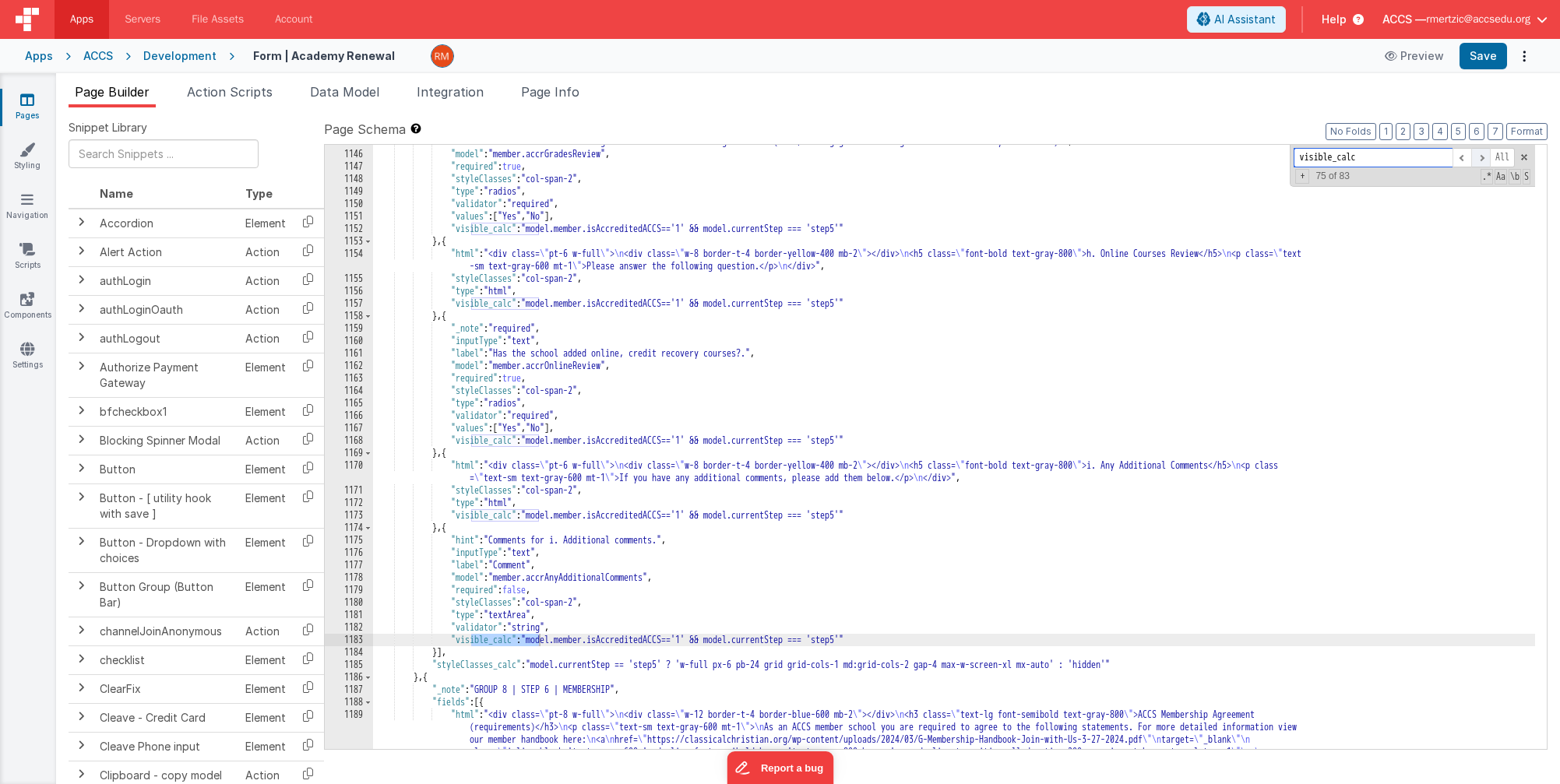 click at bounding box center [1481, 157] 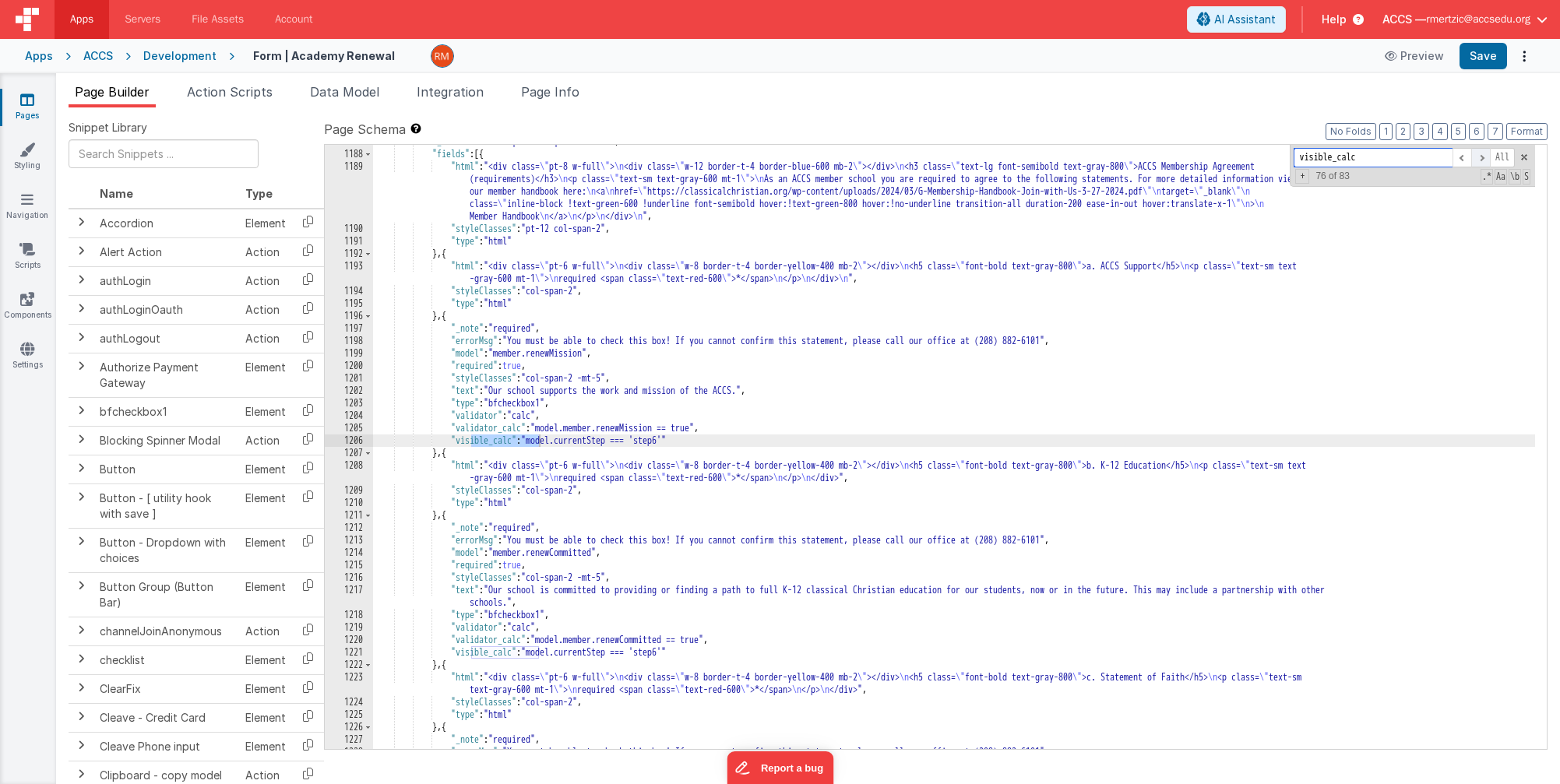 click at bounding box center [1481, 157] 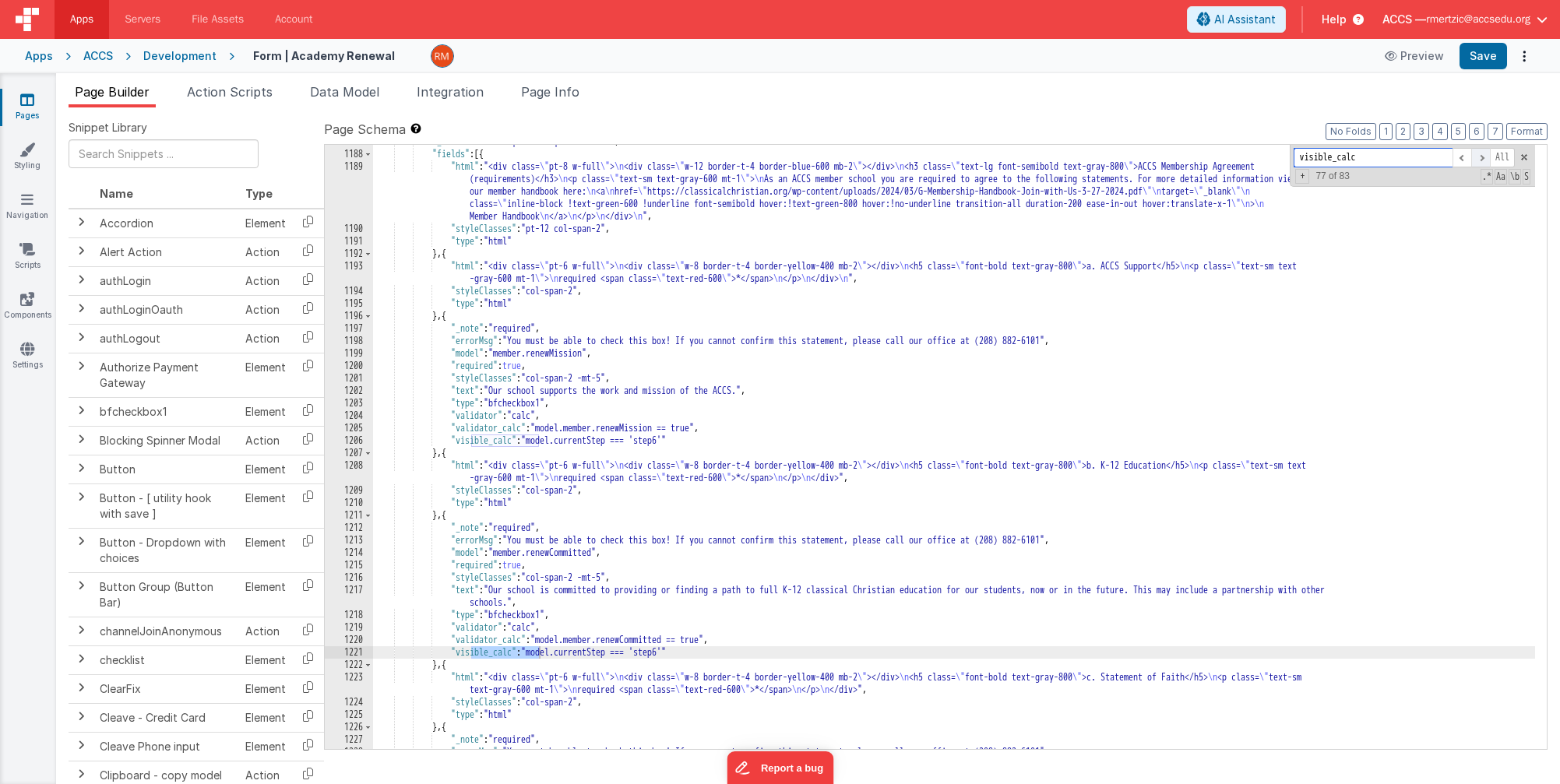 click at bounding box center (1481, 157) 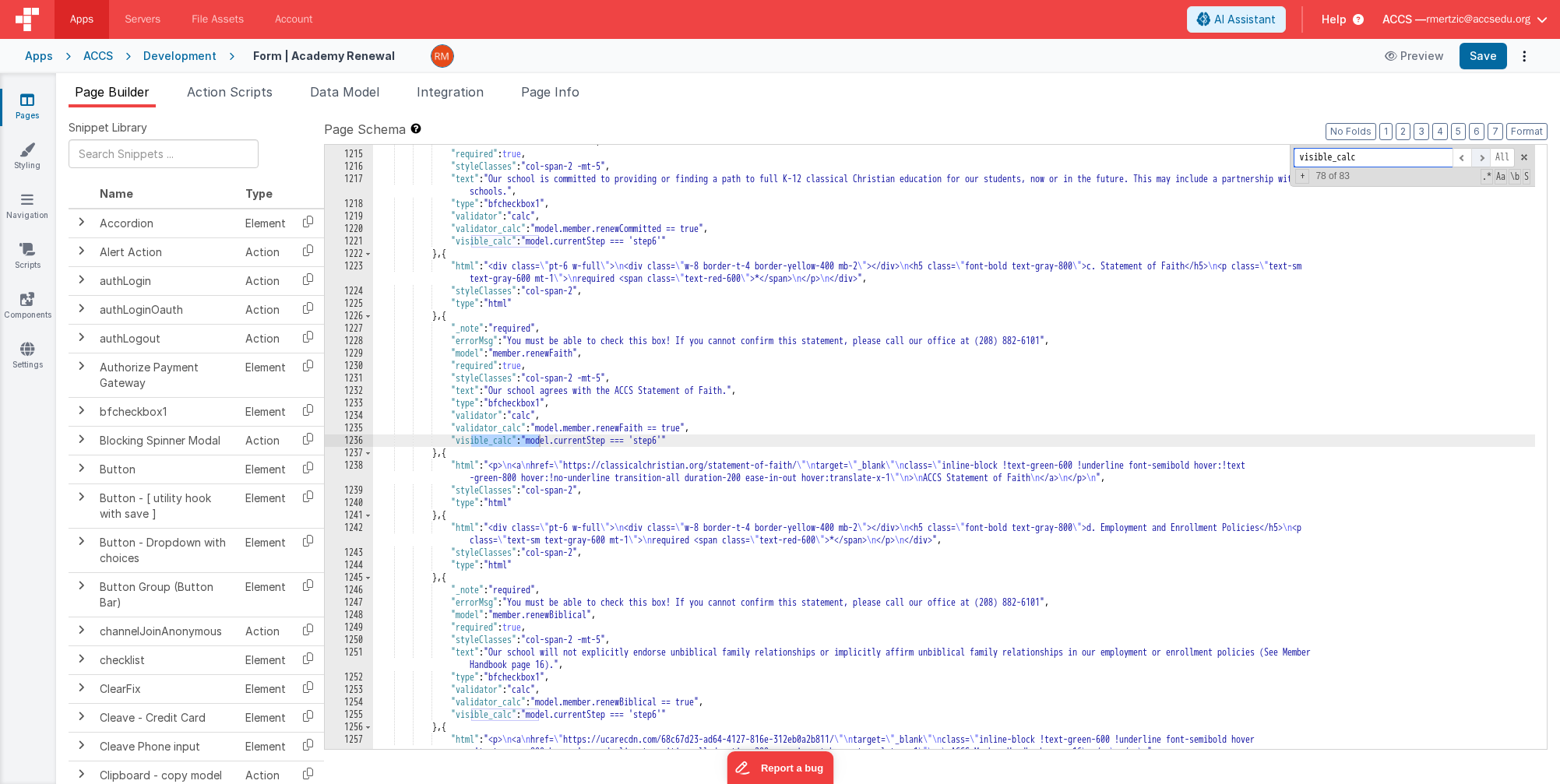 scroll, scrollTop: 17137, scrollLeft: 0, axis: vertical 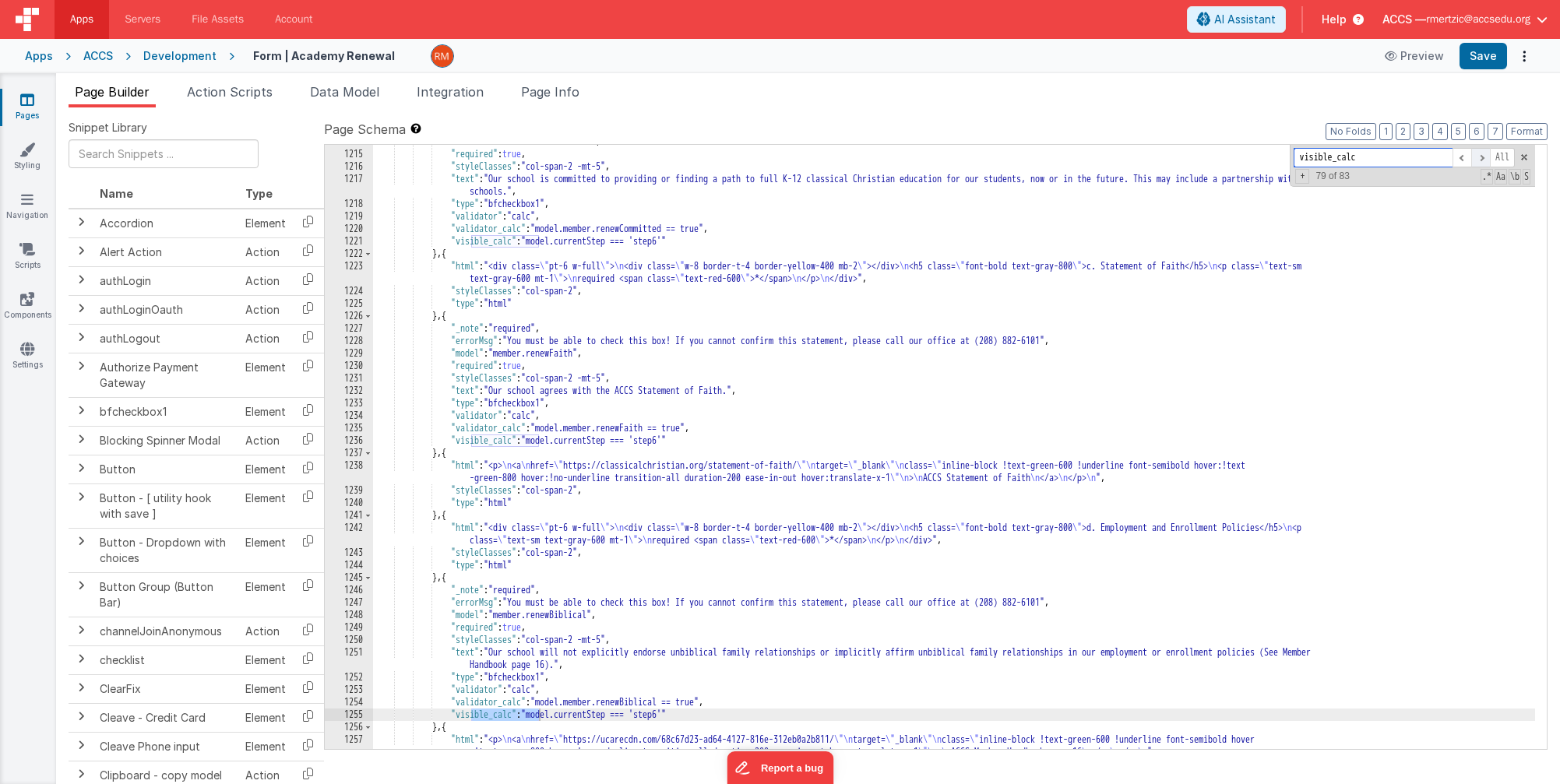 click at bounding box center (1481, 157) 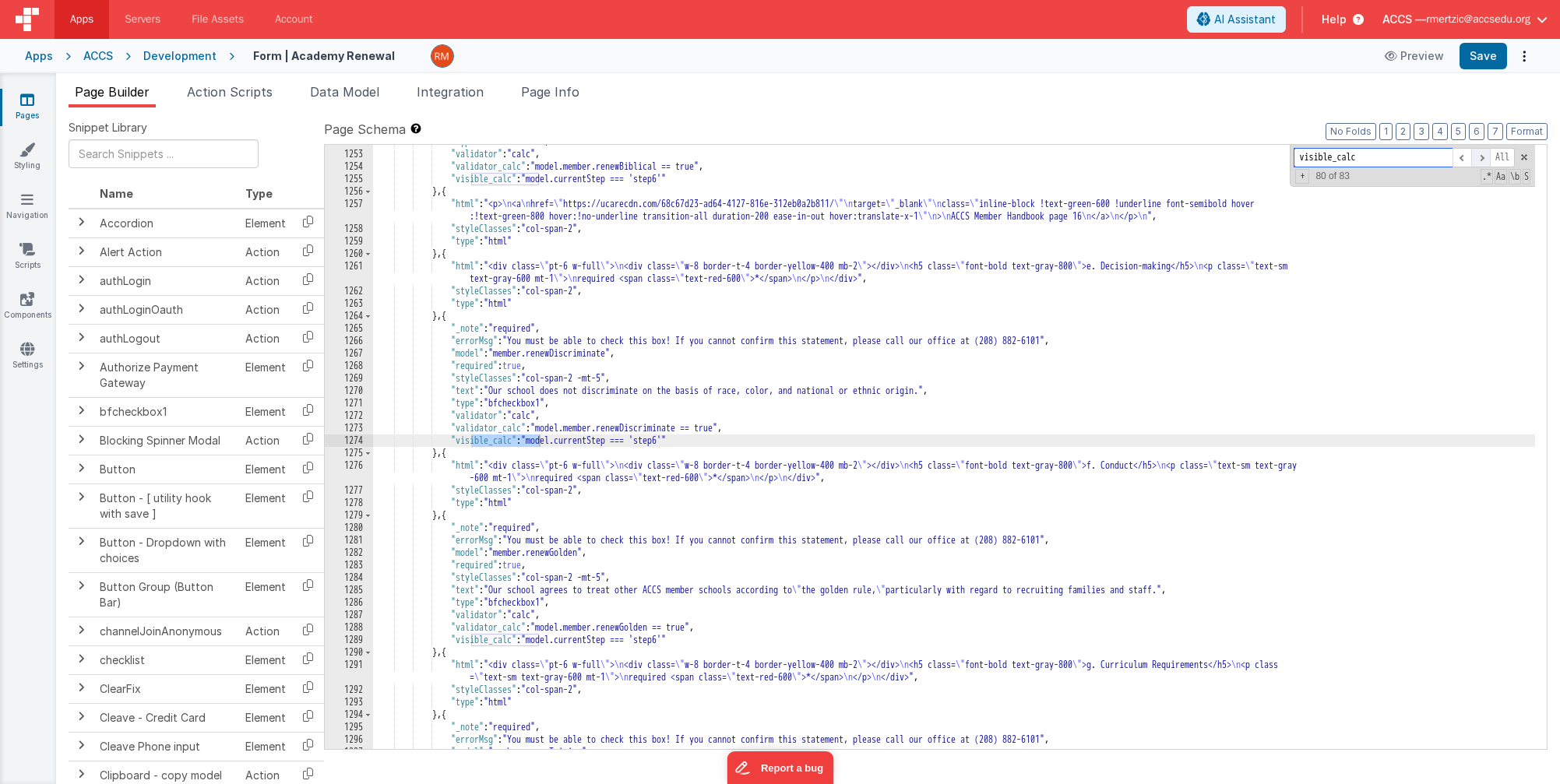 scroll, scrollTop: 17673, scrollLeft: 0, axis: vertical 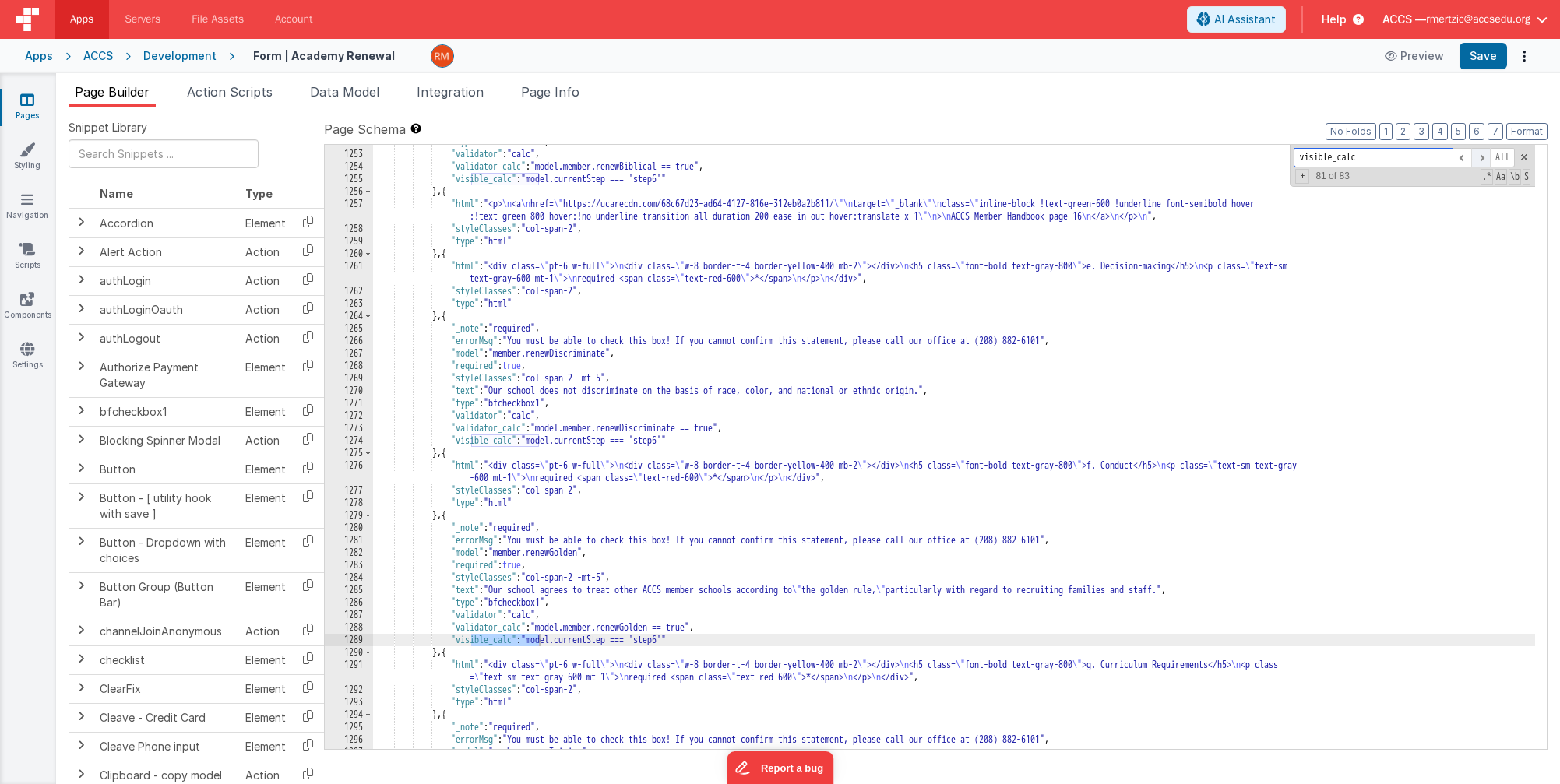 click at bounding box center (1481, 157) 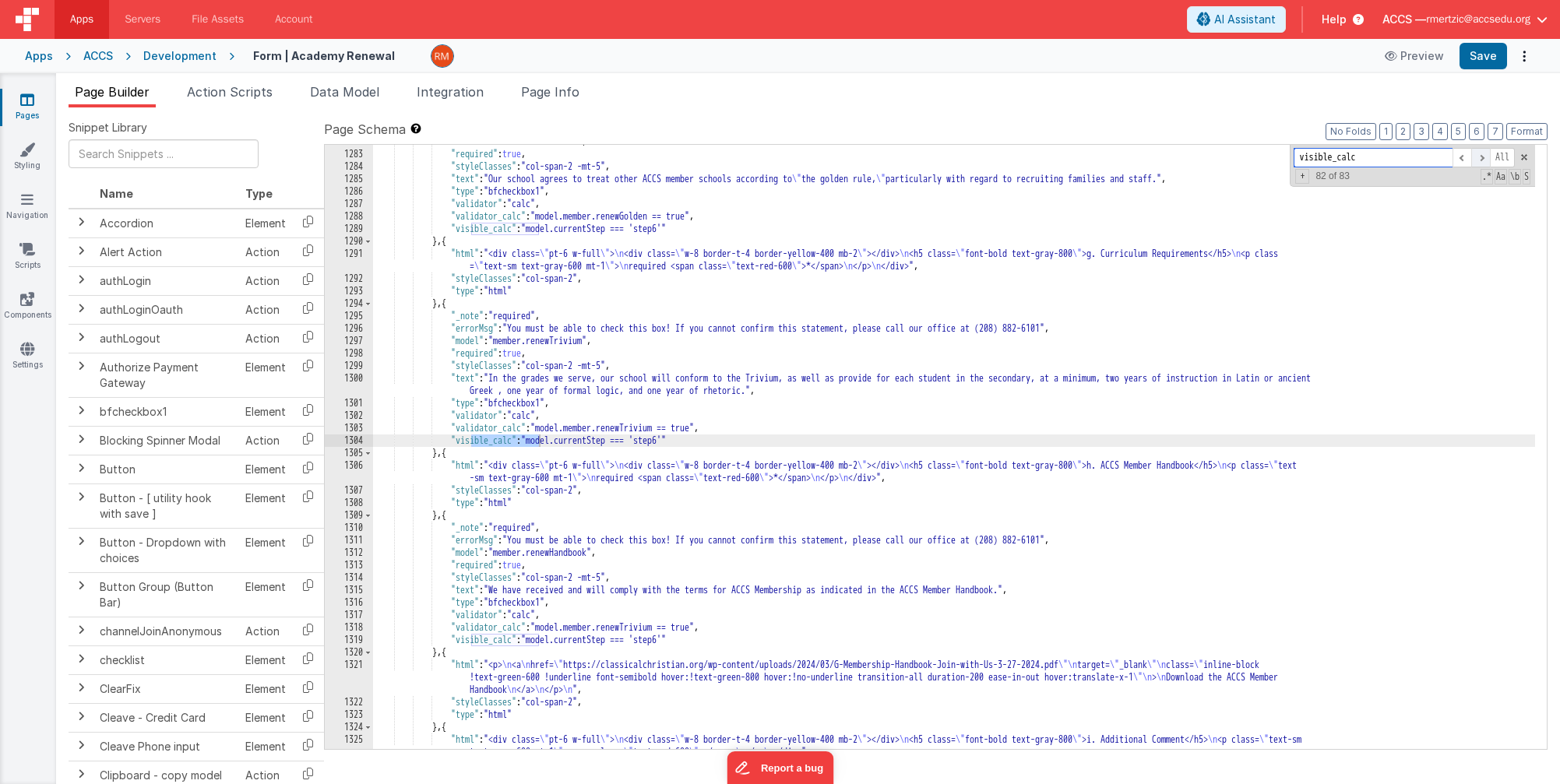 scroll, scrollTop: 18084, scrollLeft: 0, axis: vertical 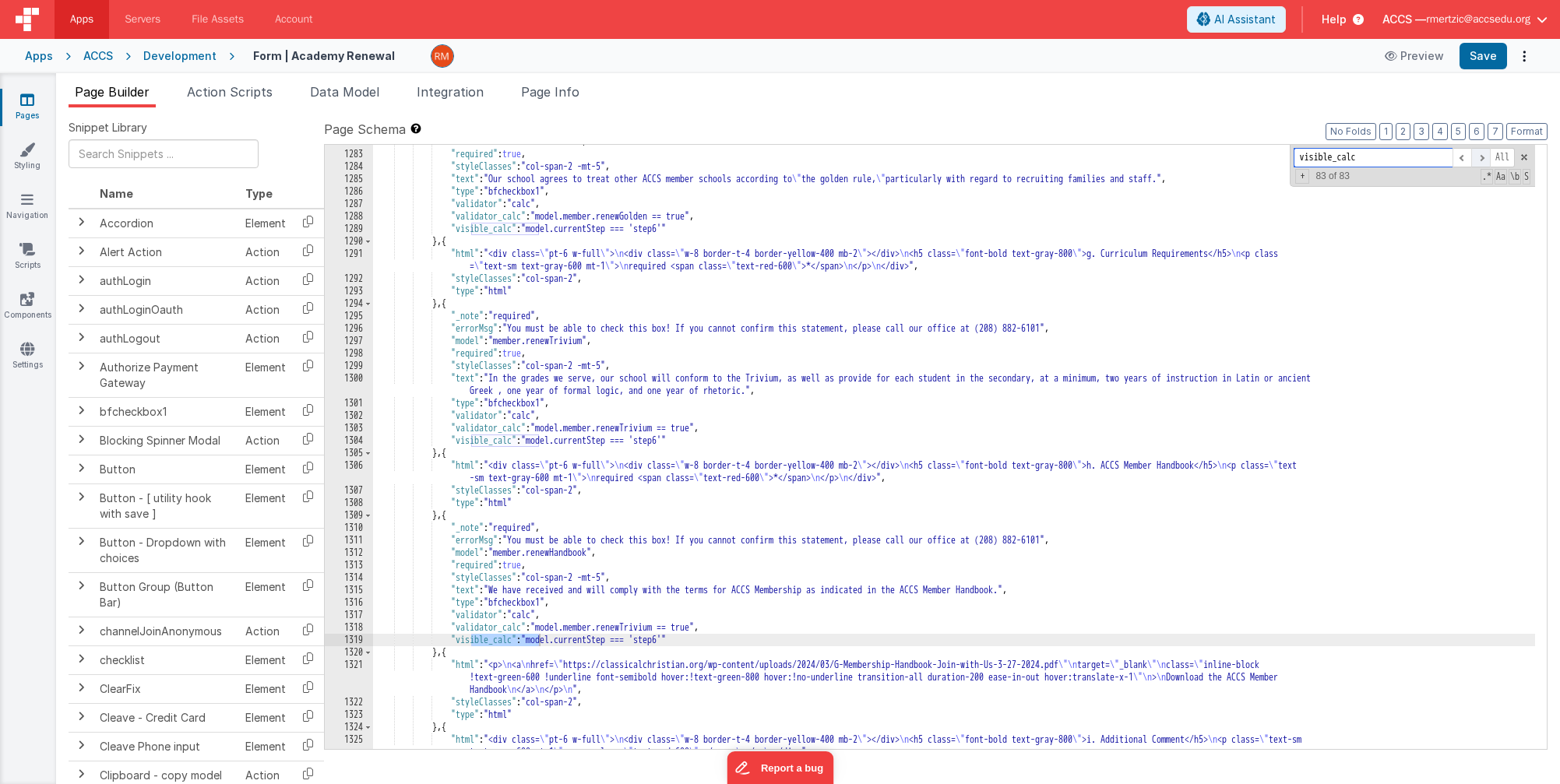 click at bounding box center (1481, 157) 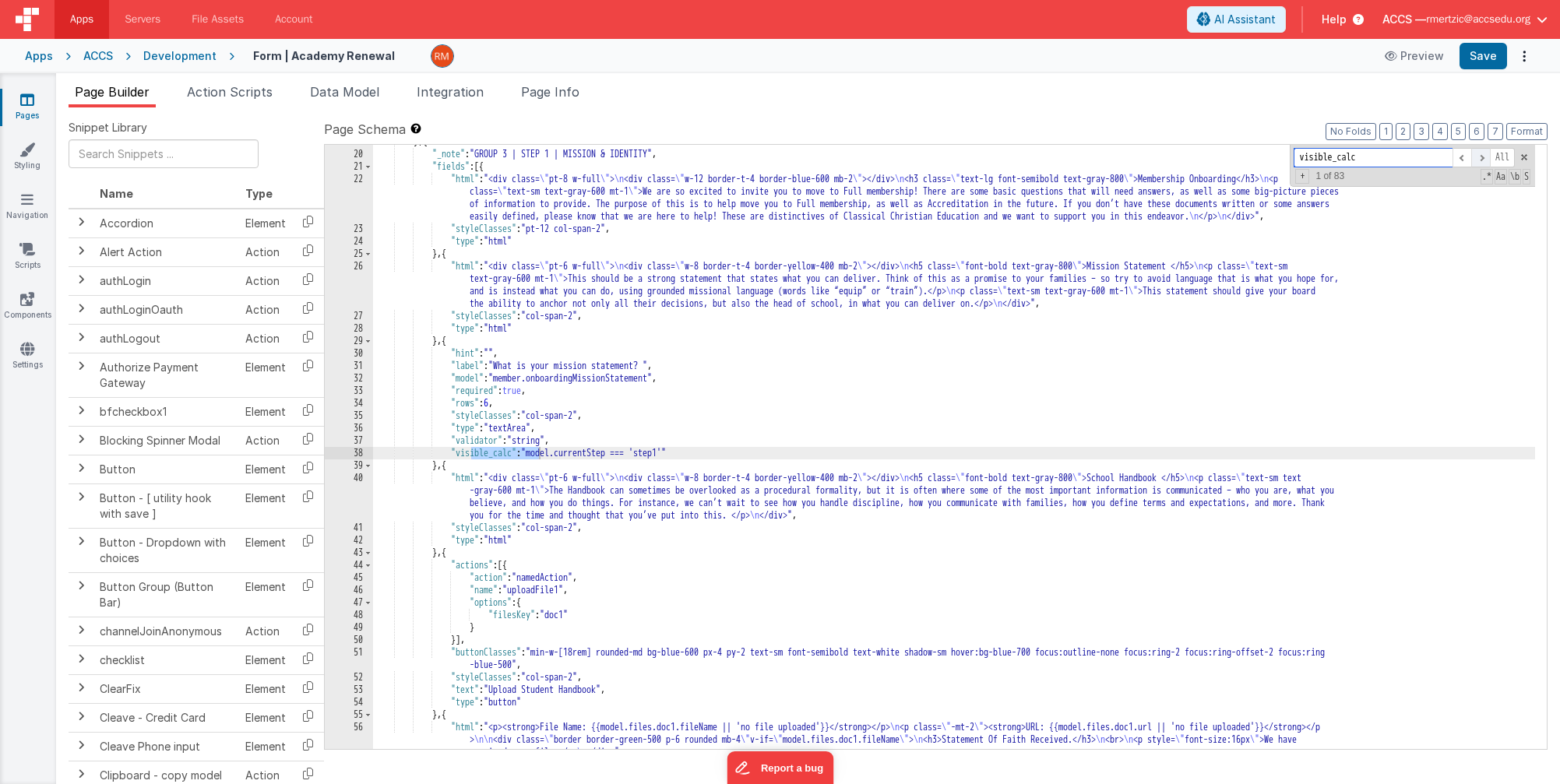 scroll, scrollTop: 557, scrollLeft: 0, axis: vertical 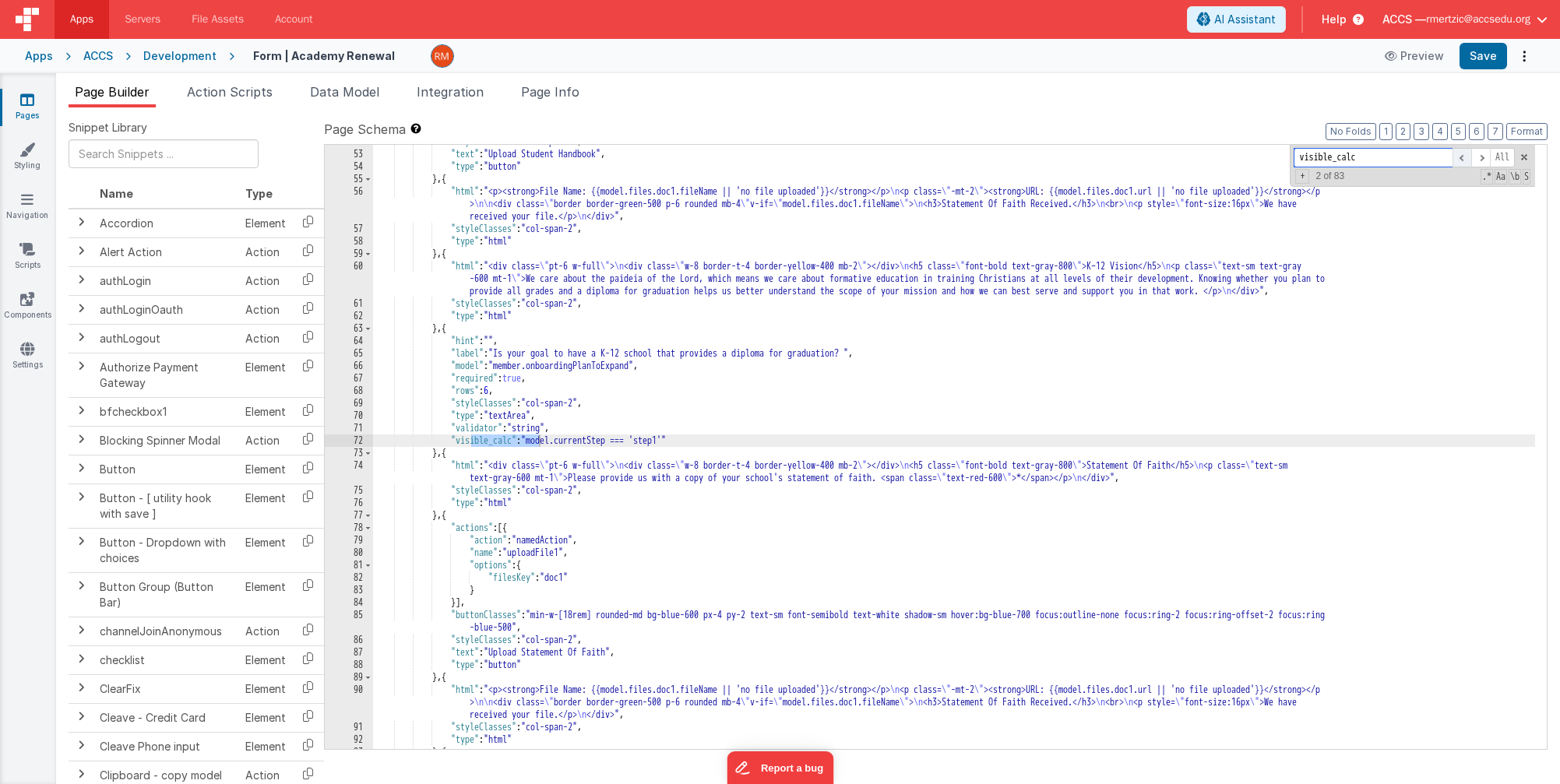 click at bounding box center [1462, 157] 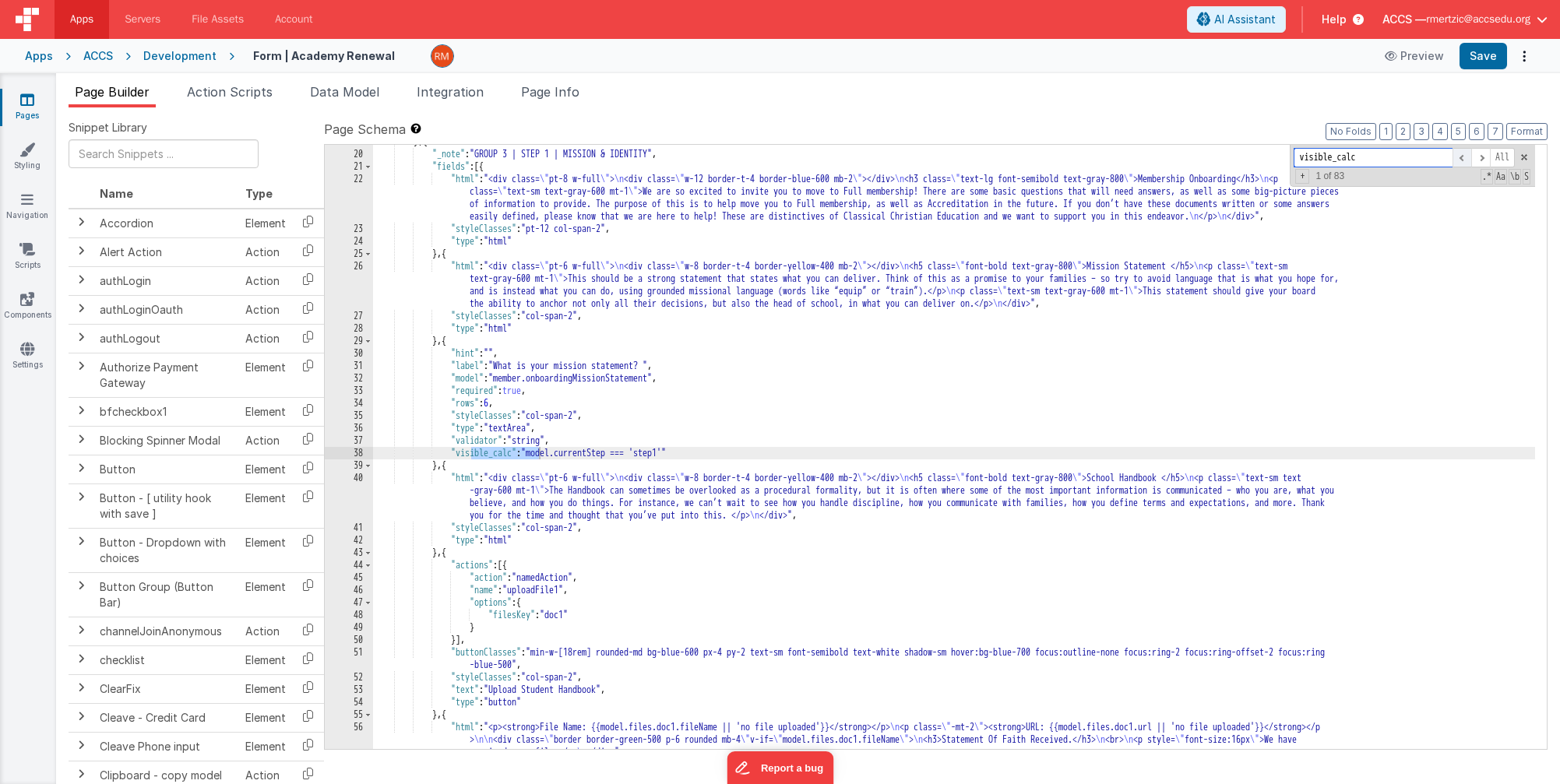 scroll, scrollTop: 557, scrollLeft: 0, axis: vertical 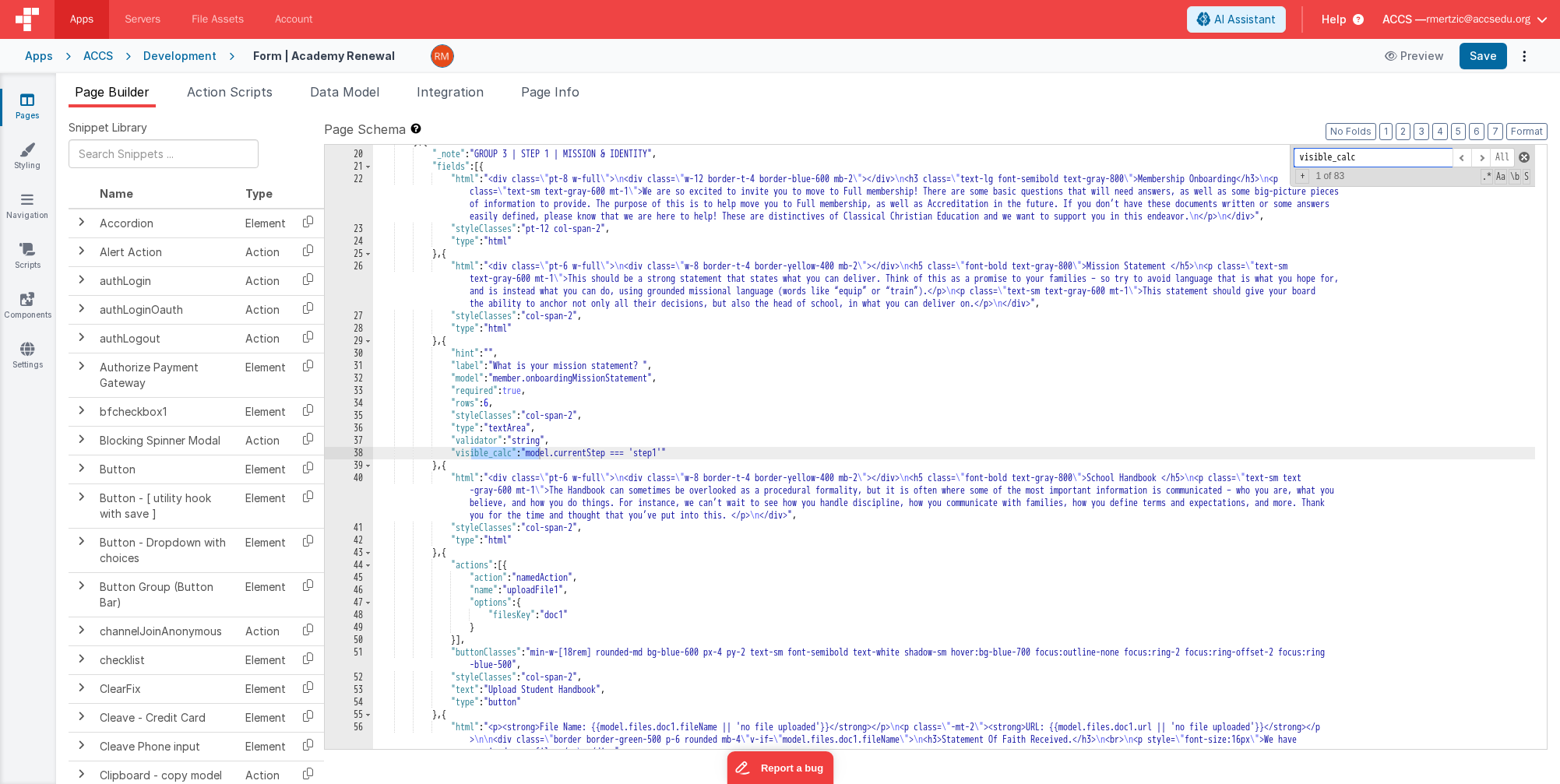 click at bounding box center [1524, 157] 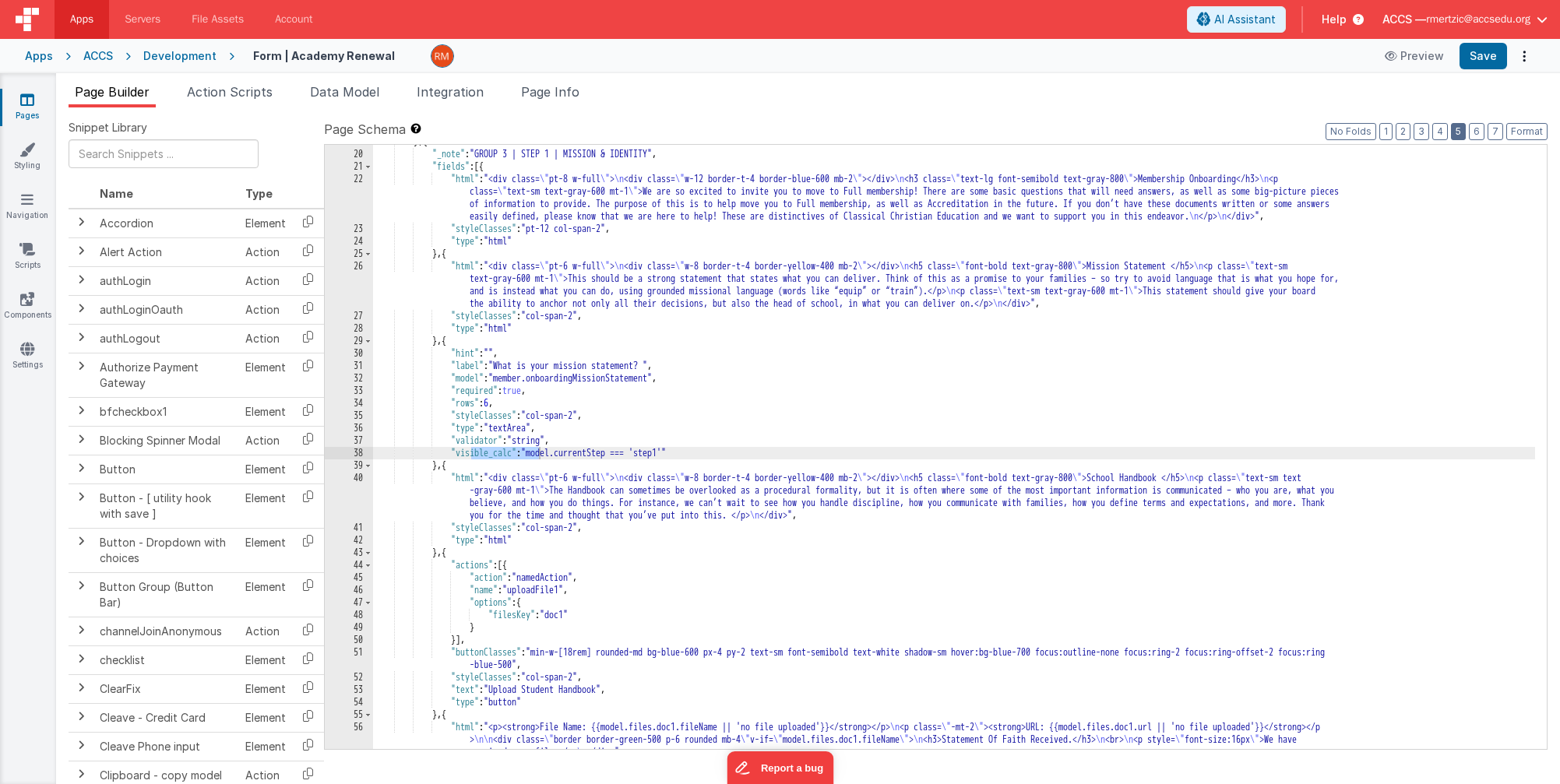click on "5" at bounding box center [1458, 132] 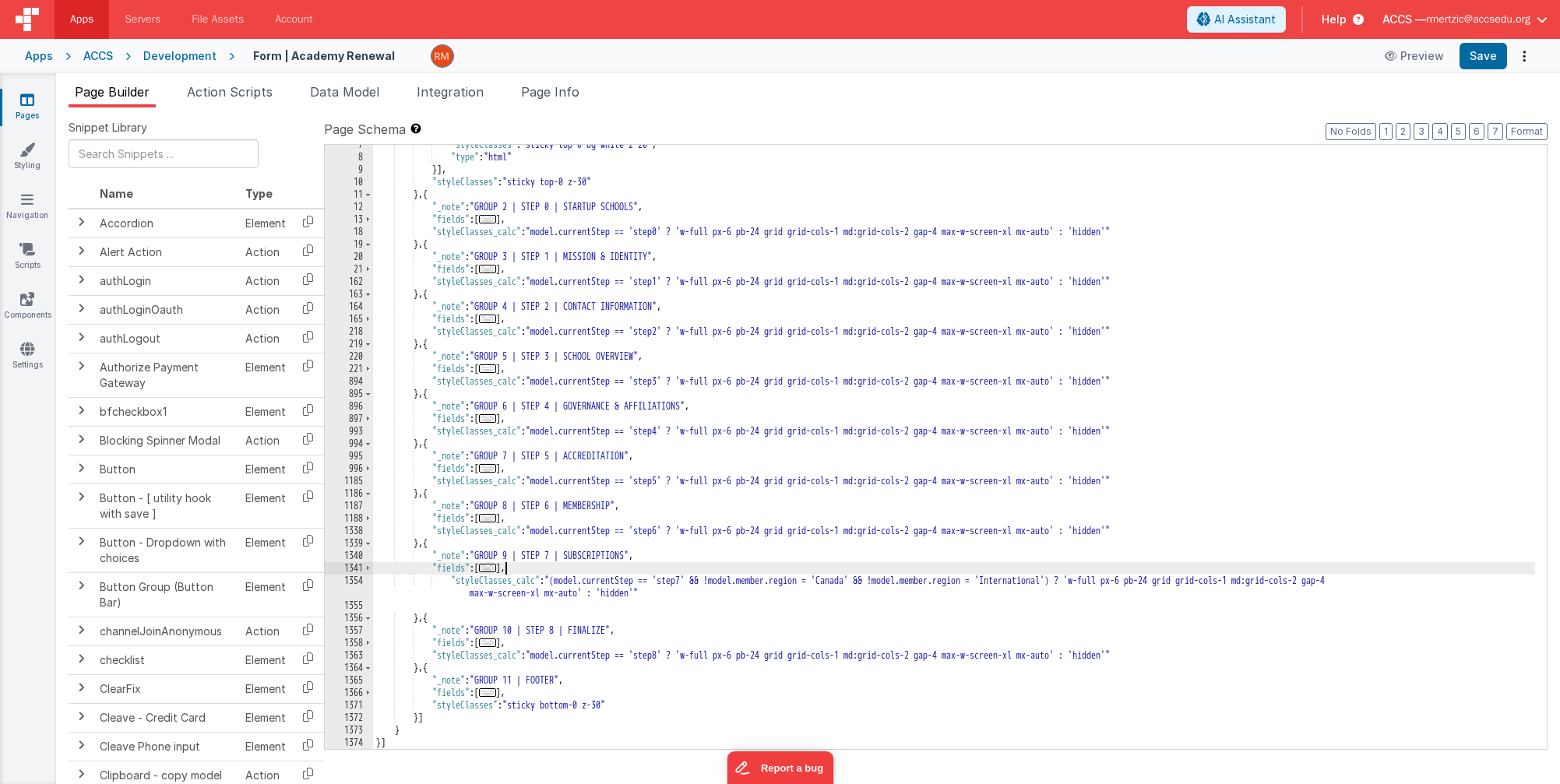 click on "..." at bounding box center [488, 568] 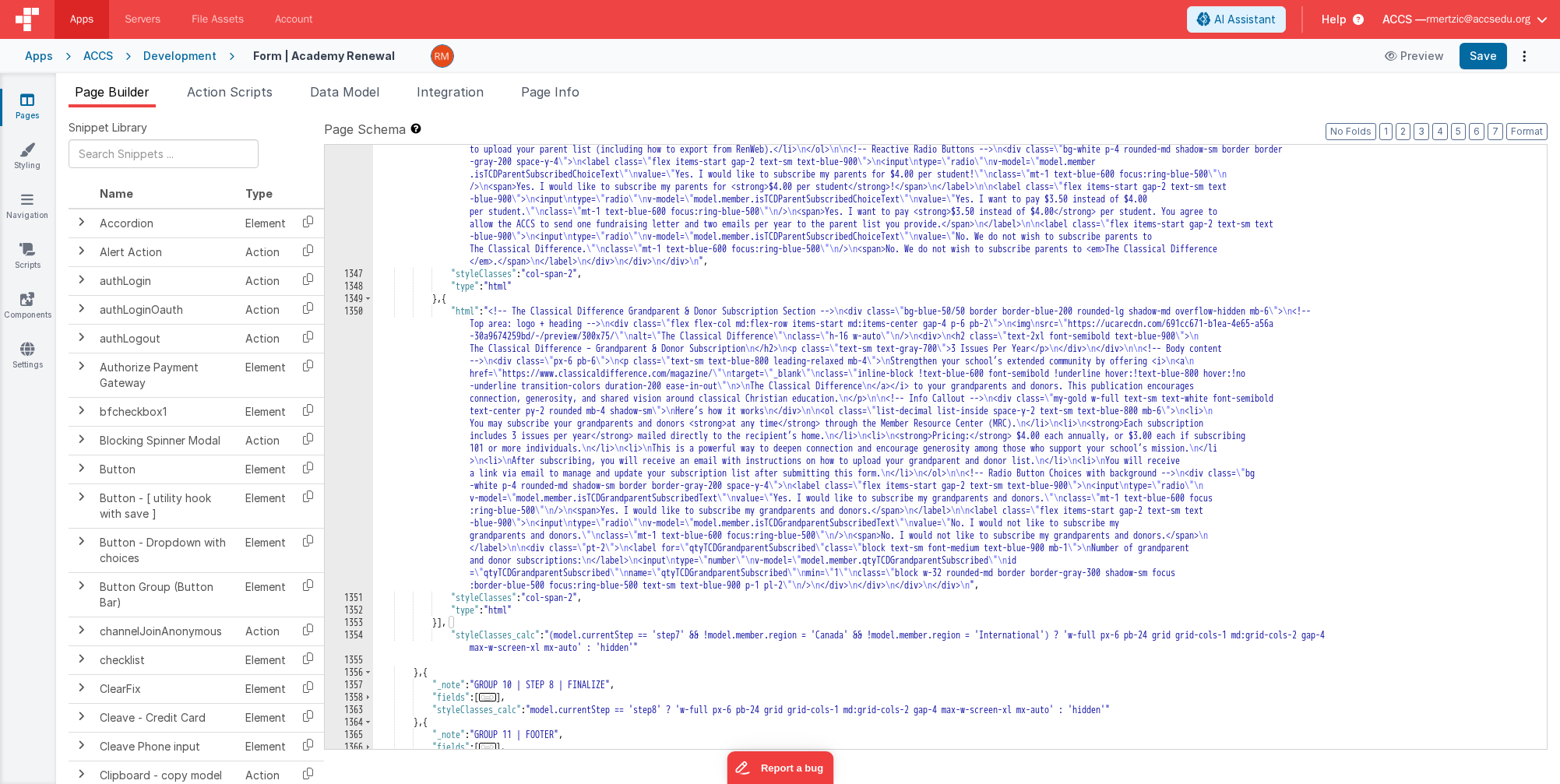 scroll, scrollTop: 1098, scrollLeft: 0, axis: vertical 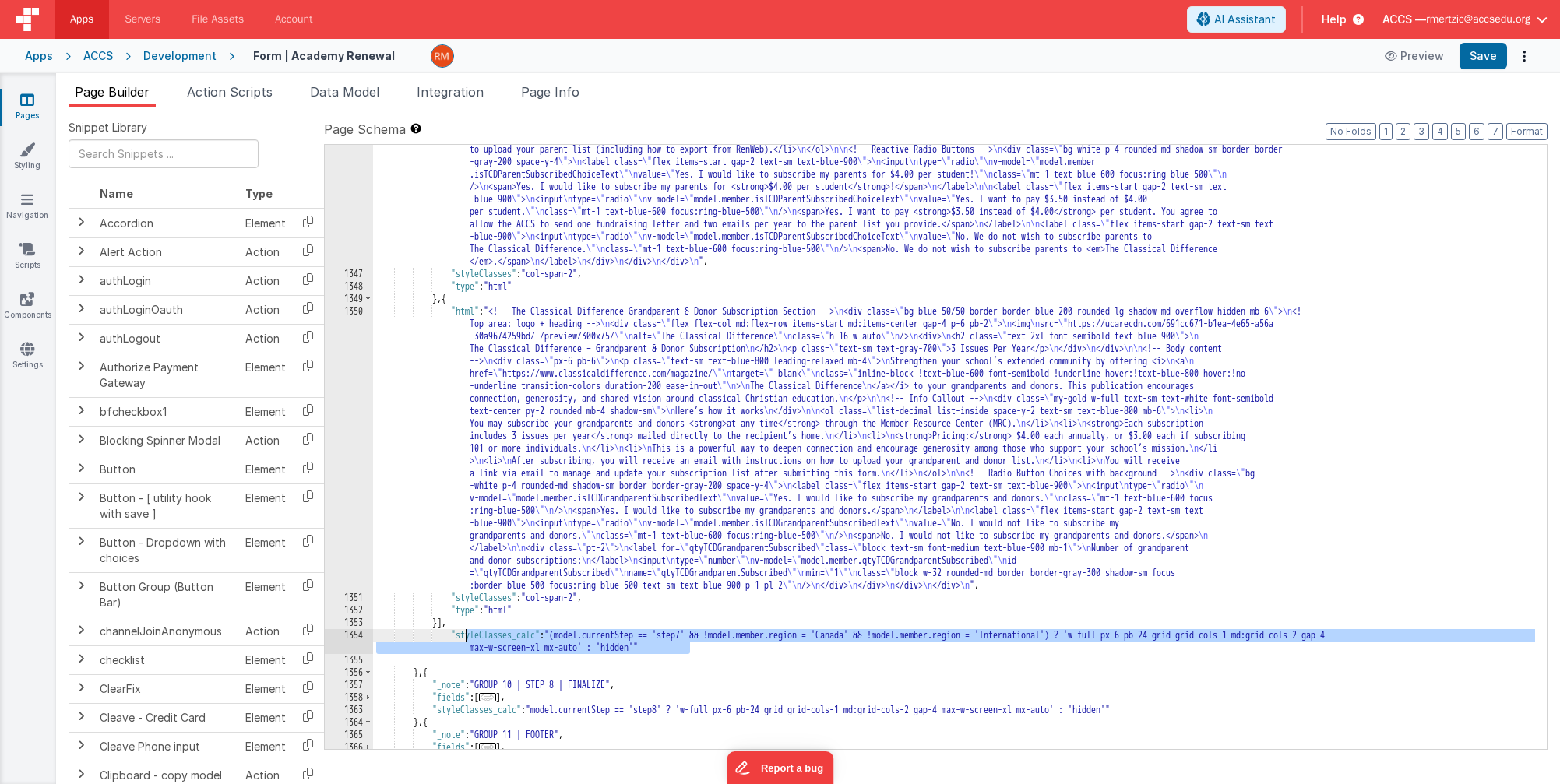 drag, startPoint x: 693, startPoint y: 648, endPoint x: 467, endPoint y: 635, distance: 226.37359 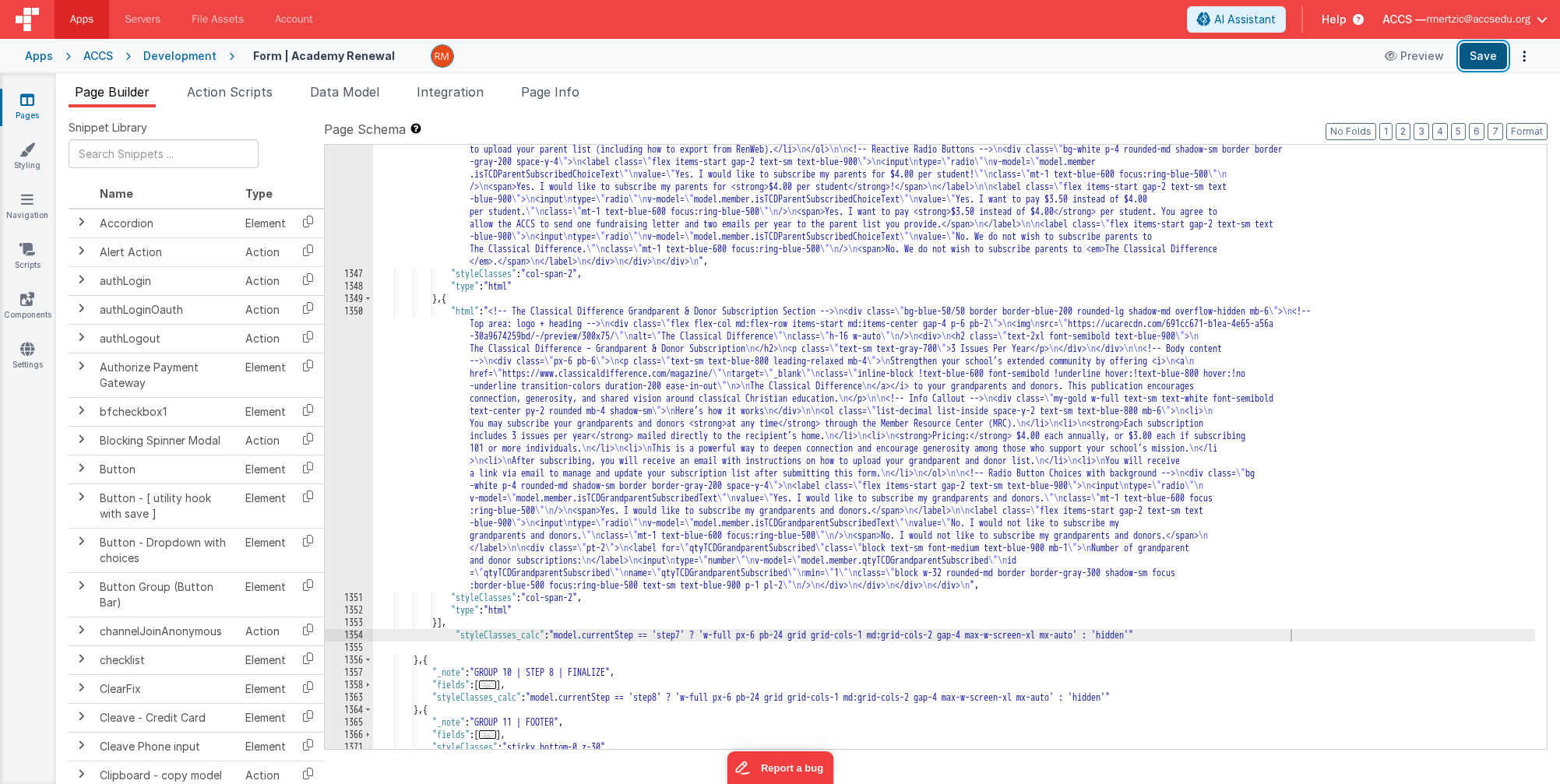 click on "Save" at bounding box center (1483, 56) 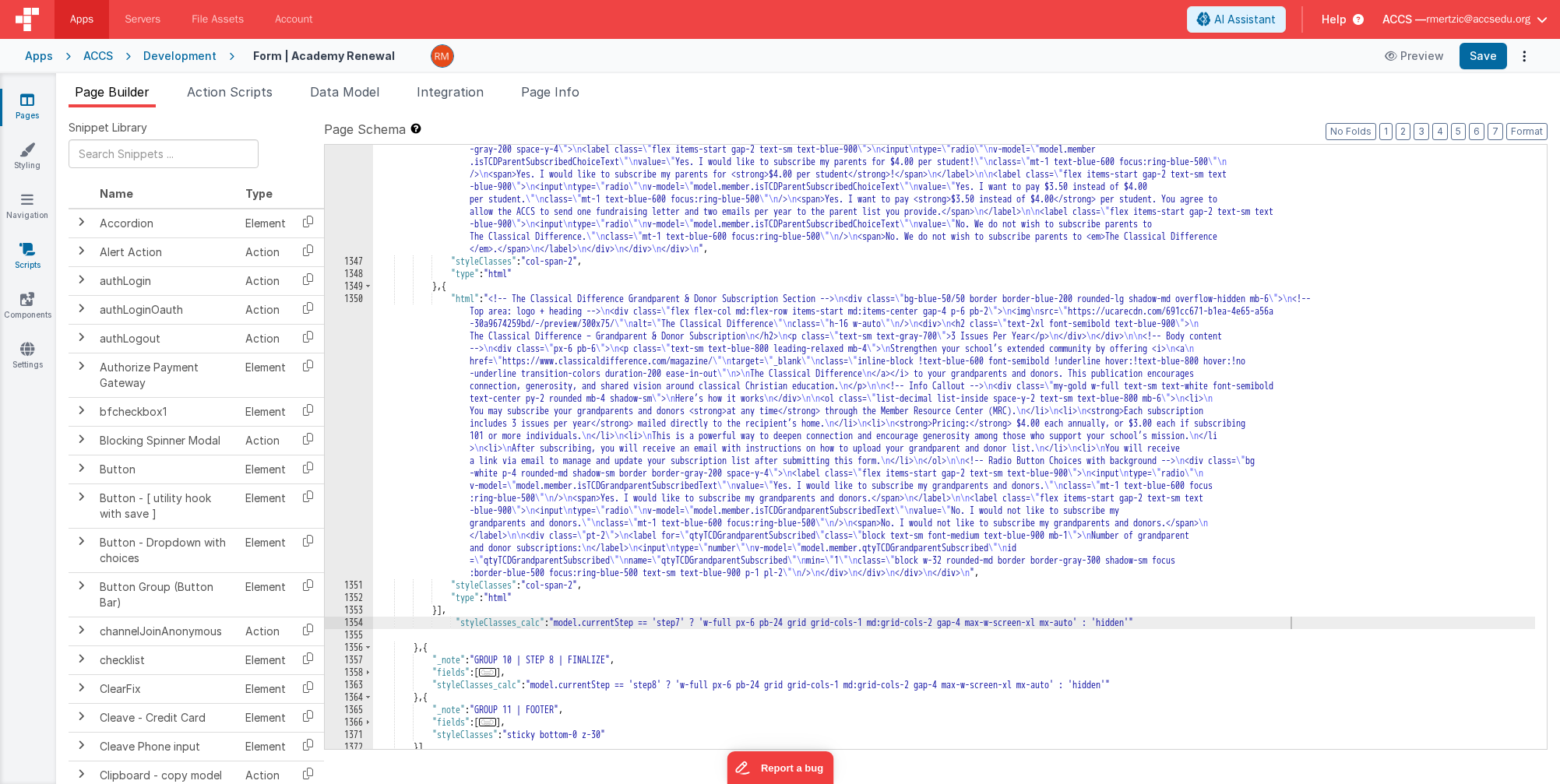scroll, scrollTop: 1110, scrollLeft: 0, axis: vertical 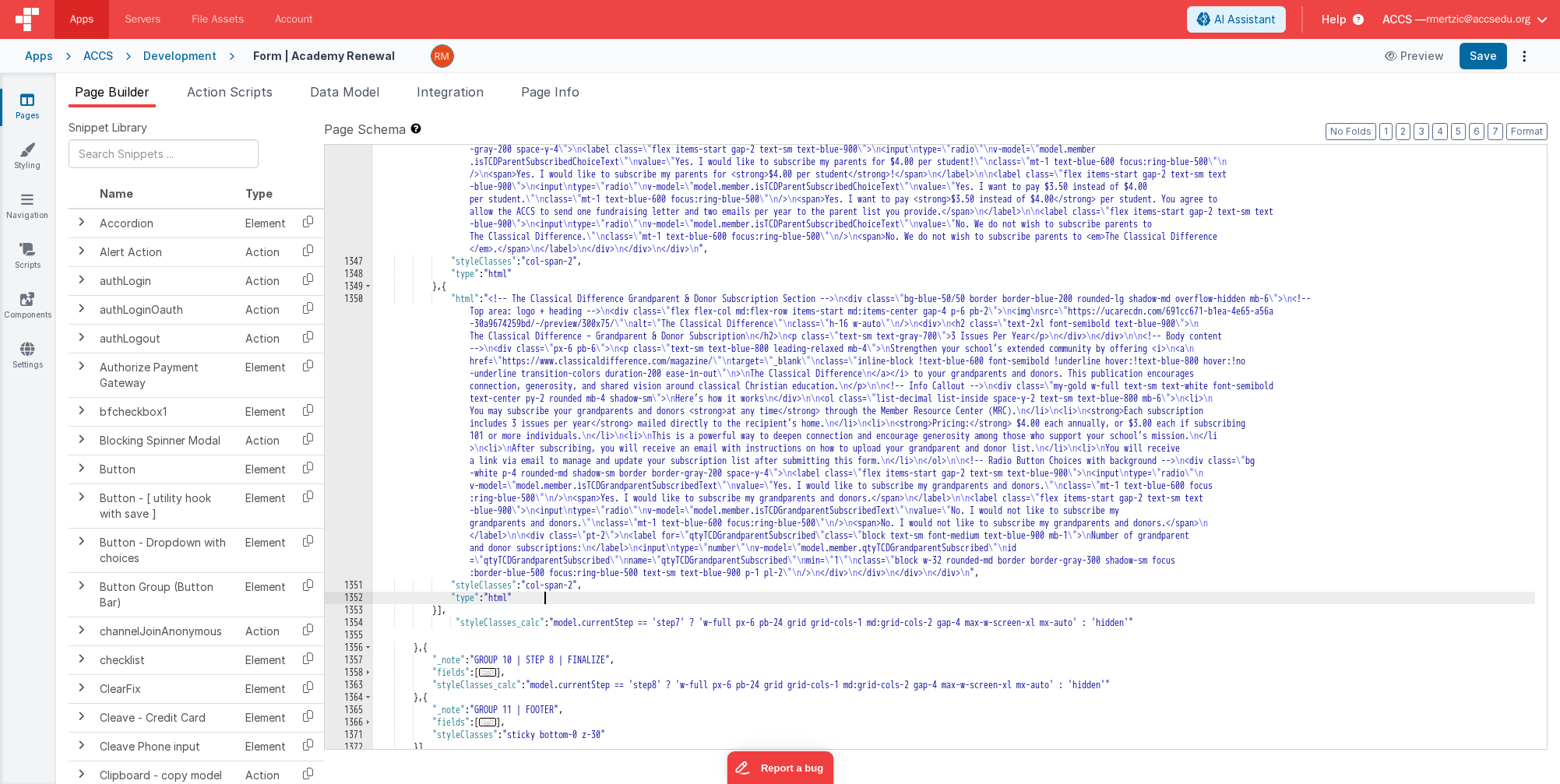 click on ""html" :  "<!-- The Classical Difference Parent Subscription Section --> \n <div class= \" bg-blue-50/70 border border-blue-200 rounded-lg shadow-md overflow-hidden mb-6 \" > \n   <!-- Top: Logo and                       Title --> \n   <div class= \" flex flex-col md:flex-row items-start md:items-center gap-4 p-6 pb-2 \" > \n     <img src= \" https://ucarecdn.com/691cc671-b1ea-4e65-a56a-30a9674259bd/-/preview                      /300x75/ \"  alt= \" The Classical Difference \"  class= \" h-16 w-auto \"  /> \n     <div> \n       <h2 class= \" text-2xl font-semibold text-blue-900 \" > \n         The Classical Difference – Parent                       Subscription \n       </h2> \n       <p class= \" text-sm text-gray-700 \" >3 Issues Per Year</p> \n     </div> \n   </div> \n\n   <!-- Body Content --> \n   <div class= \" px-6 pb-6 \" > \n     <p class                      = \" \" > \n \n       <i> \n         <a" at bounding box center (954, 414) 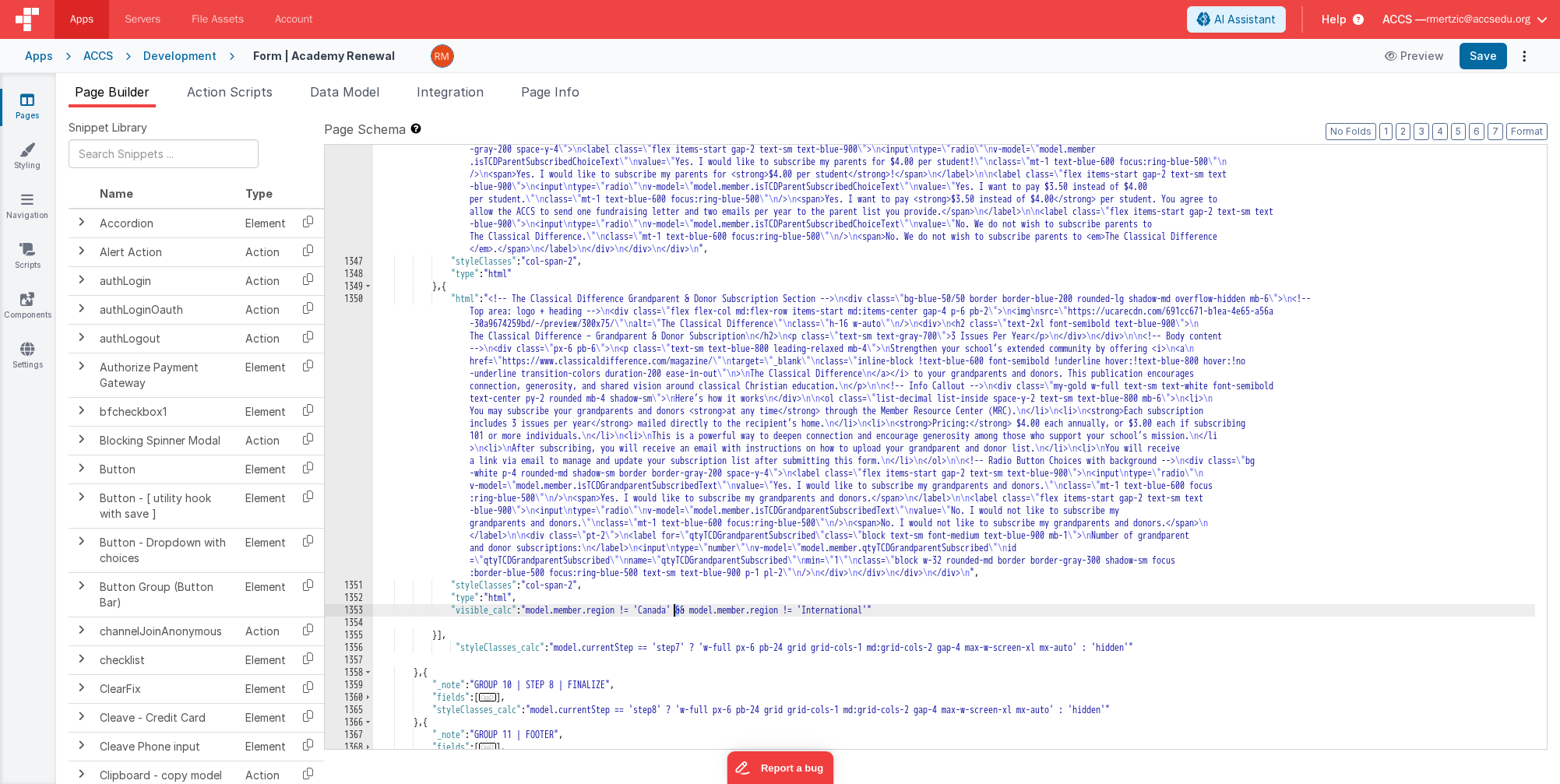 click on ""html" :  "<!-- The Classical Difference Parent Subscription Section --> \n <div class= \" bg-blue-50/70 border border-blue-200 rounded-lg shadow-md overflow-hidden mb-6 \" > \n   <!-- Top: Logo and                       Title --> \n   <div class= \" flex flex-col md:flex-row items-start md:items-center gap-4 p-6 pb-2 \" > \n     <img src= \" https://ucarecdn.com/691cc671-b1ea-4e65-a56a-30a9674259bd/-/preview                      /300x75/ \"  alt= \" The Classical Difference \"  class= \" h-16 w-auto \"  /> \n     <div> \n       <h2 class= \" text-2xl font-semibold text-blue-900 \" > \n         The Classical Difference – Parent                       Subscription \n       </h2> \n       <p class= \" text-sm text-gray-700 \" >3 Issues Per Year</p> \n     </div> \n   </div> \n\n   <!-- Body Content --> \n   <div class= \" px-6 pb-6 \" > \n     <p class                      = \" \" > \n \n       <i> \n         <a" at bounding box center [954, 414] 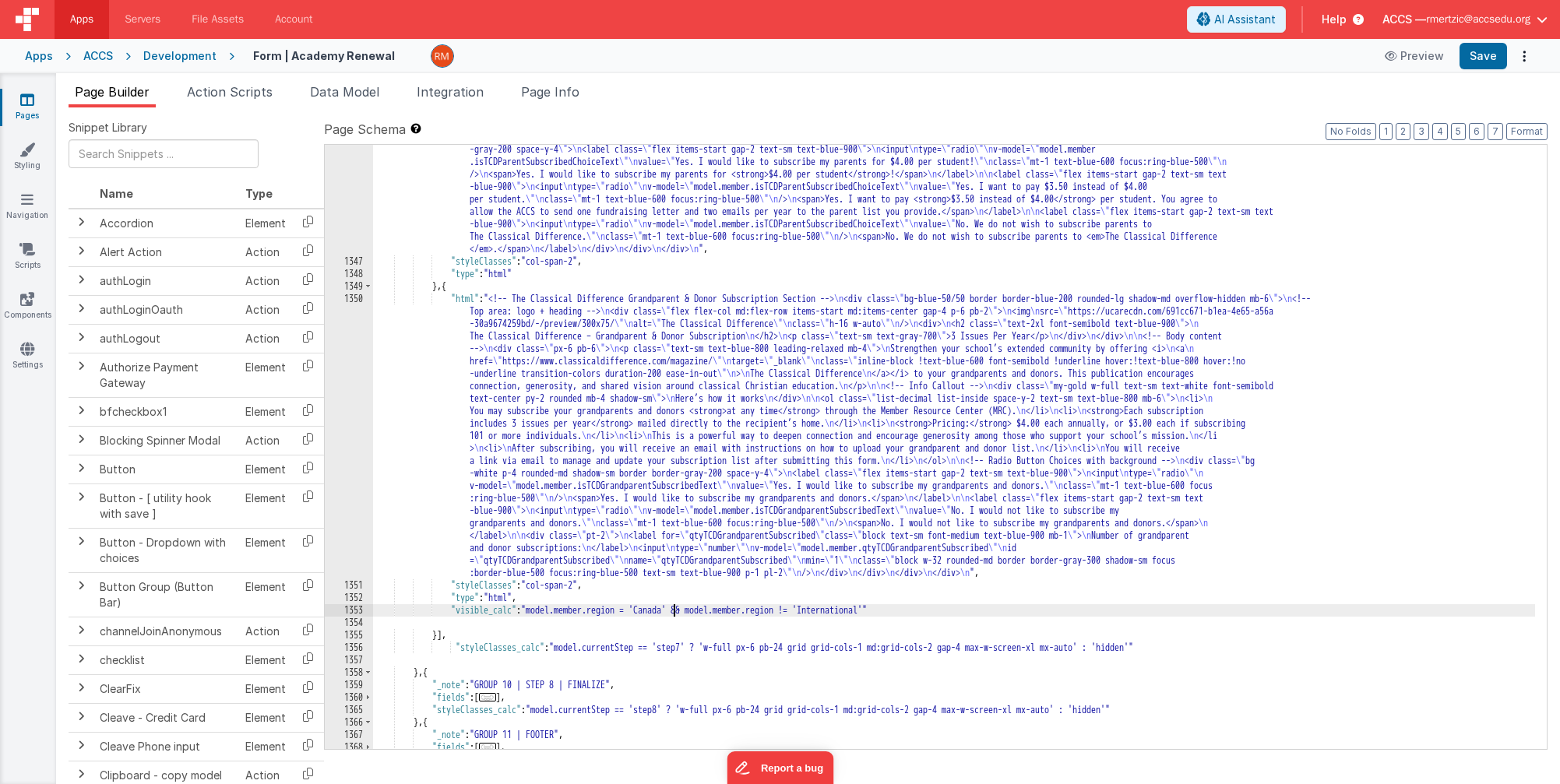click on ""html" :  "<!-- The Classical Difference Parent Subscription Section --> \n <div class= \" bg-blue-50/70 border border-blue-200 rounded-lg shadow-md overflow-hidden mb-6 \" > \n   <!-- Top: Logo and                       Title --> \n   <div class= \" flex flex-col md:flex-row items-start md:items-center gap-4 p-6 pb-2 \" > \n     <img src= \" https://ucarecdn.com/691cc671-b1ea-4e65-a56a-30a9674259bd/-/preview                      /300x75/ \"  alt= \" The Classical Difference \"  class= \" h-16 w-auto \"  /> \n     <div> \n       <h2 class= \" text-2xl font-semibold text-blue-900 \" > \n         The Classical Difference – Parent                       Subscription \n       </h2> \n       <p class= \" text-sm text-gray-700 \" >3 Issues Per Year</p> \n     </div> \n   </div> \n\n   <!-- Body Content --> \n   <div class= \" px-6 pb-6 \" > \n     <p class                      = \" \" > \n \n       <i> \n         <a" at bounding box center (954, 414) 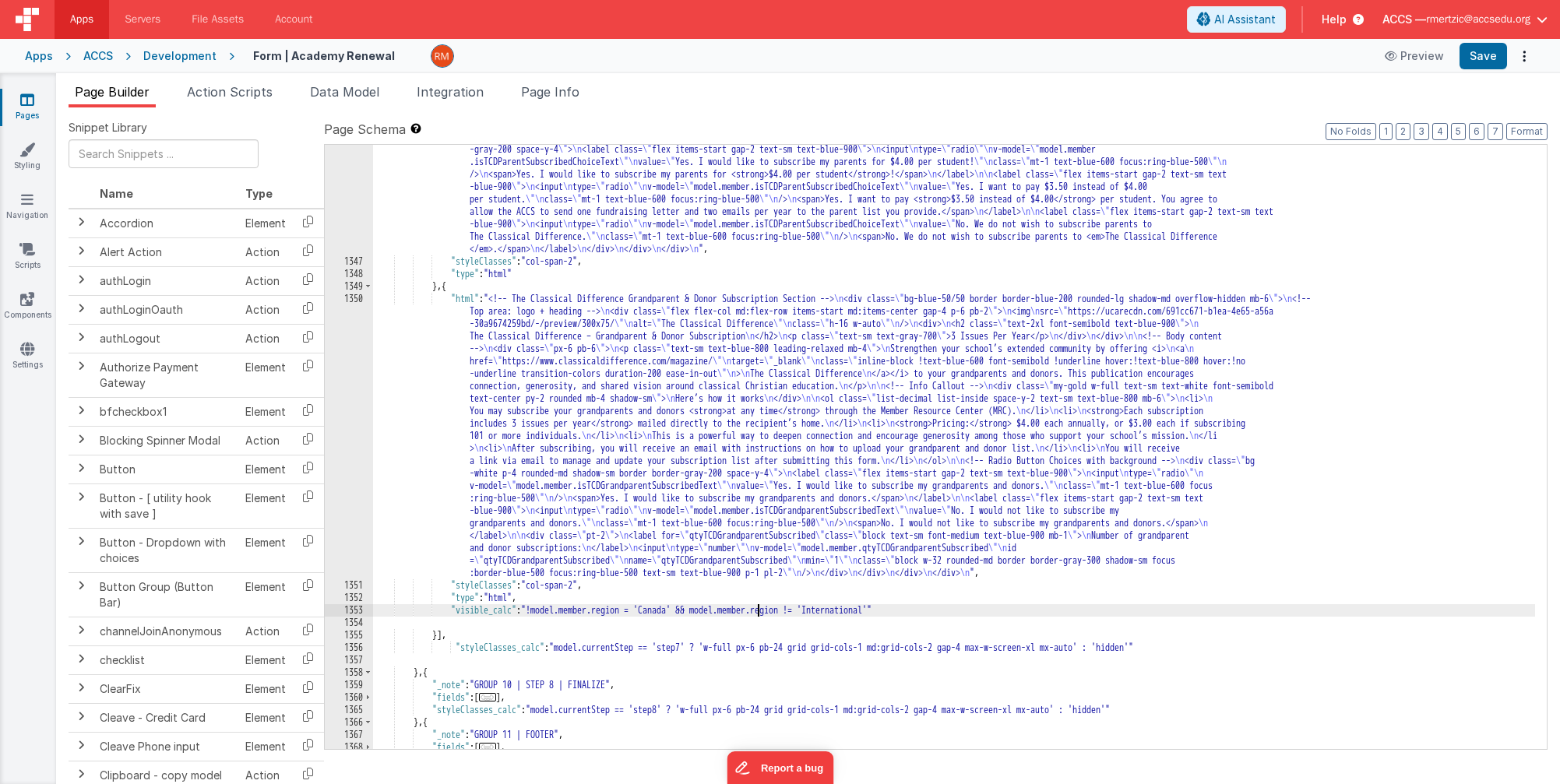 click on ""html" :  "<!-- The Classical Difference Parent Subscription Section --> \n <div class= \" bg-blue-50/70 border border-blue-200 rounded-lg shadow-md overflow-hidden mb-6 \" > \n   <!-- Top: Logo and                       Title --> \n   <div class= \" flex flex-col md:flex-row items-start md:items-center gap-4 p-6 pb-2 \" > \n     <img src= \" https://ucarecdn.com/691cc671-b1ea-4e65-a56a-30a9674259bd/-/preview                      /300x75/ \"  alt= \" The Classical Difference \"  class= \" h-16 w-auto \"  /> \n     <div> \n       <h2 class= \" text-2xl font-semibold text-blue-900 \" > \n         The Classical Difference – Parent                       Subscription \n       </h2> \n       <p class= \" text-sm text-gray-700 \" >3 Issues Per Year</p> \n     </div> \n   </div> \n\n   <!-- Body Content --> \n   <div class= \" px-6 pb-6 \" > \n     <p class                      = \" \" > \n \n       <i> \n         <a" at bounding box center [954, 414] 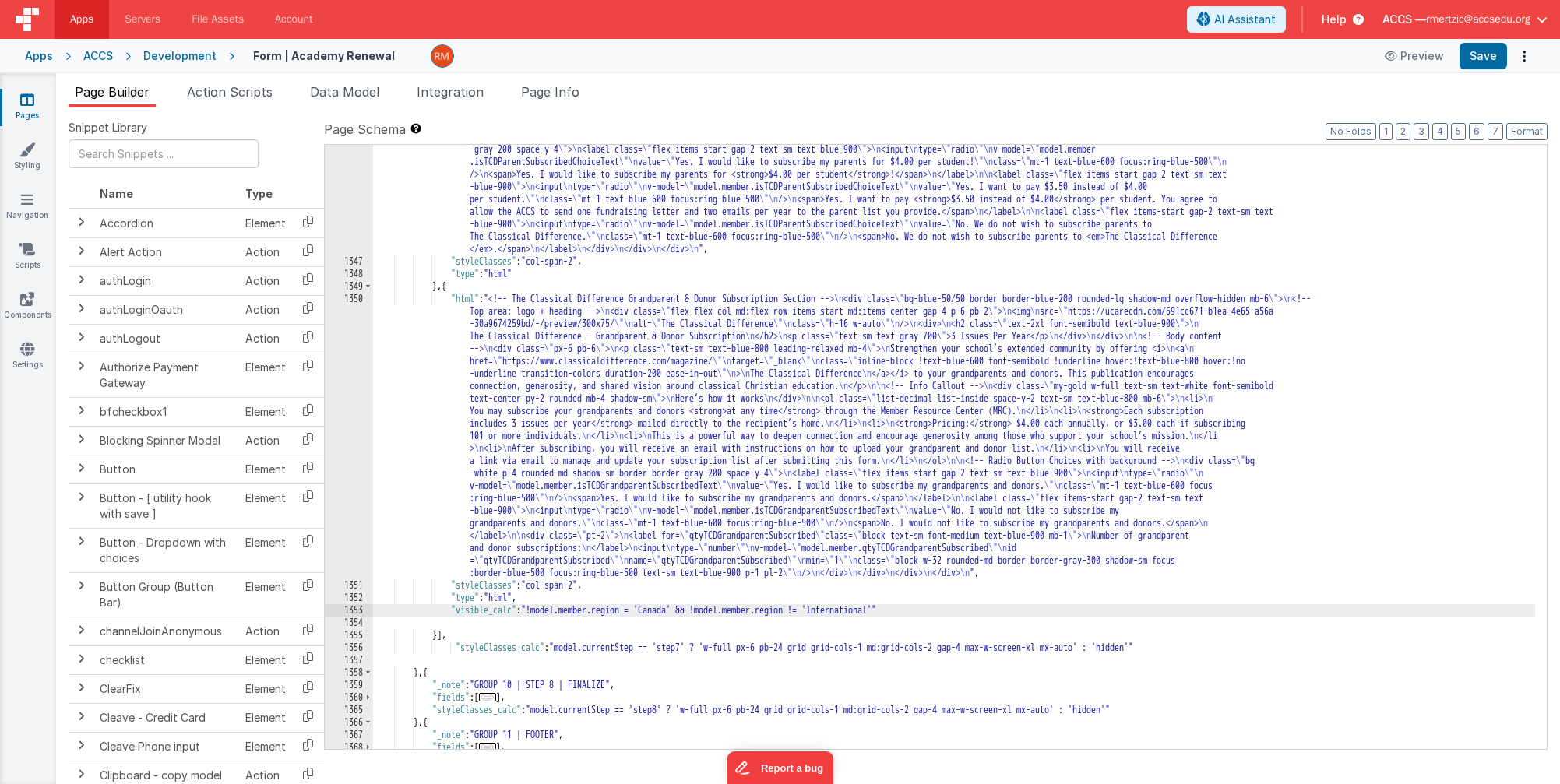 click on ""html" :  "<!-- The Classical Difference Parent Subscription Section --> \n <div class= \" bg-blue-50/70 border border-blue-200 rounded-lg shadow-md overflow-hidden mb-6 \" > \n   <!-- Top: Logo and                       Title --> \n   <div class= \" flex flex-col md:flex-row items-start md:items-center gap-4 p-6 pb-2 \" > \n     <img src= \" https://ucarecdn.com/691cc671-b1ea-4e65-a56a-30a9674259bd/-/preview                      /300x75/ \"  alt= \" The Classical Difference \"  class= \" h-16 w-auto \"  /> \n     <div> \n       <h2 class= \" text-2xl font-semibold text-blue-900 \" > \n         The Classical Difference – Parent                       Subscription \n       </h2> \n       <p class= \" text-sm text-gray-700 \" >3 Issues Per Year</p> \n     </div> \n   </div> \n\n   <!-- Body Content --> \n   <div class= \" px-6 pb-6 \" > \n     <p class                      = \" \" > \n \n       <i> \n         <a" at bounding box center [954, 414] 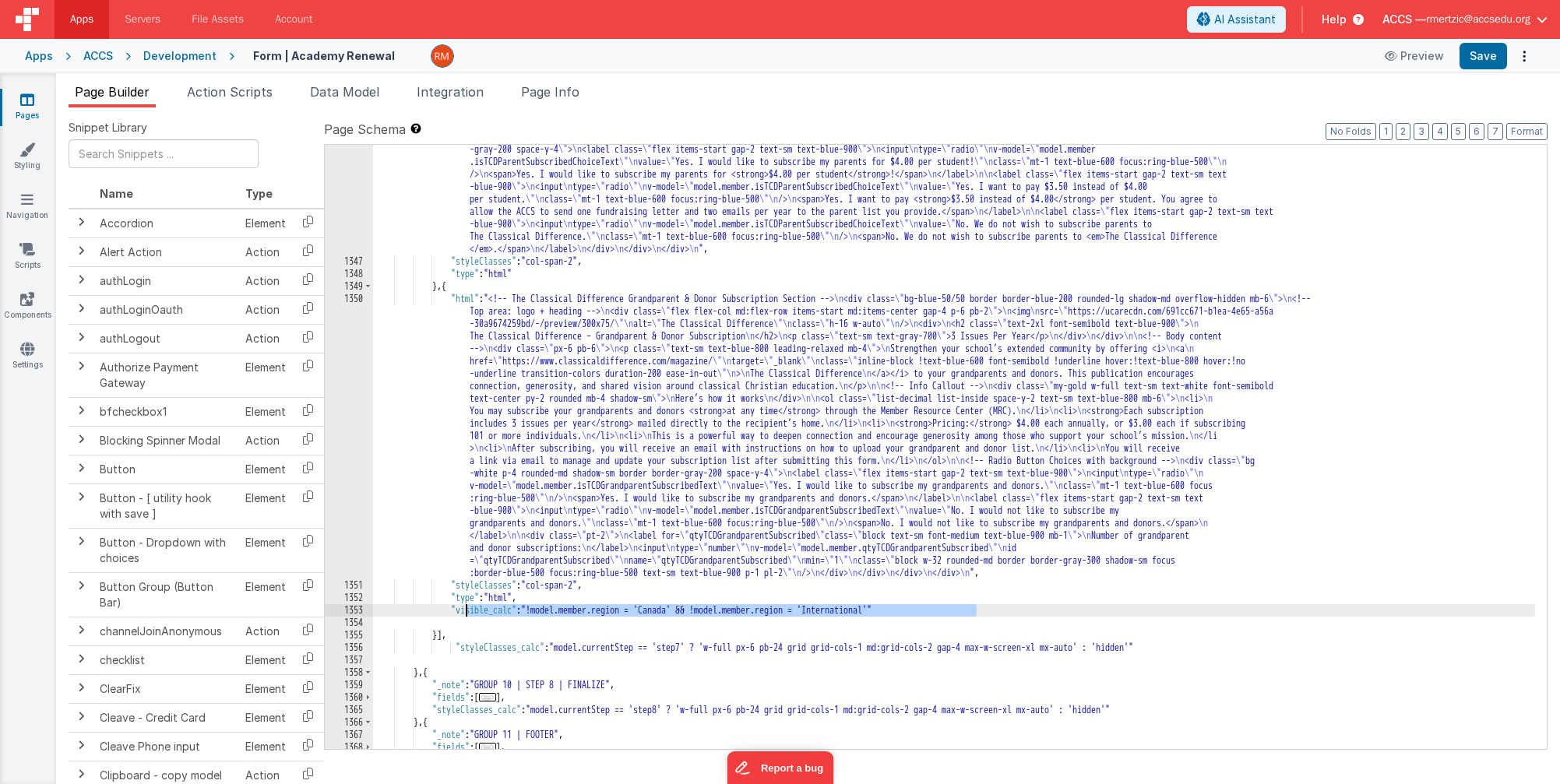 drag, startPoint x: 853, startPoint y: 616, endPoint x: 467, endPoint y: 608, distance: 386.0829 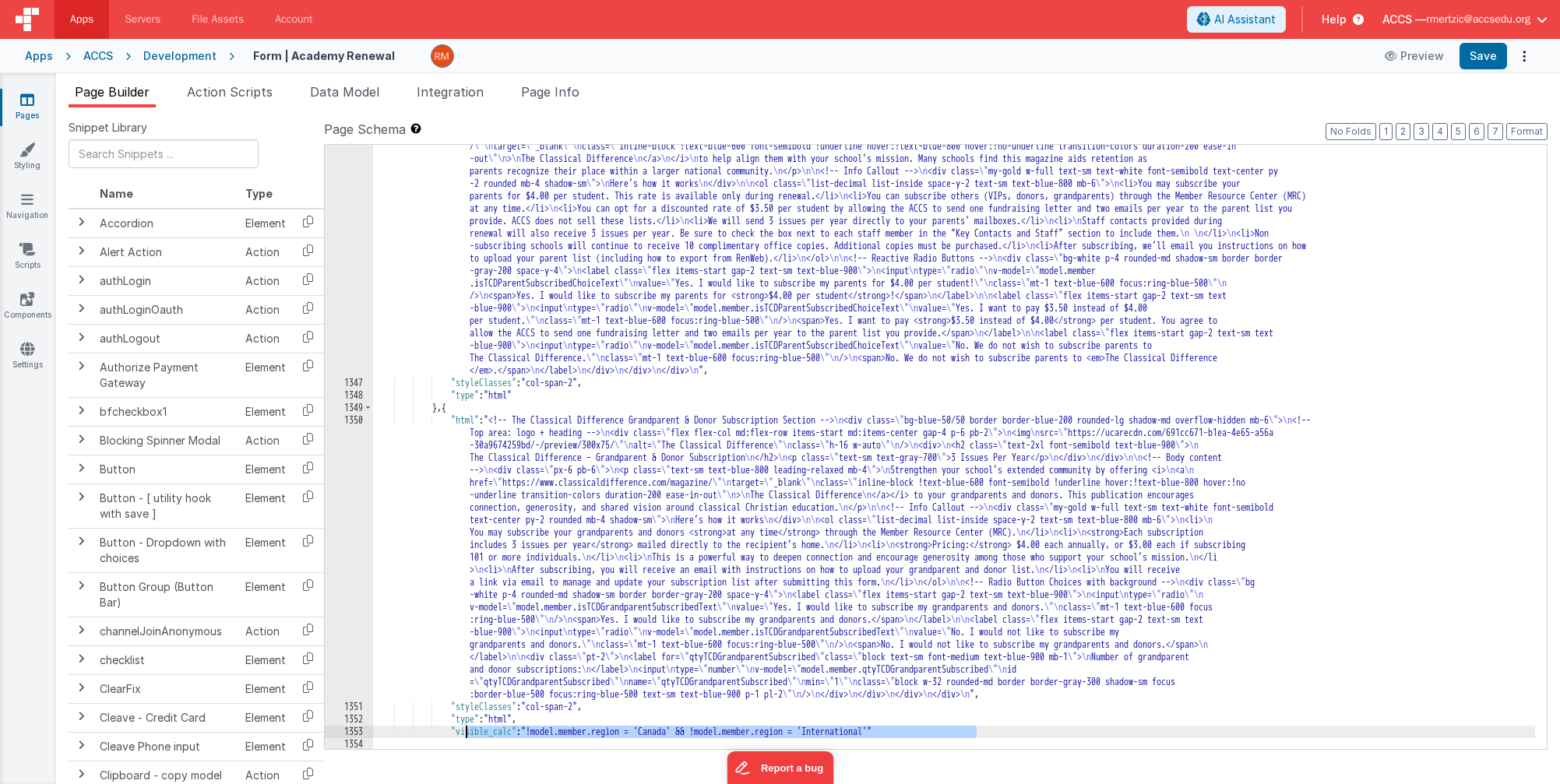 scroll, scrollTop: 989, scrollLeft: 0, axis: vertical 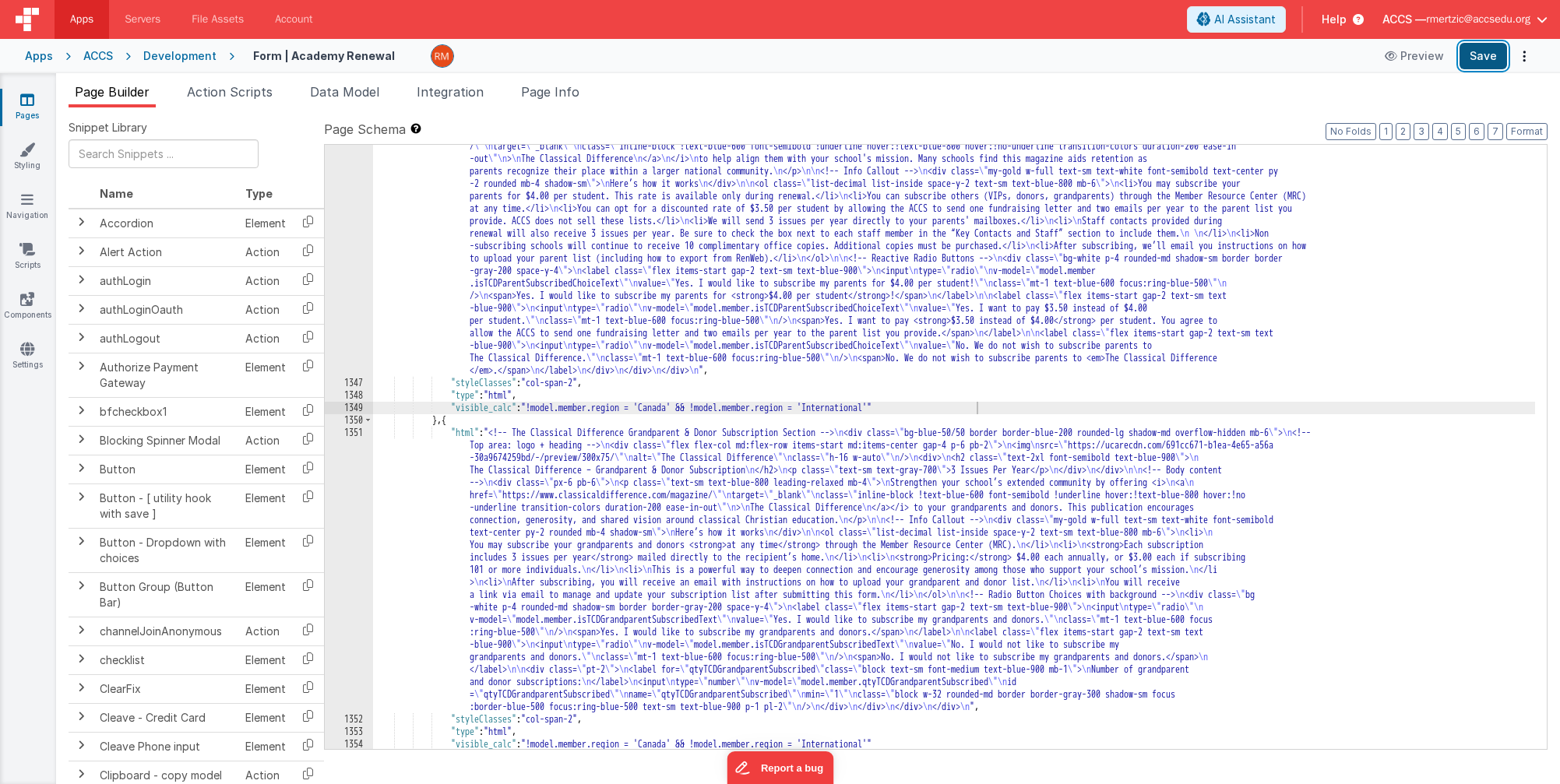 click on "Save" at bounding box center [1483, 56] 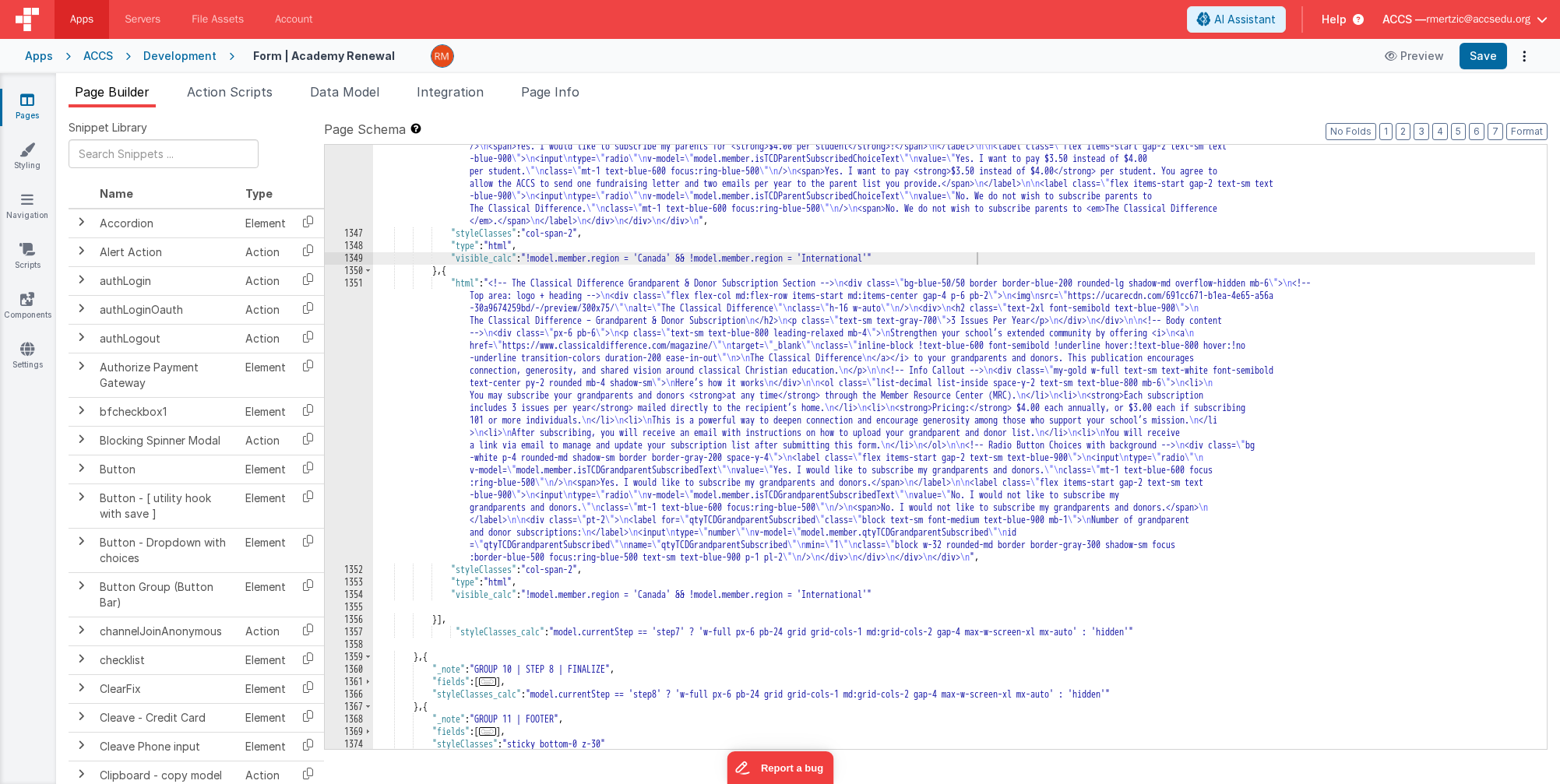 scroll, scrollTop: 1177, scrollLeft: 0, axis: vertical 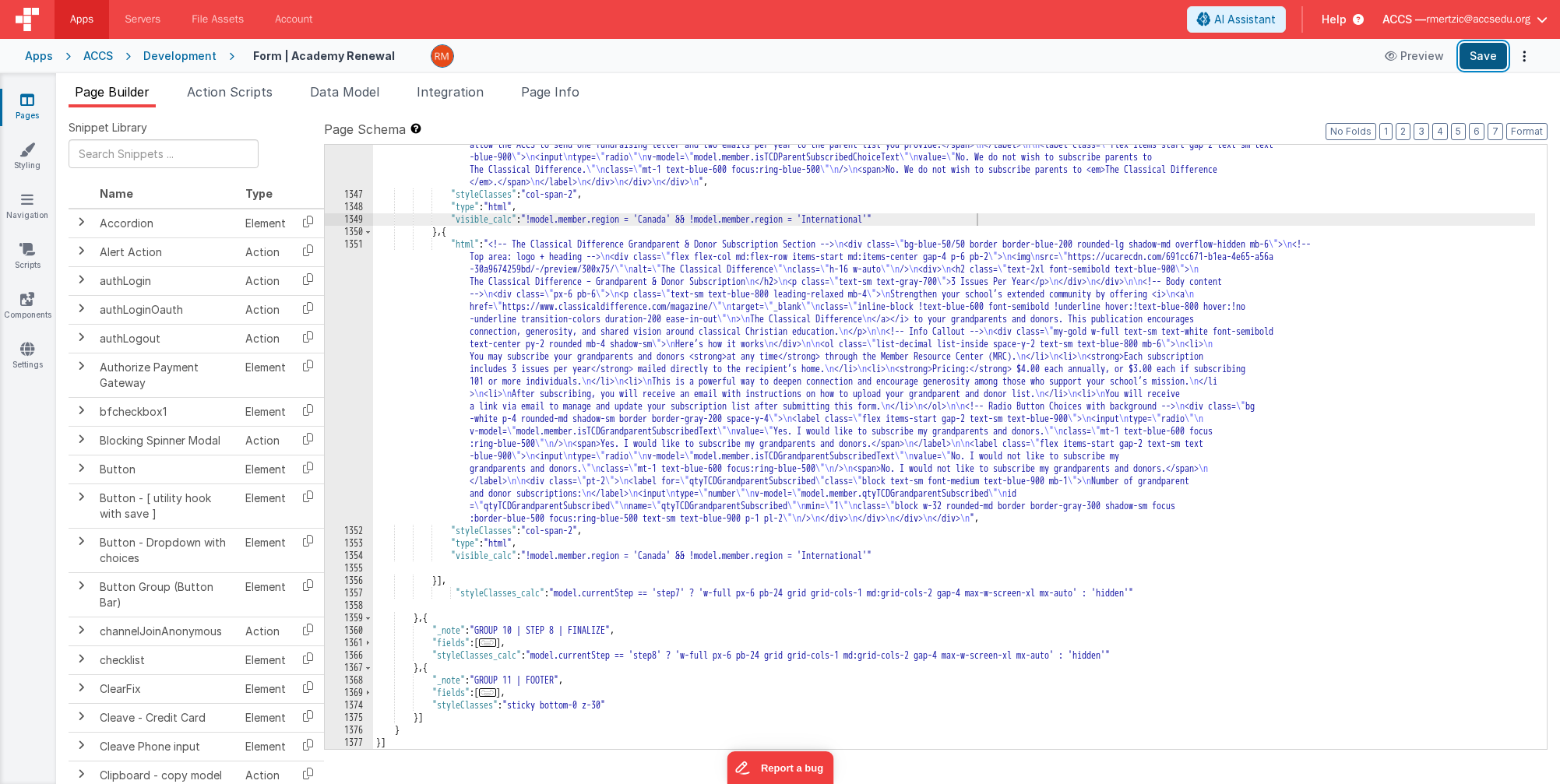click on "Save" at bounding box center (1483, 56) 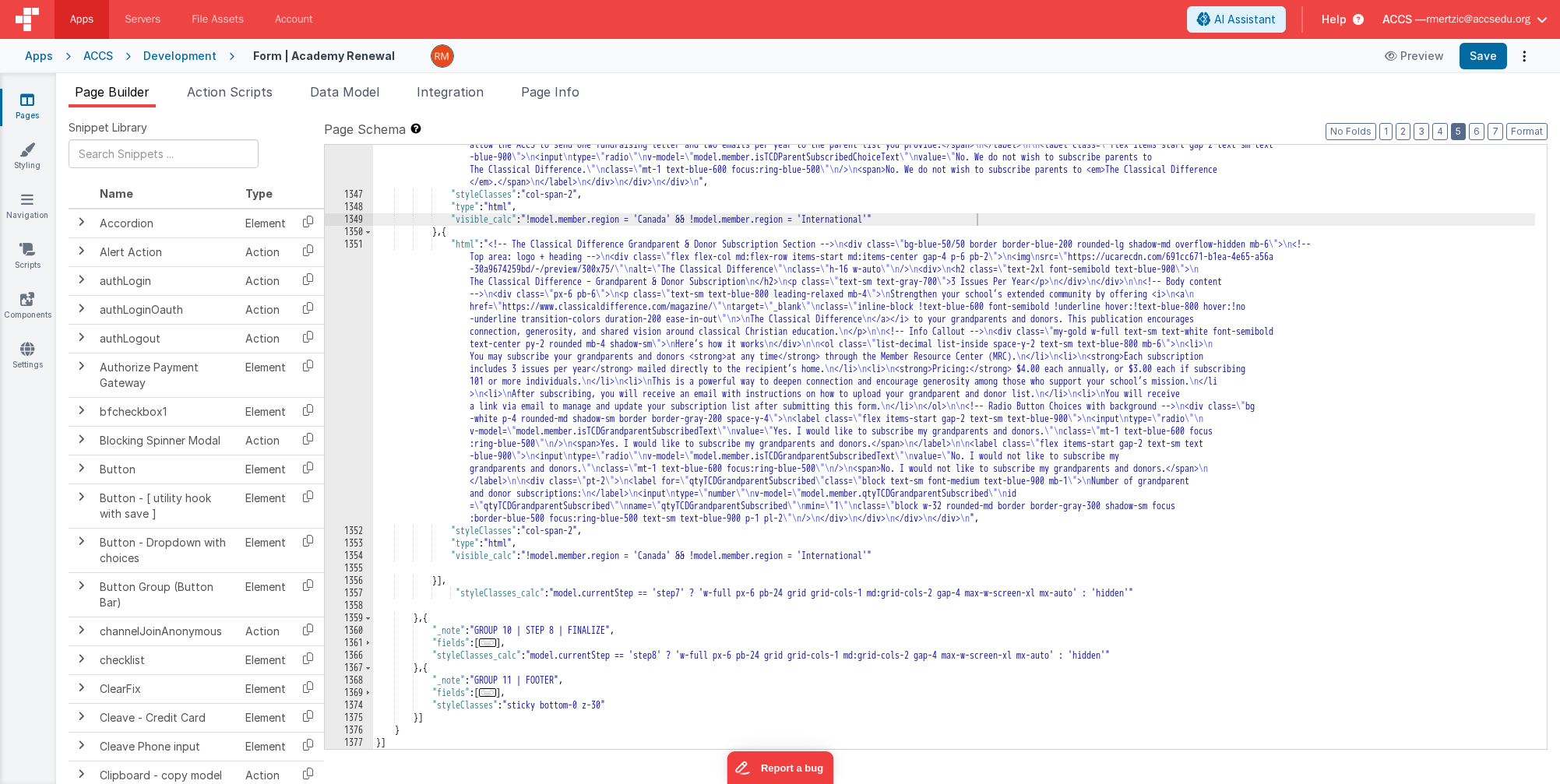 click on "5" at bounding box center [1458, 132] 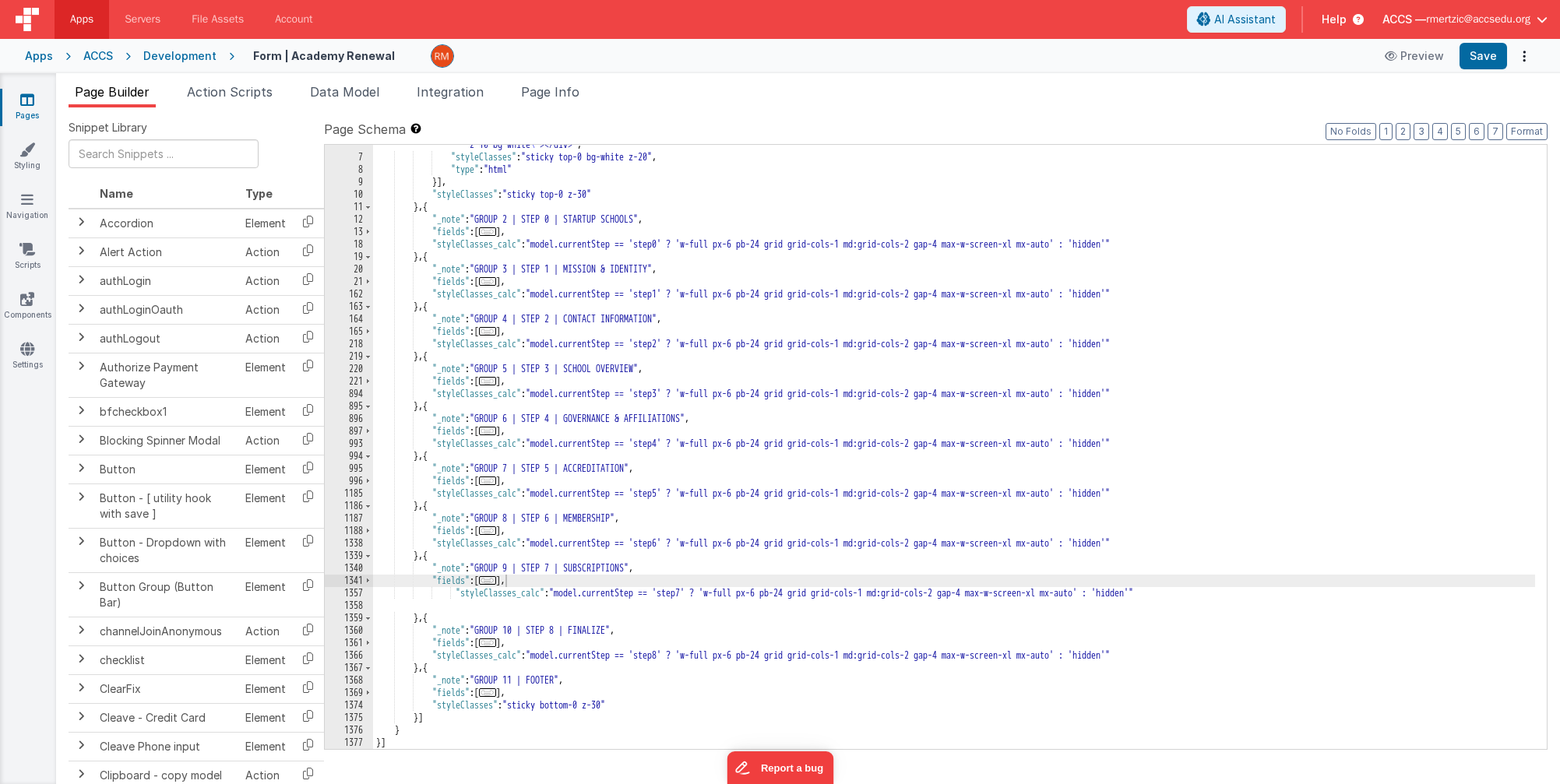 click on ""html" :  "<div style= \" margin: 0; padding: 0; position: relative; width: 100%; max-height: 200px; overflow: hidden;  \" > \n     <!-- Background image --> \n     <img src= \" https://ucarecdn.com                      /b91f3cc9-0b1c-4f47-88bf-c9f5f8003317/ \"  alt= \" Background \"  style= \" width: 100%; height: auto; display: block; \"  /> \n\n     <!-- Dark overlay --> \n     <div style= \"\n     position:                       absolute; \n     top: 0; \n     left: 0; \n     width: 100%; \n     height: 100%; \n     background: rgba(0, 0, 0, 0.4); /* Adjust opacity here */ \n     pointer-events: none; \n    \" ></div> \n\n     <!                      -- Centered logo --> \n     <img src= \" https://ucarecdn.com/71cb5981-8b6b-4804-bef4-4948b9eb698f/ \"  alt= \" Logo \"  style= \"\n     position: absolute; \n     top: 50%; \n     left: 50%; \n                           transform: translate(-50%, -50%); \n \n" at bounding box center (954, 341) 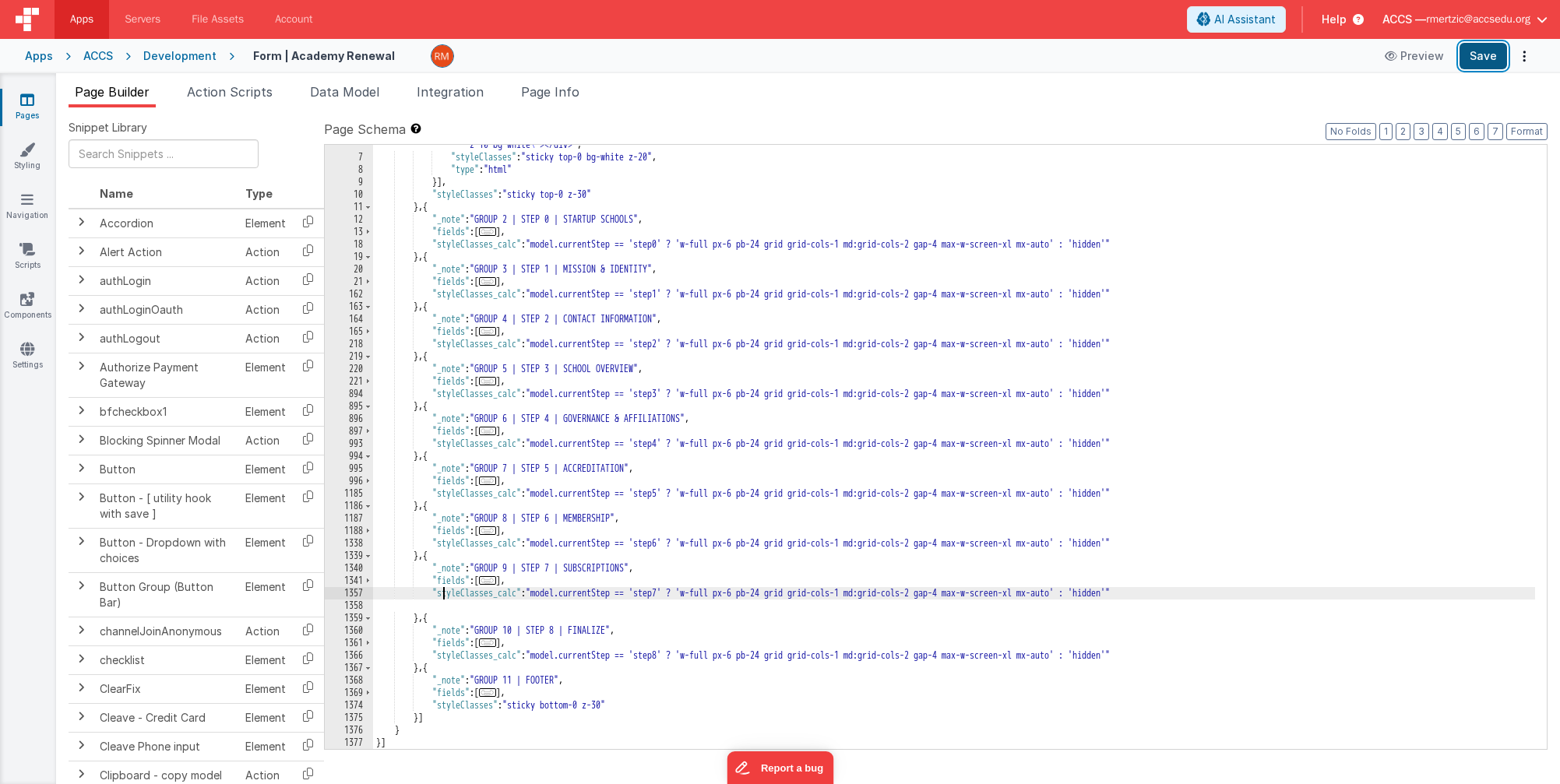 click on "Save" at bounding box center [1483, 56] 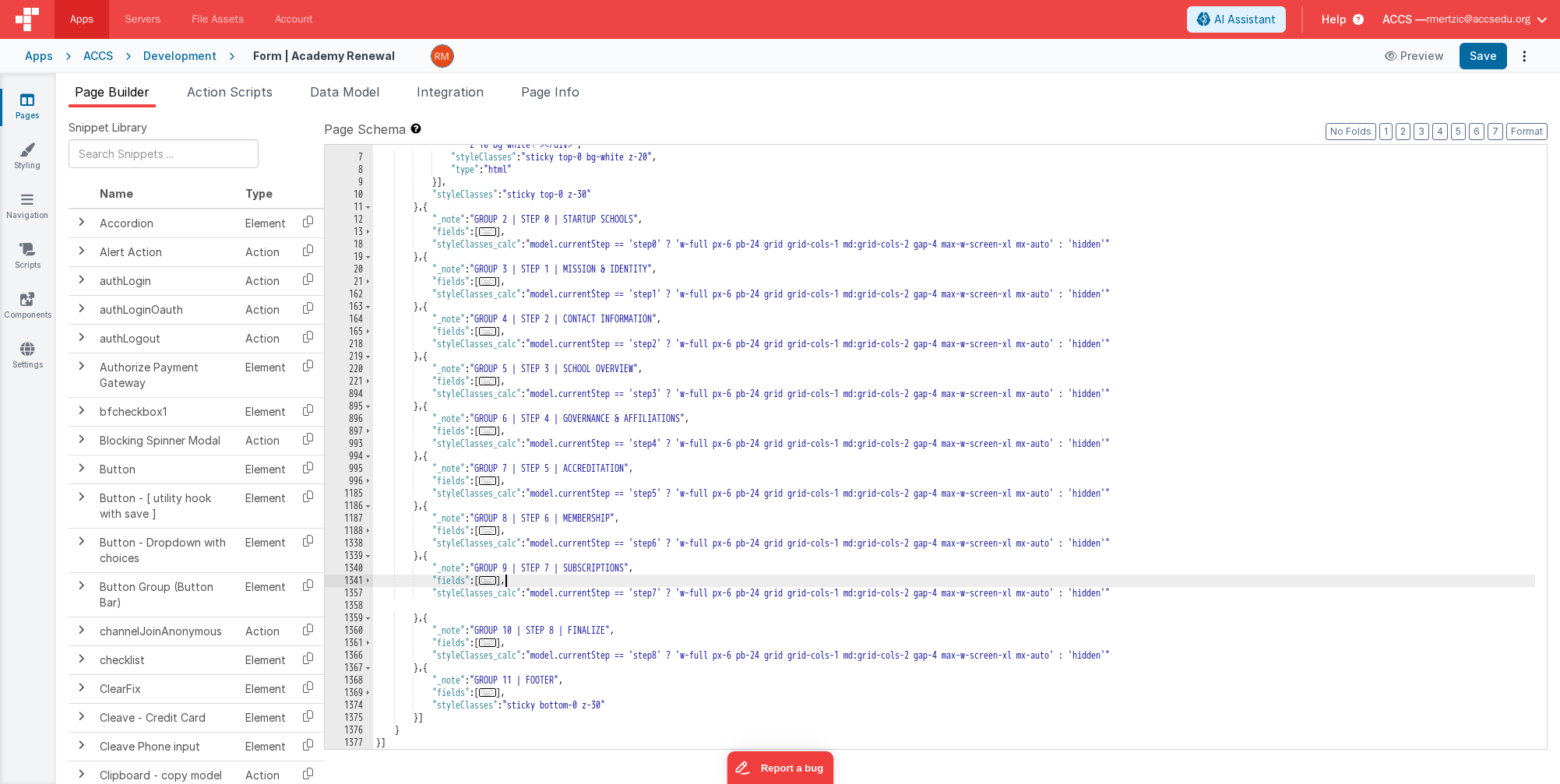 click on "..." at bounding box center (488, 580) 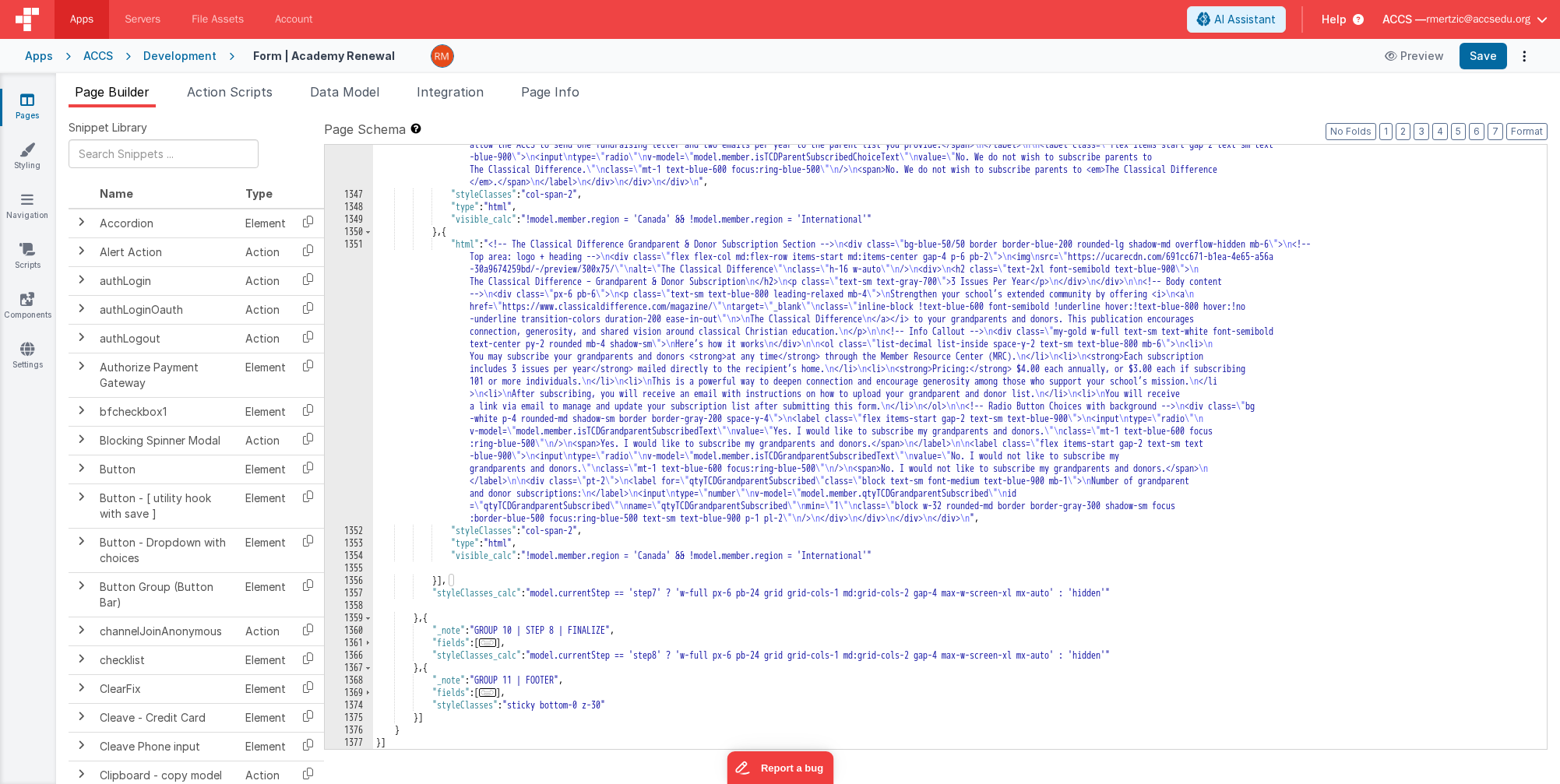 scroll, scrollTop: 947, scrollLeft: 0, axis: vertical 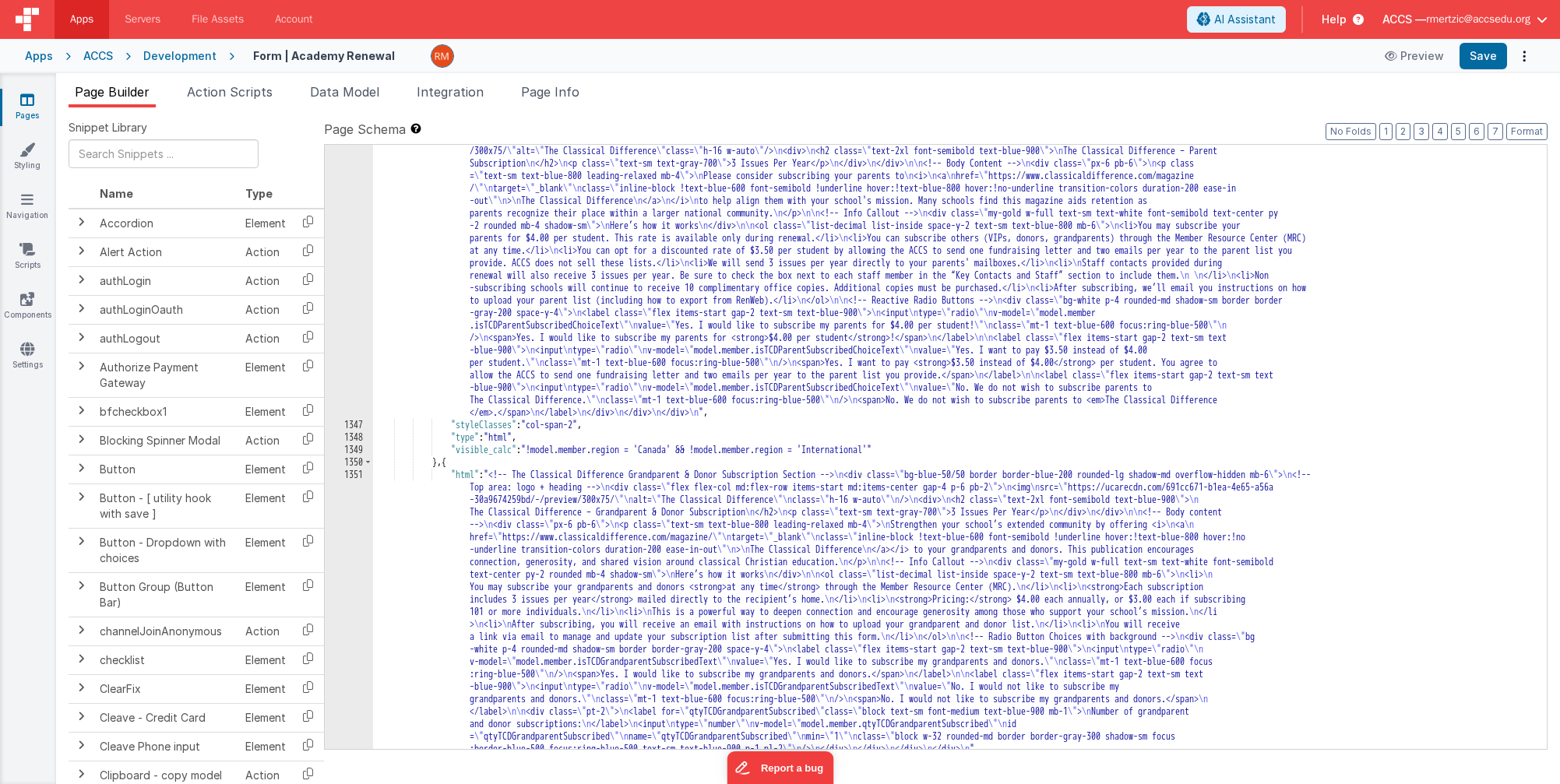 click on ""html" :  "<!-- The Classical Difference Parent Subscription Section --> \n <div class= \" bg-blue-50/70 border border-blue-200 rounded-lg shadow-md overflow-hidden mb-6 \" > \n   <!-- Top: Logo and                       Title --> \n   <div class= \" flex flex-col md:flex-row items-start md:items-center gap-4 p-6 pb-2 \" > \n     <img src= \" https://ucarecdn.com/691cc671-b1ea-4e65-a56a-30a9674259bd/-/preview                      /300x75/ \"  alt= \" The Classical Difference \"  class= \" h-16 w-auto \"  /> \n     <div> \n       <h2 class= \" text-2xl font-semibold text-blue-900 \" > \n         The Classical Difference – Parent                       Subscription \n       </h2> \n       <p class= \" text-sm text-gray-700 \" >3 Issues Per Year</p> \n     </div> \n   </div> \n\n   <!-- Body Content --> \n   <div class= \" px-6 pb-6 \" > \n     <p class                      = \" \" > \n \n       <i> \n         <a" at bounding box center (954, 578) 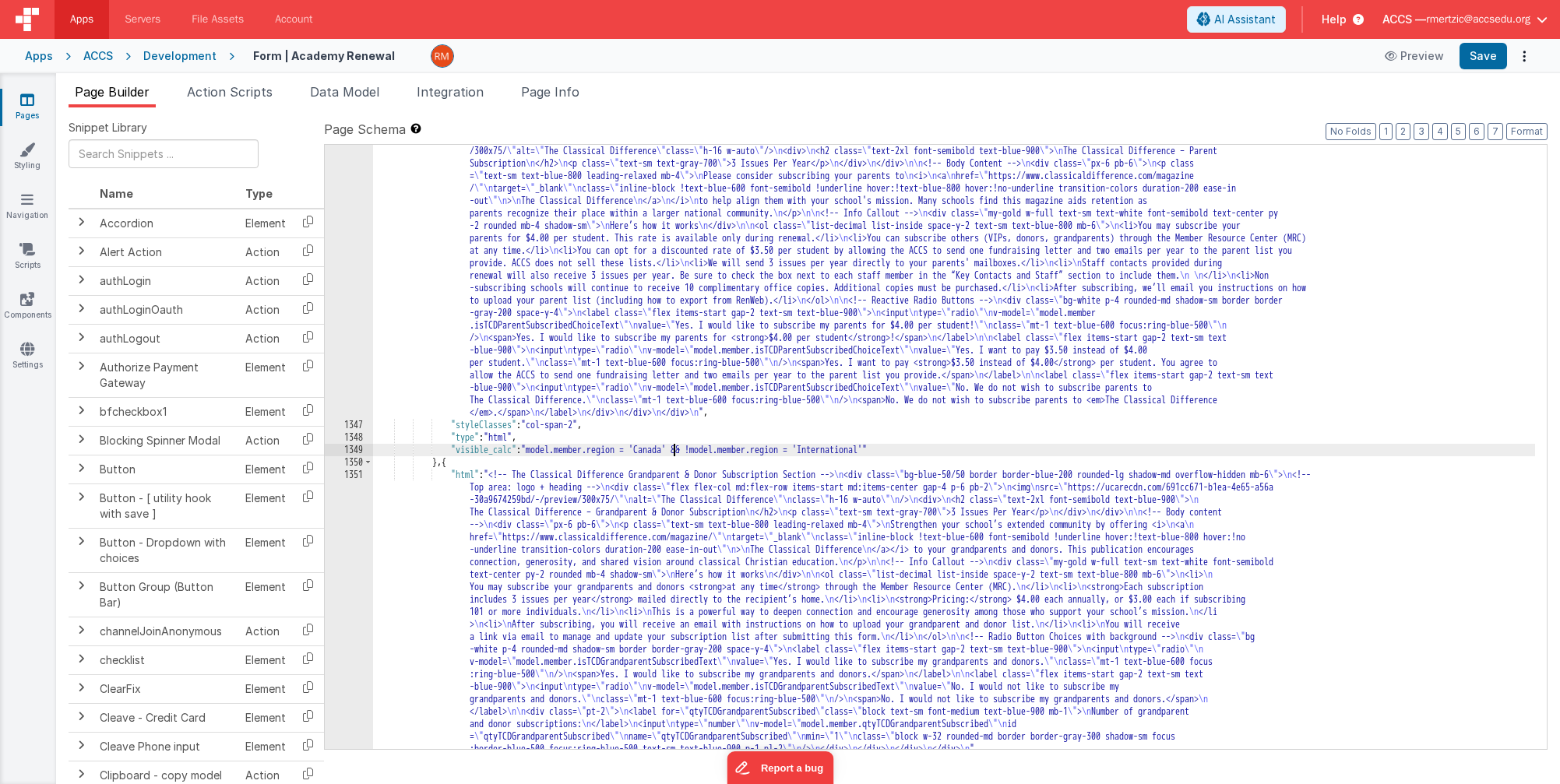 click on ""html" :  "<!-- The Classical Difference Parent Subscription Section --> \n <div class= \" bg-blue-50/70 border border-blue-200 rounded-lg shadow-md overflow-hidden mb-6 \" > \n   <!-- Top: Logo and                       Title --> \n   <div class= \" flex flex-col md:flex-row items-start md:items-center gap-4 p-6 pb-2 \" > \n     <img src= \" https://ucarecdn.com/691cc671-b1ea-4e65-a56a-30a9674259bd/-/preview                      /300x75/ \"  alt= \" The Classical Difference \"  class= \" h-16 w-auto \"  /> \n     <div> \n       <h2 class= \" text-2xl font-semibold text-blue-900 \" > \n         The Classical Difference – Parent                       Subscription \n       </h2> \n       <p class= \" text-sm text-gray-700 \" >3 Issues Per Year</p> \n     </div> \n   </div> \n\n   <!-- Body Content --> \n   <div class= \" px-6 pb-6 \" > \n     <p class                      = \" \" > \n \n       <i> \n         <a" at bounding box center (954, 578) 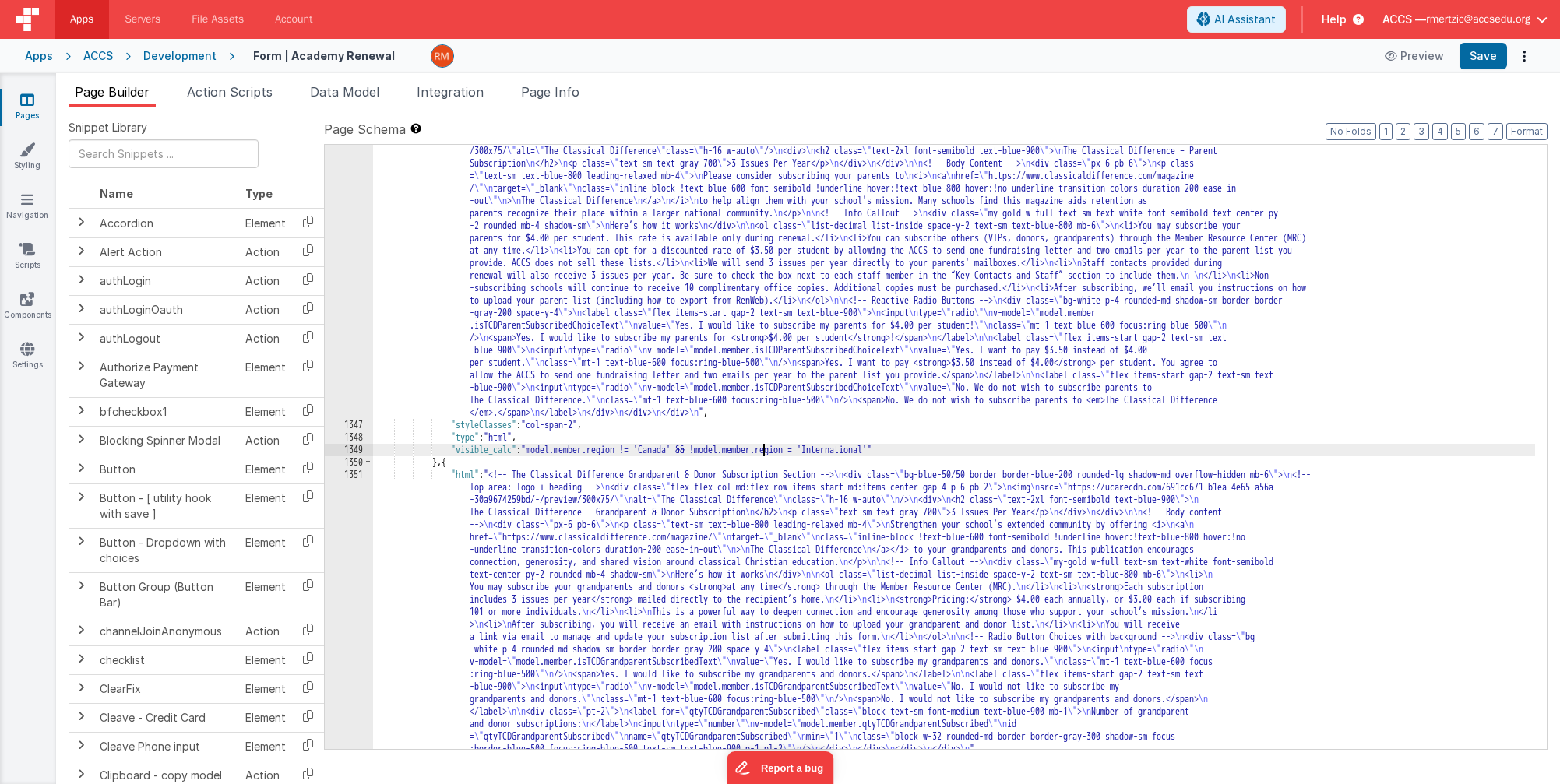 click on ""html" :  "<!-- The Classical Difference Parent Subscription Section --> \n <div class= \" bg-blue-50/70 border border-blue-200 rounded-lg shadow-md overflow-hidden mb-6 \" > \n   <!-- Top: Logo and                       Title --> \n   <div class= \" flex flex-col md:flex-row items-start md:items-center gap-4 p-6 pb-2 \" > \n     <img src= \" https://ucarecdn.com/691cc671-b1ea-4e65-a56a-30a9674259bd/-/preview                      /300x75/ \"  alt= \" The Classical Difference \"  class= \" h-16 w-auto \"  /> \n     <div> \n       <h2 class= \" text-2xl font-semibold text-blue-900 \" > \n         The Classical Difference – Parent                       Subscription \n       </h2> \n       <p class= \" text-sm text-gray-700 \" >3 Issues Per Year</p> \n     </div> \n   </div> \n\n   <!-- Body Content --> \n   <div class= \" px-6 pb-6 \" > \n     <p class                      = \" \" > \n \n       <i> \n         <a" at bounding box center (954, 578) 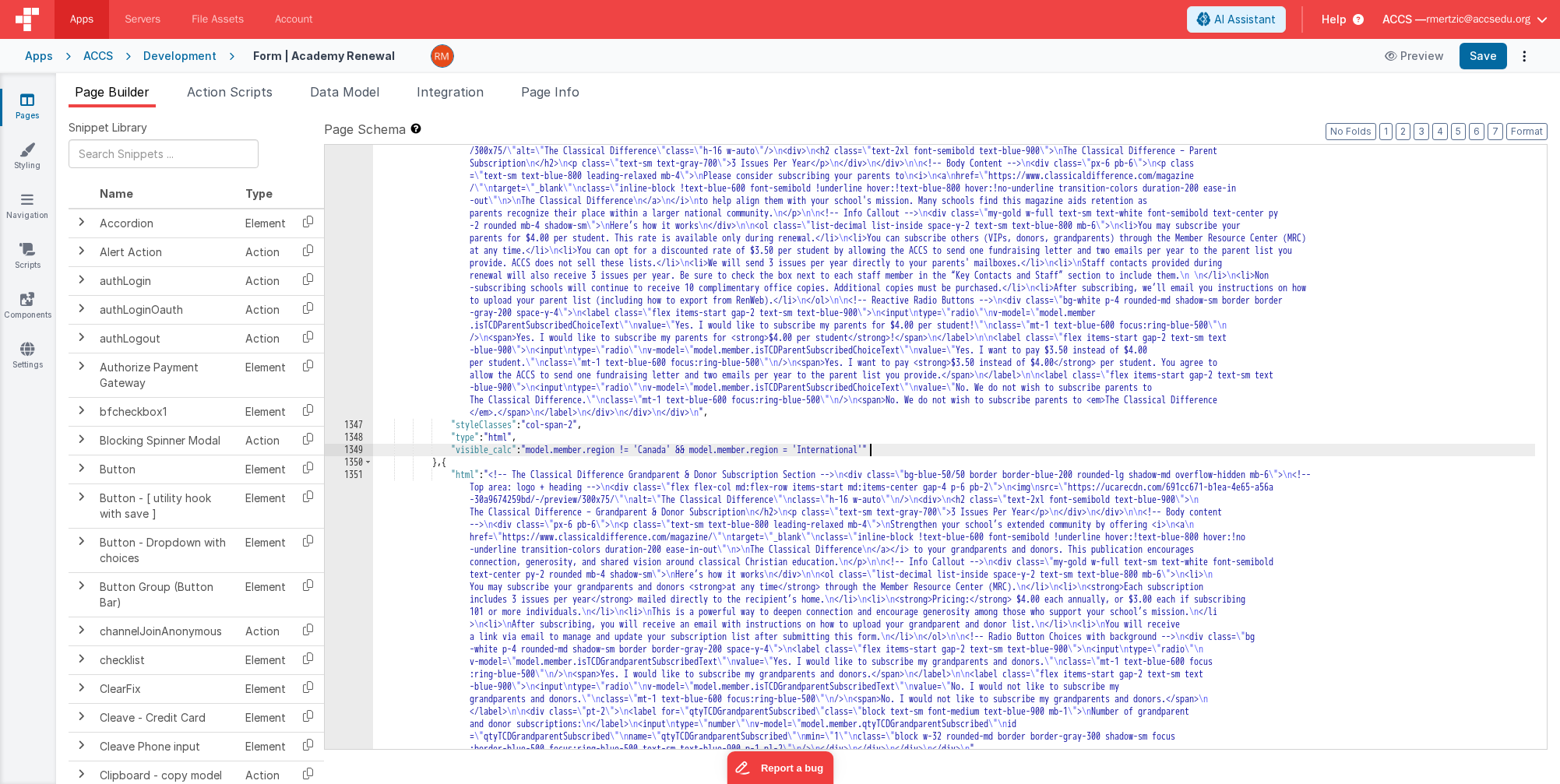 click on ""html" :  "<!-- The Classical Difference Parent Subscription Section --> \n <div class= \" bg-blue-50/70 border border-blue-200 rounded-lg shadow-md overflow-hidden mb-6 \" > \n   <!-- Top: Logo and                       Title --> \n   <div class= \" flex flex-col md:flex-row items-start md:items-center gap-4 p-6 pb-2 \" > \n     <img src= \" https://ucarecdn.com/691cc671-b1ea-4e65-a56a-30a9674259bd/-/preview                      /300x75/ \"  alt= \" The Classical Difference \"  class= \" h-16 w-auto \"  /> \n     <div> \n       <h2 class= \" text-2xl font-semibold text-blue-900 \" > \n         The Classical Difference – Parent                       Subscription \n       </h2> \n       <p class= \" text-sm text-gray-700 \" >3 Issues Per Year</p> \n     </div> \n   </div> \n\n   <!-- Body Content --> \n   <div class= \" px-6 pb-6 \" > \n     <p class                      = \" \" > \n \n       <i> \n         <a" at bounding box center (954, 578) 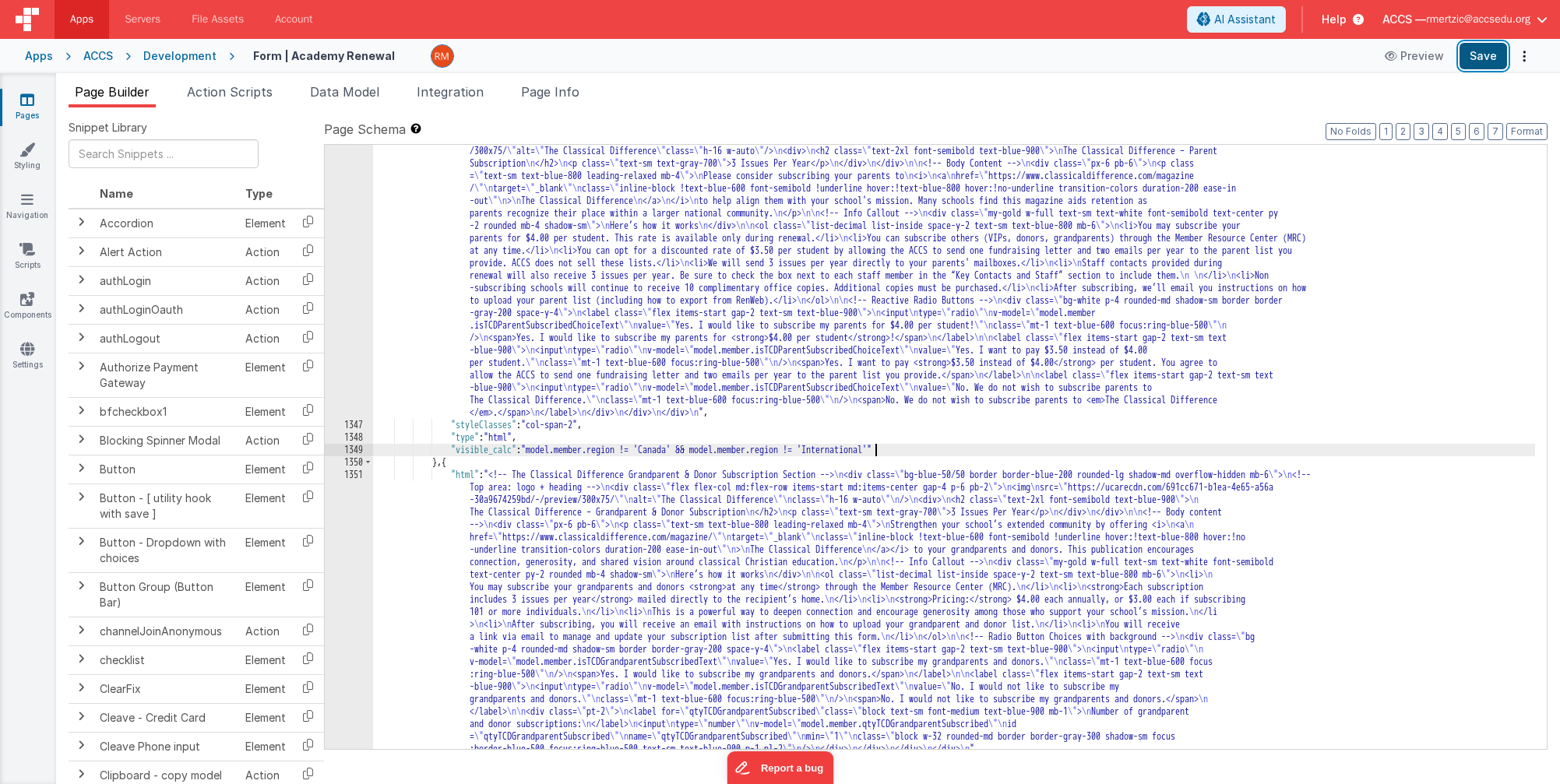 click on "Save" at bounding box center [1483, 56] 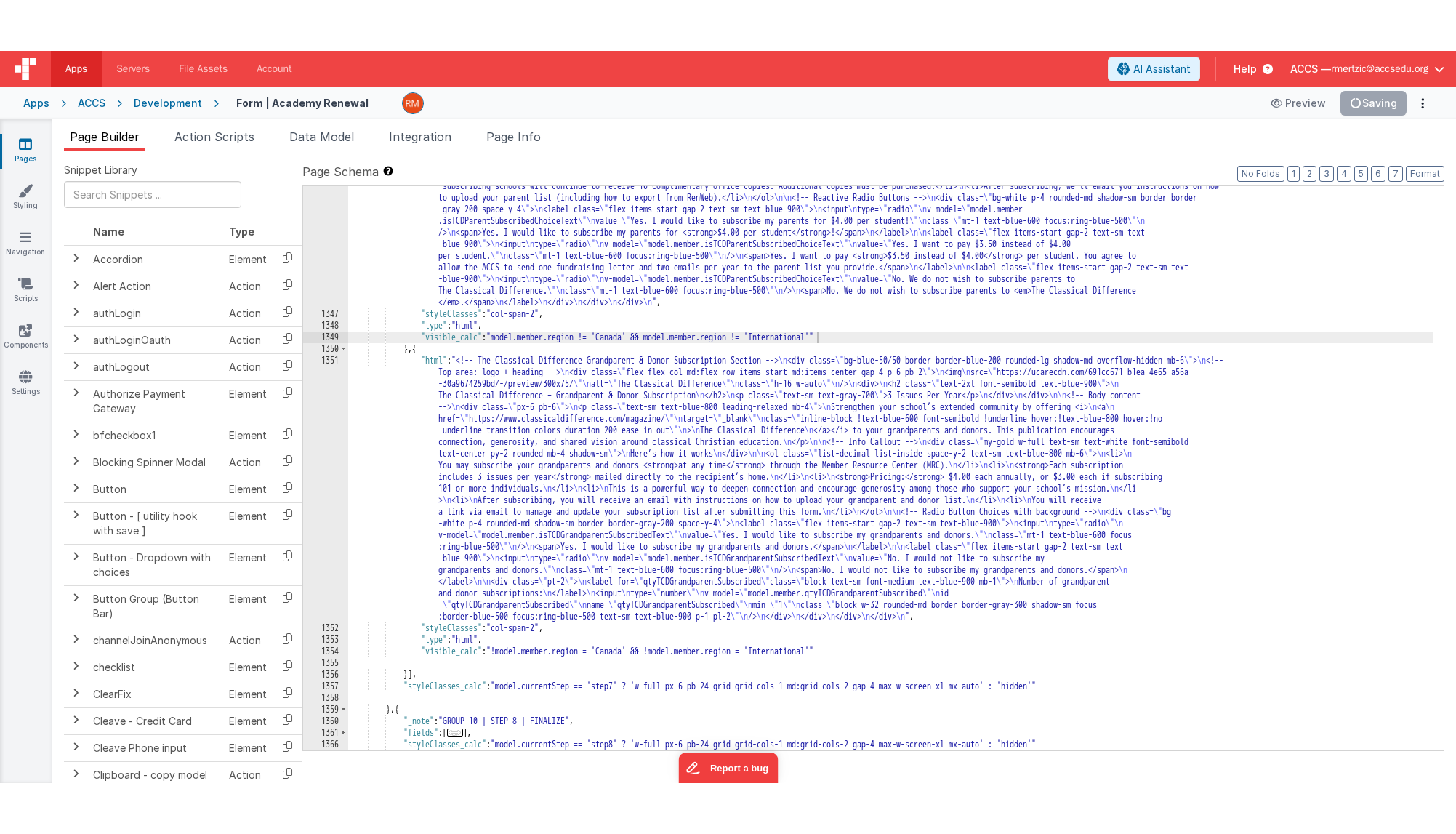 scroll, scrollTop: 1018, scrollLeft: 0, axis: vertical 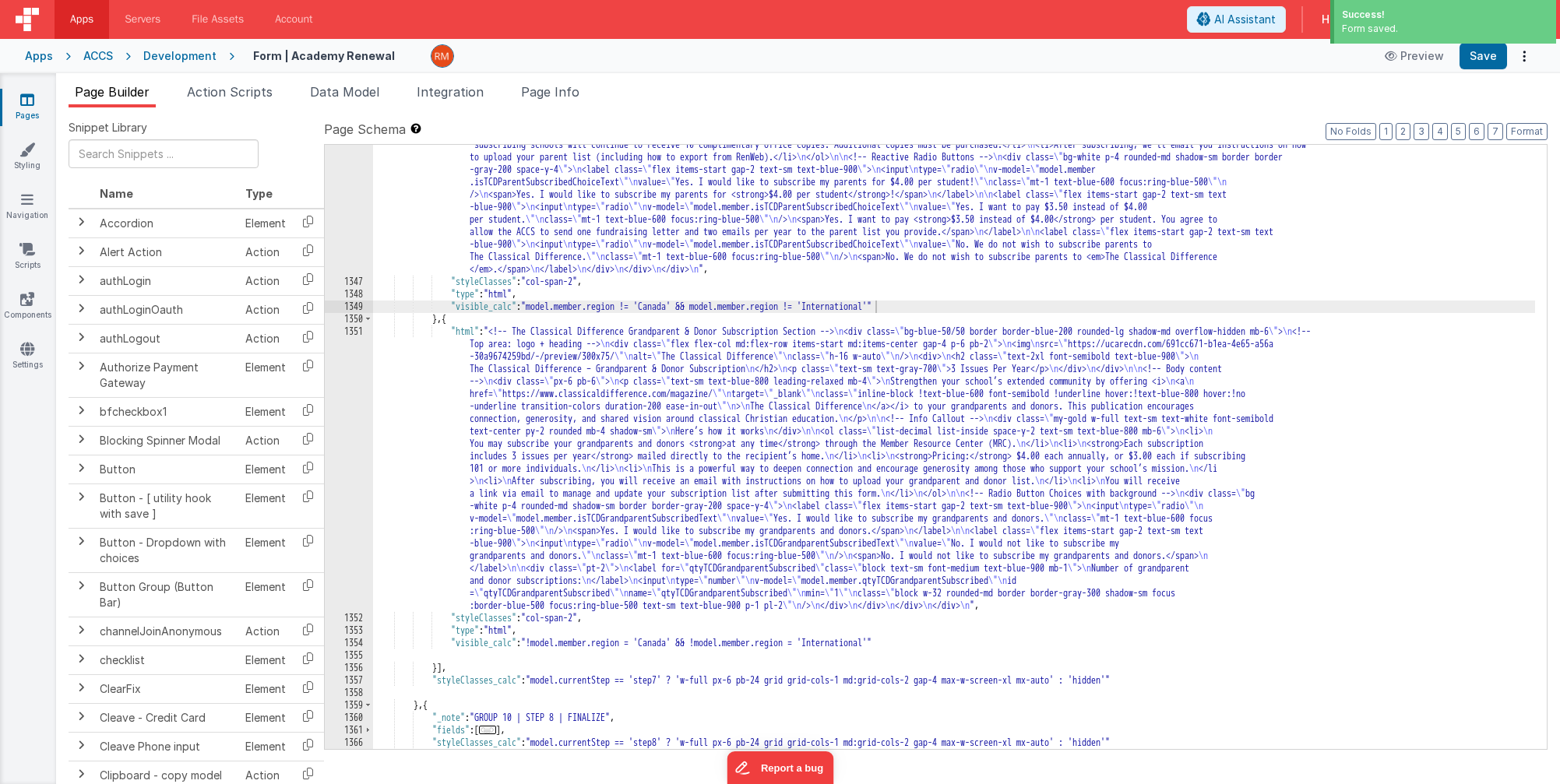 click on ""html" :  "<!-- The Classical Difference Parent Subscription Section --> \n <div class= \" bg-blue-50/70 border border-blue-200 rounded-lg shadow-md overflow-hidden mb-6 \" > \n   <!-- Top: Logo and                       Title --> \n   <div class= \" flex flex-col md:flex-row items-start md:items-center gap-4 p-6 pb-2 \" > \n     <img src= \" https://ucarecdn.com/691cc671-b1ea-4e65-a56a-30a9674259bd/-/preview                      /300x75/ \"  alt= \" The Classical Difference \"  class= \" h-16 w-auto \"  /> \n     <div> \n       <h2 class= \" text-2xl font-semibold text-blue-900 \" > \n         The Classical Difference – Parent                       Subscription \n       </h2> \n       <p class= \" text-sm text-gray-700 \" >3 Issues Per Year</p> \n     </div> \n   </div> \n\n   <!-- Body Content --> \n   <div class= \" px-6 pb-6 \" > \n     <p class                      = \" \" > \n \n       <i> \n         <a" at bounding box center (954, 434) 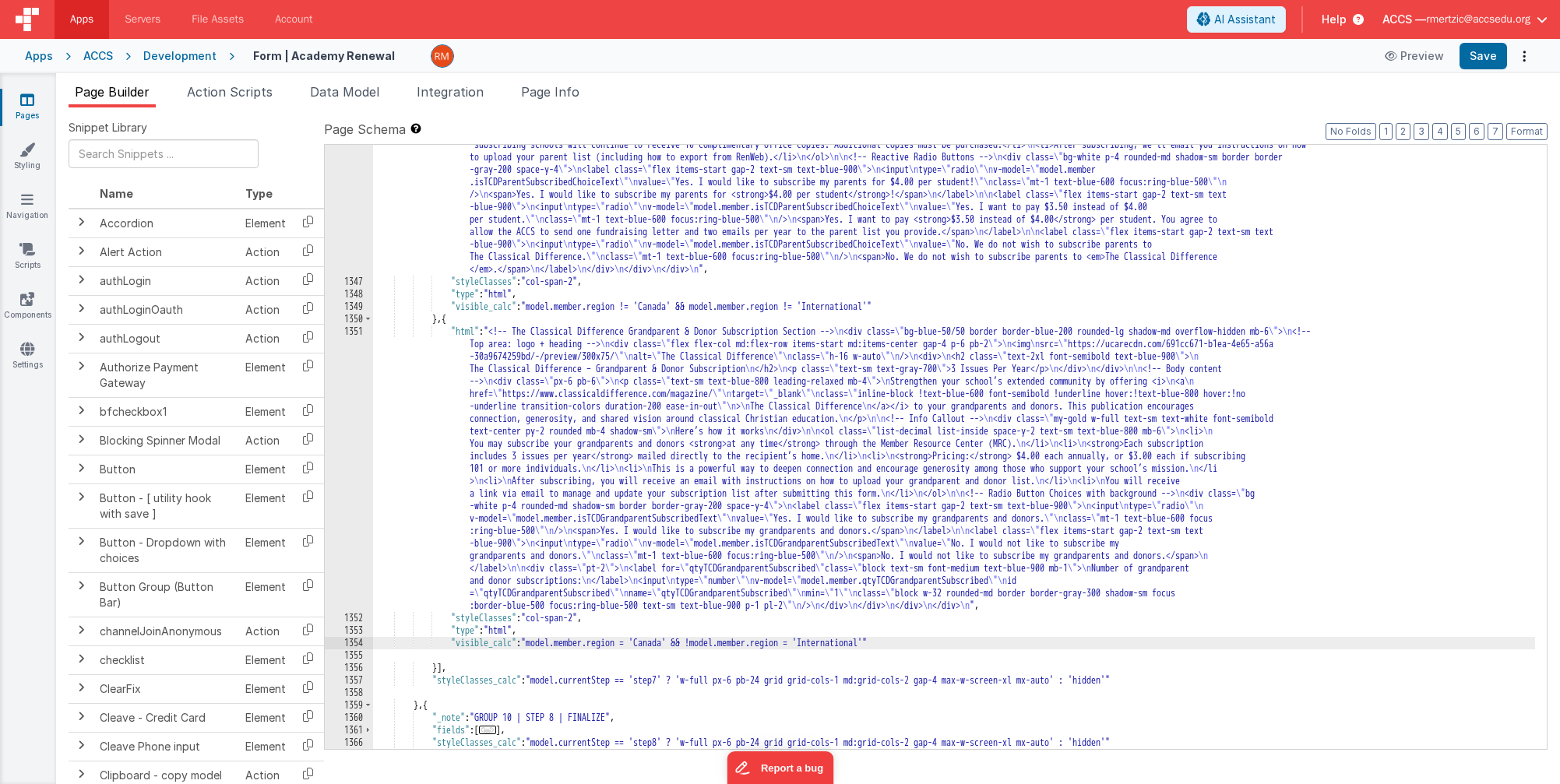 click on ""html" :  "<!-- The Classical Difference Parent Subscription Section --> \n <div class= \" bg-blue-50/70 border border-blue-200 rounded-lg shadow-md overflow-hidden mb-6 \" > \n   <!-- Top: Logo and                       Title --> \n   <div class= \" flex flex-col md:flex-row items-start md:items-center gap-4 p-6 pb-2 \" > \n     <img src= \" https://ucarecdn.com/691cc671-b1ea-4e65-a56a-30a9674259bd/-/preview                      /300x75/ \"  alt= \" The Classical Difference \"  class= \" h-16 w-auto \"  /> \n     <div> \n       <h2 class= \" text-2xl font-semibold text-blue-900 \" > \n         The Classical Difference – Parent                       Subscription \n       </h2> \n       <p class= \" text-sm text-gray-700 \" >3 Issues Per Year</p> \n     </div> \n   </div> \n\n   <!-- Body Content --> \n   <div class= \" px-6 pb-6 \" > \n     <p class                      = \" \" > \n \n       <i> \n         <a" at bounding box center (954, 434) 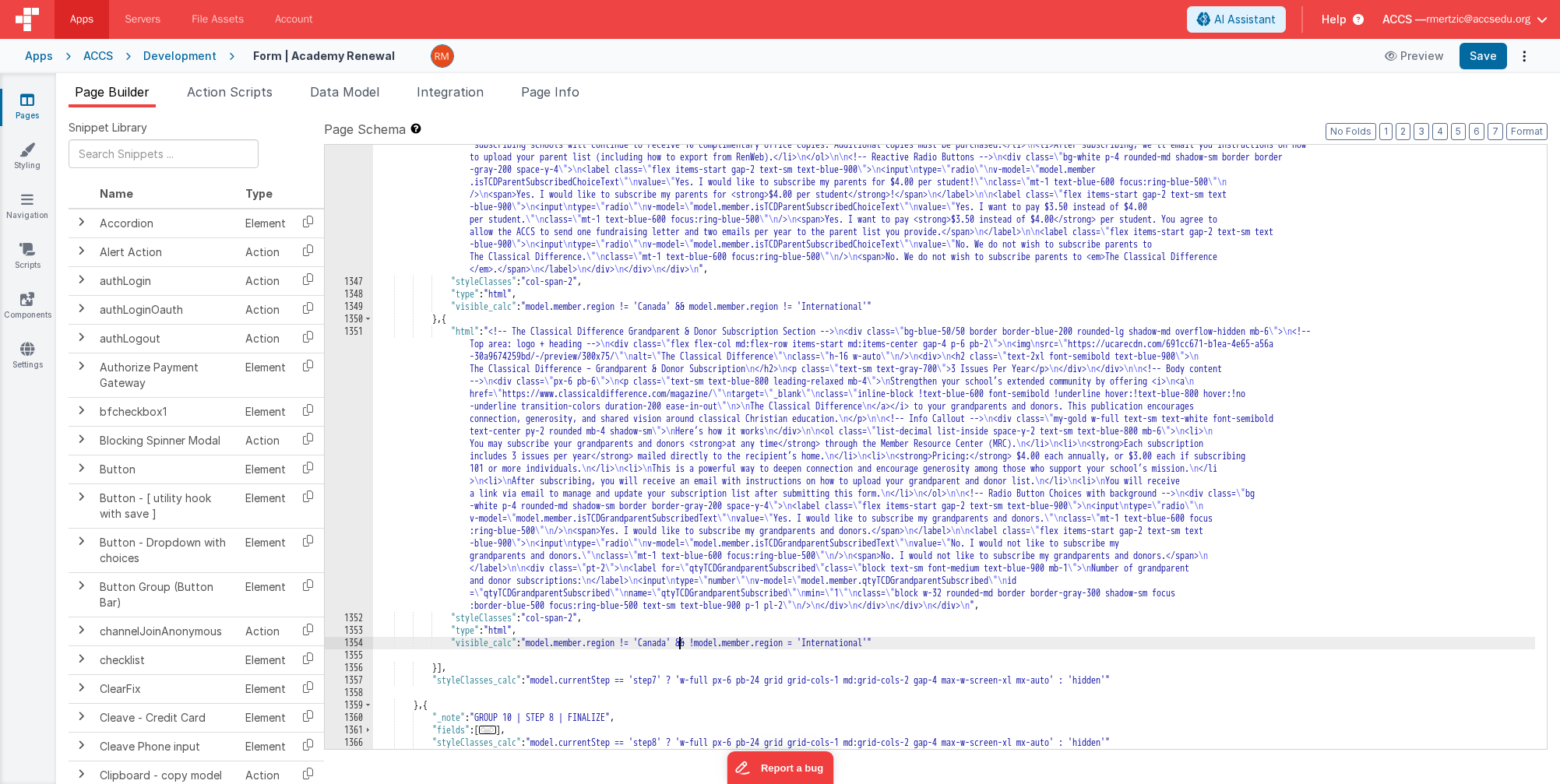 click on ""html" :  "<!-- The Classical Difference Parent Subscription Section --> \n <div class= \" bg-blue-50/70 border border-blue-200 rounded-lg shadow-md overflow-hidden mb-6 \" > \n   <!-- Top: Logo and                       Title --> \n   <div class= \" flex flex-col md:flex-row items-start md:items-center gap-4 p-6 pb-2 \" > \n     <img src= \" https://ucarecdn.com/691cc671-b1ea-4e65-a56a-30a9674259bd/-/preview                      /300x75/ \"  alt= \" The Classical Difference \"  class= \" h-16 w-auto \"  /> \n     <div> \n       <h2 class= \" text-2xl font-semibold text-blue-900 \" > \n         The Classical Difference – Parent                       Subscription \n       </h2> \n       <p class= \" text-sm text-gray-700 \" >3 Issues Per Year</p> \n     </div> \n   </div> \n\n   <!-- Body Content --> \n   <div class= \" px-6 pb-6 \" > \n     <p class                      = \" \" > \n \n       <i> \n         <a" at bounding box center [954, 434] 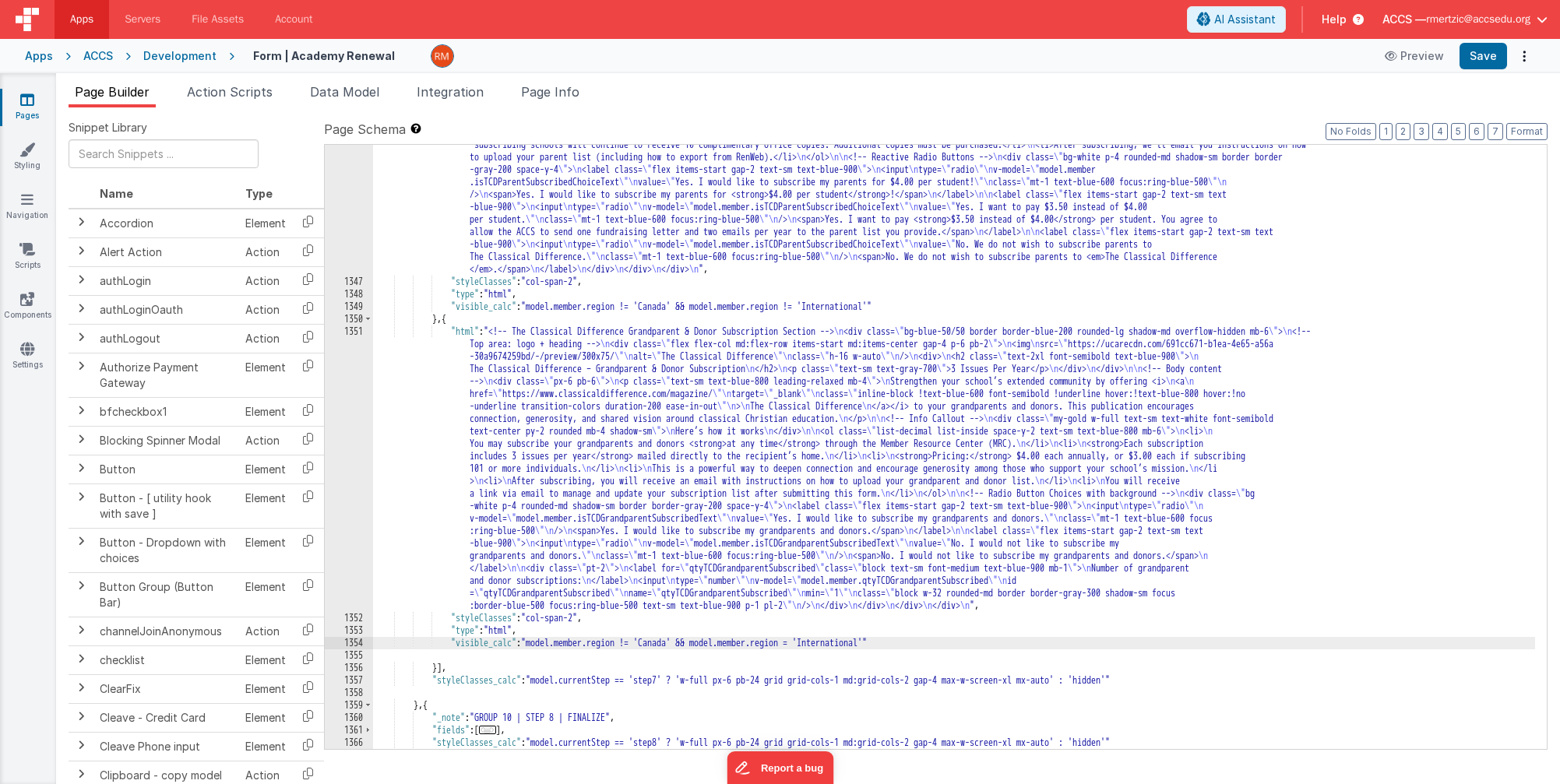 click on ""html" :  "<!-- The Classical Difference Parent Subscription Section --> \n <div class= \" bg-blue-50/70 border border-blue-200 rounded-lg shadow-md overflow-hidden mb-6 \" > \n   <!-- Top: Logo and                       Title --> \n   <div class= \" flex flex-col md:flex-row items-start md:items-center gap-4 p-6 pb-2 \" > \n     <img src= \" https://ucarecdn.com/691cc671-b1ea-4e65-a56a-30a9674259bd/-/preview                      /300x75/ \"  alt= \" The Classical Difference \"  class= \" h-16 w-auto \"  /> \n     <div> \n       <h2 class= \" text-2xl font-semibold text-blue-900 \" > \n         The Classical Difference – Parent                       Subscription \n       </h2> \n       <p class= \" text-sm text-gray-700 \" >3 Issues Per Year</p> \n     </div> \n   </div> \n\n   <!-- Body Content --> \n   <div class= \" px-6 pb-6 \" > \n     <p class                      = \" \" > \n \n       <i> \n         <a" at bounding box center (954, 434) 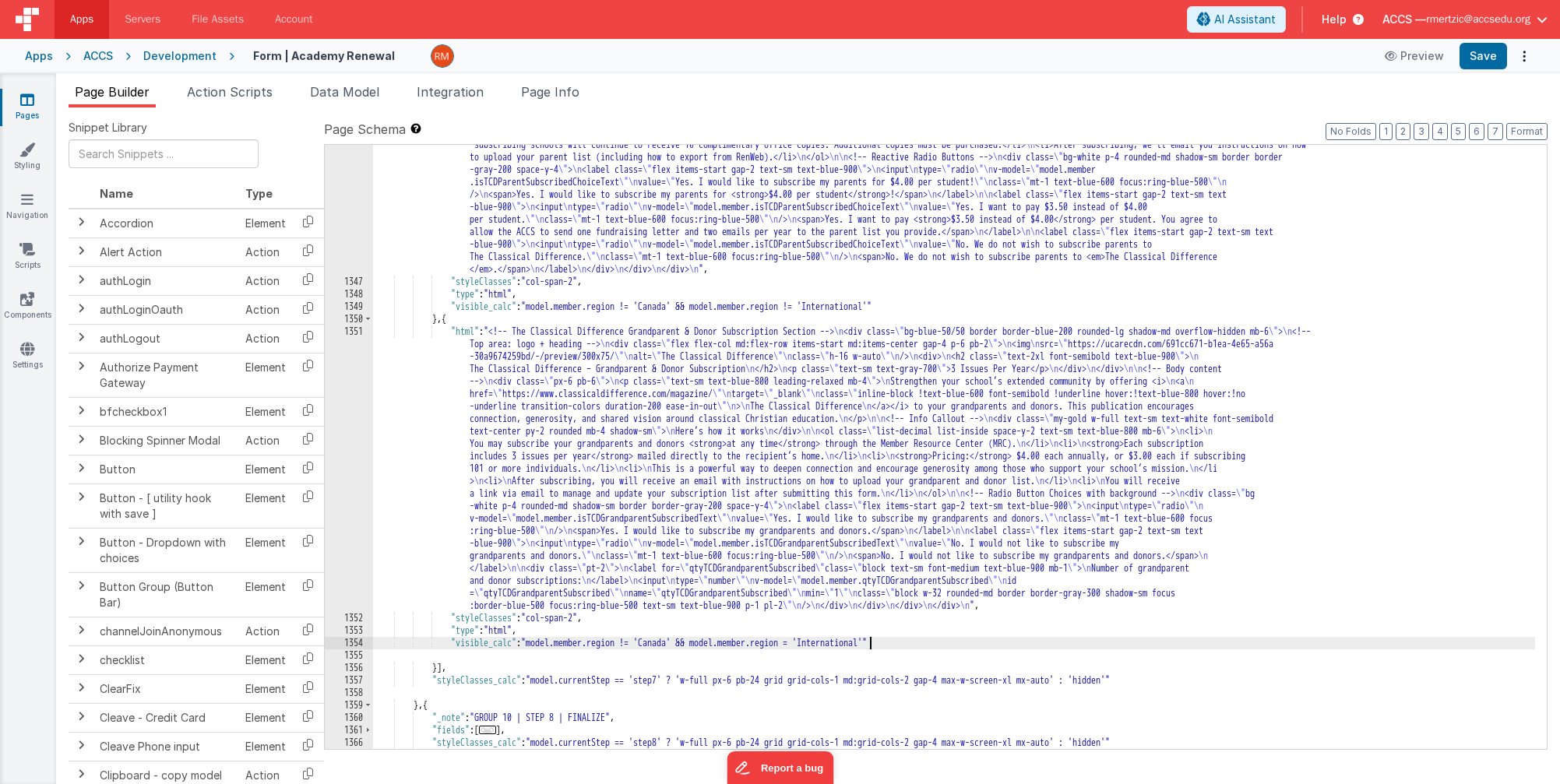 type 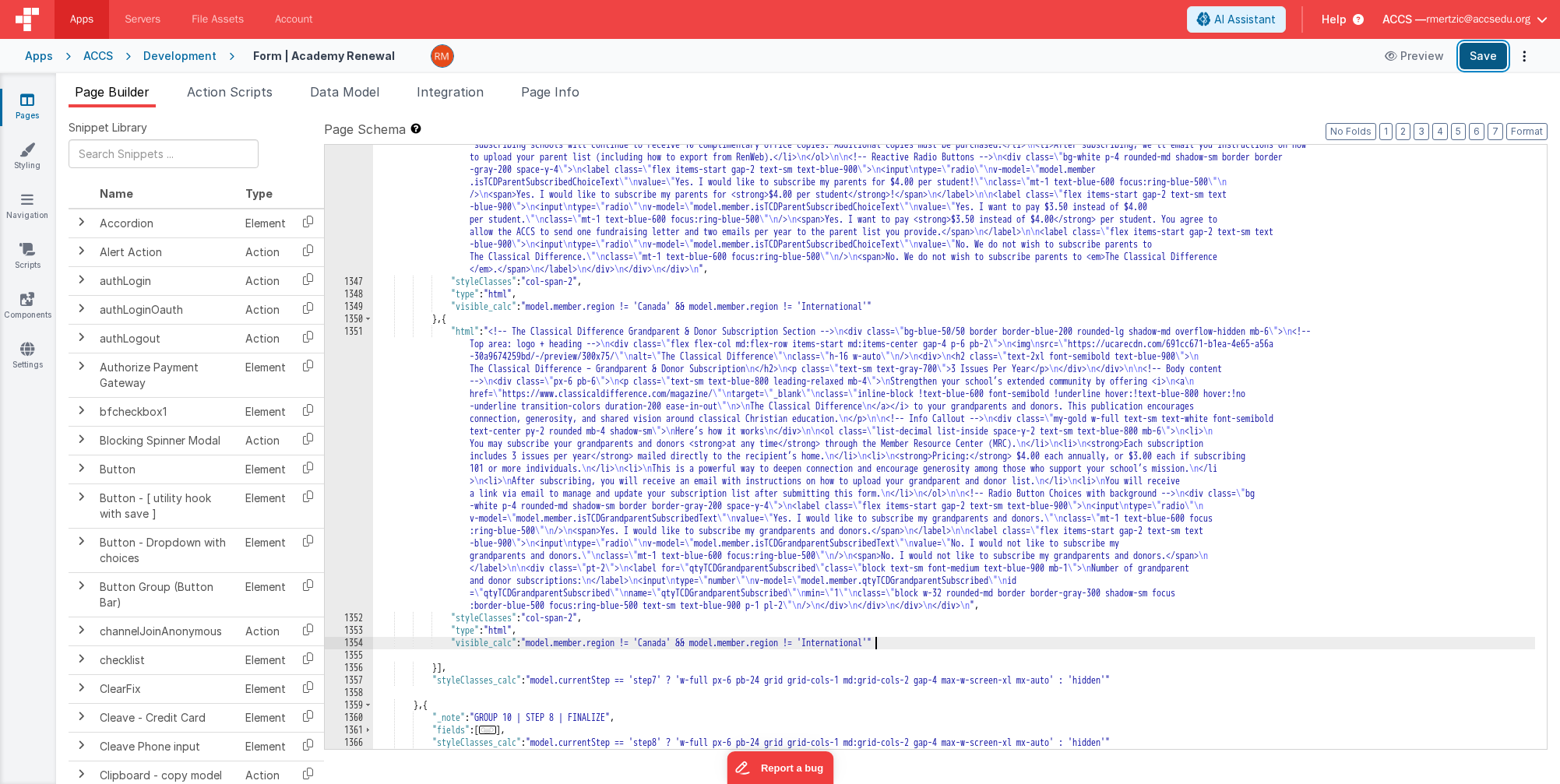 click on "Save" at bounding box center [1483, 56] 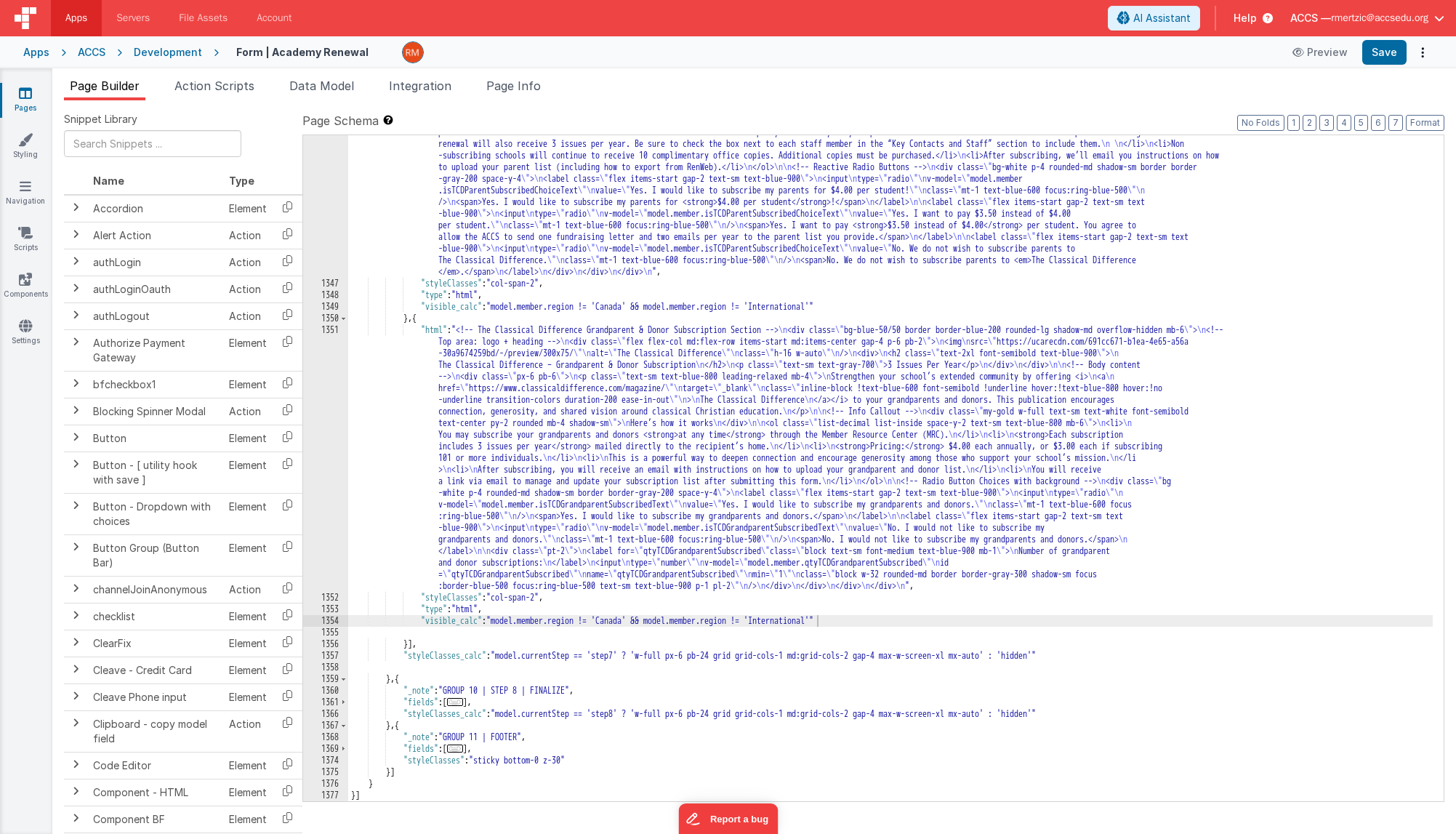 scroll, scrollTop: 998, scrollLeft: 0, axis: vertical 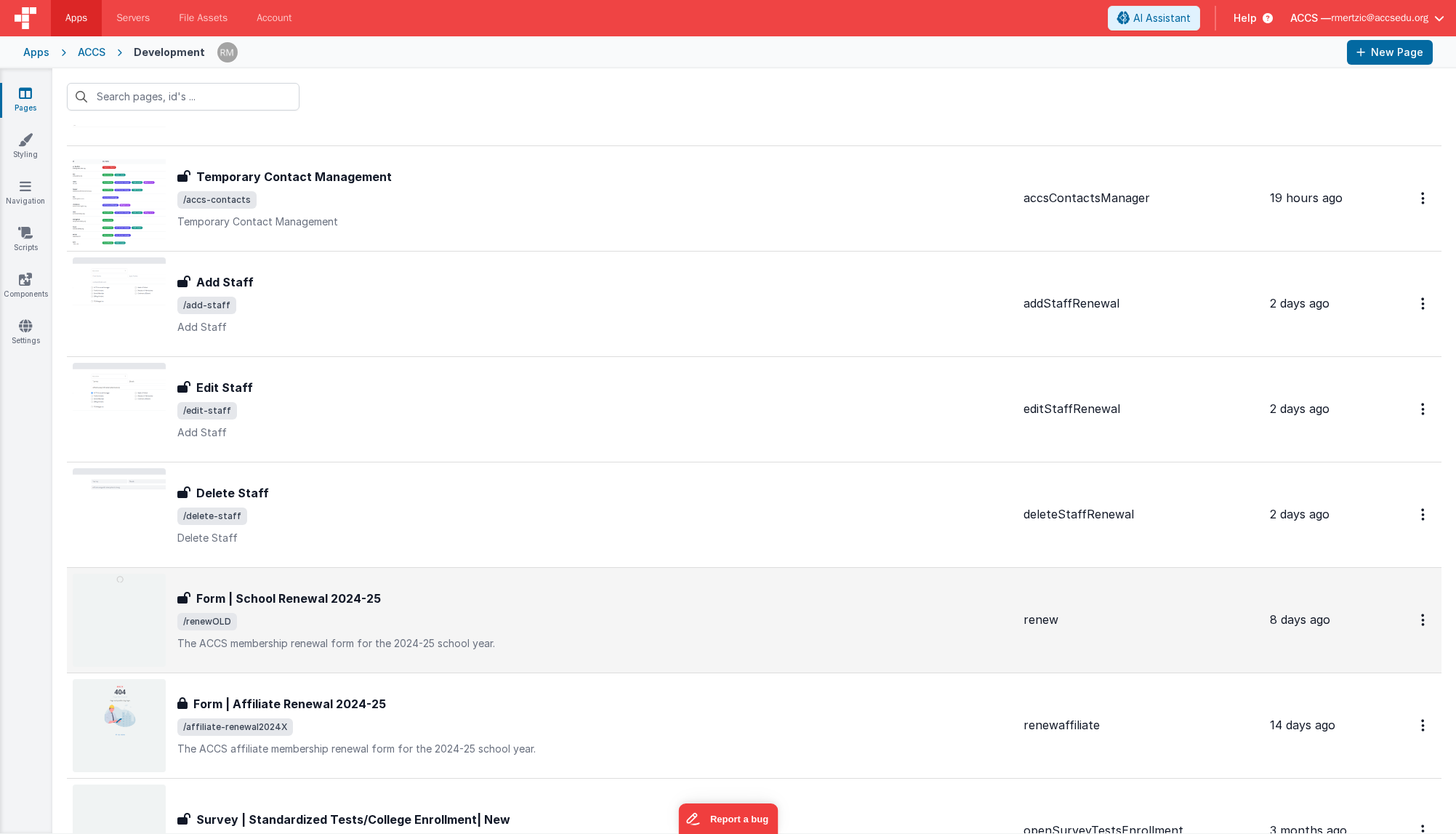 click on "Form | School Renewal 2024-25" at bounding box center (595, 598) 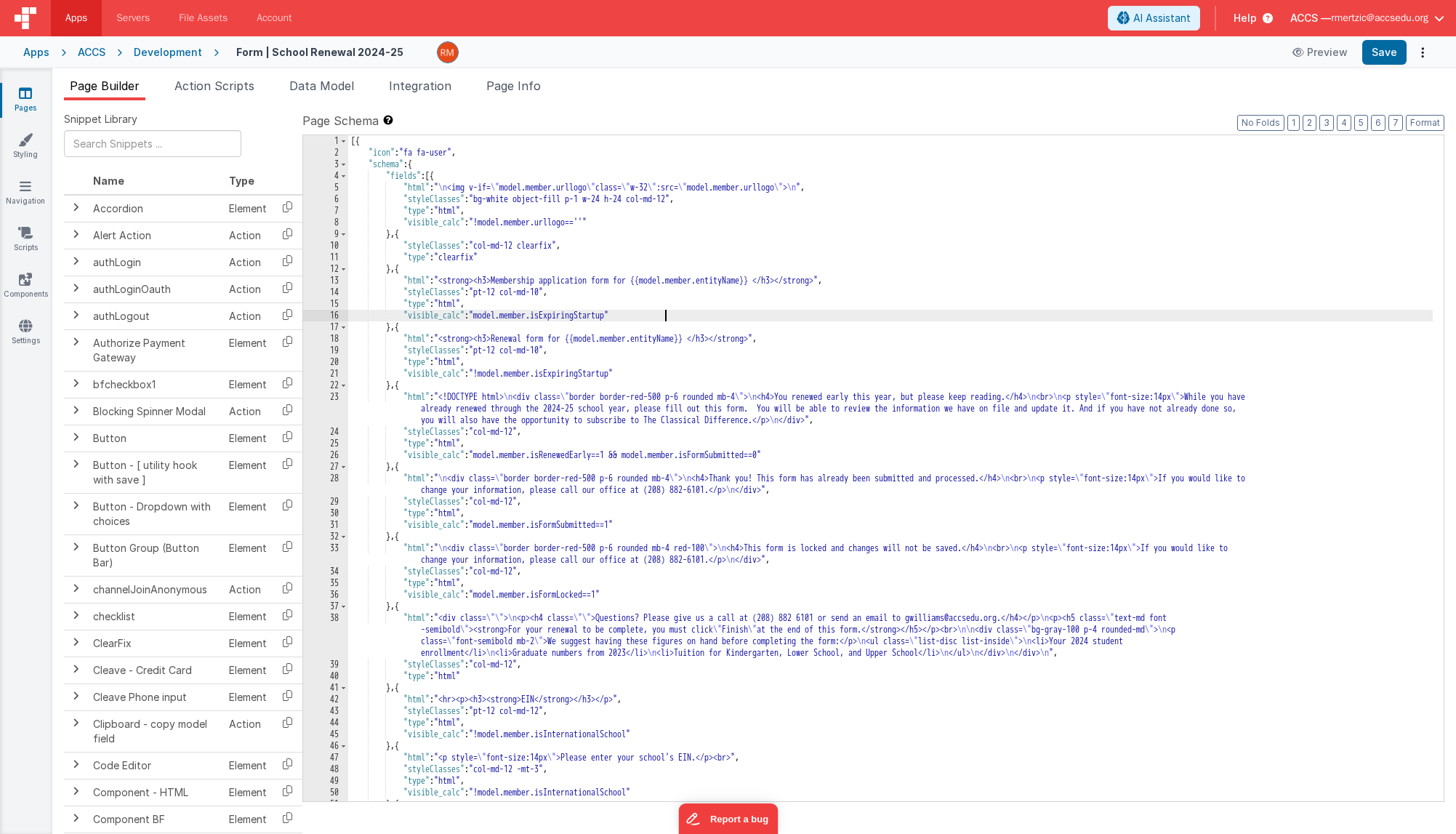 click on "[{      "icon" :  "fa fa-user" ,      "schema" :  {           "fields" :  [{                "html" :  " \n <img v-if= \" model.member.urllogo \"  class= \" w-32 \"  :src= \" model.member.urllogo \" > \n " ,                "styleClasses" :  "bg-white object-fill p-1 w-24 h-24 col-md-12" ,                "type" :  "html" ,                "visible_calc" :  "!model.member.urllogo==''"           } ,  {                "styleClasses" :  "col-md-12 clearfix" ,                "type" :  "clearfix"           } ,  {                "html" :  "<strong><h3>Membership application form for {{model.member.entityName}} </h3></strong>" ,                "styleClasses" :  "pt-12 col-md-10" ,                "type" :  "html" ,                "visible_calc" :  "model.member.isExpiringStartup"           } ,  {                "html" :  "<strong><h3>Renewal form for {{model.member.entityName}} </h3></strong>" ,                "styleClasses" :  "pt-12 col-md-10" ,                "type" :  "html" ,                "visible_calc" :       }" at bounding box center [890, 480] 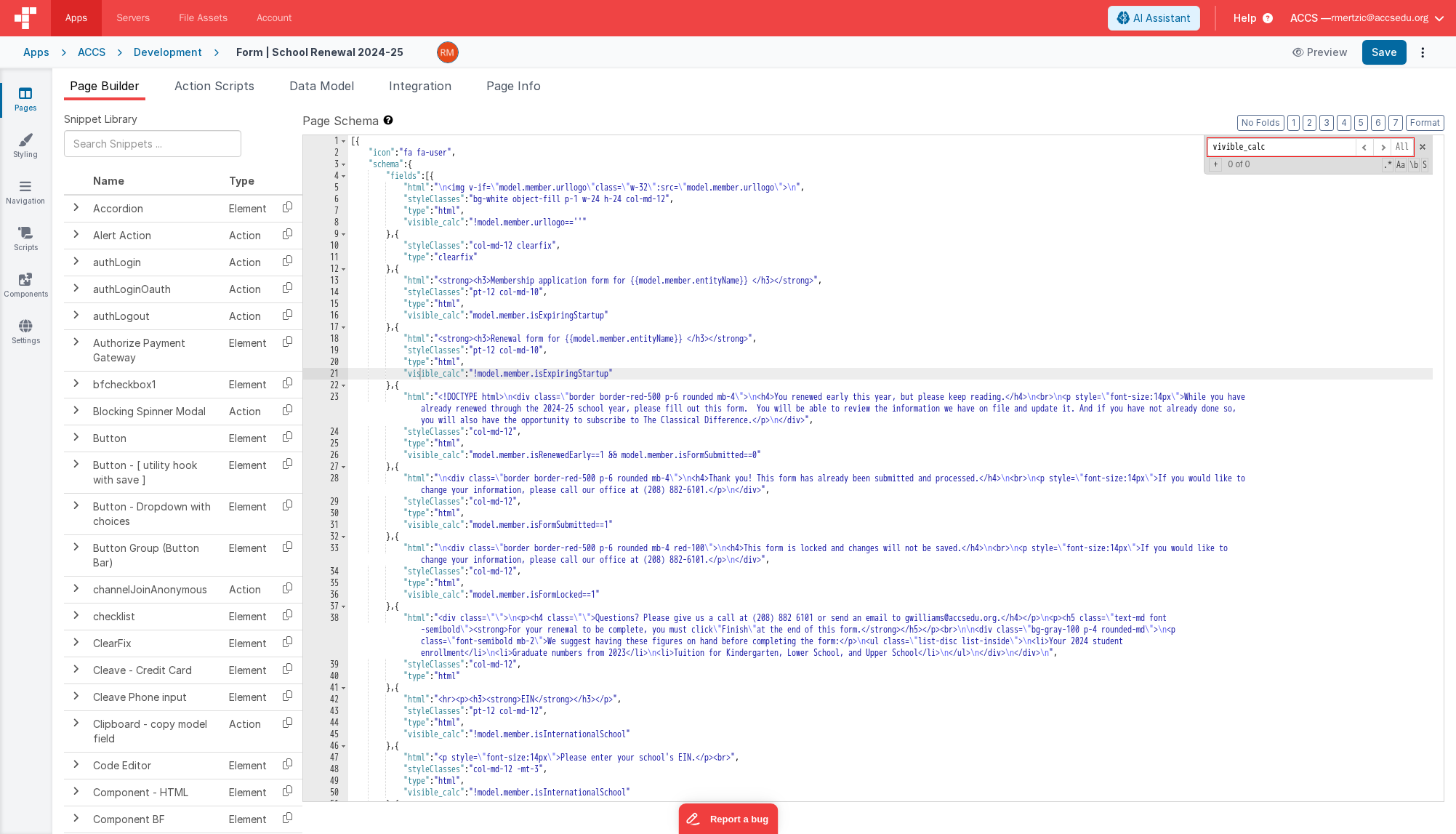 click on "vivible_calc" at bounding box center [1282, 147] 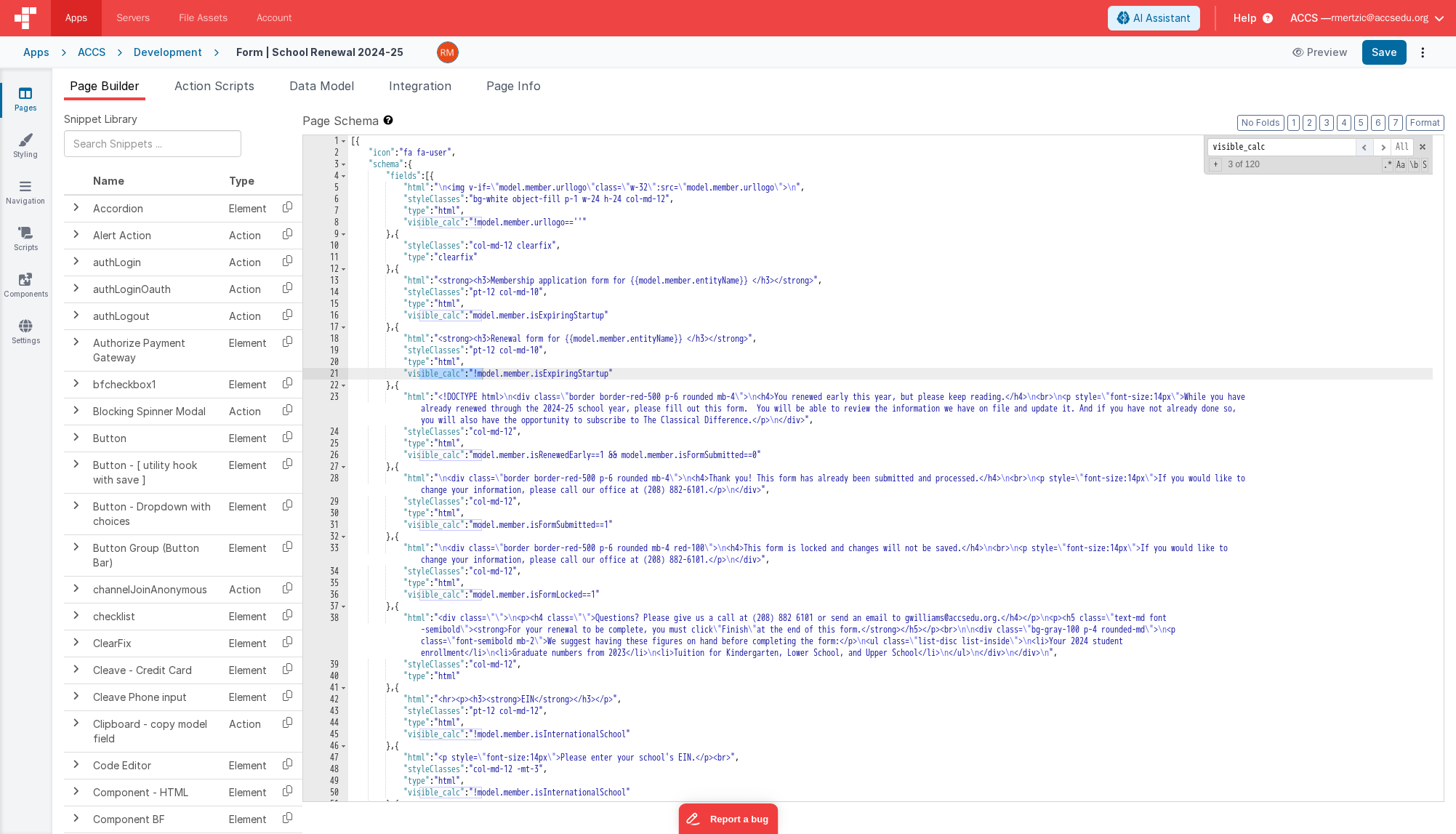 type on "visible_calc" 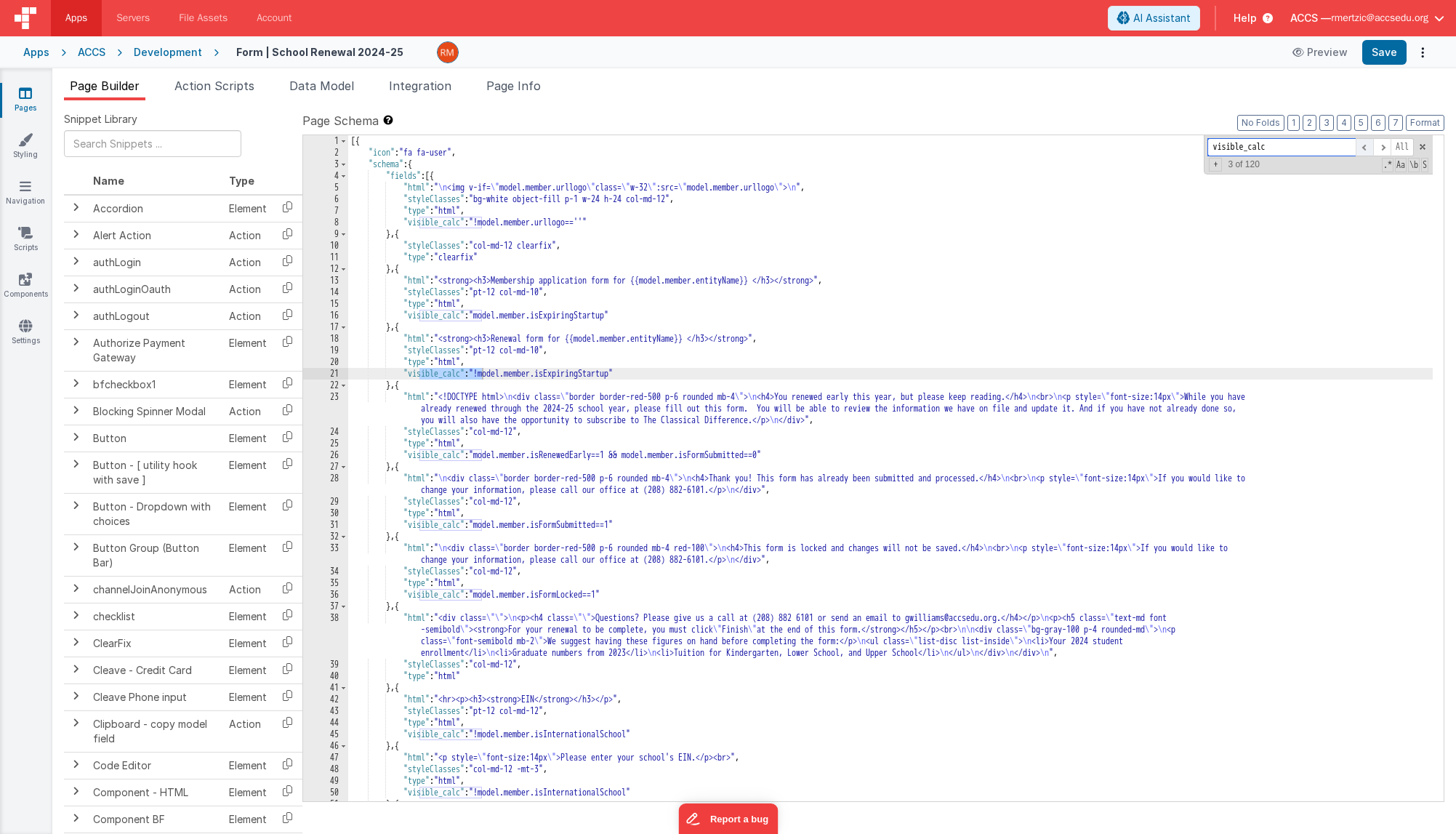click at bounding box center [1364, 147] 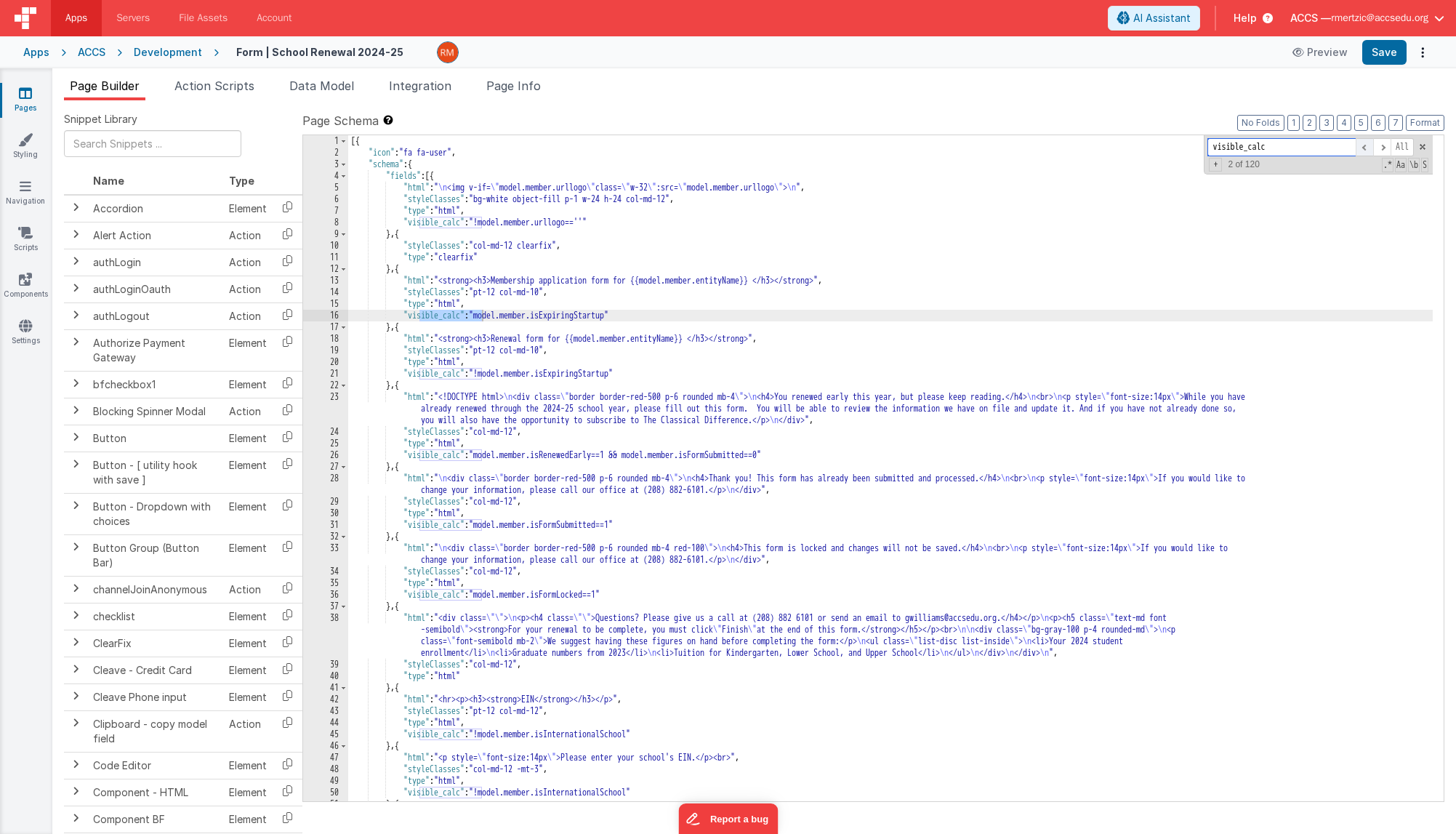 click at bounding box center (1364, 147) 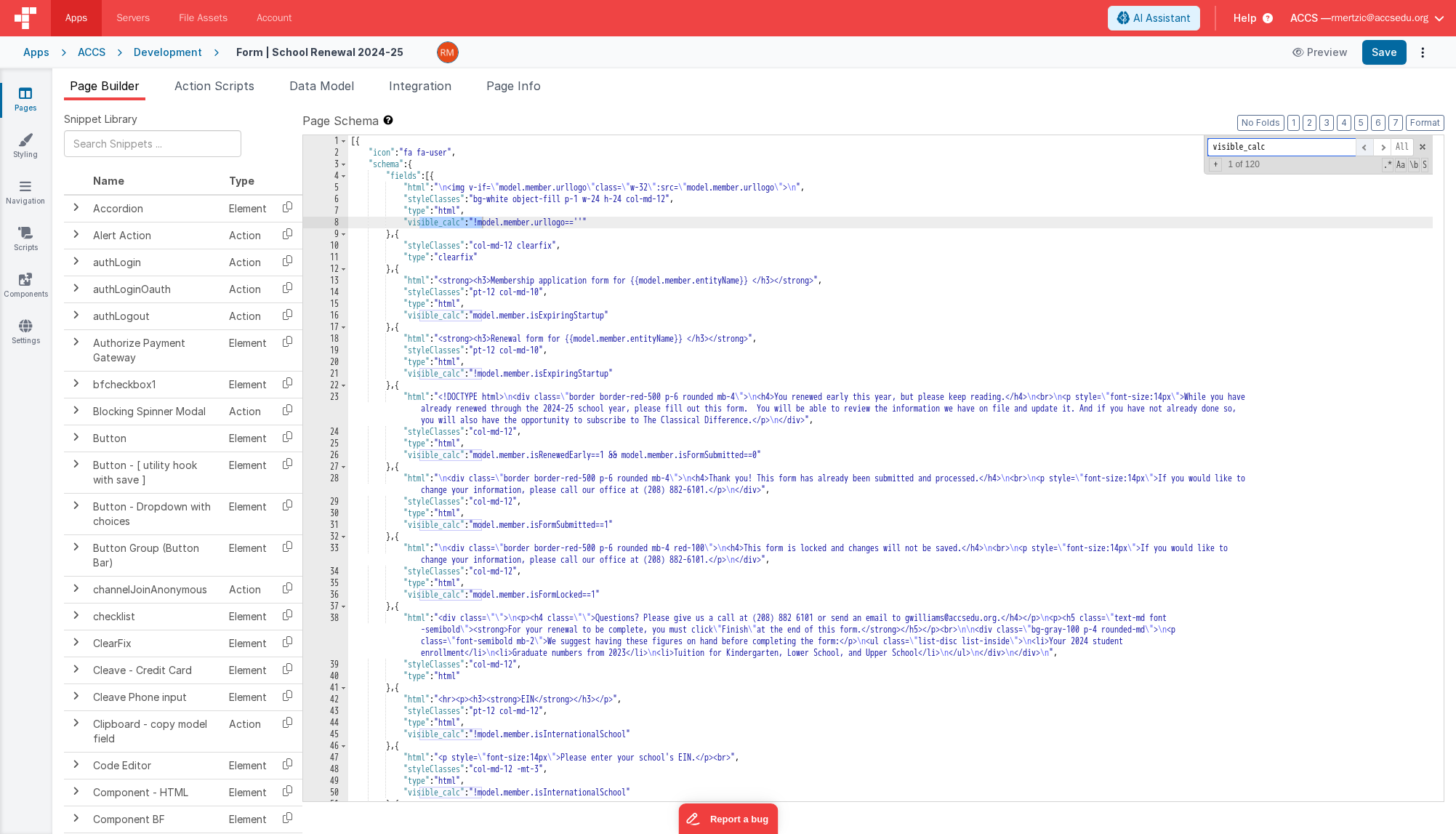 click at bounding box center [1364, 147] 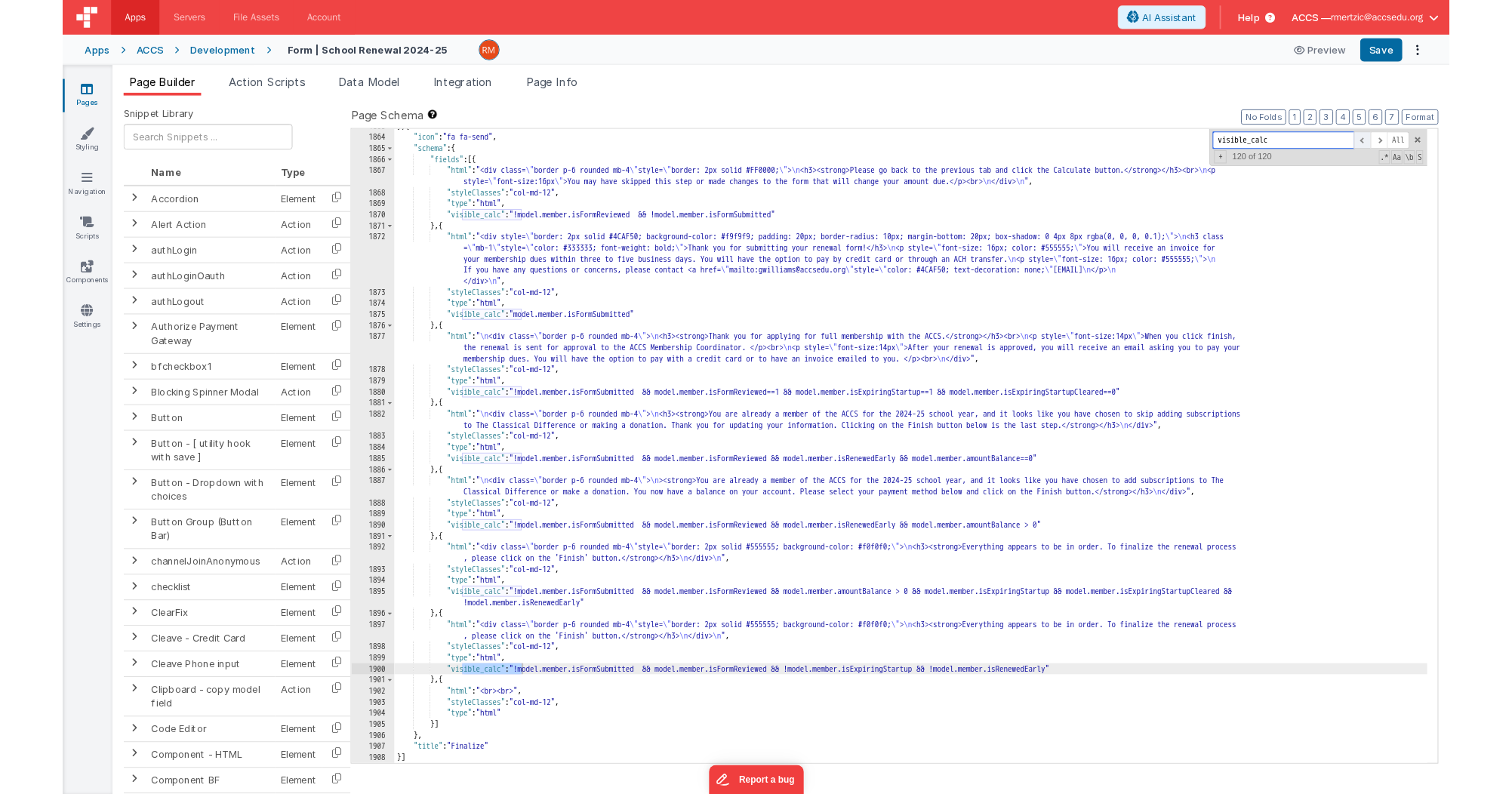 scroll, scrollTop: 23449, scrollLeft: 0, axis: vertical 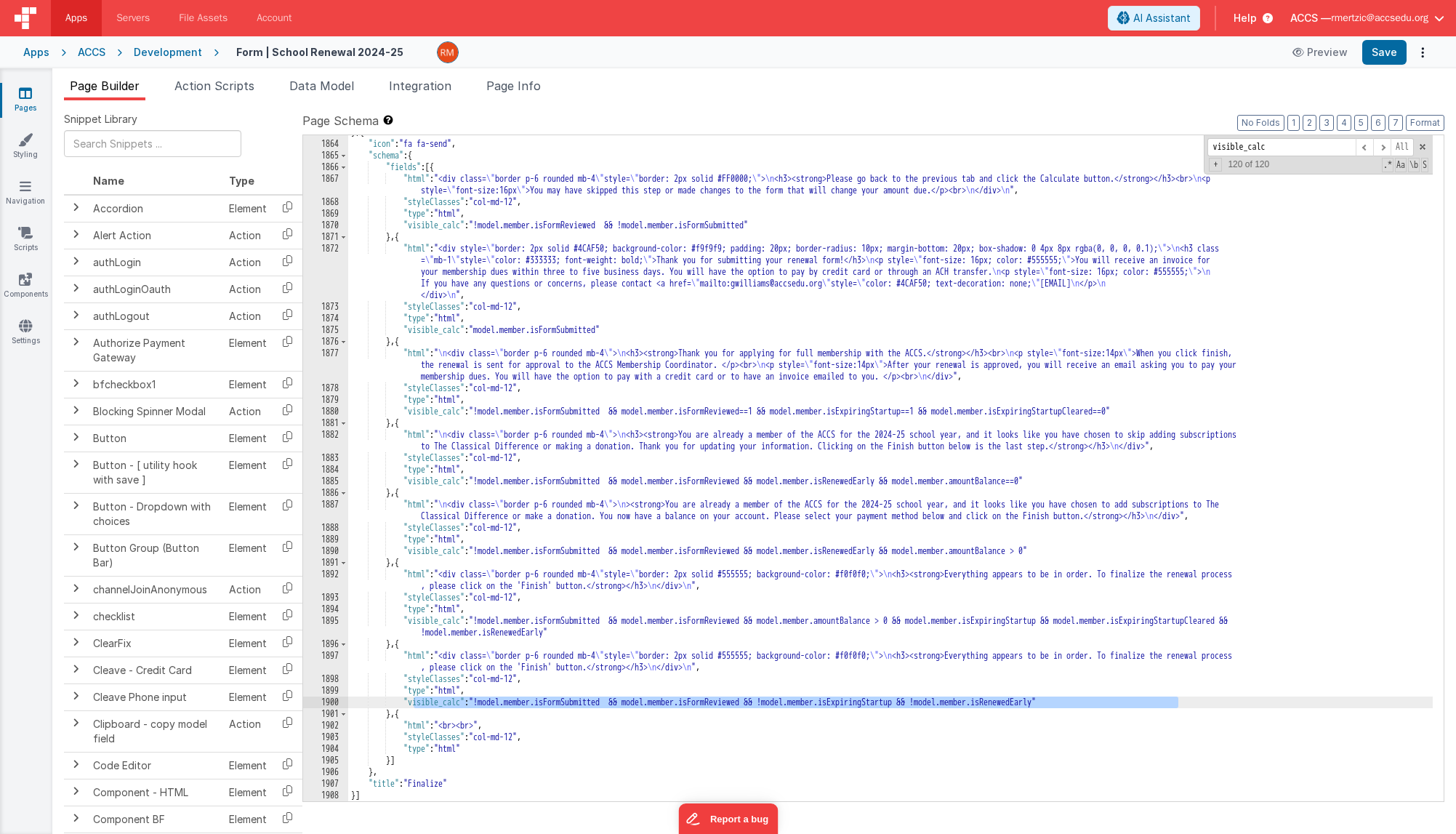 drag, startPoint x: 1205, startPoint y: 699, endPoint x: 414, endPoint y: 698, distance: 791.0006 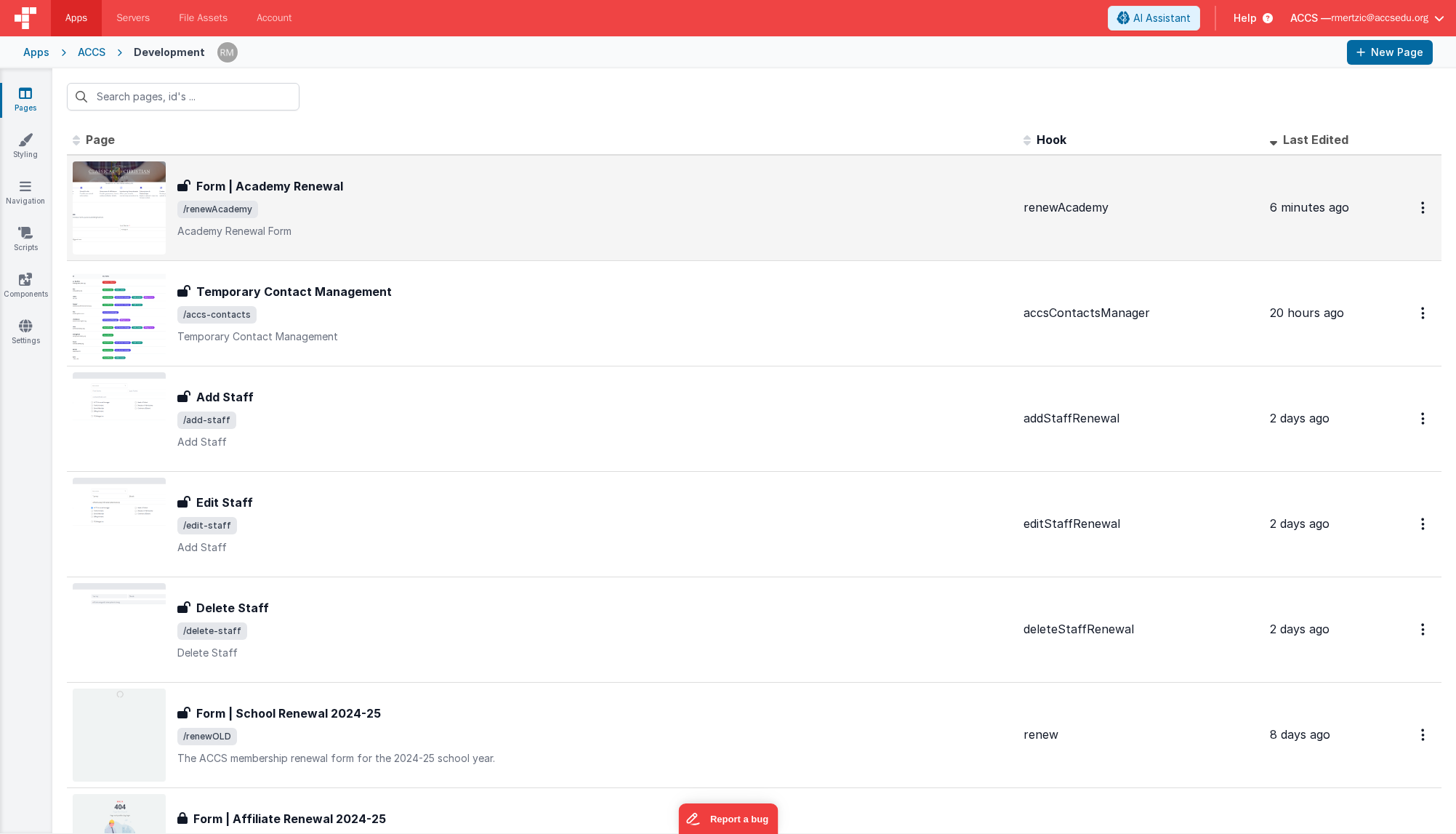 click on "Form | Academy Renewal" at bounding box center [270, 186] 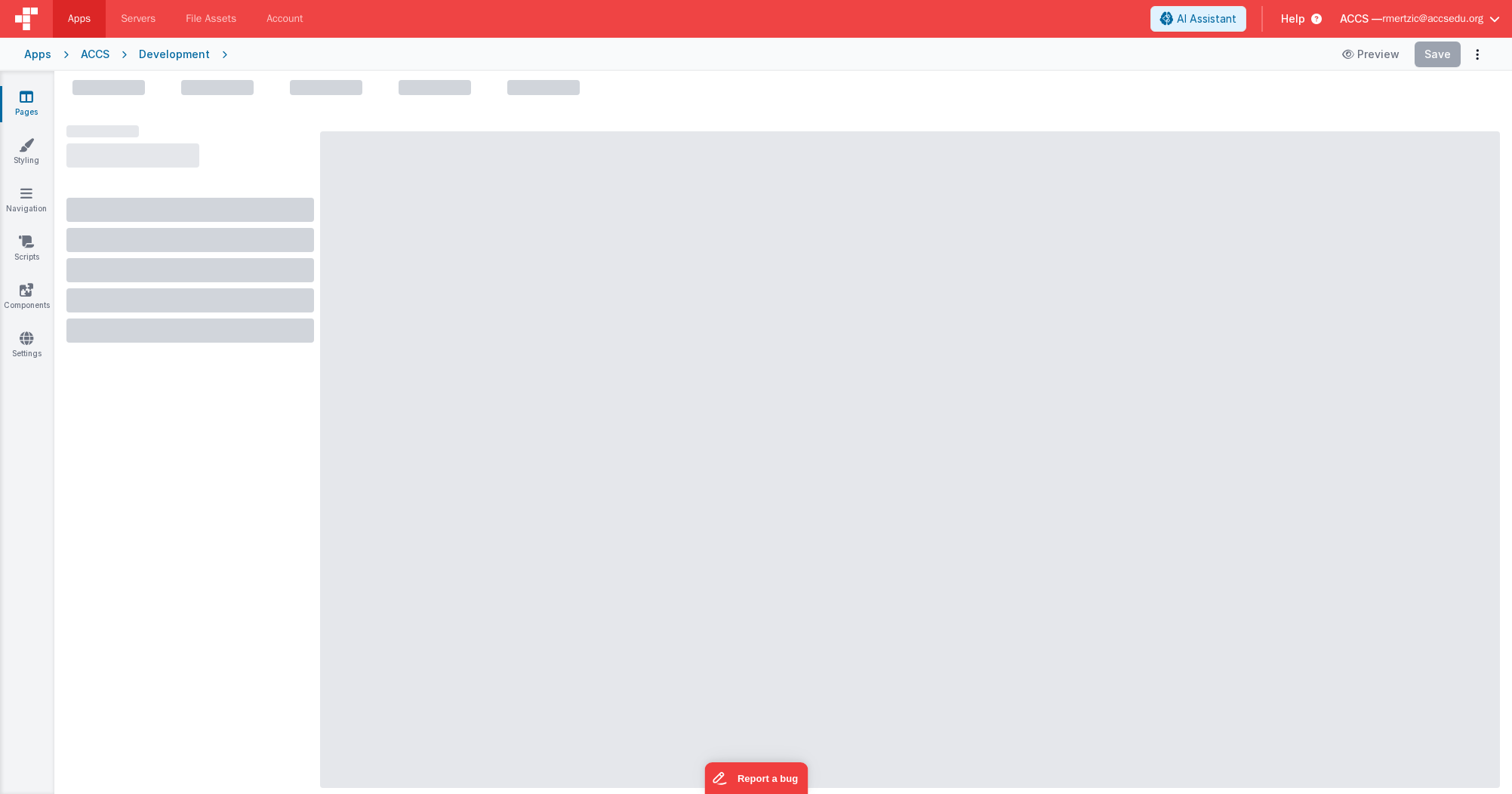 click at bounding box center (26, 97) 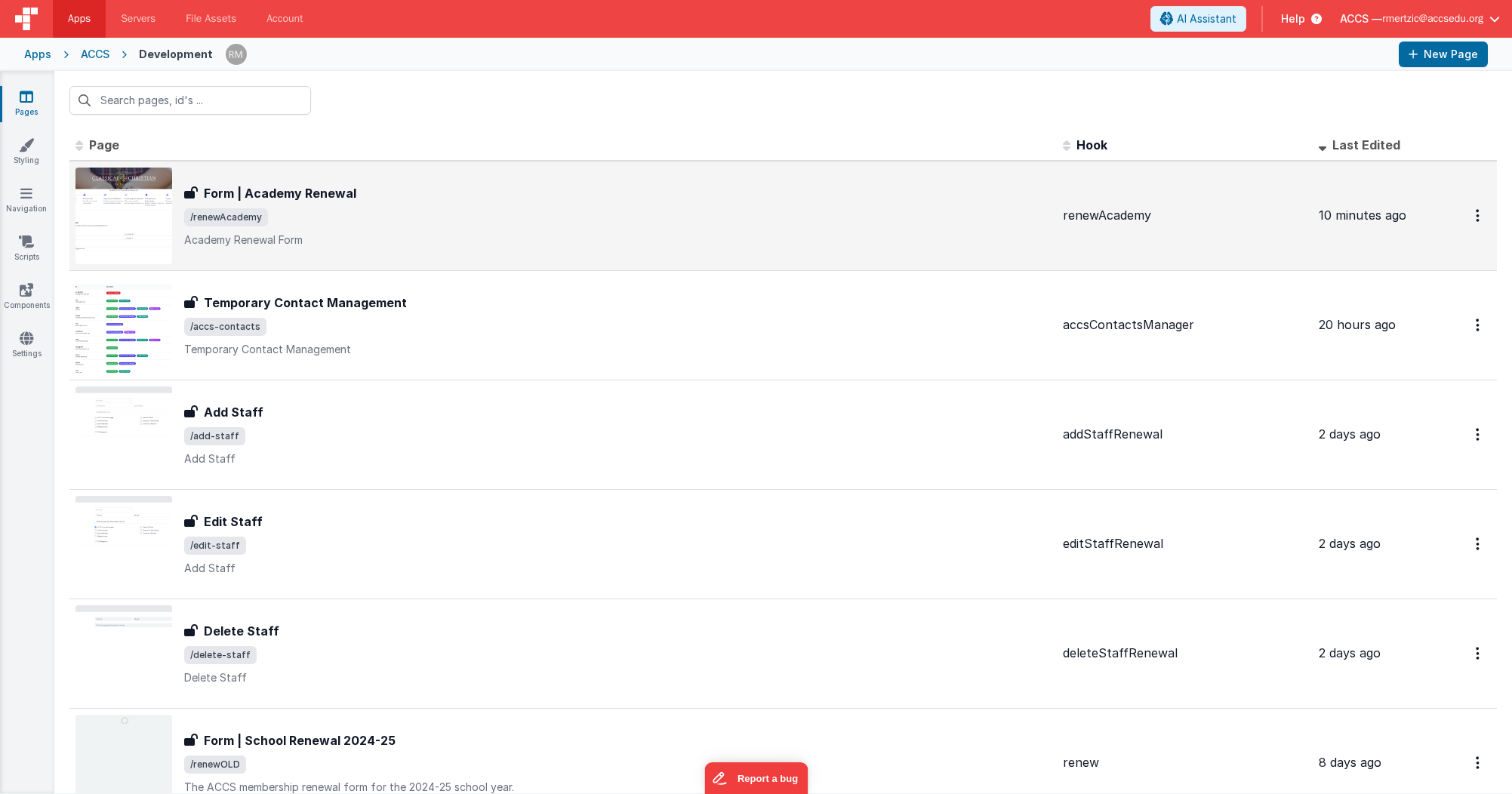 click on "/renewAcademy" at bounding box center (617, 217) 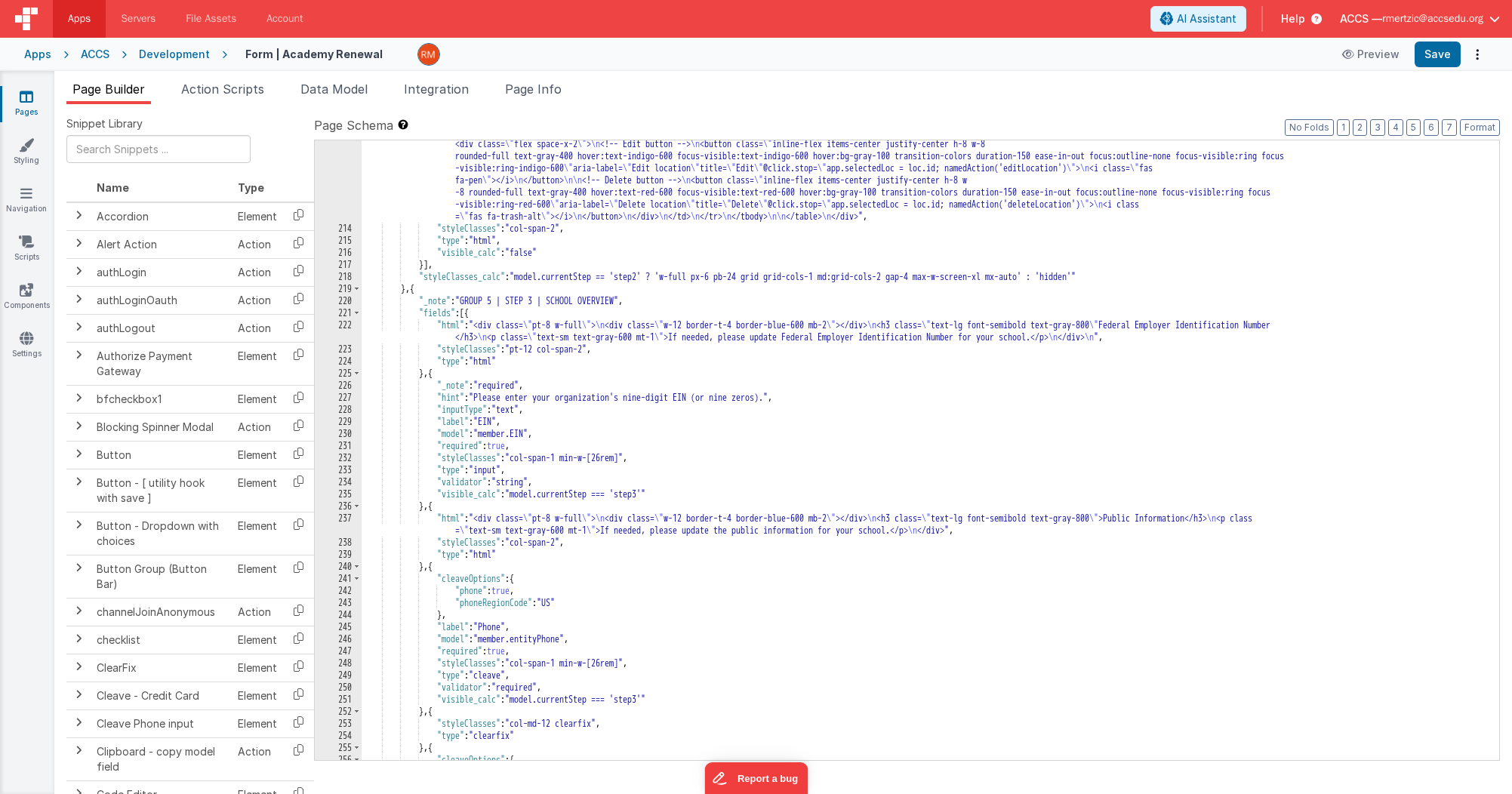 scroll, scrollTop: 4203, scrollLeft: 0, axis: vertical 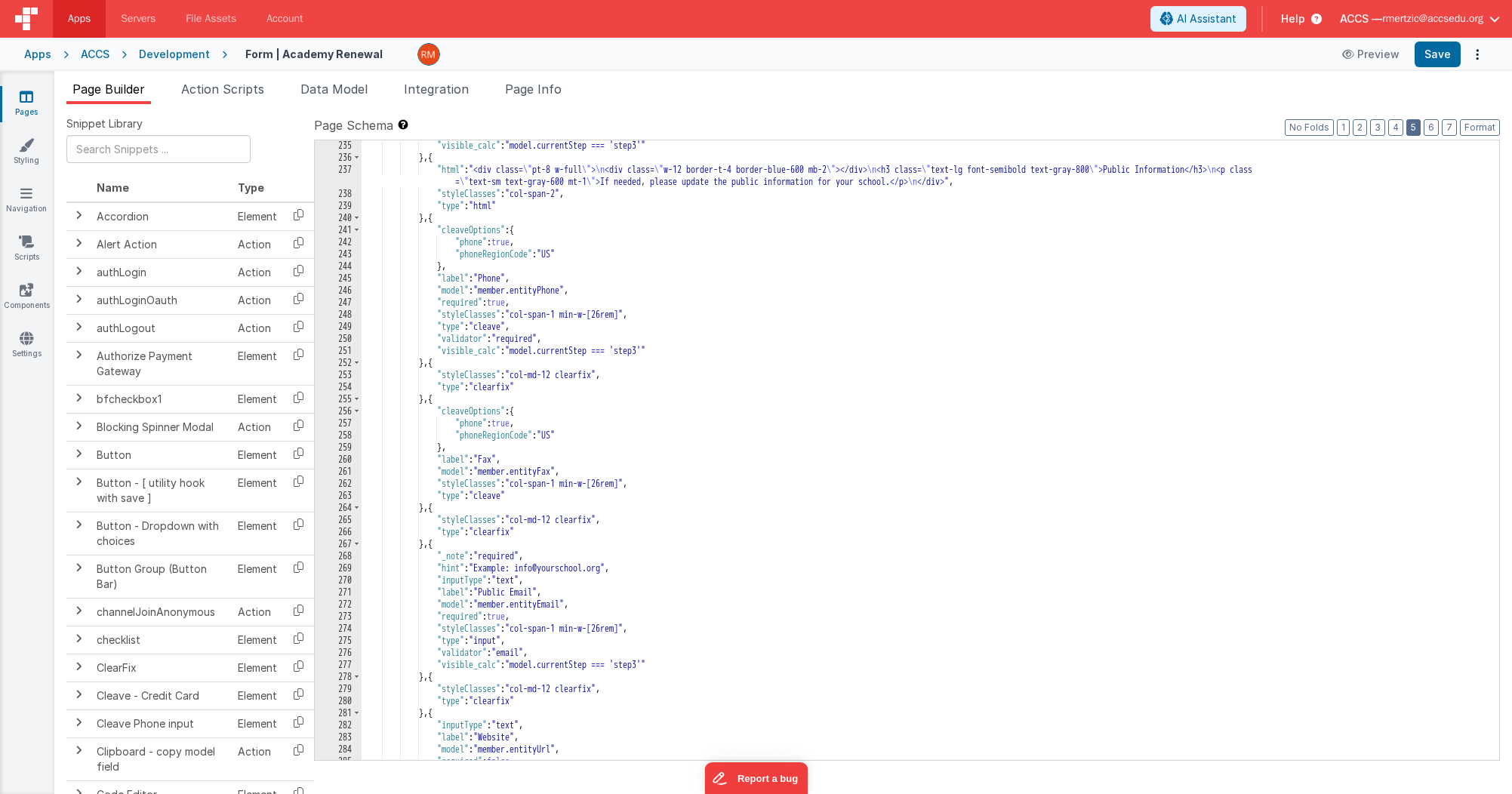 click on "5" at bounding box center [1413, 128] 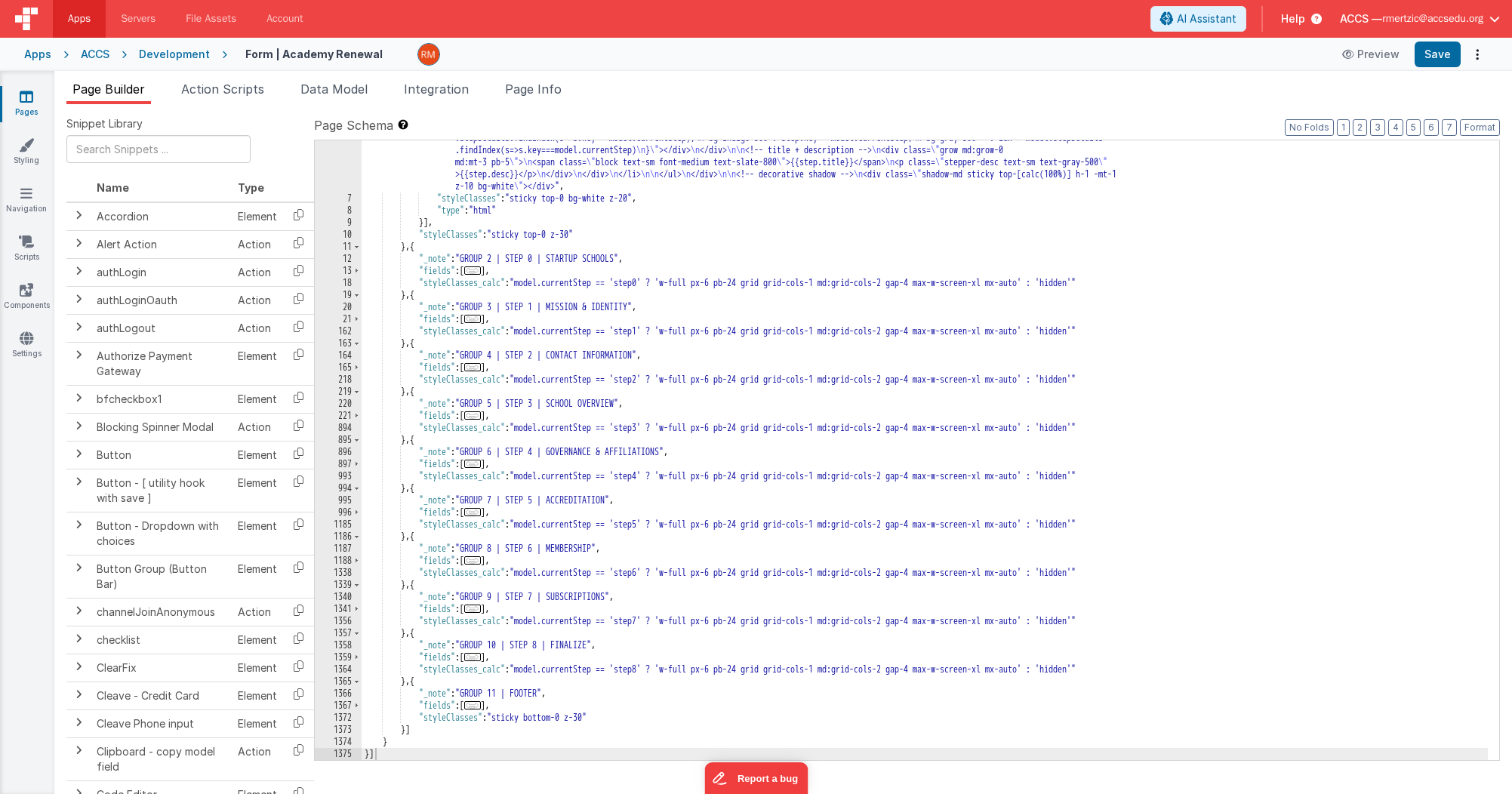 click on "..." at bounding box center [473, 657] 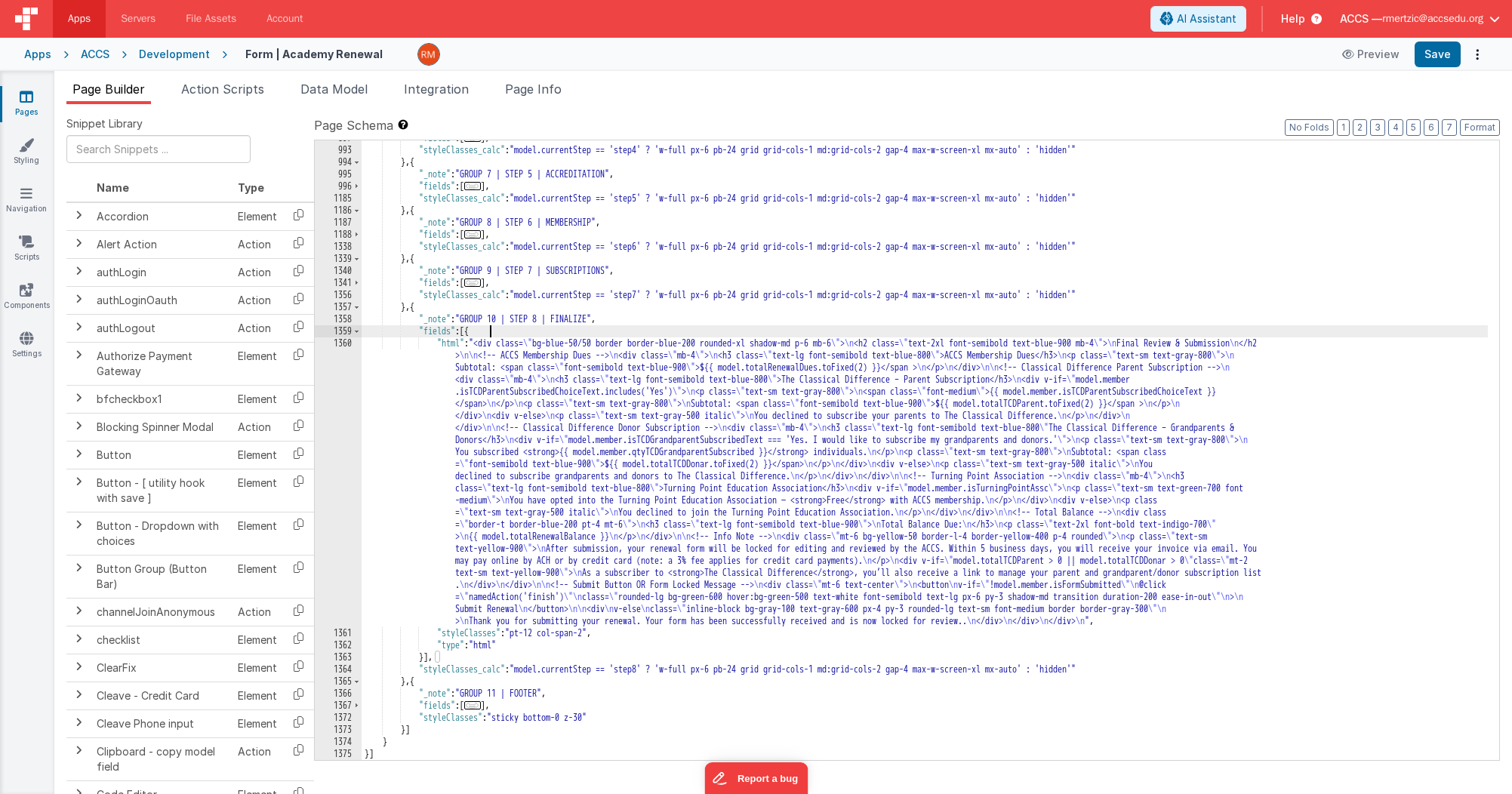 scroll, scrollTop: 564, scrollLeft: 0, axis: vertical 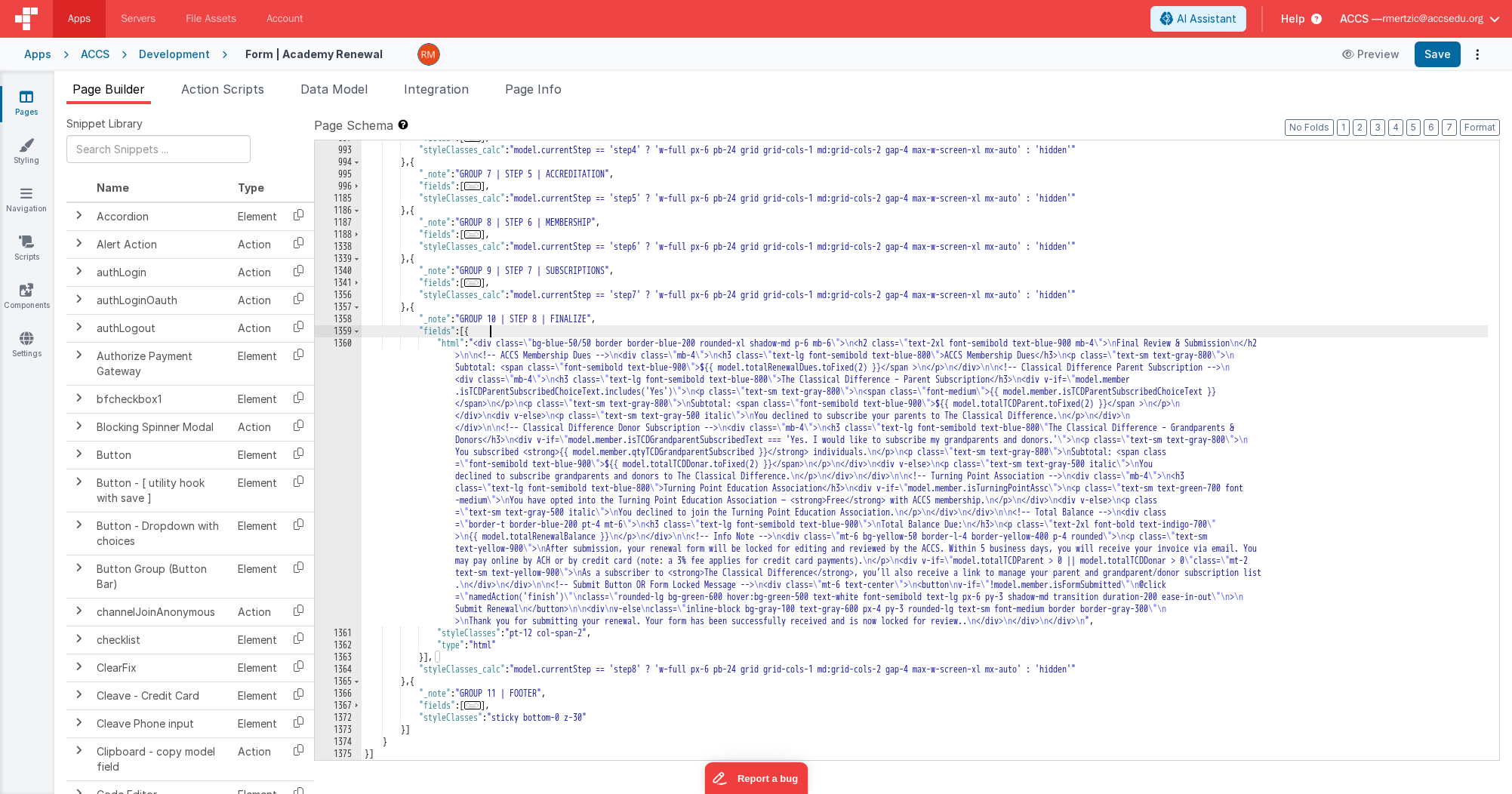 click on ""fields" :  [ ... ] ,                "styleClasses_calc" :  "model.currentStep == 'step4' ? 'w-full px-6 pb-24 grid grid-cols-1 md:grid-cols-2 gap-4 max-w-screen-xl mx-auto' : 'hidden'"           } ,  {                "_note" :  "GROUP 7 | STEP 5 | ACCREDITATION" ,                "fields" :  [ ... ] ,                "styleClasses_calc" :  "model.currentStep == 'step5' ? 'w-full px-6 pb-24 grid grid-cols-1 md:grid-cols-2 gap-4 max-w-screen-xl mx-auto' : 'hidden'"           } ,  {                "_note" :  "GROUP 8 | STEP 6 | MEMBERSHIP" ,                "fields" :  [ ... ] ,                "styleClasses_calc" :  "model.currentStep == 'step6' ? 'w-full px-6 pb-24 grid grid-cols-1 md:grid-cols-2 gap-4 max-w-screen-xl mx-auto' : 'hidden'"           } ,  {                "_note" :  "GROUP 9 | STEP 7 | SUBSCRIPTIONS" ,                "fields" :  [ ... ] ,                "styleClasses_calc" :            } ,  {                "_note" :  "GROUP 10 | STEP 8 | FINALIZE" ,                "fields" :  [{ :" at bounding box center [925, 454] 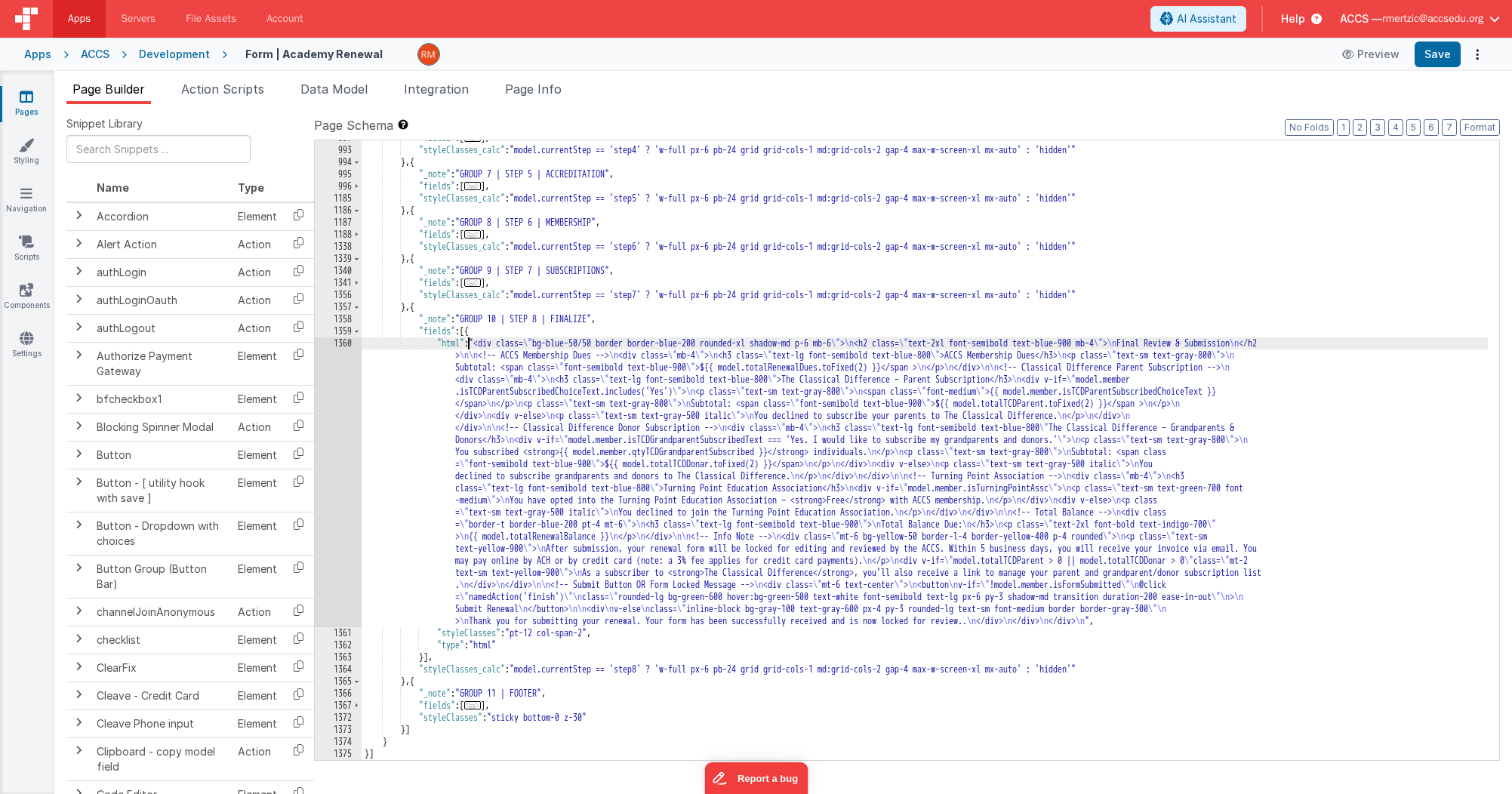 click on "1360" at bounding box center (338, 482) 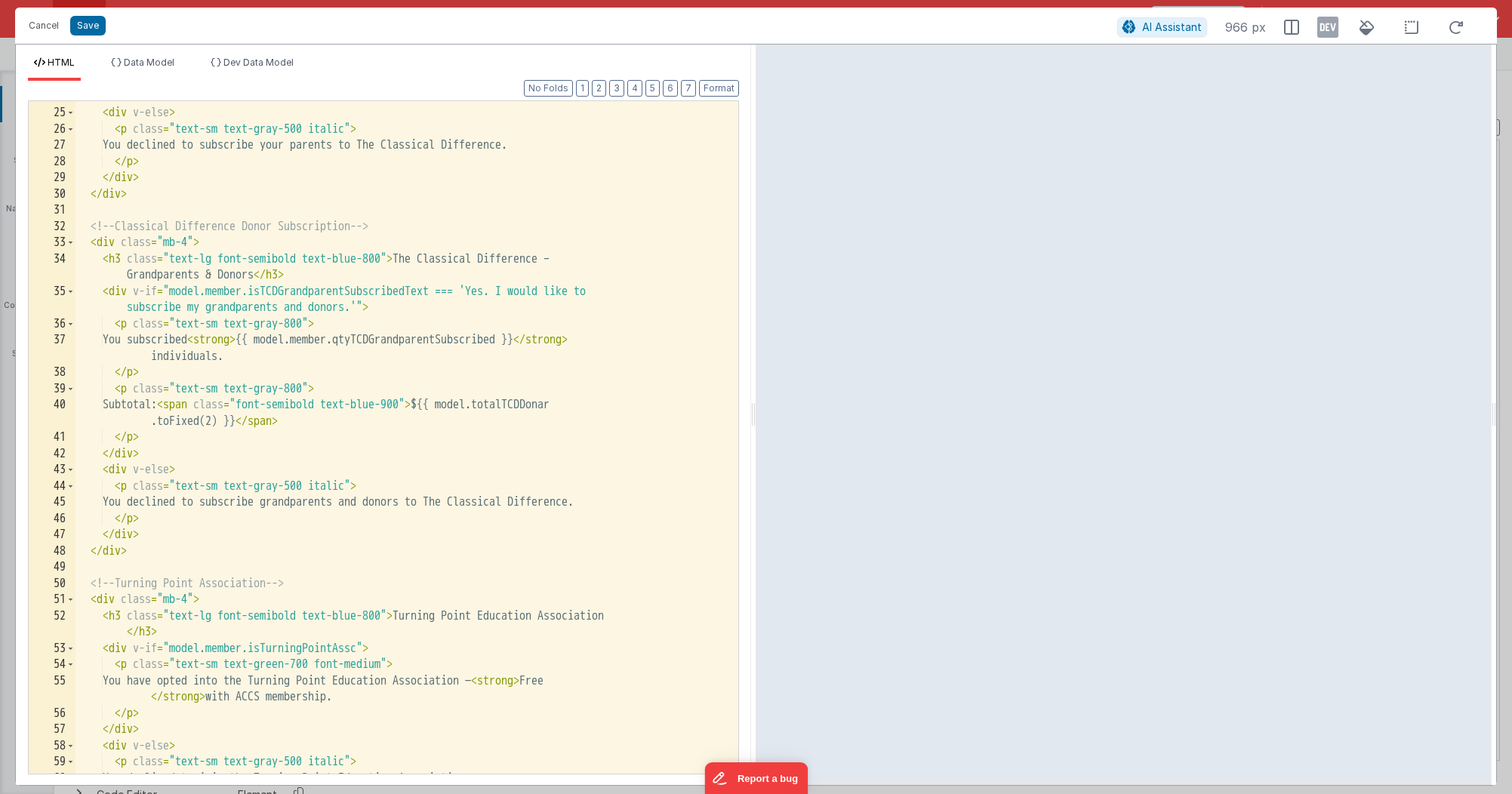 scroll, scrollTop: 388, scrollLeft: 0, axis: vertical 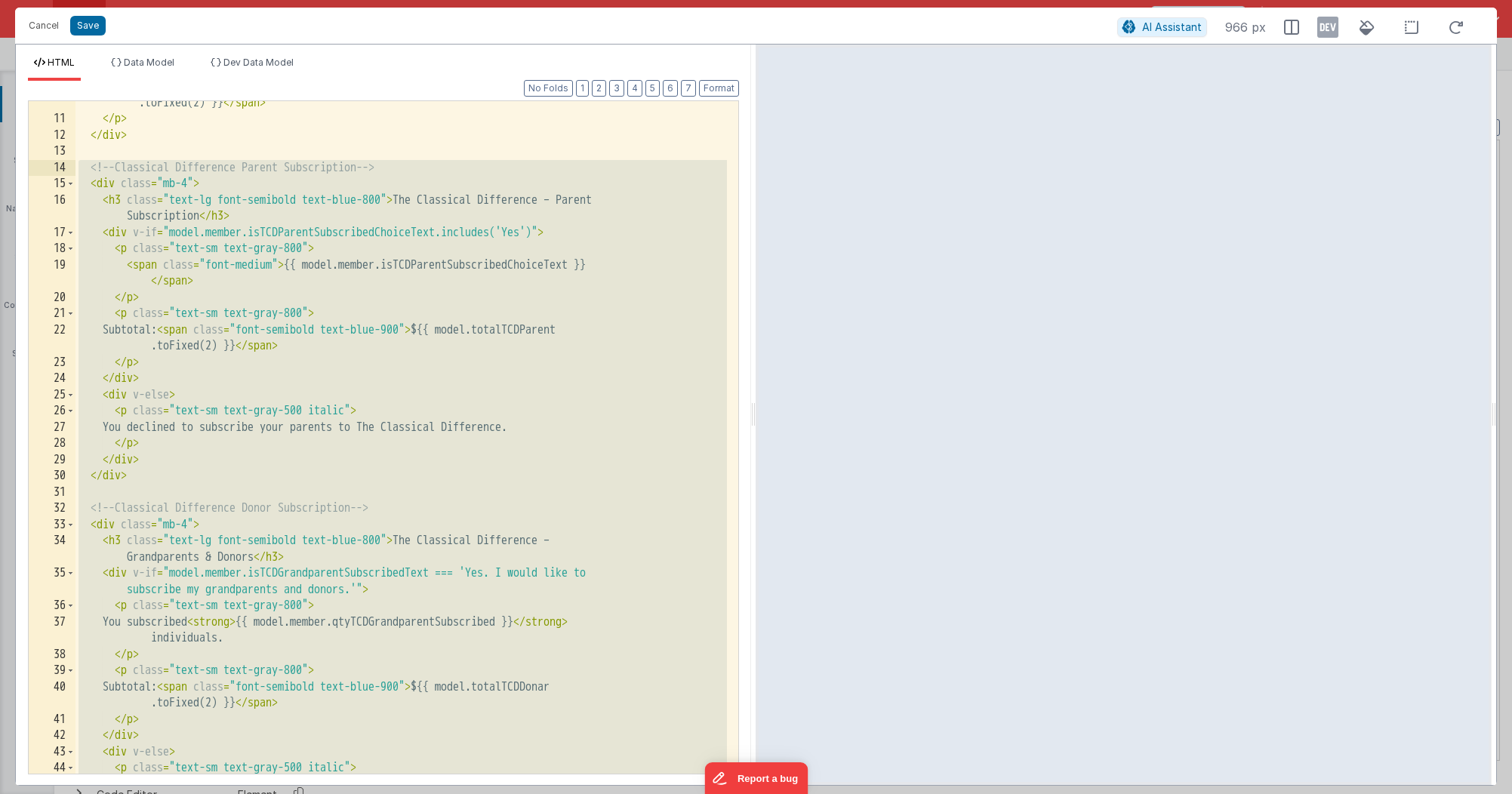 drag, startPoint x: 175, startPoint y: 616, endPoint x: 36, endPoint y: 170, distance: 467.1584 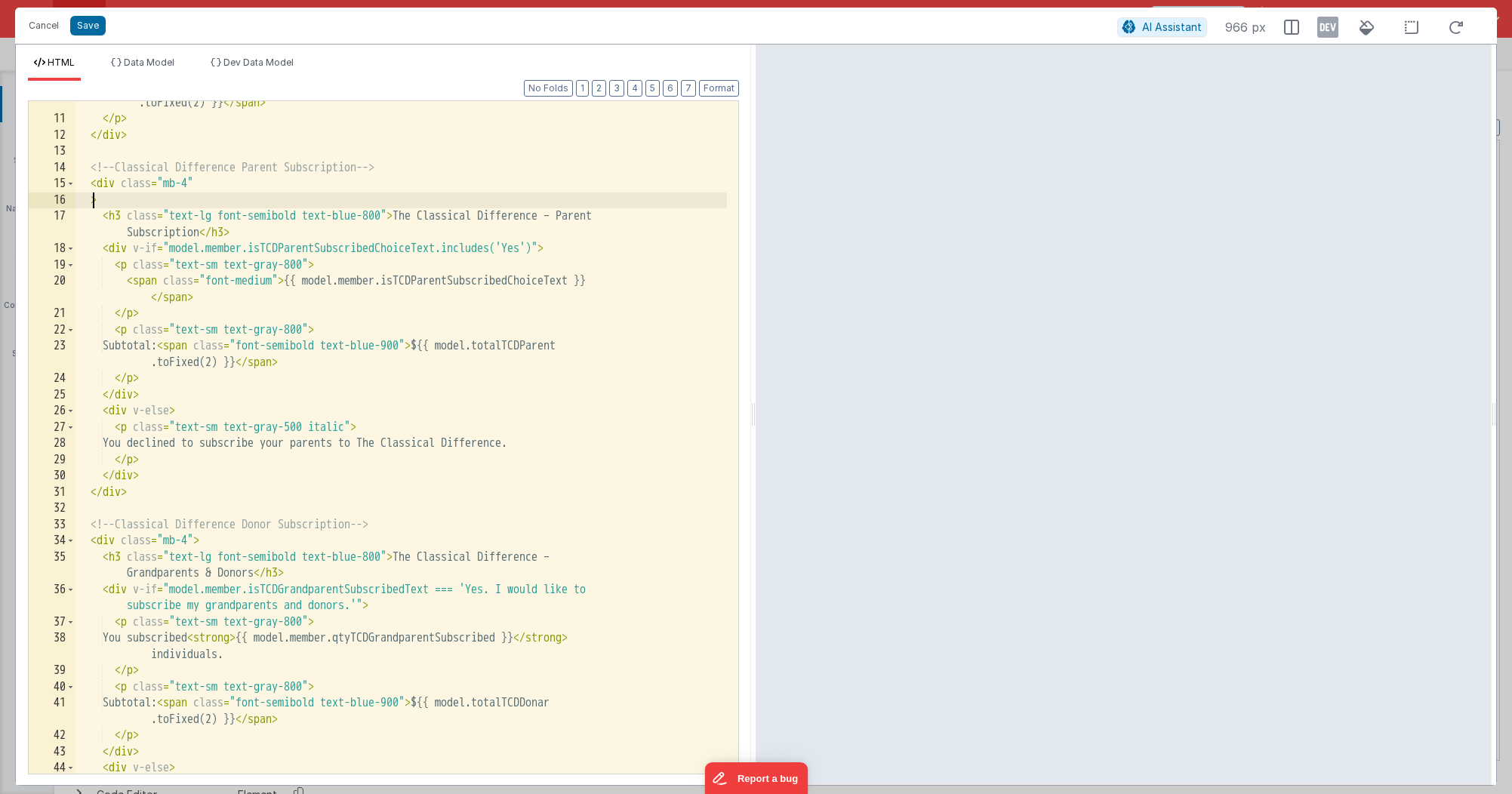 paste 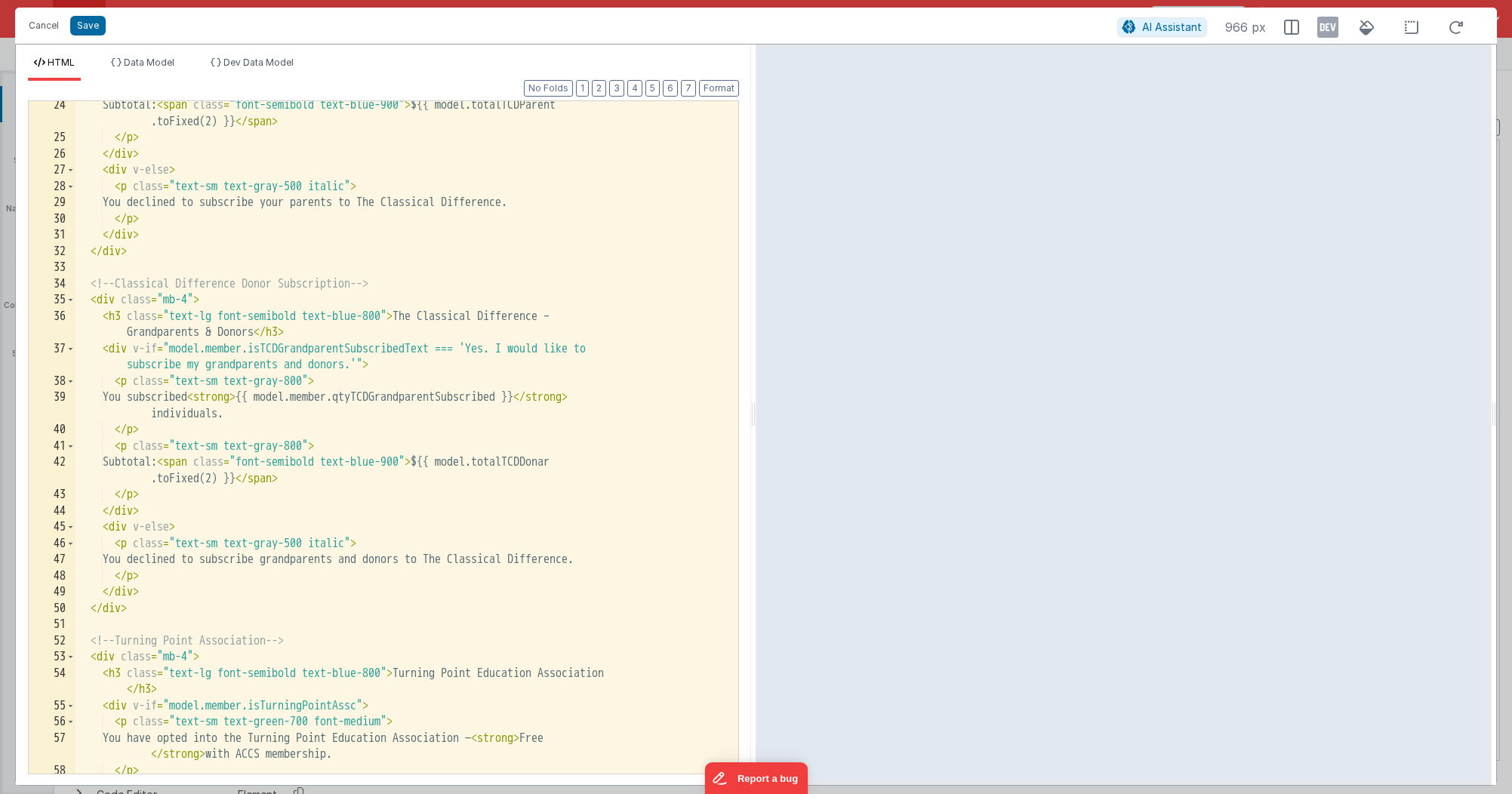 scroll, scrollTop: 426, scrollLeft: 0, axis: vertical 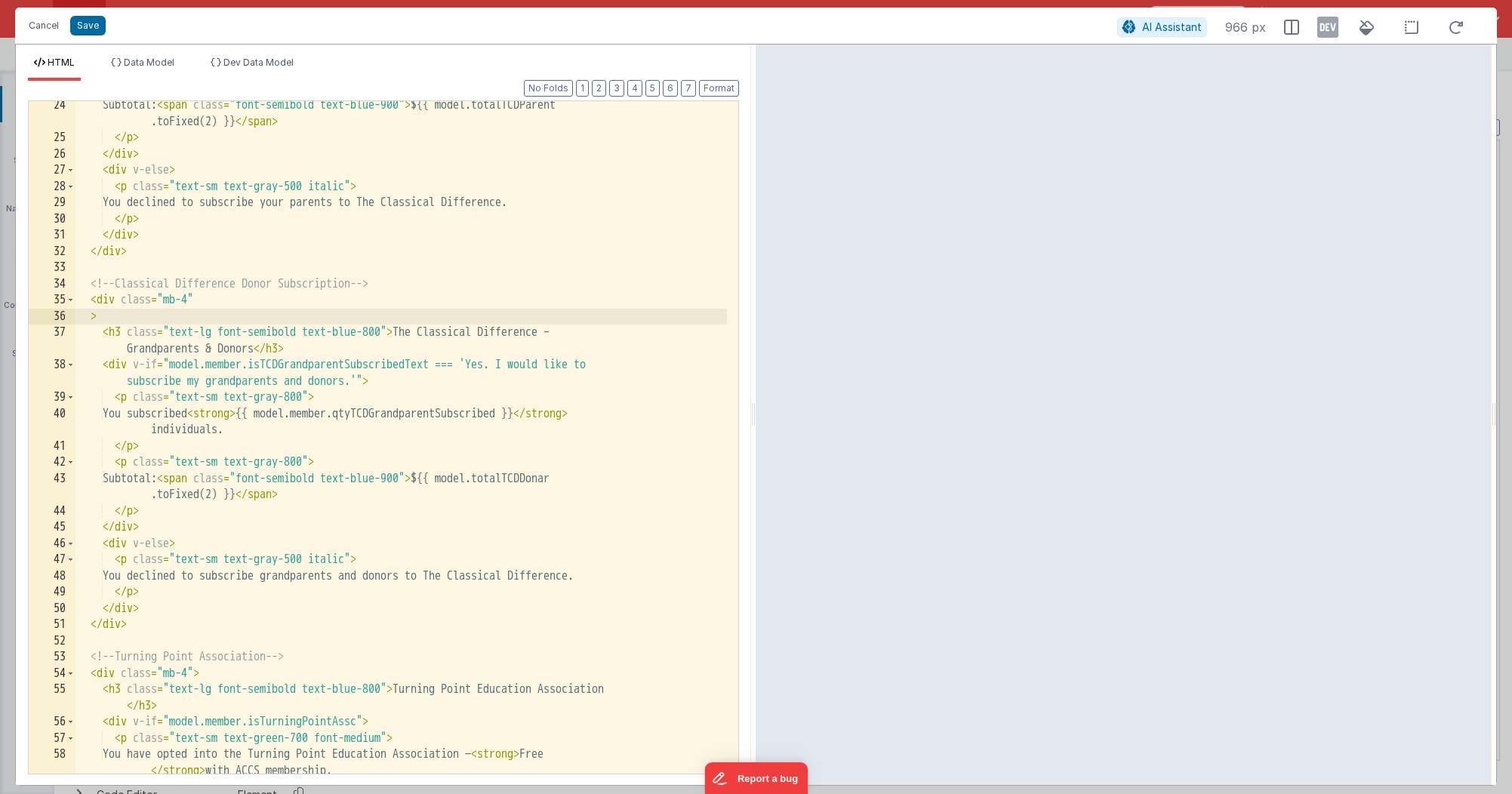 paste 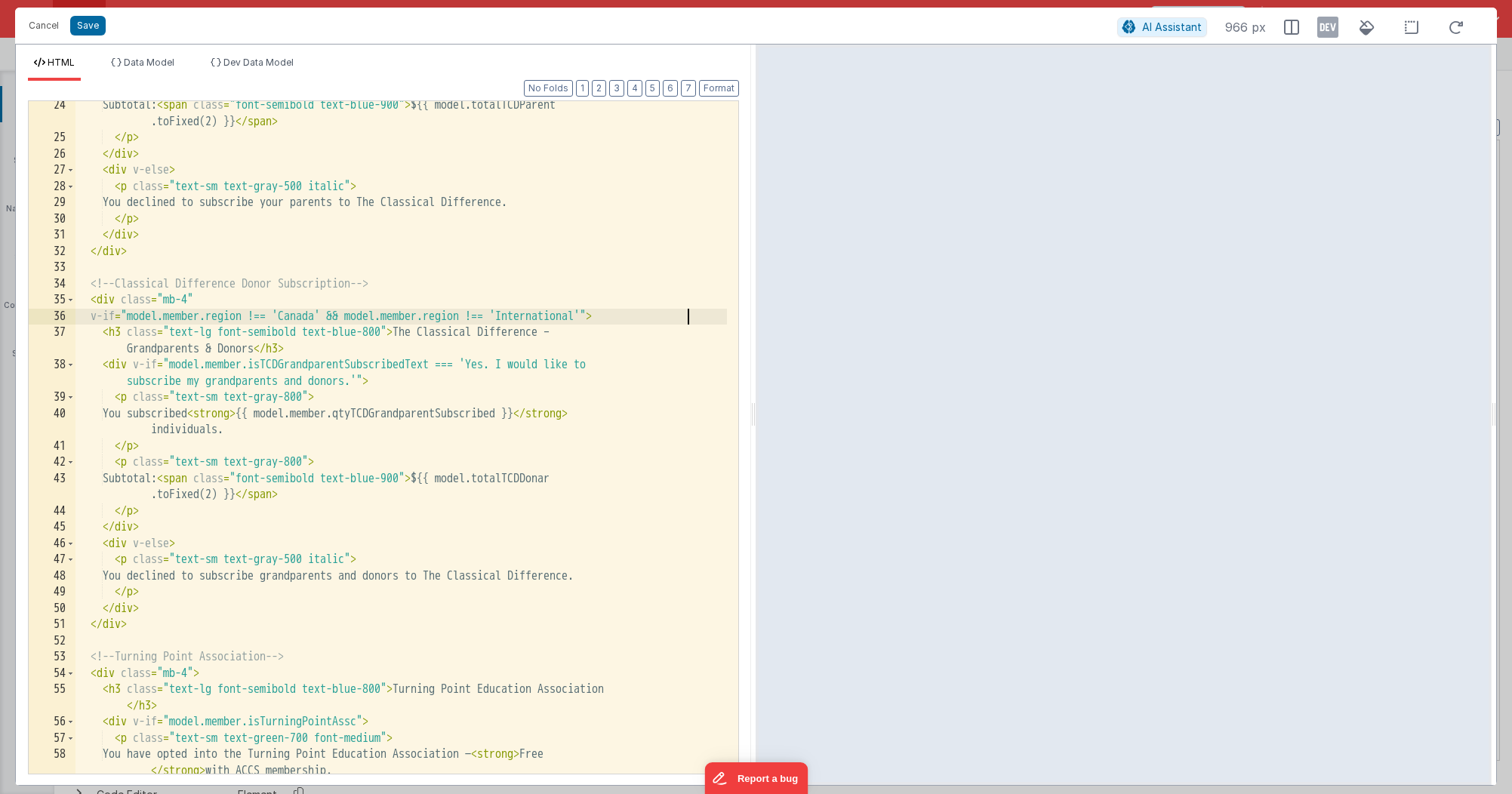 type 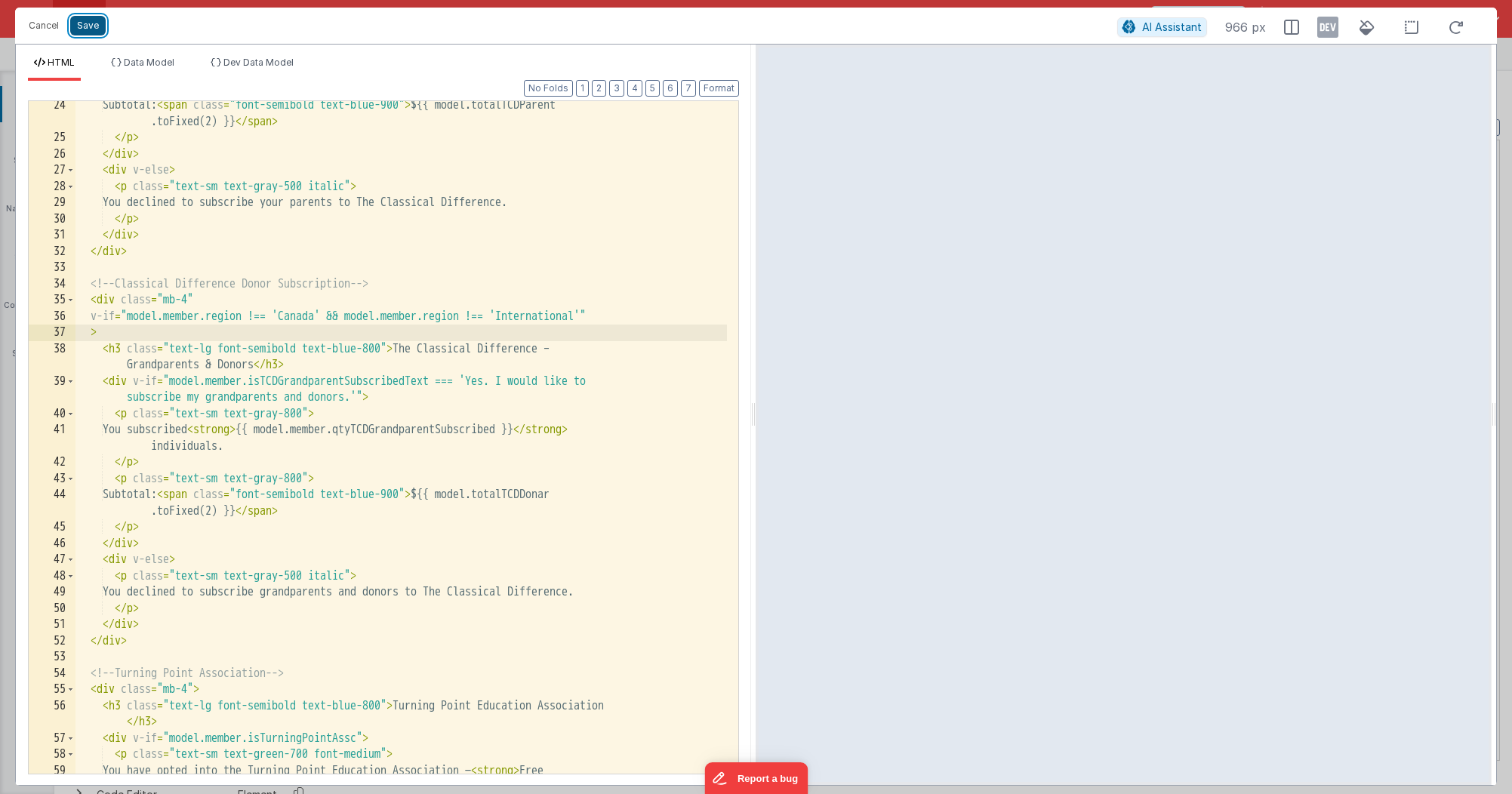click on "Save" at bounding box center (88, 26) 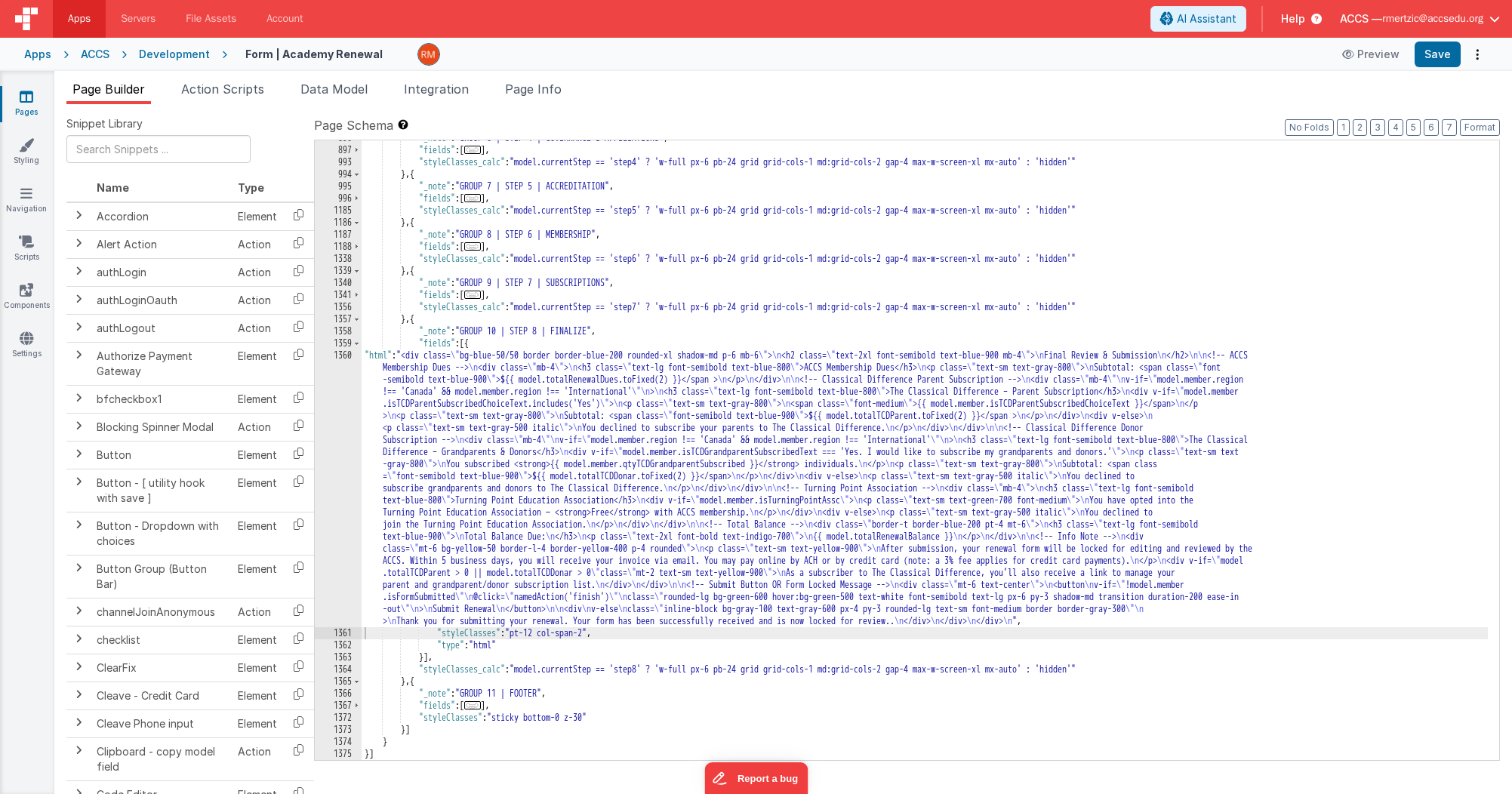 scroll, scrollTop: 552, scrollLeft: 0, axis: vertical 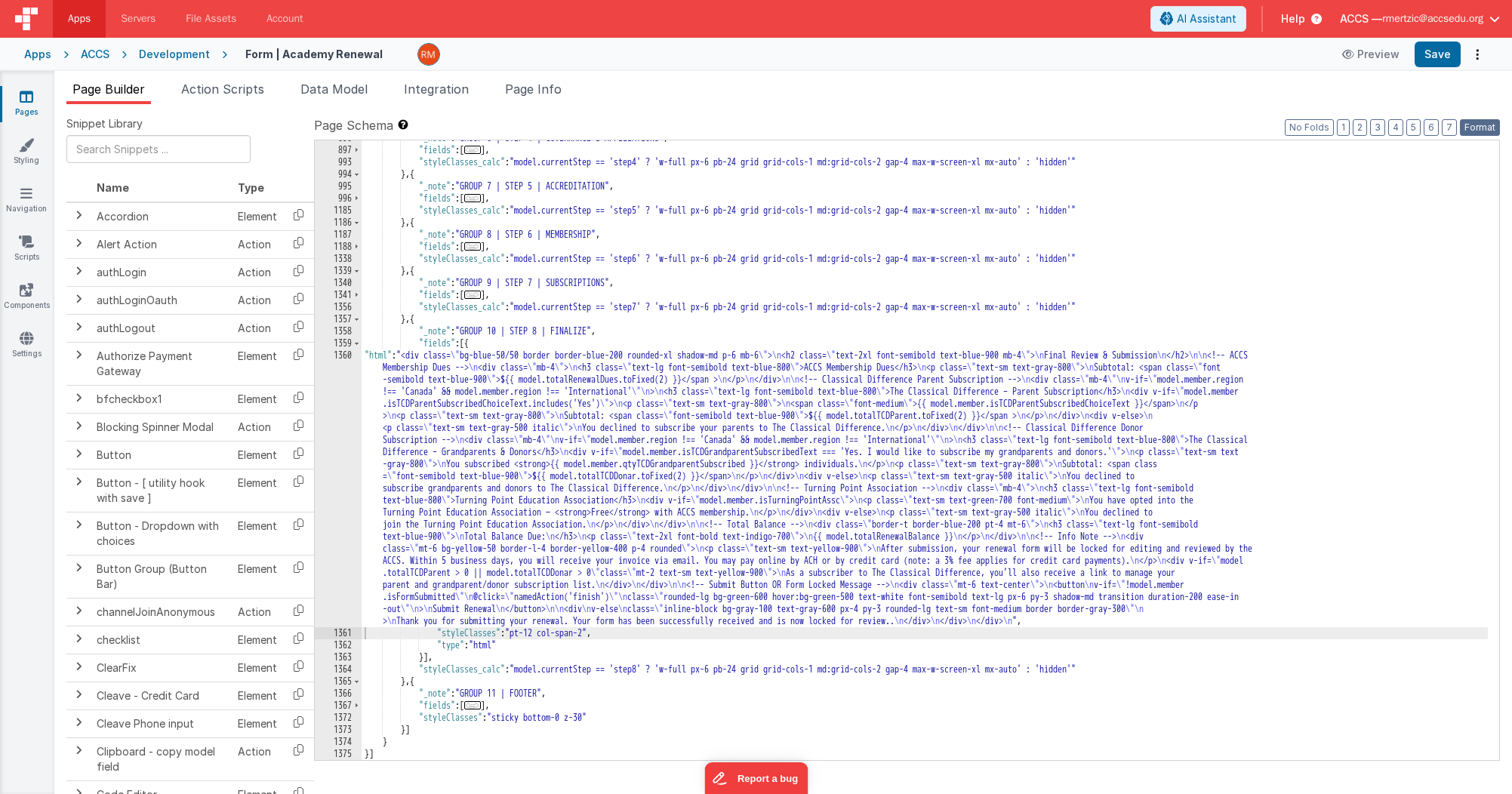 click on "Format" at bounding box center (1480, 128) 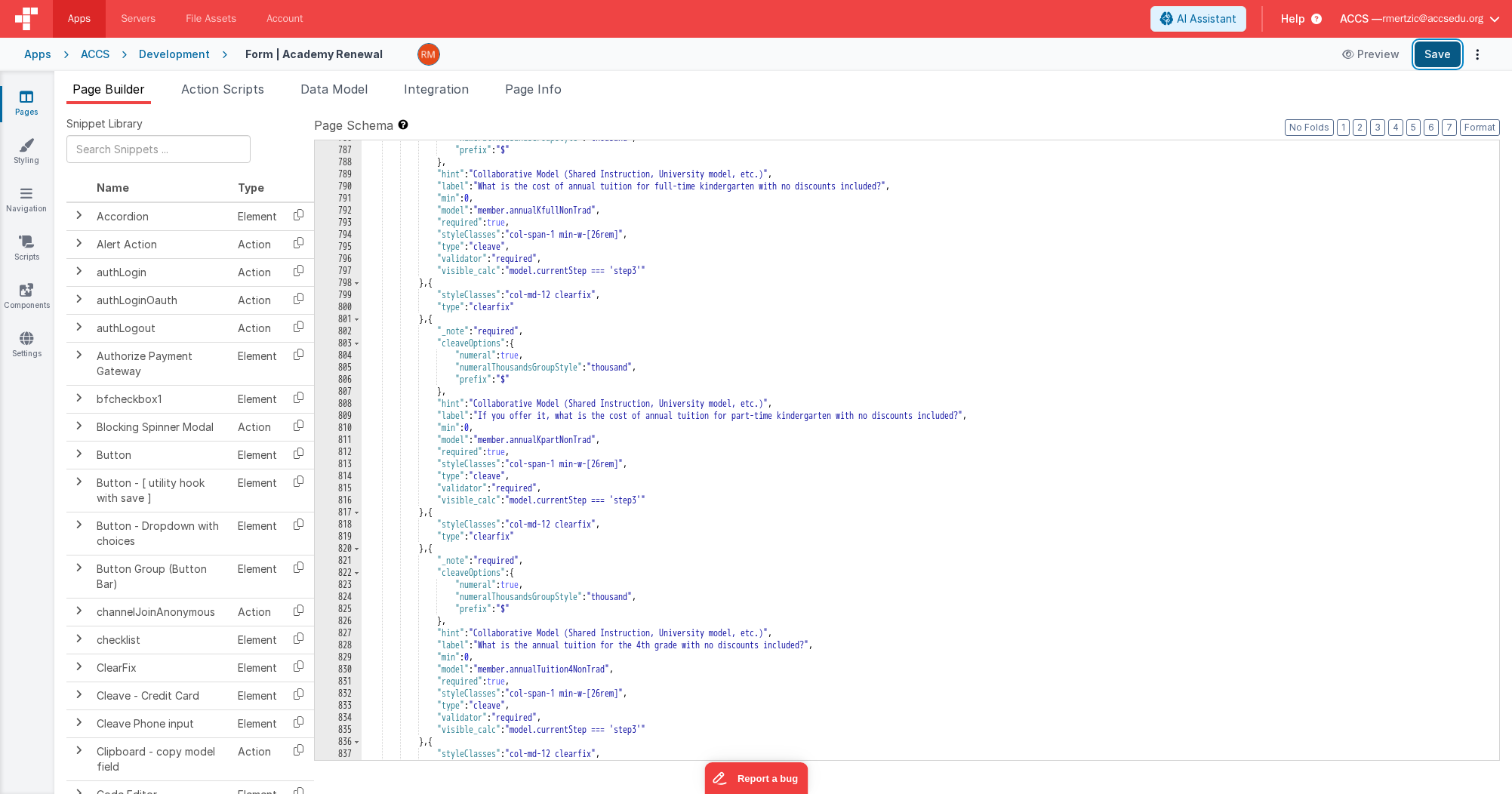 click on "Save" at bounding box center [1437, 54] 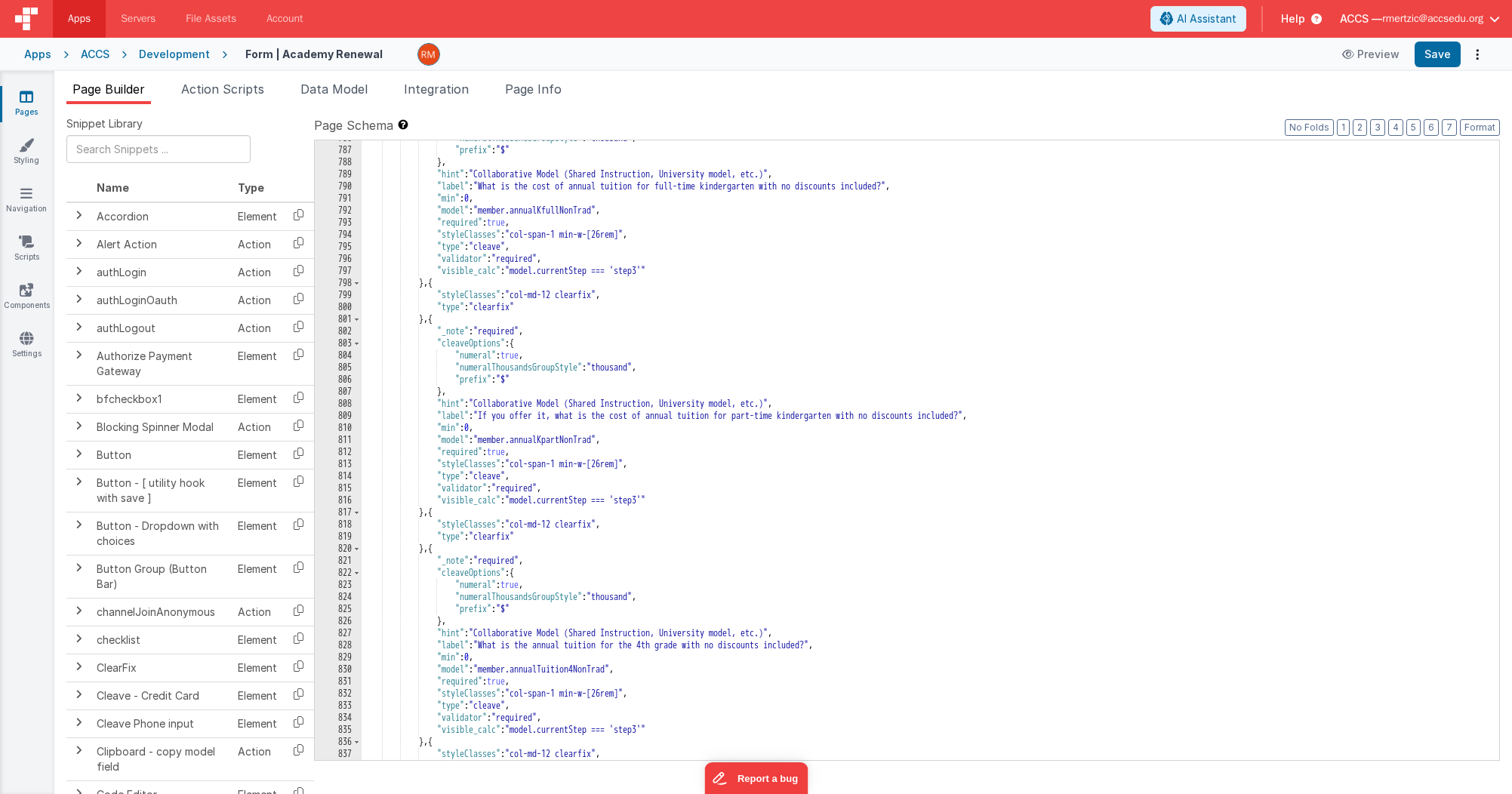 click on ""numeralThousandsGroupStyle" :  "thousand" ,                          "prefix" :  "$"                     } ,                     "hint" :  "Collaborative Model (Shared Instruction, University model, etc.)" ,                     "label" :  "What is the cost of annual tuition for full-time kindergarten with no discounts included?" ,                     "min" :  0 ,                     "model" :  "member.annualKfullNonTrad" ,                     "required" :  true ,                     "styleClasses" :  "col-span-1 min-w-[26rem]" ,                     "type" :  "cleave" ,                     "validator" :  "required" ,                     "visible_calc" :  "model.currentStep === 'step3'"                } ,  {                     "styleClasses" :  "col-md-12 clearfix" ,                     "type" :  "clearfix"                } ,  {                     "_note" :  "required" ,                     "cleaveOptions" :  {                          "numeral" :  true ,                          :" at bounding box center (925, 454) 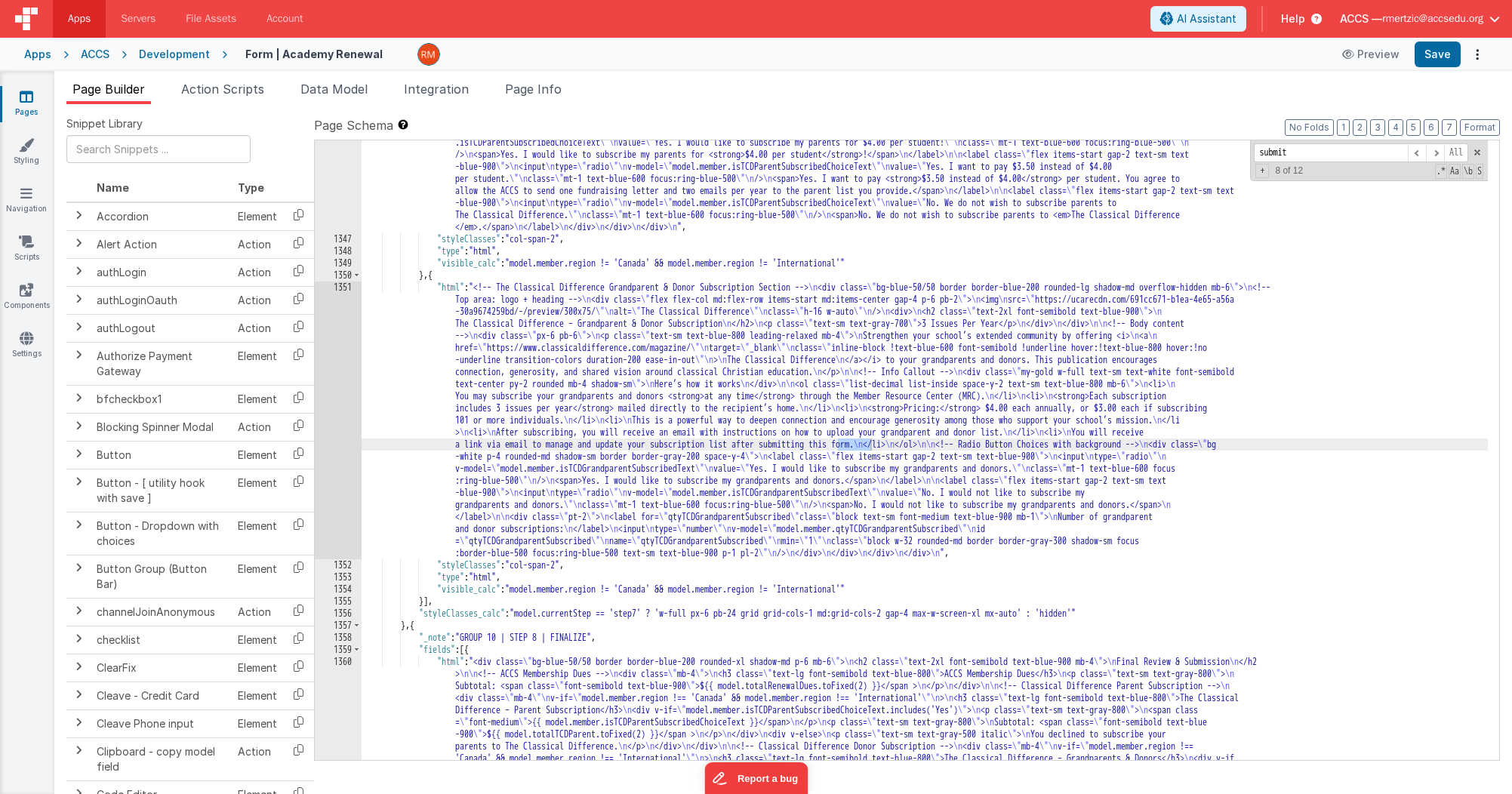 scroll, scrollTop: 19137, scrollLeft: 0, axis: vertical 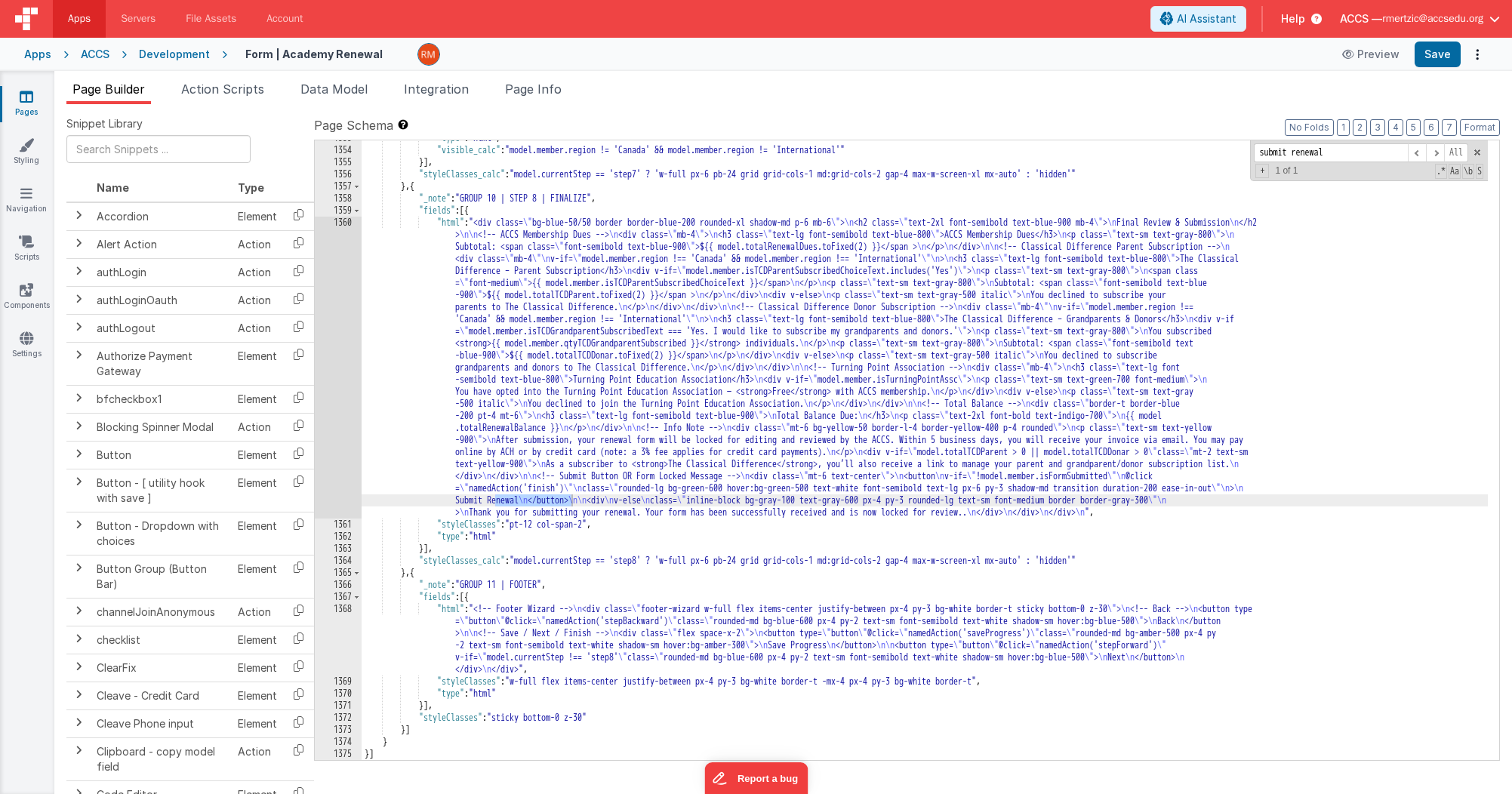 type on "submit renewal" 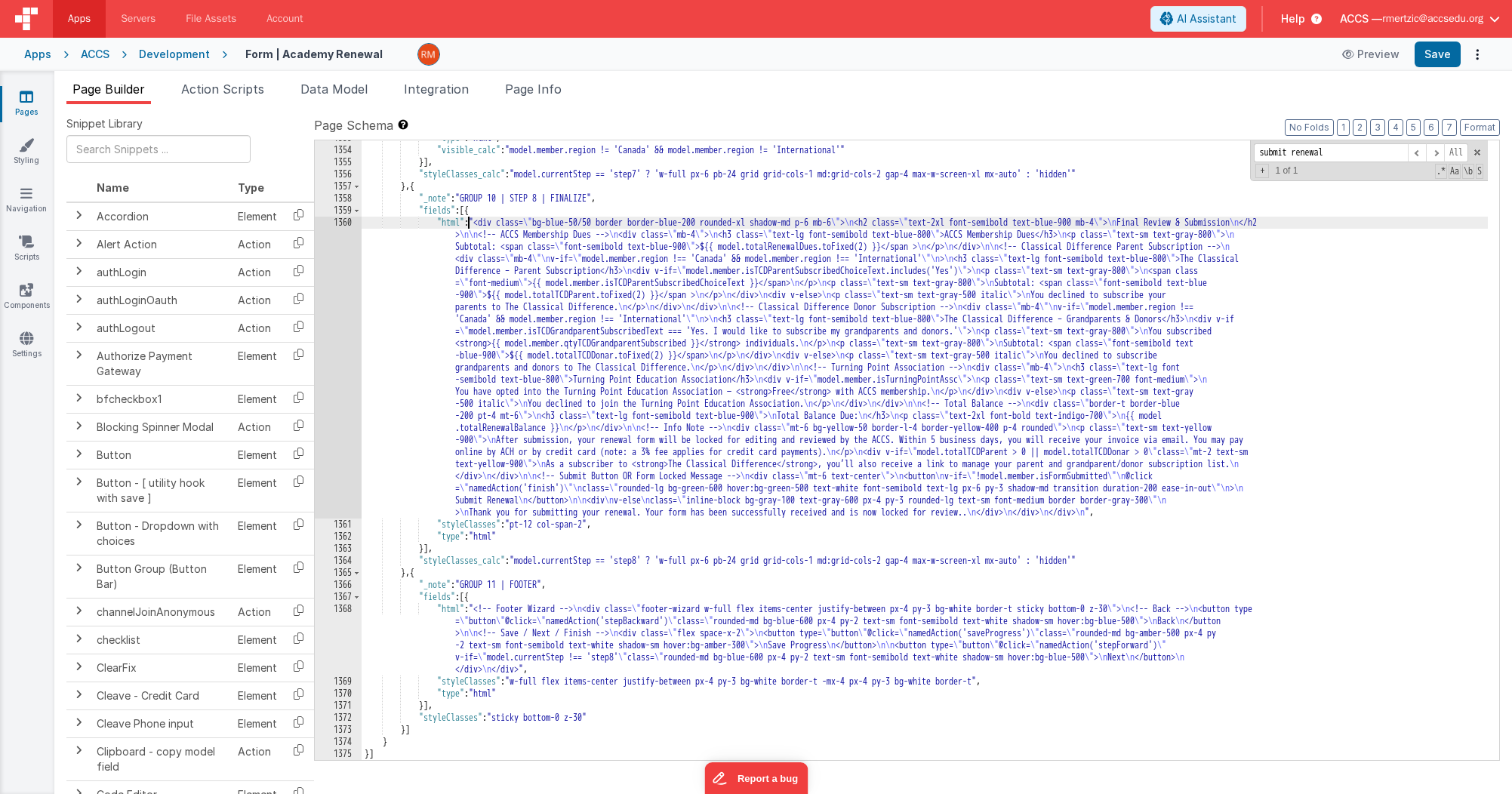 click on "1360" at bounding box center (338, 368) 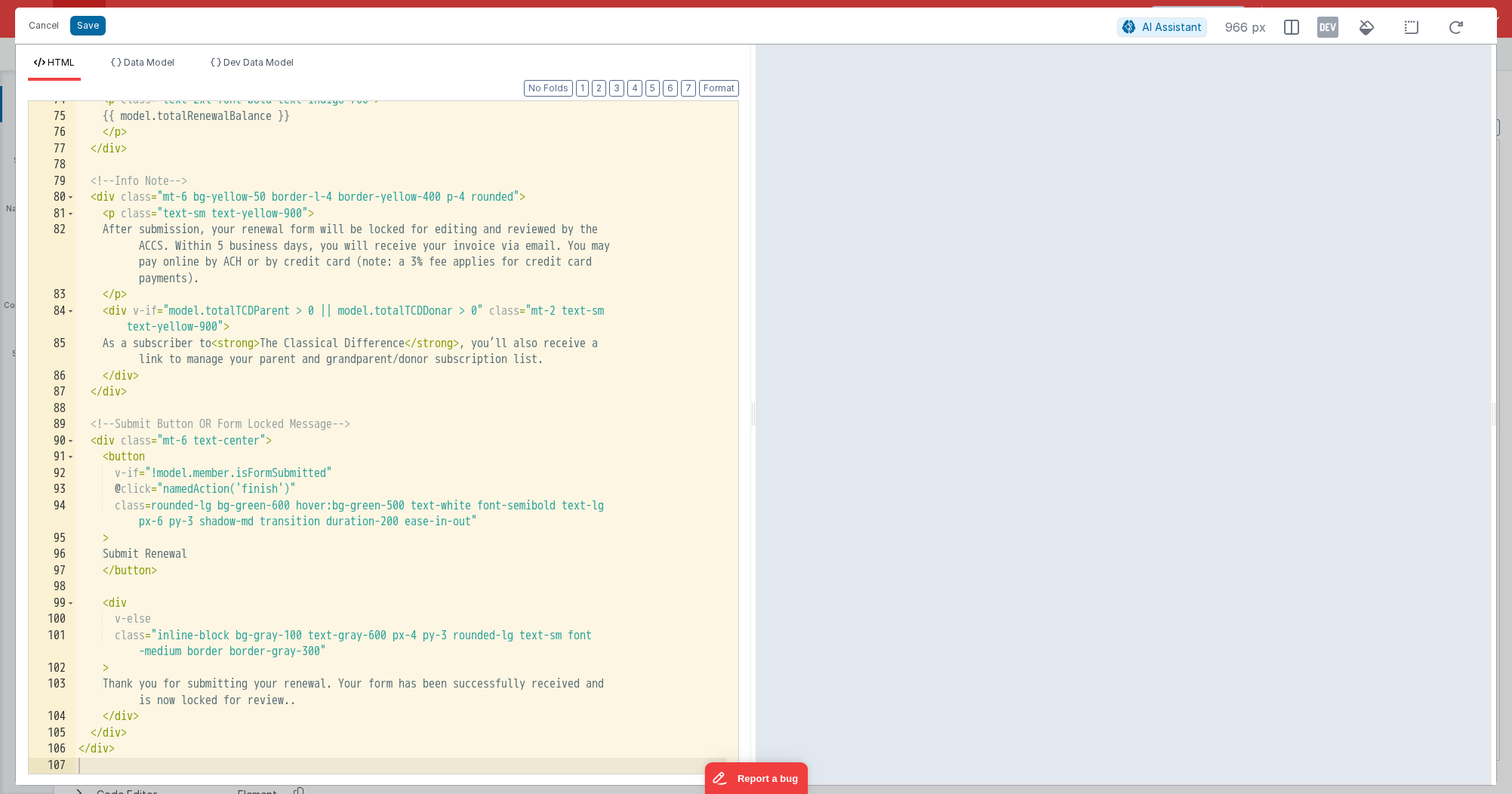 scroll, scrollTop: 1356, scrollLeft: 0, axis: vertical 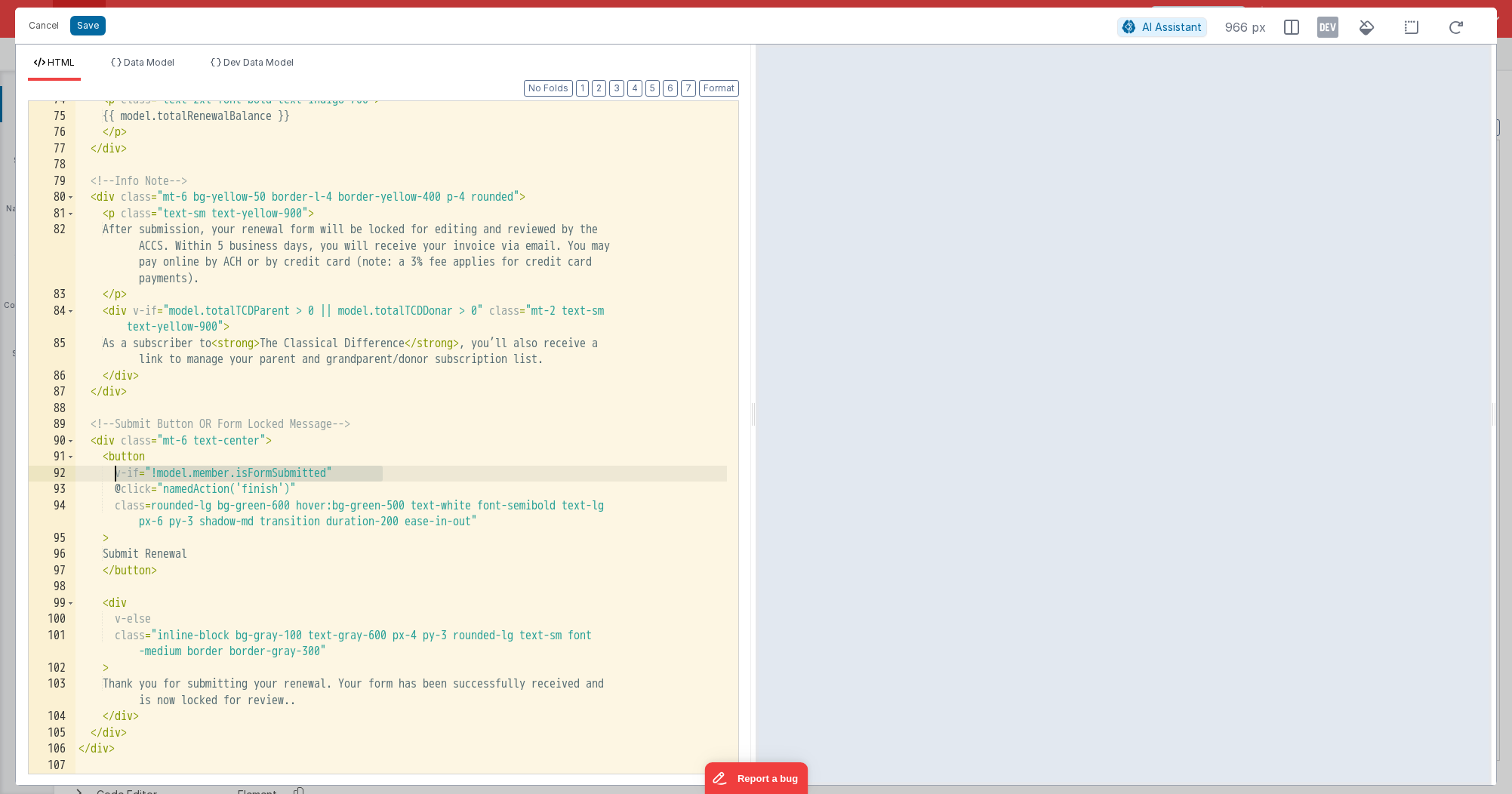 drag, startPoint x: 399, startPoint y: 473, endPoint x: 118, endPoint y: 472, distance: 281.00178 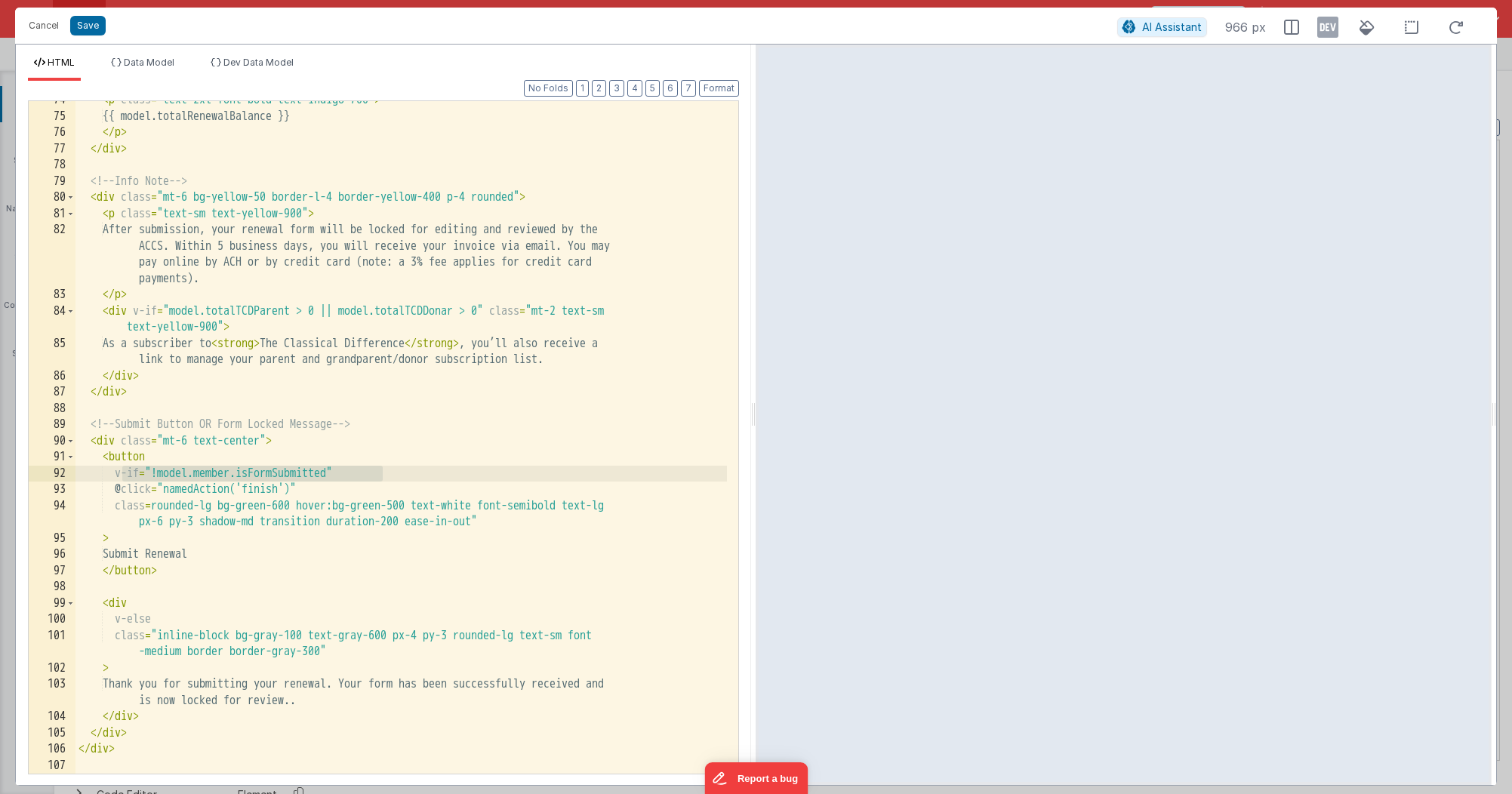 drag, startPoint x: 384, startPoint y: 472, endPoint x: 122, endPoint y: 475, distance: 262.01718 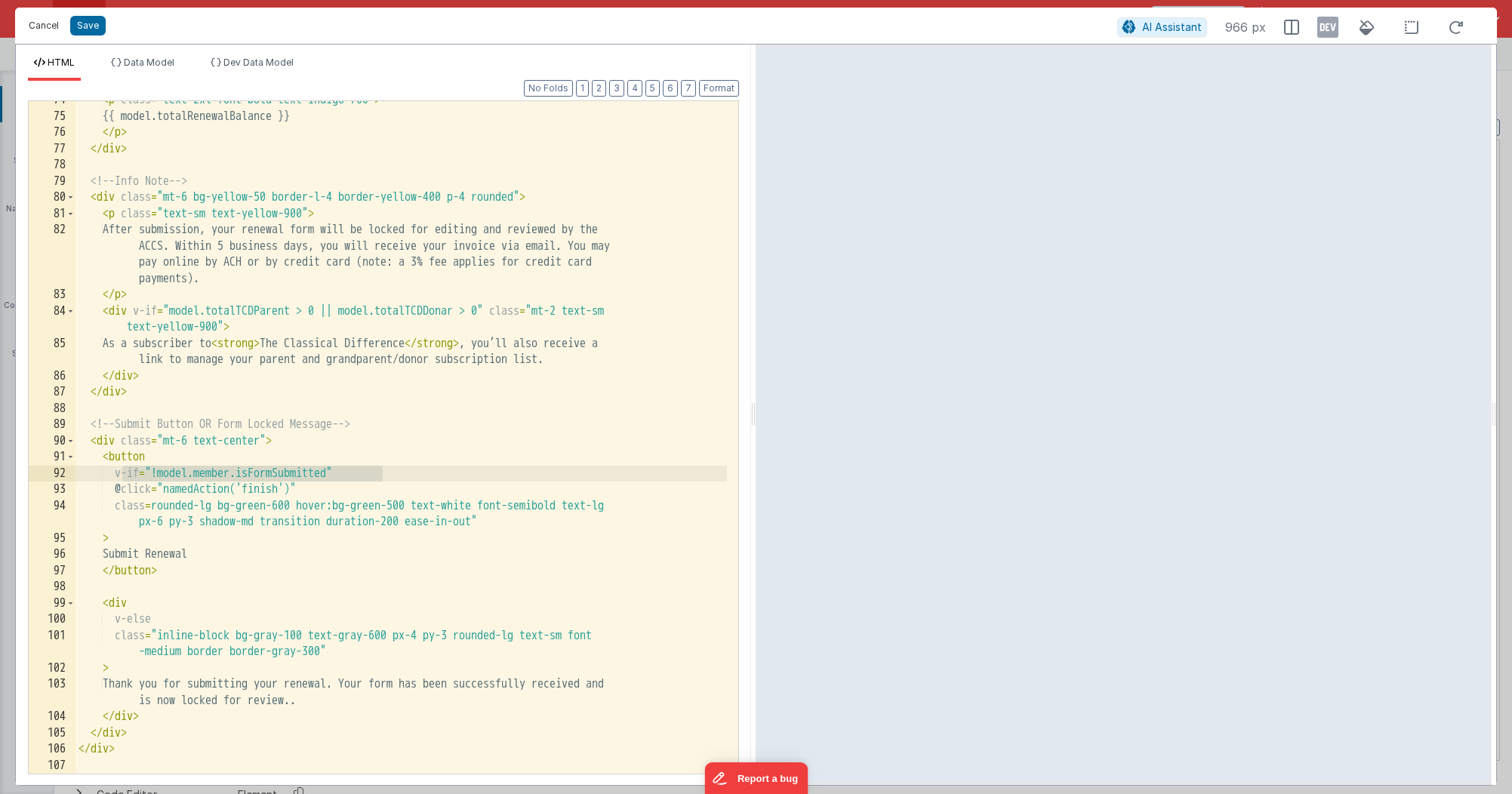 click on "Cancel" at bounding box center (44, 26) 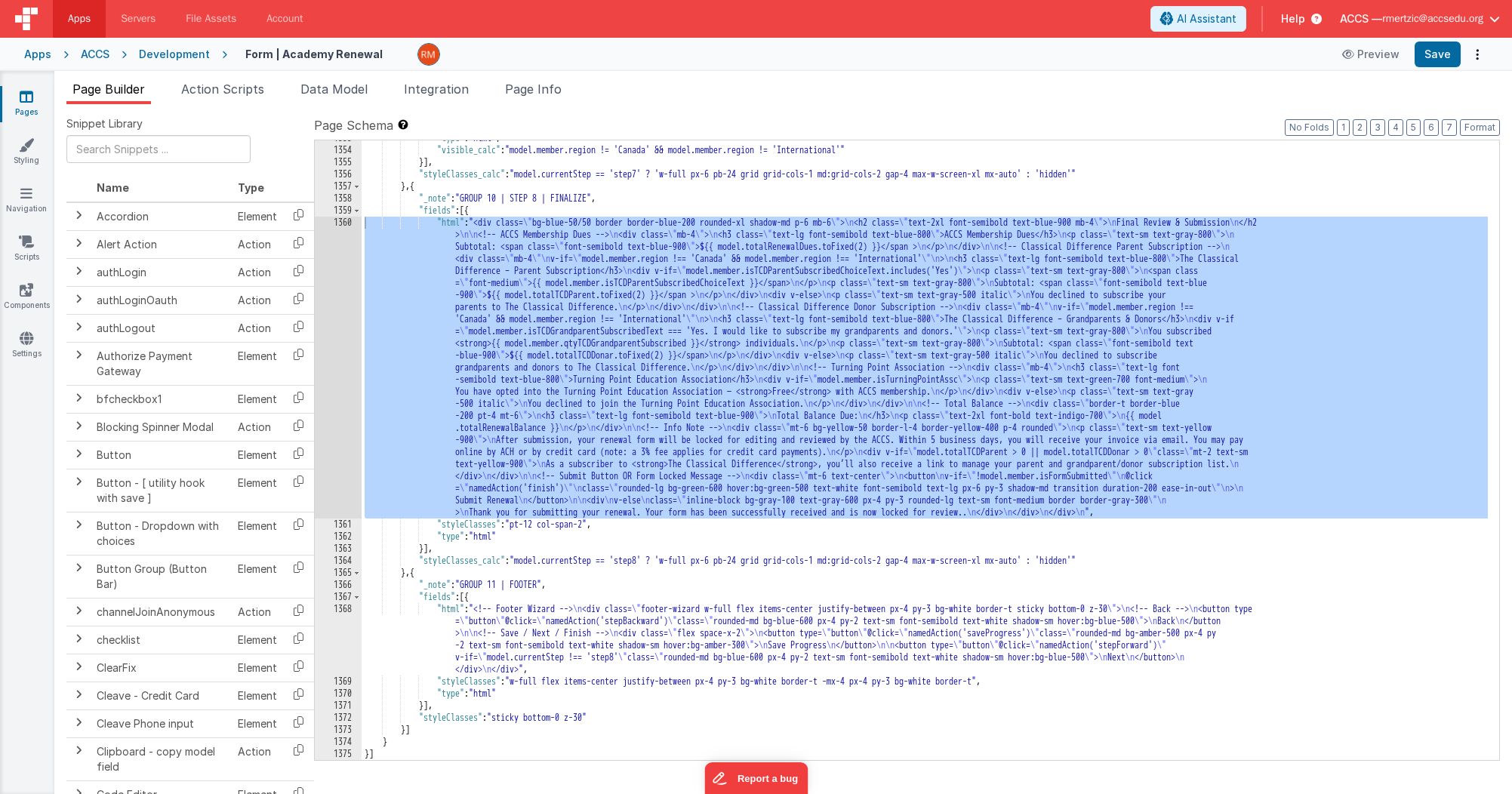 click on ""type" :  "html" ,                     "visible_calc" :  "model.member.region != 'Canada' && model.member.region != 'International'"                }] ,                "styleClasses_calc" :  "model.currentStep == 'step7' ? 'w-full px-6 pb-24 grid grid-cols-1 md:grid-cols-2 gap-4 max-w-screen-xl mx-auto' : 'hidden'"           } ,  {                "_note" :  "GROUP 10 | STEP 8 | FINALIZE" ,                "fields" :  [{                     "html" :  "<div class= \" bg-blue-50/50 border border-blue-200 rounded-xl shadow-md p-6 mb-6 \" > \n   <h2 class= \" text-2xl font-semibold text-blue-900 mb-4 \" > \n     Final Review & Submission \n   </h2                      > \n\n   <!-- ACCS Membership Dues --> \n   <div class= \" mb-4 \" > \n     <h3 class= \" text-lg font-semibold text-blue-800 \" >ACCS Membership Dues</h3> \n     <p class= \" text-sm text-gray-800 \" > \n                             Subtotal: <span class= \" font-semibold text-blue-900 \" \n" at bounding box center (925, 454) 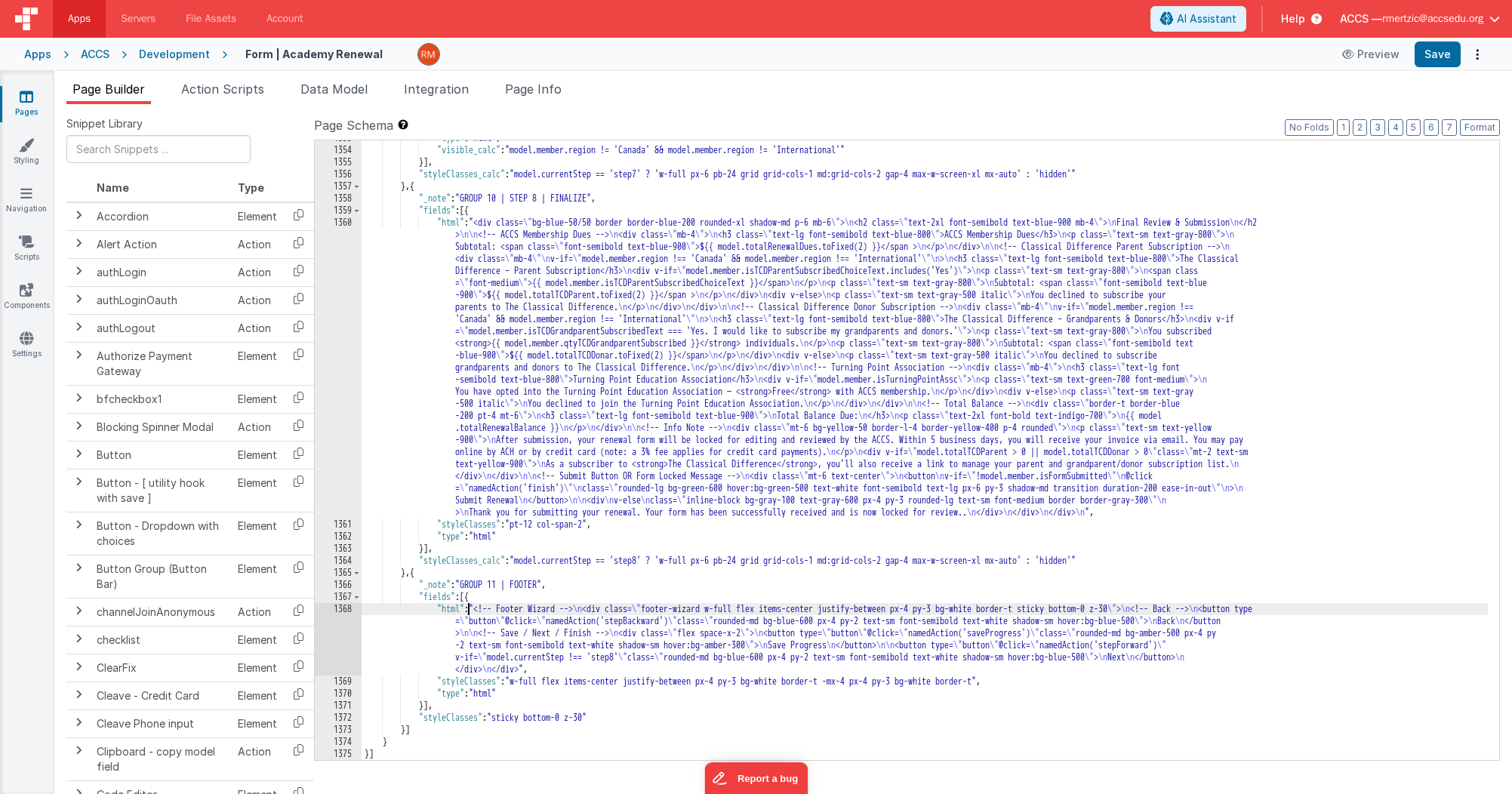 click on "1368" at bounding box center (338, 639) 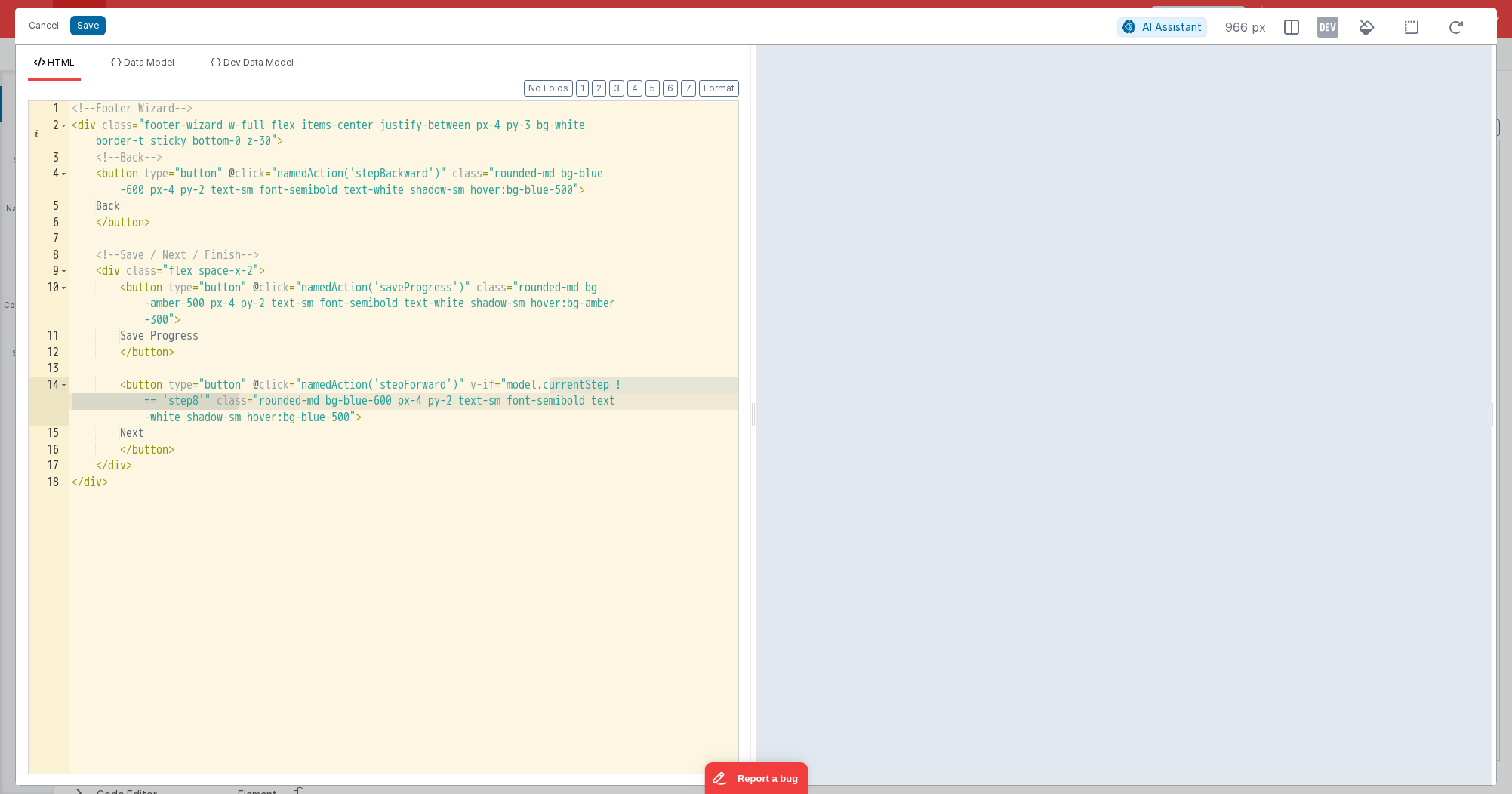 drag, startPoint x: 548, startPoint y: 383, endPoint x: 239, endPoint y: 399, distance: 309.41396 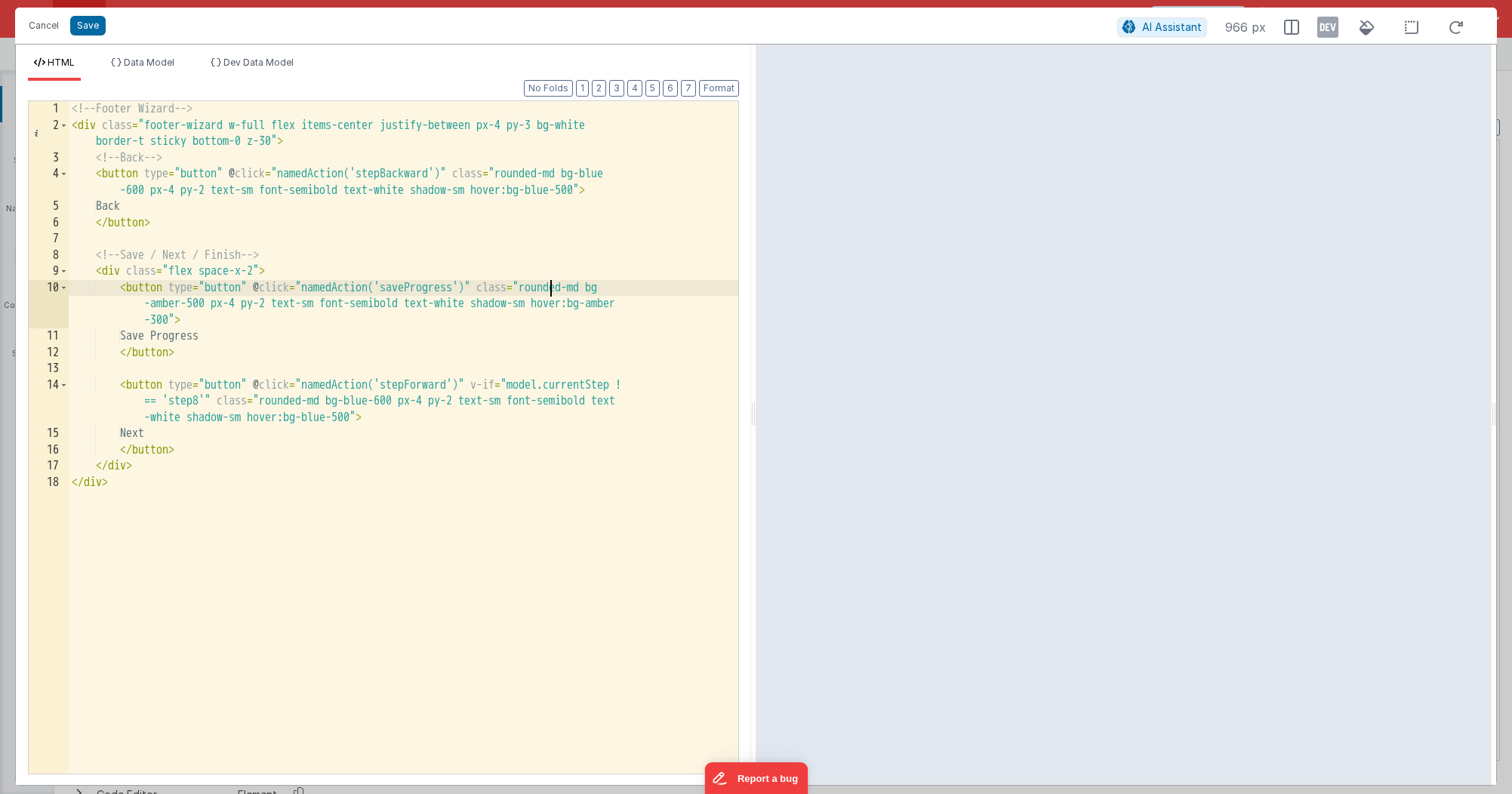 click on "<!--  Footer Wizard  --> < div   class = "footer-wizard w-full flex items-center justify-between px-4 py-3 bg-white       border-t sticky bottom-0 z-30" >      <!--  Back  -->      < button   type = "button"   @ click = "namedAction('stepBackward')"   class = "rounded-md bg-blue          -600 px-4 py-2 text-sm font-semibold text-white shadow-sm hover:bg-blue-500" >          Back      </ button >      <!--  Save / Next / Finish  -->      < div   class = "flex space-x-2" >           < button   type = "button"   @ click = "namedAction('saveProgress')"   class = "rounded-md bg              -amber-500 px-4 py-2 text-sm font-semibold text-white shadow-sm hover:bg-amber              -300" >               Save Progress           </ button >           < button   type = "button"   @ click = "namedAction('stepForward')"   v-if = "model.currentStep !              == 'step8'"   class = "rounded-md bg-blue-600 px-4 py-2 text-sm font-semibold text              > </" at bounding box center (403, 454) 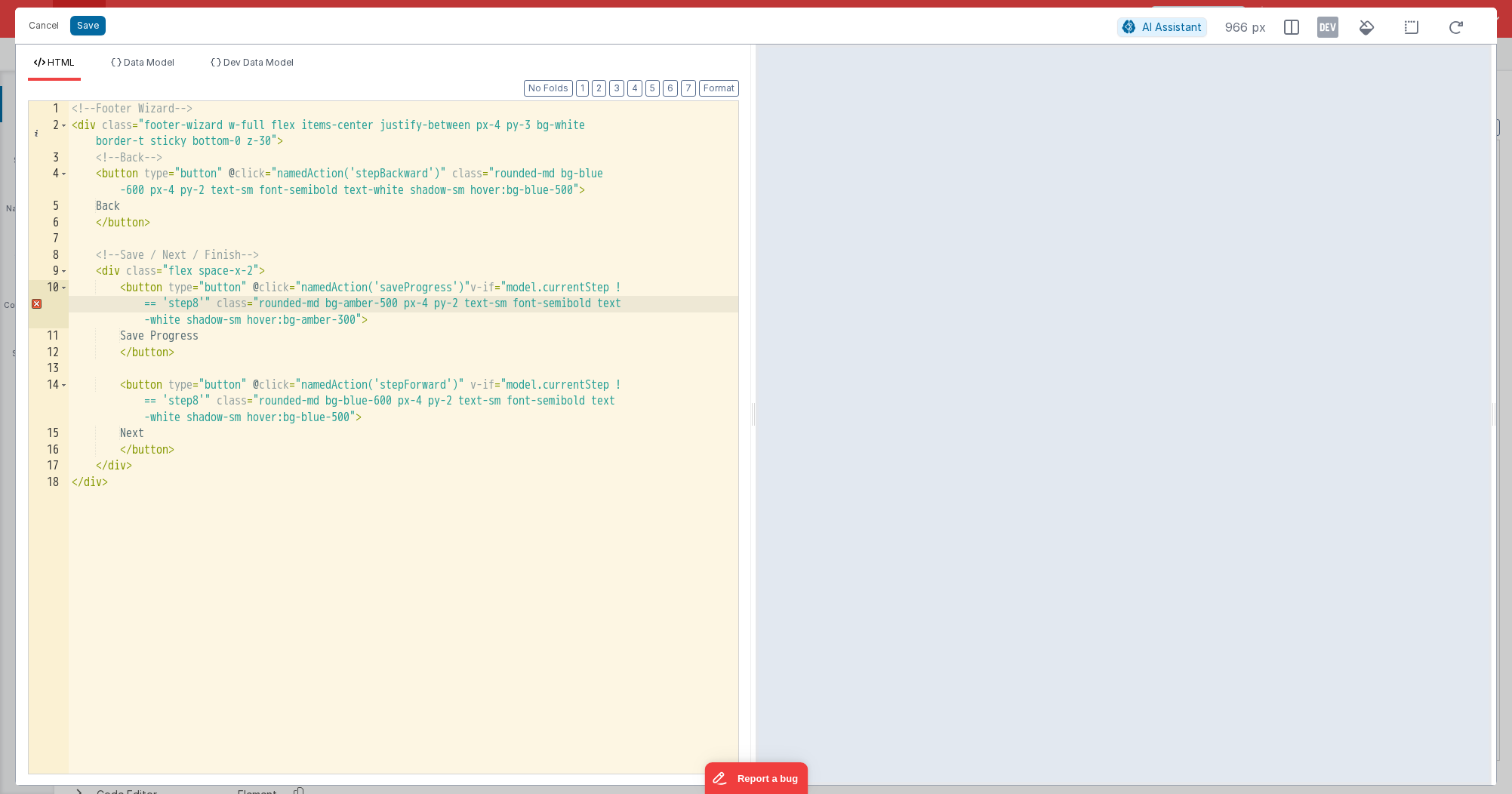 click on "<!--  Footer Wizard  --> < div   class = "footer-wizard w-full flex items-center justify-between px-4 py-3 bg-white       border-t sticky bottom-0 z-30" >      <!--  Back  -->      < button   type = "button"   @ click = "namedAction('stepBackward')"   class = "rounded-md bg-blue          -600 px-4 py-2 text-sm font-semibold text-white shadow-sm hover:bg-blue-500" >          Back      </ button >      <!--  Save / Next / Finish  -->      < div   class = "flex space-x-2" >           < button   type = "button"   @ click = "namedAction('saveProgress')" v-if = "model.currentStep !              == 'step8'"   class = "rounded-md bg-amber-500 px-4 py-2 text-sm font-semibold text              -white shadow-sm hover:bg-amber-300" >               Save Progress           </ button >           < button   type = "button"   @ click = "namedAction('stepForward')"   v-if = "model.currentStep !              == 'step8'"   class =              >               Next" at bounding box center (403, 454) 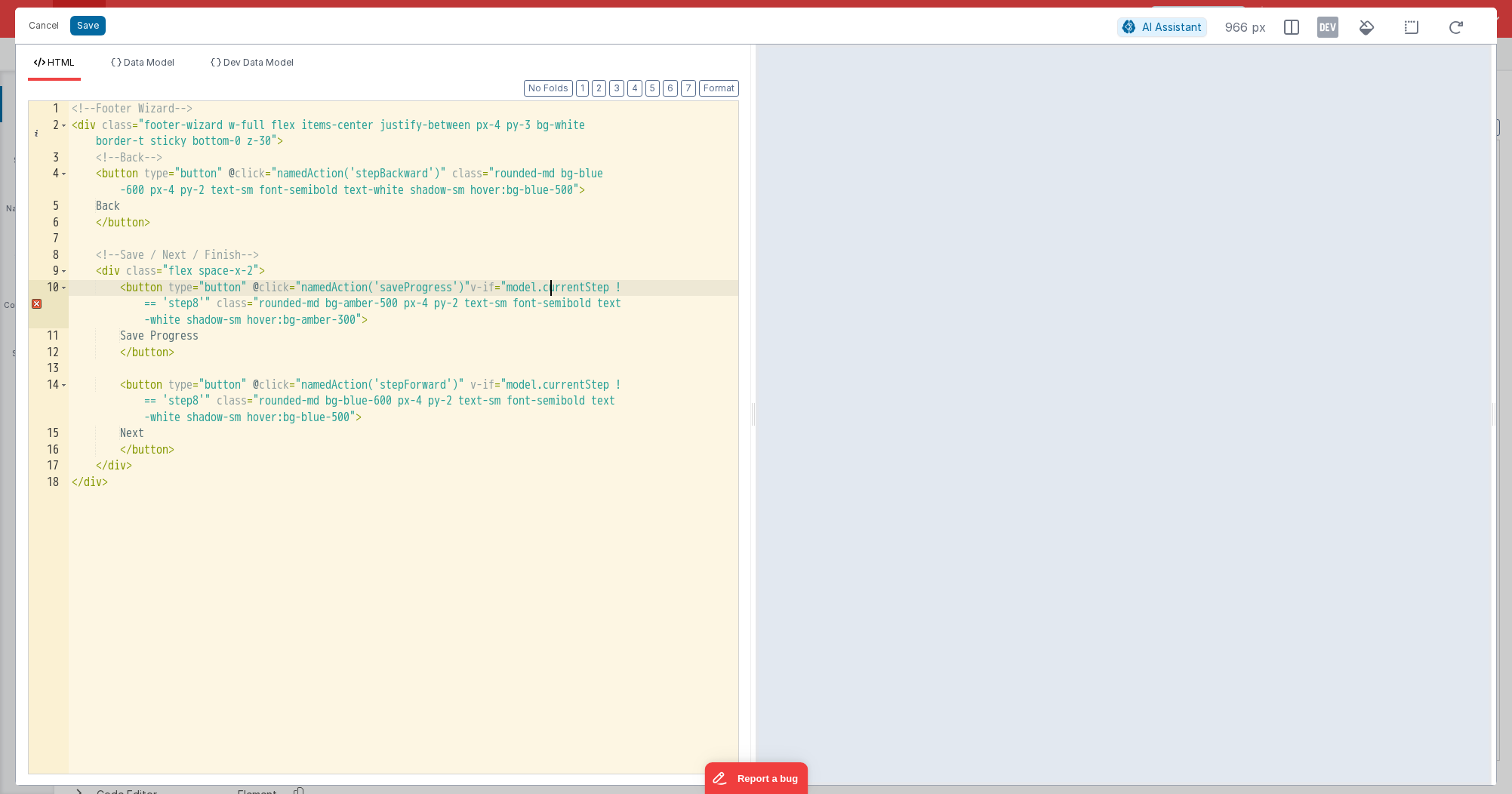 type 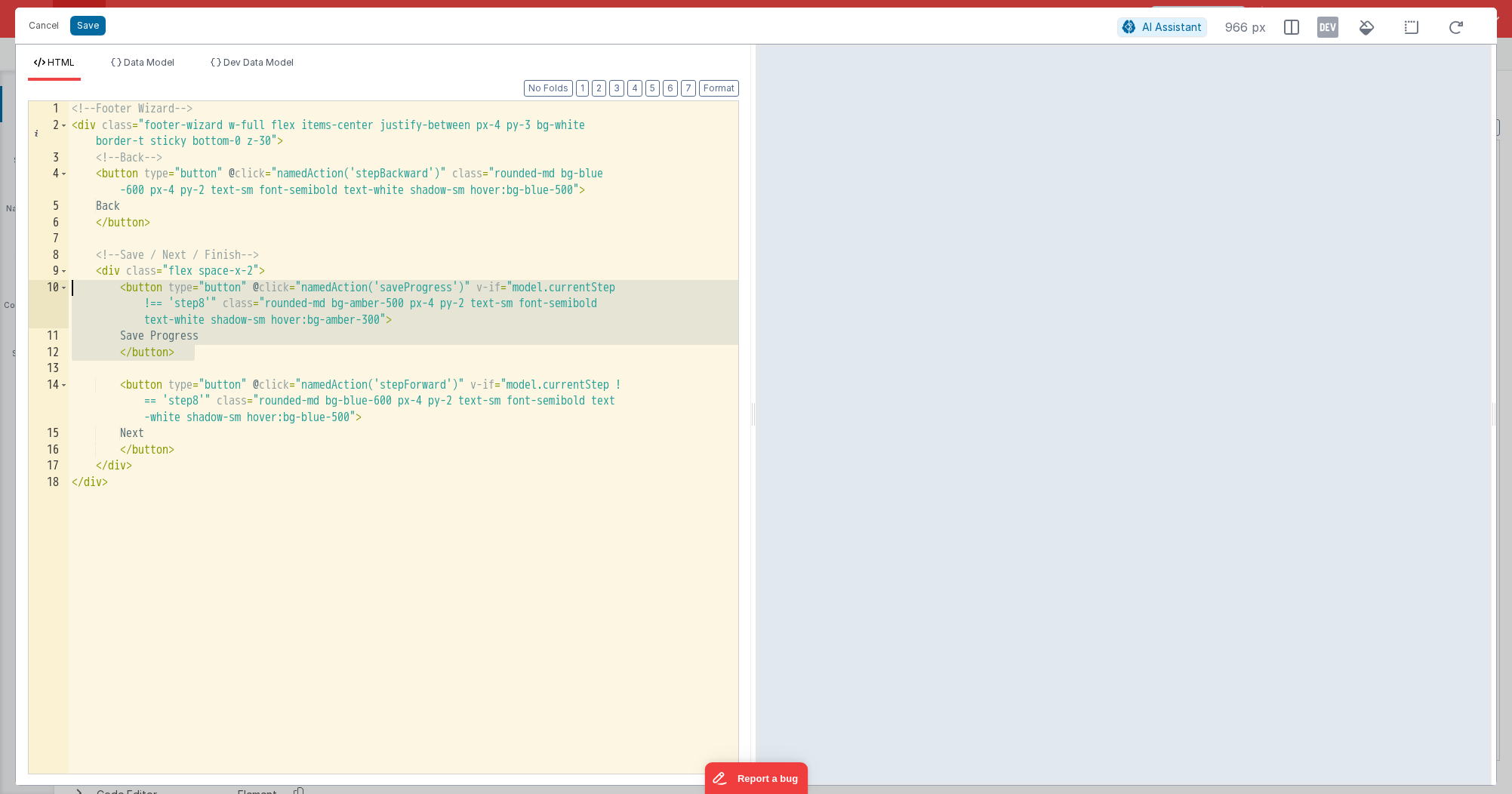drag, startPoint x: 232, startPoint y: 355, endPoint x: 43, endPoint y: 291, distance: 199.54198 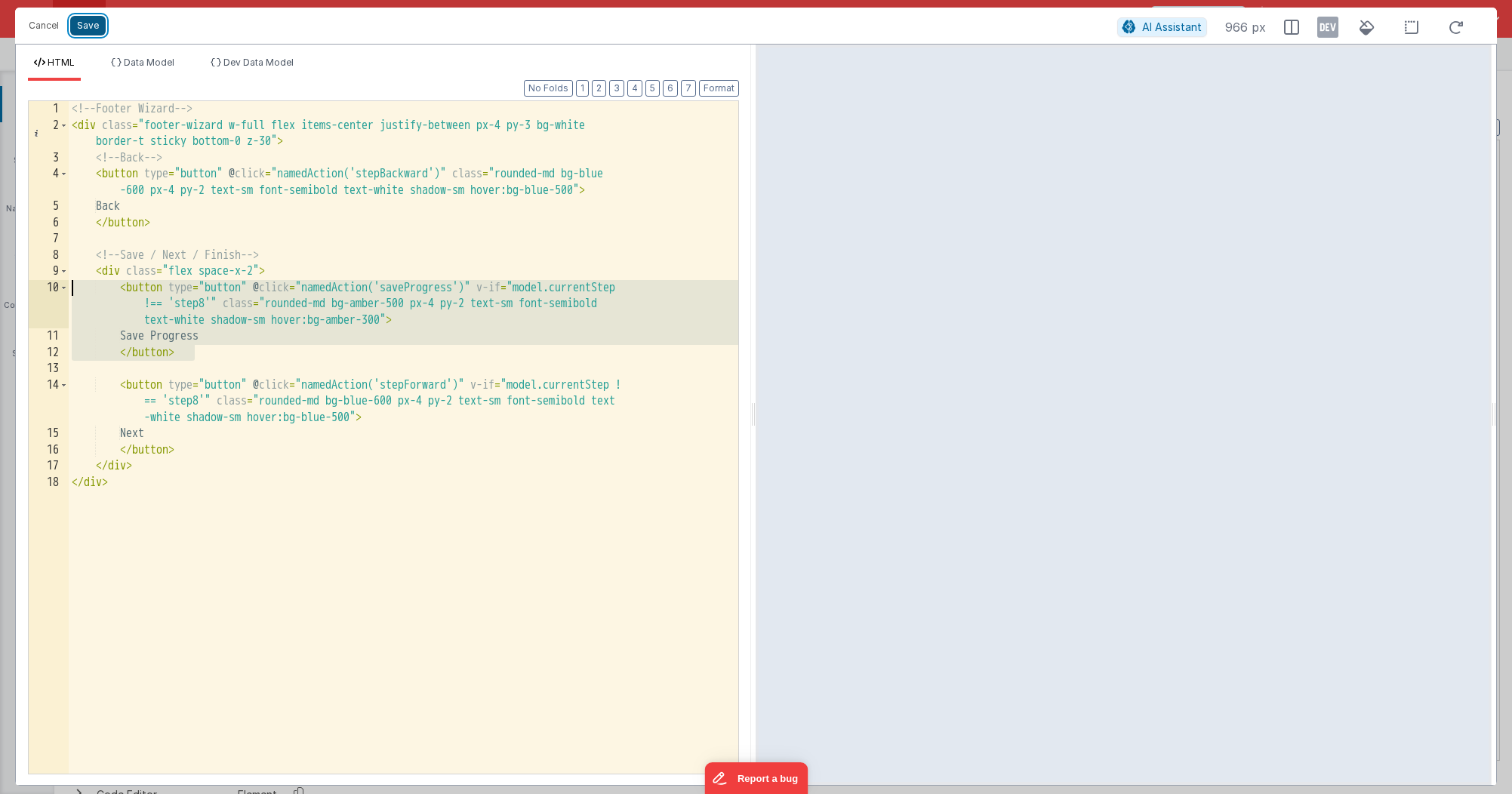 click on "Save" at bounding box center [88, 26] 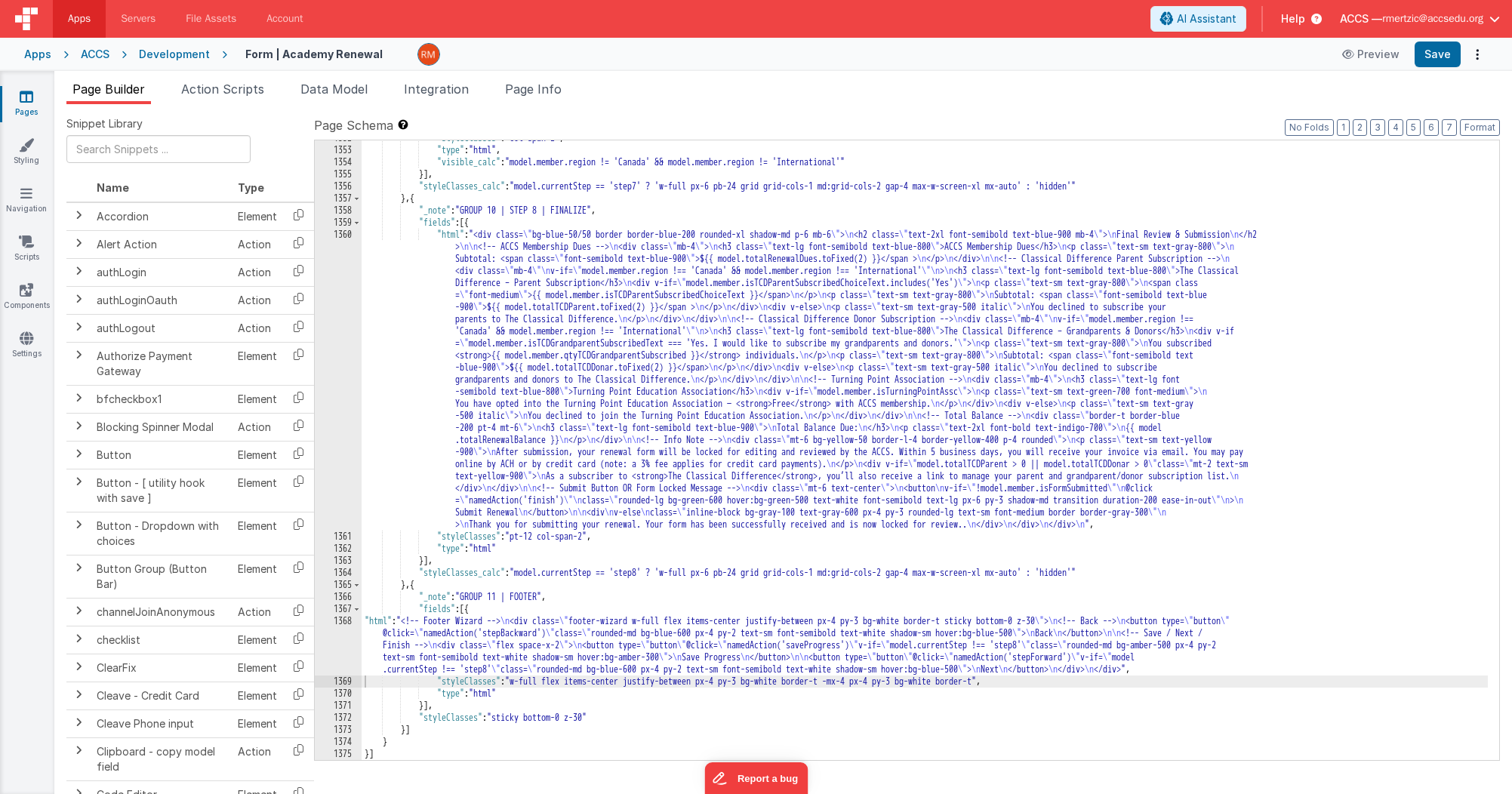 scroll, scrollTop: 19125, scrollLeft: 0, axis: vertical 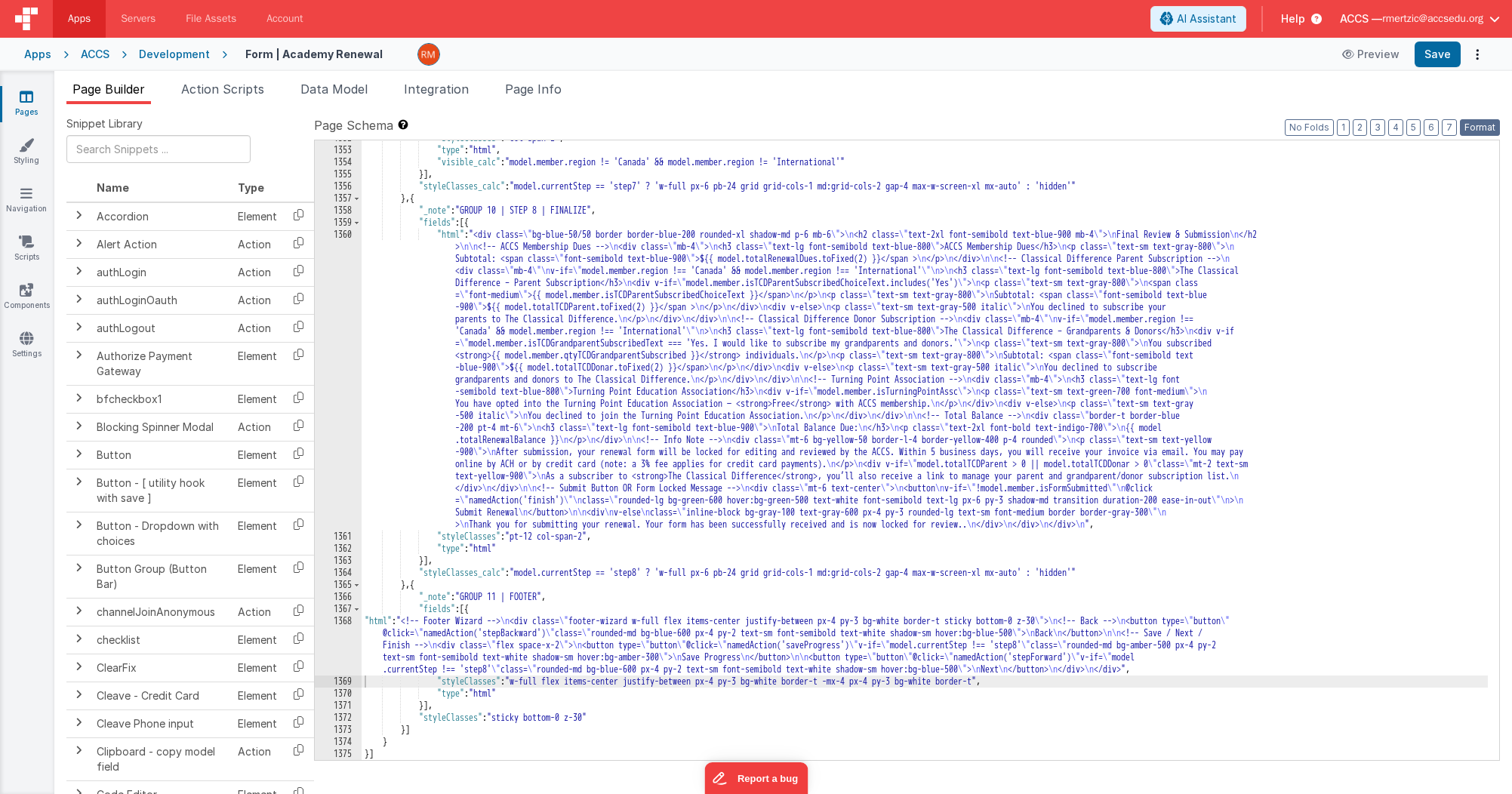click on "Format" at bounding box center (1480, 128) 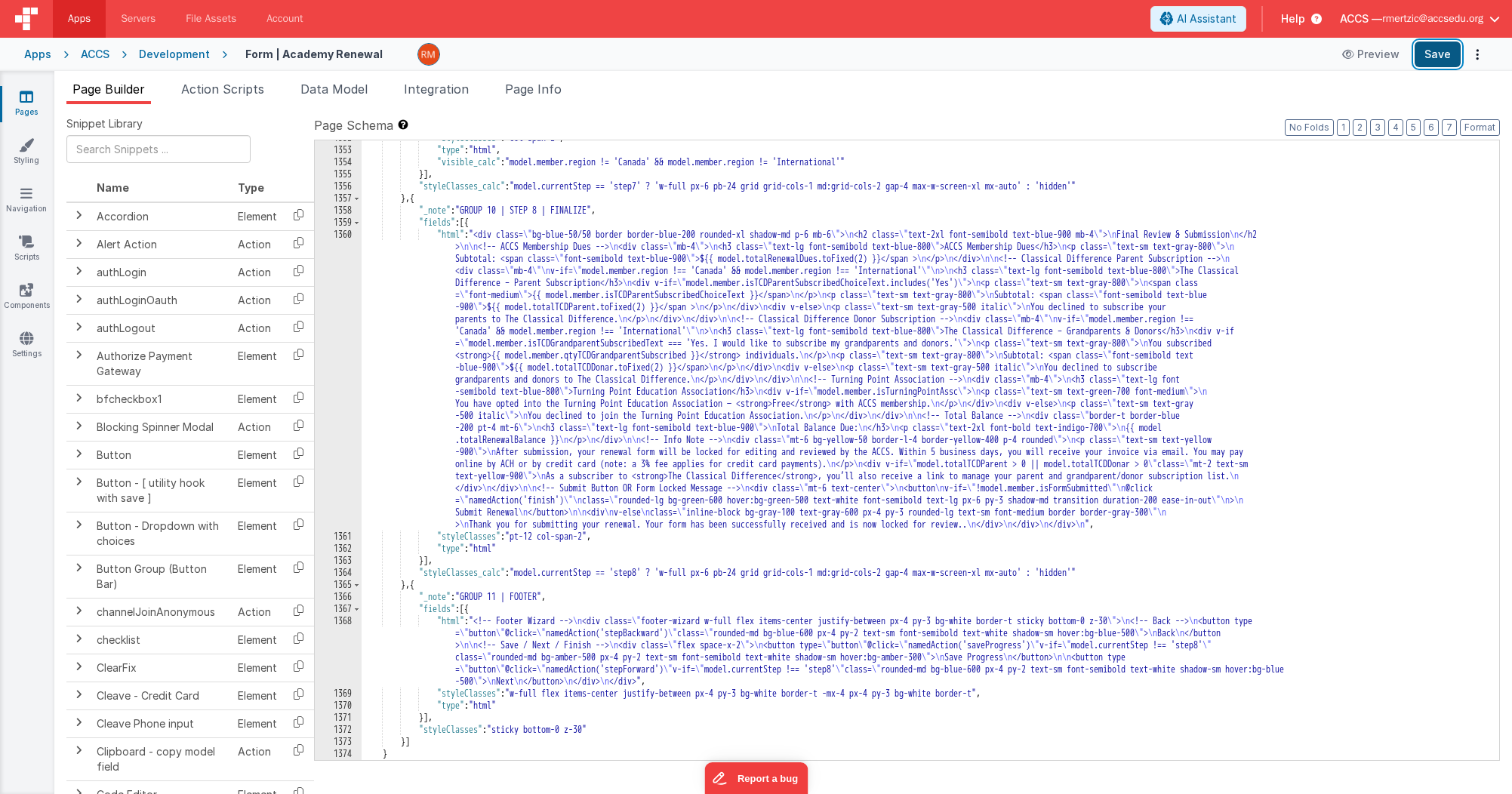 click on "Save" at bounding box center (1437, 54) 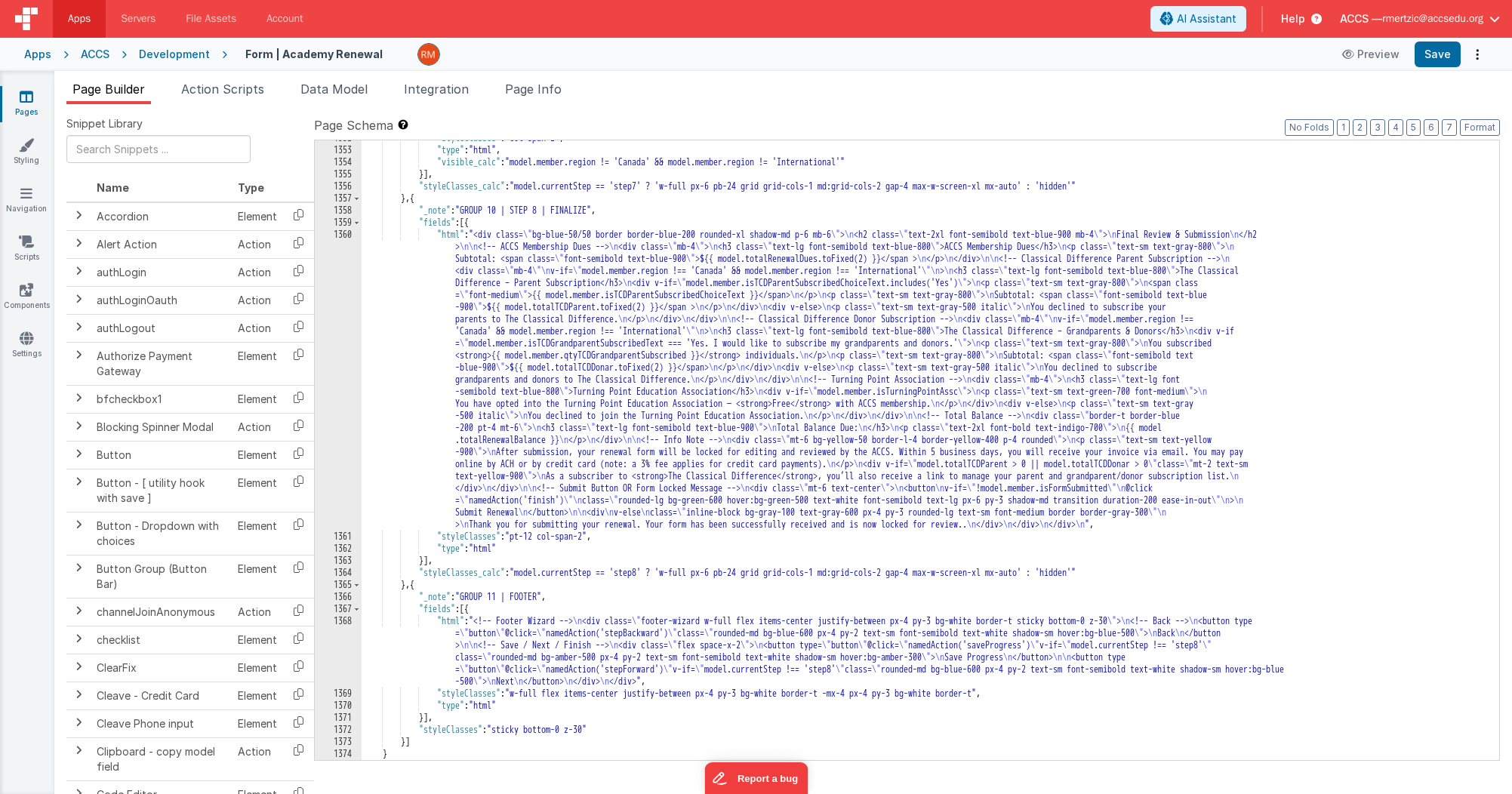 click on ""styleClasses" :  "col-span-2" ,                     "type" :  "html" ,                     "visible_calc" :  "model.member.region != 'Canada' && model.member.region != 'International'"                }] ,                "styleClasses_calc" :  "model.currentStep == 'step7' ? 'w-full px-6 pb-24 grid grid-cols-1 md:grid-cols-2 gap-4 max-w-screen-xl mx-auto' : 'hidden'"           } ,  {                "_note" :  "GROUP 10 | STEP 8 | FINALIZE" ,                "fields" :  [{                     "html" :  "<div class= \" bg-blue-50/50 border border-blue-200 rounded-xl shadow-md p-6 mb-6 \" > \n   <h2 class= \" text-2xl font-semibold text-blue-900 mb-4 \" > \n     Final Review & Submission \n   </h2                      > \n\n   <!-- ACCS Membership Dues --> \n   <div class= \" mb-4 \" > \n     <h3 class= \" text-lg font-semibold text-blue-800 \" >ACCS Membership Dues</h3> \n     <p class= \" text-sm text-gray-800 \" > \n                         \" \" \n >" at bounding box center (925, 454) 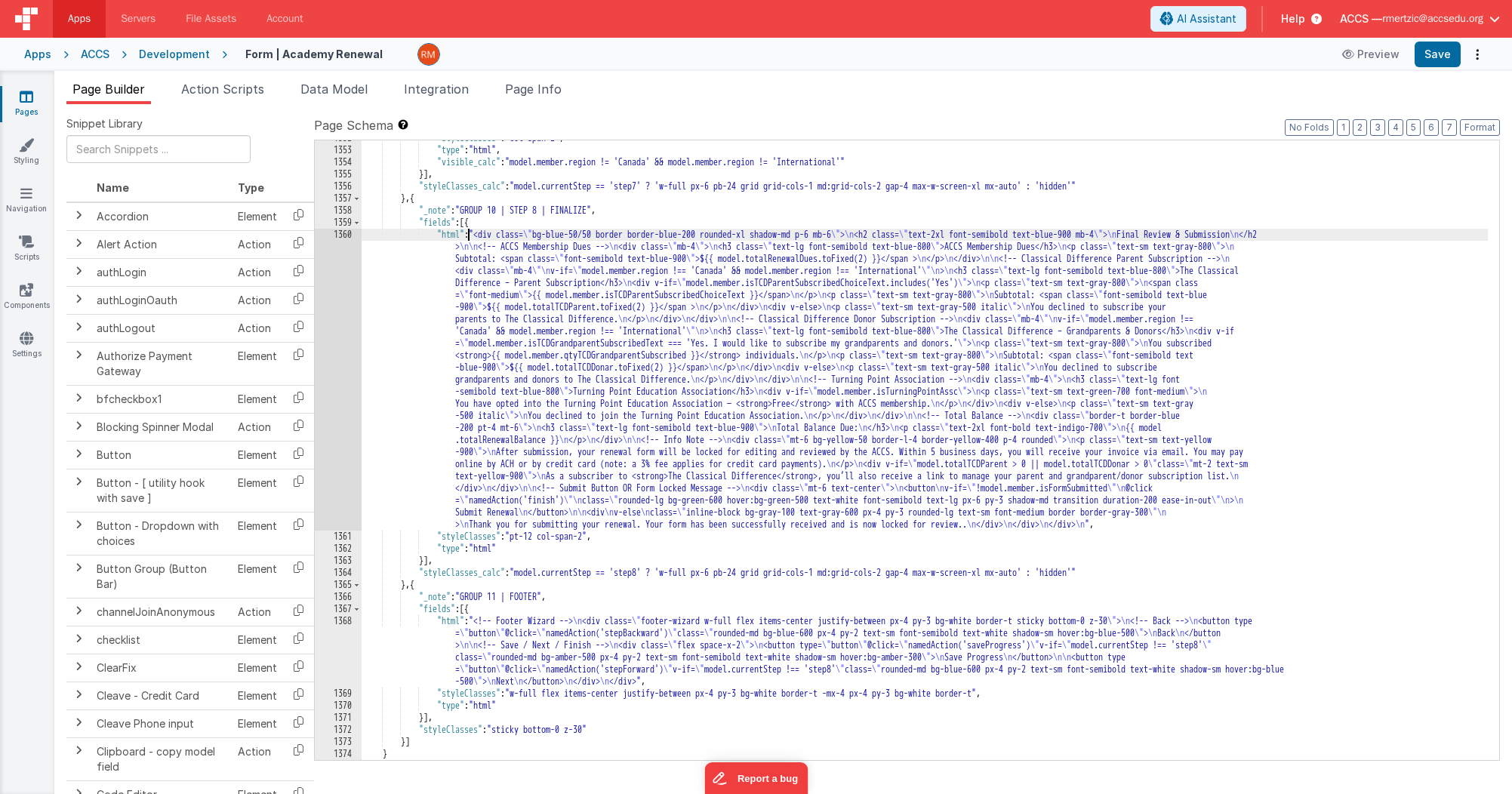 click on "1360" at bounding box center [338, 380] 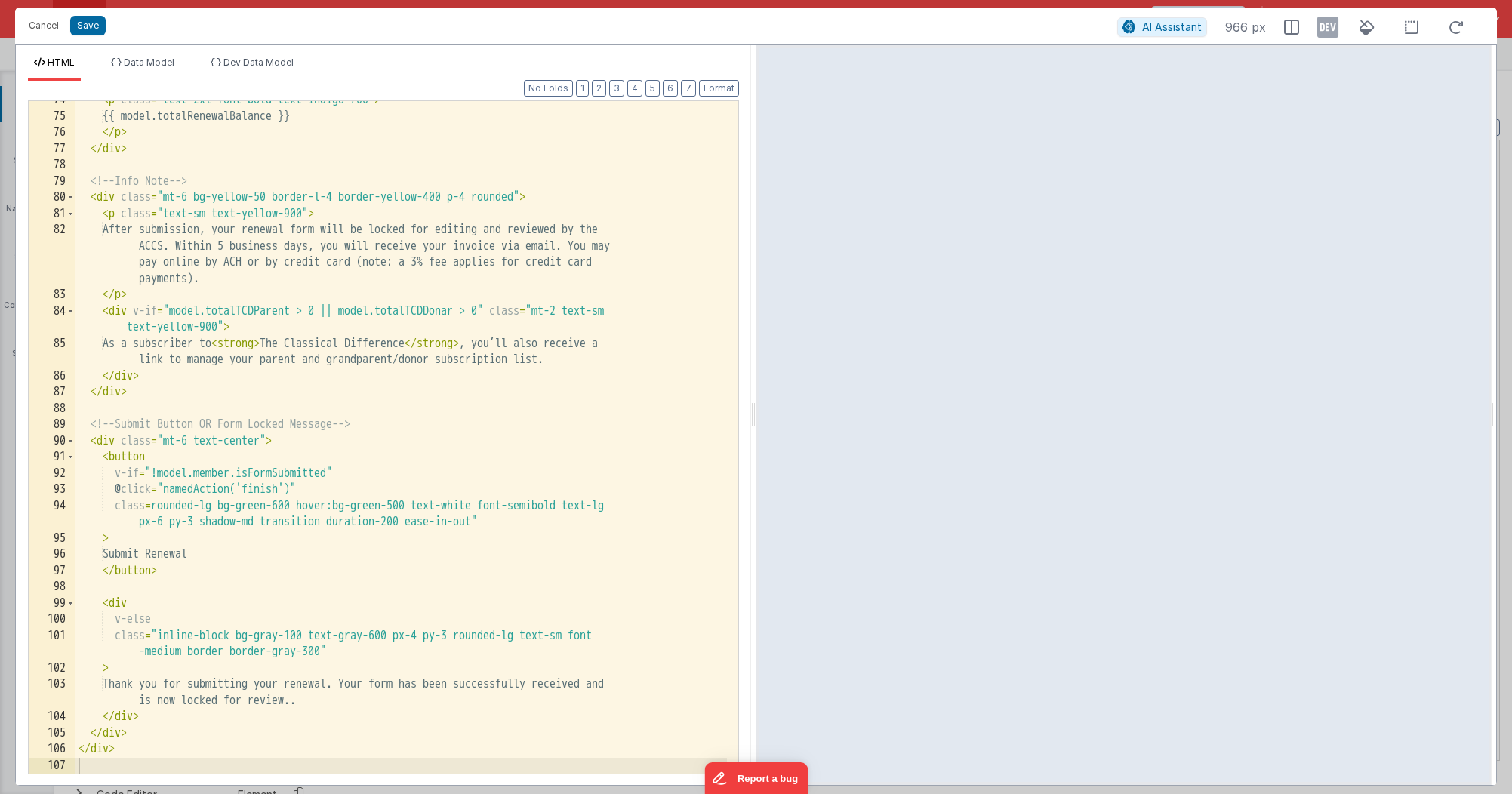 scroll, scrollTop: 1356, scrollLeft: 0, axis: vertical 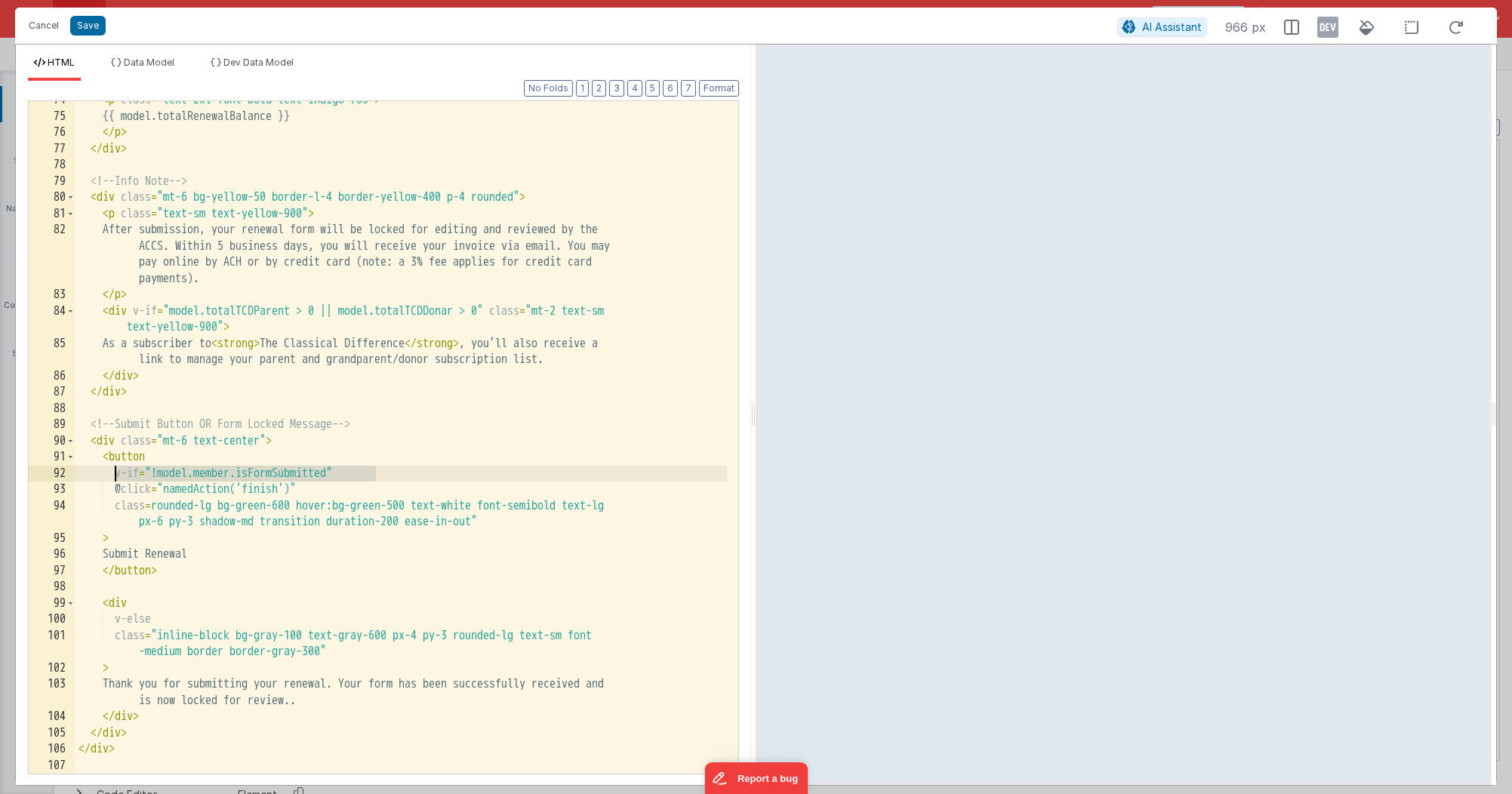 drag, startPoint x: 377, startPoint y: 474, endPoint x: 116, endPoint y: 477, distance: 261.01724 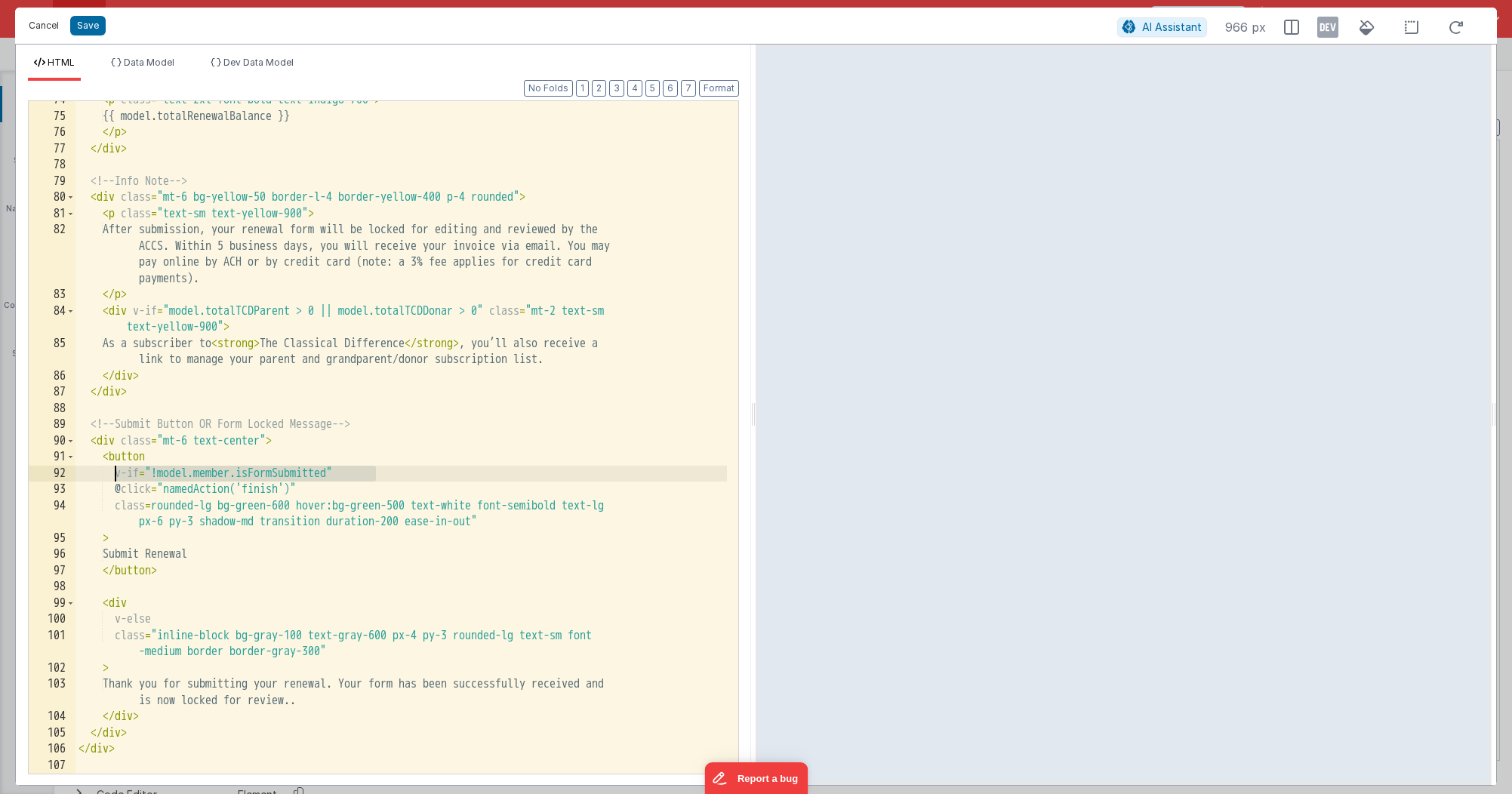 click on "Cancel" at bounding box center [44, 26] 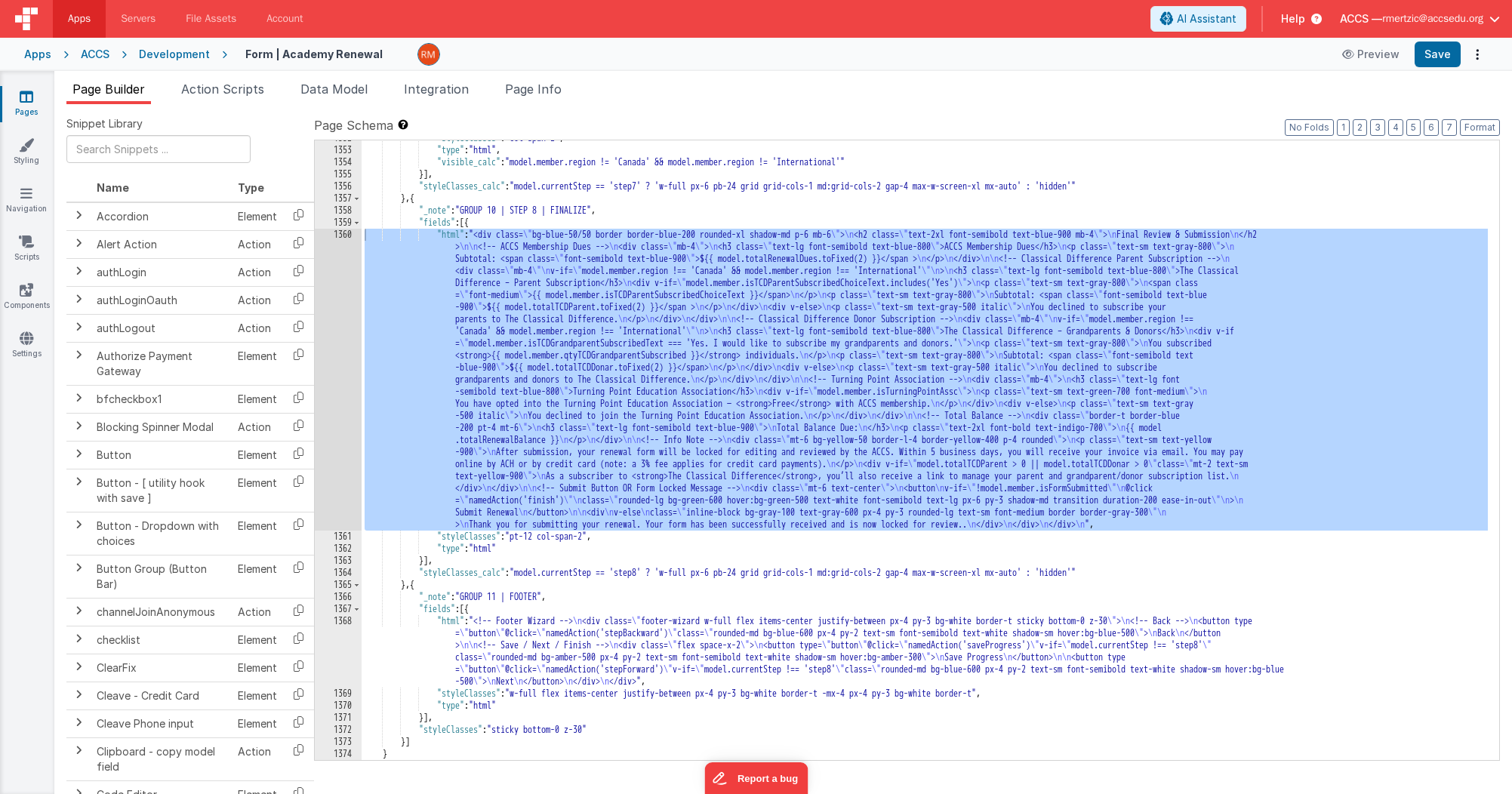 click on ""styleClasses" :  "col-span-2" ,                     "type" :  "html" ,                     "visible_calc" :  "model.member.region != 'Canada' && model.member.region != 'International'"                }] ,                "styleClasses_calc" :  "model.currentStep == 'step7' ? 'w-full px-6 pb-24 grid grid-cols-1 md:grid-cols-2 gap-4 max-w-screen-xl mx-auto' : 'hidden'"           } ,  {                "_note" :  "GROUP 10 | STEP 8 | FINALIZE" ,                "fields" :  [{                     "html" :  "<div class= \" bg-blue-50/50 border border-blue-200 rounded-xl shadow-md p-6 mb-6 \" > \n   <h2 class= \" text-2xl font-semibold text-blue-900 mb-4 \" > \n     Final Review & Submission \n   </h2                      > \n\n   <!-- ACCS Membership Dues --> \n   <div class= \" mb-4 \" > \n     <h3 class= \" text-lg font-semibold text-blue-800 \" >ACCS Membership Dues</h3> \n     <p class= \" text-sm text-gray-800 \" > \n                         \" \" \n >" at bounding box center [925, 454] 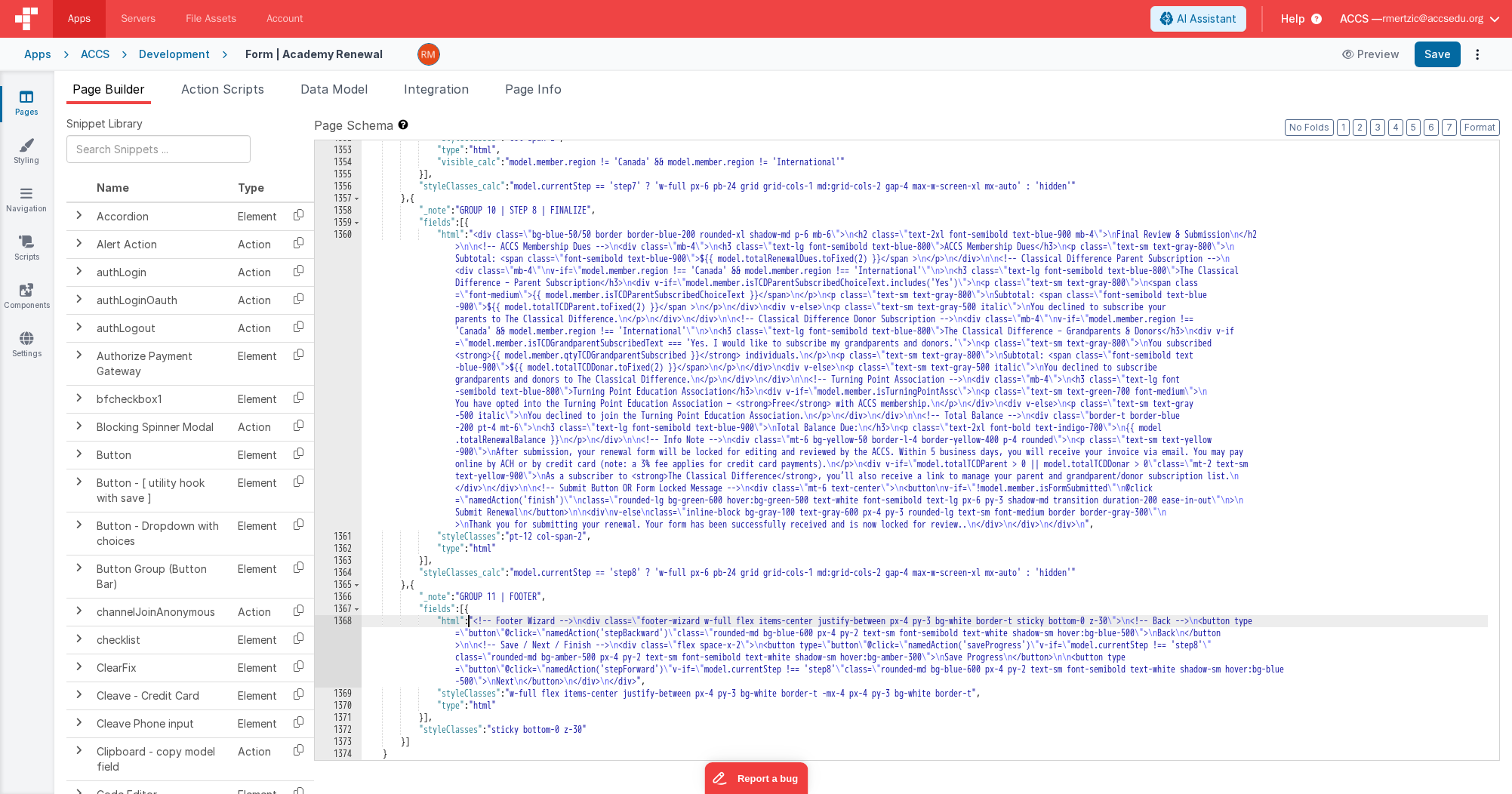 click on "1368" at bounding box center (338, 651) 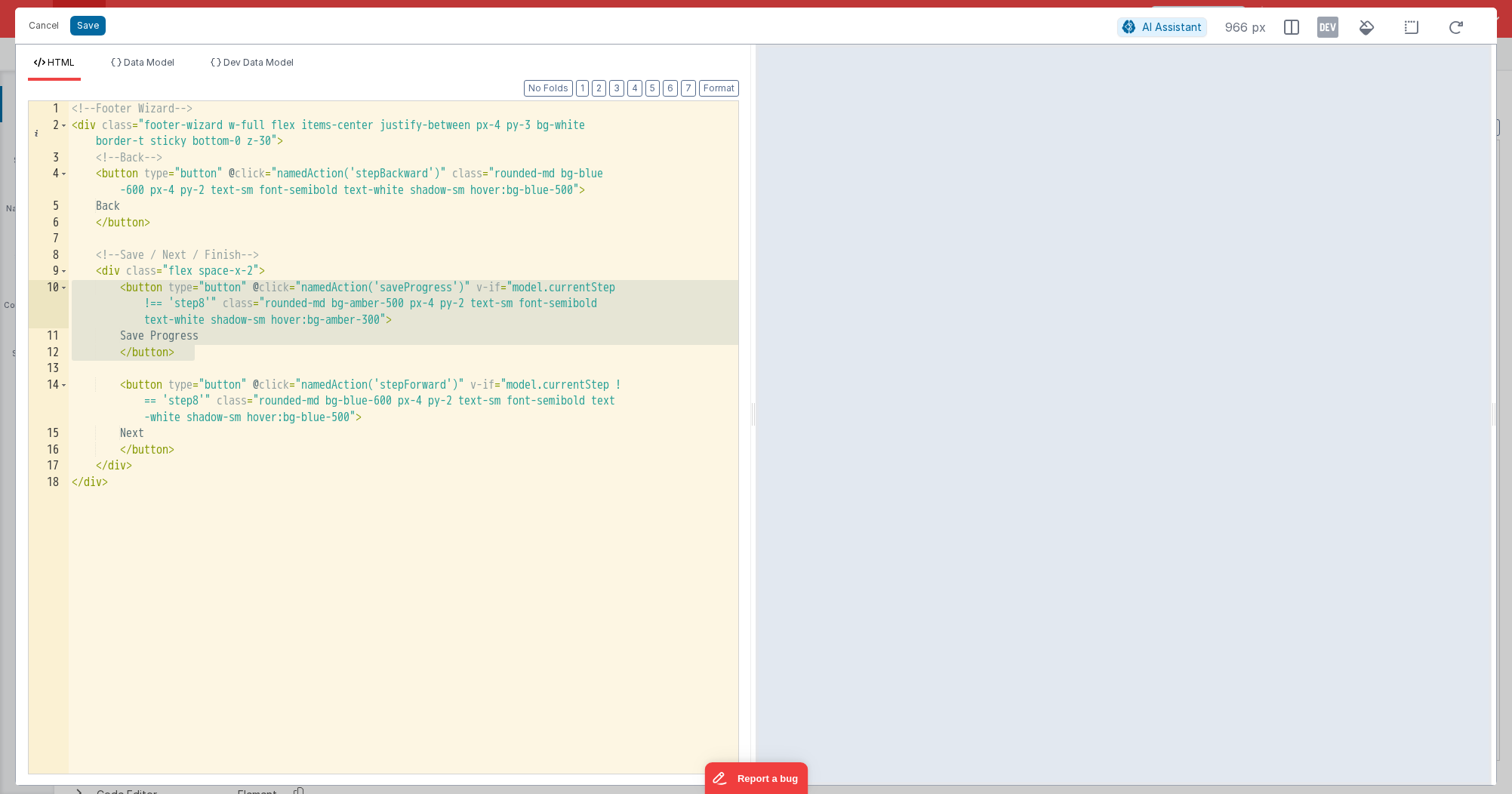 drag, startPoint x: 246, startPoint y: 352, endPoint x: 51, endPoint y: 295, distance: 203.16 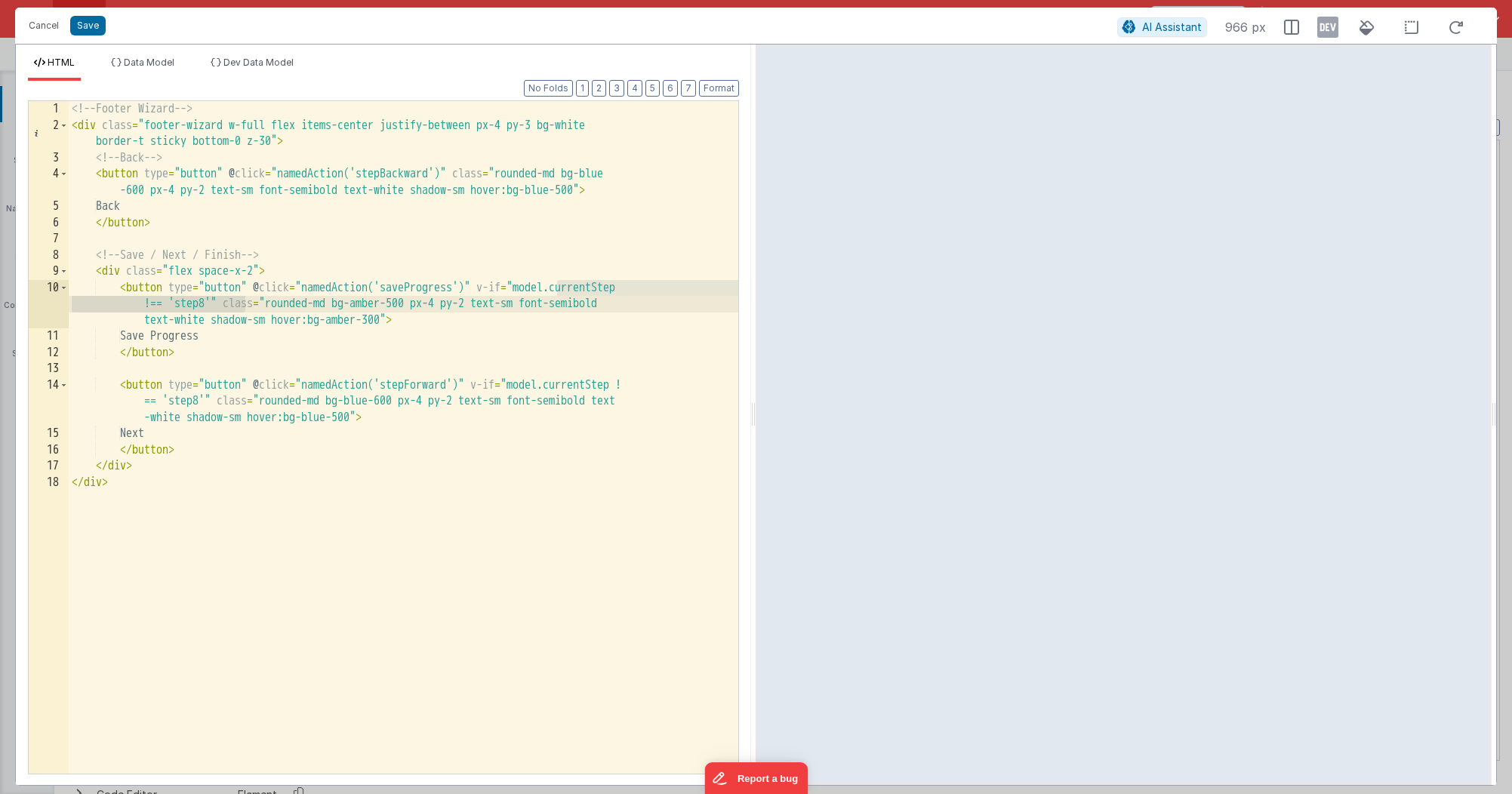 drag, startPoint x: 556, startPoint y: 287, endPoint x: 243, endPoint y: 300, distance: 313.2699 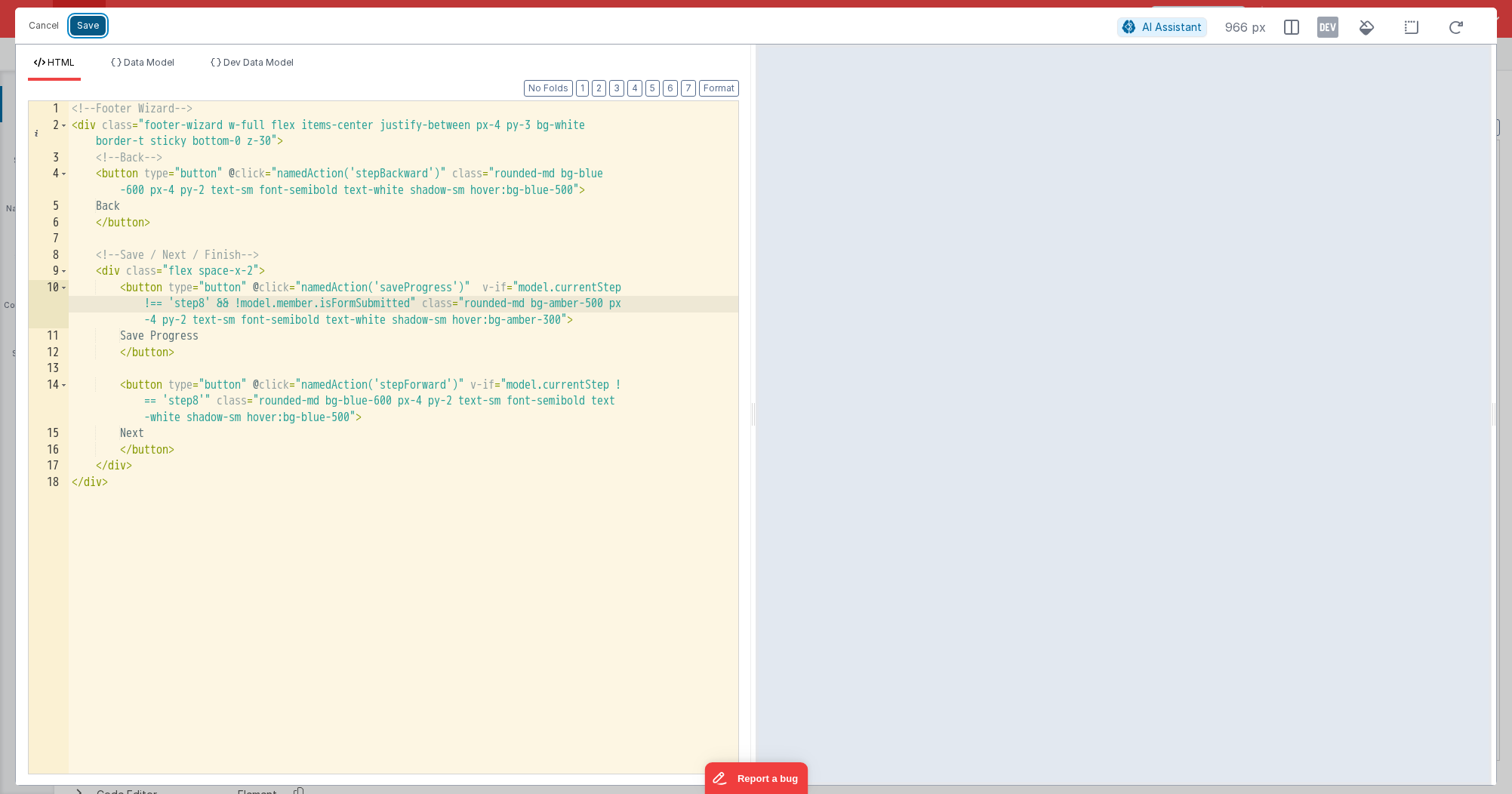 click on "Save" at bounding box center [88, 26] 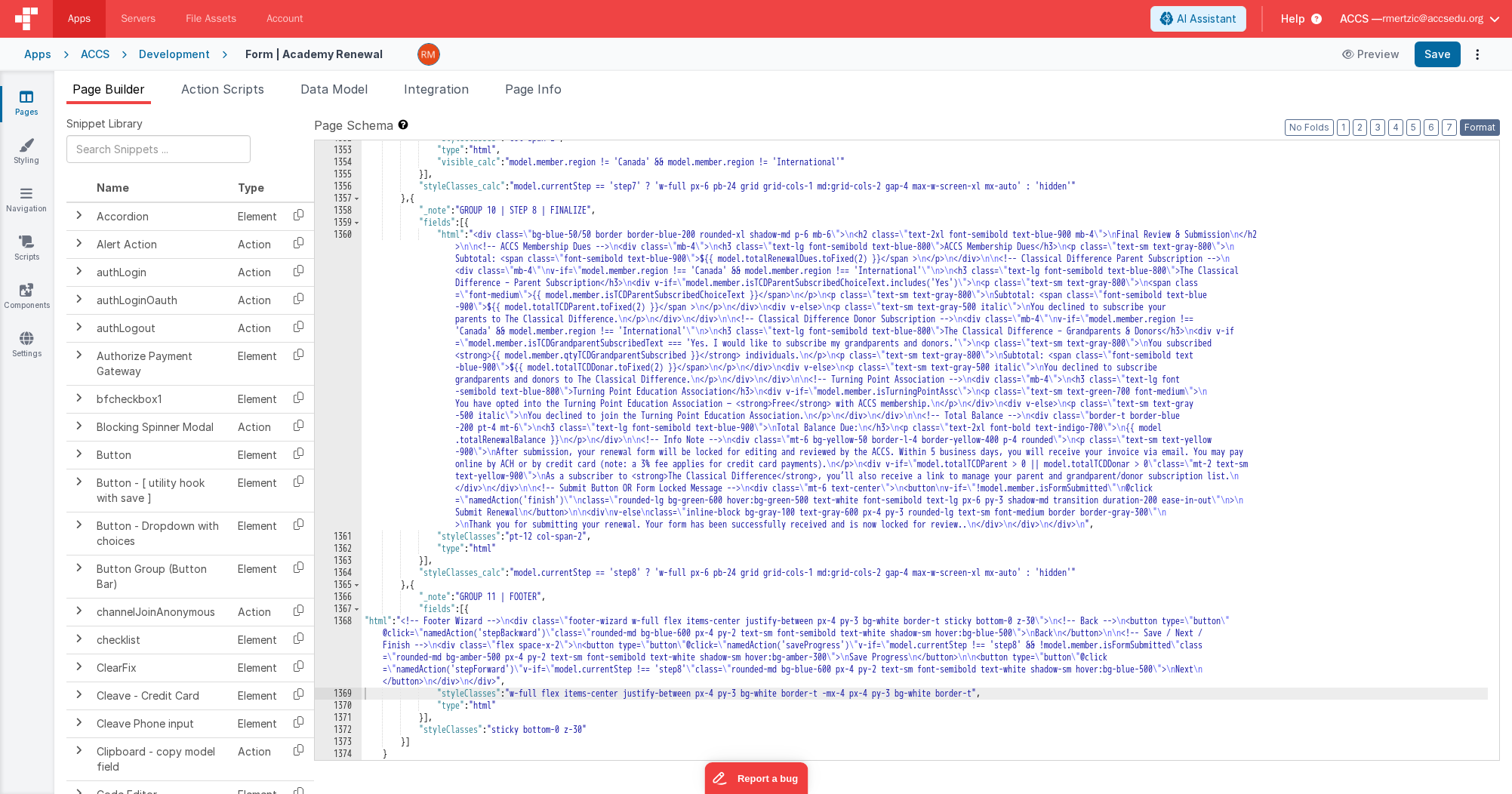 click on "Format" at bounding box center [1480, 128] 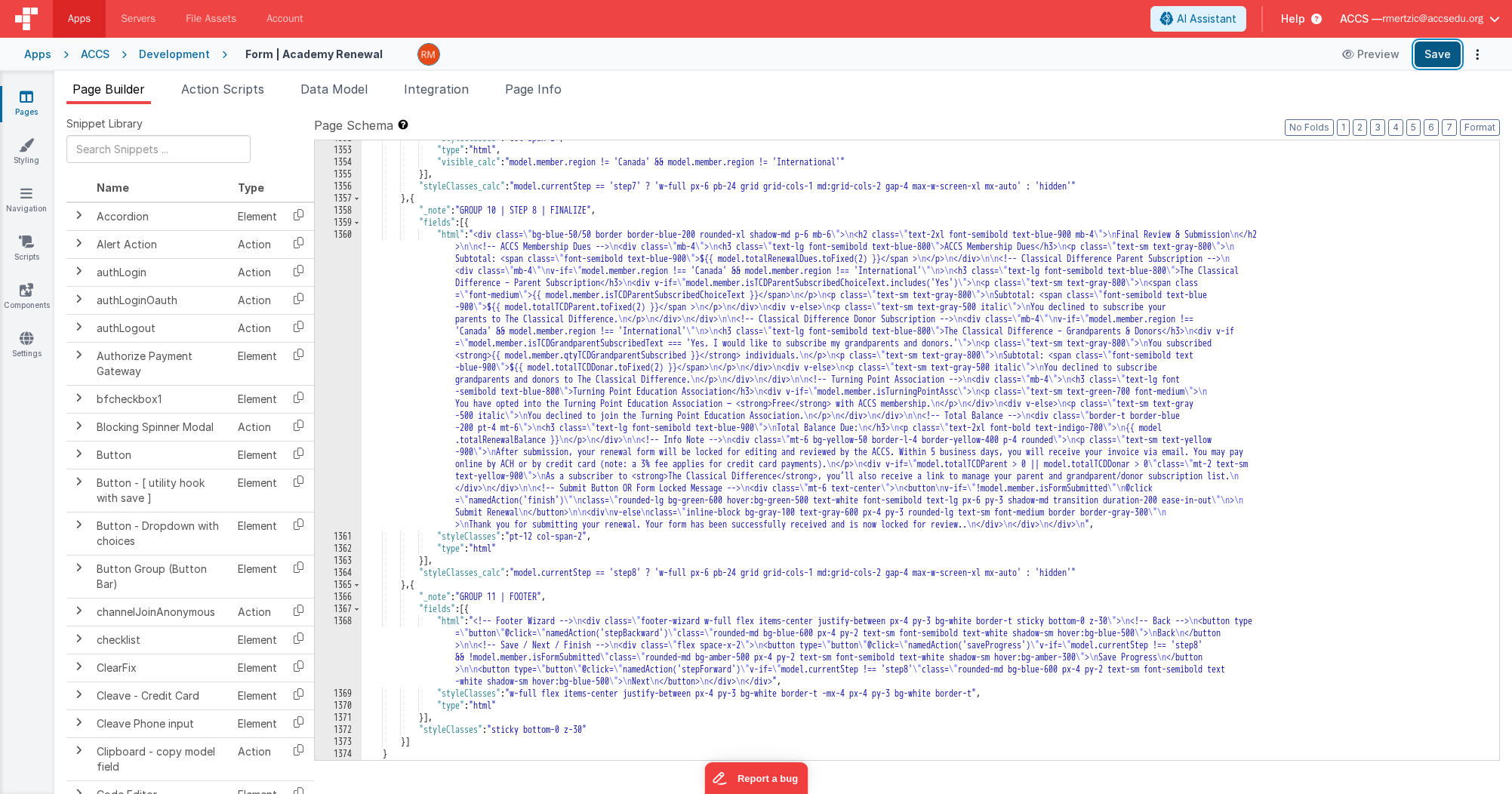 click on "Save" at bounding box center [1437, 54] 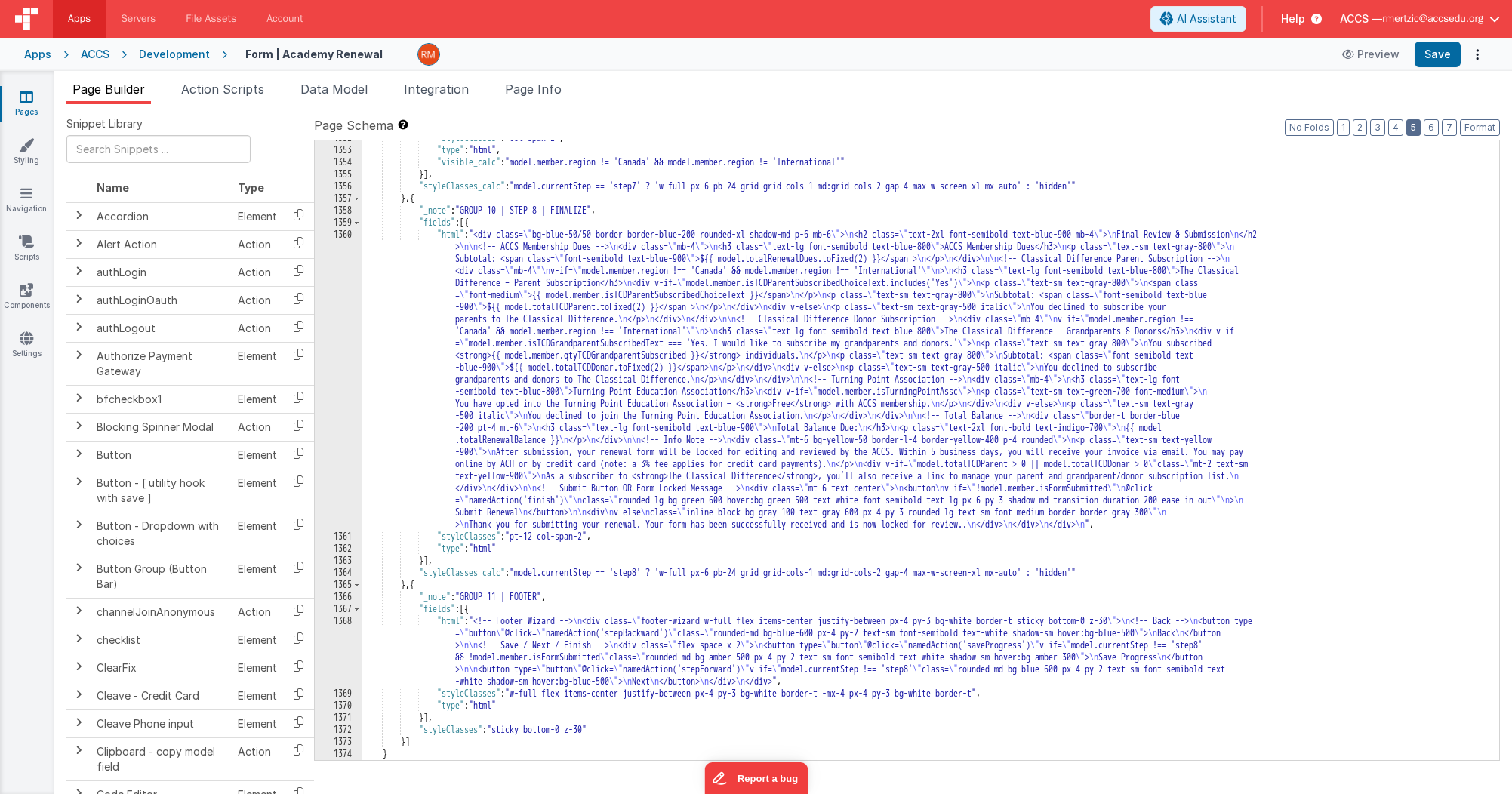click on "5" at bounding box center (1413, 128) 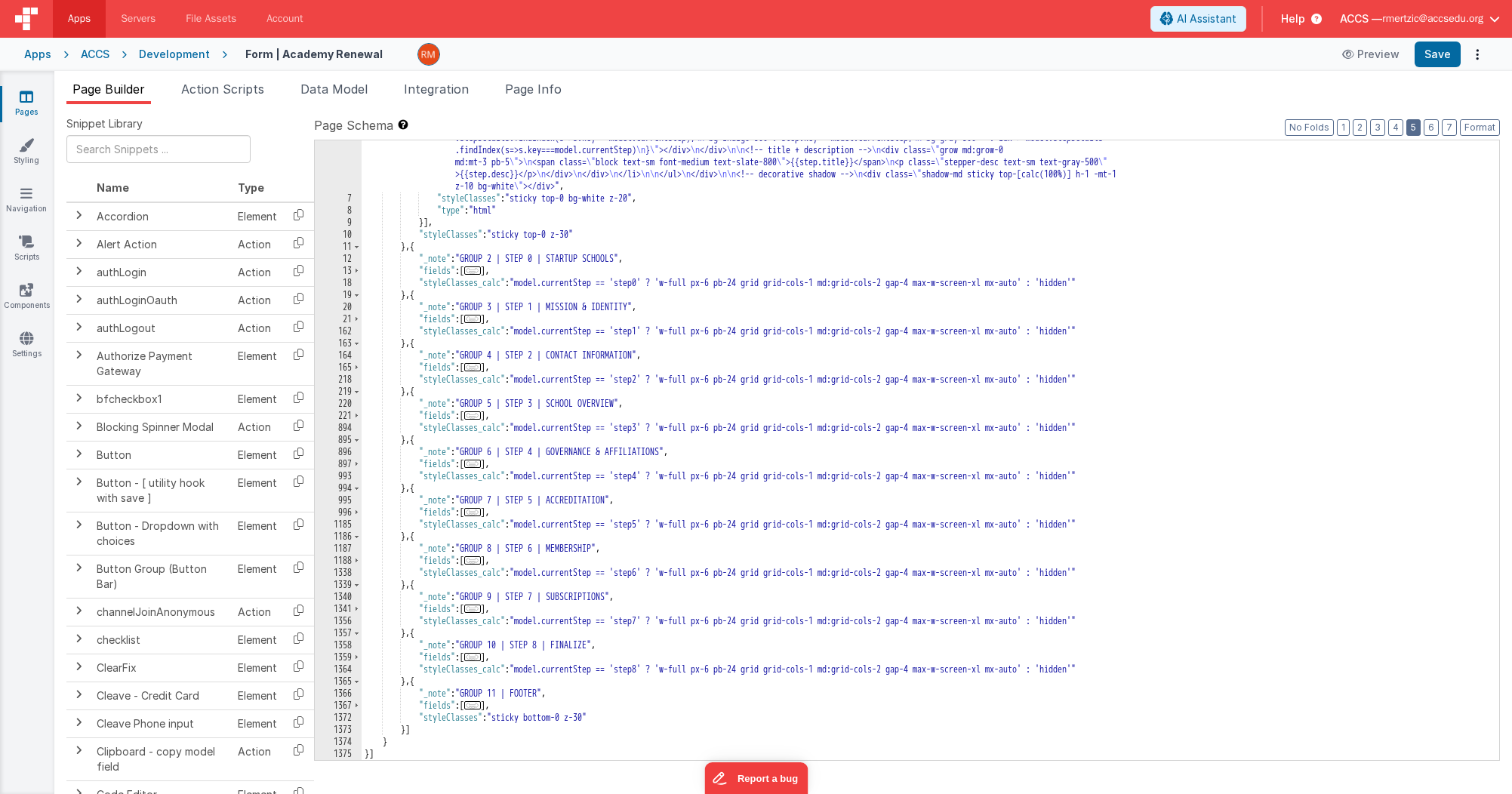 scroll, scrollTop: 238, scrollLeft: 0, axis: vertical 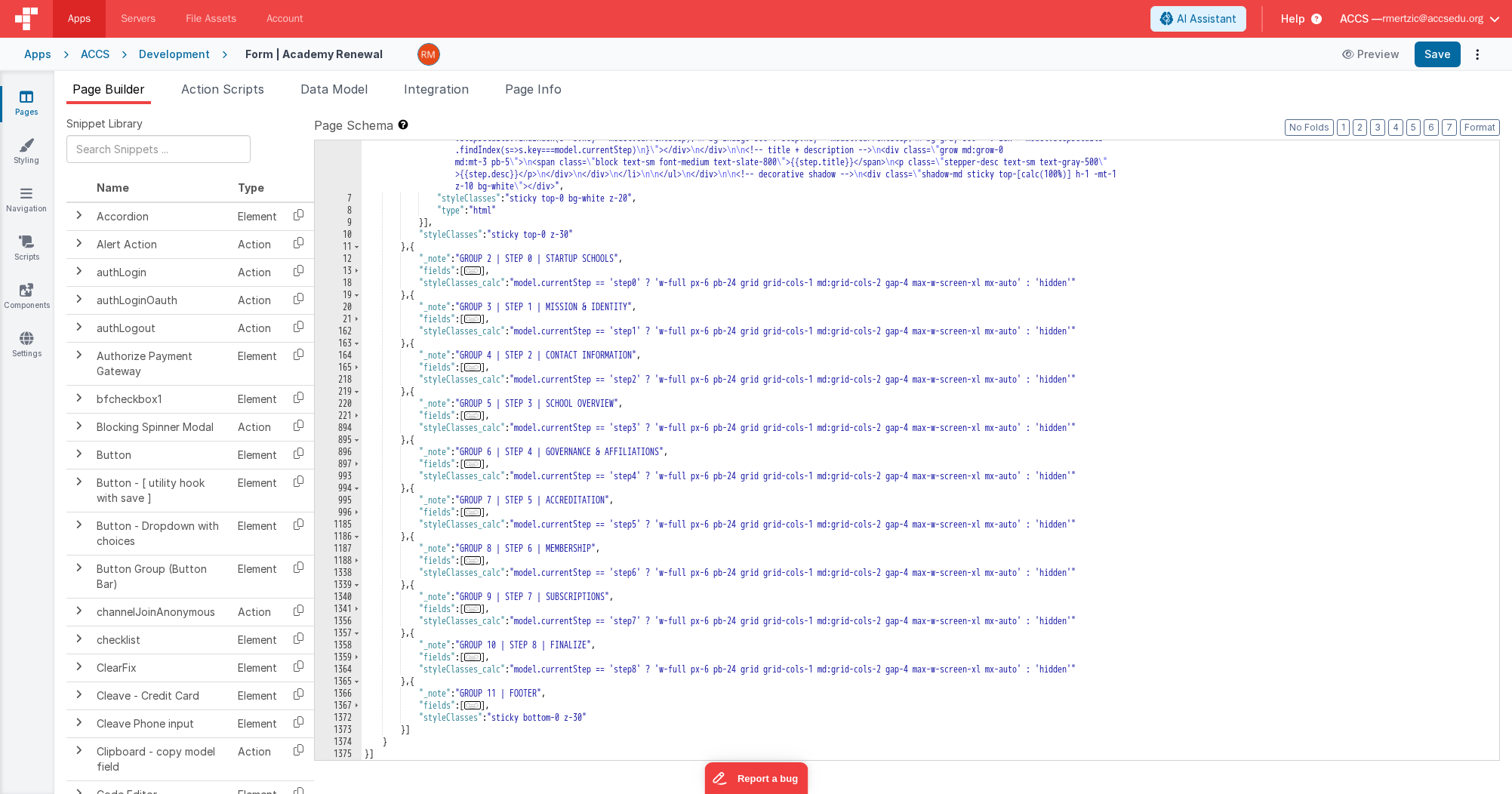 click on "..." at bounding box center (473, 657) 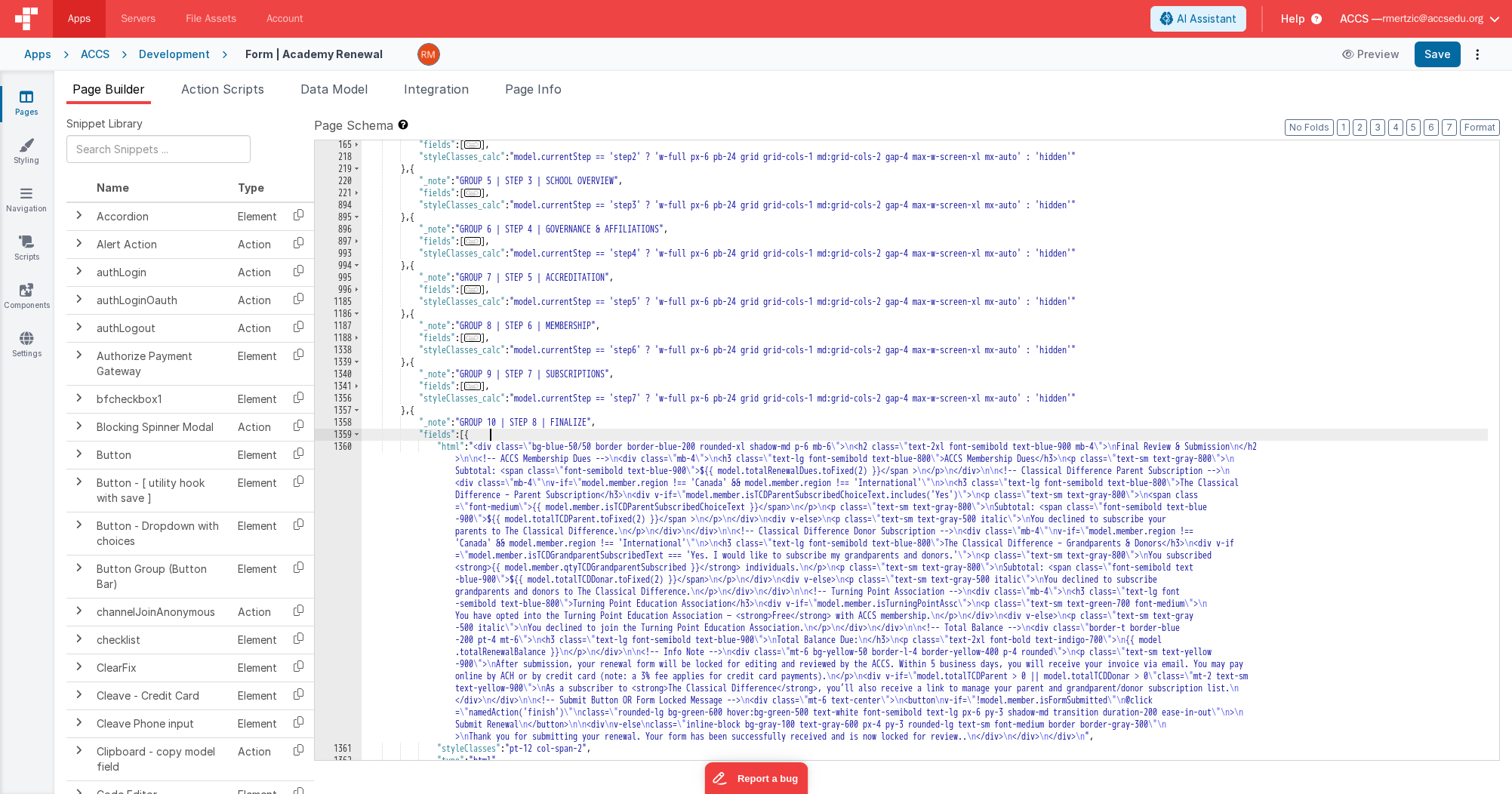scroll, scrollTop: 576, scrollLeft: 0, axis: vertical 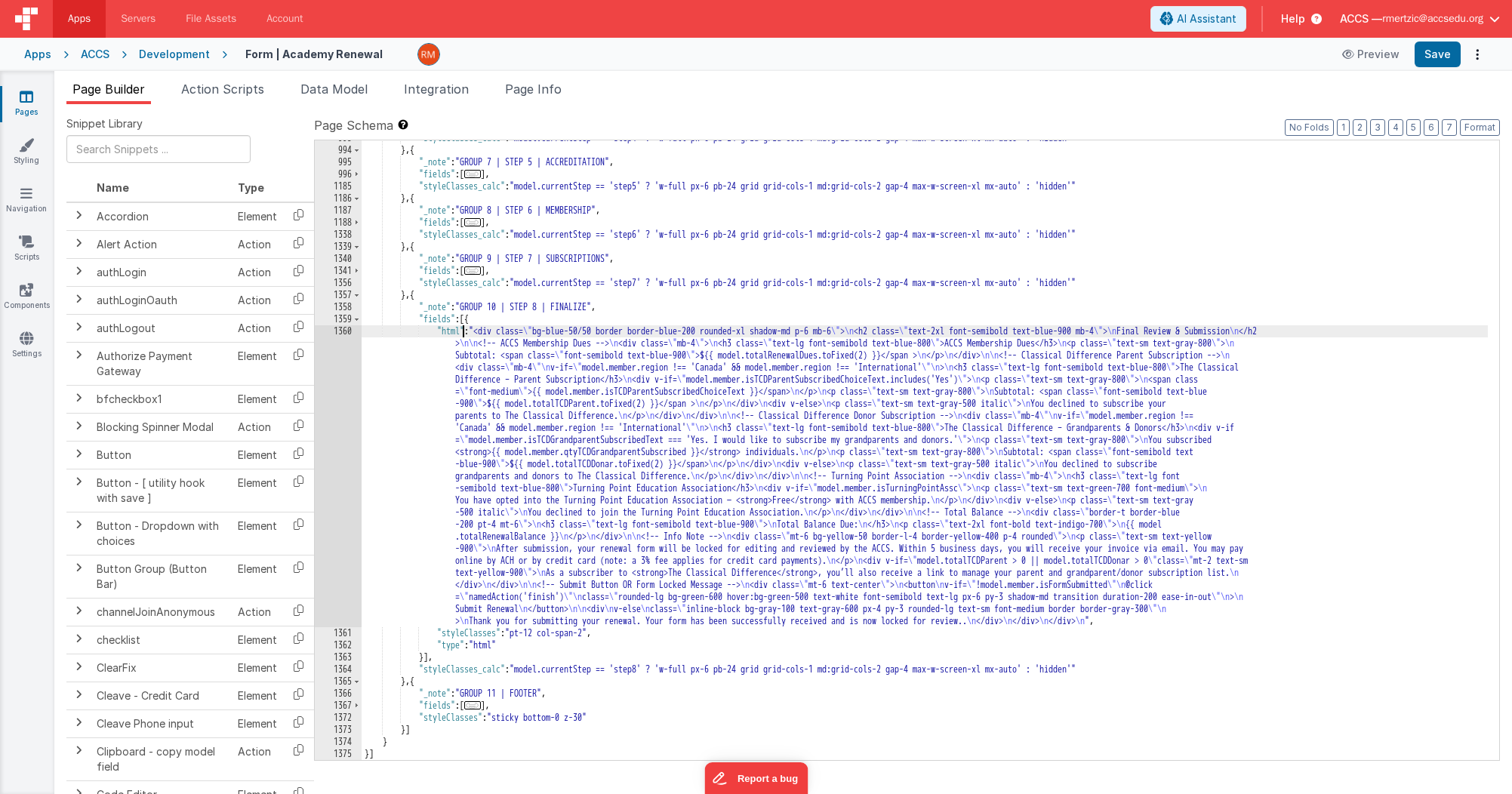 click on ""styleClasses_calc" :  "model.currentStep == 'step4' ? 'w-full px-6 pb-24 grid grid-cols-1 md:grid-cols-2 gap-4 max-w-screen-xl mx-auto' : 'hidden'"           } ,  {                "_note" :  "GROUP 7 | STEP 5 | ACCREDITATION" ,                "fields" :  [ ... ] ,                "styleClasses_calc" :  "model.currentStep == 'step5' ? 'w-full px-6 pb-24 grid grid-cols-1 md:grid-cols-2 gap-4 max-w-screen-xl mx-auto' : 'hidden'"           } ,  {                "_note" :  "GROUP 8 | STEP 6 | MEMBERSHIP" ,                "fields" :  [ ... ] ,                "styleClasses_calc" :  "model.currentStep == 'step6' ? 'w-full px-6 pb-24 grid grid-cols-1 md:grid-cols-2 gap-4 max-w-screen-xl mx-auto' : 'hidden'"           } ,  {                "_note" :  "GROUP 9 | STEP 7 | SUBSCRIPTIONS" ,                "fields" :  [ ... ] ,                "styleClasses_calc" :  "model.currentStep == 'step7' ? 'w-full px-6 pb-24 grid grid-cols-1 md:grid-cols-2 gap-4 max-w-screen-xl mx-auto' : 'hidden'"           } ,  { :" at bounding box center (925, 454) 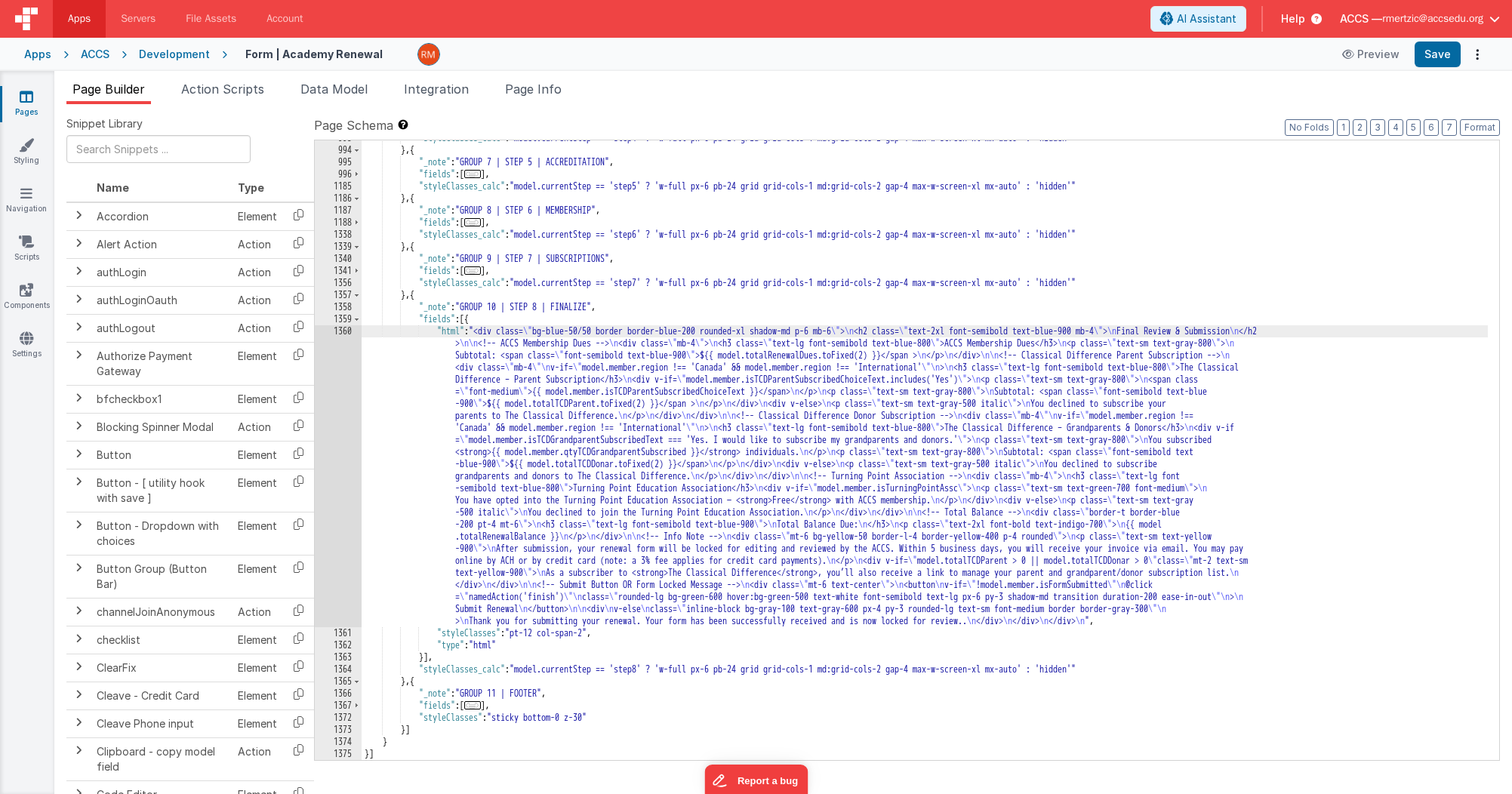 click on ""styleClasses_calc" :  "model.currentStep == 'step4' ? 'w-full px-6 pb-24 grid grid-cols-1 md:grid-cols-2 gap-4 max-w-screen-xl mx-auto' : 'hidden'"           } ,  {                "_note" :  "GROUP 7 | STEP 5 | ACCREDITATION" ,                "fields" :  [ ... ] ,                "styleClasses_calc" :  "model.currentStep == 'step5' ? 'w-full px-6 pb-24 grid grid-cols-1 md:grid-cols-2 gap-4 max-w-screen-xl mx-auto' : 'hidden'"           } ,  {                "_note" :  "GROUP 8 | STEP 6 | MEMBERSHIP" ,                "fields" :  [ ... ] ,                "styleClasses_calc" :  "model.currentStep == 'step6' ? 'w-full px-6 pb-24 grid grid-cols-1 md:grid-cols-2 gap-4 max-w-screen-xl mx-auto' : 'hidden'"           } ,  {                "_note" :  "GROUP 9 | STEP 7 | SUBSCRIPTIONS" ,                "fields" :  [ ... ] ,                "styleClasses_calc" :  "model.currentStep == 'step7' ? 'w-full px-6 pb-24 grid grid-cols-1 md:grid-cols-2 gap-4 max-w-screen-xl mx-auto' : 'hidden'"           } ,  { :" at bounding box center [925, 454] 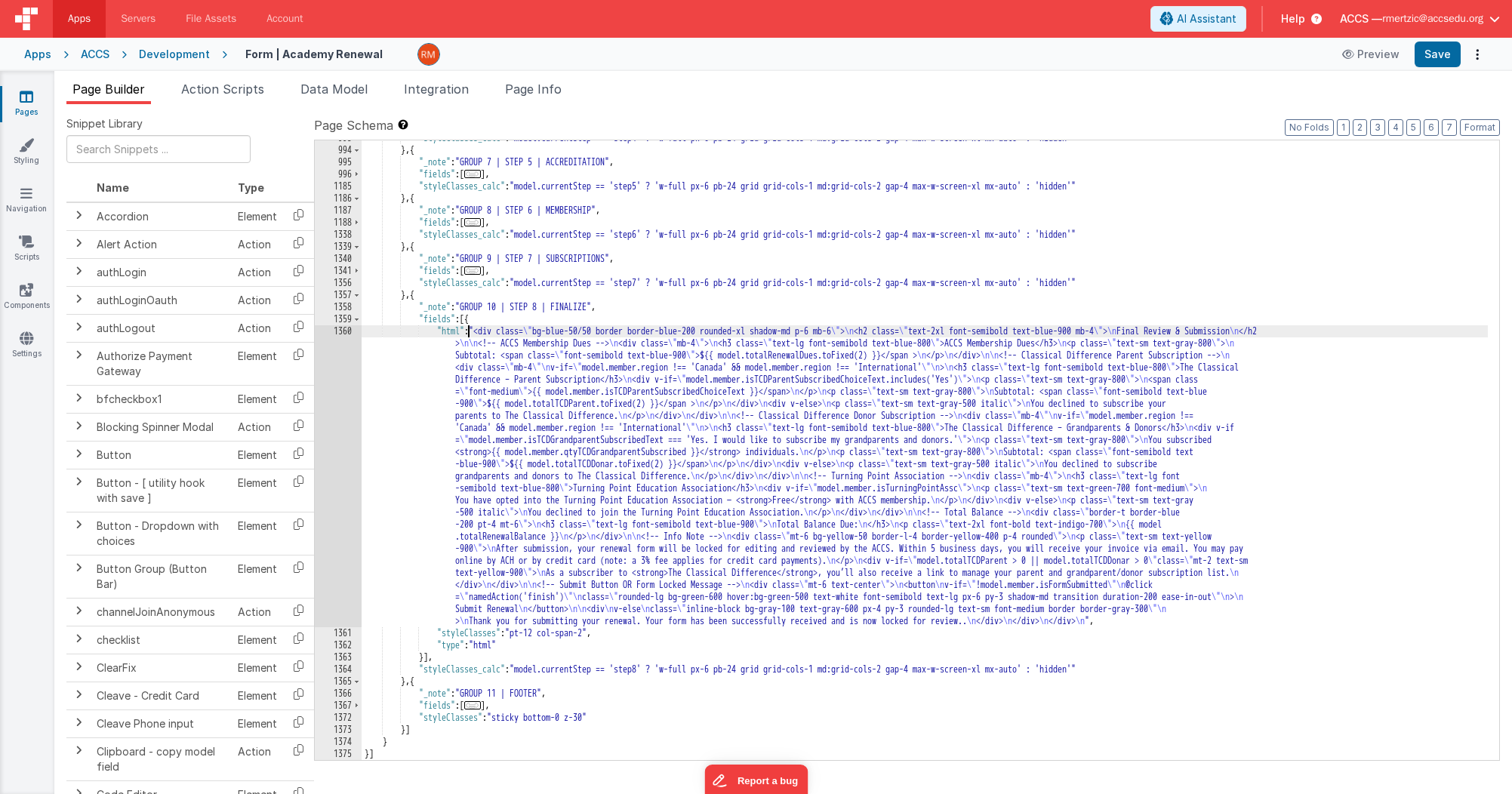 click on "1360" at bounding box center [338, 476] 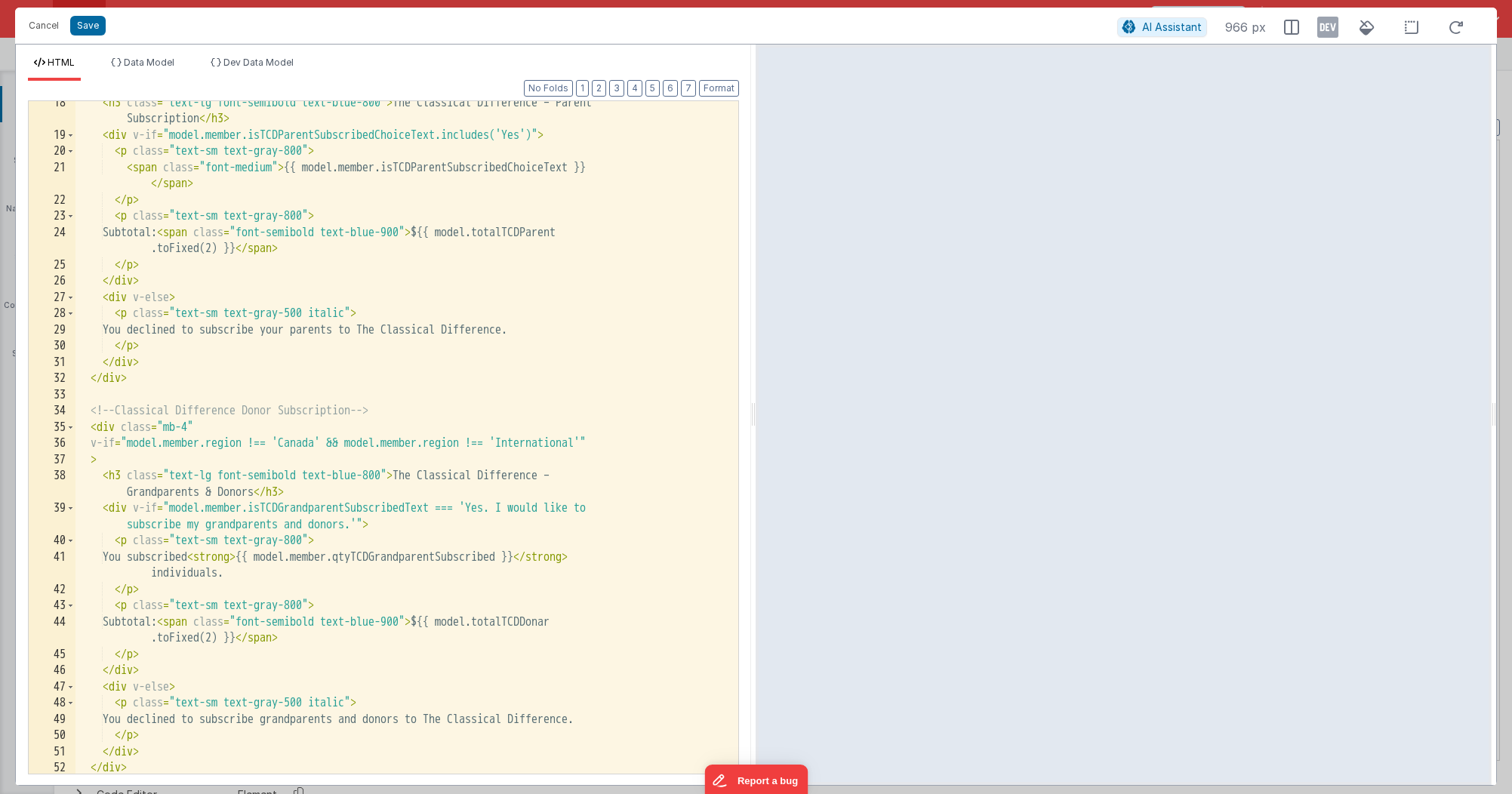 scroll, scrollTop: 0, scrollLeft: 0, axis: both 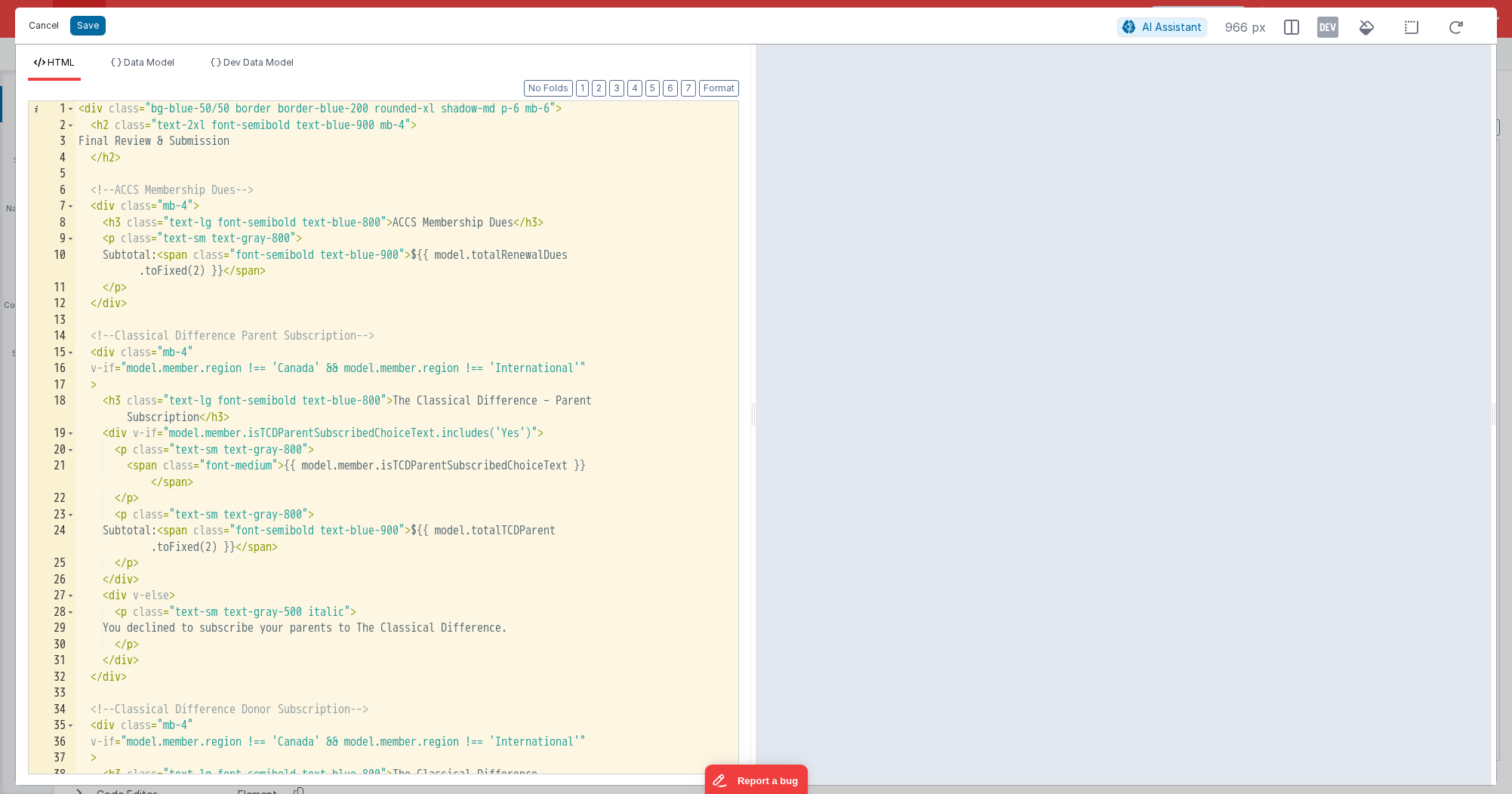 click on "Cancel" at bounding box center (44, 26) 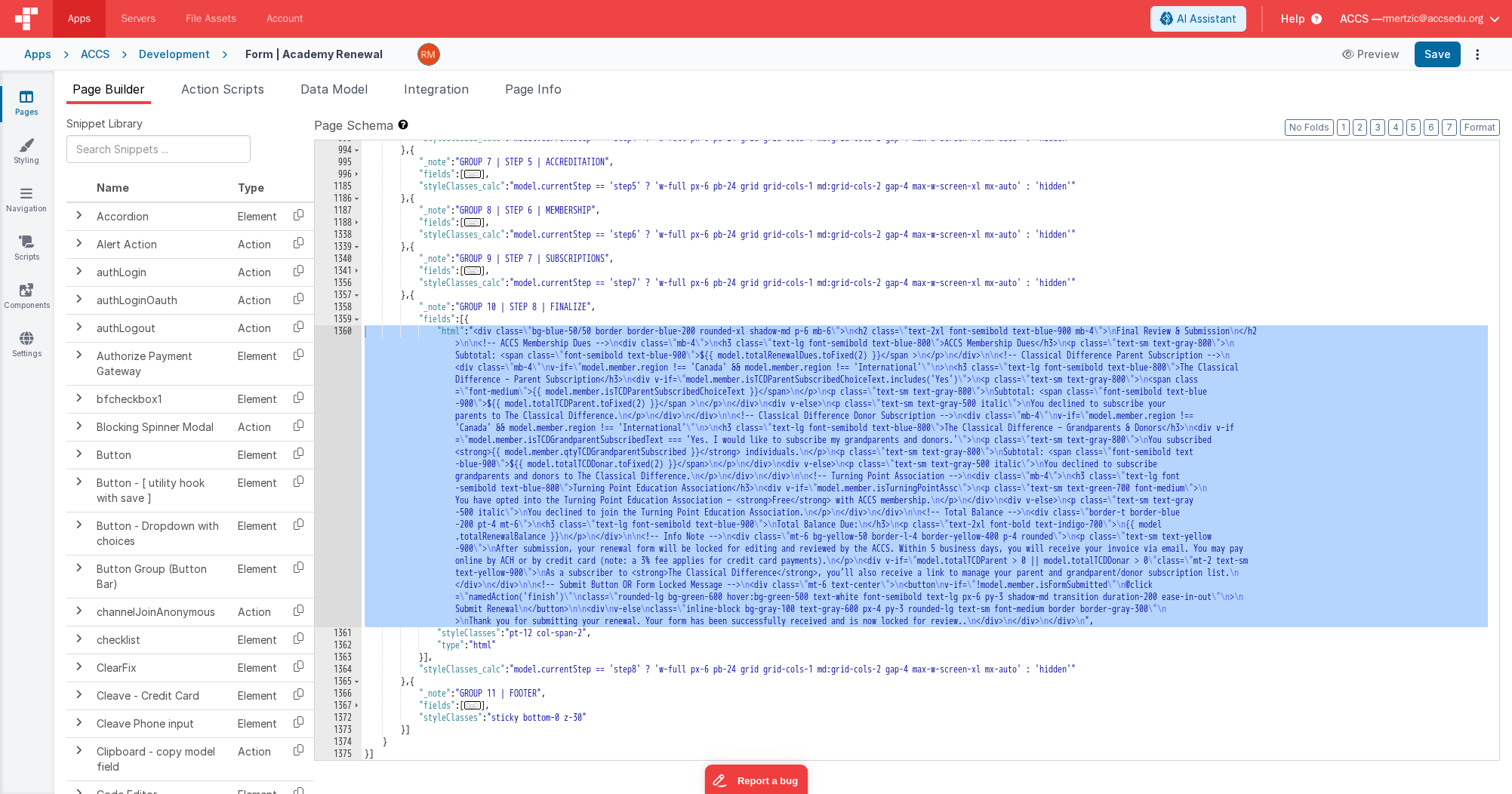 click on ""styleClasses_calc" :  "model.currentStep == 'step4' ? 'w-full px-6 pb-24 grid grid-cols-1 md:grid-cols-2 gap-4 max-w-screen-xl mx-auto' : 'hidden'"           } ,  {                "_note" :  "GROUP 7 | STEP 5 | ACCREDITATION" ,                "fields" :  [ ... ] ,                "styleClasses_calc" :  "model.currentStep == 'step5' ? 'w-full px-6 pb-24 grid grid-cols-1 md:grid-cols-2 gap-4 max-w-screen-xl mx-auto' : 'hidden'"           } ,  {                "_note" :  "GROUP 8 | STEP 6 | MEMBERSHIP" ,                "fields" :  [ ... ] ,                "styleClasses_calc" :  "model.currentStep == 'step6' ? 'w-full px-6 pb-24 grid grid-cols-1 md:grid-cols-2 gap-4 max-w-screen-xl mx-auto' : 'hidden'"           } ,  {                "_note" :  "GROUP 9 | STEP 7 | SUBSCRIPTIONS" ,                "fields" :  [ ... ] ,                "styleClasses_calc" :  "model.currentStep == 'step7' ? 'w-full px-6 pb-24 grid grid-cols-1 md:grid-cols-2 gap-4 max-w-screen-xl mx-auto' : 'hidden'"           } ,  { :" at bounding box center (925, 454) 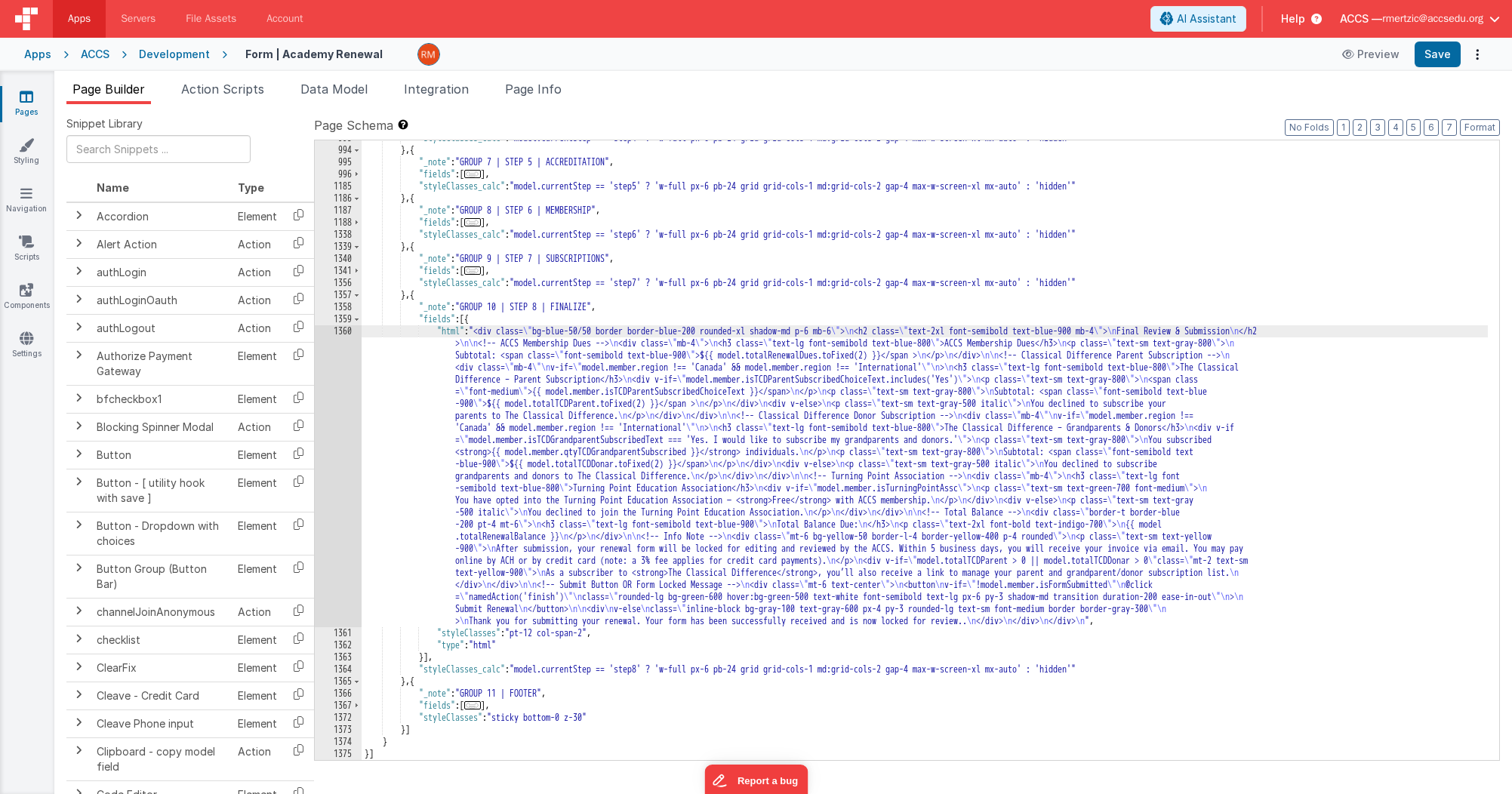 click on "1360" at bounding box center (338, 476) 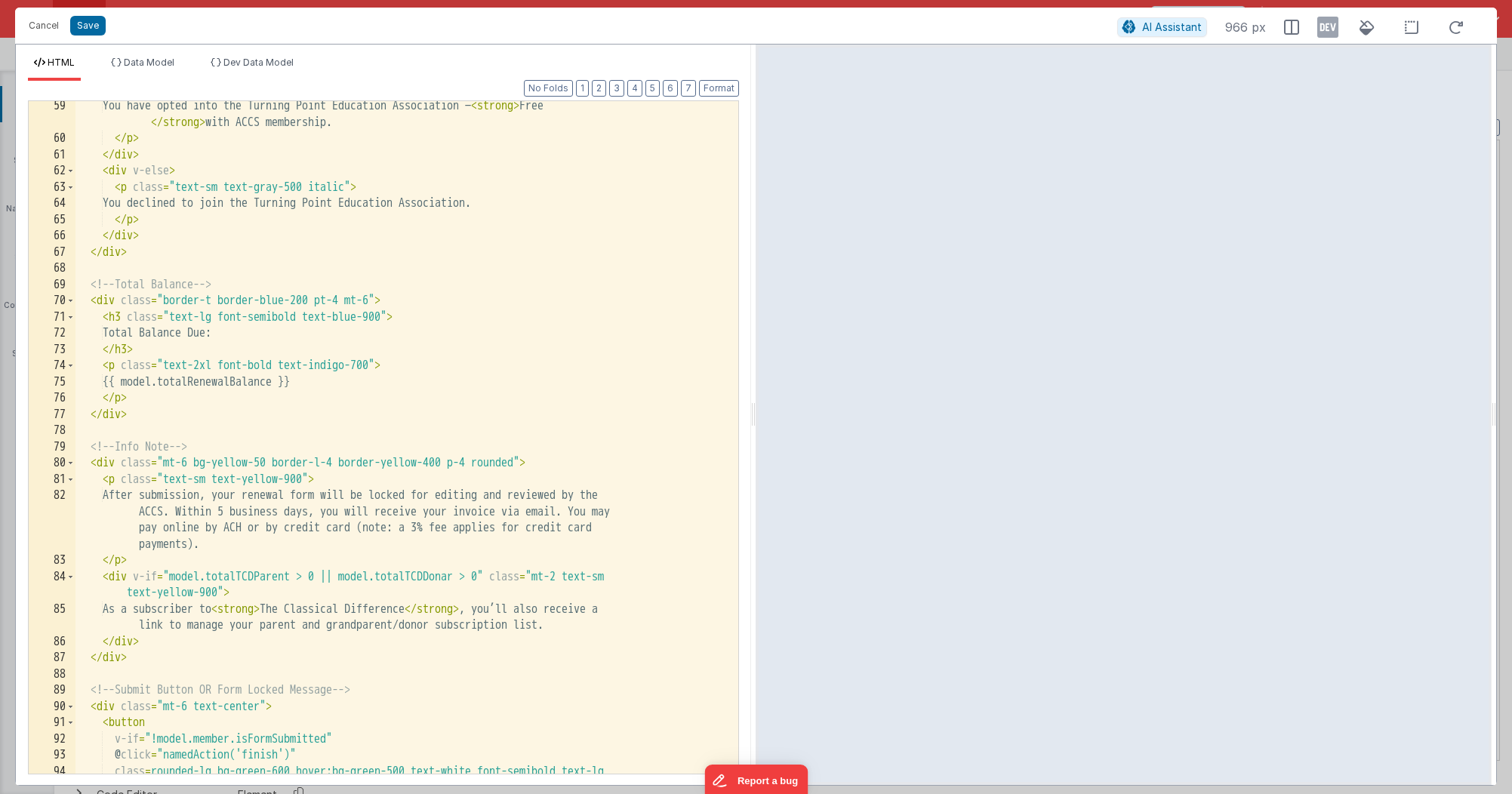 scroll, scrollTop: 1356, scrollLeft: 0, axis: vertical 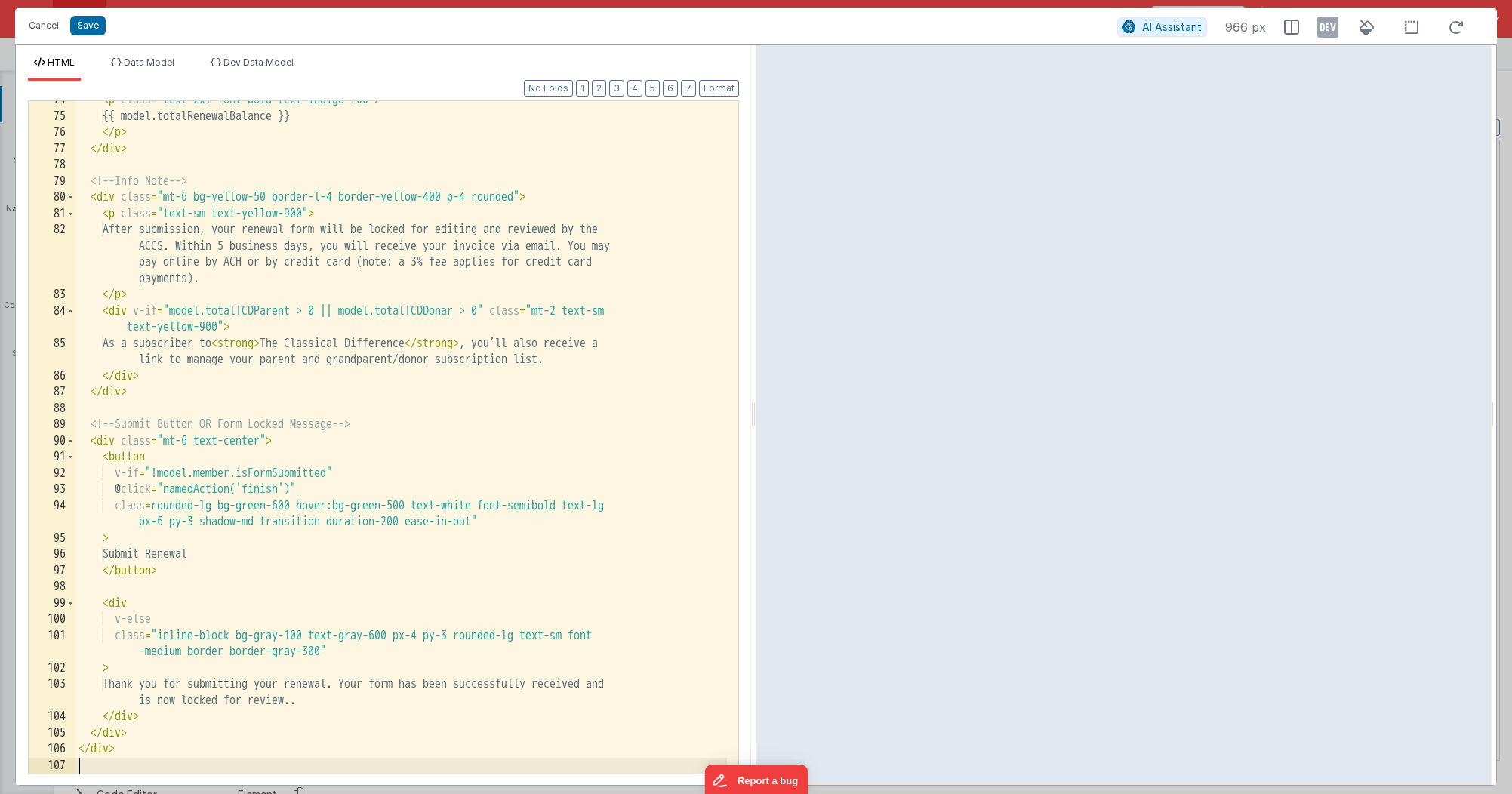 click on "< p   class = "text-2xl font-bold text-indigo-700" >        {{ model.totalRenewalBalance }}      </ p >    </ div >    <!--  Info Note  -->    < div   class = "mt-6 bg-yellow-50 border-l-4 border-yellow-400 p-4 rounded" >      < p   class = "text-sm text-yellow-900" >        After submission, your renewal form will be locked for editing and reviewed by the             ACCS. Within 5 business days, you will receive your invoice via email. You may             pay online by ACH or by credit card (note: a 3% fee applies for credit card             payments).      </ p >      < div   v-if = "model.totalTCDParent > 0 || model.totalTCDDonar > 0"   class = "mt-2 text-sm           text-yellow-900" >        As a subscriber to  < strong > The Classical Difference </ strong > , you’ll also receive a             link to manage your parent and grandparent/donor subscription list.      </ div >    </ div >    <!--  Submit Button OR Form Locked Message  -->    < div   =" at bounding box center (401, 445) 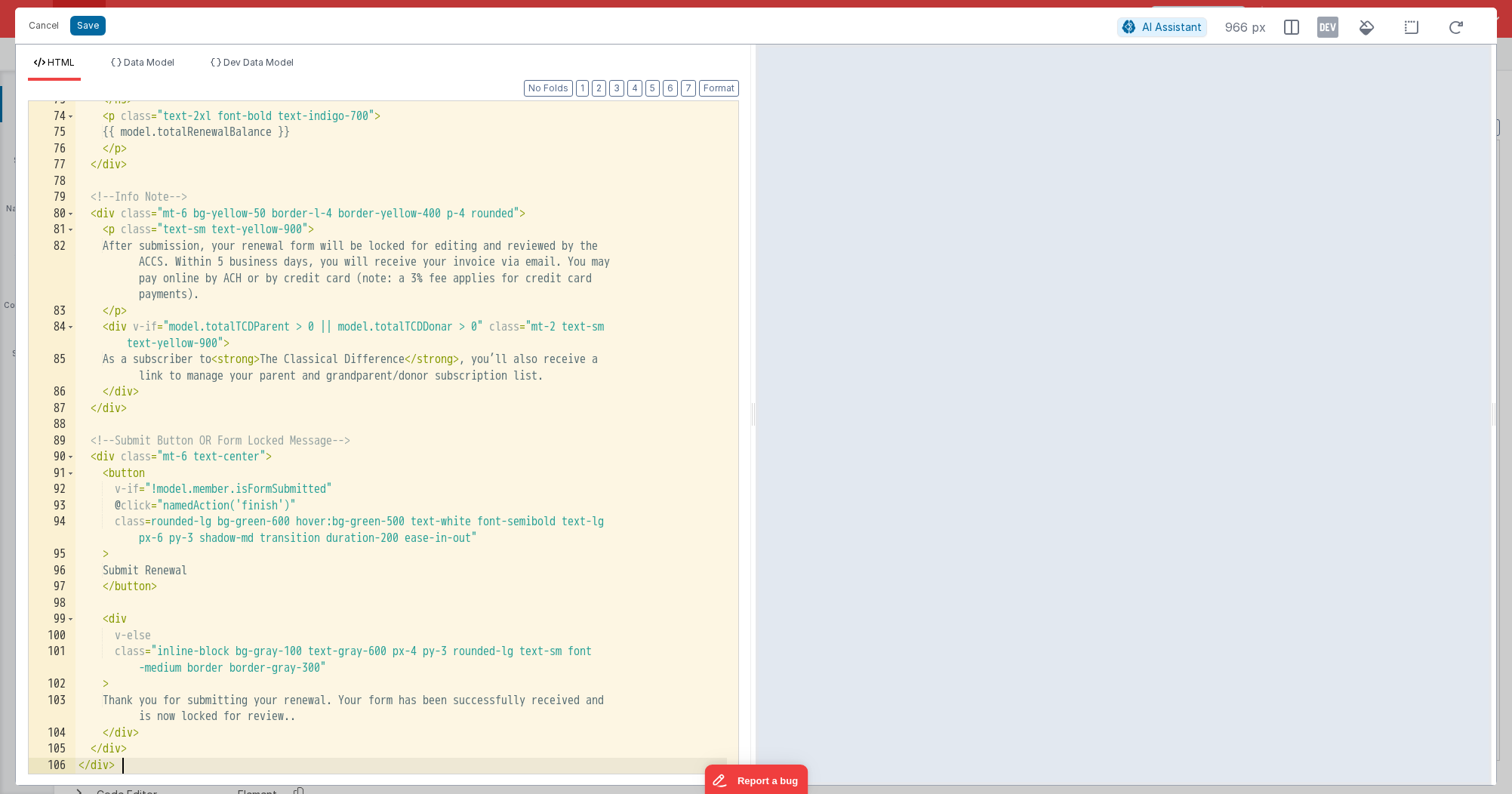 scroll, scrollTop: 1340, scrollLeft: 0, axis: vertical 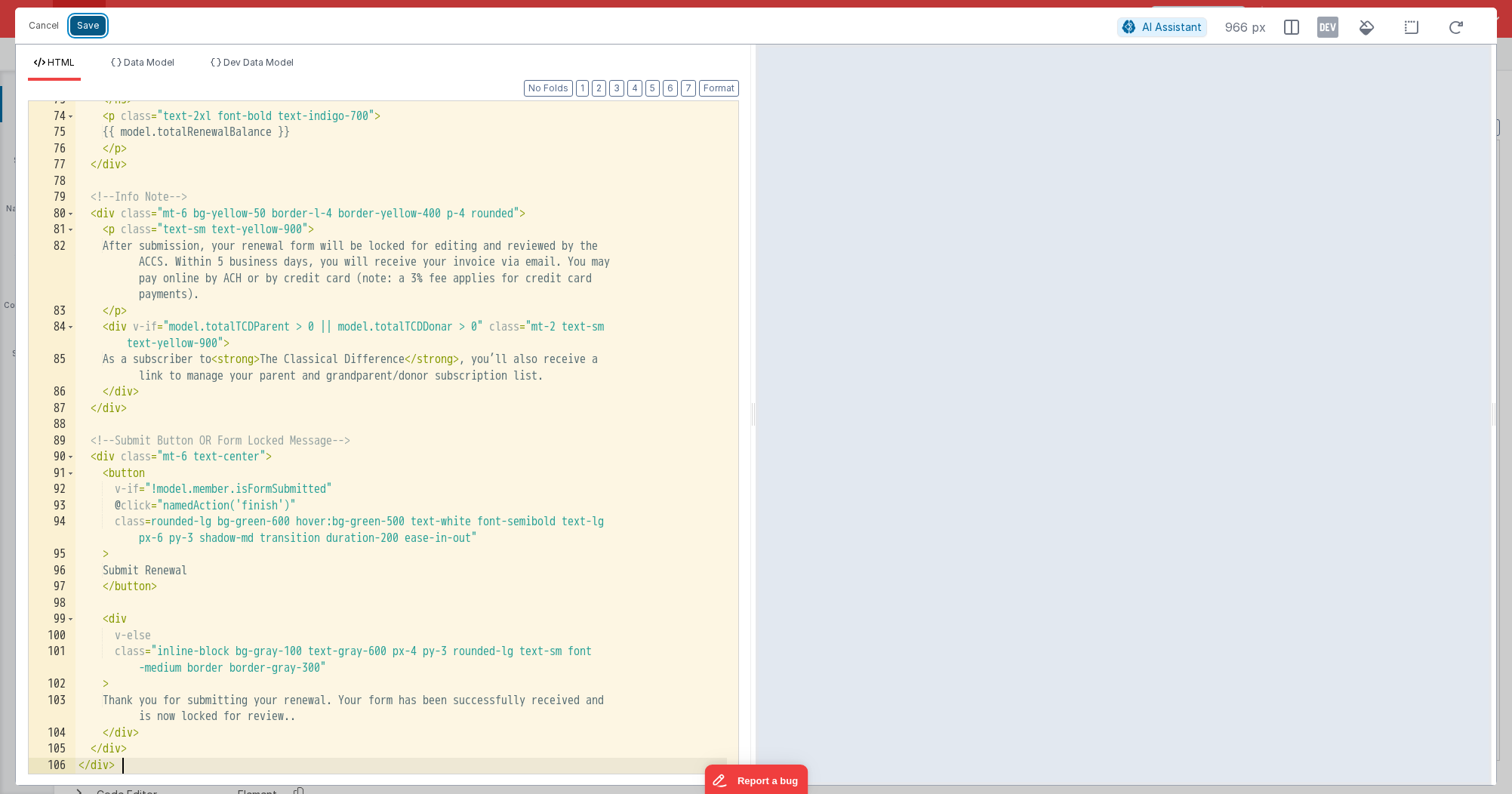 click on "Save" at bounding box center (88, 26) 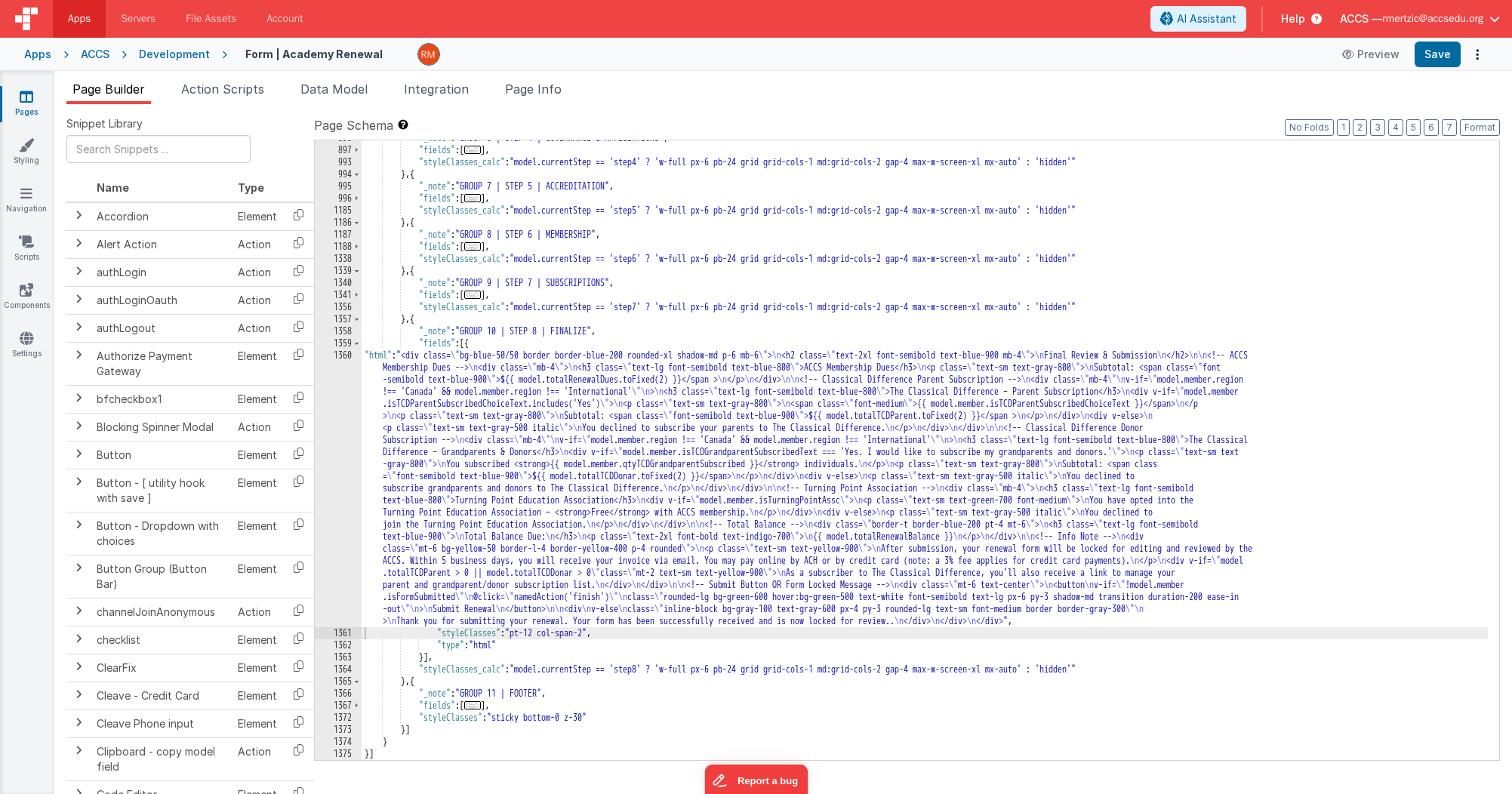 scroll, scrollTop: 552, scrollLeft: 0, axis: vertical 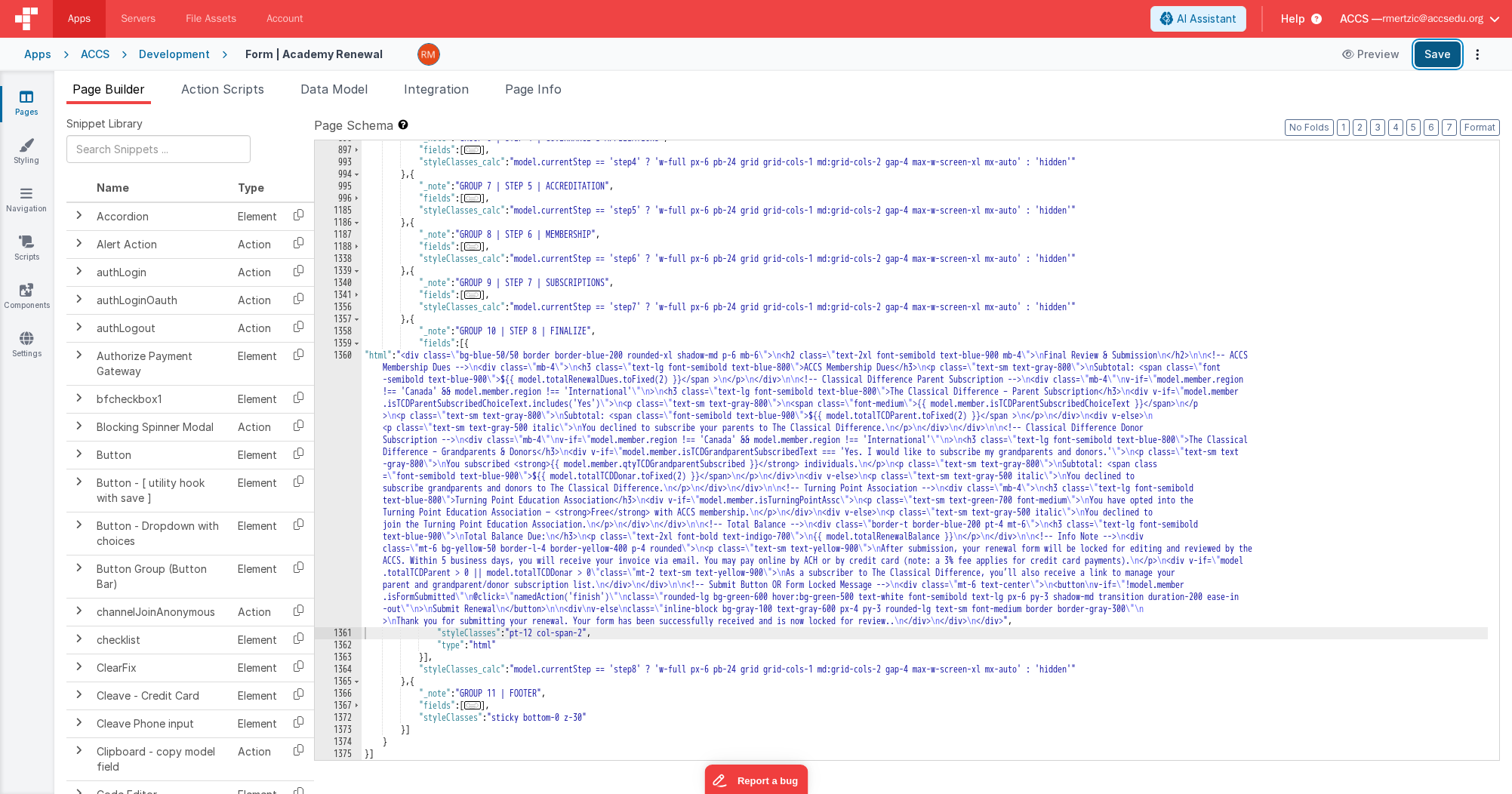click on "Save" at bounding box center (1437, 54) 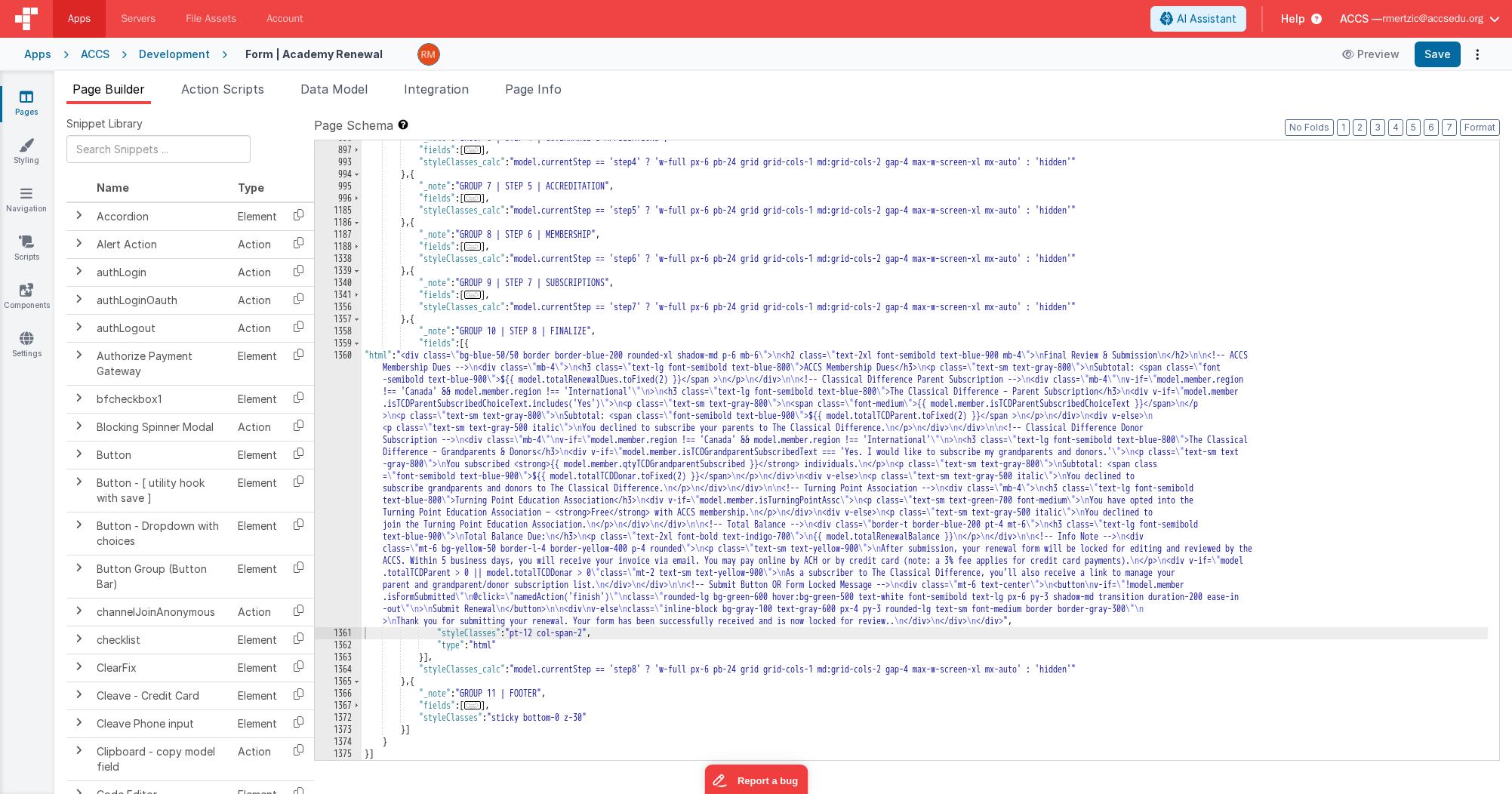 click on "Pages" at bounding box center [26, 104] 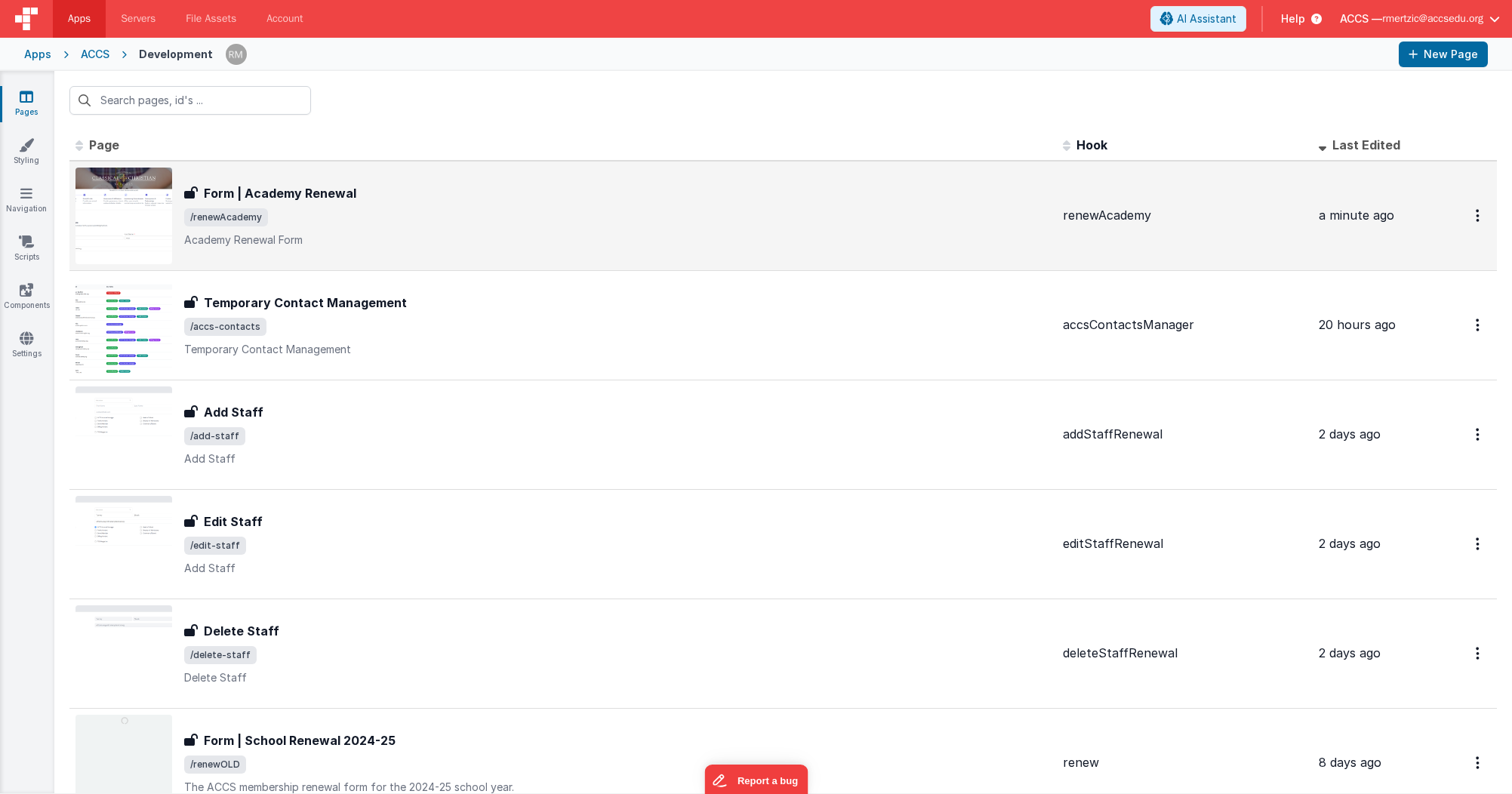 click on "Form | Academy Renewal" at bounding box center (280, 193) 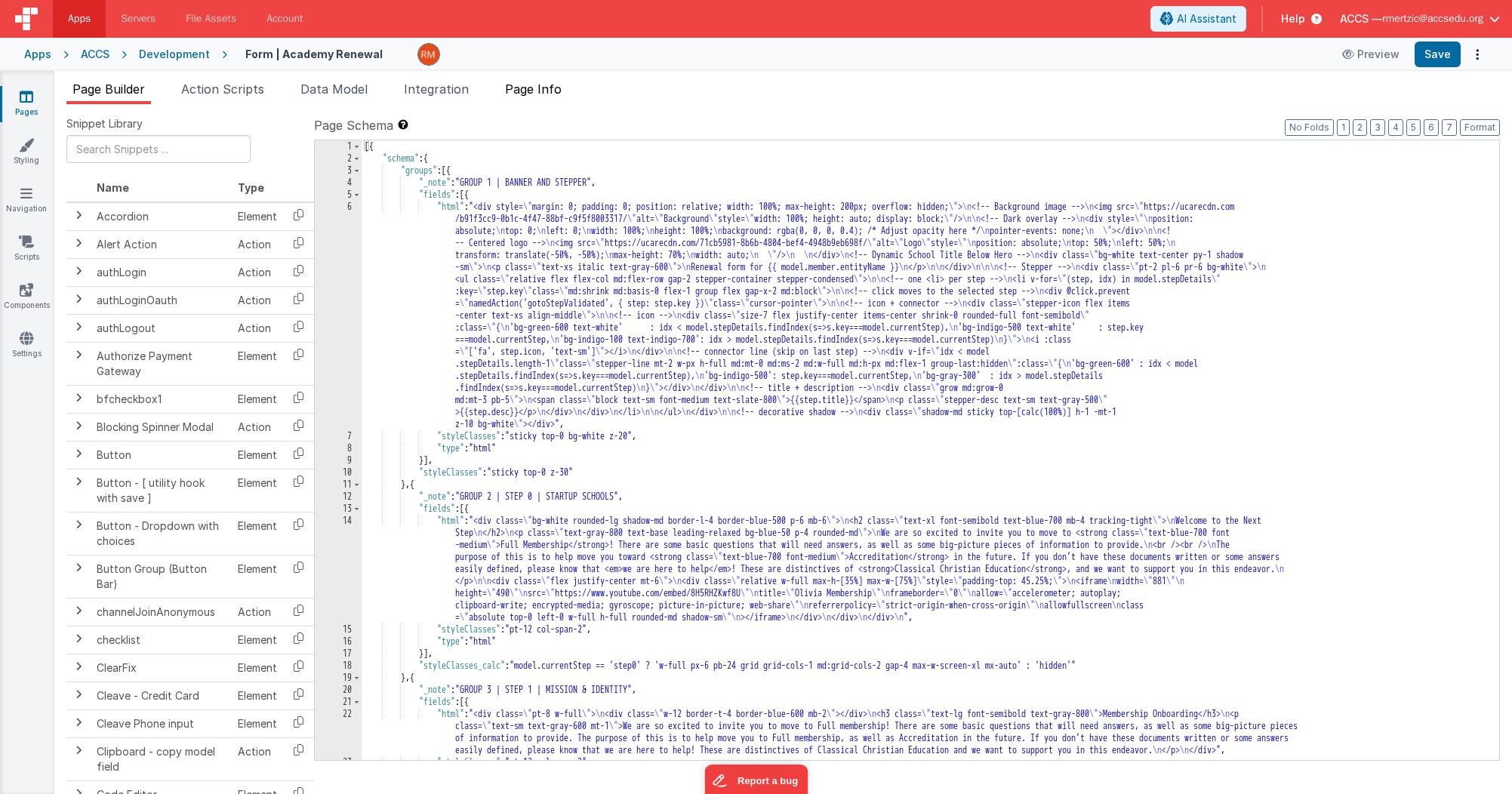 click on "Page Info" at bounding box center [533, 89] 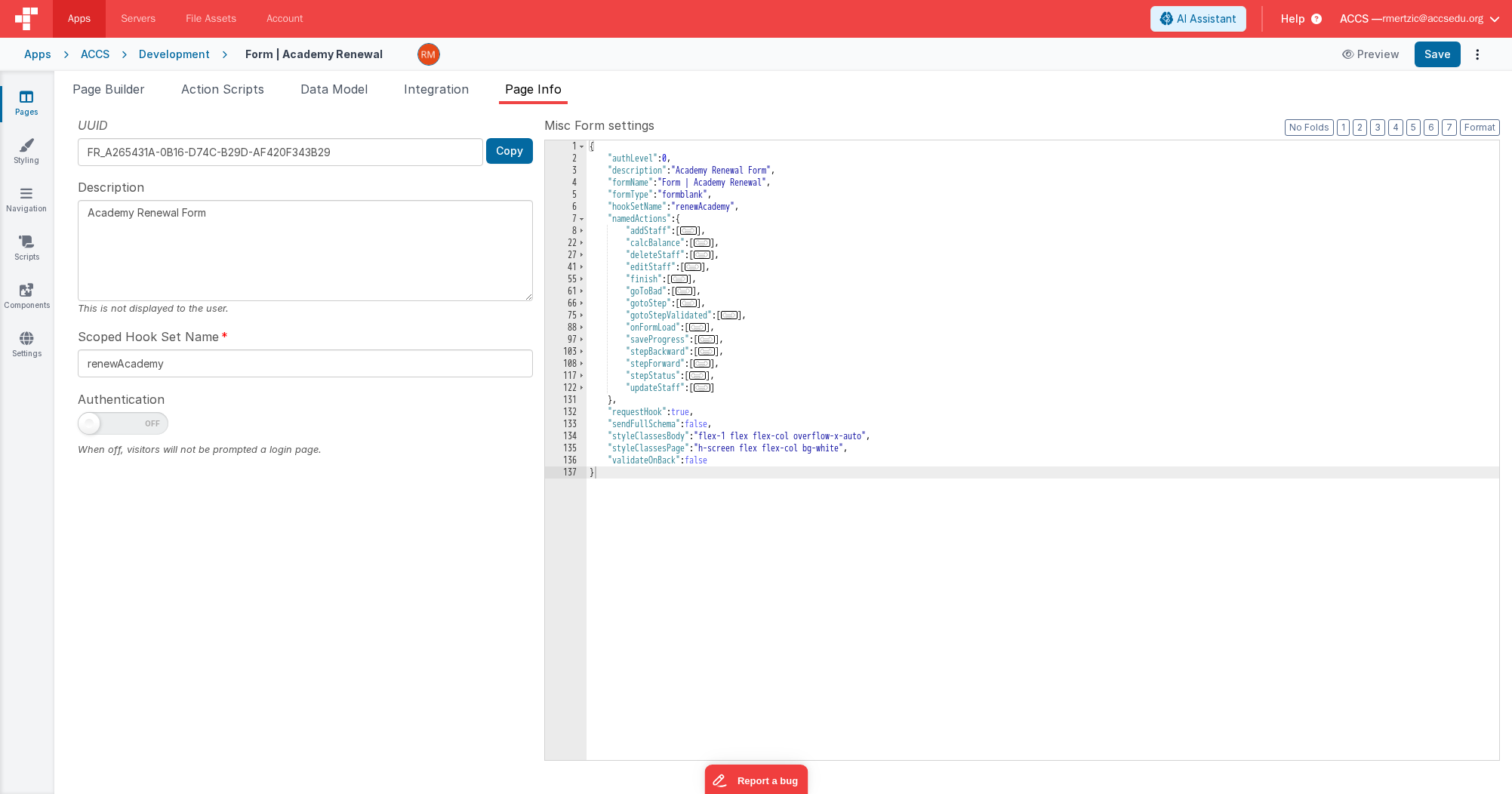 click on "Pages" at bounding box center (26, 104) 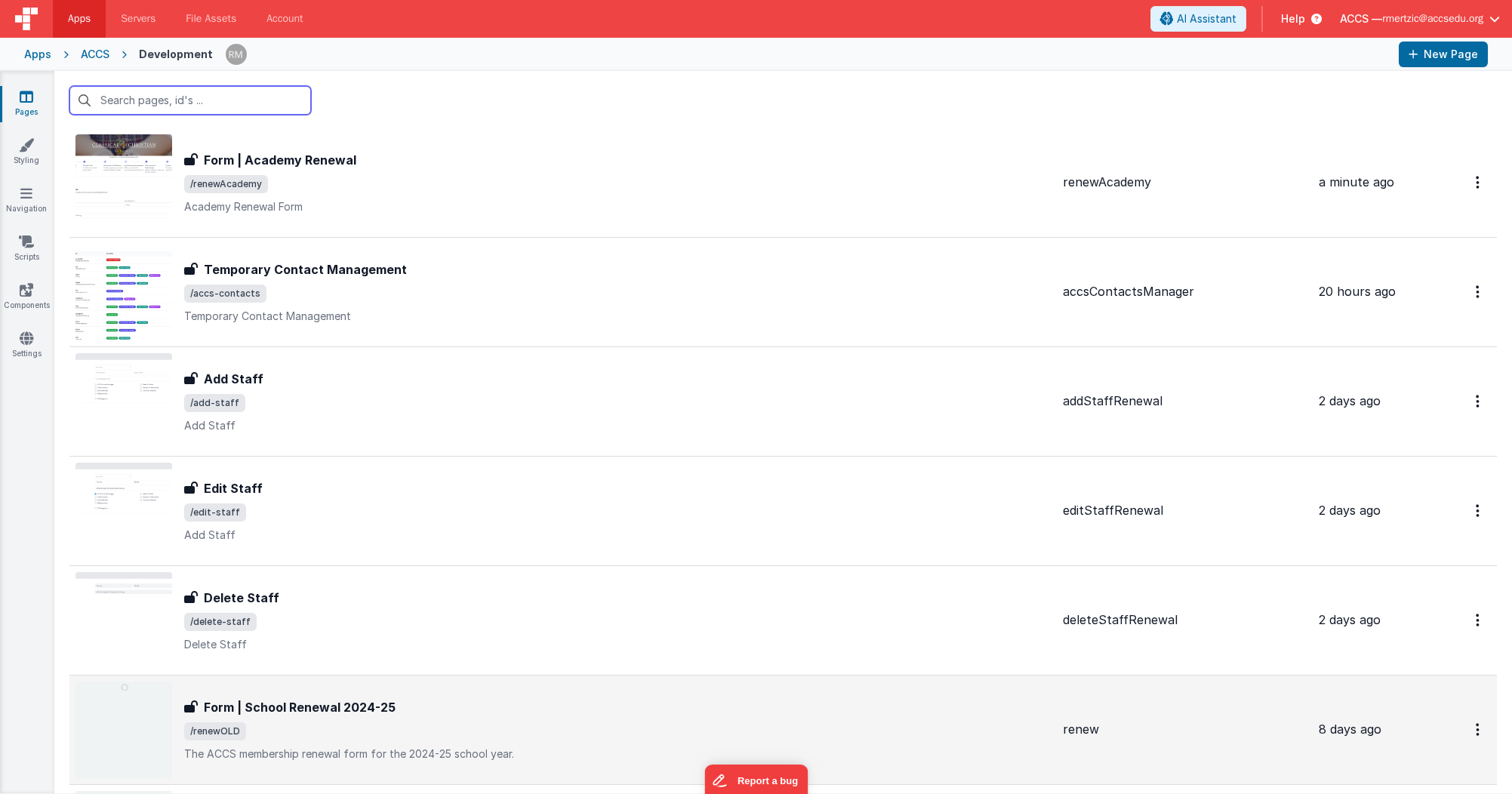 scroll, scrollTop: 327, scrollLeft: 0, axis: vertical 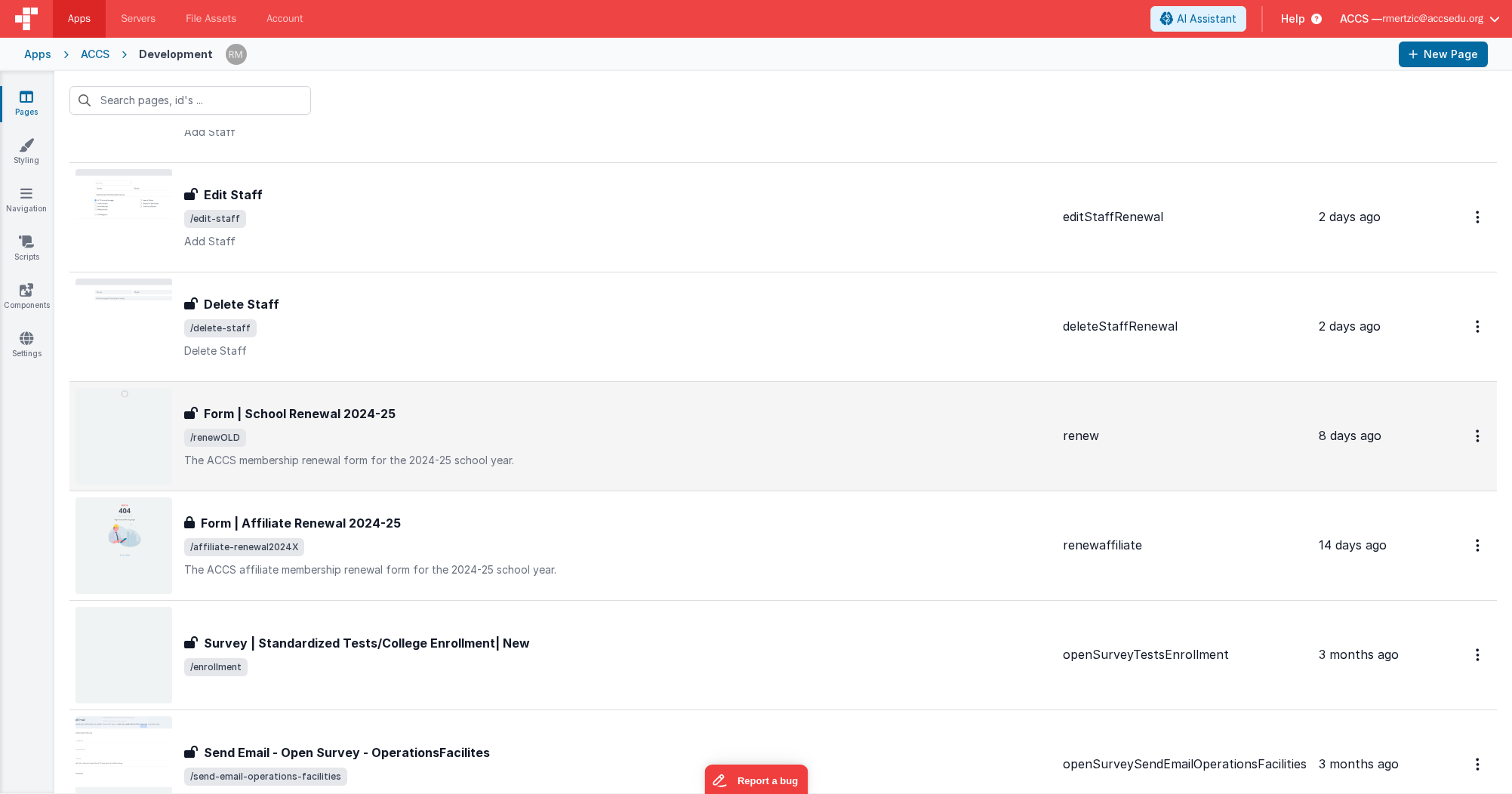 click on "The ACCS membership renewal form for the 2024-25 school year." at bounding box center [617, 460] 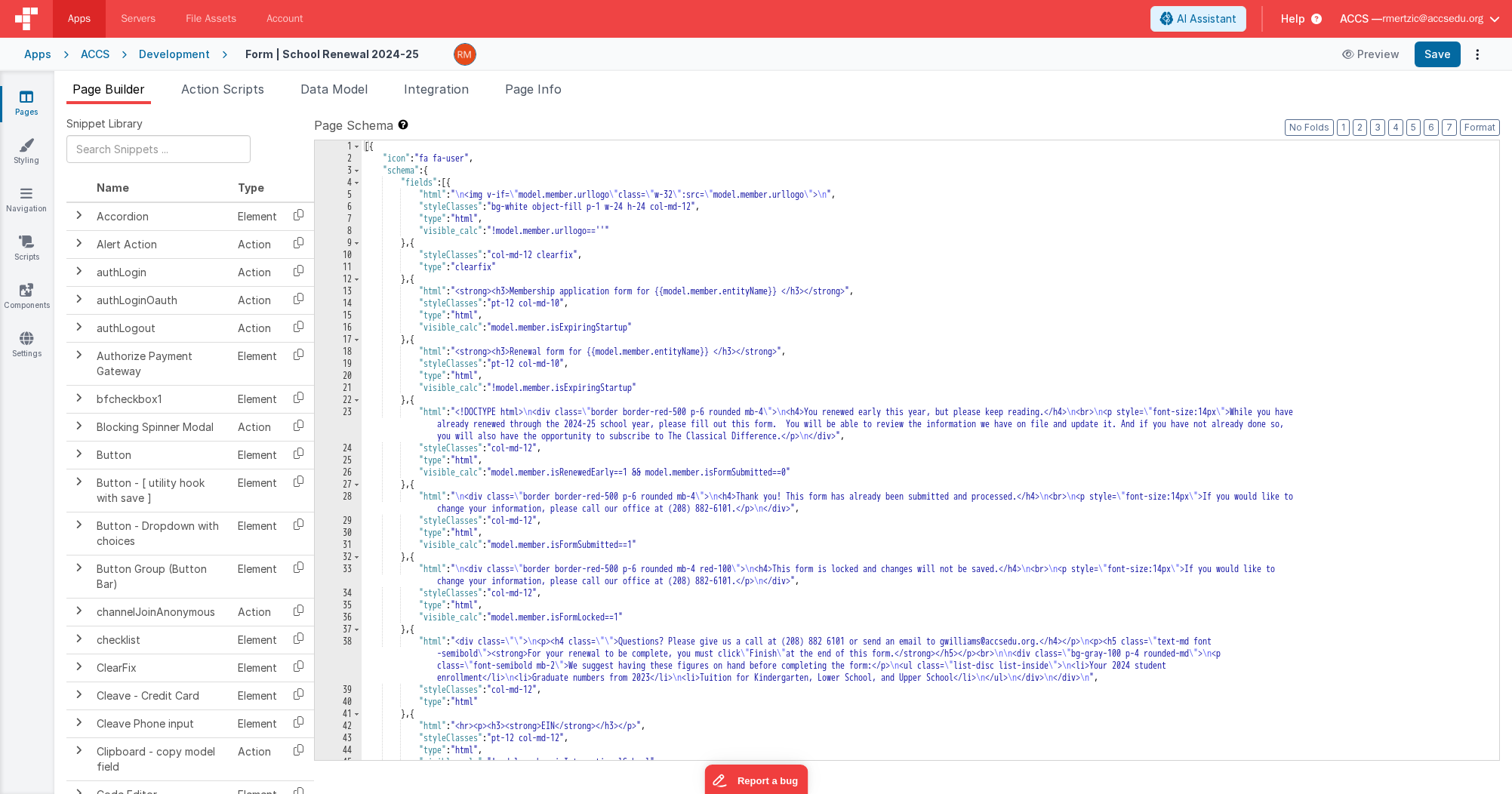 click on "[{      "icon" :  "fa fa-user" ,      "schema" :  {           "fields" :  [{                "html" :  " \n <img v-if= \" model.member.urllogo \"  class= \" w-32 \"  :src= \" model.member.urllogo \" > \n " ,                "styleClasses" :  "bg-white object-fill p-1 w-24 h-24 col-md-12" ,                "type" :  "html" ,                "visible_calc" :  "!model.member.urllogo==''"           } ,  {                "styleClasses" :  "col-md-12 clearfix" ,                "type" :  "clearfix"           } ,  {                "html" :  "<strong><h3>Membership application form for {{model.member.entityName}} </h3></strong>" ,                "styleClasses" :  "pt-12 col-md-10" ,                "type" :  "html" ,                "visible_calc" :  "model.member.isExpiringStartup"           } ,  {                "html" :  "<strong><h3>Renewal form for {{model.member.entityName}} </h3></strong>" ,                "styleClasses" :  "pt-12 col-md-10" ,                "type" :  "html" ,                "visible_calc" :       }" at bounding box center (925, 462) 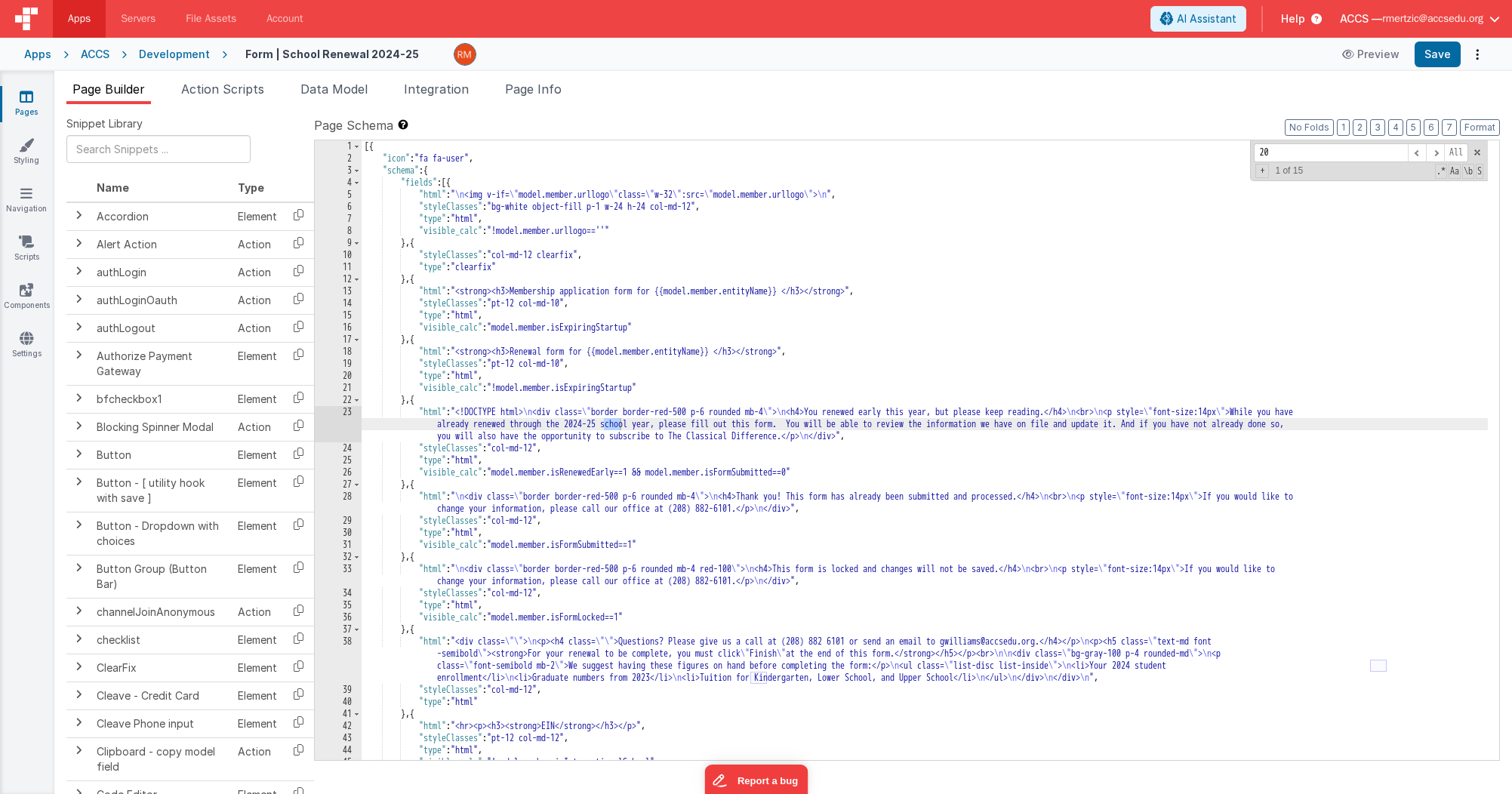 type on "2" 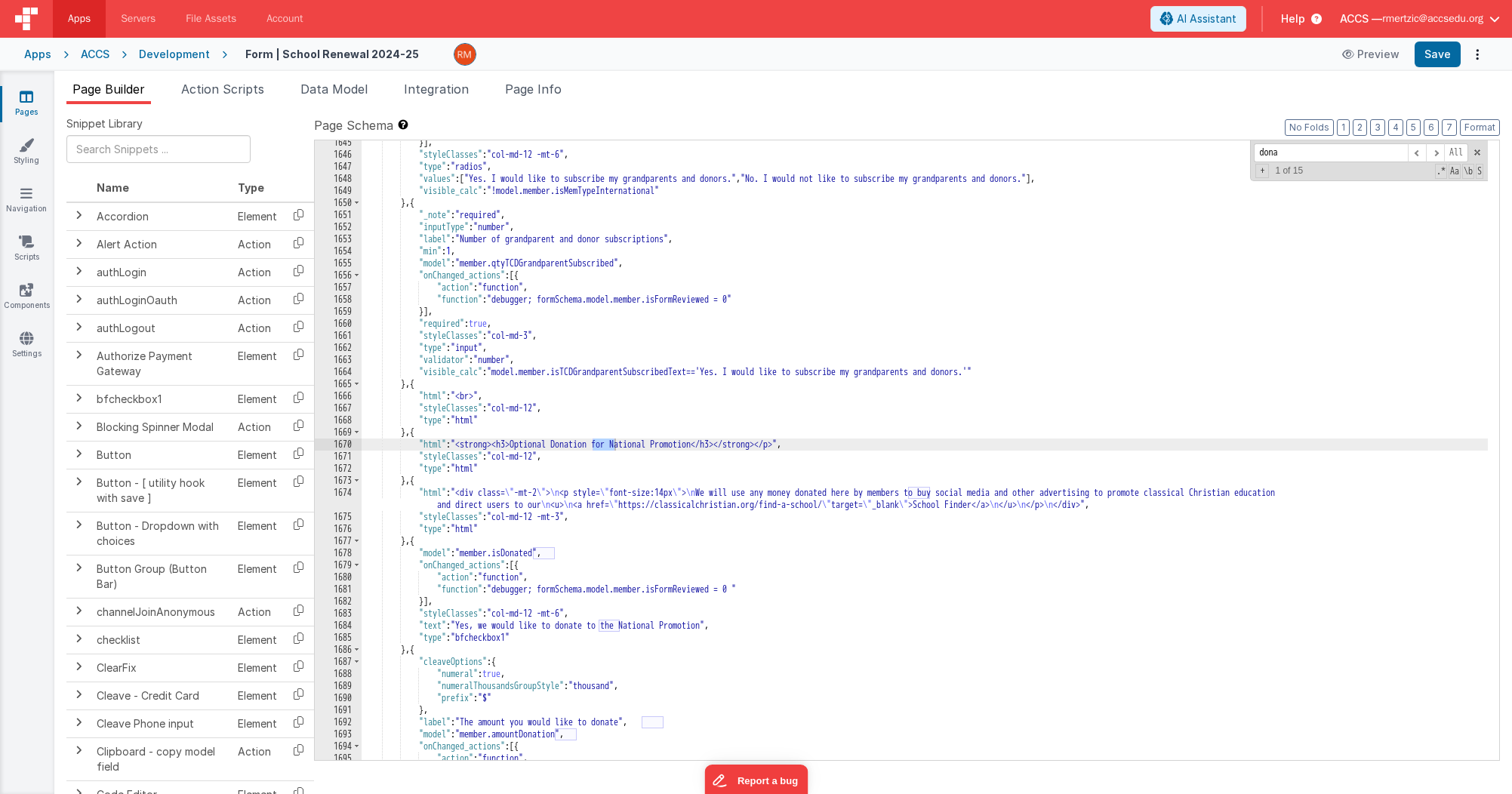 scroll, scrollTop: 20545, scrollLeft: 0, axis: vertical 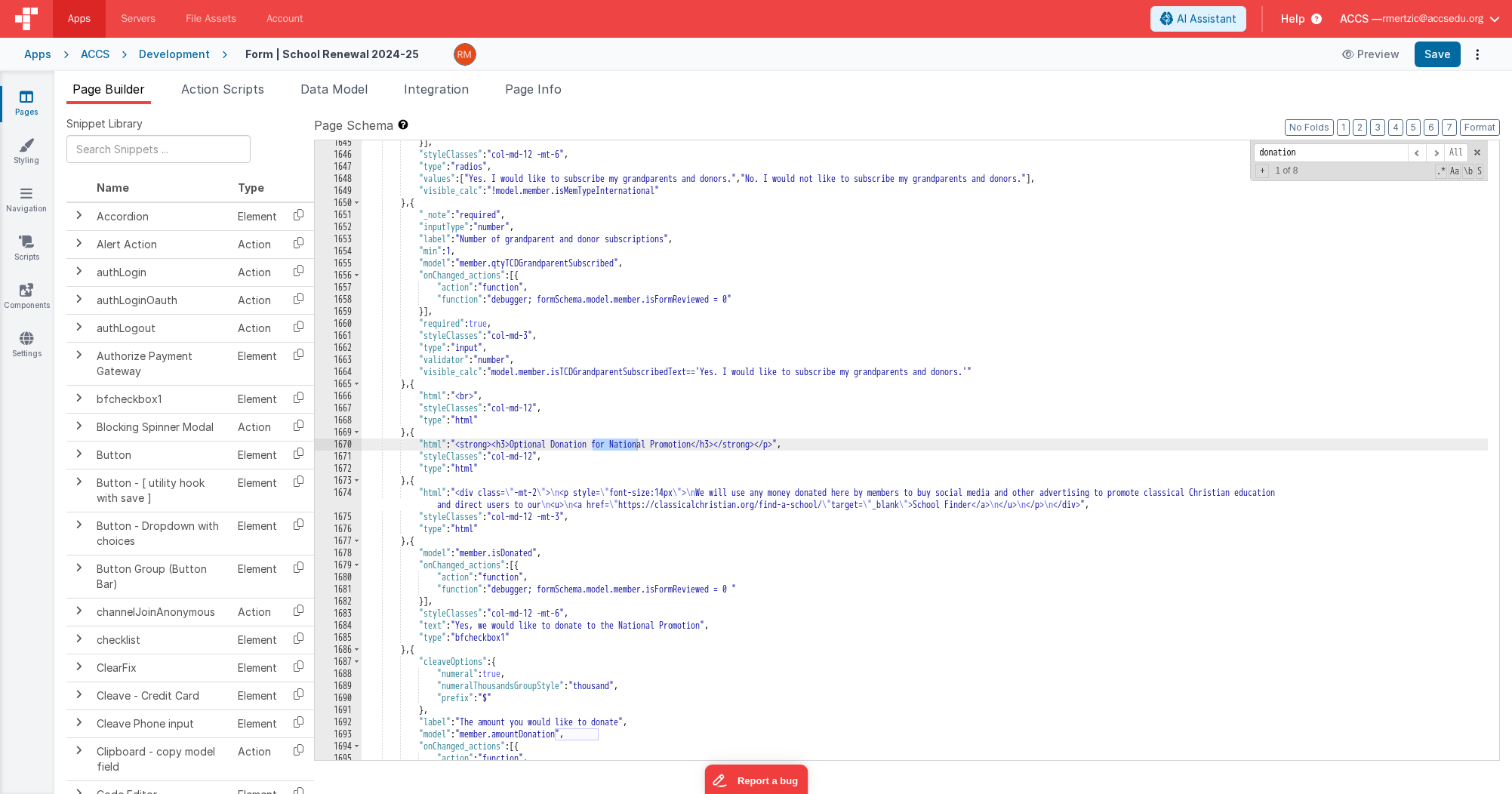 type on "donation" 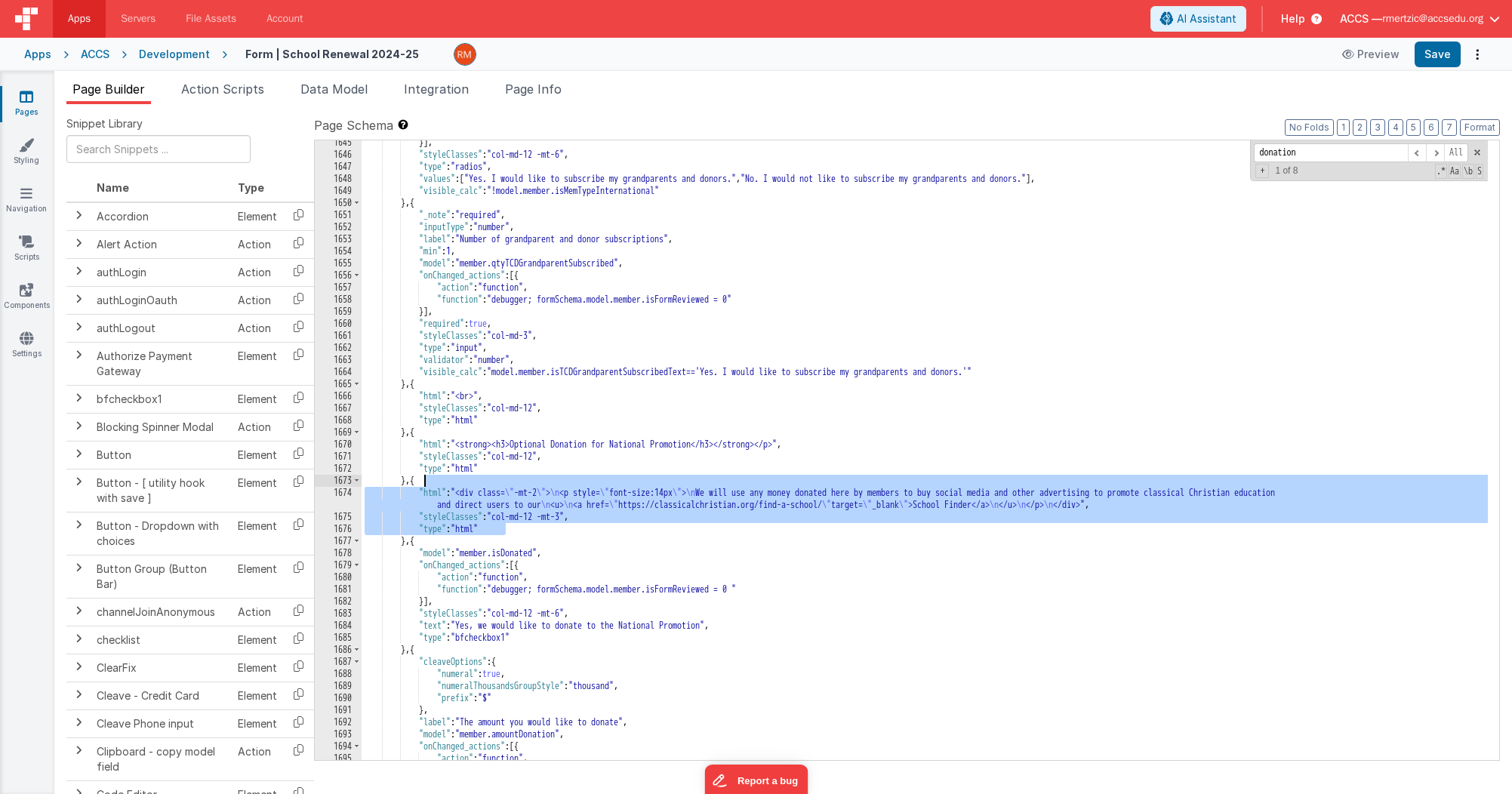drag, startPoint x: 538, startPoint y: 525, endPoint x: 424, endPoint y: 479, distance: 122.93087 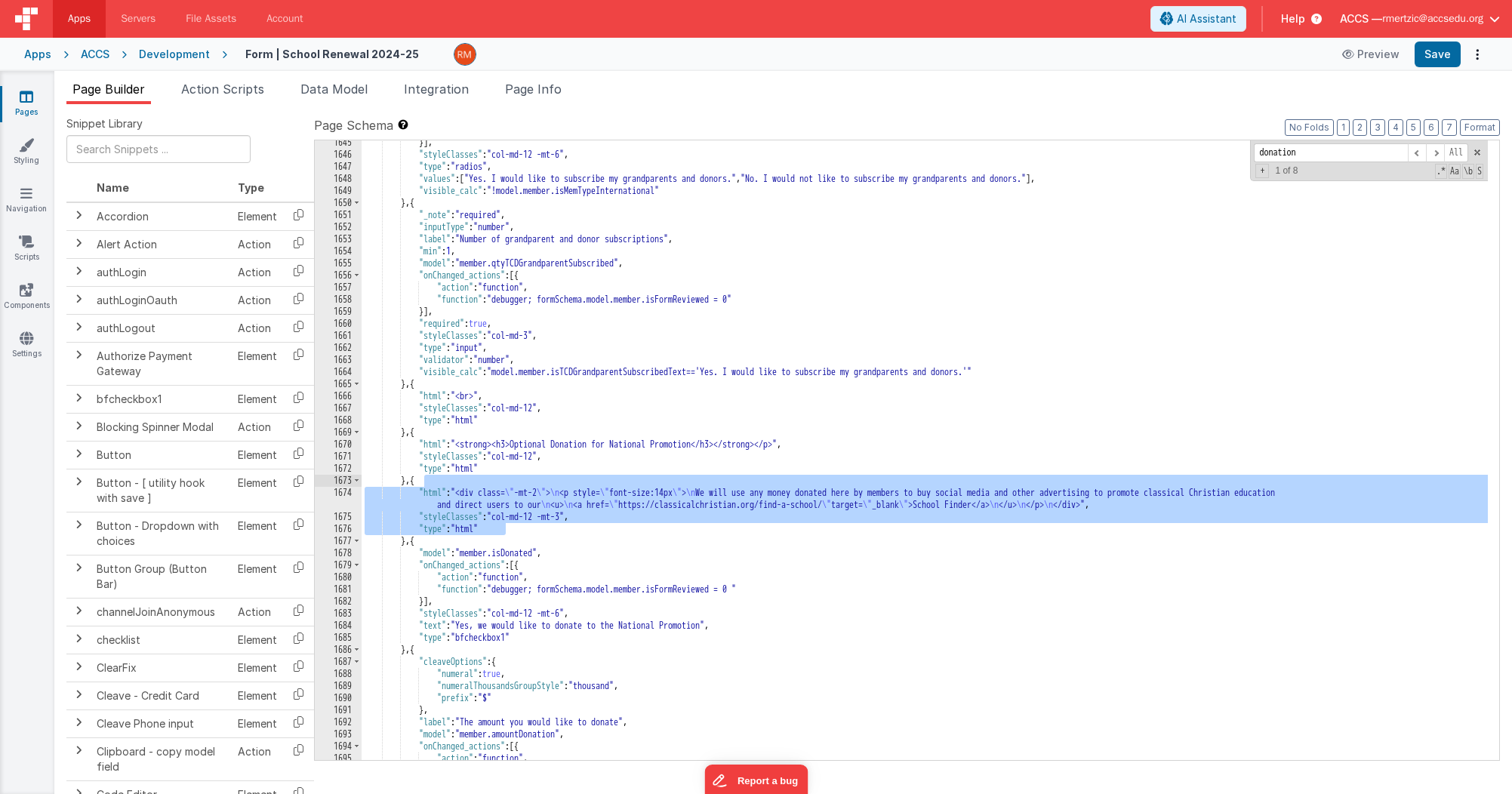 click on "}] ,                "styleClasses" :  "col-md-12 -mt-6" ,                "type" :  "radios" ,                "values" :  [ "Yes. I would like to subscribe my grandparents and donors." ,  "No. I would not like to subscribe my grandparents and donors." ] ,                "visible_calc" :  "!model.member.isMemTypeInternational"           } ,  {                "_note" :  "required" ,                "inputType" :  "number" ,                "label" :  "Number of grandparent and donor subscriptions" ,                "min" :  1 ,                "model" :  "member.qtyTCDGrandparentSubscribed" ,                "onChanged_actions" :  [{                     "action" :  "function" ,                     "function" :  "debugger; formSchema.model.member.isFormReviewed = 0"                }] ,                "required" :  true ,                "styleClasses" :  "col-md-3" ,                "type" :  "input" ,                "validator" :  "number" ,                "visible_calc" :            } ,  {           :" at bounding box center [925, 458] 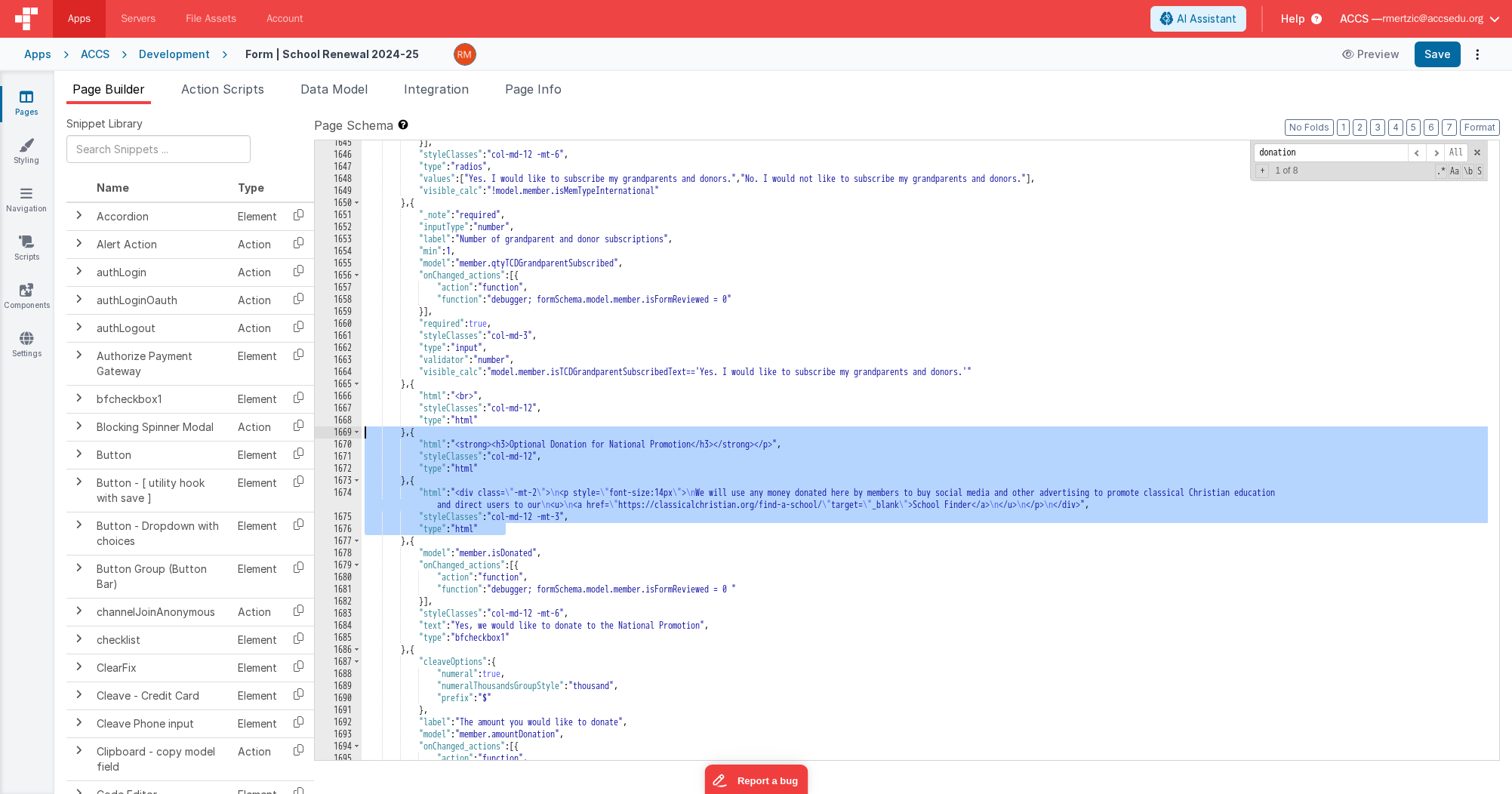 drag, startPoint x: 608, startPoint y: 529, endPoint x: 362, endPoint y: 432, distance: 264.43336 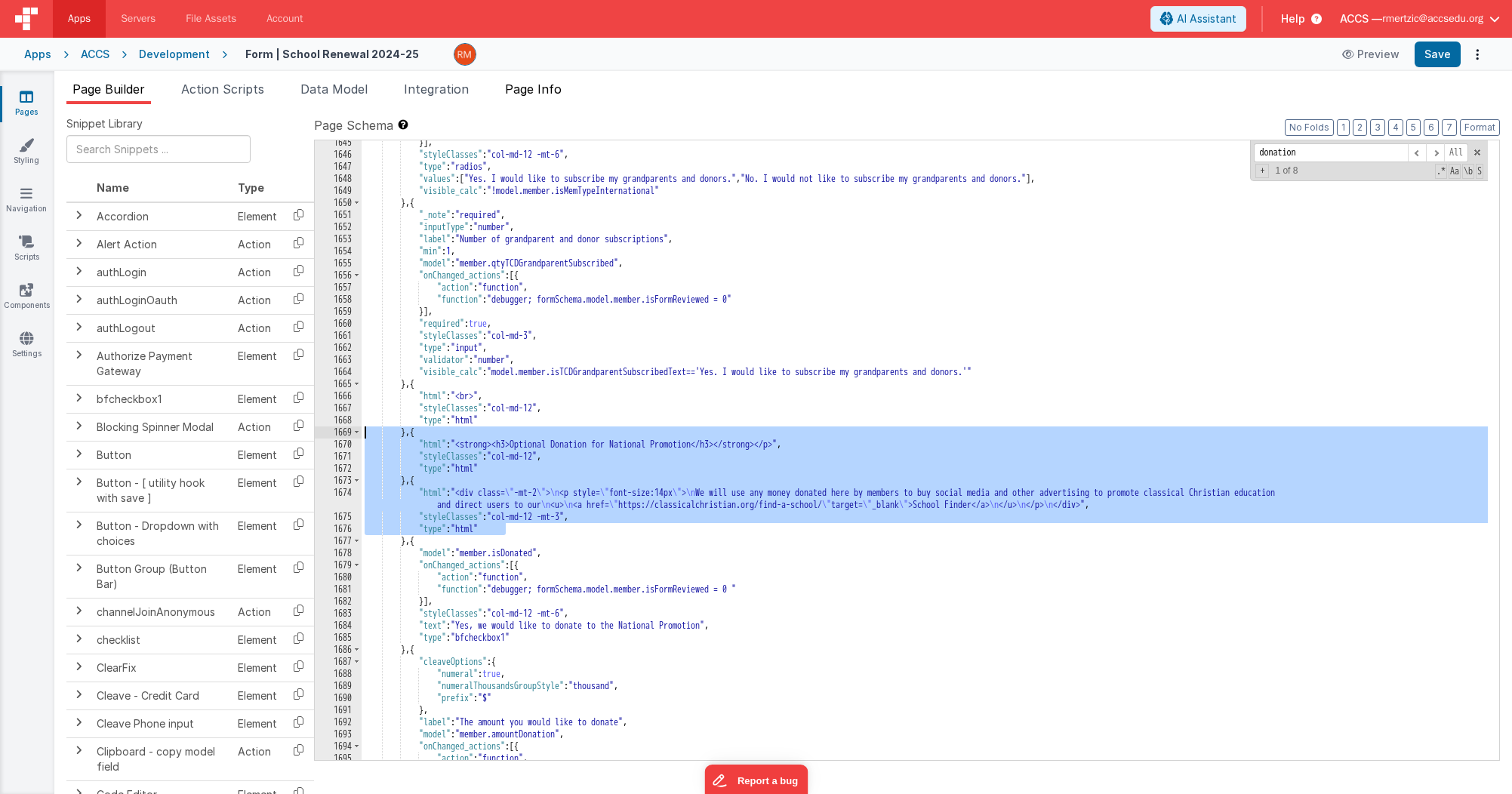 click on "Page Info" at bounding box center (533, 89) 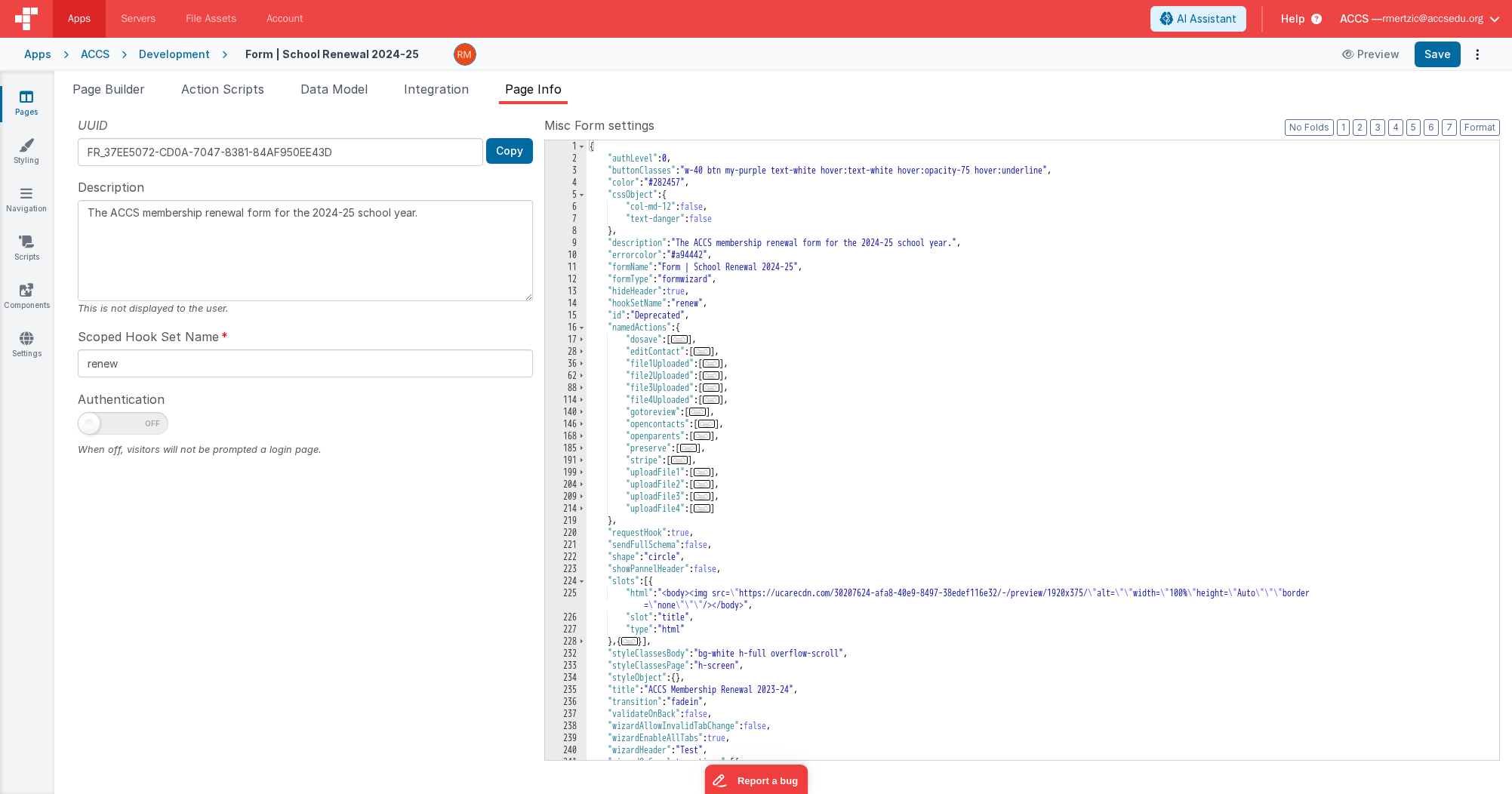 click at bounding box center (26, 97) 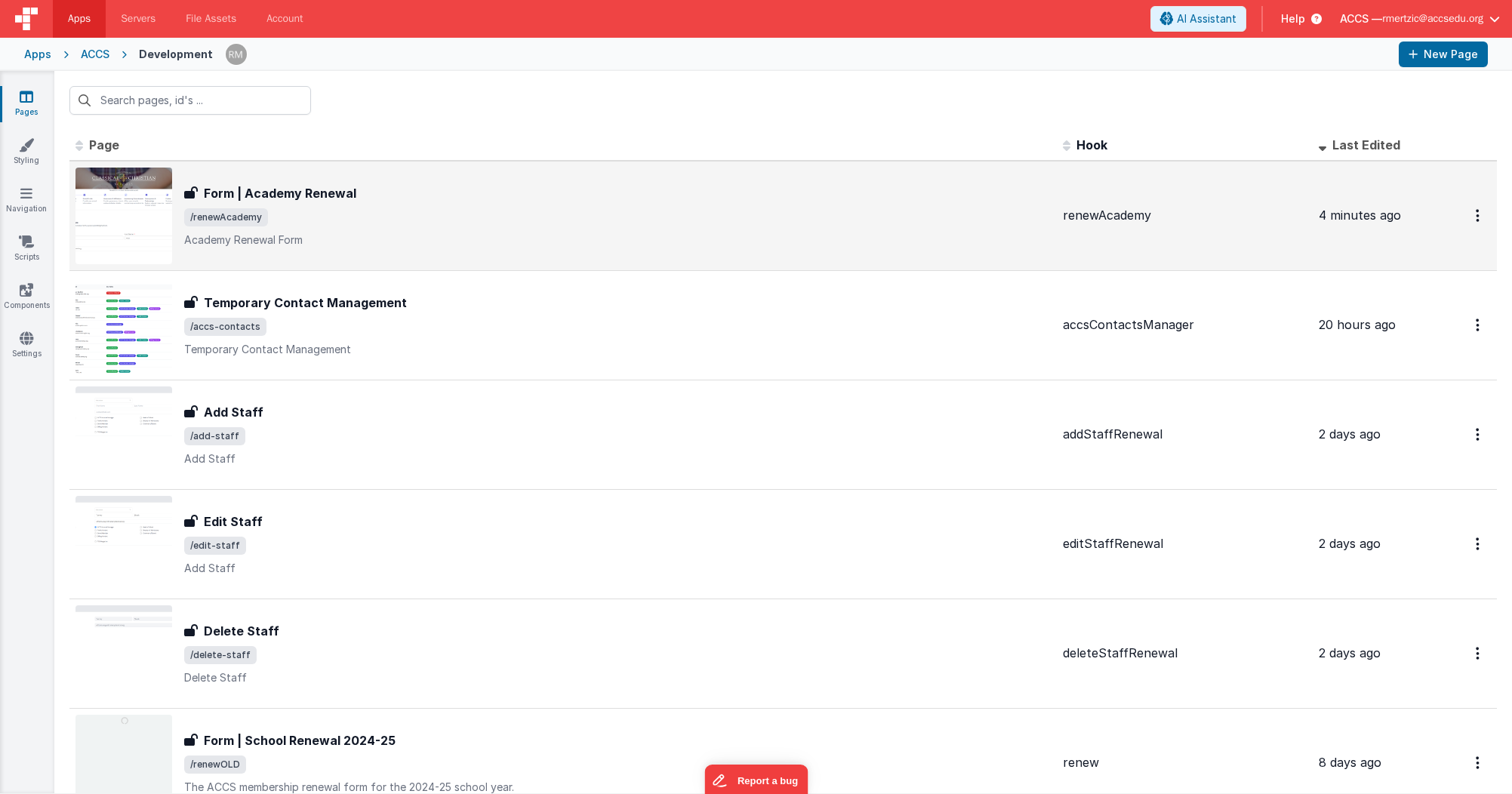 click on "Form | Academy Renewal
Form | Academy Renewal
/renewAcademy   Academy Renewal Form" at bounding box center [617, 216] 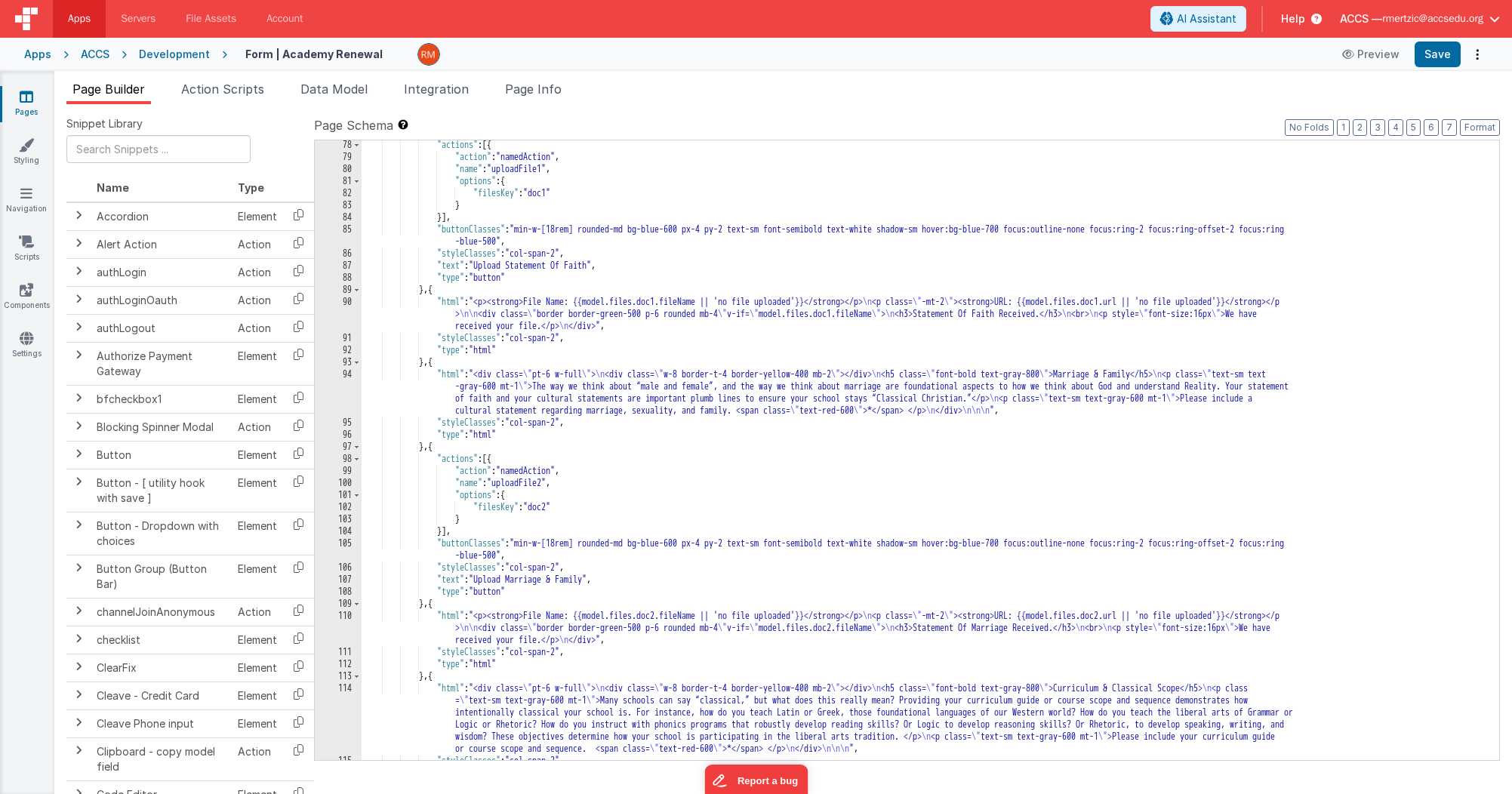 scroll, scrollTop: 1426, scrollLeft: 0, axis: vertical 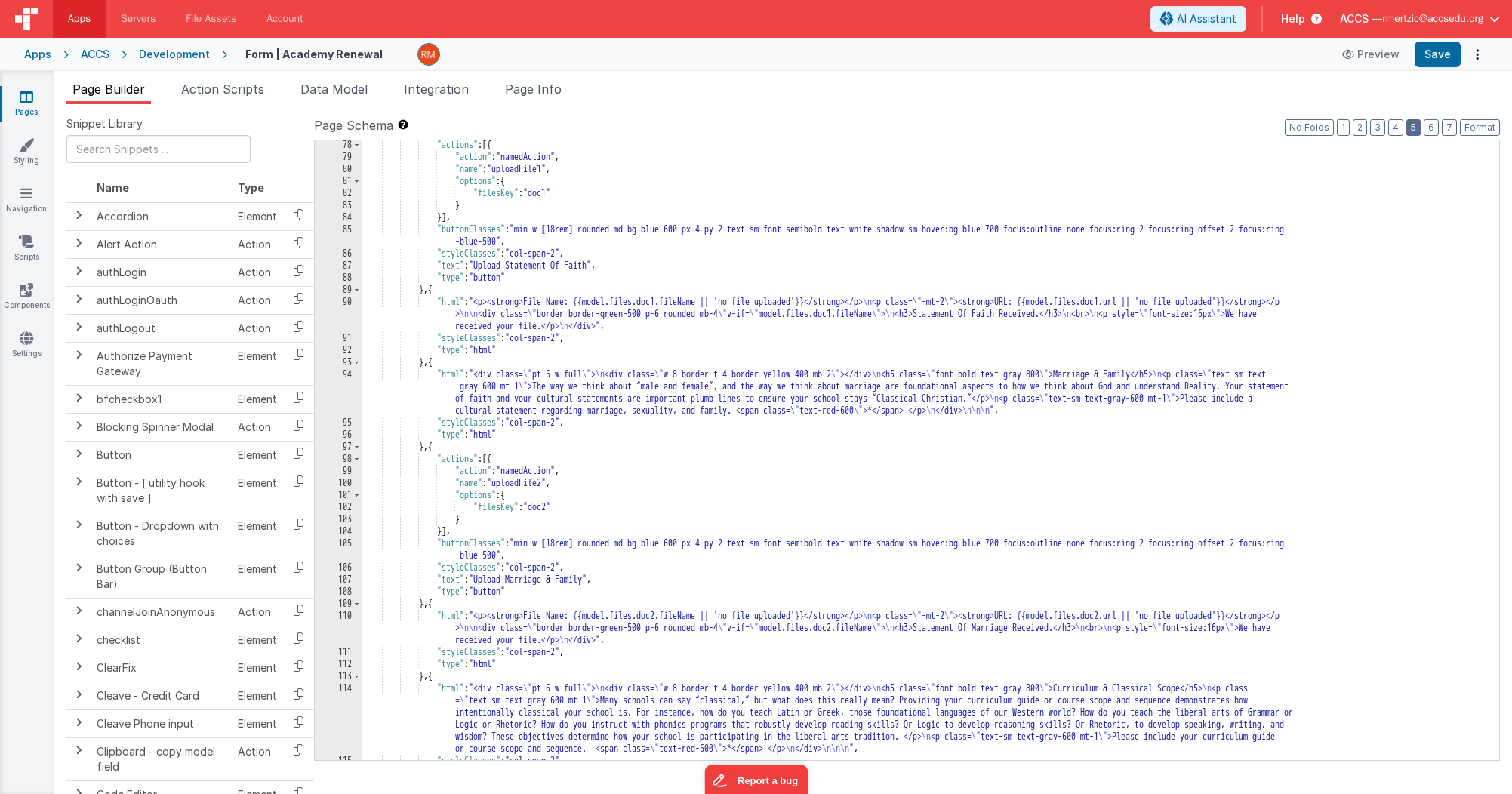 click on "5" at bounding box center (1413, 128) 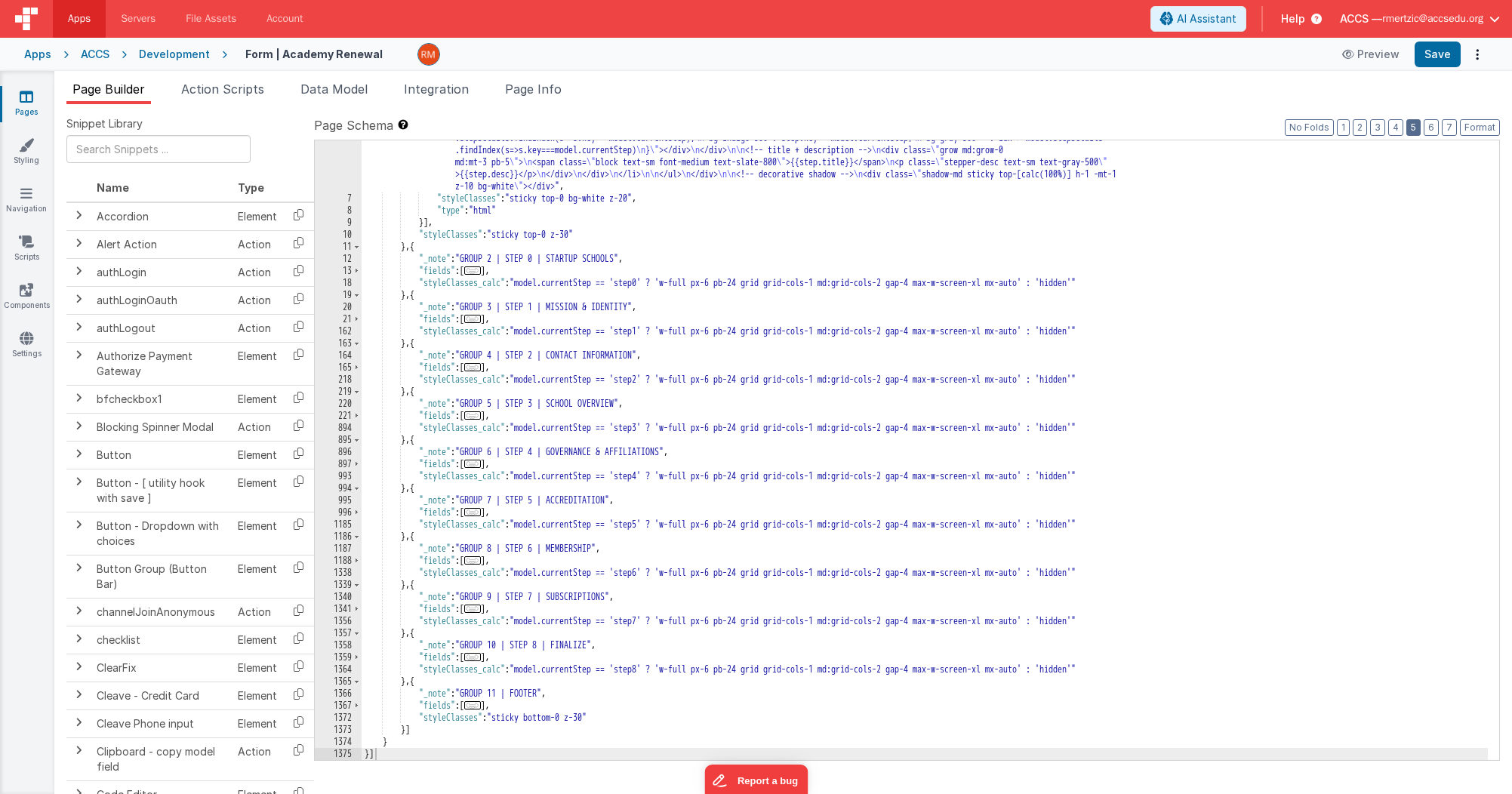 scroll, scrollTop: 238, scrollLeft: 0, axis: vertical 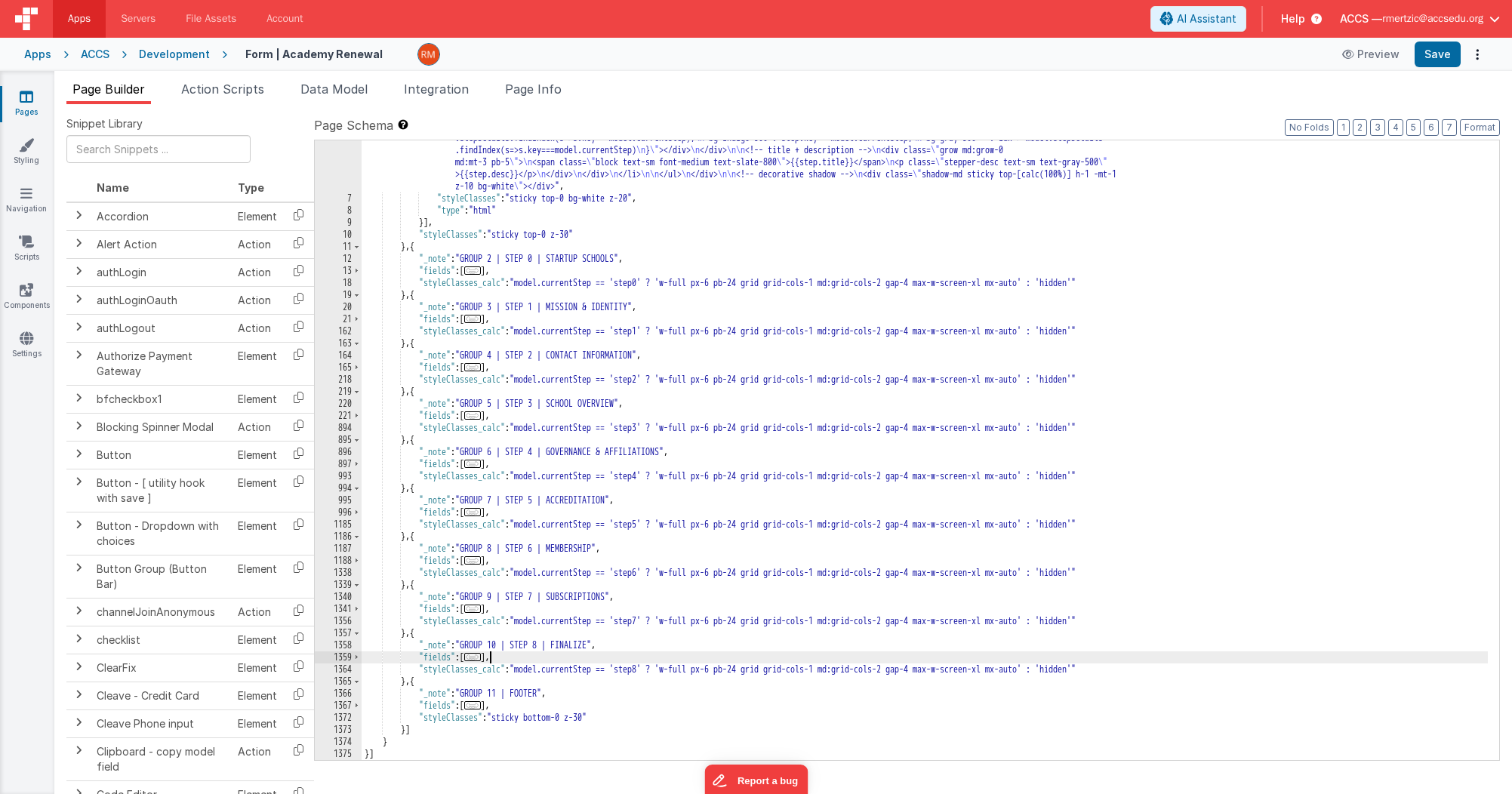 click on "..." at bounding box center (473, 657) 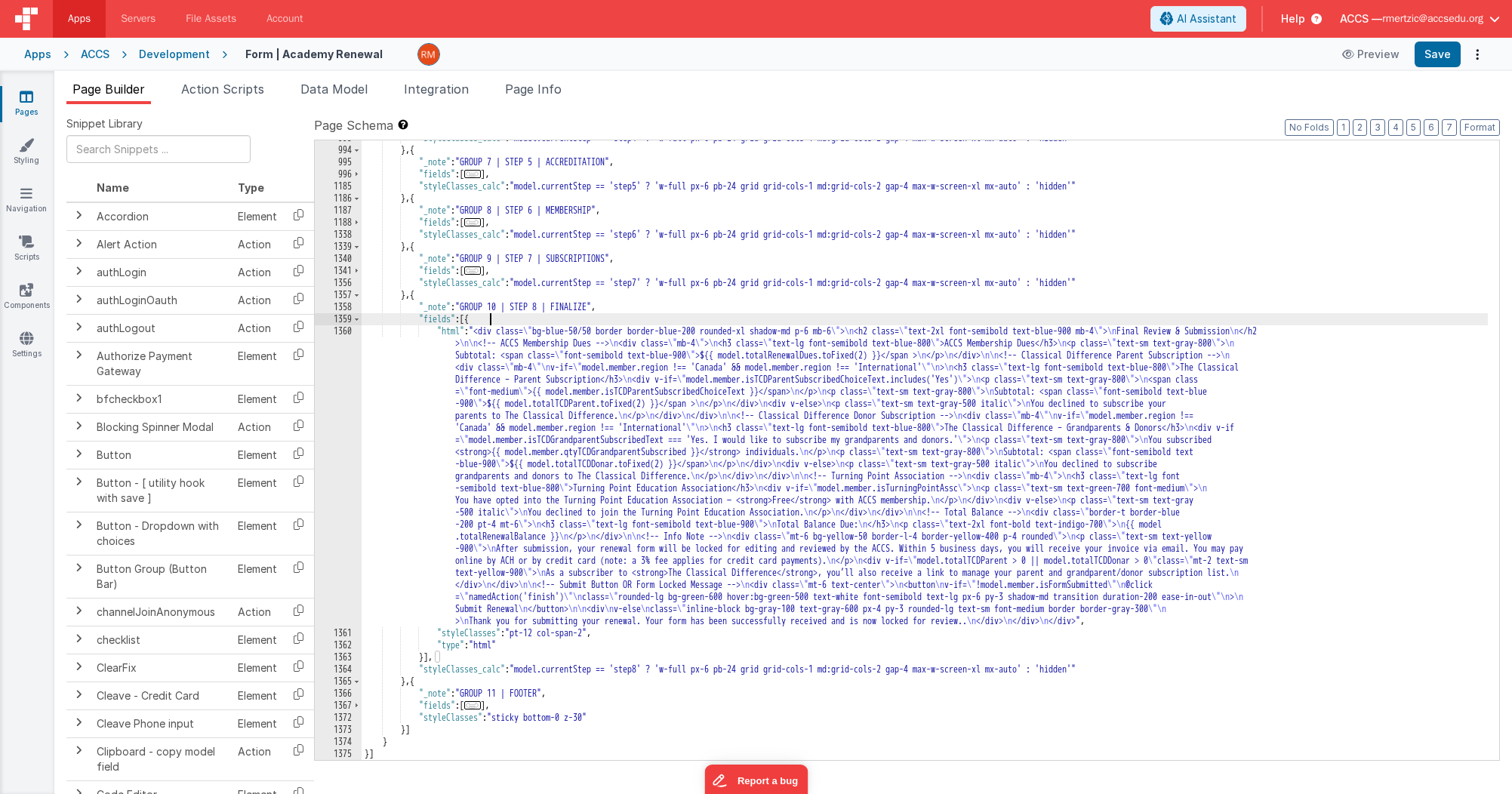 scroll, scrollTop: 576, scrollLeft: 0, axis: vertical 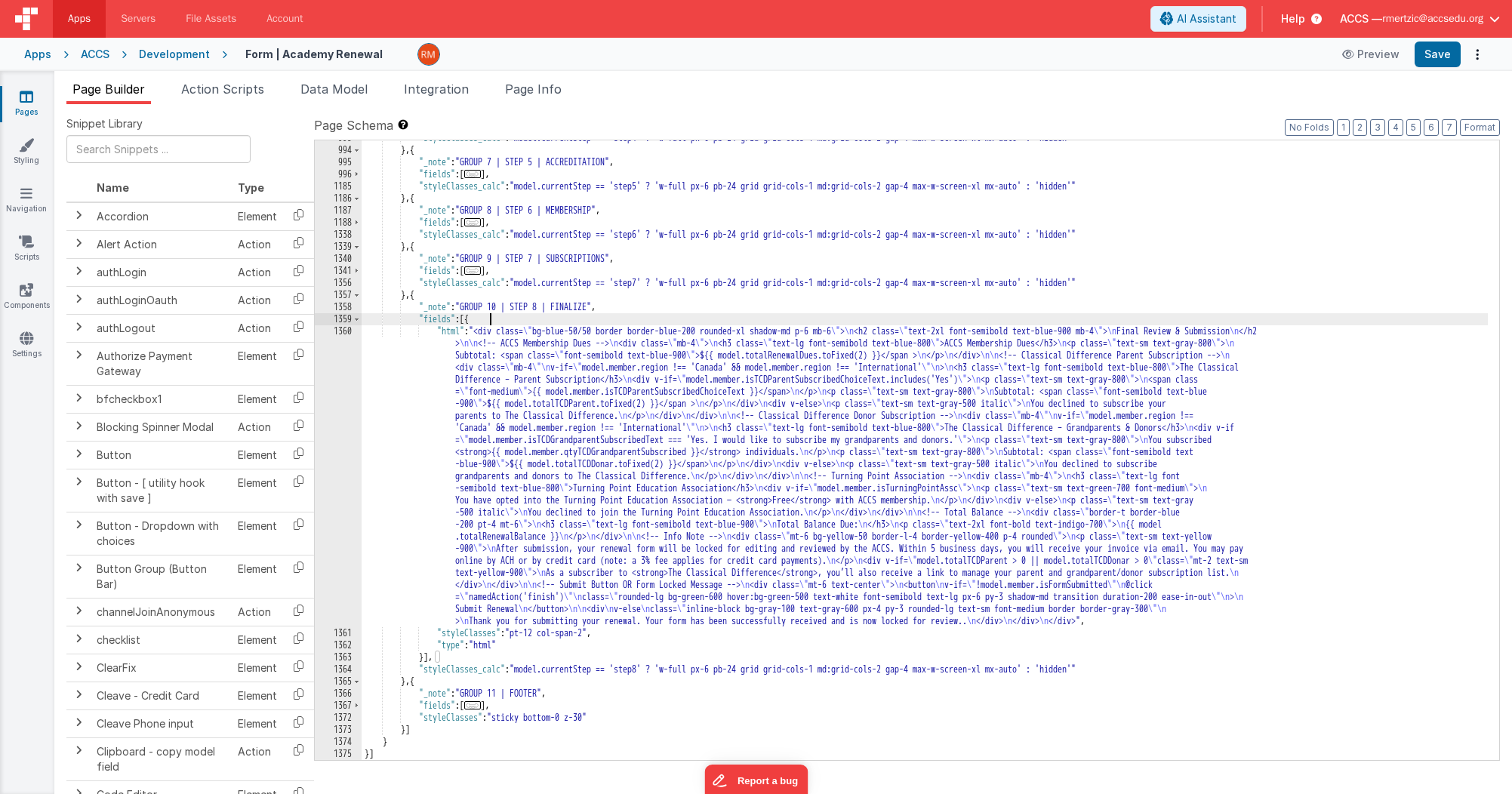 click on ""styleClasses_calc" :  "model.currentStep == 'step4' ? 'w-full px-6 pb-24 grid grid-cols-1 md:grid-cols-2 gap-4 max-w-screen-xl mx-auto' : 'hidden'"           } ,  {                "_note" :  "GROUP 7 | STEP 5 | ACCREDITATION" ,                "fields" :  [ ... ] ,                "styleClasses_calc" :  "model.currentStep == 'step5' ? 'w-full px-6 pb-24 grid grid-cols-1 md:grid-cols-2 gap-4 max-w-screen-xl mx-auto' : 'hidden'"           } ,  {                "_note" :  "GROUP 8 | STEP 6 | MEMBERSHIP" ,                "fields" :  [ ... ] ,                "styleClasses_calc" :  "model.currentStep == 'step6' ? 'w-full px-6 pb-24 grid grid-cols-1 md:grid-cols-2 gap-4 max-w-screen-xl mx-auto' : 'hidden'"           } ,  {                "_note" :  "GROUP 9 | STEP 7 | SUBSCRIPTIONS" ,                "fields" :  [ ... ] ,                "styleClasses_calc" :  "model.currentStep == 'step7' ? 'w-full px-6 pb-24 grid grid-cols-1 md:grid-cols-2 gap-4 max-w-screen-xl mx-auto' : 'hidden'"           } ,  { :" at bounding box center [925, 454] 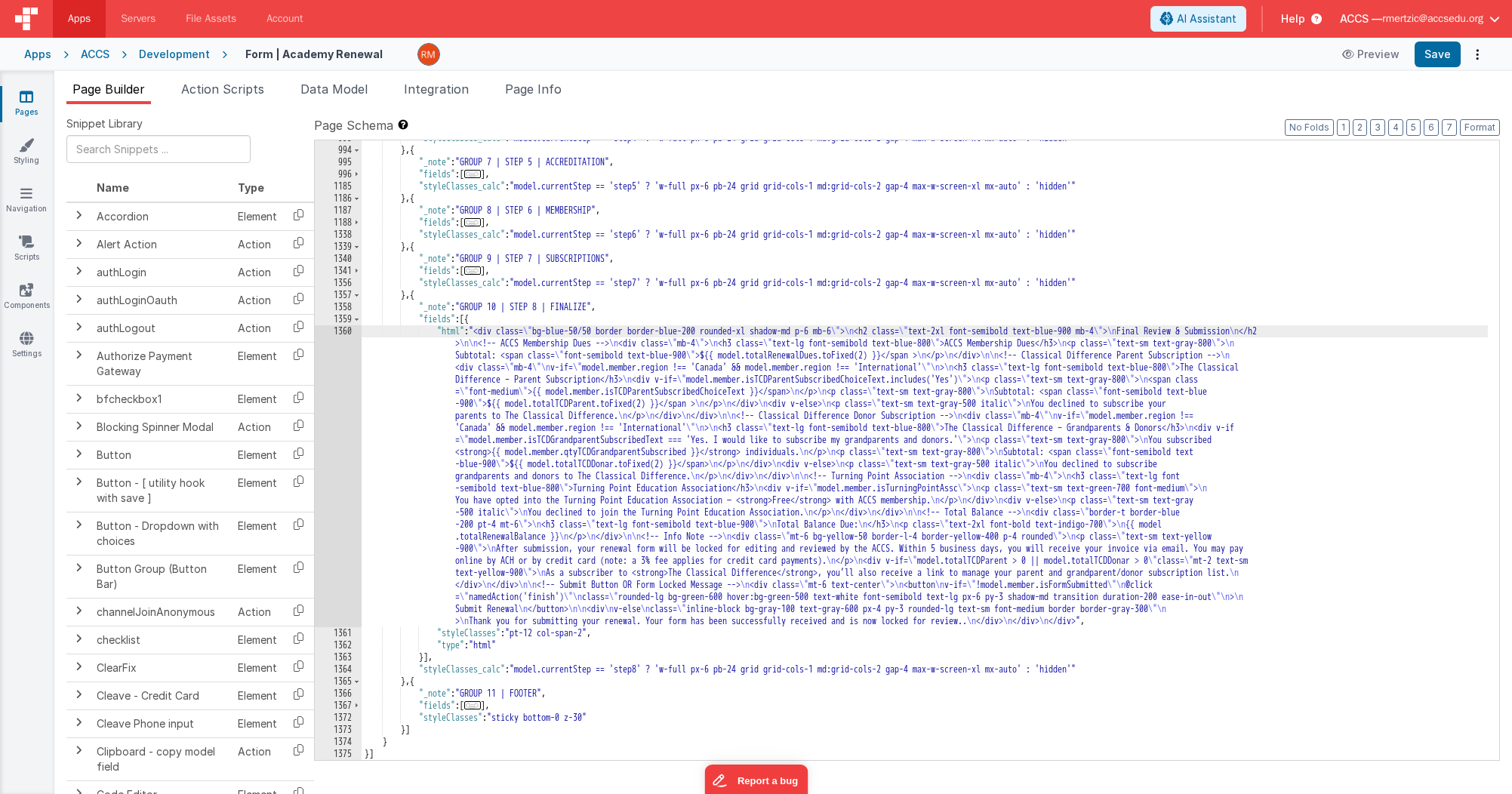 click on "1360" at bounding box center (338, 476) 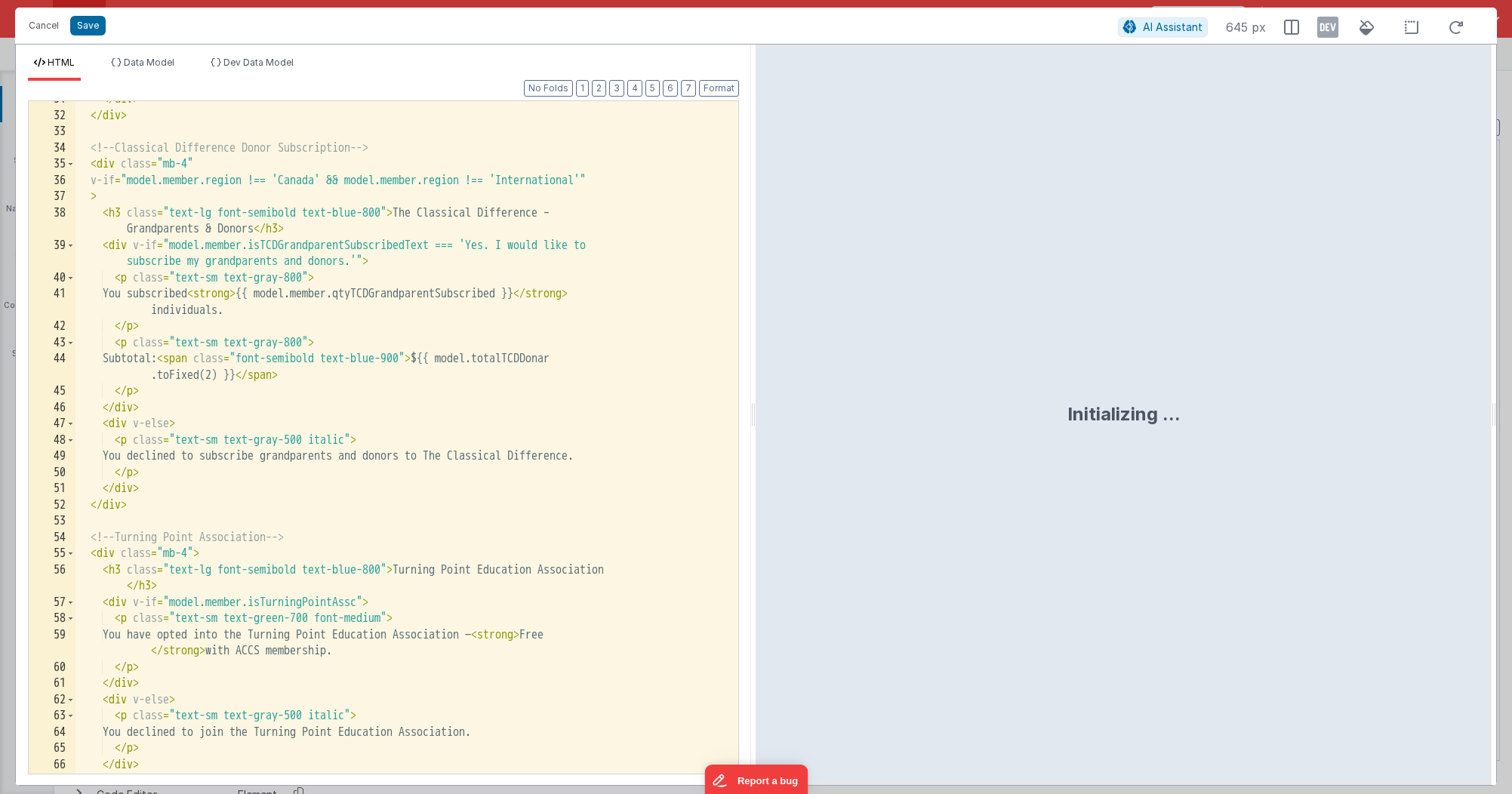 scroll, scrollTop: 562, scrollLeft: 0, axis: vertical 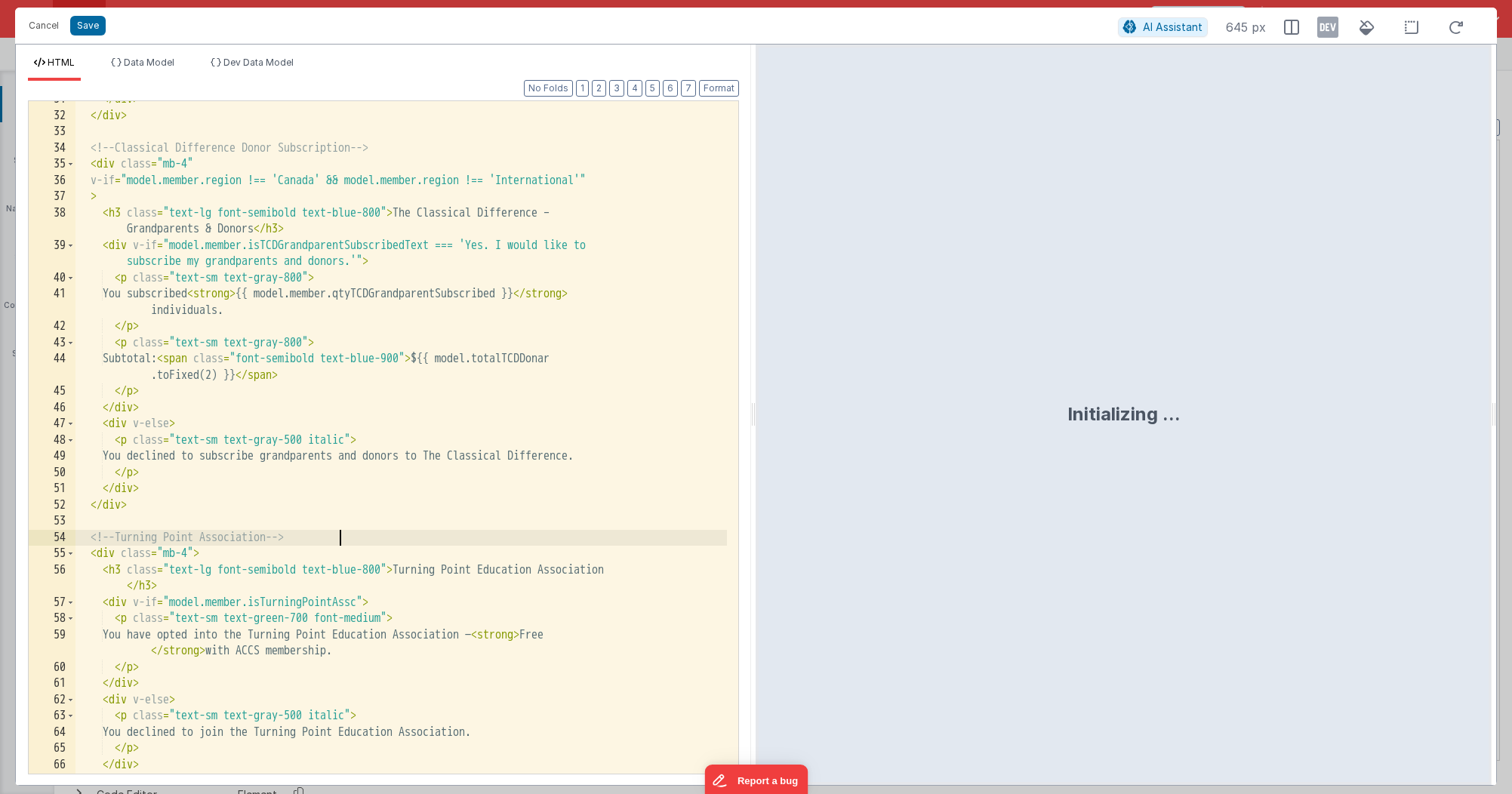 click on "</ div >    </ div >    <!--  Classical Difference Donor Subscription  -->    < div   class = "mb-4"    v-if = "model.member.region !== 'Canada' && model.member.region !== 'International'"    >      < h3   class = "text-lg font-semibold text-blue-800" > The Classical Difference –           Grandparents & Donors </ h3 >      < div   v-if = "model.member.isTCDGrandparentSubscribedText === 'Yes. I would like to           subscribe my grandparents and donors.'" >         < p   class = "text-sm text-gray-800" >          You subscribed  < strong > {{ model.member.qtyTCDGrandparentSubscribed }} </ strong >                individuals.         </ p >         < p   class = "text-sm text-gray-800" >          Subtotal:  < span   class = "font-semibold text-blue-900" > ${{ model.totalTCDDonar              .toFixed(2) }} </ span >         </ p >      </ div >      < div   v-else >         < p   class = "text-sm text-gray-500 italic" >              </ p >      </ div >    </ >" at bounding box center (401, 444) 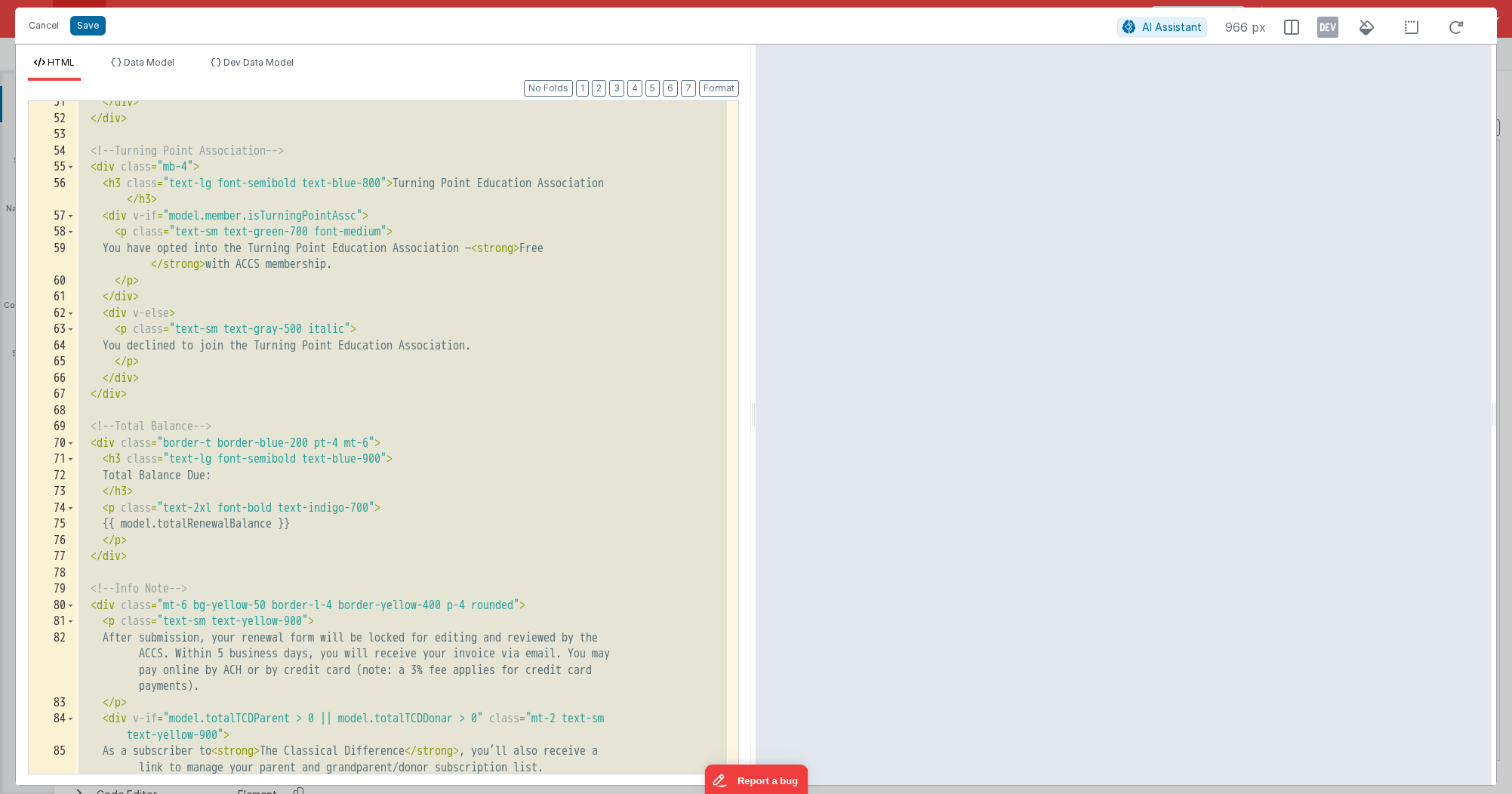 scroll, scrollTop: 962, scrollLeft: 0, axis: vertical 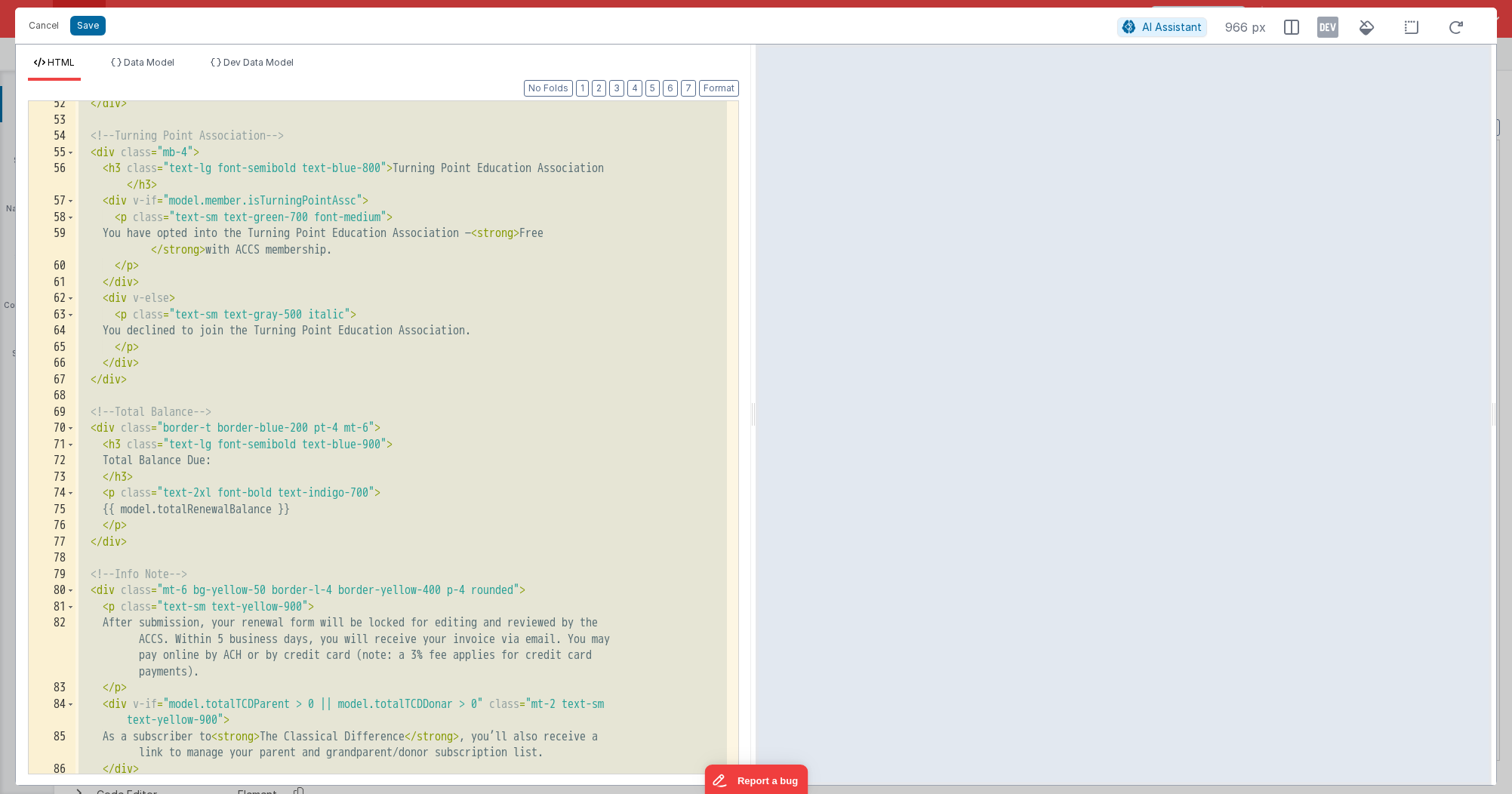 click on "</ div >    <!--  Turning Point Association  -->    < div   class = "mb-4" >      < h3   class = "text-lg font-semibold text-blue-800" > Turning Point Education Association          </ h3 >      < div   v-if = "model.member.isTurningPointAssc" >         < p   class = "text-sm text-green-700 font-medium" >          You have opted into the Turning Point Education Association —  < strong > Free              </ strong >  with ACCS membership.         </ p >      </ div >      < div   v-else >         < p   class = "text-sm text-gray-500 italic" >          You declined to join the Turning Point Education Association.         </ p >      </ div >    </ div >    <!--  Total Balance  -->    < div   class = "border-t border-blue-200 pt-4 mt-6" >      < h3   class = "text-lg font-semibold text-blue-900" >        Total Balance Due:      </ h3 >      < p   class = "text-2xl font-bold text-indigo-700" >        {{ model.totalRenewalBalance }}      </ p >    </ div >    <!--  Info Note  -->    < div" at bounding box center [401, 448] 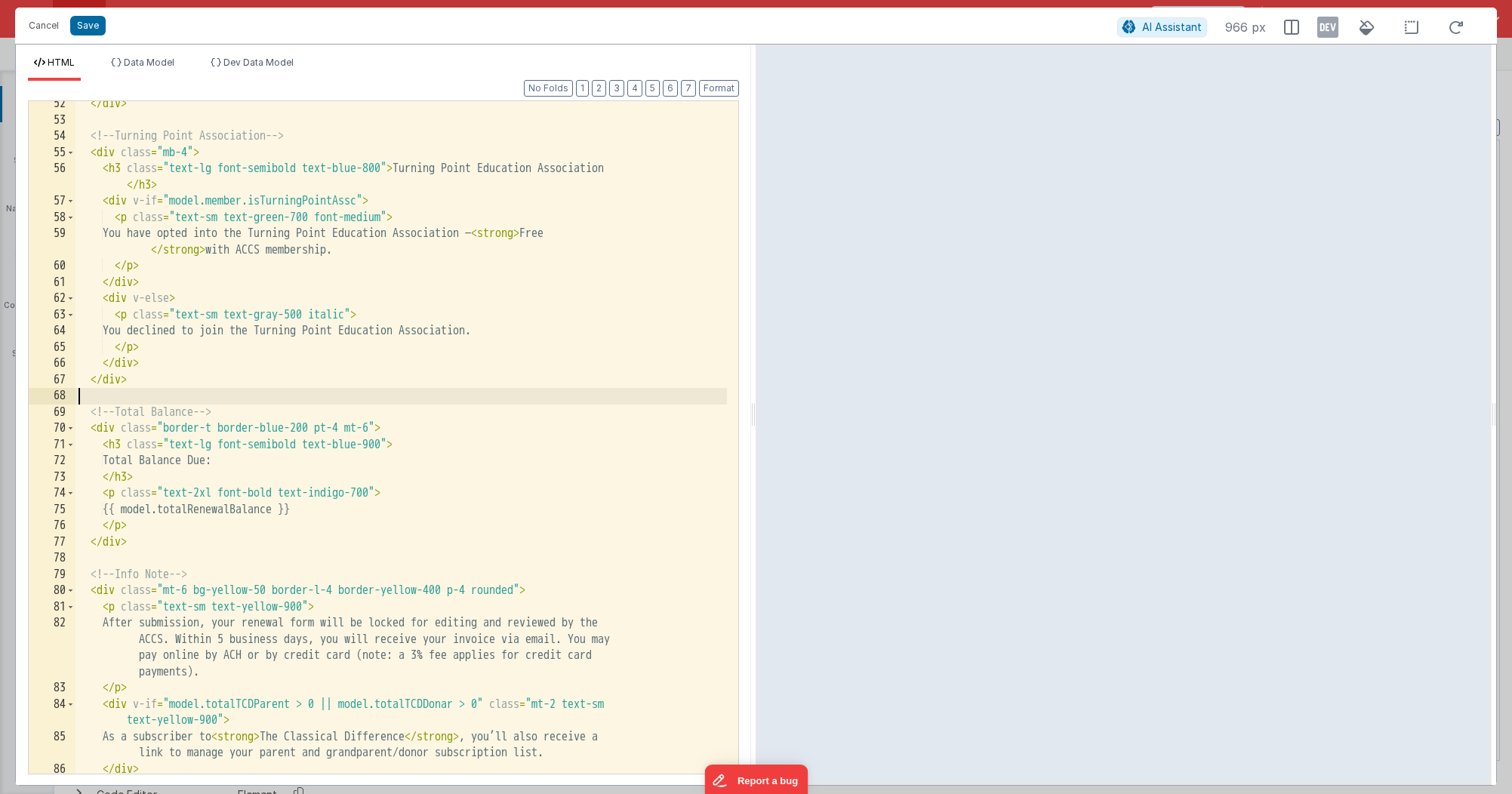paste 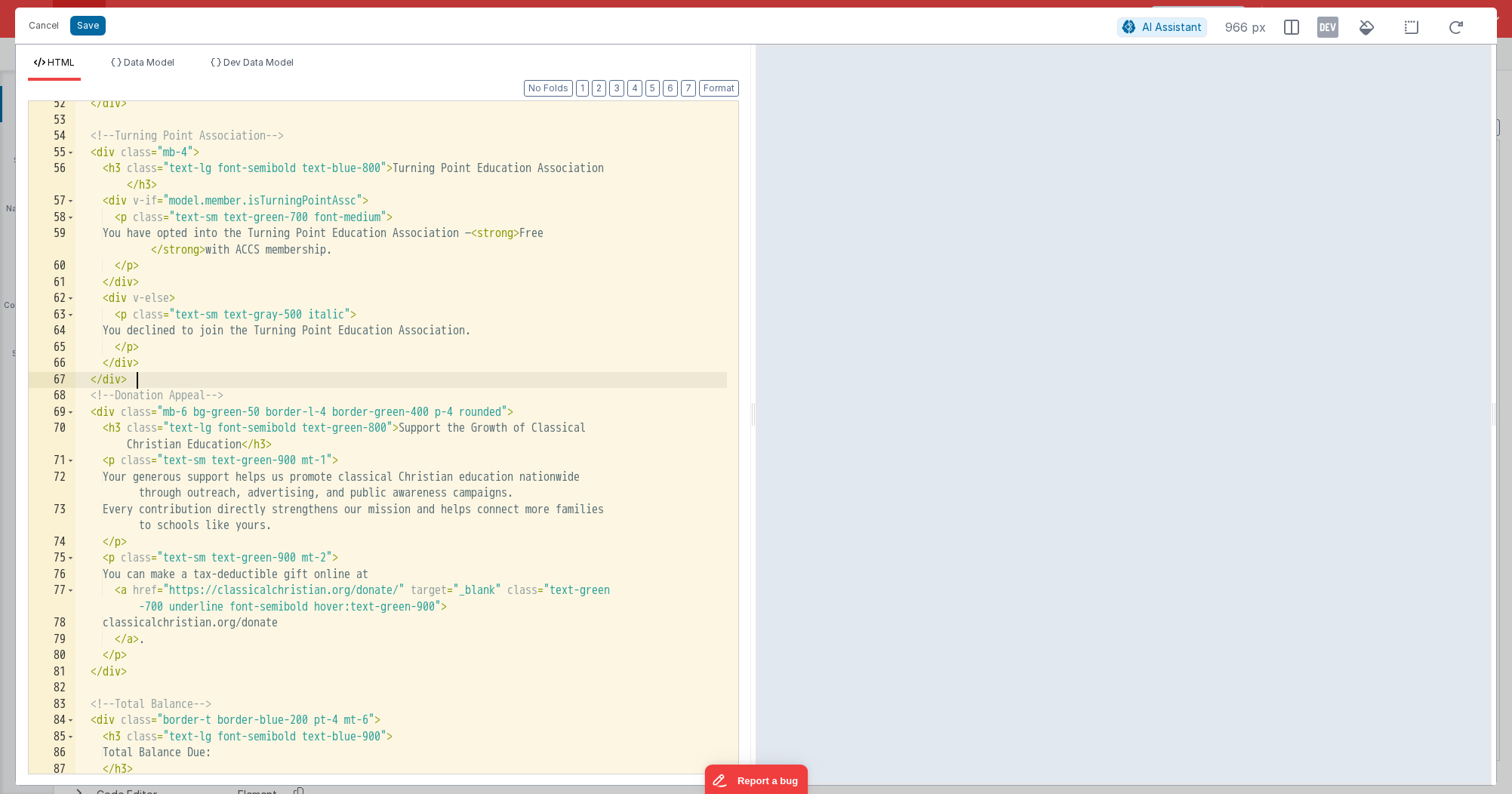 click on "</ div >    <!--  Turning Point Association  -->    < div   class = "mb-4" >      < h3   class = "text-lg font-semibold text-blue-800" > Turning Point Education Association          </ h3 >      < div   v-if = "model.member.isTurningPointAssc" >         < p   class = "text-sm text-green-700 font-medium" >          You have opted into the Turning Point Education Association —  < strong > Free              </ strong >  with ACCS membership.         </ p >      </ div >      < div   v-else >         < p   class = "text-sm text-gray-500 italic" >          You declined to join the Turning Point Education Association.         </ p >      </ div >    </ div >    <!--  Donation Appeal  -->    < div   class = "mb-6 bg-green-50 border-l-4 border-green-400 p-4 rounded" >      < h3   class = "text-lg font-semibold text-green-800" > Support the Growth of Classical           Christian Education </ h3 >      < p   class = "text-sm text-green-900 mt-1" >                           </" at bounding box center [401, 448] 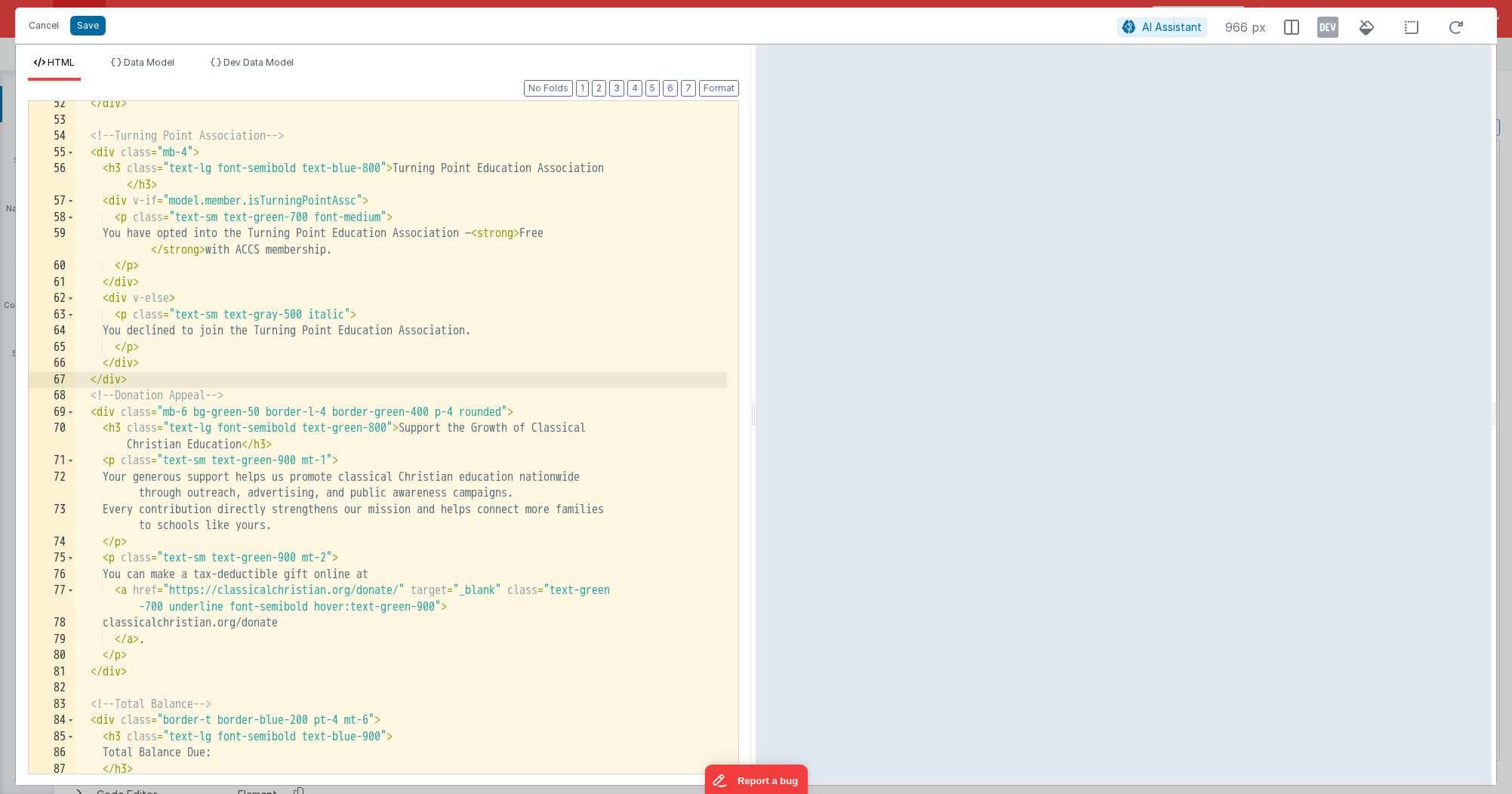 type 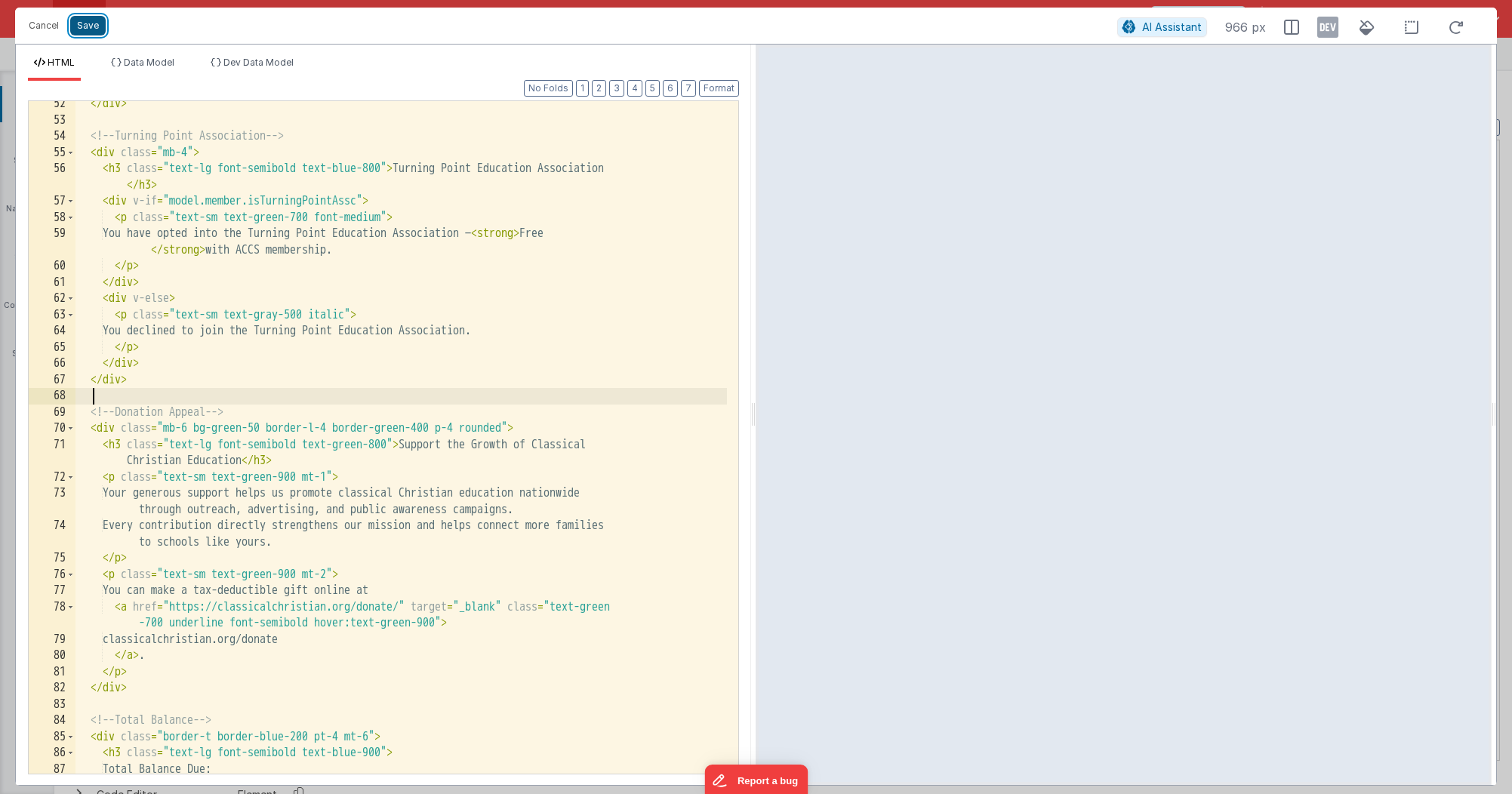 click on "Save" at bounding box center (88, 26) 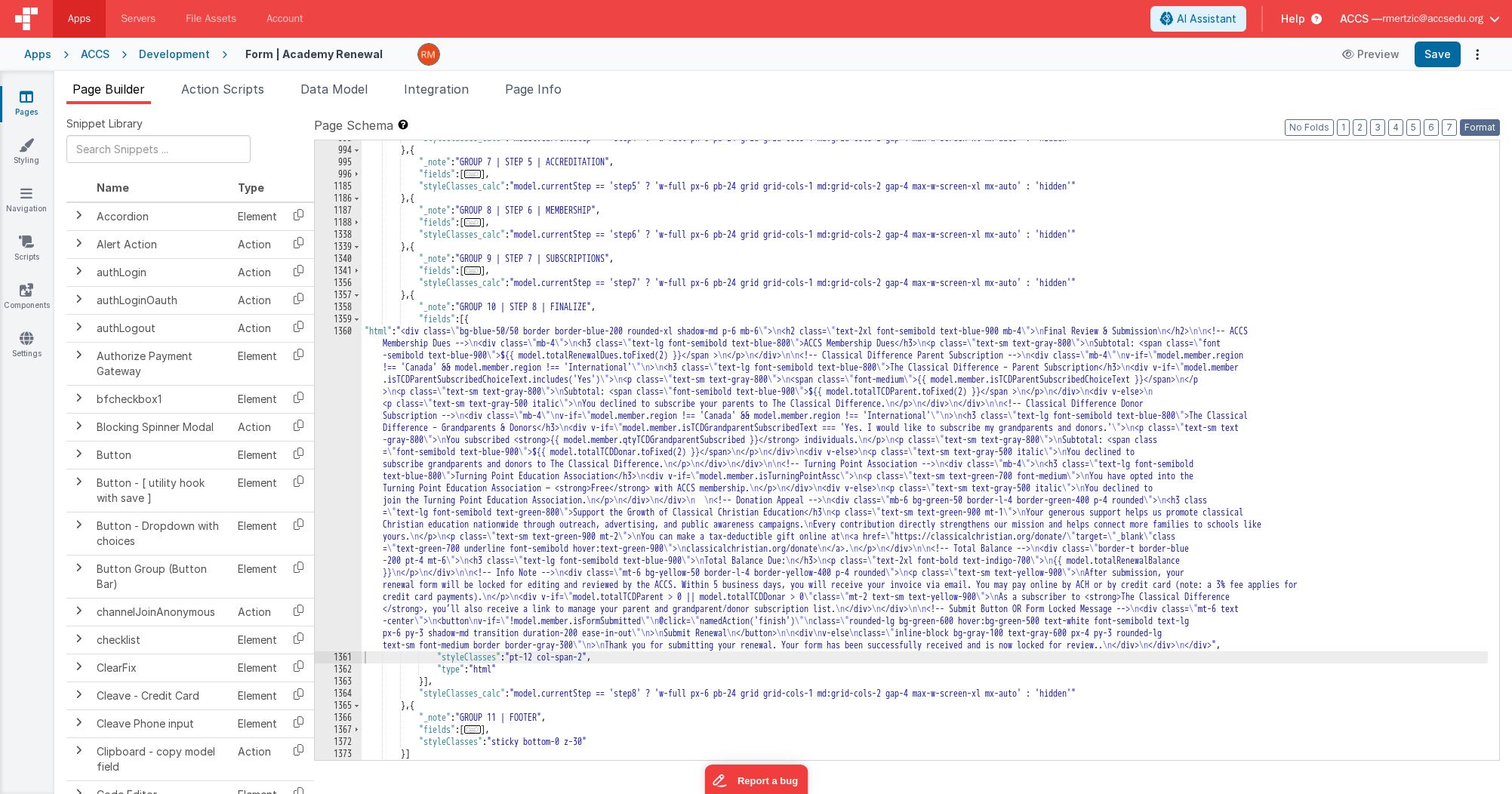 click on "Format" at bounding box center [1480, 128] 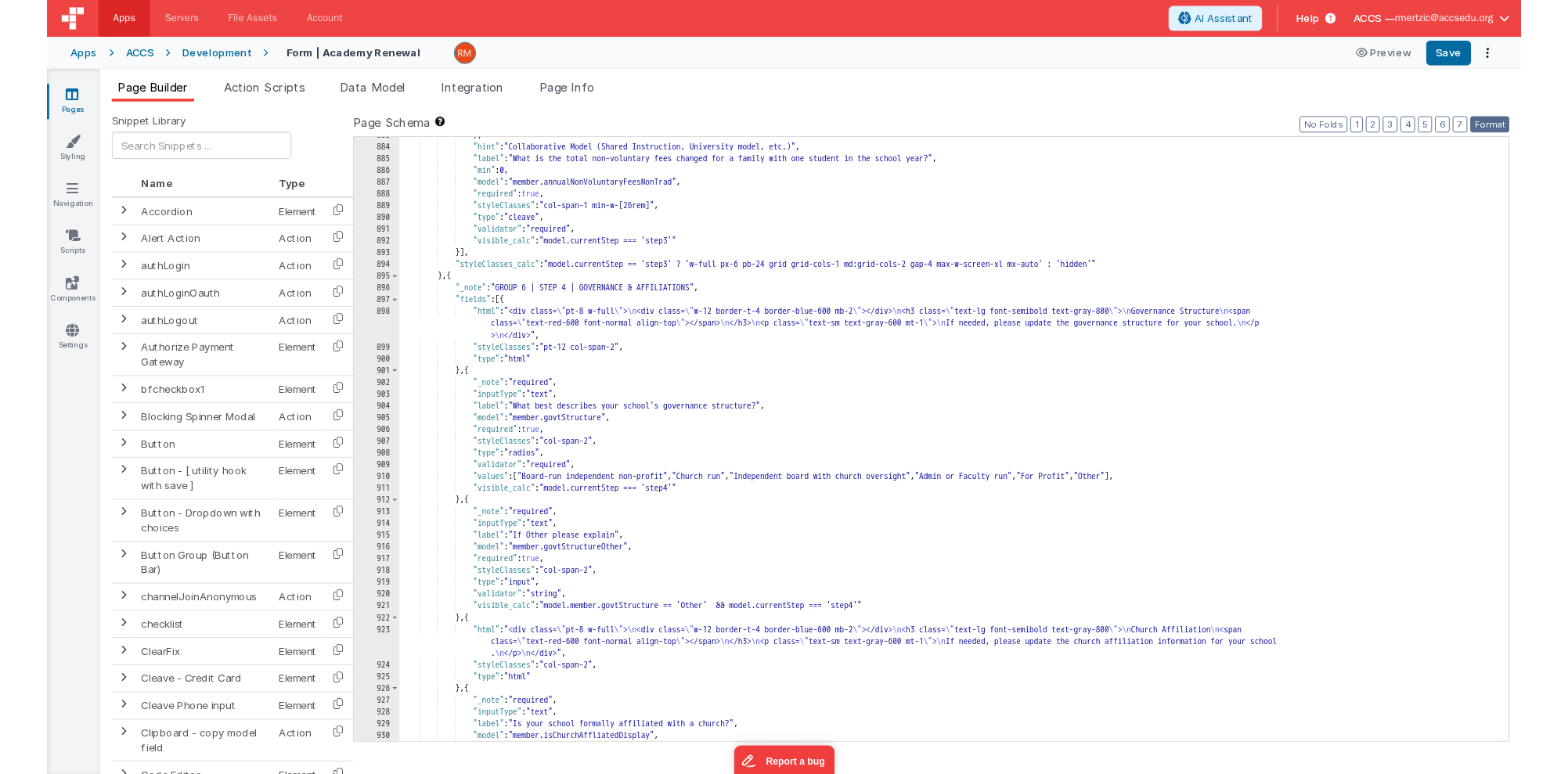 scroll, scrollTop: 12756, scrollLeft: 0, axis: vertical 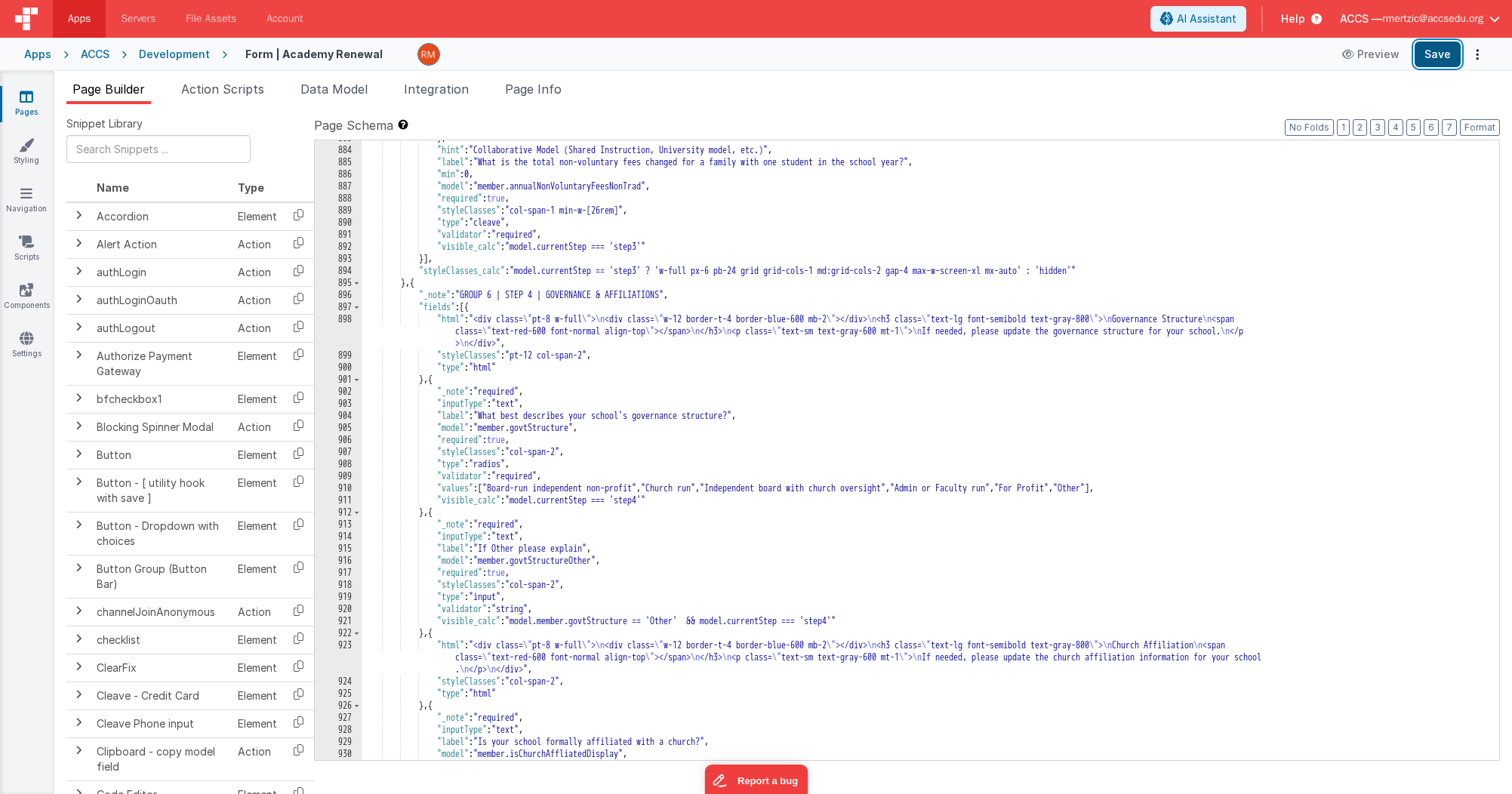 click on "Save" at bounding box center [1437, 54] 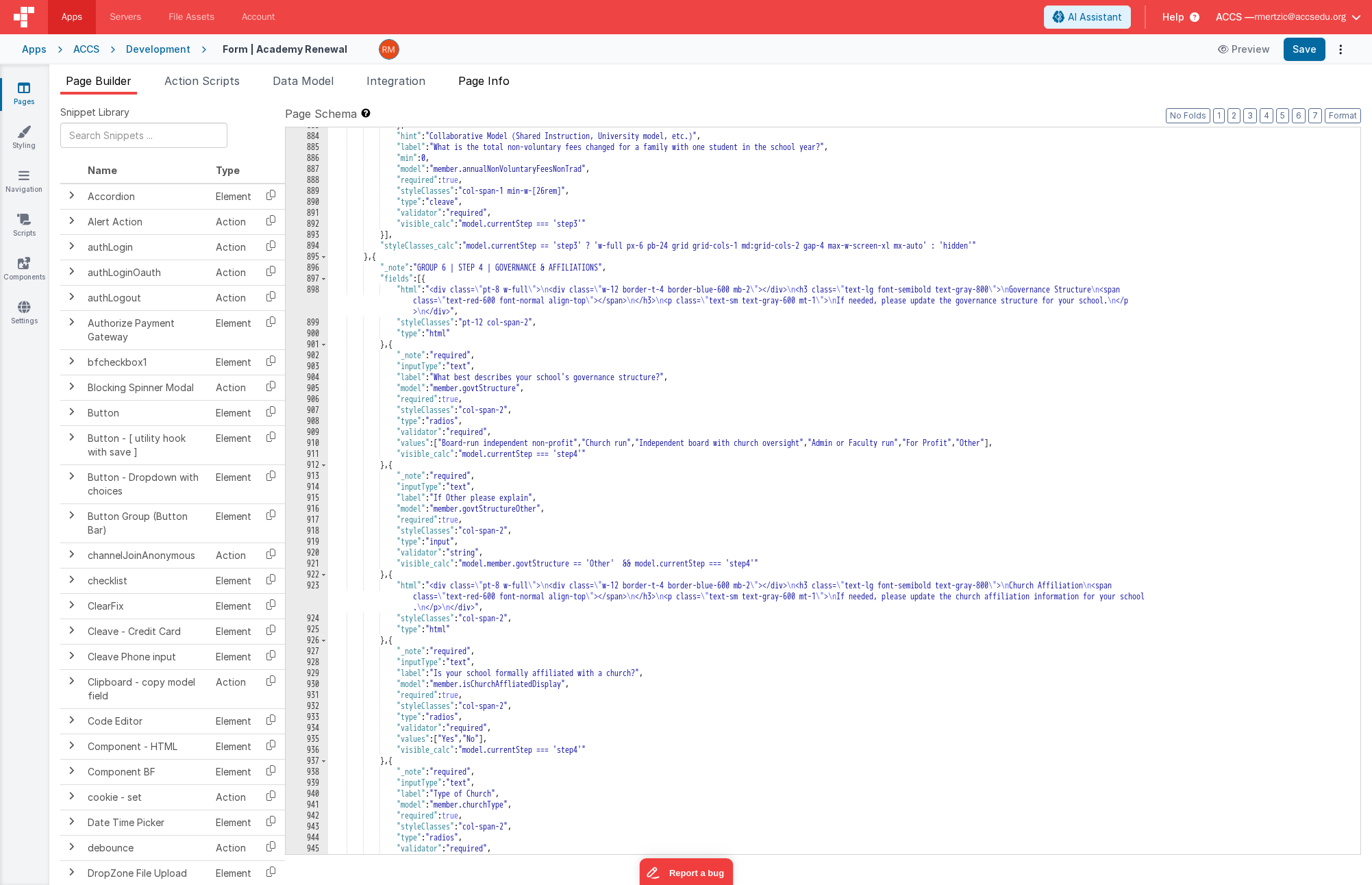 click on "Page Info" at bounding box center [484, 84] 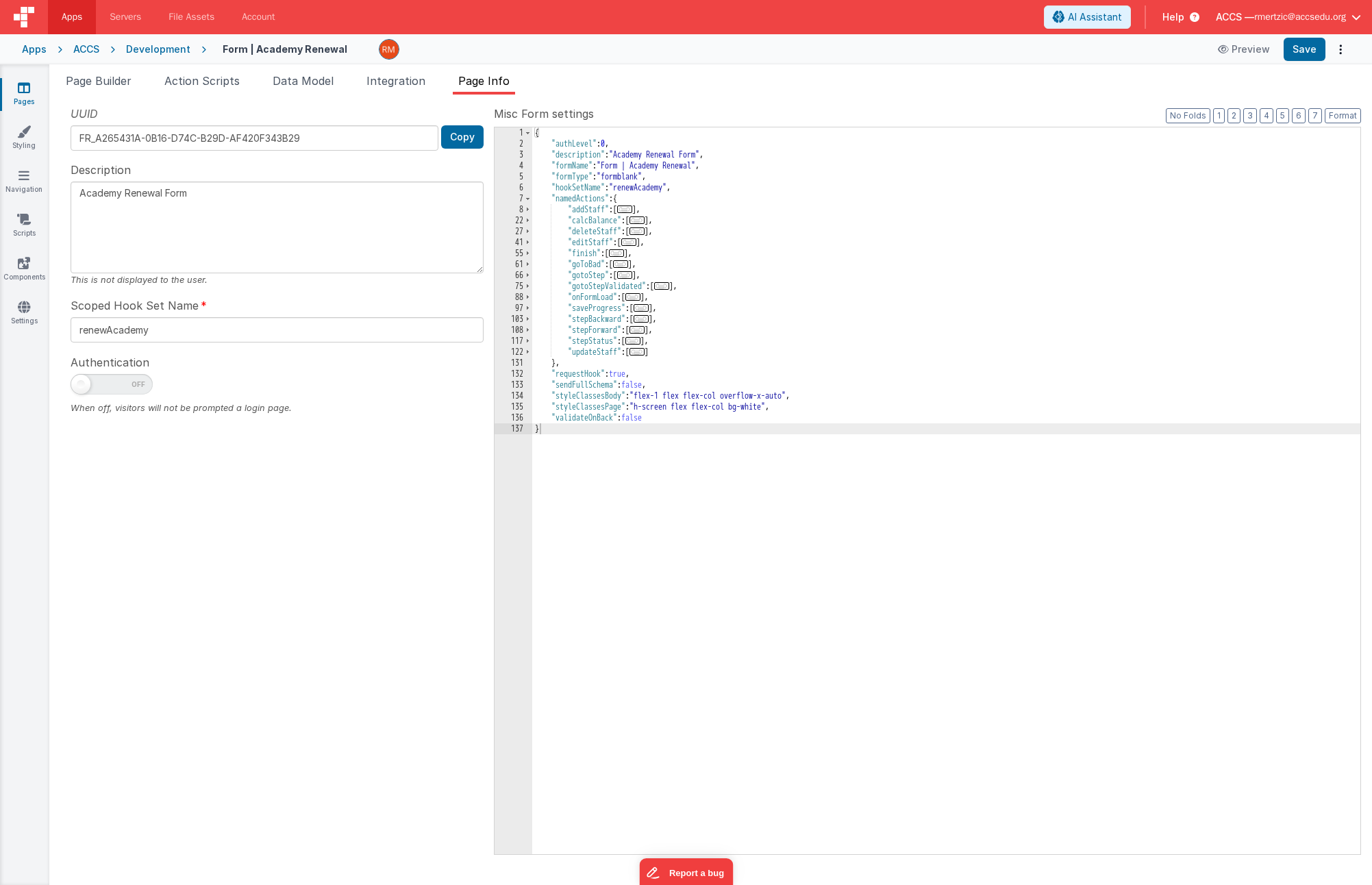 click on "..." at bounding box center (637, 329) 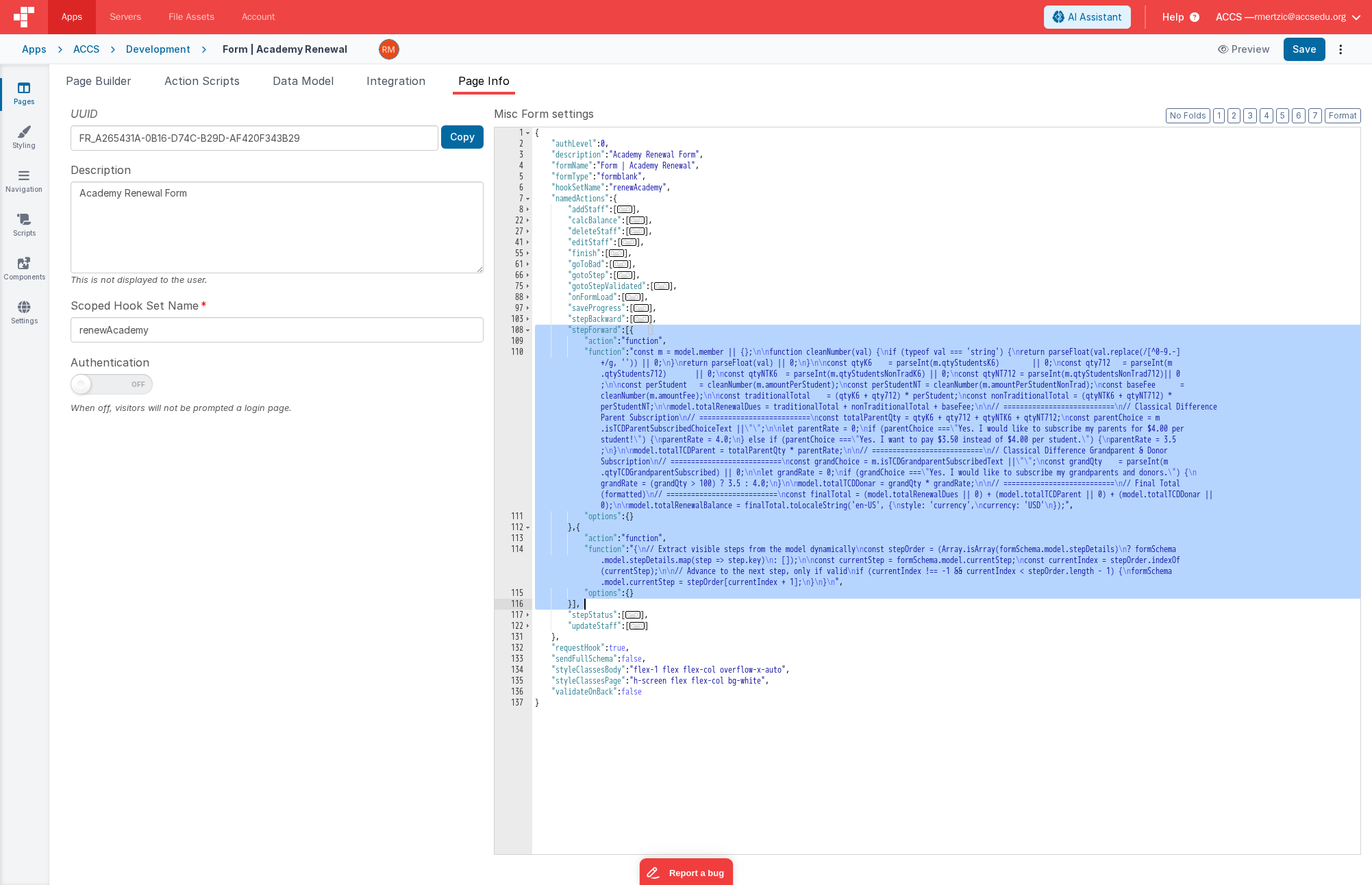 drag, startPoint x: 532, startPoint y: 333, endPoint x: 586, endPoint y: 602, distance: 274.36654 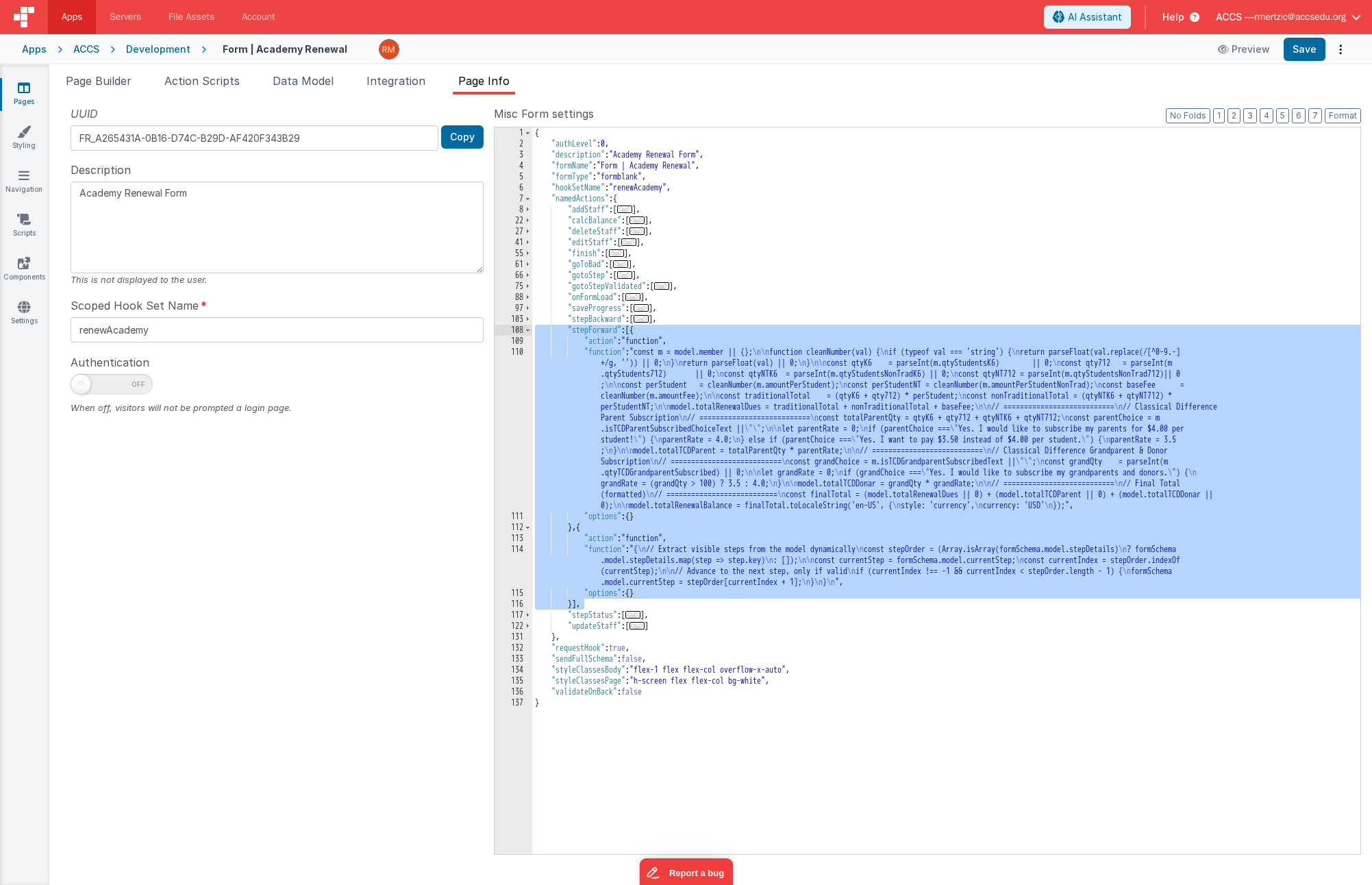 drag, startPoint x: 584, startPoint y: 608, endPoint x: 512, endPoint y: 332, distance: 285.23674 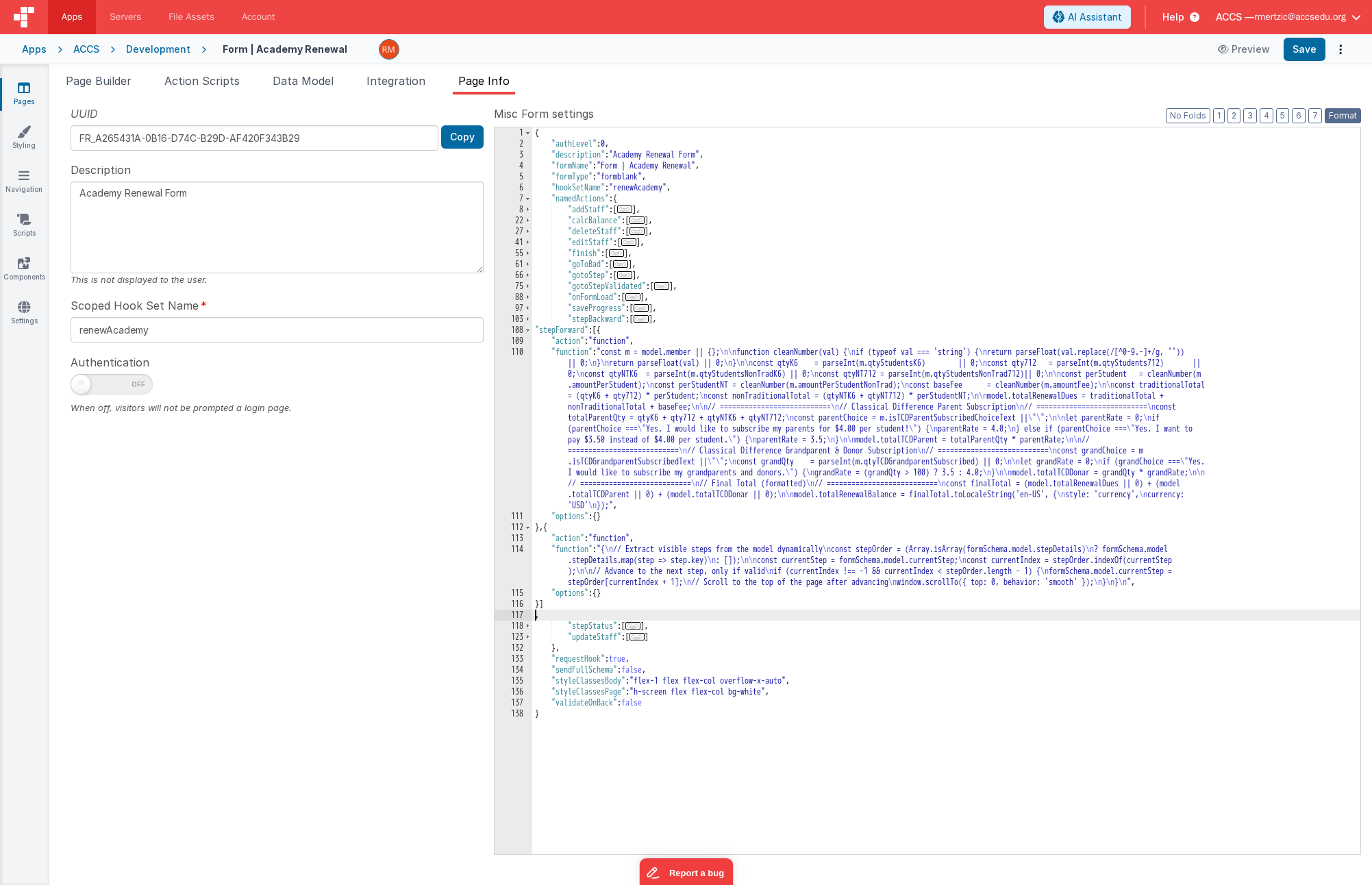 click on "Format" at bounding box center [1343, 116] 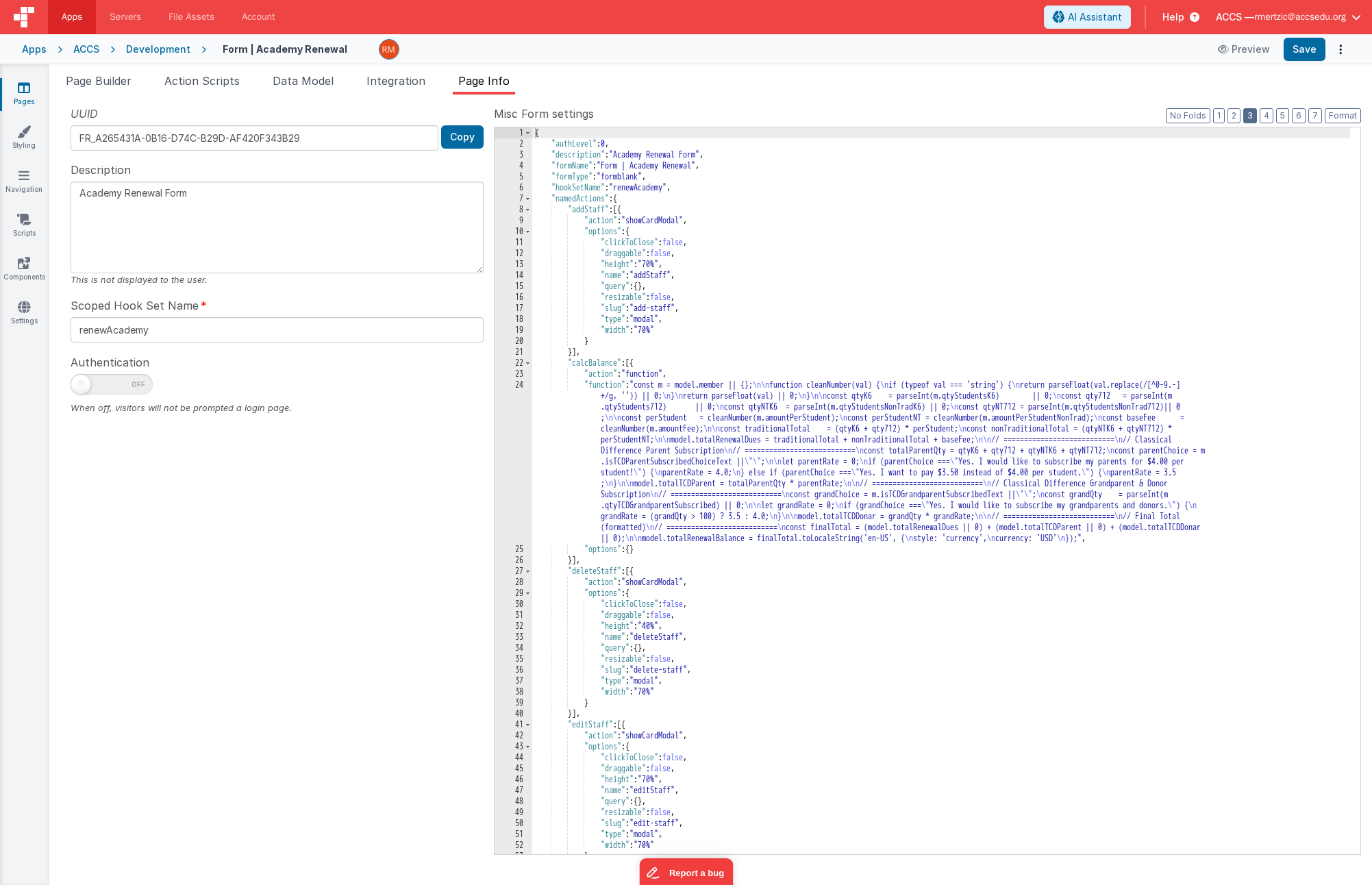 click on "3" at bounding box center (1250, 116) 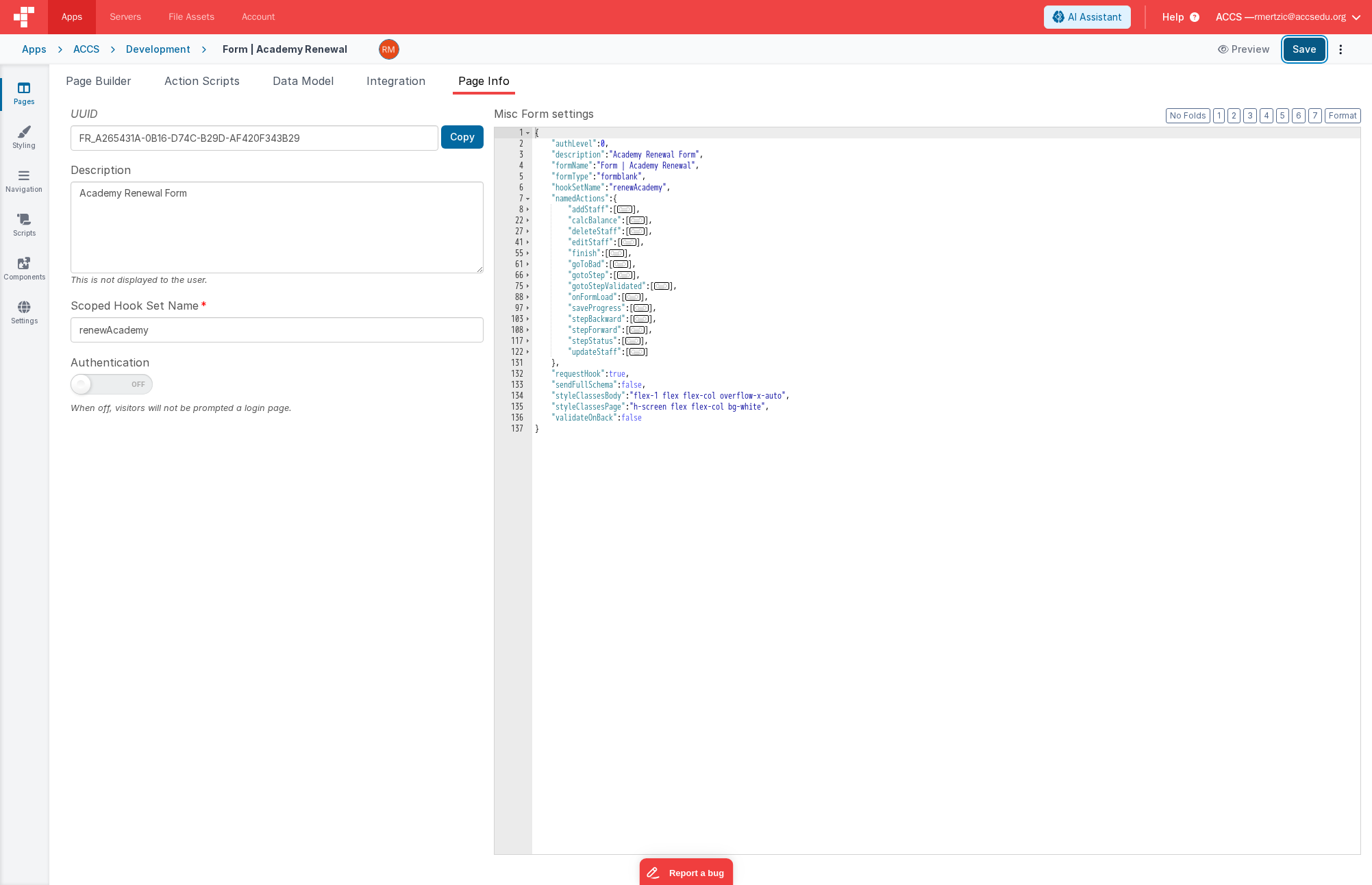 click on "Save" at bounding box center [1304, 49] 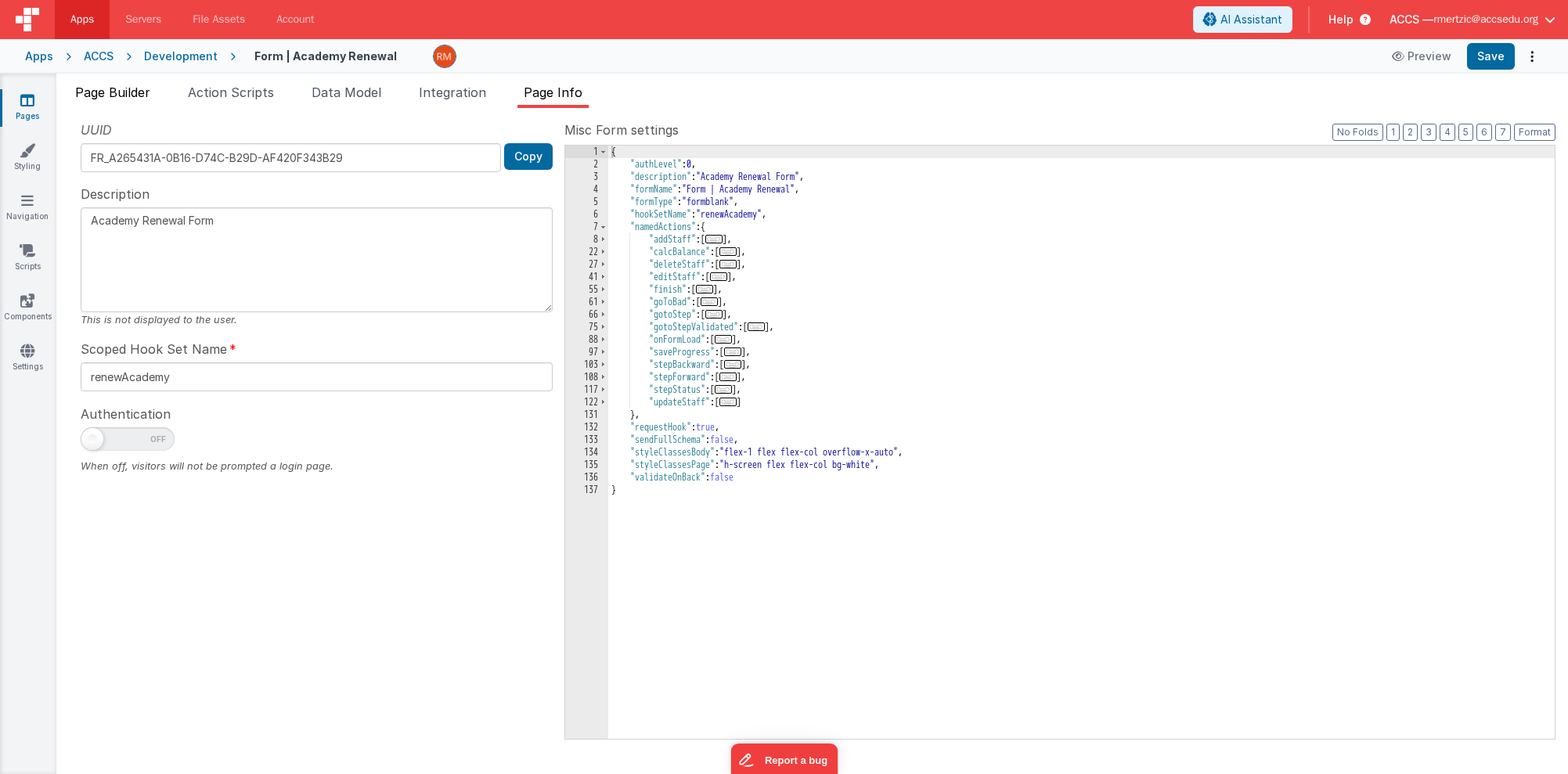 click on "Page Builder" at bounding box center [113, 92] 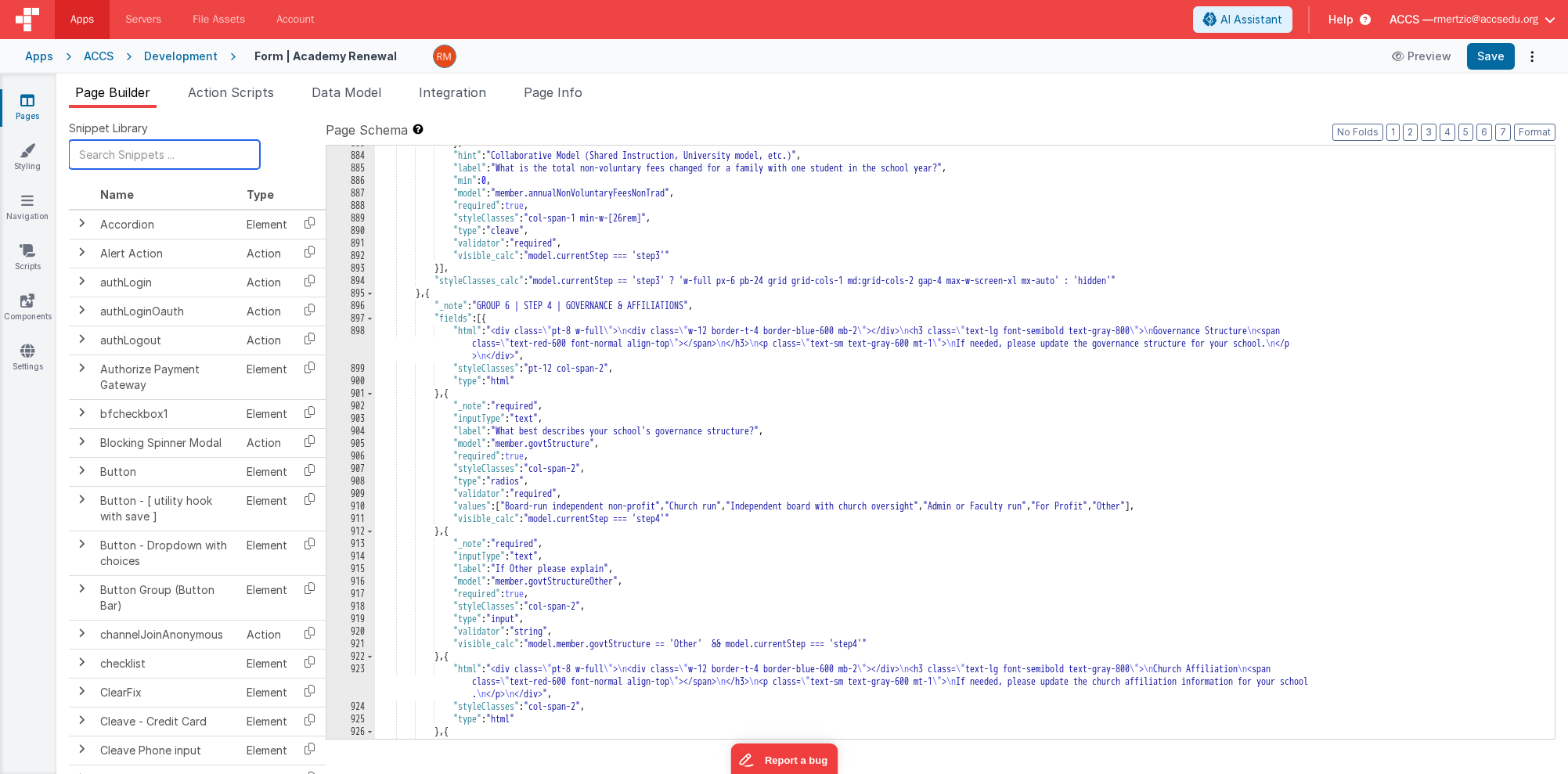 click at bounding box center (164, 154) 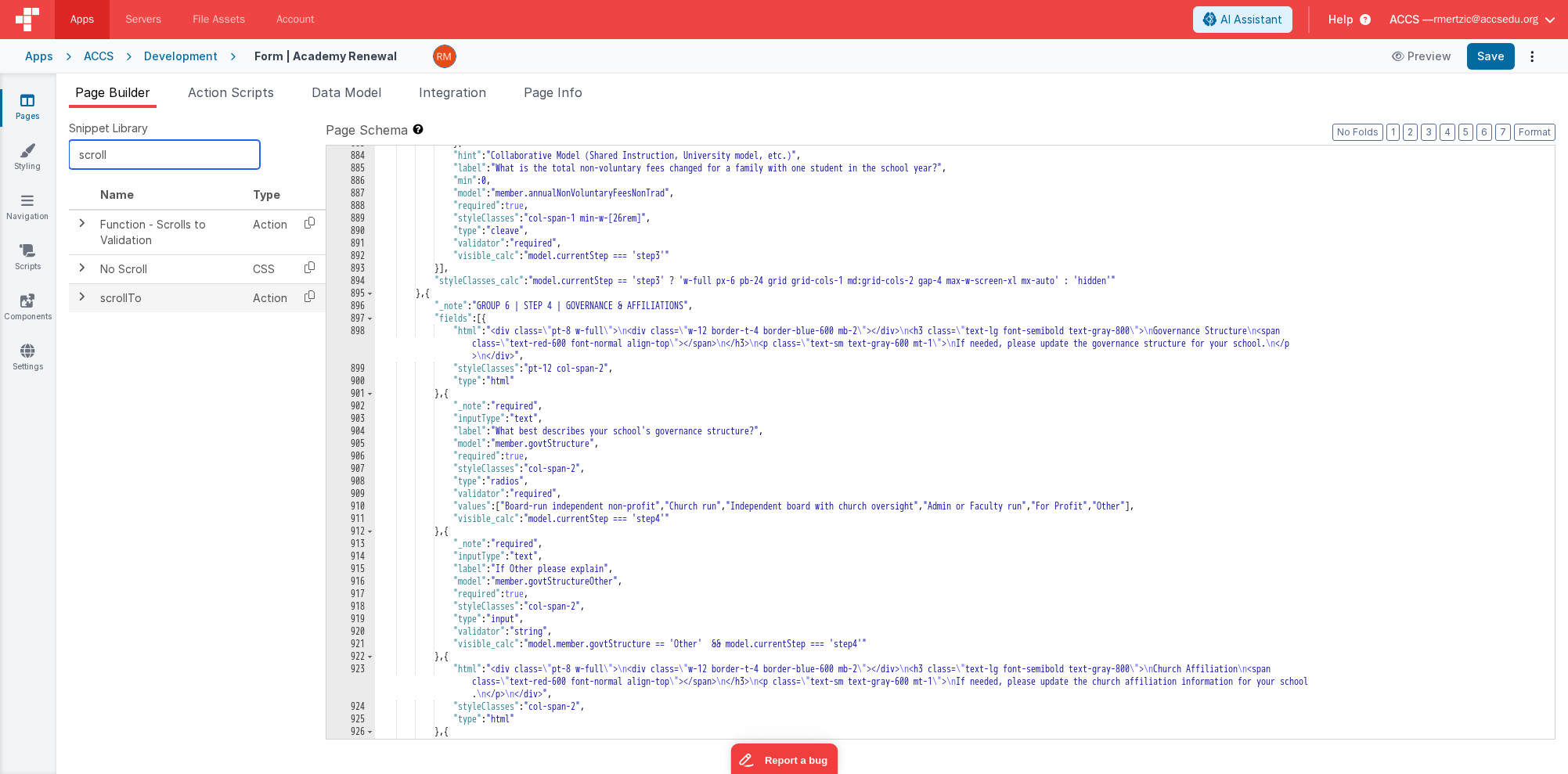type on "scroll" 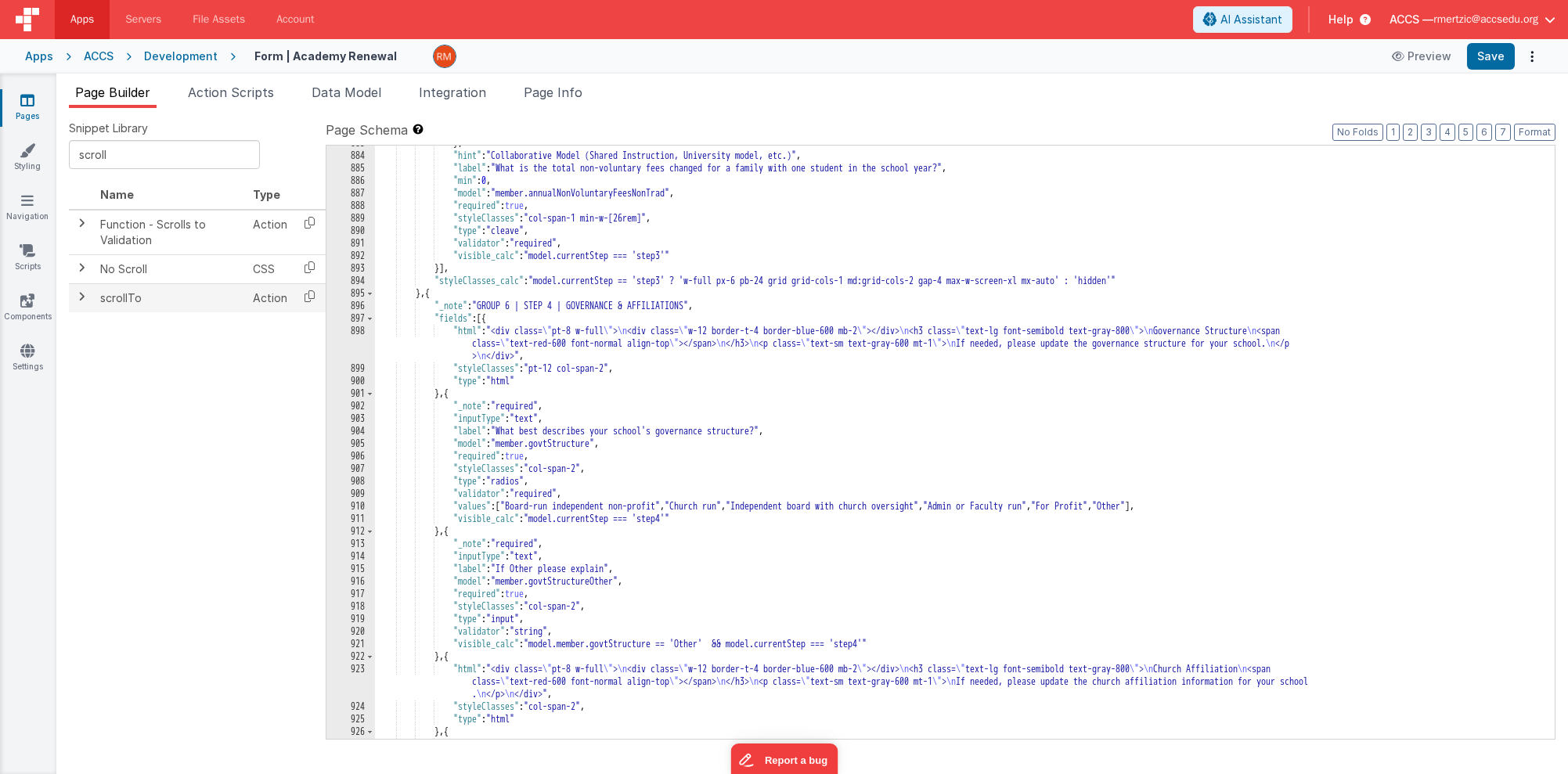click at bounding box center (81, 297) 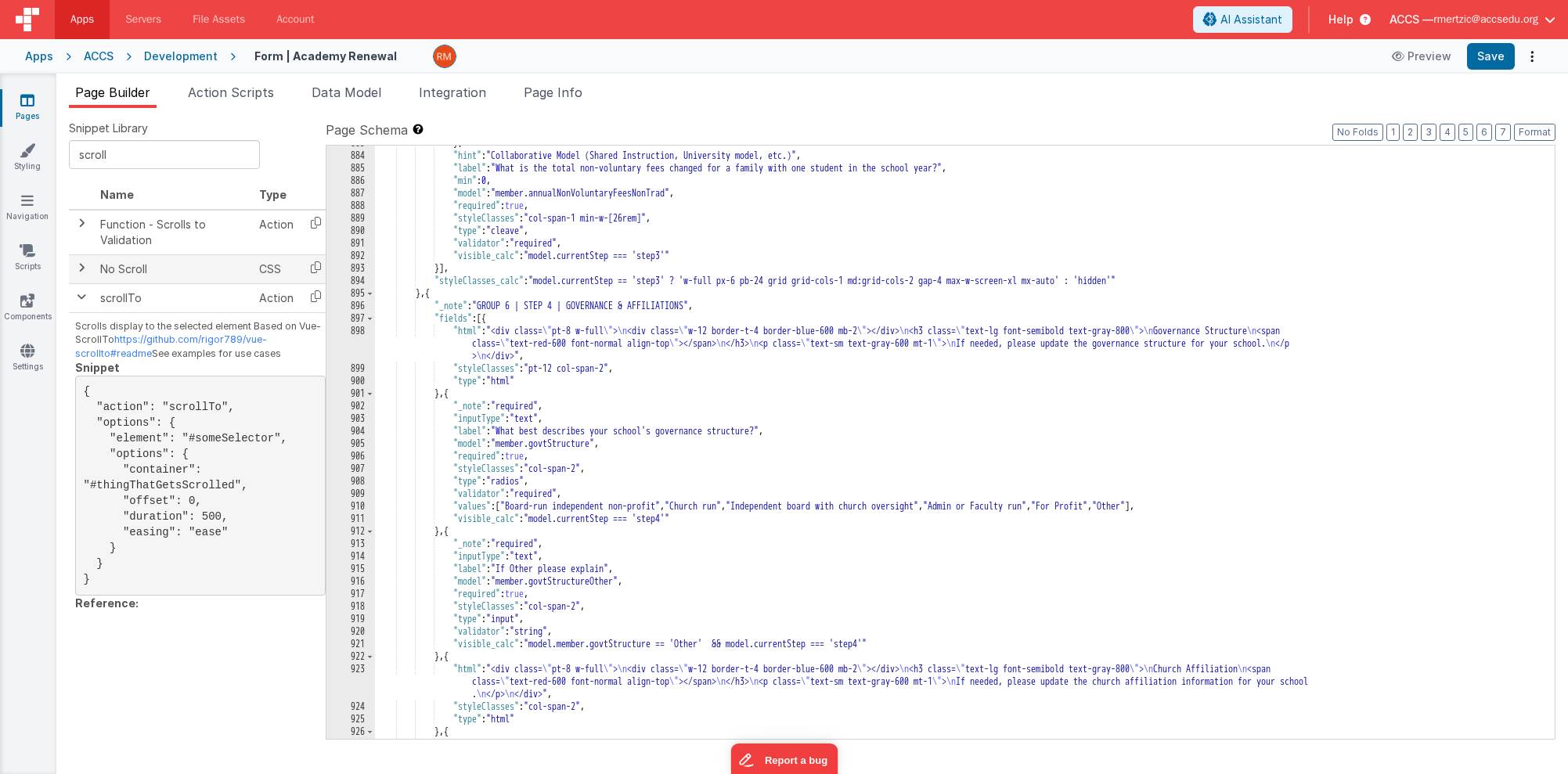 click at bounding box center [81, 268] 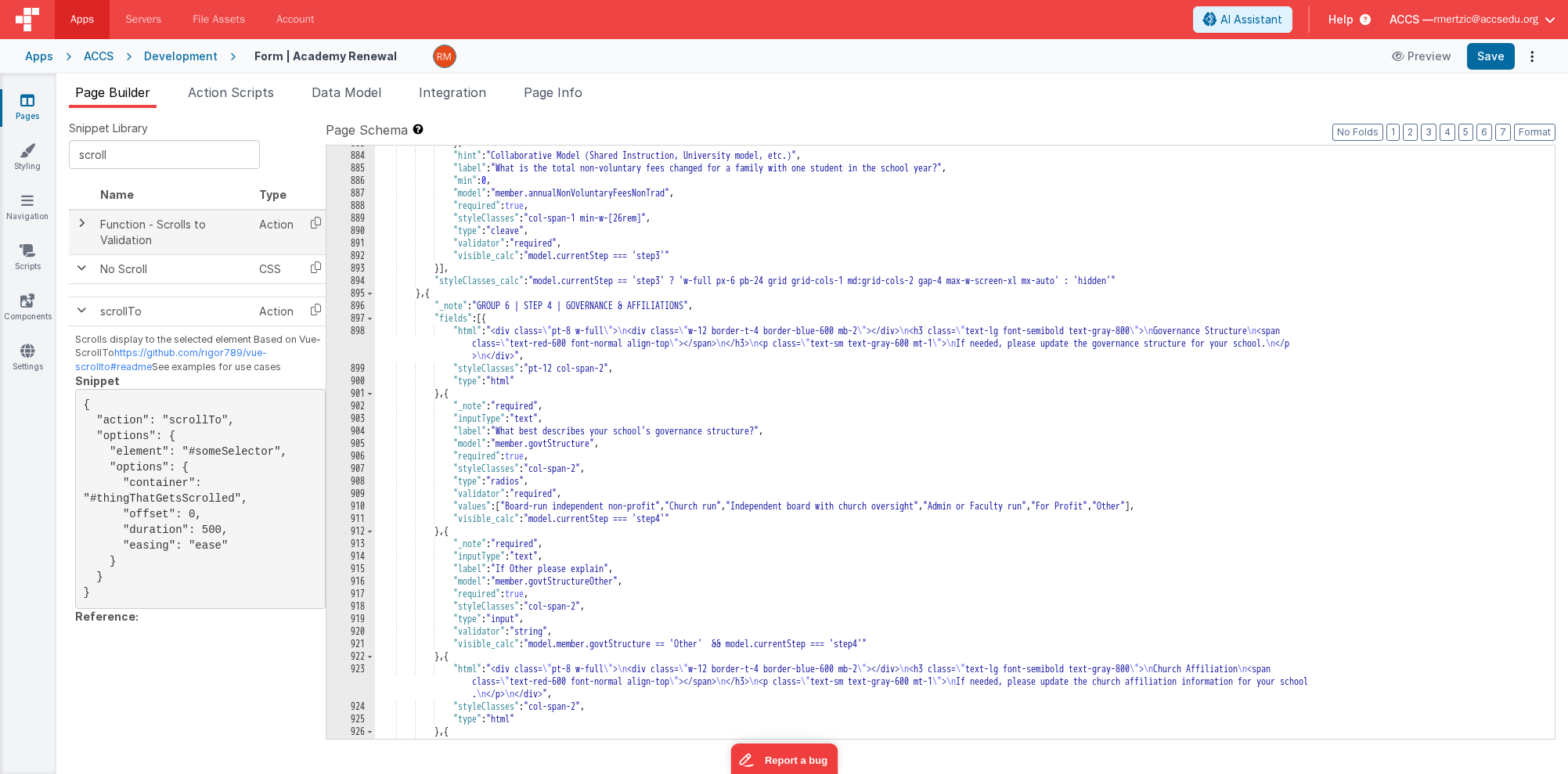 click at bounding box center (81, 223) 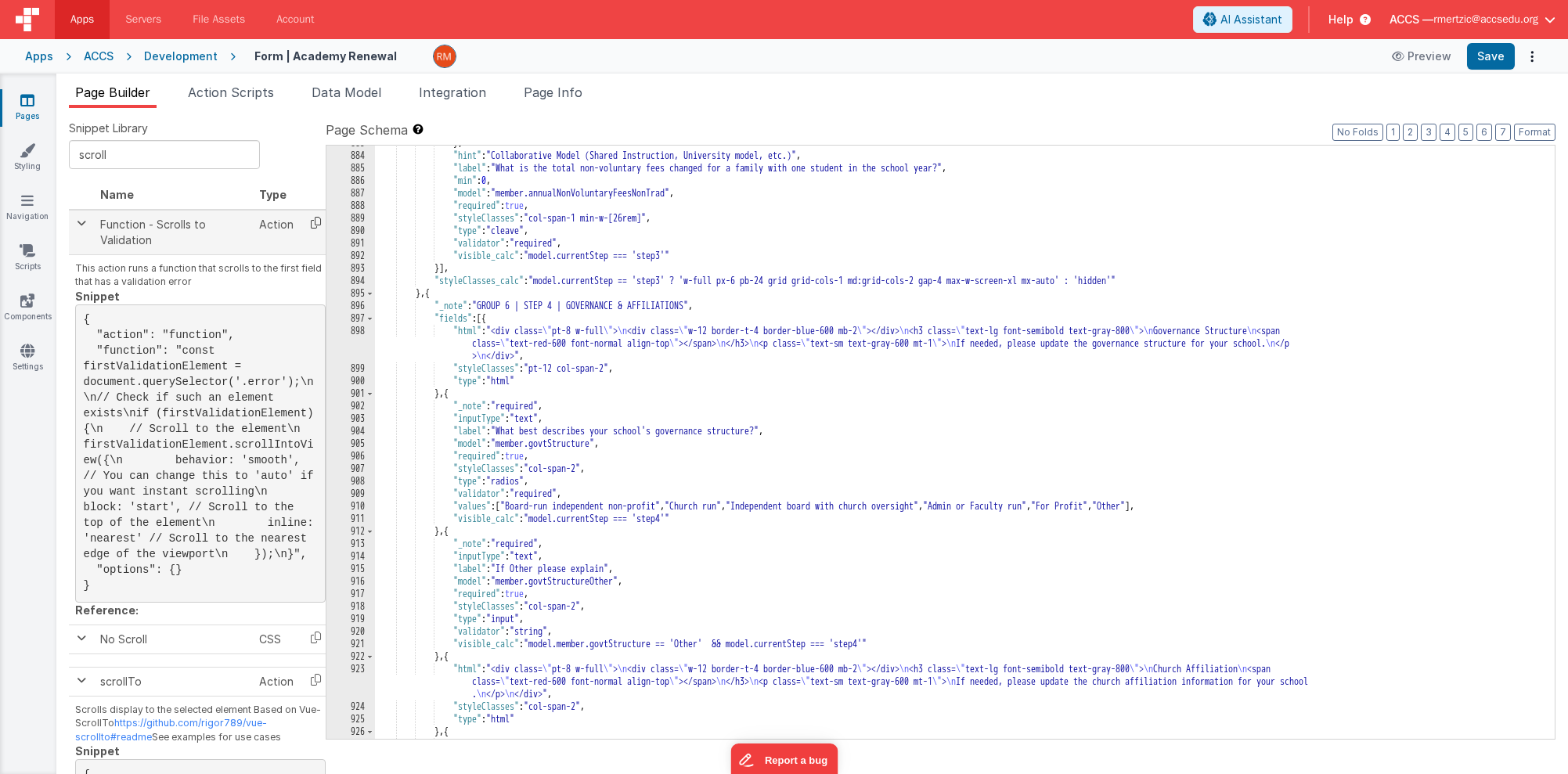 click at bounding box center [315, 222] 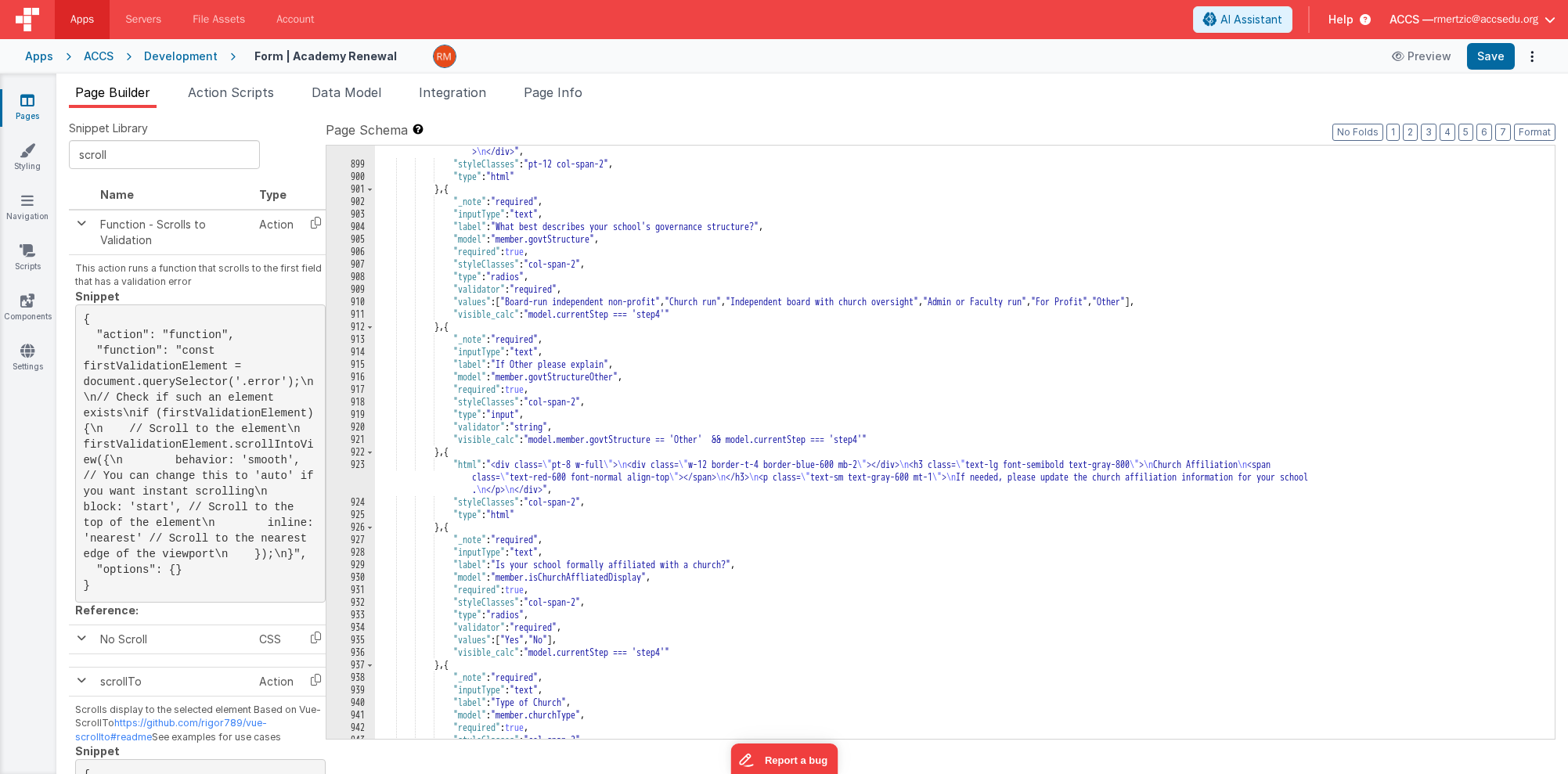 scroll, scrollTop: 12960, scrollLeft: 0, axis: vertical 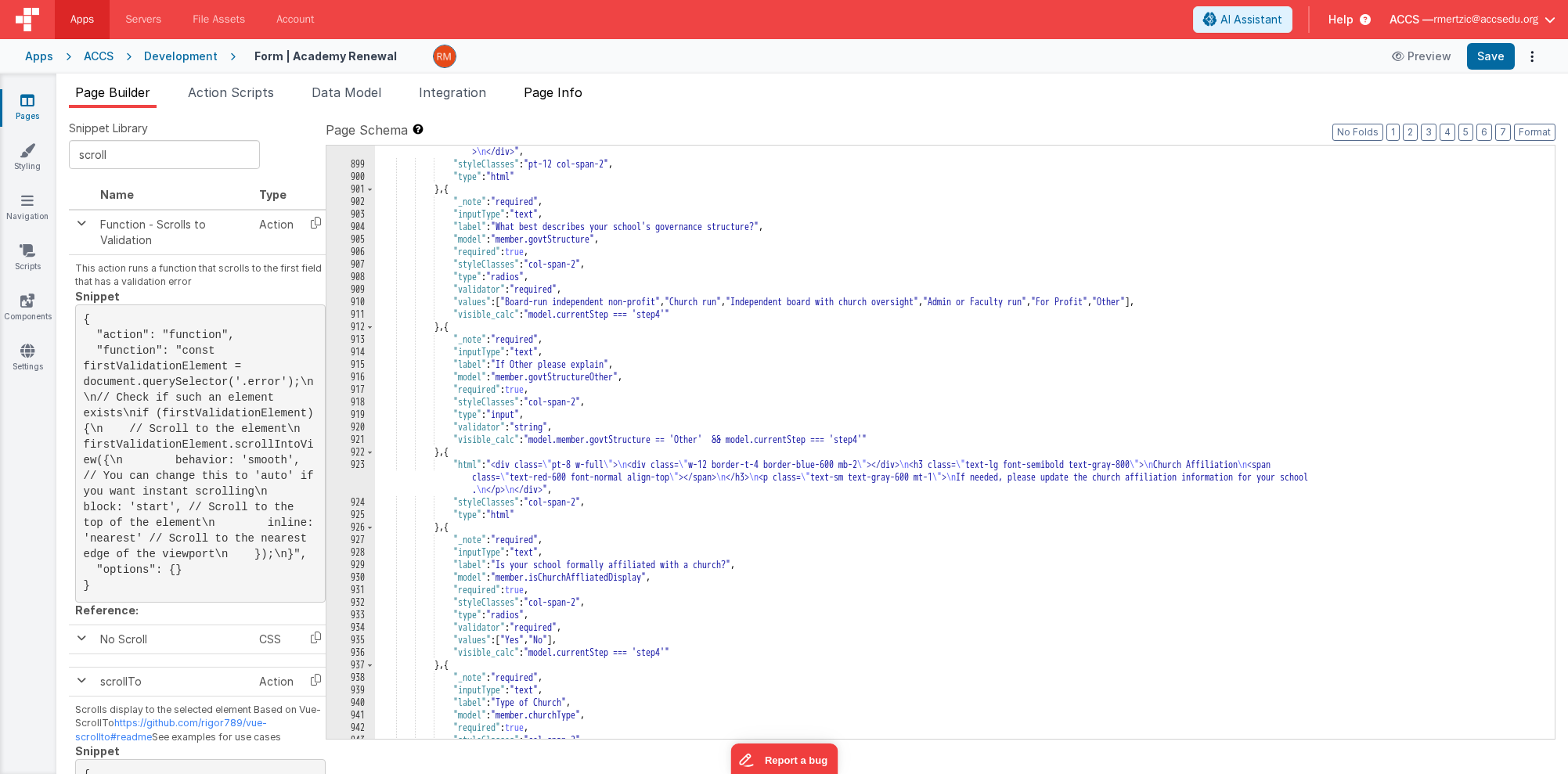 click on "Page Info" at bounding box center [553, 92] 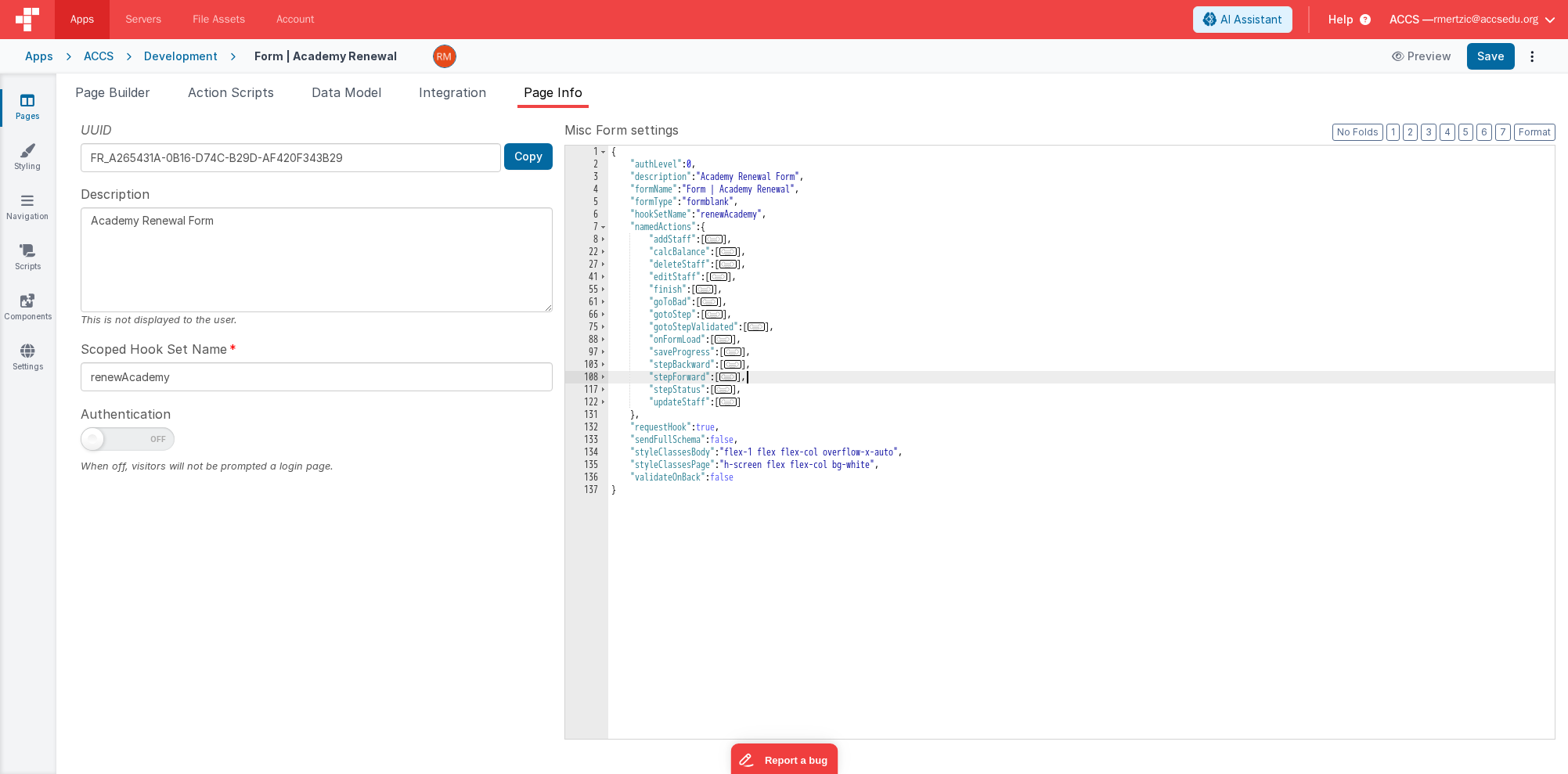 click on "..." at bounding box center [728, 376] 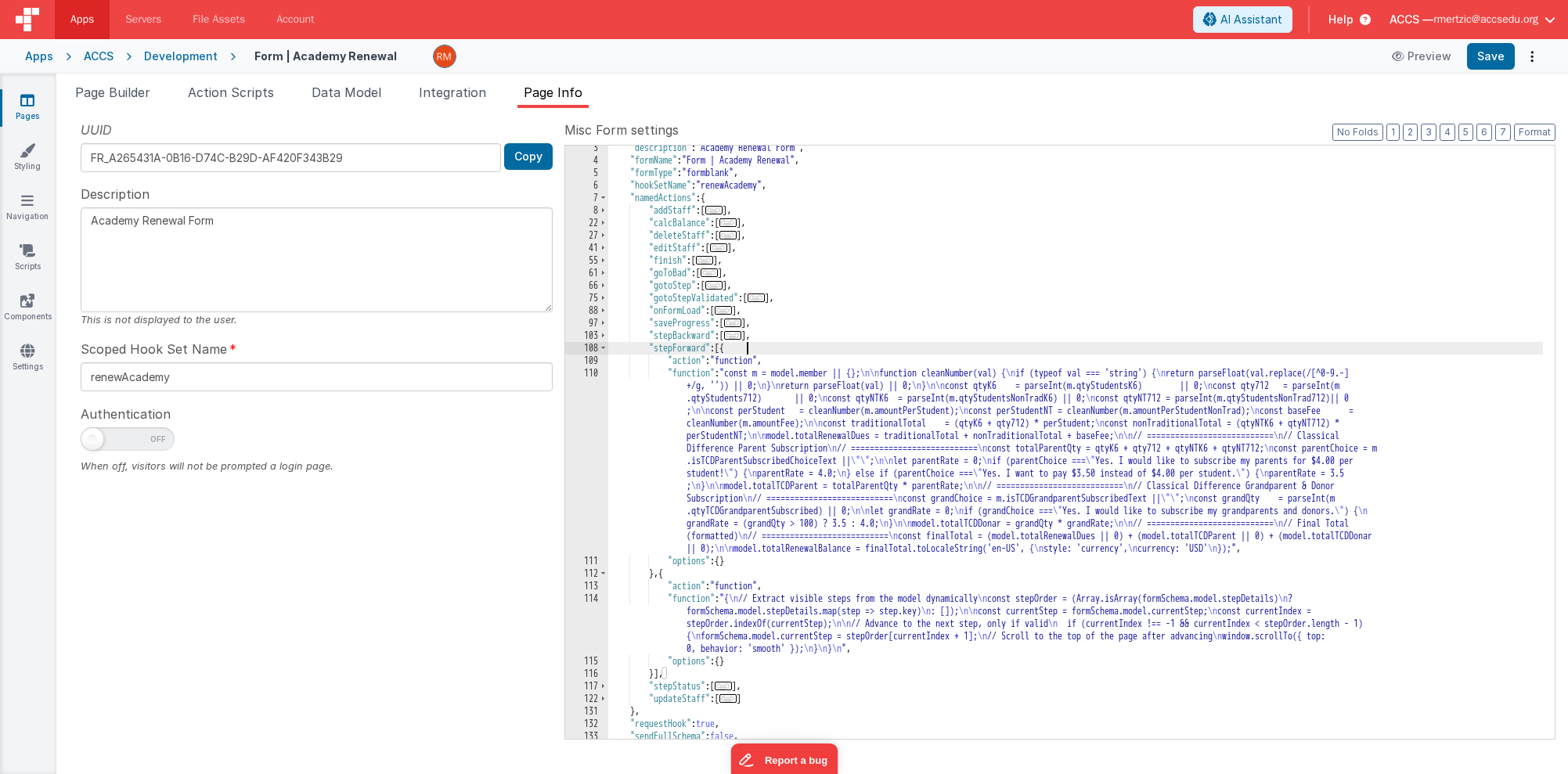 scroll, scrollTop: 83, scrollLeft: 0, axis: vertical 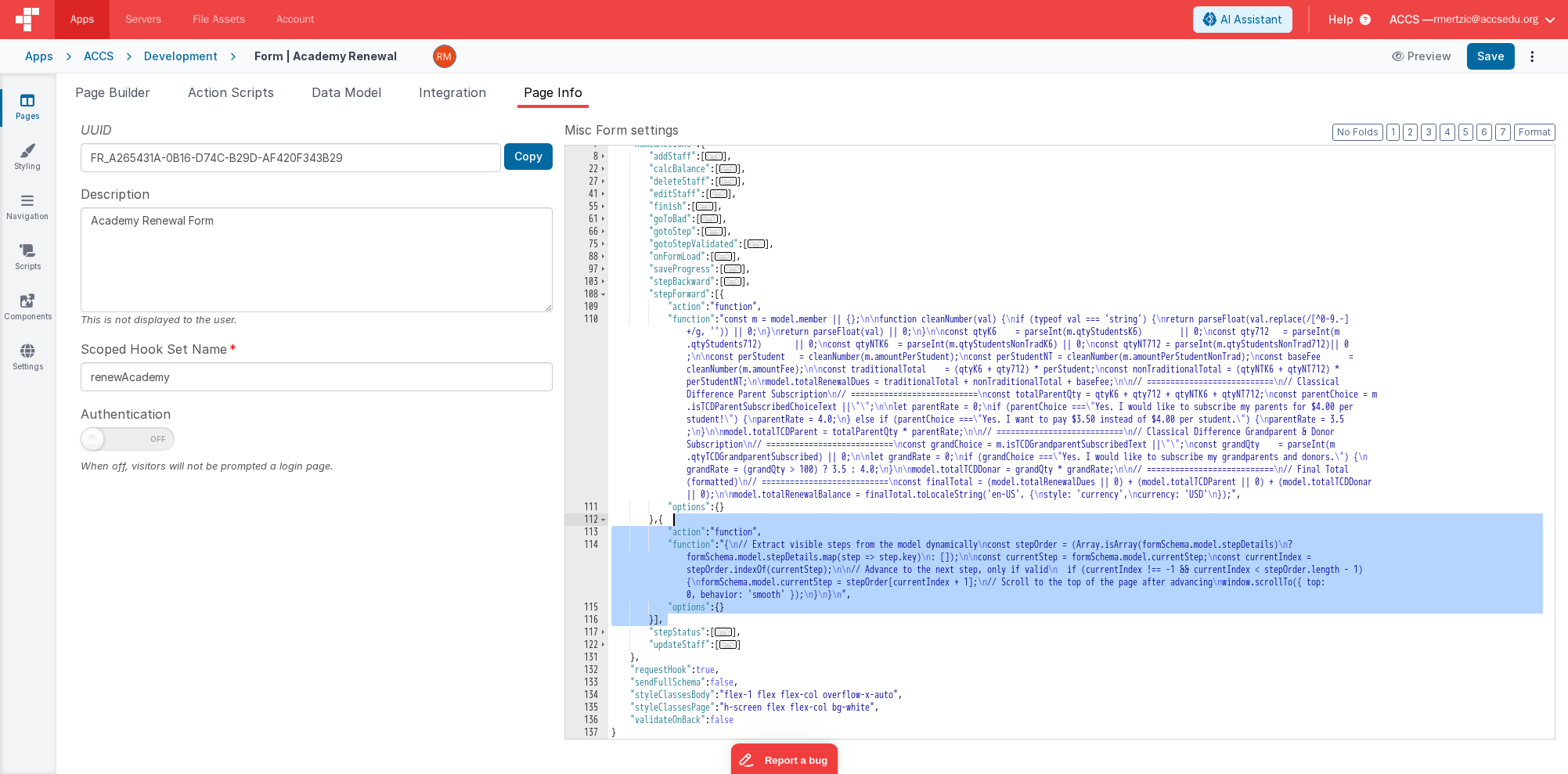 drag, startPoint x: 669, startPoint y: 621, endPoint x: 674, endPoint y: 520, distance: 101.12369 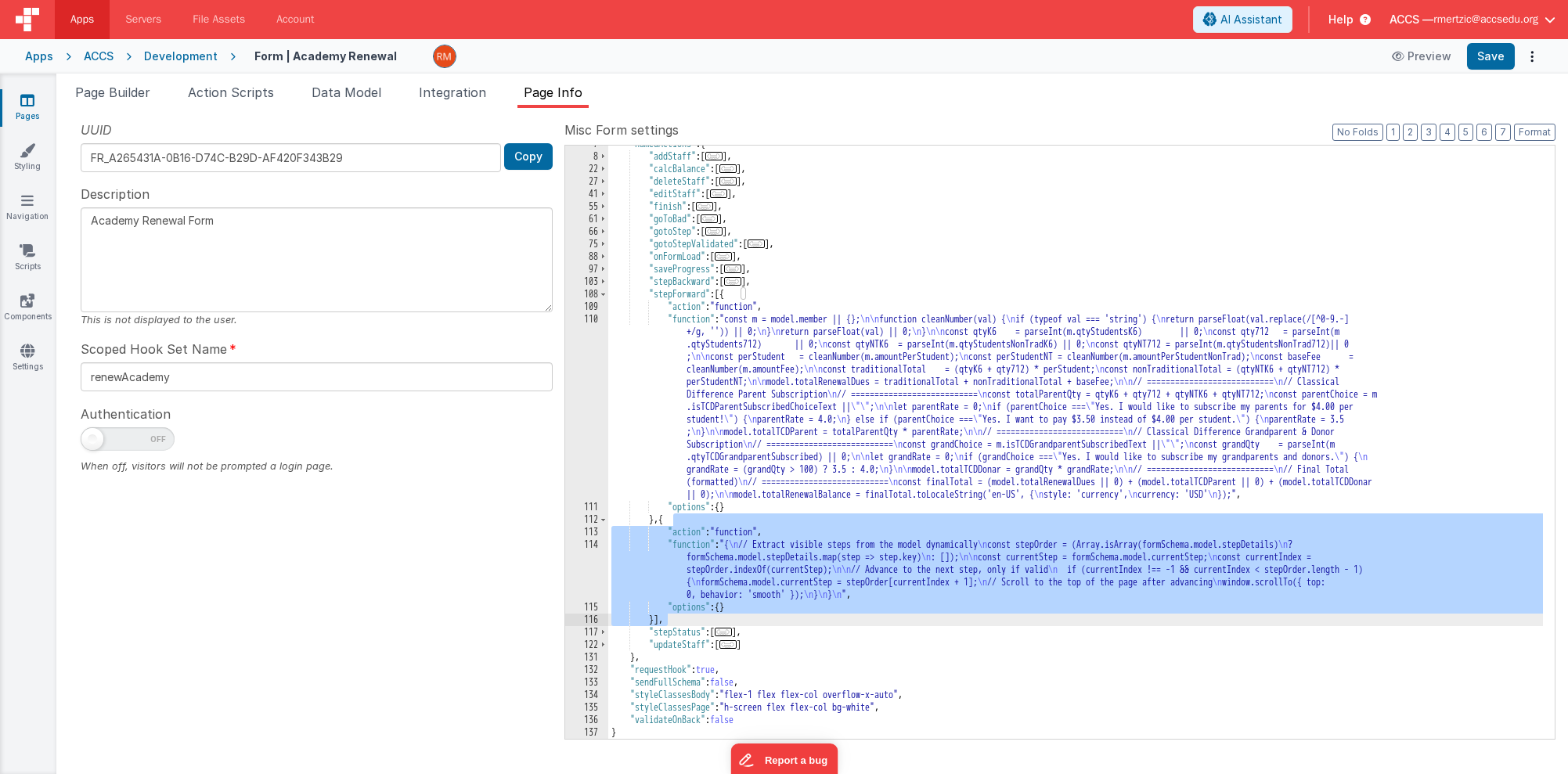 click on ""namedActions" :  {           "addStaff" :  [ ... ] ,           "calcBalance" :  [ ... ] ,           "deleteStaff" :  [ ... ] ,           "editStaff" :  [ ... ] ,           "finish" :  [ ... ] ,           "goToBad" :  [ ... ] ,           "gotoStep" :  [ ... ] ,           "gotoStepValidated" :  [ ... ] ,           "onFormLoad" :  [ ... ] ,           "saveProgress" :  [ ... ] ,           "stepBackward" :  [ ... ] ,           "stepForward" :  [{                "action" :  "function" ,                "function" :  "const m = model.member || {}; \n\n function cleanNumber(val) { \n   if (typeof val === 'string') { \n     return parseFloat(val.replace(/[^0-9.-]                  +/g, '')) || 0; \n   } \n   return parseFloat(val) || 0; \n } \n\n const qtyK6    = parseInt(m.qtyStudentsK6)        || 0; \n const qty712   = parseInt(m                  .qtyStudents712)       || 0; \n const qtyNTK6  = parseInt(m.qtyStudentsNonTradK6) || 0; \n                  ; \n\n \n \n" at bounding box center [1076, 447] 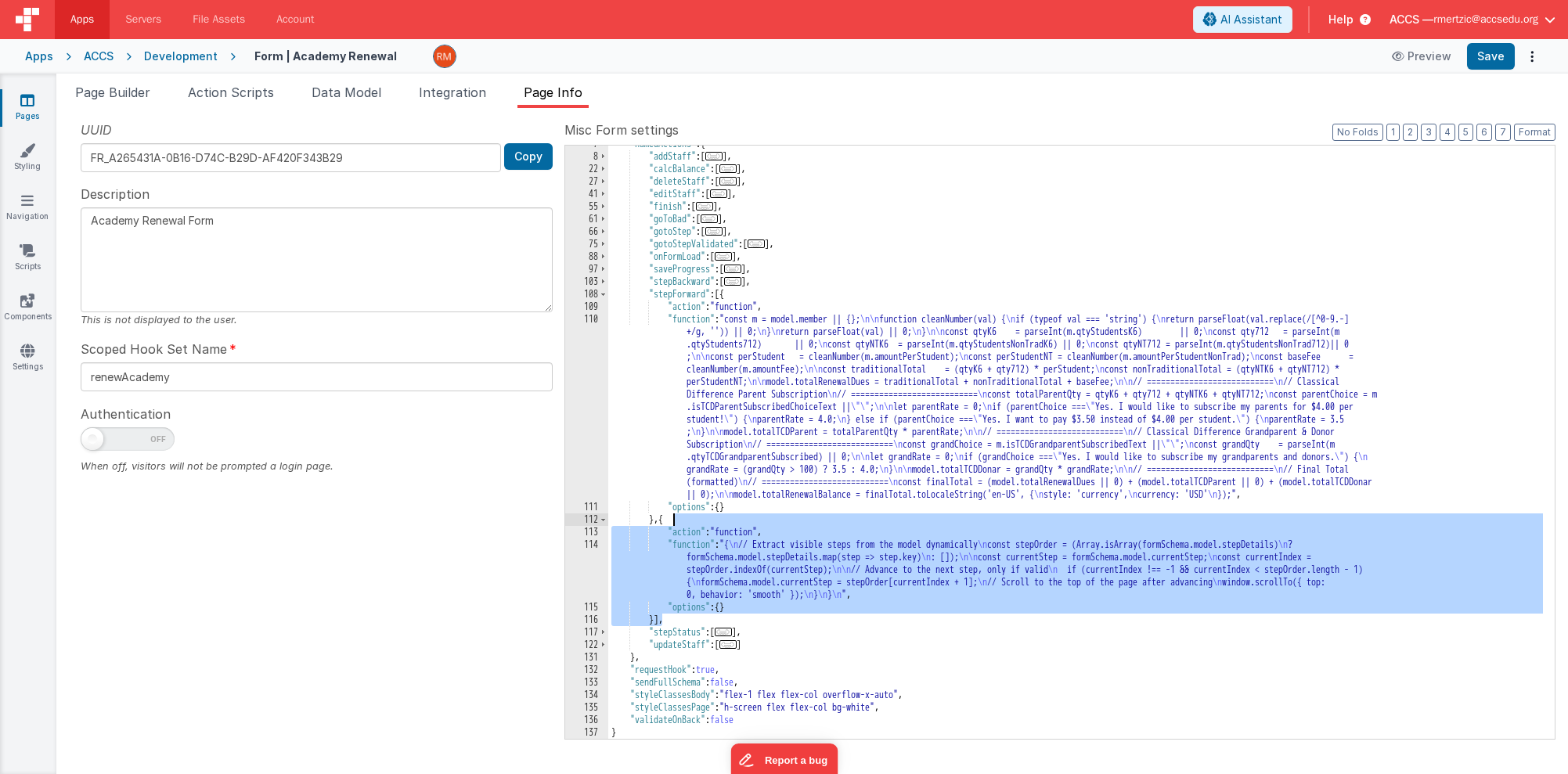 drag, startPoint x: 662, startPoint y: 622, endPoint x: 675, endPoint y: 520, distance: 102.82509 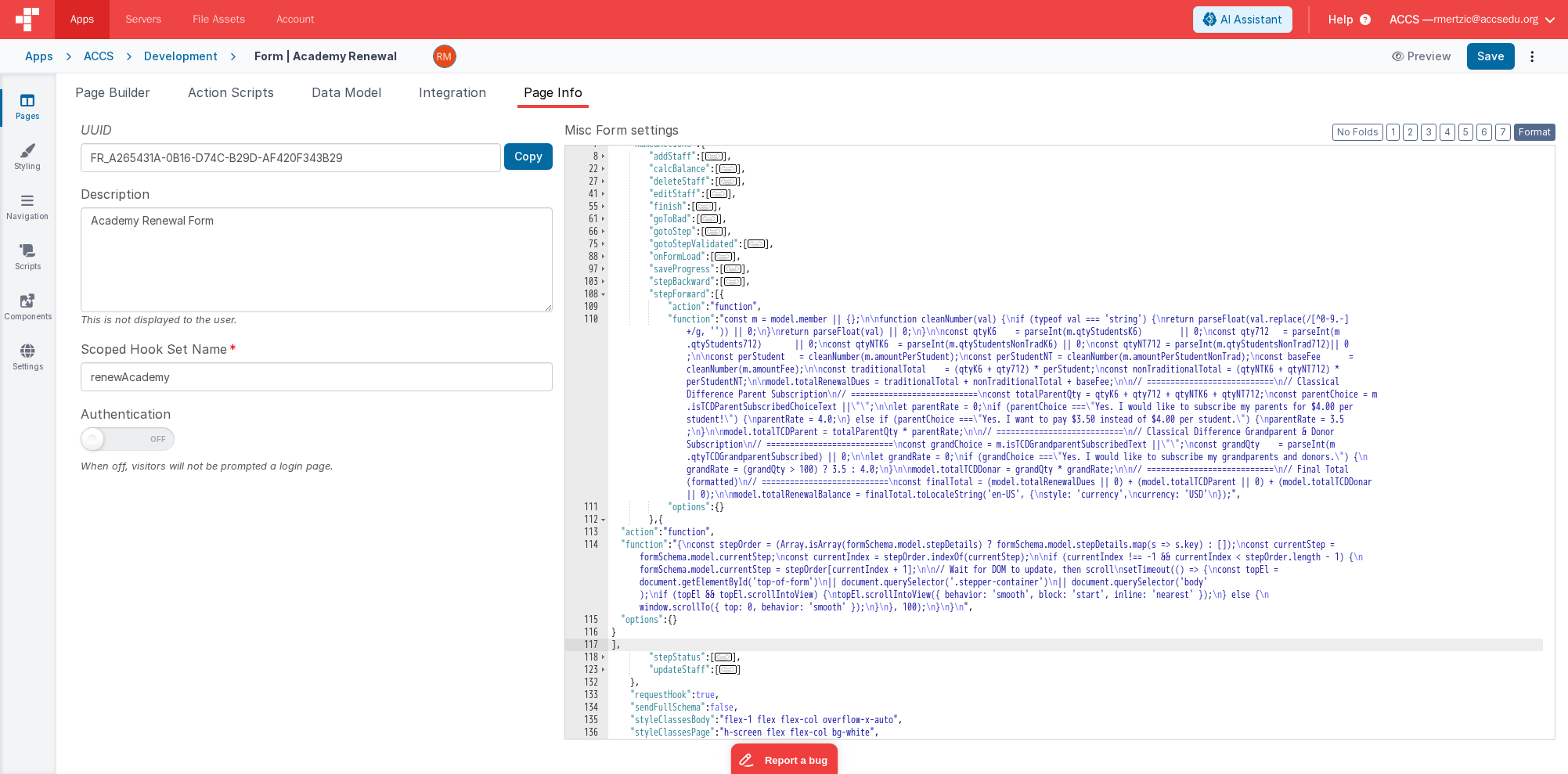 drag, startPoint x: 1548, startPoint y: 131, endPoint x: 1540, endPoint y: 121, distance: 12.80625 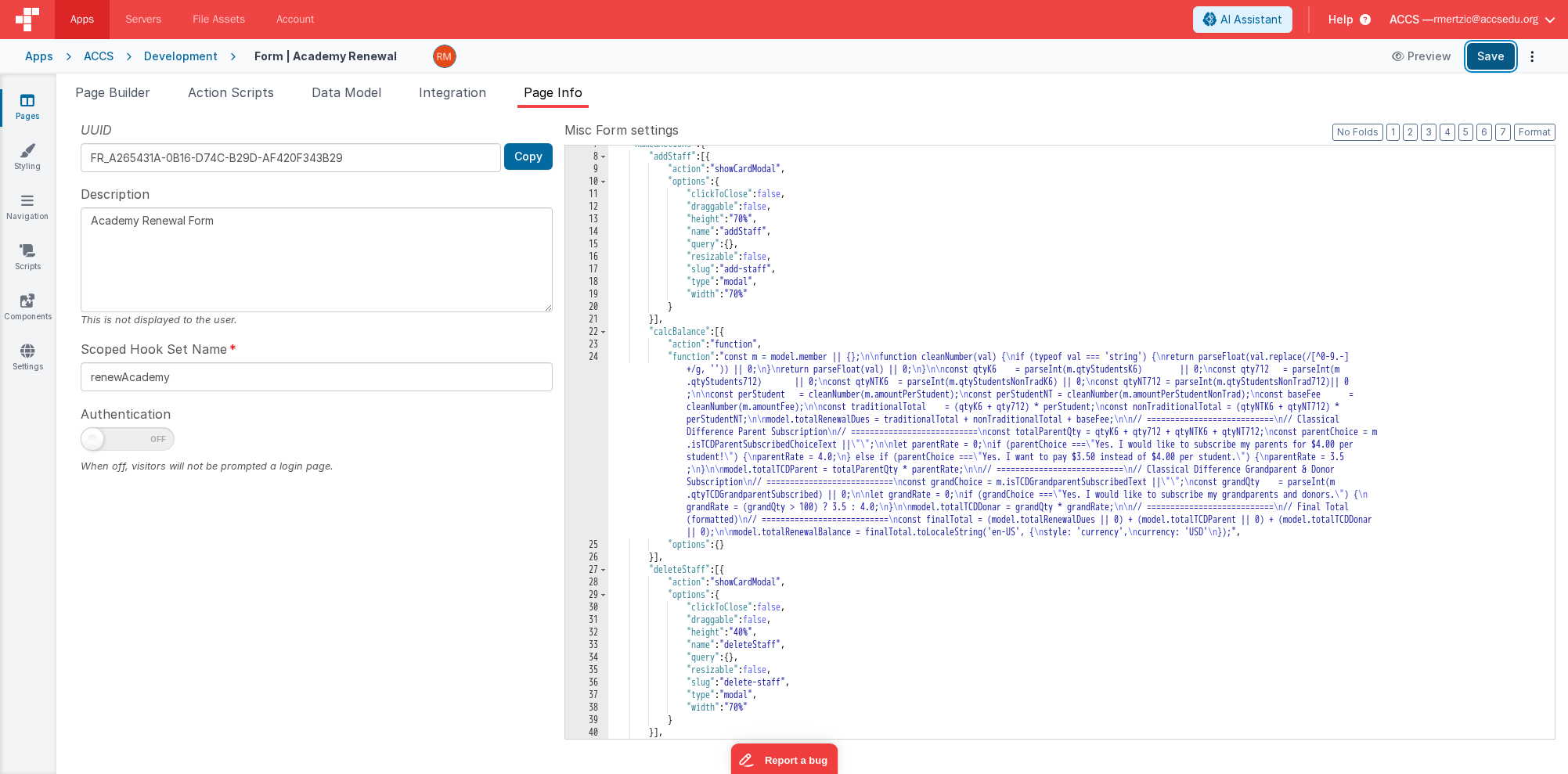 click on "Save" at bounding box center (1491, 56) 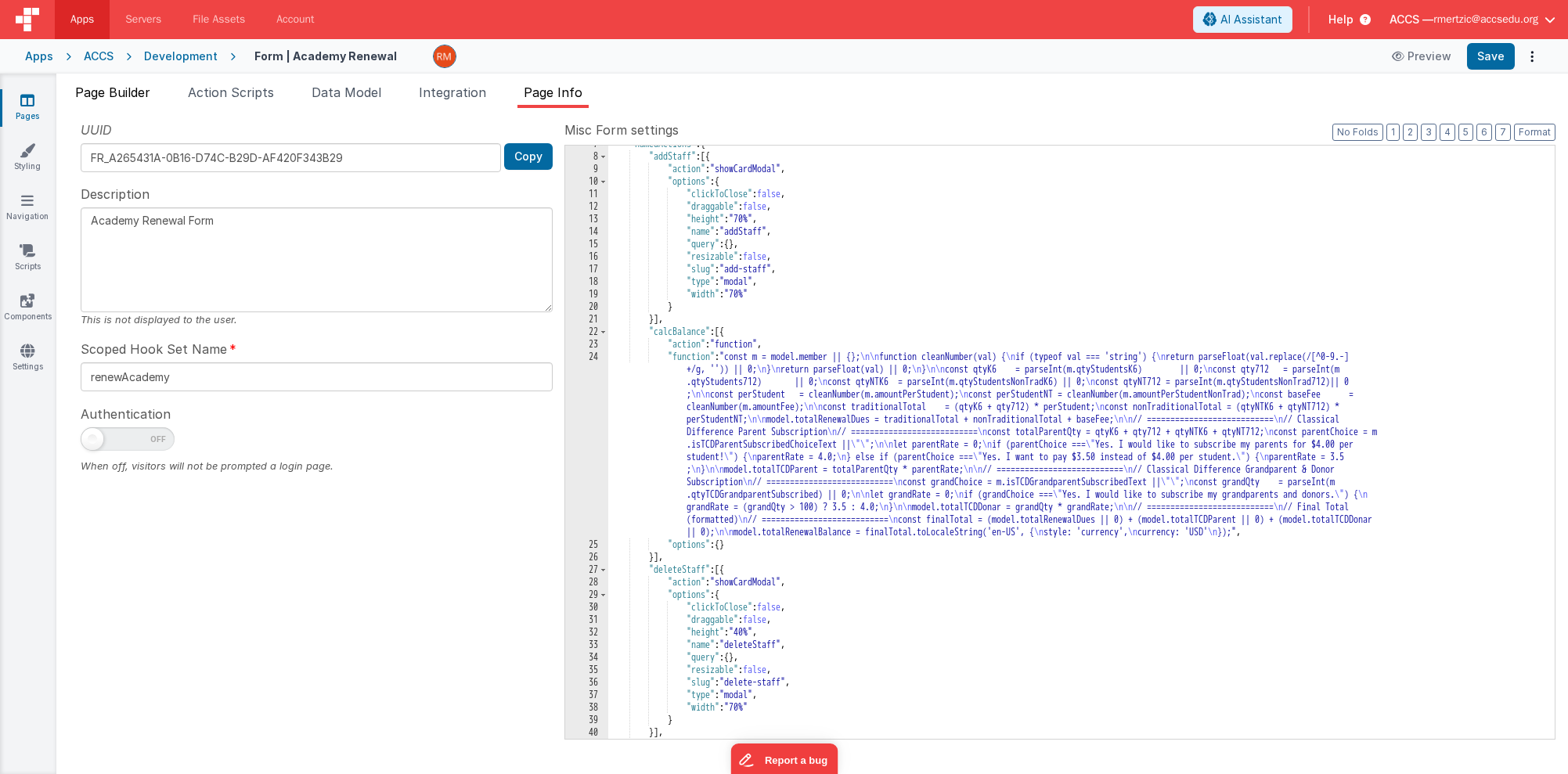 click on "Page Builder" at bounding box center [113, 92] 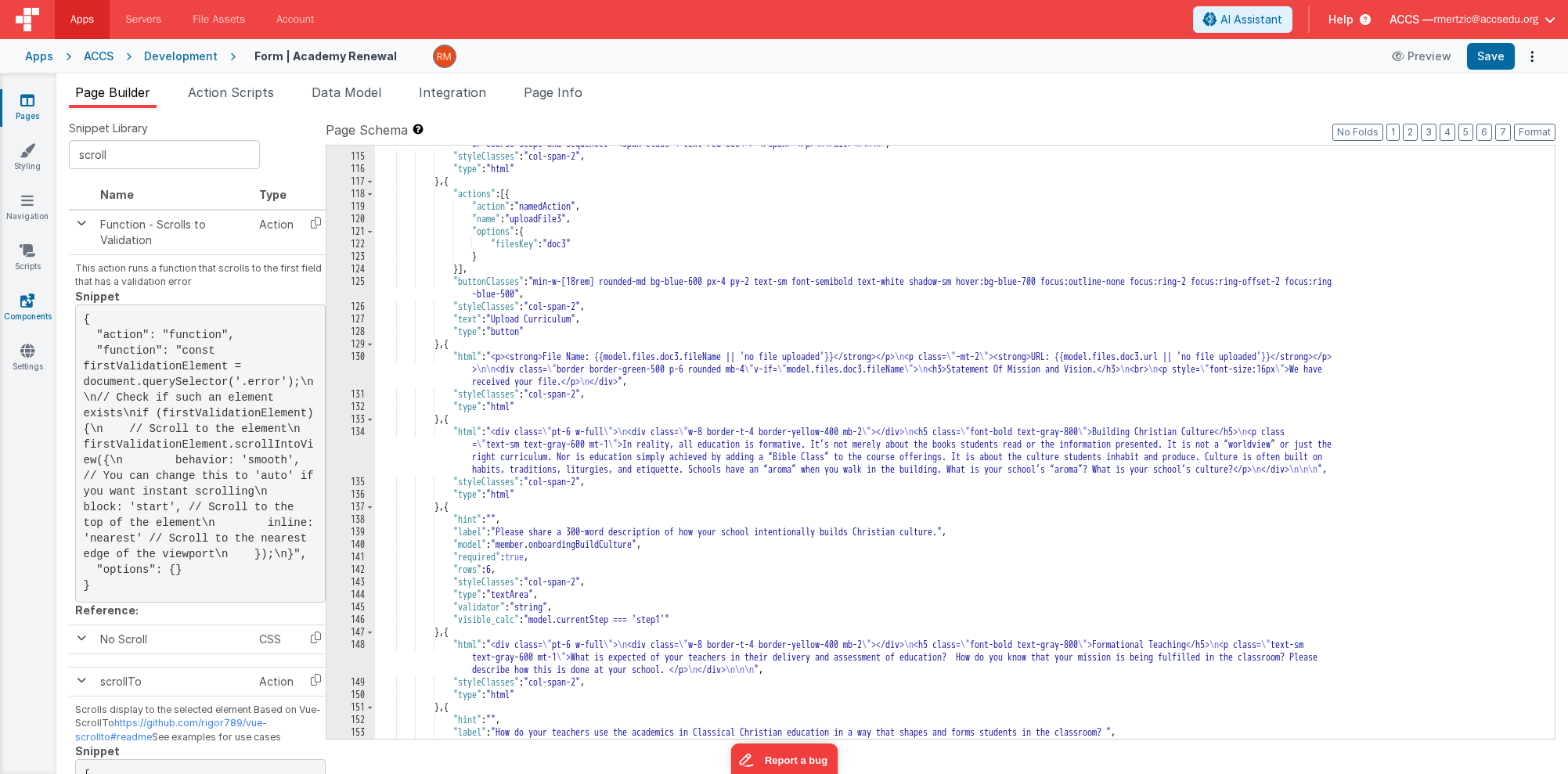 scroll, scrollTop: 0, scrollLeft: 0, axis: both 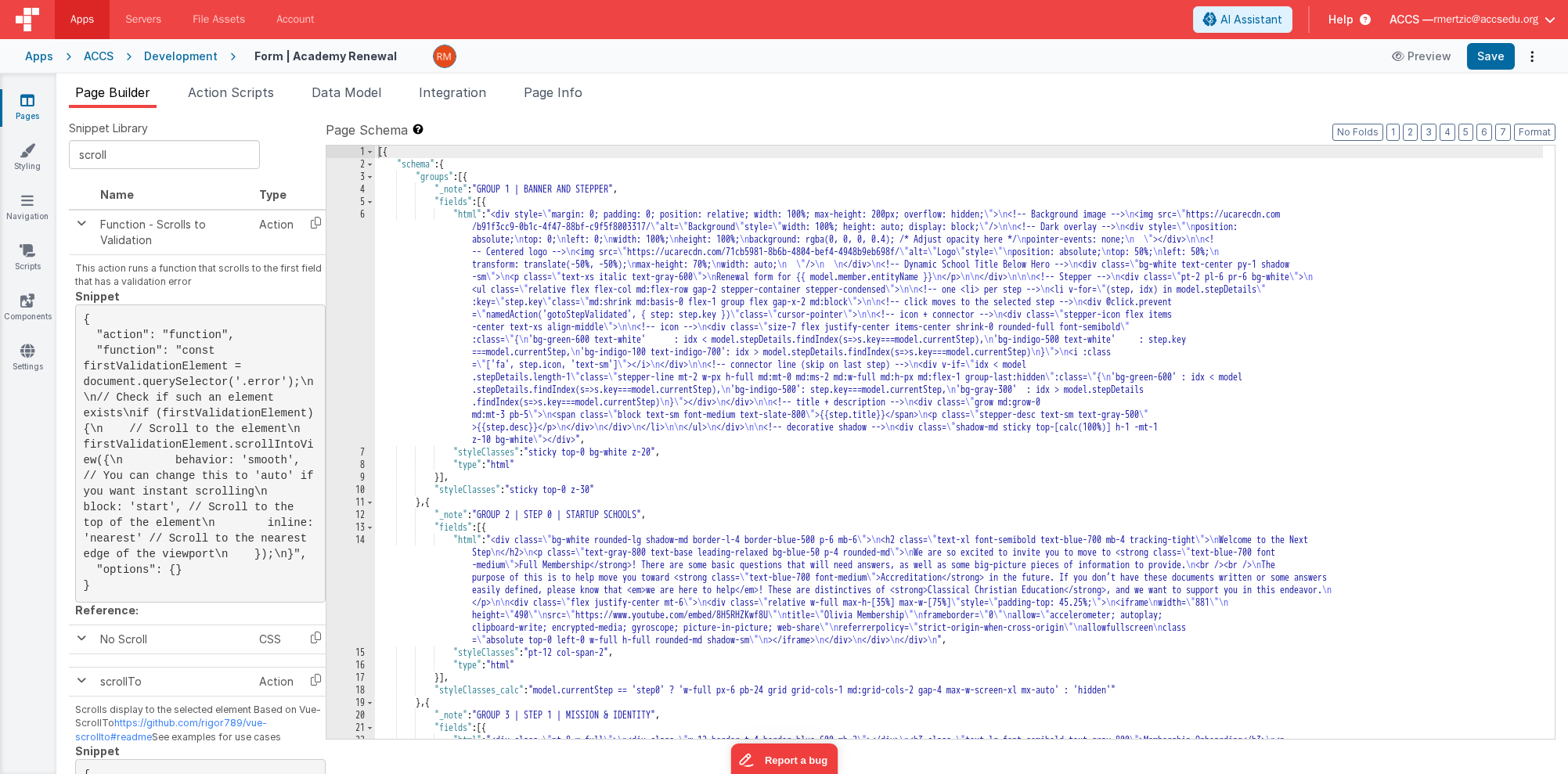 click on "[{      "schema" :  {           "groups" :  [{                "_note" :  "GROUP 1 | BANNER AND STEPPER" ,                "fields" :  [{                     "html" :  "<div style= \" margin: 0; padding: 0; position: relative; width: 100%; max-height: 200px; overflow: hidden;  \" > \n     <!-- Background image --> \n     <img src= \" https://ucarecdn.com                      /b91f3cc9-0b1c-4f47-88bf-c9f5f8003317/ \"  alt= \" Background \"  style= \" width: 100%; height: auto; display: block; \"  /> \n\n     <!-- Dark overlay --> \n     <div style= \"\n     position:                       absolute; \n     top: 0; \n     left: 0; \n     width: 100%; \n     height: 100%; \n     background: rgba(0, 0, 0, 0.4); /* Adjust opacity here */ \n     pointer-events: none; \n    \" ></div> \n\n     <!                      -- Centered logo --> \n     <img src= \" https://ucarecdn.com/71cb5981-8b6b-4804-bef4-4948b9eb698f/ \"  alt= \" Logo \"  style= \"\n \n \n \n \n" at bounding box center [959, 473] 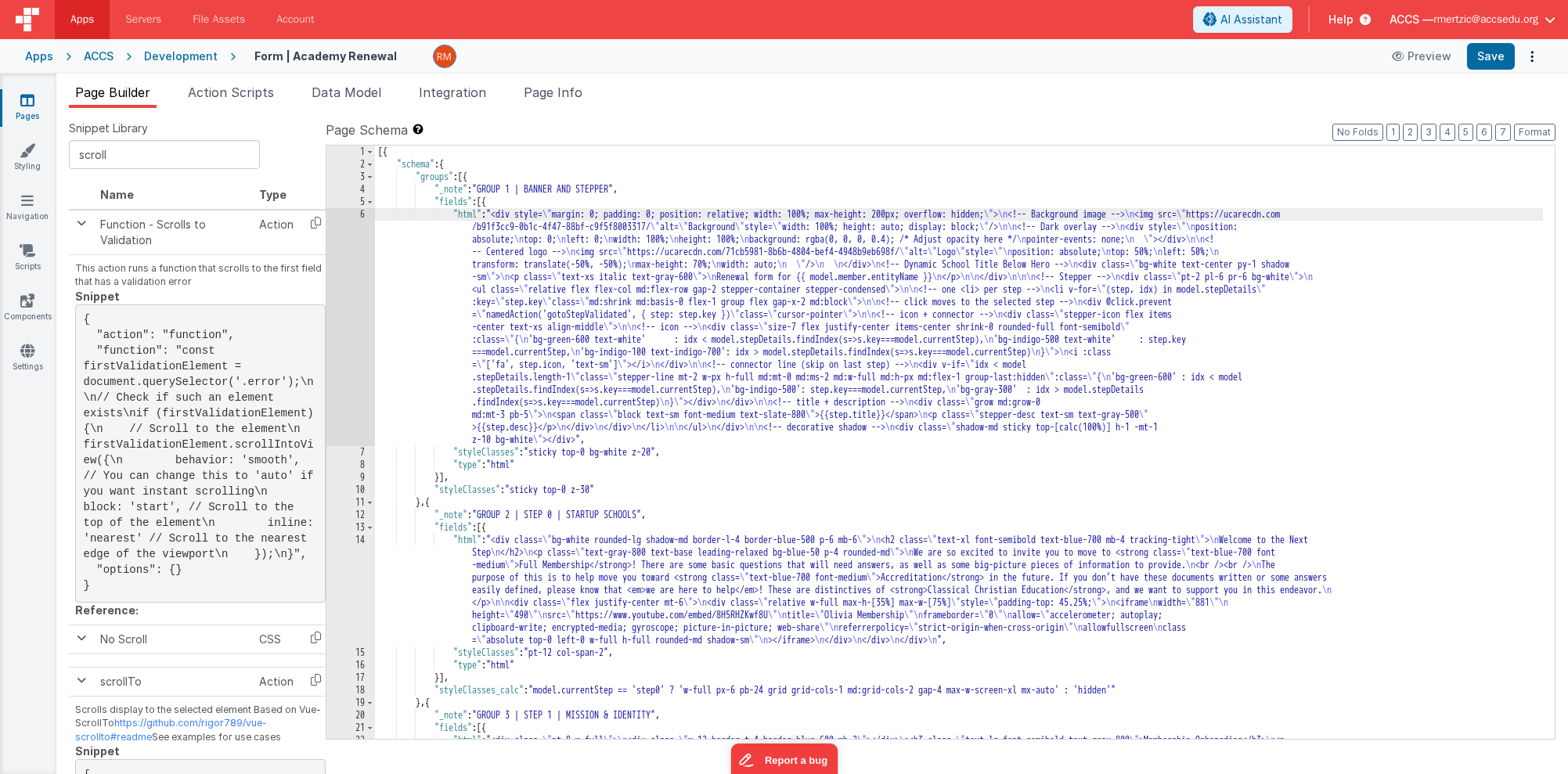 click on "6" at bounding box center (351, 327) 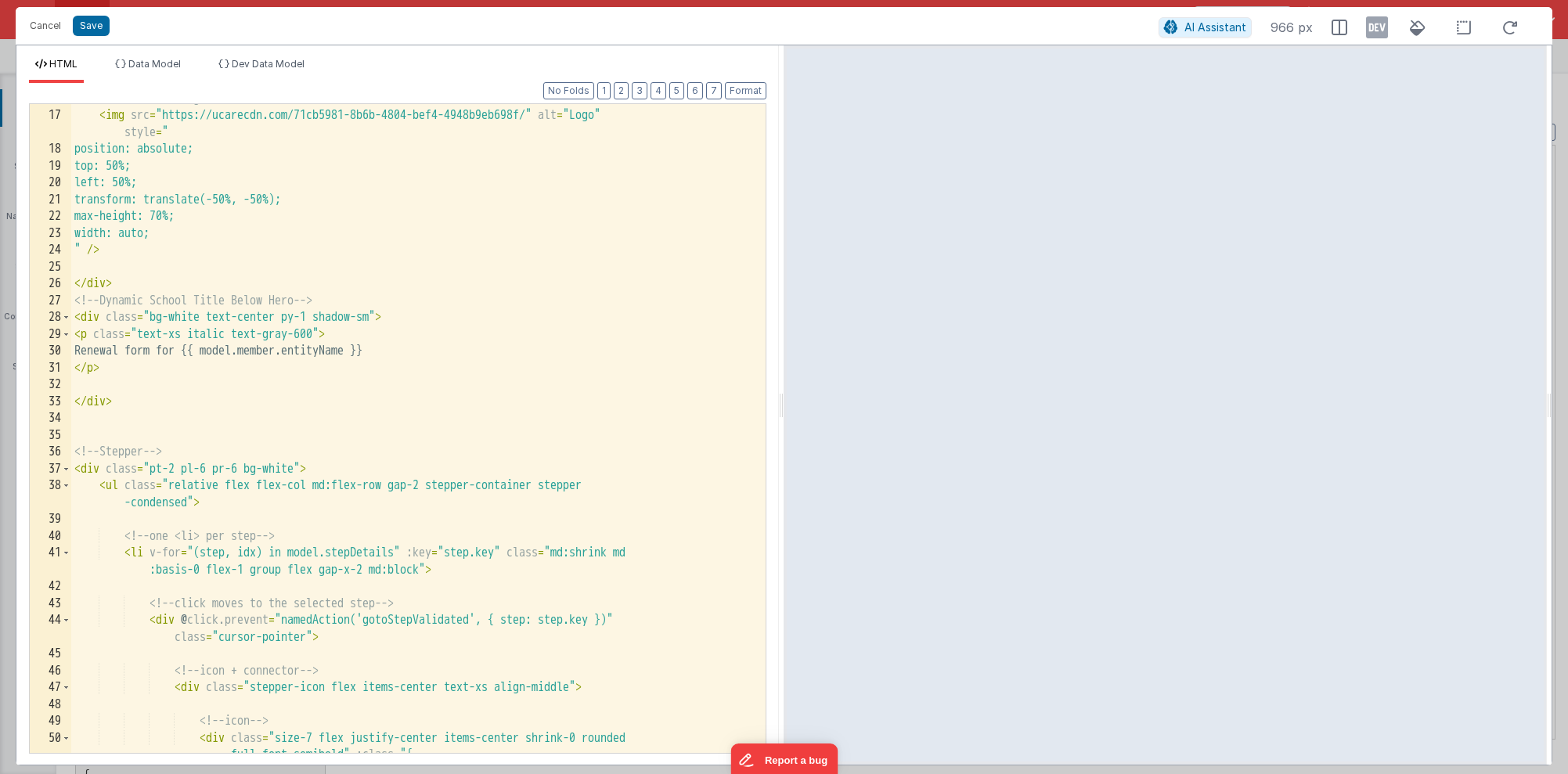 scroll, scrollTop: 0, scrollLeft: 0, axis: both 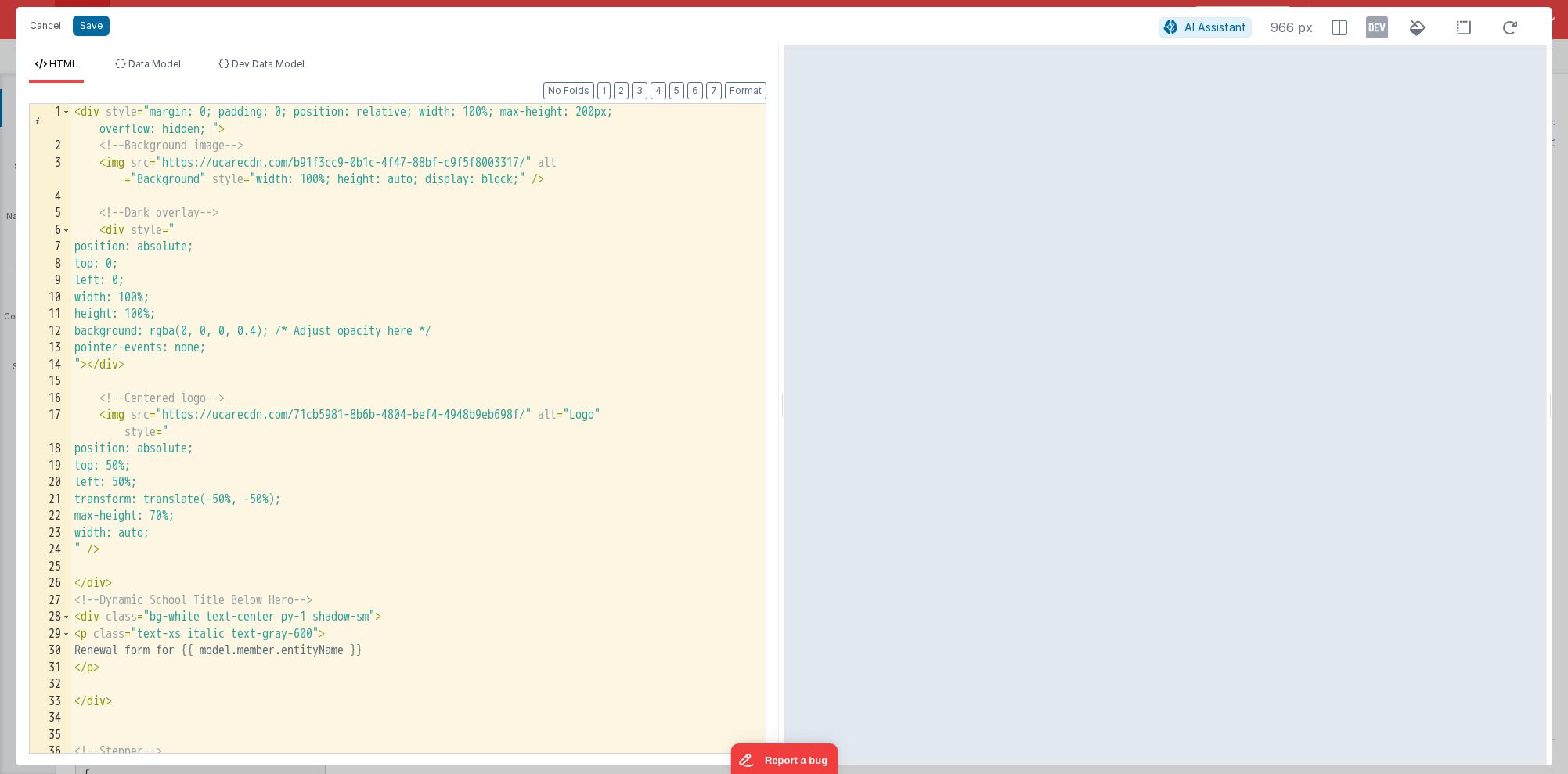 click on "< div   style = "margin: 0; padding: 0; position: relative; width: 100%; max-height: 200px;       overflow: hidden; " >      <!--  Background image  -->      < img   src = "https://ucarecdn.com/b91f3cc9-0b1c-4f47-88bf-c9f5f8003317/"   alt          = "Background"   style = "width: 100%; height: auto; display: block;"   />      <!--  Dark overlay  -->      < div   style = "     position: absolute;     top: 0;     left: 0;     width: 100%;     height: 100%;     background: rgba(0, 0, 0, 0.4); /* Adjust opacity here */     pointer-events: none;   " > </ div >      <!--  Centered logo  -->      < img   src = "https://ucarecdn.com/71cb5981-8b6b-4804-bef4-4948b9eb698f/"   alt = "Logo"            style = "     position: absolute;     top: 50%;     left: 50%;     transform: translate(-50%, -50%);     max-height: 70%;     width: auto;   "   />    </ div > <!--  Dynamic School Title Below Hero  --> < div   class = "bg-white text-center py-1 shadow-sm" > < p   class = "text-xs italic text-gray-600" >" at bounding box center [413, 454] 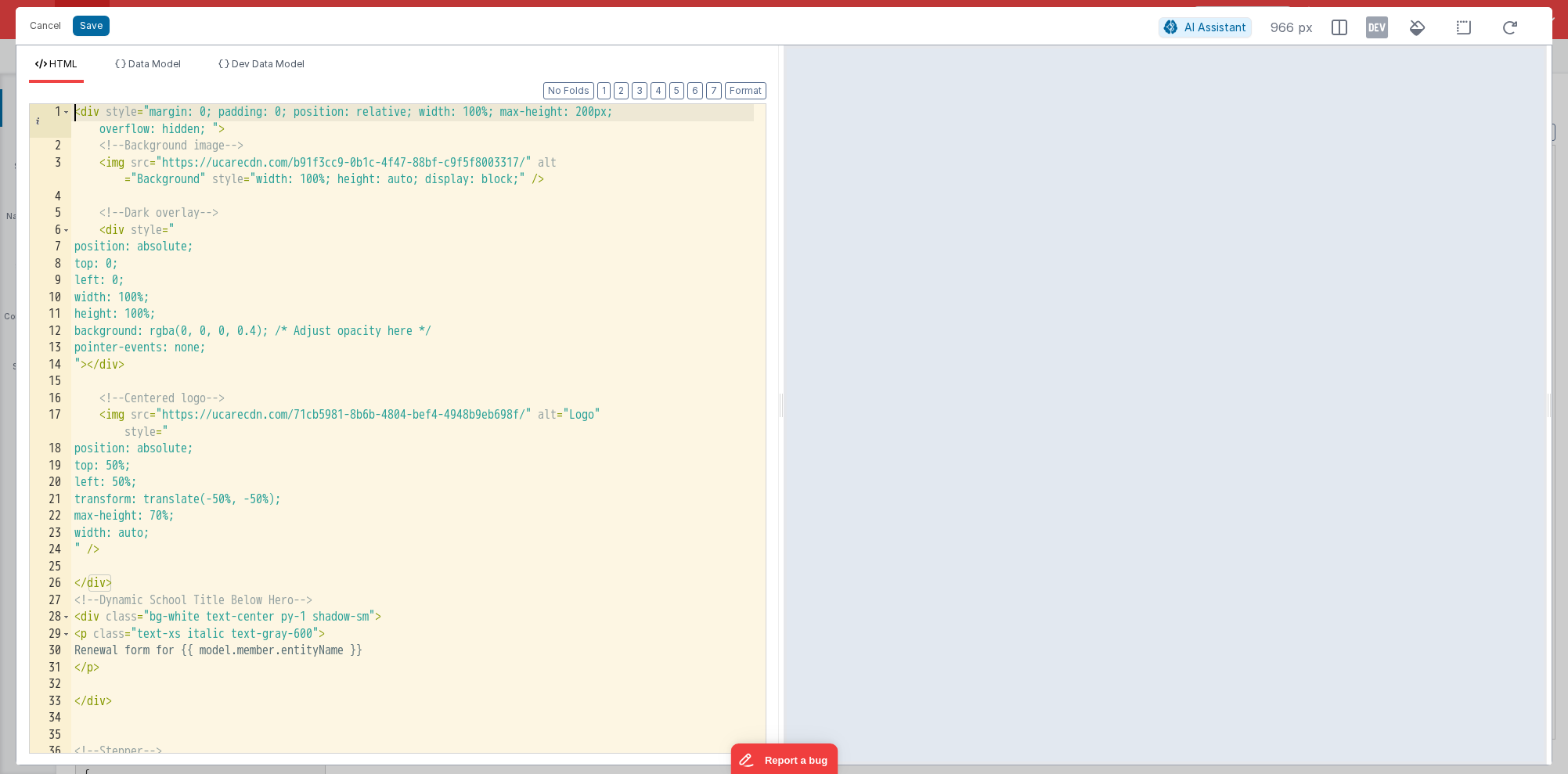 type 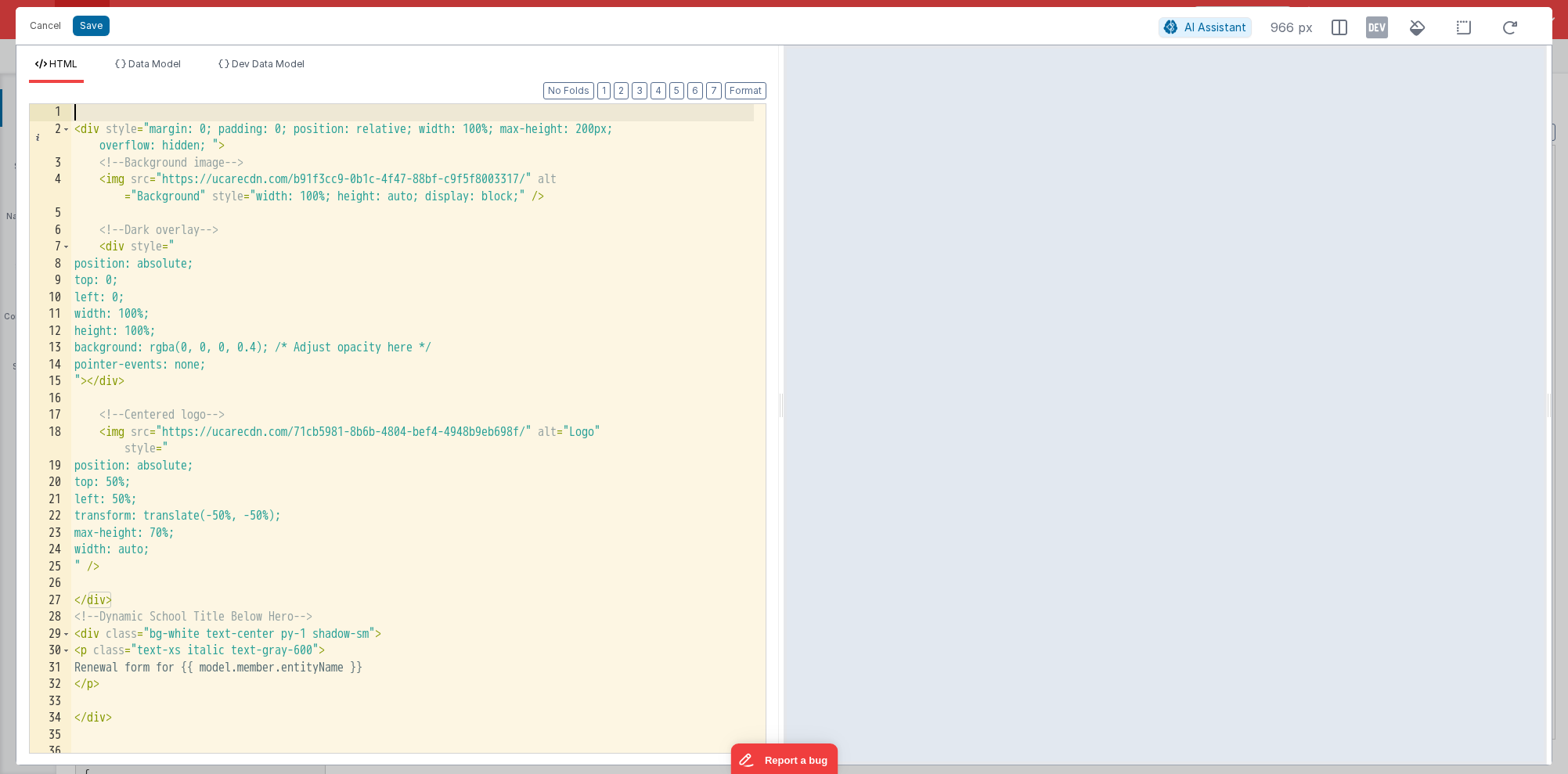 click on "< div   style = "margin: 0; padding: 0; position: relative; width: 100%; max-height: 200px;       overflow: hidden; " >      <!--  Background image  -->      < img   src = "https://ucarecdn.com/b91f3cc9-0b1c-4f47-88bf-c9f5f8003317/"   alt          = "Background"   style = "width: 100%; height: auto; display: block;"   />      <!--  Dark overlay  -->      < div   style = "     position: absolute;     top: 0;     left: 0;     width: 100%;     height: 100%;     background: rgba(0, 0, 0, 0.4); /* Adjust opacity here */     pointer-events: none;   " > </ div >      <!--  Centered logo  -->      < img   src = "https://ucarecdn.com/71cb5981-8b6b-4804-bef4-4948b9eb698f/"   alt = "Logo"            style = "     position: absolute;     top: 50%;     left: 50%;     transform: translate(-50%, -50%);     max-height: 70%;     width: auto;   "   />    </ div > <!--  Dynamic School Title Below Hero  --> < div   class = "bg-white text-center py-1 shadow-sm" > < p   class = "text-xs italic text-gray-600" >" at bounding box center (413, 445) 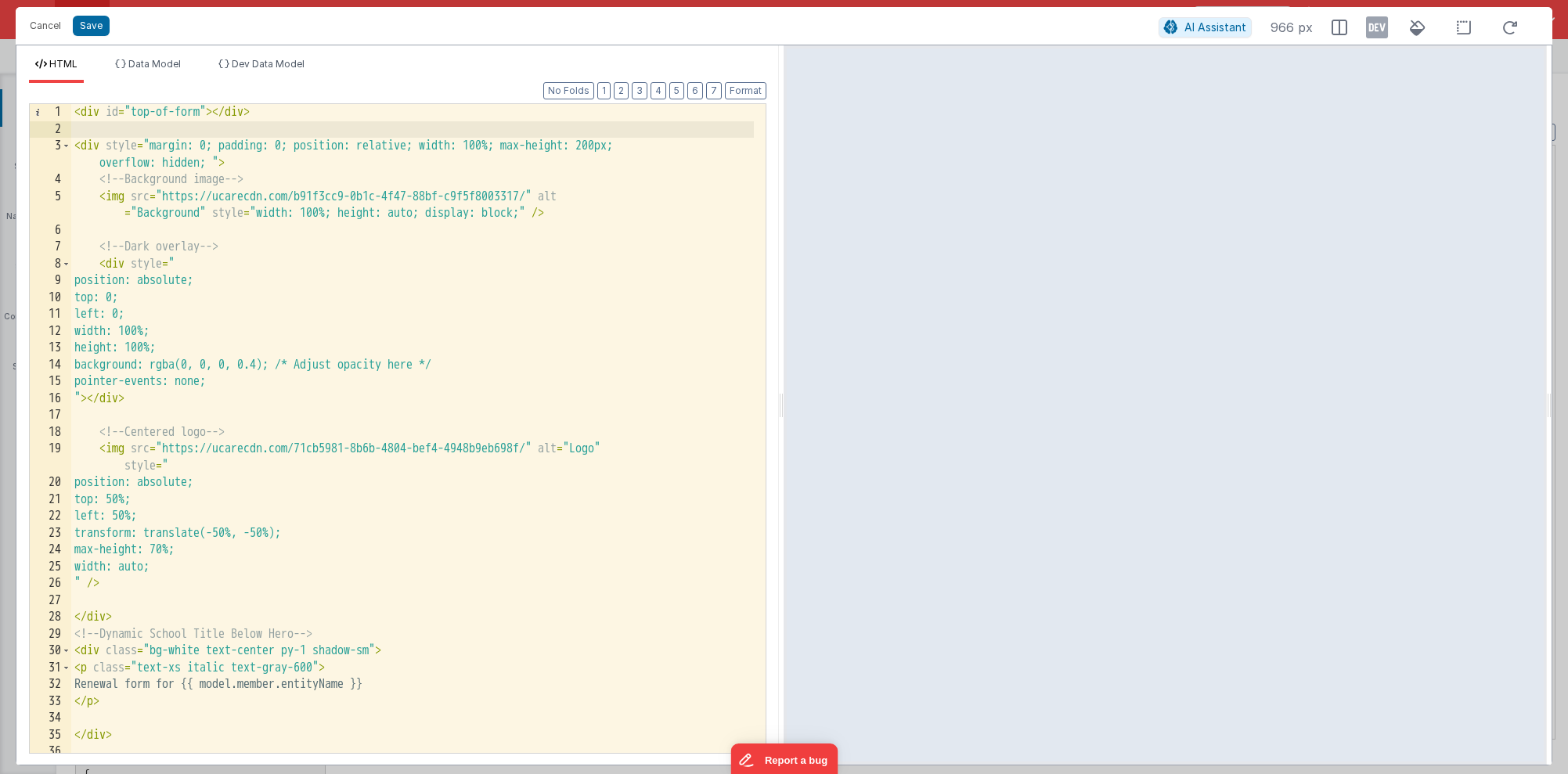 click on "< div   id = "top-of-form" > </ div > < div   style = "margin: 0; padding: 0; position: relative; width: 100%; max-height: 200px;       overflow: hidden; " >      <!--  Background image  -->      < img   src = "https://ucarecdn.com/b91f3cc9-0b1c-4f47-88bf-c9f5f8003317/"   alt          = "Background"   style = "width: 100%; height: auto; display: block;"   />      <!--  Dark overlay  -->      < div   style = "     position: absolute;     top: 0;     left: 0;     width: 100%;     height: 100%;     background: rgba(0, 0, 0, 0.4); /* Adjust opacity here */     pointer-events: none;   " > </ div >      <!--  Centered logo  -->      < img   src = "https://ucarecdn.com/71cb5981-8b6b-4804-bef4-4948b9eb698f/"   alt = "Logo"            style = "     position: absolute;     top: 50%;     left: 50%;     transform: translate(-50%, -50%);     max-height: 70%;     width: auto;   "   />    </ div > <!--  Dynamic School Title Below Hero  --> < div   class = "bg-white text-center py-1 shadow-sm" > < p   = >" at bounding box center (413, 445) 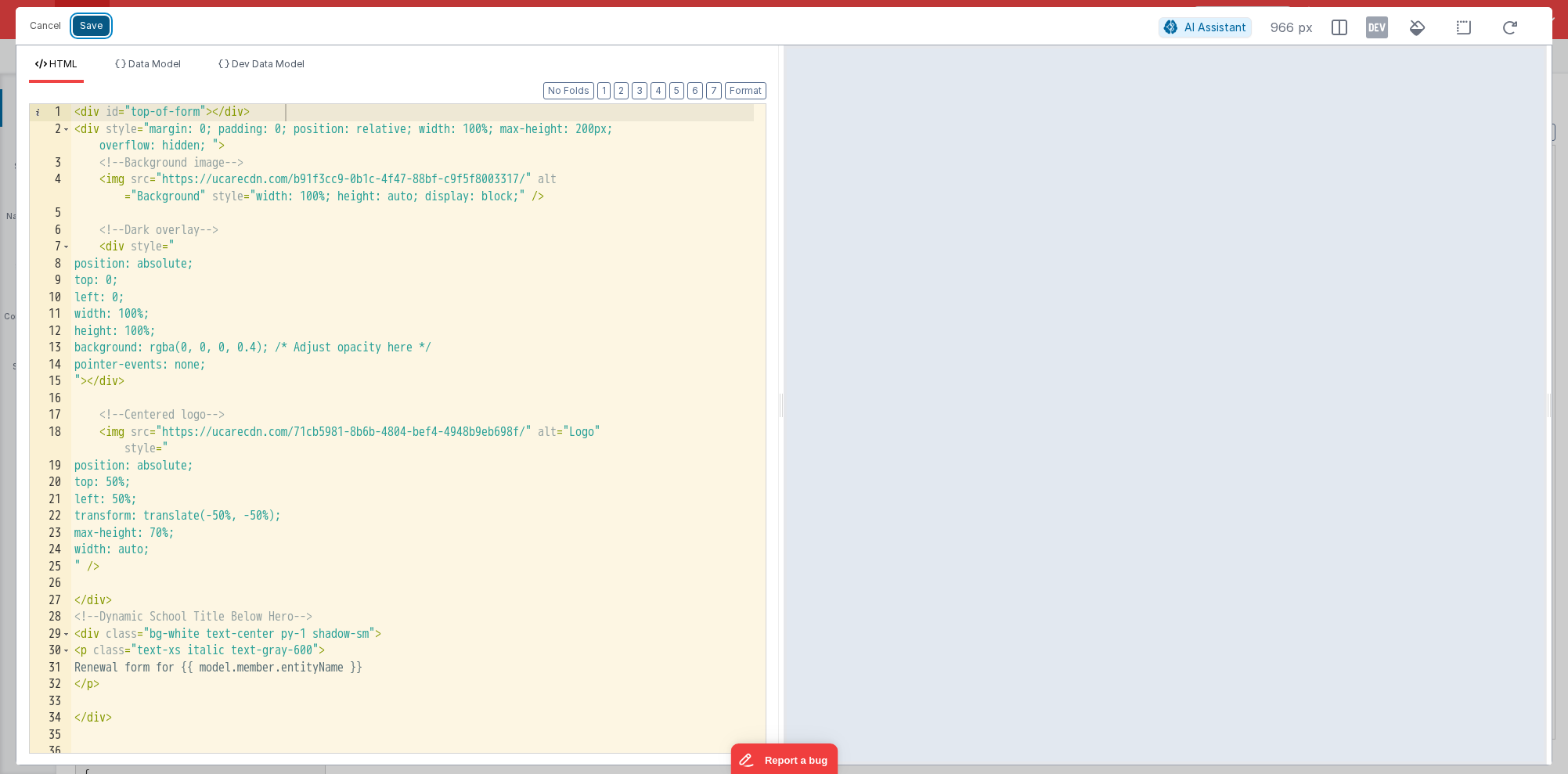 click on "Save" at bounding box center [91, 26] 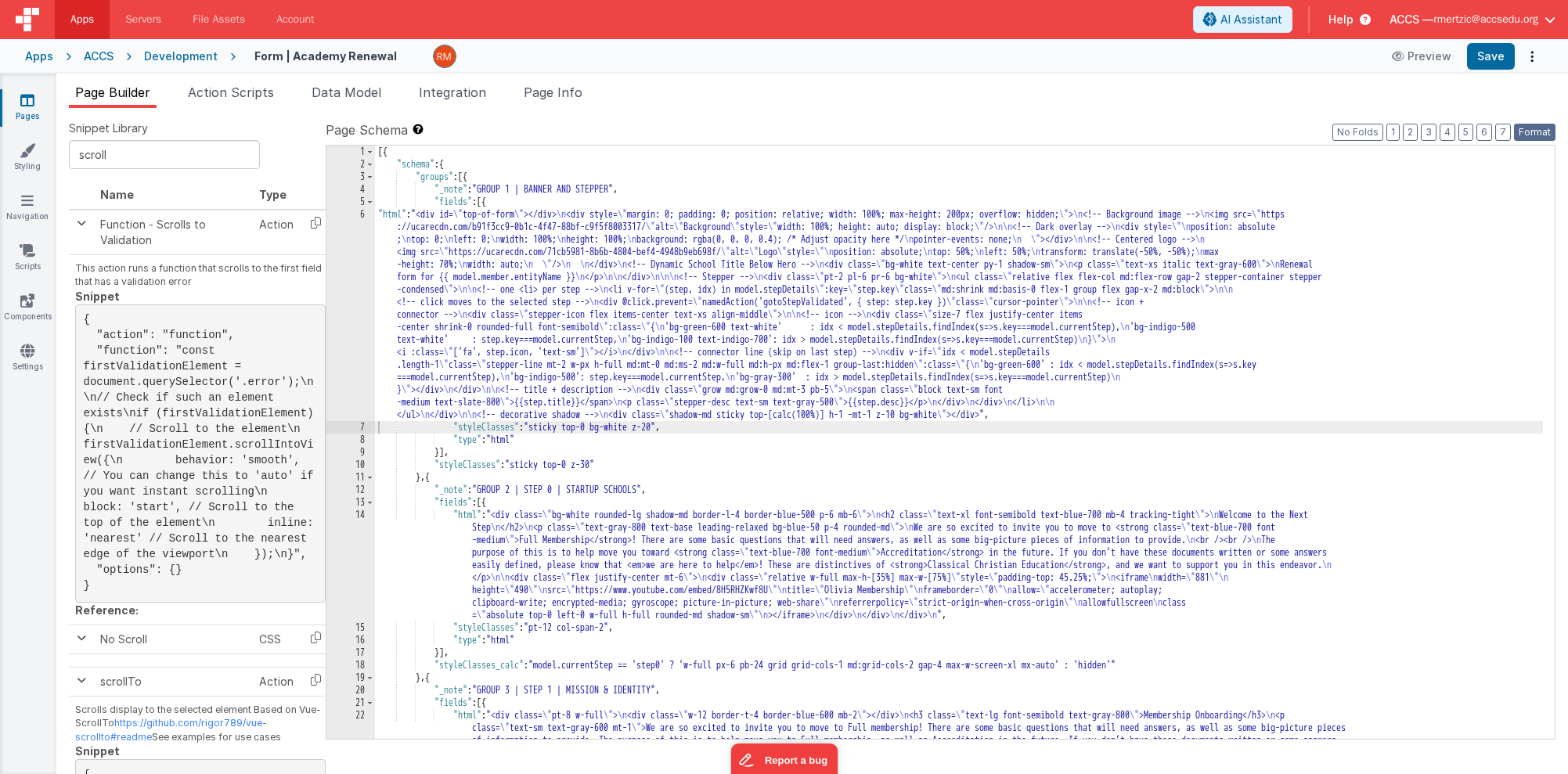 click on "Format" at bounding box center [1534, 132] 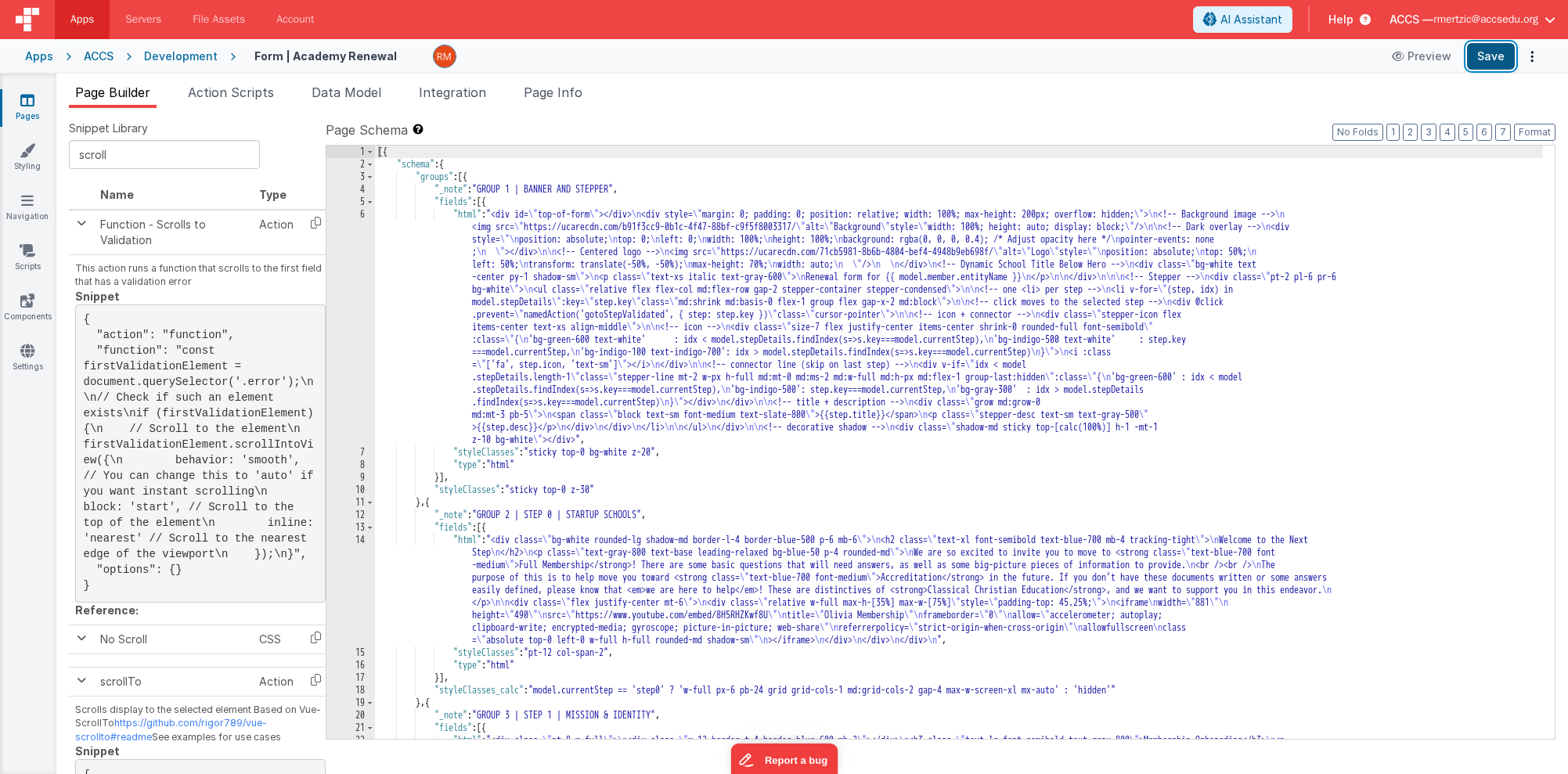 click on "Save" at bounding box center [1491, 56] 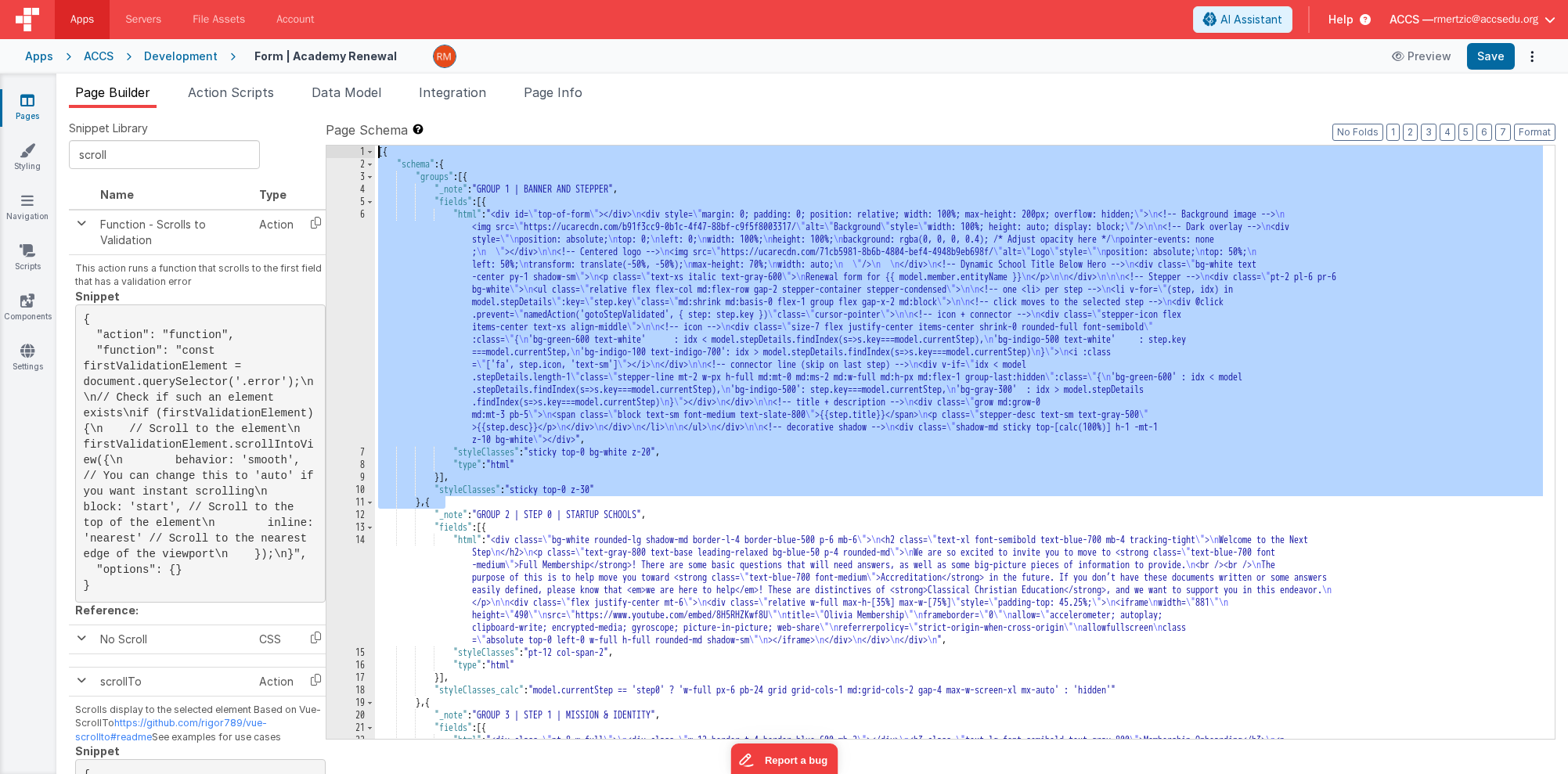 drag, startPoint x: 443, startPoint y: 506, endPoint x: 326, endPoint y: 146, distance: 378.5353 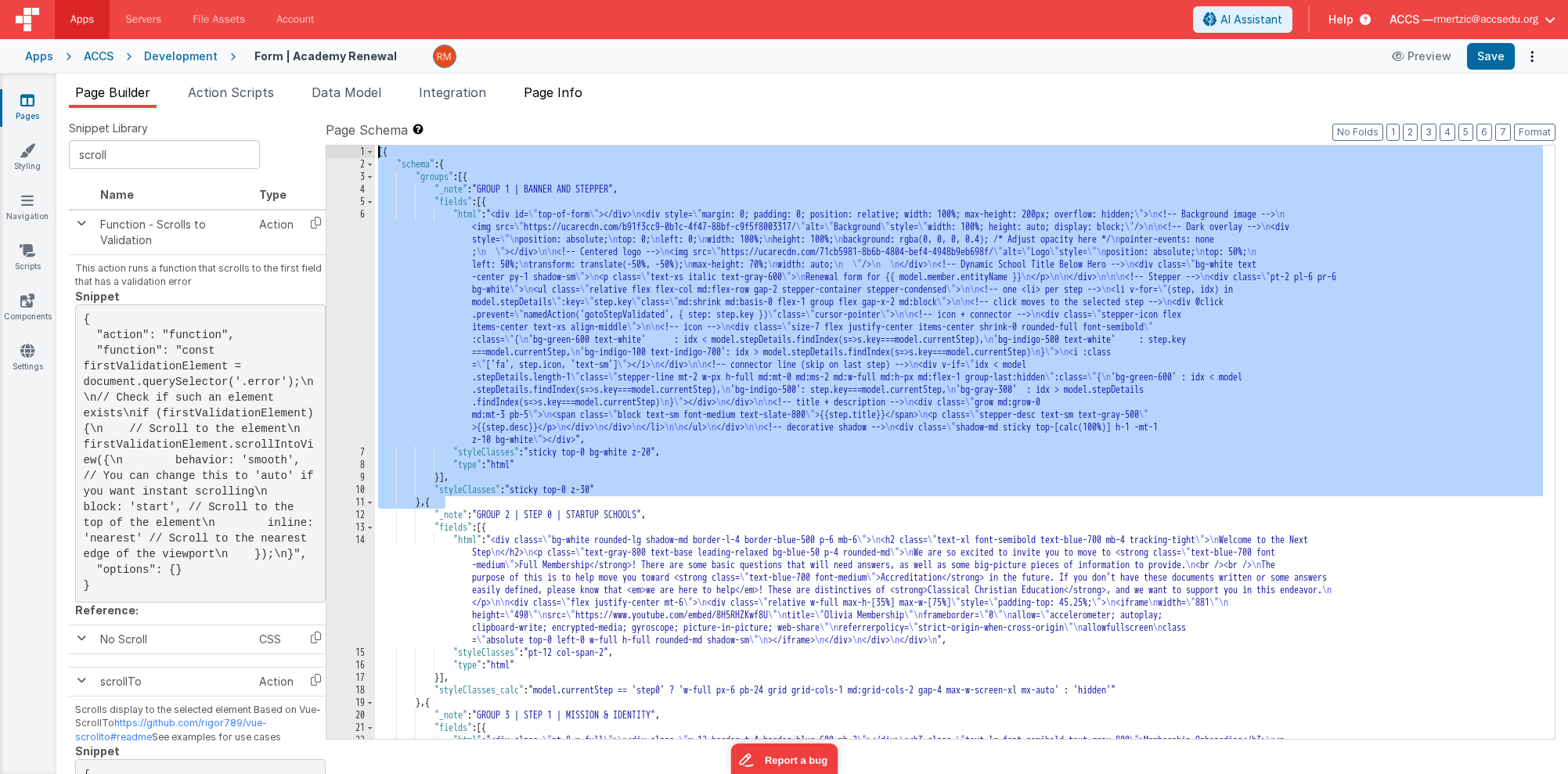 click on "Page Info" at bounding box center (553, 92) 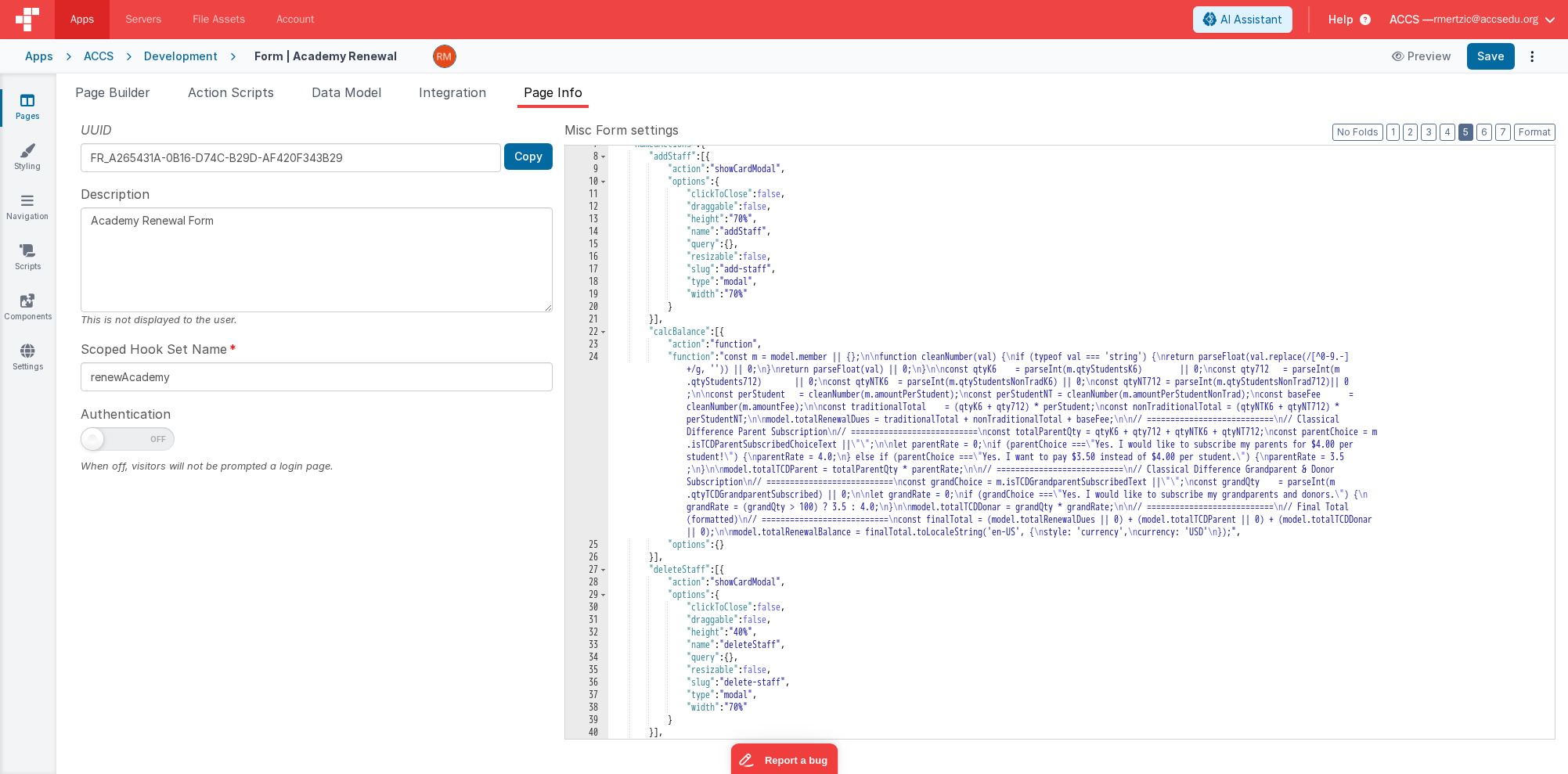 click on "5" at bounding box center (1465, 132) 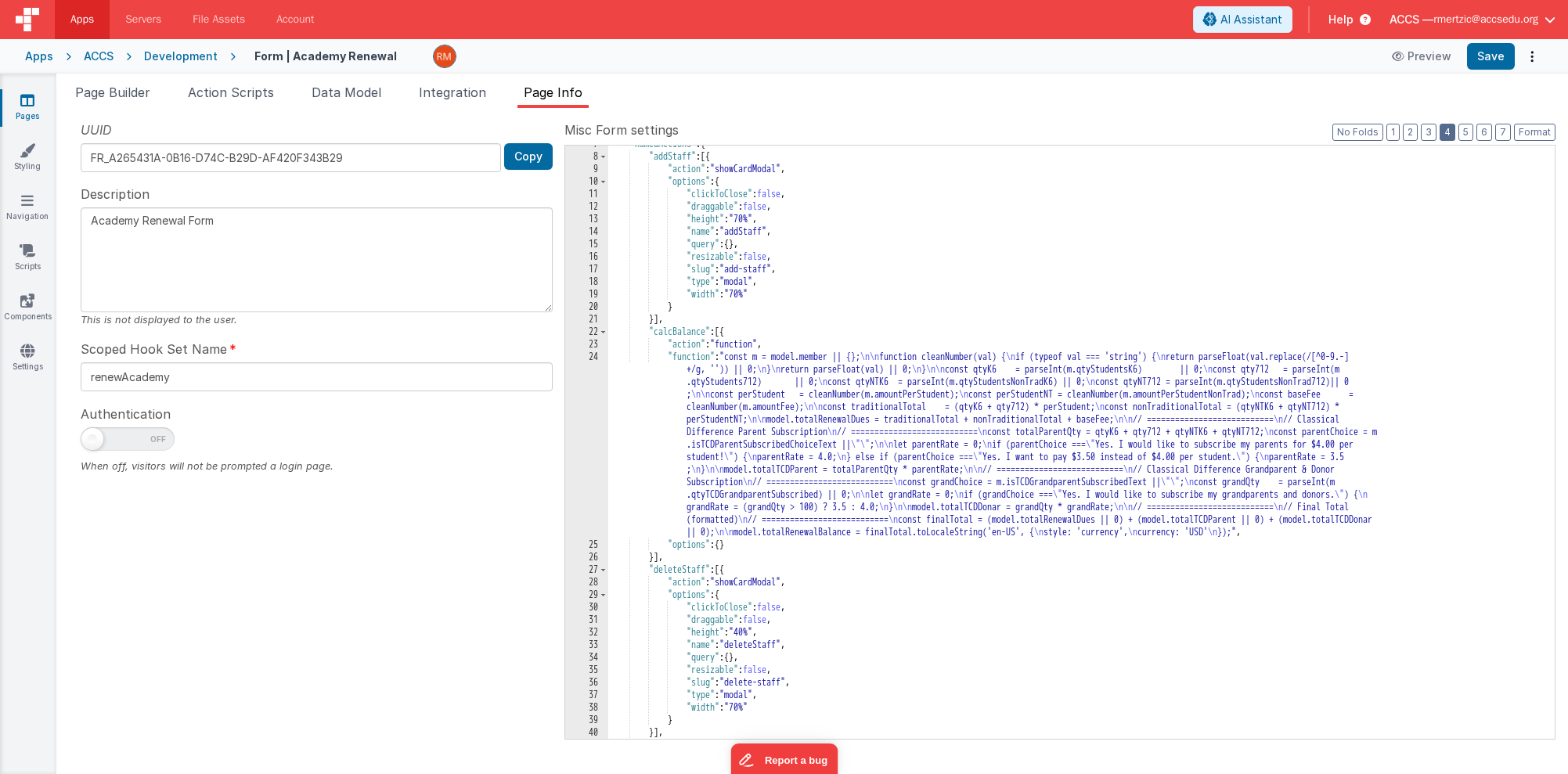 click on "4" at bounding box center (1447, 132) 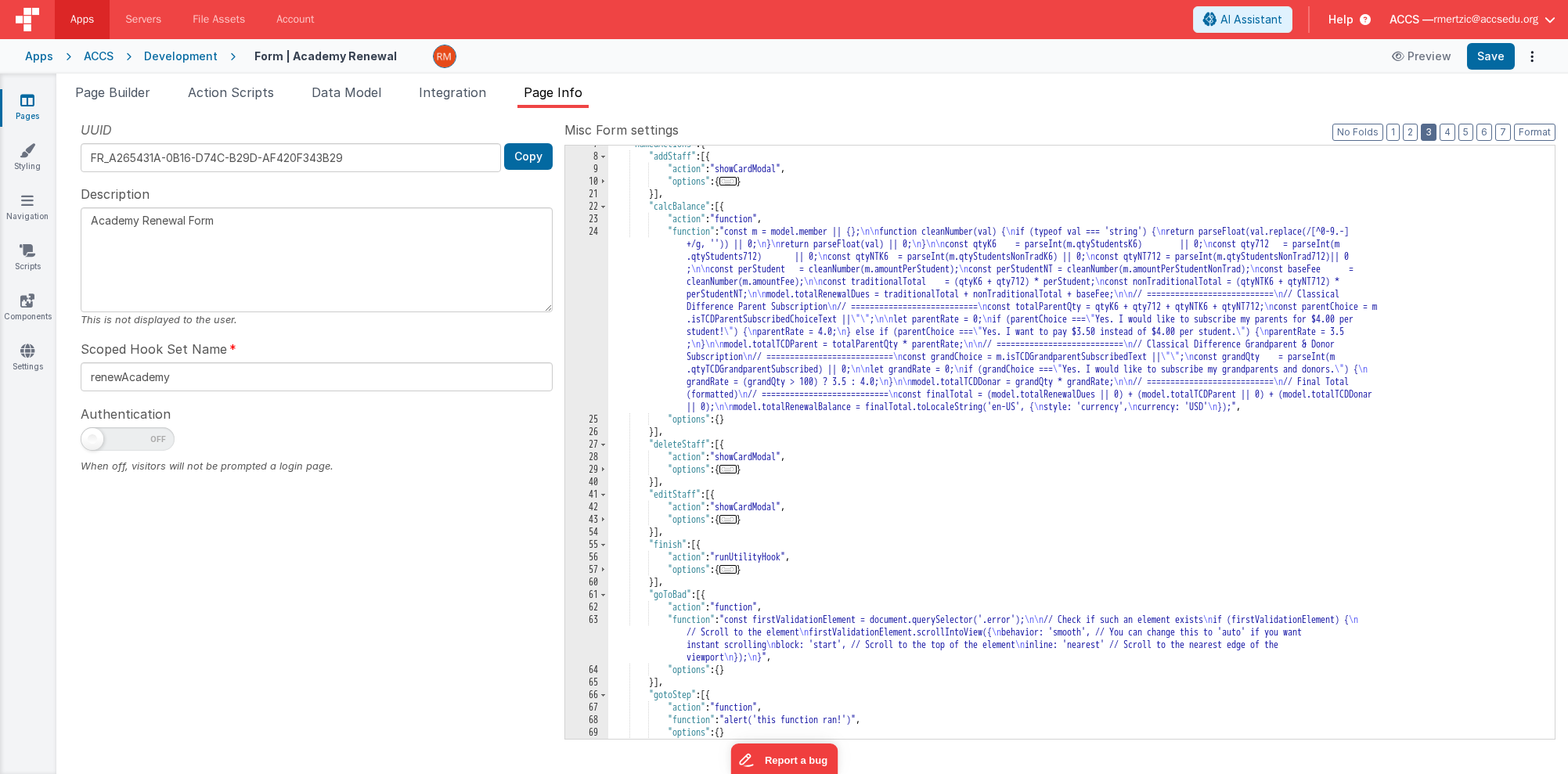 click on "3" at bounding box center [1429, 132] 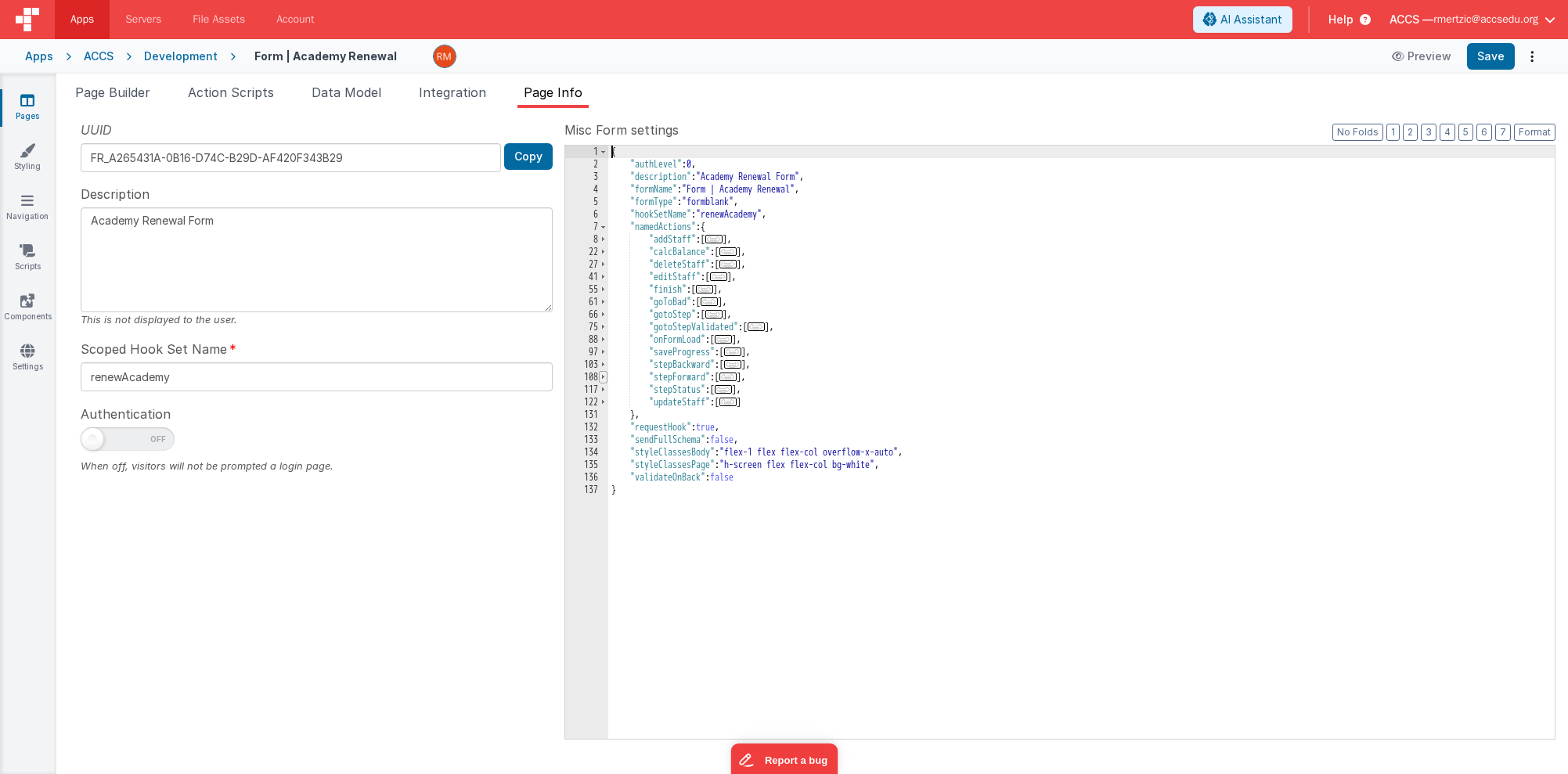 click at bounding box center (603, 377) 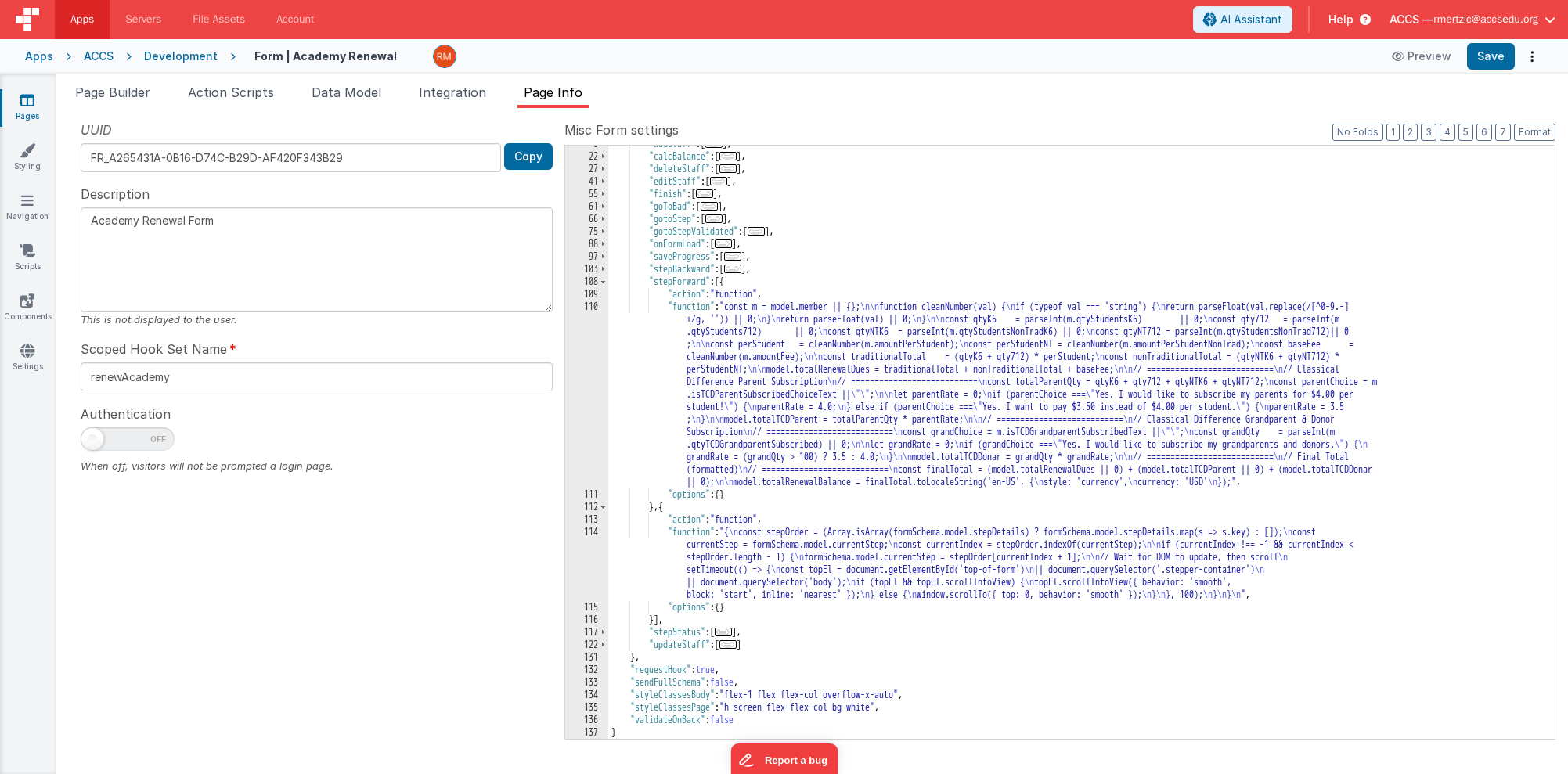 scroll, scrollTop: 95, scrollLeft: 0, axis: vertical 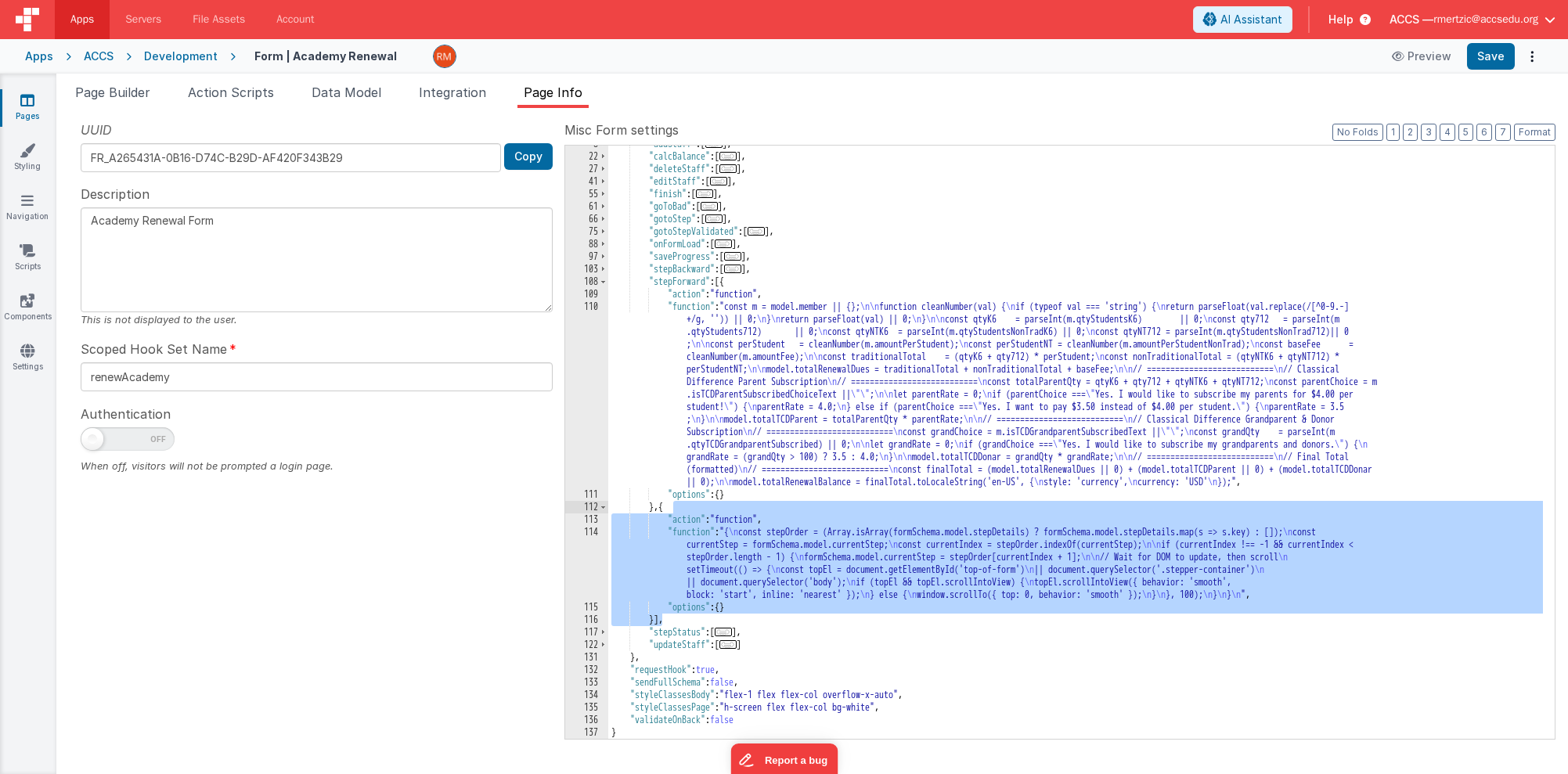 drag, startPoint x: 663, startPoint y: 621, endPoint x: 674, endPoint y: 512, distance: 109.55364 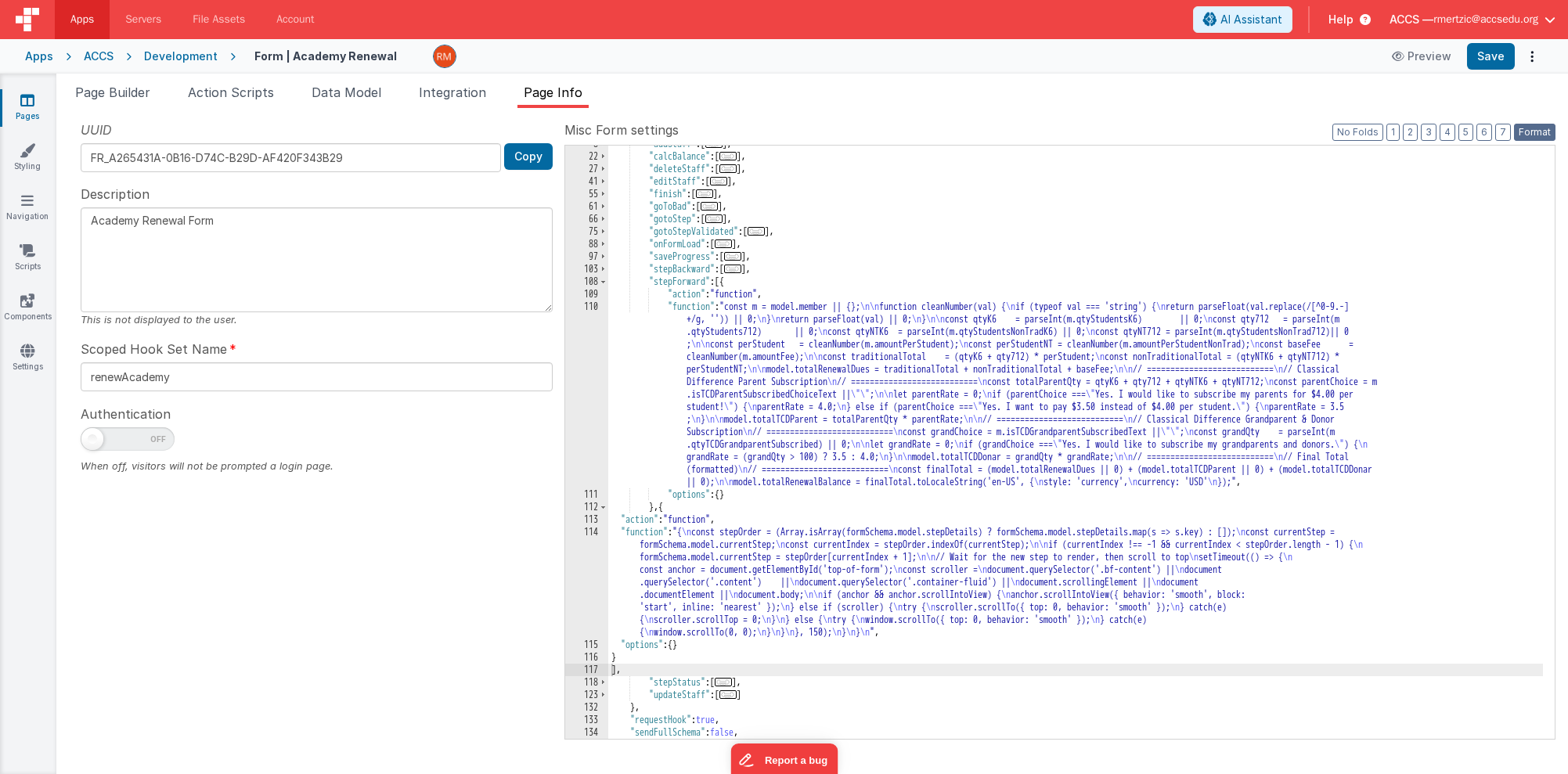 click on "Format" at bounding box center (1534, 132) 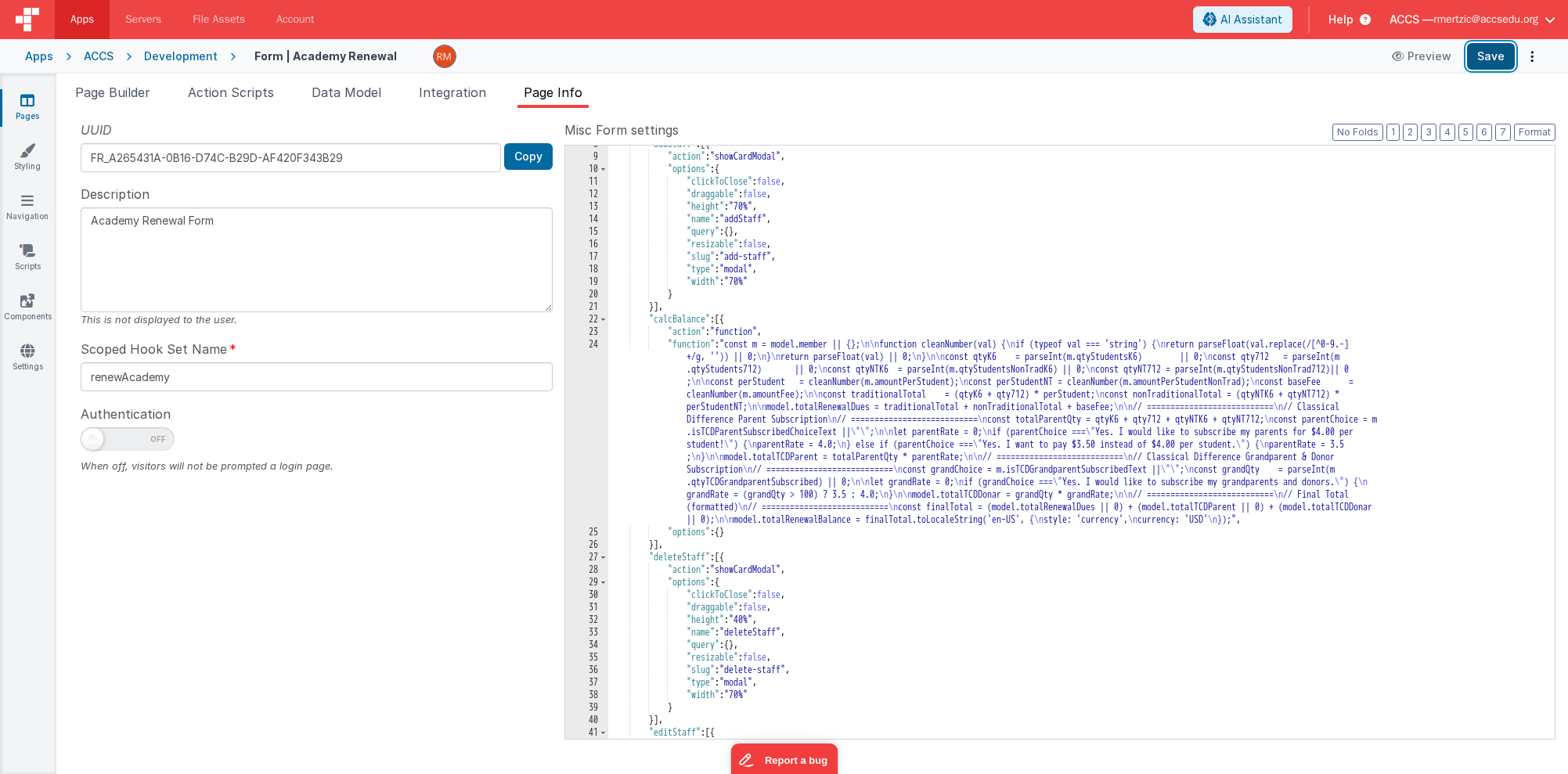 click on "Save" at bounding box center [1491, 56] 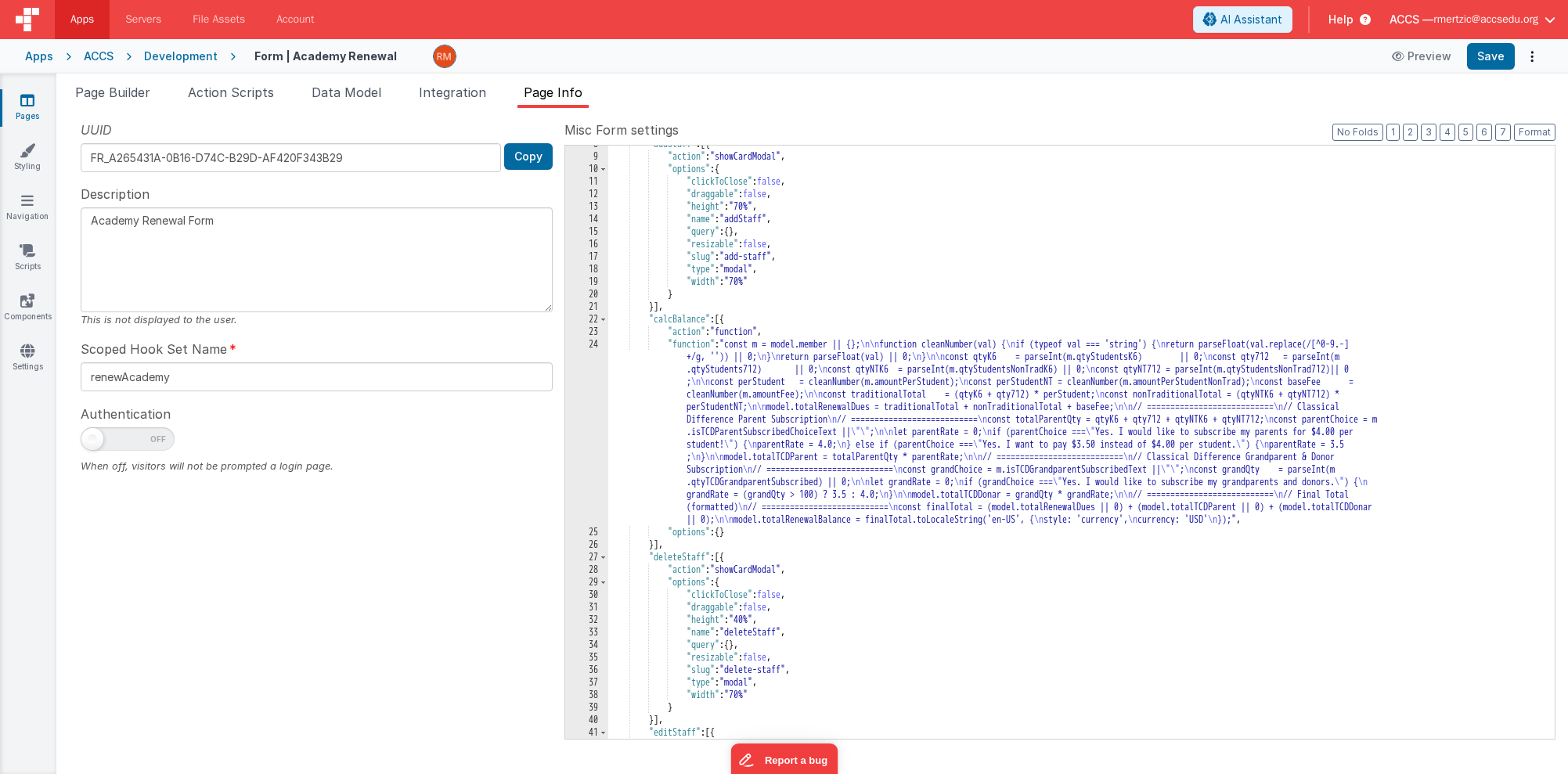 click at bounding box center [1362, 20] 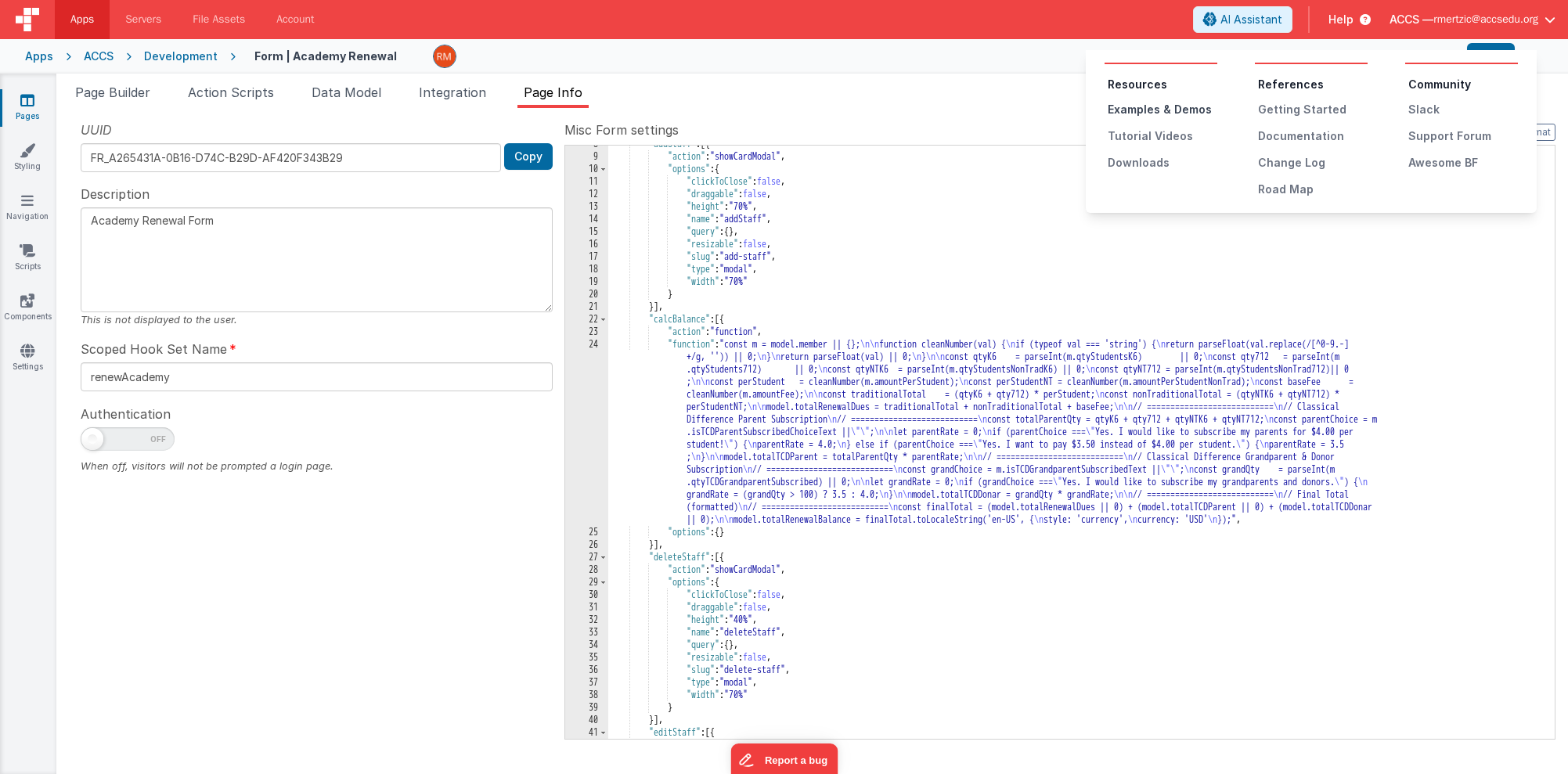 click on "Examples & Demos" at bounding box center (1162, 110) 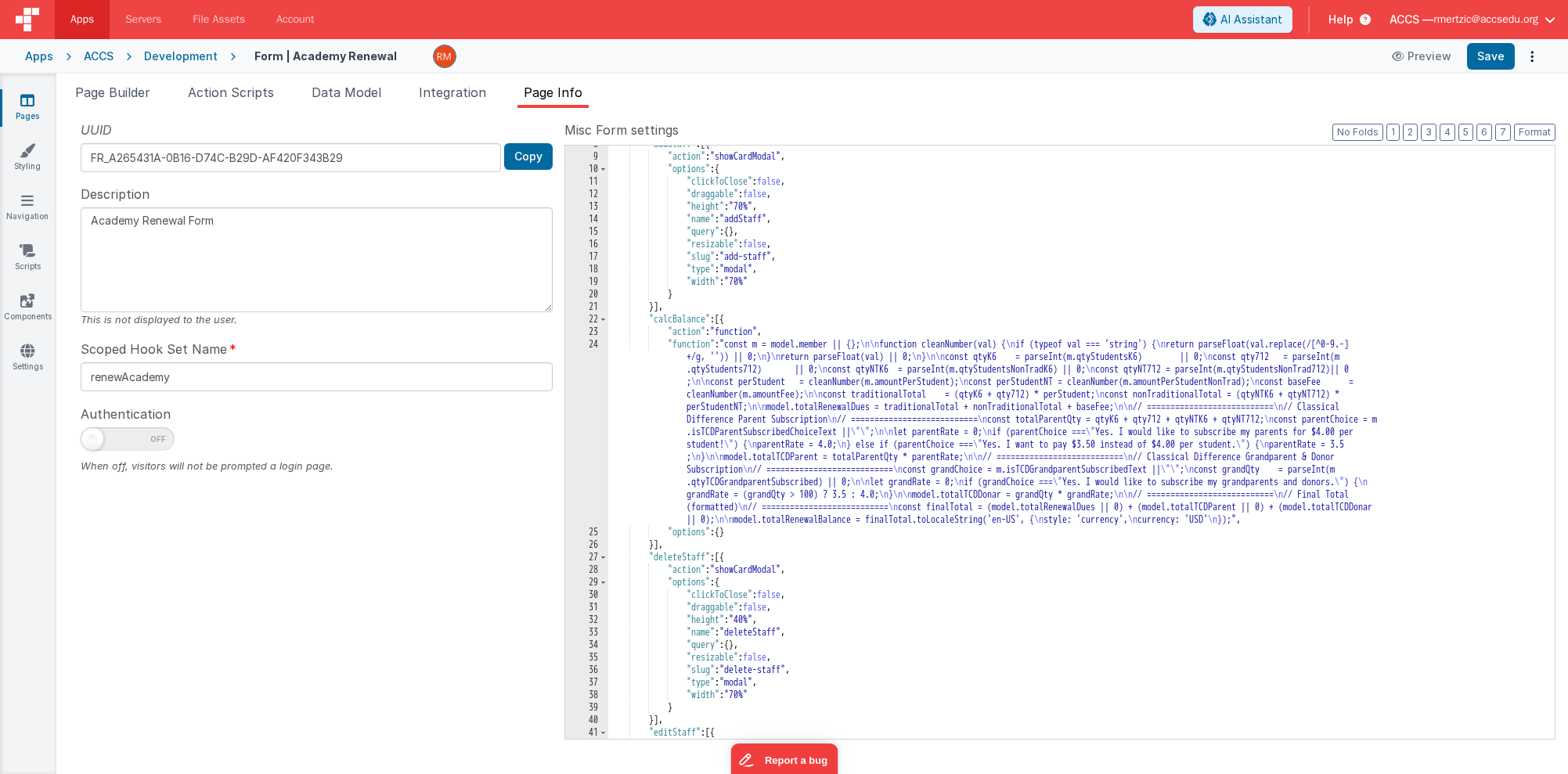 click on "Apps" at bounding box center (39, 56) 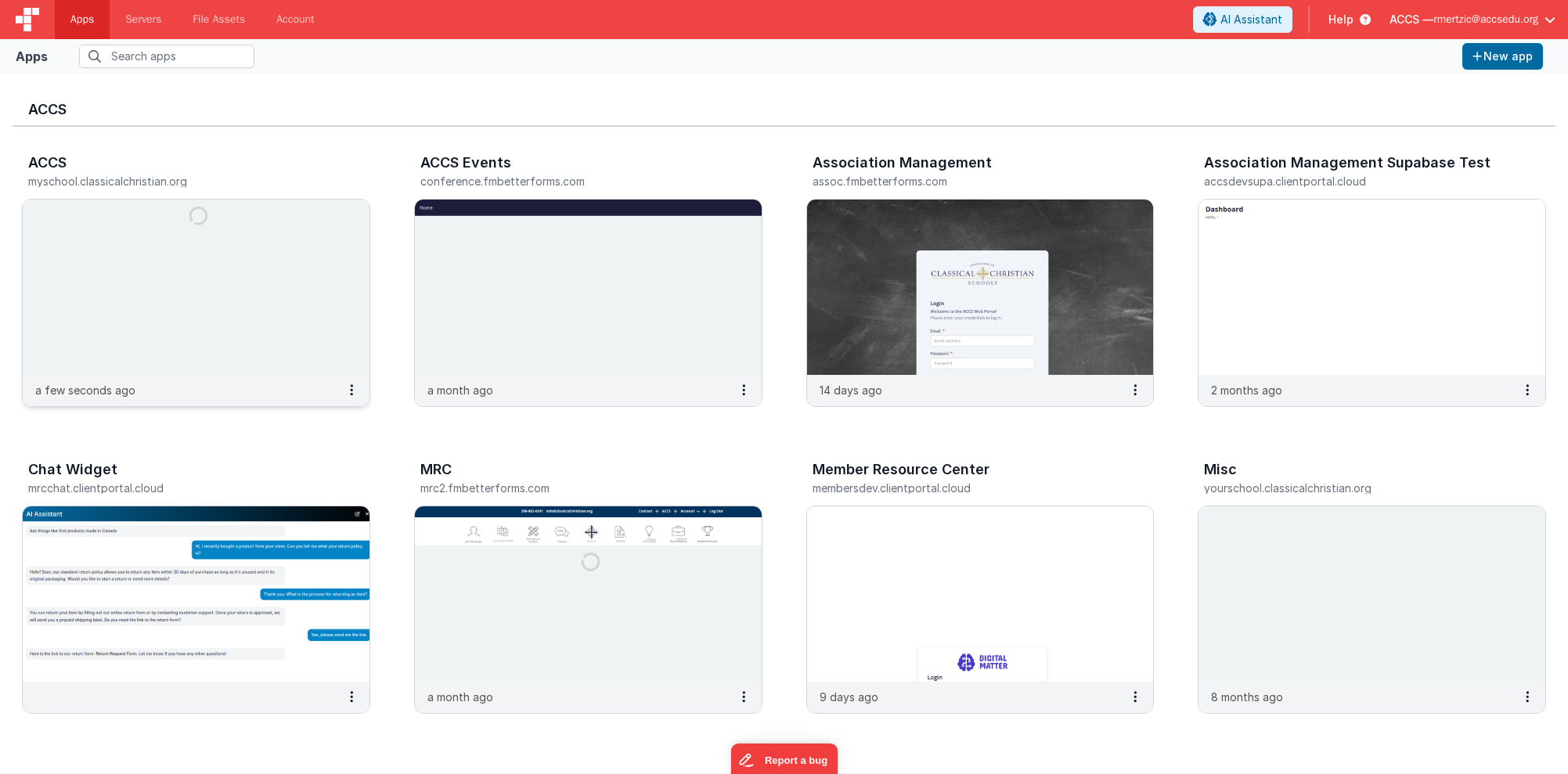 click at bounding box center (196, 287) 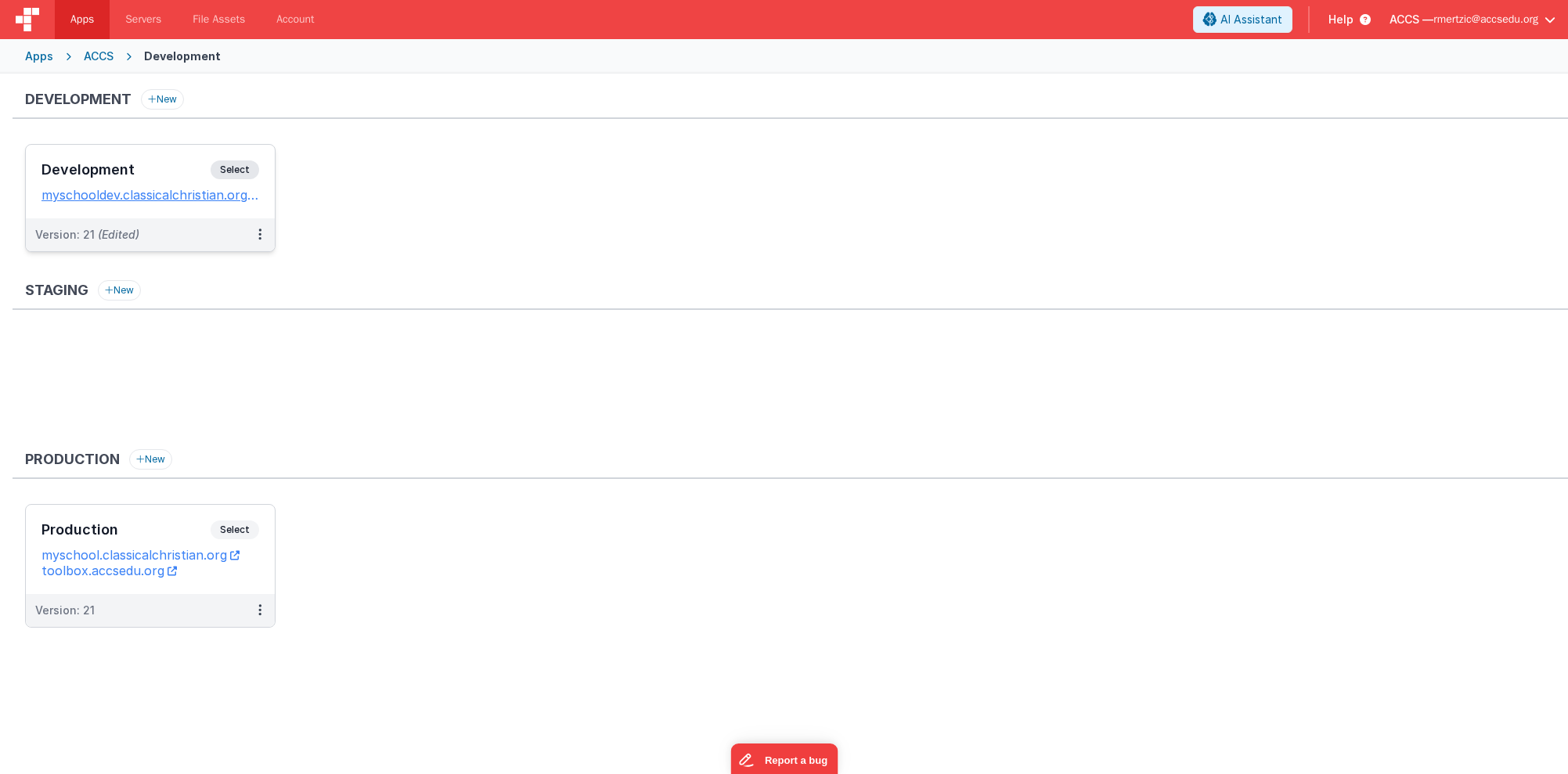 click on "Development" at bounding box center [126, 170] 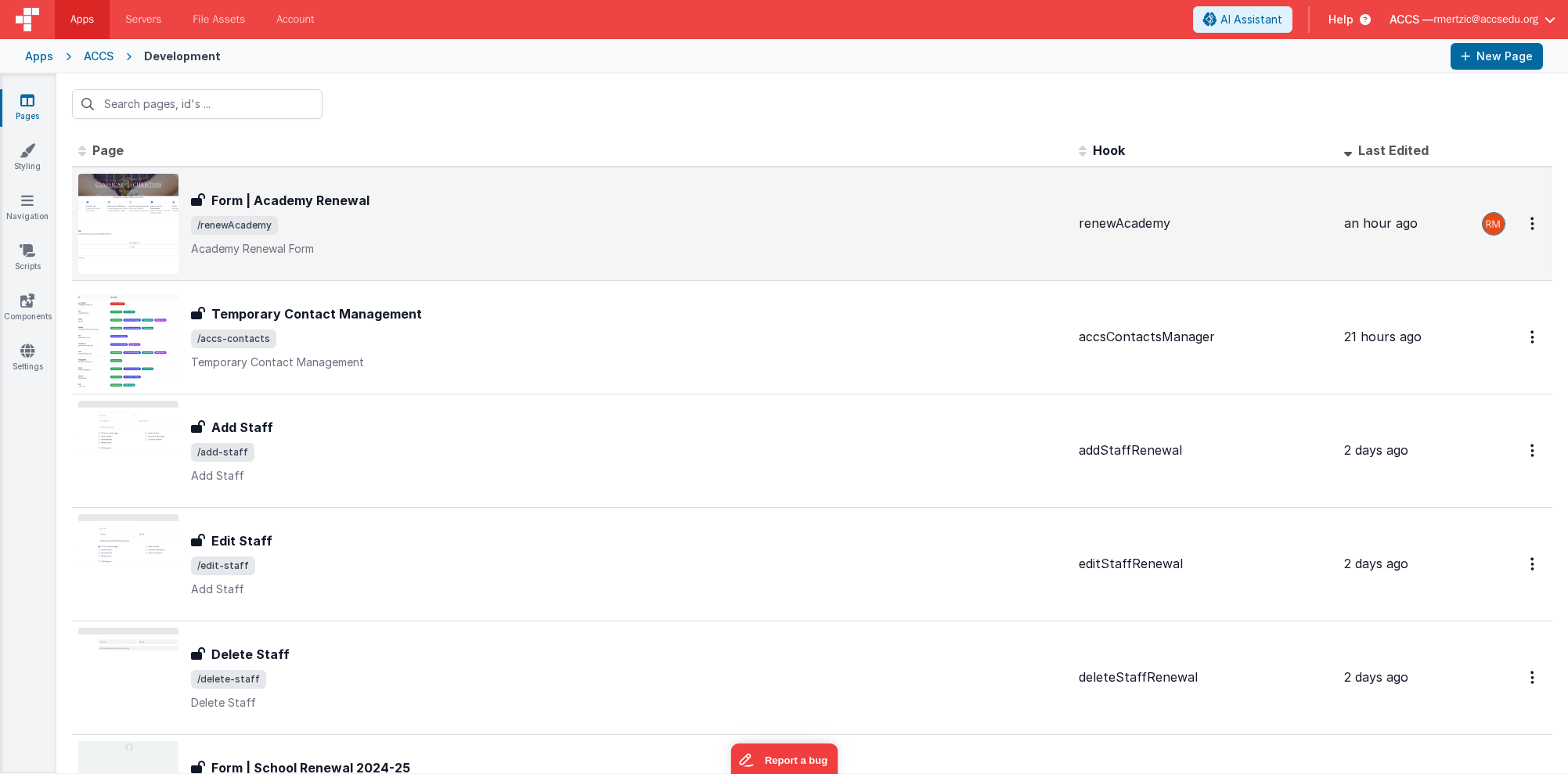 click on "Academy Renewal Form" at bounding box center (629, 249) 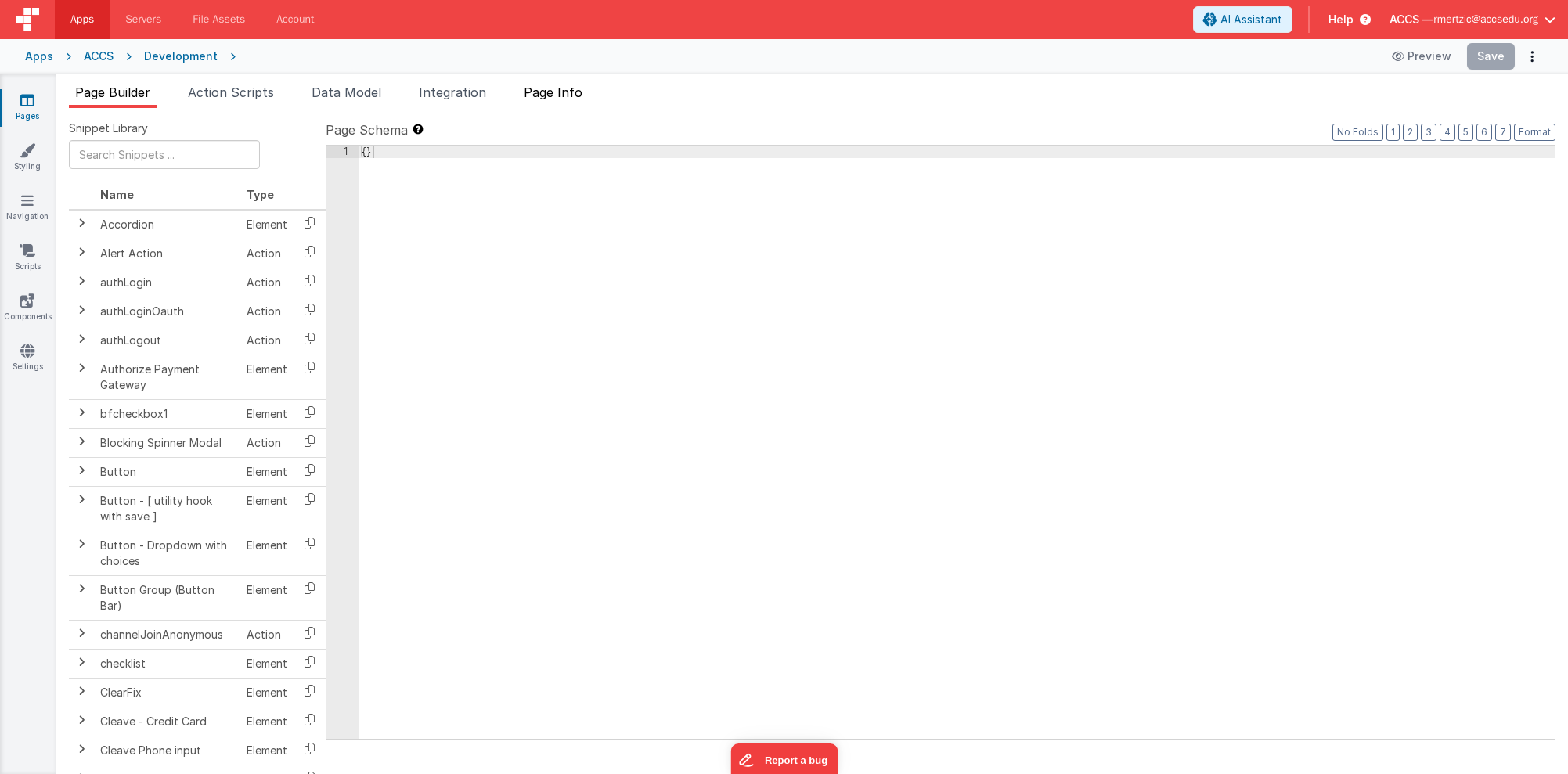 click on "Page Info" at bounding box center [553, 95] 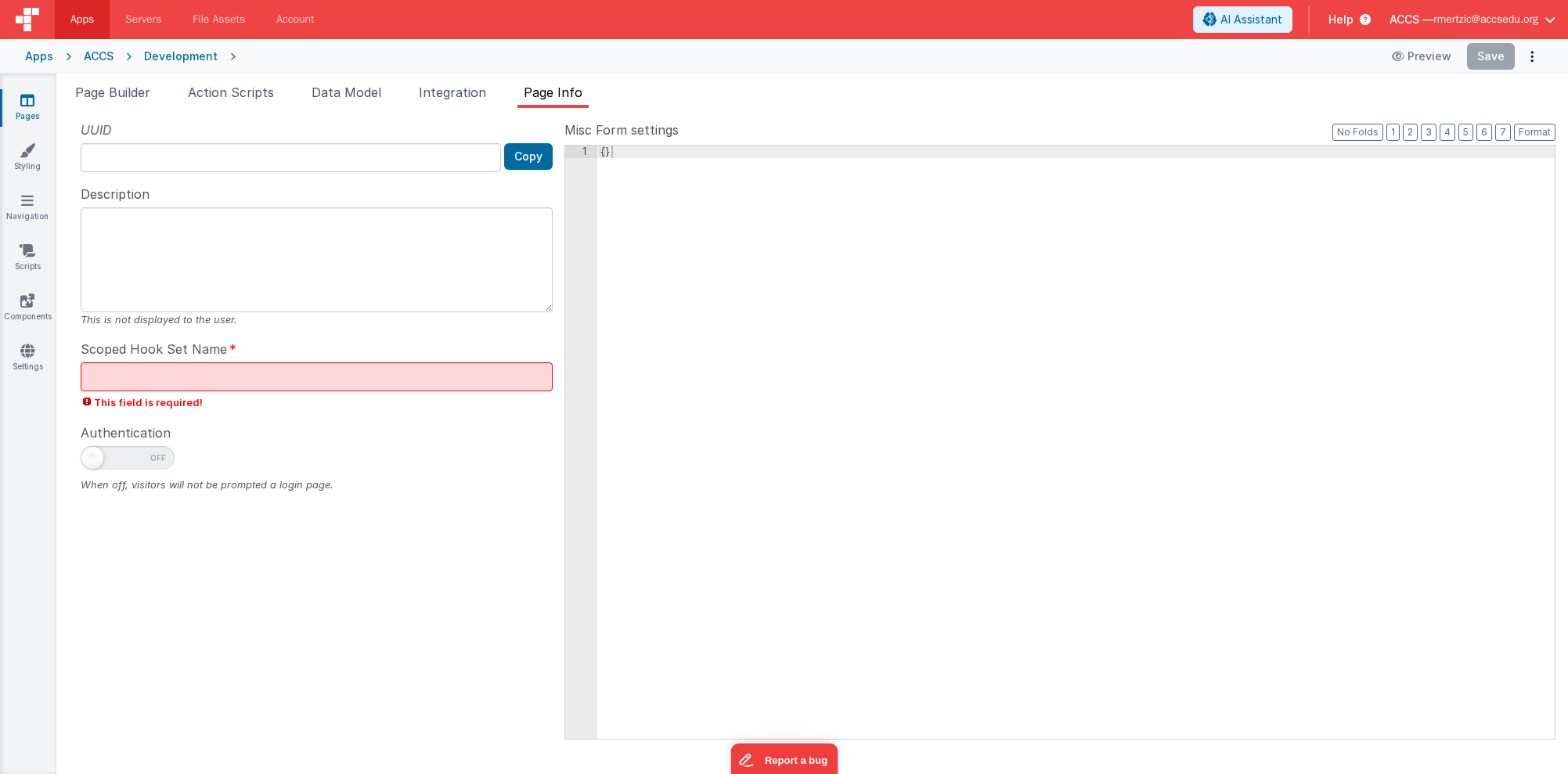 click at bounding box center (27, 100) 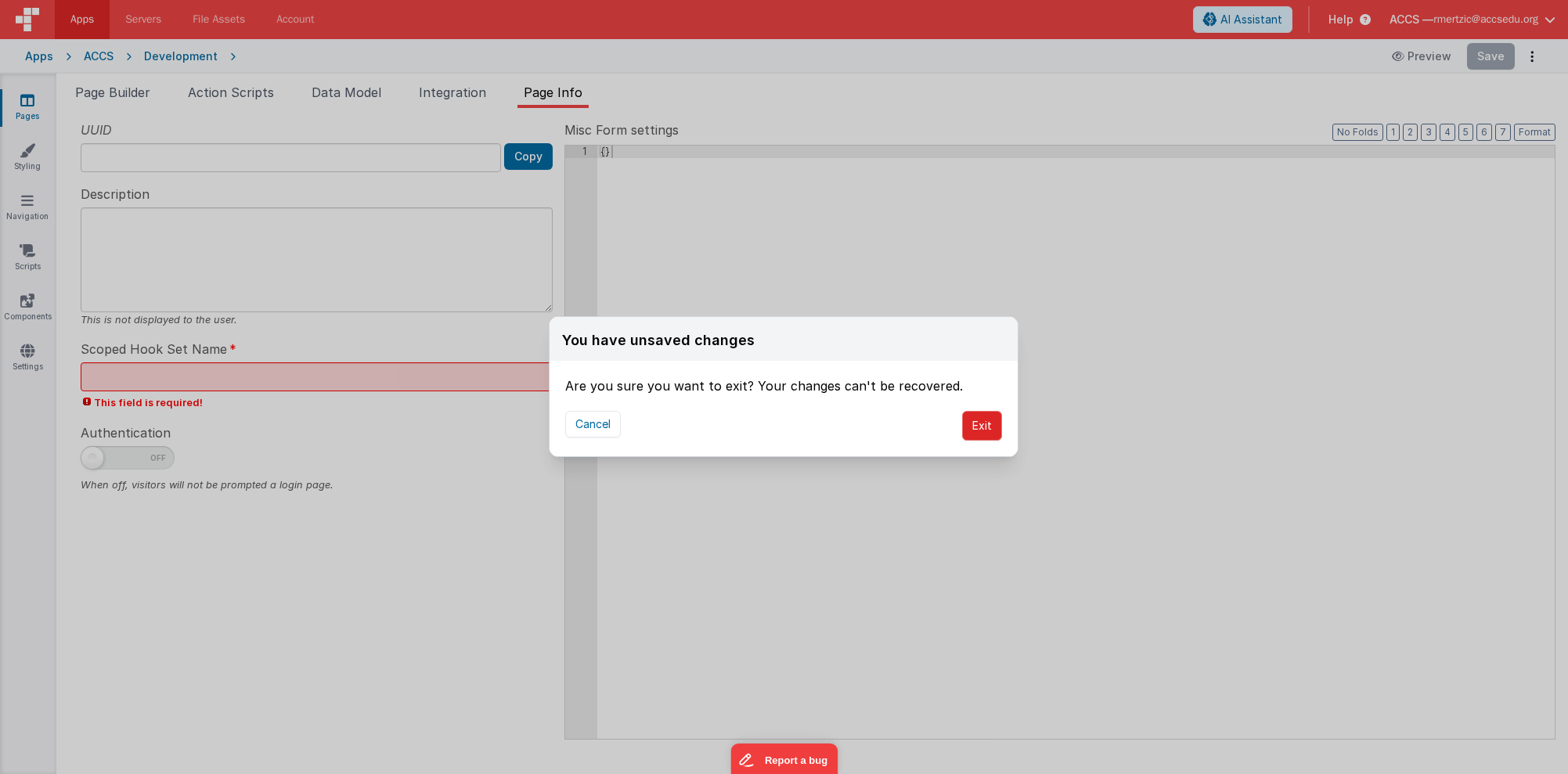 click on "Exit" at bounding box center (982, 426) 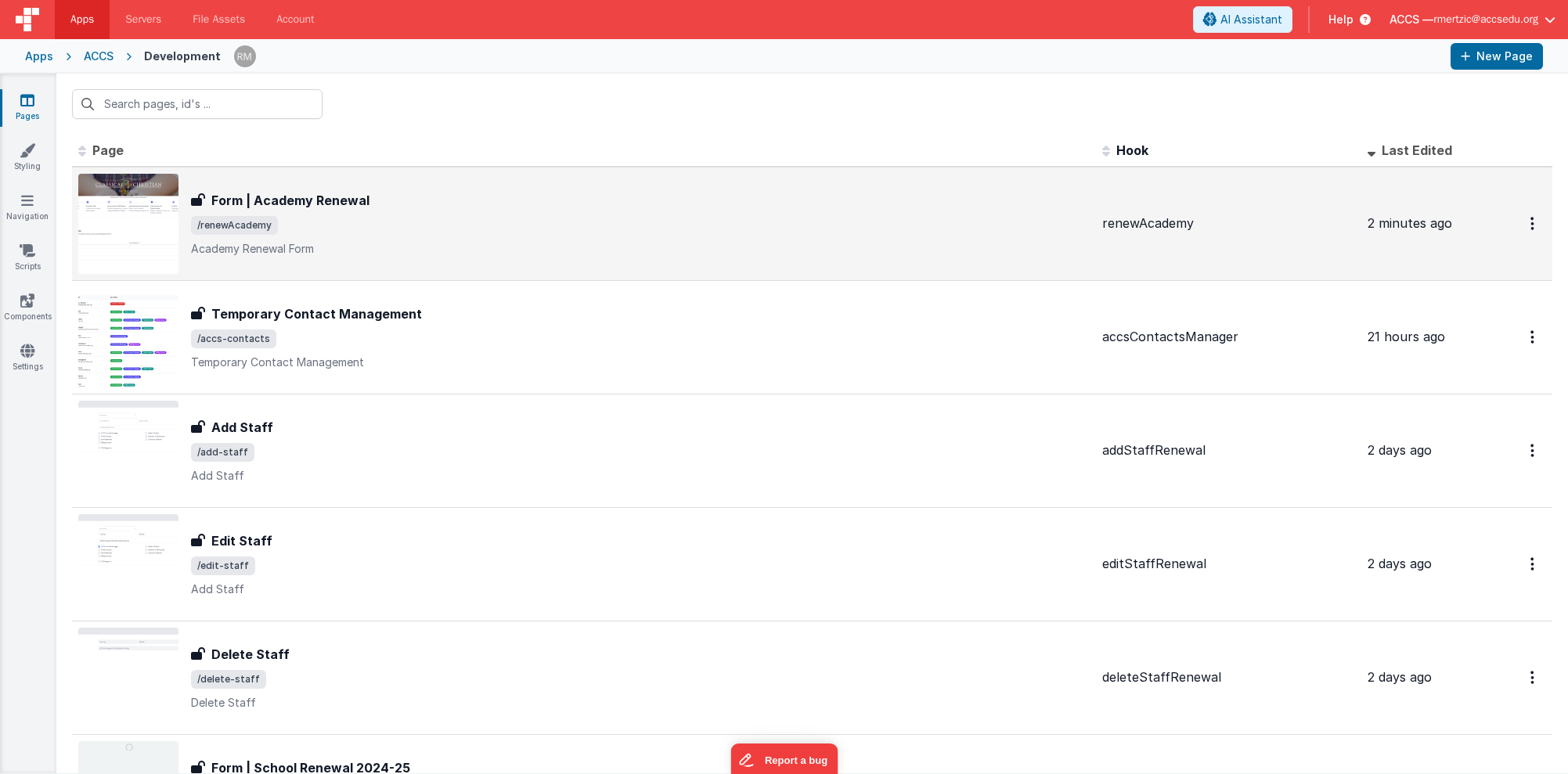 click on "/renewAcademy" at bounding box center (640, 225) 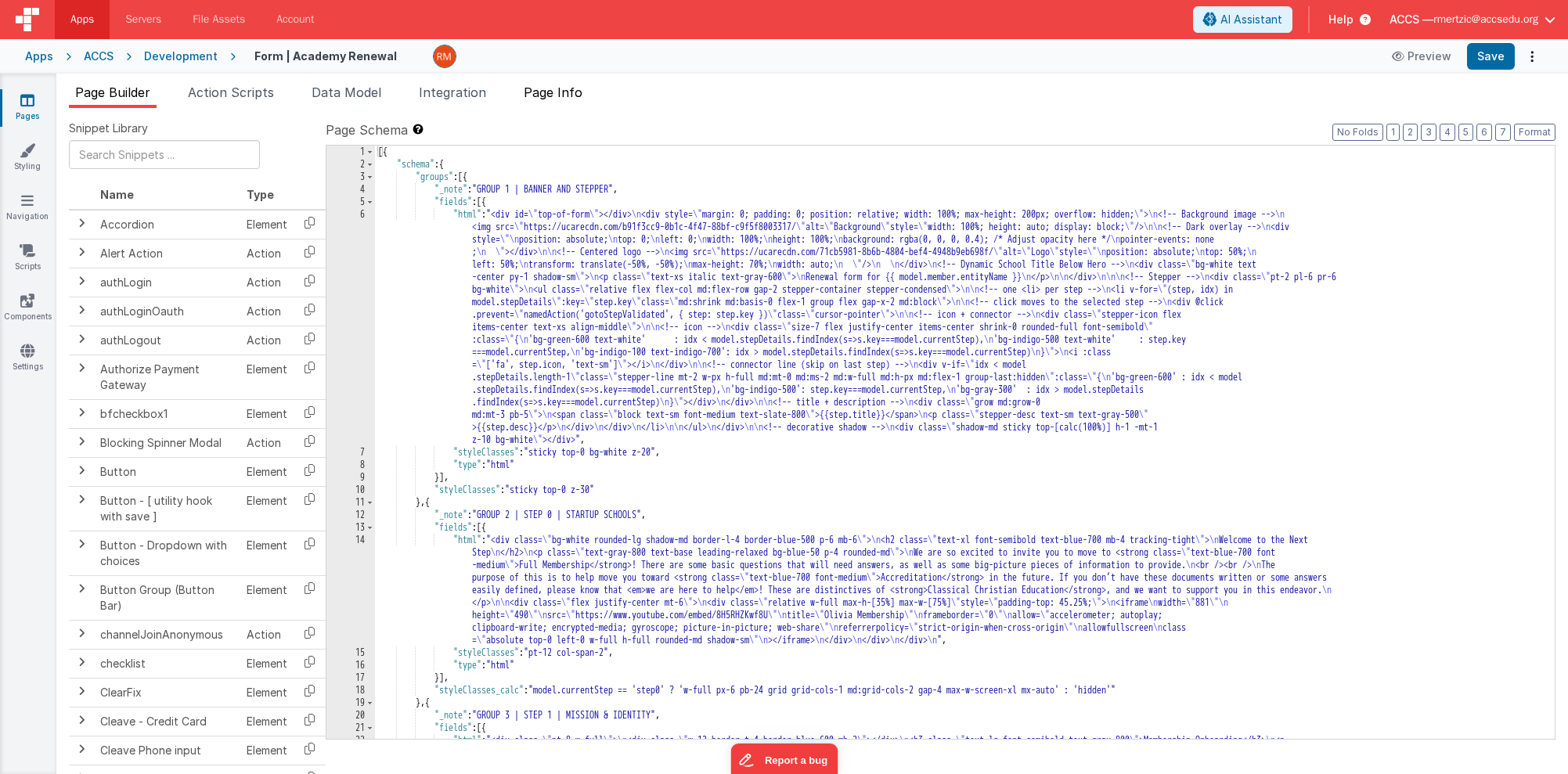 click on "Page Info" at bounding box center (553, 92) 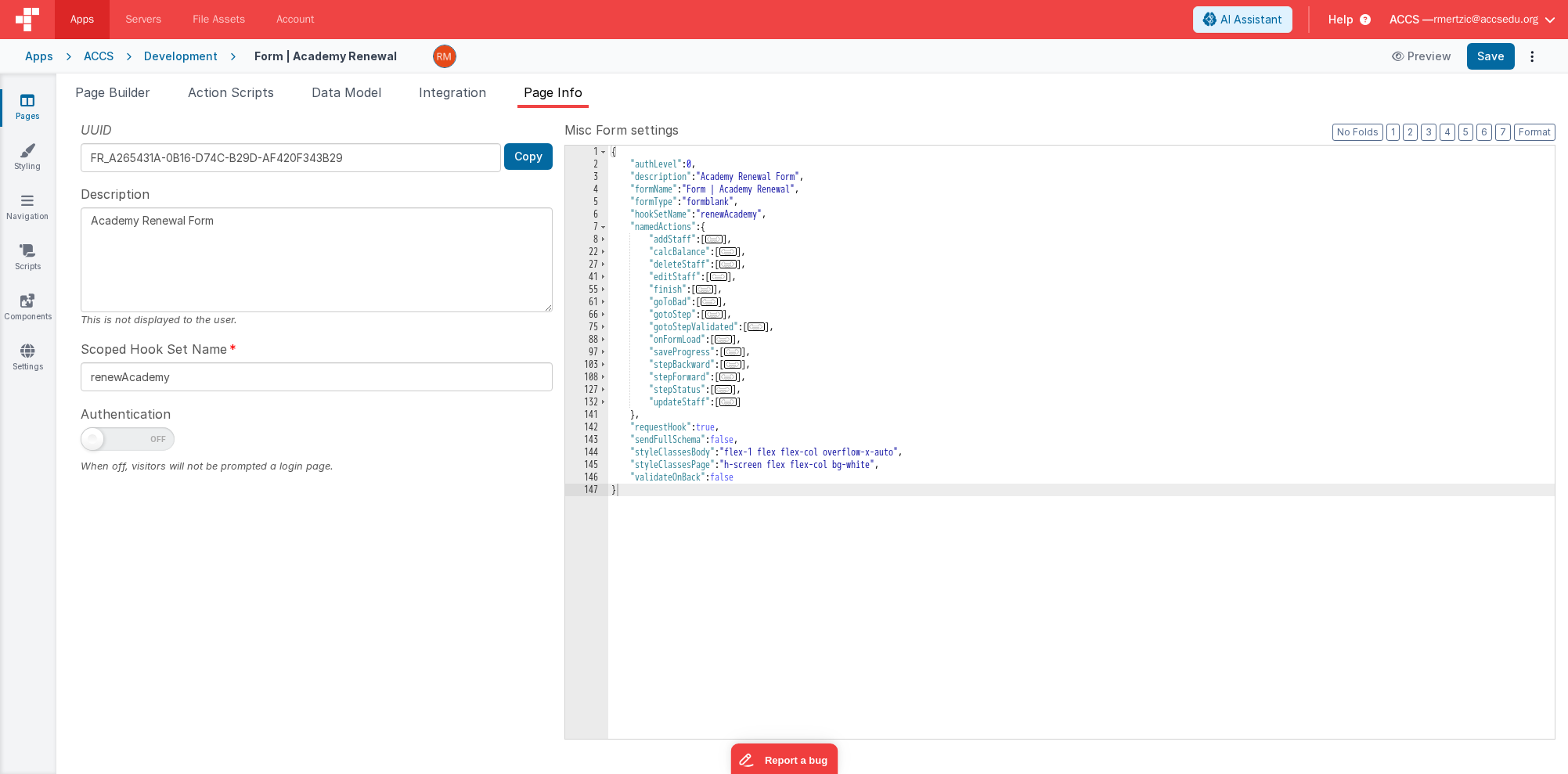 click on "..." at bounding box center (728, 376) 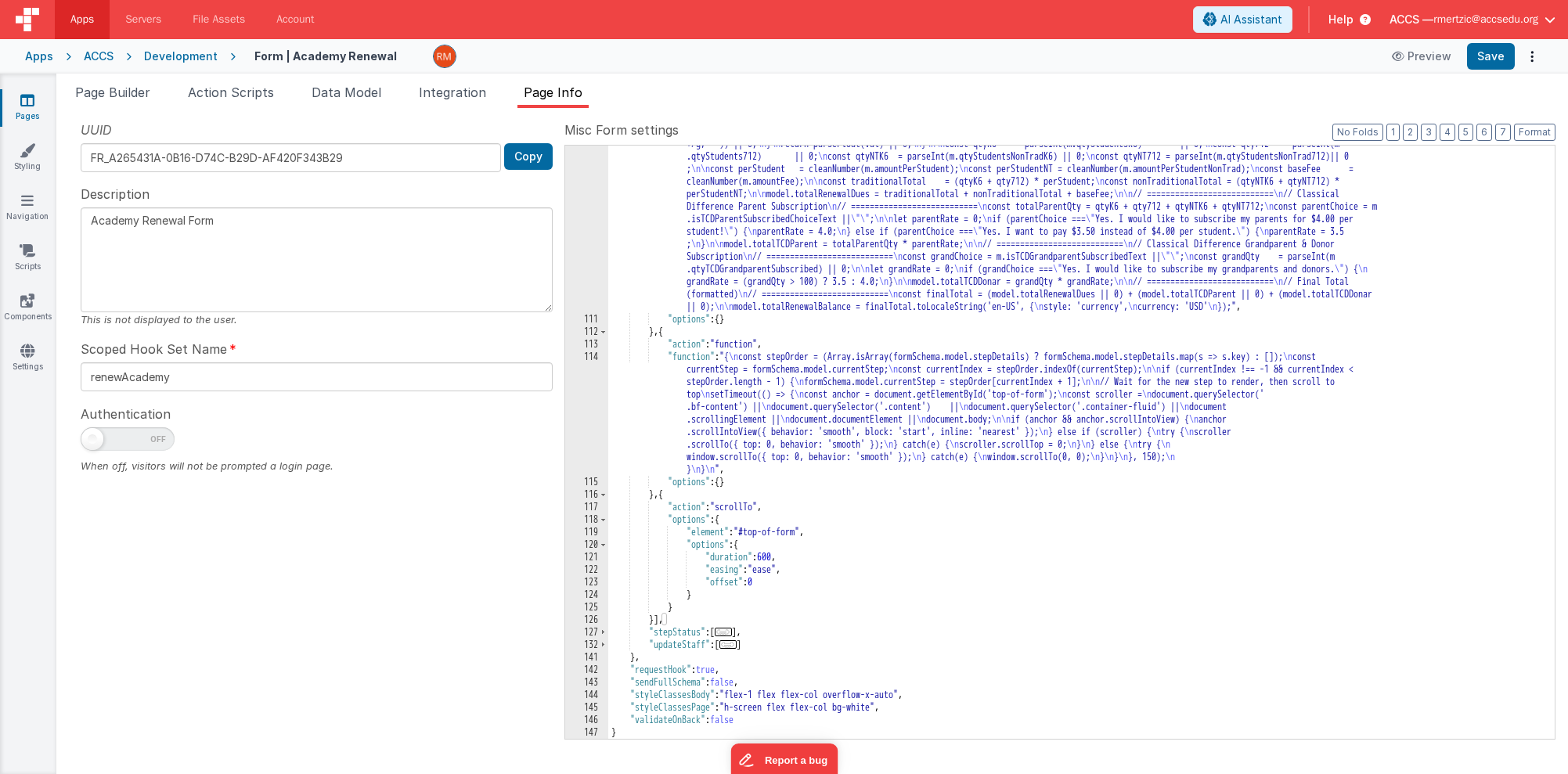 scroll, scrollTop: 0, scrollLeft: 0, axis: both 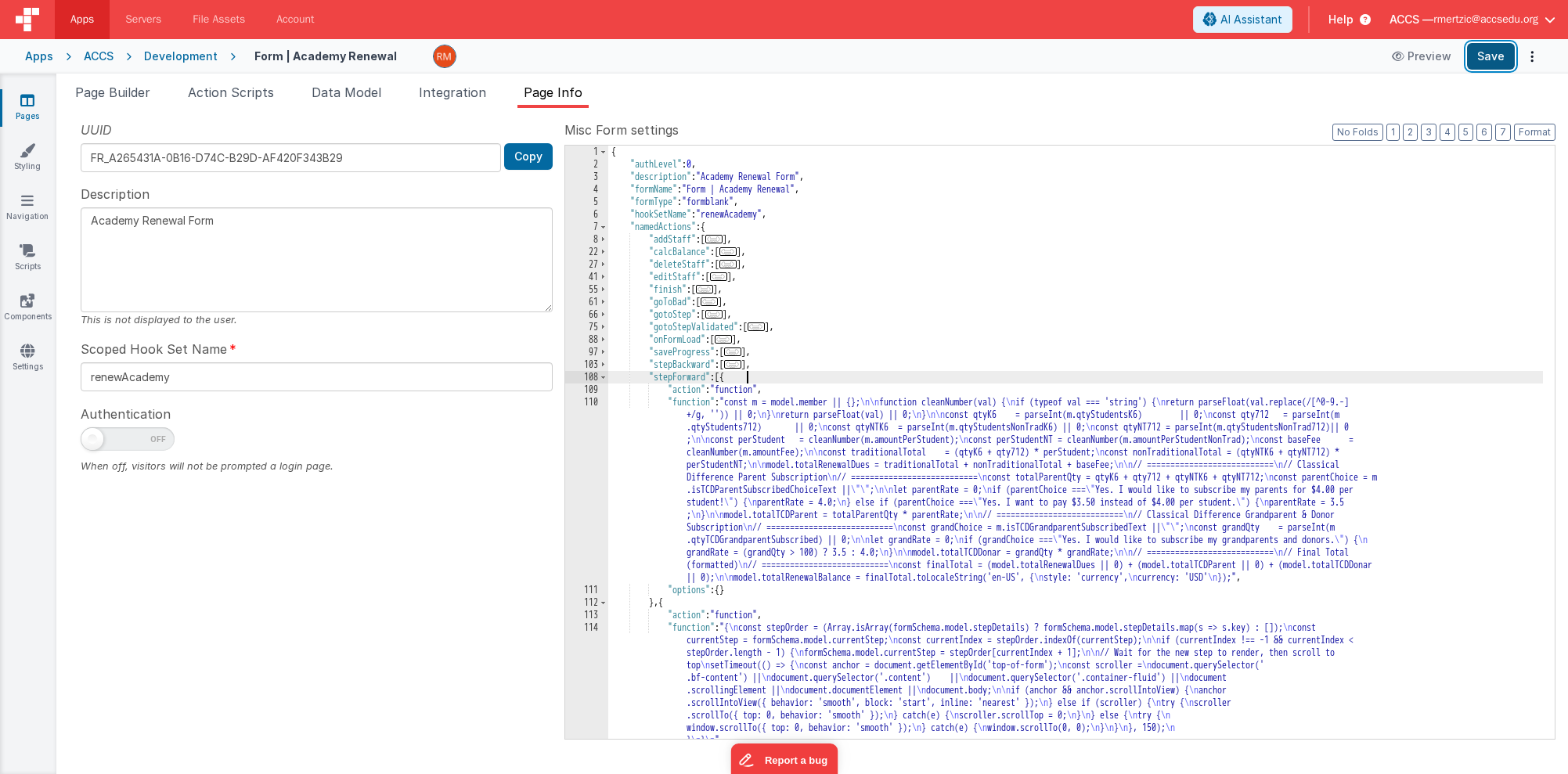 click on "Save" at bounding box center [1491, 56] 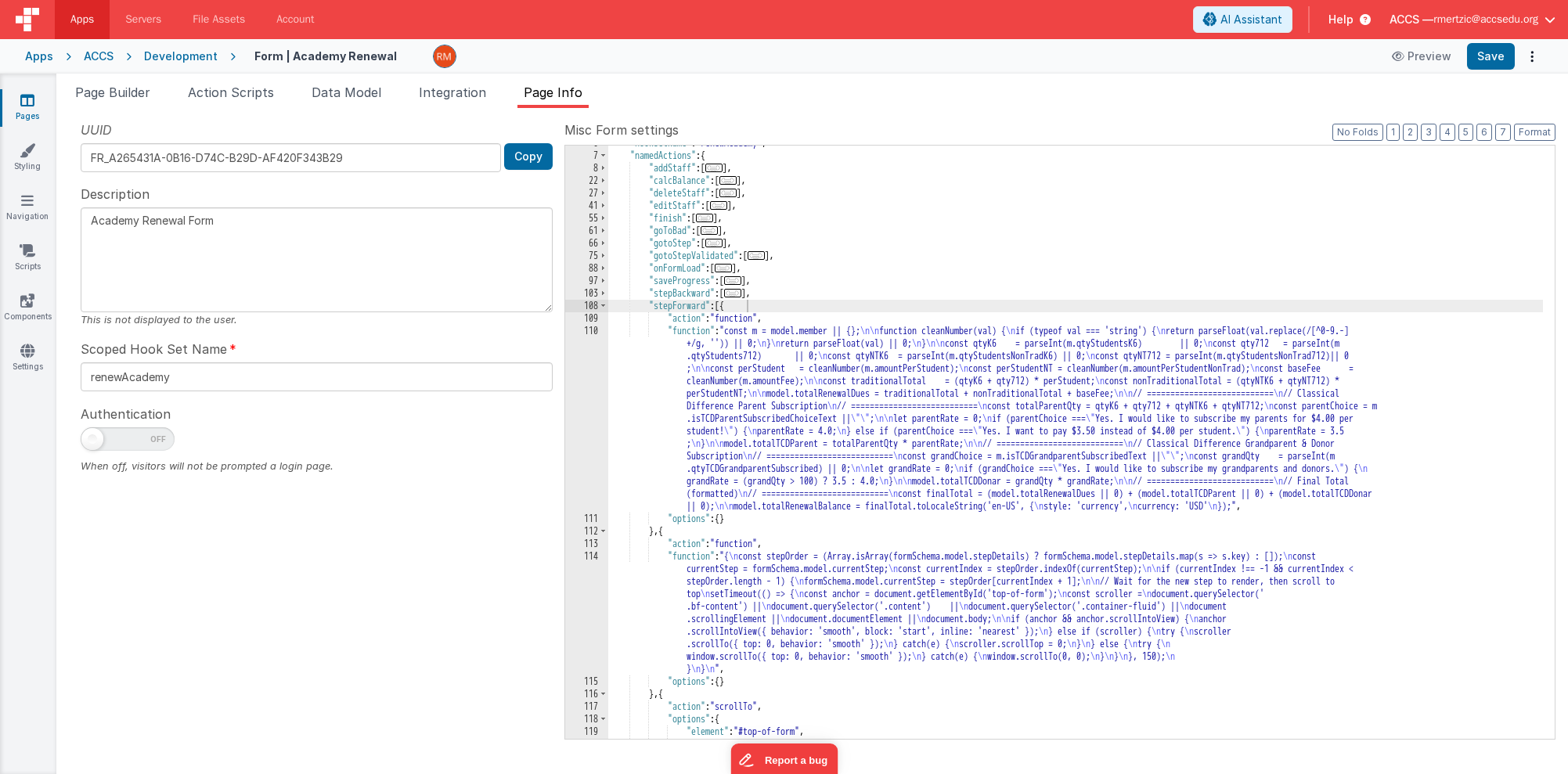 scroll, scrollTop: 71, scrollLeft: 0, axis: vertical 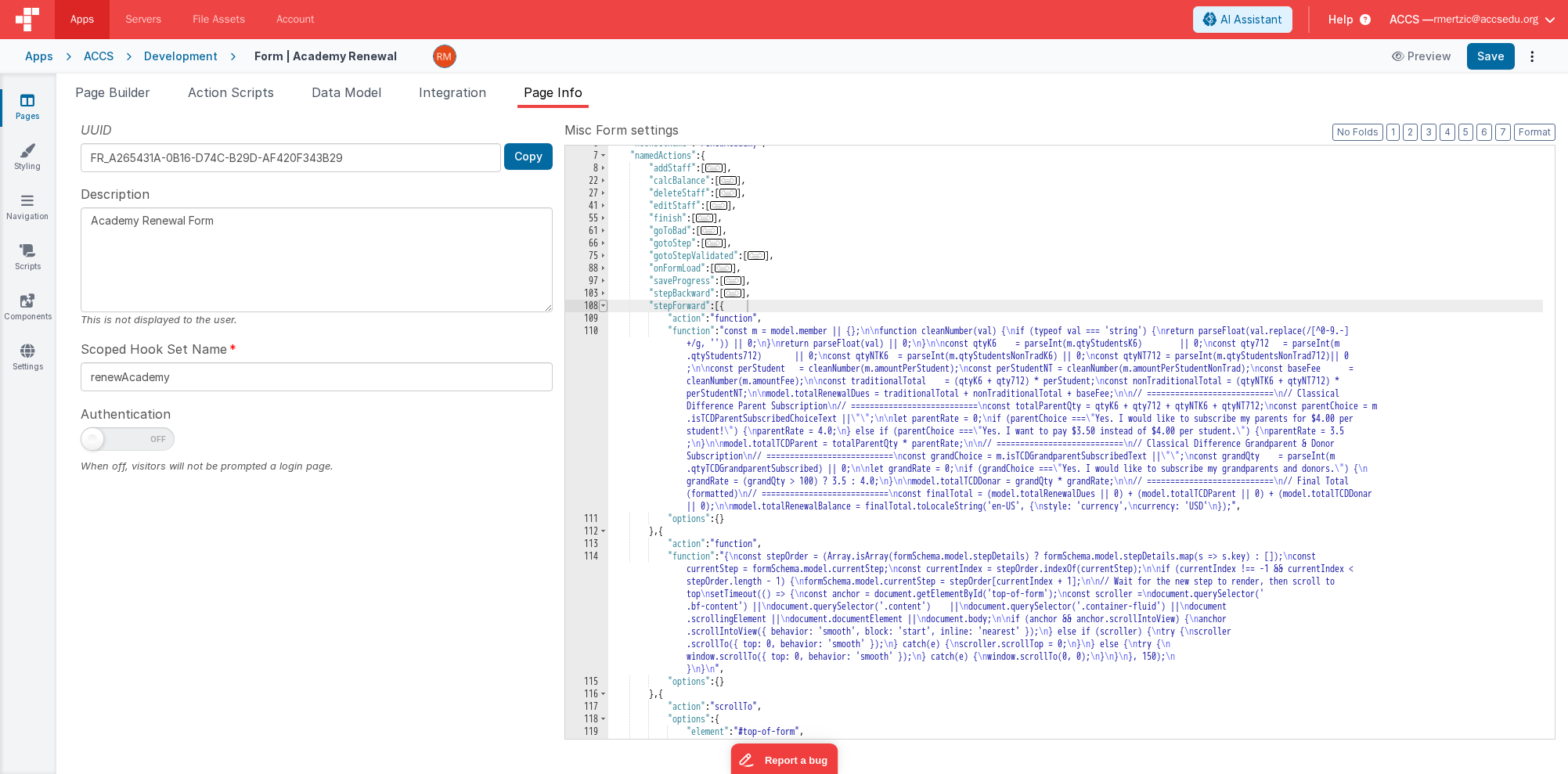 click at bounding box center (603, 306) 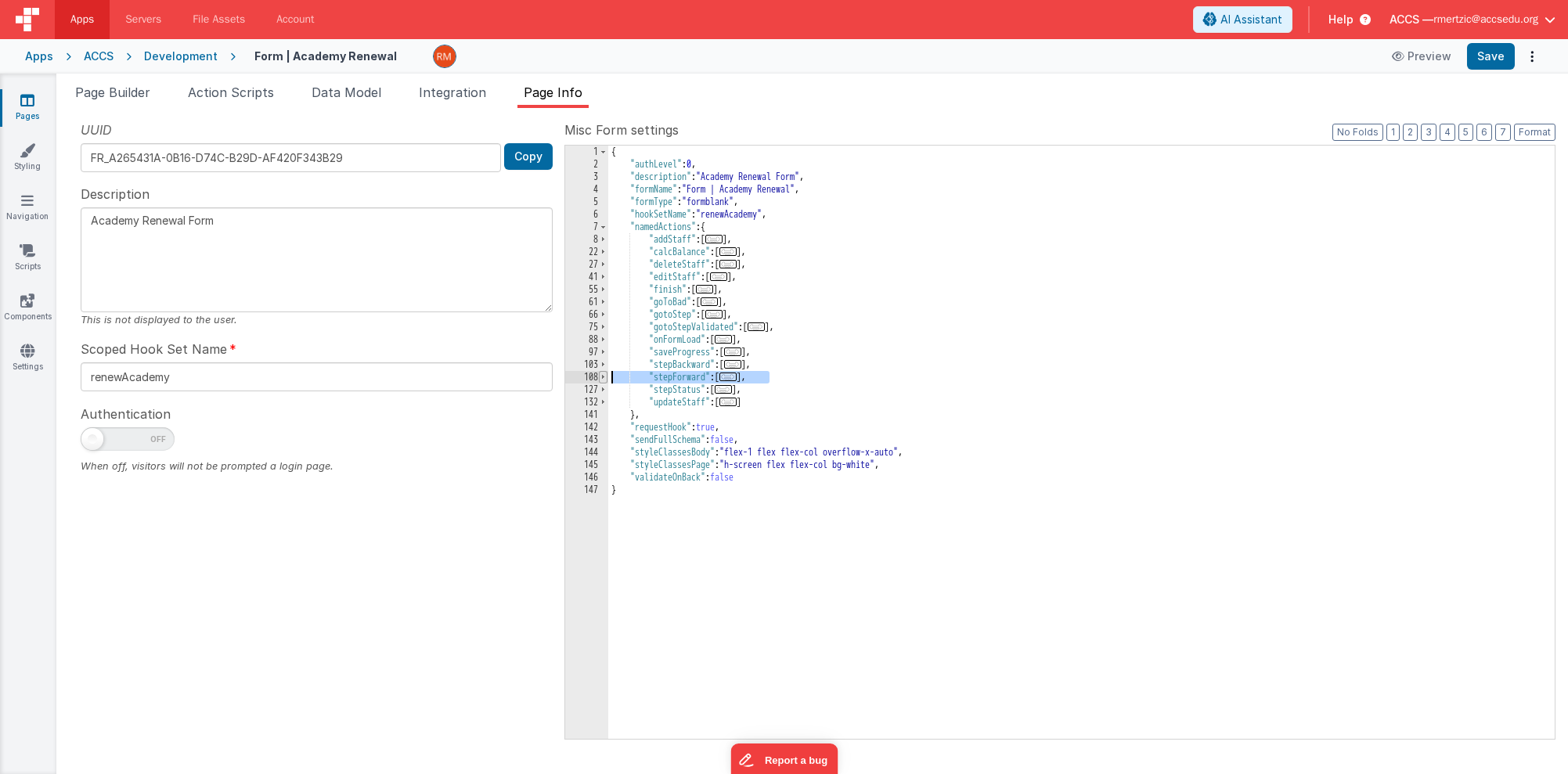 drag, startPoint x: 768, startPoint y: 379, endPoint x: 599, endPoint y: 375, distance: 169.04733 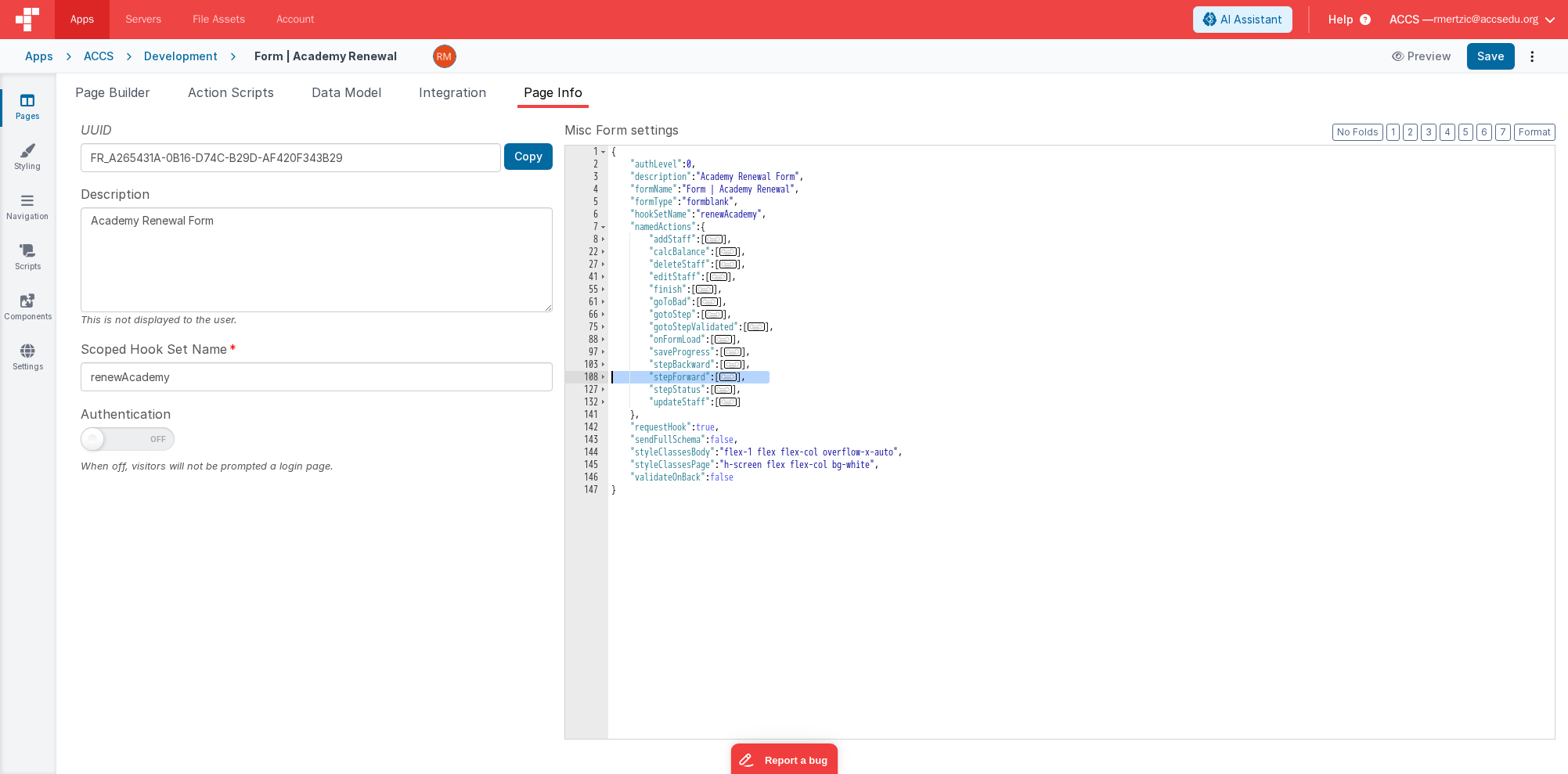 click on "{      "authLevel" :  0 ,      "description" :  "Academy Renewal Form" ,      "formName" :  "Form | Academy Renewal" ,      "formType" :  "formblank" ,      "hookSetName" :  "renewAcademy" ,      "namedActions" :  {           "addStaff" :  [ ... ] ,           "calcBalance" :  [ ... ] ,           "deleteStaff" :  [ ... ] ,           "editStaff" :  [ ... ] ,           "finish" :  [ ... ] ,           "goToBad" :  [ ... ] ,           "gotoStep" :  [ ... ] ,           "gotoStepValidated" :  [ ... ] ,           "onFormLoad" :  [ ... ] ,           "saveProgress" :  [ ... ] ,           "stepBackward" :  [ ... ] ,           "stepForward" :  [ ... ] ,           "stepStatus" :  [ ... ] ,           "updateStaff" :  [ ... ]      } ,      "requestHook" :  true ,      "sendFullSchema" :  false ,      "styleClassesBody" :  "flex-1 flex flex-col overflow-x-auto" ,      "styleClassesPage" :  "h-screen flex flex-col bg-white" ,      "validateOnBack" :  false }" at bounding box center (1081, 455) 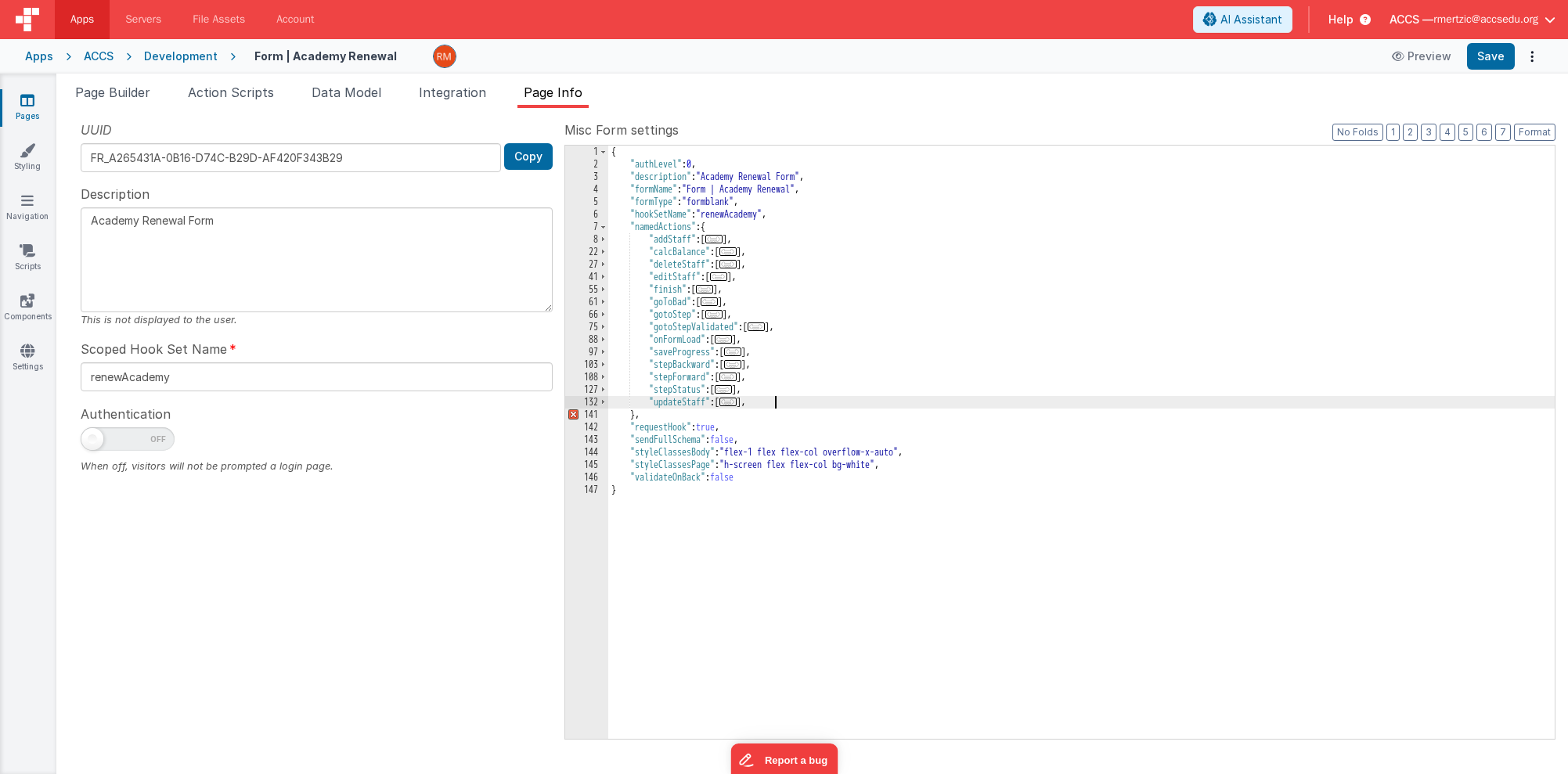 type 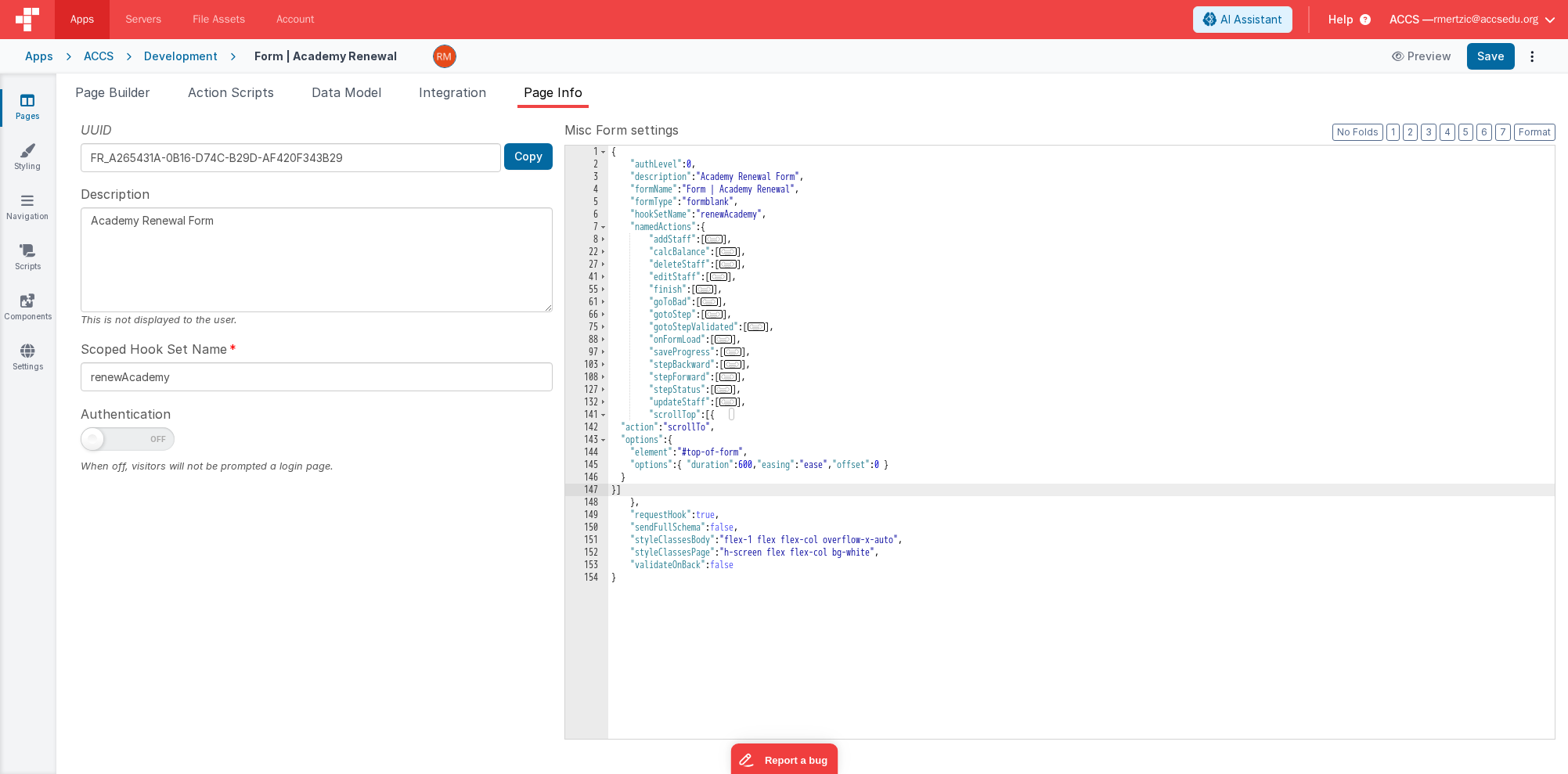 click on "Misc Form settings Format
7
6
5
4
3
2
1
No Folds
1 2 3 4 5 6 7 8 22 27 41 55 61 66 75 88 97 103 108 127 132 141 142 143 144 145 146 147 148 149 150 151 152 153 154 {      "authLevel" :  0 ,      "description" :  "Academy Renewal Form" ,      "formName" :  "Form | Academy Renewal" ,      "formType" :  "formblank" ,      "hookSetName" :  "renewAcademy" ,      "namedActions" :  {           "addStaff" :  [ ... ] ,           "calcBalance" :  [ ... ] ,           "deleteStaff" :  [ ... ] ,           "editStaff" :  [ ... ] ,           "finish" :  [ ... ] ,           "goToBad" :  [ ... ] ,           "gotoStep" :  [ ... ] ,           "gotoStepValidated" :  [ ... ] ,           "onFormLoad" :  [ ... ] ,           "saveProgress" :  [ ... ] ,           "stepBackward" :  [ ... ] ,           "stepForward" :  [ ... ] ," at bounding box center [1060, 429] 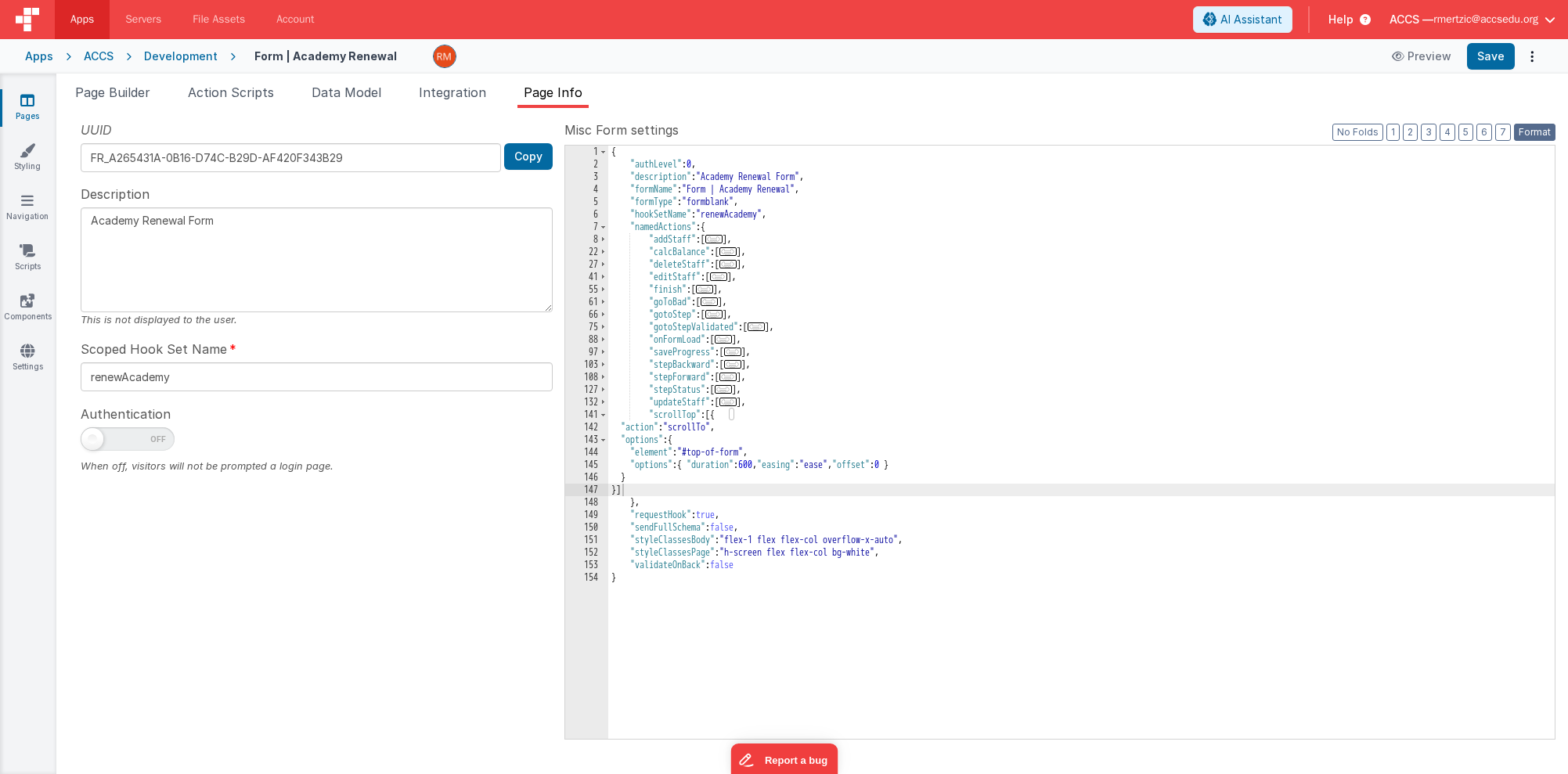 click on "Format" at bounding box center (1534, 132) 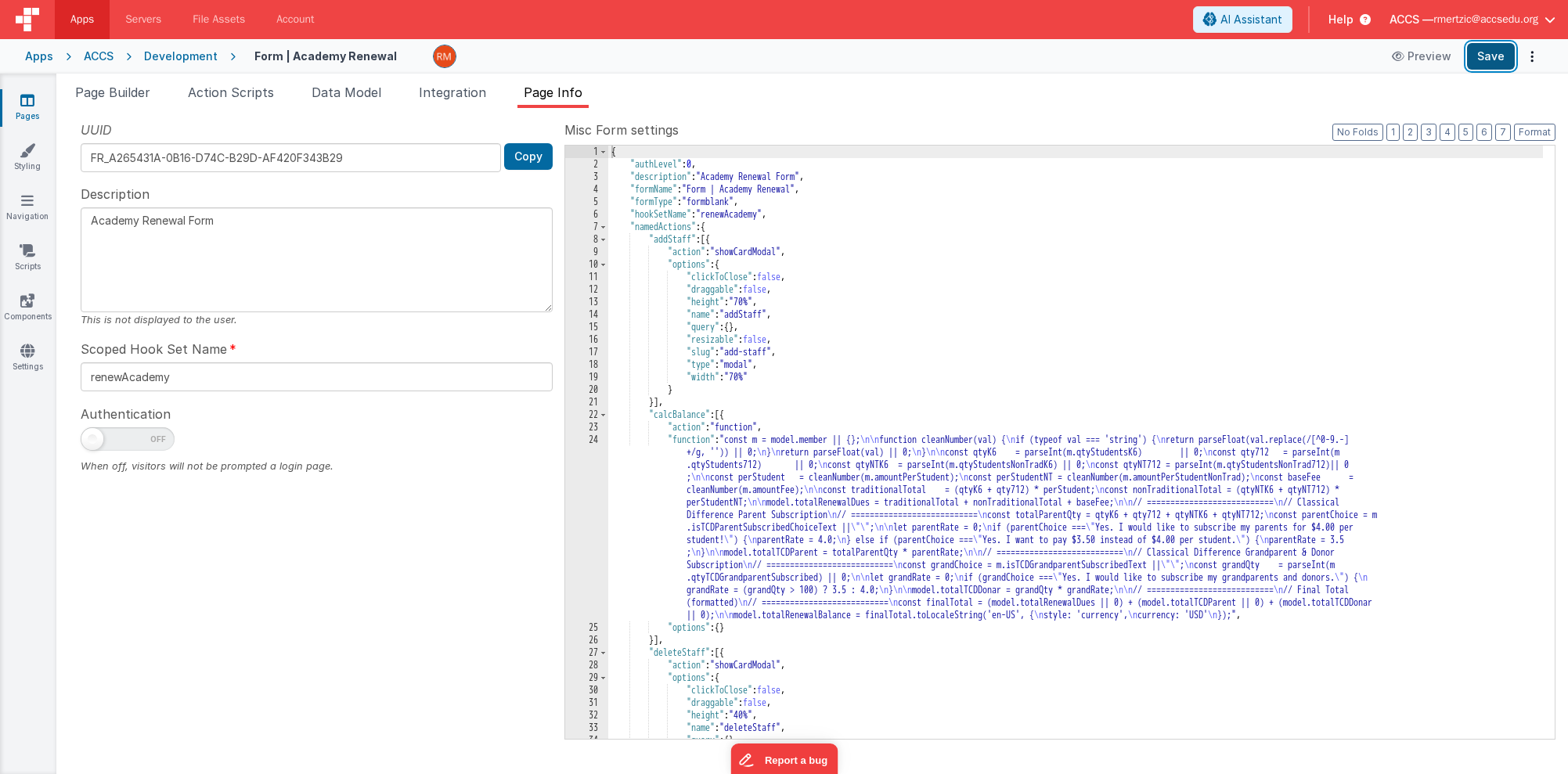 click on "Save" at bounding box center (1491, 56) 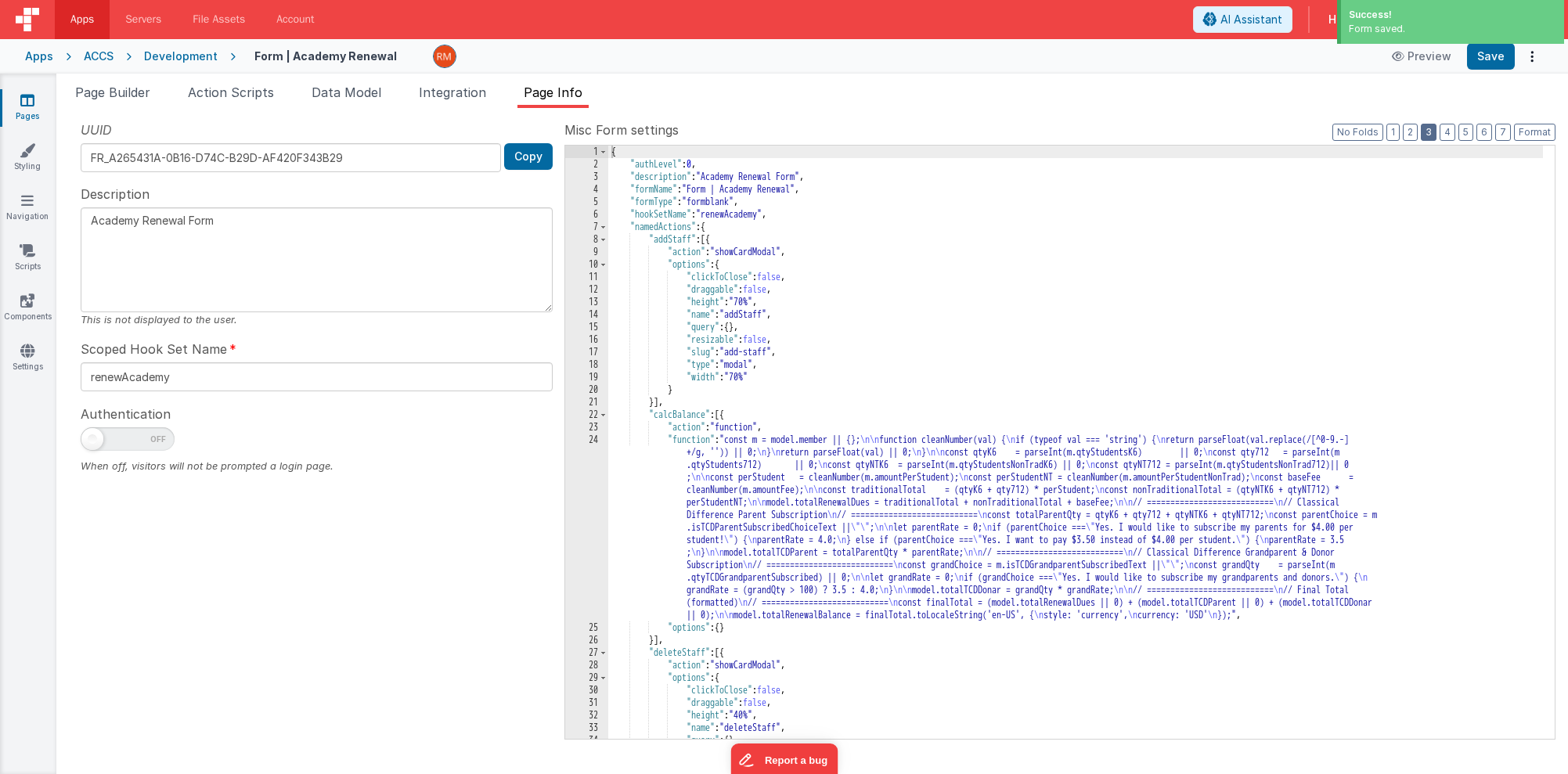 click on "3" at bounding box center [1429, 132] 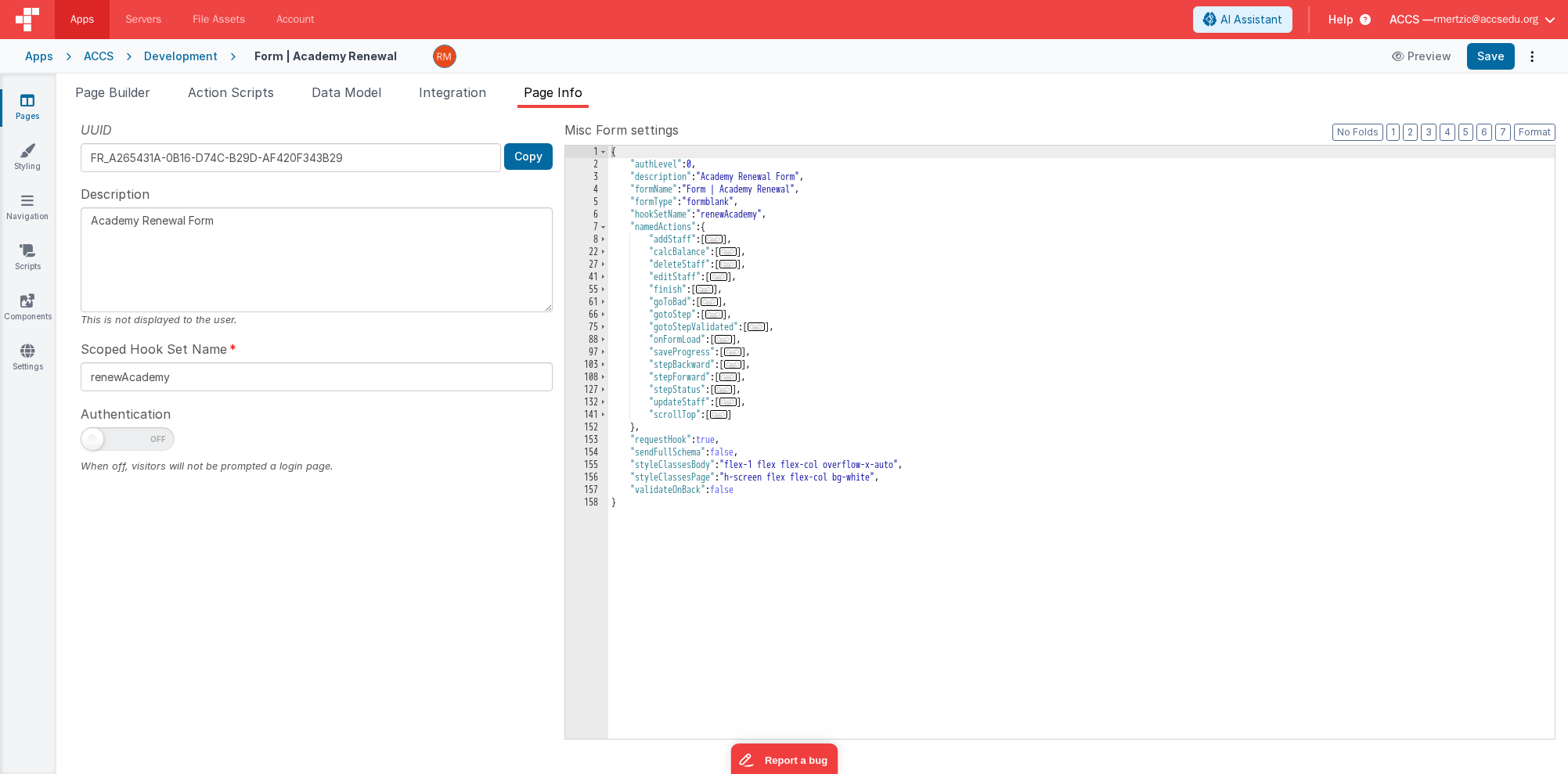 click on "..." at bounding box center (728, 376) 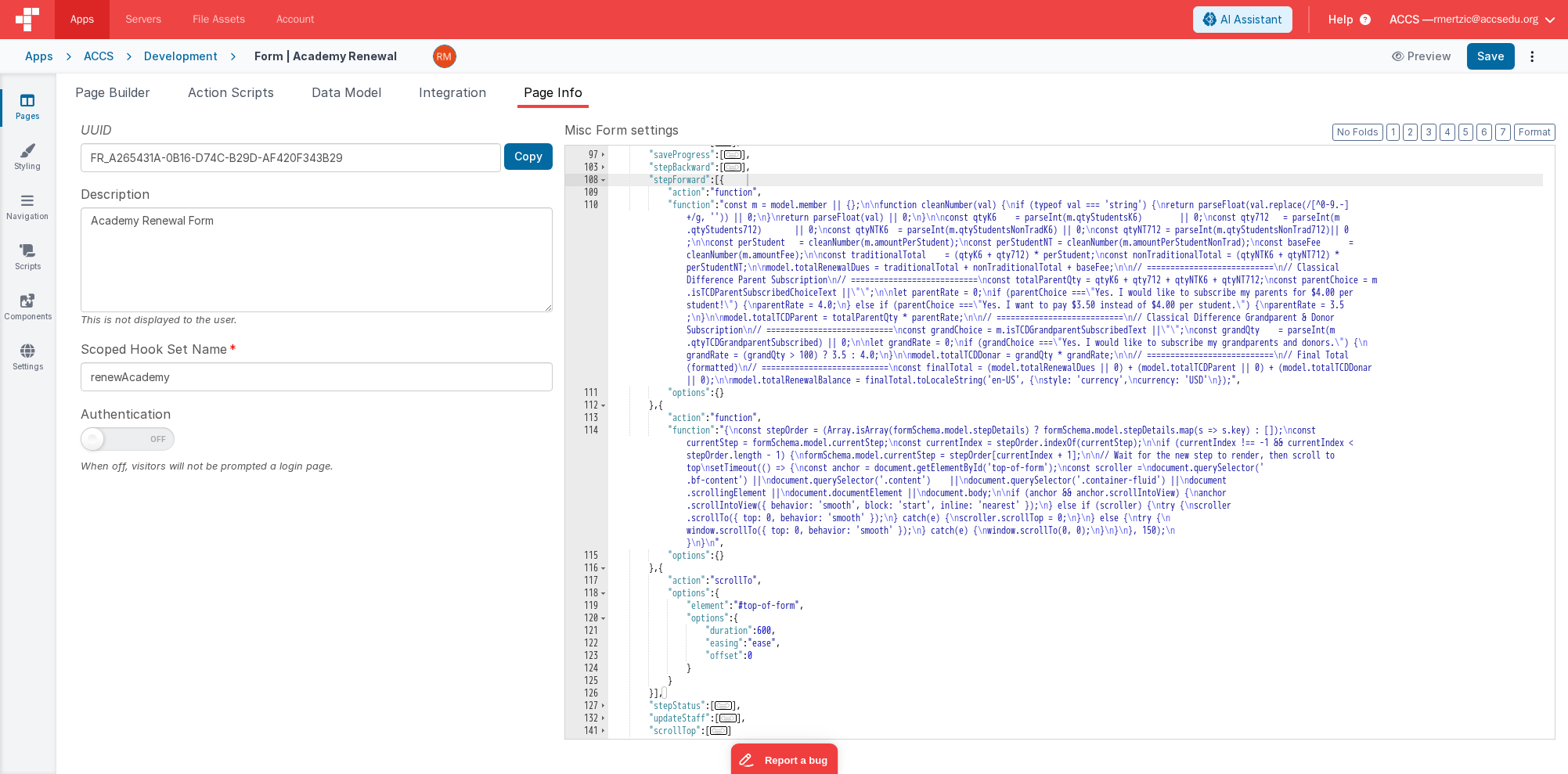 scroll, scrollTop: 212, scrollLeft: 0, axis: vertical 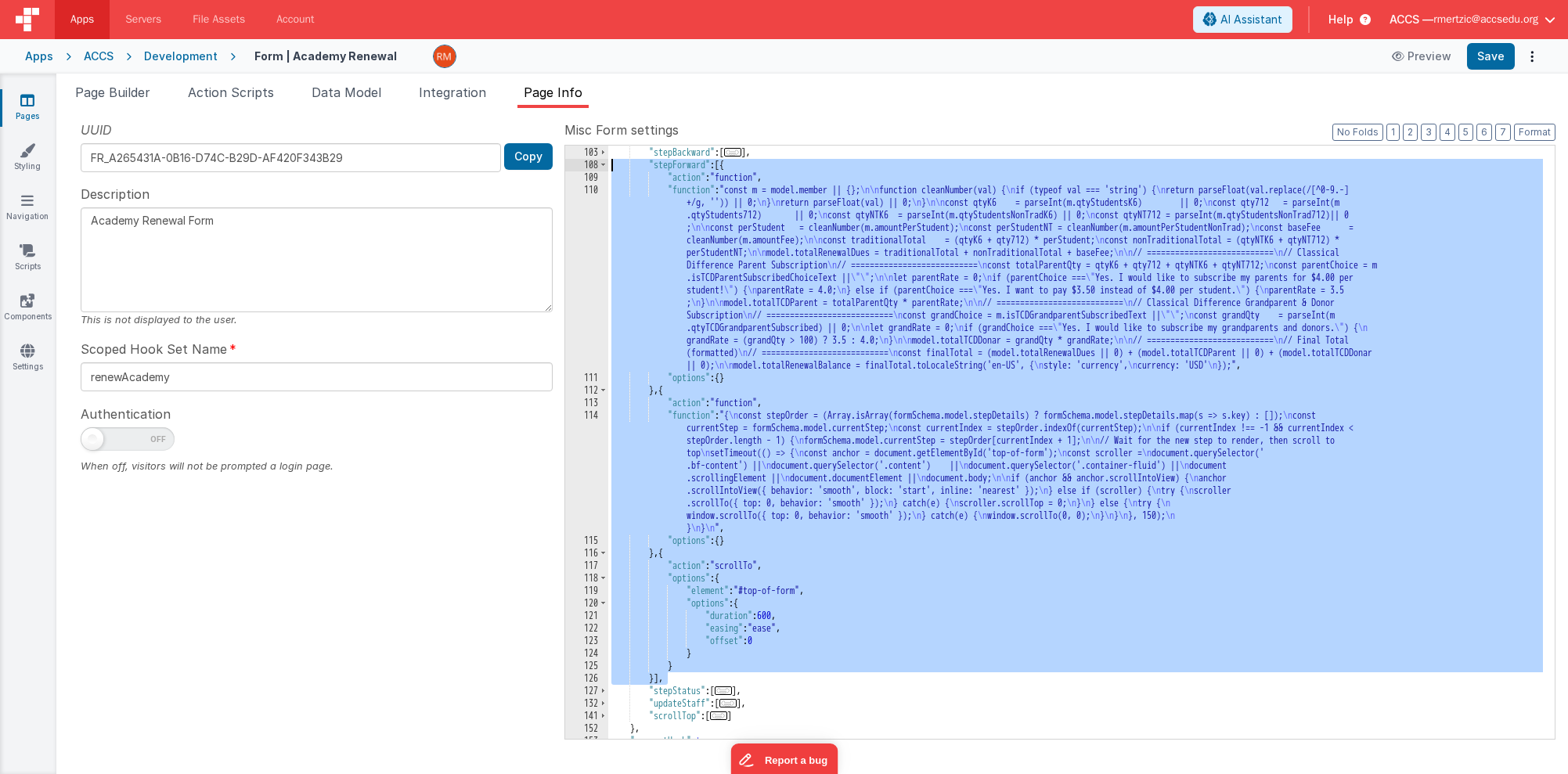 drag, startPoint x: 663, startPoint y: 657, endPoint x: 585, endPoint y: 167, distance: 496.1693 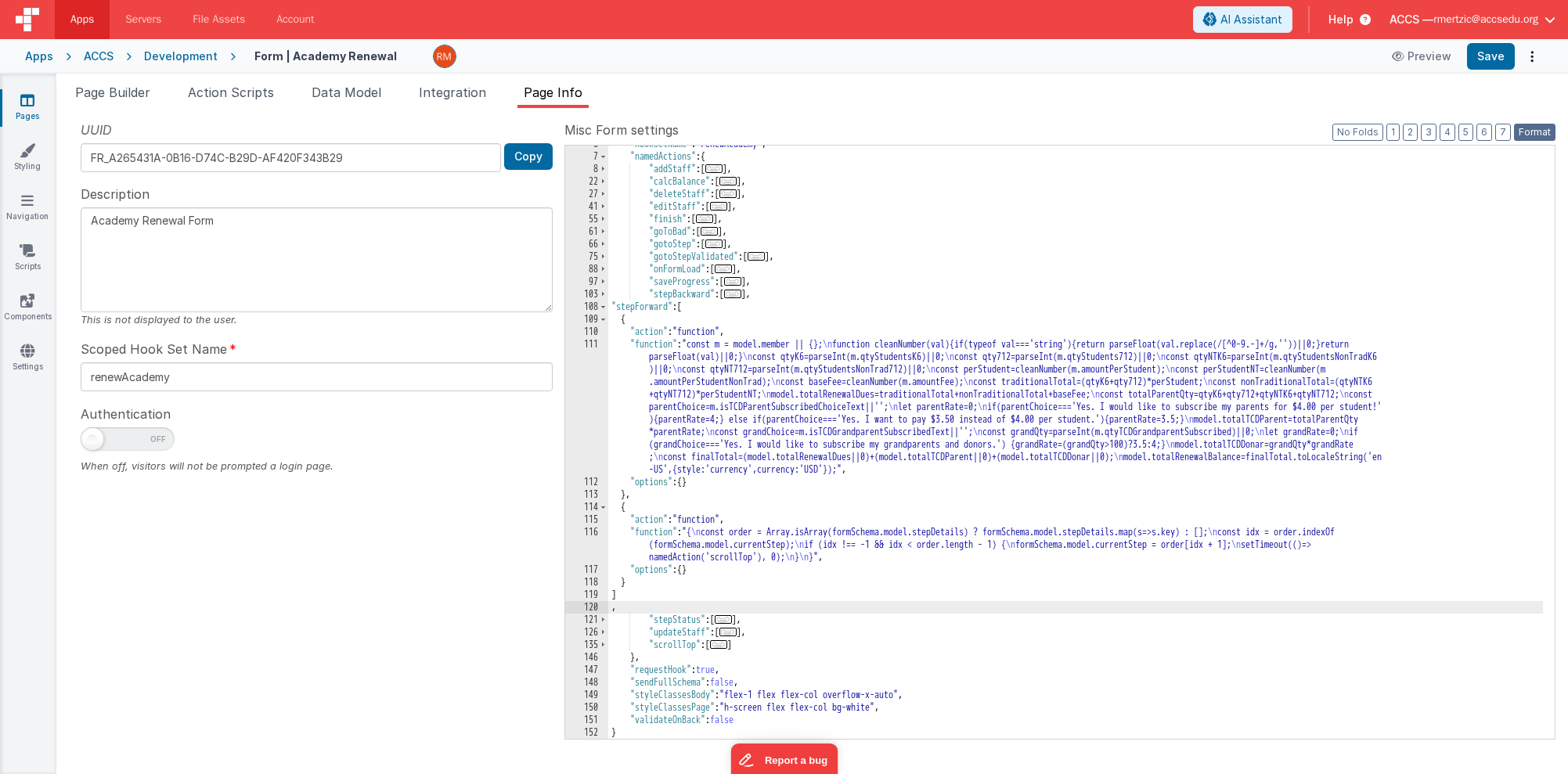 click on "Format" at bounding box center (1534, 132) 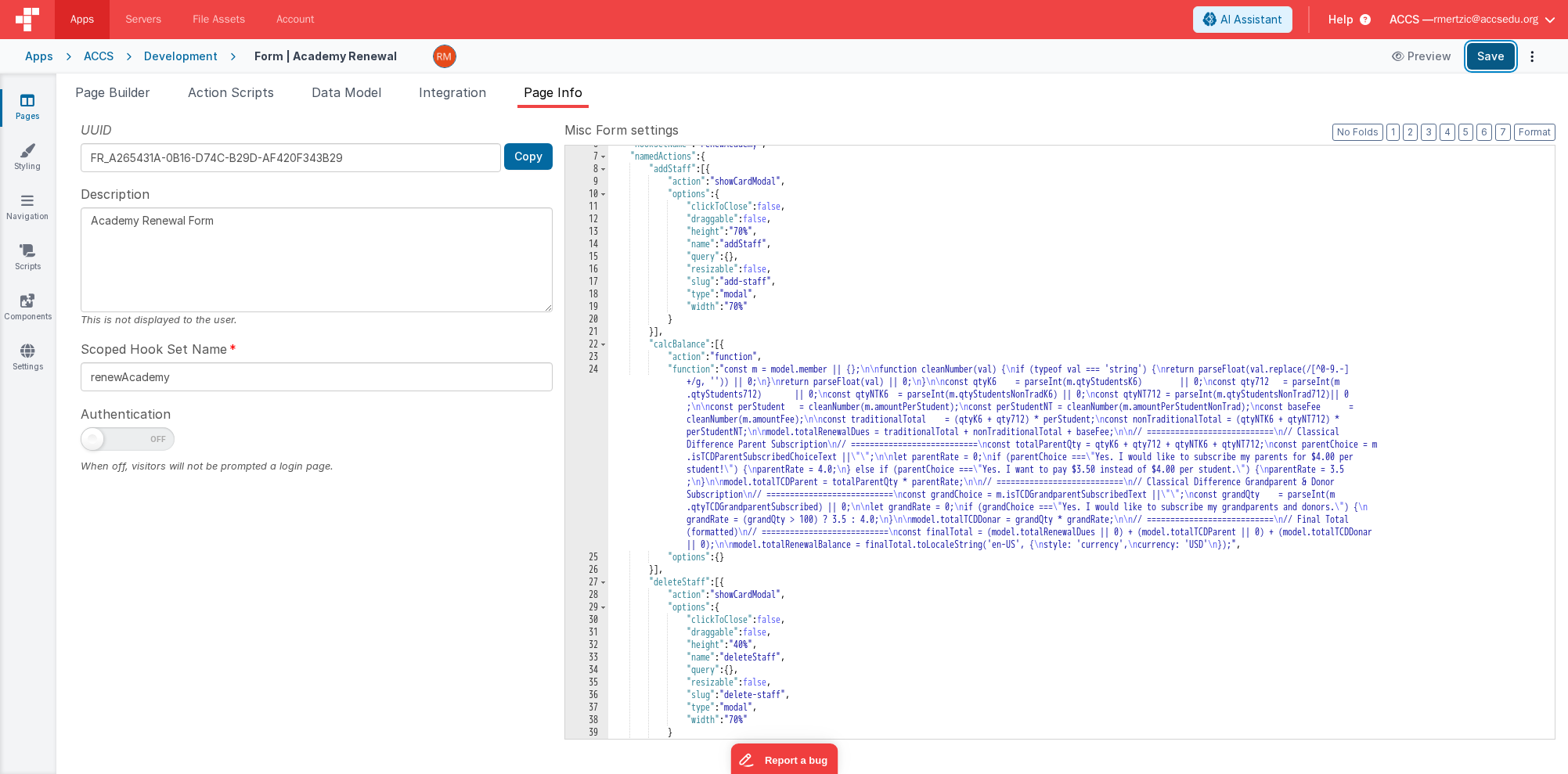 click on "Save" at bounding box center [1491, 56] 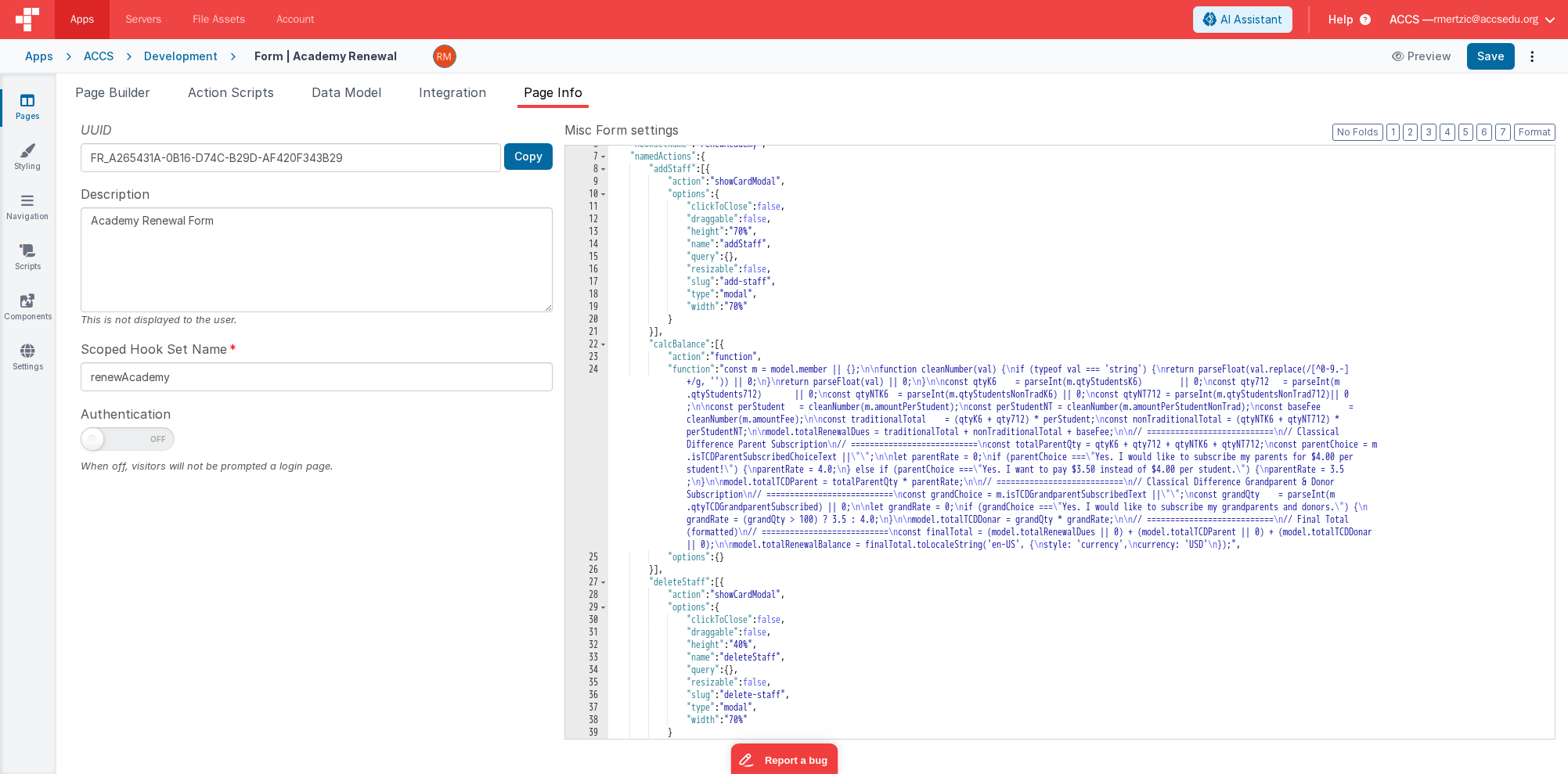 scroll, scrollTop: 0, scrollLeft: 0, axis: both 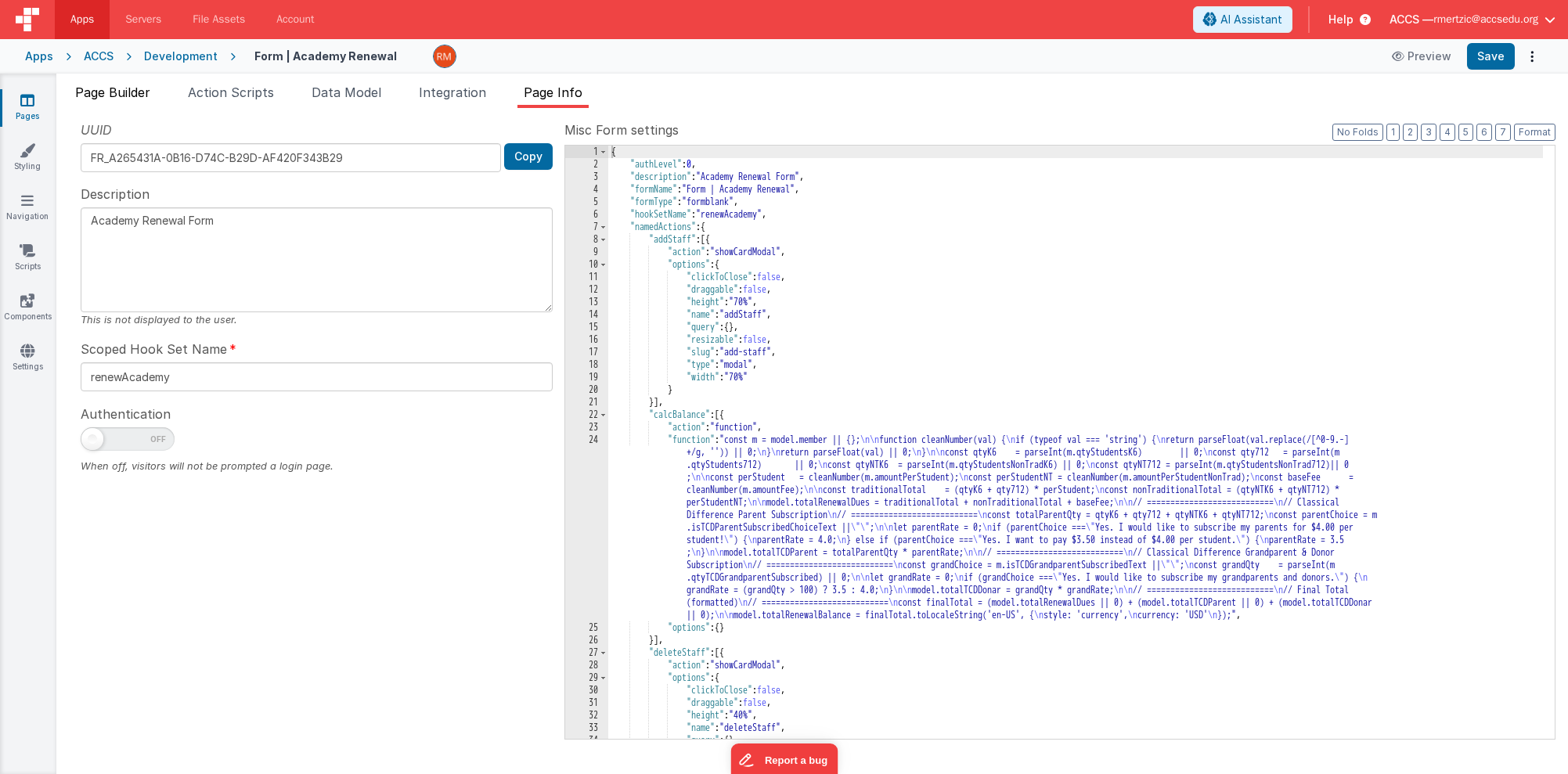 click on "Page Builder" at bounding box center [113, 92] 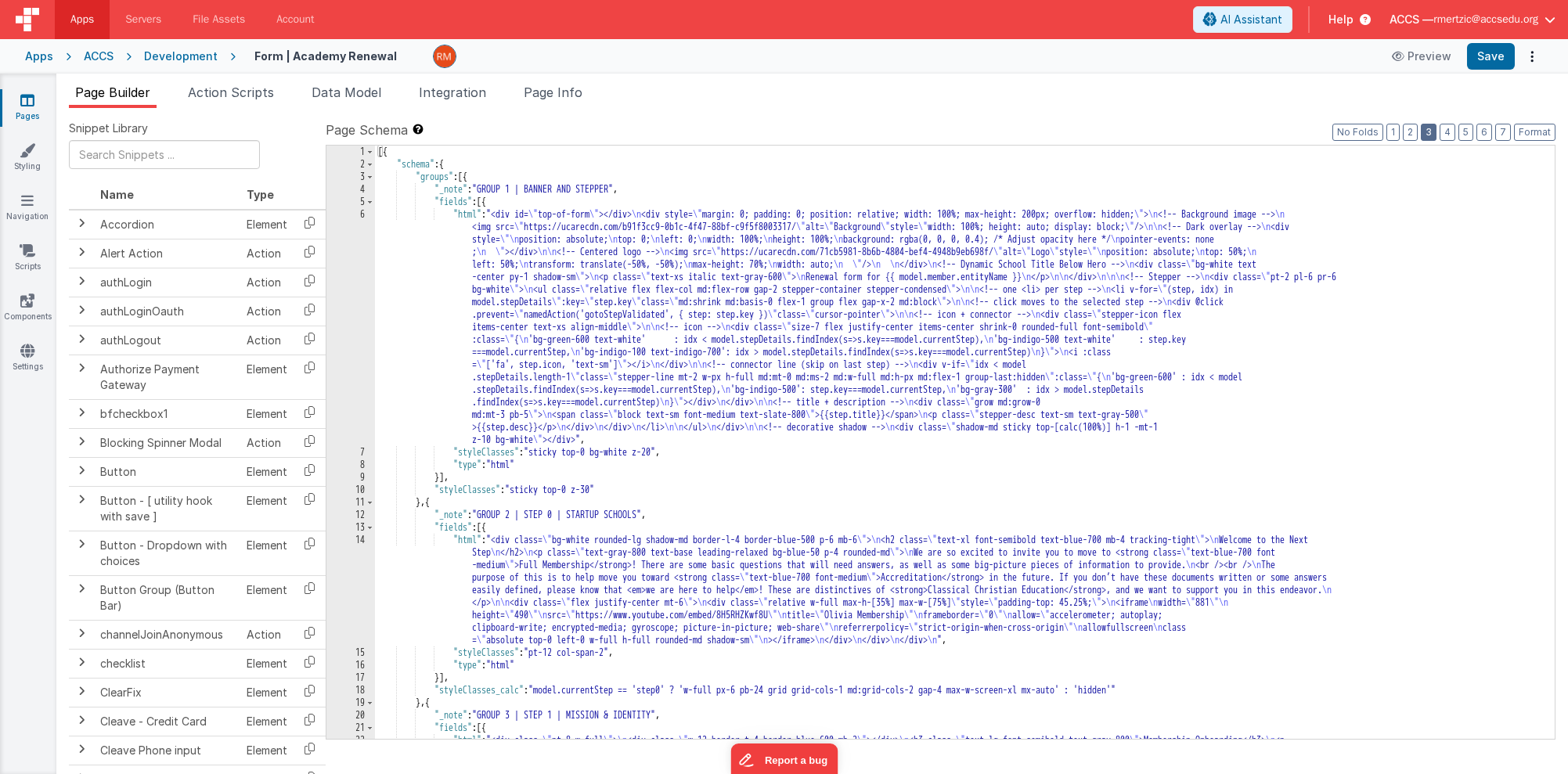 click on "3" at bounding box center [1429, 132] 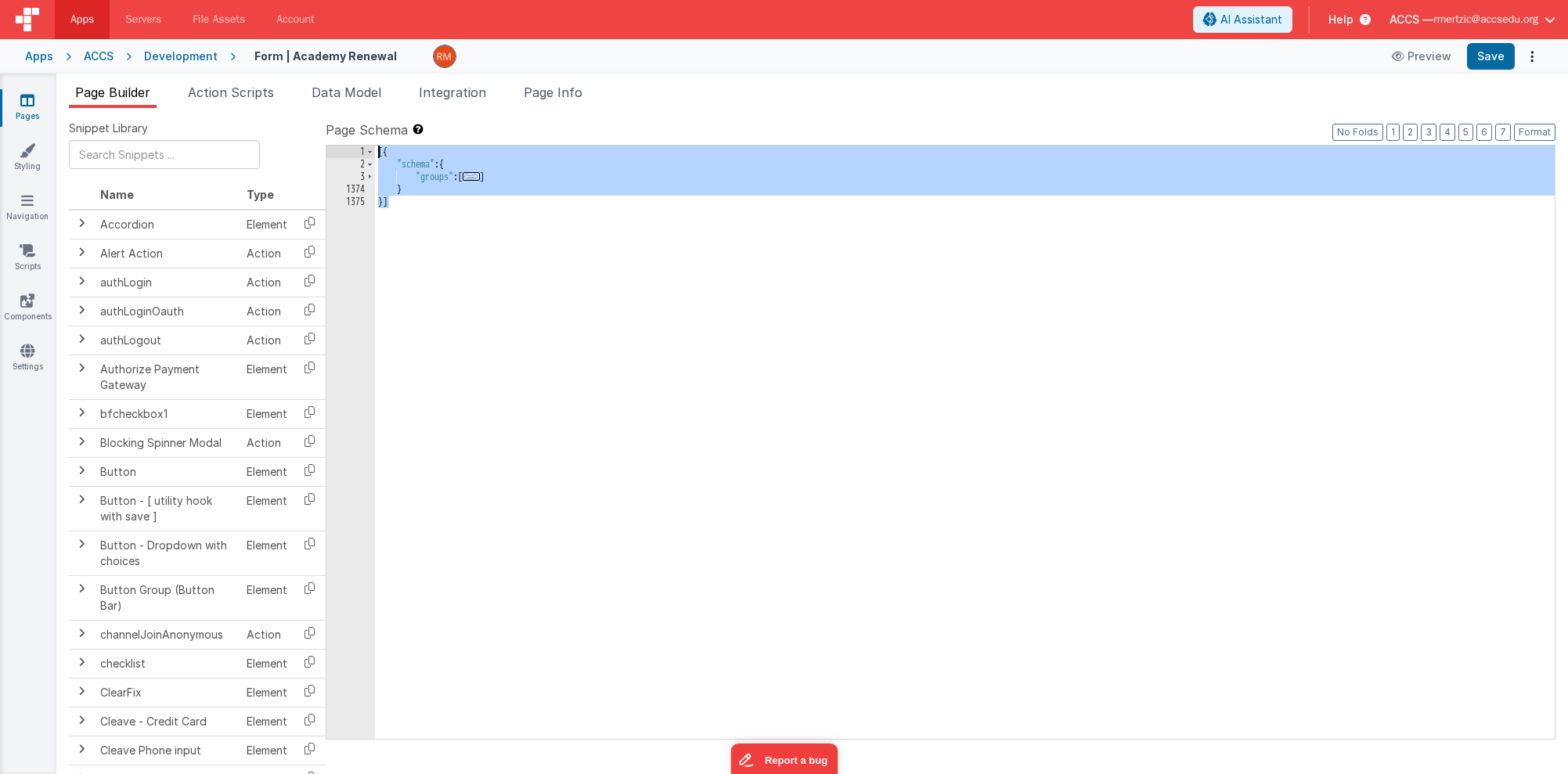 drag, startPoint x: 492, startPoint y: 307, endPoint x: 355, endPoint y: 109, distance: 240.77583 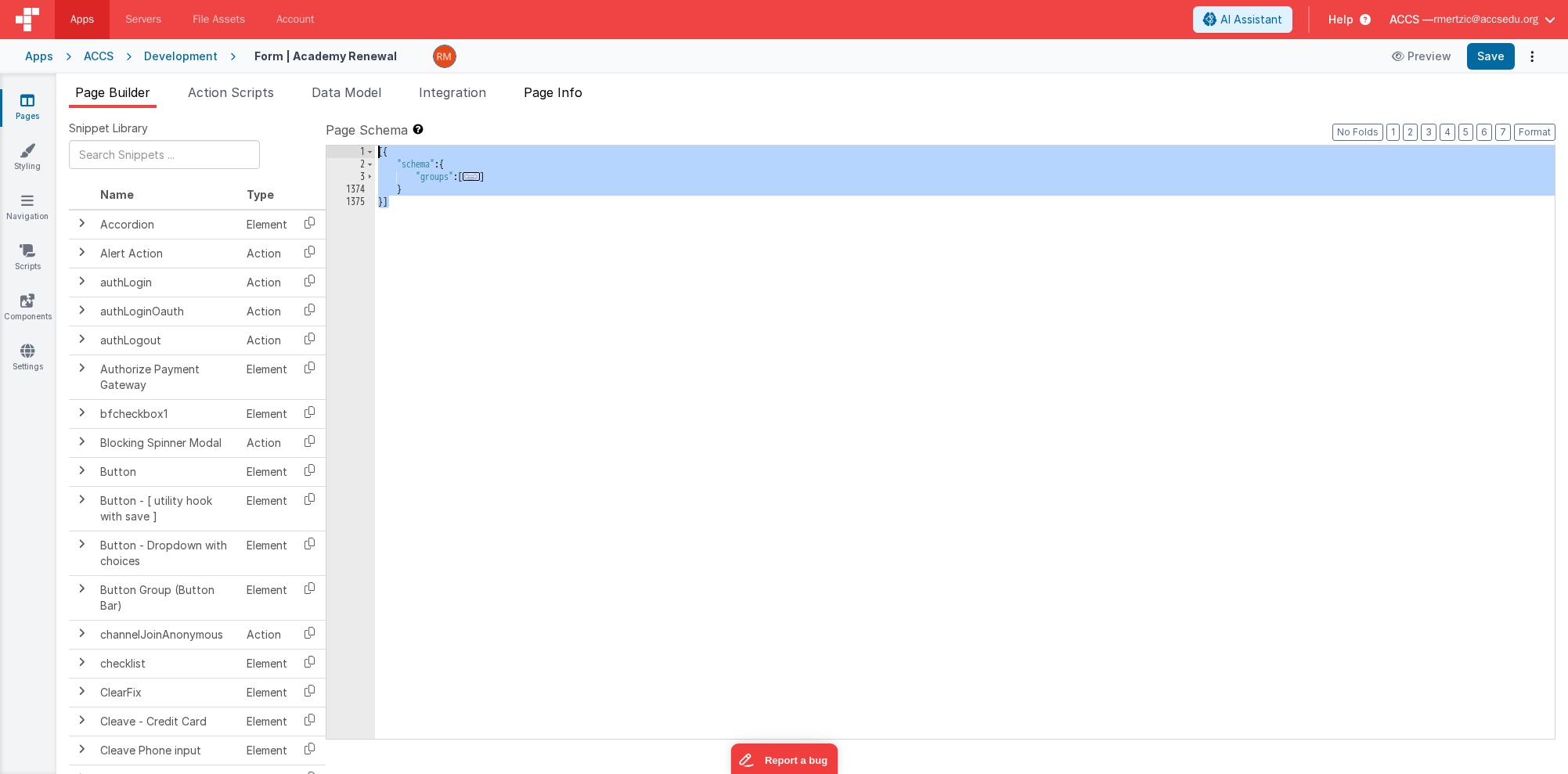 click on "Page Info" at bounding box center [553, 95] 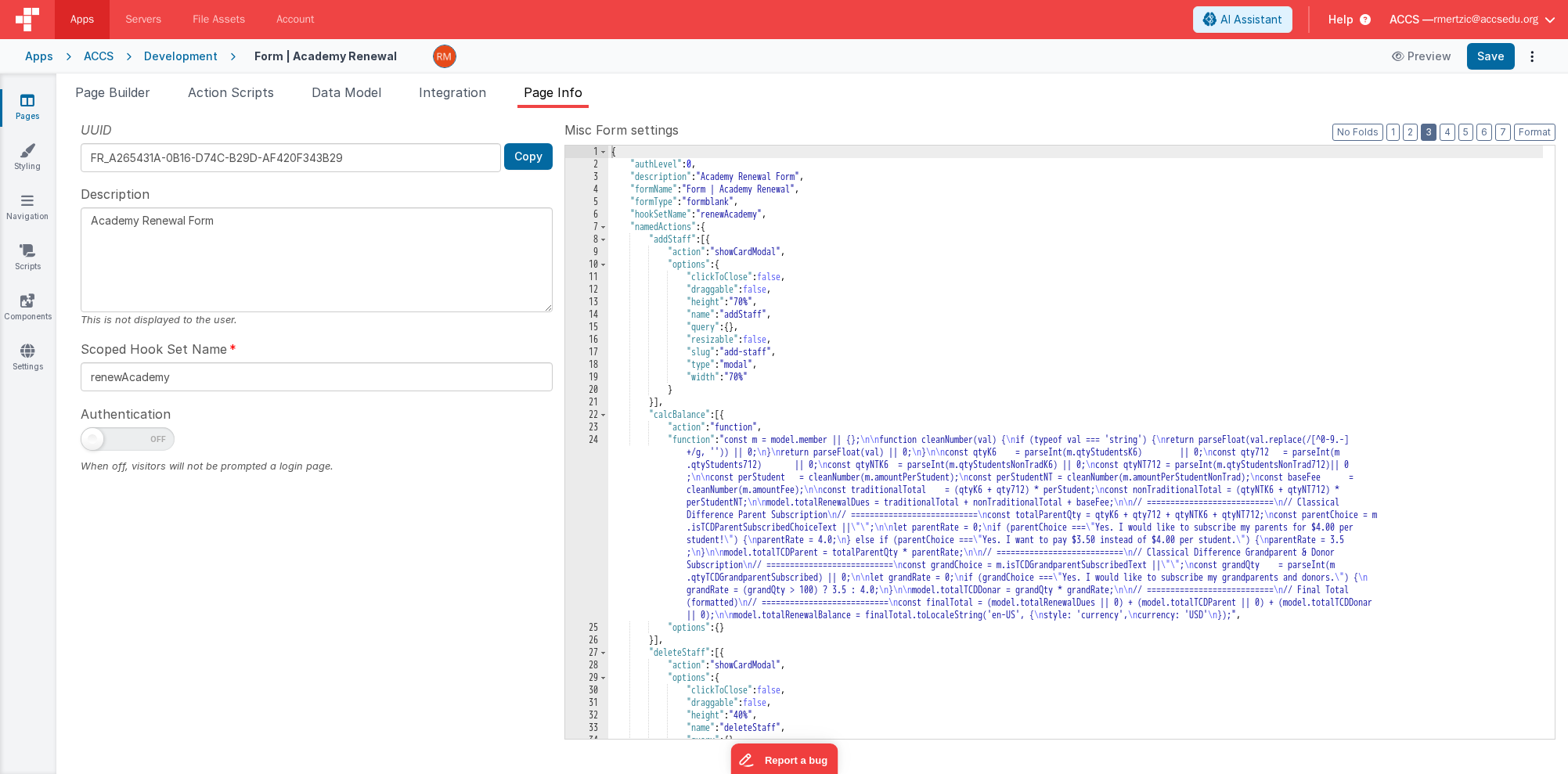 click on "3" at bounding box center (1429, 132) 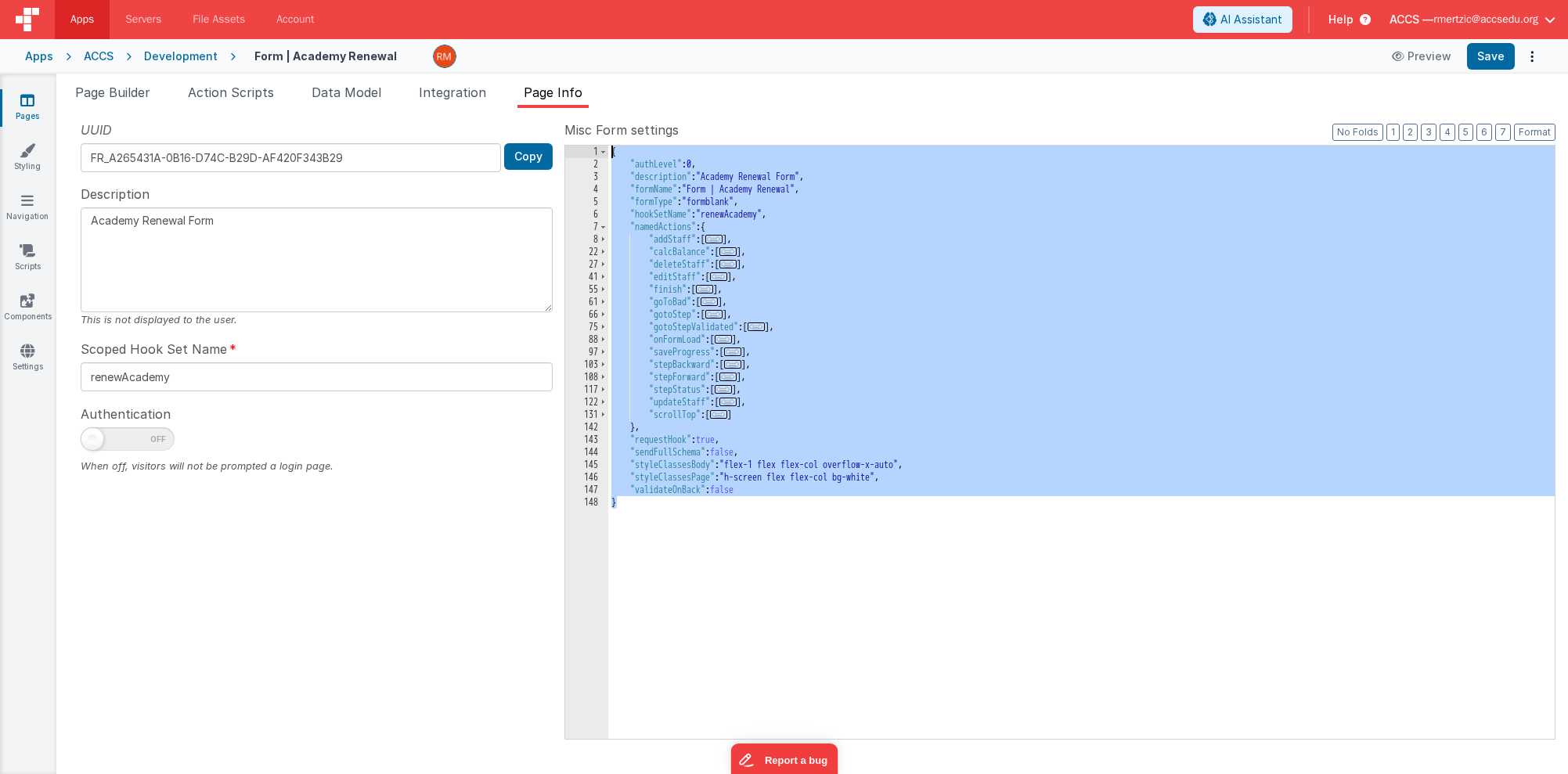 drag, startPoint x: 716, startPoint y: 561, endPoint x: 566, endPoint y: 131, distance: 455.4119 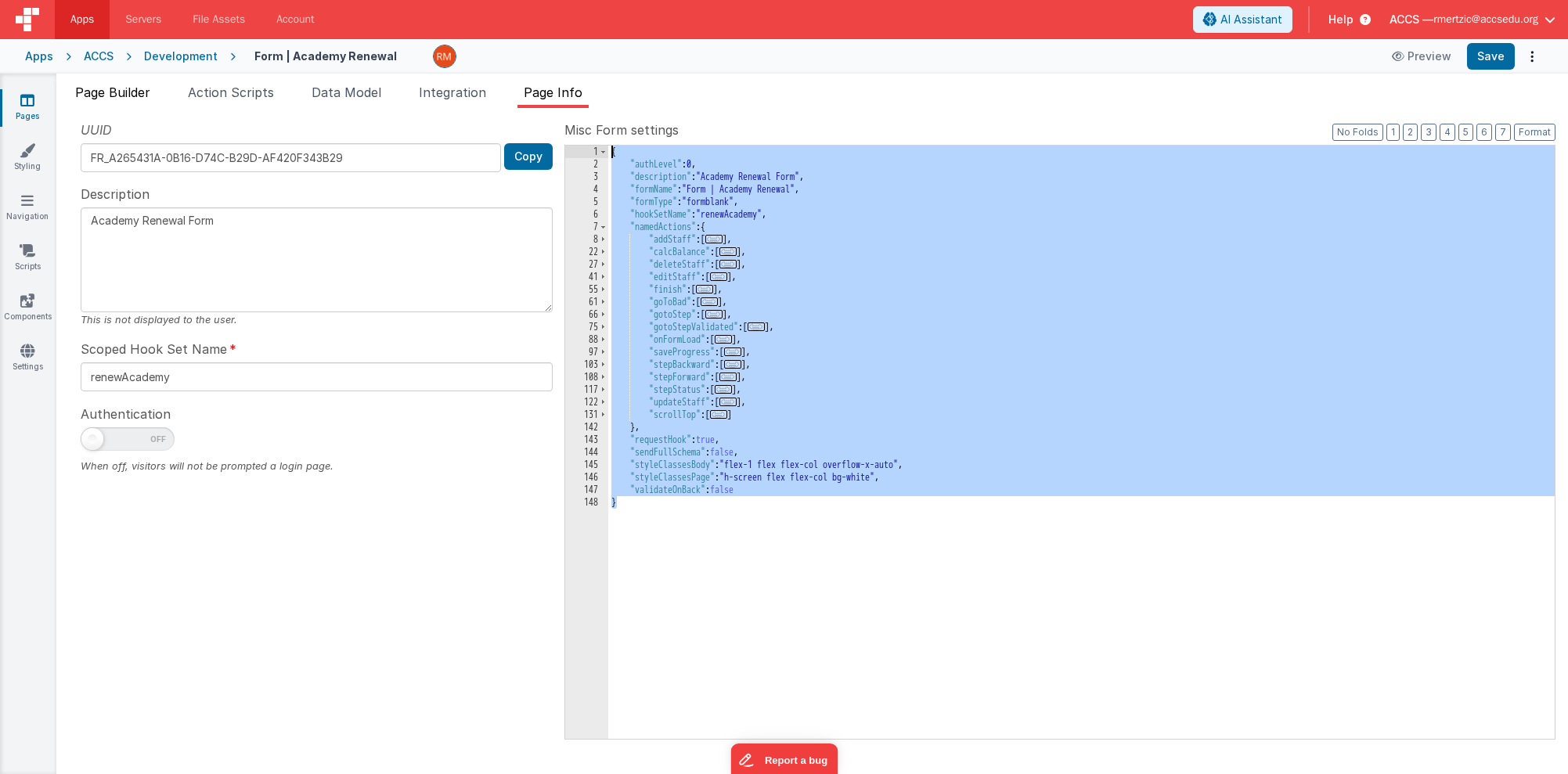 click on "Page Builder" at bounding box center [113, 92] 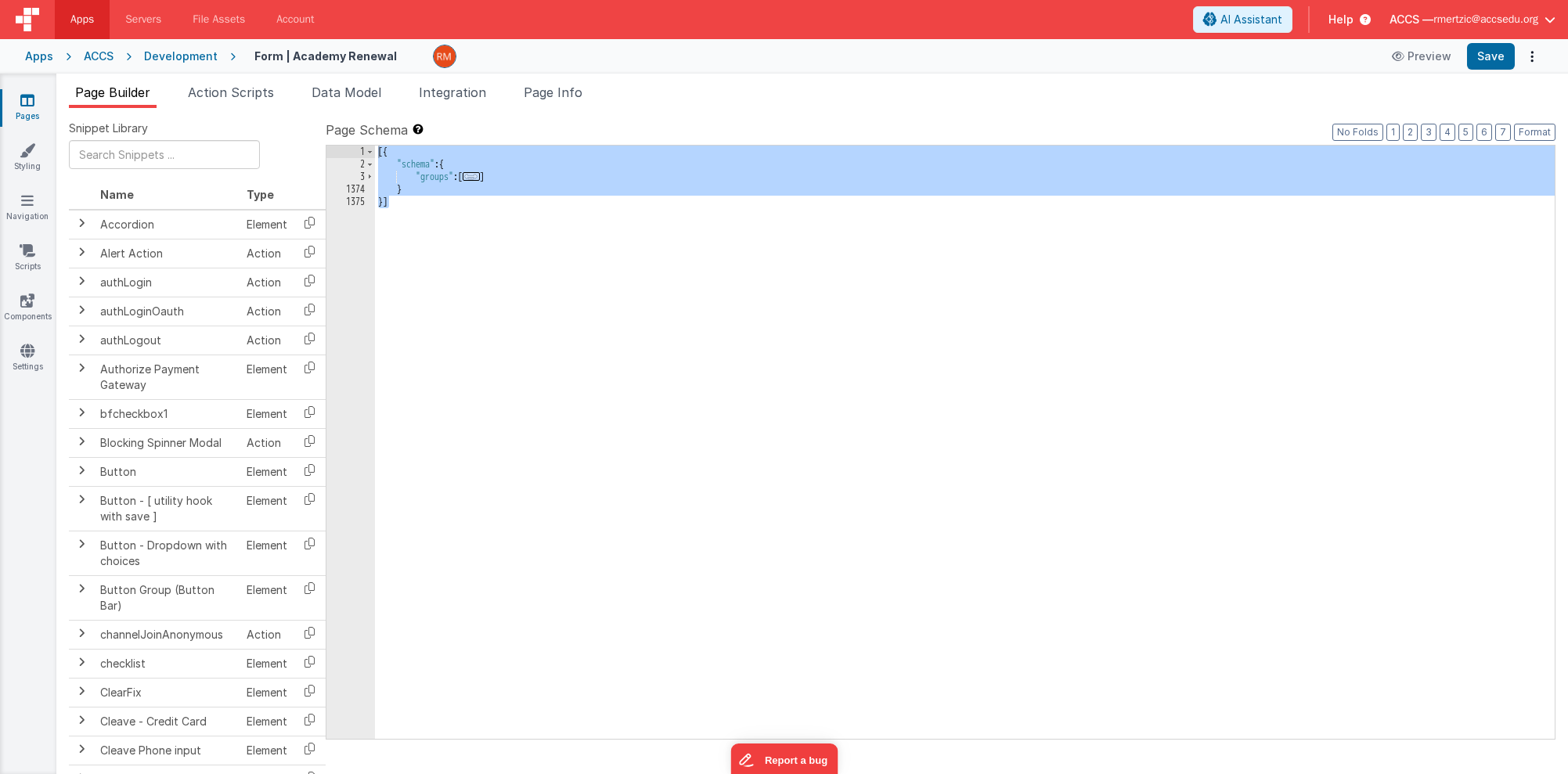 click on "Pages" at bounding box center (27, 108) 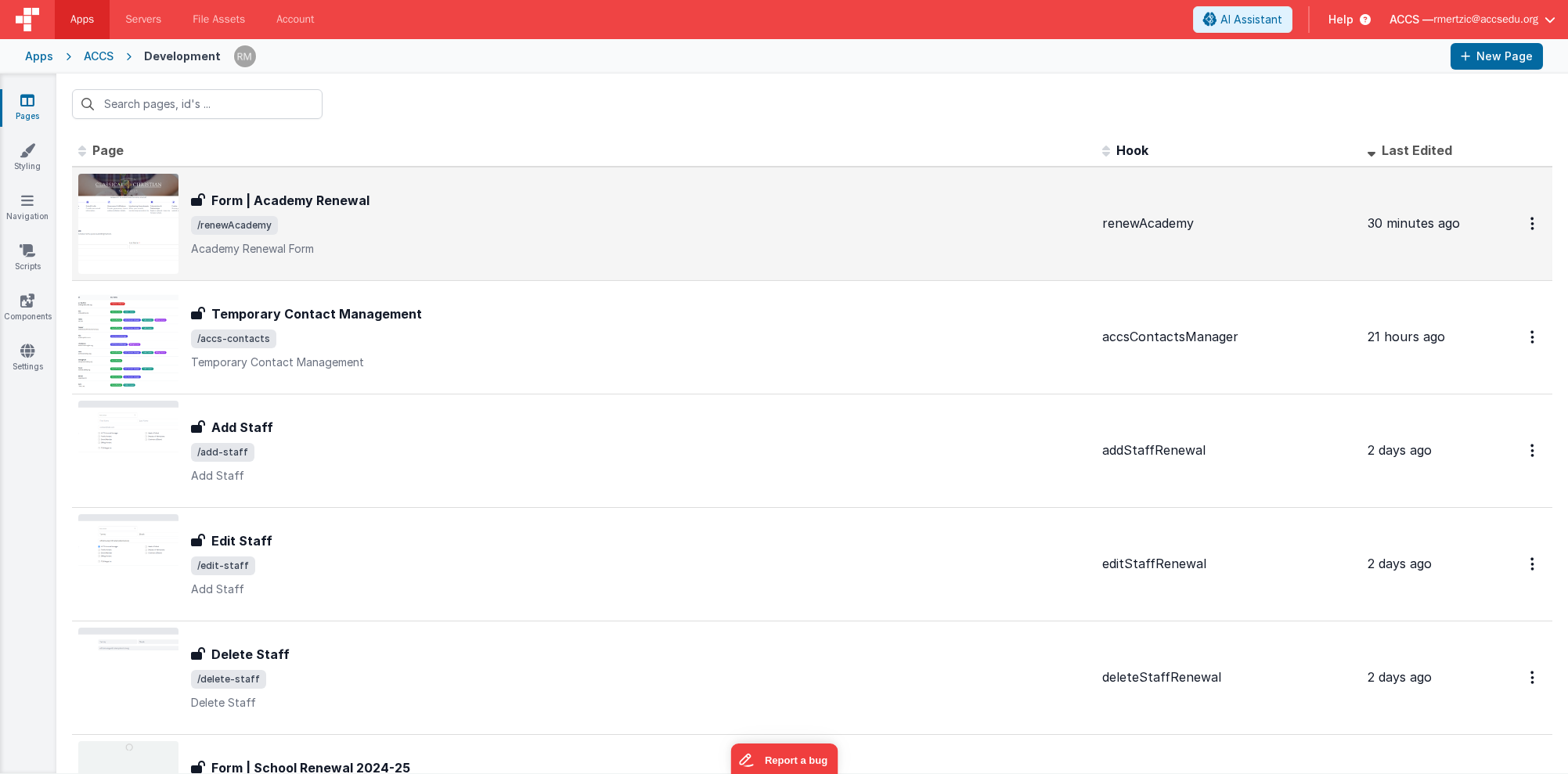click on "/renewAcademy" at bounding box center (640, 225) 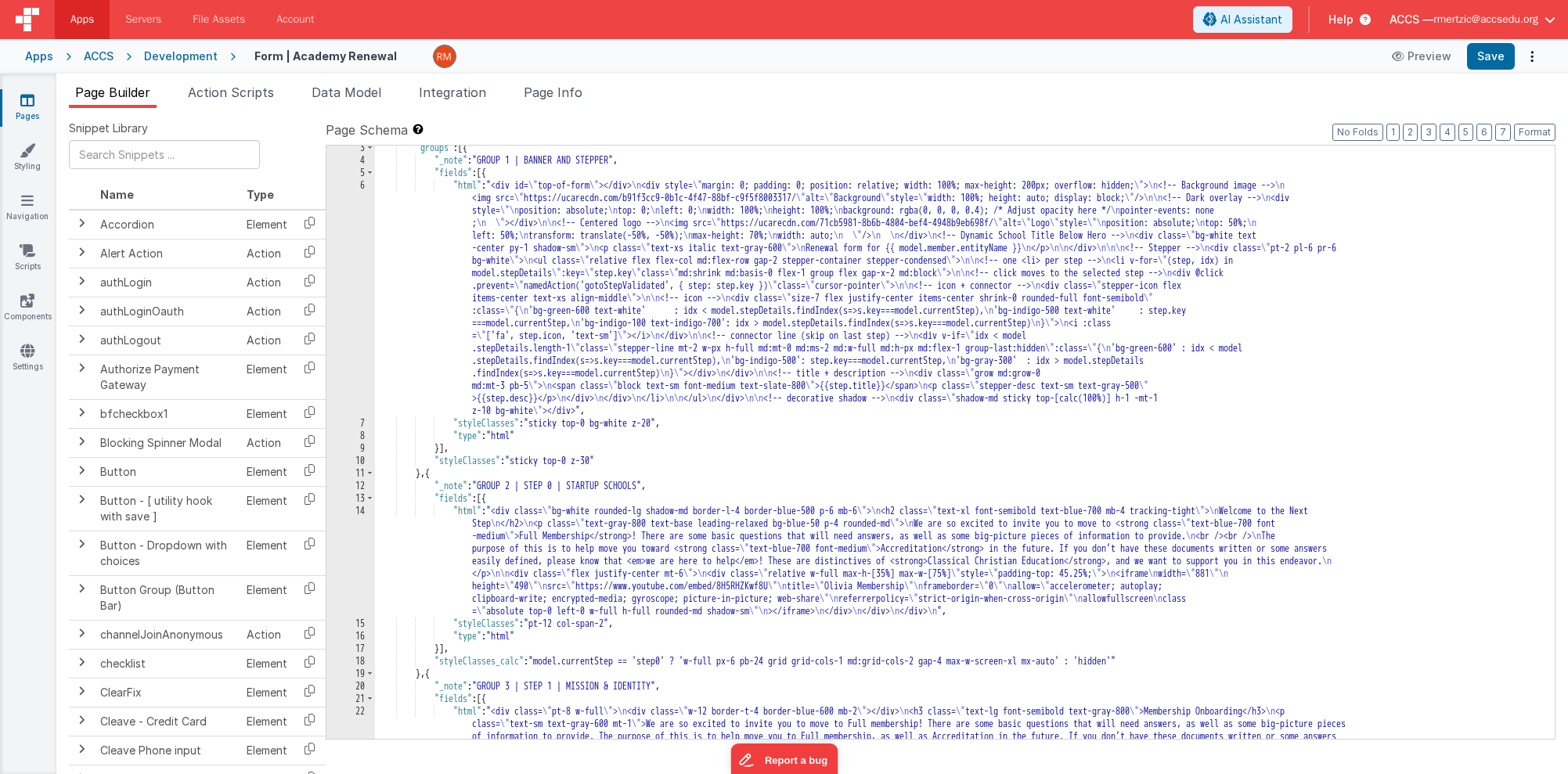 scroll, scrollTop: 59, scrollLeft: 0, axis: vertical 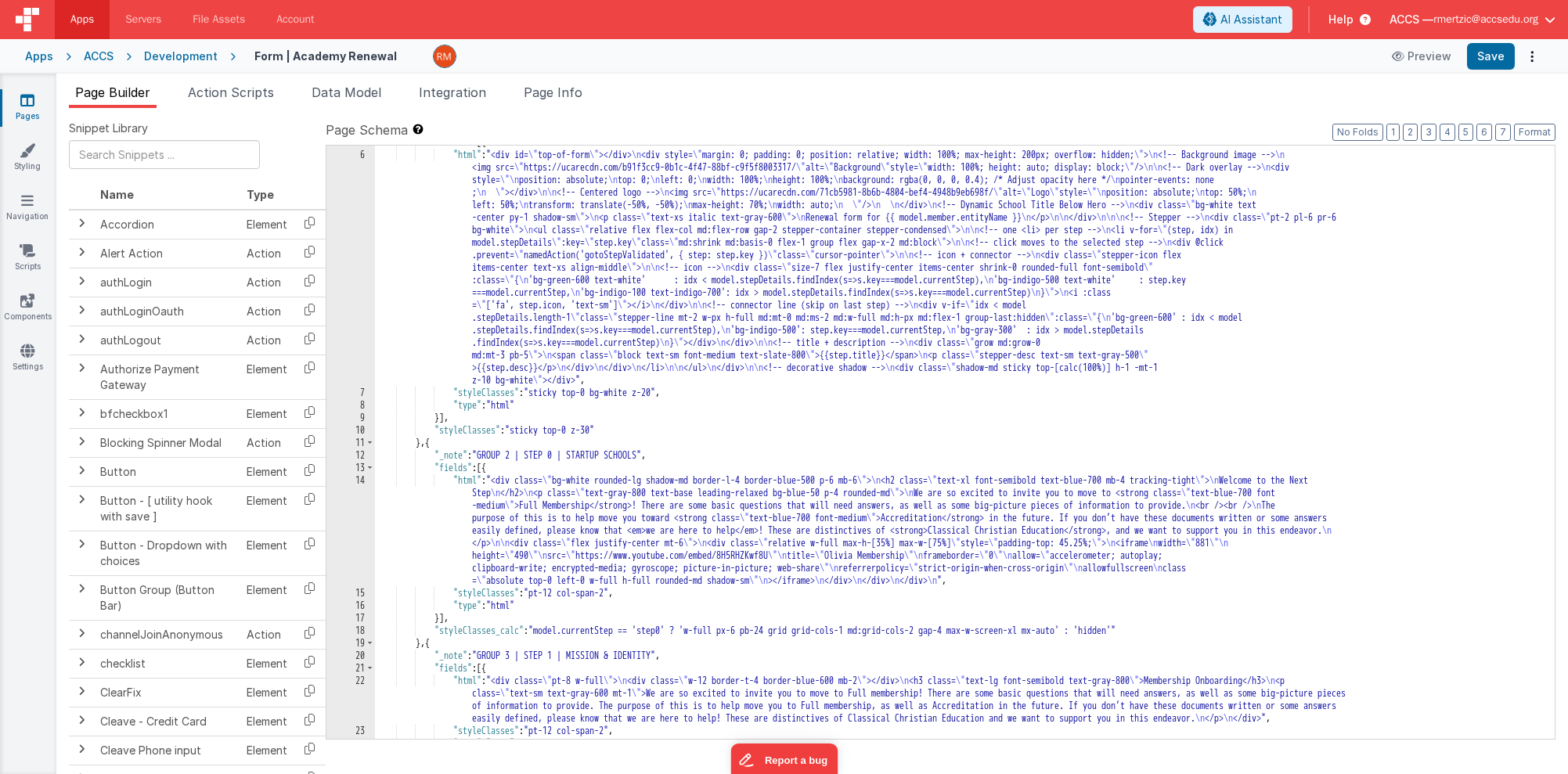 click on ""fields" :  [{                     "html" :  "<div id= \" top-of-form \" ></div> \n <div style= \" margin: 0; padding: 0; position: relative; width: 100%; max-height: 200px; overflow: hidden;  \" > \n     <!-- Background image --> \n                           <img src= \" https://ucarecdn.com/b91f3cc9-0b1c-4f47-88bf-c9f5f8003317/ \"  alt= \" Background \"  style= \" width: 100%; height: auto; display: block; \"  /> \n\n     <!-- Dark overlay --> \n     <div                       style= \"\n     position: absolute; \n     top: 0; \n     left: 0; \n     width: 100%; \n     height: 100%; \n     background: rgba(0, 0, 0, 0.4); /* Adjust opacity here */ \n     pointer-events: none                      ; \n    \" ></div> \n\n     <!-- Centered logo --> \n     <img src= \" https://ucarecdn.com/71cb5981-8b6b-4804-bef4-4948b9eb698f/ \"  alt= \" Logo \"  style= \"\n     position: absolute; \n     top: 50%; \n      left: 50%; \n \n \n \n    \" \n" at bounding box center [959, 445] 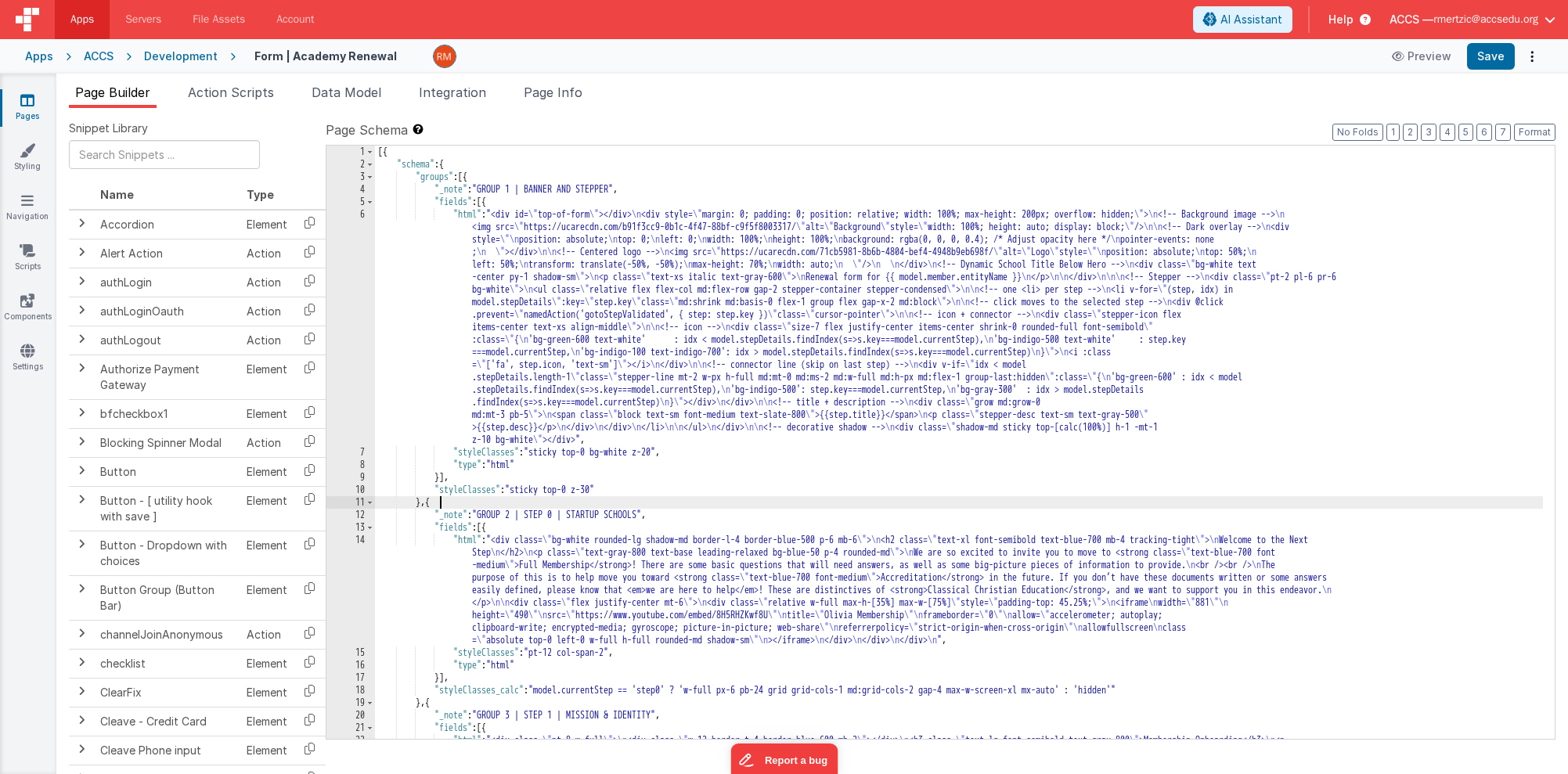 scroll, scrollTop: 0, scrollLeft: 0, axis: both 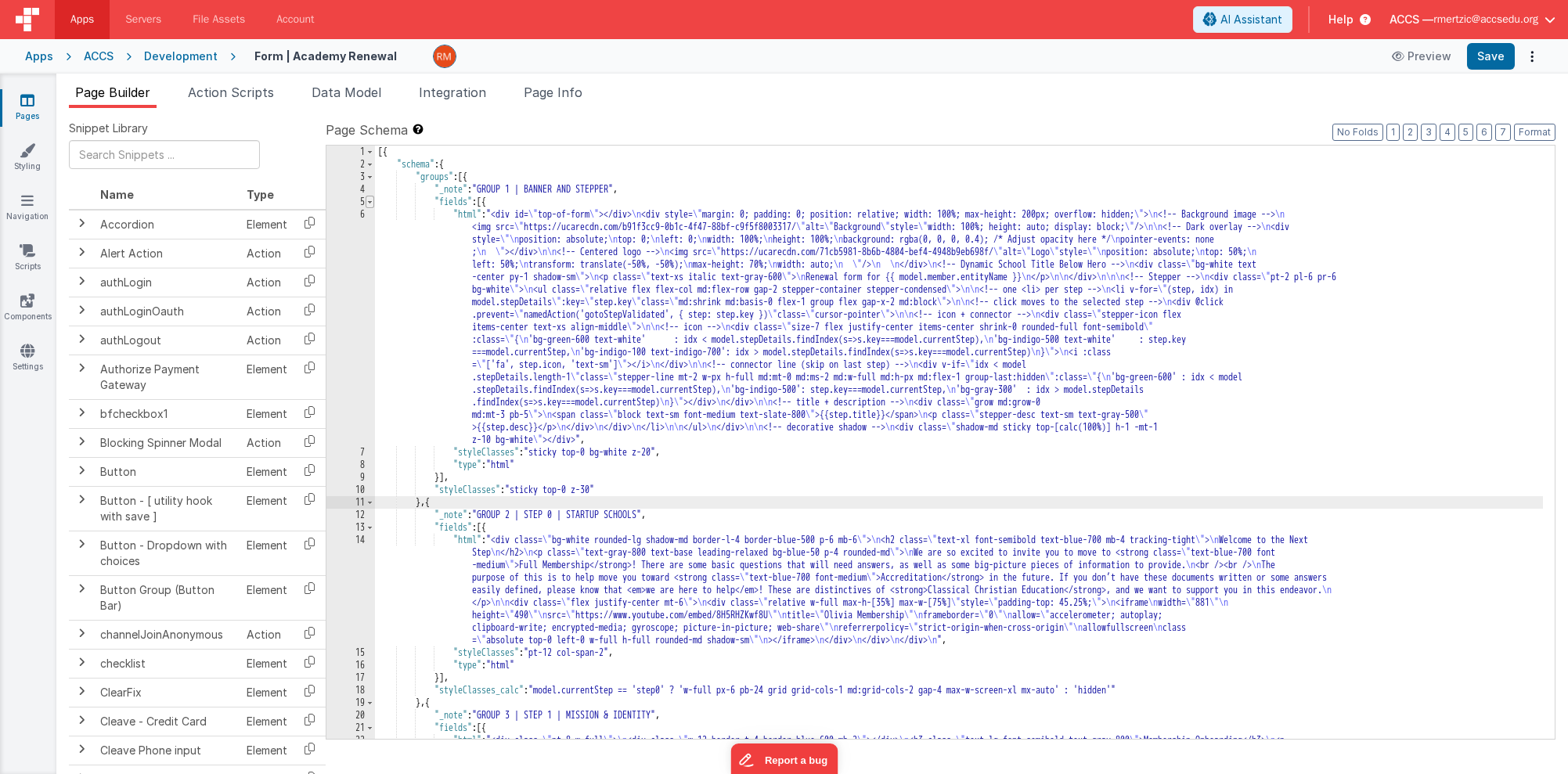 click at bounding box center [369, 202] 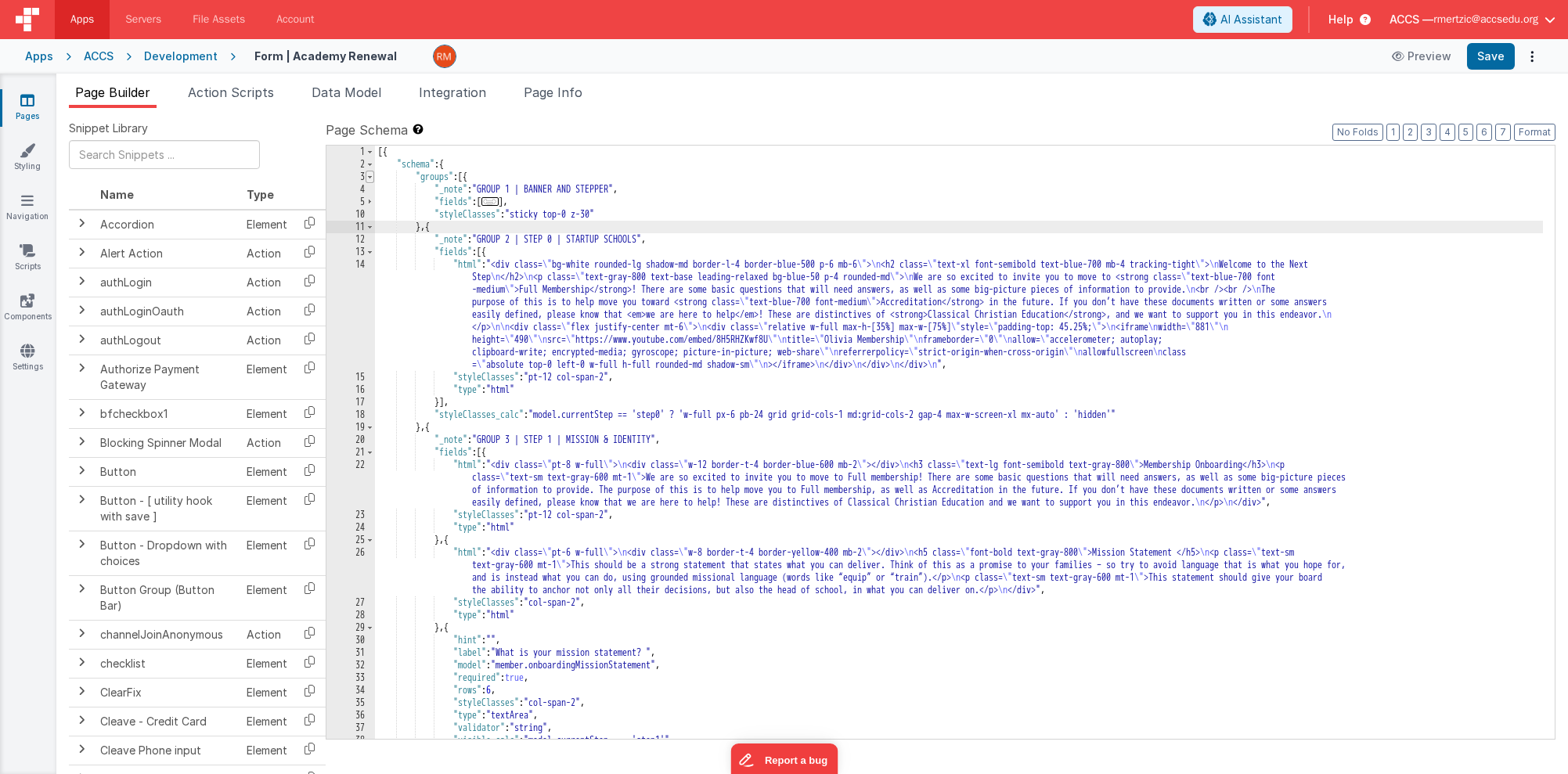 click at bounding box center (369, 177) 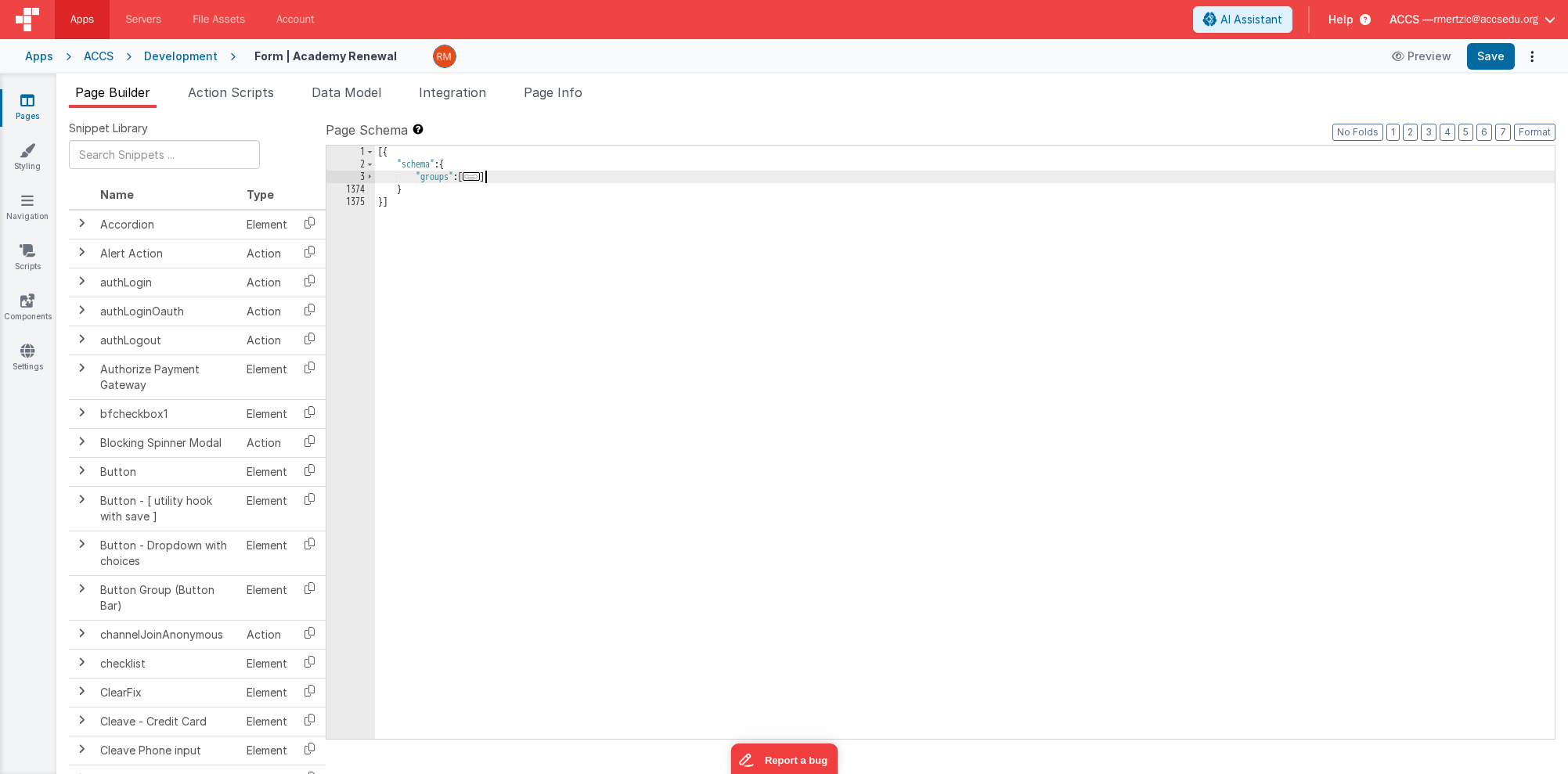 click on "1374" at bounding box center [351, 189] 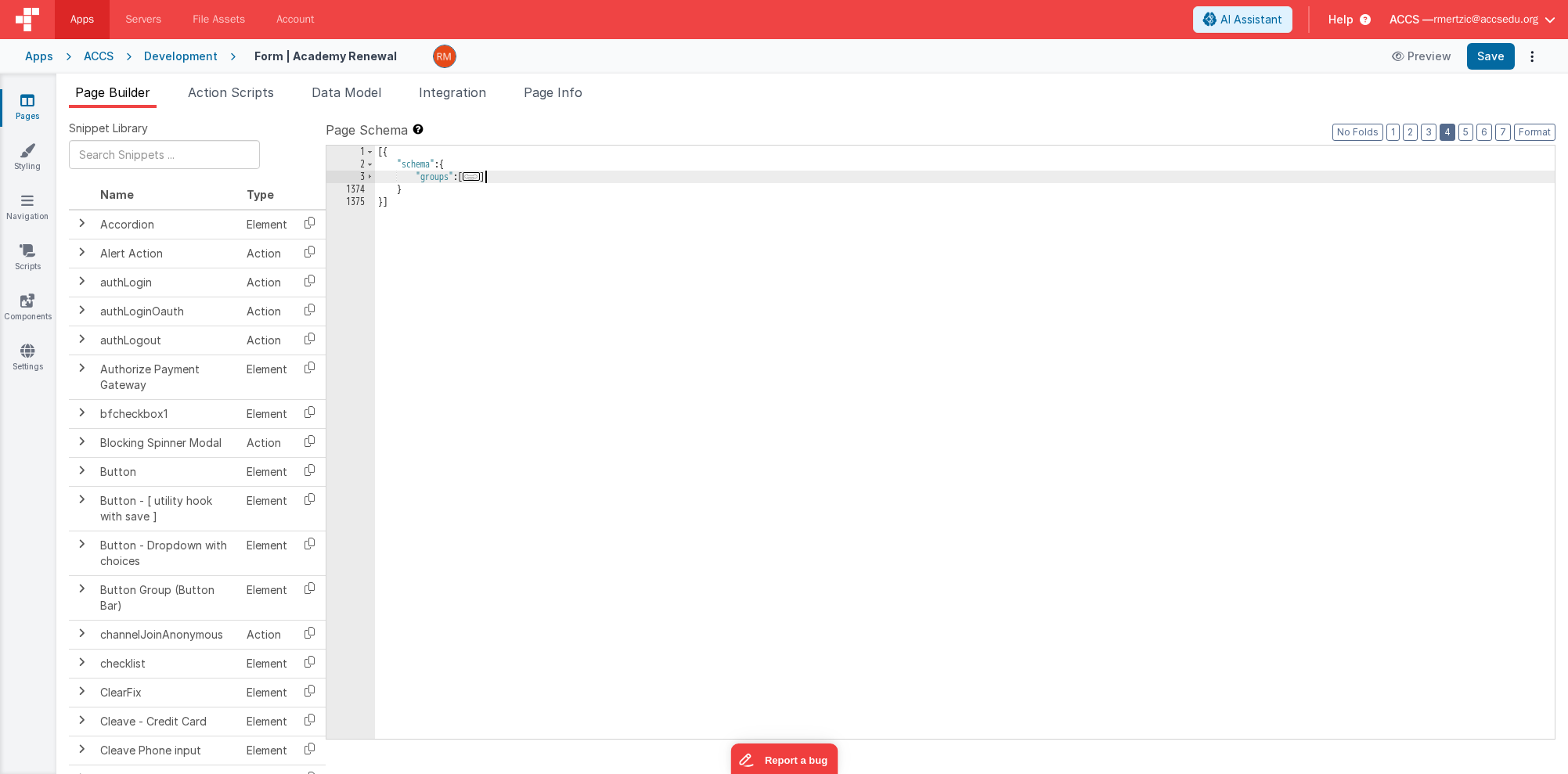 click on "4" at bounding box center (1447, 132) 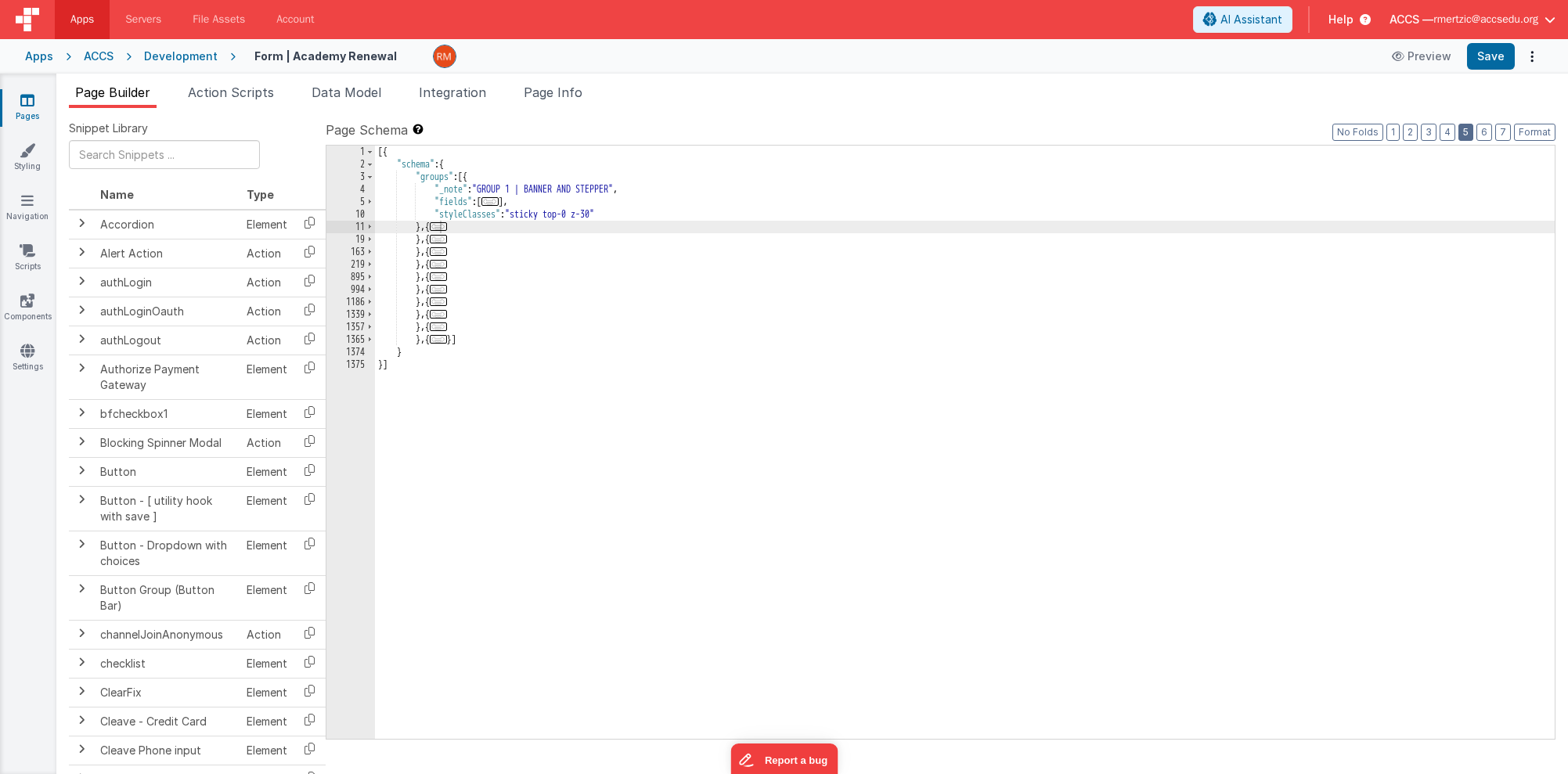click on "5" at bounding box center (1465, 132) 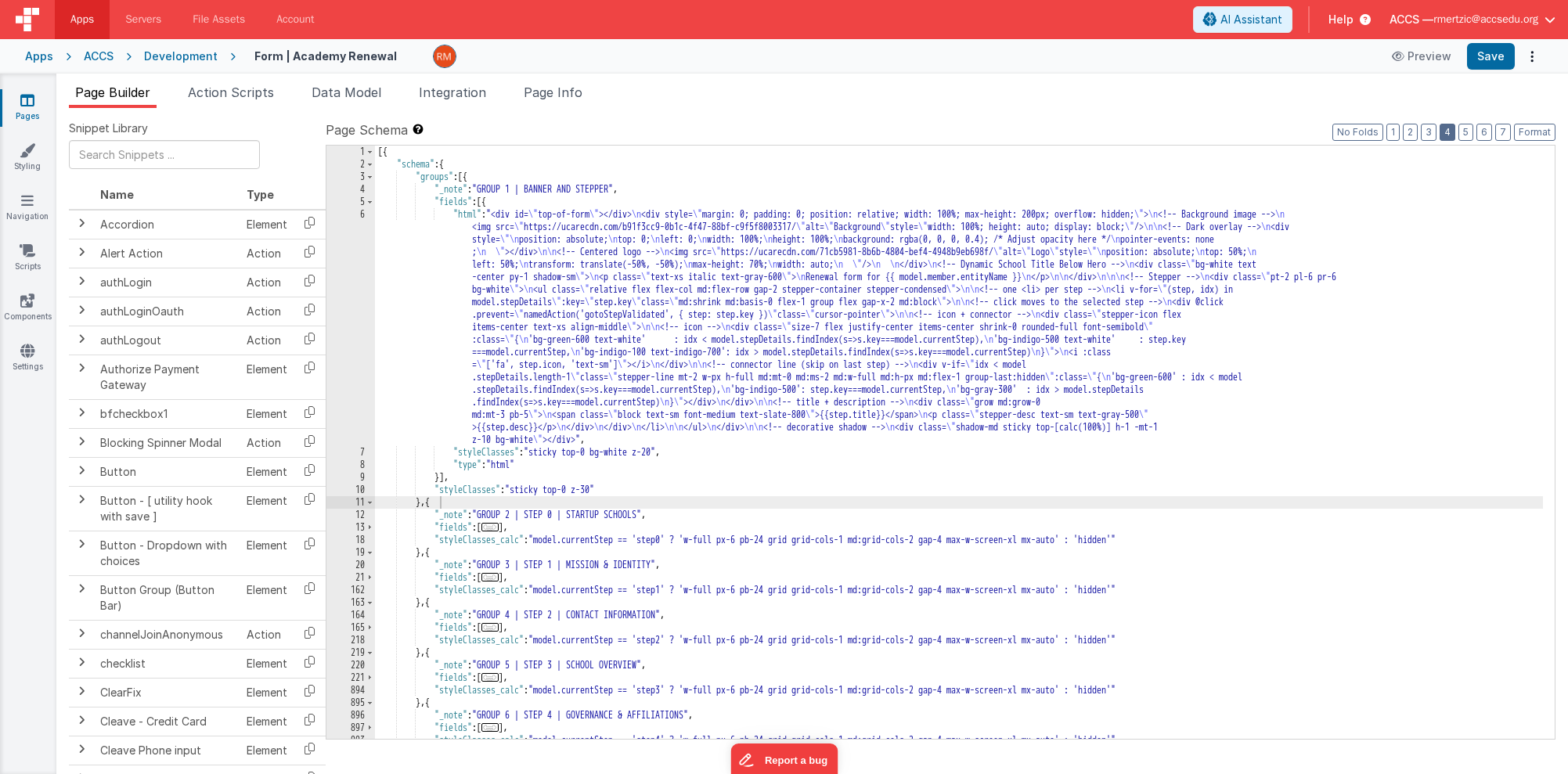 click on "4" at bounding box center [1447, 132] 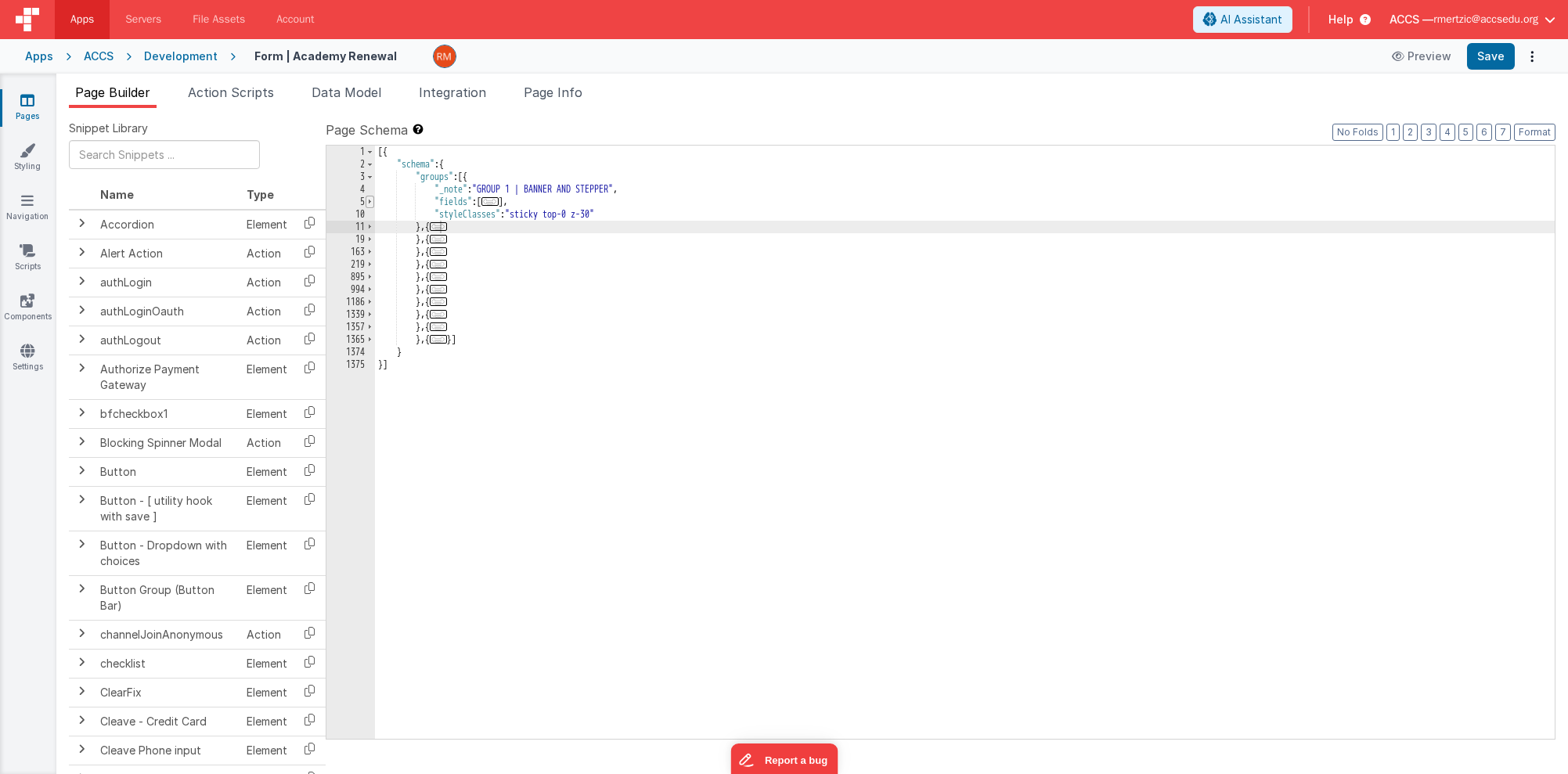 click at bounding box center [369, 202] 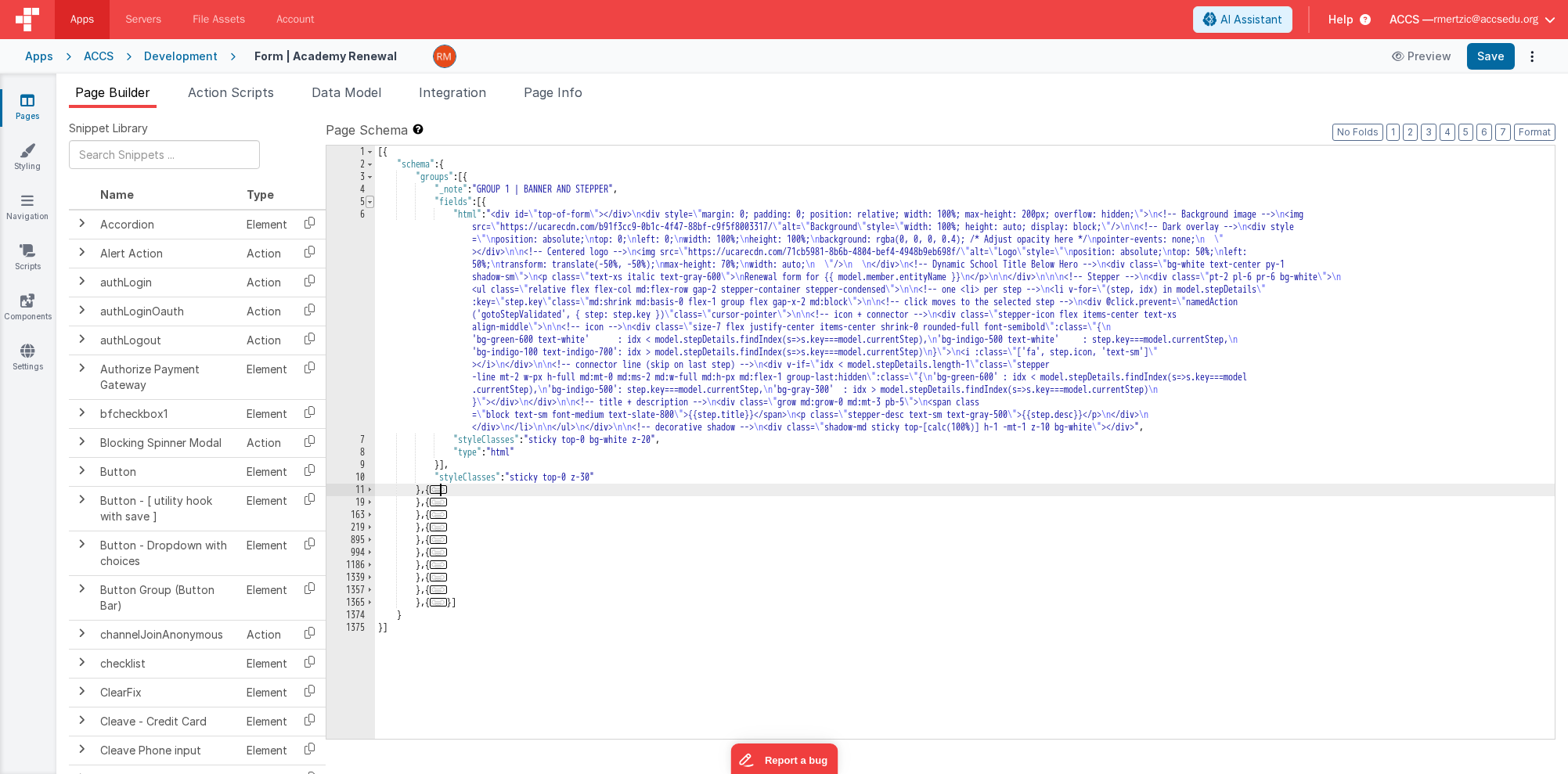 click at bounding box center (369, 202) 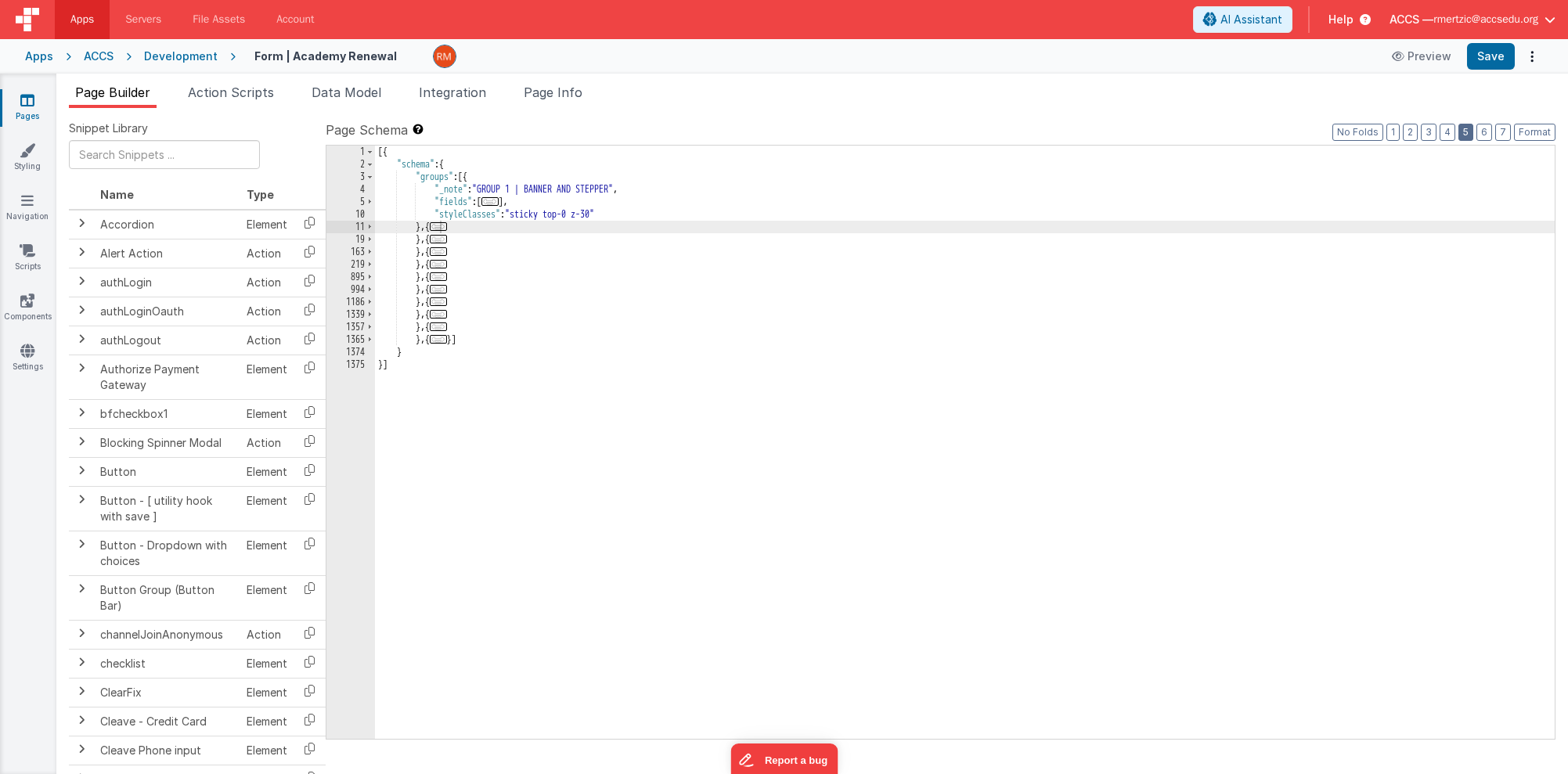 click on "5" at bounding box center (1465, 132) 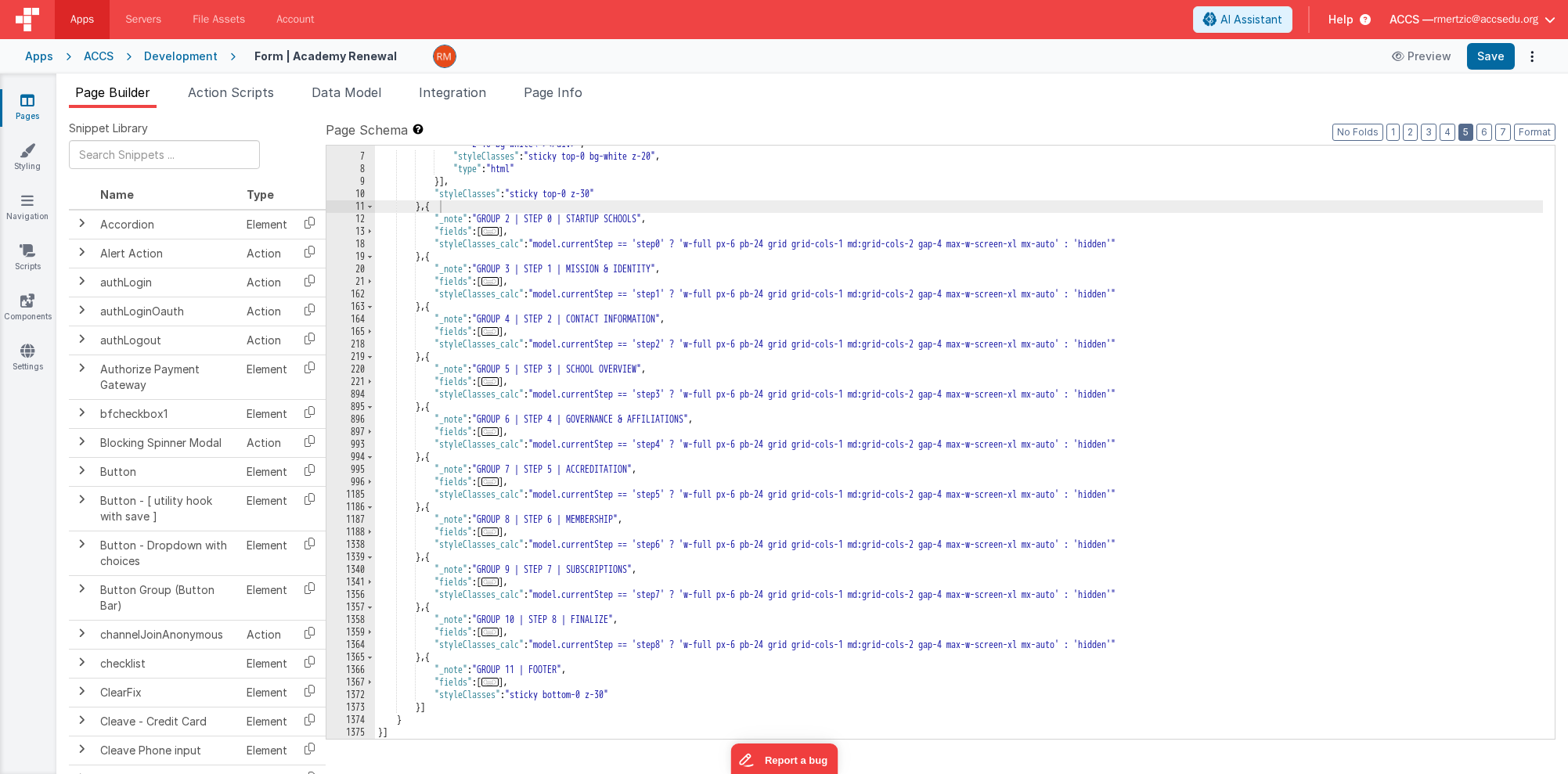 scroll, scrollTop: 296, scrollLeft: 0, axis: vertical 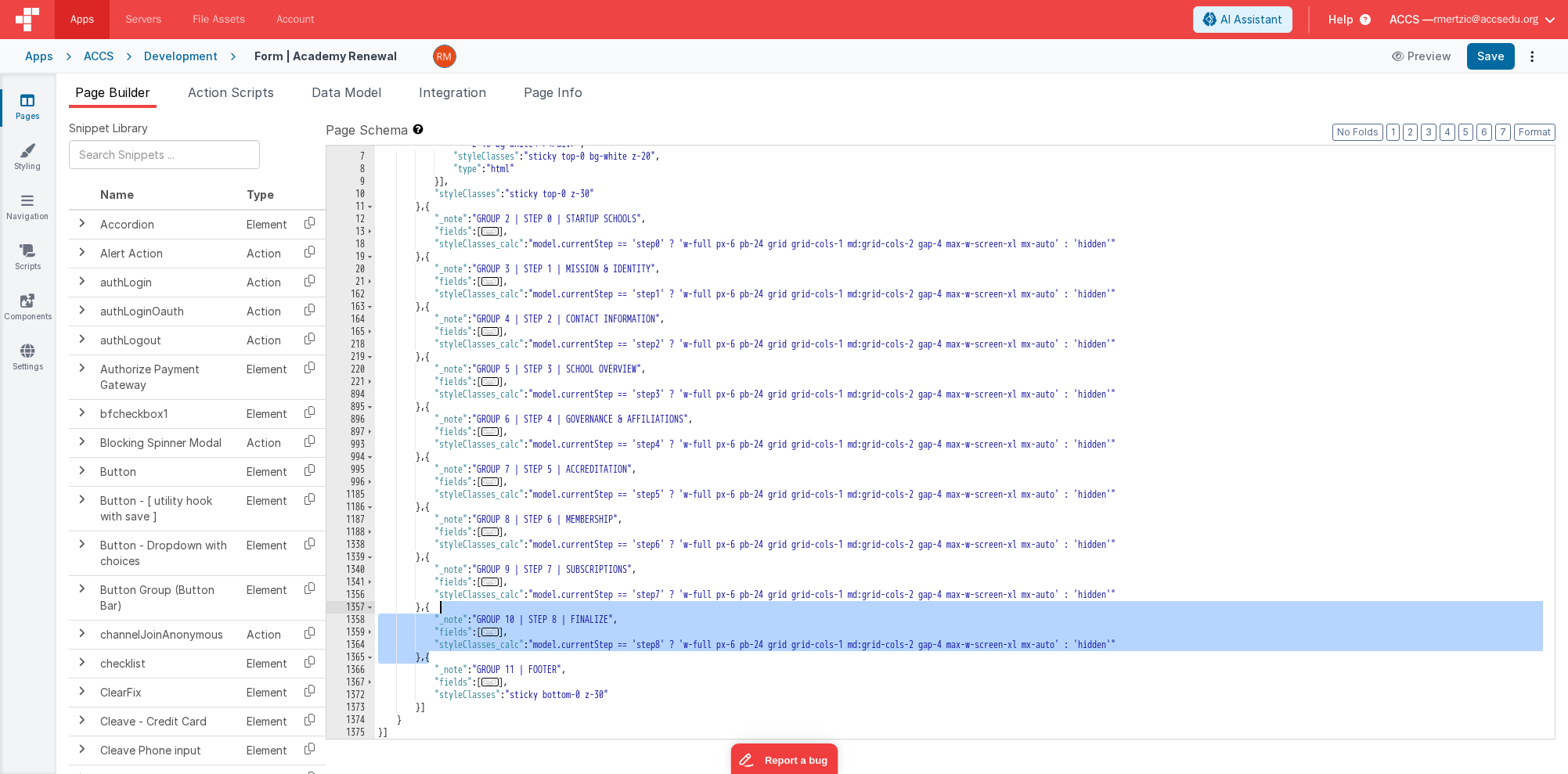 drag, startPoint x: 428, startPoint y: 656, endPoint x: 438, endPoint y: 610, distance: 47.07441 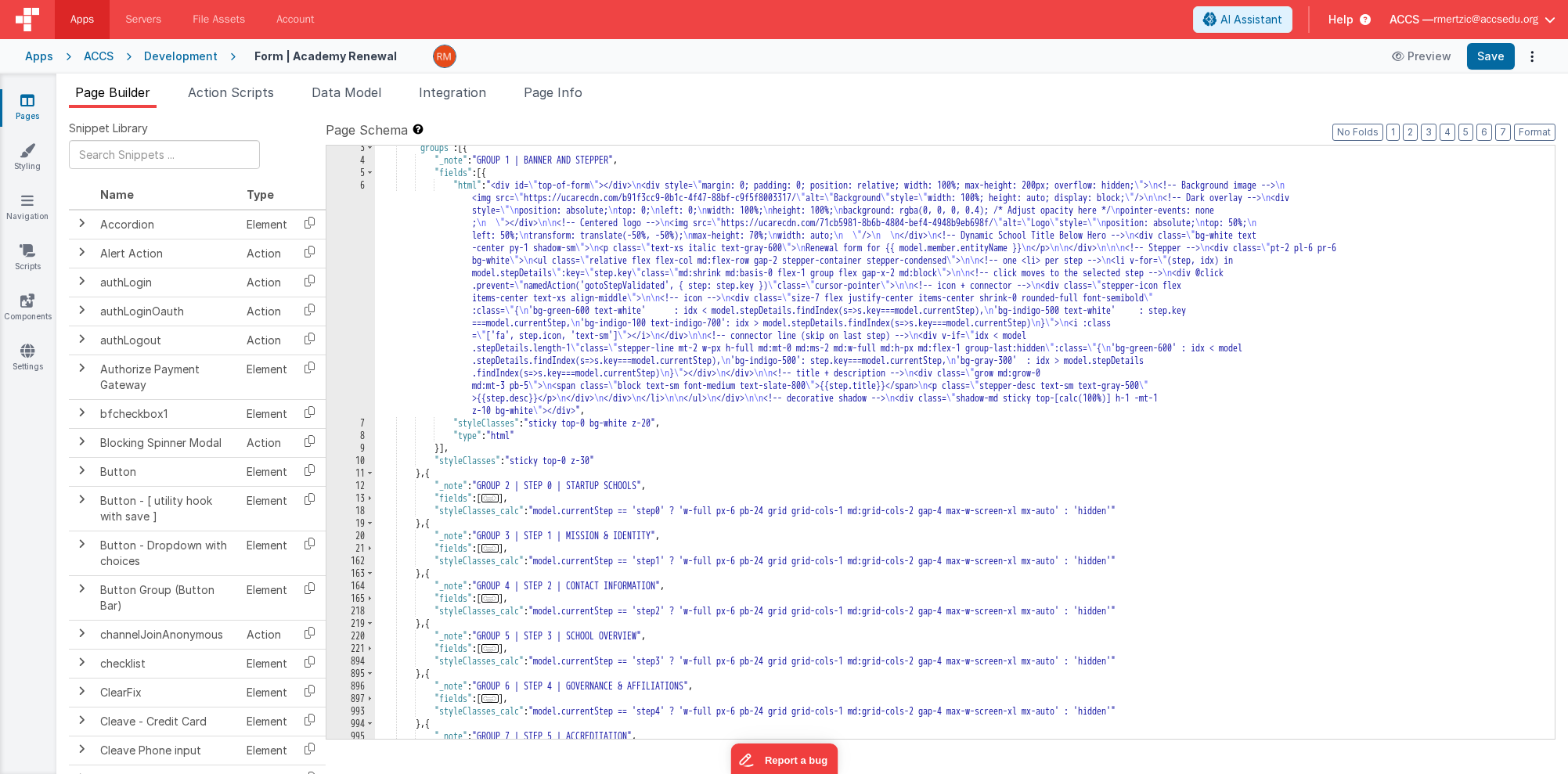 scroll, scrollTop: 45, scrollLeft: 0, axis: vertical 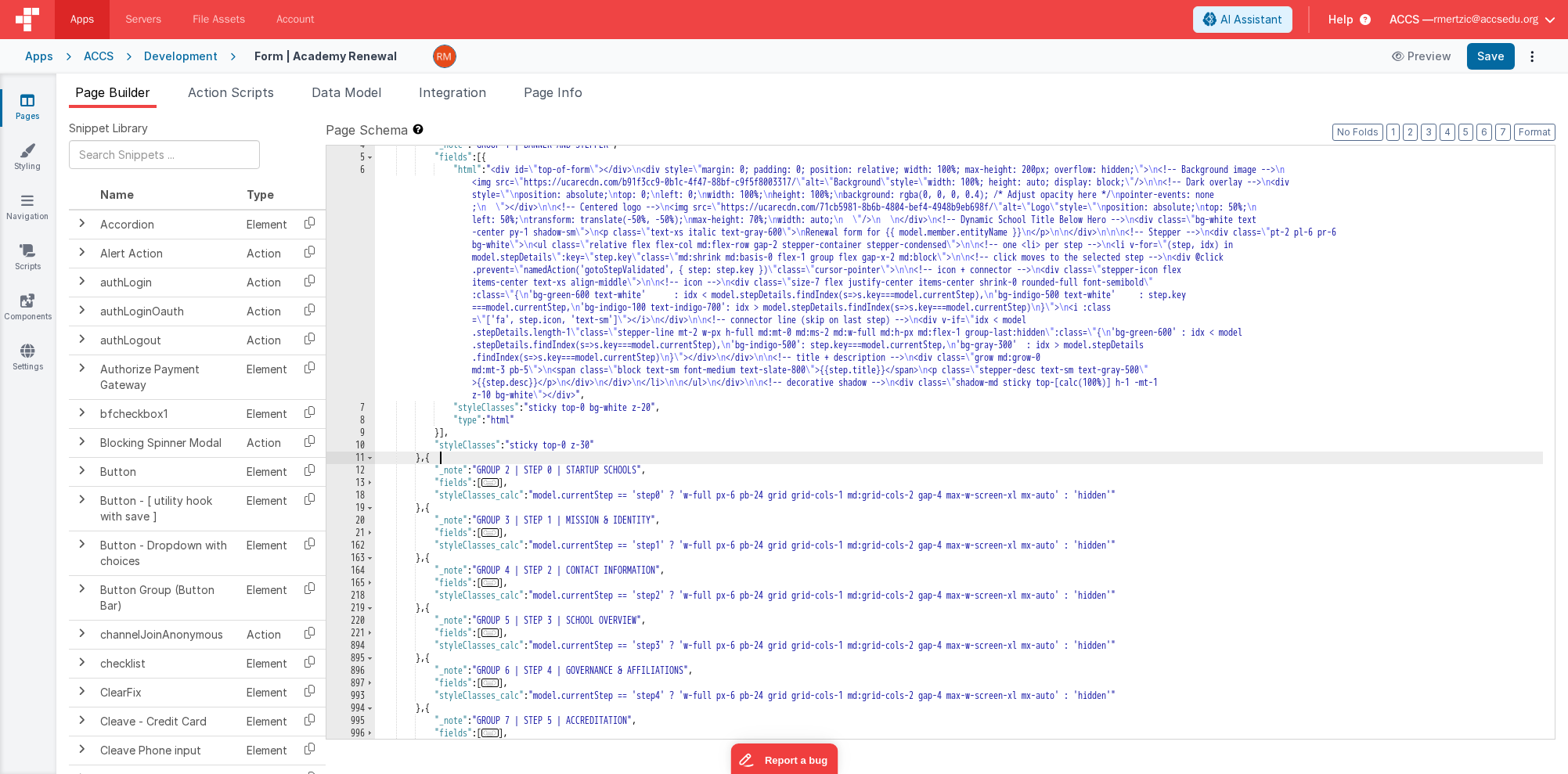click on ""_note" :  "GROUP 1 | BANNER AND STEPPER" ,                "fields" :  [{                     "html" :  "<div id= \" top-of-form \" ></div> \n <div style= \" margin: 0; padding: 0; position: relative; width: 100%; max-height: 200px; overflow: hidden;  \" > \n     <!-- Background image --> \n                           <img src= \" https://ucarecdn.com/b91f3cc9-0b1c-4f47-88bf-c9f5f8003317/ \"  alt= \" Background \"  style= \" width: 100%; height: auto; display: block; \"  /> \n\n     <!-- Dark overlay --> \n     <div                       style= \"\n     position: absolute; \n     top: 0; \n     left: 0; \n     width: 100%; \n     height: 100%; \n     background: rgba(0, 0, 0, 0.4); /* Adjust opacity here */ \n     pointer-events: none                      ; \n    \" ></div> \n\n     <!-- Centered logo --> \n     <img src= \" https://ucarecdn.com/71cb5981-8b6b-4804-bef4-4948b9eb698f/ \"  alt= \" Logo \"  style= \"\n \n     top: 50%; \n" at bounding box center [959, 448] 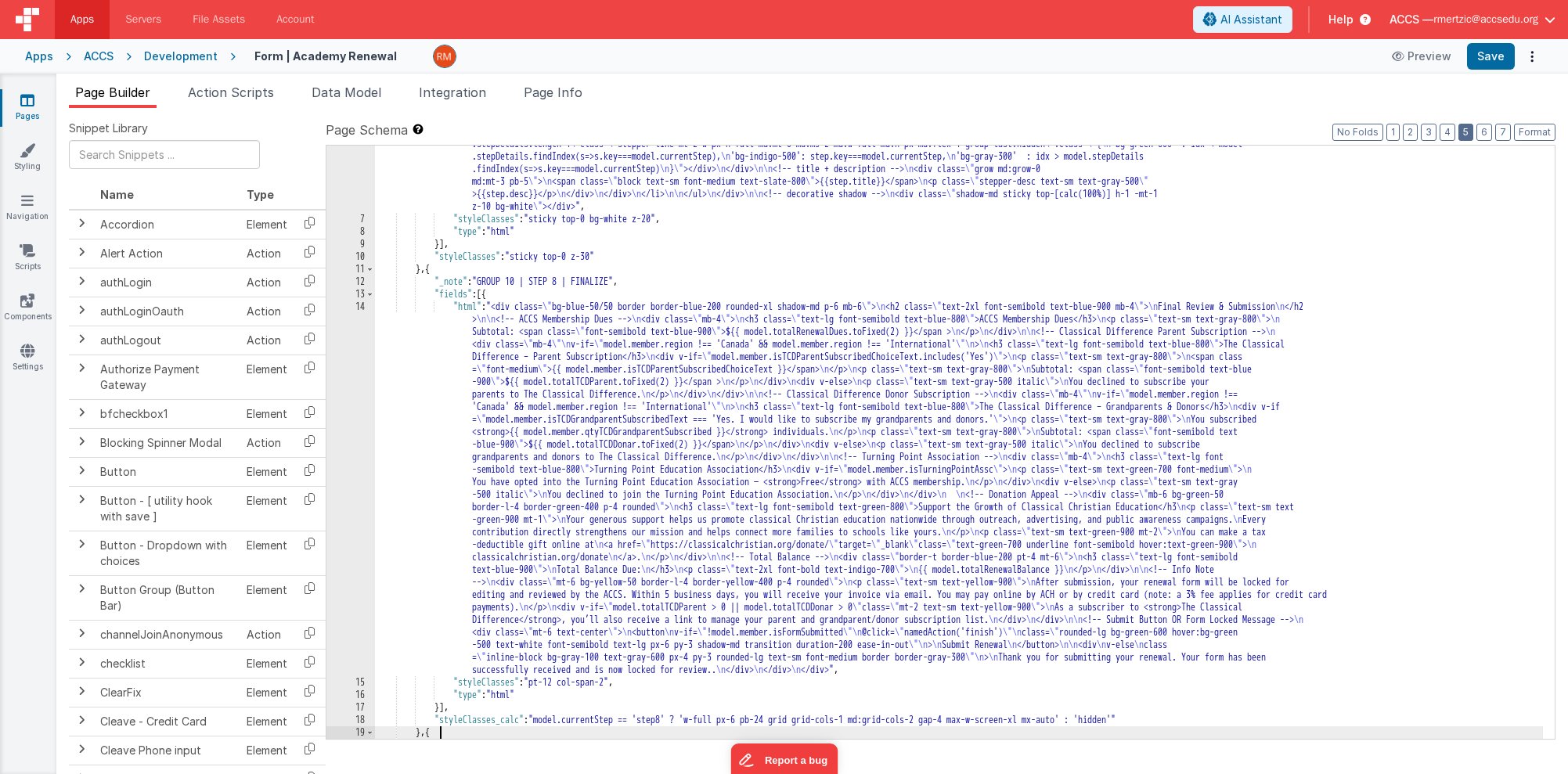click on "5" at bounding box center [1465, 132] 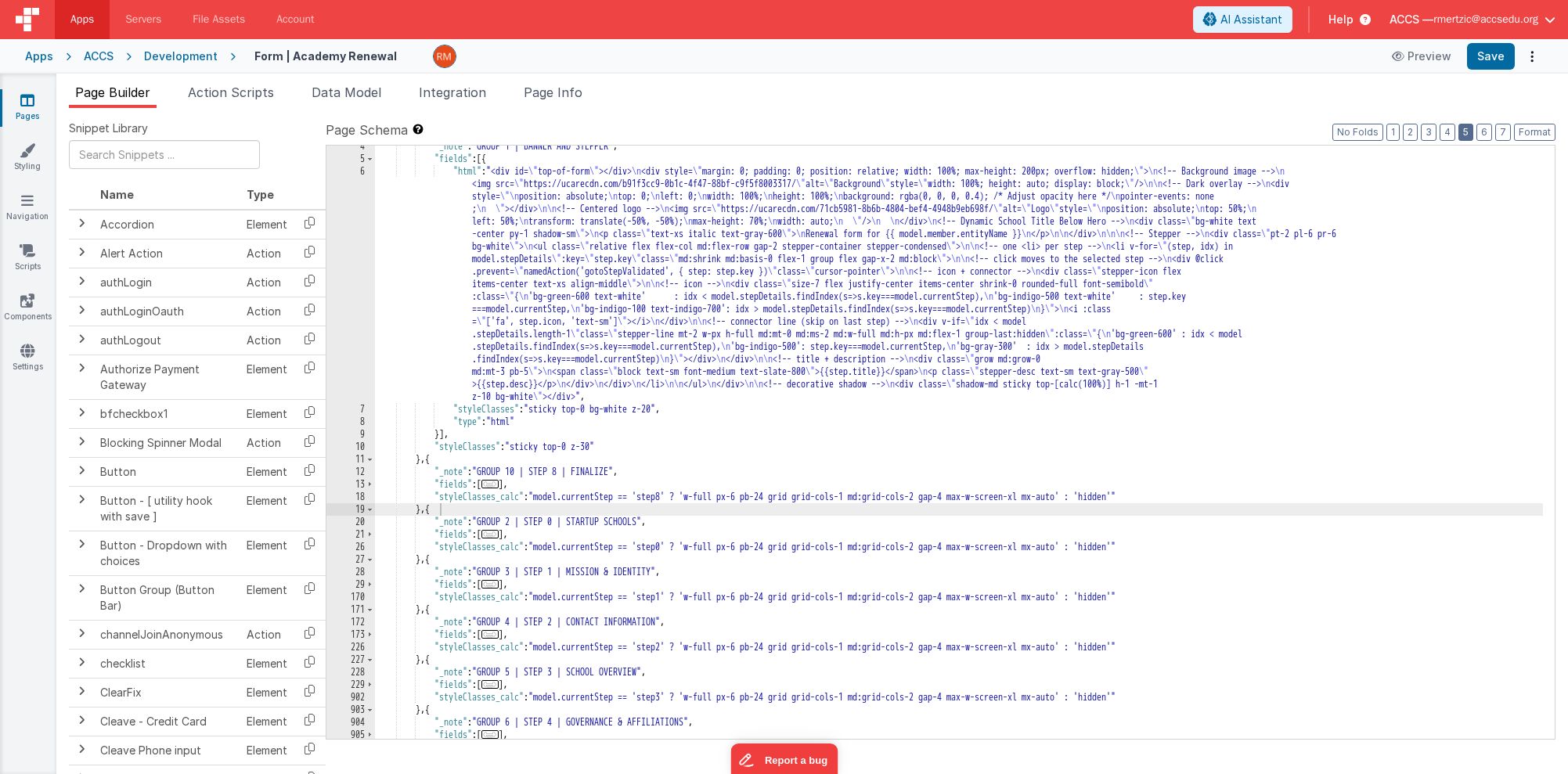 scroll, scrollTop: 0, scrollLeft: 0, axis: both 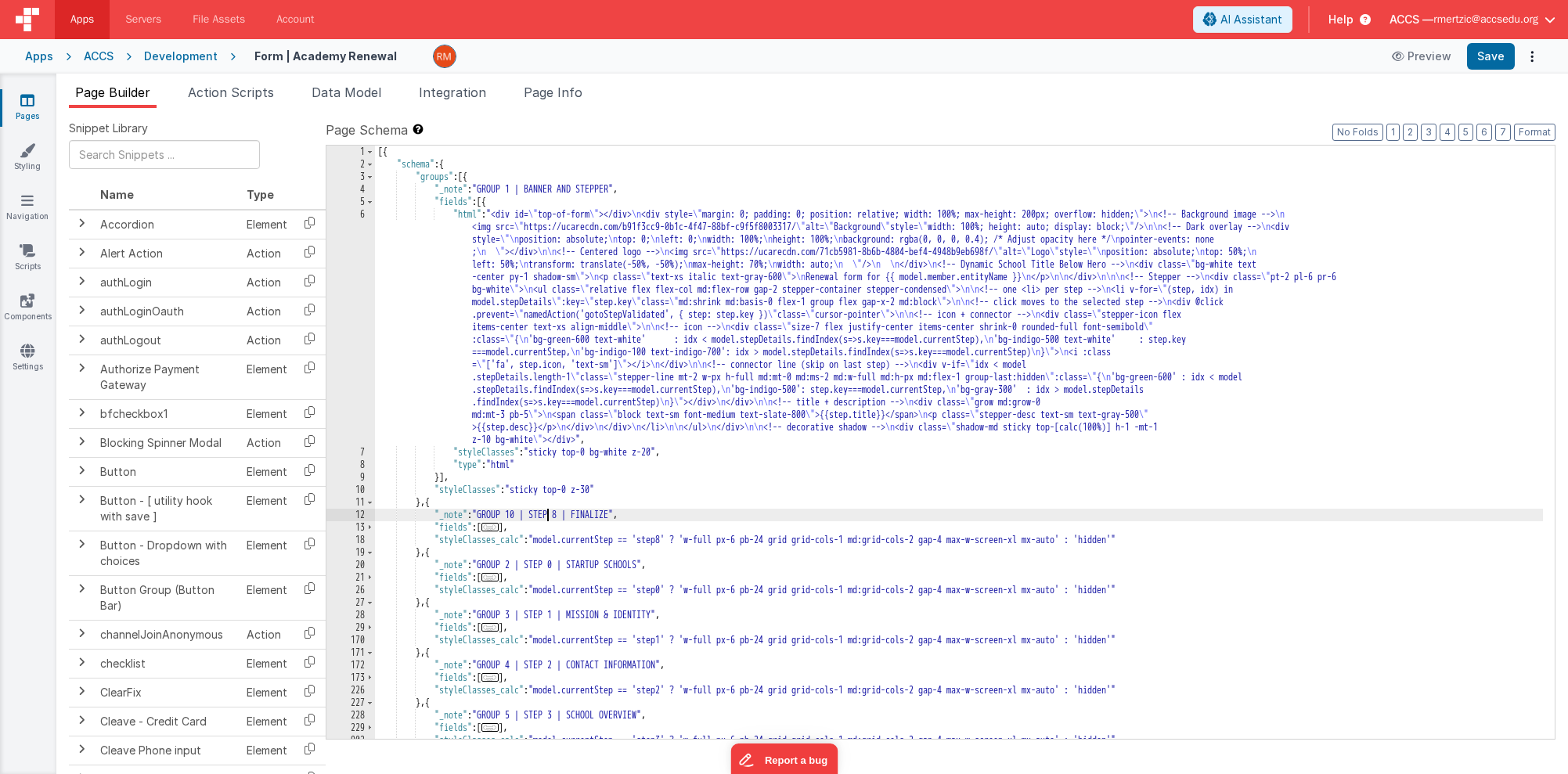 click on "[{      "schema" :  {           "groups" :  [{                "_note" :  "GROUP 1 | BANNER AND STEPPER" ,                "fields" :  [{                     "html" :  "<div id= \" top-of-form \" ></div> \n <div style= \" margin: 0; padding: 0; position: relative; width: 100%; max-height: 200px; overflow: hidden;  \" > \n     <!-- Background image --> \n                           <img src= \" https://ucarecdn.com/b91f3cc9-0b1c-4f47-88bf-c9f5f8003317/ \"  alt= \" Background \"  style= \" width: 100%; height: auto; display: block; \"  /> \n\n     <!-- Dark overlay --> \n     <div                       style= \"\n     position: absolute; \n     top: 0; \n     left: 0; \n     width: 100%; \n     height: 100%; \n     background: rgba(0, 0, 0, 0.4); /* Adjust opacity here */ \n     pointer-events: none                      ; \n    \" ></div> \n\n     <!-- Centered logo --> \n     <img src= \" https://ucarecdn.com/71cb5981-8b6b-4804-bef4-4948b9eb698f/ \" \"" at bounding box center [959, 455] 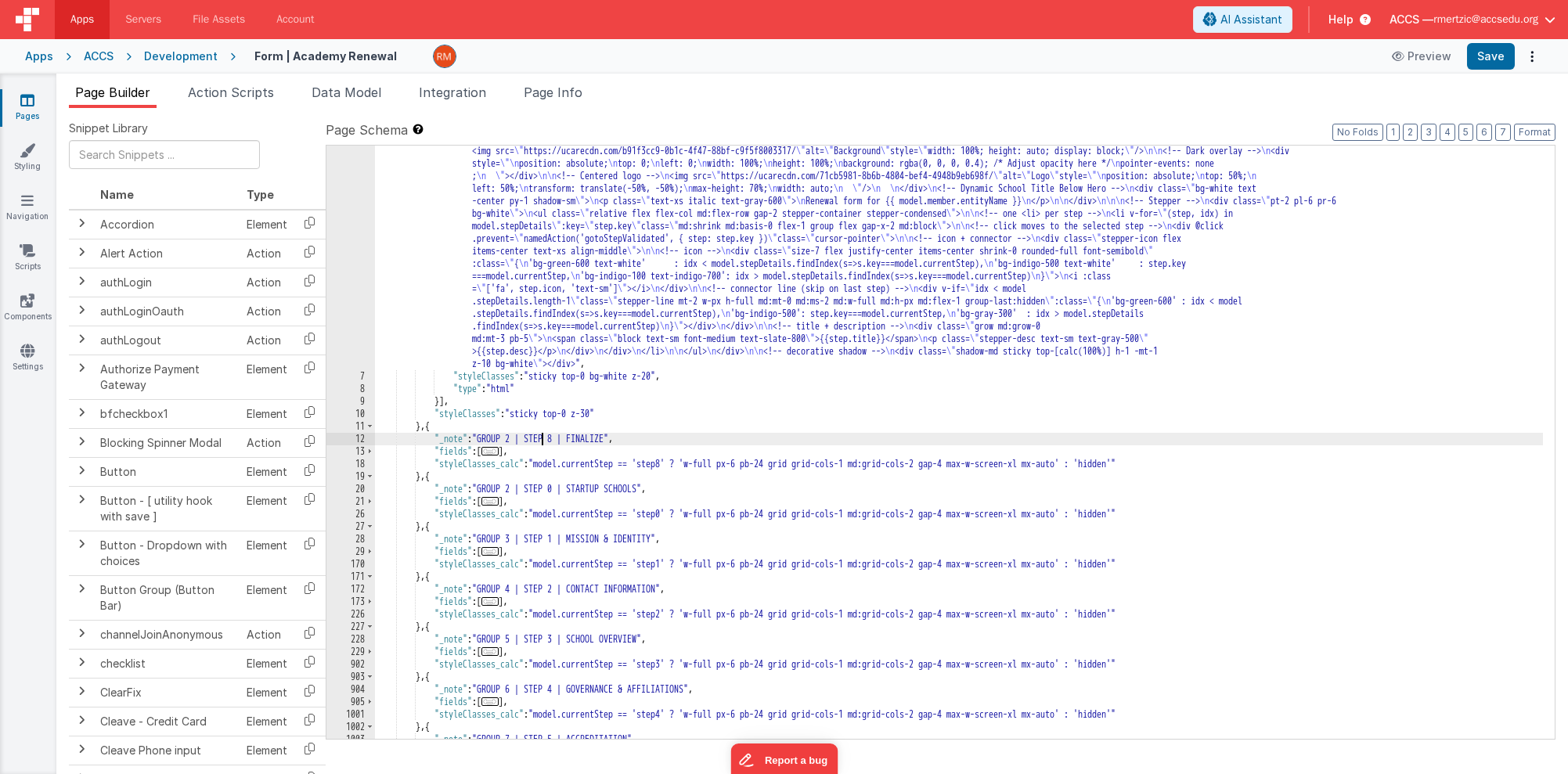 scroll, scrollTop: 137, scrollLeft: 0, axis: vertical 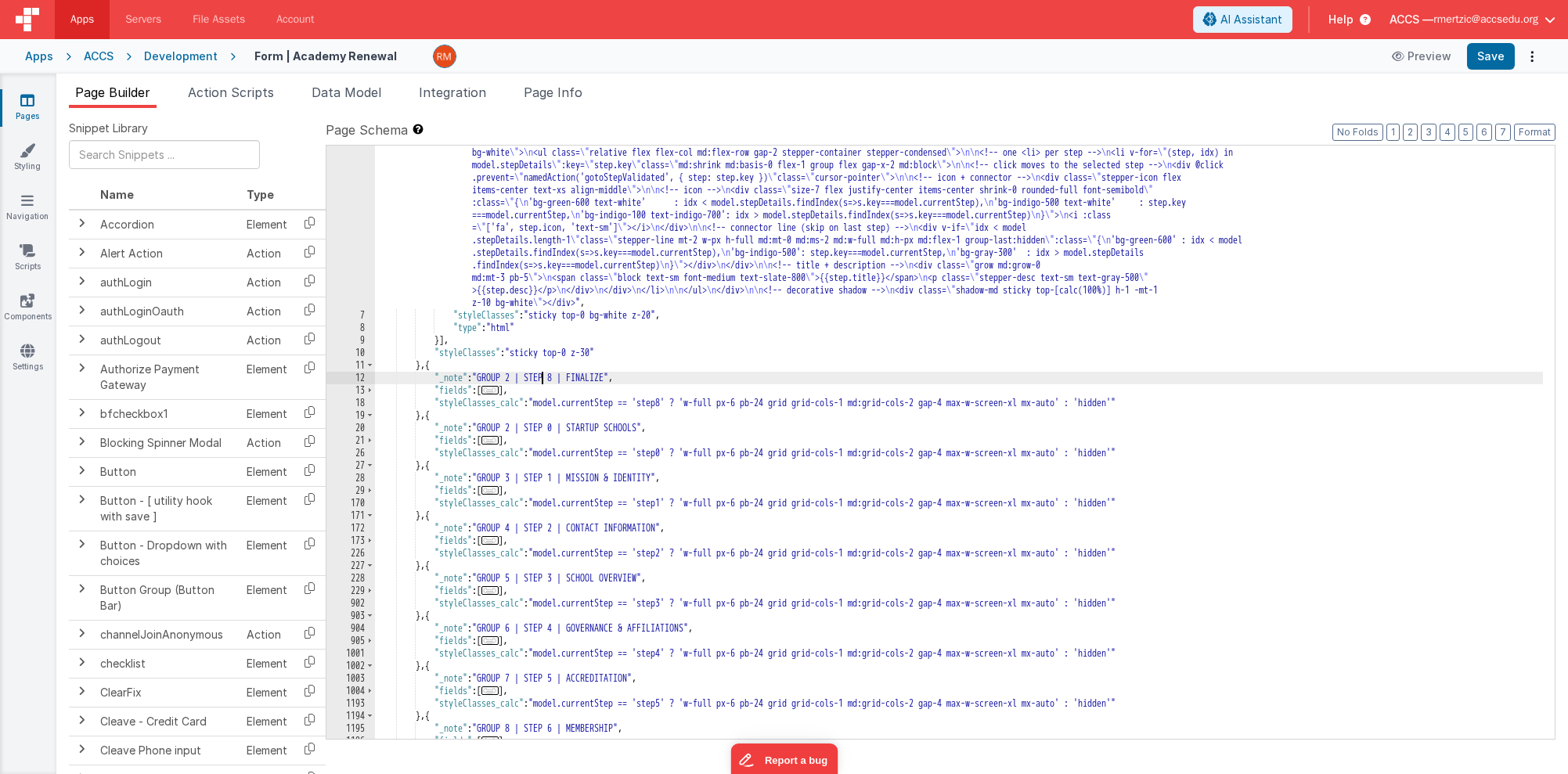 click on ""html" :  "<div id= \" top-of-form \" ></div> \n <div style= \" margin: 0; padding: 0; position: relative; width: 100%; max-height: 200px; overflow: hidden;  \" > \n     <!-- Background image --> \n                           <img src= \" https://ucarecdn.com/b91f3cc9-0b1c-4f47-88bf-c9f5f8003317/ \"  alt= \" Background \"  style= \" width: 100%; height: auto; display: block; \"  /> \n\n     <!-- Dark overlay --> \n     <div                       style= \"\n     position: absolute; \n     top: 0; \n     left: 0; \n     width: 100%; \n     height: 100%; \n     background: rgba(0, 0, 0, 0.4); /* Adjust opacity here */ \n     pointer-events: none                      ; \n    \" ></div> \n\n     <!-- Centered logo --> \n     <img src= \" https://ucarecdn.com/71cb5981-8b6b-4804-bef4-4948b9eb698f/ \"  alt= \" Logo \"  style= \"\n     position: absolute; \n     top: 50%; \n                           left: 50%; \n \n \n" at bounding box center [959, 493] 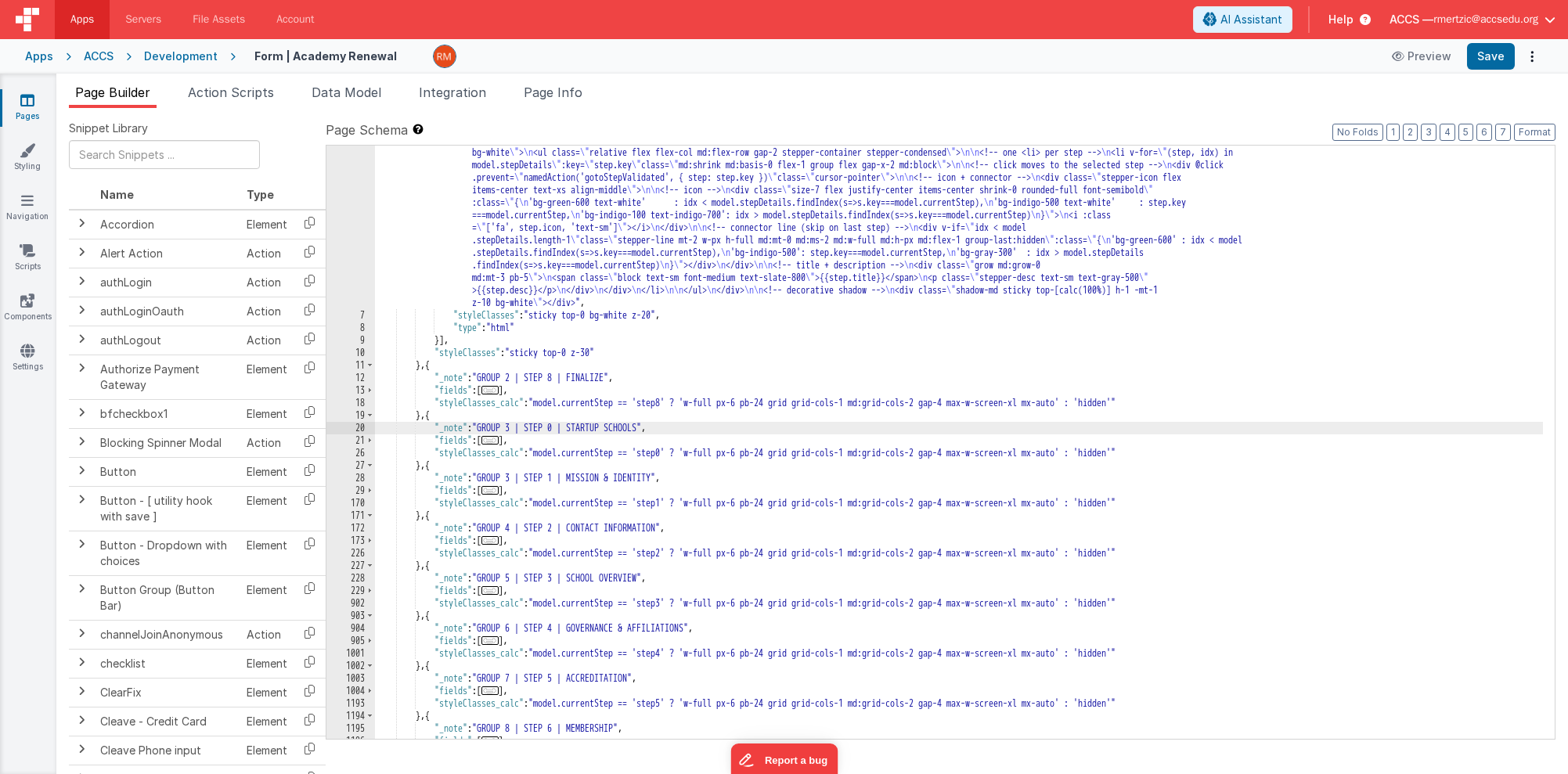 click on ""html" :  "<div id= \" top-of-form \" ></div> \n <div style= \" margin: 0; padding: 0; position: relative; width: 100%; max-height: 200px; overflow: hidden;  \" > \n     <!-- Background image --> \n                           <img src= \" https://ucarecdn.com/b91f3cc9-0b1c-4f47-88bf-c9f5f8003317/ \"  alt= \" Background \"  style= \" width: 100%; height: auto; display: block; \"  /> \n\n     <!-- Dark overlay --> \n     <div                       style= \"\n     position: absolute; \n     top: 0; \n     left: 0; \n     width: 100%; \n     height: 100%; \n     background: rgba(0, 0, 0, 0.4); /* Adjust opacity here */ \n     pointer-events: none                      ; \n    \" ></div> \n\n     <!-- Centered logo --> \n     <img src= \" https://ucarecdn.com/71cb5981-8b6b-4804-bef4-4948b9eb698f/ \"  alt= \" Logo \"  style= \"\n     position: absolute; \n     top: 50%; \n                           left: 50%; \n \n \n" at bounding box center (959, 493) 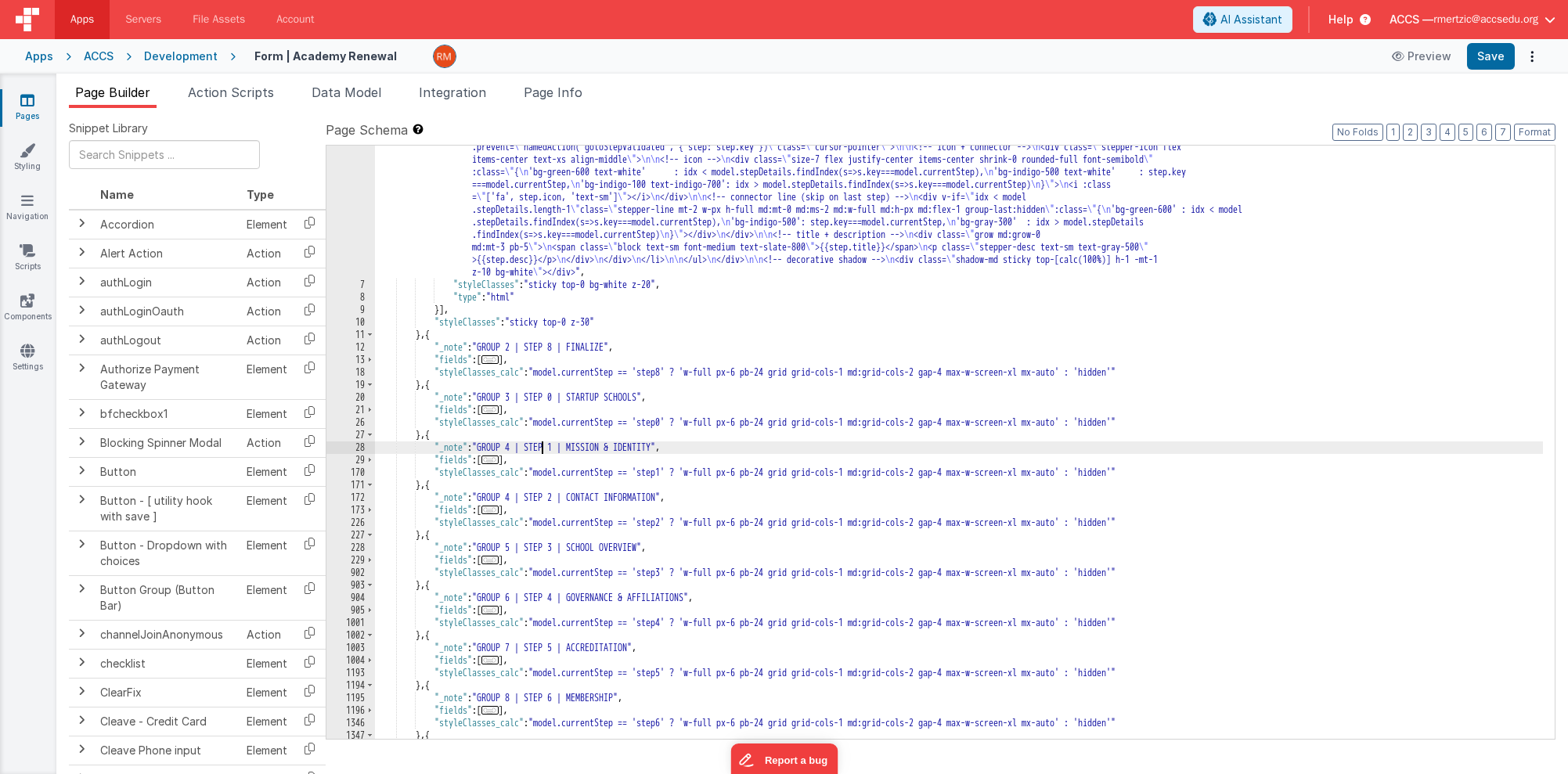 scroll, scrollTop: 271, scrollLeft: 0, axis: vertical 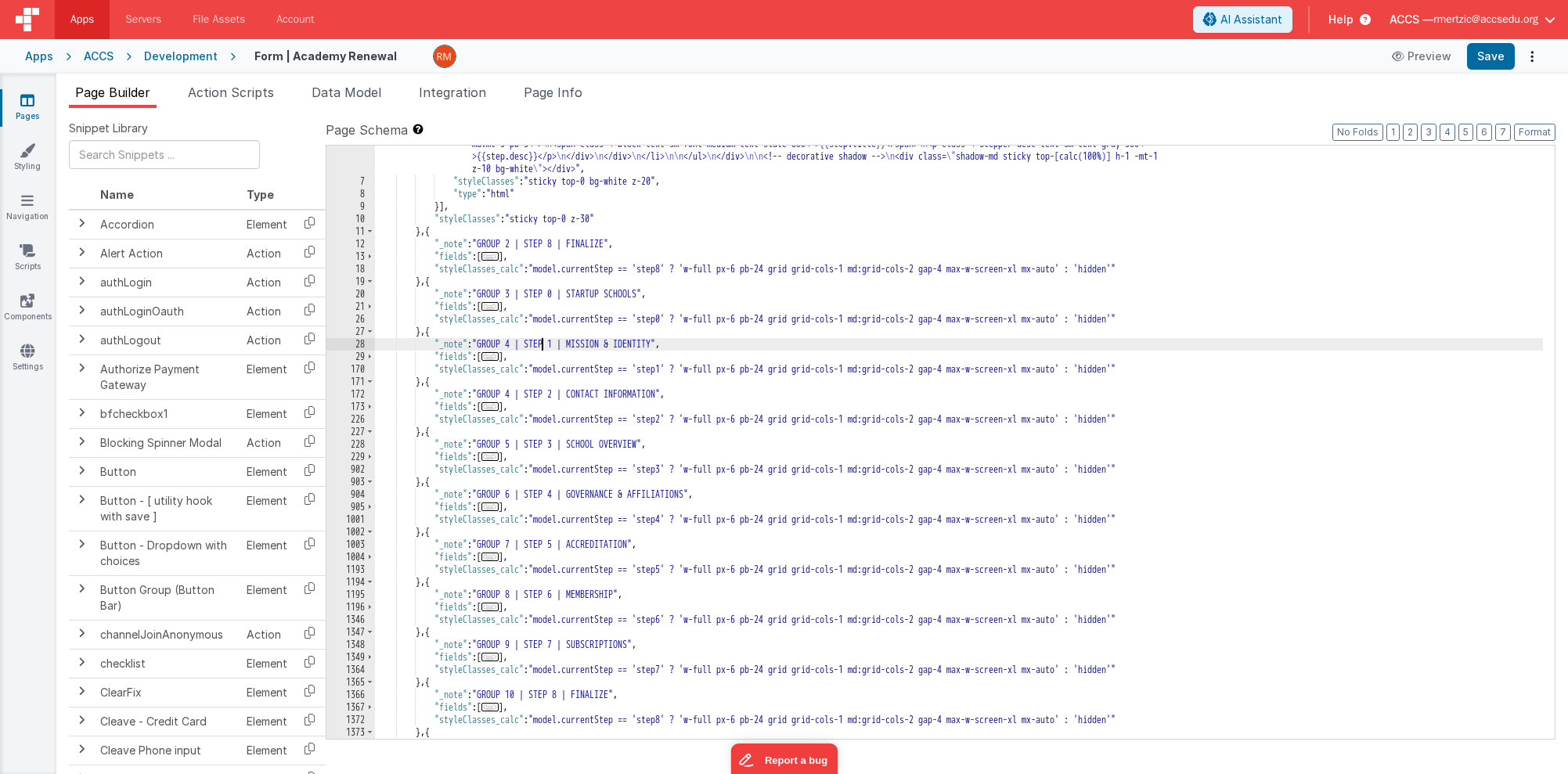 drag, startPoint x: 541, startPoint y: 394, endPoint x: 528, endPoint y: 438, distance: 45.88028 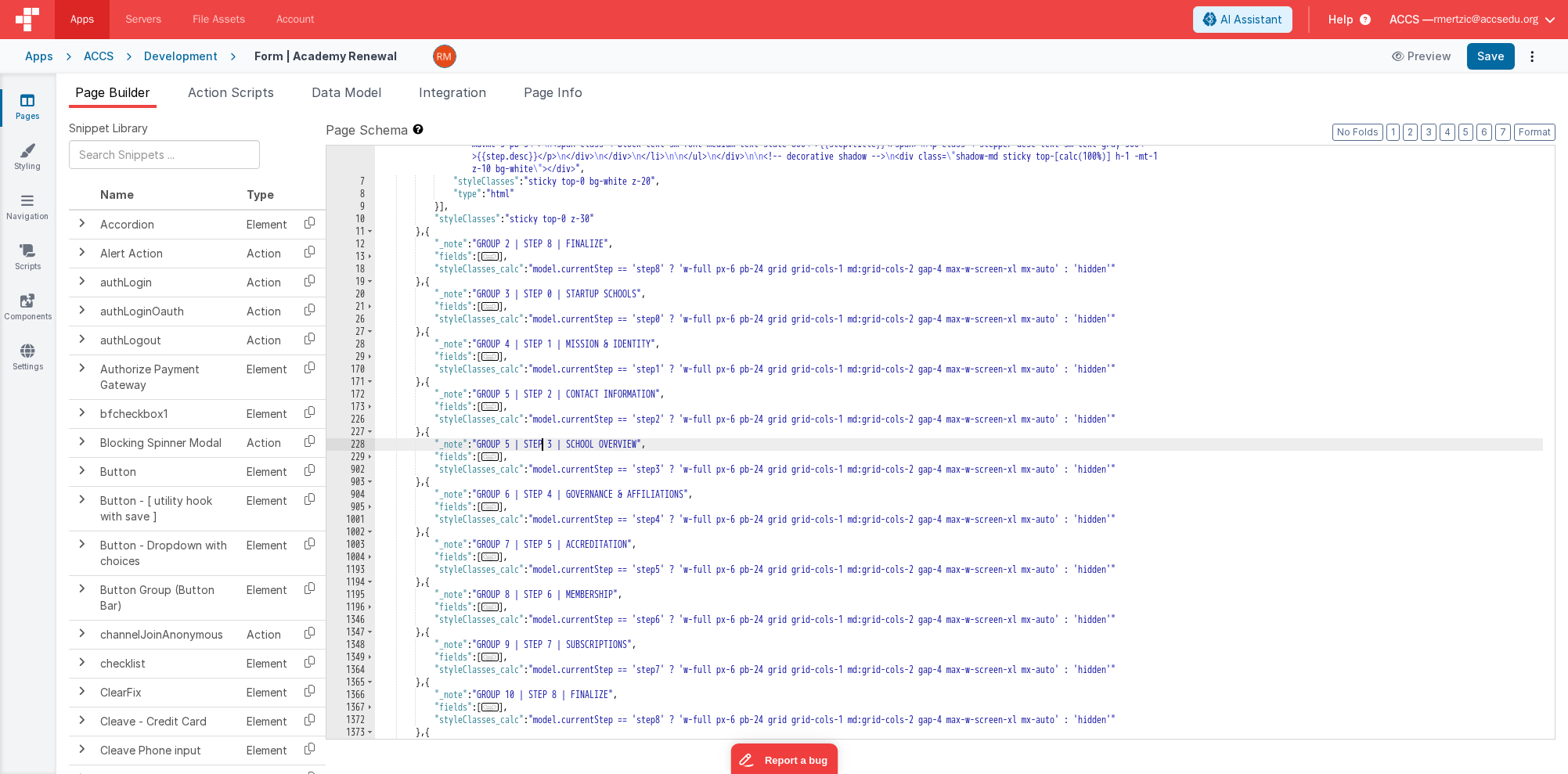click on ""html" :  "<div id= \" top-of-form \" ></div> \n <div style= \" margin: 0; padding: 0; position: relative; width: 100%; max-height: 200px; overflow: hidden;  \" > \n     <!-- Background image --> \n                           <img src= \" https://ucarecdn.com/b91f3cc9-0b1c-4f47-88bf-c9f5f8003317/ \"  alt= \" Background \"  style= \" width: 100%; height: auto; display: block; \"  /> \n\n     <!-- Dark overlay --> \n     <div                       style= \"\n     position: absolute; \n     top: 0; \n     left: 0; \n     width: 100%; \n     height: 100%; \n     background: rgba(0, 0, 0, 0.4); /* Adjust opacity here */ \n     pointer-events: none                      ; \n    \" ></div> \n\n     <!-- Centered logo --> \n     <img src= \" https://ucarecdn.com/71cb5981-8b6b-4804-bef4-4948b9eb698f/ \"  alt= \" Logo \"  style= \"\n     position: absolute; \n     top: 50%; \n                           left: 50%; \n \n \n" at bounding box center (959, 359) 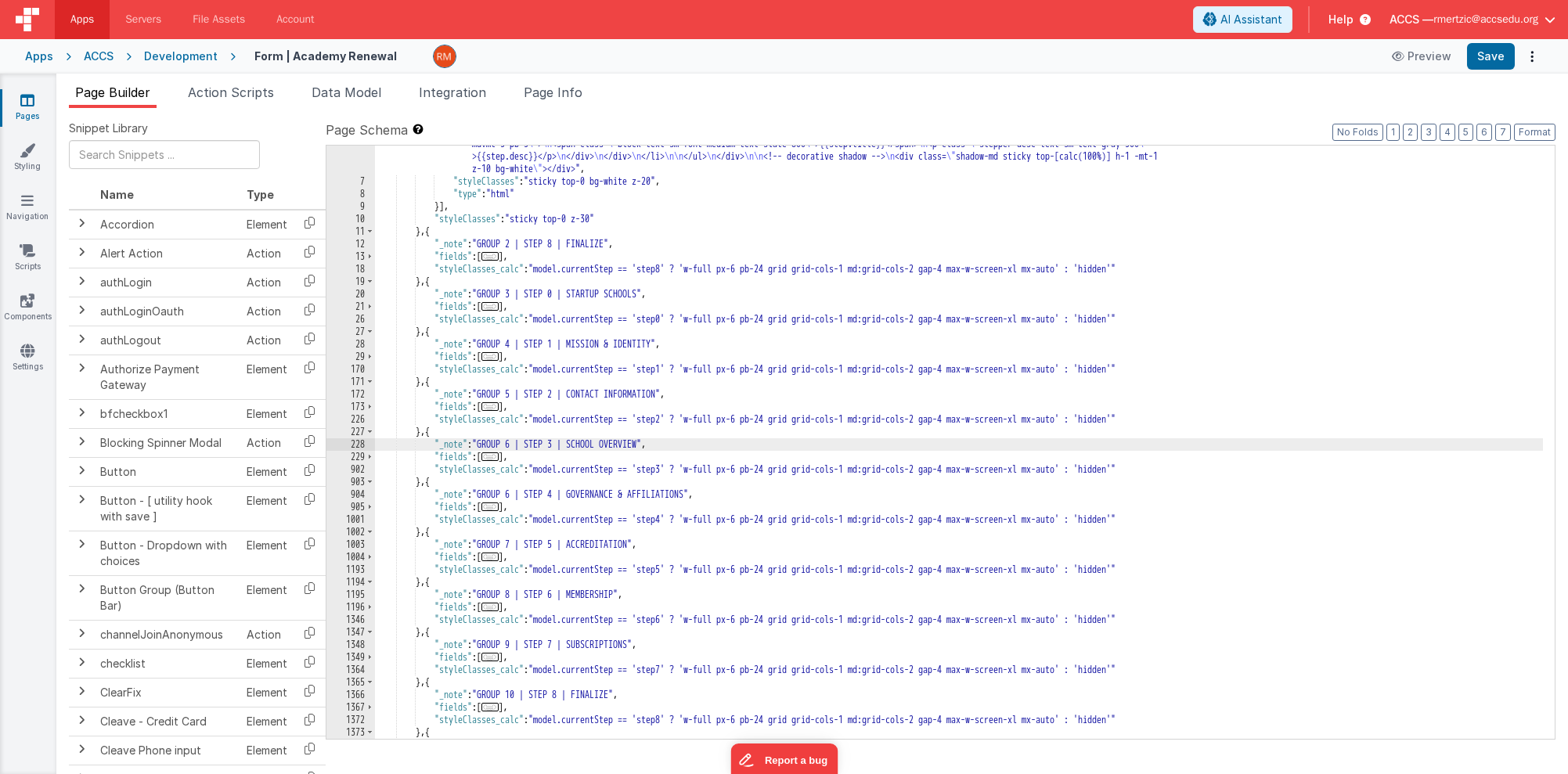 click on ""html" :  "<div id= \" top-of-form \" ></div> \n <div style= \" margin: 0; padding: 0; position: relative; width: 100%; max-height: 200px; overflow: hidden;  \" > \n     <!-- Background image --> \n                           <img src= \" https://ucarecdn.com/b91f3cc9-0b1c-4f47-88bf-c9f5f8003317/ \"  alt= \" Background \"  style= \" width: 100%; height: auto; display: block; \"  /> \n\n     <!-- Dark overlay --> \n     <div                       style= \"\n     position: absolute; \n     top: 0; \n     left: 0; \n     width: 100%; \n     height: 100%; \n     background: rgba(0, 0, 0, 0.4); /* Adjust opacity here */ \n     pointer-events: none                      ; \n    \" ></div> \n\n     <!-- Centered logo --> \n     <img src= \" https://ucarecdn.com/71cb5981-8b6b-4804-bef4-4948b9eb698f/ \"  alt= \" Logo \"  style= \"\n     position: absolute; \n     top: 50%; \n                           left: 50%; \n \n \n" at bounding box center [959, 359] 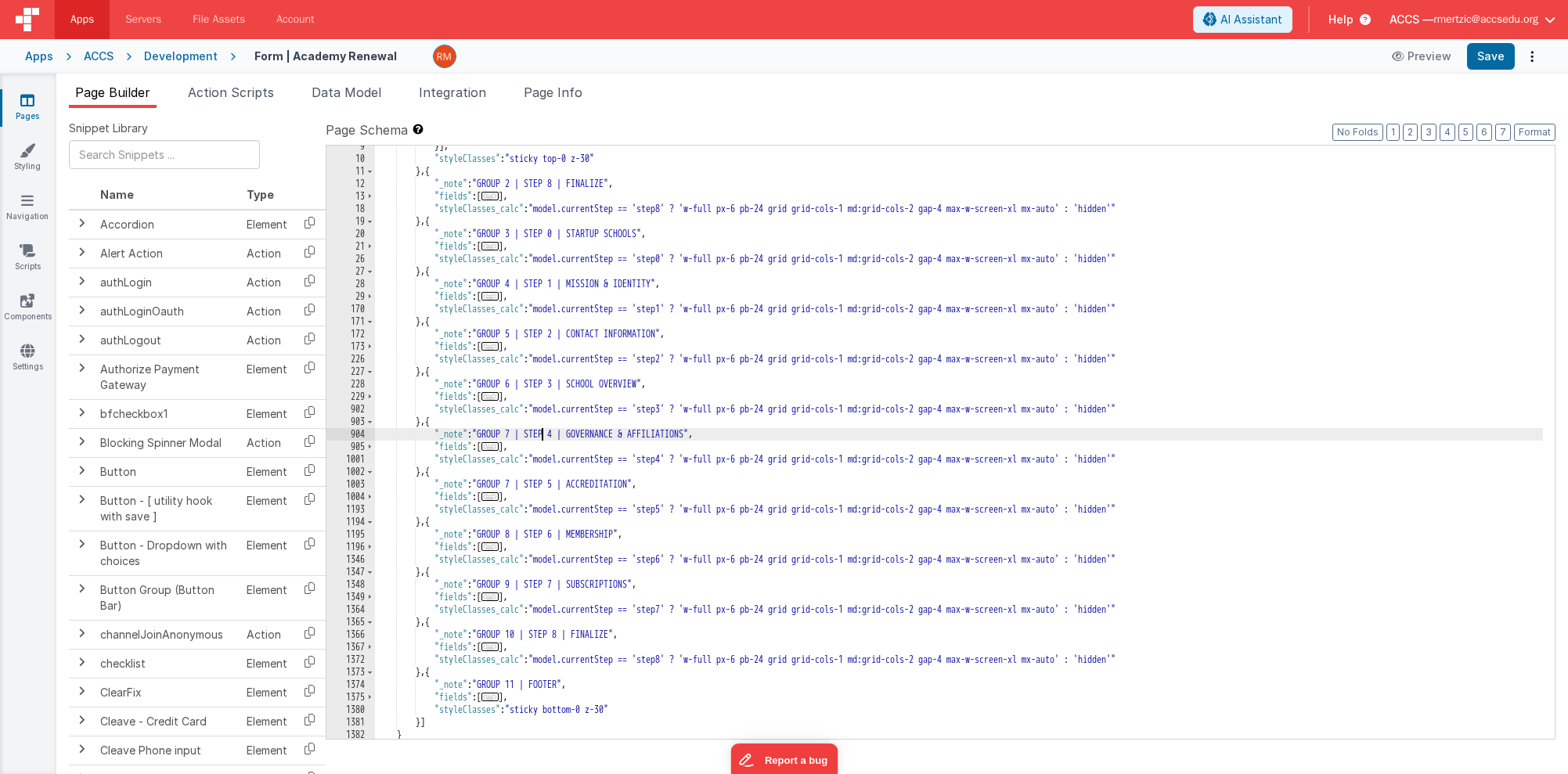 scroll, scrollTop: 331, scrollLeft: 0, axis: vertical 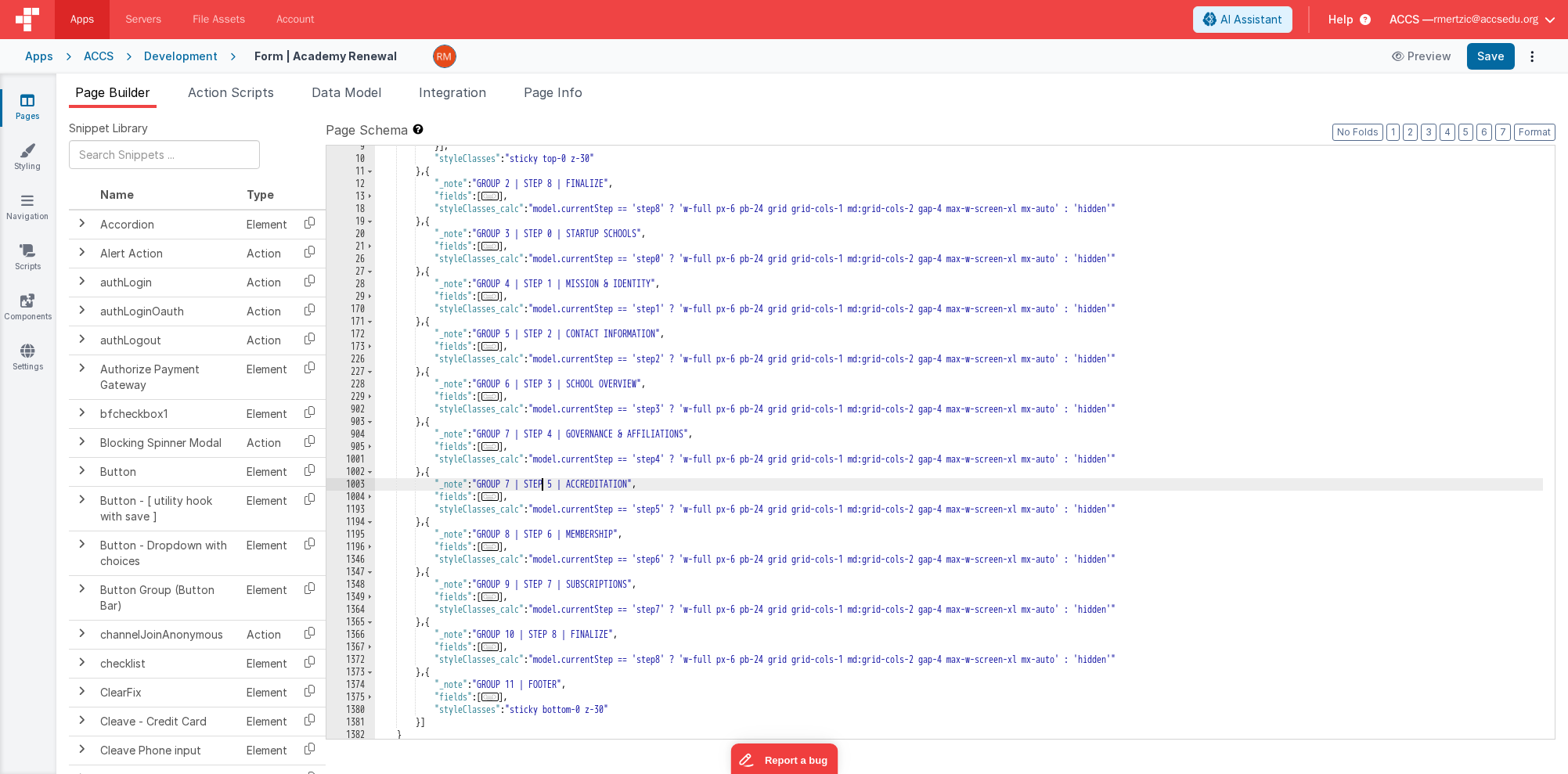 click on "}] ,                "styleClasses" :  "sticky top-0 z-30"           } ,  {                "_note" :  "GROUP 2 | STEP 8 | FINALIZE" ,                "fields" :  [ ... ] ,                "styleClasses_calc" :  "model.currentStep == 'step8' ? 'w-full px-6 pb-24 grid grid-cols-1 md:grid-cols-2 gap-4 max-w-screen-xl mx-auto' : 'hidden'"           } ,  {                "_note" :  "GROUP 3 | STEP 0 | STARTUP SCHOOLS" ,                "fields" :  [ ... ] ,                "styleClasses_calc" :  "model.currentStep == 'step0' ? 'w-full px-6 pb-24 grid grid-cols-1 md:grid-cols-2 gap-4 max-w-screen-xl mx-auto' : 'hidden'"           } ,  {                "_note" :  "GROUP 4 | STEP 1 | MISSION & IDENTITY" ,                "fields" :  [ ... ] ,                "styleClasses_calc" :  "model.currentStep == 'step1' ? 'w-full px-6 pb-24 grid grid-cols-1 md:grid-cols-2 gap-4 max-w-screen-xl mx-auto' : 'hidden'"           } ,  {                "_note" :  "GROUP 5 | STEP 2 | CONTACT INFORMATION" ,                :  [" at bounding box center [959, 449] 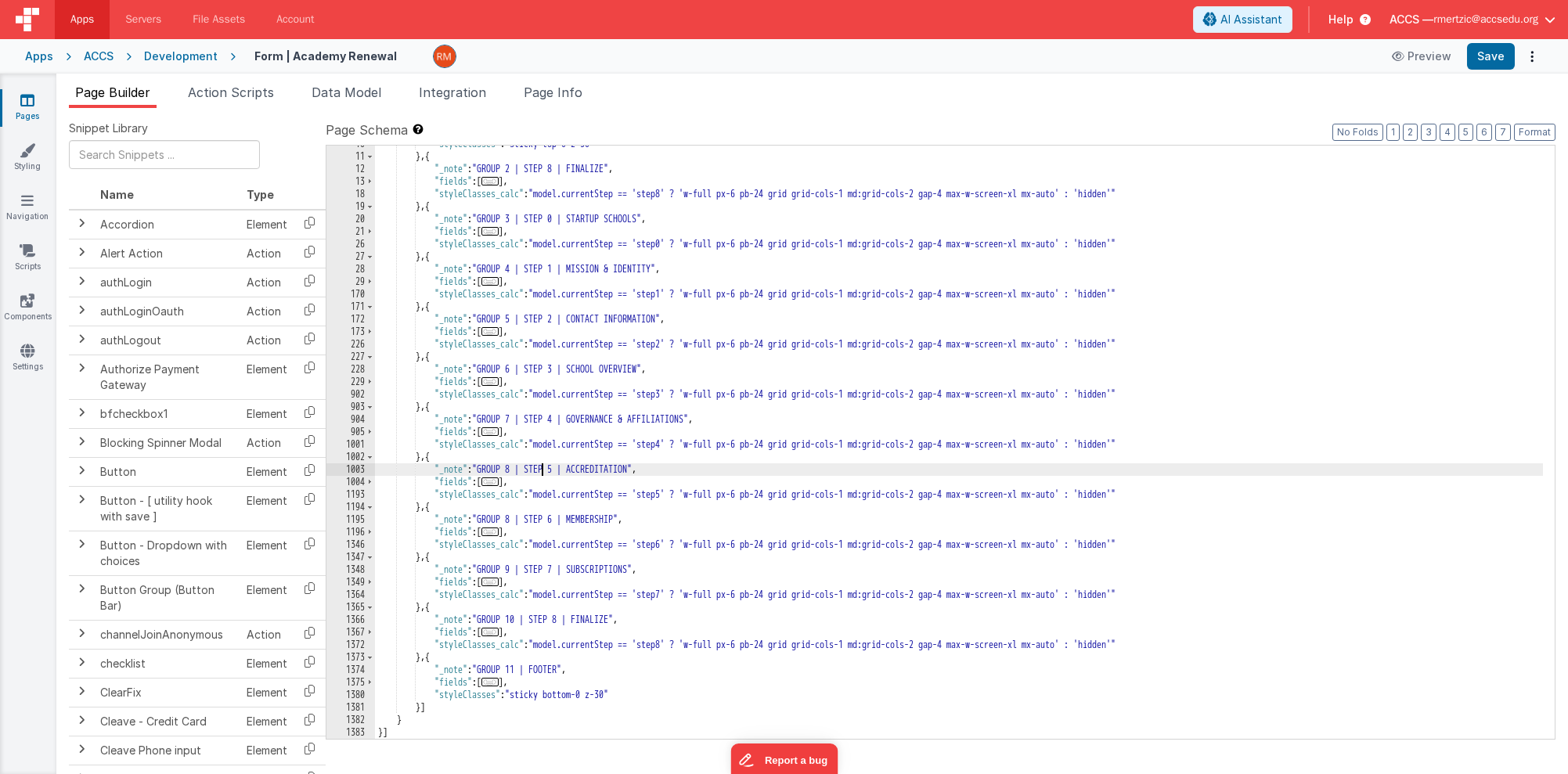 scroll, scrollTop: 346, scrollLeft: 0, axis: vertical 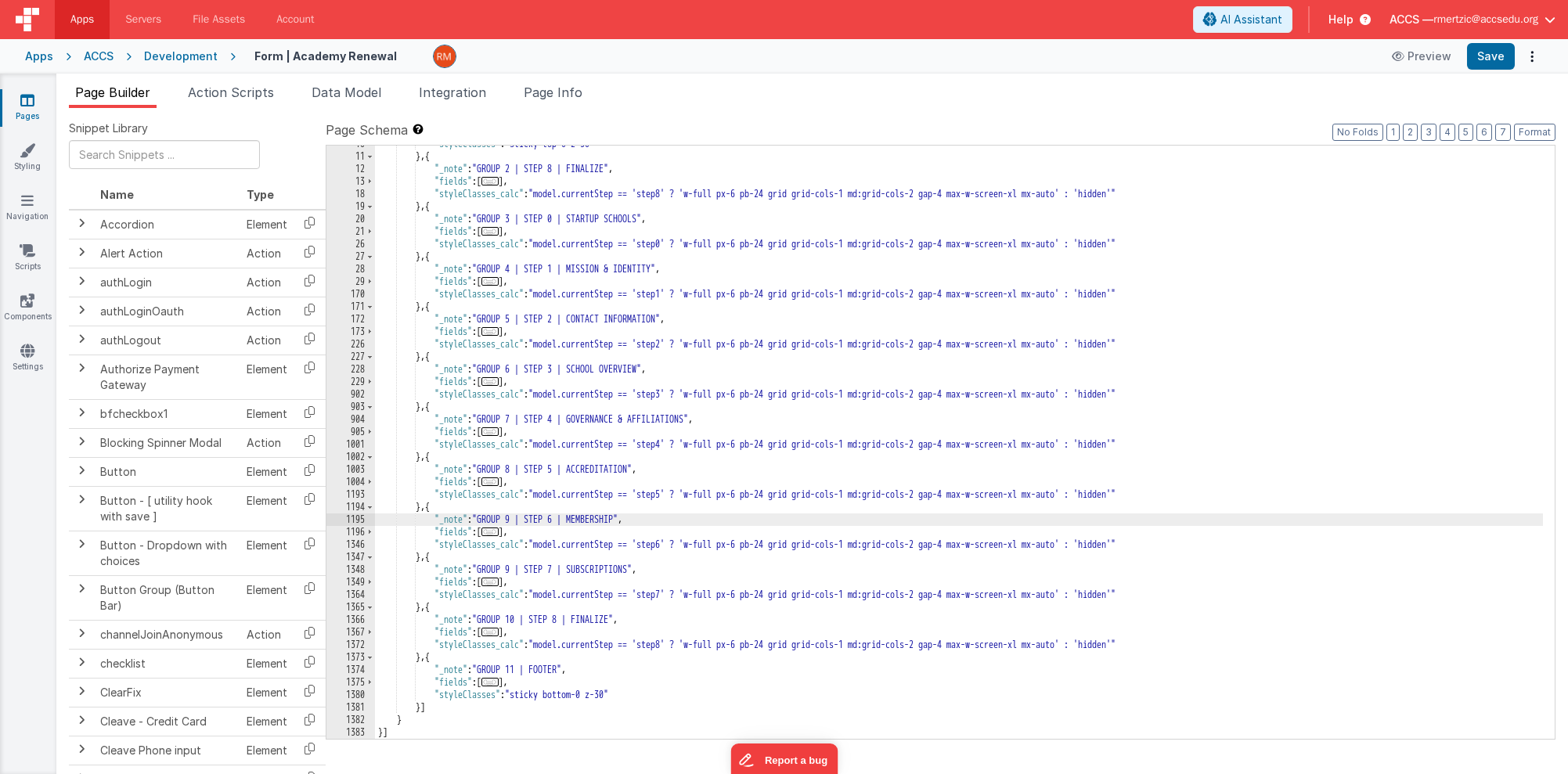 click on ""styleClasses" :  "sticky top-0 z-30"           } ,  {                "_note" :  "GROUP 2 | STEP 8 | FINALIZE" ,                "fields" :  [ ... ] ,                "styleClasses_calc" :  "model.currentStep == 'step8' ? 'w-full px-6 pb-24 grid grid-cols-1 md:grid-cols-2 gap-4 max-w-screen-xl mx-auto' : 'hidden'"           } ,  {                "_note" :  "GROUP 3 | STEP 0 | STARTUP SCHOOLS" ,                "fields" :  [ ... ] ,                "styleClasses_calc" :  "model.currentStep == 'step0' ? 'w-full px-6 pb-24 grid grid-cols-1 md:grid-cols-2 gap-4 max-w-screen-xl mx-auto' : 'hidden'"           } ,  {                "_note" :  "GROUP 4 | STEP 1 | MISSION & IDENTITY" ,                "fields" :  [ ... ] ,                "styleClasses_calc" :  "model.currentStep == 'step1' ? 'w-full px-6 pb-24 grid grid-cols-1 md:grid-cols-2 gap-4 max-w-screen-xl mx-auto' : 'hidden'"           } ,  {                "_note" :  "GROUP 5 | STEP 2 | CONTACT INFORMATION" ,                "fields" :  [ ... ] , :" at bounding box center [959, 447] 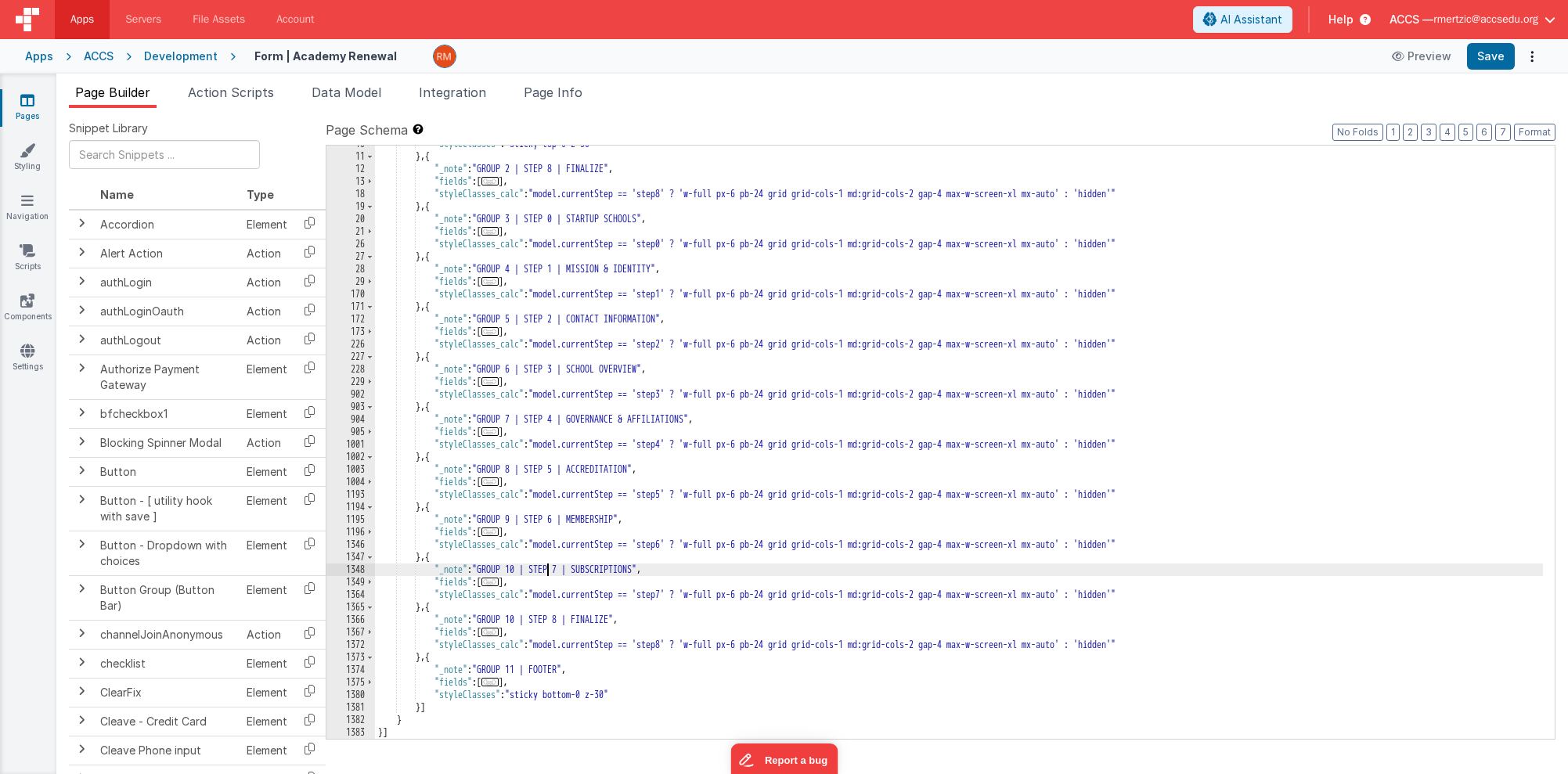 click on ""styleClasses" :  "sticky top-0 z-30"           } ,  {                "_note" :  "GROUP 2 | STEP 8 | FINALIZE" ,                "fields" :  [ ... ] ,                "styleClasses_calc" :  "model.currentStep == 'step8' ? 'w-full px-6 pb-24 grid grid-cols-1 md:grid-cols-2 gap-4 max-w-screen-xl mx-auto' : 'hidden'"           } ,  {                "_note" :  "GROUP 3 | STEP 0 | STARTUP SCHOOLS" ,                "fields" :  [ ... ] ,                "styleClasses_calc" :  "model.currentStep == 'step0' ? 'w-full px-6 pb-24 grid grid-cols-1 md:grid-cols-2 gap-4 max-w-screen-xl mx-auto' : 'hidden'"           } ,  {                "_note" :  "GROUP 4 | STEP 1 | MISSION & IDENTITY" ,                "fields" :  [ ... ] ,                "styleClasses_calc" :  "model.currentStep == 'step1' ? 'w-full px-6 pb-24 grid grid-cols-1 md:grid-cols-2 gap-4 max-w-screen-xl mx-auto' : 'hidden'"           } ,  {                "_note" :  "GROUP 5 | STEP 2 | CONTACT INFORMATION" ,                "fields" :  [ ... ] , :" at bounding box center (959, 447) 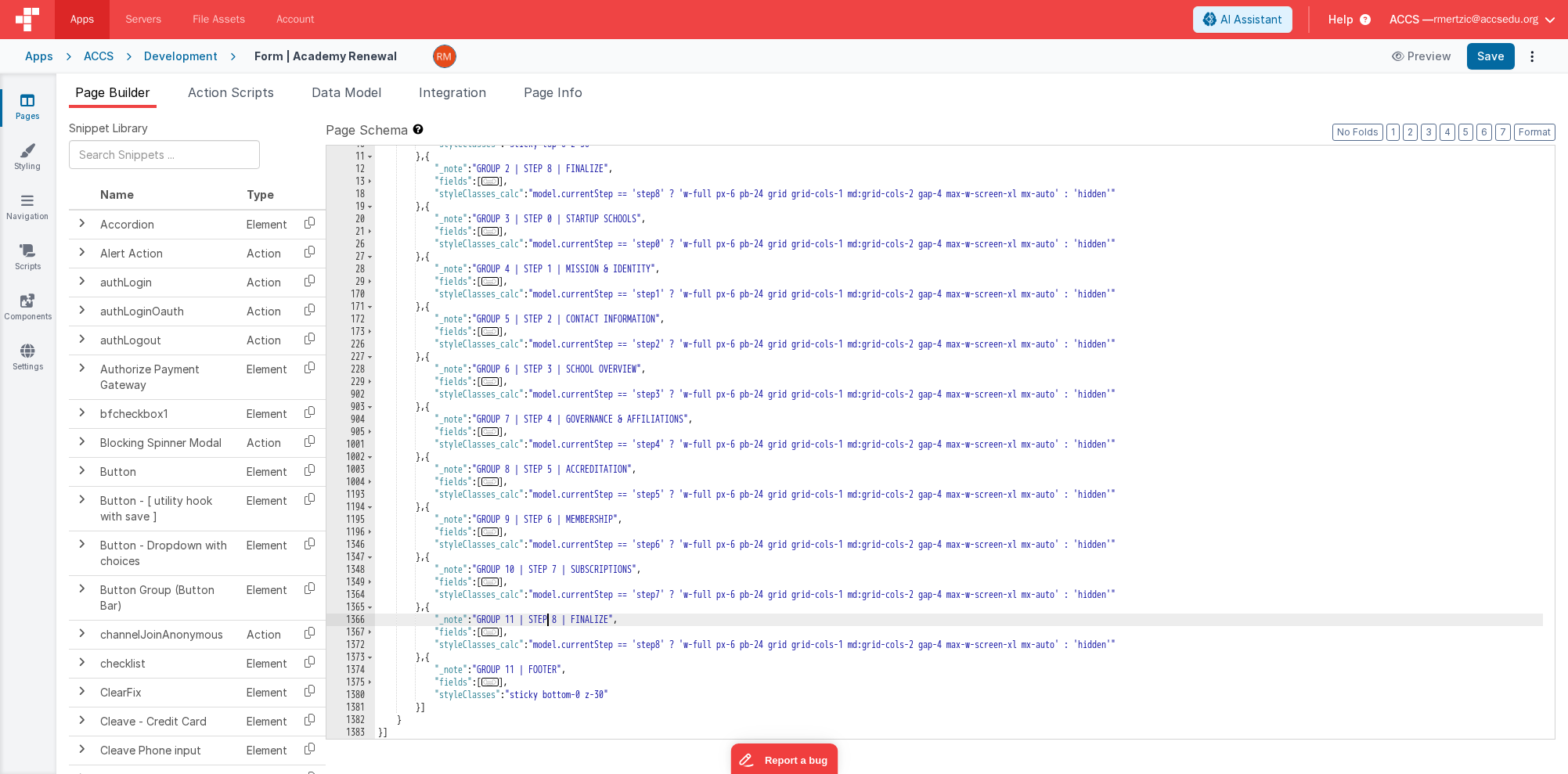 click on ""styleClasses" :  "sticky top-0 z-30"           } ,  {                "_note" :  "GROUP 2 | STEP 8 | FINALIZE" ,                "fields" :  [ ... ] ,                "styleClasses_calc" :  "model.currentStep == 'step8' ? 'w-full px-6 pb-24 grid grid-cols-1 md:grid-cols-2 gap-4 max-w-screen-xl mx-auto' : 'hidden'"           } ,  {                "_note" :  "GROUP 3 | STEP 0 | STARTUP SCHOOLS" ,                "fields" :  [ ... ] ,                "styleClasses_calc" :  "model.currentStep == 'step0' ? 'w-full px-6 pb-24 grid grid-cols-1 md:grid-cols-2 gap-4 max-w-screen-xl mx-auto' : 'hidden'"           } ,  {                "_note" :  "GROUP 4 | STEP 1 | MISSION & IDENTITY" ,                "fields" :  [ ... ] ,                "styleClasses_calc" :  "model.currentStep == 'step1' ? 'w-full px-6 pb-24 grid grid-cols-1 md:grid-cols-2 gap-4 max-w-screen-xl mx-auto' : 'hidden'"           } ,  {                "_note" :  "GROUP 5 | STEP 2 | CONTACT INFORMATION" ,                "fields" :  [ ... ] , :" at bounding box center (959, 447) 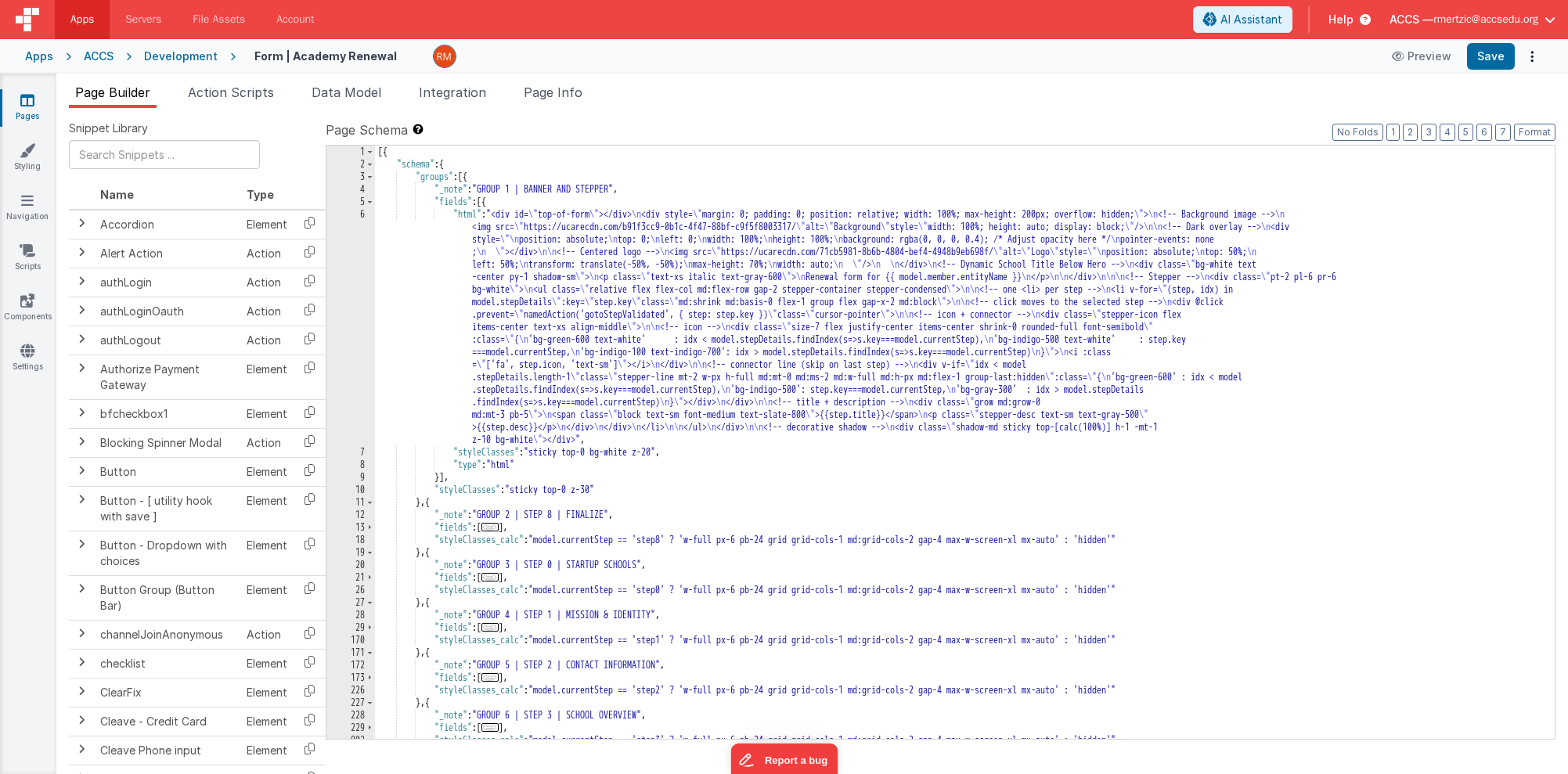 scroll, scrollTop: 0, scrollLeft: 0, axis: both 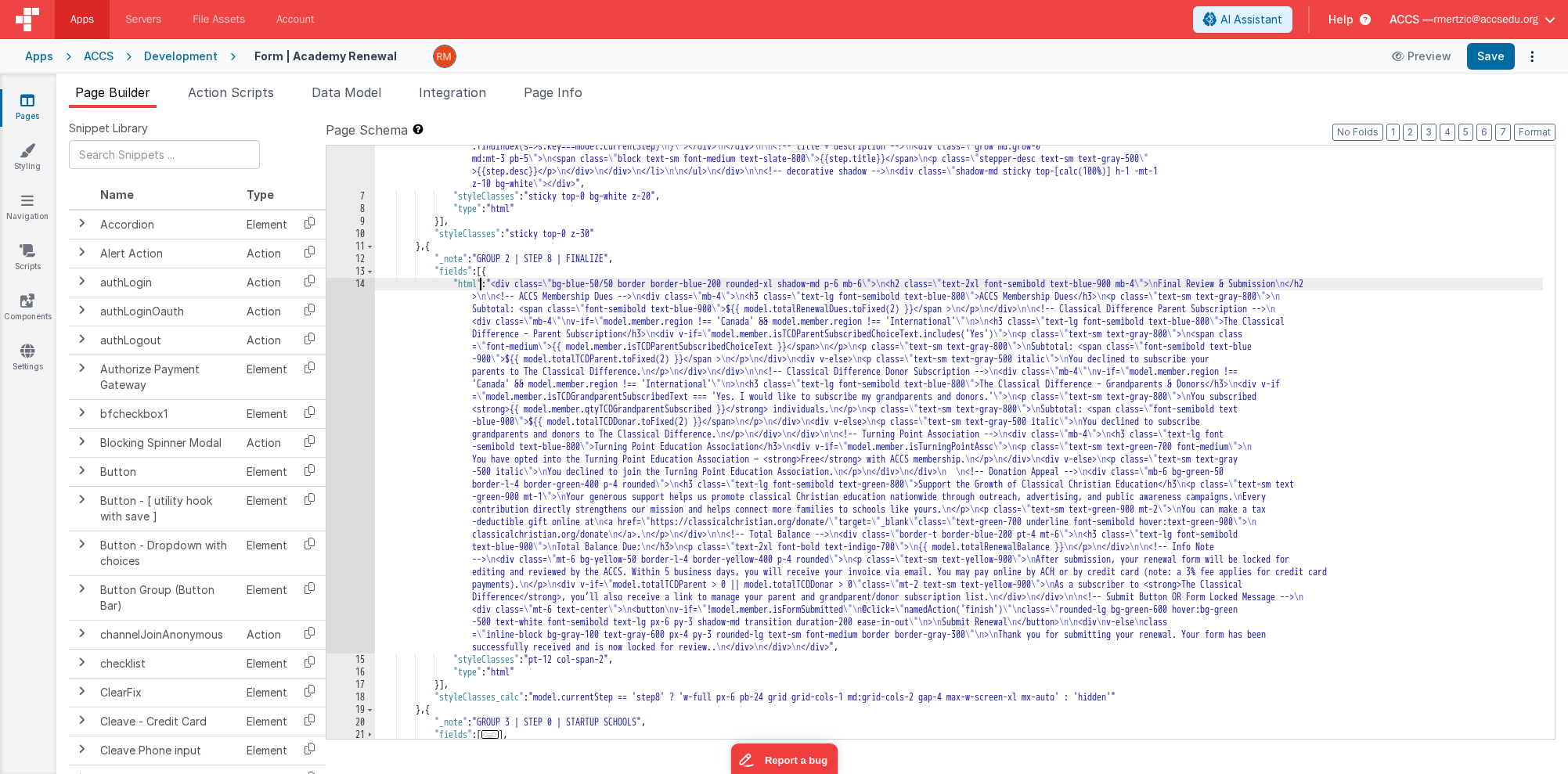 click on ""html" :  "<div id= \" top-of-form \" ></div> \n <div style= \" margin: 0; padding: 0; position: relative; width: 100%; max-height: 200px; overflow: hidden;  \" > \n     <!-- Background image --> \n                           <img src= \" https://ucarecdn.com/b91f3cc9-0b1c-4f47-88bf-c9f5f8003317/ \"  alt= \" Background \"  style= \" width: 100%; height: auto; display: block; \"  /> \n\n     <!-- Dark overlay --> \n     <div                       style= \"\n     position: absolute; \n     top: 0; \n     left: 0; \n     width: 100%; \n     height: 100%; \n     background: rgba(0, 0, 0, 0.4); /* Adjust opacity here */ \n     pointer-events: none                      ; \n    \" ></div> \n\n     <!-- Centered logo --> \n     <img src= \" https://ucarecdn.com/71cb5981-8b6b-4804-bef4-4948b9eb698f/ \"  alt= \" Logo \"  style= \"\n     position: absolute; \n     top: 50%; \n                           left: 50%; \n \n \n" at bounding box center (959, 374) 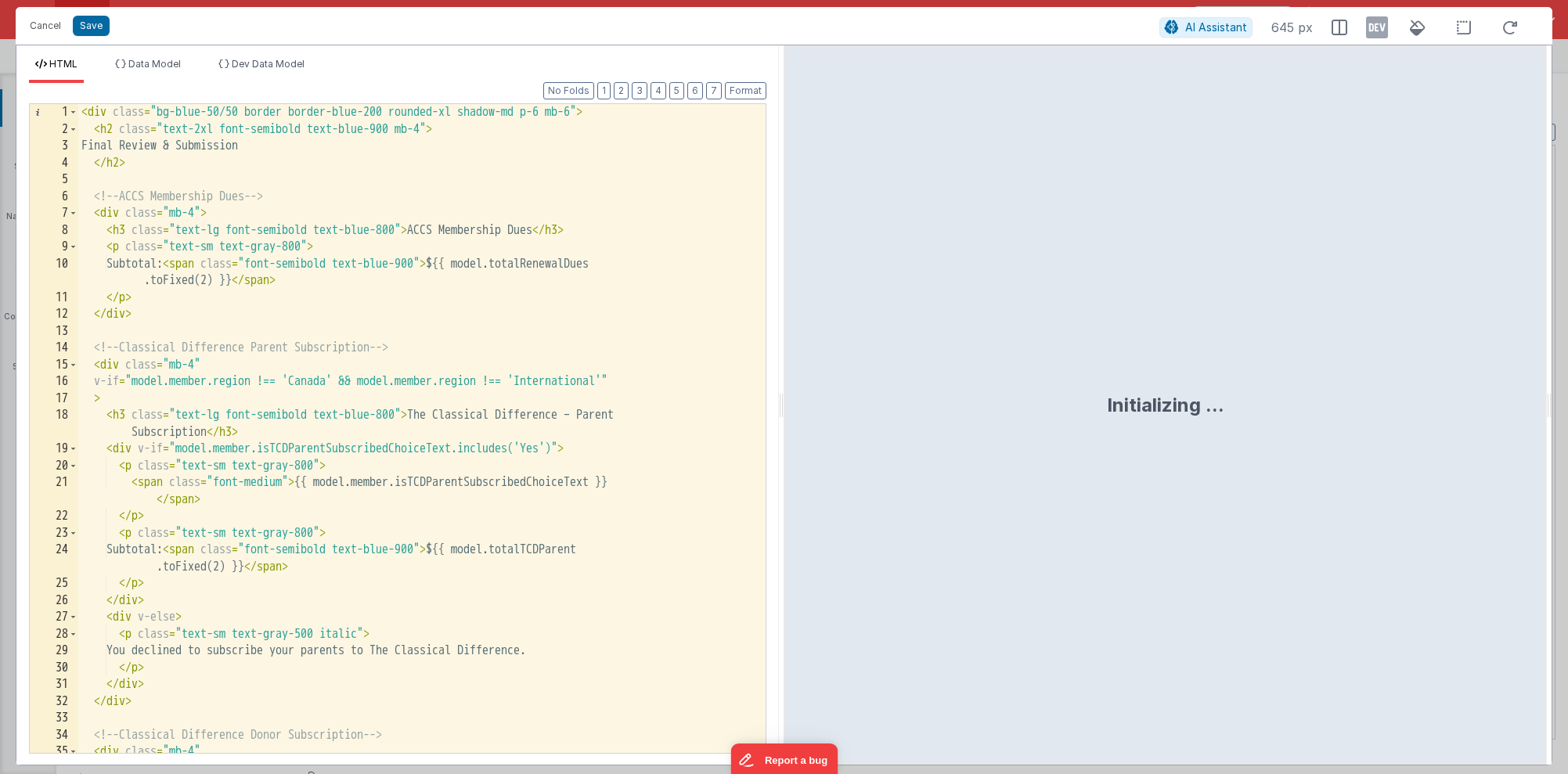 click on "< div   class = "bg-blue-50/50 border border-blue-200 rounded-xl shadow-md p-6 mb-6" >    < h2   class = "text-2xl font-semibold text-blue-900 mb-4" >     Final Review & Submission    </ h2 >    <!--  ACCS Membership Dues  -->    < div   class = "mb-4" >      < h3   class = "text-lg font-semibold text-blue-800" > ACCS Membership Dues </ h3 >      < p   class = "text-sm text-gray-800" >        Subtotal:  < span   class = "font-semibold text-blue-900" > ${{ model.totalRenewalDues            .toFixed(2) }} </ span >      </ p >    </ div >    <!--  Classical Difference Parent Subscription  -->    < div   class = "mb-4"    v-if = "model.member.region !== 'Canada' && model.member.region !== 'International'"    >      < h3   class = "text-lg font-semibold text-blue-800" > The Classical Difference – Parent           Subscription </ h3 >      < div   v-if = "model.member.isTCDParentSubscribedChoiceText.includes('Yes')" >         < p   class = "text-sm text-gray-800" >           < span   class = >" at bounding box center [416, 445] 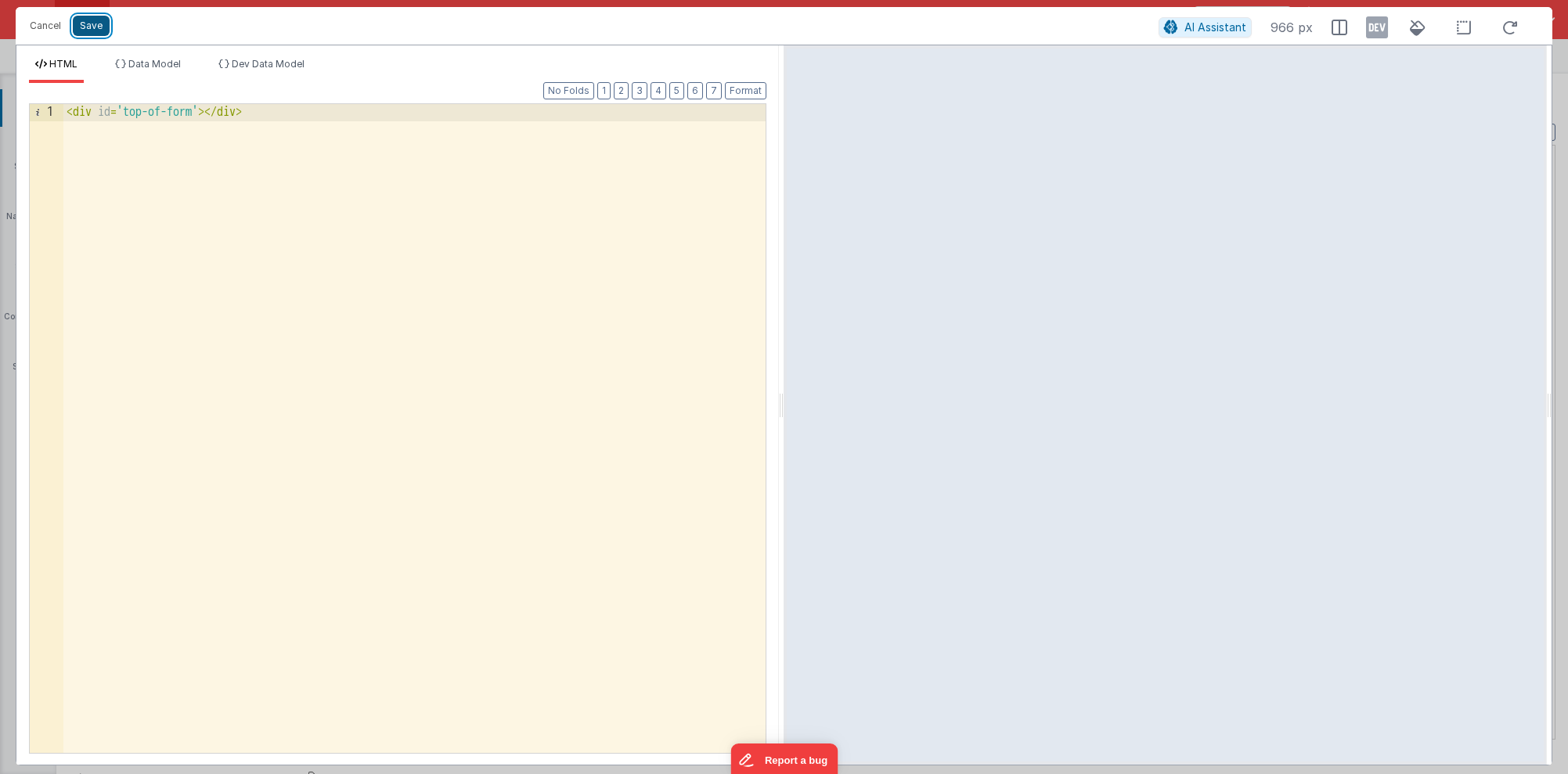 click on "Save" at bounding box center (91, 26) 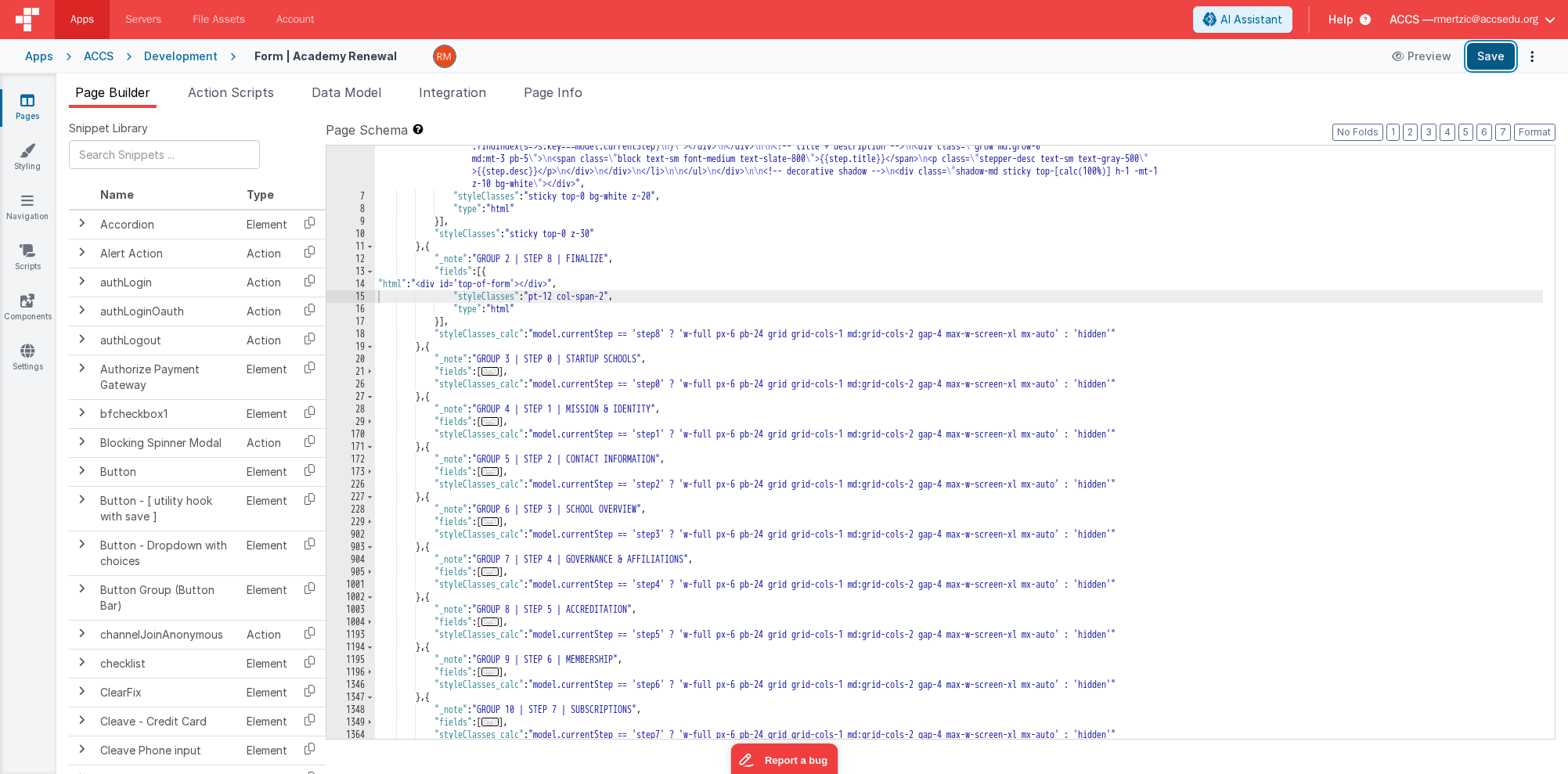click on "Save" at bounding box center [1491, 56] 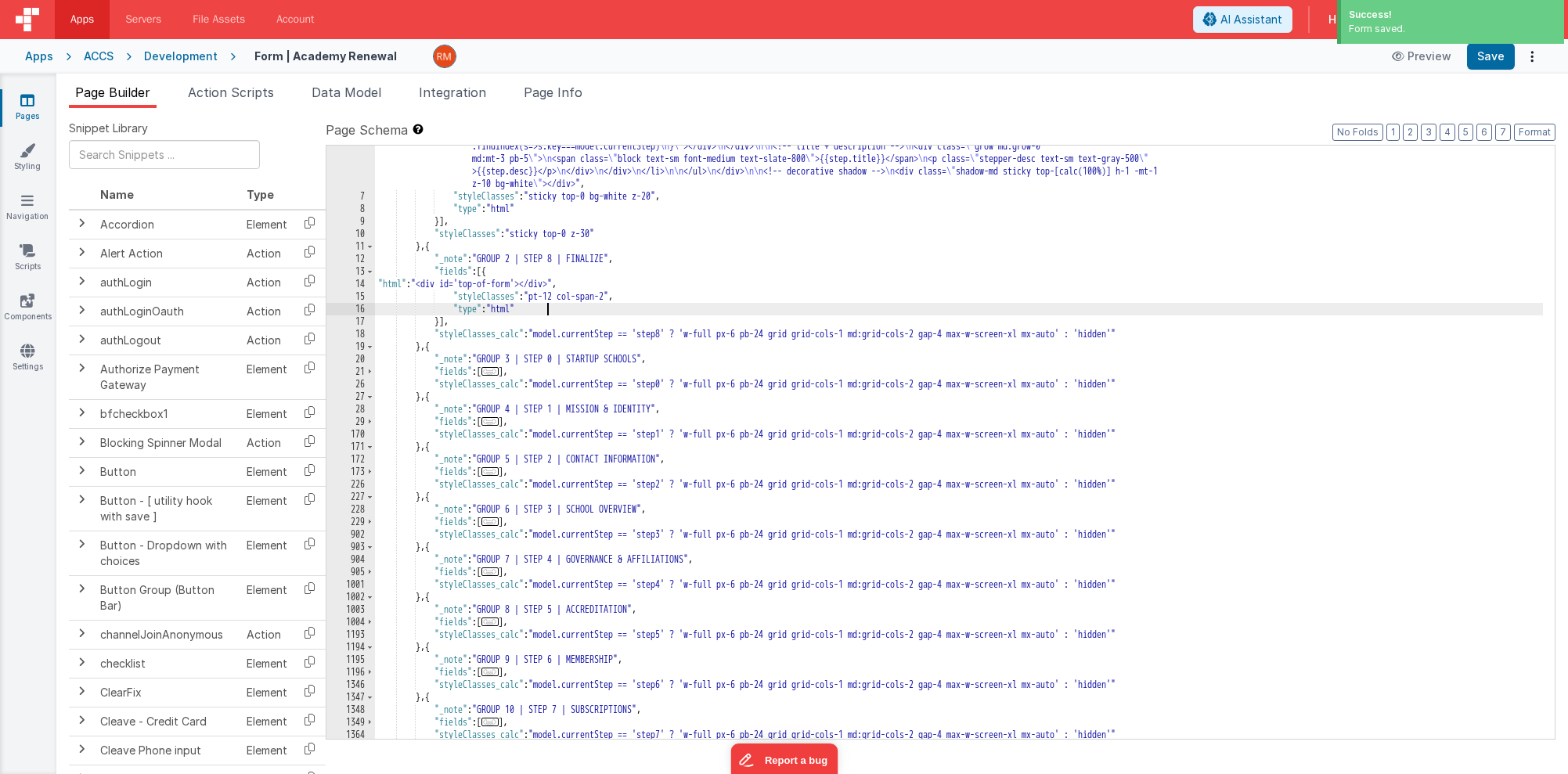 click on ""html" :  "<div id= \" top-of-form \" ></div> \n <div style= \" margin: 0; padding: 0; position: relative; width: 100%; max-height: 200px; overflow: hidden;  \" > \n     <!-- Background image --> \n                           <img src= \" https://ucarecdn.com/b91f3cc9-0b1c-4f47-88bf-c9f5f8003317/ \"  alt= \" Background \"  style= \" width: 100%; height: auto; display: block; \"  /> \n\n     <!-- Dark overlay --> \n     <div                       style= \"\n     position: absolute; \n     top: 0; \n     left: 0; \n     width: 100%; \n     height: 100%; \n     background: rgba(0, 0, 0, 0.4); /* Adjust opacity here */ \n     pointer-events: none                      ; \n    \" ></div> \n\n     <!-- Centered logo --> \n     <img src= \" https://ucarecdn.com/71cb5981-8b6b-4804-bef4-4948b9eb698f/ \"  alt= \" Logo \"  style= \"\n     position: absolute; \n     top: 50%; \n                           left: 50%; \n \n \n" at bounding box center [959, 374] 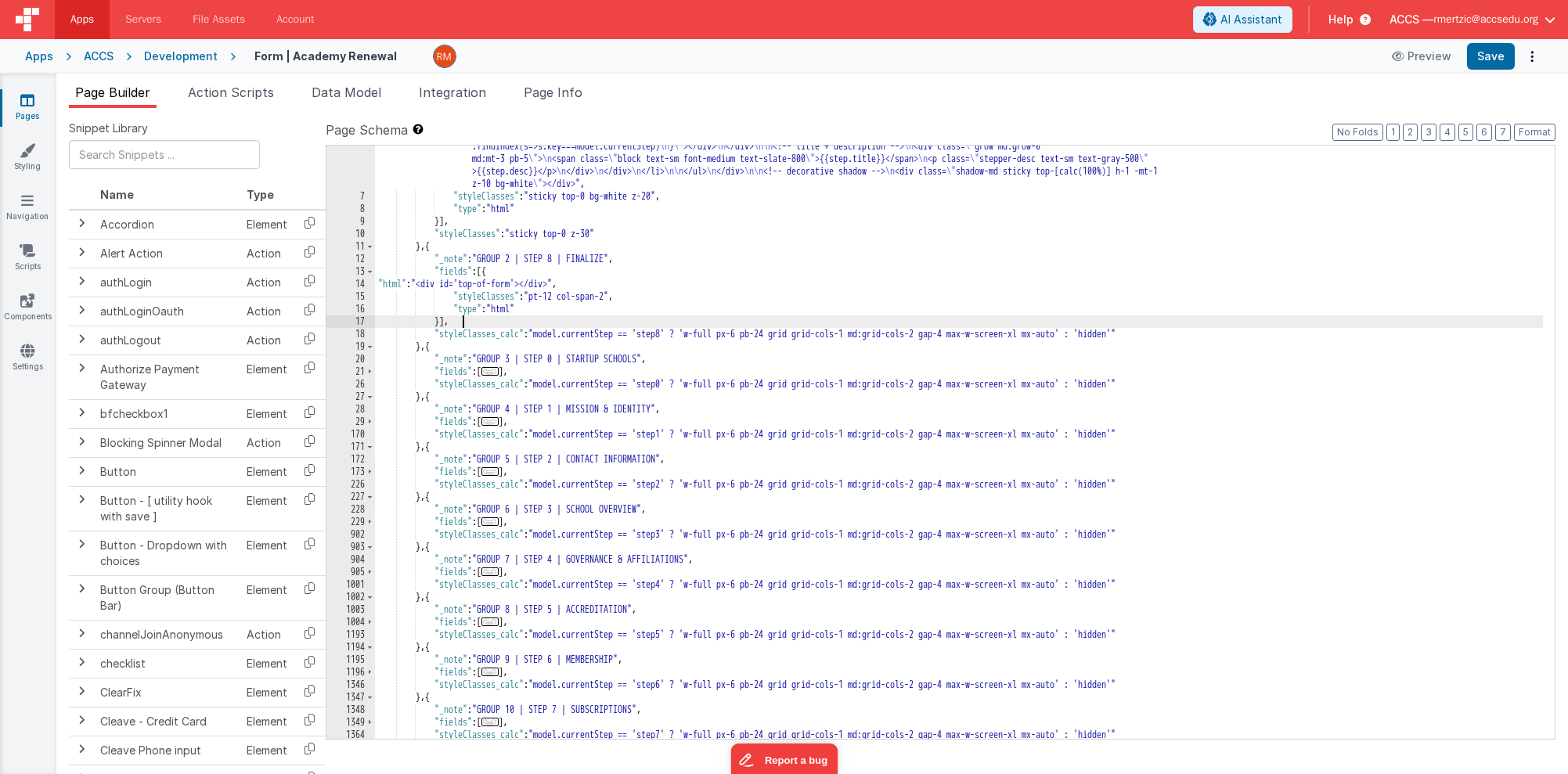 click on ""html" :  "<div id= \" top-of-form \" ></div> \n <div style= \" margin: 0; padding: 0; position: relative; width: 100%; max-height: 200px; overflow: hidden;  \" > \n     <!-- Background image --> \n                           <img src= \" https://ucarecdn.com/b91f3cc9-0b1c-4f47-88bf-c9f5f8003317/ \"  alt= \" Background \"  style= \" width: 100%; height: auto; display: block; \"  /> \n\n     <!-- Dark overlay --> \n     <div                       style= \"\n     position: absolute; \n     top: 0; \n     left: 0; \n     width: 100%; \n     height: 100%; \n     background: rgba(0, 0, 0, 0.4); /* Adjust opacity here */ \n     pointer-events: none                      ; \n    \" ></div> \n\n     <!-- Centered logo --> \n     <img src= \" https://ucarecdn.com/71cb5981-8b6b-4804-bef4-4948b9eb698f/ \"  alt= \" Logo \"  style= \"\n     position: absolute; \n     top: 50%; \n                           left: 50%; \n \n \n" at bounding box center (959, 374) 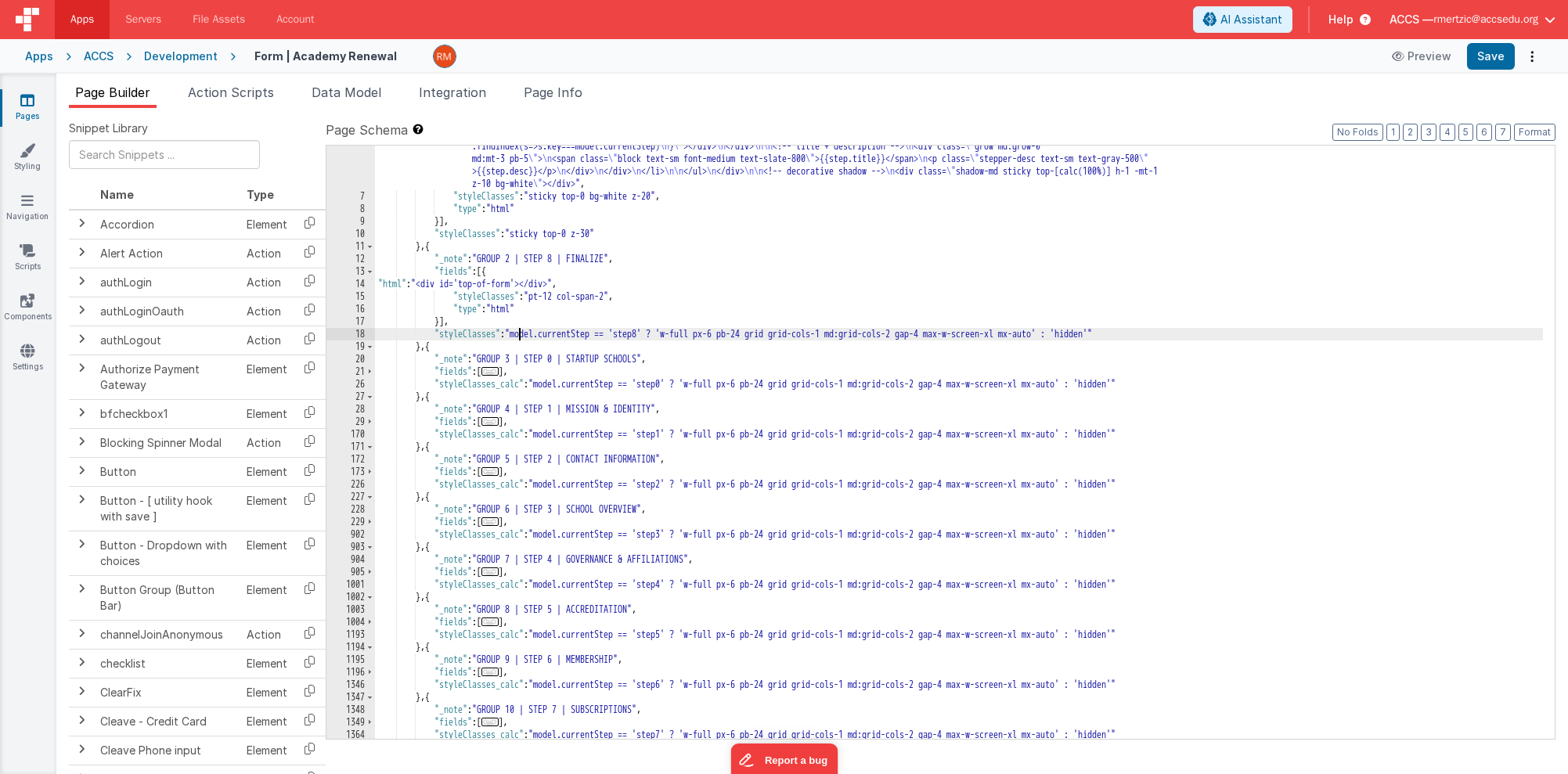 click on ""html" :  "<div id= \" top-of-form \" ></div> \n <div style= \" margin: 0; padding: 0; position: relative; width: 100%; max-height: 200px; overflow: hidden;  \" > \n     <!-- Background image --> \n                           <img src= \" https://ucarecdn.com/b91f3cc9-0b1c-4f47-88bf-c9f5f8003317/ \"  alt= \" Background \"  style= \" width: 100%; height: auto; display: block; \"  /> \n\n     <!-- Dark overlay --> \n     <div                       style= \"\n     position: absolute; \n     top: 0; \n     left: 0; \n     width: 100%; \n     height: 100%; \n     background: rgba(0, 0, 0, 0.4); /* Adjust opacity here */ \n     pointer-events: none                      ; \n    \" ></div> \n\n     <!-- Centered logo --> \n     <img src= \" https://ucarecdn.com/71cb5981-8b6b-4804-bef4-4948b9eb698f/ \"  alt= \" Logo \"  style= \"\n     position: absolute; \n     top: 50%; \n                           left: 50%; \n \n \n" at bounding box center (959, 374) 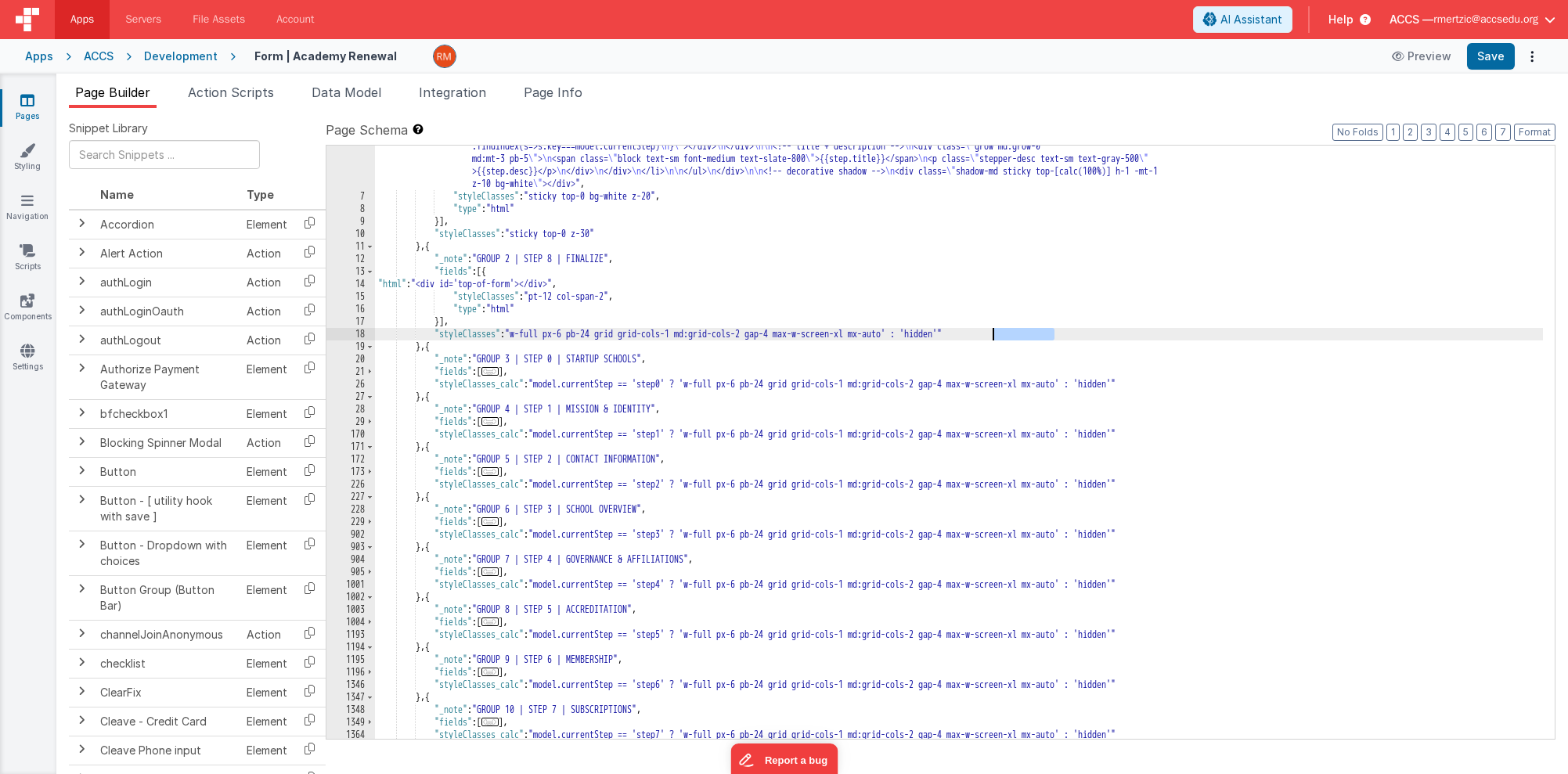 drag, startPoint x: 1052, startPoint y: 335, endPoint x: 993, endPoint y: 337, distance: 59.03389 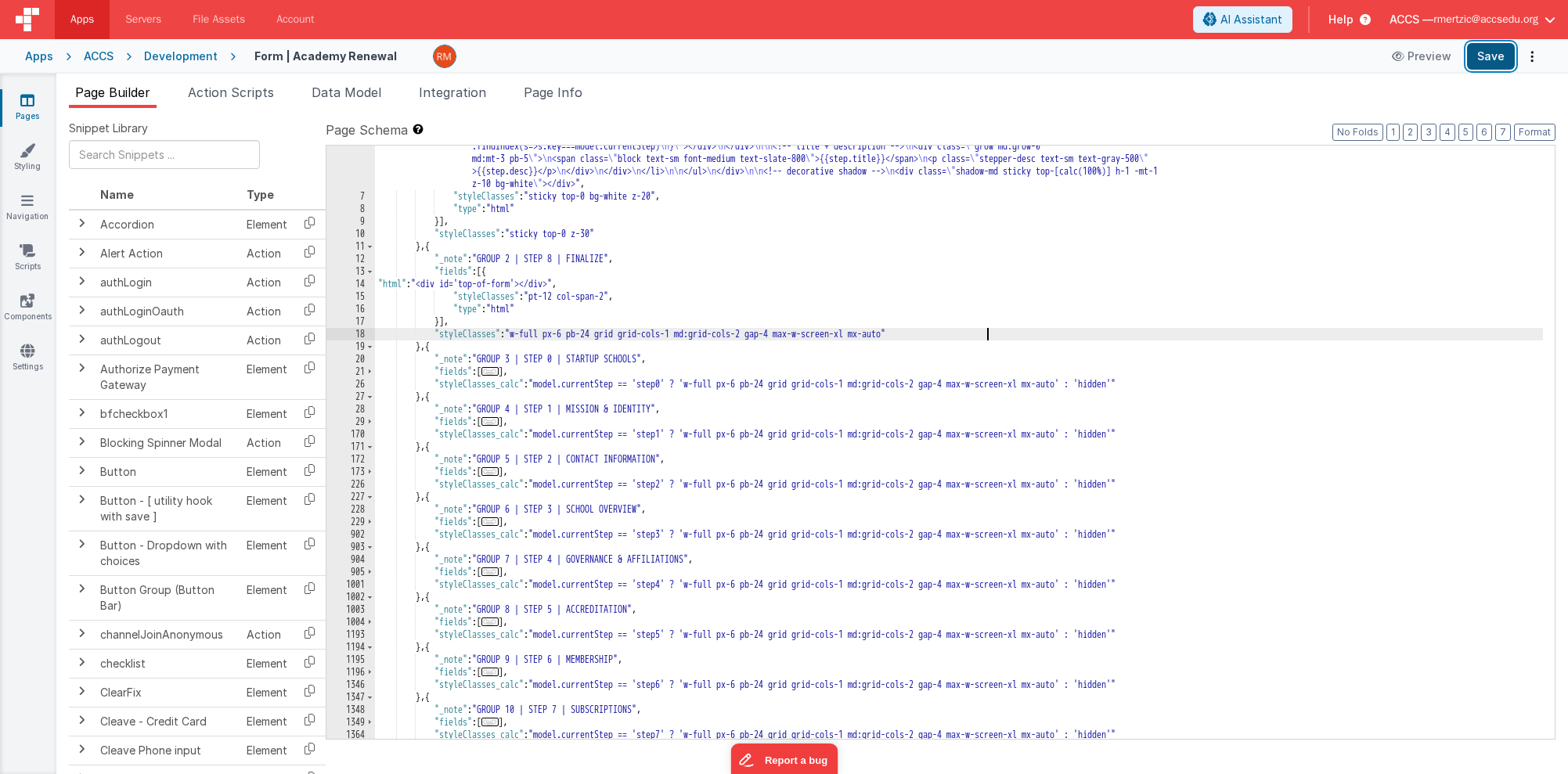 click on "Save" at bounding box center [1491, 56] 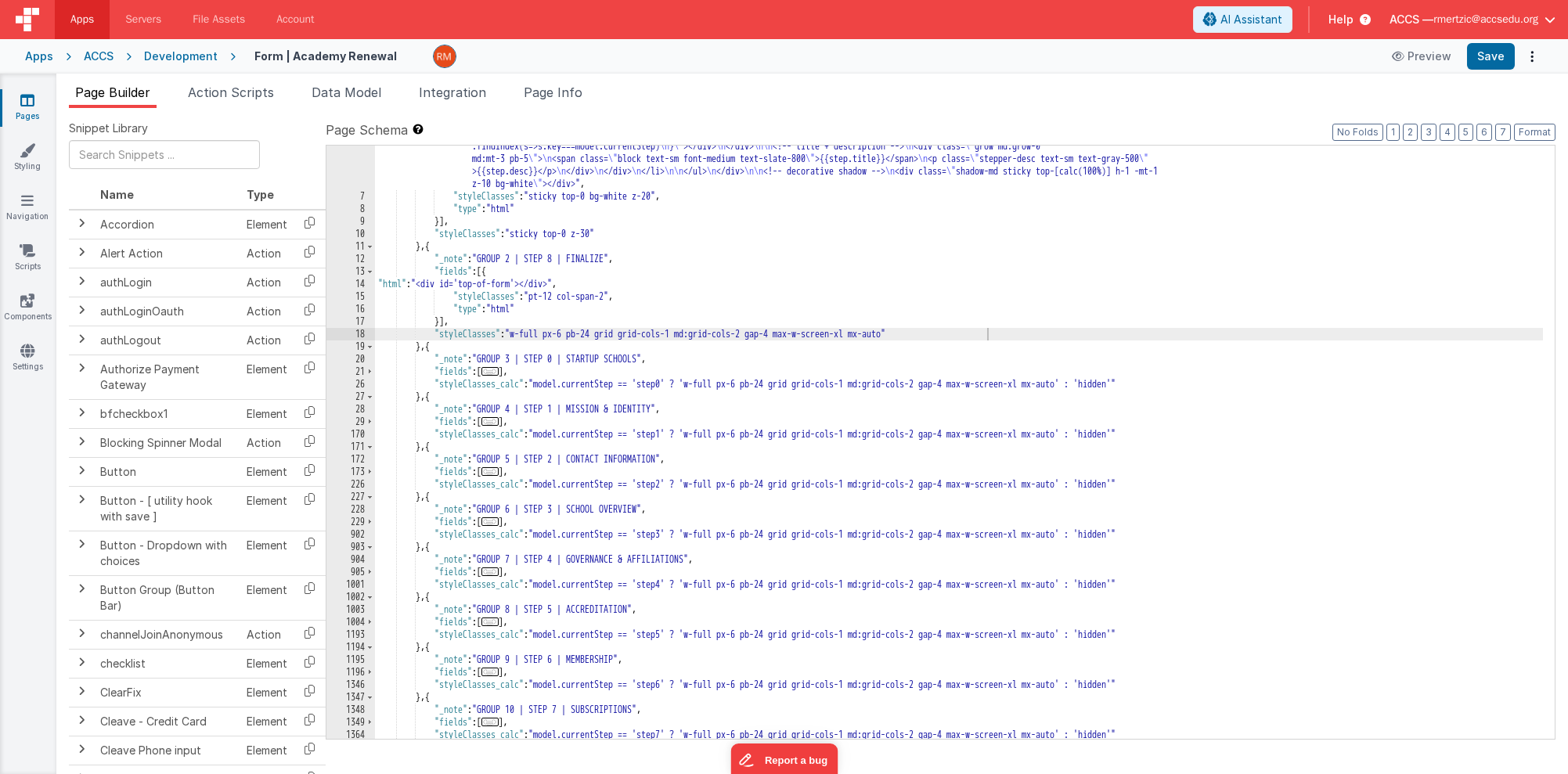 click on ""html" :  "<div id= \" top-of-form \" ></div> \n <div style= \" margin: 0; padding: 0; position: relative; width: 100%; max-height: 200px; overflow: hidden;  \" > \n     <!-- Background image --> \n                           <img src= \" https://ucarecdn.com/b91f3cc9-0b1c-4f47-88bf-c9f5f8003317/ \"  alt= \" Background \"  style= \" width: 100%; height: auto; display: block; \"  /> \n\n     <!-- Dark overlay --> \n     <div                       style= \"\n     position: absolute; \n     top: 0; \n     left: 0; \n     width: 100%; \n     height: 100%; \n     background: rgba(0, 0, 0, 0.4); /* Adjust opacity here */ \n     pointer-events: none                      ; \n    \" ></div> \n\n     <!-- Centered logo --> \n     <img src= \" https://ucarecdn.com/71cb5981-8b6b-4804-bef4-4948b9eb698f/ \"  alt= \" Logo \"  style= \"\n     position: absolute; \n     top: 50%; \n                           left: 50%; \n \n \n" at bounding box center (959, 374) 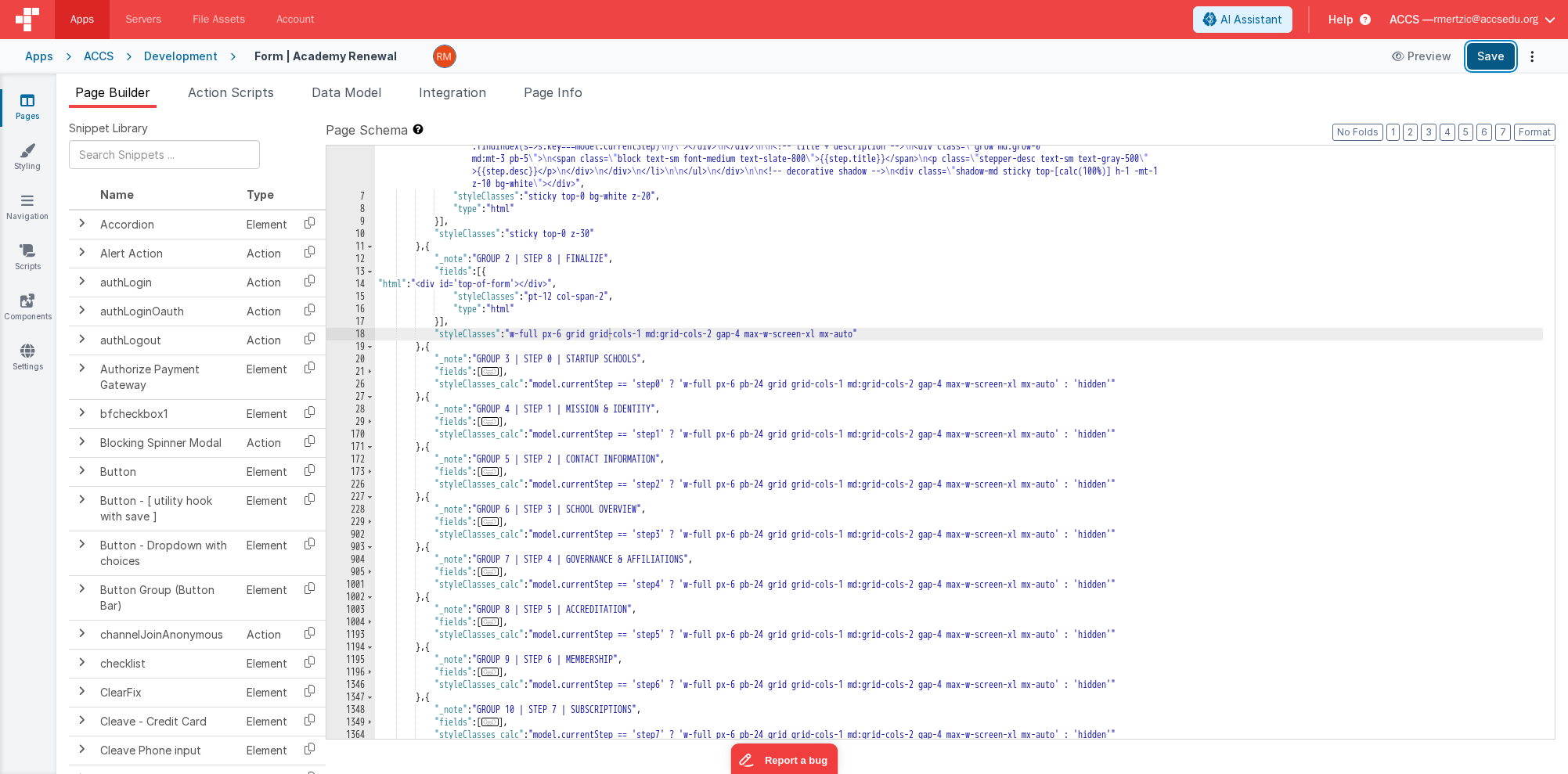 click on "Save" at bounding box center (1491, 56) 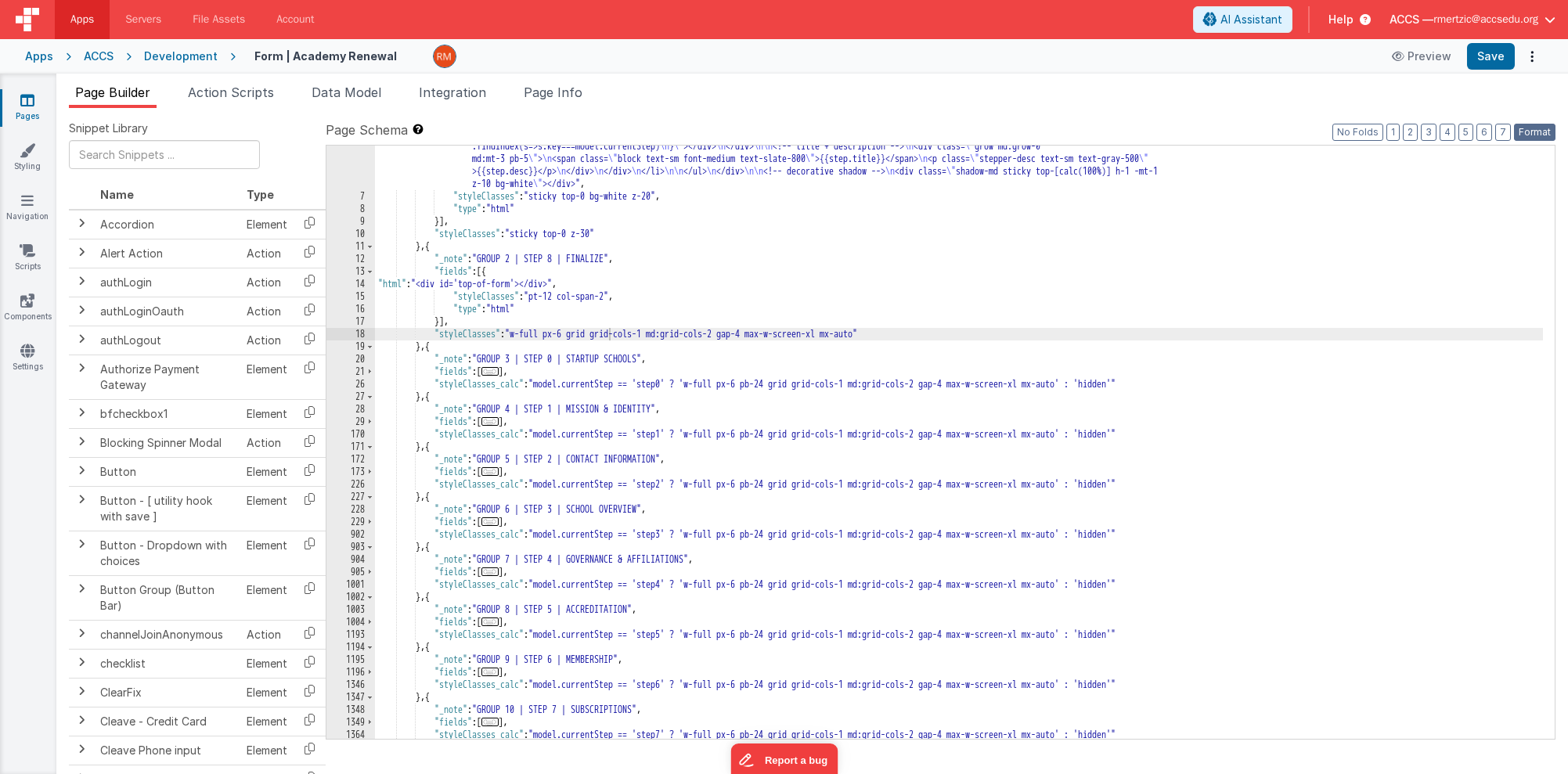 click on "Format" at bounding box center (1534, 132) 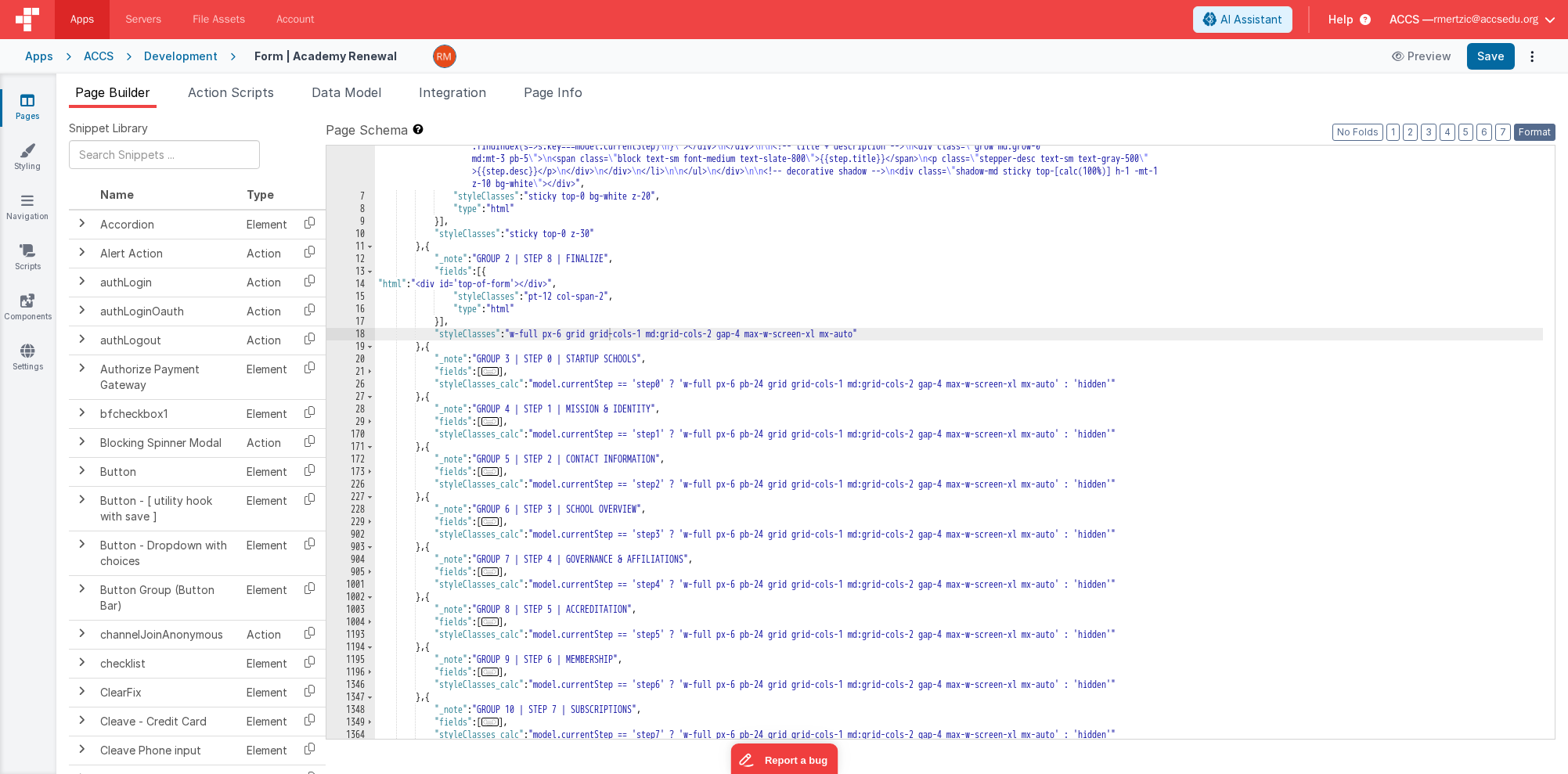 click on "Format" at bounding box center [1534, 132] 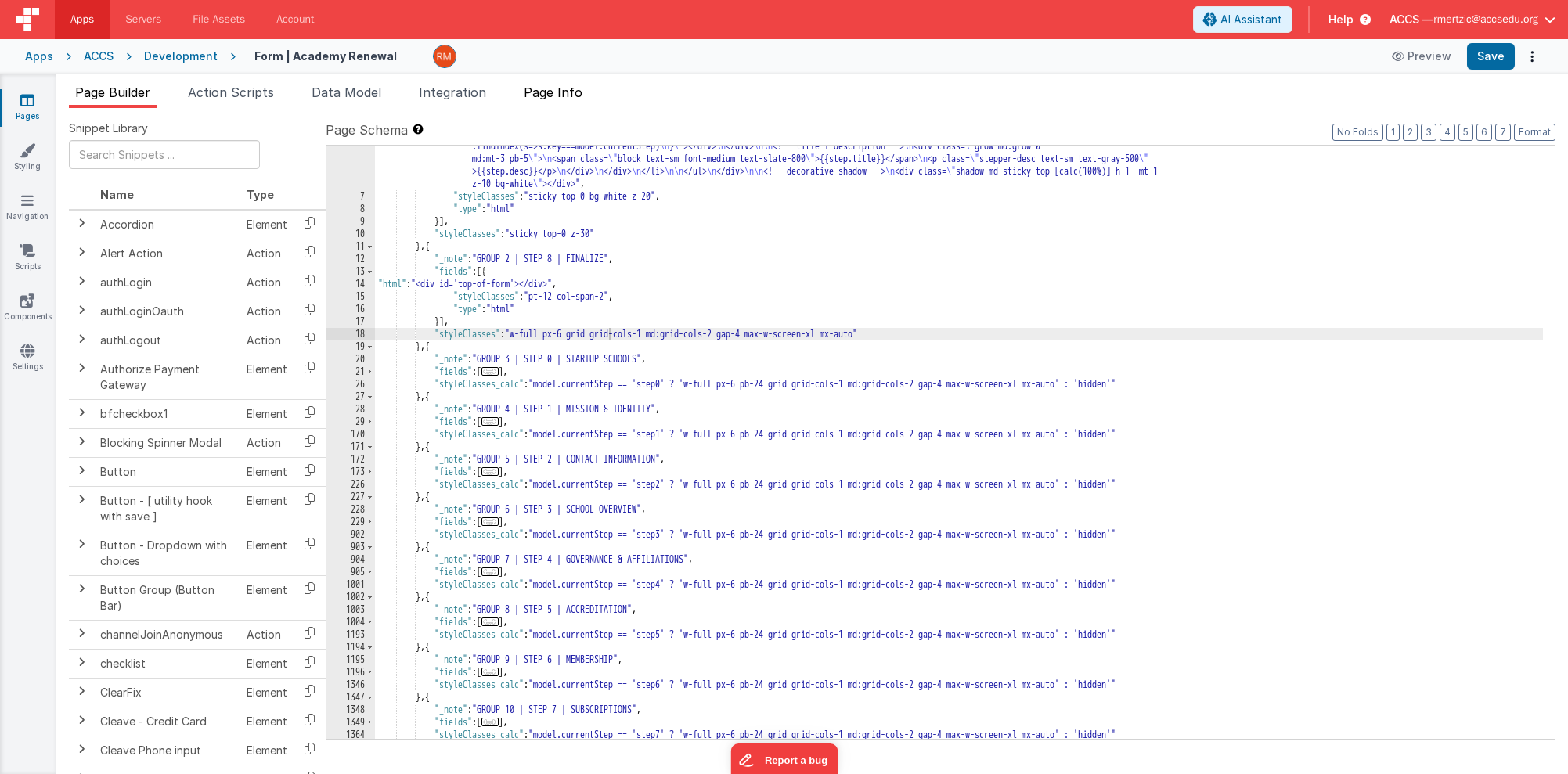 click on "Page Info" at bounding box center (553, 92) 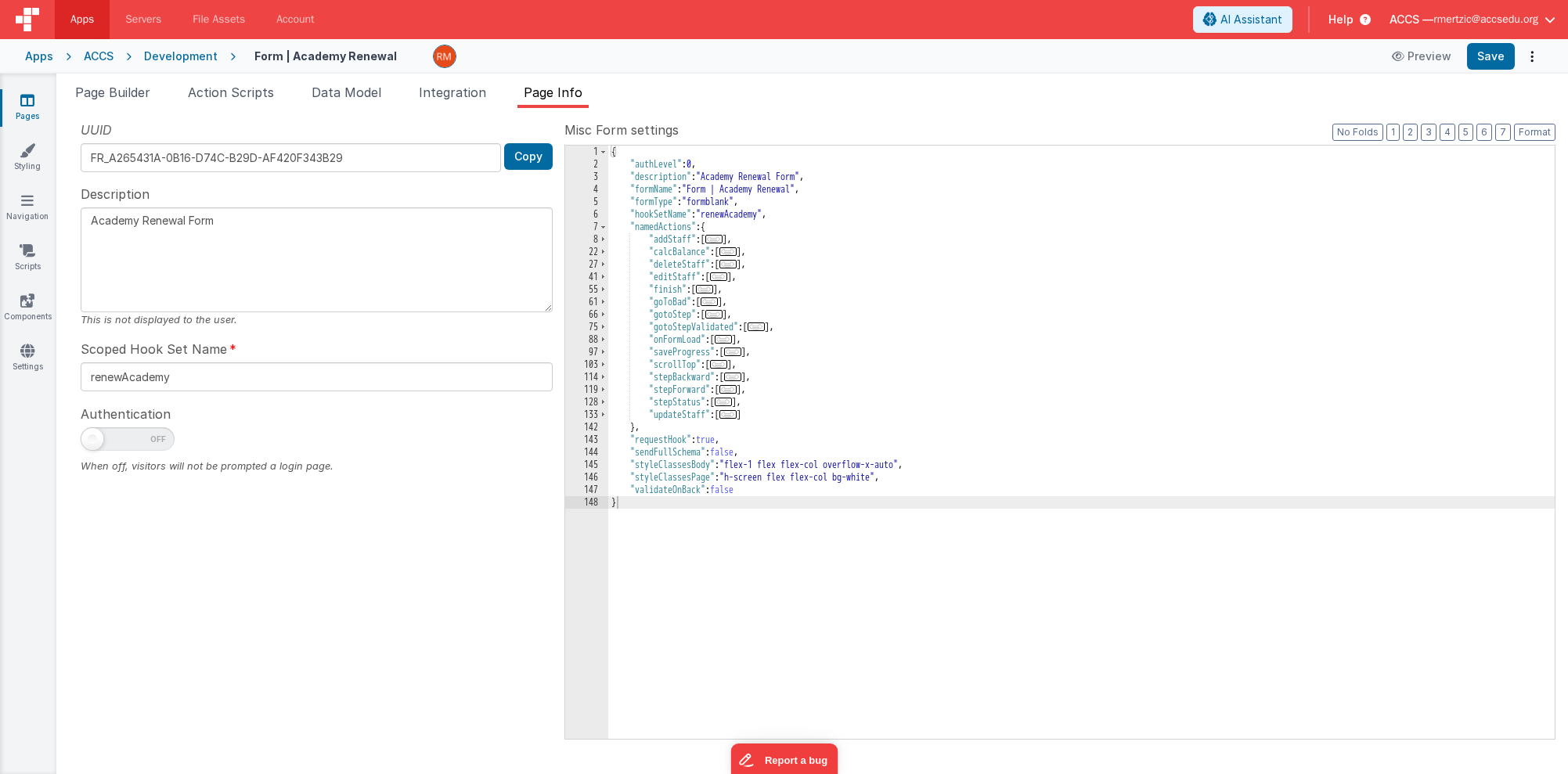 click on "..." at bounding box center [728, 389] 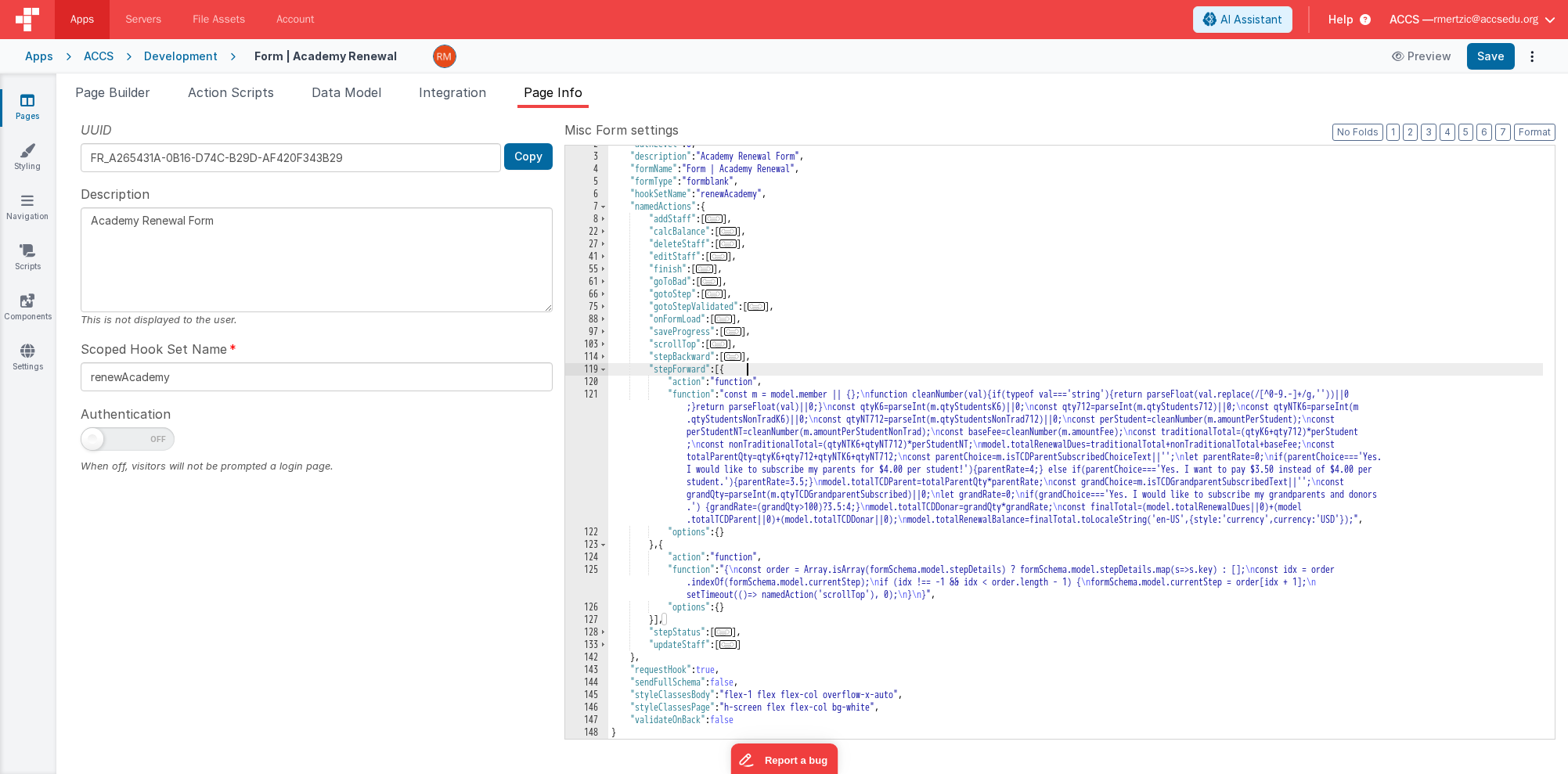 scroll, scrollTop: 20, scrollLeft: 0, axis: vertical 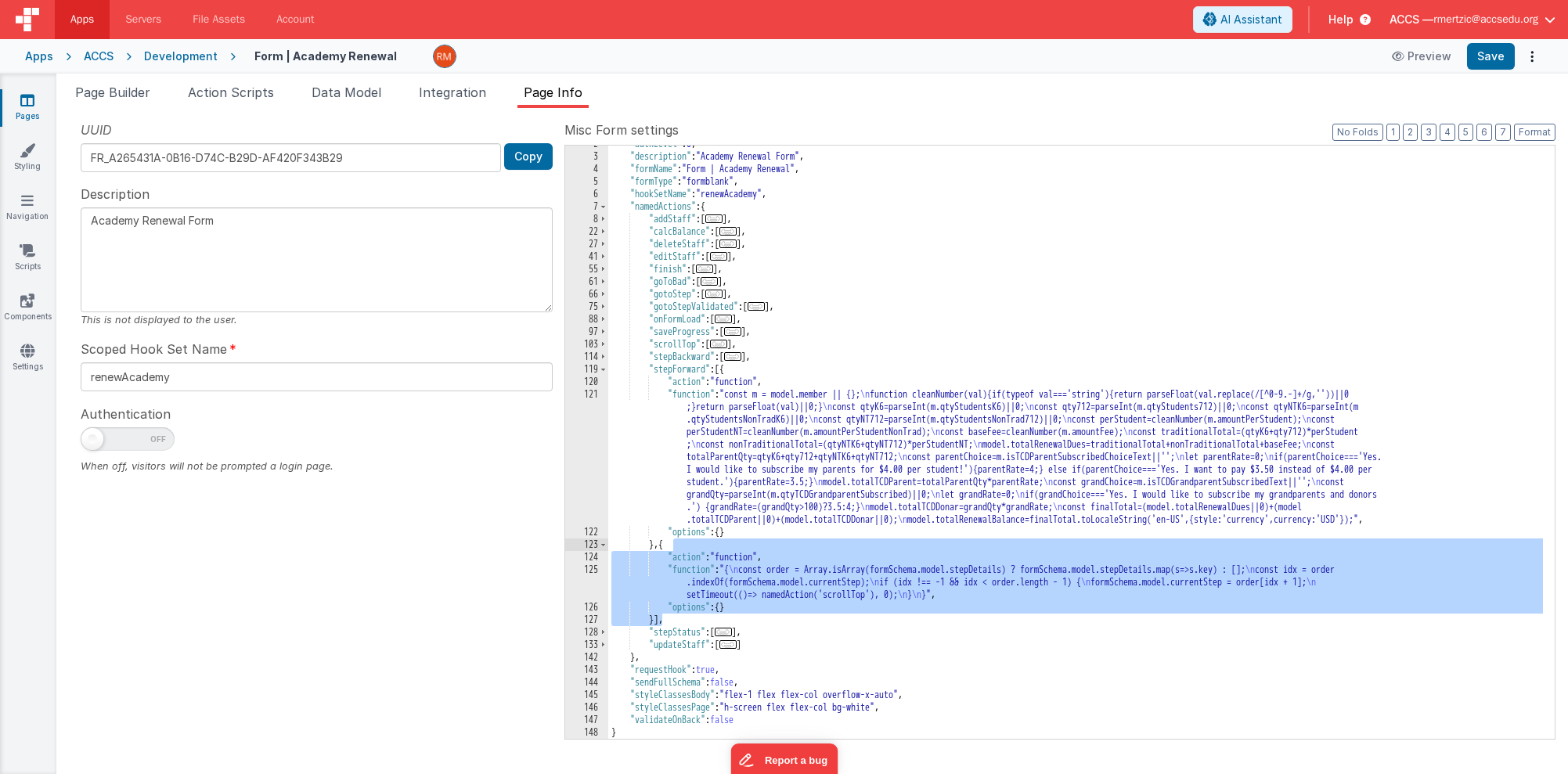 drag, startPoint x: 661, startPoint y: 621, endPoint x: 673, endPoint y: 549, distance: 72.99315 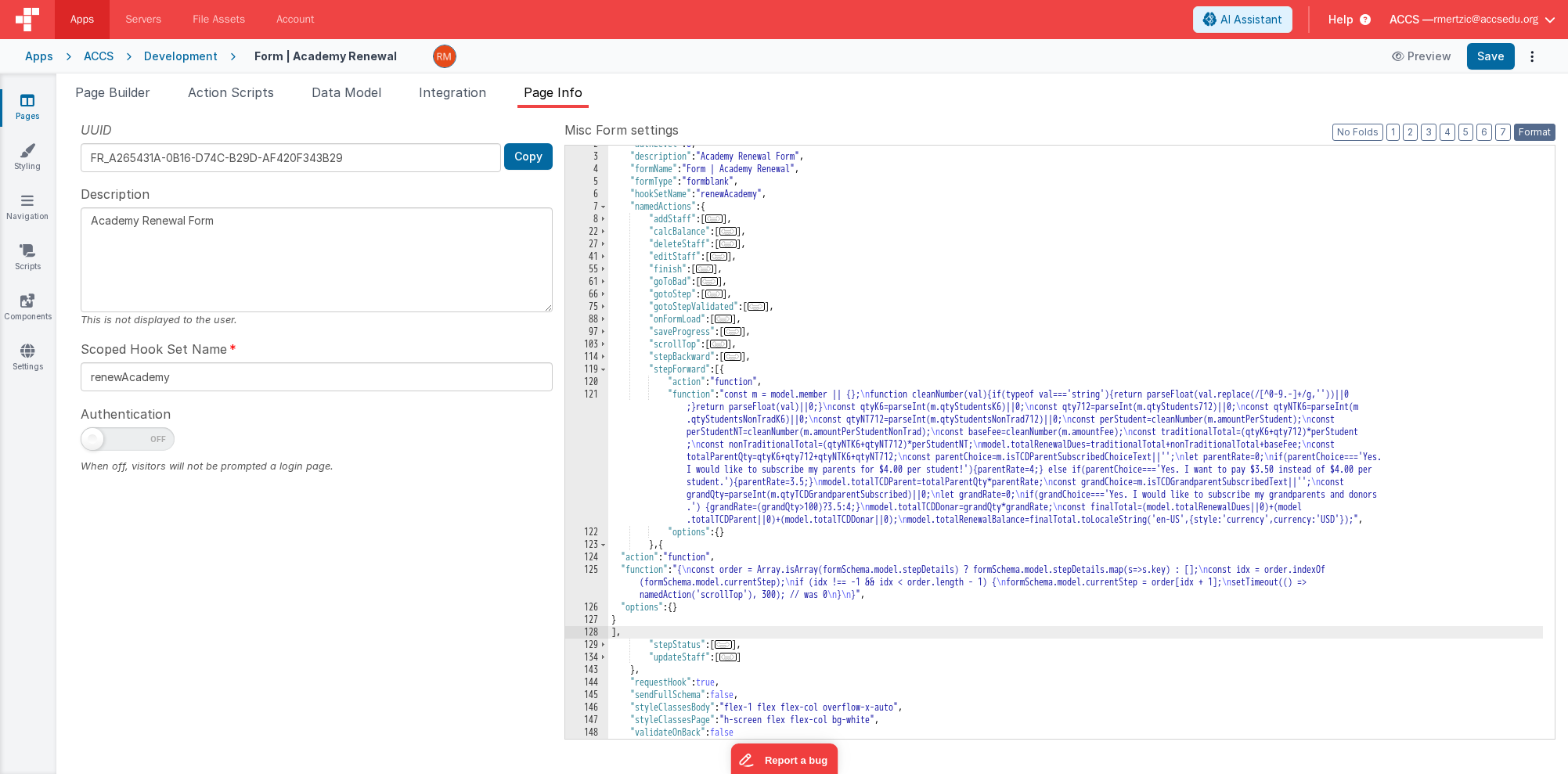 click on "Format" at bounding box center [1534, 132] 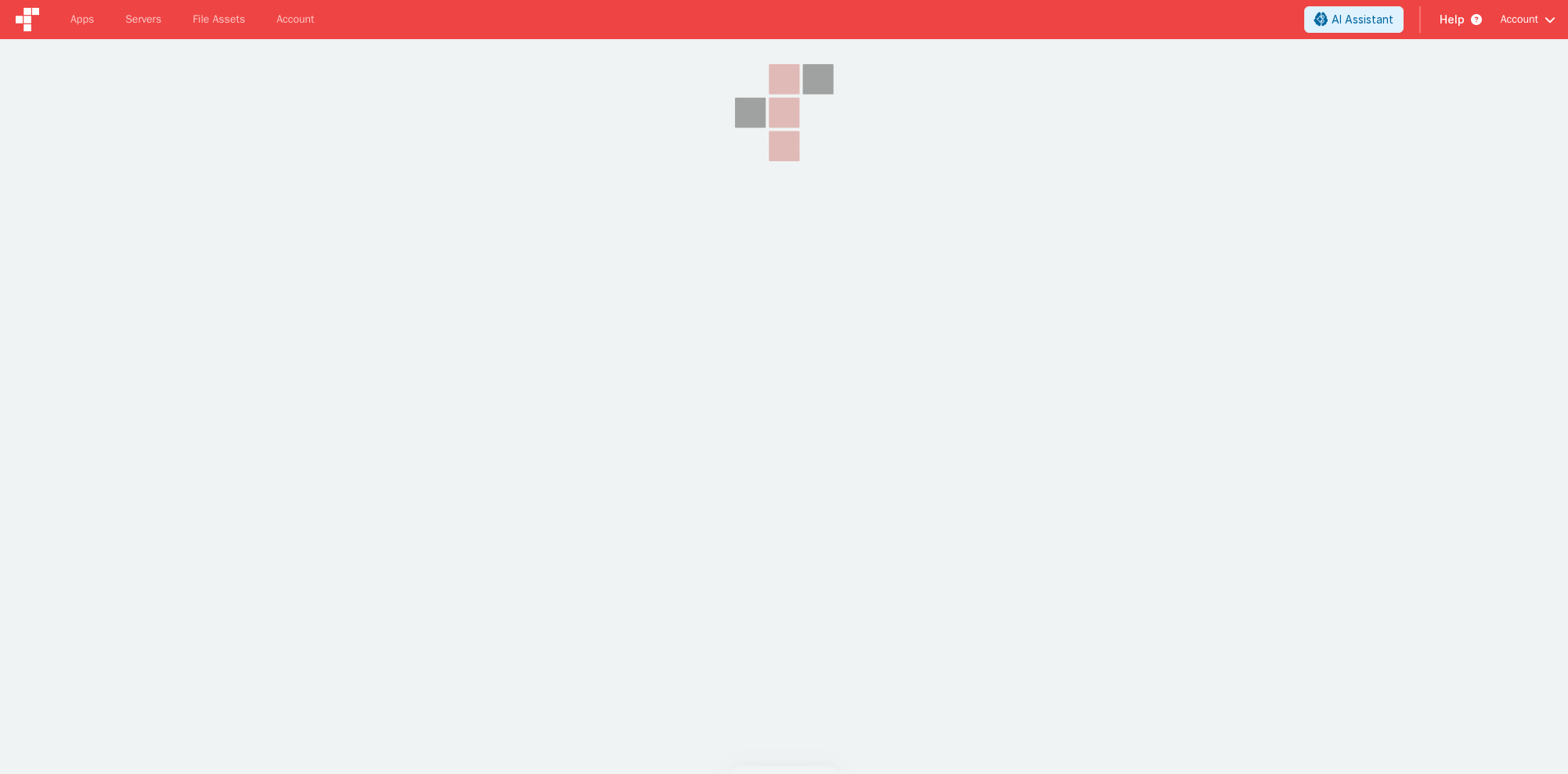 scroll, scrollTop: 0, scrollLeft: 0, axis: both 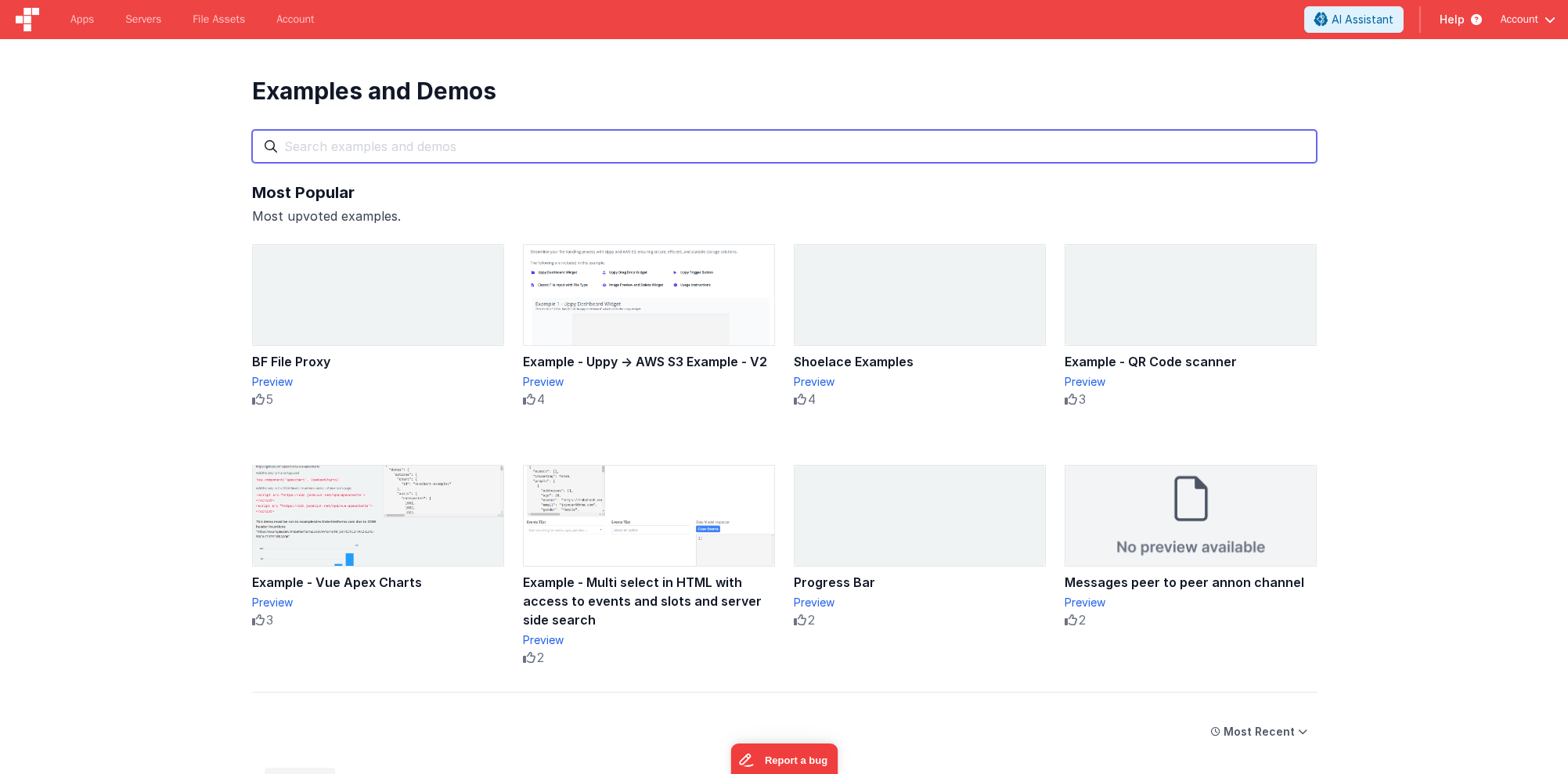 click at bounding box center (784, 146) 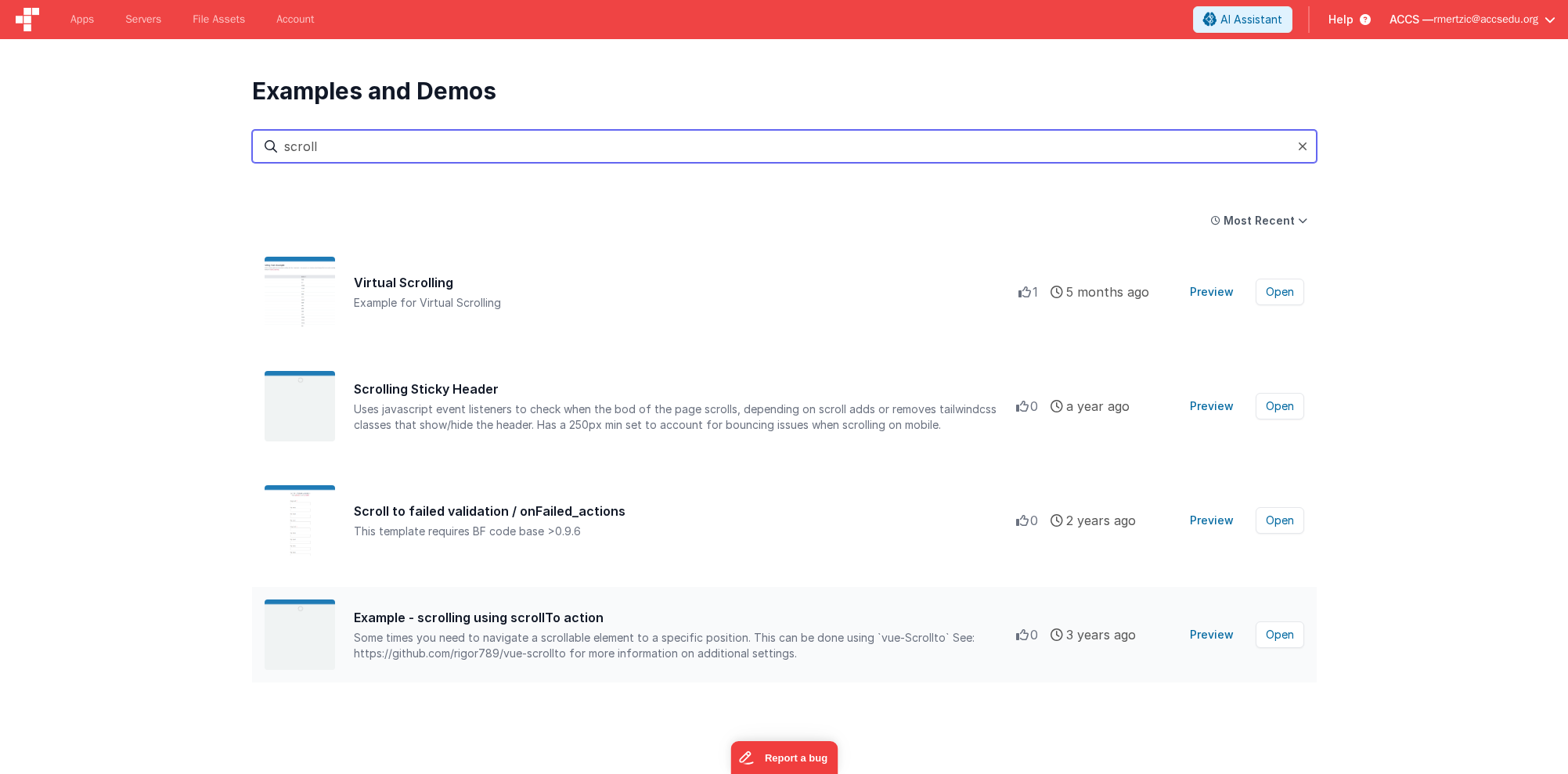 type on "scroll" 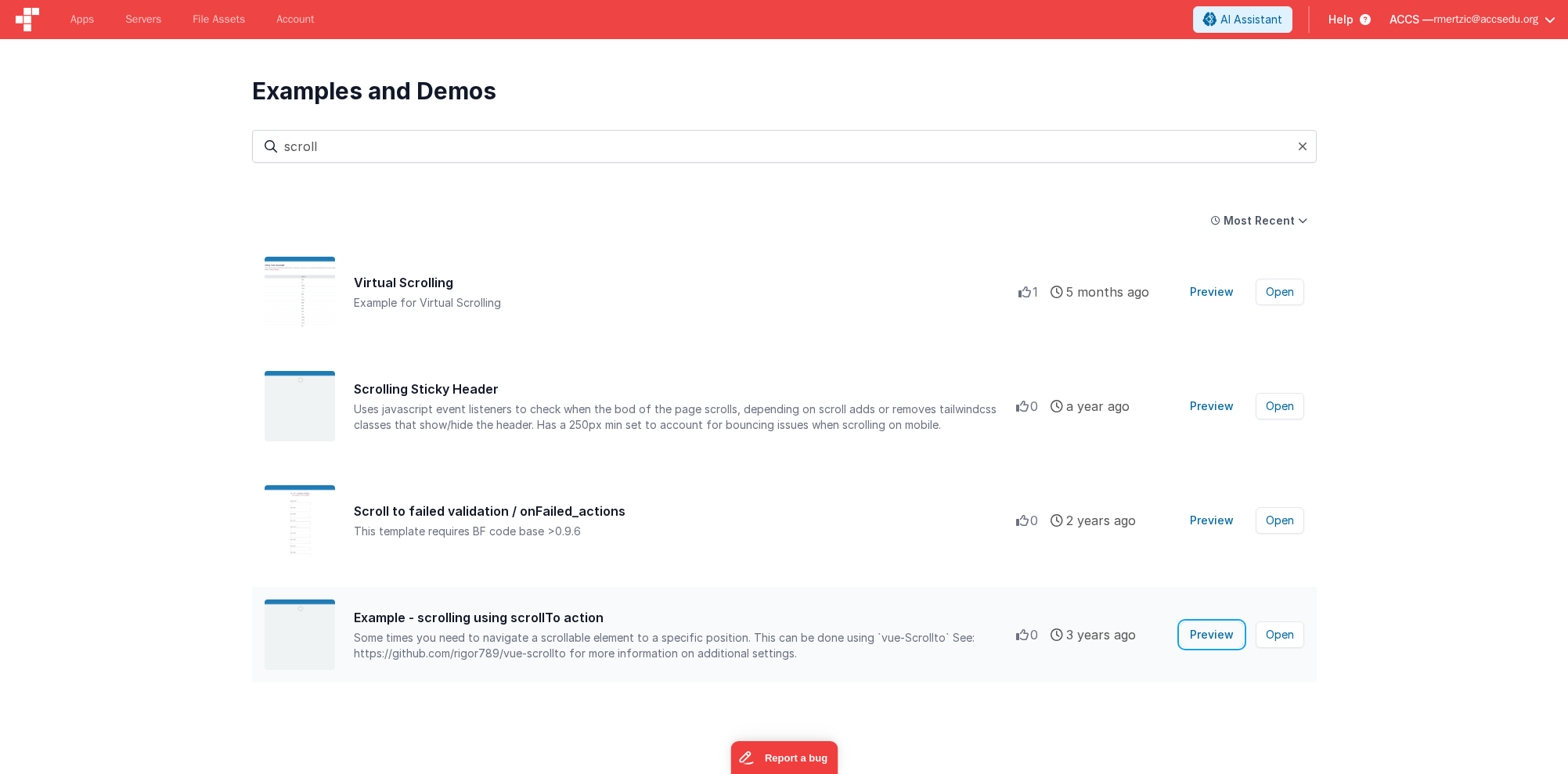 click on "Preview" at bounding box center [1212, 635] 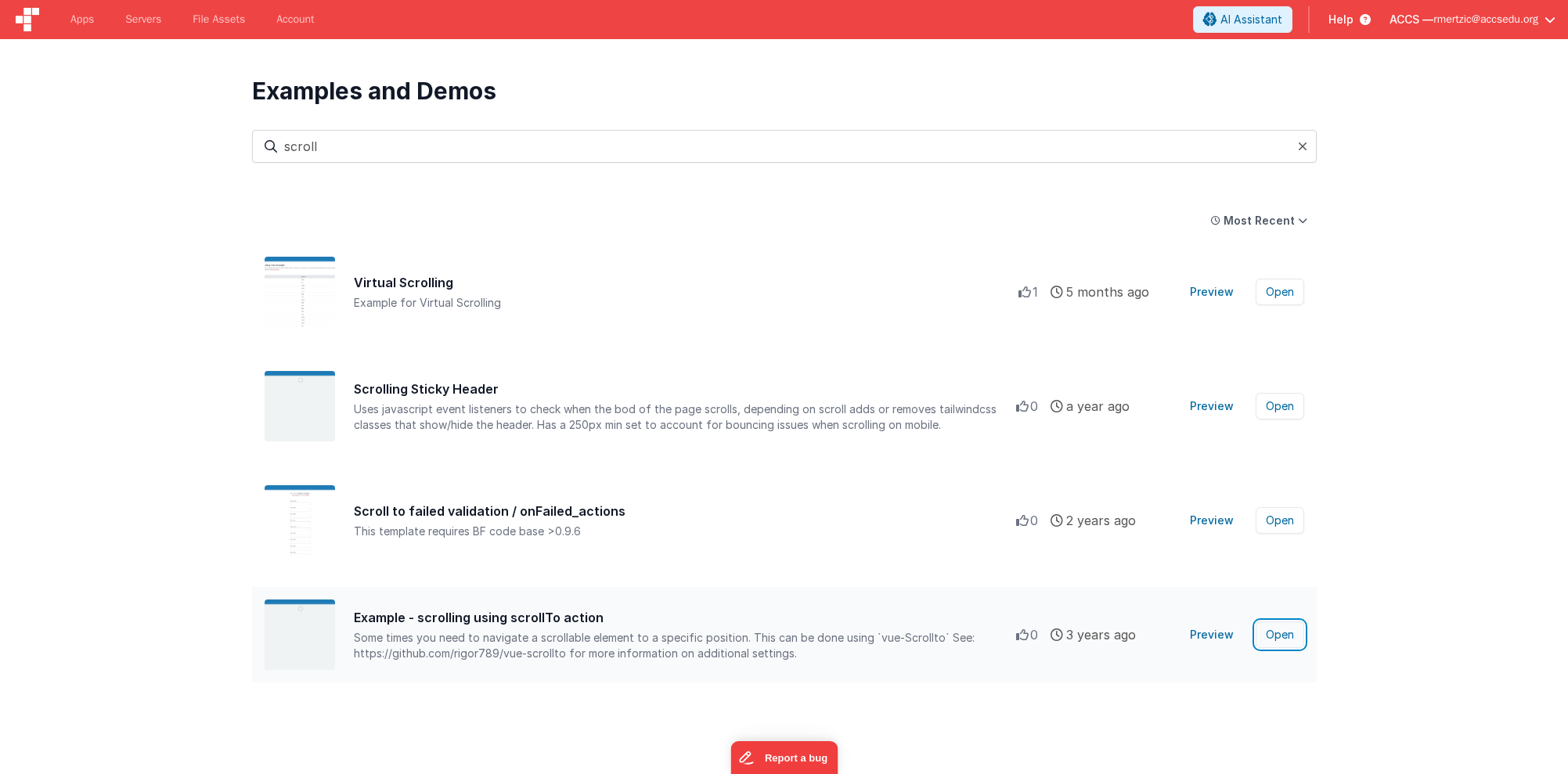 click on "Open" at bounding box center (1280, 635) 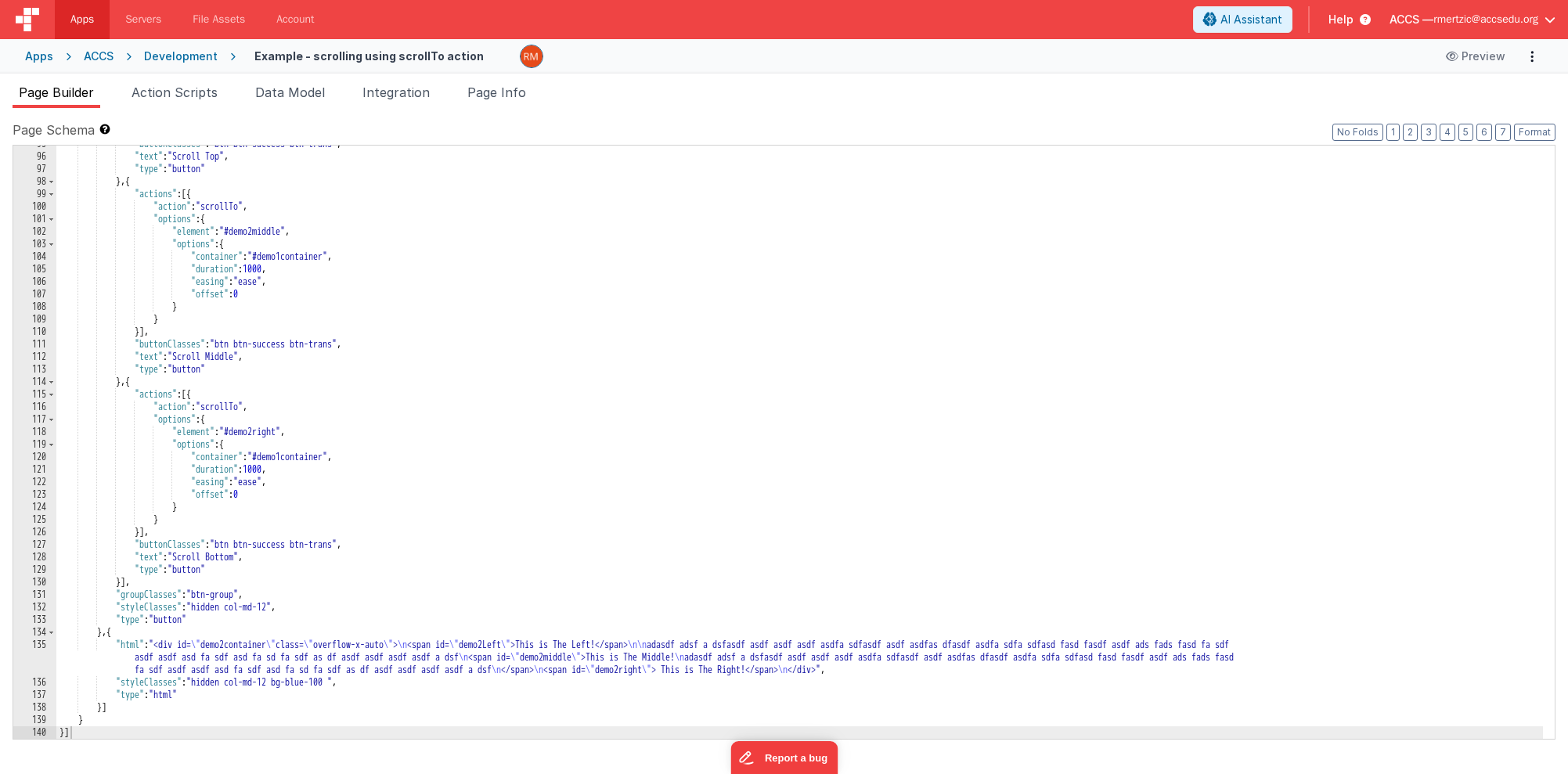 scroll, scrollTop: 1197, scrollLeft: 0, axis: vertical 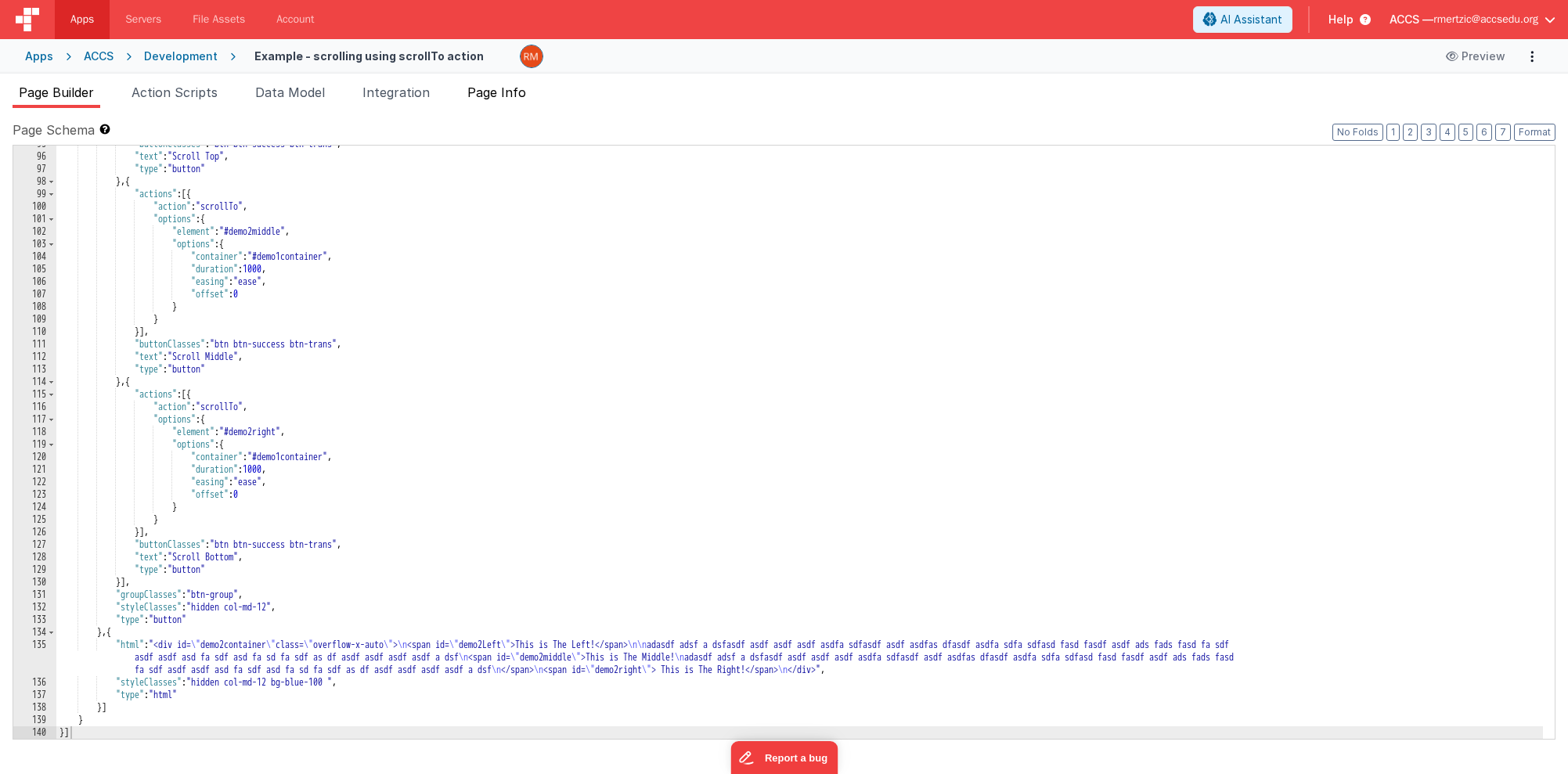 click on "Page Info" at bounding box center [496, 92] 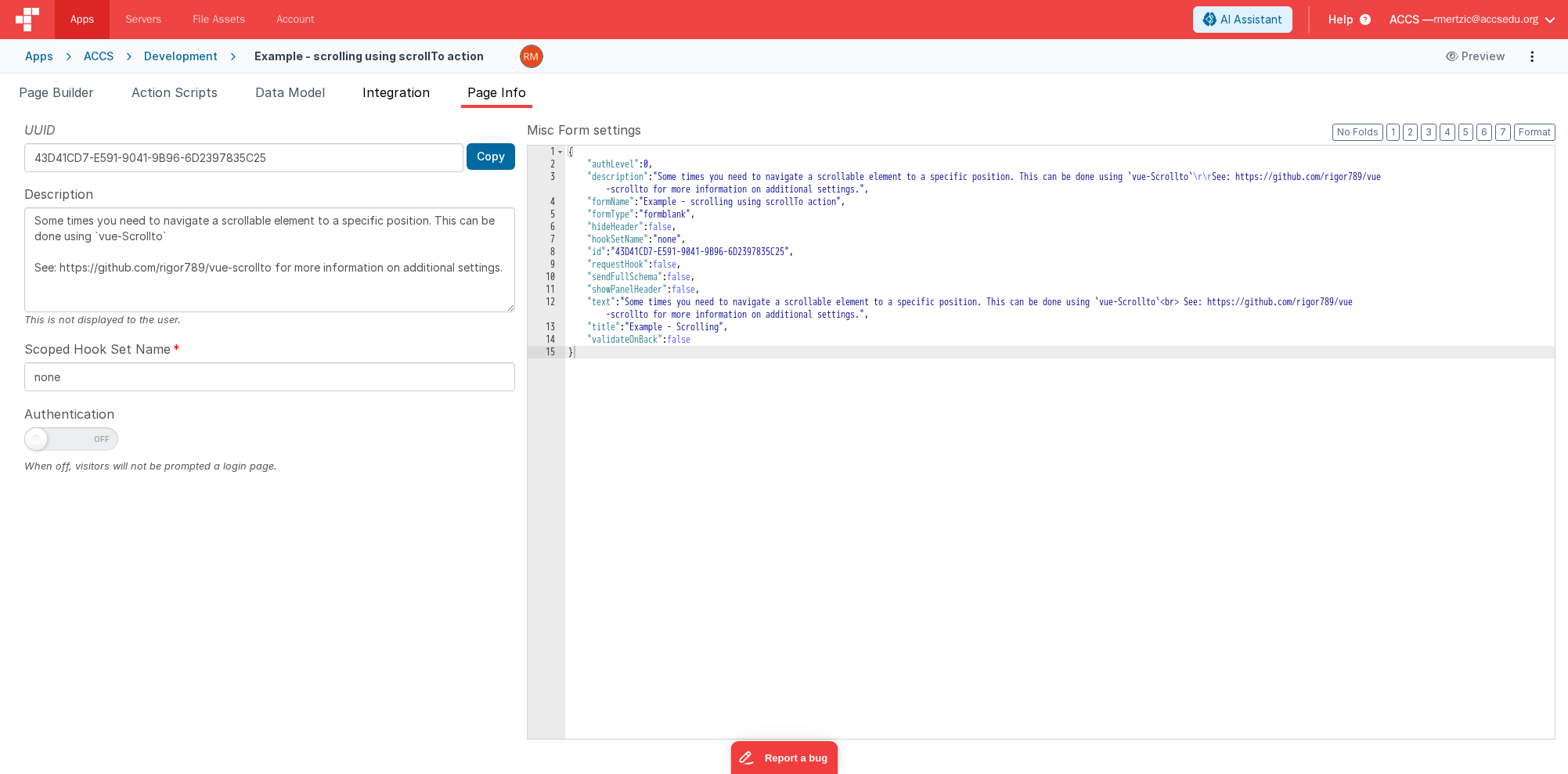 click on "Integration" at bounding box center [396, 95] 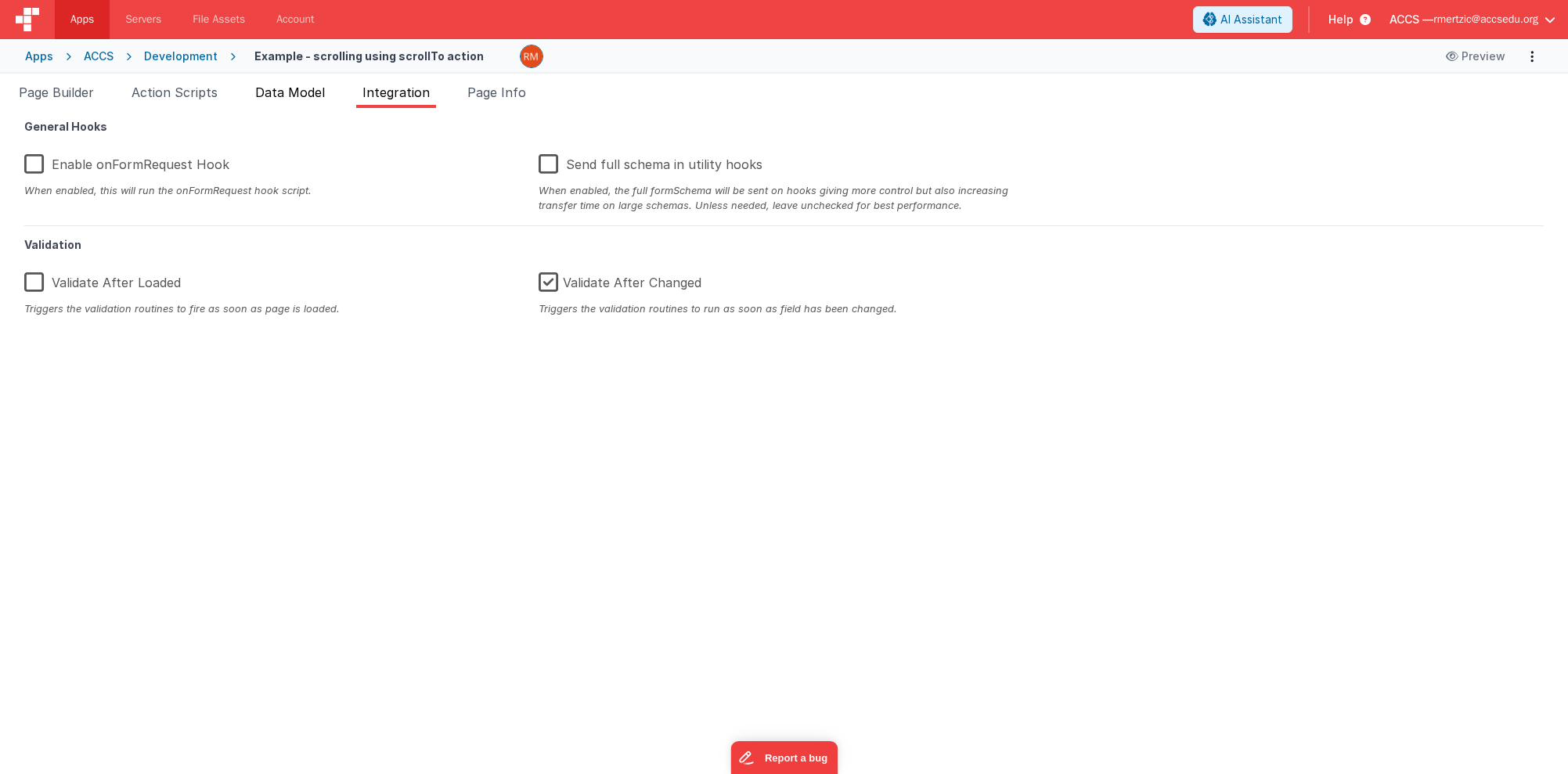 click on "Data Model" at bounding box center (290, 95) 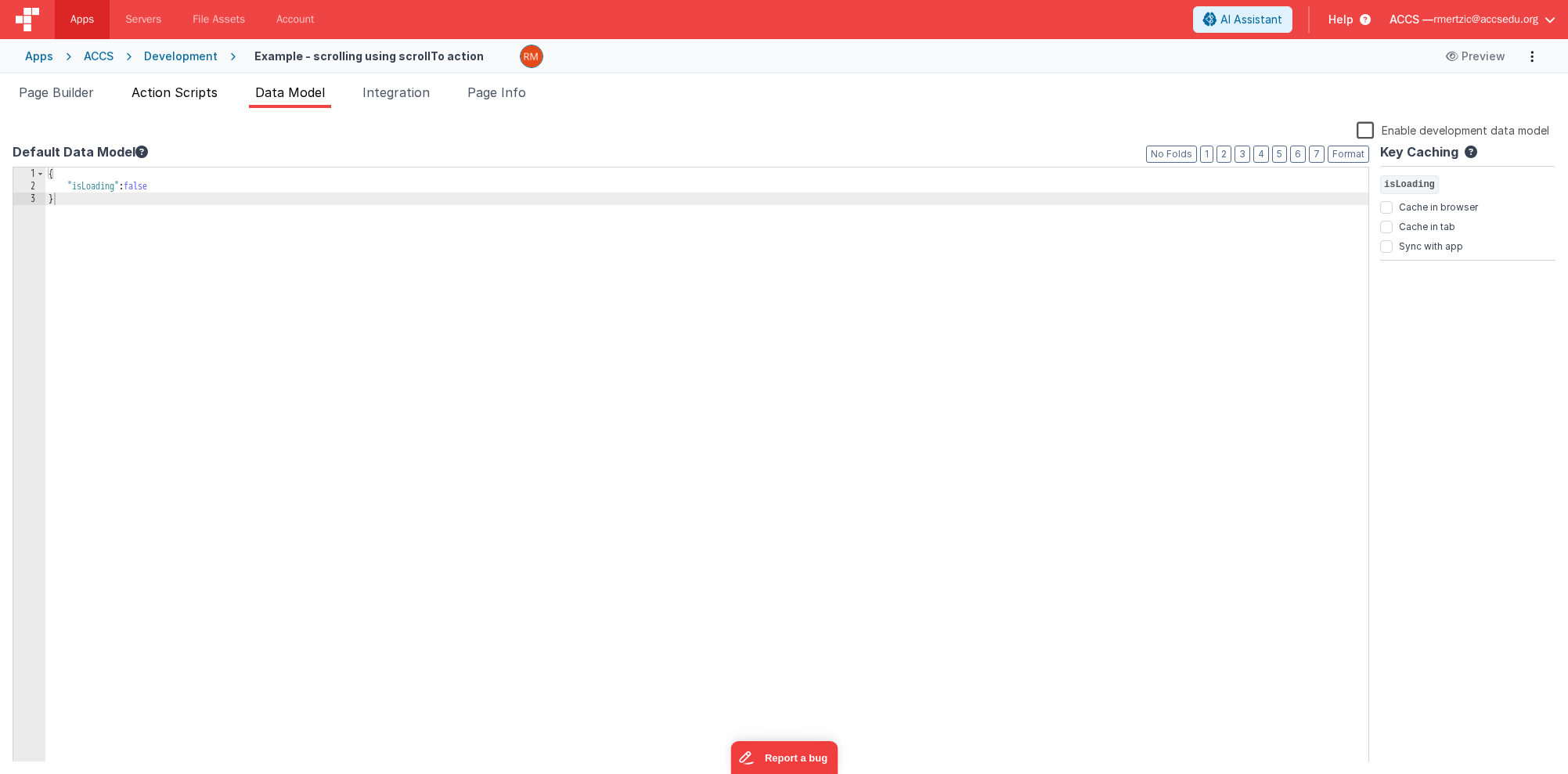 click on "Action Scripts" at bounding box center (175, 95) 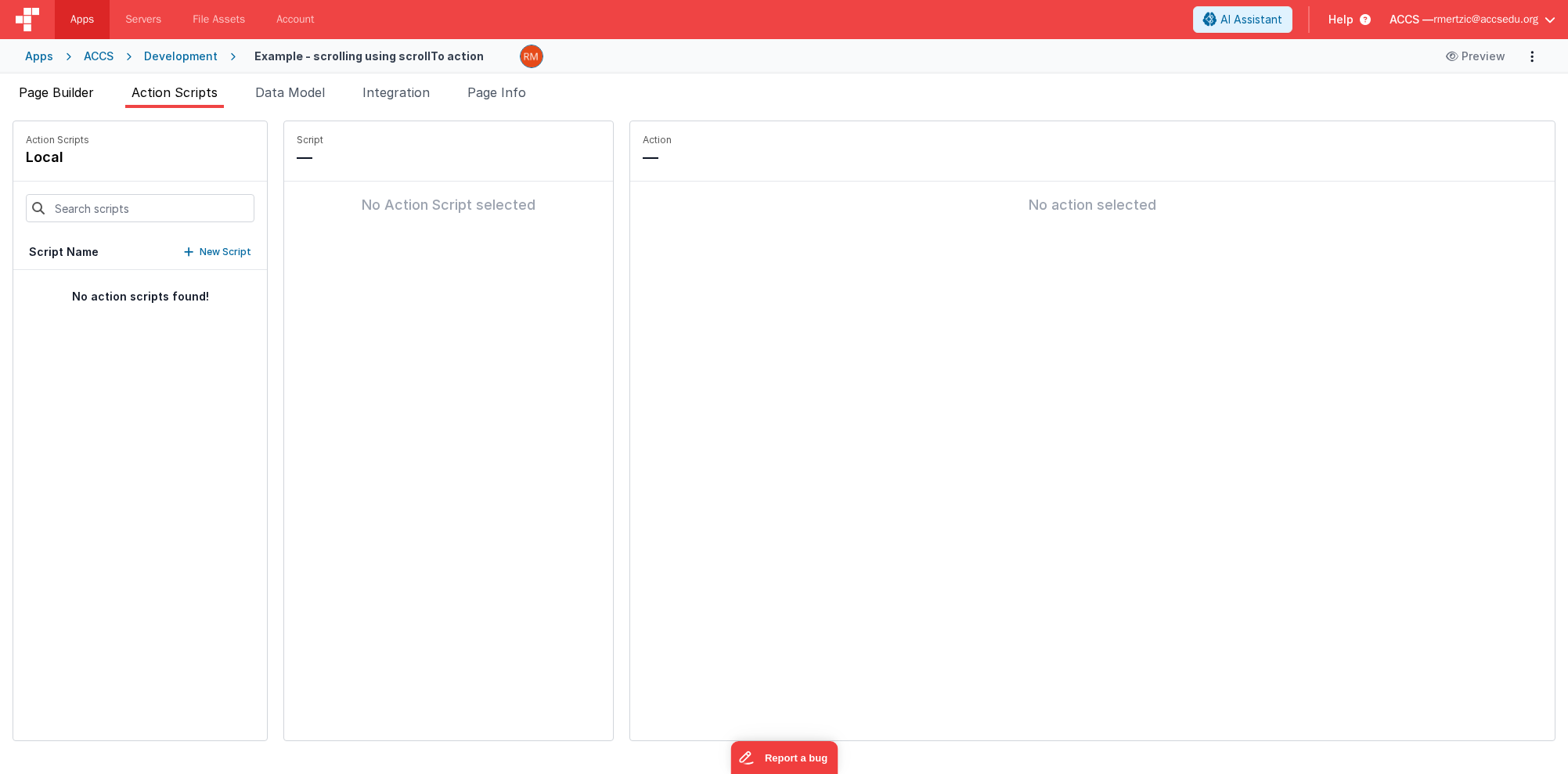 click on "Page Builder" at bounding box center [56, 95] 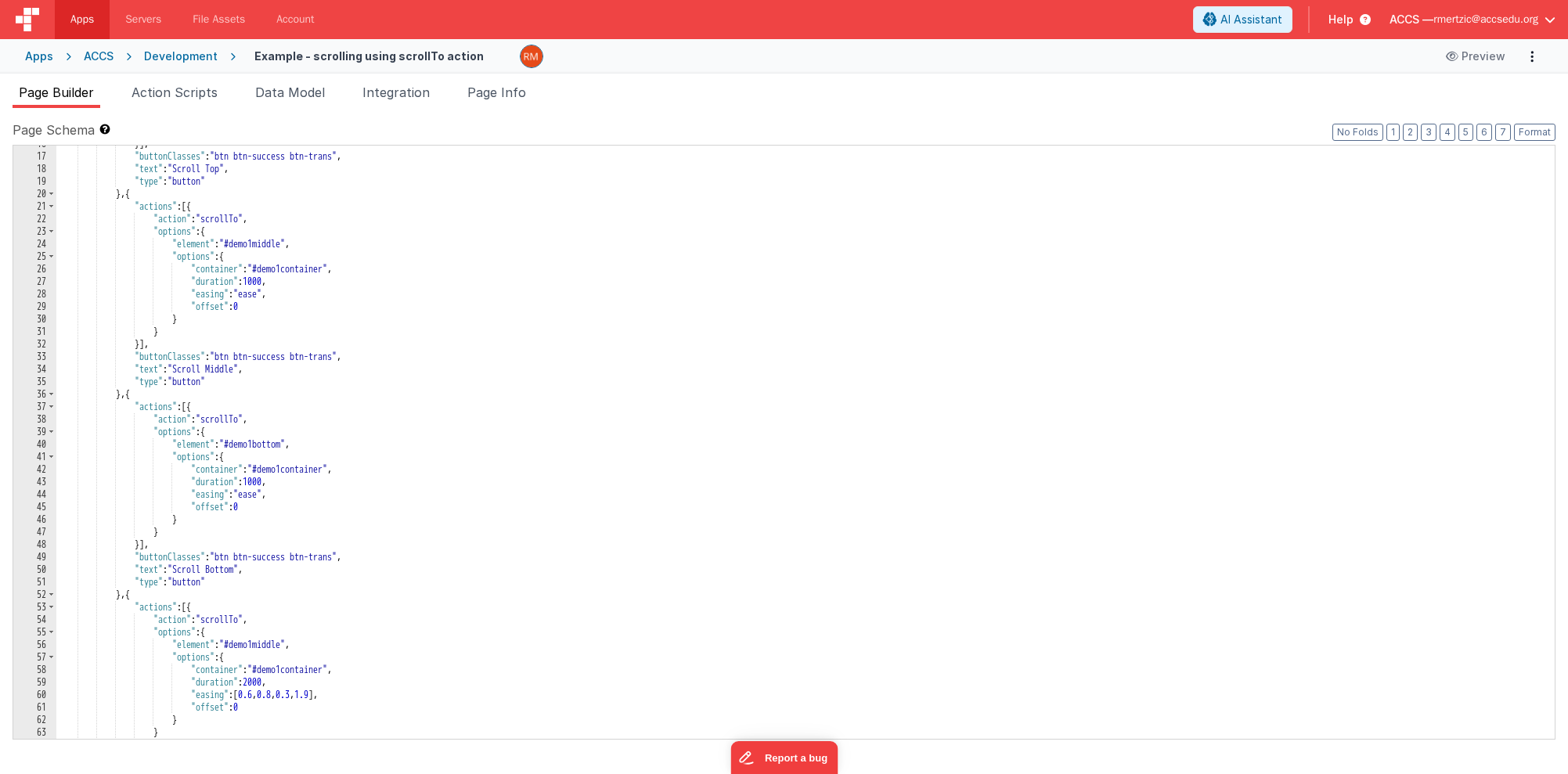 scroll, scrollTop: 0, scrollLeft: 0, axis: both 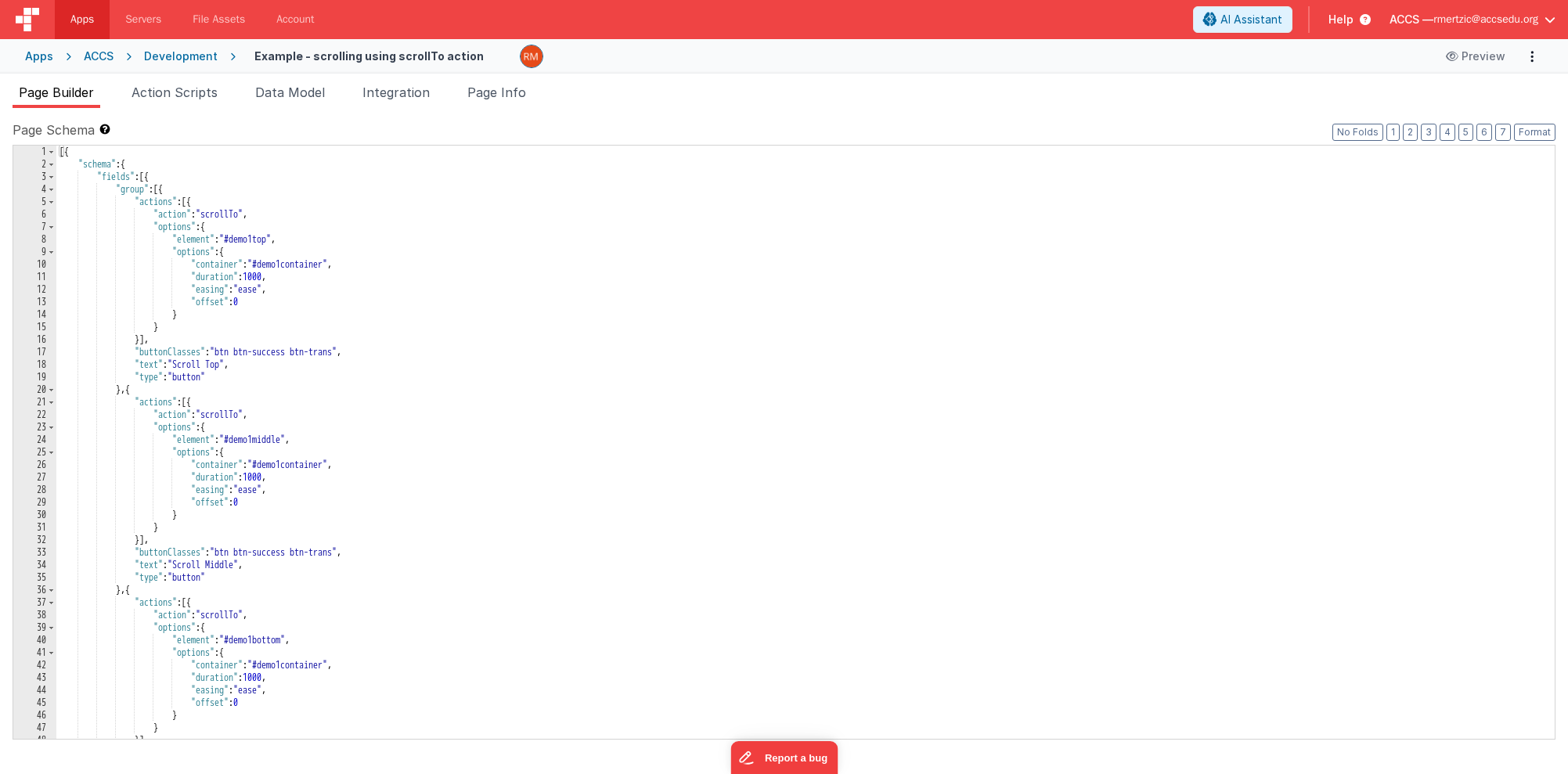 click on "[{      "schema" :  {           "fields" :  [{                "group" :  [{                     "actions" :  [{                          "action" :  "scrollTo" ,                          "options" :  {                               "element" :  "#demo1top" ,                               "options" :  {                                    "container" :  "#demo1container" ,                                    "duration" :  1000 ,                                    "easing" :  "ease" ,                                    "offset" :  0                               }                          }                     }] ,                     "buttonClasses" :  "btn btn-success btn-trans" ,                     "text" :  "Scroll Top" ,                     "type" :  "button"                } ,  {                     "actions" :  [{                          "action" :  "scrollTo" ,                          "options" :  {                               "element" :  "#demo1middle" ,                               "options" :  {" at bounding box center (799, 455) 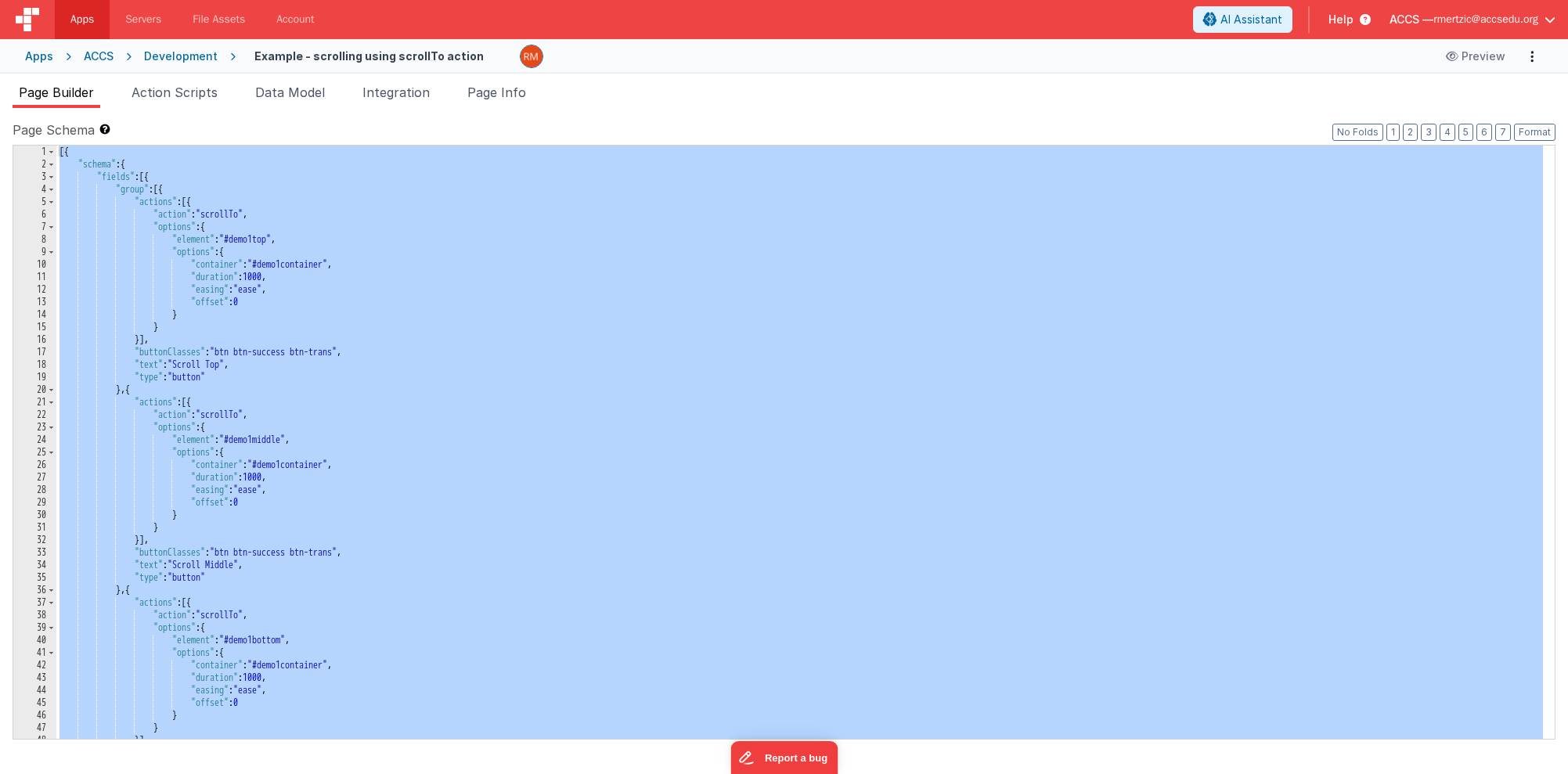 scroll, scrollTop: 0, scrollLeft: 0, axis: both 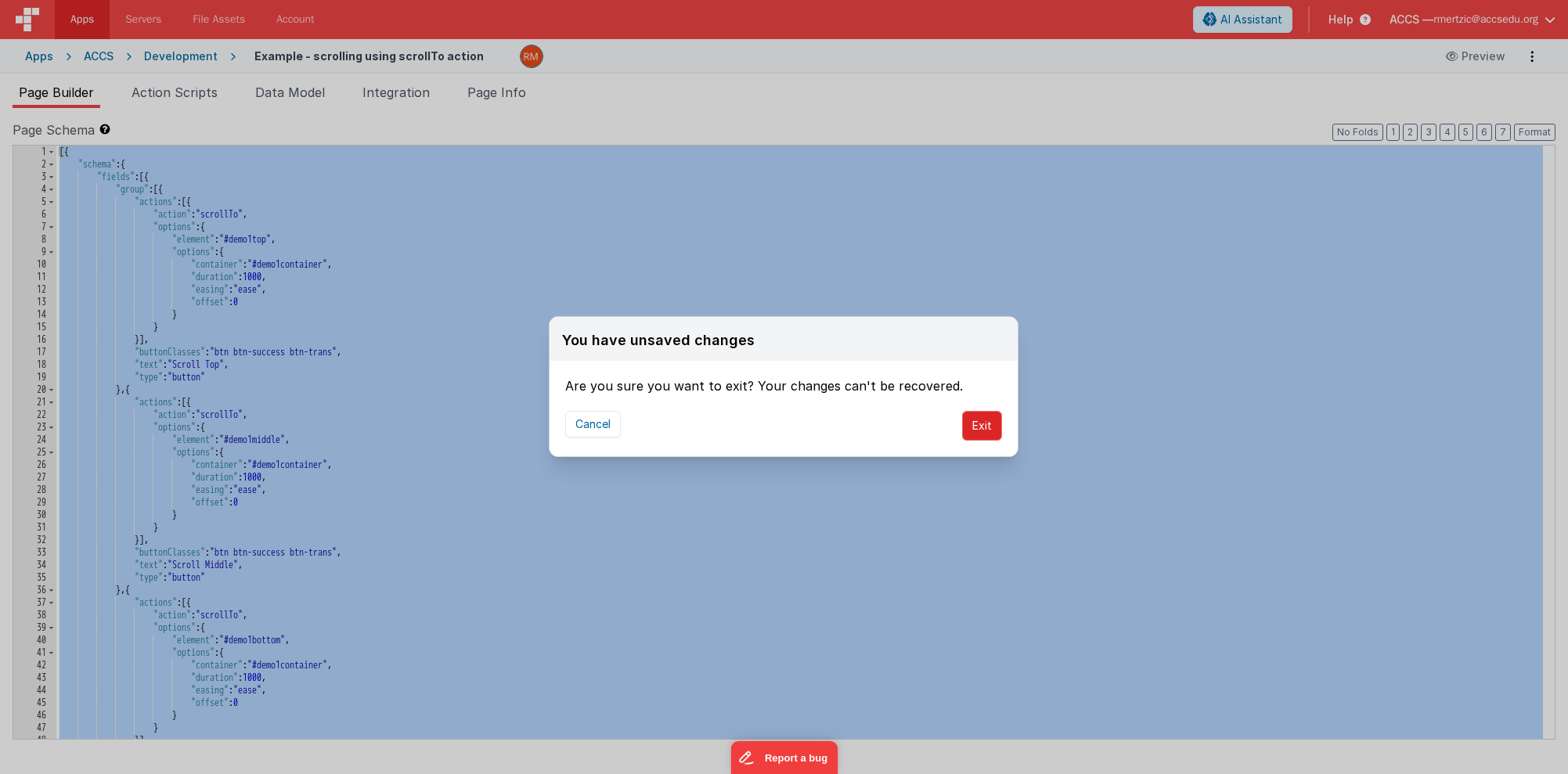 click on "Exit" at bounding box center [982, 426] 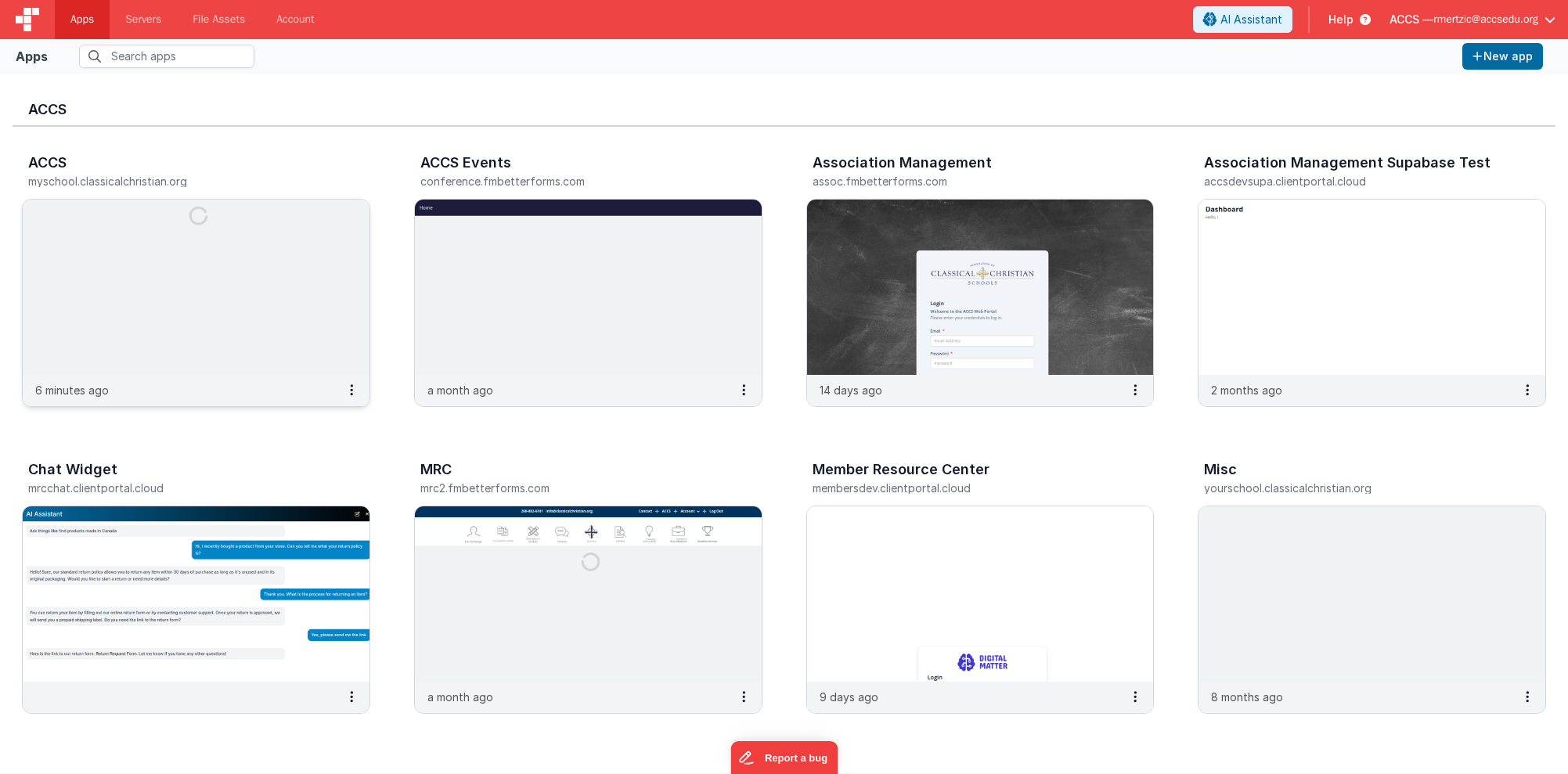 click at bounding box center (196, 287) 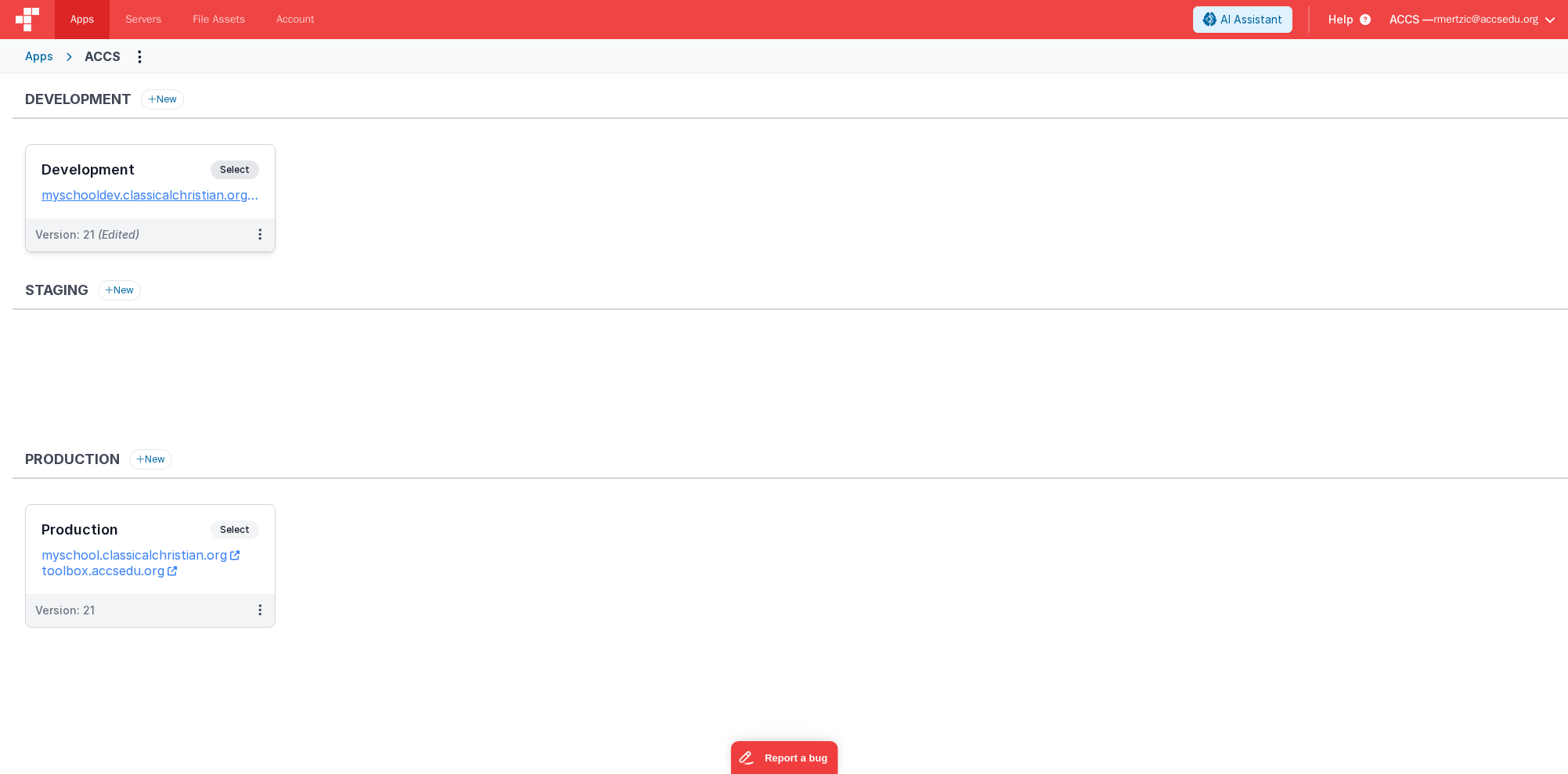 click on "Development
Select" at bounding box center [150, 174] 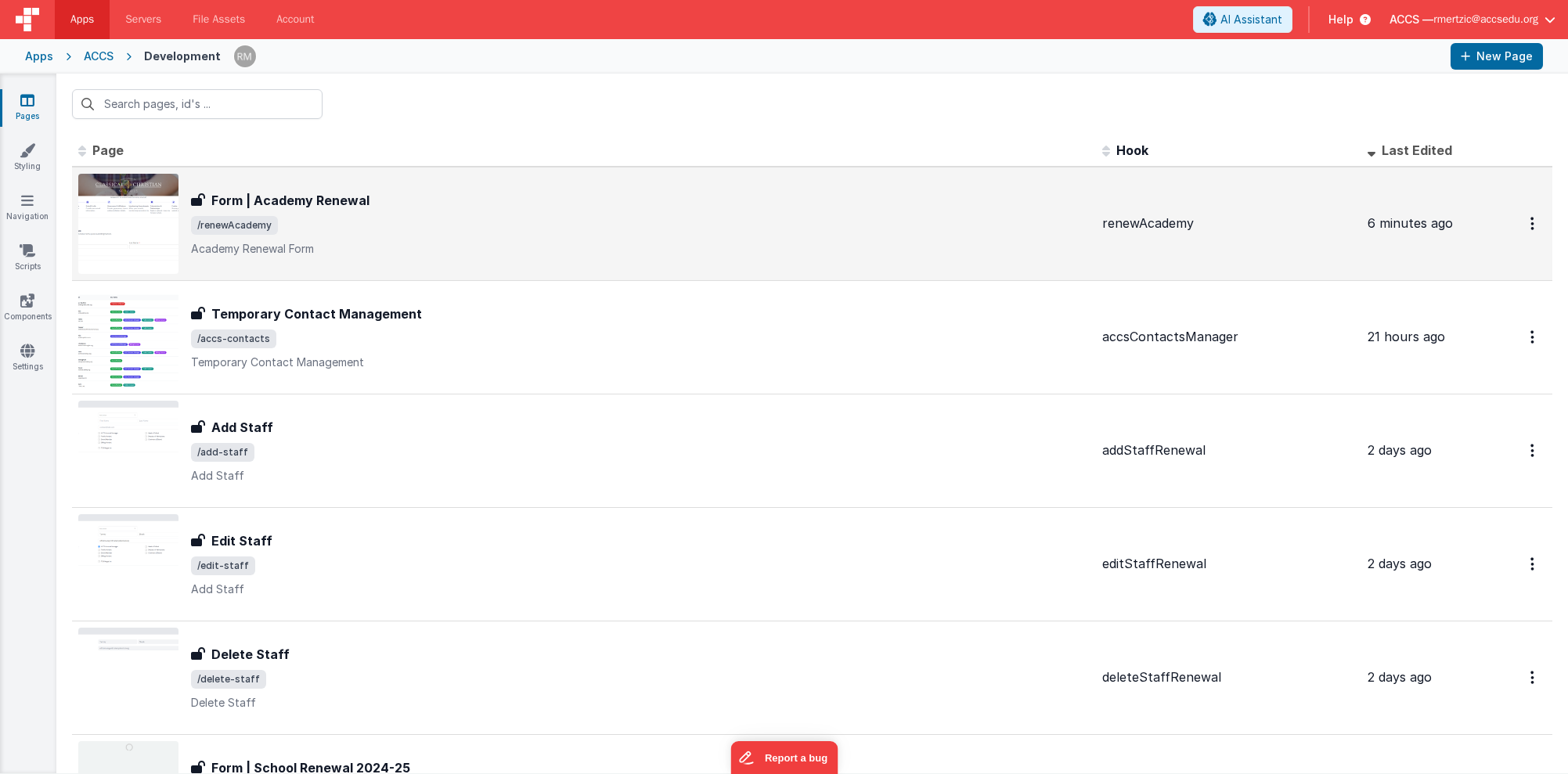 click on "Form | Academy Renewal
Form | Academy Renewal
/renewAcademy   Academy Renewal Form" at bounding box center (640, 224) 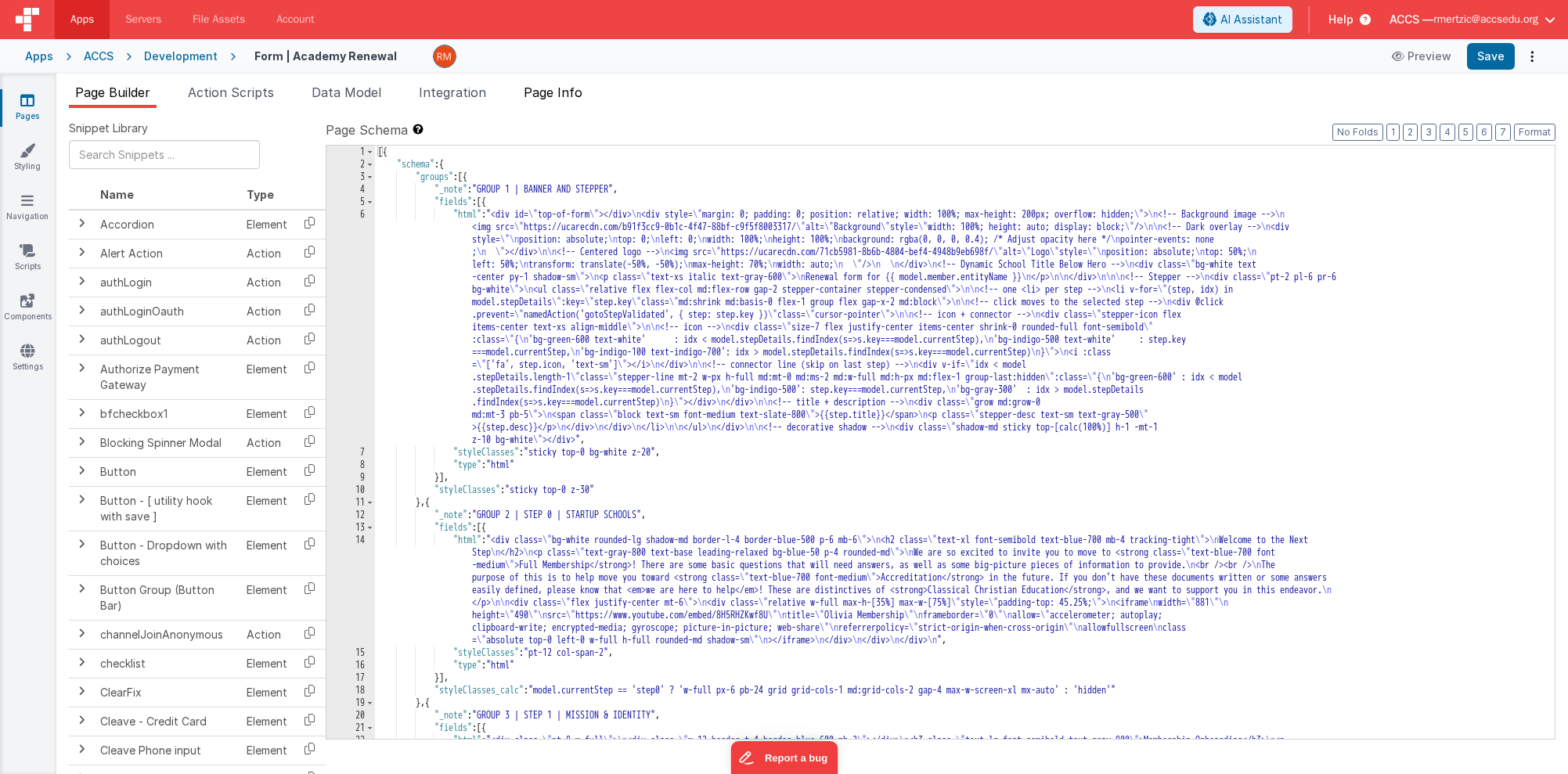 click on "Page Info" at bounding box center (553, 92) 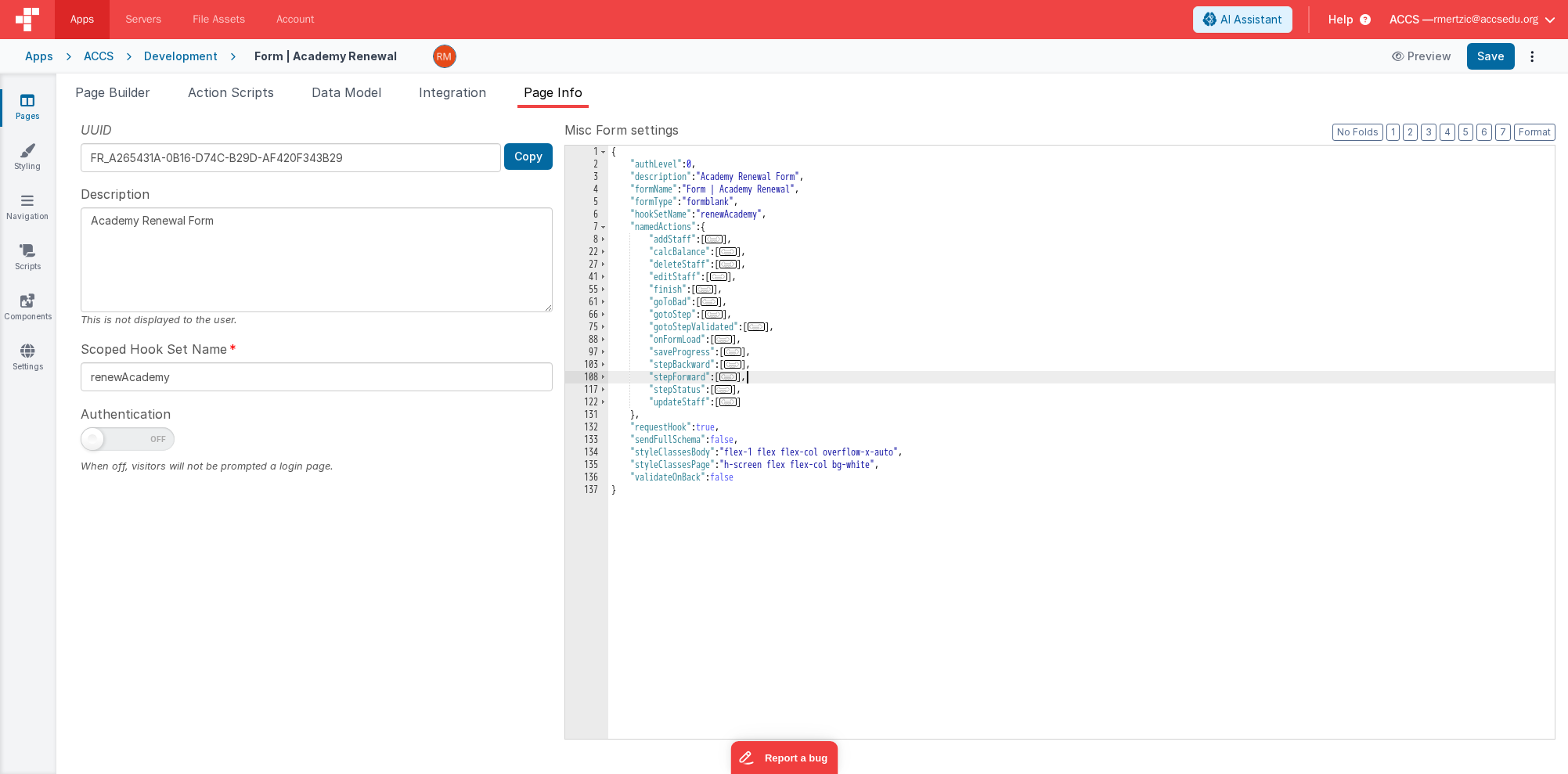 click on "..." at bounding box center (728, 376) 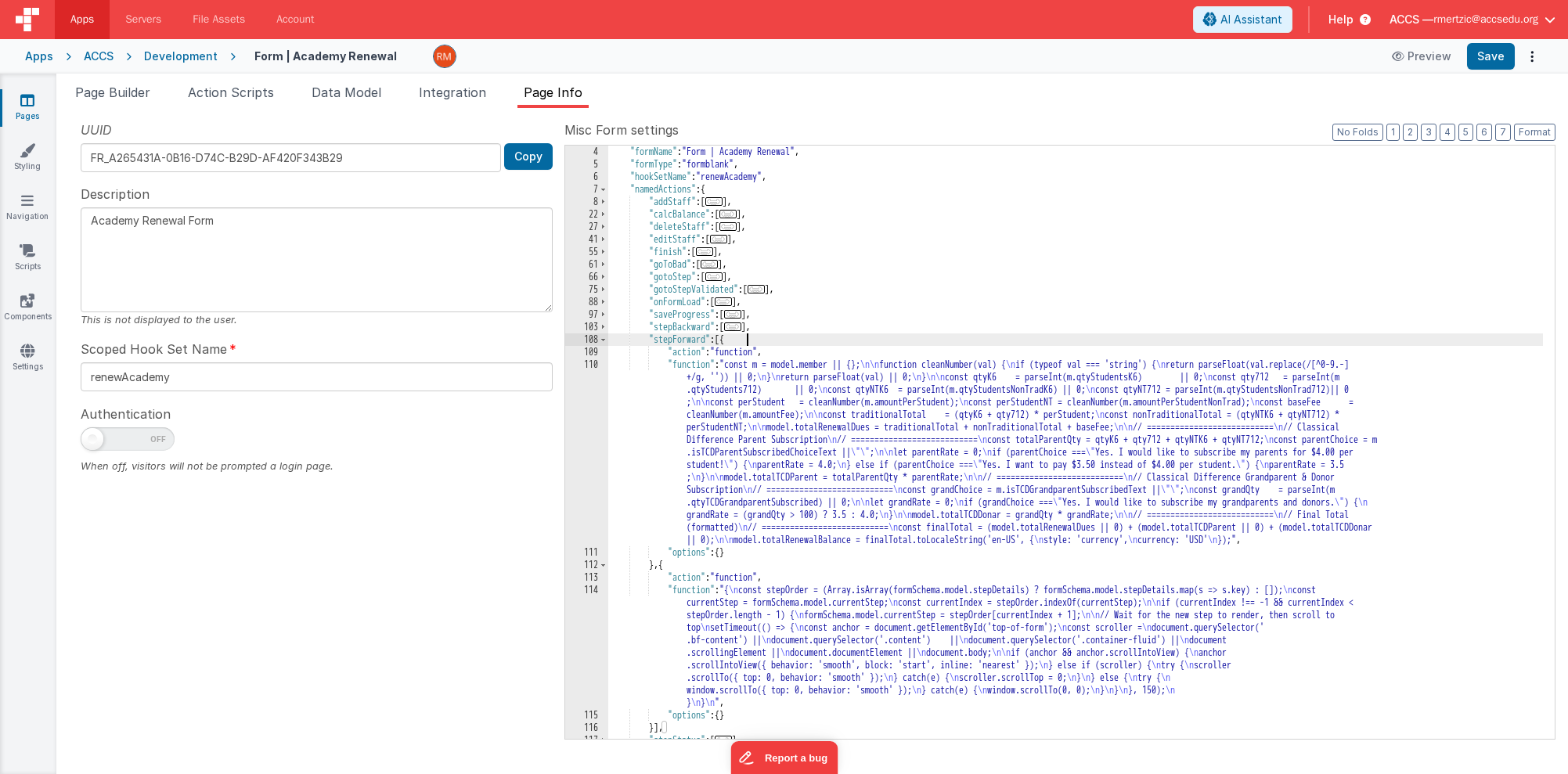 scroll, scrollTop: 146, scrollLeft: 0, axis: vertical 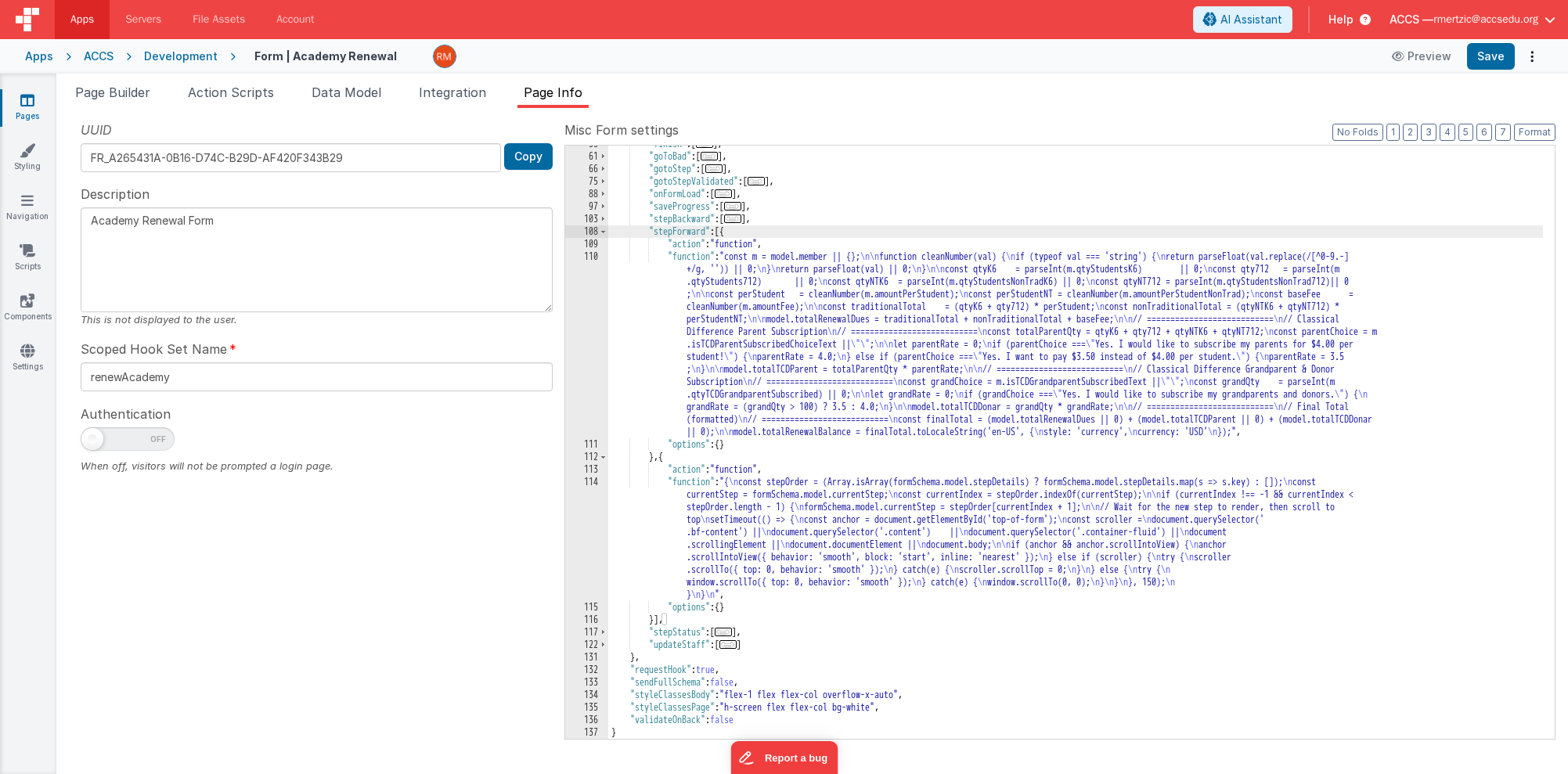 click on ""finish" :  [ ... ] ,           "goToBad" :  [ ... ] ,           "gotoStep" :  [ ... ] ,           "gotoStepValidated" :  [ ... ] ,           "onFormLoad" :  [ ... ] ,           "saveProgress" :  [ ... ] ,           "stepBackward" :  [ ... ] ,           "stepForward" :  [{                "action" :  "function" ,                "function" :  "const m = model.member || {}; \n\n function cleanNumber(val) { \n   if (typeof val === 'string') { \n     return parseFloat(val.replace(/[^0-9.-]                  +/g, '')) || 0; \n   } \n   return parseFloat(val) || 0; \n } \n\n const qtyK6    = parseInt(m.qtyStudentsK6)        || 0; \n const qty712   = parseInt(m                  .qtyStudents712)       || 0; \n const qtyNTK6  = parseInt(m.qtyStudentsNonTradK6) || 0; \n const qtyNT712 = parseInt(m.qtyStudentsNonTrad712)|| 0                  ; \n\n const perStudent   = cleanNumber(m.amountPerStudent); \n const perStudentNT = cleanNumber(m.amountPerStudentNonTrad);" at bounding box center [1076, 447] 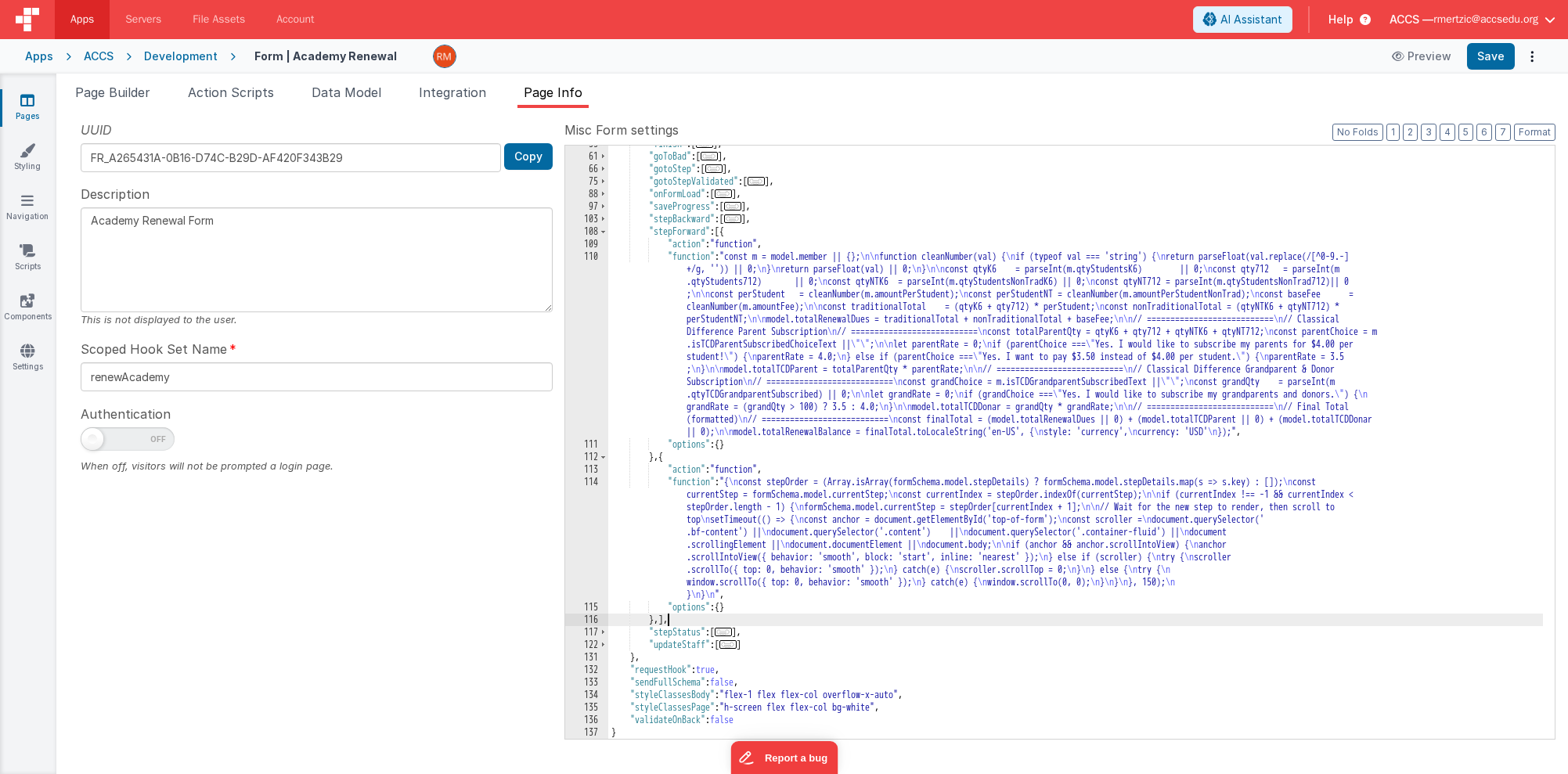 type 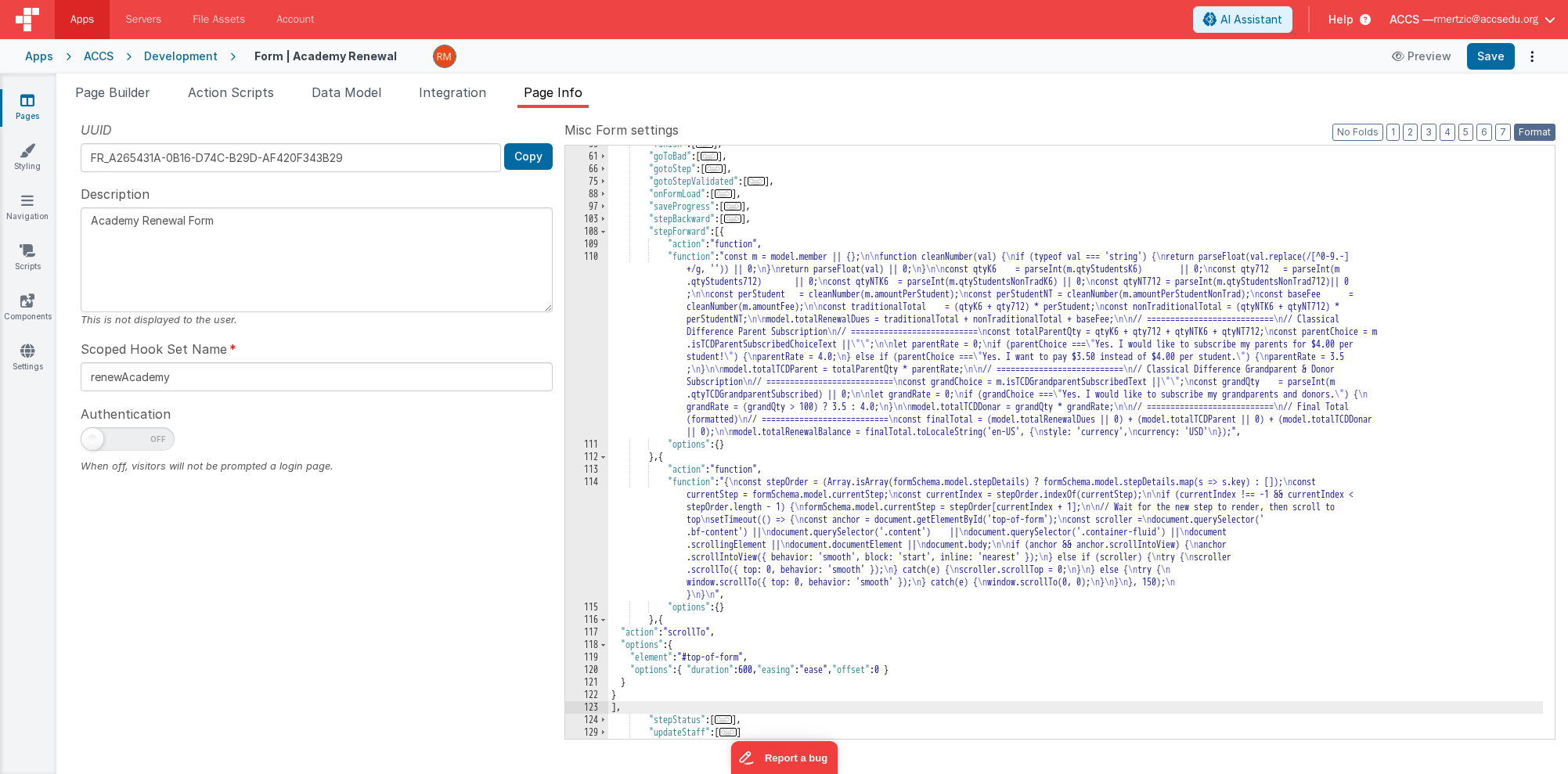 click on "Format" at bounding box center [1534, 132] 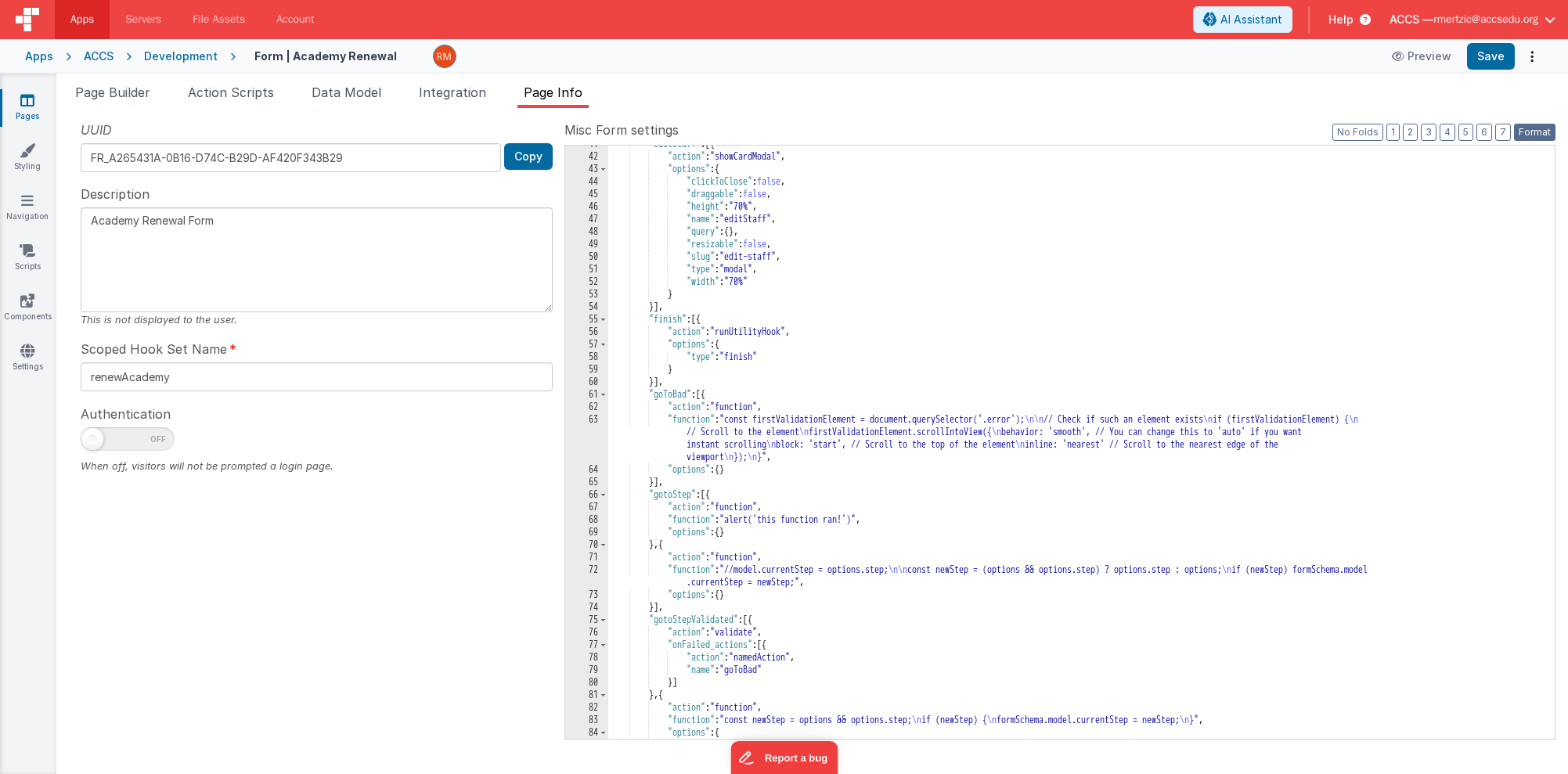 scroll, scrollTop: 684, scrollLeft: 0, axis: vertical 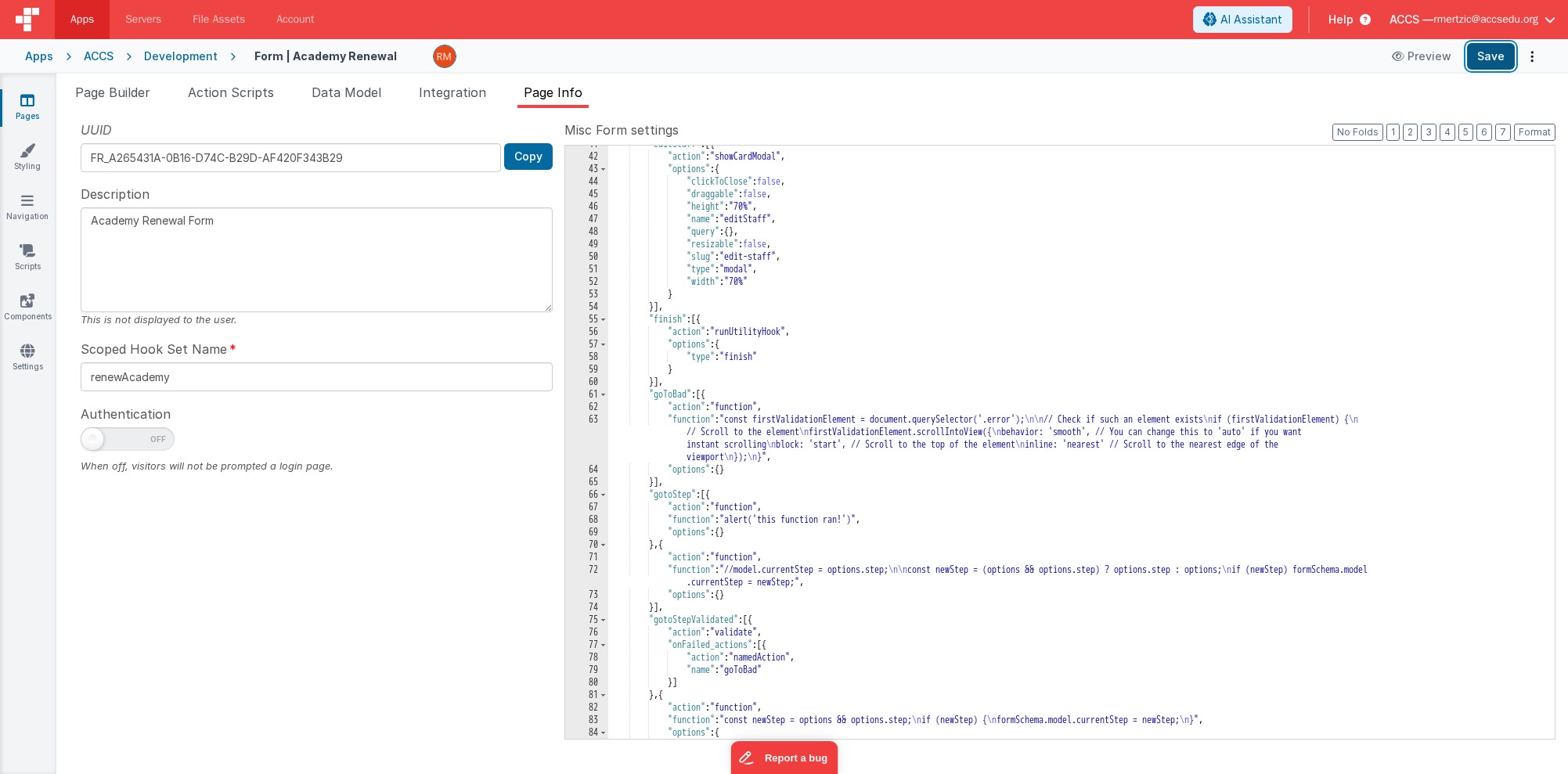 click on "Save" at bounding box center [1491, 56] 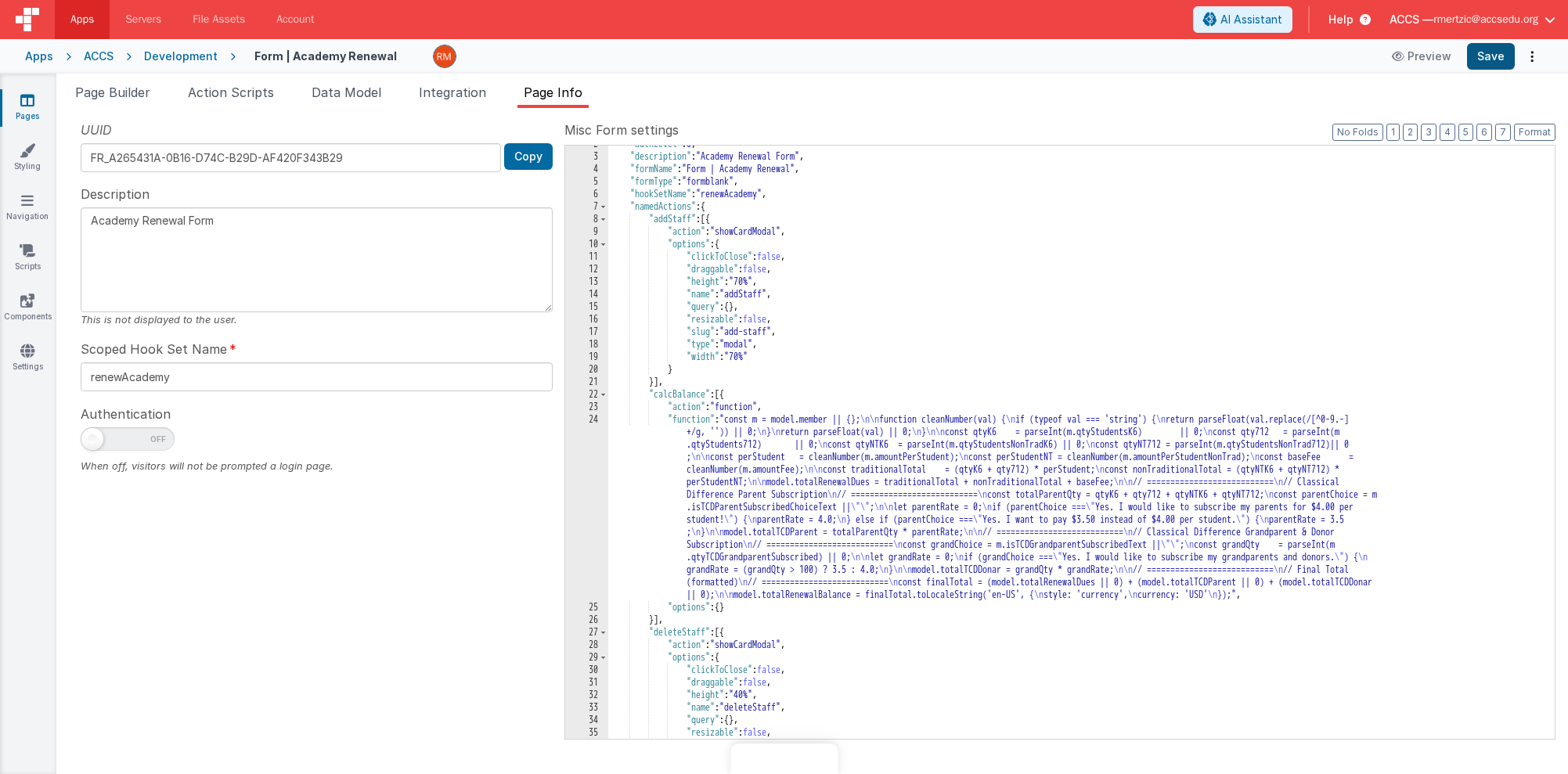 scroll, scrollTop: 0, scrollLeft: 0, axis: both 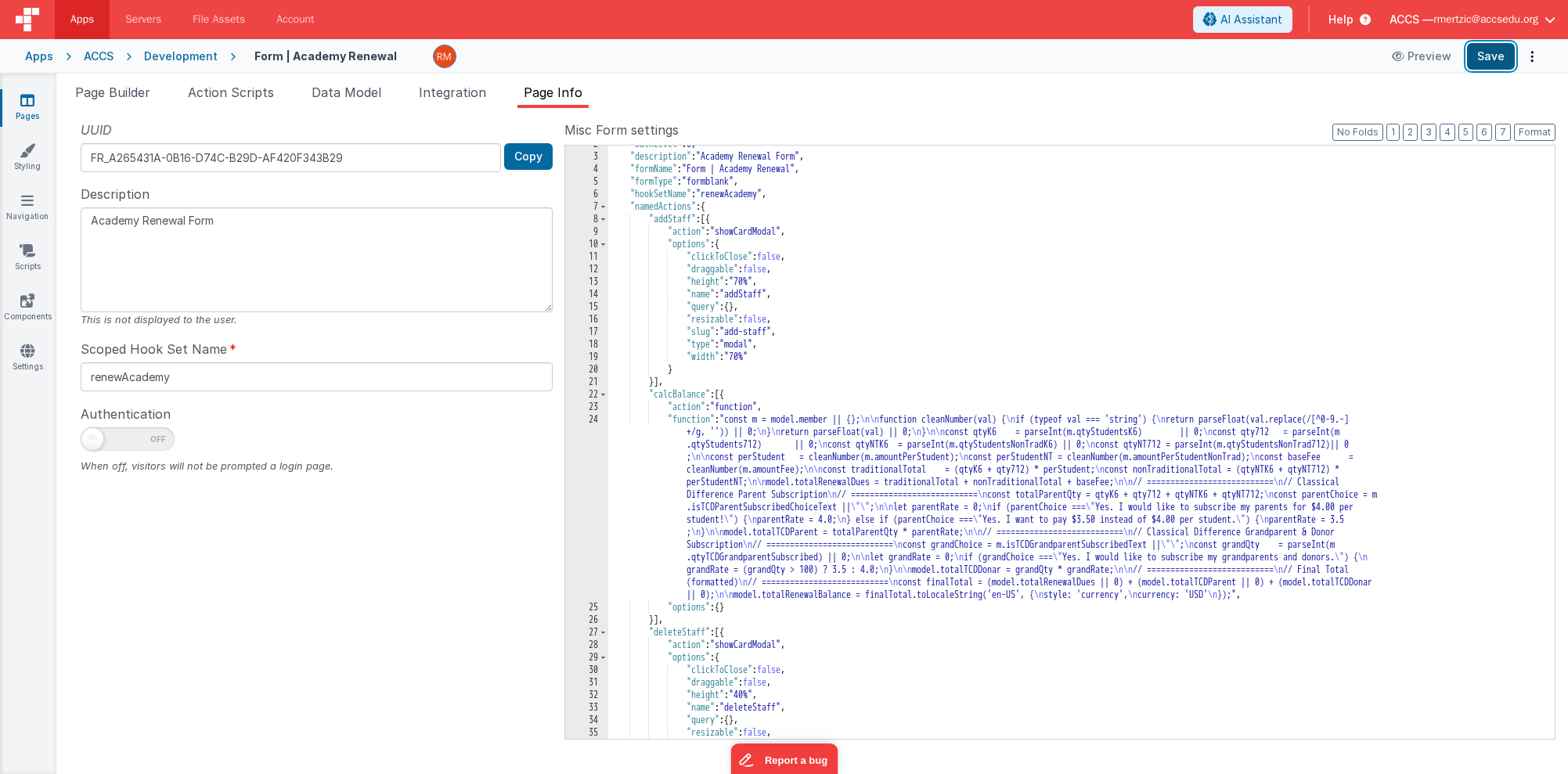 click on "Save" at bounding box center [1491, 56] 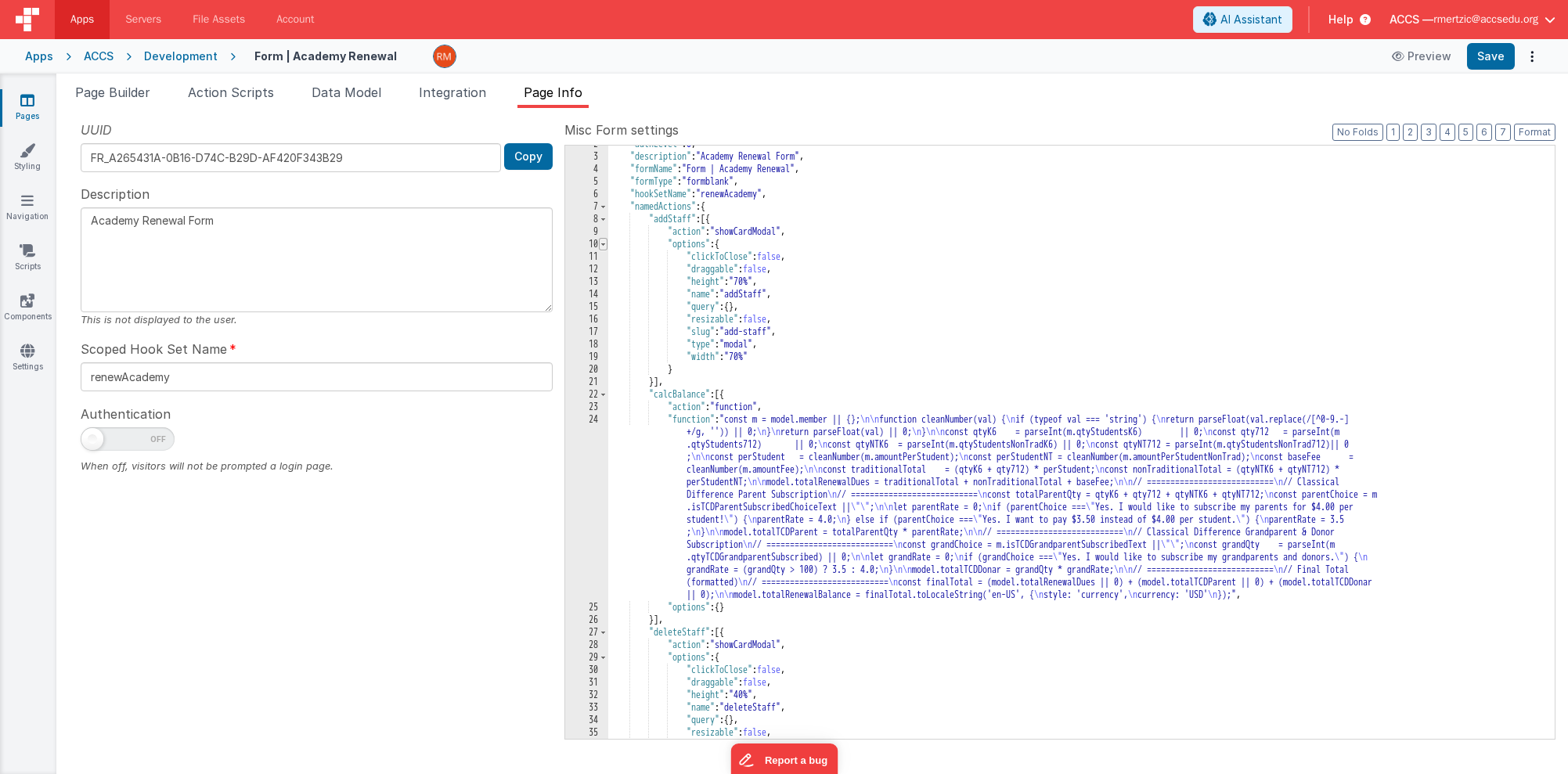 click at bounding box center (603, 244) 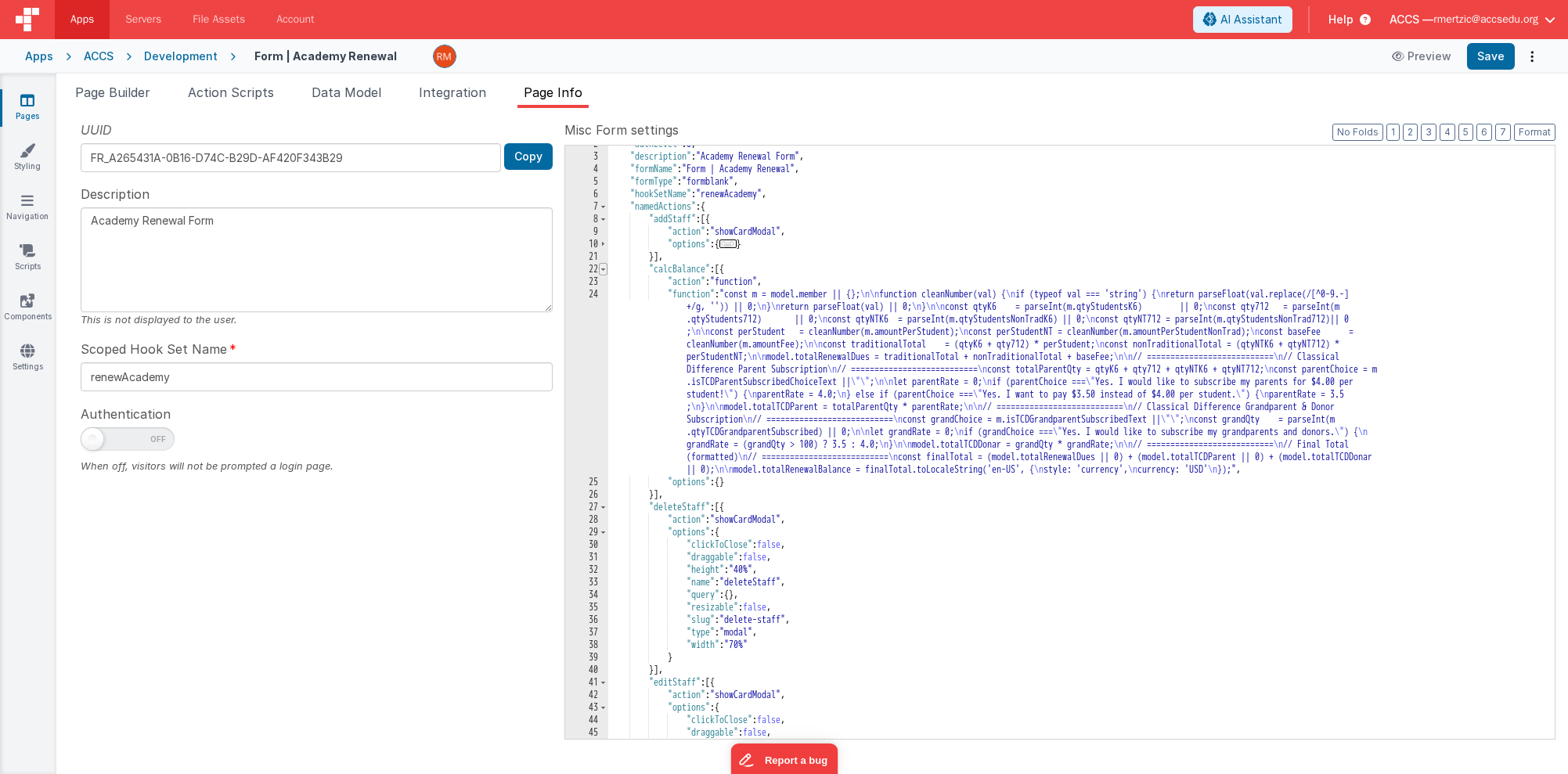 click at bounding box center [603, 269] 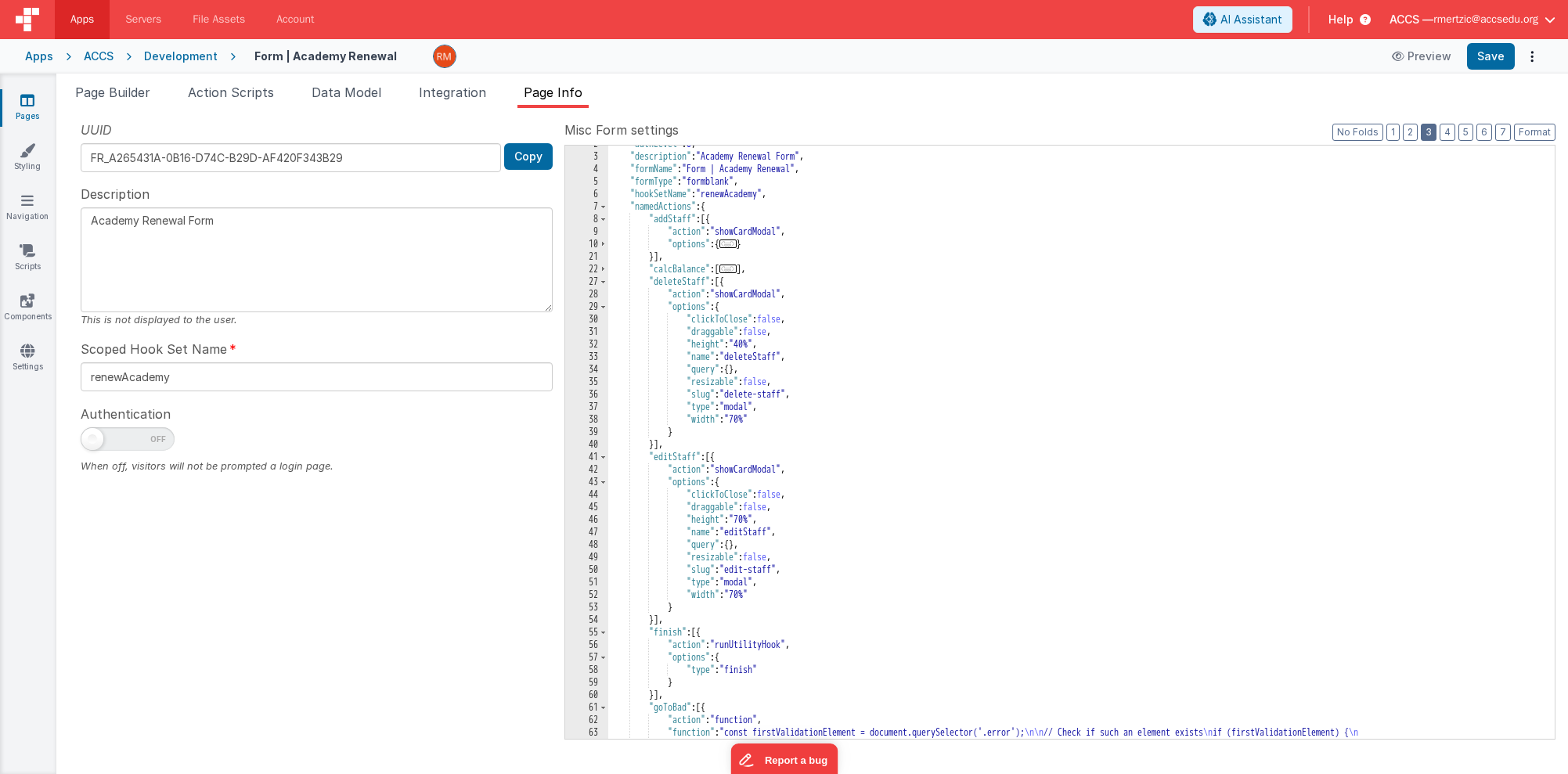 click on "3" at bounding box center [1429, 132] 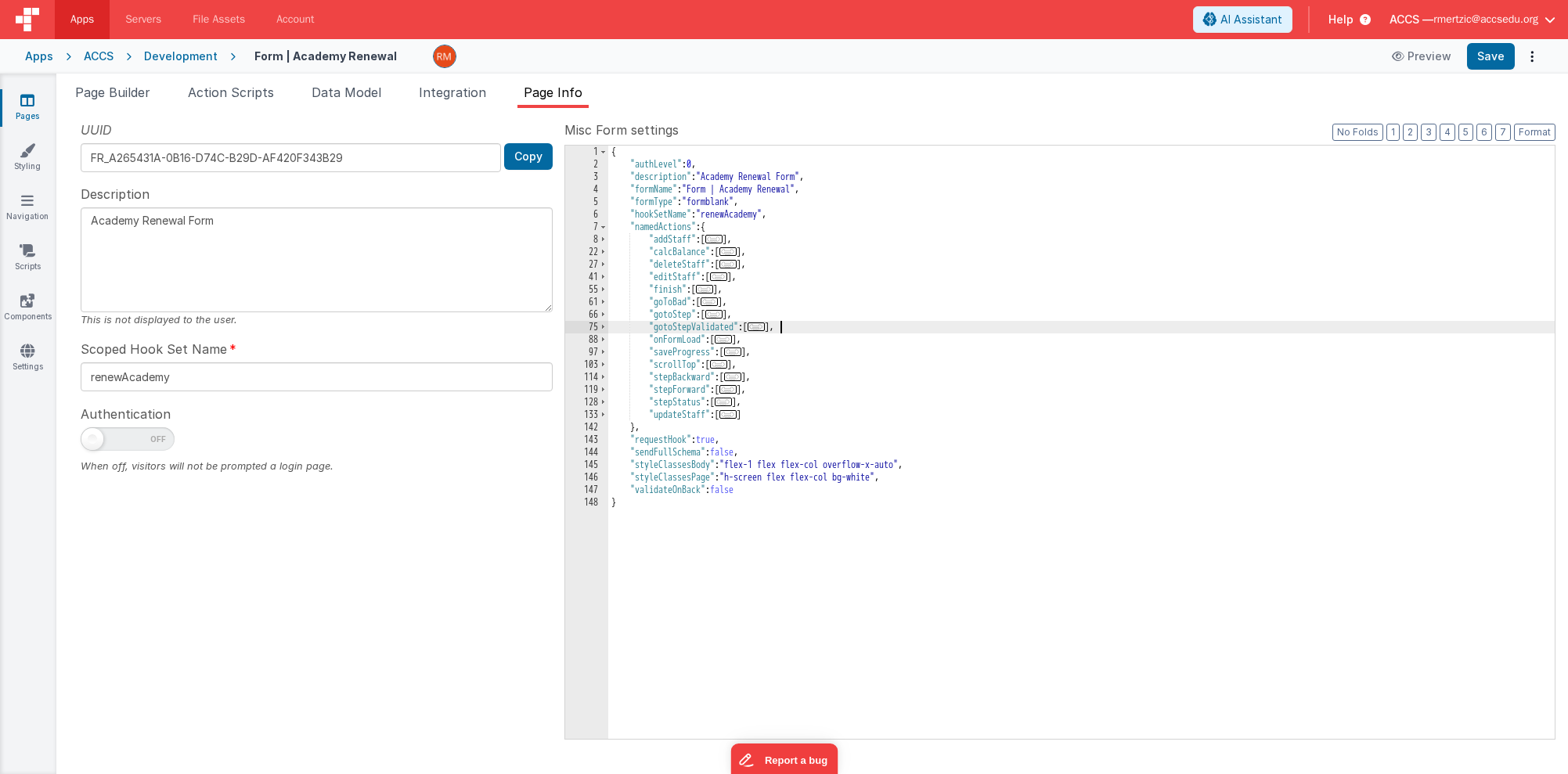 click on "..." at bounding box center (756, 326) 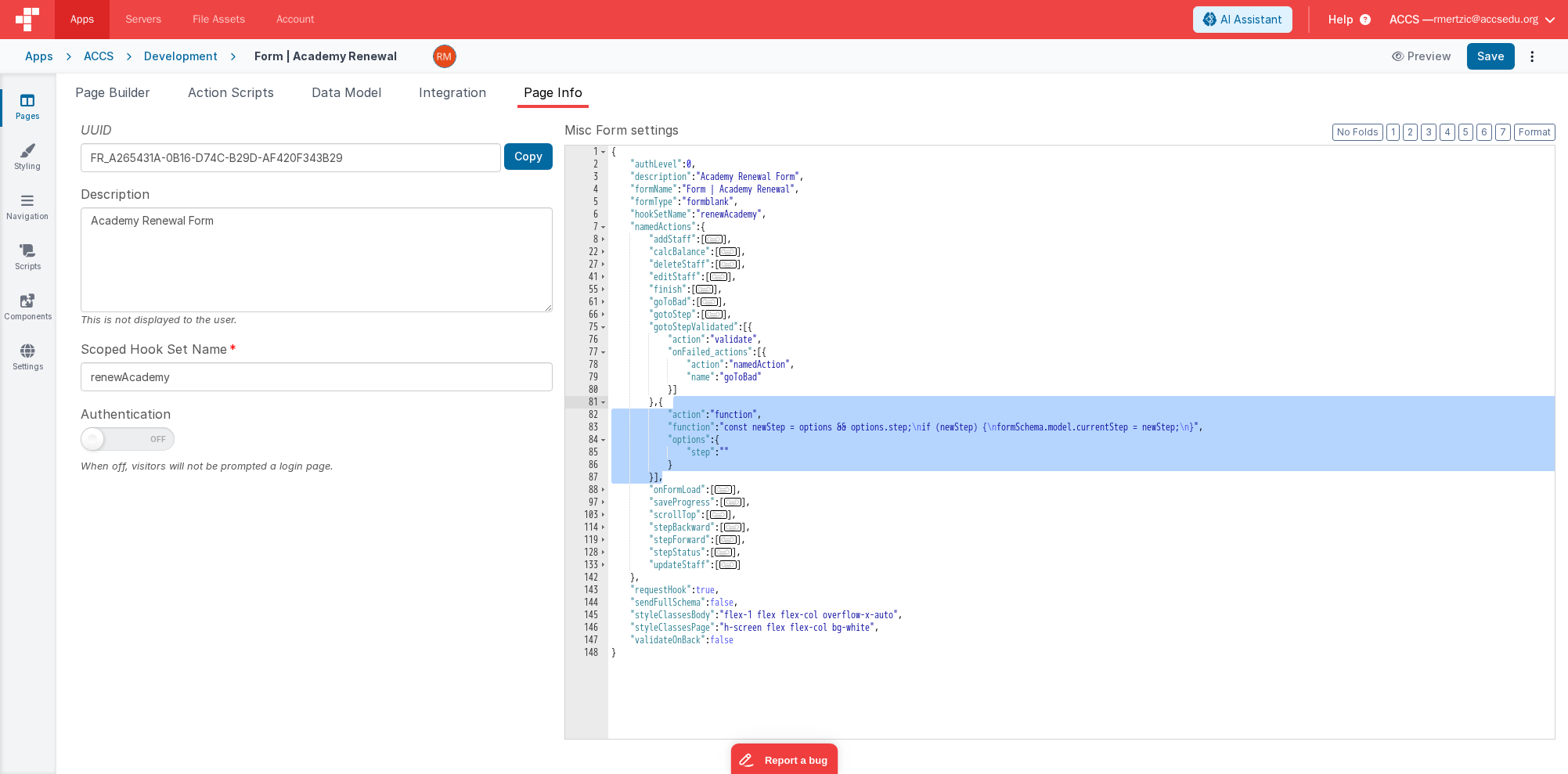 drag, startPoint x: 661, startPoint y: 477, endPoint x: 673, endPoint y: 405, distance: 72.99315 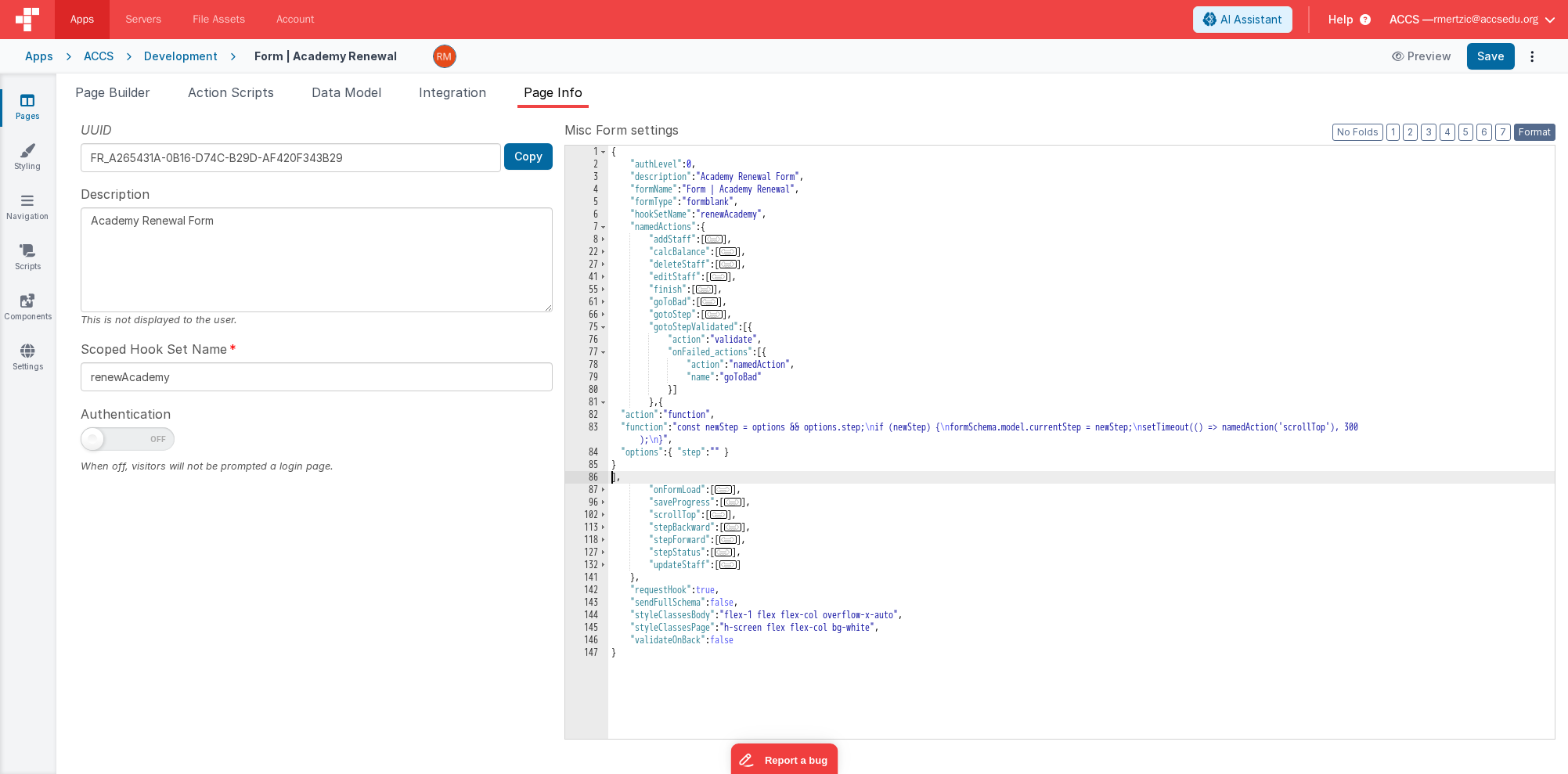 click on "Format" at bounding box center (1534, 132) 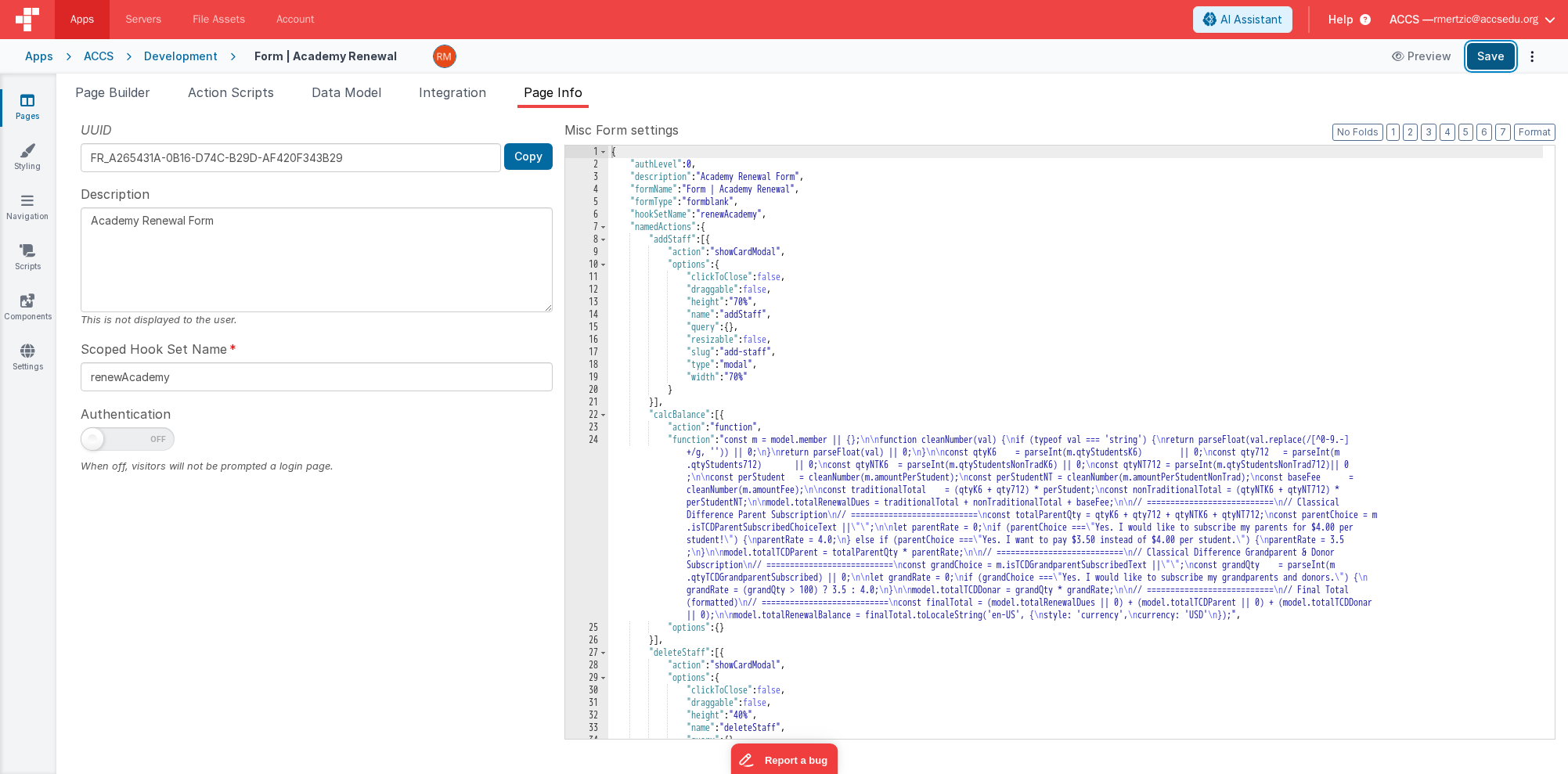 click on "Save" at bounding box center (1491, 56) 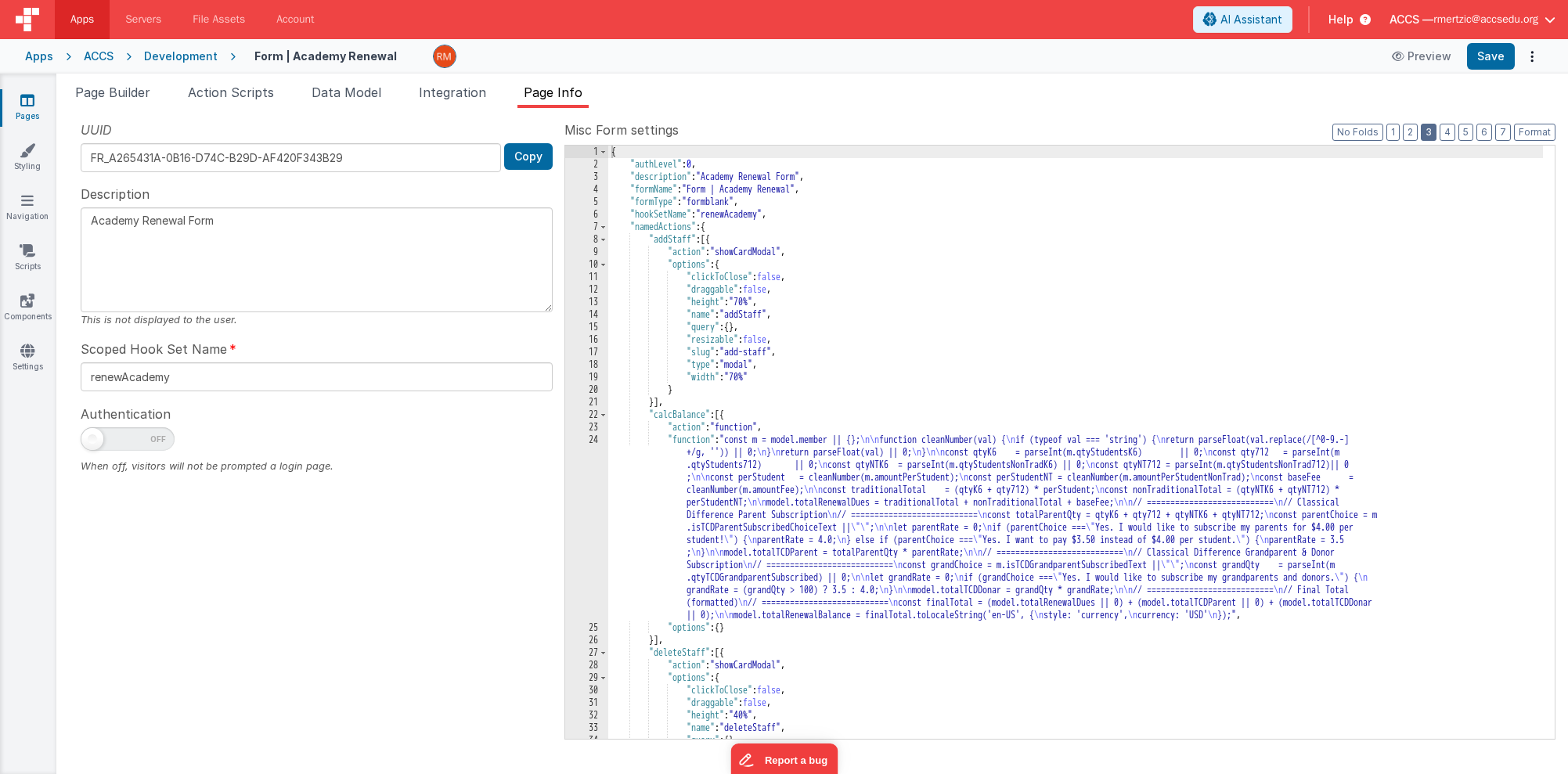 click on "3" at bounding box center (1429, 132) 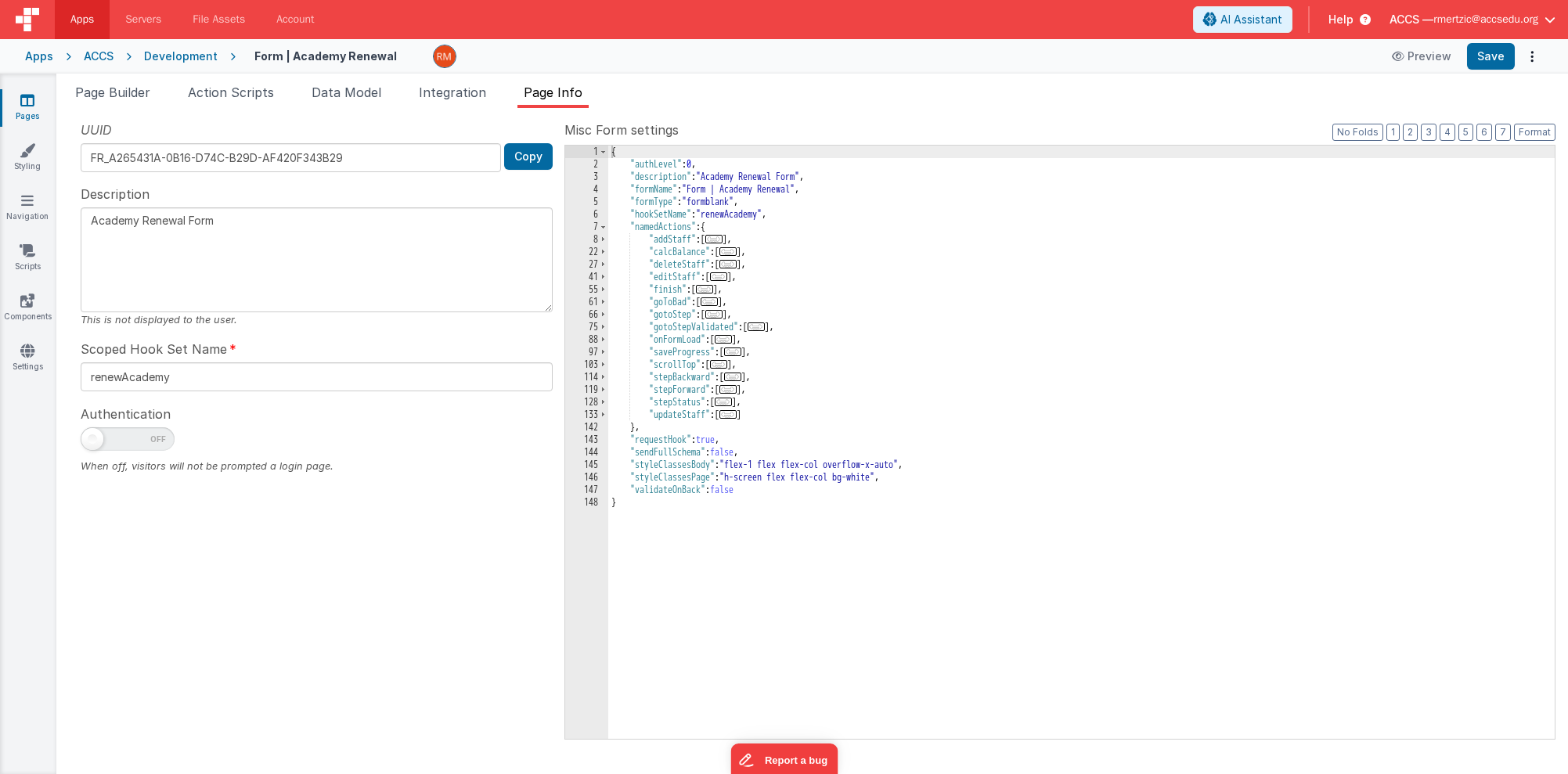 click on "..." at bounding box center (719, 364) 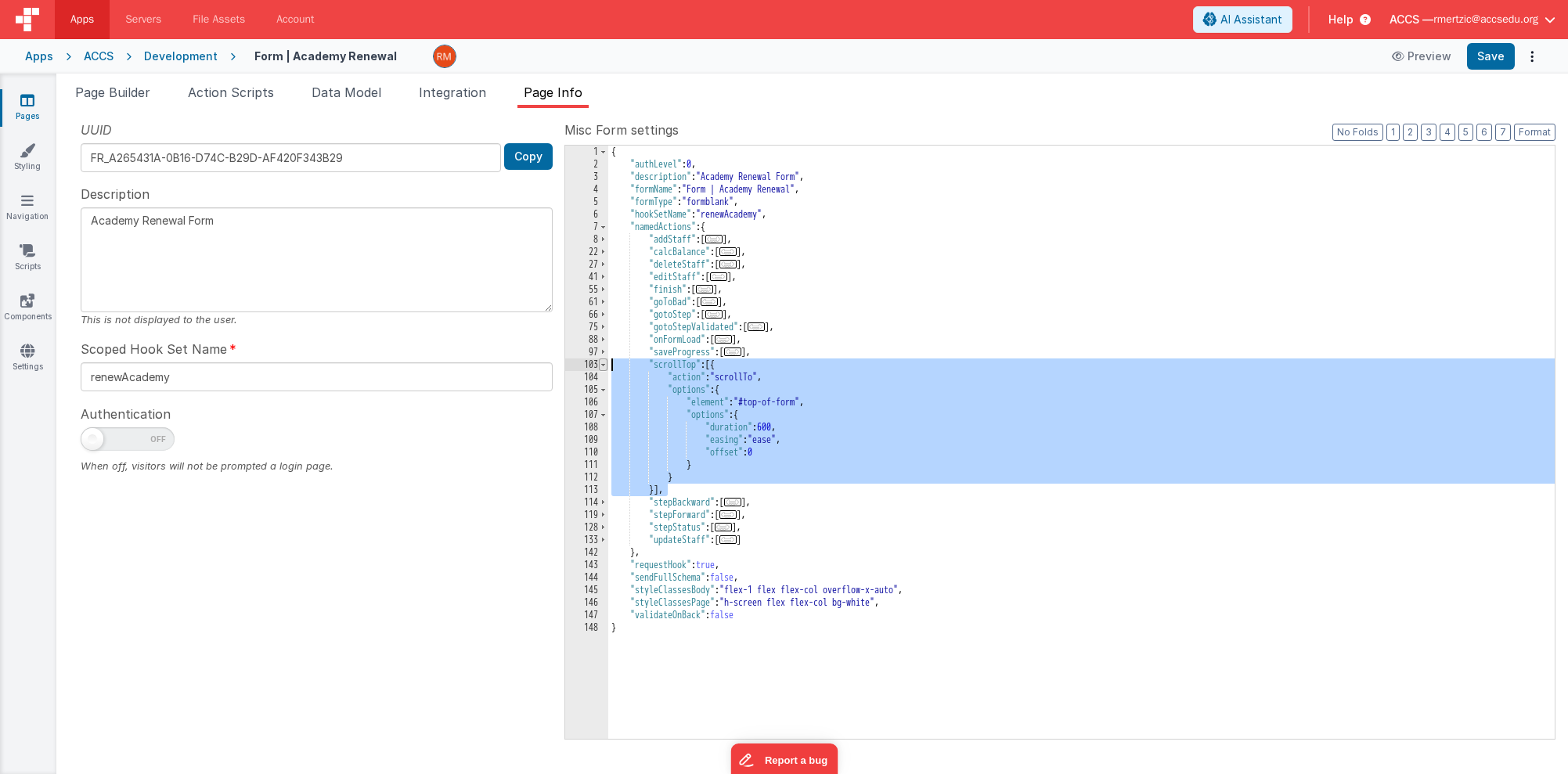 drag, startPoint x: 669, startPoint y: 488, endPoint x: 602, endPoint y: 363, distance: 141.82383 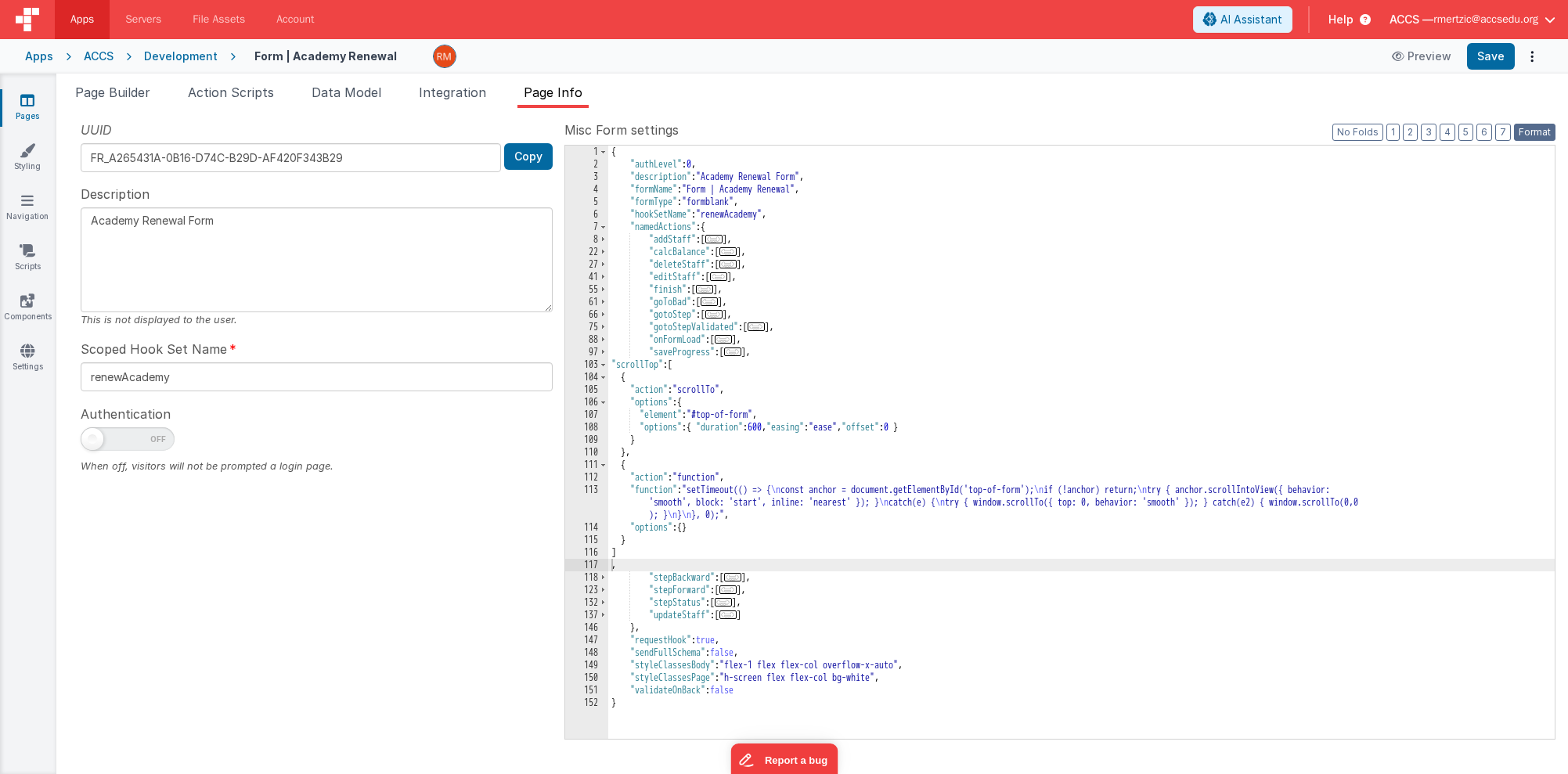 click on "Format" at bounding box center (1534, 132) 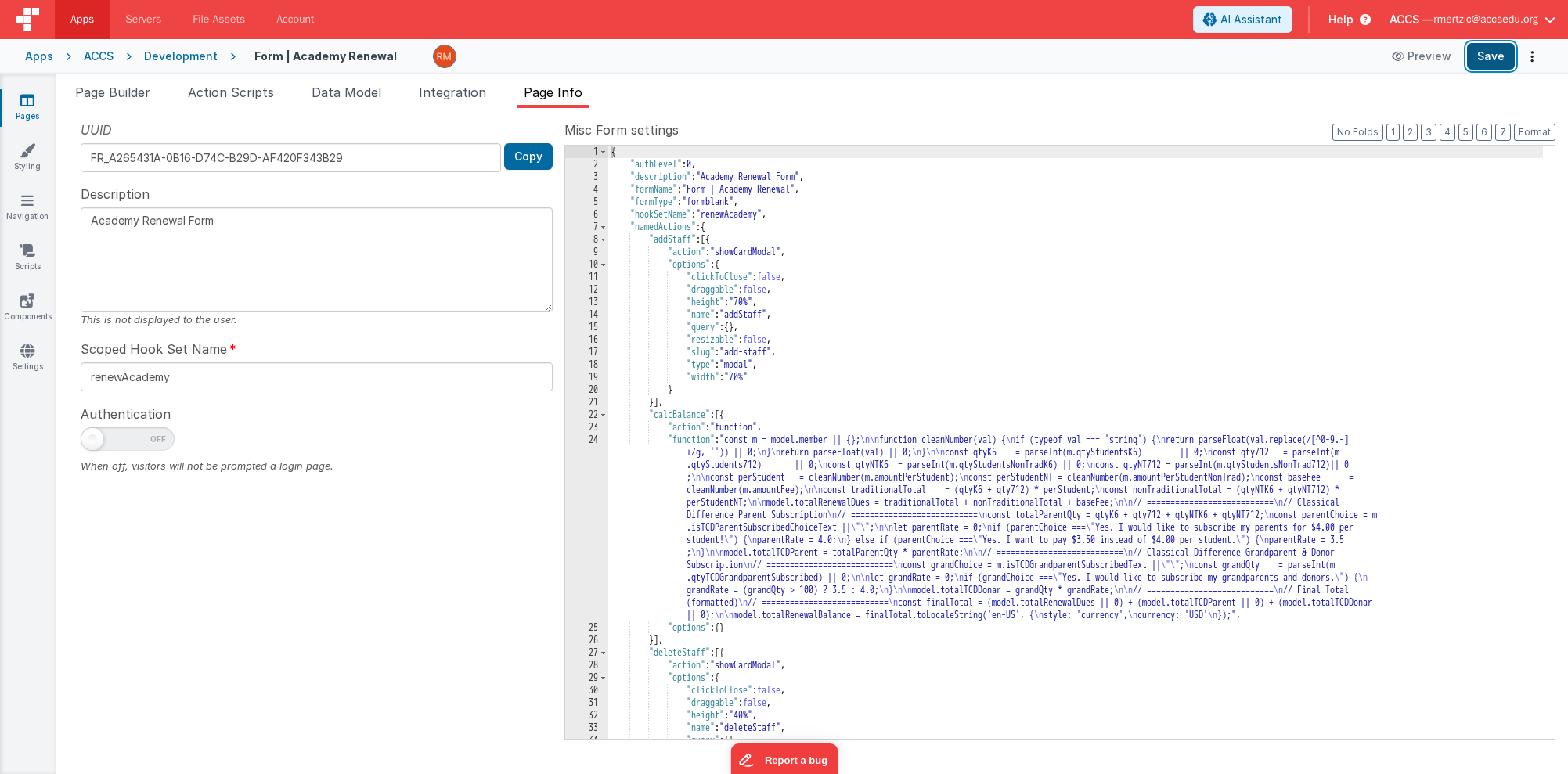 click on "Save" at bounding box center [1491, 56] 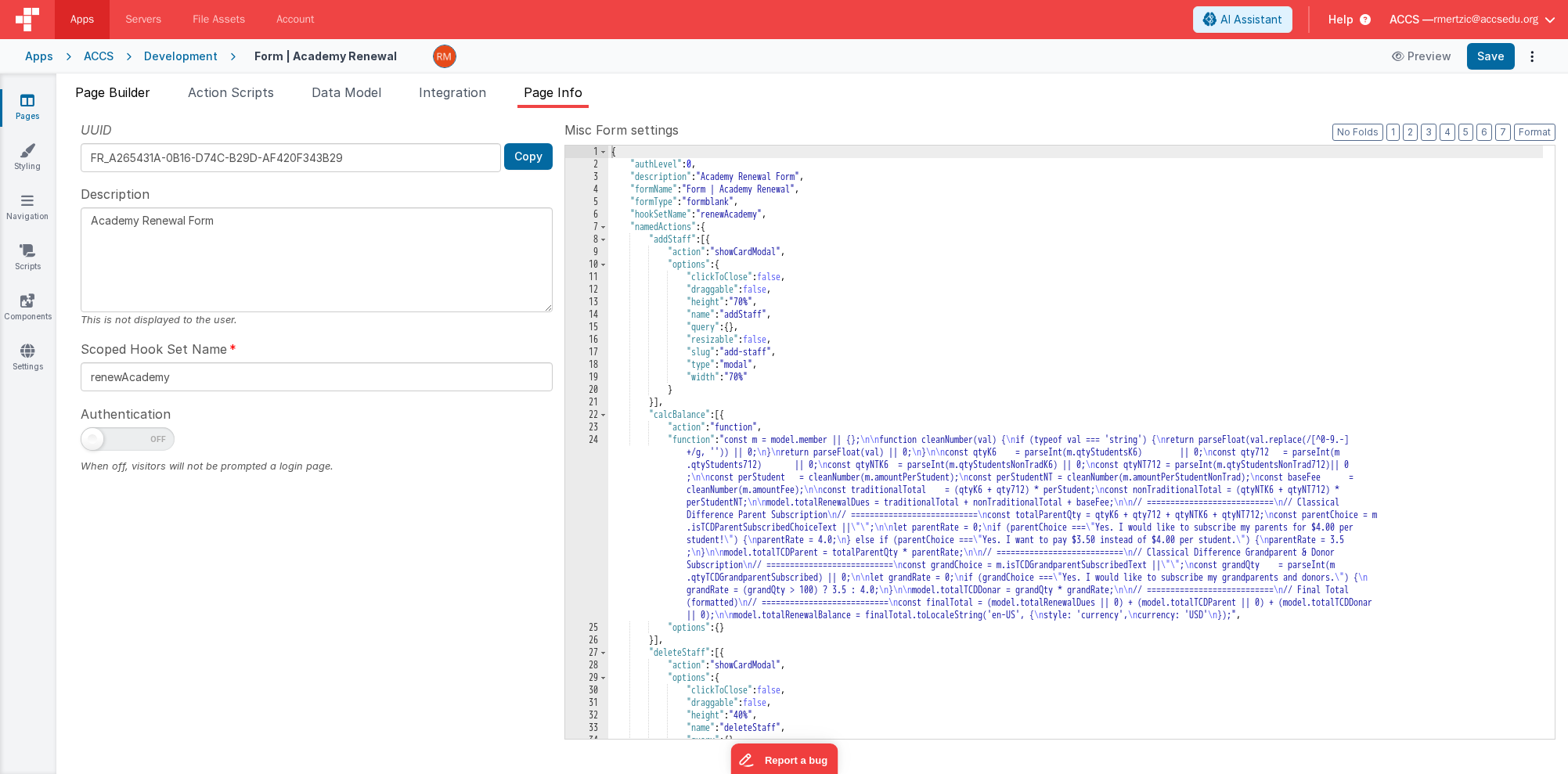click on "Page Builder" at bounding box center (113, 92) 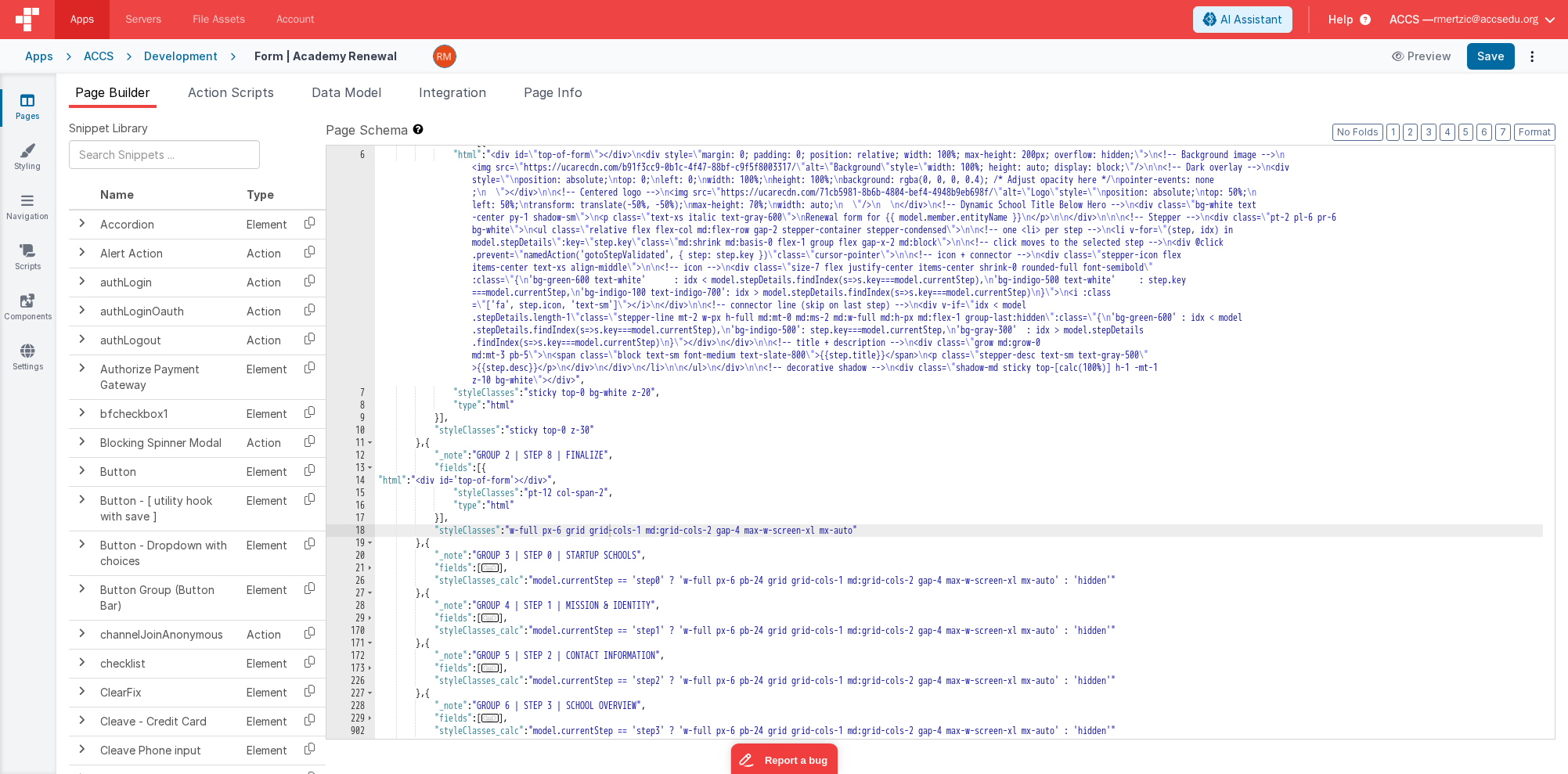 scroll, scrollTop: 59, scrollLeft: 0, axis: vertical 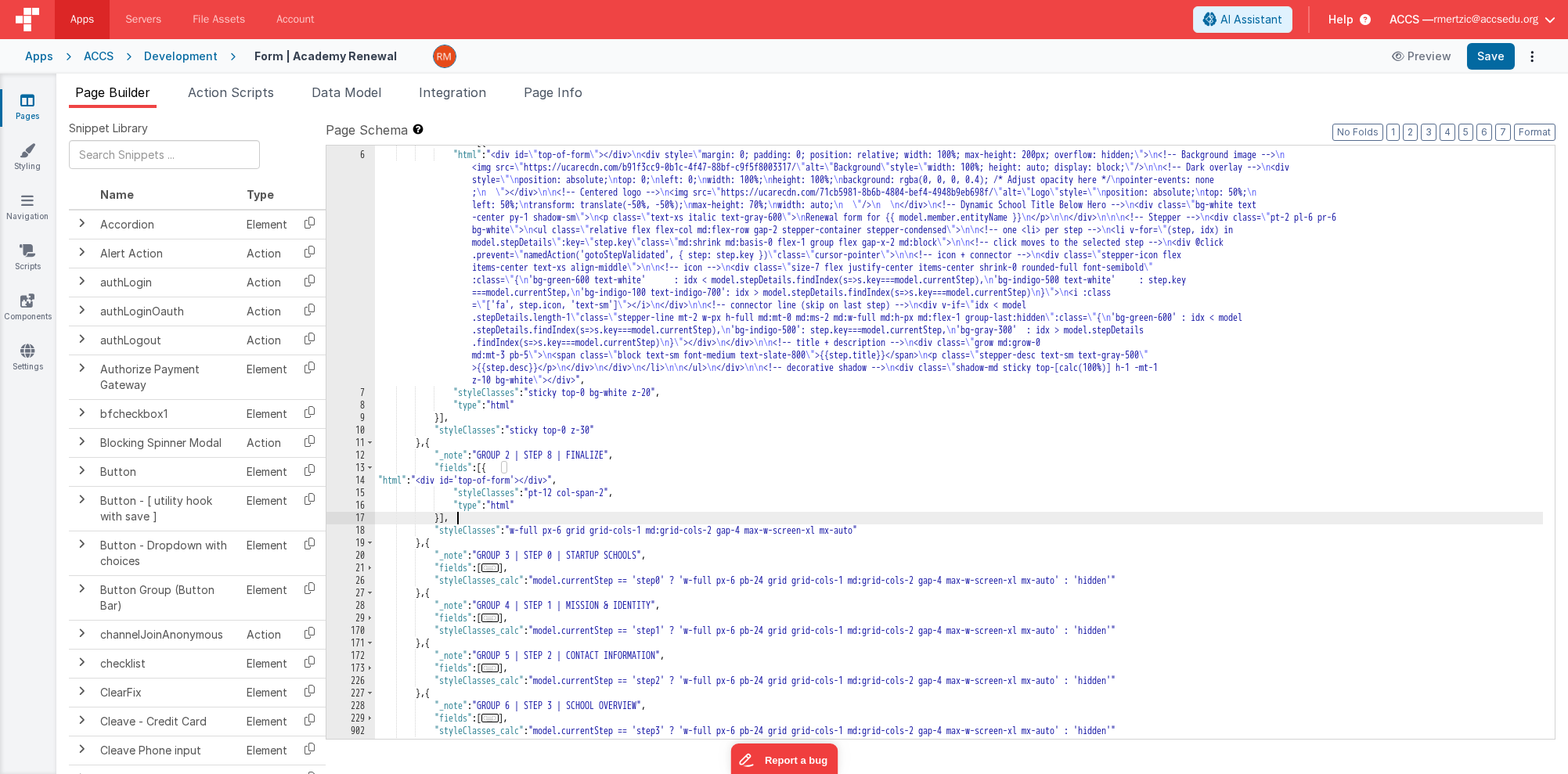 click on ""fields" :  [{                     "html" :  "<div id= \" top-of-form \" ></div> \n <div style= \" margin: 0; padding: 0; position: relative; width: 100%; max-height: 200px; overflow: hidden;  \" > \n     <!-- Background image --> \n                           <img src= \" https://ucarecdn.com/b91f3cc9-0b1c-4f47-88bf-c9f5f8003317/ \"  alt= \" Background \"  style= \" width: 100%; height: auto; display: block; \"  /> \n\n     <!-- Dark overlay --> \n     <div                       style= \"\n     position: absolute; \n     top: 0; \n     left: 0; \n     width: 100%; \n     height: 100%; \n     background: rgba(0, 0, 0, 0.4); /* Adjust opacity here */ \n     pointer-events: none                      ; \n    \" ></div> \n\n     <!-- Centered logo --> \n     <img src= \" https://ucarecdn.com/71cb5981-8b6b-4804-bef4-4948b9eb698f/ \"  alt= \" Logo \"  style= \"\n     position: absolute; \n     top: 50%; \n      left: 50%; \n \n \n \n    \" \n" at bounding box center [959, 445] 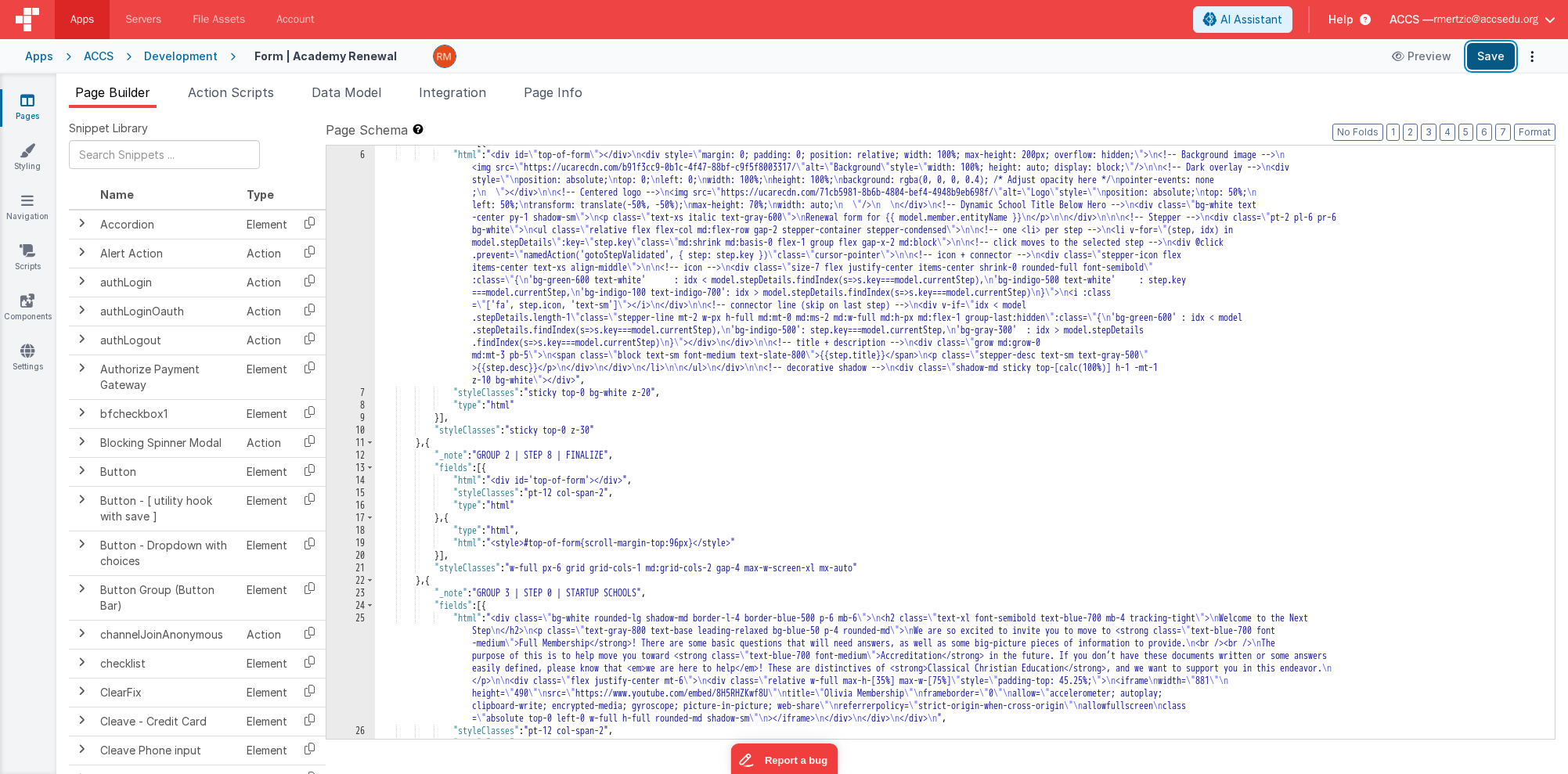 click on "Save" at bounding box center [1491, 56] 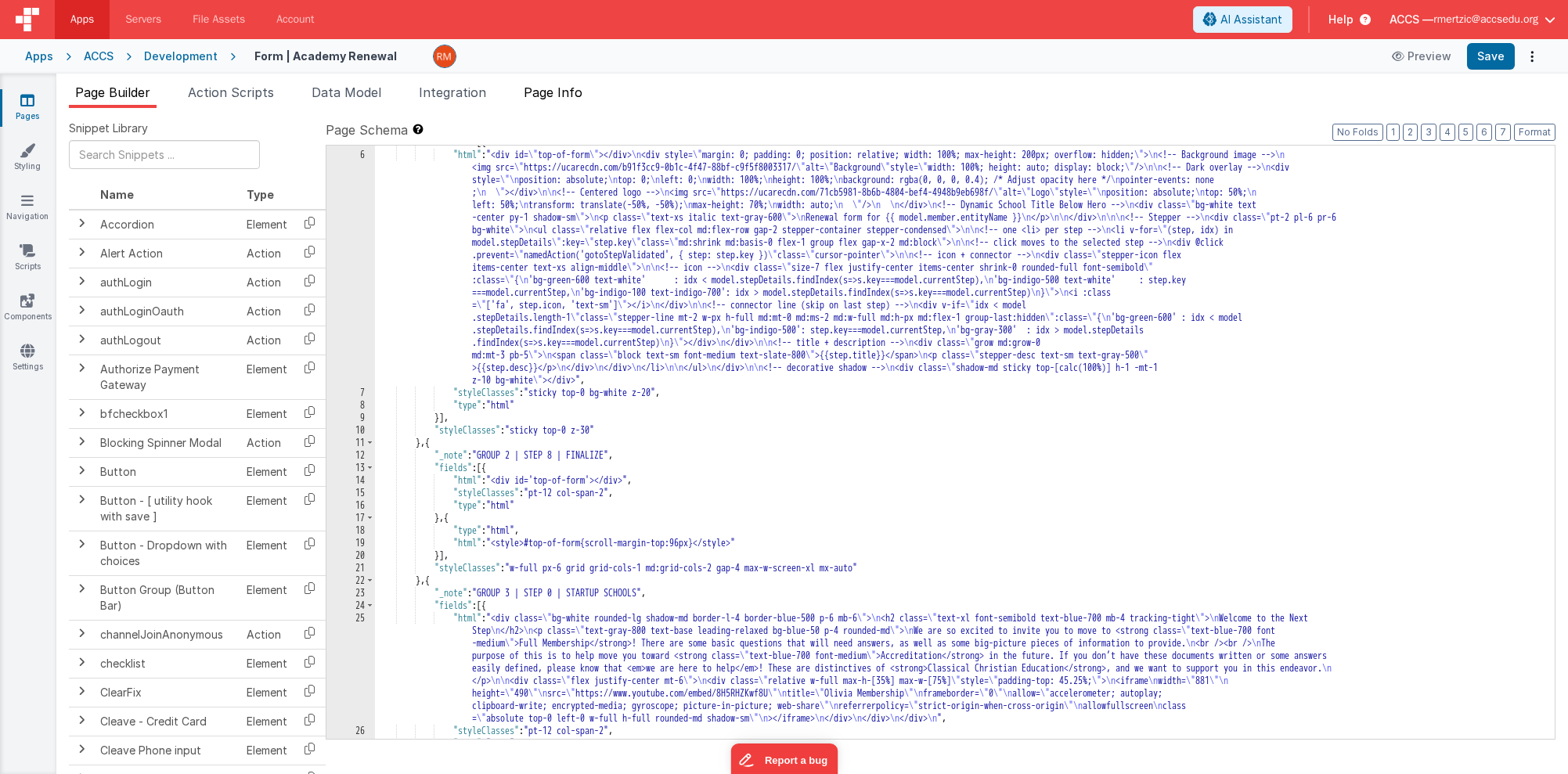 click on "Page Info" at bounding box center [553, 92] 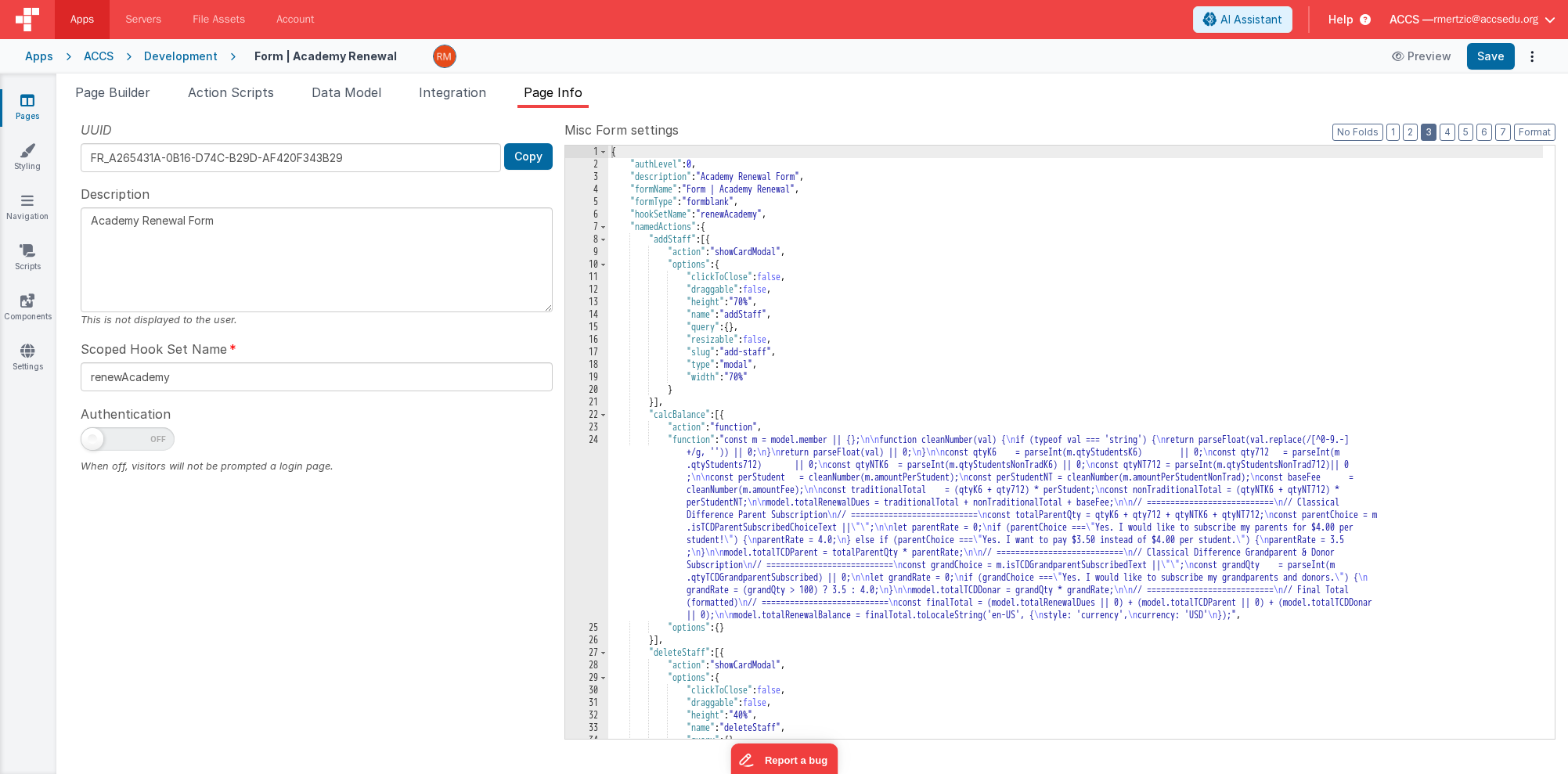 click on "3" at bounding box center (1429, 132) 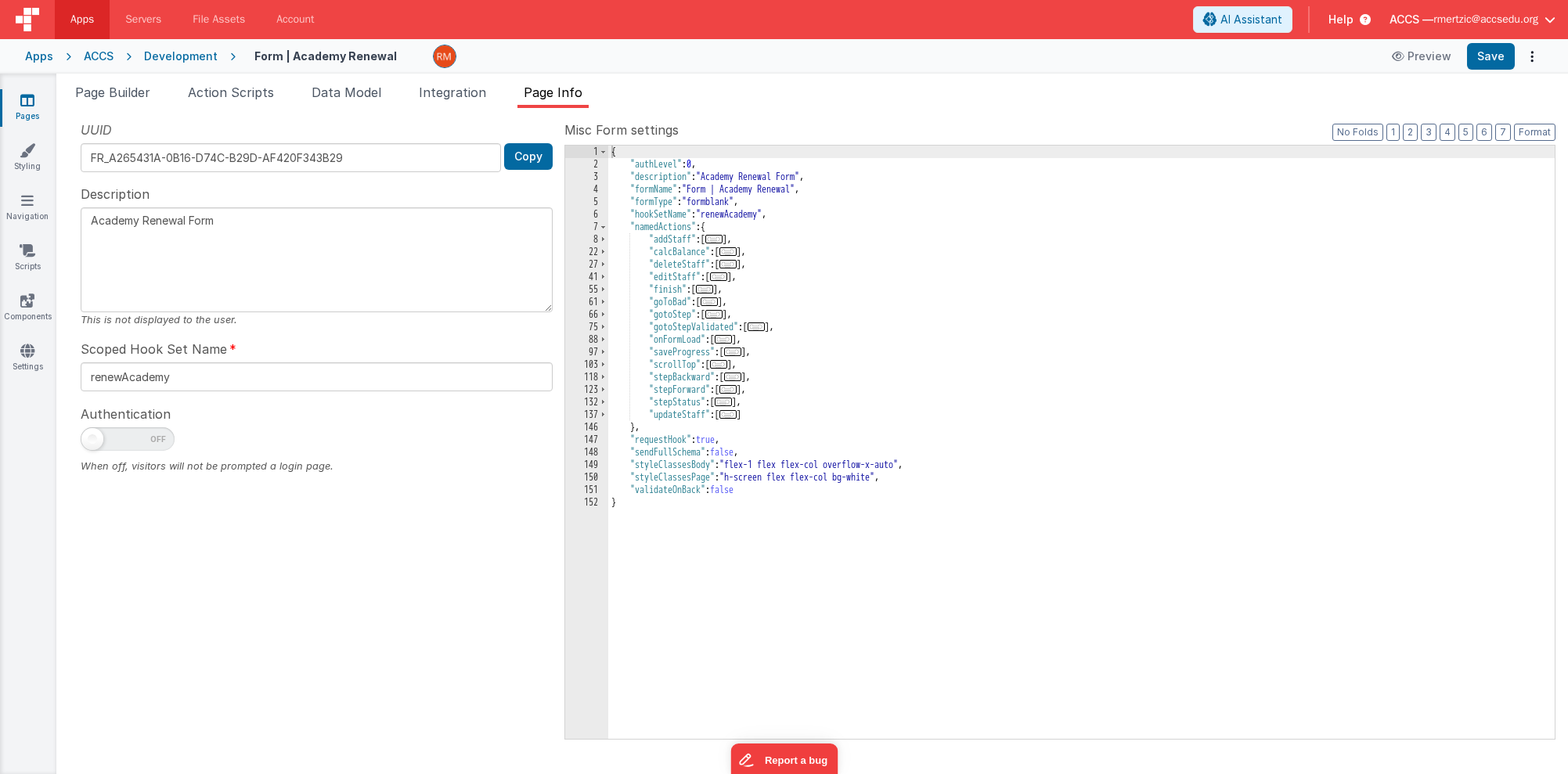 click on "..." at bounding box center (728, 389) 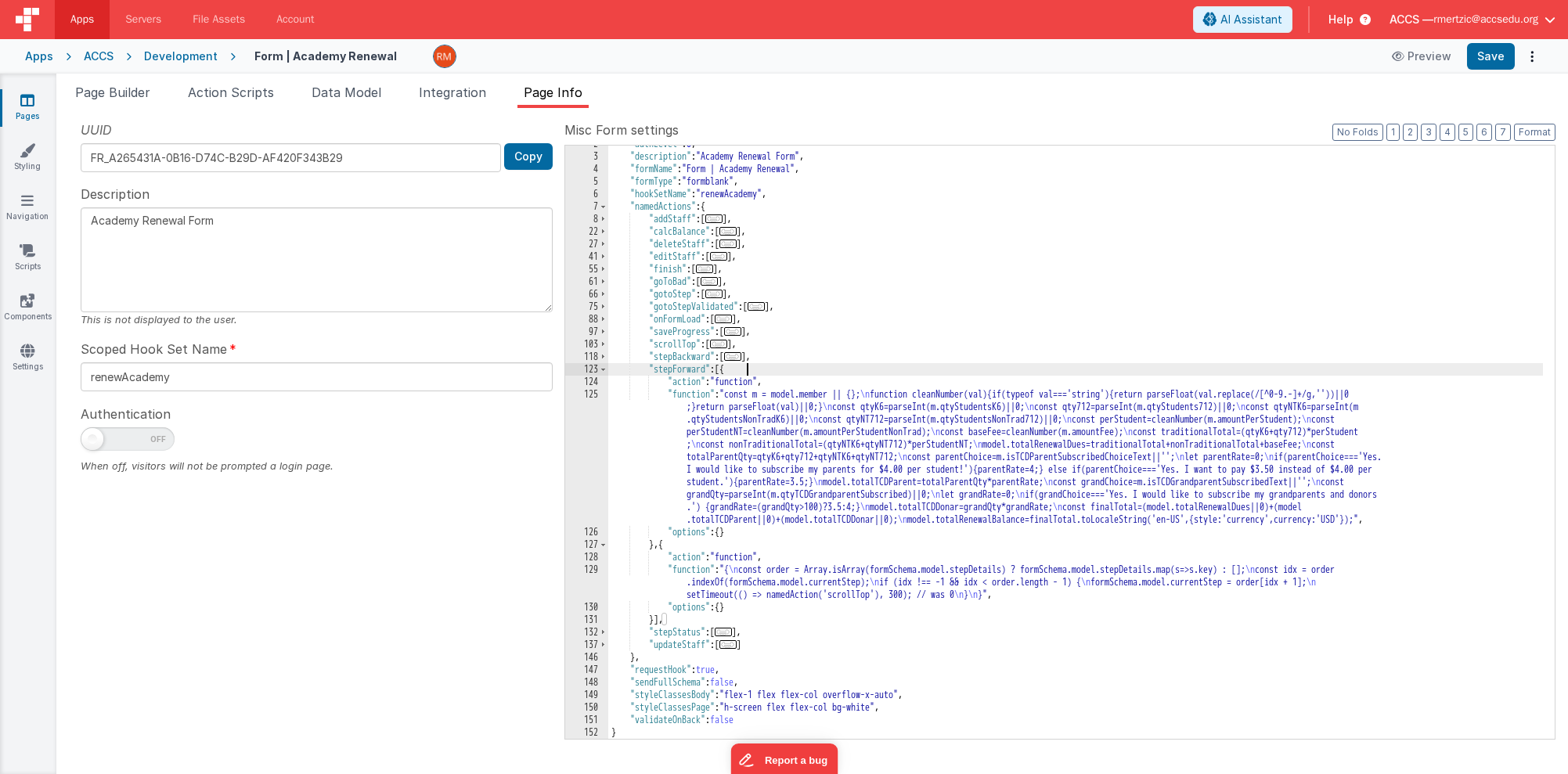 scroll, scrollTop: 20, scrollLeft: 0, axis: vertical 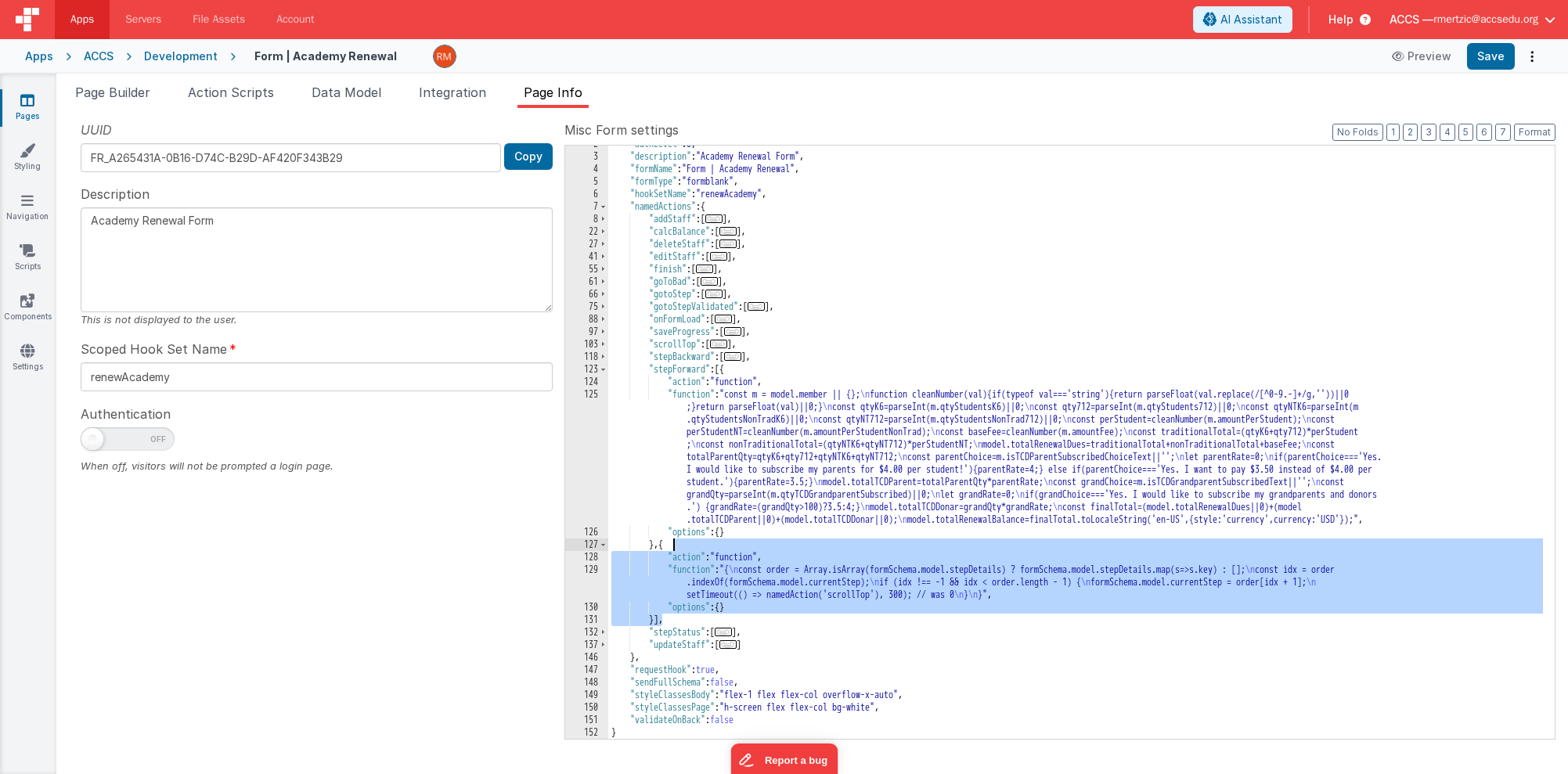 drag, startPoint x: 662, startPoint y: 621, endPoint x: 673, endPoint y: 547, distance: 74.8131 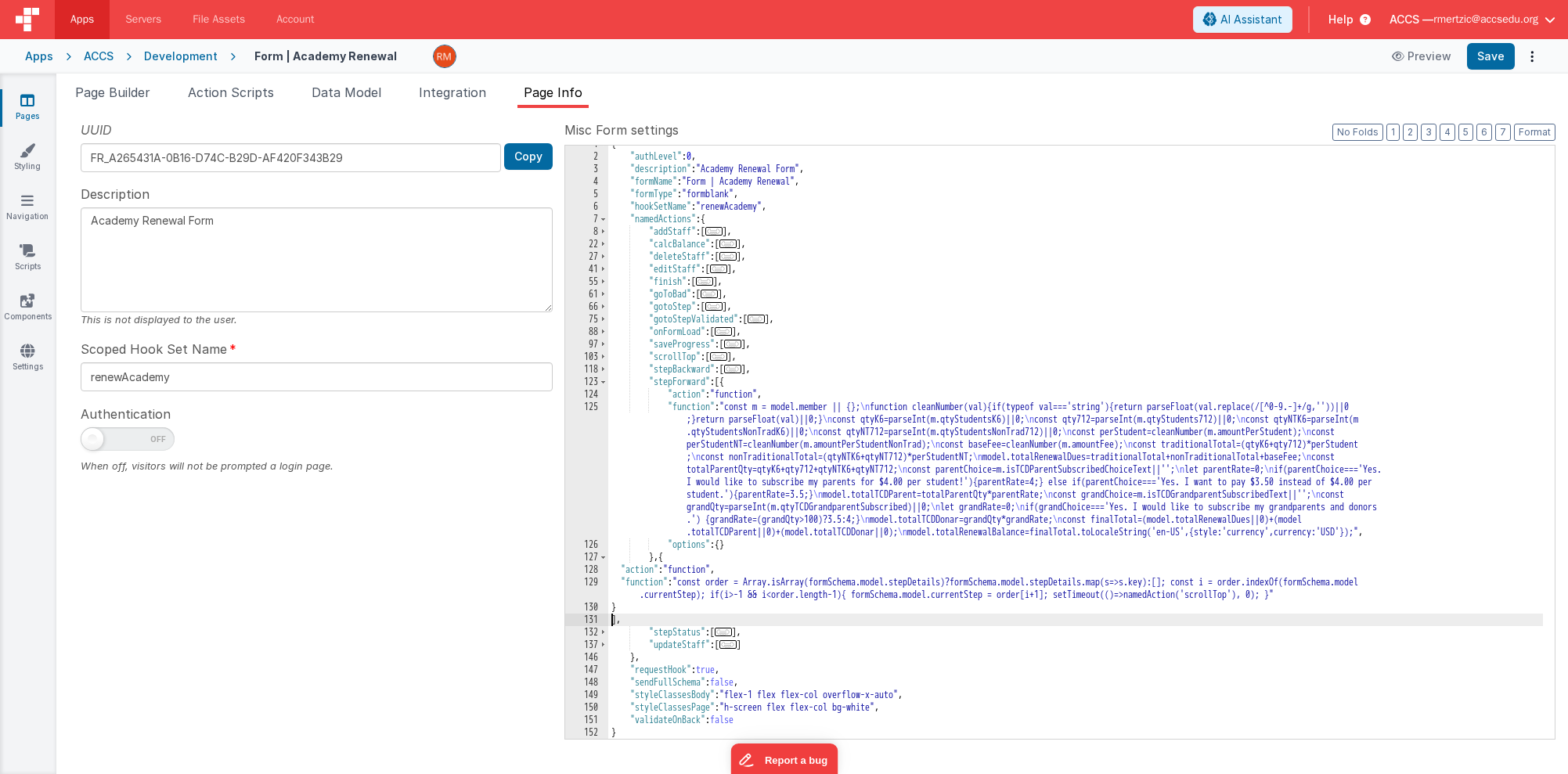 scroll, scrollTop: 8, scrollLeft: 0, axis: vertical 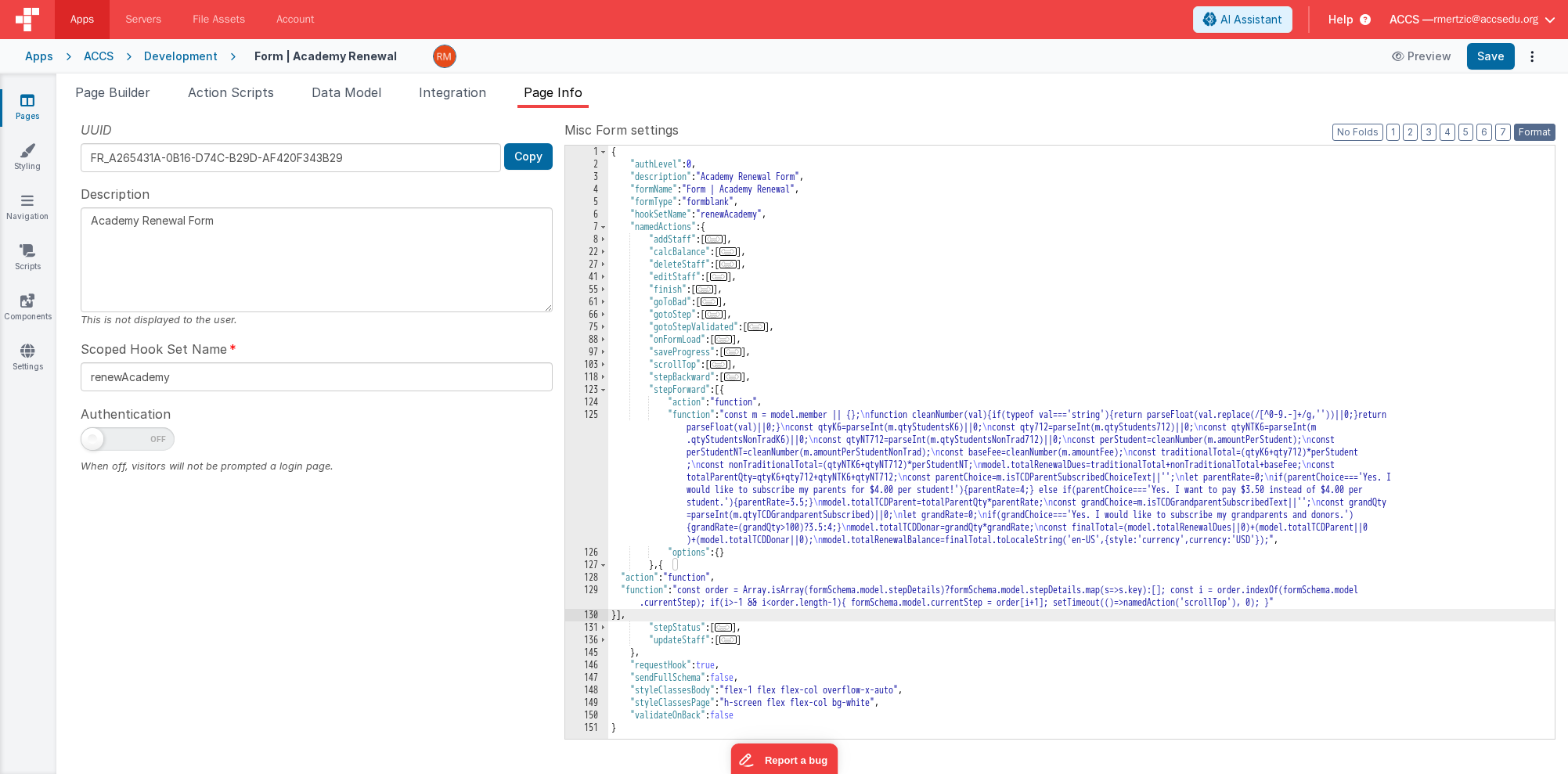 click on "Format" at bounding box center (1534, 132) 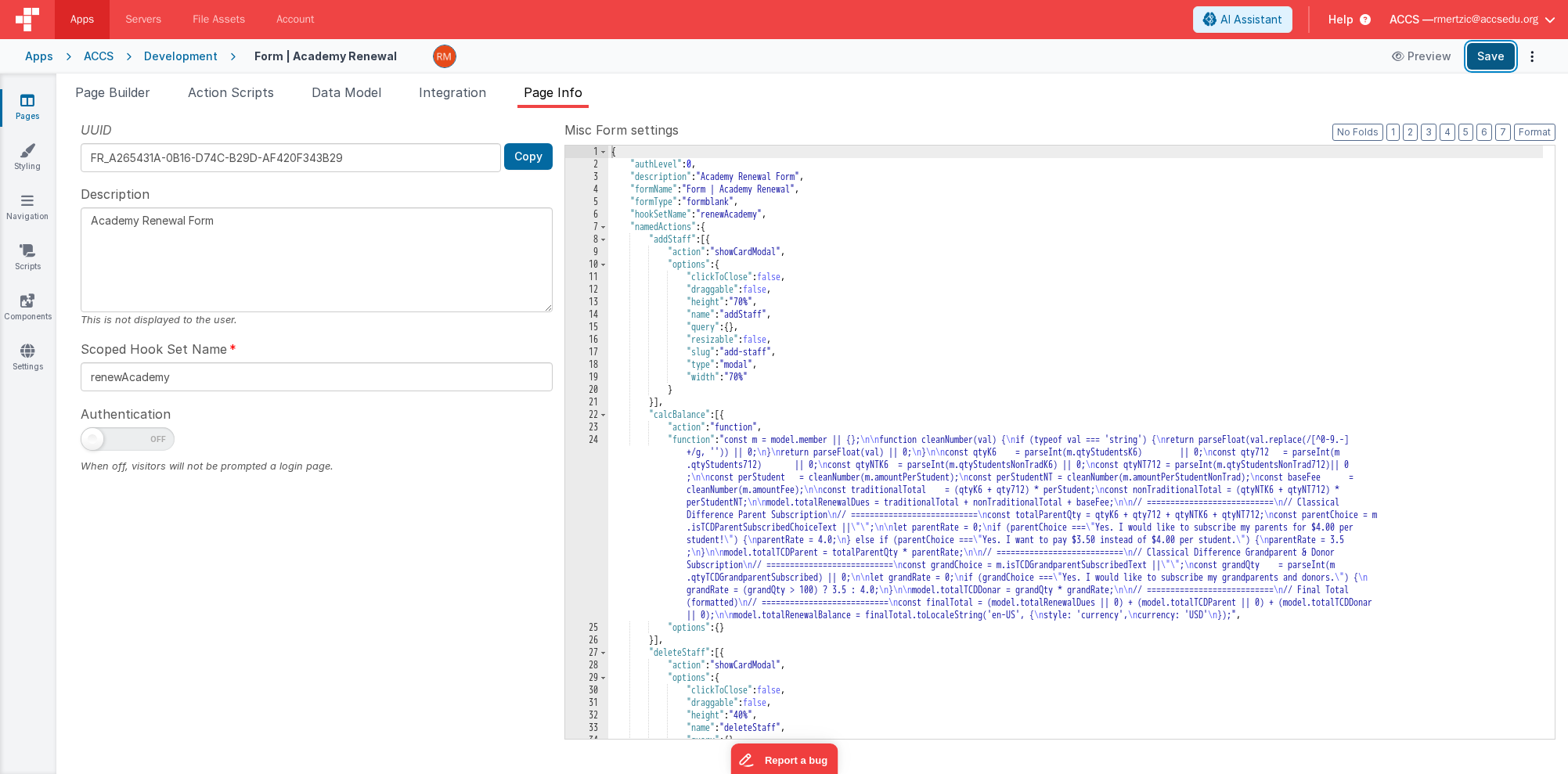 click on "Save" at bounding box center (1491, 56) 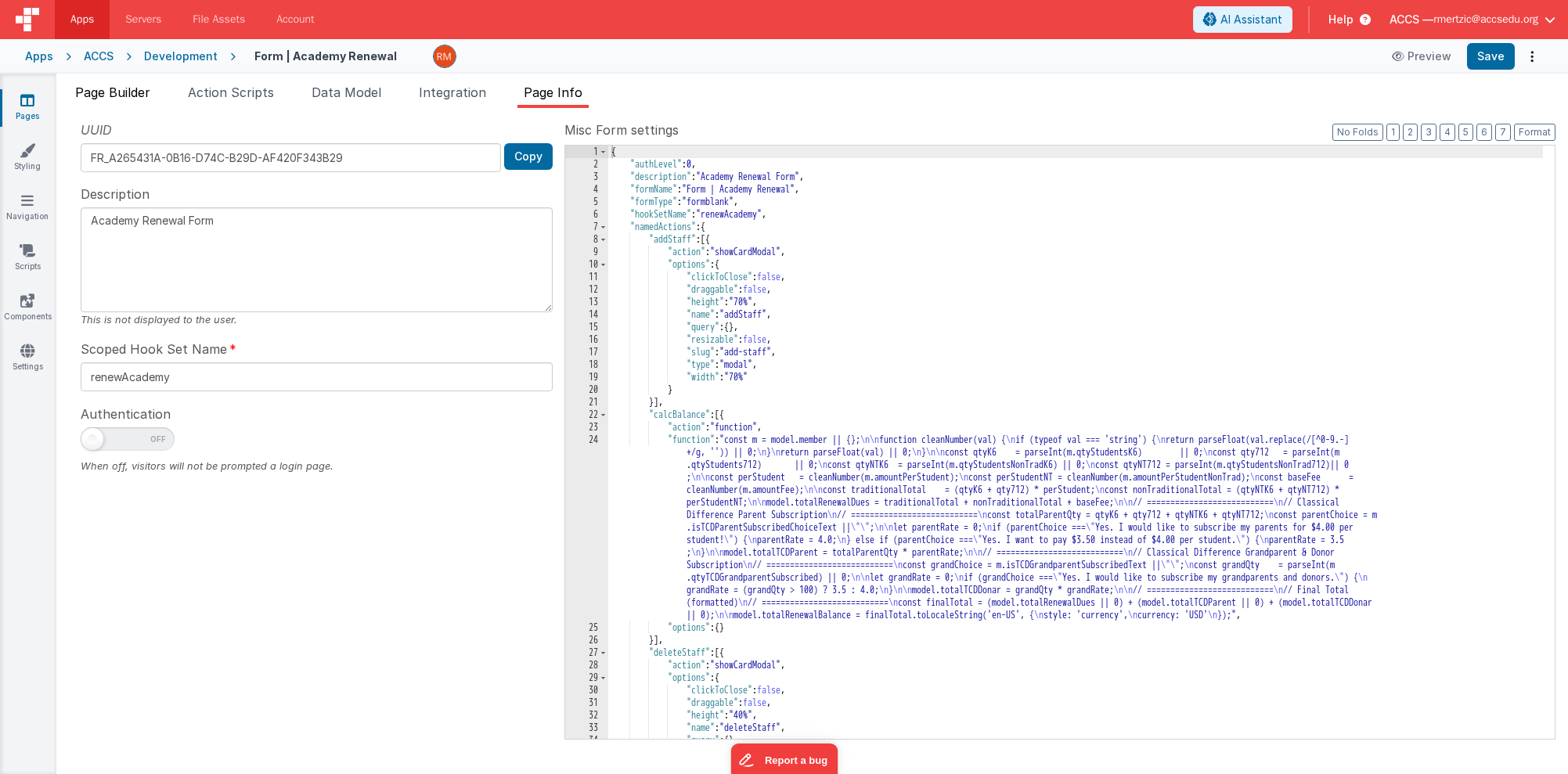 click on "Page Builder" at bounding box center [113, 95] 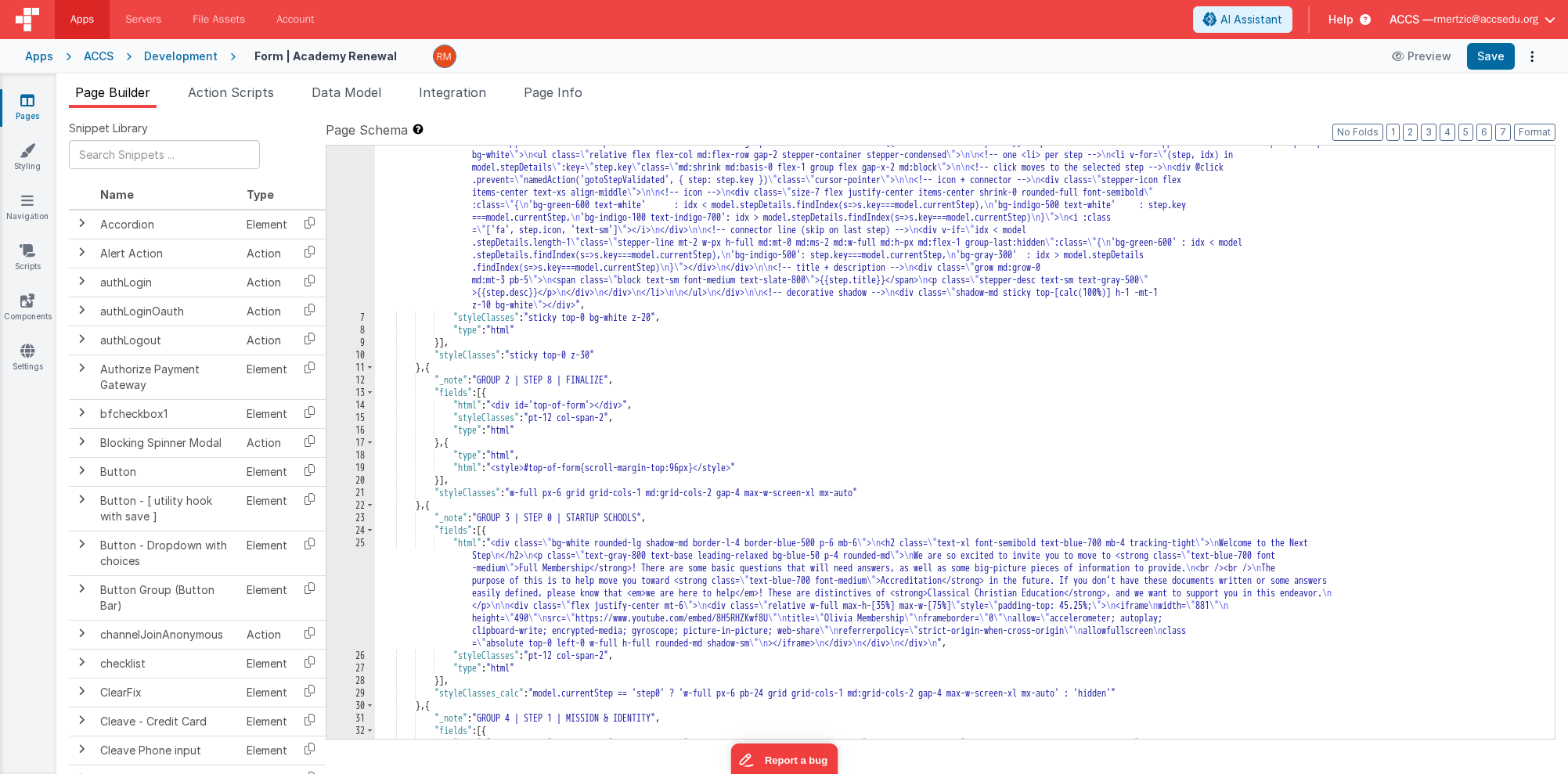 scroll, scrollTop: 165, scrollLeft: 0, axis: vertical 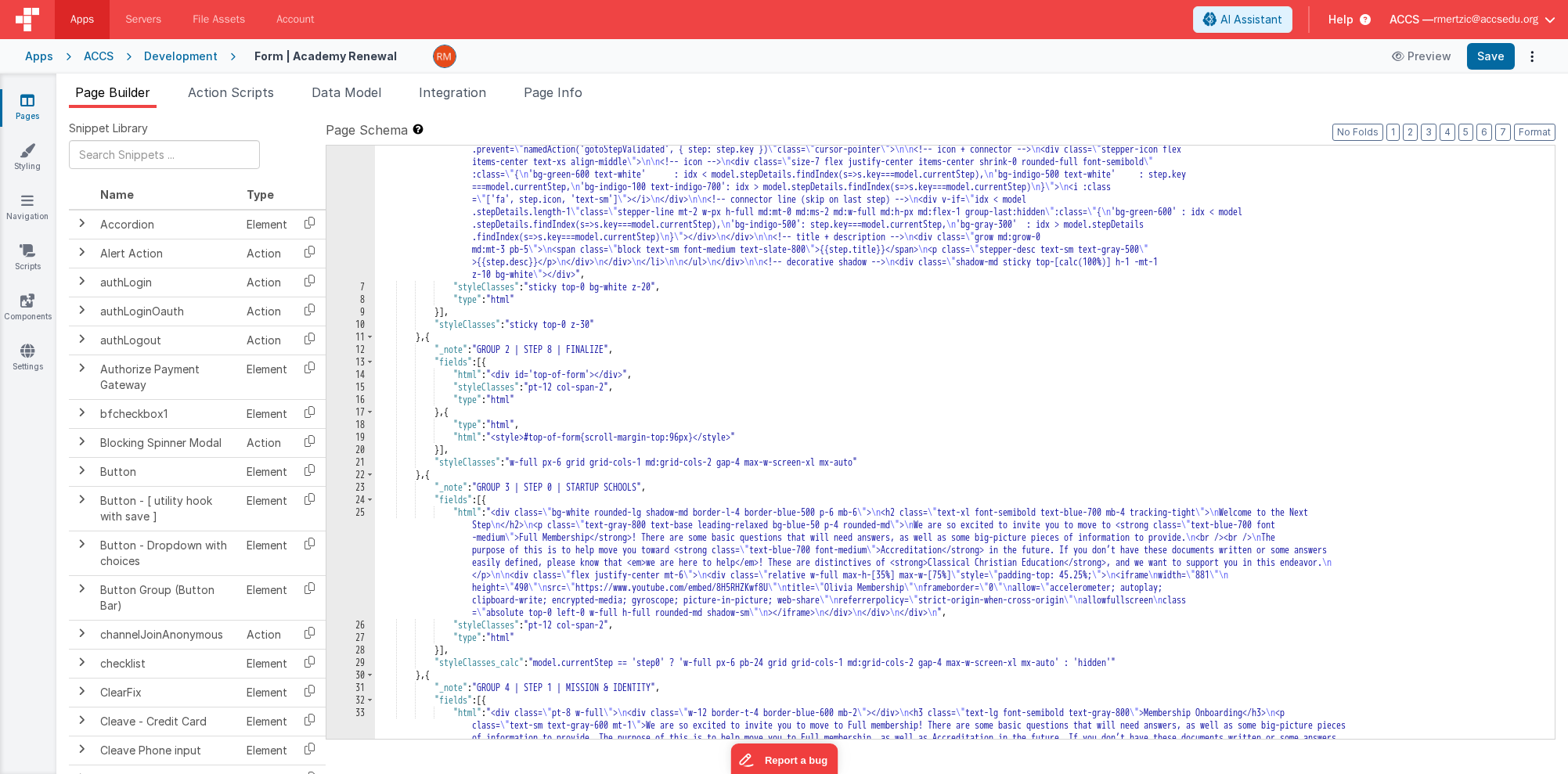 click on ""html" :  "<div id= \" top-of-form \" ></div> \n <div style= \" margin: 0; padding: 0; position: relative; width: 100%; max-height: 200px; overflow: hidden;  \" > \n     <!-- Background image --> \n                           <img src= \" https://ucarecdn.com/b91f3cc9-0b1c-4f47-88bf-c9f5f8003317/ \"  alt= \" Background \"  style= \" width: 100%; height: auto; display: block; \"  /> \n\n     <!-- Dark overlay --> \n     <div                       style= \"\n     position: absolute; \n     top: 0; \n     left: 0; \n     width: 100%; \n     height: 100%; \n     background: rgba(0, 0, 0, 0.4); /* Adjust opacity here */ \n     pointer-events: none                      ; \n    \" ></div> \n\n     <!-- Centered logo --> \n     <img src= \" https://ucarecdn.com/71cb5981-8b6b-4804-bef4-4948b9eb698f/ \"  alt= \" Logo \"  style= \"\n     position: absolute; \n     top: 50%; \n                           left: 50%; \n \n \n" at bounding box center (959, 484) 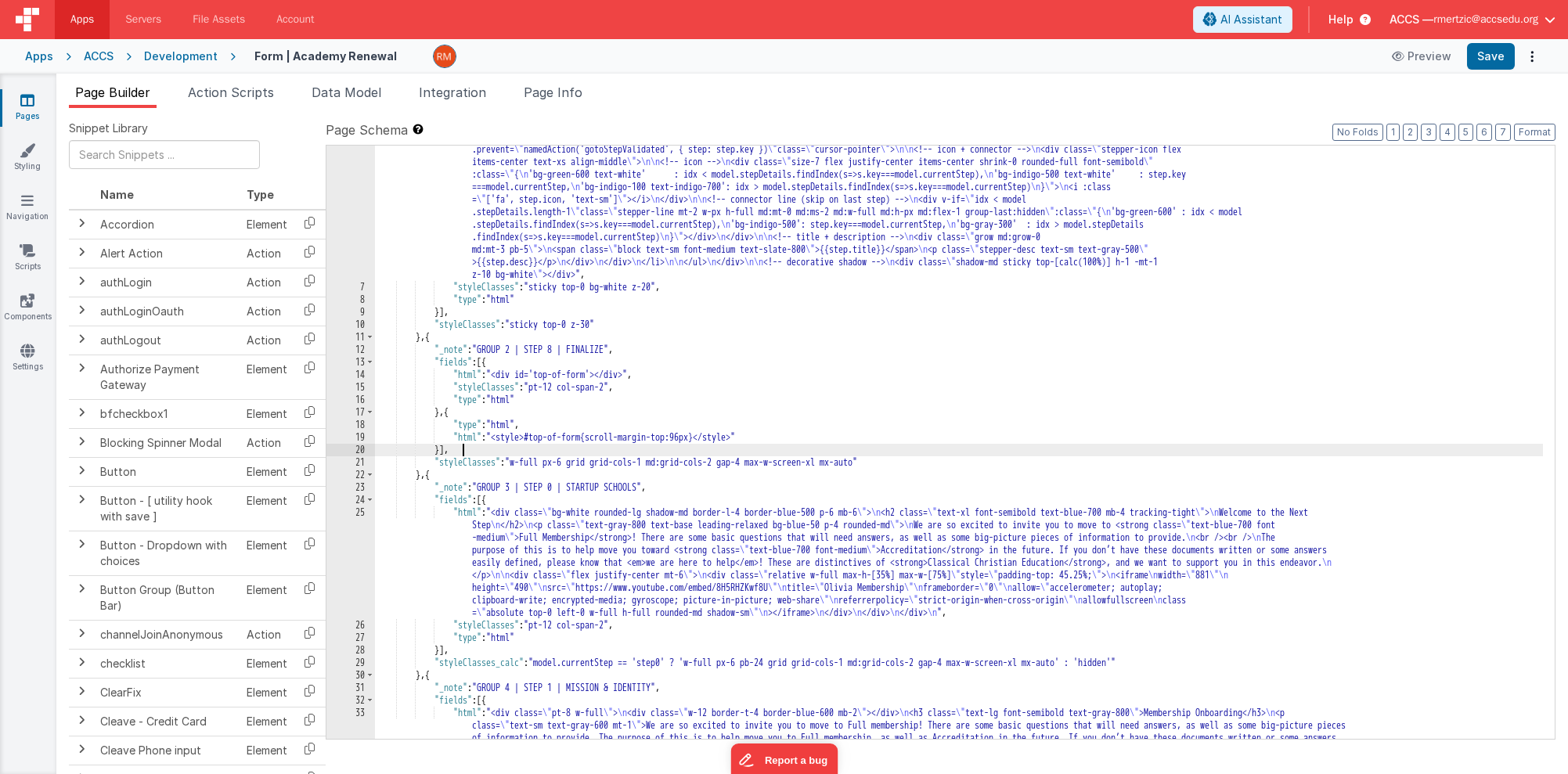 click on ""html" :  "<div id= \" top-of-form \" ></div> \n <div style= \" margin: 0; padding: 0; position: relative; width: 100%; max-height: 200px; overflow: hidden;  \" > \n     <!-- Background image --> \n                           <img src= \" https://ucarecdn.com/b91f3cc9-0b1c-4f47-88bf-c9f5f8003317/ \"  alt= \" Background \"  style= \" width: 100%; height: auto; display: block; \"  /> \n\n     <!-- Dark overlay --> \n     <div                       style= \"\n     position: absolute; \n     top: 0; \n     left: 0; \n     width: 100%; \n     height: 100%; \n     background: rgba(0, 0, 0, 0.4); /* Adjust opacity here */ \n     pointer-events: none                      ; \n    \" ></div> \n\n     <!-- Centered logo --> \n     <img src= \" https://ucarecdn.com/71cb5981-8b6b-4804-bef4-4948b9eb698f/ \"  alt= \" Logo \"  style= \"\n     position: absolute; \n     top: 50%; \n                           left: 50%; \n \n \n" at bounding box center (959, 484) 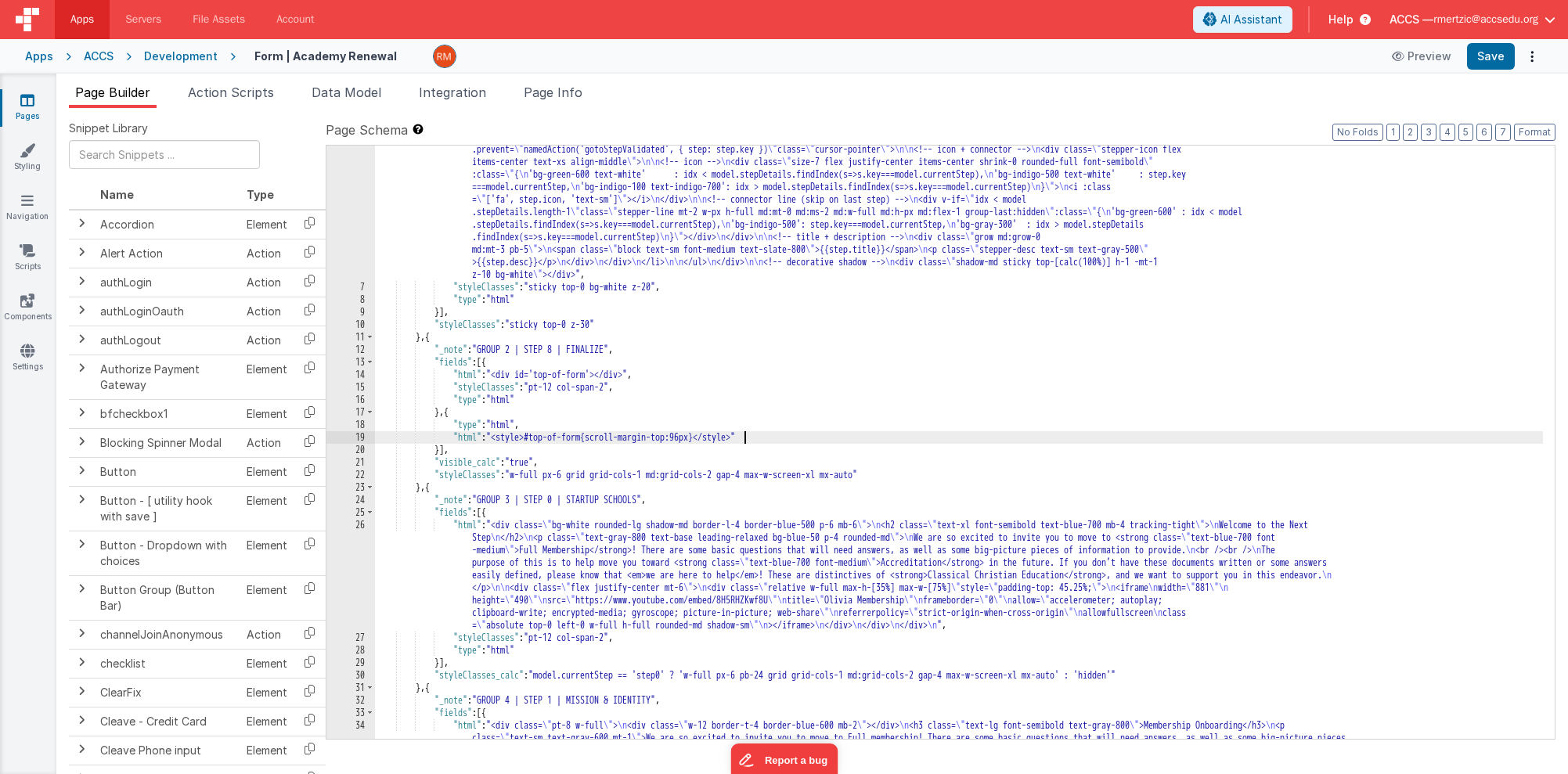 click on ""html" :  "<div id= \" top-of-form \" ></div> \n <div style= \" margin: 0; padding: 0; position: relative; width: 100%; max-height: 200px; overflow: hidden;  \" > \n     <!-- Background image --> \n                           <img src= \" https://ucarecdn.com/b91f3cc9-0b1c-4f47-88bf-c9f5f8003317/ \"  alt= \" Background \"  style= \" width: 100%; height: auto; display: block; \"  /> \n\n     <!-- Dark overlay --> \n     <div                       style= \"\n     position: absolute; \n     top: 0; \n     left: 0; \n     width: 100%; \n     height: 100%; \n     background: rgba(0, 0, 0, 0.4); /* Adjust opacity here */ \n     pointer-events: none                      ; \n    \" ></div> \n\n     <!-- Centered logo --> \n     <img src= \" https://ucarecdn.com/71cb5981-8b6b-4804-bef4-4948b9eb698f/ \"  alt= \" Logo \"  style= \"\n     position: absolute; \n     top: 50%; \n                           left: 50%; \n \n \n" at bounding box center (959, 484) 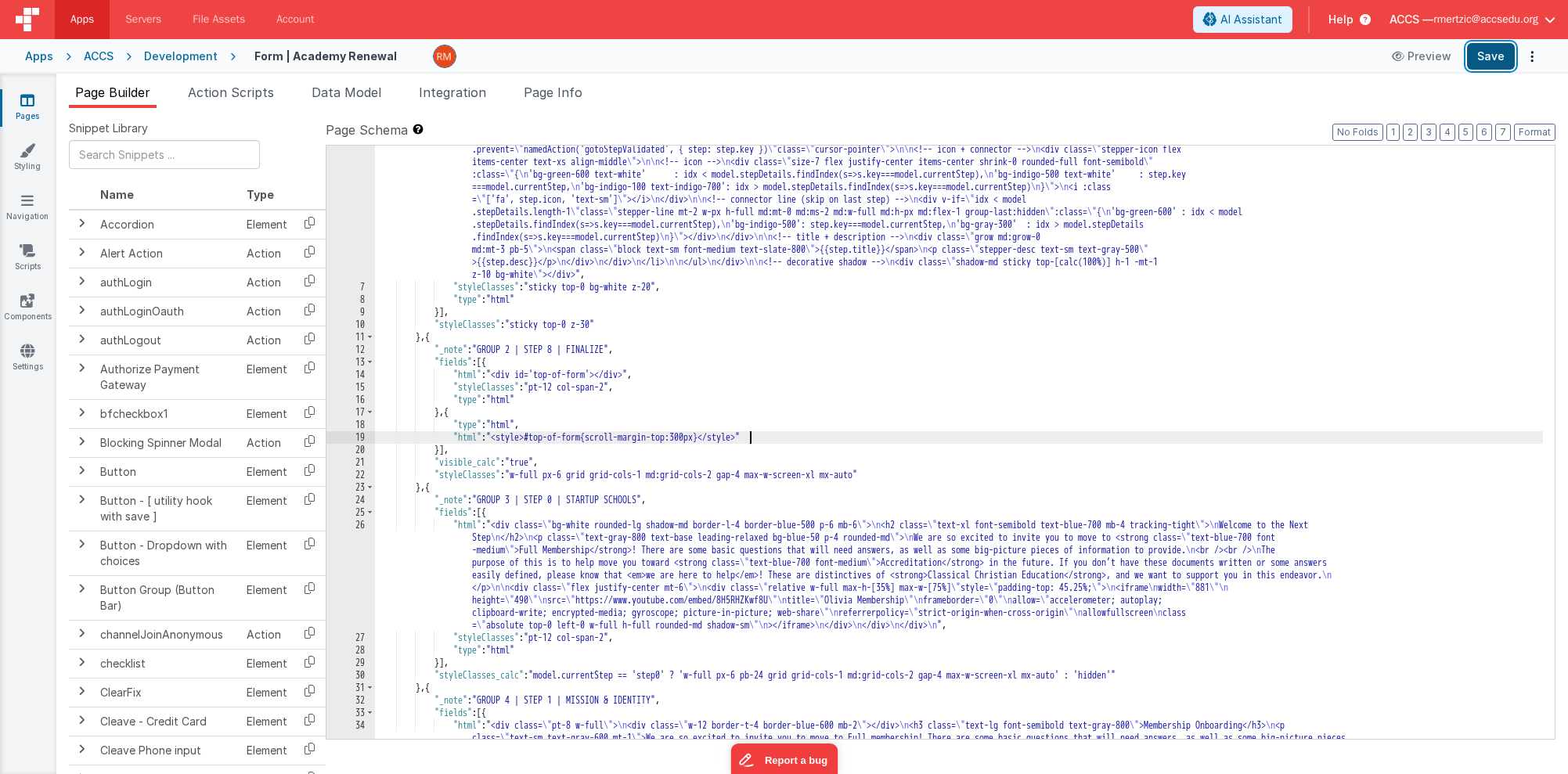 click on "Save" at bounding box center [1491, 56] 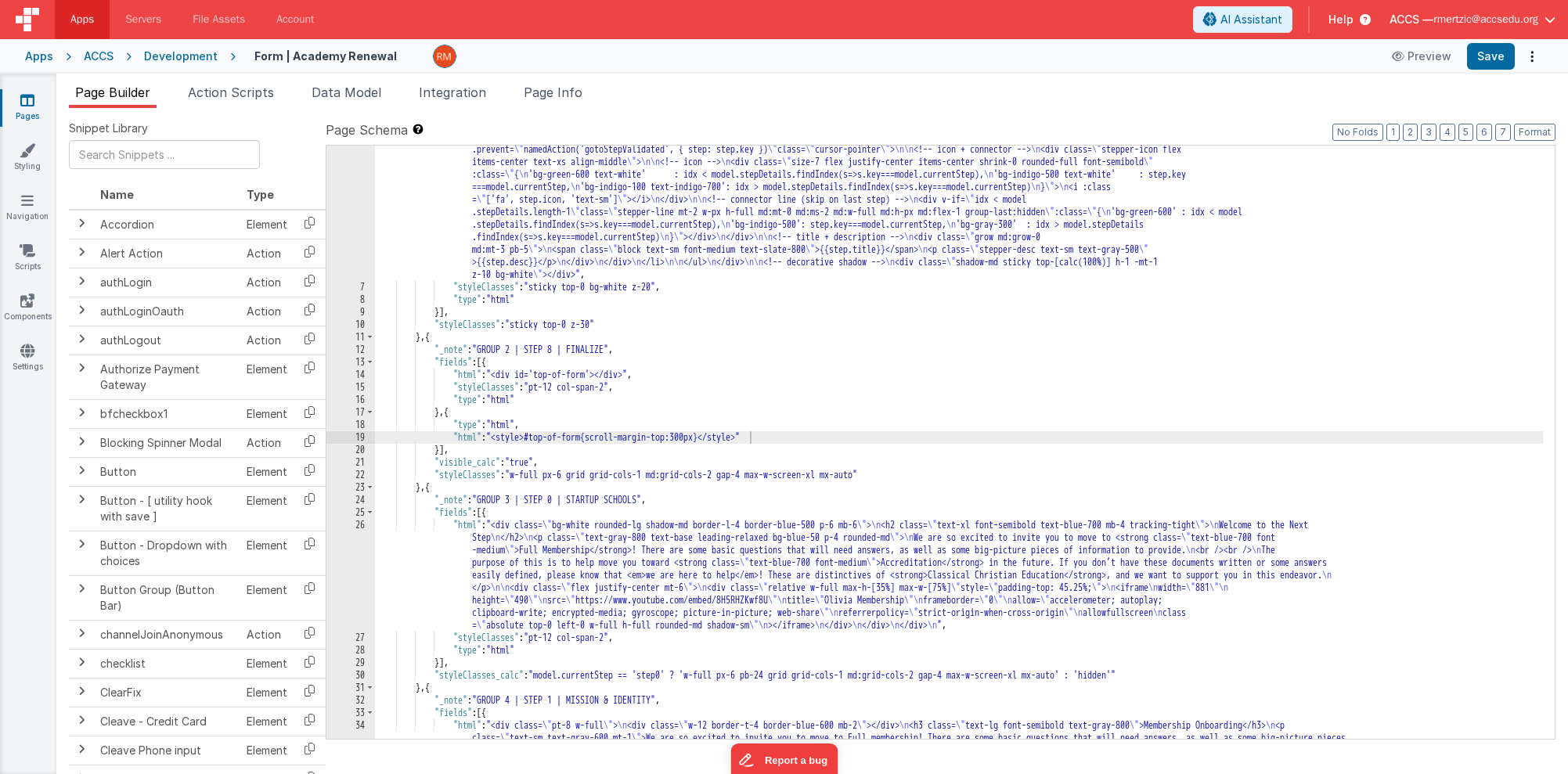click on ""html" :  "<div id= \" top-of-form \" ></div> \n <div style= \" margin: 0; padding: 0; position: relative; width: 100%; max-height: 200px; overflow: hidden;  \" > \n     <!-- Background image --> \n                           <img src= \" https://ucarecdn.com/b91f3cc9-0b1c-4f47-88bf-c9f5f8003317/ \"  alt= \" Background \"  style= \" width: 100%; height: auto; display: block; \"  /> \n\n     <!-- Dark overlay --> \n     <div                       style= \"\n     position: absolute; \n     top: 0; \n     left: 0; \n     width: 100%; \n     height: 100%; \n     background: rgba(0, 0, 0, 0.4); /* Adjust opacity here */ \n     pointer-events: none                      ; \n    \" ></div> \n\n     <!-- Centered logo --> \n     <img src= \" https://ucarecdn.com/71cb5981-8b6b-4804-bef4-4948b9eb698f/ \"  alt= \" Logo \"  style= \"\n     position: absolute; \n     top: 50%; \n                           left: 50%; \n \n \n" at bounding box center [959, 484] 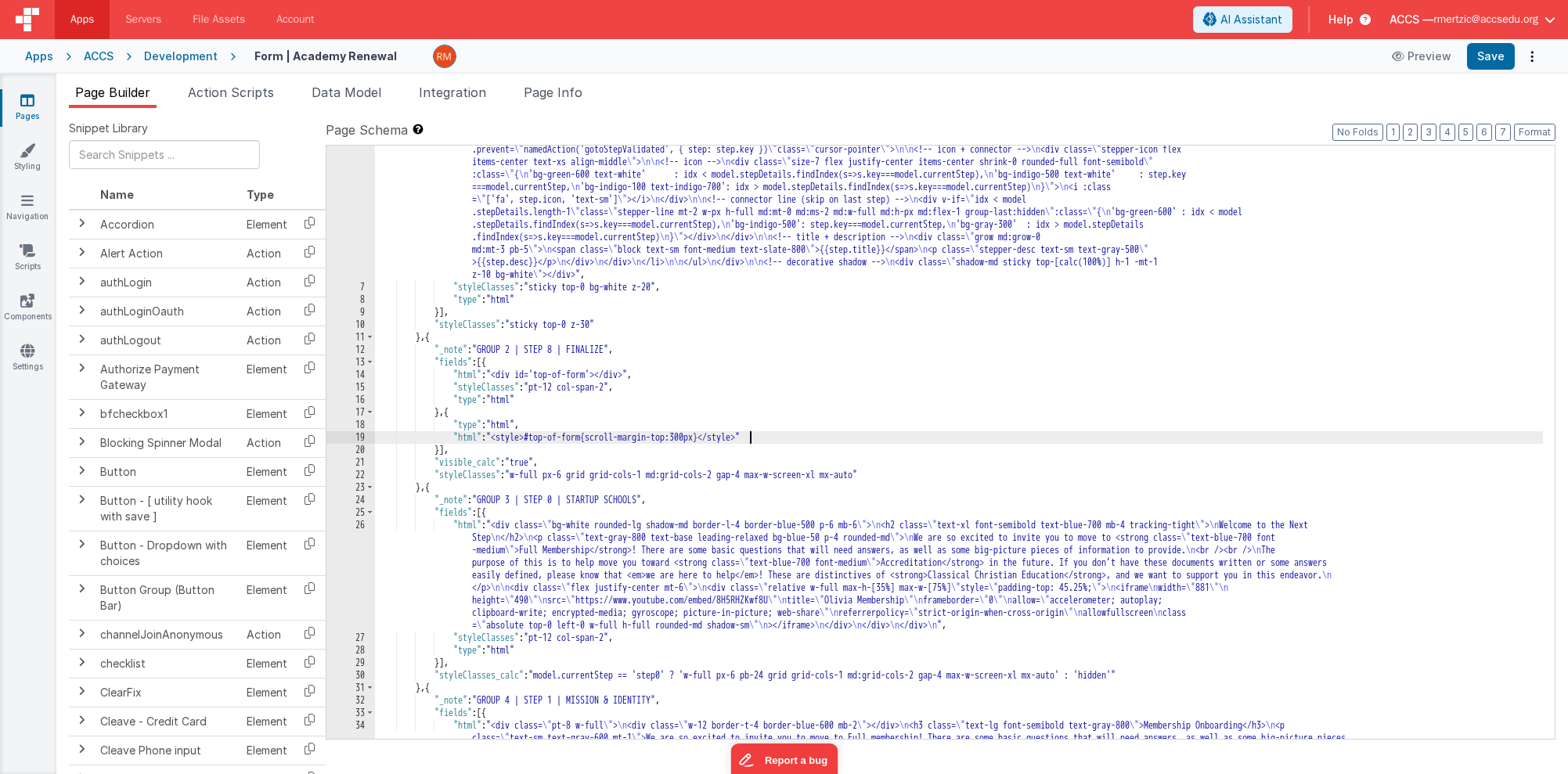 click on ""html" :  "<div id= \" top-of-form \" ></div> \n <div style= \" margin: 0; padding: 0; position: relative; width: 100%; max-height: 200px; overflow: hidden;  \" > \n     <!-- Background image --> \n                           <img src= \" https://ucarecdn.com/b91f3cc9-0b1c-4f47-88bf-c9f5f8003317/ \"  alt= \" Background \"  style= \" width: 100%; height: auto; display: block; \"  /> \n\n     <!-- Dark overlay --> \n     <div                       style= \"\n     position: absolute; \n     top: 0; \n     left: 0; \n     width: 100%; \n     height: 100%; \n     background: rgba(0, 0, 0, 0.4); /* Adjust opacity here */ \n     pointer-events: none                      ; \n    \" ></div> \n\n     <!-- Centered logo --> \n     <img src= \" https://ucarecdn.com/71cb5981-8b6b-4804-bef4-4948b9eb698f/ \"  alt= \" Logo \"  style= \"\n     position: absolute; \n     top: 50%; \n                           left: 50%; \n \n \n" at bounding box center [959, 484] 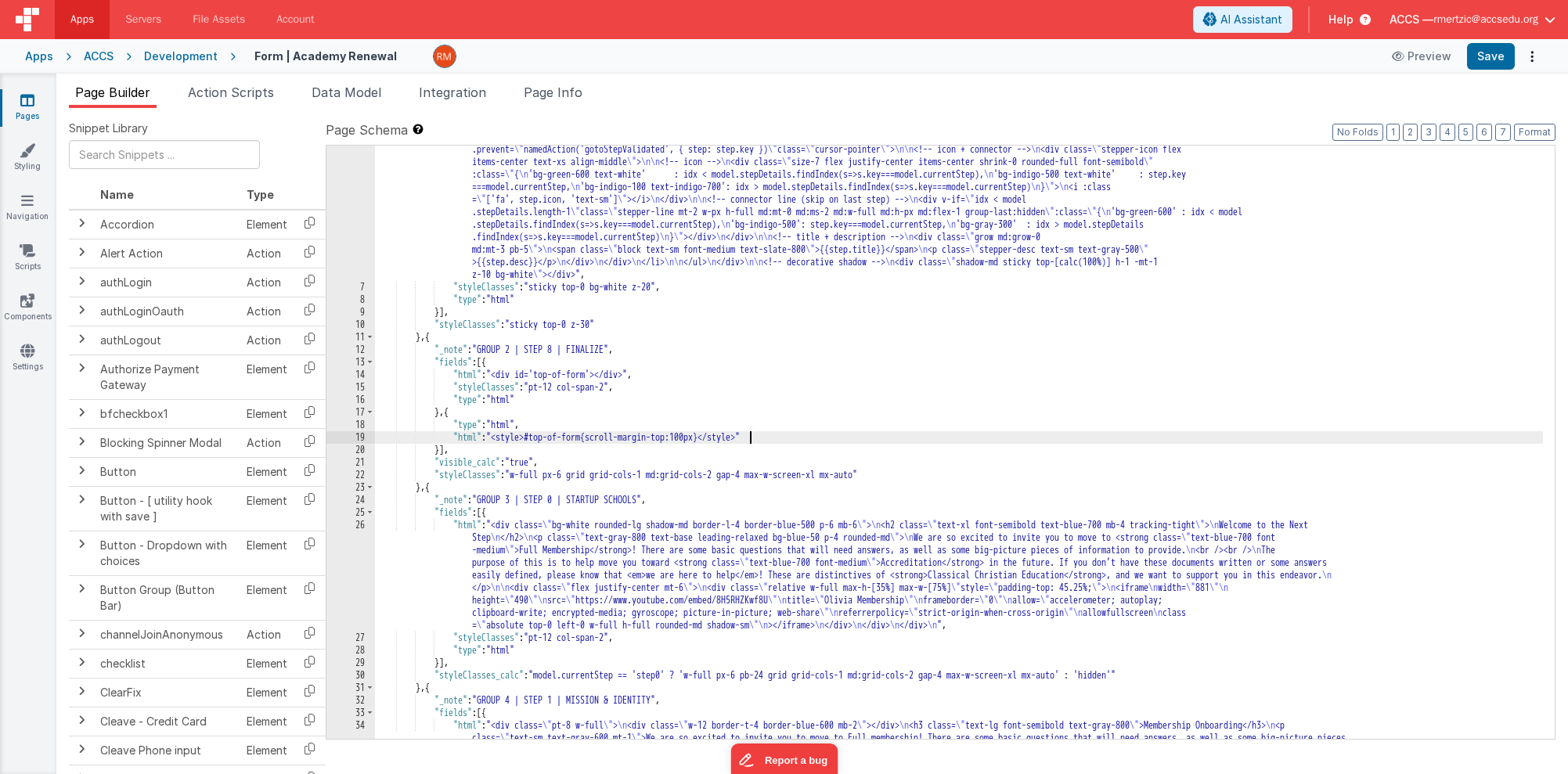type 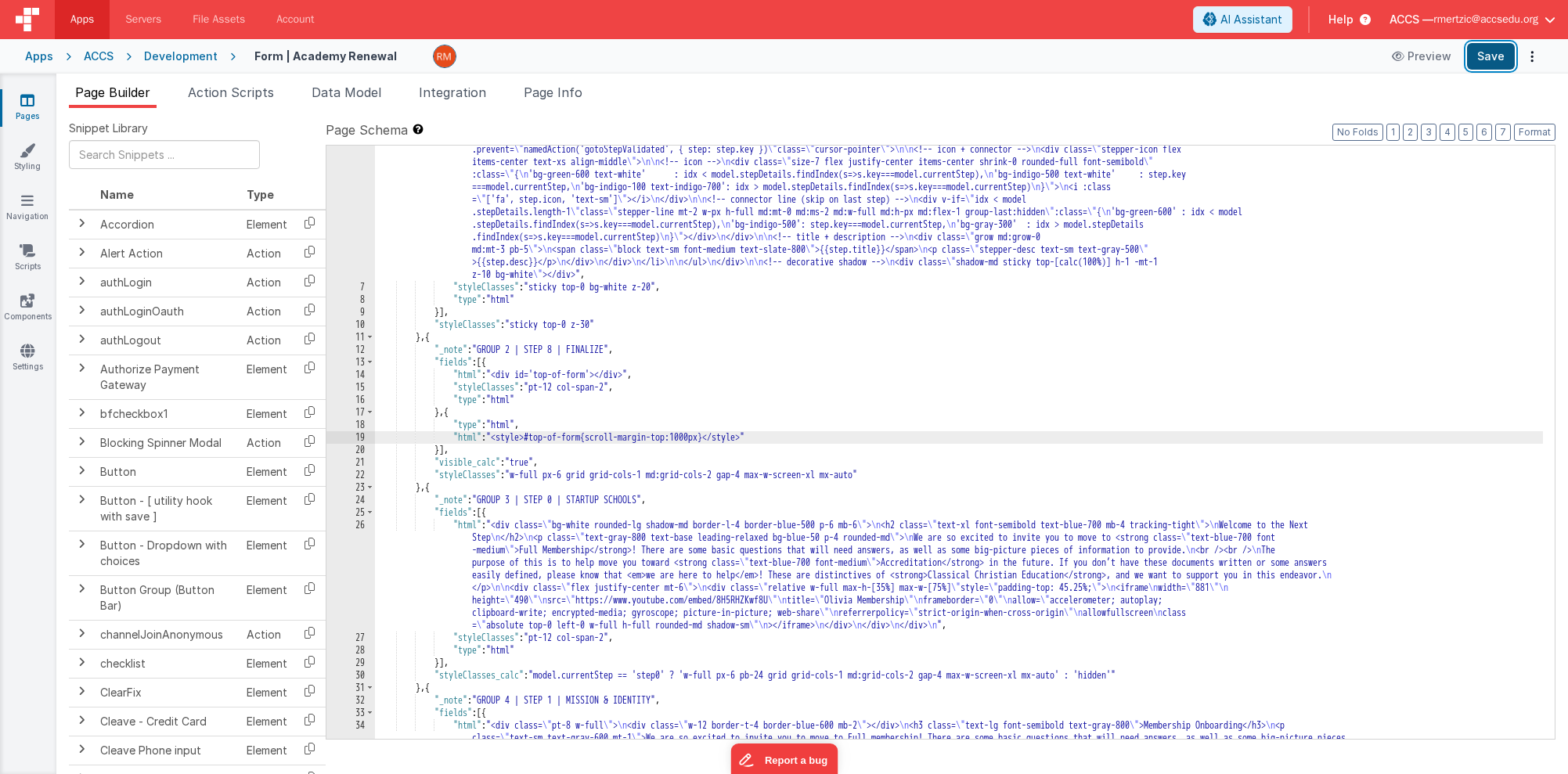 click on "Save" at bounding box center (1491, 56) 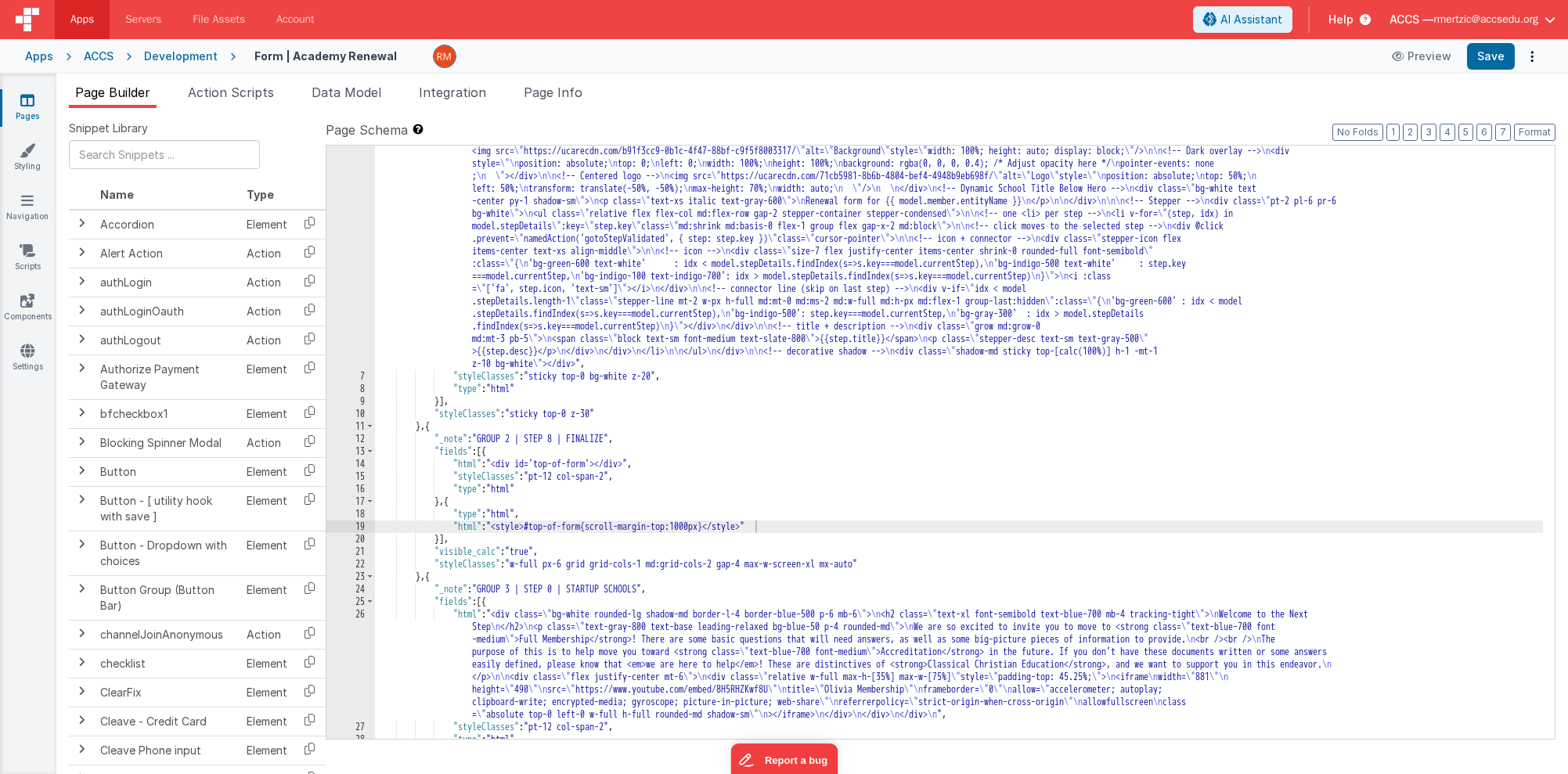 scroll, scrollTop: 9, scrollLeft: 0, axis: vertical 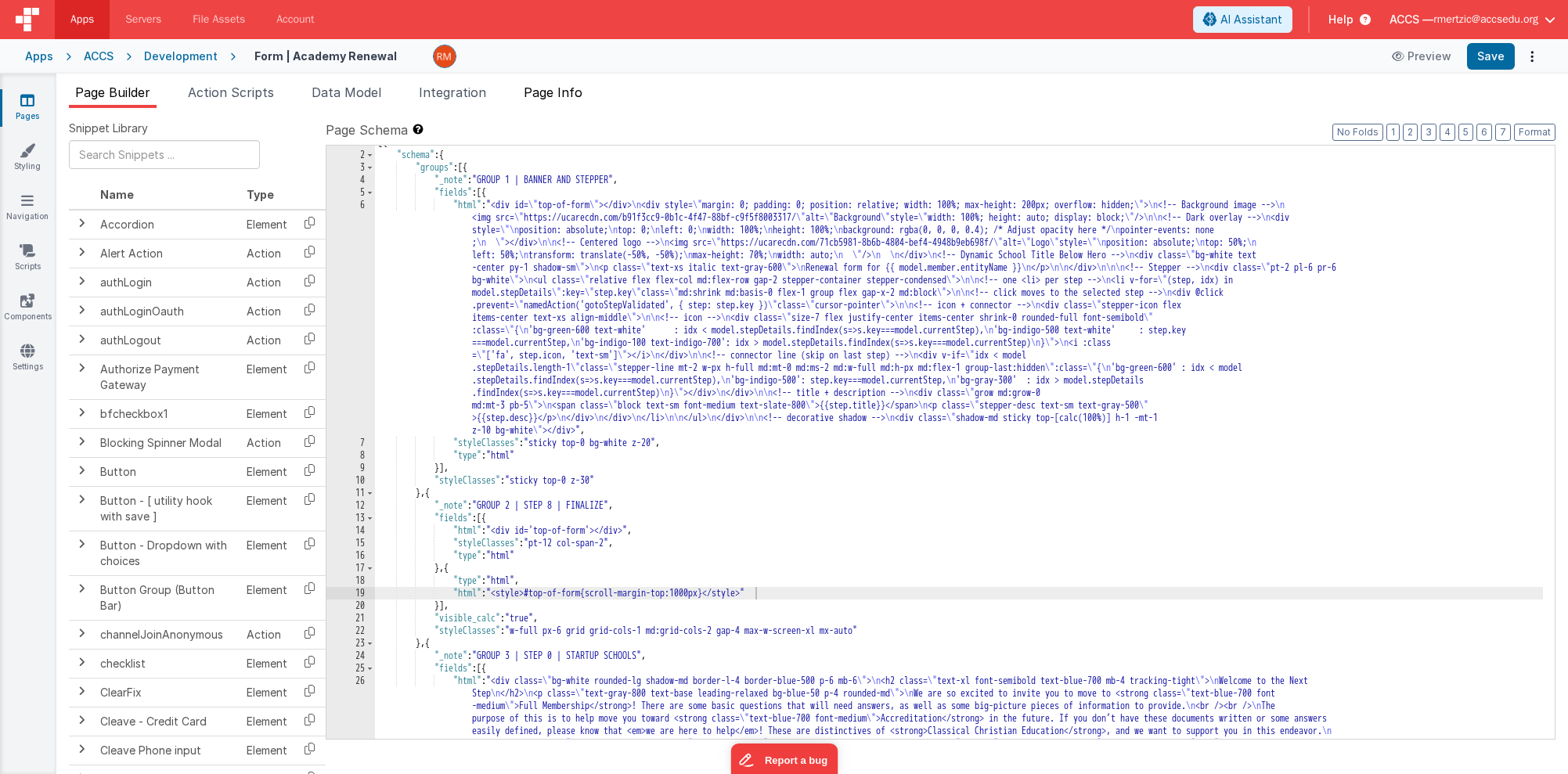 click on "Page Info" at bounding box center [553, 92] 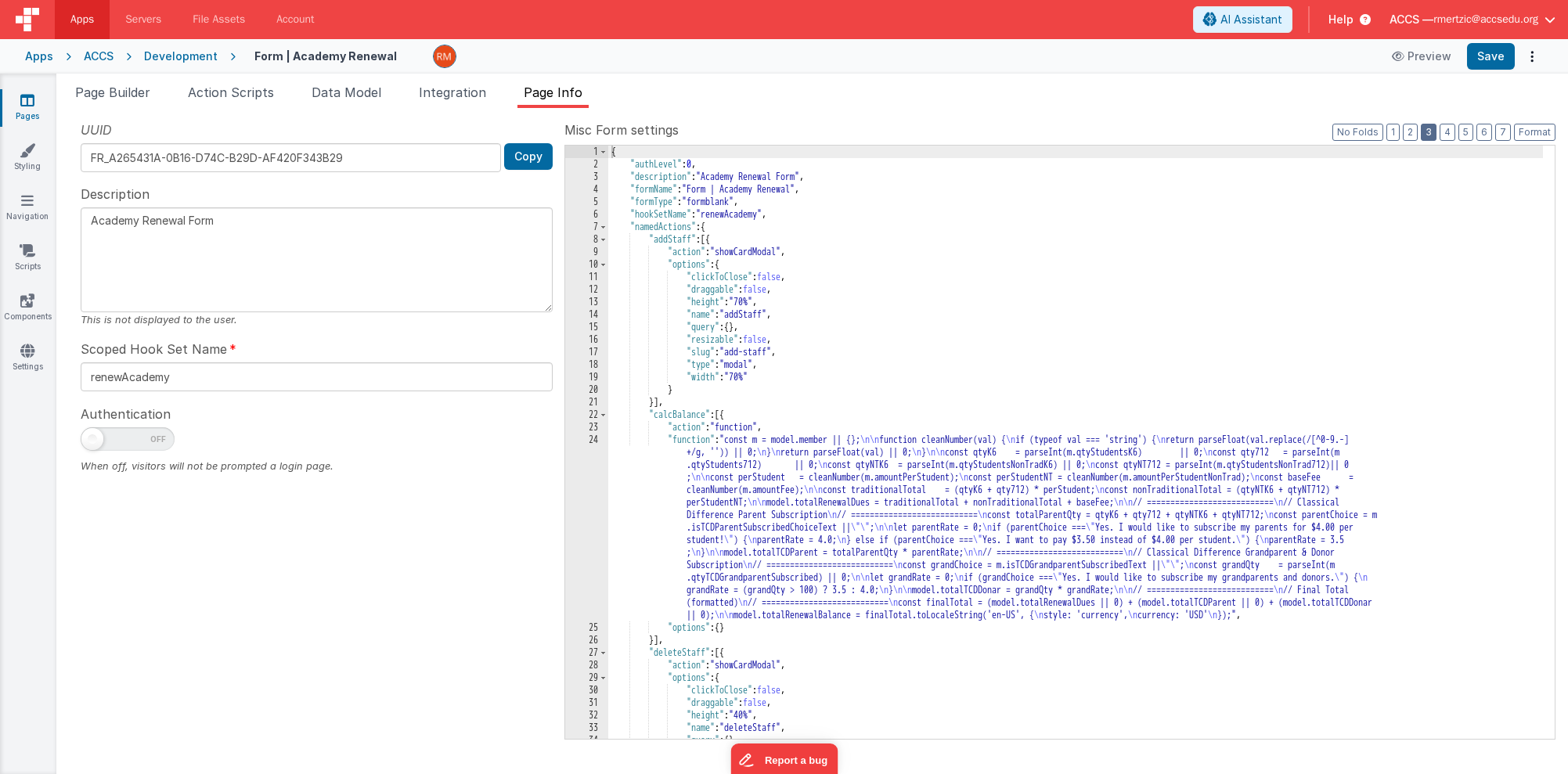 click on "3" at bounding box center [1429, 132] 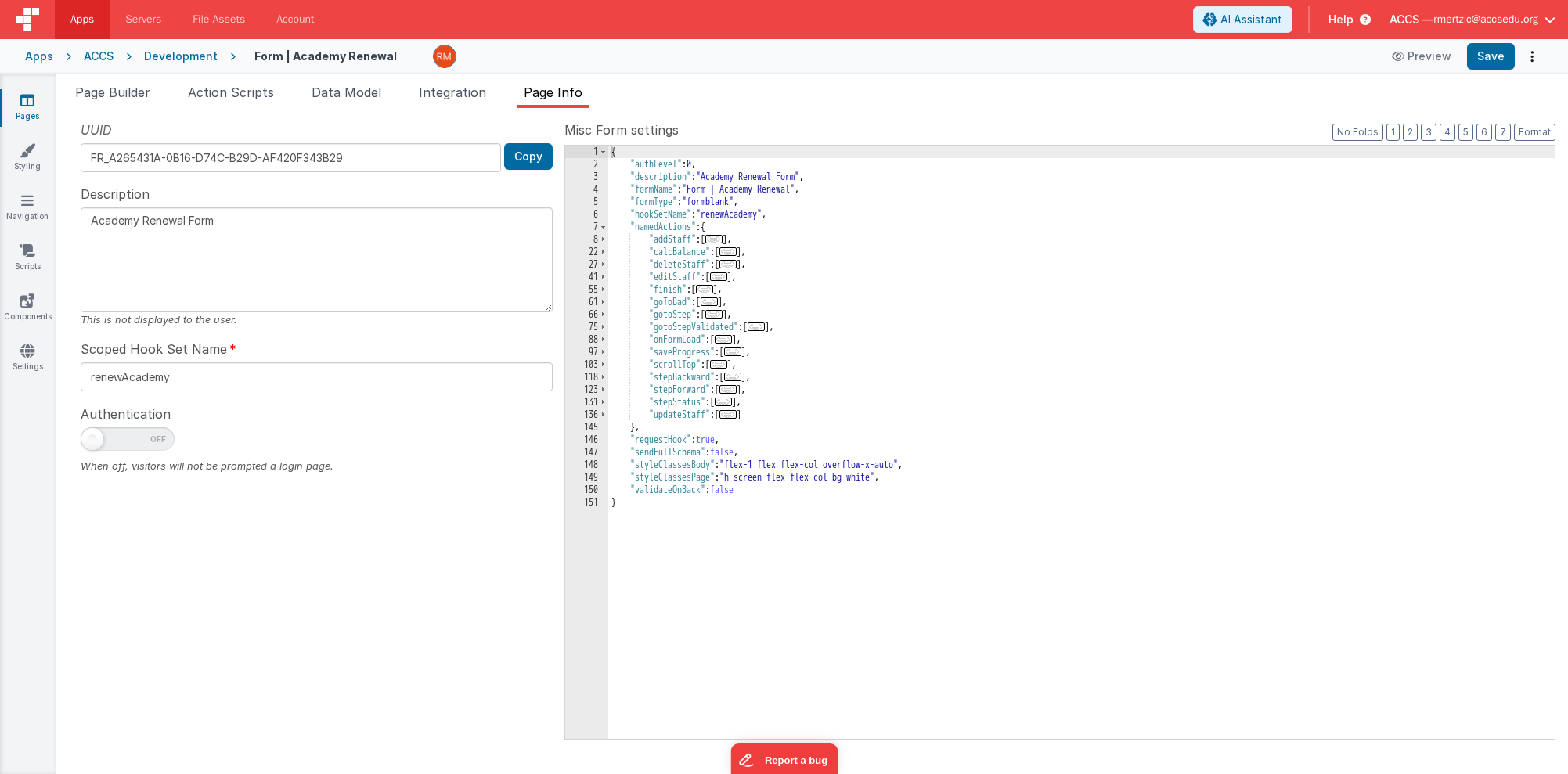 click on "..." at bounding box center [719, 364] 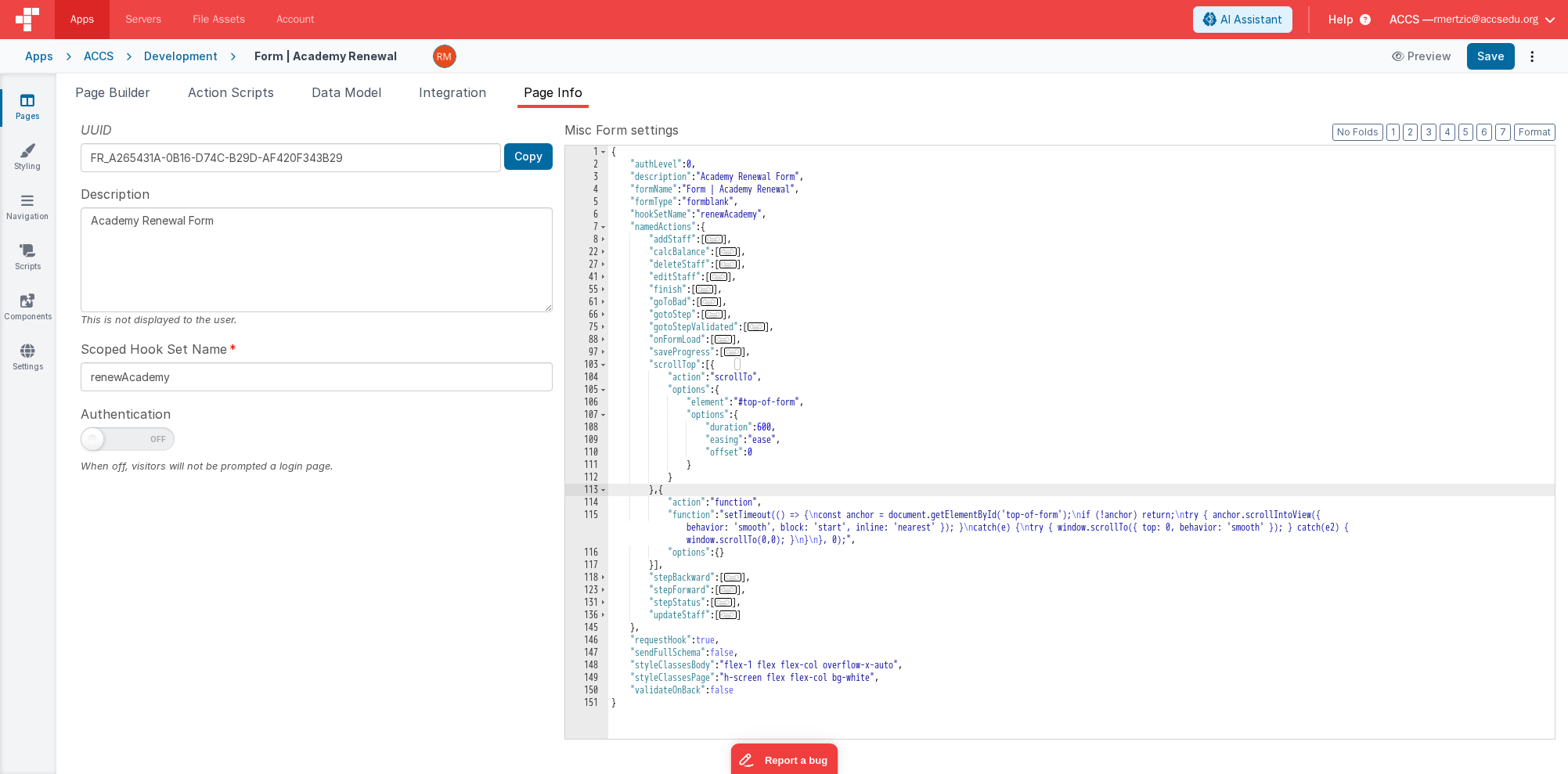 click on "{      "authLevel" :  0 ,      "description" :  "Academy Renewal Form" ,      "formName" :  "Form | Academy Renewal" ,      "formType" :  "formblank" ,      "hookSetName" :  "renewAcademy" ,      "namedActions" :  {           "addStaff" :  [ ... ] ,           "calcBalance" :  [ ... ] ,           "deleteStaff" :  [ ... ] ,           "editStaff" :  [ ... ] ,           "finish" :  [ ... ] ,           "goToBad" :  [ ... ] ,           "gotoStep" :  [ ... ] ,           "gotoStepValidated" :  [ ... ] ,           "onFormLoad" :  [ ... ] ,           "saveProgress" :  [ ... ] ,           "scrollTop" :  [{                "action" :  "scrollTo" ,                "options" :  {                     "element" :  "#top-of-form" ,                     "options" :  {                          "duration" :  600 ,                          "easing" :  "ease" ,                          "offset" :  0                     }                }           } ,  {                "action" :  "function" ,                "function" :  \n \n \n \n" at bounding box center (1081, 455) 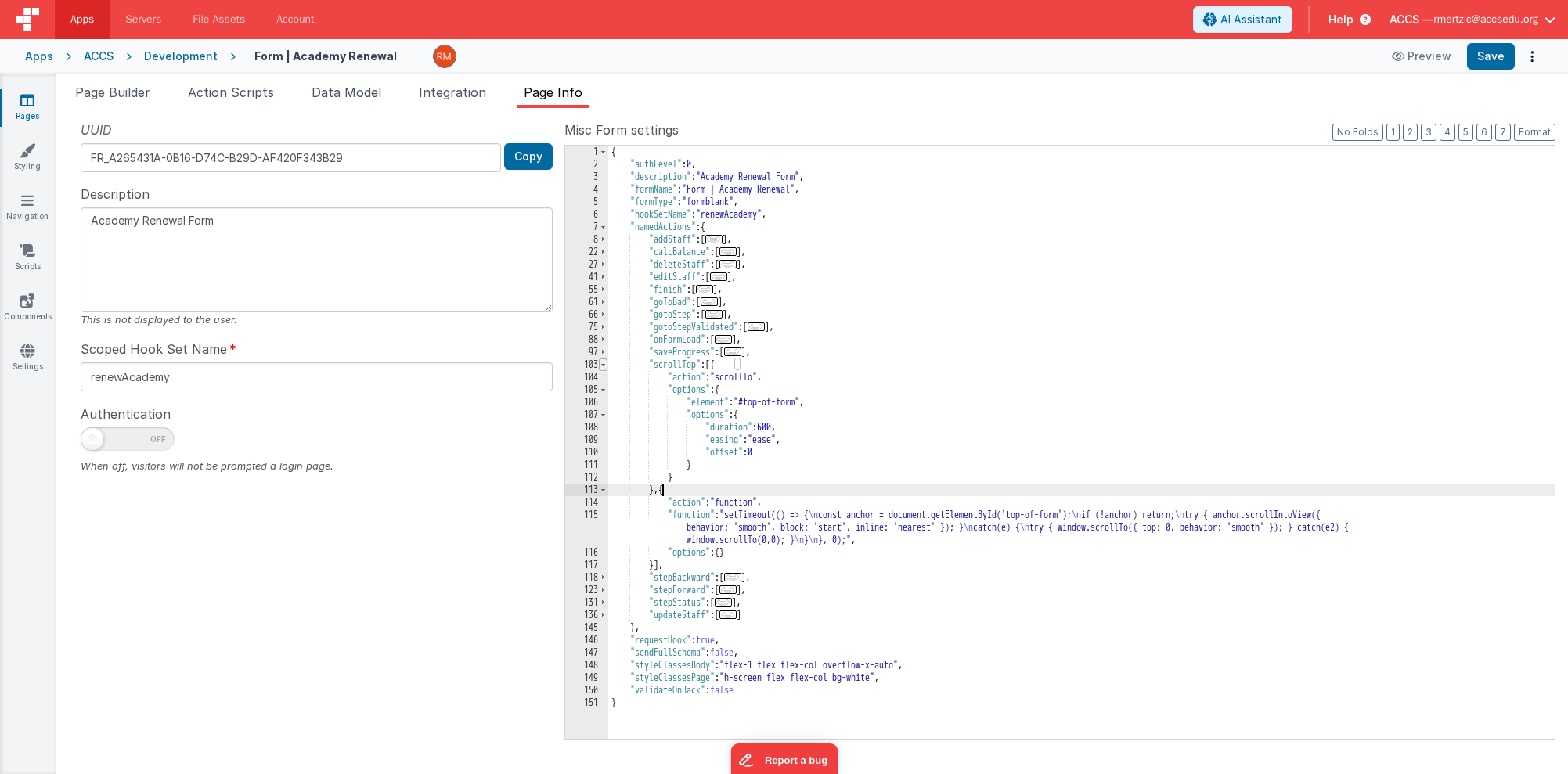 click at bounding box center (603, 365) 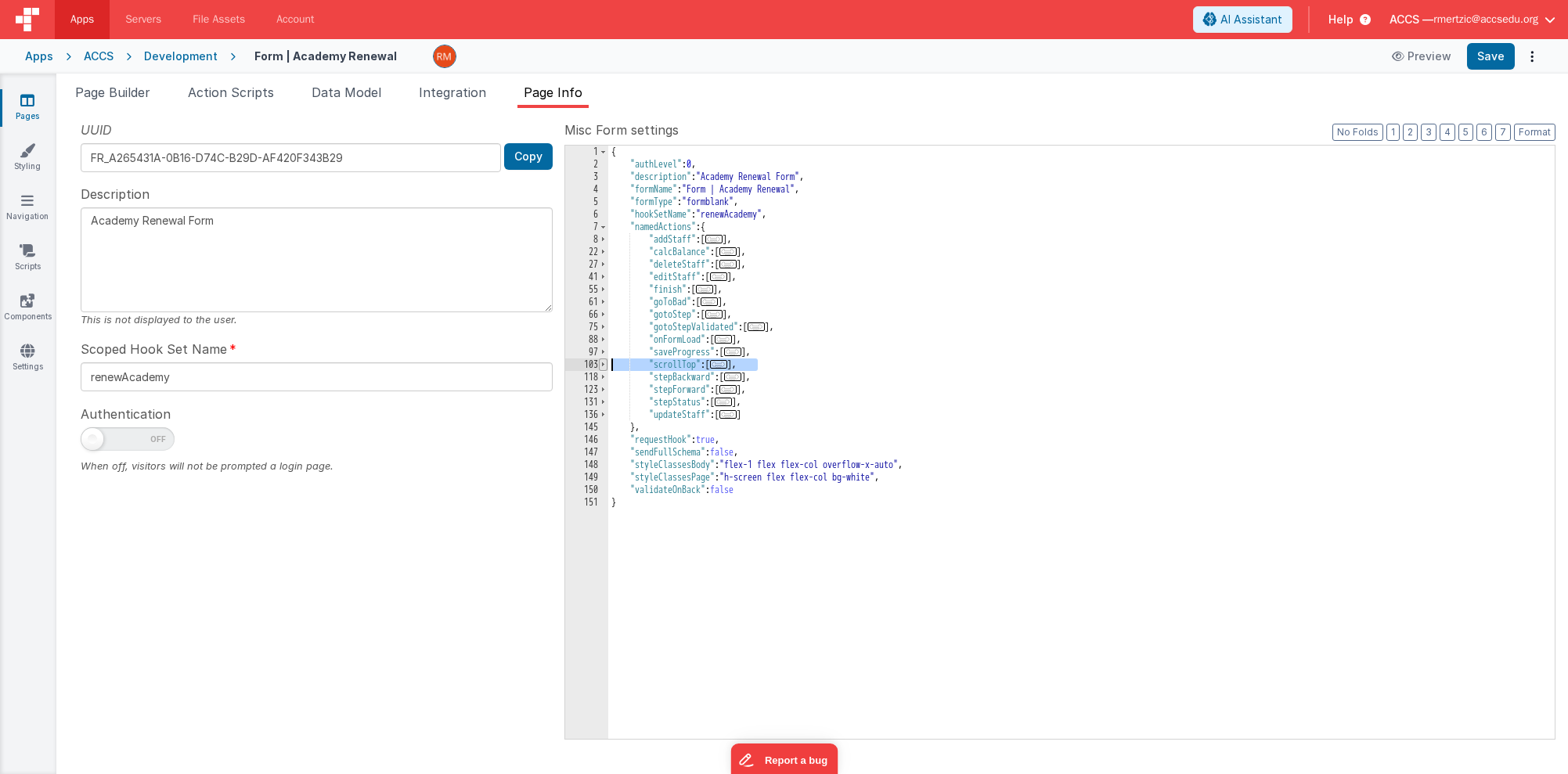 drag, startPoint x: 758, startPoint y: 365, endPoint x: 600, endPoint y: 364, distance: 158.0032 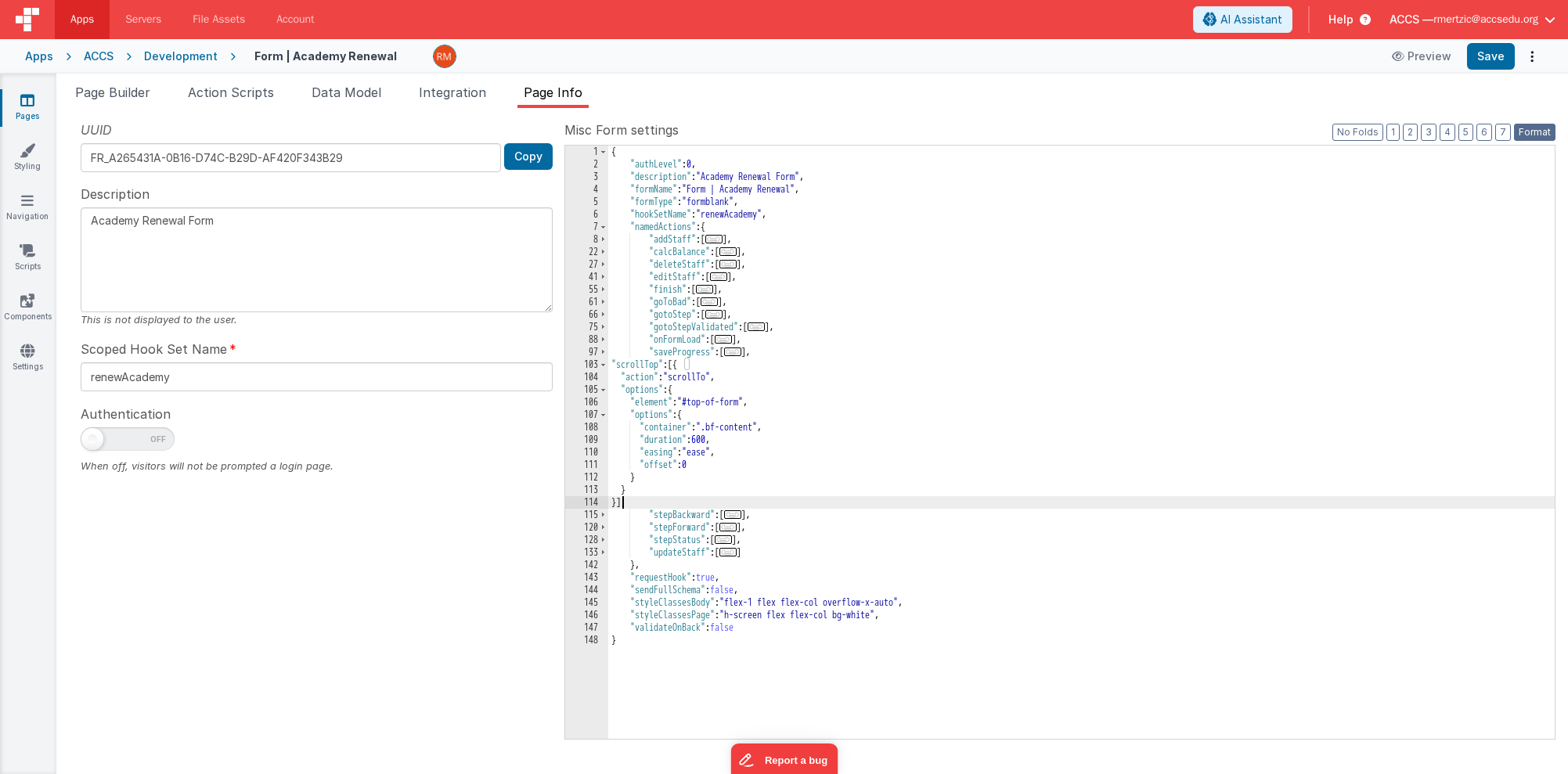 click on "Format" at bounding box center [1534, 132] 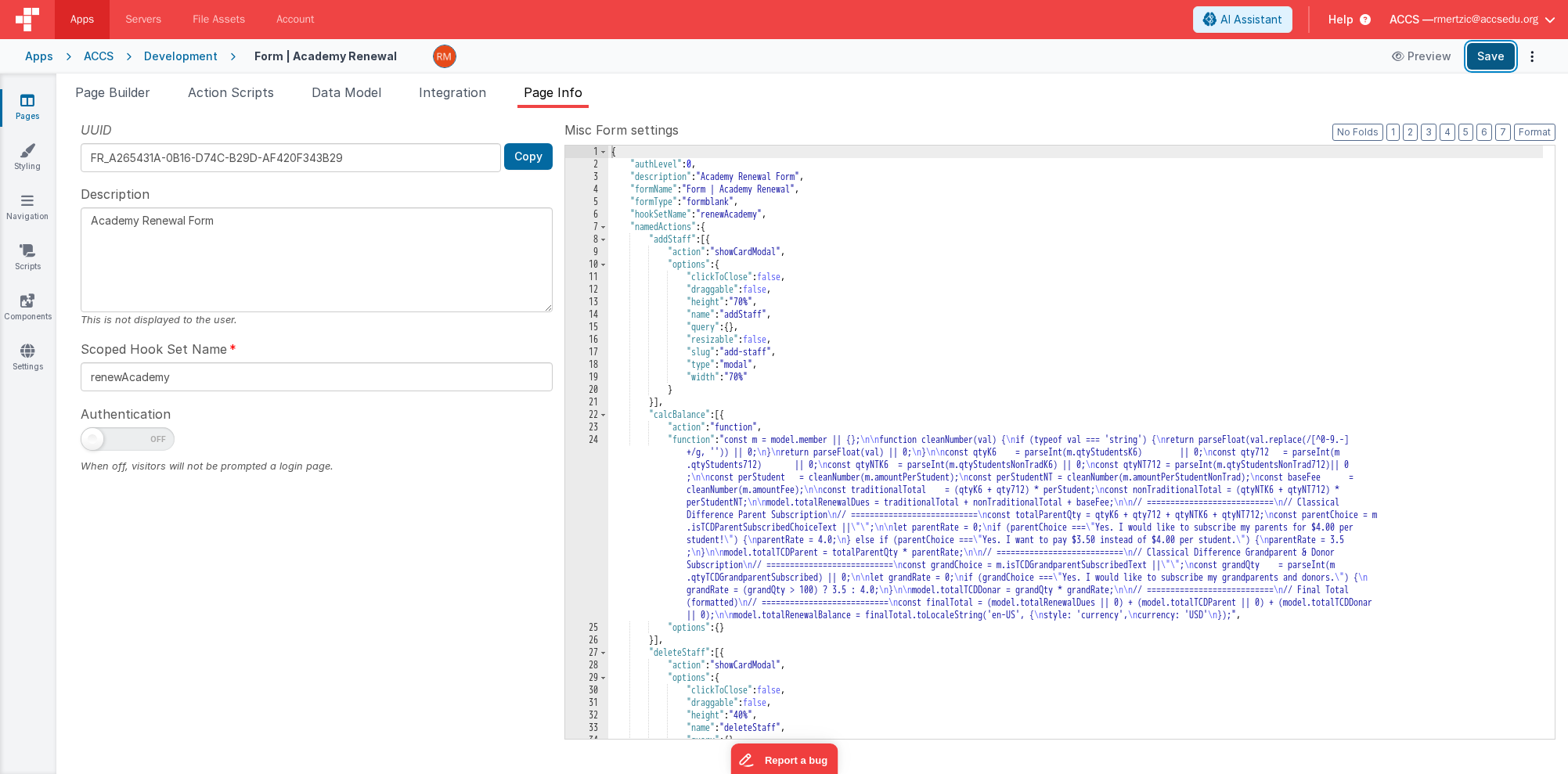 click on "Save" at bounding box center [1491, 56] 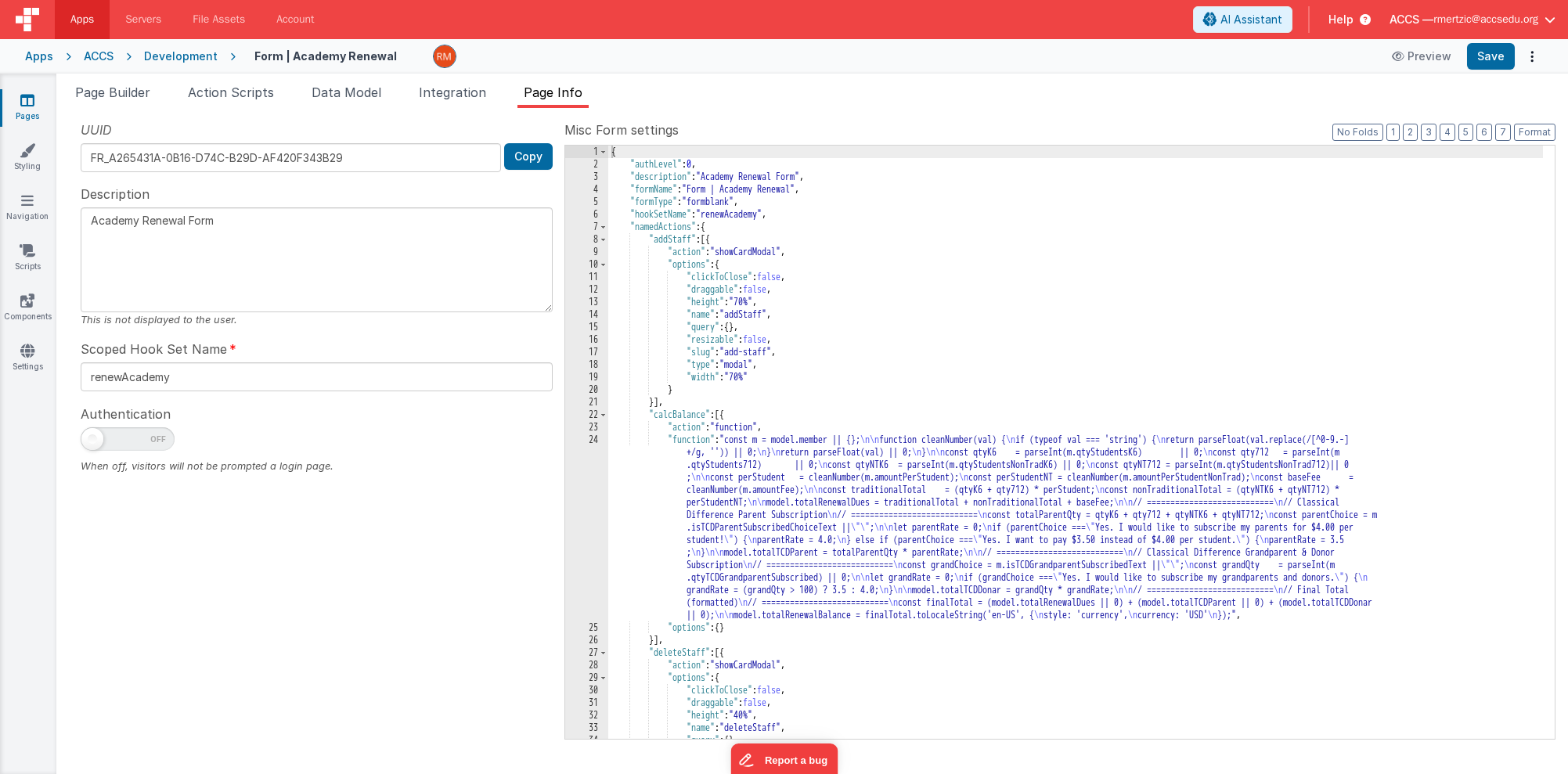 click on "{      "authLevel" :  0 ,      "description" :  "Academy Renewal Form" ,      "formName" :  "Form | Academy Renewal" ,      "formType" :  "formblank" ,      "hookSetName" :  "renewAcademy" ,      "namedActions" :  {           "addStaff" :  [{                "action" :  "showCardModal" ,                "options" :  {                     "clickToClose" :  false ,                     "draggable" :  false ,                     "height" :  "70%" ,                     "name" :  "addStaff" ,                     "query" :  { } ,                     "resizable" :  false ,                     "slug" :  "add-staff" ,                     "type" :  "modal" ,                     "width" :  "70%"                }           }] ,           "calcBalance" :  [{                "action" :  "function" ,                "function" :  "const m = model.member || {}; \n\n function cleanNumber(val) { \n   if (typeof val === 'string') { \n     return parseFloat(val.replace(/[^0-9.-]                  +/g, '')) || 0; \n   }" at bounding box center [1076, 455] 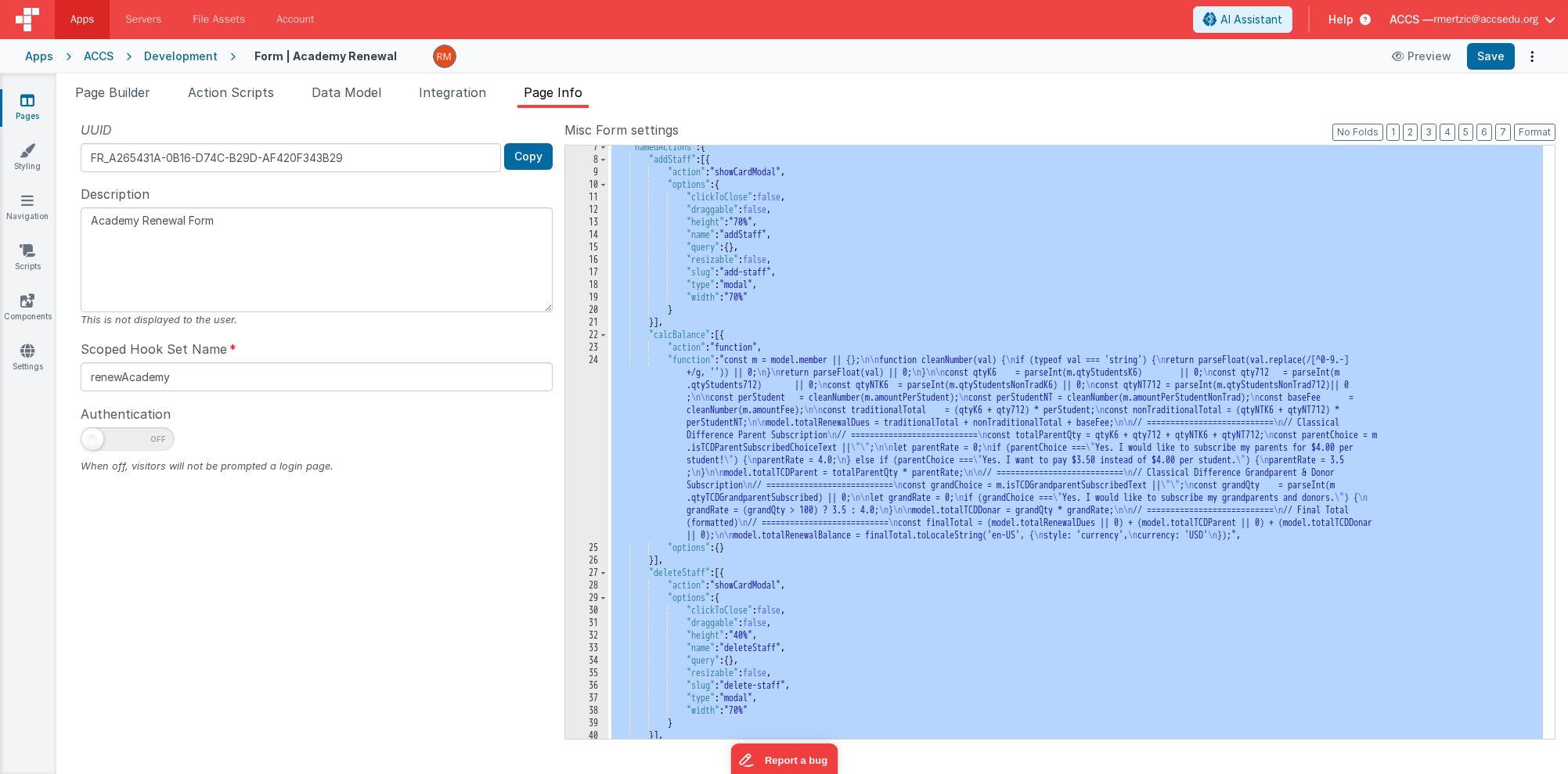 scroll, scrollTop: 80, scrollLeft: 0, axis: vertical 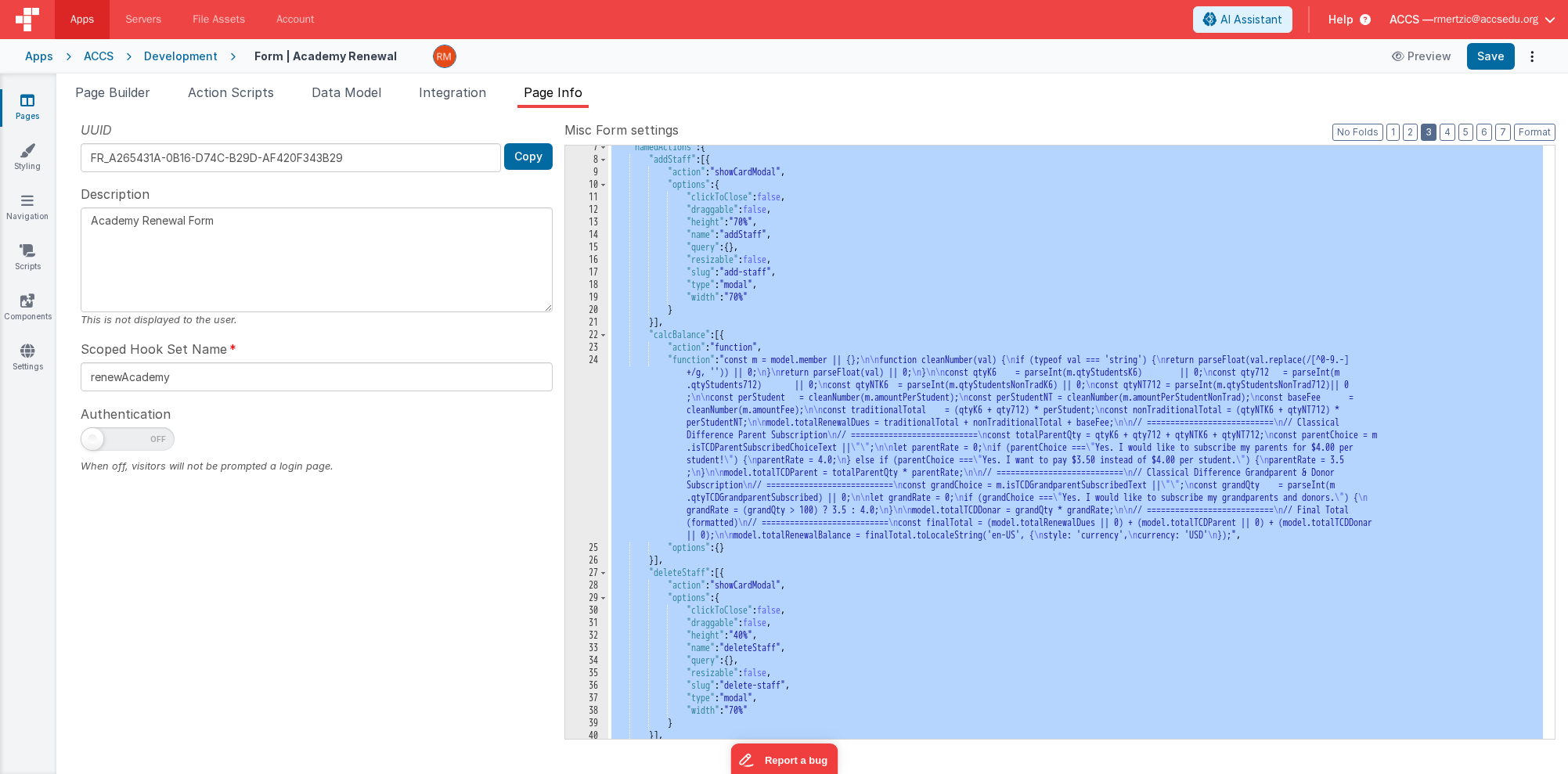 click on "3" at bounding box center [1429, 132] 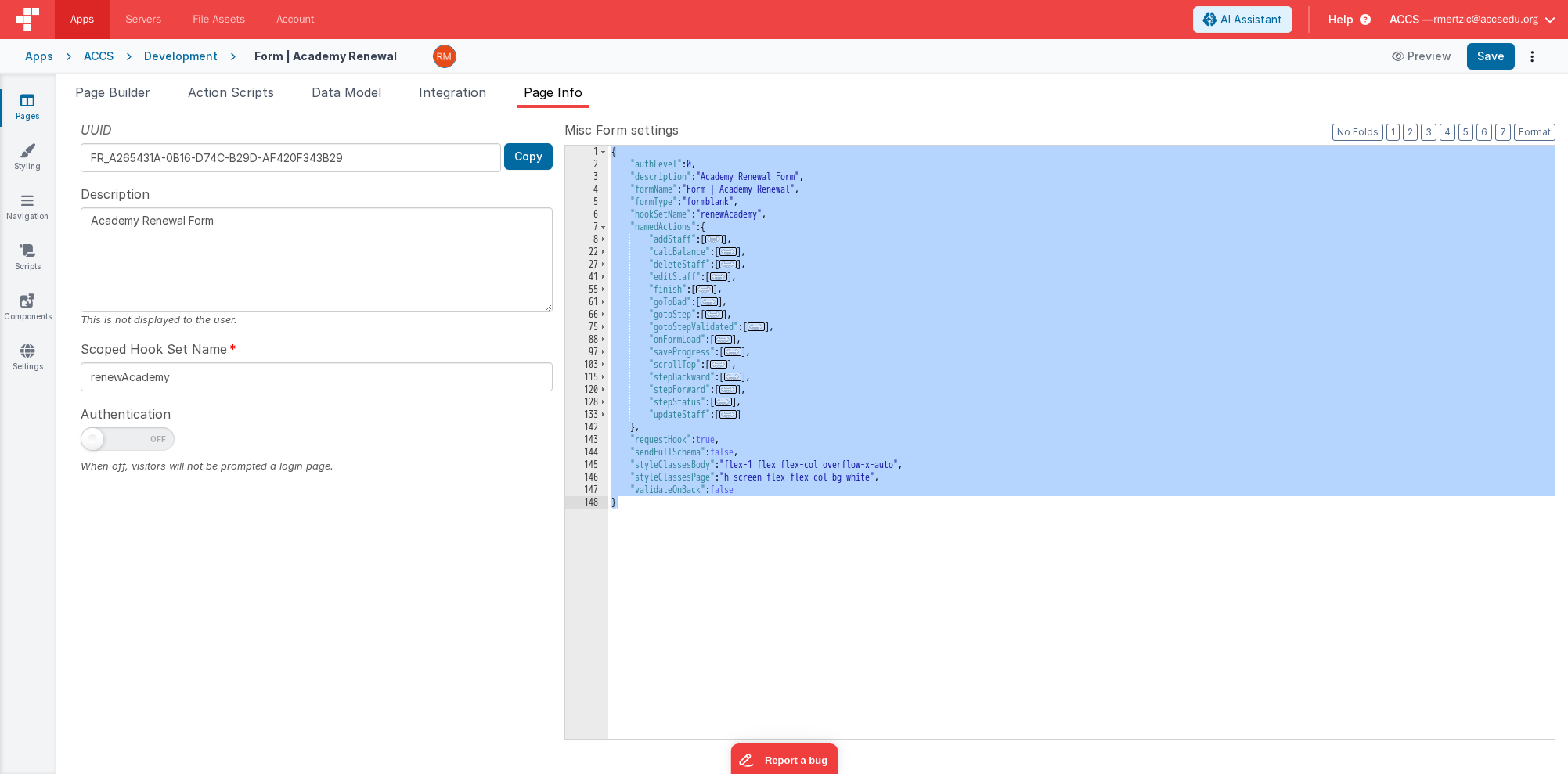 click on "..." at bounding box center (719, 364) 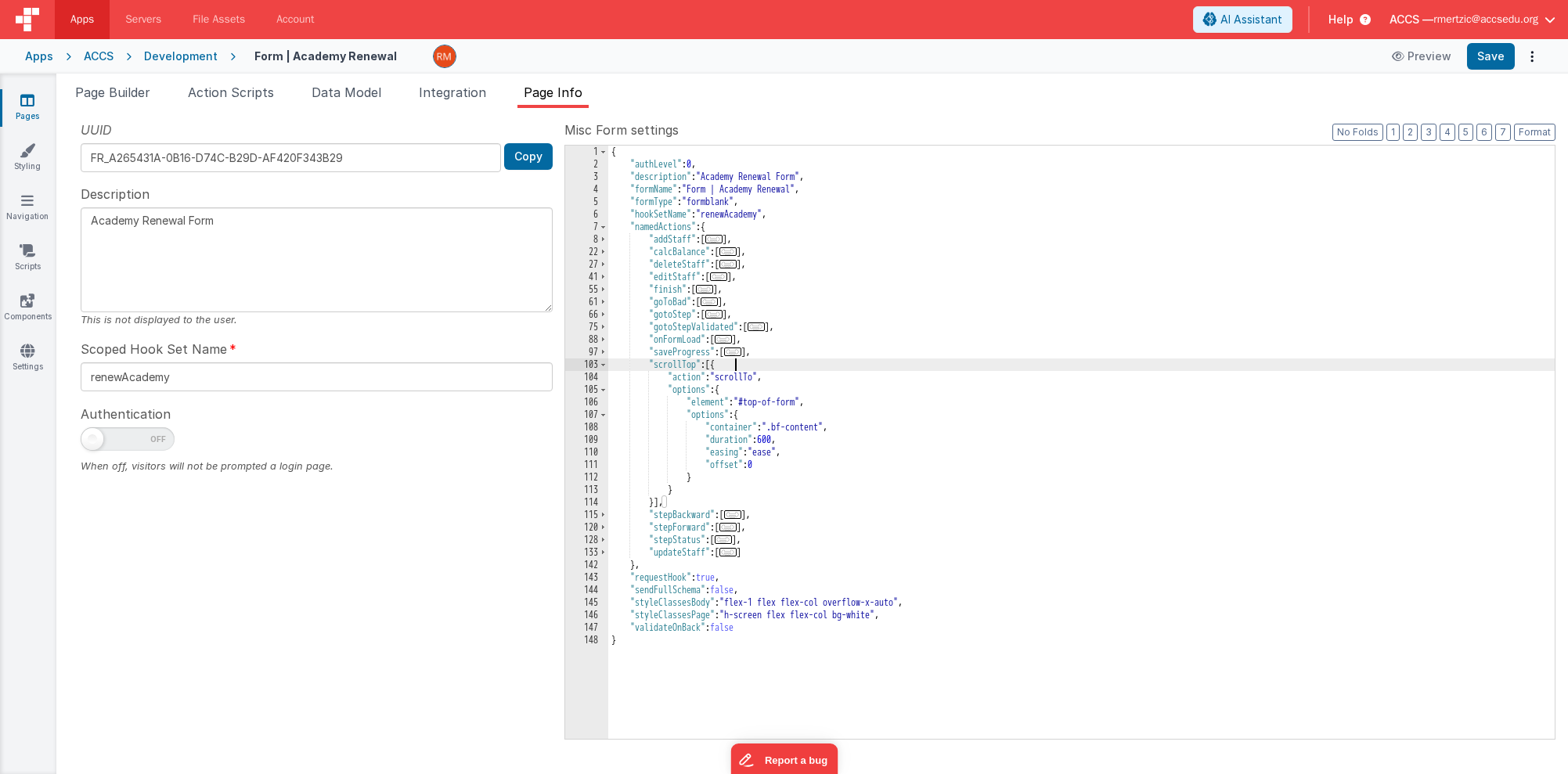 click on "{      "authLevel" :  0 ,      "description" :  "Academy Renewal Form" ,      "formName" :  "Form | Academy Renewal" ,      "formType" :  "formblank" ,      "hookSetName" :  "renewAcademy" ,      "namedActions" :  {           "addStaff" :  [ ... ] ,           "calcBalance" :  [ ... ] ,           "deleteStaff" :  [ ... ] ,           "editStaff" :  [ ... ] ,           "finish" :  [ ... ] ,           "goToBad" :  [ ... ] ,           "gotoStep" :  [ ... ] ,           "gotoStepValidated" :  [ ... ] ,           "onFormLoad" :  [ ... ] ,           "saveProgress" :  [ ... ] ,           "scrollTop" :  [{                "action" :  "scrollTo" ,                "options" :  {                     "element" :  "#top-of-form" ,                     "options" :  {                          "container" :  ".bf-content" ,                          "duration" :  600 ,                          "easing" :  "ease" ,                          "offset" :  0                     }                }           }] ,           "stepBackward" [" at bounding box center [1081, 455] 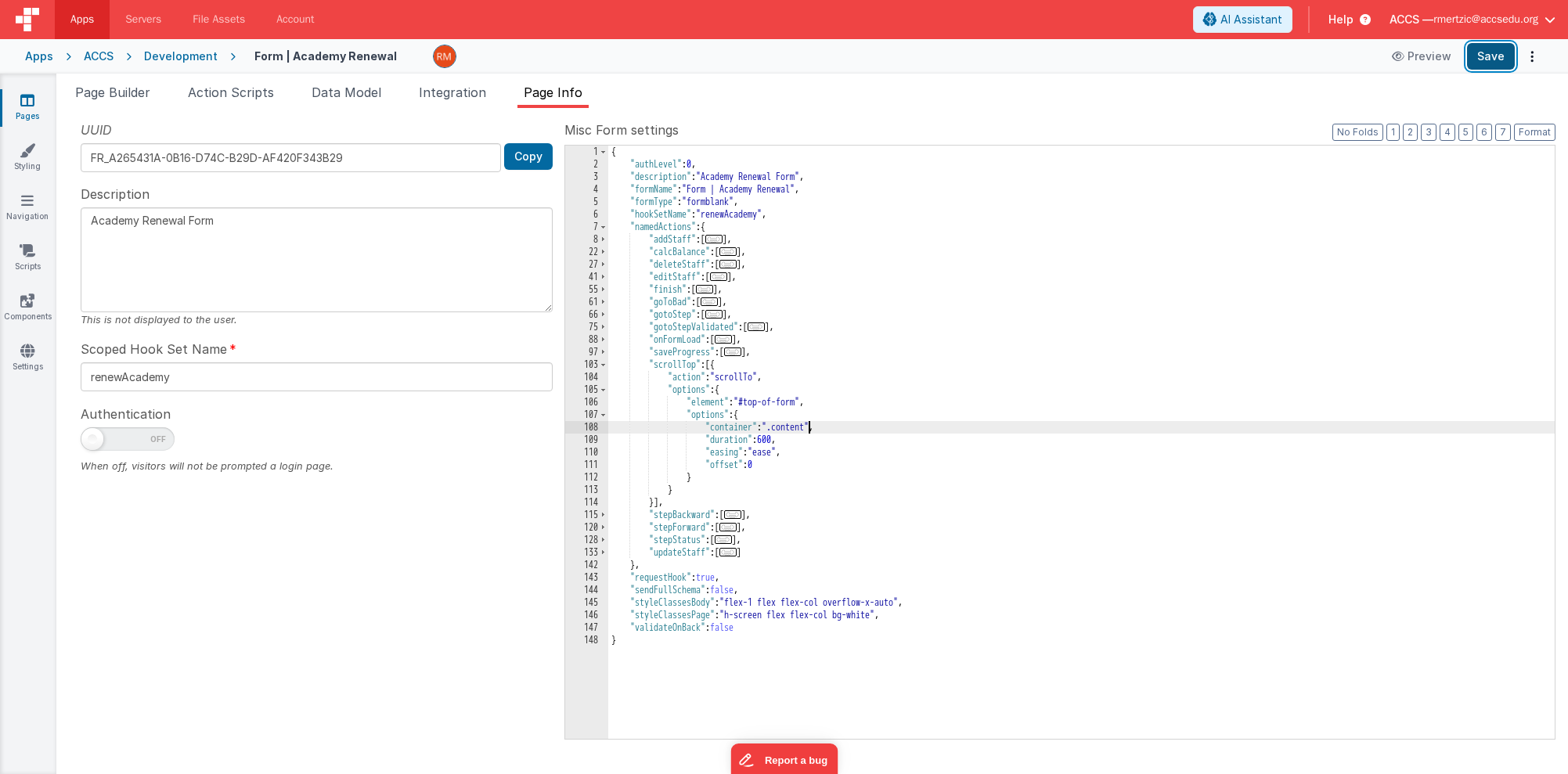 click on "Save" at bounding box center [1491, 56] 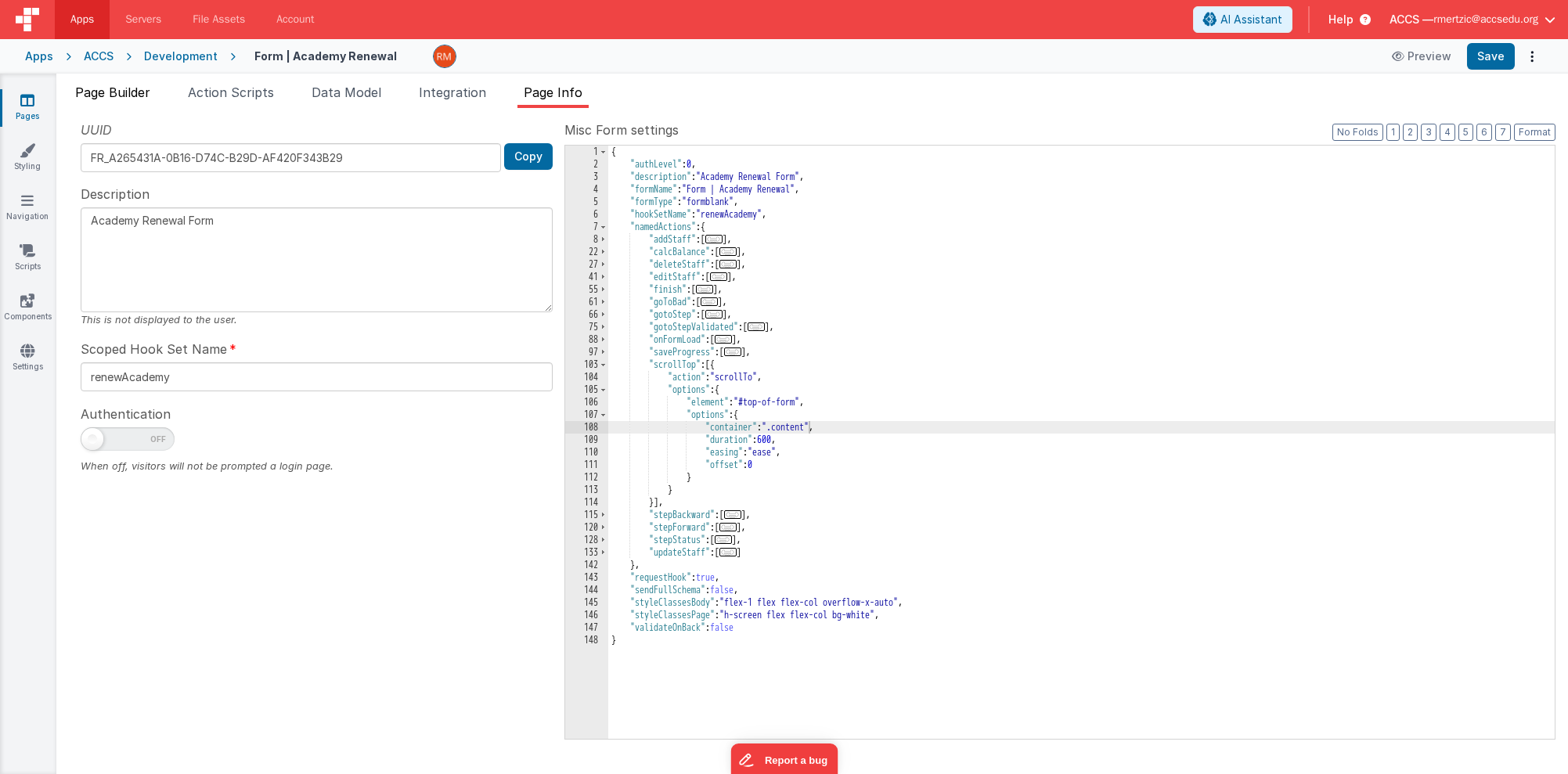 click on "Page Builder" at bounding box center [113, 92] 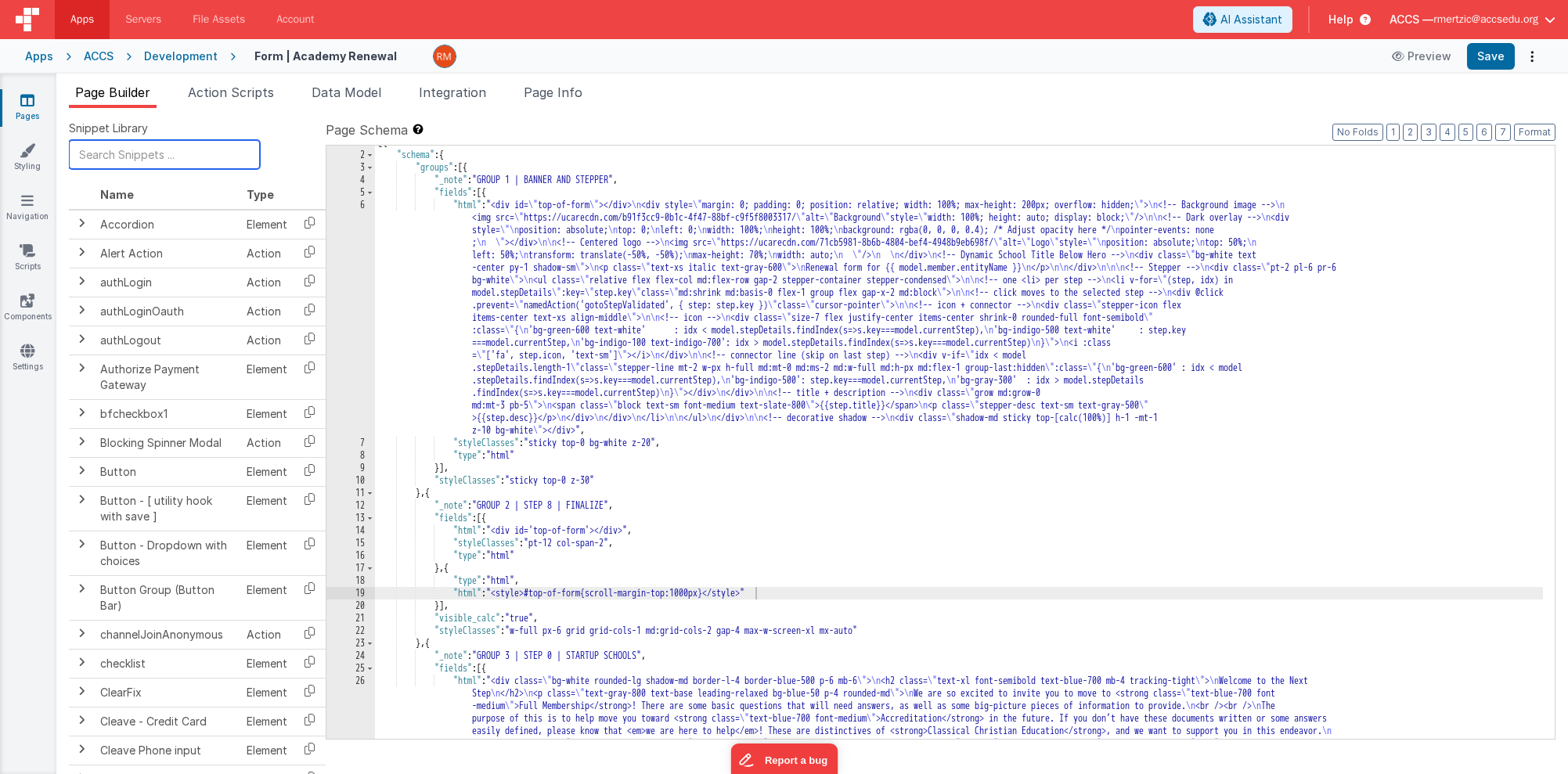 click at bounding box center [164, 154] 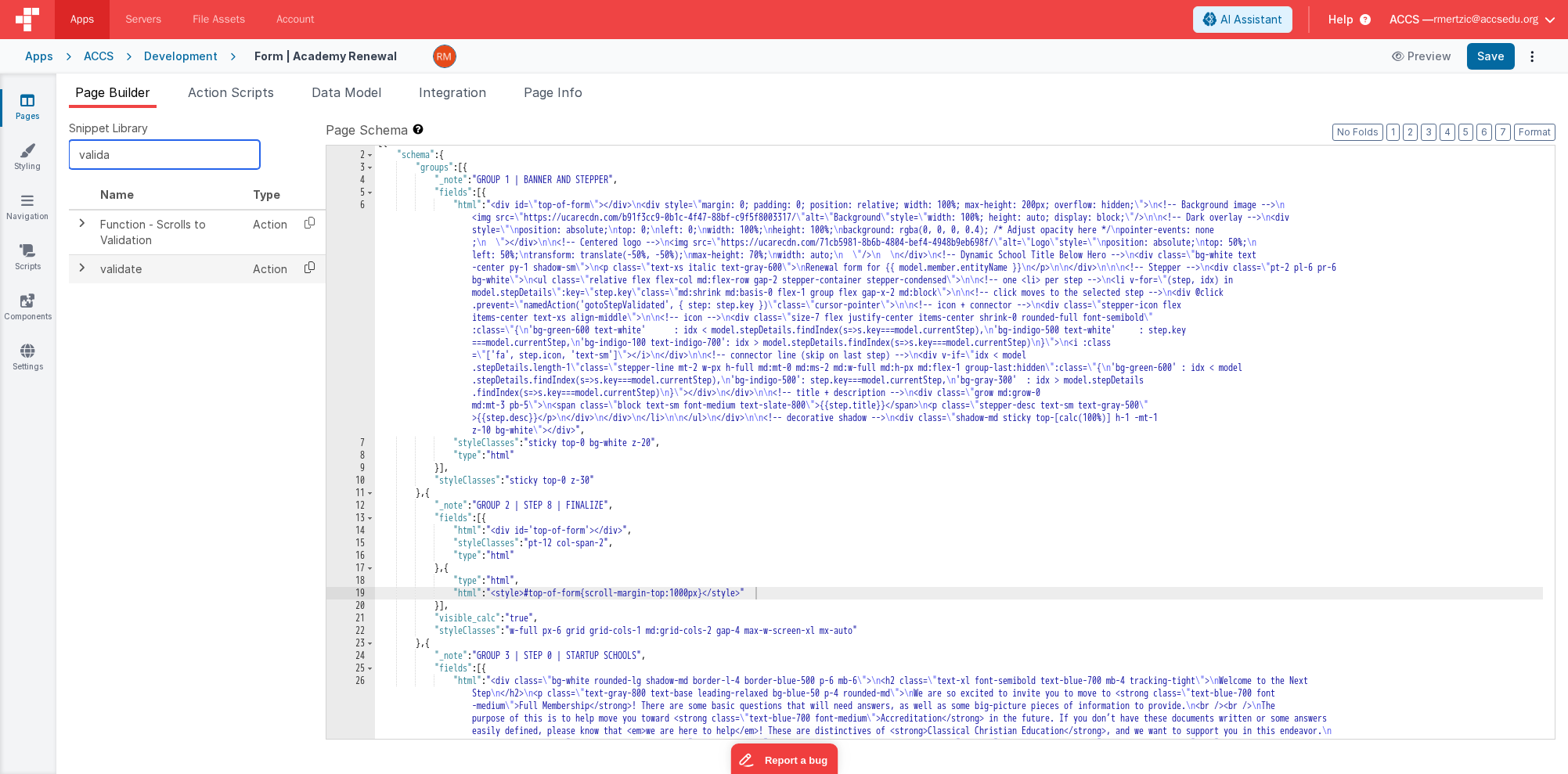 type on "valida" 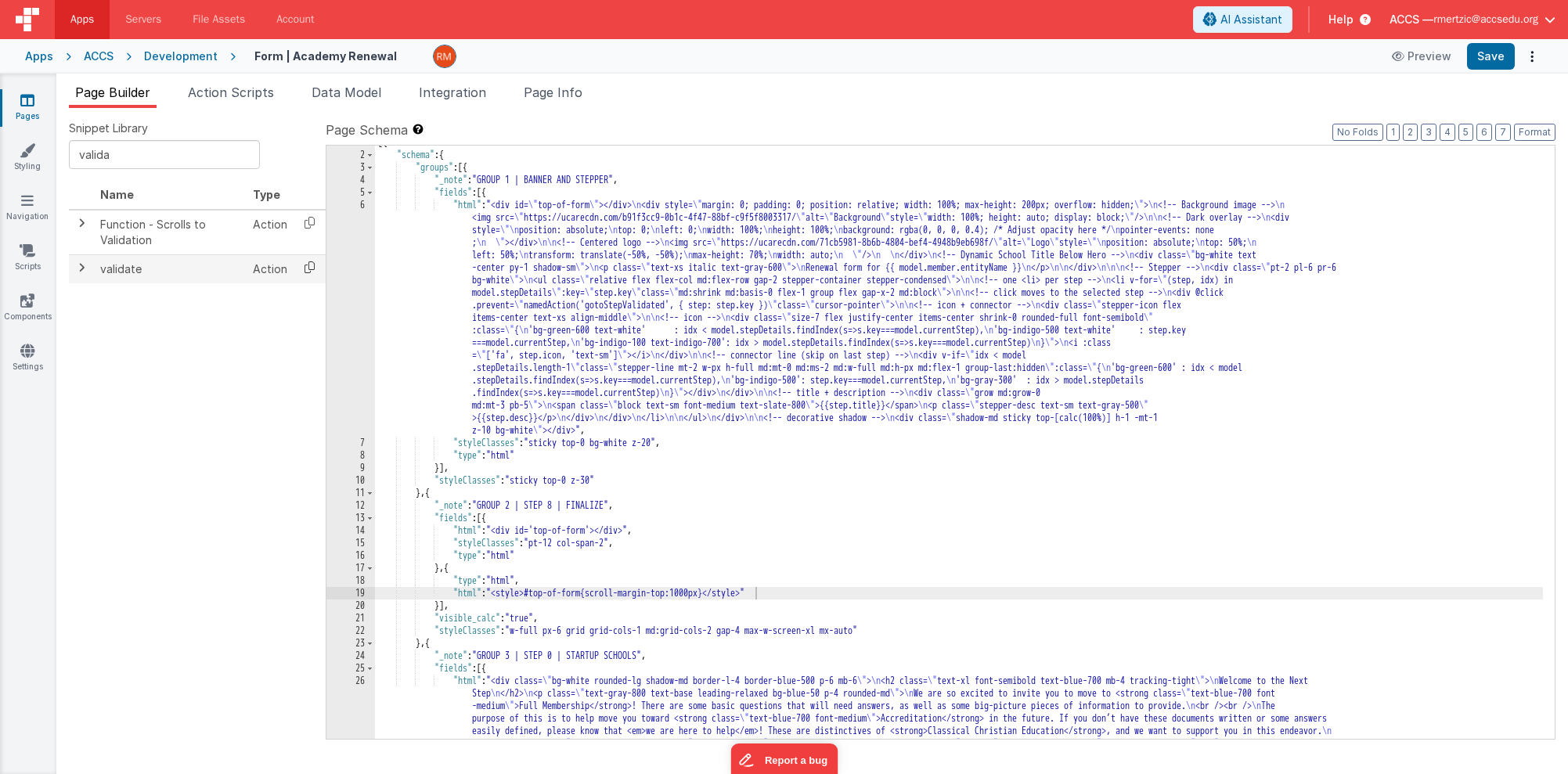 click at bounding box center (309, 267) 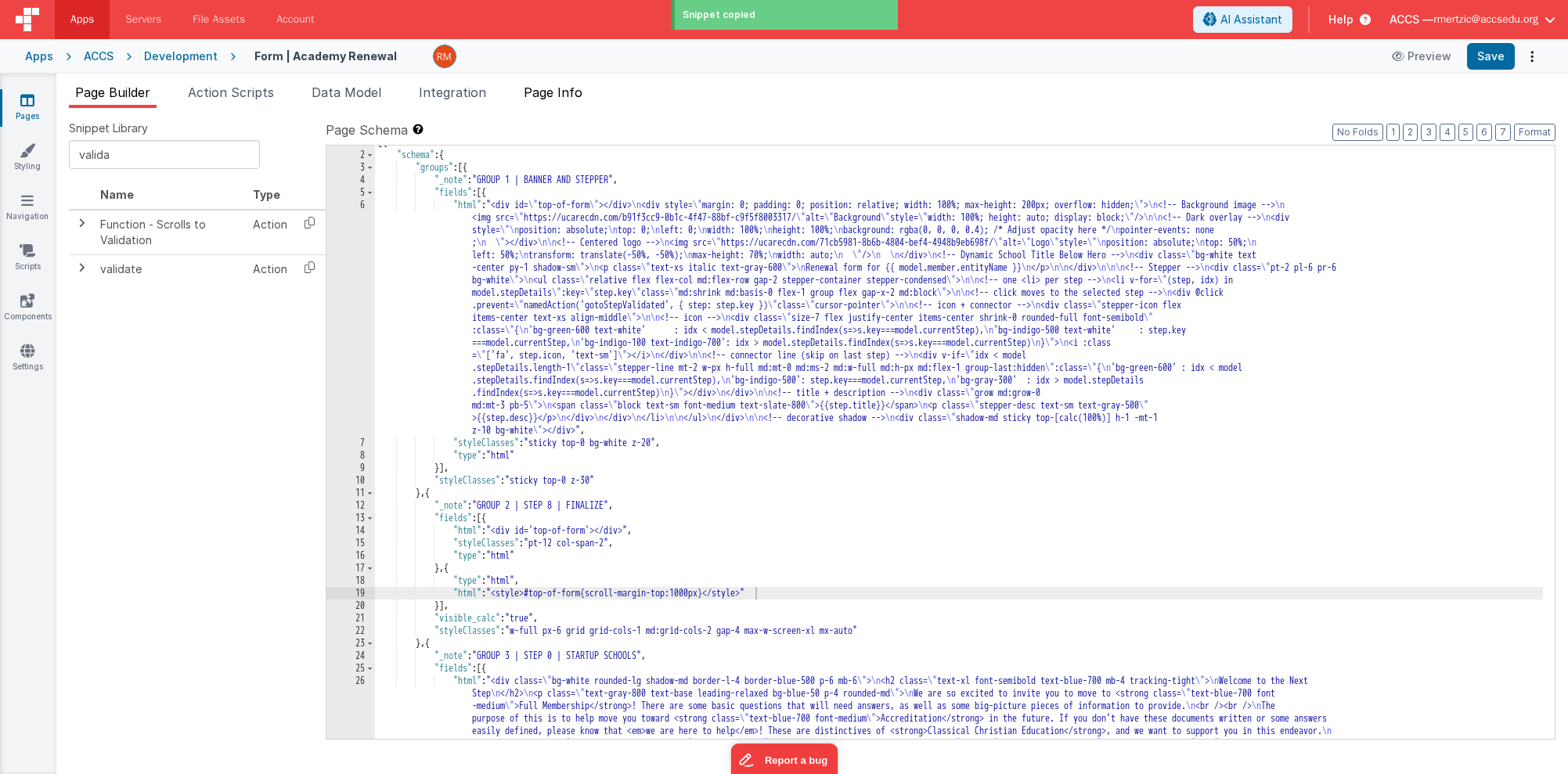click on "Page Info" at bounding box center [553, 92] 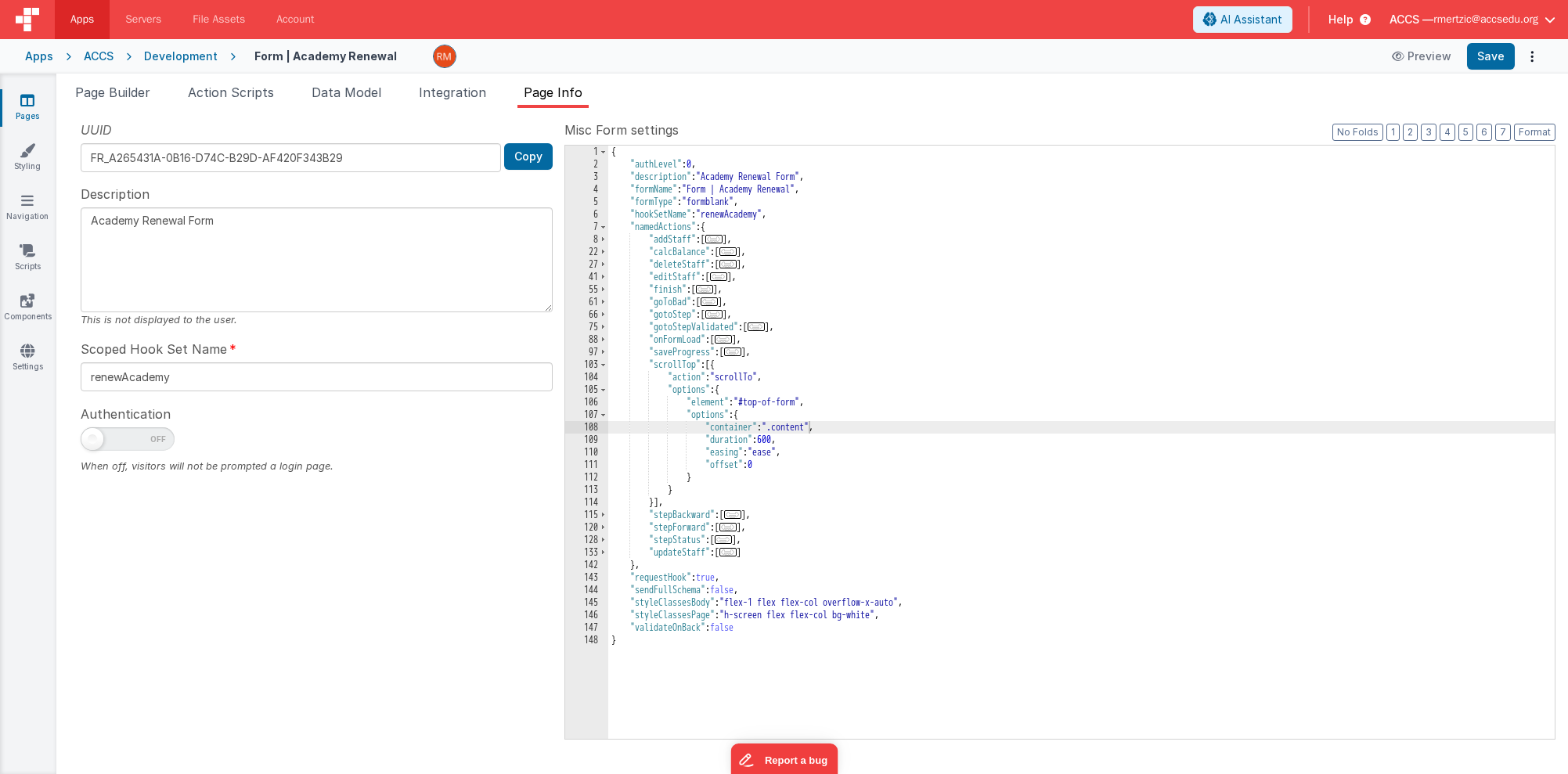 click on "..." at bounding box center (728, 527) 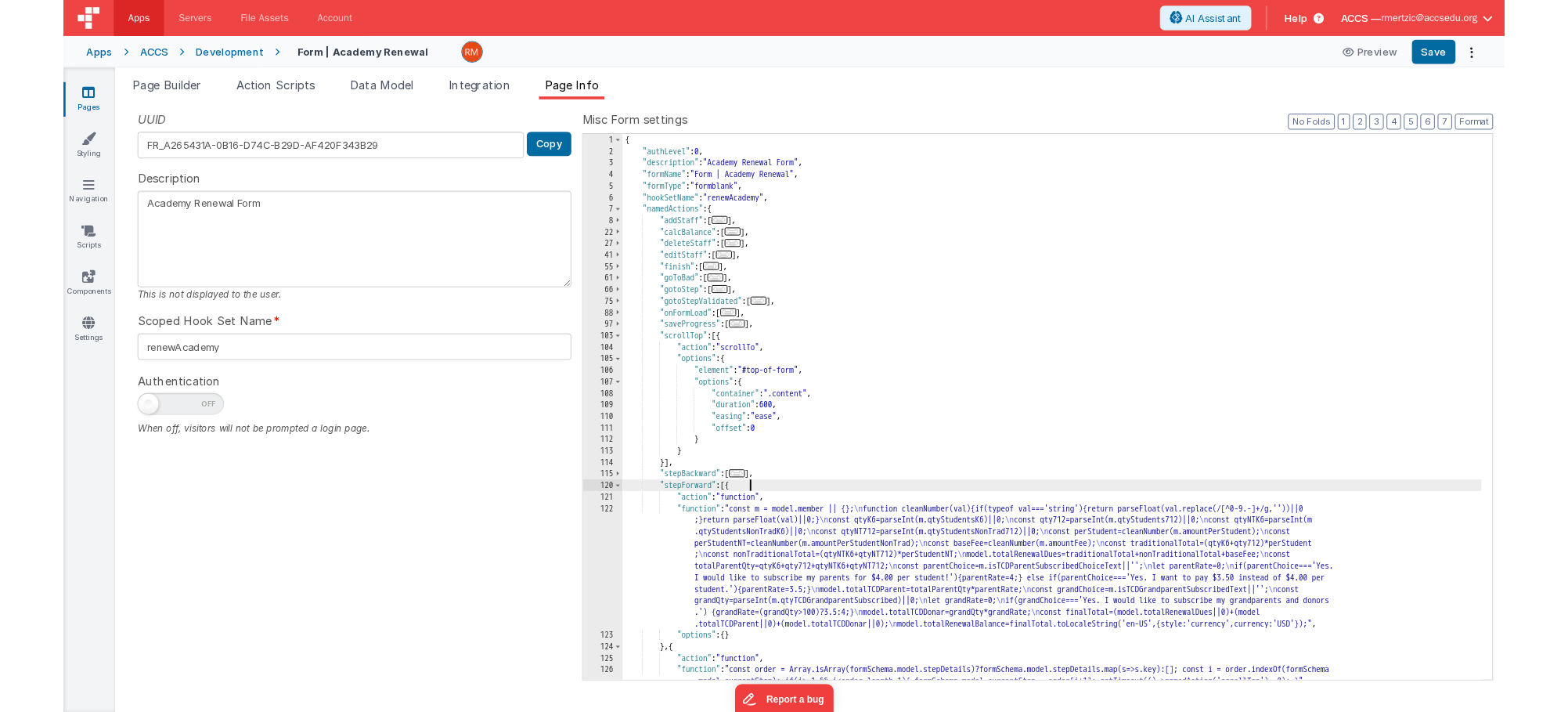 scroll, scrollTop: 0, scrollLeft: 0, axis: both 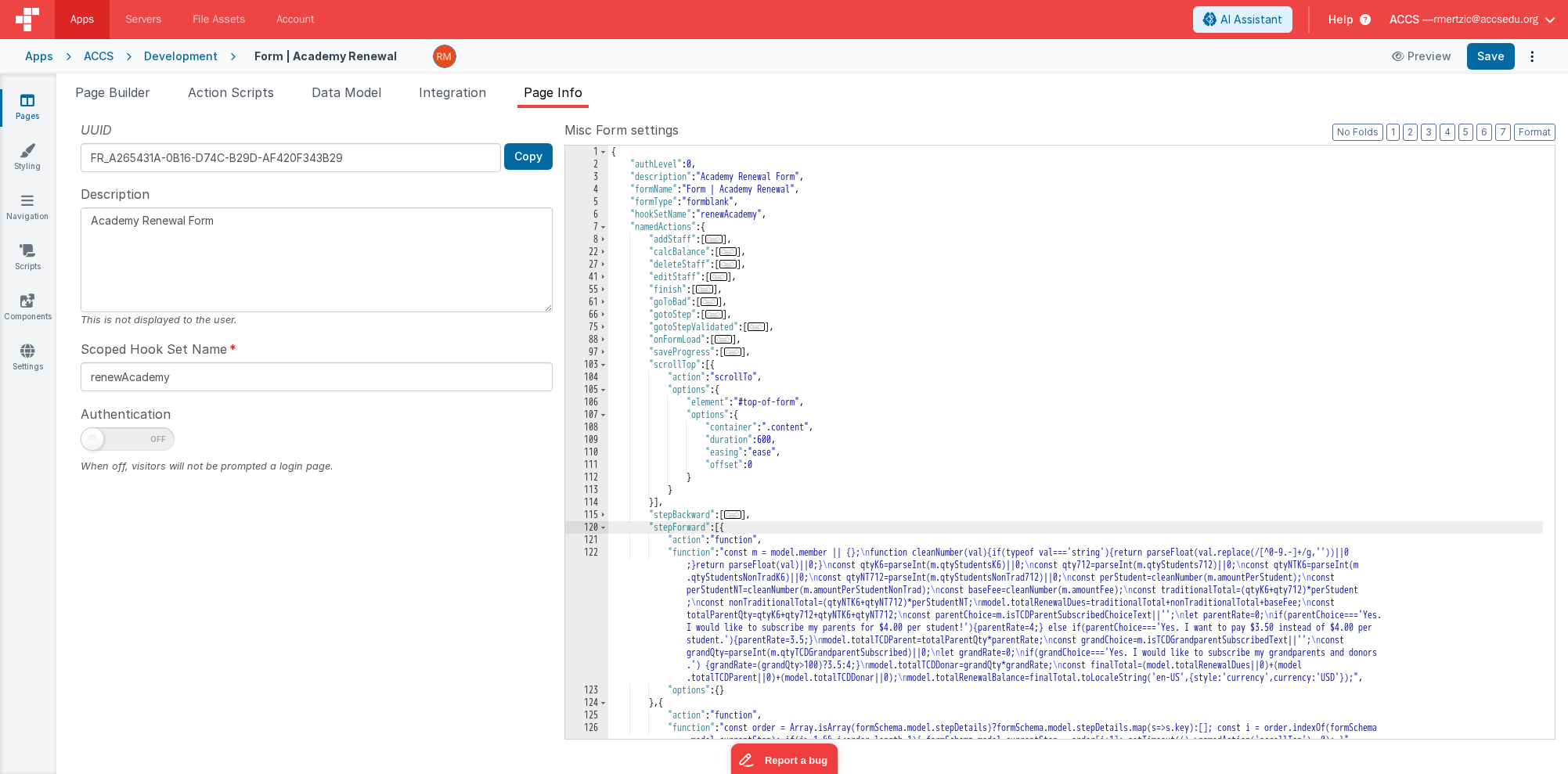 click on "{      "authLevel" :  0 ,      "description" :  "Academy Renewal Form" ,      "formName" :  "Form | Academy Renewal" ,      "formType" :  "formblank" ,      "hookSetName" :  "renewAcademy" ,      "namedActions" :  {           "addStaff" :  [ ... ] ,           "calcBalance" :  [ ... ] ,           "deleteStaff" :  [ ... ] ,           "editStaff" :  [ ... ] ,           "finish" :  [ ... ] ,           "goToBad" :  [ ... ] ,           "gotoStep" :  [ ... ] ,           "gotoStepValidated" :  [ ... ] ,           "onFormLoad" :  [ ... ] ,           "saveProgress" :  [ ... ] ,           "scrollTop" :  [{                "action" :  "scrollTo" ,                "options" :  {                     "element" :  "#top-of-form" ,                     "options" :  {                          "container" :  ".content" ,                          "duration" :  600 ,                          "easing" :  "ease" ,                          "offset" :  0                     }                }           }] ,           "stepBackward" :  [" at bounding box center (1076, 455) 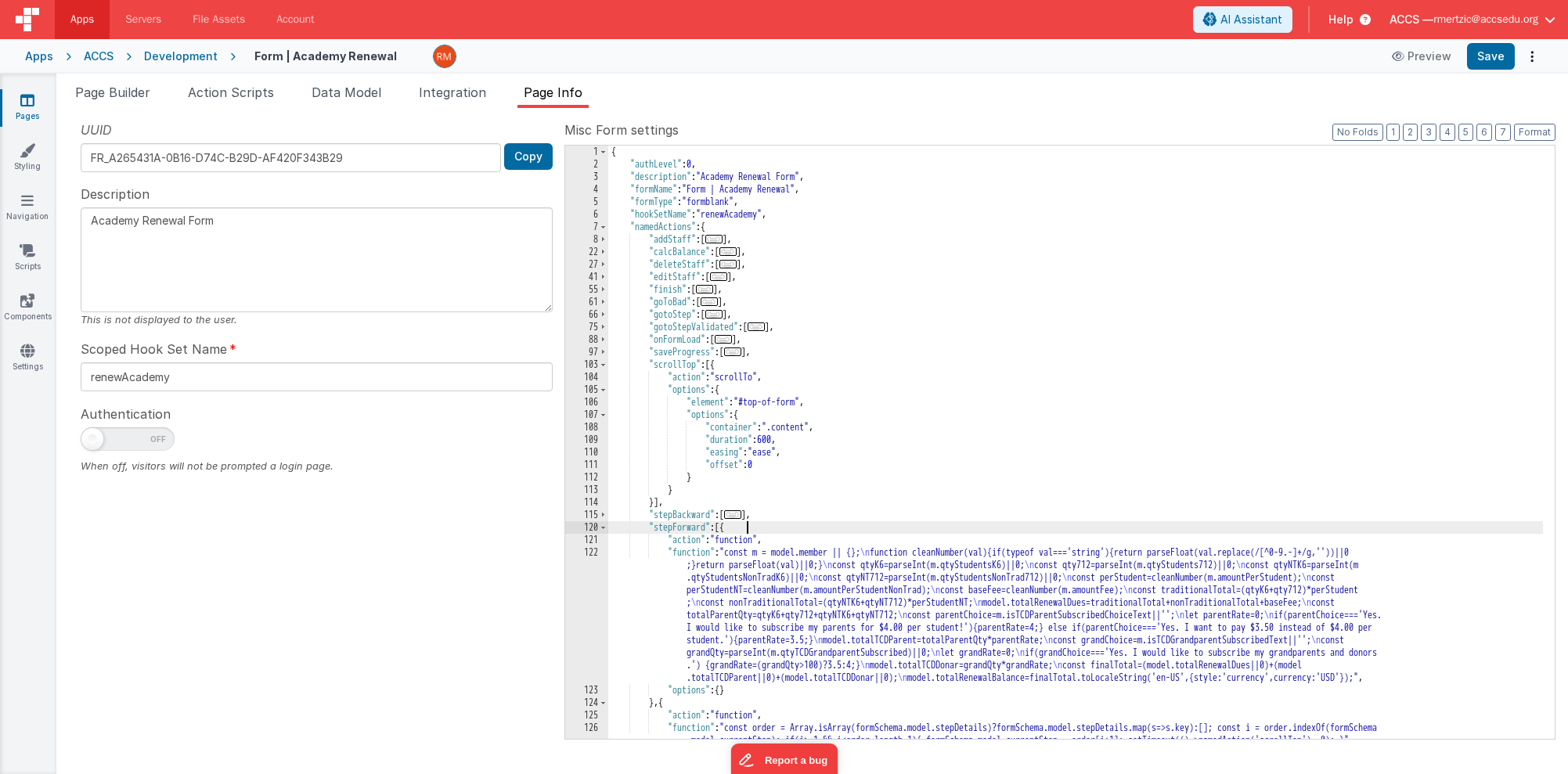 paste 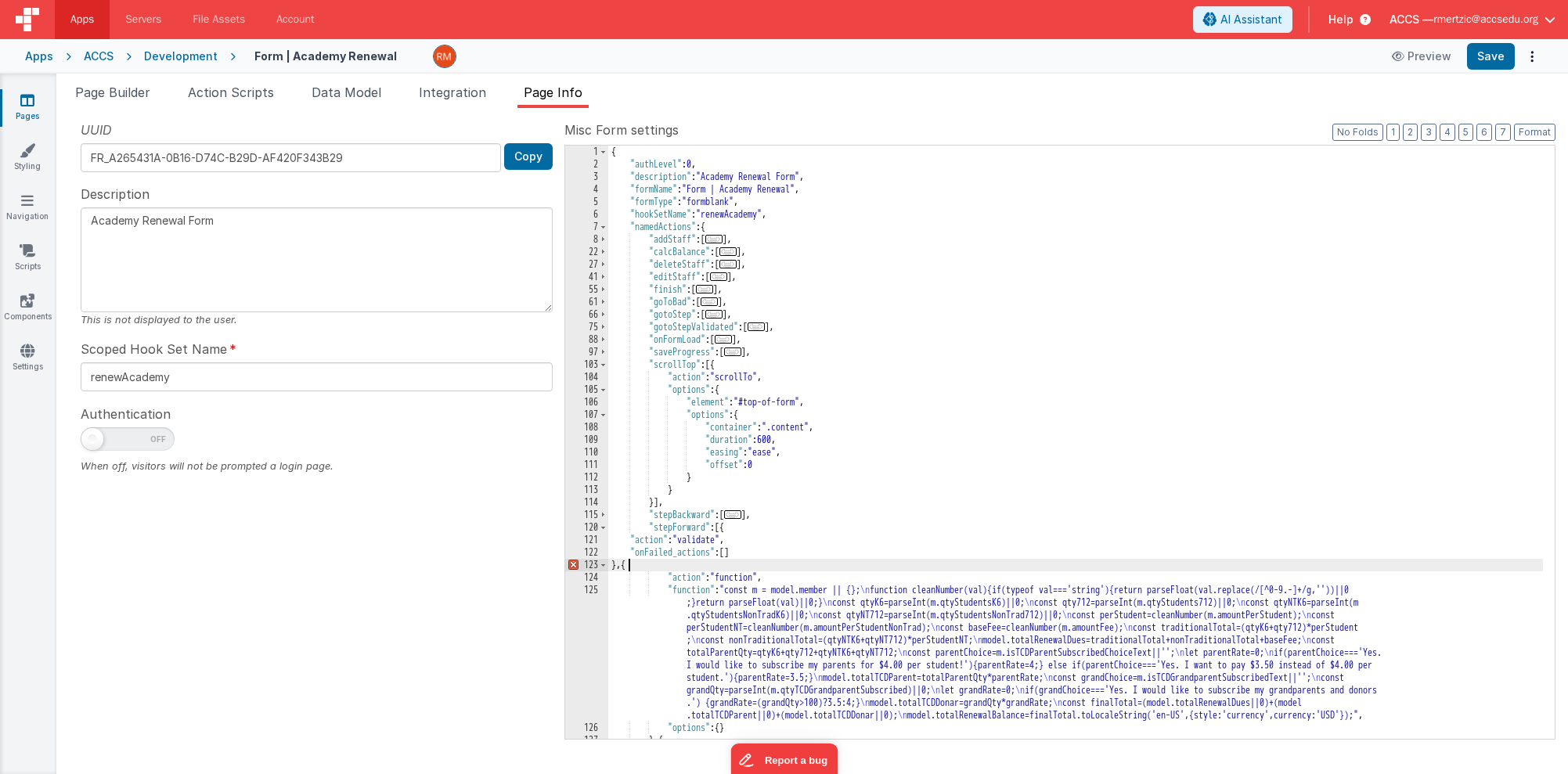 type 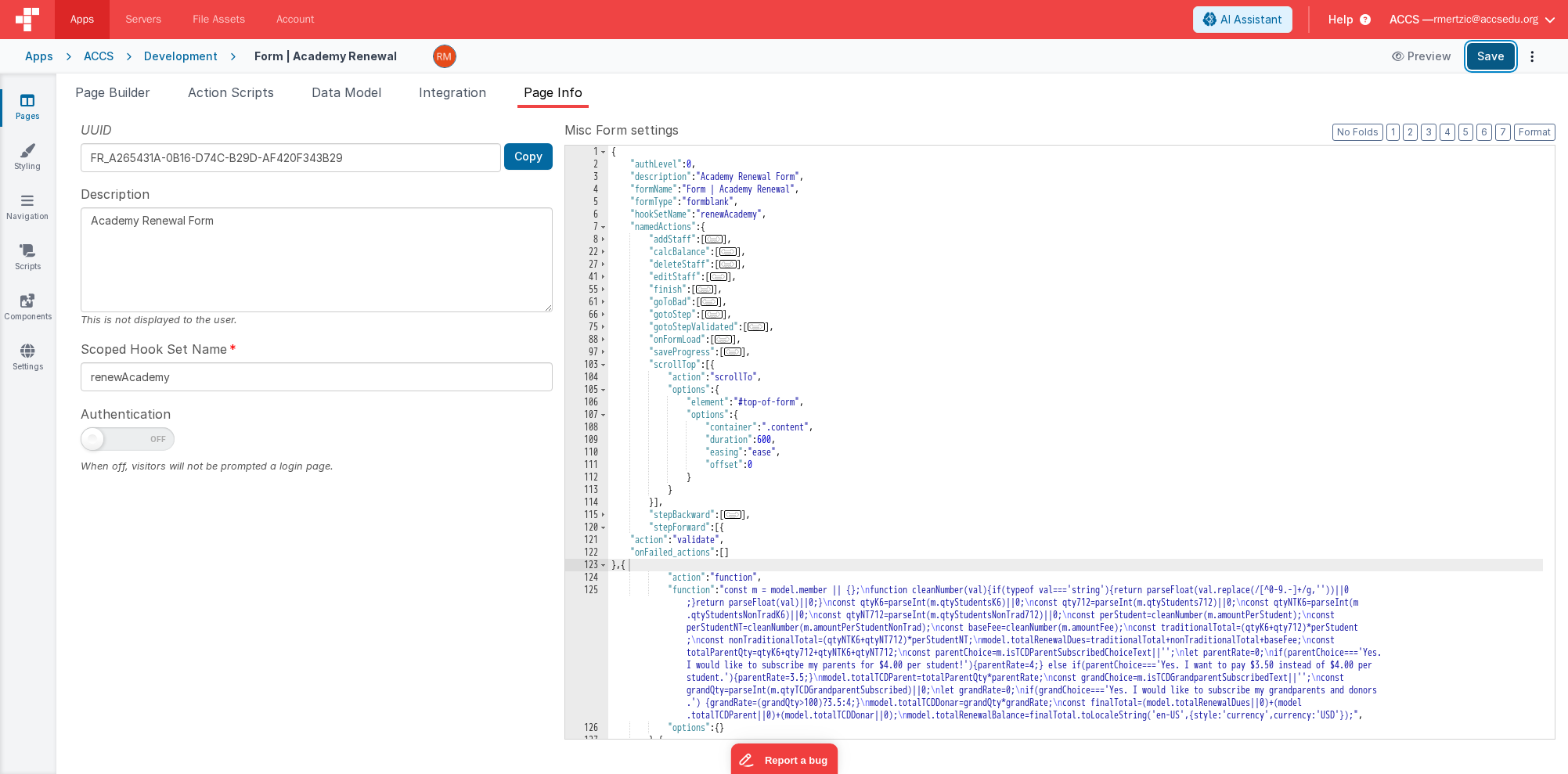 click on "Save" at bounding box center [1491, 56] 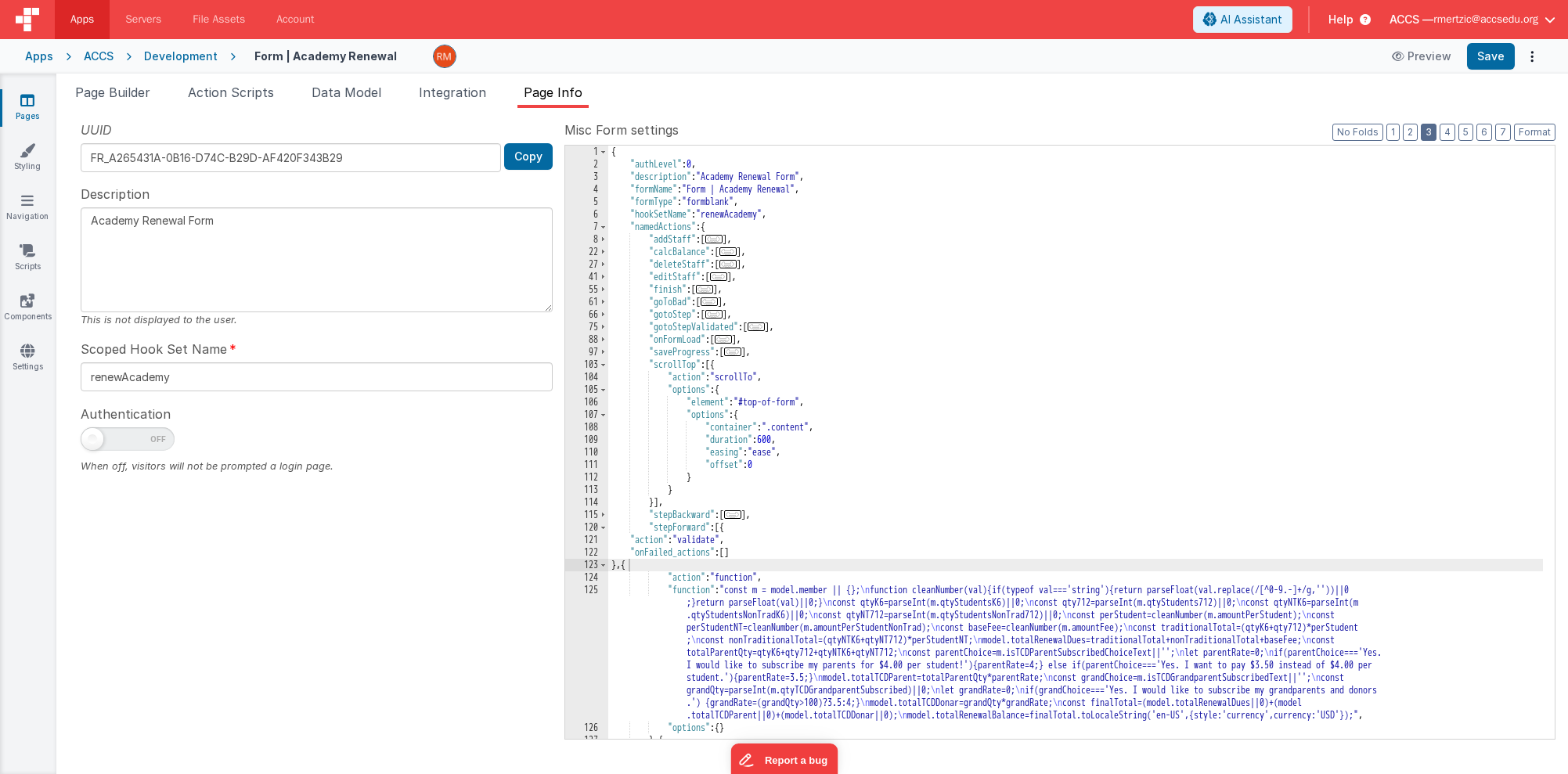 click on "3" at bounding box center [1429, 132] 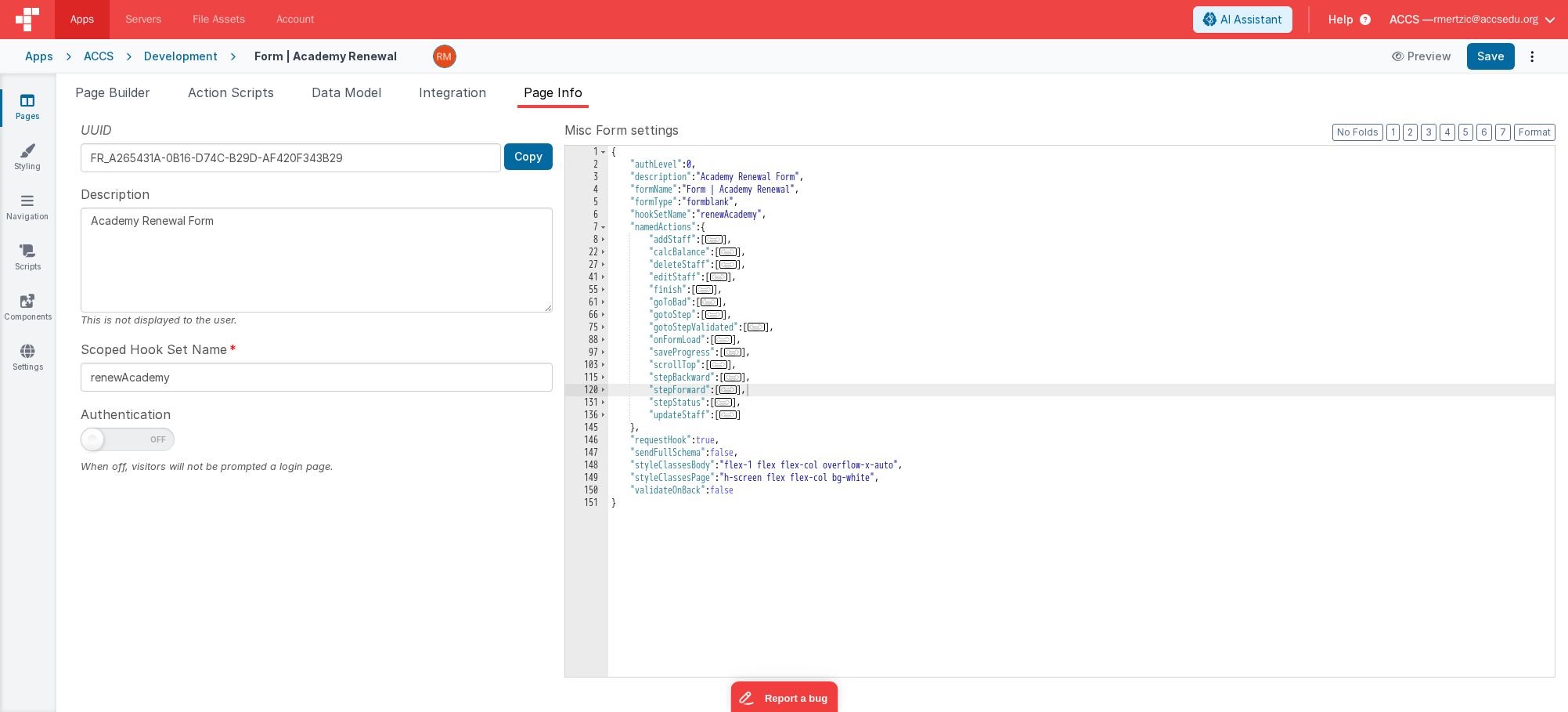 click on "Pages" at bounding box center [27, 108] 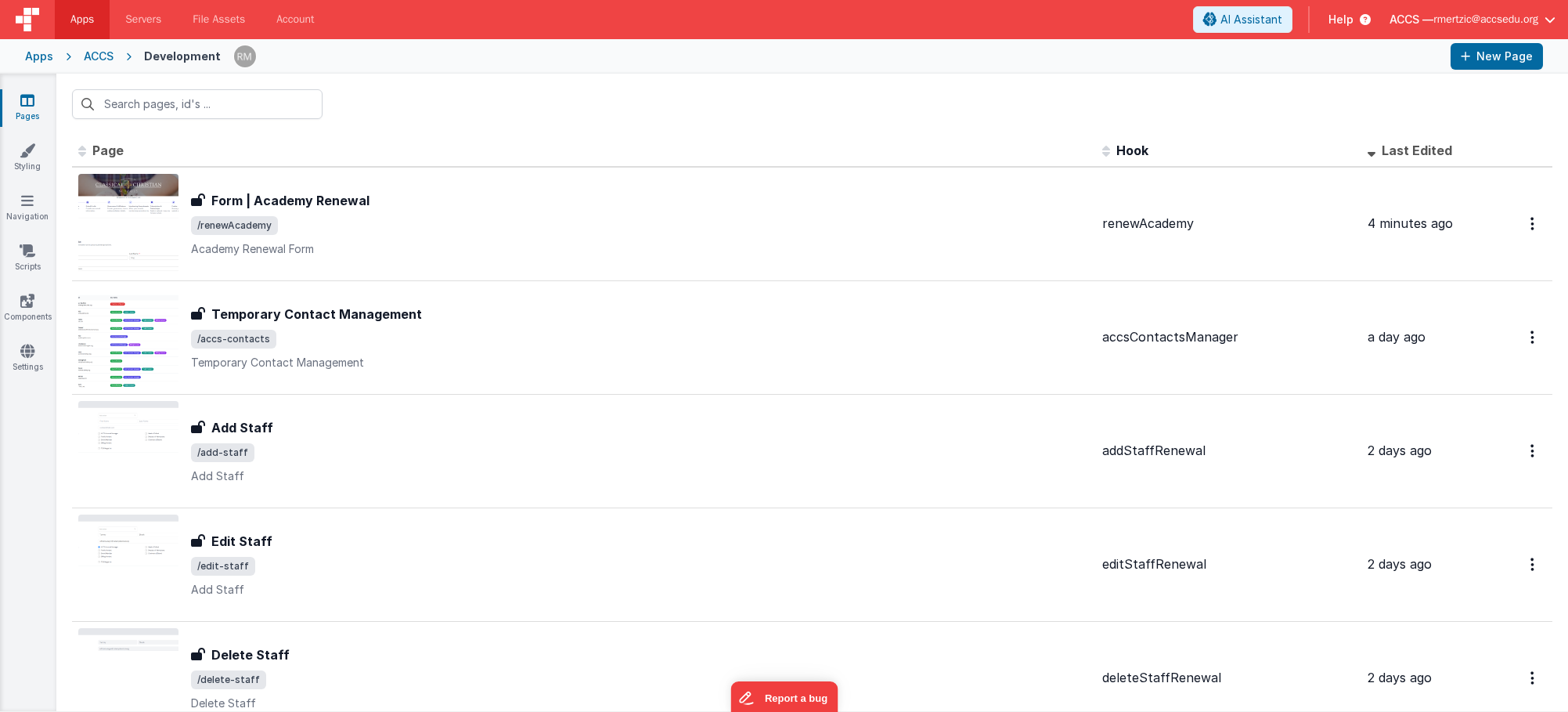 click on "Apps" at bounding box center [39, 56] 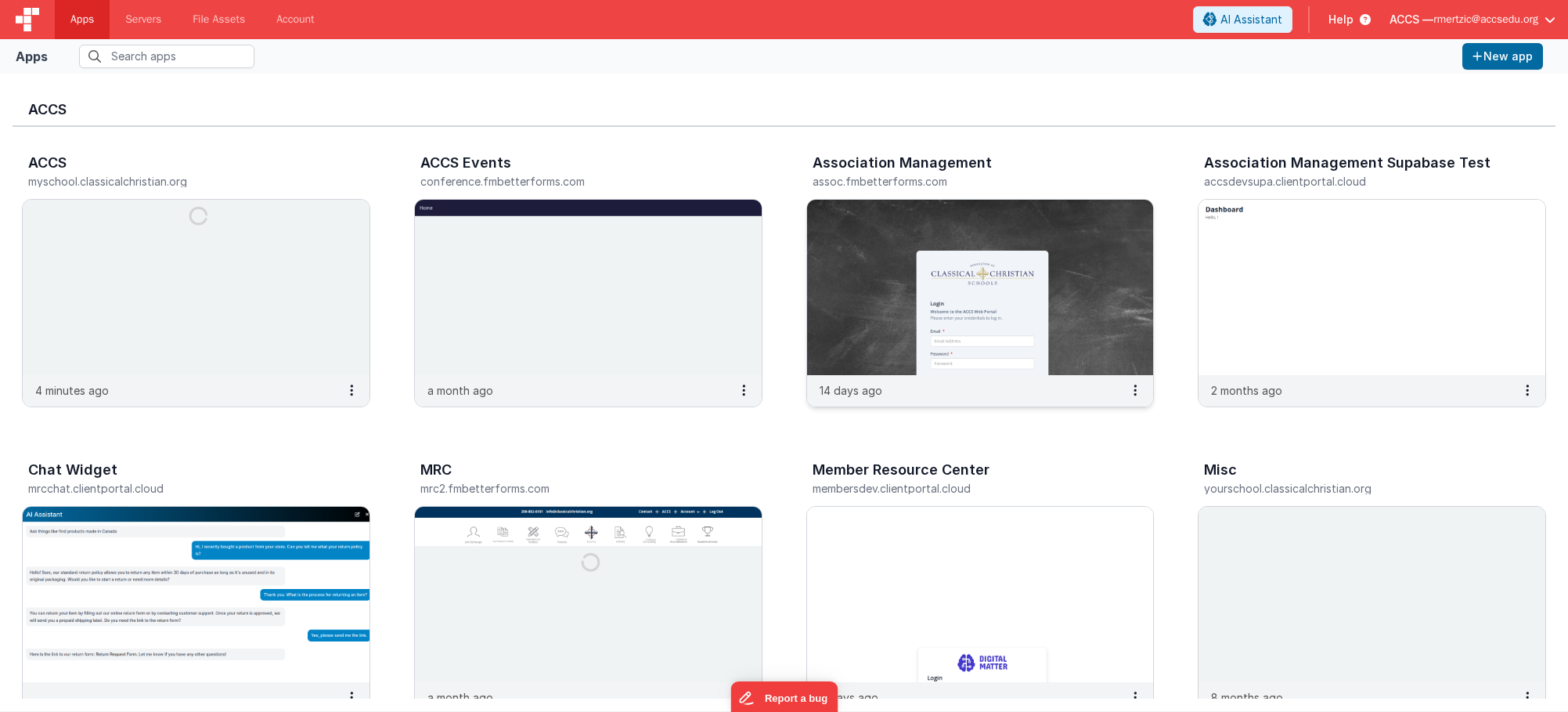click at bounding box center [980, 287] 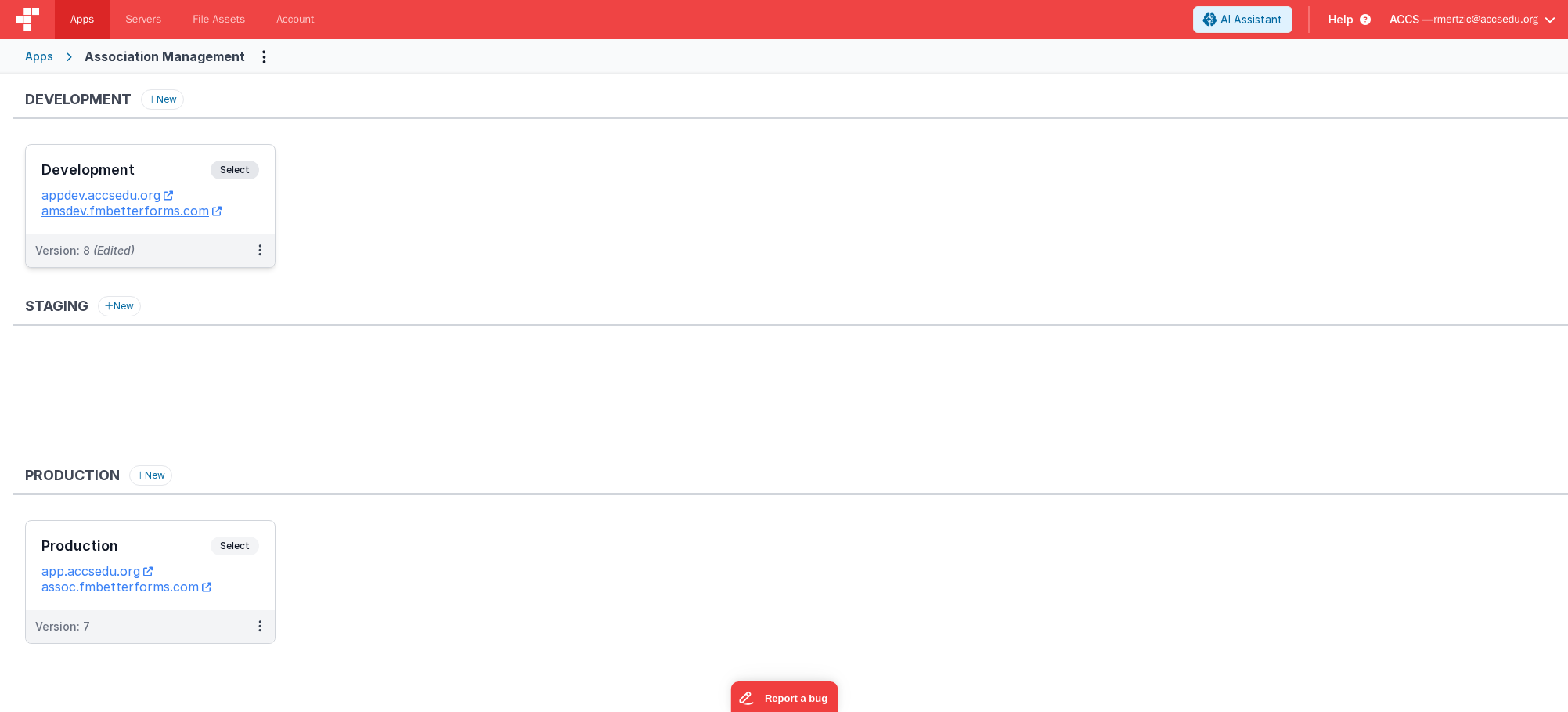 click on "Development
Select" at bounding box center [150, 174] 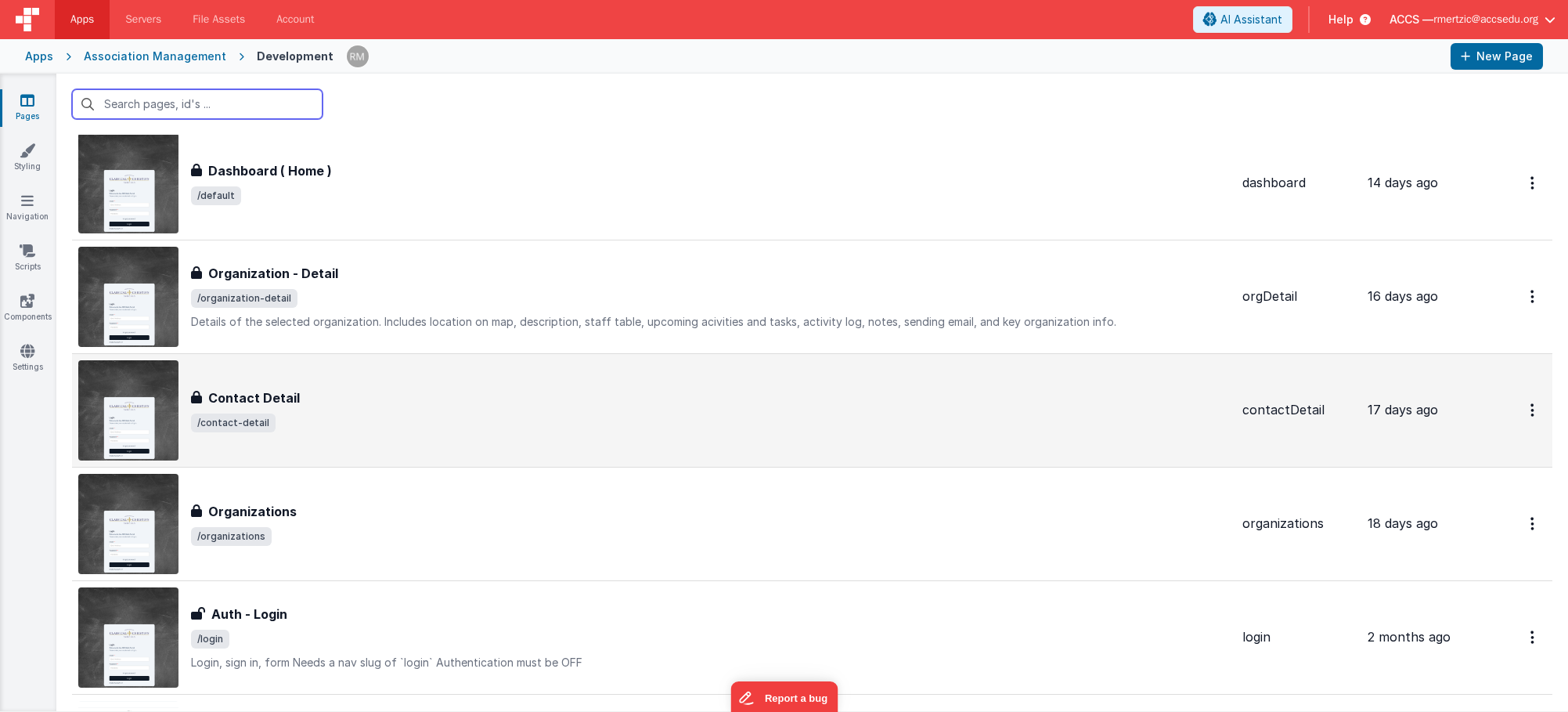 scroll, scrollTop: 51, scrollLeft: 0, axis: vertical 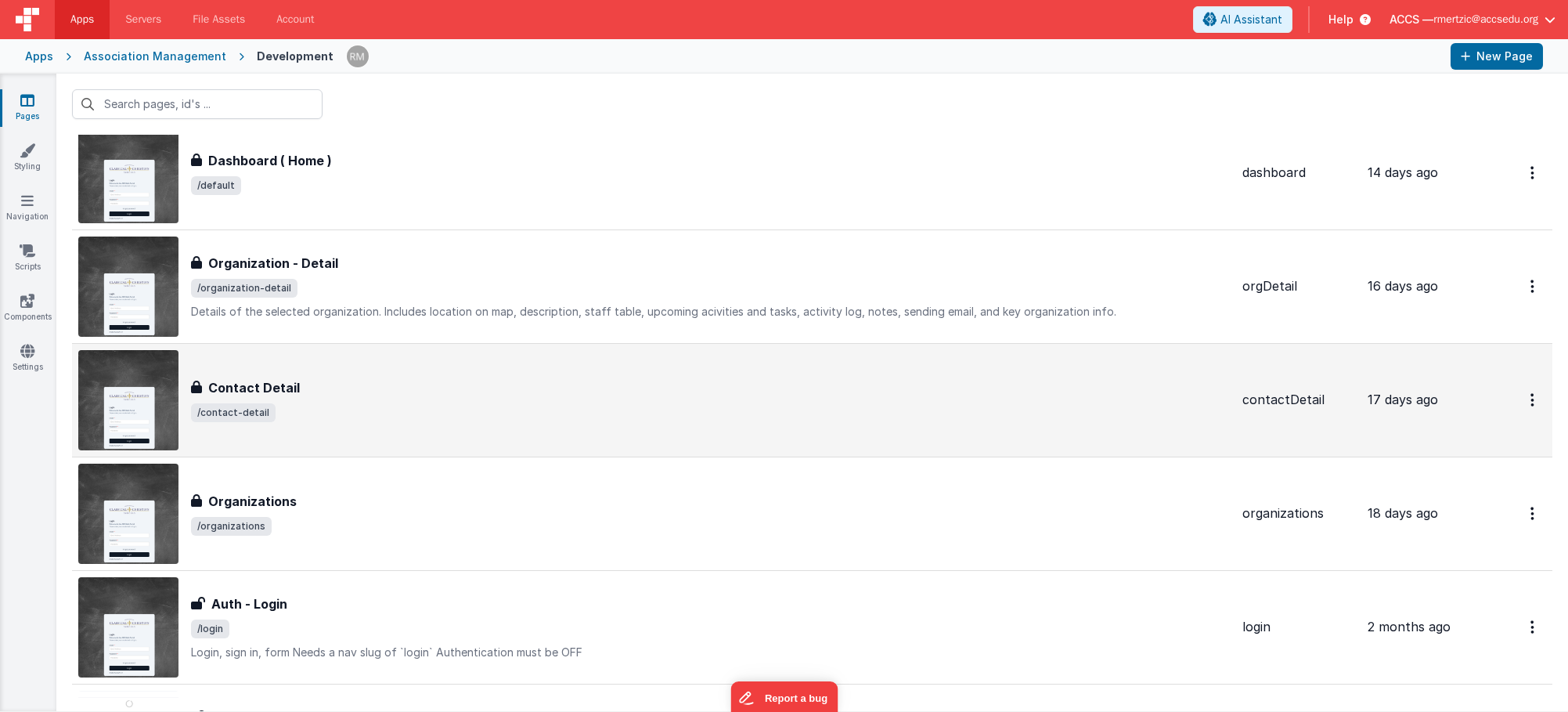 click on "Contact Detail
Contact Detail
/contact-detail" at bounding box center [710, 400] 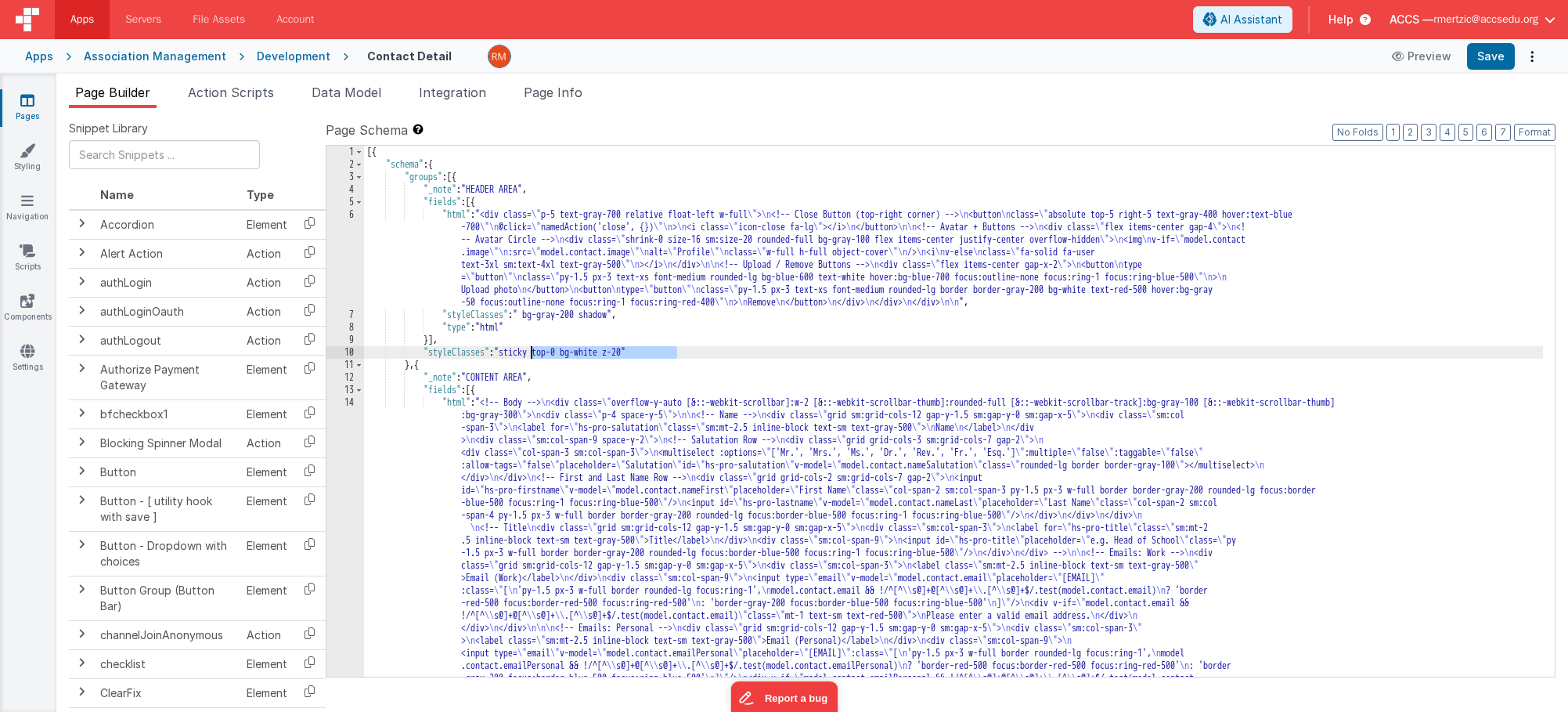 drag, startPoint x: 679, startPoint y: 353, endPoint x: 529, endPoint y: 350, distance: 150.03 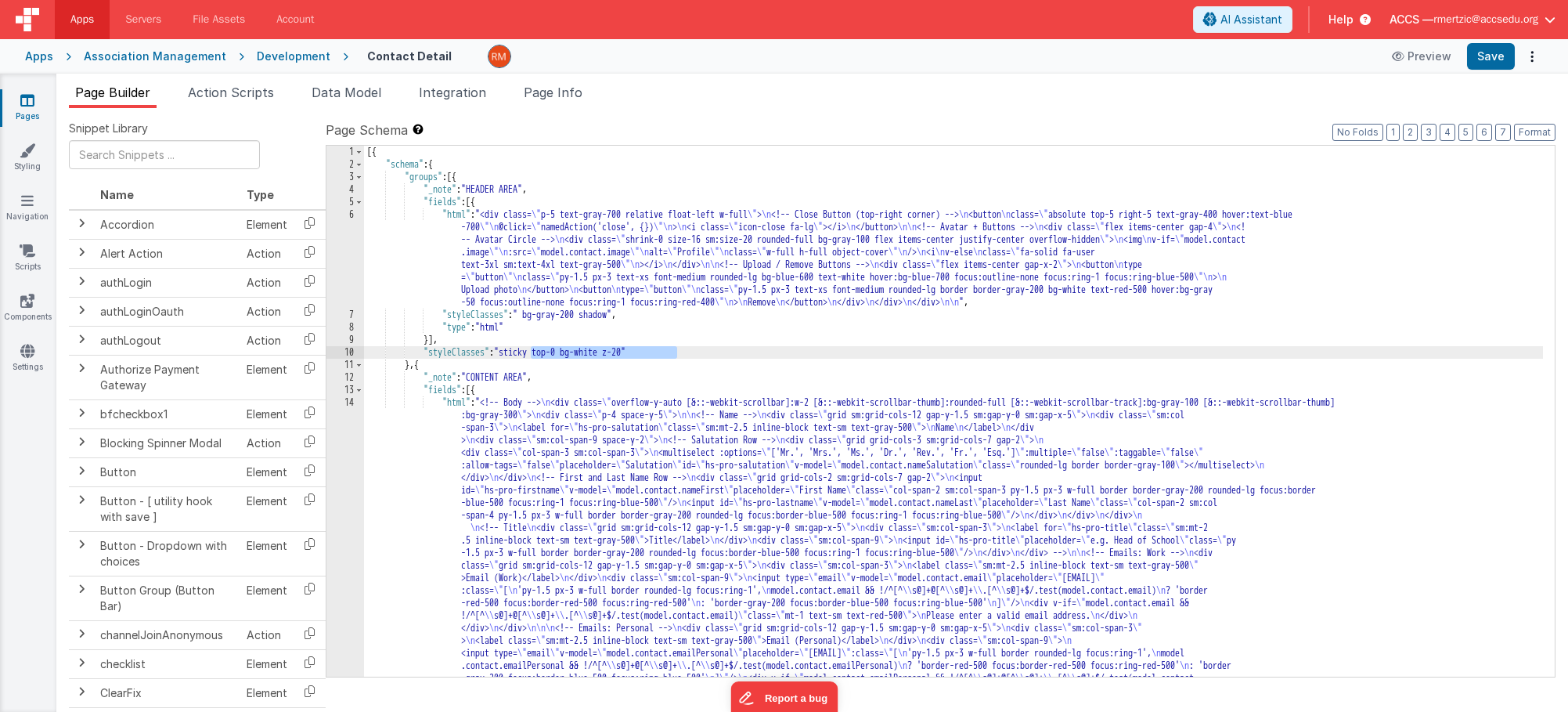 click on "Pages" at bounding box center (27, 108) 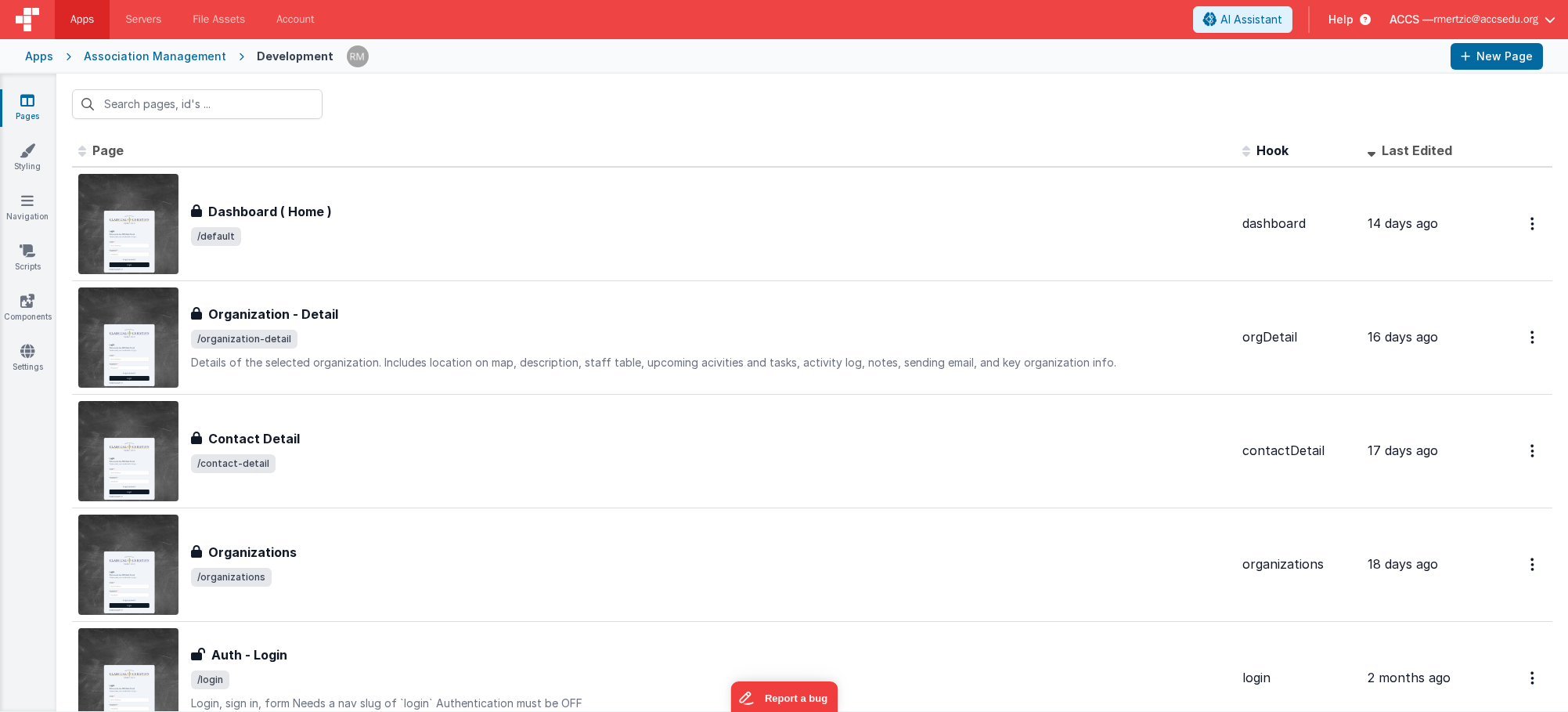 click on "Apps" at bounding box center (39, 56) 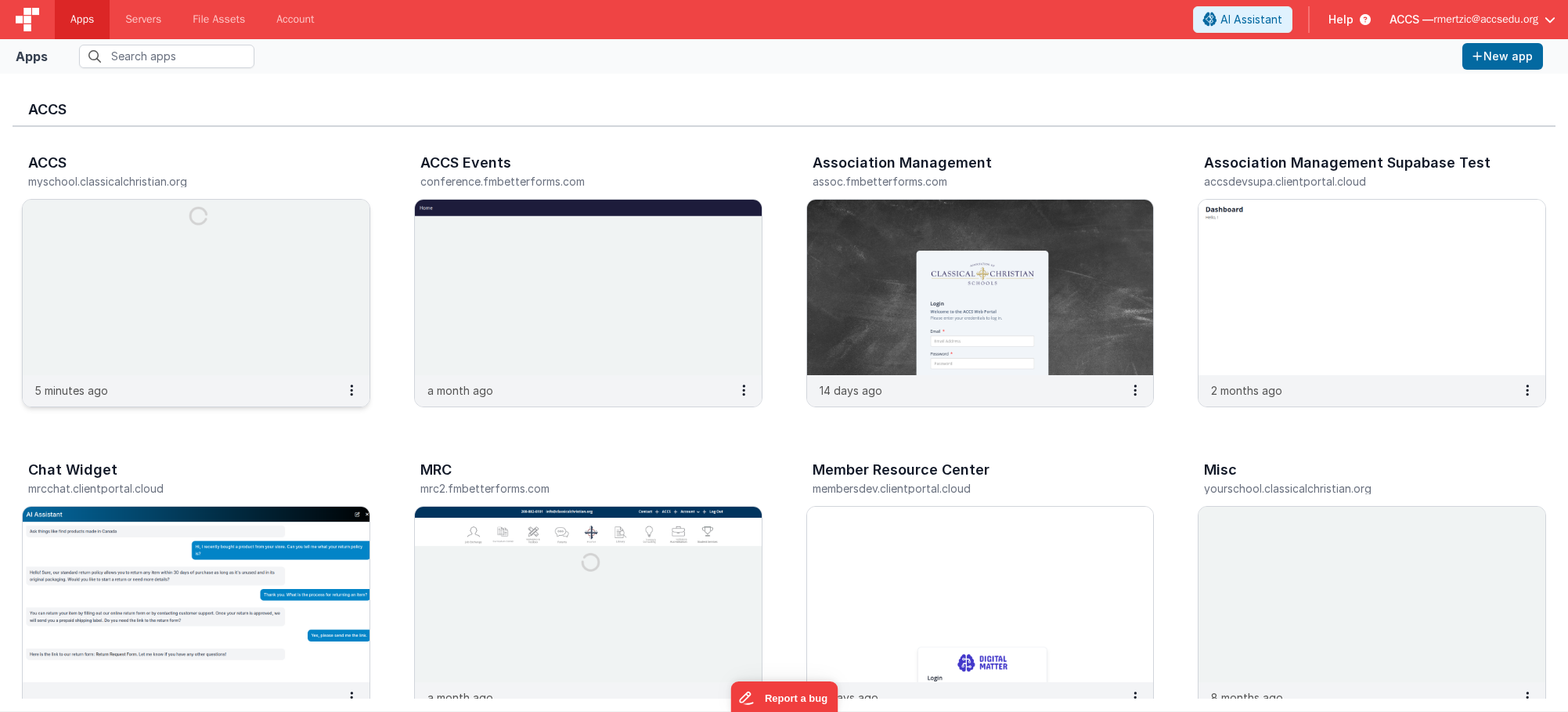 click at bounding box center (196, 287) 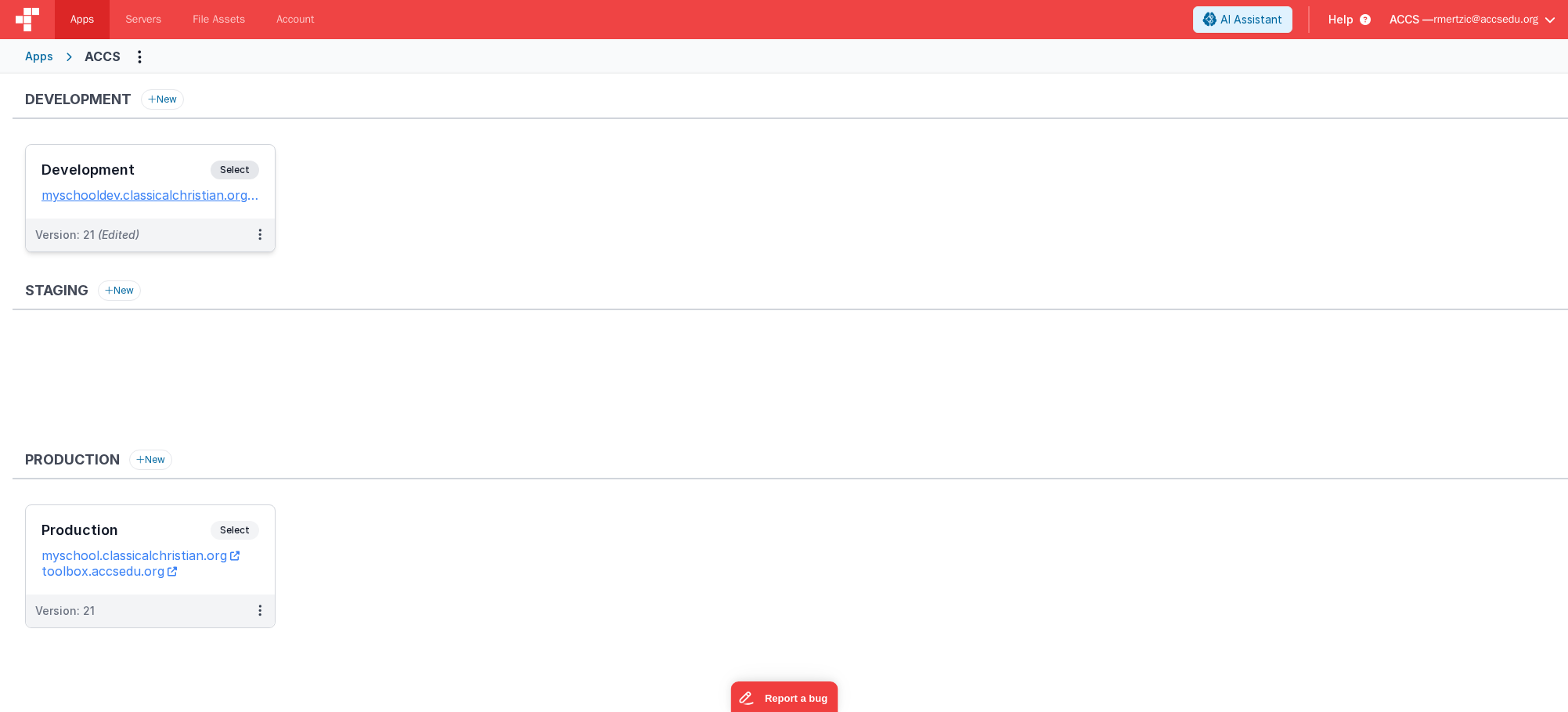 click on "Development
Select" at bounding box center [150, 174] 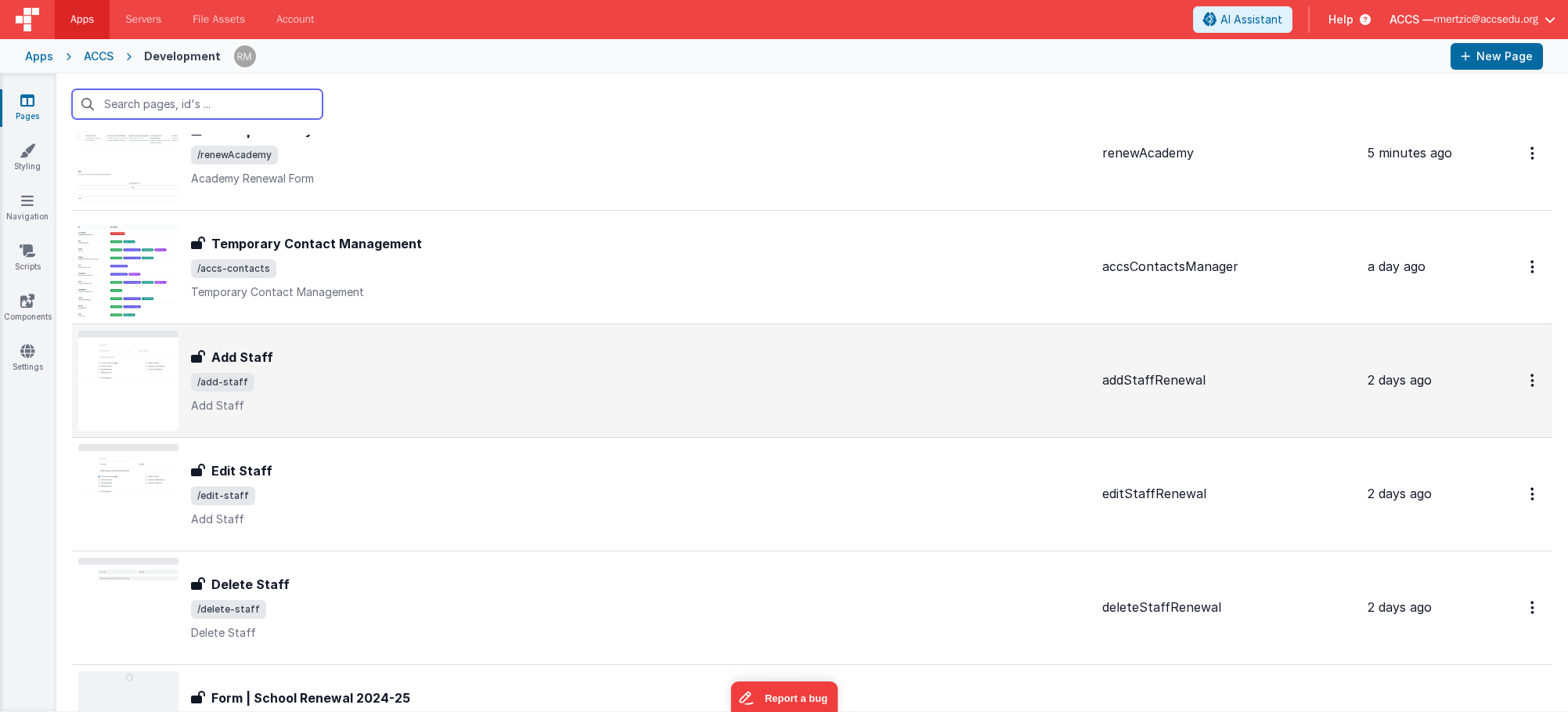 scroll, scrollTop: 101, scrollLeft: 0, axis: vertical 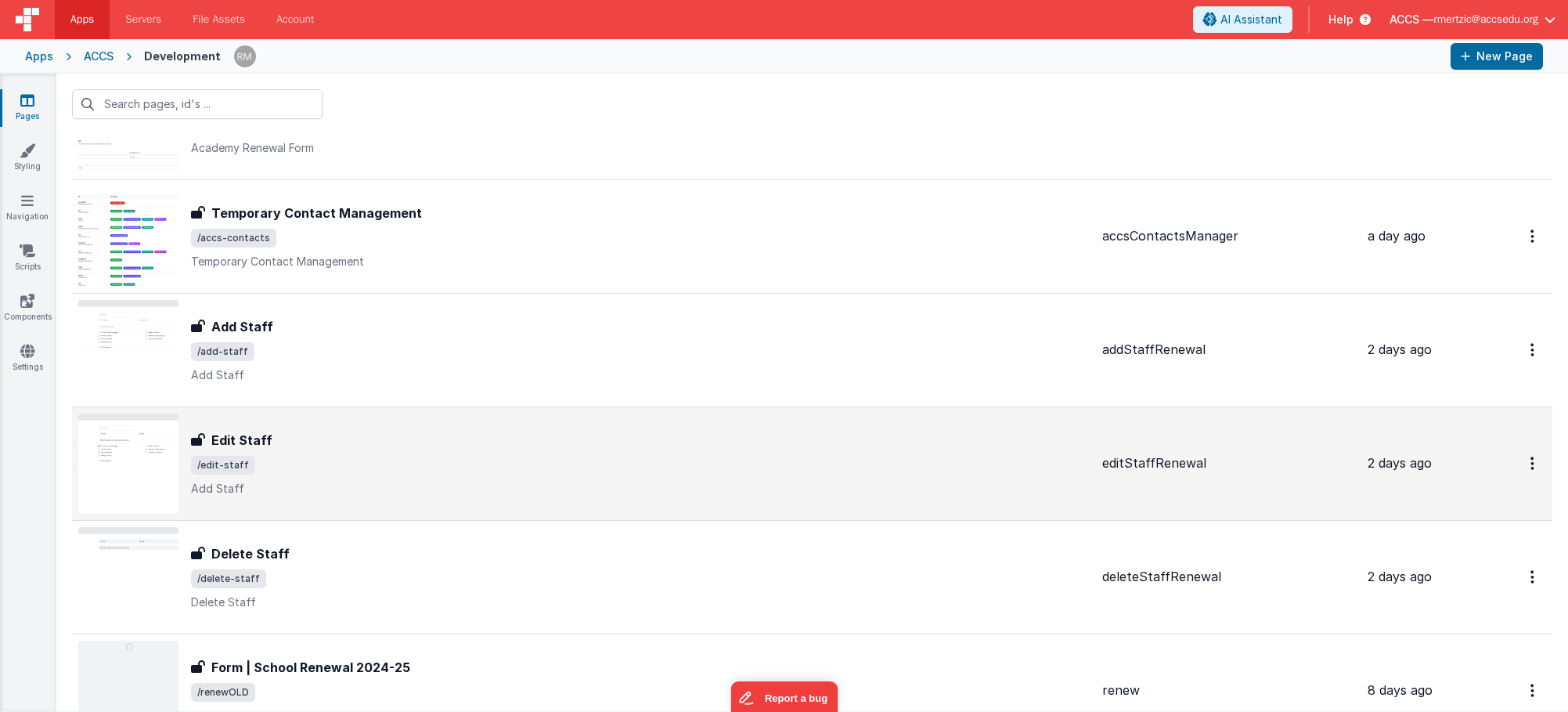 click on "Add Staff" at bounding box center (640, 489) 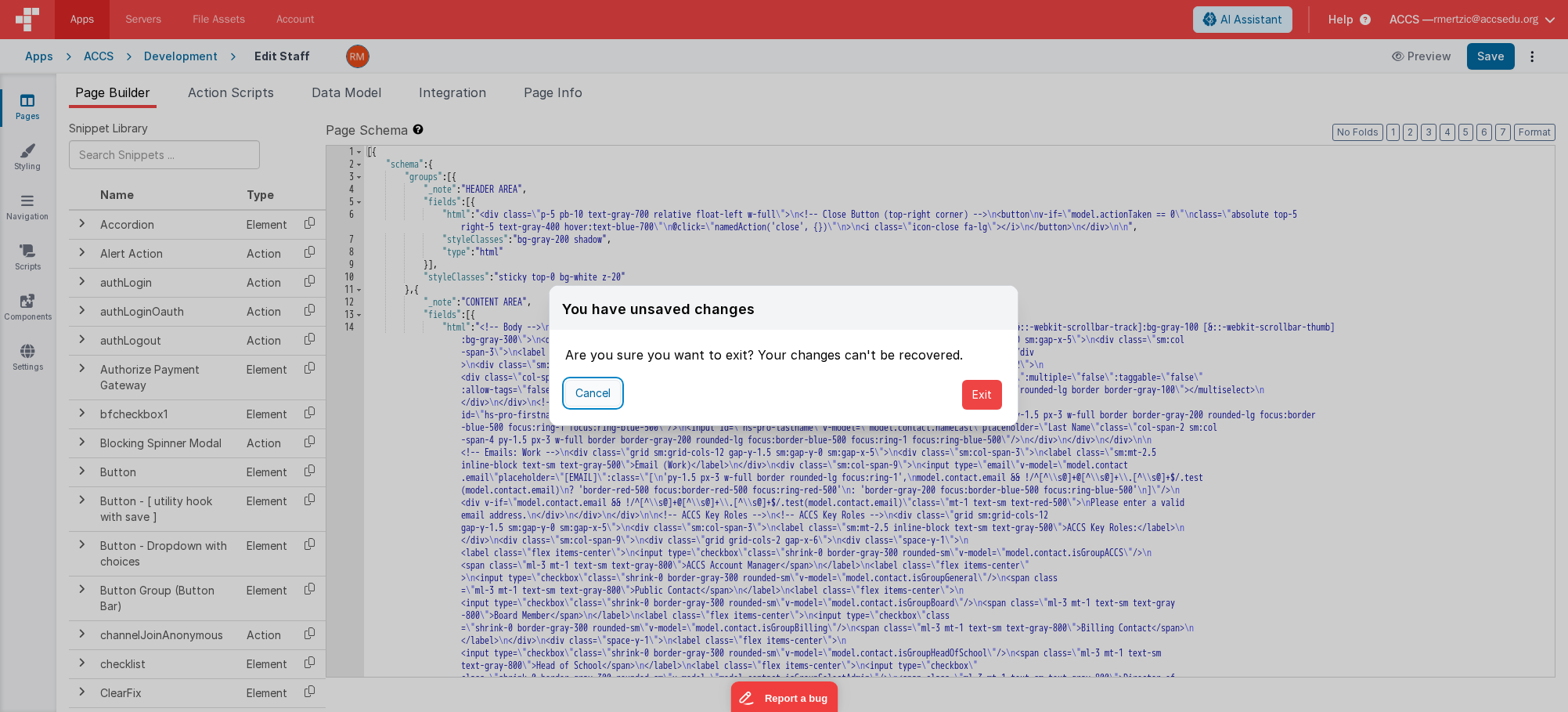 click on "Cancel" at bounding box center [593, 393] 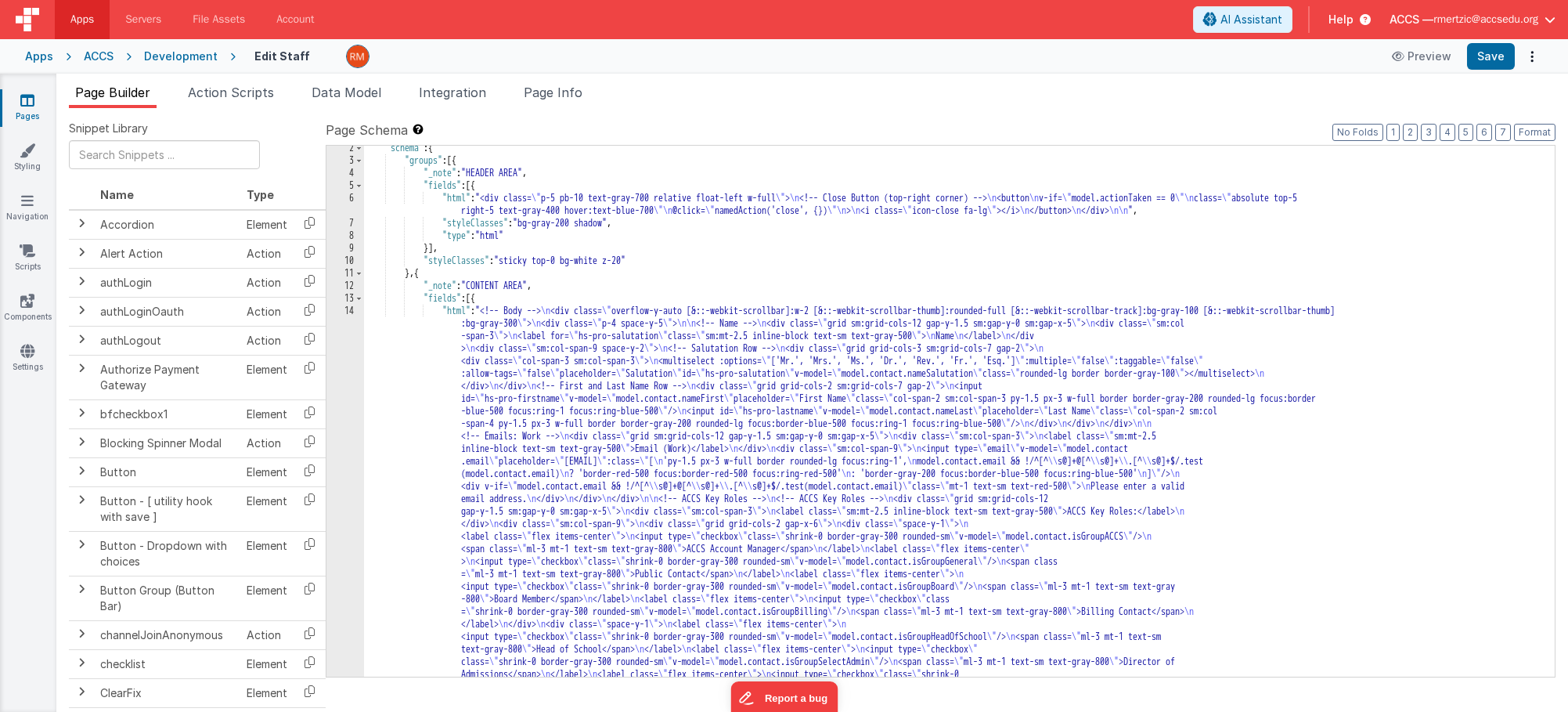 scroll, scrollTop: 0, scrollLeft: 0, axis: both 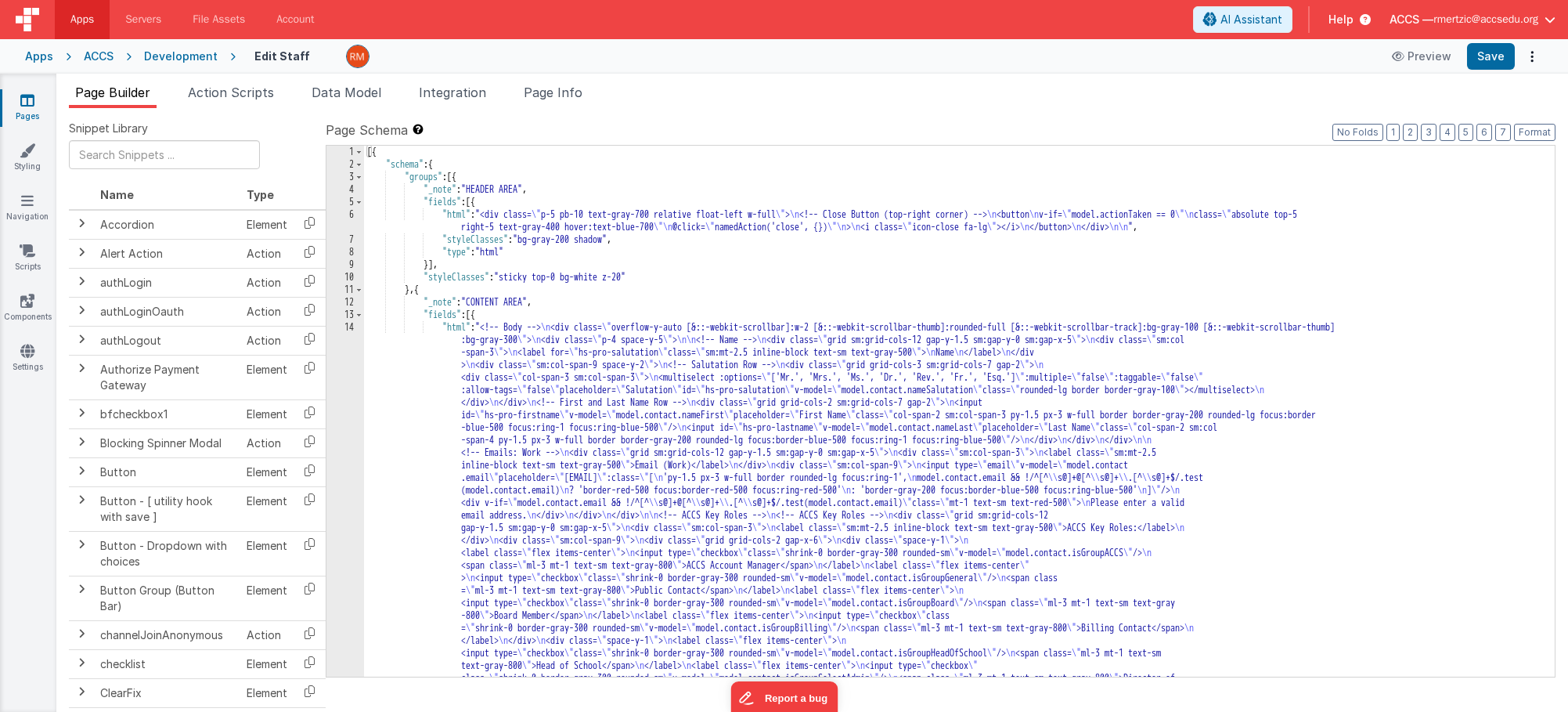 click at bounding box center [27, 100] 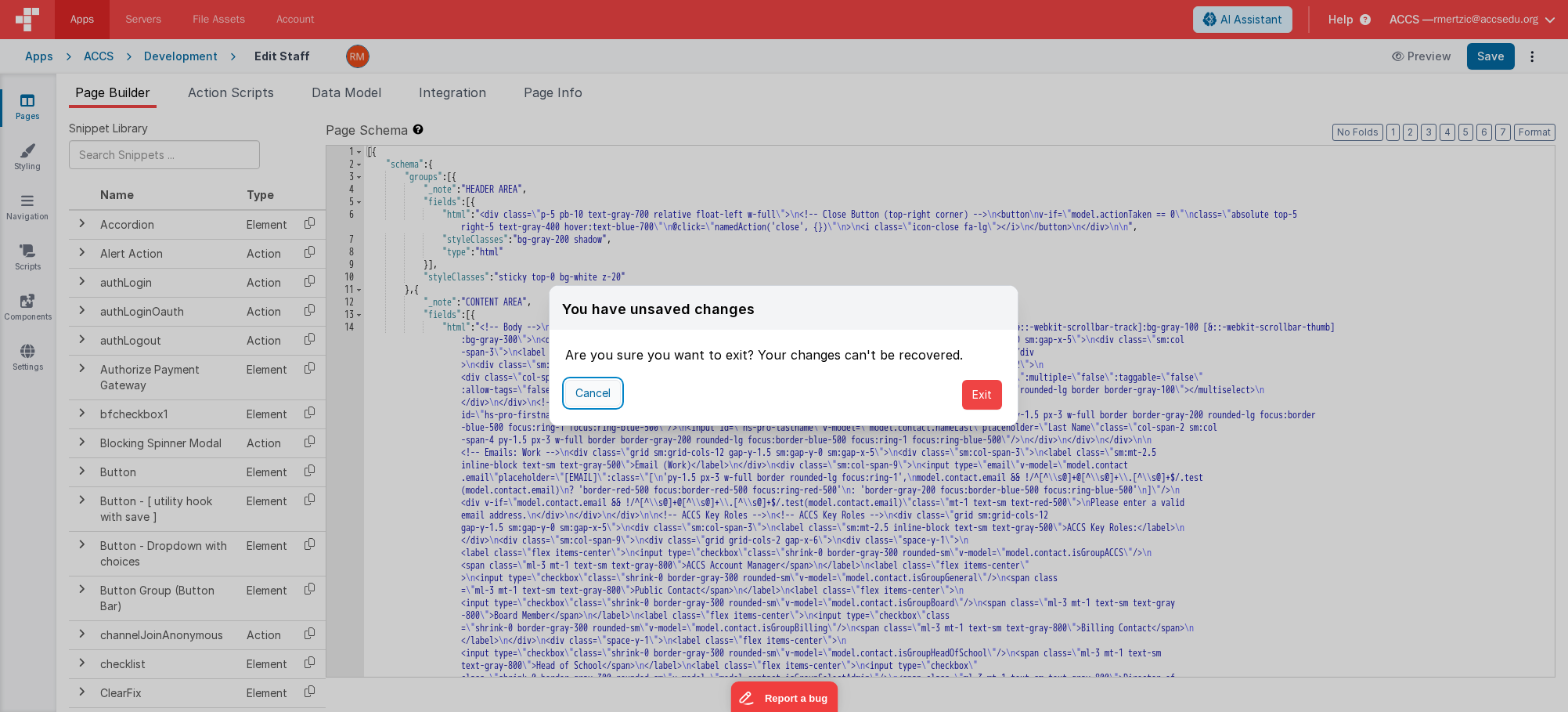 click on "Cancel" at bounding box center [593, 393] 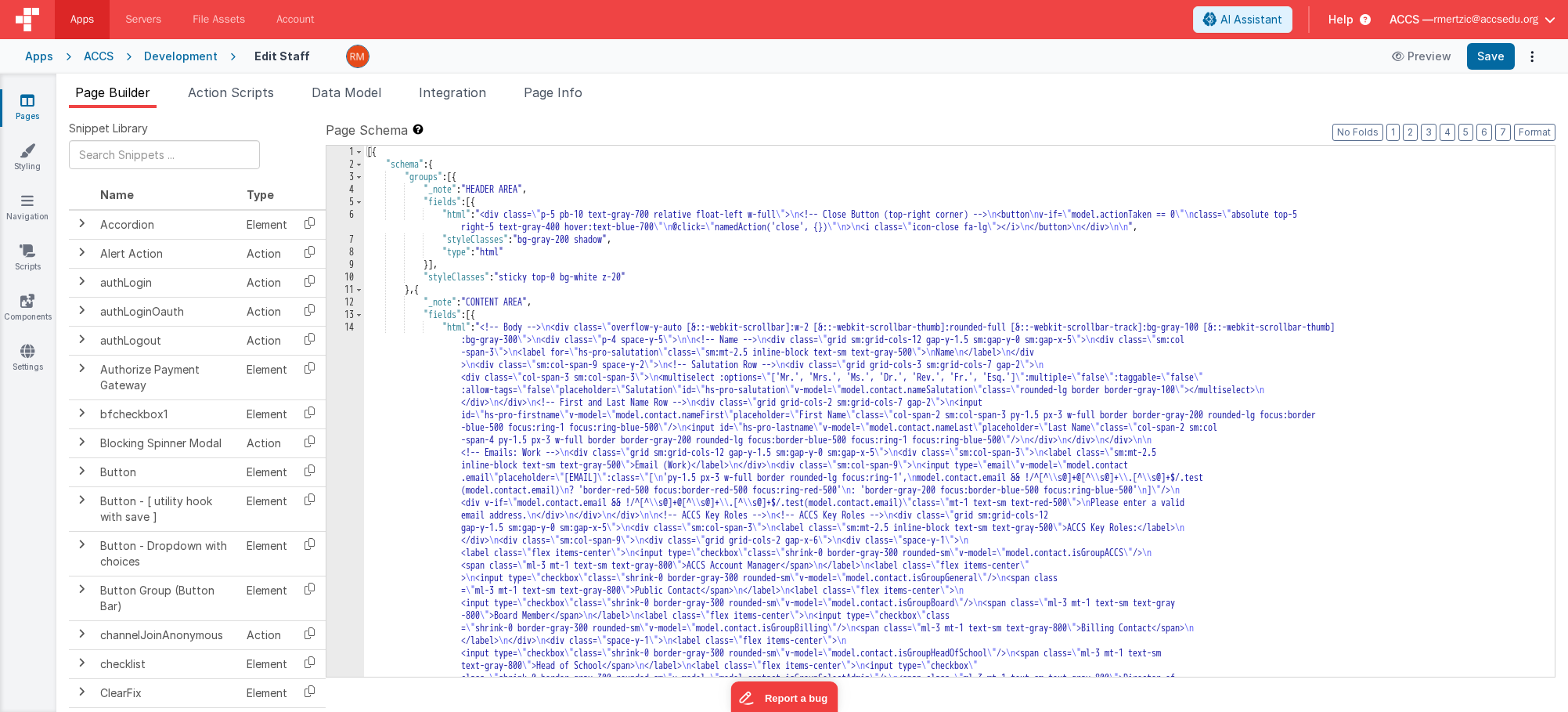 click on "Apps" at bounding box center (39, 56) 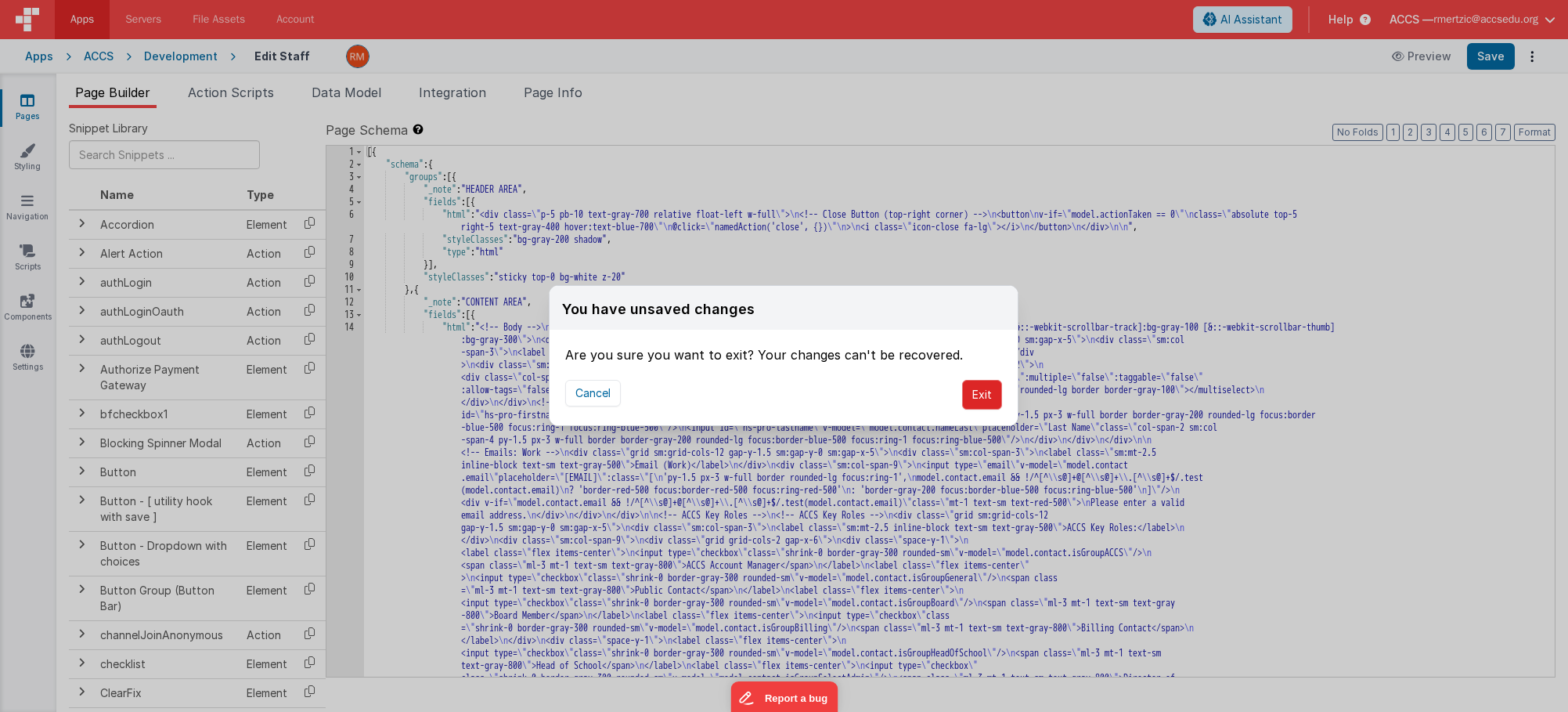 click on "Exit" at bounding box center (982, 395) 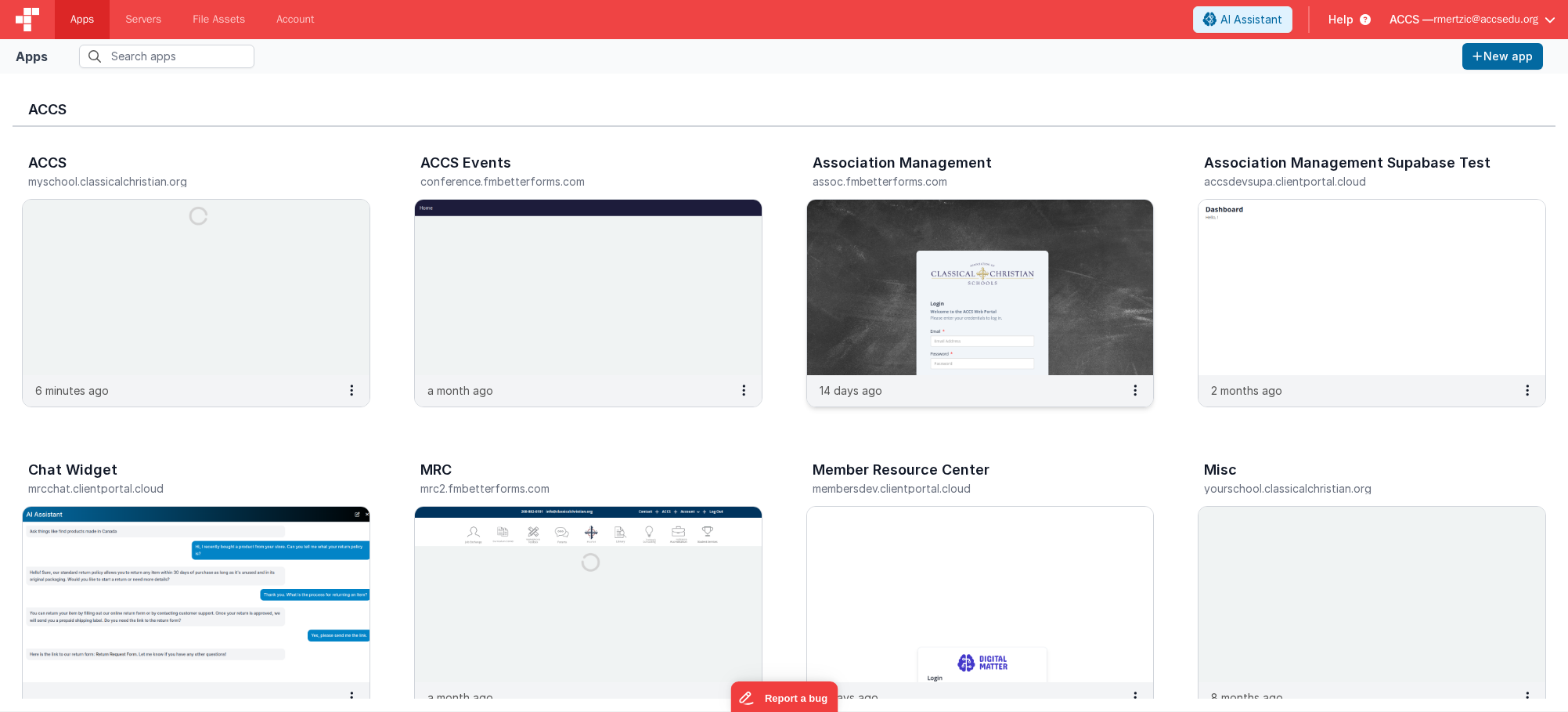 click at bounding box center [980, 287] 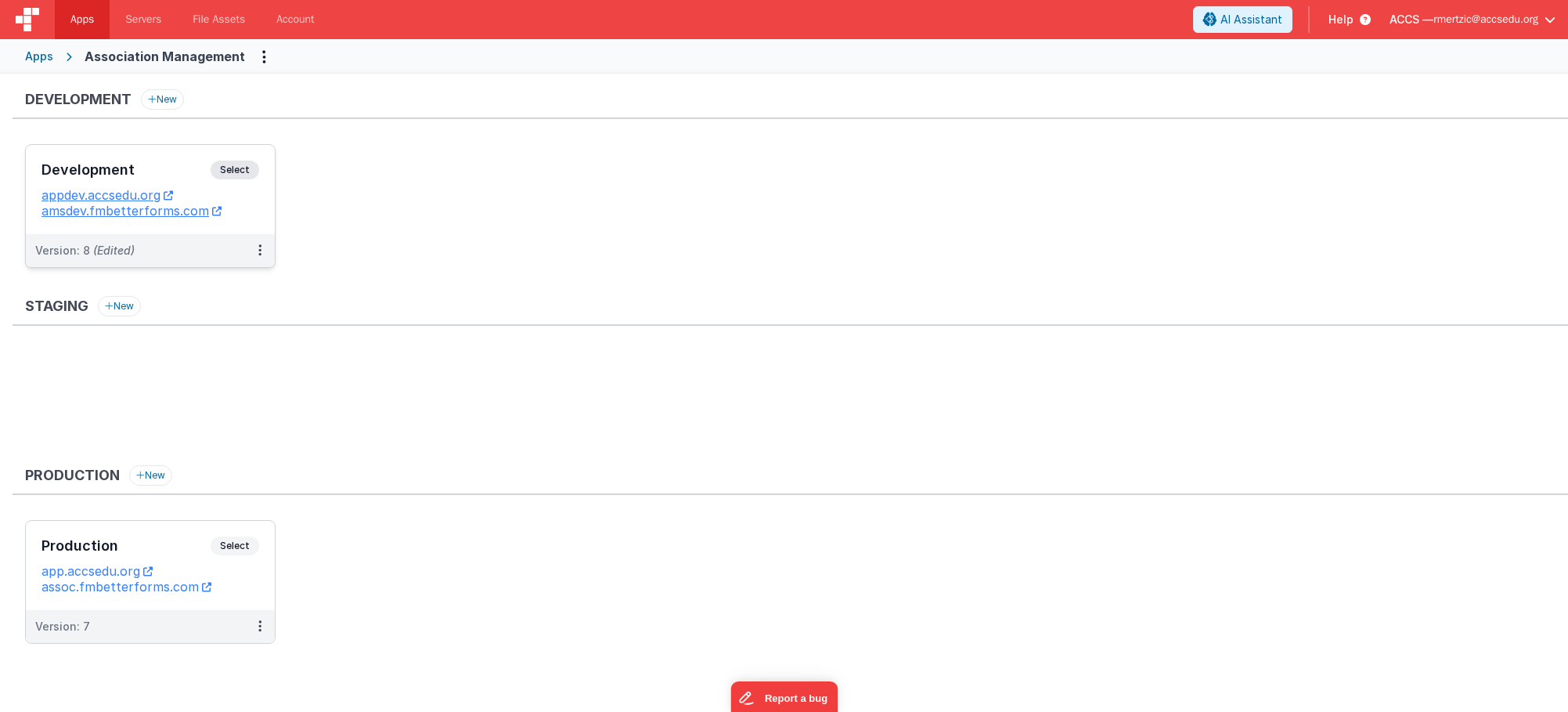 click on "Development
Select   URLs
appdev.accsedu.org
amsdev.fmbetterforms.com" at bounding box center (150, 190) 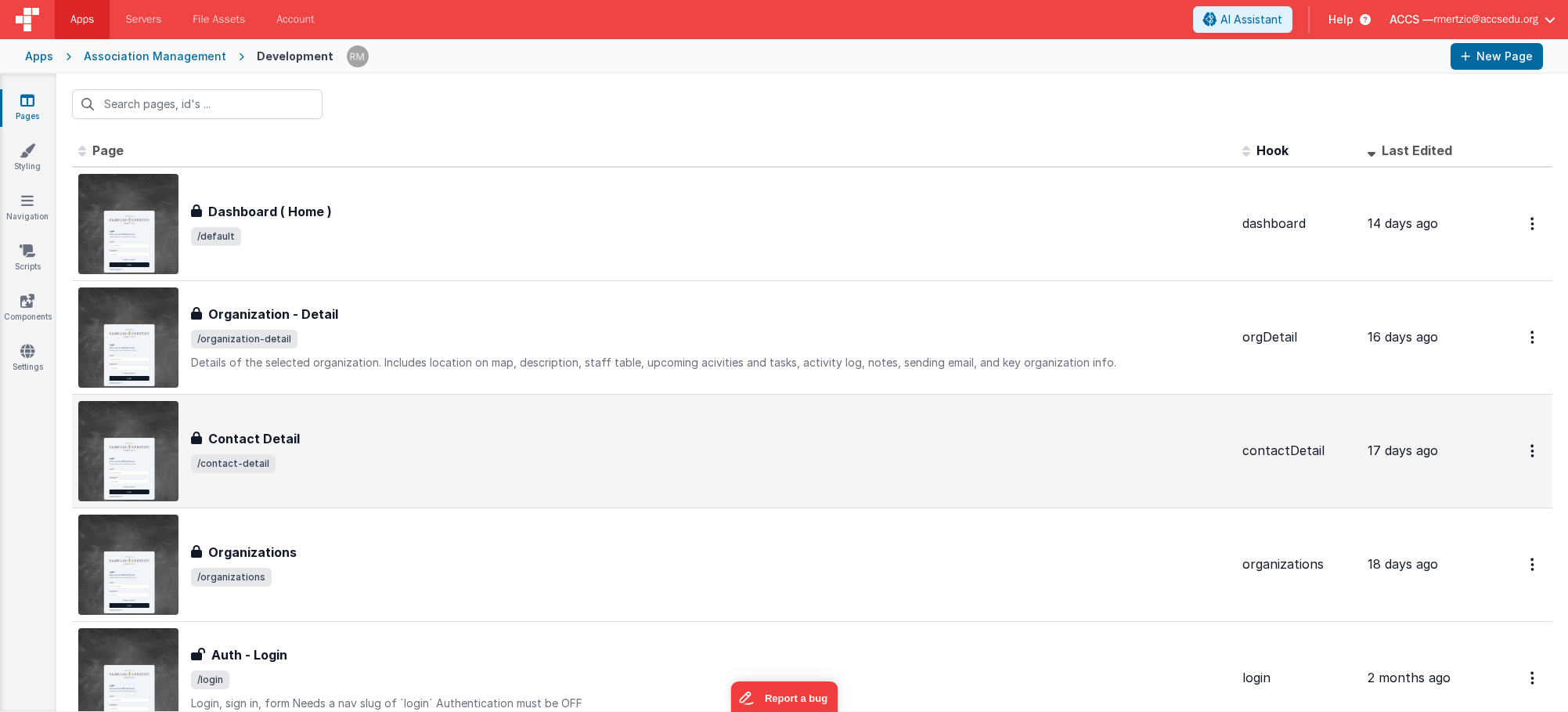click on "/contact-detail" at bounding box center [710, 464] 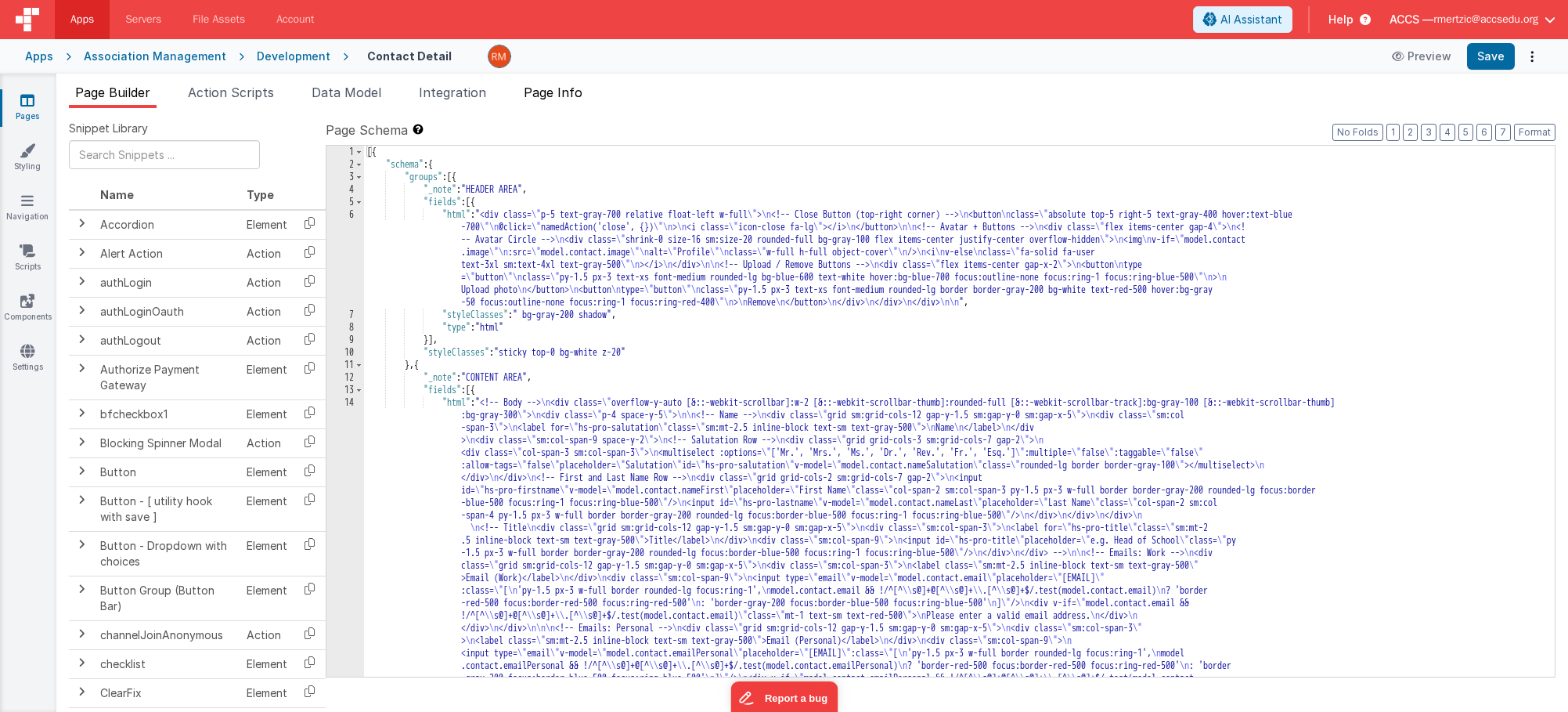 click on "Page Info" at bounding box center (553, 92) 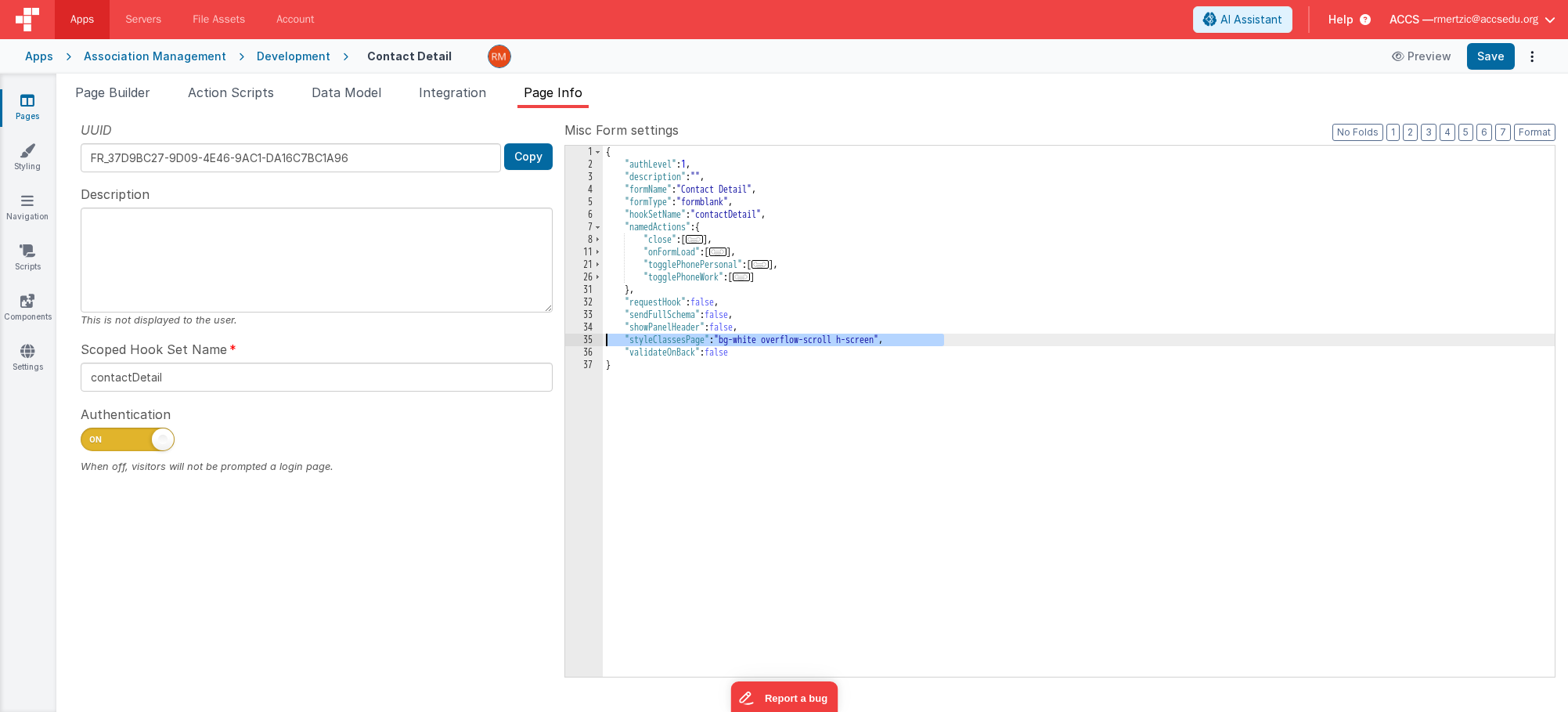 drag, startPoint x: 971, startPoint y: 340, endPoint x: 573, endPoint y: 338, distance: 398.00503 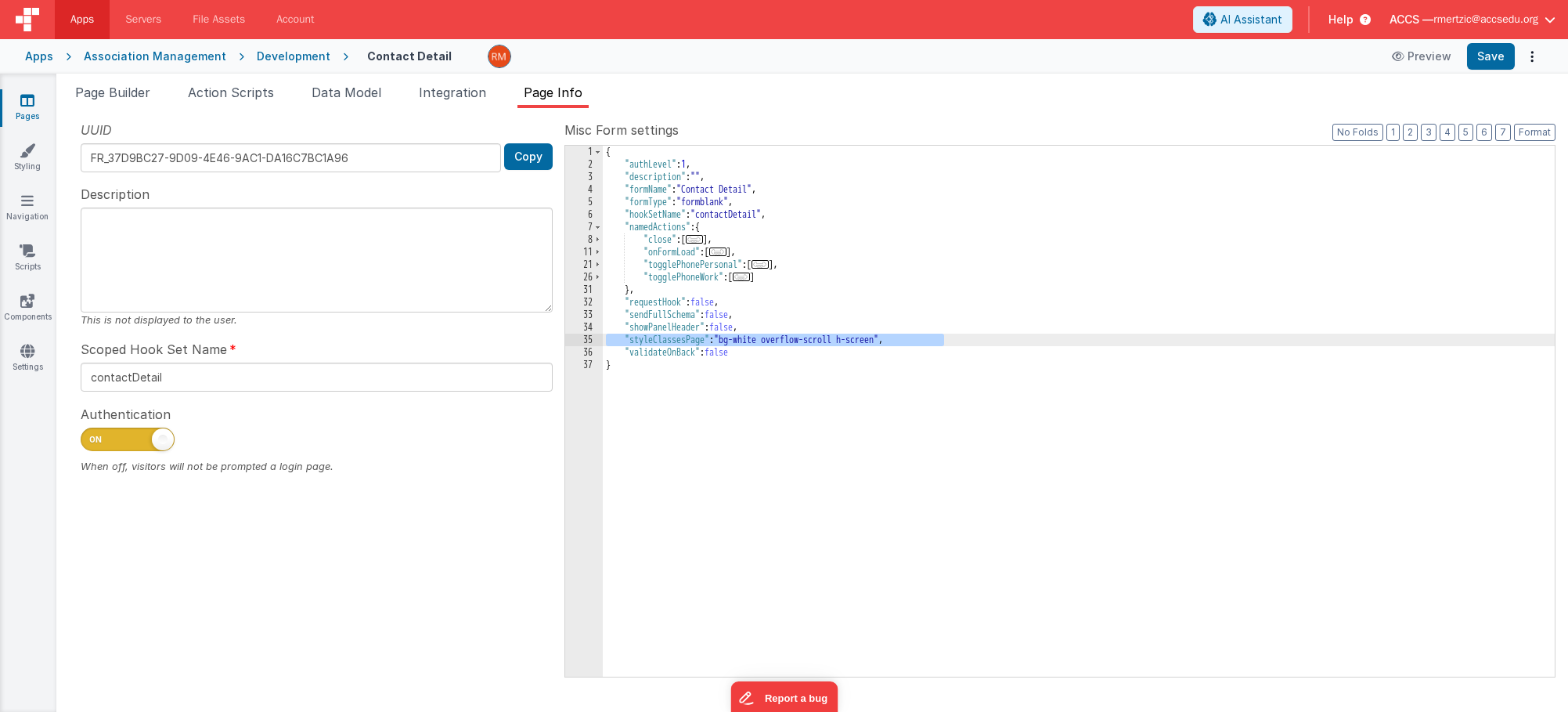 click on "Pages" at bounding box center (27, 108) 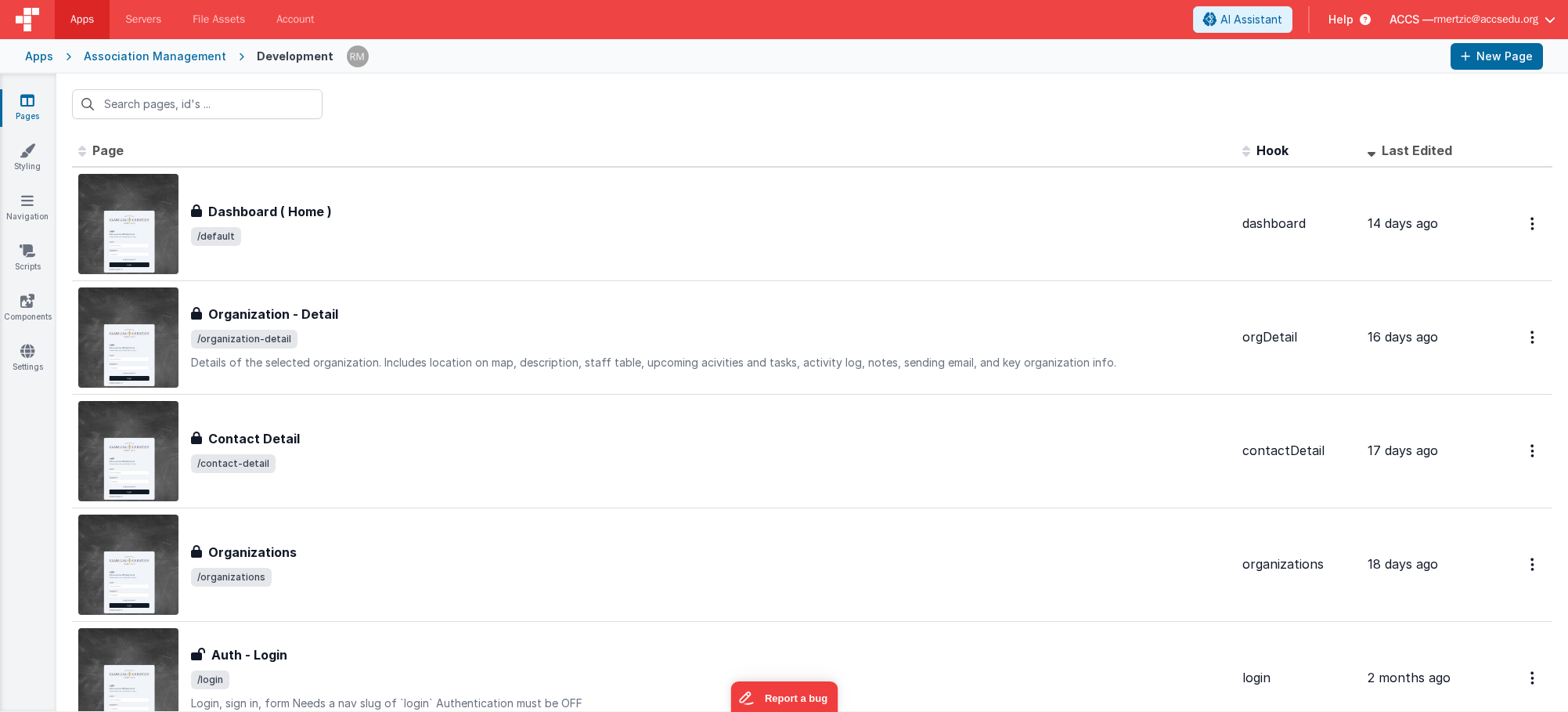 click on "Apps" at bounding box center (39, 56) 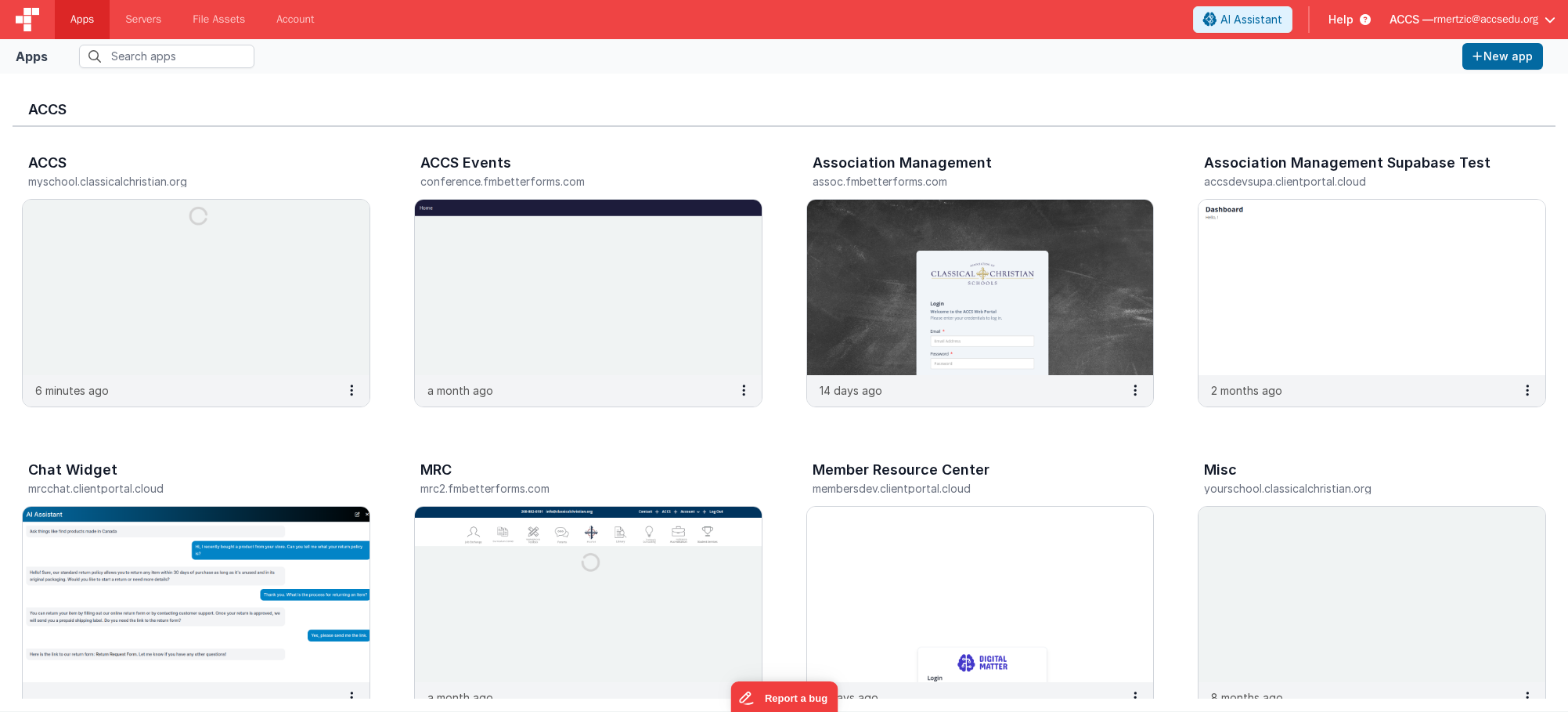 click at bounding box center [196, 287] 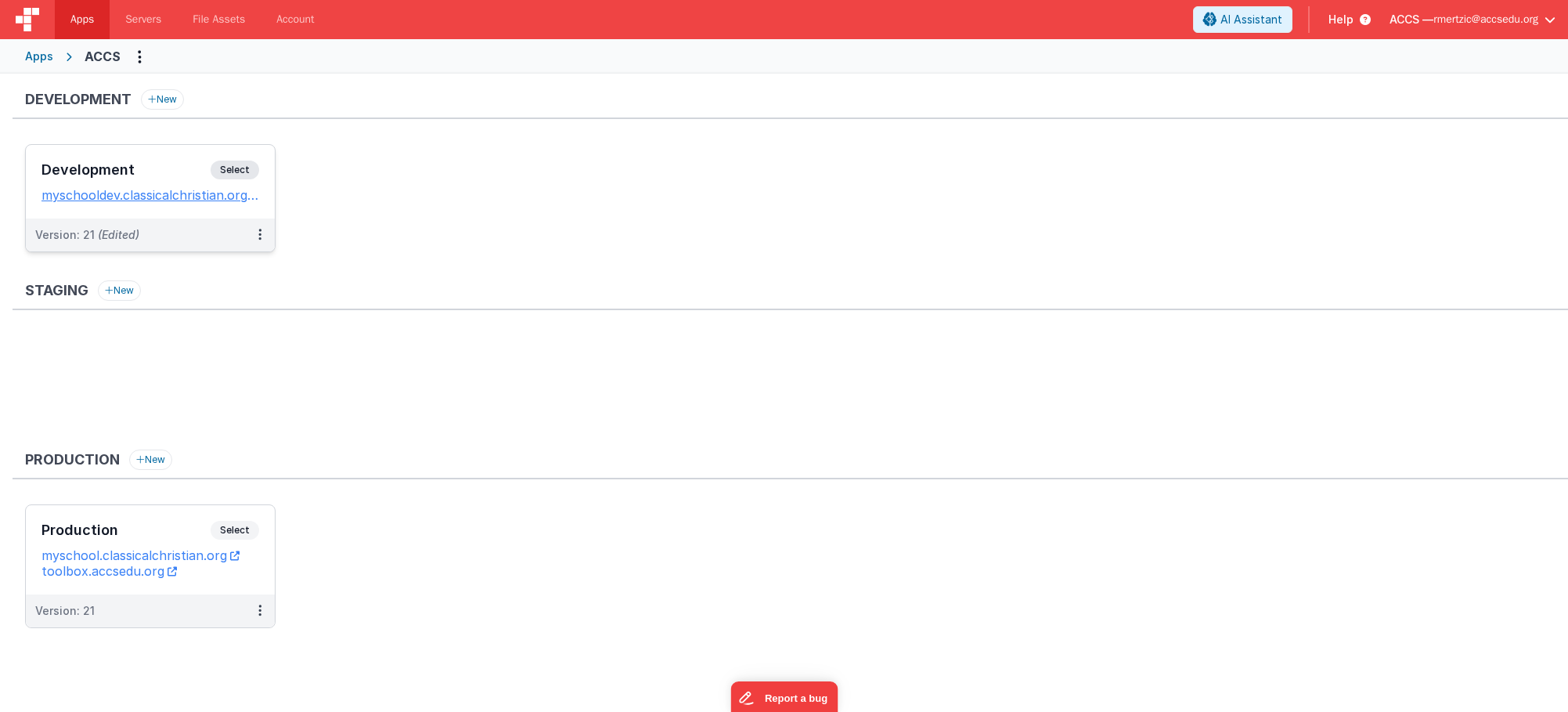 click on "Development" at bounding box center [126, 170] 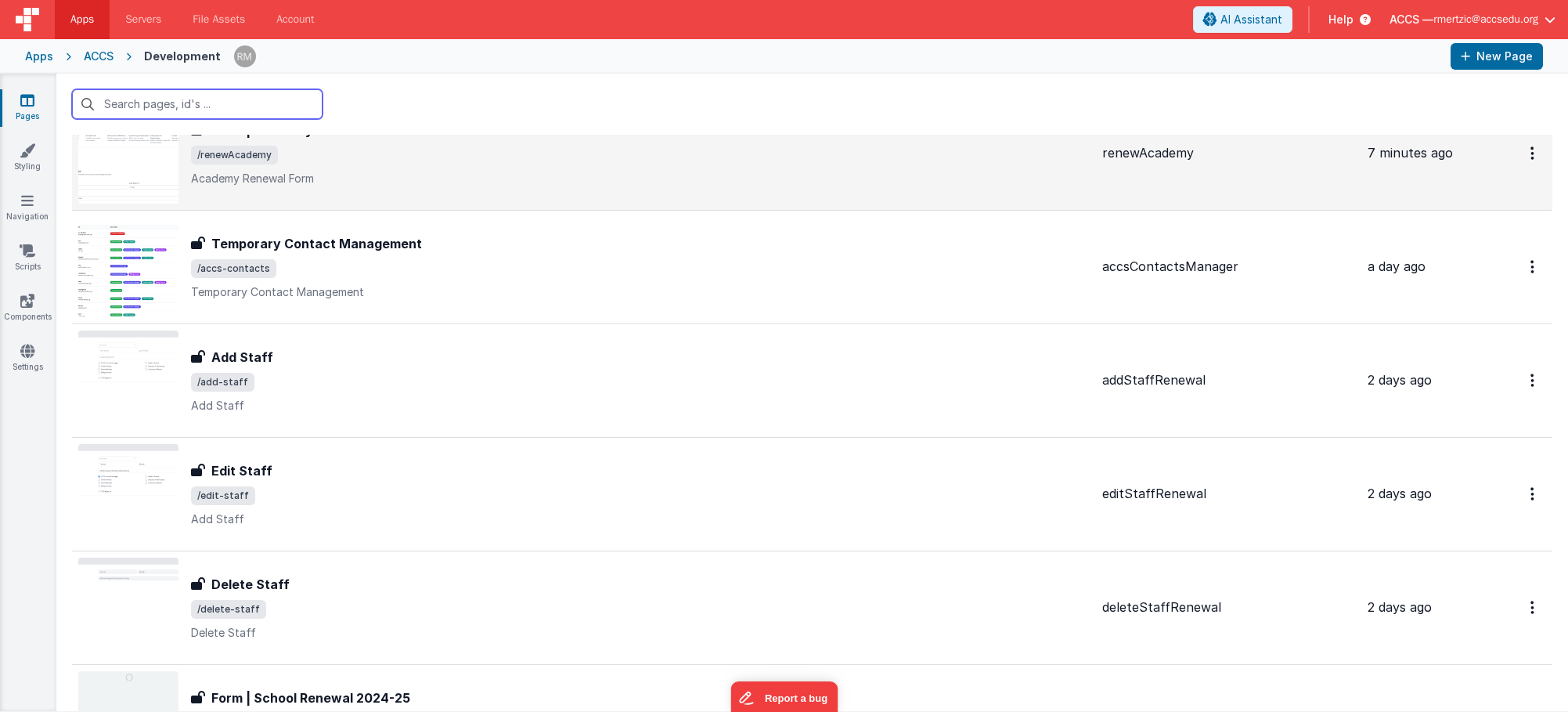 scroll, scrollTop: 91, scrollLeft: 0, axis: vertical 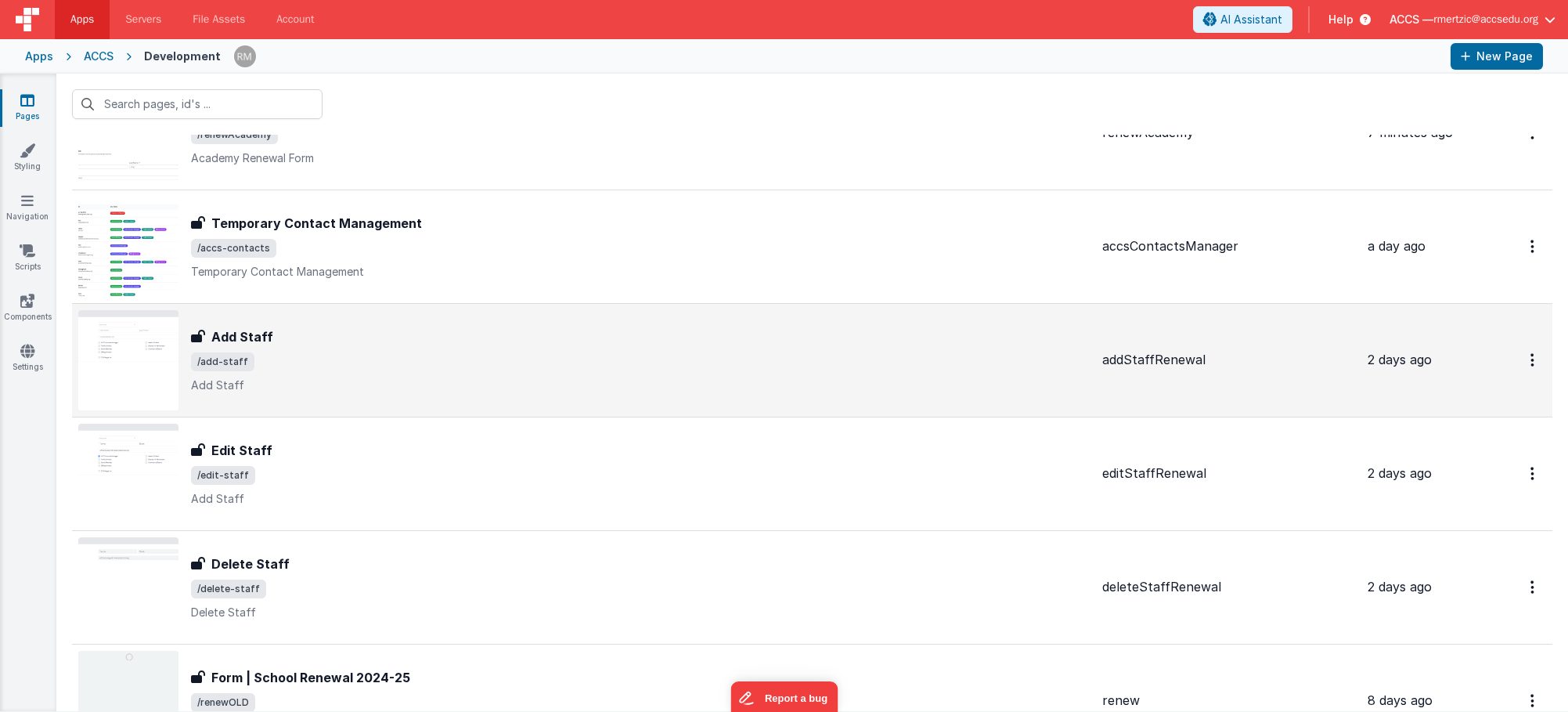 click on "/add-staff" at bounding box center [640, 362] 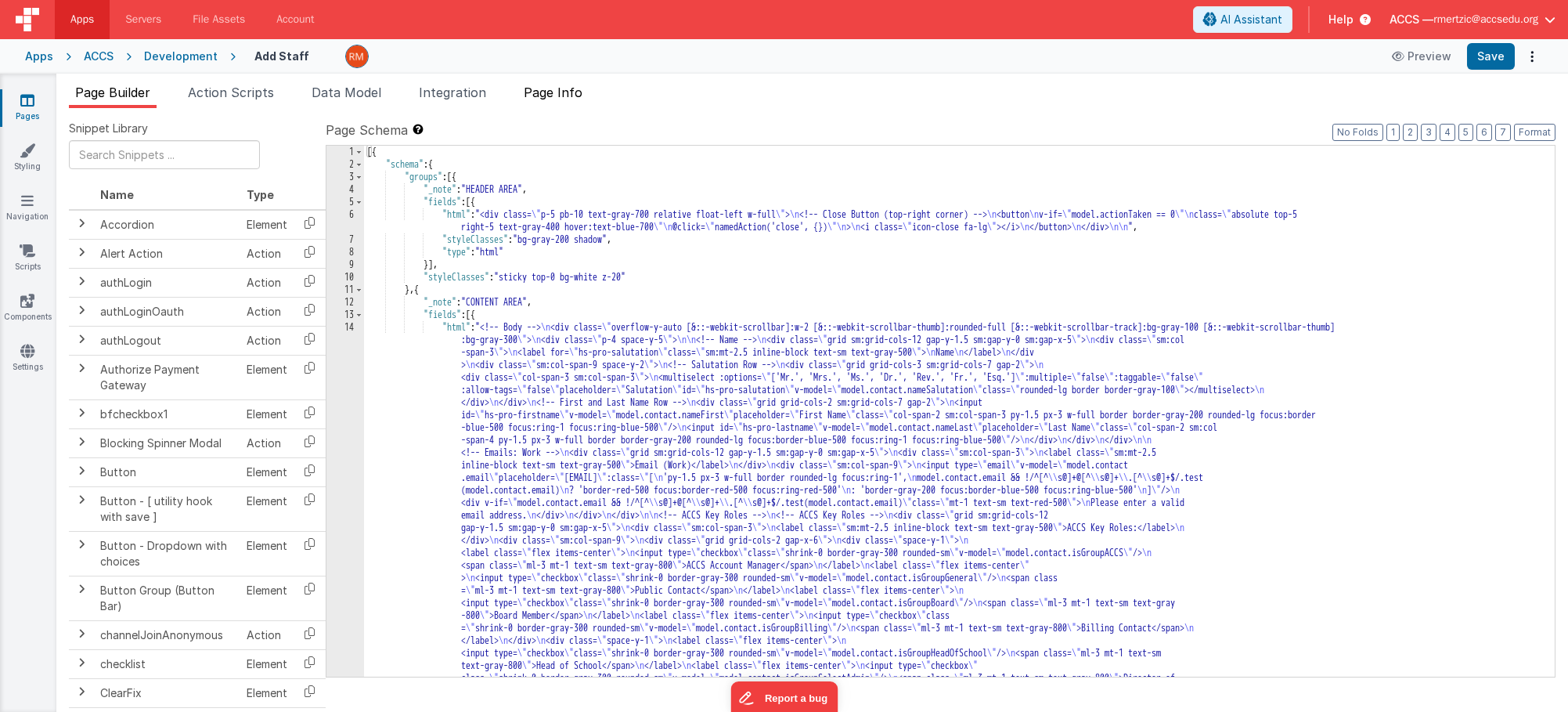 click on "Page Info" at bounding box center (553, 96) 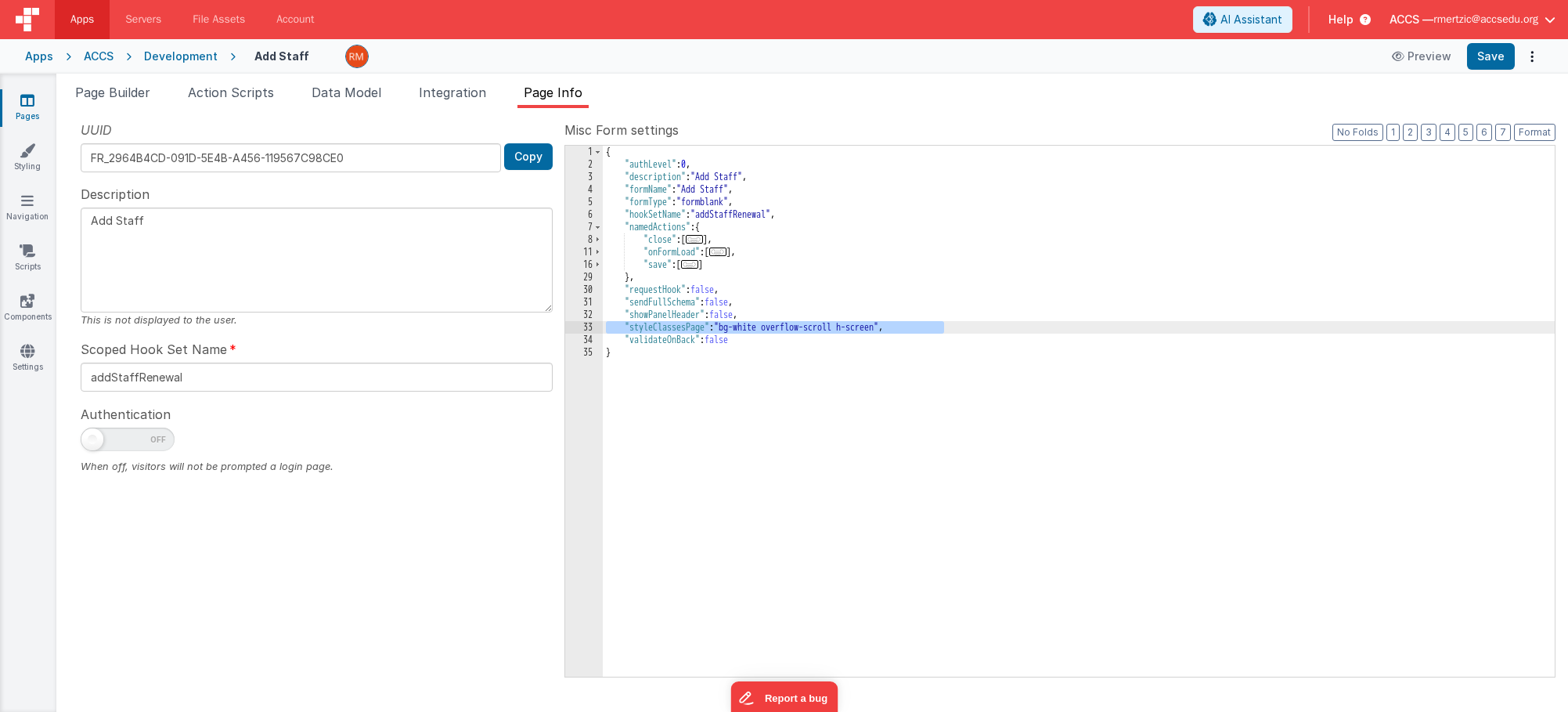 drag, startPoint x: 947, startPoint y: 329, endPoint x: 576, endPoint y: 323, distance: 371.0485 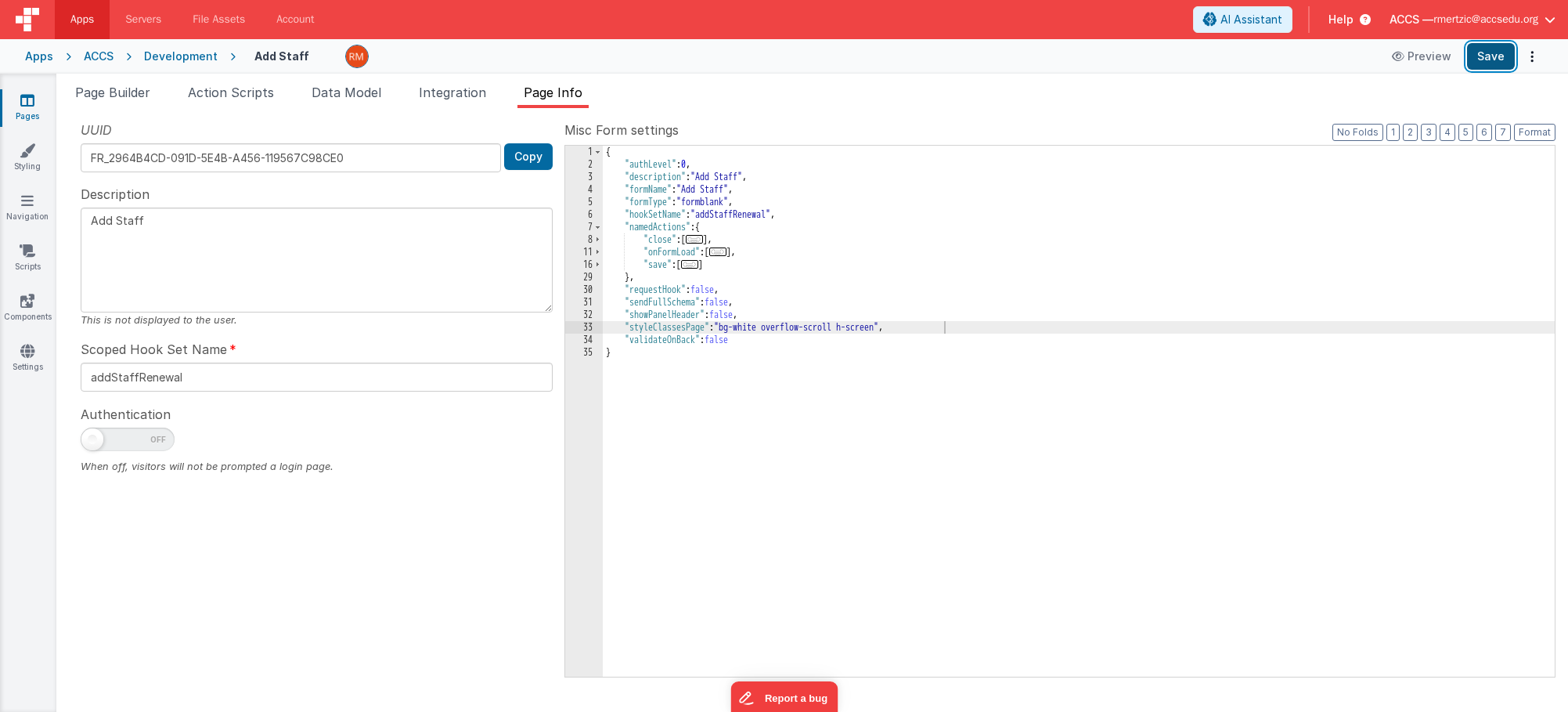 click on "Save" at bounding box center [1491, 56] 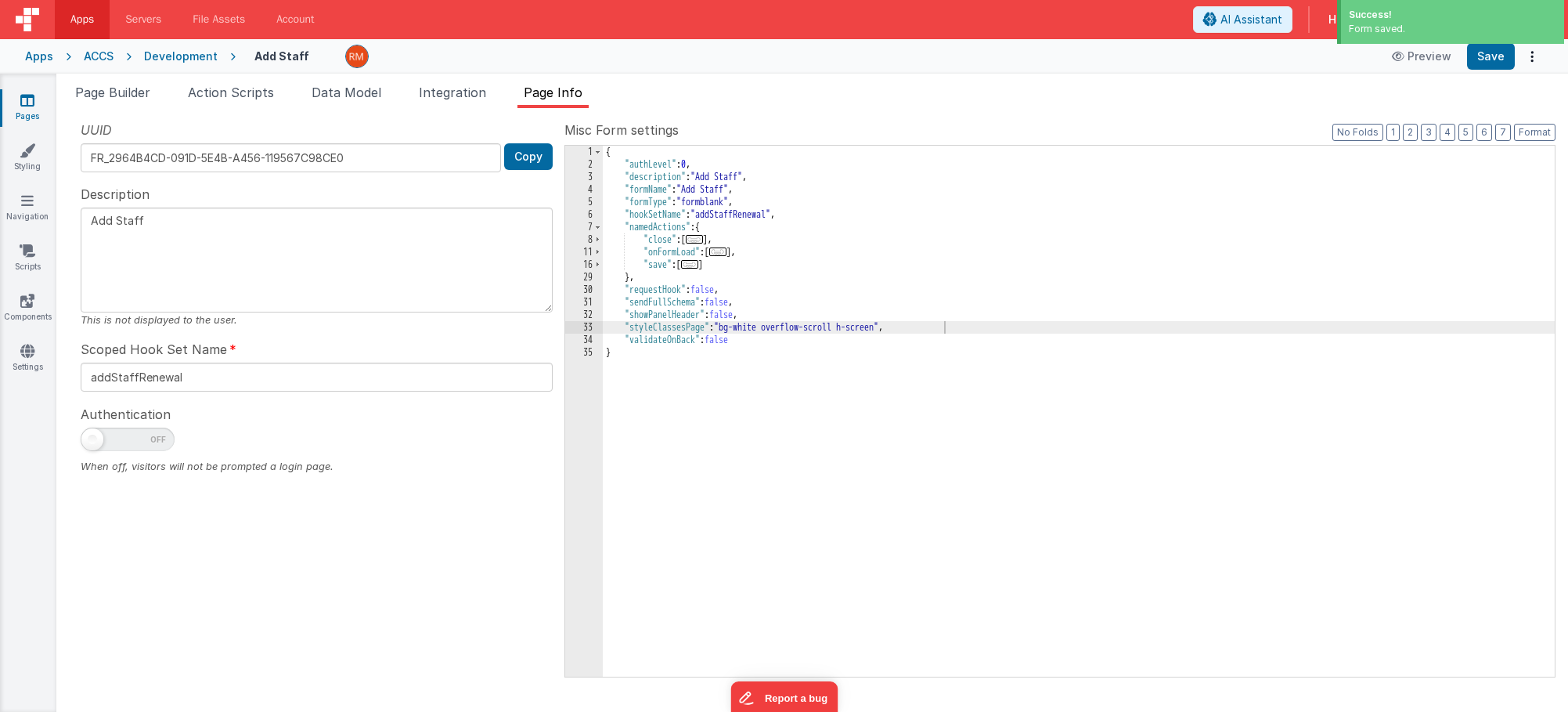 click at bounding box center [27, 100] 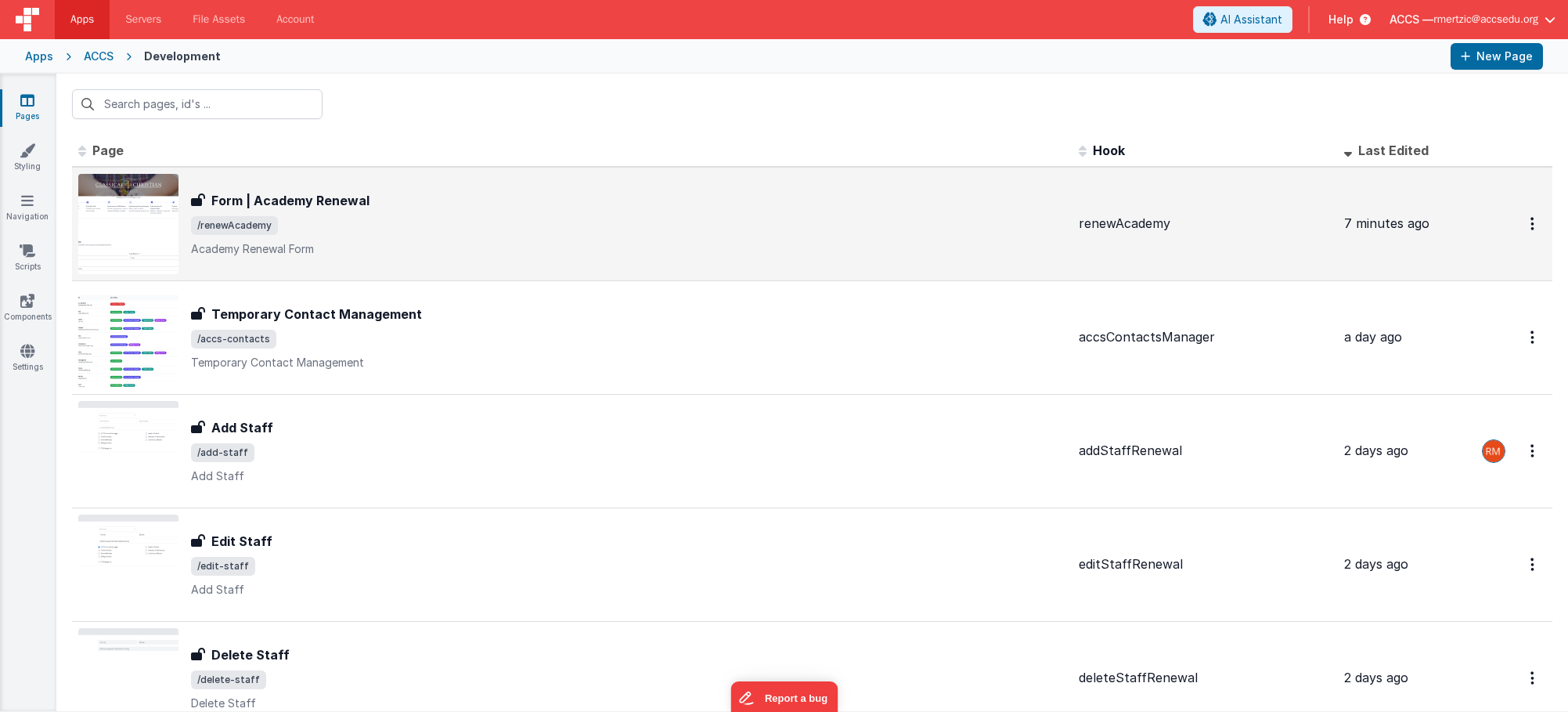 click on "/renewAcademy" at bounding box center [629, 226] 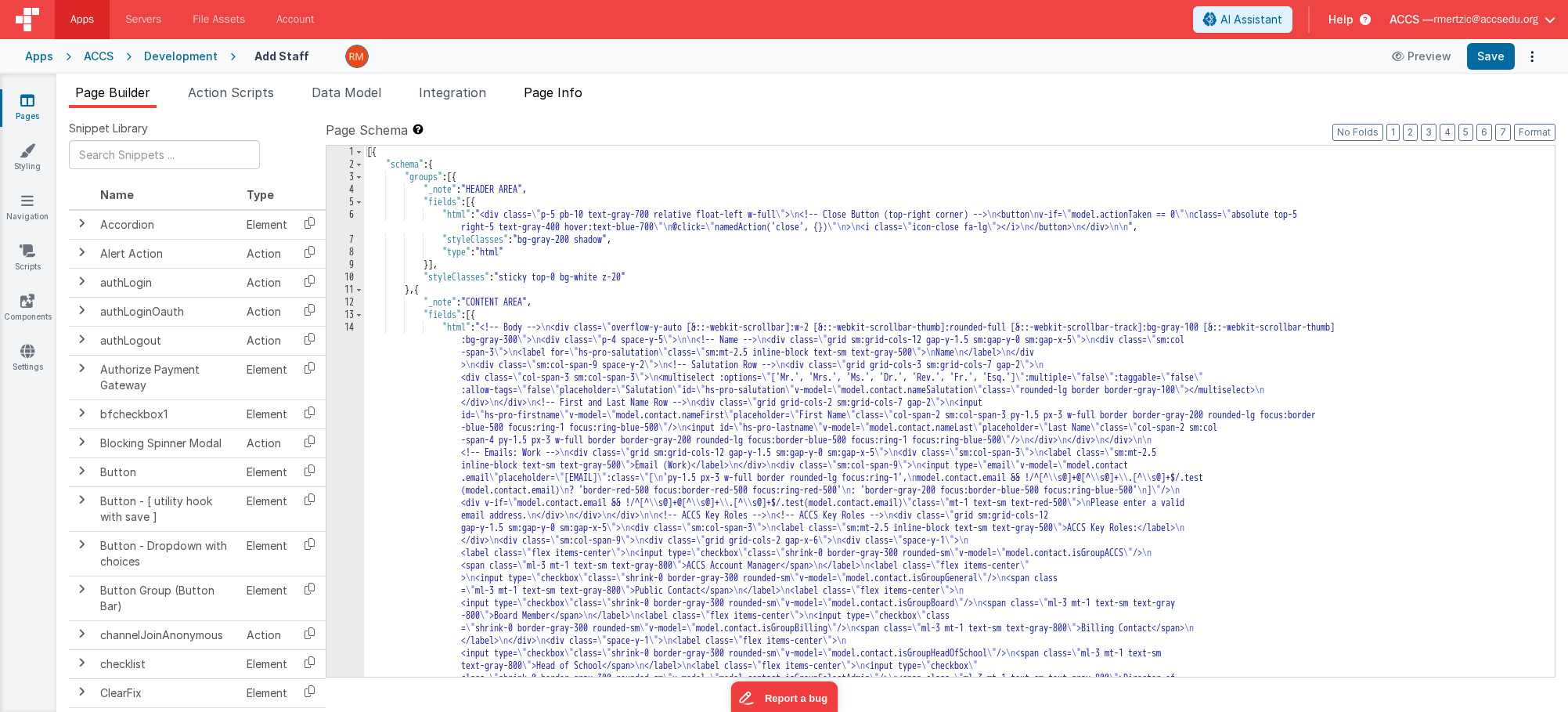 click on "Page Info" at bounding box center (553, 96) 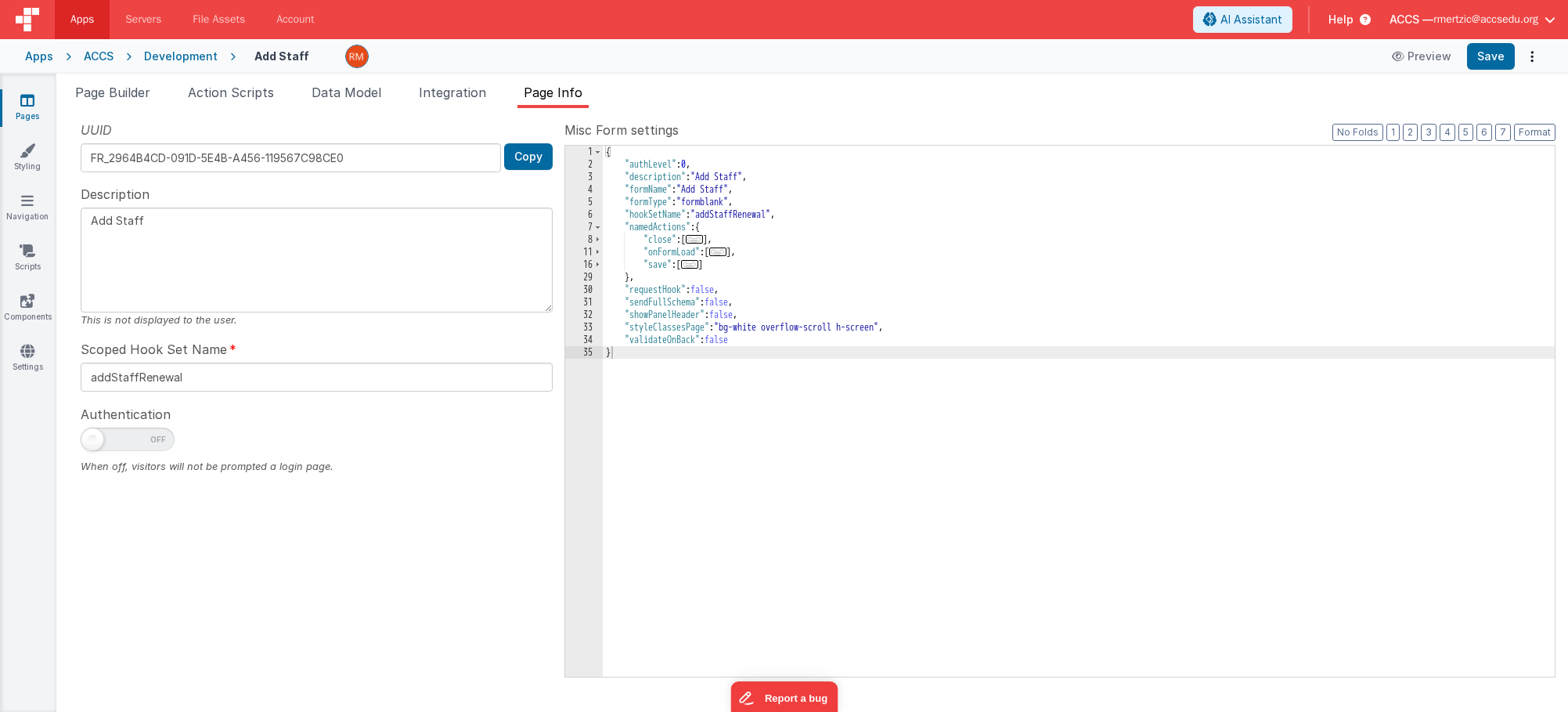 click on "Pages" at bounding box center [27, 108] 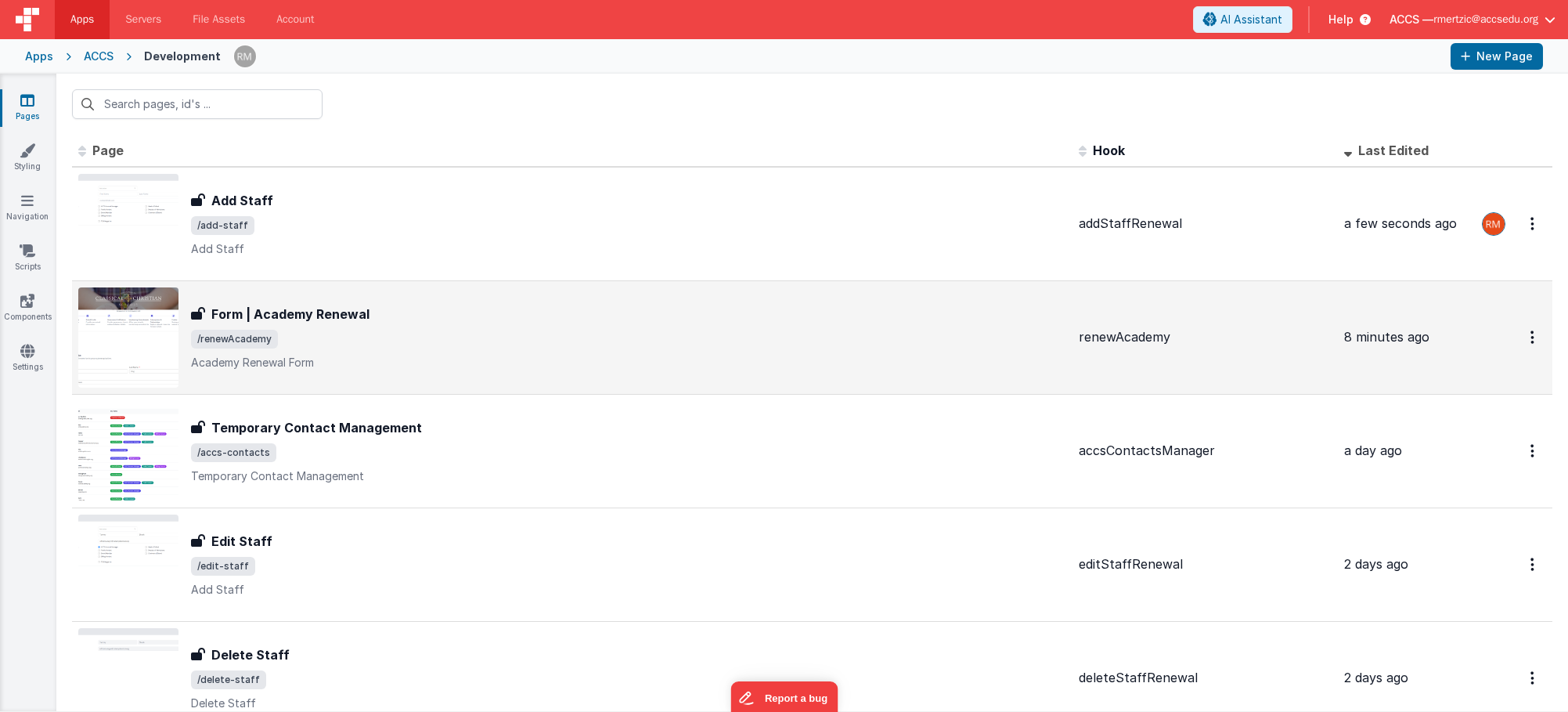 click on "/renewAcademy" at bounding box center (629, 339) 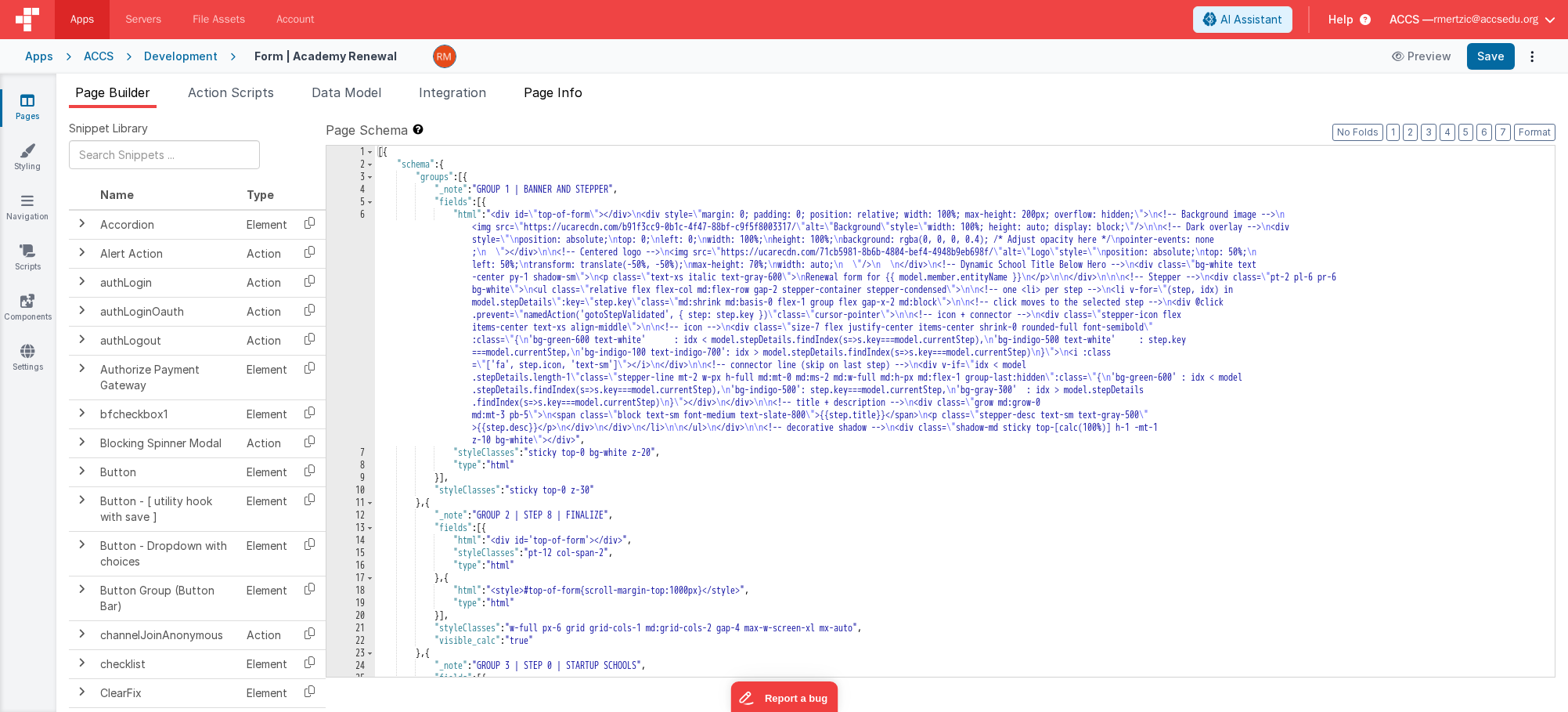 click on "Page Info" at bounding box center (553, 92) 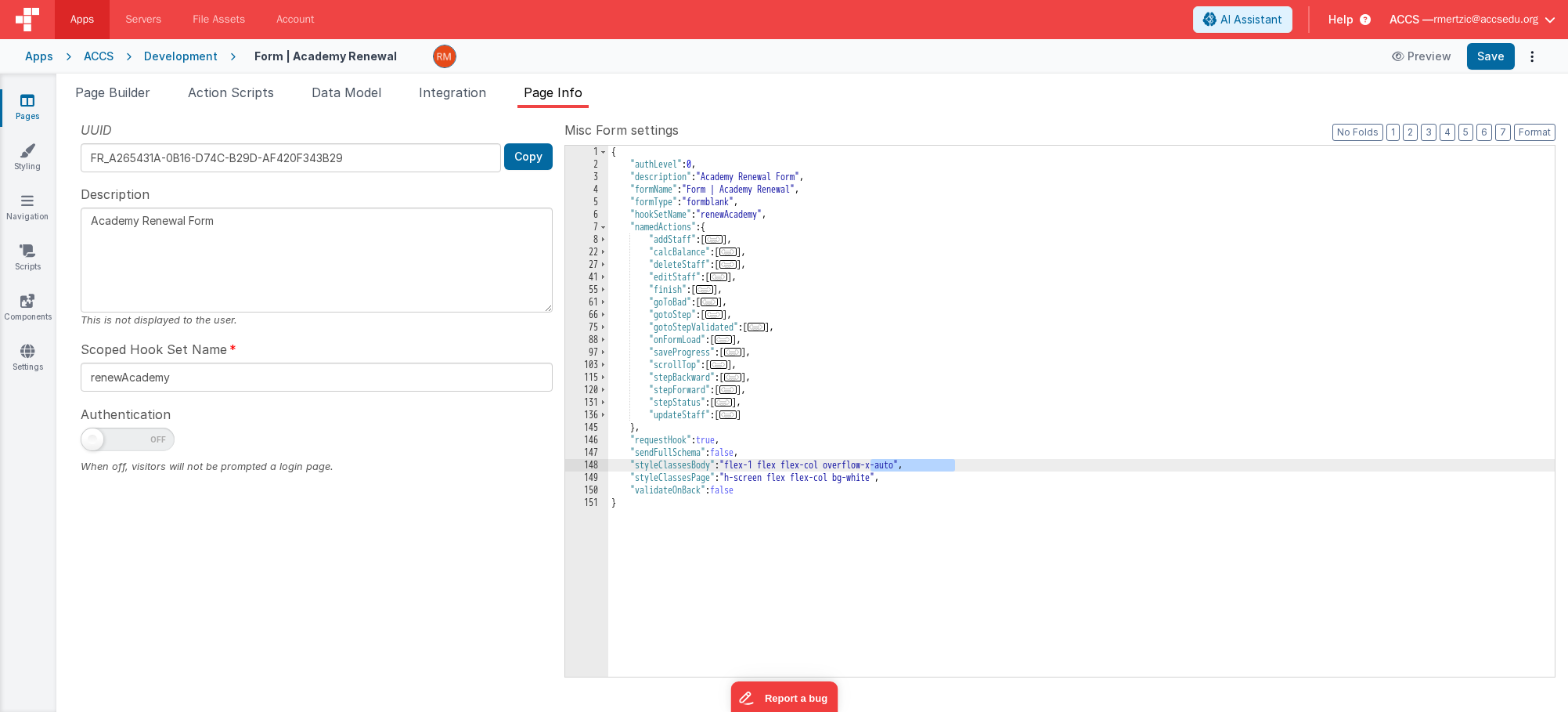 drag, startPoint x: 957, startPoint y: 466, endPoint x: 871, endPoint y: 465, distance: 86.00581 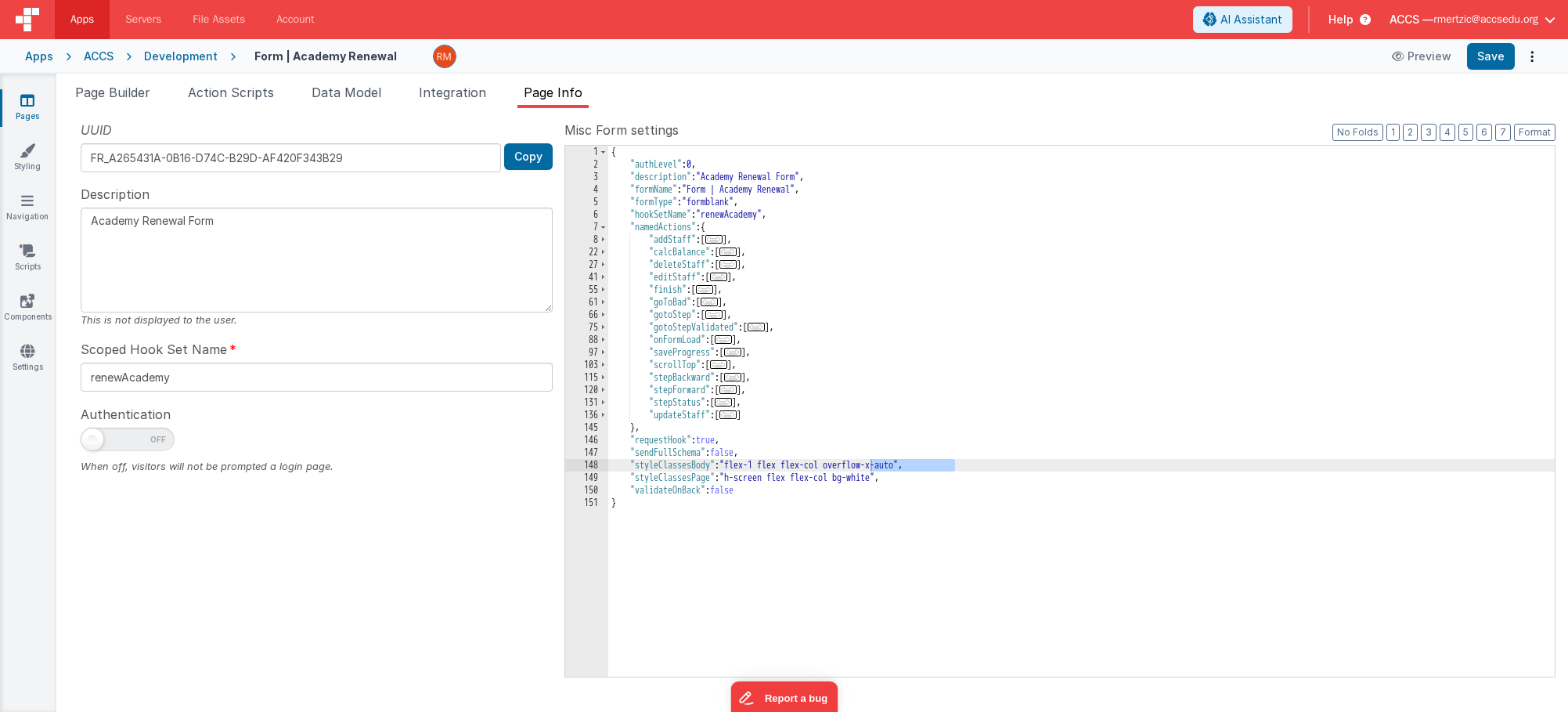click on "Pages" at bounding box center [27, 108] 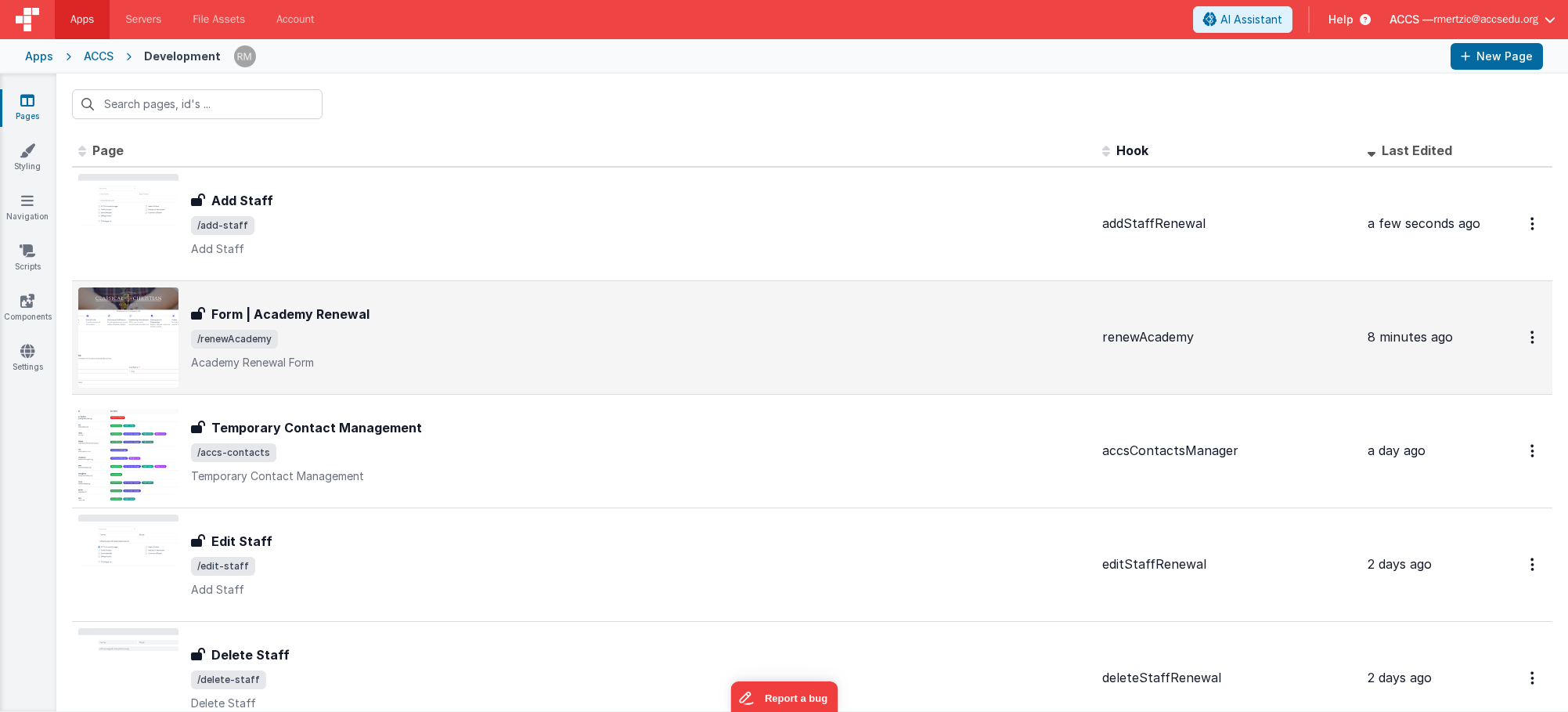 click on "Form | Academy Renewal
Form | Academy Renewal
/renewAcademy   Academy Renewal Form" at bounding box center [584, 338] 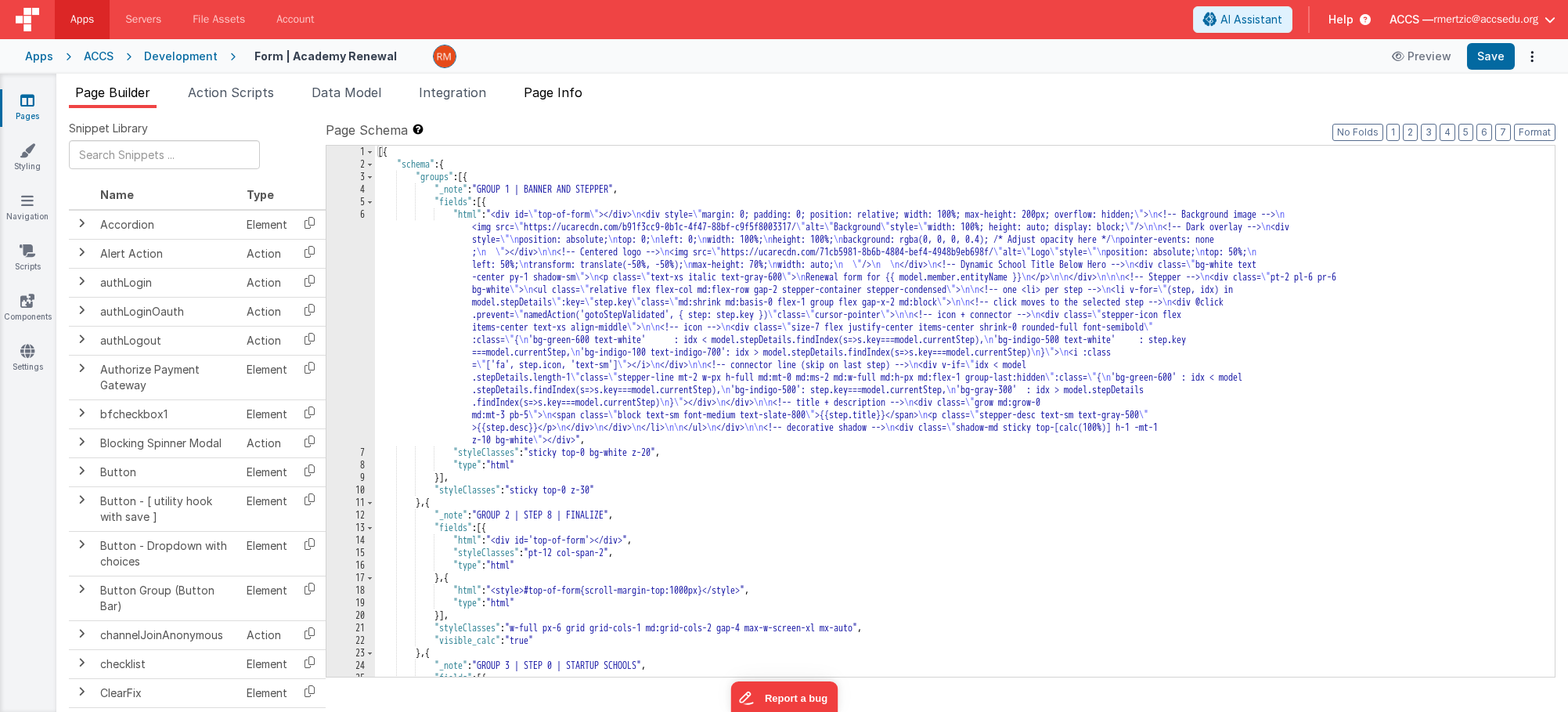 click on "Page Info" at bounding box center [553, 92] 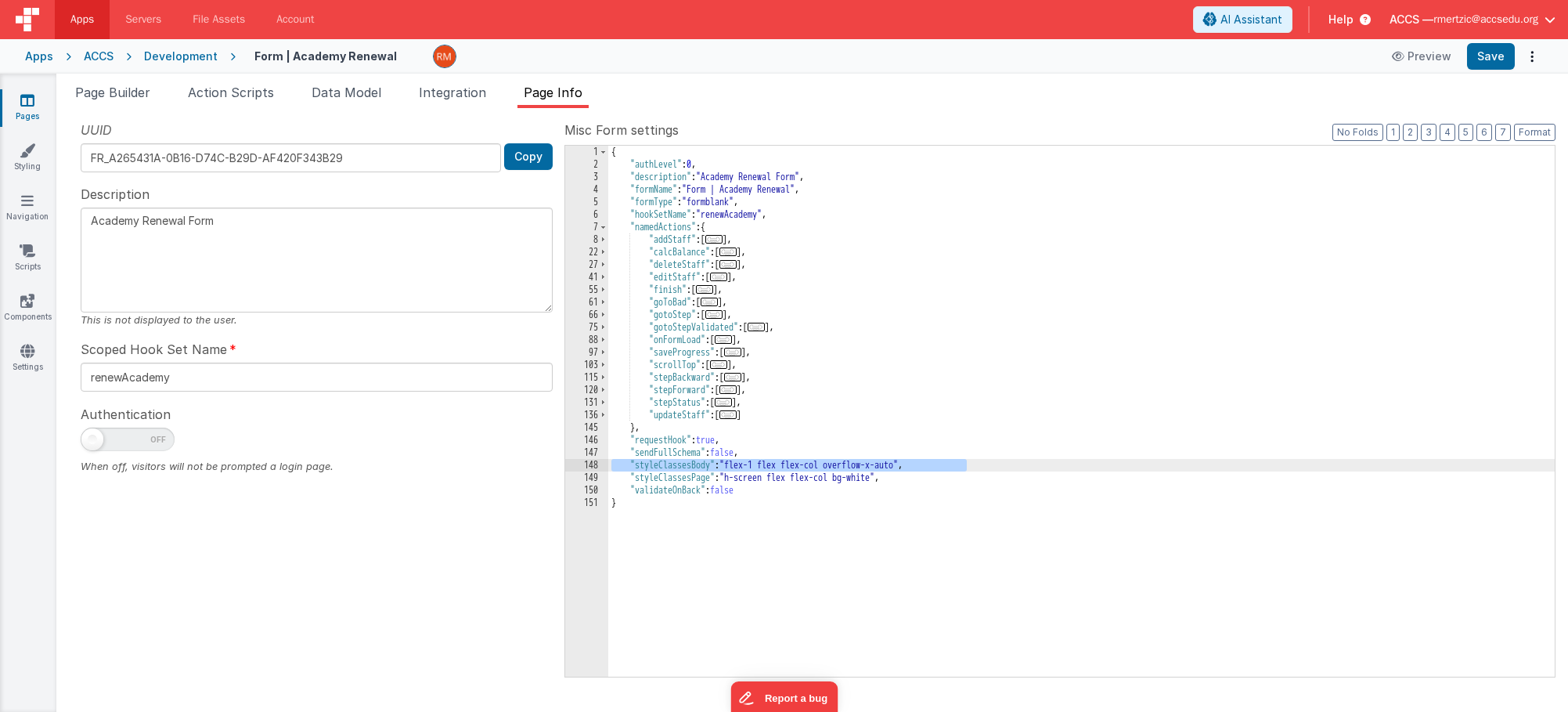drag, startPoint x: 985, startPoint y: 462, endPoint x: 594, endPoint y: 465, distance: 391.01151 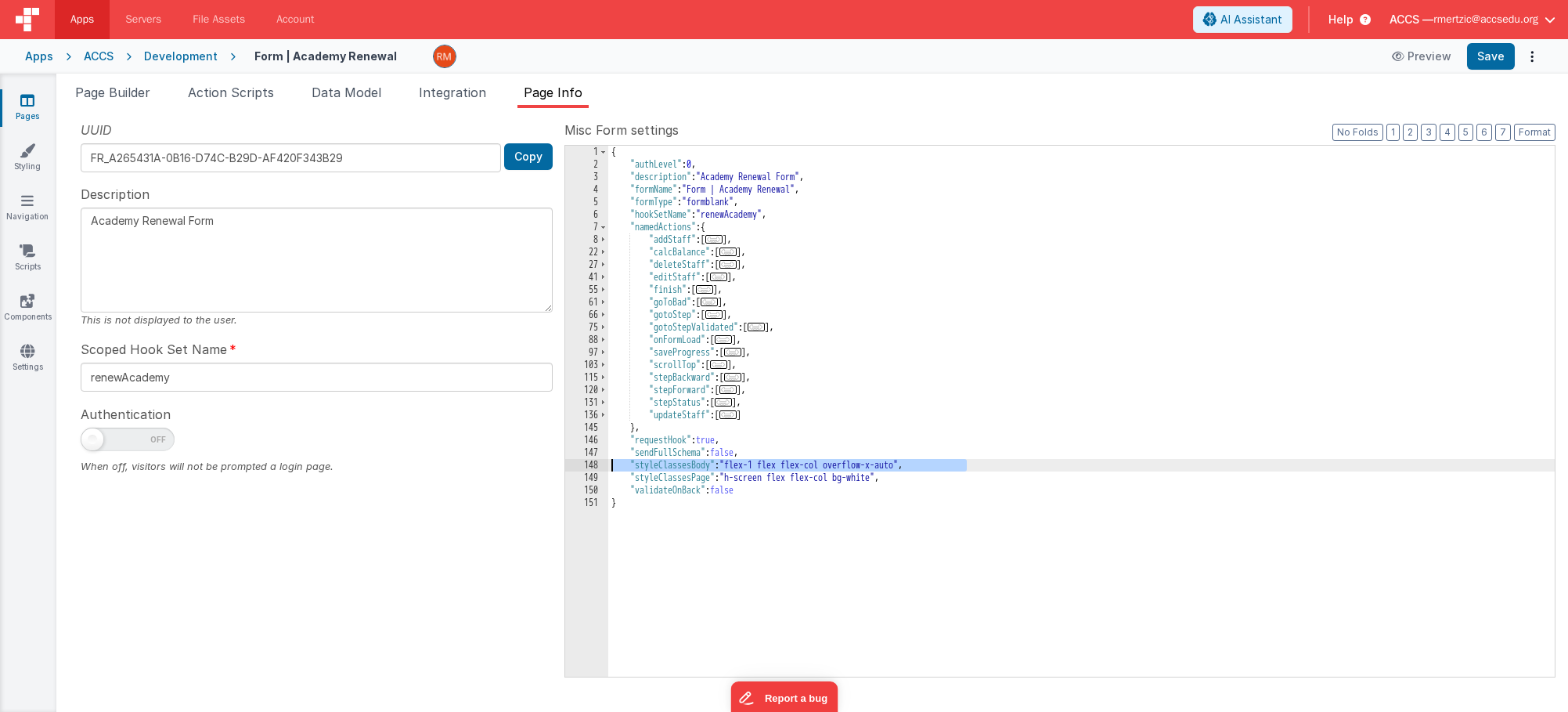 click on "Pages" at bounding box center [27, 108] 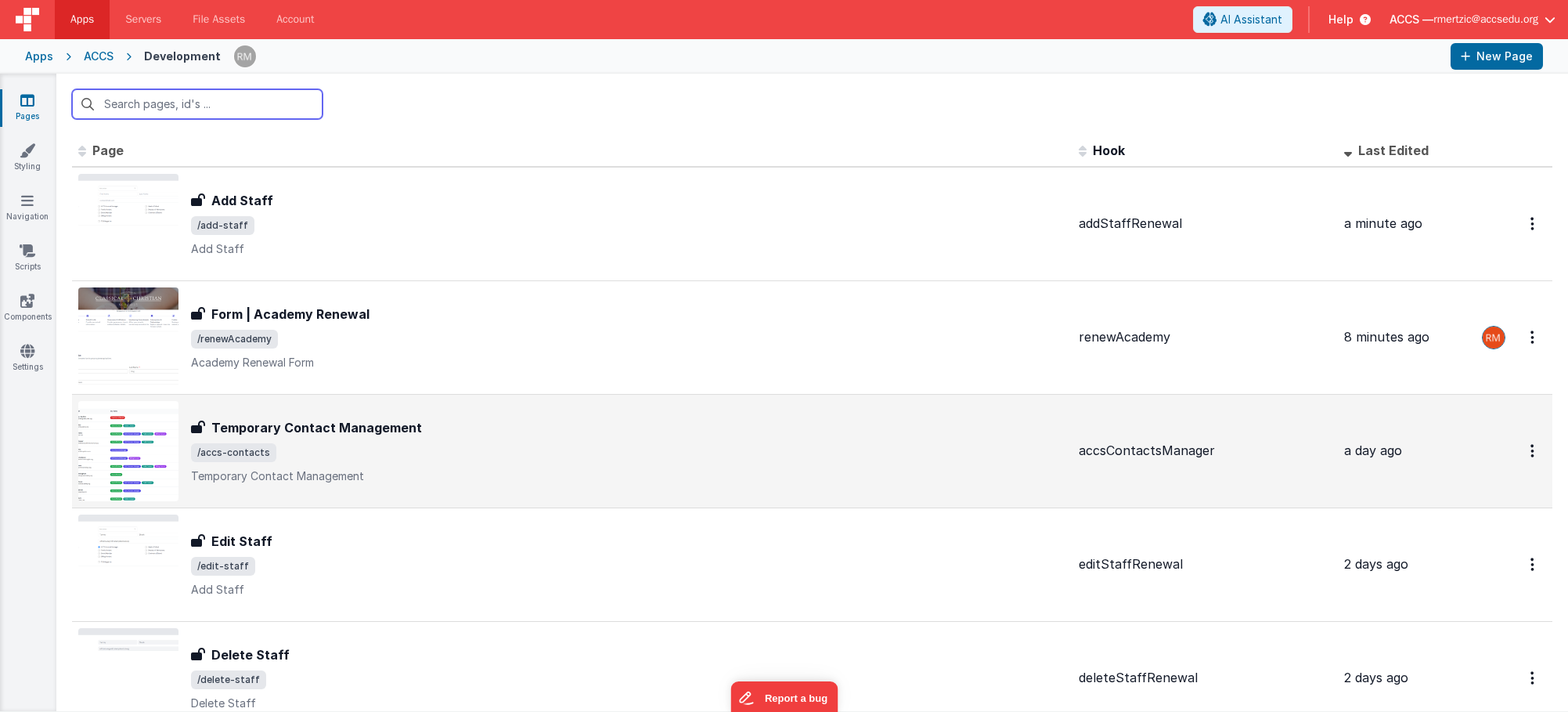 scroll, scrollTop: 0, scrollLeft: 0, axis: both 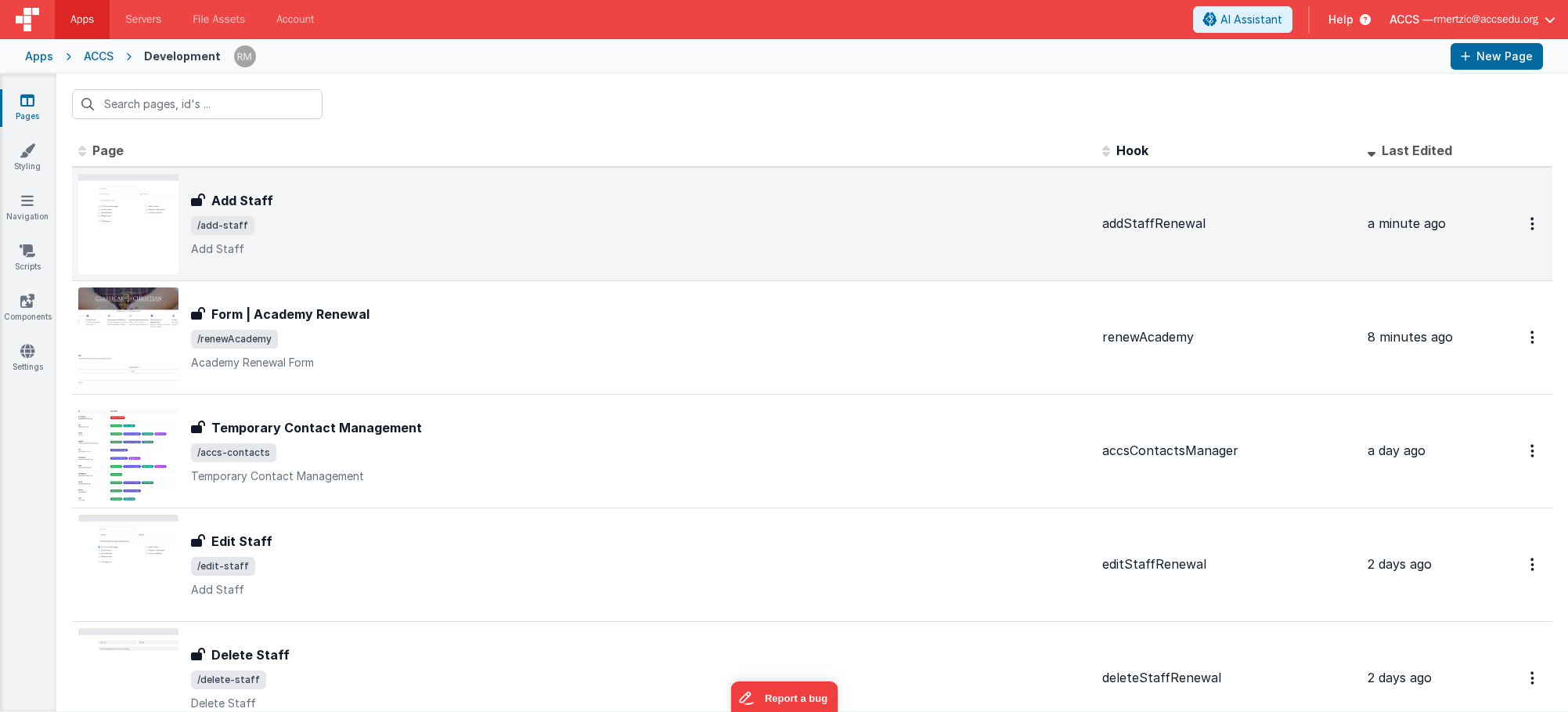 click on "Add Staff
Add Staff
/add-staff   Add Staff" at bounding box center (640, 224) 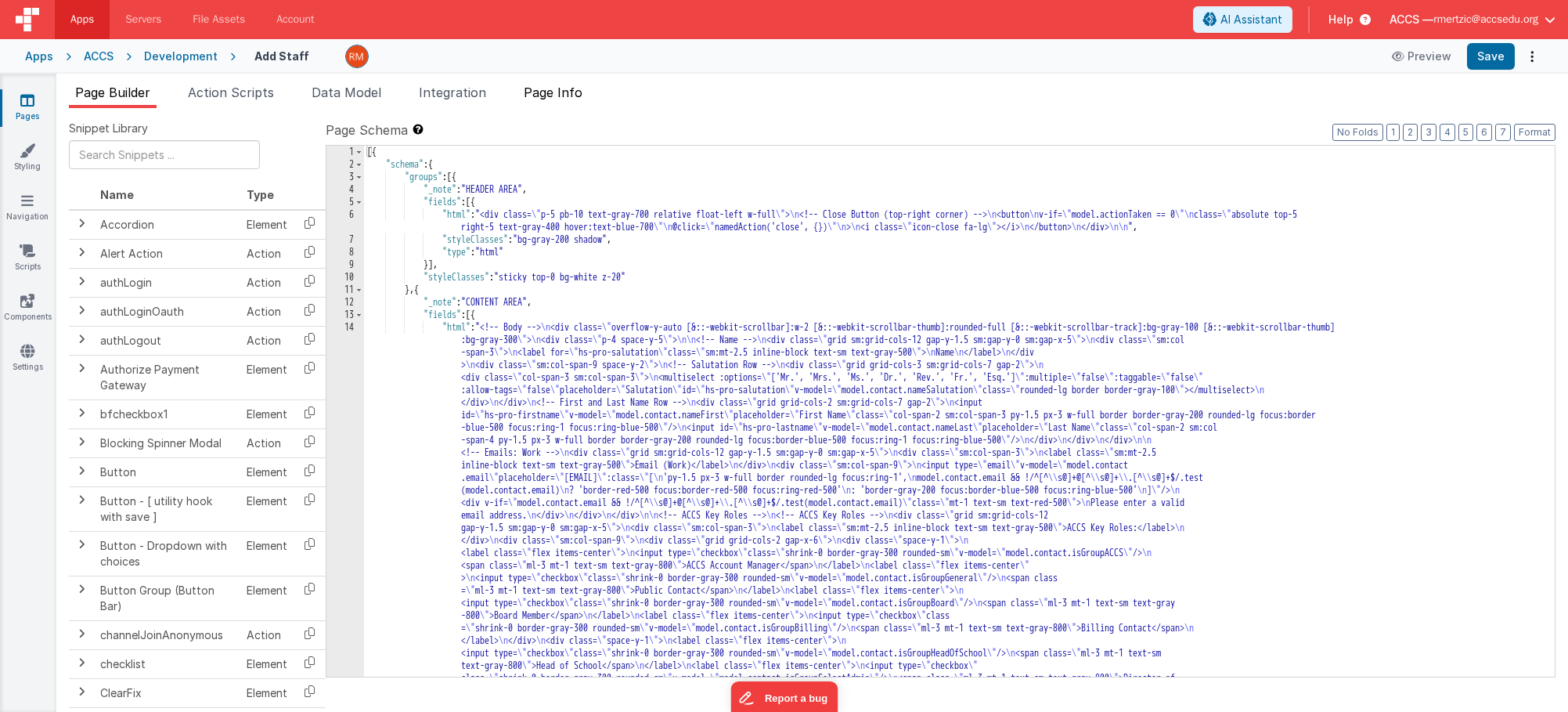 click on "Page Info" at bounding box center (553, 92) 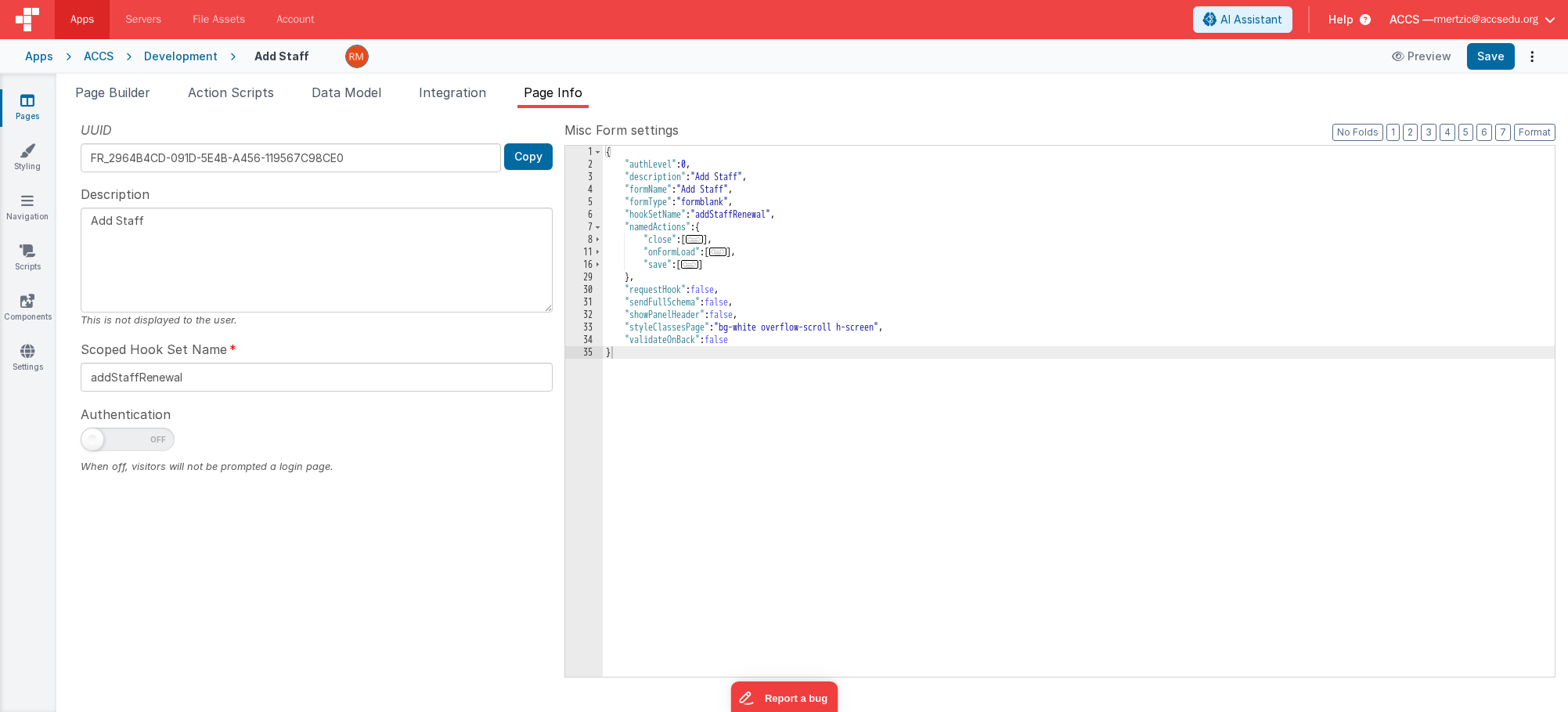 click on "{      "authLevel" :  0 ,      "description" :  "Add Staff" ,      "formName" :  "Add Staff" ,      "formType" :  "formblank" ,      "hookSetName" :  "addStaffRenewal" ,      "namedActions" :  {           "close" :  [ ... ] ,           "onFormLoad" :  [ ... ] ,           "save" :  [ ... ]      } ,      "requestHook" :  false ,      "sendFullSchema" :  false ,      "showPanelHeader" :  false ,      "styleClassesPage" :  "bg-white overflow-scroll h-screen" ,      "validateOnBack" :  false }" at bounding box center (1079, 424) 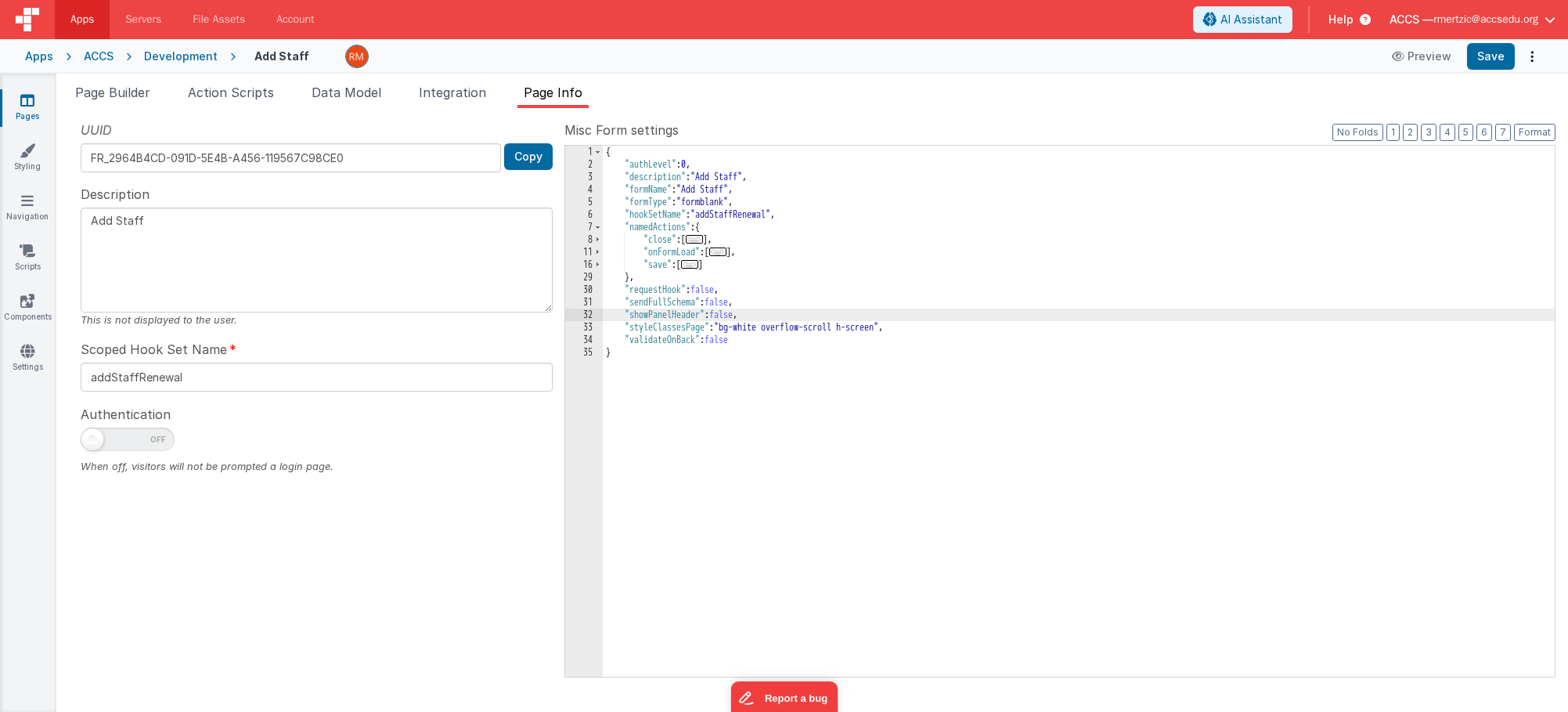 type 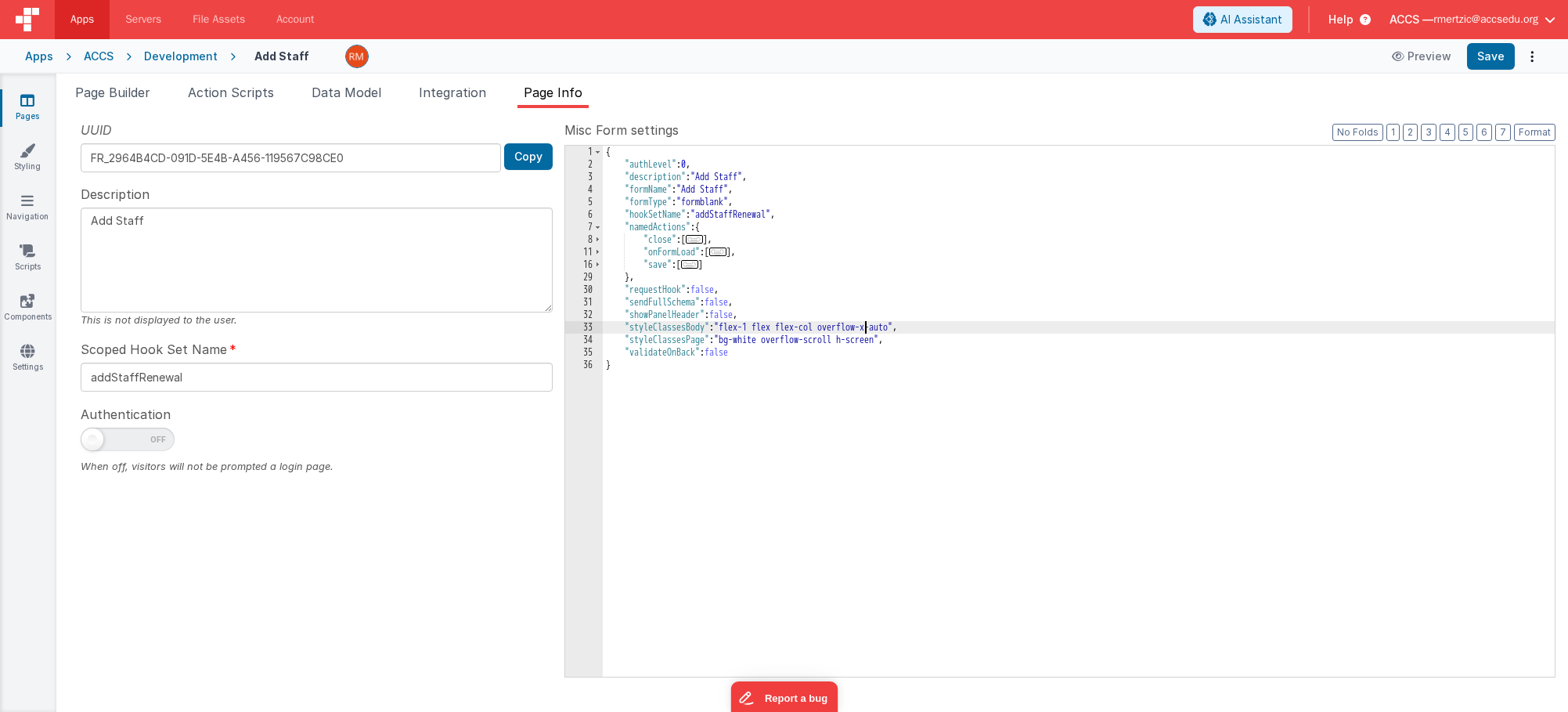 click on "{      "authLevel" :  0 ,      "description" :  "Add Staff" ,      "formName" :  "Add Staff" ,      "formType" :  "formblank" ,      "hookSetName" :  "addStaffRenewal" ,      "namedActions" :  {           "close" :  [ ... ] ,           "onFormLoad" :  [ ... ] ,           "save" :  [ ... ]      } ,      "requestHook" :  false ,      "sendFullSchema" :  false ,      "showPanelHeader" :  false ,      "styleClassesBody" :  "flex-1 flex flex-col overflow-x-auto" ,      "styleClassesPage" :  "bg-white overflow-scroll h-screen" ,      "validateOnBack" :  false }" at bounding box center (1079, 424) 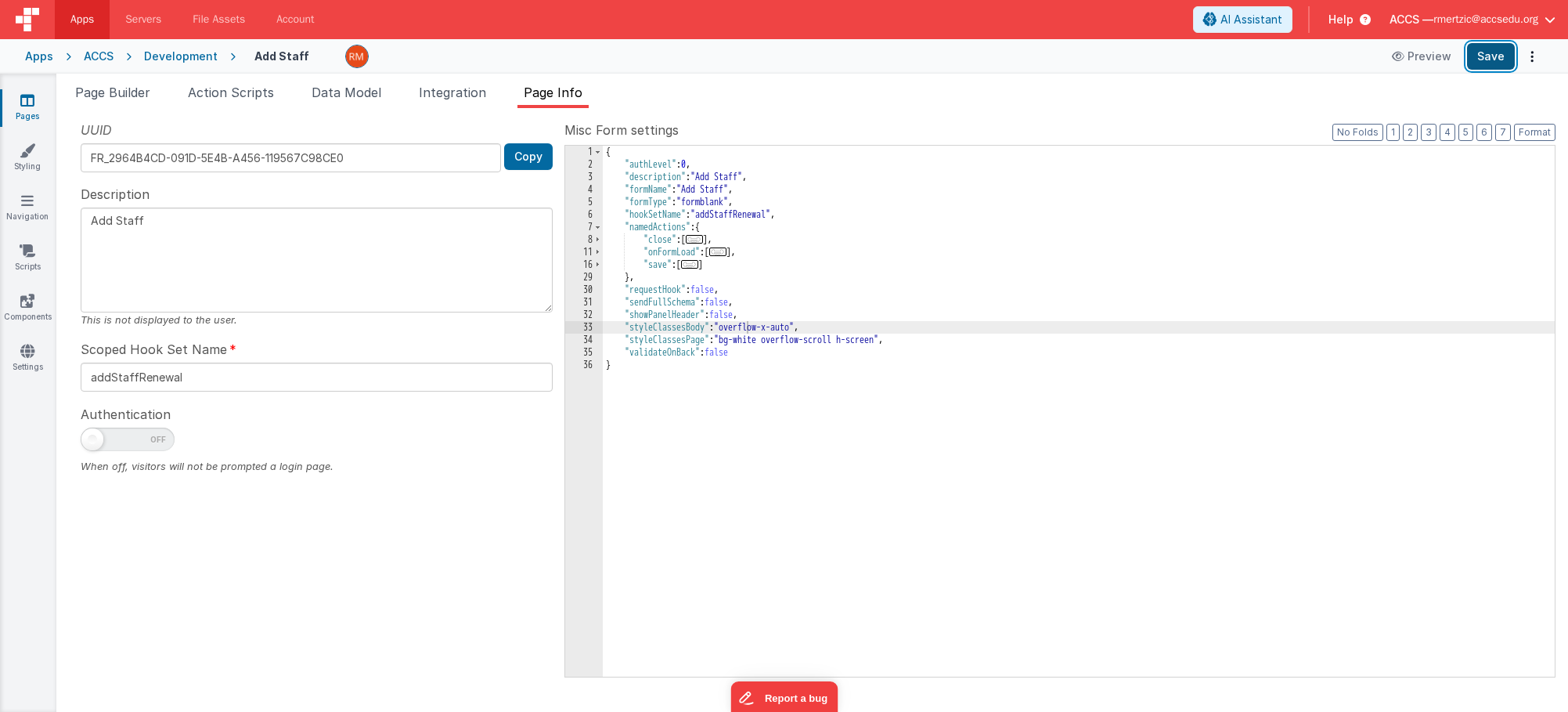 click on "Save" at bounding box center (1491, 56) 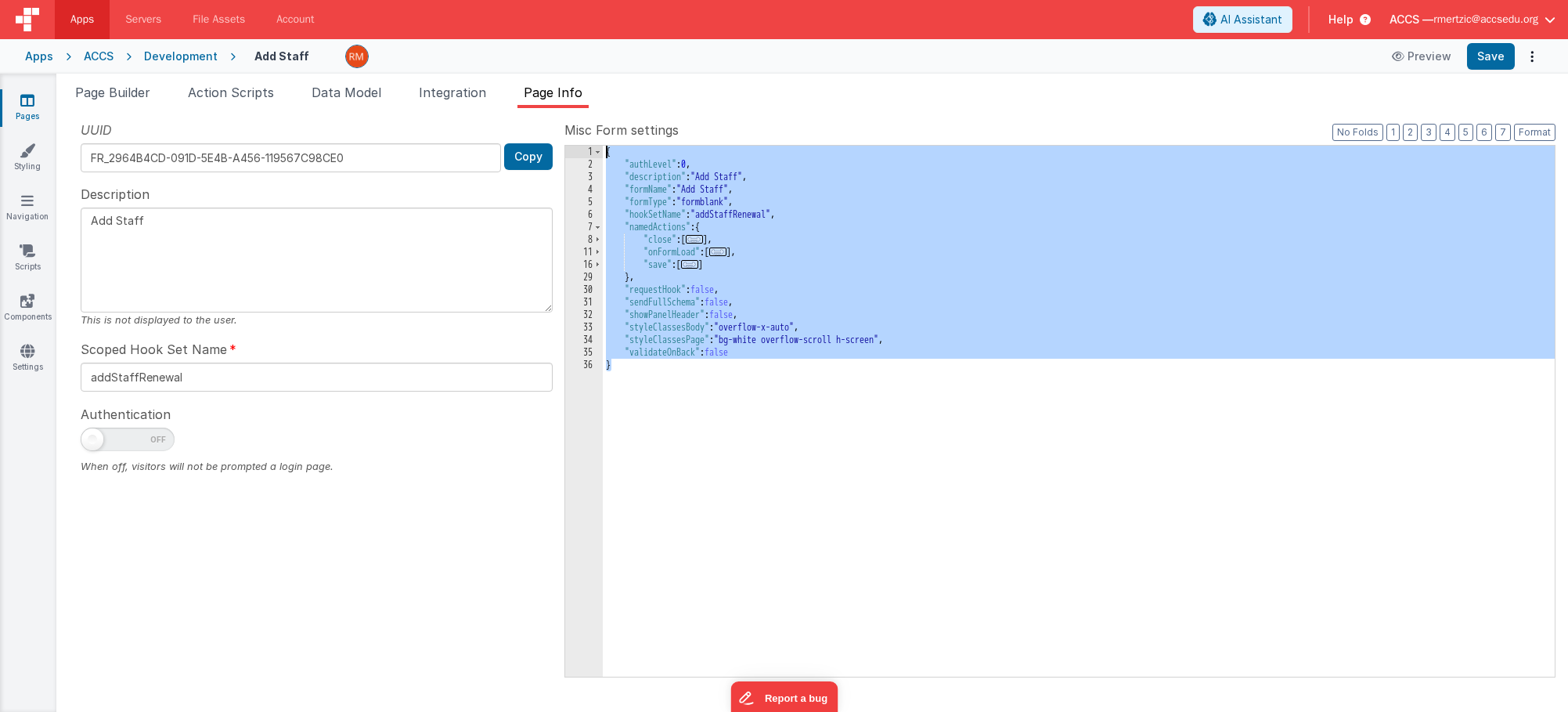 drag, startPoint x: 679, startPoint y: 396, endPoint x: 562, endPoint y: 110, distance: 309.00647 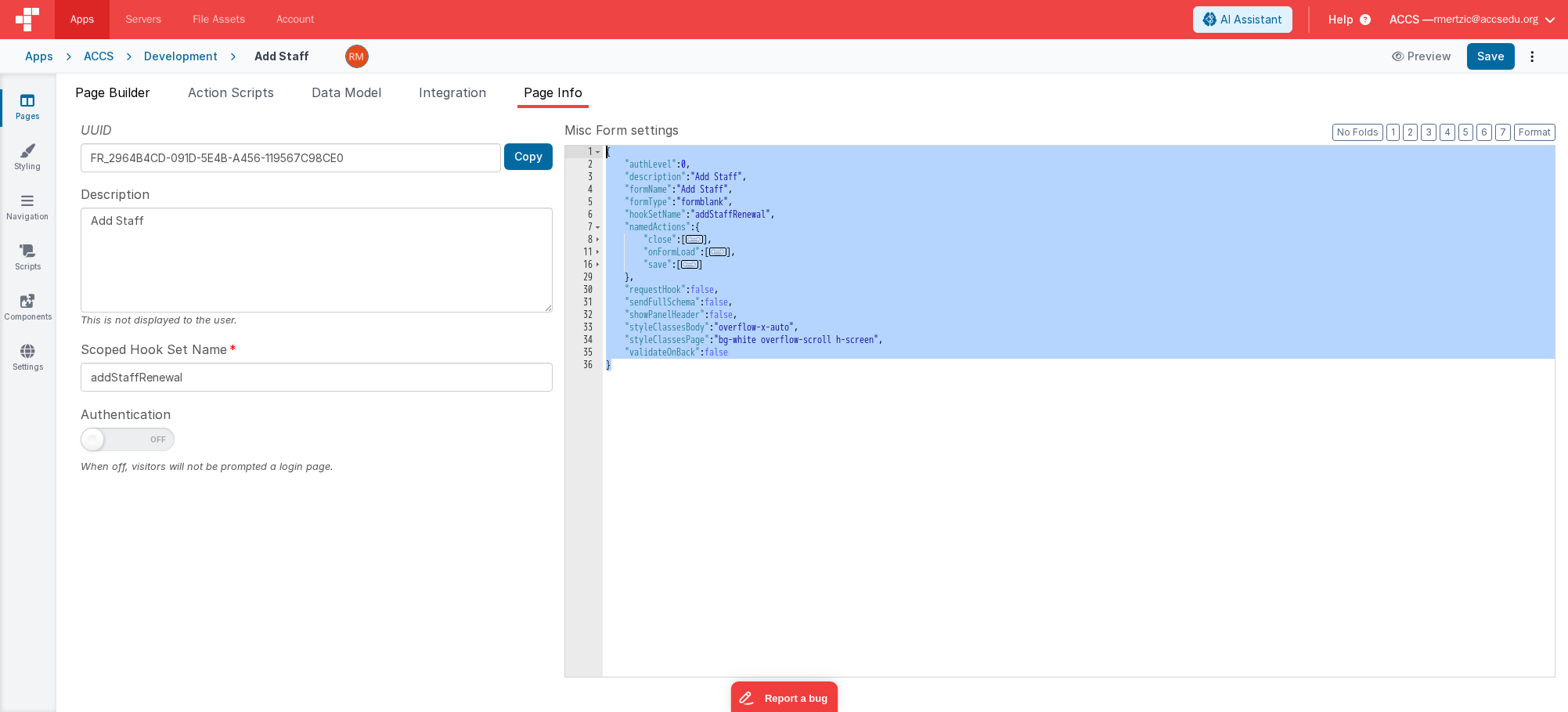 click on "Page Builder" at bounding box center (113, 92) 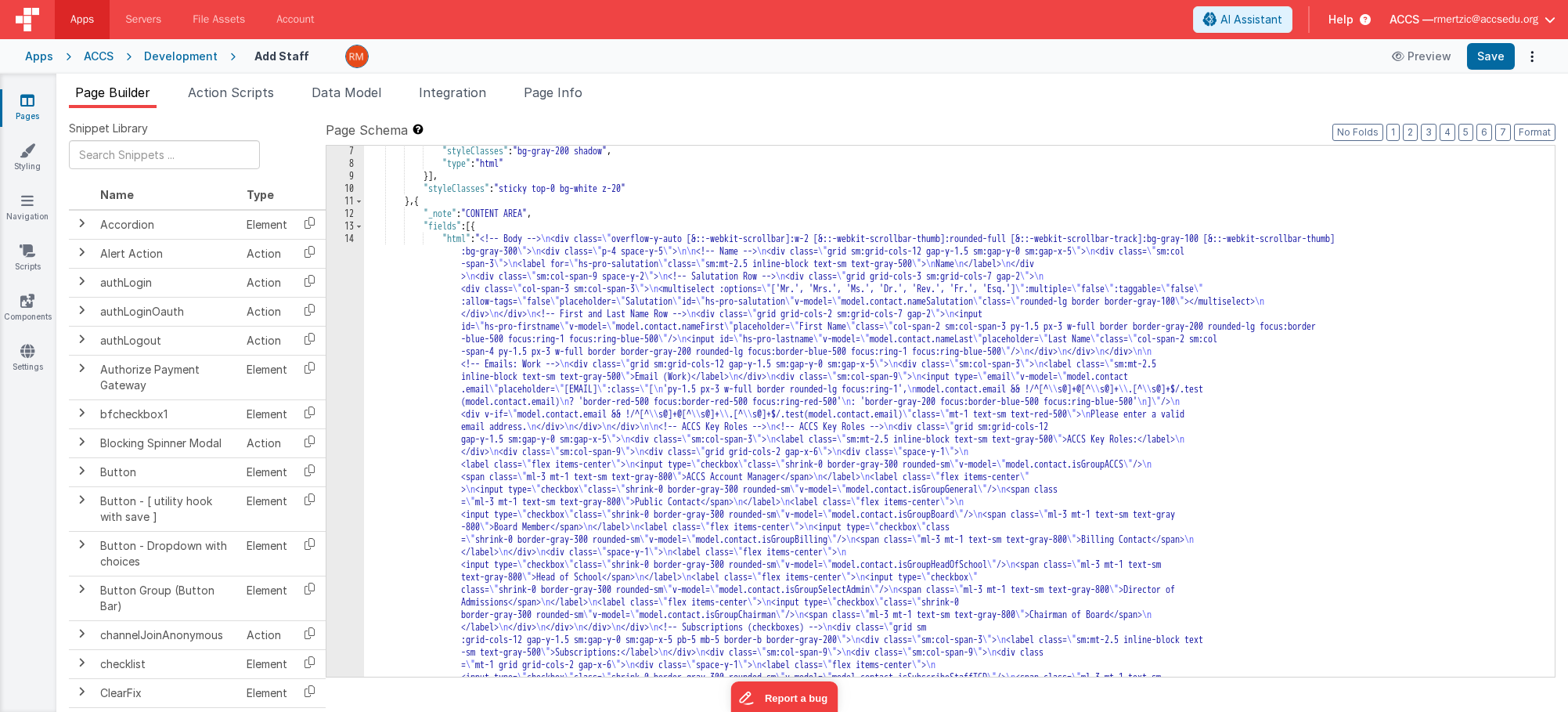 scroll, scrollTop: 0, scrollLeft: 0, axis: both 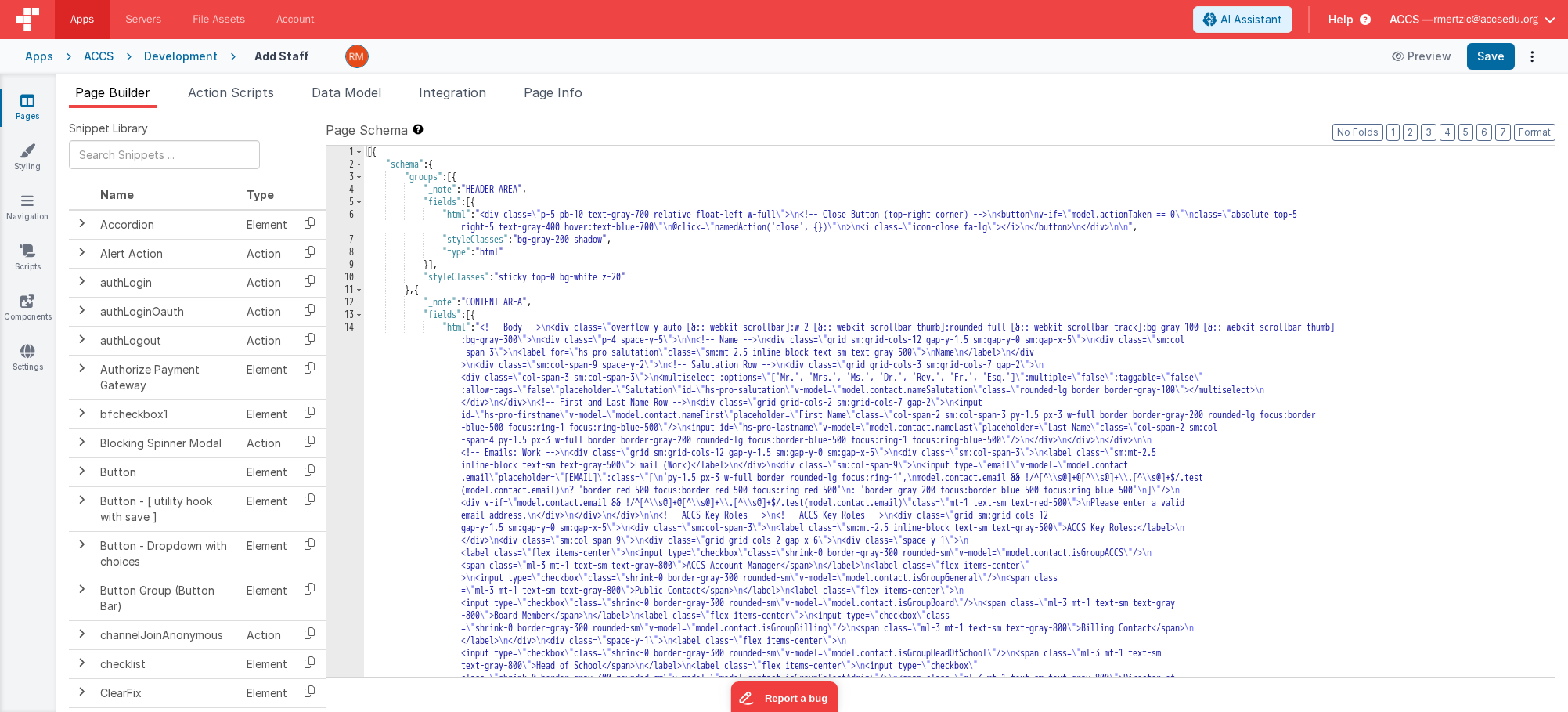 click on "[{      "schema" :  {           "groups" :  [{                "_note" :  "HEADER AREA" ,                "fields" :  [{                     "html" :  "<div class= \" p-5 pb-10 text-gray-700 relative float-left w-full \" > \n   <!-- Close Button (top-right corner) --> \n   <button \n v-if= \" model.actionTaken == 0 \"\n     class= \" absolute top-5                       right-5 text-gray-400 hover:text-blue-700 \"\n     @click= \" namedAction('close', {}) \"\n   > \n     <i class= \" icon-close fa-lg \" ></i> \n   </button> \n </div> \n\n " ,                     "styleClasses" :  "bg-gray-200 shadow" ,                     "type" :  "html"                }] ,                "styleClasses" :  "sticky top-0 bg-white z-20"           } ,  {                "_note" :  "CONTENT AREA" ,                "fields" :  [{                     "html" :  "<!-- Body --> \n <div class= \"                      :bg-gray-300 \" > \n     <div class= \" p-4 space-y-5 \" > \n\n \n \" \" > \n \" \"" at bounding box center (953, 674) 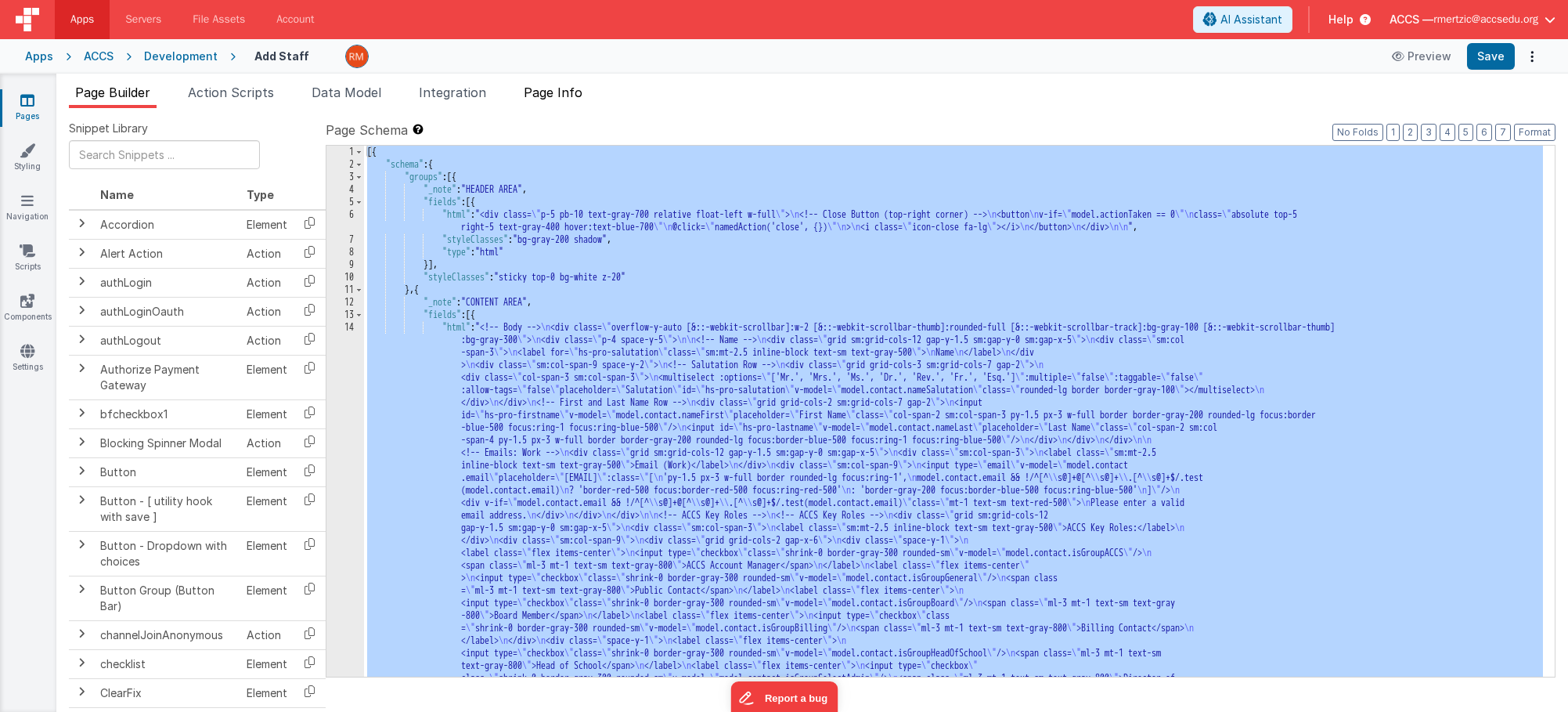 click on "Page Info" at bounding box center (553, 92) 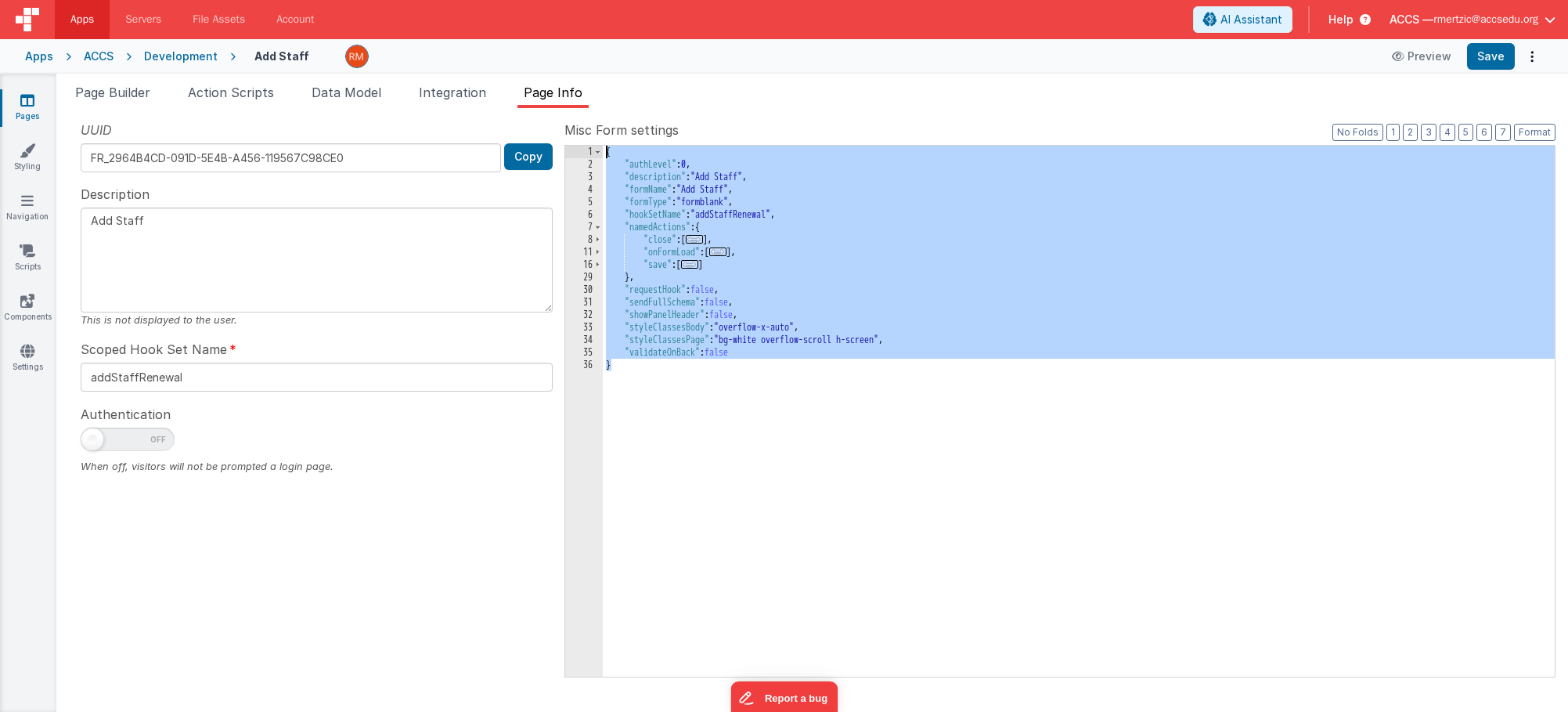 click on "{      "authLevel" :  0 ,      "description" :  "Add Staff" ,      "formName" :  "Add Staff" ,      "formType" :  "formblank" ,      "hookSetName" :  "addStaffRenewal" ,      "namedActions" :  {           "close" :  [ ... ] ,           "onFormLoad" :  [ ... ] ,           "save" :  [ ... ]      } ,      "requestHook" :  false ,      "sendFullSchema" :  false ,      "showPanelHeader" :  false ,      "styleClassesBody" :  "overflow-x-auto" ,      "styleClassesPage" :  "bg-white overflow-scroll h-screen" ,      "validateOnBack" :  false }" at bounding box center (1079, 424) 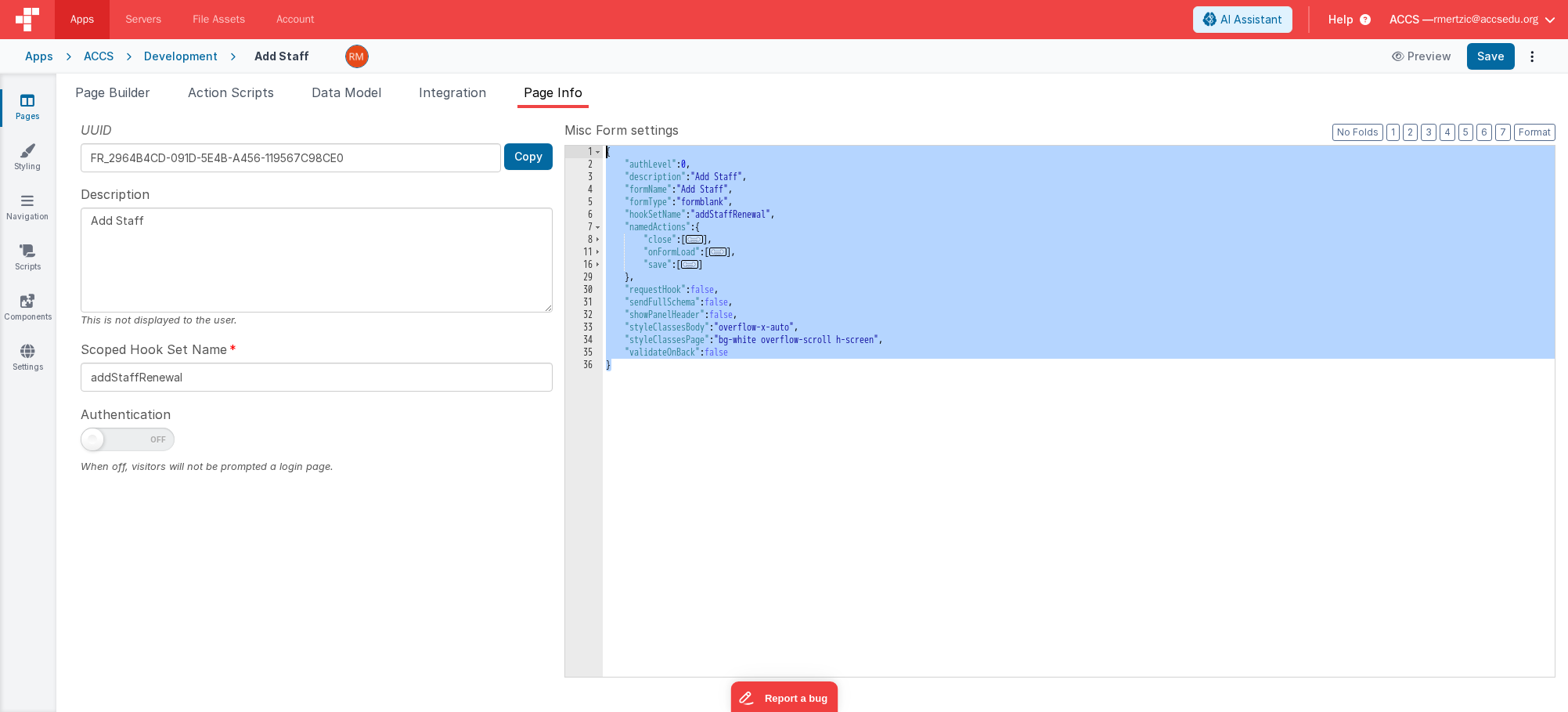 drag, startPoint x: 700, startPoint y: 385, endPoint x: 542, endPoint y: 116, distance: 311.96955 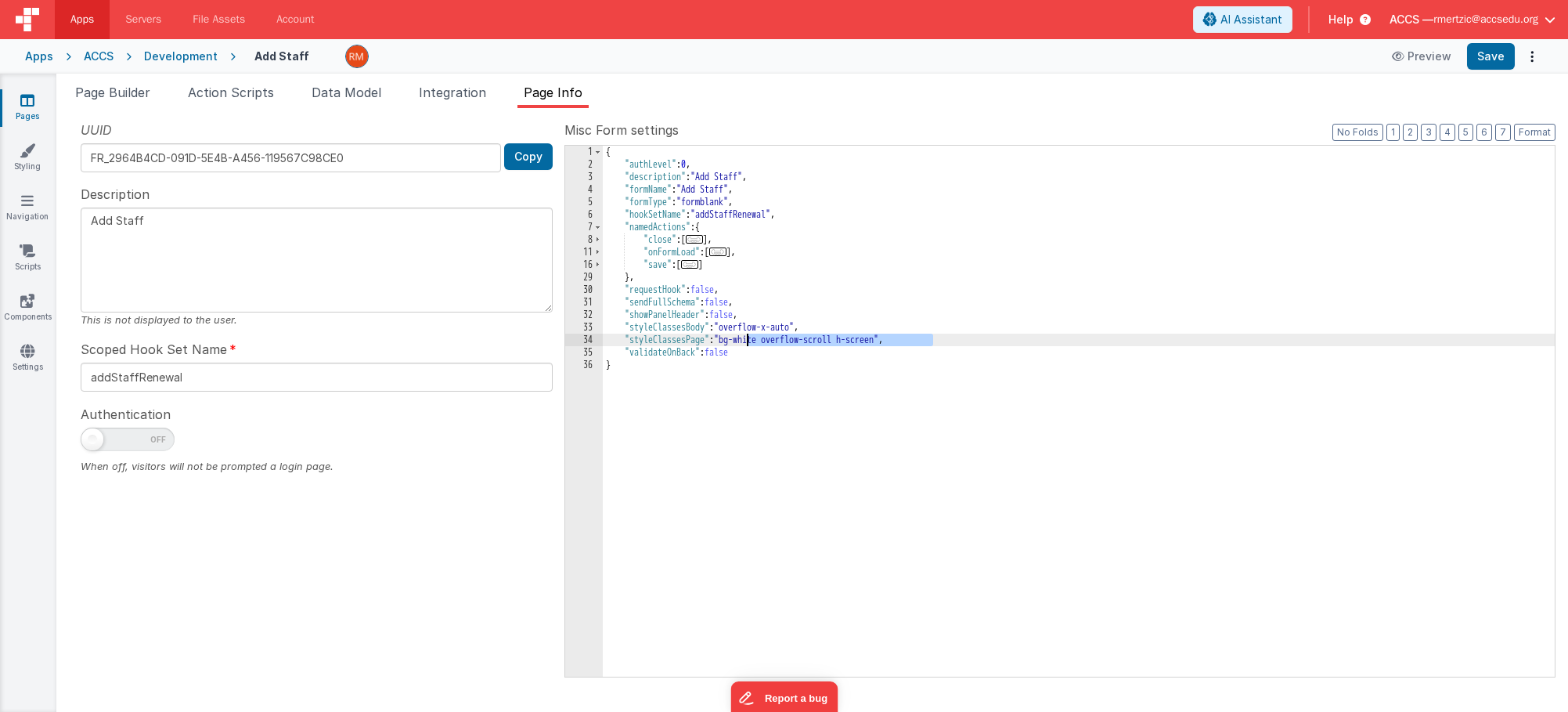 drag, startPoint x: 932, startPoint y: 340, endPoint x: 748, endPoint y: 342, distance: 184.01087 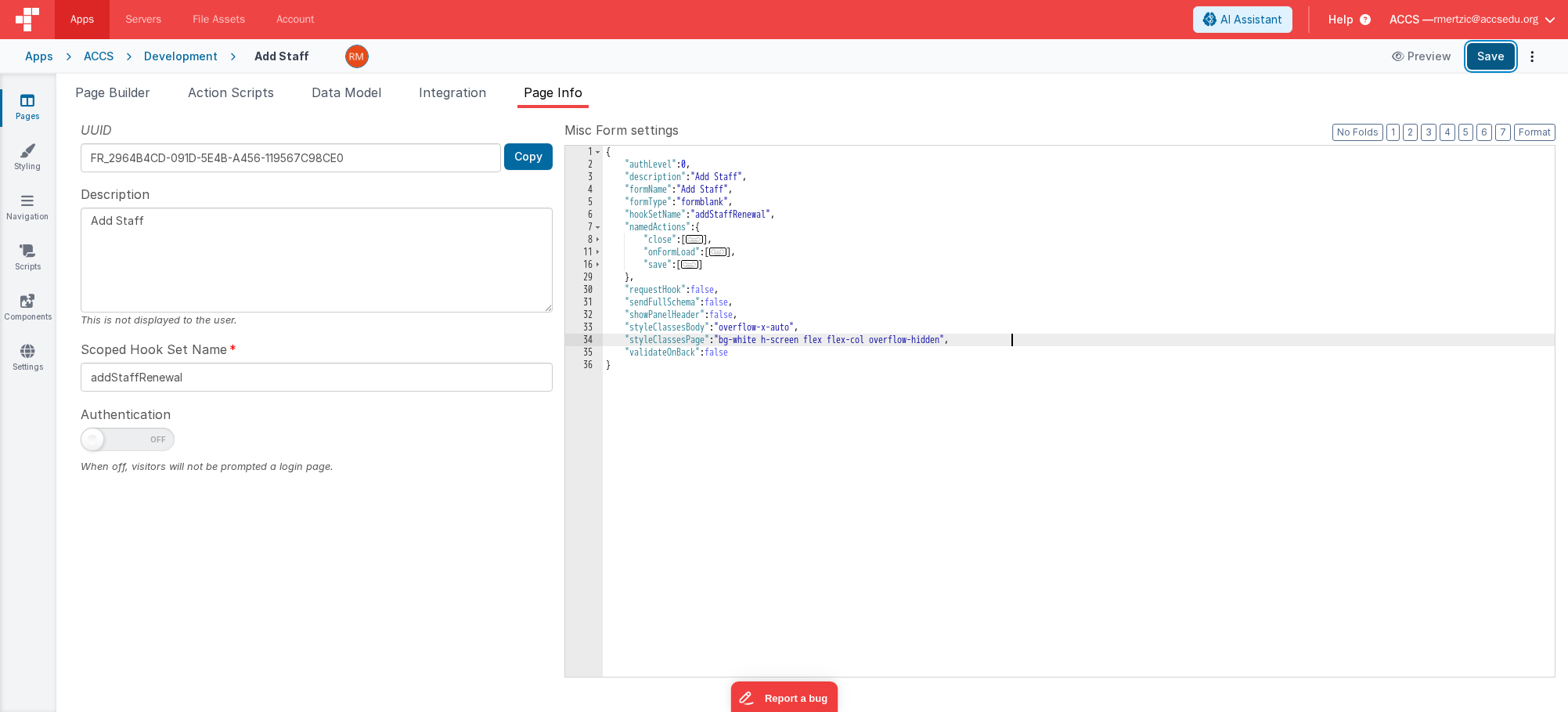 click on "Save" at bounding box center (1491, 56) 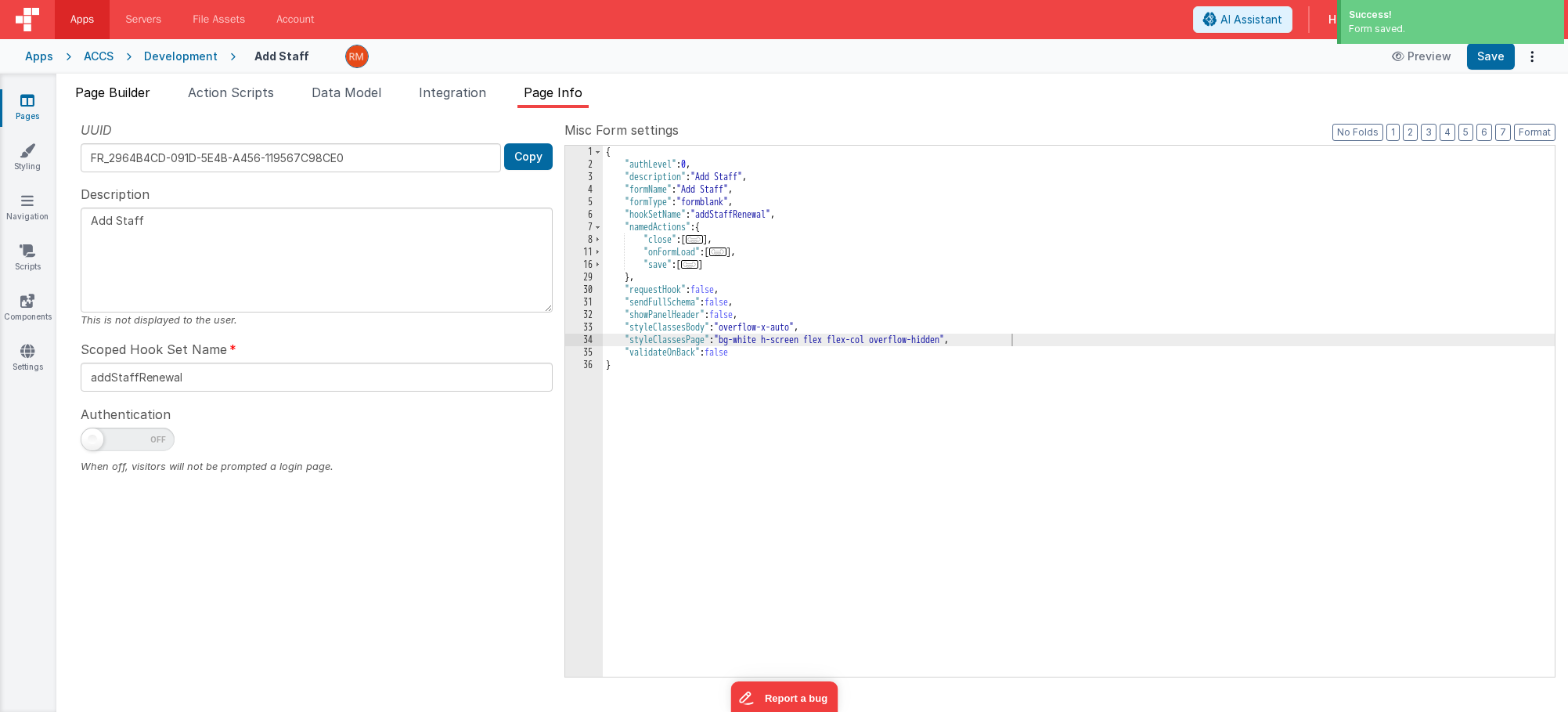 click on "Page Builder" at bounding box center (113, 92) 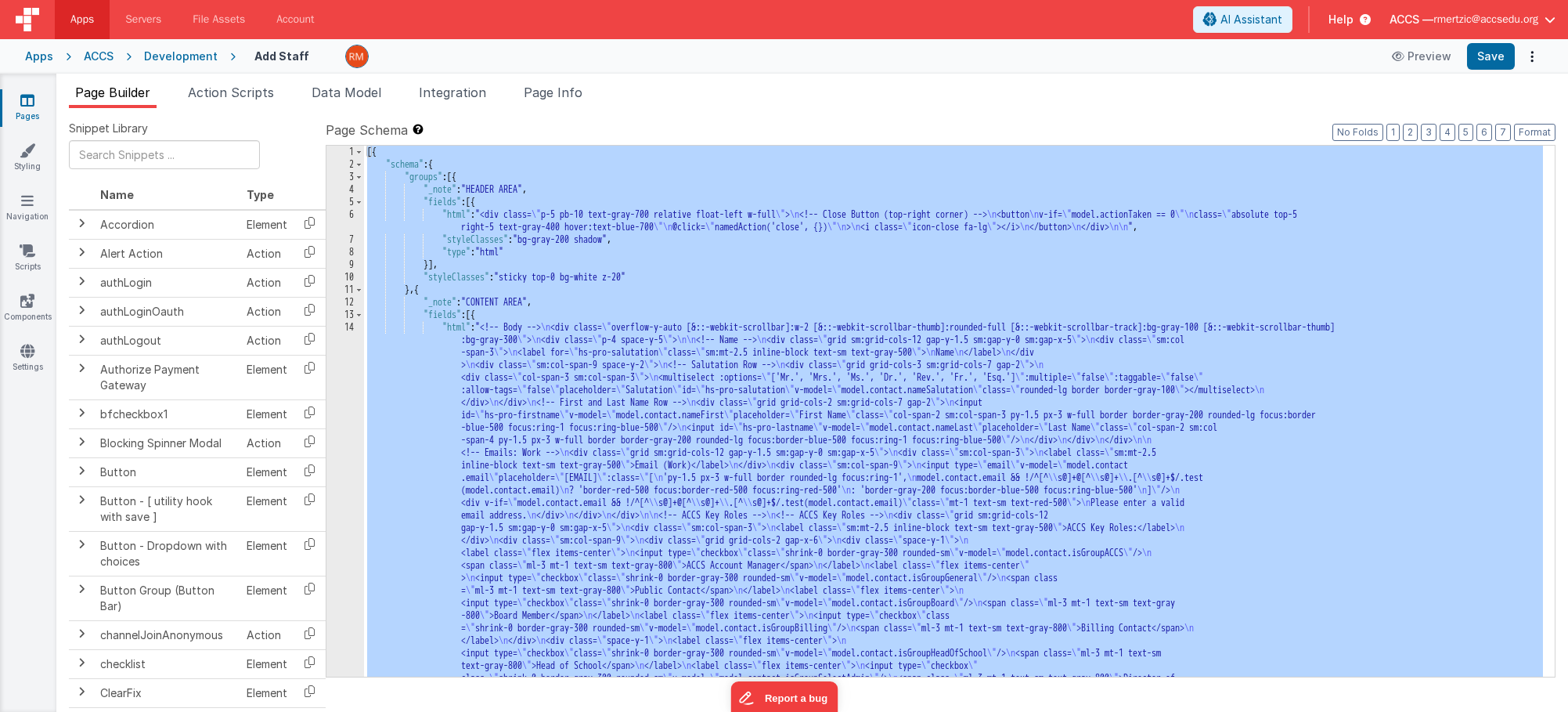 click on "[{      "schema" :  {           "groups" :  [{                "_note" :  "HEADER AREA" ,                "fields" :  [{                     "html" :  "<div class= \" p-5 pb-10 text-gray-700 relative float-left w-full \" > \n   <!-- Close Button (top-right corner) --> \n   <button \n v-if= \" model.actionTaken == 0 \"\n     class= \" absolute top-5                       right-5 text-gray-400 hover:text-blue-700 \"\n     @click= \" namedAction('close', {}) \"\n   > \n     <i class= \" icon-close fa-lg \" ></i> \n   </button> \n </div> \n\n " ,                     "styleClasses" :  "bg-gray-200 shadow" ,                     "type" :  "html"                }] ,                "styleClasses" :  "sticky top-0 bg-white z-20"           } ,  {                "_note" :  "CONTENT AREA" ,                "fields" :  [{                     "html" :  "<!-- Body --> \n <div class= \"                      :bg-gray-300 \" > \n     <div class= \" p-4 space-y-5 \" > \n\n \n \" \" > \n \" \"" at bounding box center [953, 674] 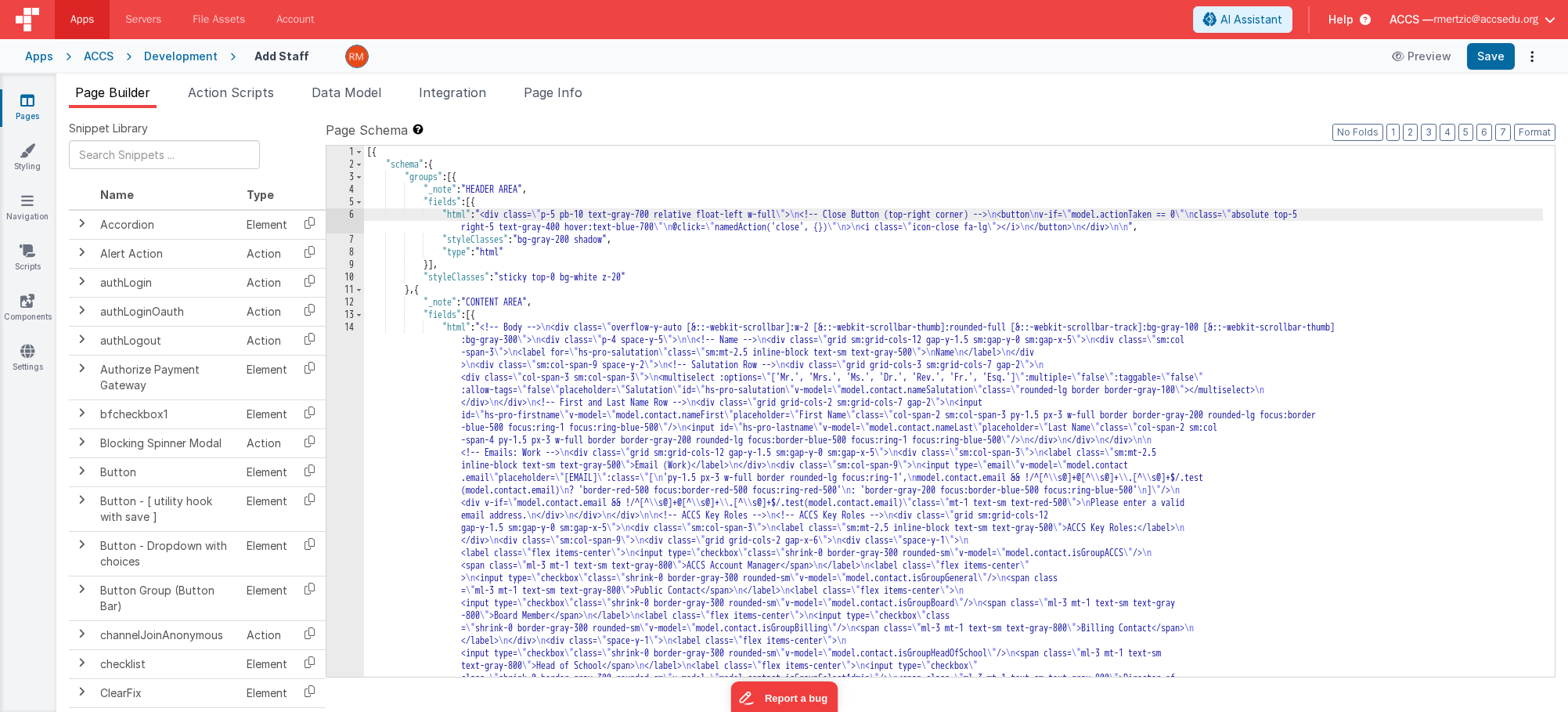 click on "[{      "schema" :  {           "groups" :  [{                "_note" :  "HEADER AREA" ,                "fields" :  [{                     "html" :  "<div class= \" p-5 pb-10 text-gray-700 relative float-left w-full \" > \n   <!-- Close Button (top-right corner) --> \n   <button \n v-if= \" model.actionTaken == 0 \"\n     class= \" absolute top-5                       right-5 text-gray-400 hover:text-blue-700 \"\n     @click= \" namedAction('close', {}) \"\n   > \n     <i class= \" icon-close fa-lg \" ></i> \n   </button> \n </div> \n\n " ,                     "styleClasses" :  "bg-gray-200 shadow" ,                     "type" :  "html"                }] ,                "styleClasses" :  "sticky top-0 bg-white z-20"           } ,  {                "_note" :  "CONTENT AREA" ,                "fields" :  [{                     "html" :  "<!-- Body --> \n <div class= \"                      :bg-gray-300 \" > \n     <div class= \" p-4 space-y-5 \" > \n\n \n \" \" > \n \" \"" at bounding box center (953, 674) 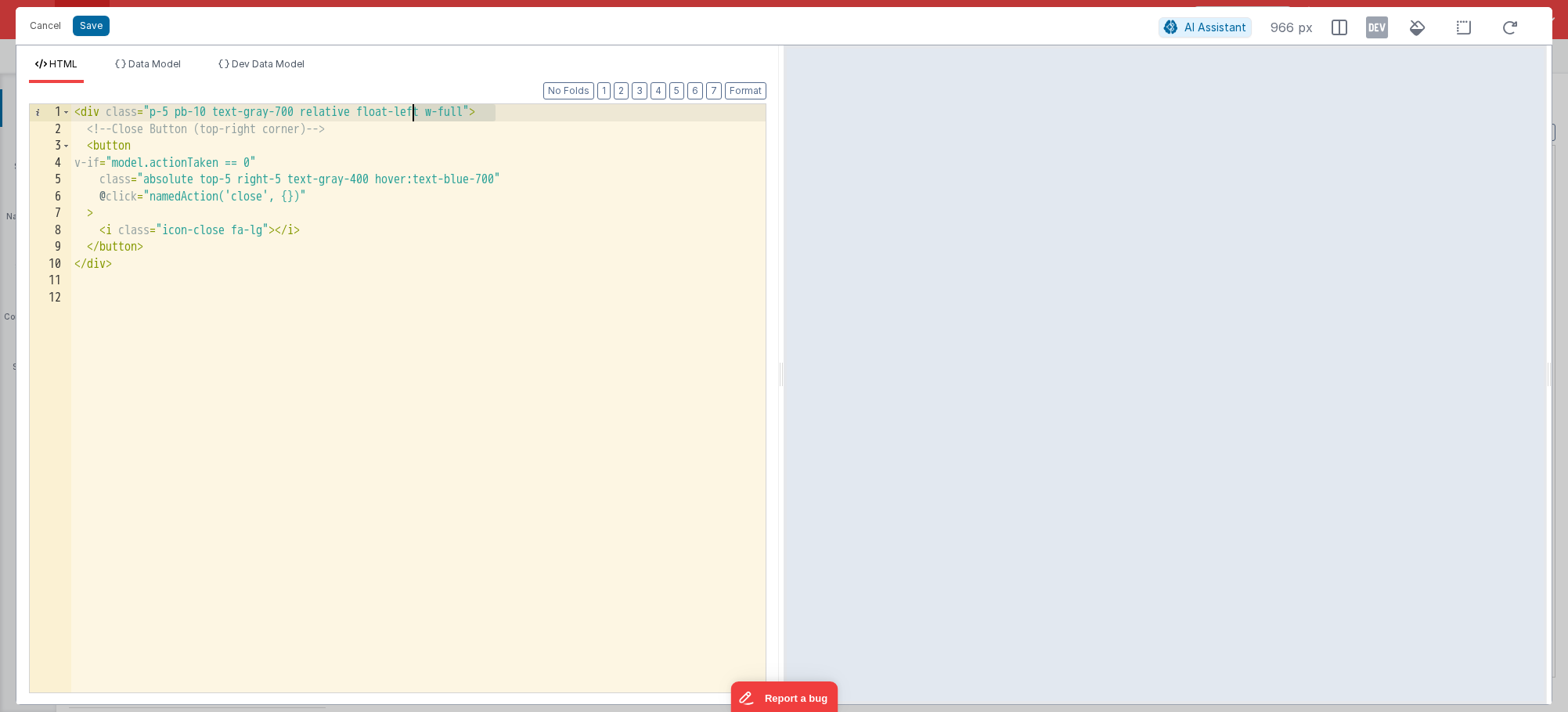 drag, startPoint x: 494, startPoint y: 115, endPoint x: 413, endPoint y: 117, distance: 81.024688 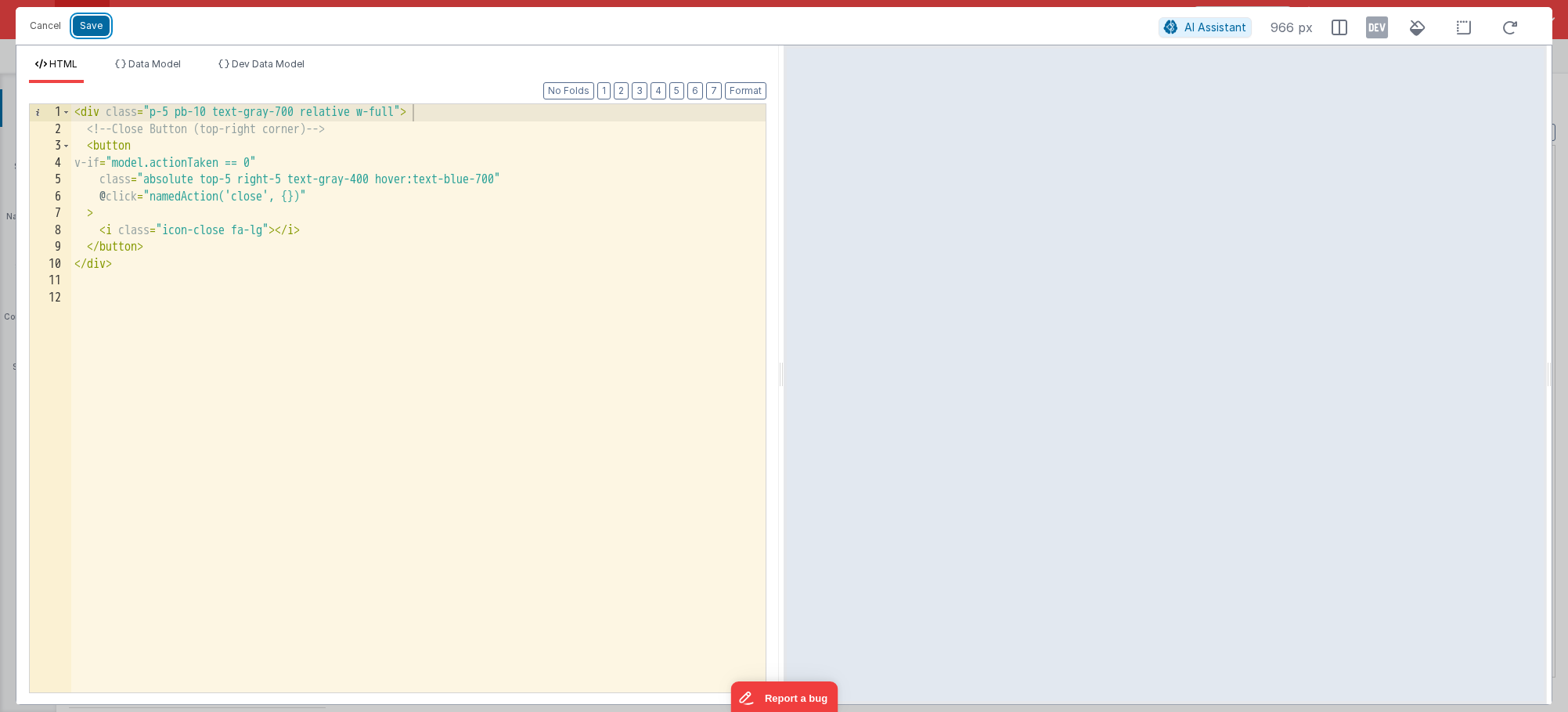 drag, startPoint x: 100, startPoint y: 23, endPoint x: 337, endPoint y: 37, distance: 237.41314 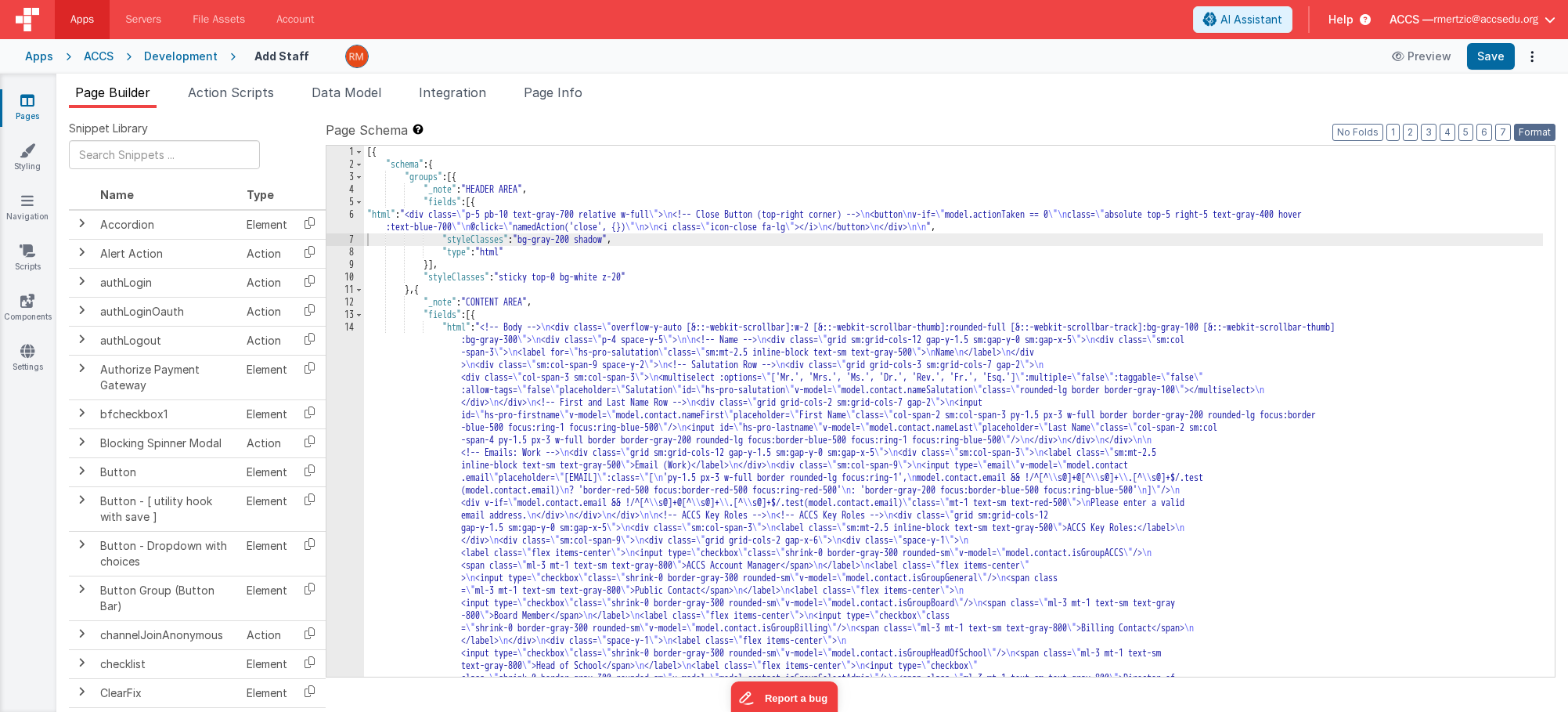 click on "Format" at bounding box center (1534, 132) 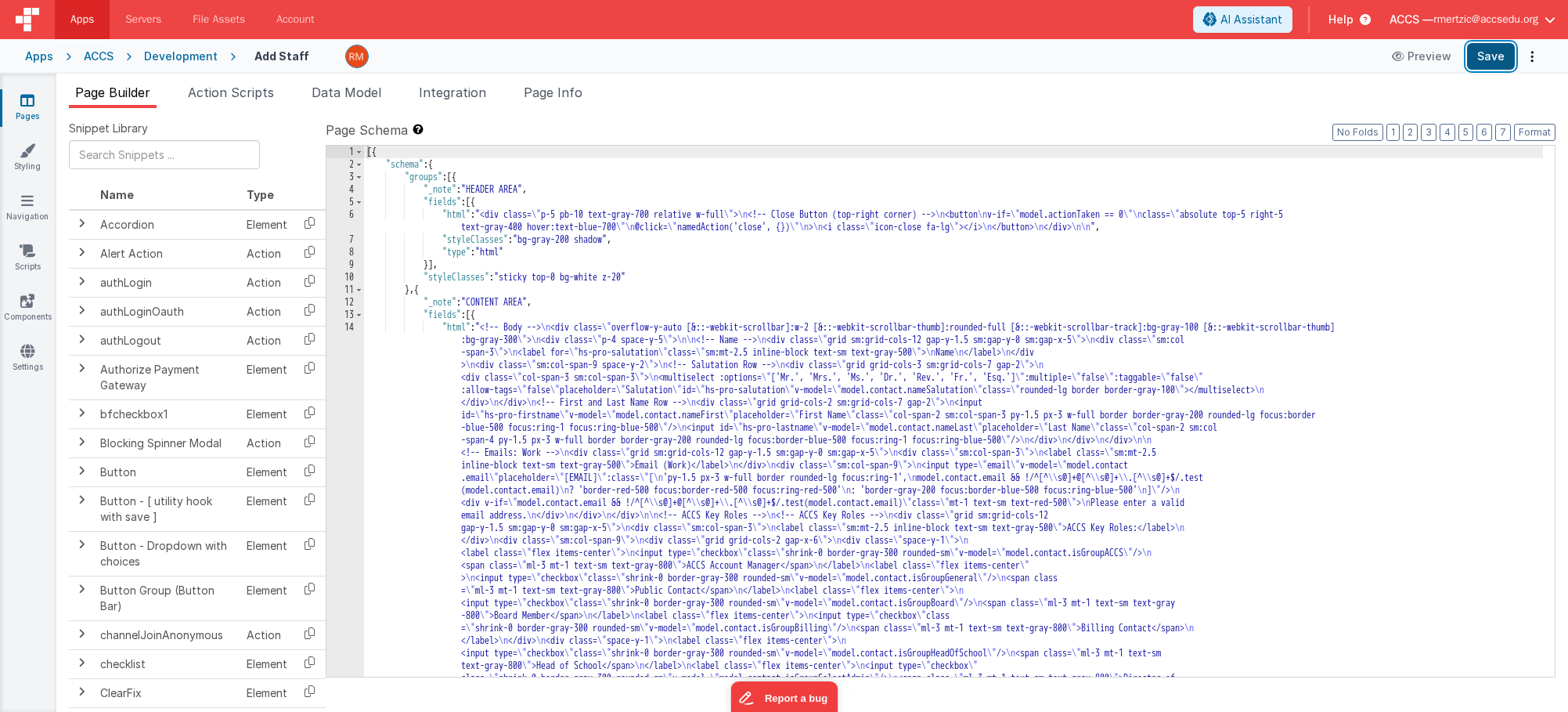 click on "Save" at bounding box center [1491, 56] 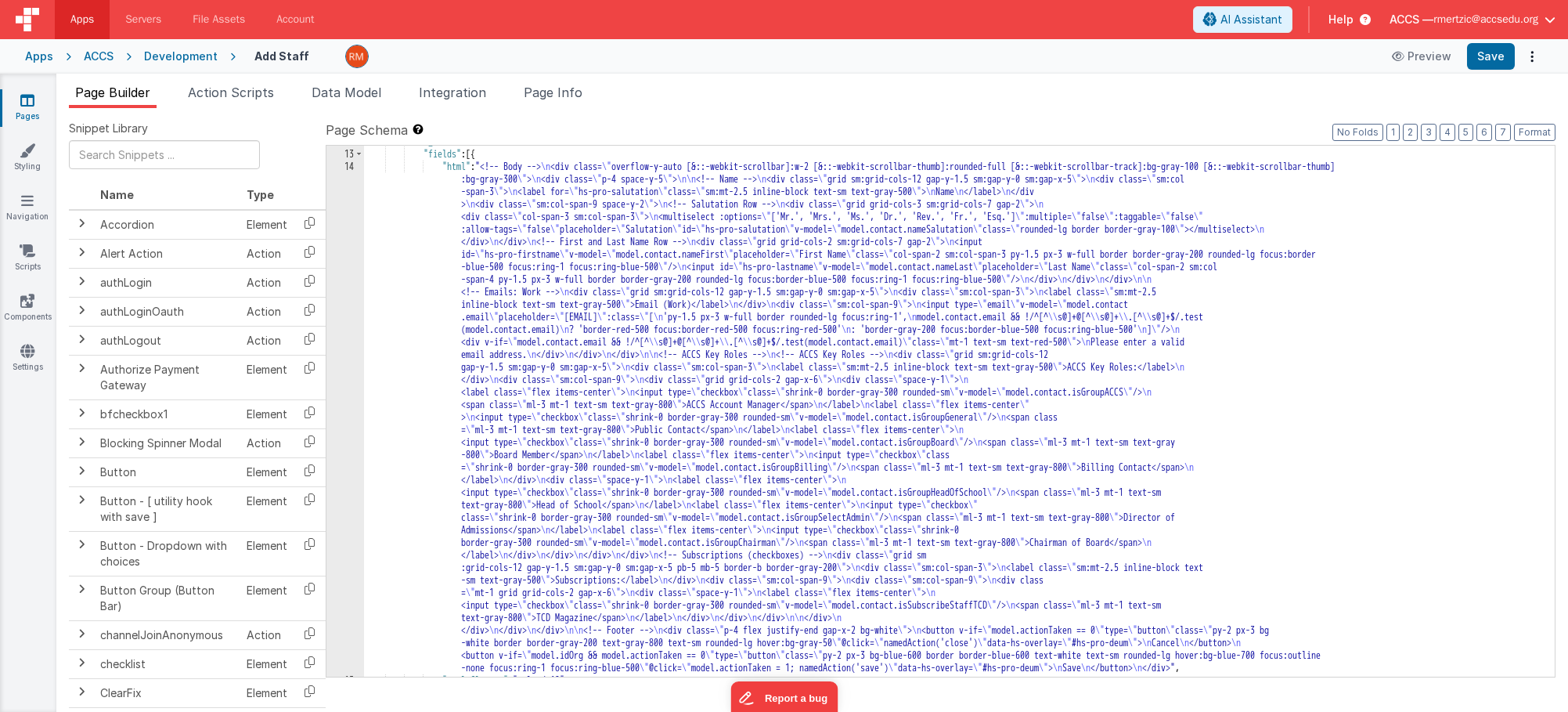 scroll, scrollTop: 246, scrollLeft: 0, axis: vertical 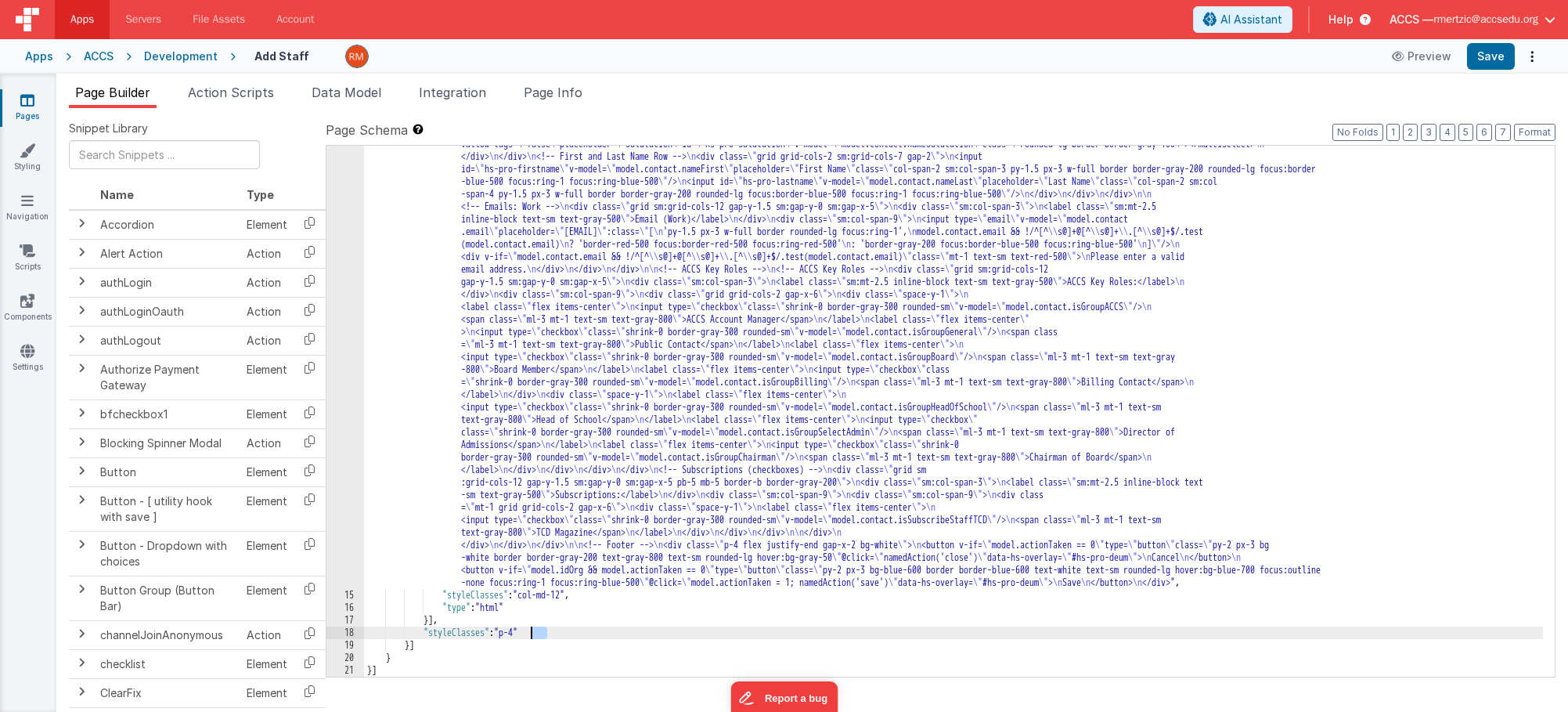drag, startPoint x: 549, startPoint y: 631, endPoint x: 529, endPoint y: 632, distance: 20.024984 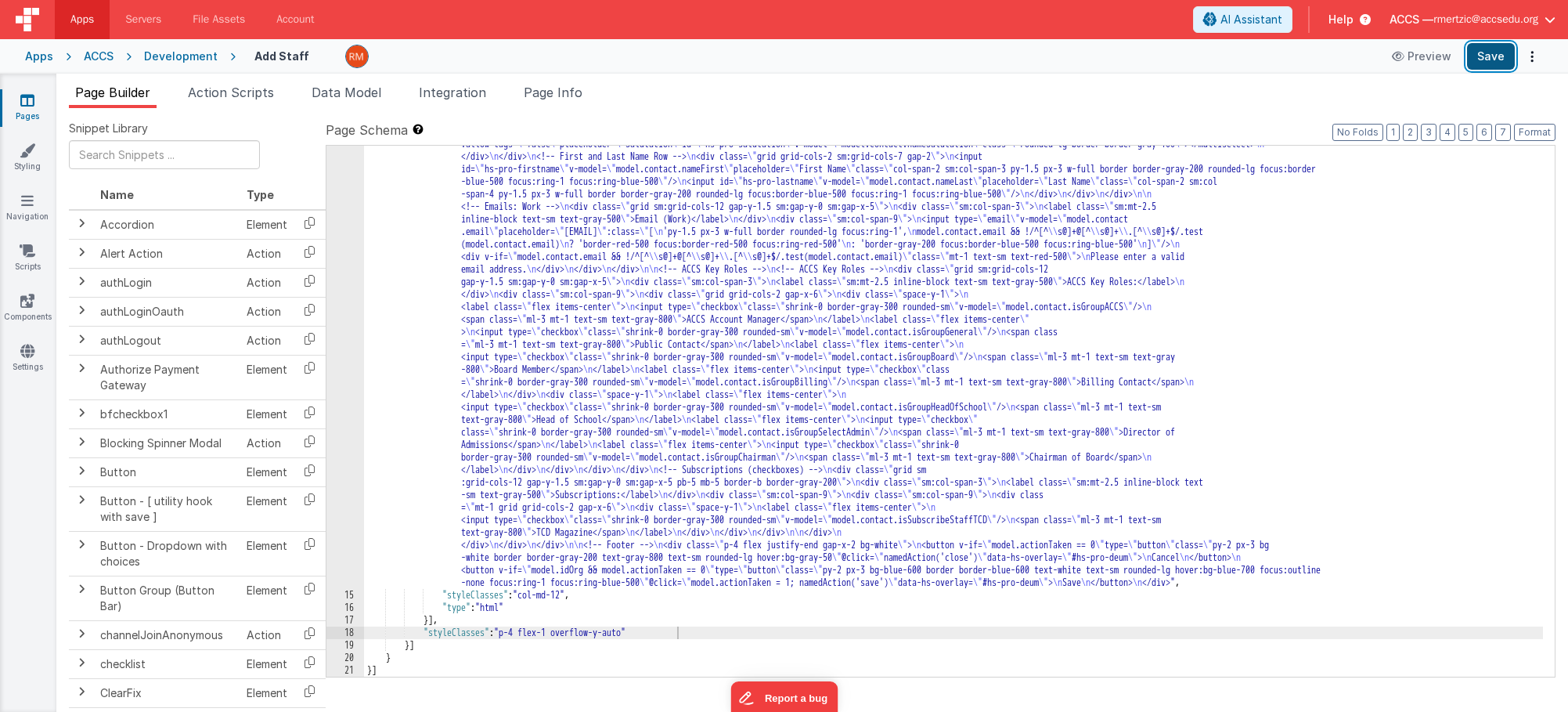 click on "Save" at bounding box center [1491, 56] 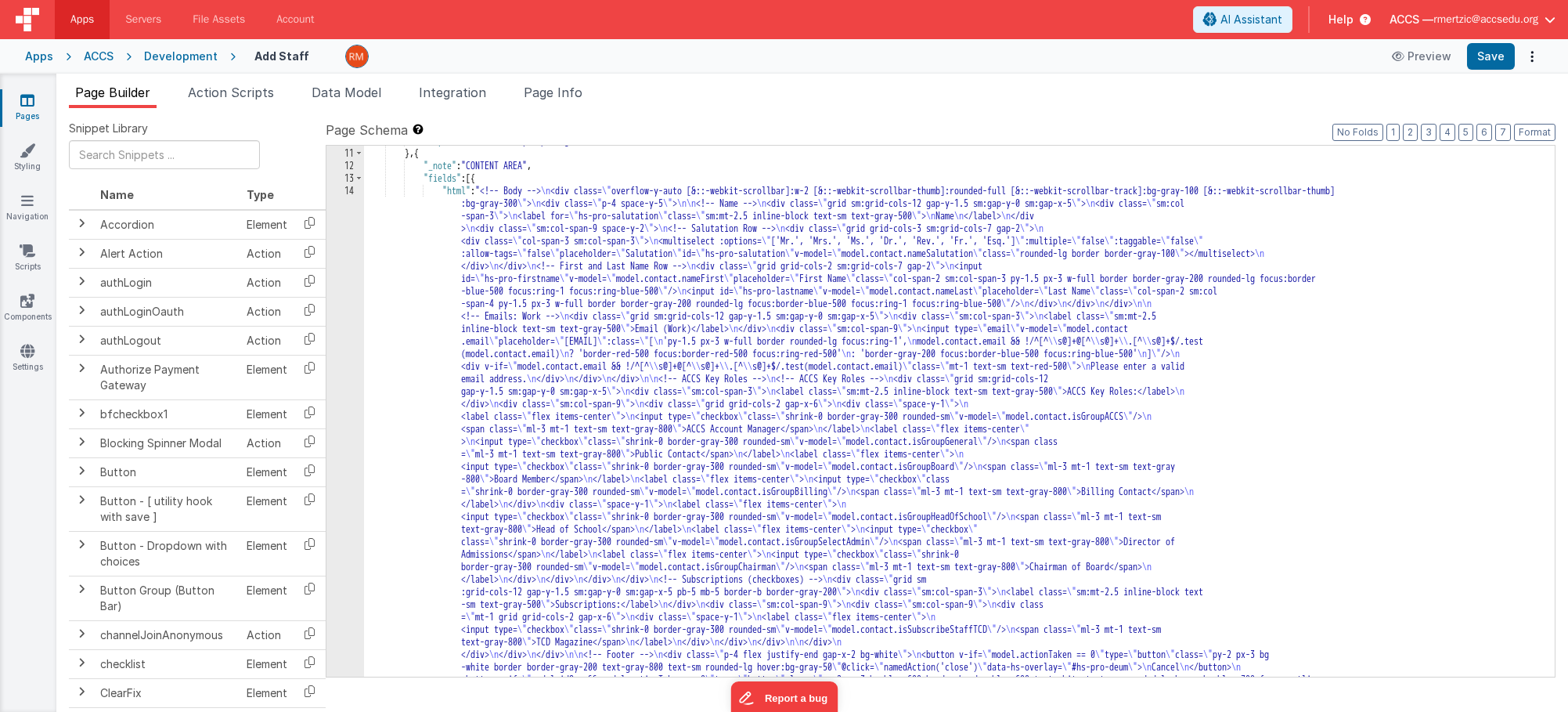 scroll, scrollTop: 32, scrollLeft: 0, axis: vertical 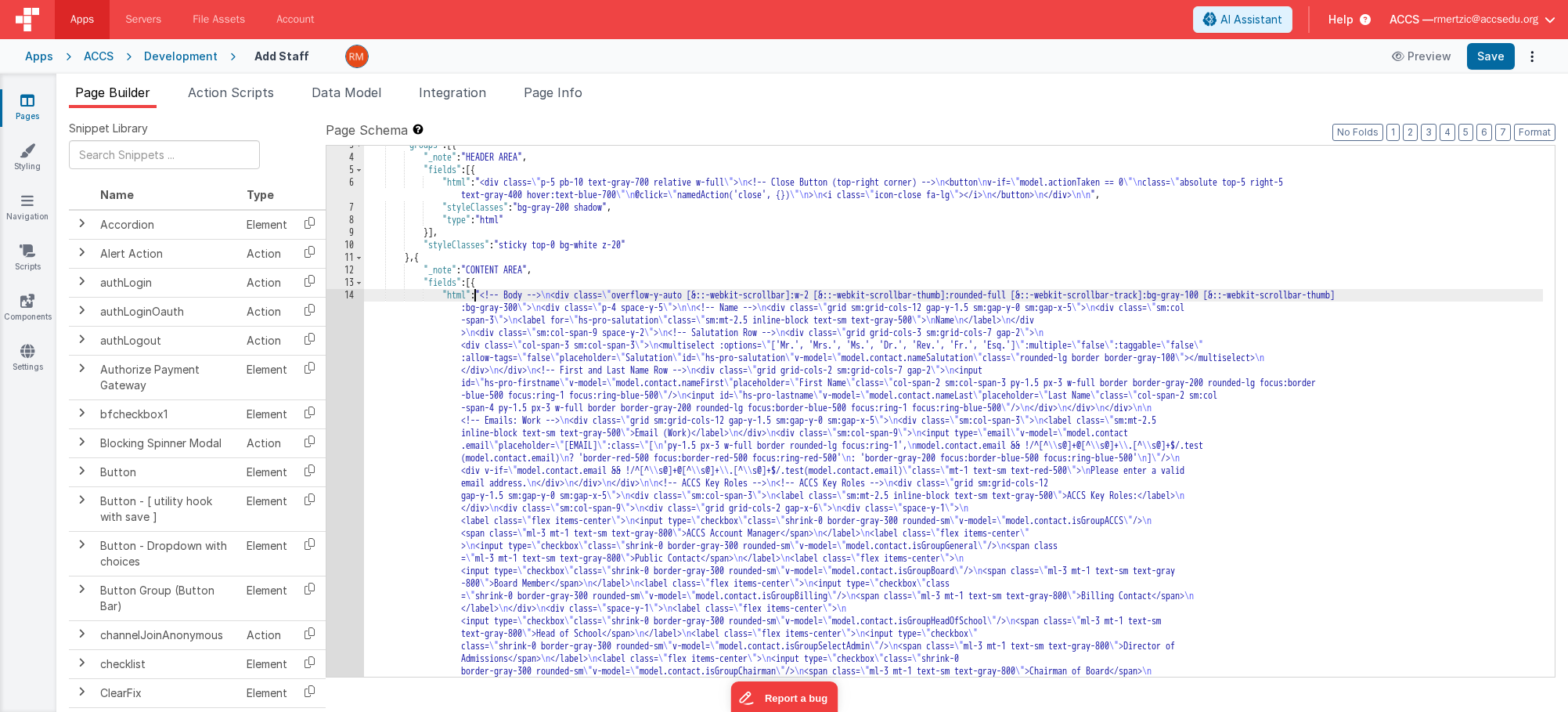 click on ""groups" :  [{                "_note" :  "HEADER AREA" ,                "fields" :  [{                     "html" :  "<div class= \" p-5 pb-10 text-gray-700 relative w-full \" > \n   <!-- Close Button (top-right corner) --> \n   <button \n v-if= \" model.actionTaken == 0 \"\n     class= \" absolute top-5 right-5                       text-gray-400 hover:text-blue-700 \"\n     @click= \" namedAction('close', {}) \"\n   > \n     <i class= \" icon-close fa-lg \" ></i> \n   </button> \n </div> \n\n " ,                     "styleClasses" :  "bg-gray-200 shadow" ,                     "type" :  "html"                }] ,                "styleClasses" :  "sticky top-0 bg-white z-20"           } ,  {                "_note" :  "CONTENT AREA" ,                "fields" :  [{                     "html" :  "<!-- Body --> \n <div class= \" overflow-y-auto [&::-webkit-scrollbar]:w-2 [&::-webkit-scrollbar-thumb]:rounded-full [&::-webkit-scrollbar-track]:bg-gray-100 [&::-webkit-scrollbar-thumb] \"" at bounding box center [953, 667] 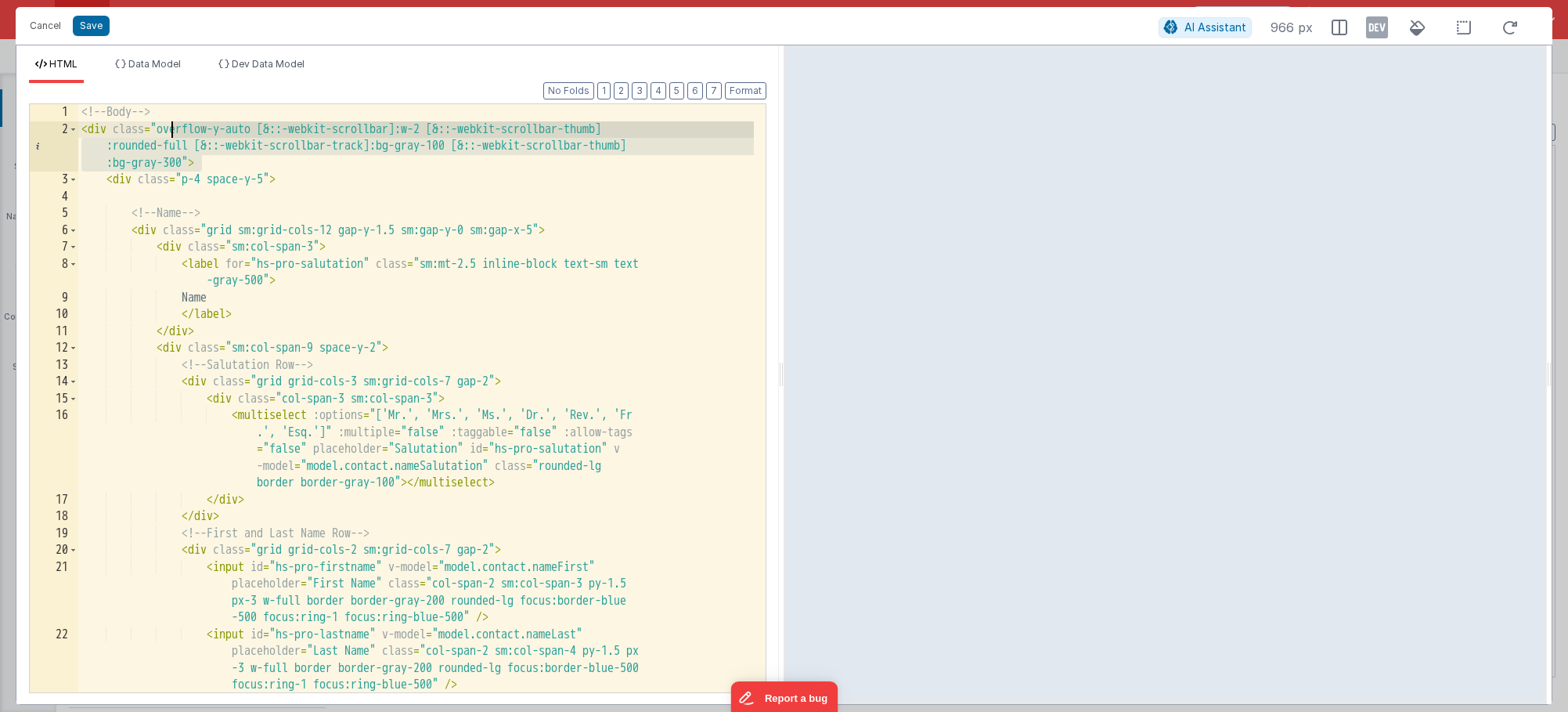 drag, startPoint x: 202, startPoint y: 164, endPoint x: 171, endPoint y: 132, distance: 45 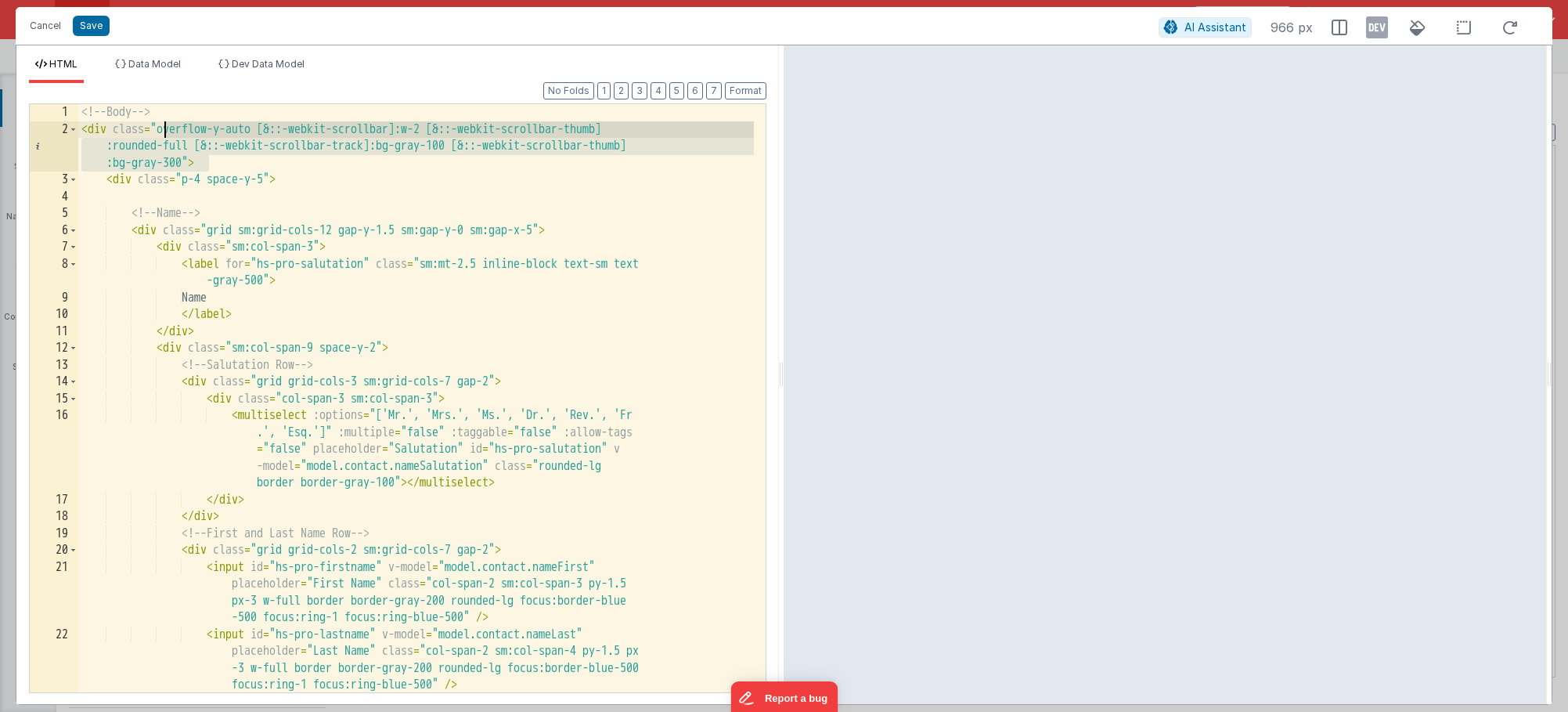 drag, startPoint x: 207, startPoint y: 163, endPoint x: 164, endPoint y: 131, distance: 53.60037 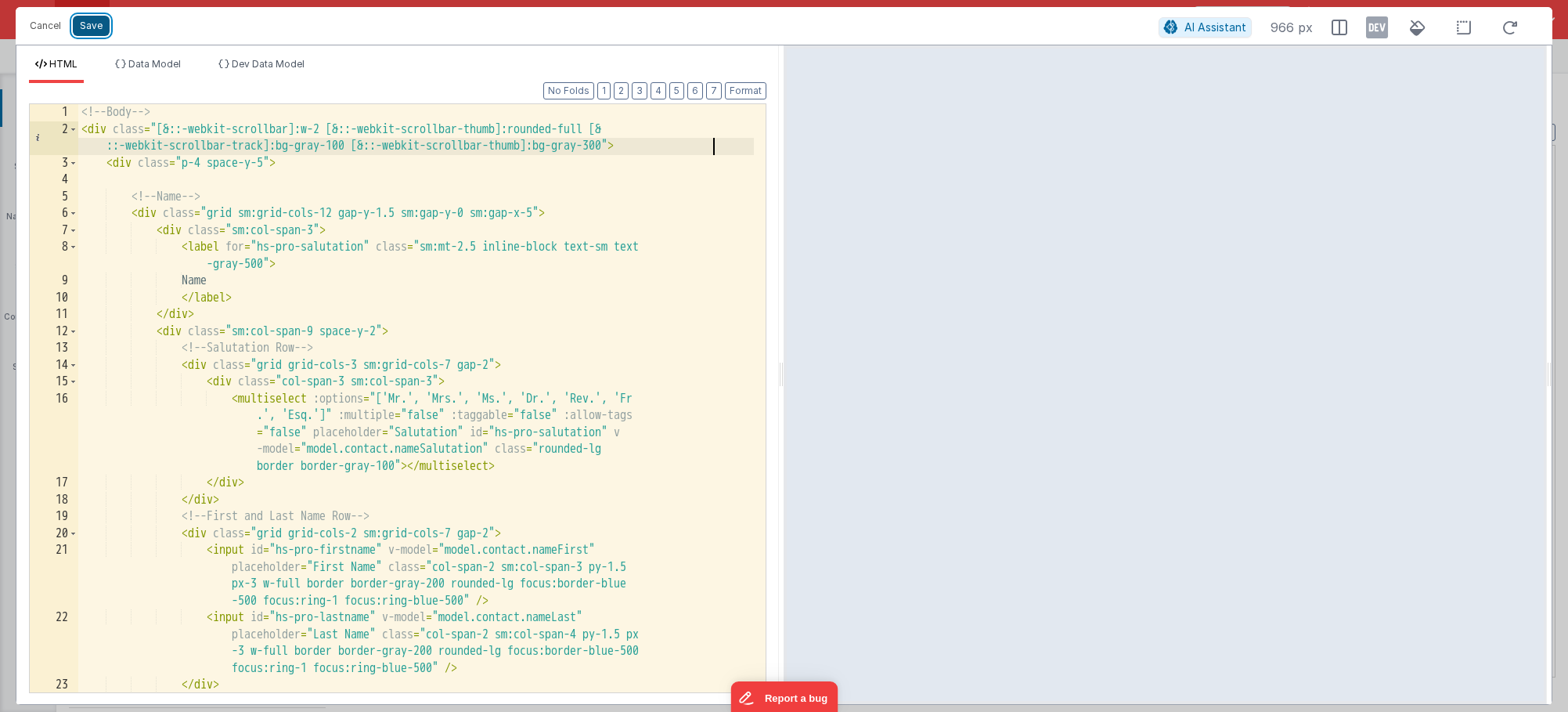 click on "Save" at bounding box center (91, 26) 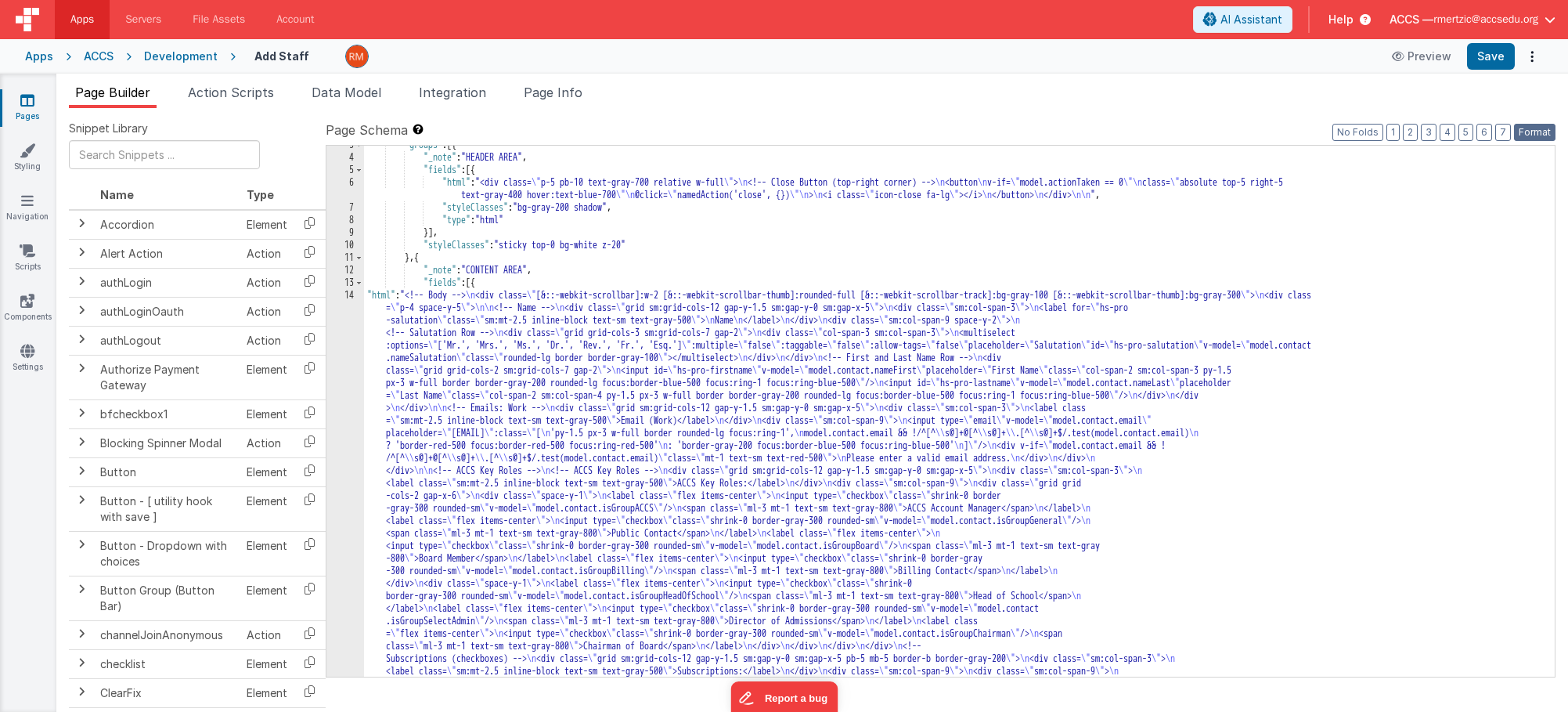 click on "Format" at bounding box center [1534, 132] 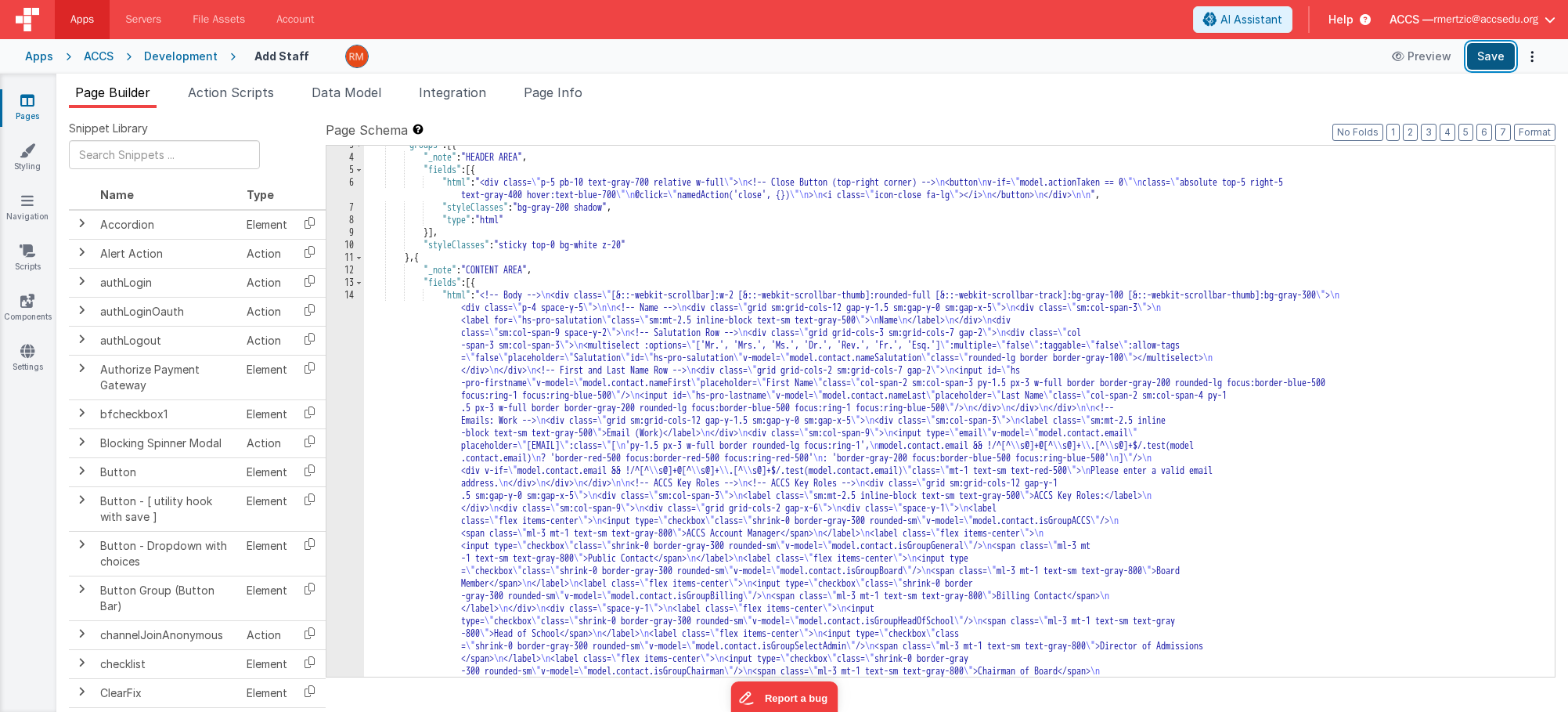 click on "Save" at bounding box center (1491, 56) 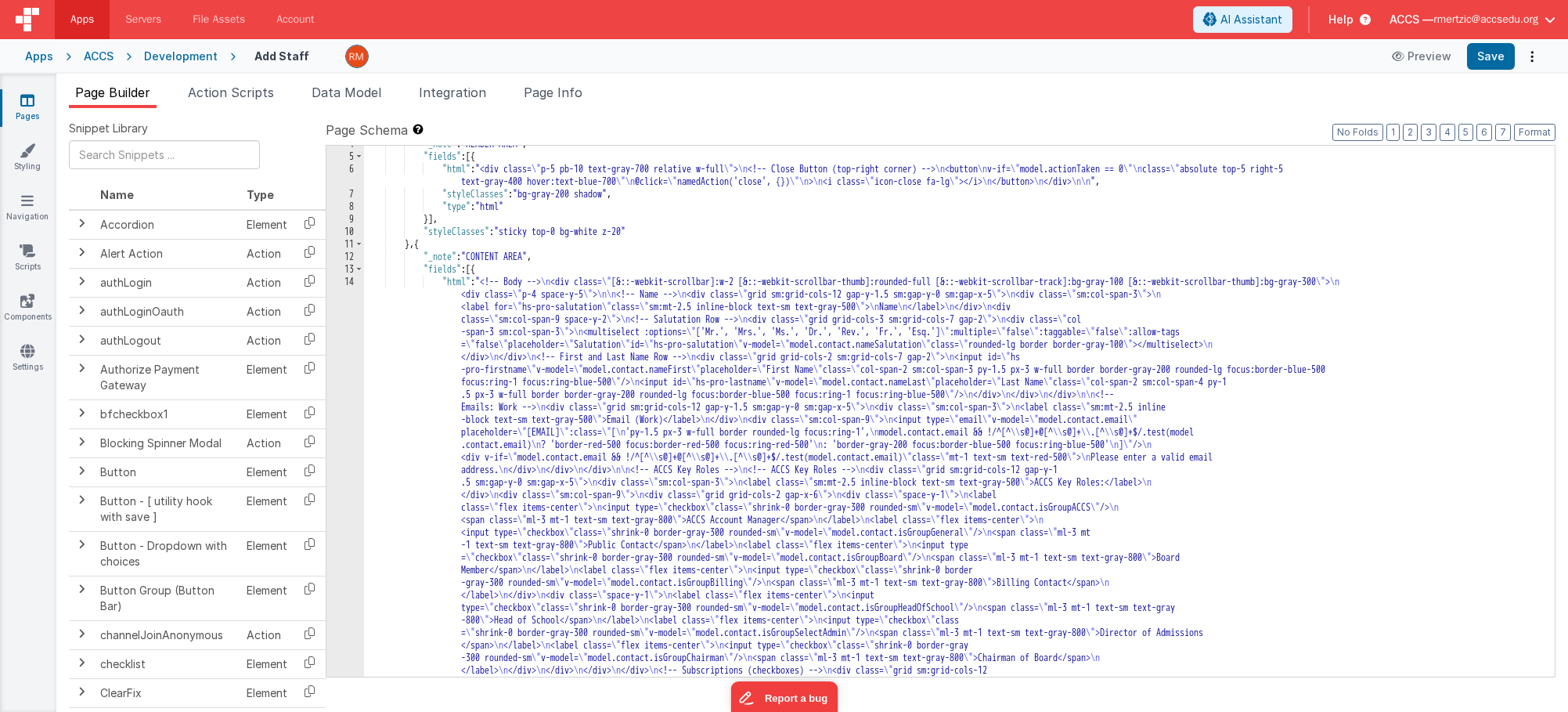 scroll, scrollTop: 0, scrollLeft: 0, axis: both 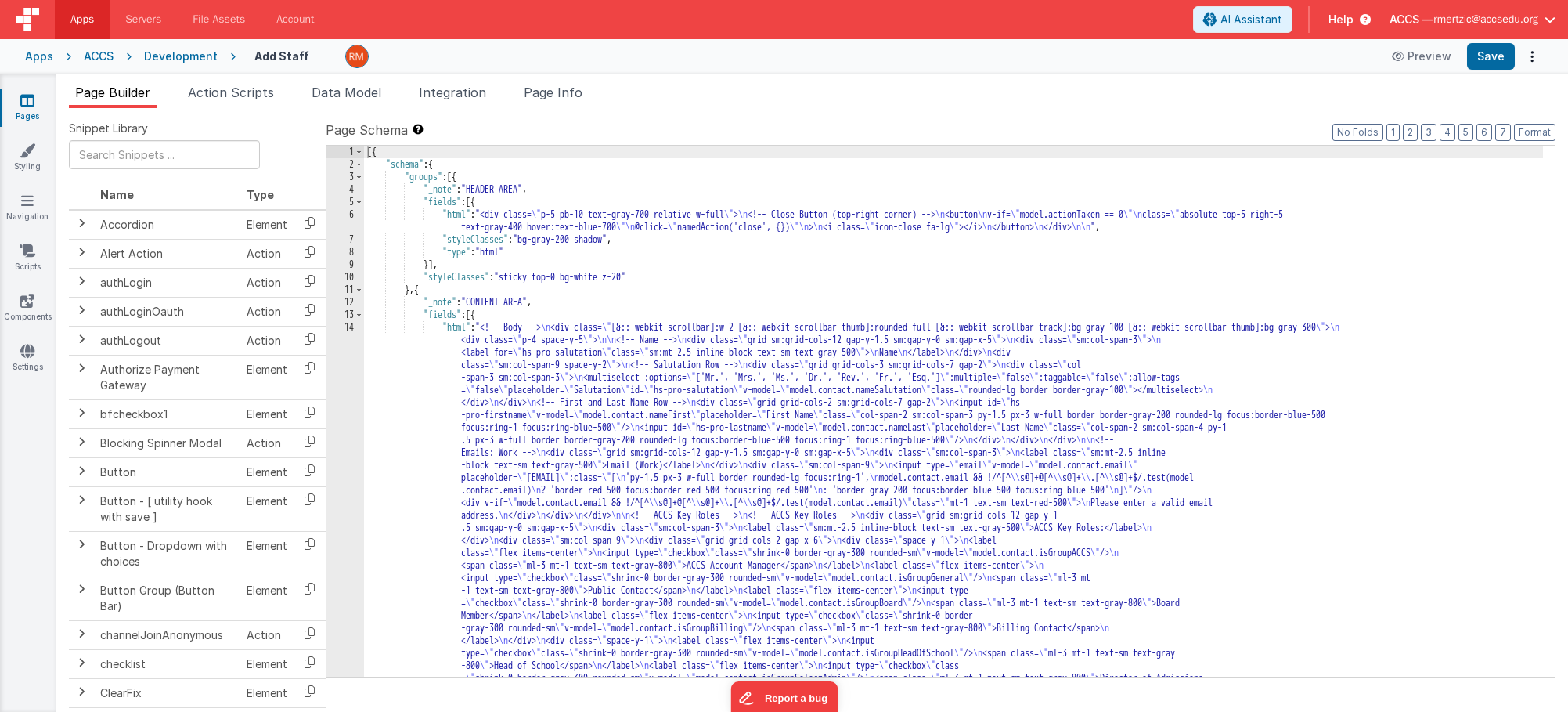 click on "Pages" at bounding box center (27, 108) 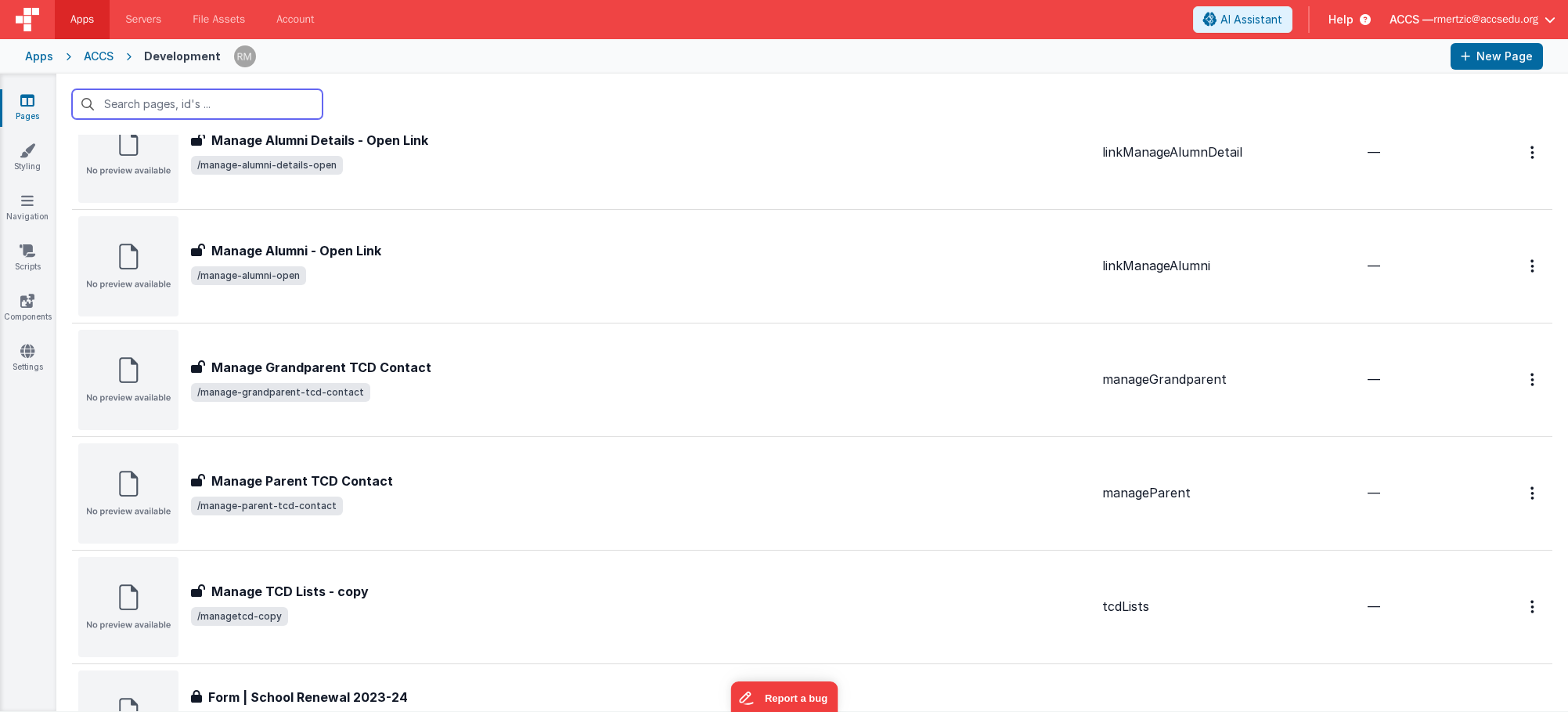 scroll, scrollTop: 3294, scrollLeft: 0, axis: vertical 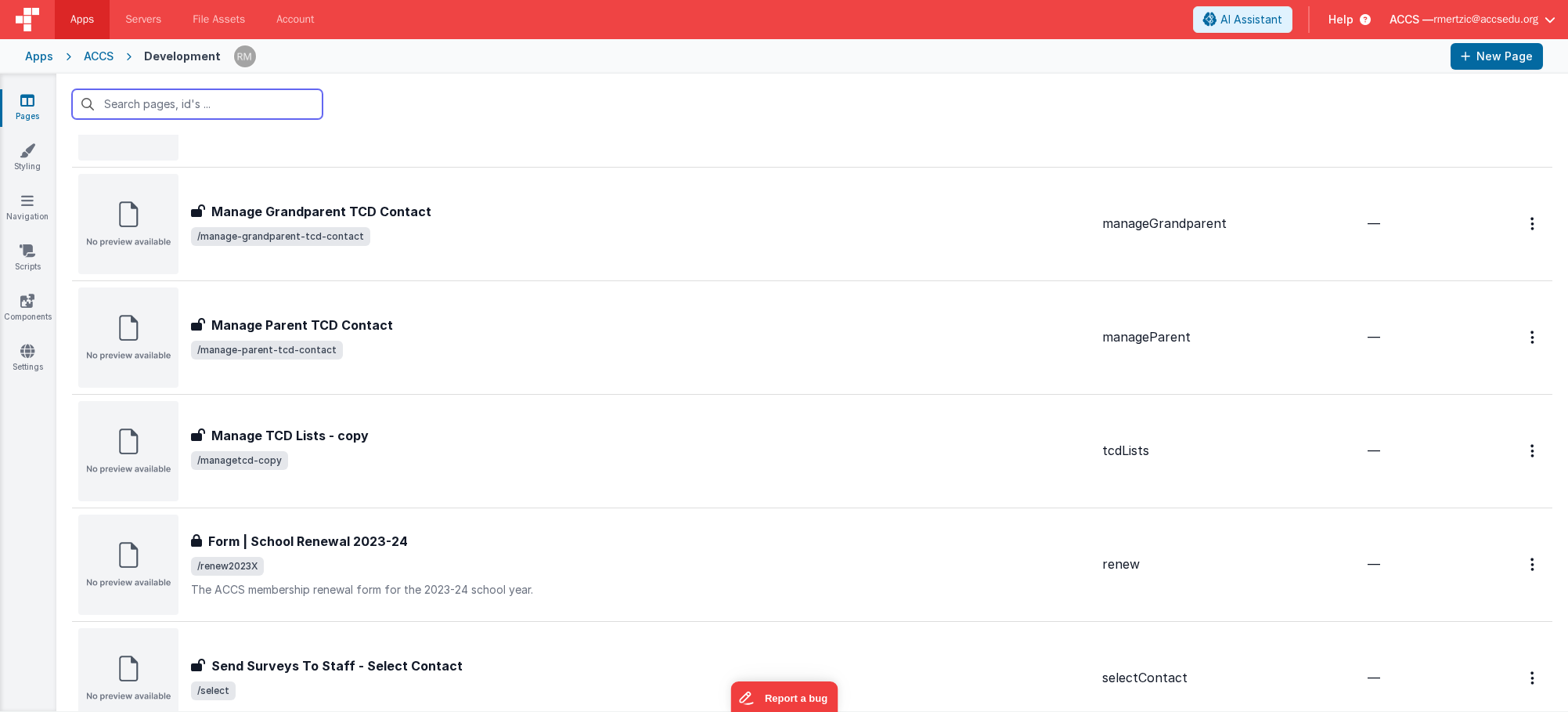 click at bounding box center [197, 104] 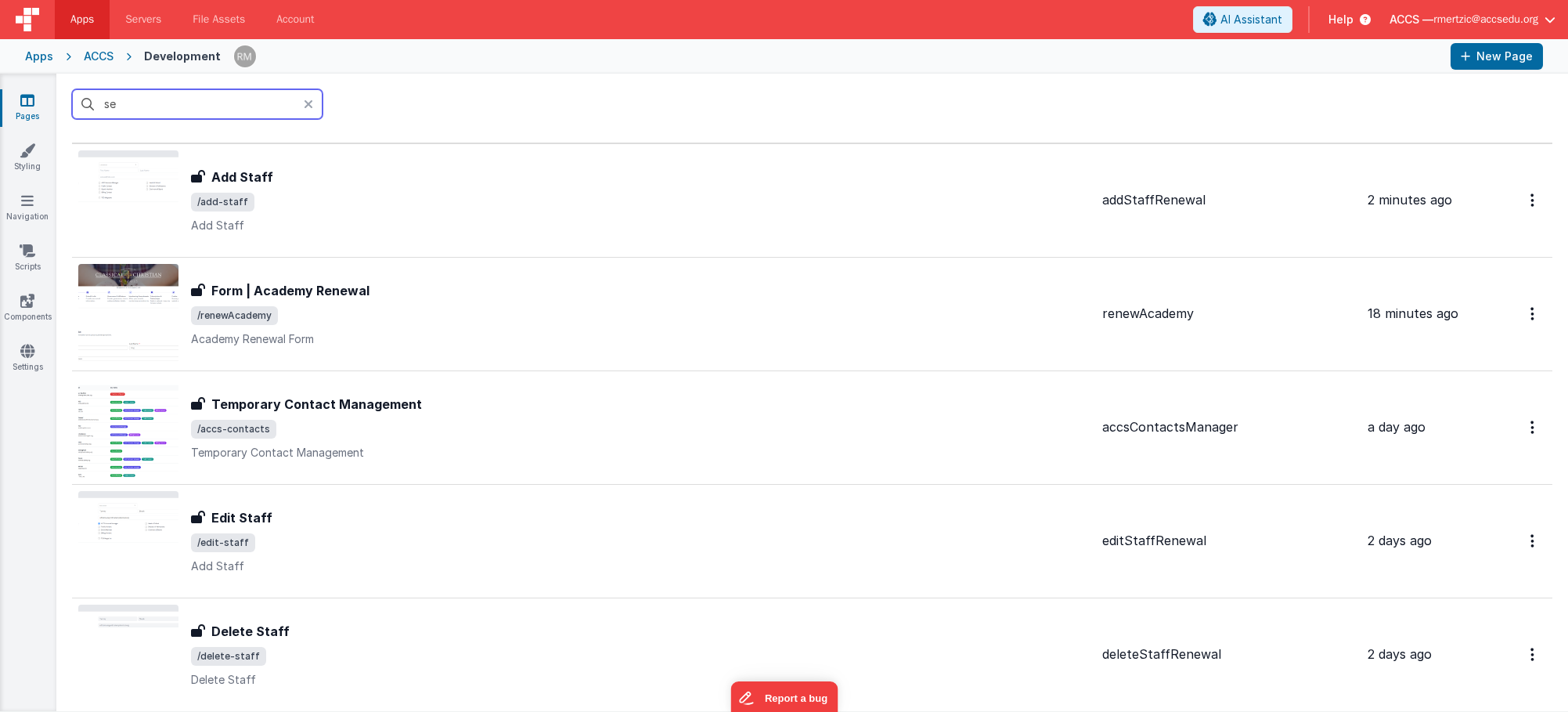 scroll, scrollTop: 0, scrollLeft: 0, axis: both 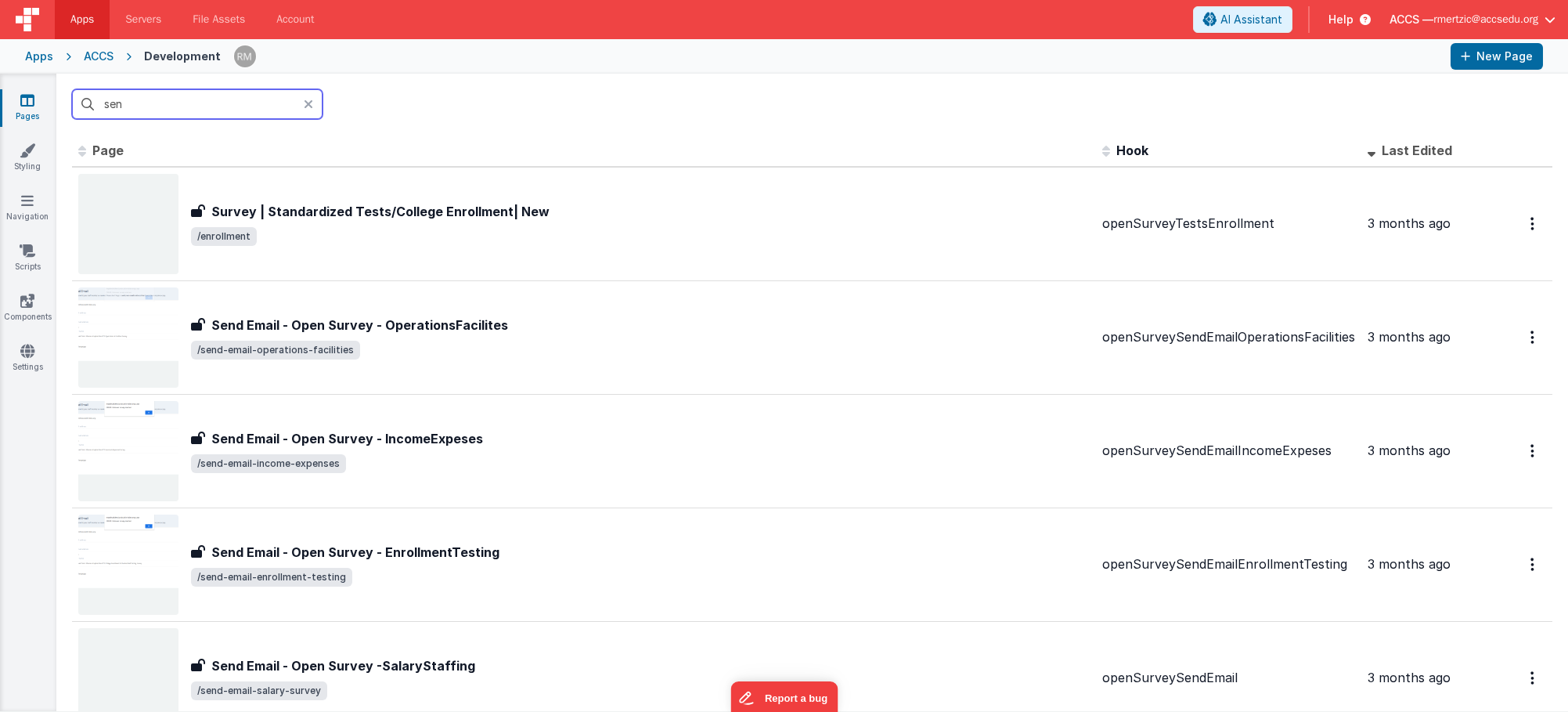 type on "send" 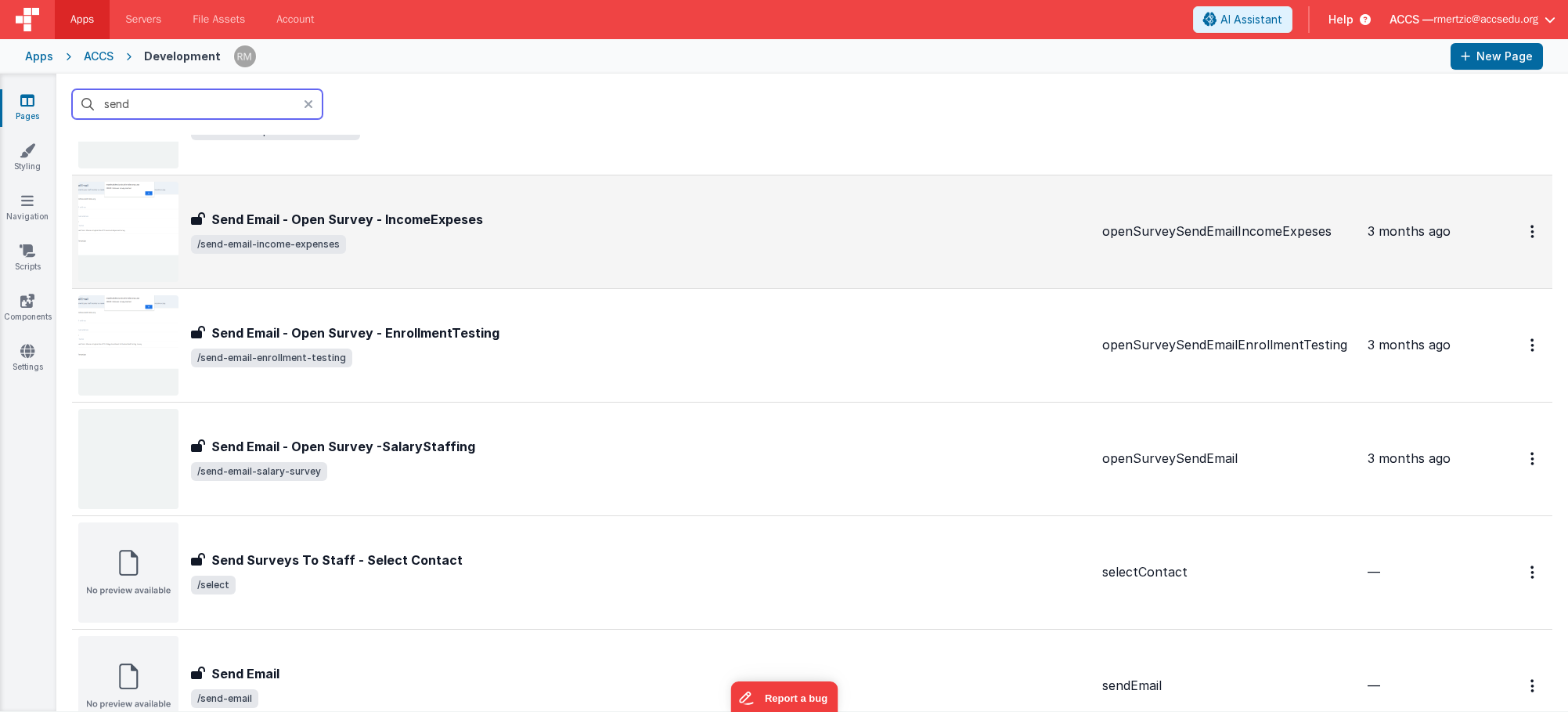 scroll, scrollTop: 0, scrollLeft: 0, axis: both 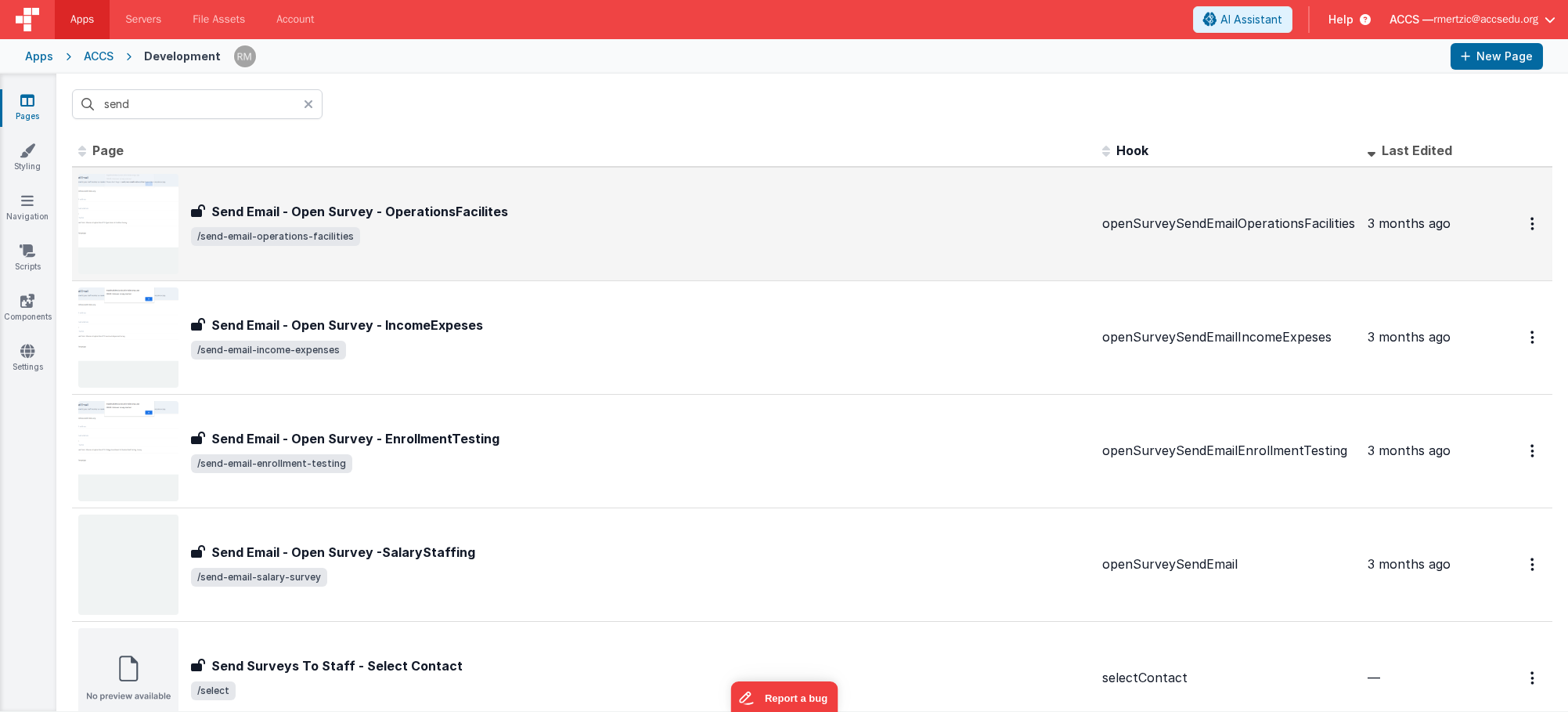 click at bounding box center (128, 224) 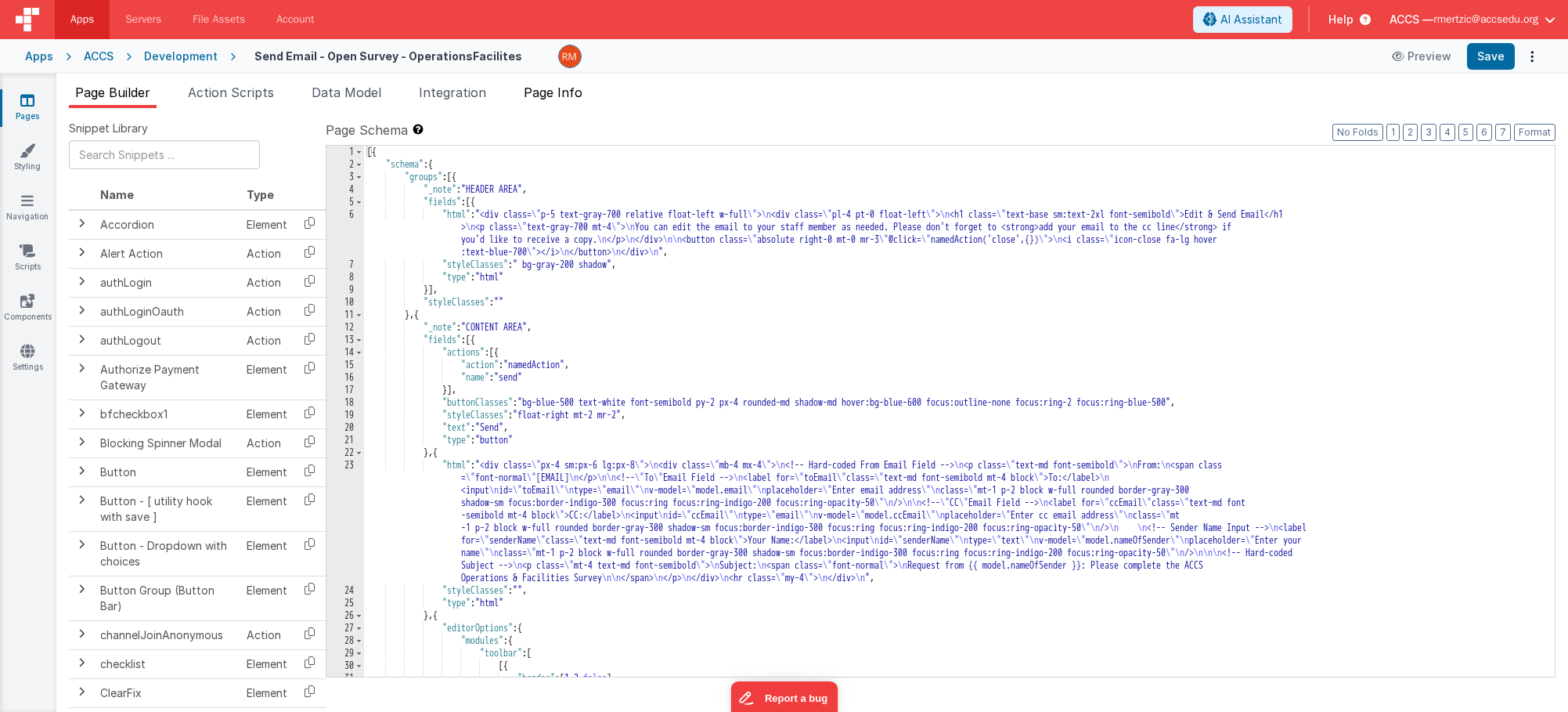 click on "Page Info" at bounding box center (553, 92) 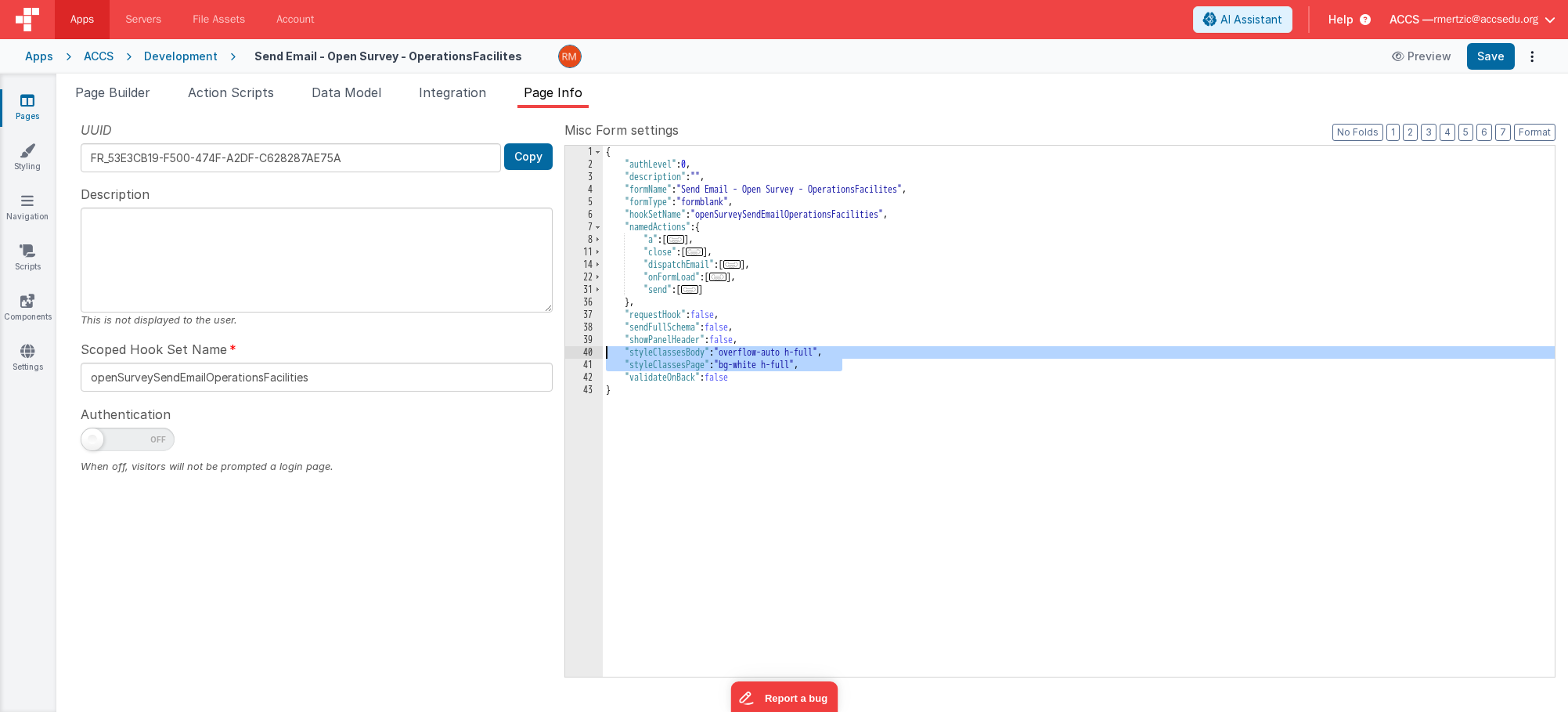 drag, startPoint x: 896, startPoint y: 370, endPoint x: 558, endPoint y: 350, distance: 338.5912 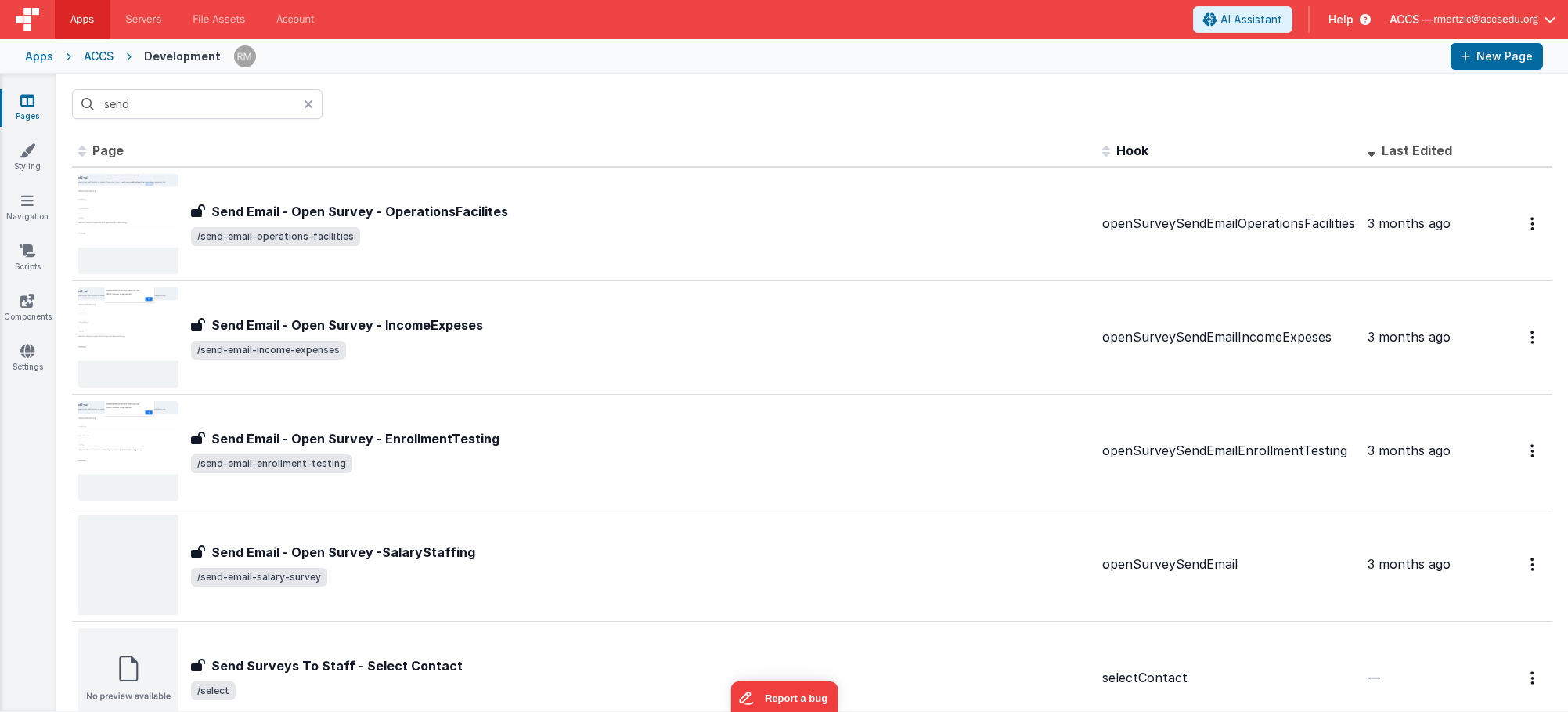 click at bounding box center [313, 104] 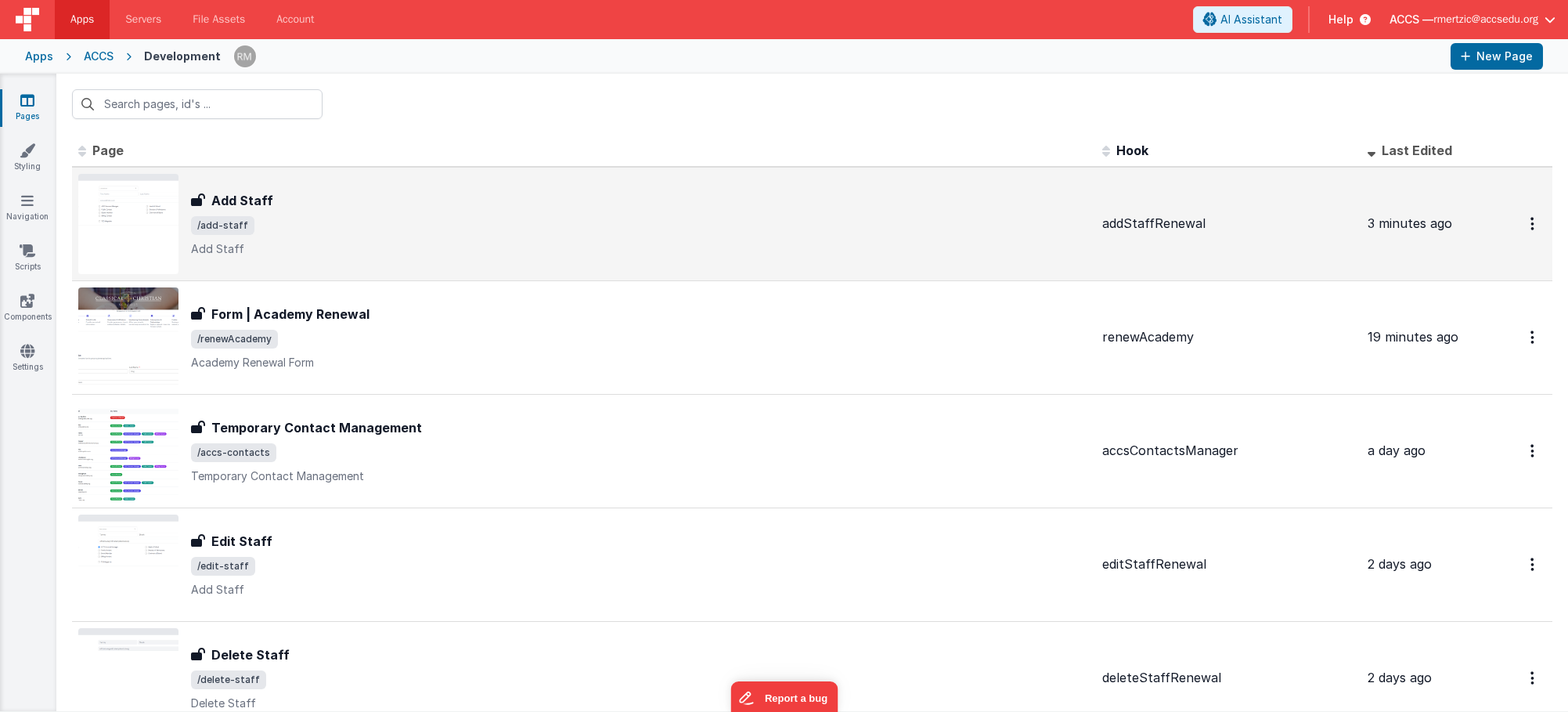click on "/add-staff" at bounding box center (640, 226) 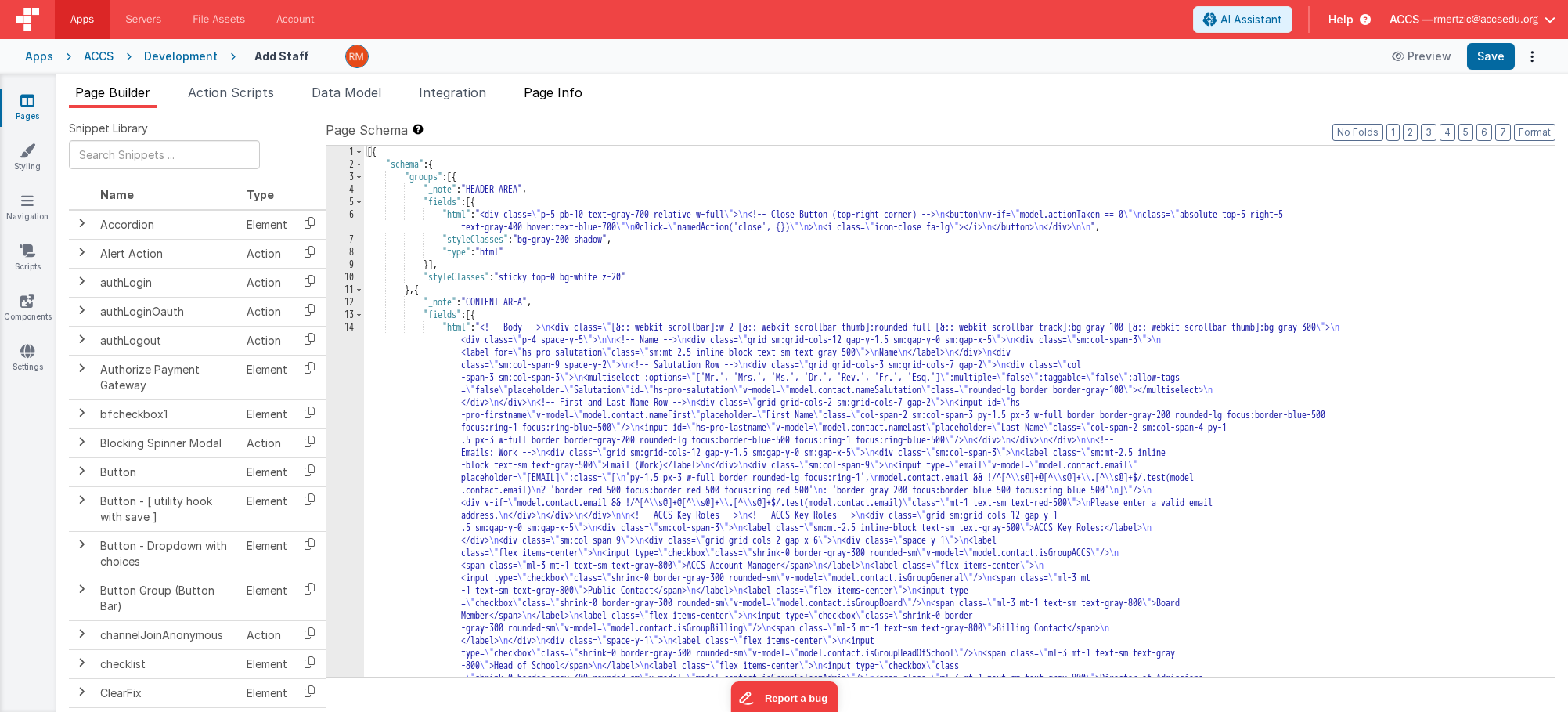 click on "Page Info" at bounding box center (553, 92) 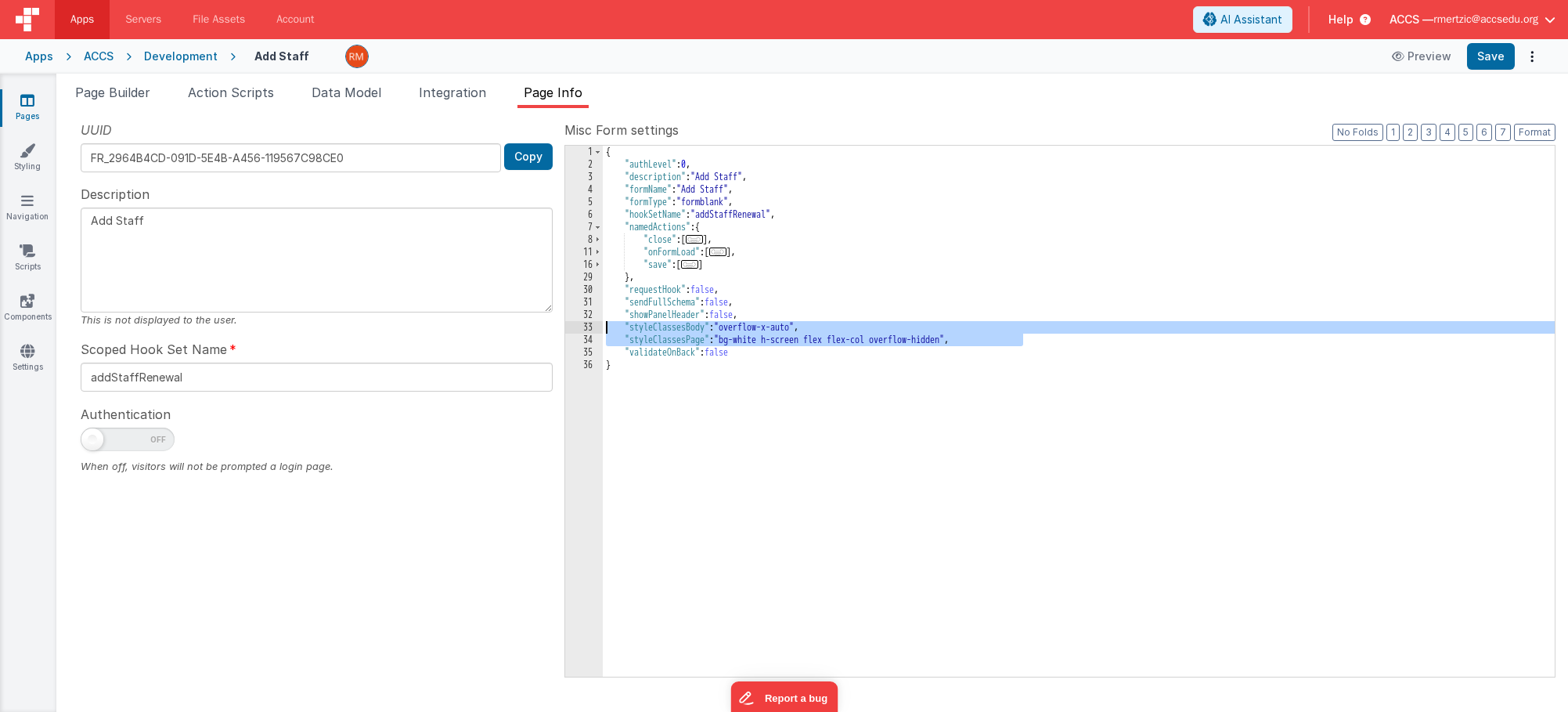 drag, startPoint x: 1022, startPoint y: 338, endPoint x: 576, endPoint y: 327, distance: 446.1356 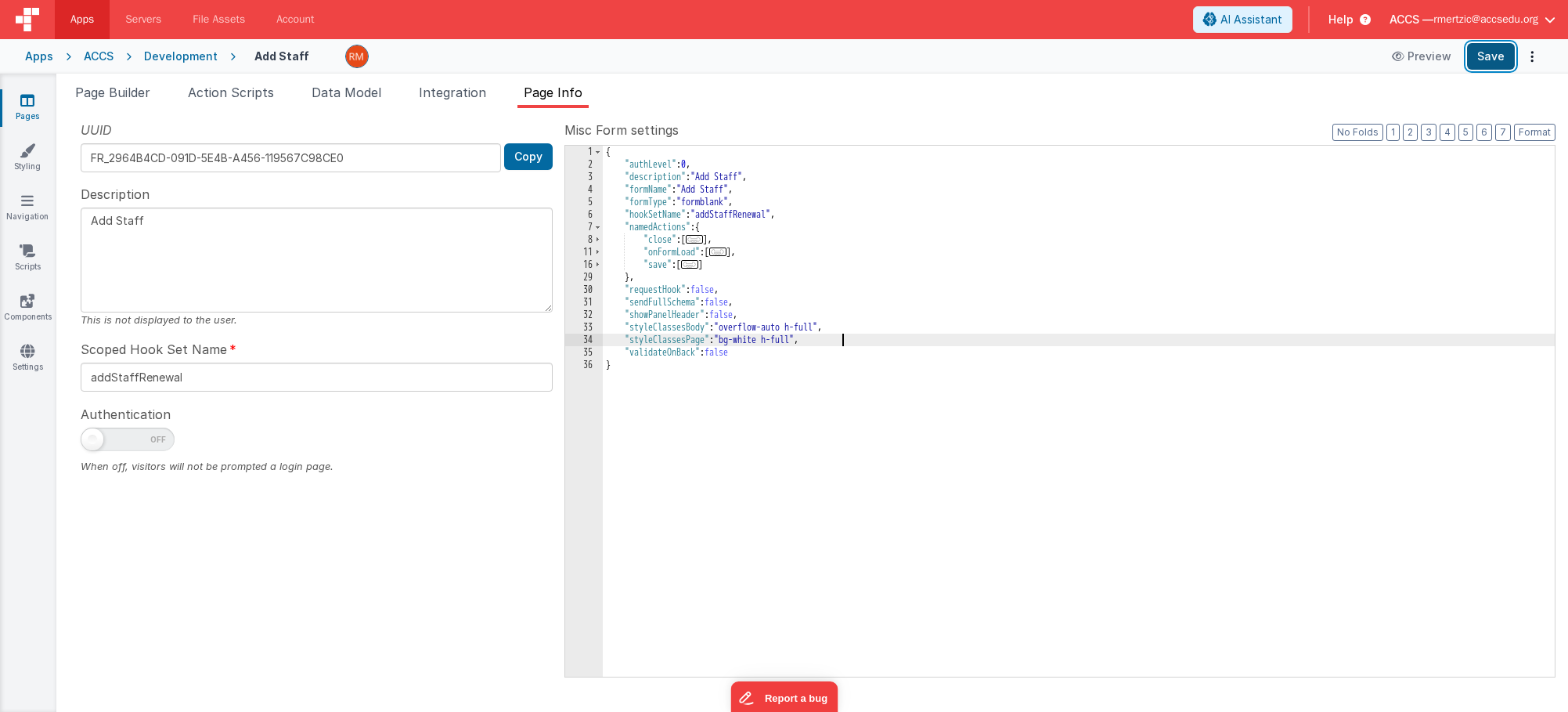 click on "Save" at bounding box center [1491, 56] 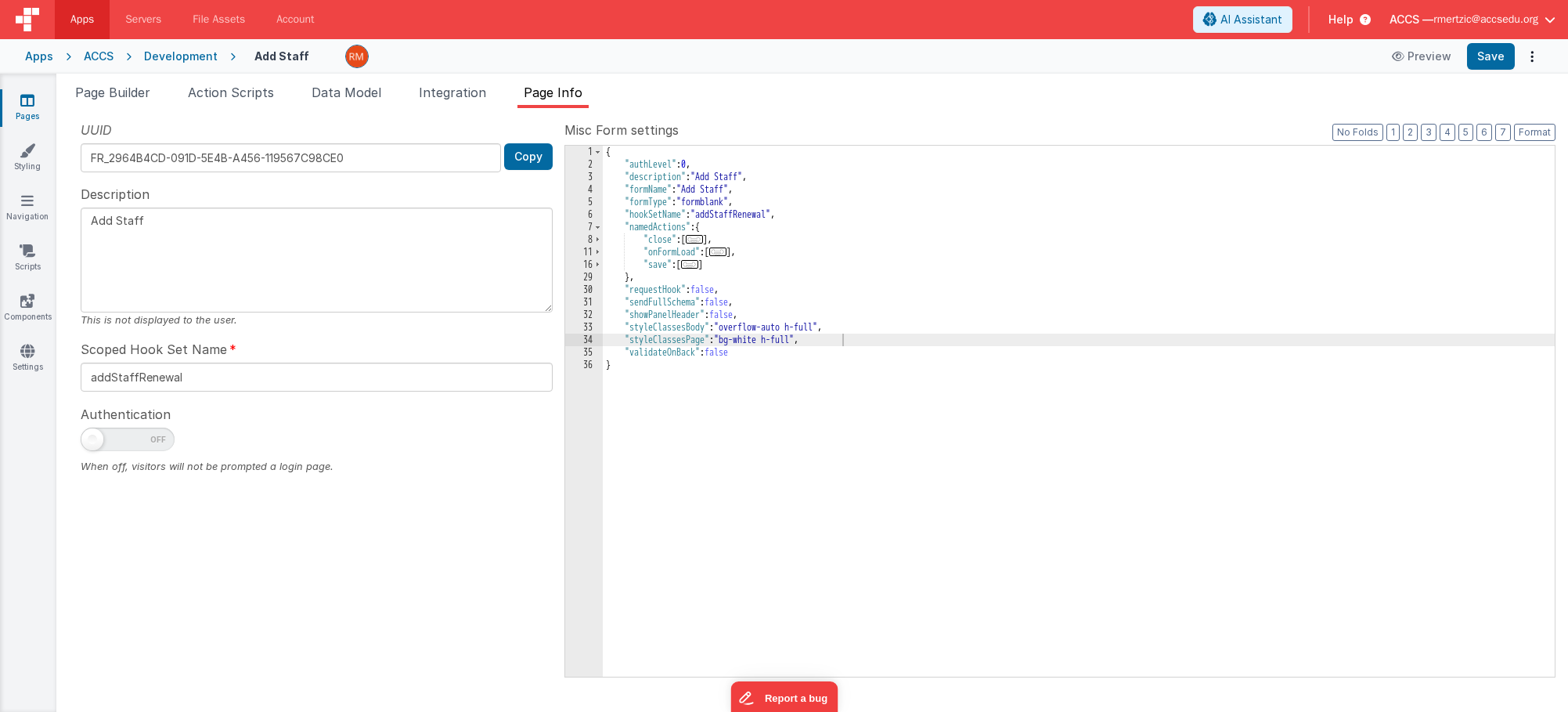 click on "{      "authLevel" :  0 ,      "description" :  "Add Staff" ,      "formName" :  "Add Staff" ,      "formType" :  "formblank" ,      "hookSetName" :  "addStaffRenewal" ,      "namedActions" :  {           "close" :  [ ... ] ,           "onFormLoad" :  [ ... ] ,           "save" :  [ ... ]      } ,      "requestHook" :  false ,      "sendFullSchema" :  false ,      "showPanelHeader" :  false ,      "styleClassesBody" :  "overflow-auto h-full" ,      "styleClassesPage" :  "bg-white h-full" ,      "validateOnBack" :  false }" at bounding box center (1079, 424) 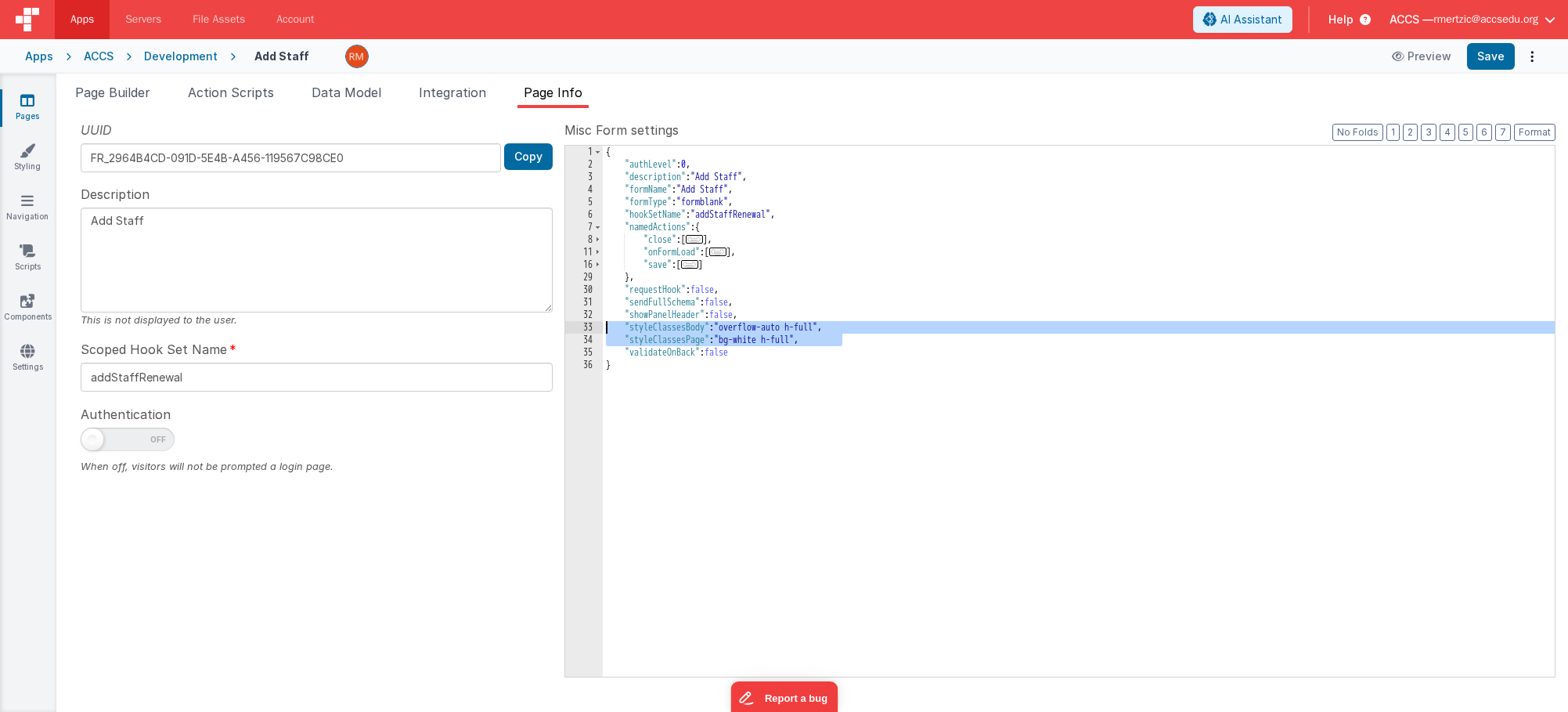 drag, startPoint x: 864, startPoint y: 342, endPoint x: 587, endPoint y: 326, distance: 277.46171 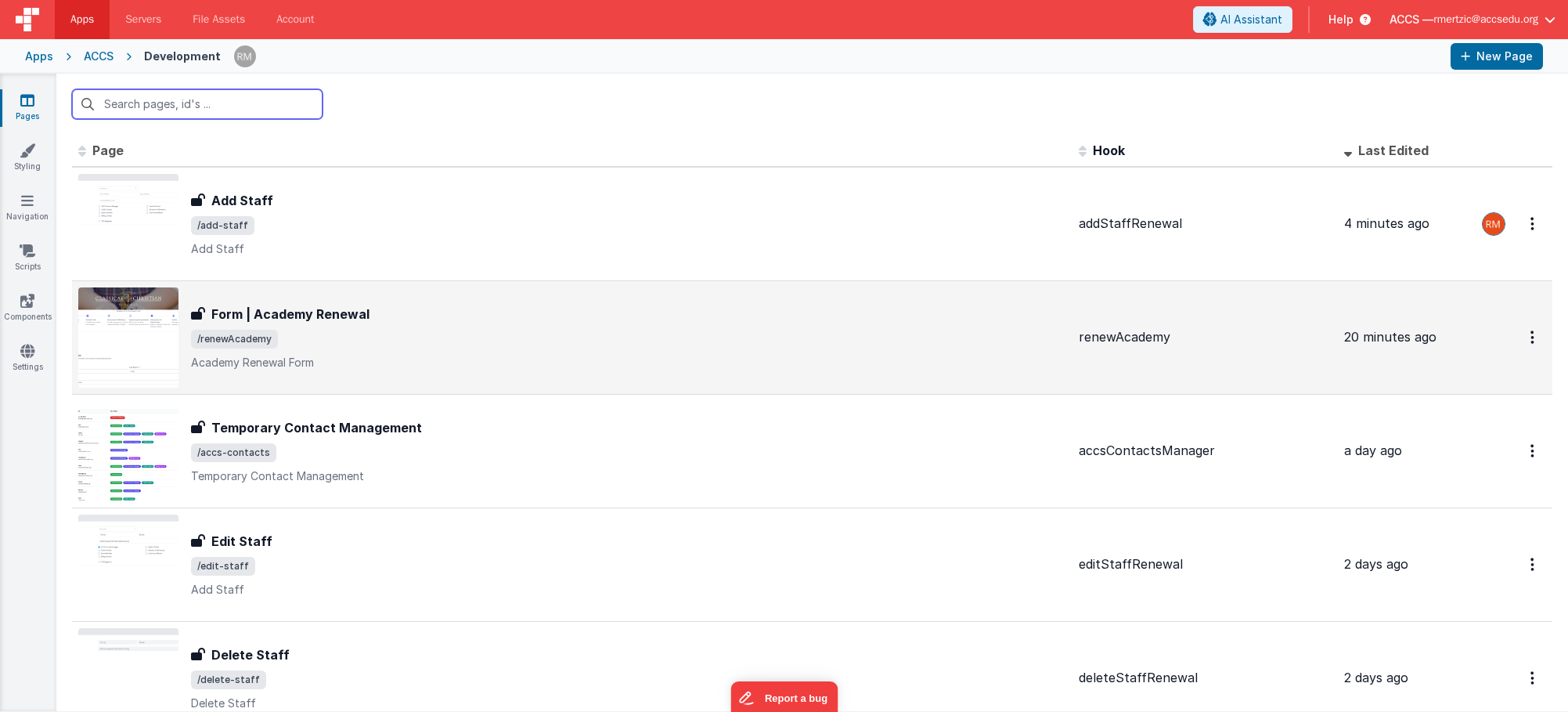 scroll, scrollTop: 78, scrollLeft: 0, axis: vertical 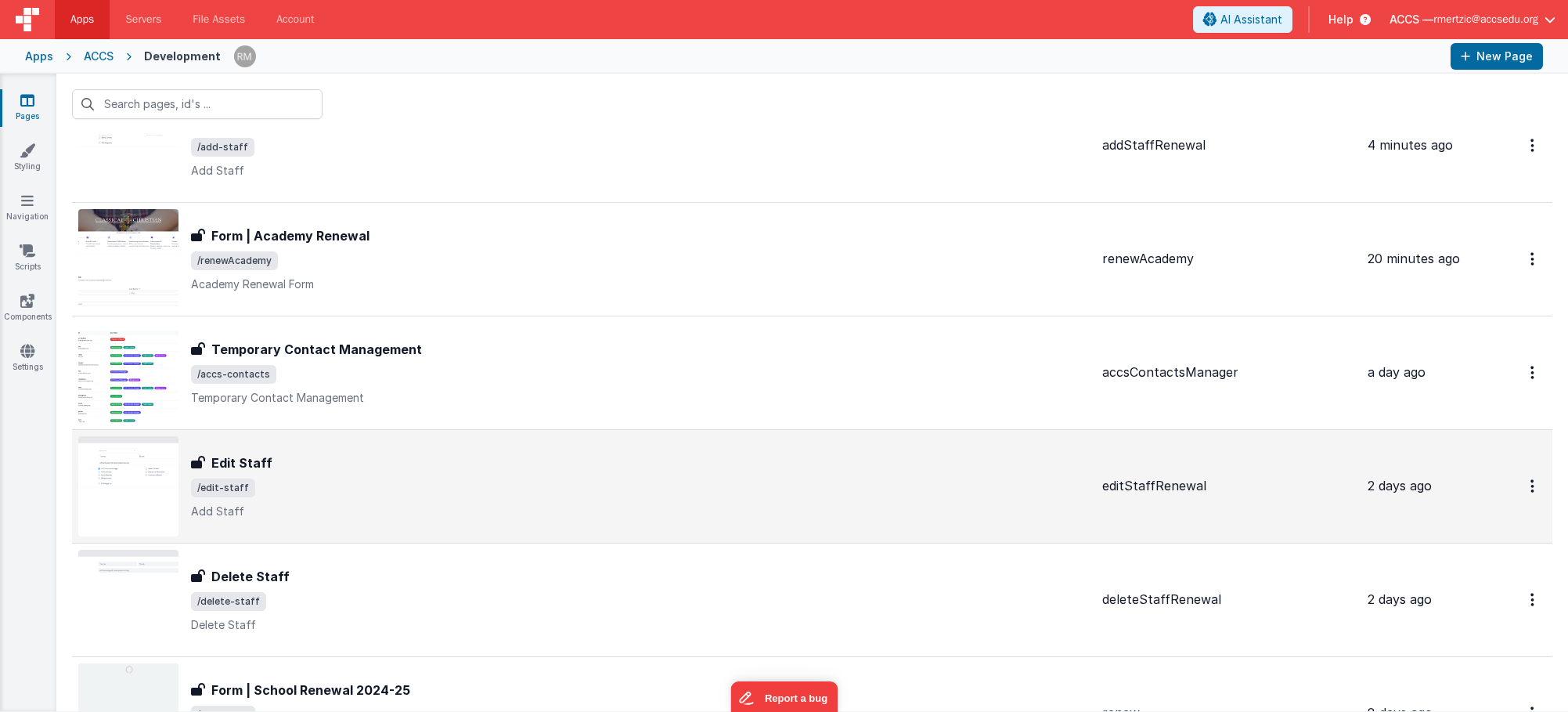 click on "/edit-staff" at bounding box center (640, 488) 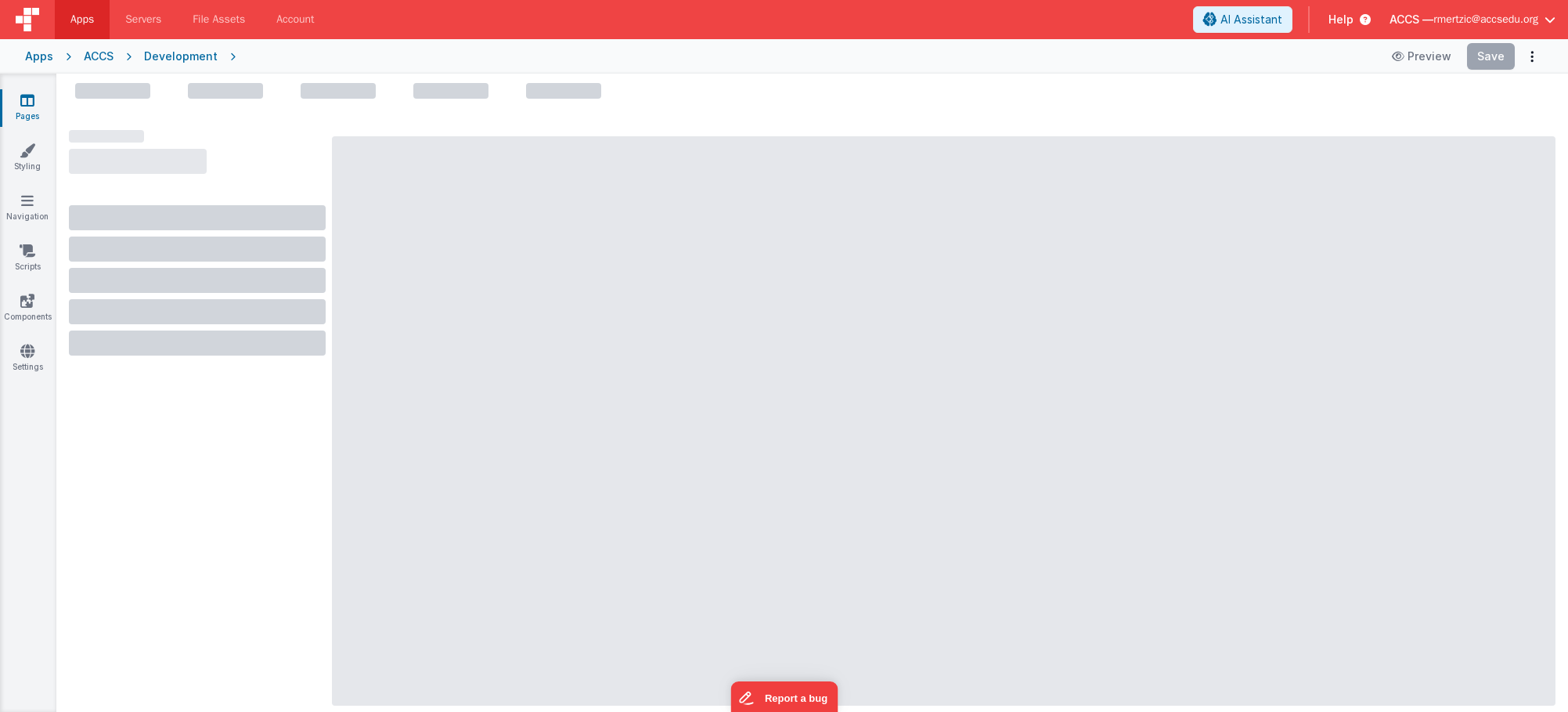 click at bounding box center (27, 100) 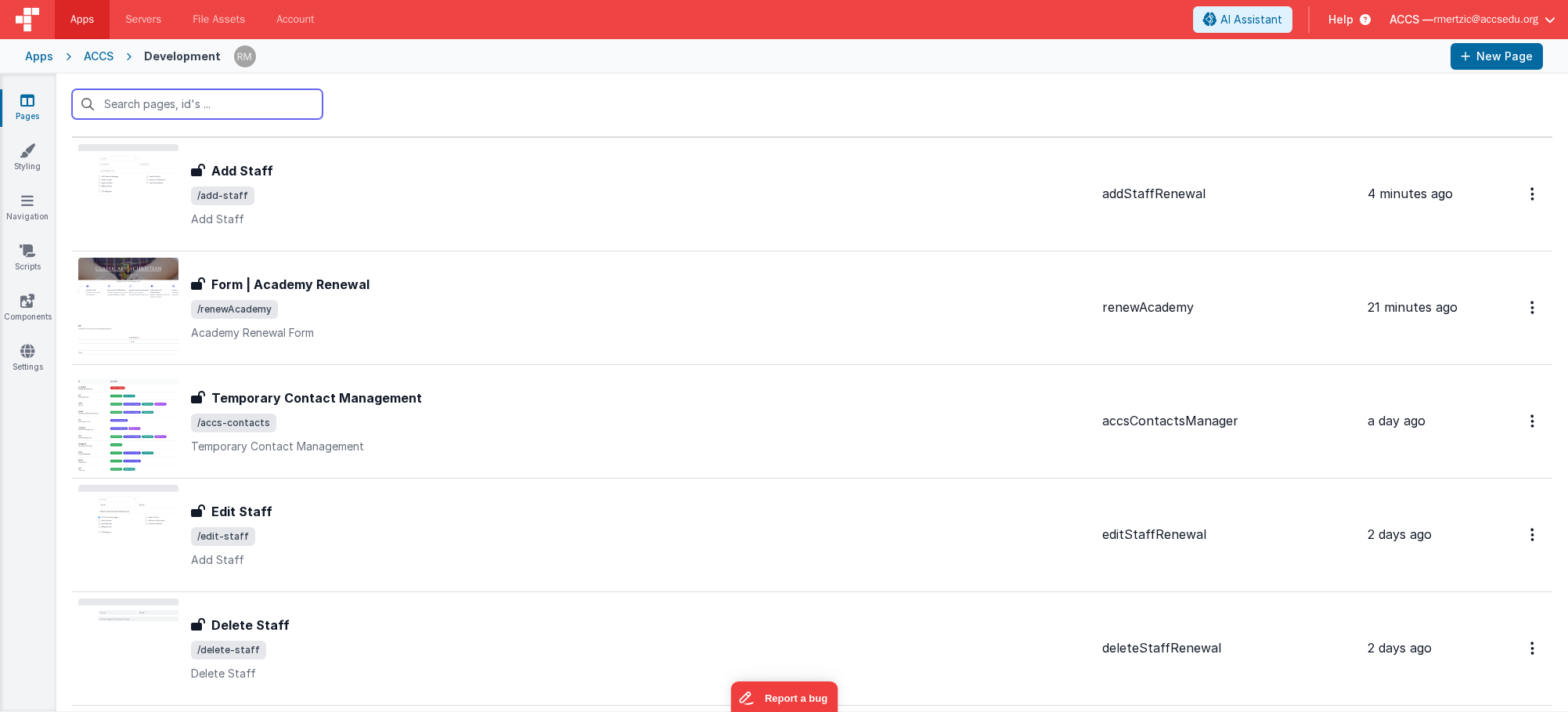scroll, scrollTop: 40, scrollLeft: 0, axis: vertical 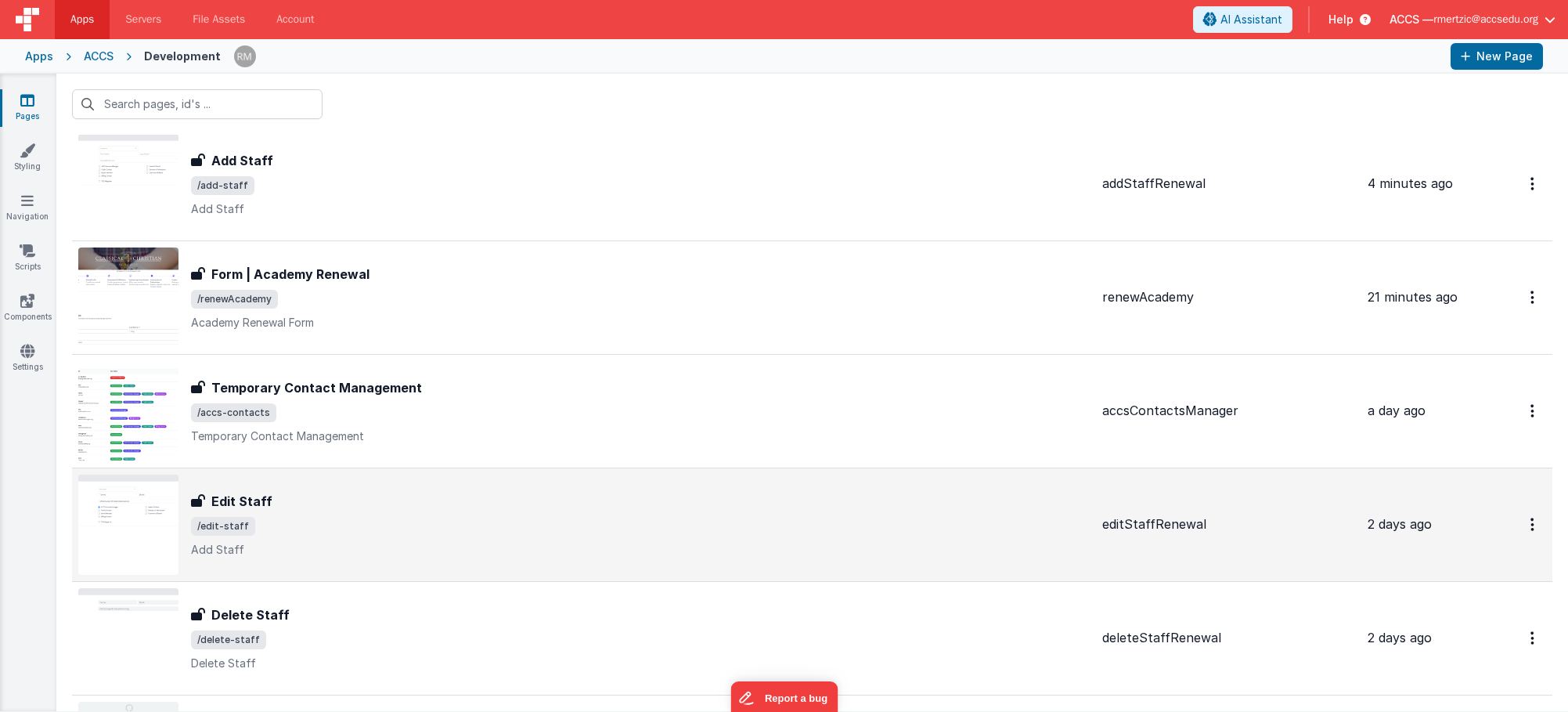 click on "Edit Staff" at bounding box center (242, 501) 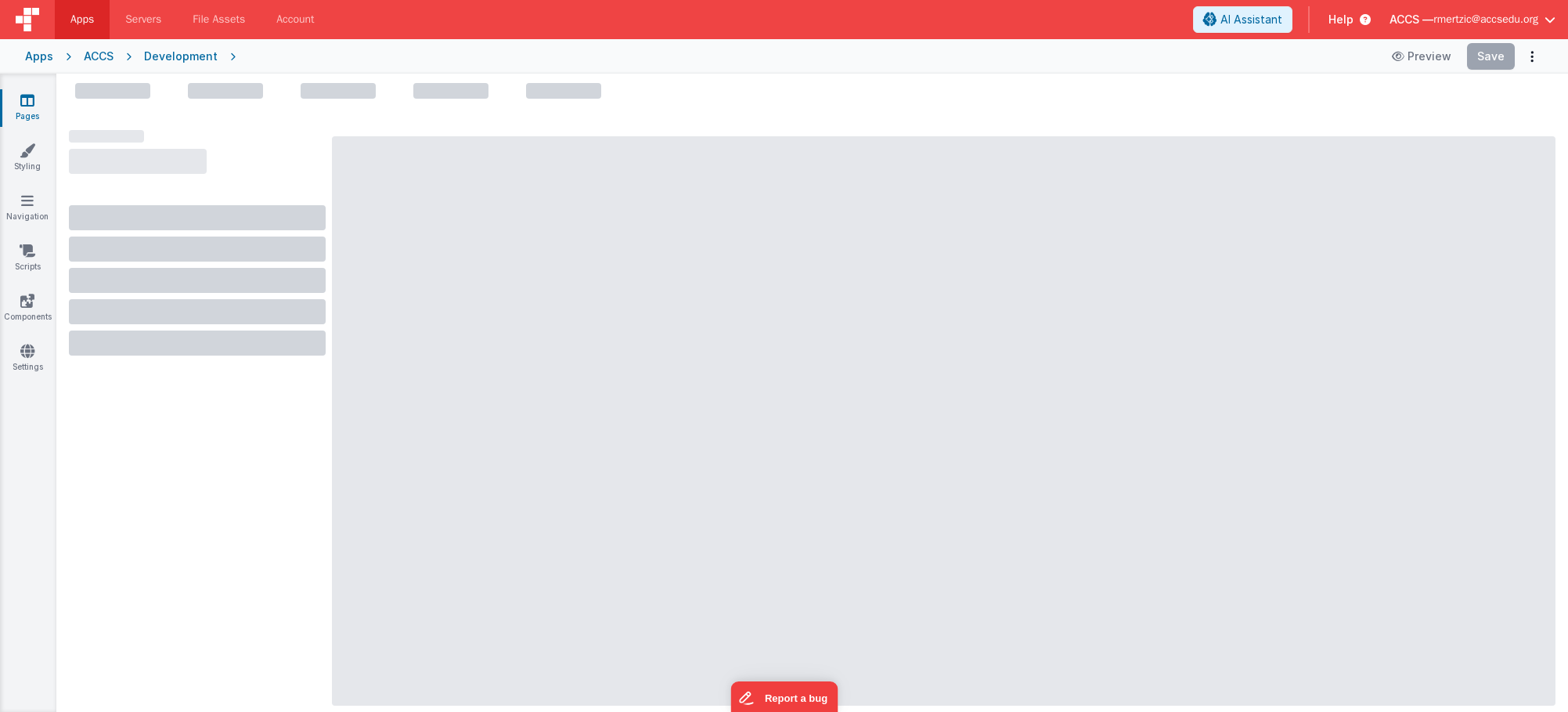 click on "Pages" at bounding box center [27, 108] 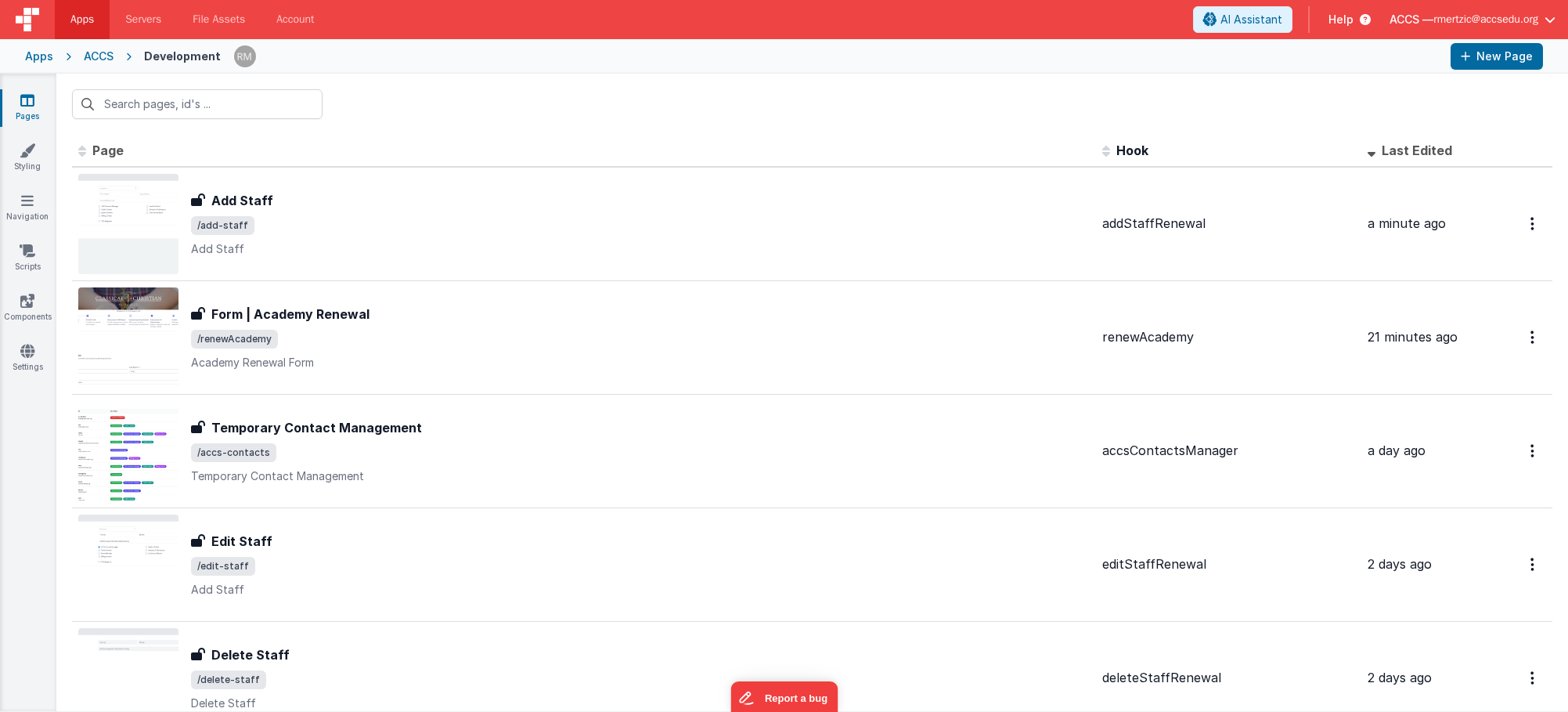 click at bounding box center (812, 104) 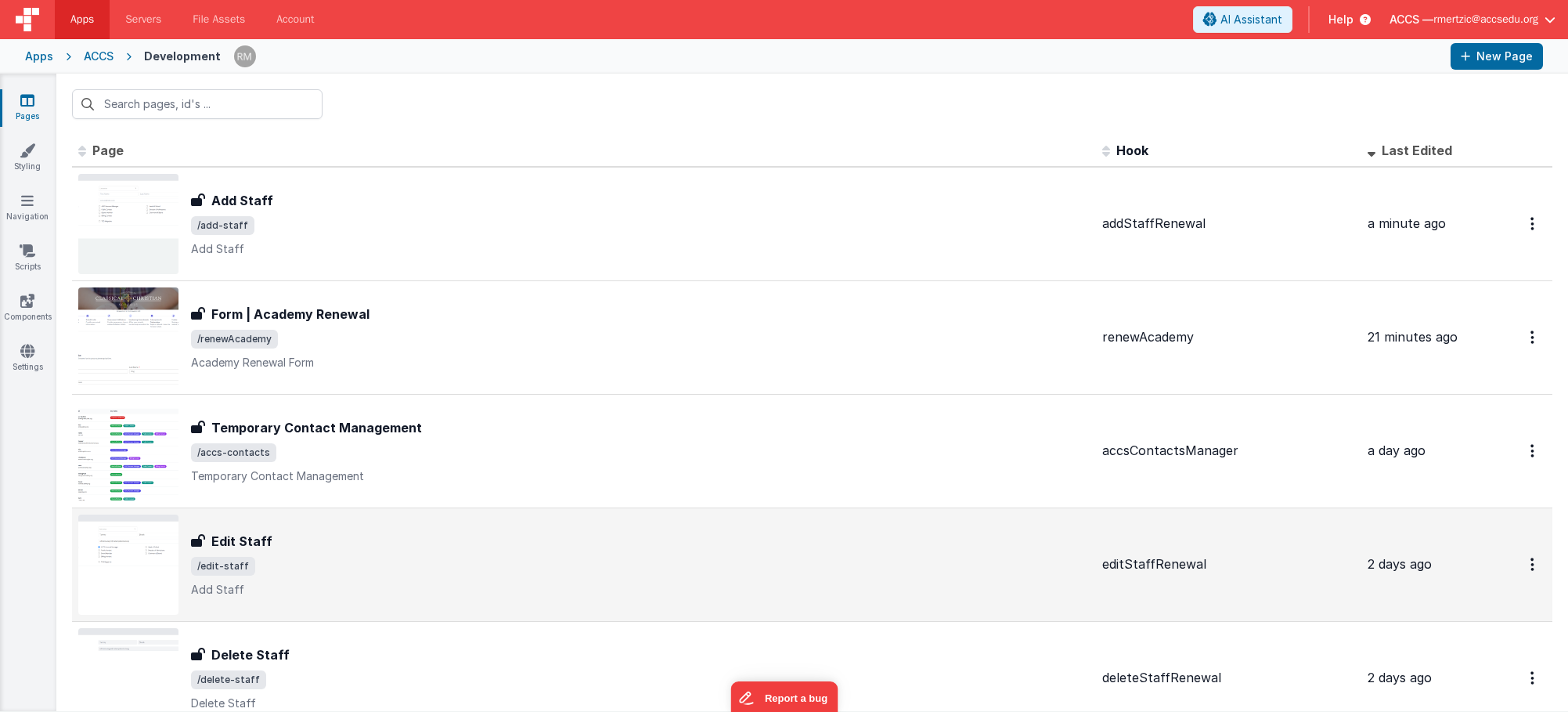 click on "Edit Staff
Edit Staff
/edit-staff   Add Staff" at bounding box center [640, 565] 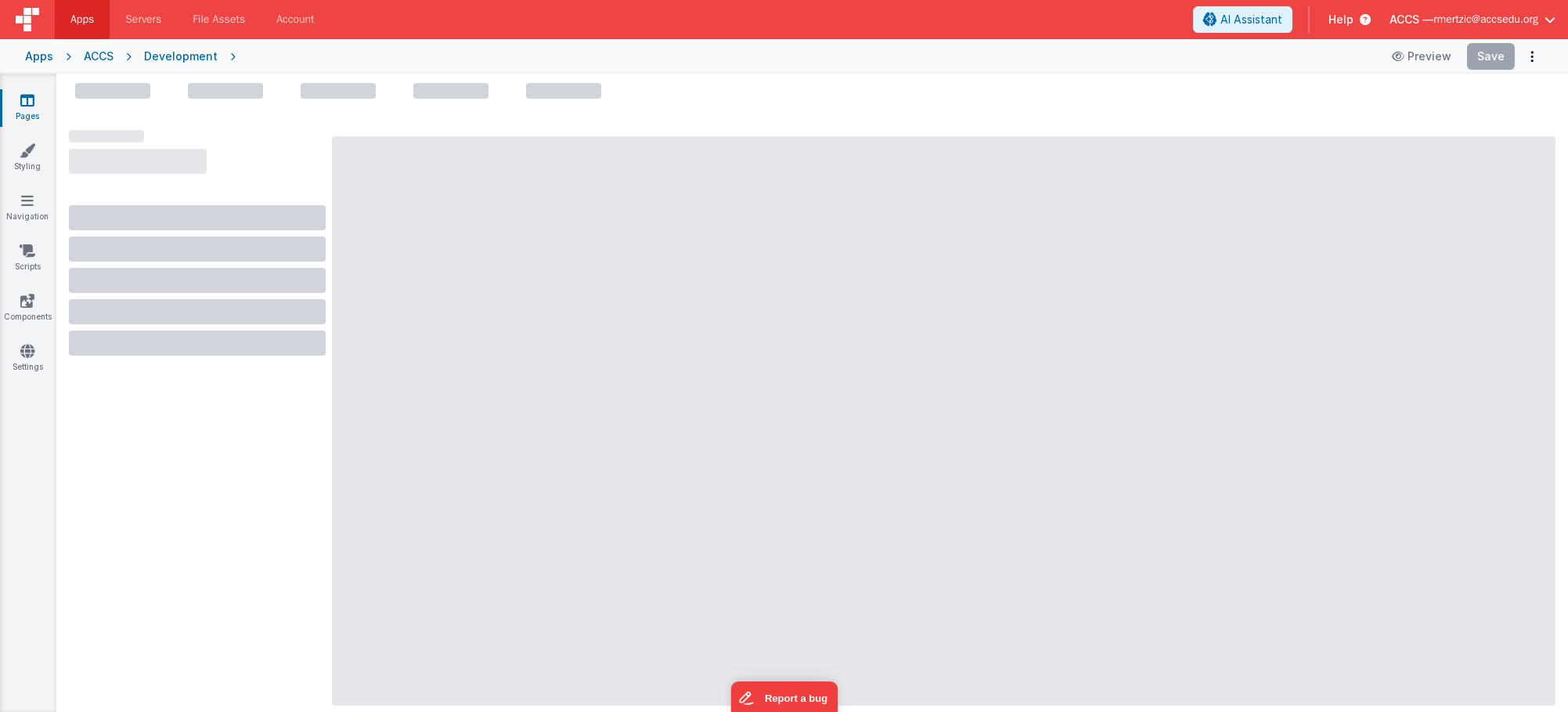 click on "Pages" at bounding box center [27, 108] 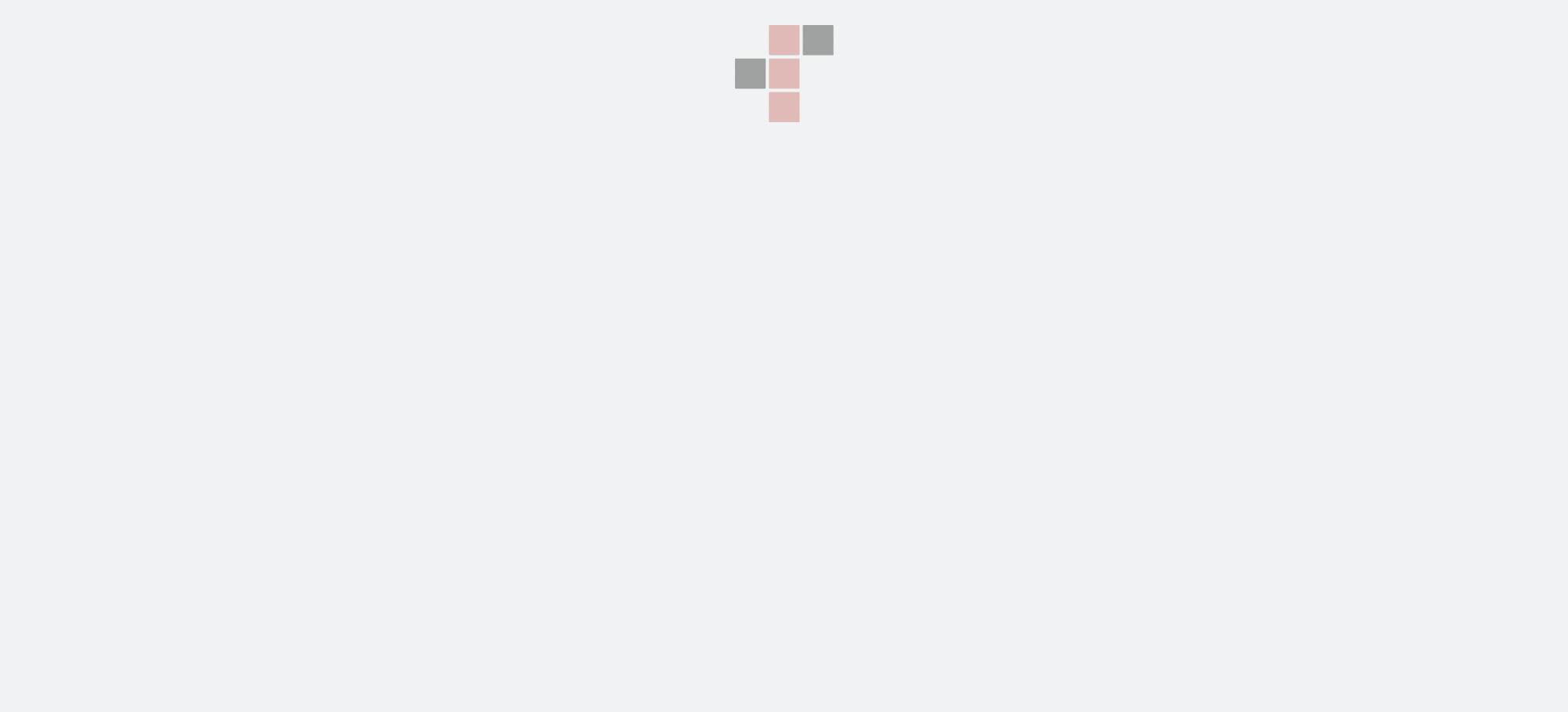 scroll, scrollTop: 0, scrollLeft: 0, axis: both 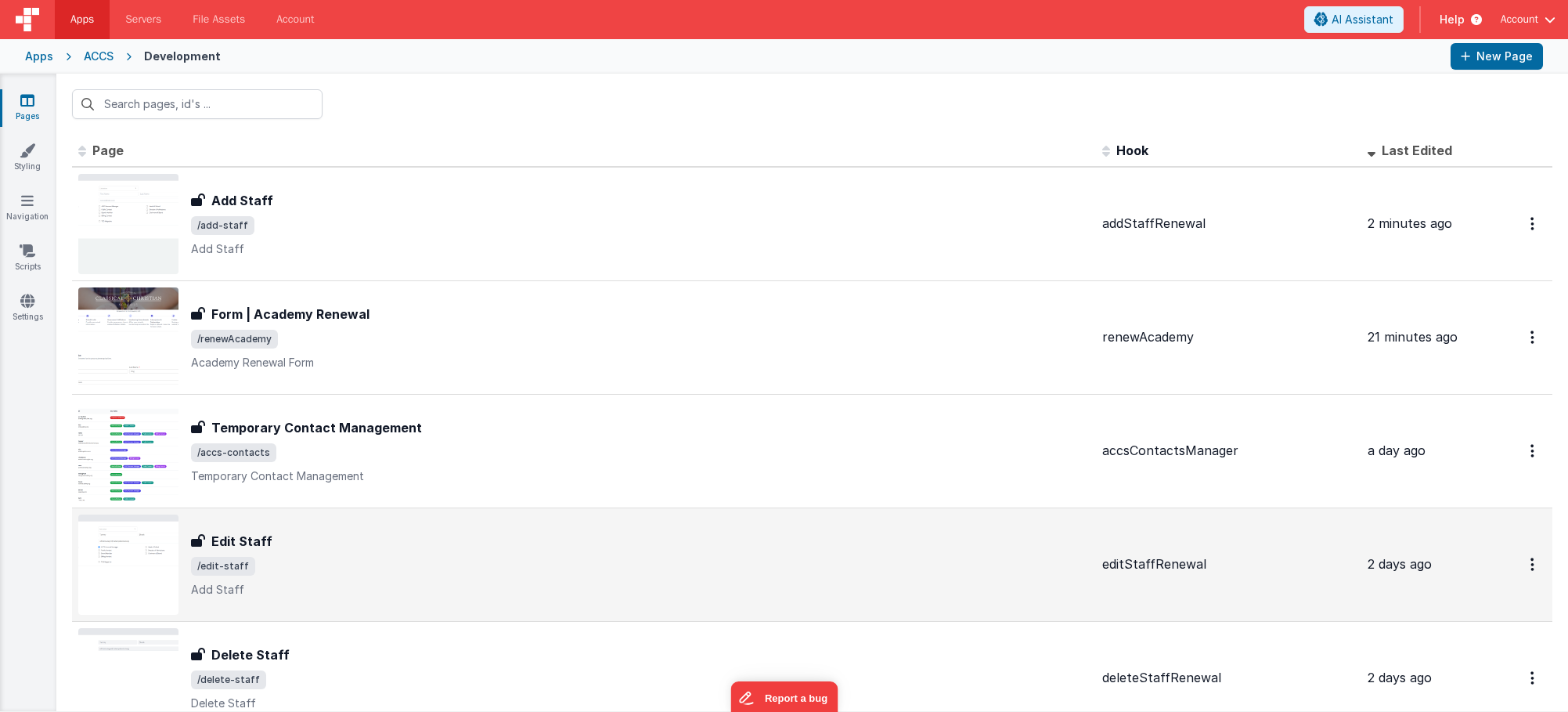 click on "Edit Staff" at bounding box center (640, 541) 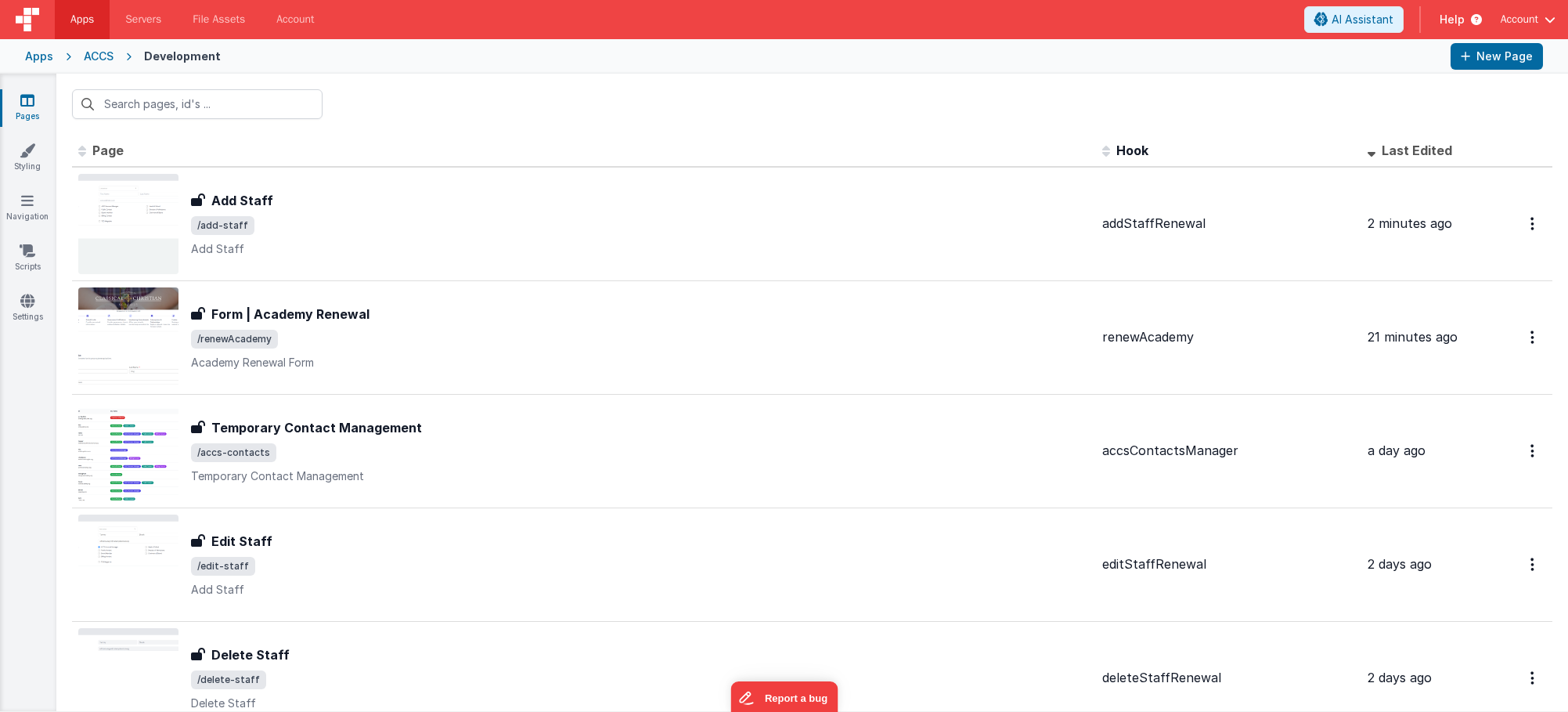 click on "Account" at bounding box center [1519, 20] 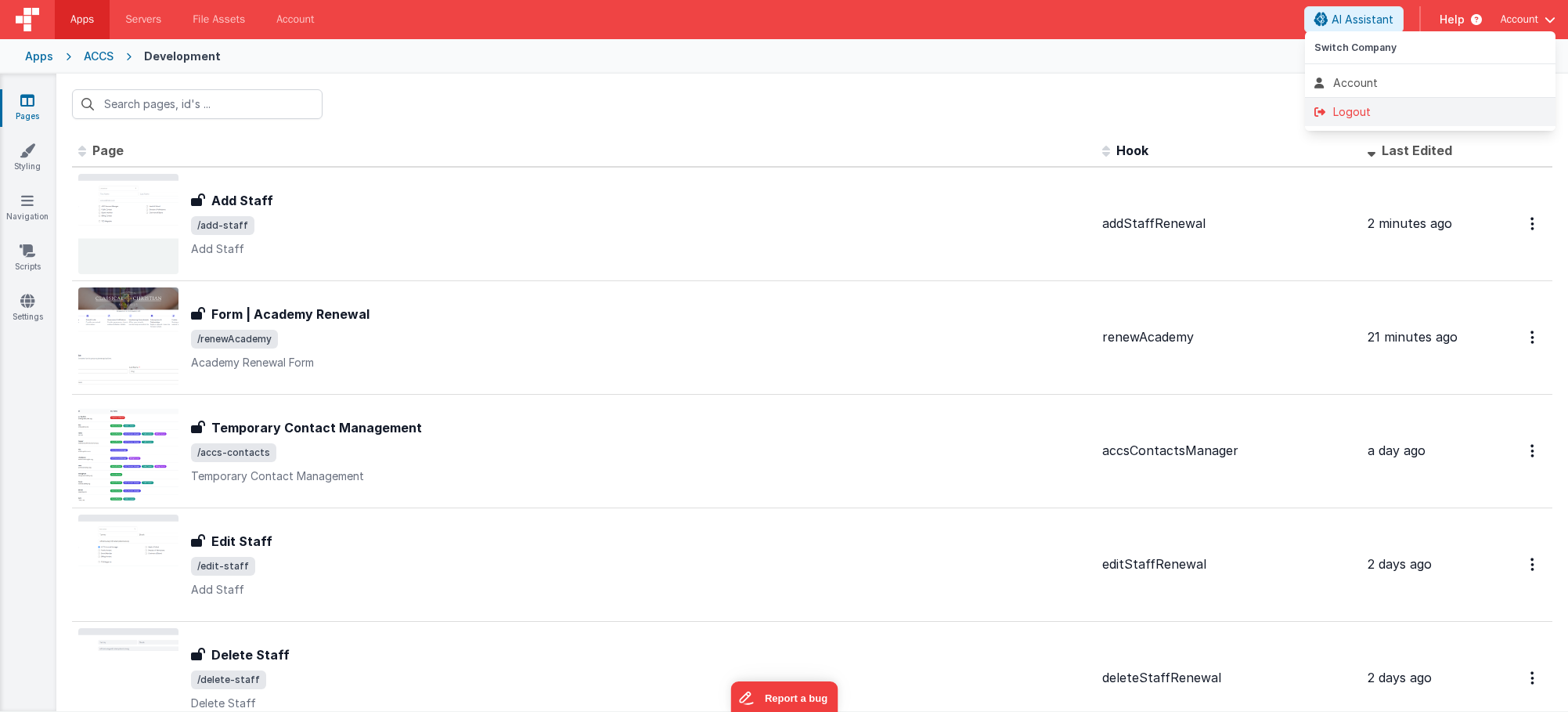 click on "Logout" at bounding box center (1430, 112) 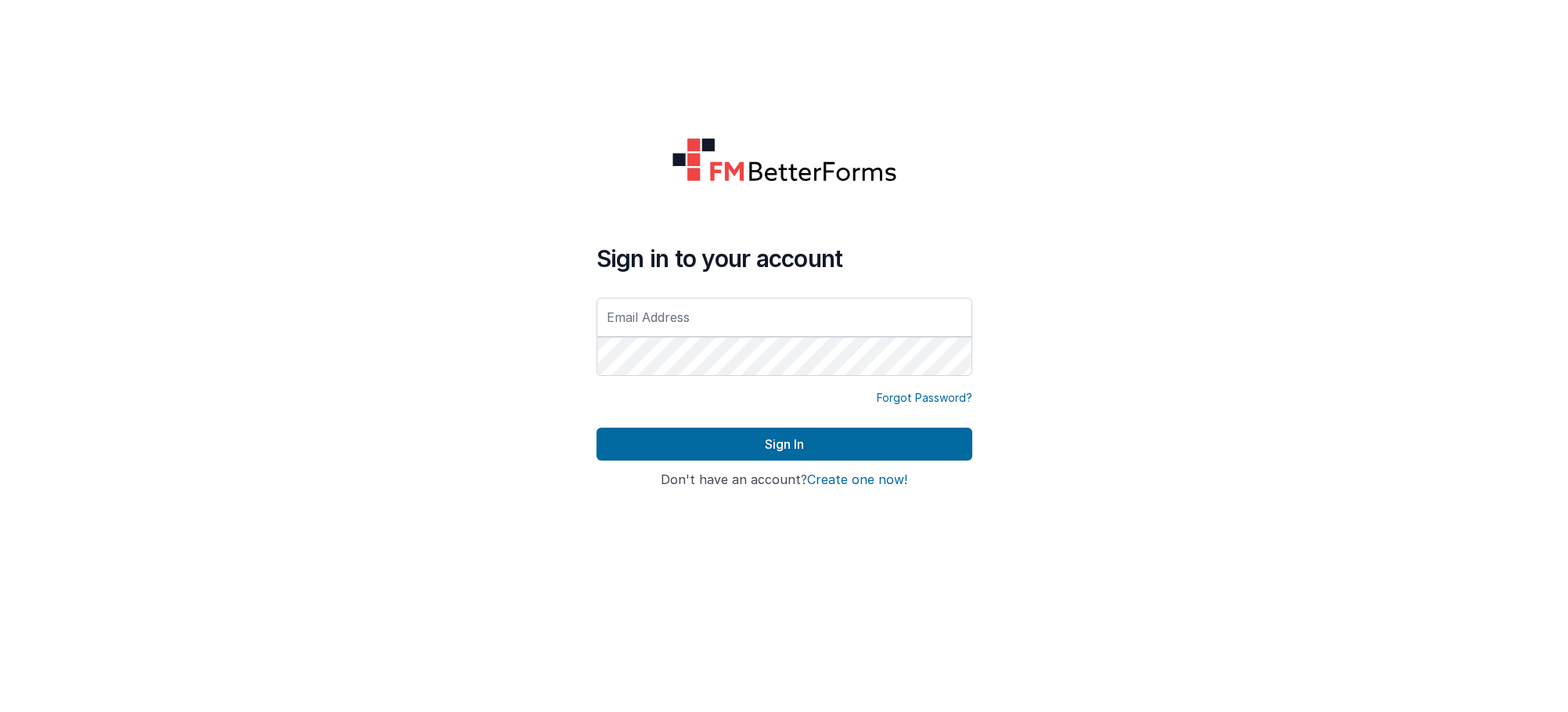 scroll, scrollTop: 0, scrollLeft: 0, axis: both 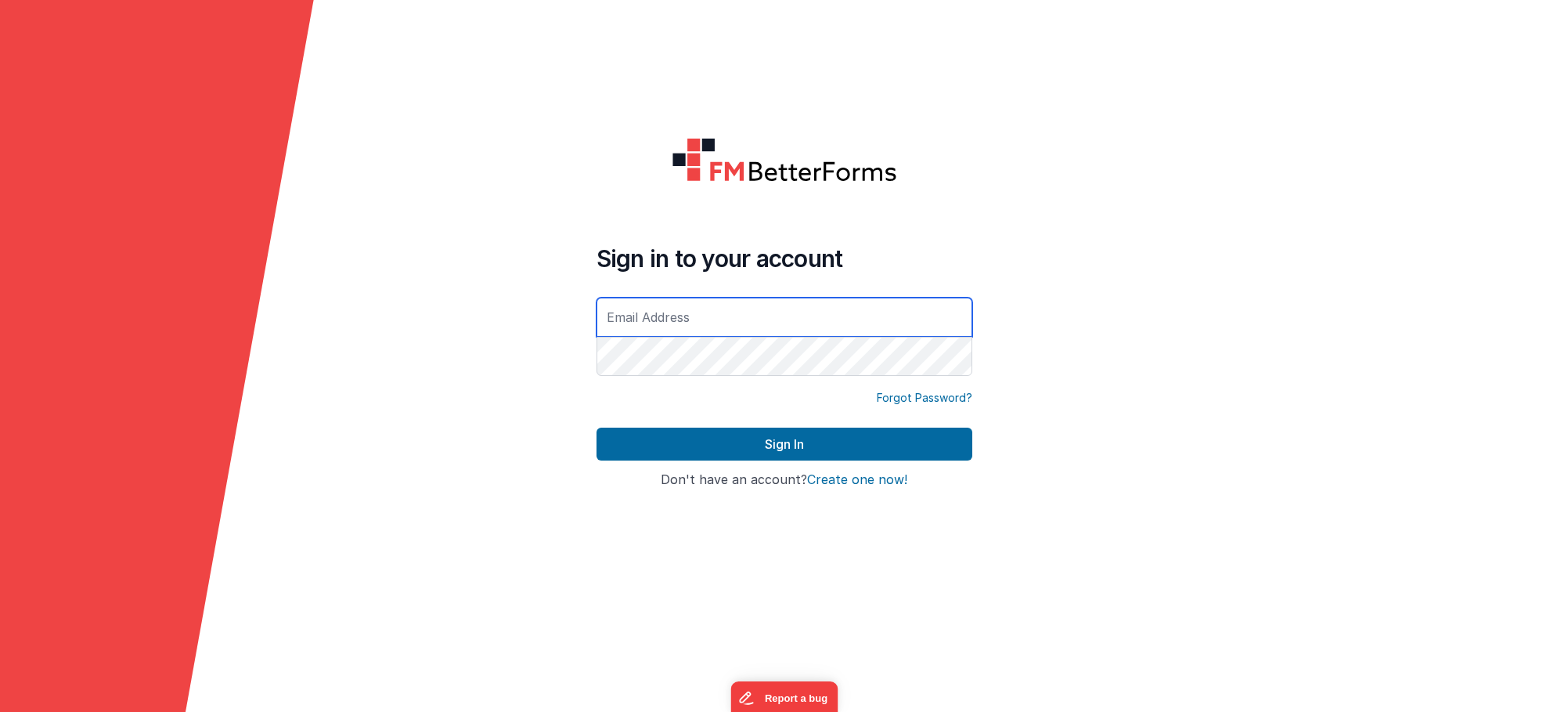 type on "rmertzic@accsedu.org" 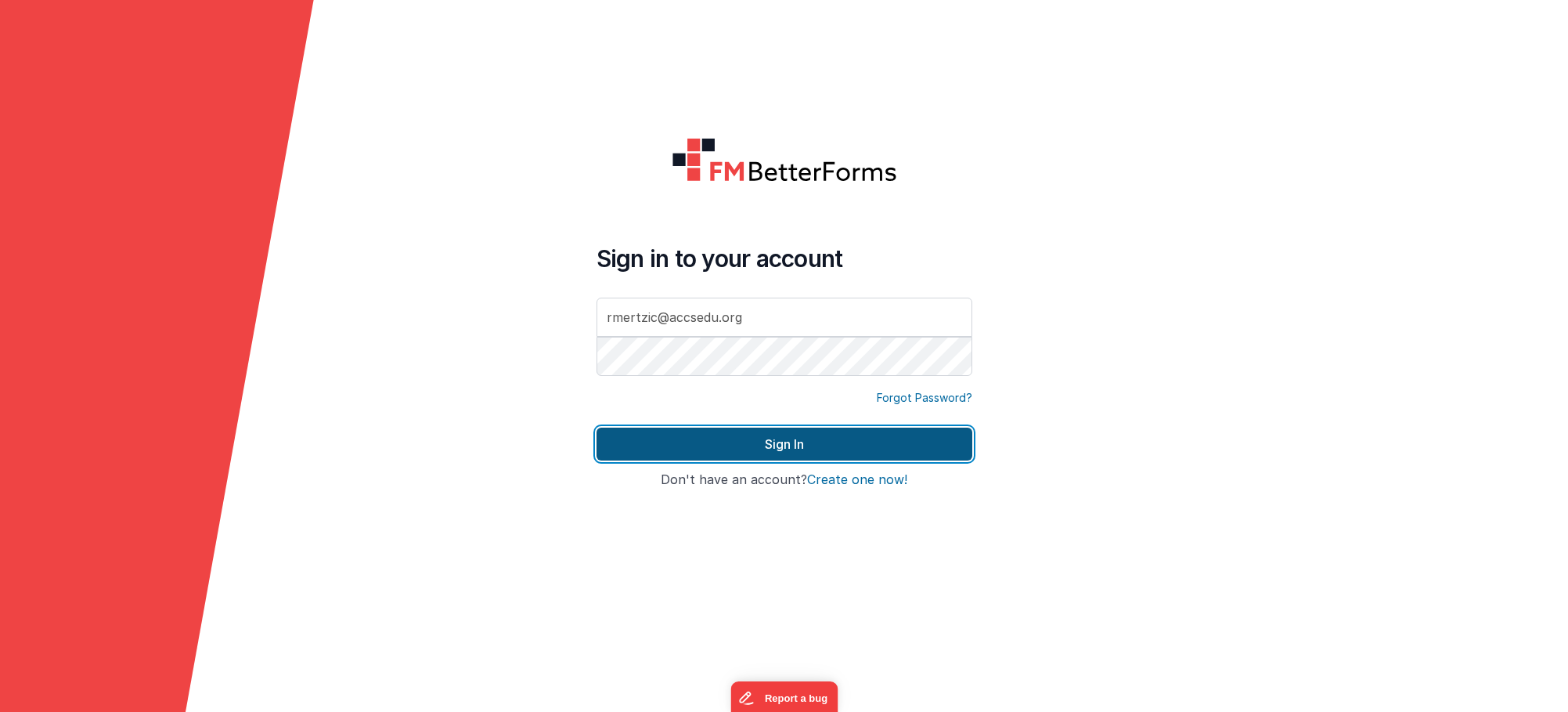 click on "Sign In" at bounding box center [784, 444] 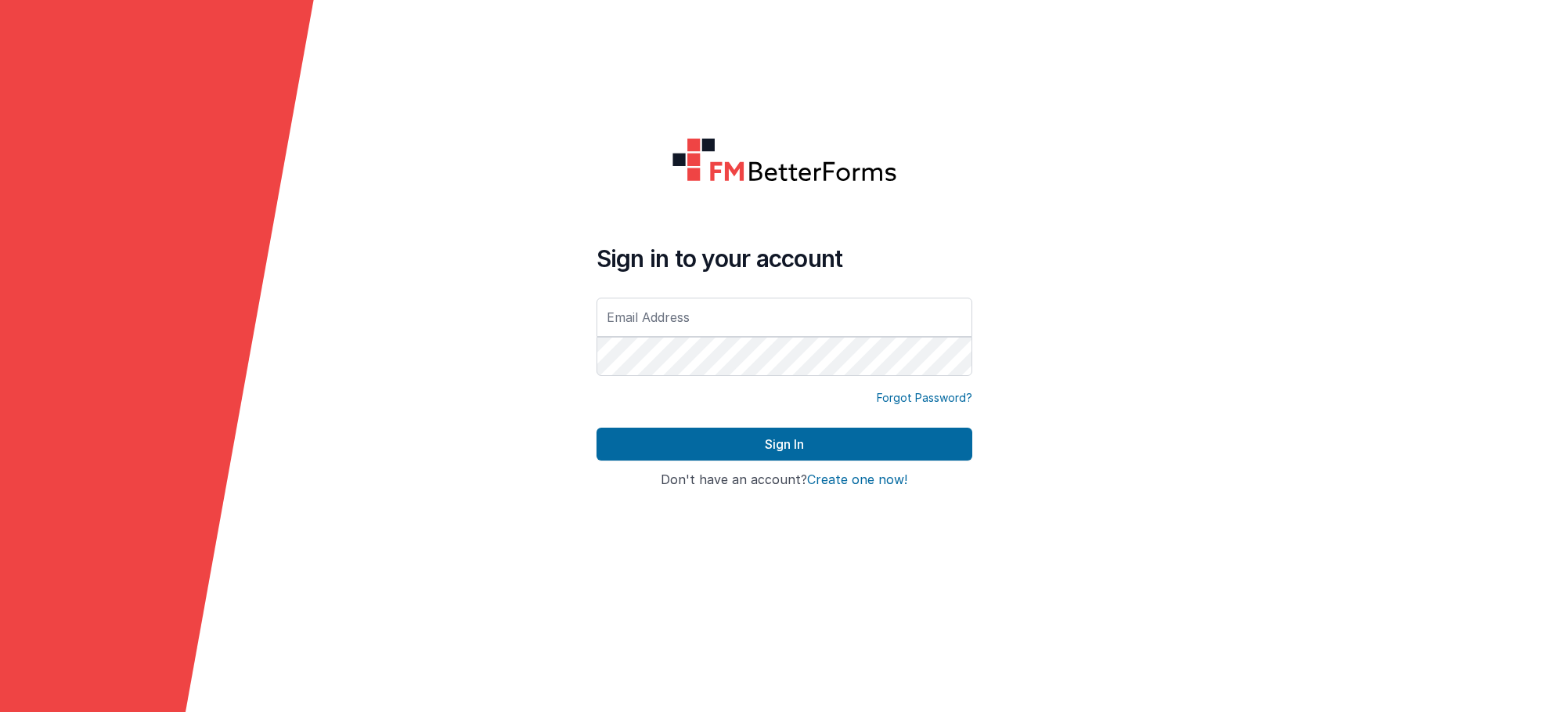 scroll, scrollTop: 0, scrollLeft: 0, axis: both 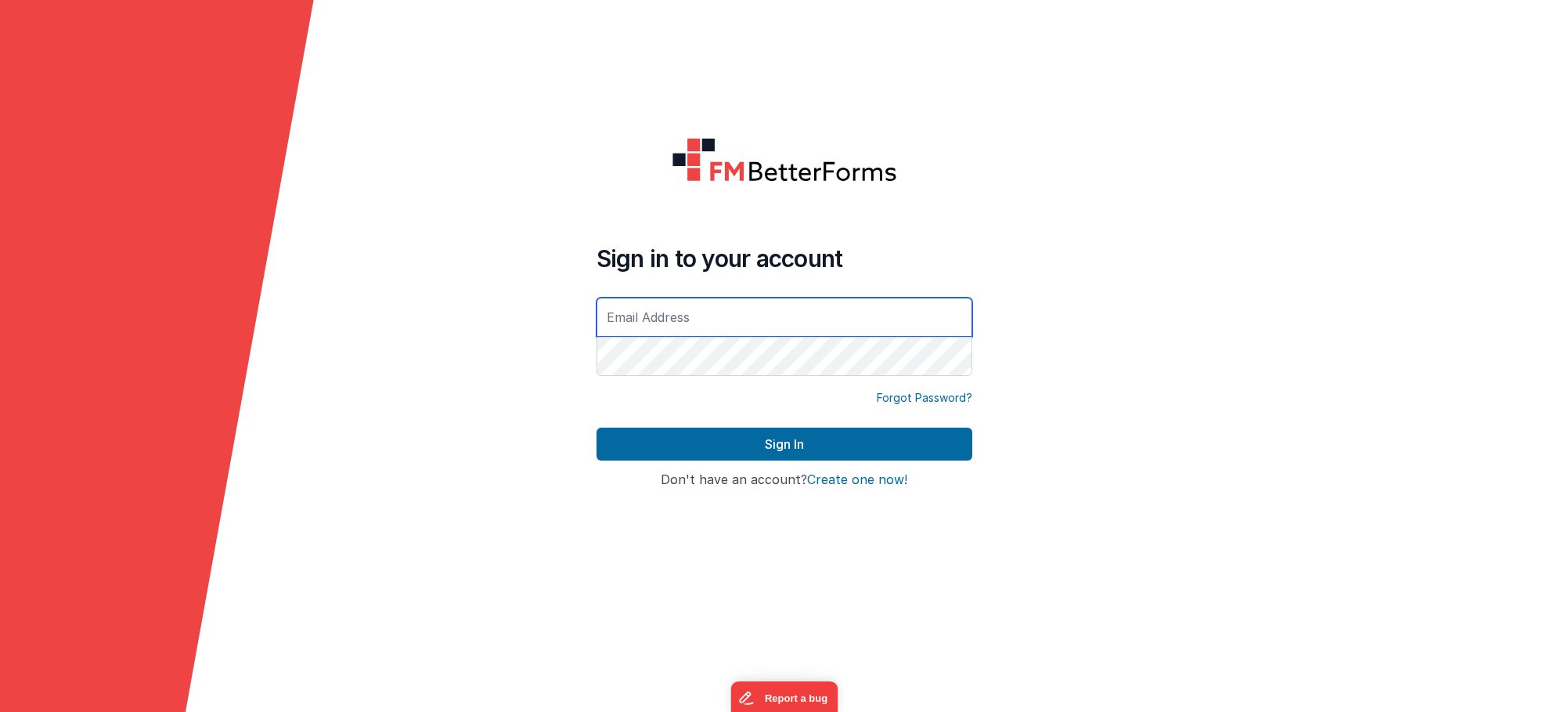 type on "rmertzic@accsedu.org" 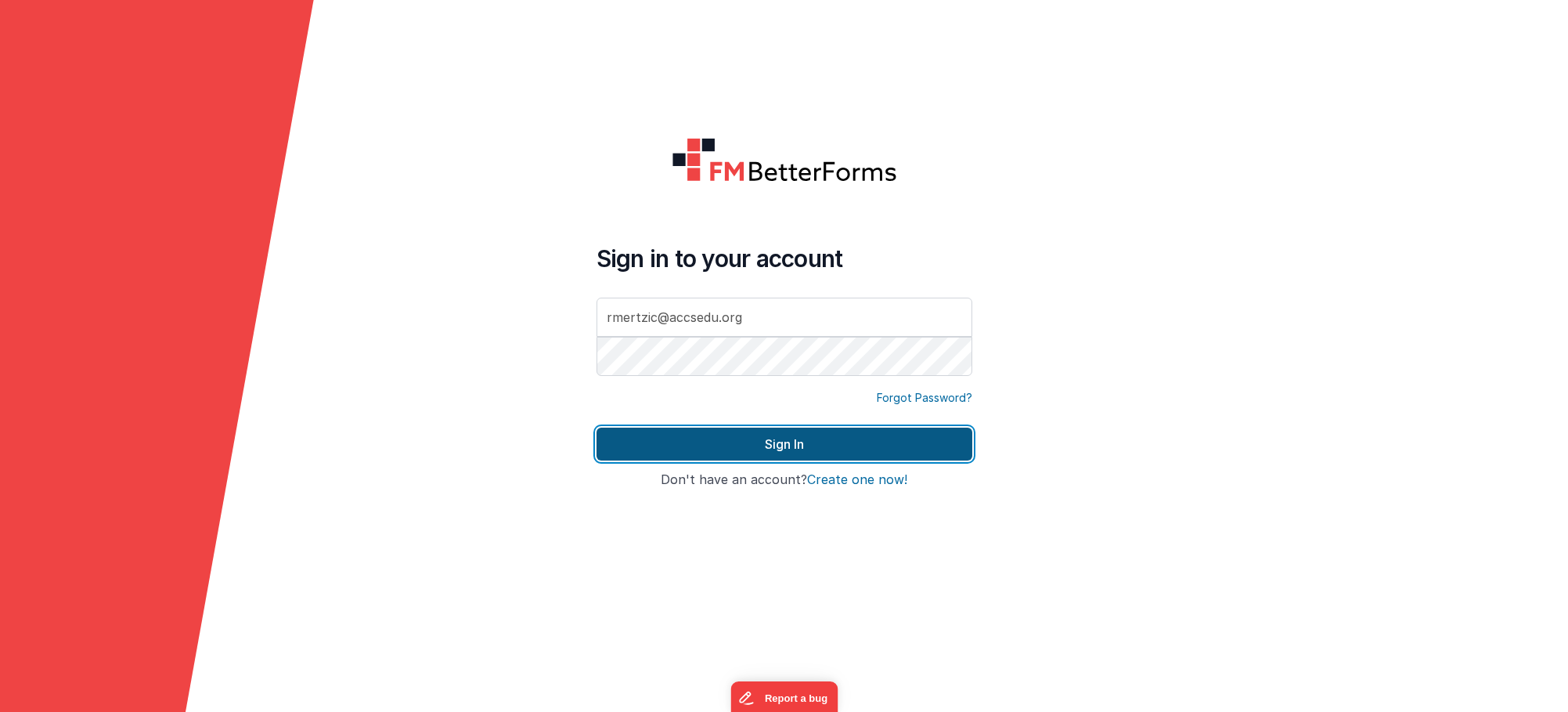 click on "Sign In" at bounding box center (784, 444) 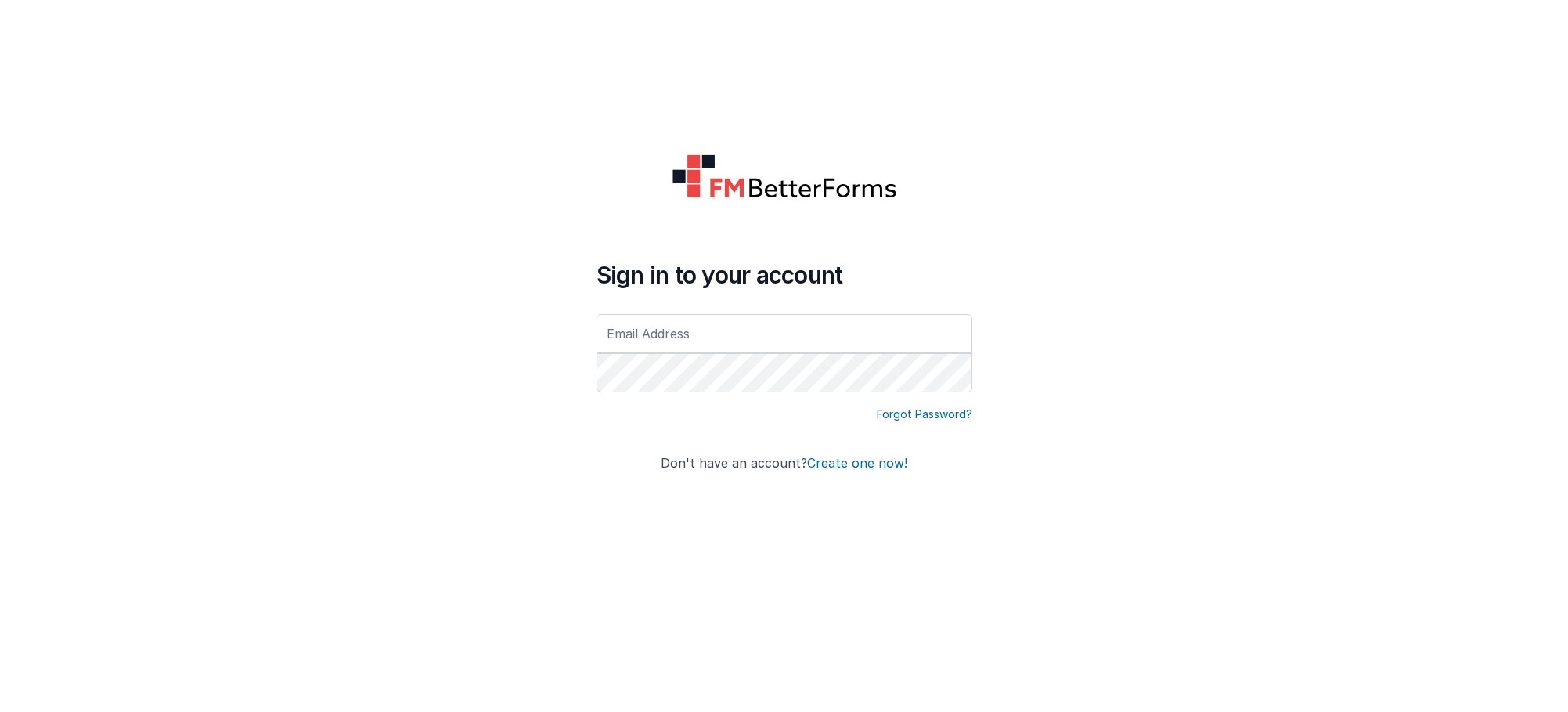 scroll, scrollTop: 0, scrollLeft: 0, axis: both 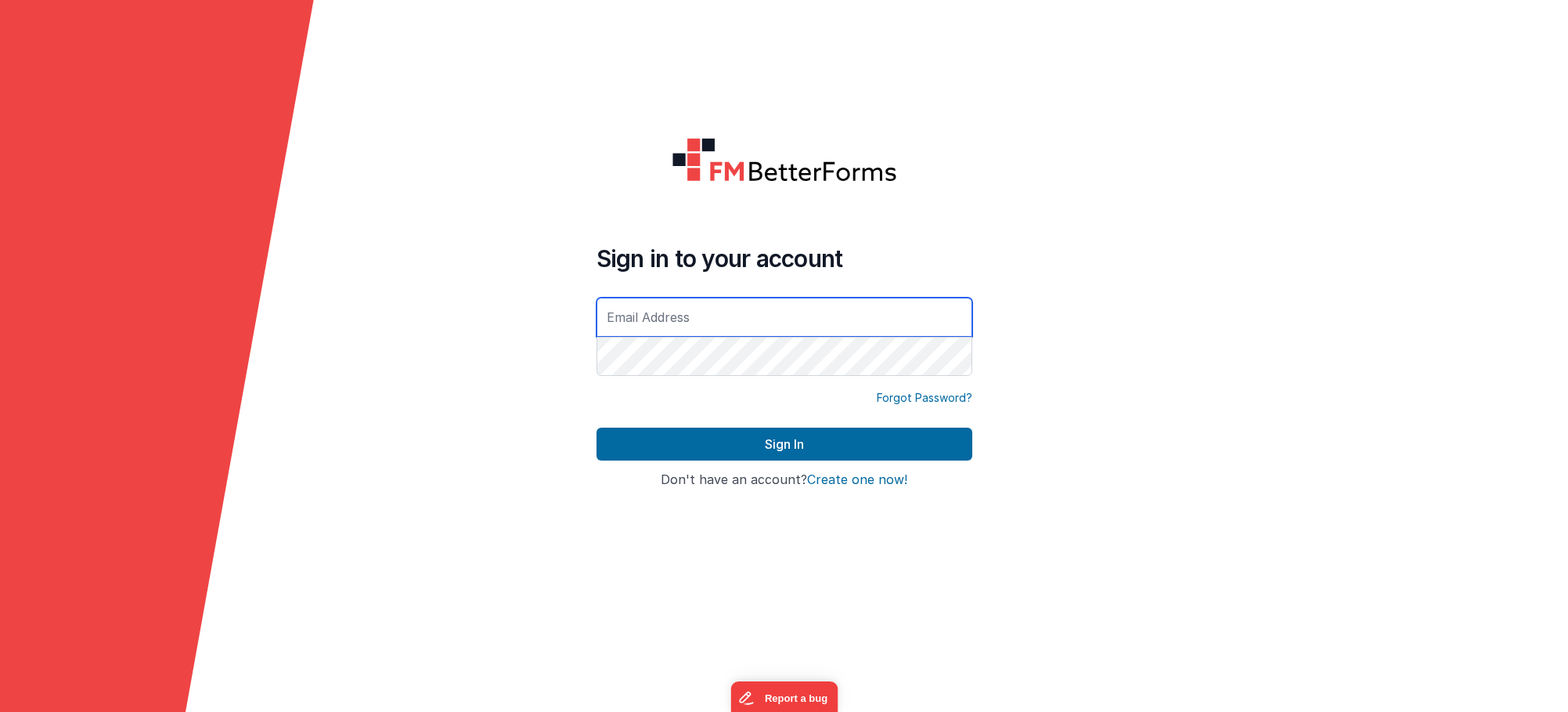 type on "rmertzic@accsedu.org" 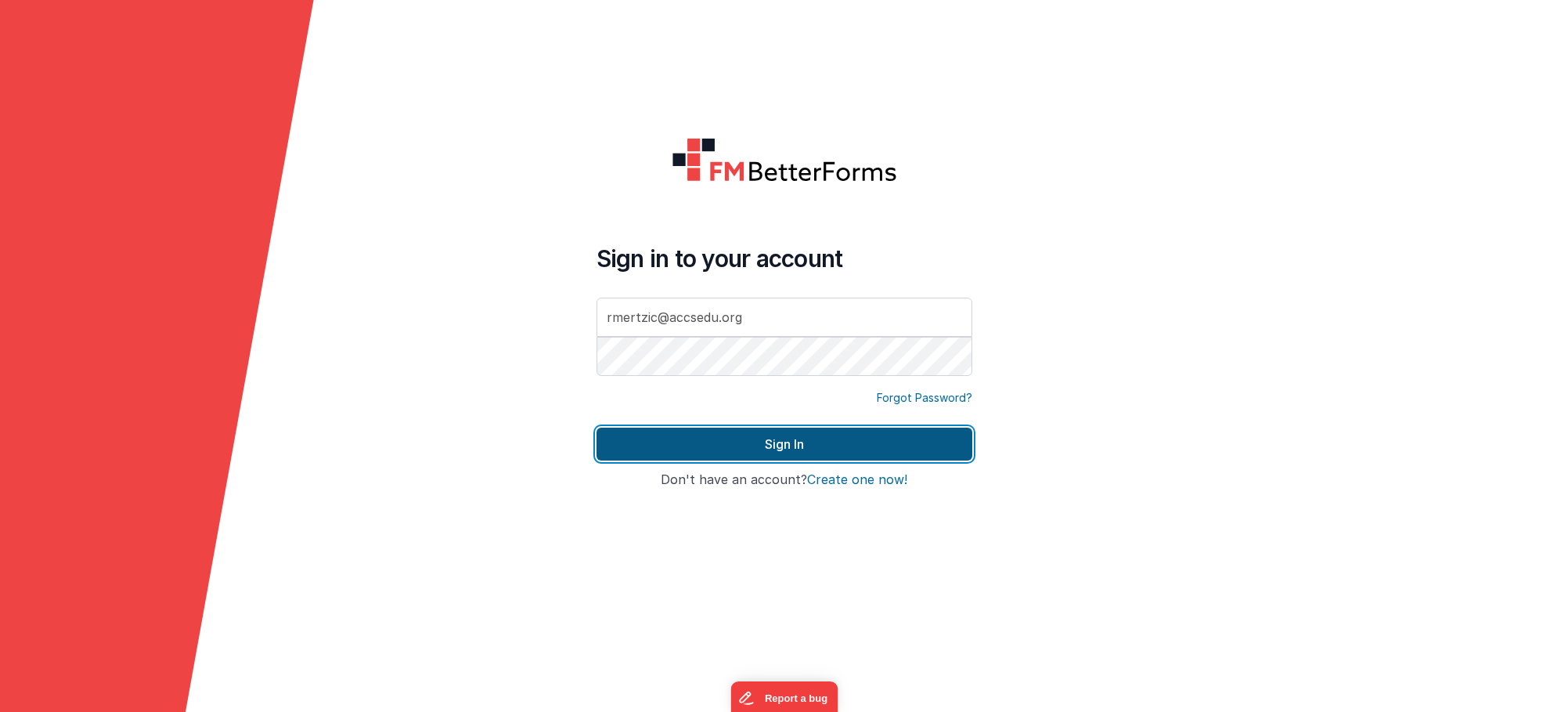click on "Sign In" at bounding box center [784, 444] 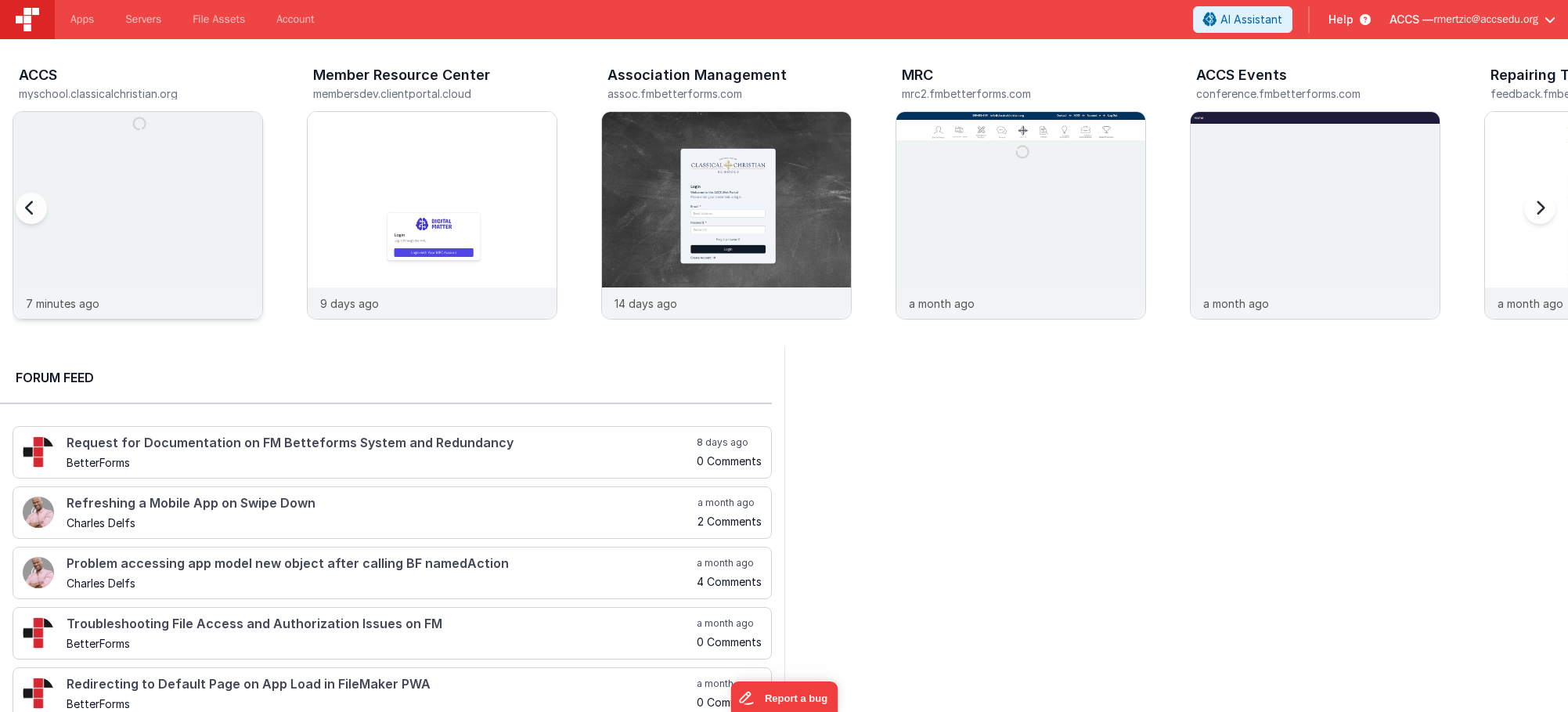 click at bounding box center [138, 237] 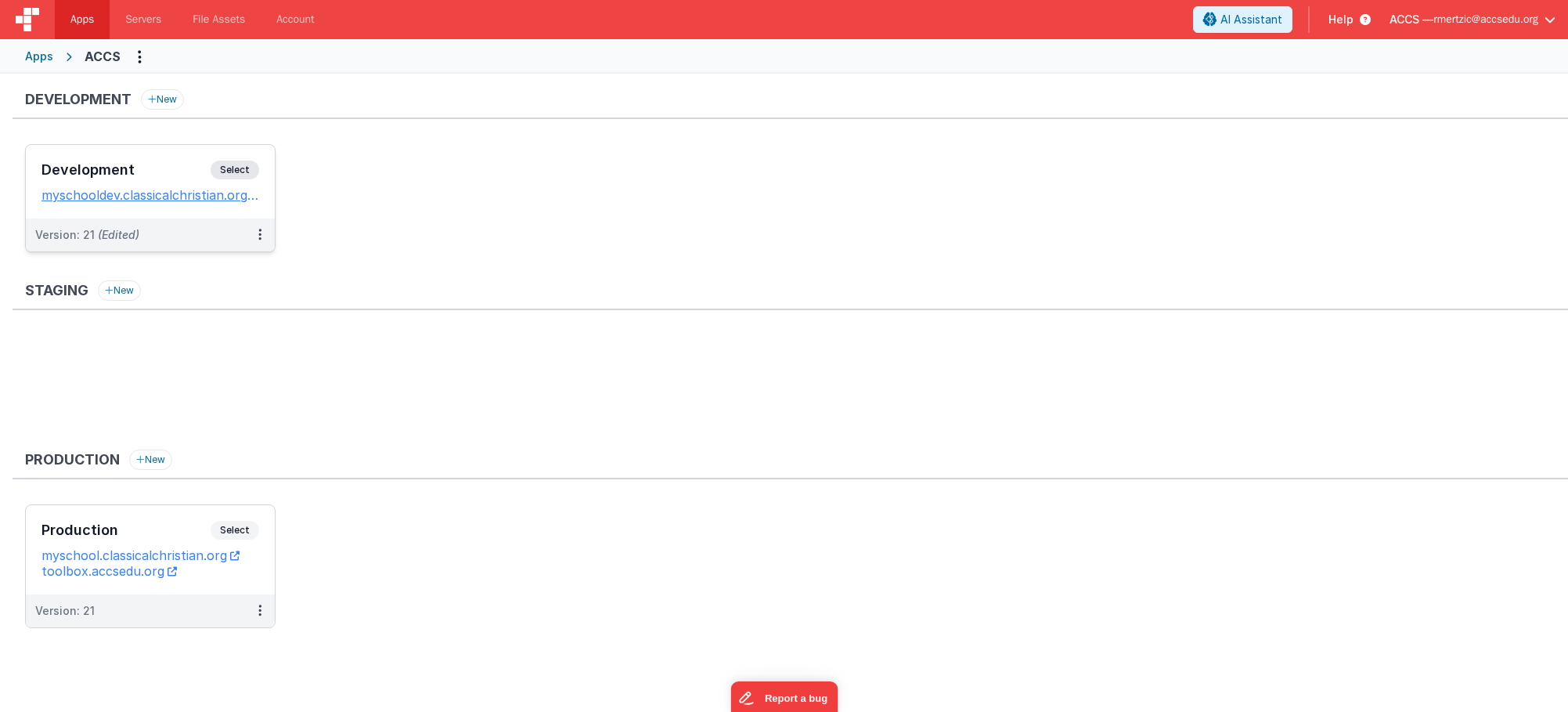 click on "Development" at bounding box center [126, 170] 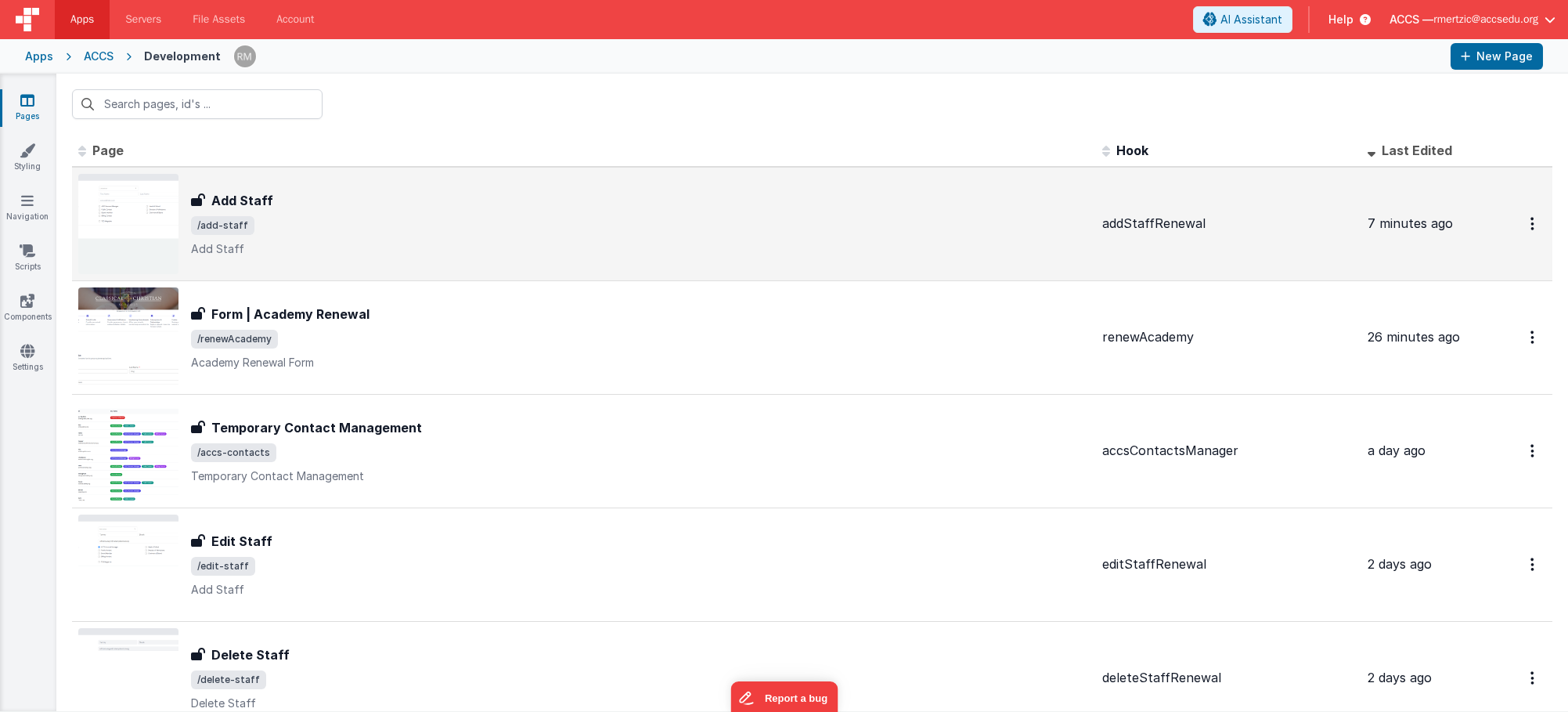 click on "Add Staff
Add Staff
/add-staff   Add Staff" at bounding box center [640, 224] 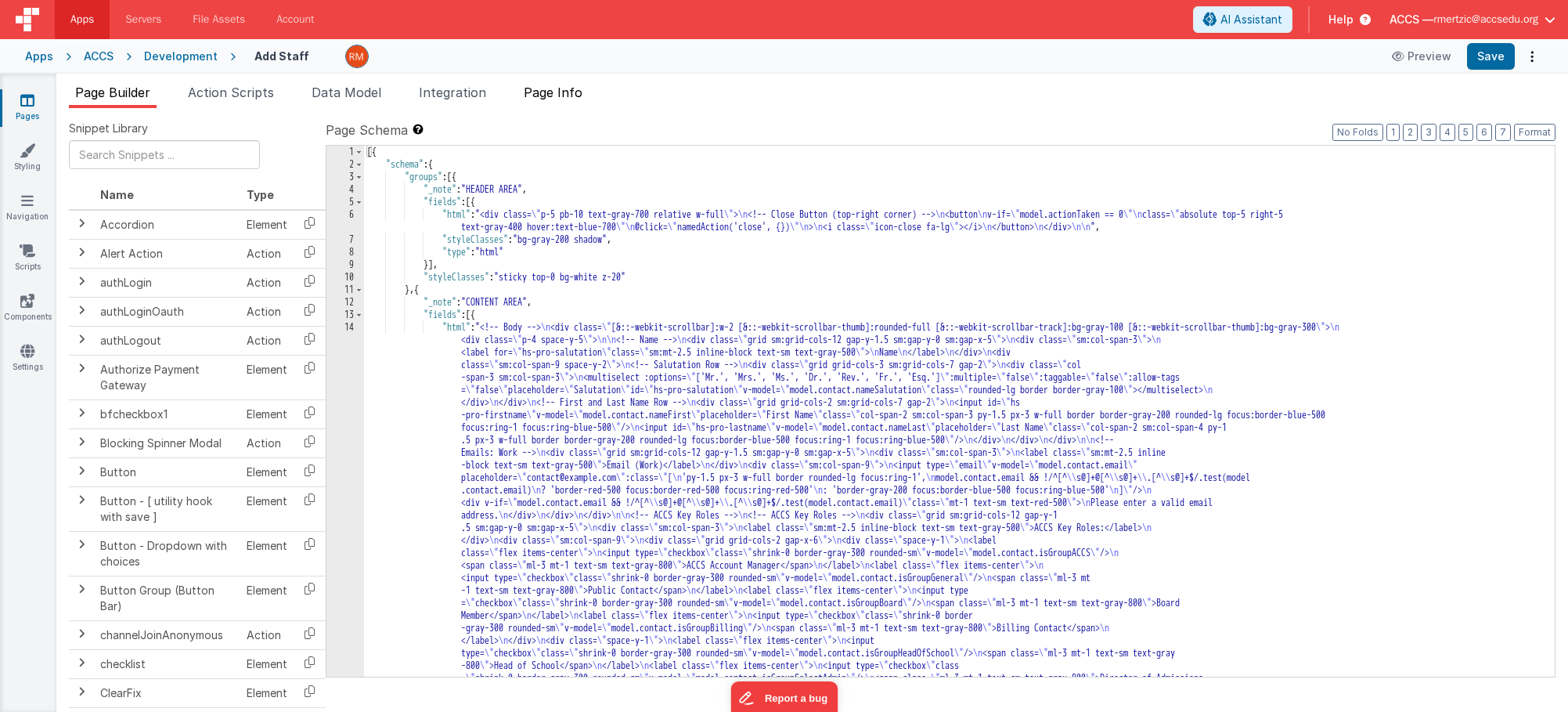 click on "Page Info" at bounding box center [553, 92] 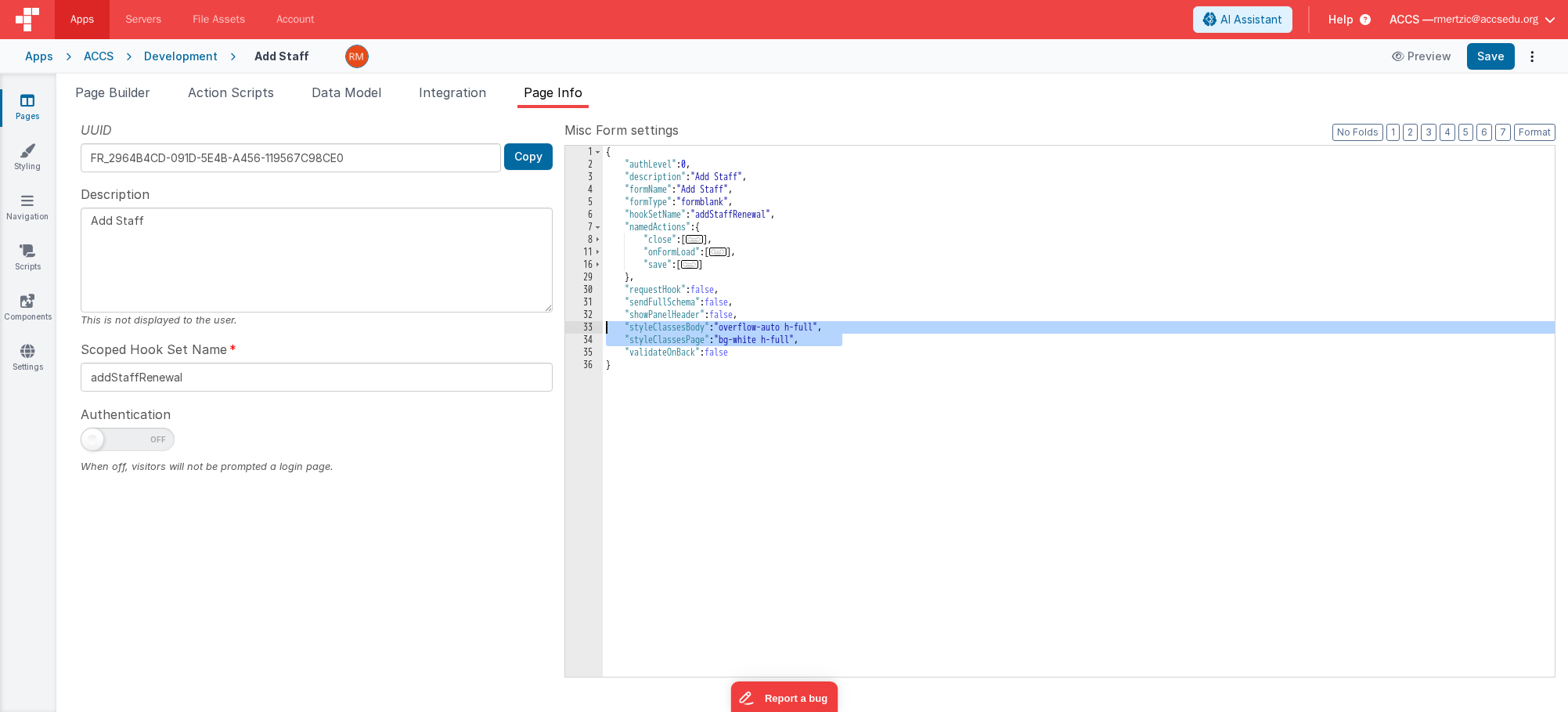 drag, startPoint x: 875, startPoint y: 343, endPoint x: 550, endPoint y: 323, distance: 325.6148 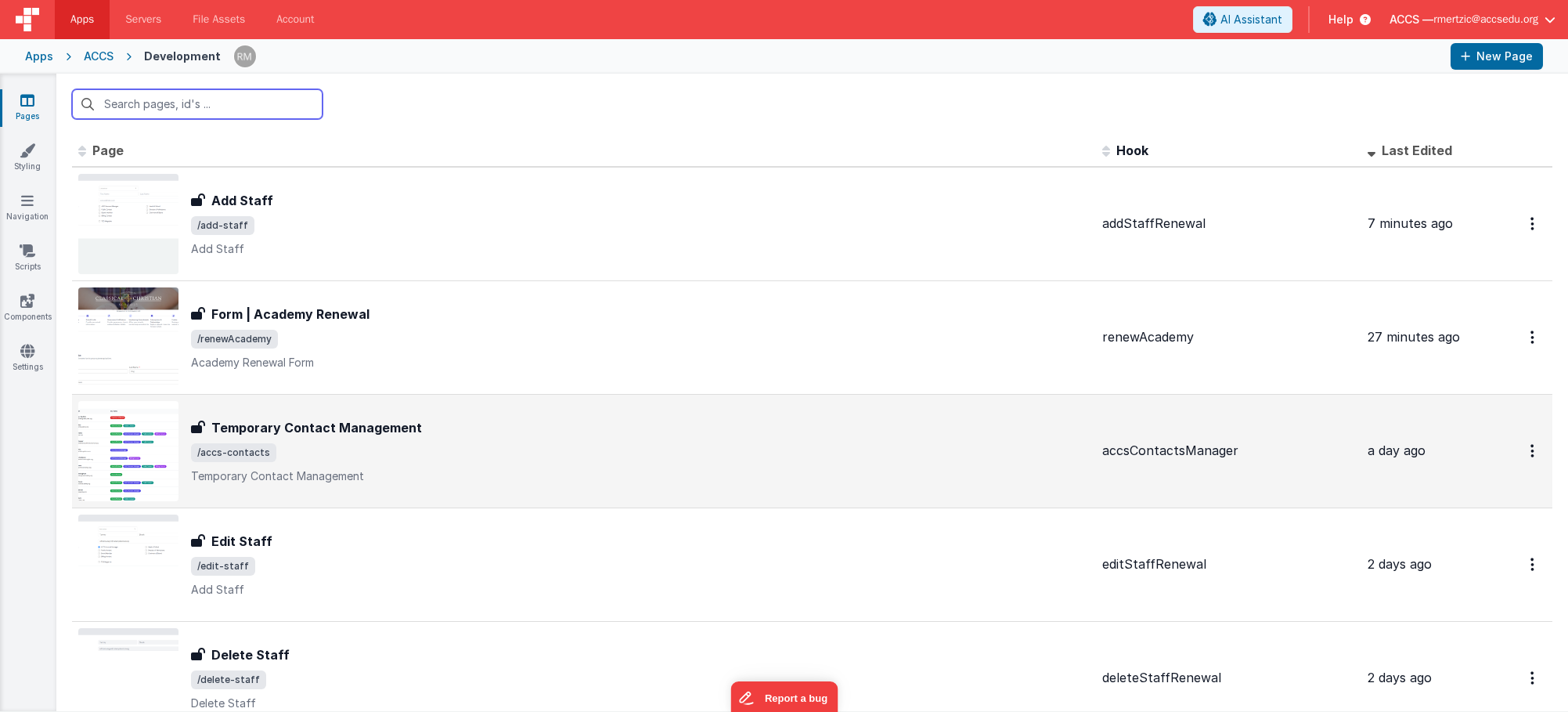 scroll, scrollTop: 30, scrollLeft: 0, axis: vertical 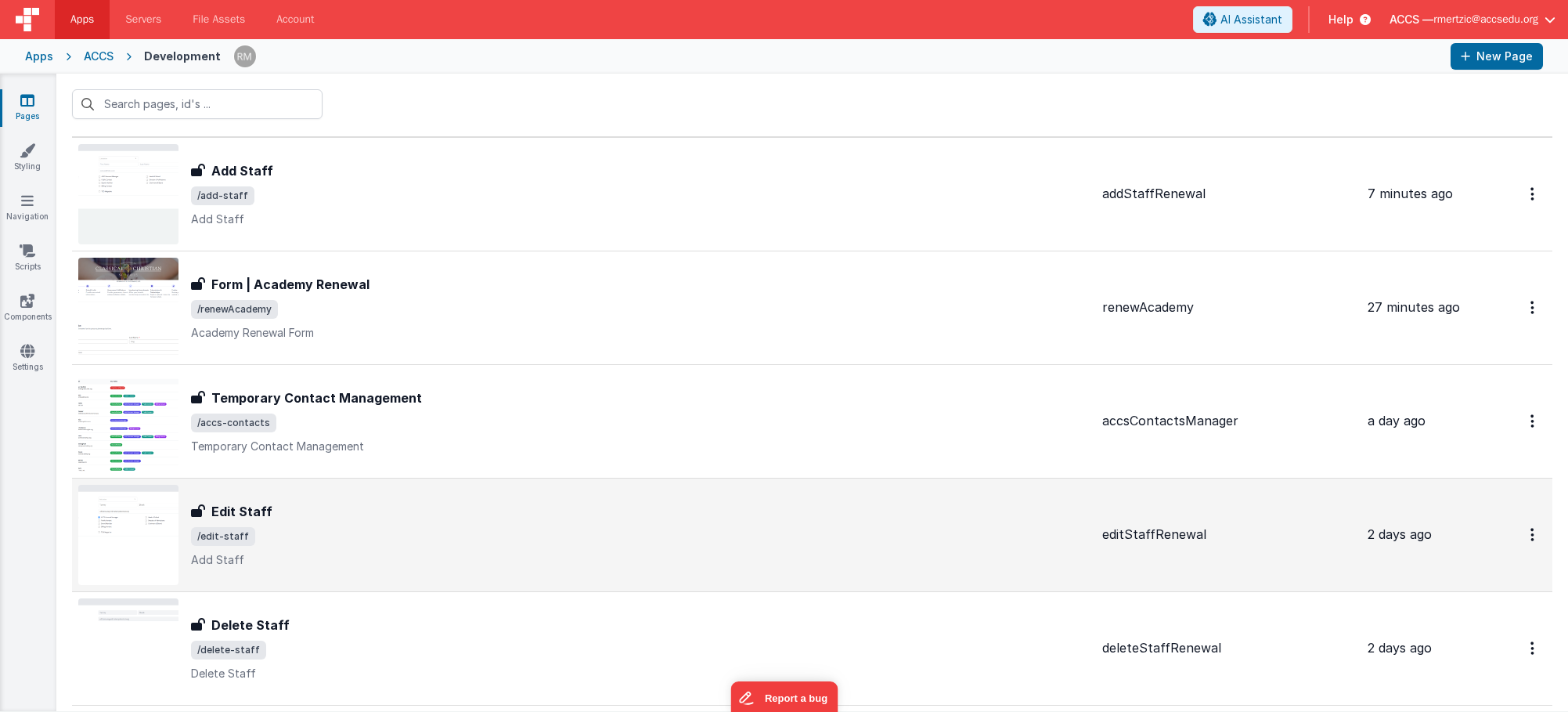 click on "Edit Staff
Edit Staff
/edit-staff   Add Staff" at bounding box center (640, 535) 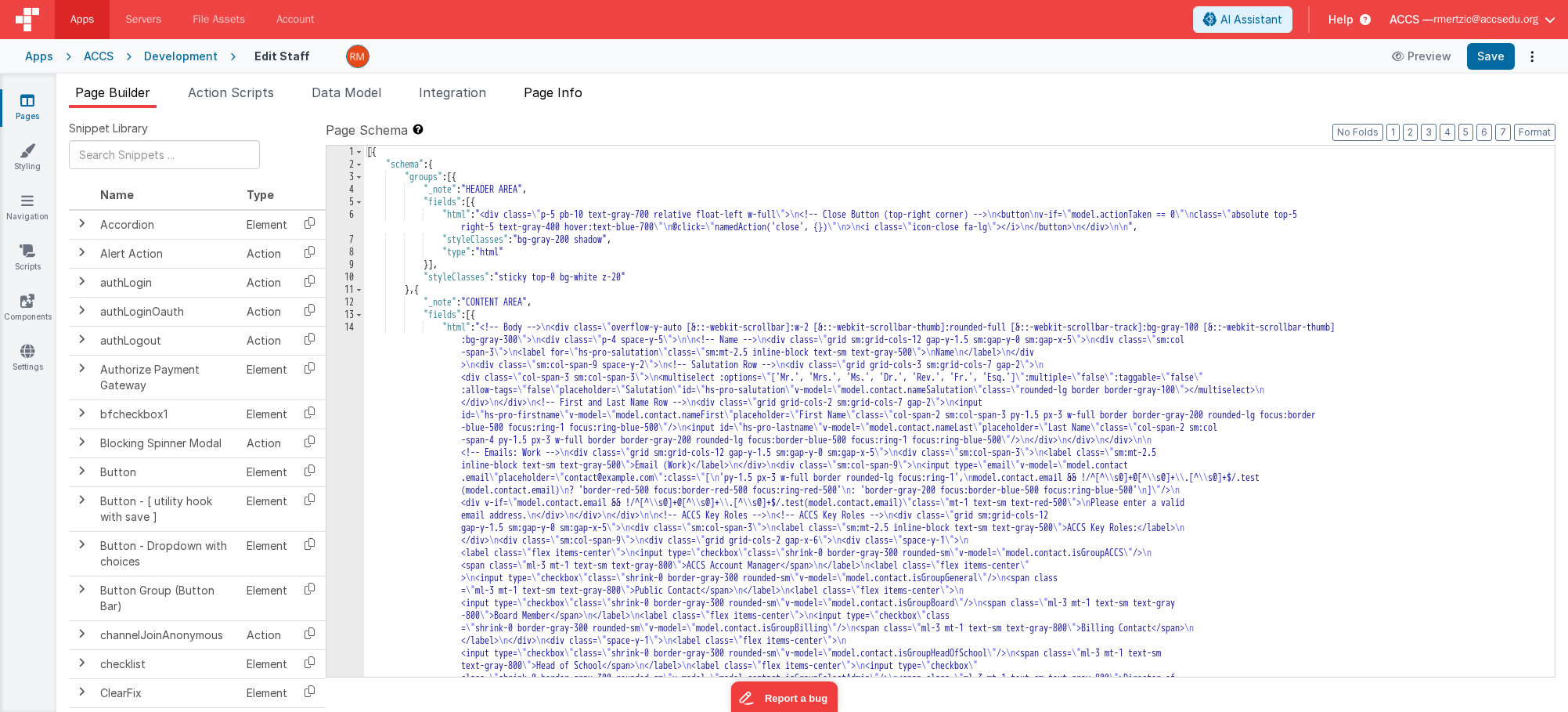 click on "Page Info" at bounding box center [553, 92] 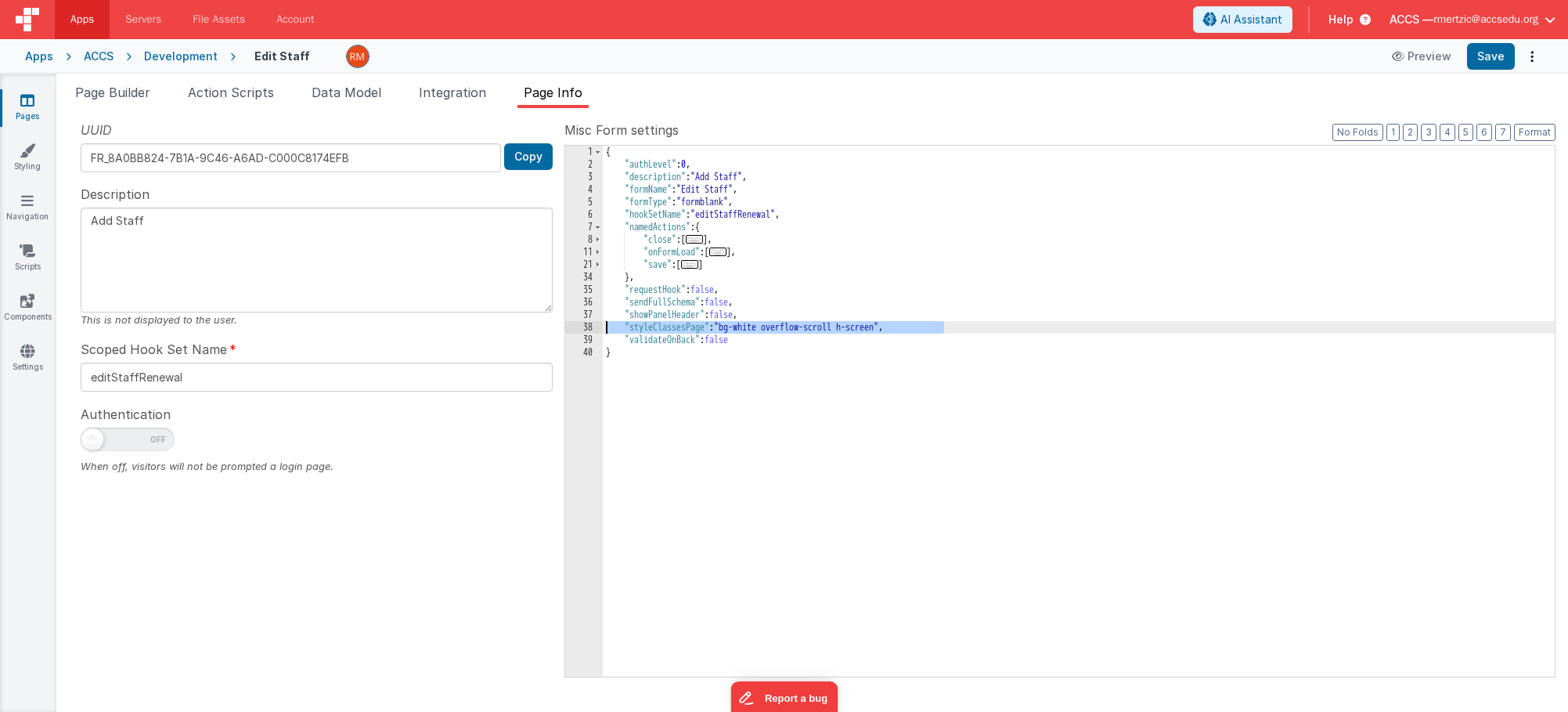 drag, startPoint x: 989, startPoint y: 323, endPoint x: 563, endPoint y: 324, distance: 426.00117 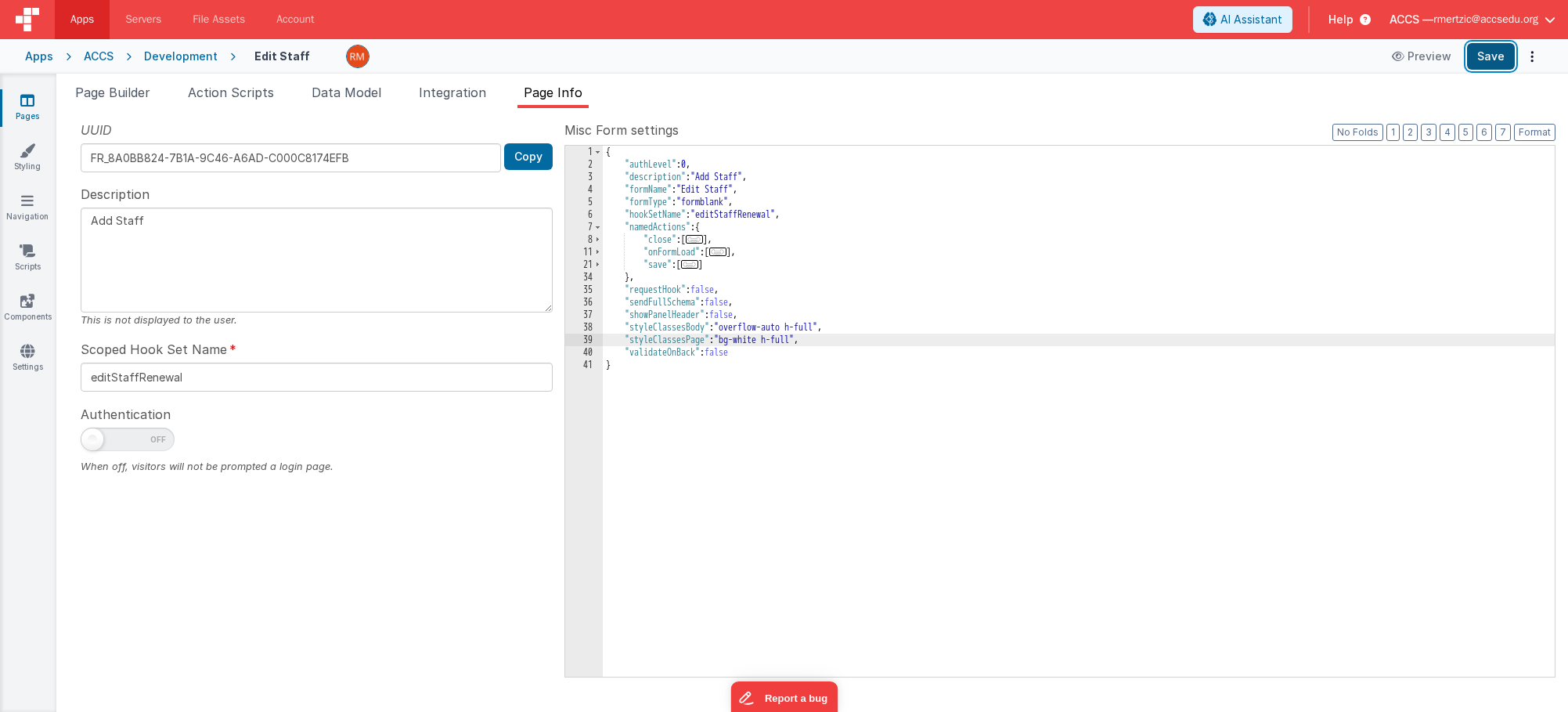 click on "Save" at bounding box center (1491, 56) 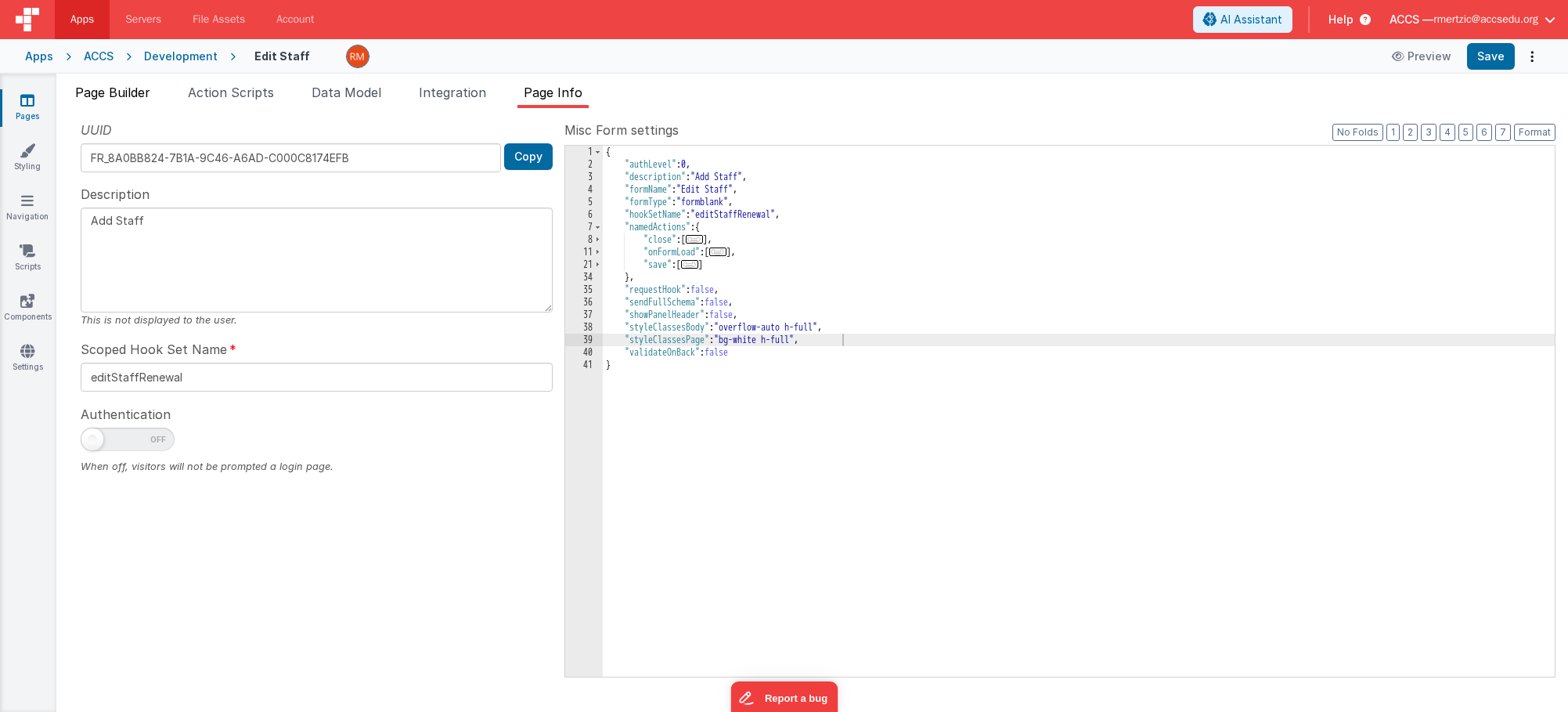 click on "Page Builder" at bounding box center (113, 92) 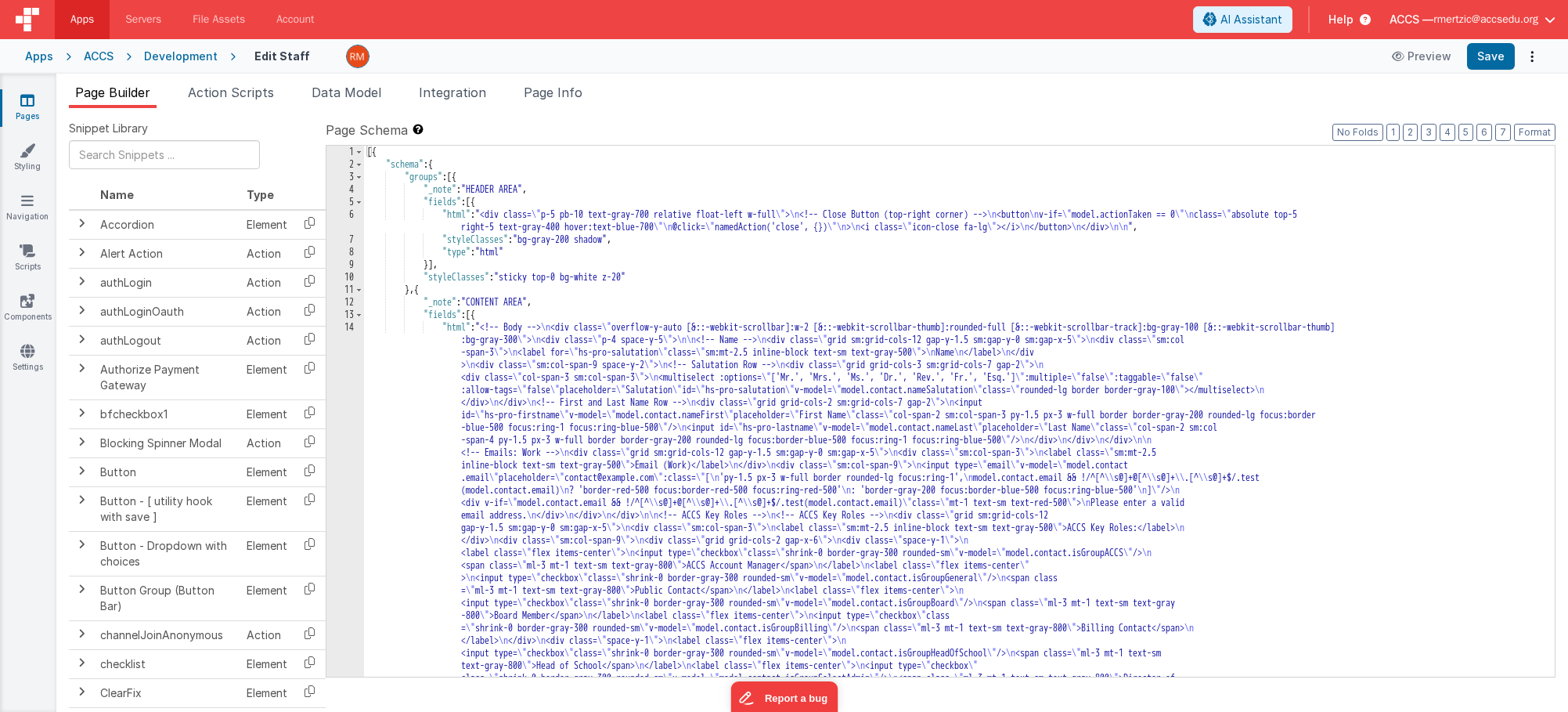 click on "[{      "schema" :  {           "groups" :  [{                "_note" :  "HEADER AREA" ,                "fields" :  [{                     "html" :  "<div class= \" p-5 pb-10 text-gray-700 relative float-left w-full \" > \n   <!-- Close Button (top-right corner) --> \n   <button \n v-if= \" model.actionTaken == 0 \"\n     class= \" absolute top-5                       right-5 text-gray-400 hover:text-blue-700 \"\n     @click= \" namedAction('close', {}) \"\n   > \n     <i class= \" icon-close fa-lg \" ></i> \n   </button> \n </div> \n\n " ,                     "styleClasses" :  "bg-gray-200 shadow" ,                     "type" :  "html"                }] ,                "styleClasses" :  "sticky top-0 bg-white z-20"           } ,  {                "_note" :  "CONTENT AREA" ,                "fields" :  [{                     "html" :  "<!-- Body --> \n <div class= \"                      :bg-gray-300 \" > \n     <div class= \" p-4 space-y-5 \" > \n\n \n \" \" > \n \" \"" at bounding box center [953, 681] 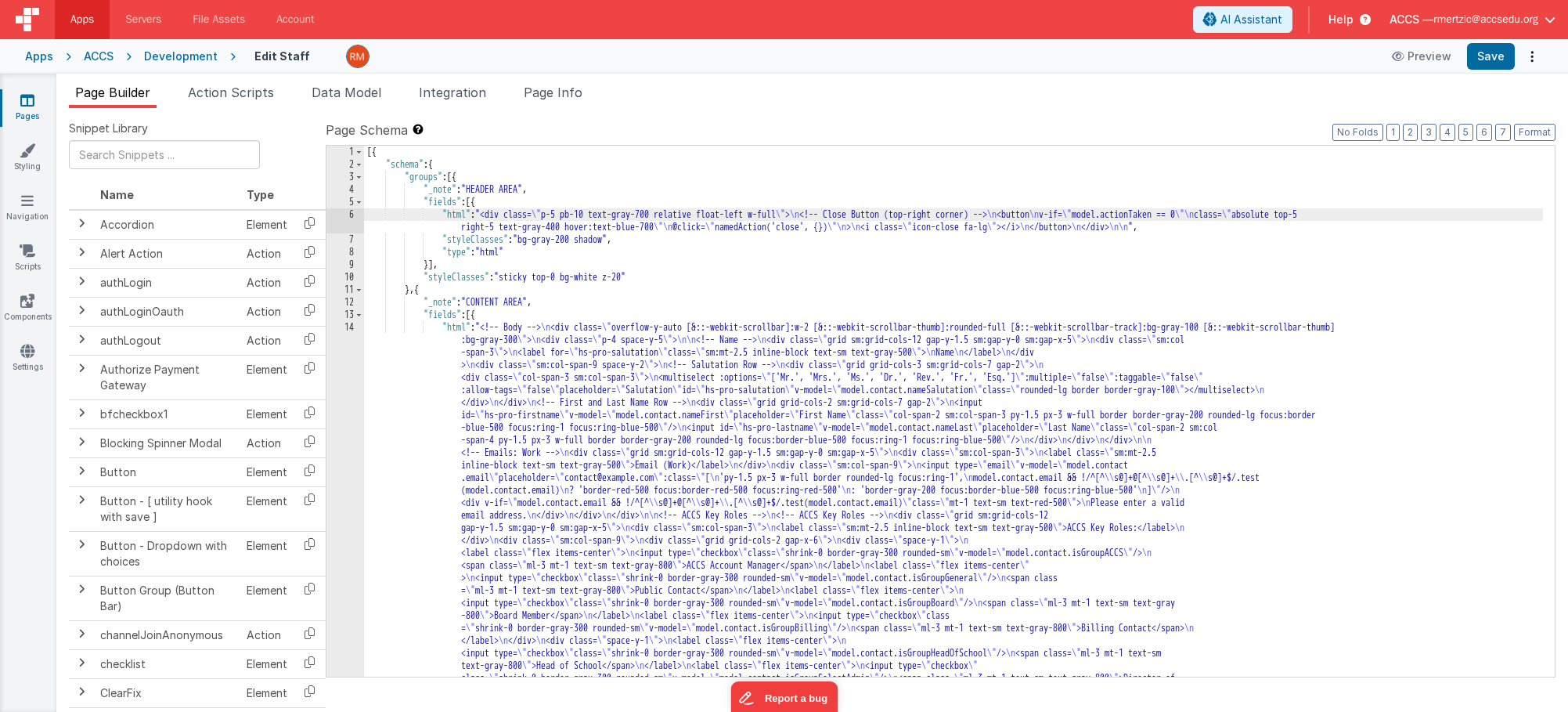 click on "6" at bounding box center (345, 221) 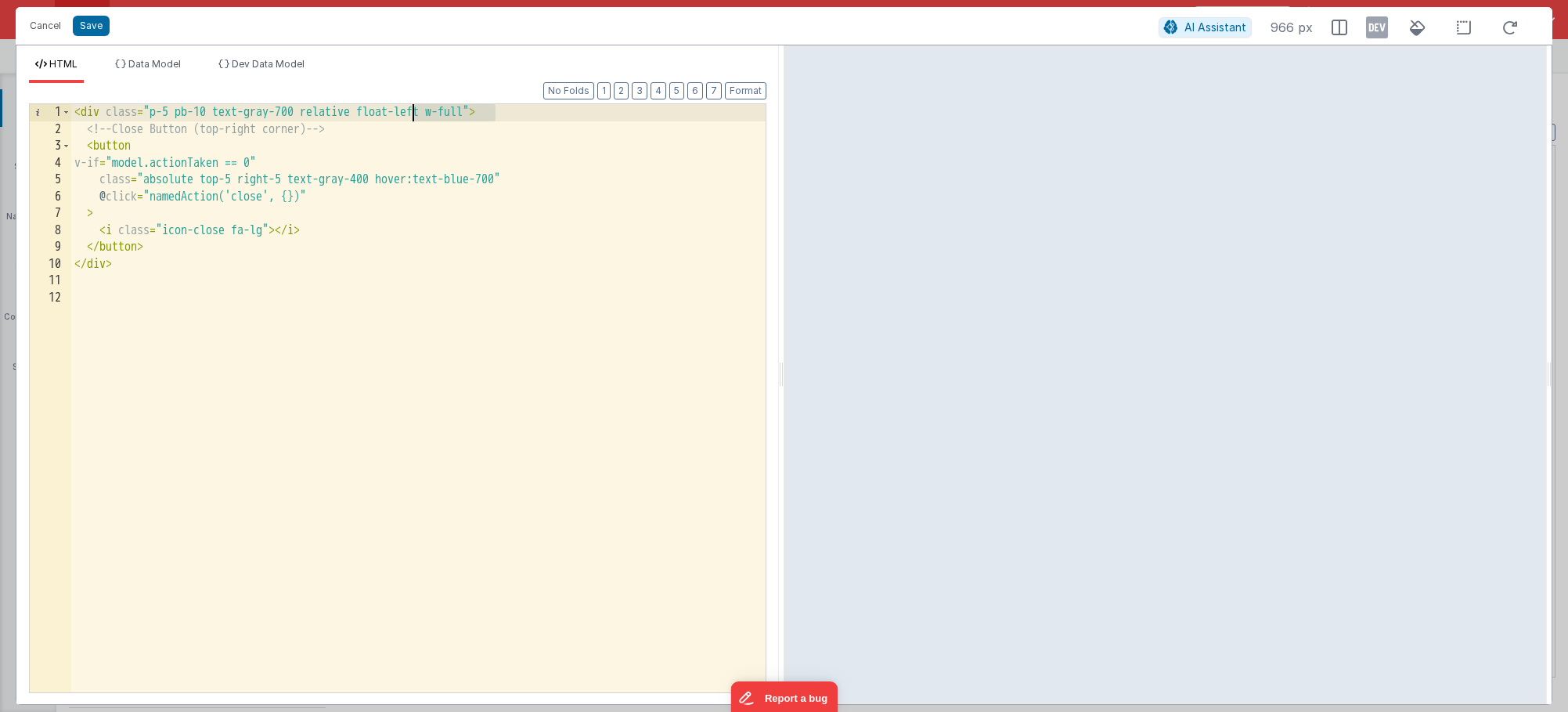 drag, startPoint x: 493, startPoint y: 114, endPoint x: 409, endPoint y: 112, distance: 84.023806 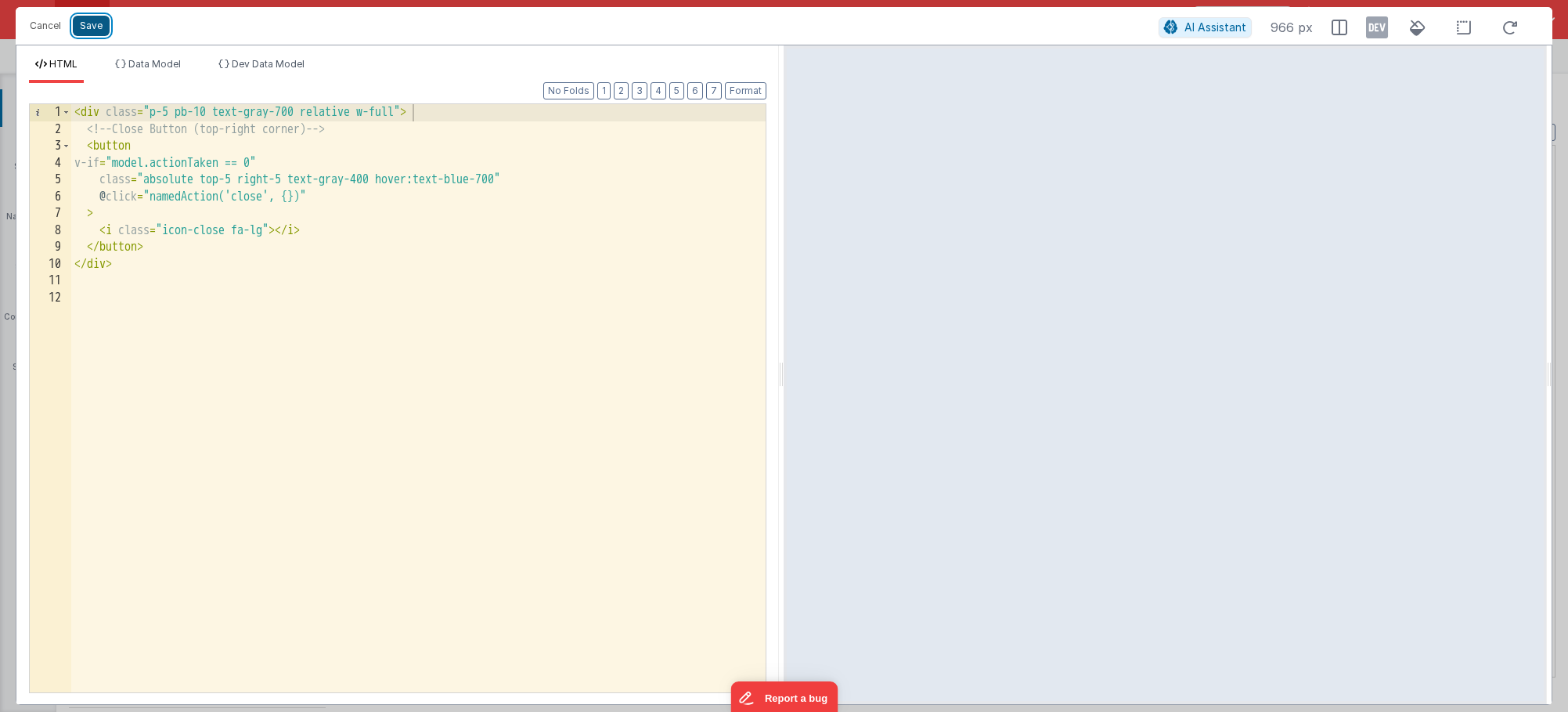 click on "Save" at bounding box center (91, 26) 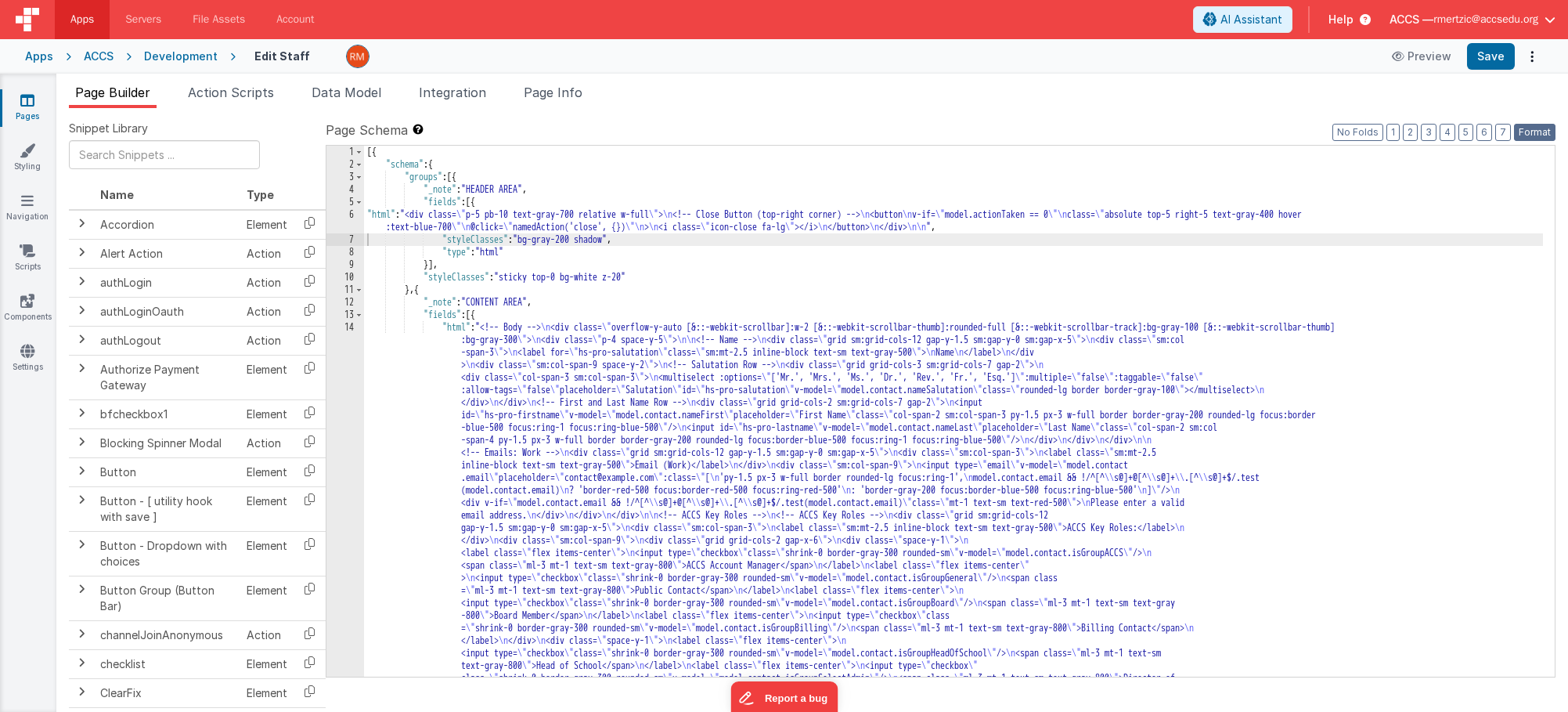 drag, startPoint x: 1531, startPoint y: 128, endPoint x: 1528, endPoint y: 110, distance: 18.248288 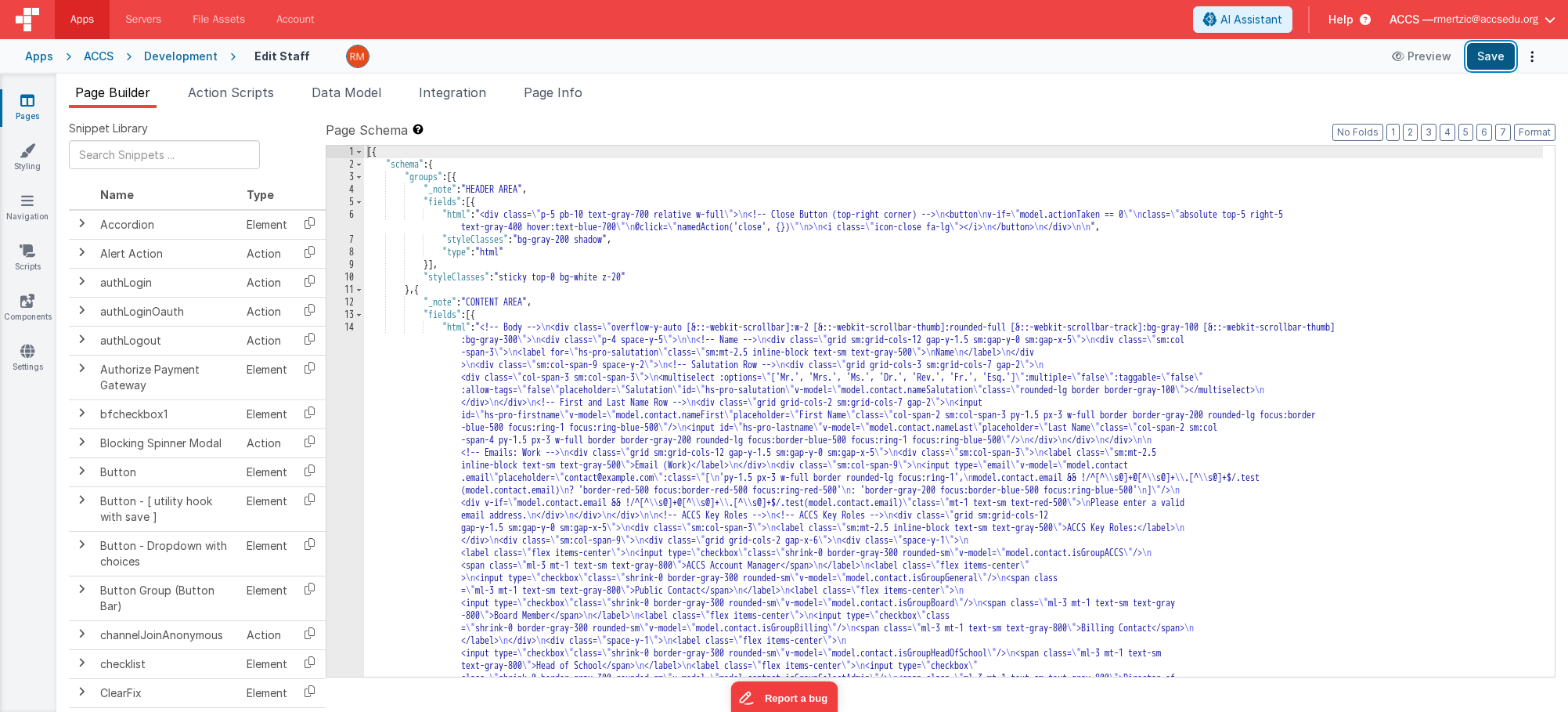 click on "Save" at bounding box center (1491, 56) 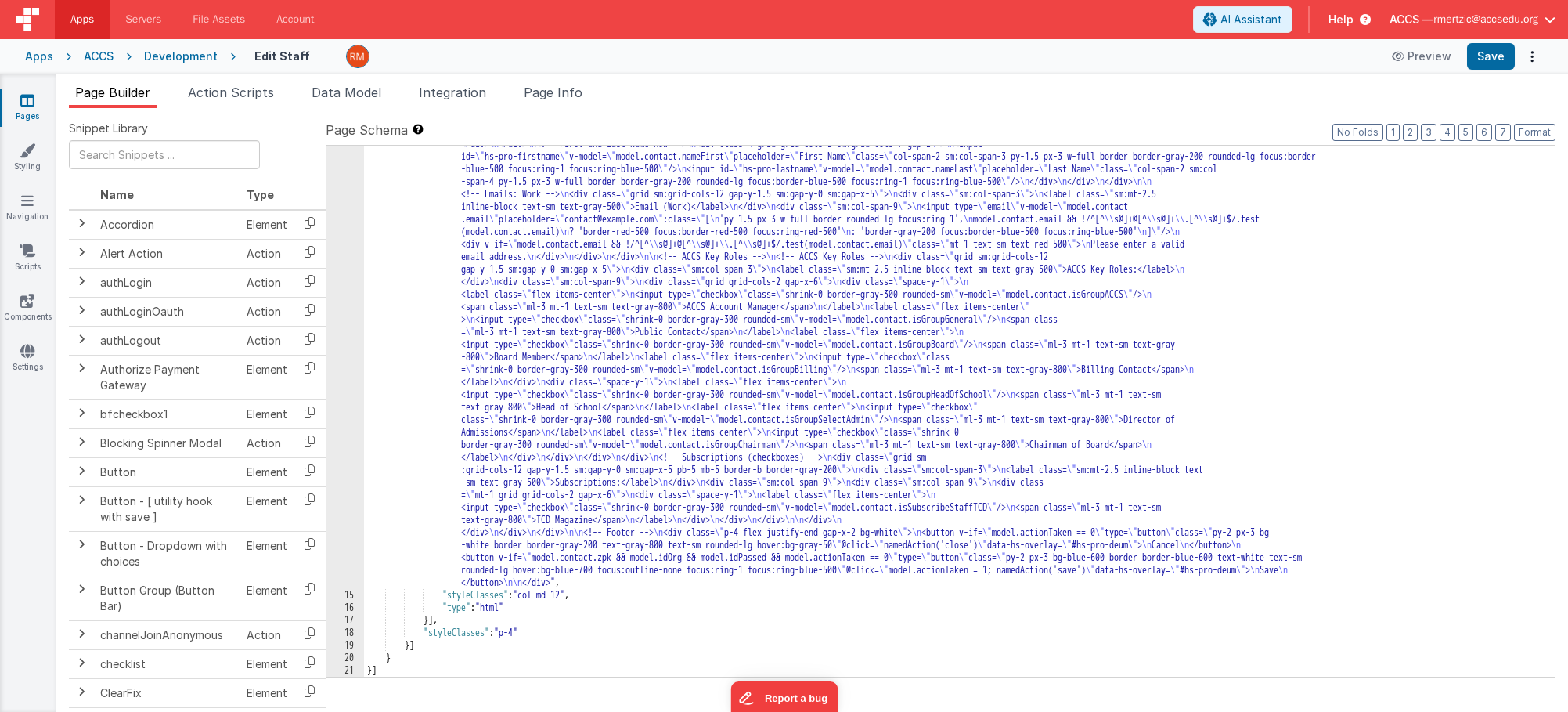 scroll, scrollTop: 258, scrollLeft: 0, axis: vertical 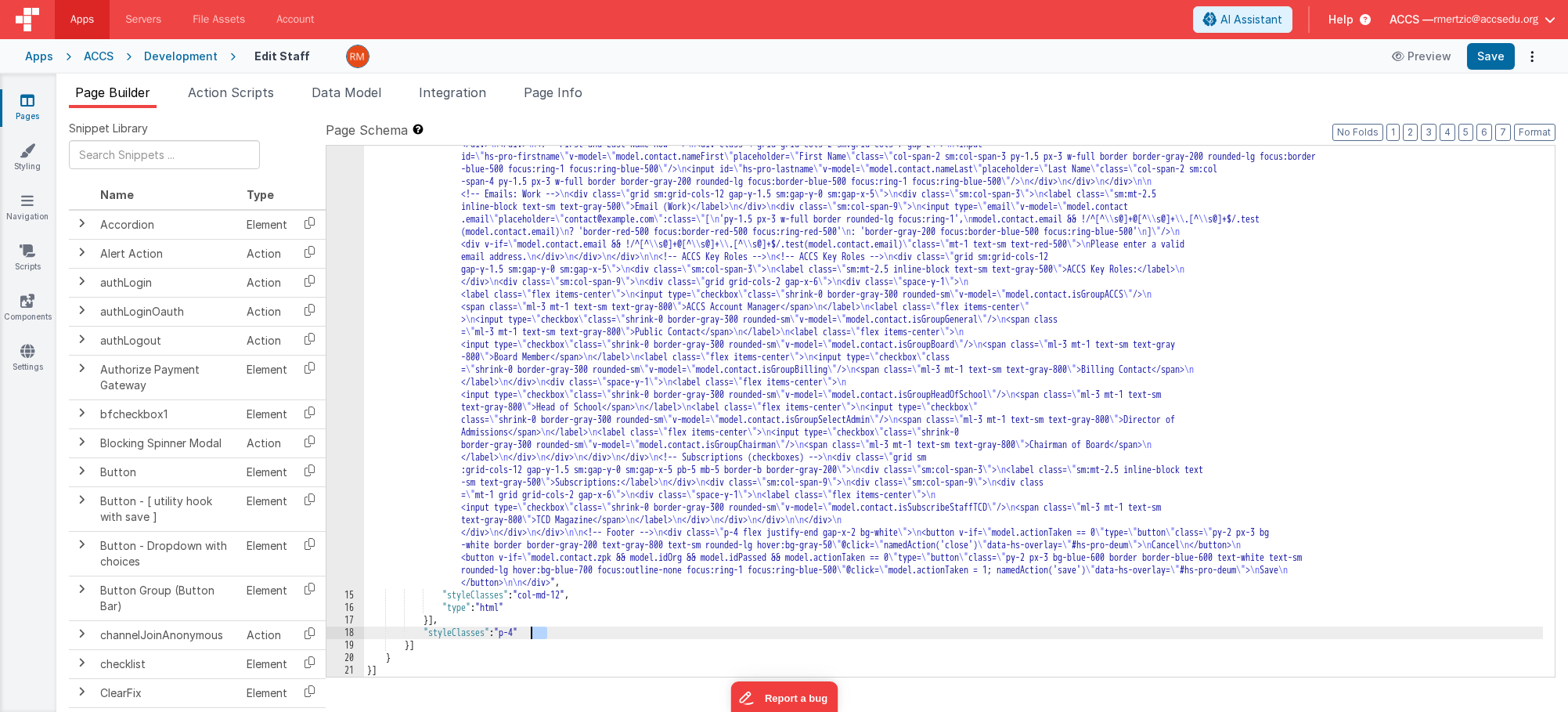 drag, startPoint x: 547, startPoint y: 631, endPoint x: 532, endPoint y: 630, distance: 15.033296 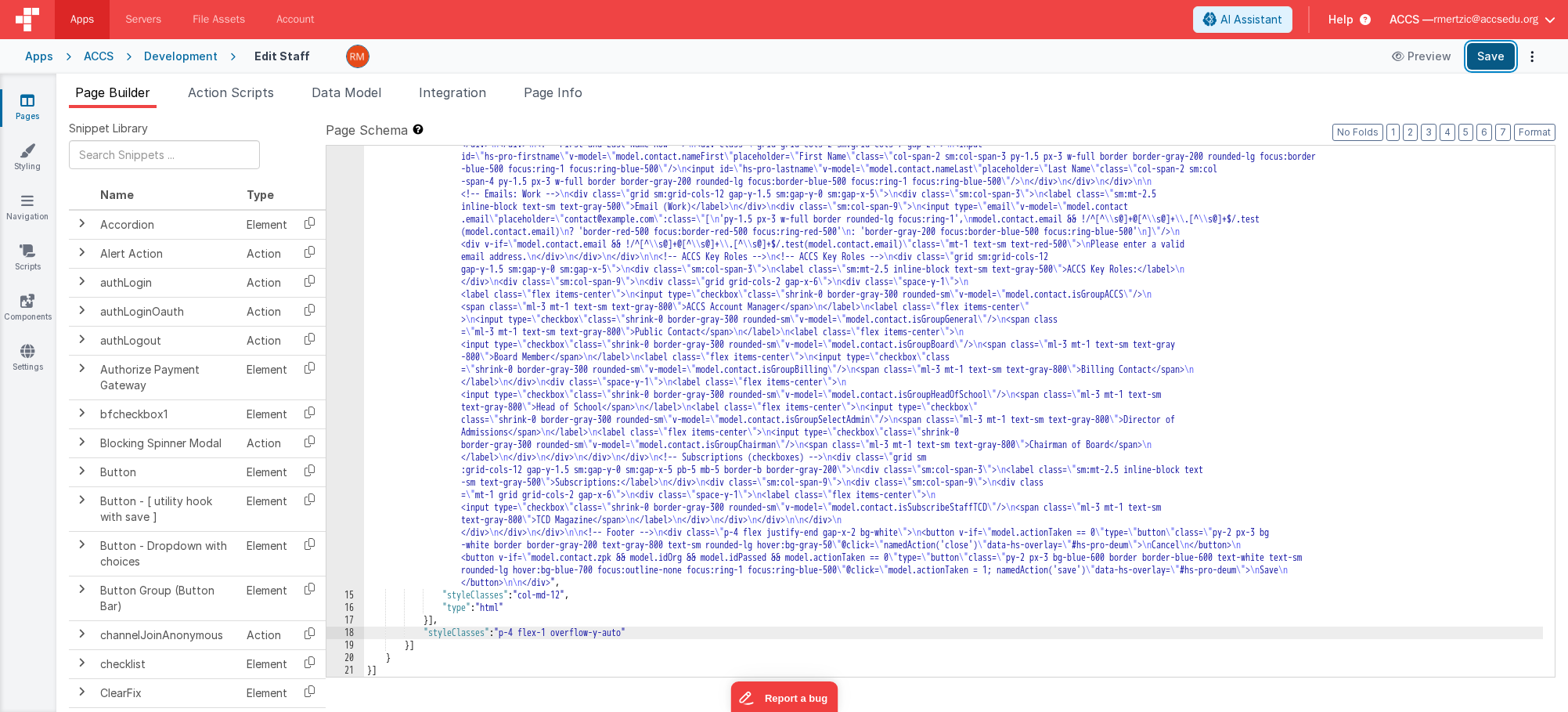 click on "Save" at bounding box center [1491, 56] 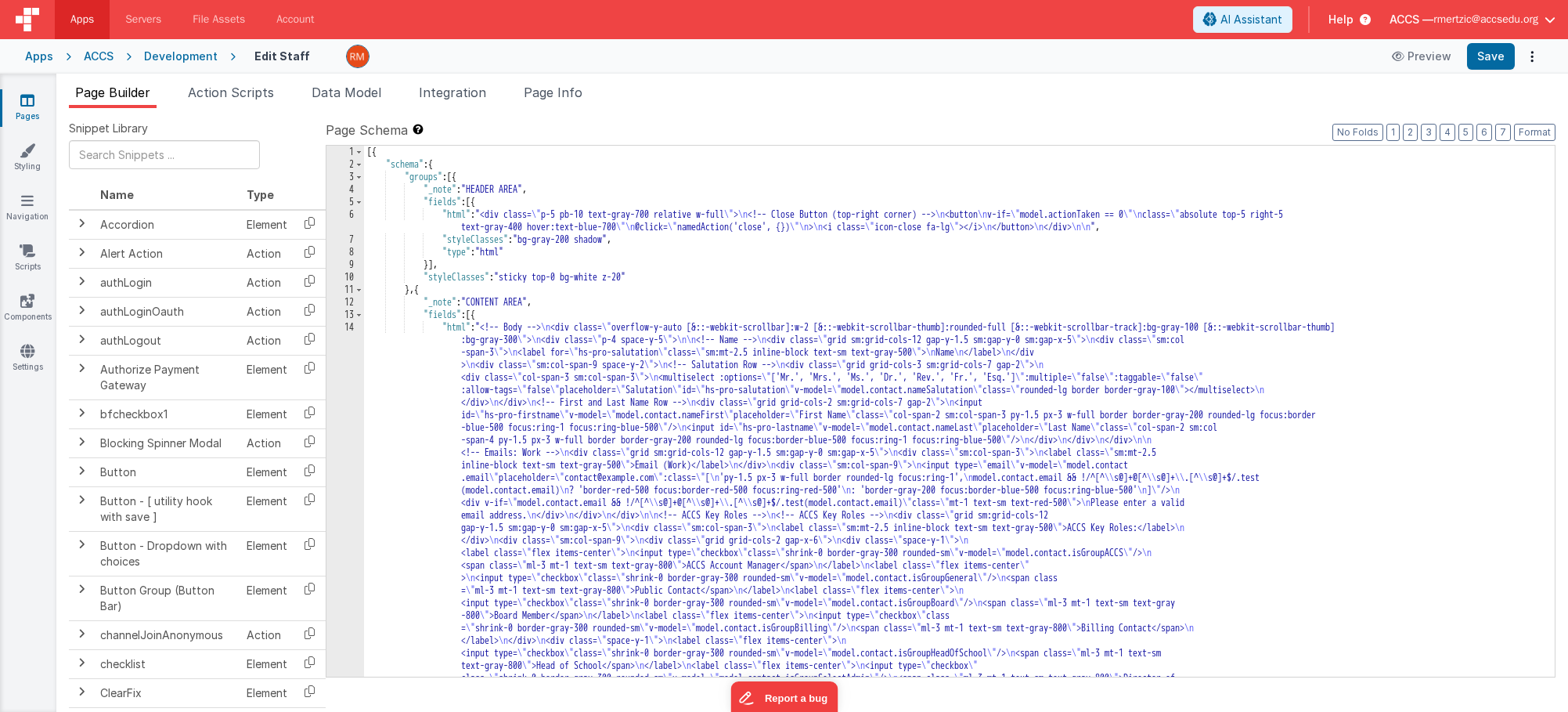 scroll, scrollTop: 0, scrollLeft: 0, axis: both 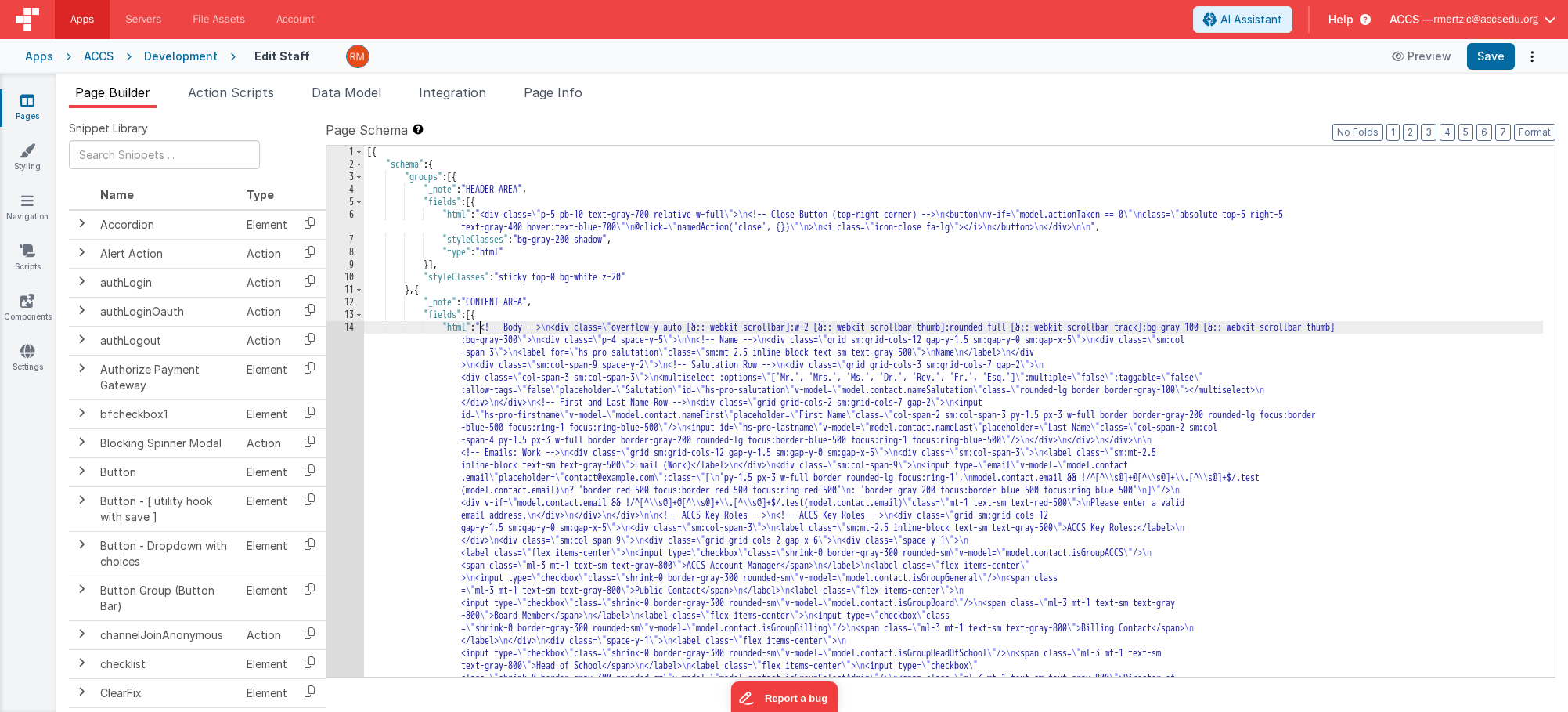 click on "14" at bounding box center (345, 584) 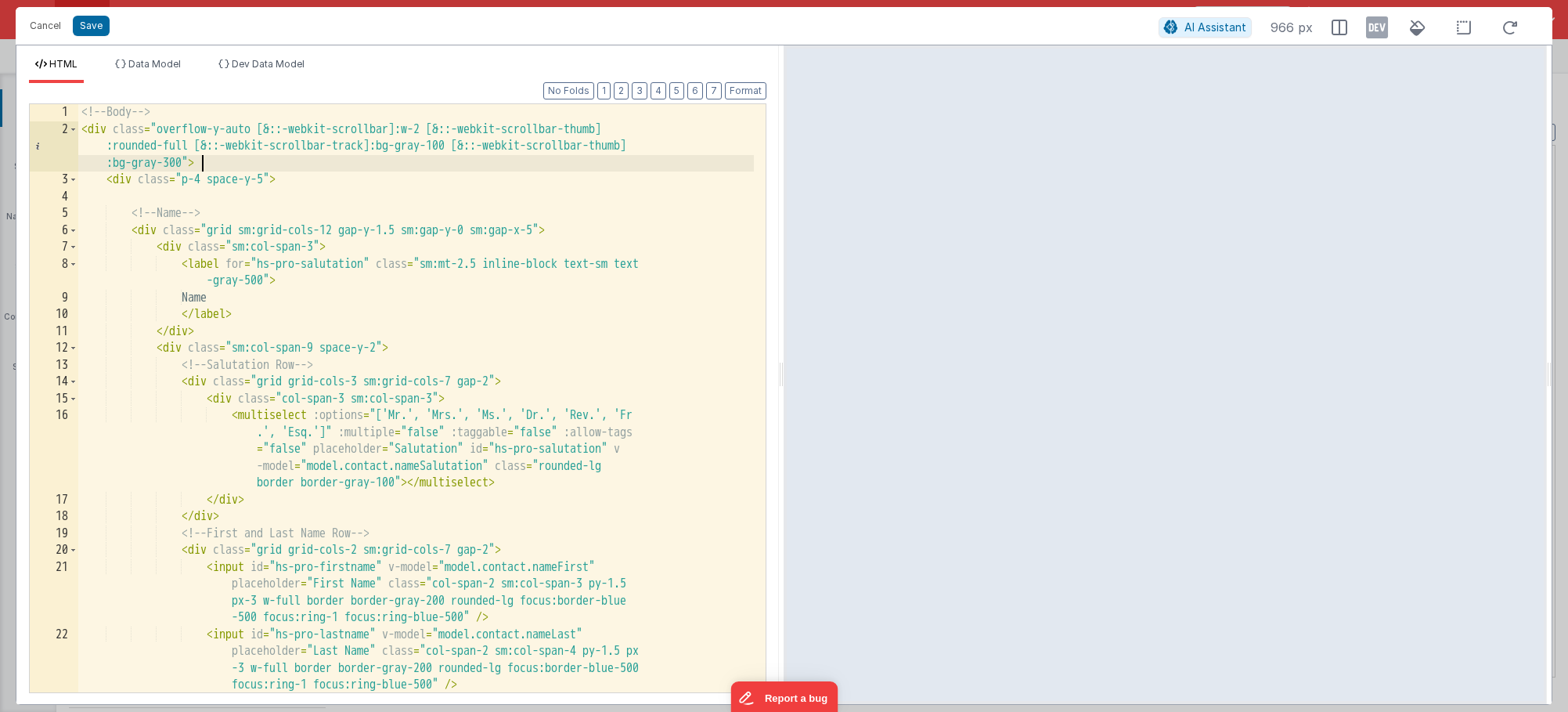 scroll, scrollTop: 0, scrollLeft: 0, axis: both 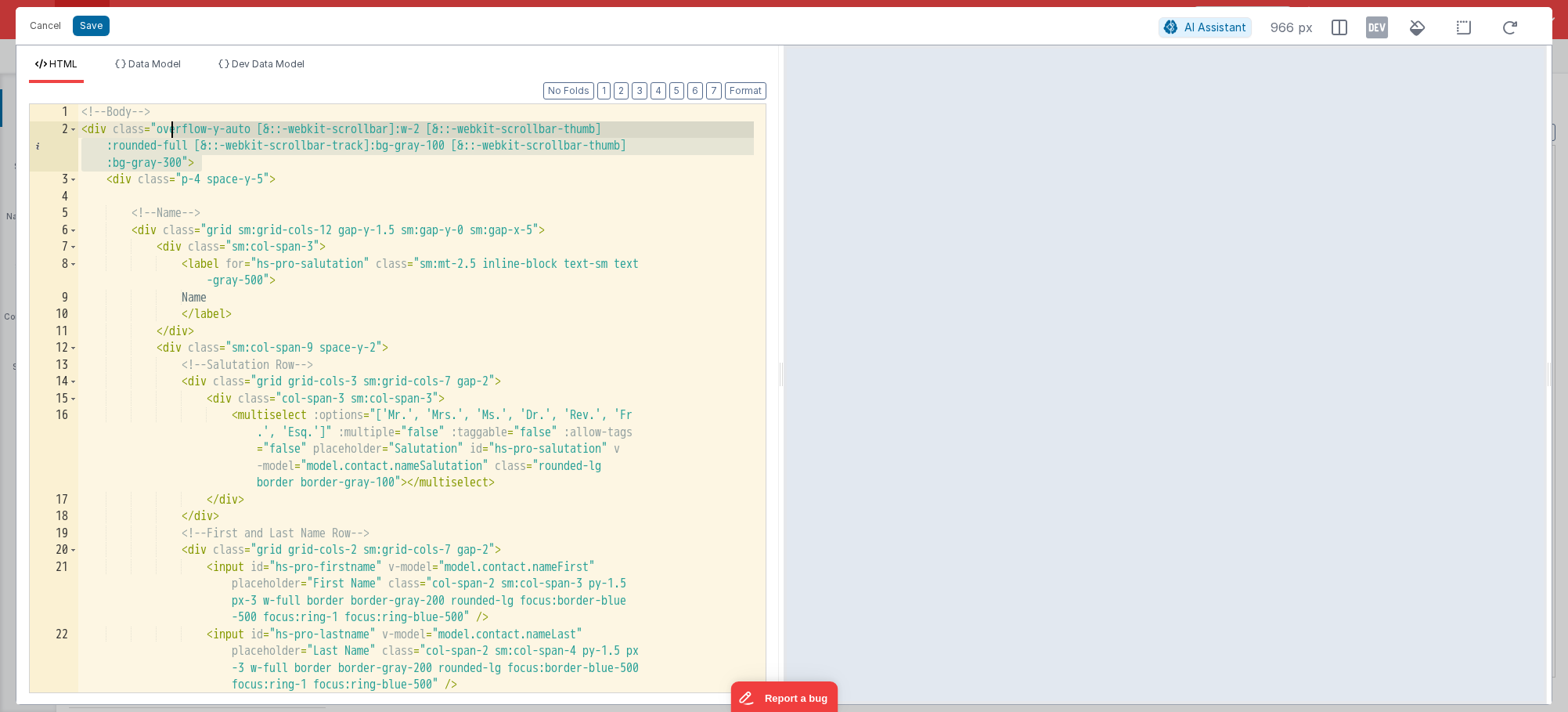 drag, startPoint x: 202, startPoint y: 164, endPoint x: 171, endPoint y: 135, distance: 42.44997 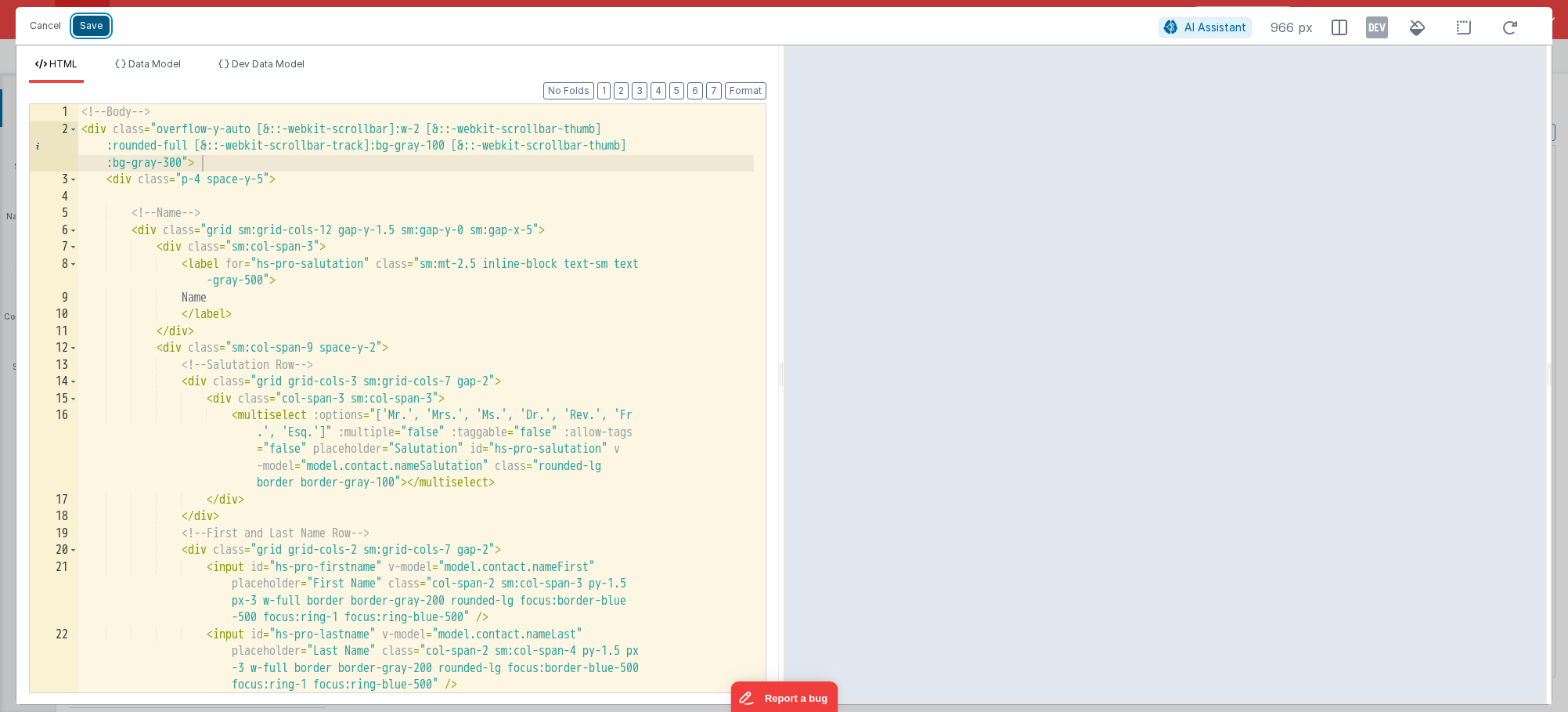click on "Save" at bounding box center [91, 26] 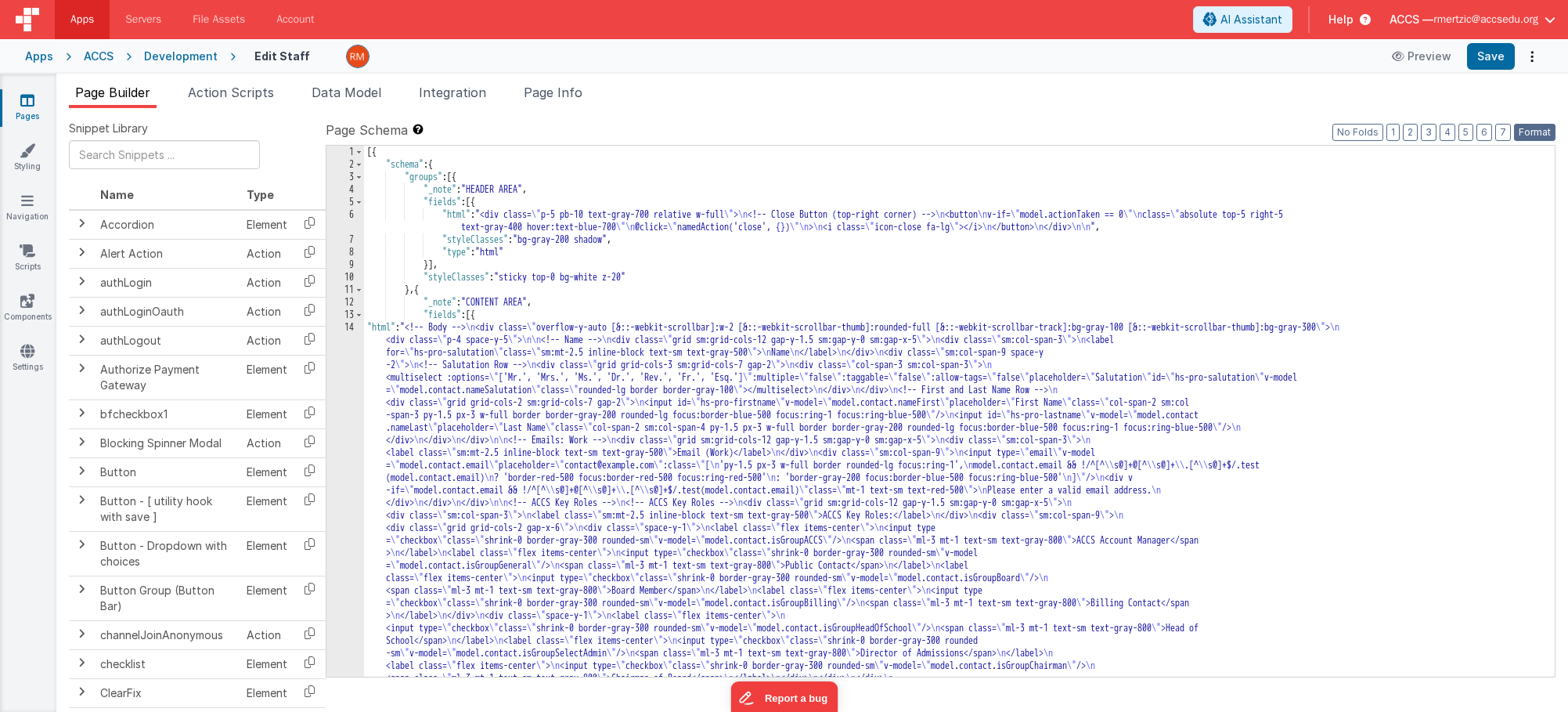 click on "Format" at bounding box center (1534, 132) 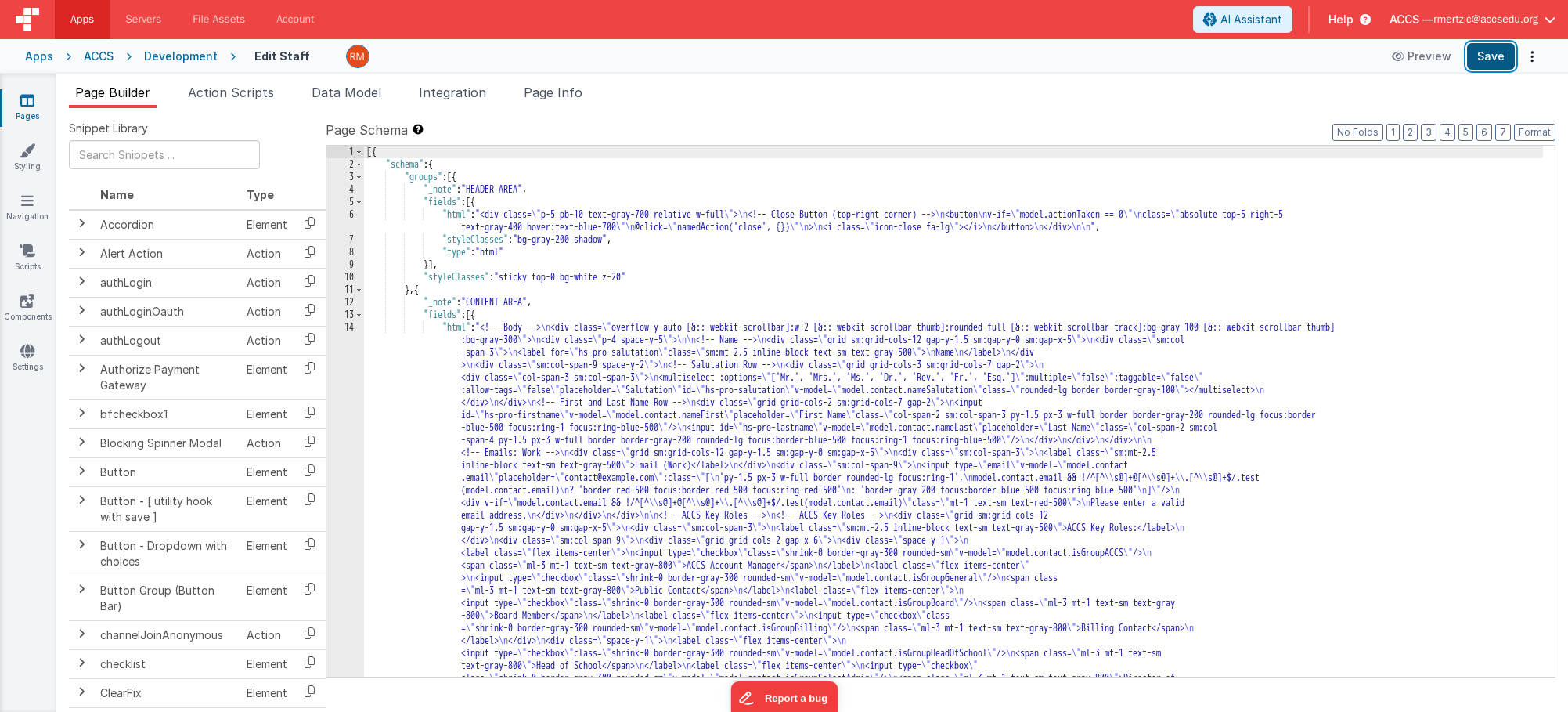 click on "Save" at bounding box center (1491, 56) 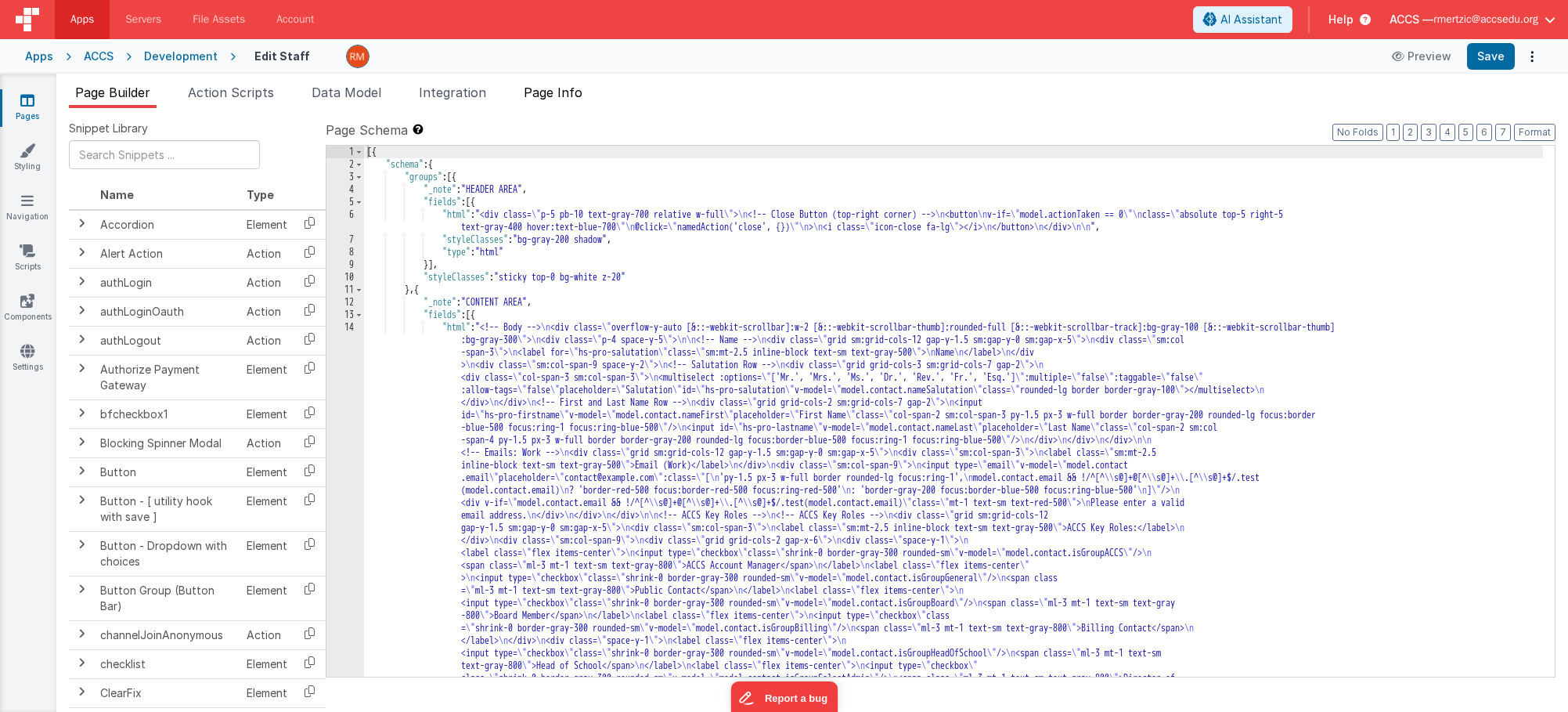 click on "Page Info" at bounding box center [553, 96] 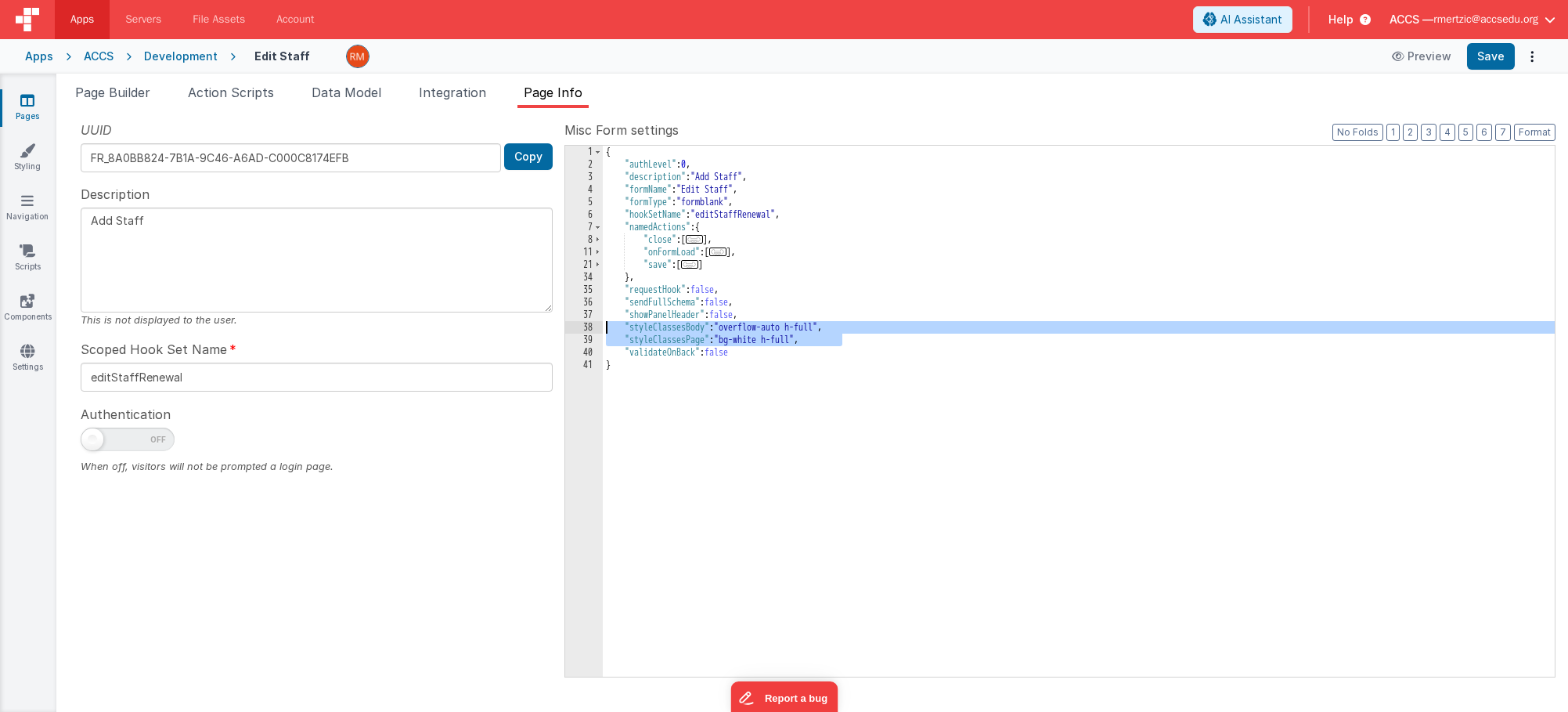 drag, startPoint x: 858, startPoint y: 341, endPoint x: 534, endPoint y: 326, distance: 324.34704 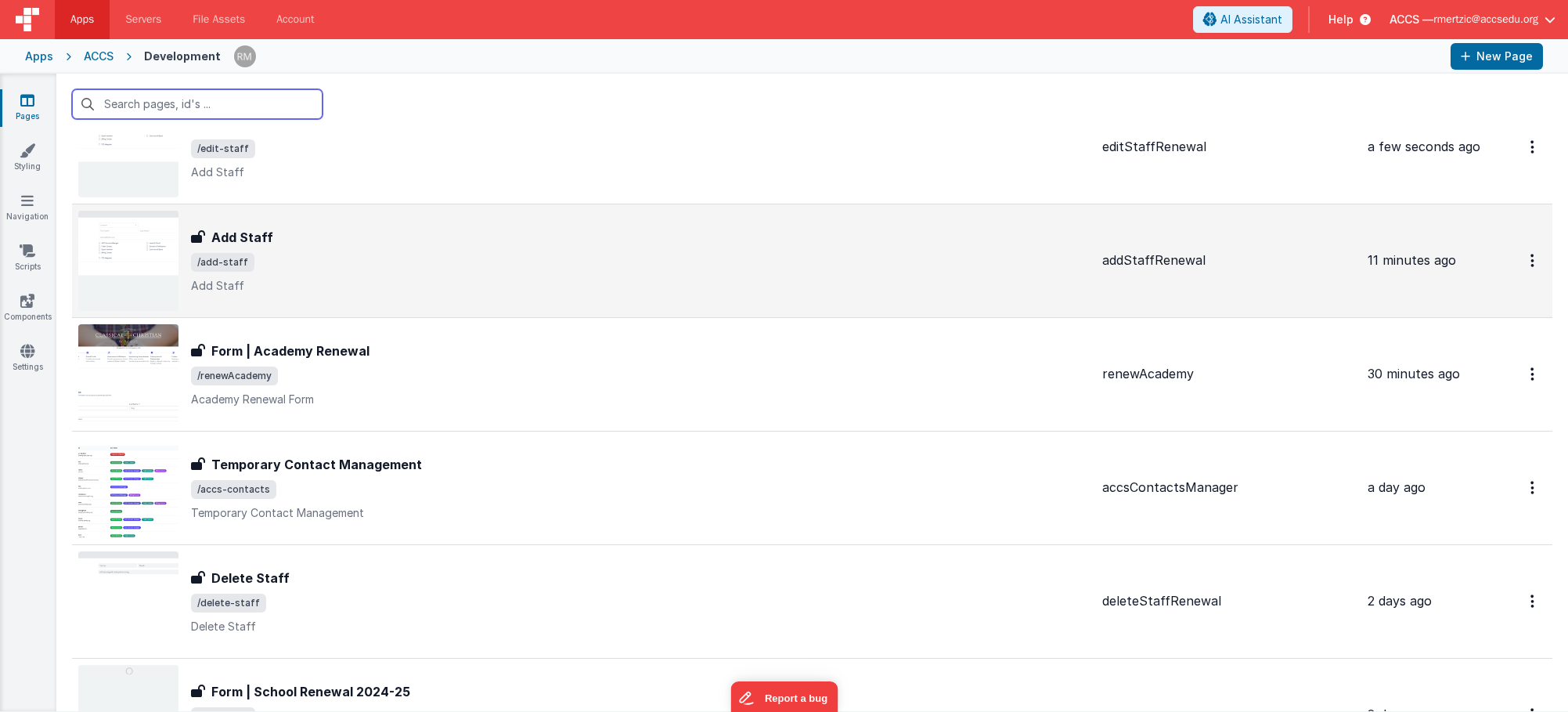scroll, scrollTop: 178, scrollLeft: 0, axis: vertical 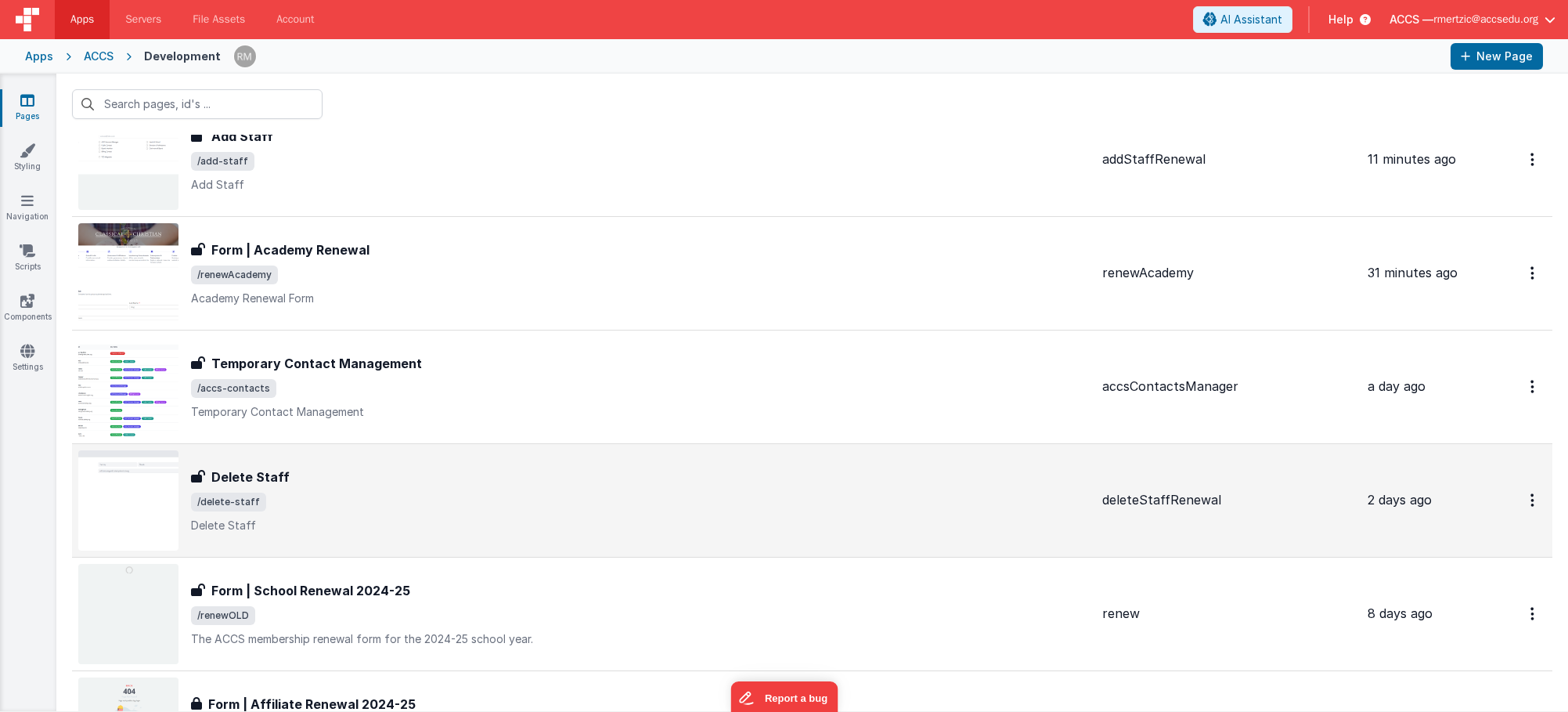 click on "/delete-staff" at bounding box center (640, 502) 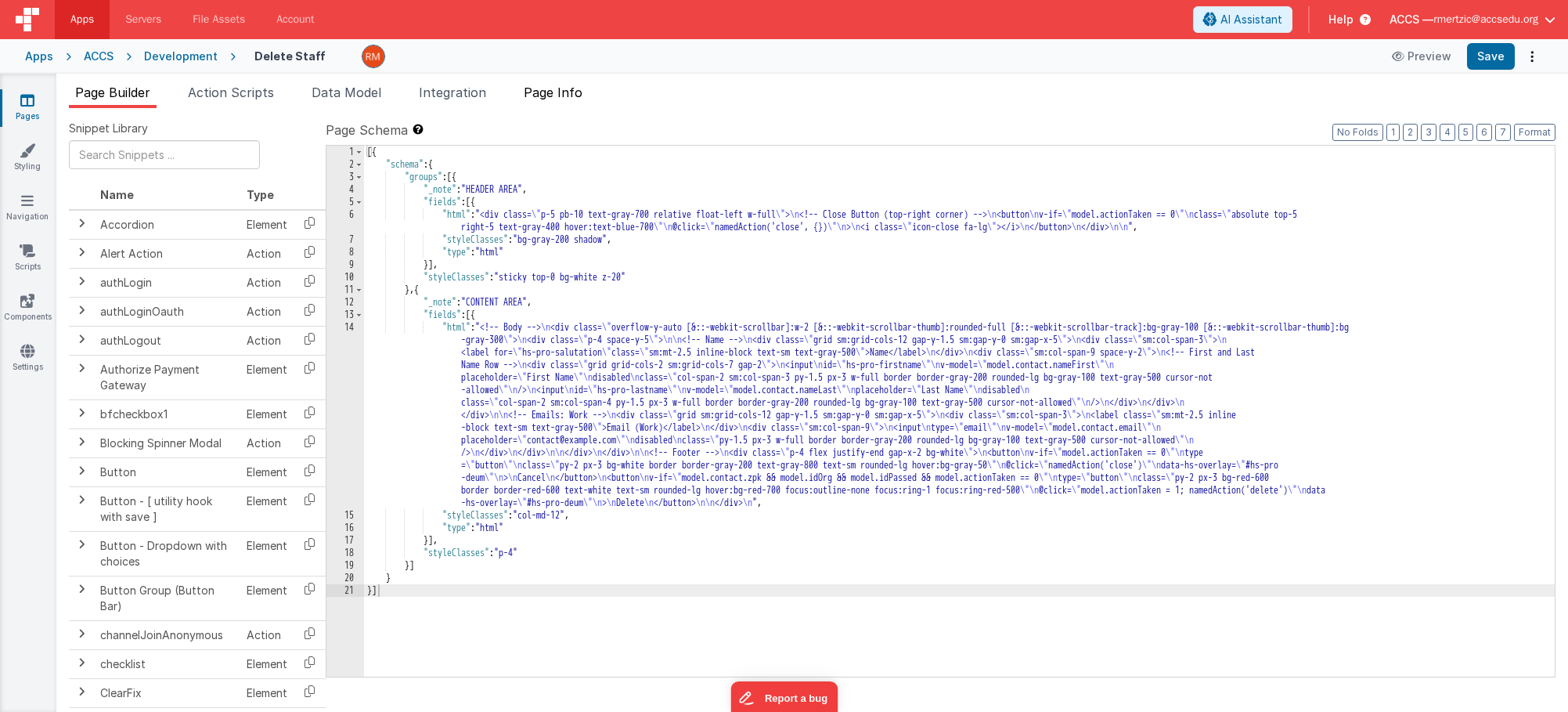 click on "Page Info" at bounding box center [553, 92] 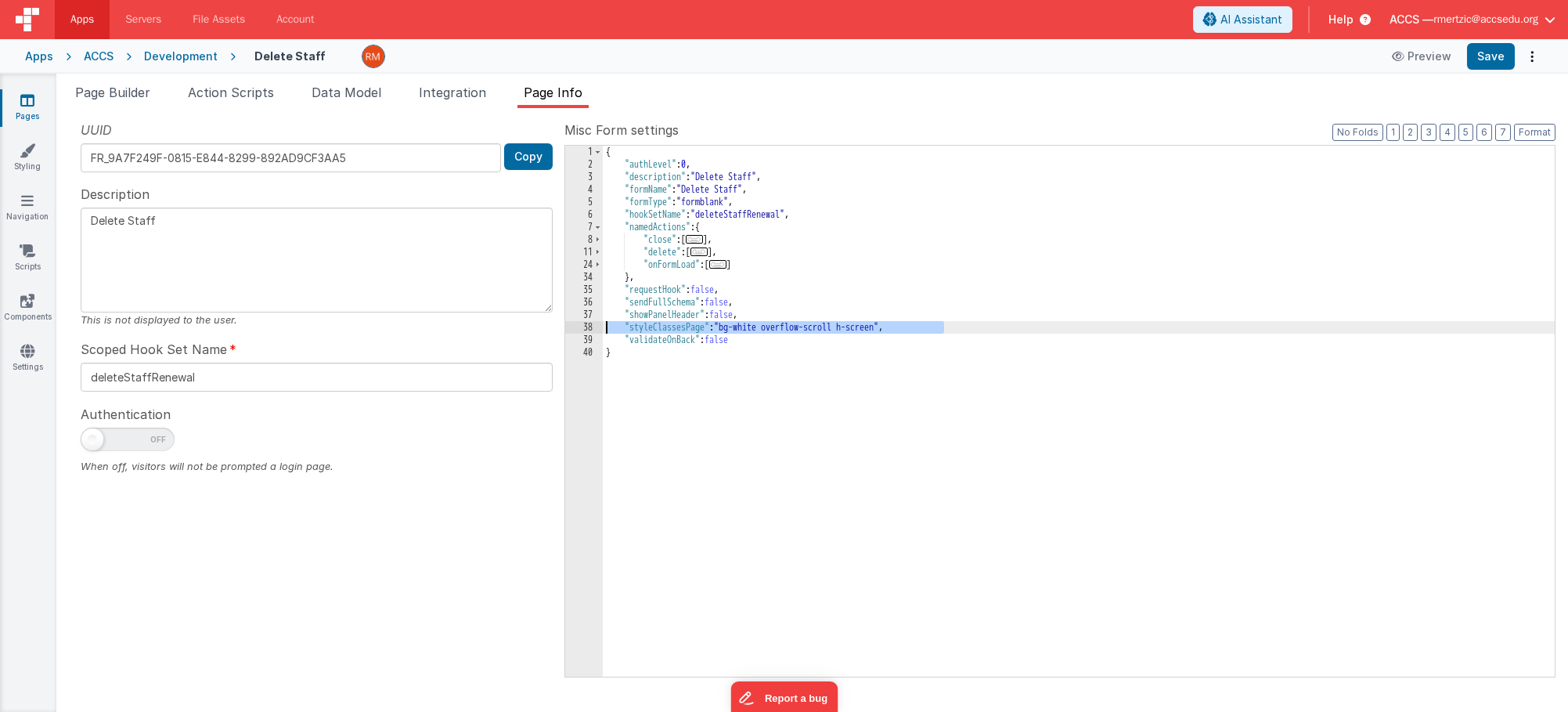 drag, startPoint x: 961, startPoint y: 326, endPoint x: 542, endPoint y: 329, distance: 419.01074 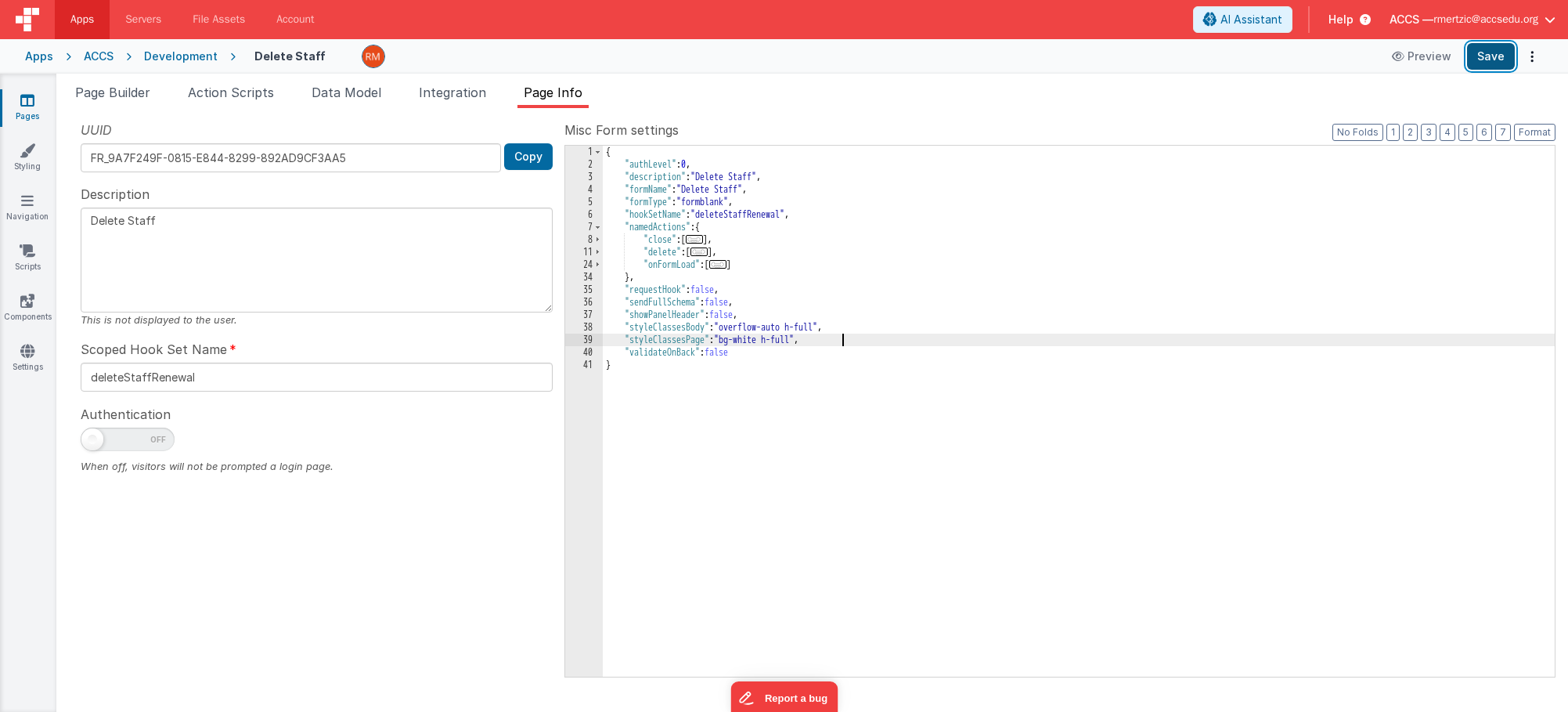 click on "Save" at bounding box center [1491, 56] 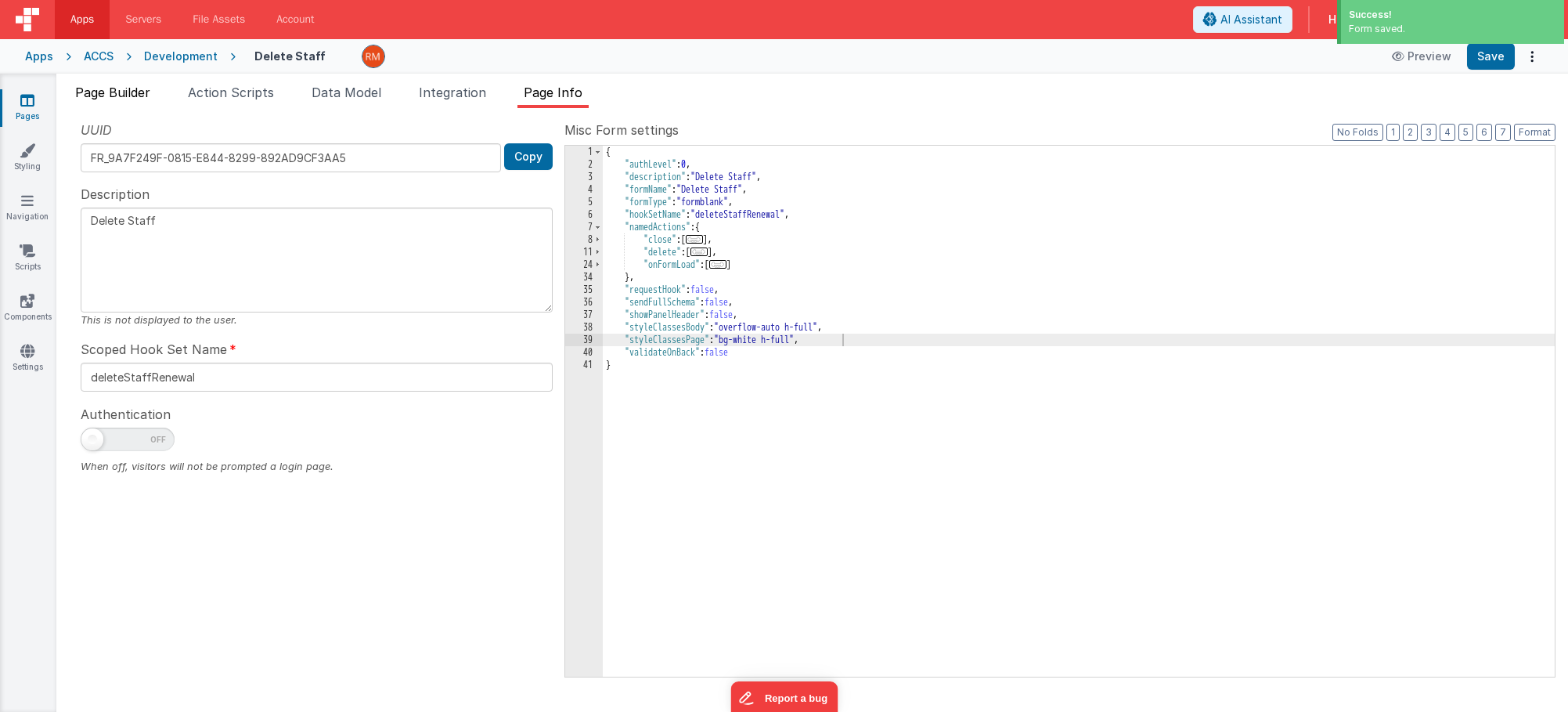 click on "Page Builder" at bounding box center (113, 92) 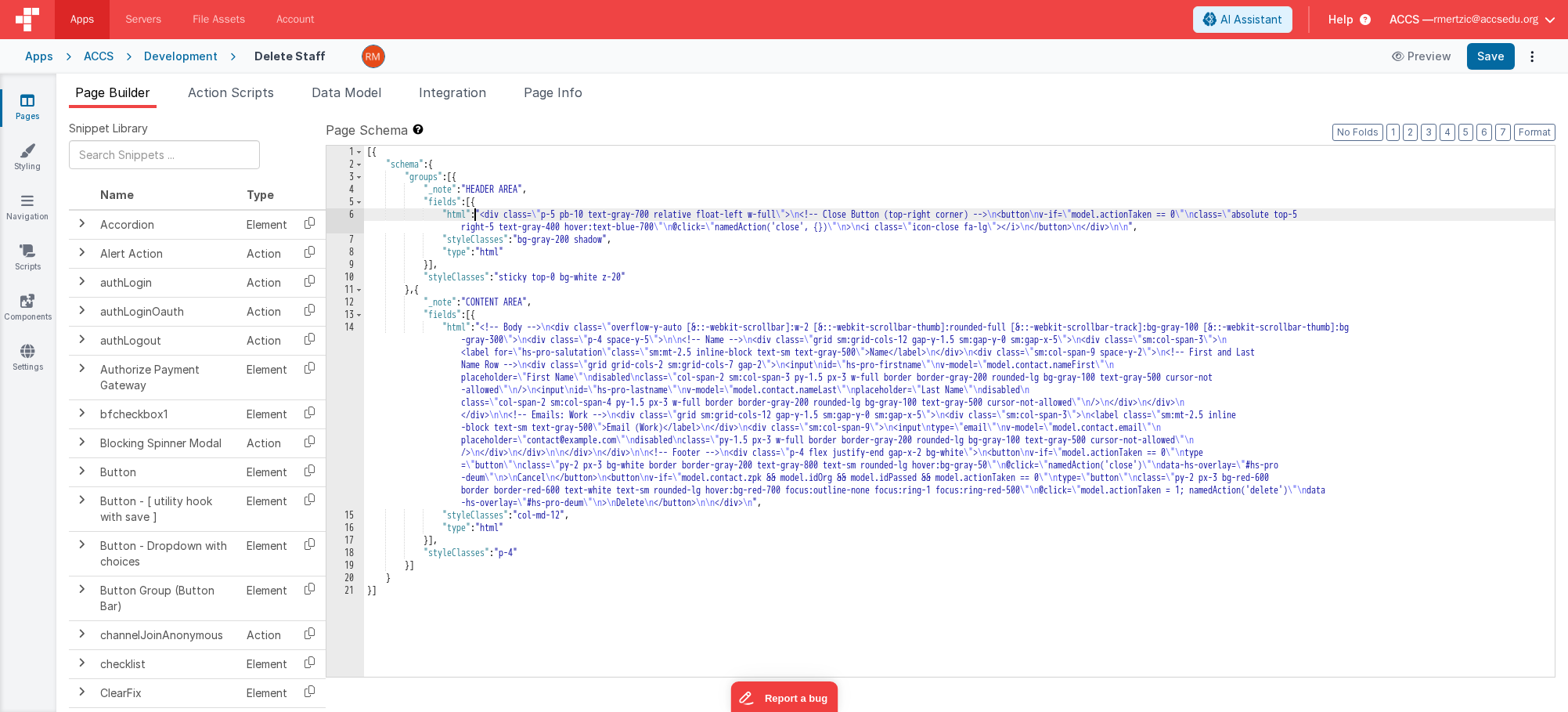 click on "[{      "schema" :  {           "groups" :  [{                "_note" :  "HEADER AREA" ,                "fields" :  [{                     "html" :  "<div class= \" p-5 pb-10 text-gray-700 relative float-left w-full \" > \n   <!-- Close Button (top-right corner) --> \n   <button \n v-if= \" model.actionTaken == 0 \"\n     class= \" absolute top-5                       right-5 text-gray-400 hover:text-blue-700 \"\n     @click= \" namedAction('close', {}) \"\n   > \n     <i class= \" icon-close fa-lg \" ></i> \n   </button> \n </div> \n\n " ,                     "styleClasses" :  "bg-gray-200 shadow" ,                     "type" :  "html"                }] ,                "styleClasses" :  "sticky top-0 bg-white z-20"           } ,  {                "_note" :  "CONTENT AREA" ,                "fields" :  [{                     "html" :  "<!-- Body --> \n <div class= \"                      -gray-300 \" > \n   <div class= \" p-4 space-y-5 \" > \n\n     <!-- Name --> \n \"" at bounding box center (959, 424) 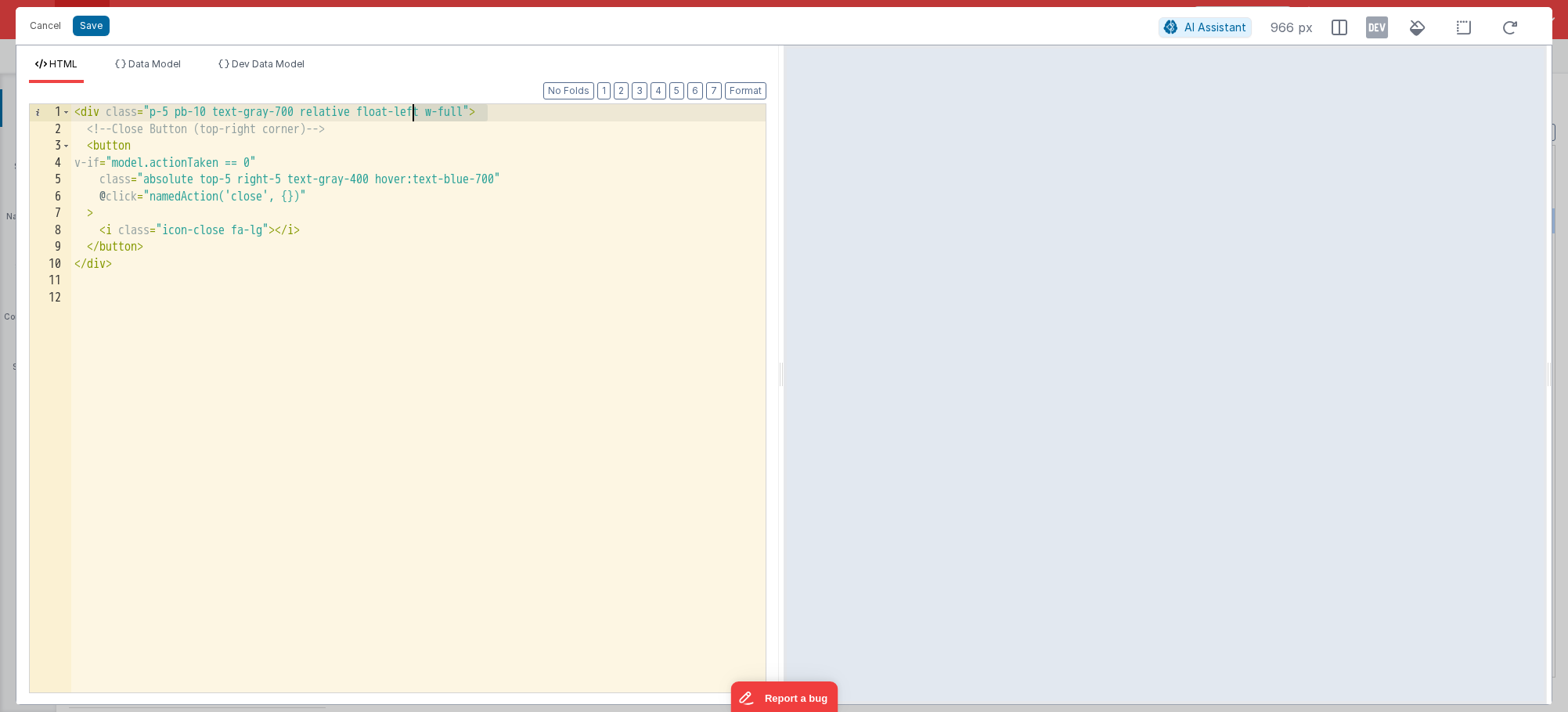 drag, startPoint x: 490, startPoint y: 112, endPoint x: 413, endPoint y: 107, distance: 77.1622 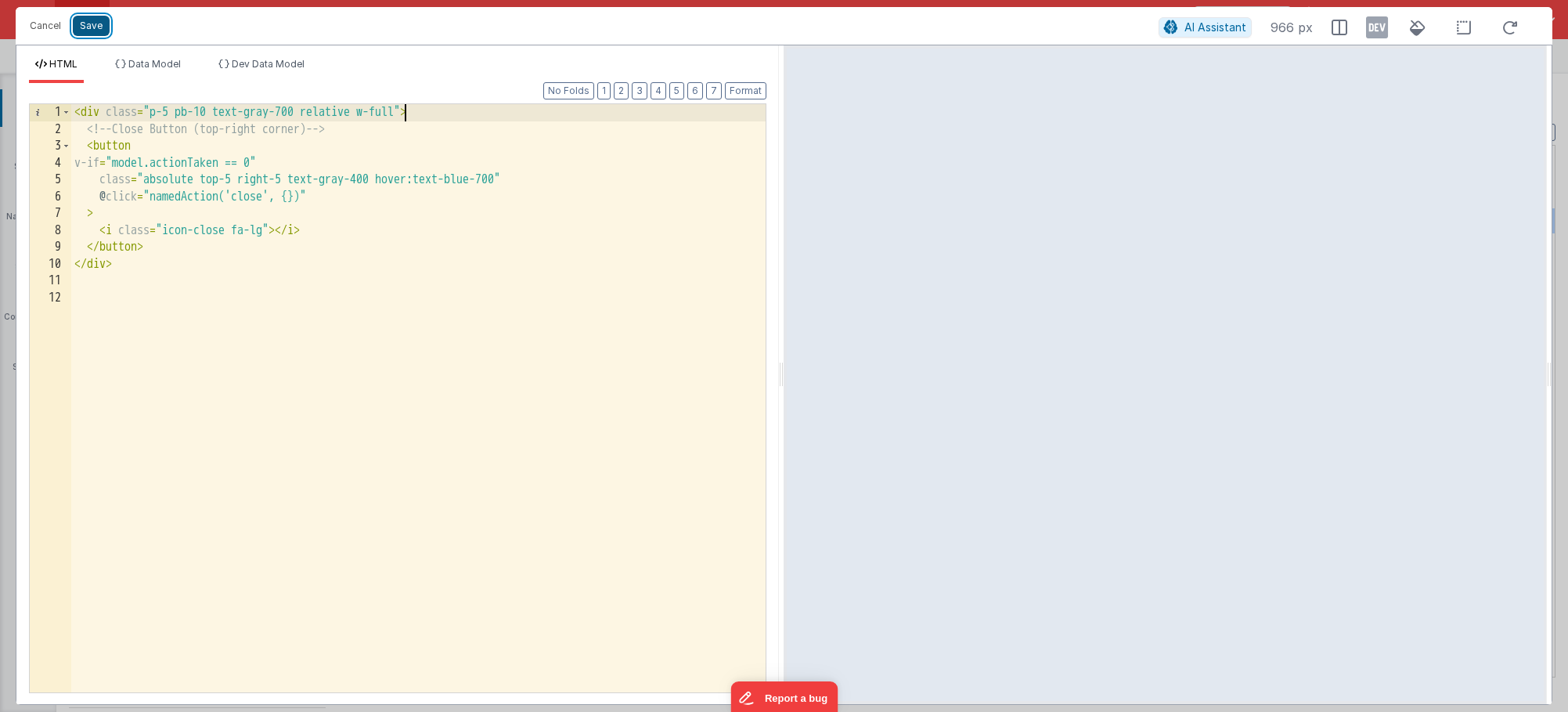 click on "Save" at bounding box center [91, 26] 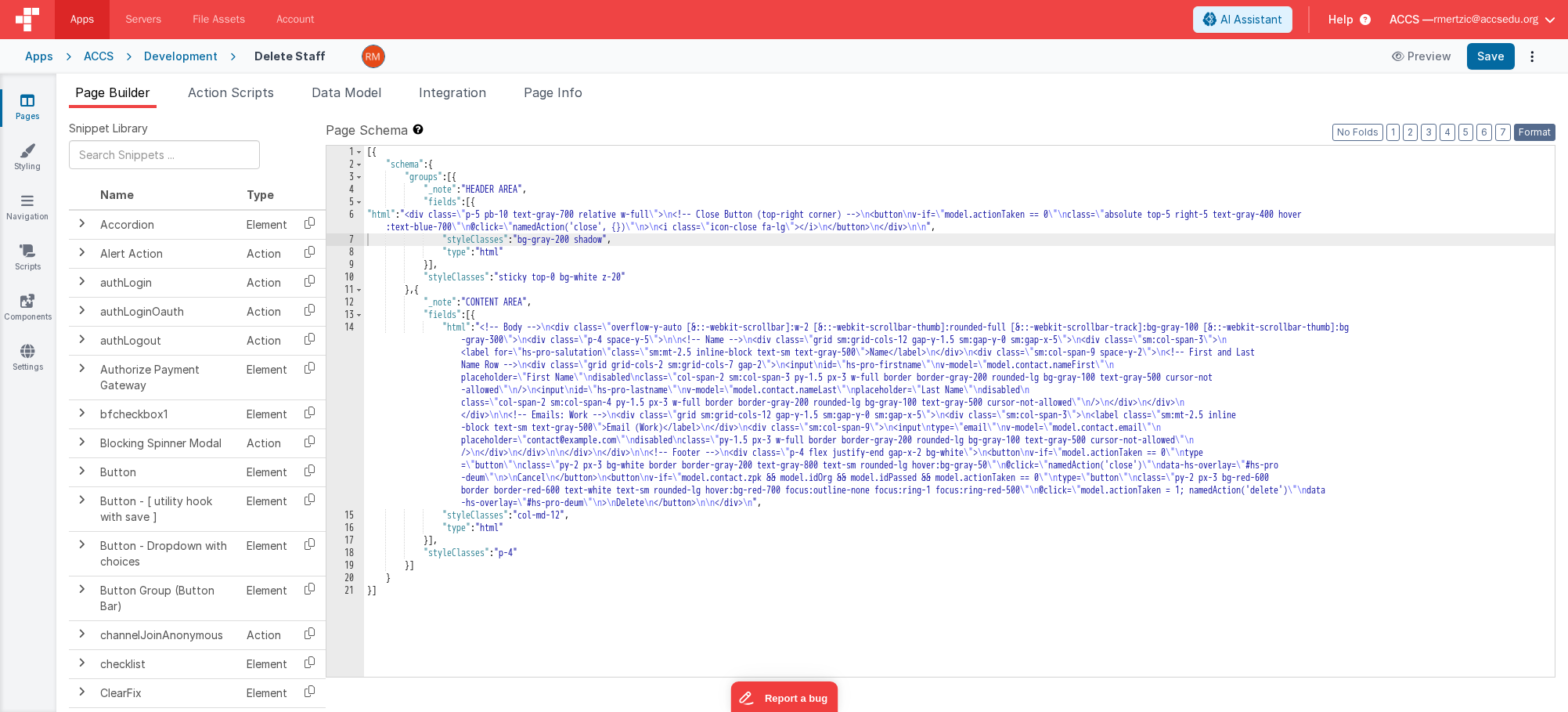 click on "Format" at bounding box center [1534, 132] 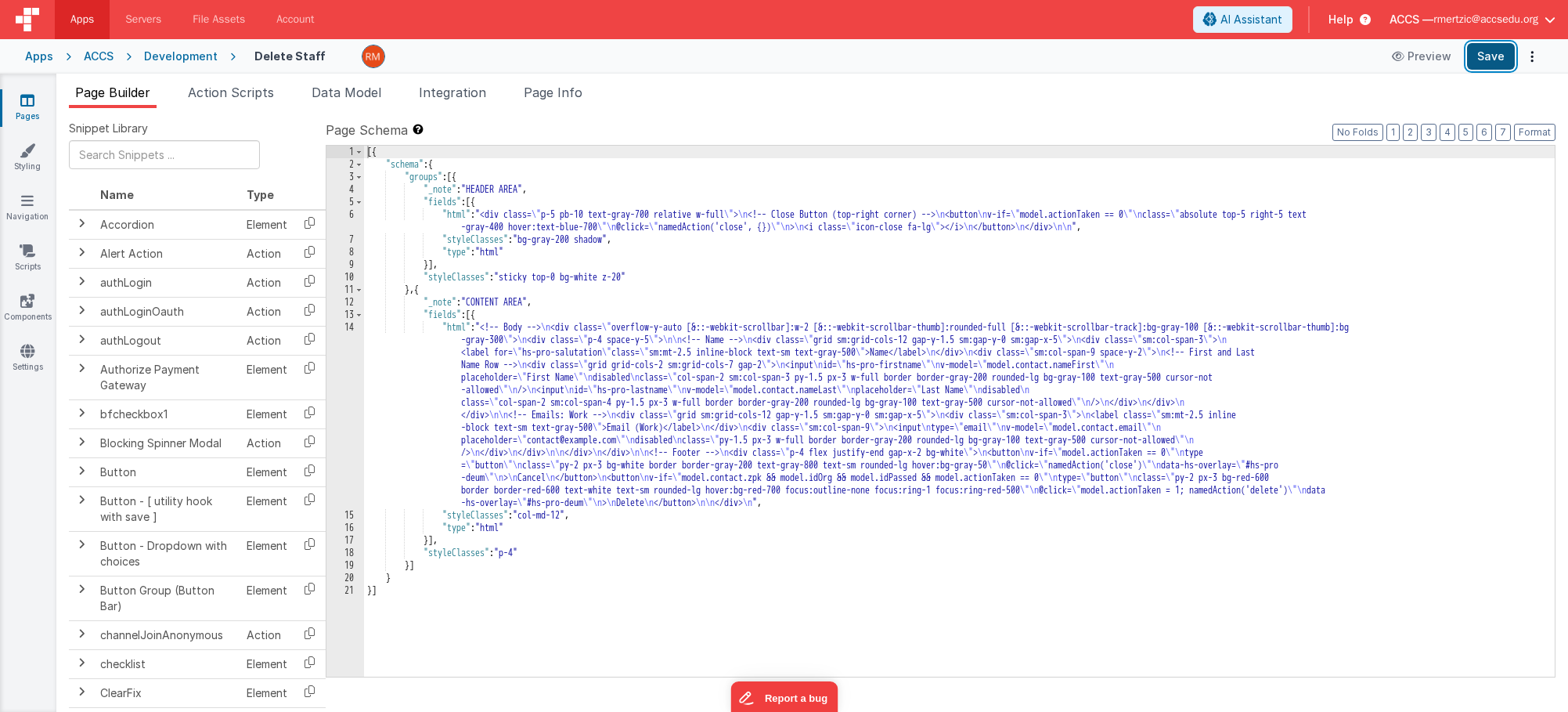 click on "Save" at bounding box center [1491, 56] 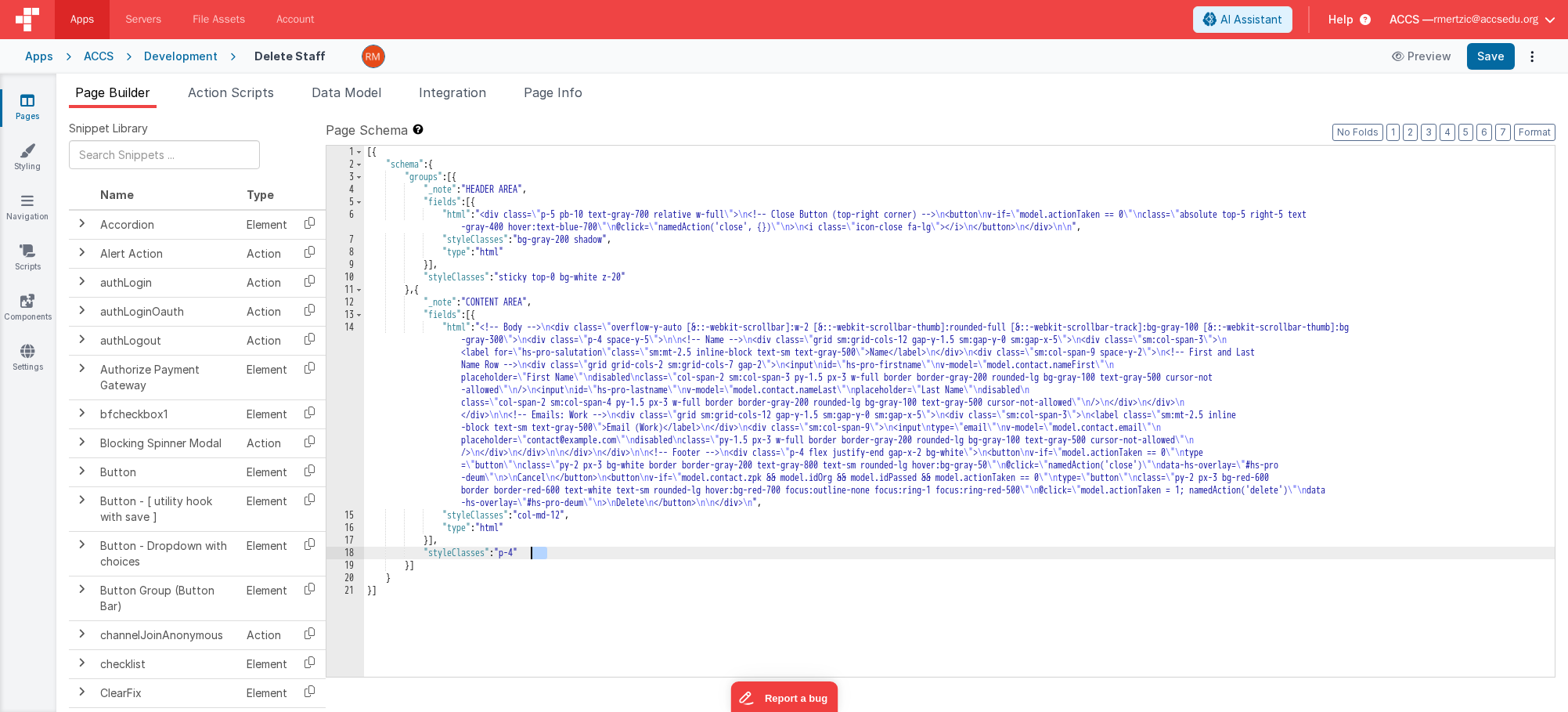 drag, startPoint x: 548, startPoint y: 554, endPoint x: 529, endPoint y: 552, distance: 19.104973 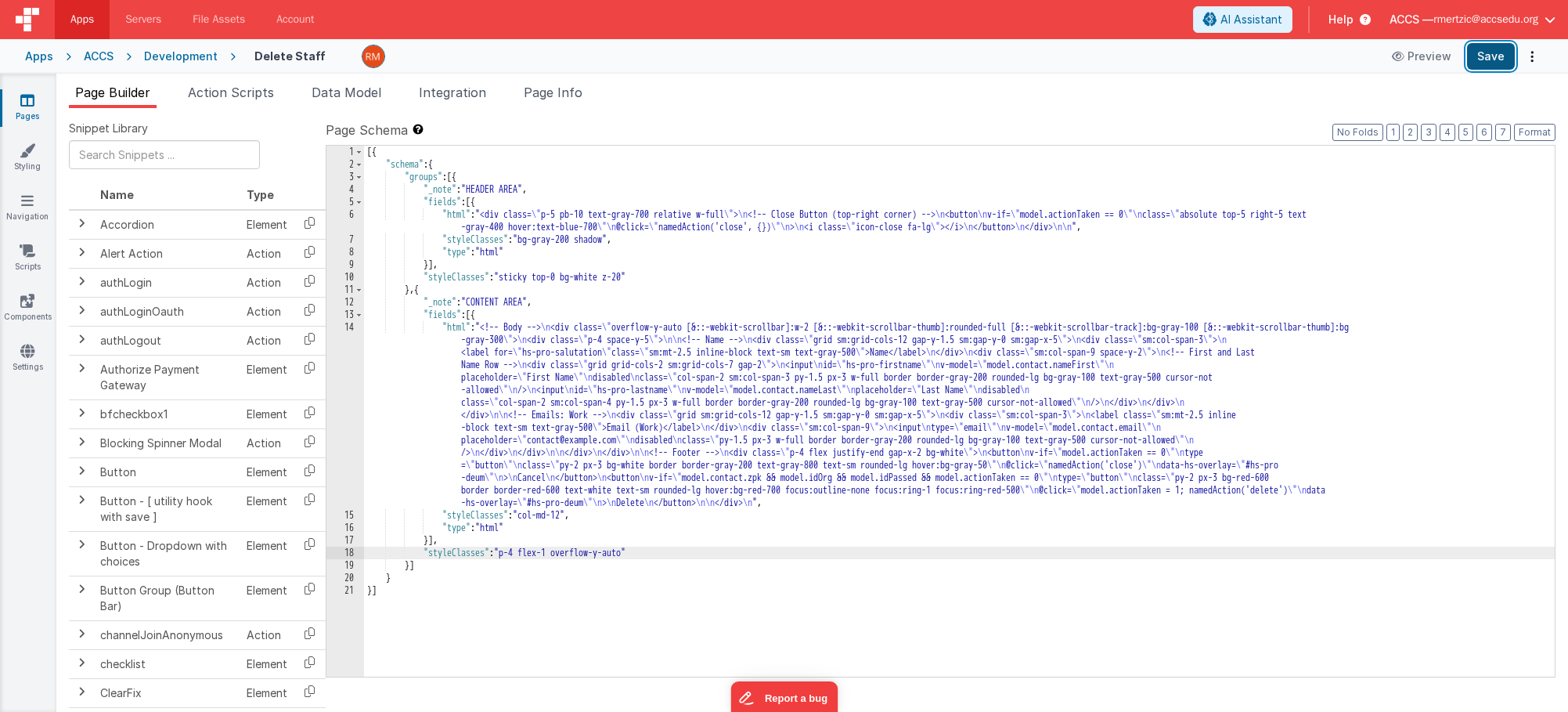 click on "Save" at bounding box center (1491, 56) 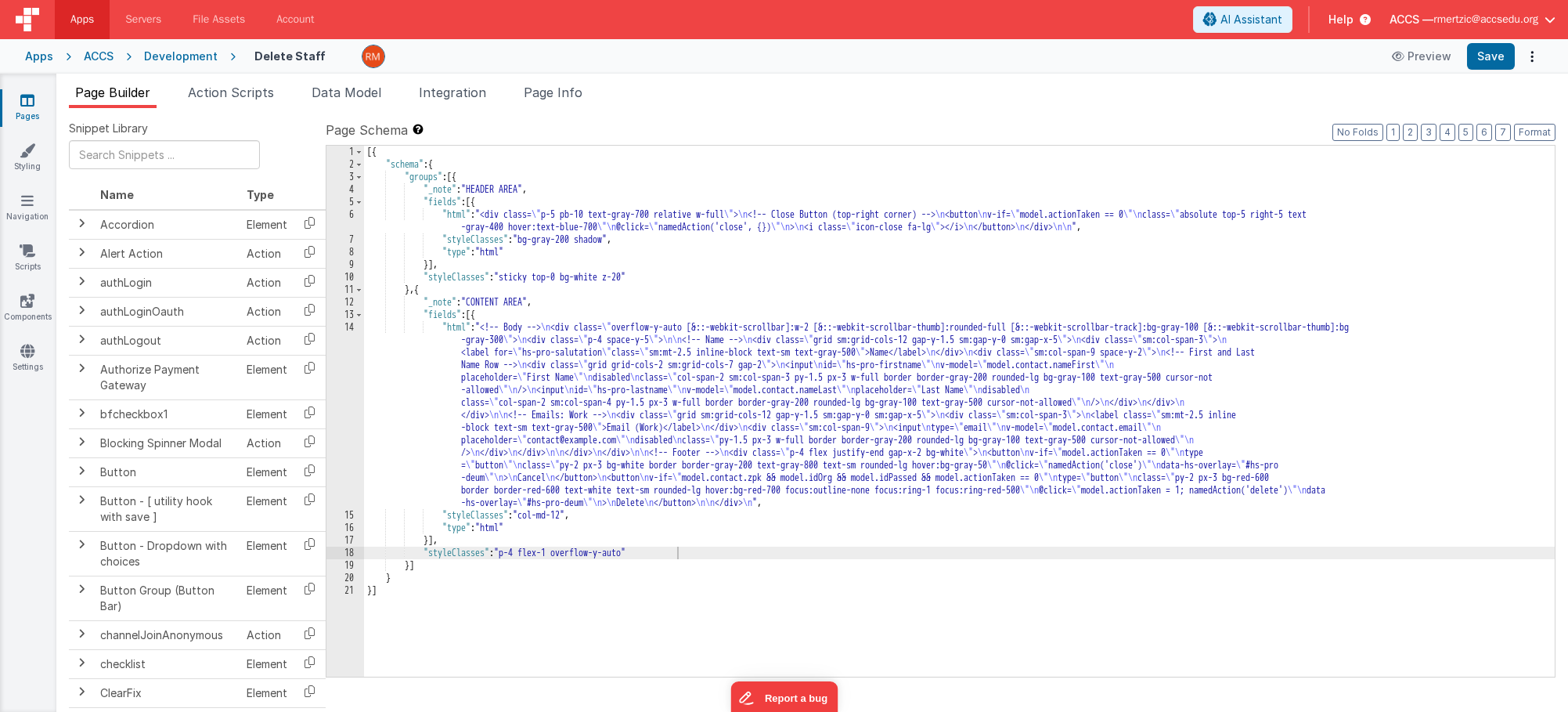 click on "[{      "schema" :  {           "groups" :  [{                "_note" :  "HEADER AREA" ,                "fields" :  [{                     "html" :  "<div class= \" p-5 pb-10 text-gray-700 relative w-full \" > \n   <!-- Close Button (top-right corner) --> \n   <button \n v-if= \" model.actionTaken == 0 \"\n     class= \" absolute top-5 right-5 text                      -gray-400 hover:text-blue-700 \"\n     @click= \" namedAction('close', {}) \"\n   > \n     <i class= \" icon-close fa-lg \" ></i> \n   </button> \n </div> \n\n " ,                     "styleClasses" :  "bg-gray-200 shadow" ,                     "type" :  "html"                }] ,                "styleClasses" :  "sticky top-0 bg-white z-20"           } ,  {                "_note" :  "CONTENT AREA" ,                "fields" :  [{                     "html" :  "<!-- Body --> \n <div class= \"                      -gray-300 \" > \n   <div class= \" p-4 space-y-5 \" > \n\n     <!-- Name --> \n \" \" > \n \"" at bounding box center (959, 424) 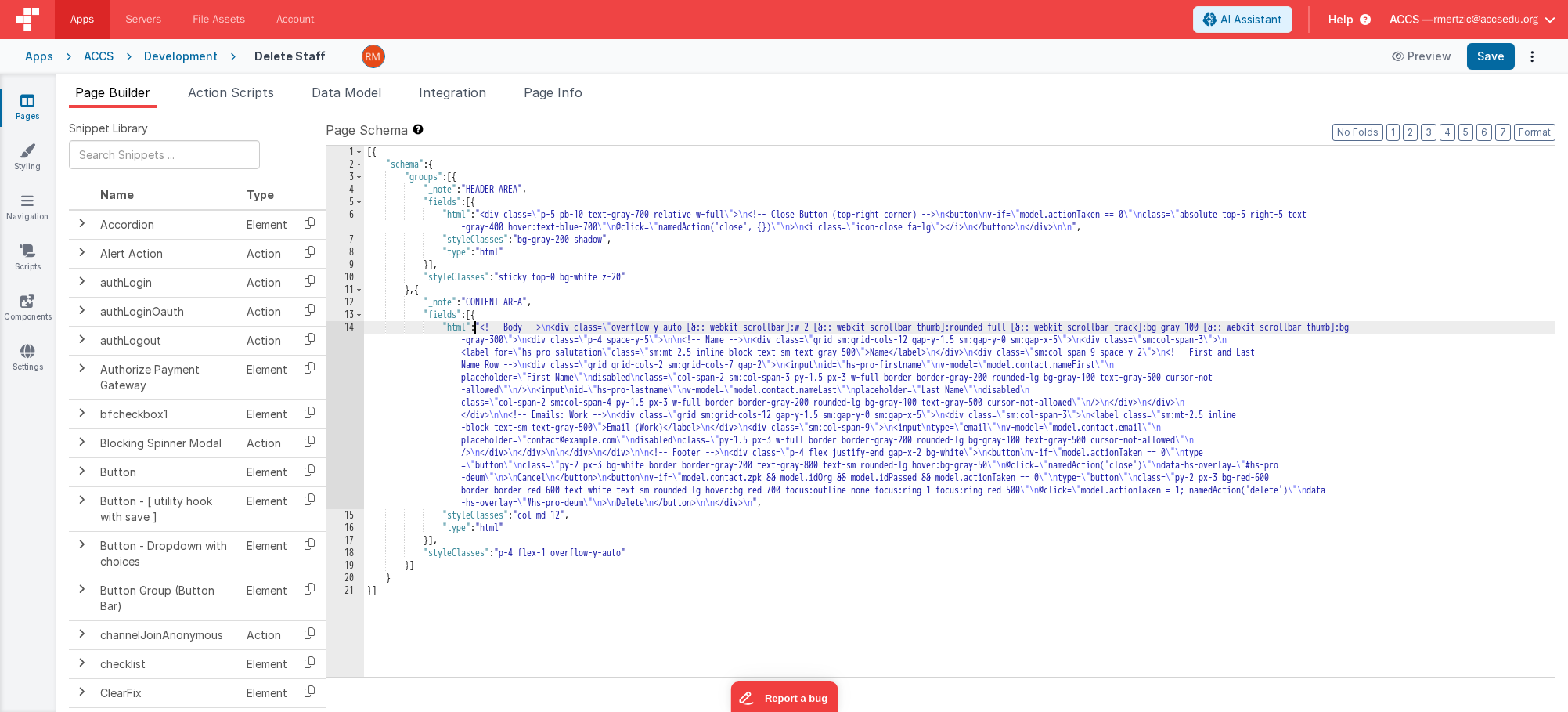 click on "14" at bounding box center (345, 415) 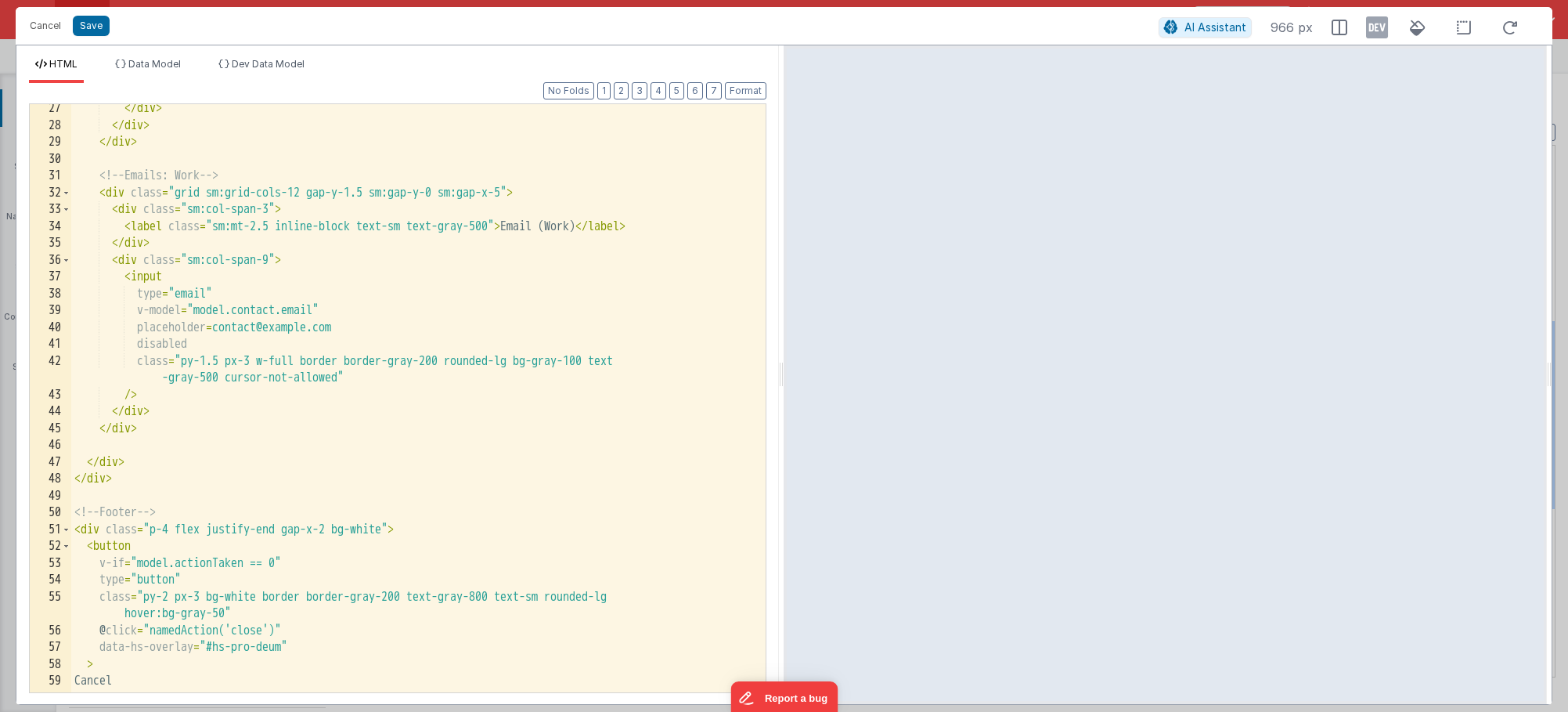 scroll, scrollTop: 0, scrollLeft: 0, axis: both 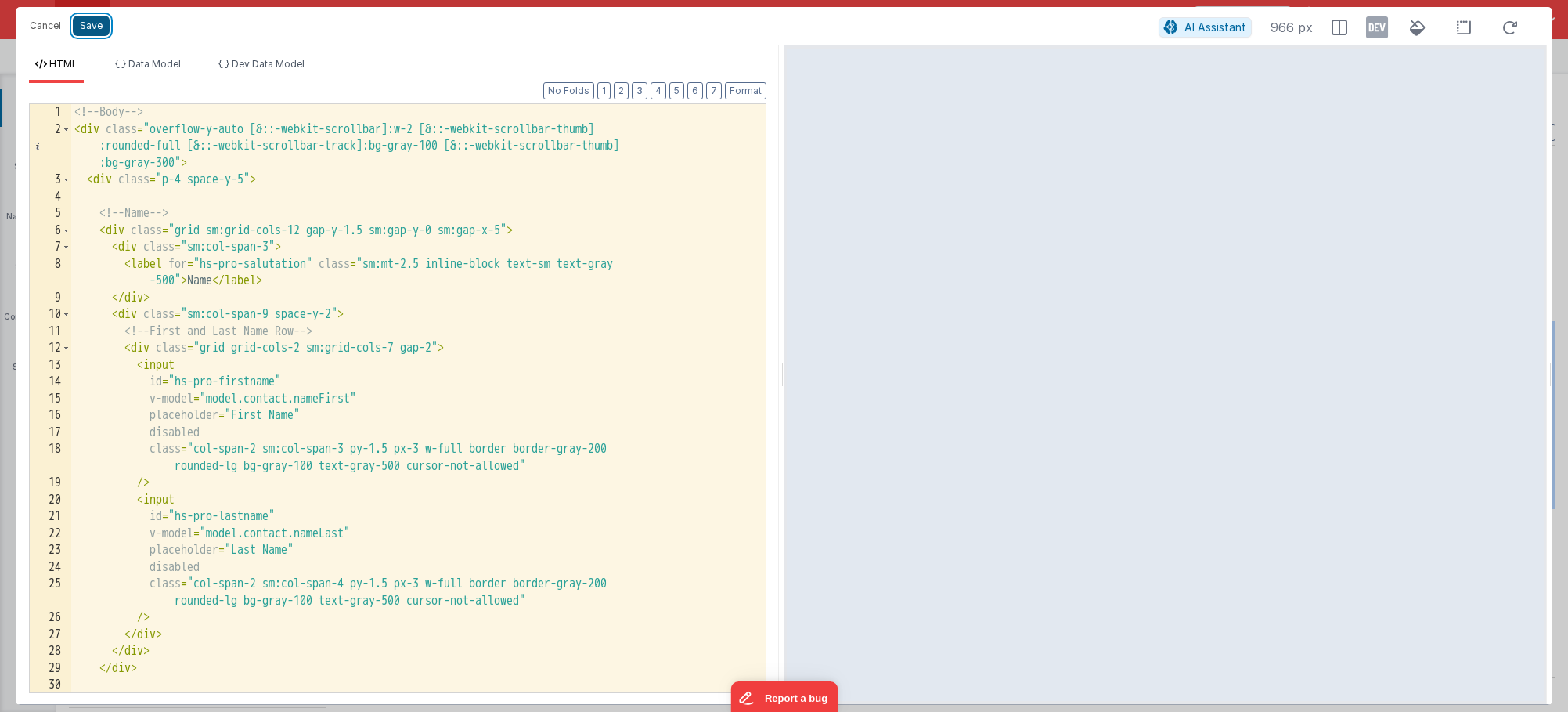 click on "Save" at bounding box center [91, 26] 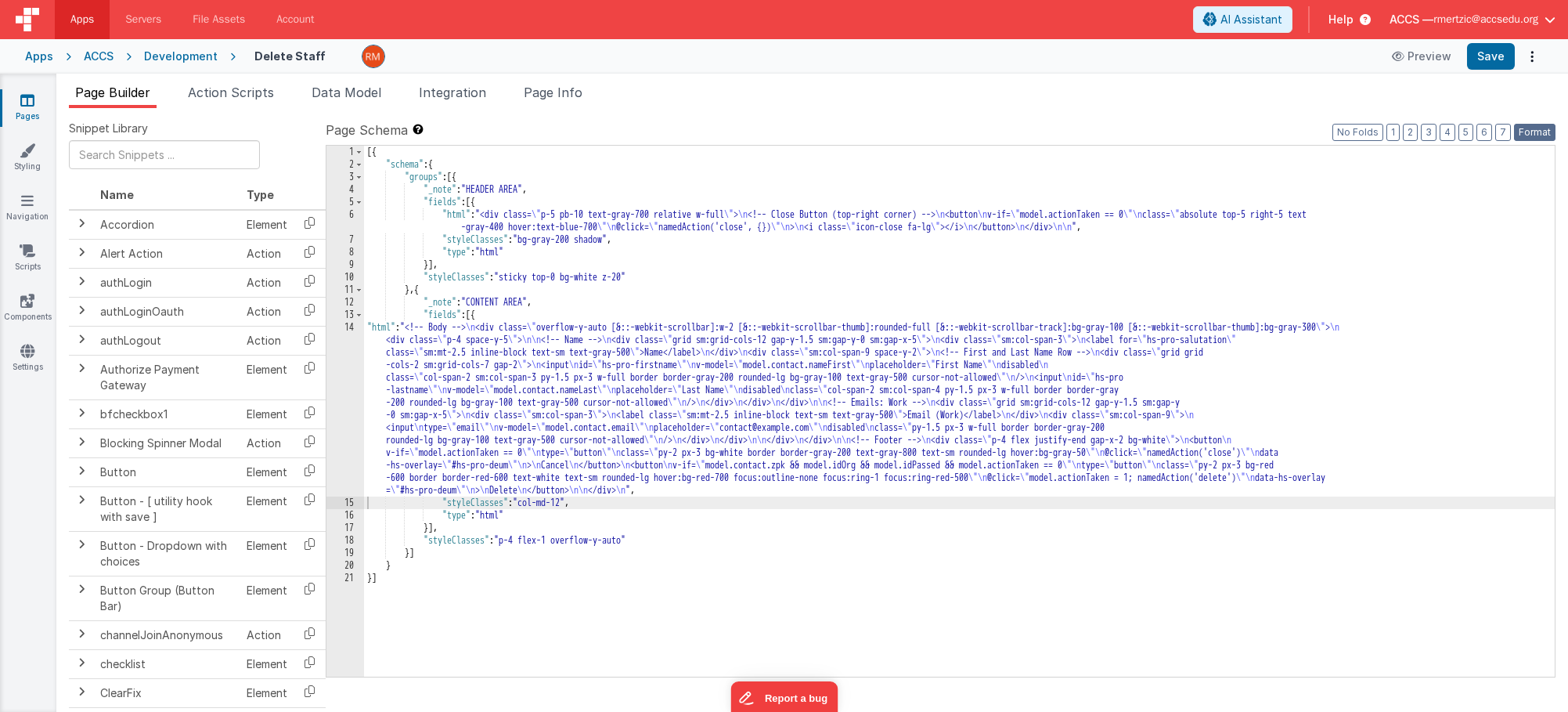 drag, startPoint x: 1530, startPoint y: 135, endPoint x: 1509, endPoint y: 85, distance: 54.23099 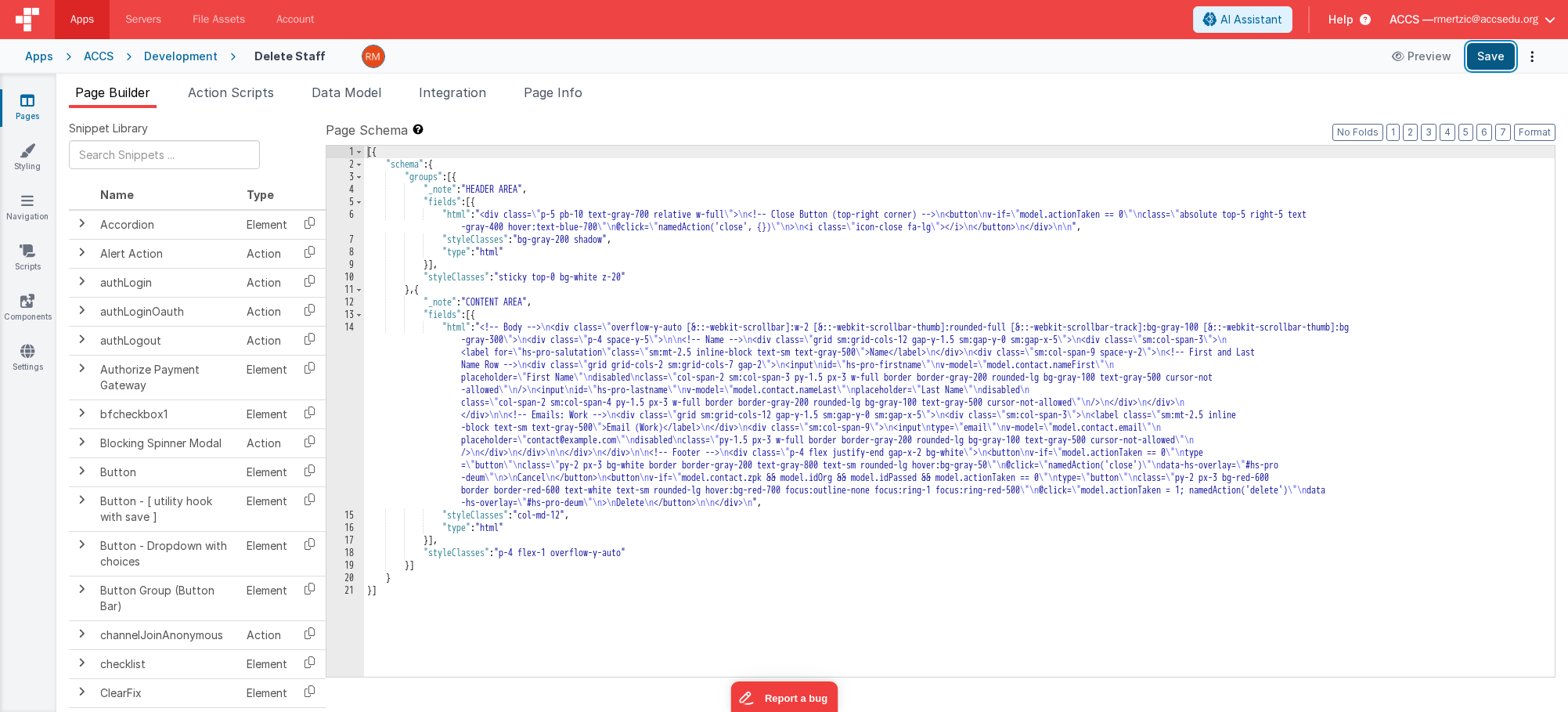 click on "Save" at bounding box center (1491, 56) 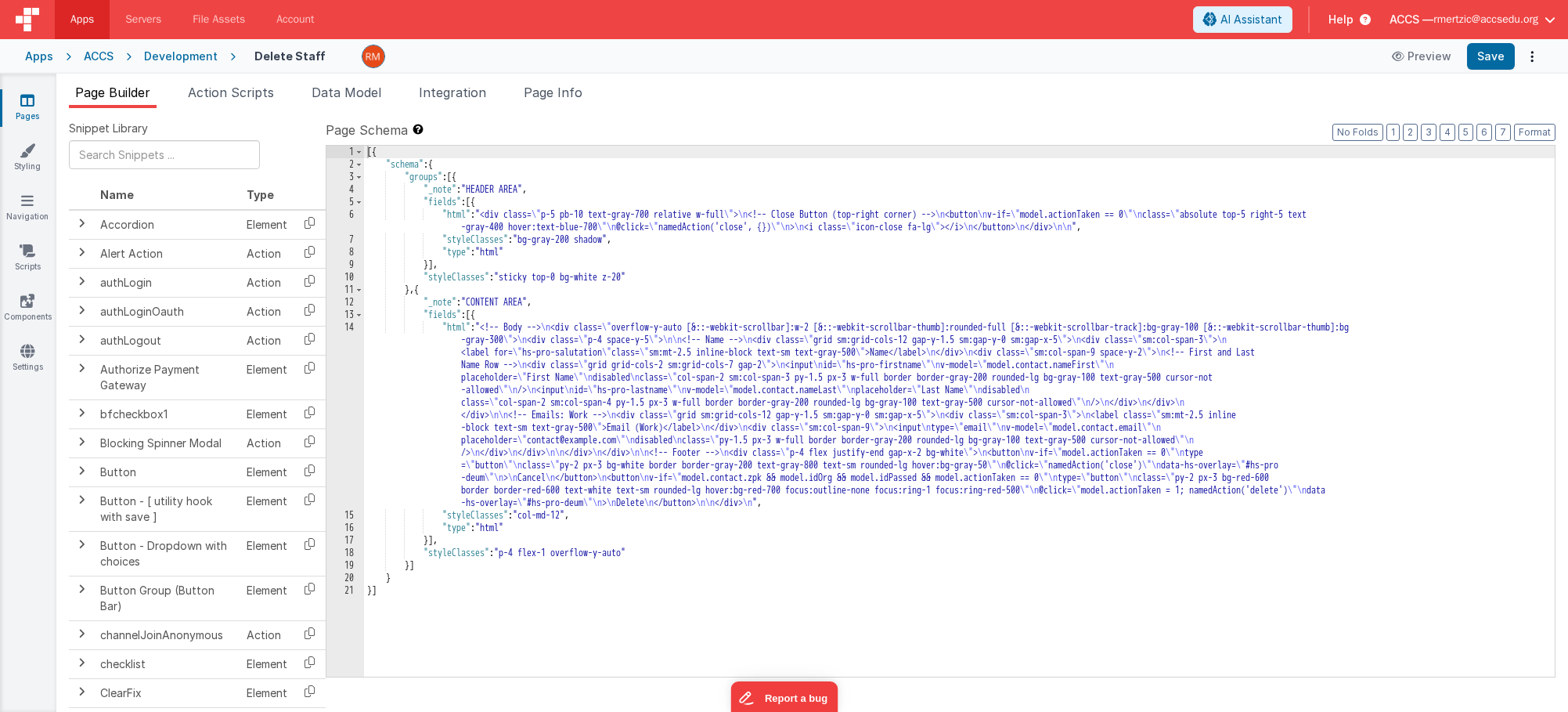 click on "[{      "schema" :  {           "groups" :  [{                "_note" :  "HEADER AREA" ,                "fields" :  [{                     "html" :  "<div class= \" p-5 pb-10 text-gray-700 relative w-full \" > \n   <!-- Close Button (top-right corner) --> \n   <button \n v-if= \" model.actionTaken == 0 \"\n     class= \" absolute top-5 right-5 text                      -gray-400 hover:text-blue-700 \"\n     @click= \" namedAction('close', {}) \"\n   > \n     <i class= \" icon-close fa-lg \" ></i> \n   </button> \n </div> \n\n " ,                     "styleClasses" :  "bg-gray-200 shadow" ,                     "type" :  "html"                }] ,                "styleClasses" :  "sticky top-0 bg-white z-20"           } ,  {                "_note" :  "CONTENT AREA" ,                "fields" :  [{                     "html" :  "<!-- Body --> \n <div class= \"                      -gray-300 \" > \n   <div class= \" p-4 space-y-5 \" > \n\n     <!-- Name --> \n \" \" > \n \"" at bounding box center (959, 424) 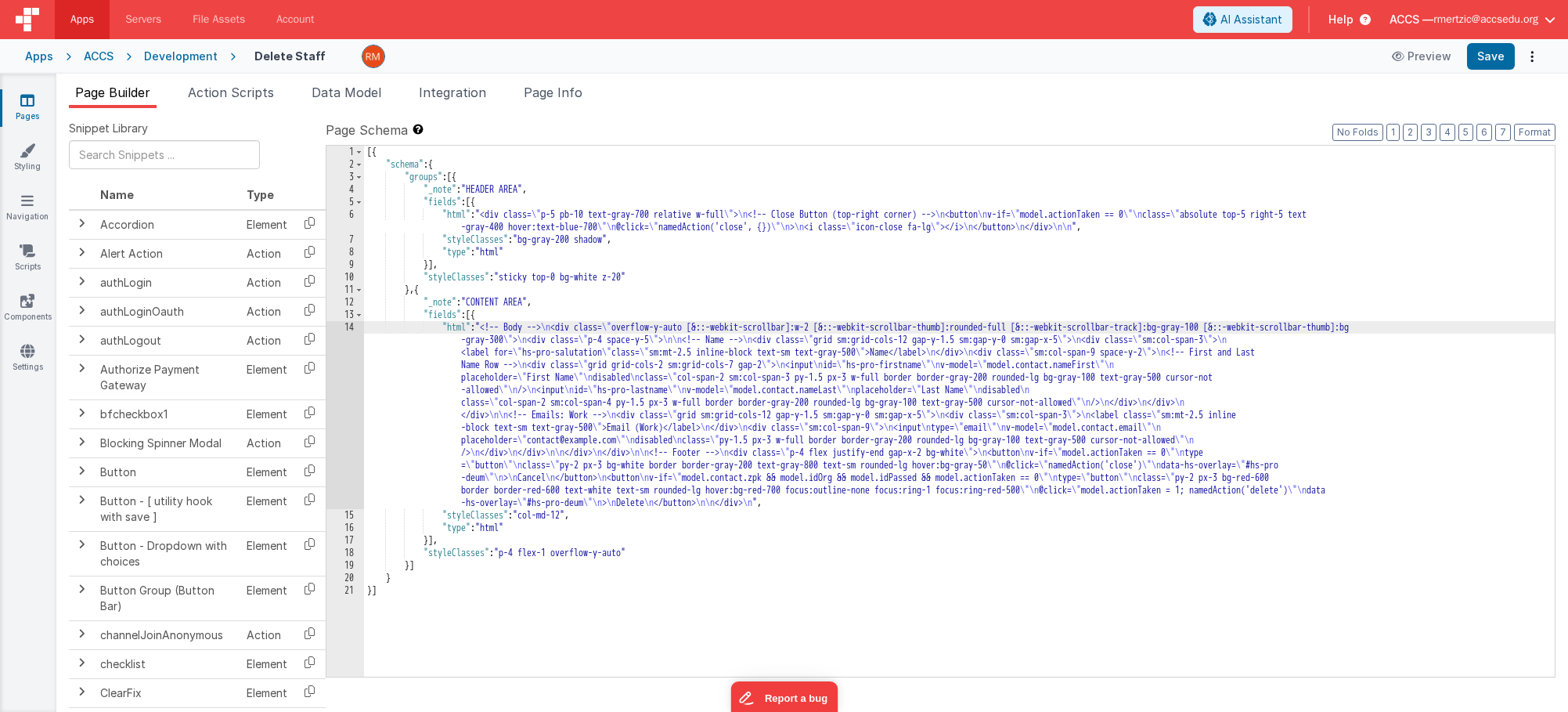 click on "14" at bounding box center (345, 415) 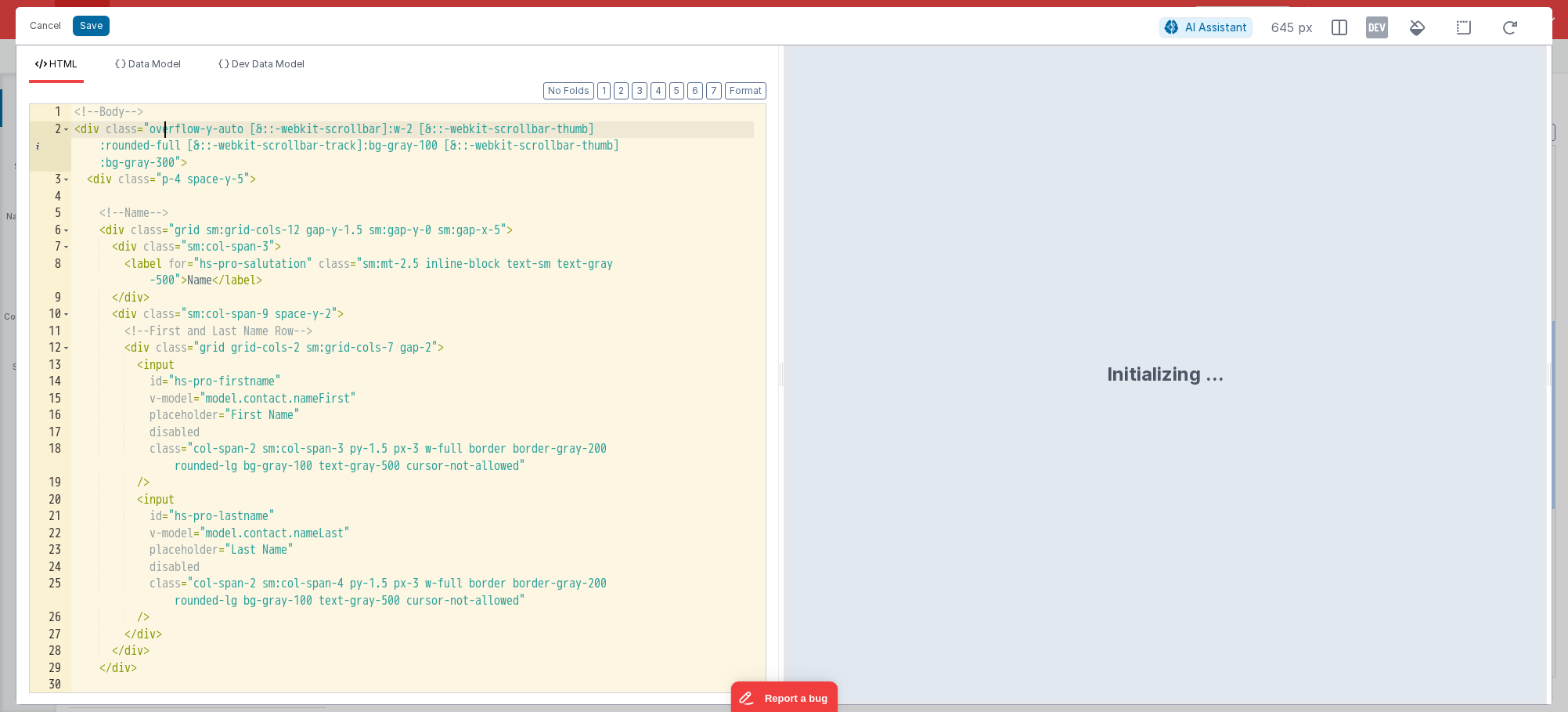 scroll, scrollTop: 0, scrollLeft: 0, axis: both 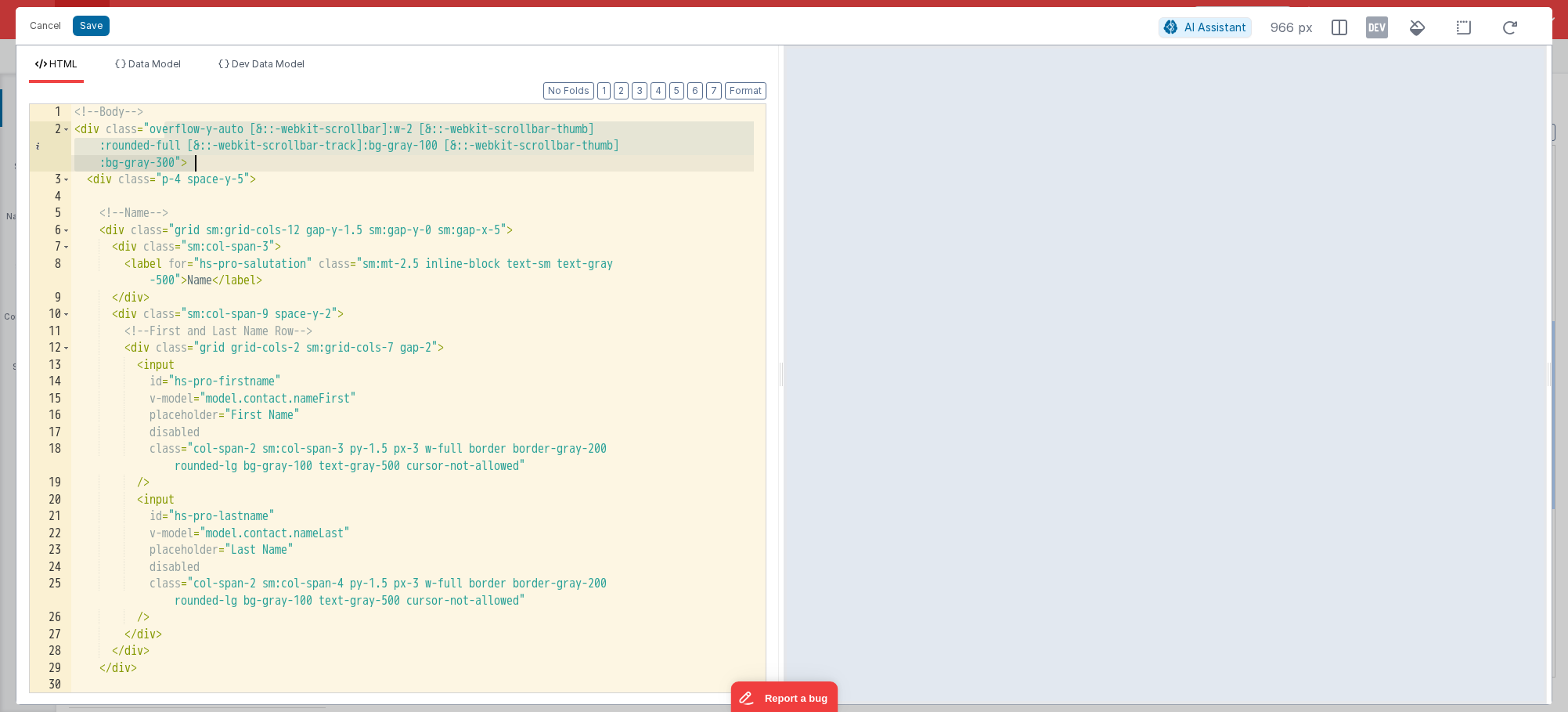 drag, startPoint x: 164, startPoint y: 128, endPoint x: 194, endPoint y: 158, distance: 42.426407 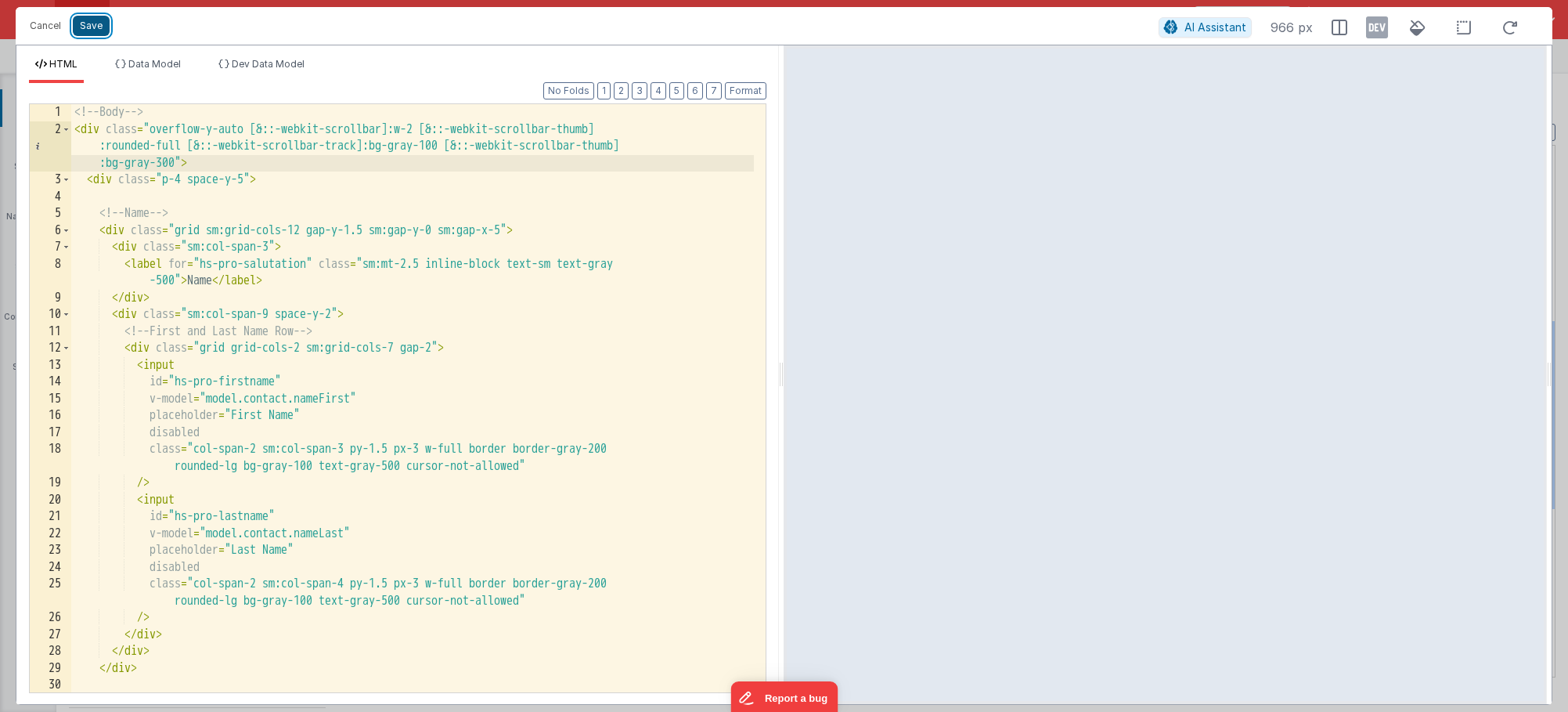 click on "Save" at bounding box center [91, 26] 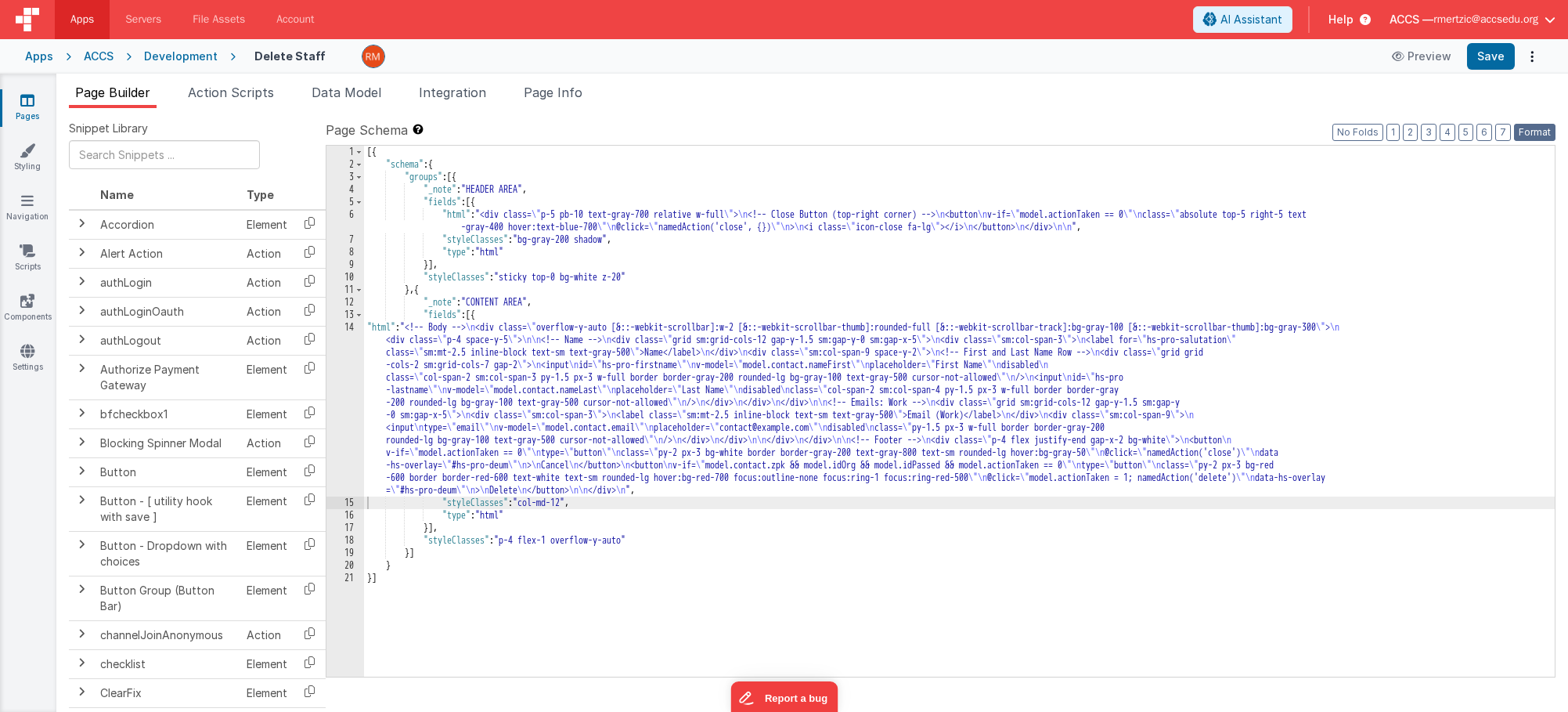 click on "Format" at bounding box center (1534, 132) 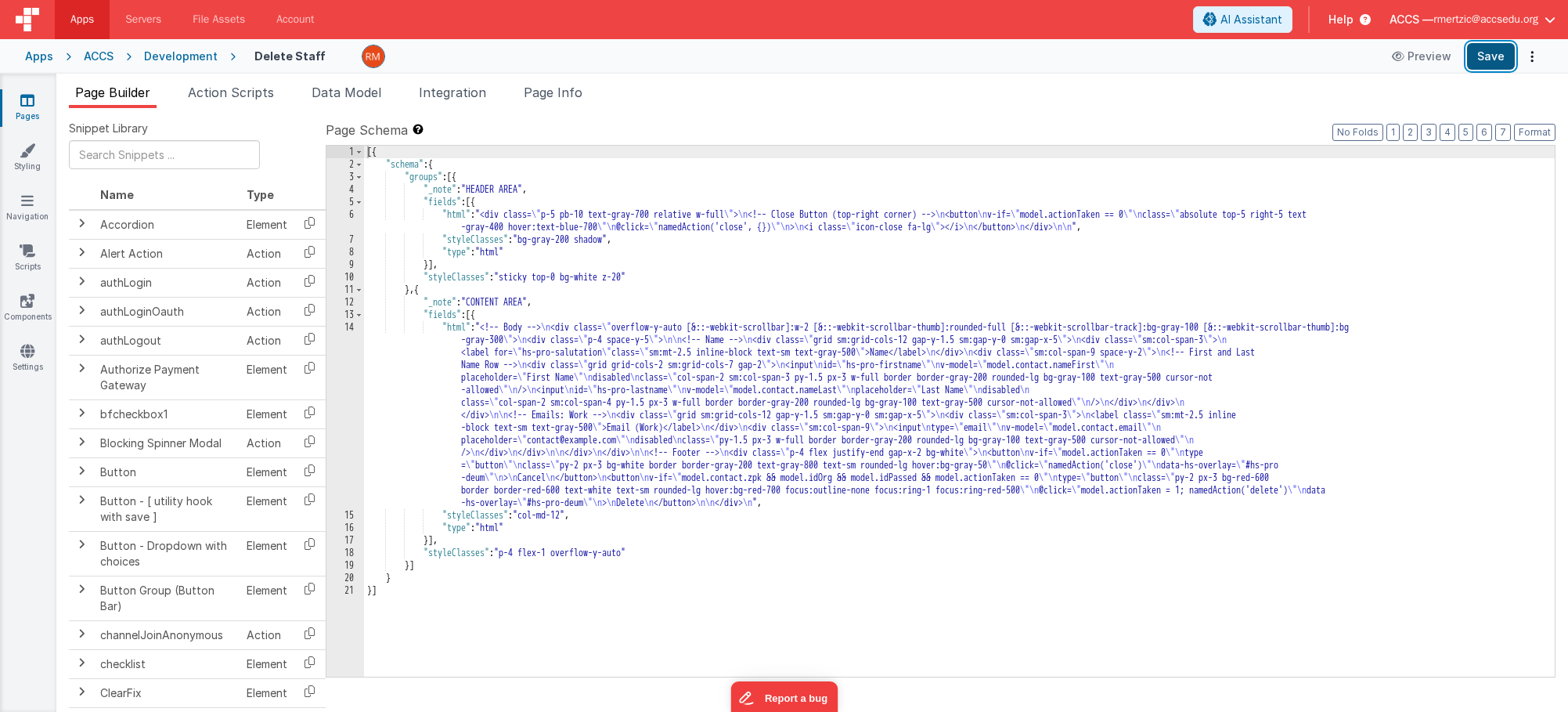 click on "Save" at bounding box center (1491, 56) 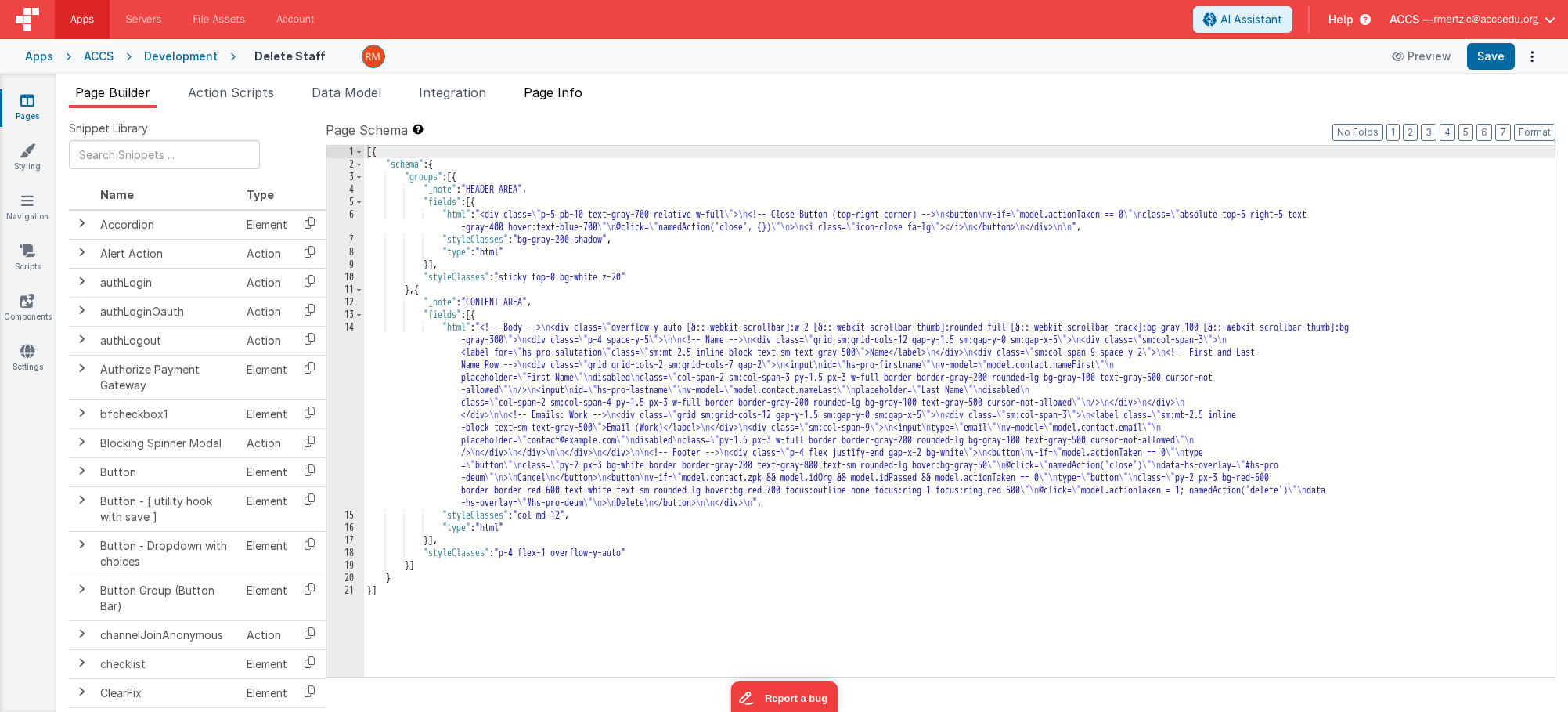 click on "Page Info" at bounding box center [553, 92] 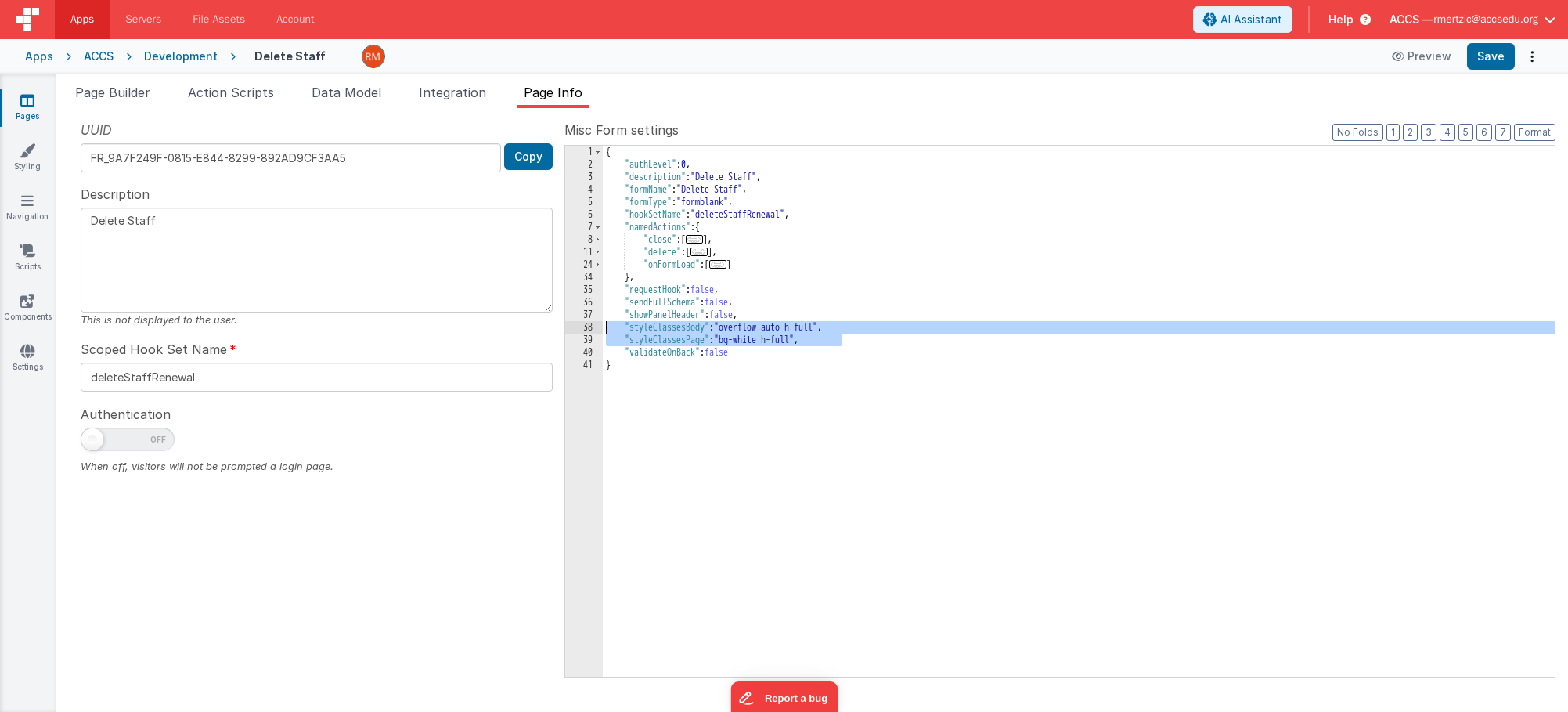 drag, startPoint x: 871, startPoint y: 339, endPoint x: 542, endPoint y: 329, distance: 329.15194 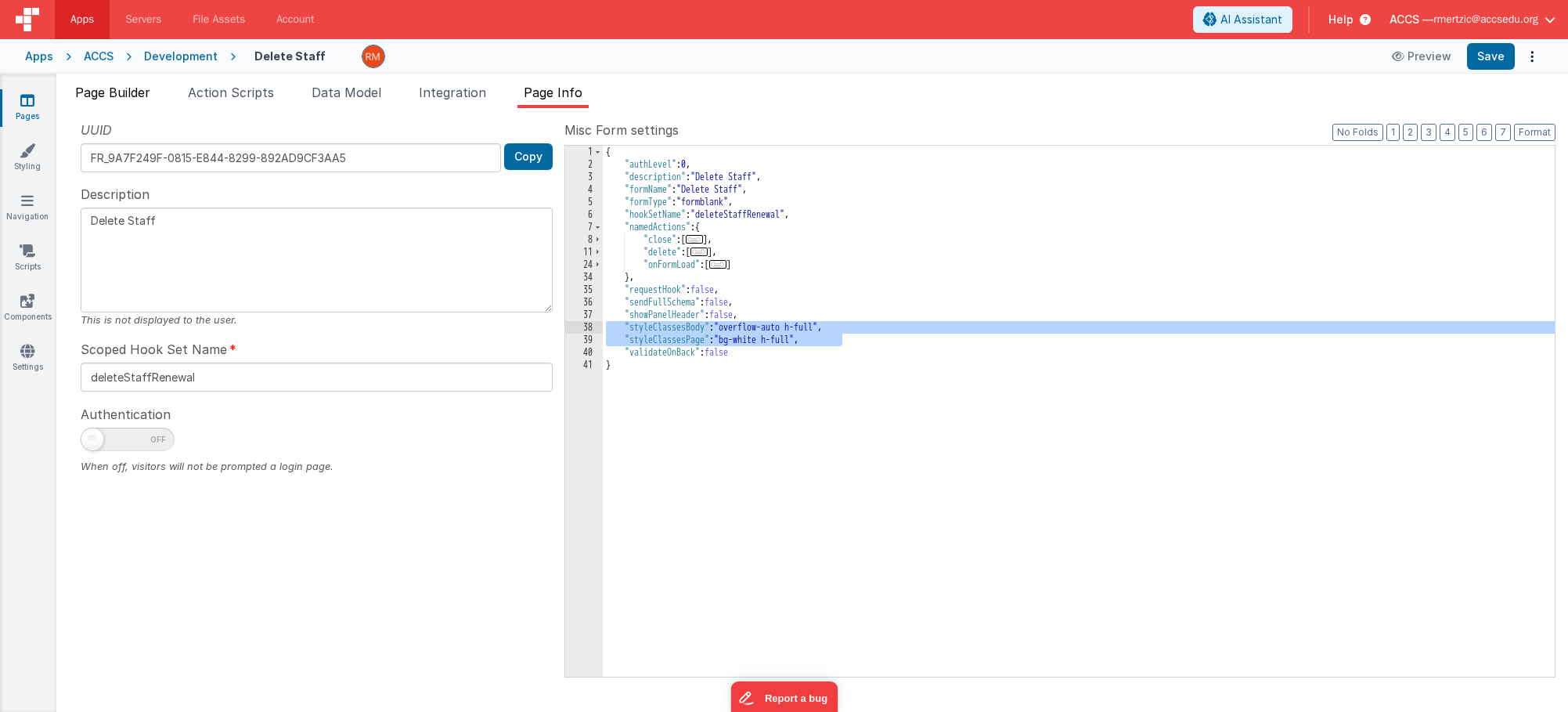 click on "Page Builder" at bounding box center [113, 92] 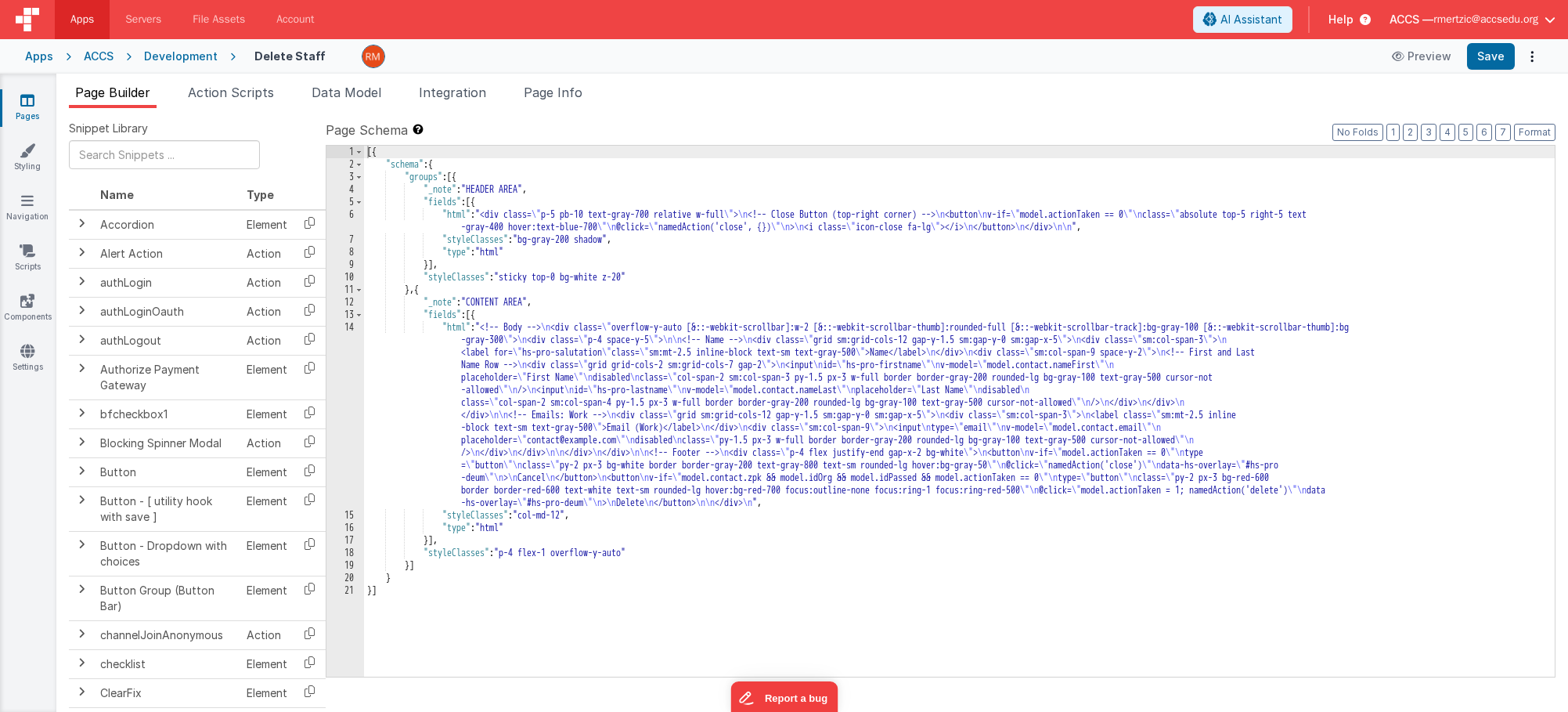 click on "Pages" at bounding box center (27, 108) 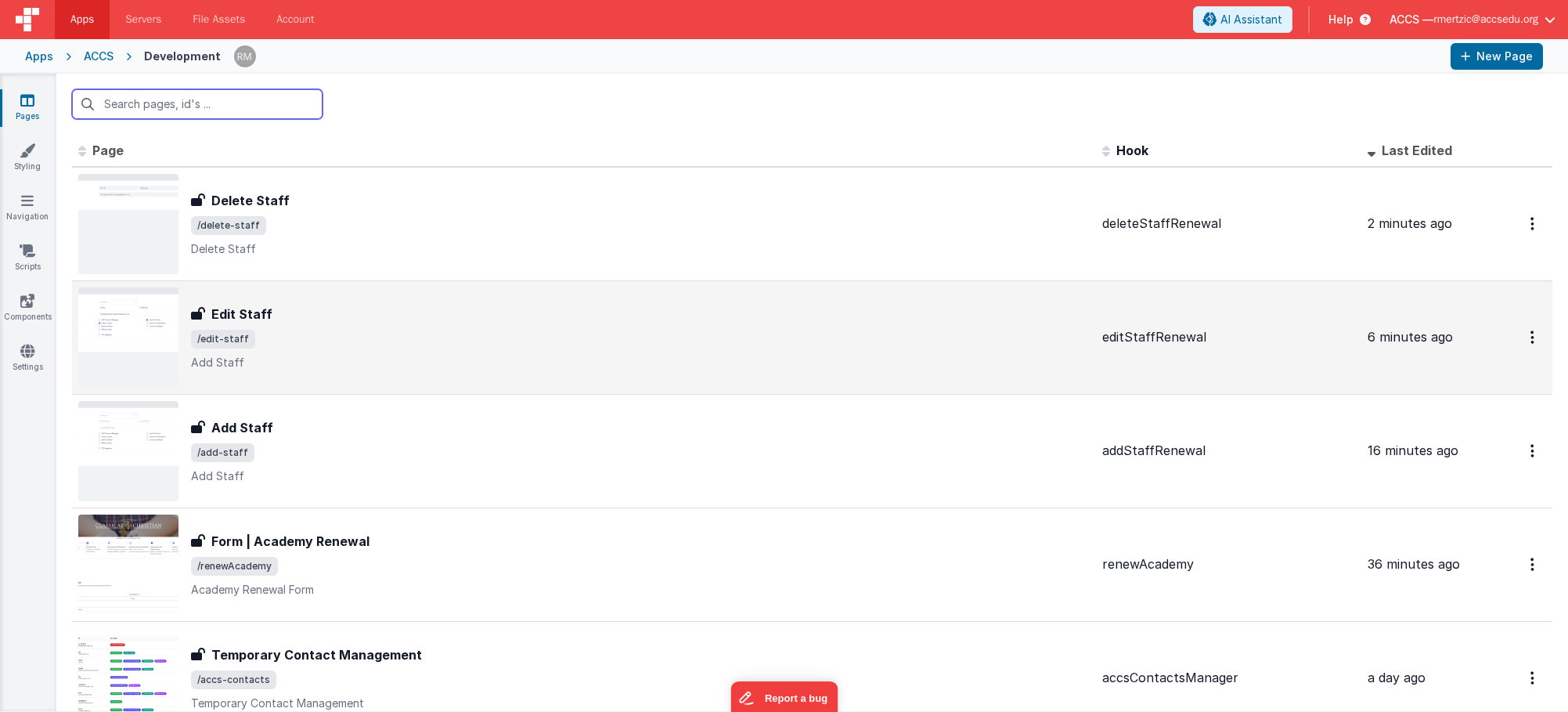 scroll, scrollTop: 269, scrollLeft: 0, axis: vertical 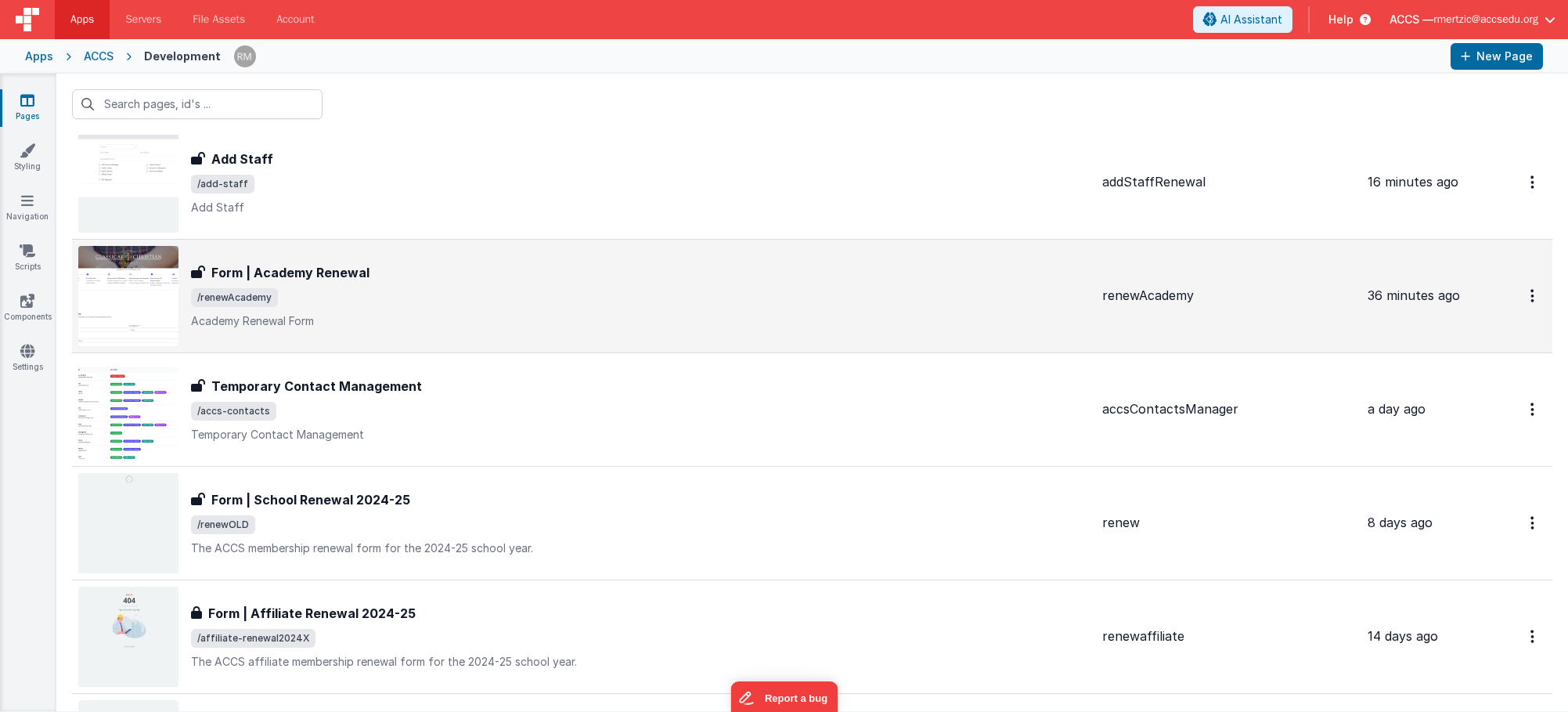 click on "Form | Academy Renewal
Form | Academy Renewal
/renewAcademy   Academy Renewal Form" at bounding box center [640, 296] 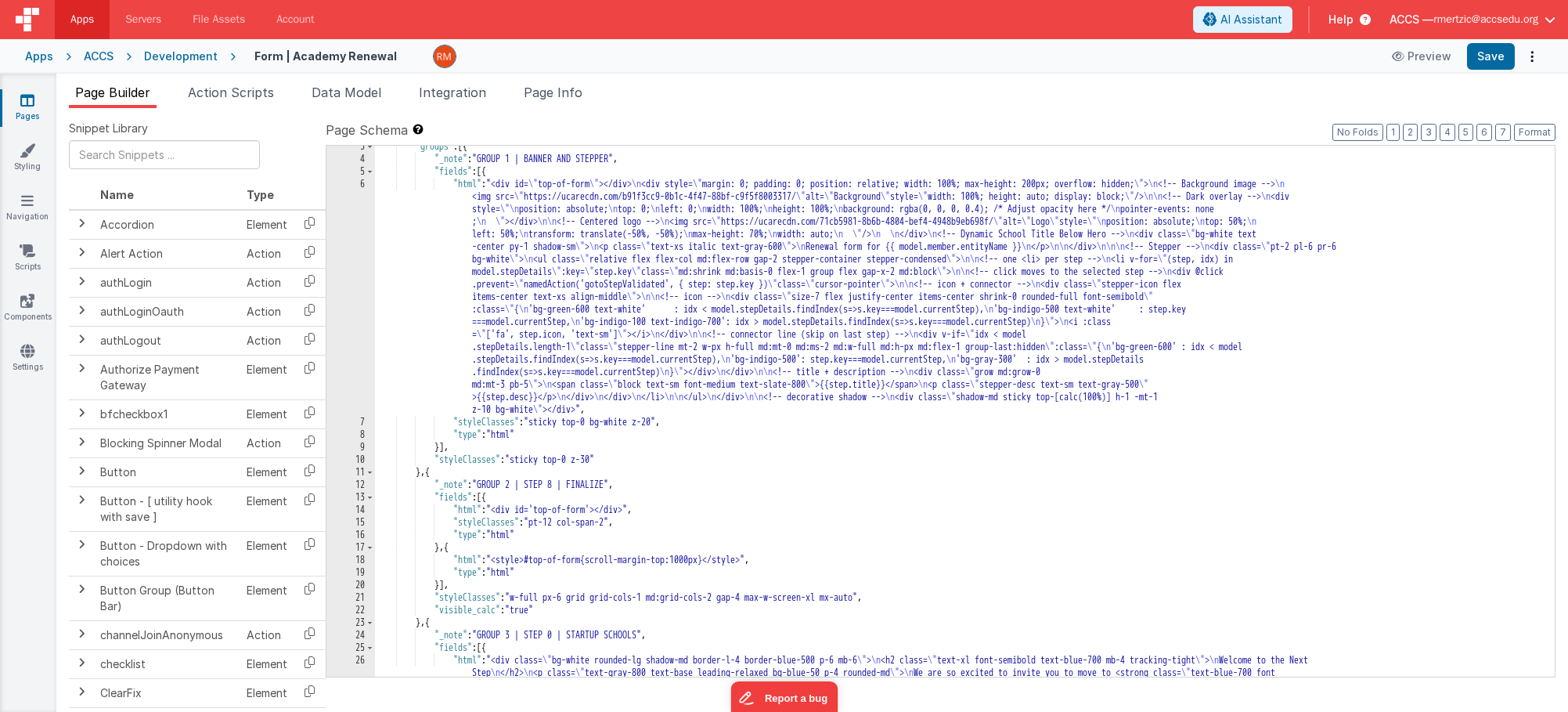 scroll, scrollTop: 31, scrollLeft: 0, axis: vertical 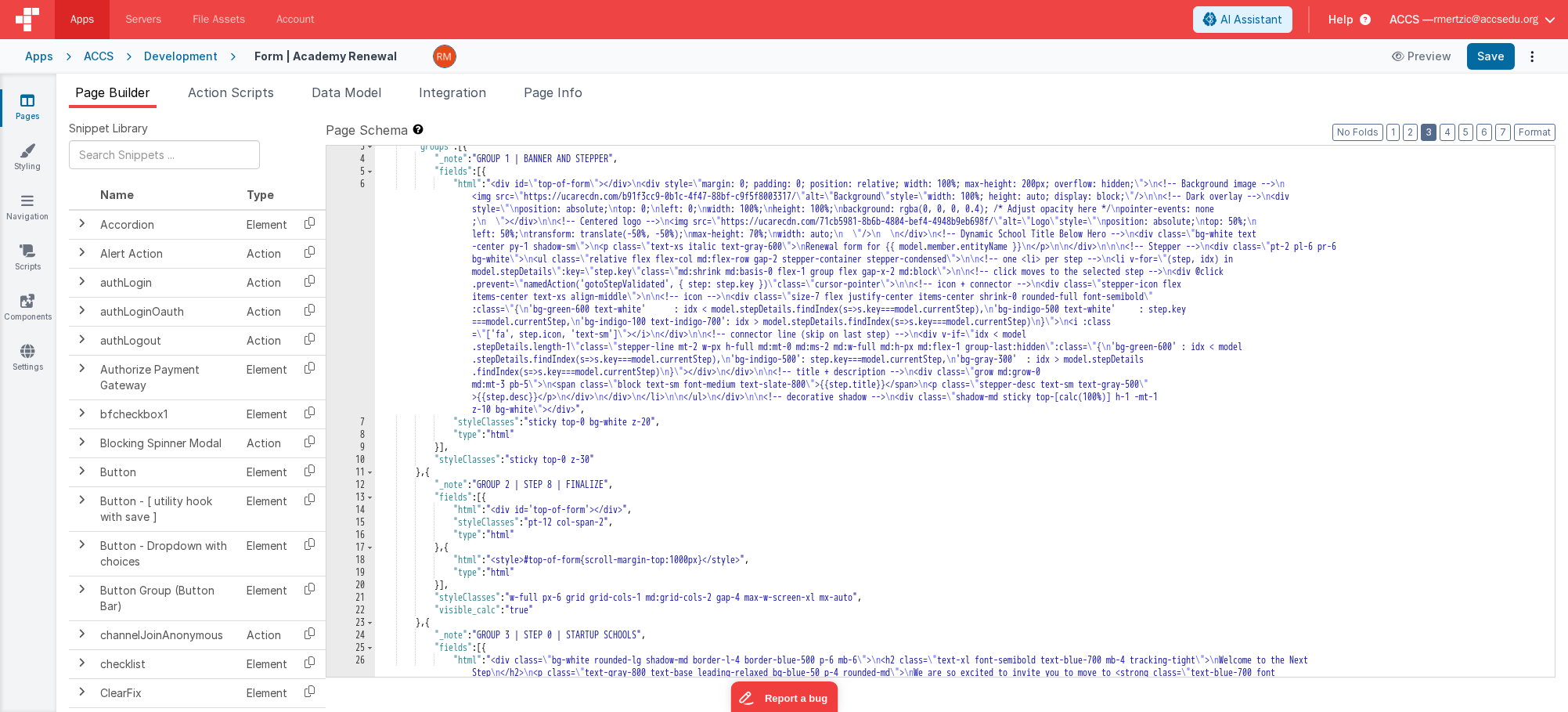 click on "3" at bounding box center (1429, 132) 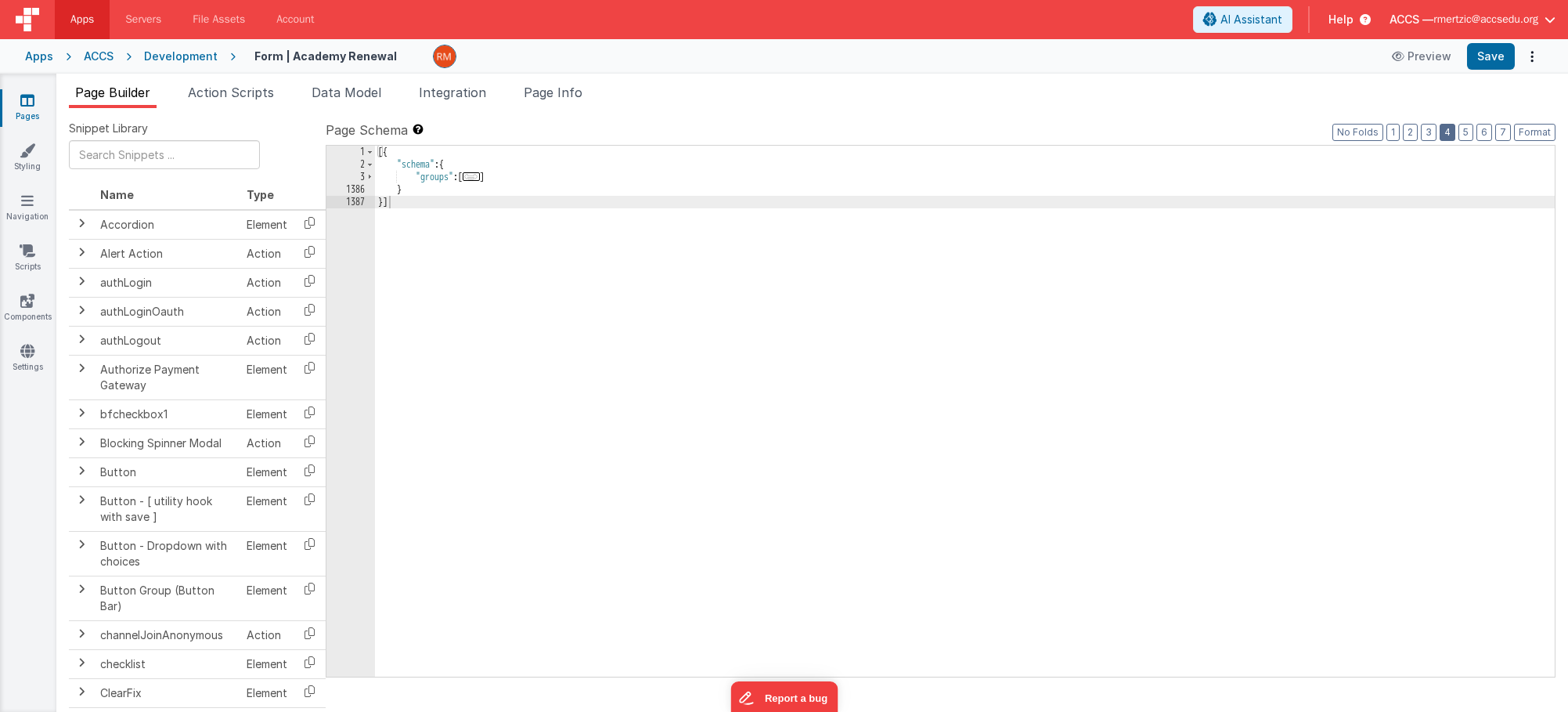 click on "4" at bounding box center (1447, 132) 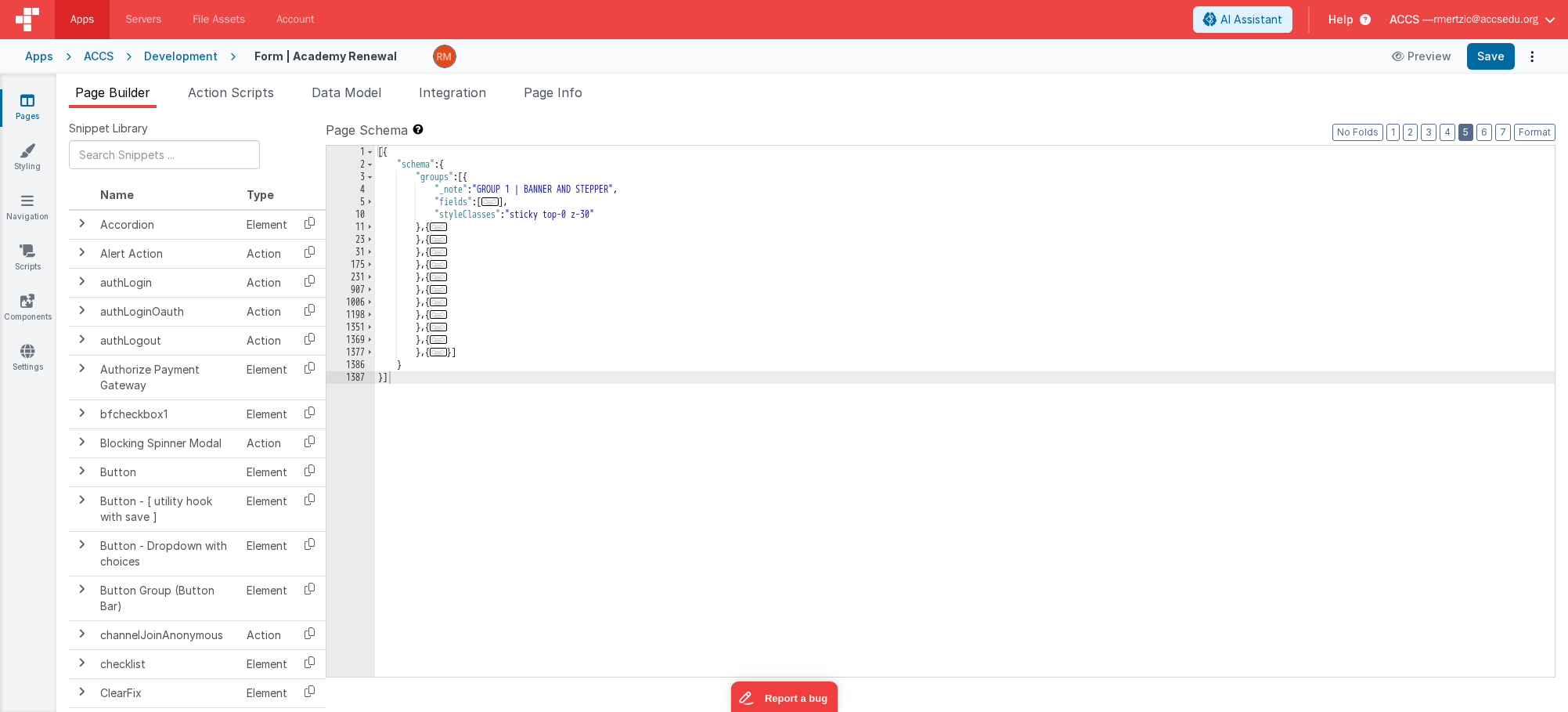 click on "5" at bounding box center (1465, 132) 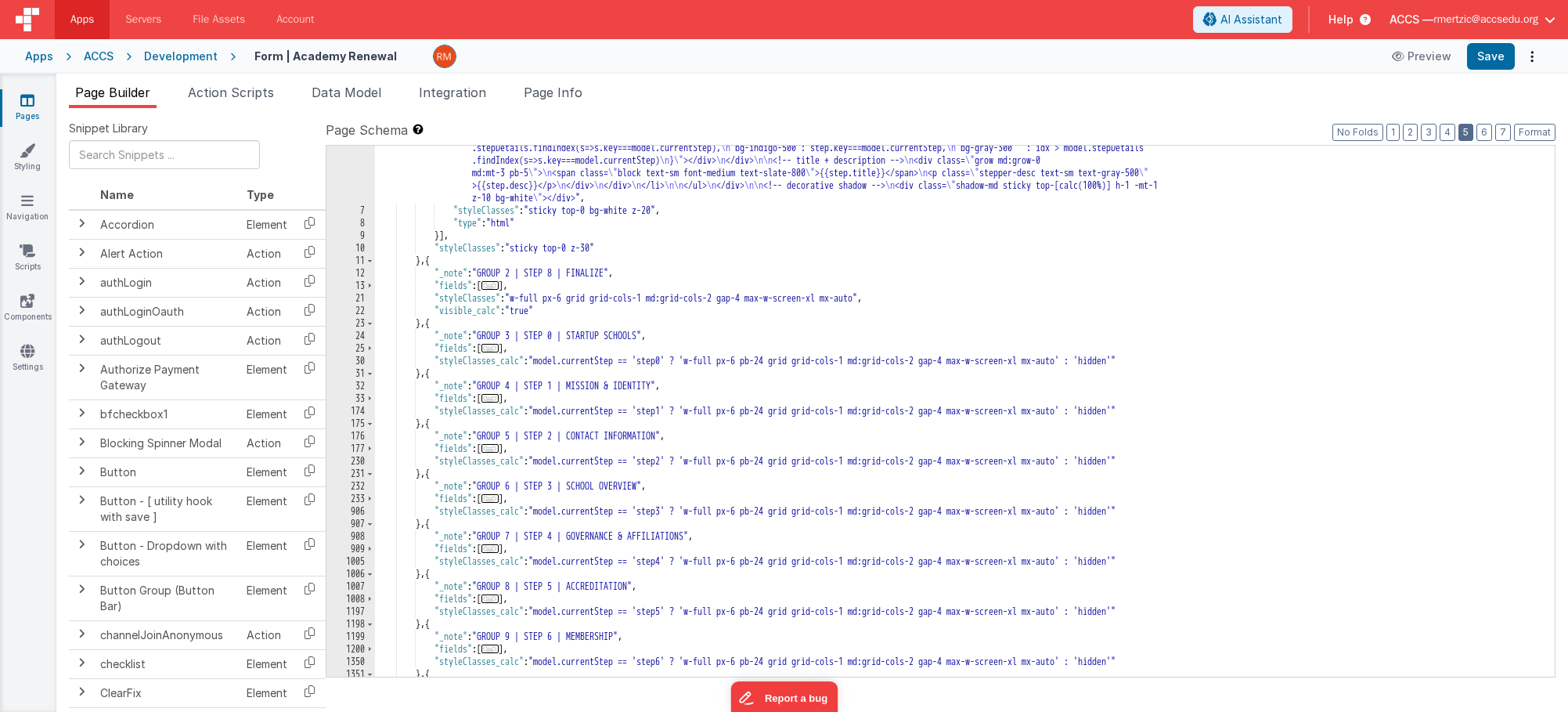 scroll, scrollTop: 242, scrollLeft: 0, axis: vertical 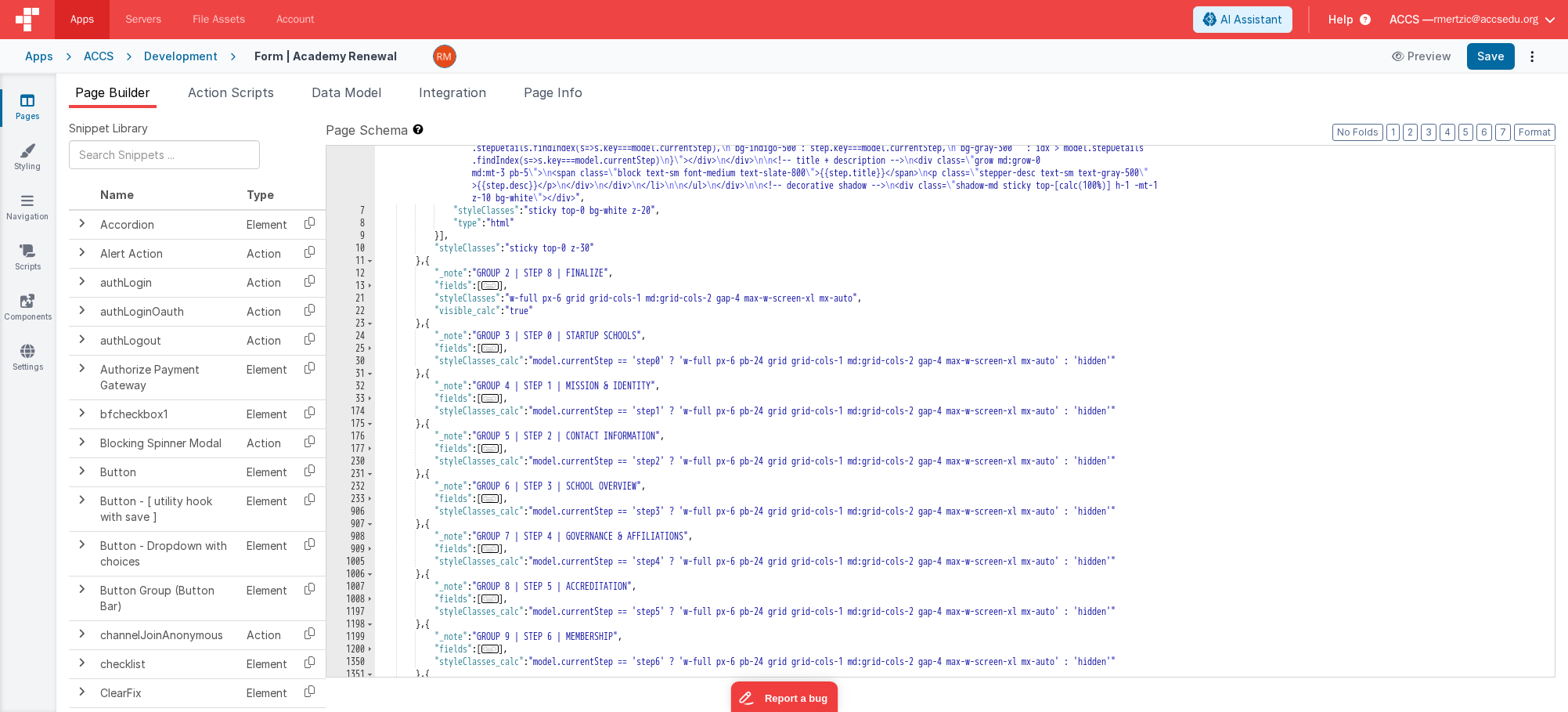 click on "..." at bounding box center [490, 448] 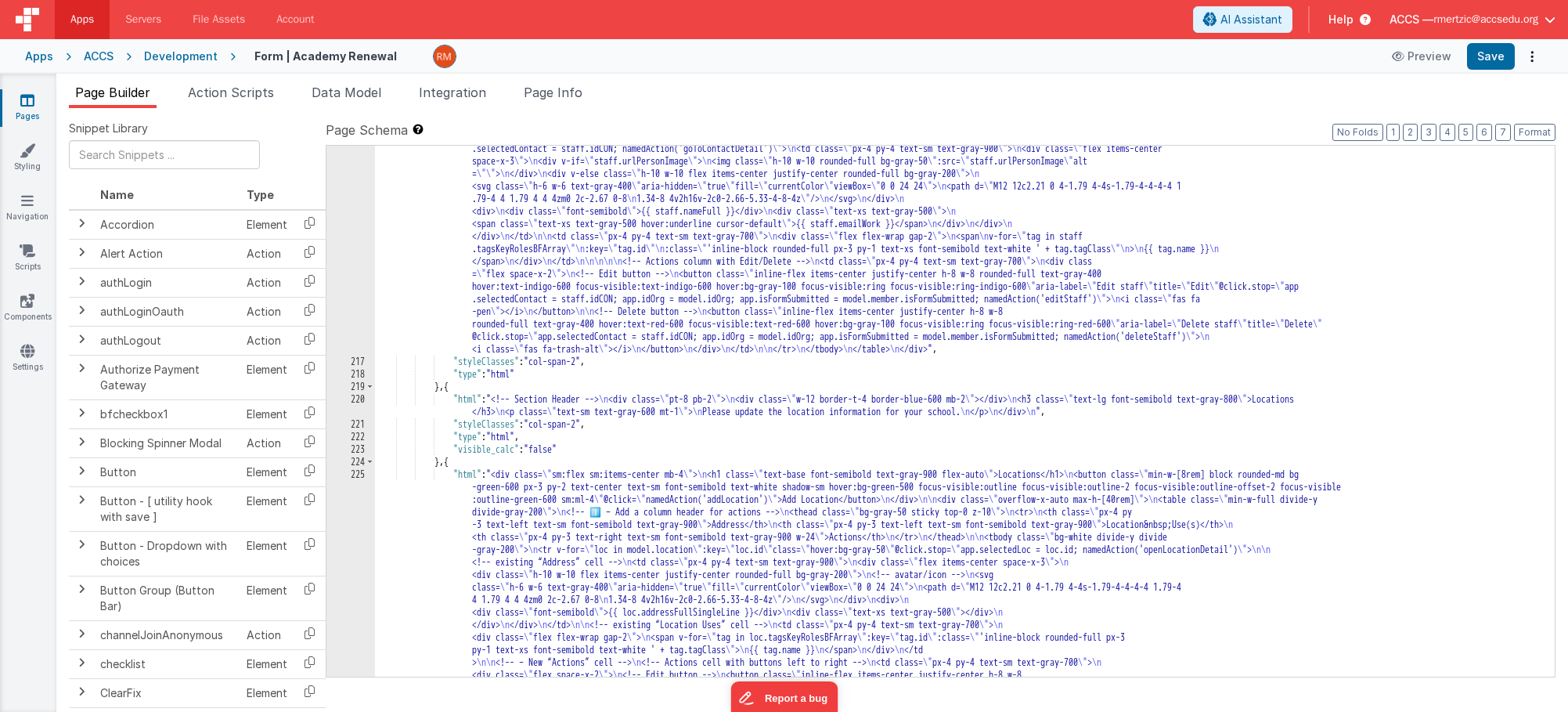 scroll, scrollTop: 1169, scrollLeft: 0, axis: vertical 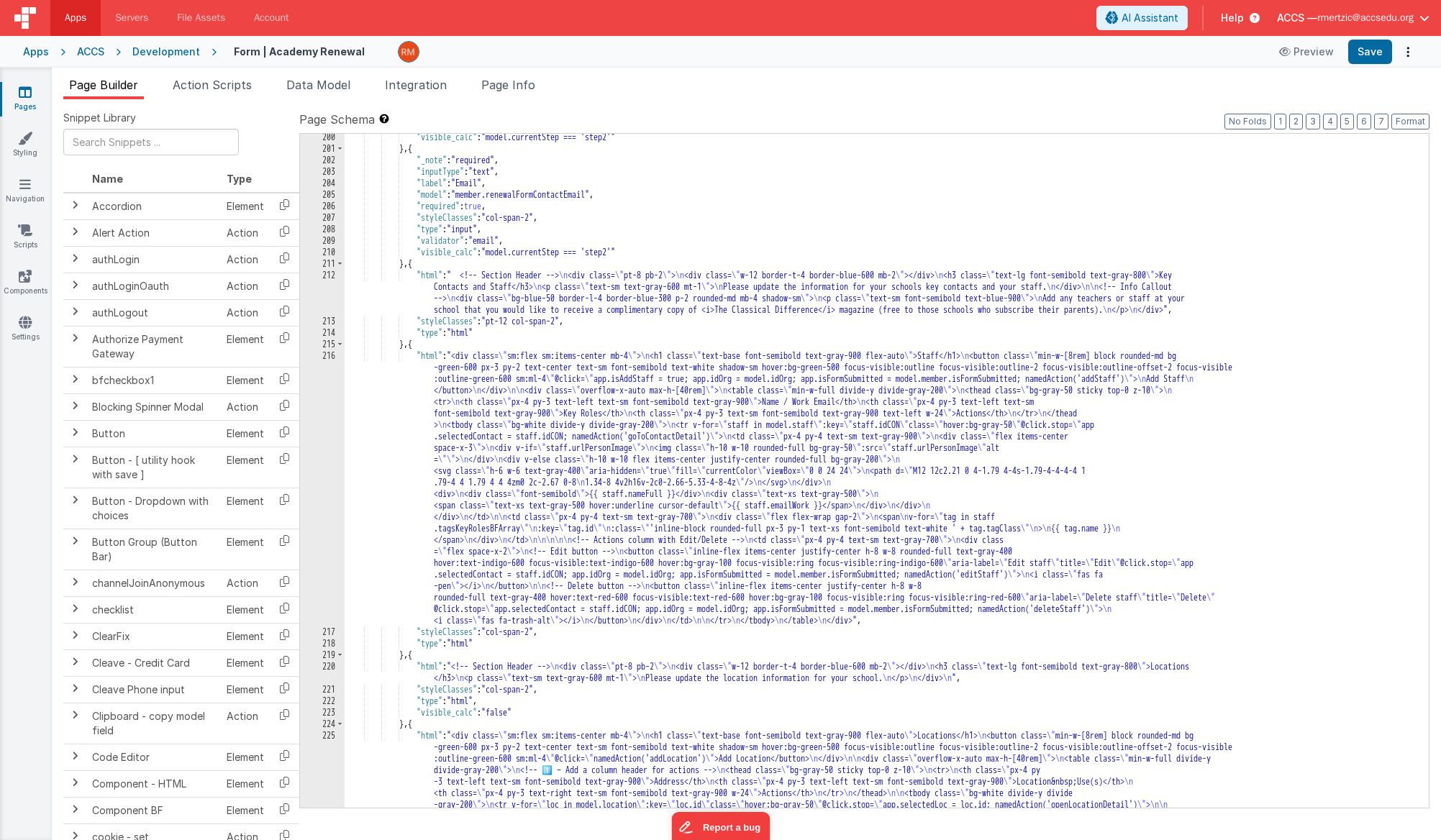 click on ""visible_calc" :  "model.currentStep === 'step2'"                } ,  {                     "_note" :  "required" ,                     "inputType" :  "text" ,                     "label" :  "Email" ,                     "model" :  "member.renewalFormContactEmail" ,                     "required" :  true ,                     "styleClasses" :  "col-span-2" ,                     "type" :  "input" ,                     "validator" :  "email" ,                     "visible_calc" :  "model.currentStep === 'step2'"                } ,  {                     "html" :  "  <!-- Section Header --> \n   <div class= \" pt-8 pb-2 \" > \n     <div class= \" w-12 border-t-4 border-blue-600 mb-2 \" ></div> \n     <h3 class= \" text-lg font-semibold text-gray-800 \" >Key                       Contacts and Staff</h3> \n     <p class= \" text-sm text-gray-600 mt-1 \" > \n       Please update the information for your schools key contacts and your staff. \n   </div> \n\n --> \n \" \" > \n >" at bounding box center [881, 606] 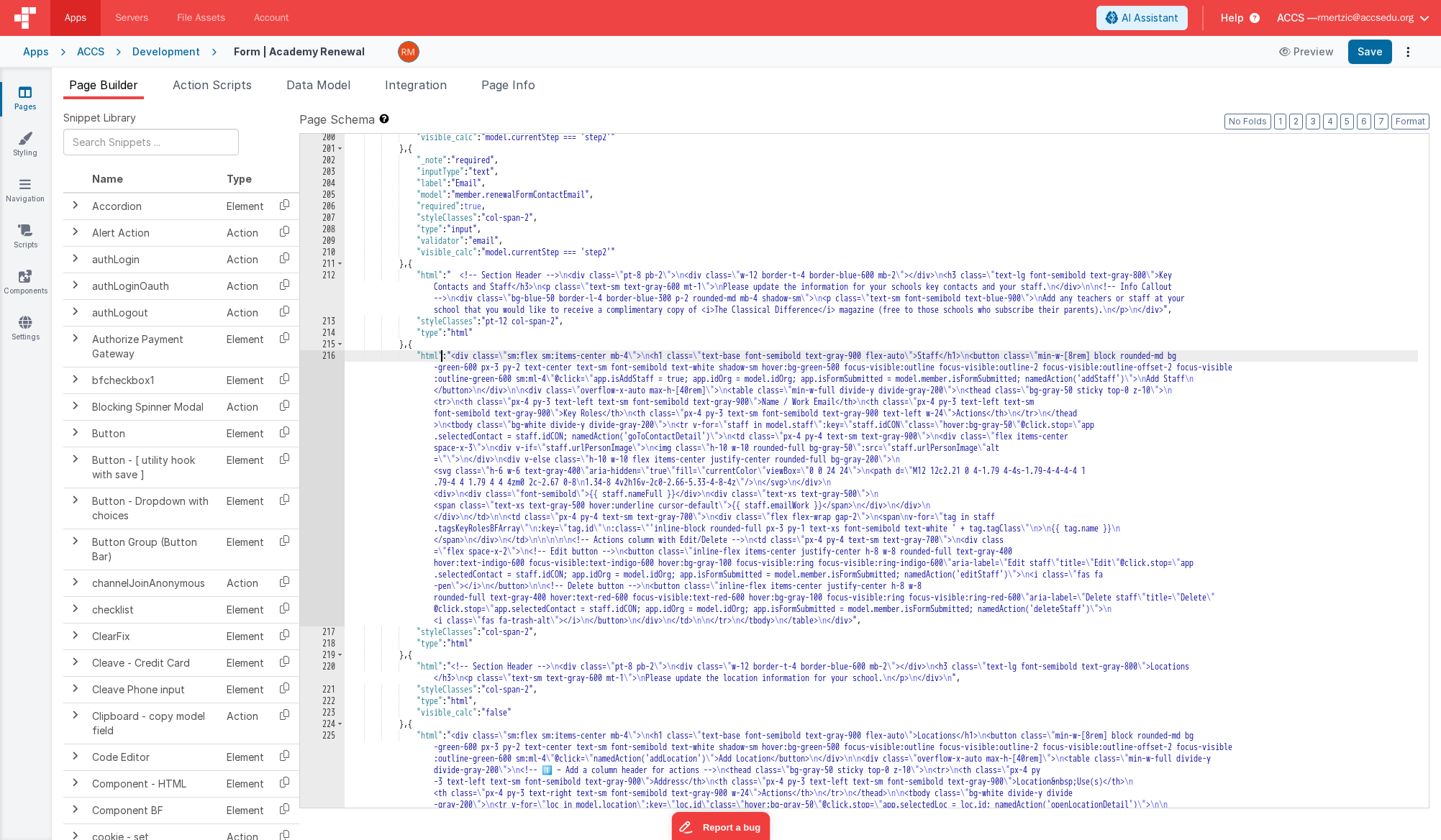 click on "216" at bounding box center (322, 488) 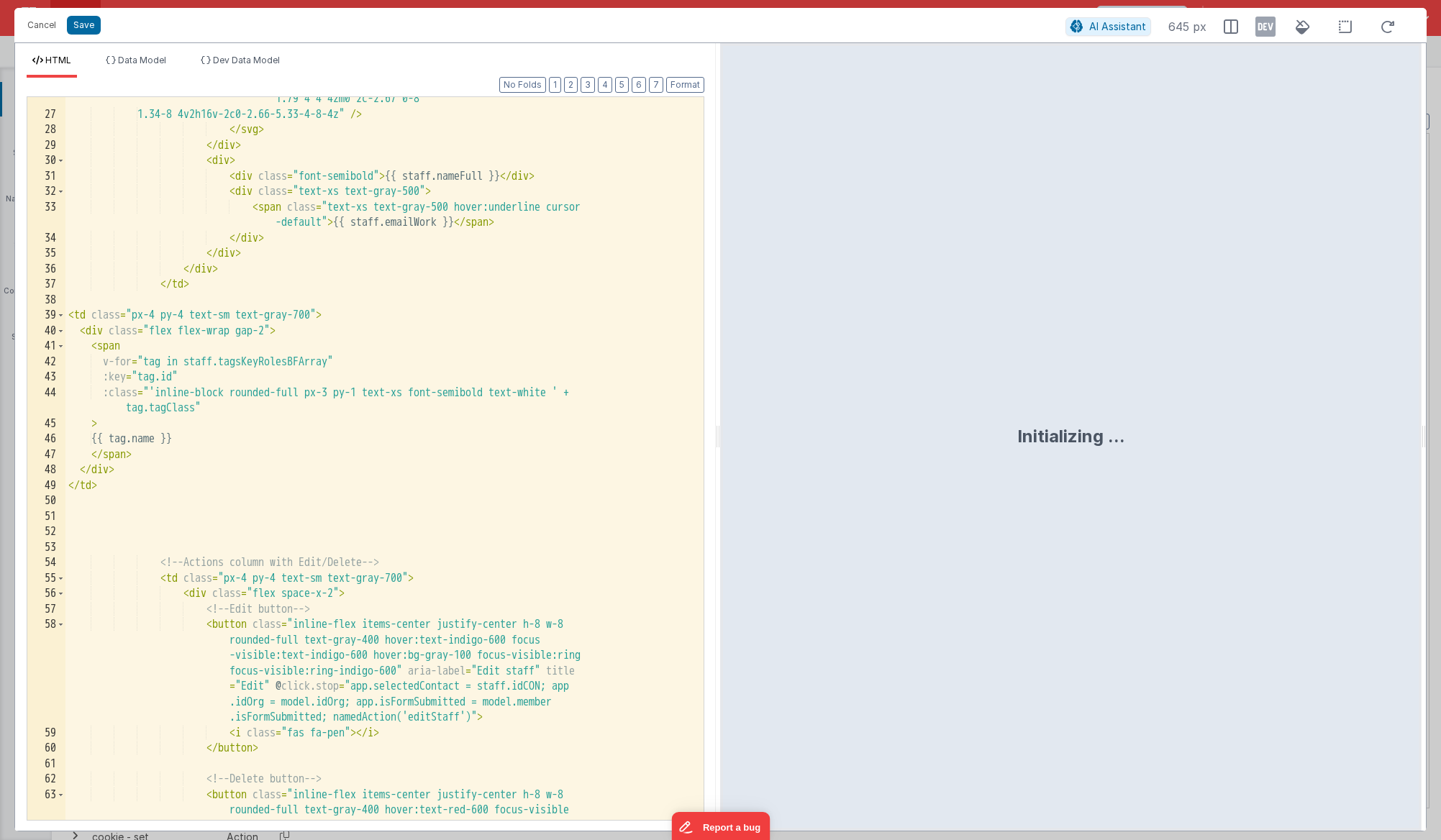 scroll, scrollTop: 808, scrollLeft: 0, axis: vertical 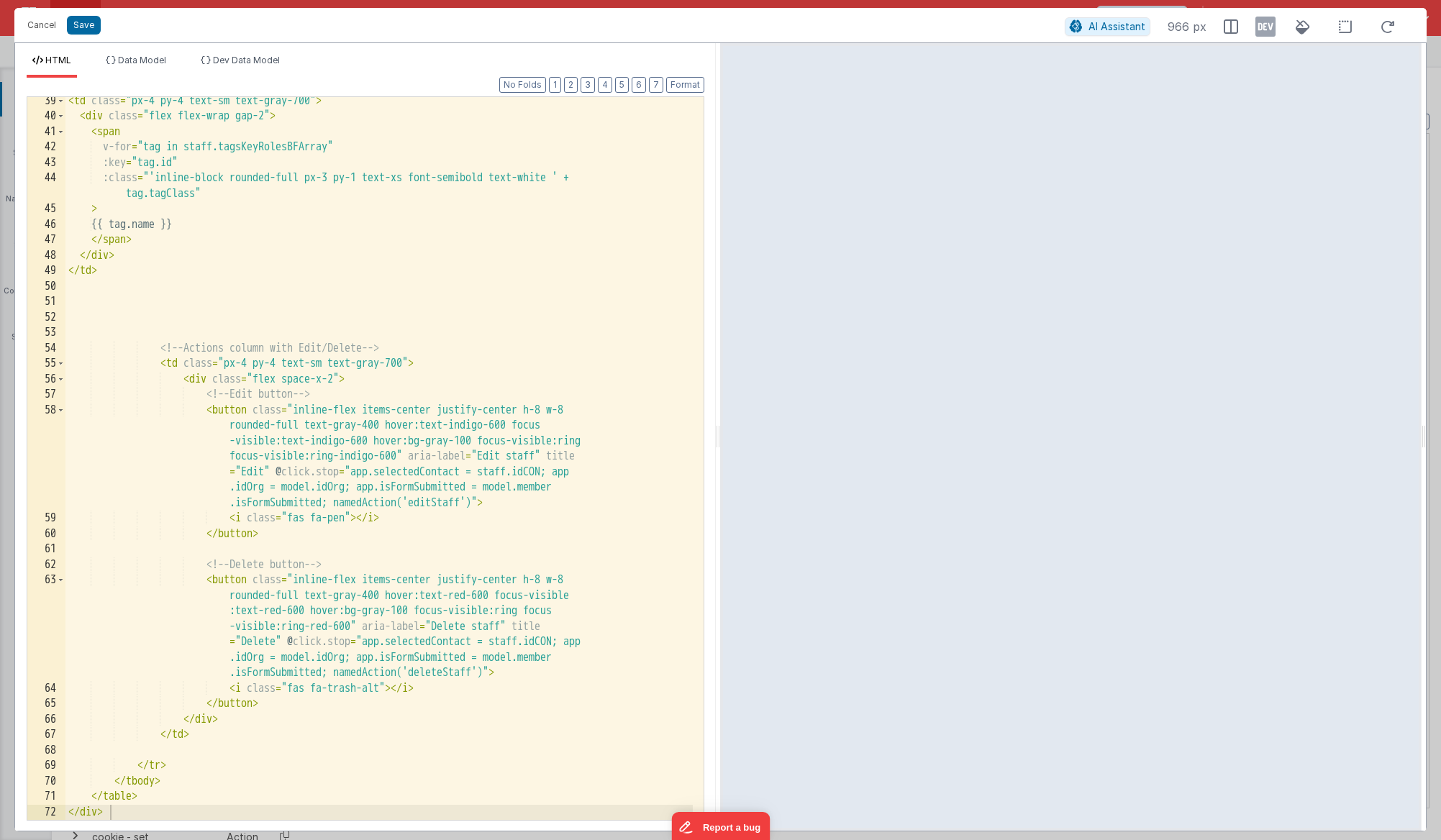 click on "< td   class = "px-4 py-4 text-sm text-gray-700" >    < div   class = "flex flex-wrap gap-2" >      < span         v-for = "tag in staff.tagsKeyRolesBFArray"         :key = "tag.id"         :class = "'inline-block rounded-full px-3 py-1 text-xs font-semibold text-white ' +             tag.tagClass"      >        {{ tag.name }}      </ span >    </ div > </ td >                     <!--  Actions column with Edit/Delete  -->                     < td   class = "px-4 py-4 text-sm text-gray-700" >                          < div   class = "flex space-x-2" >                               <!--  Edit button  -->                               < button   class = "inline-flex items-center justify-center h-8 w-8                               rounded-full text-gray-400 hover:text-indigo-600 focus                              -visible:text-indigo-600 hover:bg-gray-100 focus-visible:ring                                 aria-label =" at bounding box center [379, 470] 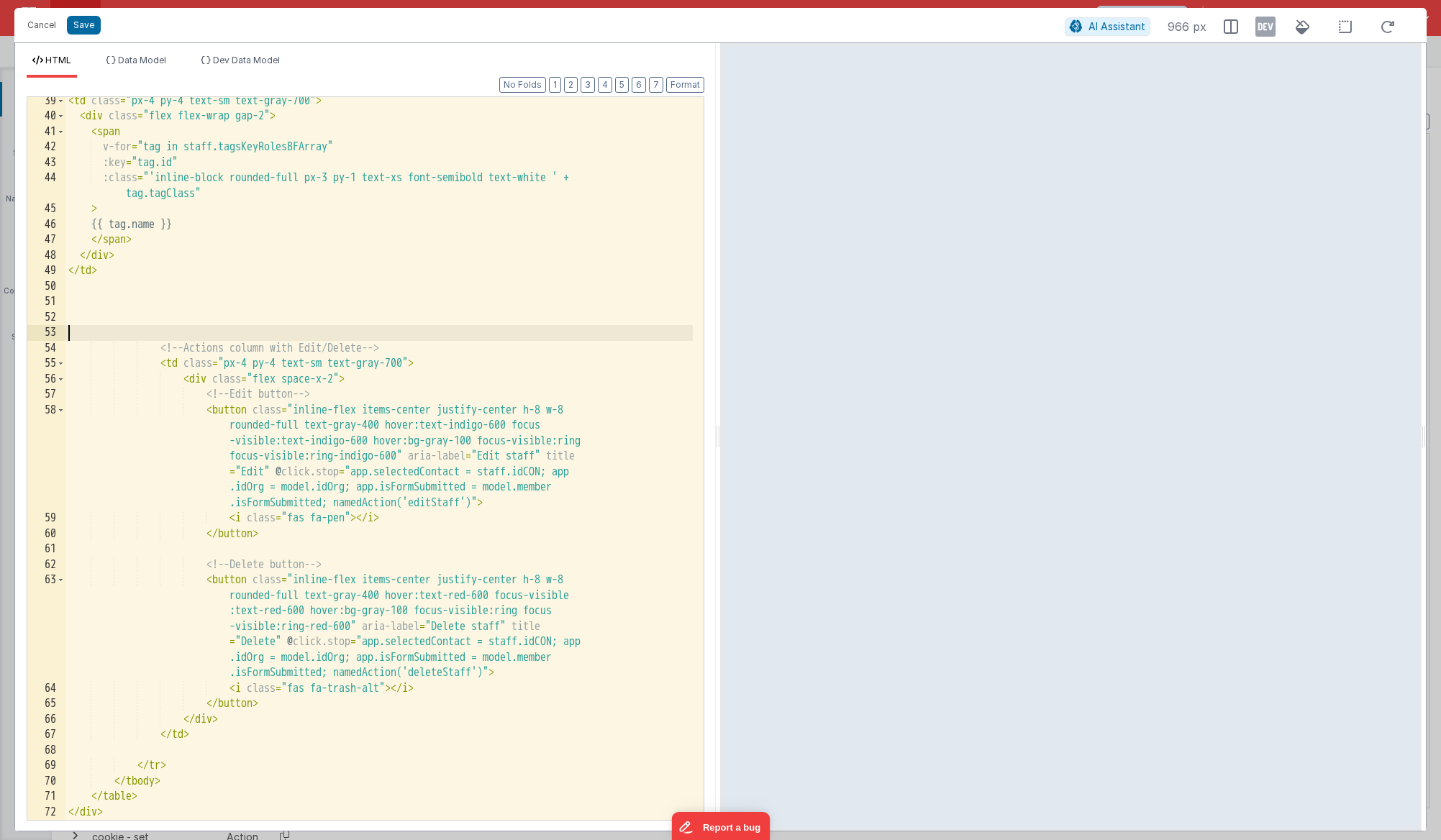 click on "< td   class = "px-4 py-4 text-sm text-gray-700" >    < div   class = "flex flex-wrap gap-2" >      < span         v-for = "tag in staff.tagsKeyRolesBFArray"         :key = "tag.id"         :class = "'inline-block rounded-full px-3 py-1 text-xs font-semibold text-white ' +             tag.tagClass"      >        {{ tag.name }}      </ span >    </ div > </ td >                     <!--  Actions column with Edit/Delete  -->                     < td   class = "px-4 py-4 text-sm text-gray-700" >                          < div   class = "flex space-x-2" >                               <!--  Edit button  -->                               < button   class = "inline-flex items-center justify-center h-8 w-8                               rounded-full text-gray-400 hover:text-indigo-600 focus                              -visible:text-indigo-600 hover:bg-gray-100 focus-visible:ring                                 aria-label =" at bounding box center [379, 470] 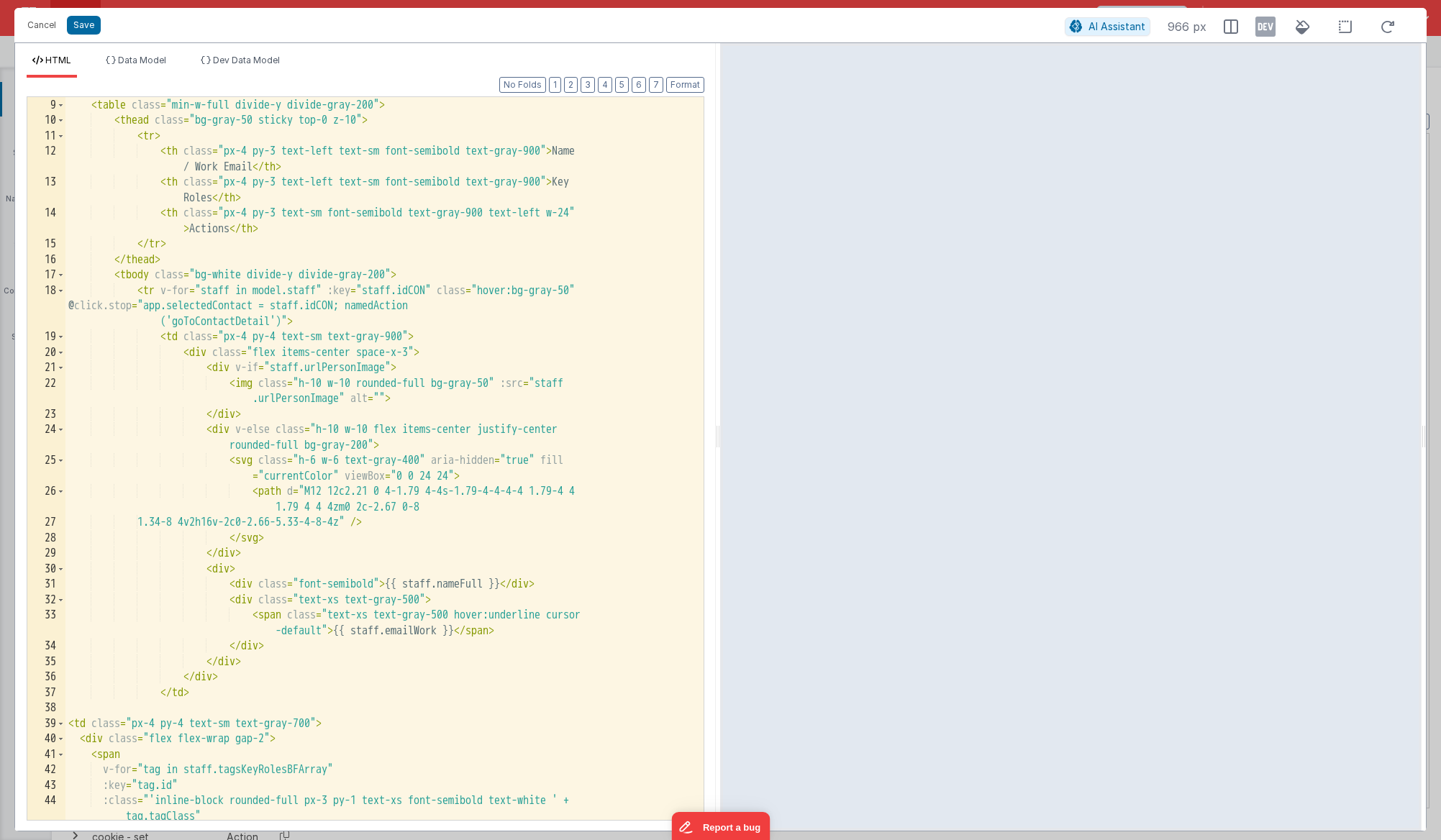 scroll, scrollTop: 0, scrollLeft: 0, axis: both 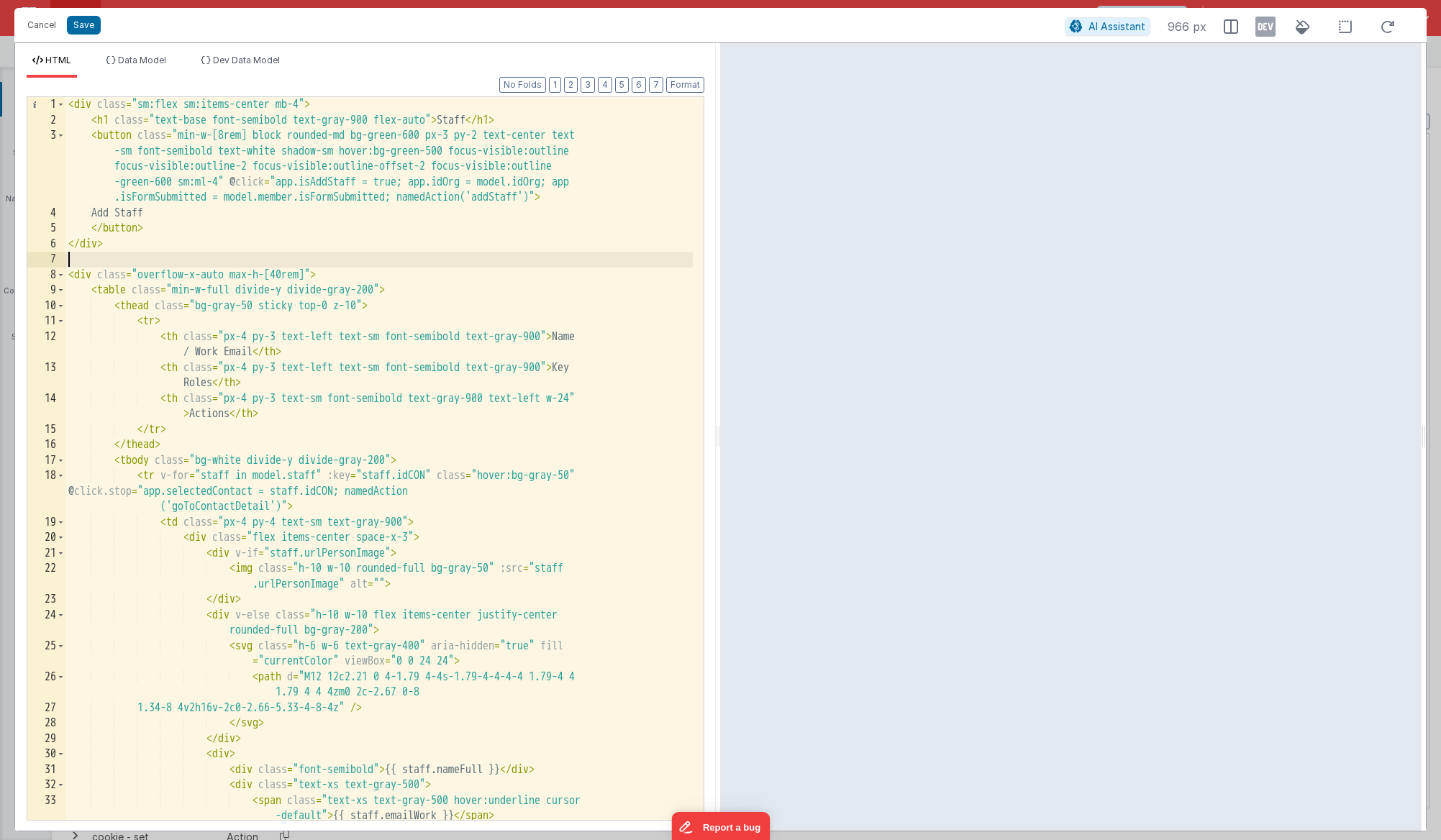 click on "< div   class = "sm:flex sm:items-center mb-4" >      < h1   class = "text-base font-semibold text-gray-900 flex-auto" > Staff </ h1 >      < button   class = "min-w-[8rem] block rounded-md bg-green-600 px-3 py-2 text-center text          -sm font-semibold text-white shadow-sm hover:bg-green-500 focus-visible:outline           focus-visible:outline-2 focus-visible:outline-offset-2 focus-visible:outline          -green-600 sm:ml-4"   @ click = "app.isAddStaff = true; app.idOrg = model.idOrg; app          .isFormSubmitted = model.member.isFormSubmitted; namedAction('addStaff')" >          Add Staff      </ button > </ div > < div   class = "overflow-x-auto max-h-[40rem]" >      < table   class = "min-w-full divide-y divide-gray-200" >           < thead   class = "bg-gray-50 sticky top-0 z-10" >                < tr >                     < th   class = "px-4 py-3 text-left text-sm font-semibold text-gray-900" > Name                       / Work Email </ th >" at bounding box center [379, 474] 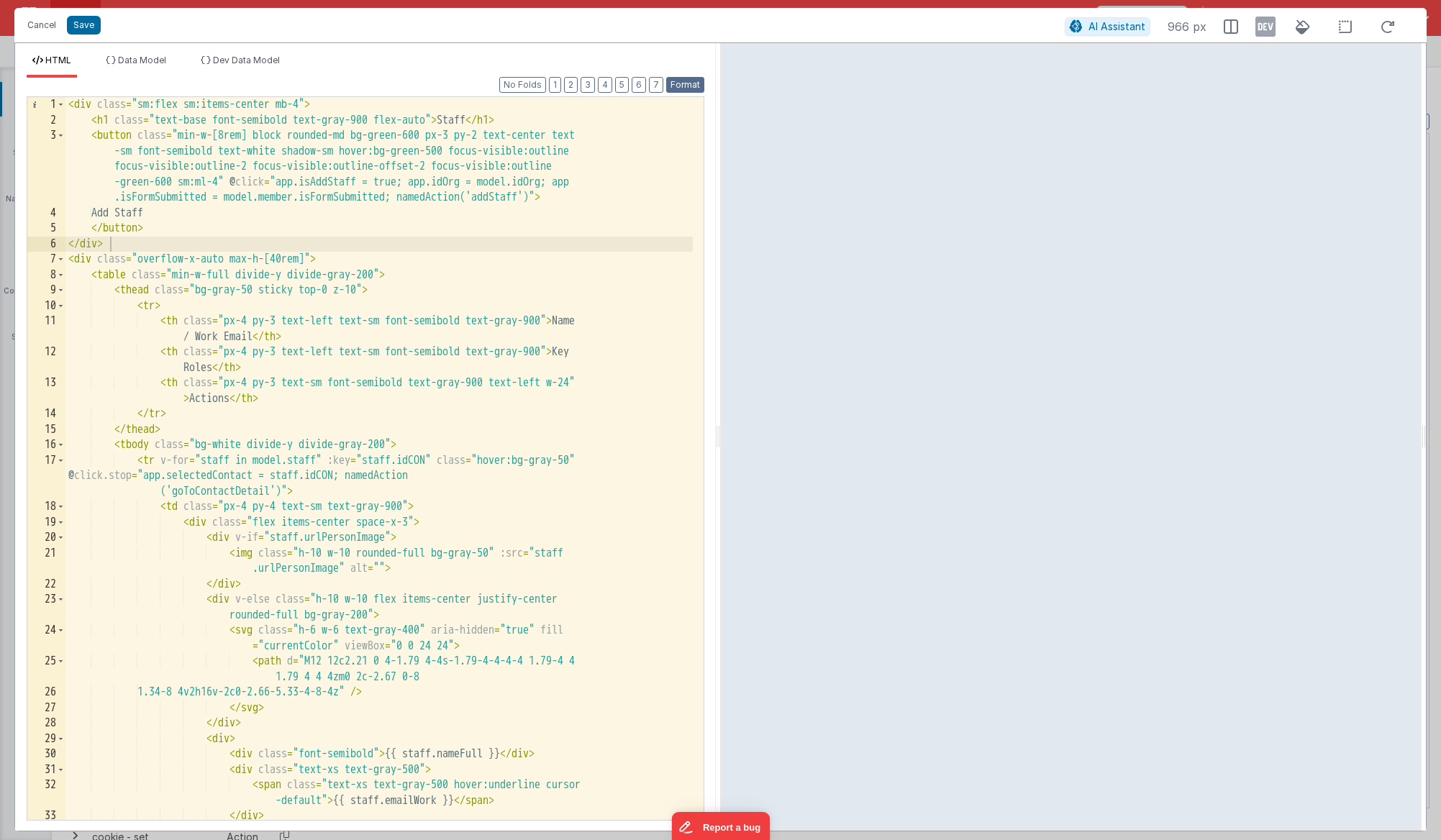 click on "Format" at bounding box center (685, 85) 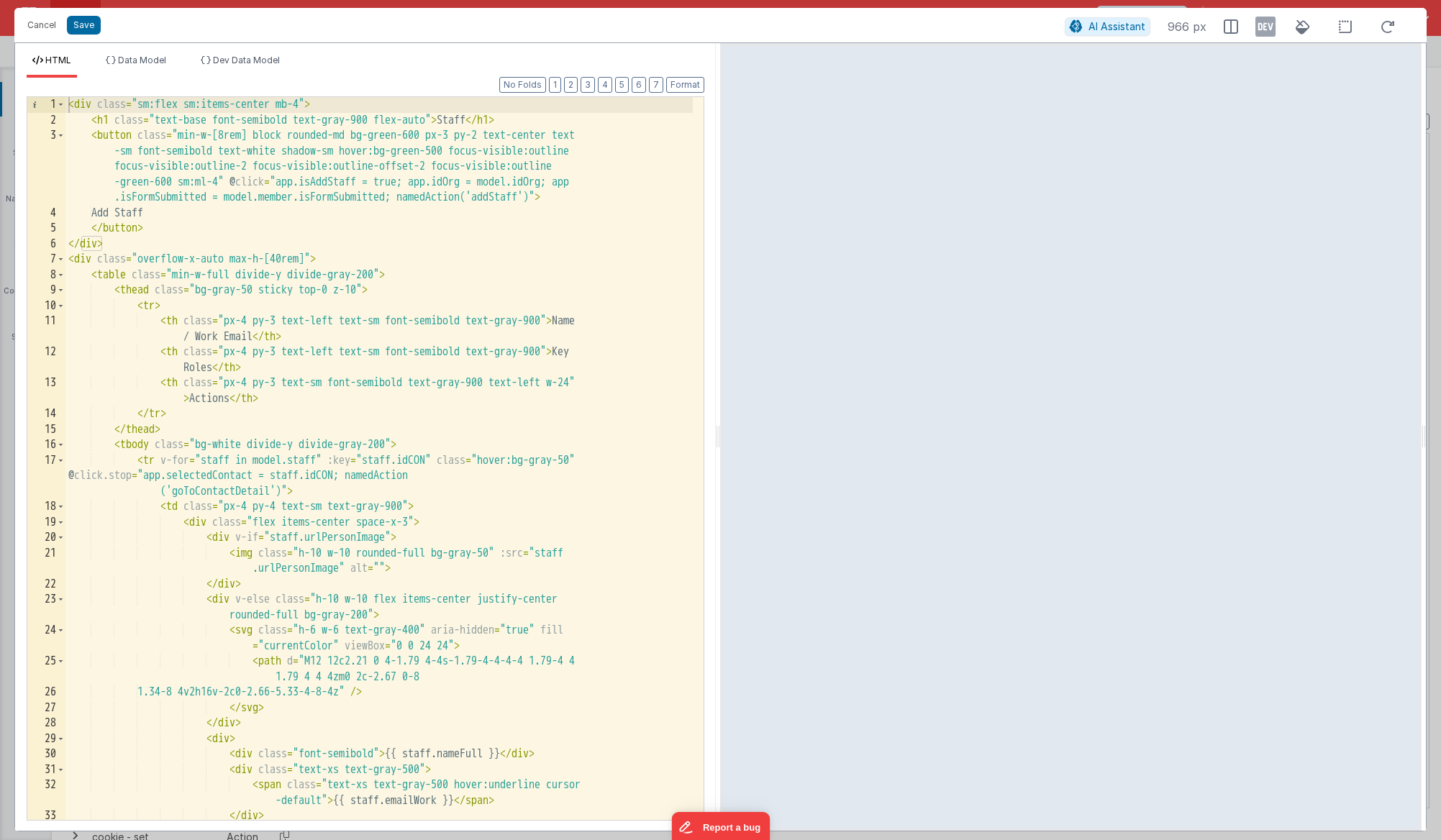 click on "< div   class = "sm:flex sm:items-center mb-4" >      < h1   class = "text-base font-semibold text-gray-900 flex-auto" > Staff </ h1 >      < button   class = "min-w-[8rem] block rounded-md bg-green-600 px-3 py-2 text-center text          -sm font-semibold text-white shadow-sm hover:bg-green-500 focus-visible:outline           focus-visible:outline-2 focus-visible:outline-offset-2 focus-visible:outline          -green-600 sm:ml-4"   @ click = "app.isAddStaff = true; app.idOrg = model.idOrg; app          .isFormSubmitted = model.member.isFormSubmitted; namedAction('addStaff')" >          Add Staff      </ button > </ div > < div   class = "overflow-x-auto max-h-[40rem]" >      < table   class = "min-w-full divide-y divide-gray-200" >           < thead   class = "bg-gray-50 sticky top-0 z-10" >                < tr >                     < th   class = "px-4 py-3 text-left text-sm font-semibold text-gray-900" > Name                       / Work Email </ th >" at bounding box center (379, 474) 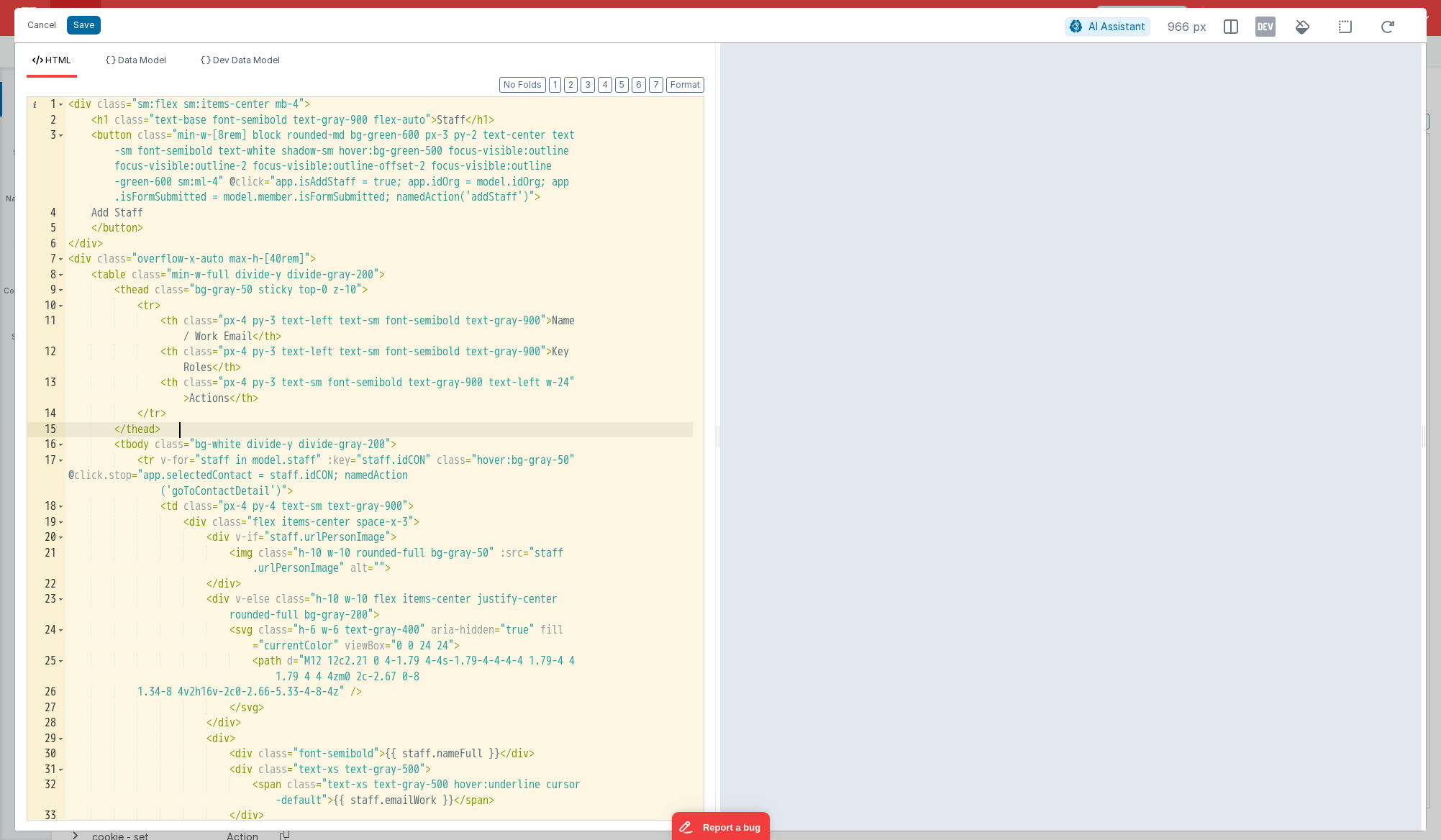 click on "< div   class = "sm:flex sm:items-center mb-4" >      < h1   class = "text-base font-semibold text-gray-900 flex-auto" > Staff </ h1 >      < button   class = "min-w-[8rem] block rounded-md bg-green-600 px-3 py-2 text-center text          -sm font-semibold text-white shadow-sm hover:bg-green-500 focus-visible:outline           focus-visible:outline-2 focus-visible:outline-offset-2 focus-visible:outline          -green-600 sm:ml-4"   @ click = "app.isAddStaff = true; app.idOrg = model.idOrg; app          .isFormSubmitted = model.member.isFormSubmitted; namedAction('addStaff')" >          Add Staff      </ button > </ div > < div   class = "overflow-x-auto max-h-[40rem]" >      < table   class = "min-w-full divide-y divide-gray-200" >           < thead   class = "bg-gray-50 sticky top-0 z-10" >                < tr >                     < th   class = "px-4 py-3 text-left text-sm font-semibold text-gray-900" > Name                       / Work Email </ th >" at bounding box center [379, 474] 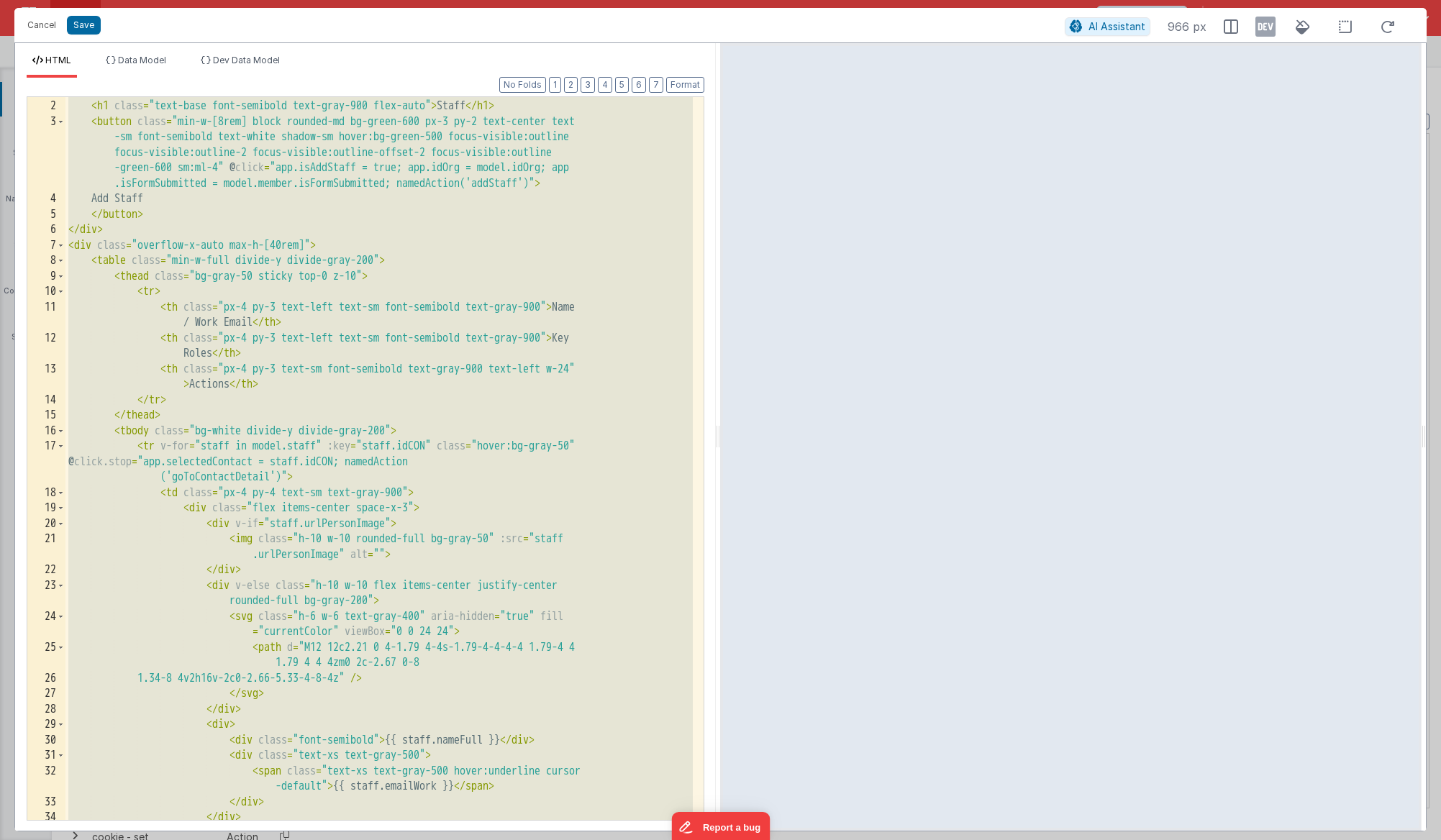 scroll, scrollTop: 14, scrollLeft: 0, axis: vertical 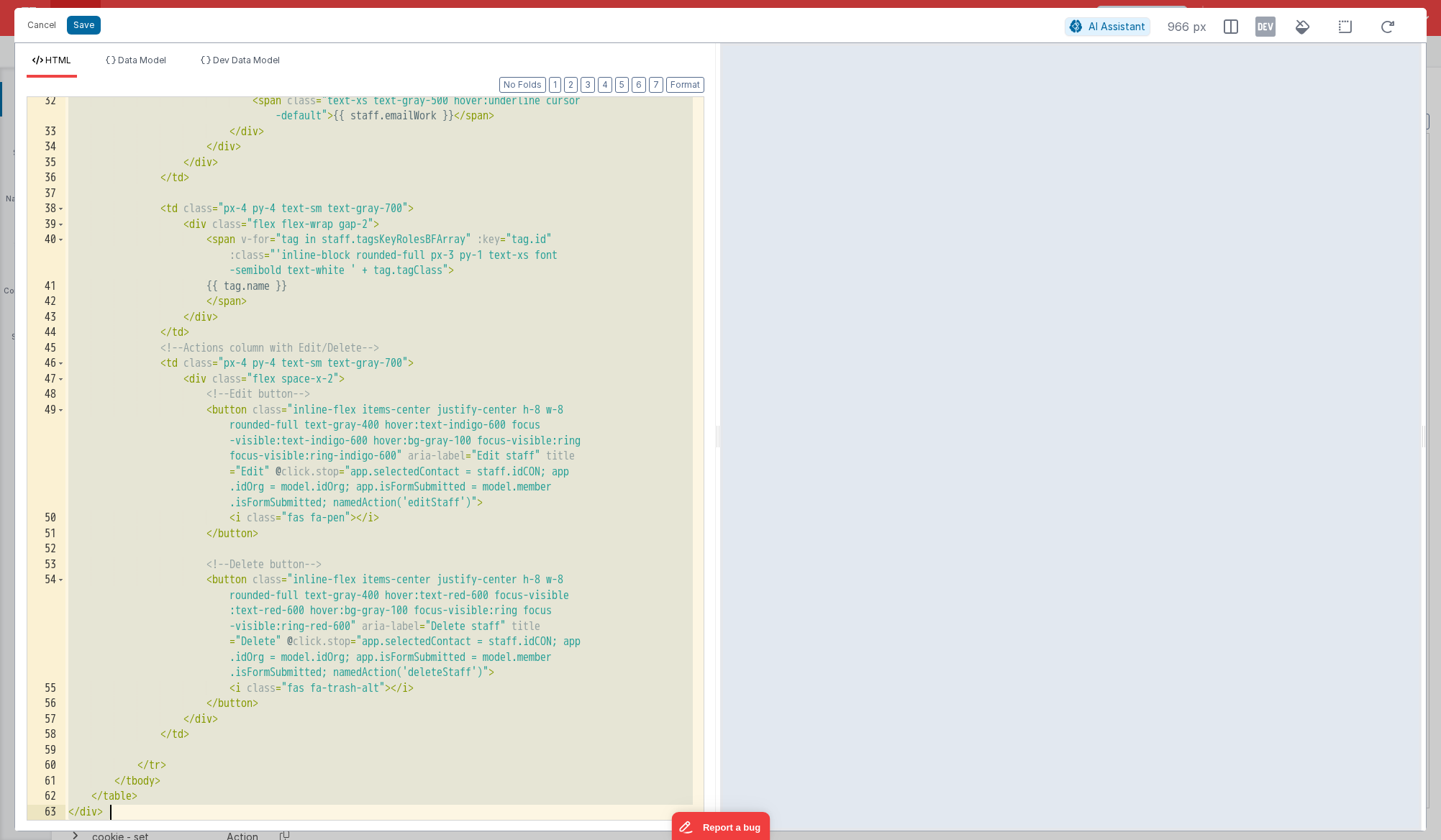 drag, startPoint x: 71, startPoint y: 247, endPoint x: 178, endPoint y: 811, distance: 574.0601 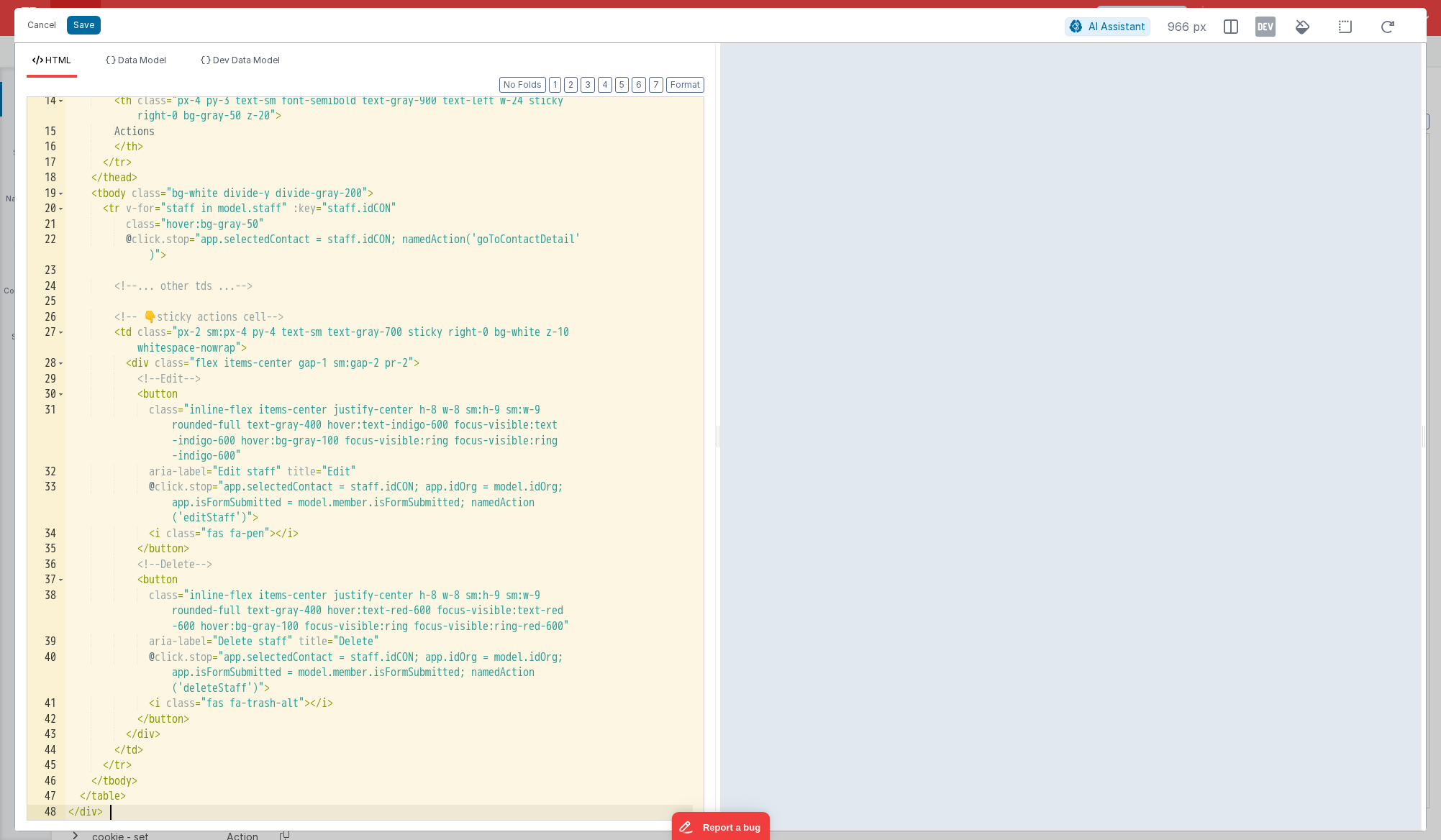 scroll, scrollTop: 298, scrollLeft: 0, axis: vertical 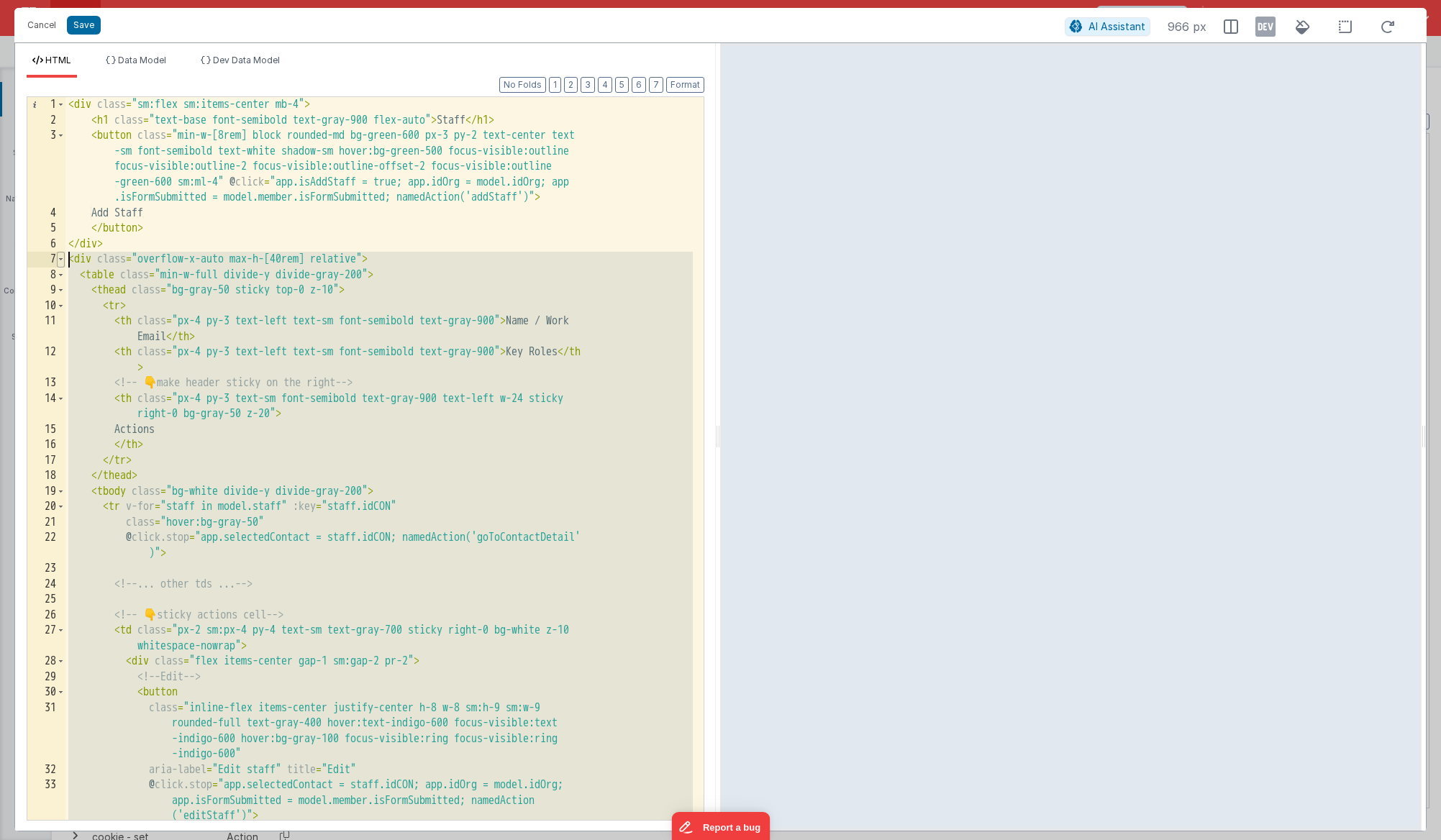 drag, startPoint x: 151, startPoint y: 813, endPoint x: 60, endPoint y: 260, distance: 560.4373 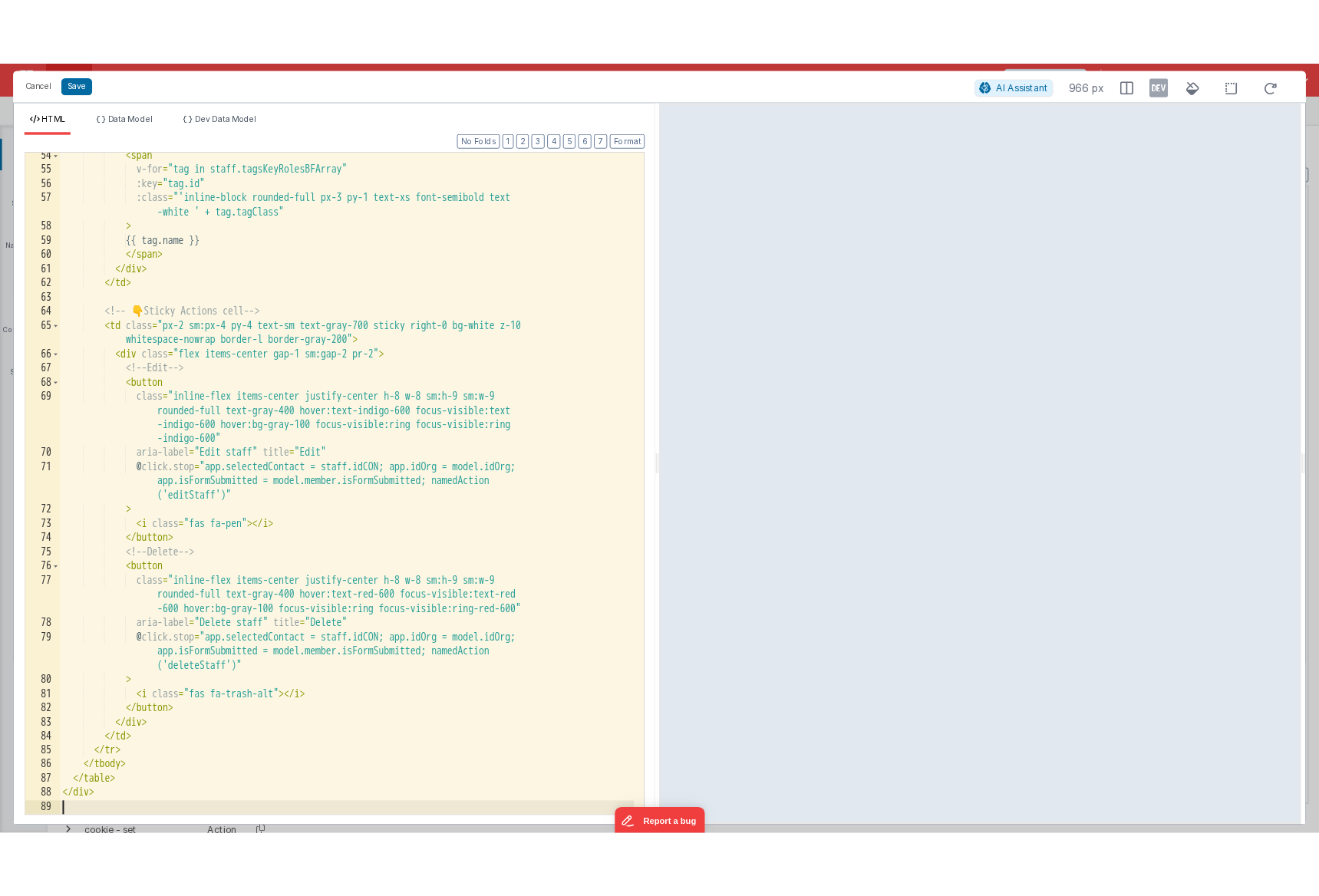 scroll, scrollTop: 1026, scrollLeft: 0, axis: vertical 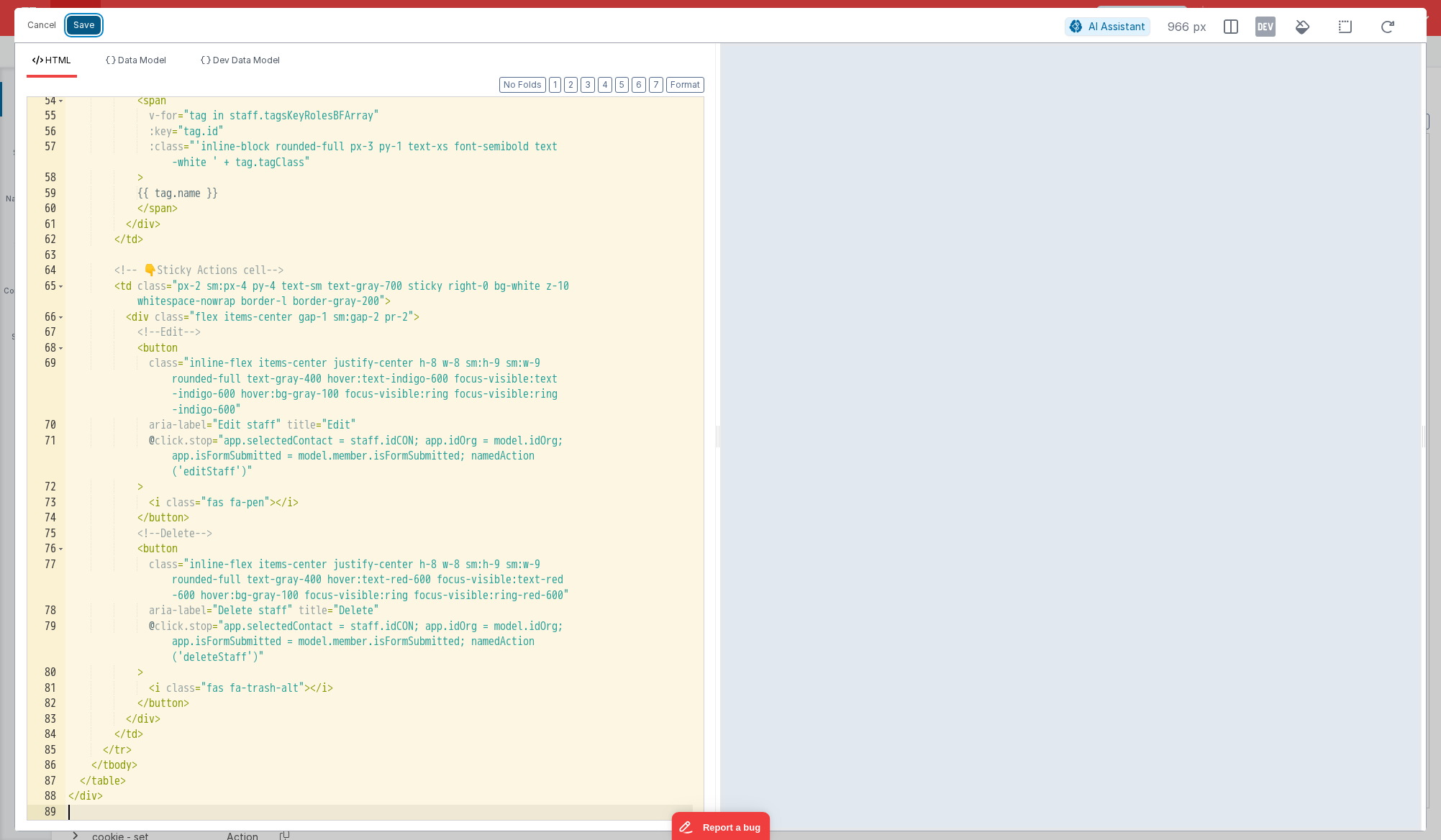 click on "Save" at bounding box center [83, 25] 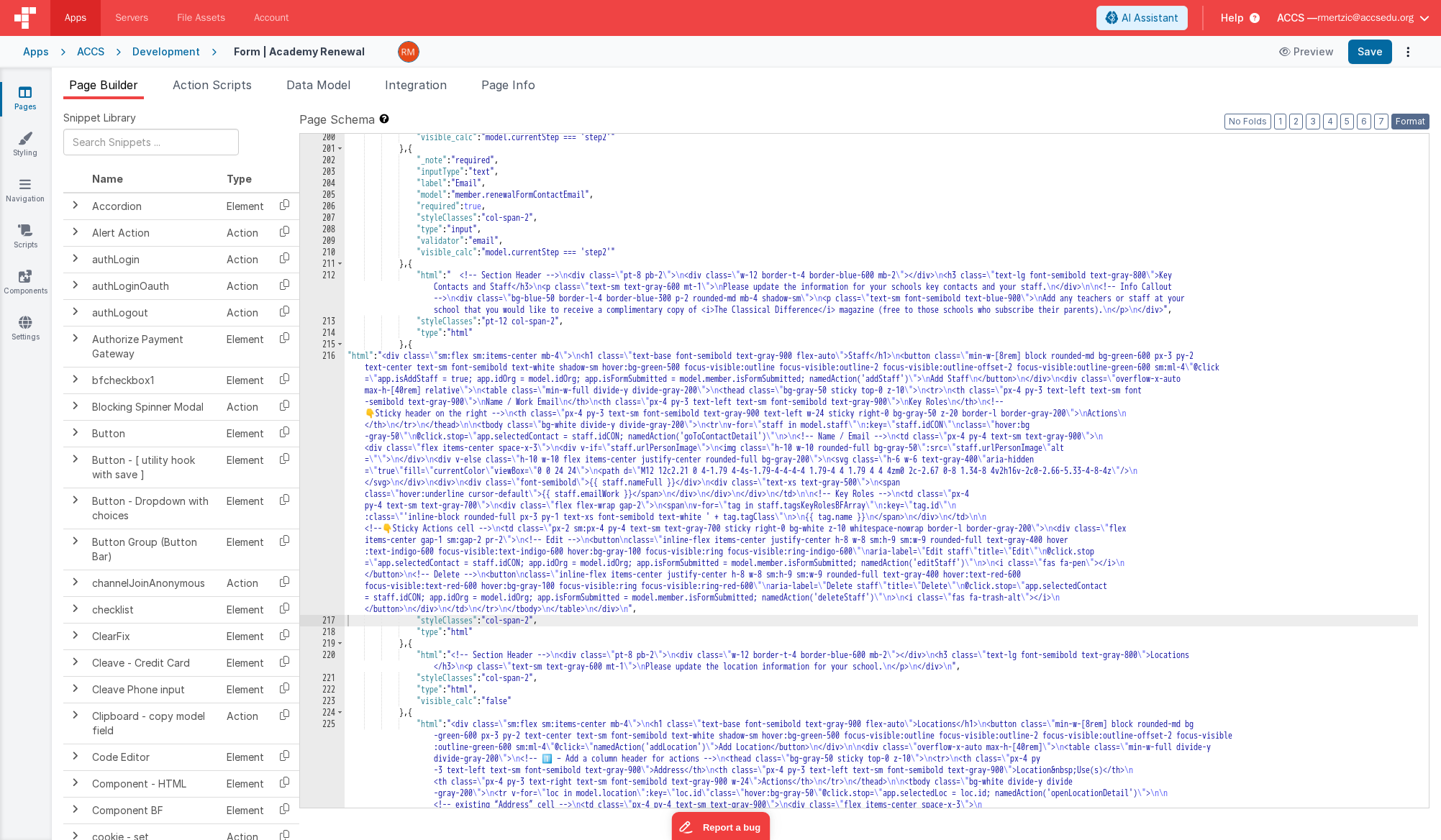 click on "Format" at bounding box center (1410, 122) 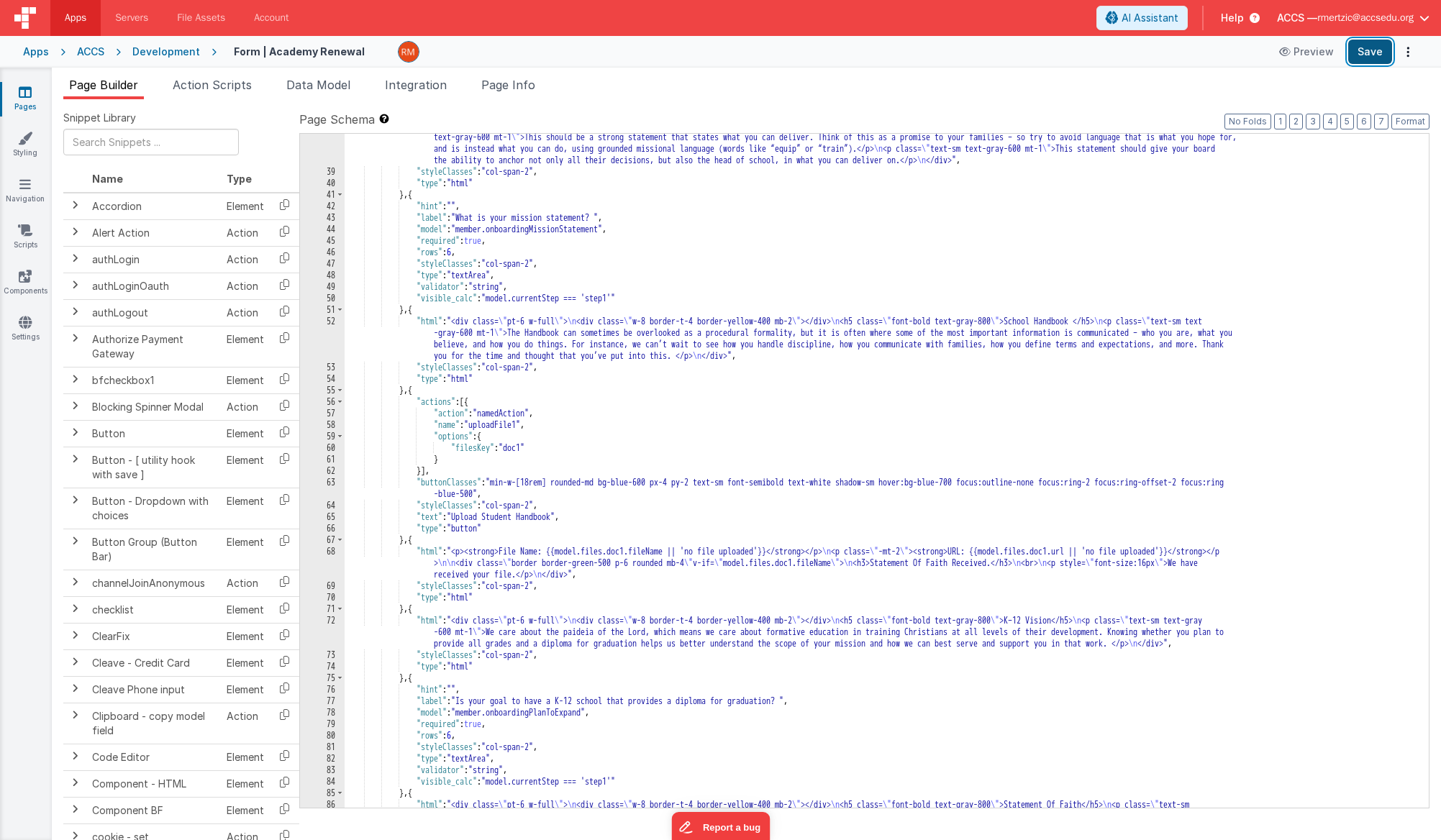 click on "Save" at bounding box center (1370, 52) 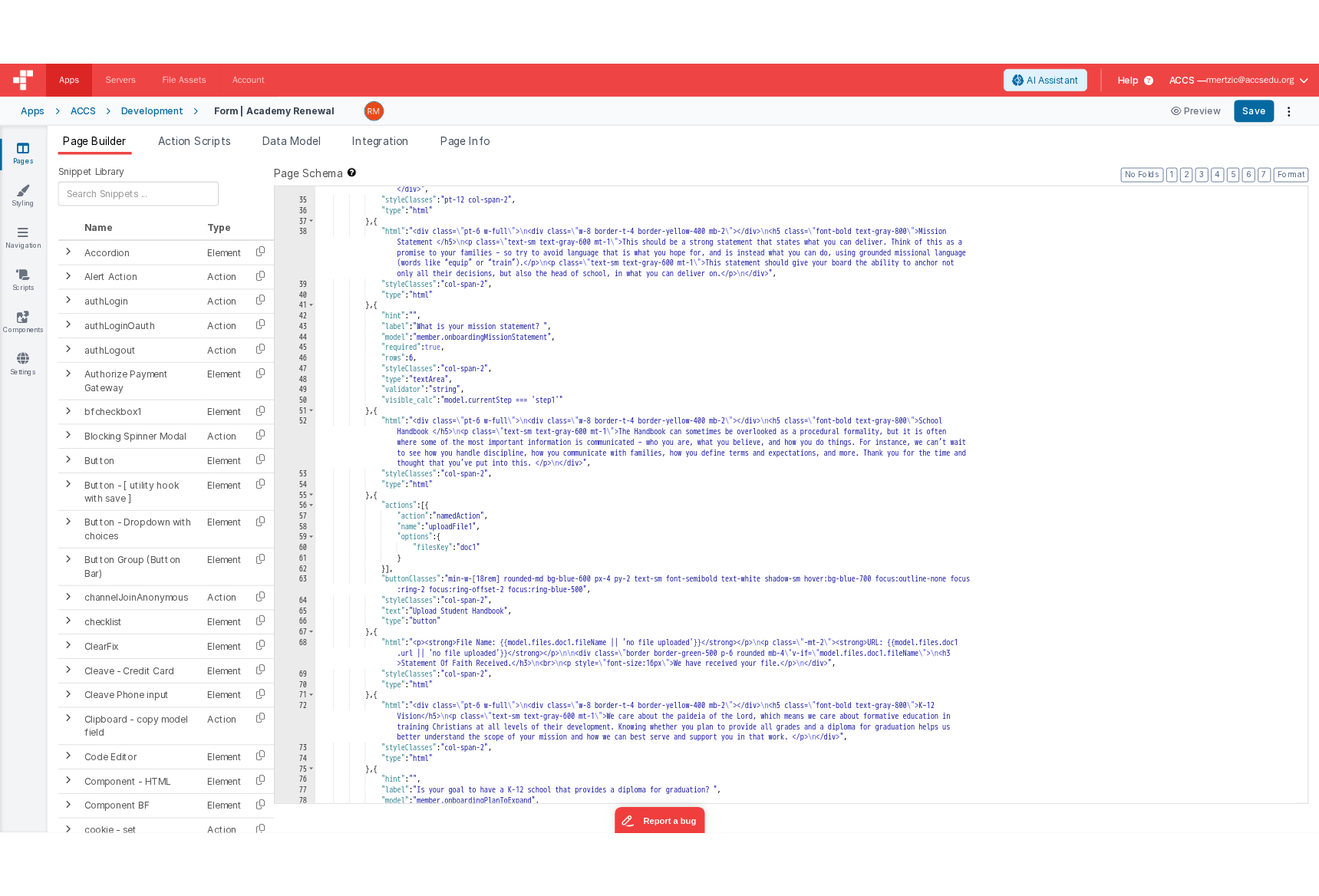 scroll, scrollTop: 874, scrollLeft: 0, axis: vertical 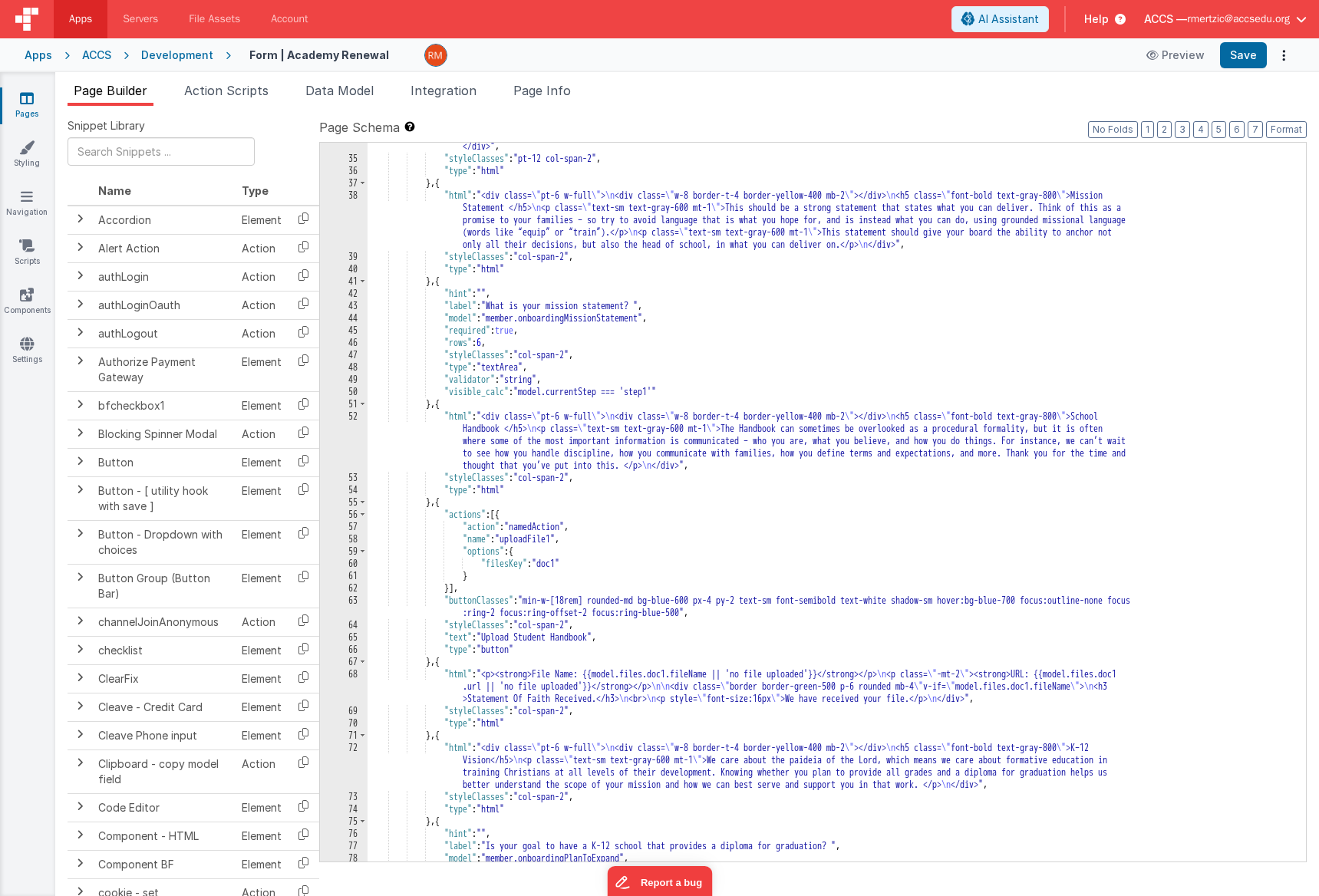 click on "Pages" at bounding box center (27, 106) 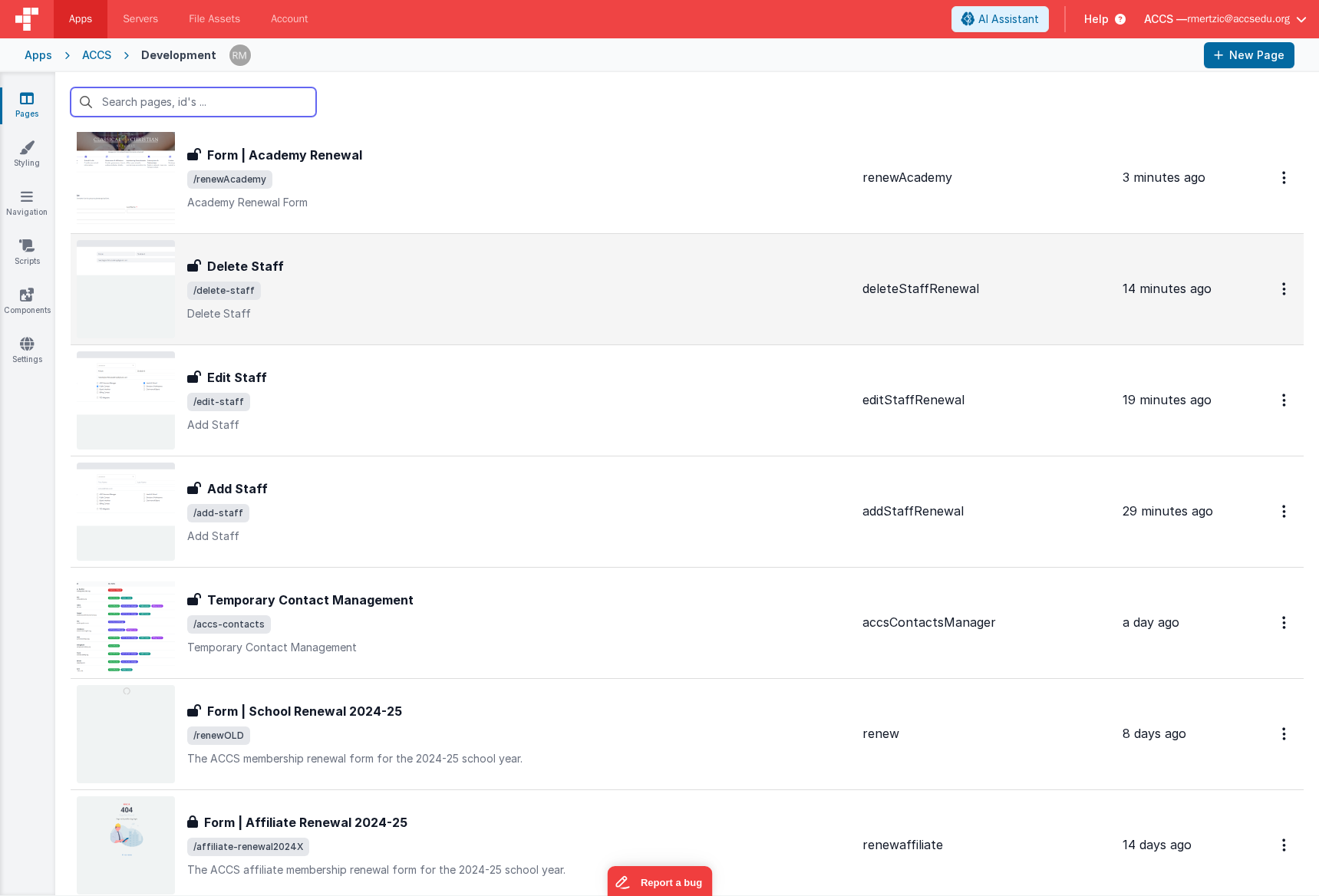 scroll, scrollTop: 0, scrollLeft: 0, axis: both 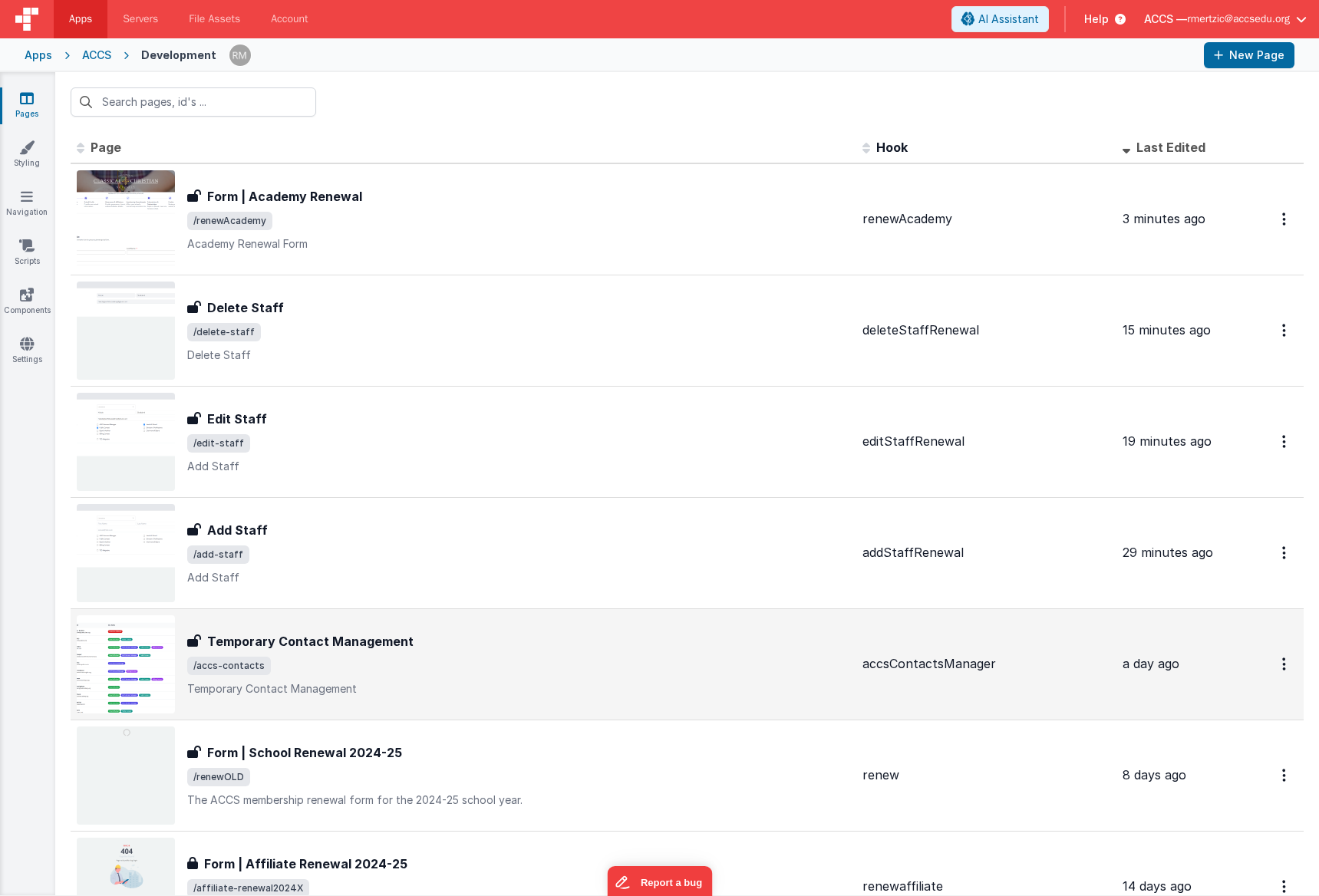 click on "Temporary Contact Management" at bounding box center (310, 641) 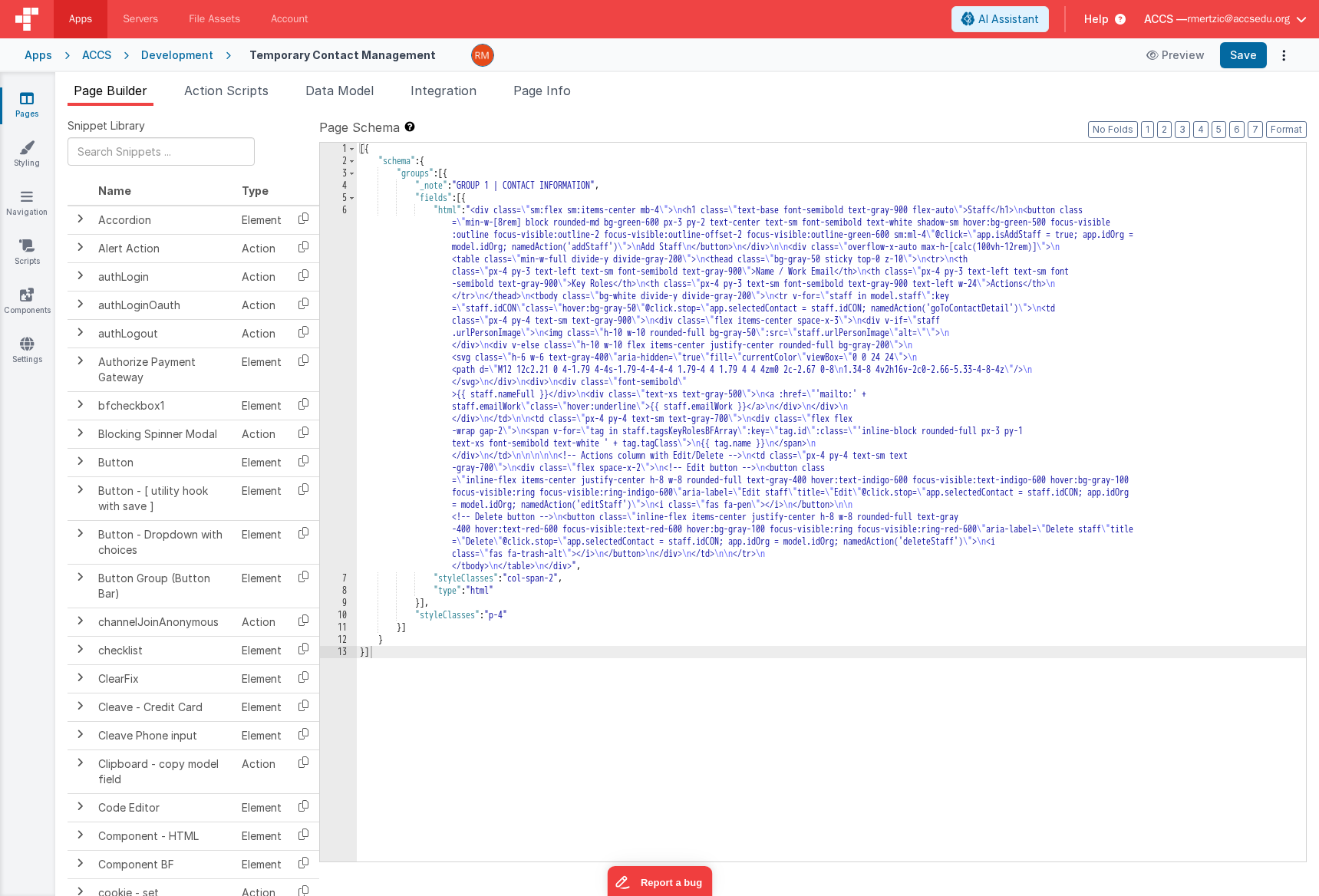 click on "[{      "schema" :  {           "groups" :  [{                "_note" :  "GROUP 1 | CONTACT INFORMATION" ,                "fields" :  [{                     "html" :  "<div class= \" sm:flex sm:items-center mb-4 \" > \n     <h1 class= \" text-base font-semibold text-gray-900 flex-auto \" >Staff</h1> \n     <button class                      = \" min-w-[8rem] block rounded-md bg-green-600 px-3 py-2 text-center text-sm font-semibold text-white shadow-sm hover:bg-green-500 focus-visible                      :outline focus-visible:outline-2 focus-visible:outline-offset-2 focus-visible:outline-green-600 sm:ml-4 \"  @click= \" app.isAddStaff = true; app.idOrg =                       model.idOrg; namedAction('addStaff') \" > \n         Add Staff \n     </button> \n </div> \n\n <div class= \" overflow-x-auto max-h-[calc(100vh-12rem)] \" > \n                           <table class= \" min-w-full divide-y divide-gray-200 \" > \n \" \" > \n" at bounding box center (831, 514) 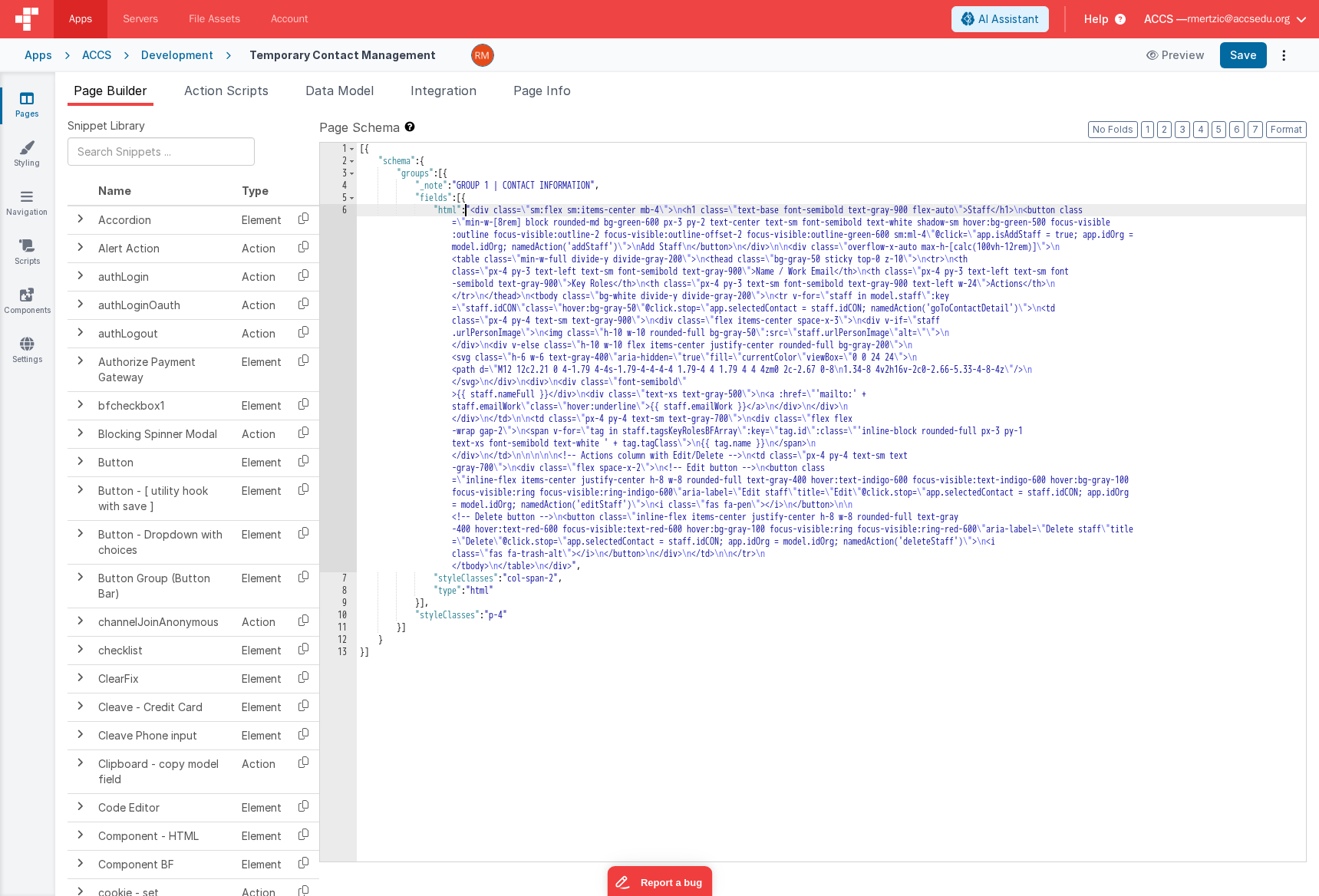 click on "6" at bounding box center (338, 388) 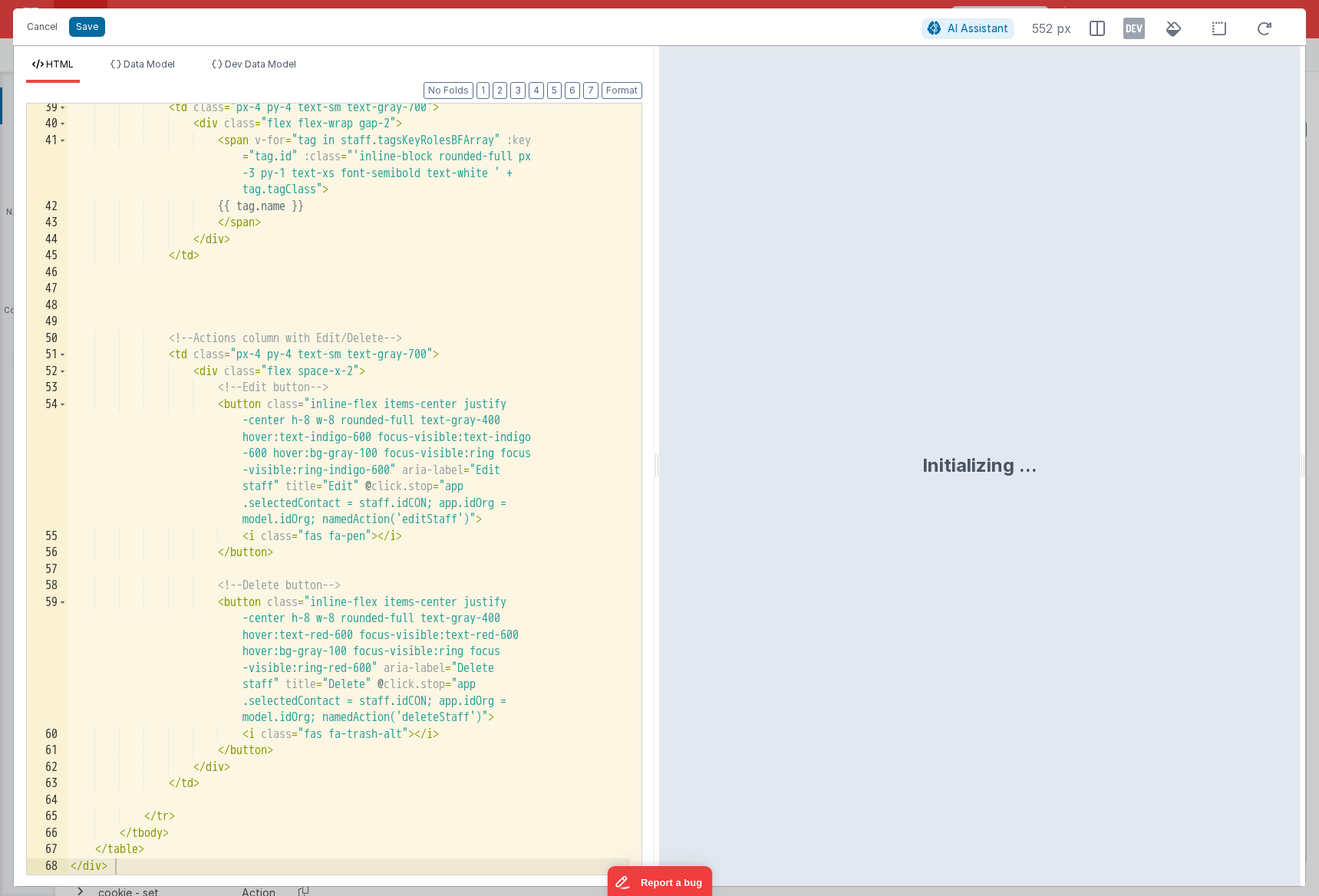 scroll, scrollTop: 944, scrollLeft: 0, axis: vertical 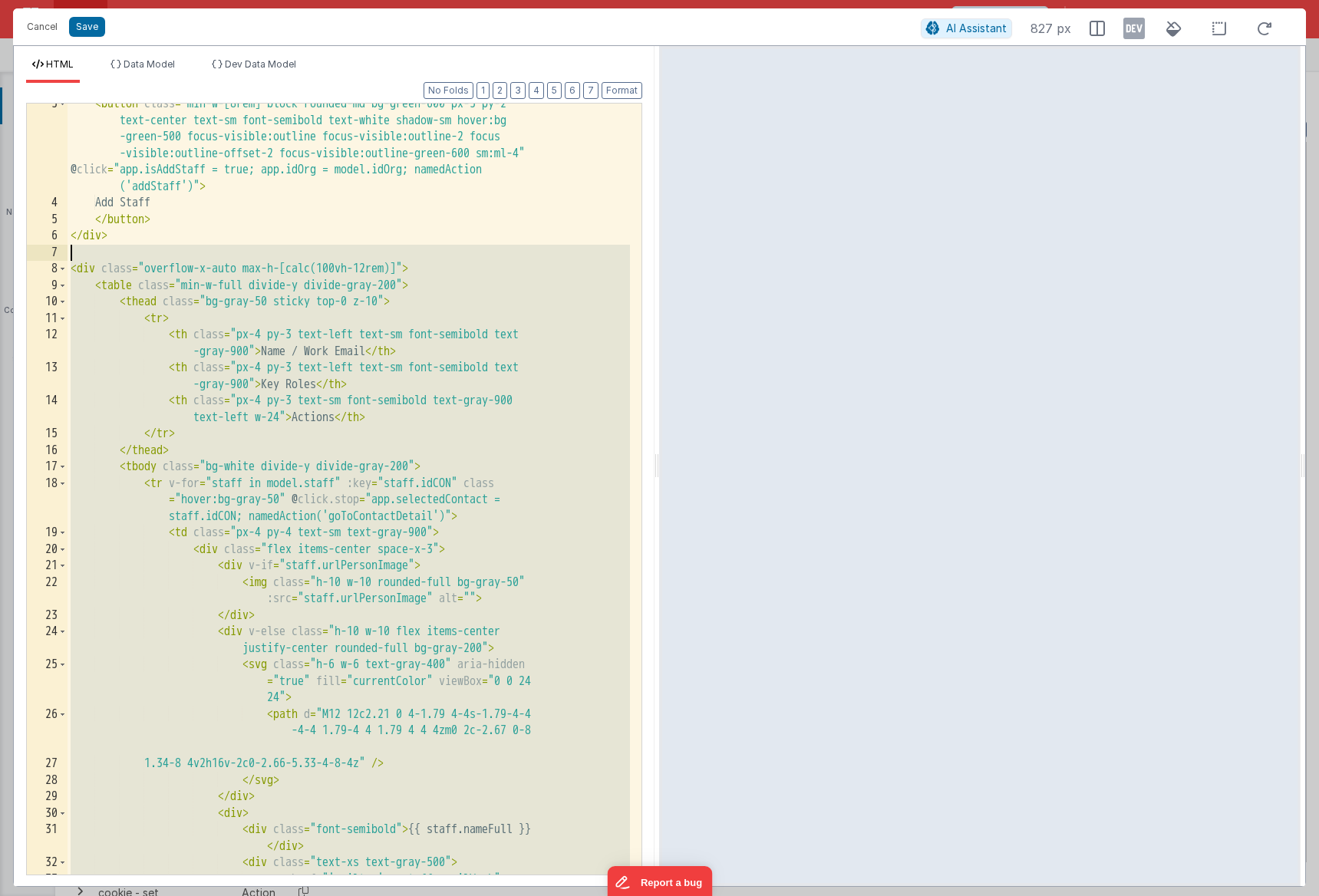 drag, startPoint x: 157, startPoint y: 868, endPoint x: 64, endPoint y: 257, distance: 618.0372 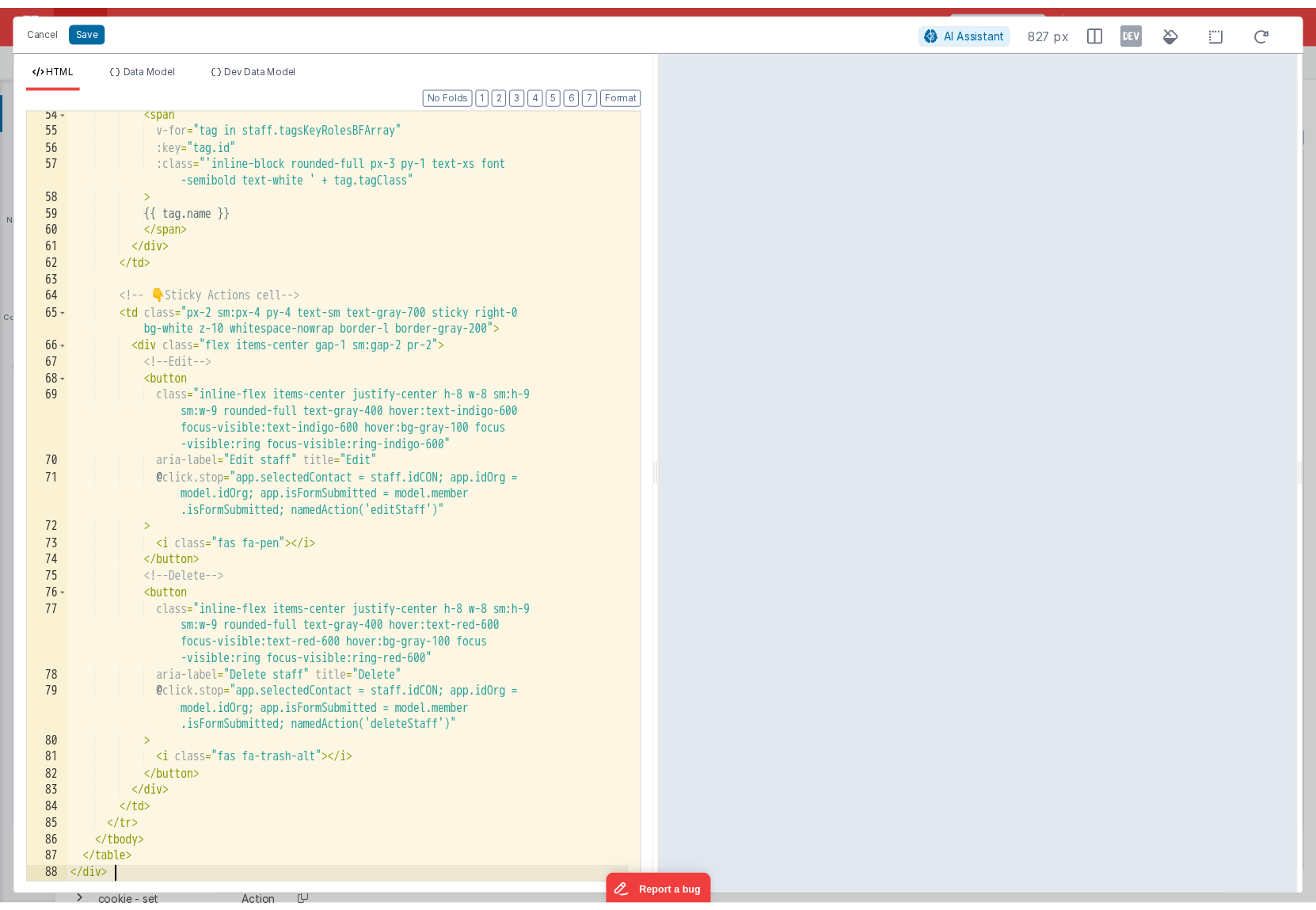 scroll, scrollTop: 1162, scrollLeft: 0, axis: vertical 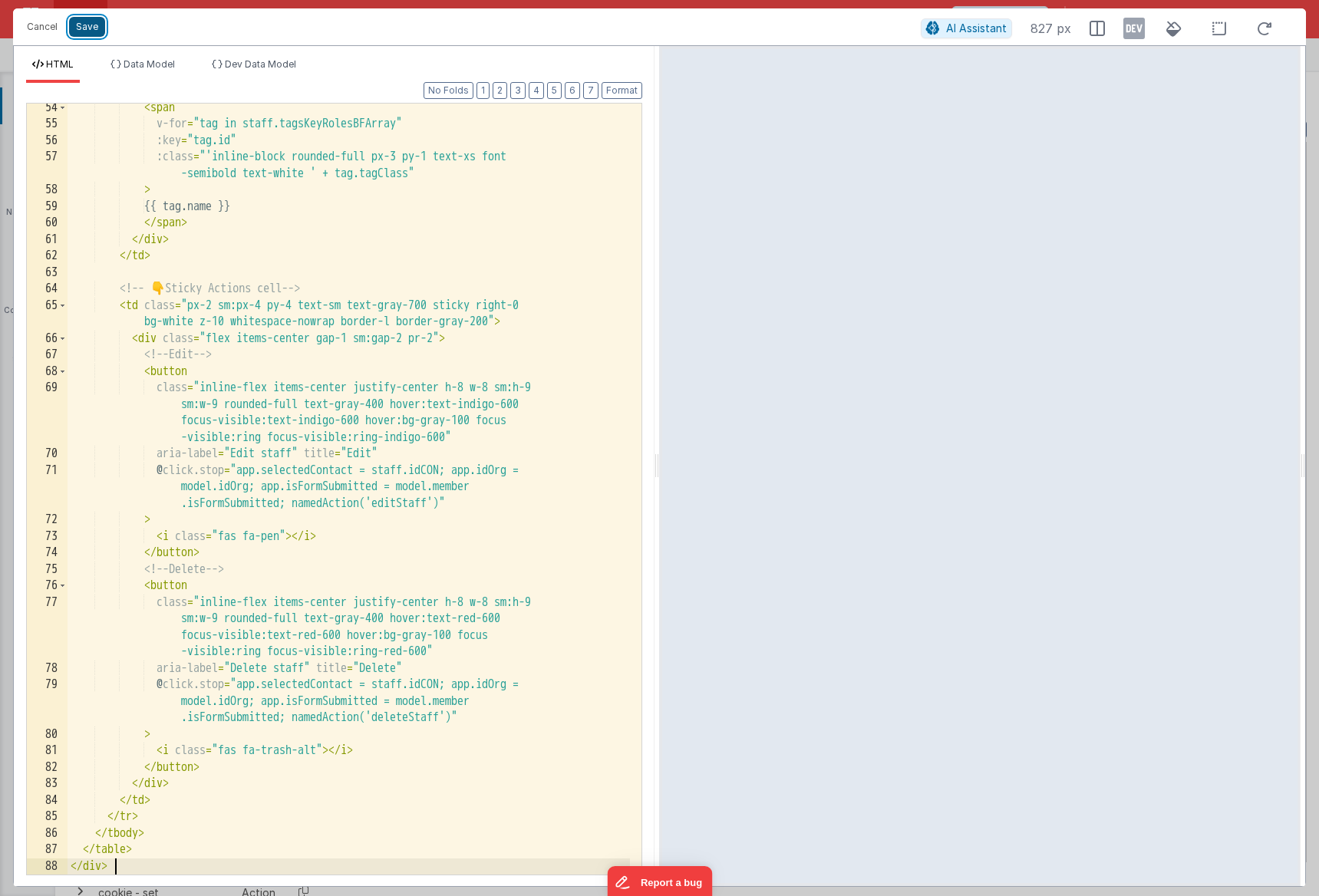 click on "Save" at bounding box center (87, 27) 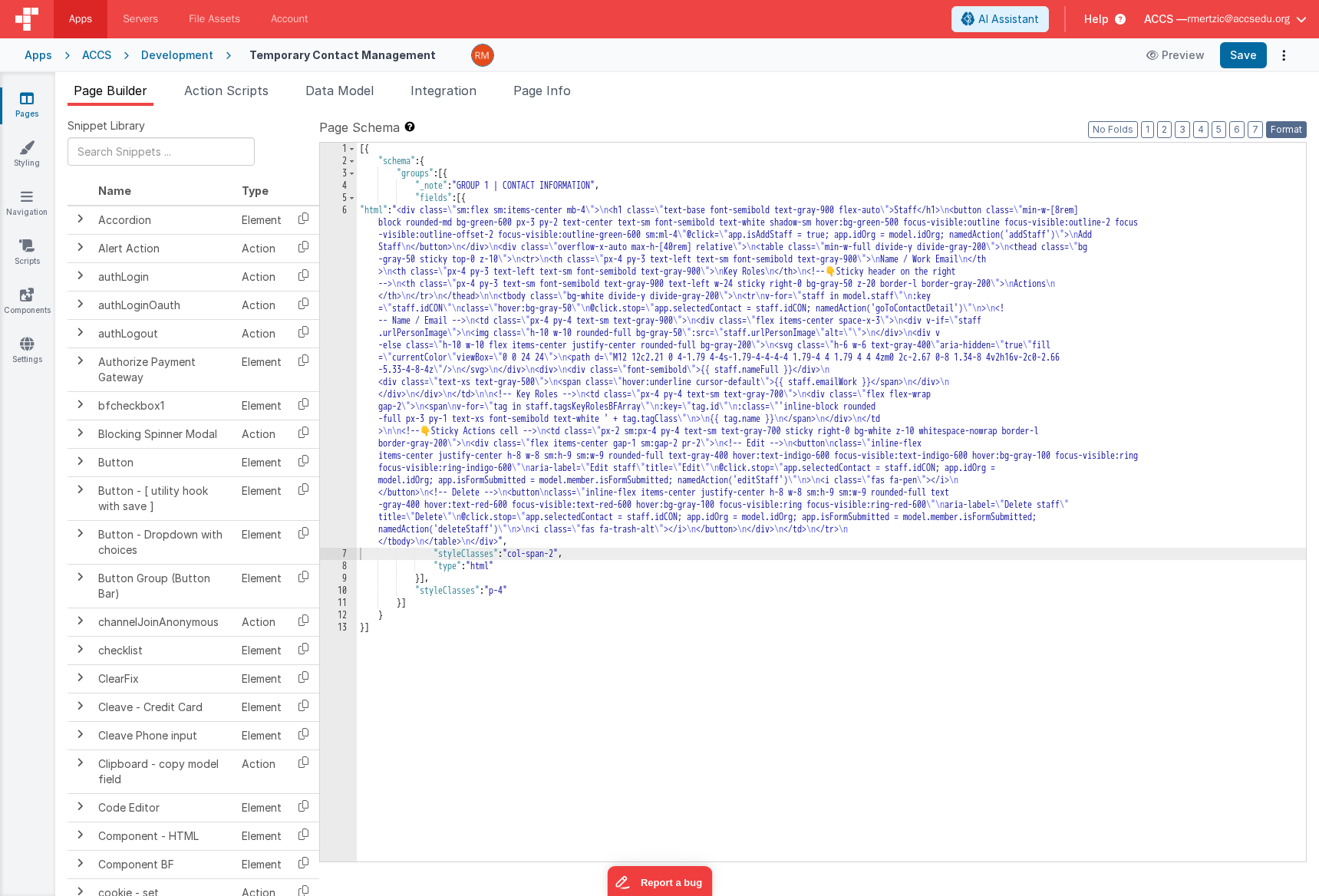 click on "Format" at bounding box center (1286, 130) 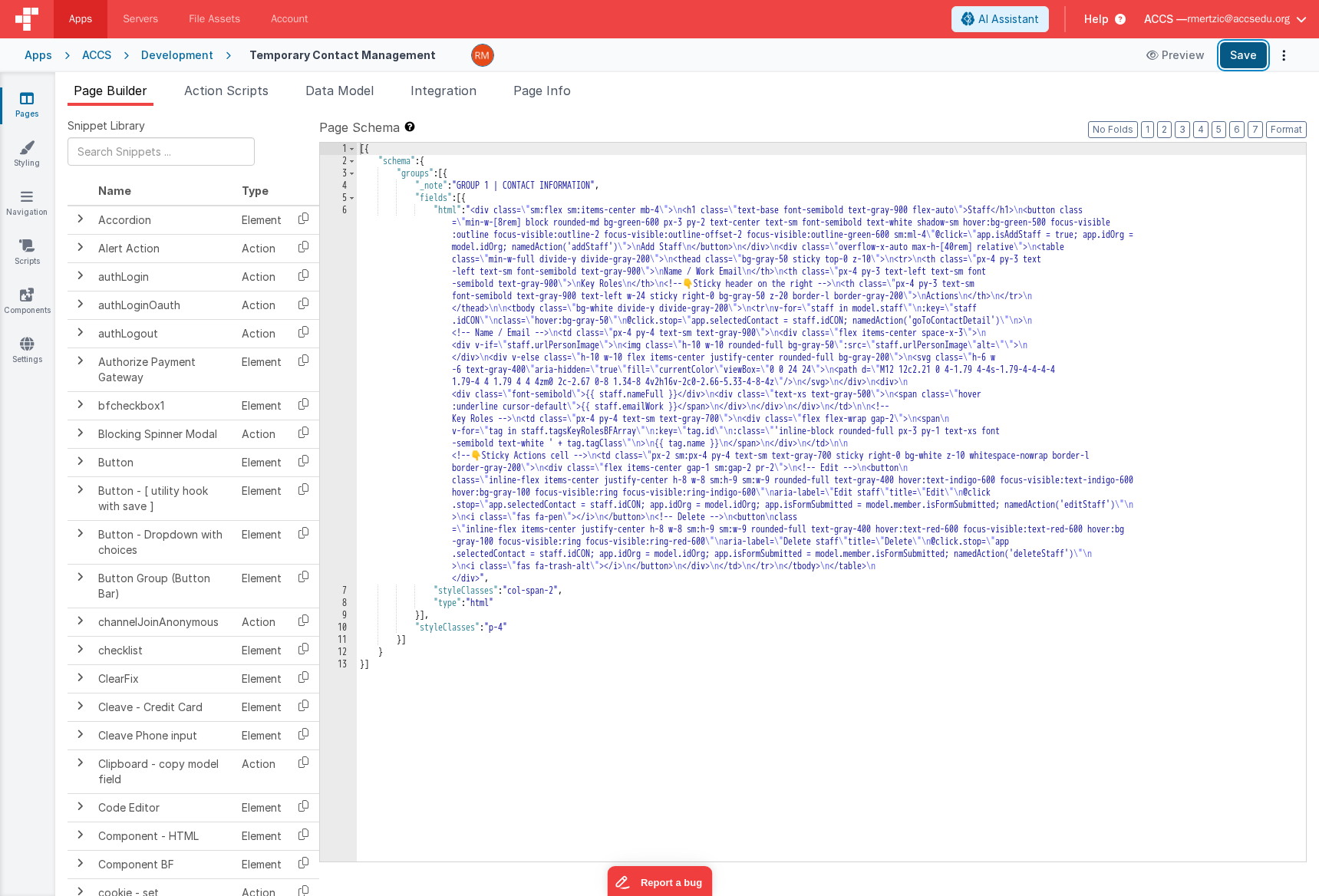 click on "Save" at bounding box center [1243, 55] 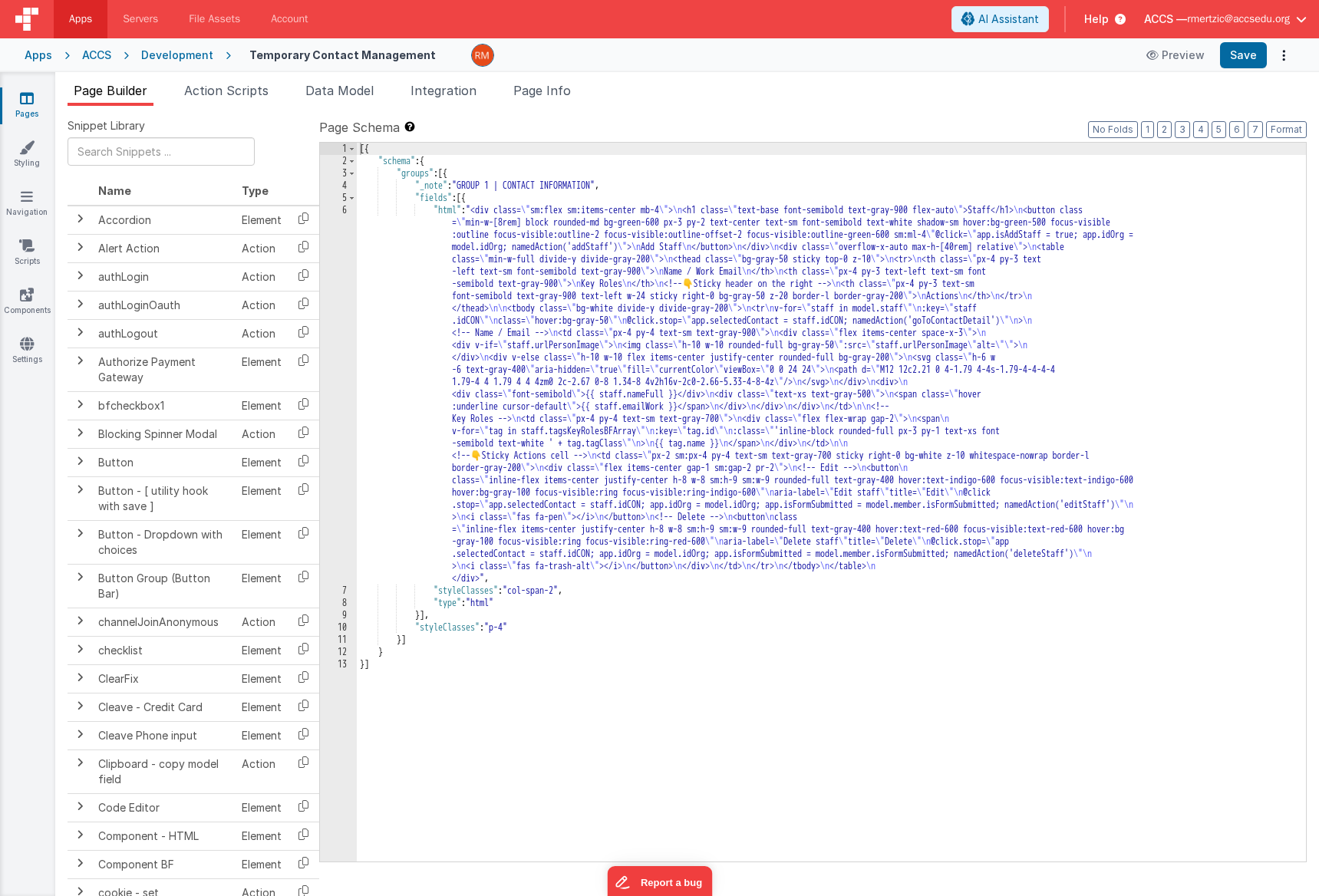 click on "ACCS" at bounding box center (97, 55) 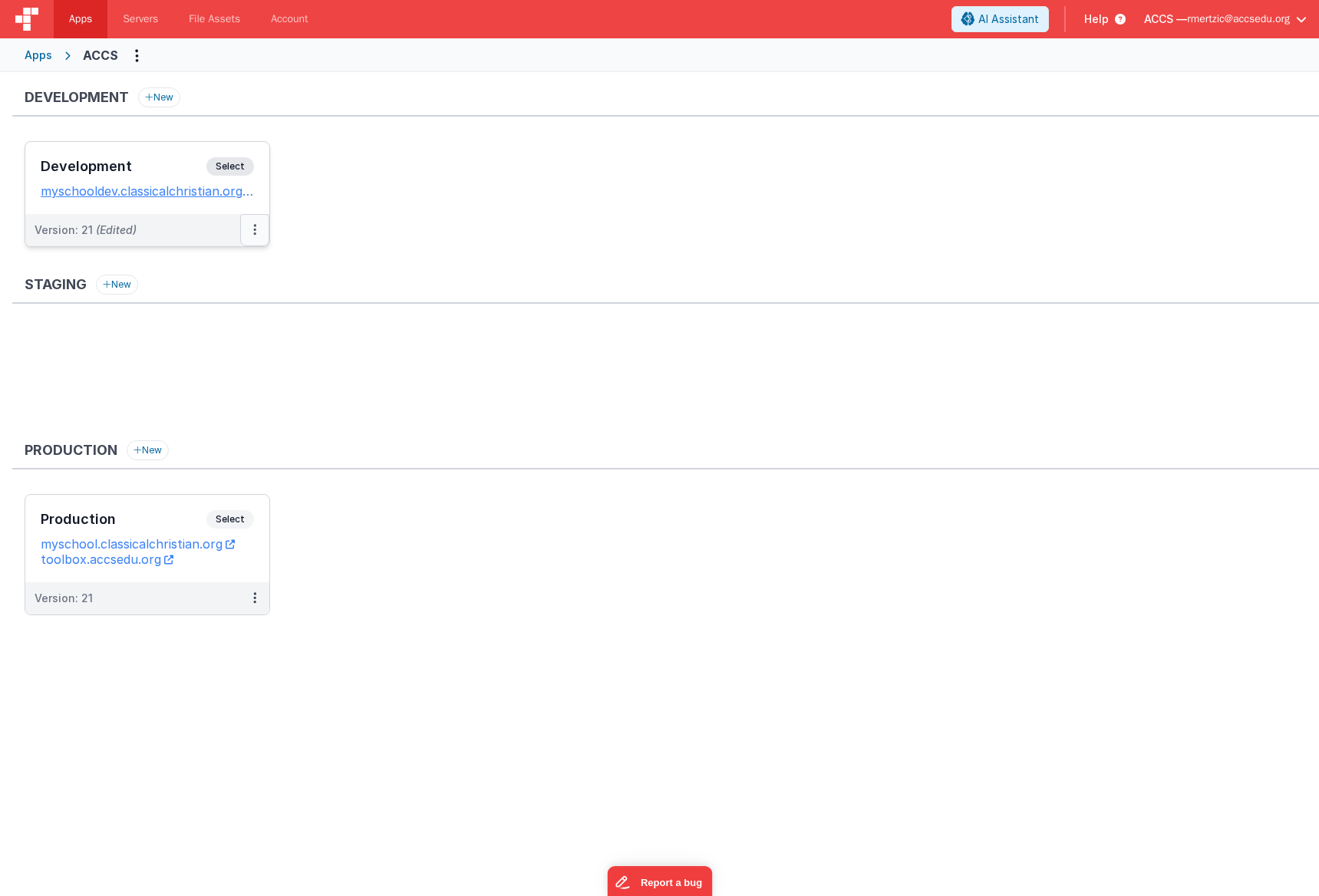 click at bounding box center [255, 230] 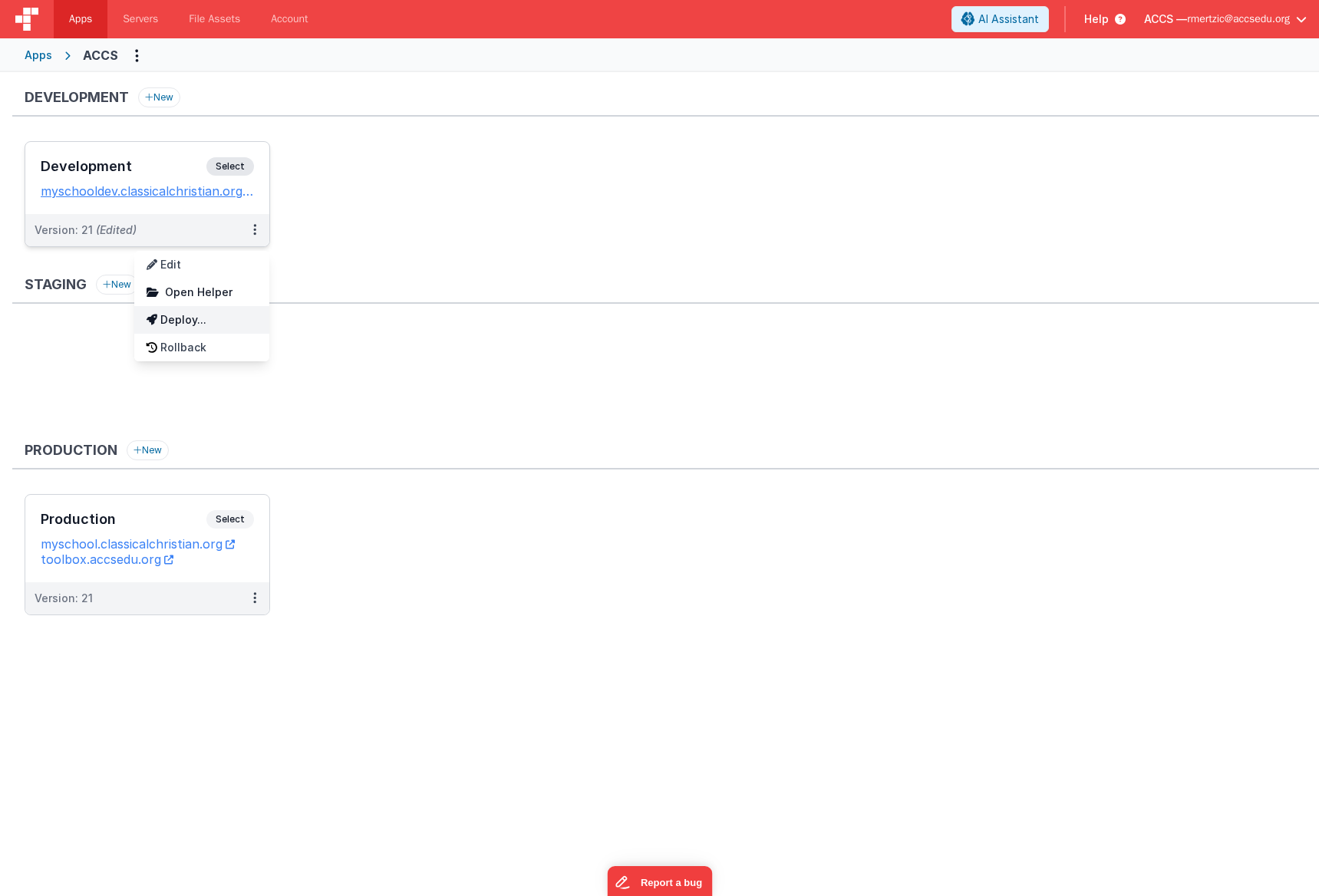 click on "Deploy..." at bounding box center [202, 320] 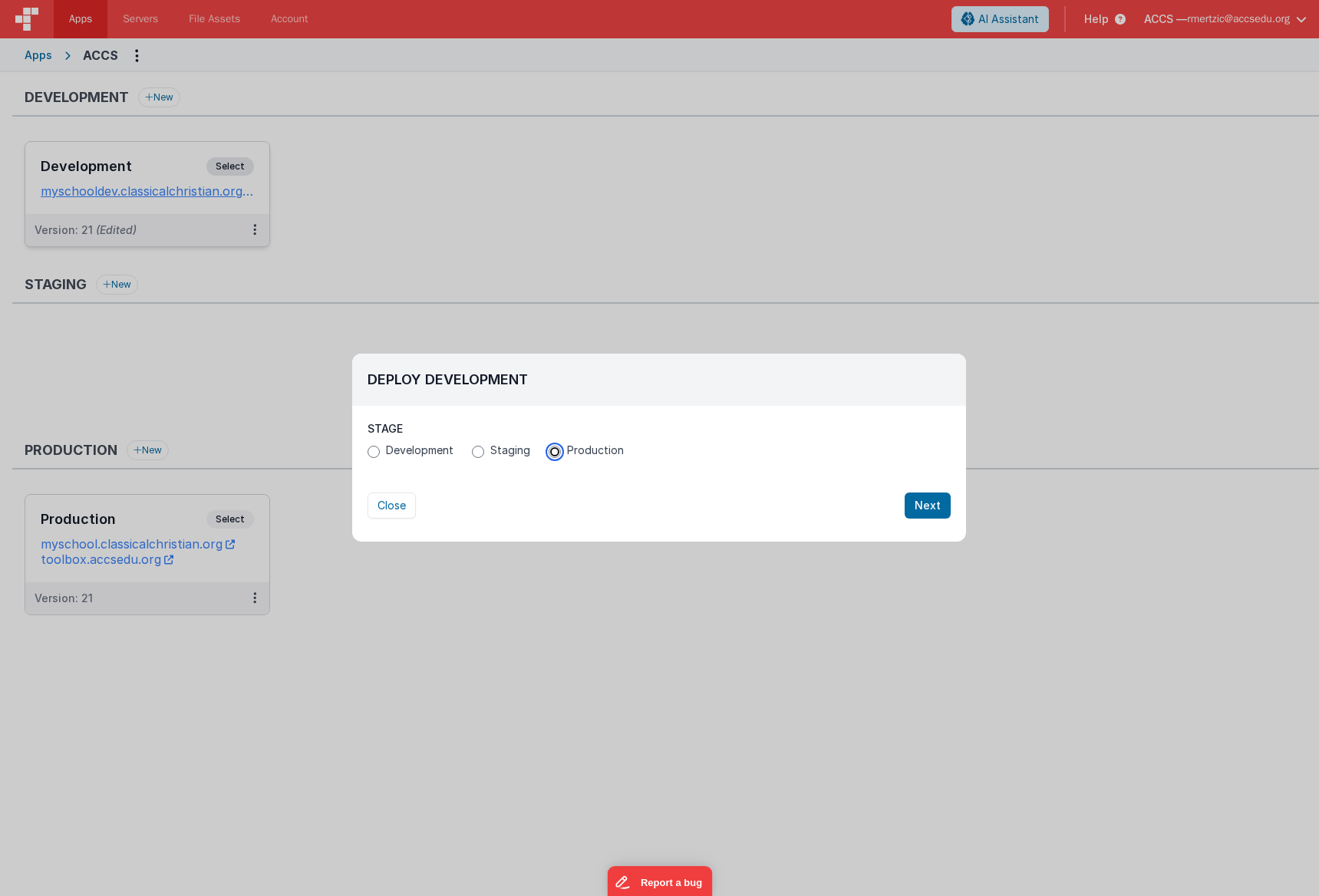 click on "Production" at bounding box center (555, 452) 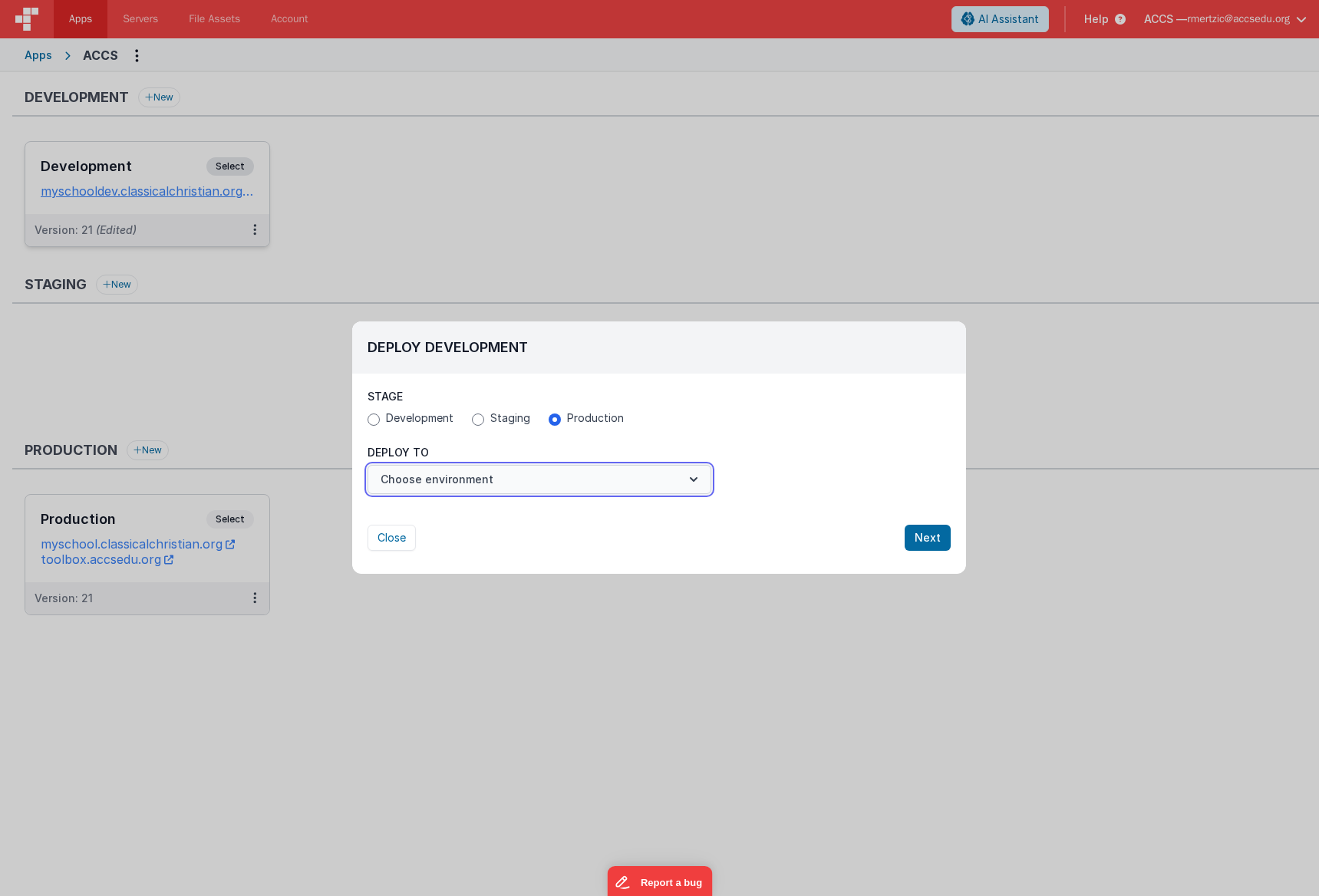 click on "Choose environment" at bounding box center [539, 479] 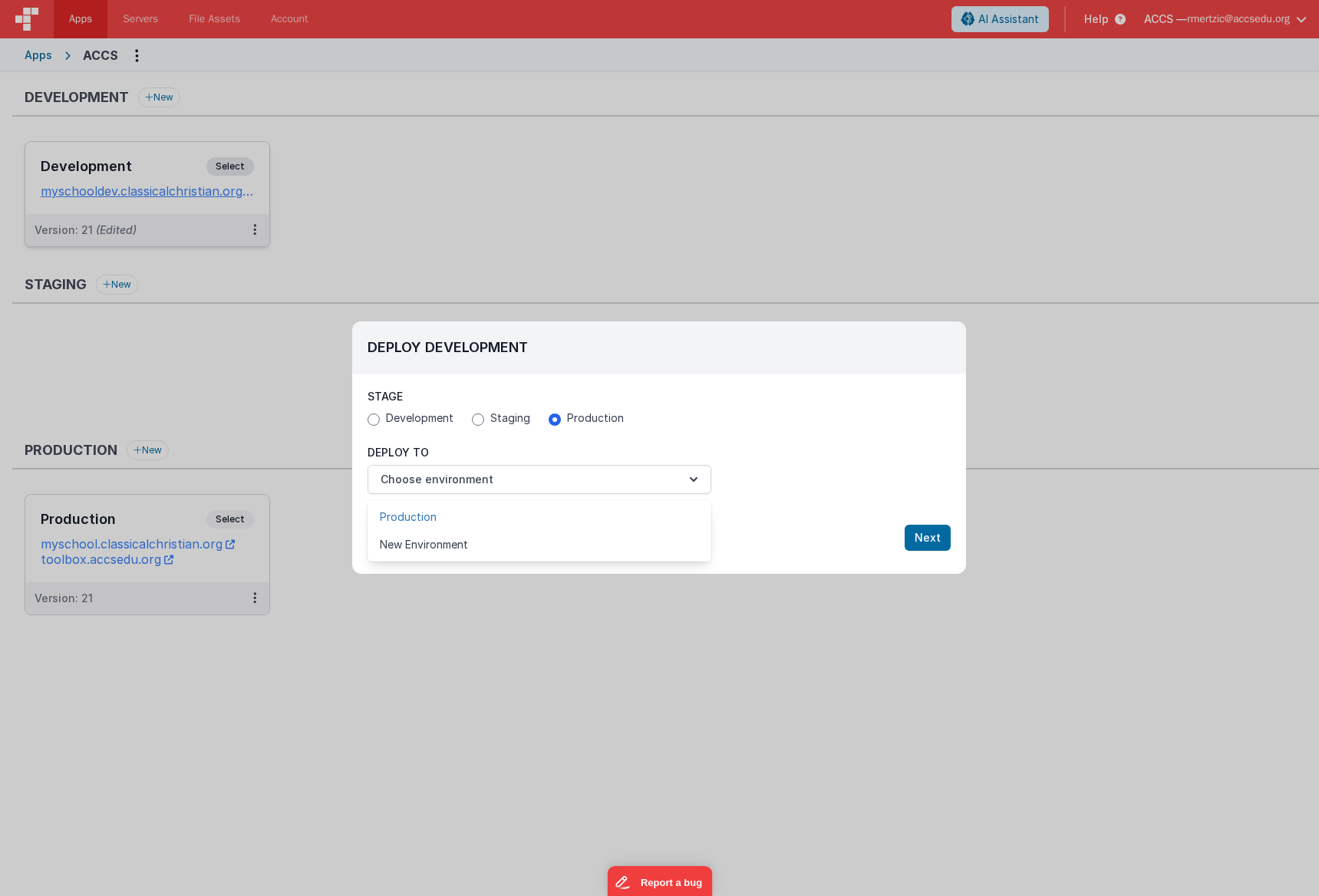 click on "Production" at bounding box center (539, 517) 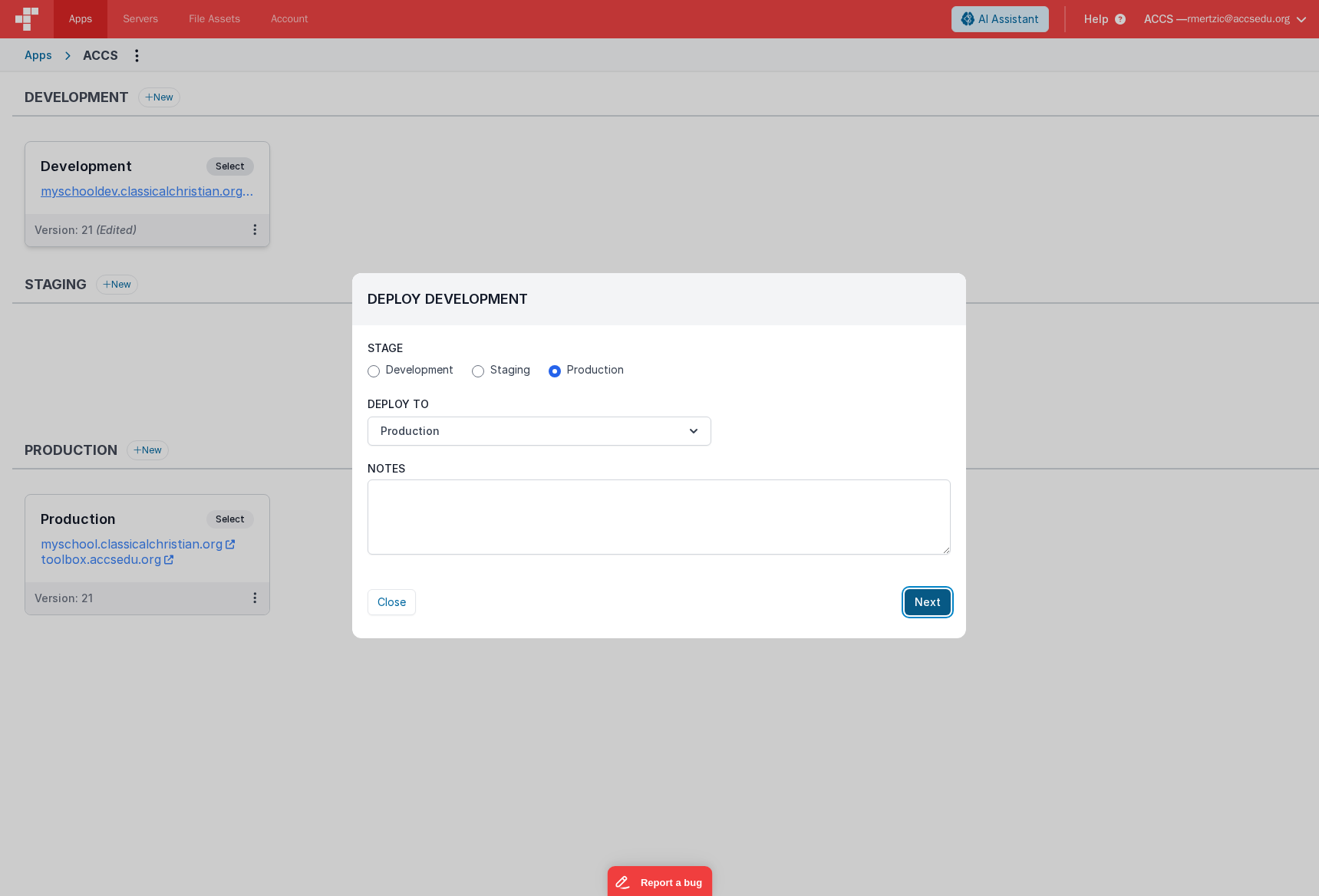 click on "Next" at bounding box center [928, 602] 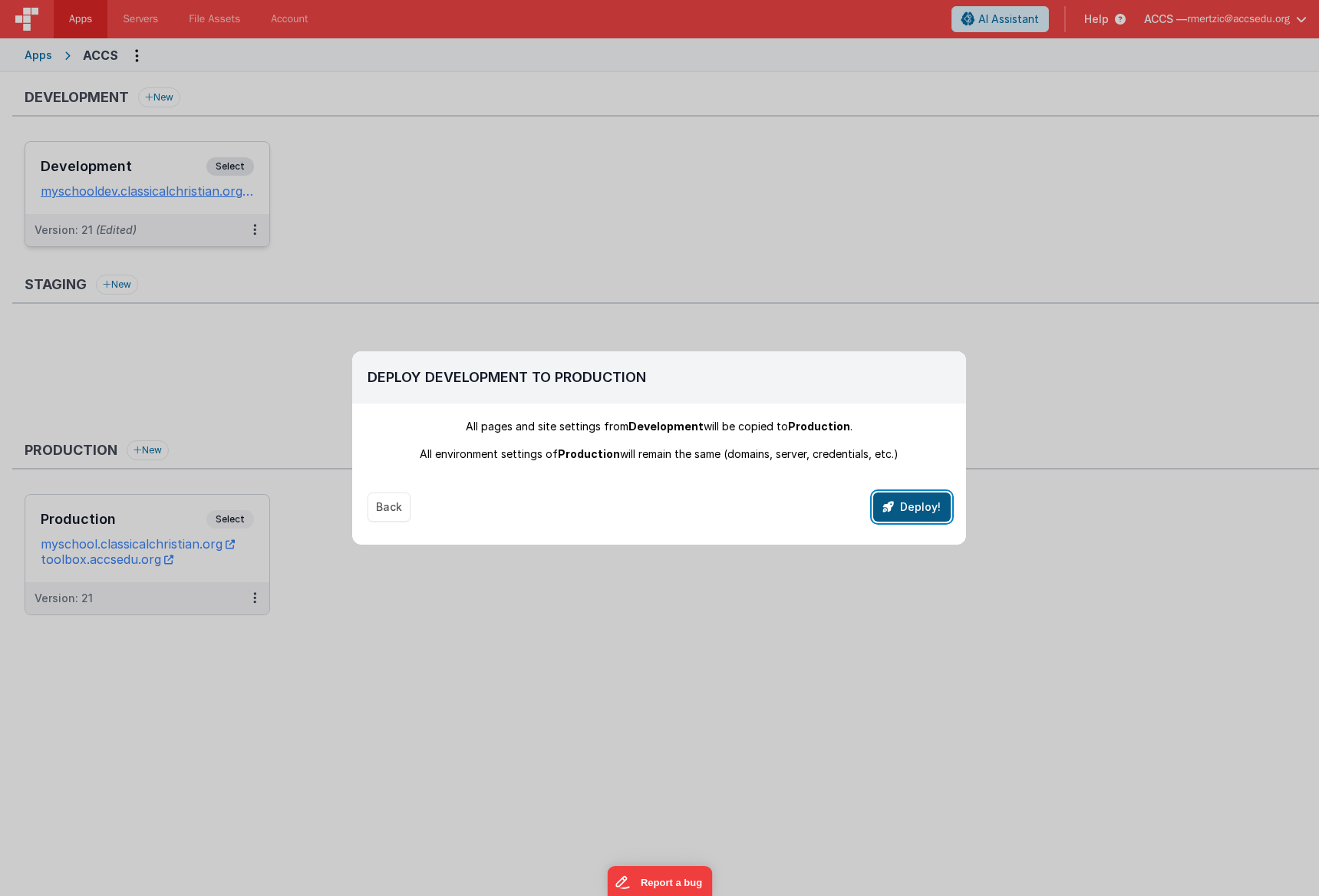 click on "Deploy!" at bounding box center (912, 507) 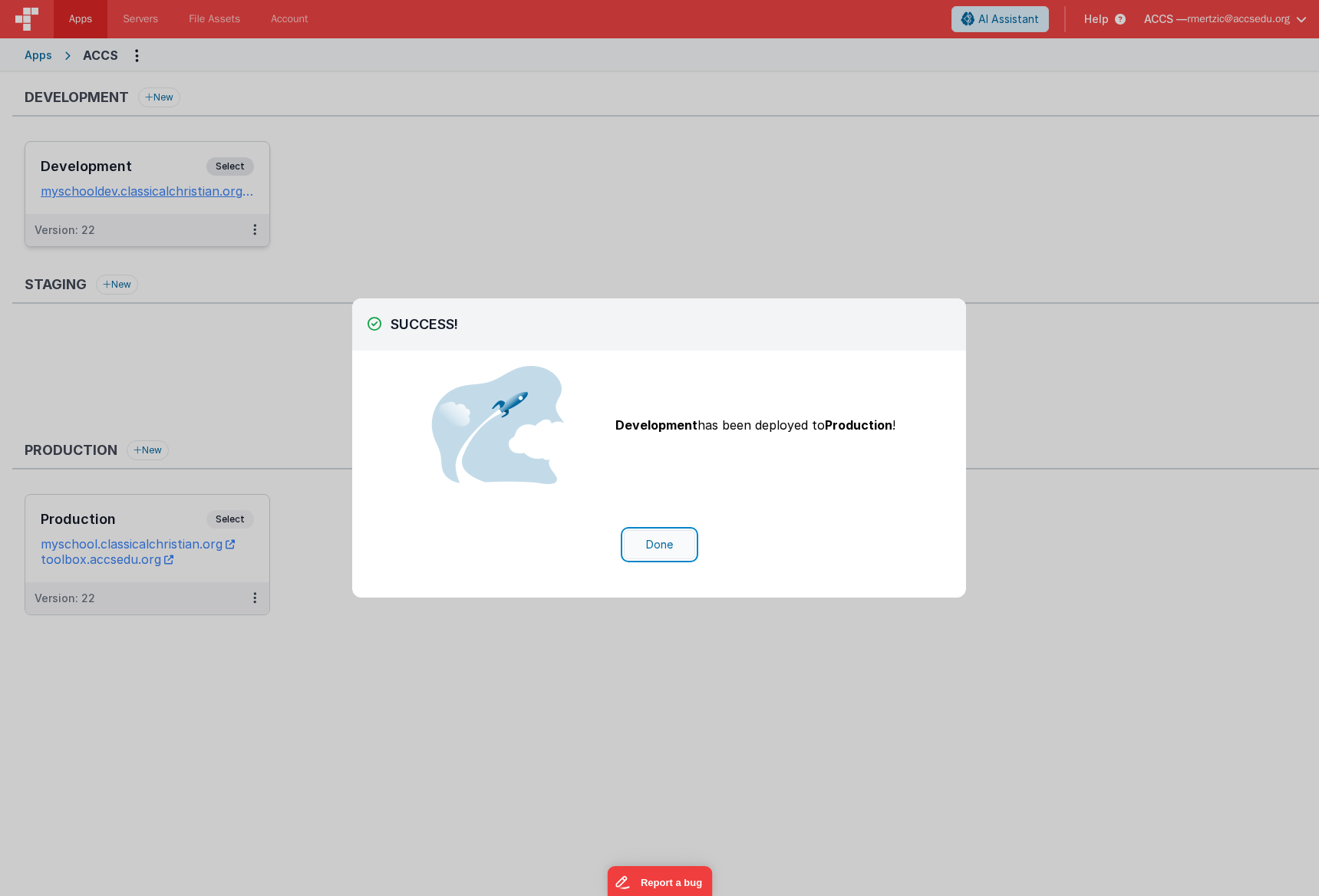 click on "Done" at bounding box center (659, 545) 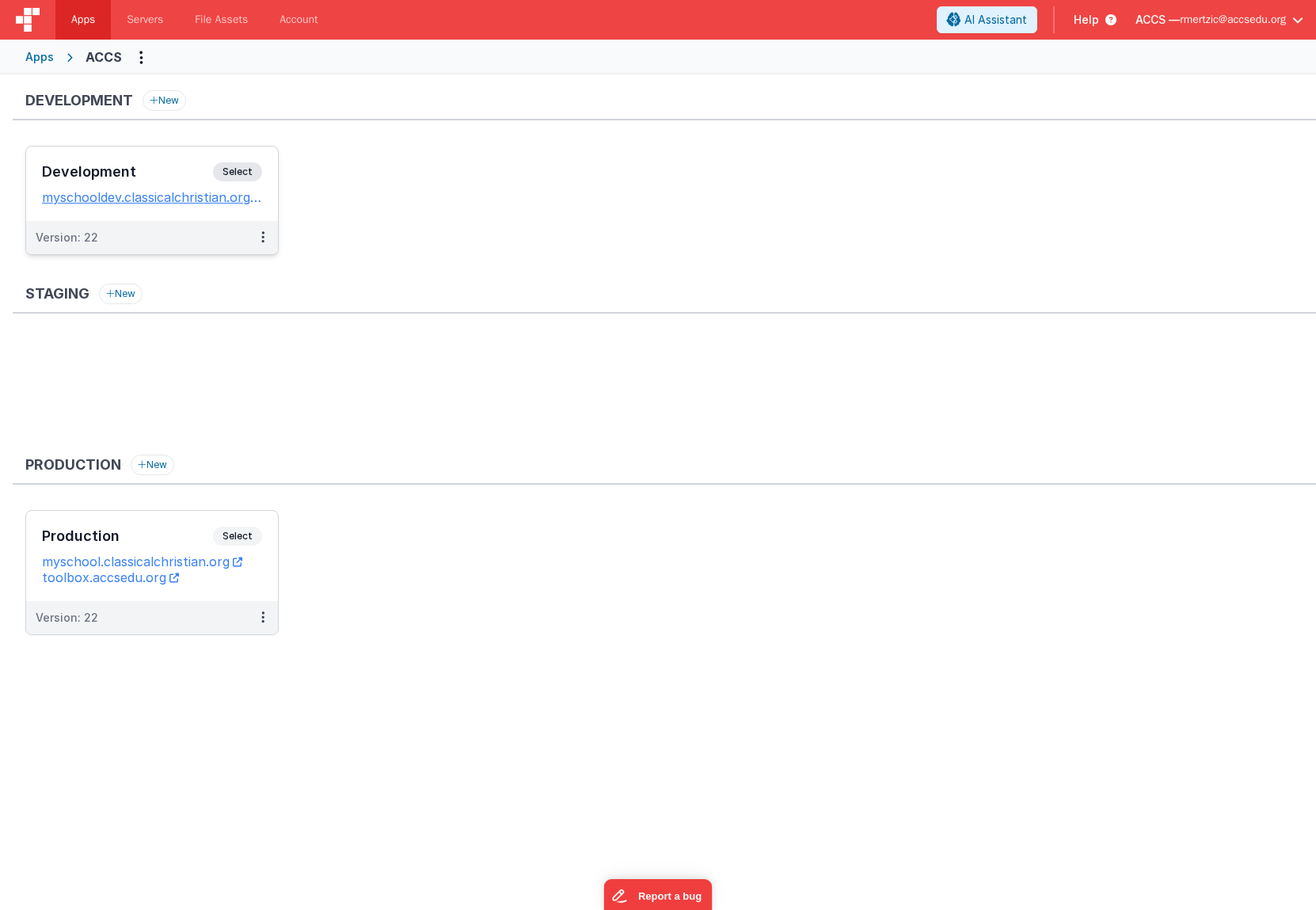 click on "Development" at bounding box center [127, 172] 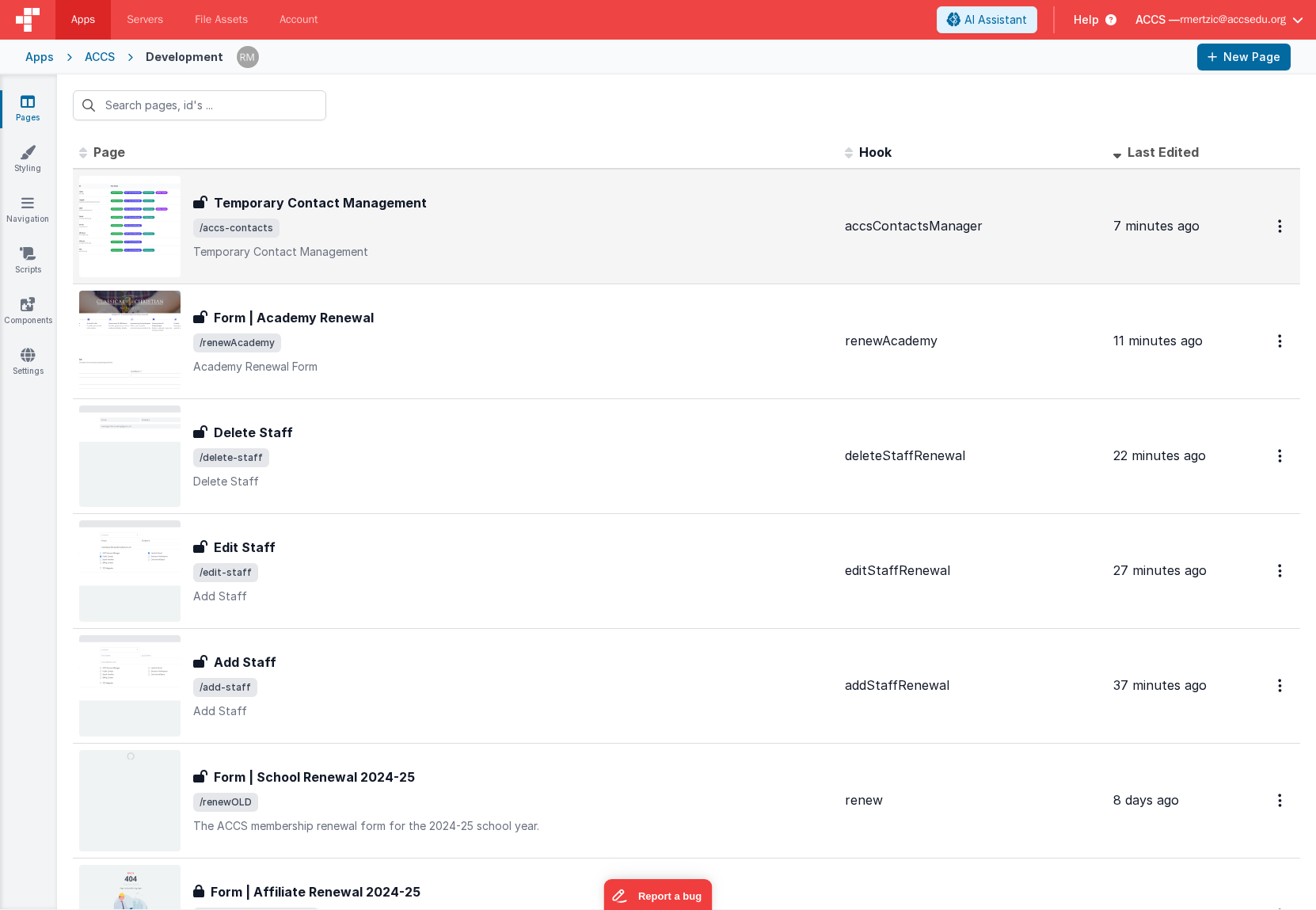 click on "Temporary Contact Management
Temporary Contact Management
/accs-contacts   Temporary Contact Management" at bounding box center [455, 227] 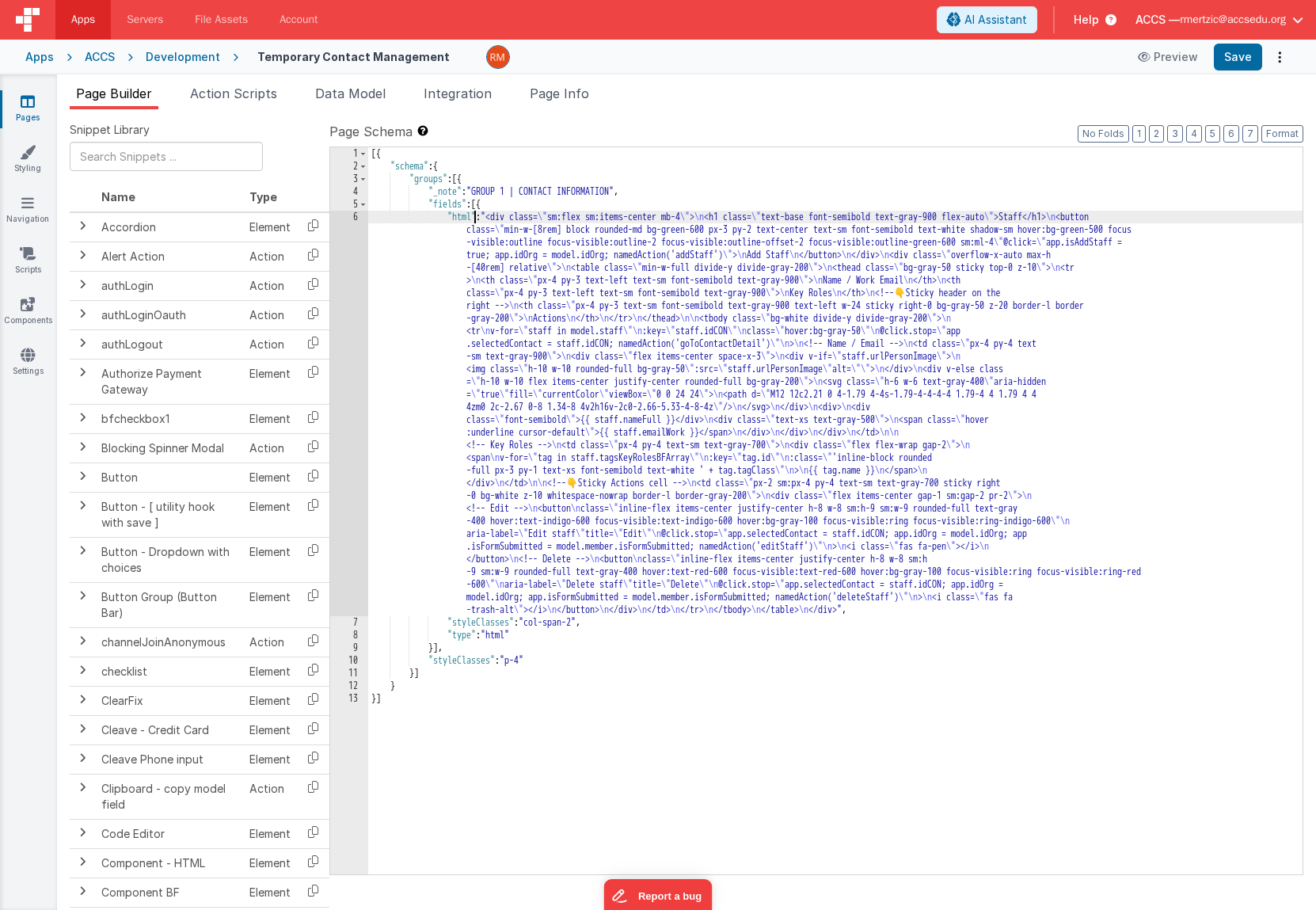 click on "[{      "schema" :  {           "groups" :  [{                "_note" :  "GROUP 1 | CONTACT INFORMATION" ,                "fields" :  [{                     "html" :  "<div class= \" sm:flex sm:items-center mb-4 \" > \n     <h1 class= \" text-base font-semibold text-gray-900 flex-auto \" >Staff</h1> \n     <button                       class= \" min-w-[8rem] block rounded-md bg-green-600 px-3 py-2 text-center text-sm font-semibold text-white shadow-sm hover:bg-green-500 focus                      -visible:outline focus-visible:outline-2 focus-visible:outline-offset-2 focus-visible:outline-green-600 sm:ml-4 \"  @click= \" app.isAddStaff =                       true; app.idOrg = model.idOrg; namedAction('addStaff') \" > \n         Add Staff \n     </button> \n </div> \n <div class= \" overflow-x-auto max-h                      -[40rem] relative \" > \n   <table class= \" min-w-full divide-y divide-gray-200 \" > \n     <thead class=" at bounding box center (835, 524) 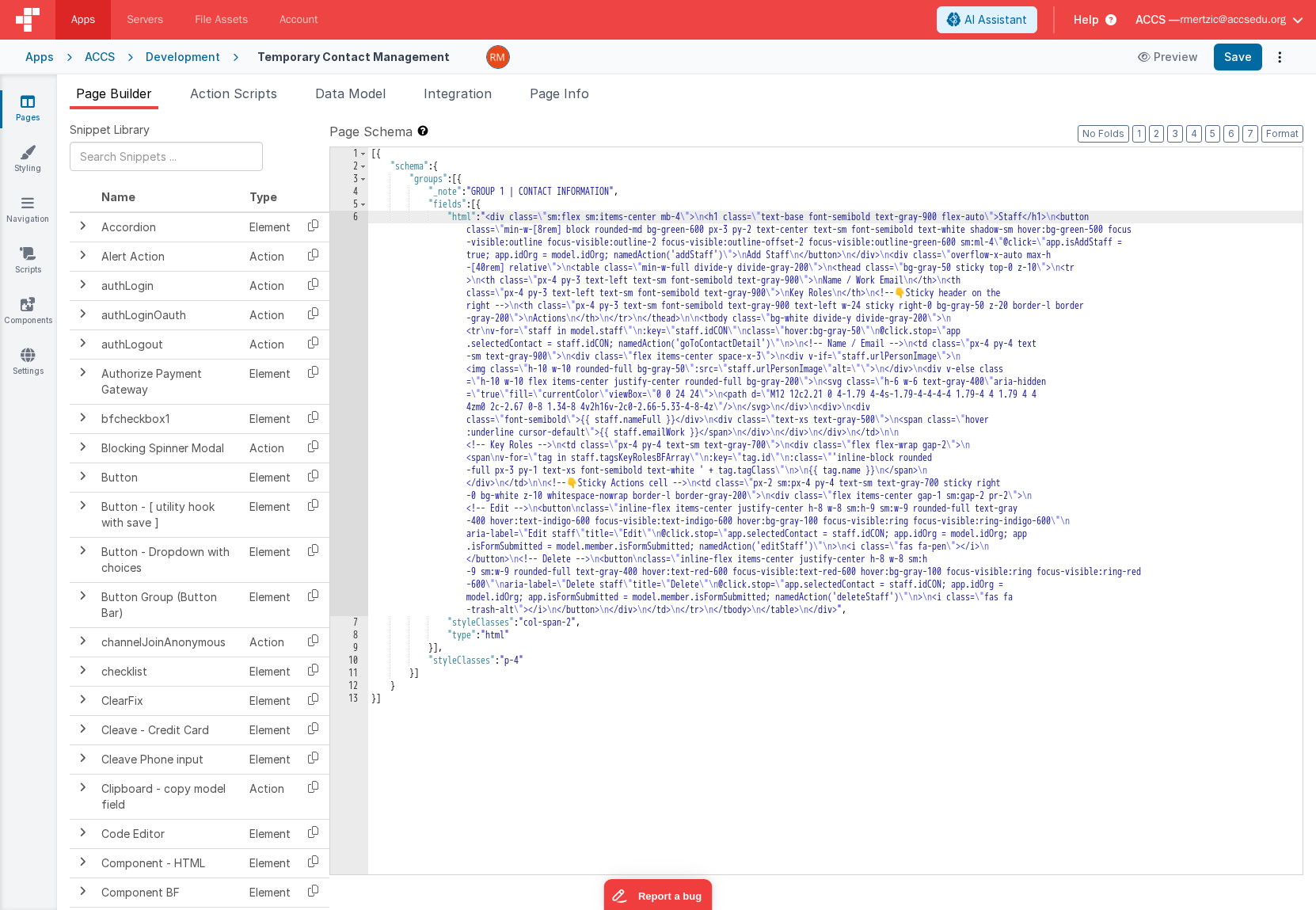 click on "6" at bounding box center (349, 413) 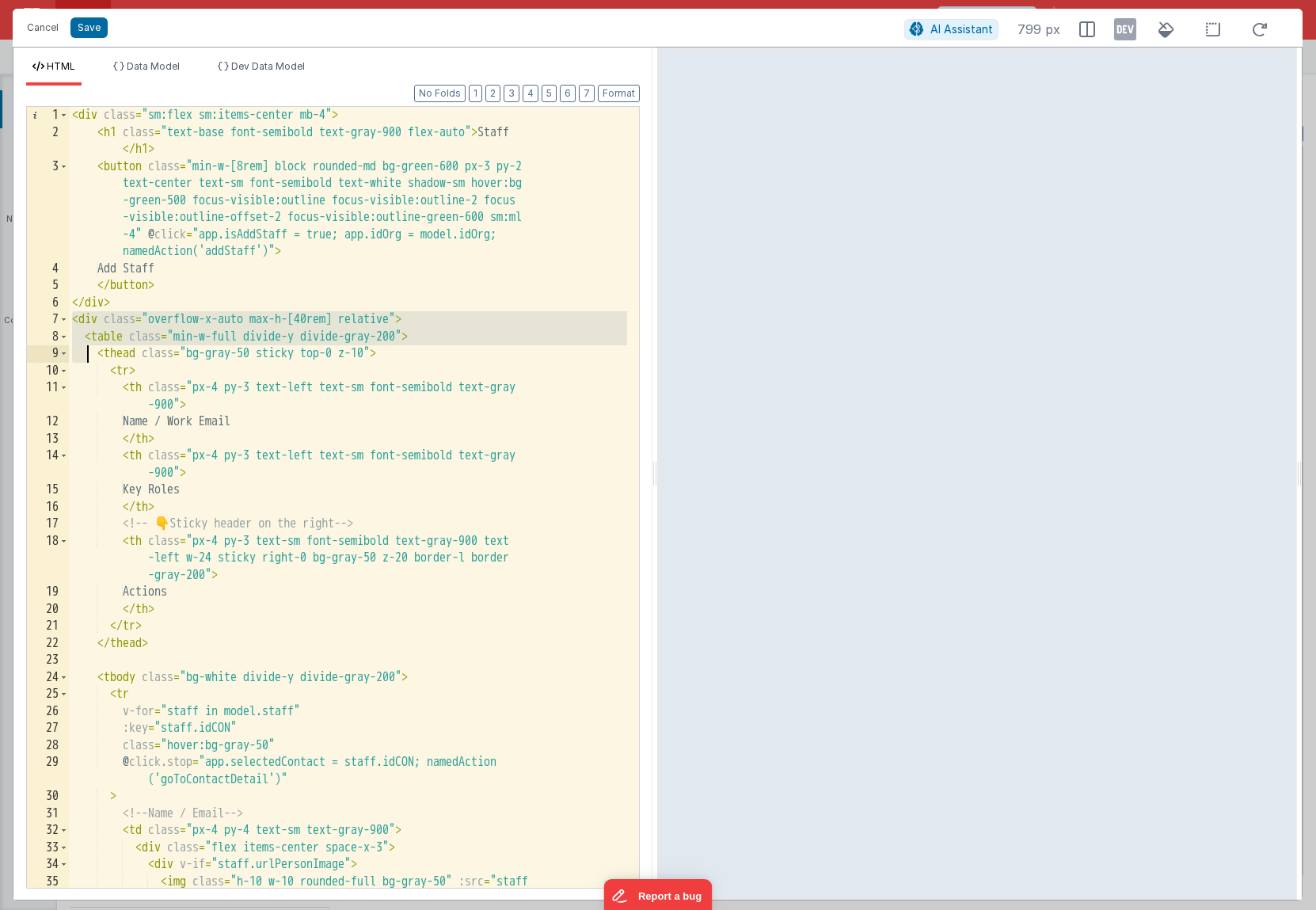 scroll, scrollTop: 0, scrollLeft: 0, axis: both 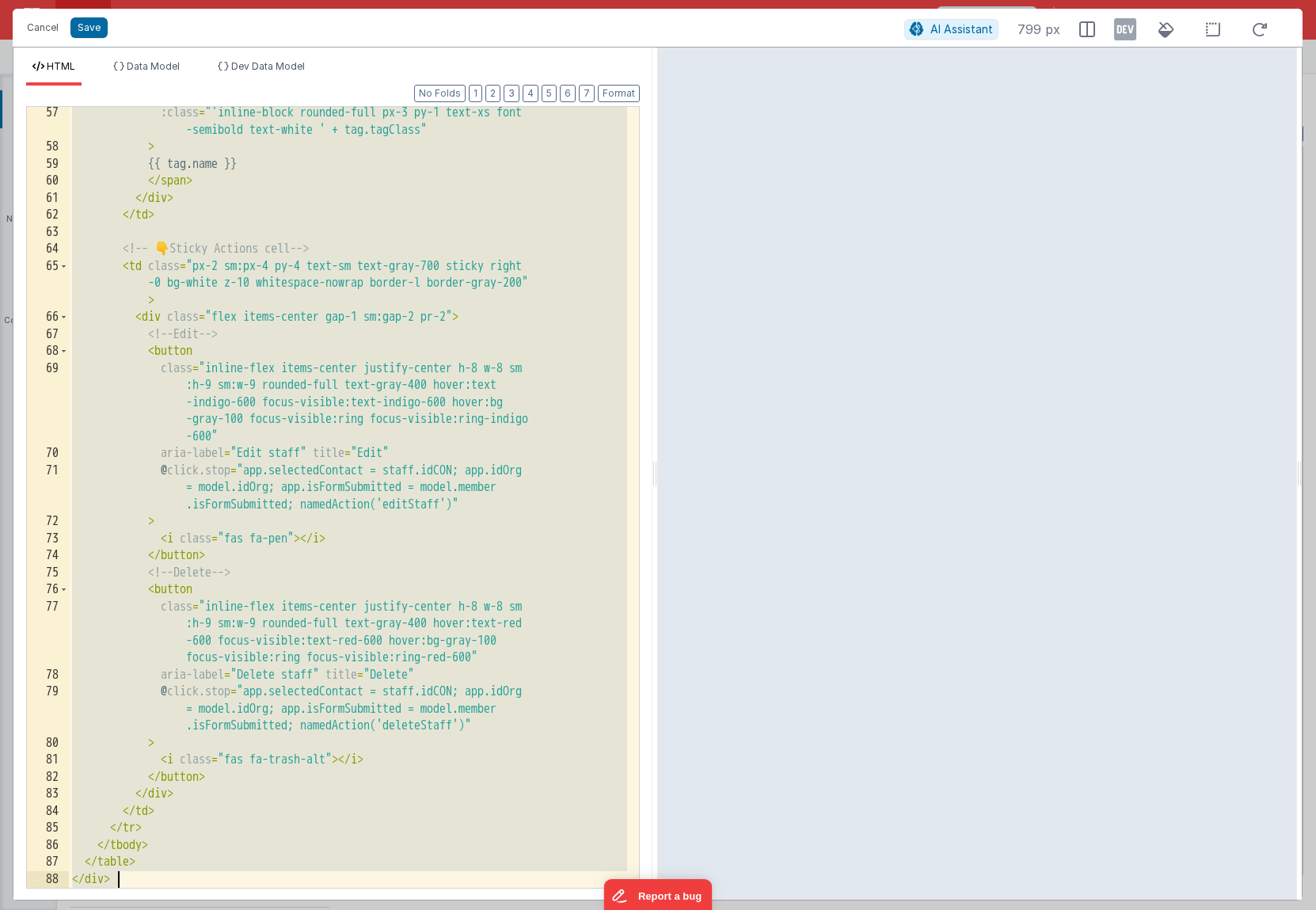 drag, startPoint x: 72, startPoint y: 322, endPoint x: 230, endPoint y: 887, distance: 586.6762 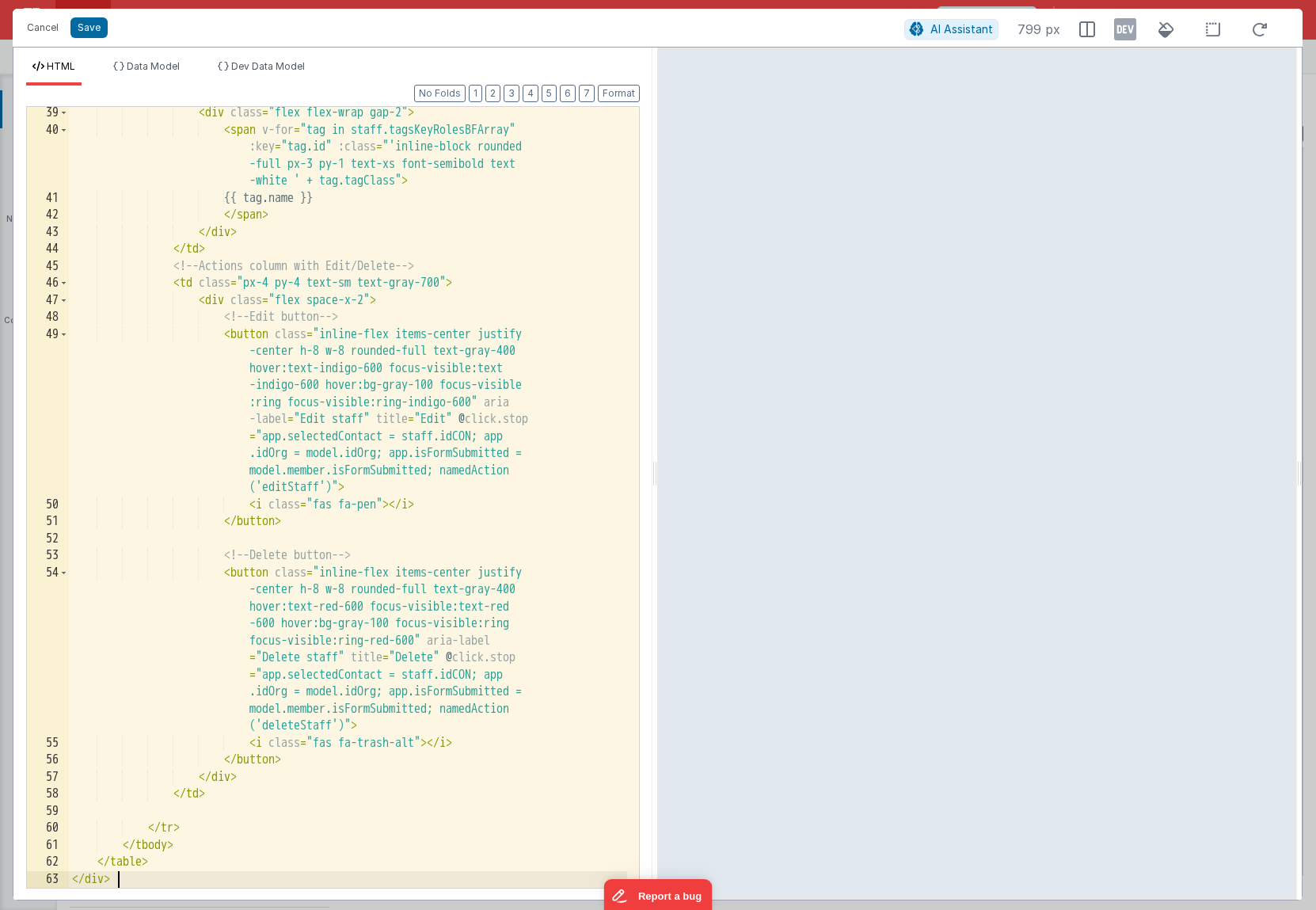 scroll, scrollTop: 0, scrollLeft: 0, axis: both 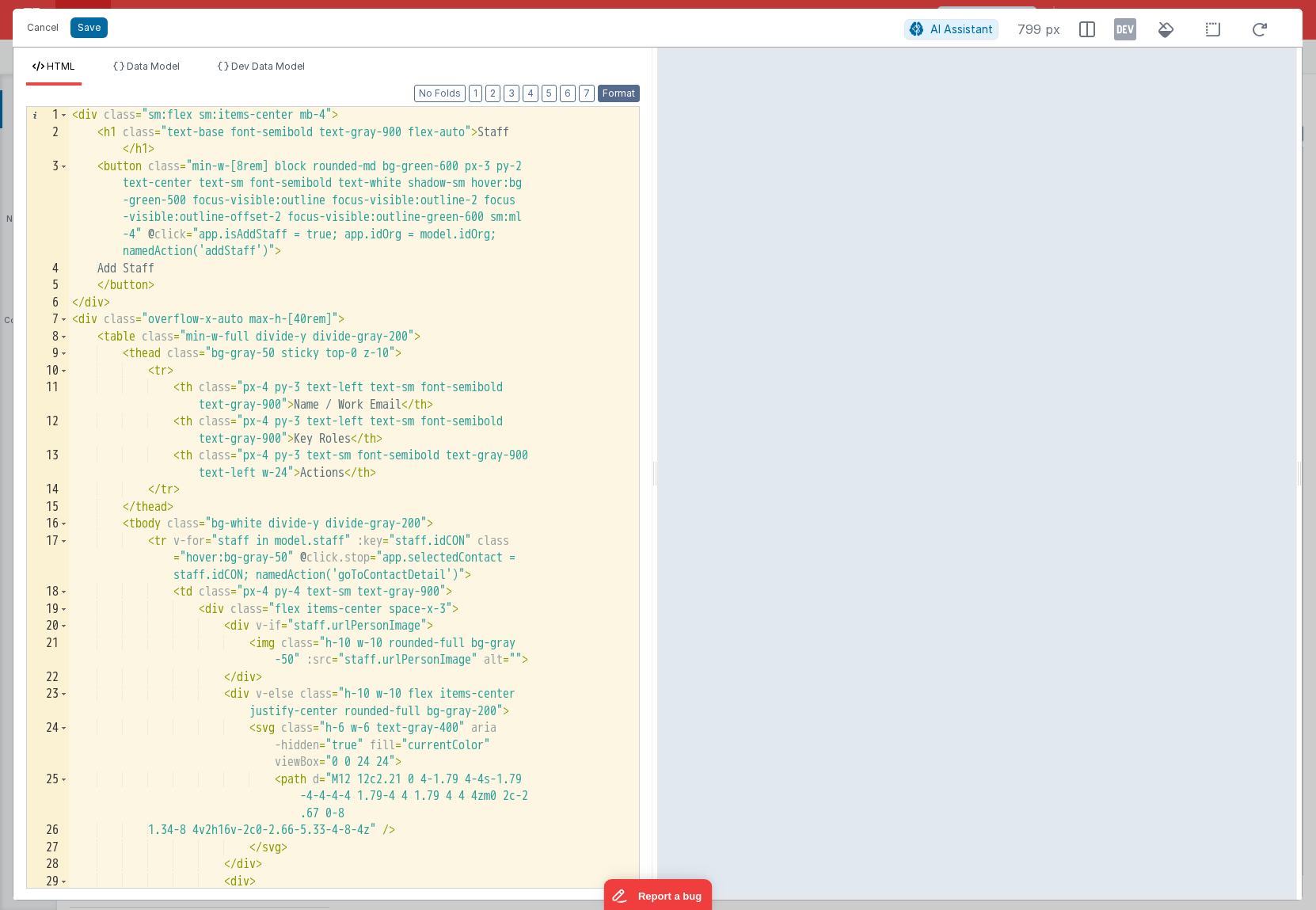 click on "Format" at bounding box center [618, 93] 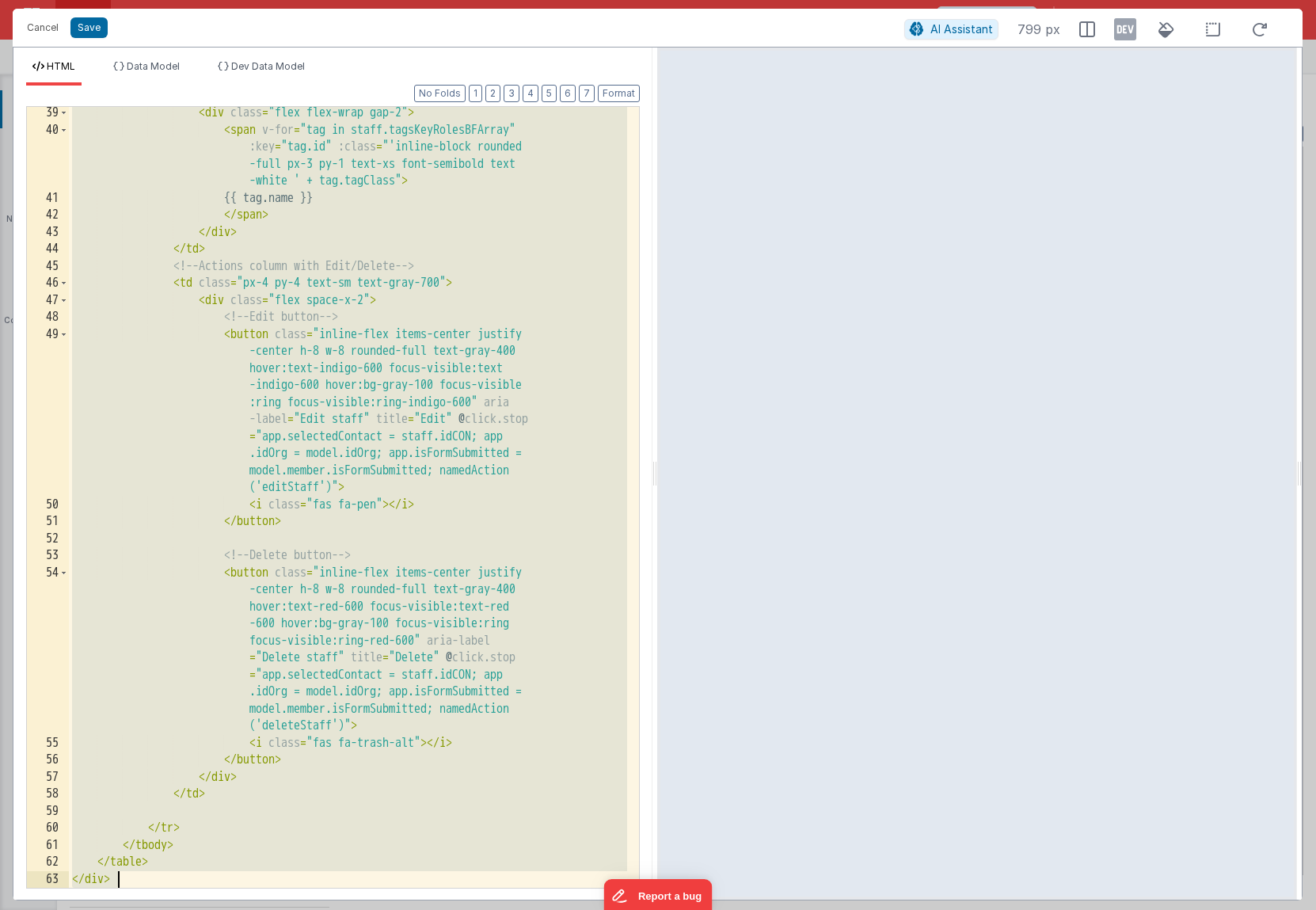 scroll, scrollTop: 990, scrollLeft: 0, axis: vertical 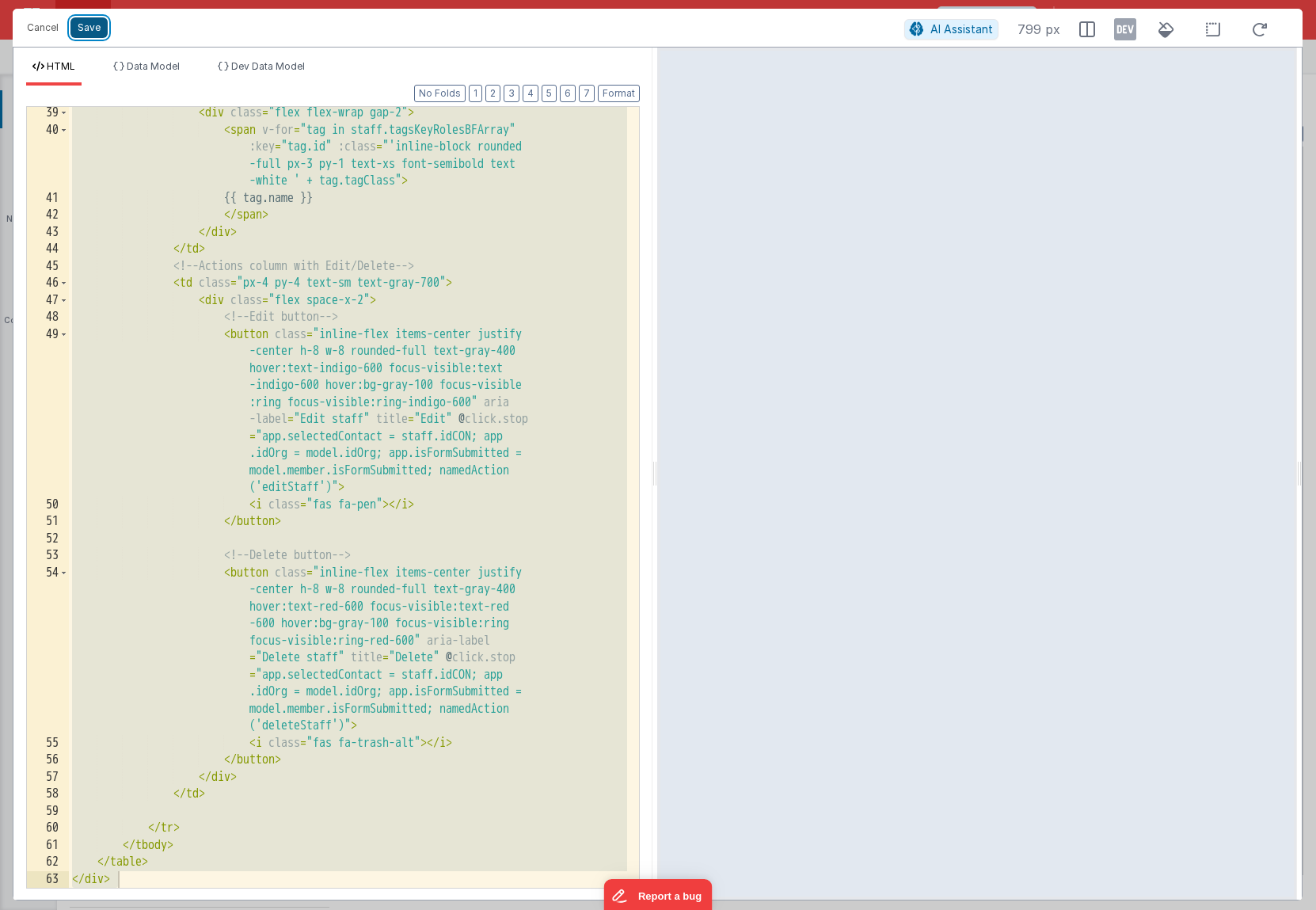 click on "Save" at bounding box center [89, 28] 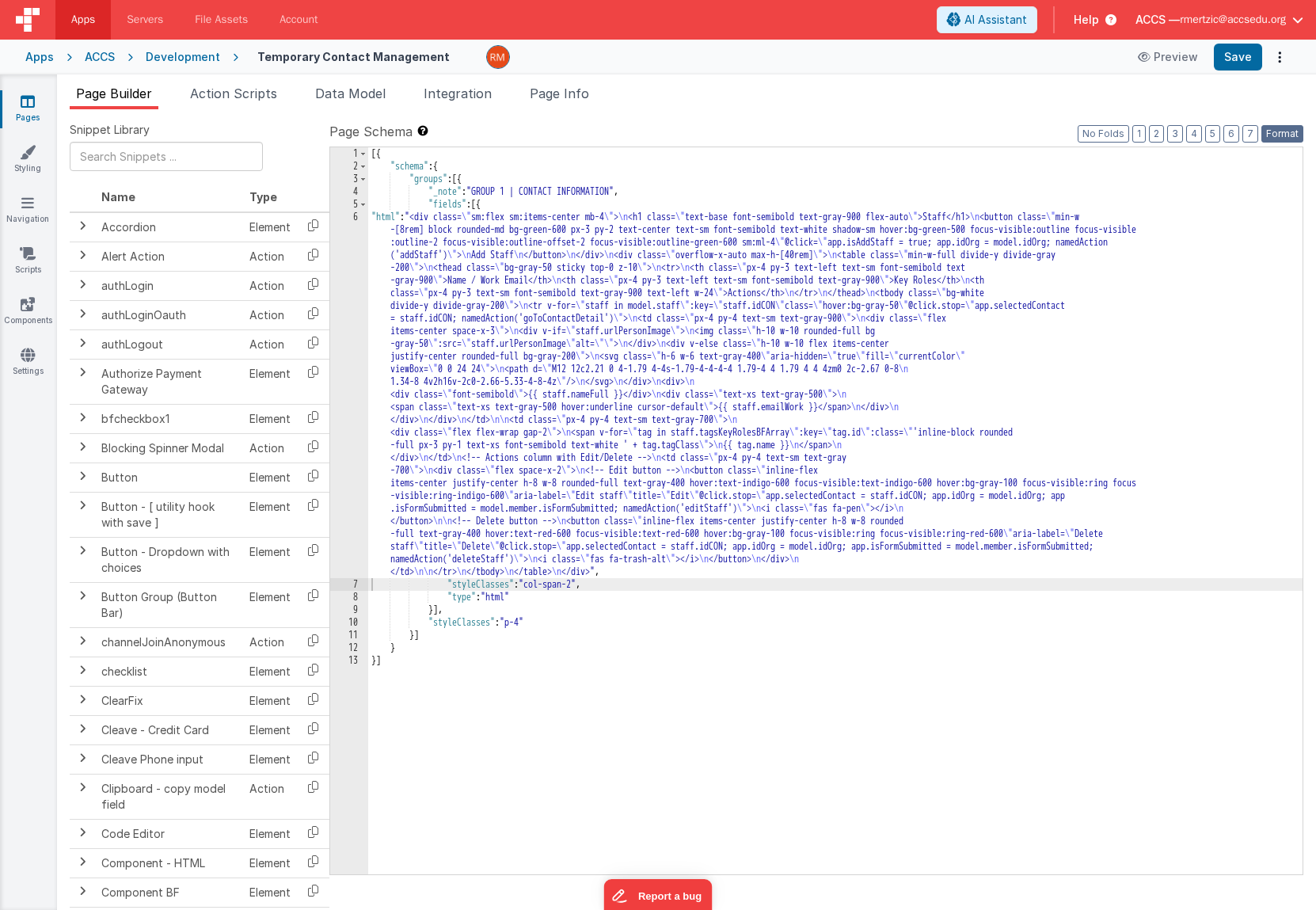 click on "Format" at bounding box center [1282, 134] 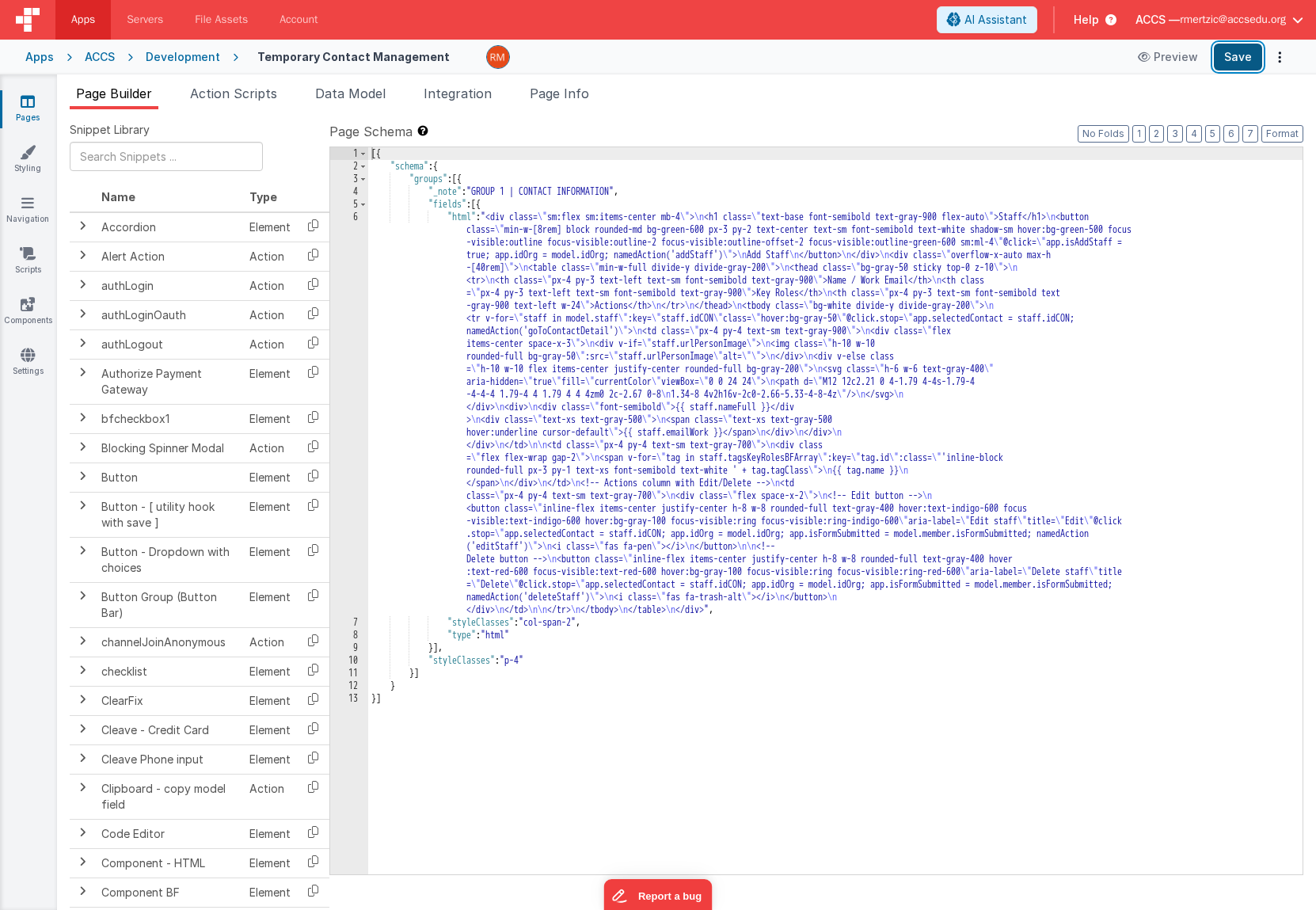 click on "Save" at bounding box center [1238, 57] 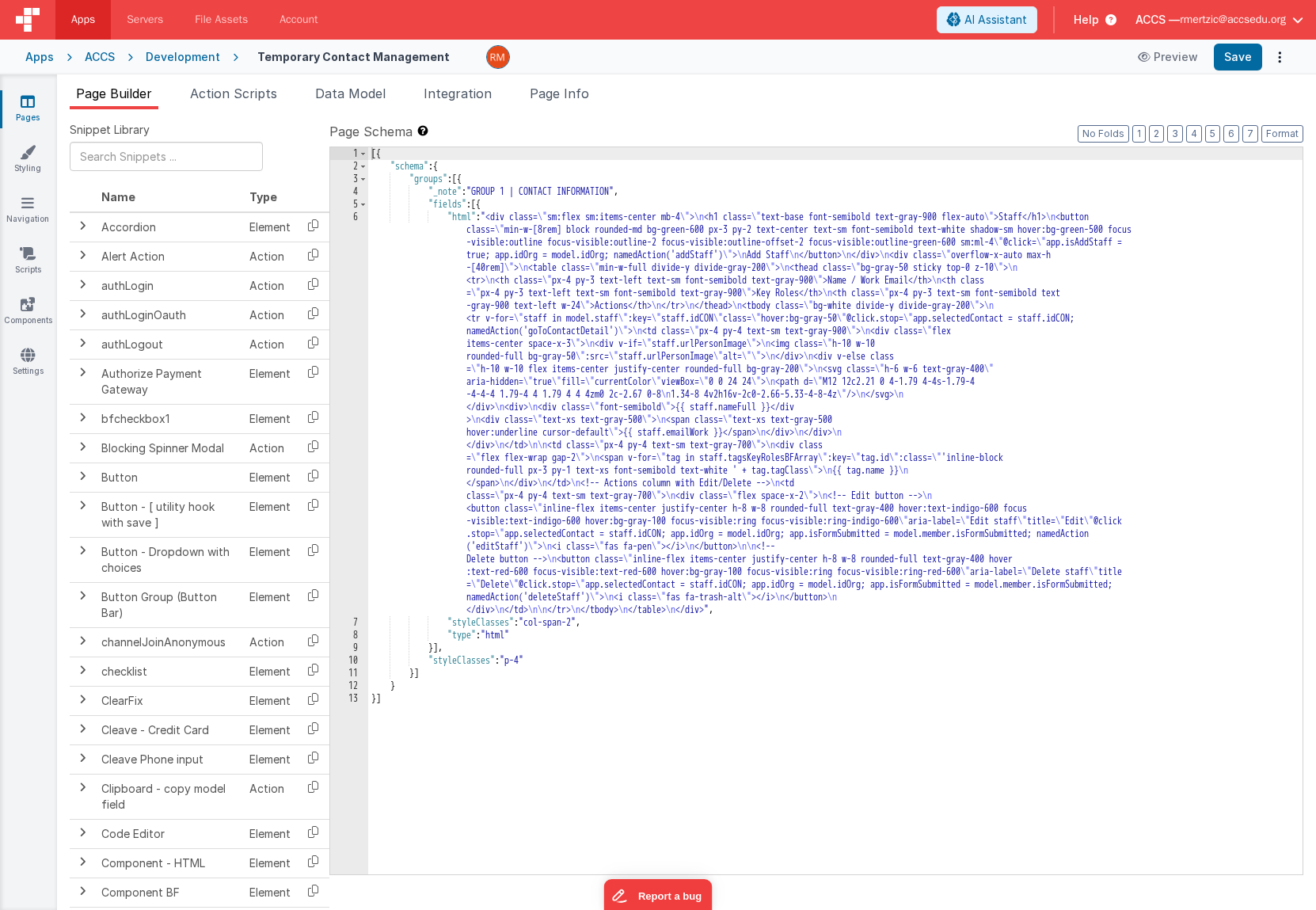 click on "[{      "schema" :  {           "groups" :  [{                "_note" :  "GROUP 1 | CONTACT INFORMATION" ,                "fields" :  [{                     "html" :  "<div class= \" sm:flex sm:items-center mb-4 \" >
<h1 class= \" text-base font-semibold text-gray-900 flex-auto \" >Staff</h1>
<button                       class= \" min-w-[8rem] block rounded-md bg-green-600 px-3 py-2 text-center text-sm font-semibold text-white shadow-sm hover:bg-green-500 focus                      -visible:outline focus-visible:outline-2 focus-visible:outline-offset-2 focus-visible:outline-green-600 sm:ml-4 \"  @click= \" app.isAddStaff =                       true; app.idOrg = model.idOrg; namedAction('addStaff') \" >
Add Staff
</button>
</div>
<div class= \" overflow-x-auto max-h                      -[40rem] \" >
<table class= \" min-w-full divide-y divide-gray-200 \" >
<thead class= \"" at bounding box center [835, 524] 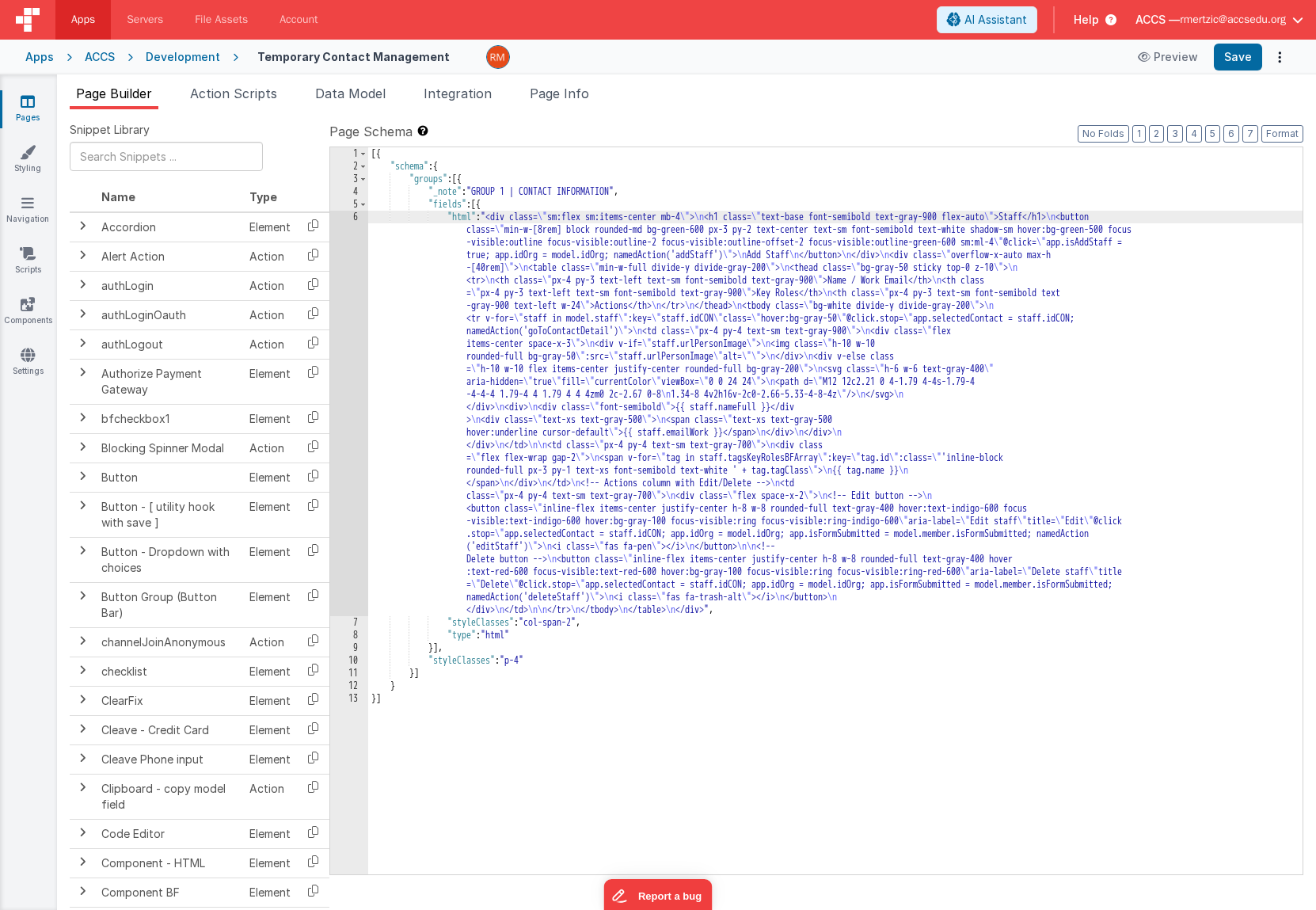 click on "6" at bounding box center (349, 413) 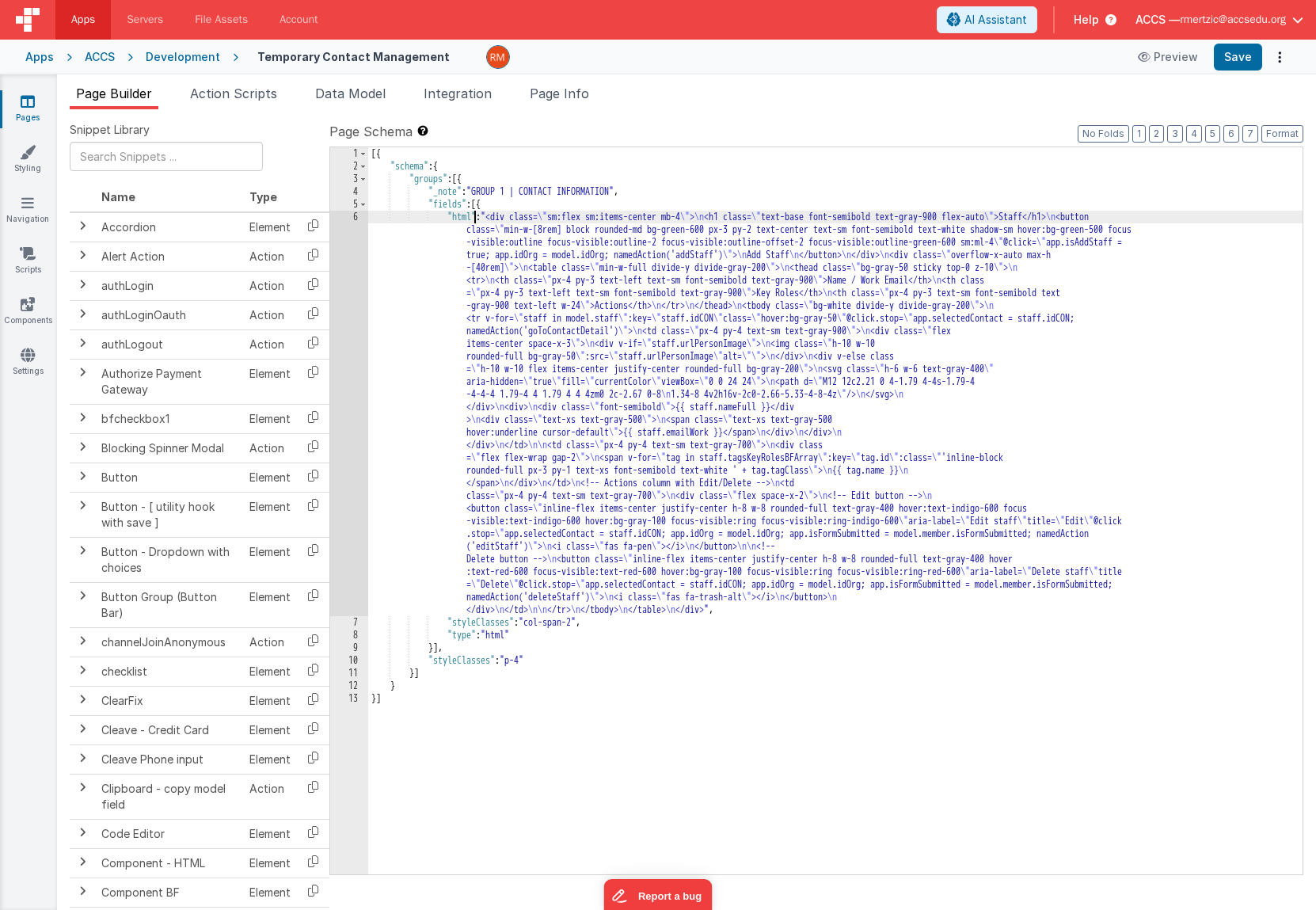 click on "6" at bounding box center (349, 413) 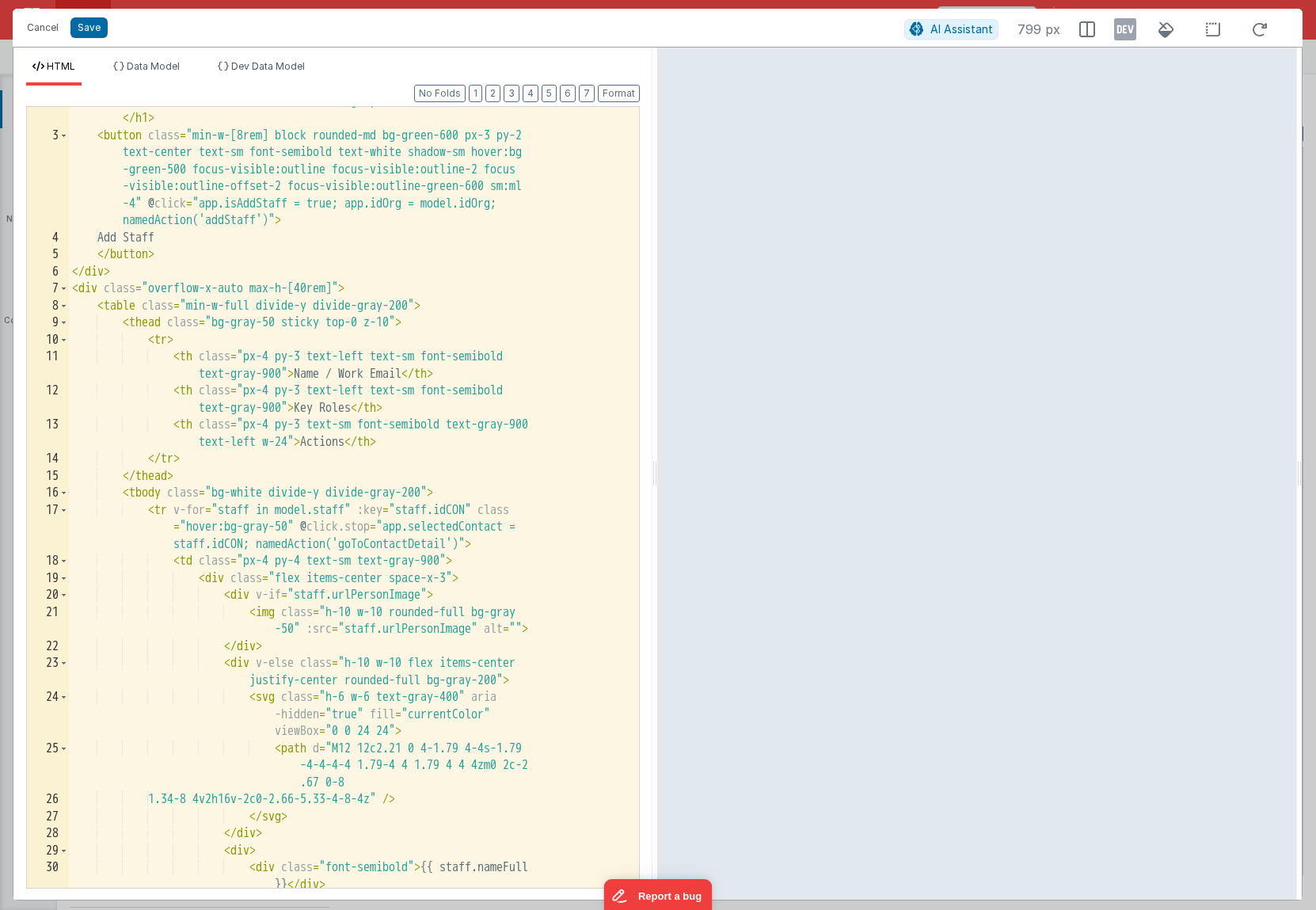 scroll, scrollTop: 46, scrollLeft: 0, axis: vertical 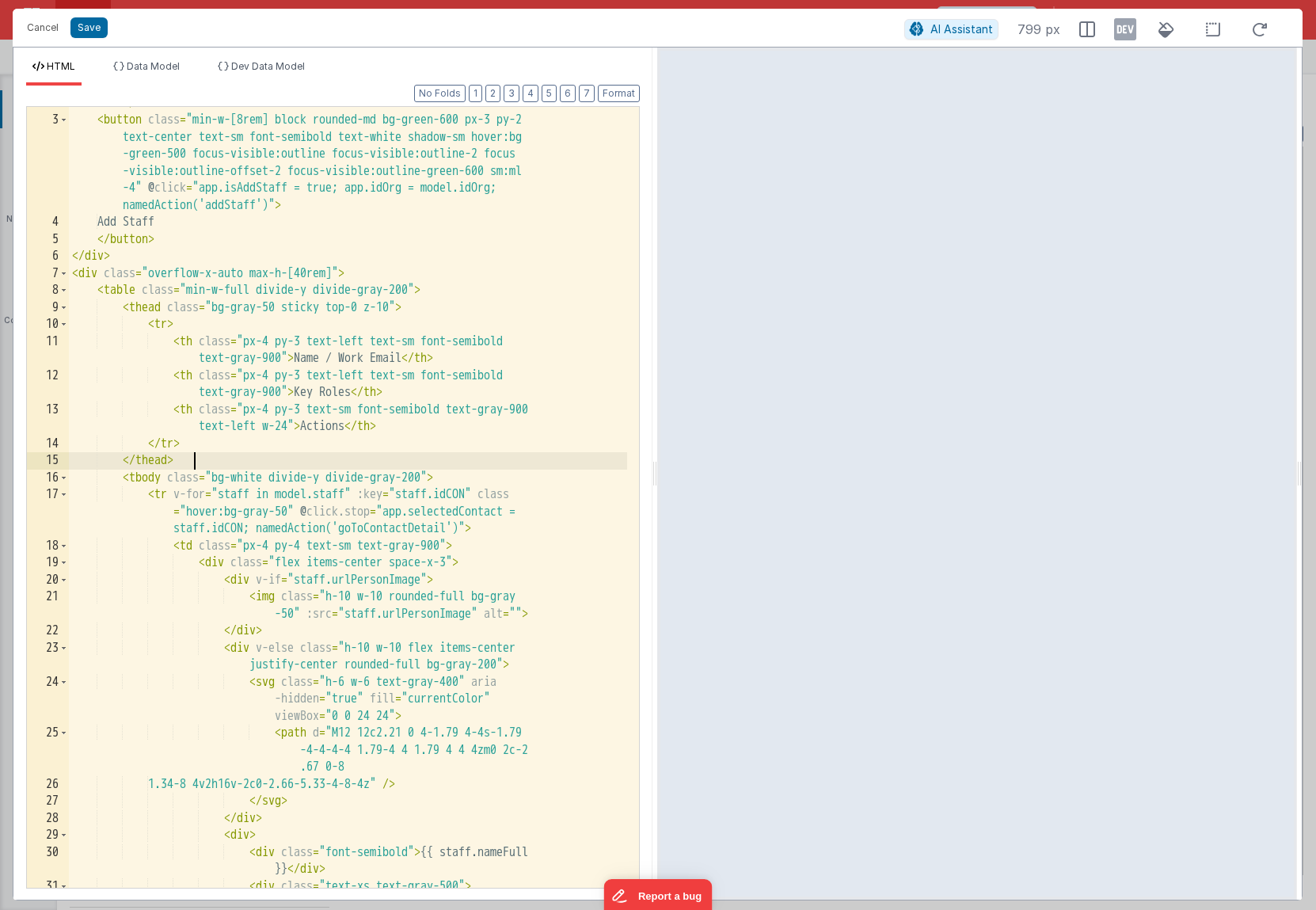 click on ">{{ staff.nameFull }}" at bounding box center [348, 493] 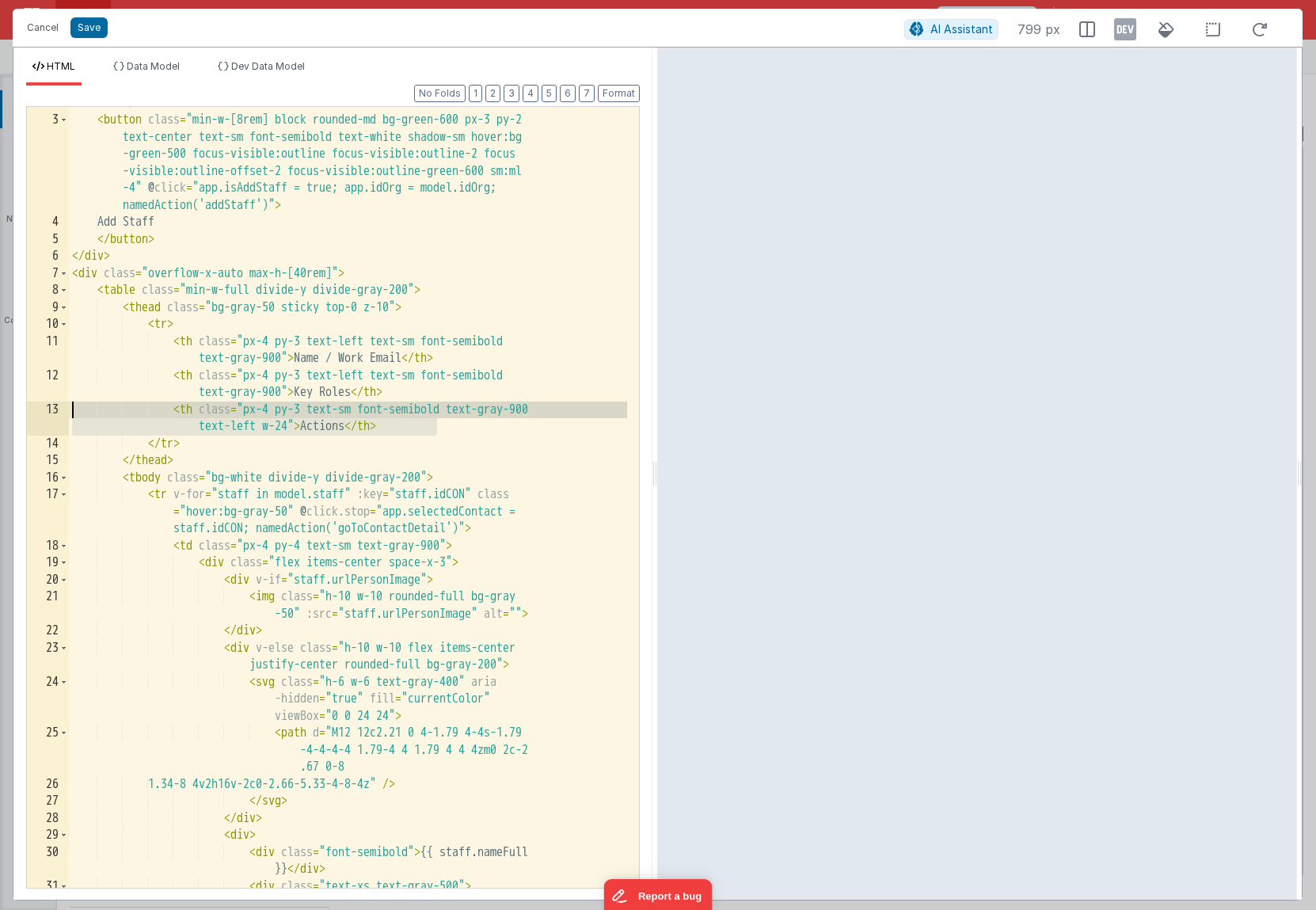 drag, startPoint x: 448, startPoint y: 424, endPoint x: -11, endPoint y: 404, distance: 459.4355 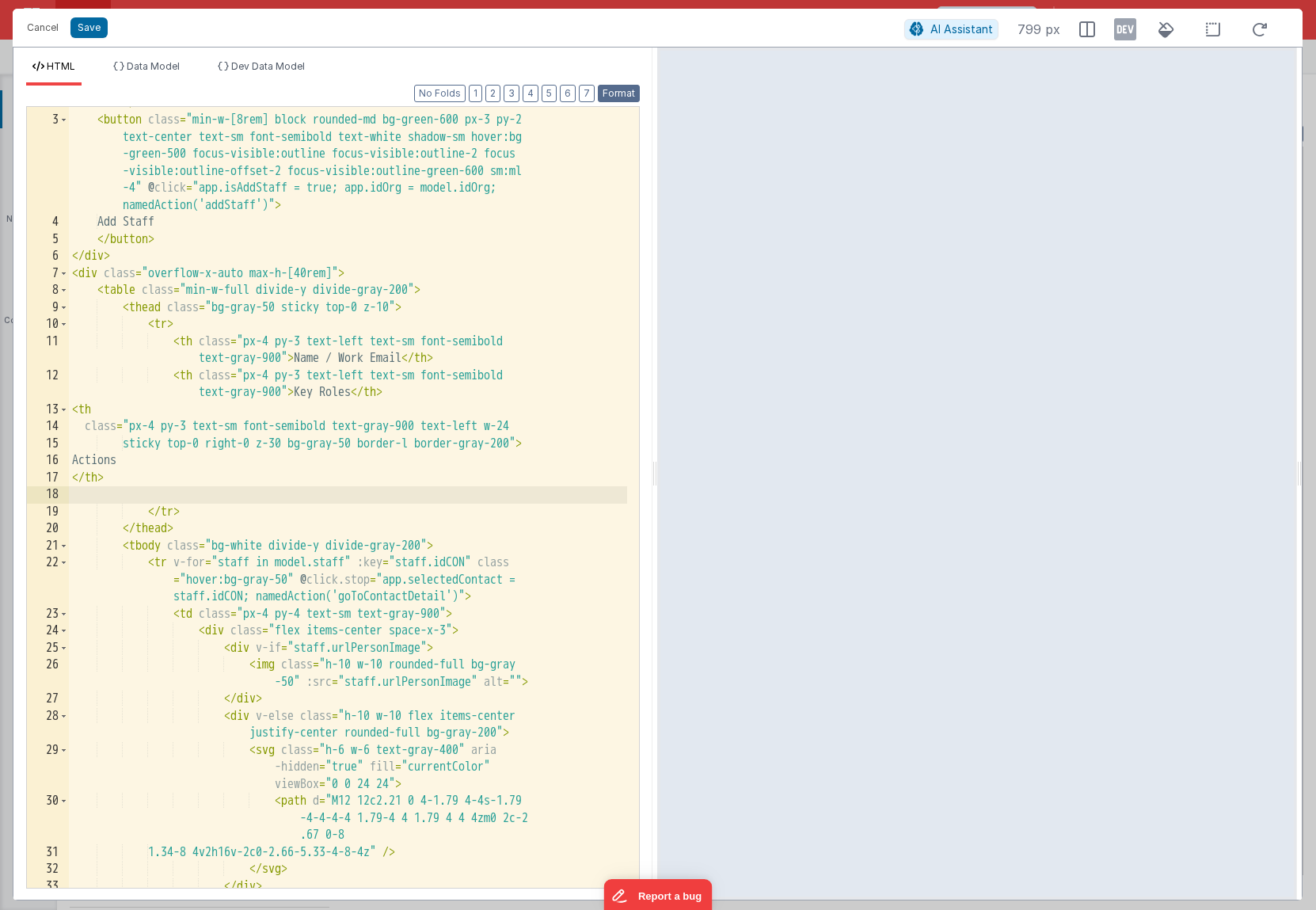 click on "Format" at bounding box center [618, 93] 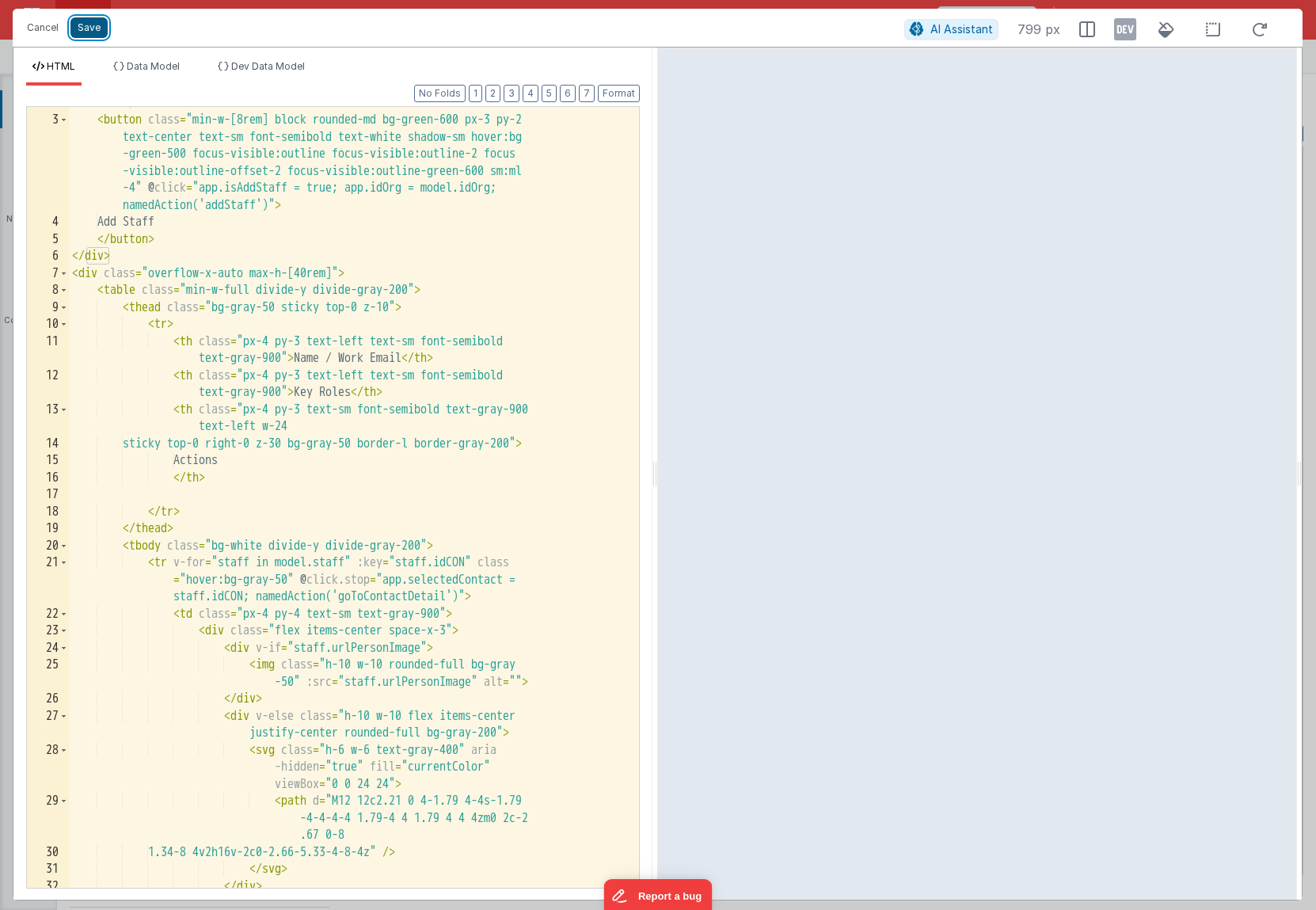 click on "Save" at bounding box center [89, 28] 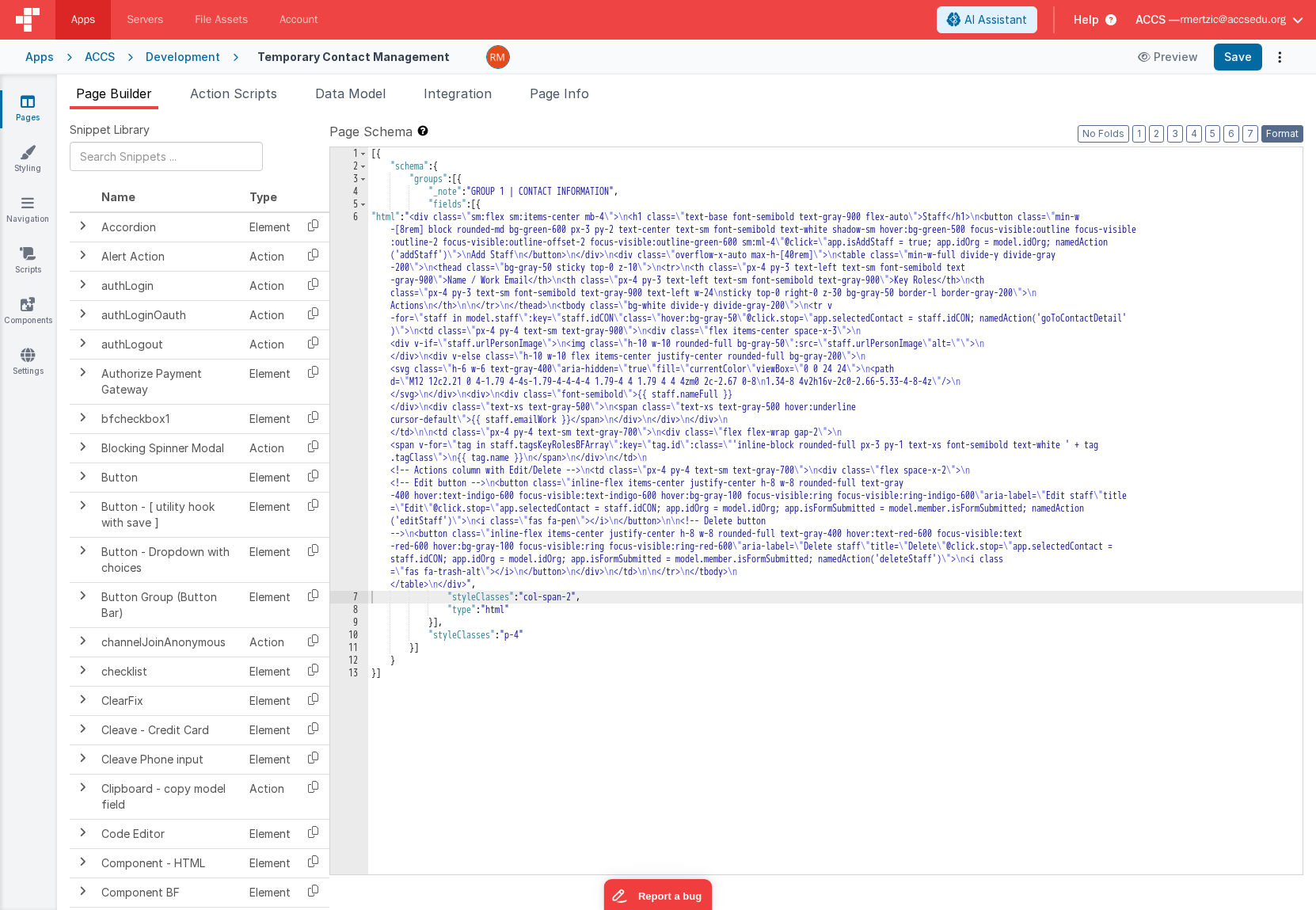 drag, startPoint x: 1280, startPoint y: 137, endPoint x: 1265, endPoint y: 94, distance: 45.54119 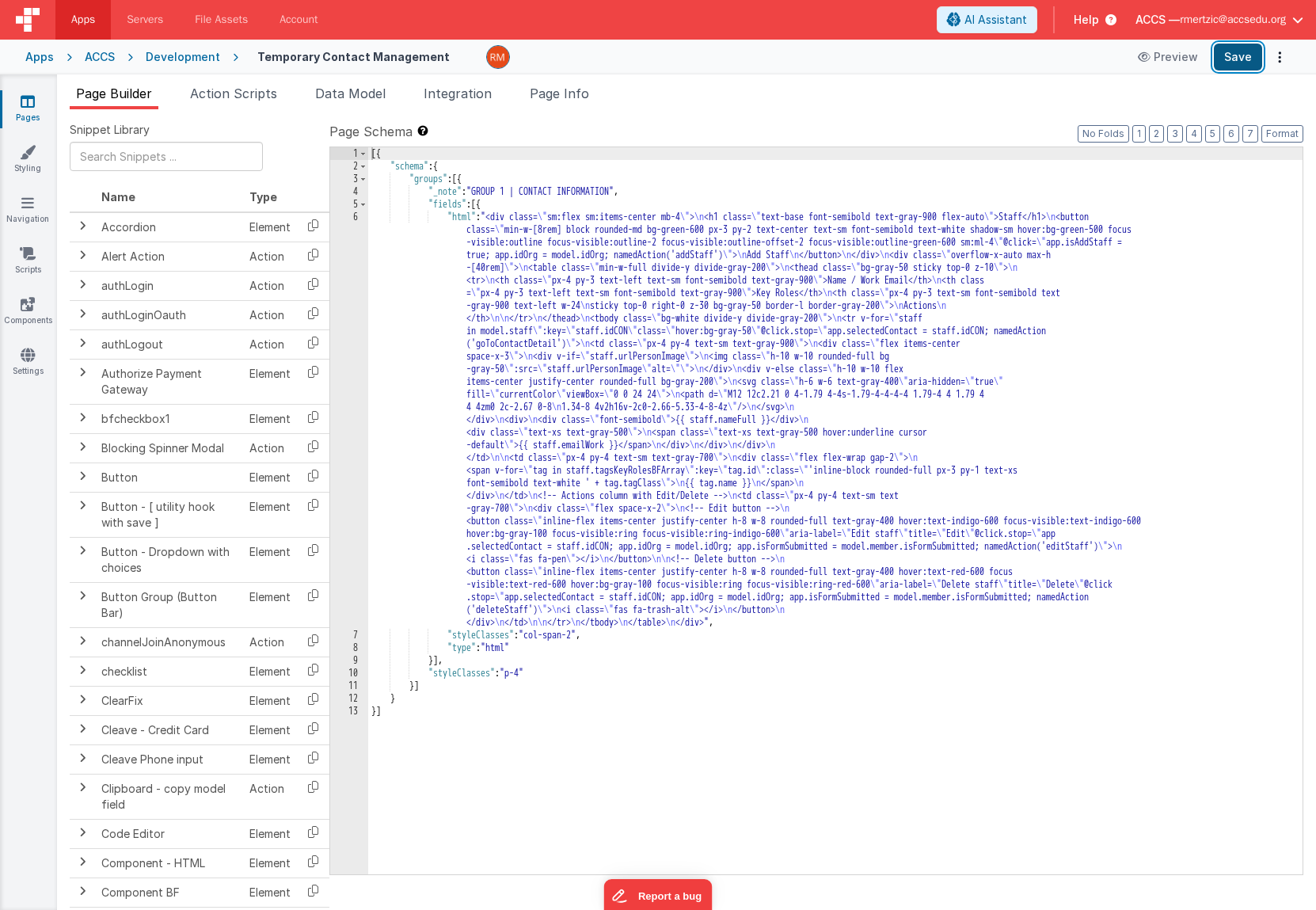 click on "Save" at bounding box center (1238, 57) 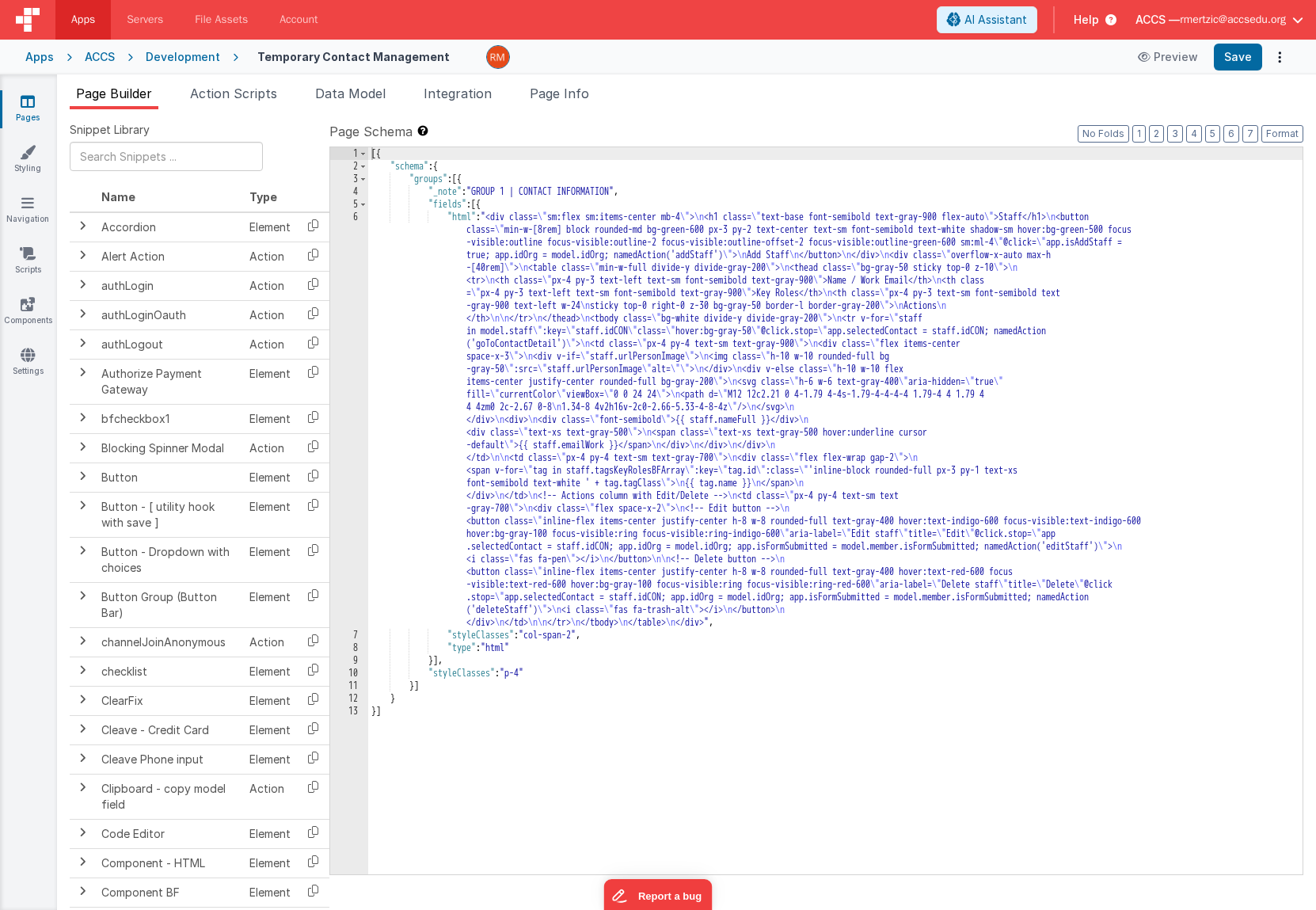 click on "Apps" at bounding box center (40, 57) 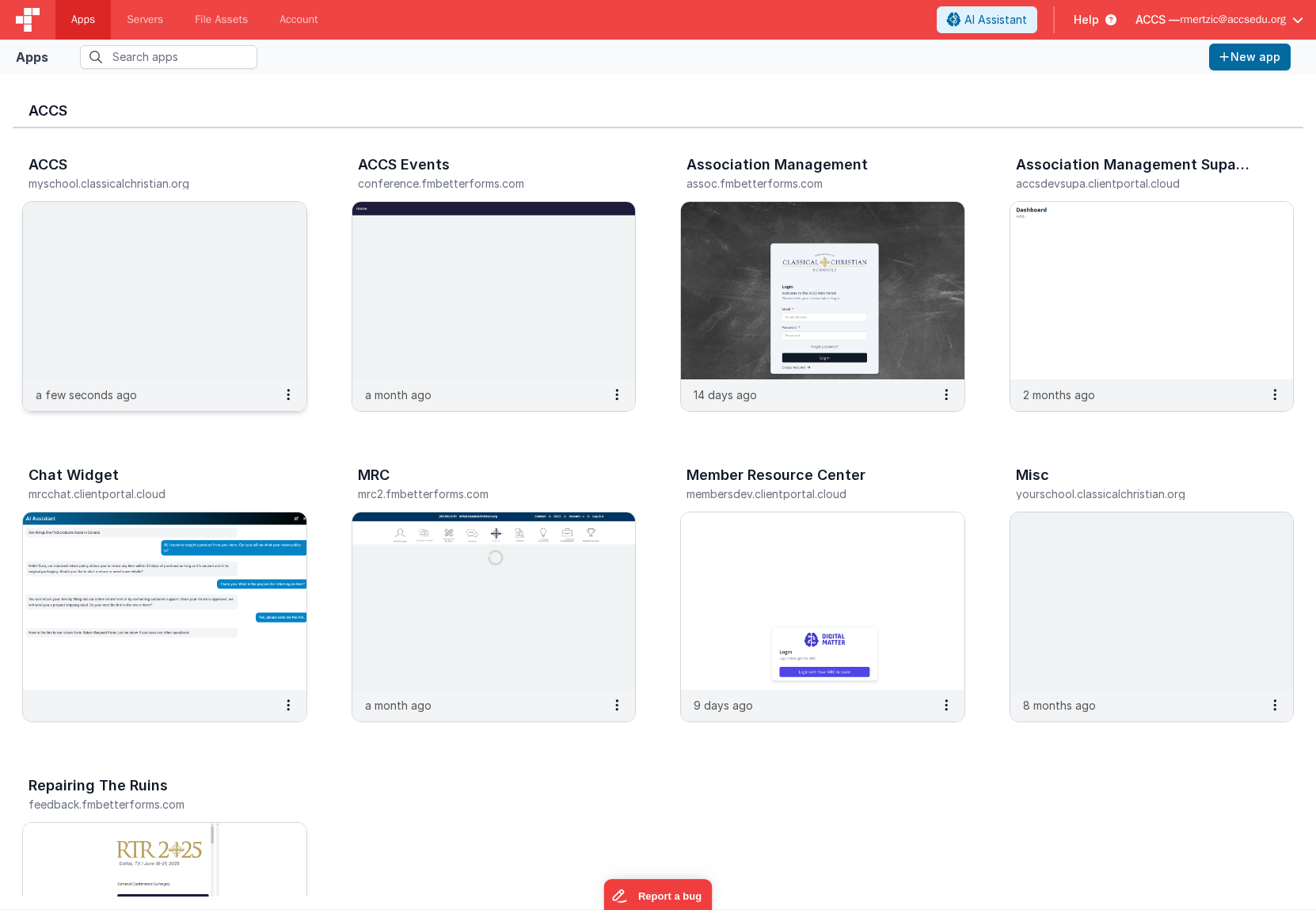 click at bounding box center (165, 291) 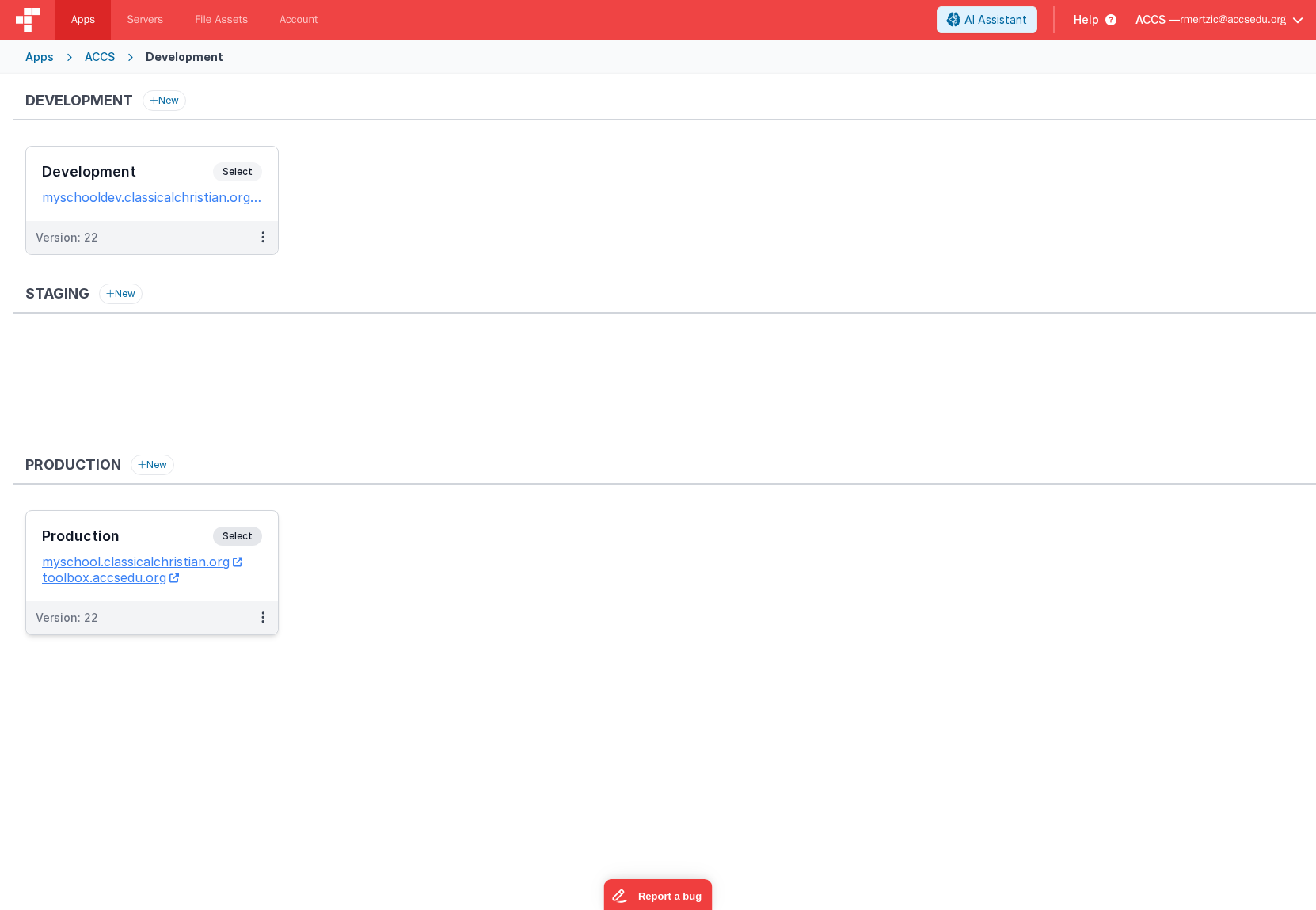 click on "Production
Select   URLs
myschool.classicalchristian.org
toolbox.accsedu.org" at bounding box center (152, 556) 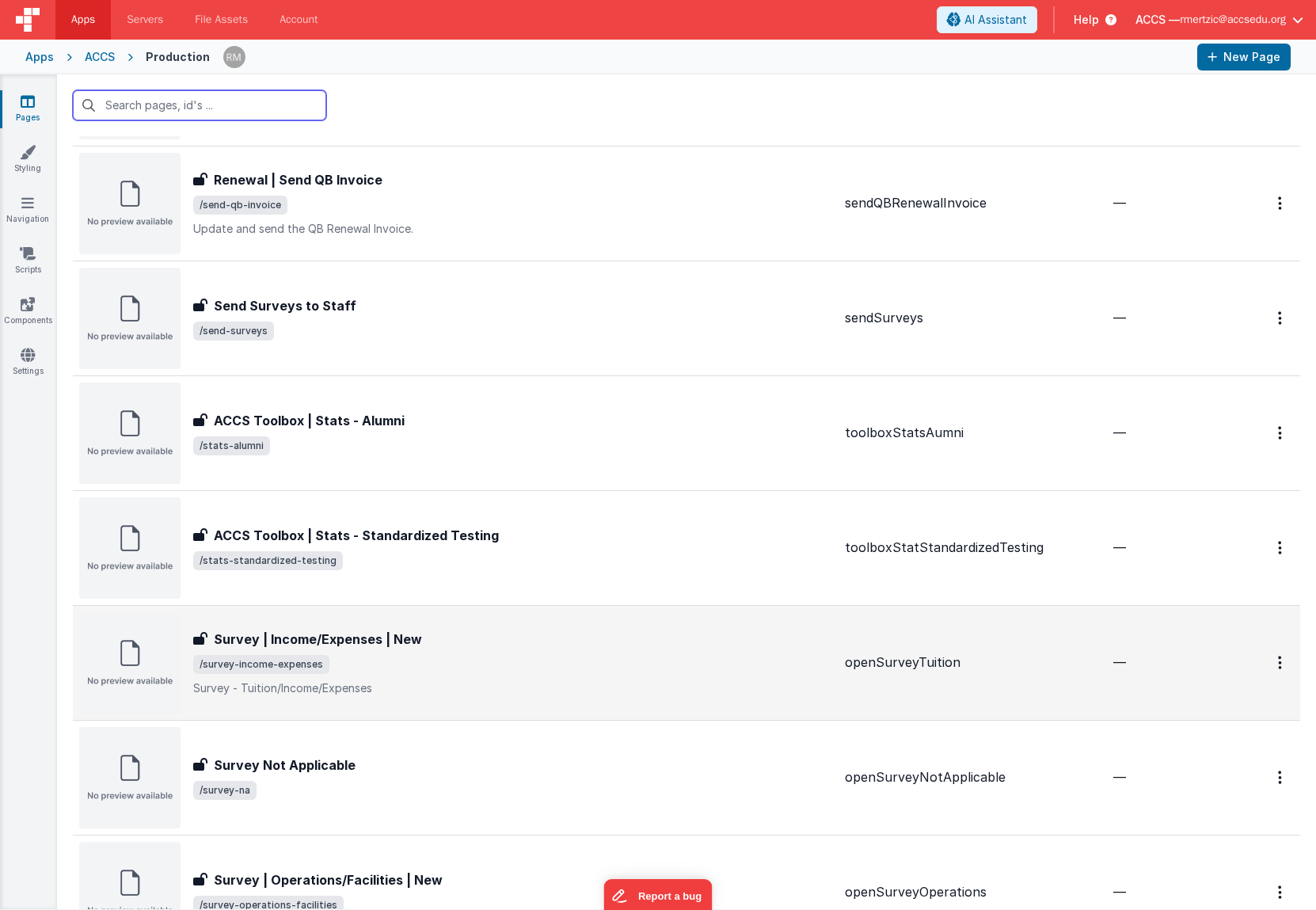 scroll, scrollTop: 4389, scrollLeft: 0, axis: vertical 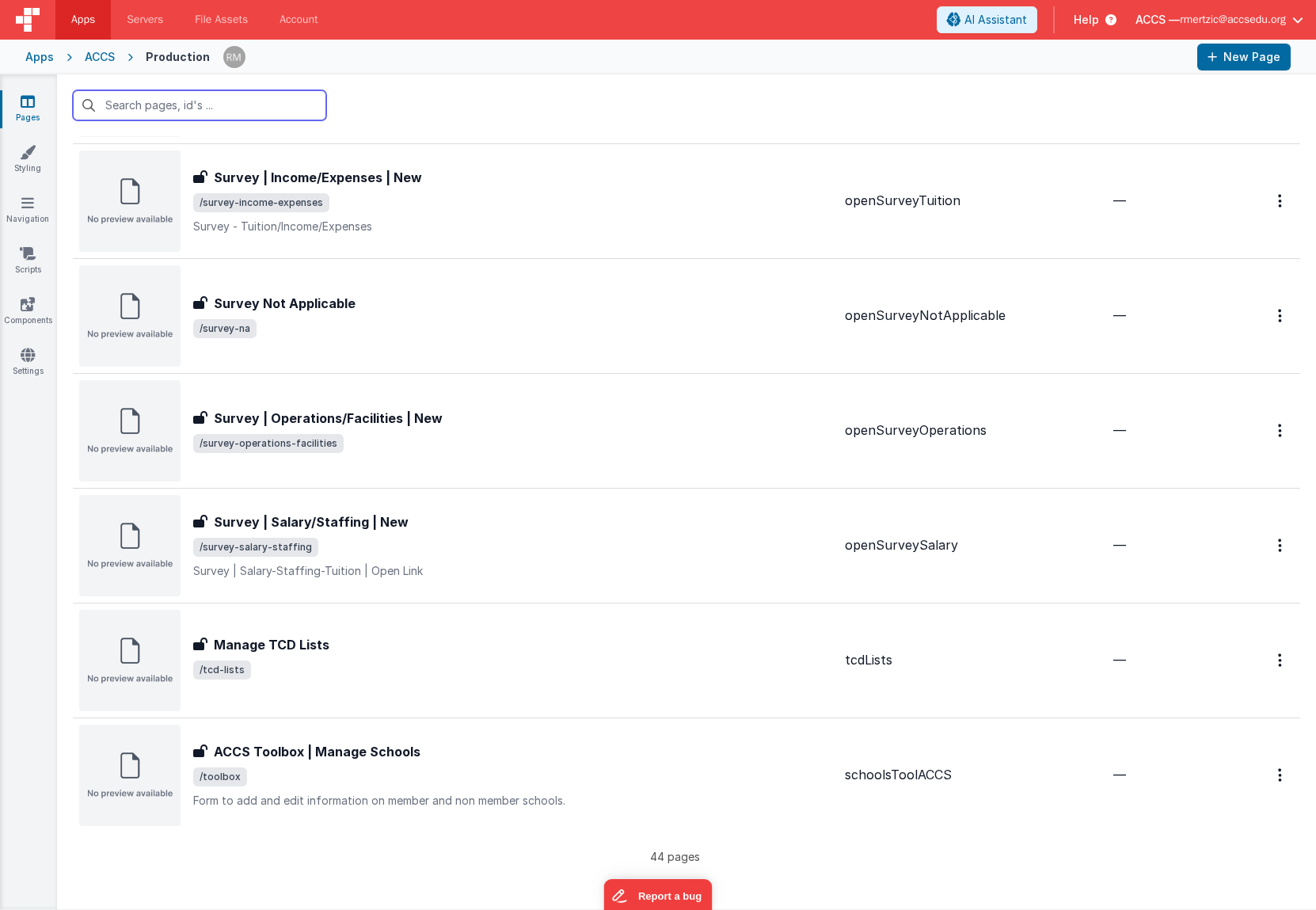 click at bounding box center [200, 105] 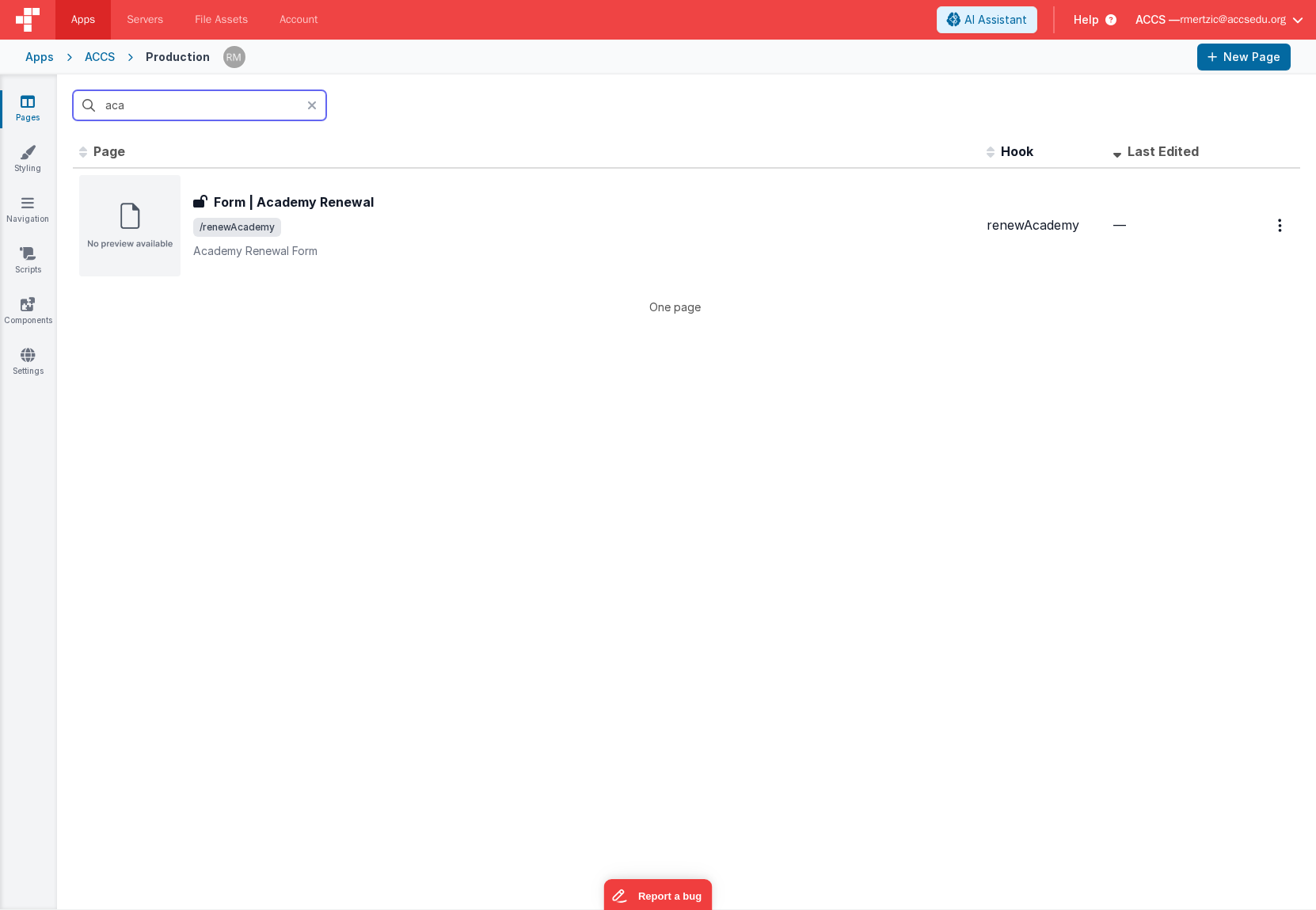 scroll, scrollTop: 0, scrollLeft: 0, axis: both 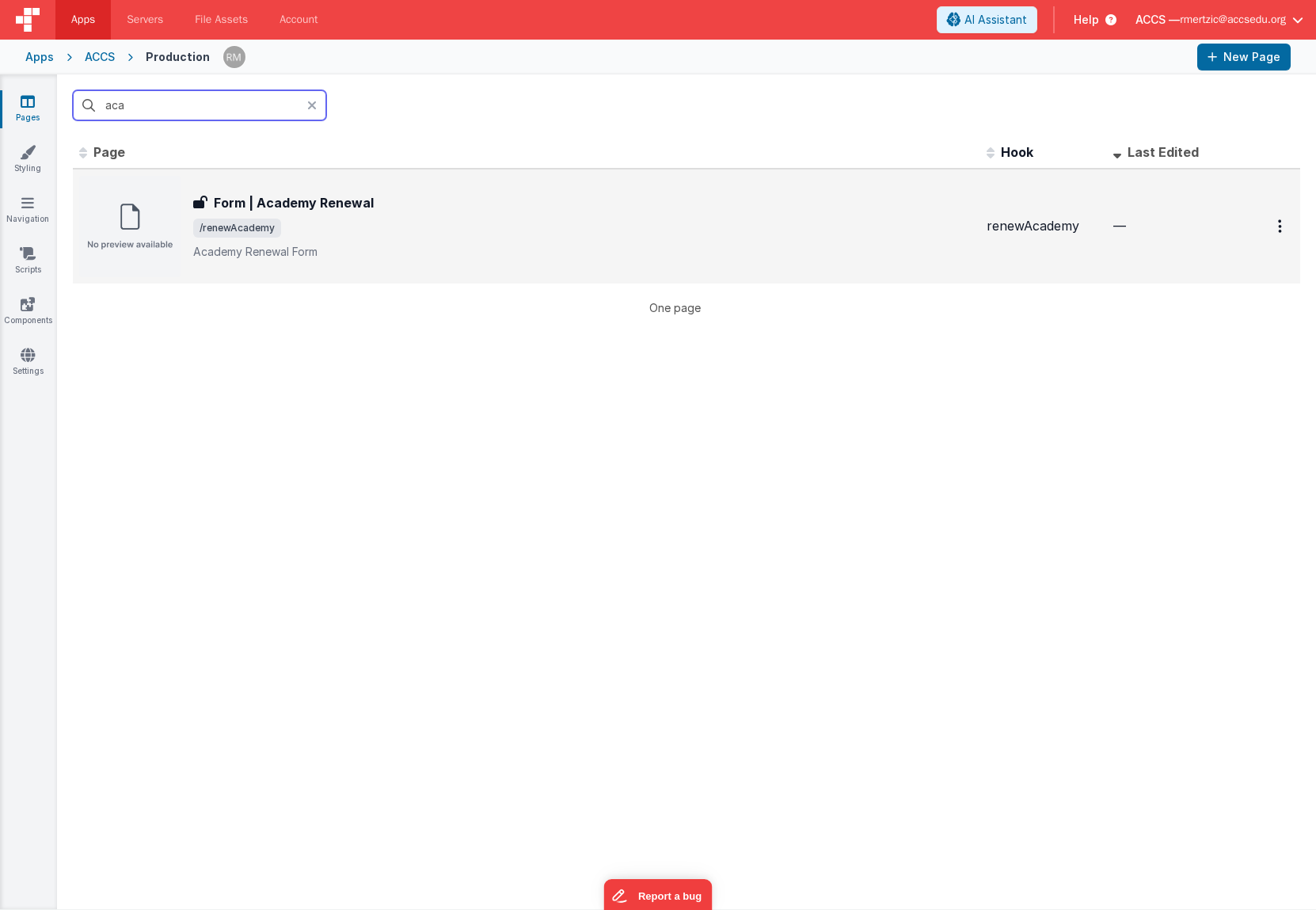 type on "aca" 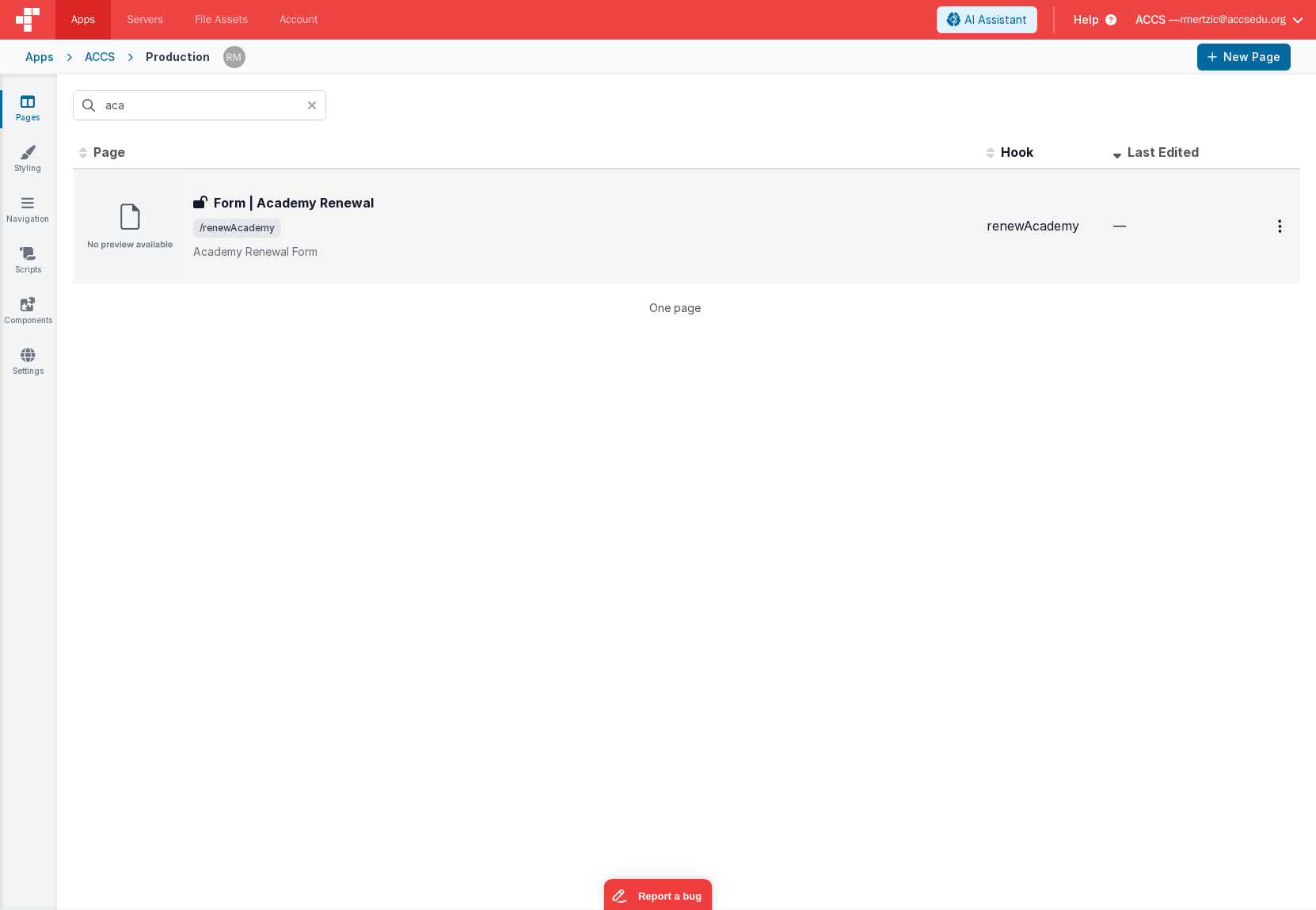 click on "Form | Academy Renewal
Form | Academy Renewal
/renewAcademy   Academy Renewal Form" at bounding box center (584, 227) 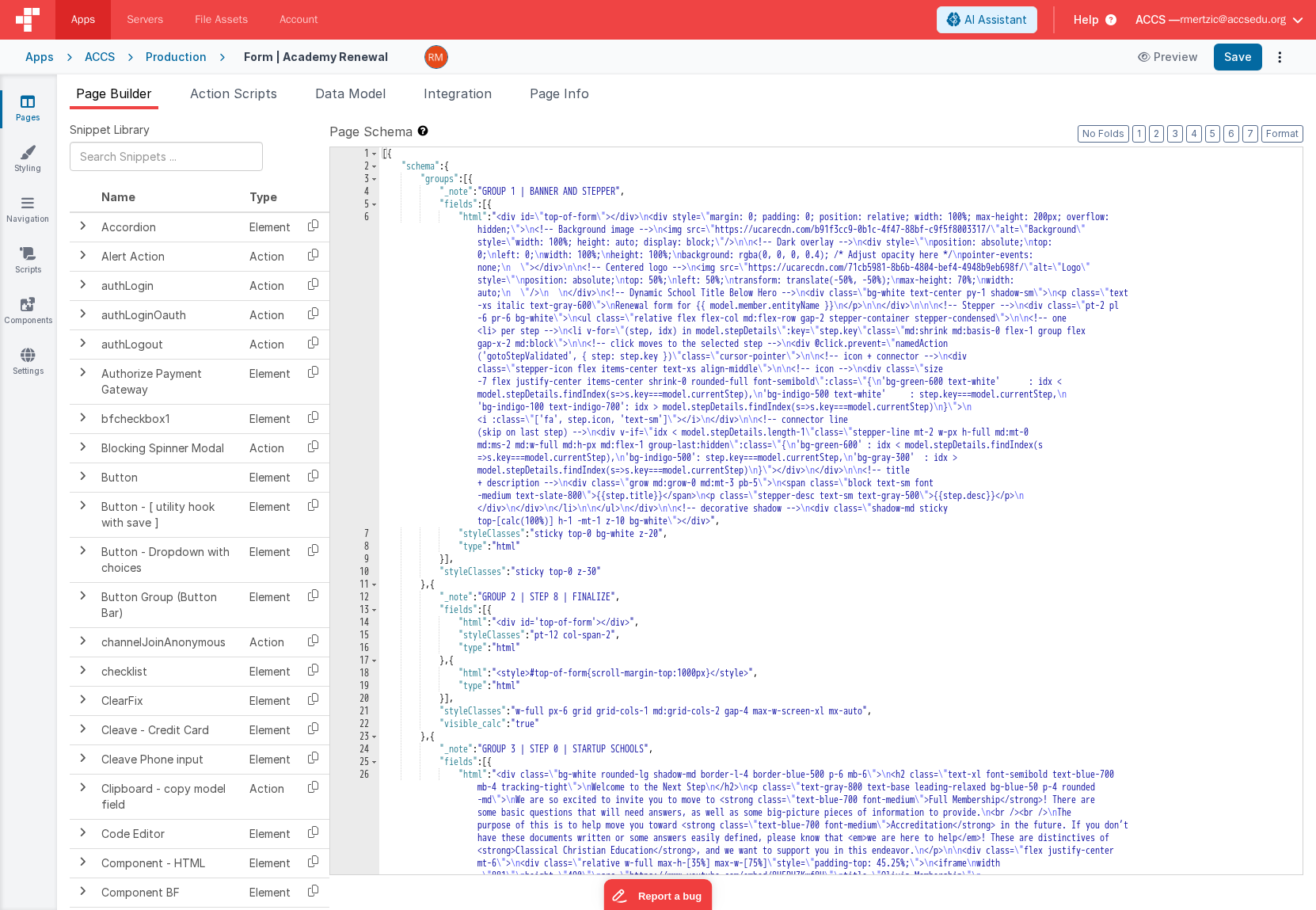 click on "Pages" at bounding box center (28, 109) 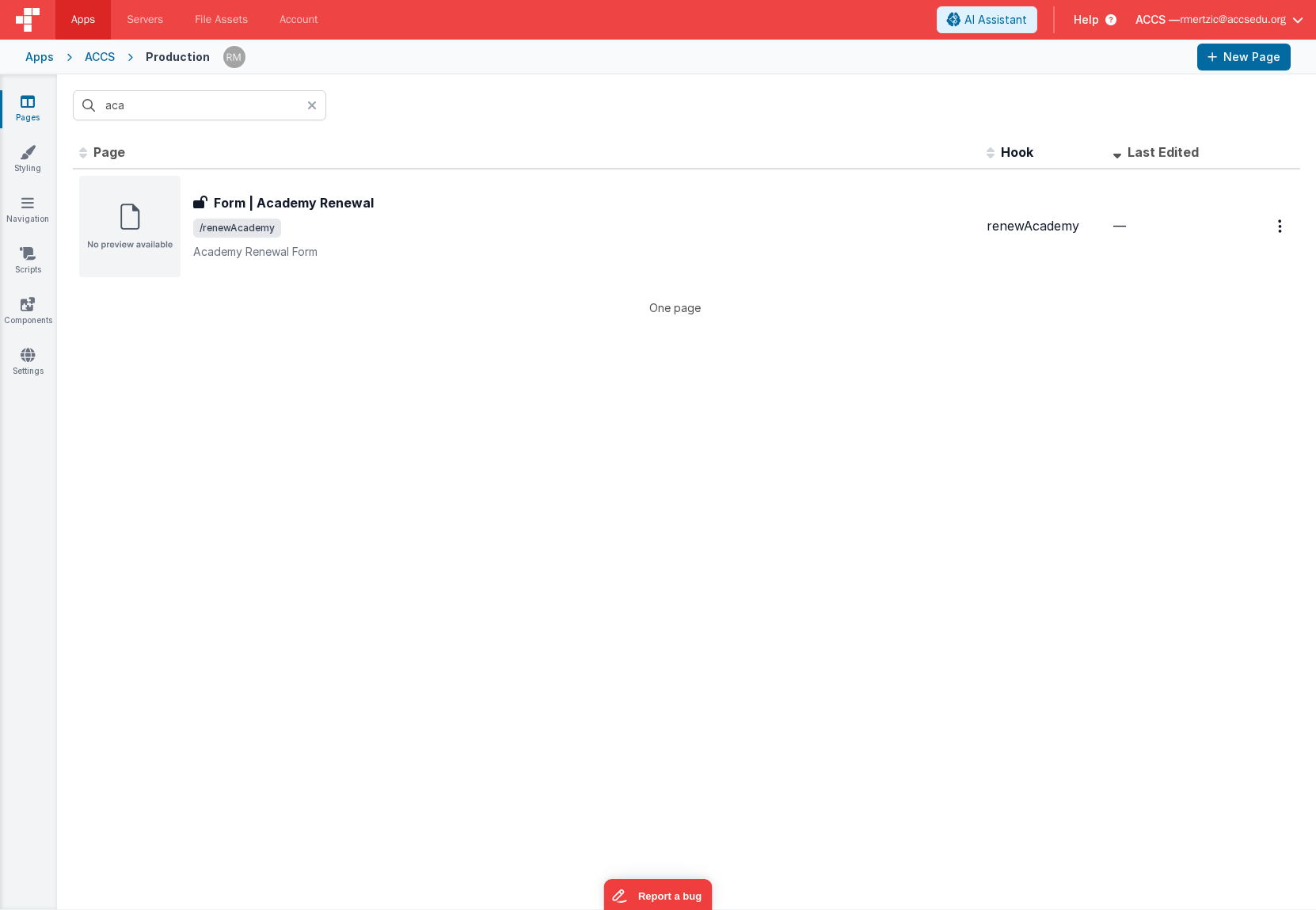 click at bounding box center (312, 105) 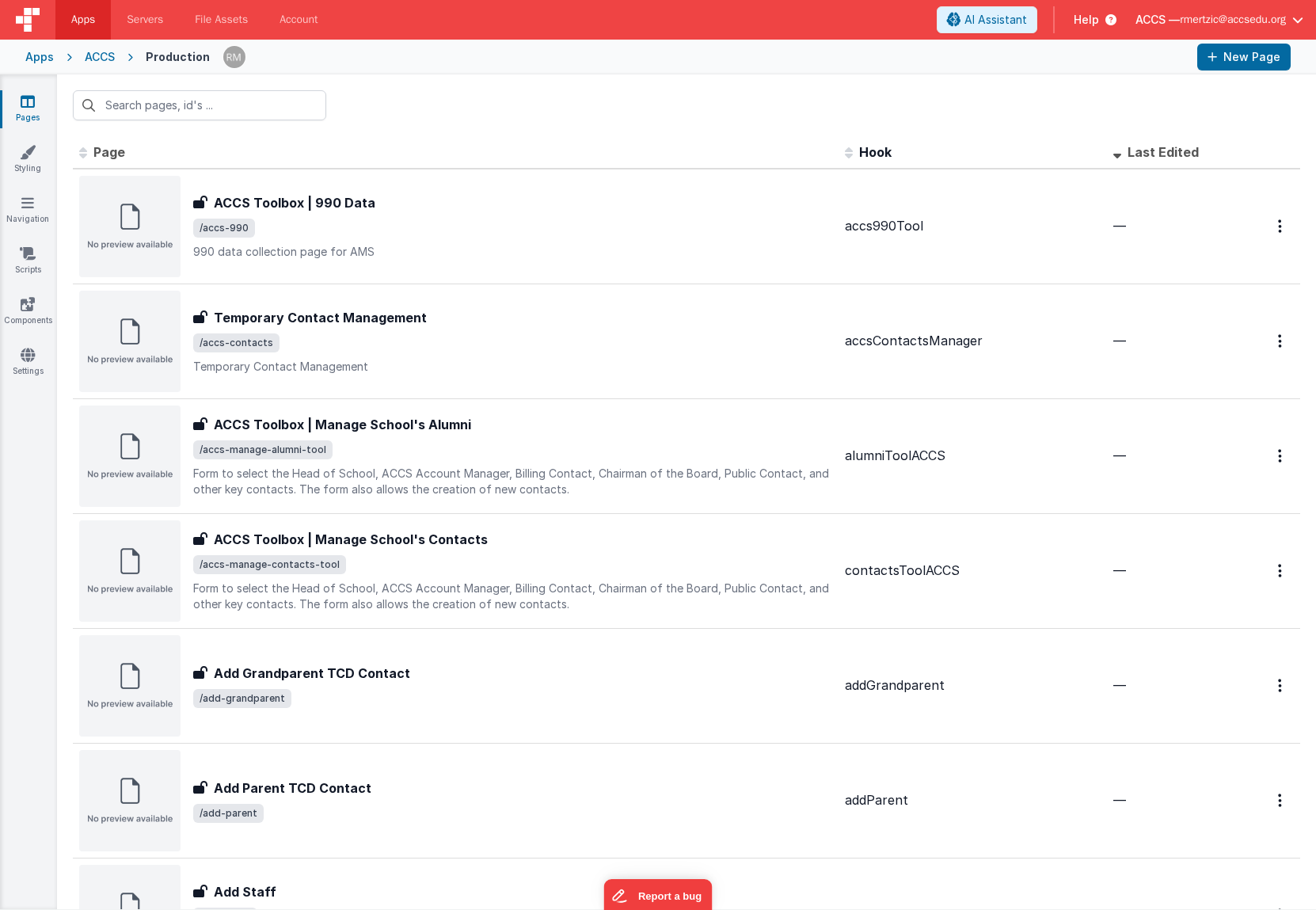 click on "Apps
ACCS
Production
New Page" at bounding box center [658, 57] 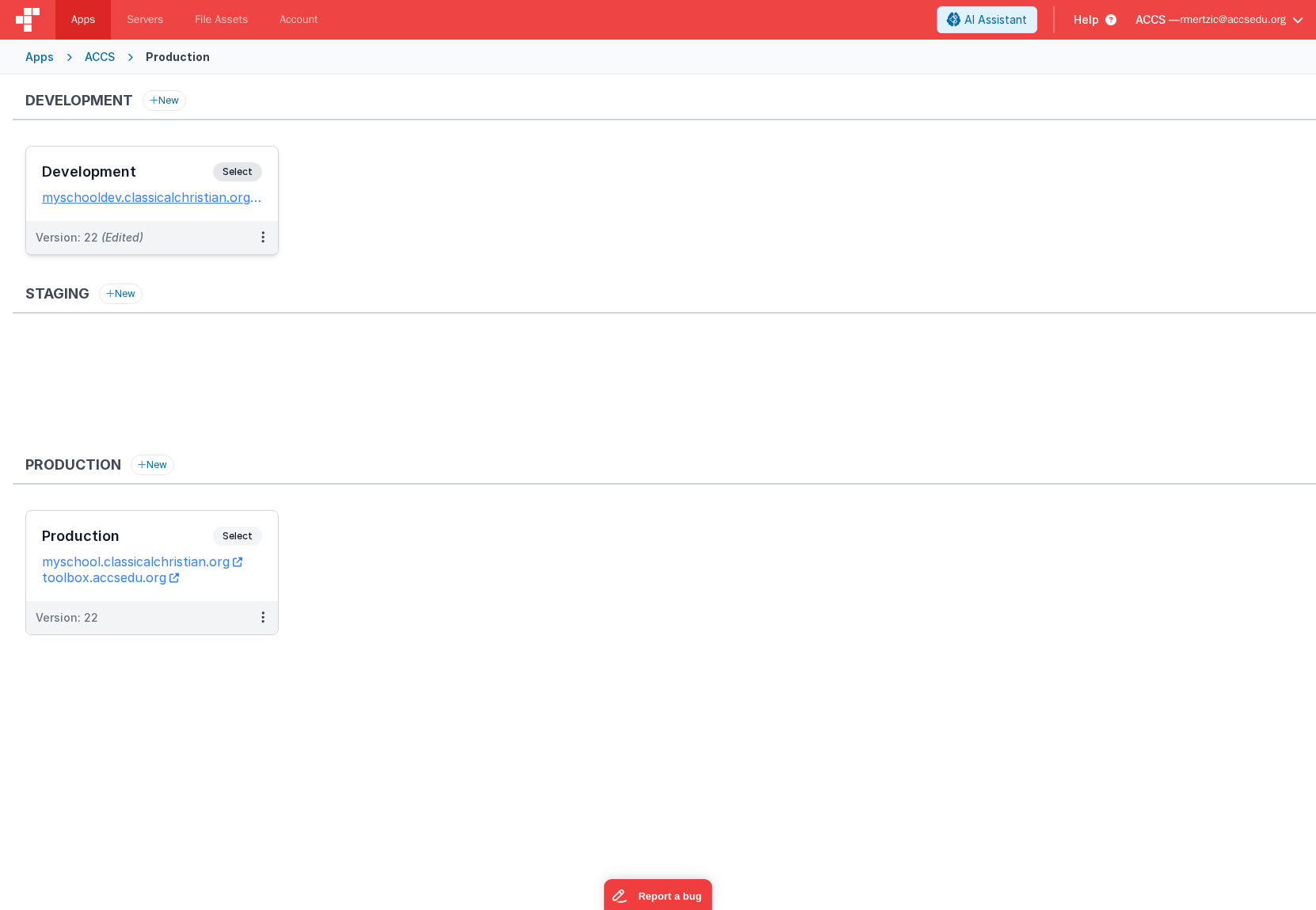 click on "Development" at bounding box center (127, 172) 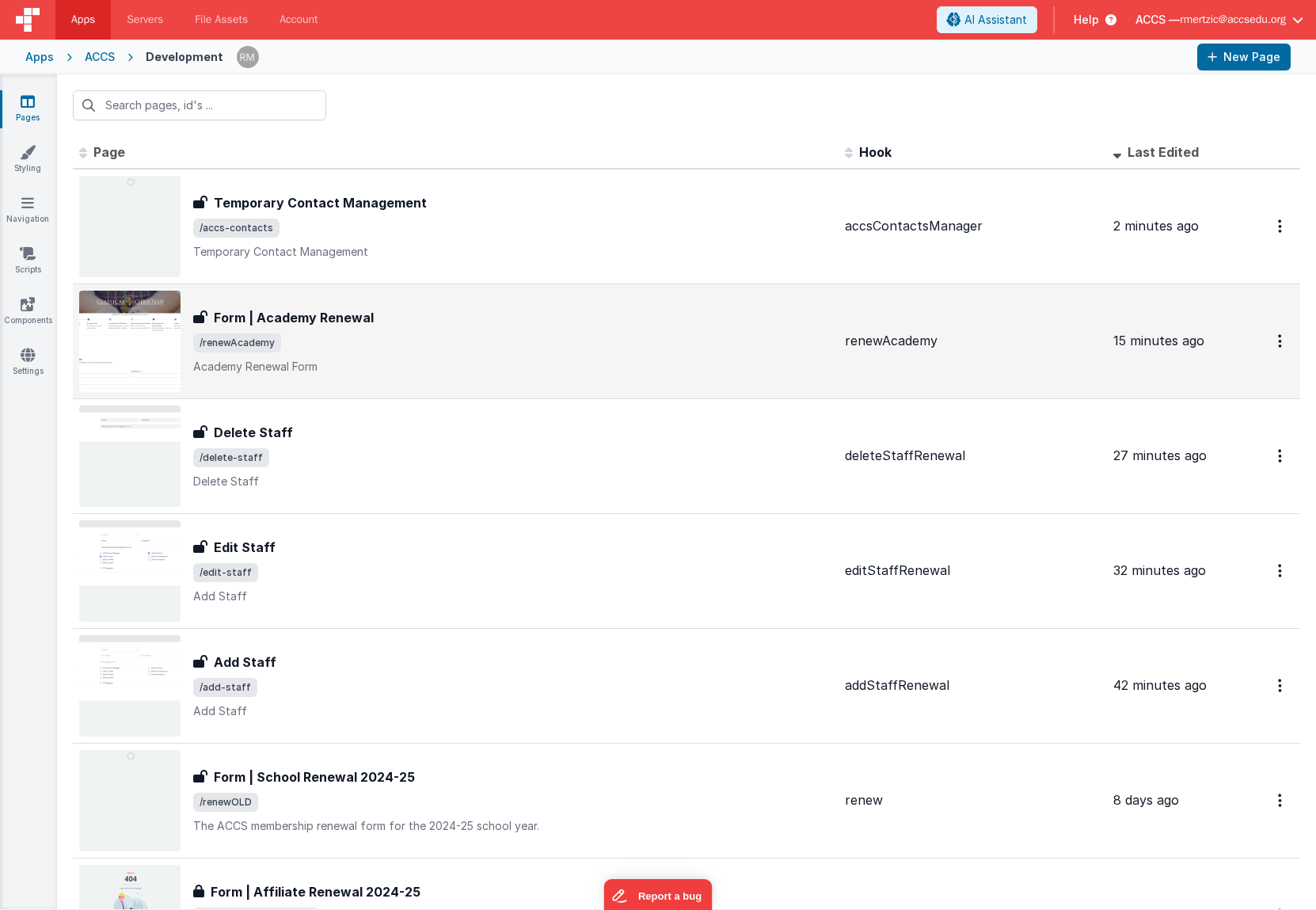 click on "Academy Renewal Form" at bounding box center (512, 367) 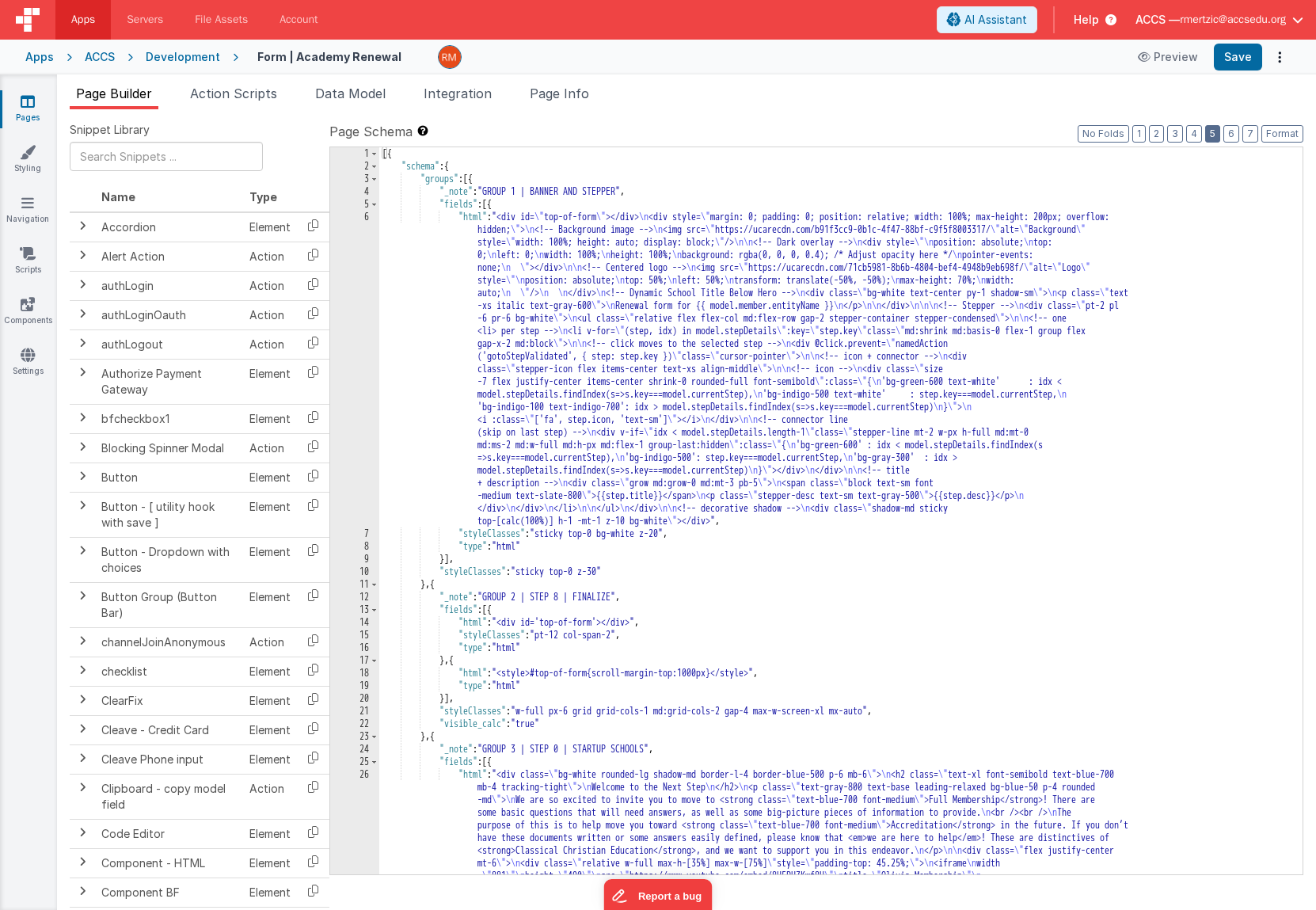 click on "5" at bounding box center [1212, 134] 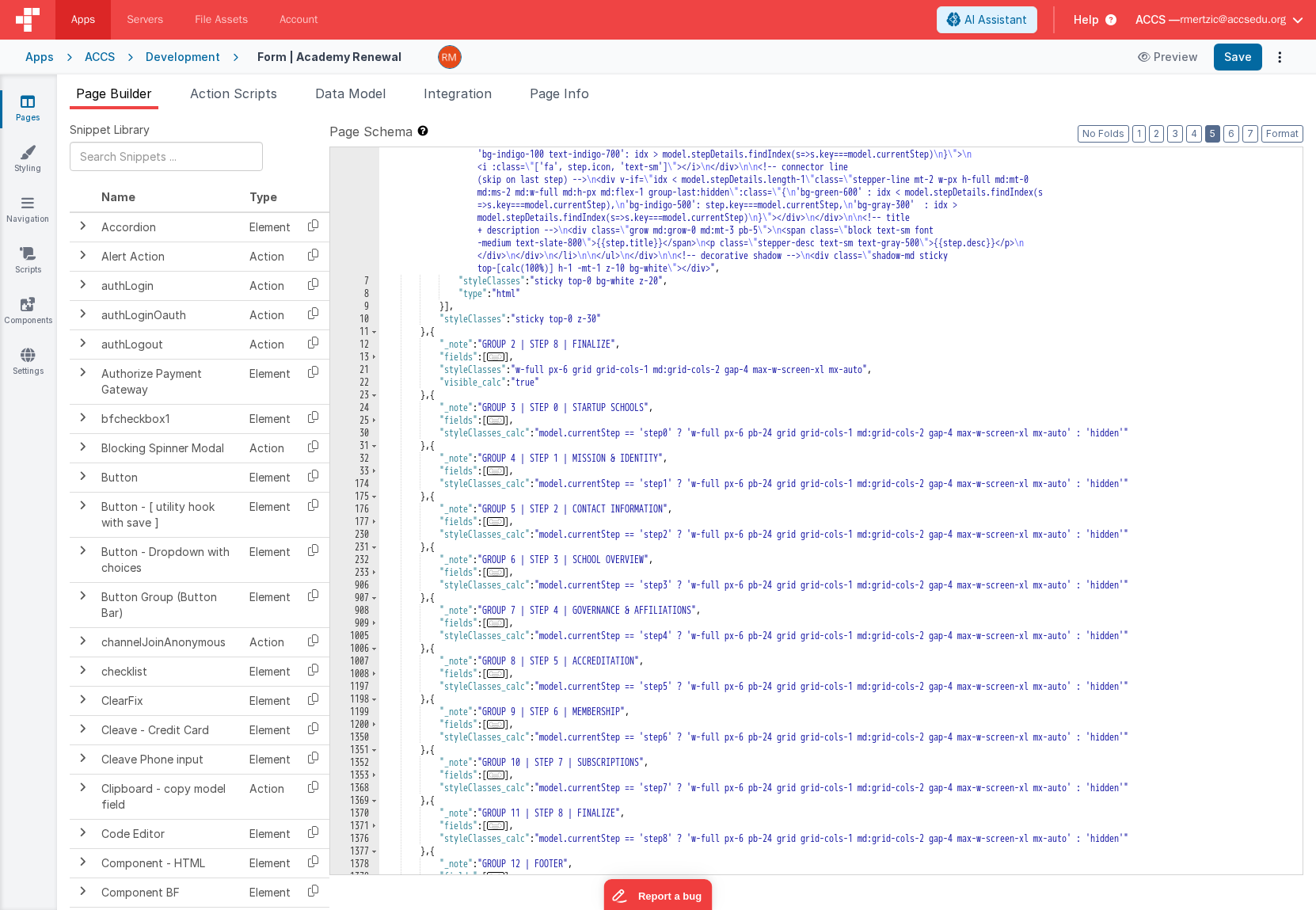 scroll, scrollTop: 253, scrollLeft: 0, axis: vertical 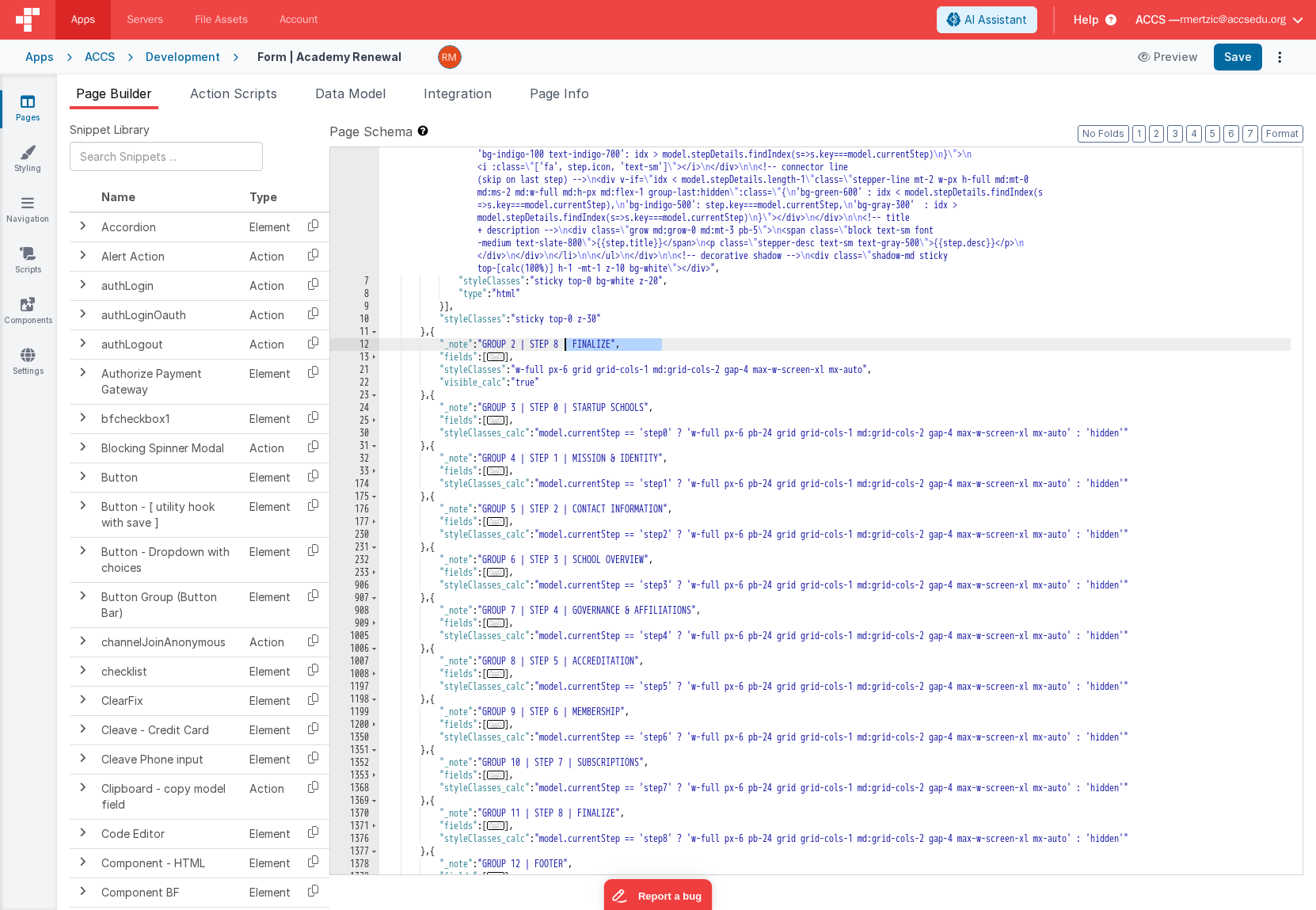drag, startPoint x: 664, startPoint y: 348, endPoint x: 567, endPoint y: 348, distance: 97 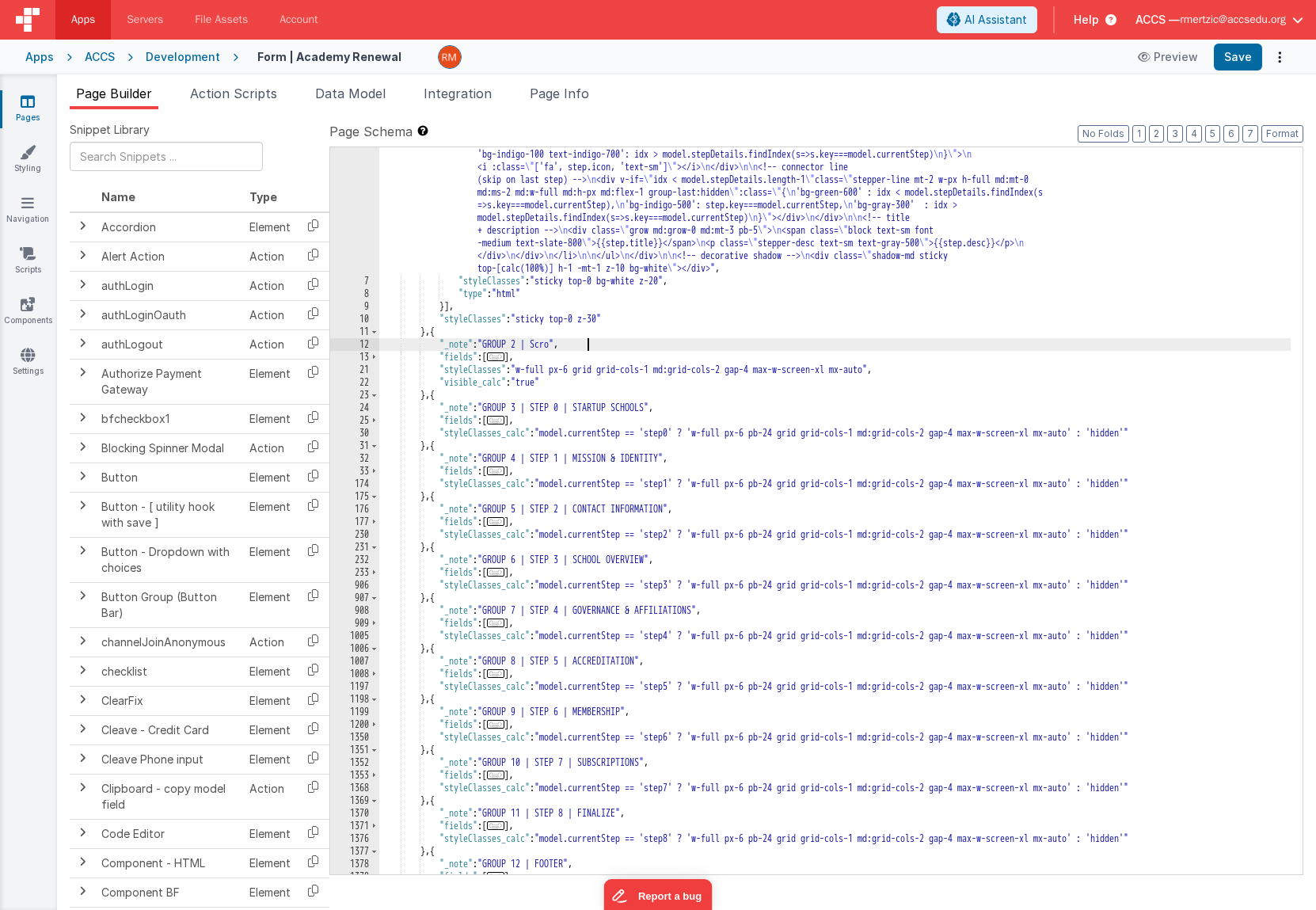 type 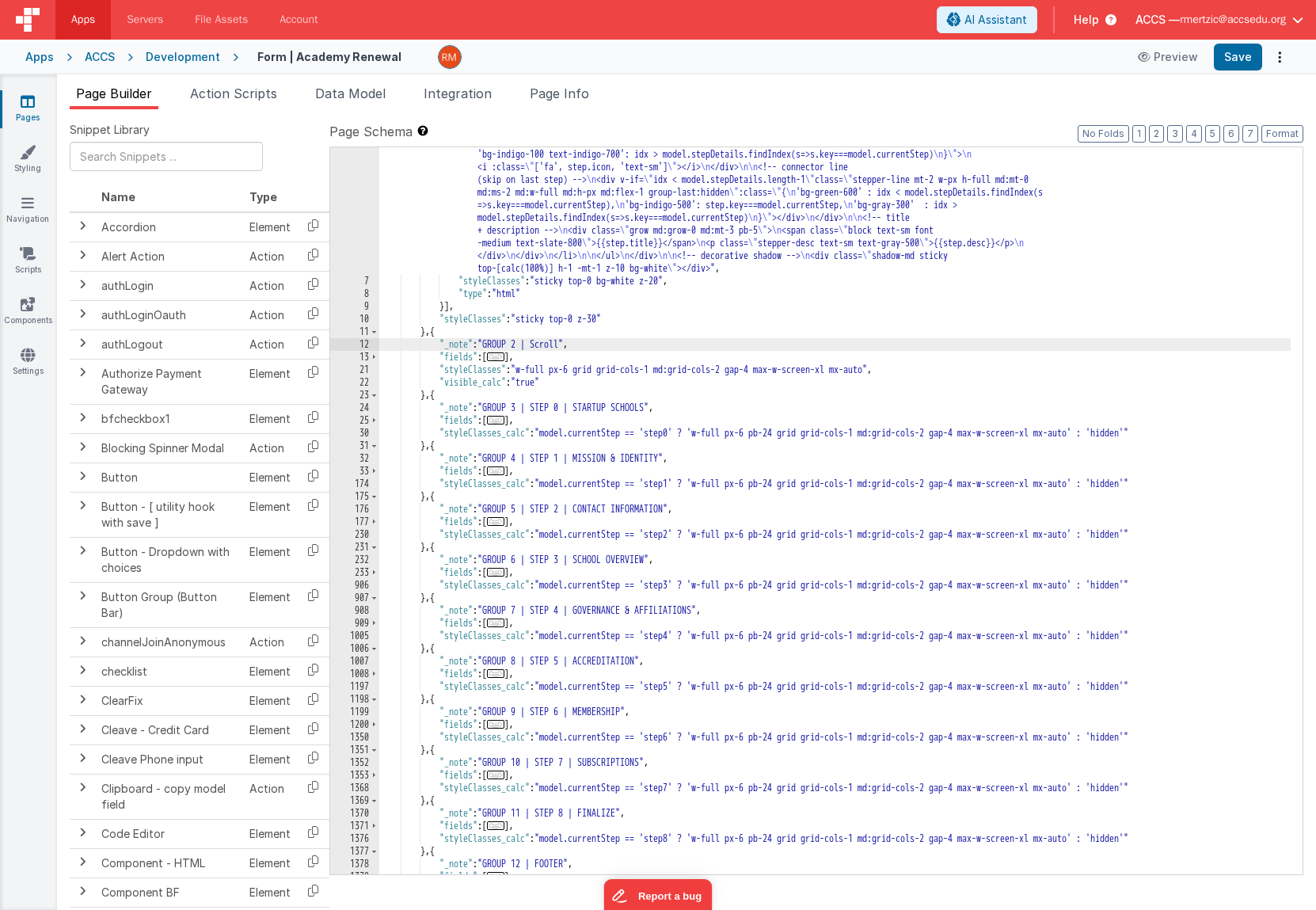 click on ""html" :  "<div id= \" top-of-form \" ></div> \n <div style= \" margin: 0; padding: 0; position: relative; width: 100%; max-height: 200px; overflow:                       hidden;  \" > \n     <!-- Background image --> \n     <img src= \" https://ucarecdn.com/b91f3cc9-0b1c-4f47-88bf-c9f5f8003317/ \"  alt= \" Background \"                        style= \" width: 100%; height: auto; display: block; \"  /> \n\n     <!-- Dark overlay --> \n     <div style= \"\n     position: absolute; \n     top:                       0; \n     left: 0; \n     width: 100%; \n     height: 100%; \n     background: rgba(0, 0, 0, 0.4); /* Adjust opacity here */ \n     pointer-events:                       none; \n    \" ></div> \n\n     <!-- Centered logo --> \n     <img src= \" https://ucarecdn.com/71cb5981-8b6b-4804-bef4-4948b9eb698f/ \"  alt= \" Logo \"                        style= \"\n     position: absolute; \n" at bounding box center [835, 486] 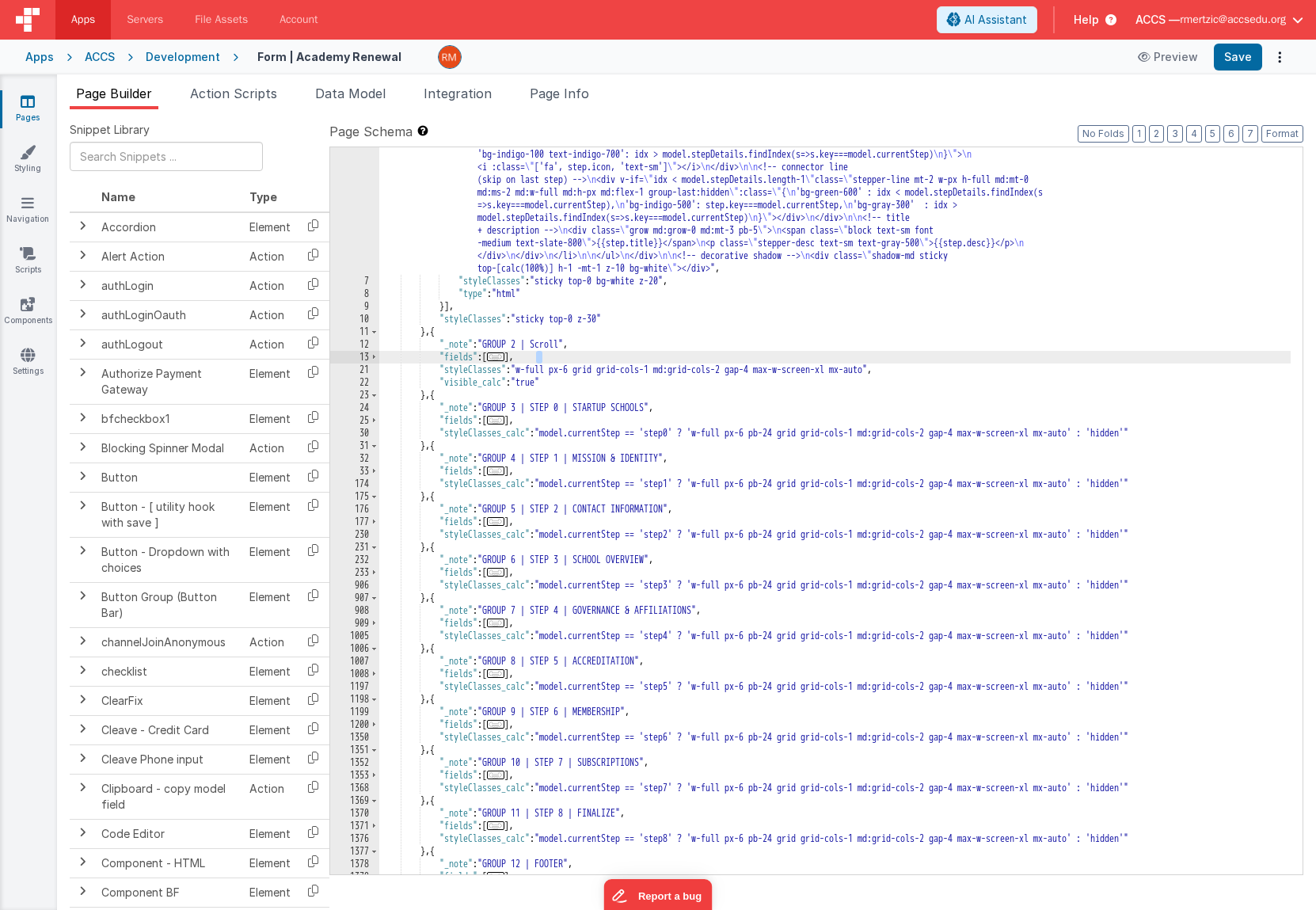 click on "..." at bounding box center [496, 356] 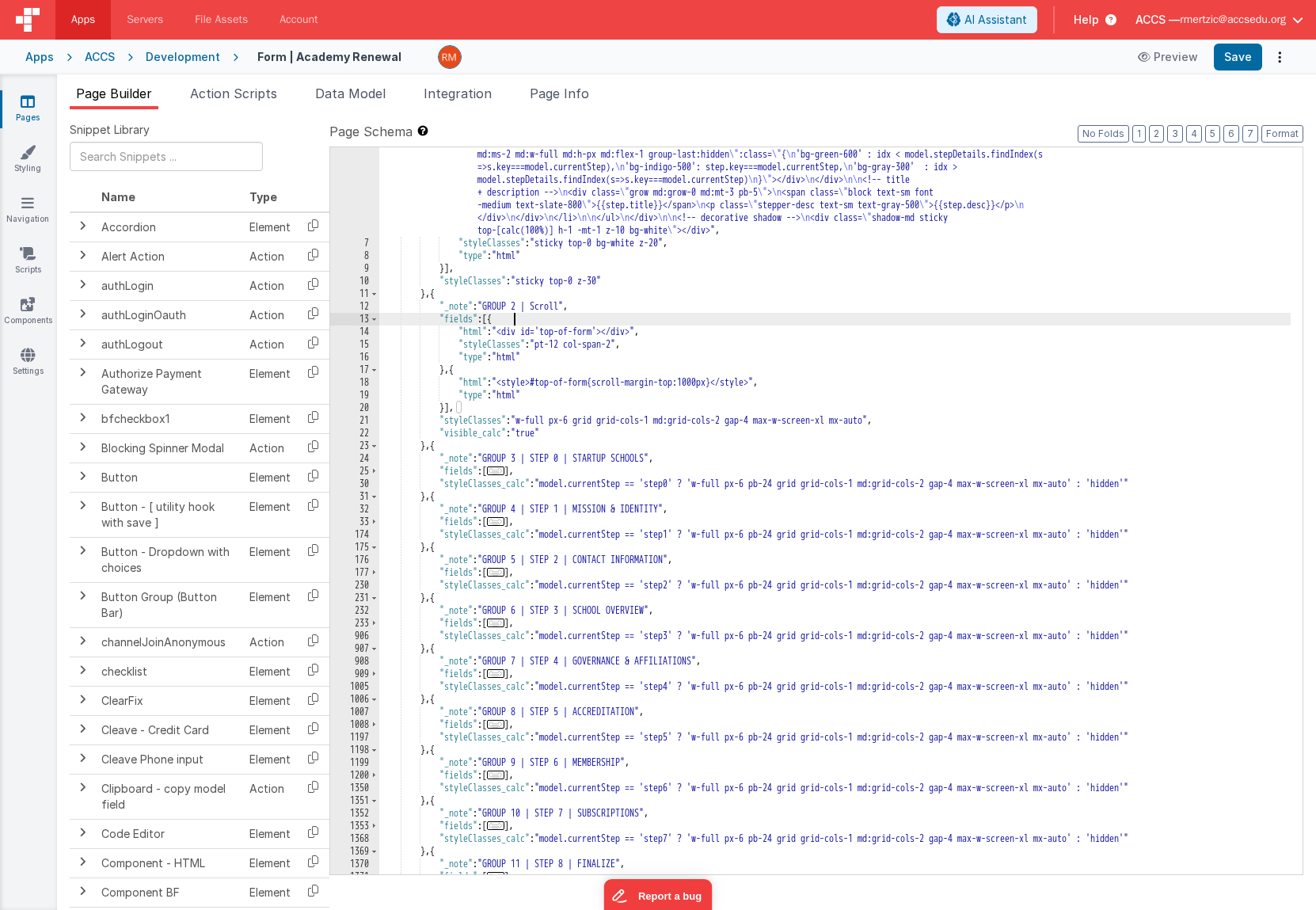 scroll, scrollTop: 401, scrollLeft: 0, axis: vertical 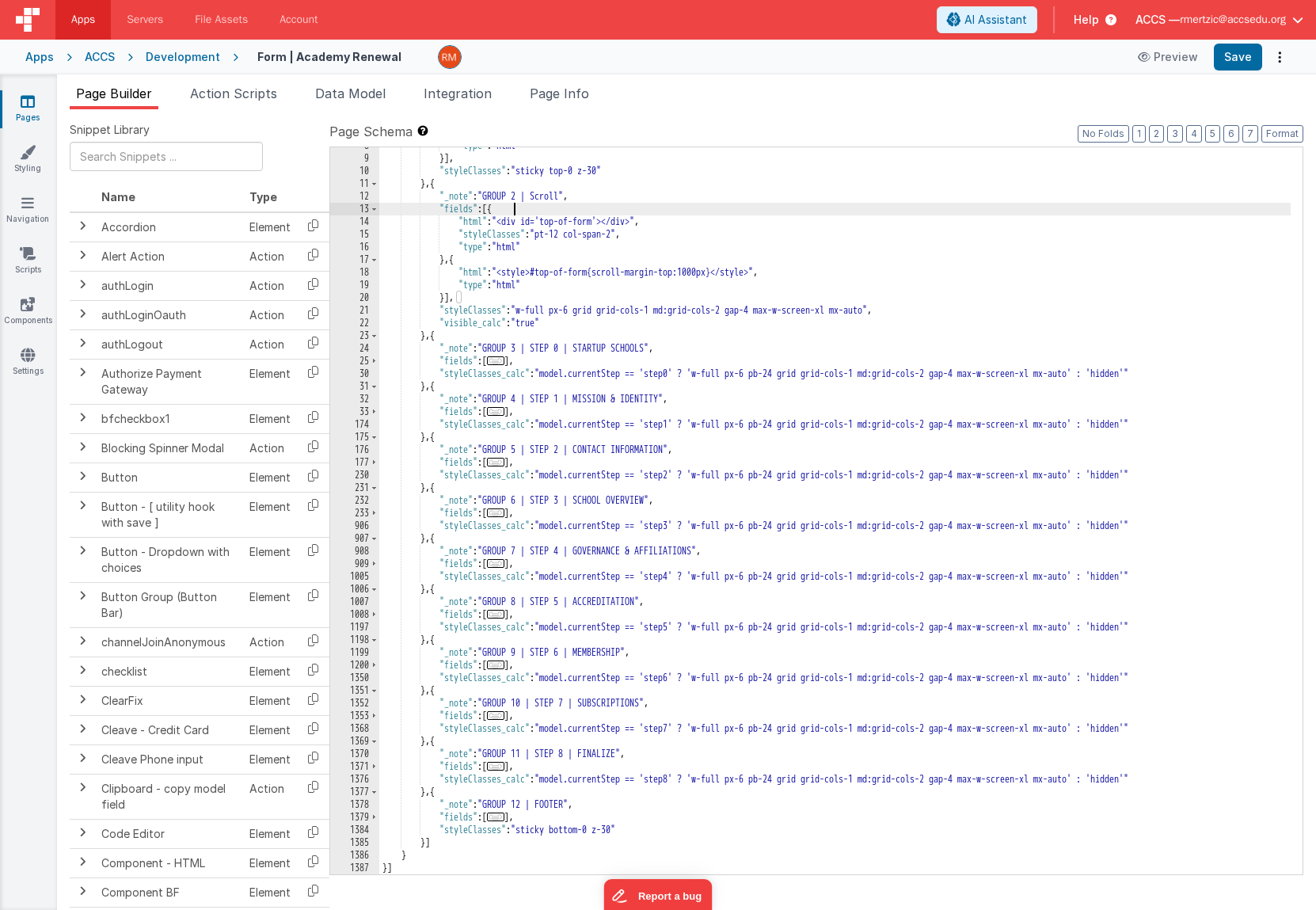 click on "..." at bounding box center (496, 462) 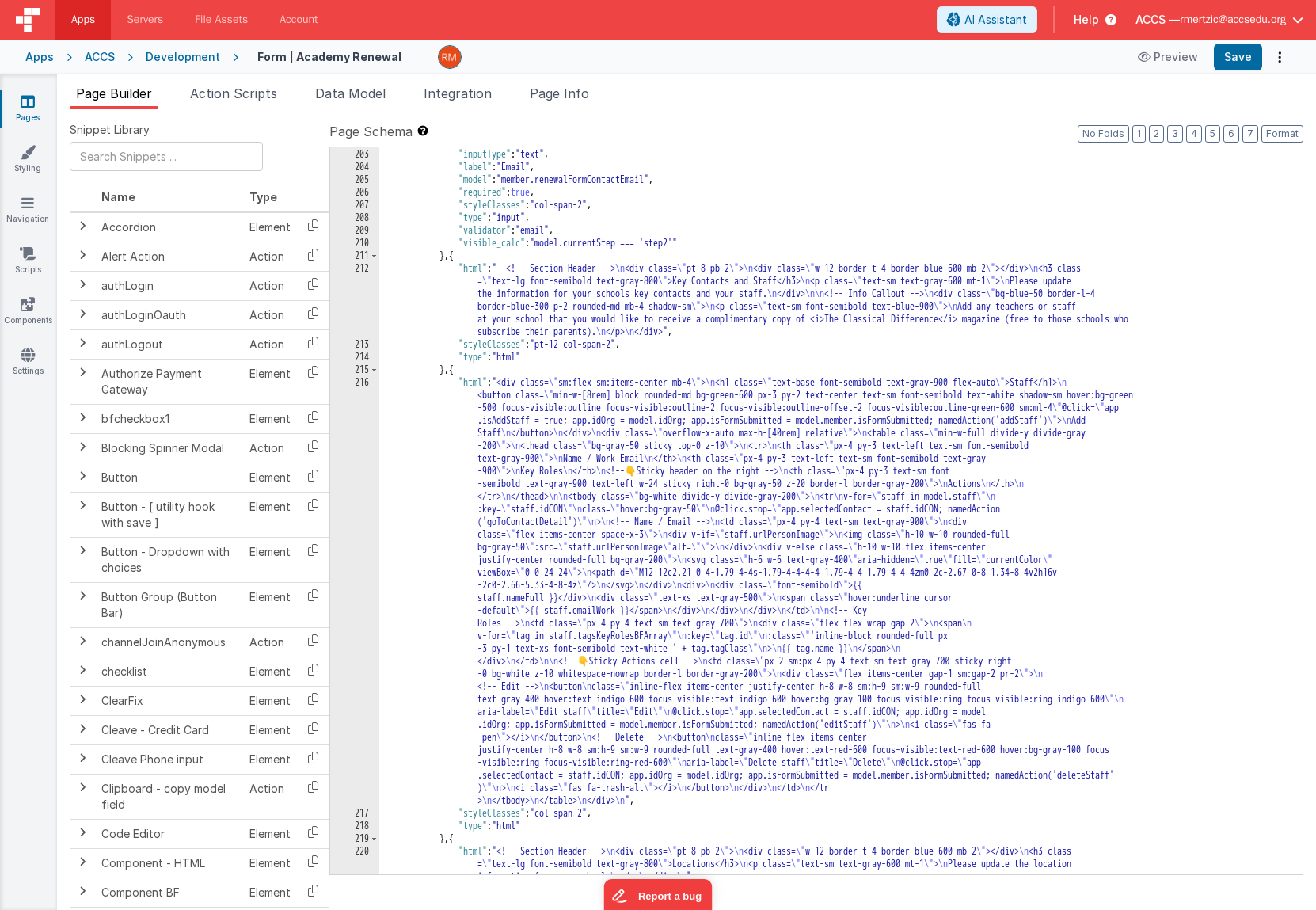 scroll, scrollTop: 1064, scrollLeft: 0, axis: vertical 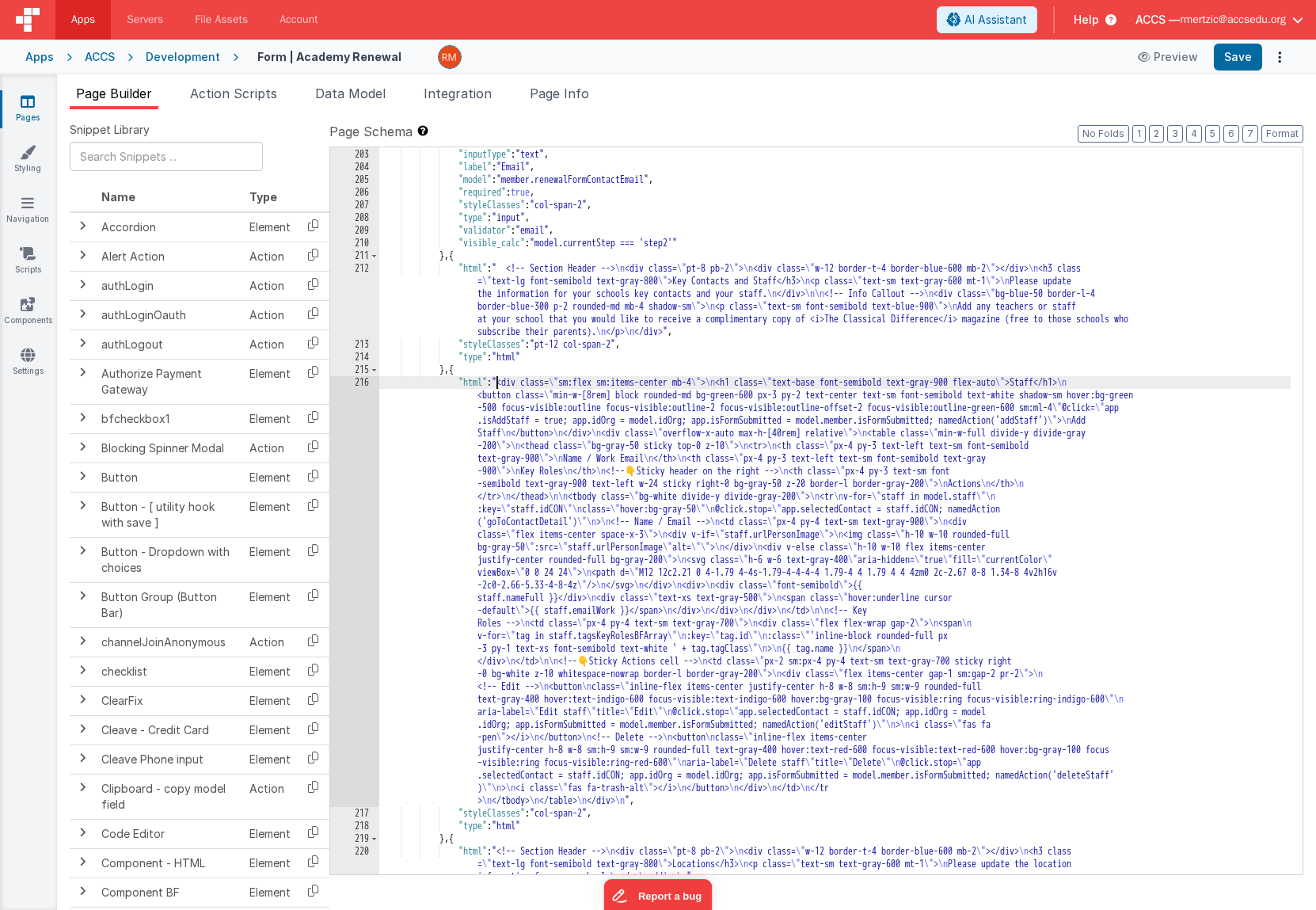 click on "216" at bounding box center (355, 592) 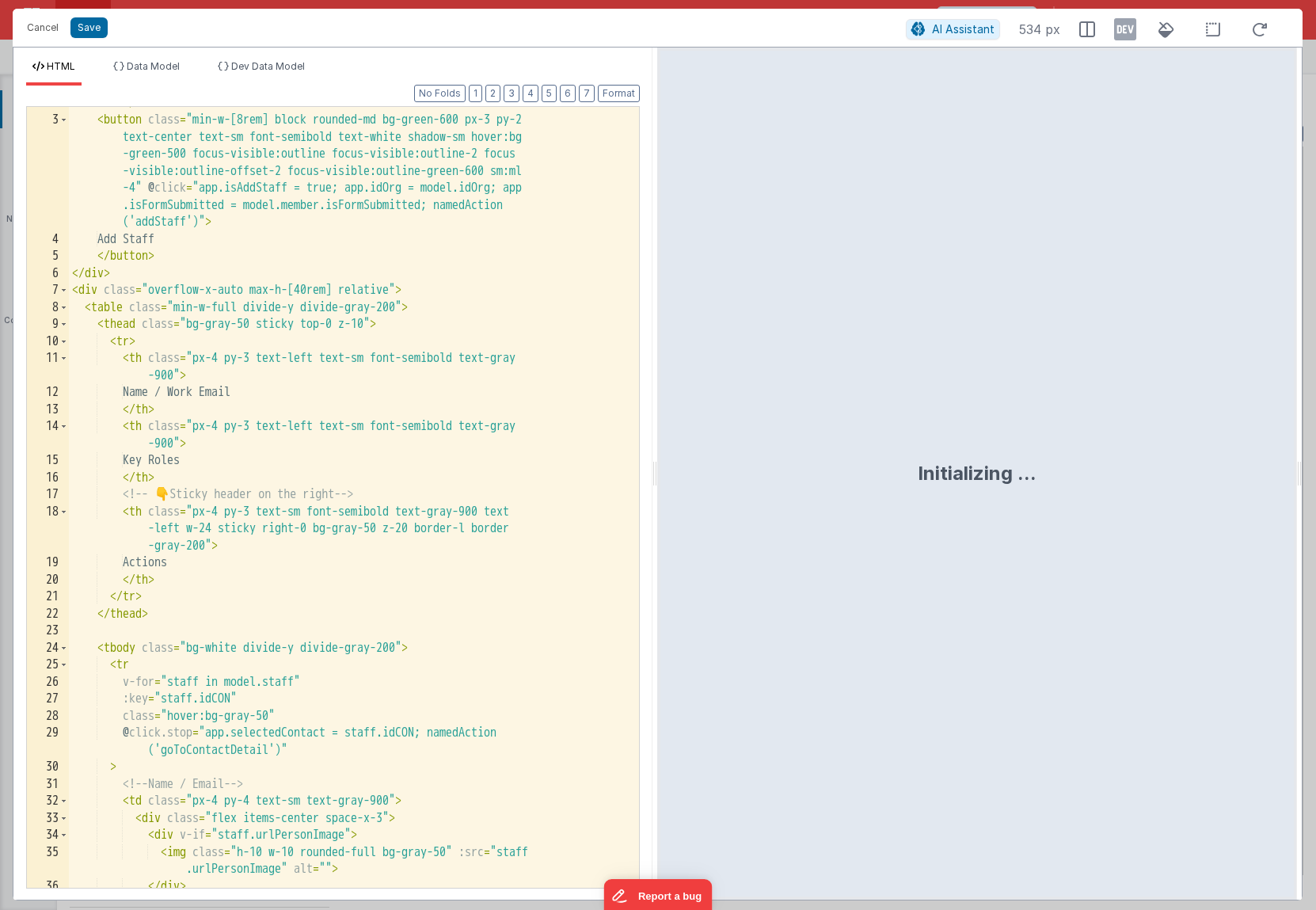 scroll, scrollTop: 116, scrollLeft: 0, axis: vertical 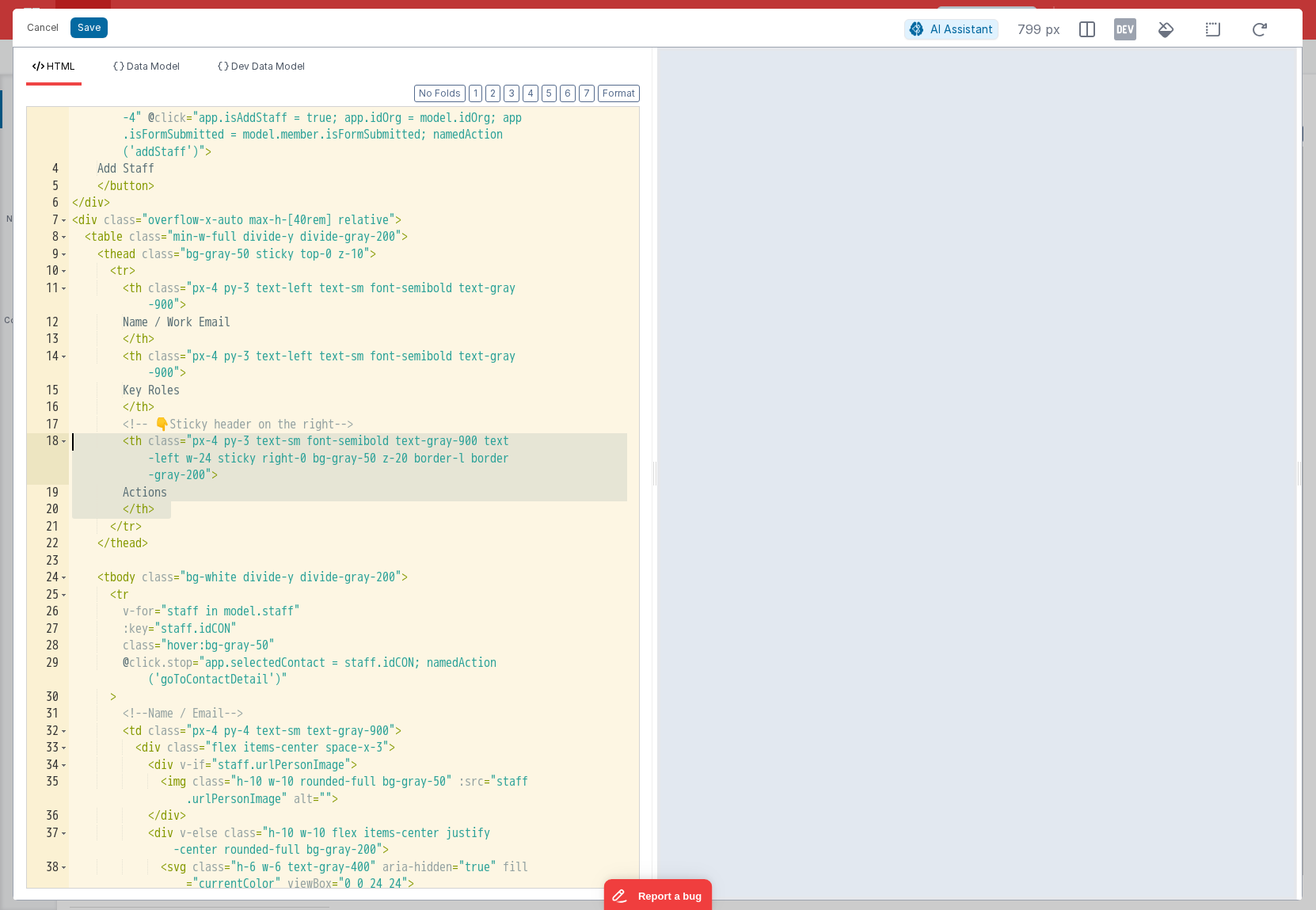 drag, startPoint x: 204, startPoint y: 511, endPoint x: 13, endPoint y: 440, distance: 203.76948 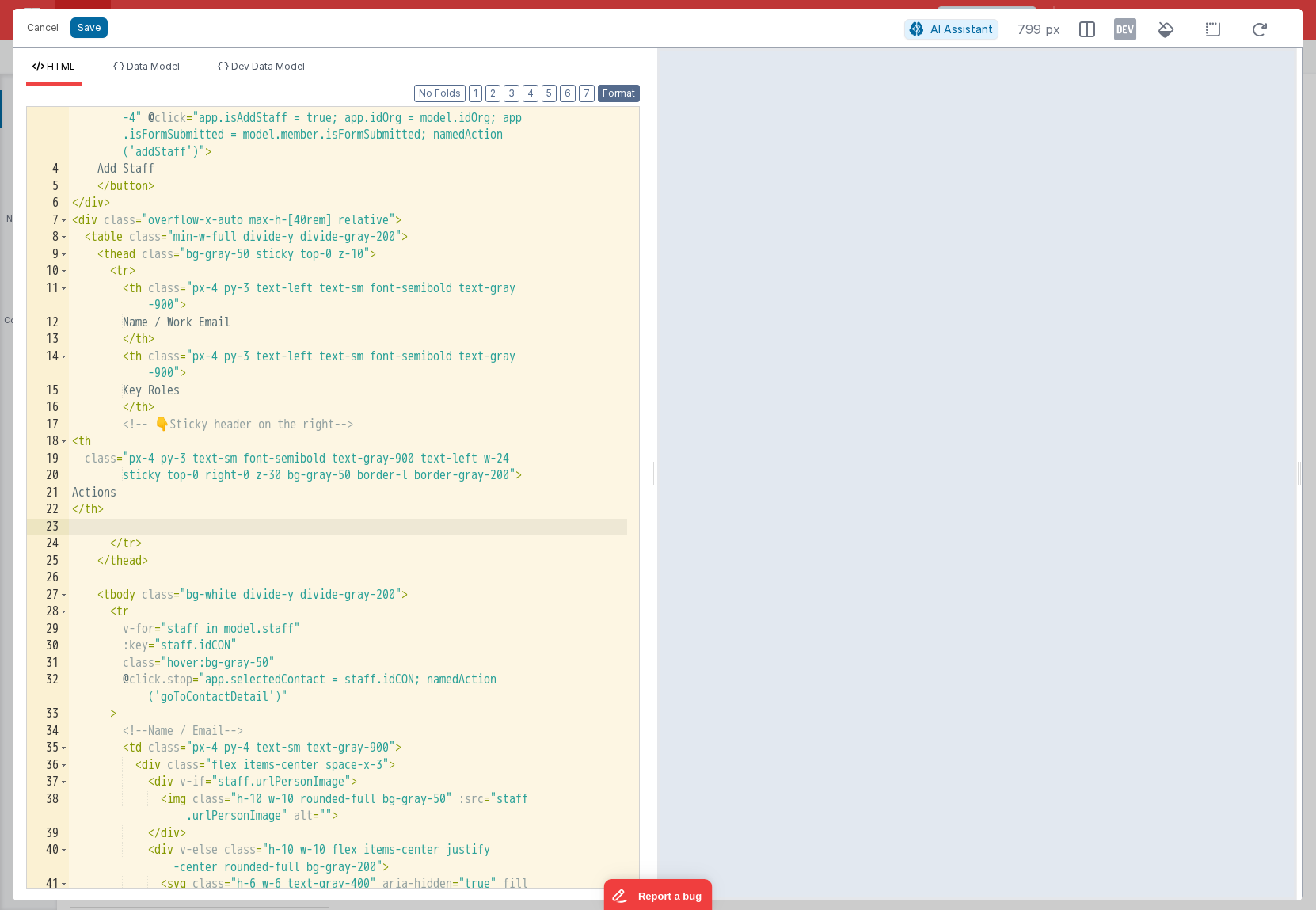 click on "Format" at bounding box center [618, 93] 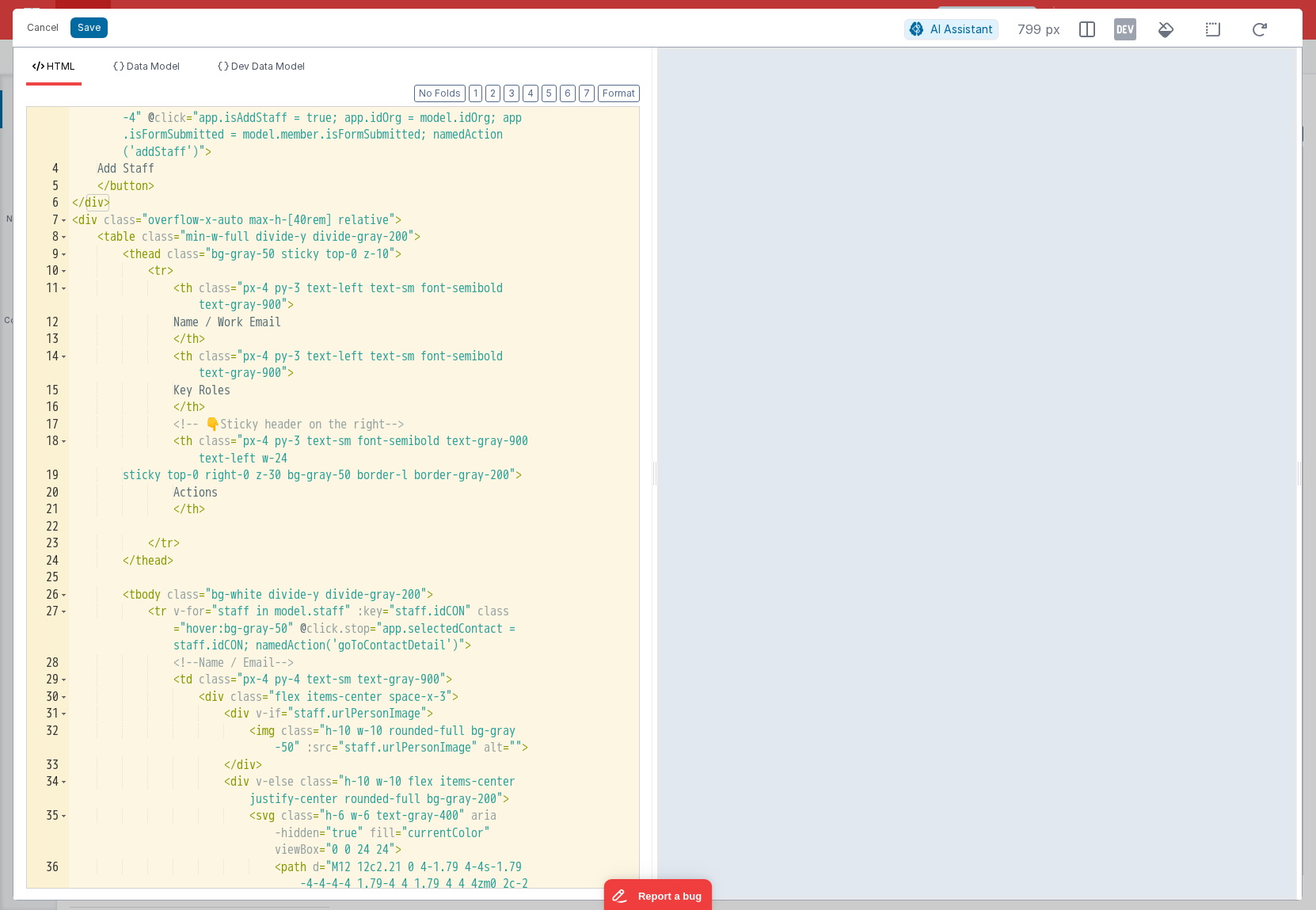 click on "< button   class = "min-w-[8rem] block rounded-md bg-green-600 px-3 py-2           text-center text-sm font-semibold text-white shadow-sm hover:bg          -green-500 focus-visible:outline focus-visible:outline-2 focus          -visible:outline-offset-2 focus-visible:outline-green-600 sm:ml          -4"   @ click = "app.isAddStaff = true; app.idOrg = model.idOrg; app          .isFormSubmitted = model.member.isFormSubmitted; namedAction          ('addStaff')" >          Add Staff      </ button > </ div > < div   class = "overflow-x-auto max-h-[40rem] relative" >      < table   class = "min-w-full divide-y divide-gray-200" >           < thead   class = "bg-gray-50 sticky top-0 z-10" >                < tr >                     < th   class = "px-4 py-3 text-left text-sm font-semibold                       text-gray-900" >                         Name / Work Email                     </ th >                     < th   class = text-gray-900"" at bounding box center (348, 526) 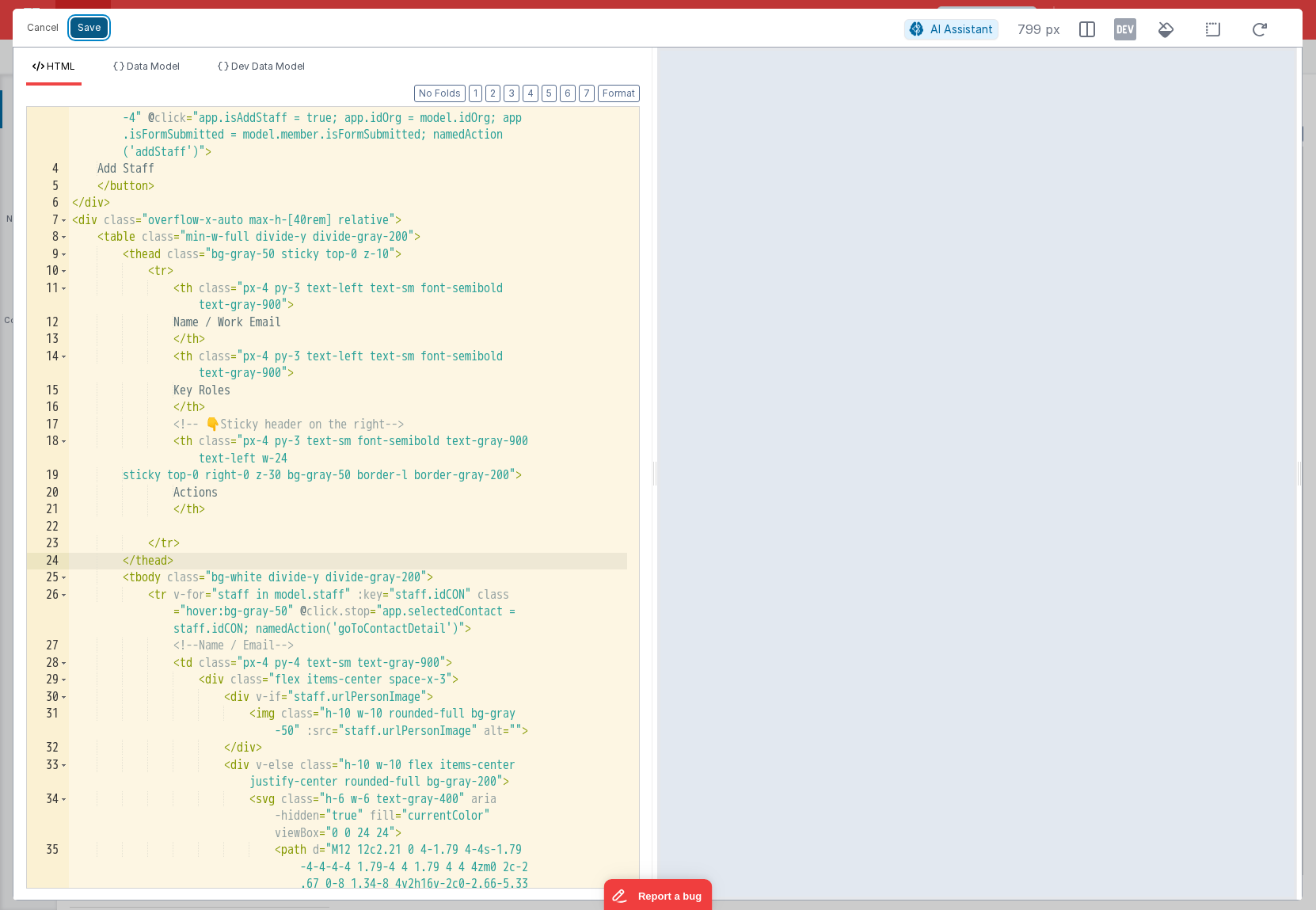 click on "Save" at bounding box center [89, 28] 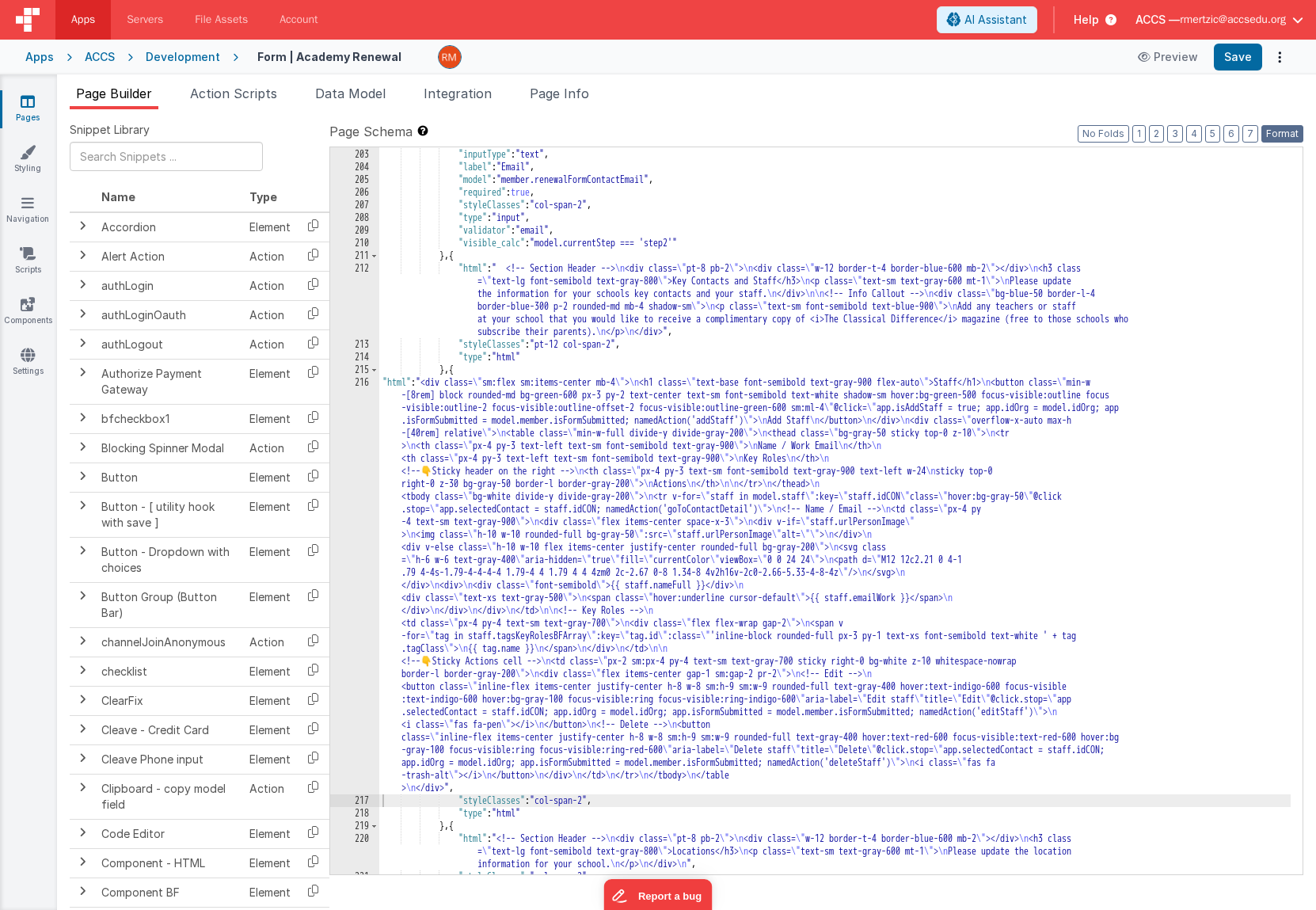 click on "Format" at bounding box center [1282, 134] 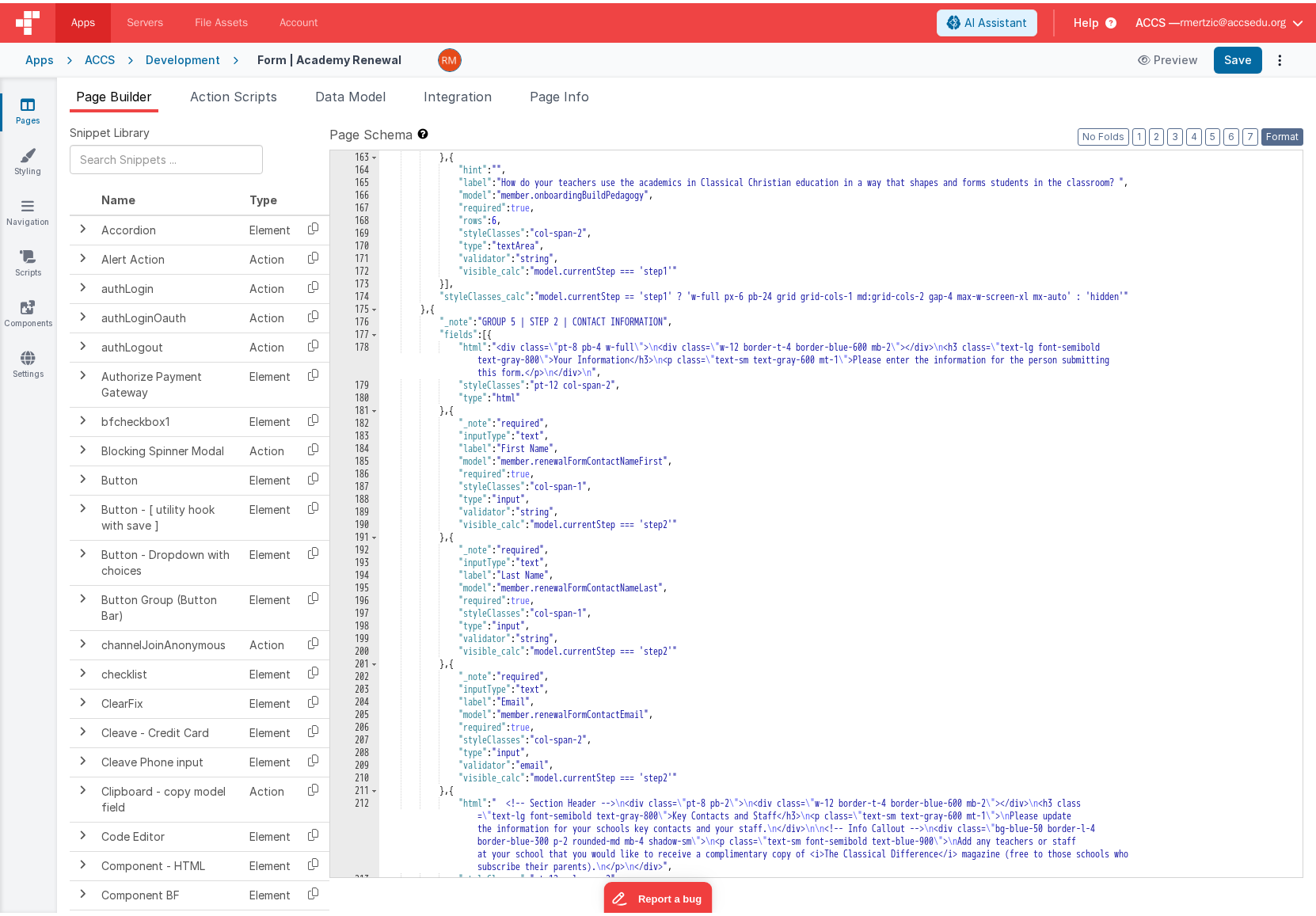 scroll, scrollTop: 3115, scrollLeft: 0, axis: vertical 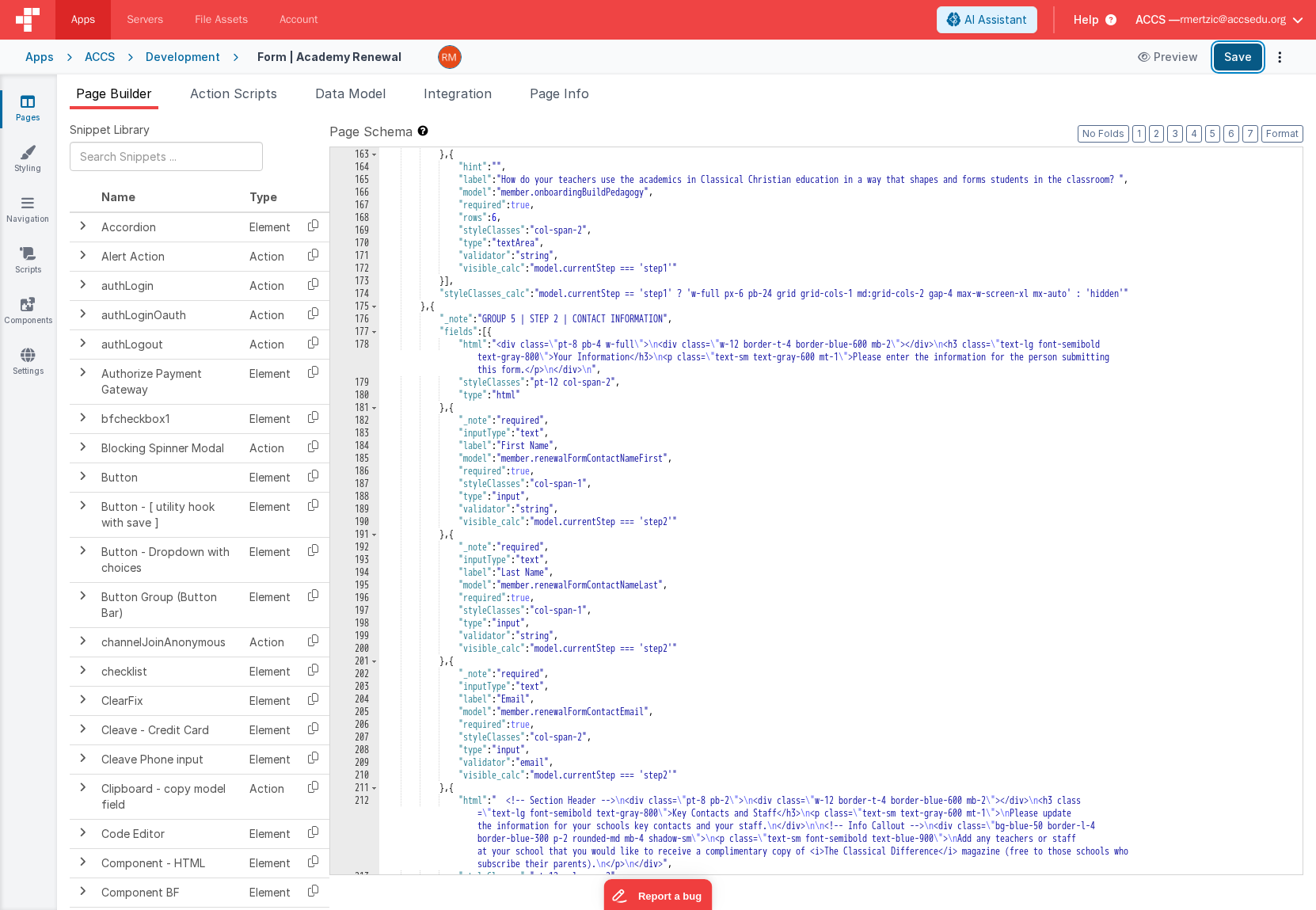 click on "Save" at bounding box center [1238, 57] 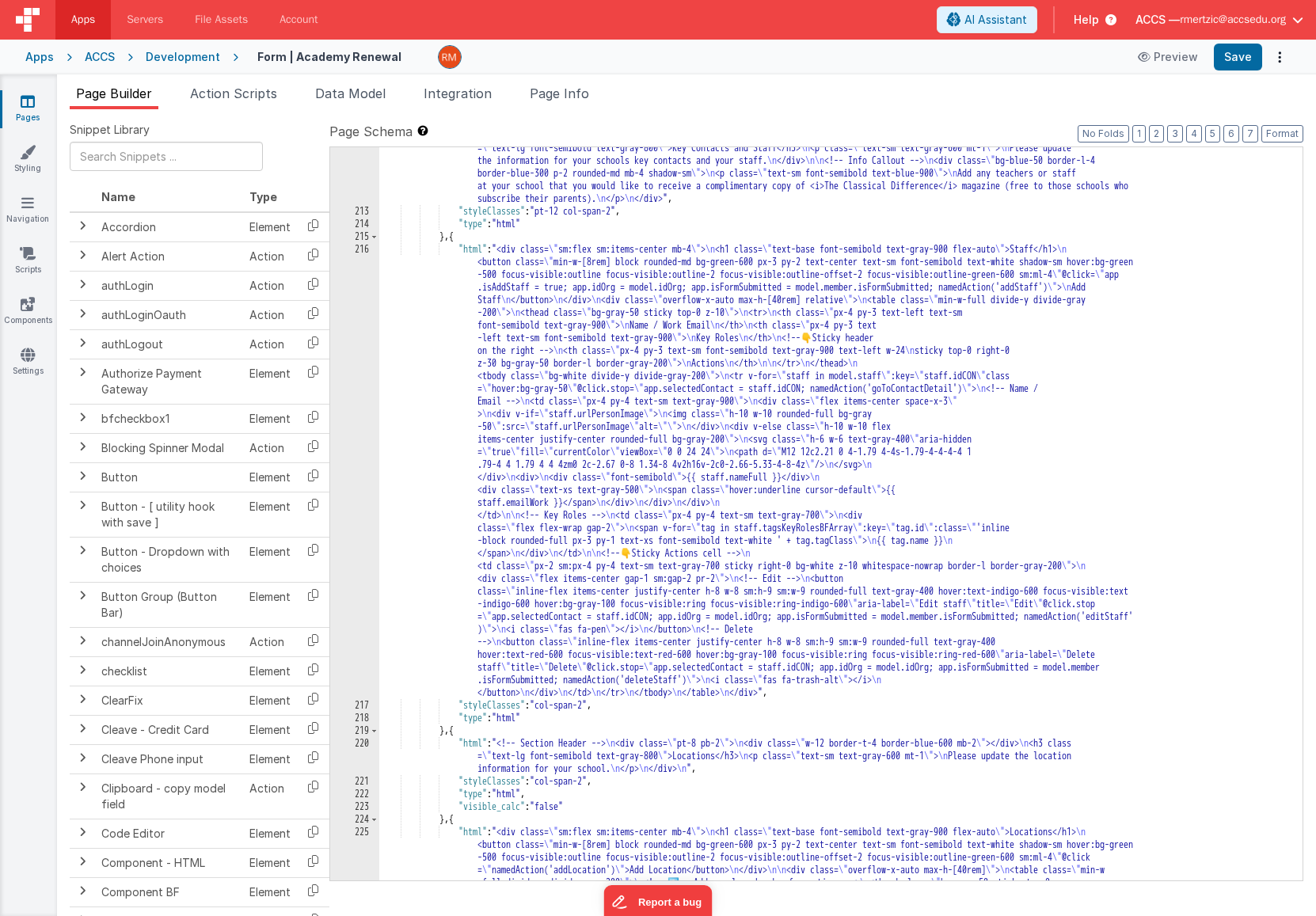 scroll, scrollTop: 3780, scrollLeft: 0, axis: vertical 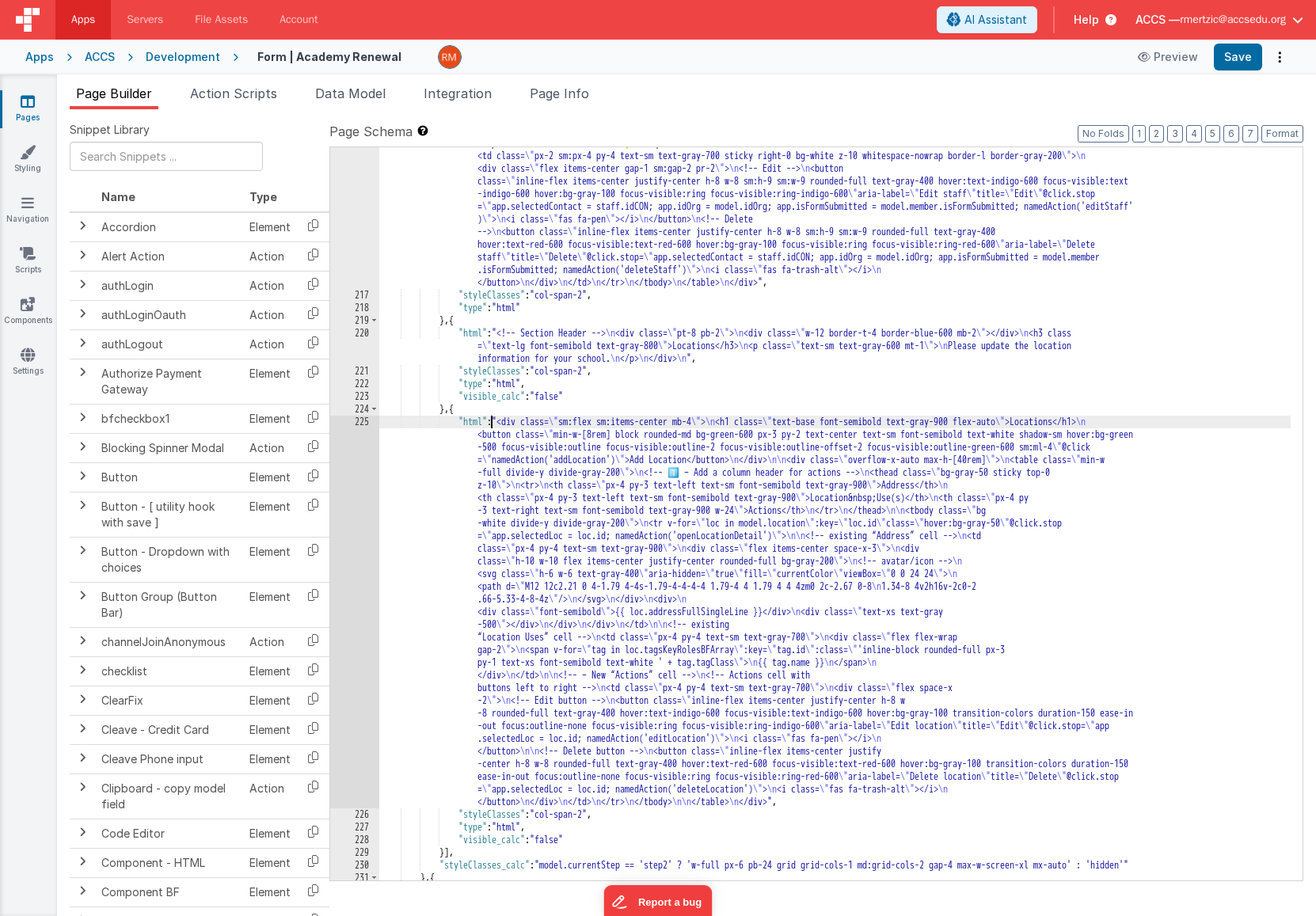 click on ""html" :  "<div class= \" sm:flex sm:items-center mb-4 \" > \n     <h1 class= \" text-base font-semibold text-gray-900 flex-auto \" >Staff</h1> \n                           <button class= \" min-w-[8rem] block rounded-md bg-green-600 px-3 py-2 text-center text-sm font-semibold text-white shadow-sm hover:bg-green                      -500 focus-visible:outline focus-visible:outline-2 focus-visible:outline-offset-2 focus-visible:outline-green-600 sm:ml-4 \"  @click= \" app                      .isAddStaff = true; app.idOrg = model.idOrg; app.isFormSubmitted = model.member.isFormSubmitted; namedAction('addStaff') \" > \n         Add                       Staff \n     </button> \n </div> \n <div class= \" overflow-x-auto max-h-[40rem] relative \" > \n     <table class= \" min-w-full divide-y divide-gray                      -200 \" > \n         <thead class= \" bg-gray-50 sticky top-0 z-10 \" >" at bounding box center [835, 434] 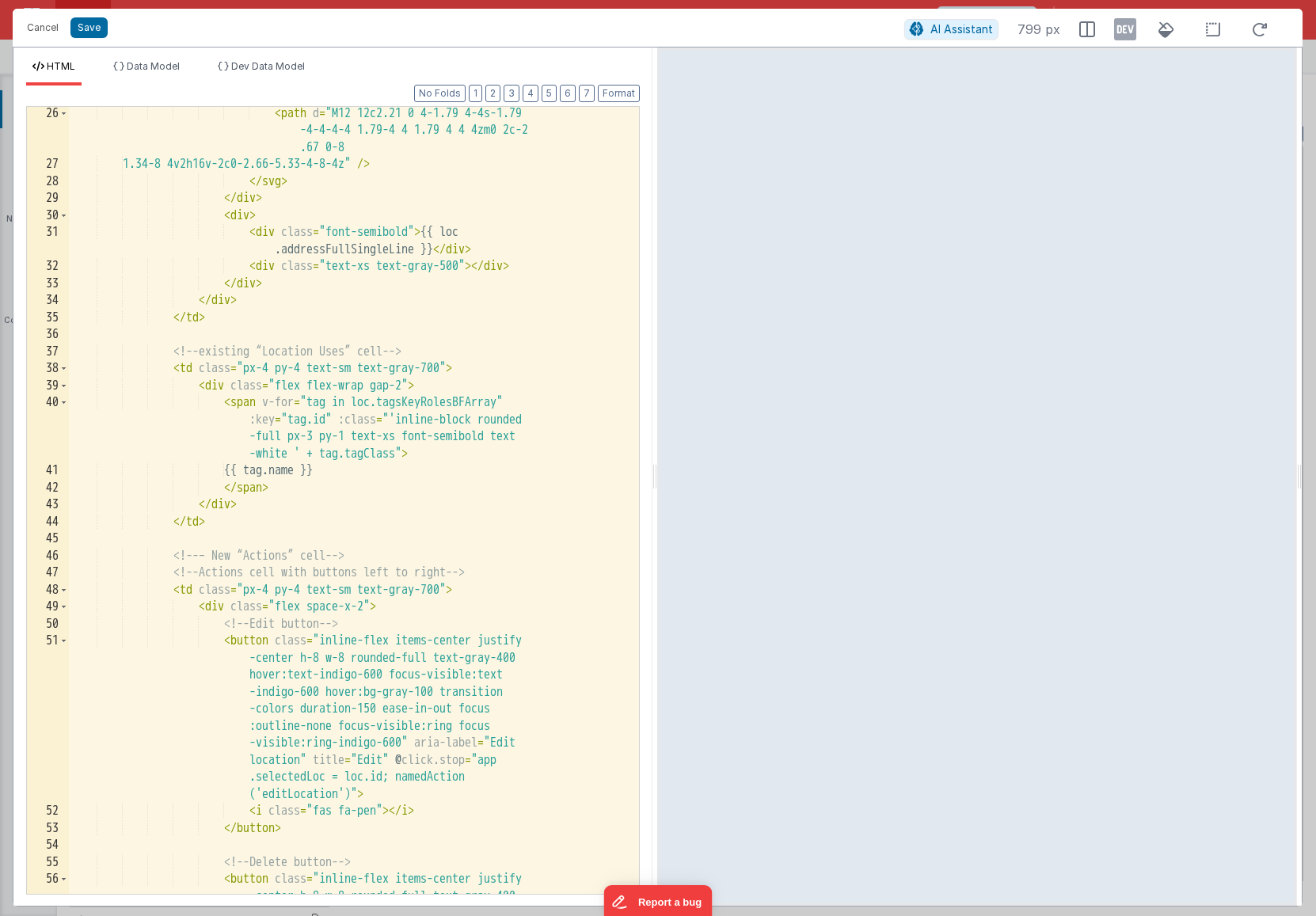 scroll, scrollTop: 405, scrollLeft: 0, axis: vertical 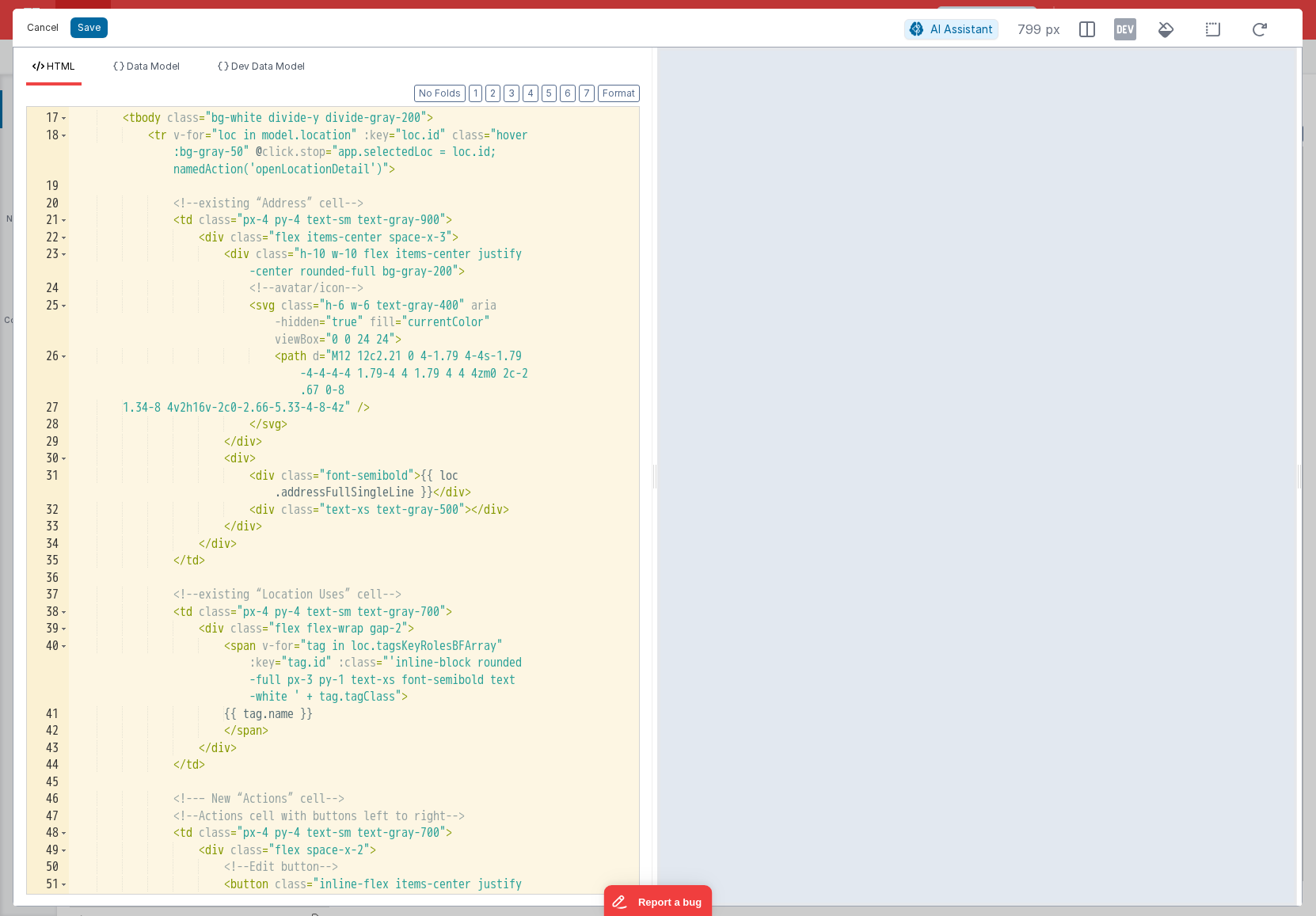 click on "Cancel" at bounding box center (43, 28) 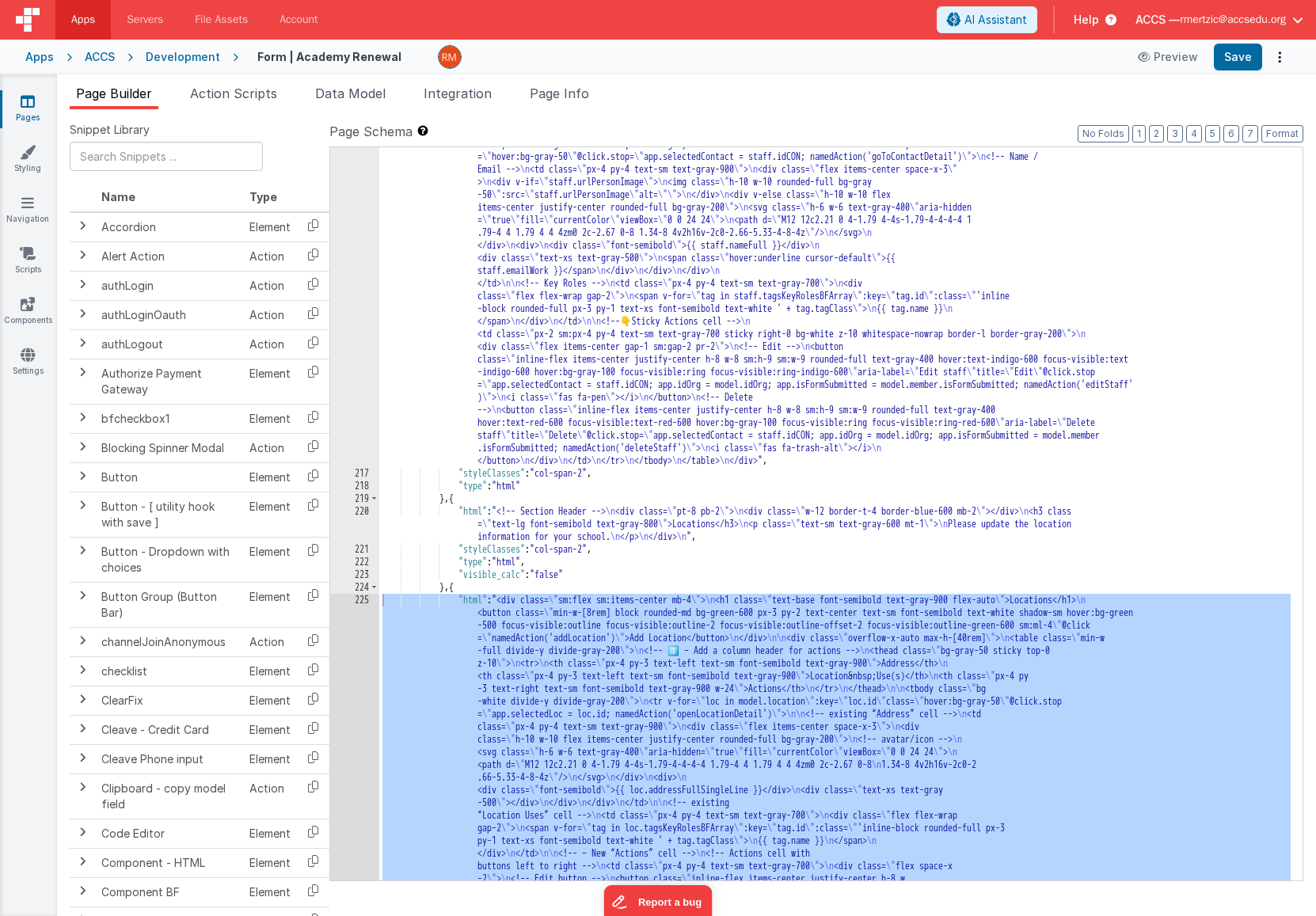 scroll, scrollTop: 3757, scrollLeft: 0, axis: vertical 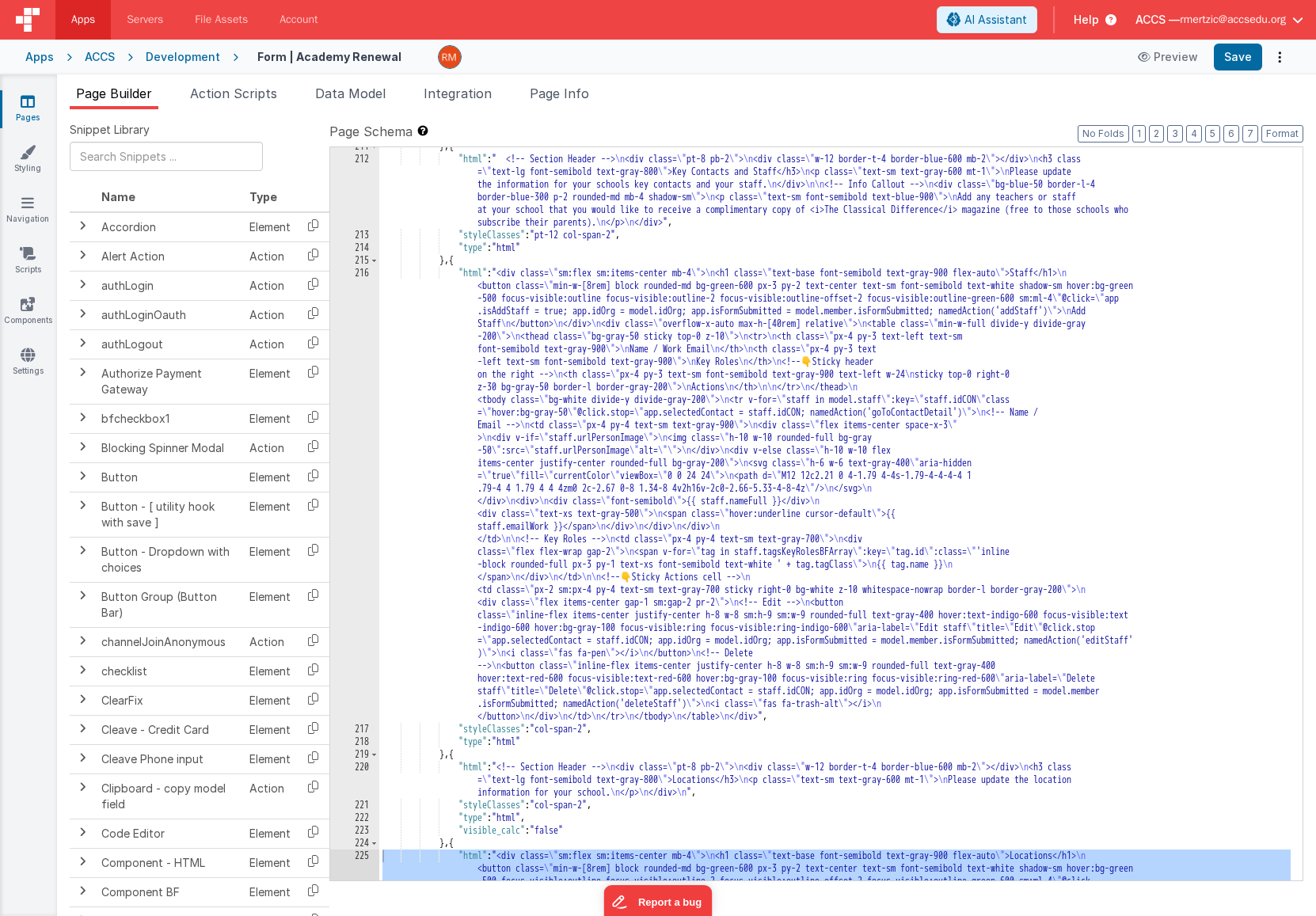 click on "} ,  {                     "html" :  "  <!-- Section Header --> \n   <div class= \" pt-8 pb-2 \" > \n     <div class= \" w-12 border-t-4 border-blue-600 mb-2 \" ></div> \n     <h3 class                      = \" text-lg font-semibold text-gray-800 \" >Key Contacts and Staff</h3> \n     <p class= \" text-sm text-gray-600 mt-1 \" > \n       Please update                       the information for your schools key contacts and your staff. \n   </div> \n\n   <!-- Info Callout --> \n   <div class= \" bg-blue-50 border-l-4                       border-blue-300 p-2 rounded-md mb-4 shadow-sm \" > \n     <p class= \" text-sm font-semibold text-blue-900 \" > \n       Add any teachers or staff                       at your school that you would like to receive a complimentary copy of <i>The Classical Difference</i> magazine (free to those schools who                       subscribe their parents). \n \n , :" at bounding box center [835, 709] 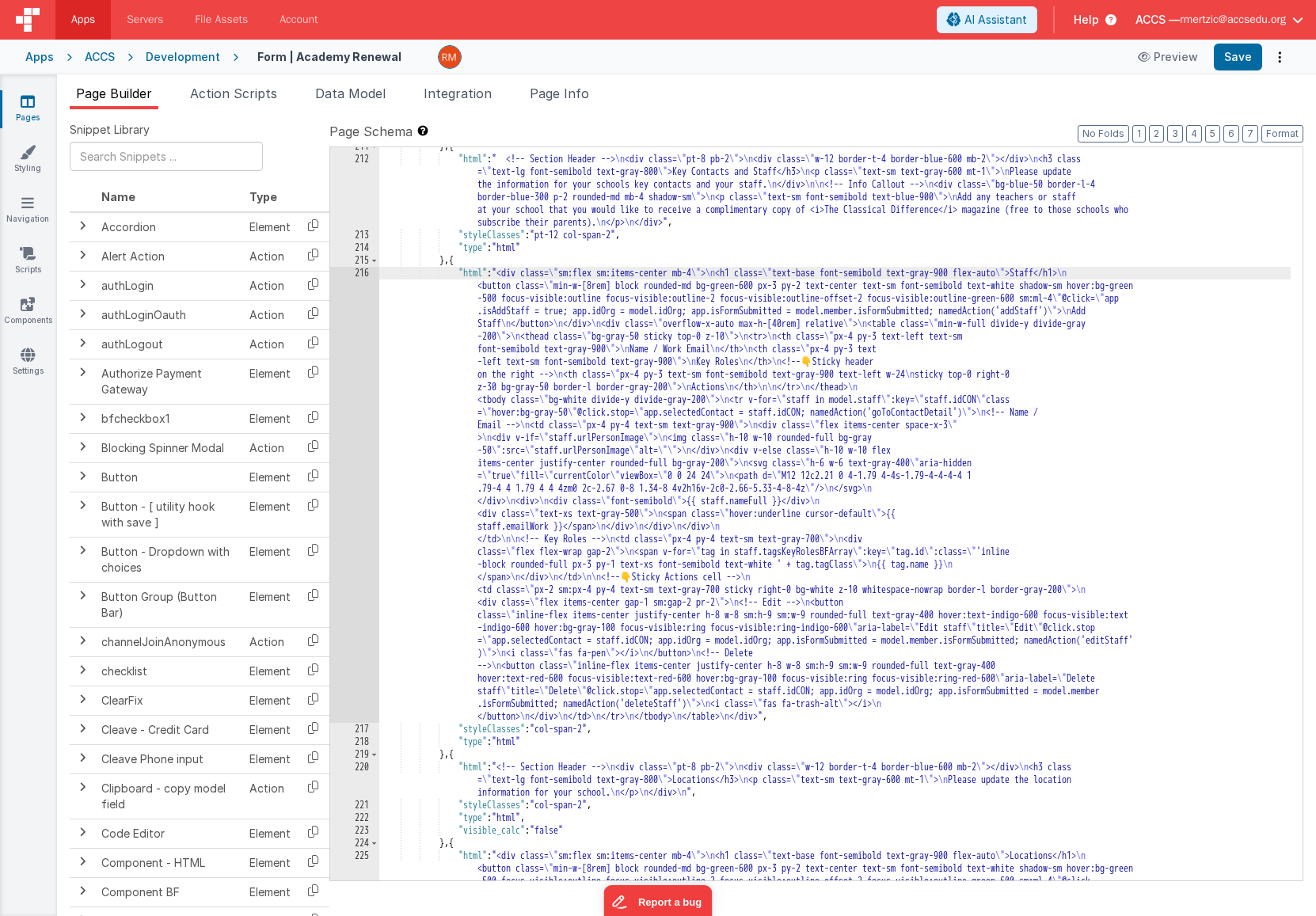 click on "216" at bounding box center [355, 495] 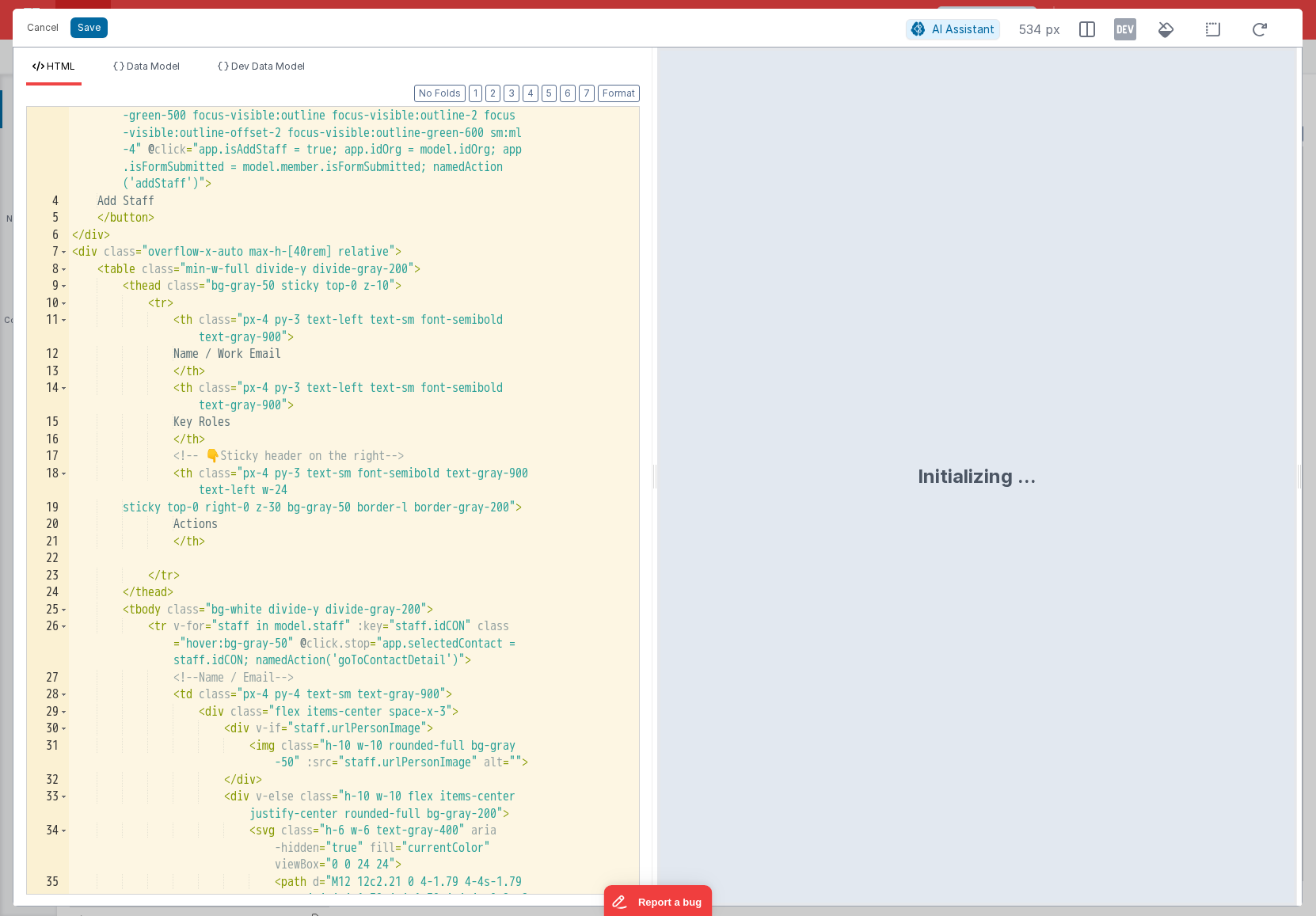 scroll, scrollTop: 84, scrollLeft: 0, axis: vertical 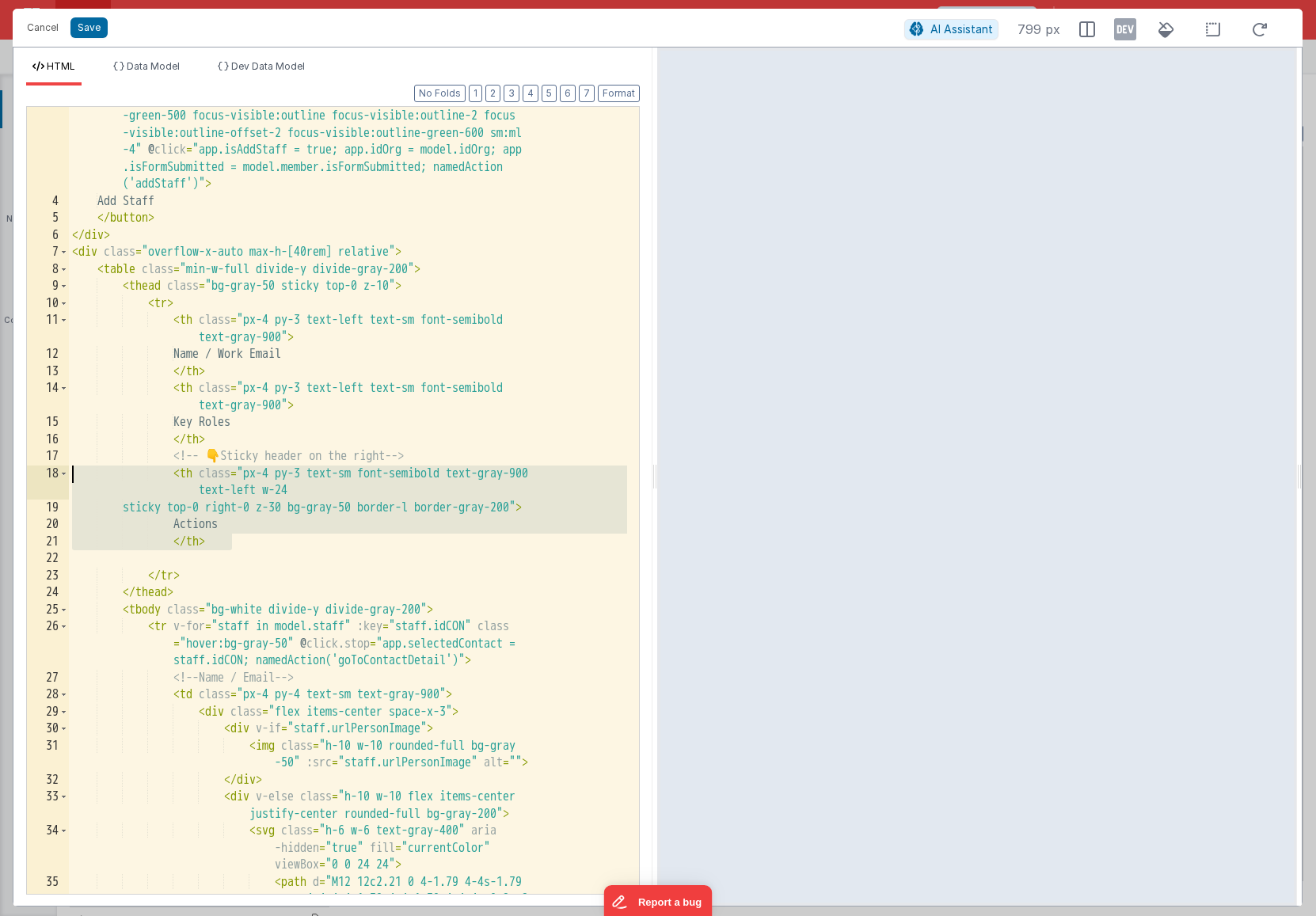 drag, startPoint x: 181, startPoint y: 519, endPoint x: 23, endPoint y: 473, distance: 164.56002 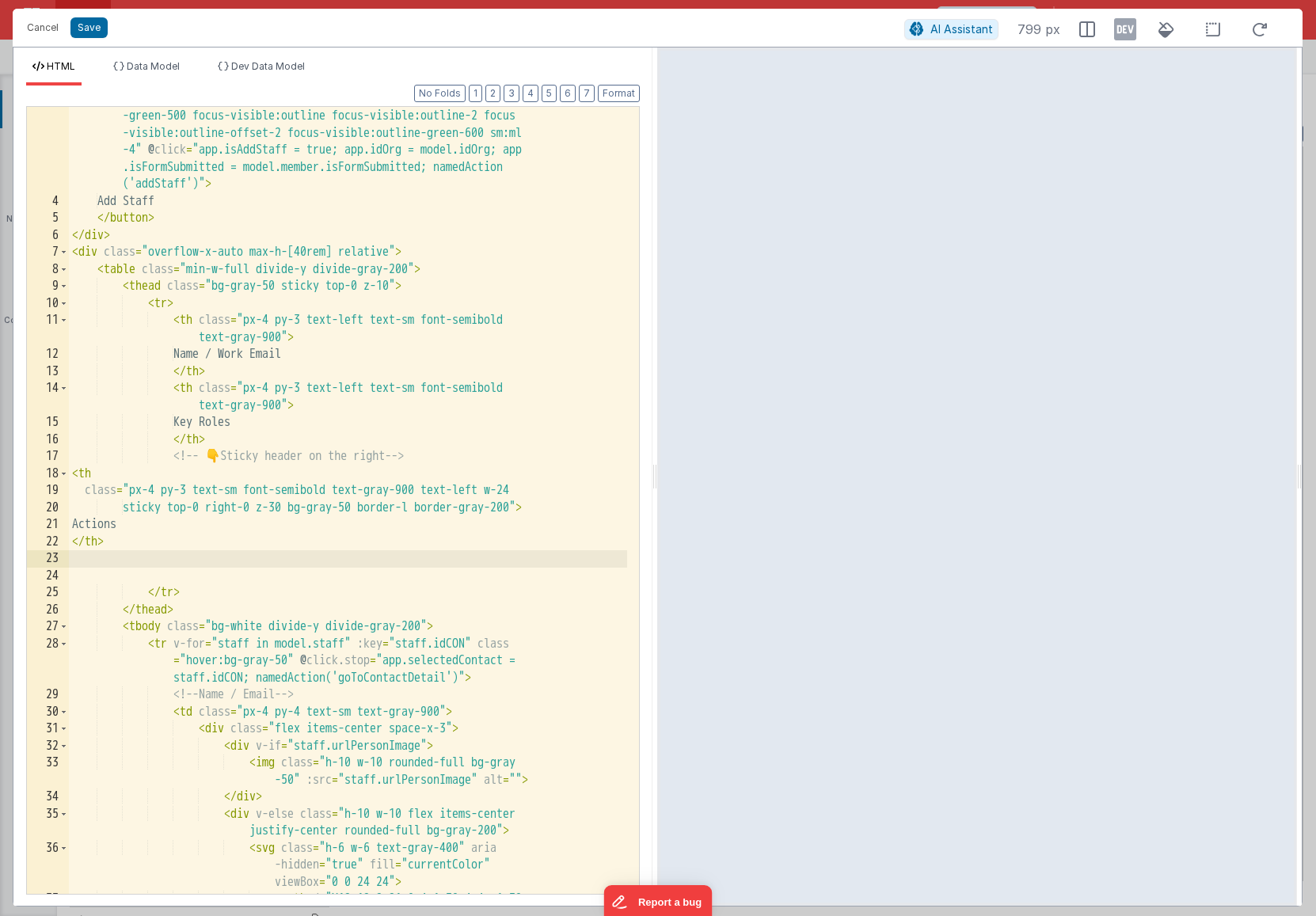 click on "< button   class = "min-w-[8rem] block rounded-md bg-green-600 px-3 py-2           text-center text-sm font-semibold text-white shadow-sm hover:bg          -green-500 focus-visible:outline focus-visible:outline-2 focus          -visible:outline-offset-2 focus-visible:outline-green-600 sm:ml          -4"   @ click = "app.isAddStaff = true; app.idOrg = model.idOrg; app          .isFormSubmitted = model.member.isFormSubmitted; namedAction          ('addStaff')" >          Add Staff      </ button > </ div > < div   class = "overflow-x-auto max-h-[40rem] relative" >      < table   class = "min-w-full divide-y divide-gray-200" >           < thead   class = "bg-gray-50 sticky top-0 z-10" >                < tr >                     < th   class = "px-4 py-3 text-left text-sm font-semibold                       text-gray-900" >                         Name / Work Email                     </ th >                     < th   class = text-gray-900"" at bounding box center [348, 561] 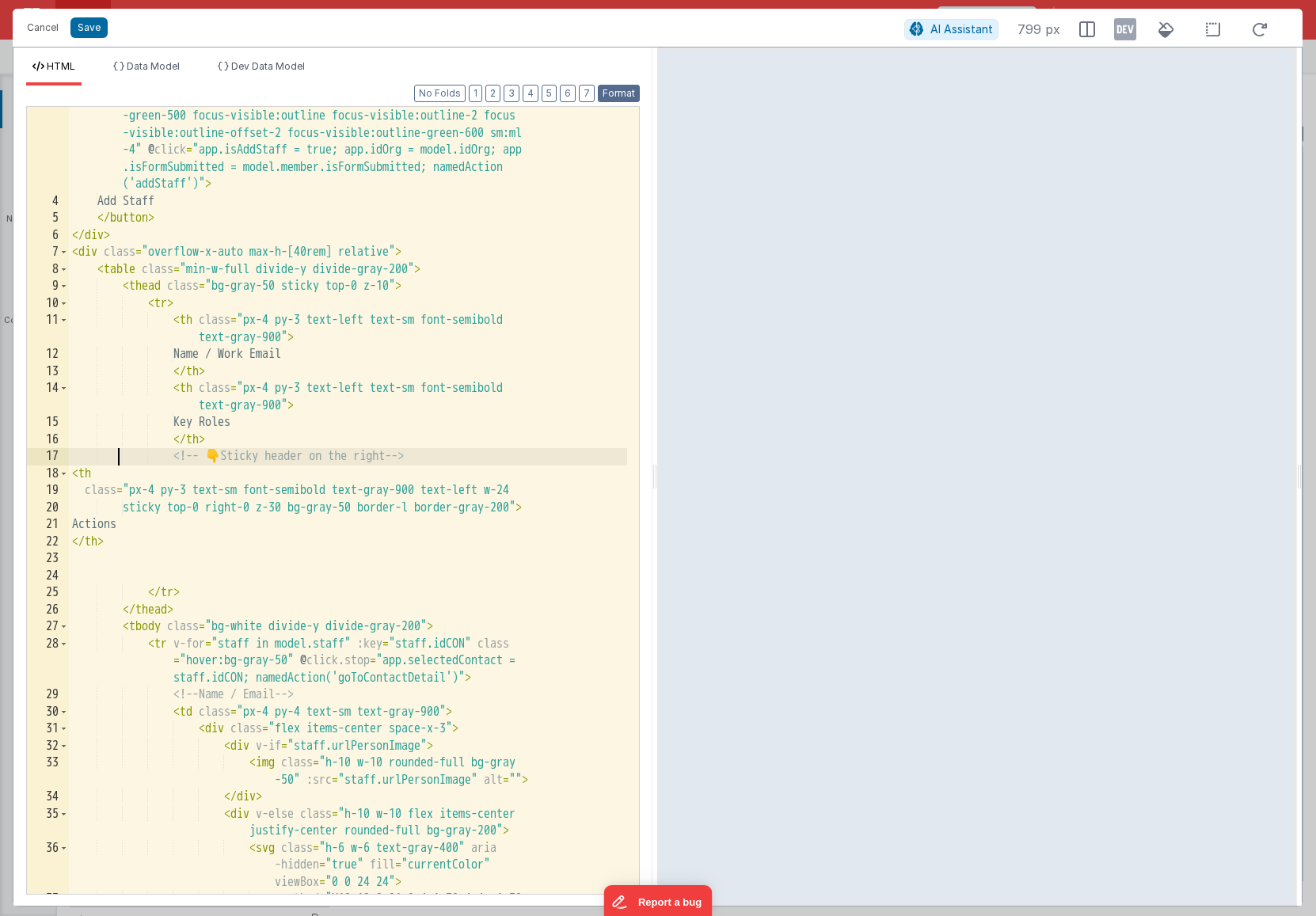 click on "Format" at bounding box center (618, 93) 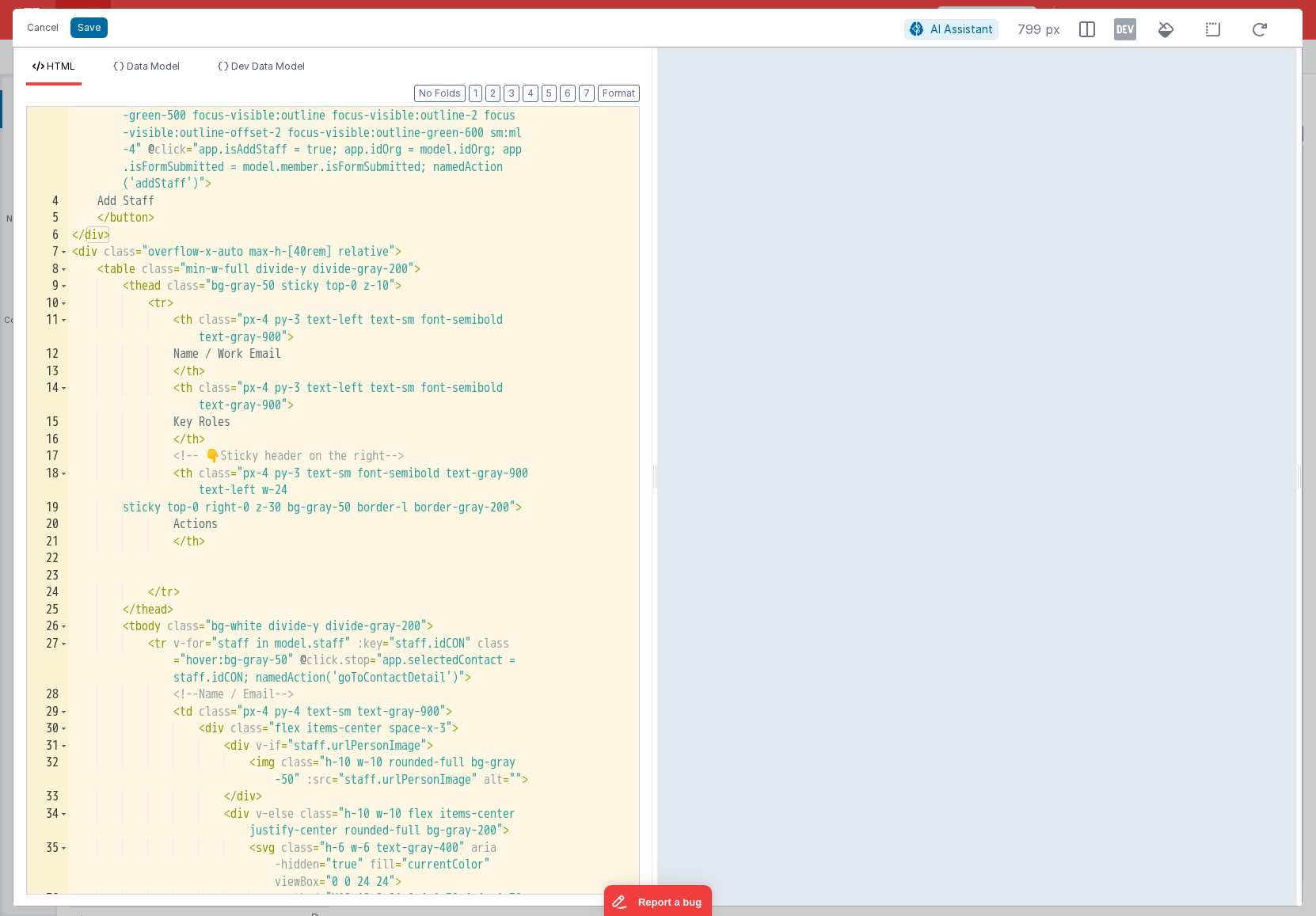 click on "< button   class = "min-w-[8rem] block rounded-md bg-green-600 px-3 py-2           text-center text-sm font-semibold text-white shadow-sm hover:bg          -green-500 focus-visible:outline focus-visible:outline-2 focus          -visible:outline-offset-2 focus-visible:outline-green-600 sm:ml          -4"   @ click = "app.isAddStaff = true; app.idOrg = model.idOrg; app          .isFormSubmitted = model.member.isFormSubmitted; namedAction          ('addStaff')" >          Add Staff      </ button > </ div > < div   class = "overflow-x-auto max-h-[40rem] relative" >      < table   class = "min-w-full divide-y divide-gray-200" >           < thead   class = "bg-gray-50 sticky top-0 z-10" >                < tr >                     < th   class = "px-4 py-3 text-left text-sm font-semibold                       text-gray-900" >                         Name / Work Email                     </ th >                     < th   class = text-gray-900"" at bounding box center (348, 561) 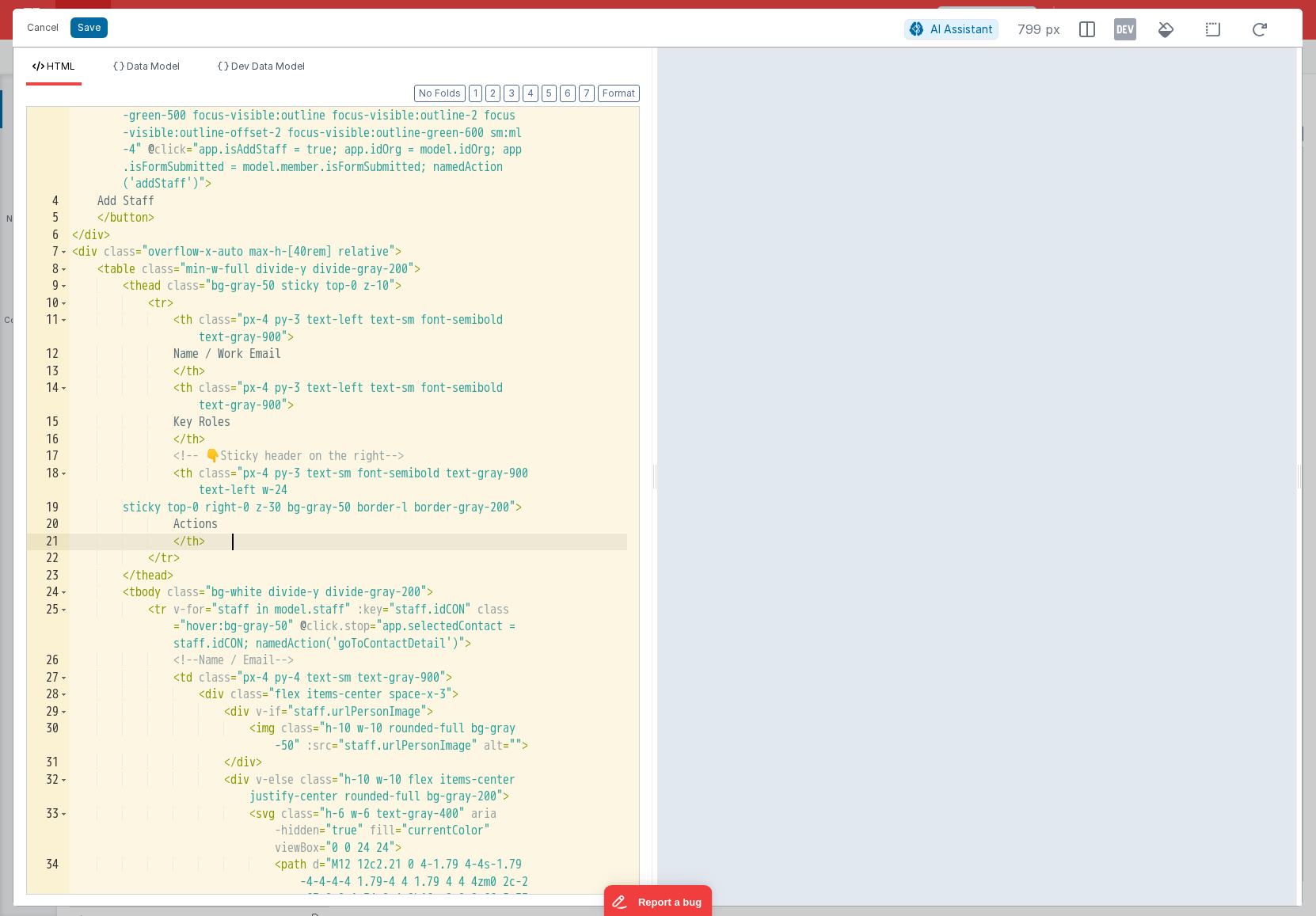 click on "< button   class = "min-w-[8rem] block rounded-md bg-green-600 px-3 py-2           text-center text-sm font-semibold text-white shadow-sm hover:bg          -green-500 focus-visible:outline focus-visible:outline-2 focus          -visible:outline-offset-2 focus-visible:outline-green-600 sm:ml          -4"   @ click = "app.isAddStaff = true; app.idOrg = model.idOrg; app          .isFormSubmitted = model.member.isFormSubmitted; namedAction          ('addStaff')" >          Add Staff      </ button > </ div > < div   class = "overflow-x-auto max-h-[40rem] relative" >      < table   class = "min-w-full divide-y divide-gray-200" >           < thead   class = "bg-gray-50 sticky top-0 z-10" >                < tr >                     < th   class = "px-4 py-3 text-left text-sm font-semibold                       text-gray-900" >                         Name / Work Email                     </ th >                     < th   class = text-gray-900"" at bounding box center [348, 561] 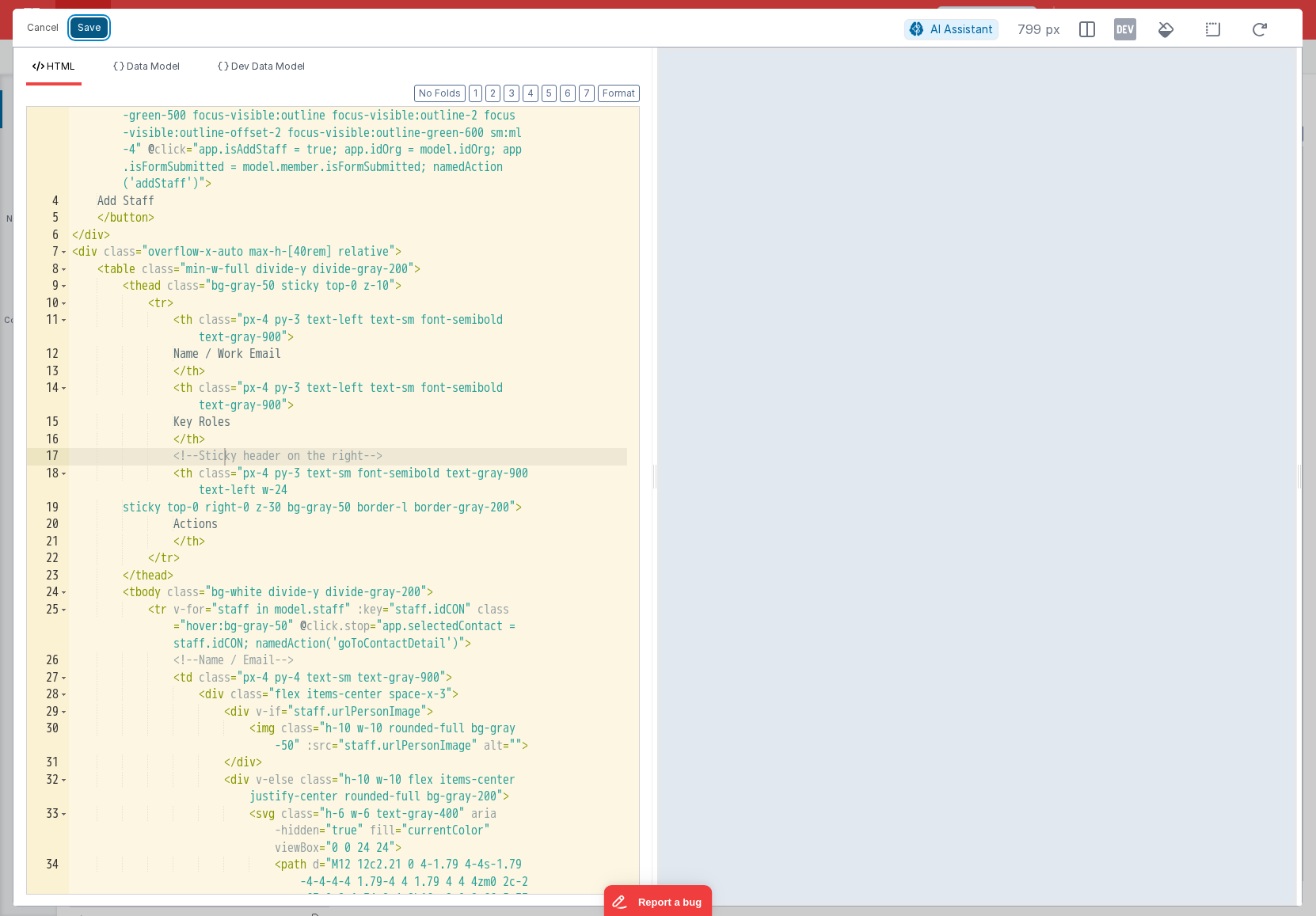 click on "Save" at bounding box center [89, 28] 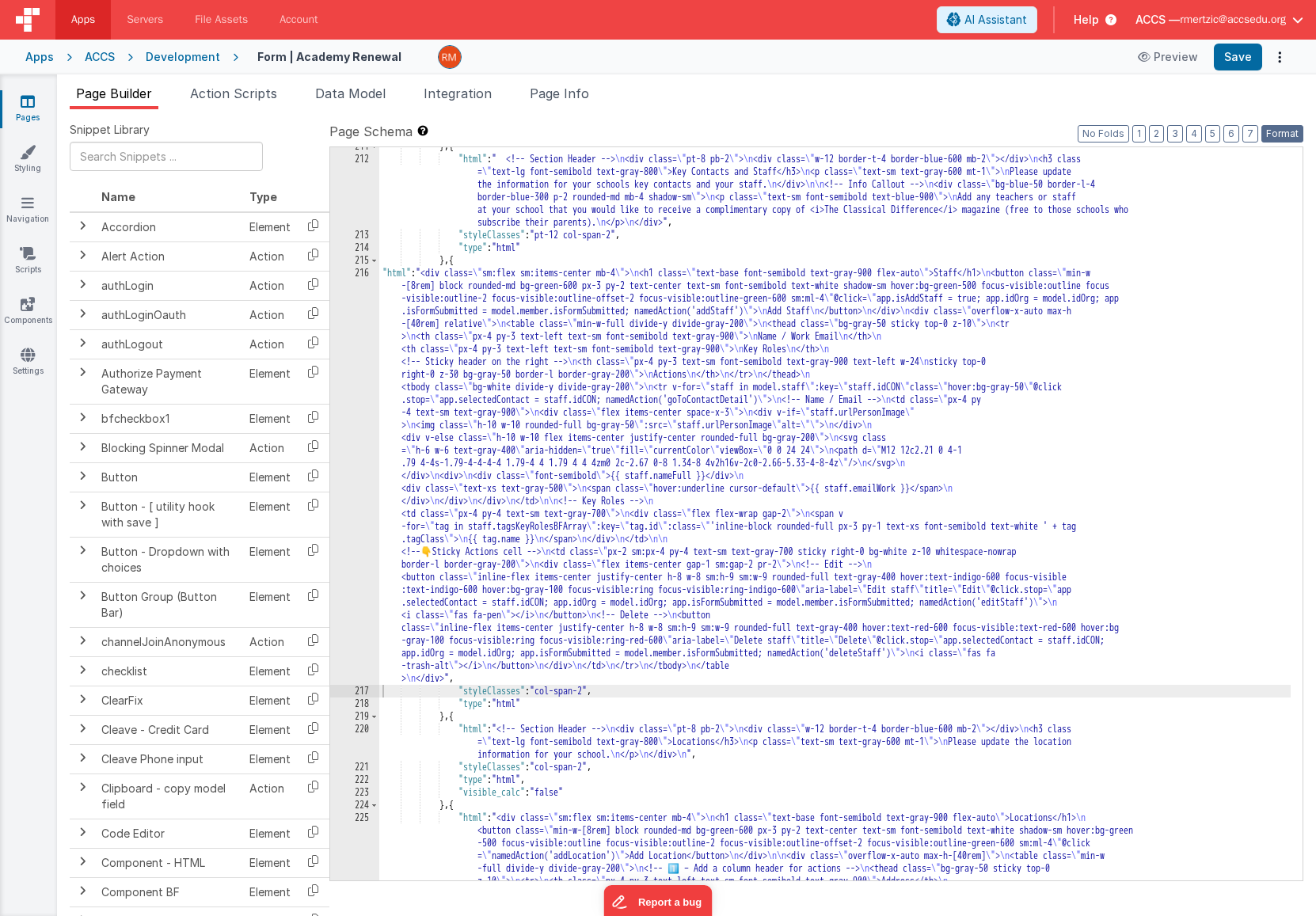 click on "Format" at bounding box center (1282, 134) 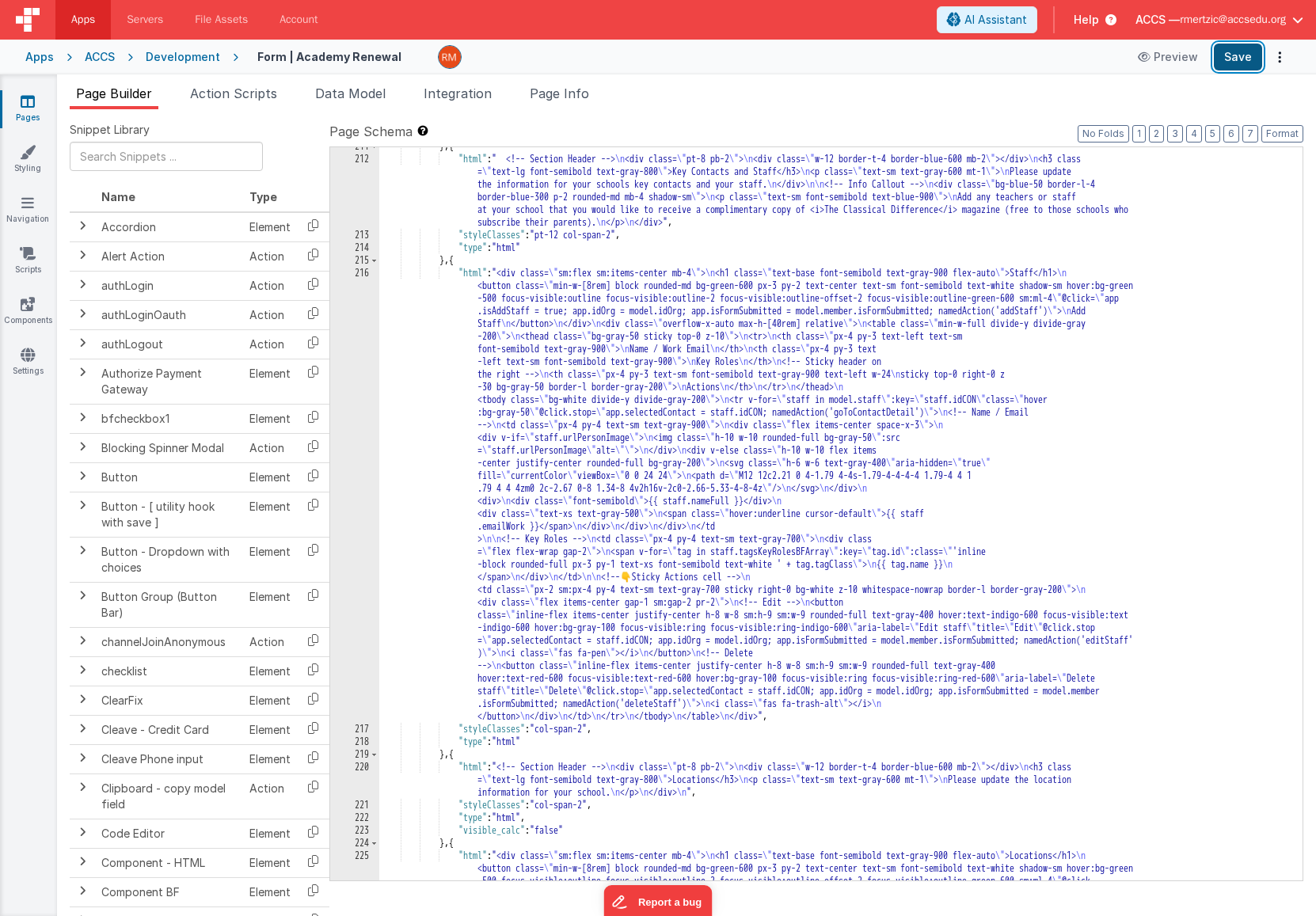 click on "Save" at bounding box center (1238, 57) 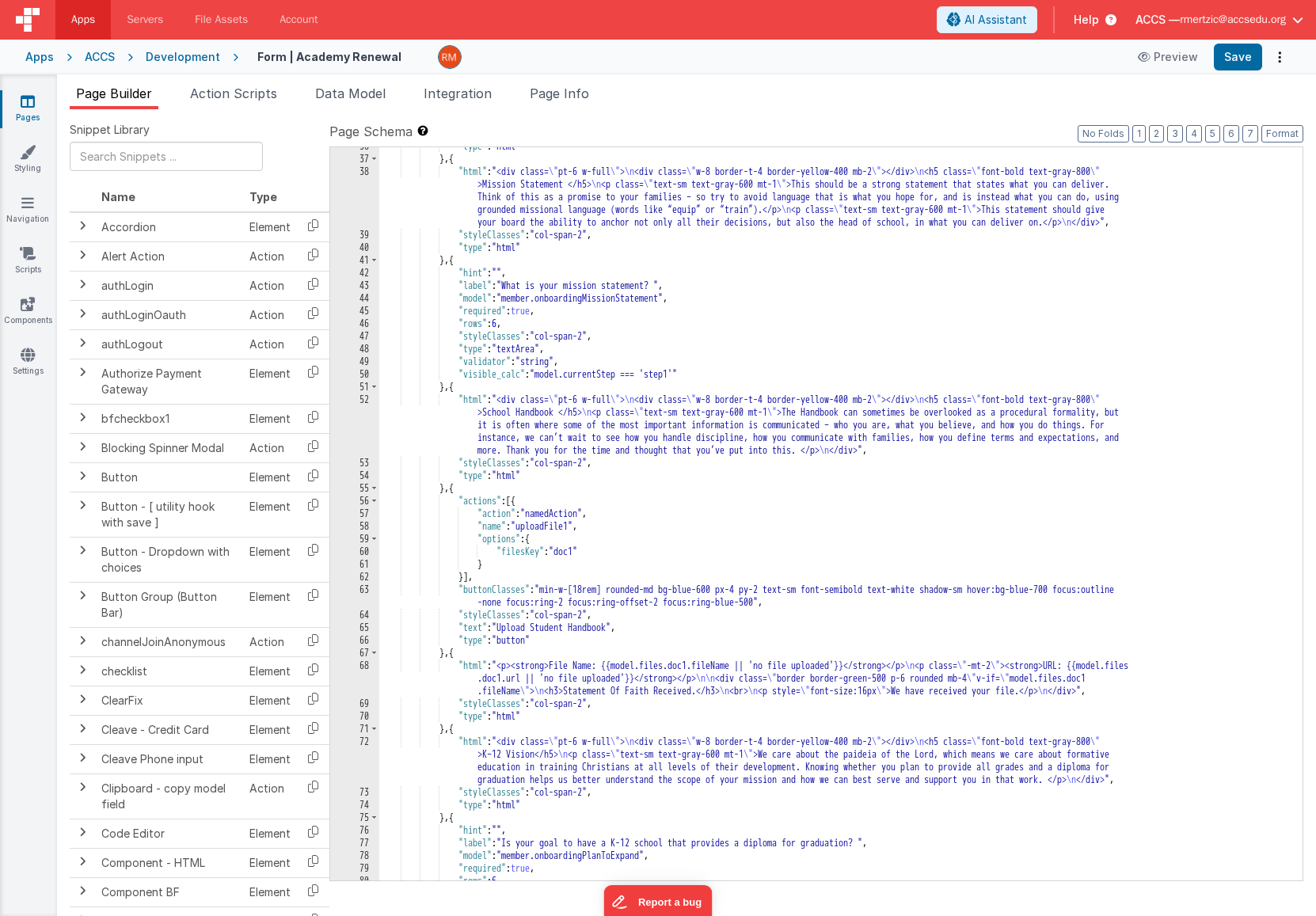 scroll, scrollTop: 614, scrollLeft: 0, axis: vertical 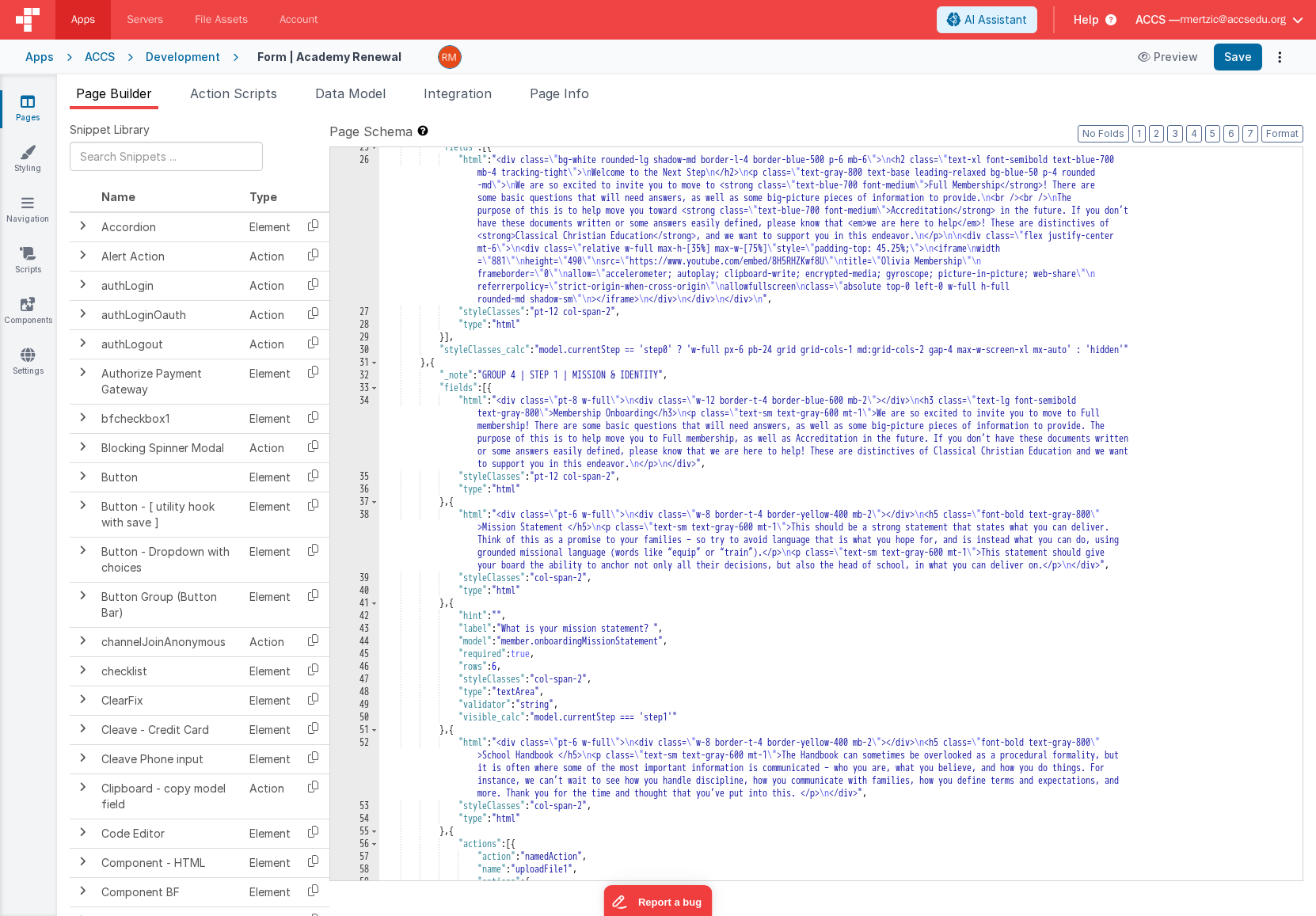 click on ""fields" :  [{                     "html" :  "<div class= \" bg-white rounded-lg shadow-md border-l-4 border-blue-500 p-6 mb-6 \" > \n   <h2 class= \" text-xl font-semibold text-blue-700                       mb-4 tracking-tight \" > \n     Welcome to the Next Step \n   </h2> \n   <p class= \" text-gray-800 text-base leading-relaxed bg-blue-50 p-4 rounded                      -md \" > \n     We are so excited to invite you to move to <strong class= \" text-blue-700 font-medium \" >Full Membership</strong>! There are                       some basic questions that will need answers, as well as some big-picture pieces of information to provide.  \n     <br /><br /> \n     The                       purpose of this is to help move you toward <strong class= \" text-blue-700 font-medium \" >Accreditation</strong> in the future. If you don’t                       \n   </p> \n\n   <div class= \" mt-6 >" at bounding box center [835, 520] 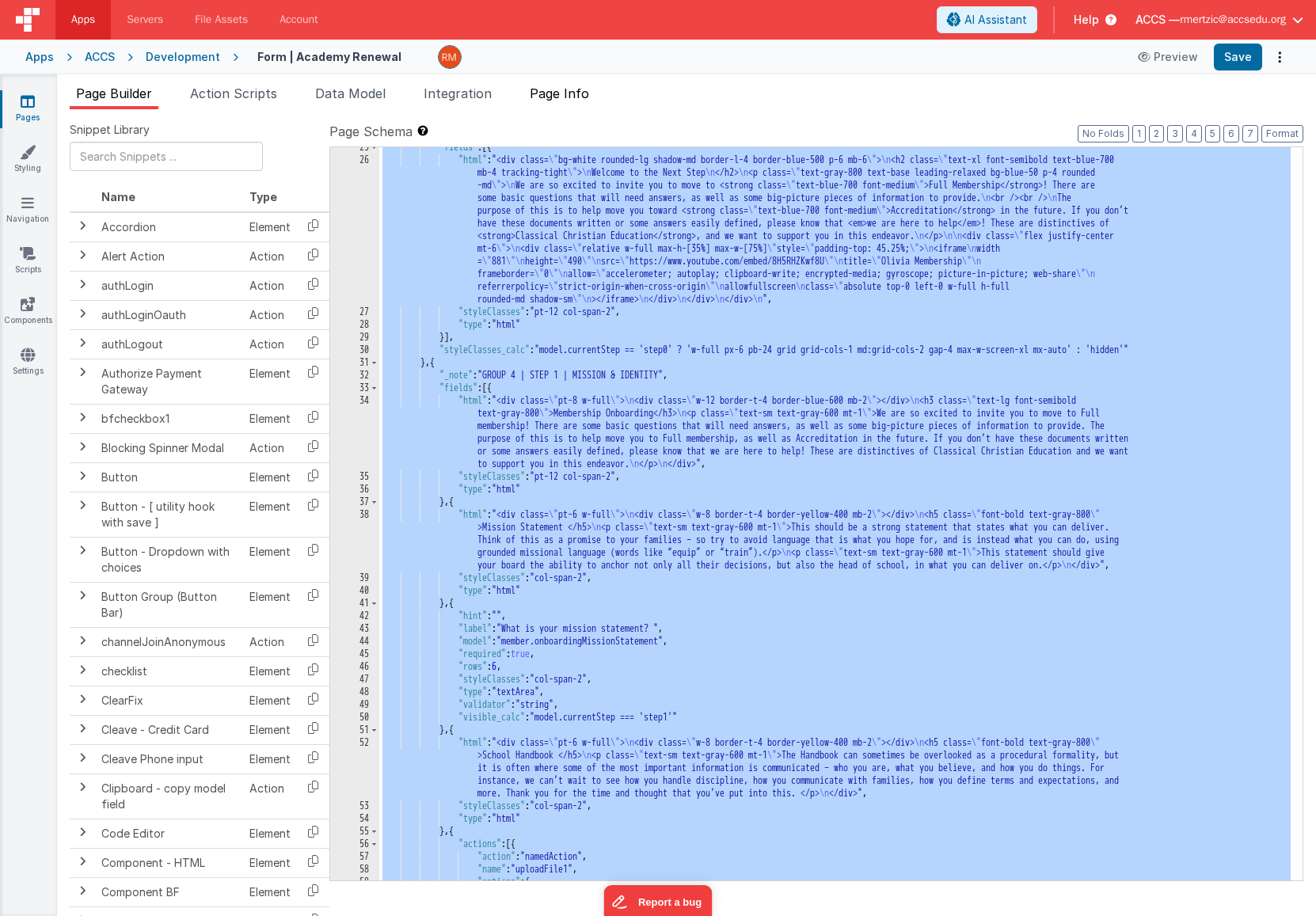 click on "Page Info" at bounding box center (559, 93) 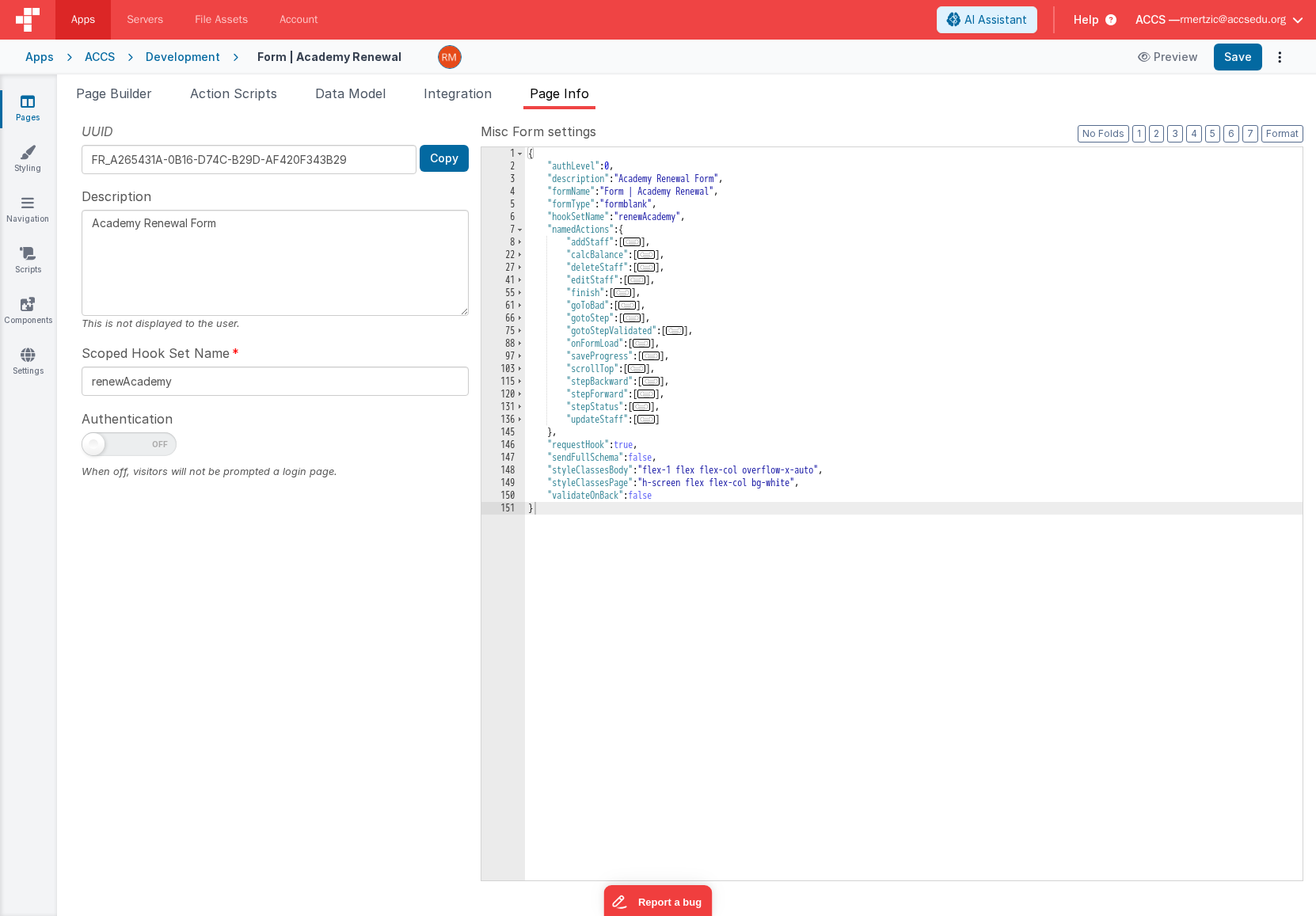 click on "{      "authLevel" :  0 ,      "description" :  "Academy Renewal Form" ,      "formName" :  "Form | Academy Renewal" ,      "formType" :  "formblank" ,      "hookSetName" :  "renewAcademy" ,      "namedActions" :  {           "addStaff" :  [ ... ] ,           "calcBalance" :  [ ... ] ,           "deleteStaff" :  [ ... ] ,           "editStaff" :  [ ... ] ,           "finish" :  [ ... ] ,           "goToBad" :  [ ... ] ,           "gotoStep" :  [ ... ] ,           "gotoStepValidated" :  [ ... ] ,           "onFormLoad" :  [ ... ] ,           "saveProgress" :  [ ... ] ,           "scrollTop" :  [ ... ] ,           "stepBackward" :  [ ... ] ,           "stepForward" :  [ ... ] ,           "stepStatus" :  [ ... ] ,           "updateStaff" :  [ ... ]      } ,      "requestHook" :  true ,      "sendFullSchema" :  false ,      "styleClassesBody" :  "flex-1 flex flex-col overflow-x-auto" ,      "styleClassesPage" :  "h-screen flex flex-col bg-white" ,      "validateOnBack" :  false }" at bounding box center (914, 526) 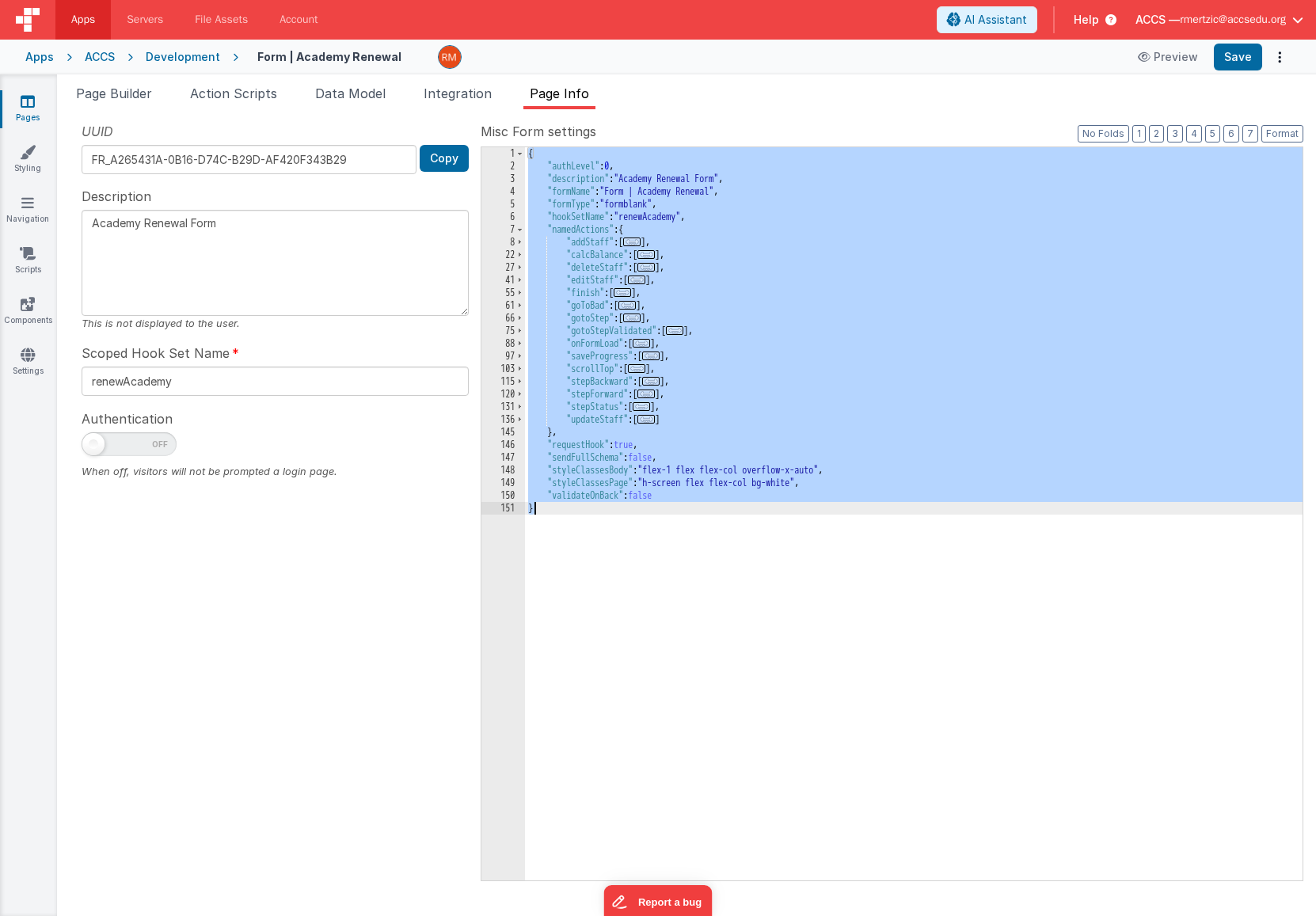 click on "Pages" at bounding box center [28, 109] 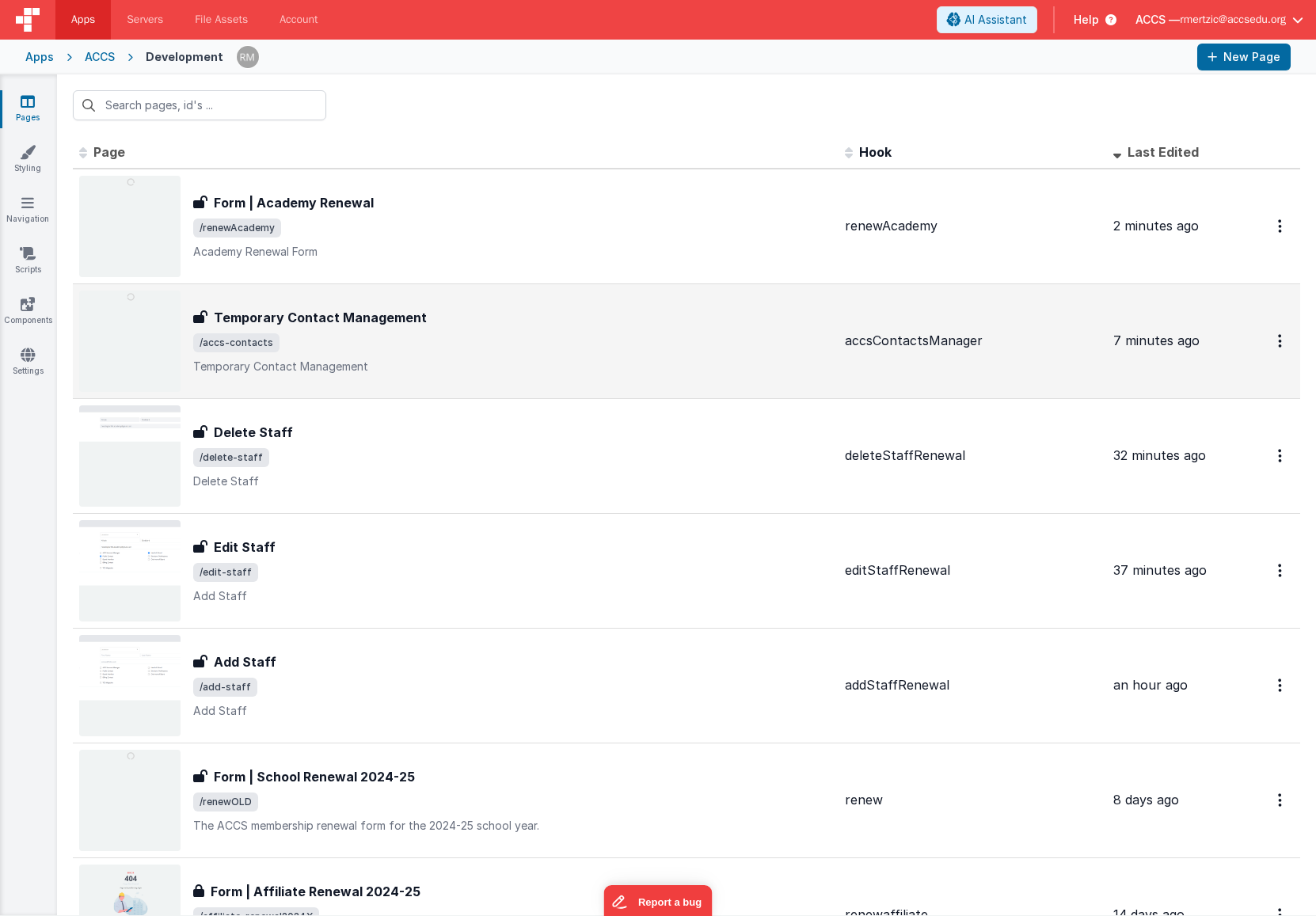 click on "Temporary Contact Management" at bounding box center (512, 367) 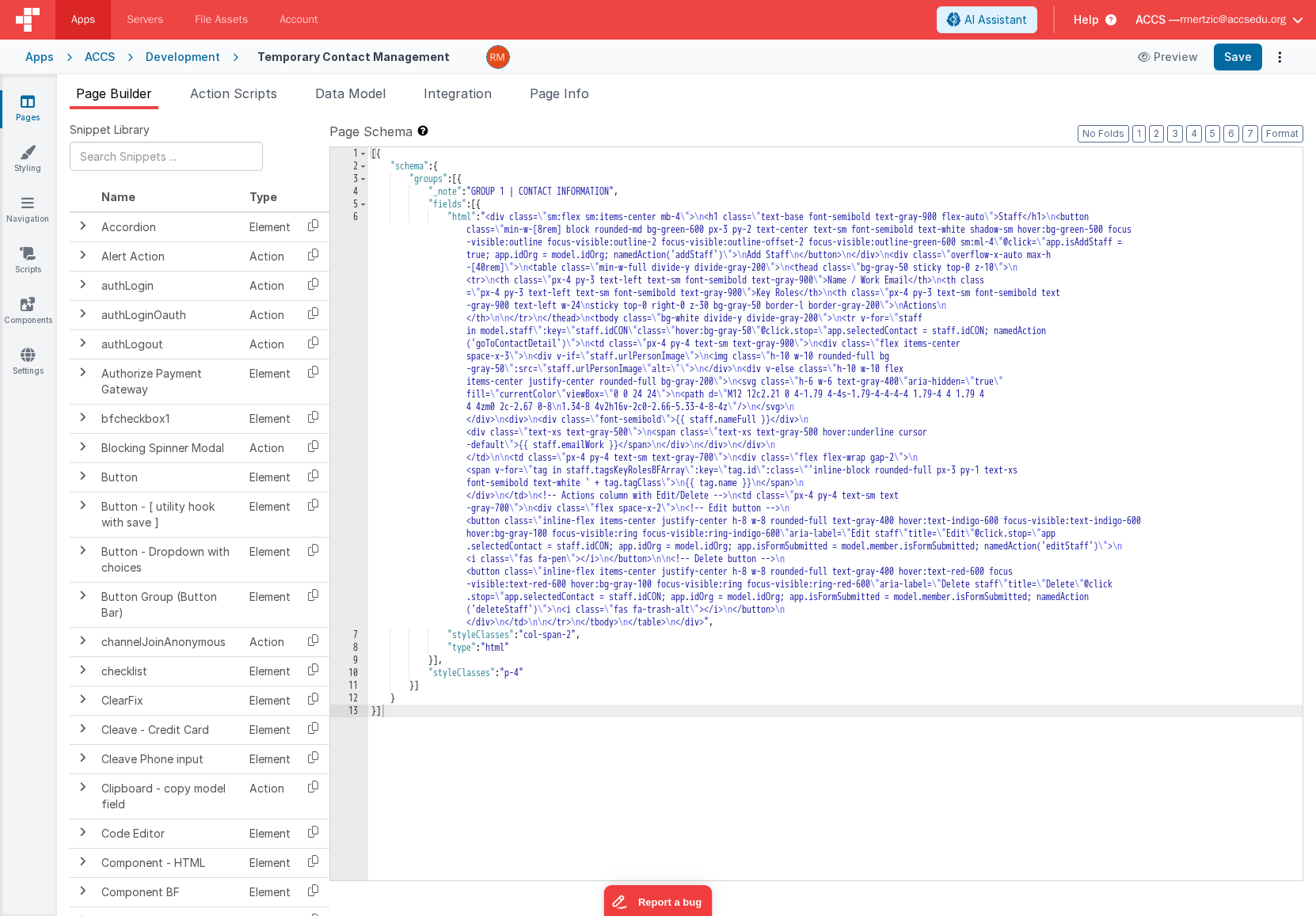 click on "[{      "schema" :  {           "groups" :  [{                "_note" :  "GROUP 1 | CONTACT INFORMATION" ,                "fields" :  [{                     "html" :  "<div class= \" sm:flex sm:items-center mb-4 \" > \n     <h1 class= \" text-base font-semibold text-gray-900 flex-auto \" >Staff</h1> \n     <button                       class= \" min-w-[8rem] block rounded-md bg-green-600 px-3 py-2 text-center text-sm font-semibold text-white shadow-sm hover:bg-green-500 focus                      -visible:outline focus-visible:outline-2 focus-visible:outline-offset-2 focus-visible:outline-green-600 sm:ml-4 \"  @click= \" app.isAddStaff =                       true; app.idOrg = model.idOrg; namedAction('addStaff') \" > \n         Add Staff \n     </button> \n </div> \n <div class= \" overflow-x-auto max-h                      -[40rem] \" > \n     <table class= \" min-w-full divide-y divide-gray-200 \" > \n         <thead class= \"" at bounding box center [835, 526] 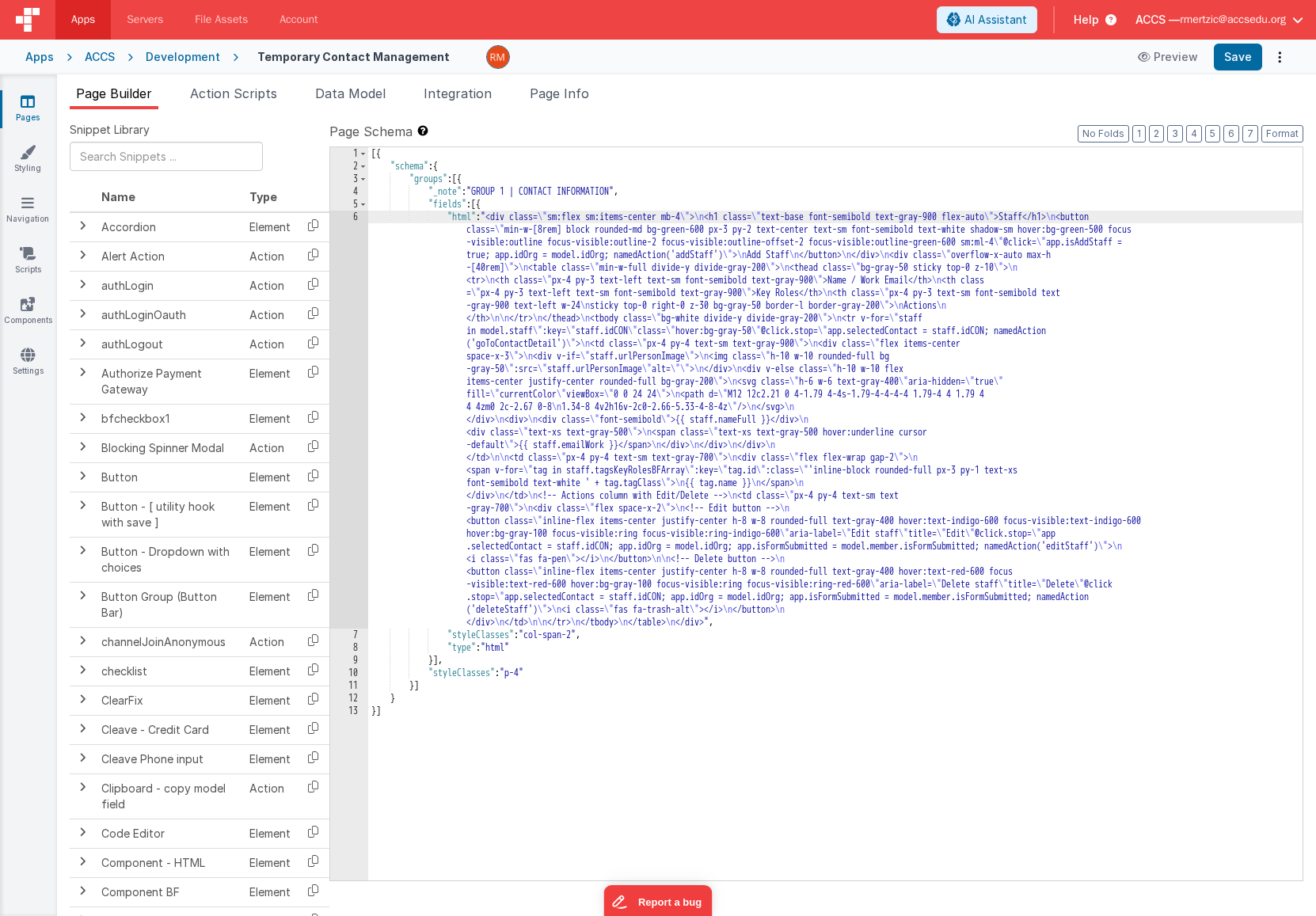 click on "6" at bounding box center (349, 420) 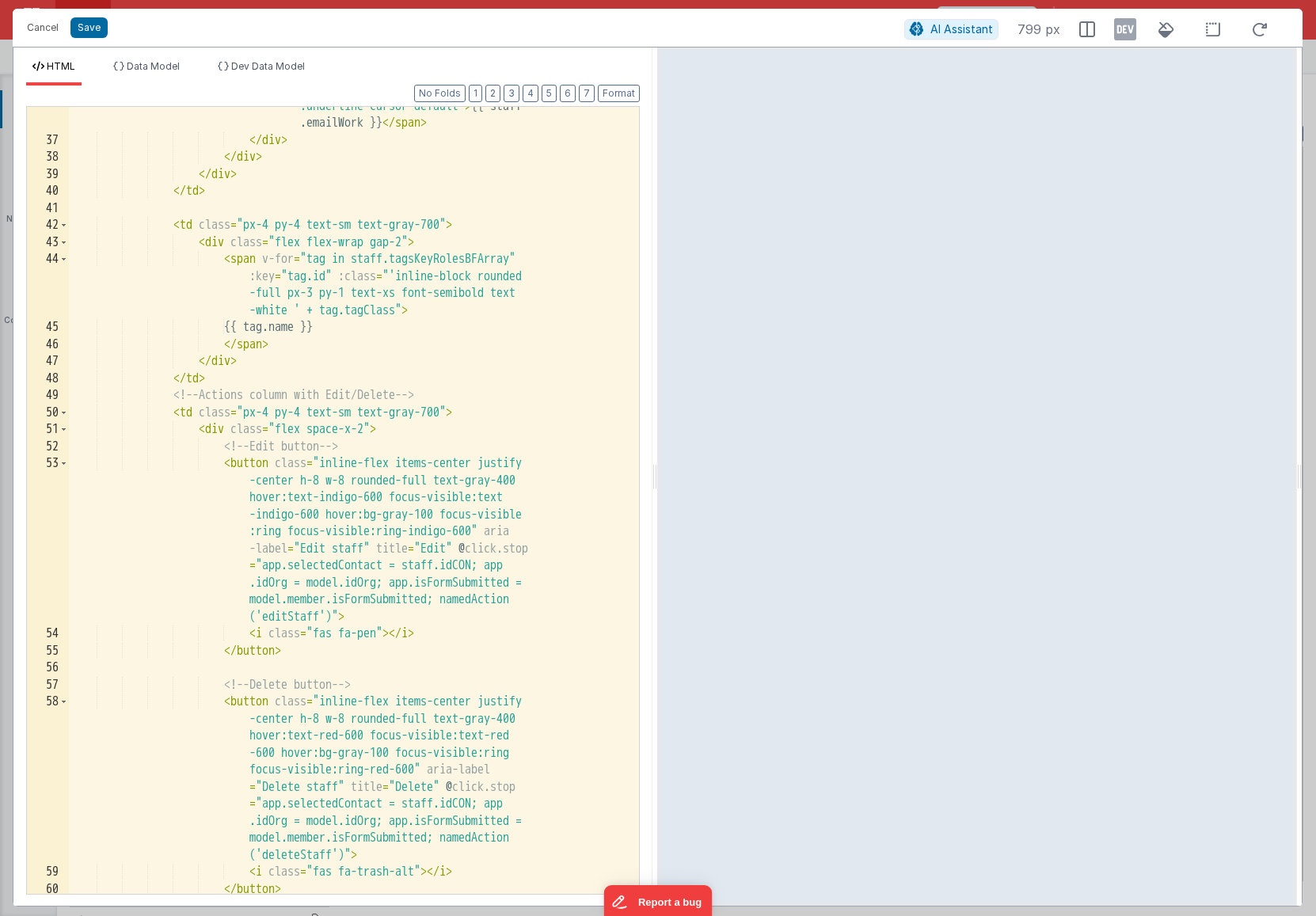 scroll, scrollTop: 928, scrollLeft: 0, axis: vertical 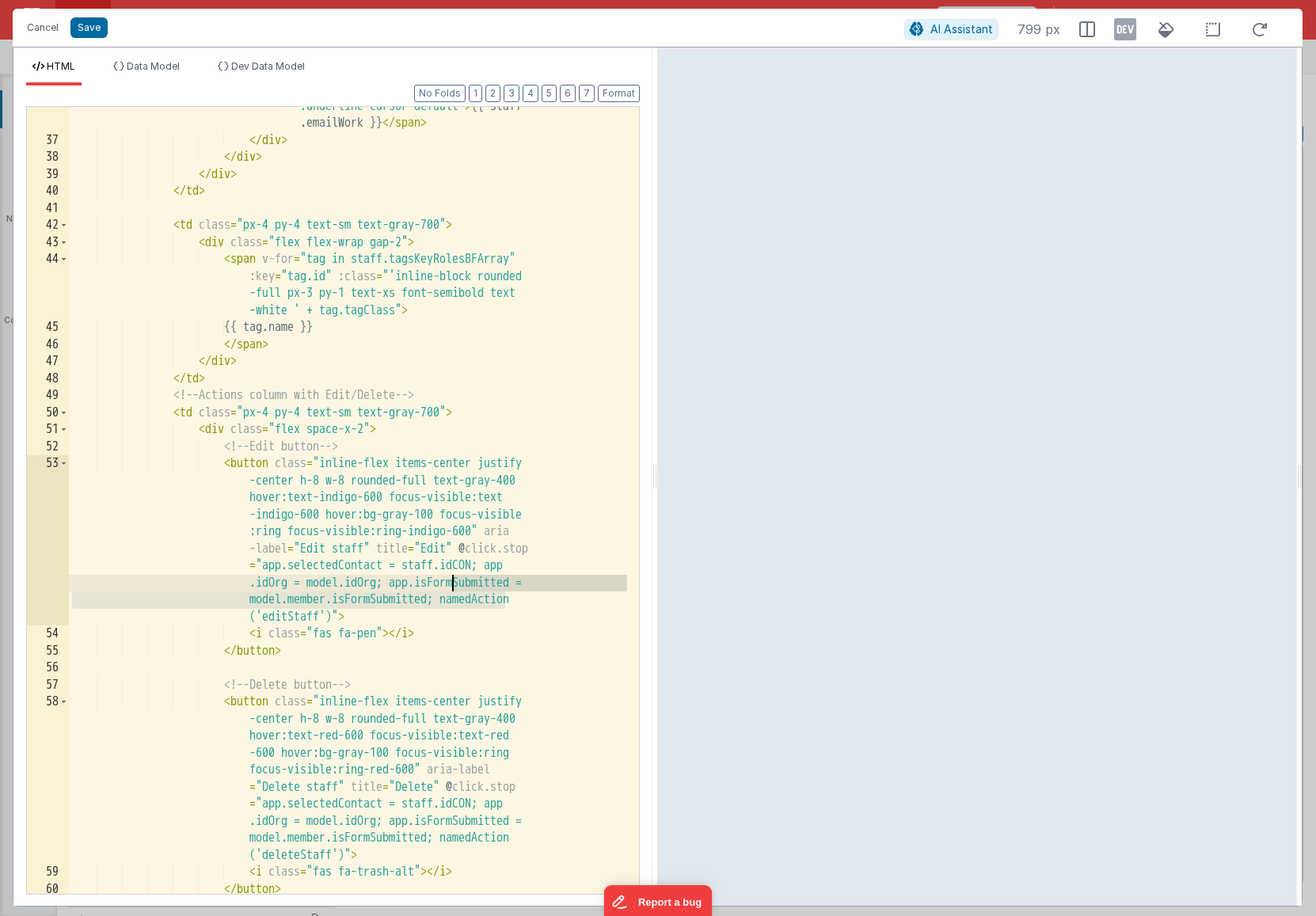 drag, startPoint x: 505, startPoint y: 604, endPoint x: 451, endPoint y: 583, distance: 57.9396 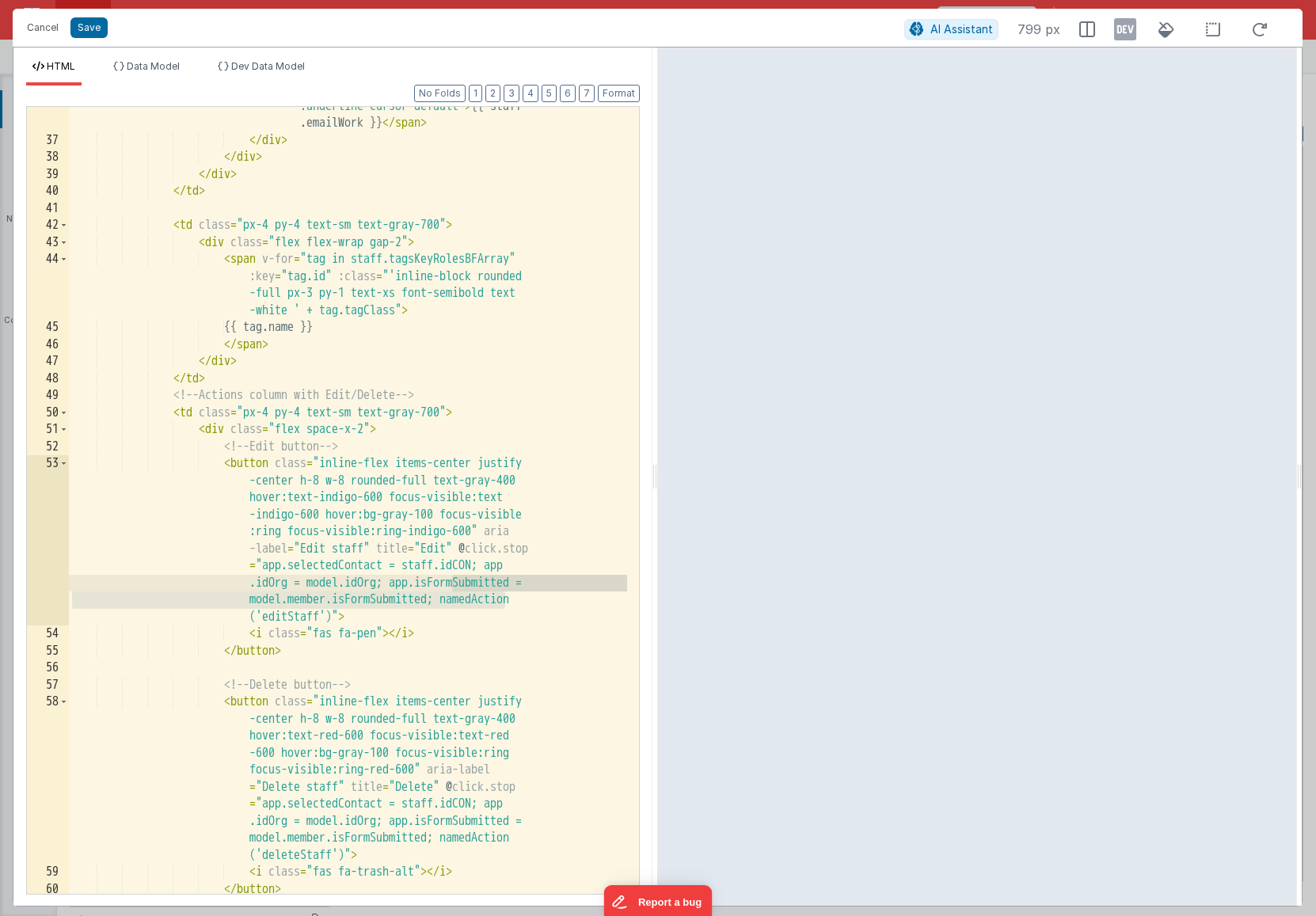 scroll, scrollTop: 0, scrollLeft: 0, axis: both 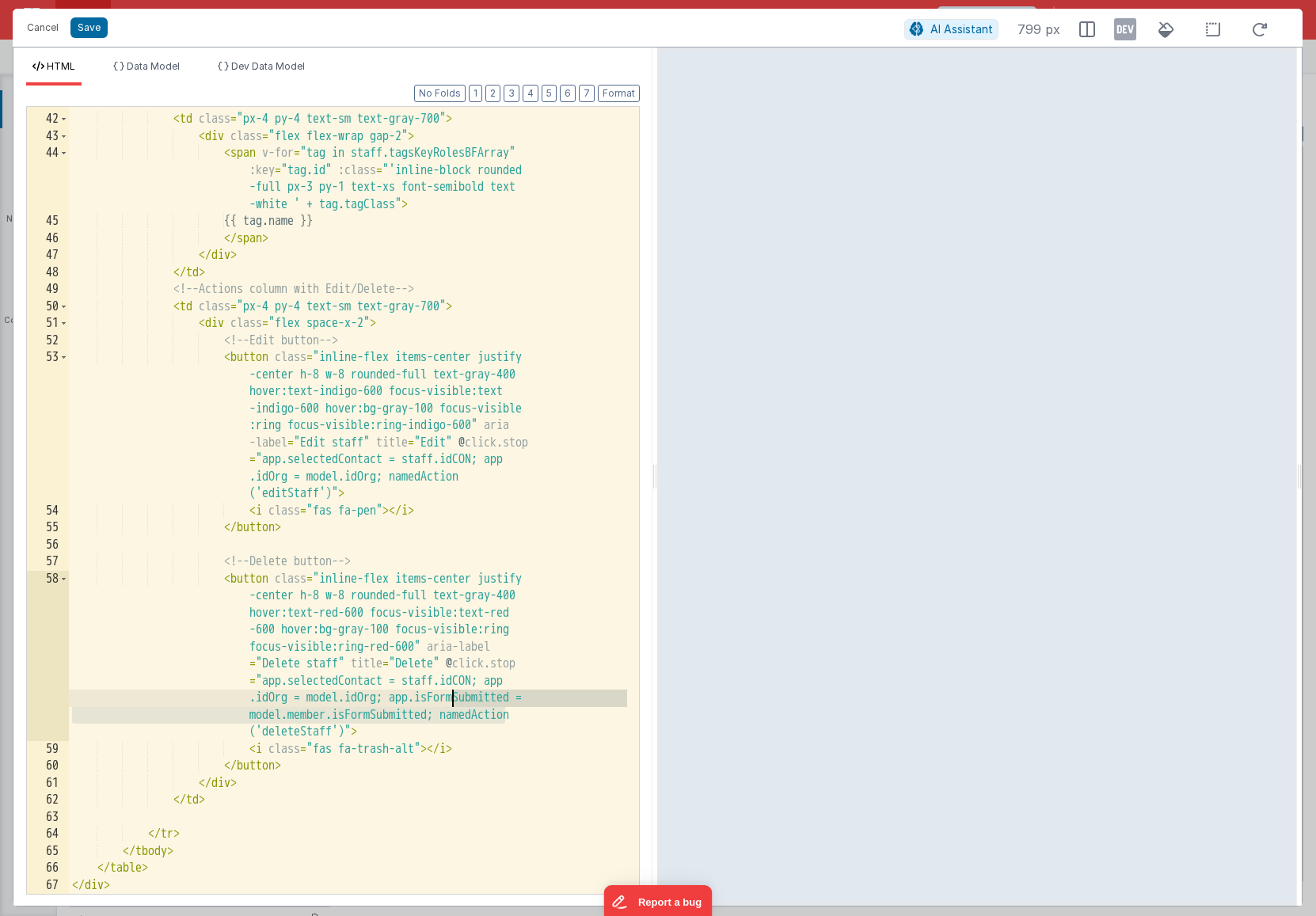 drag, startPoint x: 506, startPoint y: 717, endPoint x: 449, endPoint y: 701, distance: 59 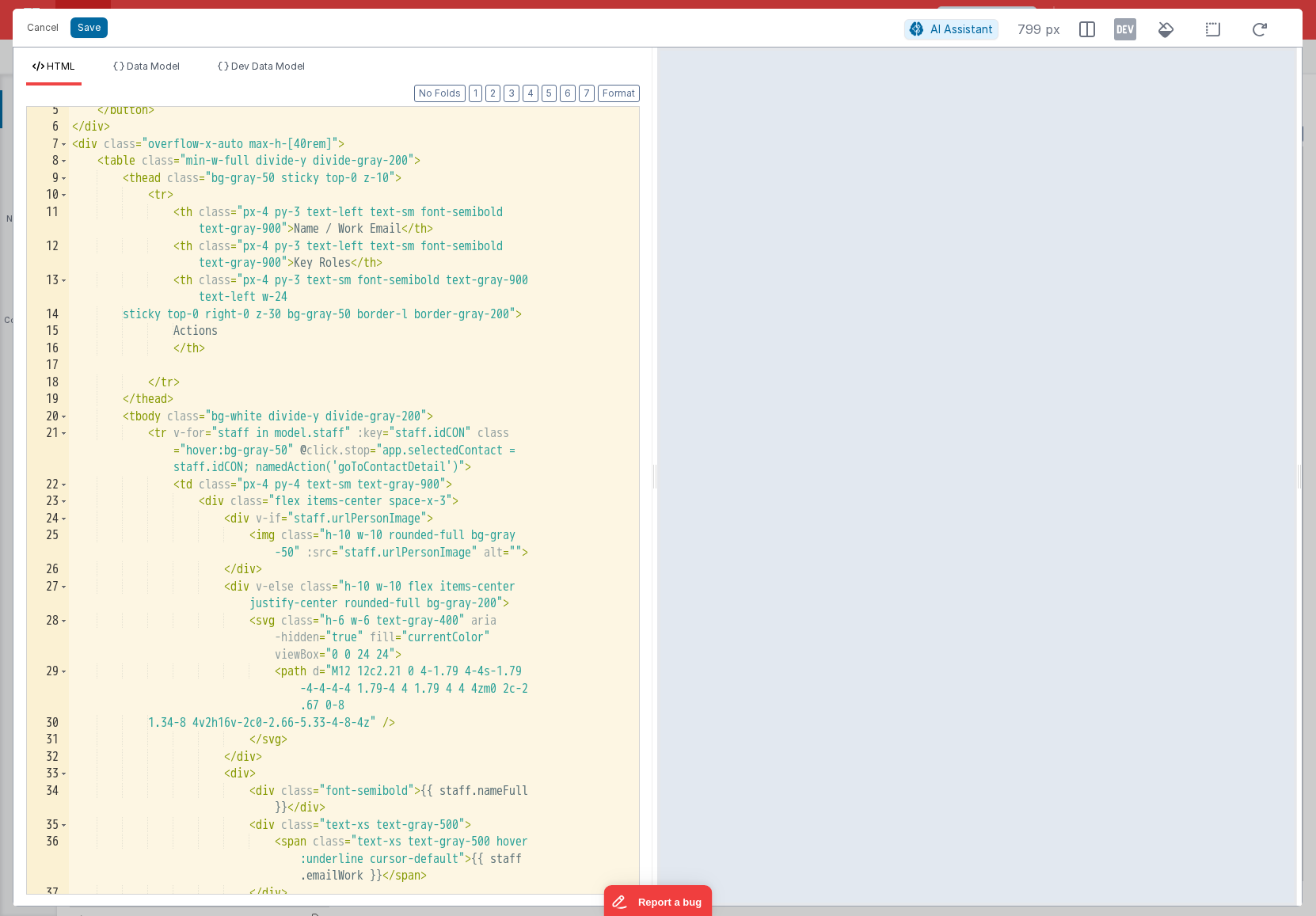 scroll, scrollTop: 0, scrollLeft: 0, axis: both 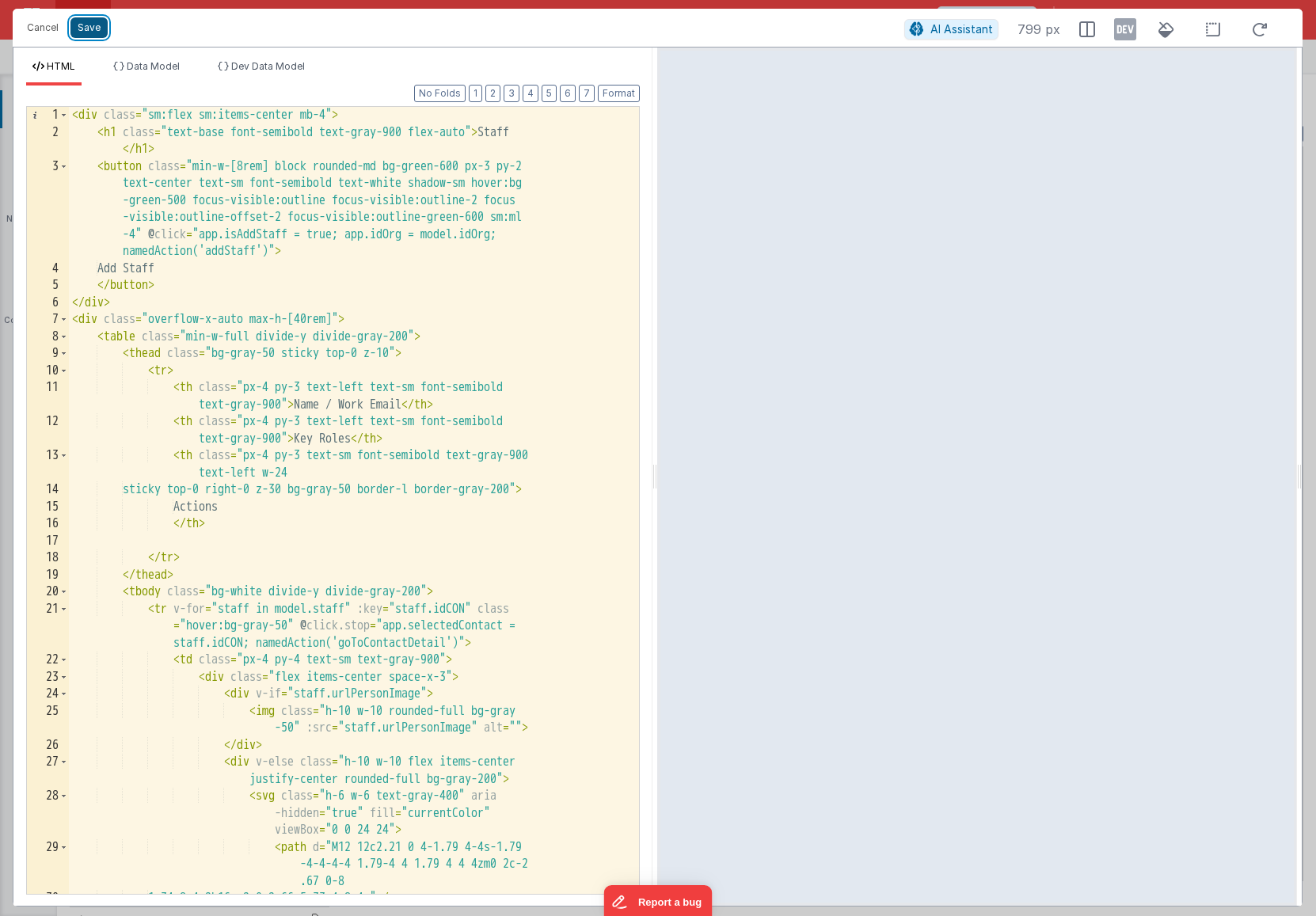 click on "Save" at bounding box center [89, 28] 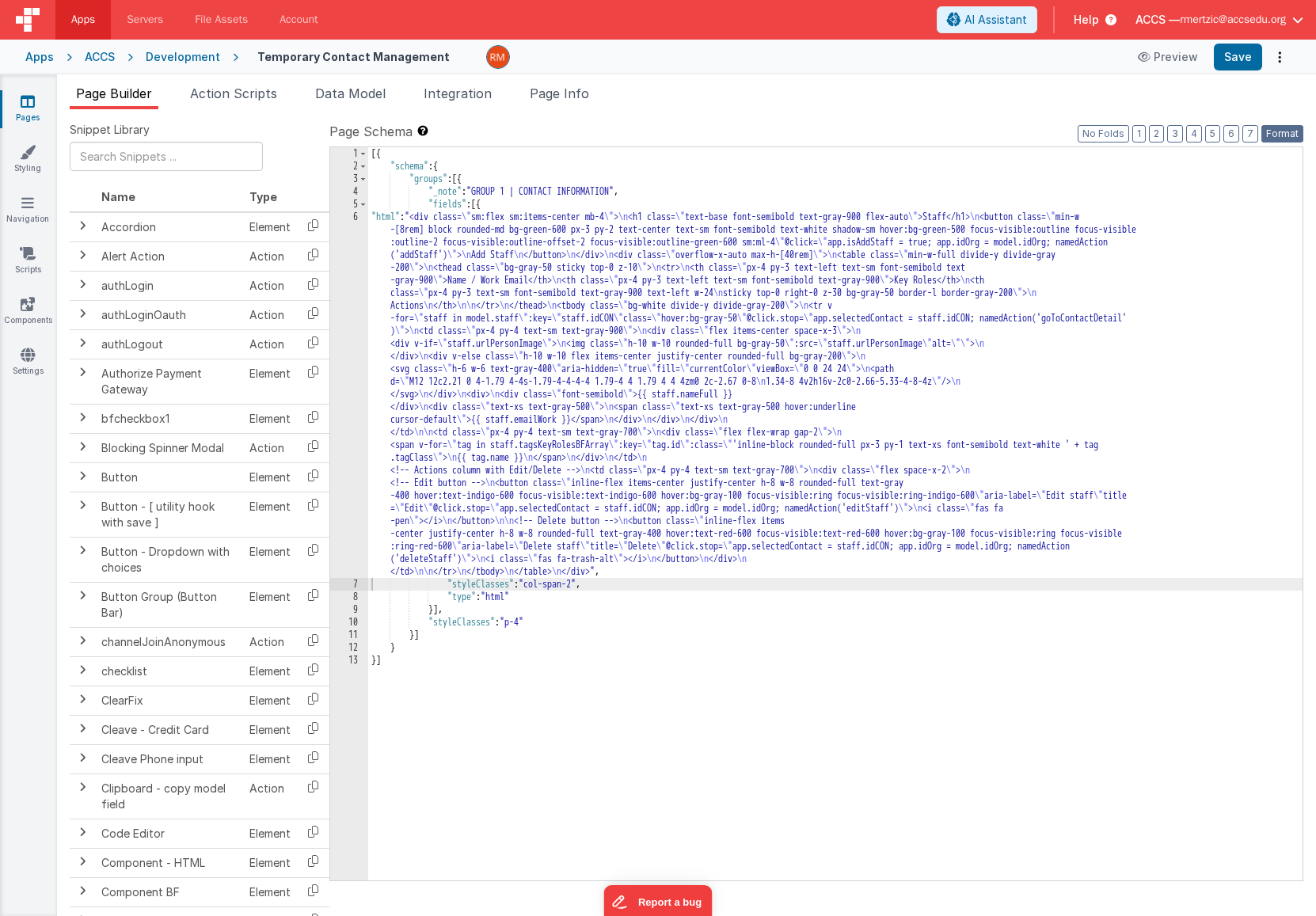 click on "Format" at bounding box center (1282, 134) 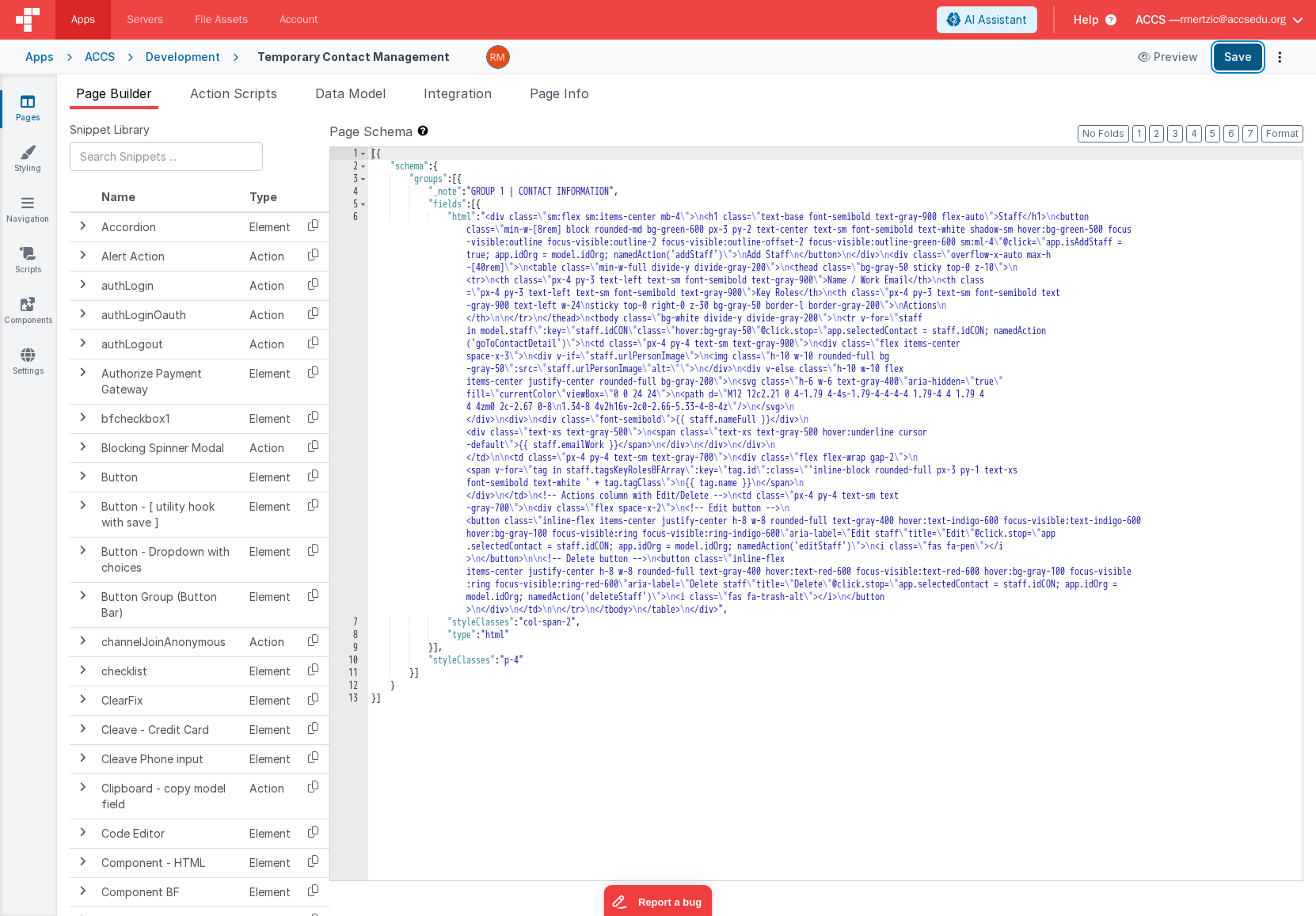 click on "Save" at bounding box center (1238, 57) 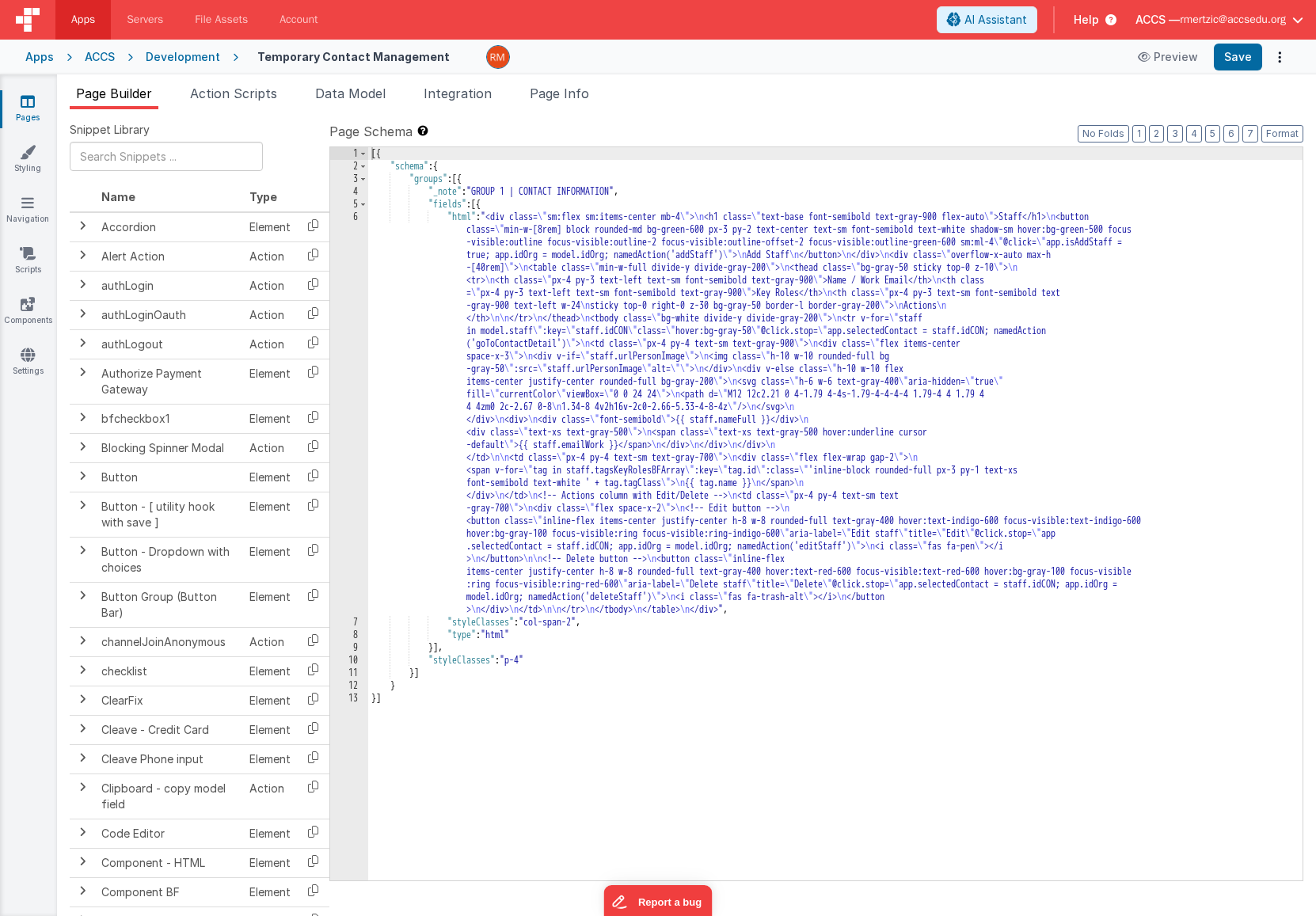 click on "Pages" at bounding box center [28, 109] 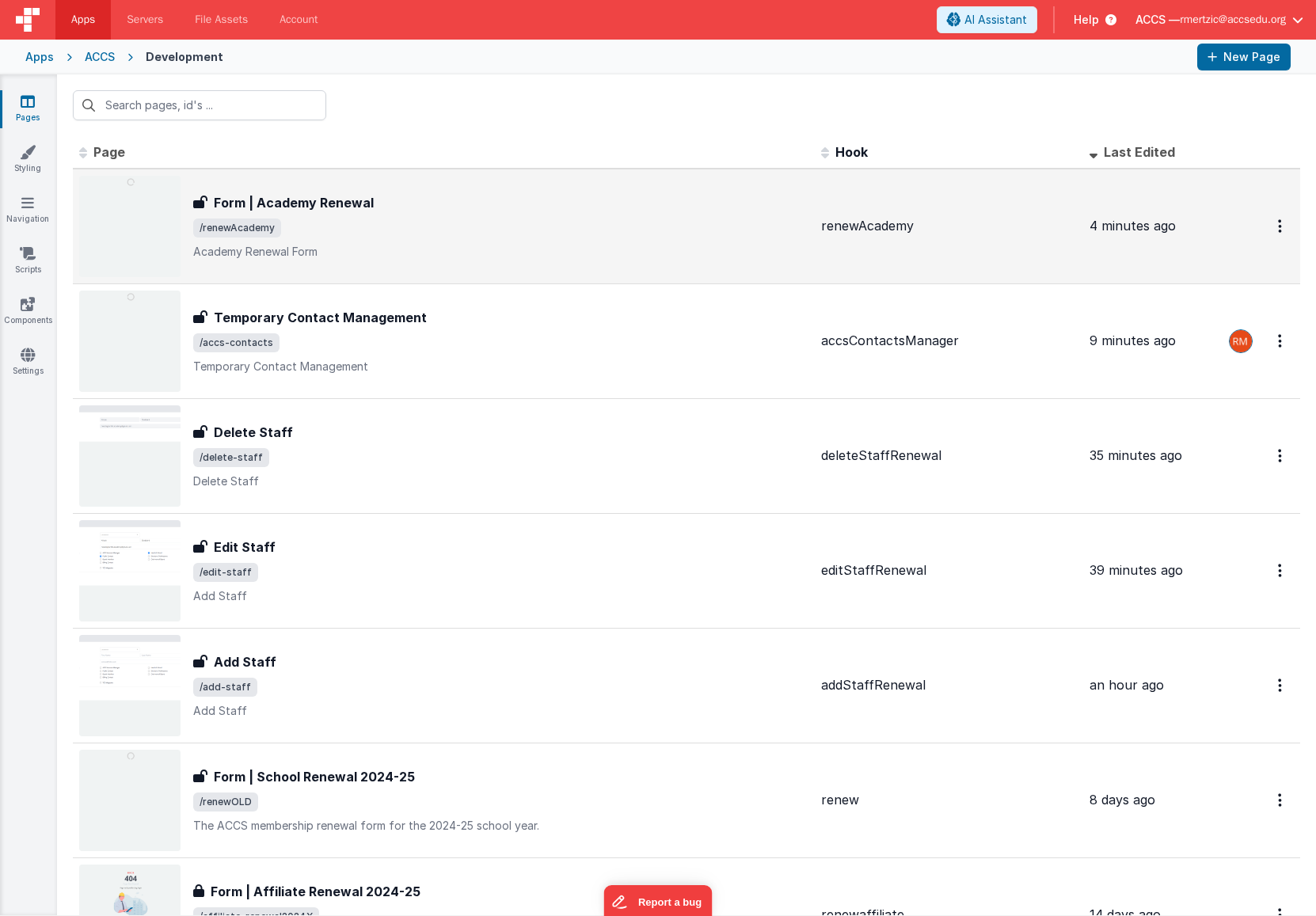click on "/renewAcademy" at bounding box center (500, 228) 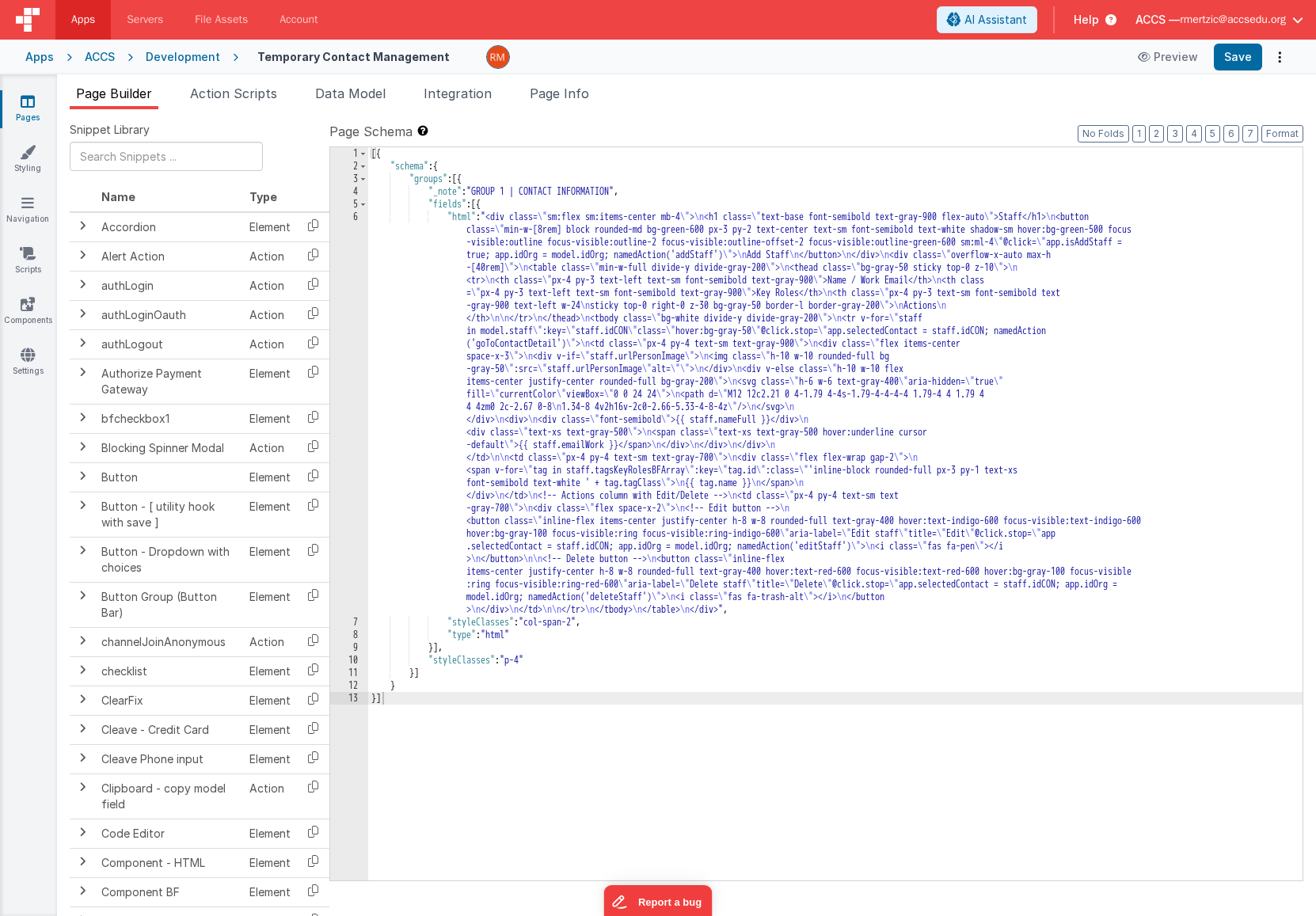 click on "Pages" at bounding box center (28, 109) 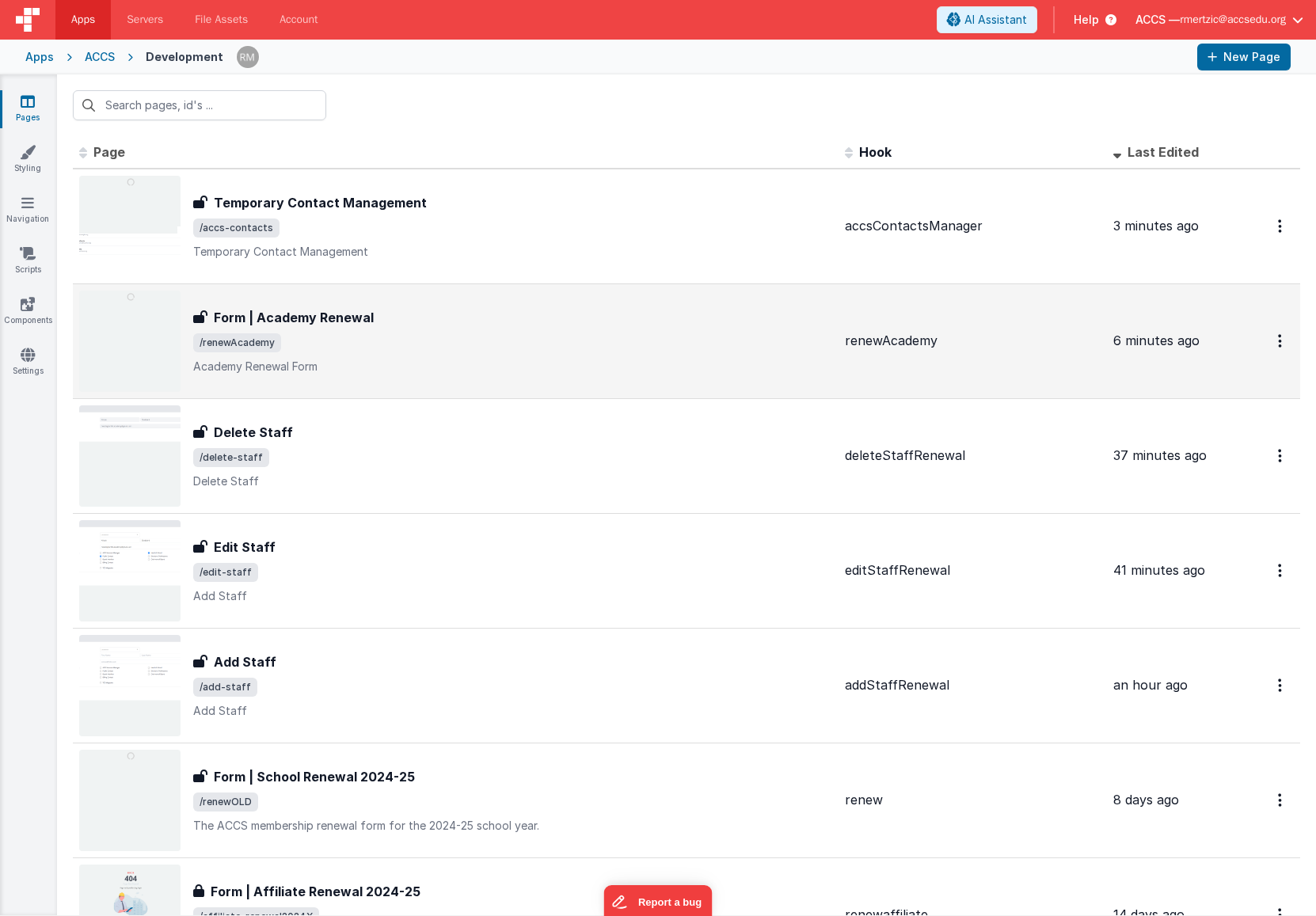 click on "Form | Academy Renewal" at bounding box center (294, 317) 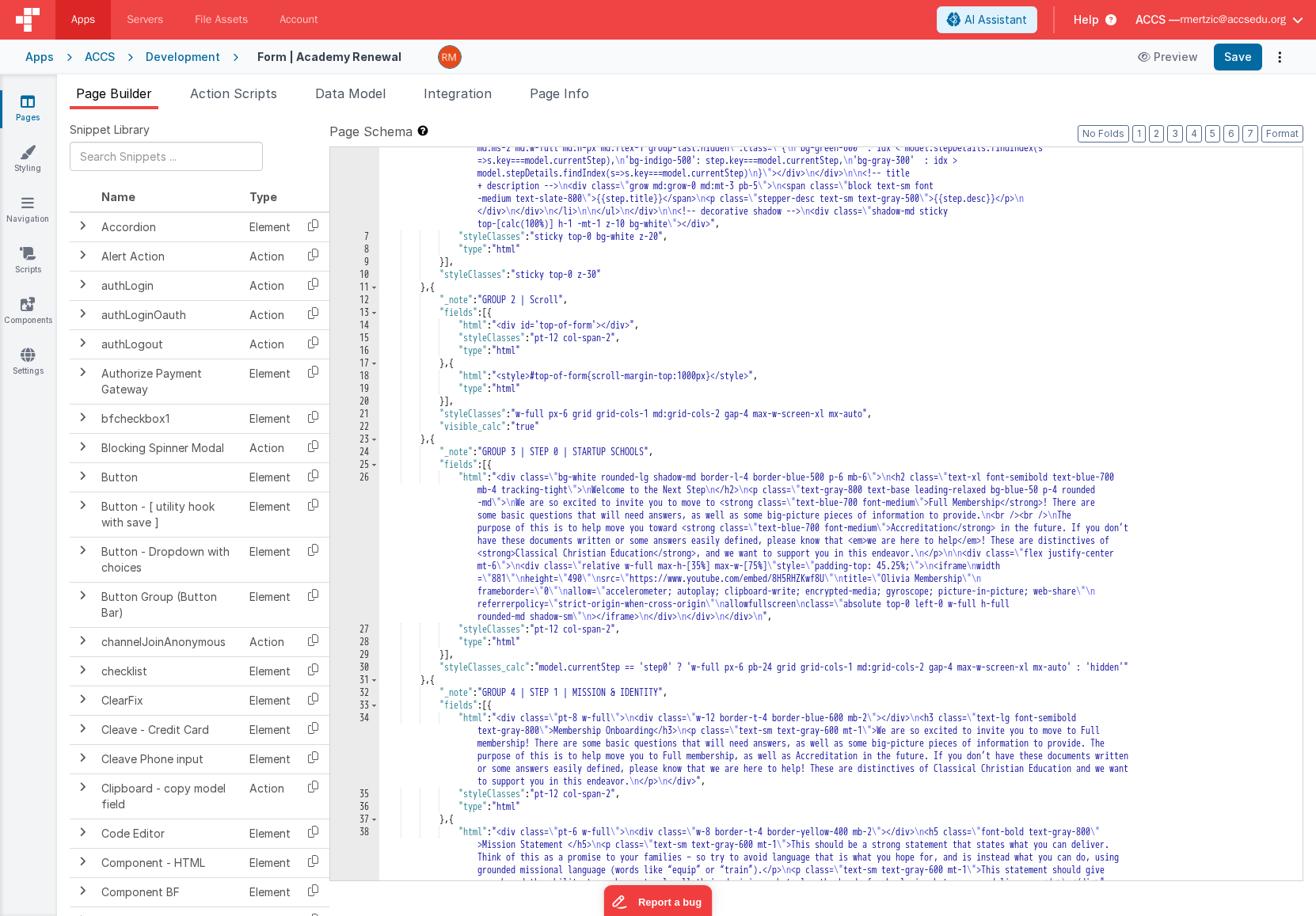 scroll, scrollTop: 0, scrollLeft: 0, axis: both 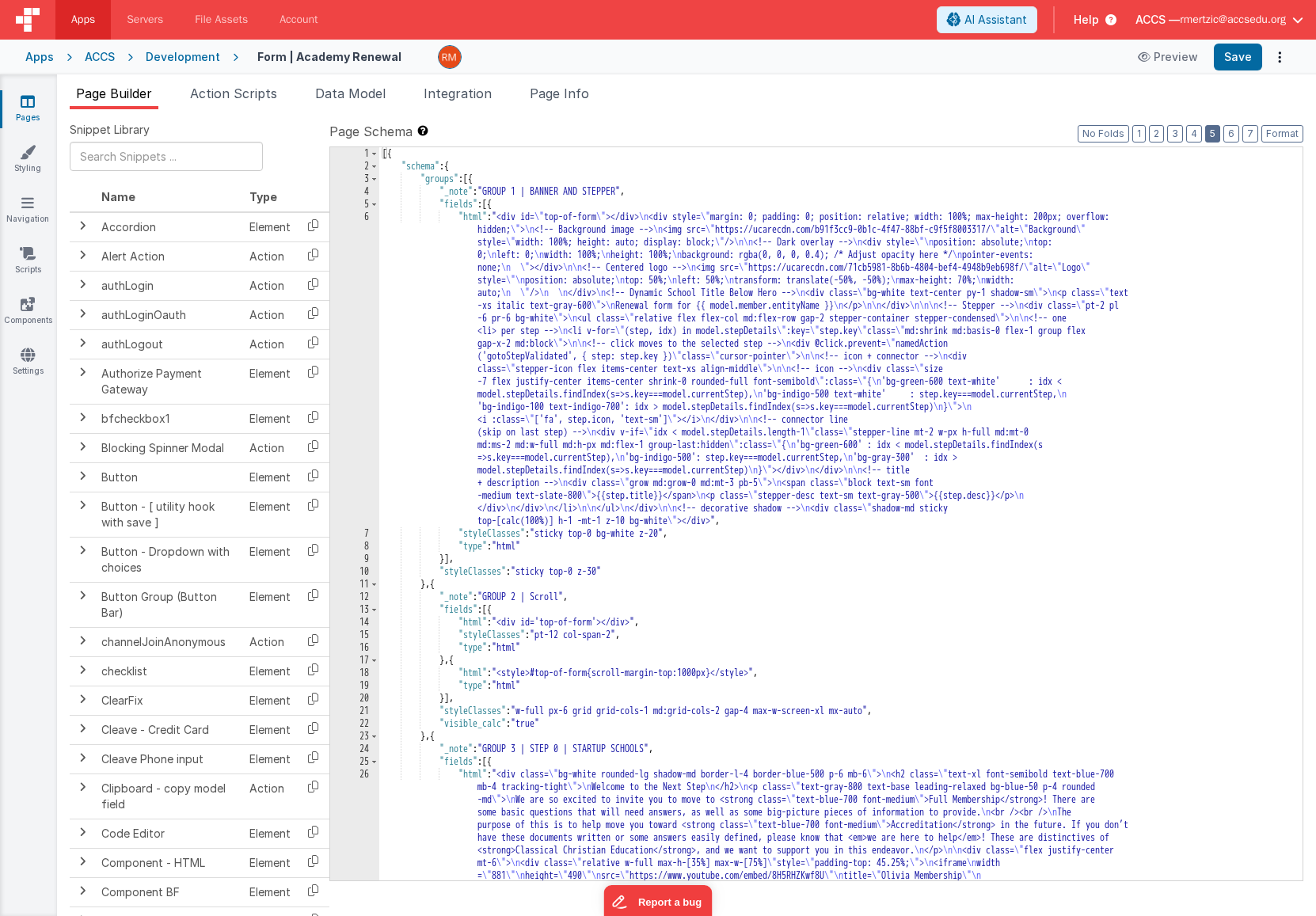 click on "5" at bounding box center [1212, 134] 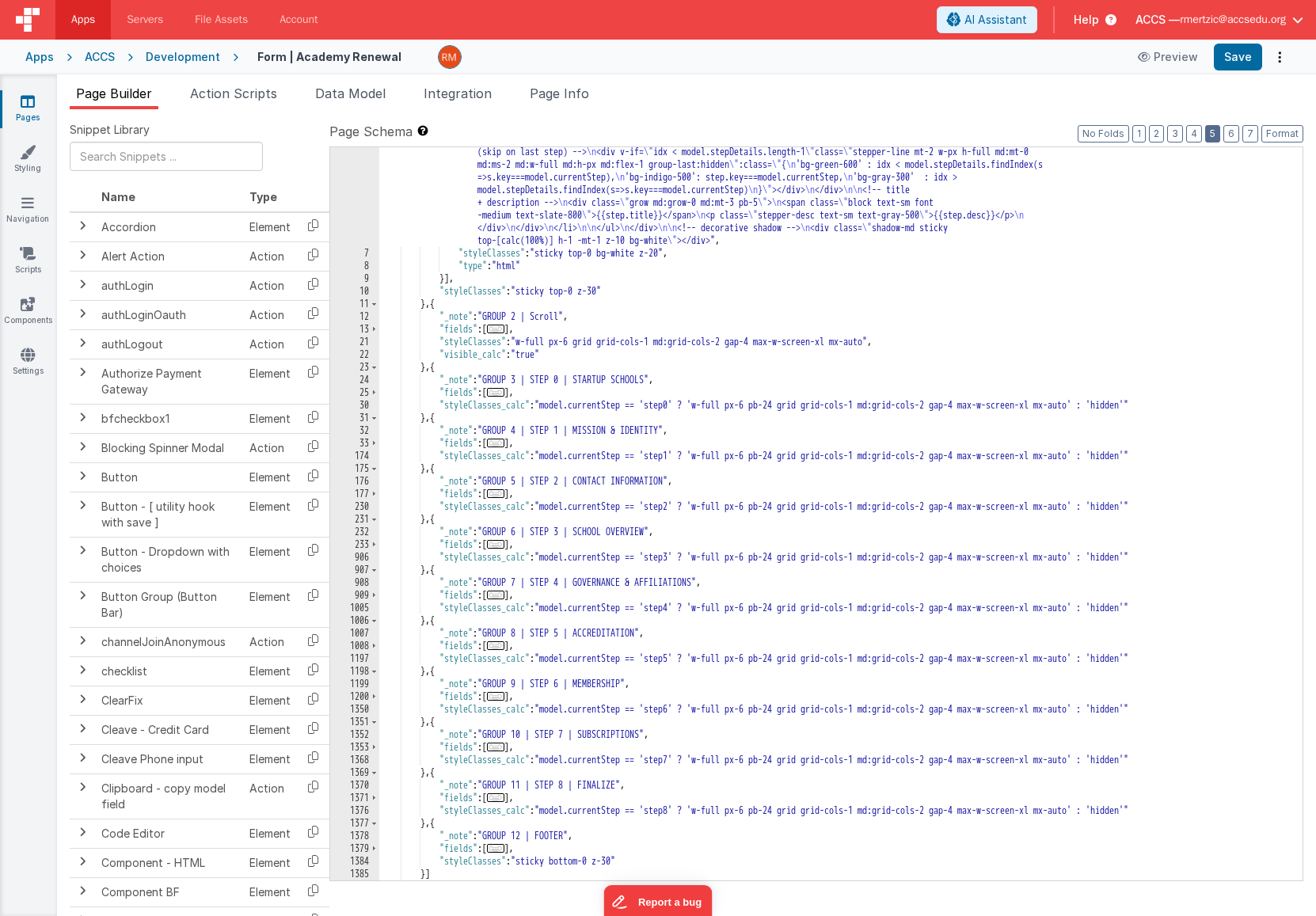 scroll, scrollTop: 280, scrollLeft: 0, axis: vertical 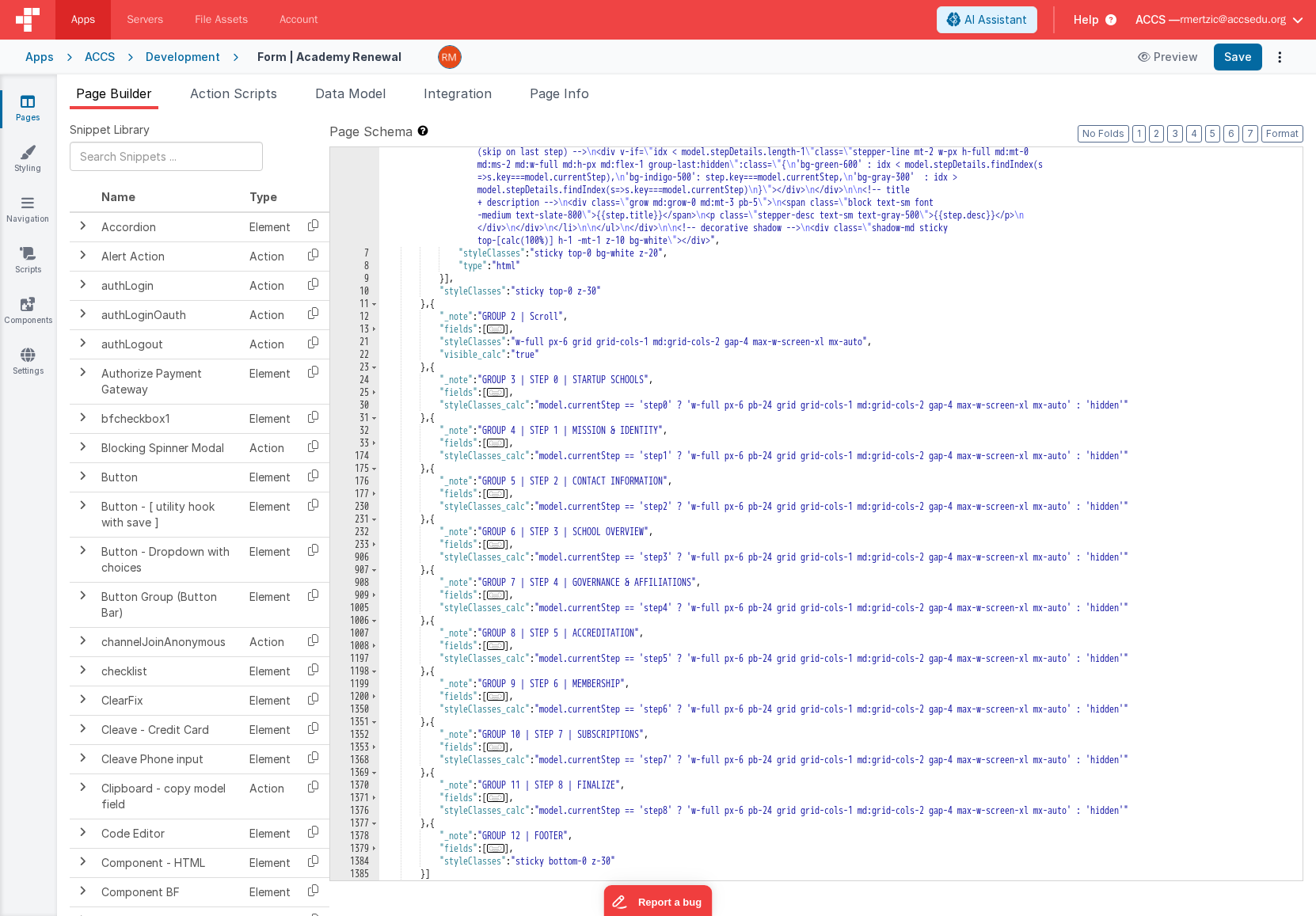 click on "..." at bounding box center (496, 493) 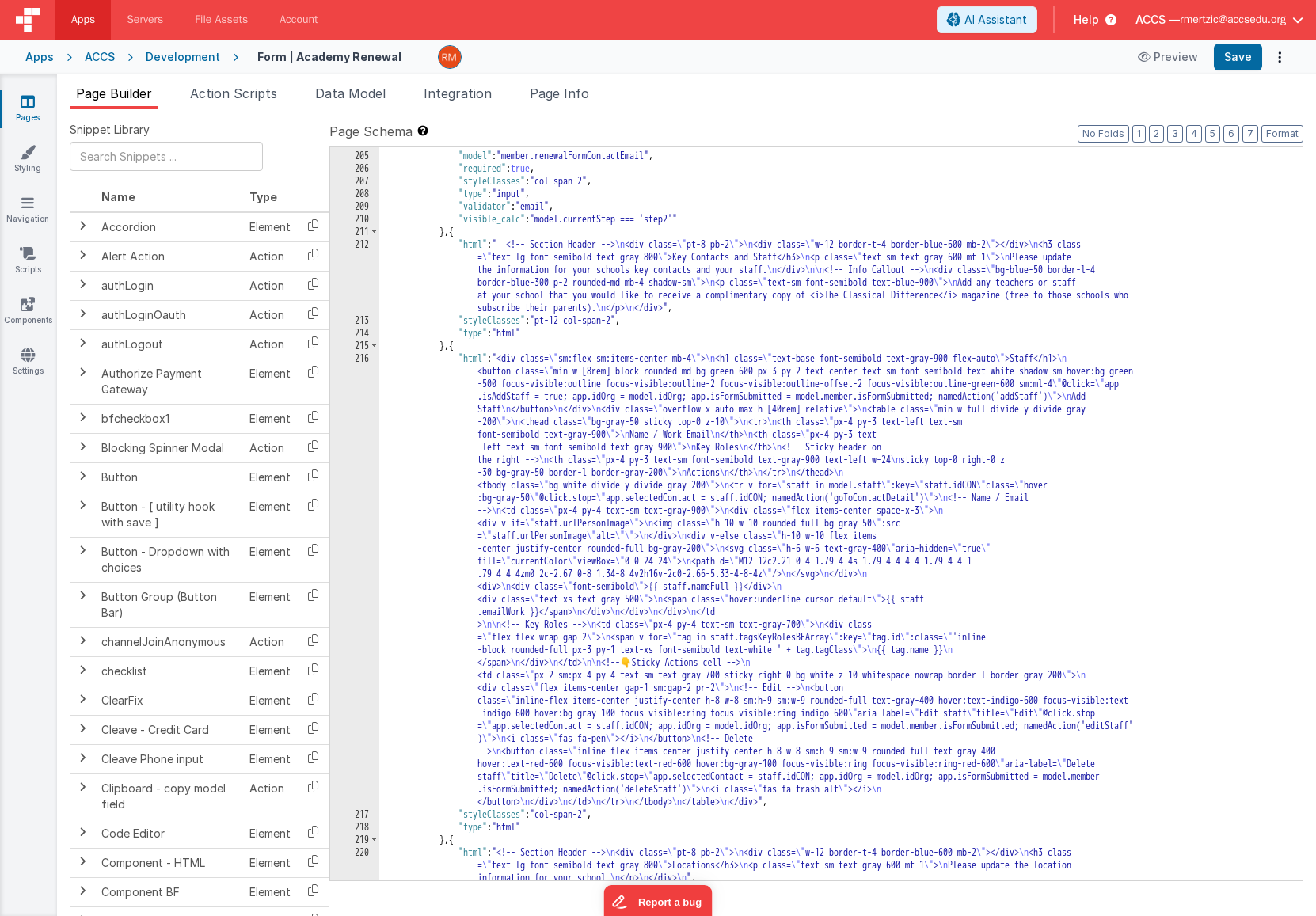 scroll, scrollTop: 998, scrollLeft: 0, axis: vertical 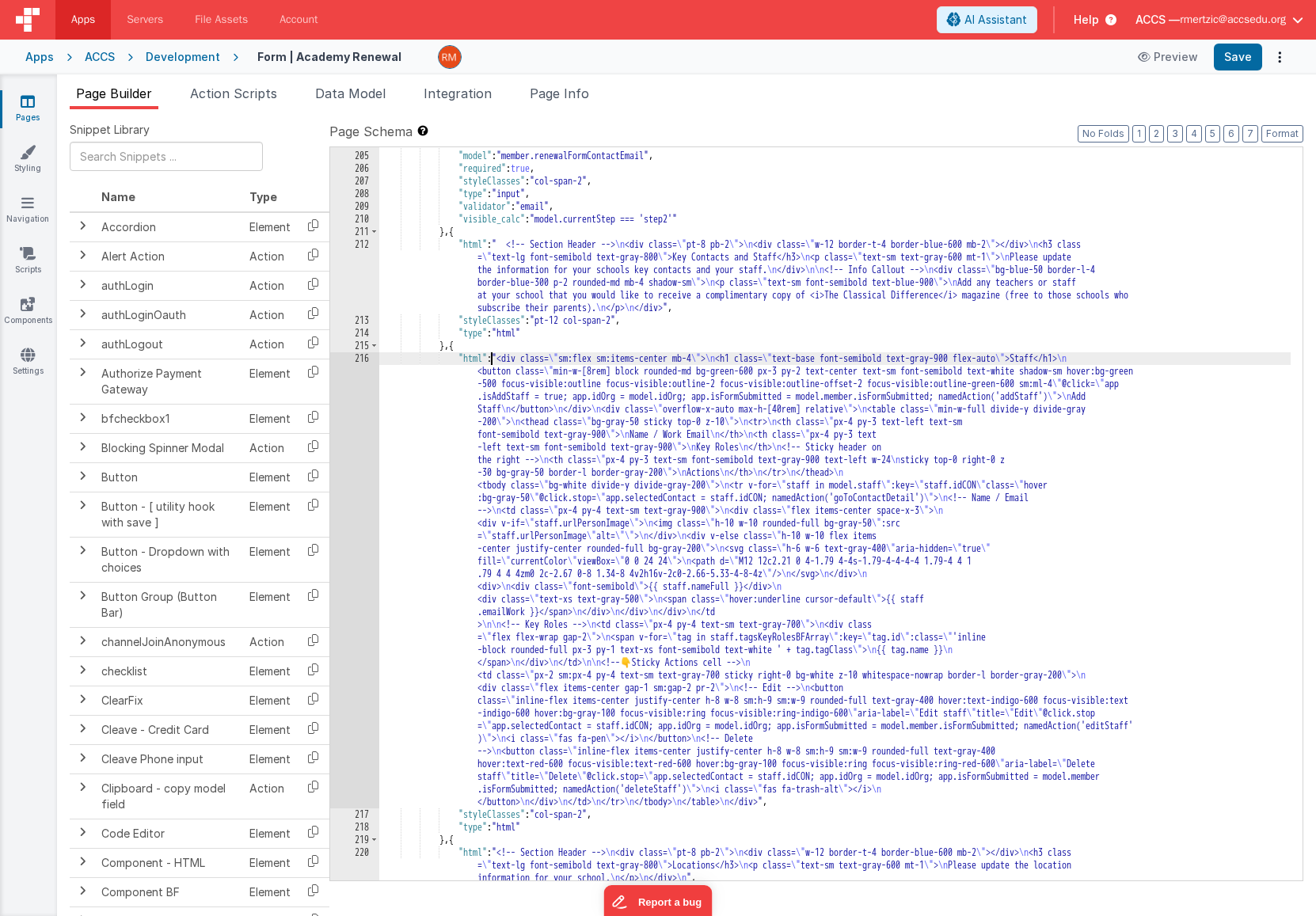 click on ""label" :  "Email" ,                     "model" :  "member.renewalFormContactEmail" ,                     "required" :  true ,                     "styleClasses" :  "col-span-2" ,                     "type" :  "input" ,                     "validator" :  "email" ,                     "visible_calc" :  "model.currentStep === 'step2'"                } ,  {                     "html" :  "  <!-- Section Header --> \n   <div class= \" pt-8 pb-2 \" > \n     <div class= \" w-12 border-t-4 border-blue-600 mb-2 \" ></div> \n     <h3 class                      = \" text-lg font-semibold text-gray-800 \" >Key Contacts and Staff</h3> \n     <p class= \" text-sm text-gray-600 mt-1 \" > \n       Please update                       the information for your schools key contacts and your staff. \n   </div> \n\n   <!-- Info Callout --> \n   <div class= \" bg-blue-50 border-l-4                       border-blue-300 p-2 rounded-md mb-4 shadow-sm \"" at bounding box center (835, 529) 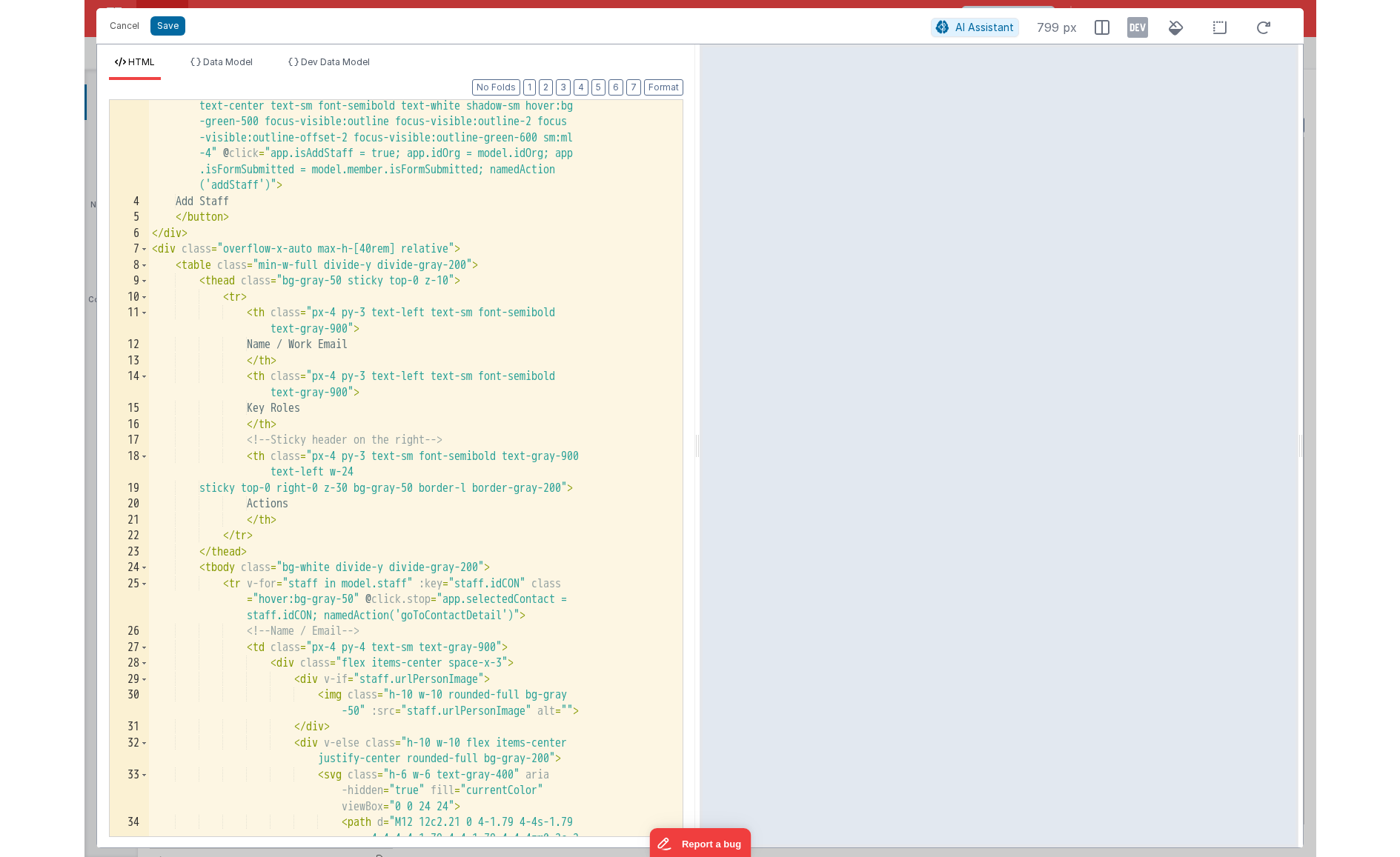 scroll, scrollTop: 12, scrollLeft: 0, axis: vertical 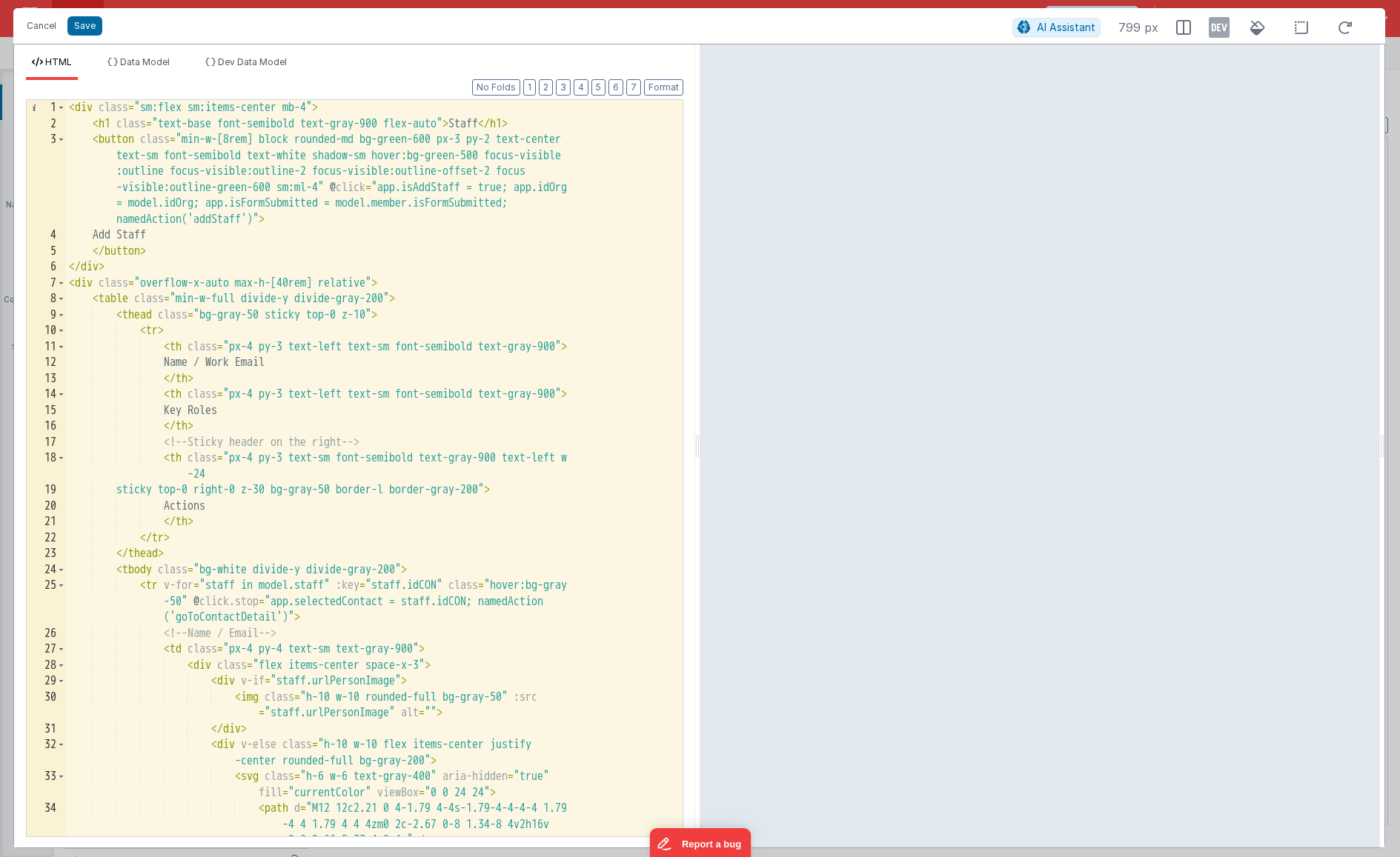 click on "< div   class = "sm:flex sm:items-center mb-4" >      < h1   class = "text-base font-semibold text-gray-900 flex-auto" > Staff </ h1 >      < button   class = "min-w-[8rem] block rounded-md bg-green-600 px-3 py-2 text-center           text-sm font-semibold text-white shadow-sm hover:bg-green-500 focus-visible          :outline focus-visible:outline-2 focus-visible:outline-offset-2 focus          -visible:outline-green-600 sm:ml-4"   @ click = "app.isAddStaff = true; app.idOrg           = model.idOrg; app.isFormSubmitted = model.member.isFormSubmitted;           namedAction('addStaff')" >          Add Staff      </ button > </ div > < div   class = "overflow-x-auto max-h-[40rem] relative" >      < table   class = "min-w-full divide-y divide-gray-200" >           < thead   class = "bg-gray-50 sticky top-0 z-10" >                < tr >                     < th   class = "px-4 py-3 text-left text-sm font-semibold text-gray-900" >                         Name / Work Email </" at bounding box center [368, 484] 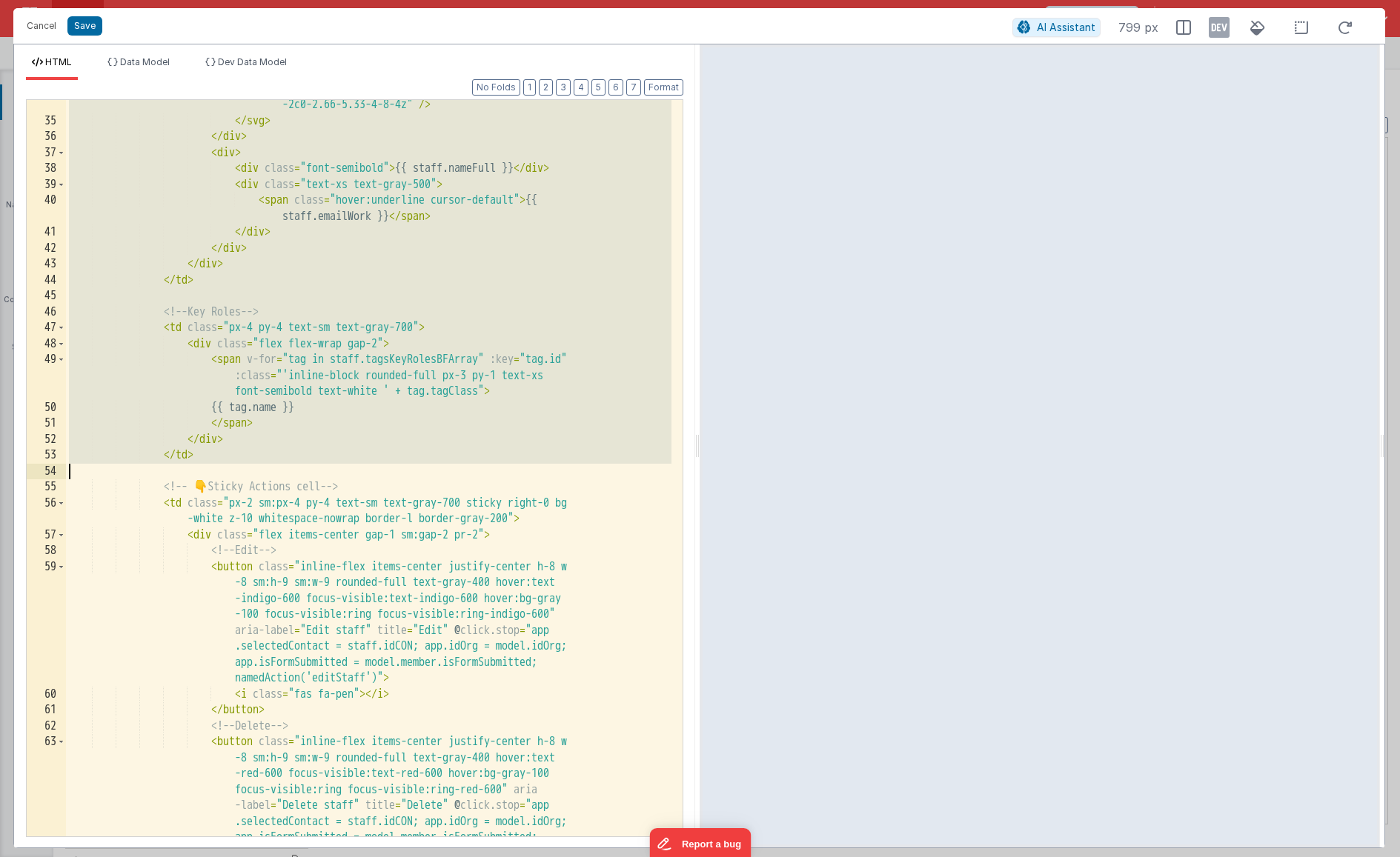 scroll, scrollTop: 888, scrollLeft: 0, axis: vertical 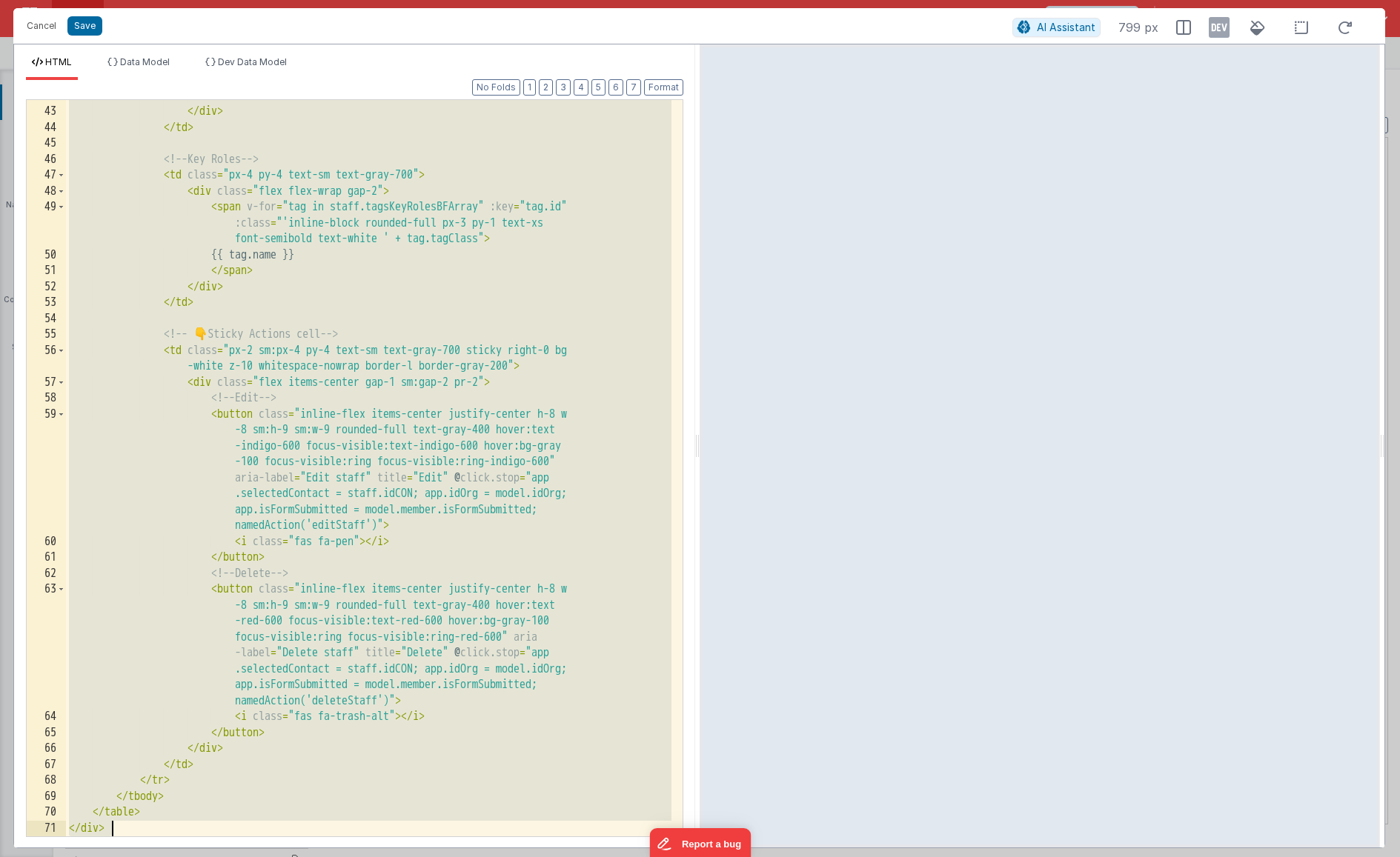 drag, startPoint x: 76, startPoint y: 290, endPoint x: 266, endPoint y: 828, distance: 570.565 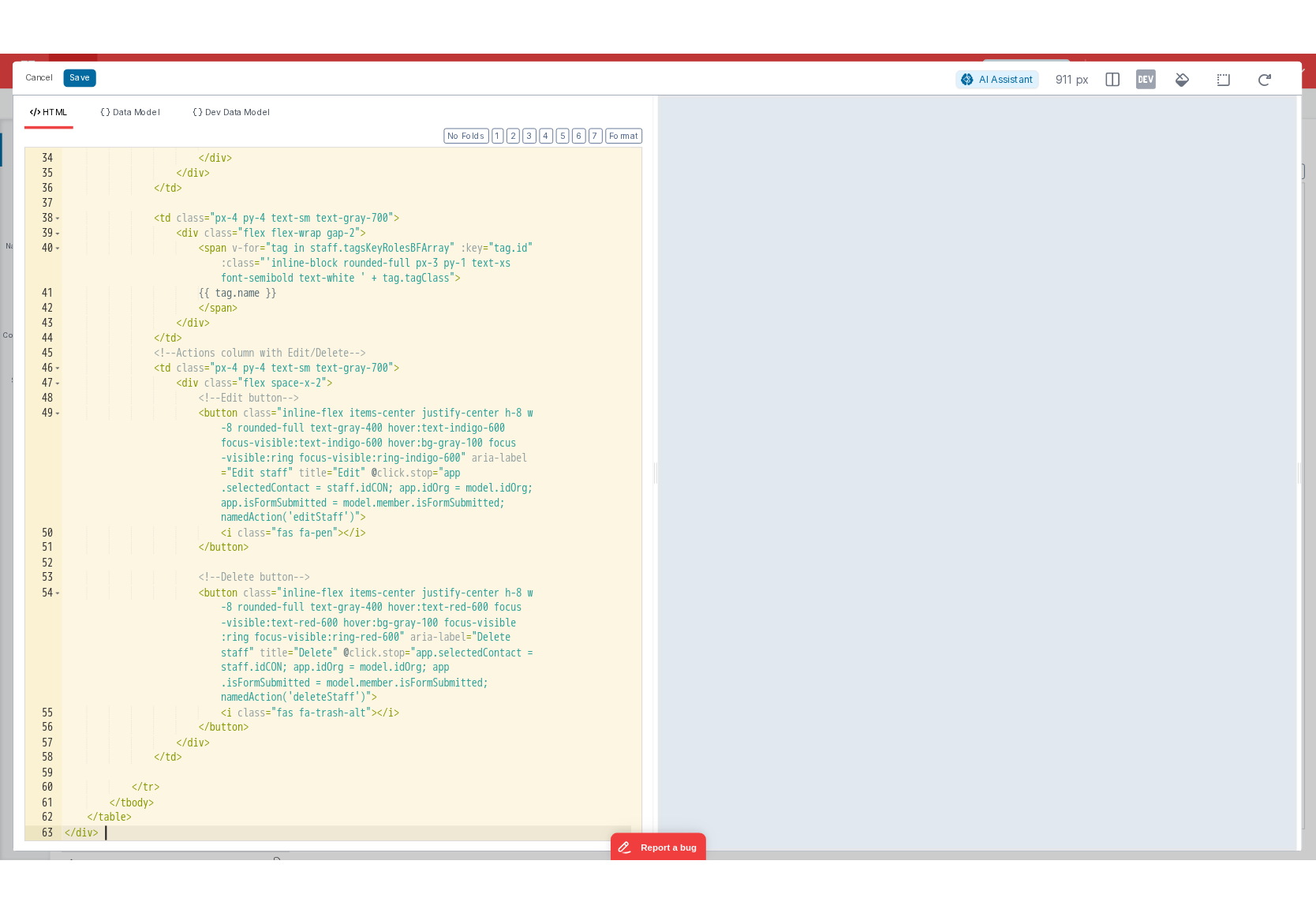 scroll, scrollTop: 810, scrollLeft: 0, axis: vertical 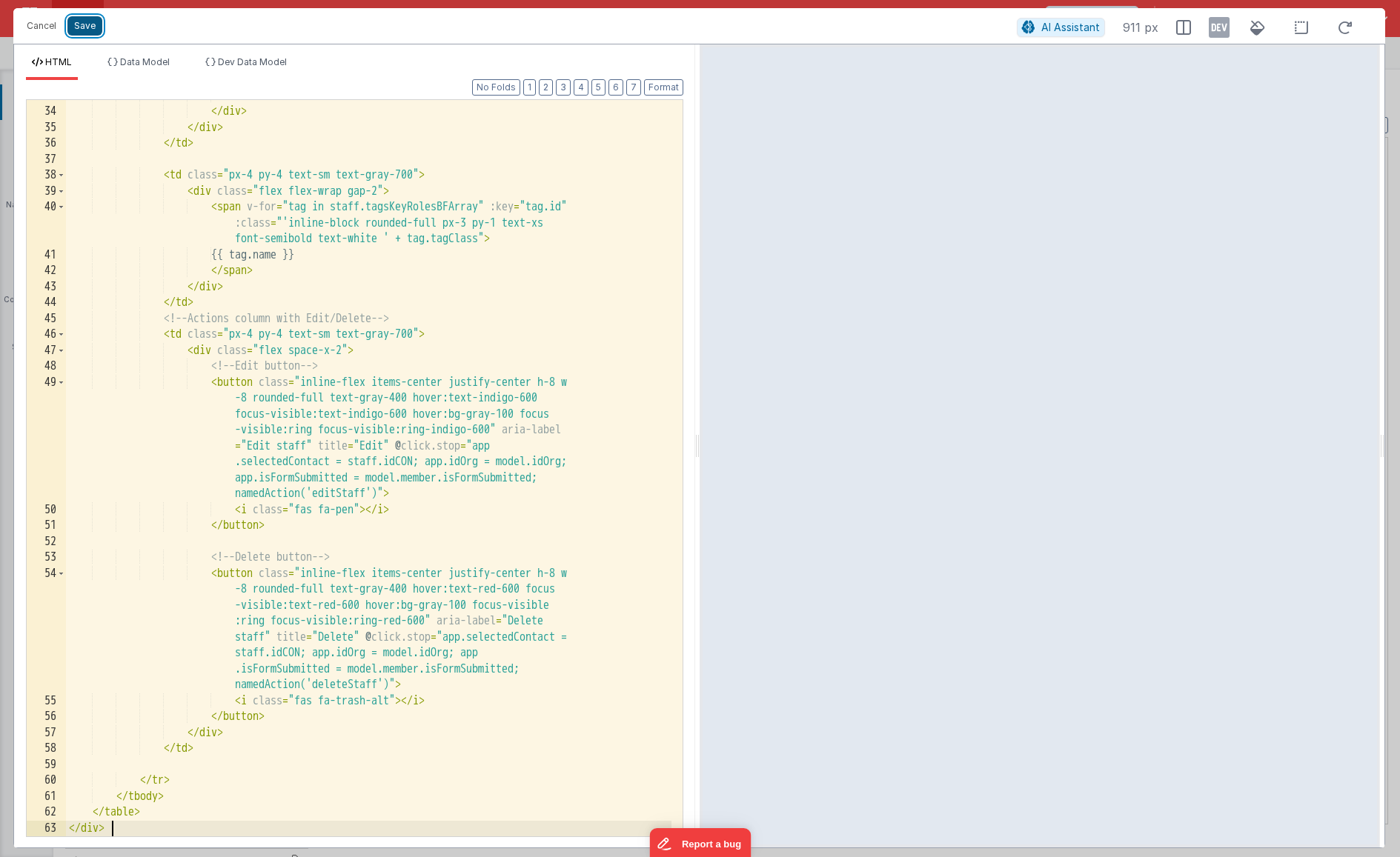 click on "Save" at bounding box center [84, 26] 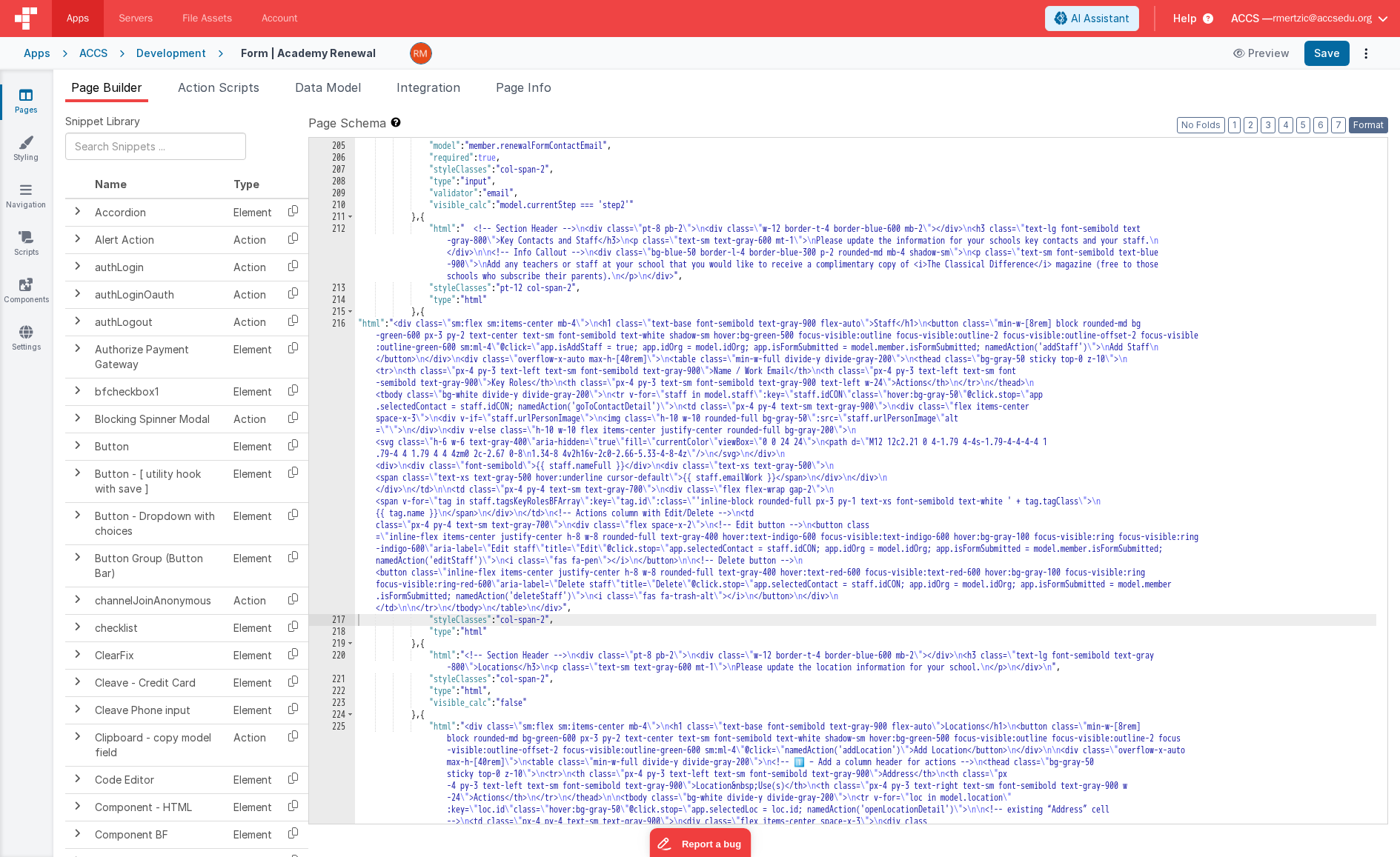 click on "Format" at bounding box center [1368, 125] 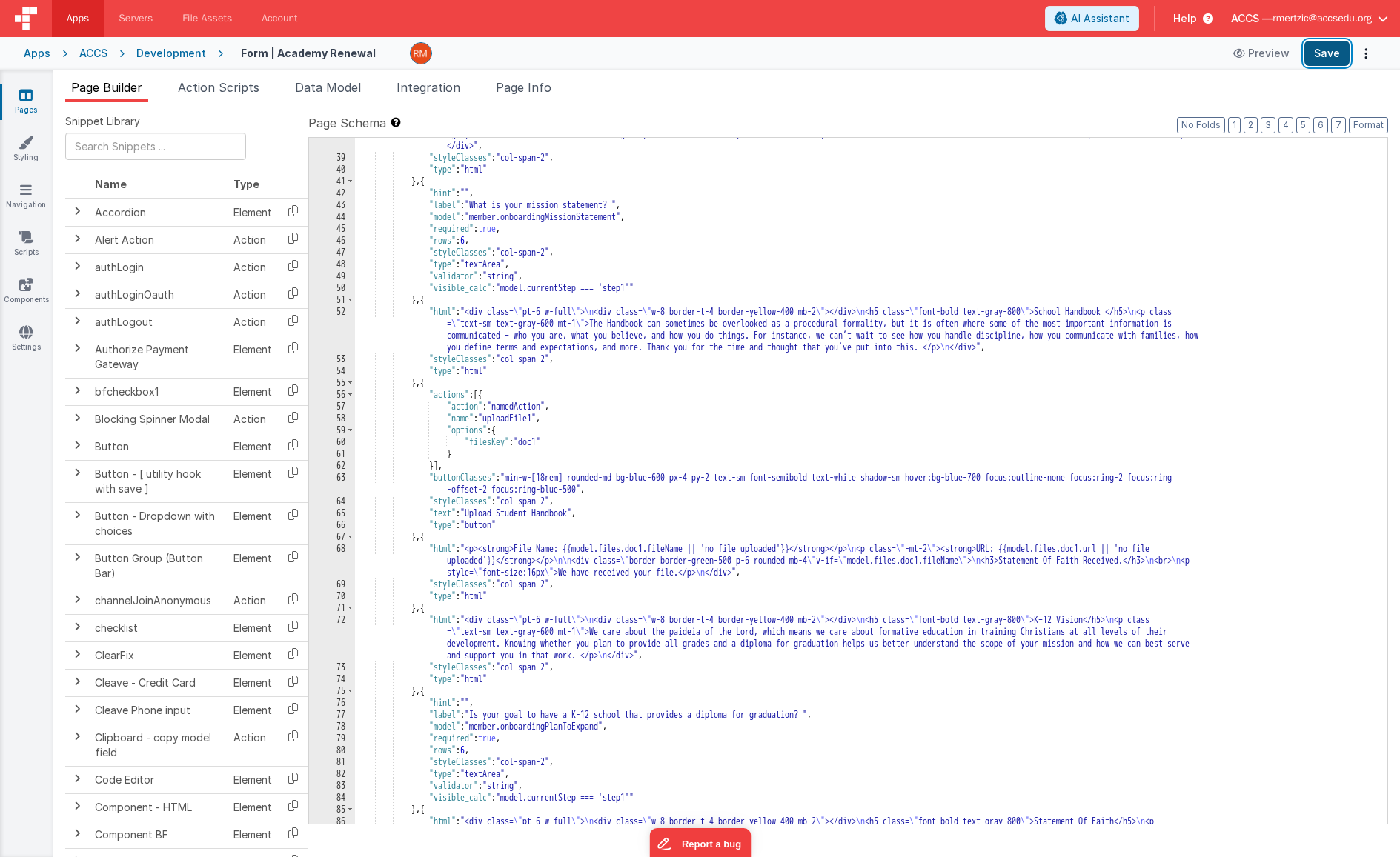 click on "Save" at bounding box center (1327, 53) 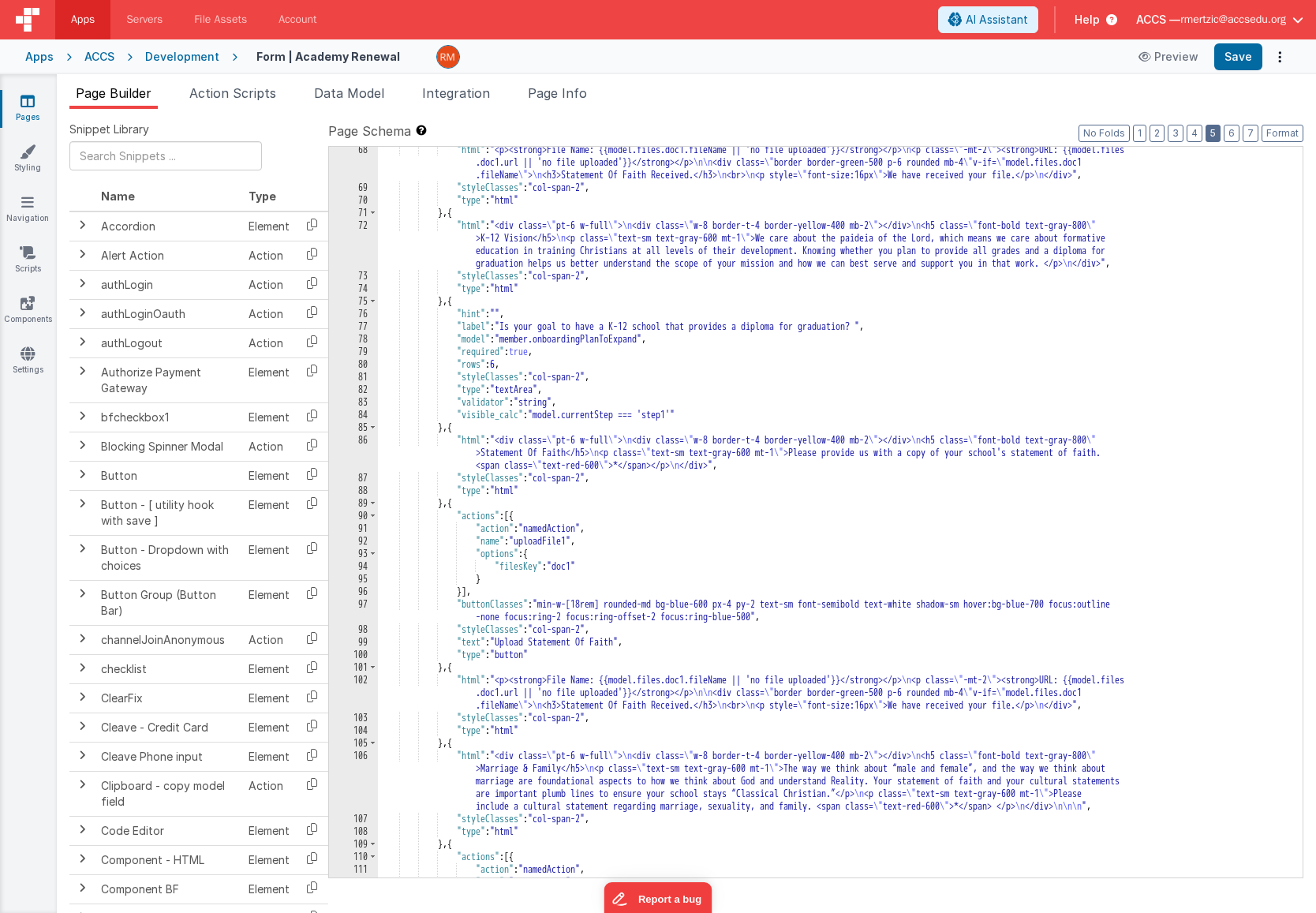 click on "5" at bounding box center (1213, 133) 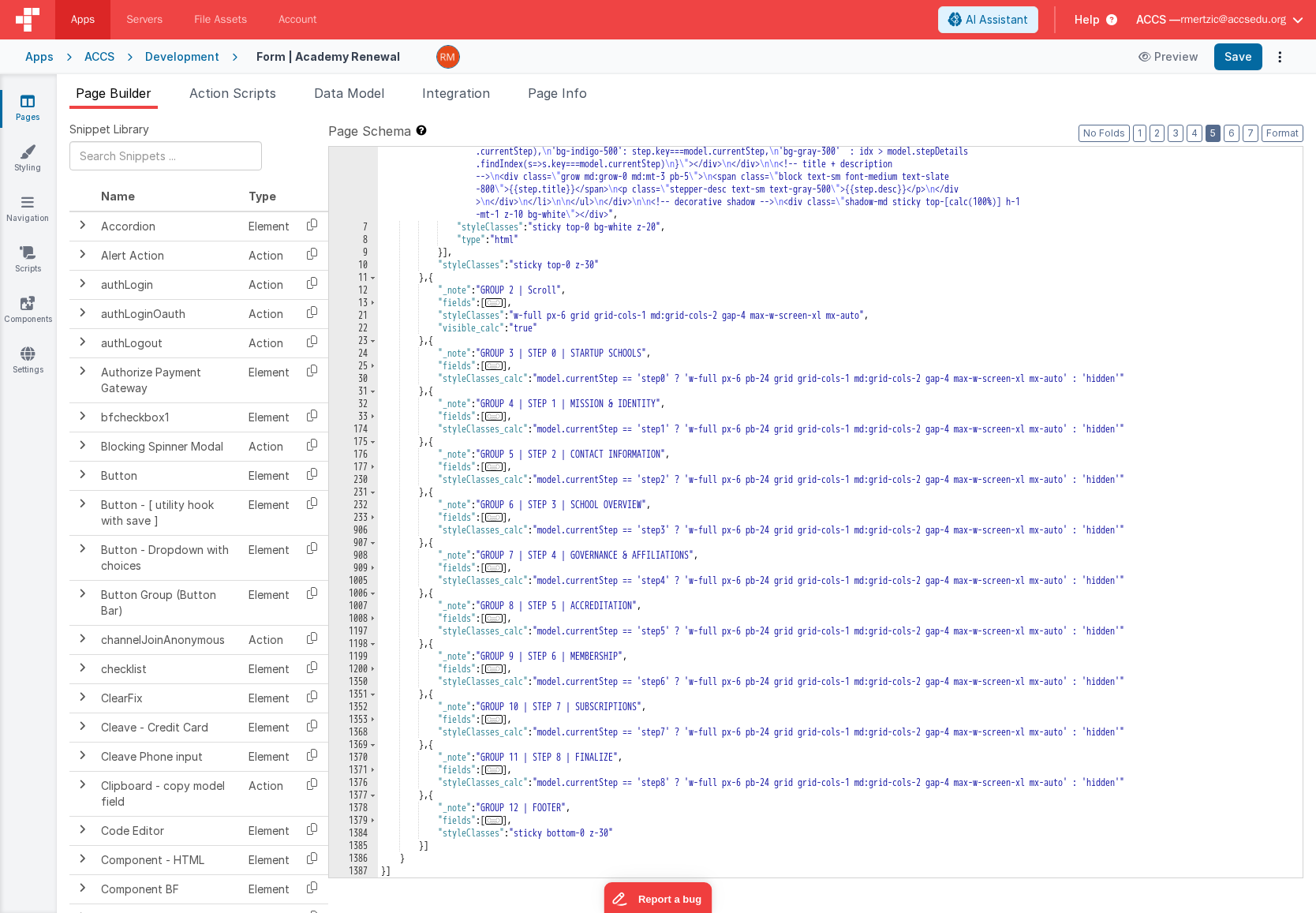 scroll, scrollTop: 305, scrollLeft: 0, axis: vertical 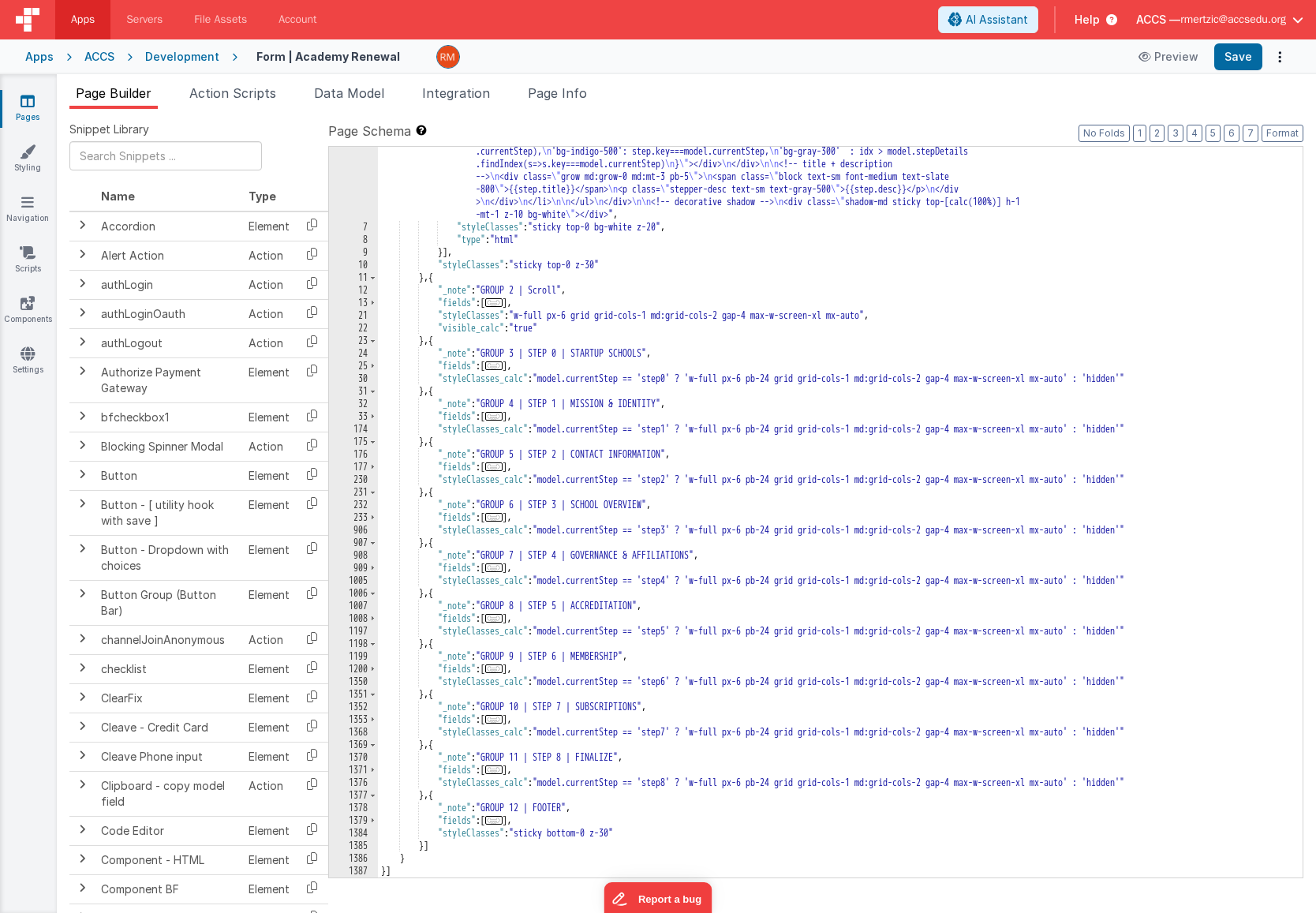 click on "..." at bounding box center [494, 466] 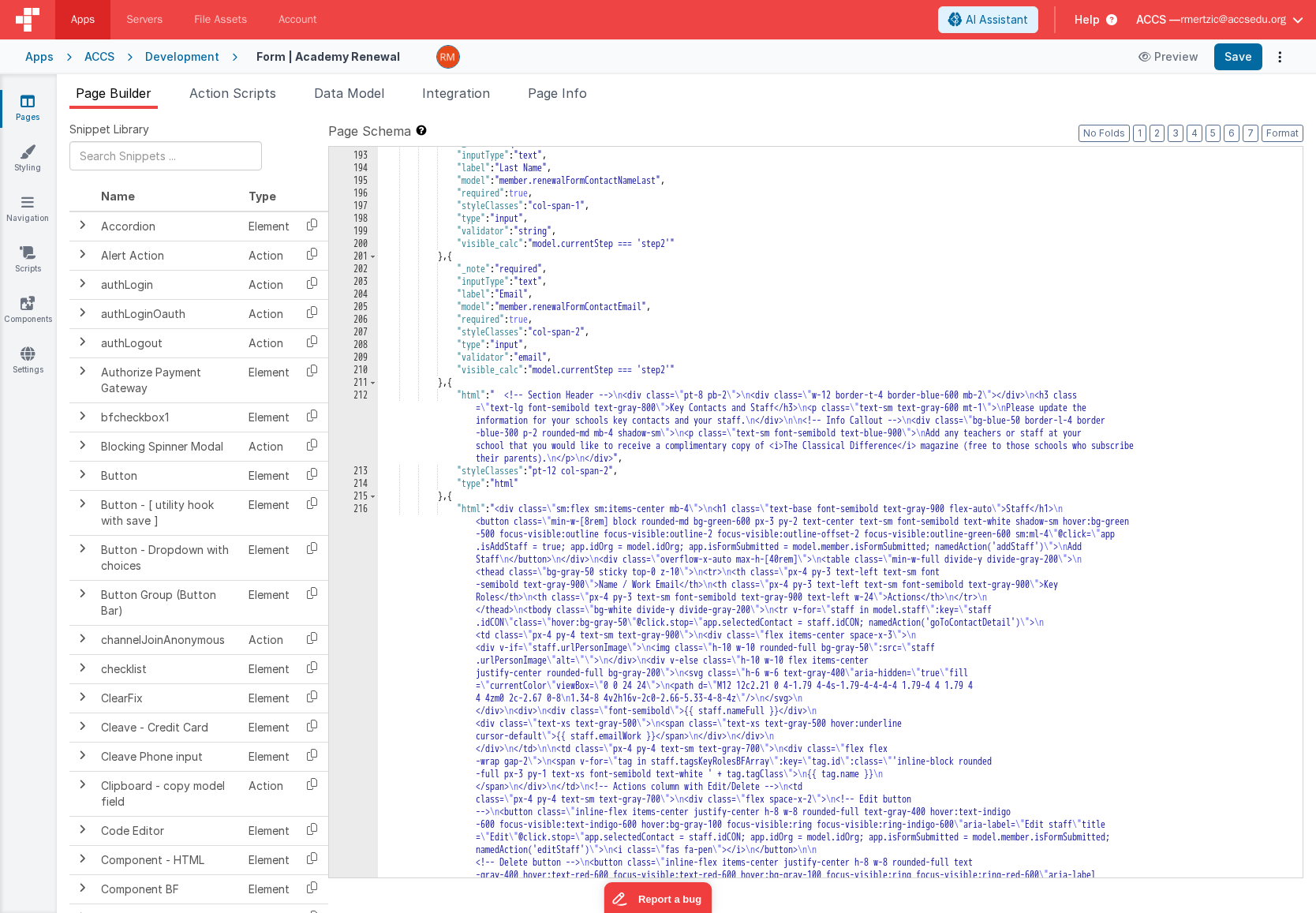 scroll, scrollTop: 844, scrollLeft: 0, axis: vertical 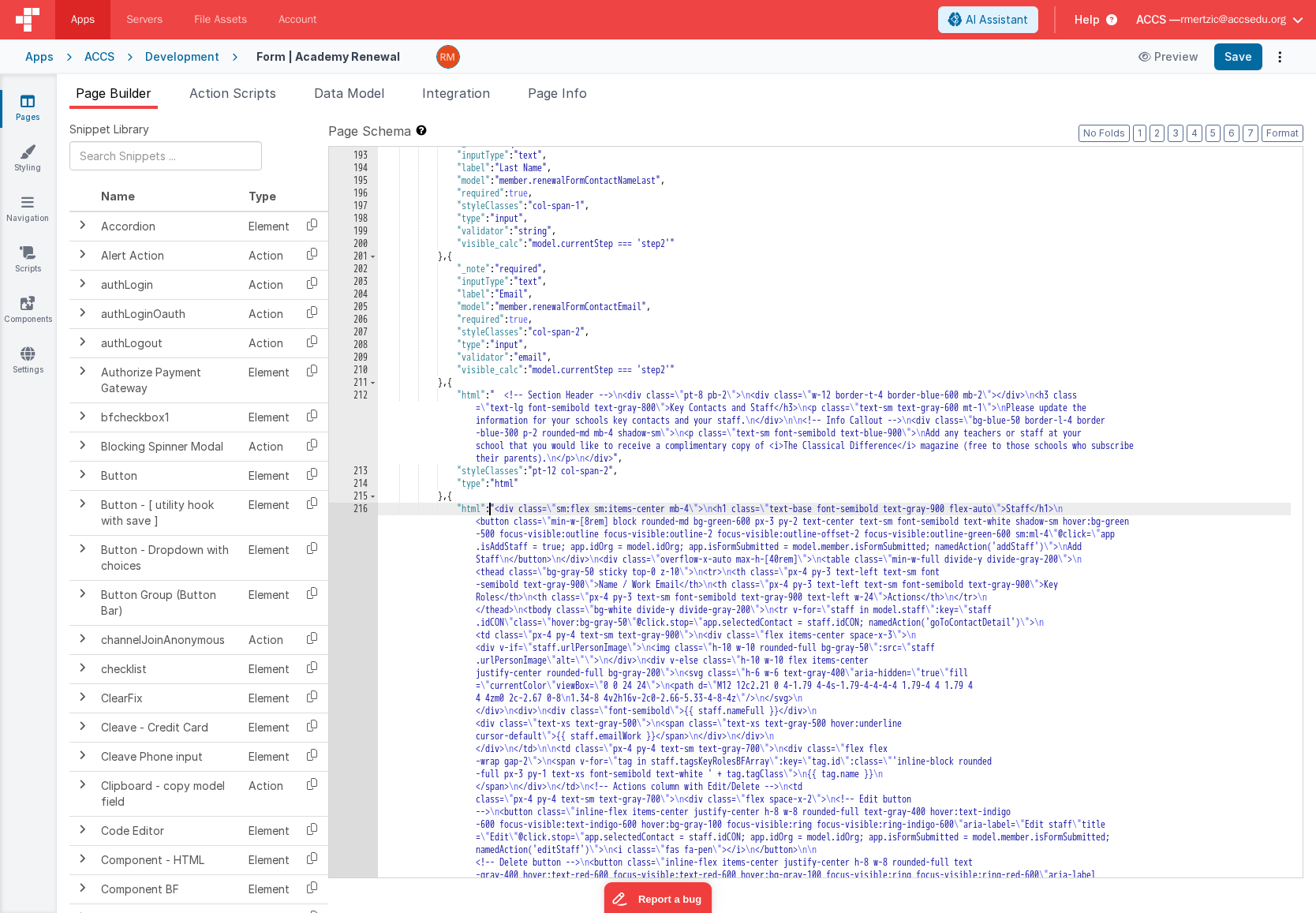click on "216" at bounding box center [353, 711] 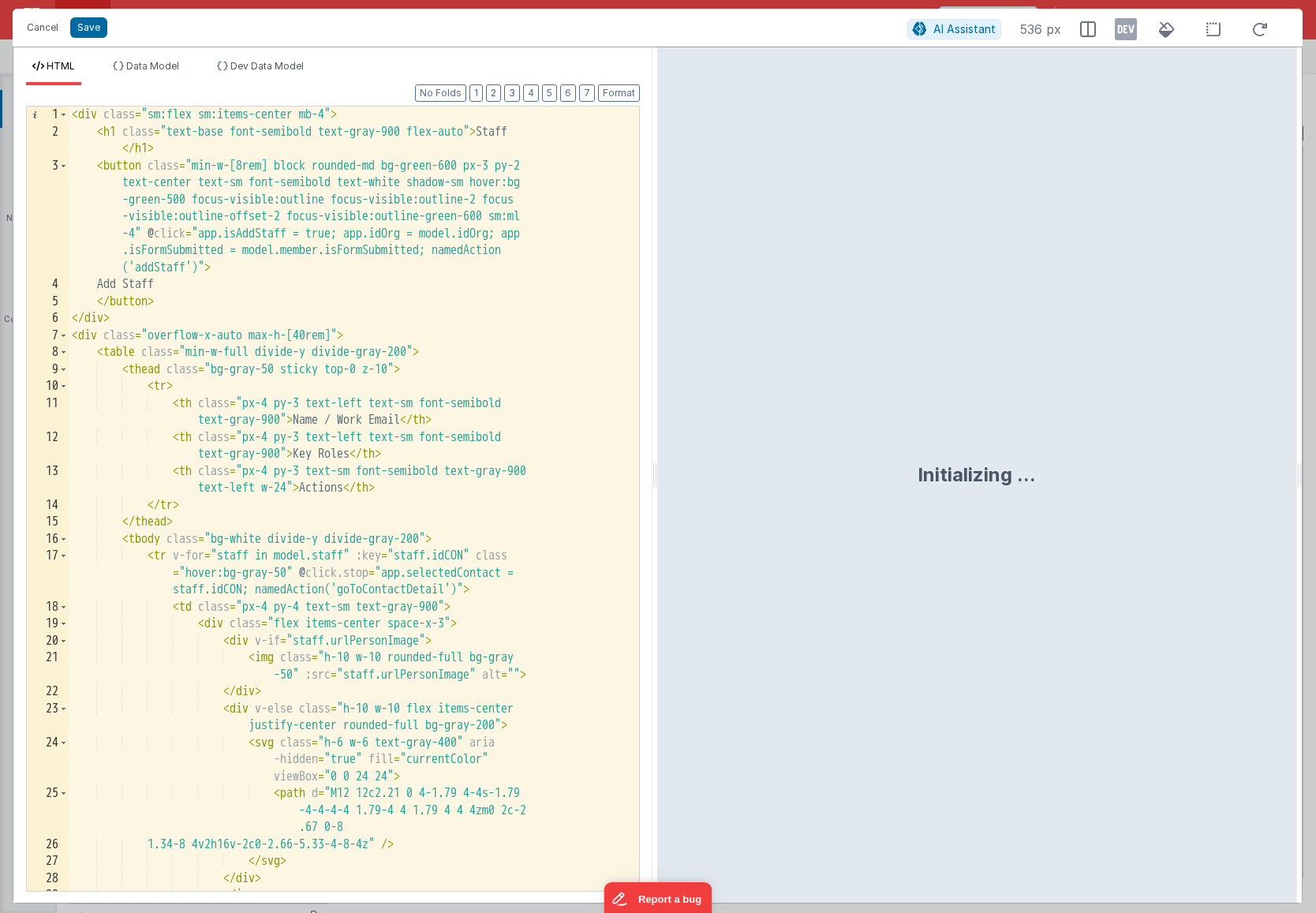 click on "< div   class = "sm:flex sm:items-center mb-4" >      < h1   class = "text-base font-semibold text-gray-900 flex-auto" > Staff          </ h1 >      < button   class = "min-w-[8rem] block rounded-md bg-green-600 px-3 py-2           text-center text-sm font-semibold text-white shadow-sm hover:bg          -green-500 focus-visible:outline focus-visible:outline-2 focus          -visible:outline-offset-2 focus-visible:outline-green-600 sm:ml          -4"   @ click = "app.isAddStaff = true; app.idOrg = model.idOrg; app          .isFormSubmitted = model.member.isFormSubmitted; namedAction          ('addStaff')" >          Add Staff      </ button > </ div > < div   class = "overflow-x-auto max-h-[40rem]" >      < table   class = "min-w-full divide-y divide-gray-200" >           < thead   class = "bg-gray-50 sticky top-0 z-10" >                < tr >                     < th   class = "px-4 py-3 text-left text-sm font-semibold  text-gray-900" > Name / Work Email" at bounding box center (348, 524) 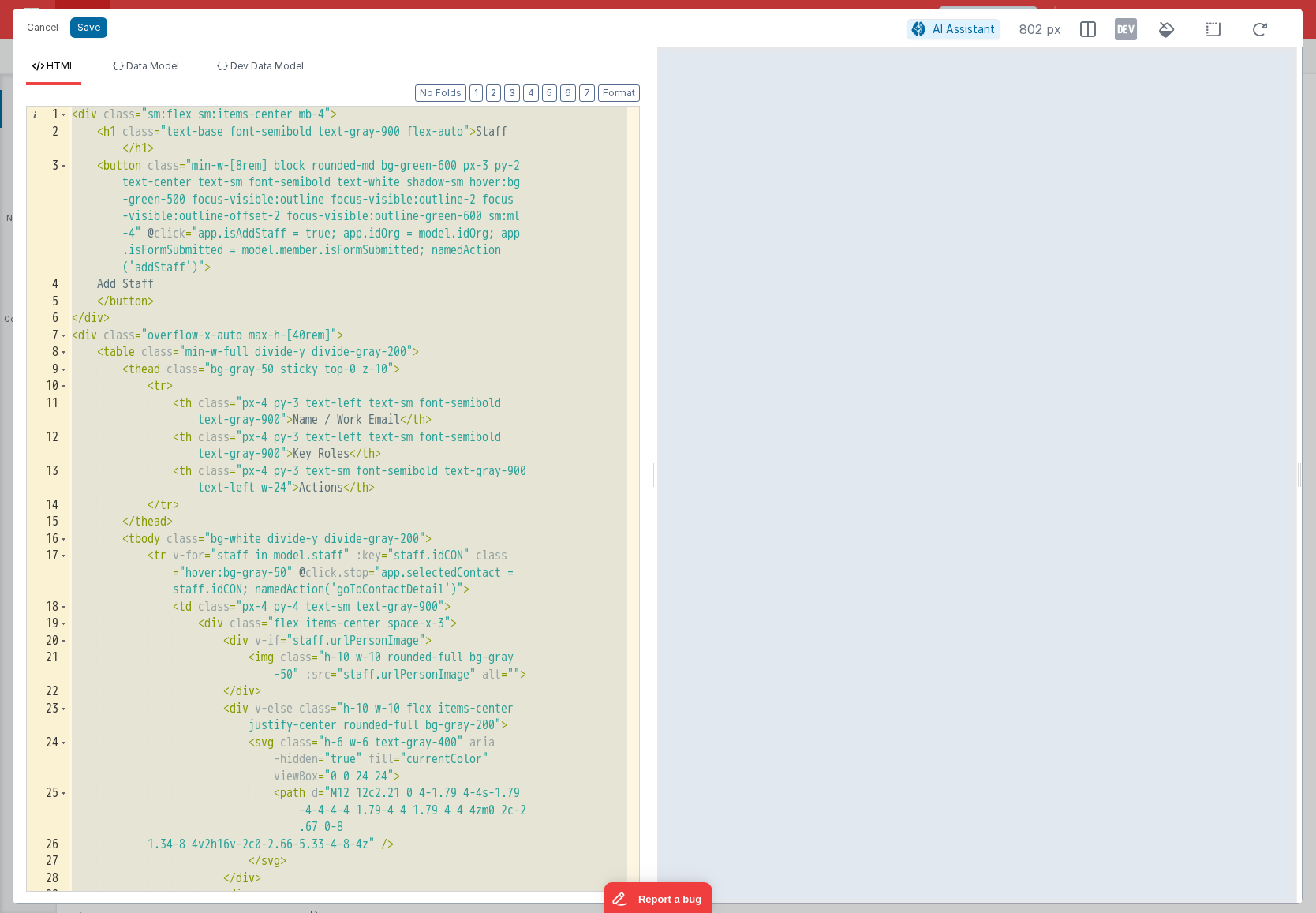 click on "< div   class = "sm:flex sm:items-center mb-4" >      < h1   class = "text-base font-semibold text-gray-900 flex-auto" > Staff          </ h1 >      < button   class = "min-w-[8rem] block rounded-md bg-green-600 px-3 py-2           text-center text-sm font-semibold text-white shadow-sm hover:bg          -green-500 focus-visible:outline focus-visible:outline-2 focus          -visible:outline-offset-2 focus-visible:outline-green-600 sm:ml          -4"   @ click = "app.isAddStaff = true; app.idOrg = model.idOrg; app          .isFormSubmitted = model.member.isFormSubmitted; namedAction          ('addStaff')" >          Add Staff      </ button > </ div > < div   class = "overflow-x-auto max-h-[40rem]" >      < table   class = "min-w-full divide-y divide-gray-200" >           < thead   class = "bg-gray-50 sticky top-0 z-10" >                < tr >                     < th   class = "px-4 py-3 text-left text-sm font-semibold  text-gray-900" > Name / Work Email" at bounding box center (348, 524) 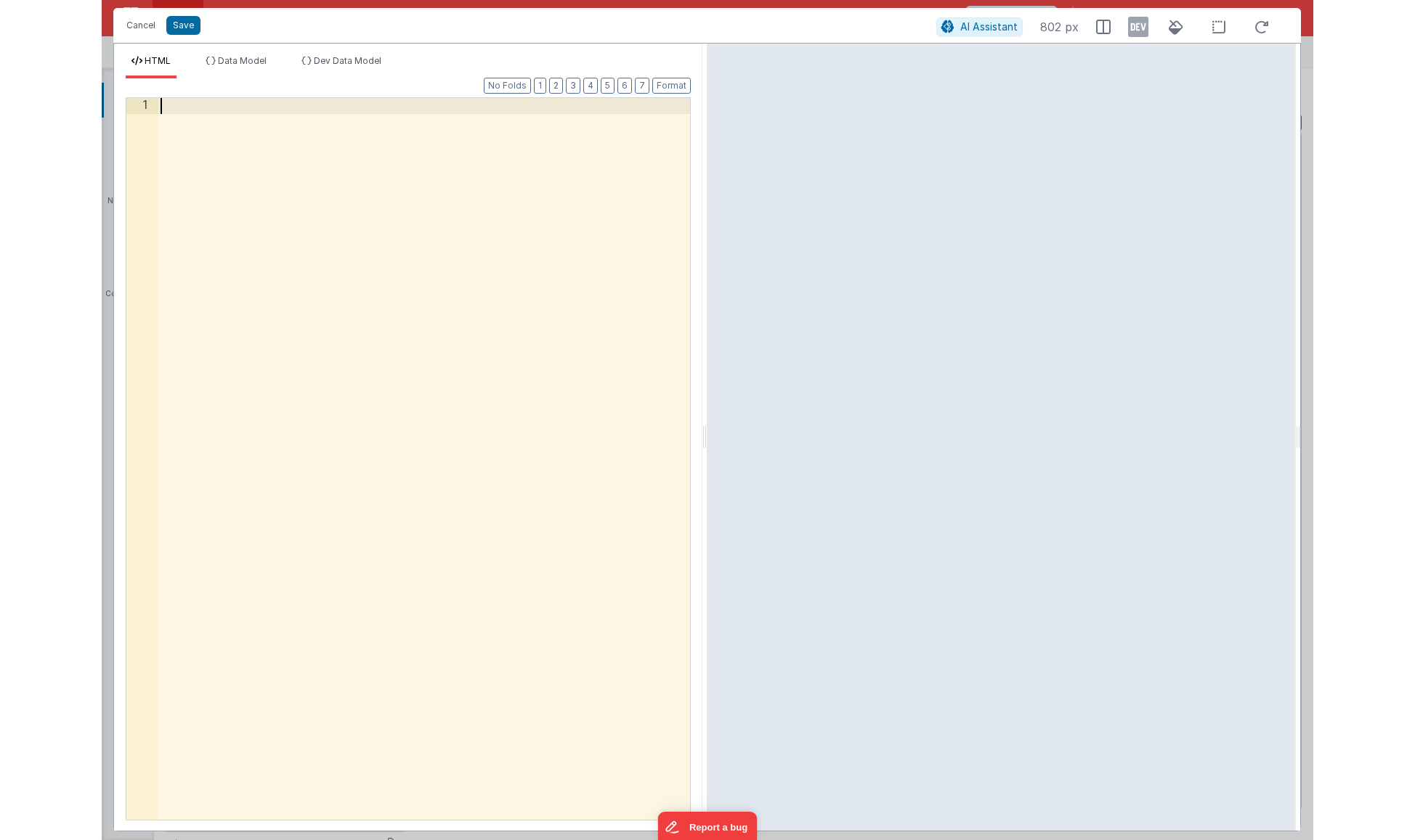 scroll, scrollTop: 1089, scrollLeft: 0, axis: vertical 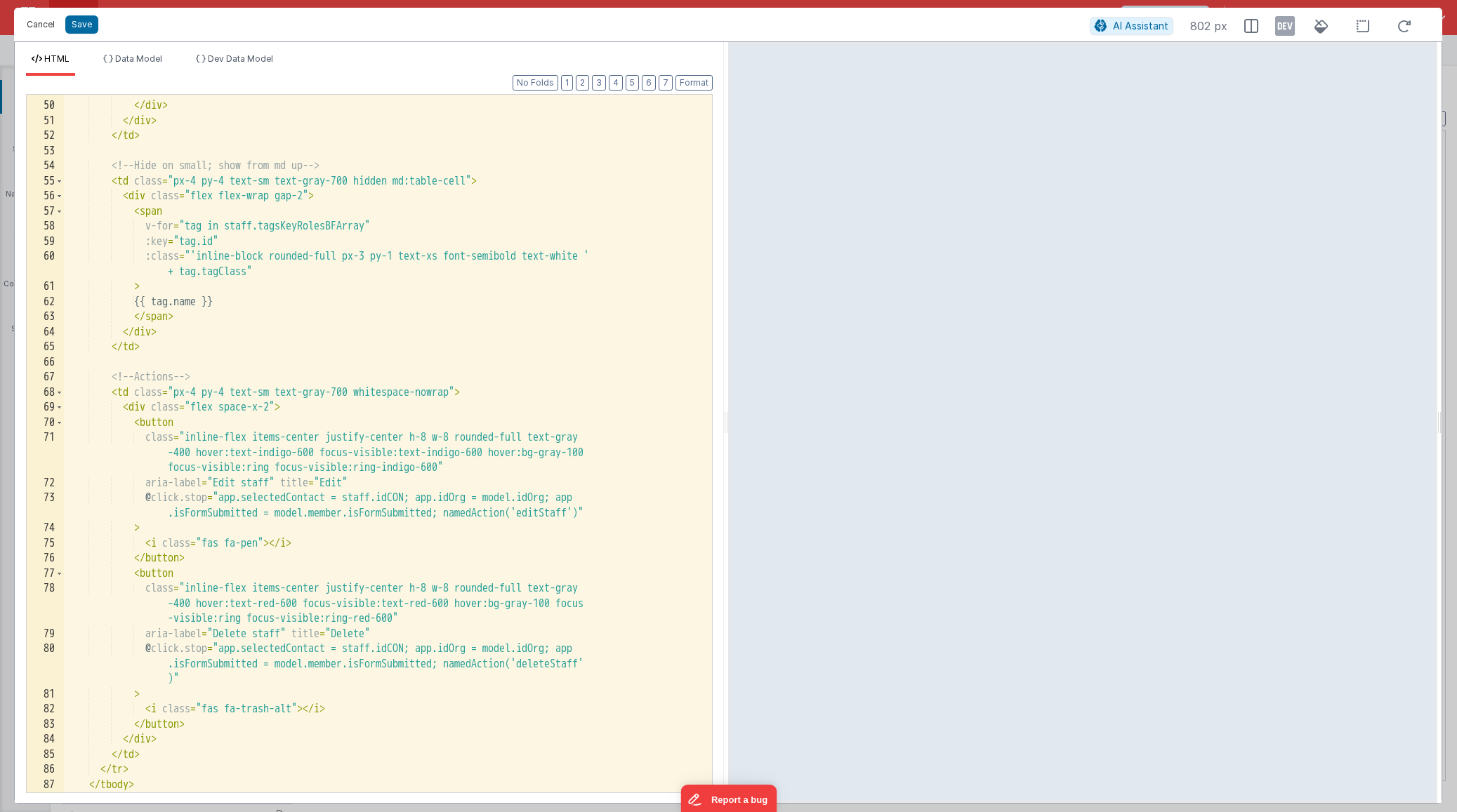 click on "Cancel" at bounding box center (41, 25) 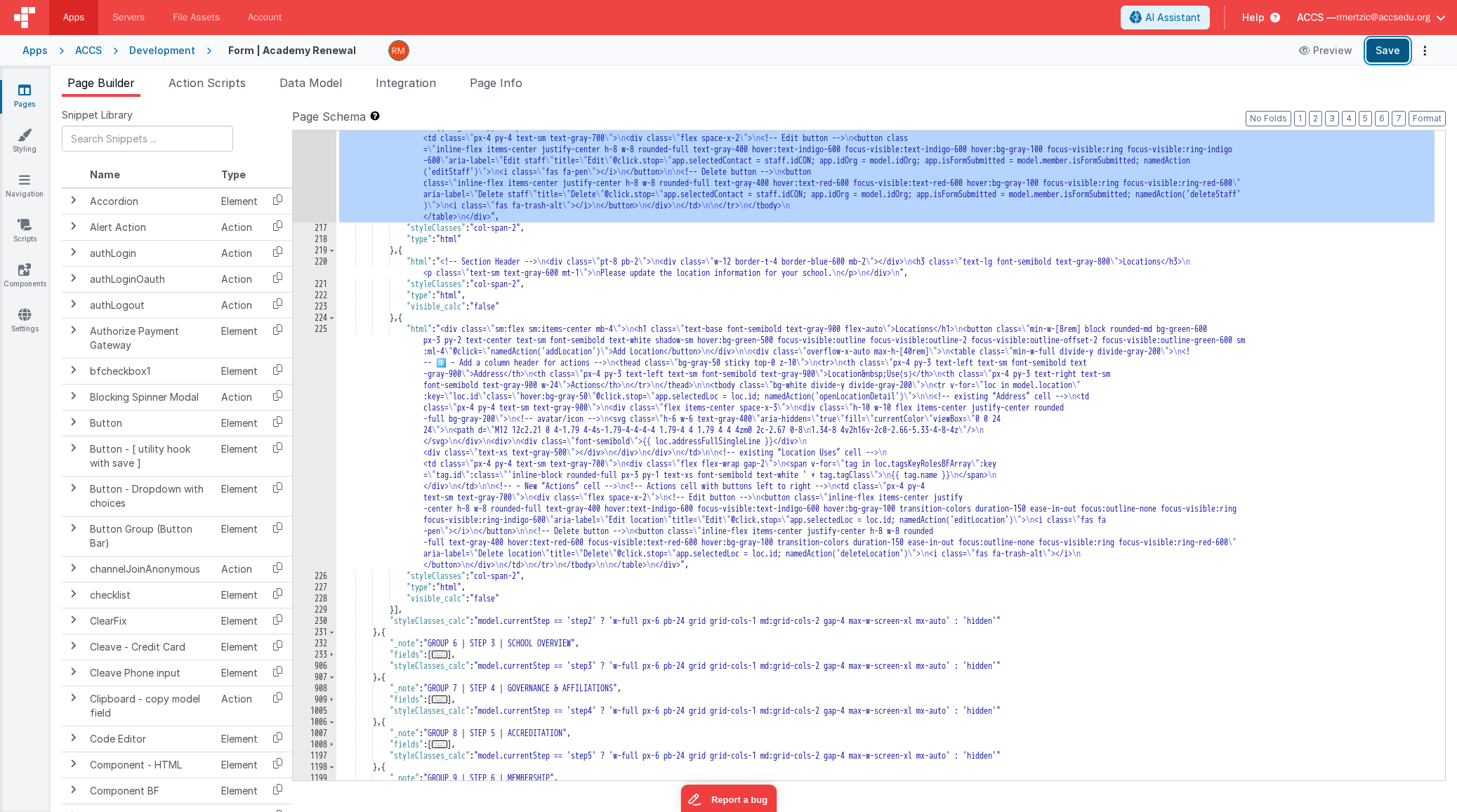 click on "Save" at bounding box center (1387, 51) 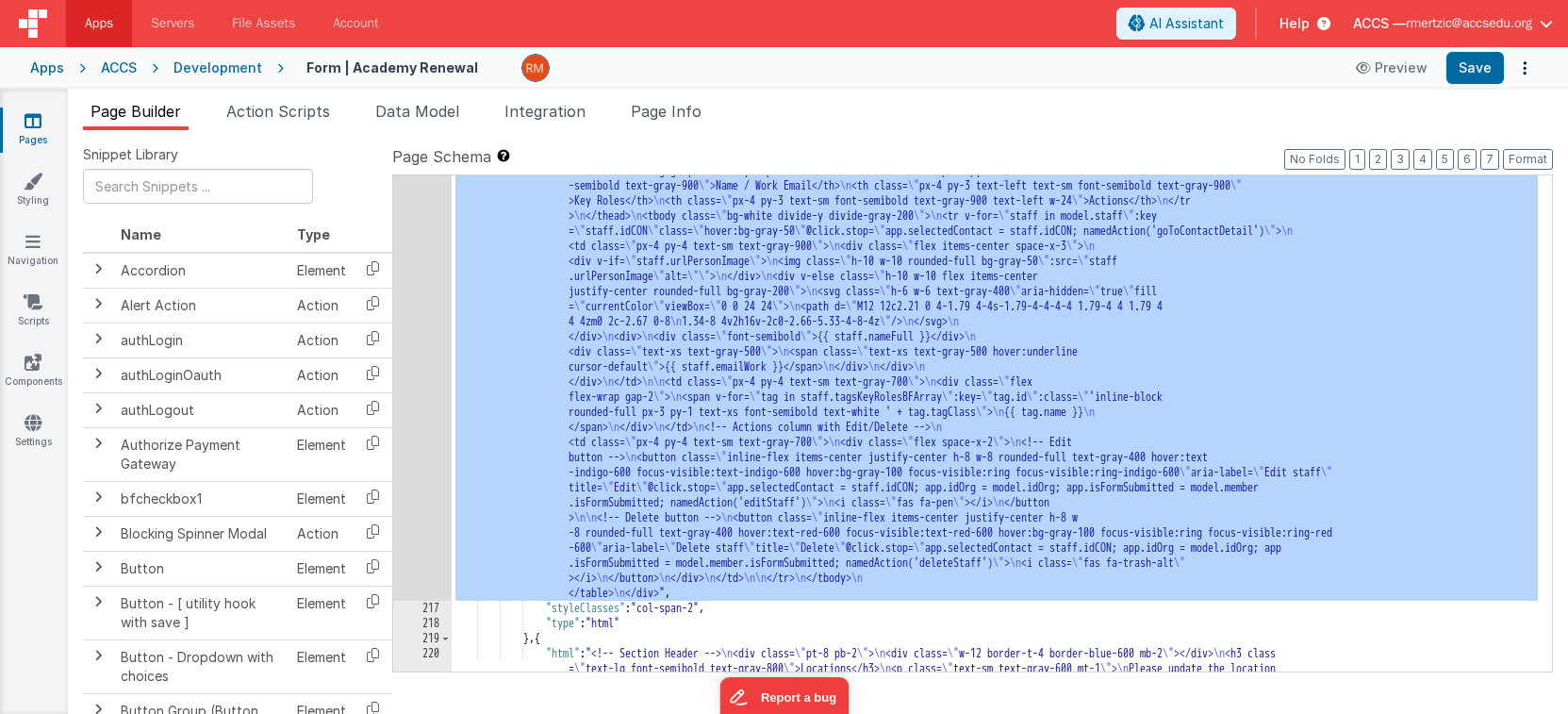 click on "ACCS" at bounding box center (119, 68) 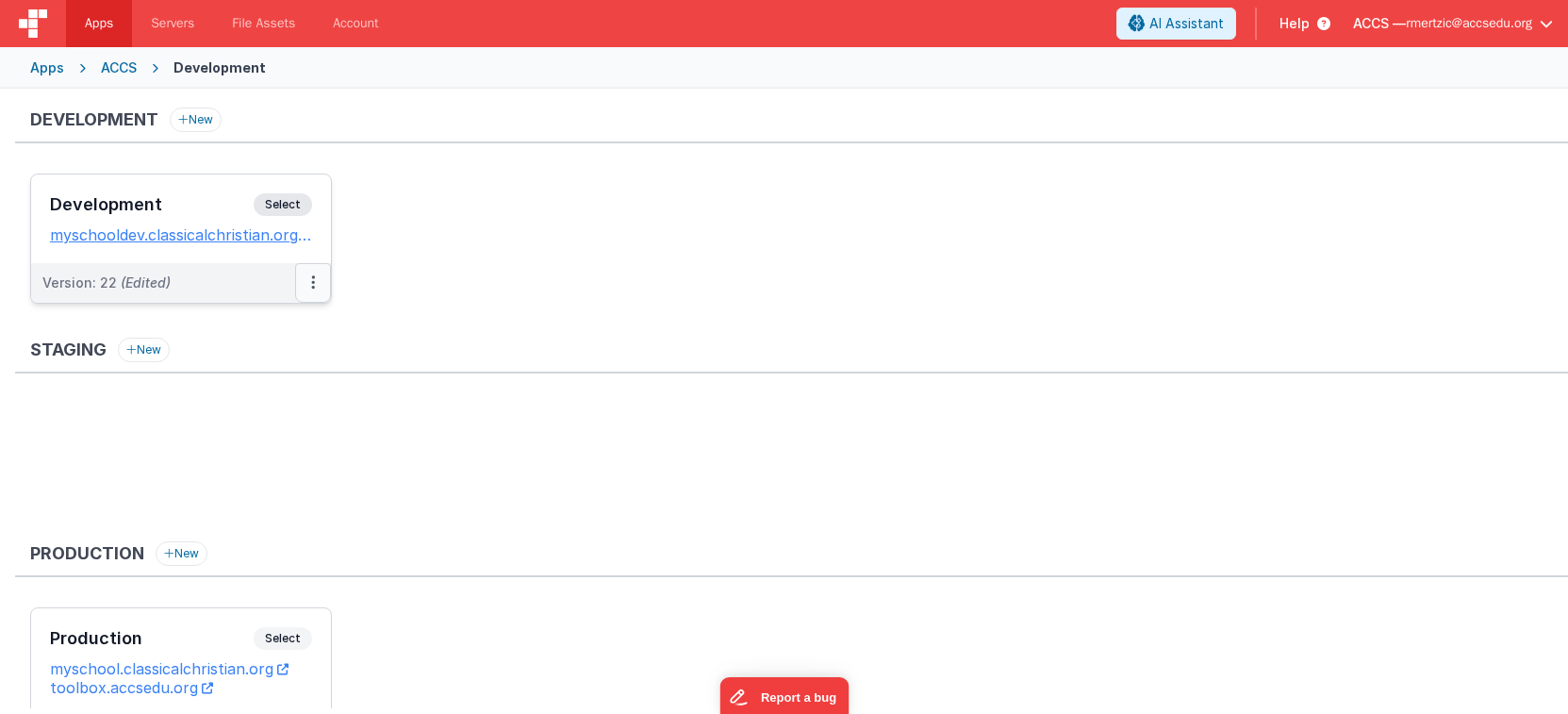 click at bounding box center [313, 283] 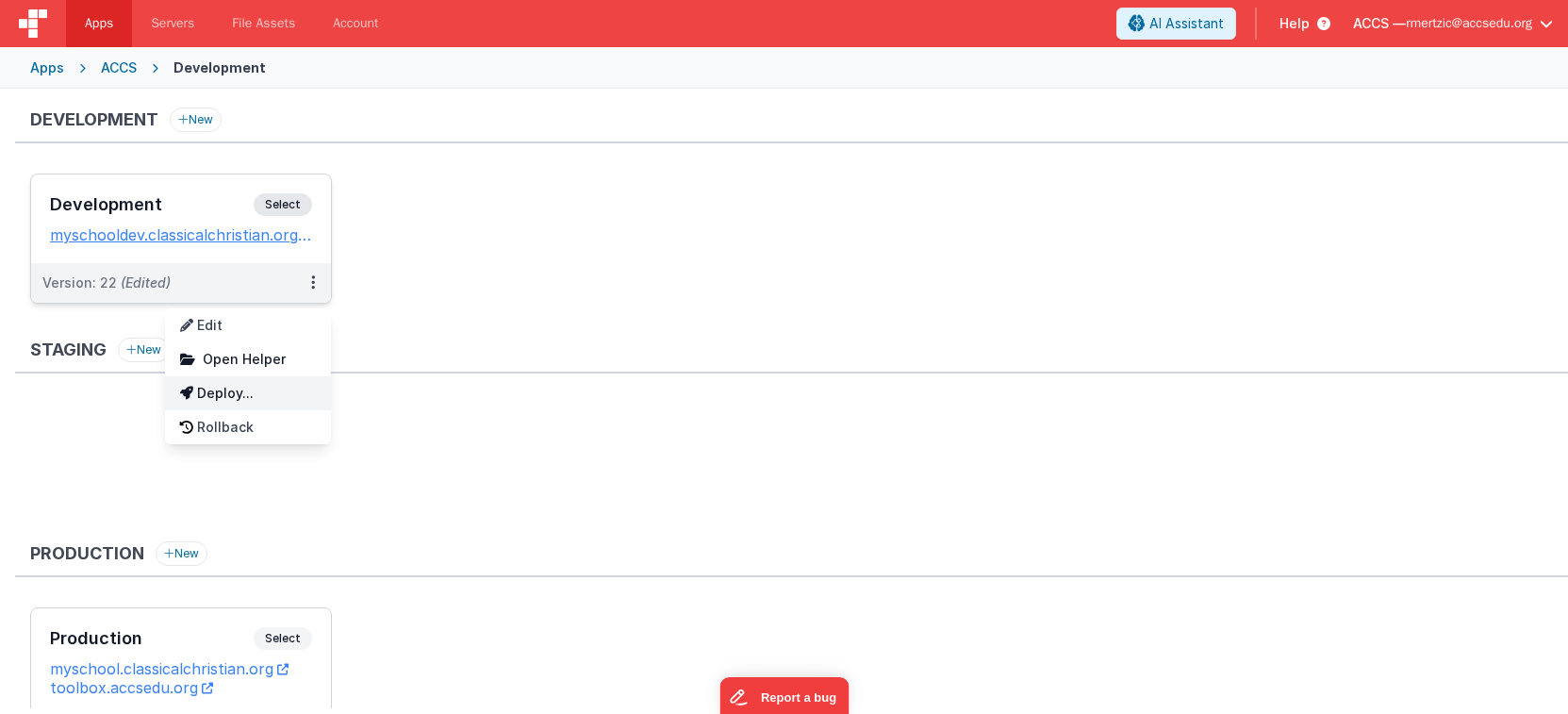 click on "Deploy..." at bounding box center [248, 393] 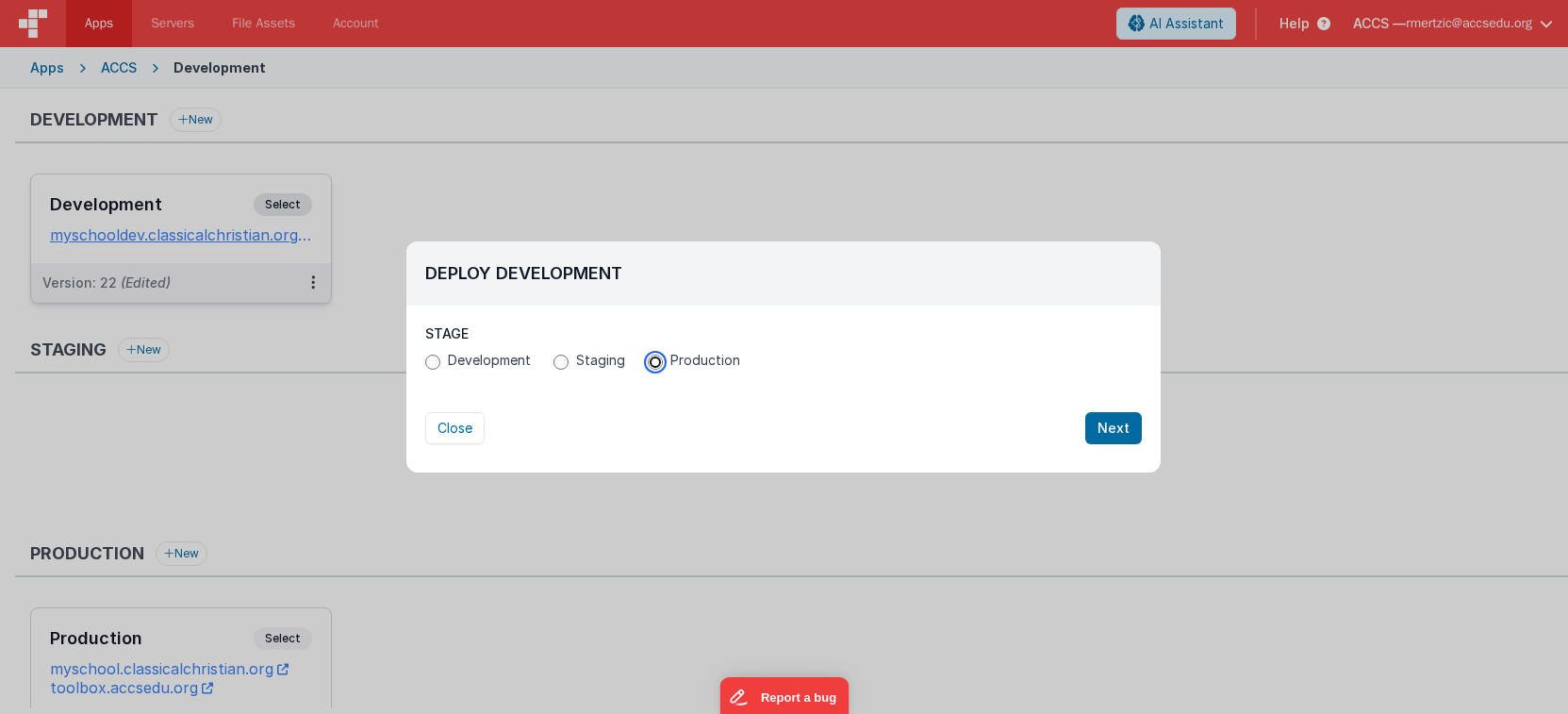 click on "Production" at bounding box center (655, 362) 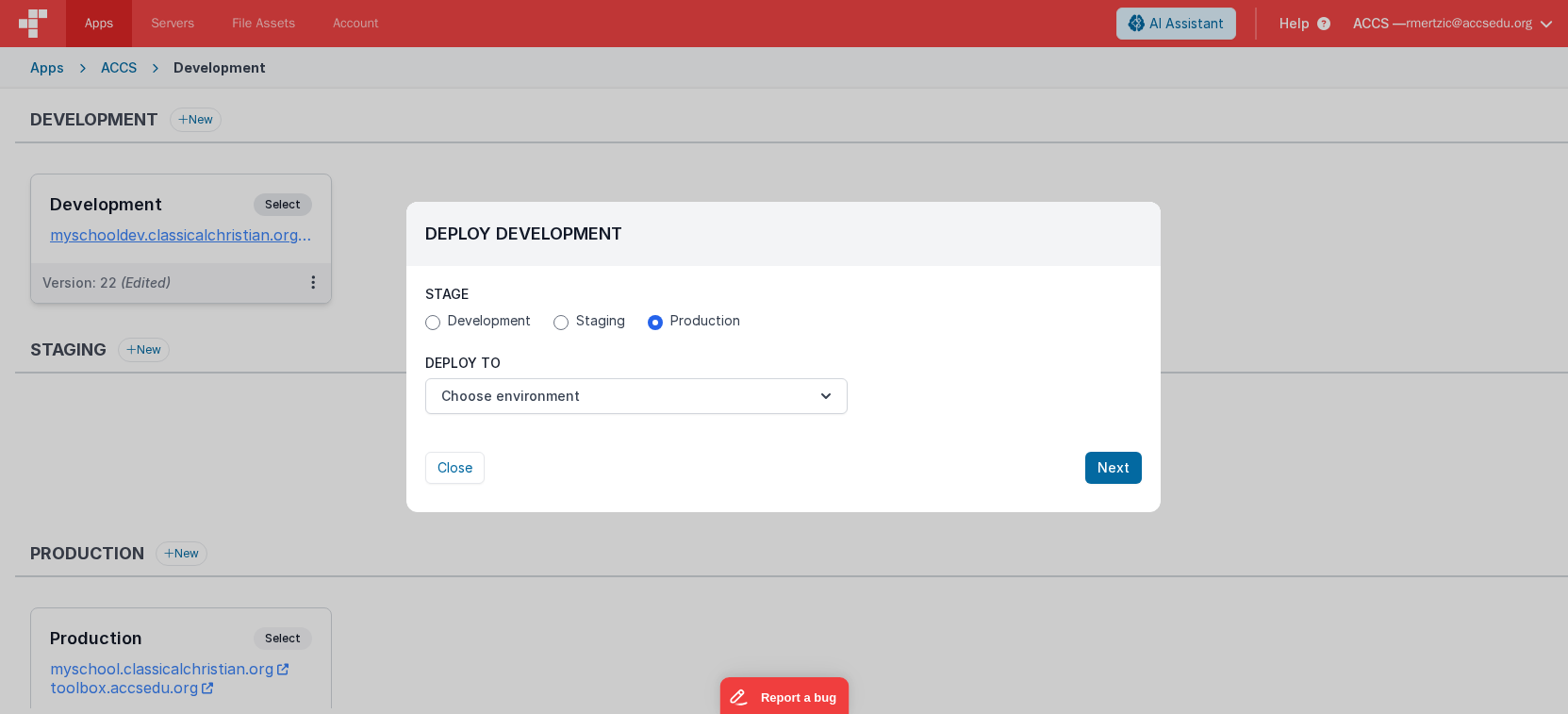 click on "Close
Next" at bounding box center (784, 449) 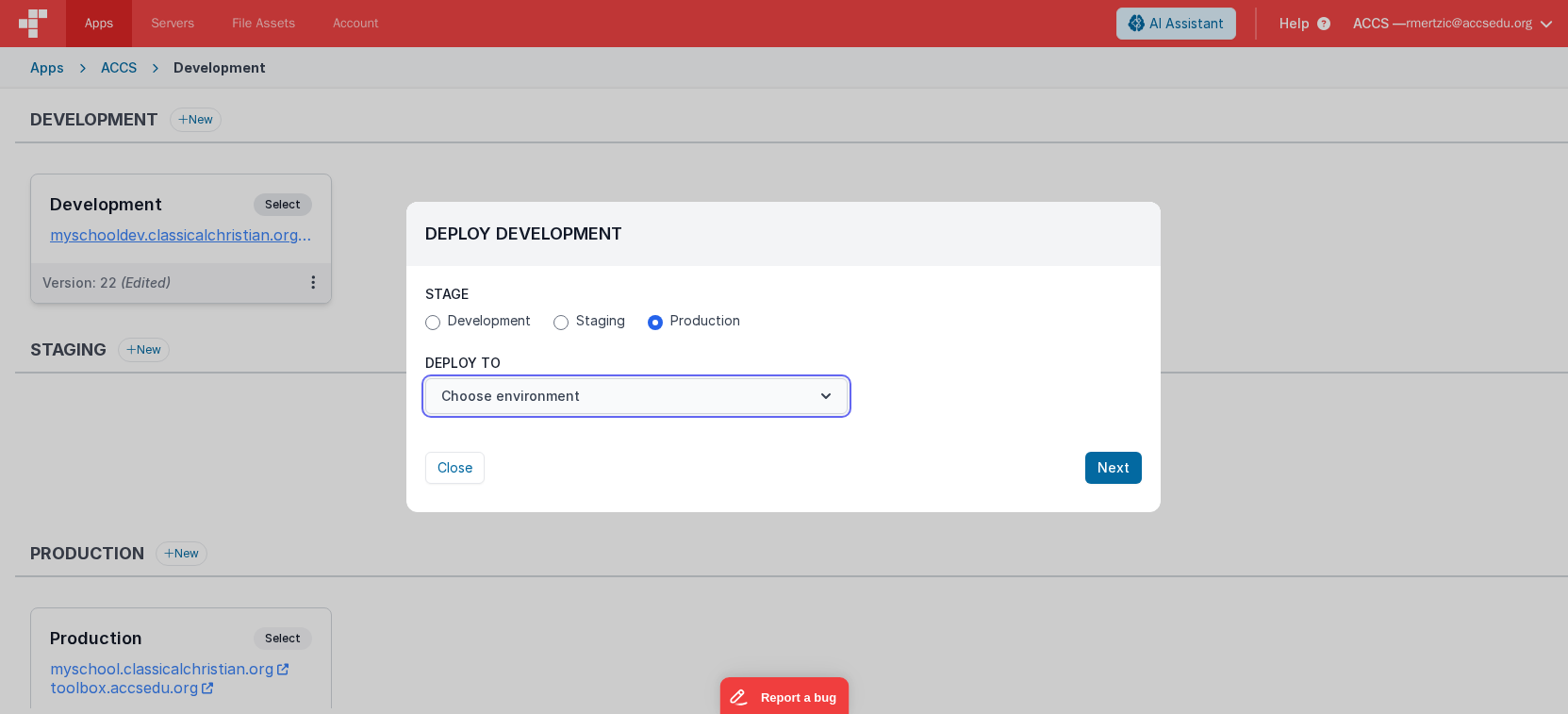click on "Choose environment" at bounding box center [636, 396] 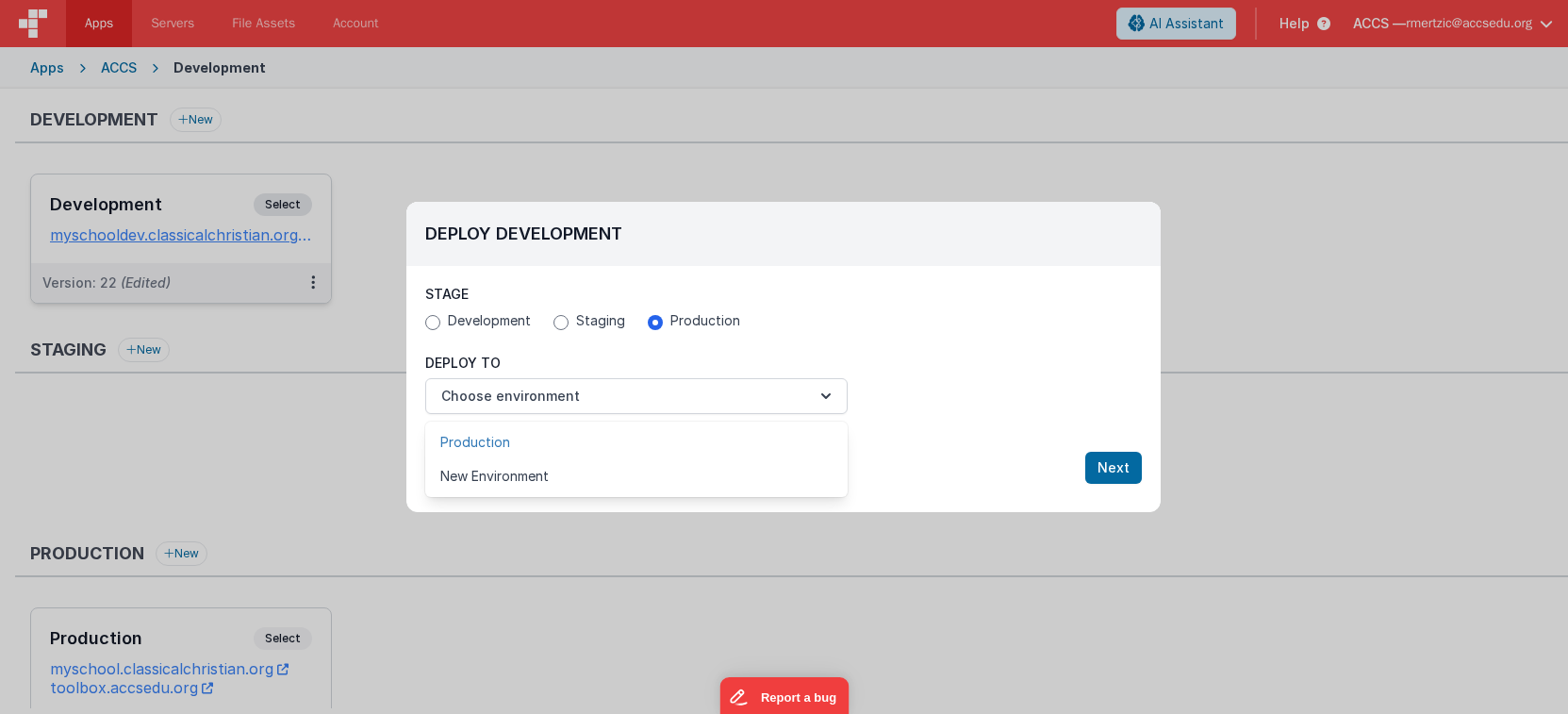 click on "Production" at bounding box center (636, 442) 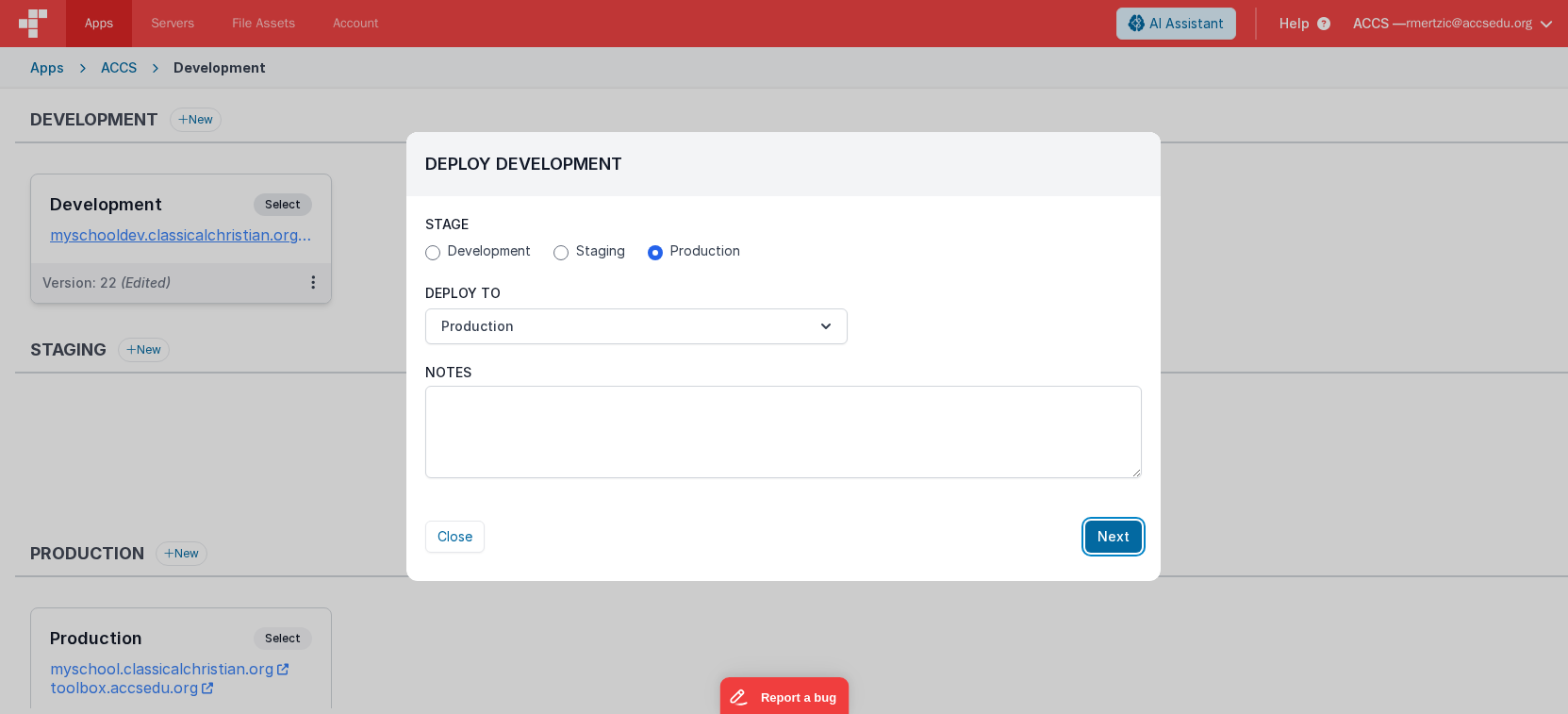 click on "Next" at bounding box center (1114, 537) 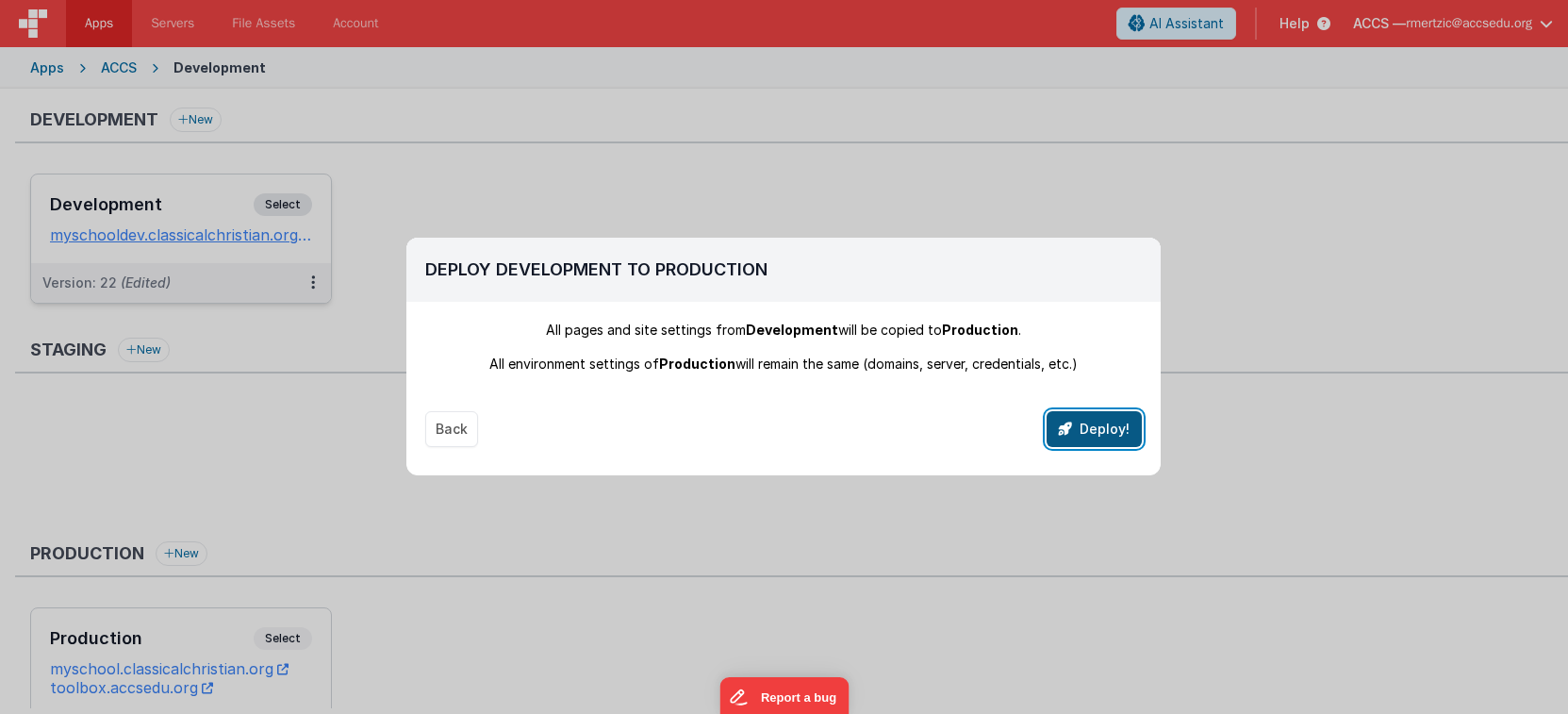 click on "Deploy!" at bounding box center (1094, 429) 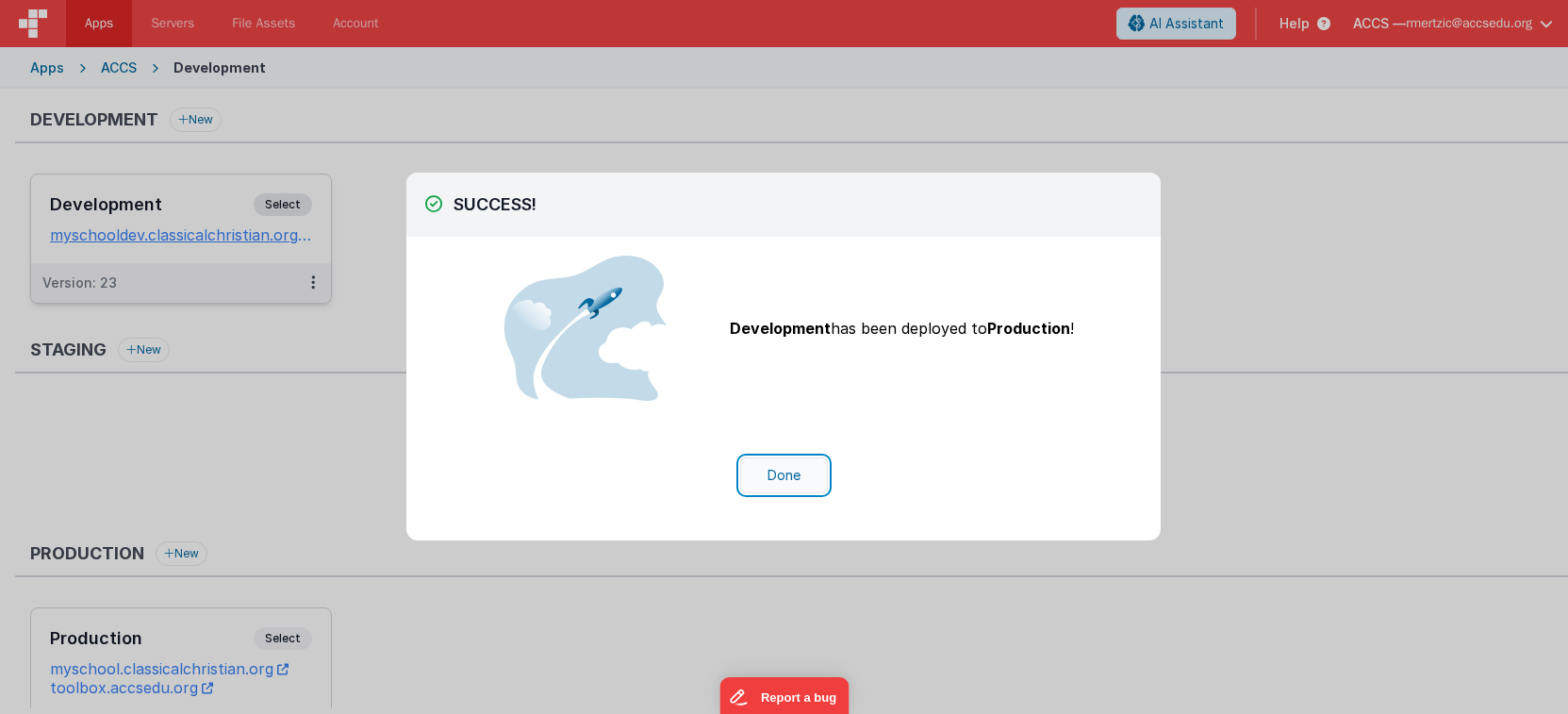 click on "Done" at bounding box center (784, 475) 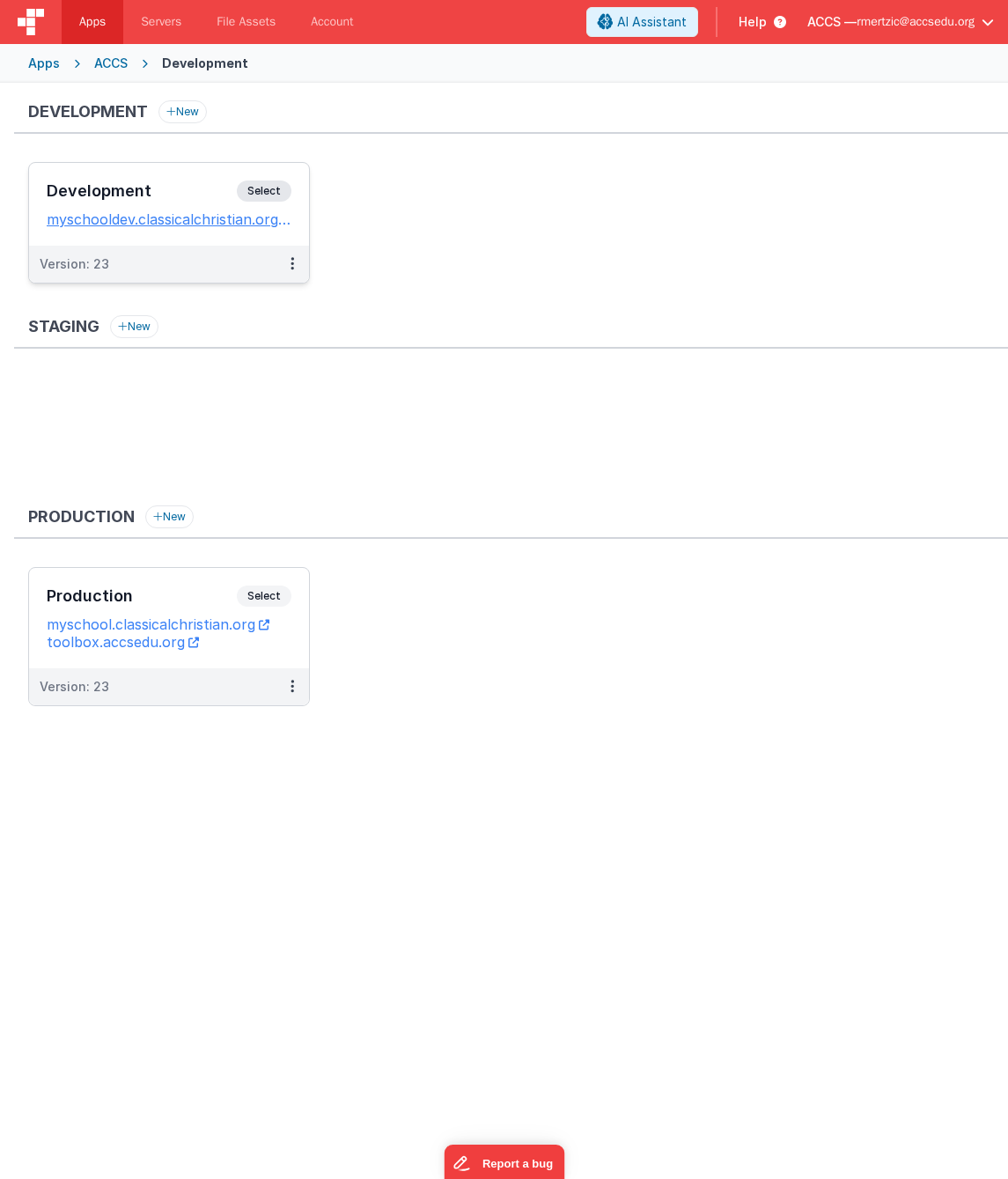 click on "Development
Select" at bounding box center (169, 195) 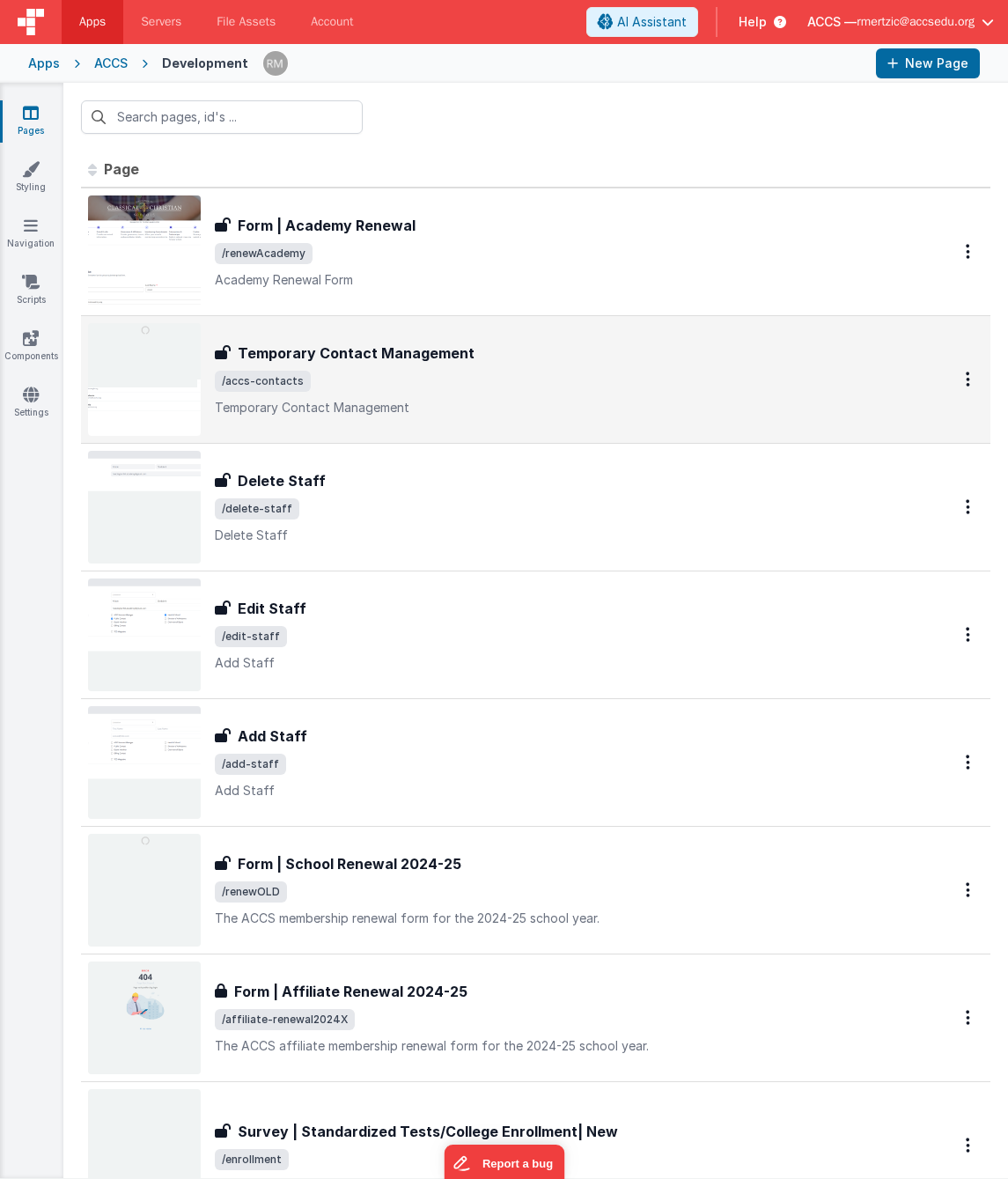 click on "Temporary Contact Management" at bounding box center (562, 408) 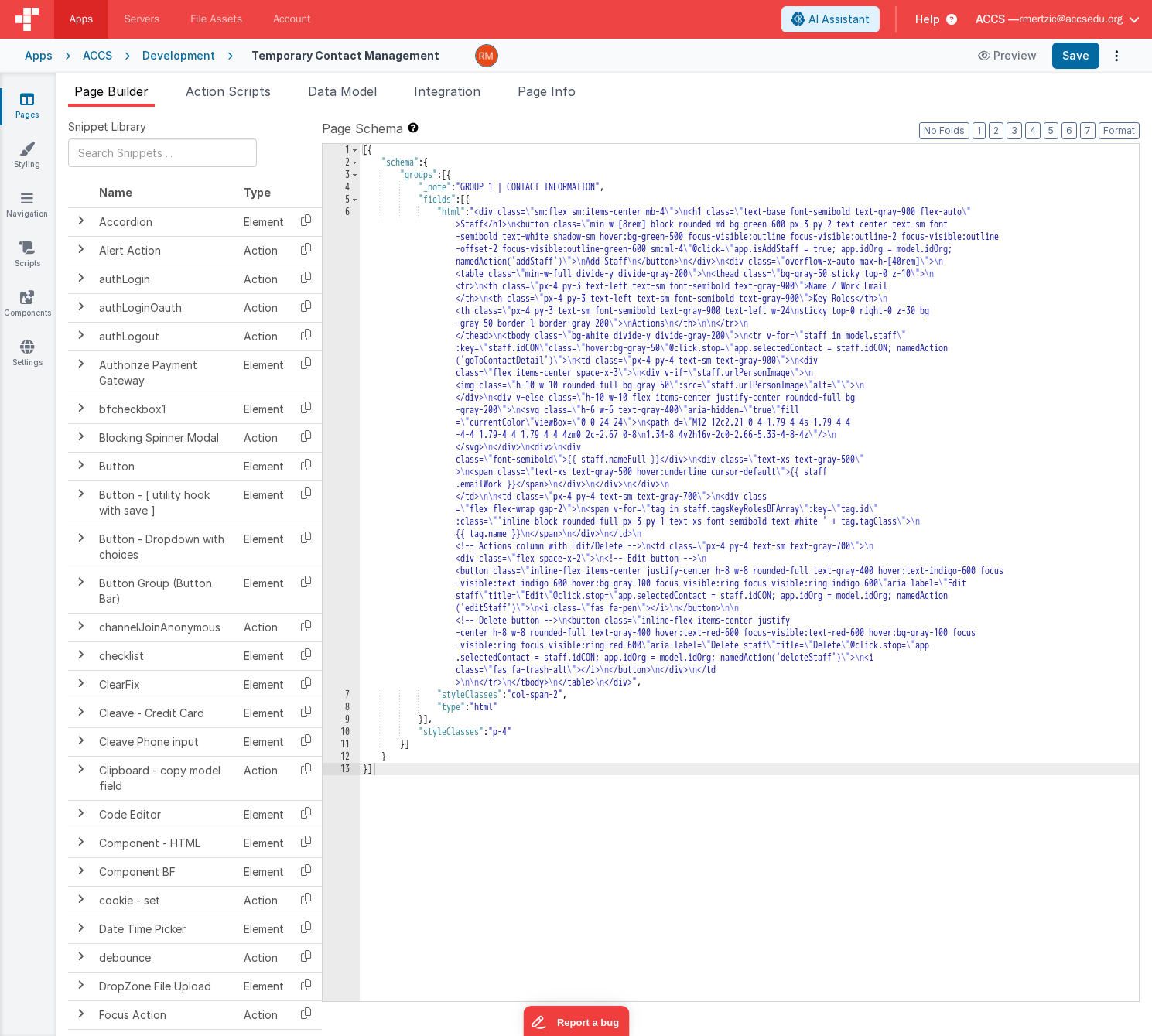 click on "Pages" at bounding box center (27, 107) 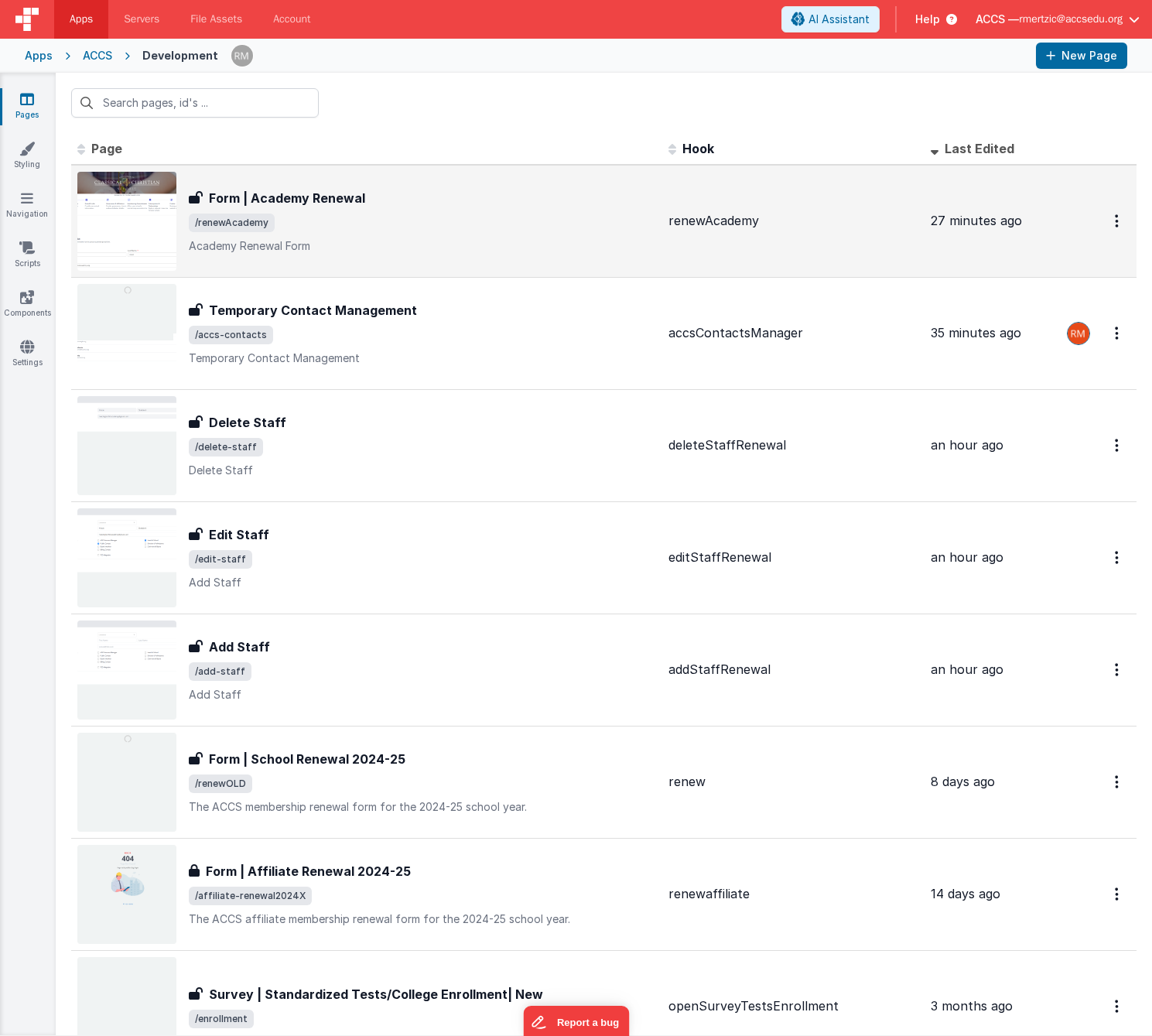 click on "Form | Academy Renewal
Form | Academy Renewal
/renewAcademy   Academy Renewal Form" at bounding box center [422, 221] 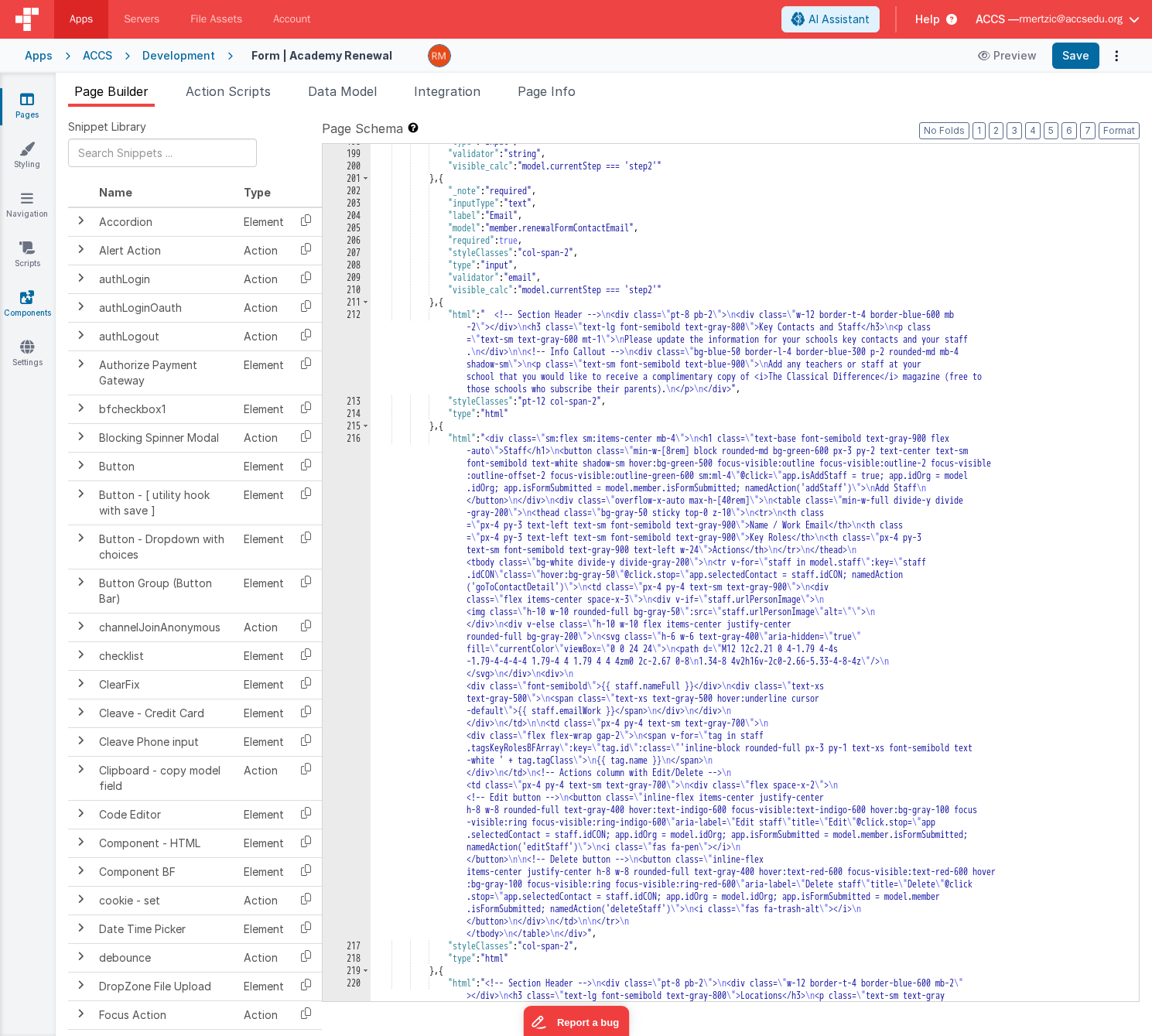 scroll, scrollTop: 3809, scrollLeft: 0, axis: vertical 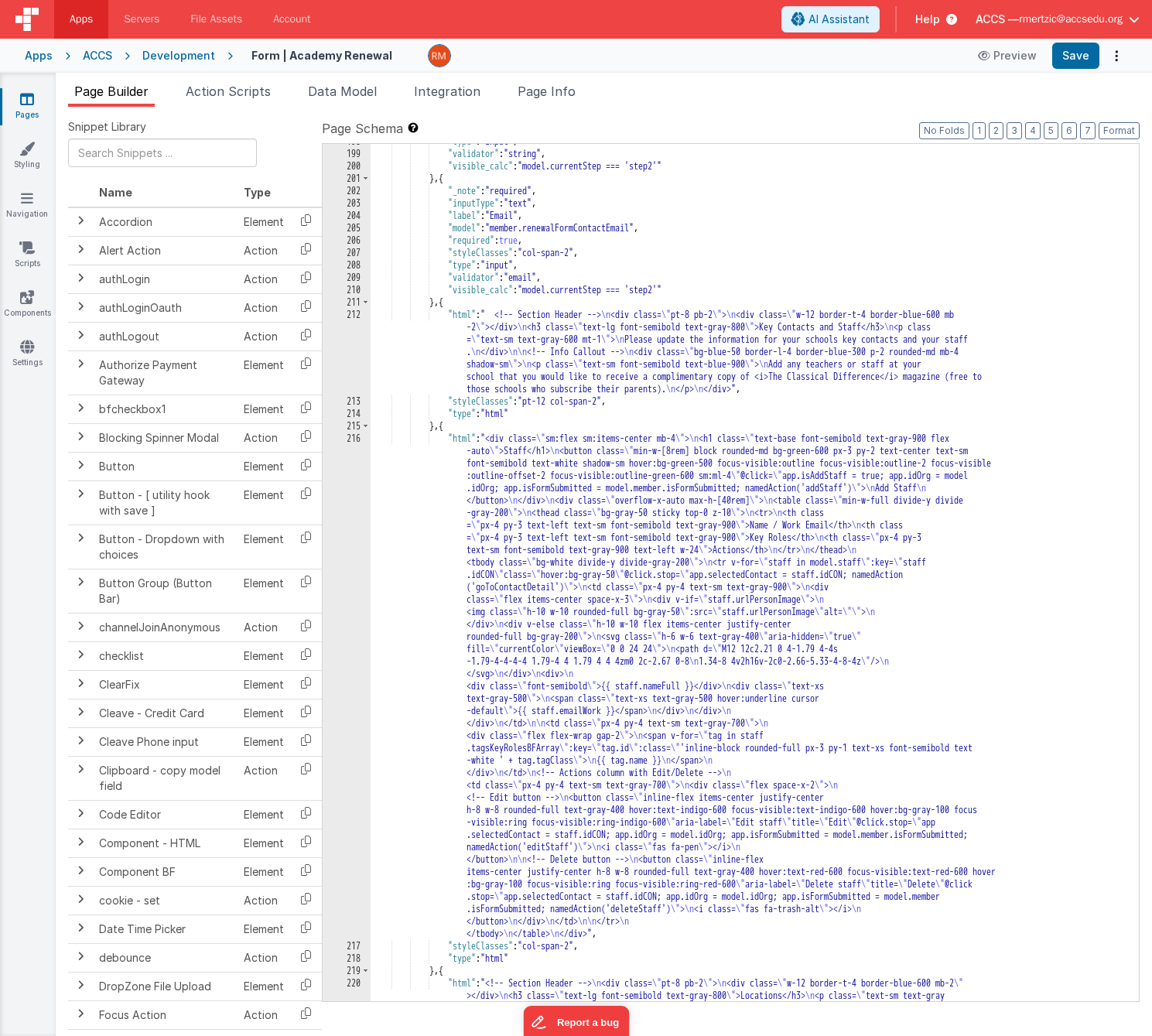 click on ""type" :  "input" ,                     "validator" :  "string" ,                     "visible_calc" :  "model.currentStep === 'step2'"                } ,  {                     "_note" :  "required" ,                     "inputType" :  "text" ,                     "label" :  "Email" ,                     "model" :  "member.renewalFormContactEmail" ,                     "required" :  true ,                     "styleClasses" :  "col-span-2" ,                     "type" :  "input" ,                     "validator" :  "email" ,                     "visible_calc" :  "model.currentStep === 'step2'"                } ,  {                     "html" :  "  <!-- Section Header --> \n   <div class= \" pt-8 pb-2 \" > \n     <div class= \" w-12 border-t-4 border-blue-600 mb                      -2 \" ></div> \n     <h3 class= \" text-lg font-semibold text-gray-800 \" >Key Contacts and Staff</h3> \n     <p class                      = \" \" > \n . \n   </div> \n" at bounding box center [749, 589] 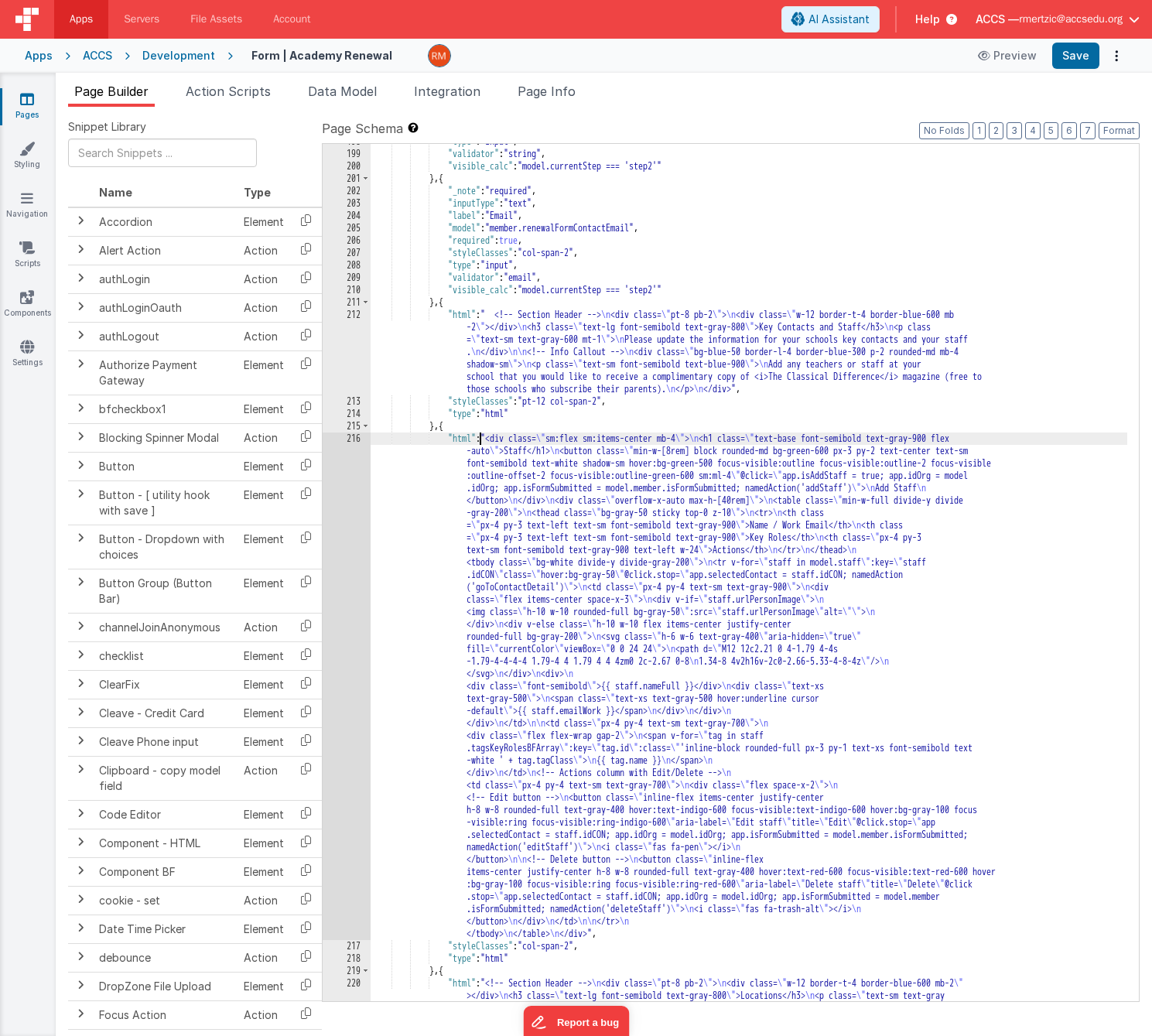 click on "216" at bounding box center [347, 686] 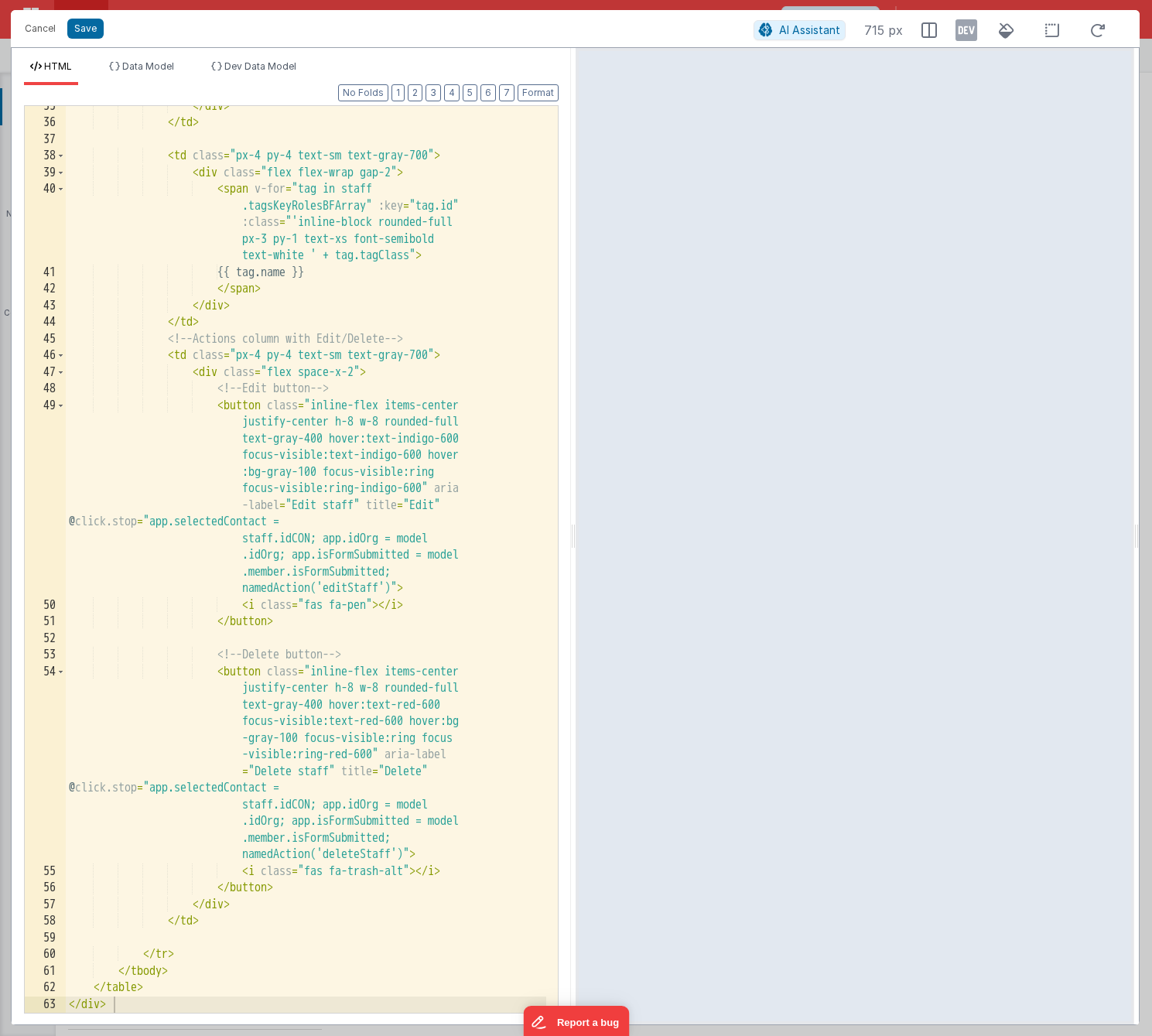 scroll, scrollTop: 1039, scrollLeft: 0, axis: vertical 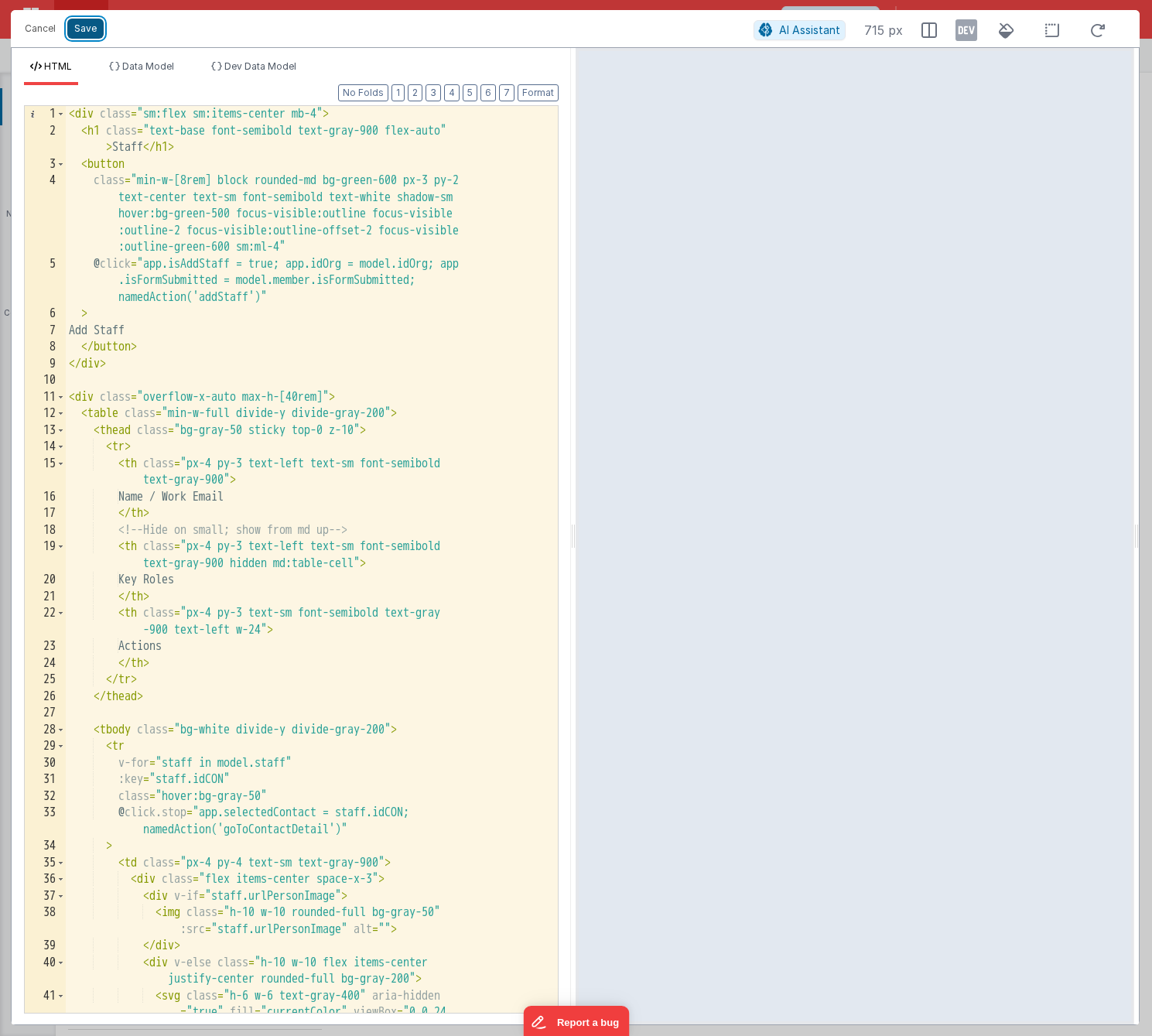 click on "Save" at bounding box center [85, 29] 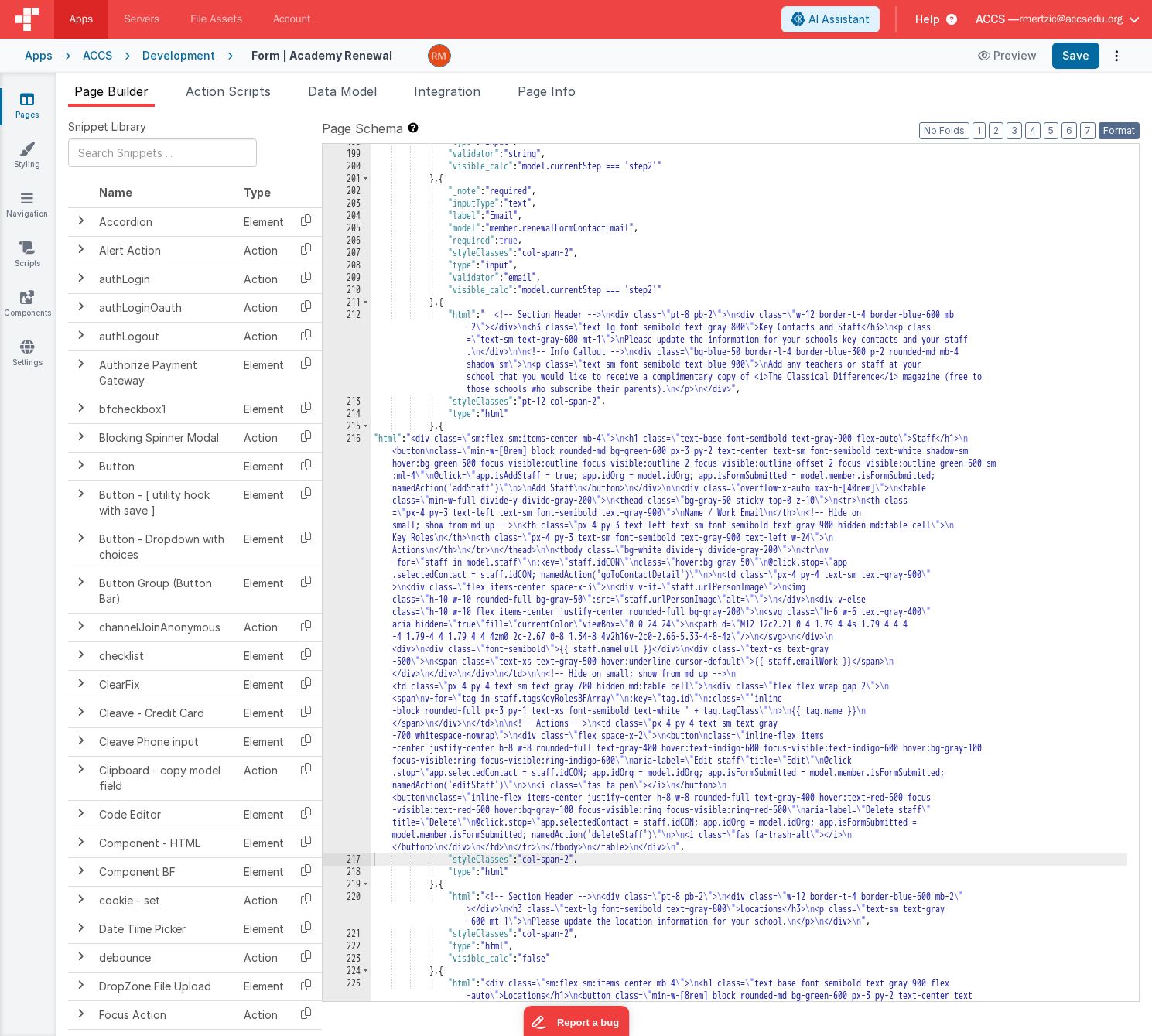 click on "Format" at bounding box center [1119, 131] 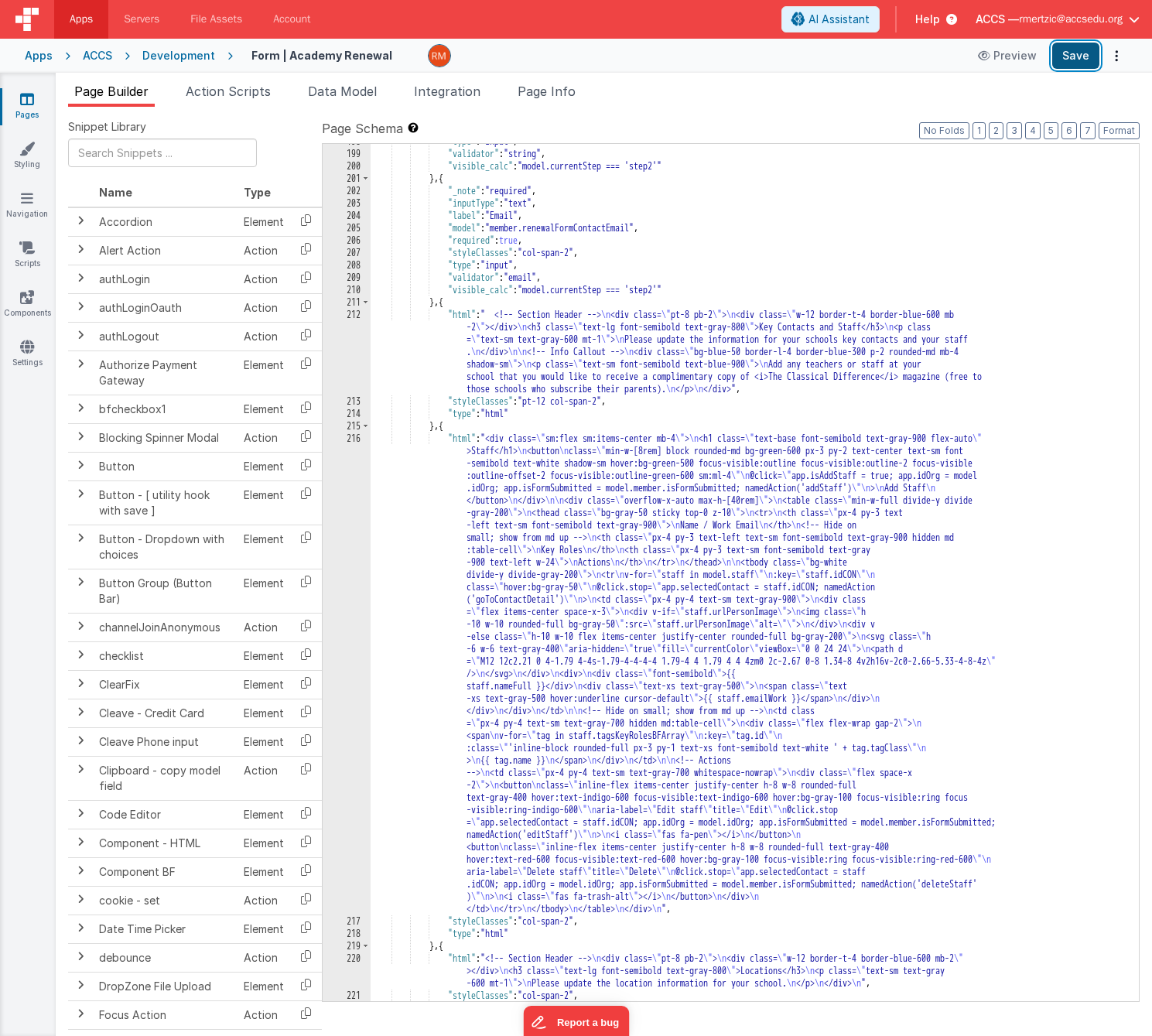 click on "Save" at bounding box center [1075, 56] 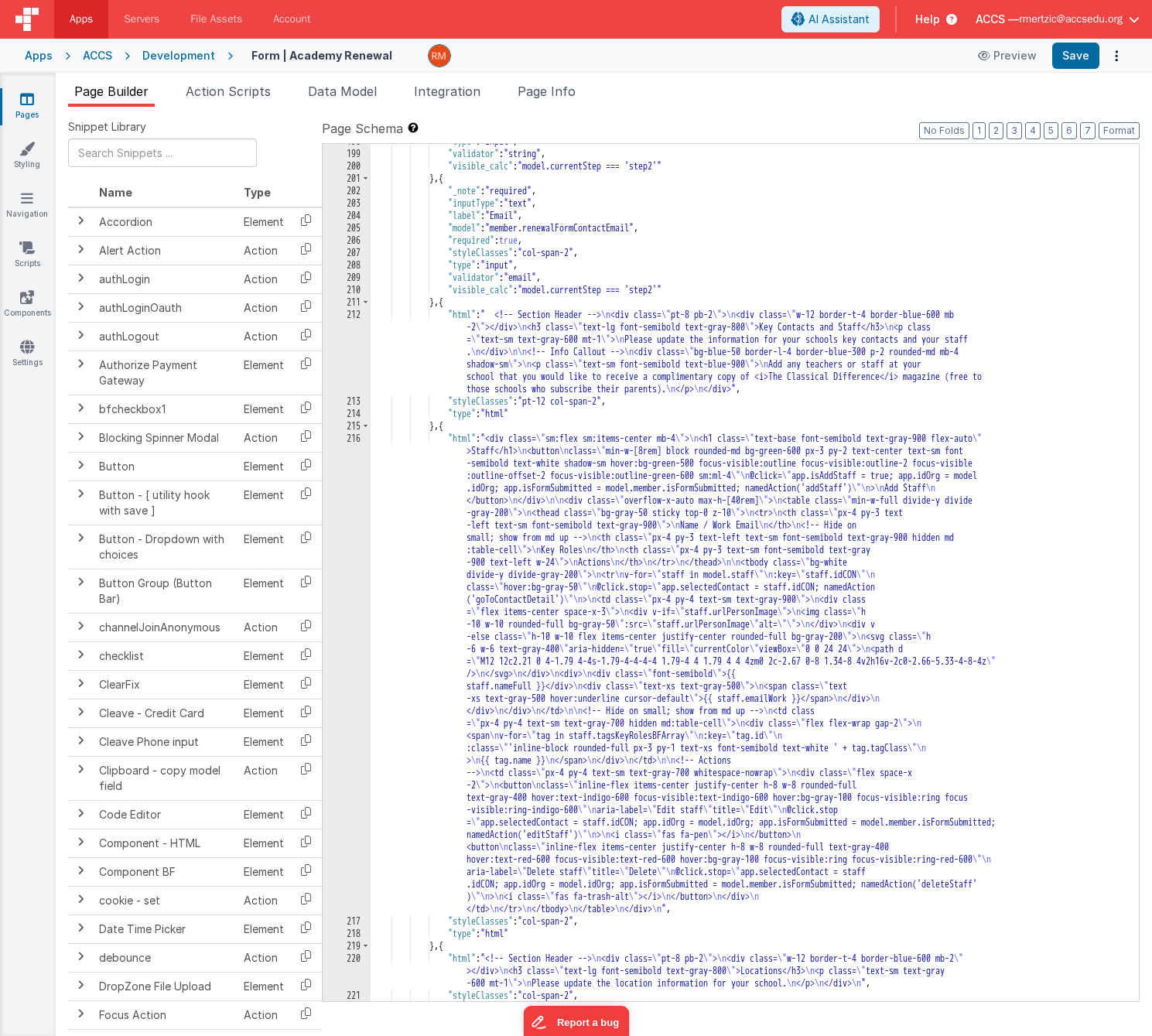 click on ""type" :  "input" ,                     "validator" :  "string" ,                     "visible_calc" :  "model.currentStep === 'step2'"                } ,  {                     "_note" :  "required" ,                     "inputType" :  "text" ,                     "label" :  "Email" ,                     "model" :  "member.renewalFormContactEmail" ,                     "required" :  true ,                     "styleClasses" :  "col-span-2" ,                     "type" :  "input" ,                     "validator" :  "email" ,                     "visible_calc" :  "model.currentStep === 'step2'"                } ,  {                     "html" :  "  <!-- Section Header --> \n   <div class= \" pt-8 pb-2 \" > \n     <div class= \" w-12 border-t-4 border-blue-600 mb                      -2 \" ></div> \n     <h3 class= \" text-lg font-semibold text-gray-800 \" >Key Contacts and Staff</h3> \n     <p class                      = \" \" > \n . \n   </div> \n" at bounding box center [749, 576] 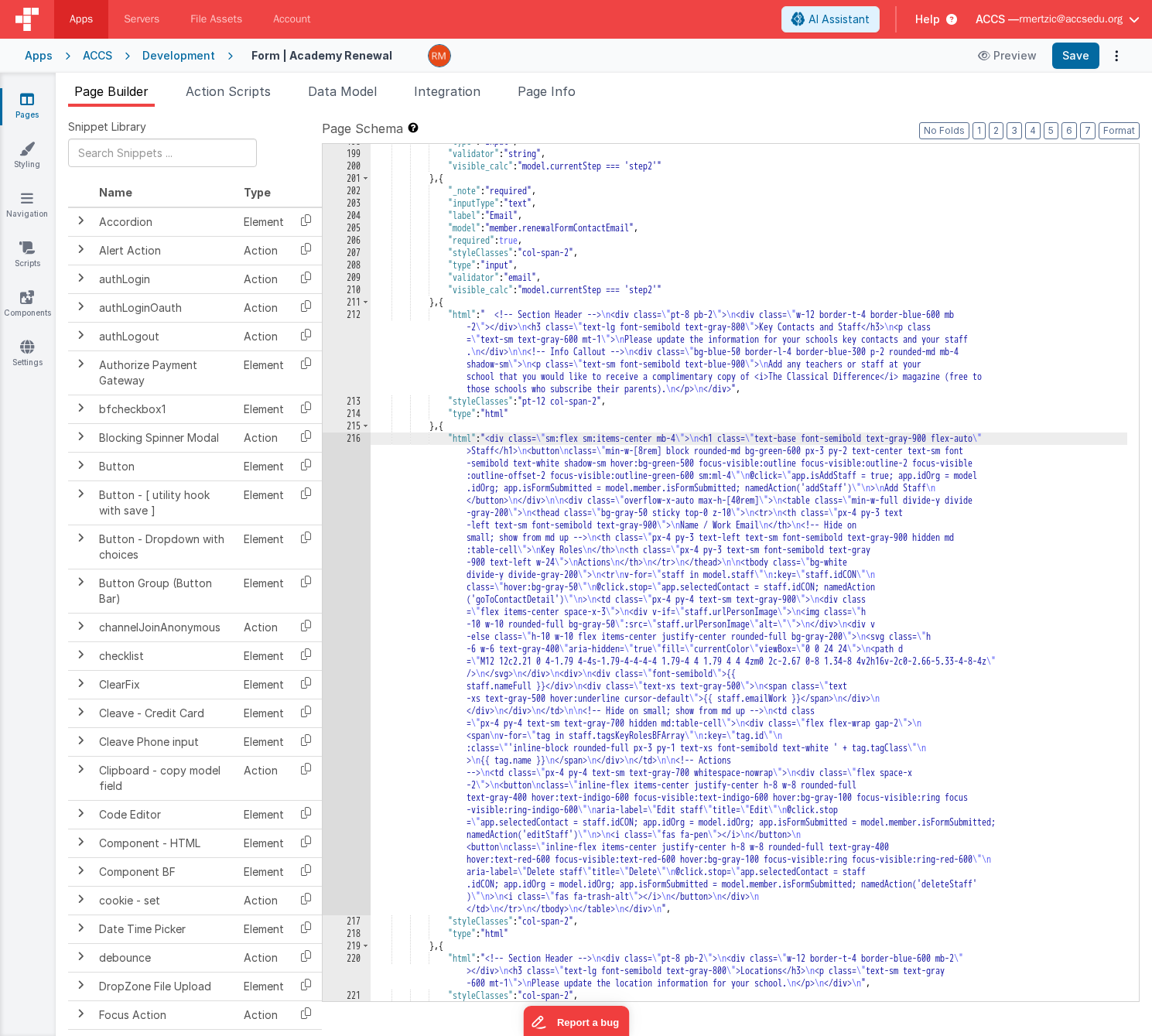 click on "216" at bounding box center [347, 674] 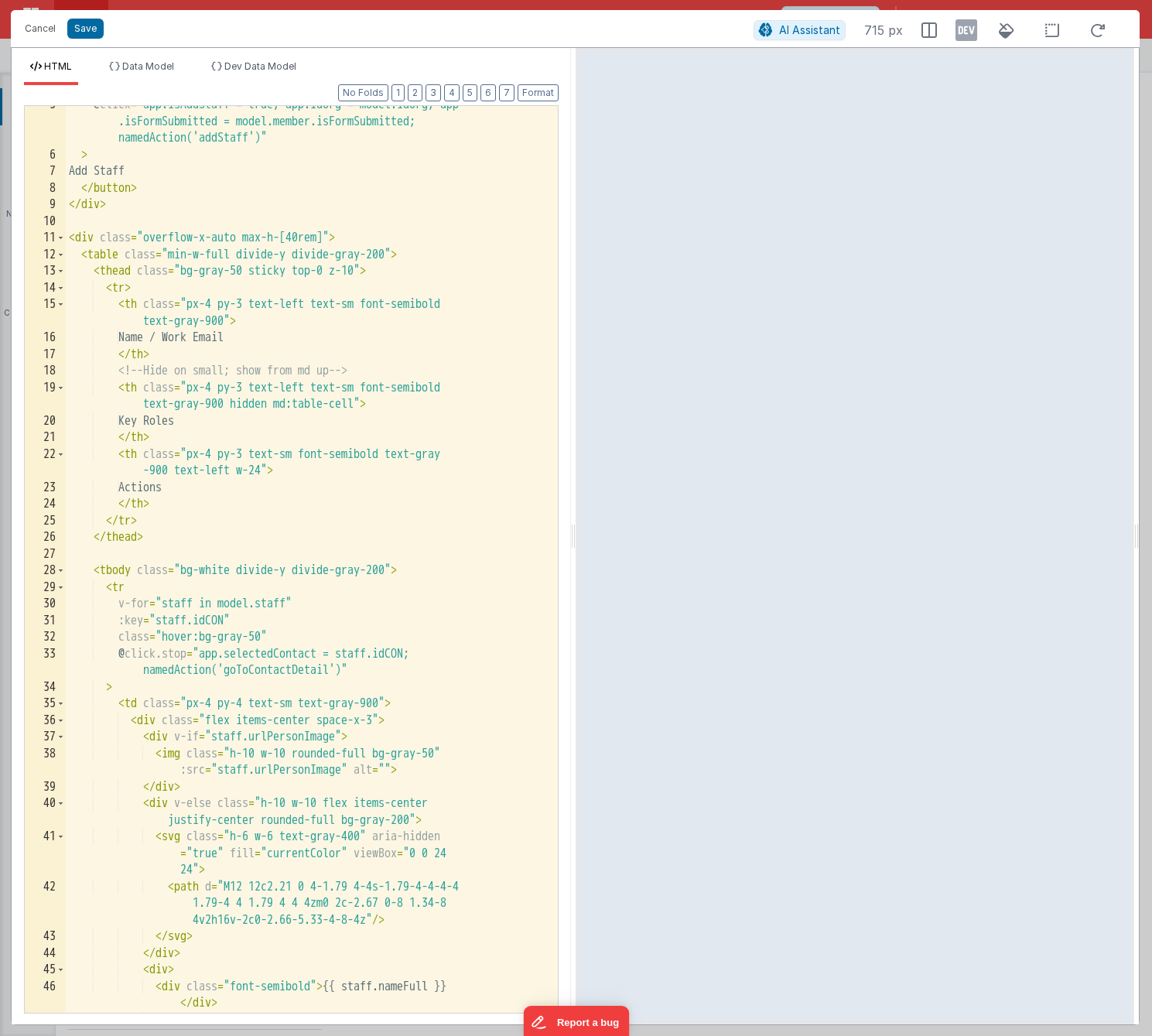scroll, scrollTop: 159, scrollLeft: 0, axis: vertical 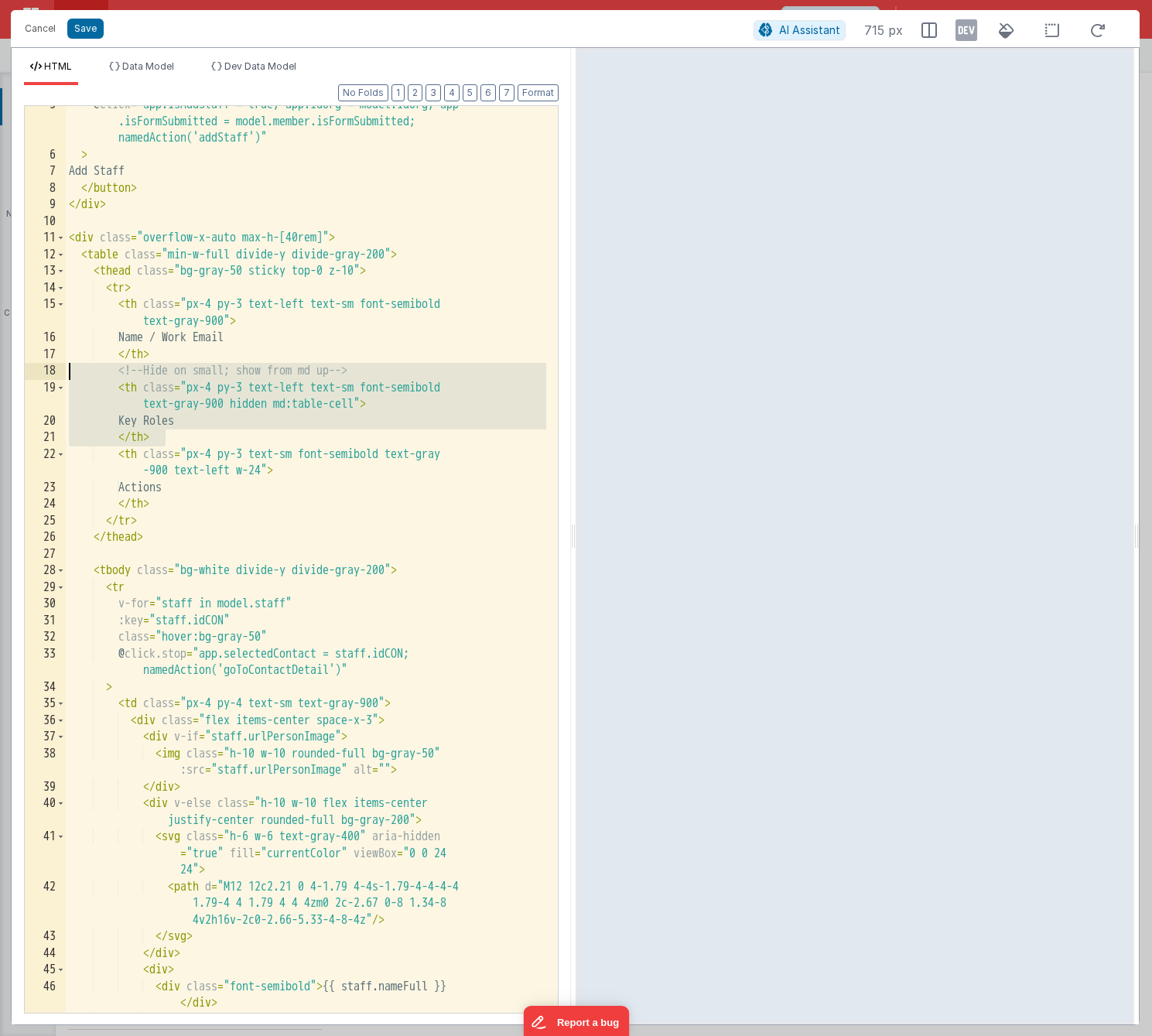 drag, startPoint x: 186, startPoint y: 439, endPoint x: -32, endPoint y: 369, distance: 228.96288 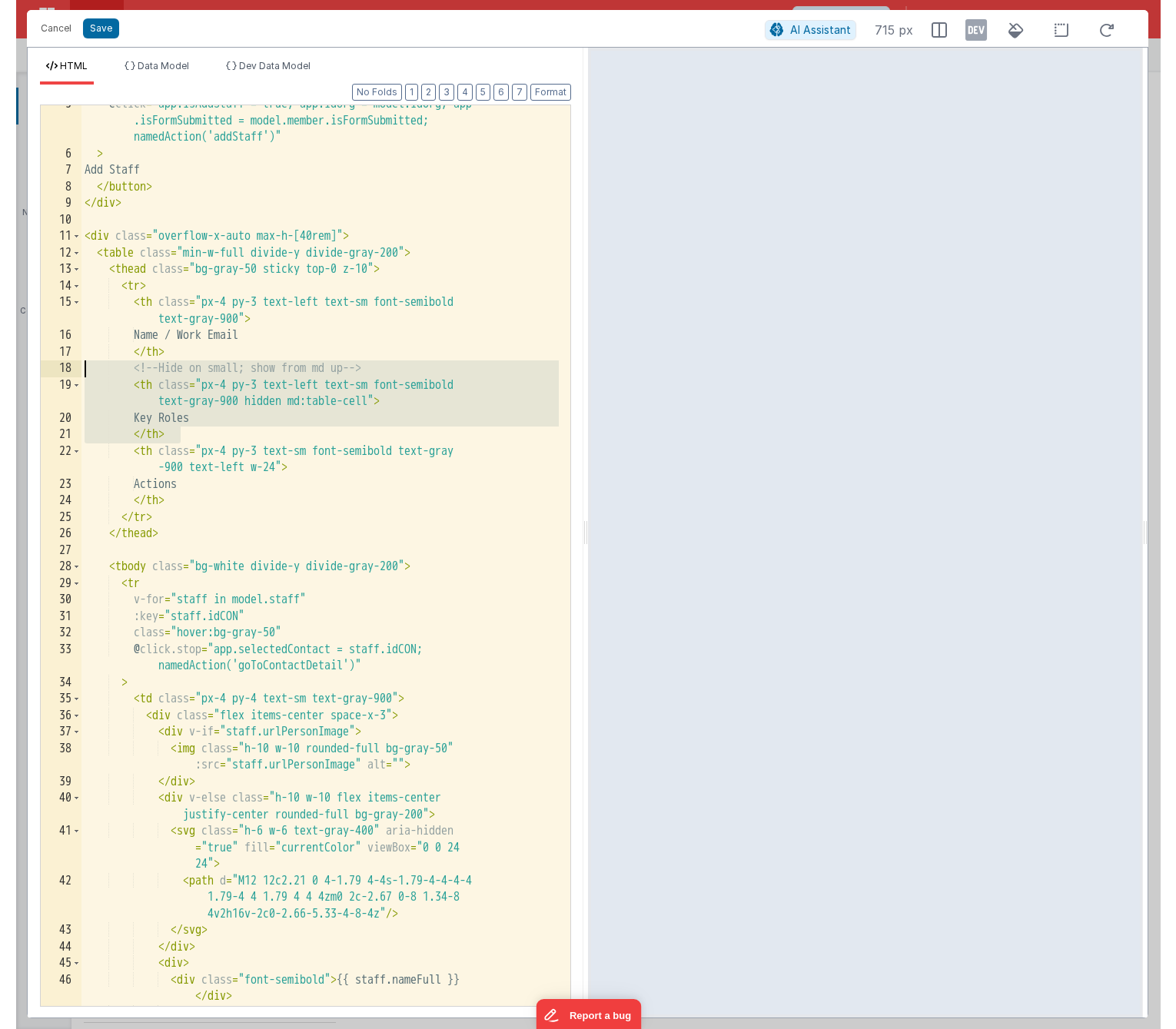 scroll, scrollTop: 0, scrollLeft: 0, axis: both 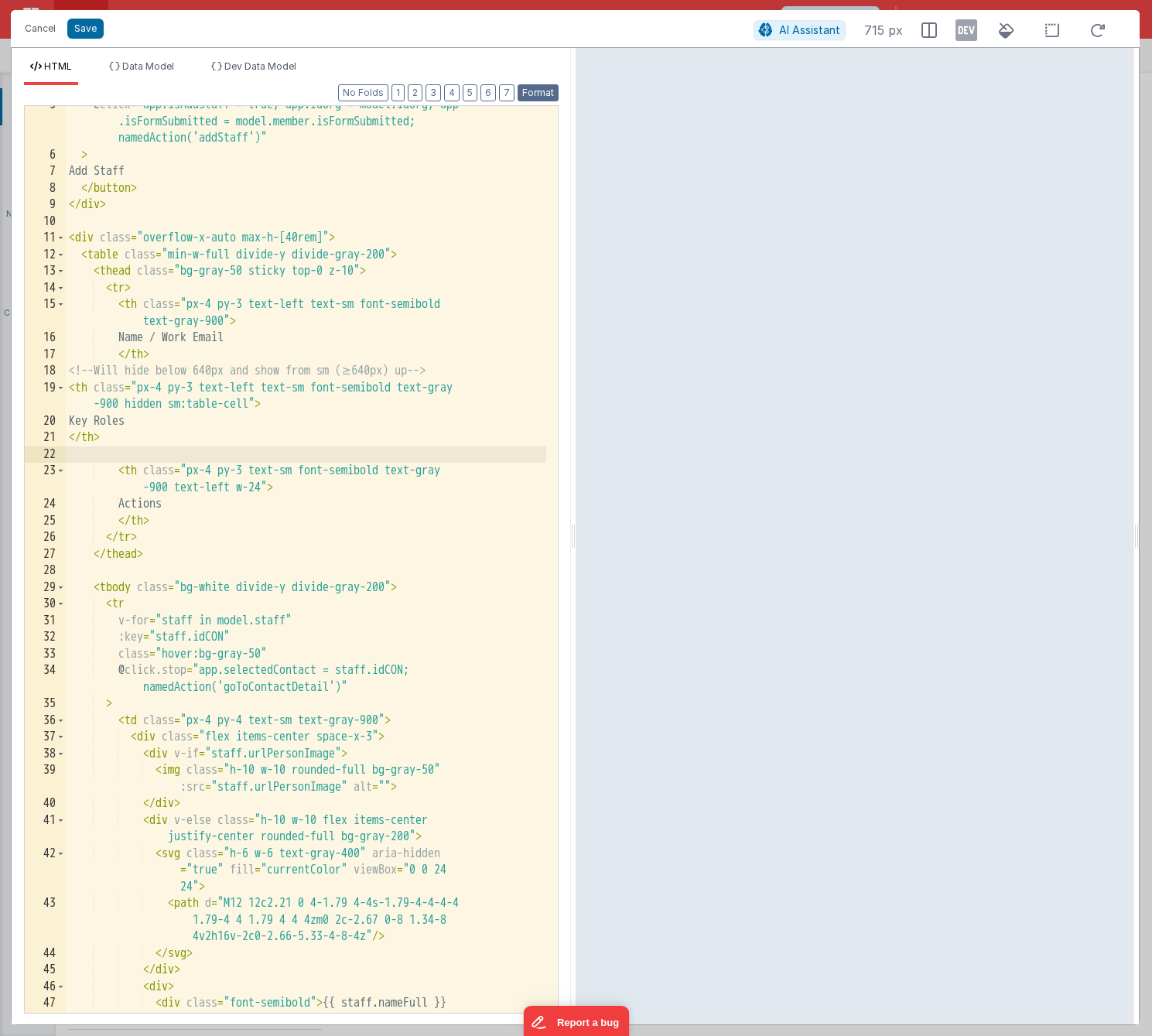 click on "Format" at bounding box center [538, 93] 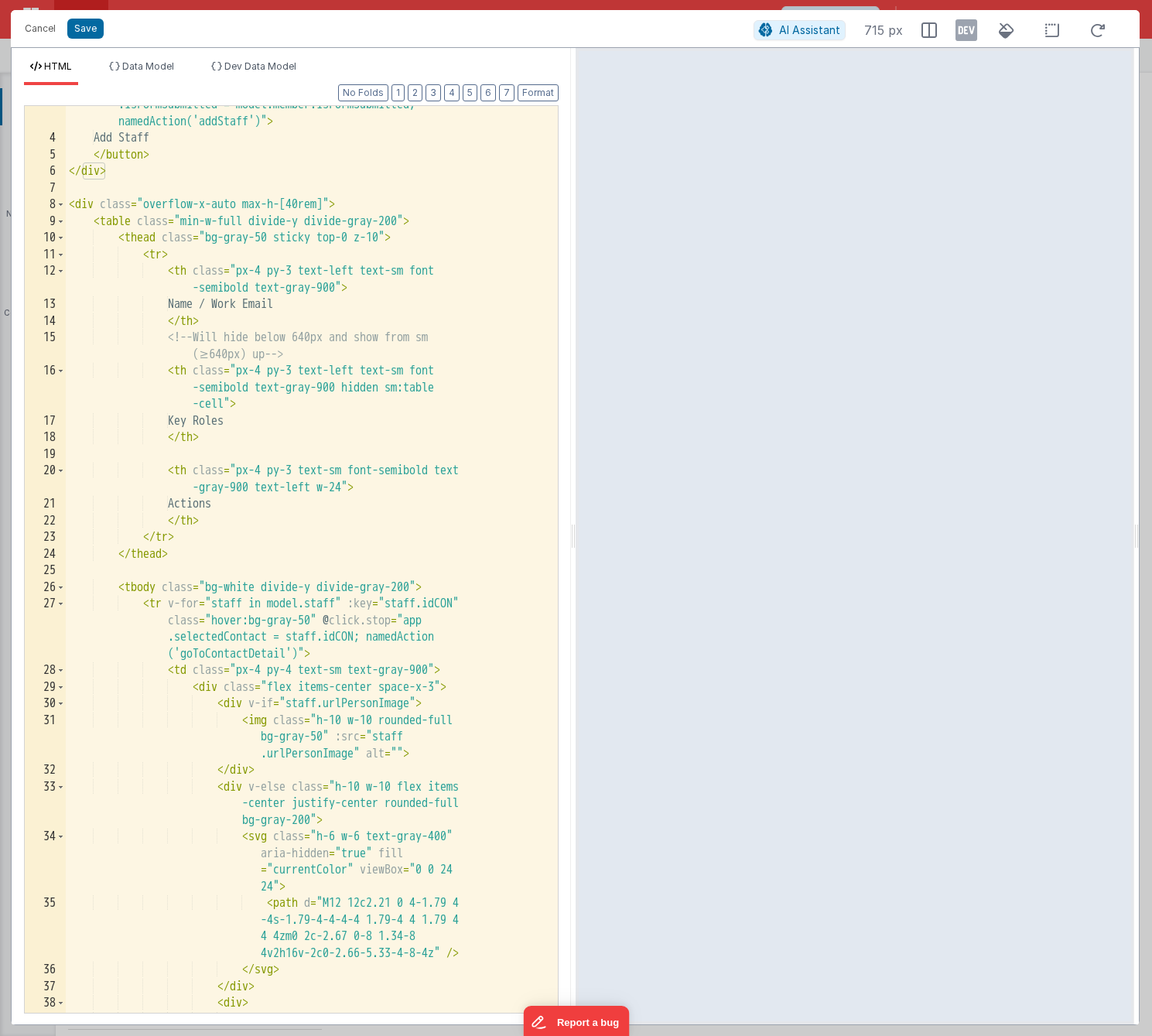 click on "< button   class = "min-w-[8rem] block rounded-md bg-green-600           px-3 py-2 text-center text-sm font-semibold text-white           shadow-sm hover:bg-green-500 focus-visible:outline           focus-visible:outline-2 focus-visible:outline-offset-2           focus-visible:outline-green-600 sm:ml-4"   @ click = "app          .isAddStaff = true; app.idOrg = model.idOrg; app          .isFormSubmitted = model.member.isFormSubmitted;           namedAction('addStaff')" >          Add Staff      </ button > </ div > < div   class = "overflow-x-auto max-h-[40rem]" >      < table   class = "min-w-full divide-y divide-gray-200" >           < thead   class = "bg-gray-50 sticky top-0 z-10" >                < tr >                     < th   class = "px-4 py-3 text-left text-sm font                      -semibold text-gray-900" >                         Name / Work Email                     </ th >                     <!-- (≥640px) up" at bounding box center [306, 533] 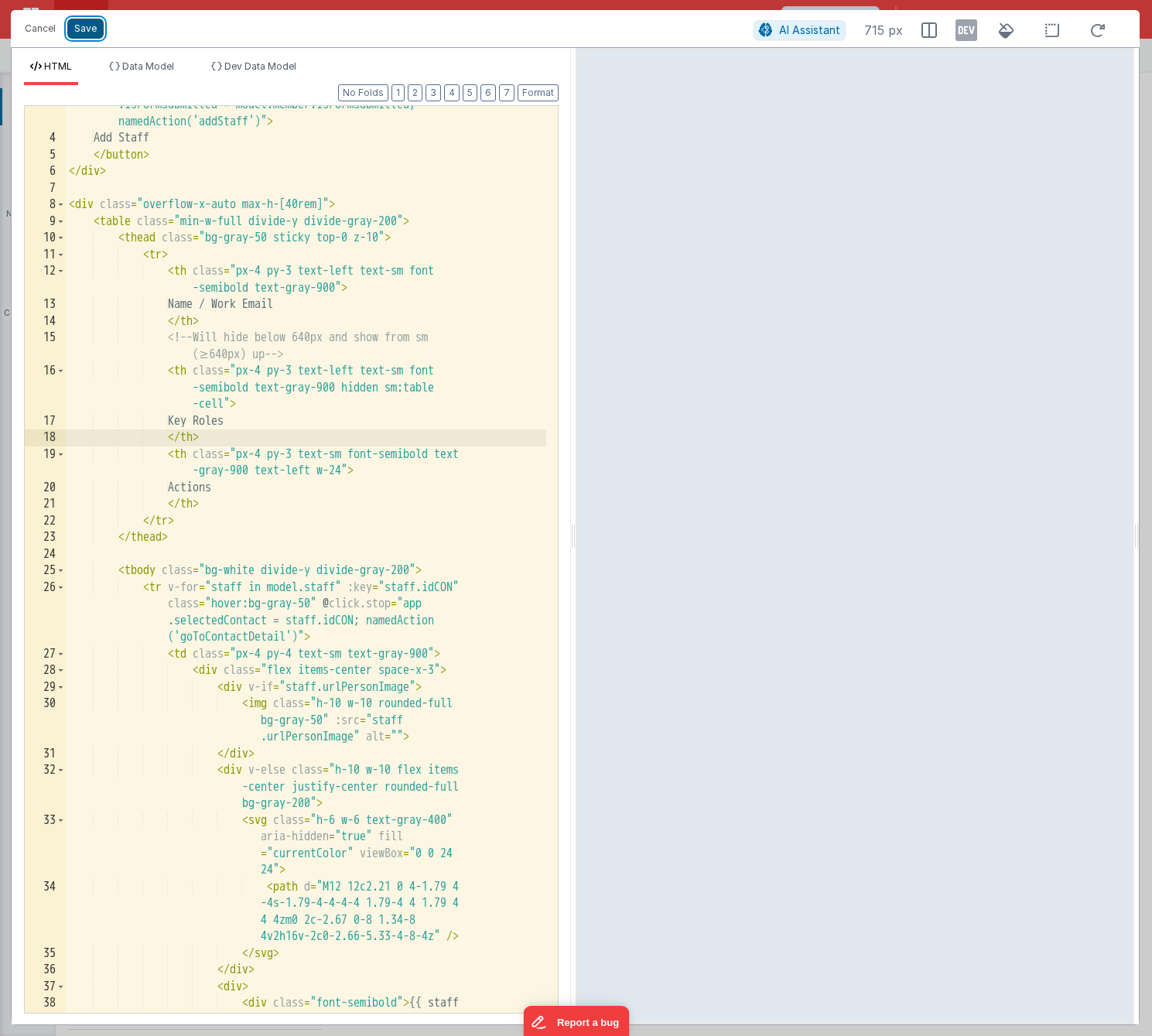 click on "Save" at bounding box center [85, 29] 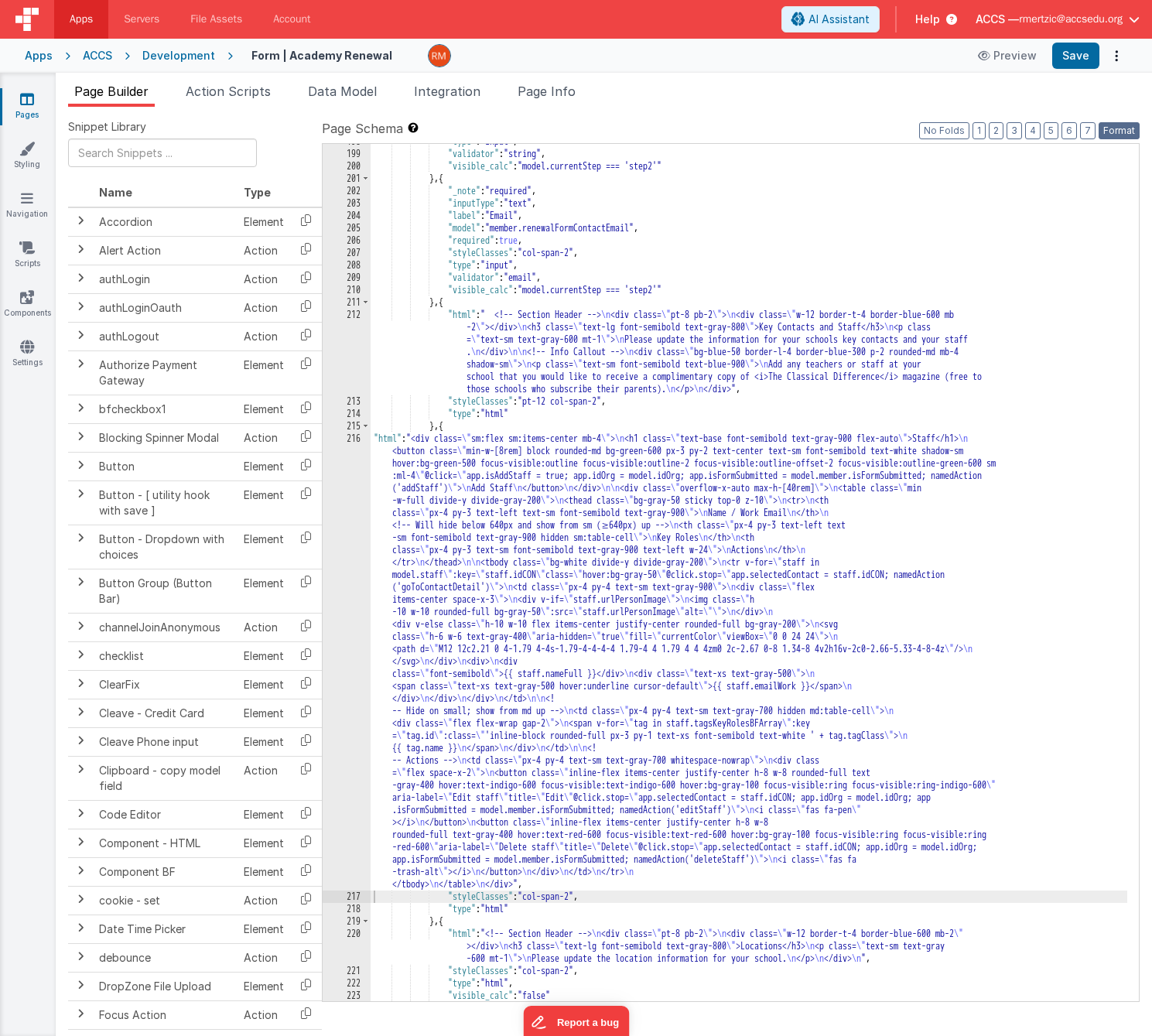 click on "Format" at bounding box center (1119, 131) 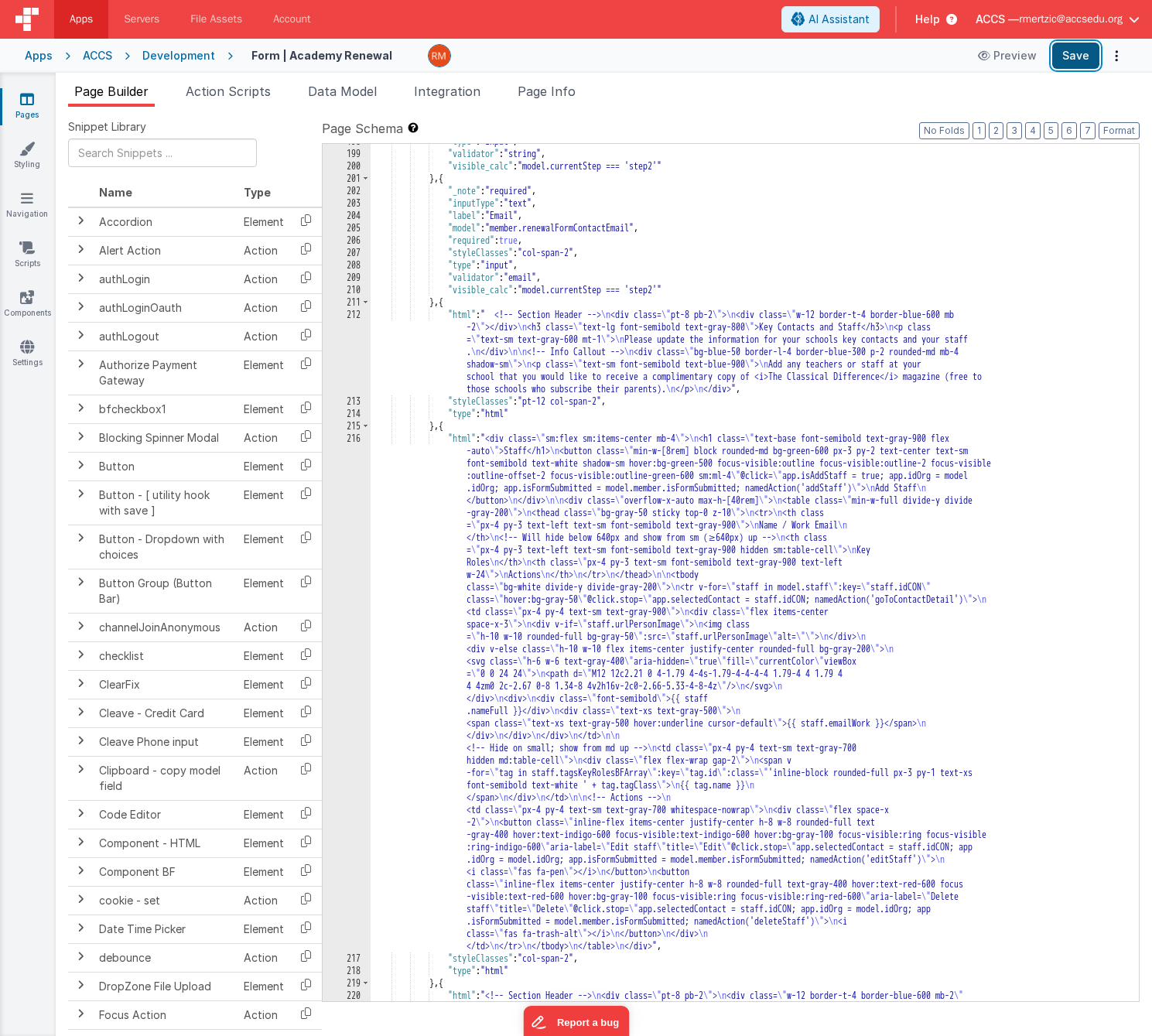 click on "Save" at bounding box center [1075, 56] 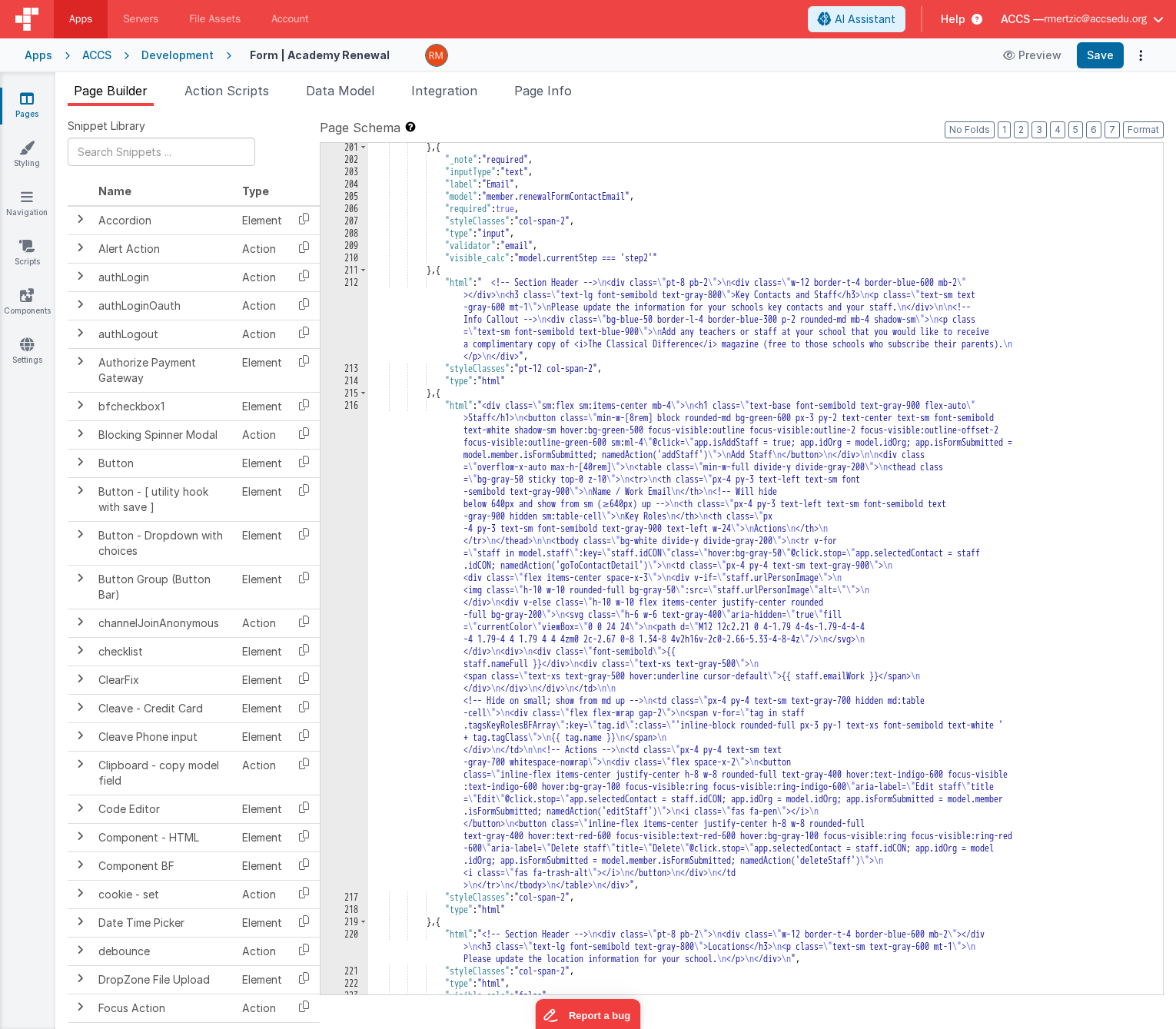 scroll, scrollTop: 3779, scrollLeft: 0, axis: vertical 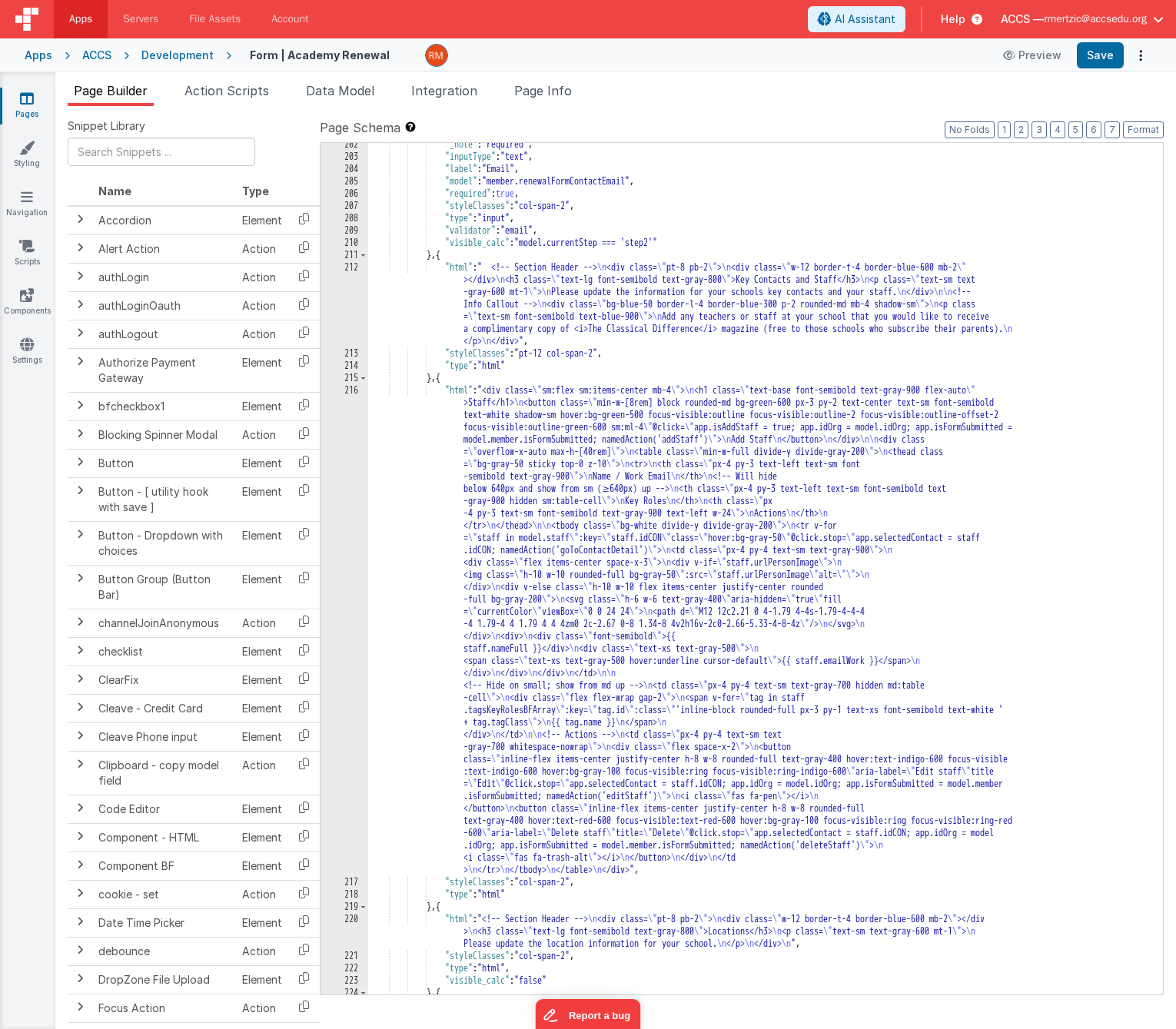 click on ""_note" :  "required" ,                     "inputType" :  "text" ,                     "label" :  "Email" ,                     "model" :  "member.renewalFormContactEmail" ,                     "required" :  true ,                     "styleClasses" :  "col-span-2" ,                     "type" :  "input" ,                     "validator" :  "email" ,                     "visible_calc" :  "model.currentStep === 'step2'"                } ,  {                     "html" :  "  <!-- Section Header --> \n   <div class= \" pt-8 pb-2 \" > \n     <div class= \" w-12 border-t-4 border-blue-600 mb-2 \"                      ></div> \n     <h3 class= \" text-lg font-semibold text-gray-800 \" >Key Contacts and Staff</h3> \n     <p class= \" text-sm text                      -gray-600 mt-1 \" > \n       Please update the information for your schools key contacts and your staff. \n   </div> \n\n   <!--                       Info Callout --> \n >" at bounding box center (759, 792) 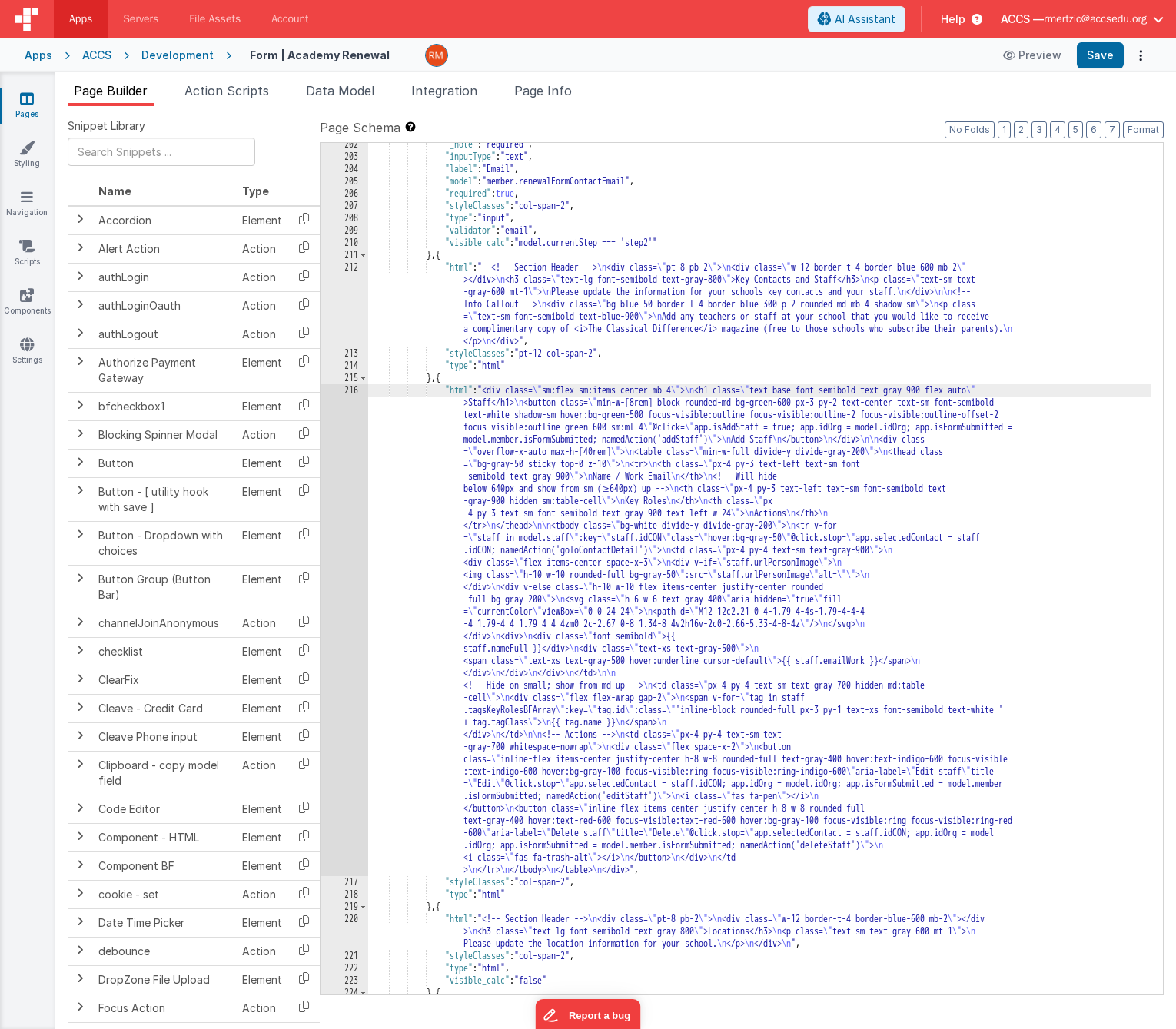 click on "216" at bounding box center (344, 630) 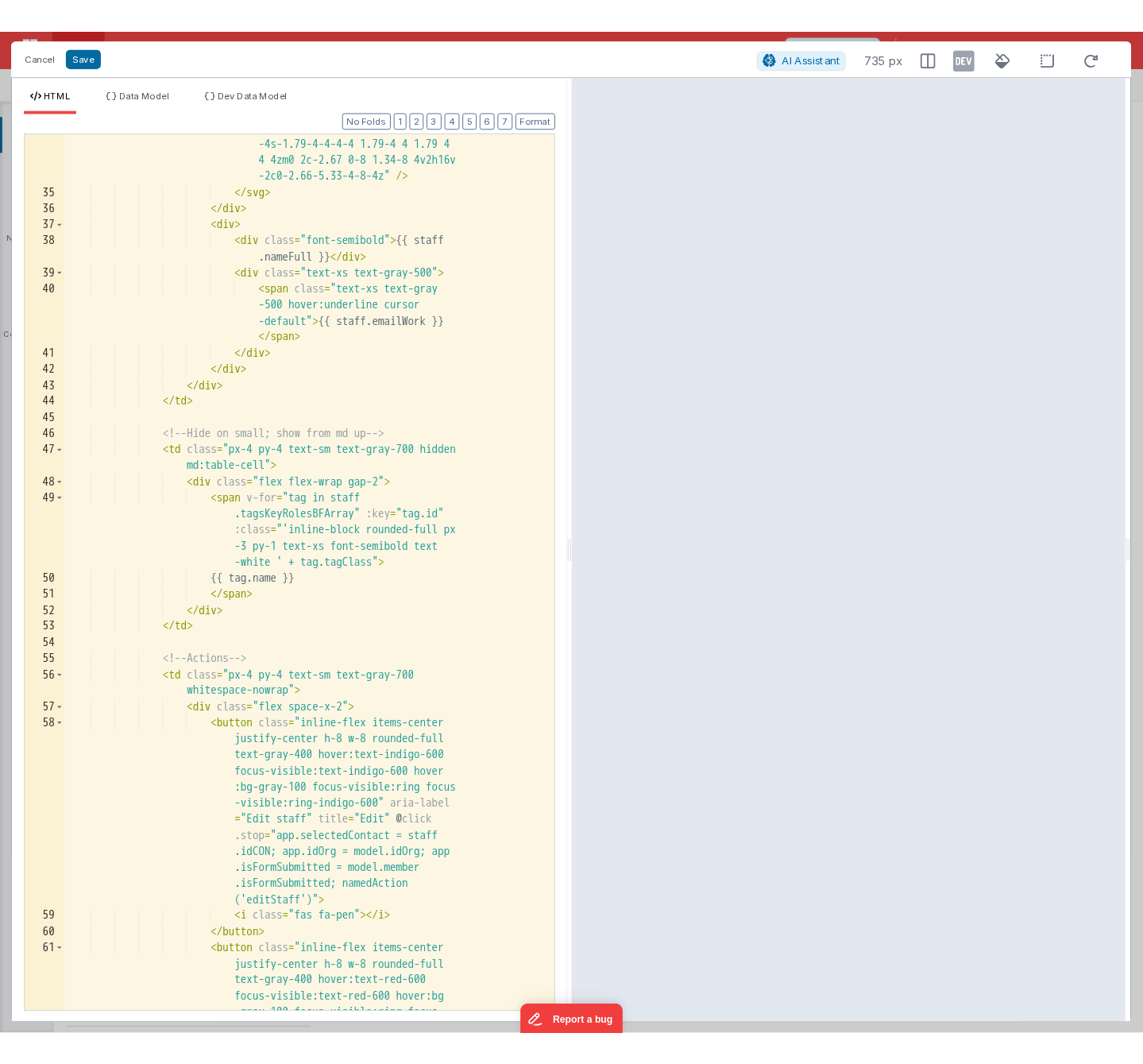 scroll, scrollTop: 971, scrollLeft: 0, axis: vertical 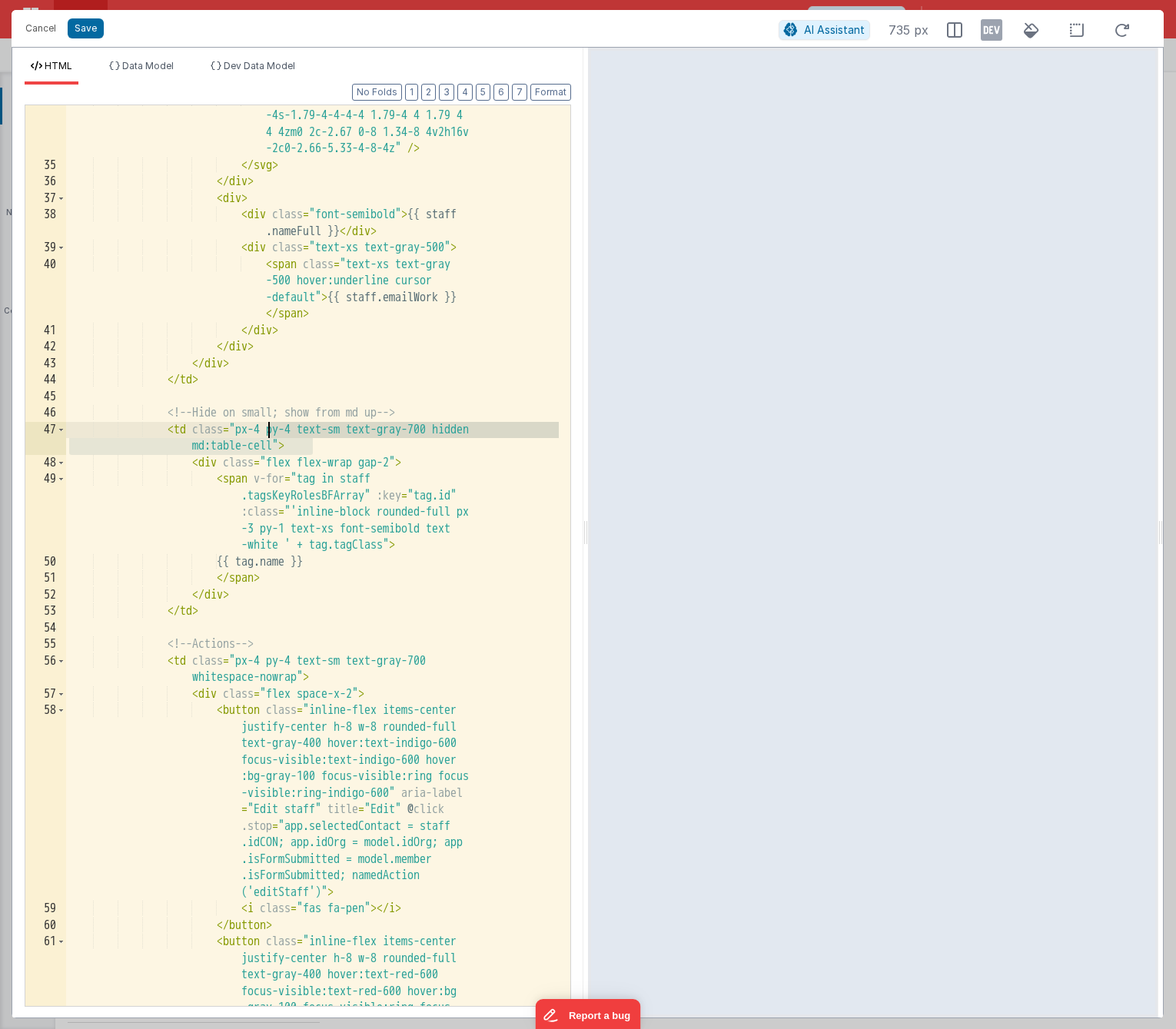 drag, startPoint x: 307, startPoint y: 447, endPoint x: 269, endPoint y: 433, distance: 40.49691 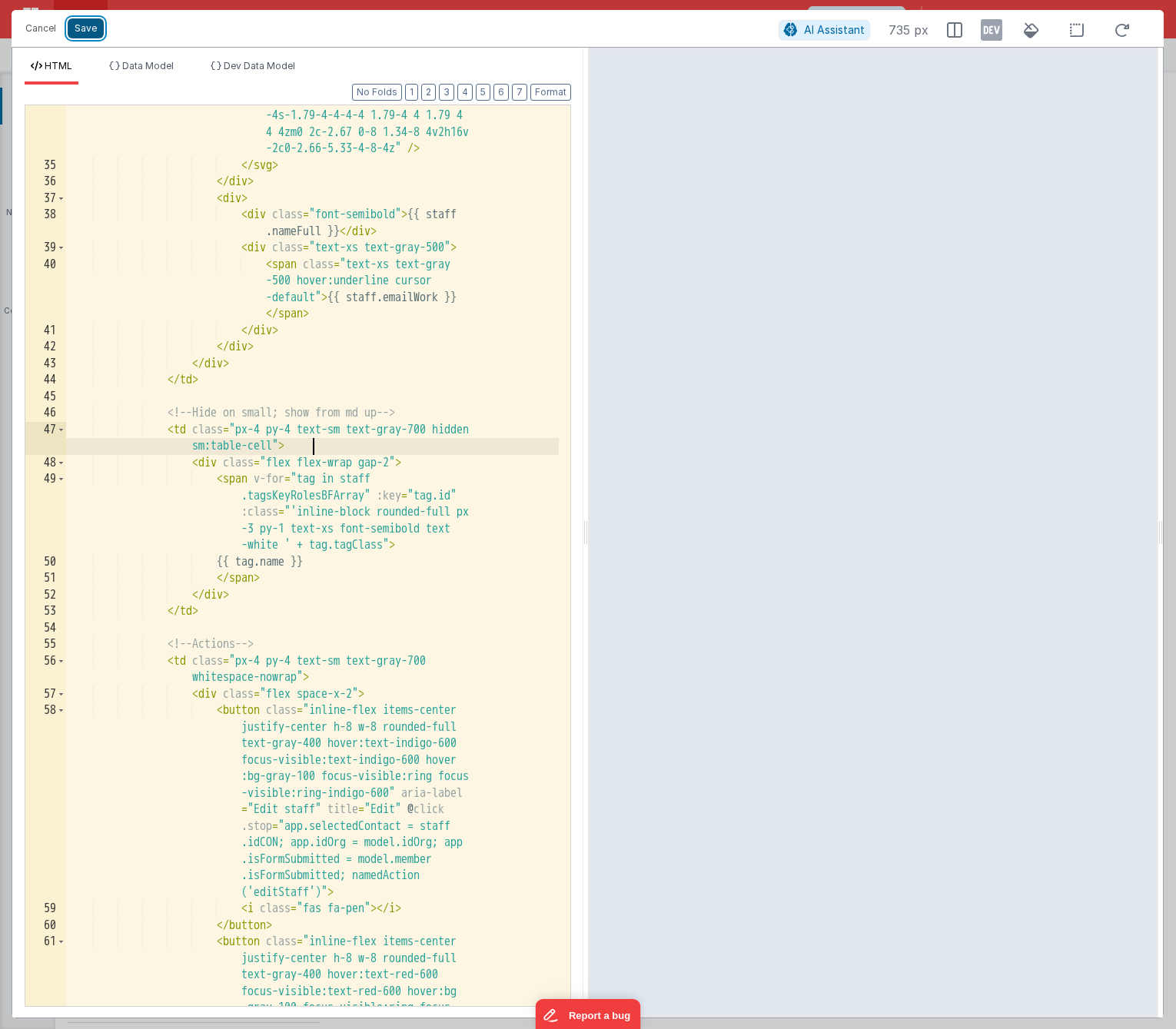 click on "Save" at bounding box center [85, 28] 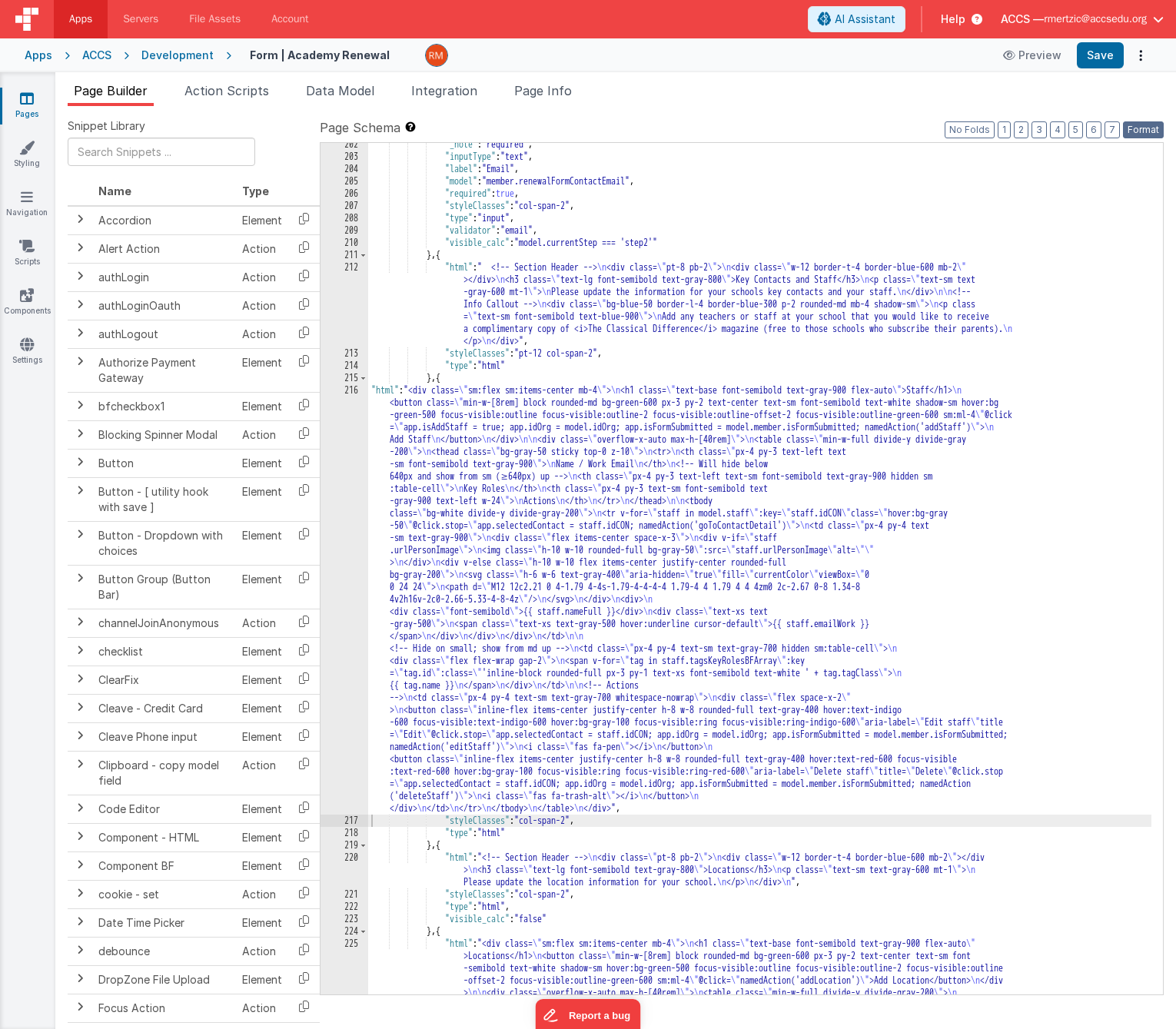 click on "Format" at bounding box center (1143, 130) 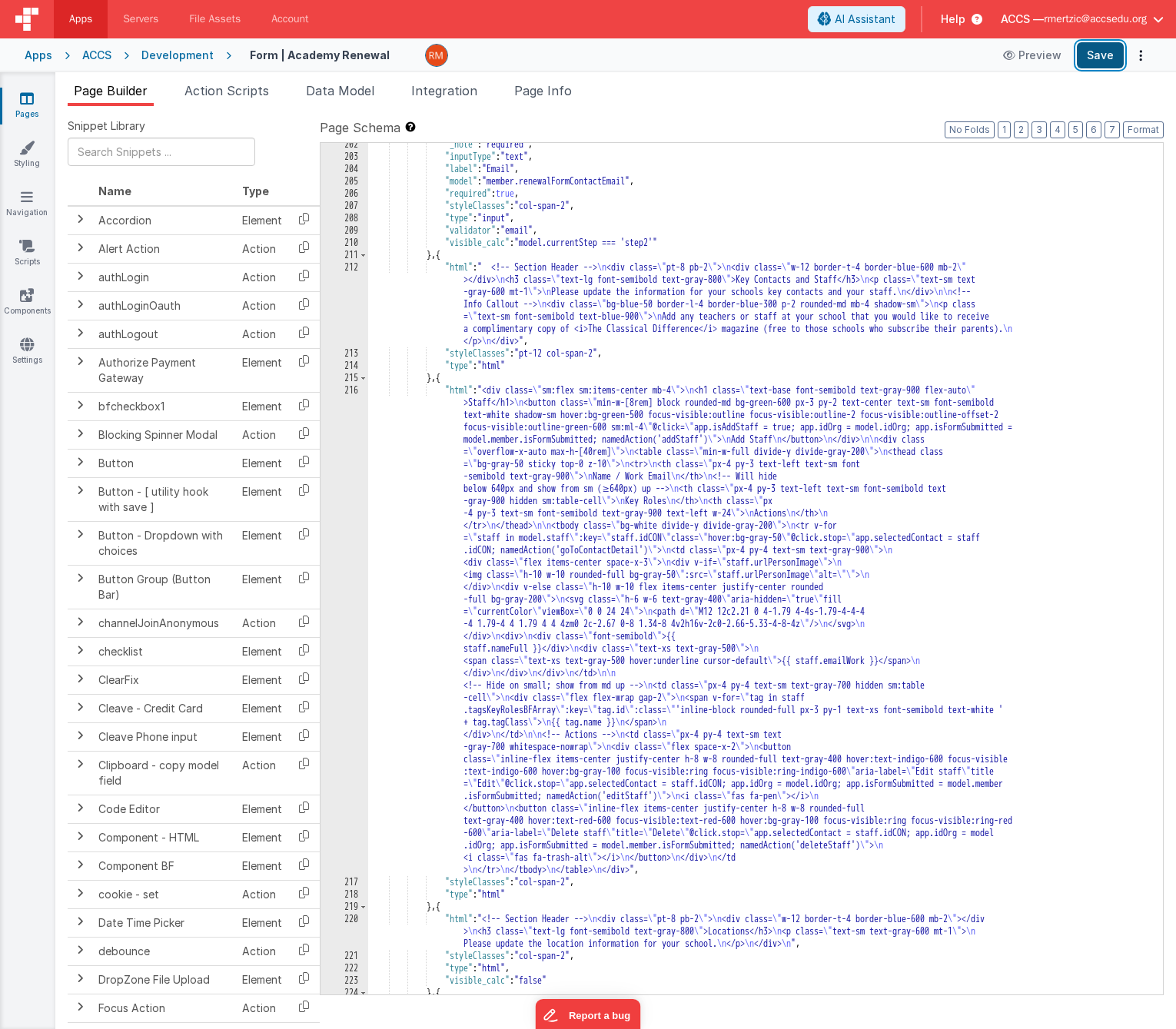 click on "Save" at bounding box center [1100, 55] 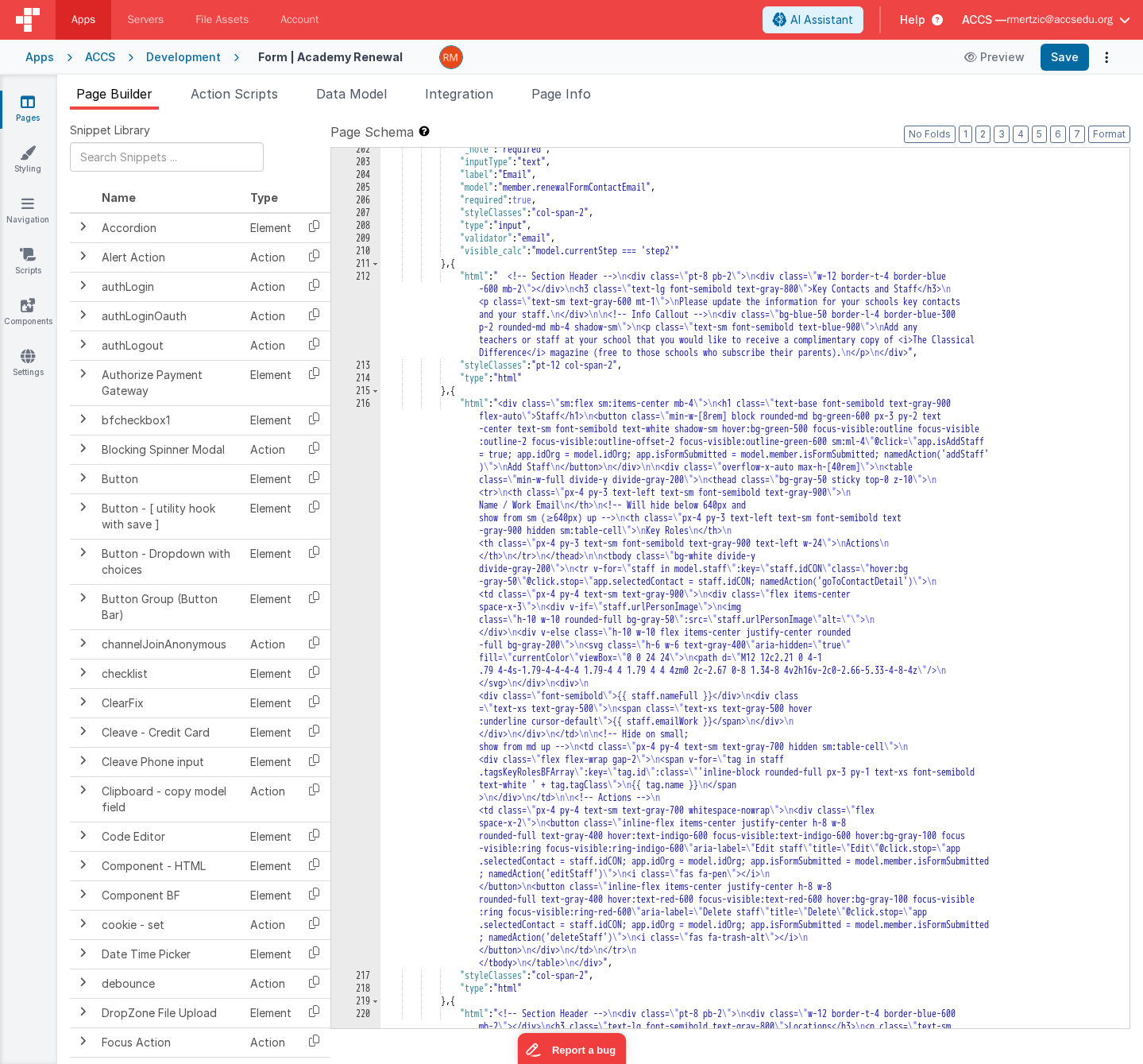 scroll, scrollTop: 4061, scrollLeft: 0, axis: vertical 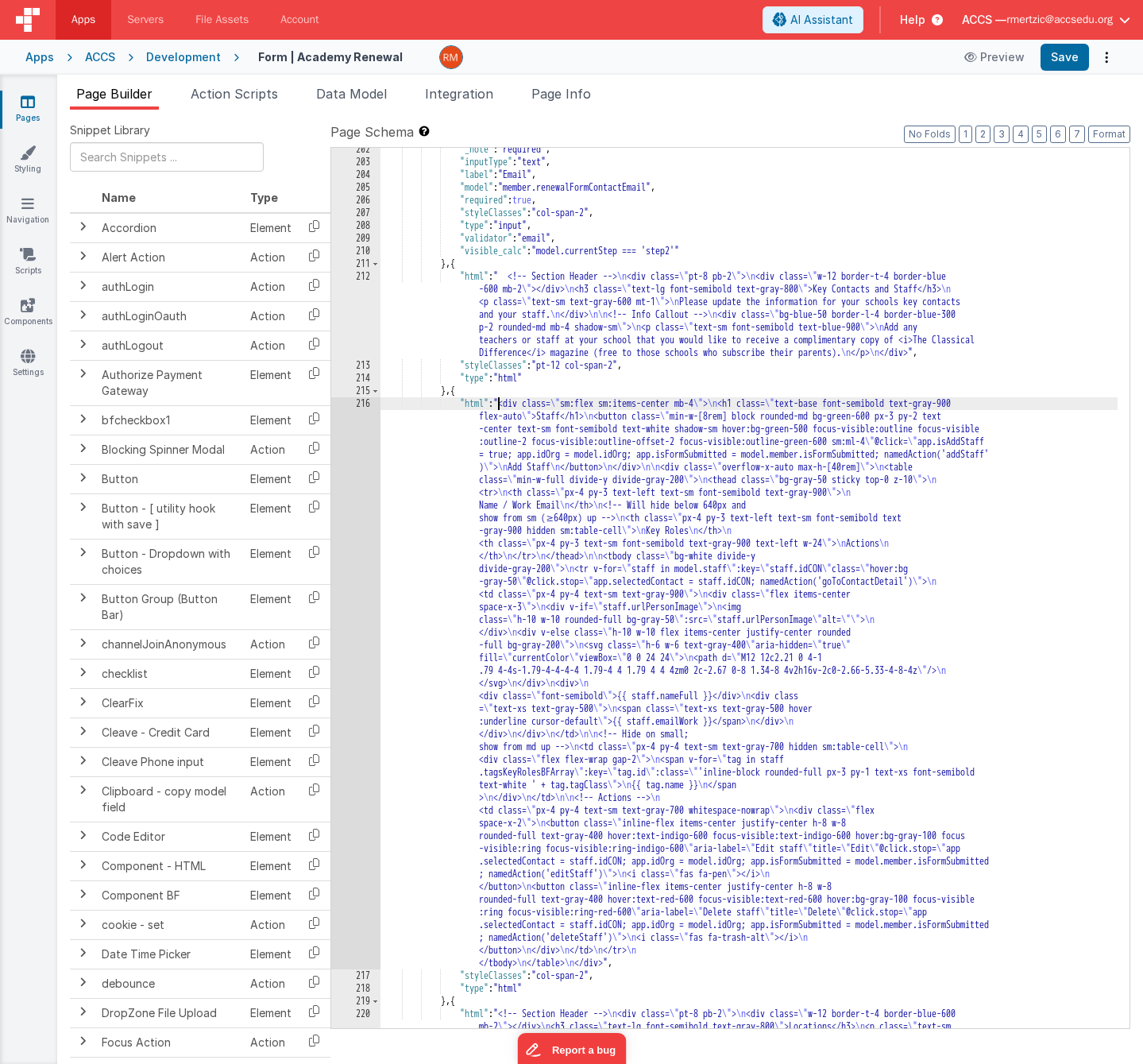 click on ""_note" :  "required" ,                     "inputType" :  "text" ,                     "label" :  "Email" ,                     "model" :  "member.renewalFormContactEmail" ,                     "required" :  true ,                     "styleClasses" :  "col-span-2" ,                     "type" :  "input" ,                     "validator" :  "email" ,                     "visible_calc" :  "model.currentStep === 'step2'"                } ,  {                     "html" :  "  <!-- Section Header --> \n   <div class= \" pt-8 pb-2 \" > \n     <div class= \" w-12 border-t-4 border-blue                      -600 mb-2 \" ></div> \n     <h3 class= \" text-lg font-semibold text-gray-800 \" >Key Contacts and Staff</h3> \n                           <p class= \" text-sm text-gray-600 mt-1 \" > \n       Please update the information for your schools key contacts                       and your staff. \n   </div> \n\n   <!-- Info Callout --> \n" at bounding box center [749, 615] 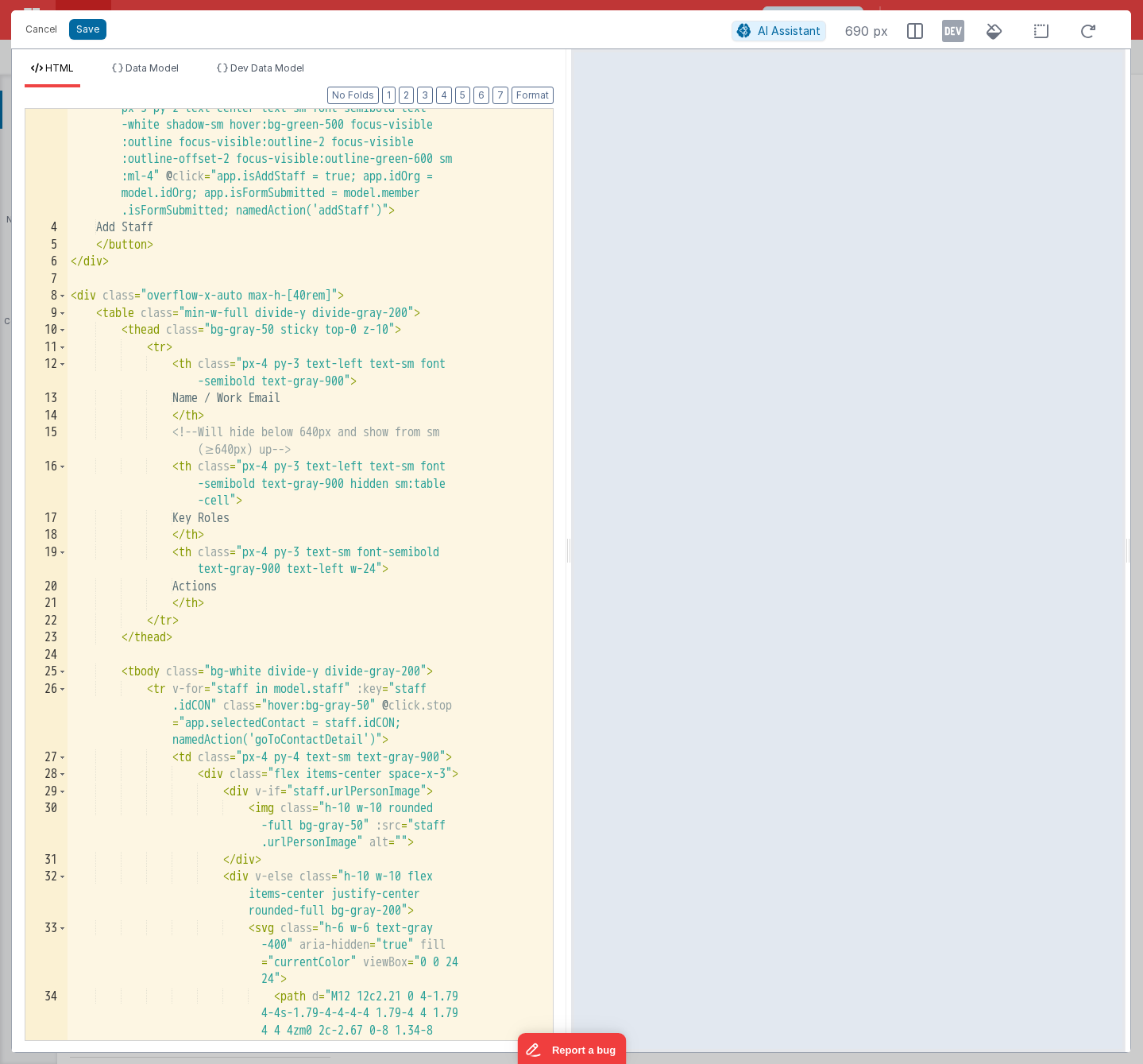 scroll, scrollTop: 93, scrollLeft: 0, axis: vertical 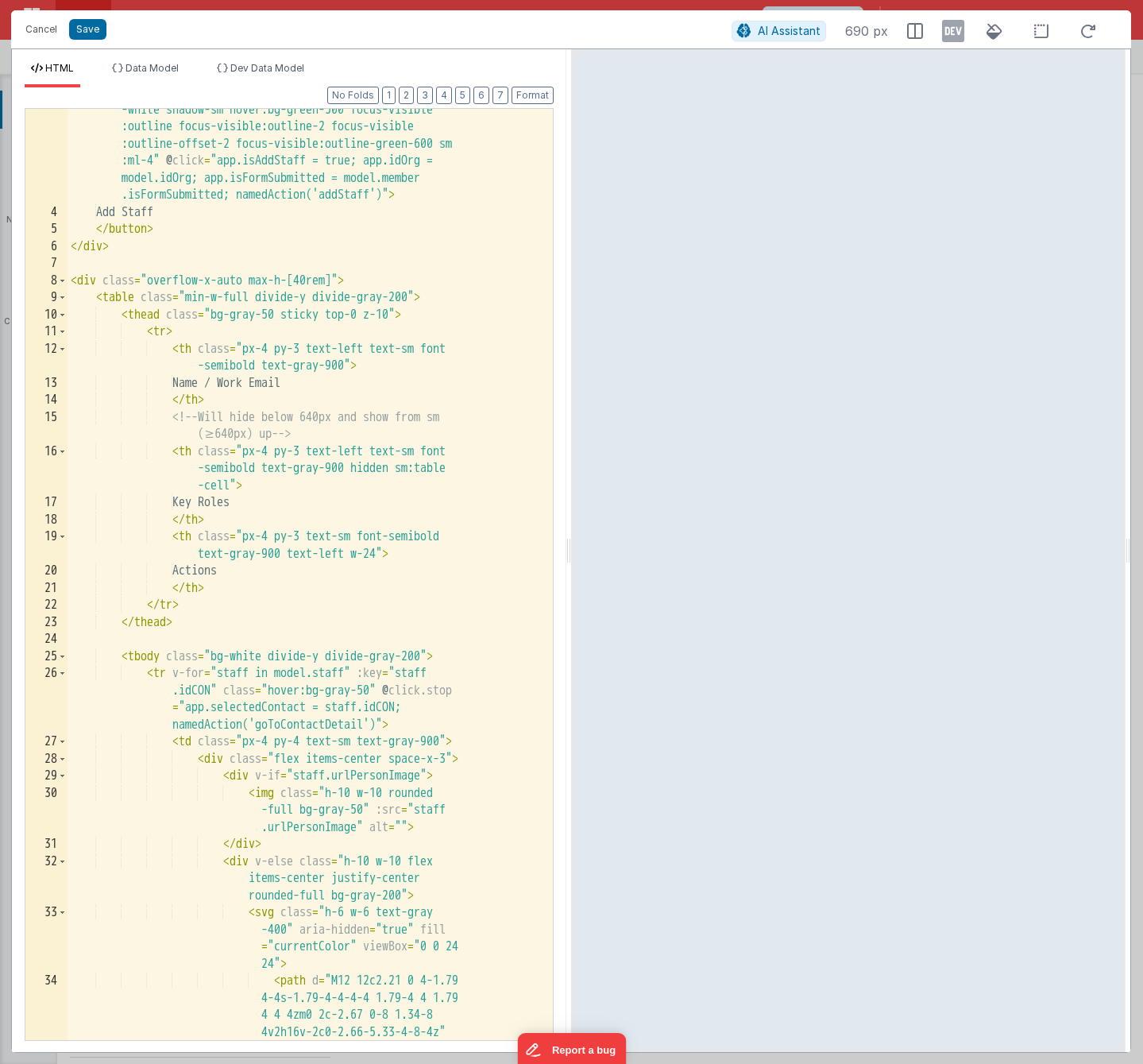 click on "< button   class = "min-w-[8rem] block rounded-md bg-green-600           px-3 py-2 text-center text-sm font-semibold text          -white shadow-sm hover:bg-green-500 focus-visible          :outline focus-visible:outline-2 focus-visible          :outline-offset-2 focus-visible:outline-green-600 sm          :ml-4"   @ click = "app.isAddStaff = true; app.idOrg =           model.idOrg; app.isFormSubmitted = model.member          .isFormSubmitted; namedAction('addStaff')" >          Add Staff      </ button > </ div > < div   class = "overflow-x-auto max-h-[40rem]" >      < table   class = "min-w-full divide-y divide-gray-200" >           < thead   class = "bg-gray-50 sticky top-0 z-10" >                < tr >                     < th   class = "px-4 py-3 text-left text-sm font                      -semibold text-gray-900" >                         Name / Work Email                     </ th >                     <!-- (≥640px) up" at bounding box center (304, 644) 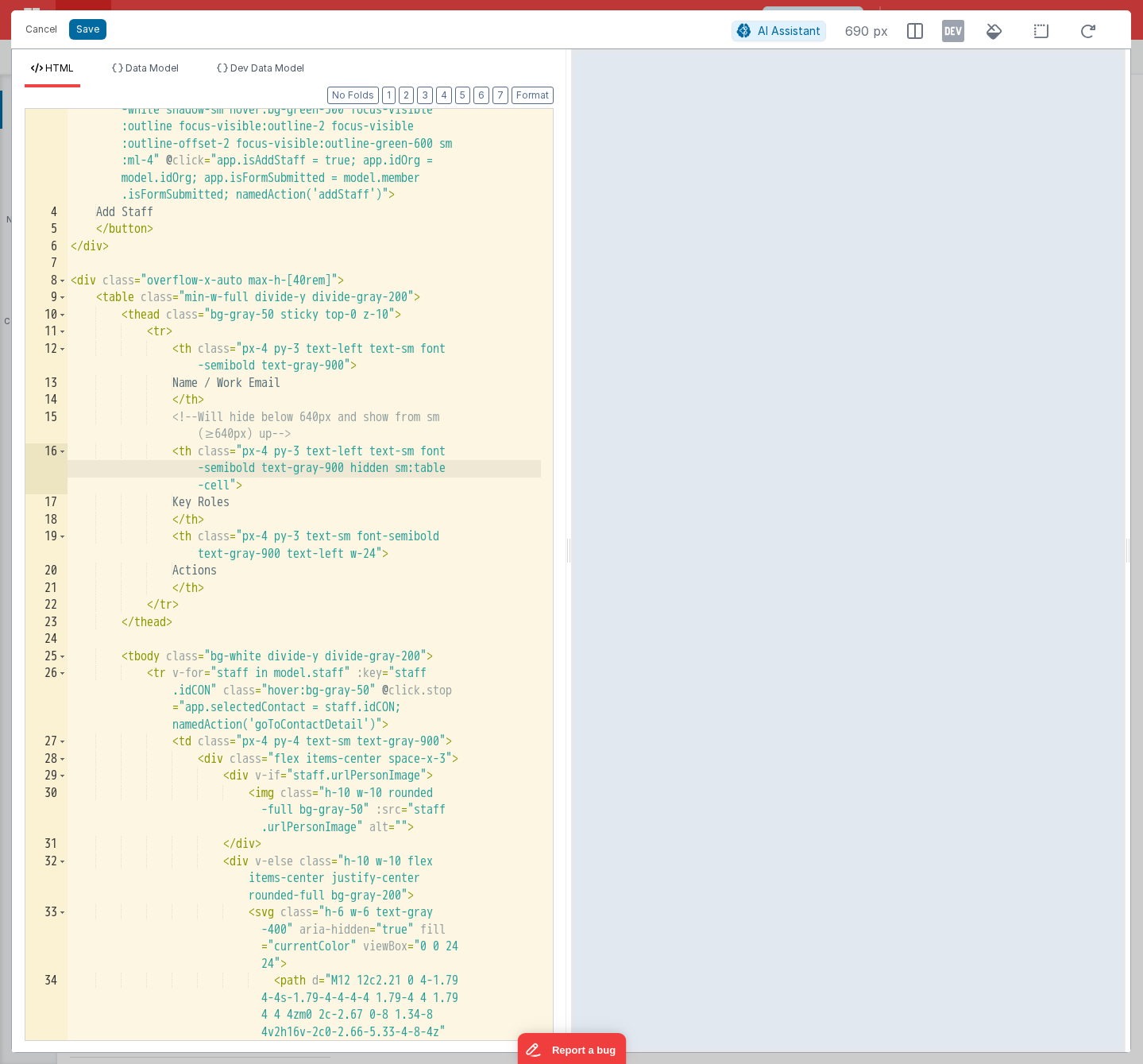 click on "< button   class = "min-w-[8rem] block rounded-md bg-green-600           px-3 py-2 text-center text-sm font-semibold text          -white shadow-sm hover:bg-green-500 focus-visible          :outline focus-visible:outline-2 focus-visible          :outline-offset-2 focus-visible:outline-green-600 sm          :ml-4"   @ click = "app.isAddStaff = true; app.idOrg =           model.idOrg; app.isFormSubmitted = model.member          .isFormSubmitted; namedAction('addStaff')" >          Add Staff      </ button > </ div > < div   class = "overflow-x-auto max-h-[40rem]" >      < table   class = "min-w-full divide-y divide-gray-200" >           < thead   class = "bg-gray-50 sticky top-0 z-10" >                < tr >                     < th   class = "px-4 py-3 text-left text-sm font                      -semibold text-gray-900" >                         Name / Work Email                     </ th >                     <!-- (≥640px) up" at bounding box center (304, 644) 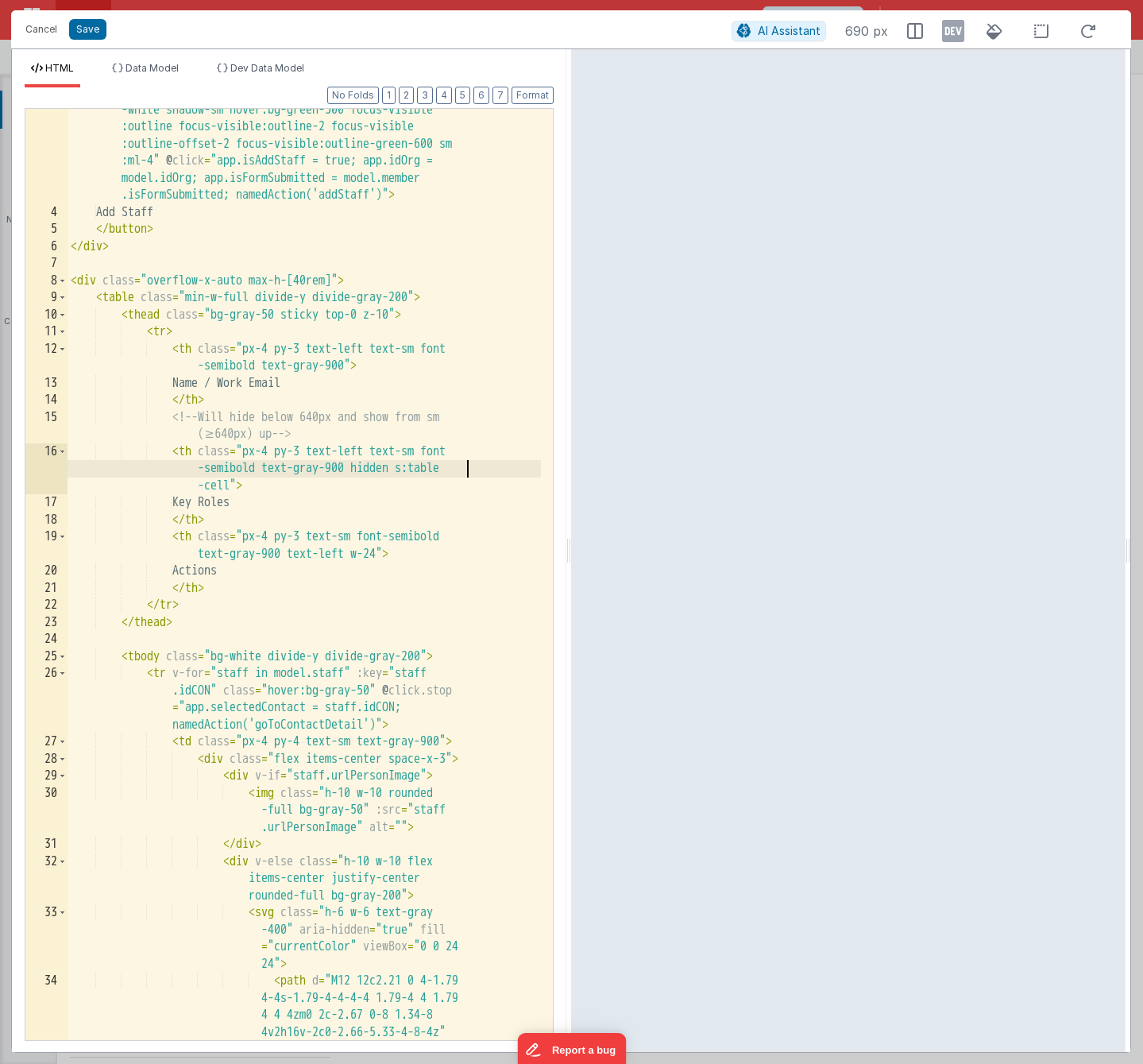 type 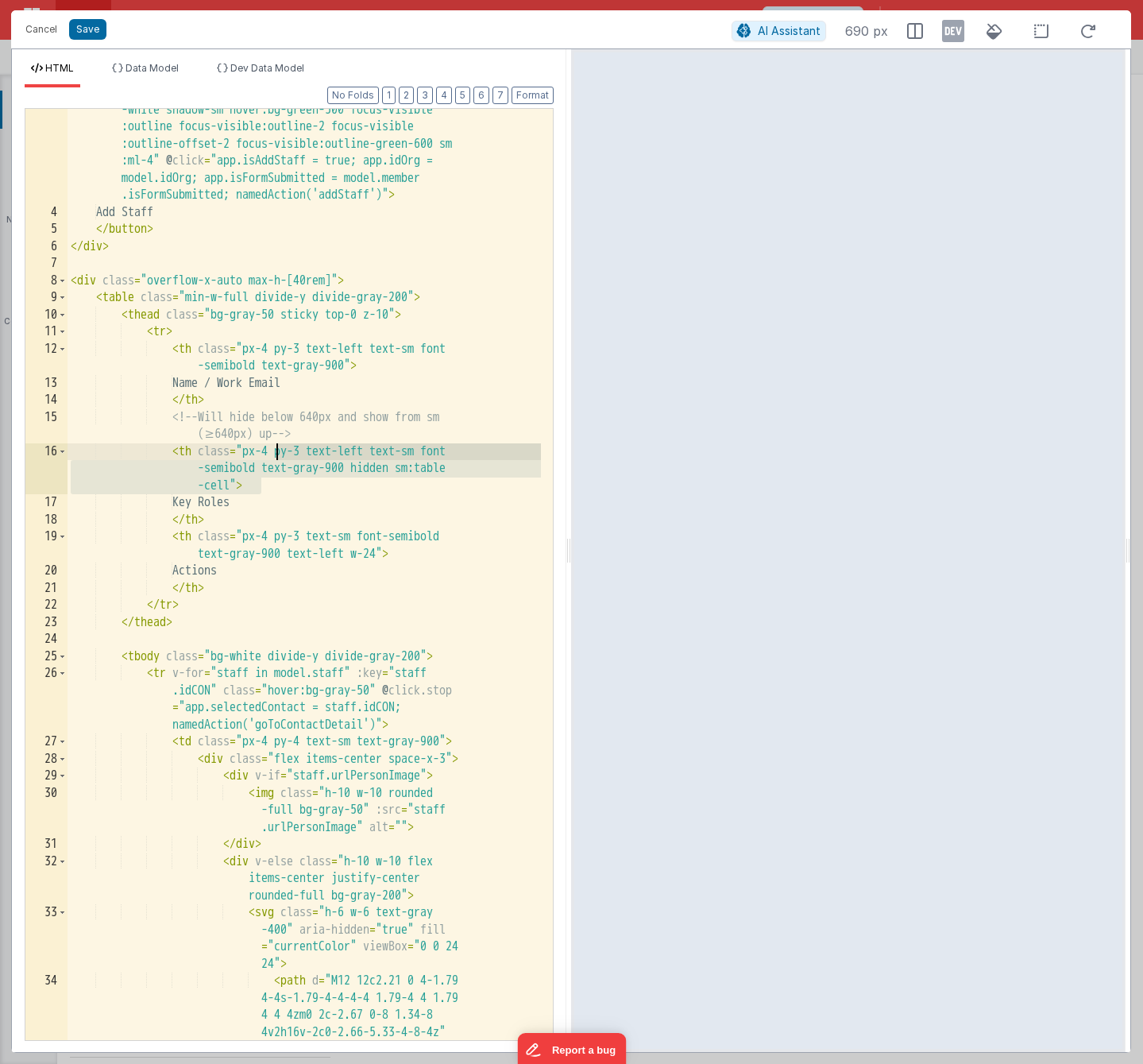 drag, startPoint x: 260, startPoint y: 486, endPoint x: 274, endPoint y: 455, distance: 34.014703 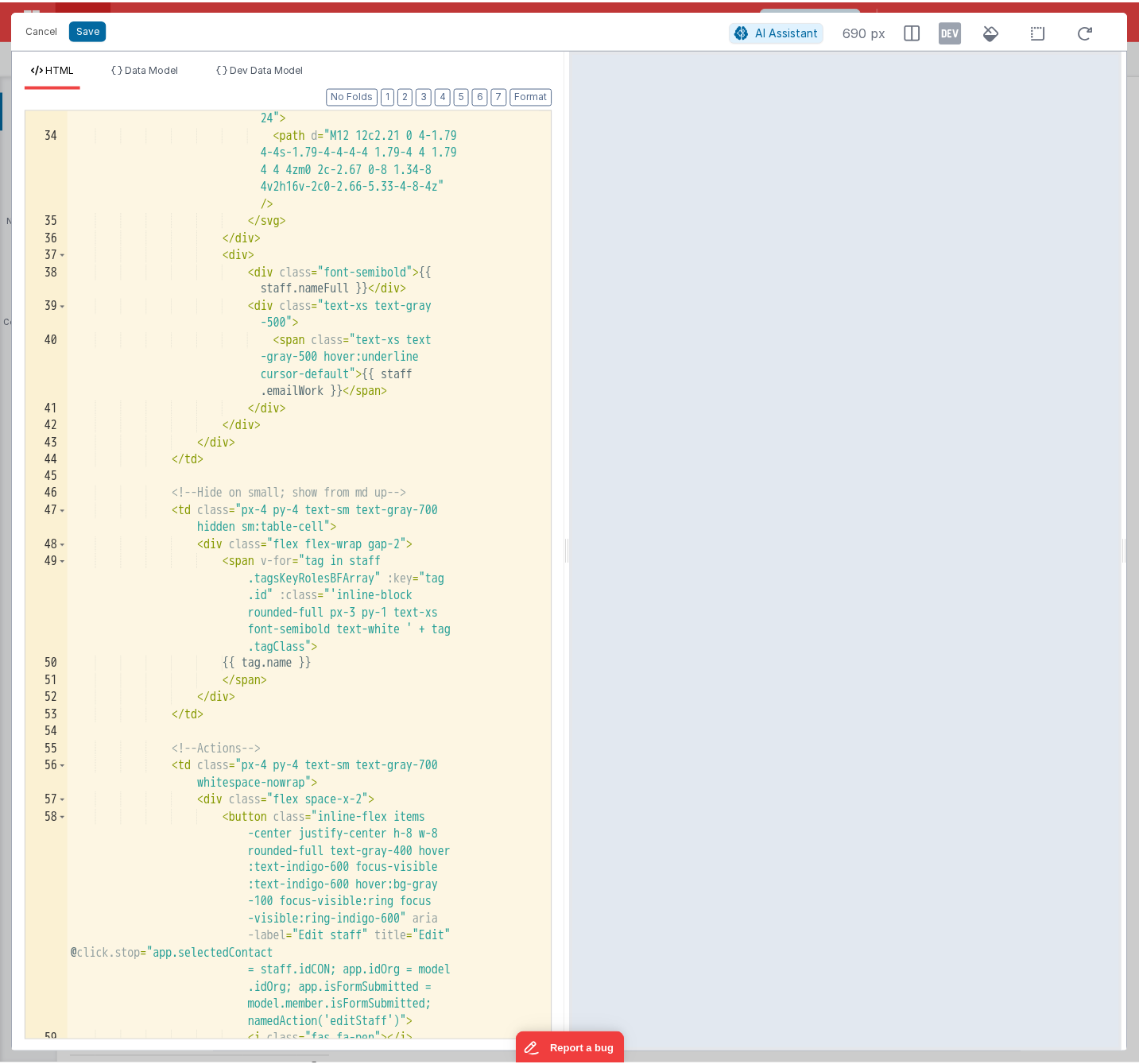 scroll, scrollTop: 923, scrollLeft: 0, axis: vertical 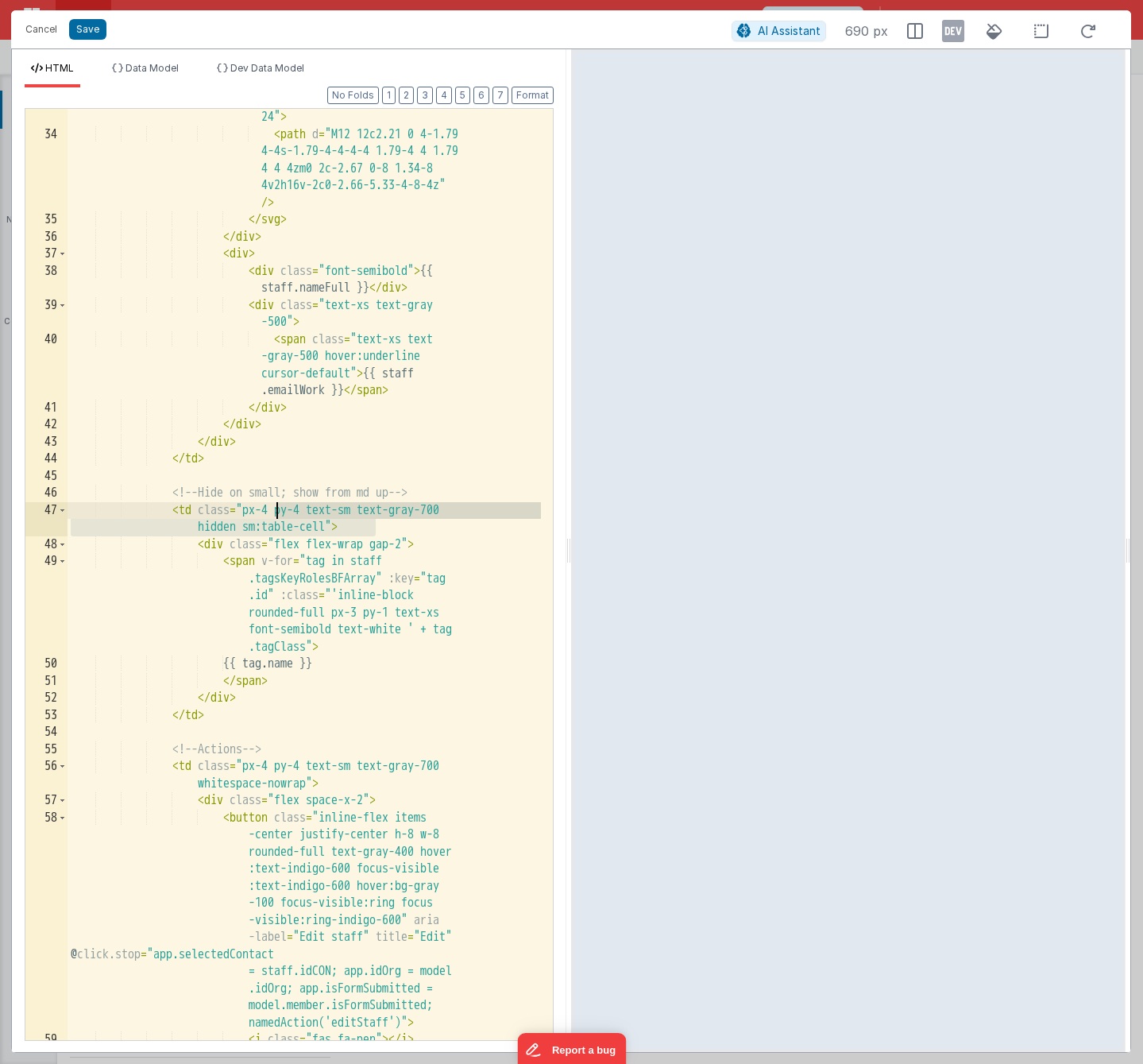 drag, startPoint x: 374, startPoint y: 530, endPoint x: 278, endPoint y: 515, distance: 97.16481 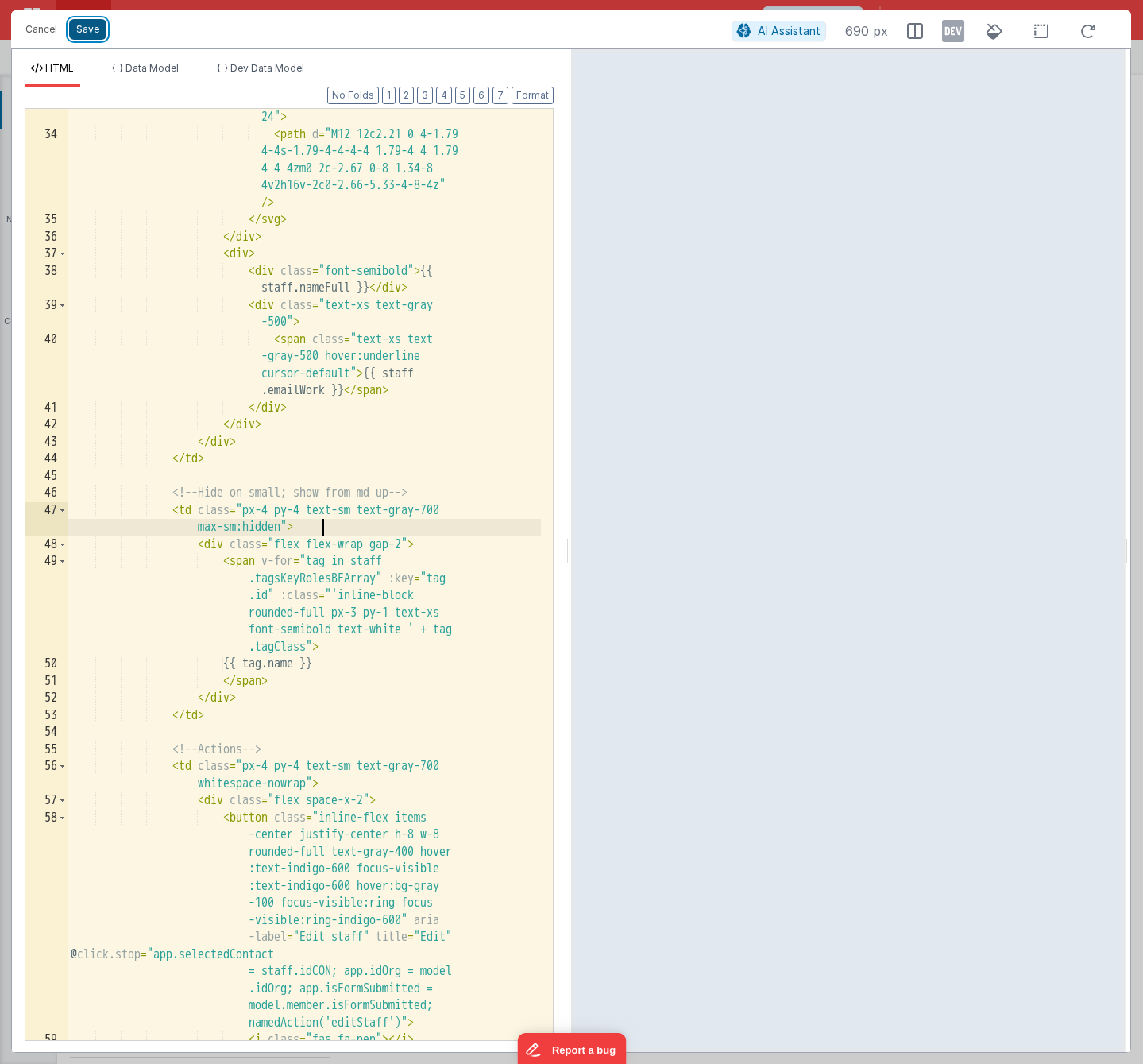 click on "Save" at bounding box center [87, 29] 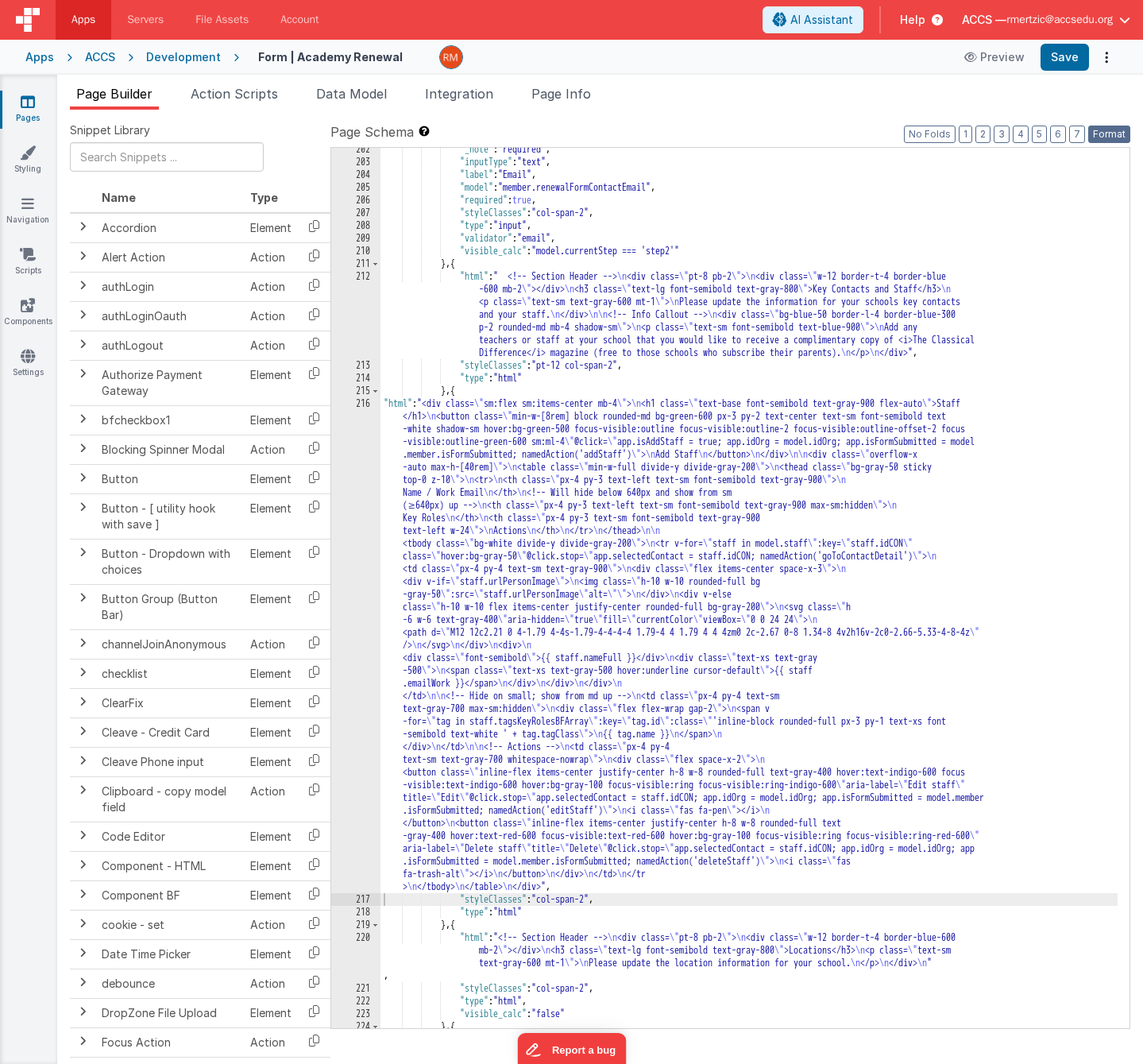 click on "Format" at bounding box center [1109, 134] 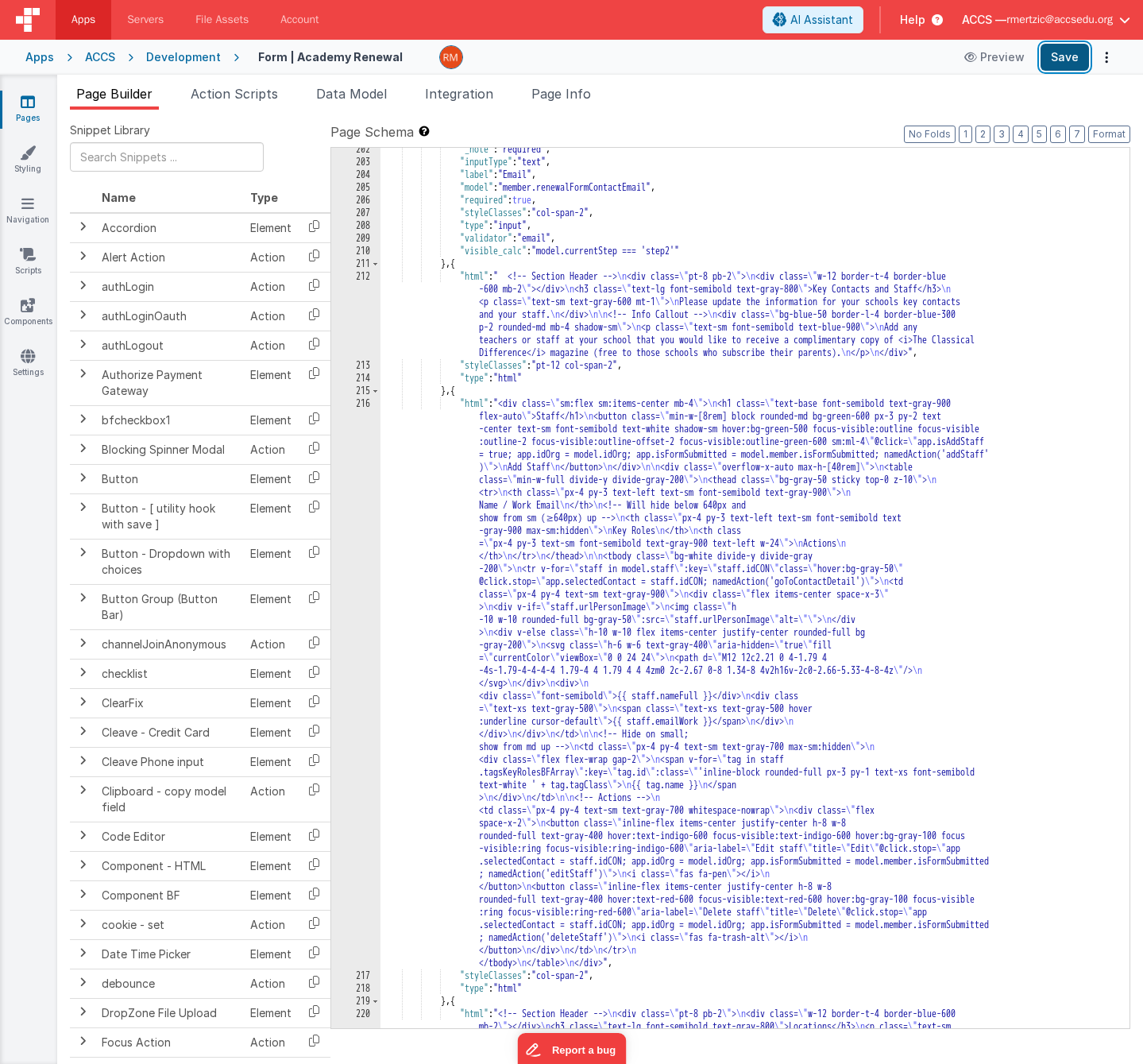click on "Save" at bounding box center (1064, 57) 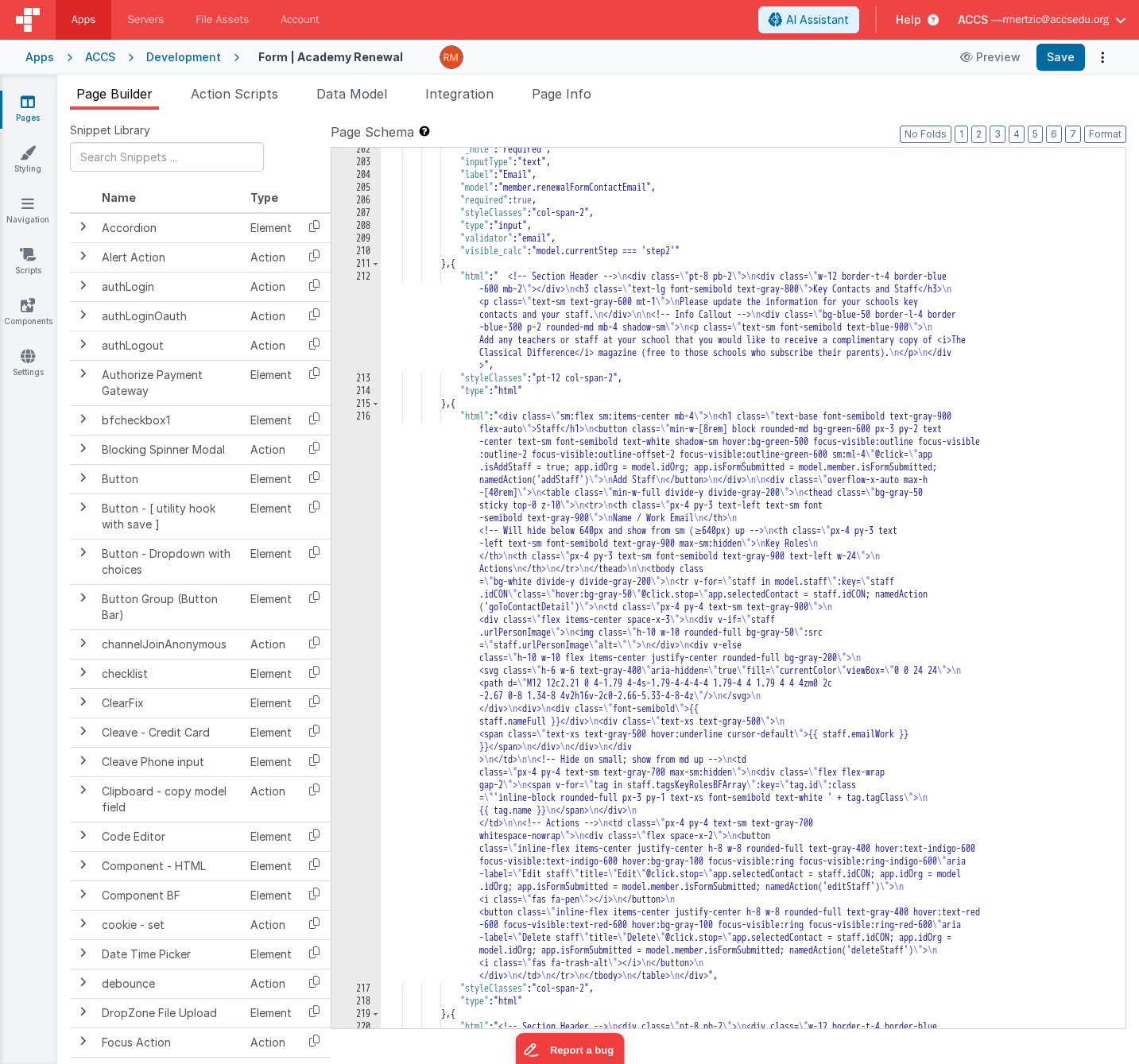 scroll, scrollTop: 4073, scrollLeft: 0, axis: vertical 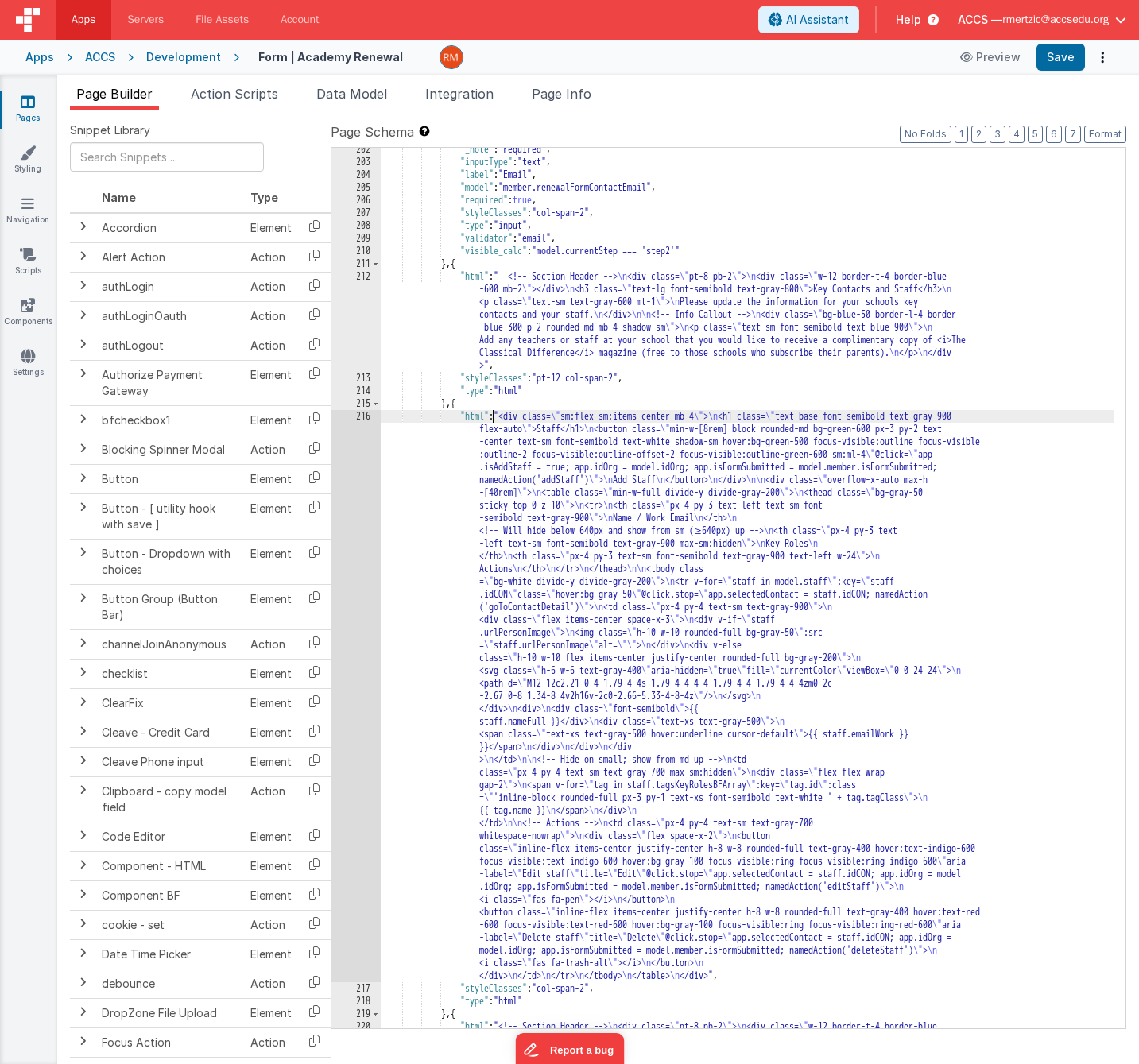 click on "216" at bounding box center (356, 696) 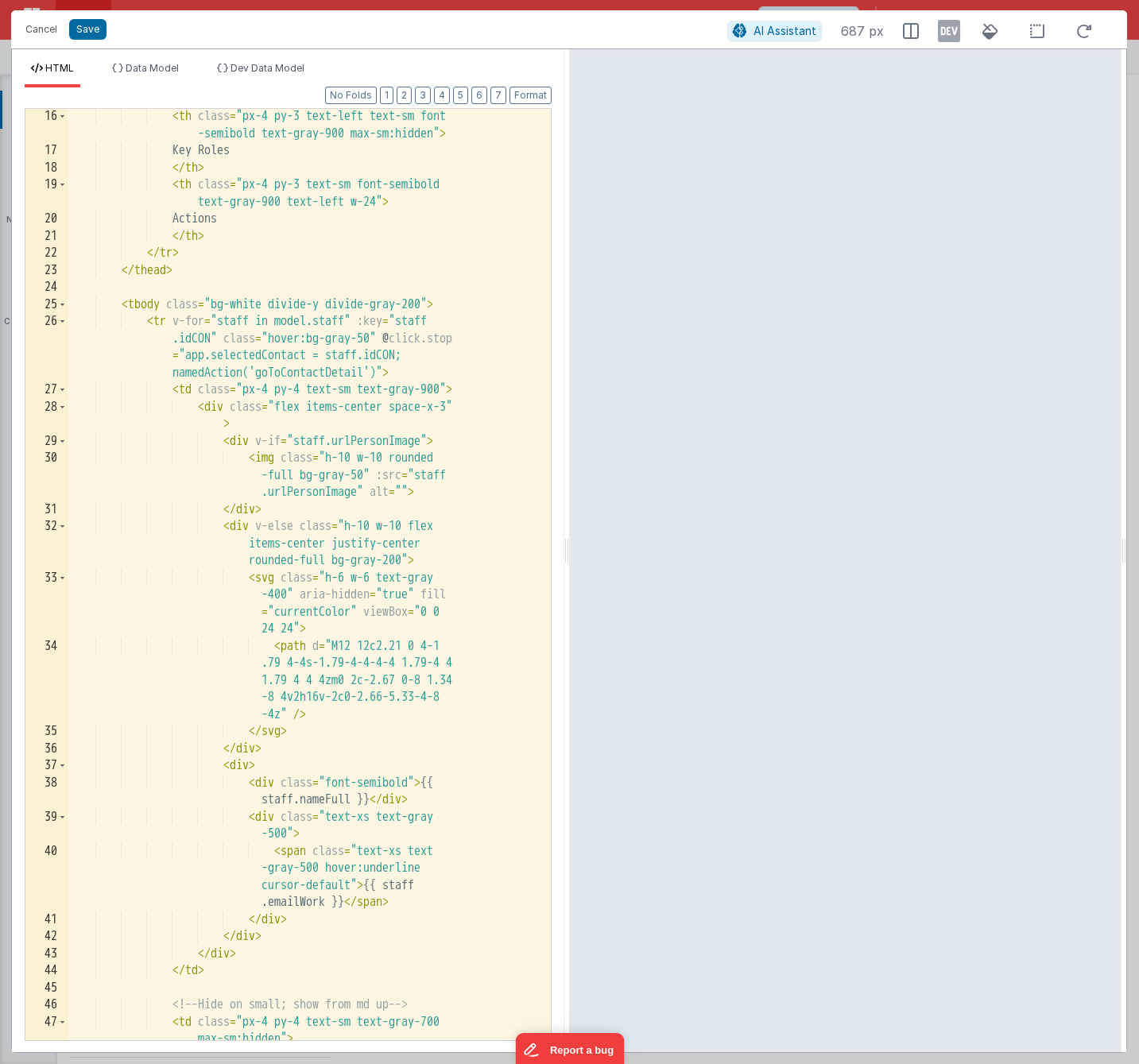 scroll, scrollTop: 428, scrollLeft: 0, axis: vertical 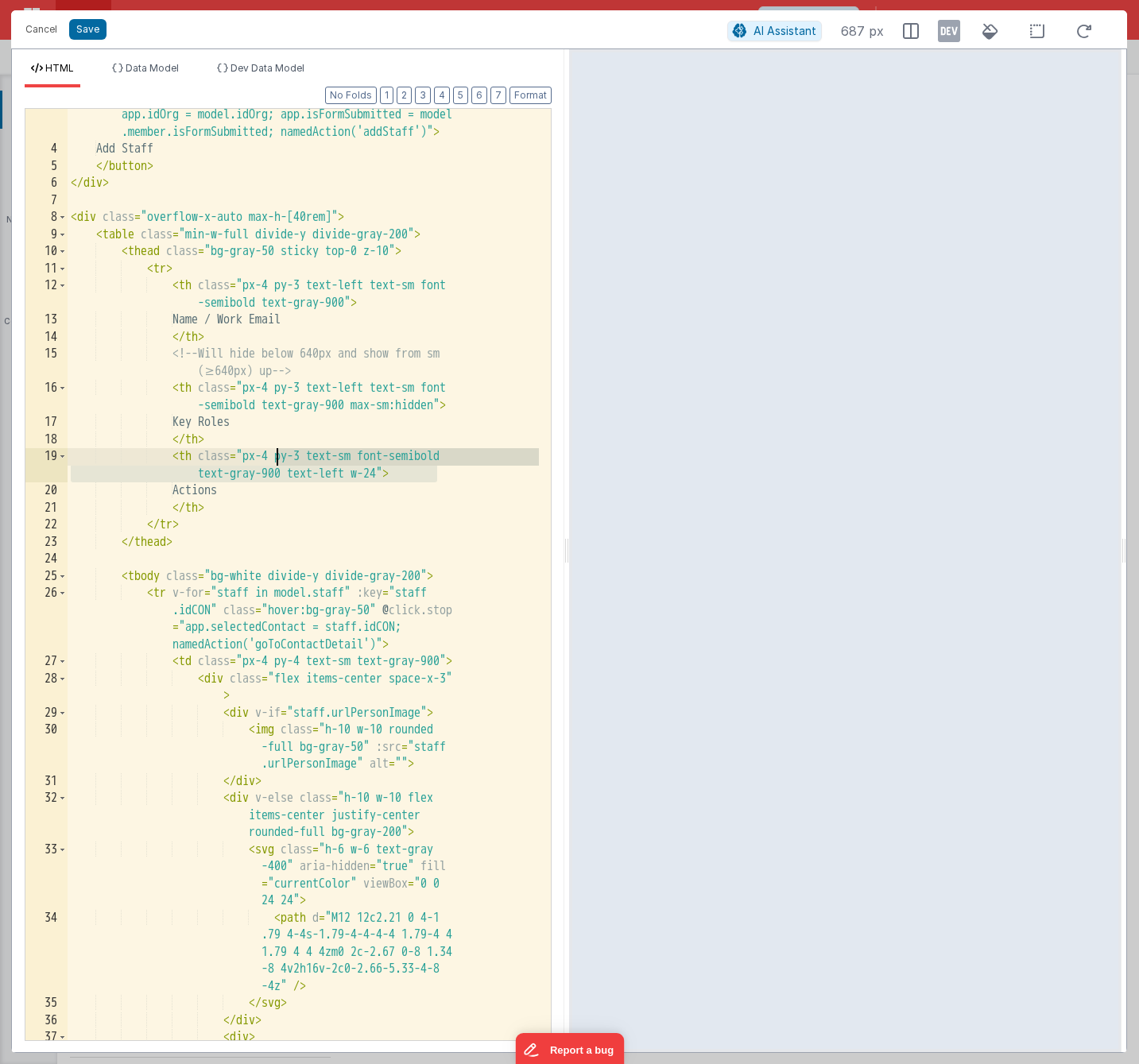 drag, startPoint x: 438, startPoint y: 474, endPoint x: 277, endPoint y: 457, distance: 161.89503 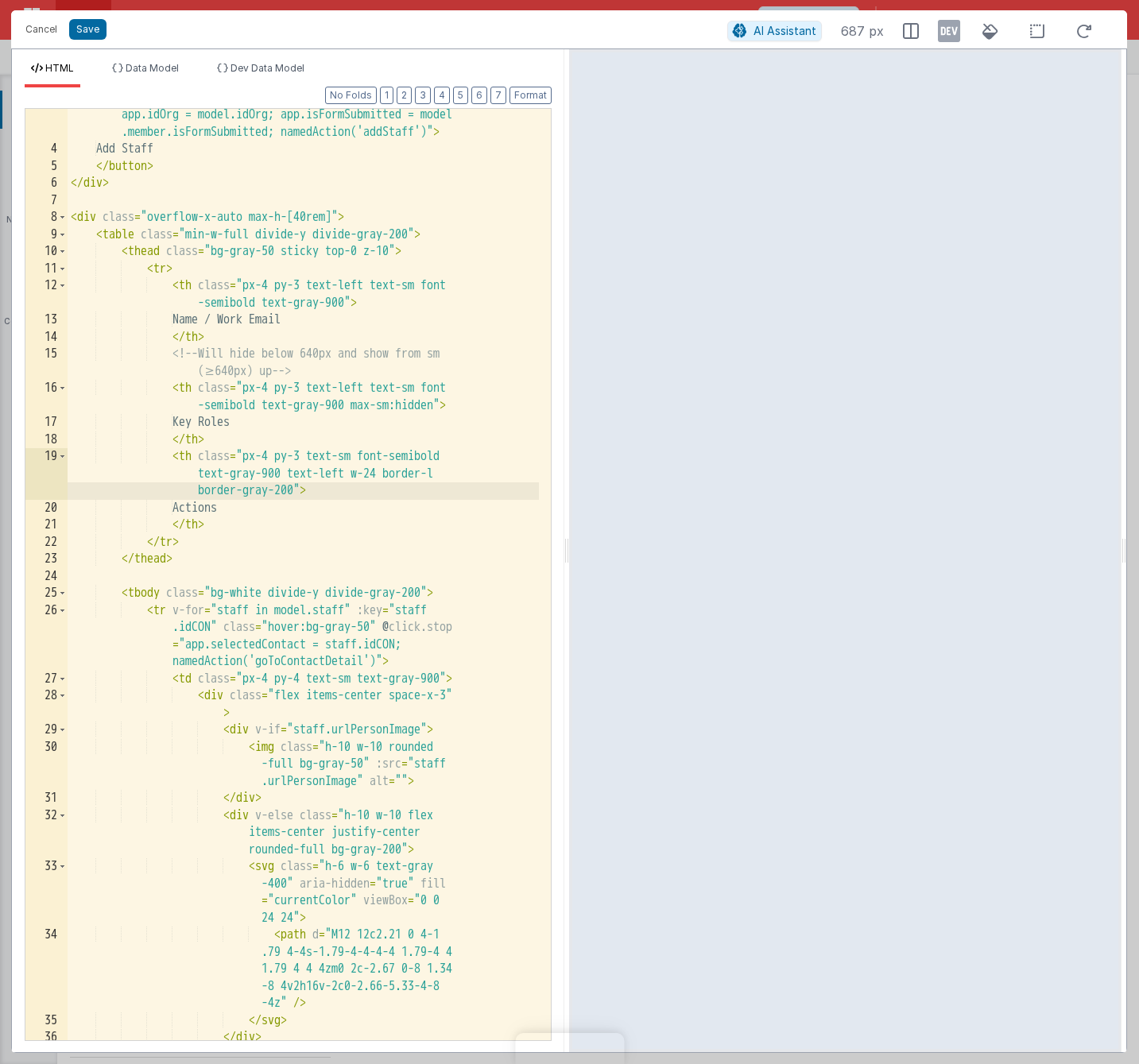 scroll, scrollTop: 0, scrollLeft: 0, axis: both 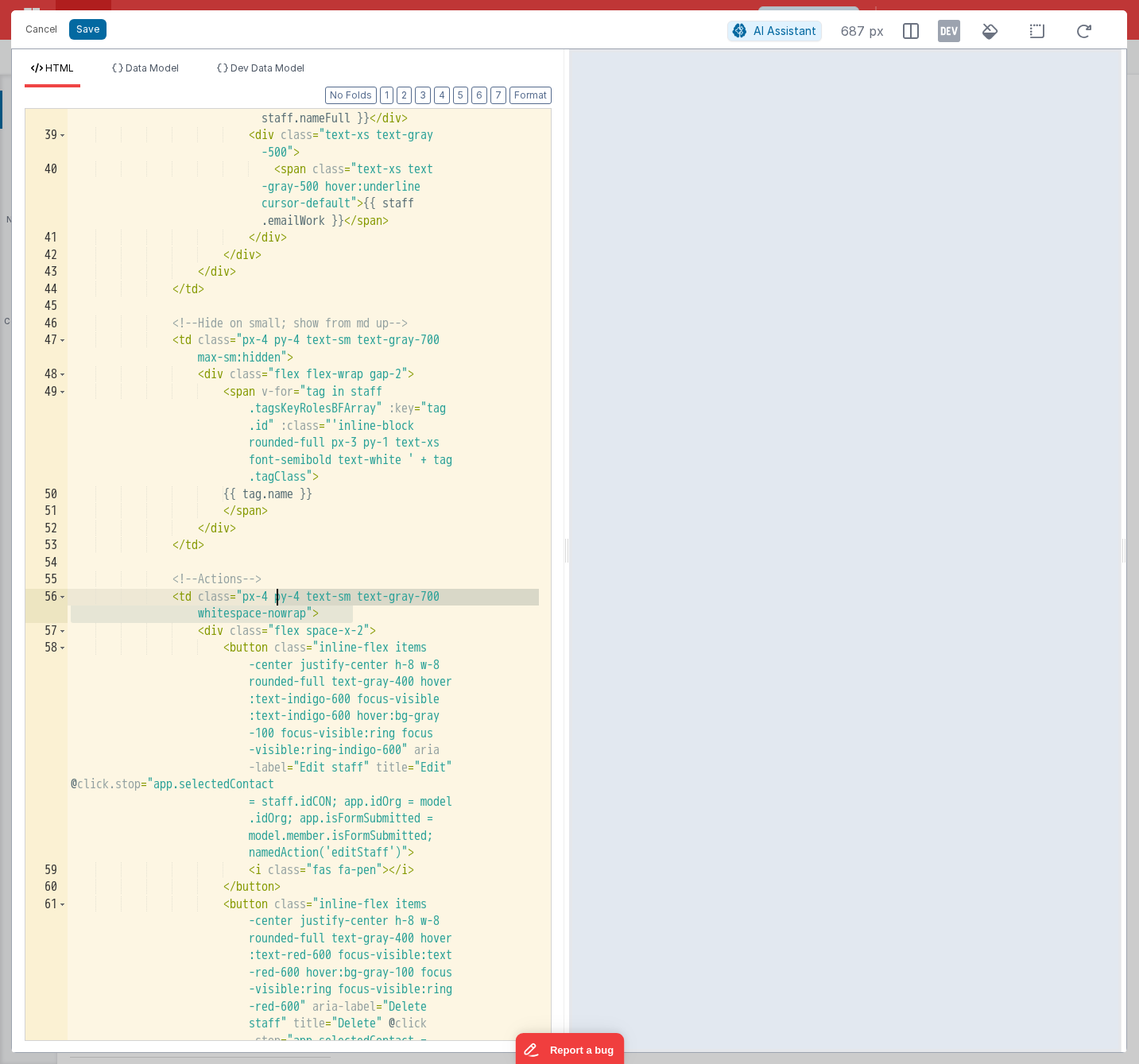 drag, startPoint x: 351, startPoint y: 613, endPoint x: 277, endPoint y: 600, distance: 75.13322 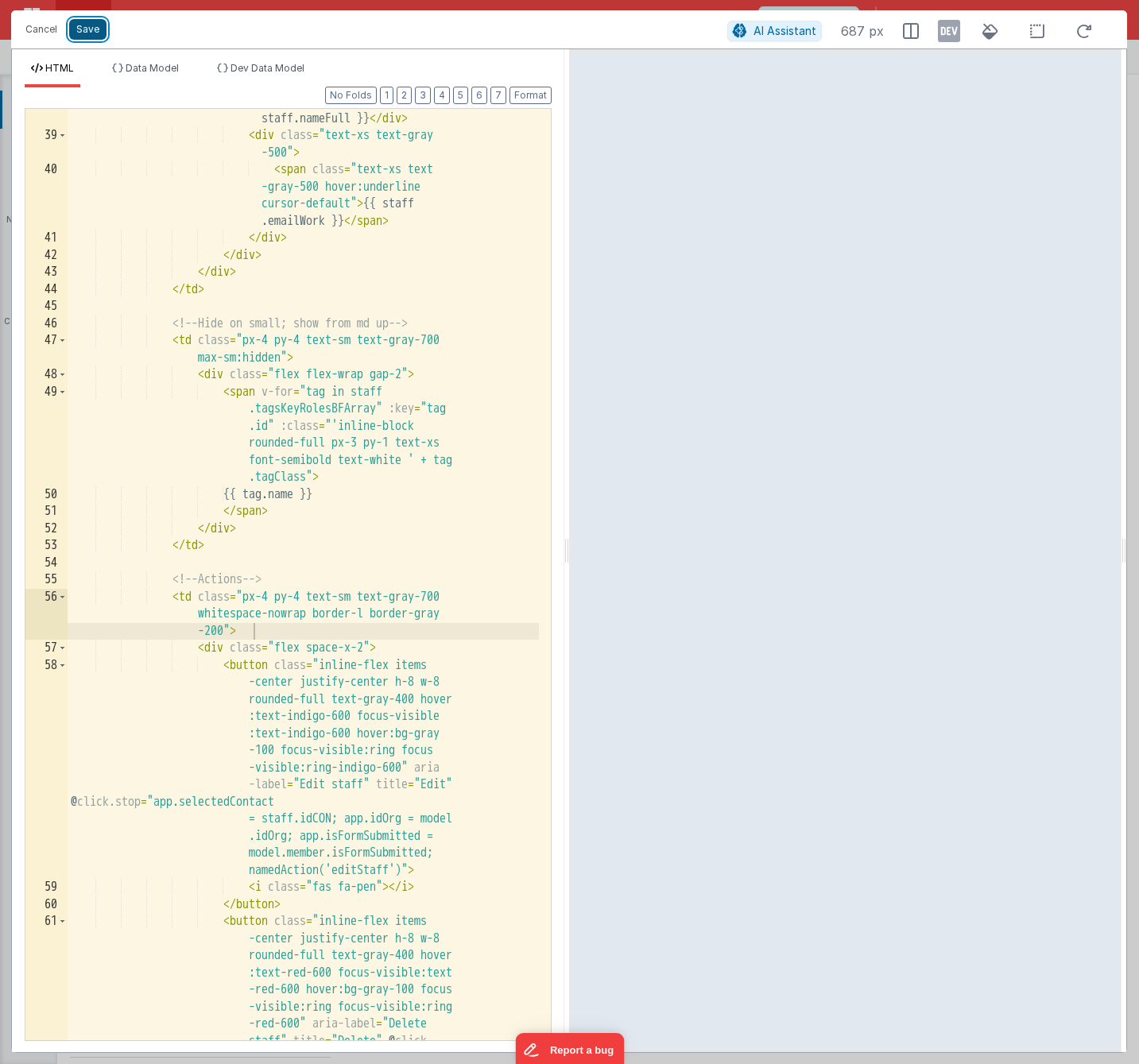click on "Save" at bounding box center [87, 29] 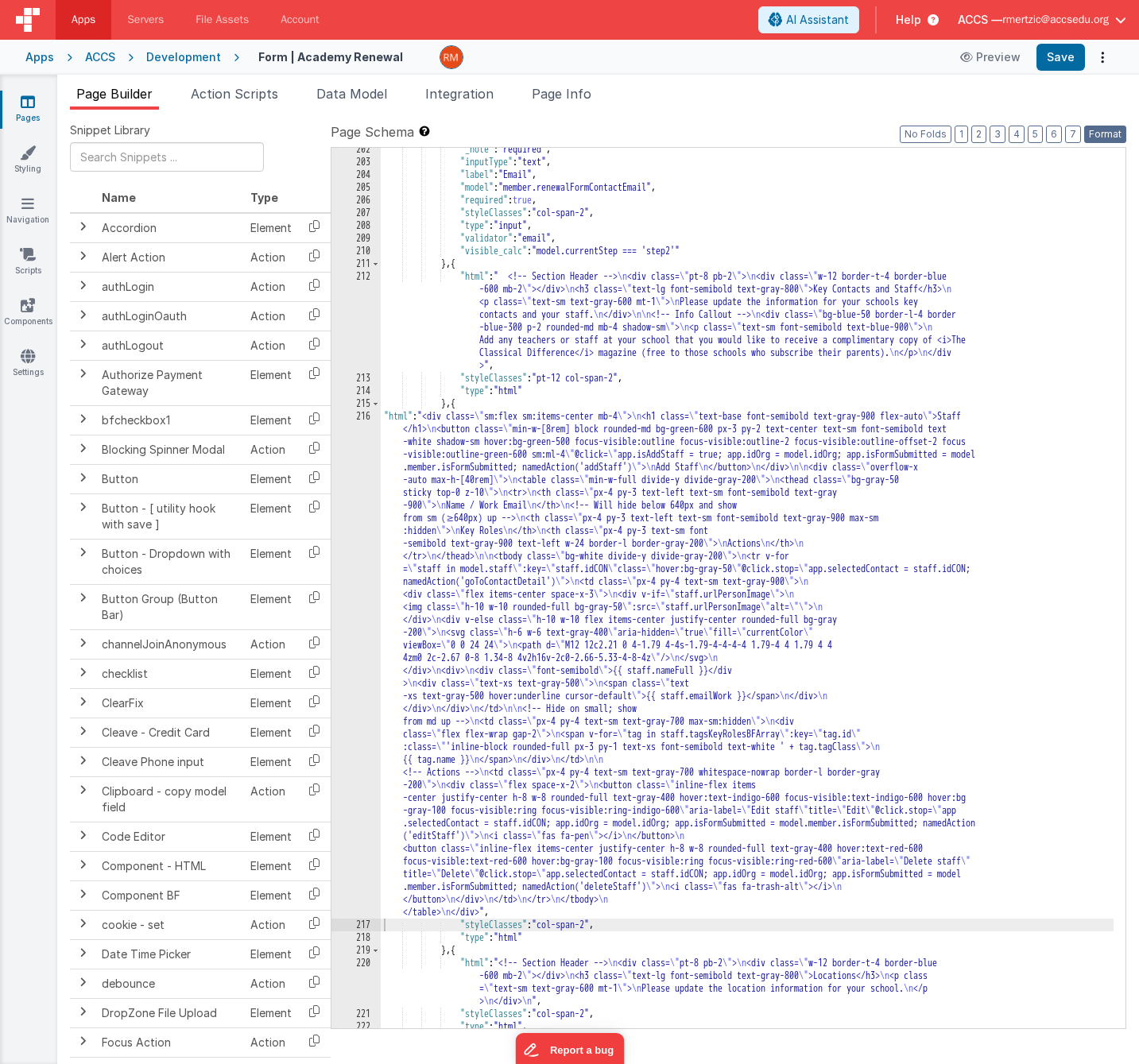 click on "Format" at bounding box center (1105, 134) 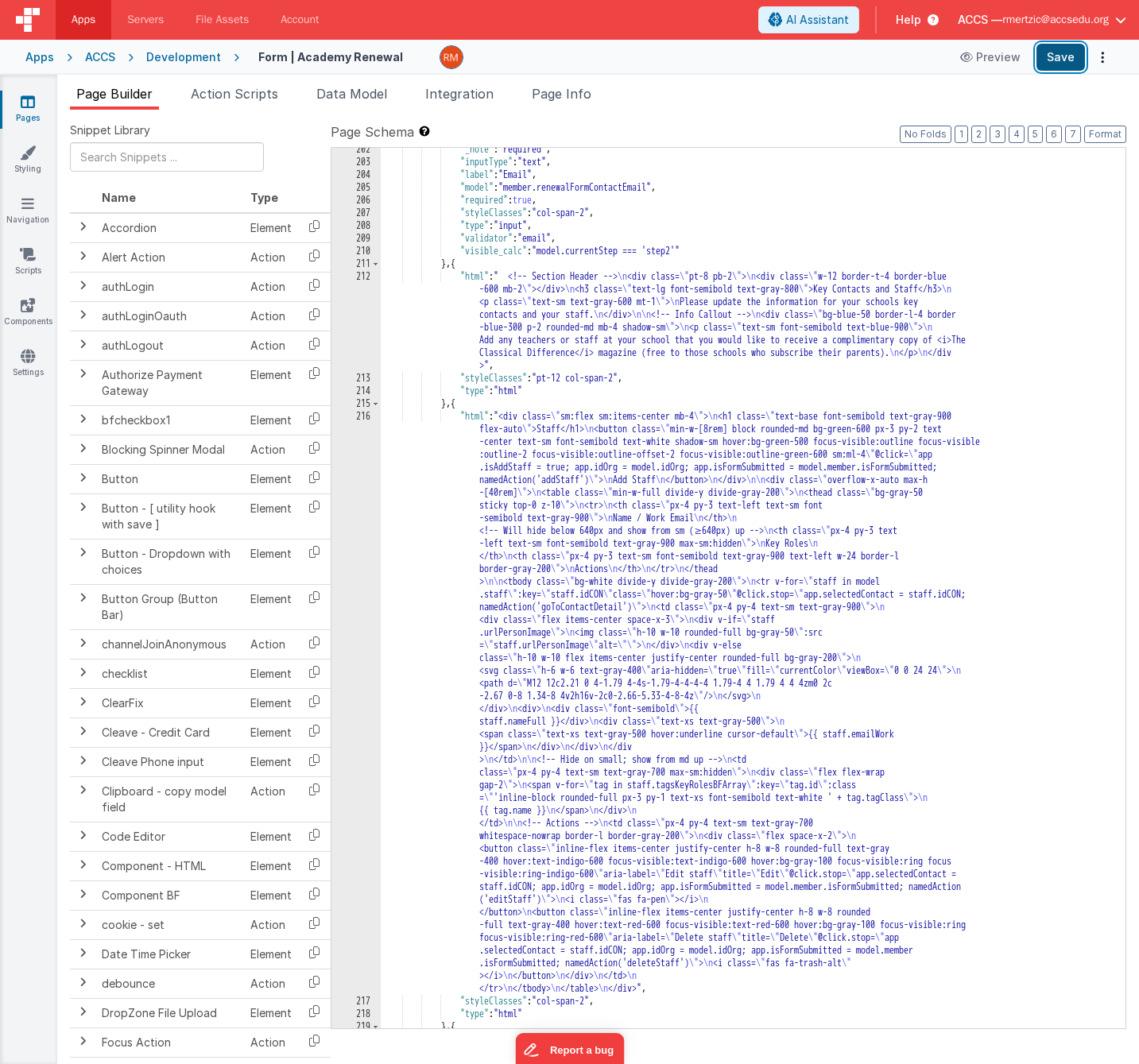 click on "Save" at bounding box center [1060, 57] 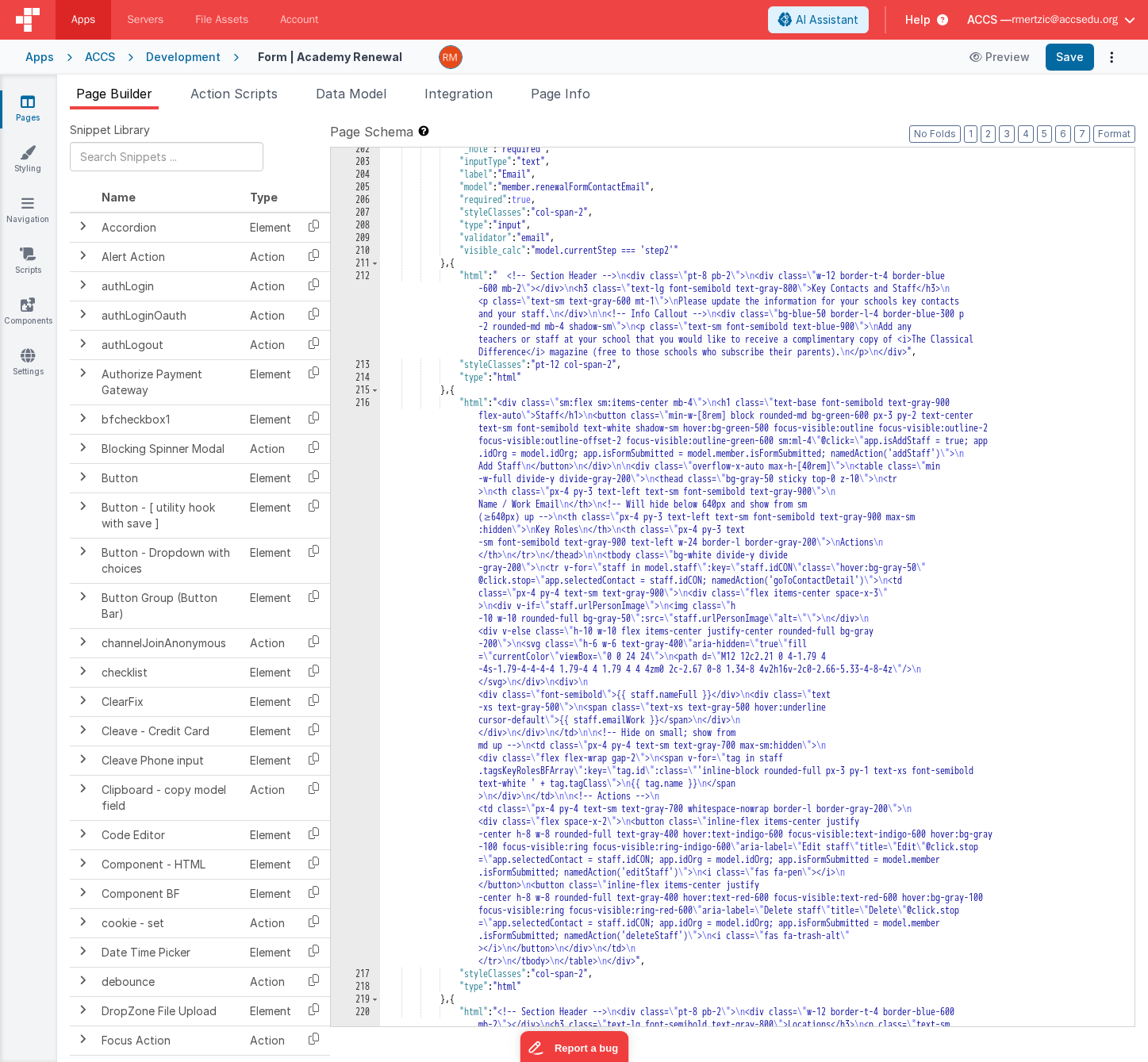 scroll, scrollTop: 4015, scrollLeft: 0, axis: vertical 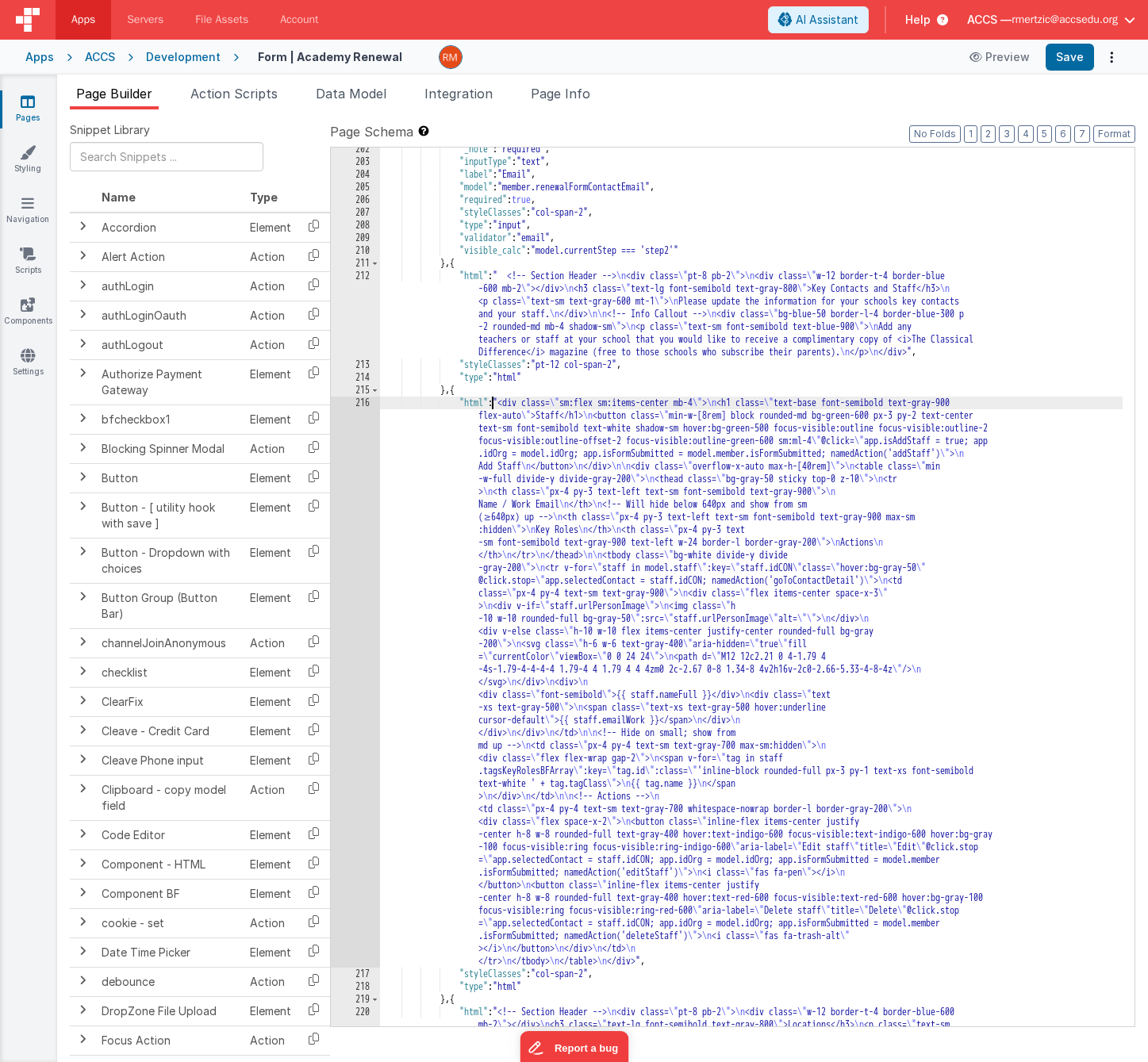 click on ""_note" :  "required" ,                     "inputType" :  "text" ,                     "label" :  "Email" ,                     "model" :  "member.renewalFormContactEmail" ,                     "required" :  true ,                     "styleClasses" :  "col-span-2" ,                     "type" :  "input" ,                     "validator" :  "email" ,                     "visible_calc" :  "model.currentStep === 'step2'"                } ,  {                     "html" :  "  <!-- Section Header --> \n   <div class= \" pt-8 pb-2 \" > \n     <div class= \" w-12 border-t-4 border-blue                      -600 mb-2 \" ></div> \n     <h3 class= \" text-lg font-semibold text-gray-800 \" >Key Contacts and Staff</h3> \n                           <p class= \" text-sm text-gray-600 mt-1 \" > \n       Please update the information for your schools key contacts                       and your staff. \n   </div> \n\n   <!-- Info Callout --> \n" at bounding box center (751, 608) 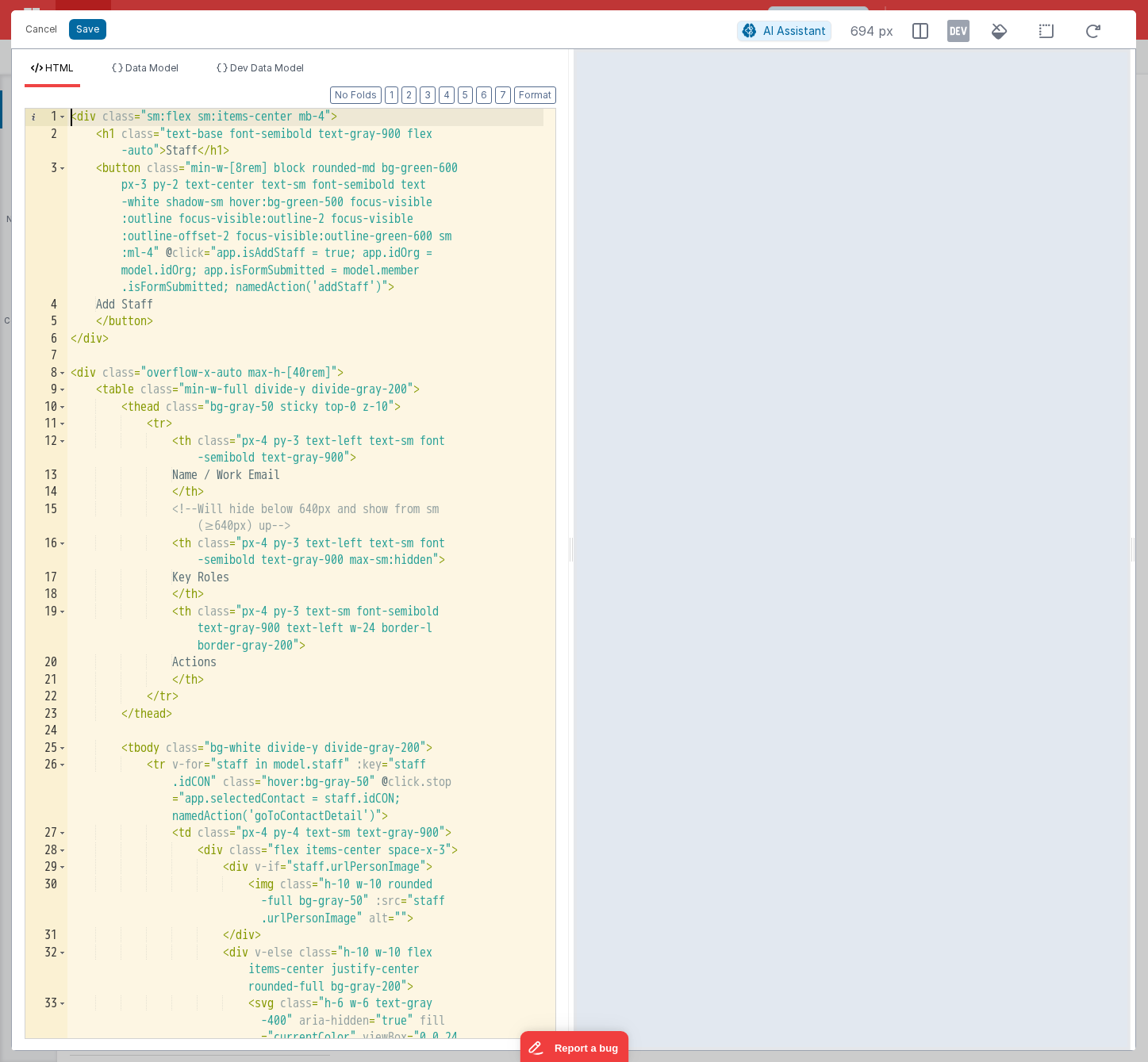 click on "< div   class = "sm:flex sm:items-center mb-4" >      < h1   class = "text-base font-semibold text-gray-900 flex          -auto" > Staff </ h1 >      < button   class = "min-w-[8rem] block rounded-md bg-green-600           px-3 py-2 text-center text-sm font-semibold text          -white shadow-sm hover:bg-green-500 focus-visible          :outline focus-visible:outline-2 focus-visible          :outline-offset-2 focus-visible:outline-green-600 sm          :ml-4"   @ click = "app.isAddStaff = true; app.idOrg =           model.idOrg; app.isFormSubmitted = model.member          .isFormSubmitted; namedAction('addStaff')" >          Add Staff      </ button > </ div > < div   class = "overflow-x-auto max-h-[40rem]" >      < table   class = "min-w-full divide-y divide-gray-200" >           < thead   class = "bg-gray-50 sticky top-0 z-10" >                < tr >                     < th   class = "px-4 py-3 text-left text-sm font -semibold text-gray-900"" at bounding box center (305, 616) 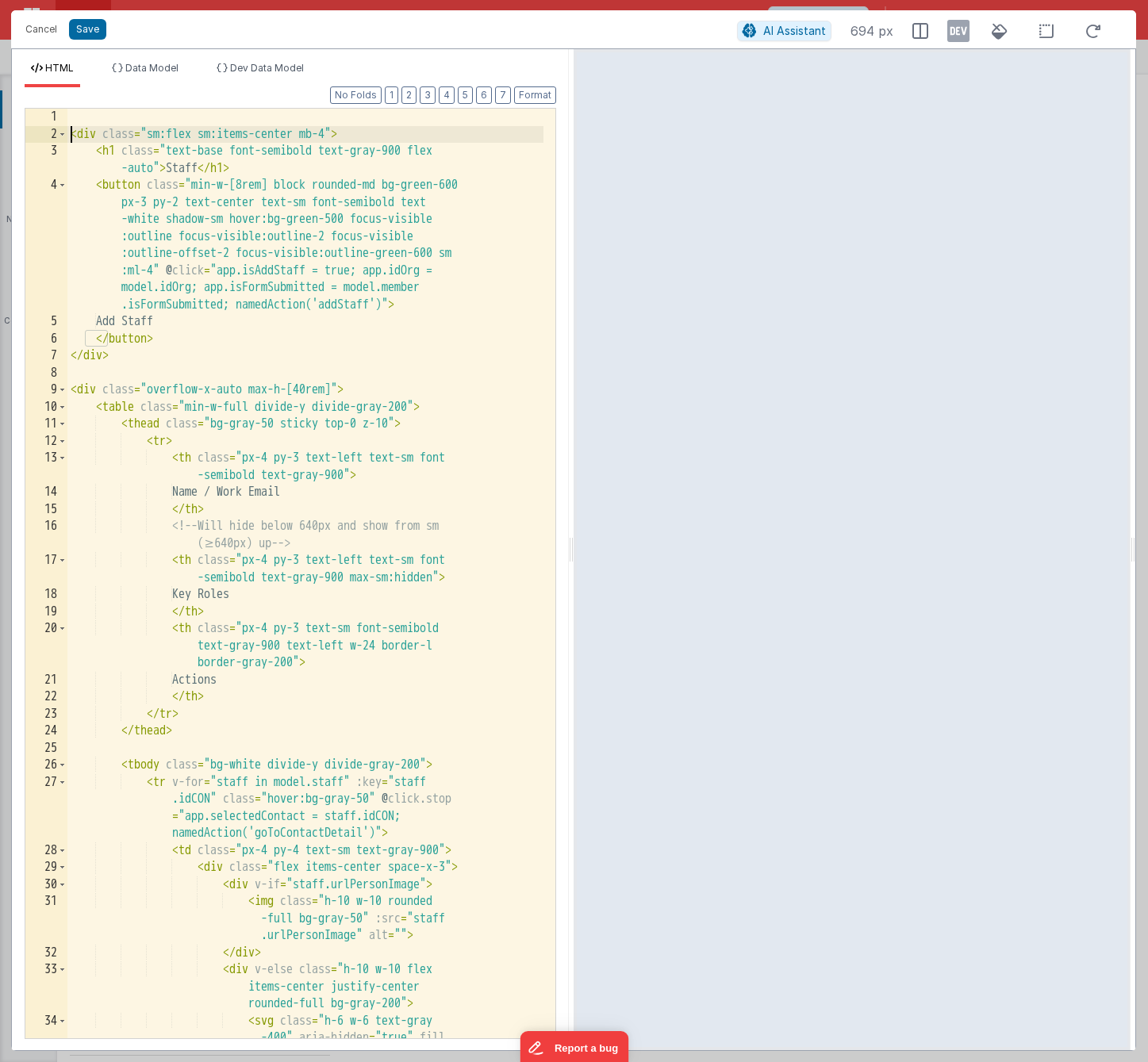 type 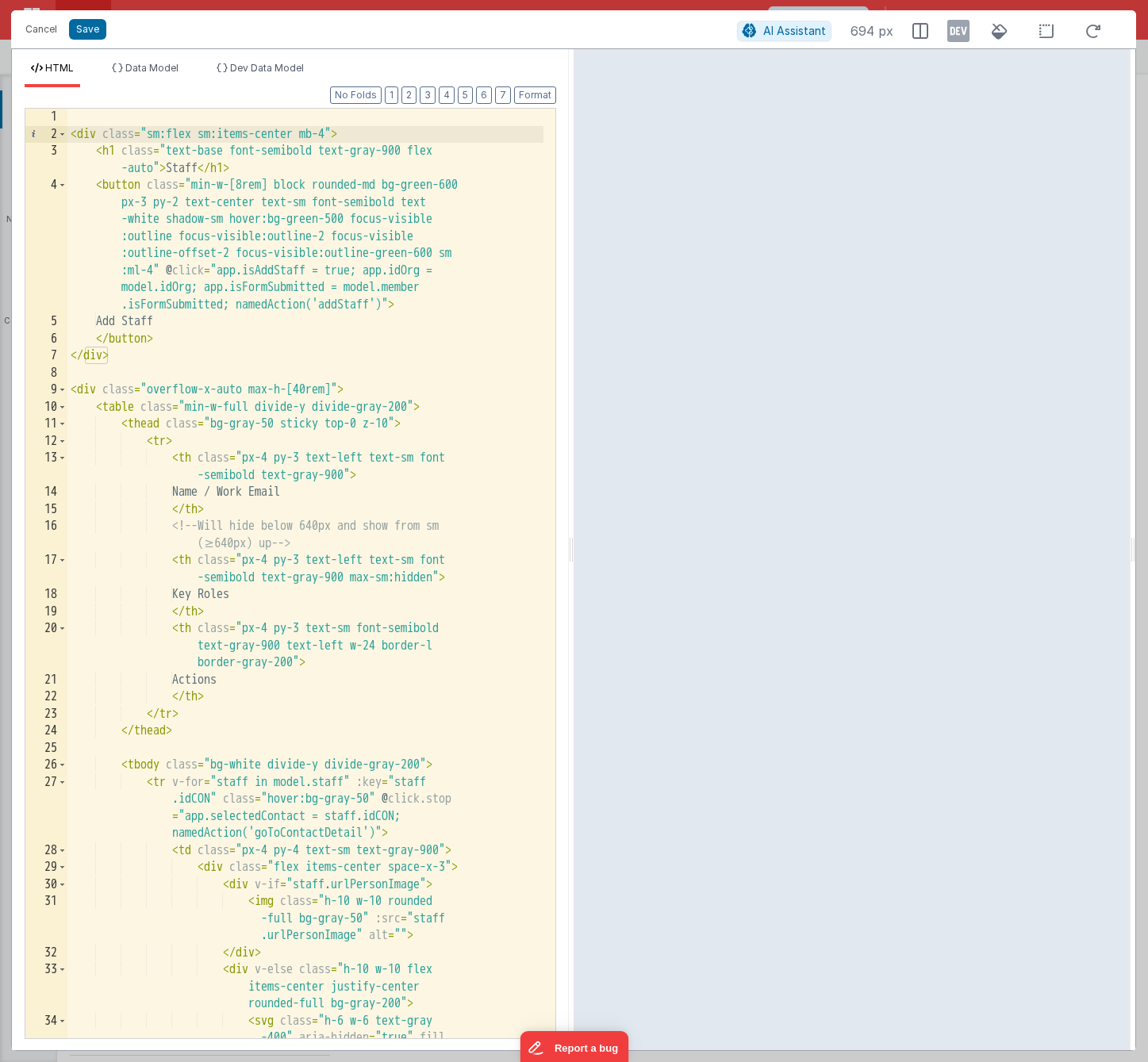click on "< div   class = "sm:flex sm:items-center mb-4" >      < h1   class = "text-base font-semibold text-gray-900 flex          -auto" > Staff </ h1 >      < button   class = "min-w-[8rem] block rounded-md bg-green-600           px-3 py-2 text-center text-sm font-semibold text          -white shadow-sm hover:bg-green-500 focus-visible          :outline focus-visible:outline-2 focus-visible          :outline-offset-2 focus-visible:outline-green-600 sm          :ml-4"   @ click = "app.isAddStaff = true; app.idOrg =           model.idOrg; app.isFormSubmitted = model.member          .isFormSubmitted; namedAction('addStaff')" >          Add Staff      </ button > </ div > < div   class = "overflow-x-auto max-h-[40rem]" >      < table   class = "min-w-full divide-y divide-gray-200" >           < thead   class = "bg-gray-50 sticky top-0 z-10" >                < tr >                     < th   class = "px-4 py-3 text-left text-sm font -semibold text-gray-900"" at bounding box center (305, 616) 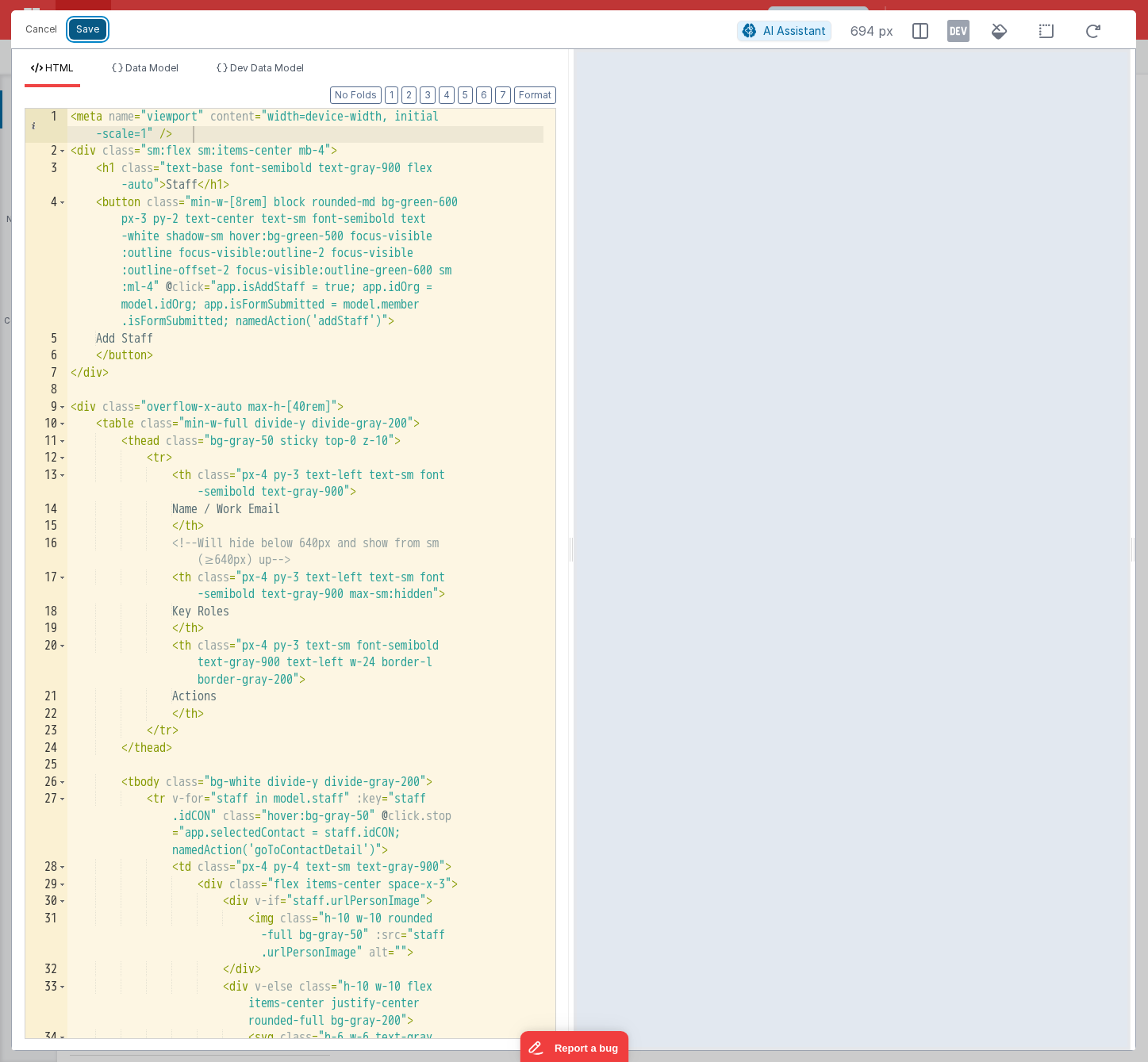 click on "Save" at bounding box center [87, 29] 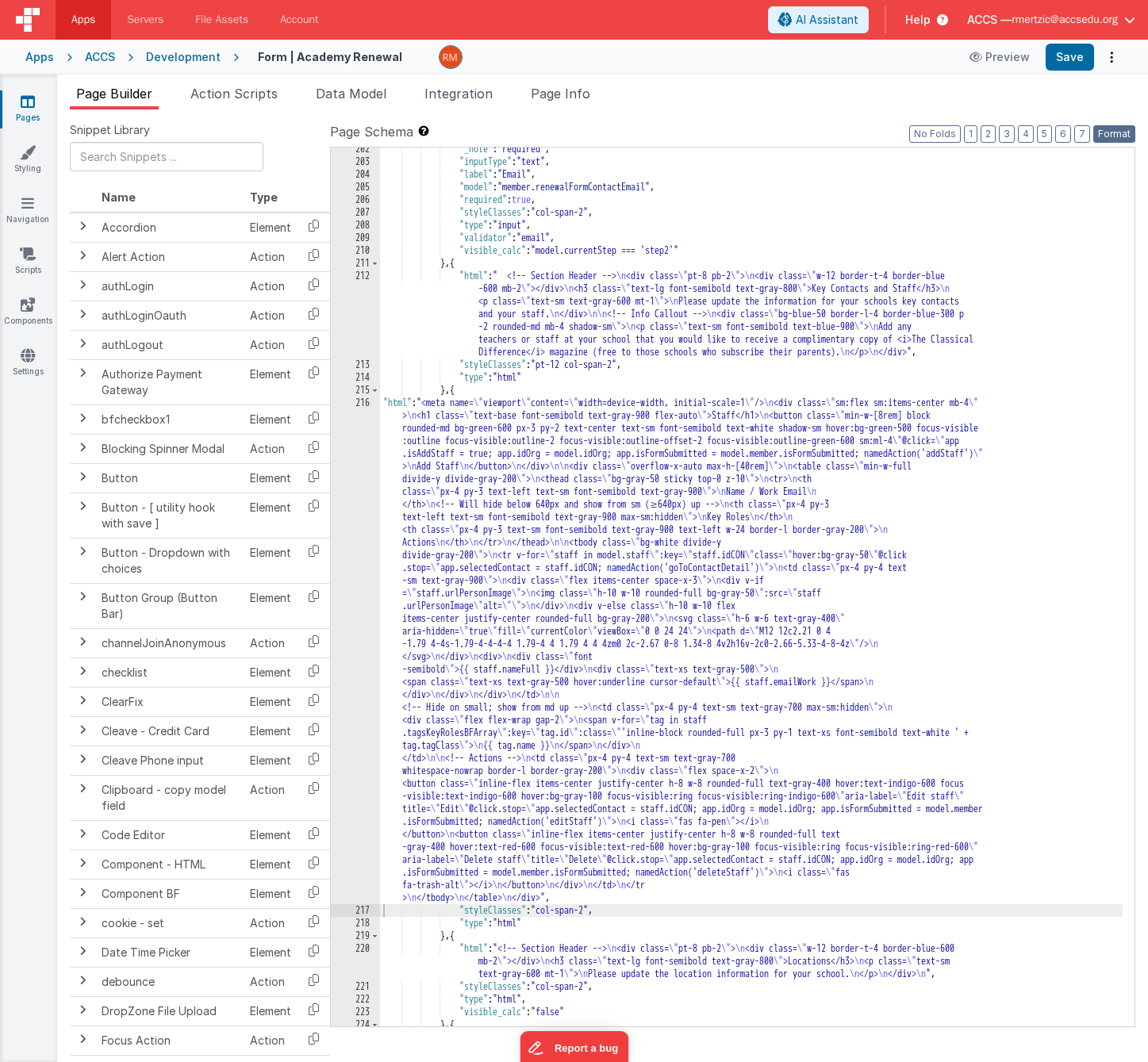 click on "Format" at bounding box center (1114, 134) 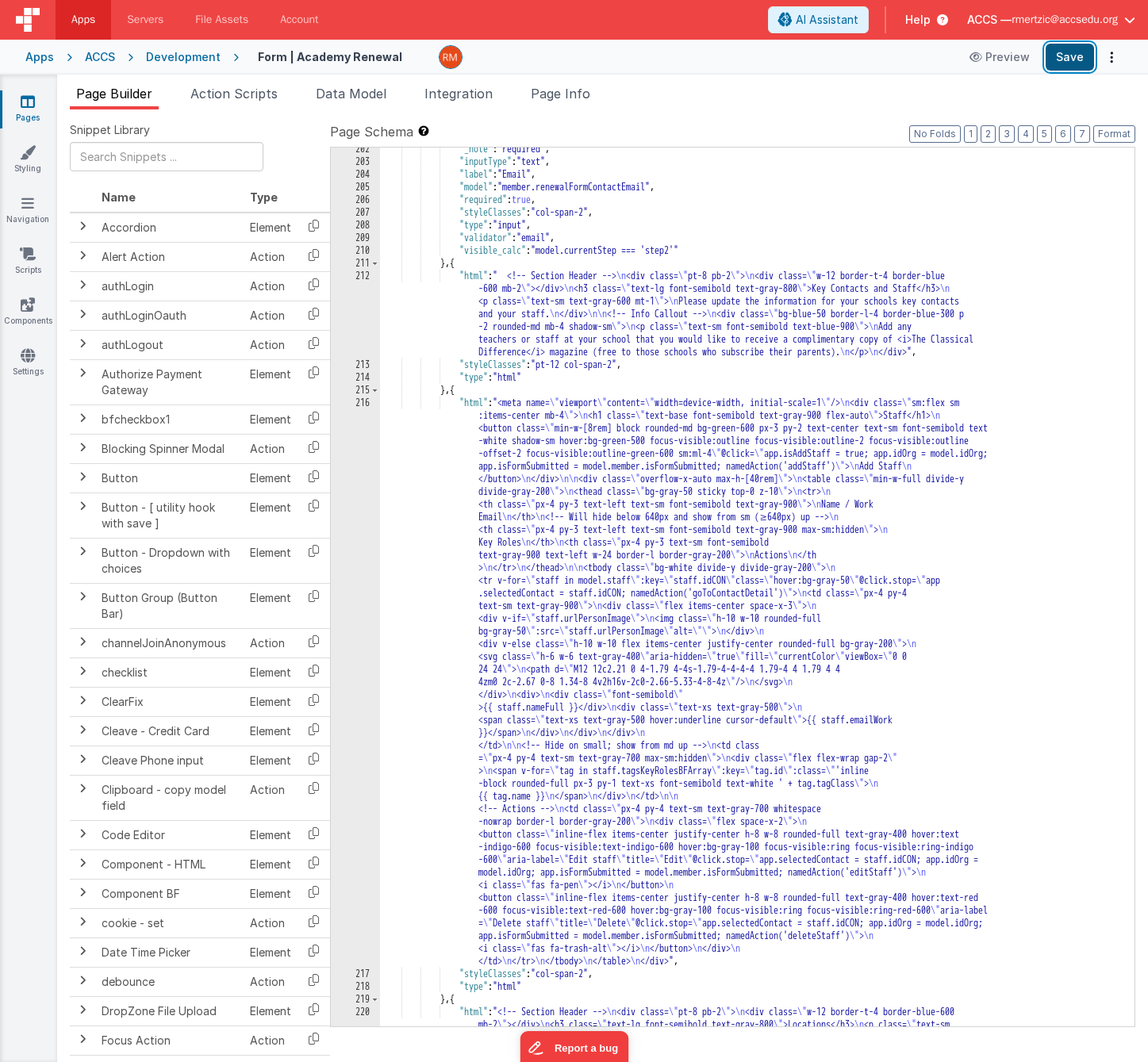 click on "Save" at bounding box center [1069, 57] 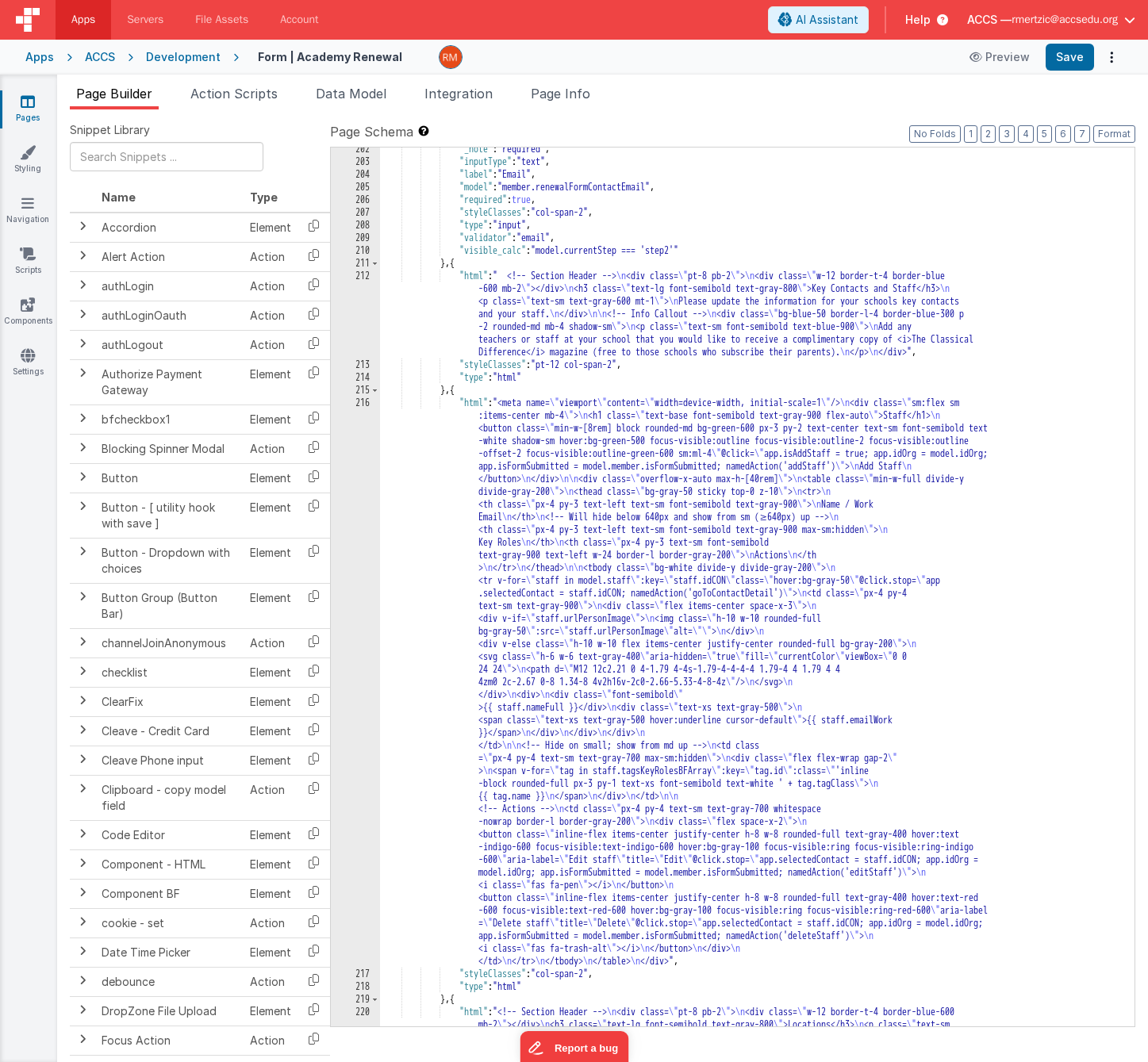 click on ""_note" :  "required" ,                     "inputType" :  "text" ,                     "label" :  "Email" ,                     "model" :  "member.renewalFormContactEmail" ,                     "required" :  true ,                     "styleClasses" :  "col-span-2" ,                     "type" :  "input" ,                     "validator" :  "email" ,                     "visible_calc" :  "model.currentStep === 'step2'"                } ,  {                     "html" :  "  <!-- Section Header --> \n   <div class= \" pt-8 pb-2 \" > \n     <div class= \" w-12 border-t-4 border-blue                      -600 mb-2 \" ></div> \n     <h3 class= \" text-lg font-semibold text-gray-800 \" >Key Contacts and Staff</h3> \n                           <p class= \" text-sm text-gray-600 mt-1 \" > \n       Please update the information for your schools key contacts                       and your staff. \n   </div> \n\n   <!-- Info Callout --> \n" at bounding box center [751, 608] 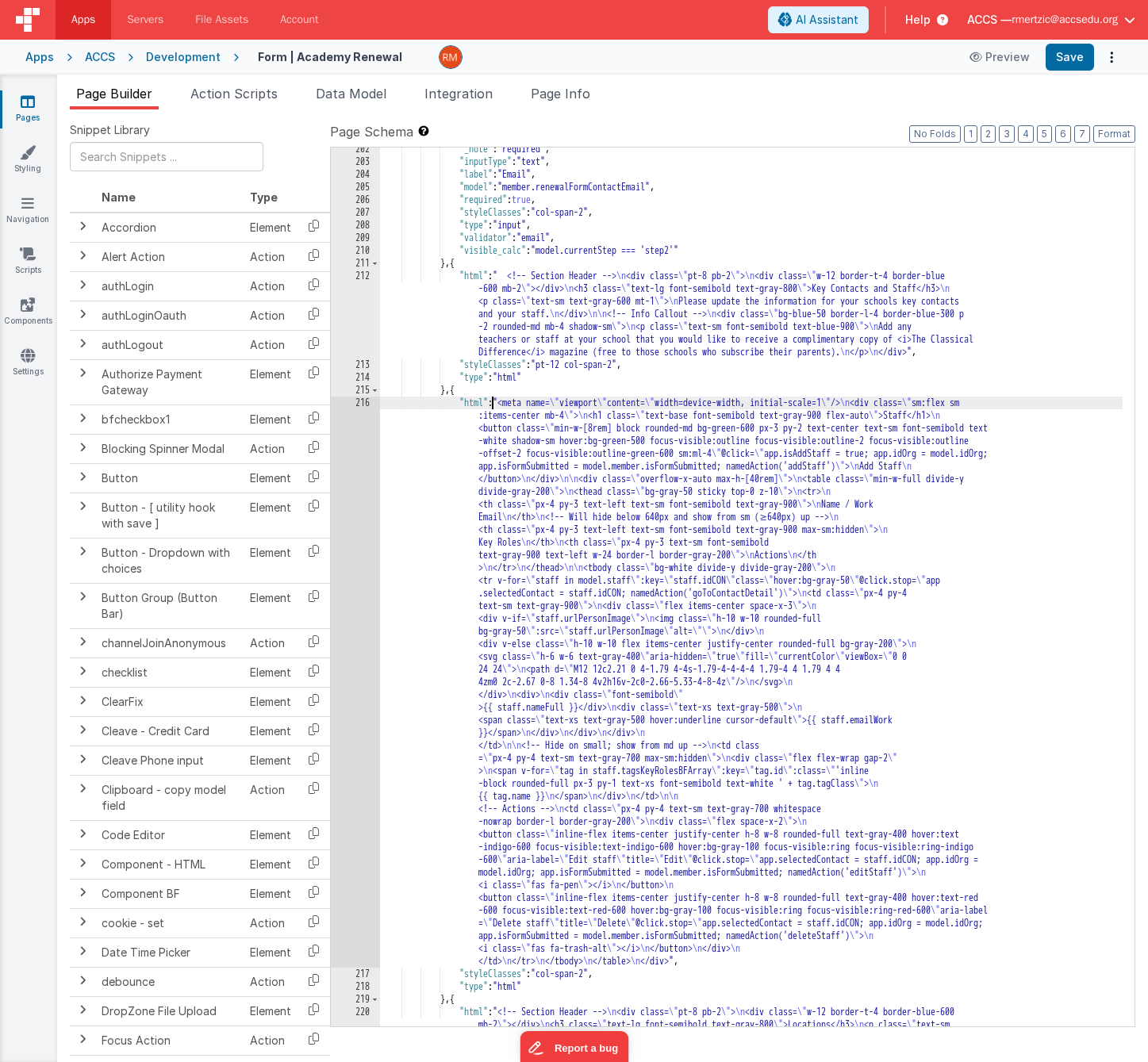 click on "216" at bounding box center [355, 682] 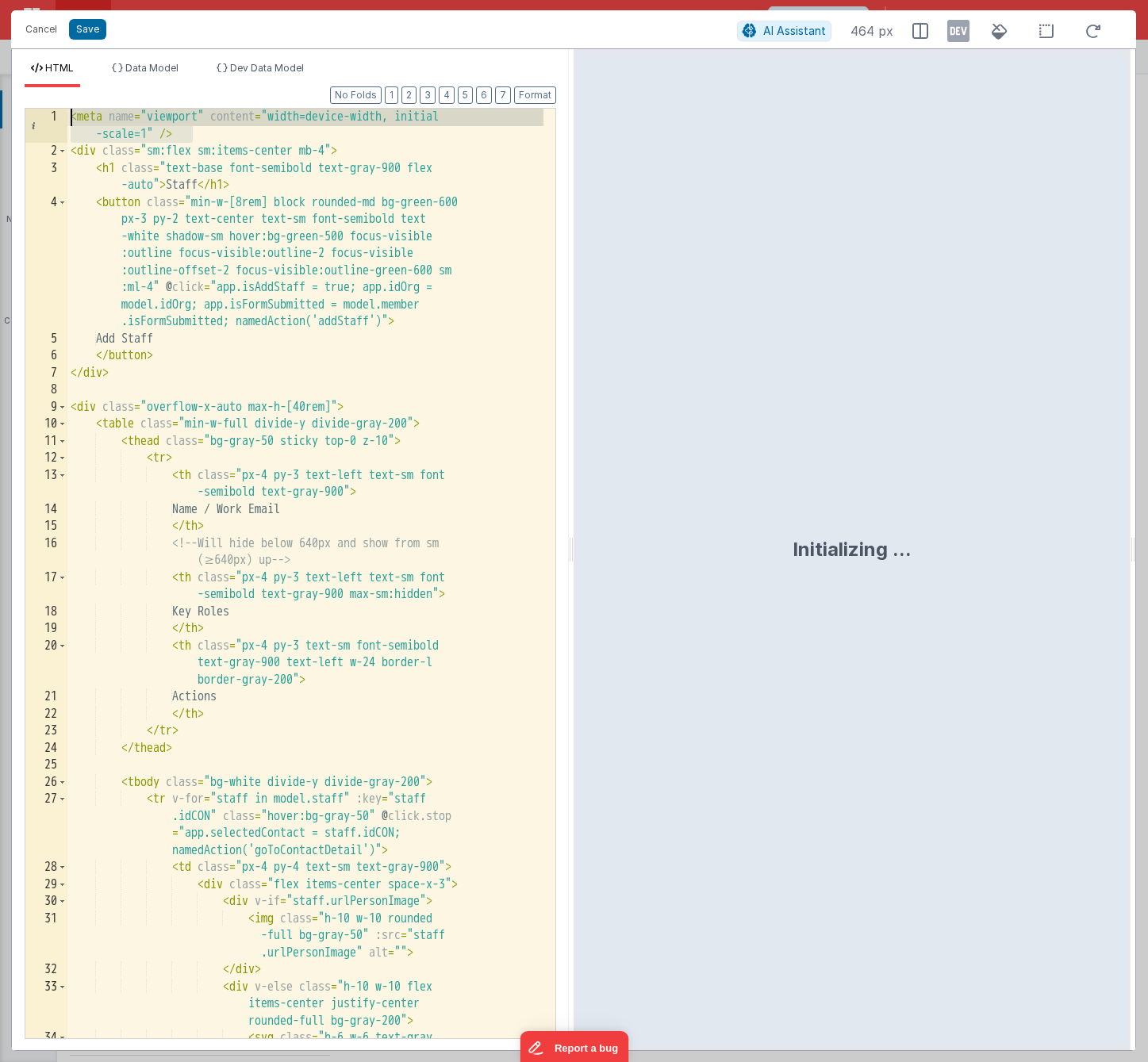 drag, startPoint x: 220, startPoint y: 133, endPoint x: -26, endPoint y: 98, distance: 248.47736 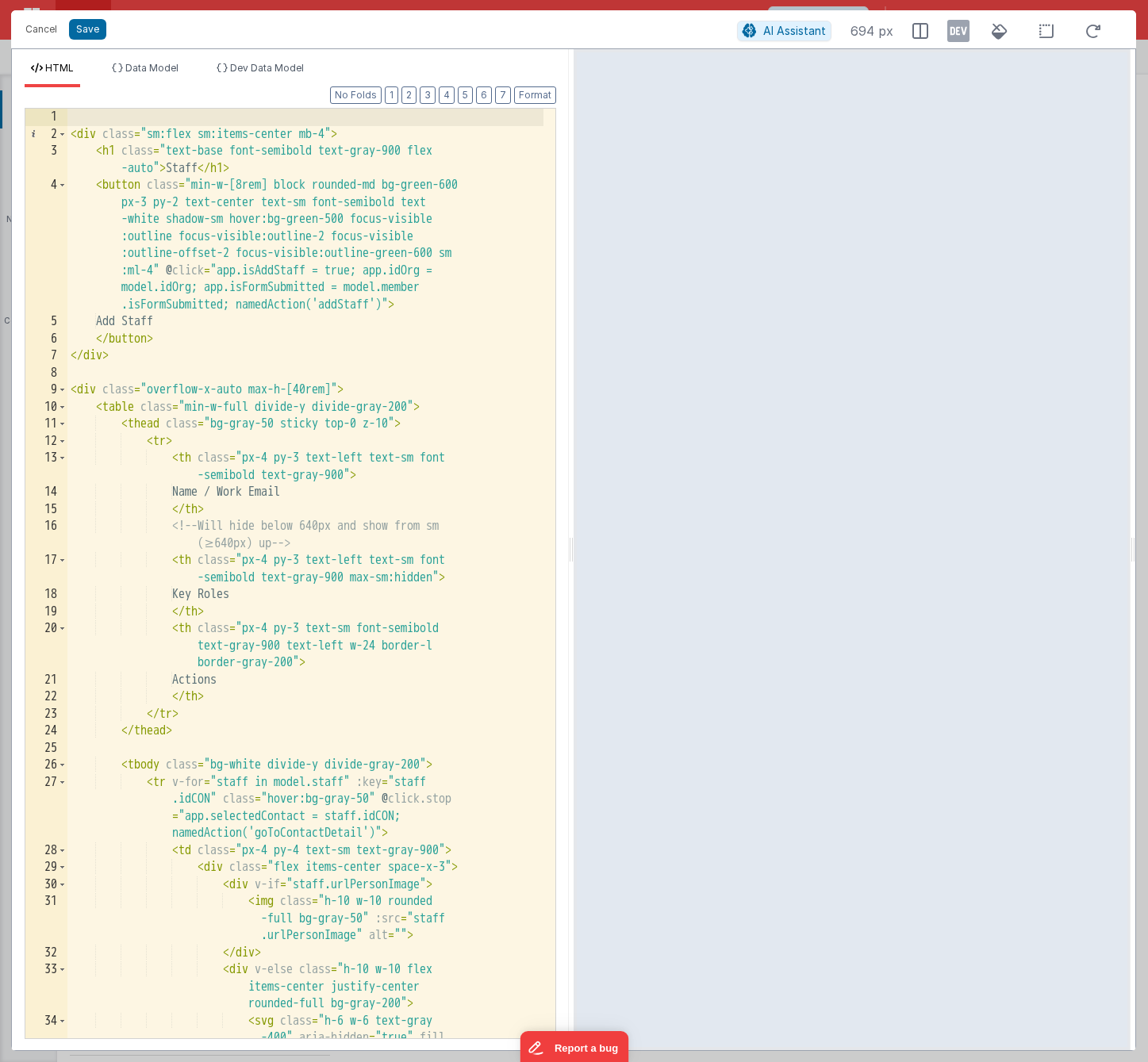 click on "< div   class = "sm:flex sm:items-center mb-4" >      < h1   class = "text-base font-semibold text-gray-900 flex          -auto" > Staff </ h1 >      < button   class = "min-w-[8rem] block rounded-md bg-green-600           px-3 py-2 text-center text-sm font-semibold text          -white shadow-sm hover:bg-green-500 focus-visible          :outline focus-visible:outline-2 focus-visible          :outline-offset-2 focus-visible:outline-green-600 sm          :ml-4"   @ click = "app.isAddStaff = true; app.idOrg =           model.idOrg; app.isFormSubmitted = model.member          .isFormSubmitted; namedAction('addStaff')" >          Add Staff      </ button > </ div > < div   class = "overflow-x-auto max-h-[40rem]" >      < table   class = "min-w-full divide-y divide-gray-200" >           < thead   class = "bg-gray-50 sticky top-0 z-10" >                < tr >                     < th   class = "px-4 py-3 text-left text-sm font -semibold text-gray-900"" at bounding box center (305, 616) 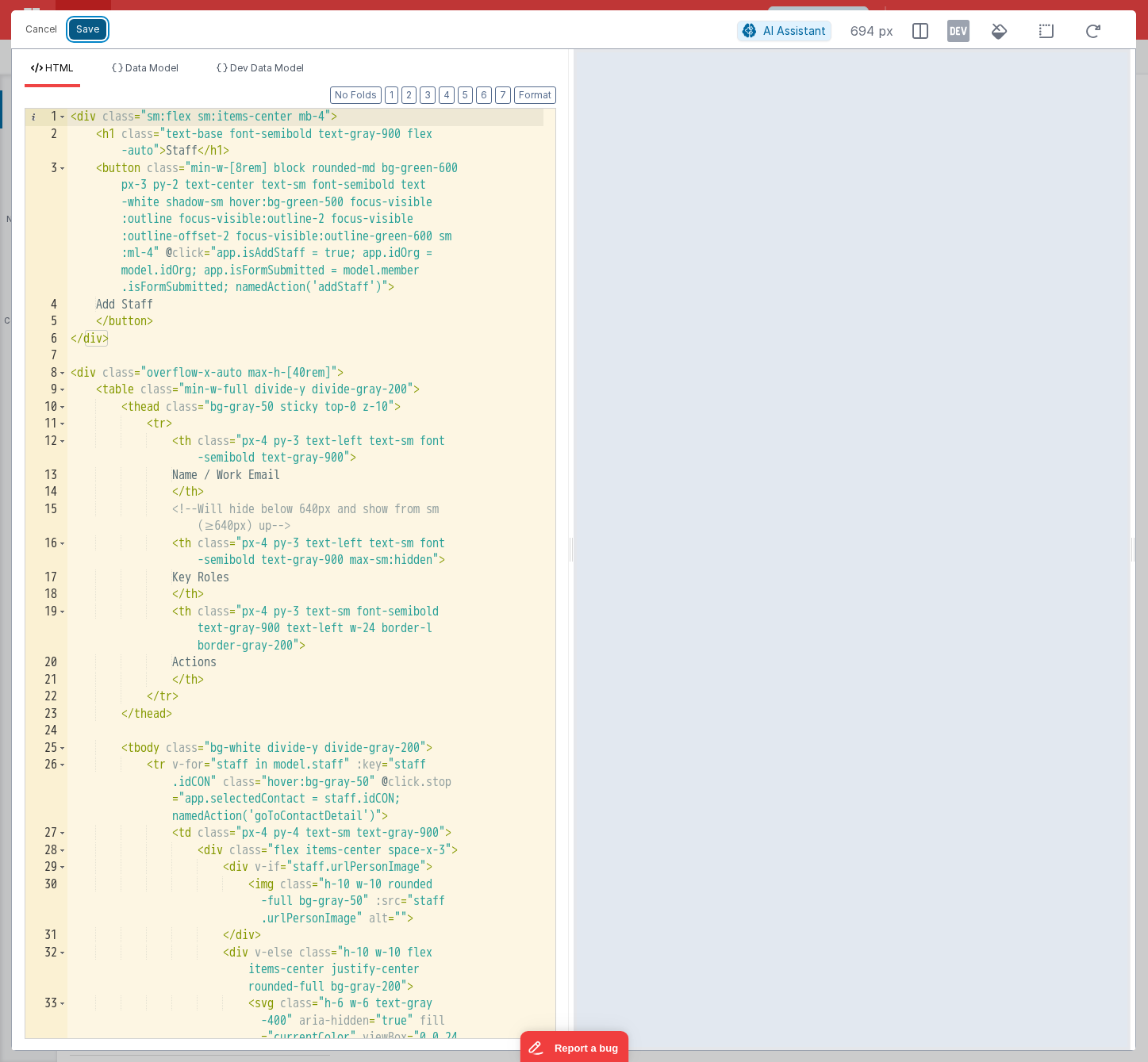 click on "Save" at bounding box center (87, 29) 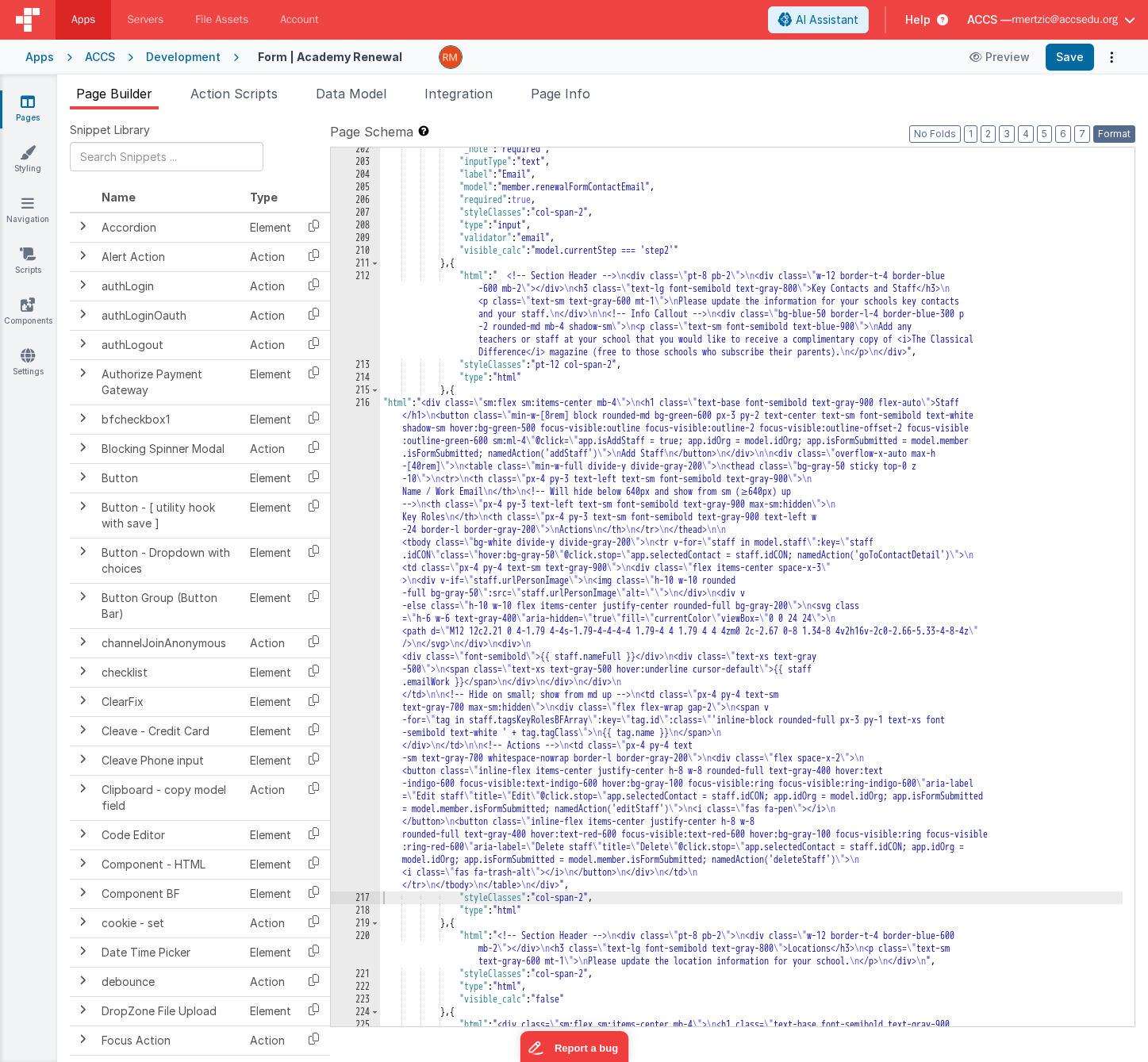 click on "Format" at bounding box center (1114, 134) 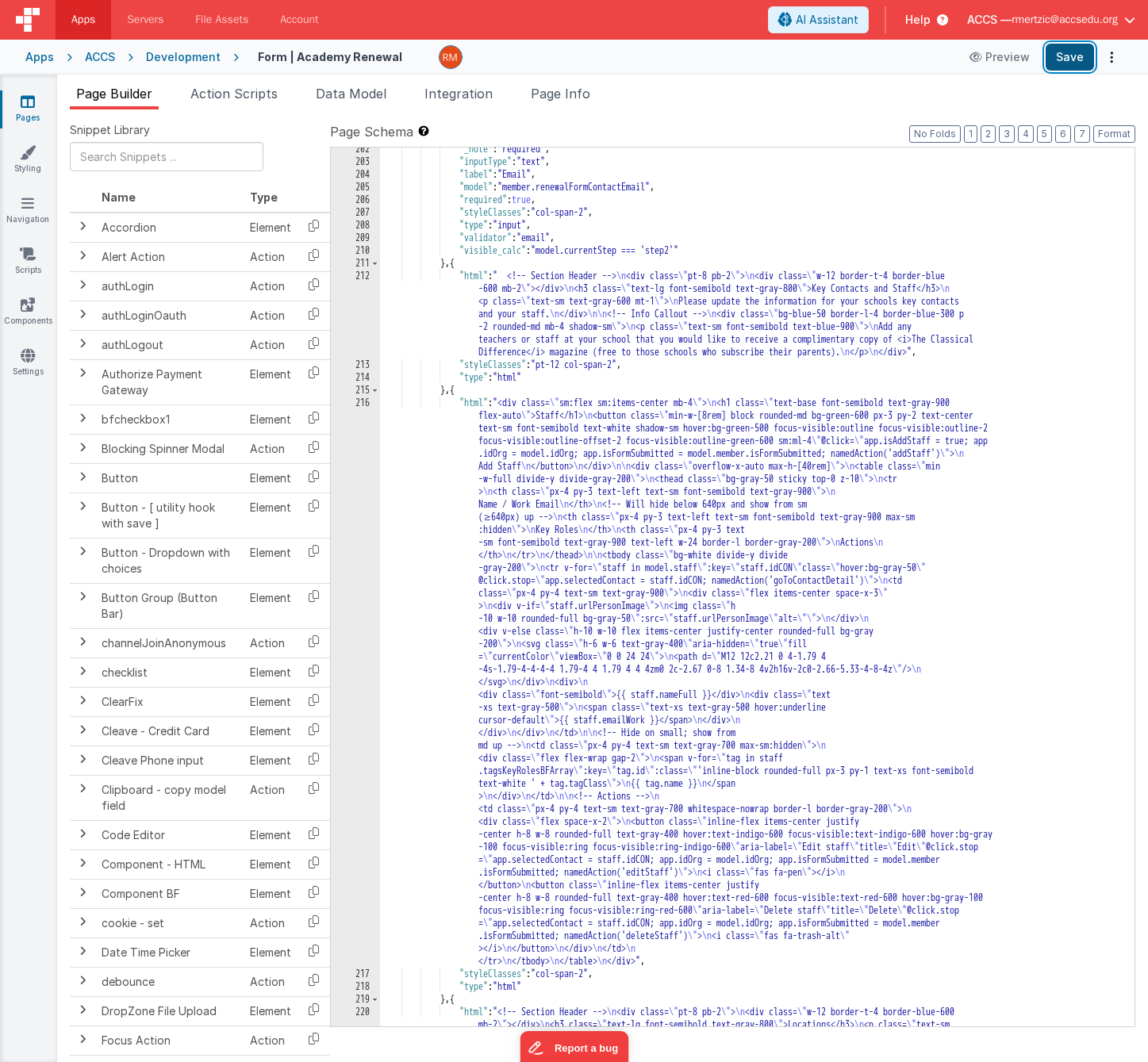 click on "Save" at bounding box center [1069, 57] 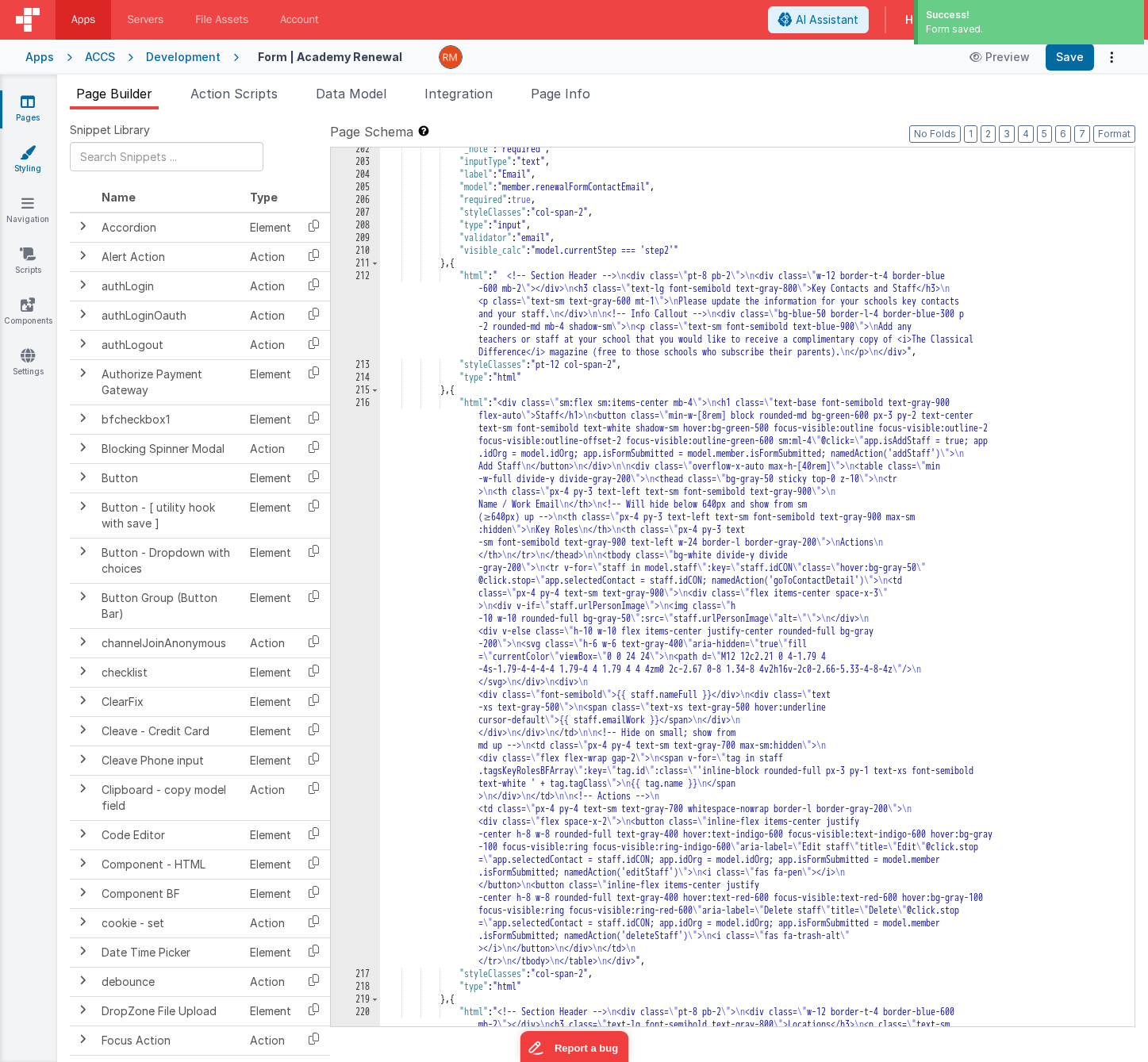 click on "Styling" at bounding box center [28, 160] 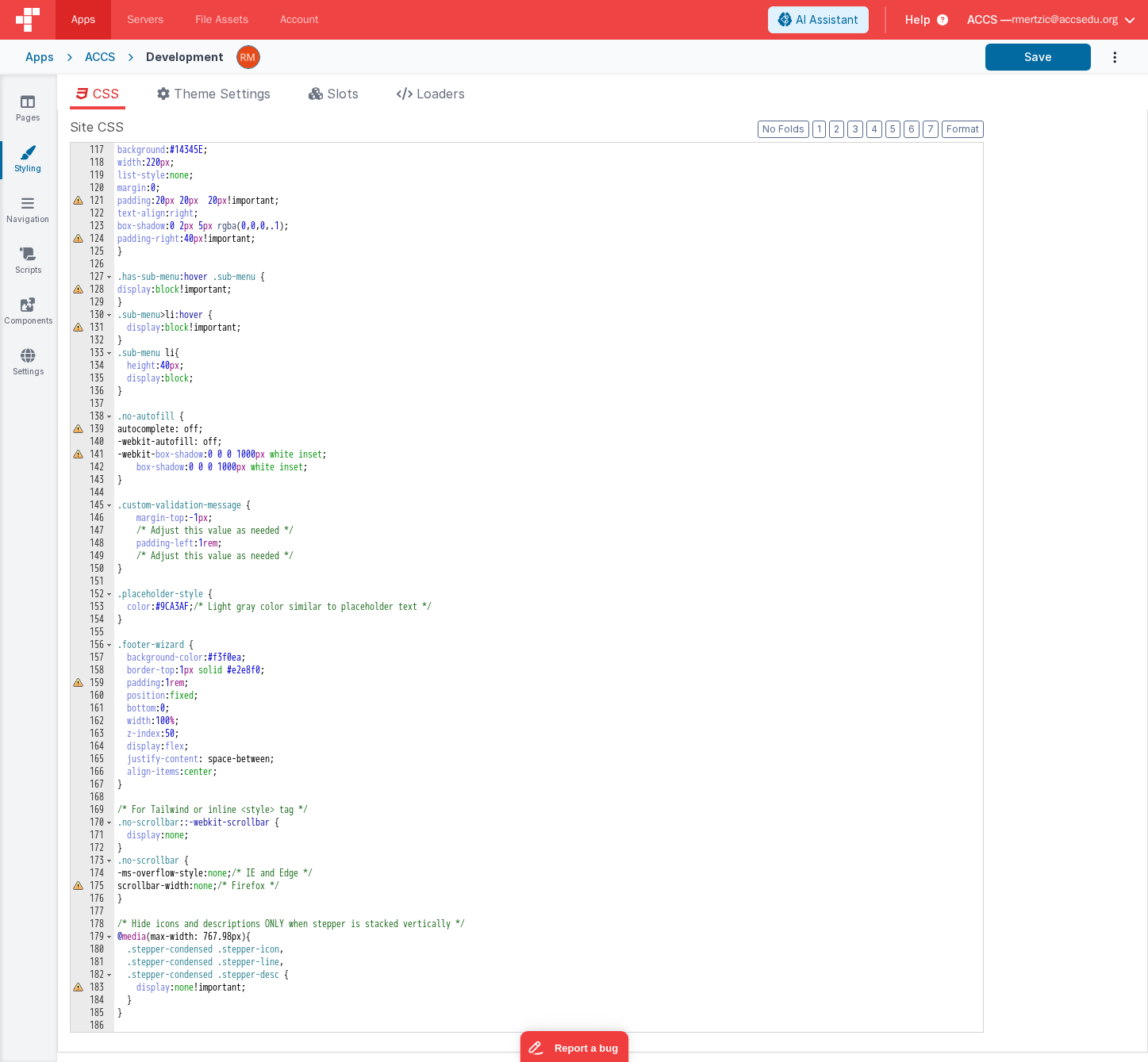 scroll, scrollTop: 1471, scrollLeft: 0, axis: vertical 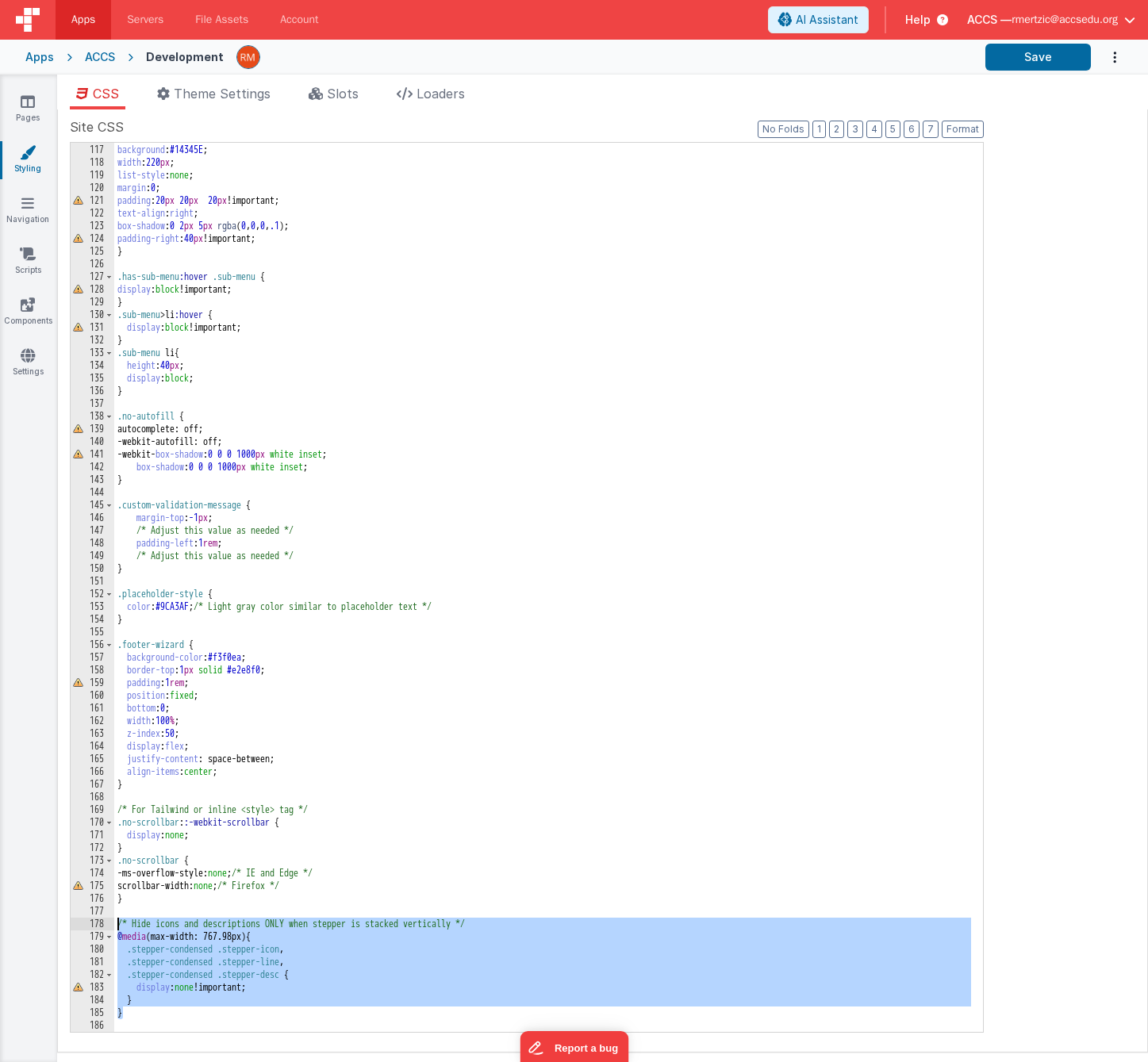 drag, startPoint x: 182, startPoint y: 1015, endPoint x: 119, endPoint y: 919, distance: 114.82596 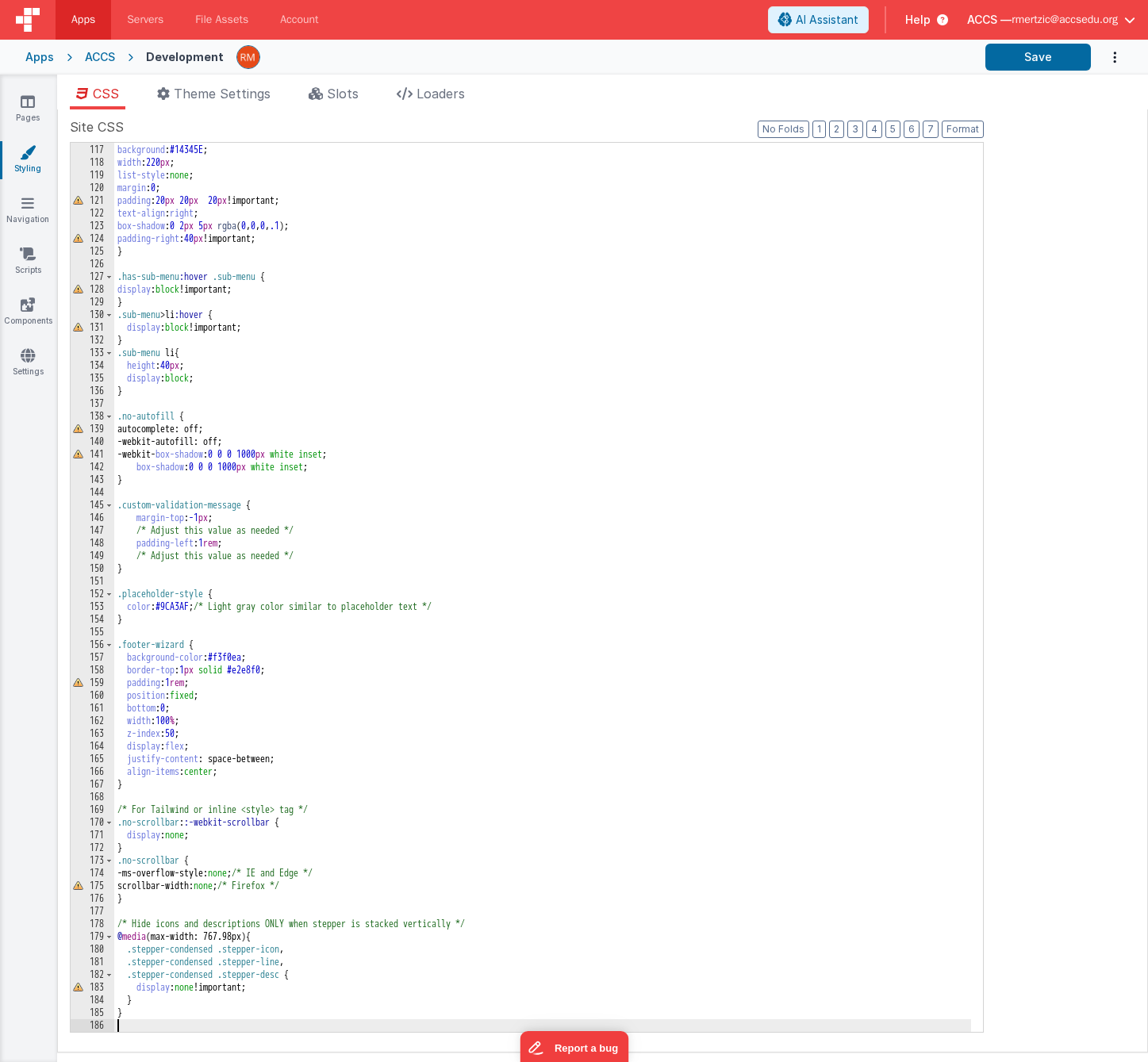 type 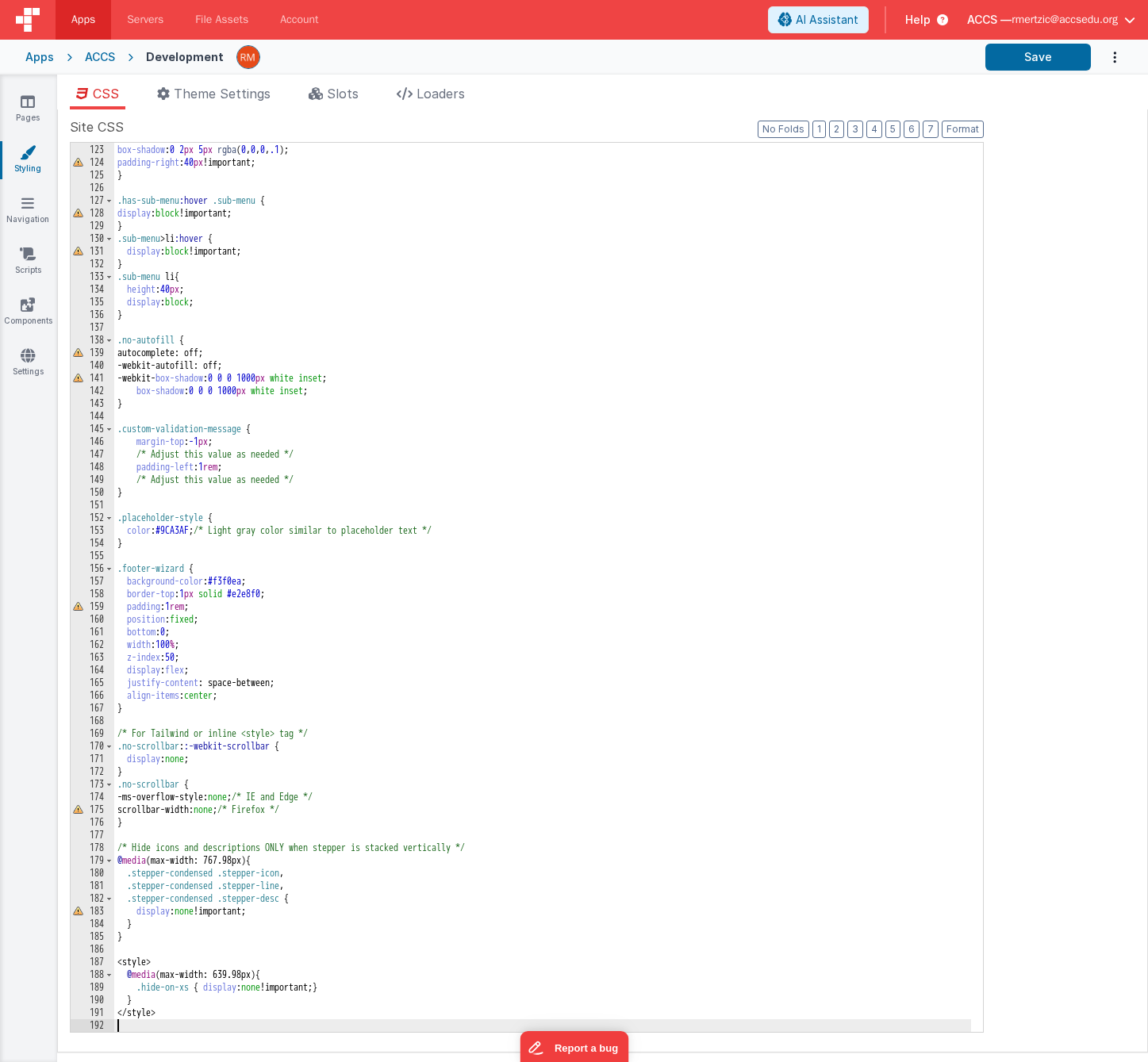 scroll, scrollTop: 1547, scrollLeft: 0, axis: vertical 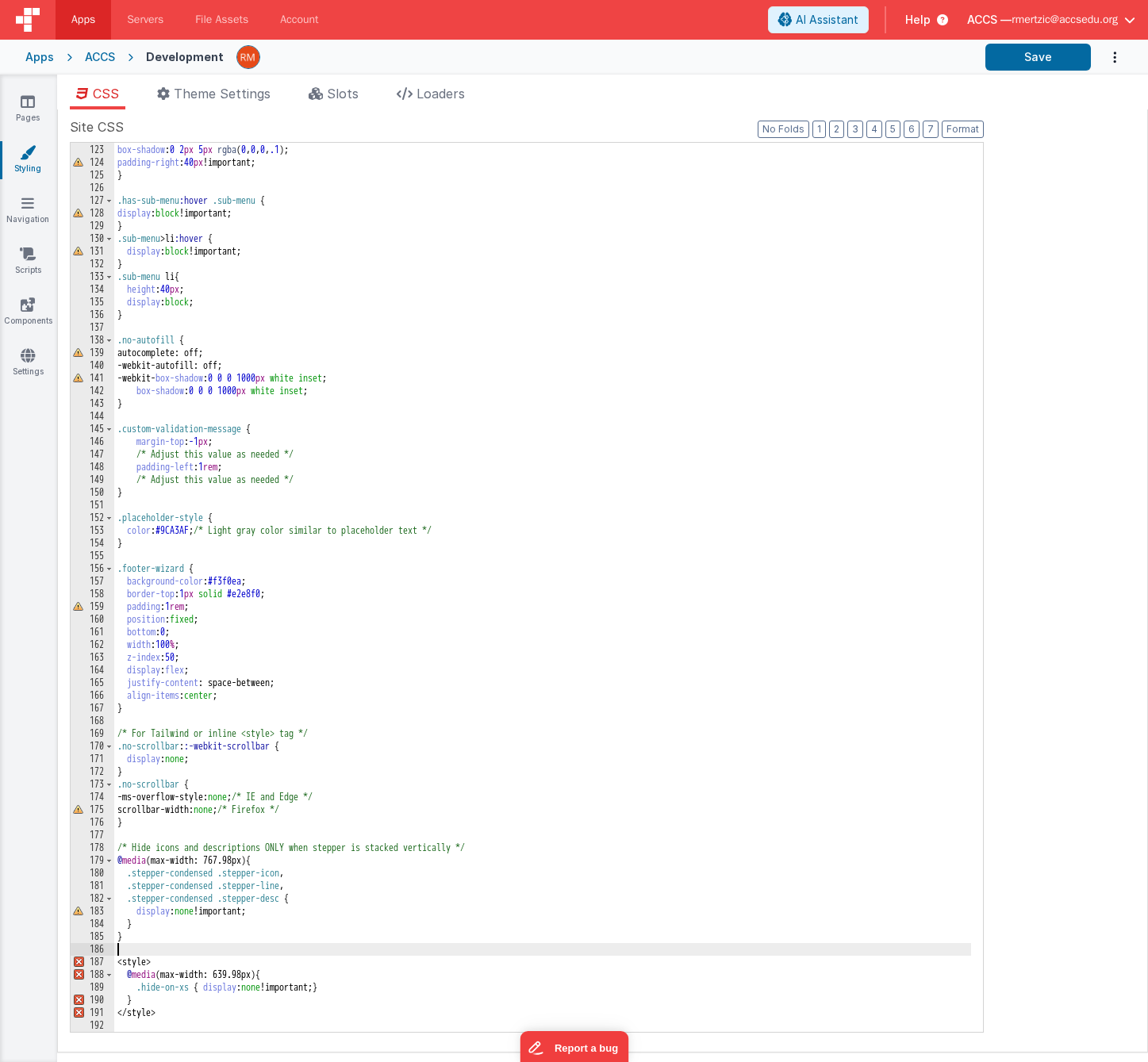 drag, startPoint x: 197, startPoint y: 953, endPoint x: 121, endPoint y: 955, distance: 76.02631 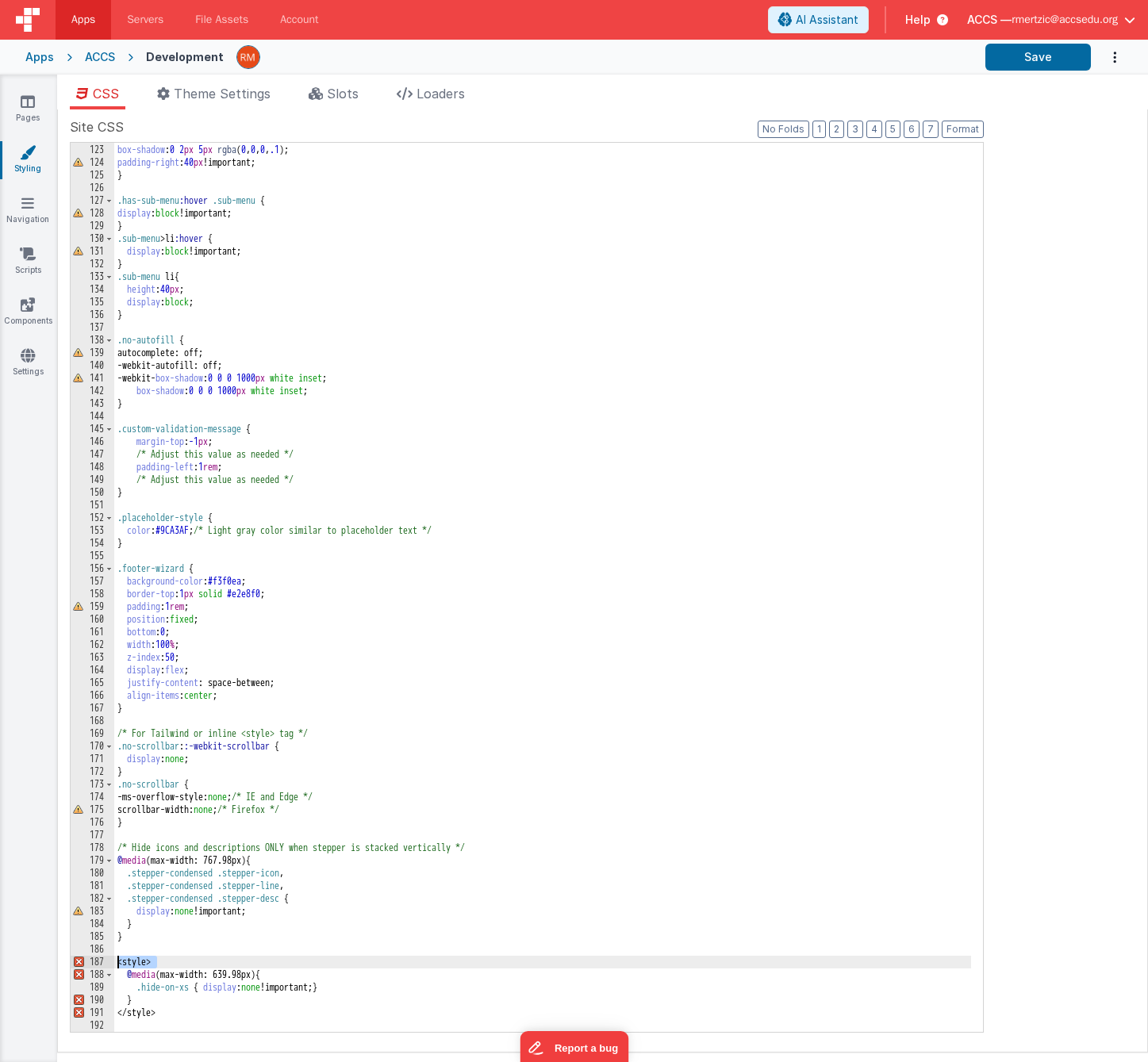 drag, startPoint x: 183, startPoint y: 960, endPoint x: 91, endPoint y: 960, distance: 92 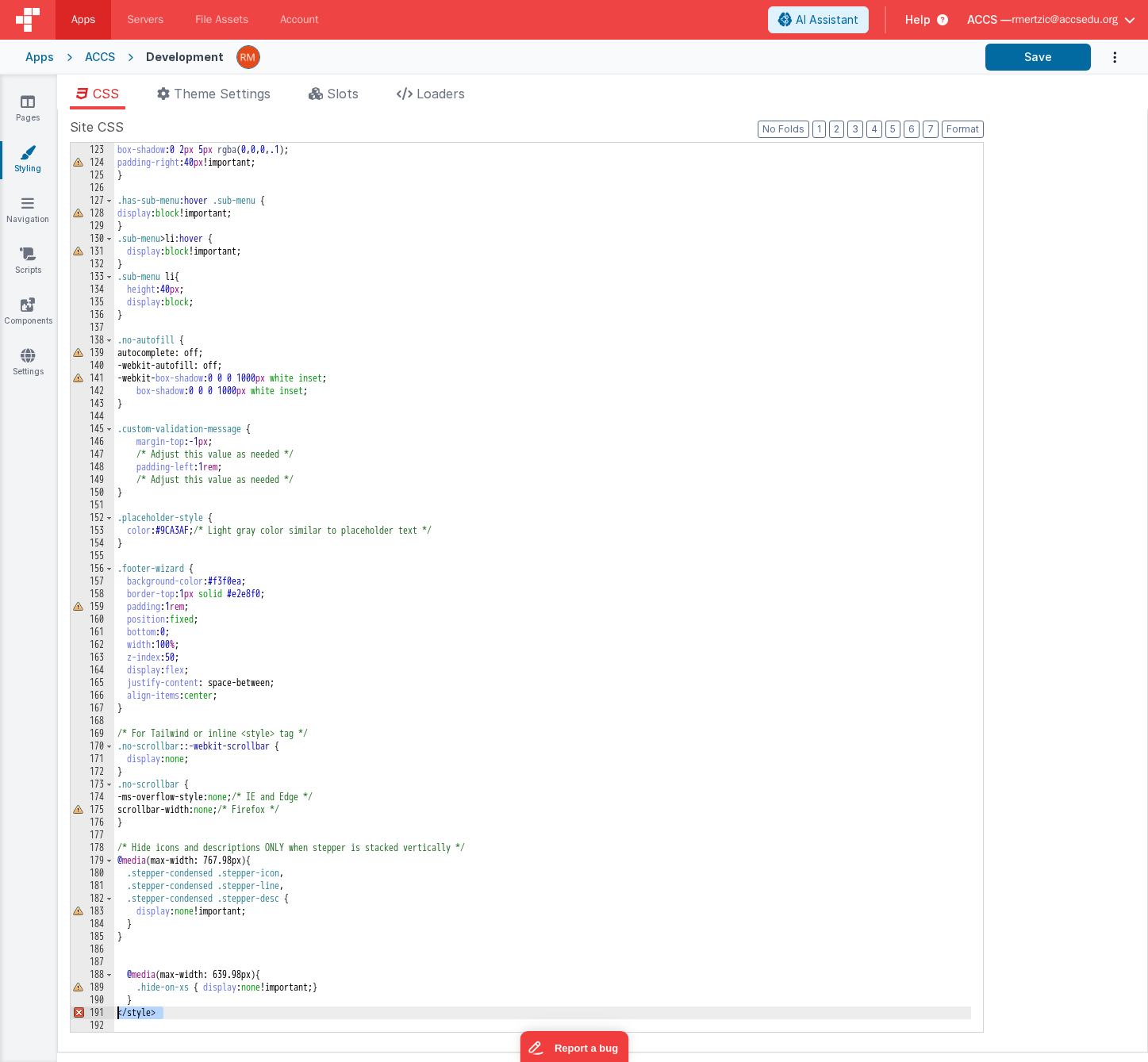 drag, startPoint x: 181, startPoint y: 1010, endPoint x: 104, endPoint y: 1011, distance: 77.00649 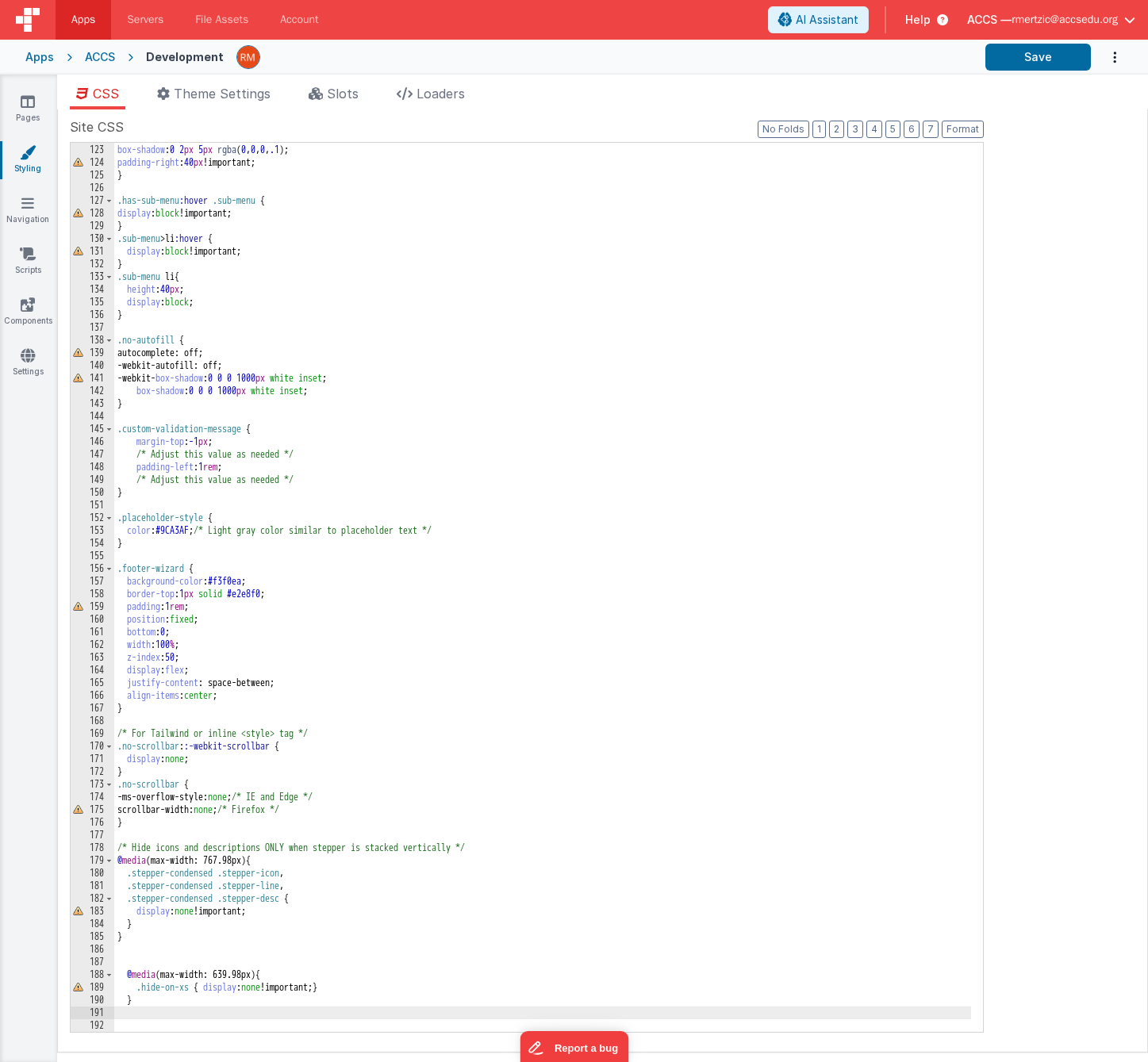 click on "text-align :  right ; box-shadow :  0   2 px   5 px   rgba ( 0 , 0 , 0 , .1 ); padding-right :  40 px  !important; } .has-sub-menu :hover   .sub-menu   { display :  block  !important; } .sub-menu > li :hover   {    display :  block  !important; } .sub-menu   li {    height :  40 px ;    display :  block ; } .no-autofill   {     autocomplete: off;     -webkit-autofill: off;     -webkit- box-shadow :  0   0   0   1000 px   white   inset ;      box-shadow :  0   0   0   1000 px   white   inset ; } .custom-validation-message   {      margin-top :  -1 px ;      /* Adjust this value as needed */      padding-left :  1 rem ;      /* Adjust this value as needed */ } .placeholder-style   {    color :  #9CA3AF ;  /* Light gray color similar to placeholder text */ } .footer-wizard   {    background-color :  #f3f0ea ;    border-top :  1 px   solid   #e2e8f0 ;    padding :  1 rem ;    position :  fixed ;    bottom :  0 ;    width :  100 % ;    z-index :  50 ;    display :  flex ;    justify-content : space-between;    :" at bounding box center (543, 588) 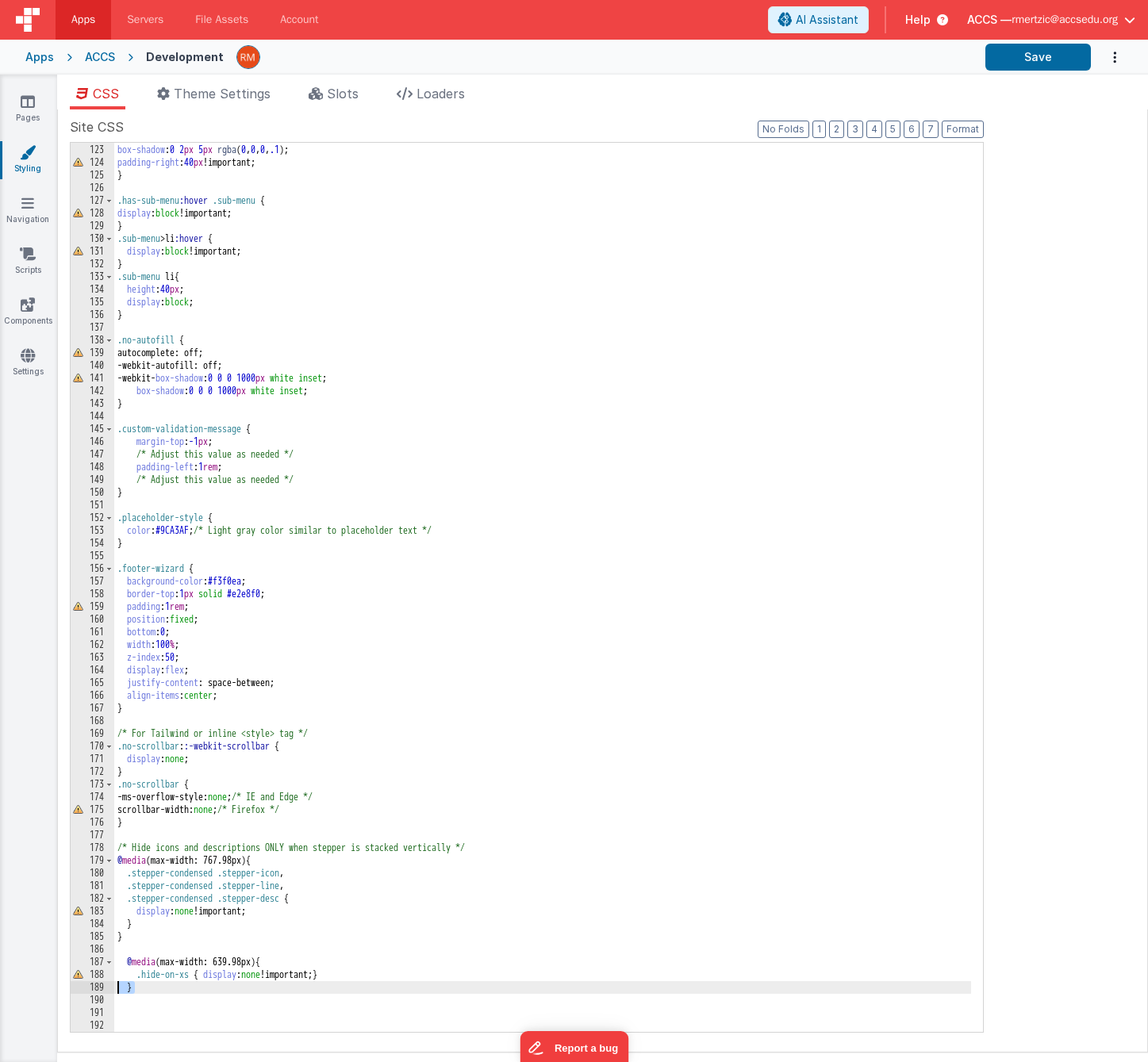 drag, startPoint x: 155, startPoint y: 988, endPoint x: 141, endPoint y: 941, distance: 49.040799 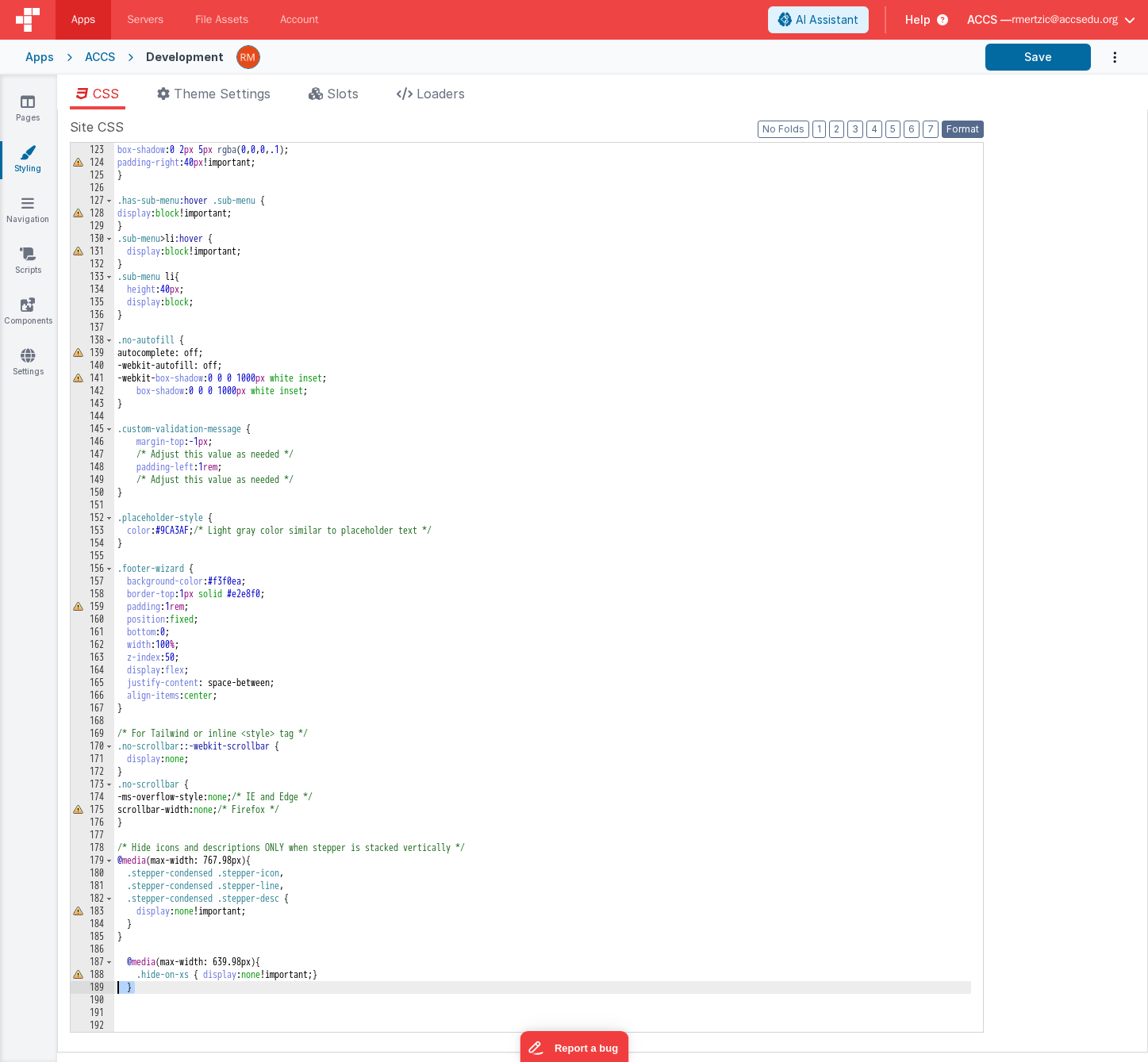click on "Format" at bounding box center (962, 129) 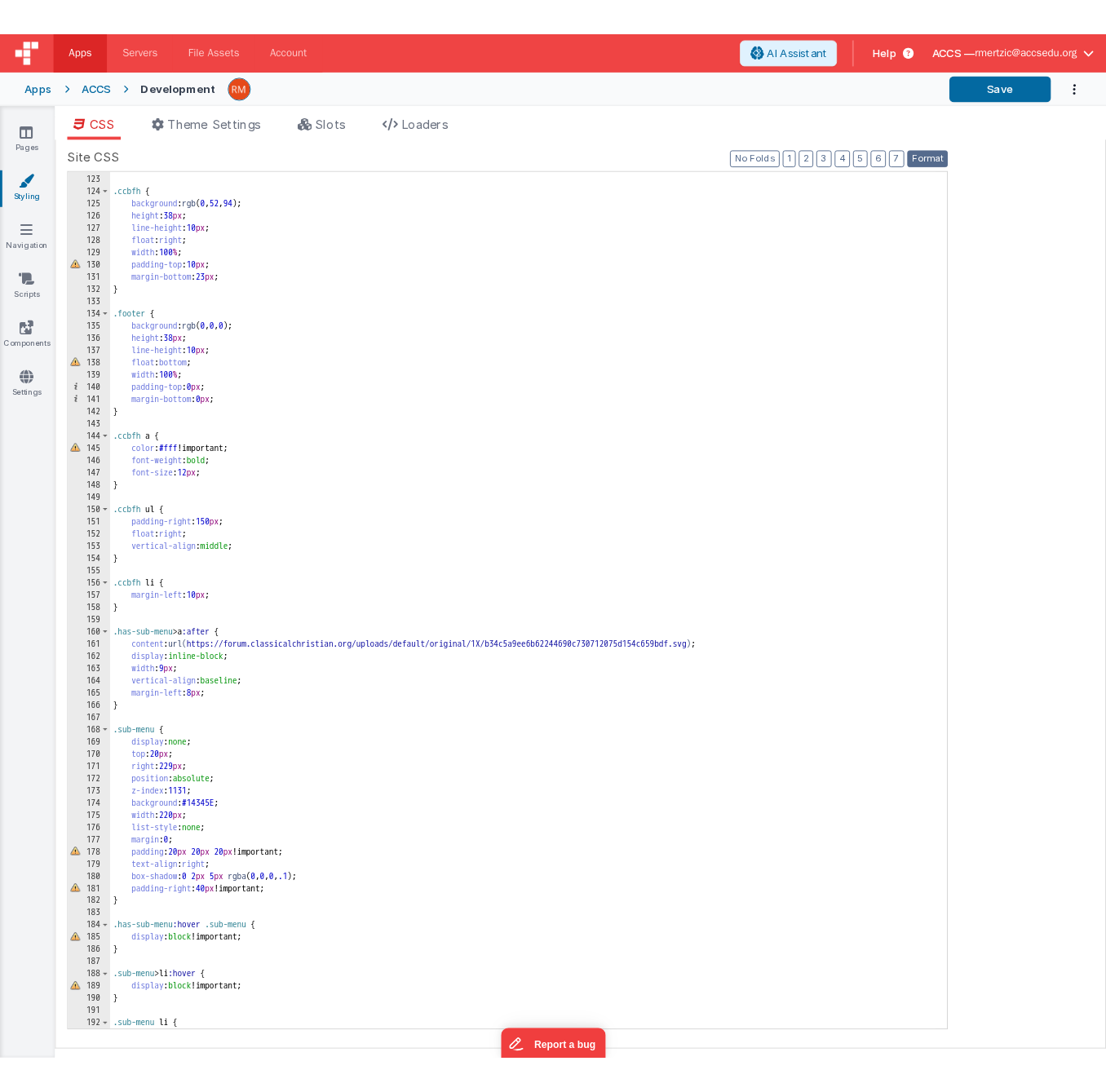 scroll, scrollTop: 2413, scrollLeft: 0, axis: vertical 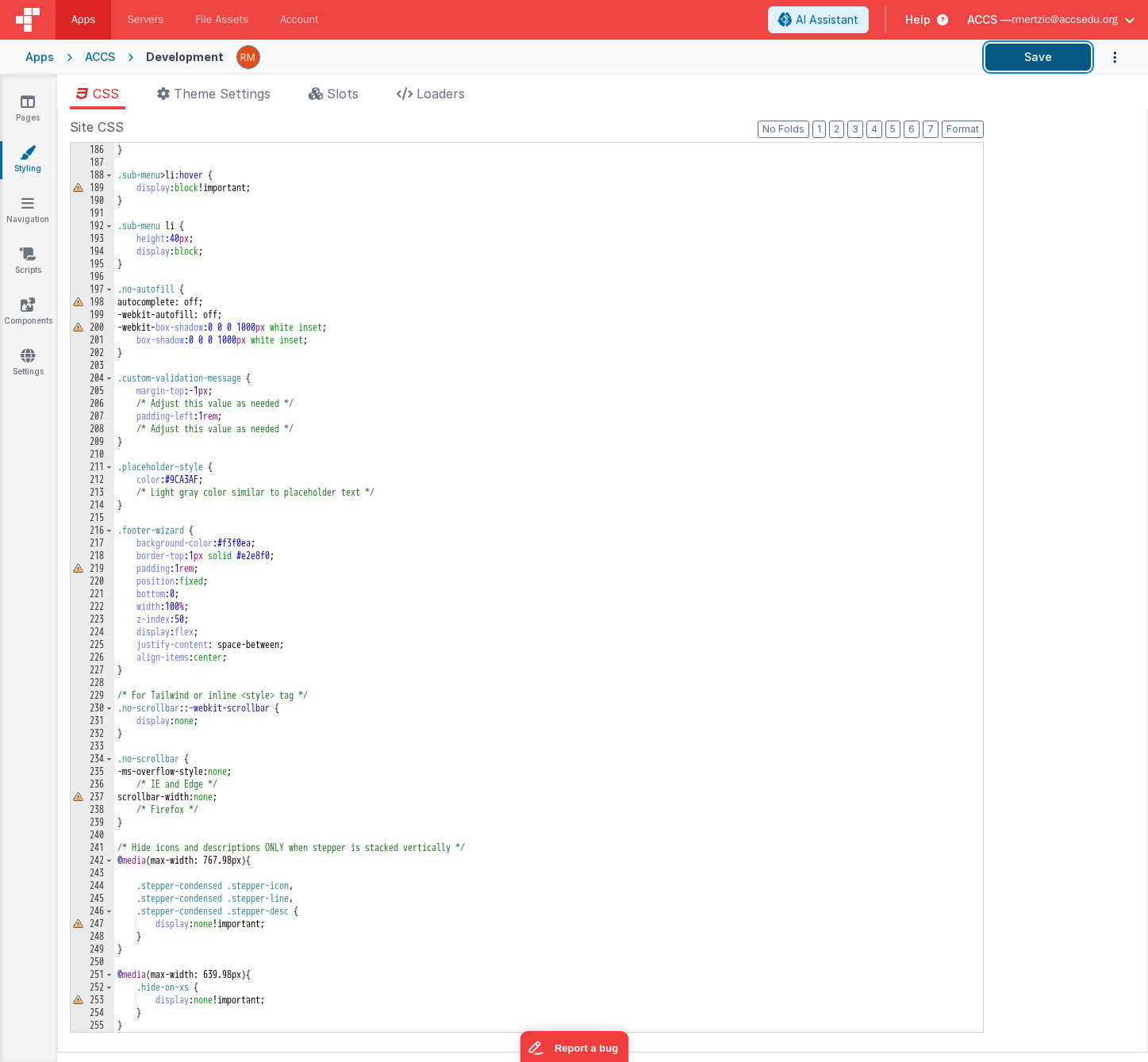 click on "Save" at bounding box center [1038, 57] 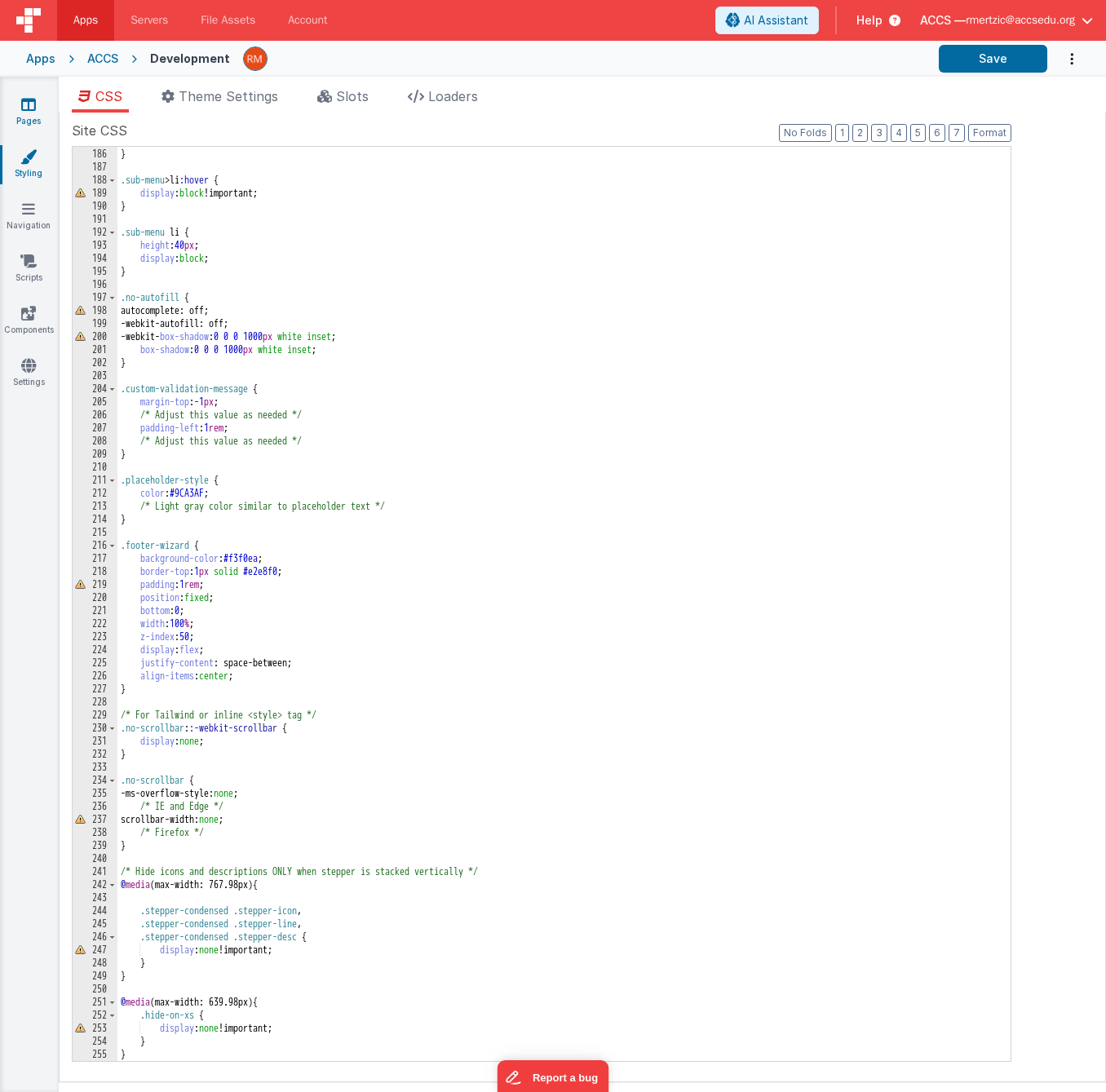 click on "Pages" at bounding box center (29, 113) 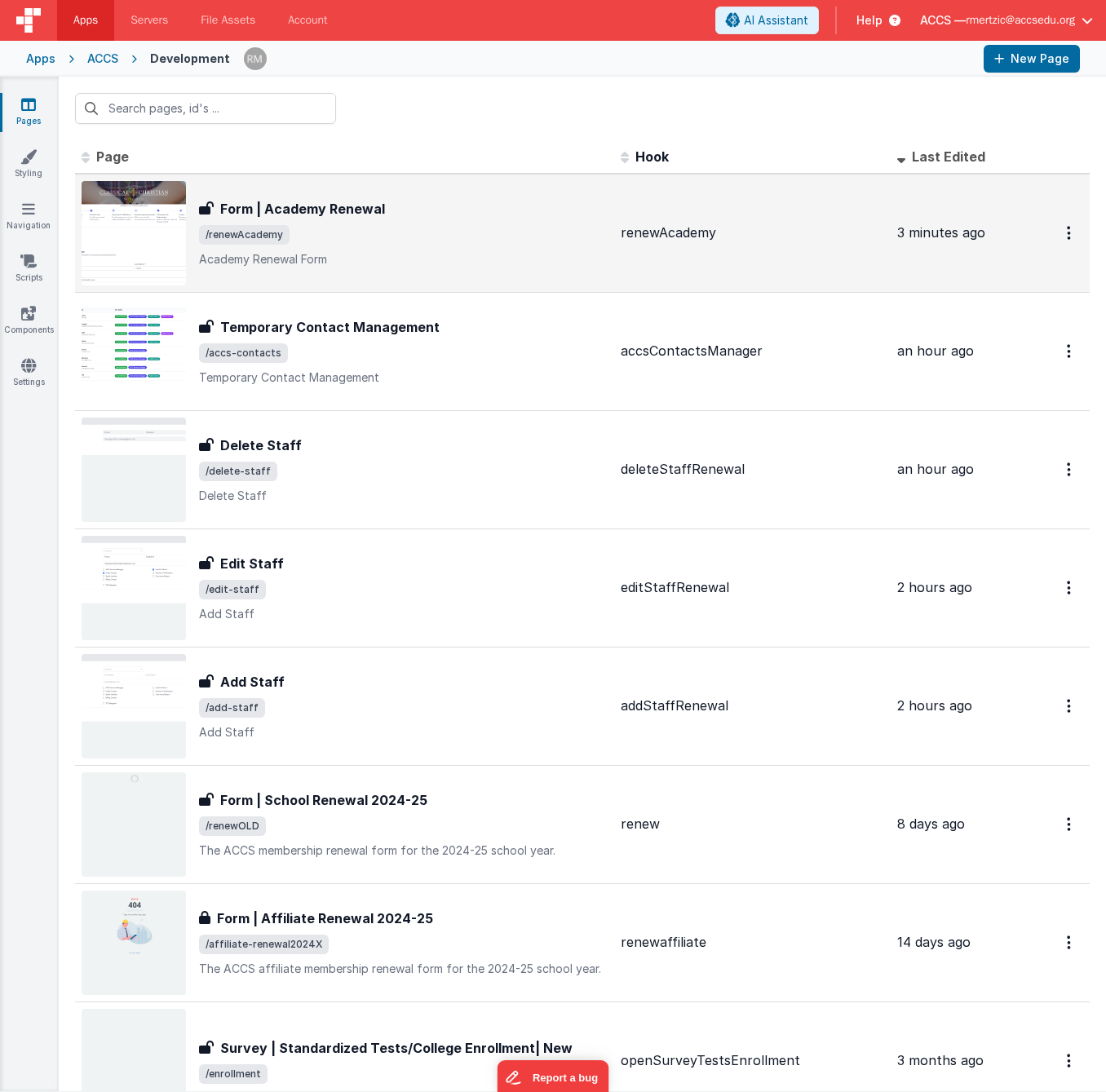click on "Form | Academy Renewal
Form | Academy Renewal
/renewAcademy   Academy Renewal Form" at bounding box center (344, 233) 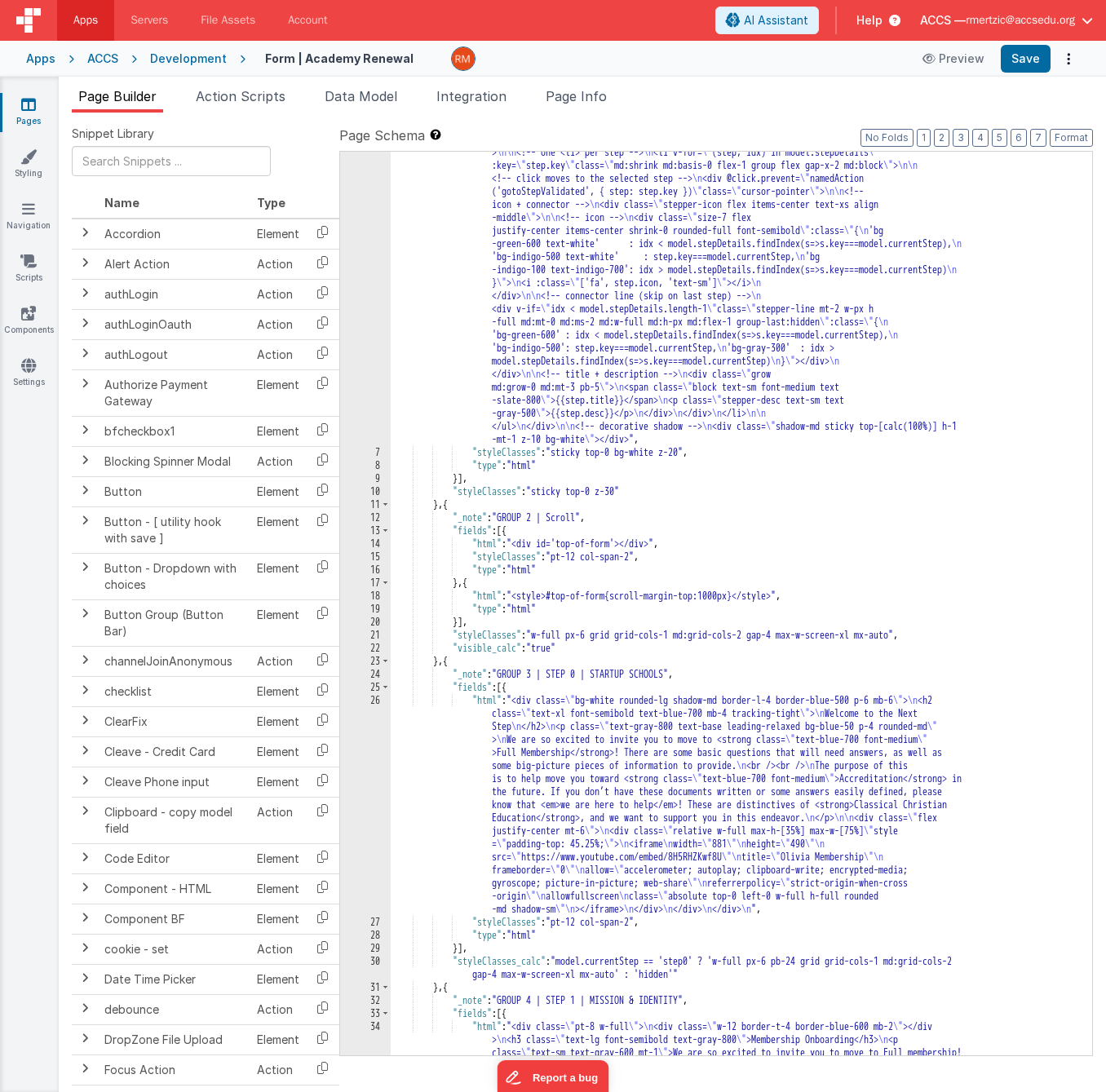 scroll, scrollTop: 241, scrollLeft: 0, axis: vertical 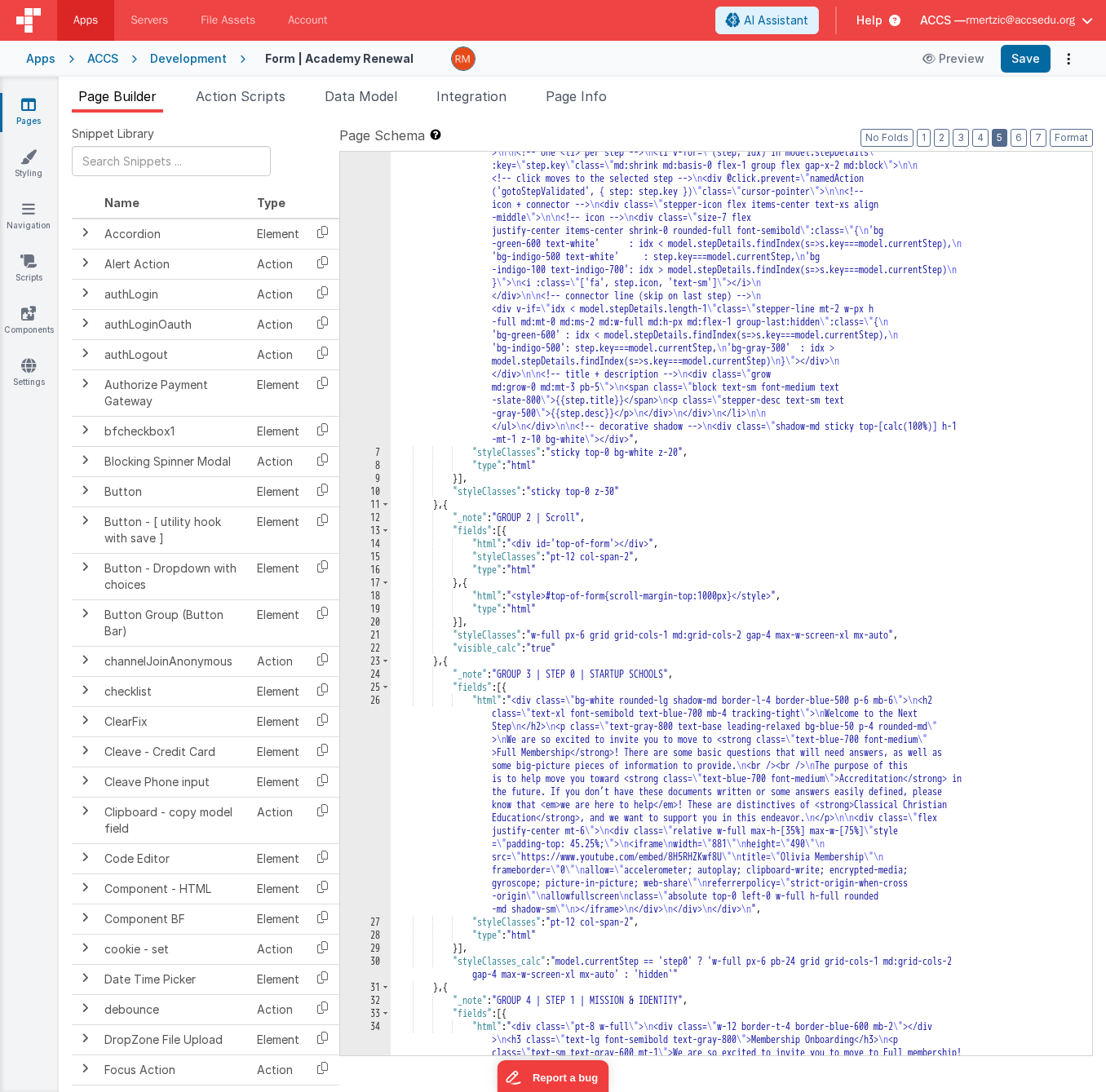click on "5" at bounding box center (999, 138) 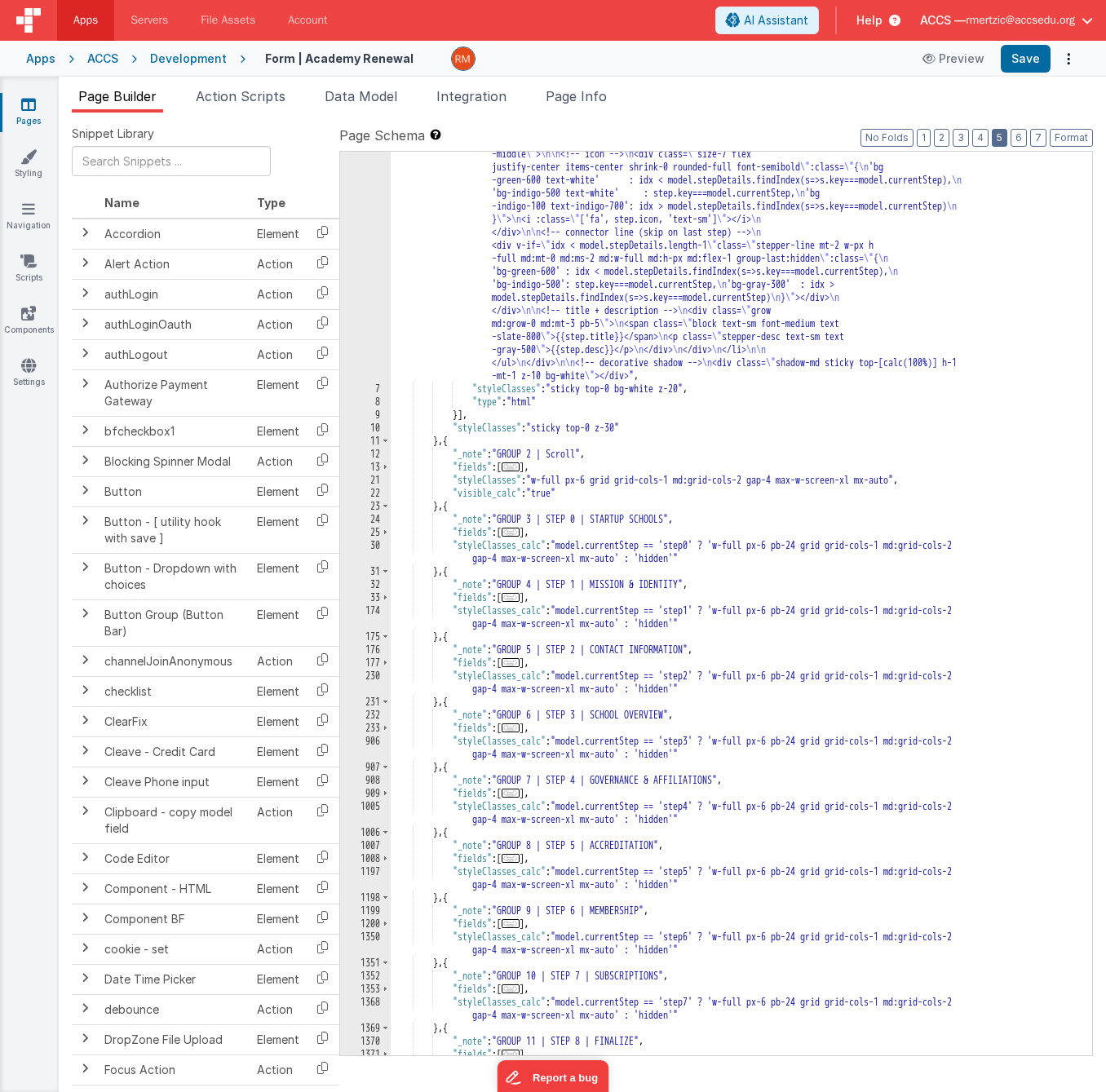 scroll, scrollTop: 304, scrollLeft: 0, axis: vertical 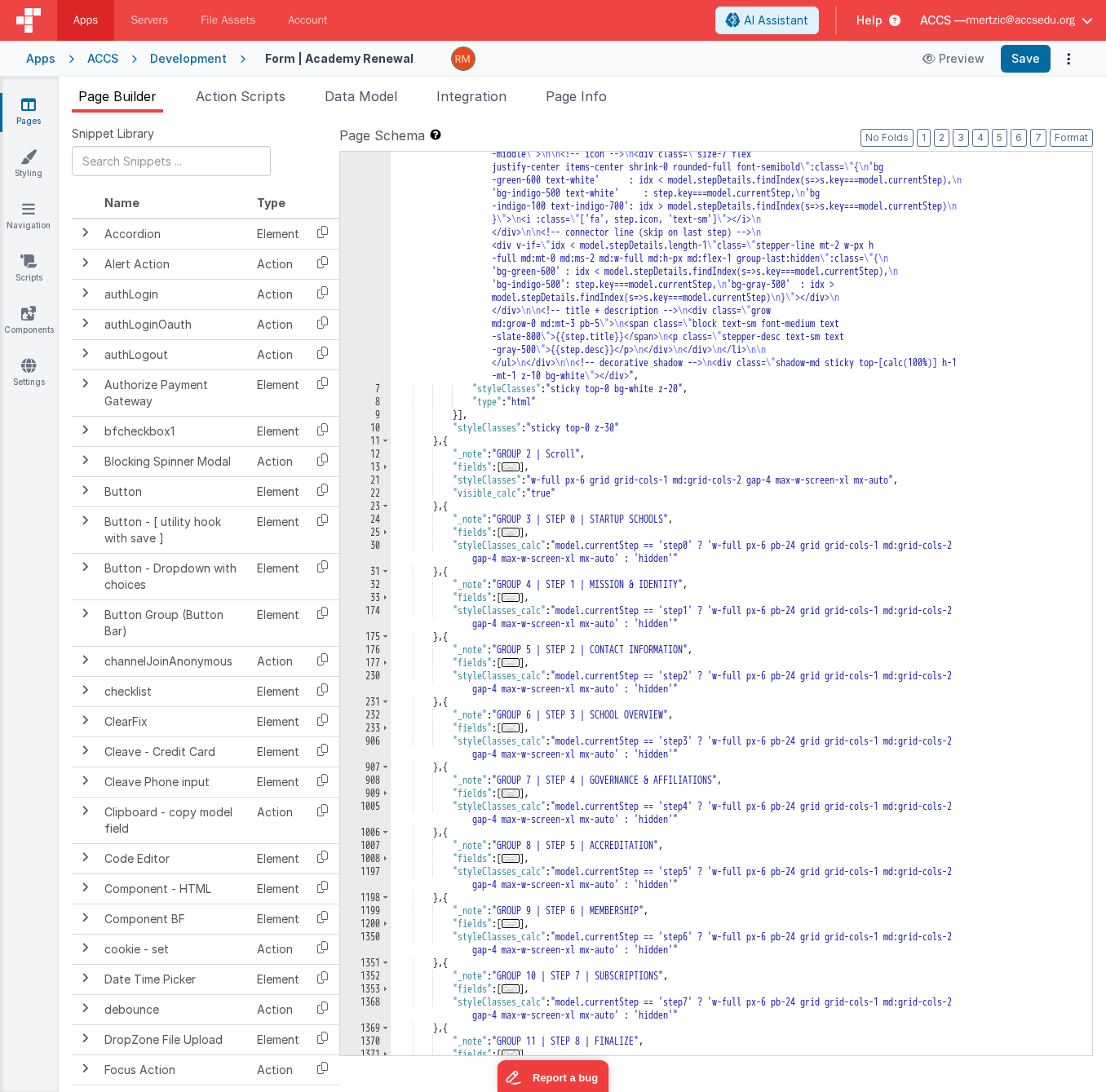 click on "..." at bounding box center [511, 662] 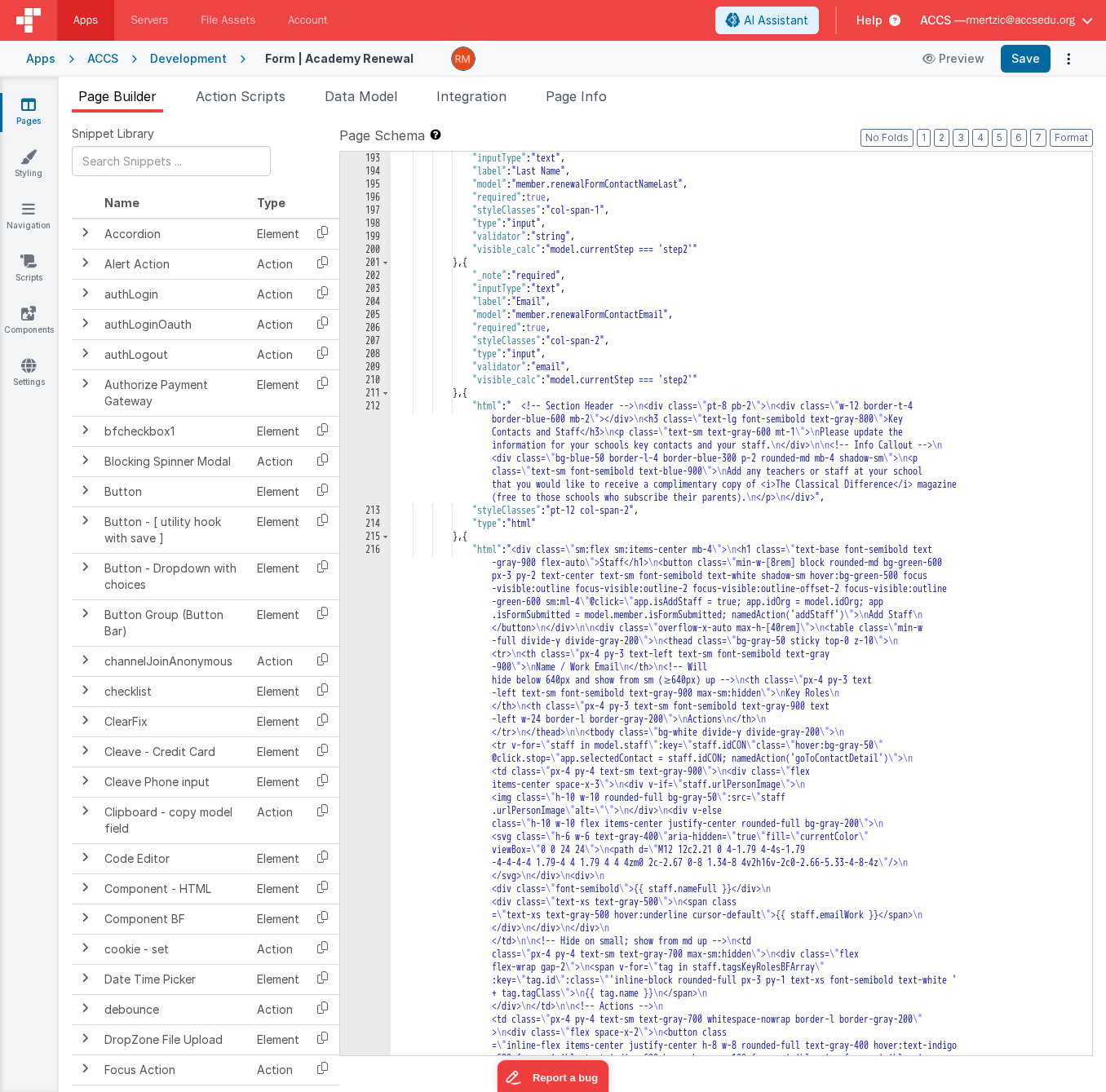 scroll, scrollTop: 1182, scrollLeft: 0, axis: vertical 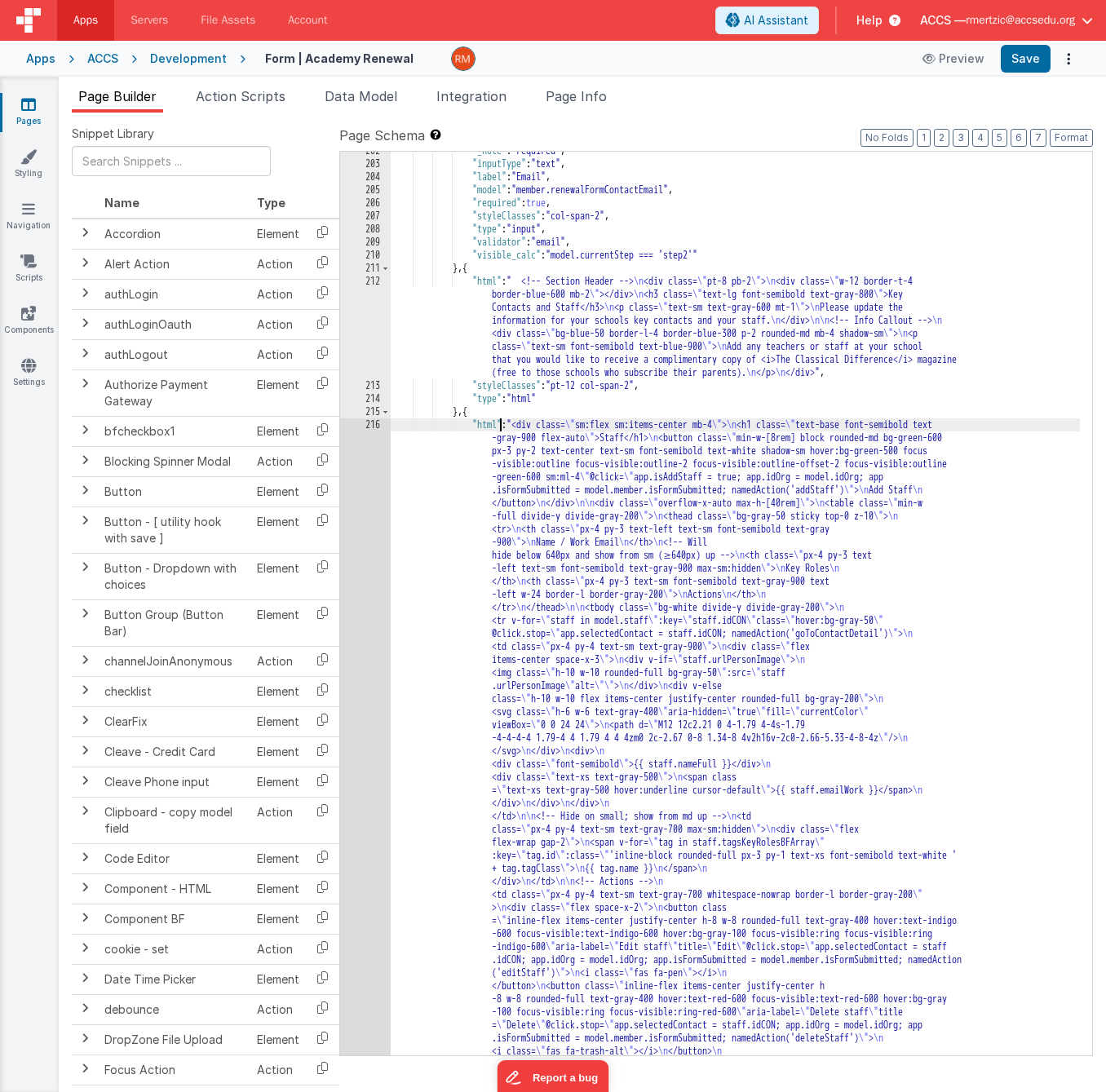 click on ""_note" :  "required" ,                     "inputType" :  "text" ,                     "label" :  "Email" ,                     "model" :  "member.renewalFormContactEmail" ,                     "required" :  true ,                     "styleClasses" :  "col-span-2" ,                     "type" :  "input" ,                     "validator" :  "email" ,                     "visible_calc" :  "model.currentStep === 'step2'"                } ,  {                     "html" :  "  <!-- Section Header --> \n   <div class= \" pt-8 pb-2 \" > \n     <div class= \" w-12 border-t-4                       border-blue-600 mb-2 \" ></div> \n     <h3 class= \" text-lg font-semibold text-gray-800 \" >Key                       Contacts and Staff</h3> \n     <p class= \" text-sm text-gray-600 mt-1 \" > \n       Please update the                       information for your schools key contacts and your staff. \n   </div> \n\n   <!-- Info Callout --> \n" at bounding box center (735, 935) 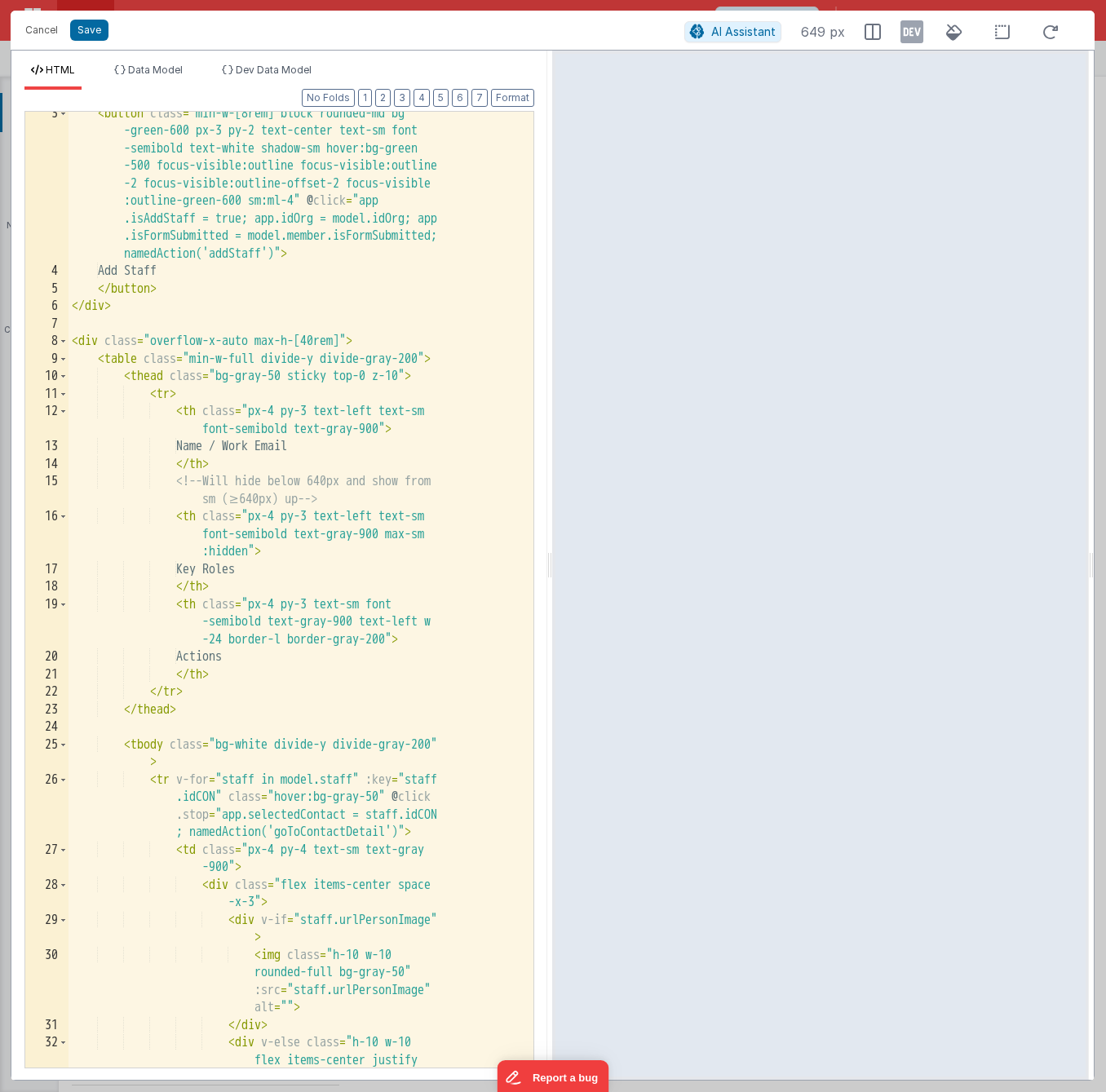 scroll, scrollTop: 60, scrollLeft: 0, axis: vertical 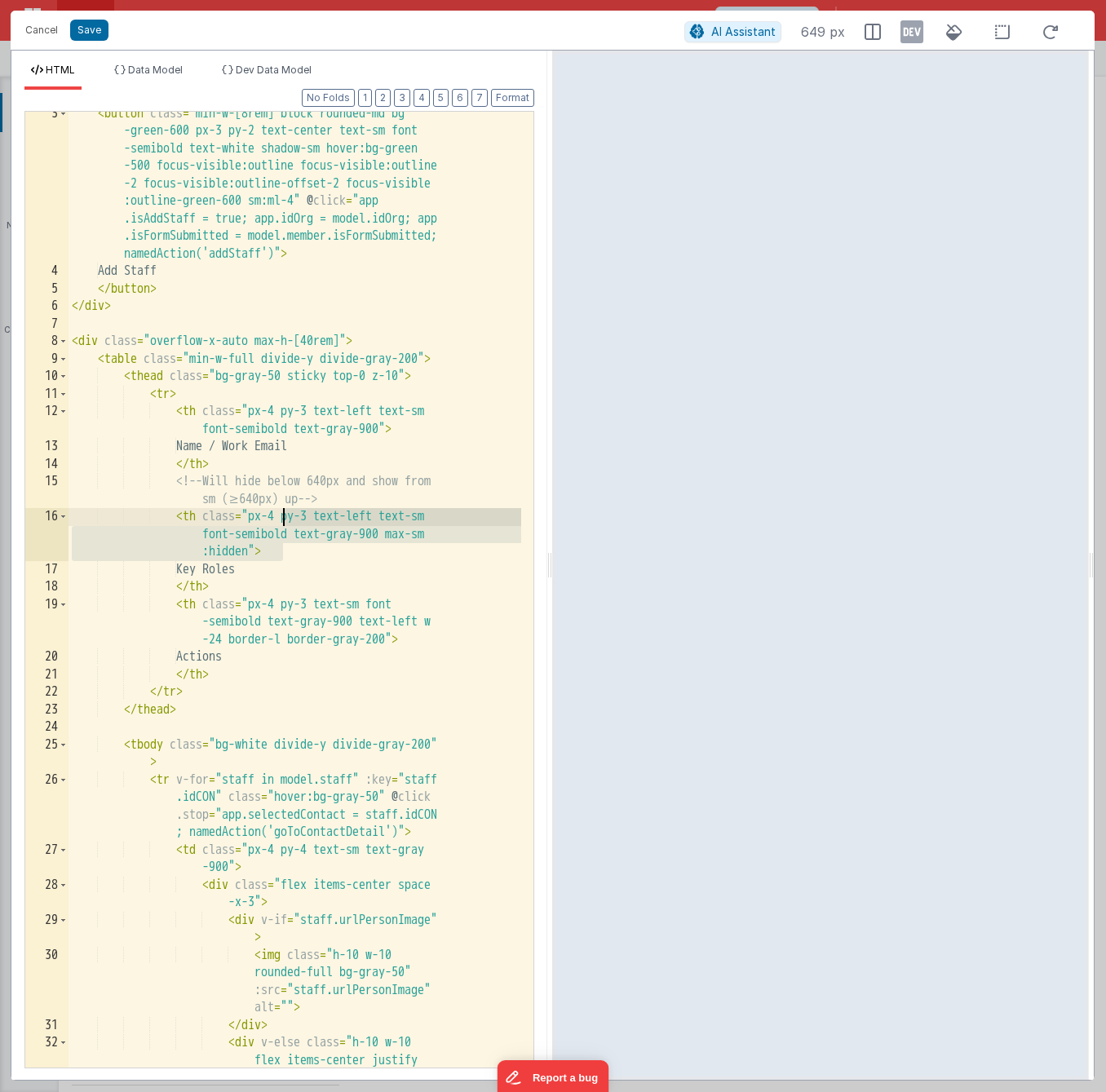 drag, startPoint x: 282, startPoint y: 555, endPoint x: 282, endPoint y: 519, distance: 36 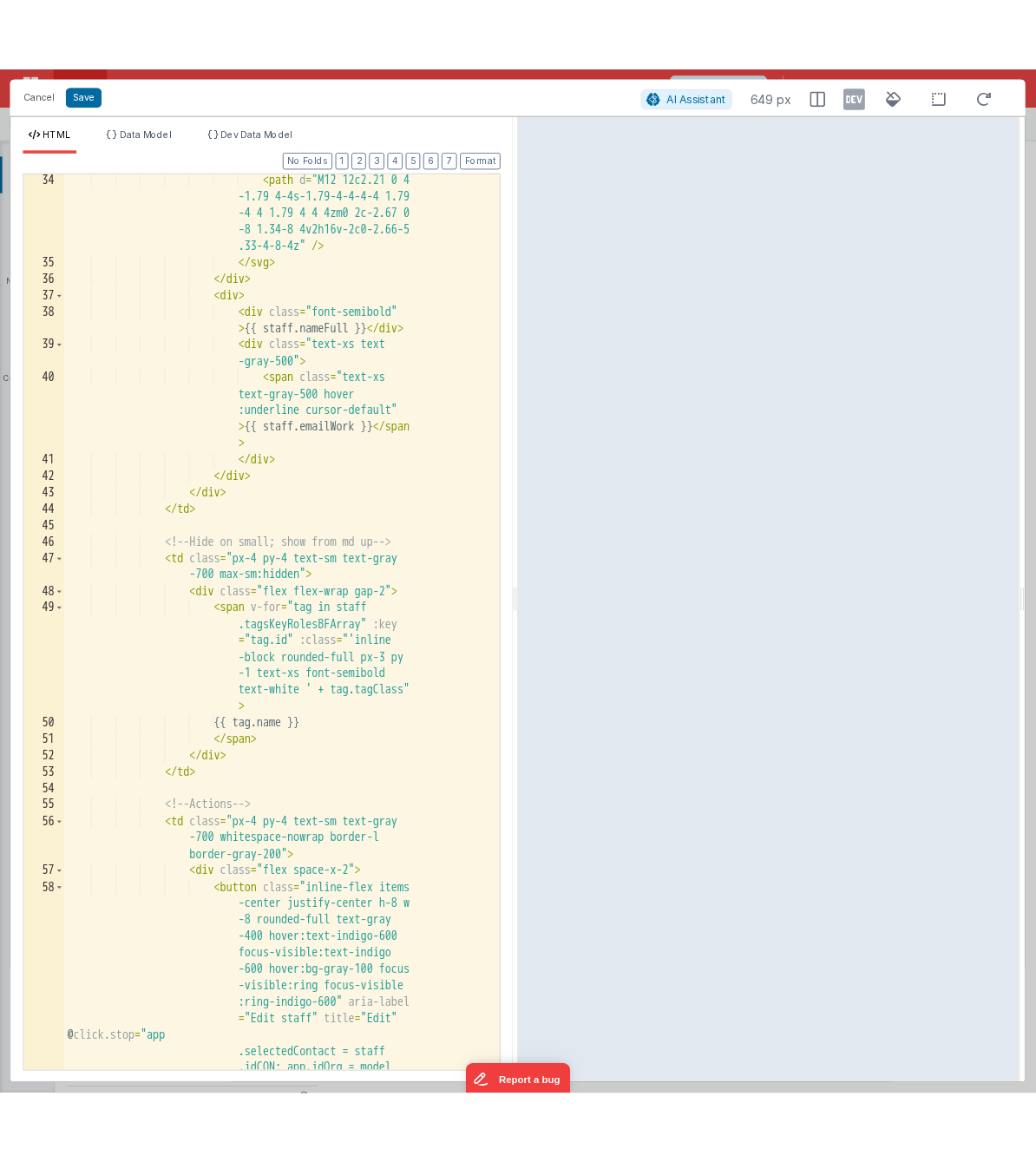 scroll, scrollTop: 1196, scrollLeft: 0, axis: vertical 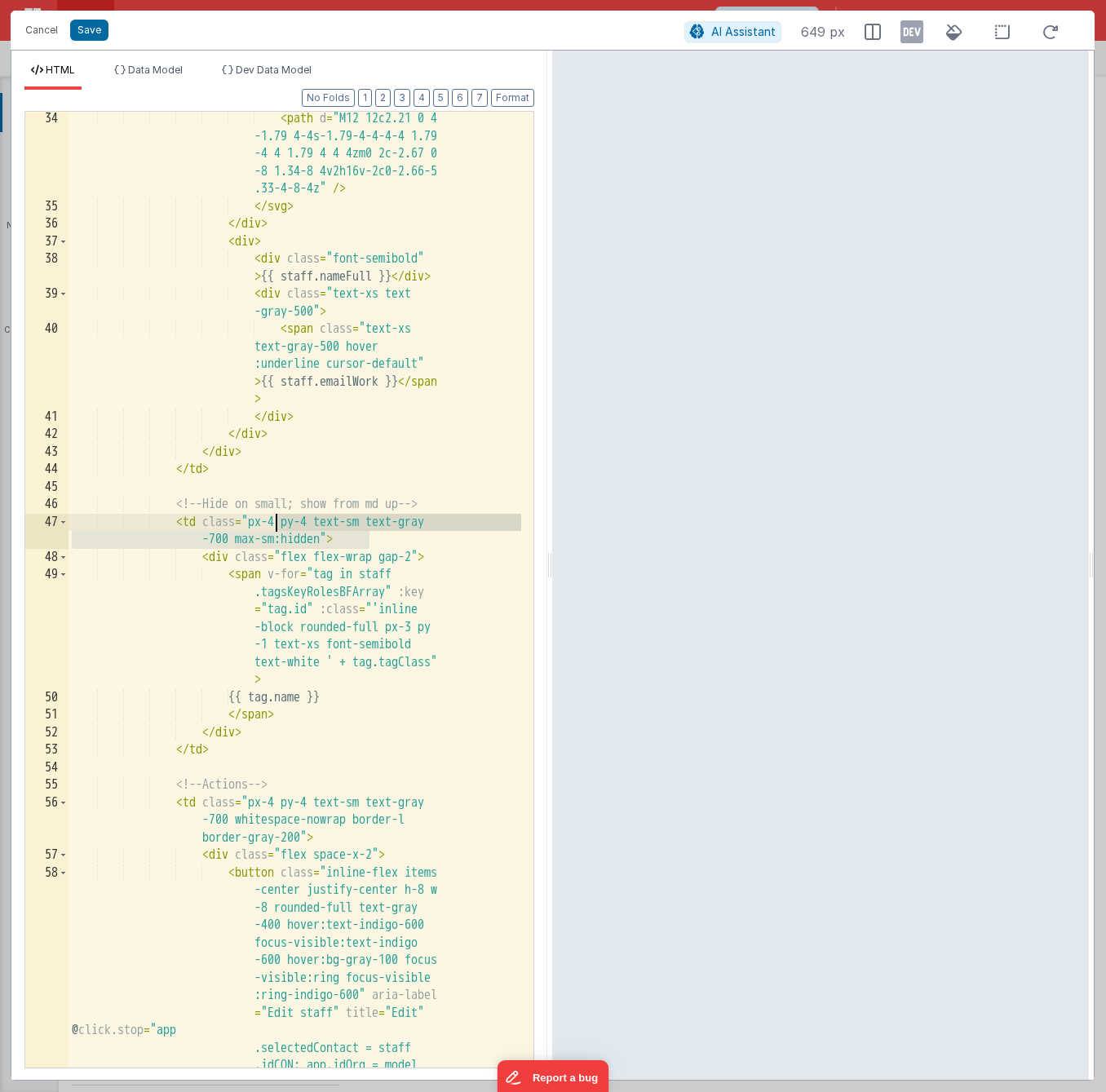 drag, startPoint x: 370, startPoint y: 542, endPoint x: 279, endPoint y: 526, distance: 92.395887 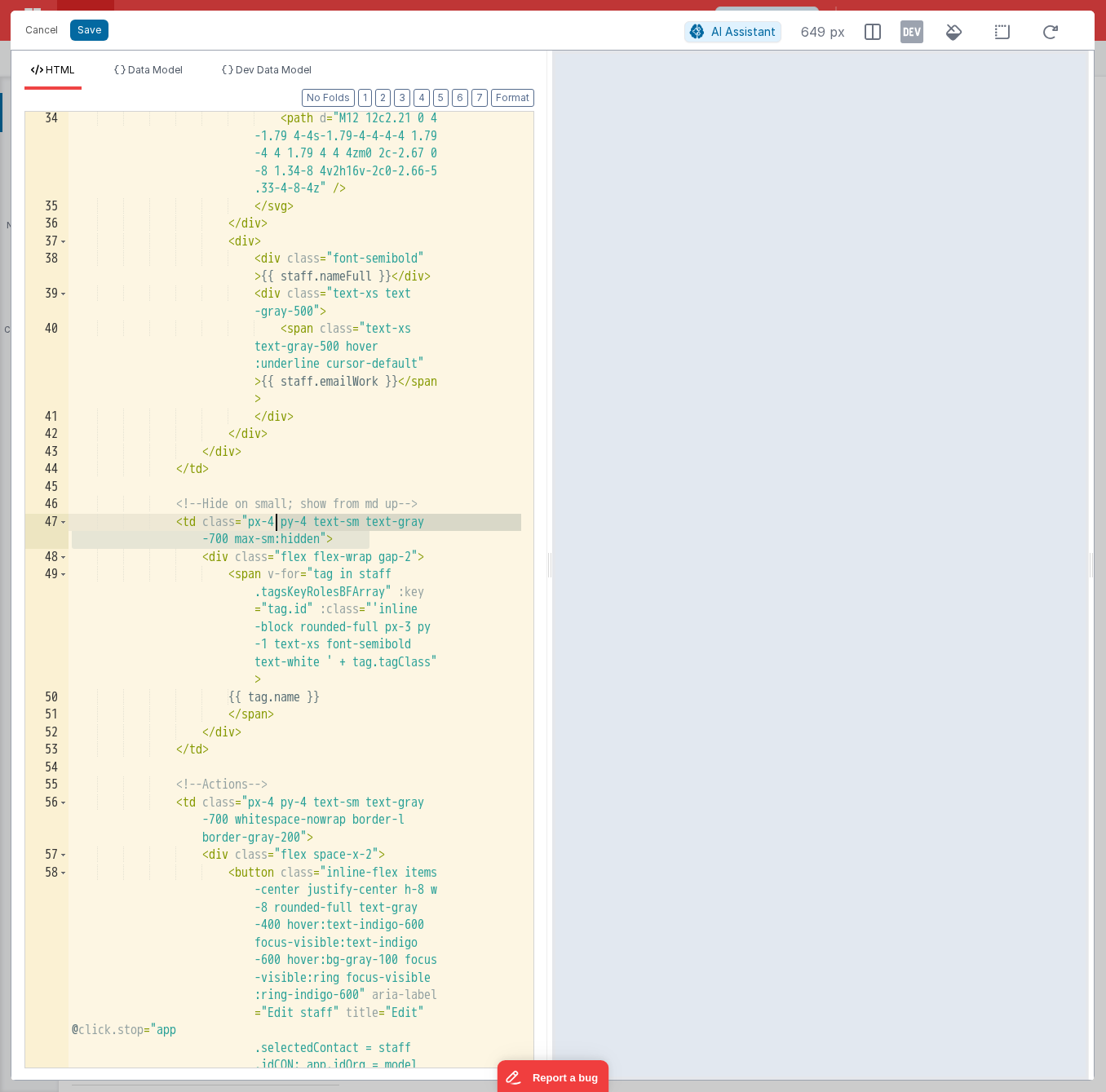 click on "< path   d = "M12 12c2.21 0 4                              -1.79 4-4s-1.79-4-4-4-4 1.79                              -4 4 1.79 4 4 4zm0 2c-2.67 0                              -8 1.34-8 4v2h16v-2c0-2.66-5                              .33-4-8-4z"   />                                    </ svg >                               </ div >                               < div >                                    < div   class = "font-semibold"                              > {{ staff.nameFull }} </ div >                                    < div   class = "text-xs text                              -gray-500" >                                         < span   class = "text-xs                               text-gray-500 hover                              > </ span" at bounding box center [294, 772] 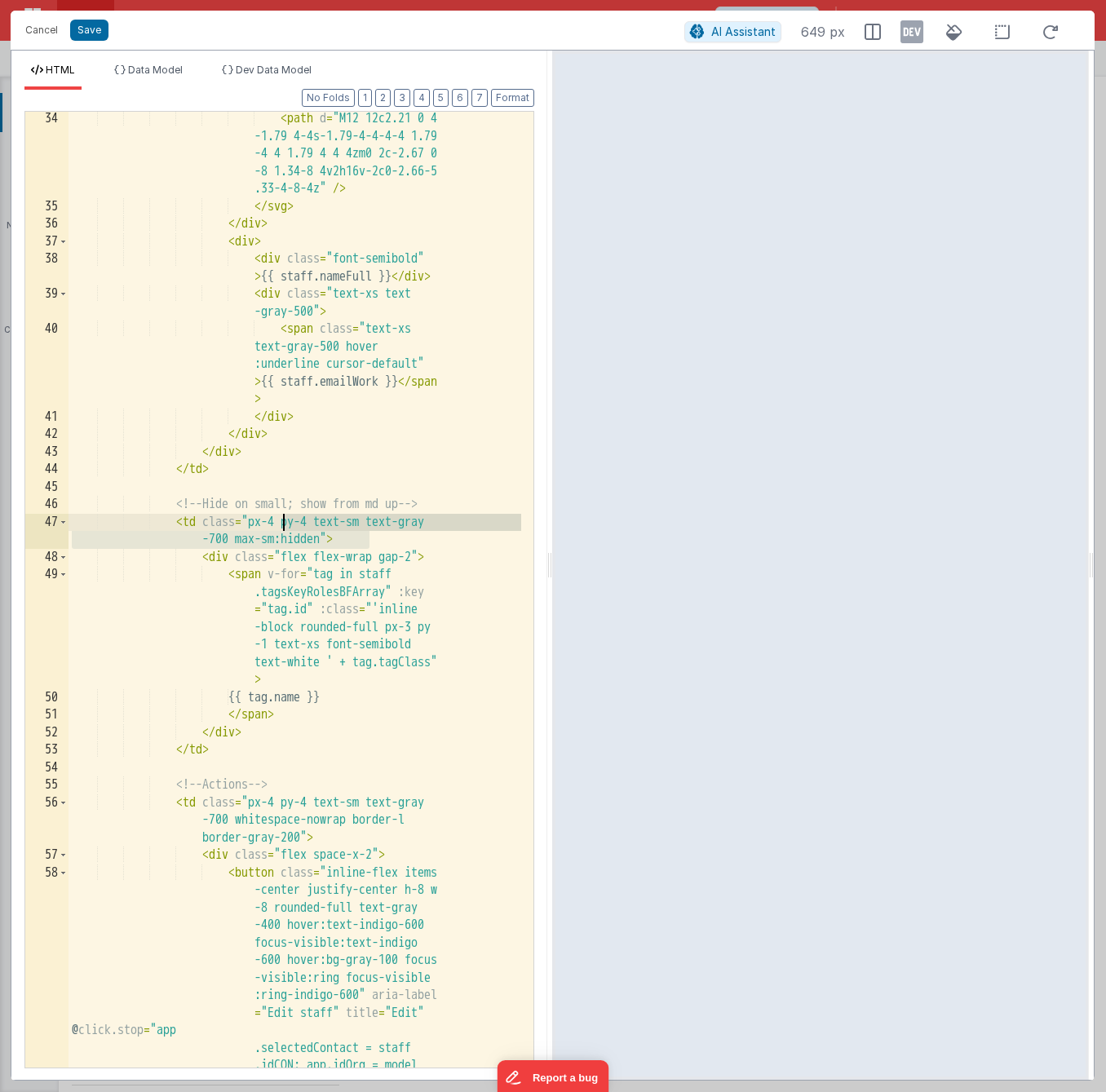 drag, startPoint x: 369, startPoint y: 541, endPoint x: 284, endPoint y: 521, distance: 87.32125 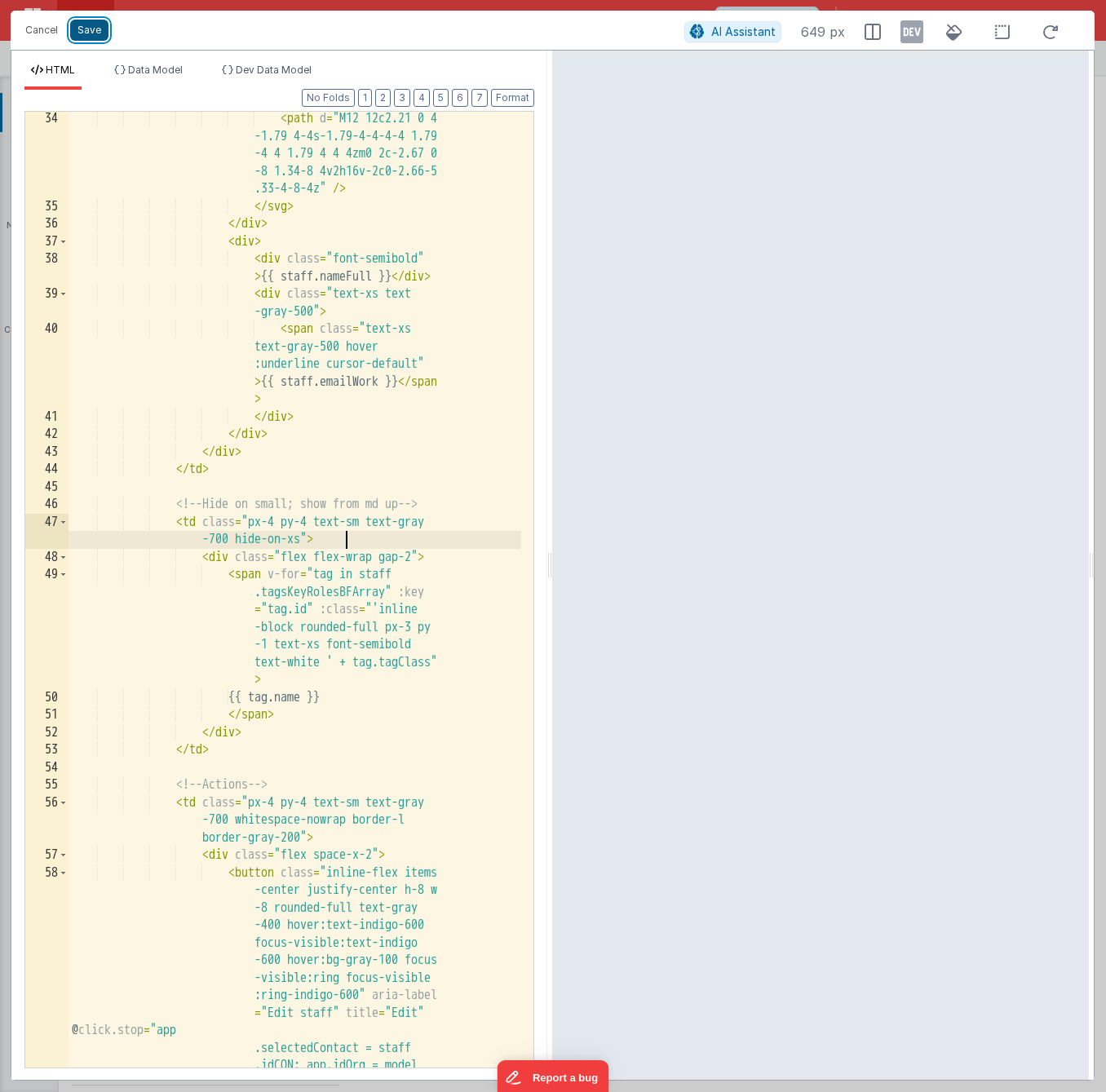 click on "Save" at bounding box center (89, 30) 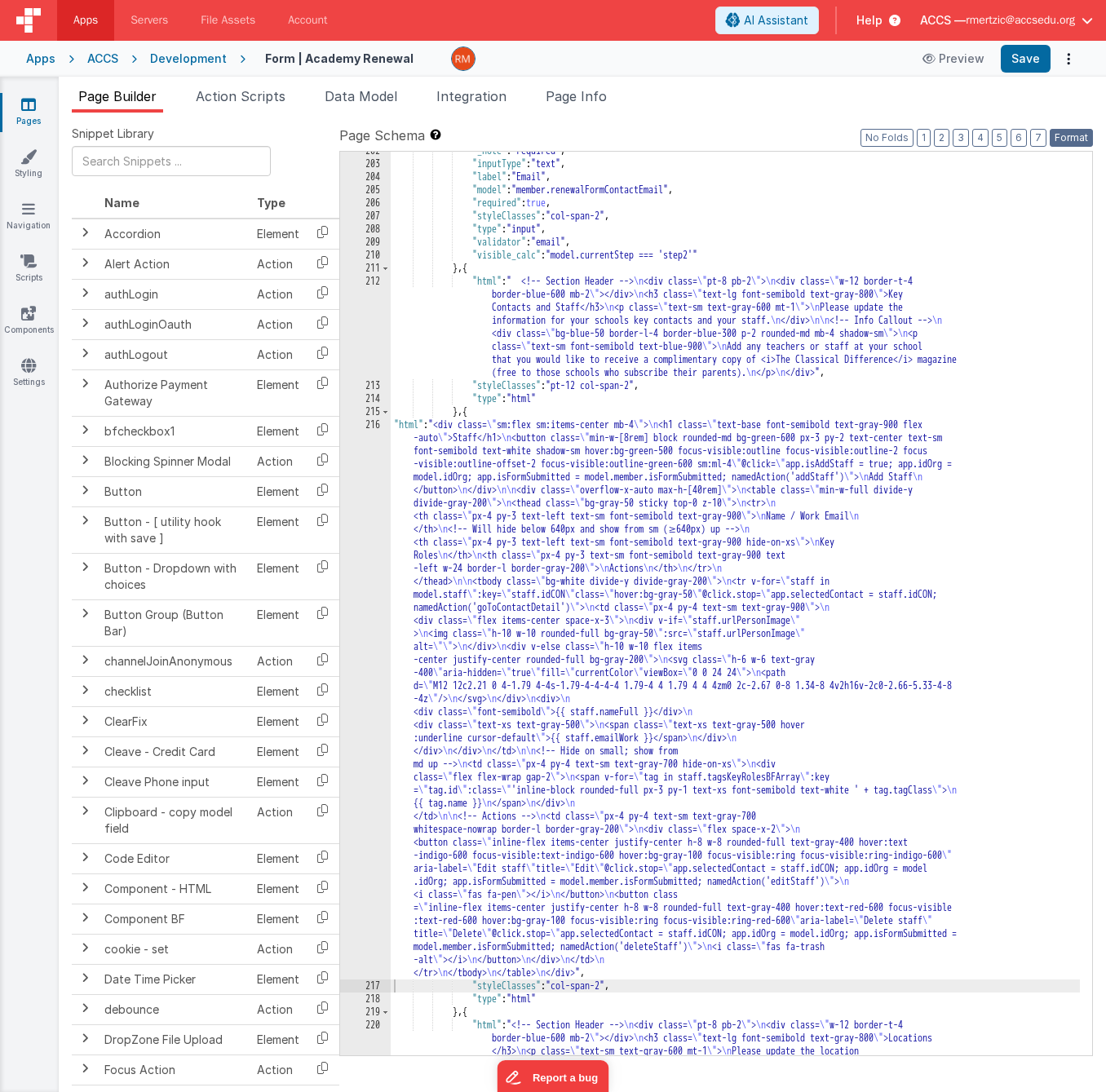 click on "Format" at bounding box center (1071, 138) 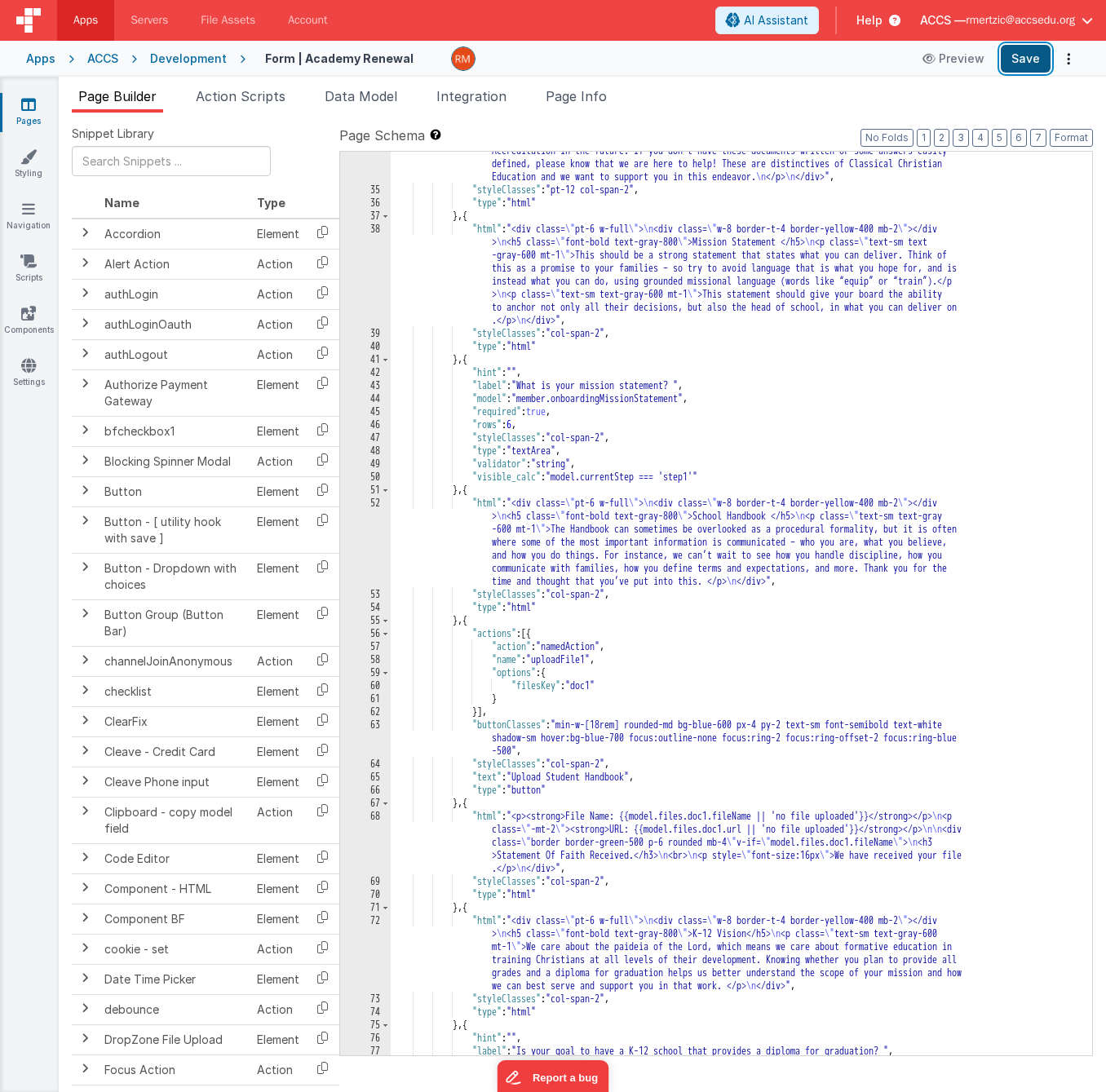 click on "Save" at bounding box center (1025, 59) 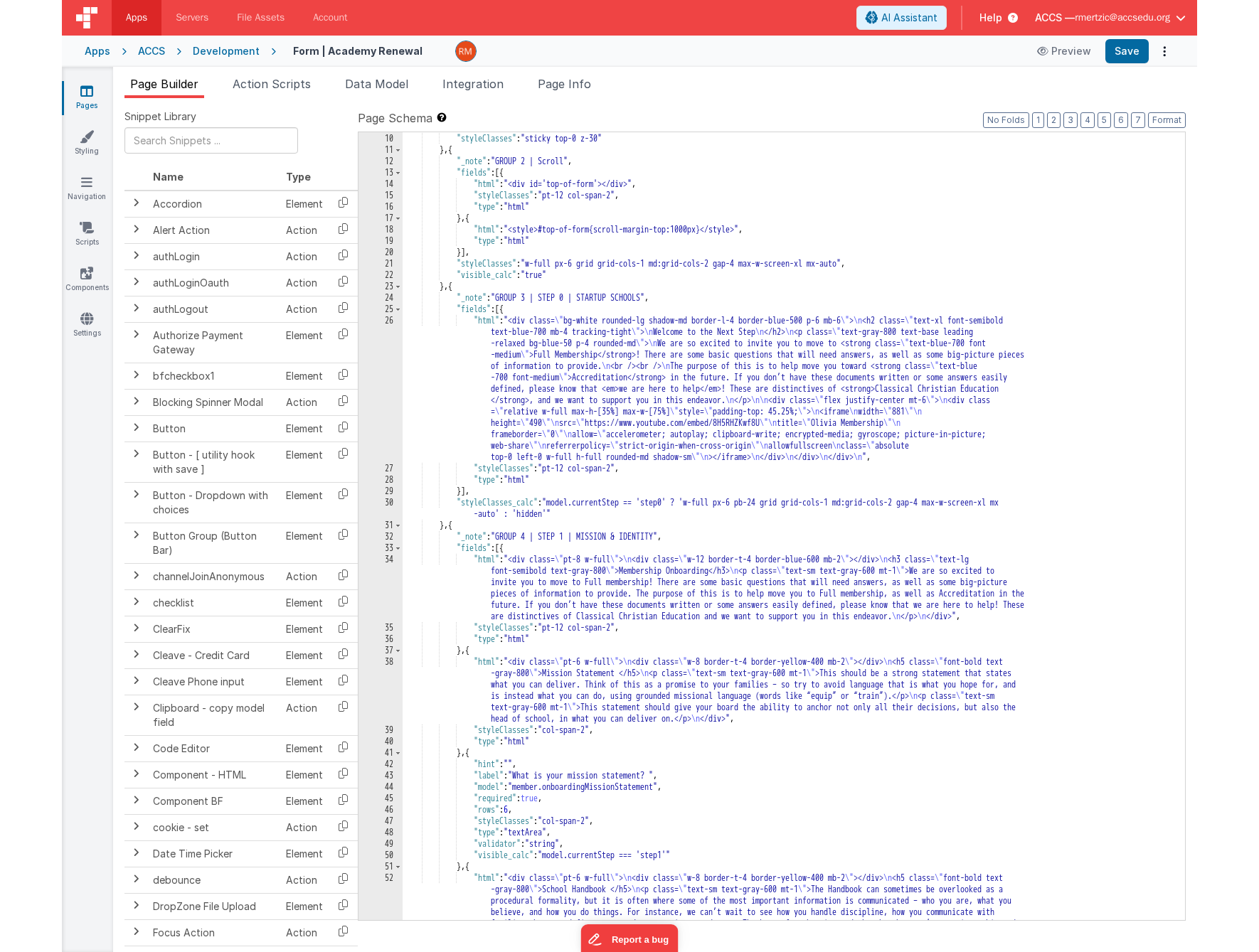 scroll, scrollTop: 352, scrollLeft: 0, axis: vertical 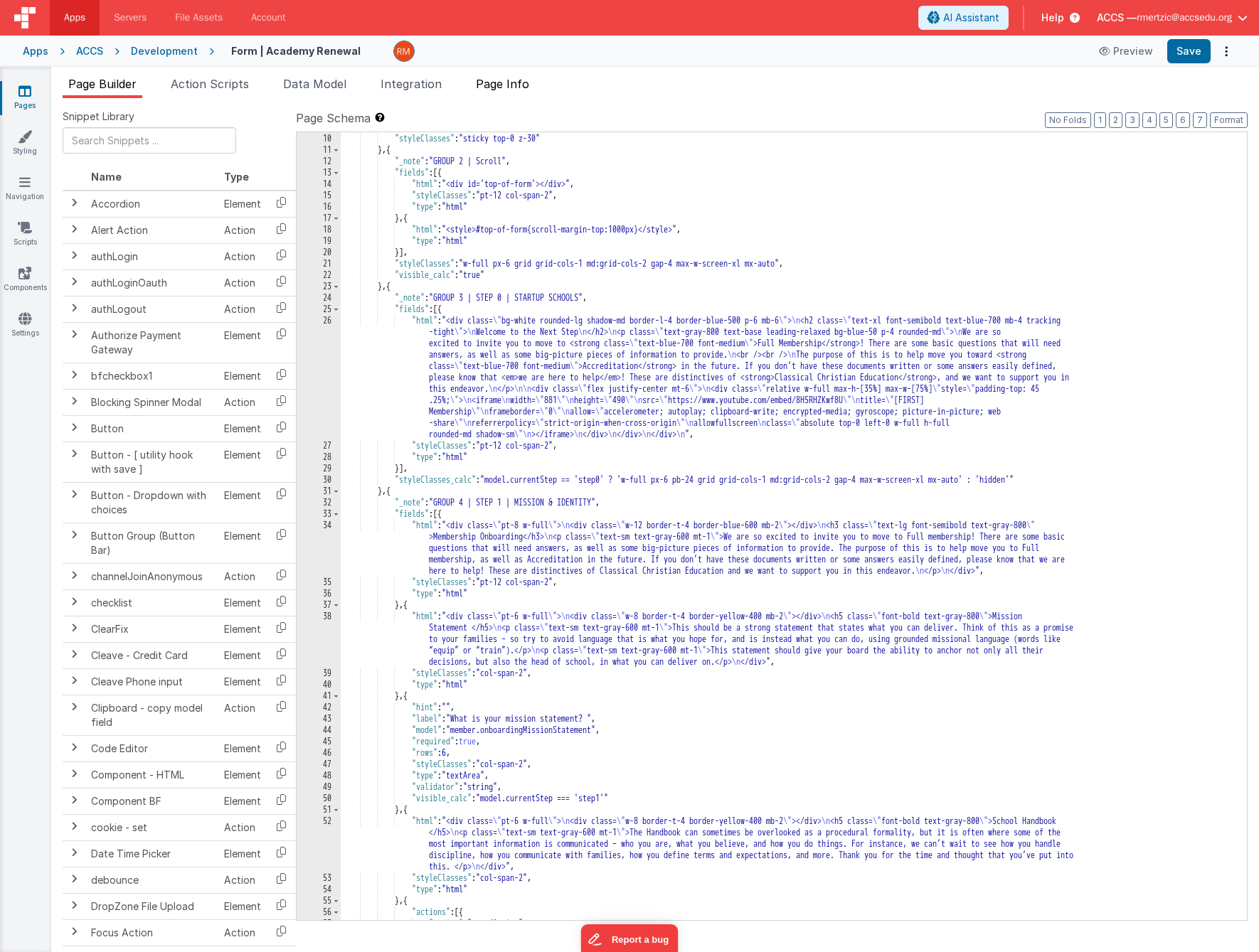 click on "Page Info" at bounding box center (502, 84) 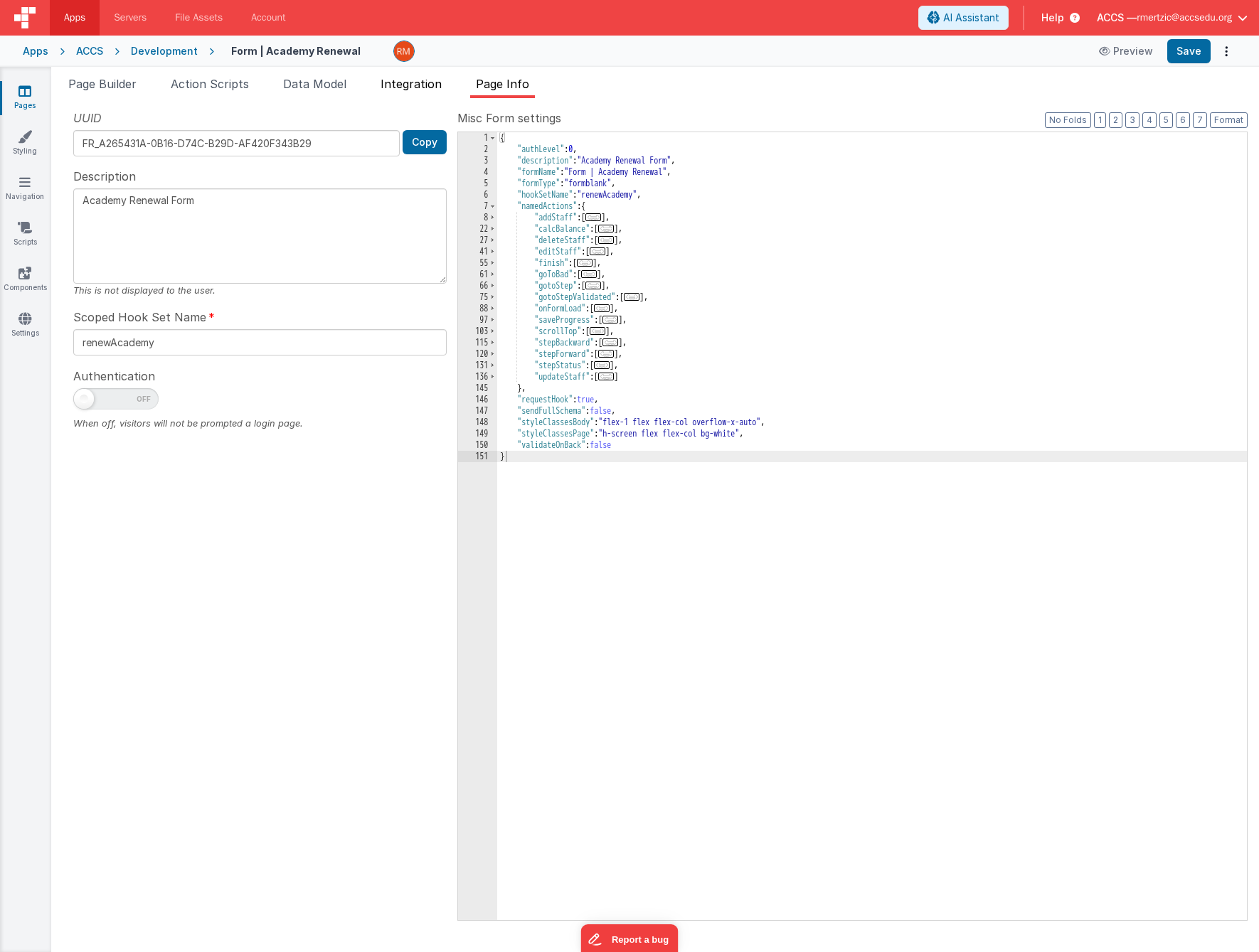click on "Integration" at bounding box center [411, 87] 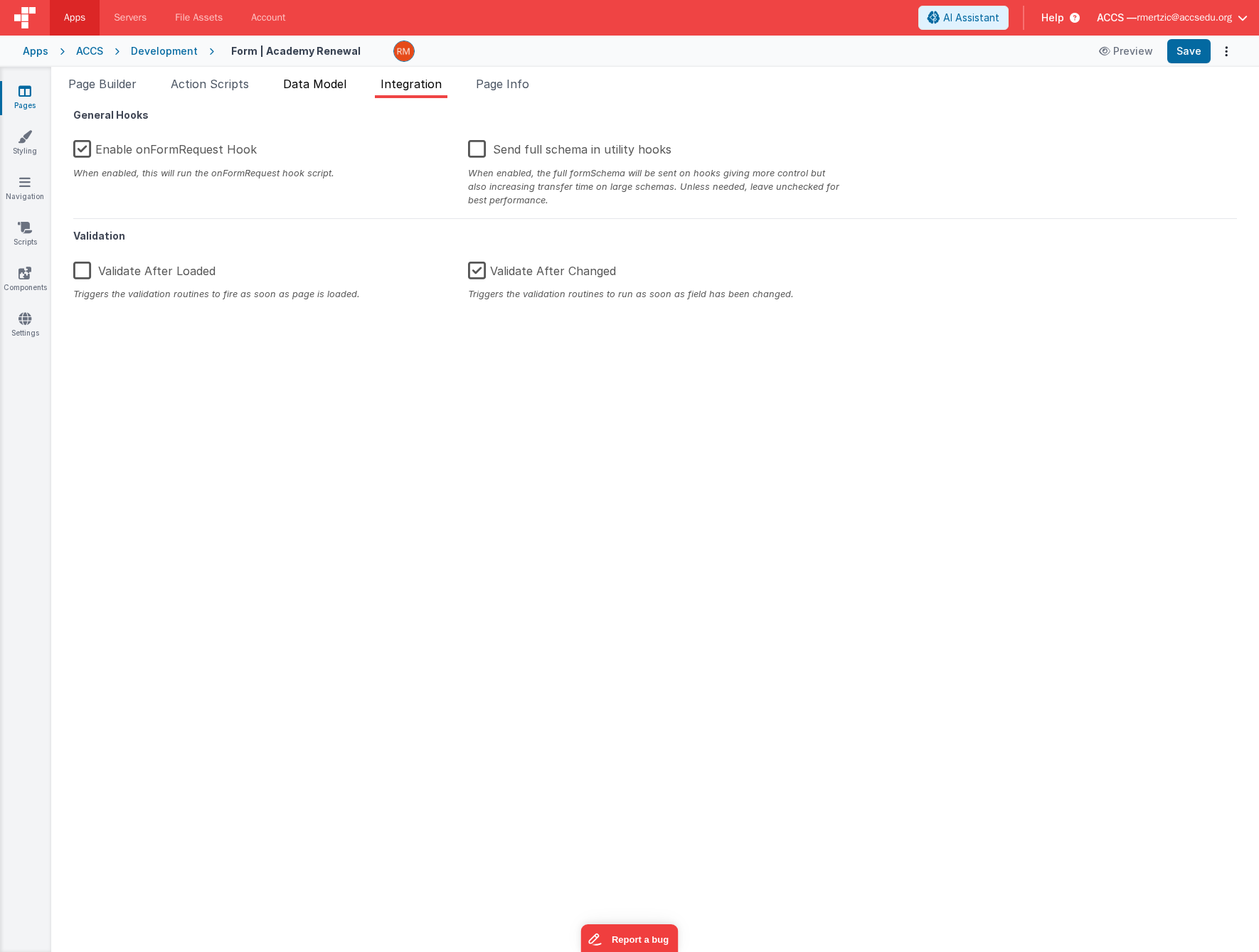 click on "Data Model" at bounding box center (314, 84) 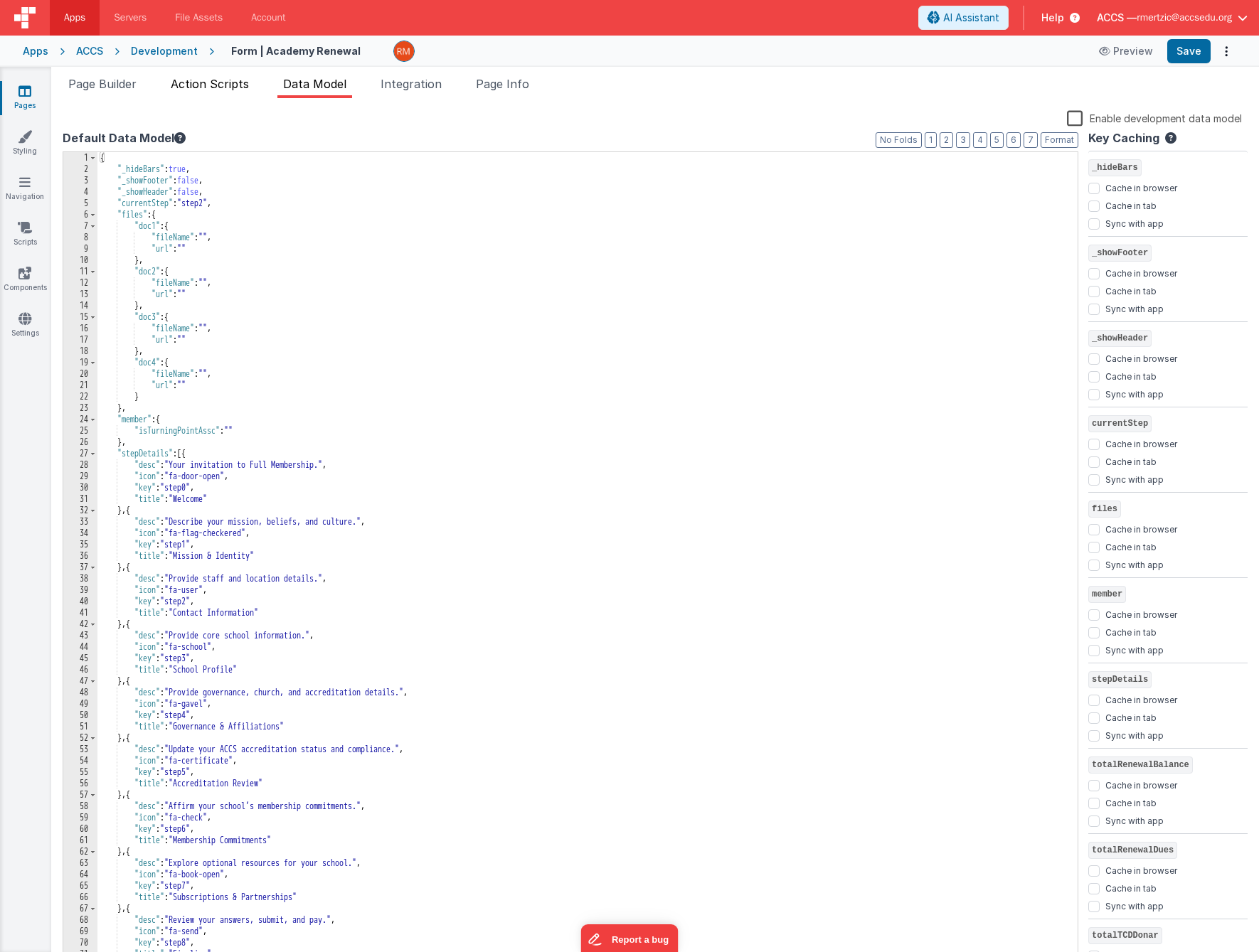 click on "Action Scripts" at bounding box center [210, 84] 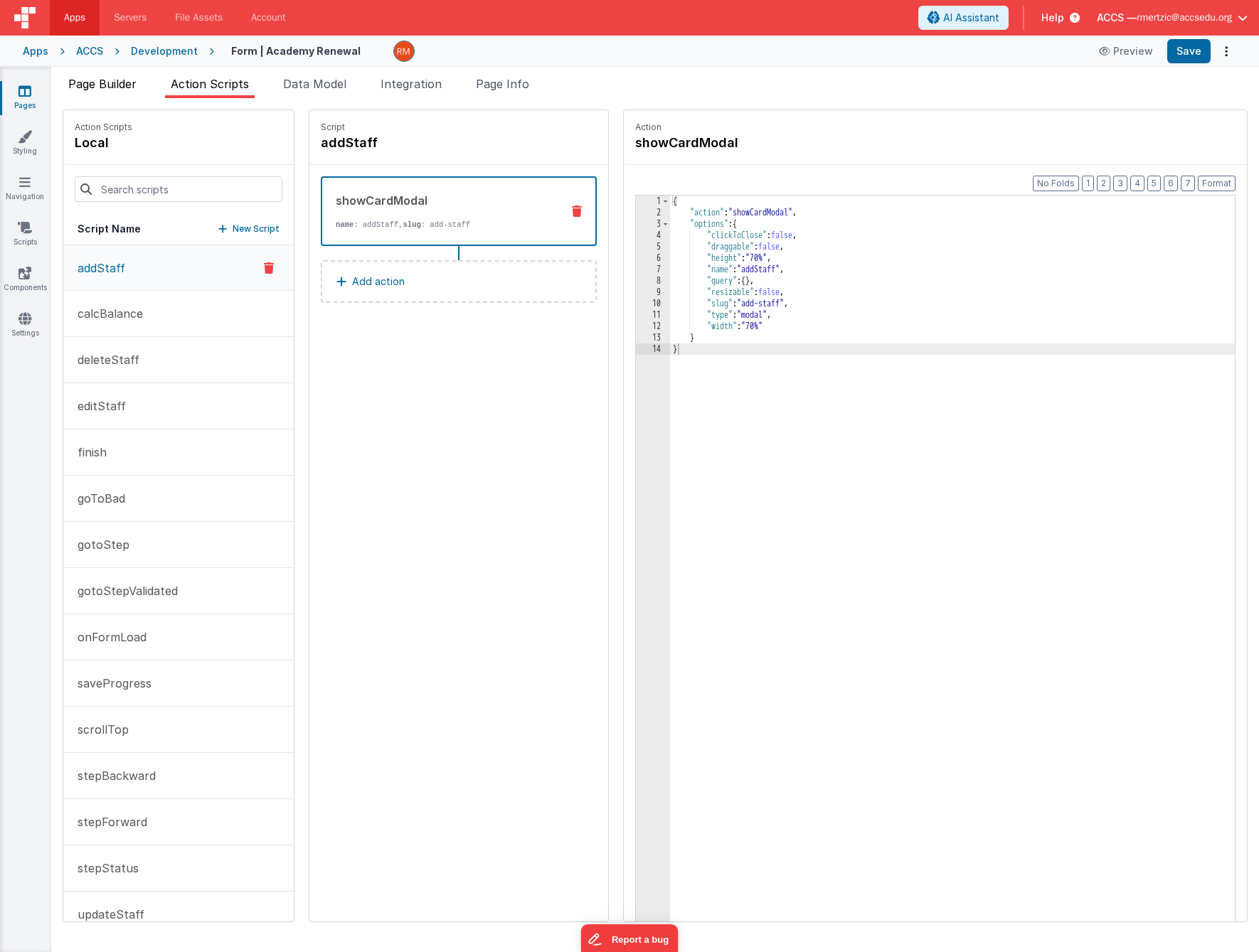click on "Page Builder" at bounding box center (102, 87) 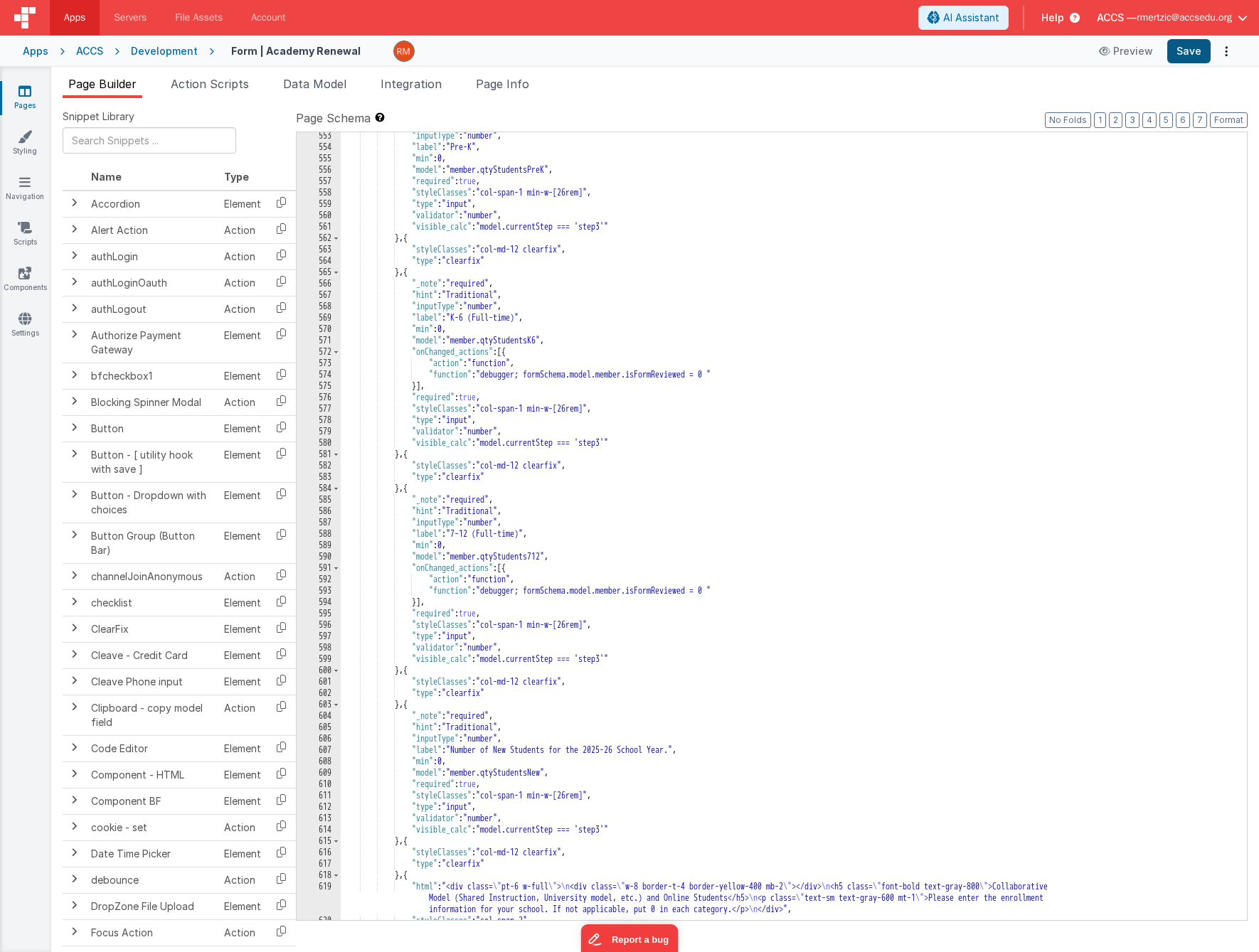scroll, scrollTop: 7315, scrollLeft: 0, axis: vertical 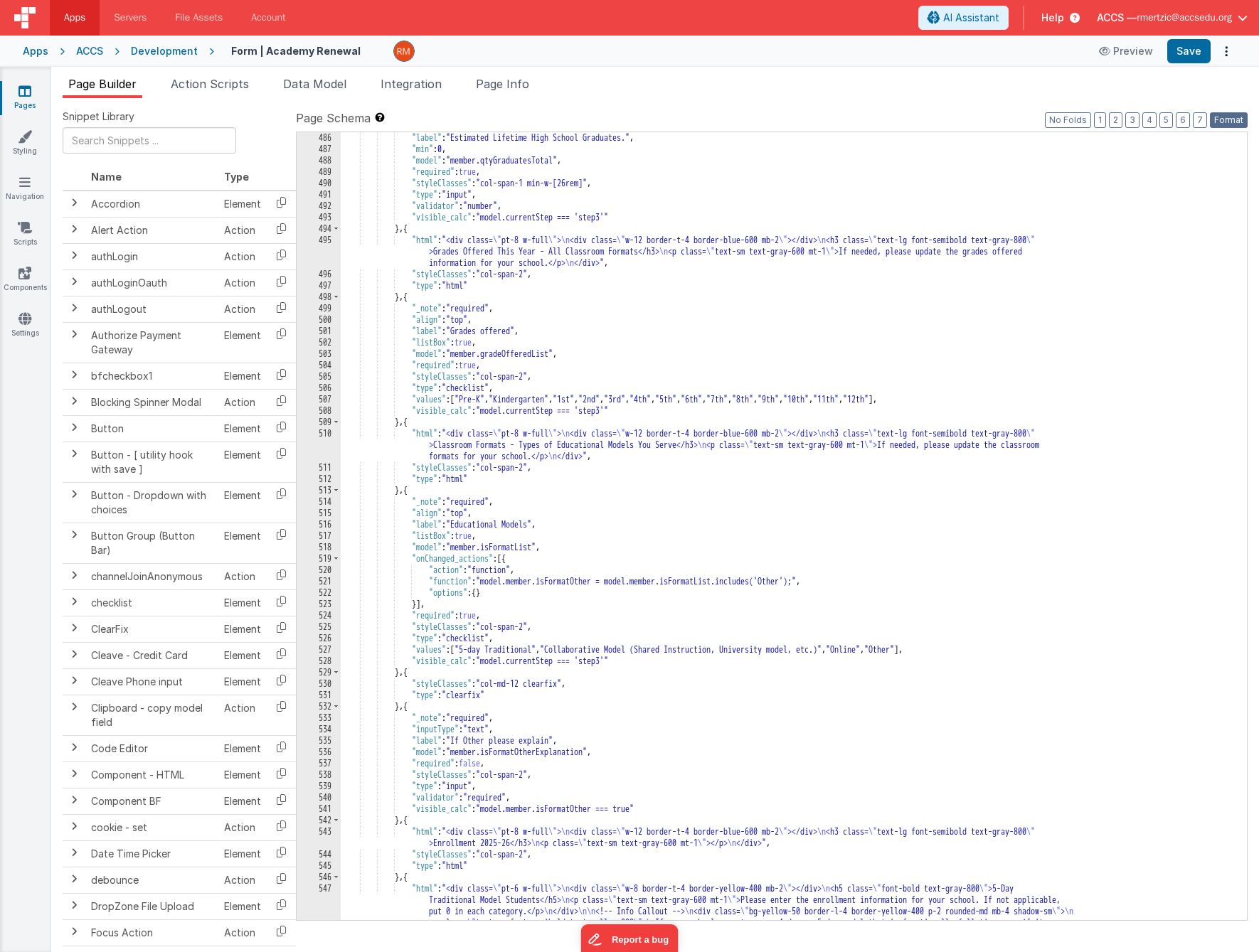 click on "Format" at bounding box center (1228, 120) 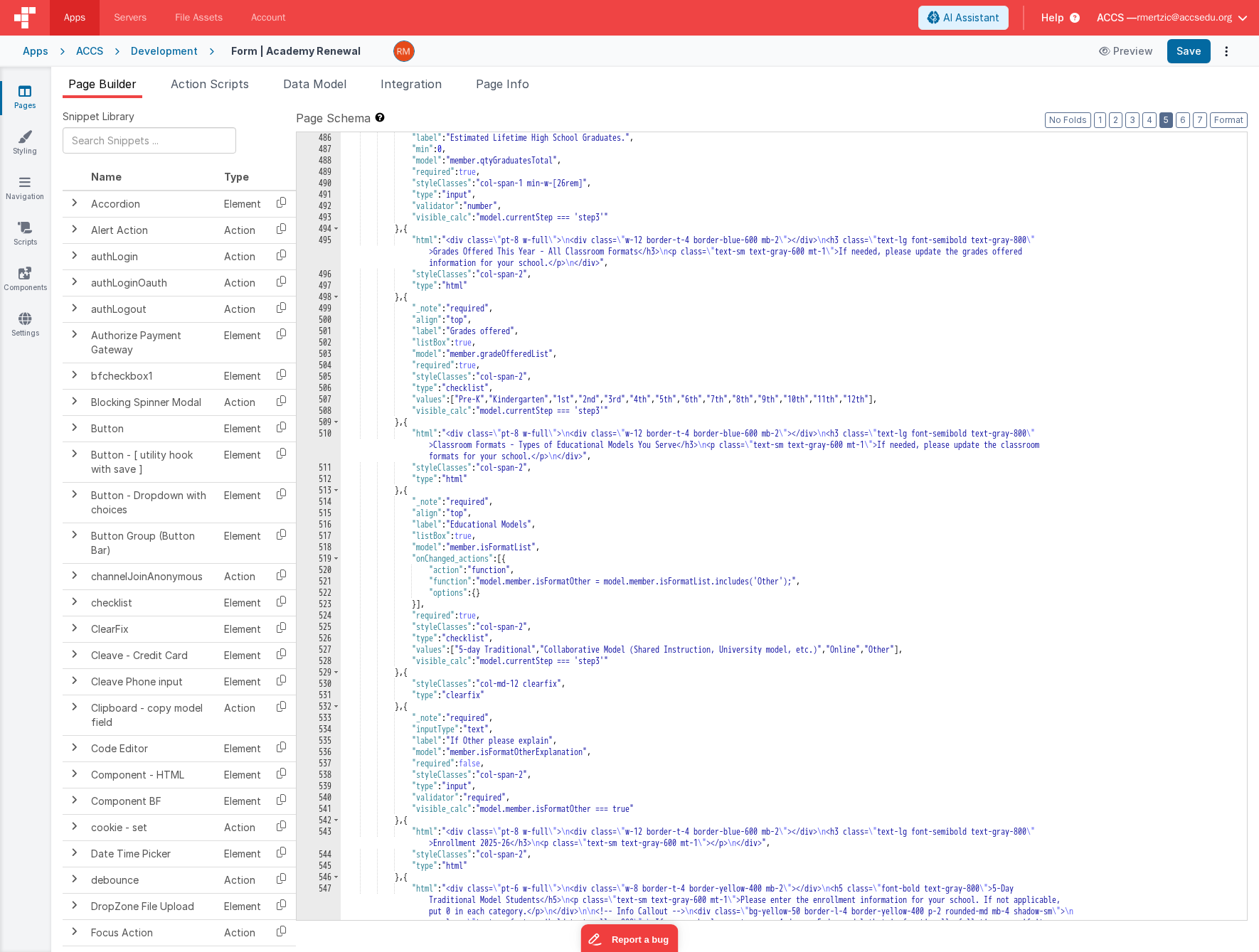 click on "5" at bounding box center (1166, 120) 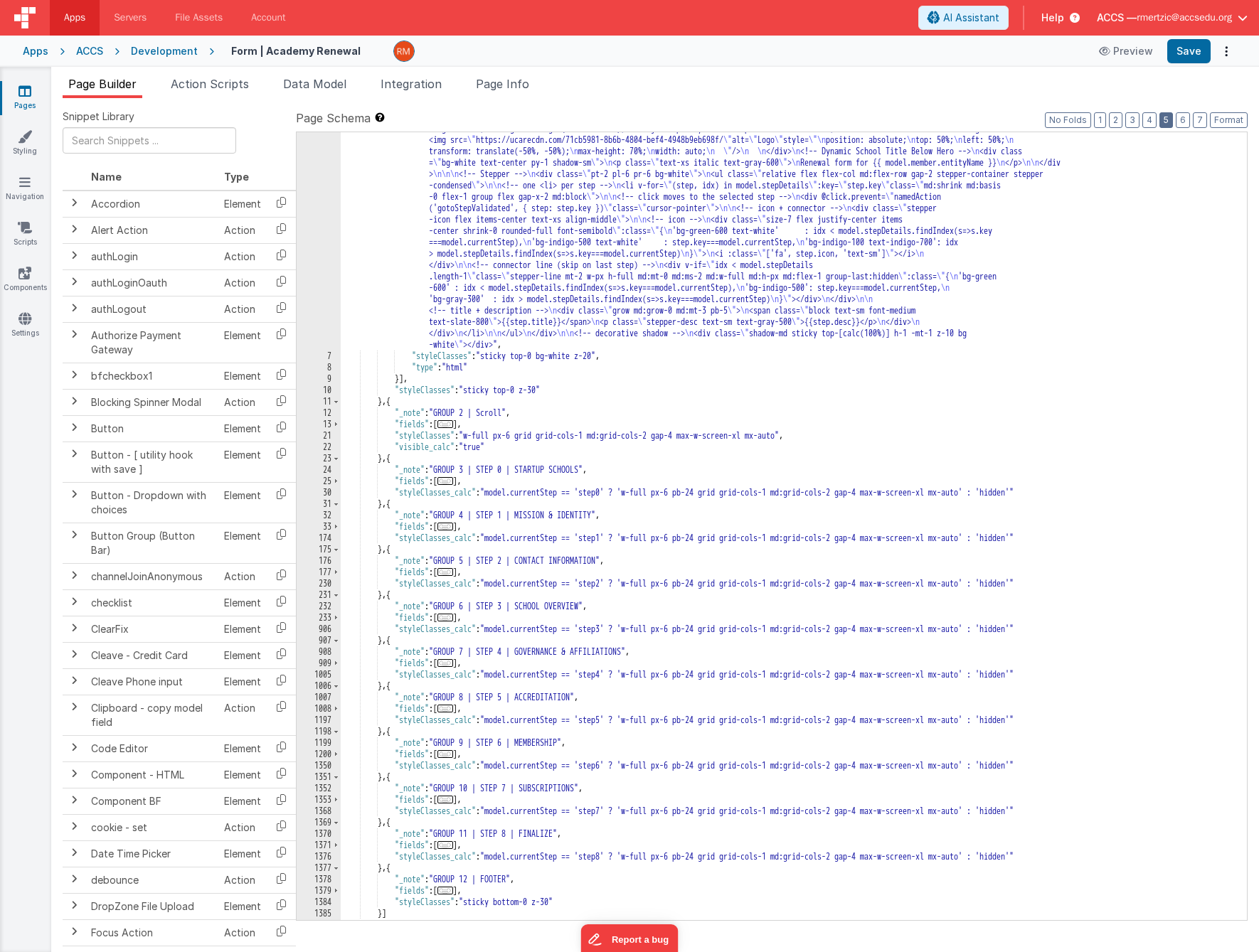 scroll, scrollTop: 122, scrollLeft: 0, axis: vertical 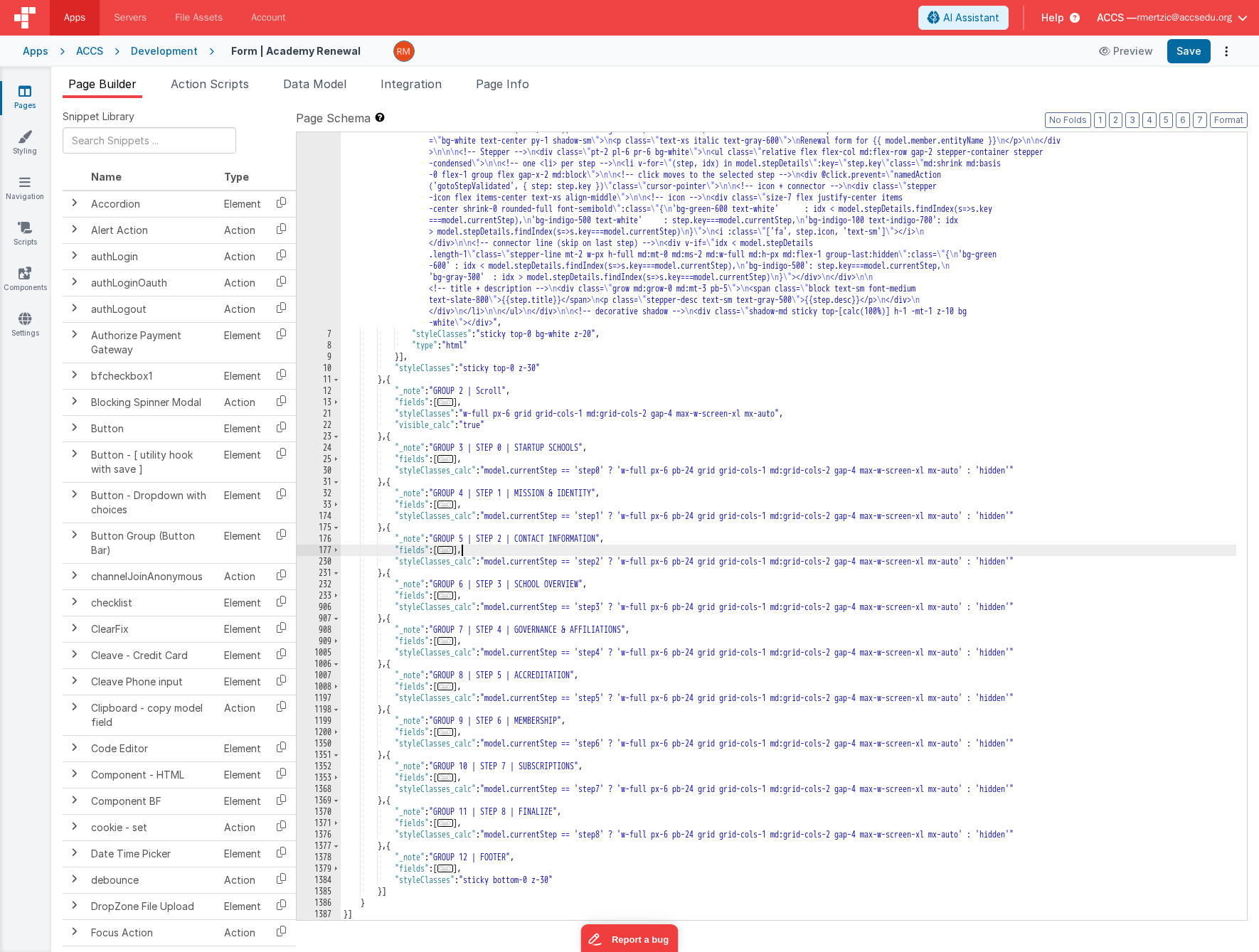 click on "..." at bounding box center [445, 550] 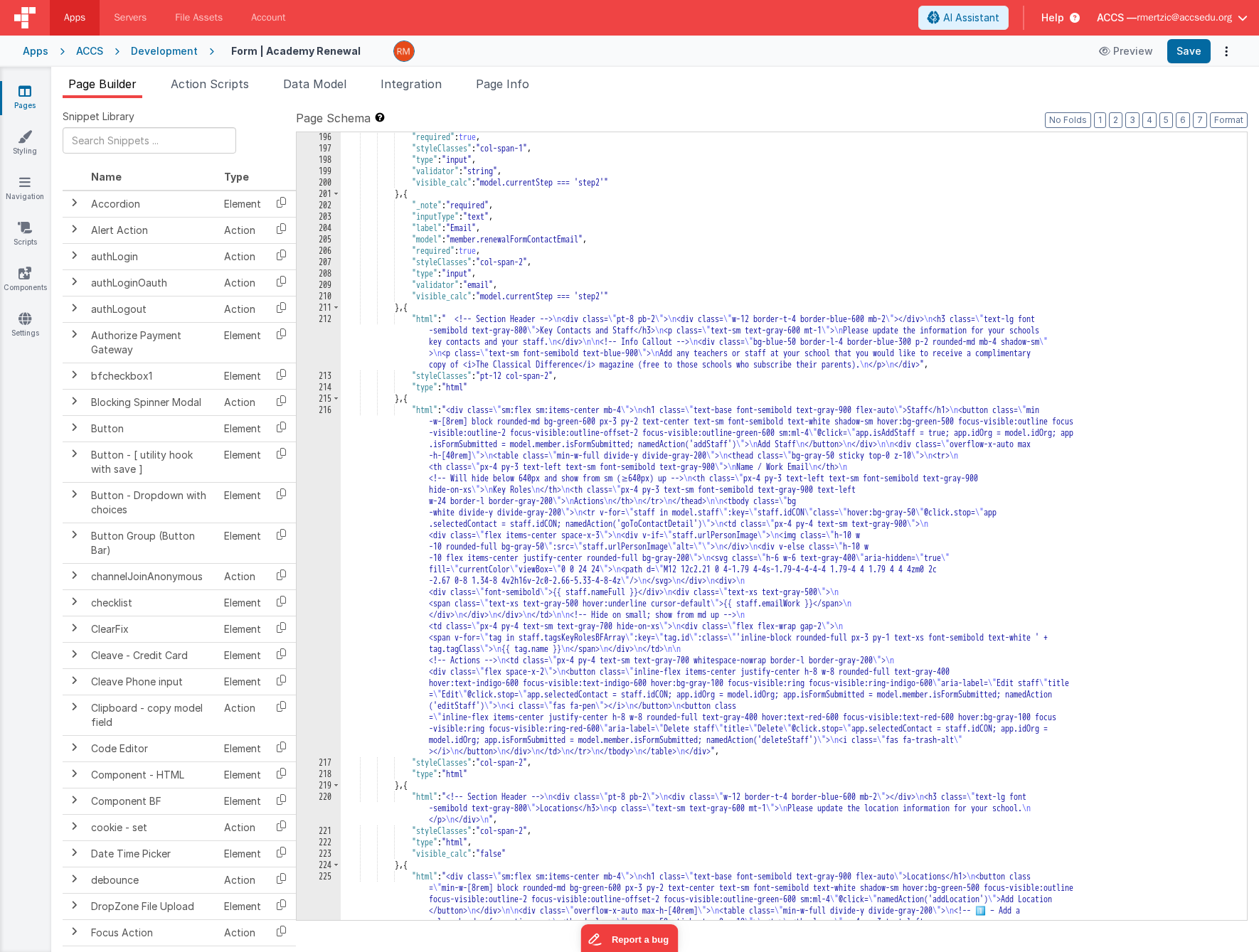 scroll, scrollTop: 763, scrollLeft: 0, axis: vertical 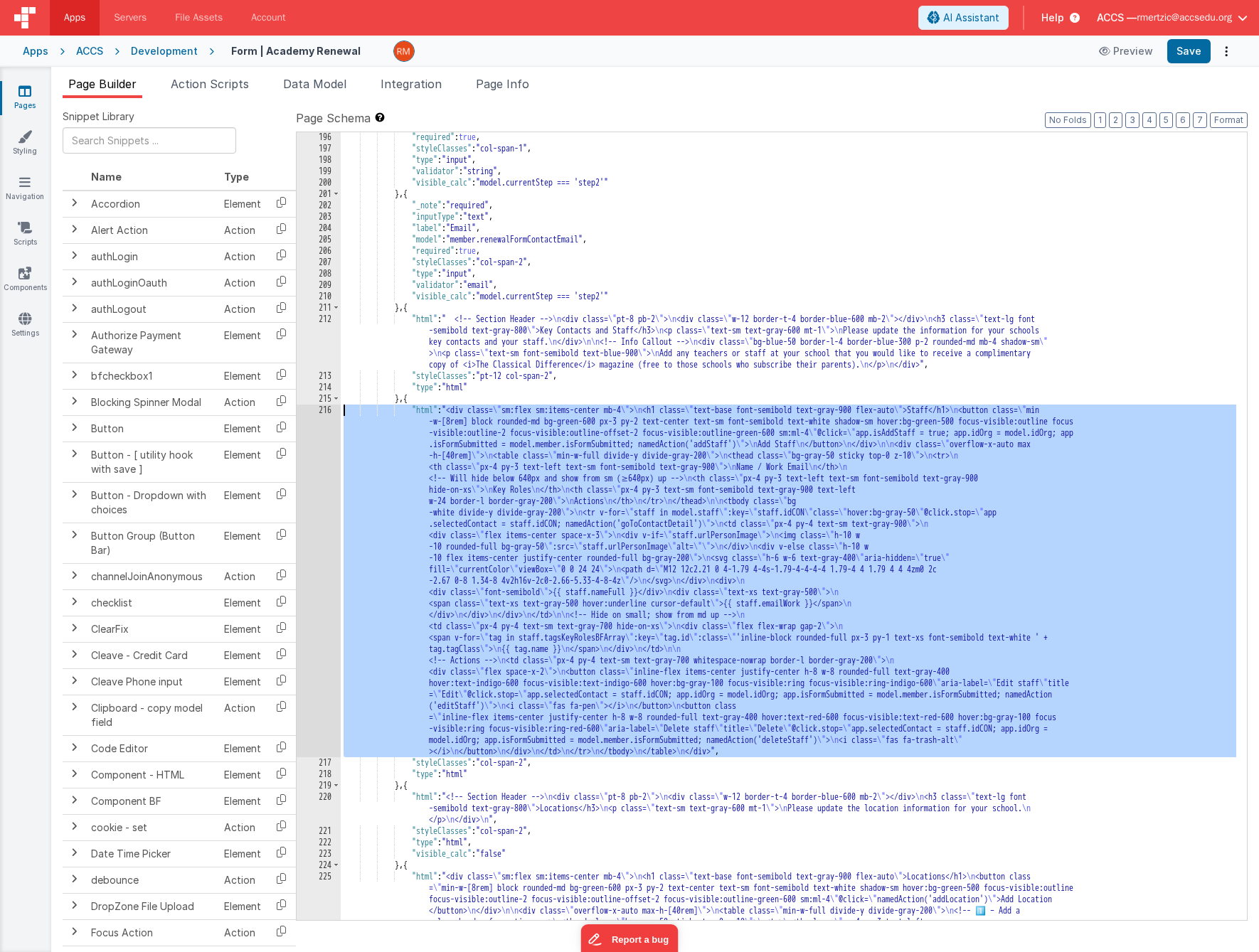 click on "216" at bounding box center (319, 581) 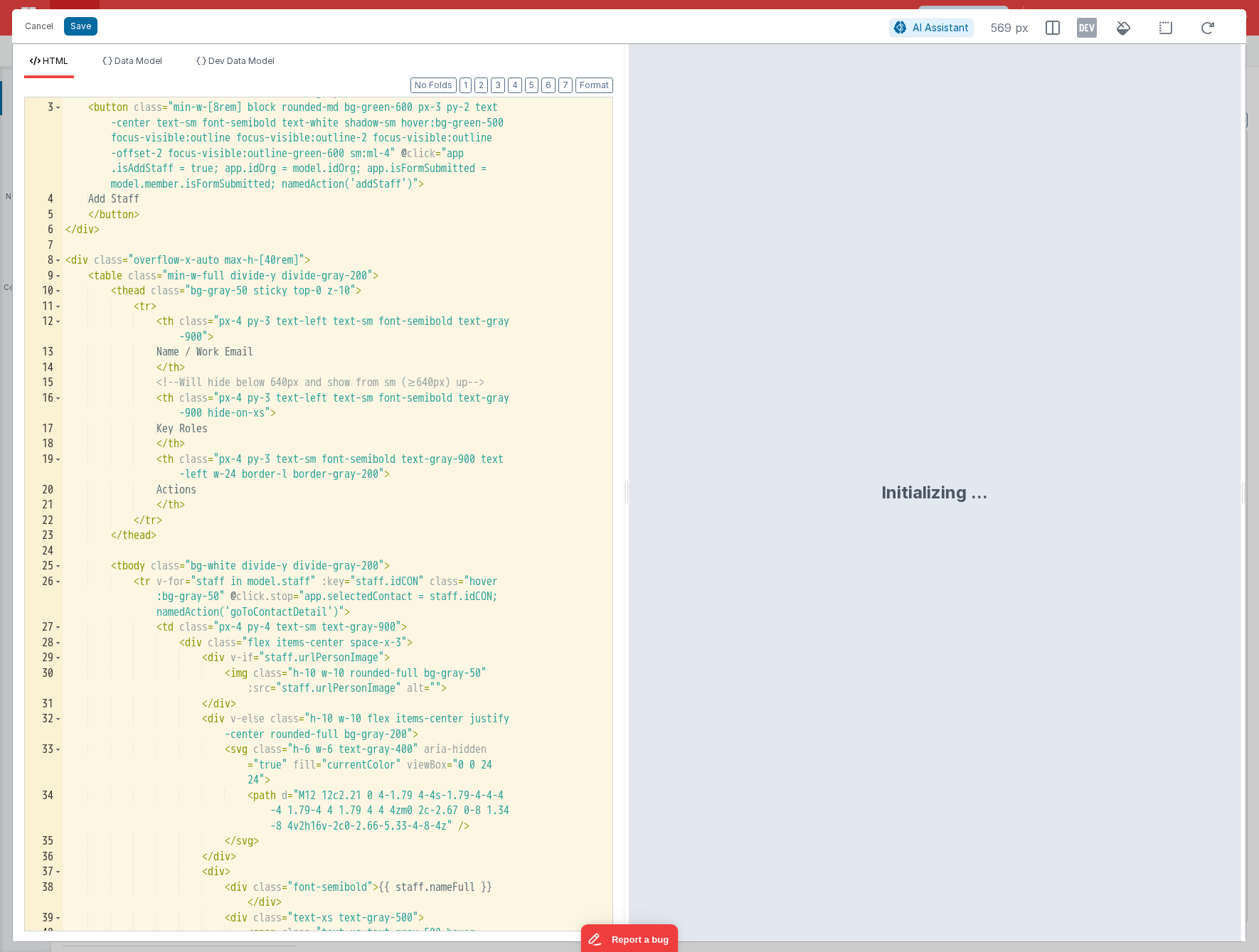 scroll, scrollTop: 28, scrollLeft: 0, axis: vertical 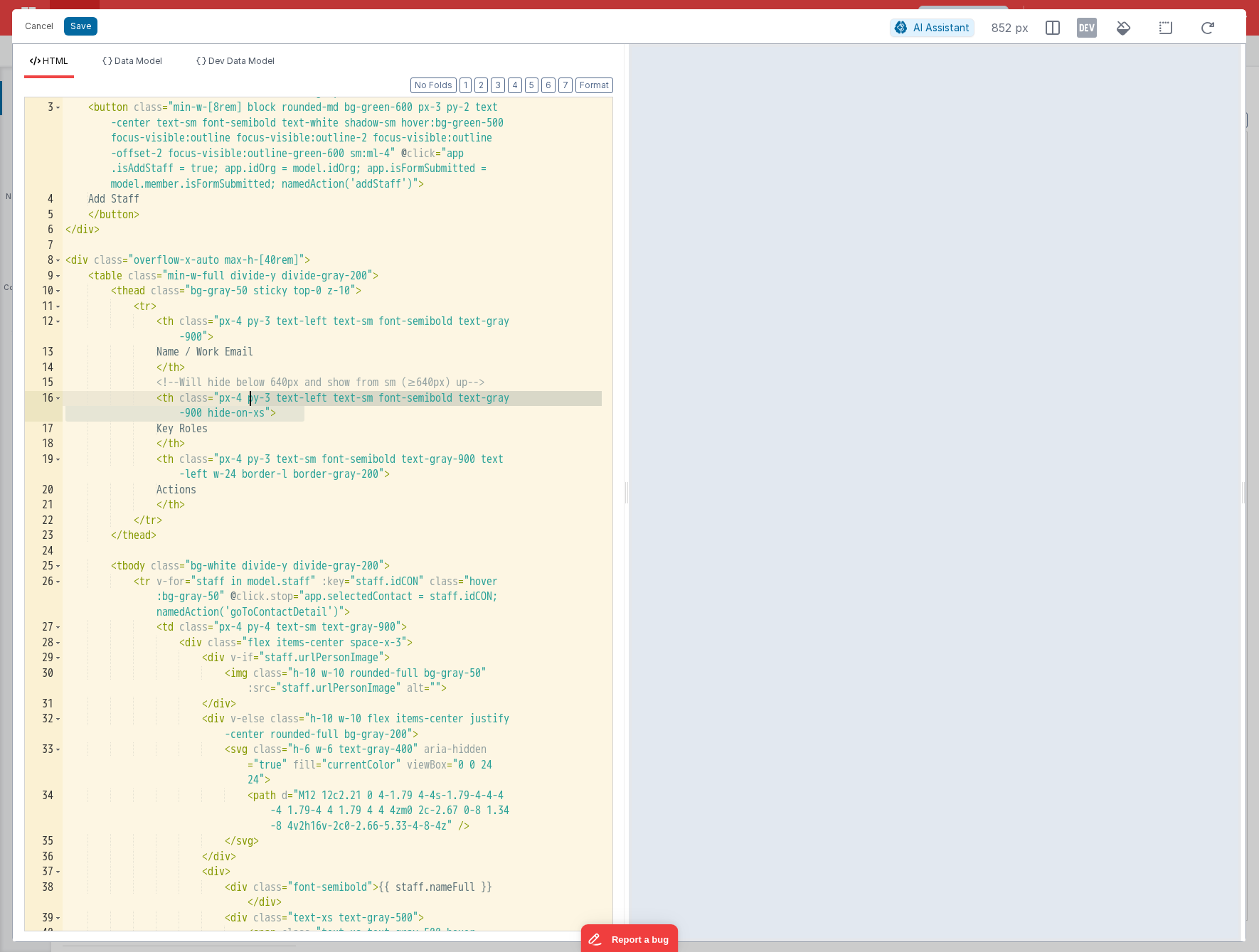 drag, startPoint x: 305, startPoint y: 417, endPoint x: 253, endPoint y: 399, distance: 55.02727 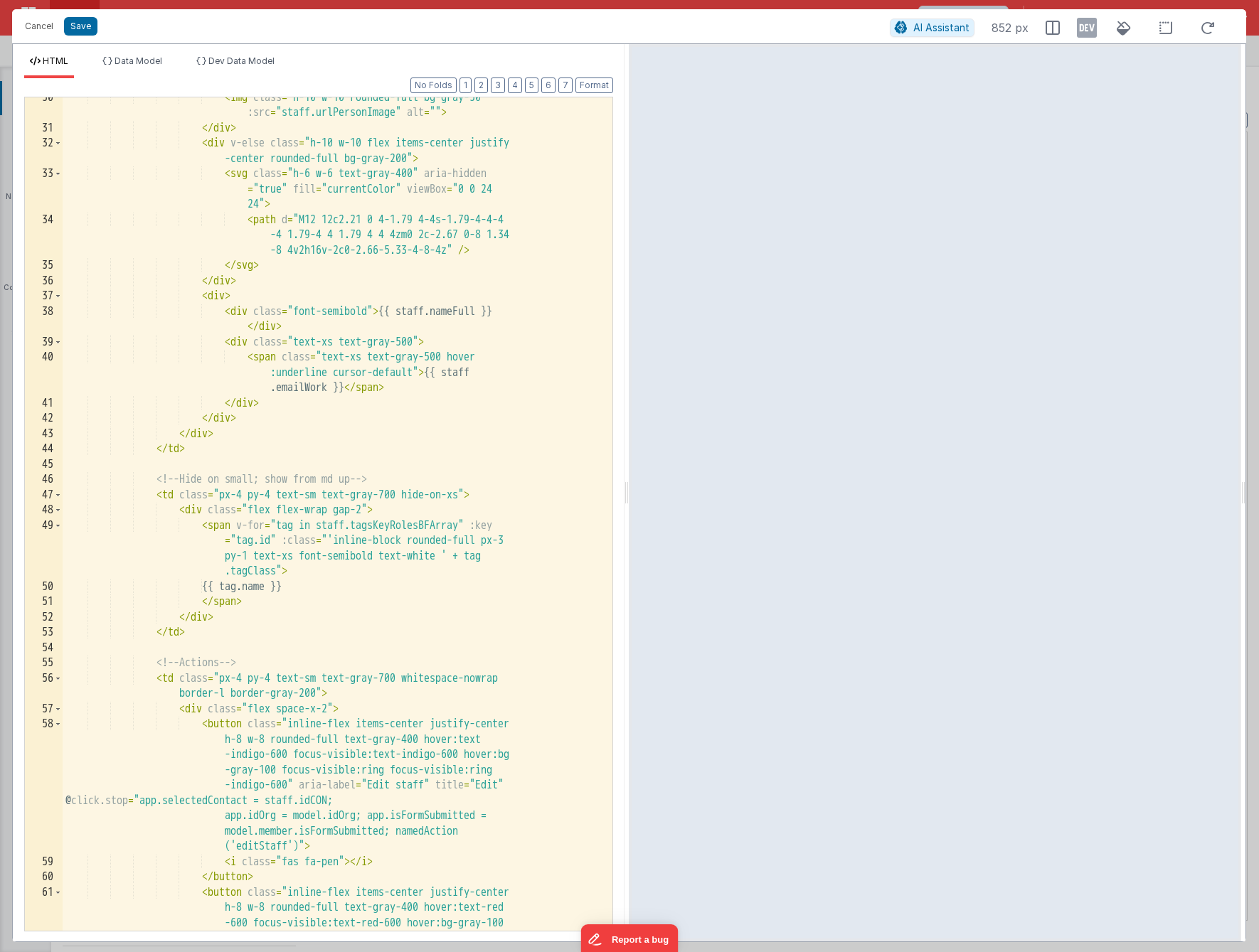 scroll, scrollTop: 604, scrollLeft: 0, axis: vertical 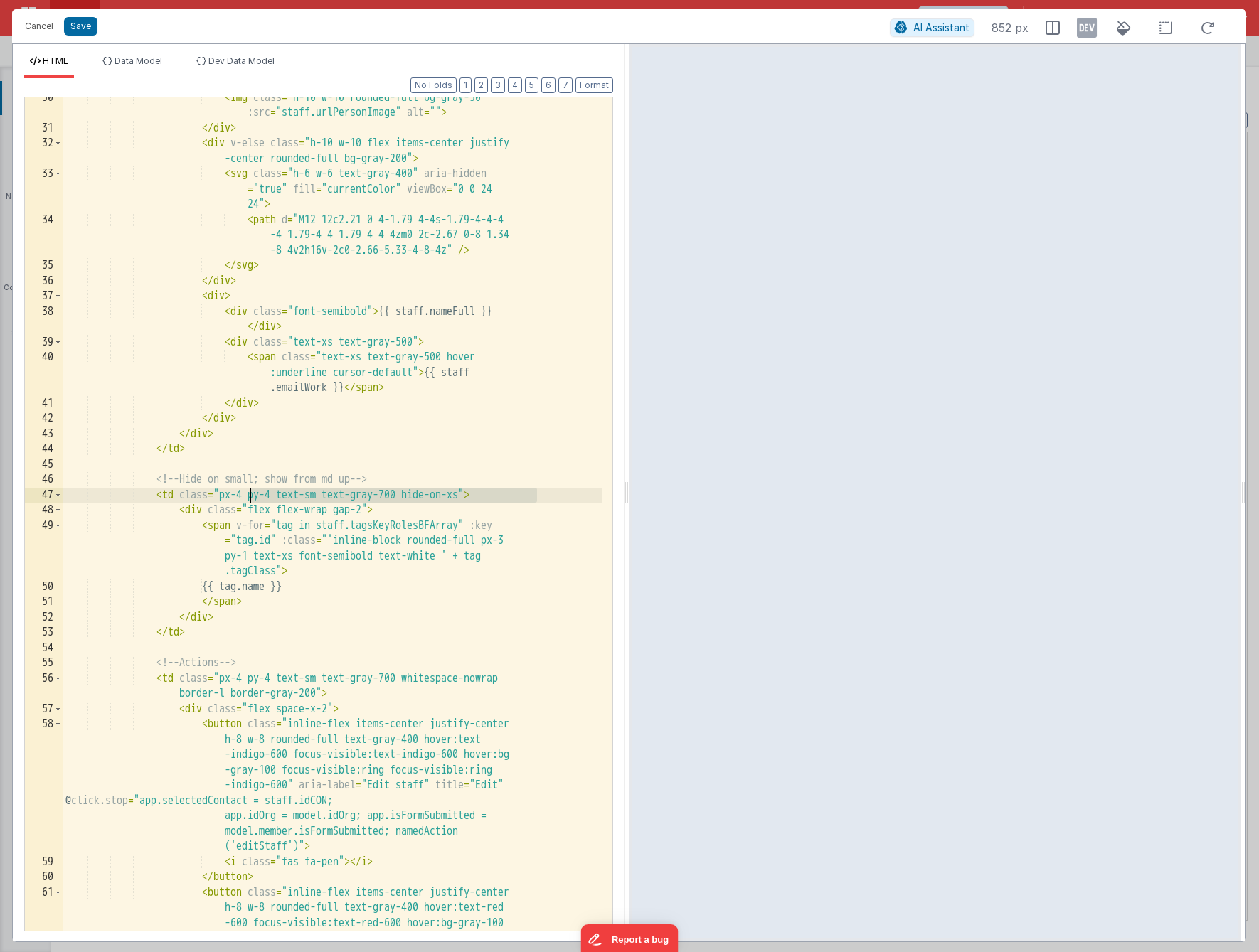 drag, startPoint x: 537, startPoint y: 494, endPoint x: 251, endPoint y: 497, distance: 286.0157 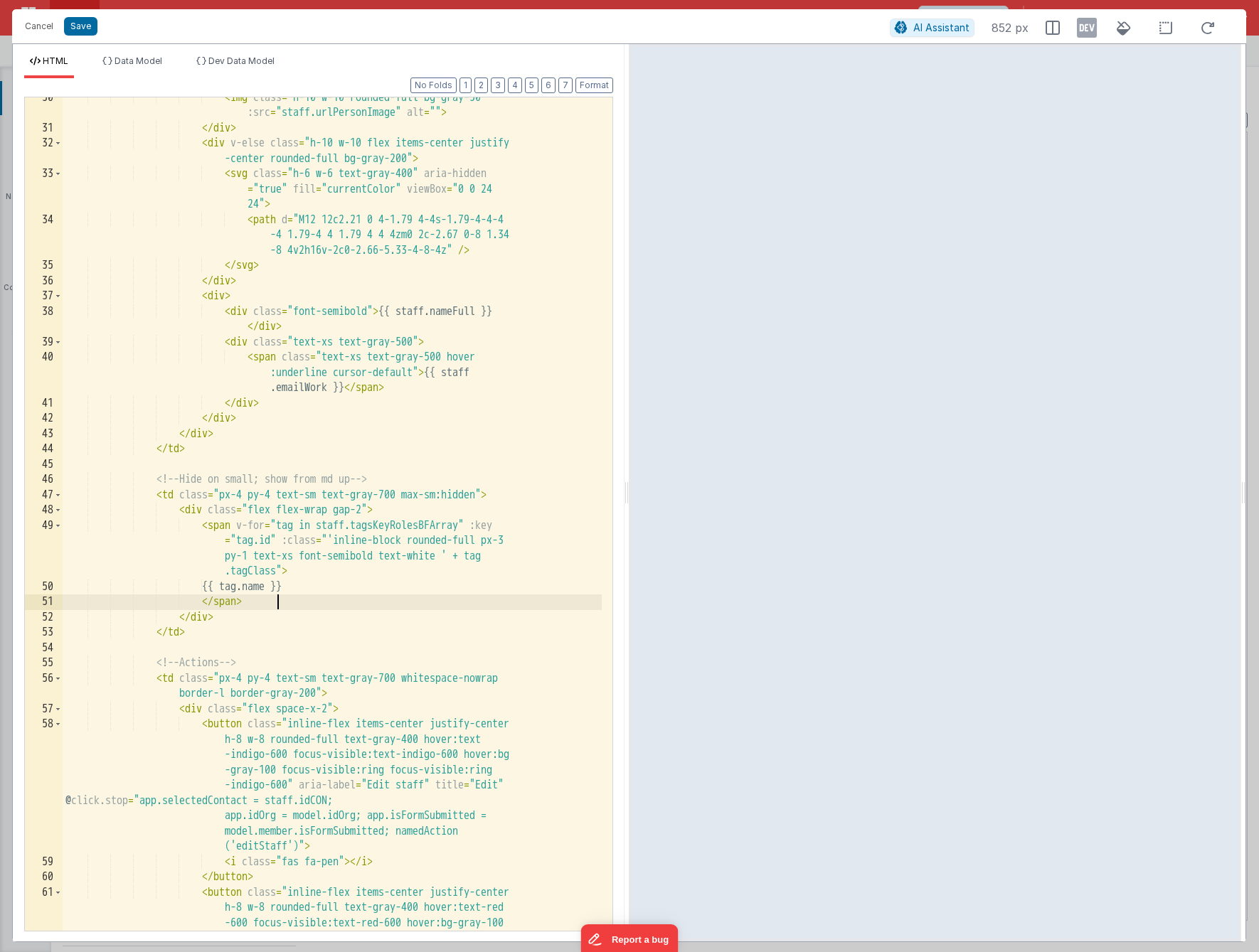 click on "< img   class = "h-10 w-10 rounded-full bg-gray-50"                                    :src = "staff.urlPersonImage"   alt = "" >                               </ div >                               < div   v-else   class = "h-10 w-10 flex items-center justify                              -center rounded-full bg-gray-200" >                                    < svg   class = "h-6 w-6 text-gray-400"   aria-hidden                                  = "true"   fill = "currentColor"   viewBox = "0 0 24                                   24" >                                         < path   d = "M12 12c2.21 0 4-1.79 4-4s-1.79-4-4-4                                      -4 1.79-4 4 1.79 4 4 4zm0 2c-2.67 0-8 1.34                                      -8 4v2h16v-2c0-2.66-5.33-4-8-4z"   />      >" at bounding box center [332, 591] 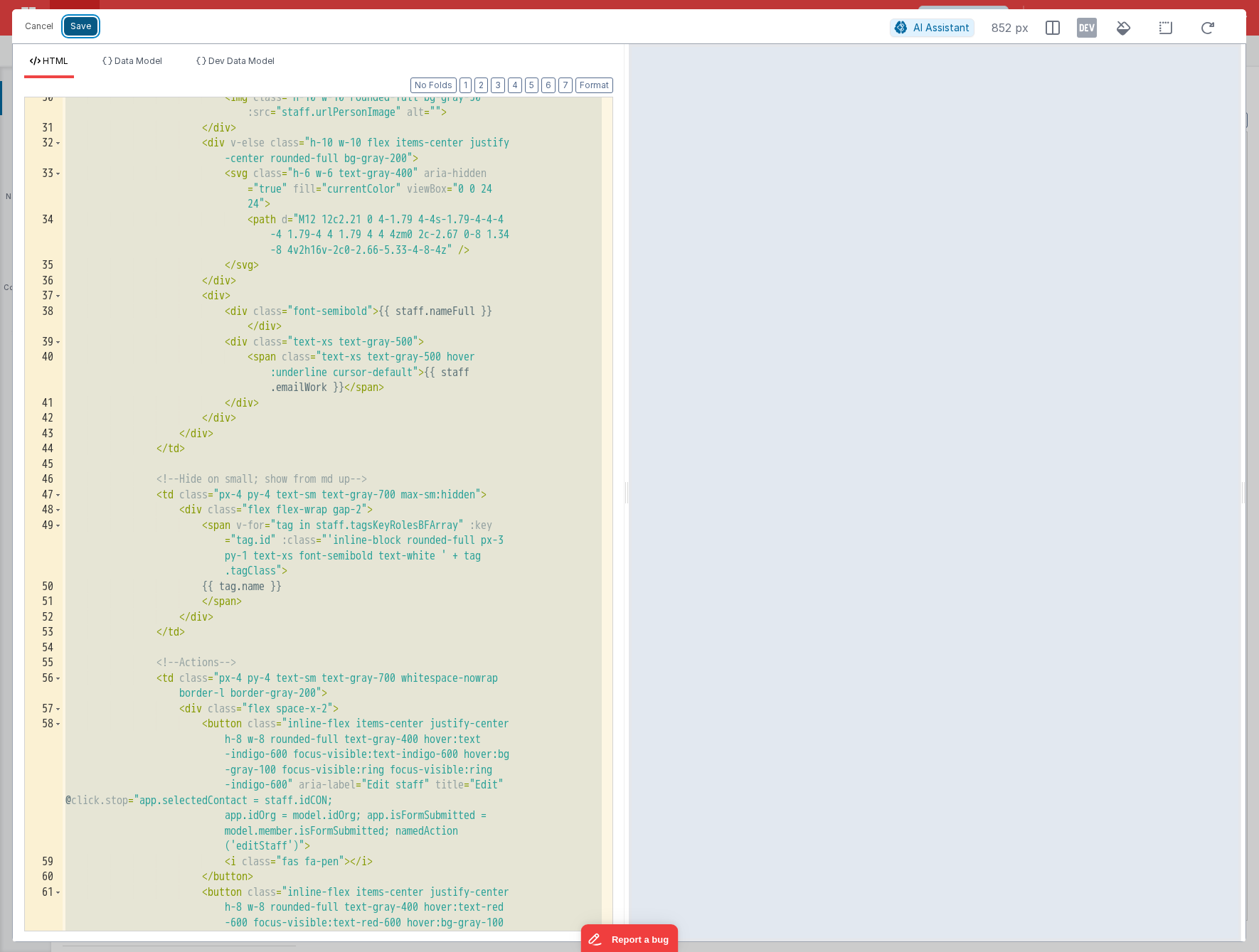 click on "Save" at bounding box center (80, 26) 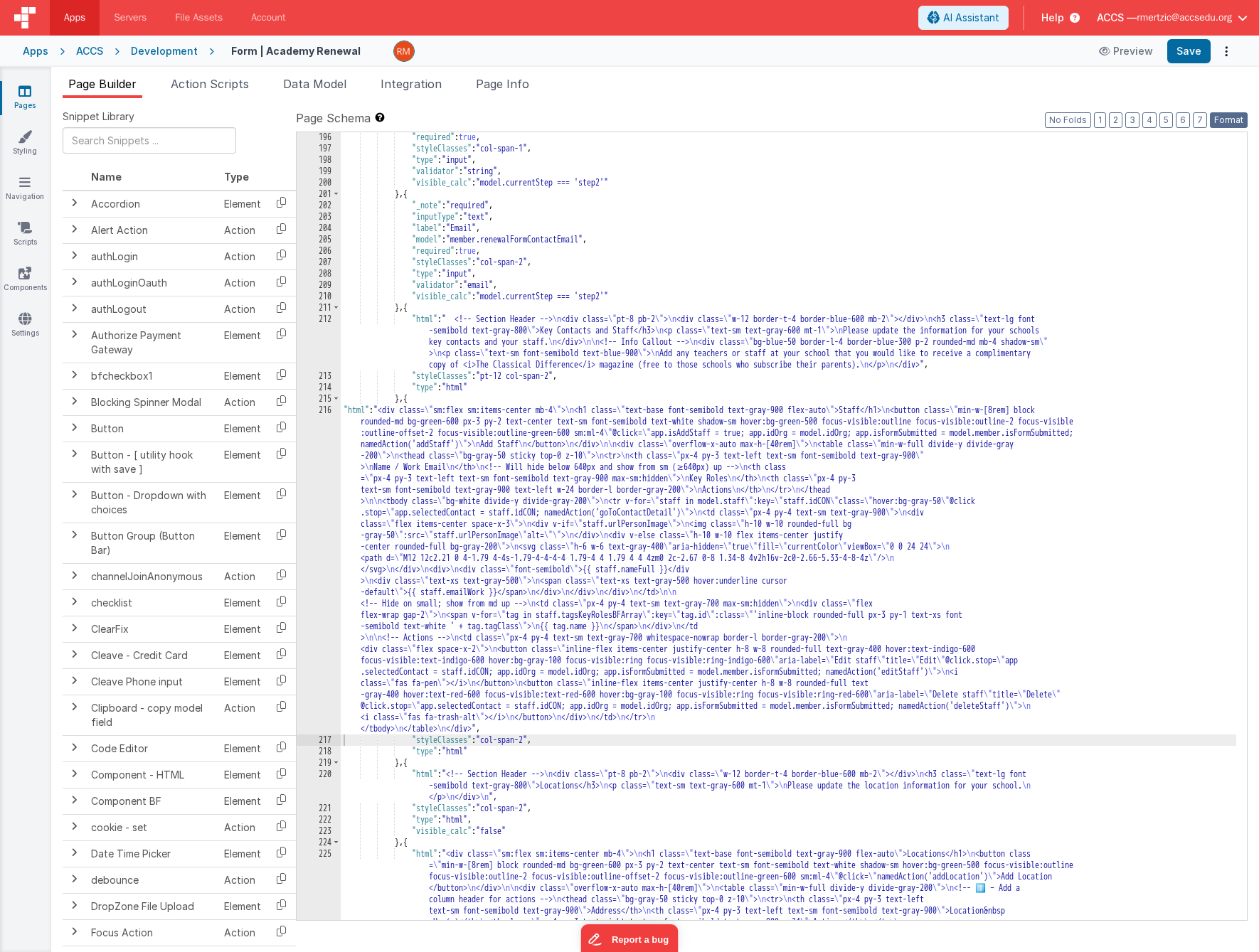 drag, startPoint x: 1224, startPoint y: 119, endPoint x: 1200, endPoint y: 64, distance: 60.00833 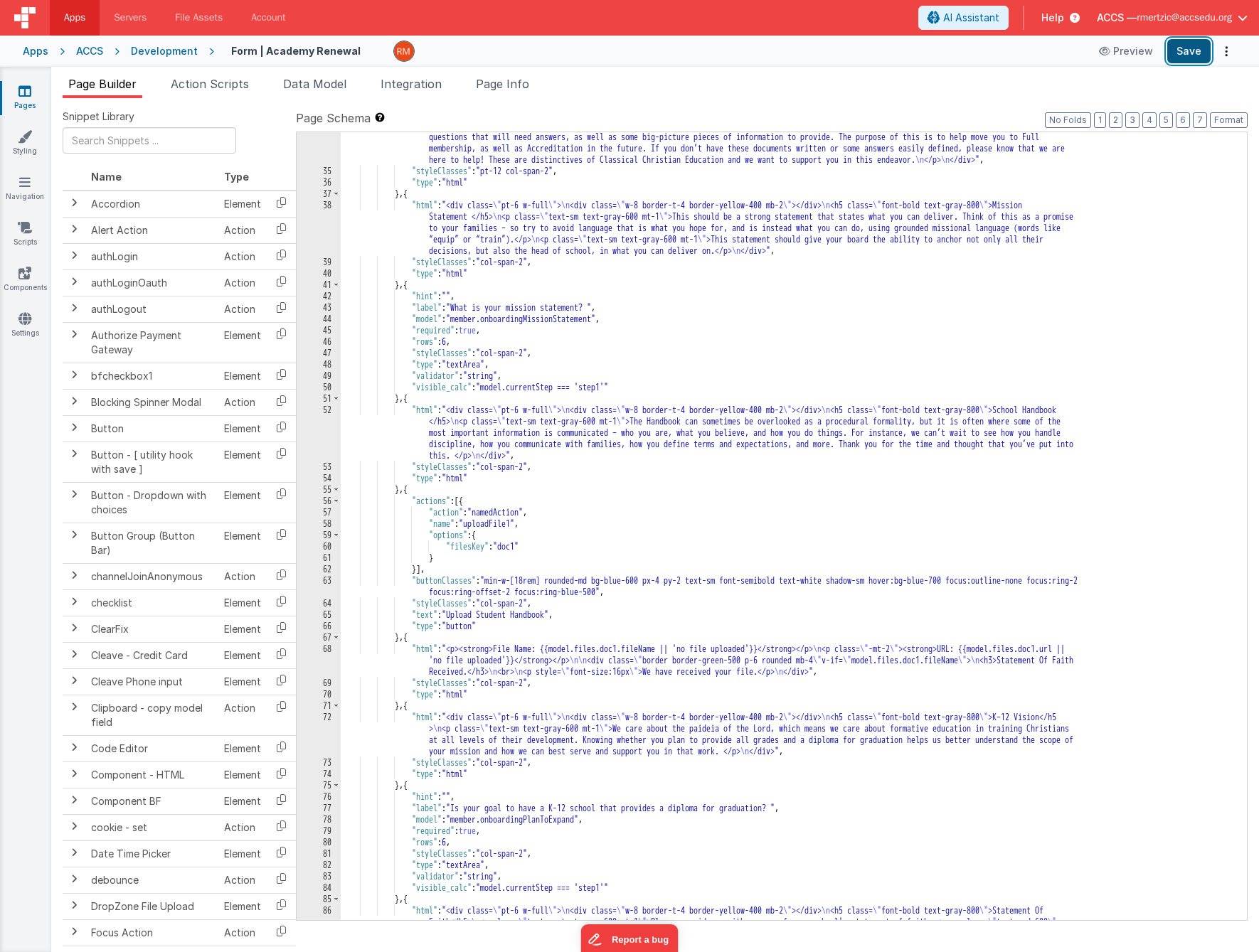 click on "Save" at bounding box center [1189, 51] 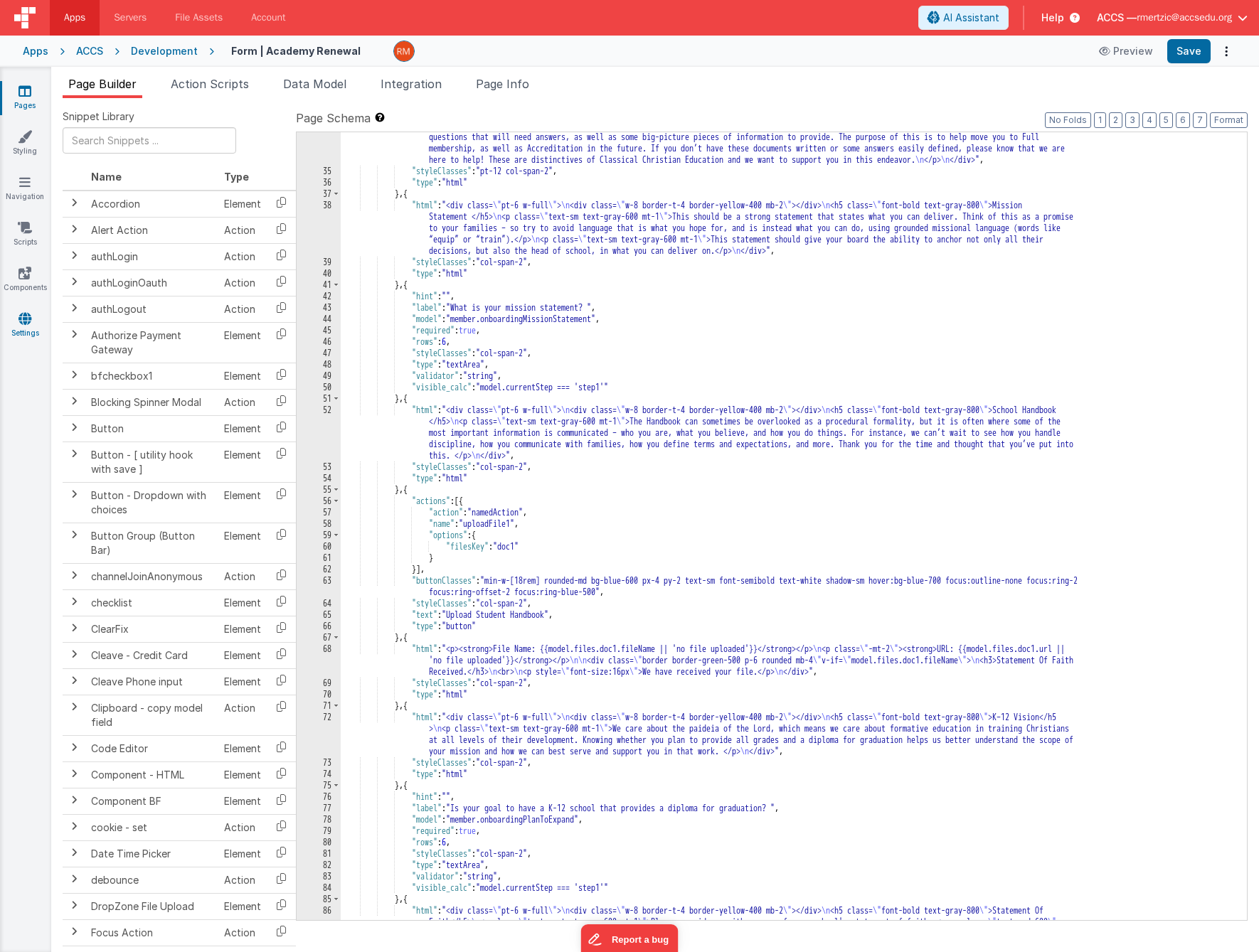 click at bounding box center [25, 319] 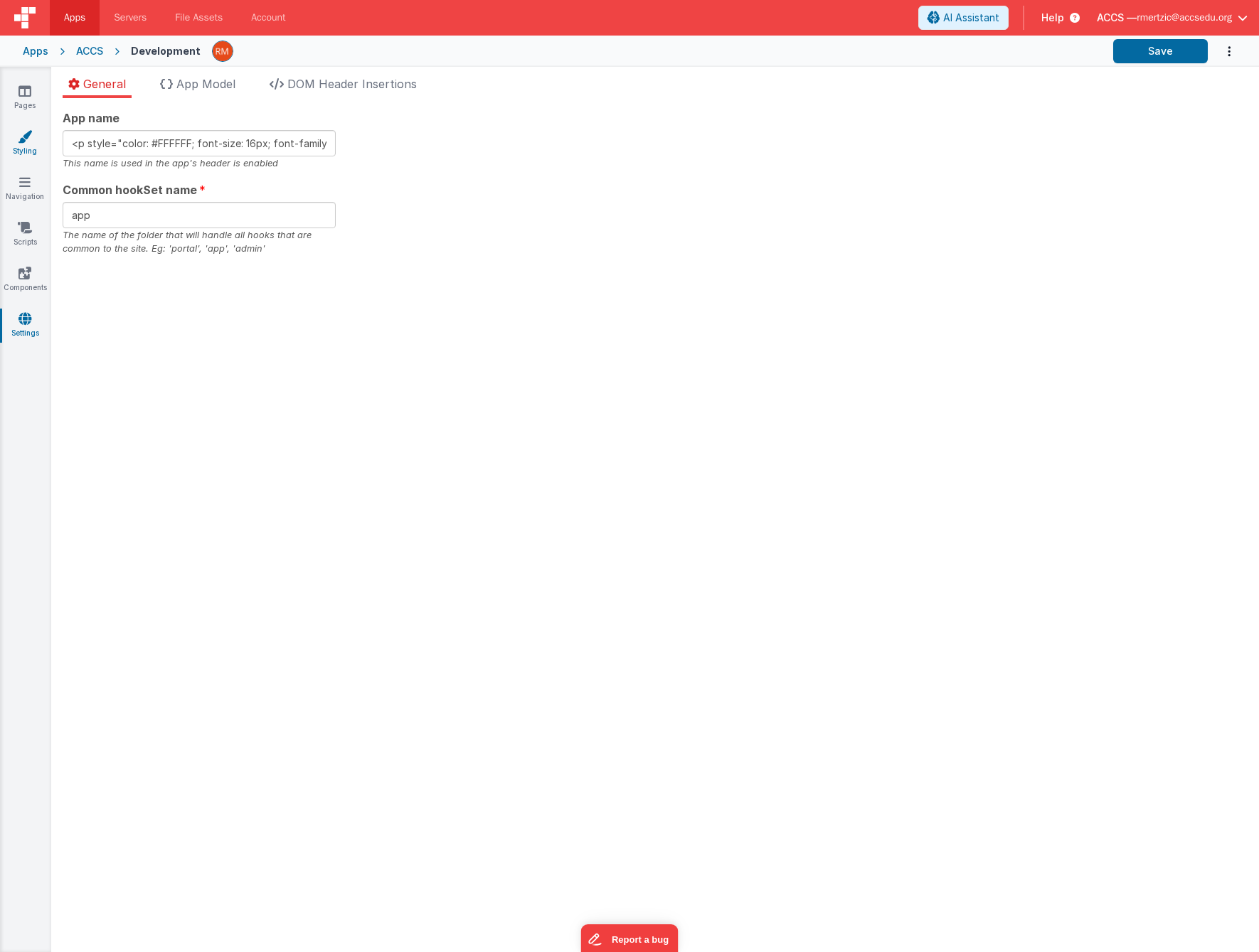 click on "Styling" at bounding box center (25, 144) 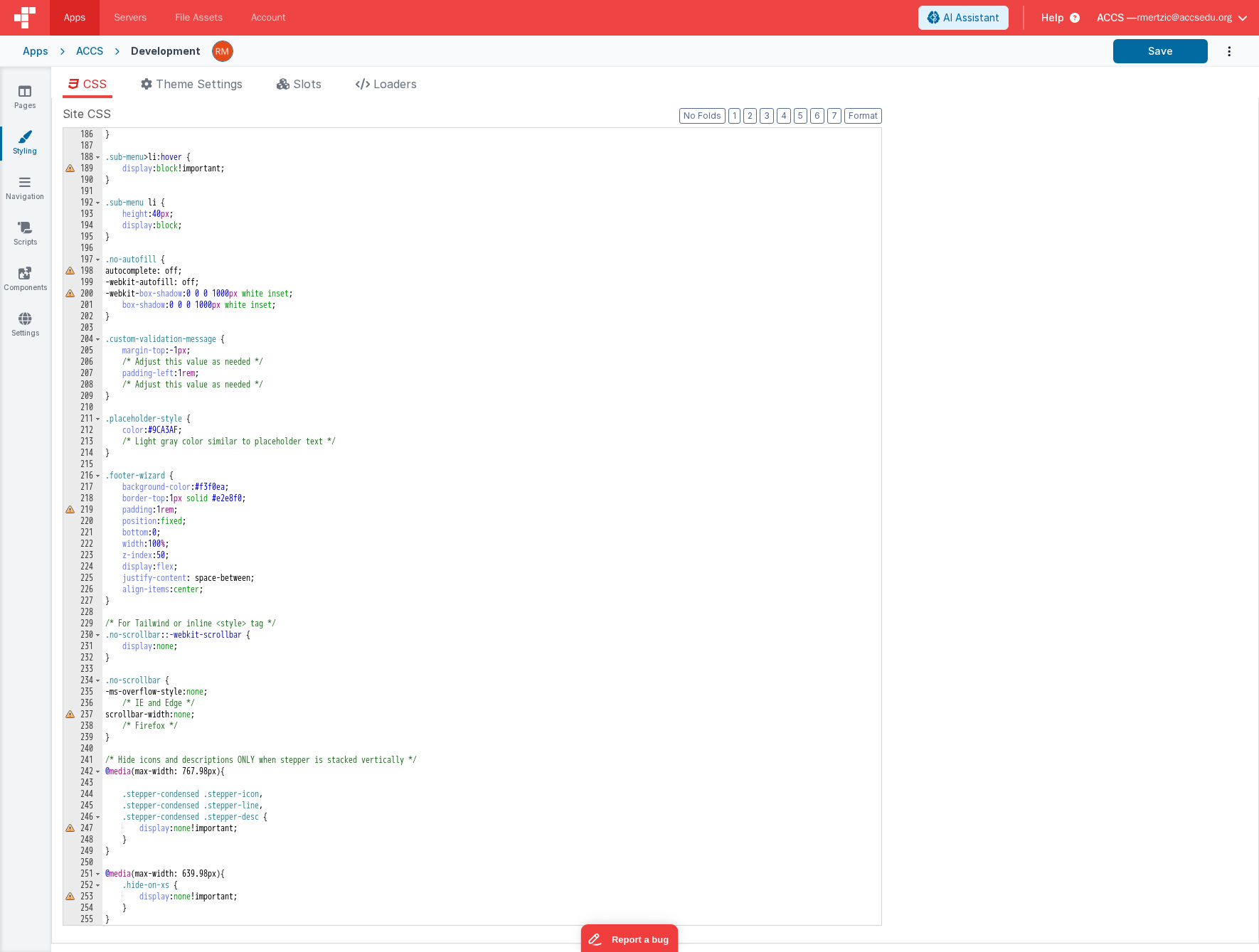 scroll, scrollTop: 2104, scrollLeft: 0, axis: vertical 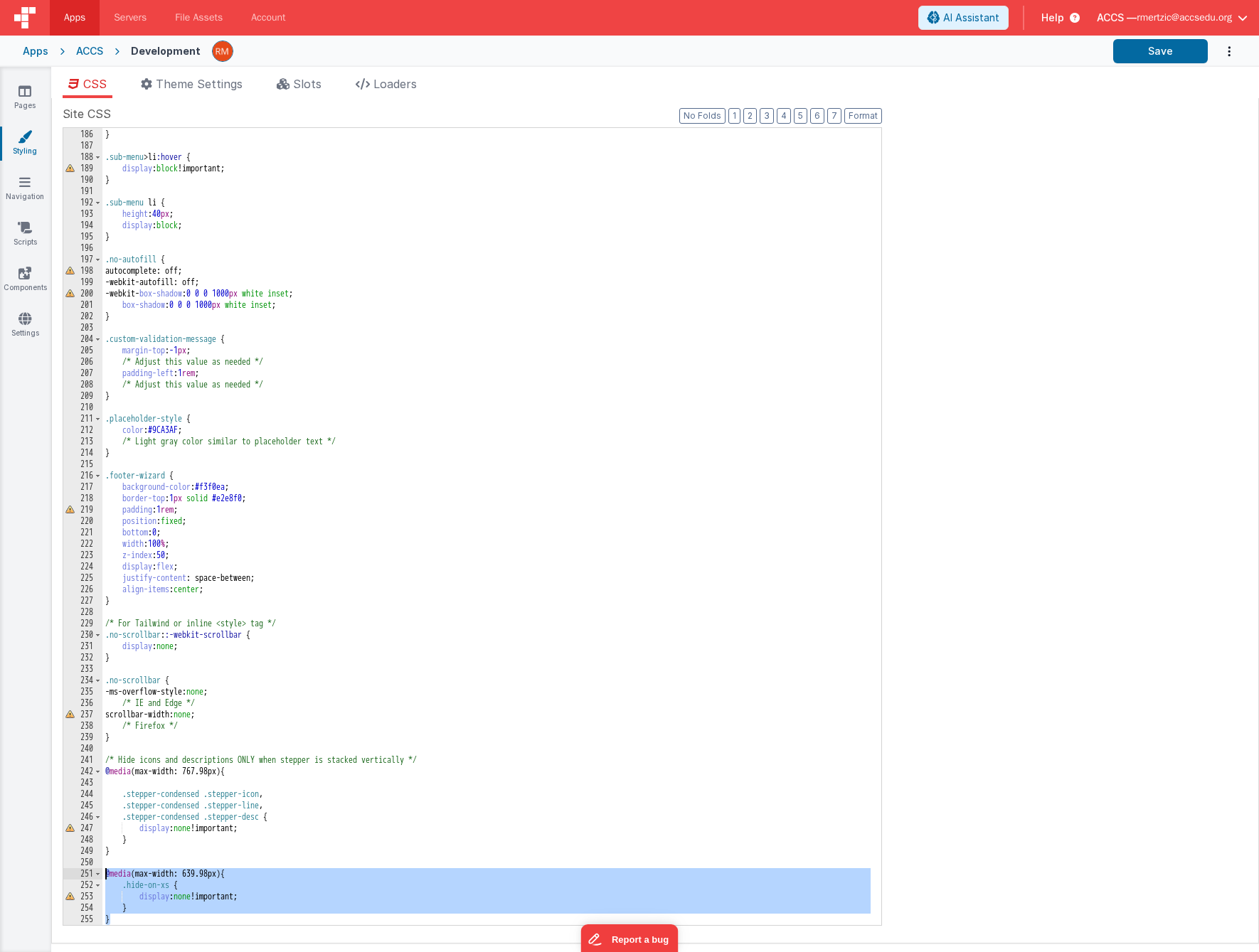 drag, startPoint x: 140, startPoint y: 921, endPoint x: 66, endPoint y: 870, distance: 89.87213 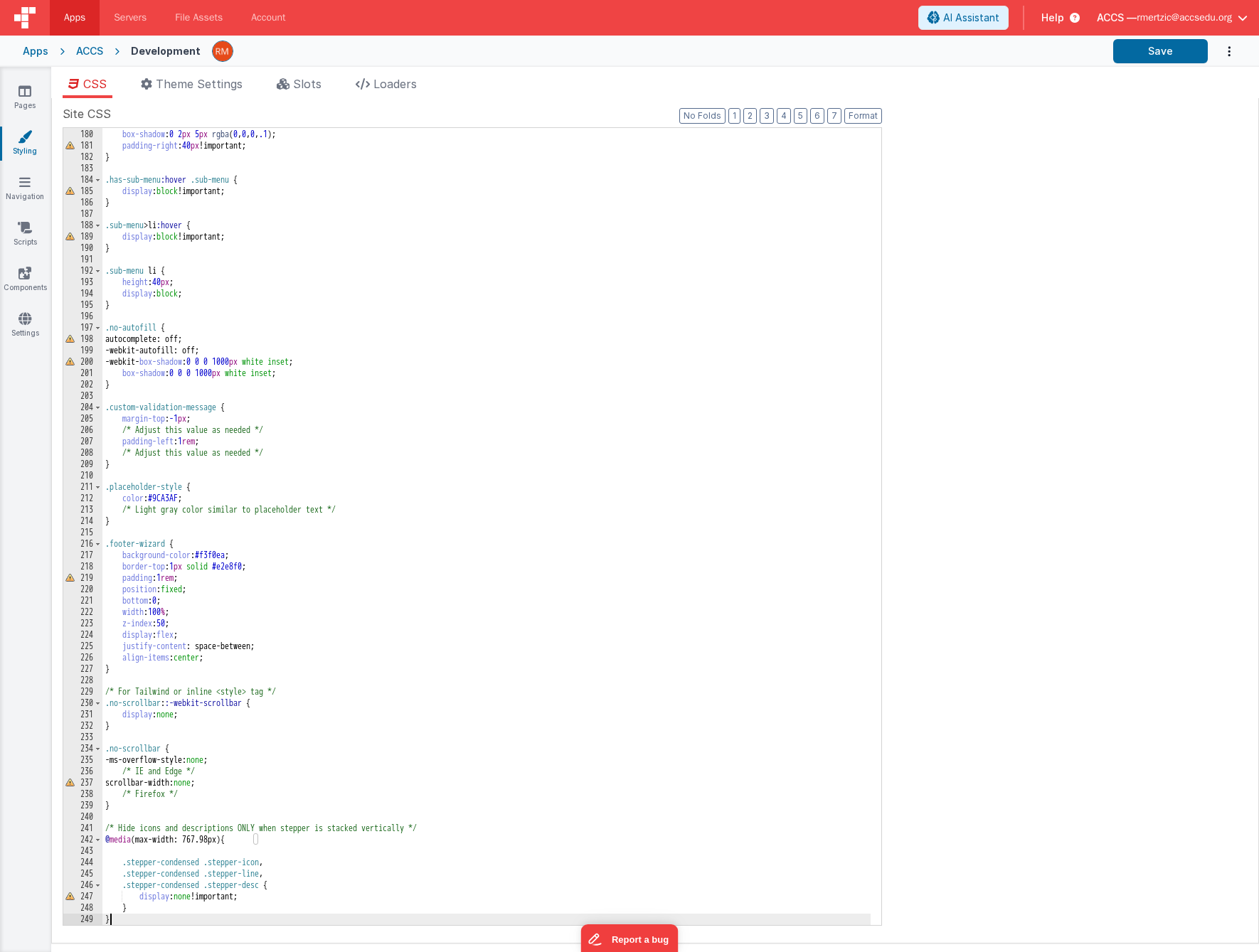scroll, scrollTop: 2036, scrollLeft: 0, axis: vertical 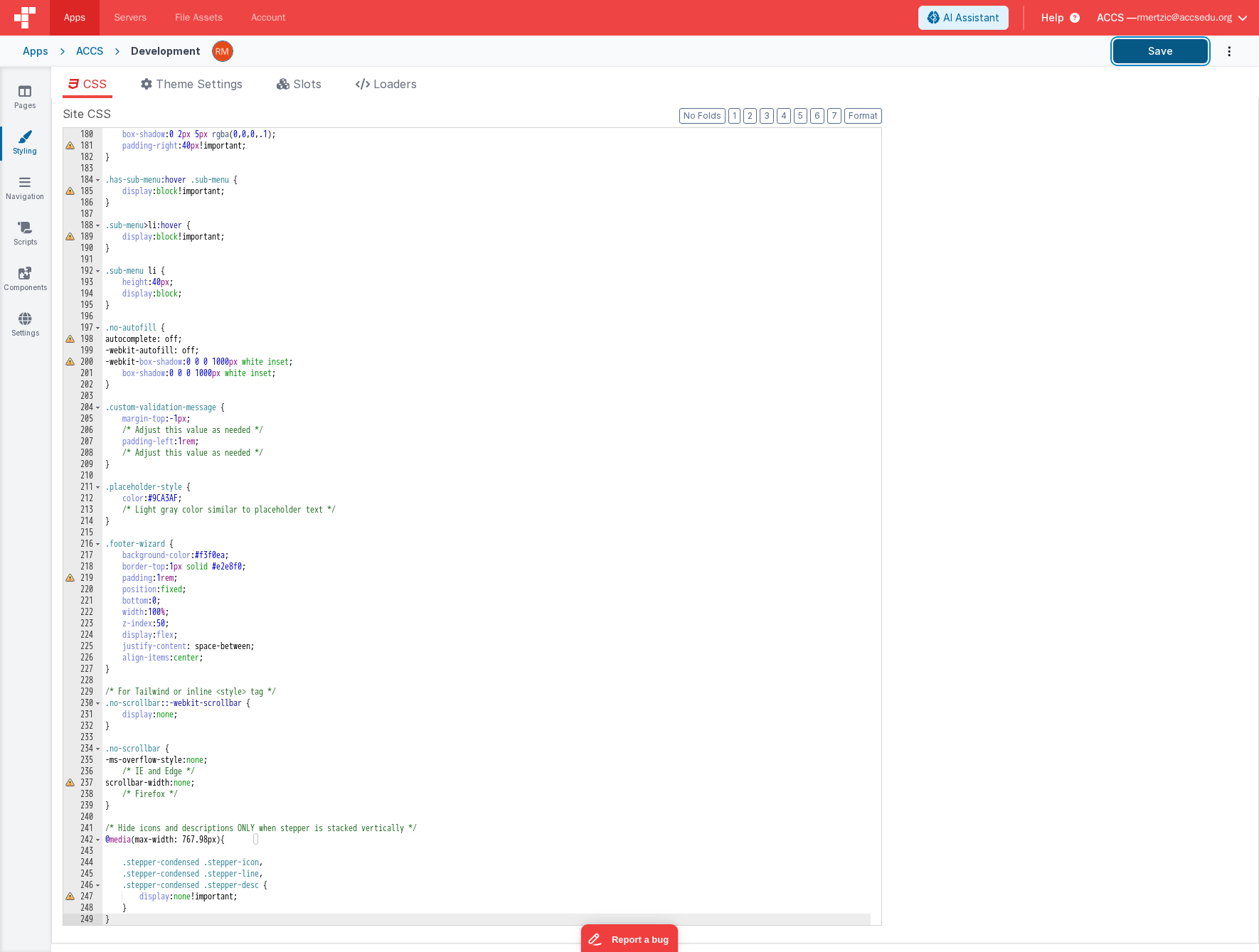 click on "Save" at bounding box center [1160, 51] 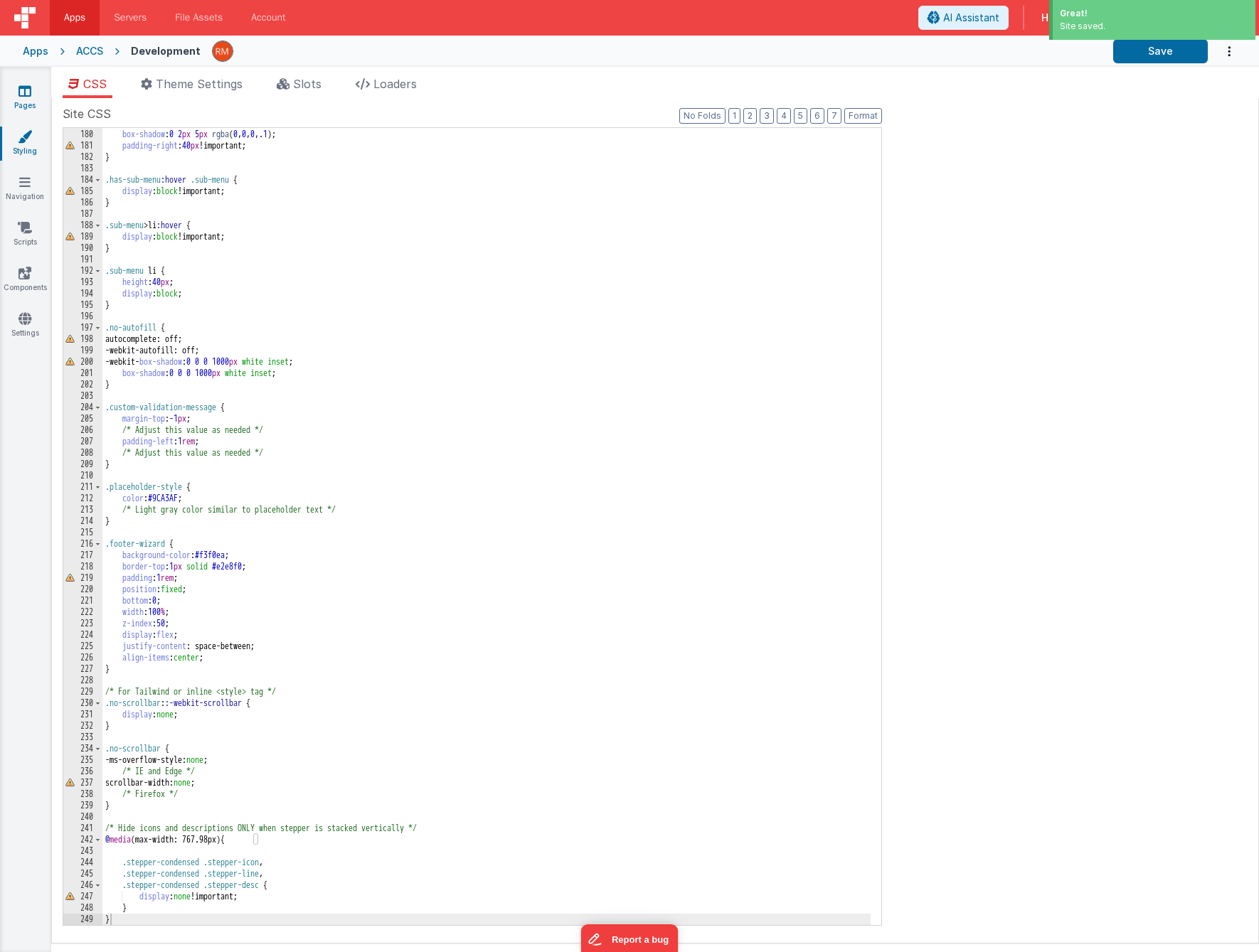 click on "Pages" at bounding box center [25, 98] 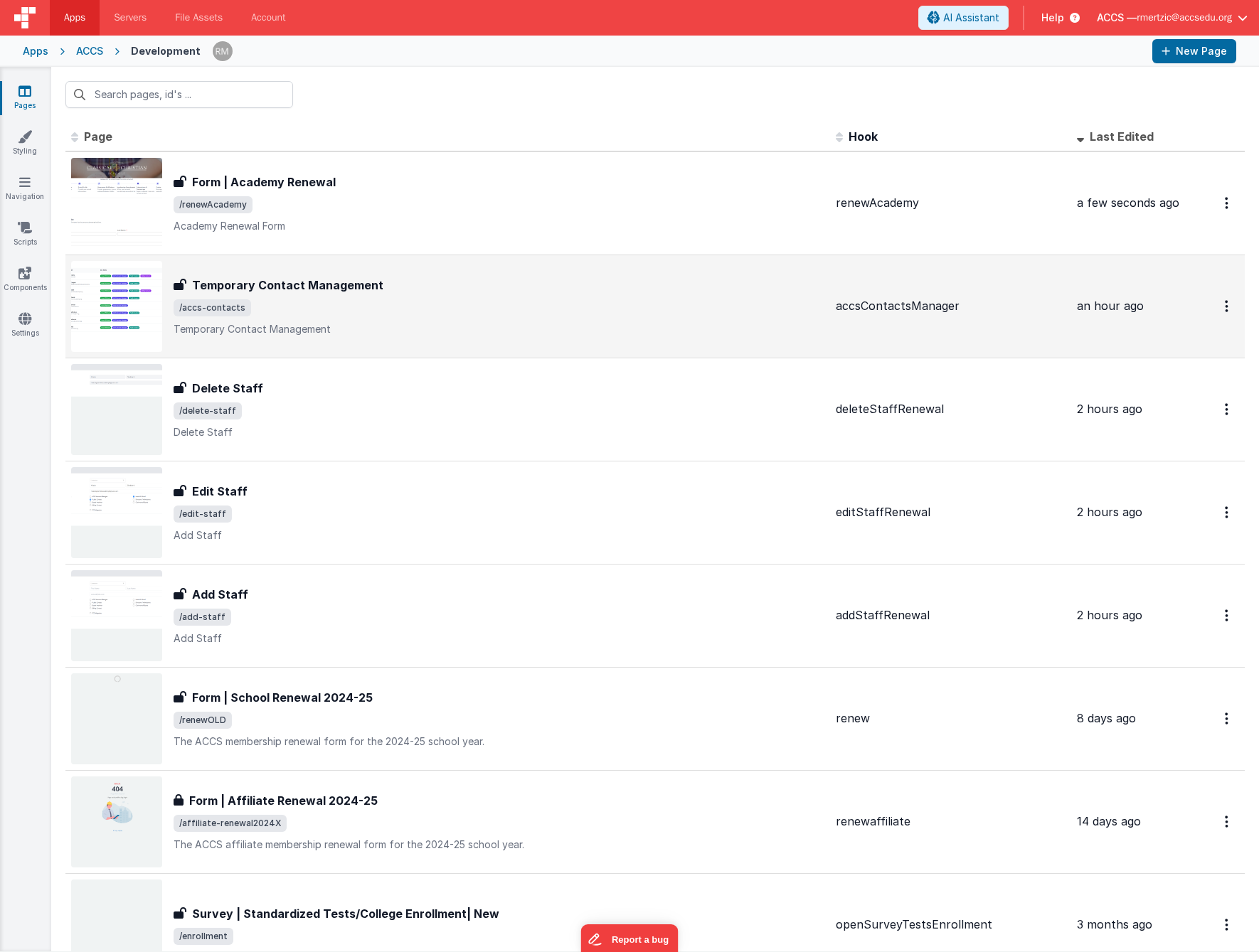 click on "Temporary Contact Management" at bounding box center (499, 329) 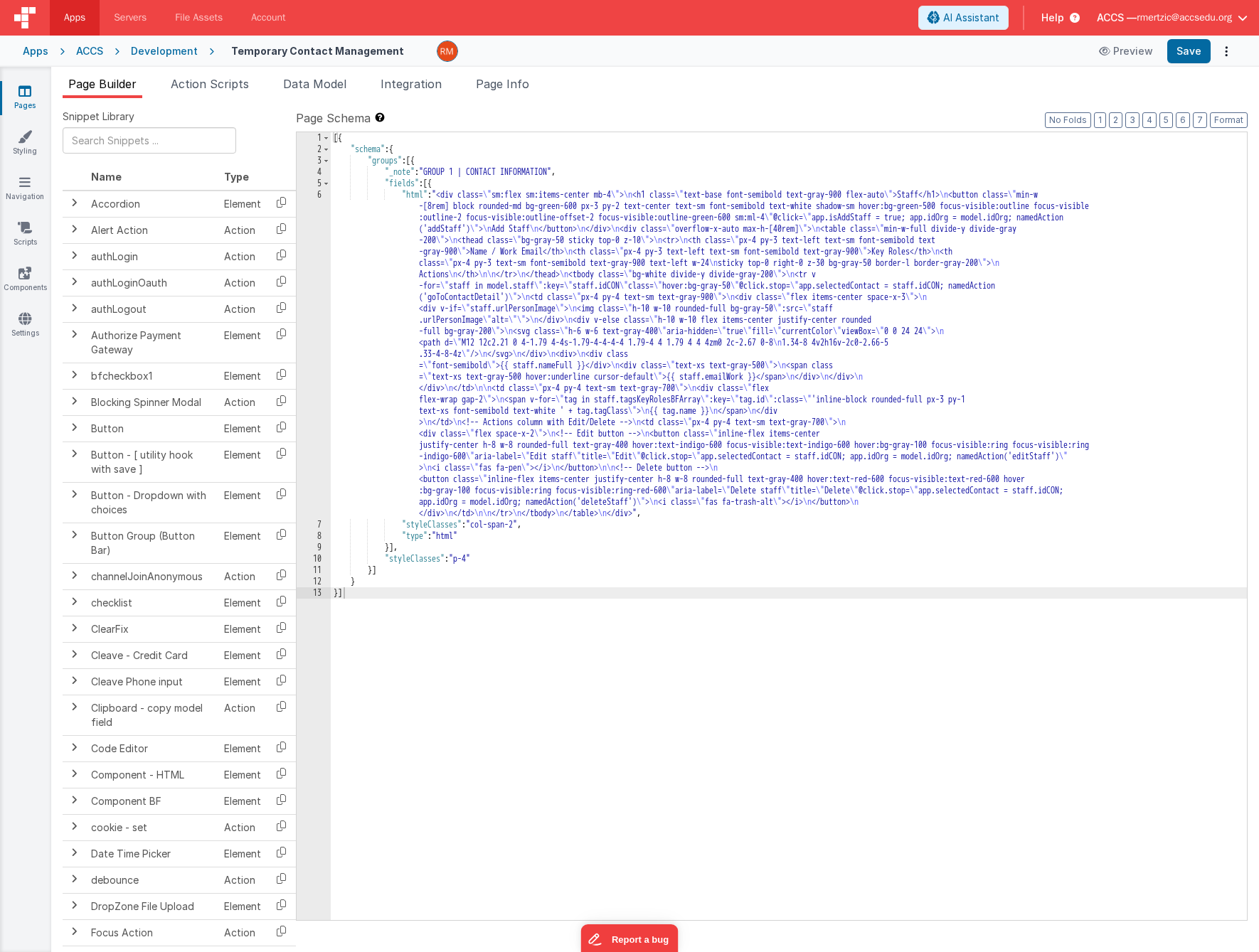 click on "[{      "schema" :  {           "groups" :  [{                "_note" :  "GROUP 1 | CONTACT INFORMATION" ,                "fields" :  [{                     "html" :  "<div class= \" sm:flex sm:items-center mb-4 \" > \n     <h1 class= \" text-base font-semibold text-gray-900 flex-auto \" >Staff</h1> \n     <button class= \" min-w                      -[8rem] block rounded-md bg-green-600 px-3 py-2 text-center text-sm font-semibold text-white shadow-sm hover:bg-green-500 focus-visible:outline focus-visible                      :outline-2 focus-visible:outline-offset-2 focus-visible:outline-green-600 sm:ml-4 \"  @click= \" app.isAddStaff = true; app.idOrg = model.idOrg; namedAction                      ('addStaff') \" > \n         Add Staff \n     </button> \n </div> \n <div class= \" overflow-x-auto max-h-[40rem] \" > \n     <table class= \" min-w-full divide-y divide-gray                      -200 \" > \n         <thead class= \"" at bounding box center [789, 537] 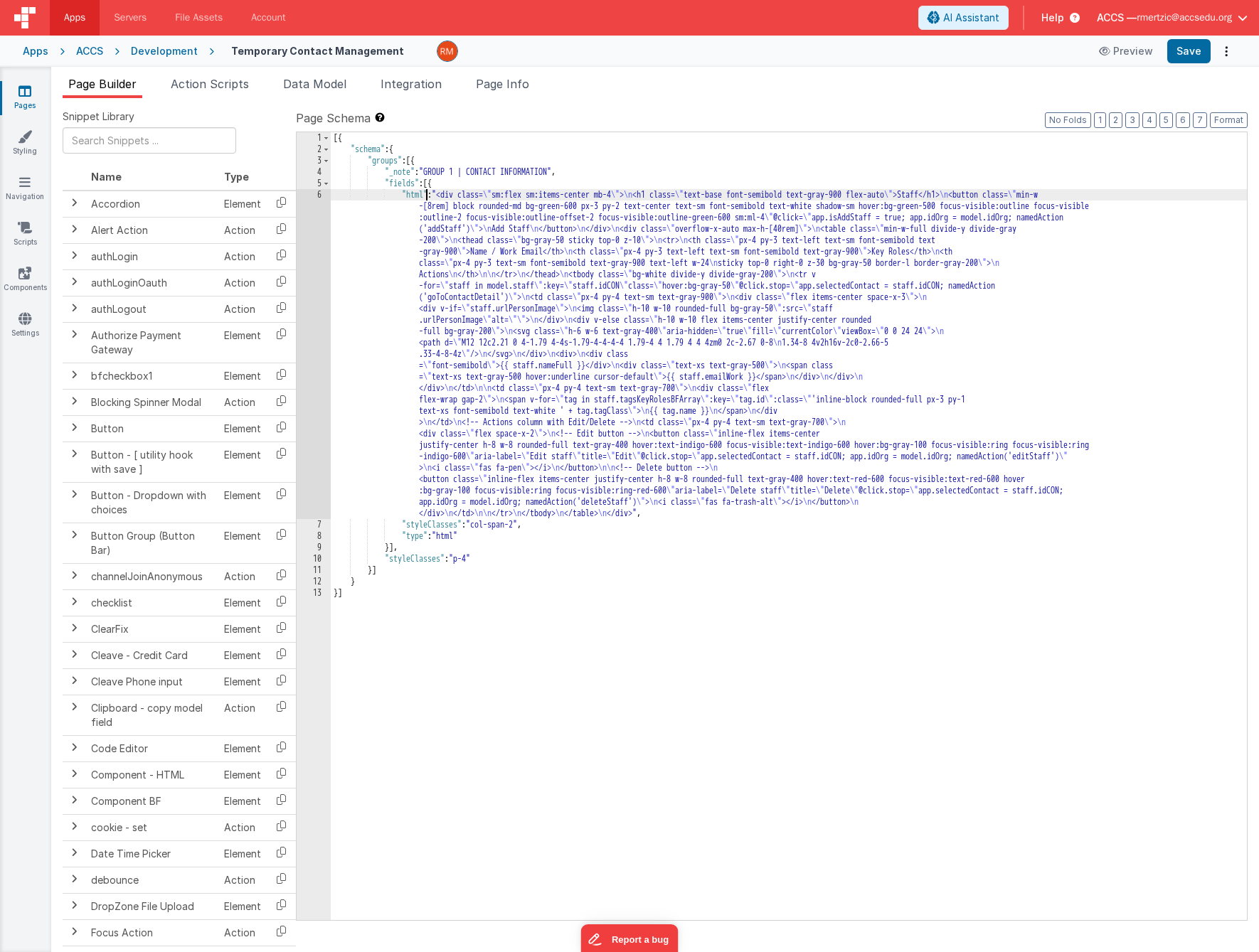 click on "6" at bounding box center (314, 354) 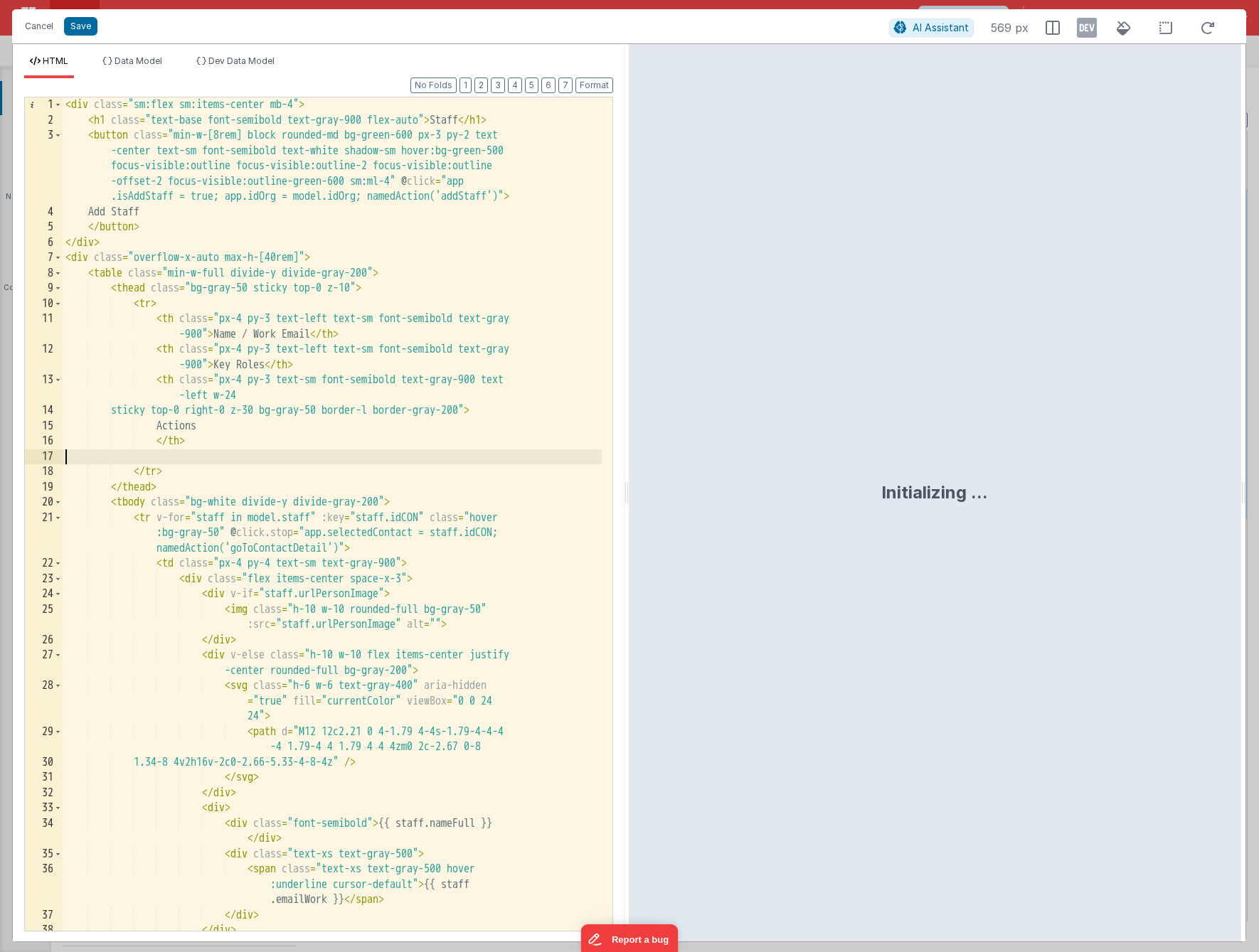 click on "< div   class = "sm:flex sm:items-center mb-4" >      < h1   class = "text-base font-semibold text-gray-900 flex-auto" > Staff </ h1 >      < button   class = "min-w-[8rem] block rounded-md bg-green-600 px-3 py-2 text          -center text-sm font-semibold text-white shadow-sm hover:bg-green-500           focus-visible:outline focus-visible:outline-2 focus-visible:outline          -offset-2 focus-visible:outline-green-600 sm:ml-4"   @ click = "app          .isAddStaff = true; app.idOrg = model.idOrg; namedAction('addStaff')" >          Add Staff      </ button > </ div > < div   class = "overflow-x-auto max-h-[40rem]" >      < table   class = "min-w-full divide-y divide-gray-200" >           < thead   class = "bg-gray-50 sticky top-0 z-10" >                < tr >                     < th   class = "px-4 py-3 text-left text-sm font-semibold text-gray                      -900" > Name / Work Email </ th >                     < th   class = -900" > Key Roles </" at bounding box center [332, 529] 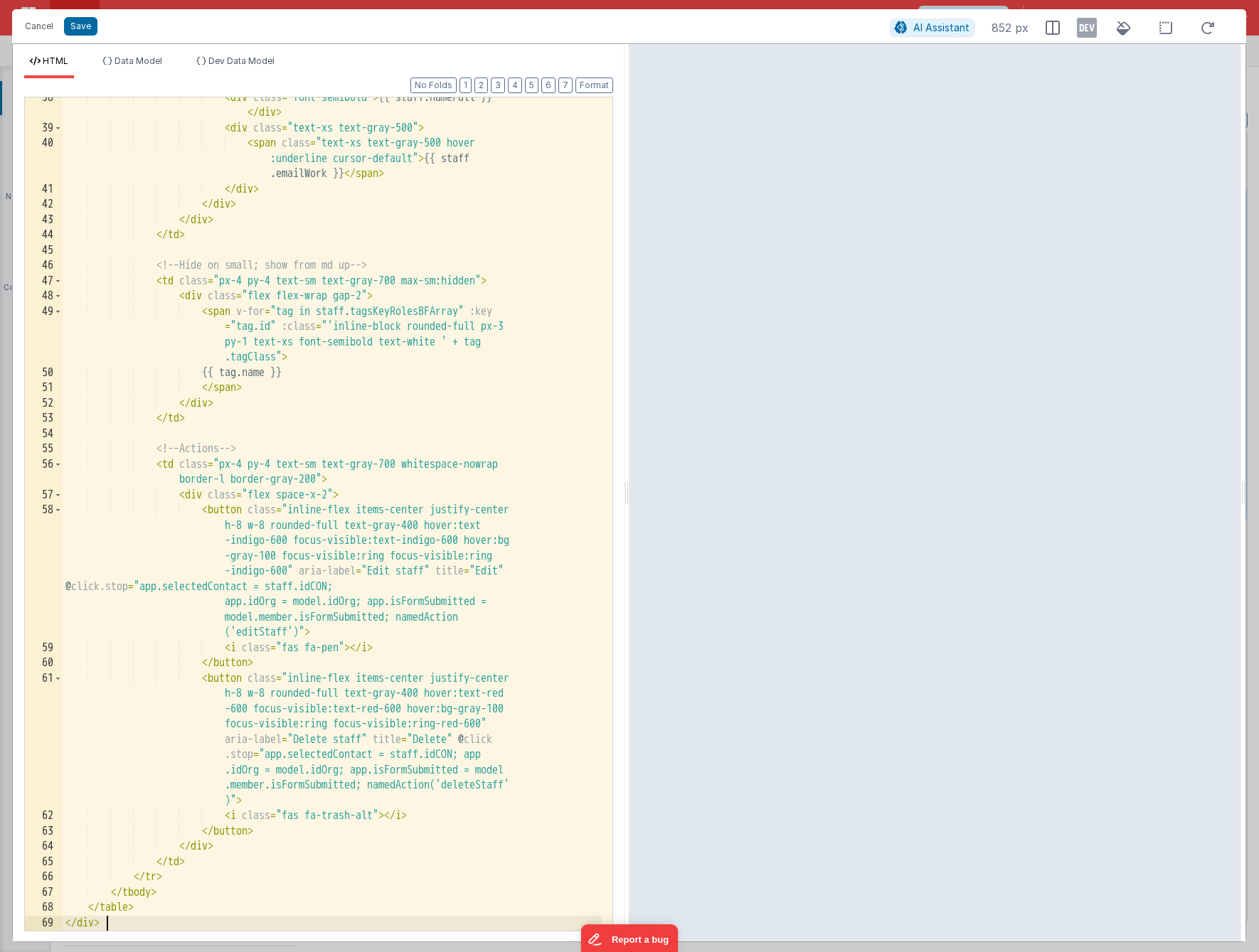 scroll, scrollTop: 818, scrollLeft: 0, axis: vertical 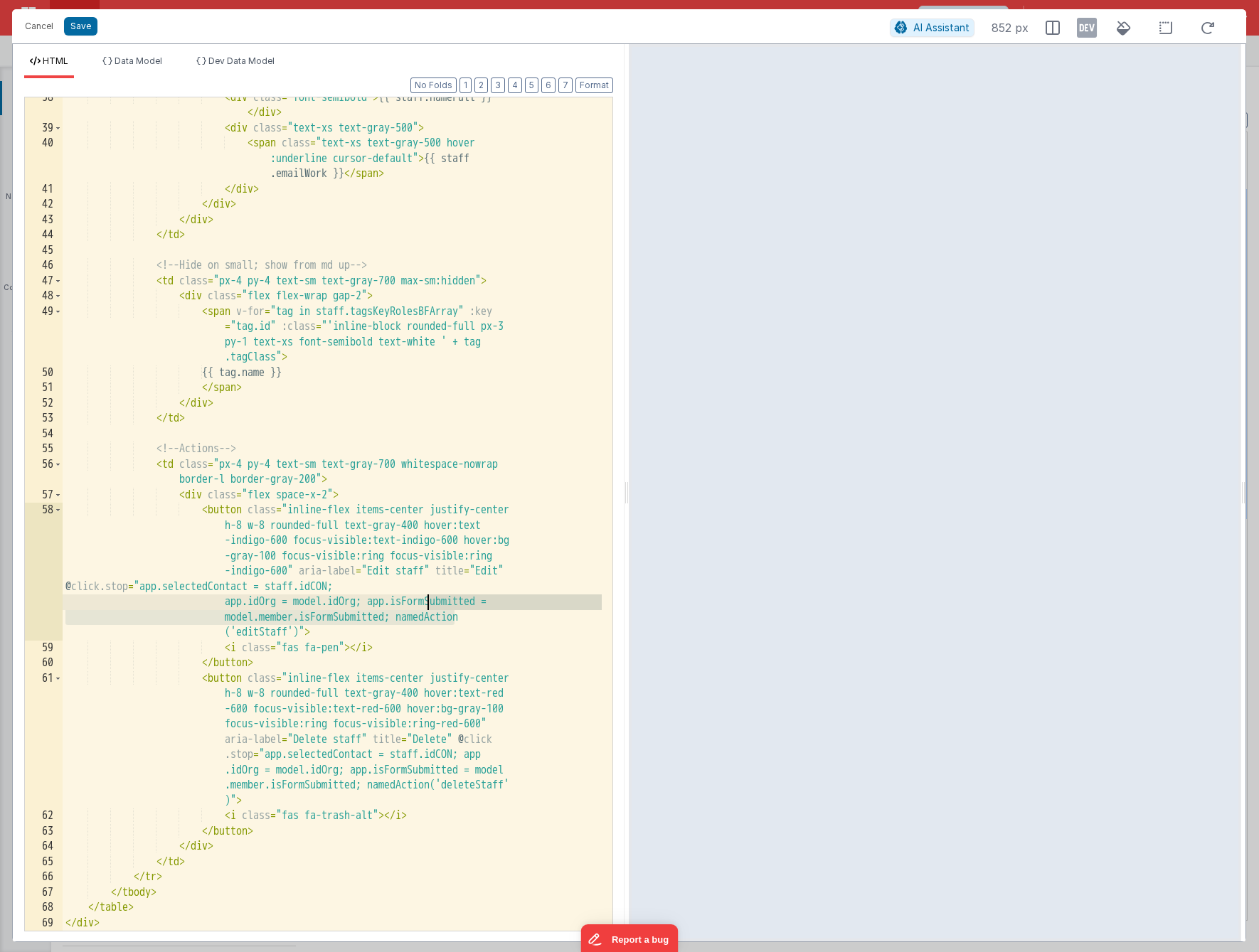 drag, startPoint x: 454, startPoint y: 618, endPoint x: 429, endPoint y: 606, distance: 27.730849 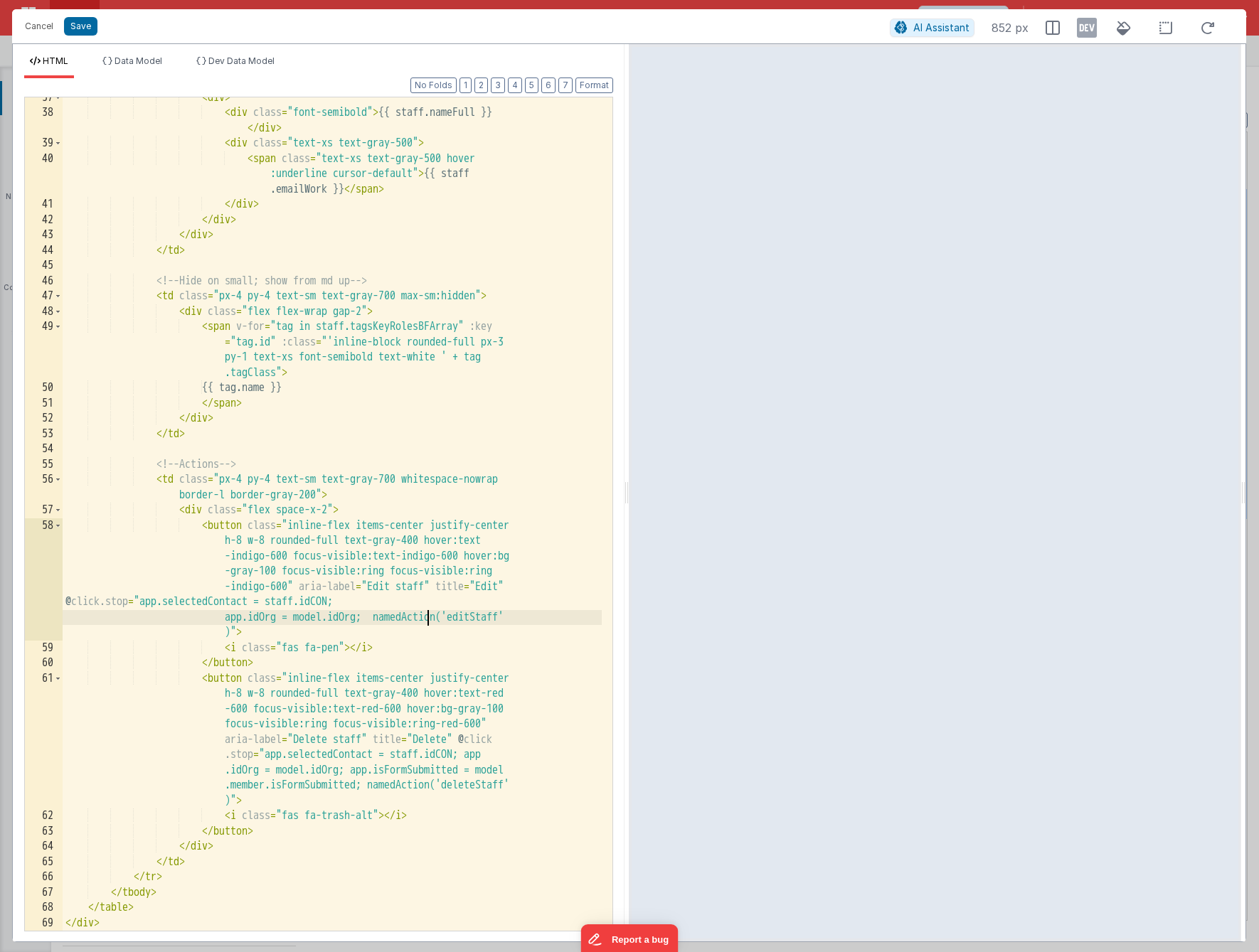 scroll, scrollTop: 802, scrollLeft: 0, axis: vertical 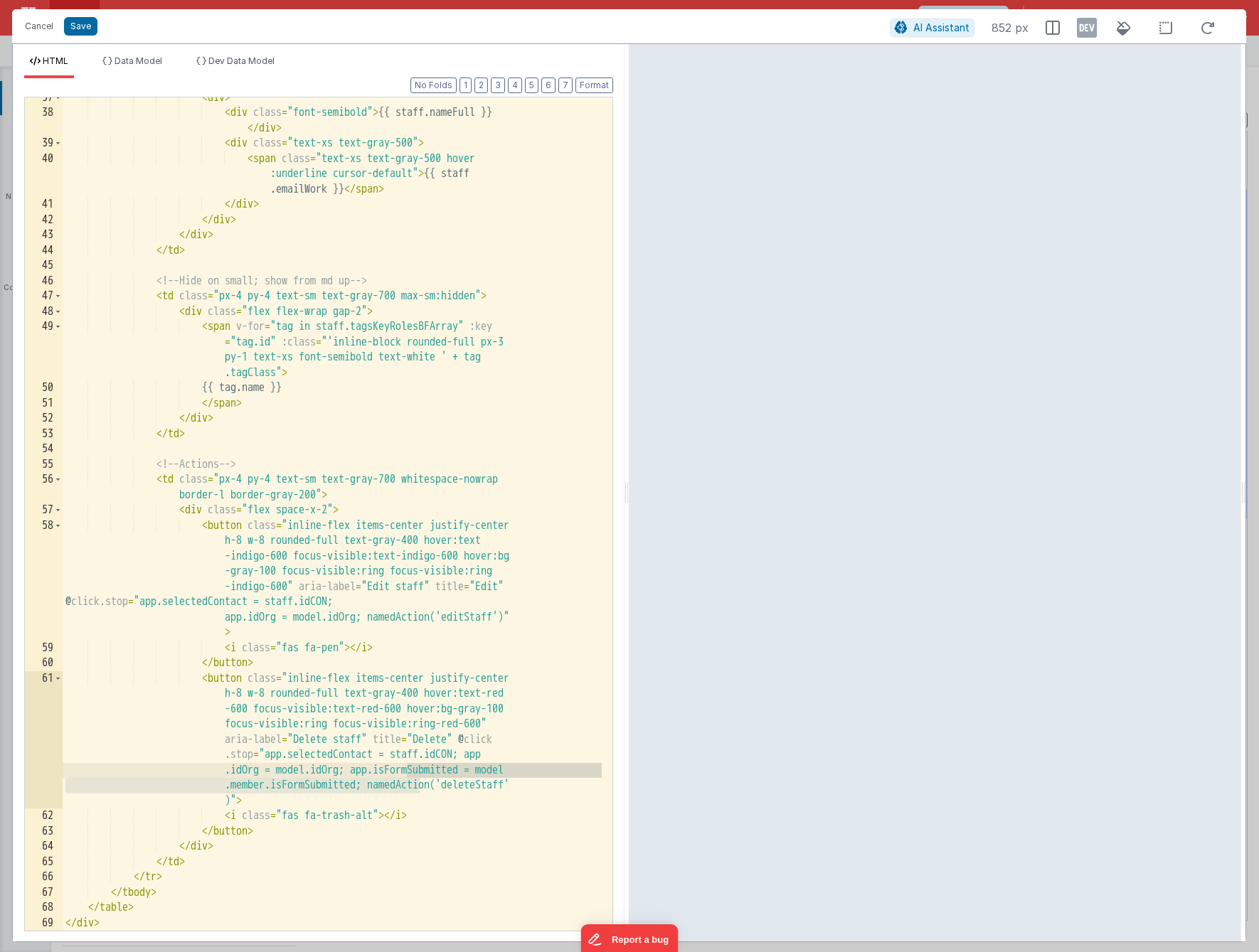 drag, startPoint x: 422, startPoint y: 787, endPoint x: 407, endPoint y: 774, distance: 19.849433 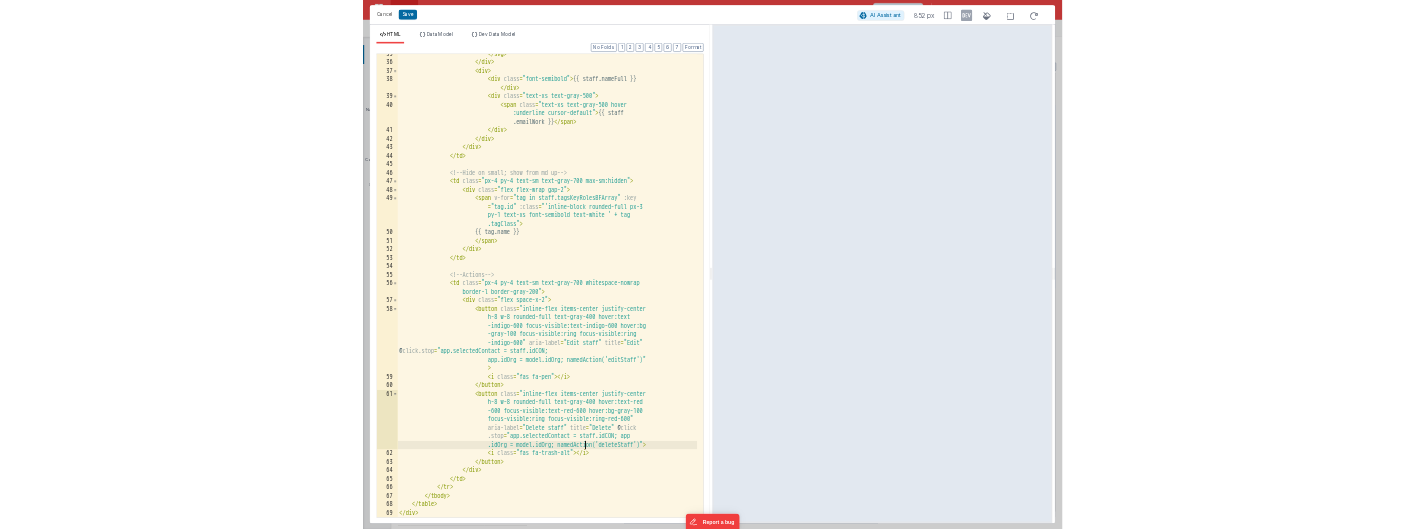 scroll, scrollTop: 1085, scrollLeft: 0, axis: vertical 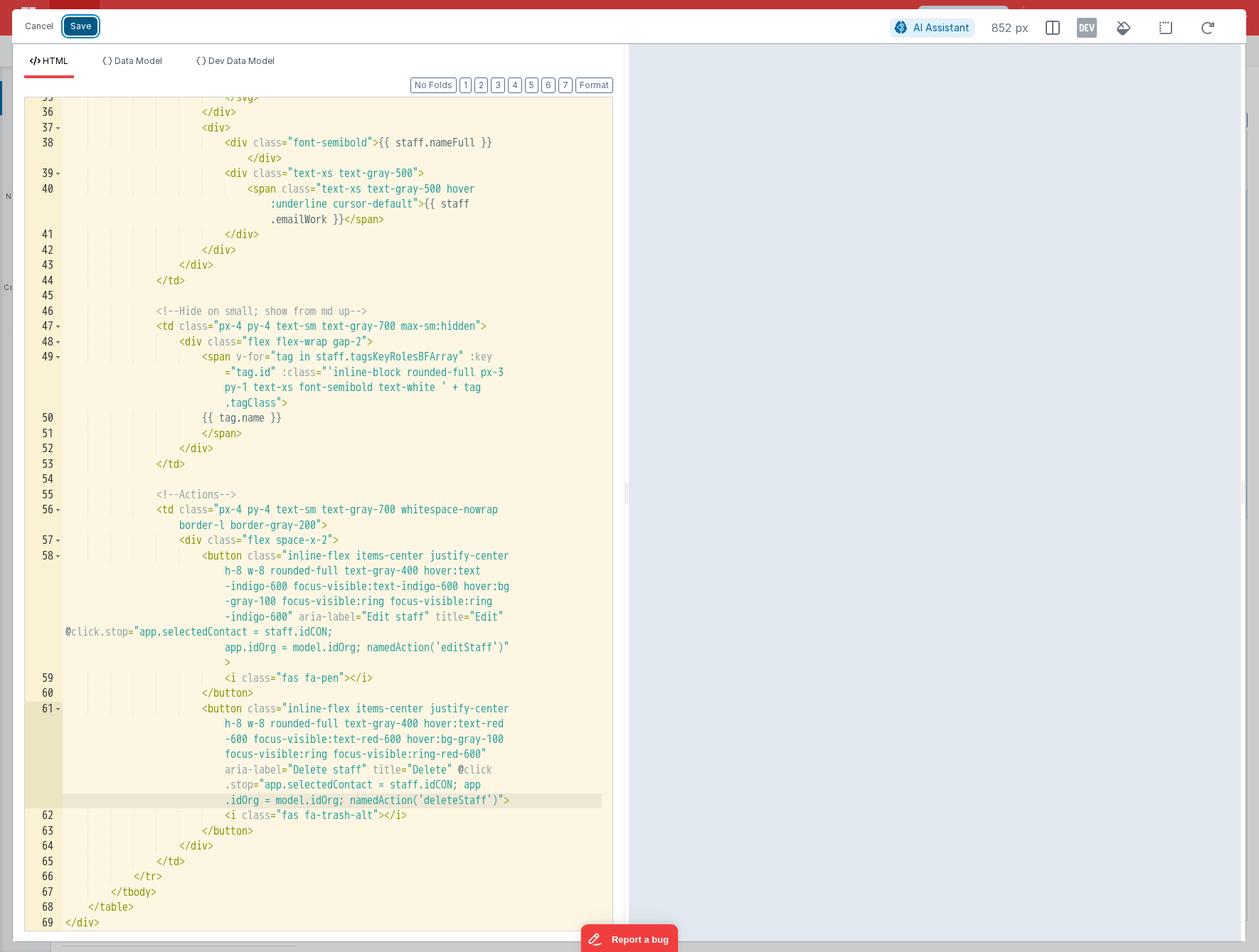 click on "Save" at bounding box center [80, 26] 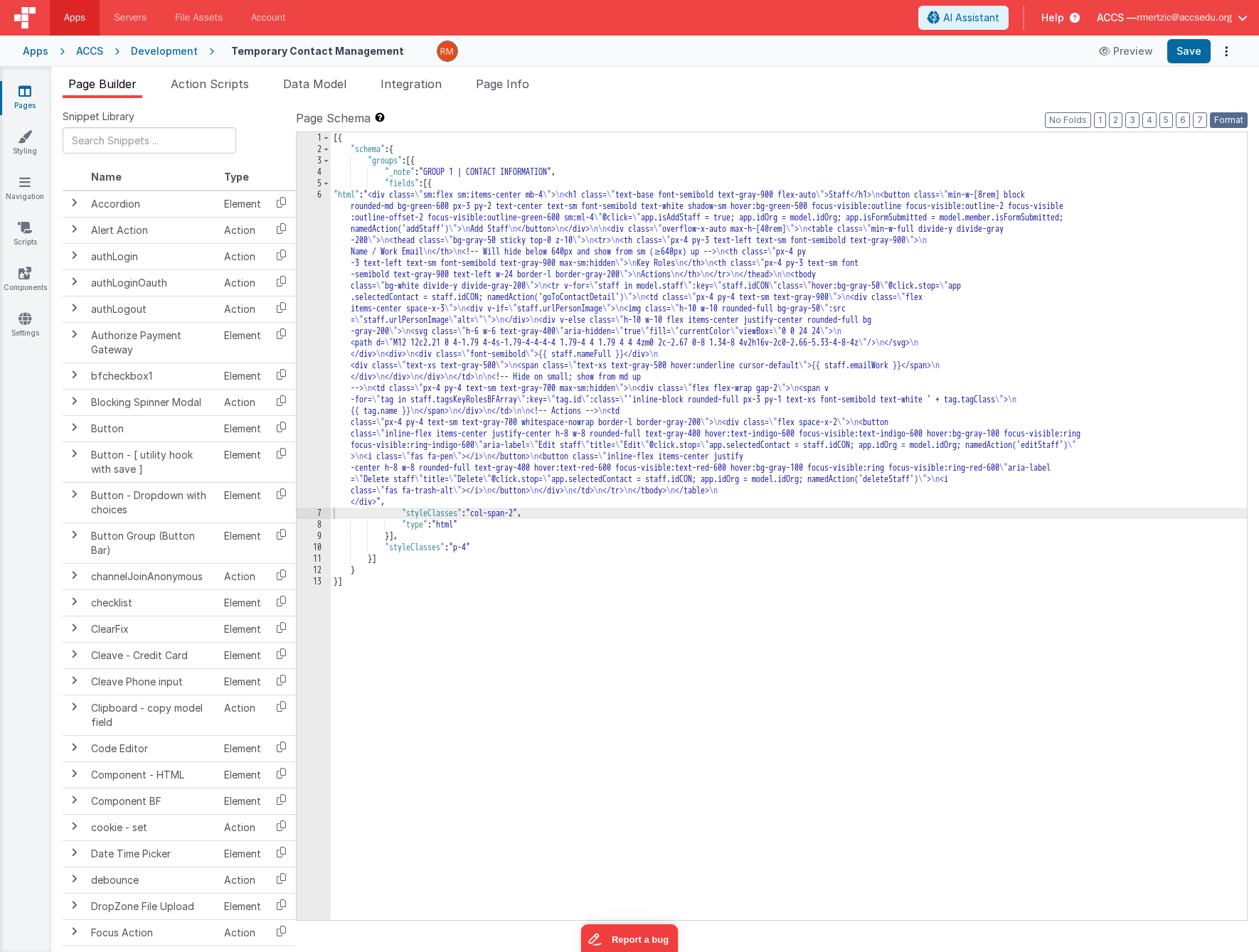 click on "Format" at bounding box center [1228, 120] 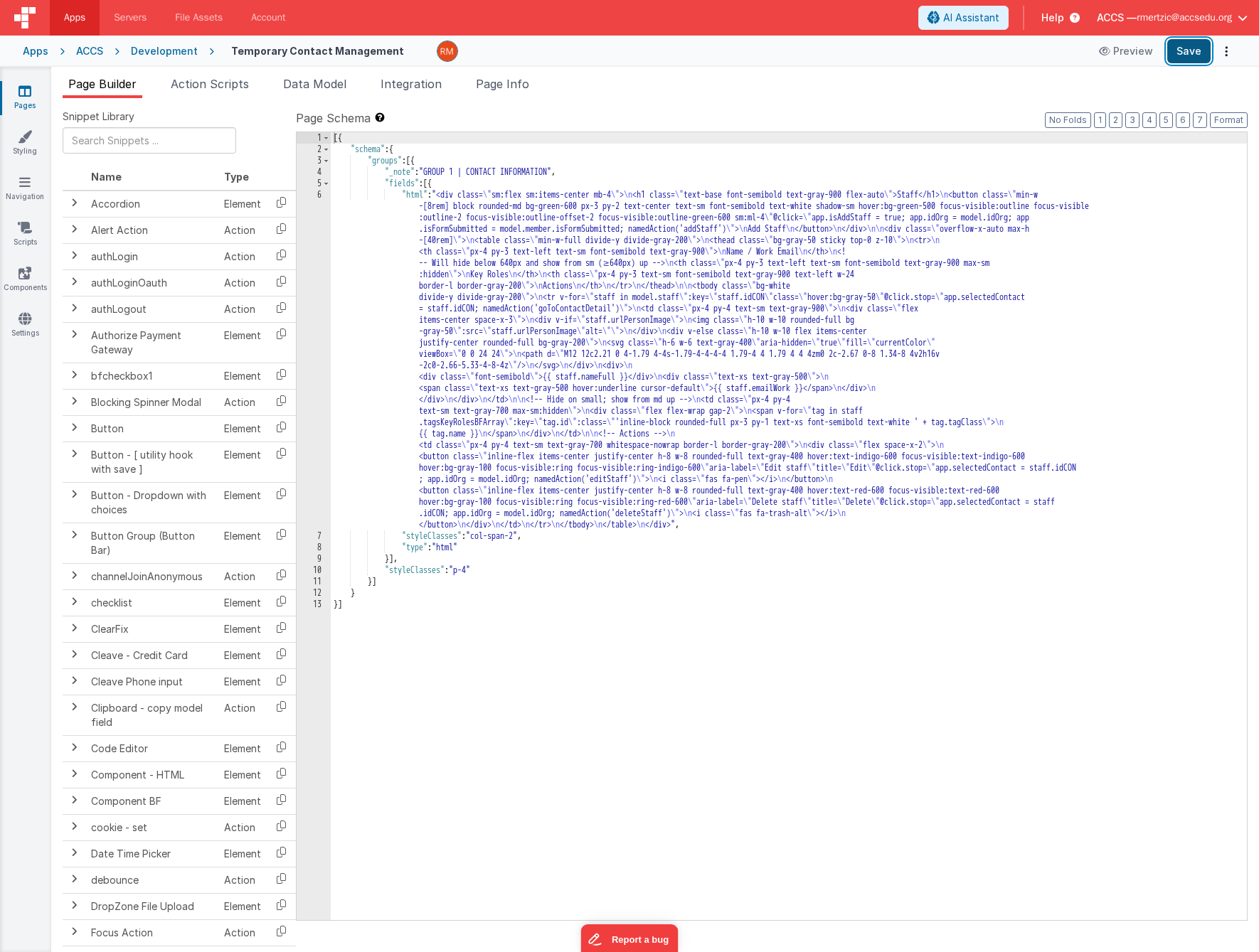 click on "Save" at bounding box center (1189, 51) 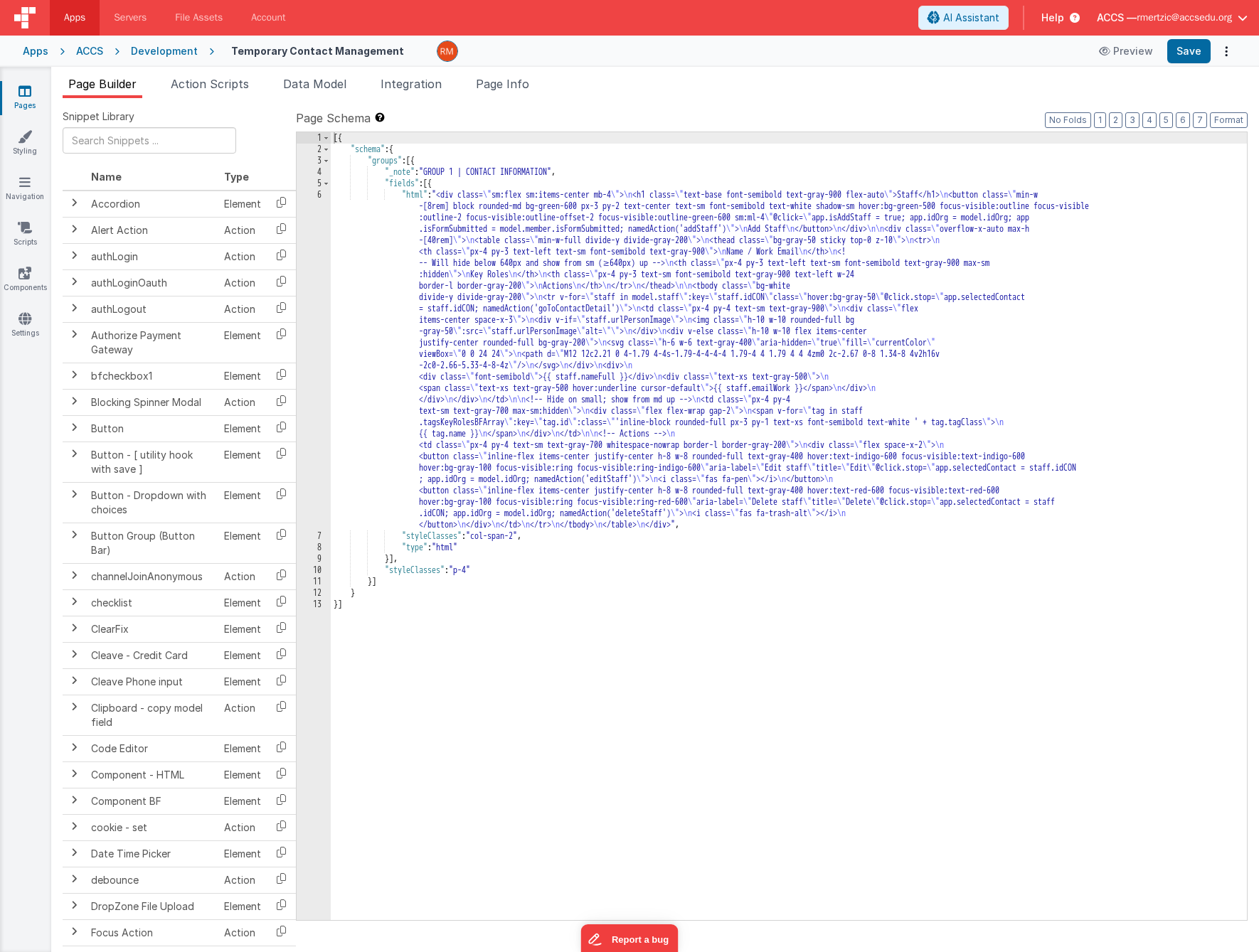 click on "Pages" at bounding box center (25, 98) 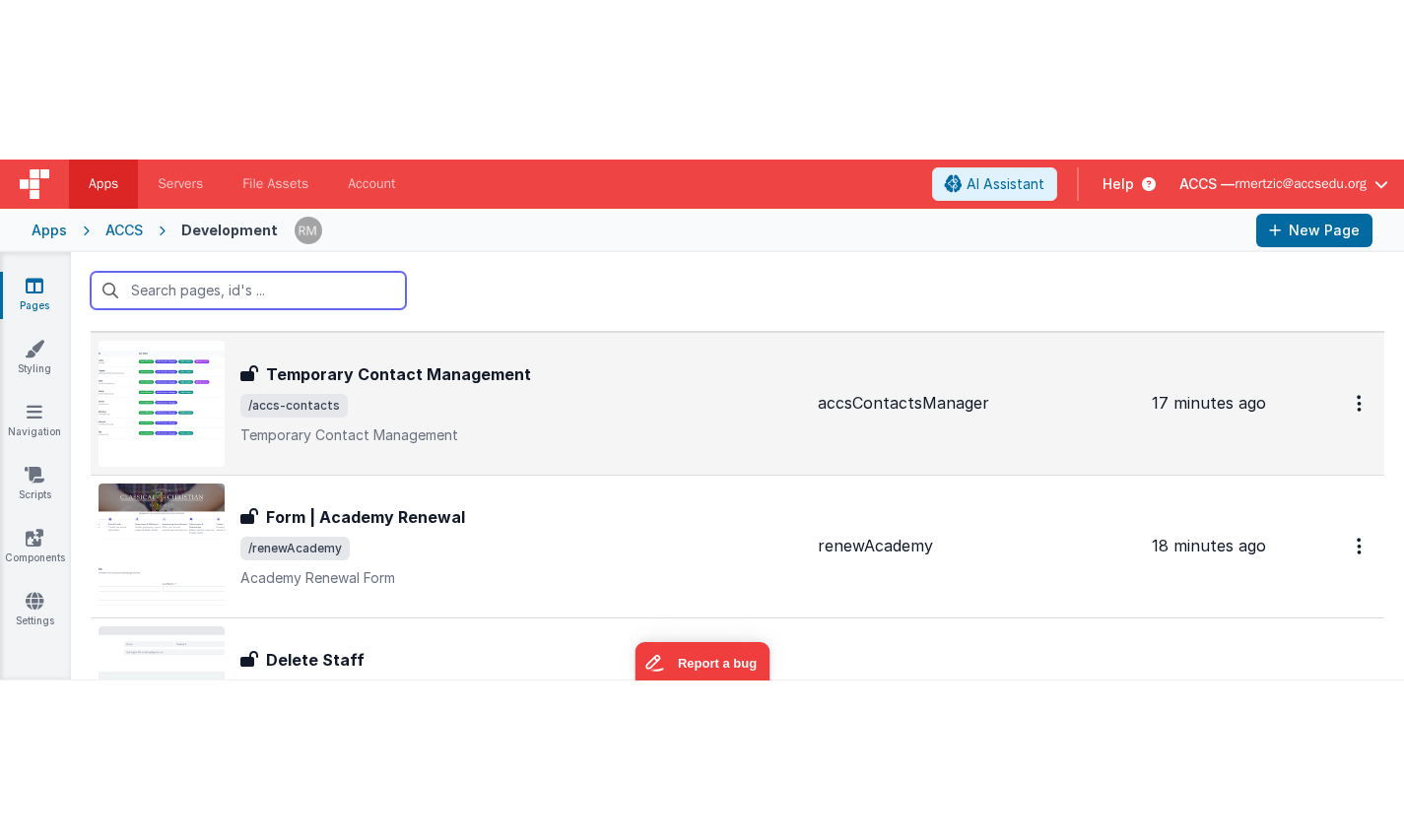 scroll, scrollTop: 58, scrollLeft: 0, axis: vertical 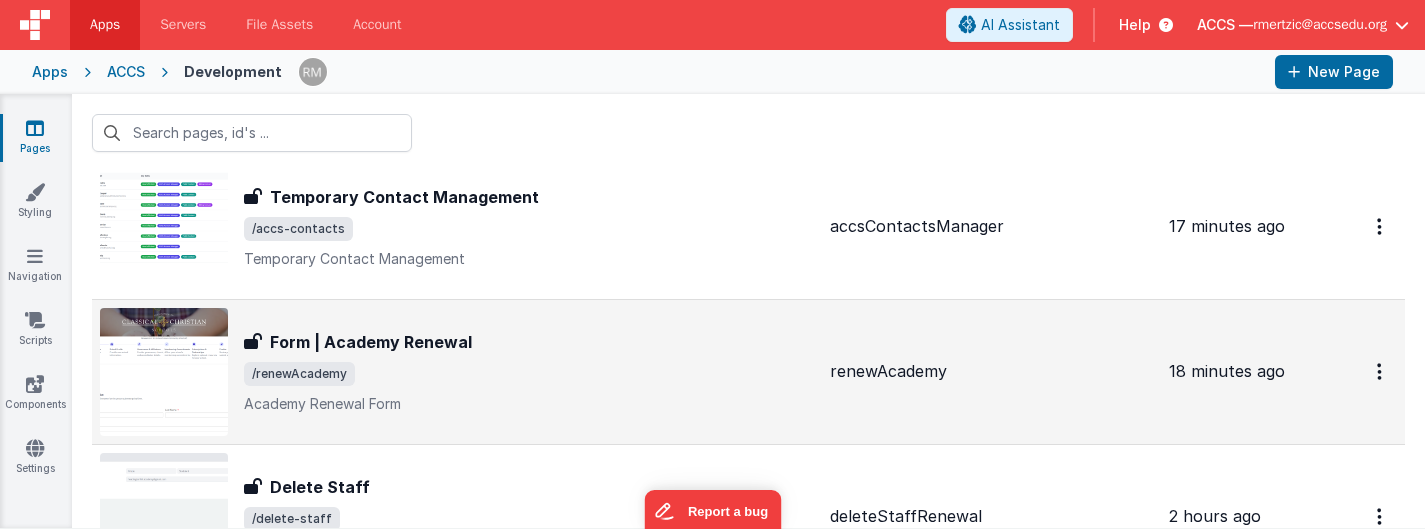 click on "/renewAcademy" at bounding box center (529, 374) 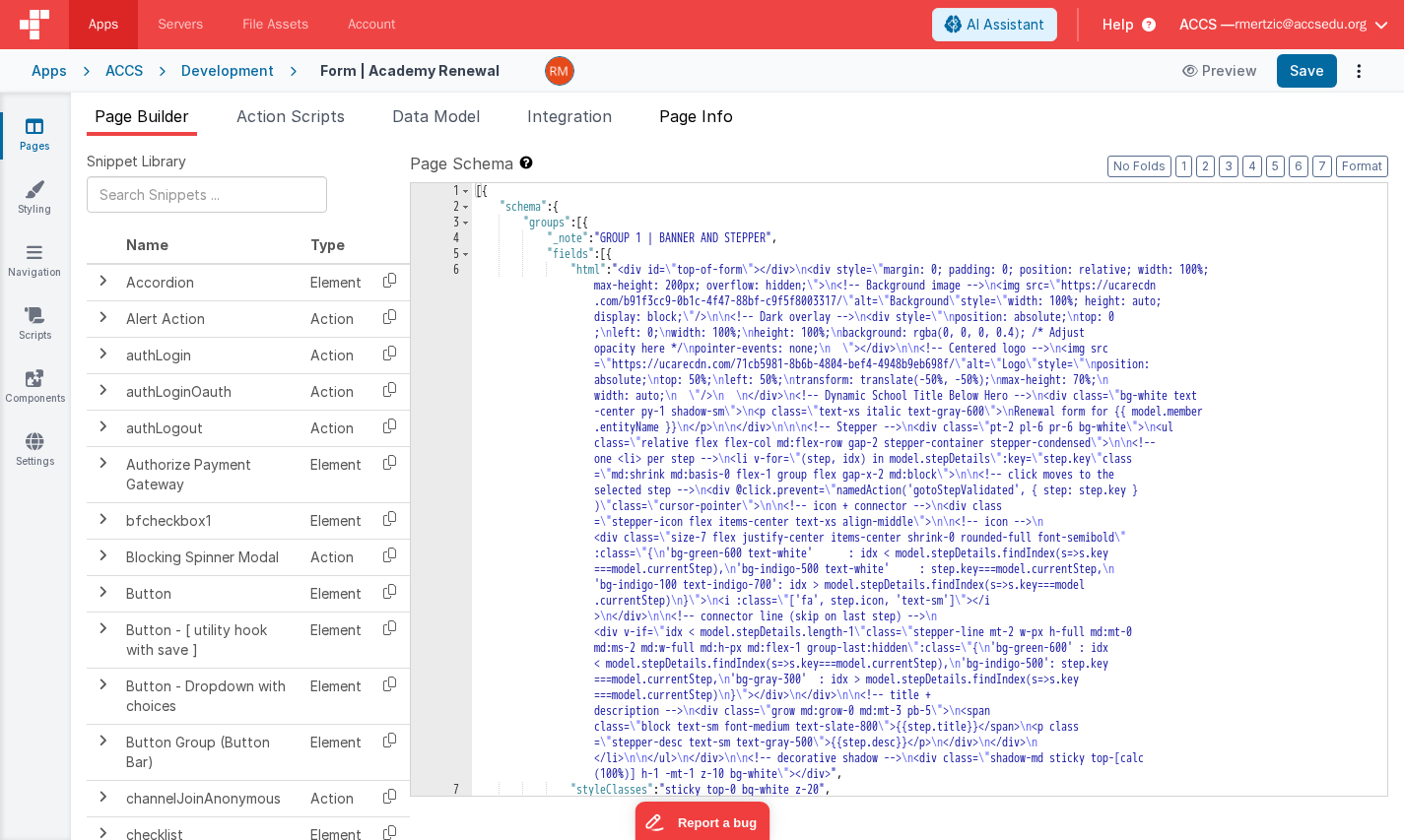 click on "Page Info" at bounding box center [696, 116] 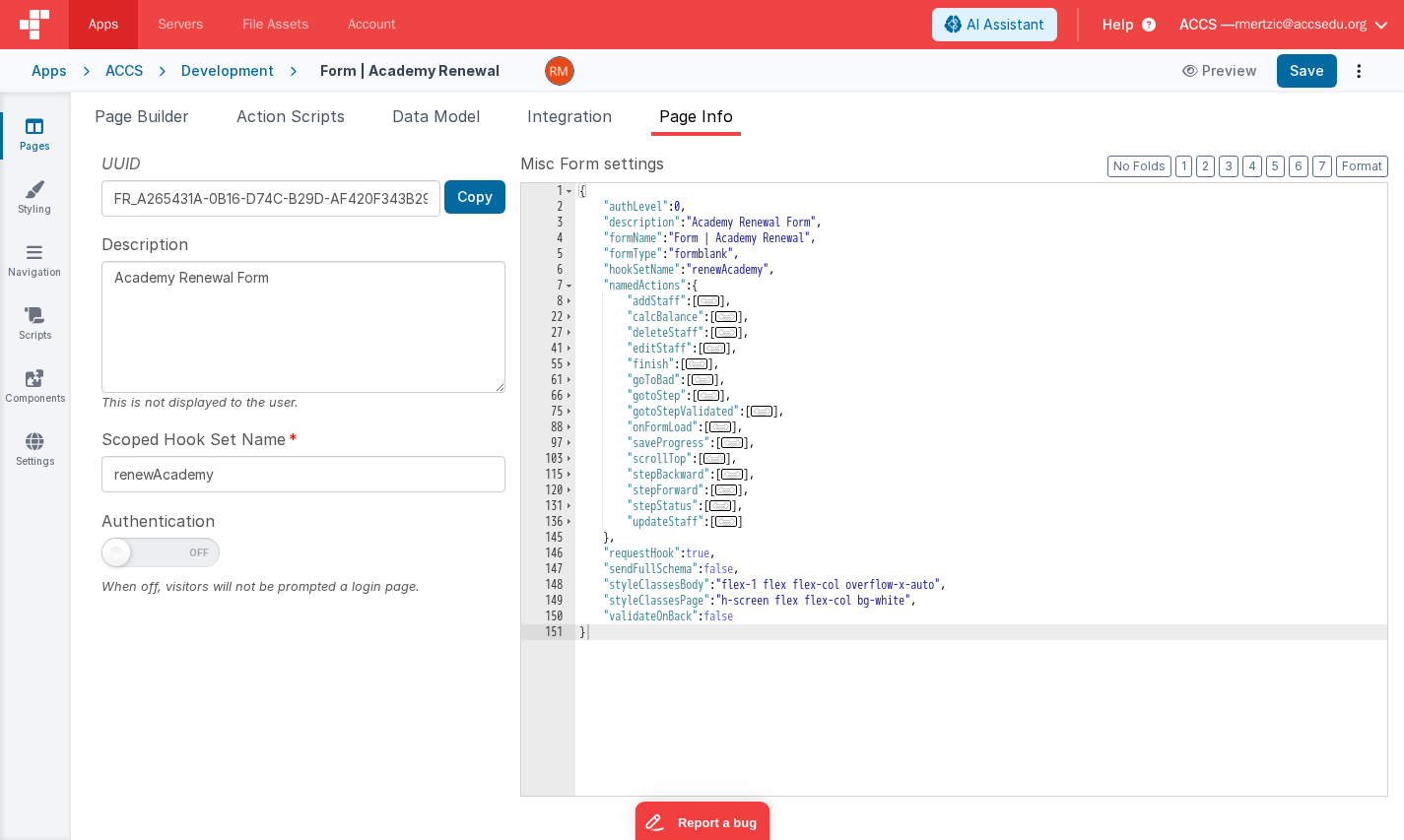 click on "..." at bounding box center [726, 489] 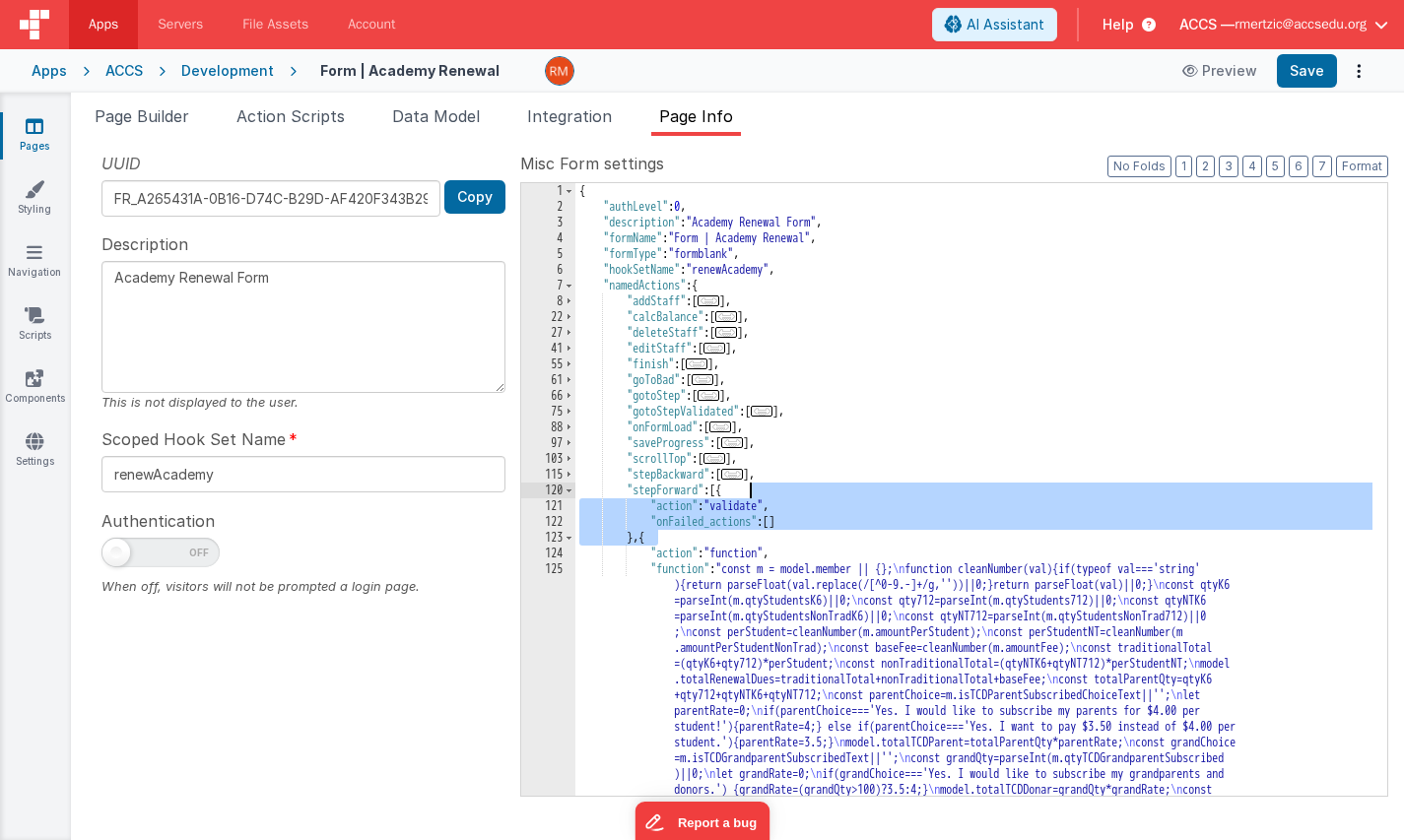 drag, startPoint x: 657, startPoint y: 542, endPoint x: 751, endPoint y: 491, distance: 106.94391 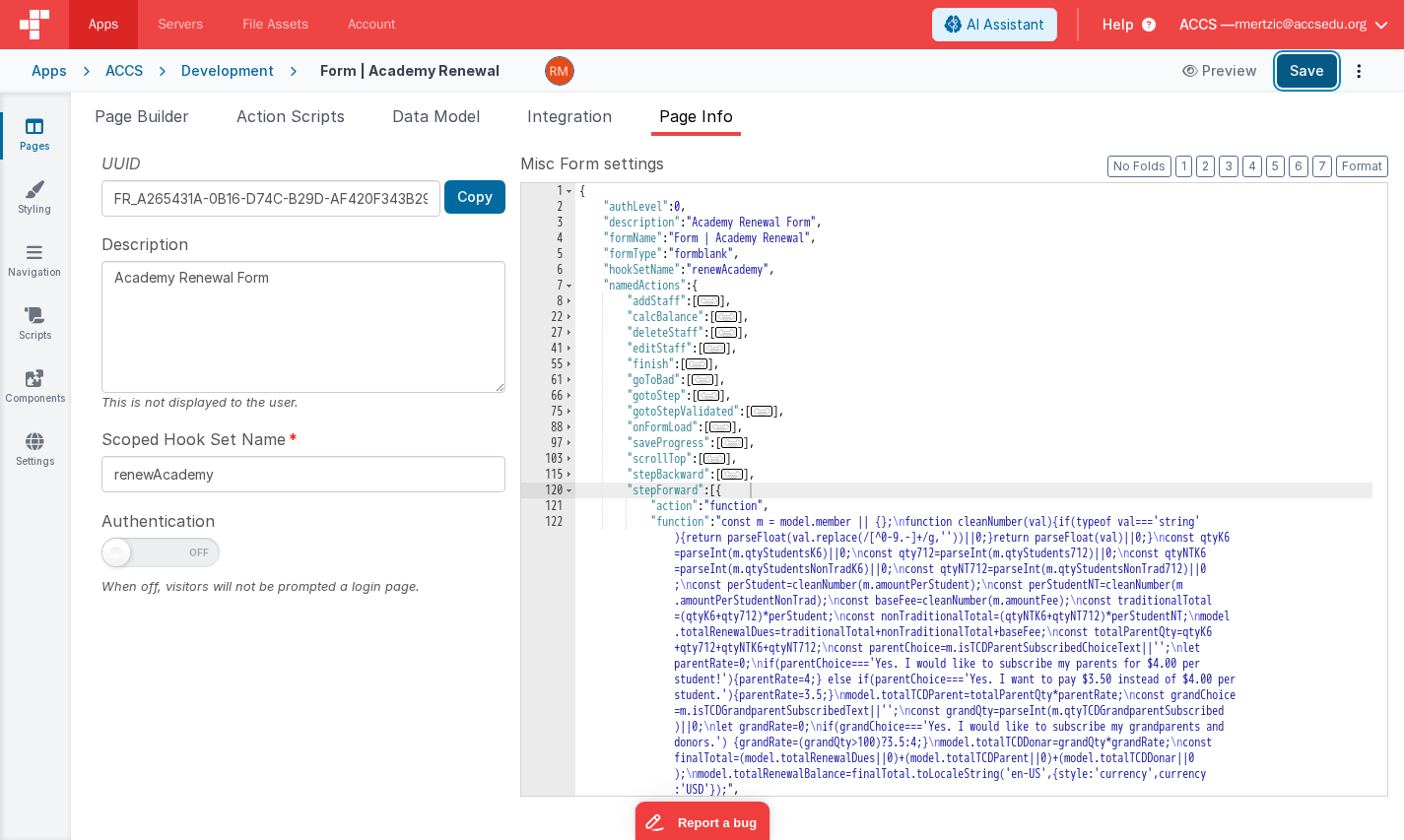 click on "Save" at bounding box center (1306, 71) 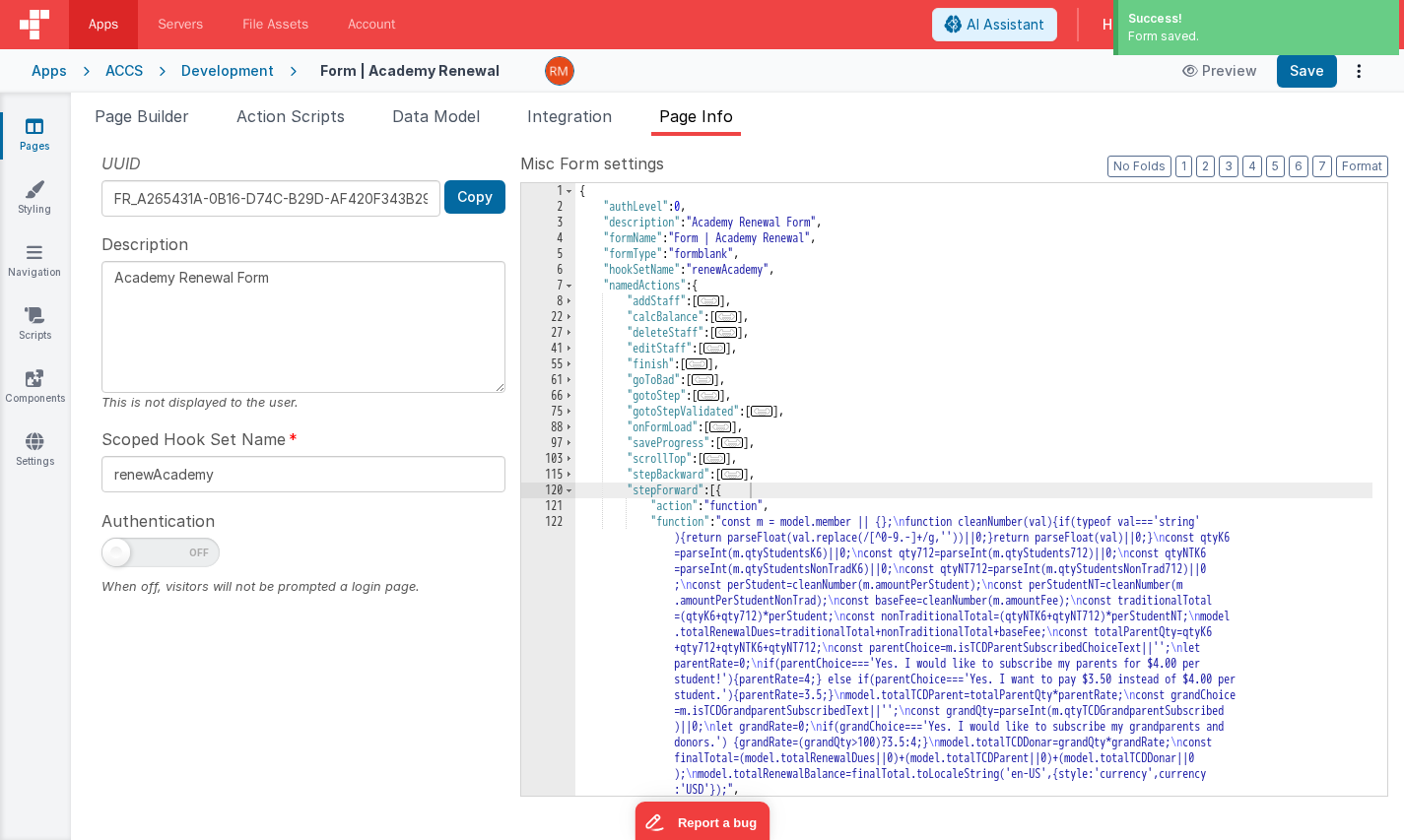 click on "..." at bounding box center (702, 379) 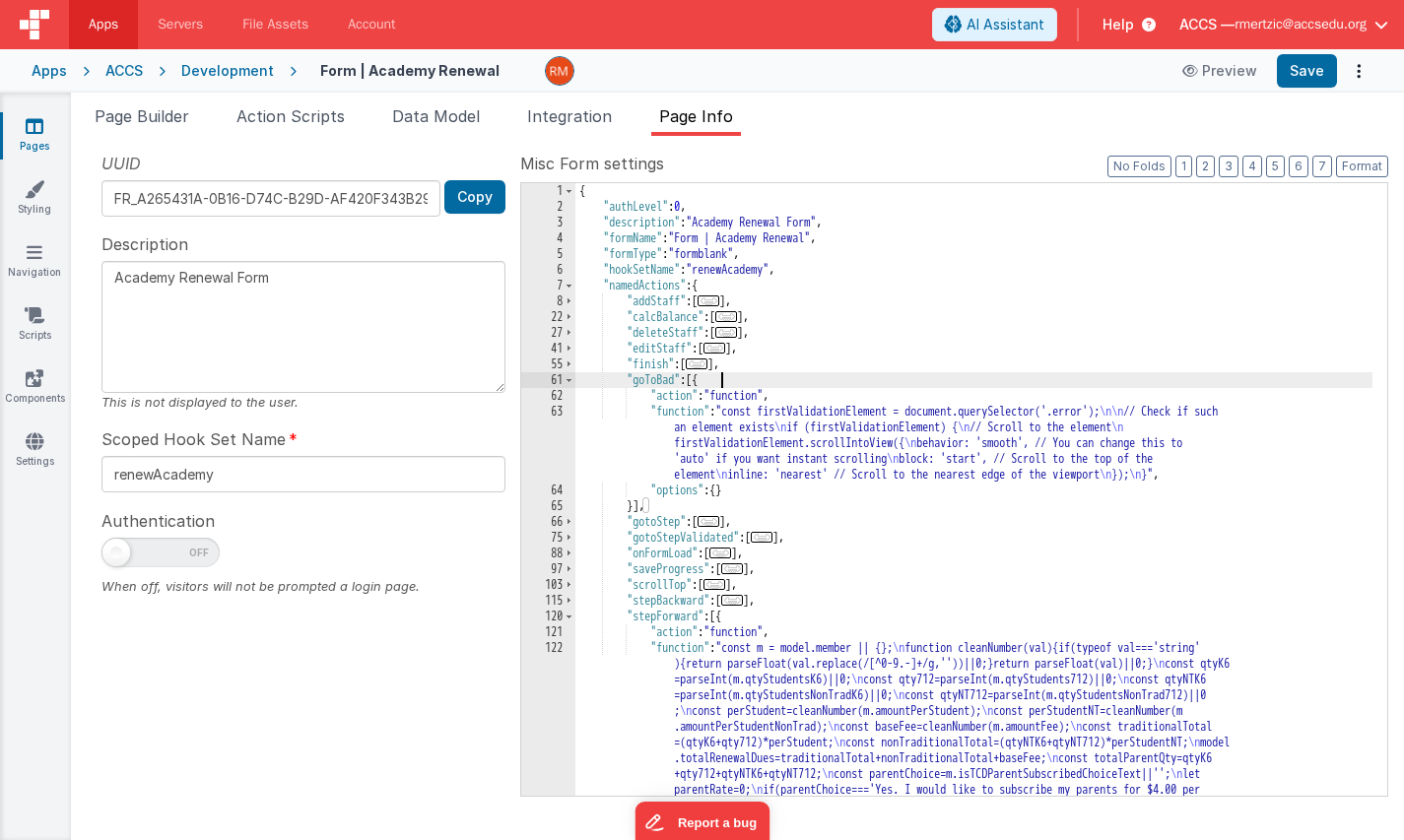 scroll, scrollTop: 0, scrollLeft: 0, axis: both 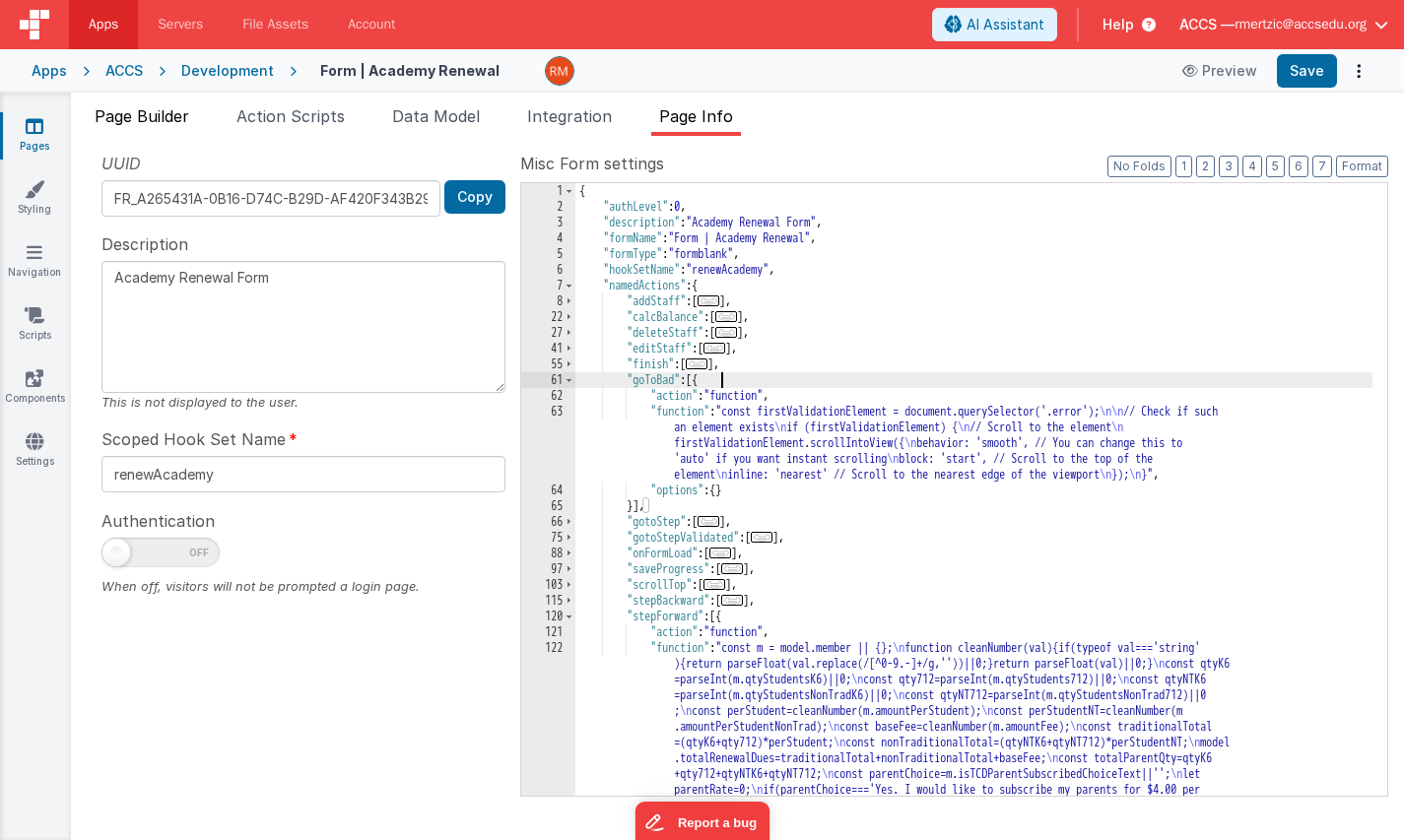 click on "Page Builder" at bounding box center (142, 116) 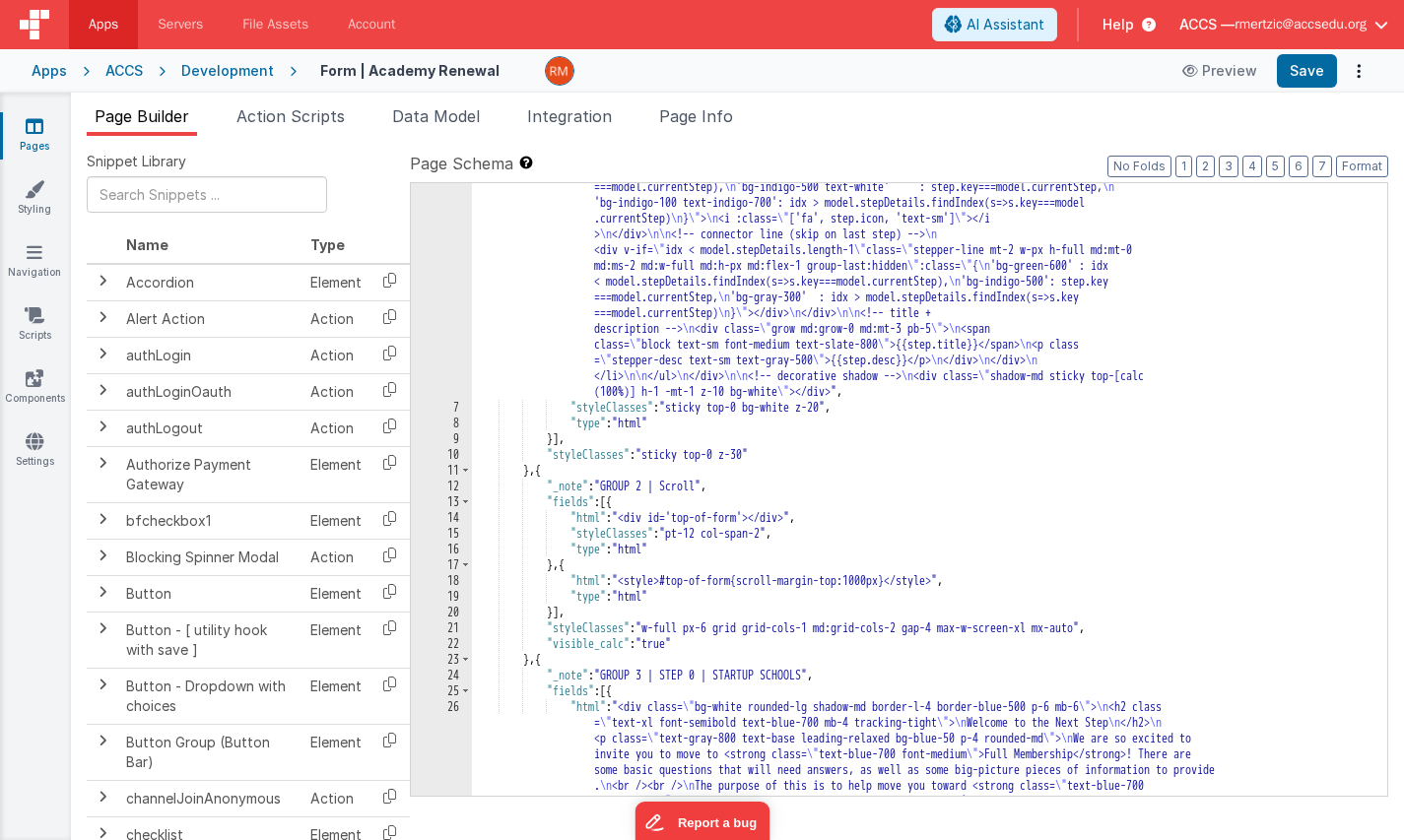 scroll, scrollTop: 382, scrollLeft: 0, axis: vertical 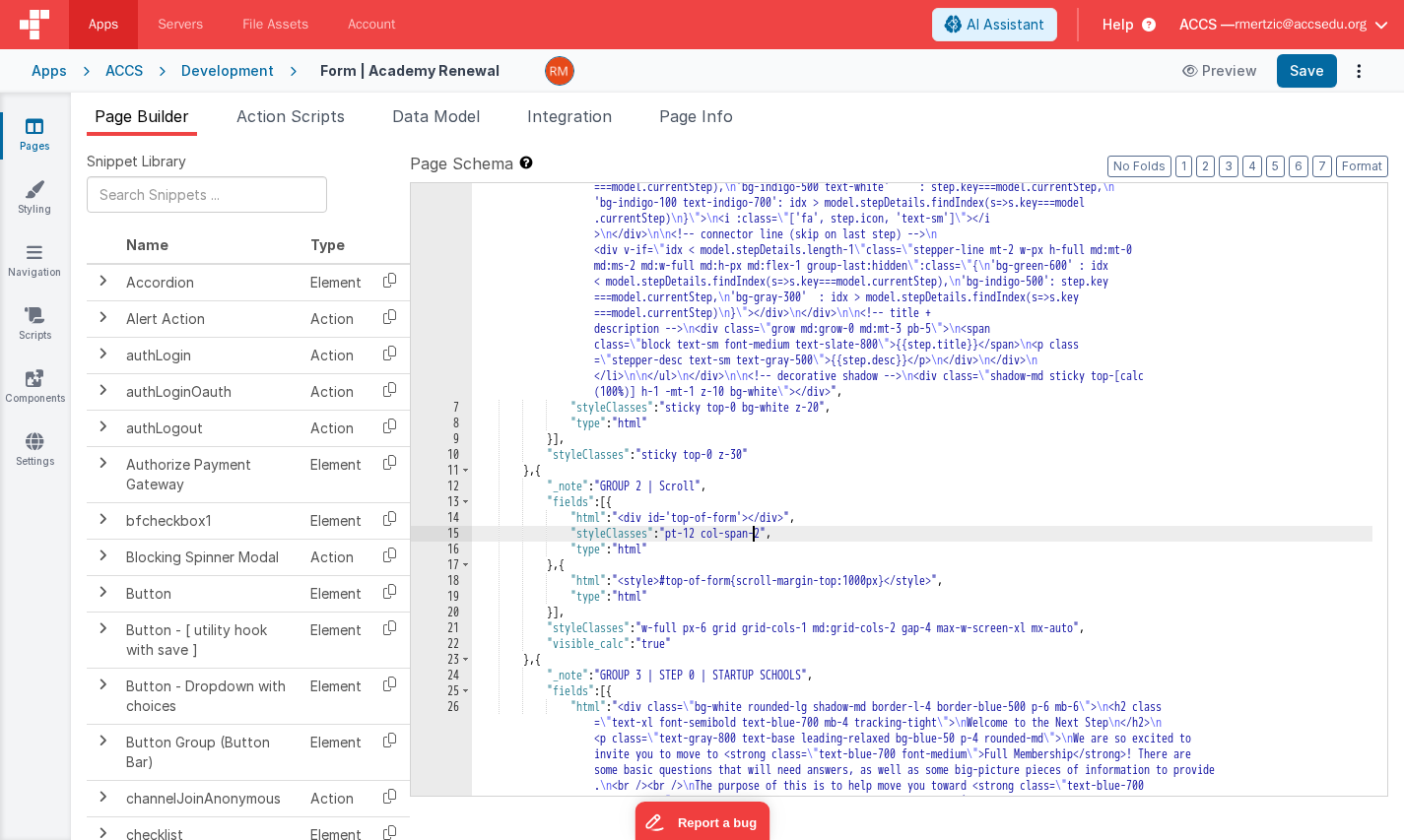 click on ""html" :  "<div id= \" top-of-form \" ></div> \n <div style= \" margin: 0; padding: 0; position: relative; width: 100%;                       max-height: 200px; overflow: hidden;  \" > \n     <!-- Background image --> \n     <img src= \" https://ucarecdn                      .com/b91f3cc9-0b1c-4f47-88bf-c9f5f8003317/ \"  alt= \" Background \"  style= \" width: 100%; height: auto;                       display: block; \"  /> \n\n     <!-- Dark overlay --> \n     <div style= \"\n     position: absolute; \n     top: 0                      ; \n     left: 0; \n     width: 100%; \n     height: 100%; \n     background: rgba(0, 0, 0, 0.4); /* Adjust                       opacity here */ \n     pointer-events: none; \n    \" ></div> \n\n     <!-- Centered logo --> \n     <img src                      = \" https://ucarecdn.com/71cb5981-8b6b-4804-bef4-4948b9eb698f/ \"  alt= \" Logo" at bounding box center [922, 572] 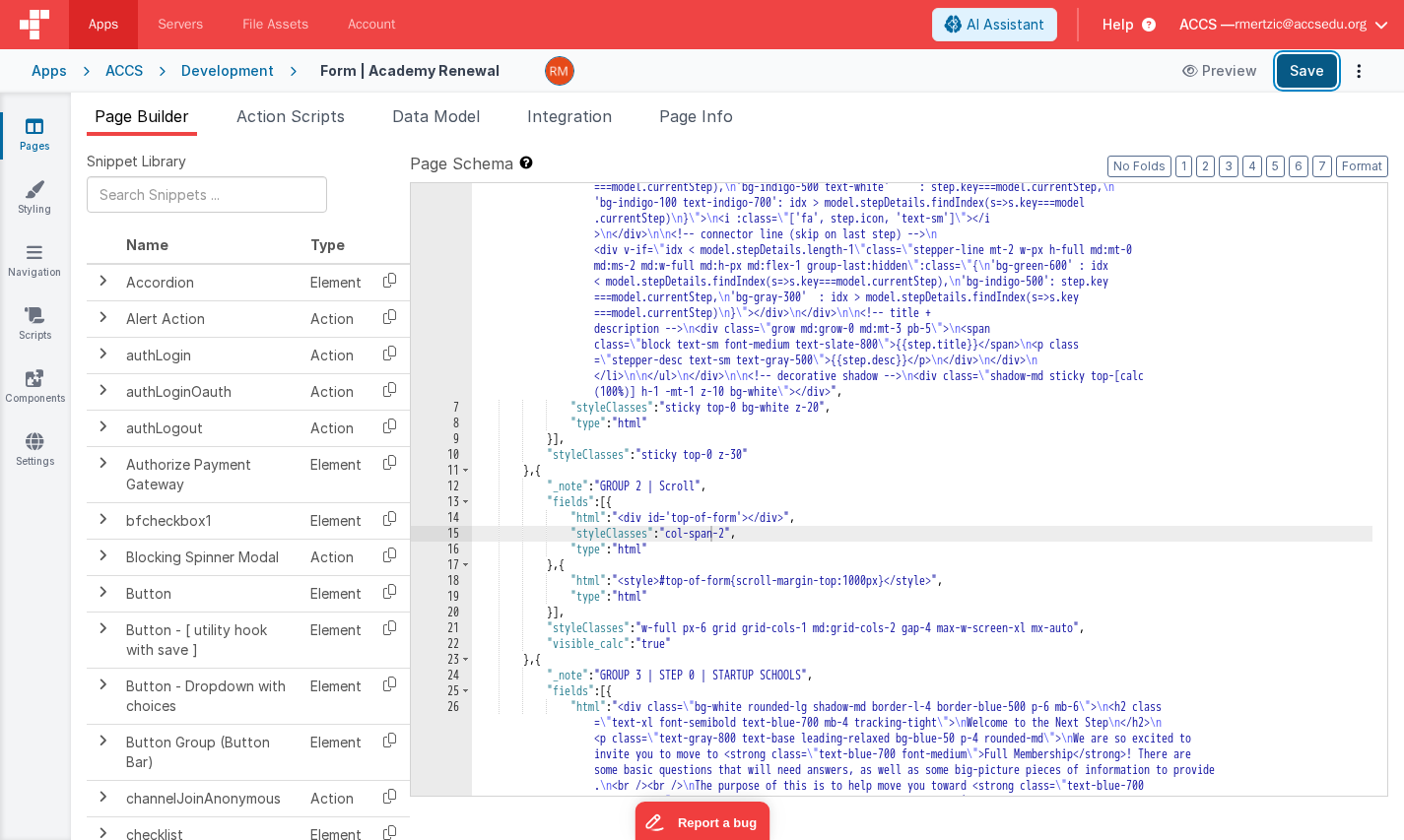 click on "Save" at bounding box center [1306, 71] 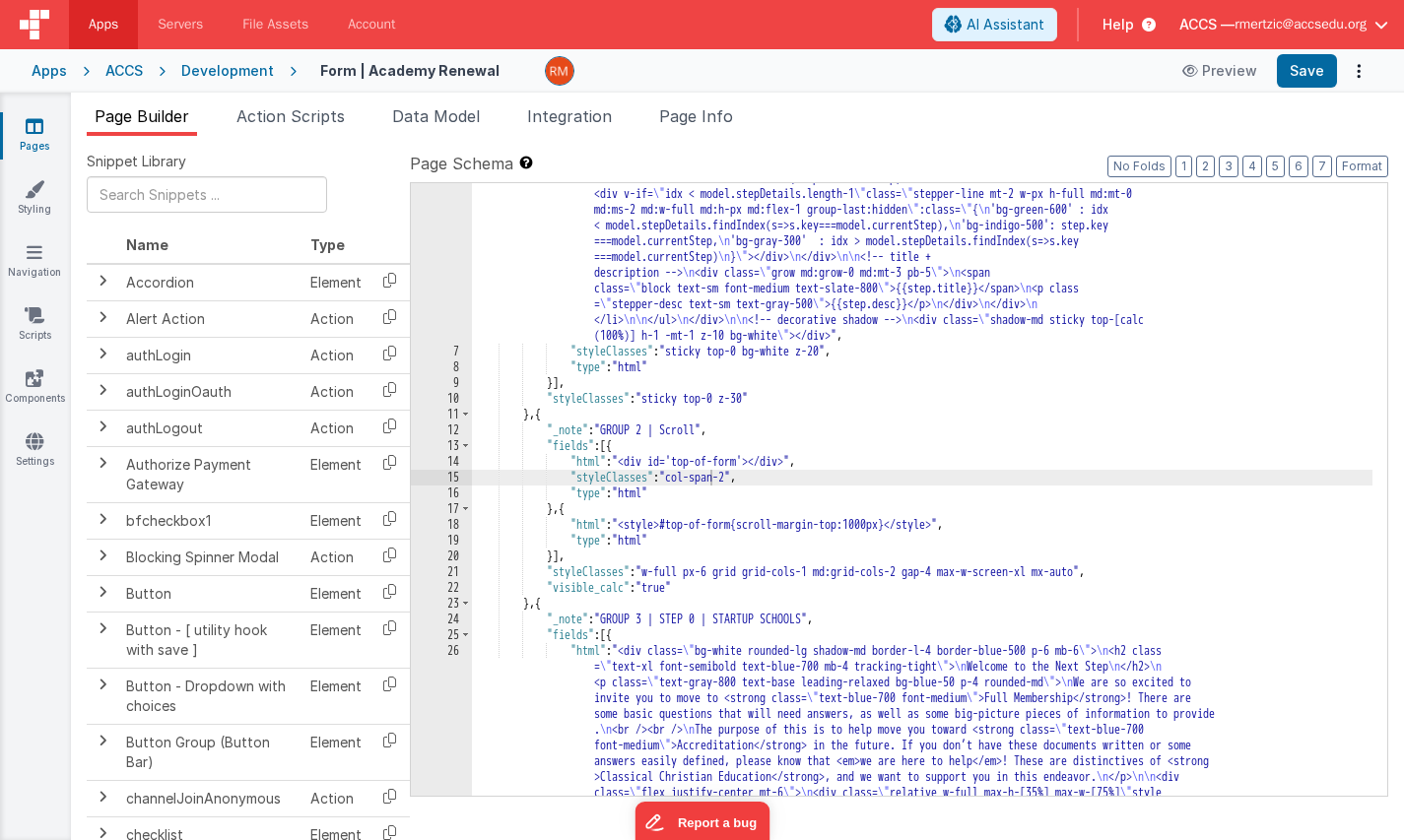 scroll, scrollTop: 438, scrollLeft: 0, axis: vertical 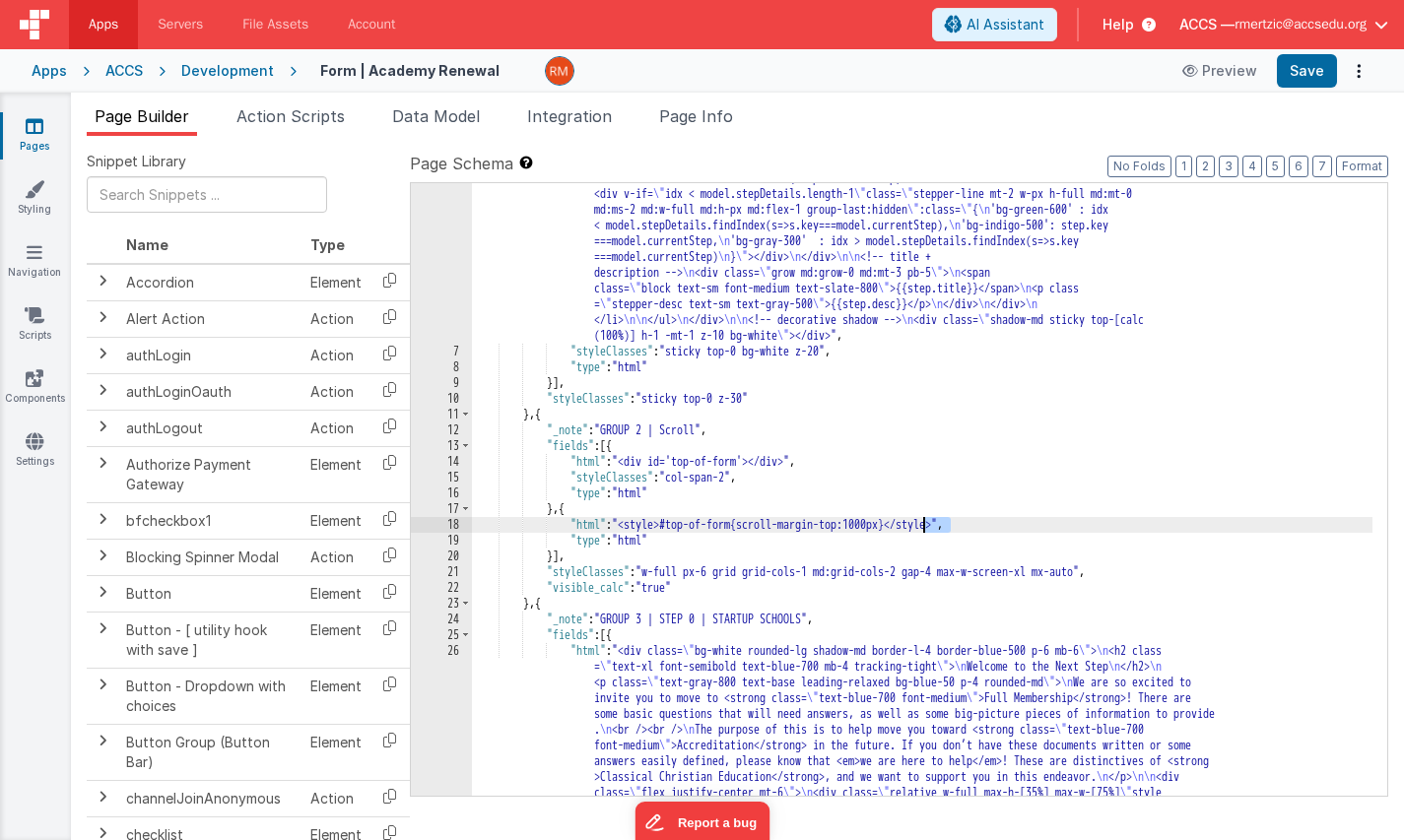 drag, startPoint x: 949, startPoint y: 525, endPoint x: 926, endPoint y: 525, distance: 23 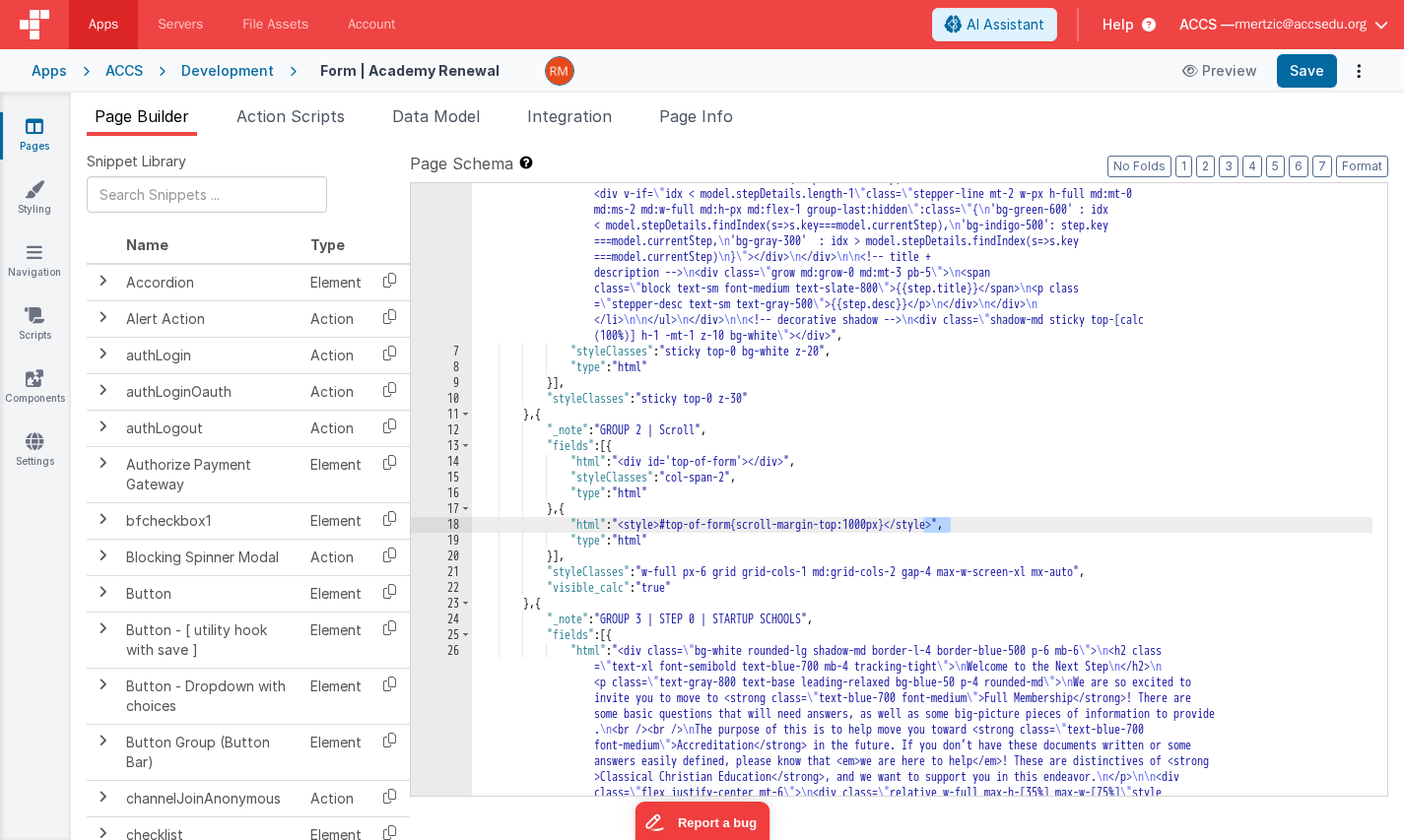 click on ""html" :  "<div id= \" top-of-form \" ></div> \n <div style= \" margin: 0; padding: 0; position: relative; width: 100%;                       max-height: 200px; overflow: hidden;  \" > \n     <!-- Background image --> \n     <img src= \" https://ucarecdn                      .com/b91f3cc9-0b1c-4f47-88bf-c9f5f8003317/ \"  alt= \" Background \"  style= \" width: 100%; height: auto;                       display: block; \"  /> \n\n     <!-- Dark overlay --> \n     <div style= \"\n     position: absolute; \n     top: 0                      ; \n     left: 0; \n     width: 100%; \n     height: 100%; \n     background: rgba(0, 0, 0, 0.4); /* Adjust                       opacity here */ \n     pointer-events: none; \n    \" ></div> \n\n     <!-- Centered logo --> \n     <img src                      = \" https://ucarecdn.com/71cb5981-8b6b-4804-bef4-4948b9eb698f/ \"  alt= \" Logo" at bounding box center (922, 516) 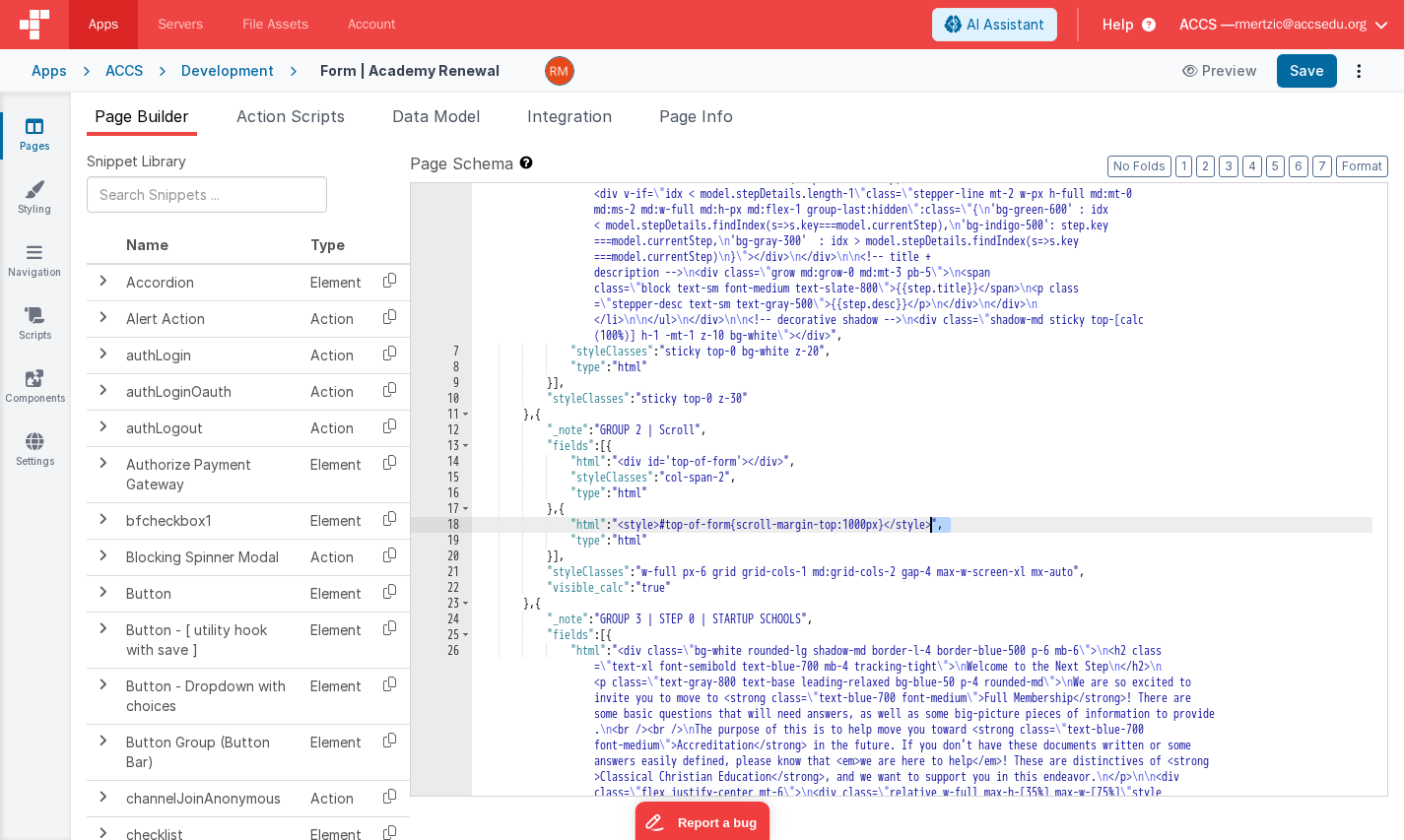 drag, startPoint x: 949, startPoint y: 524, endPoint x: 928, endPoint y: 525, distance: 21.023796 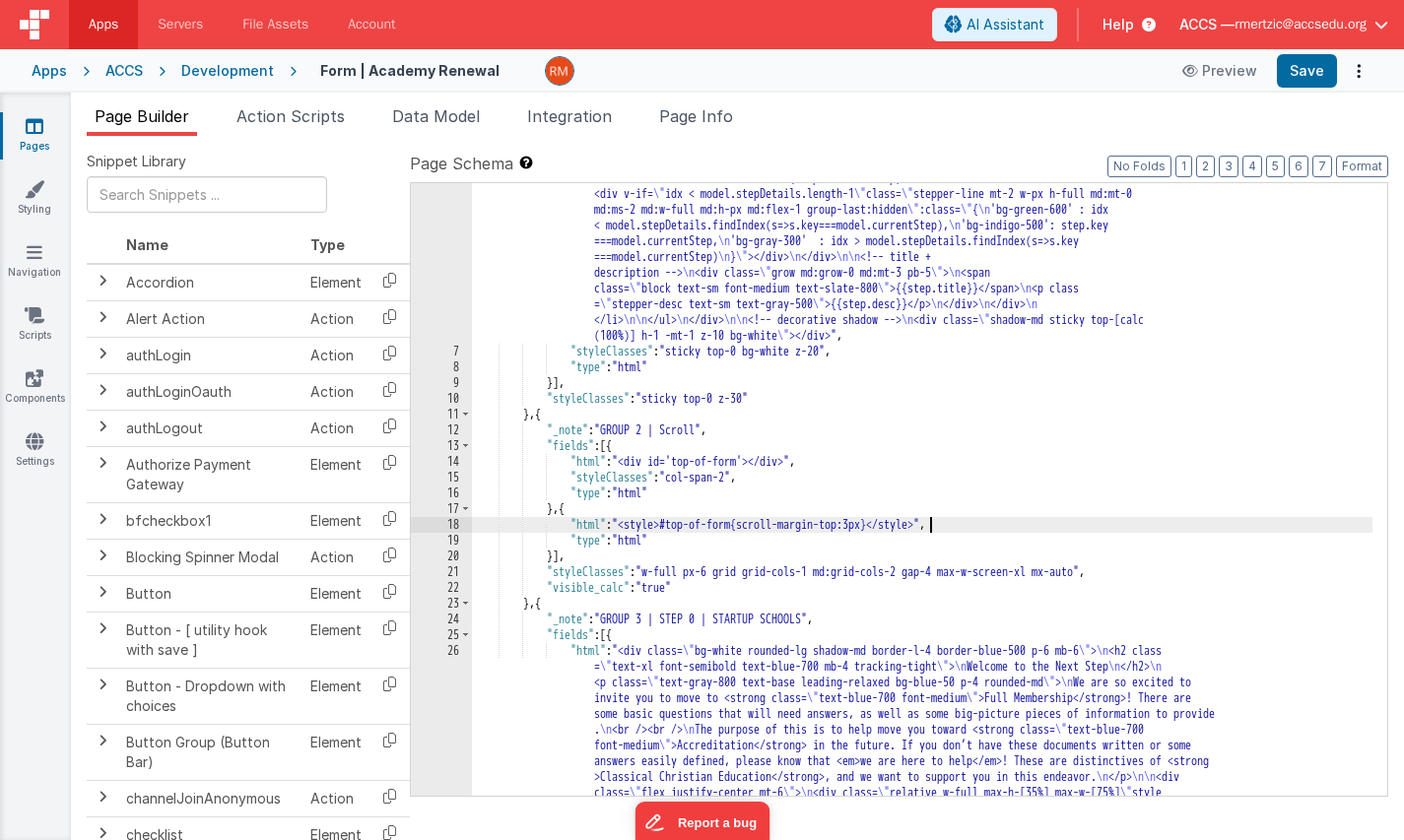 type 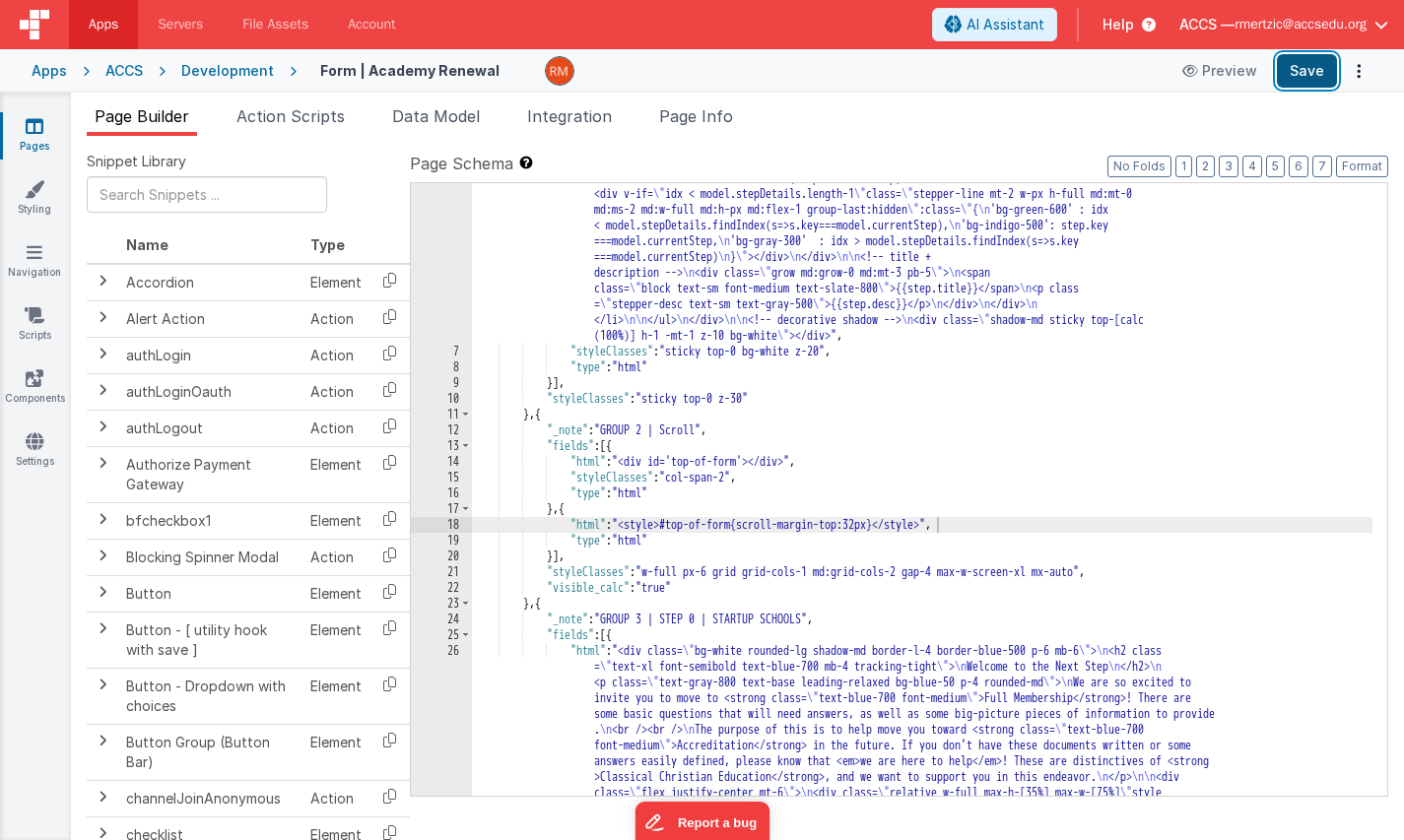 click on "Save" at bounding box center [1306, 71] 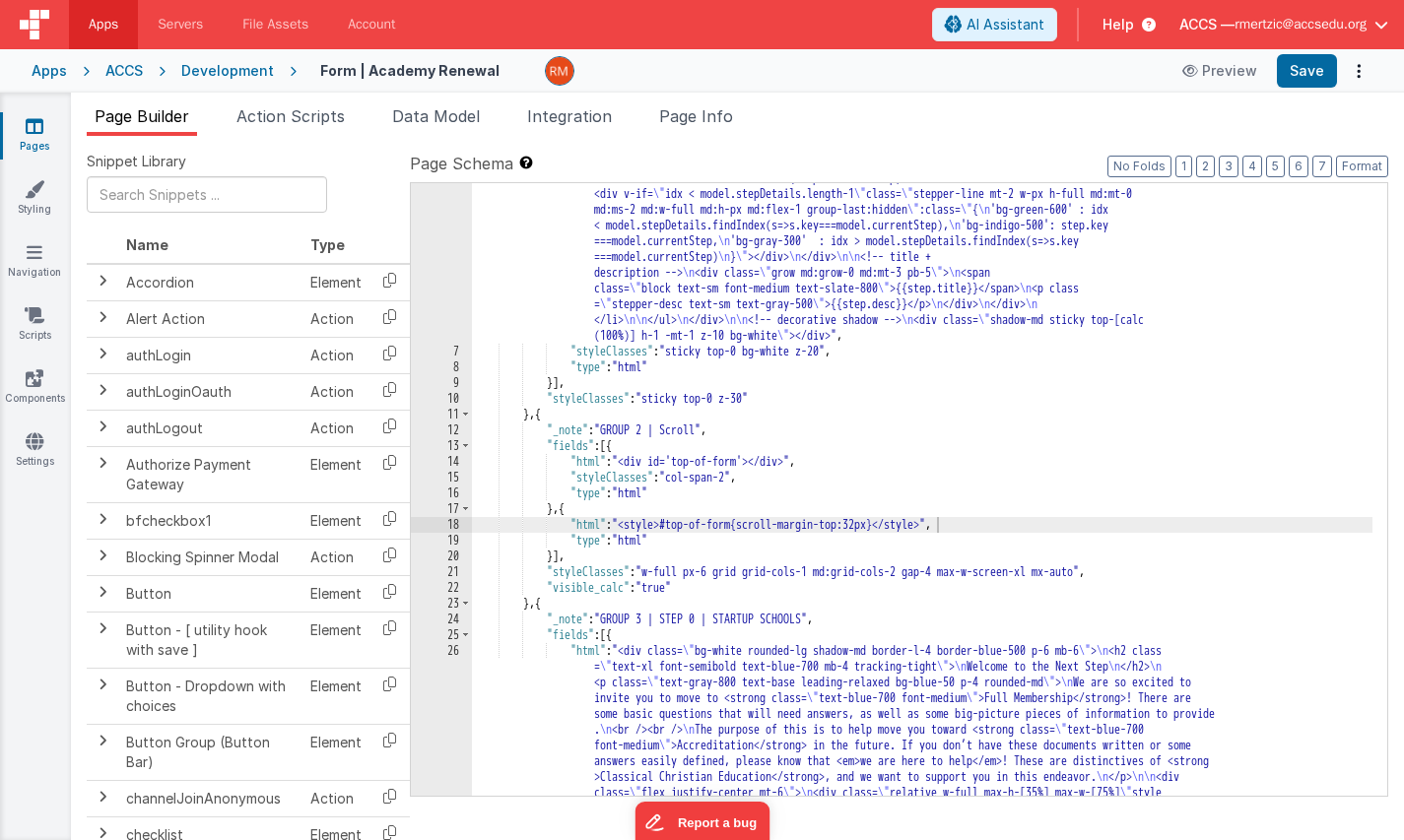 click on "AI Assistant     Help       ACCS —    rmertzic@accsedu.org" at bounding box center [1168, 25] 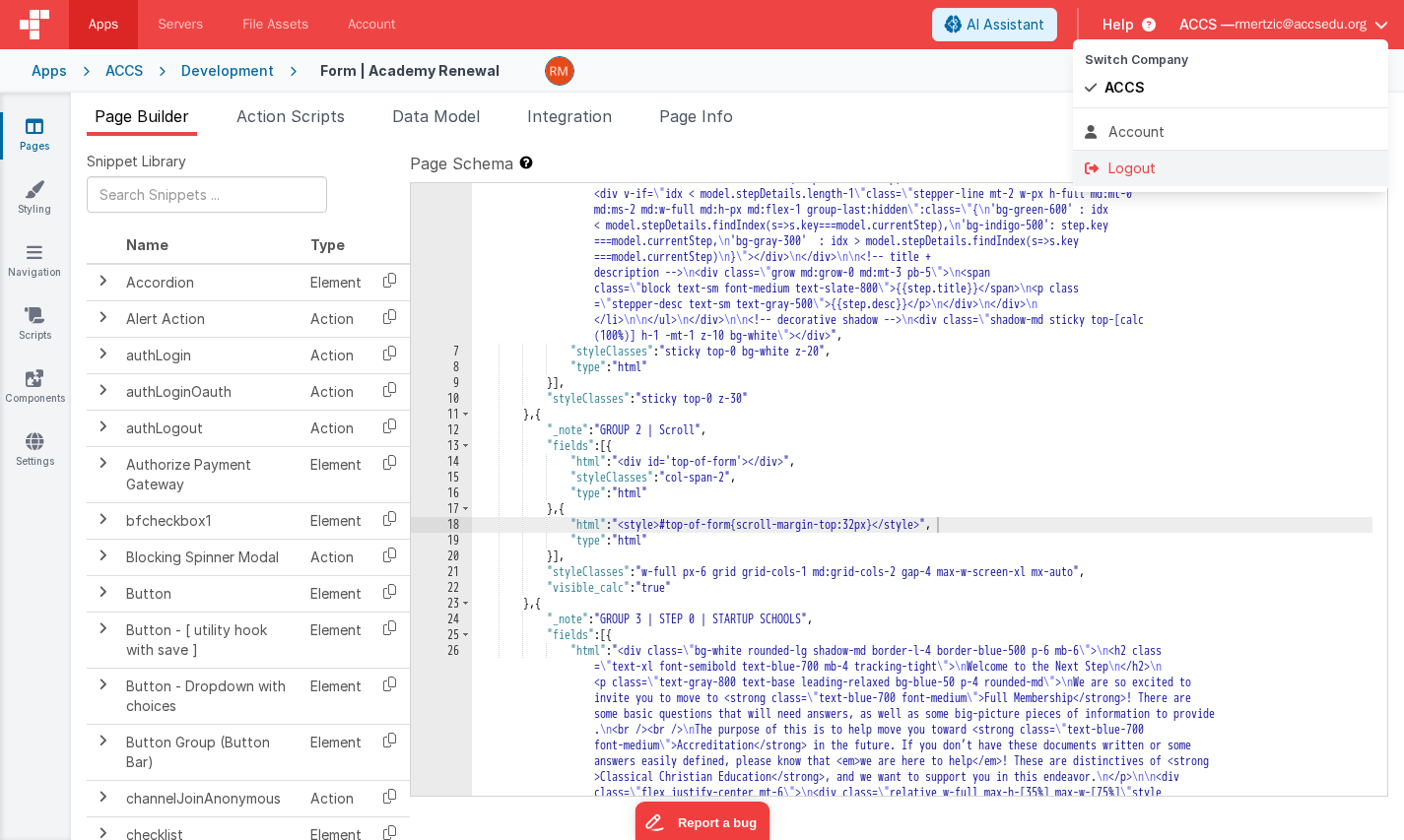 click on "Logout" at bounding box center (1231, 168) 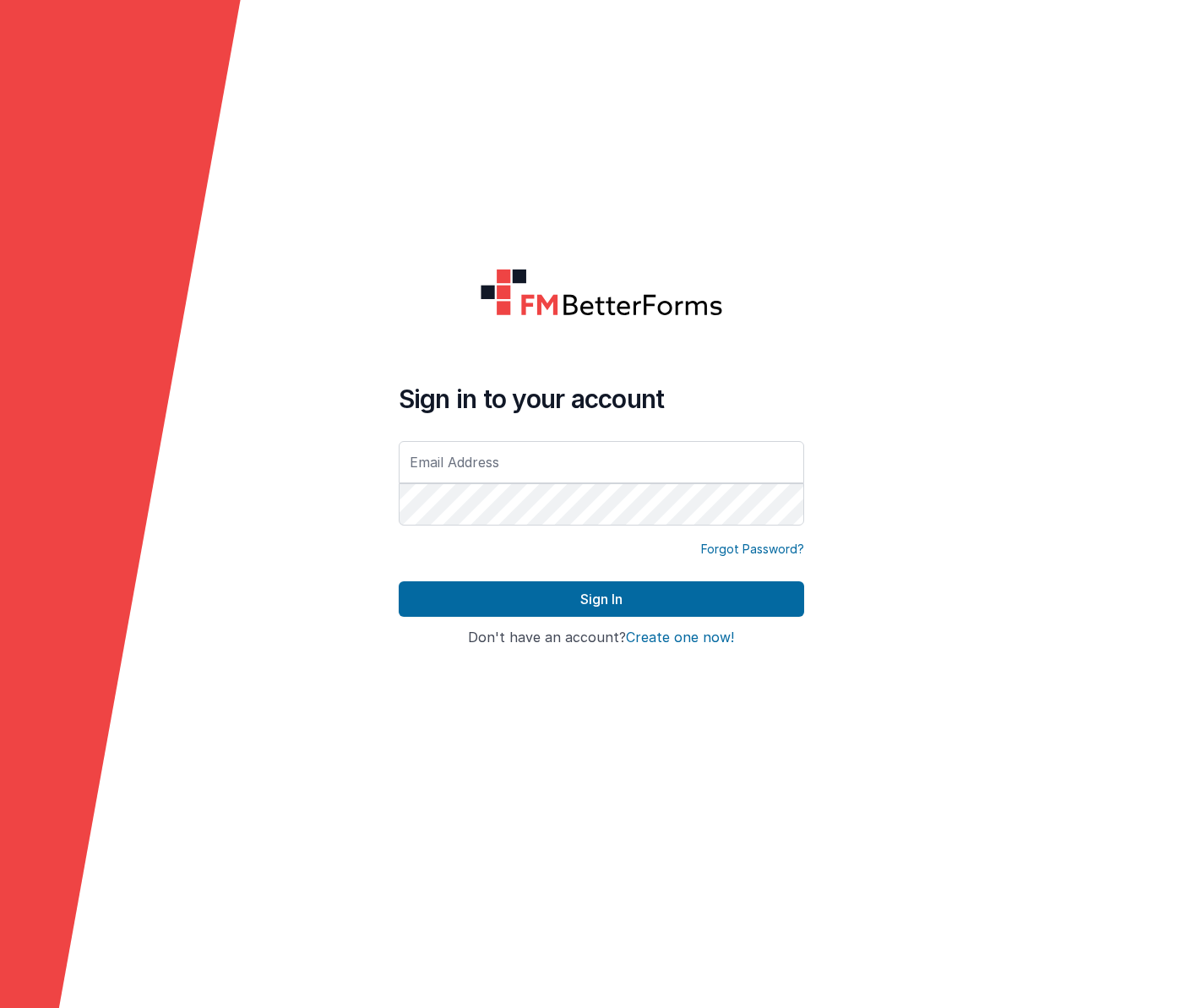 scroll, scrollTop: 0, scrollLeft: 0, axis: both 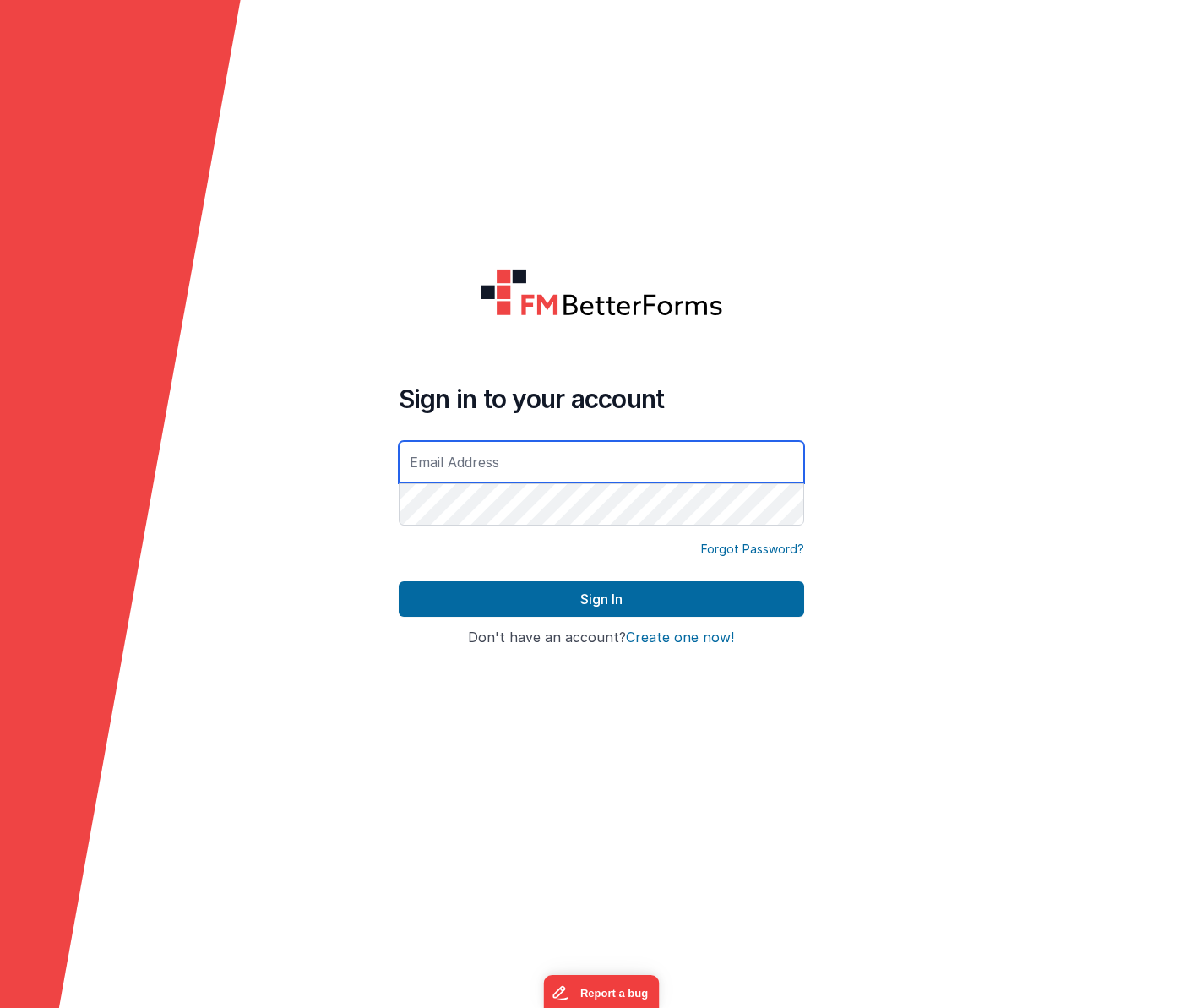 type on "rmertzic@accsedu.org" 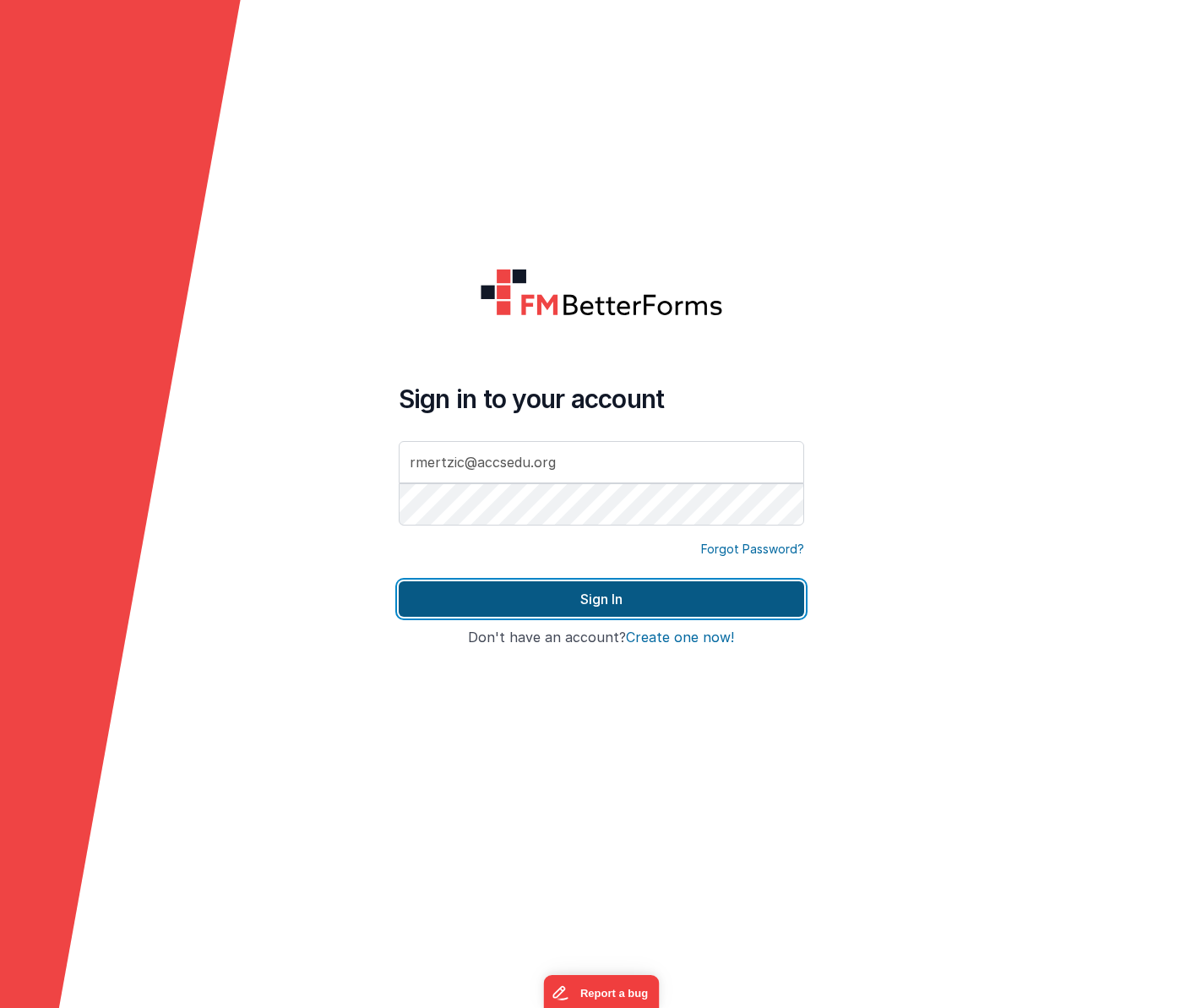 click on "Sign In" at bounding box center [601, 599] 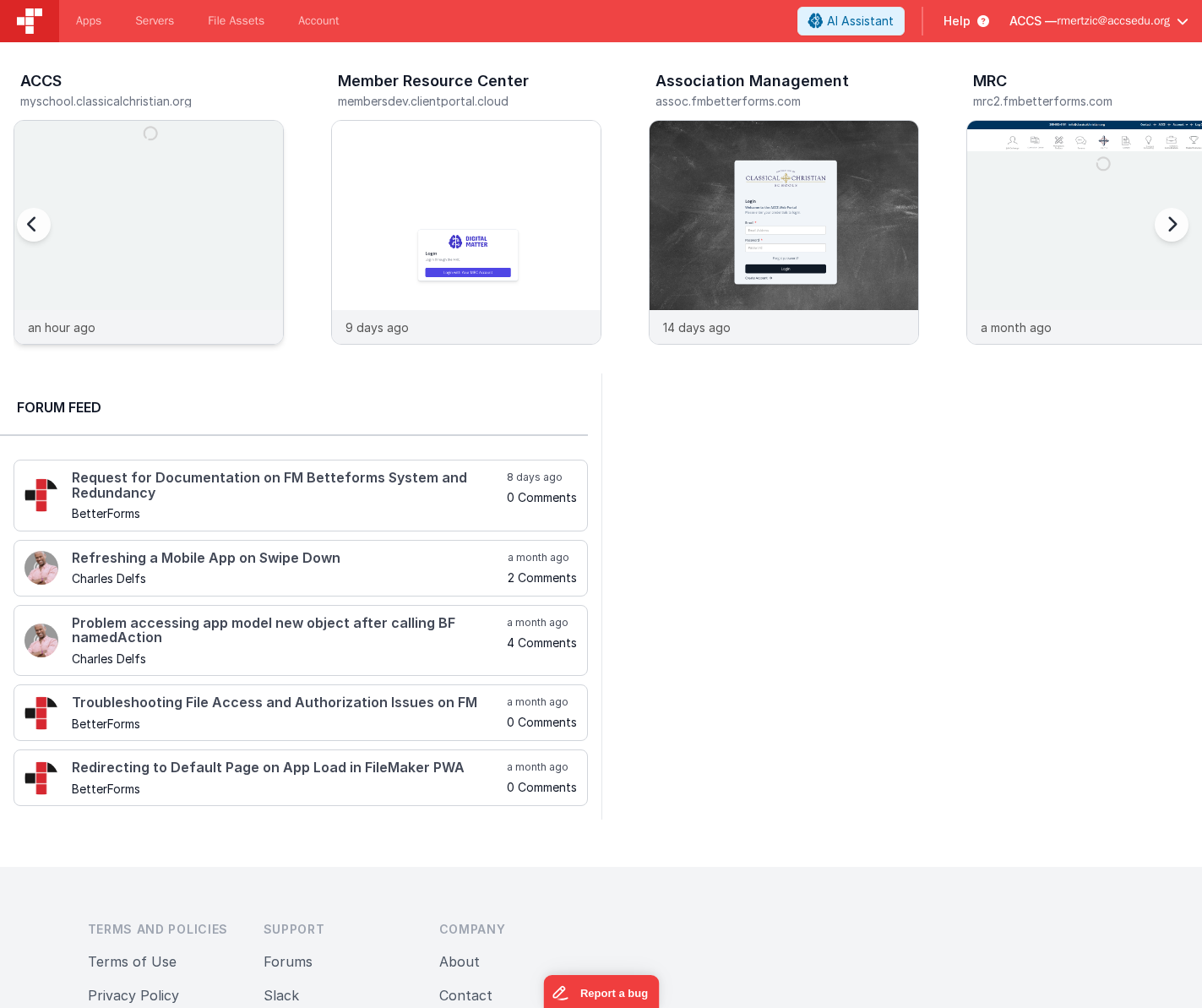 click at bounding box center [149, 255] 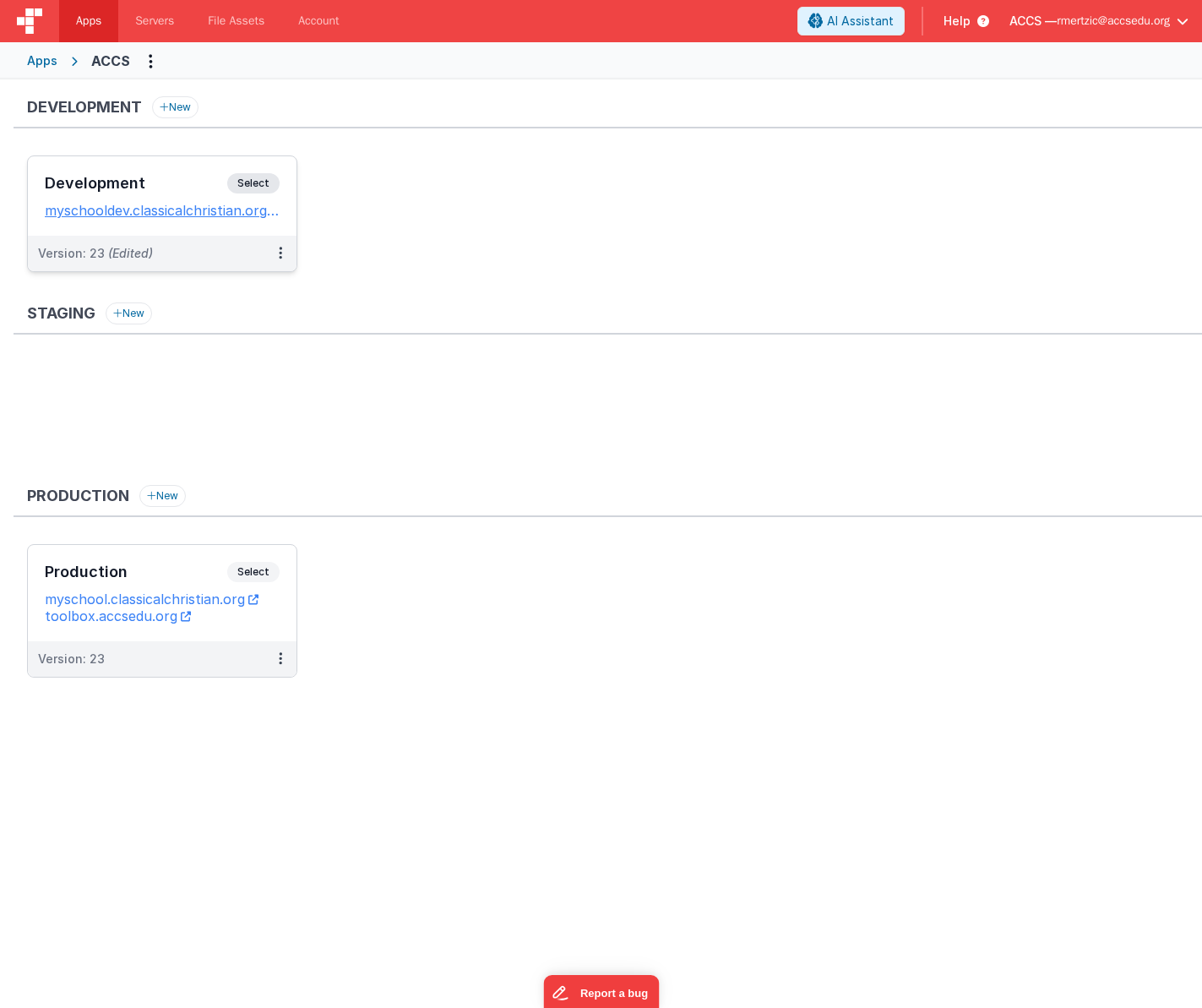 click on "Development
Select" at bounding box center (162, 188) 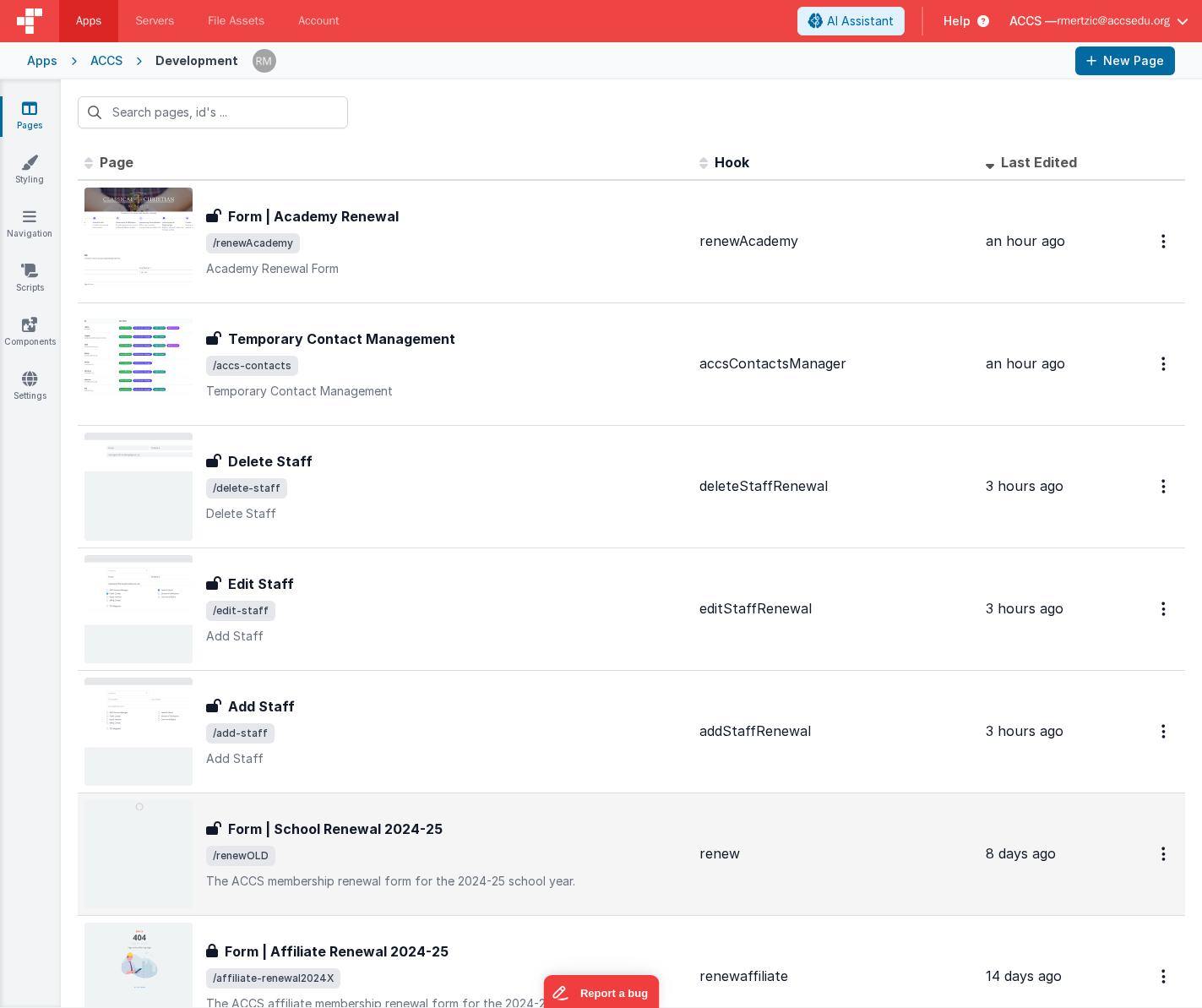 click on "/renewOLD" at bounding box center [446, 856] 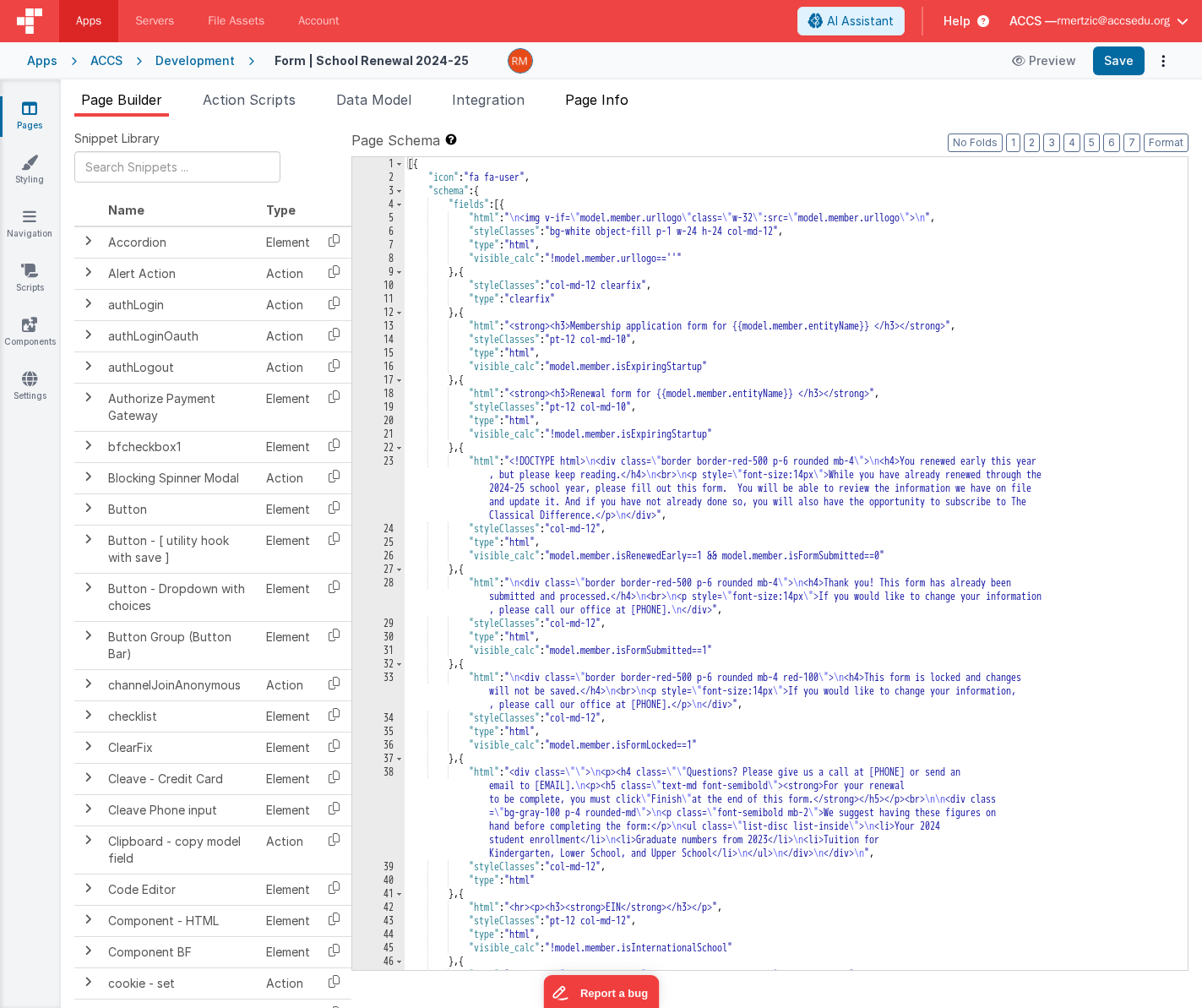 click on "Page Info" at bounding box center [596, 100] 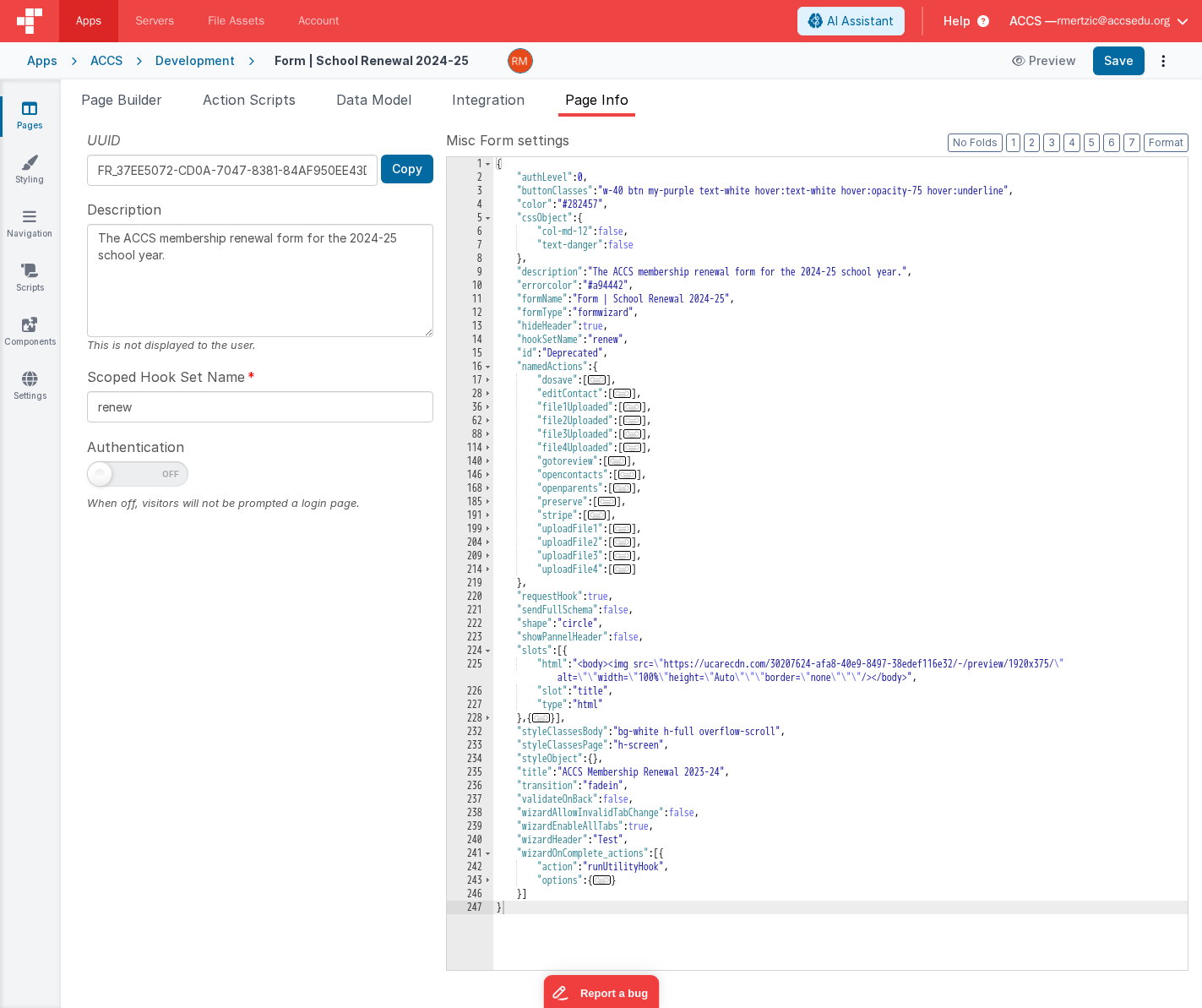 click on "..." at bounding box center [633, 406] 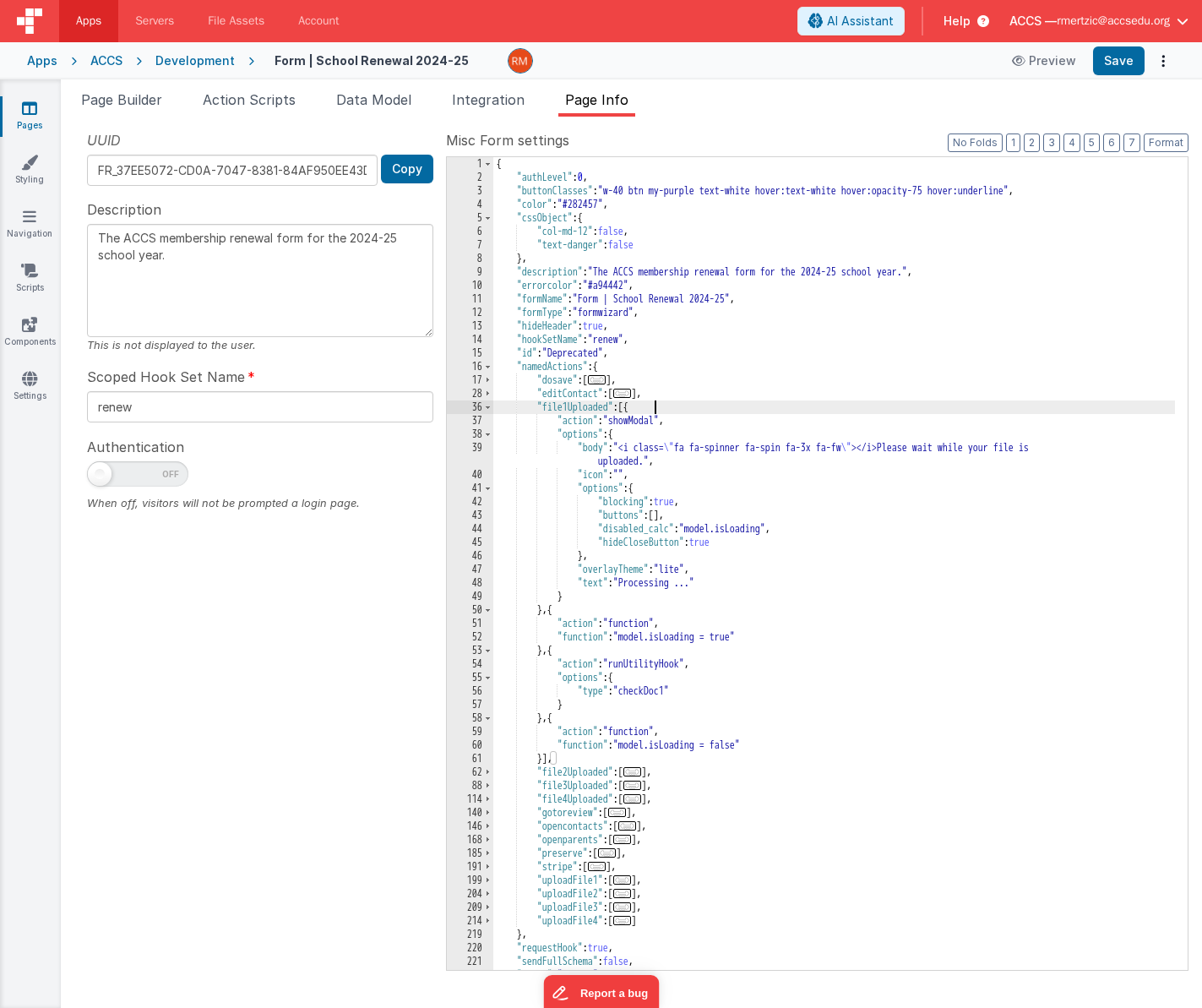 click on "36" at bounding box center (470, 407) 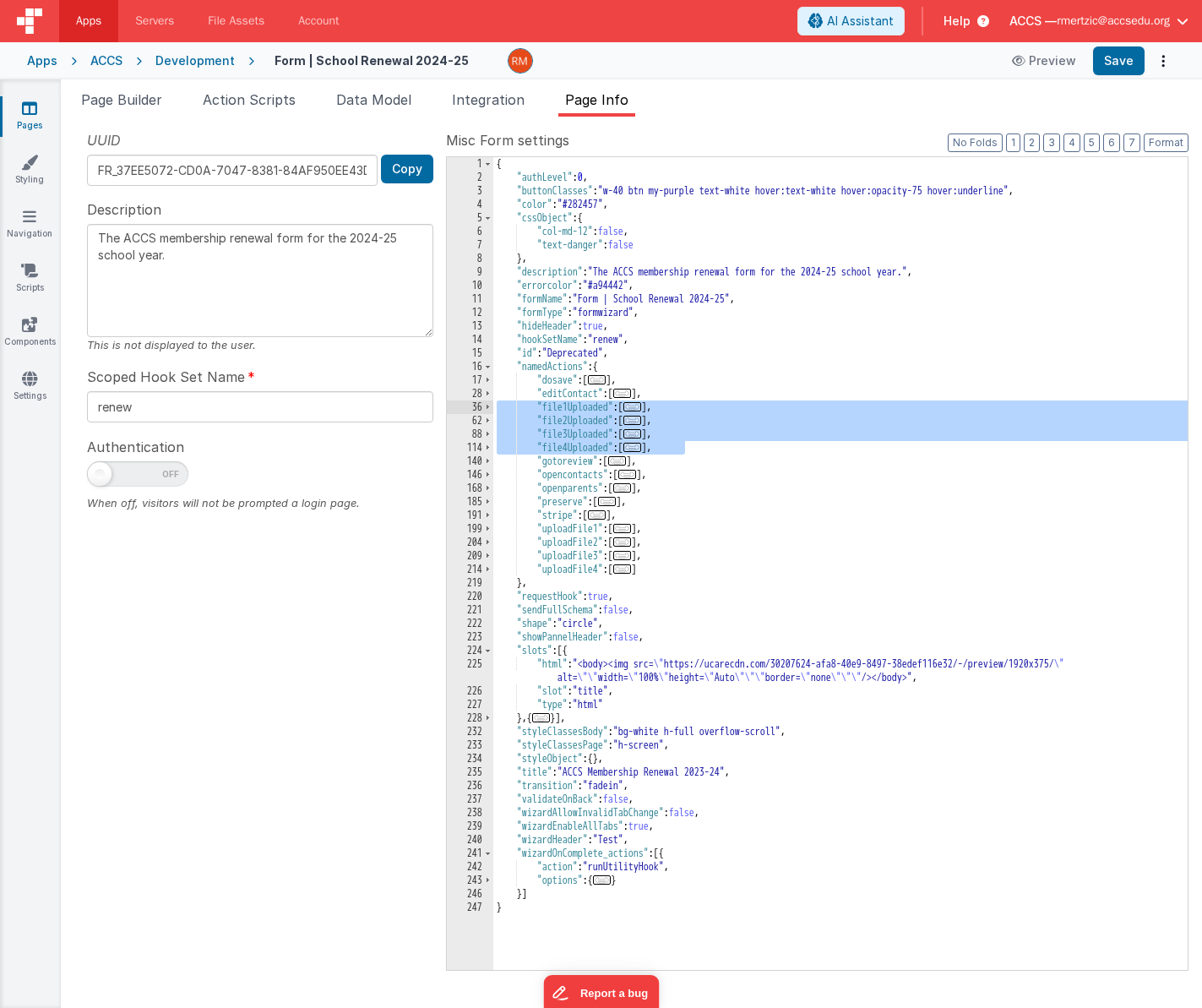 drag, startPoint x: 702, startPoint y: 448, endPoint x: 446, endPoint y: 409, distance: 258.95366 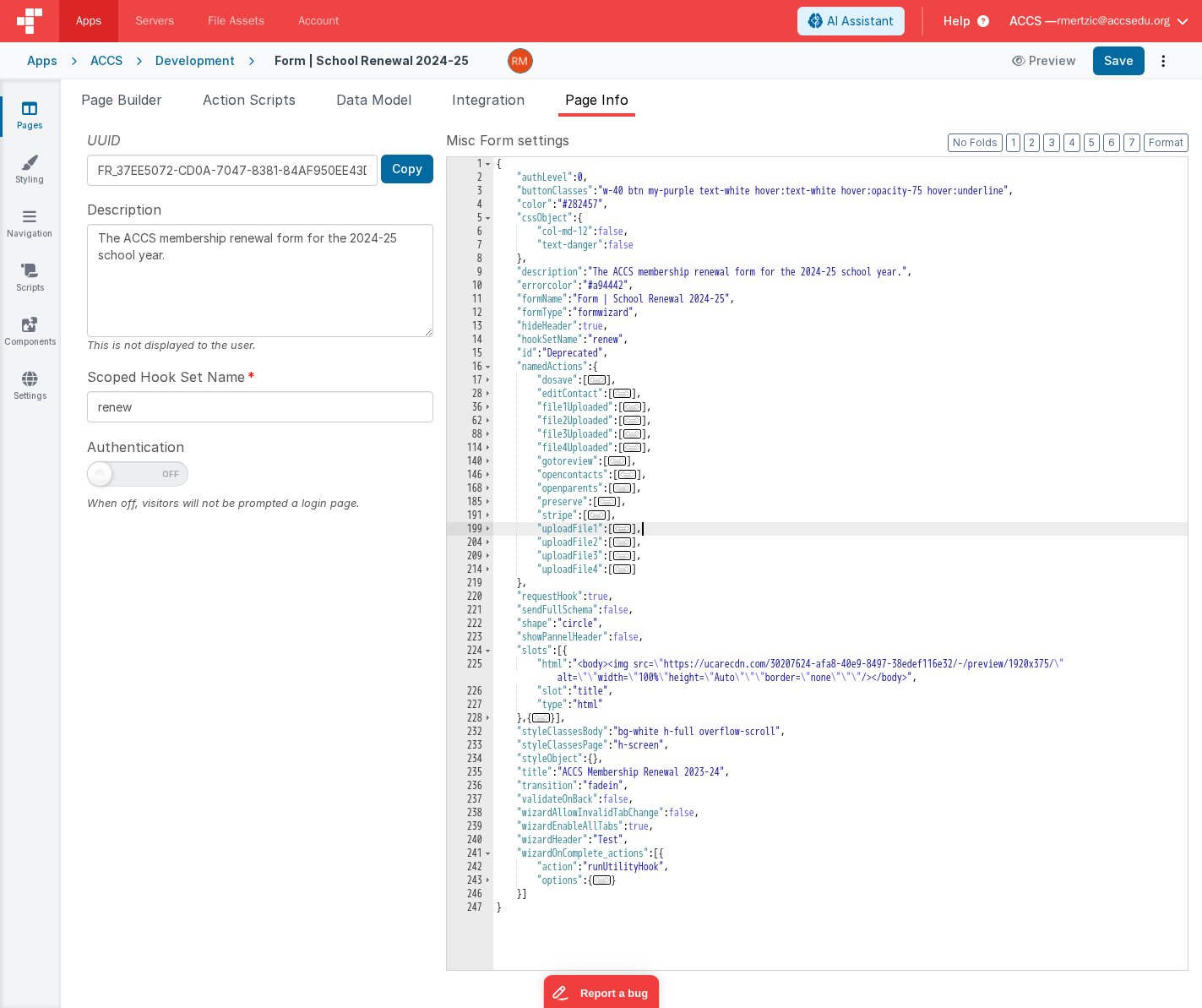 click on "..." at bounding box center [623, 528] 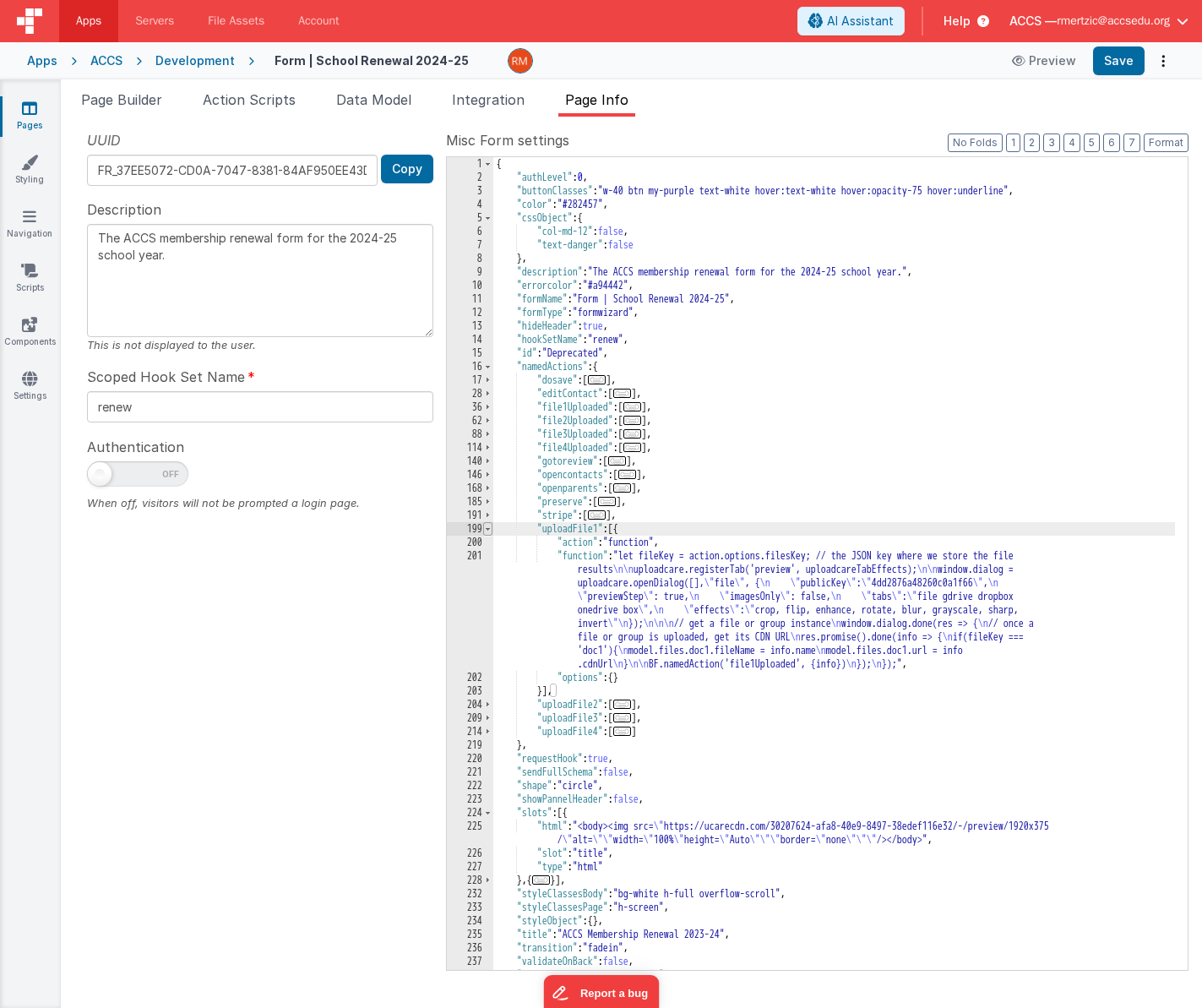 click at bounding box center (487, 529) 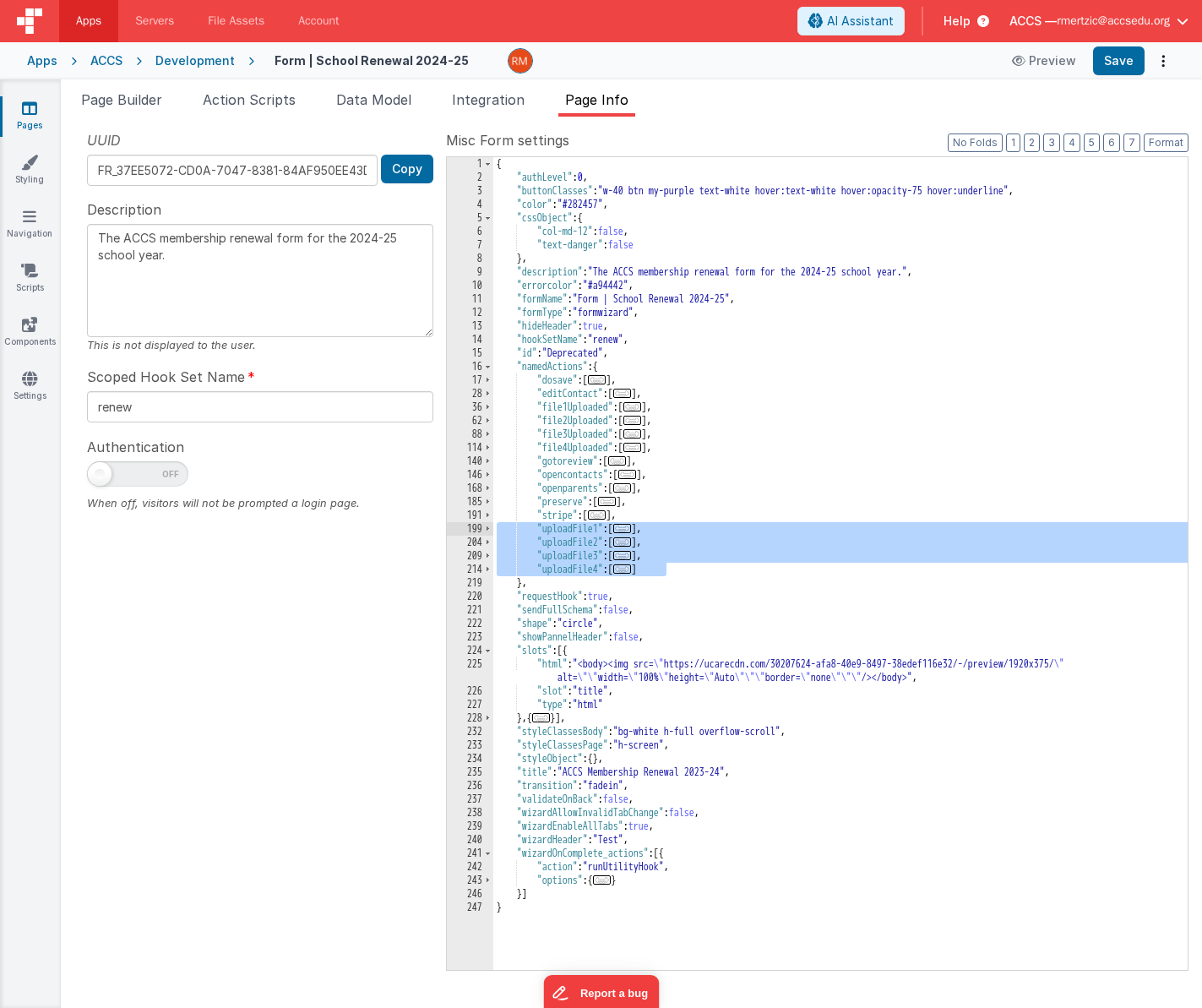 drag, startPoint x: 706, startPoint y: 566, endPoint x: 475, endPoint y: 527, distance: 234.26908 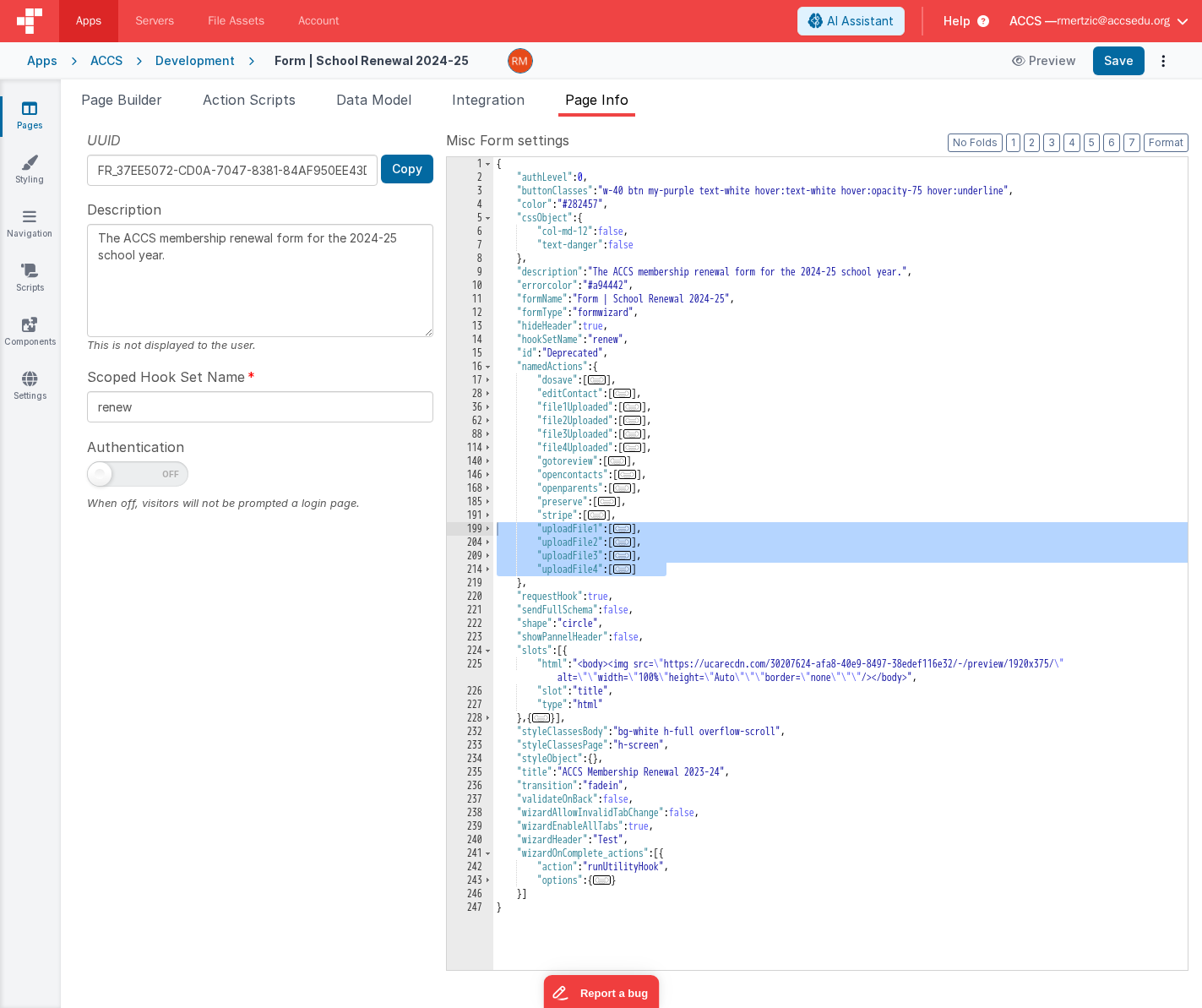 click on "Pages" at bounding box center [30, 117] 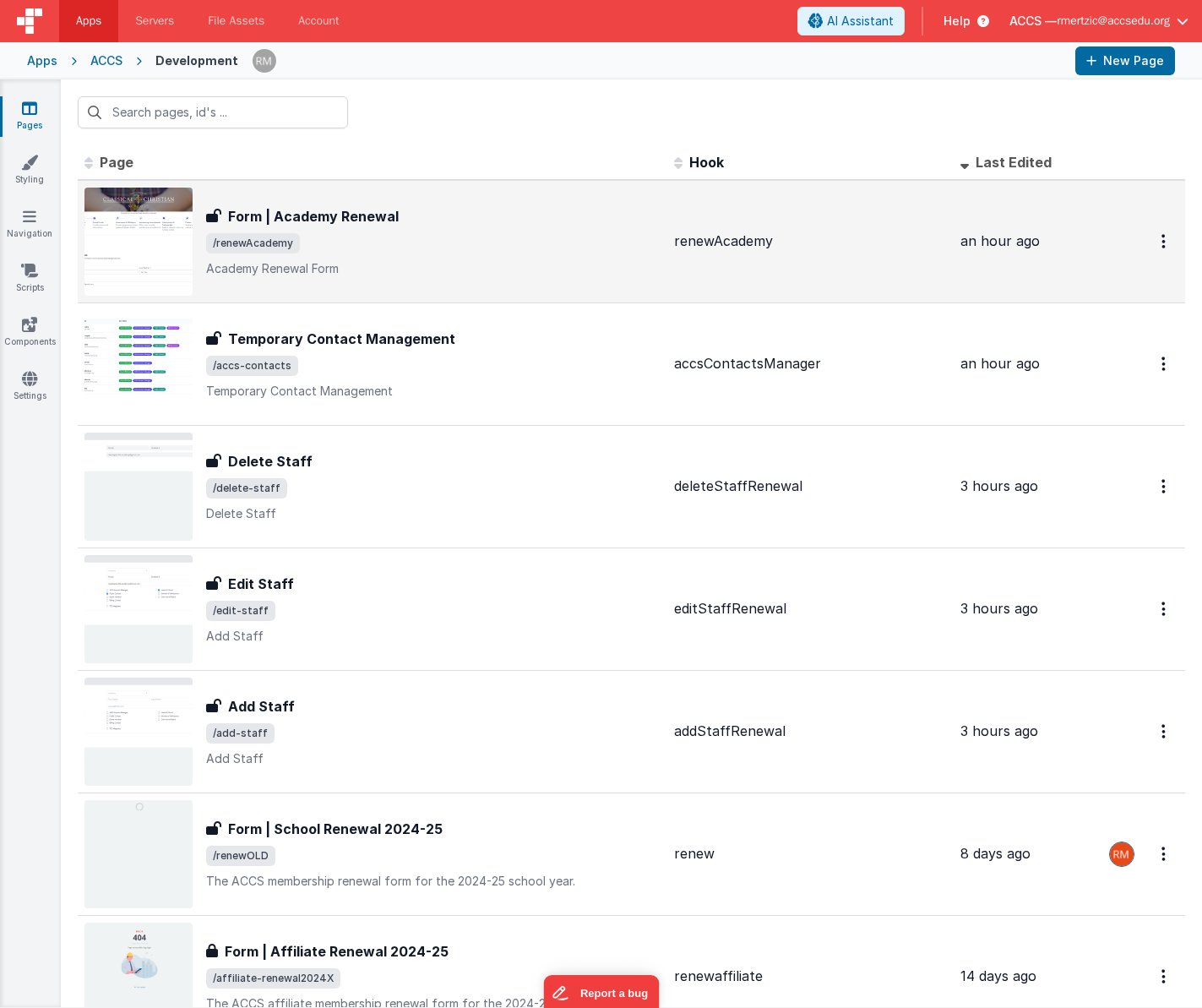 click on "Form | Academy Renewal
Form | Academy Renewal
/renewAcademy   Academy Renewal Form" at bounding box center [433, 242] 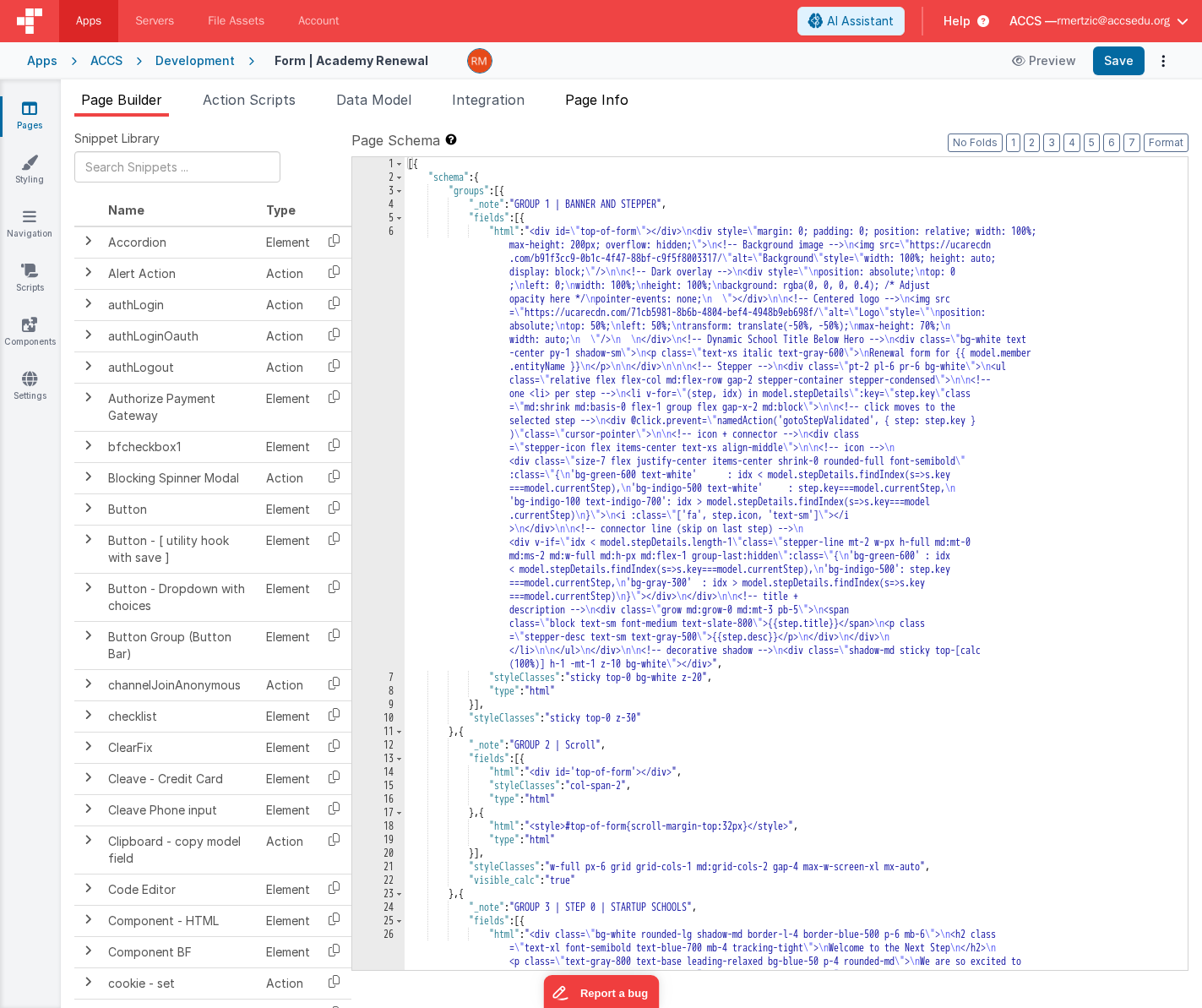 click on "Page Info" at bounding box center (596, 103) 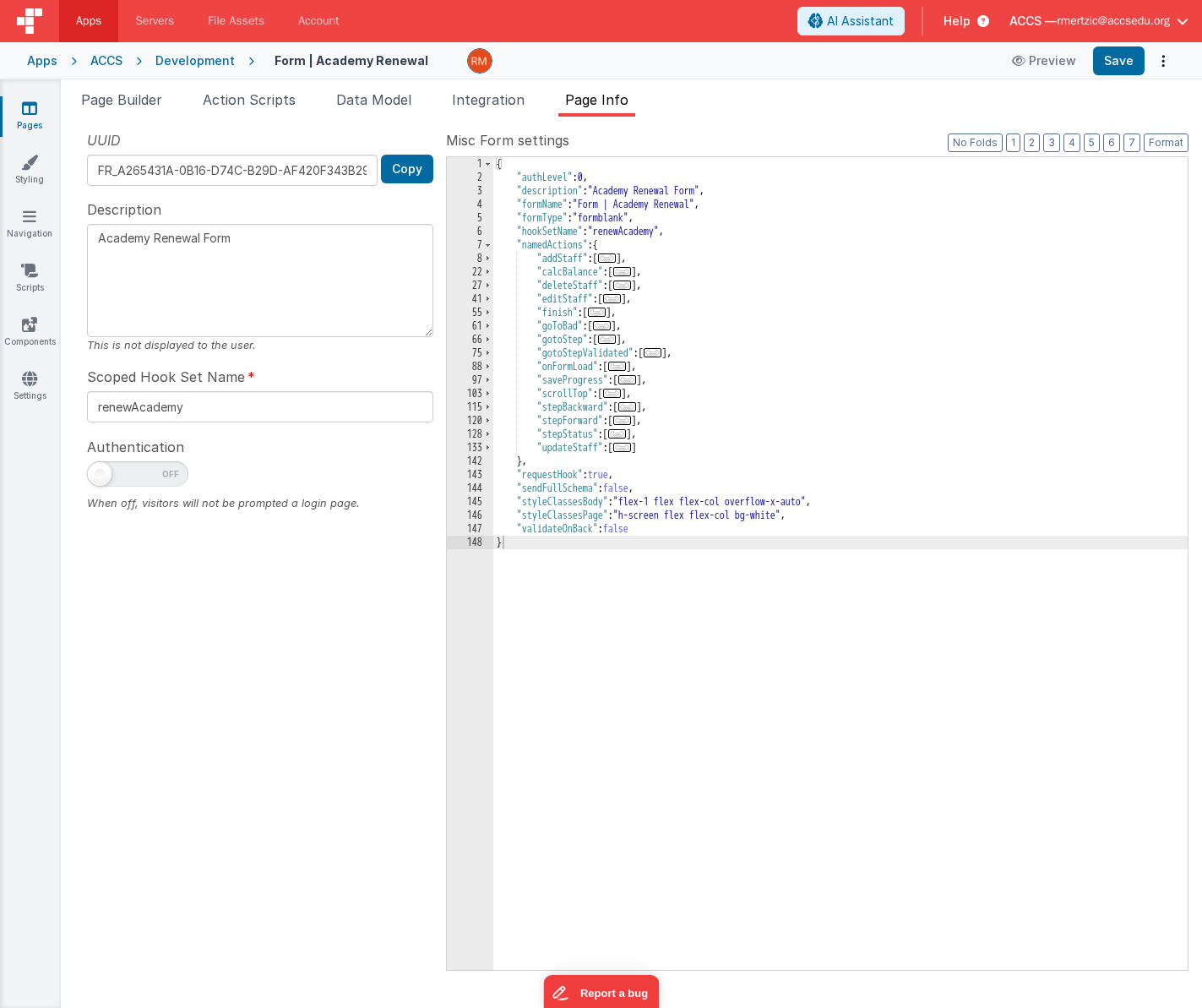 click on "{      "authLevel" :  0 ,      "description" :  "Academy Renewal Form" ,      "formName" :  "Form | Academy Renewal" ,      "formType" :  "formblank" ,      "hookSetName" :  "renewAcademy" ,      "namedActions" :  {           "addStaff" :  [ ... ] ,           "calcBalance" :  [ ... ] ,           "deleteStaff" :  [ ... ] ,           "editStaff" :  [ ... ] ,           "finish" :  [ ... ] ,           "goToBad" :  [ ... ] ,           "gotoStep" :  [ ... ] ,           "gotoStepValidated" :  [ ... ] ,           "onFormLoad" :  [ ... ] ,           "saveProgress" :  [ ... ] ,           "scrollTop" :  [ ... ] ,           "stepBackward" :  [ ... ] ,           "stepForward" :  [ ... ] ,           "stepStatus" :  [ ... ] ,           "updateStaff" :  [ ... ]      } ,      "requestHook" :  true ,      "sendFullSchema" :  false ,      "styleClassesBody" :  "flex-1 flex flex-col overflow-x-auto" ,      "styleClassesPage" :  "h-screen flex flex-col bg-white" ,      "validateOnBack" :  false }" at bounding box center (840, 577) 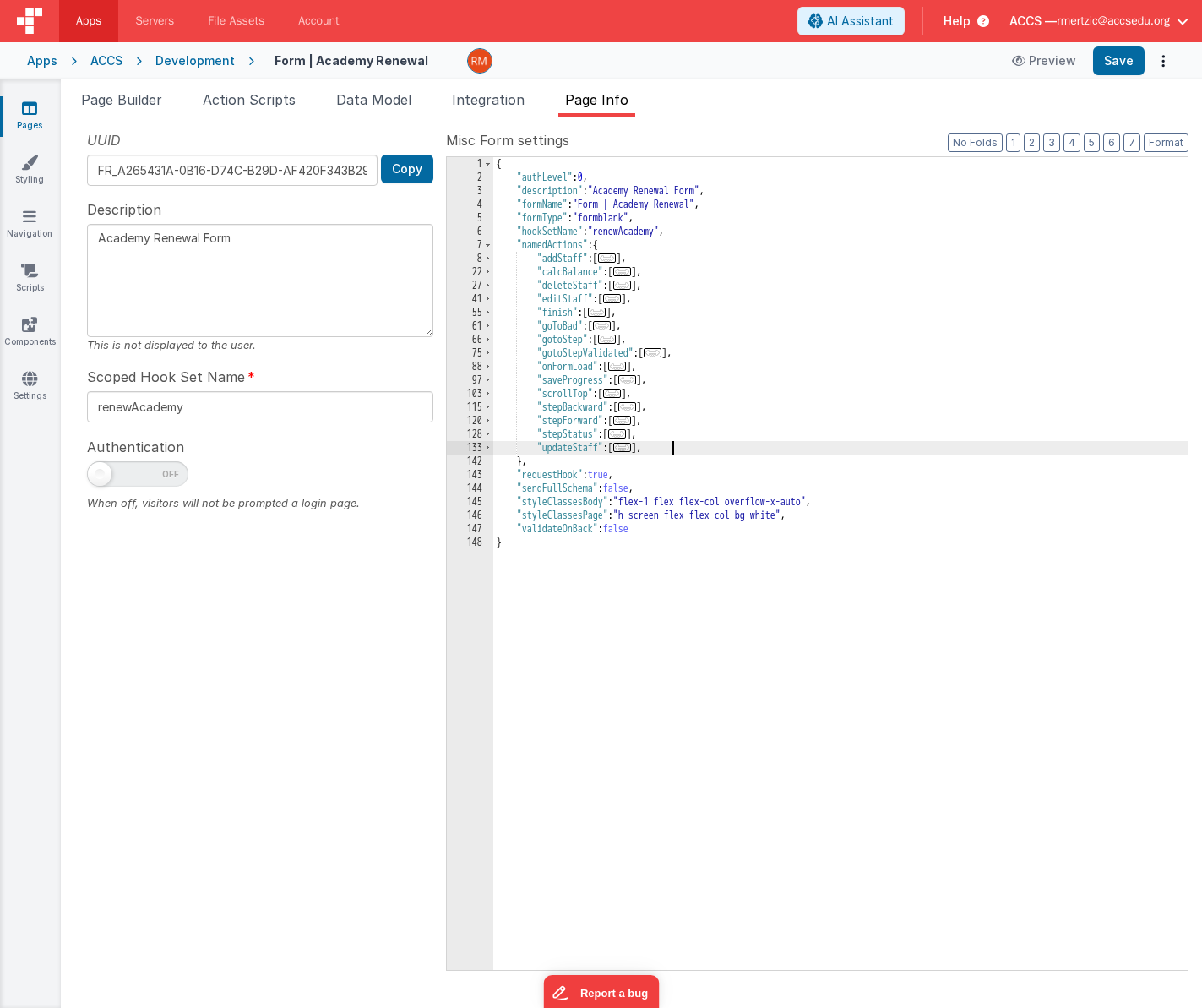 type 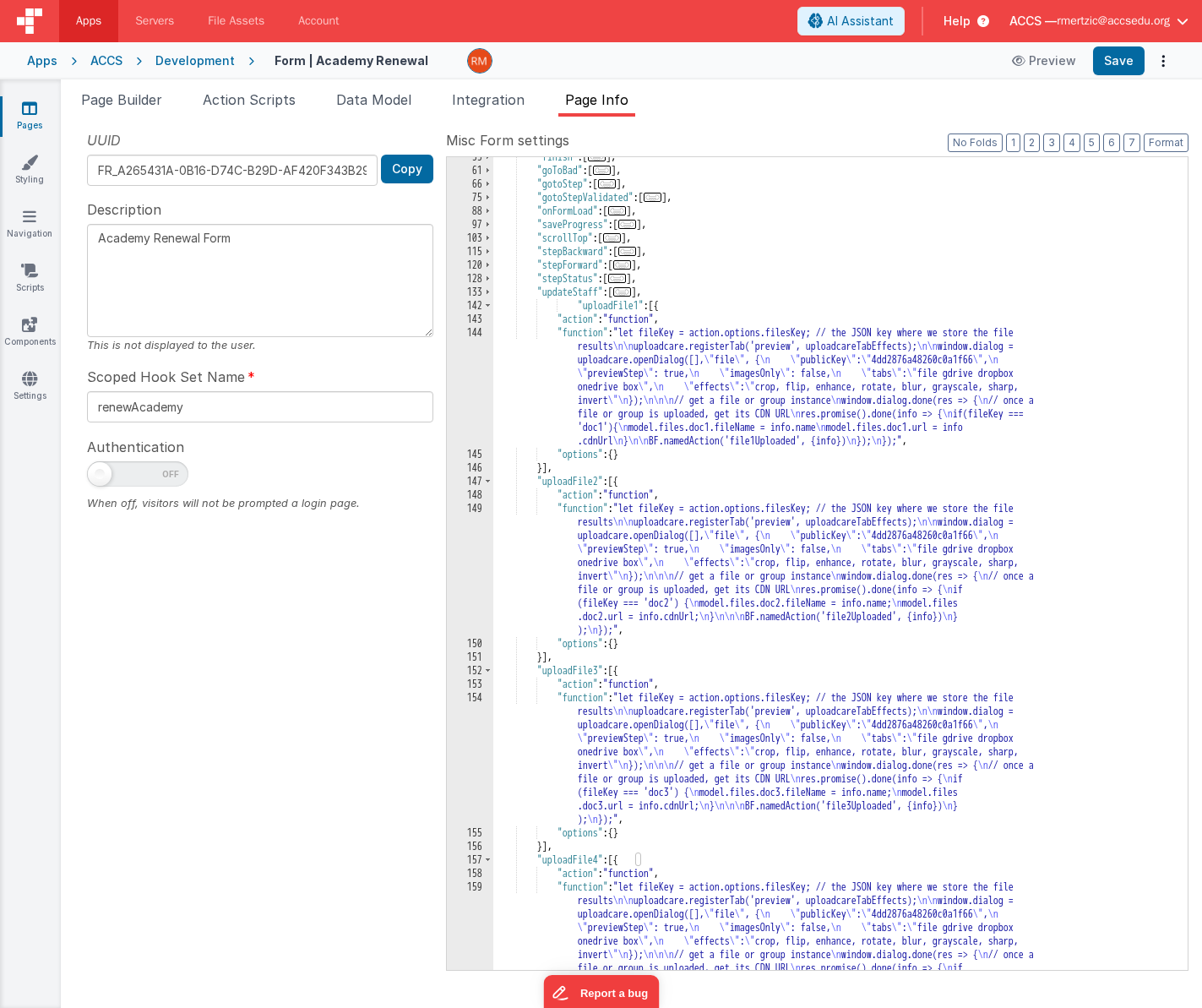 scroll, scrollTop: 139, scrollLeft: 0, axis: vertical 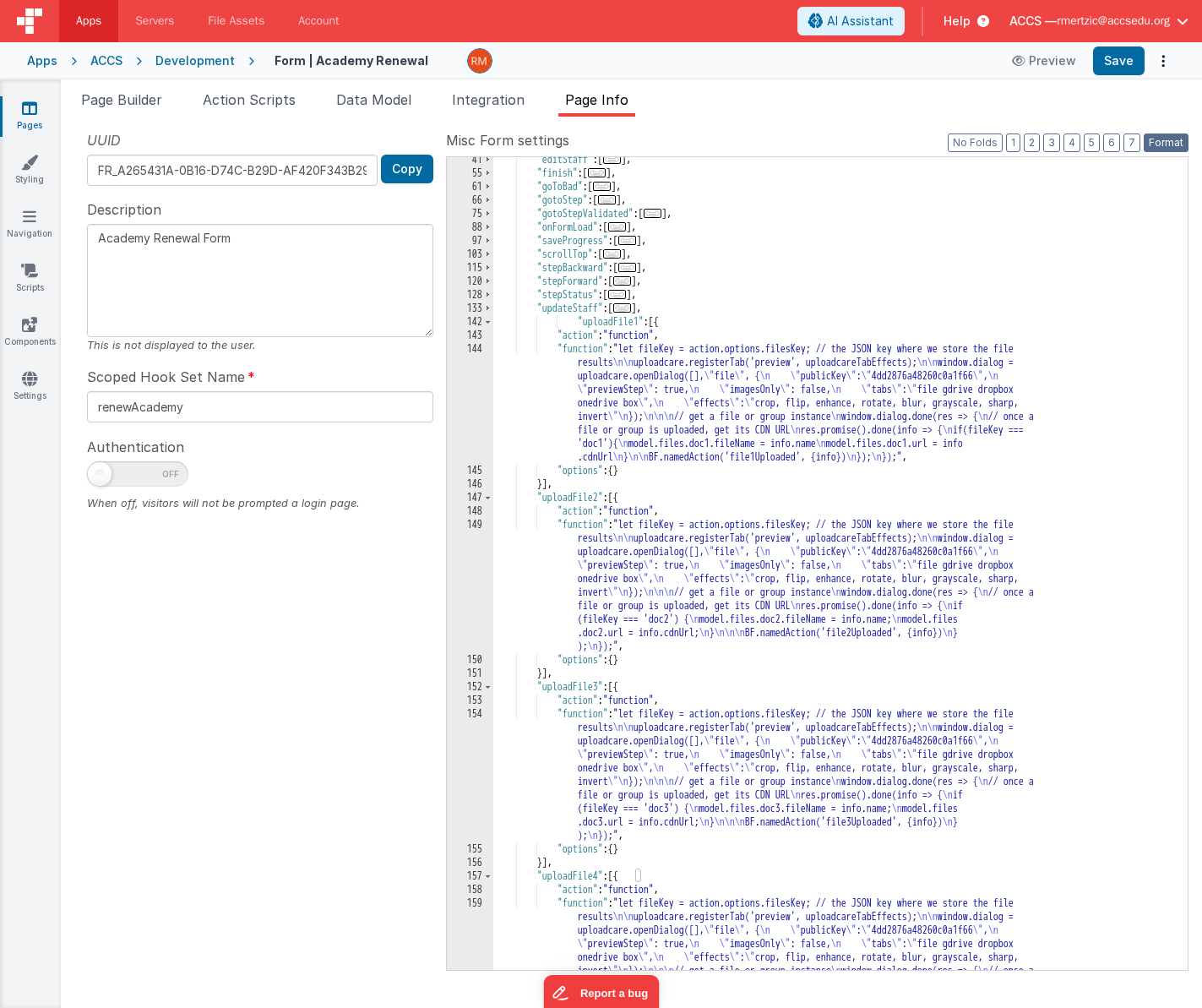 click on "Format" at bounding box center (1166, 143) 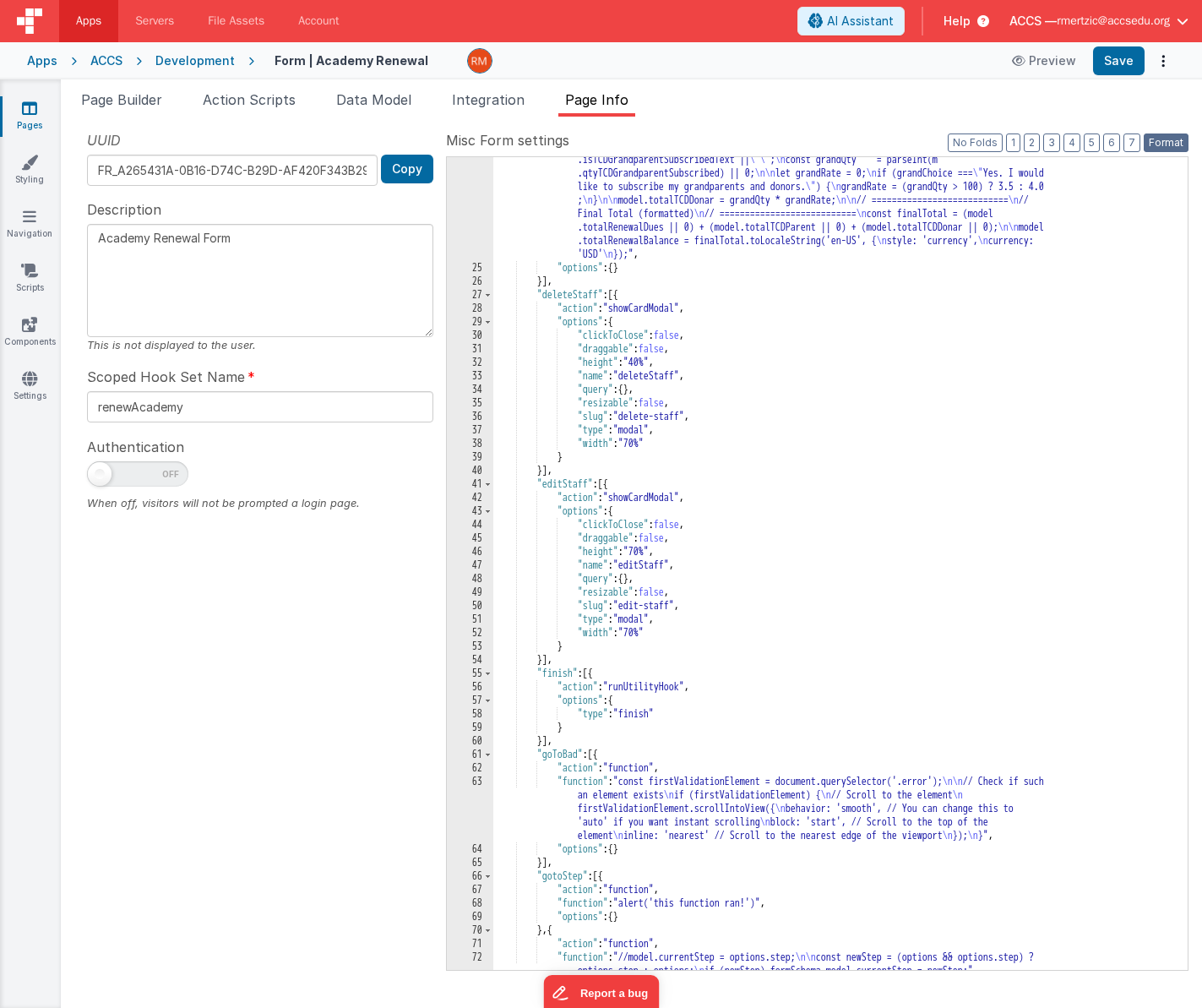 scroll, scrollTop: 0, scrollLeft: 0, axis: both 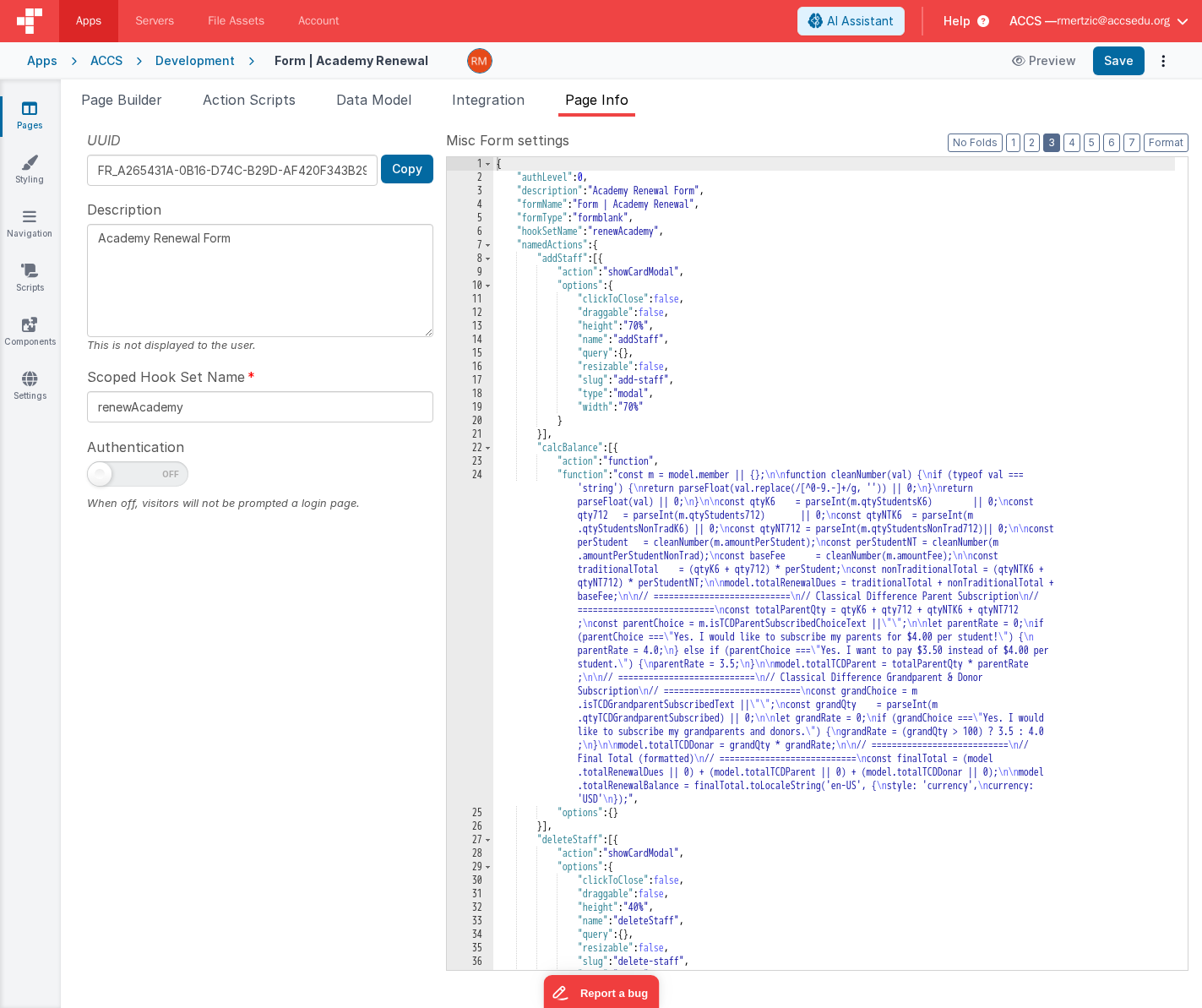 click on "3" at bounding box center [1052, 143] 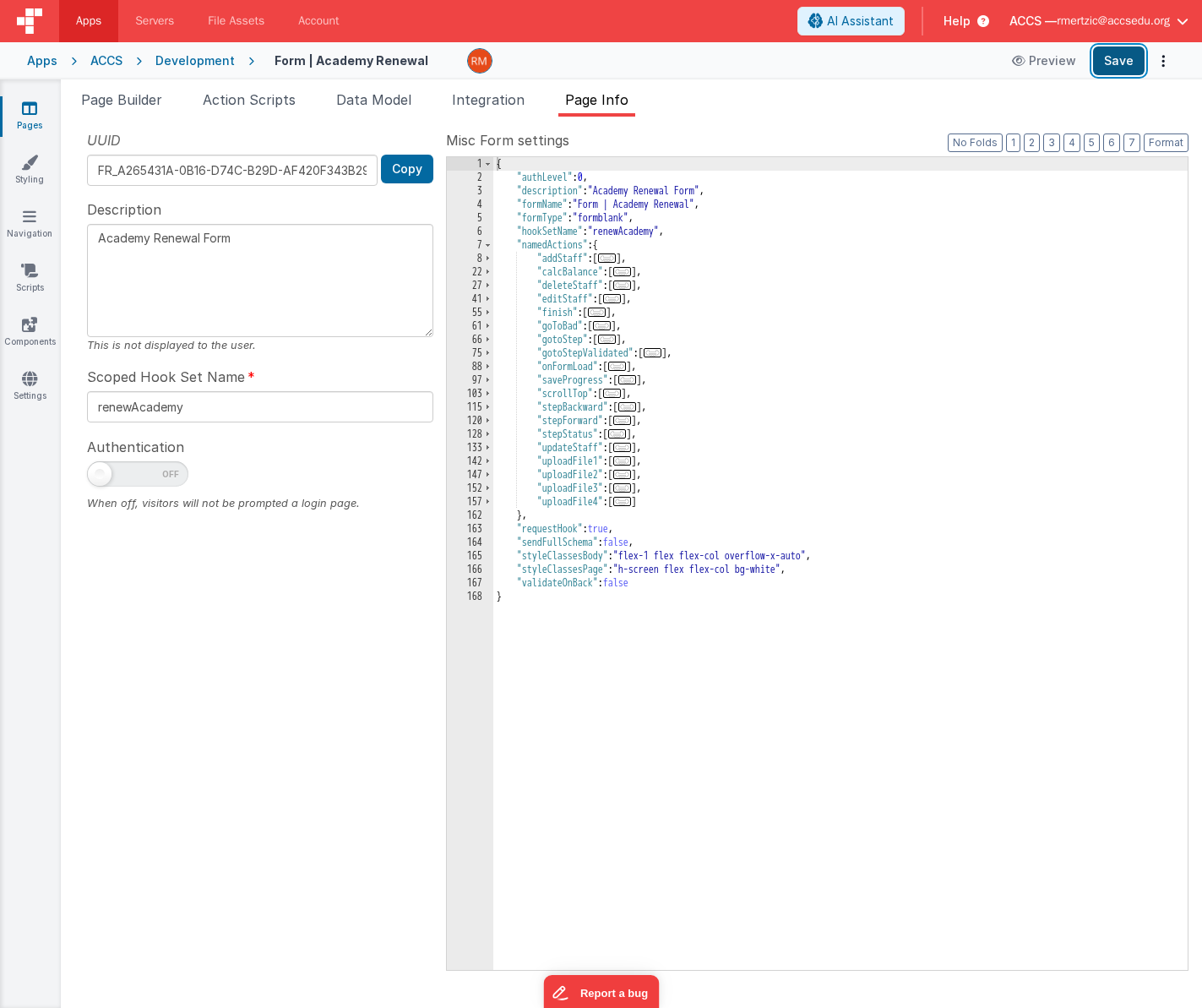 click on "Save" at bounding box center (1118, 61) 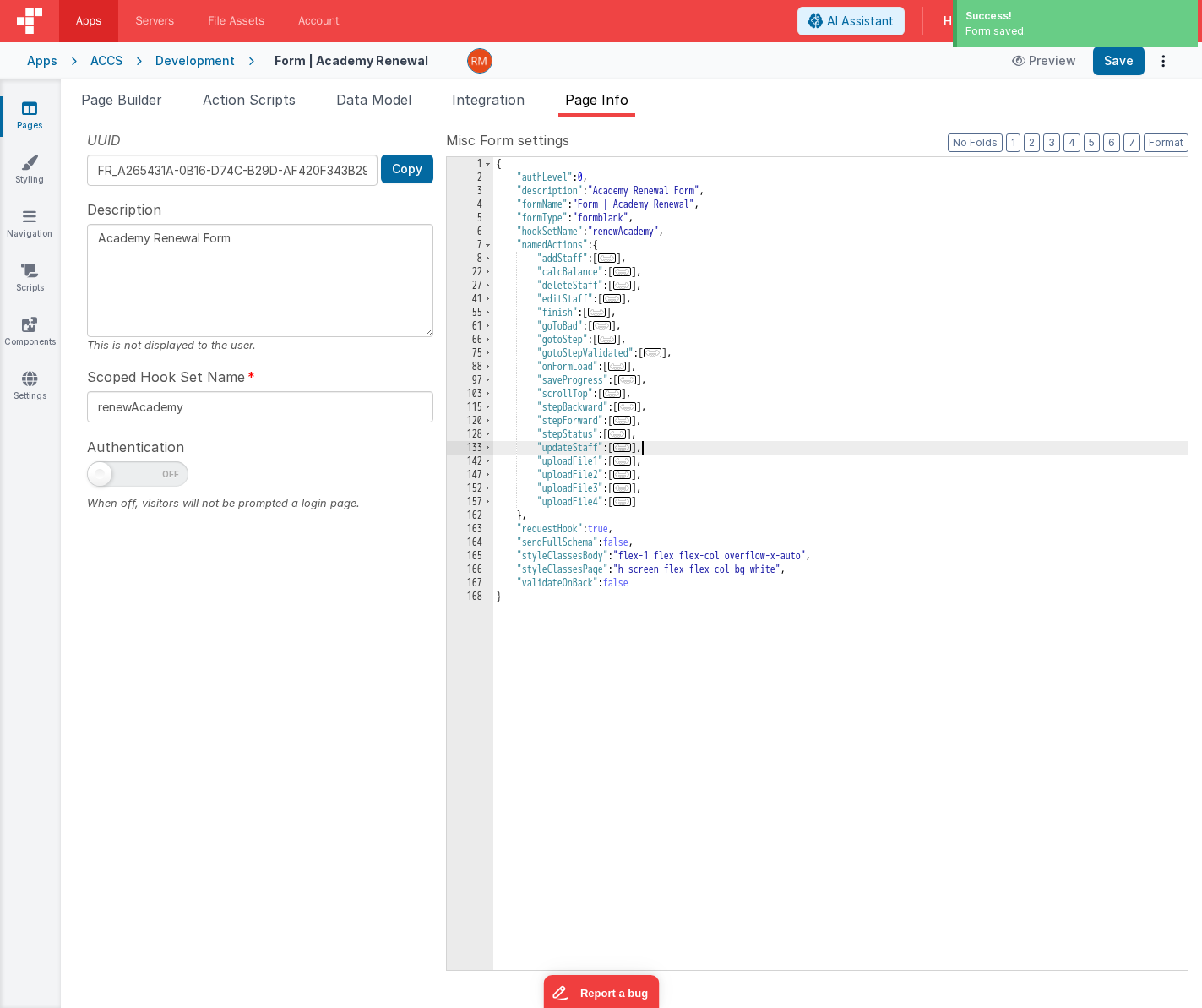 click on "..." at bounding box center (623, 447) 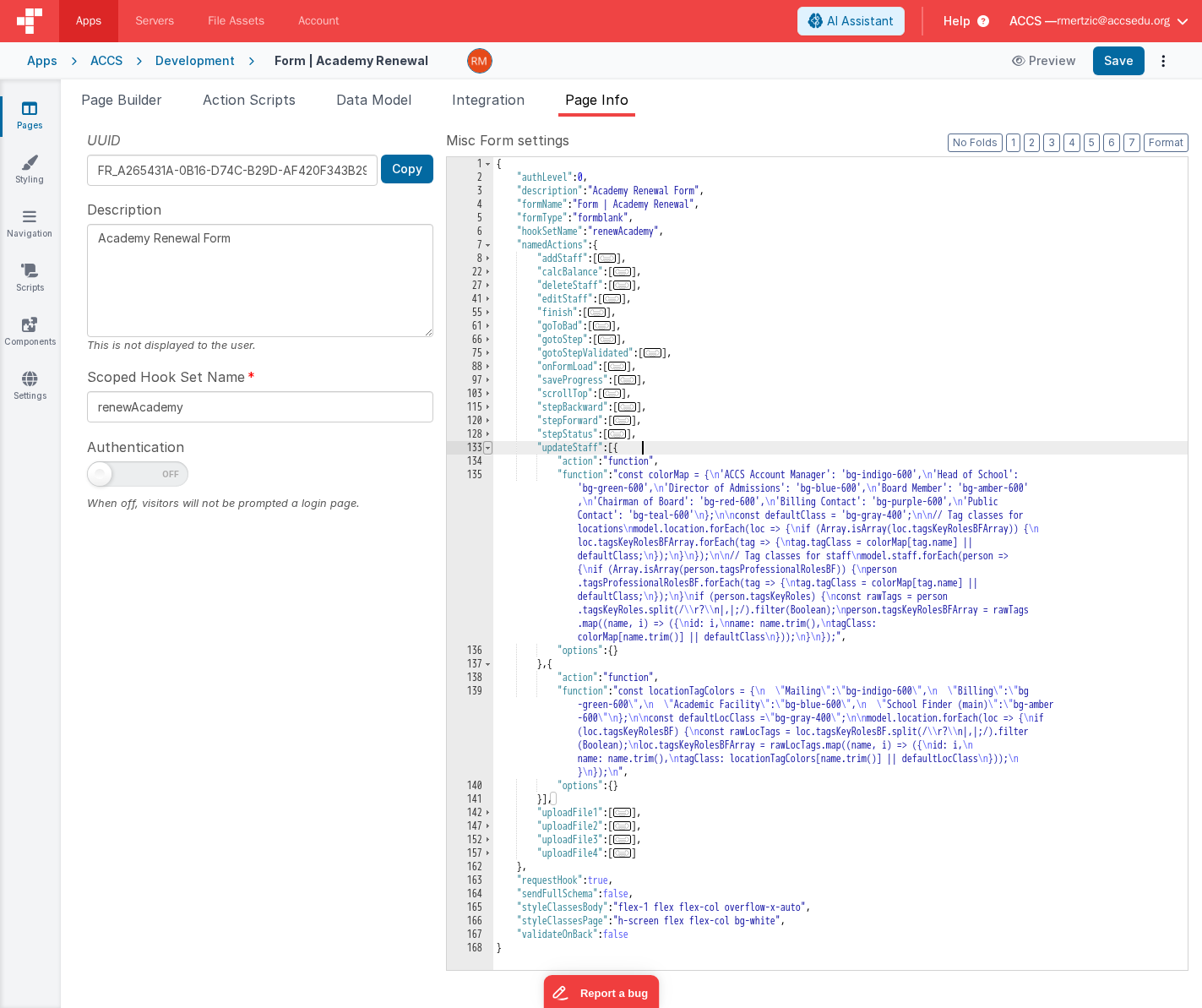 click at bounding box center [487, 448] 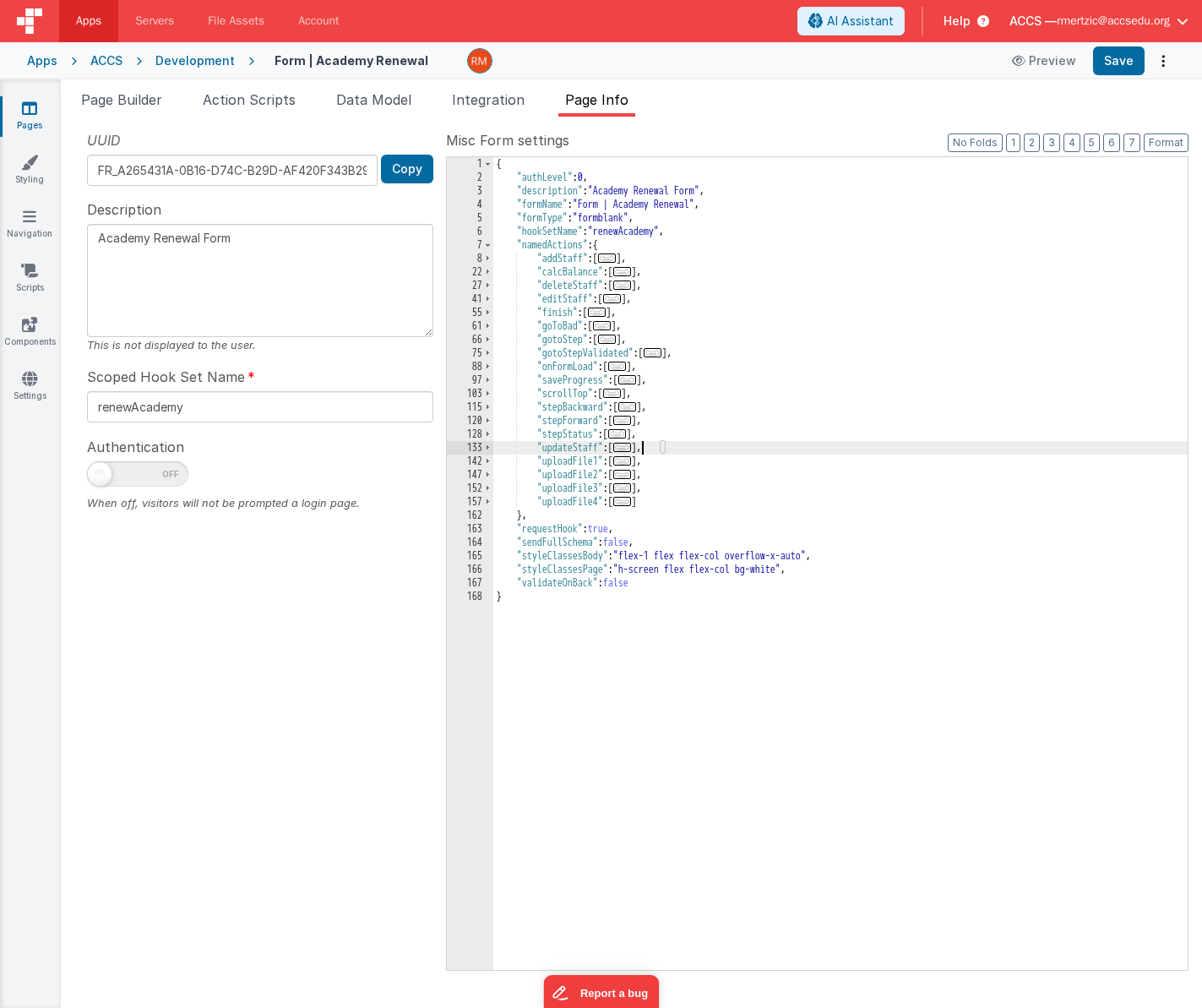 click on "..." at bounding box center (623, 460) 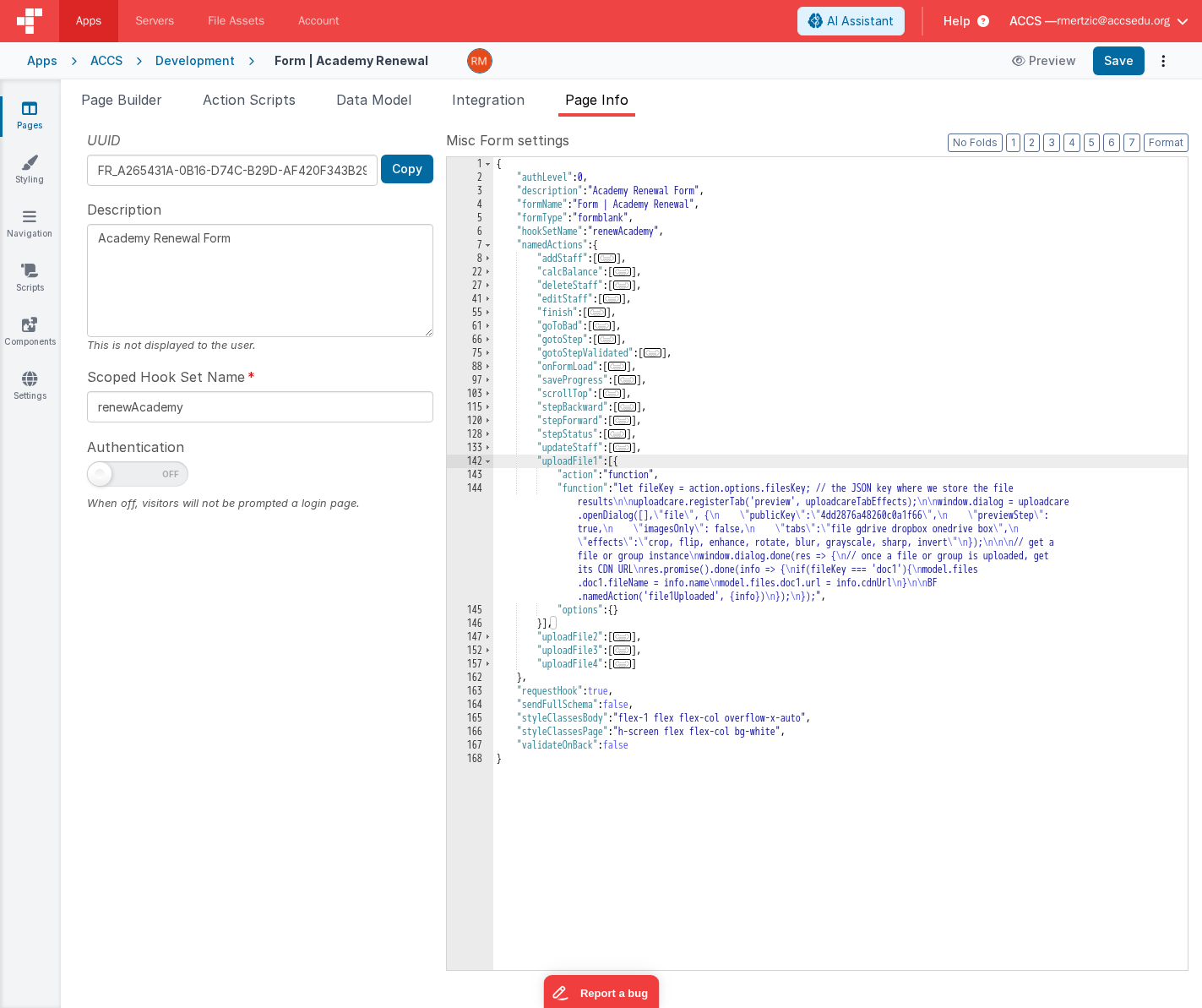 click on "{      "authLevel" :  0 ,      "description" :  "Academy Renewal Form" ,      "formName" :  "Form | Academy Renewal" ,      "formType" :  "formblank" ,      "hookSetName" :  "renewAcademy" ,      "namedActions" :  {           "addStaff" :  [ ... ] ,           "calcBalance" :  [ ... ] ,           "deleteStaff" :  [ ... ] ,           "editStaff" :  [ ... ] ,           "finish" :  [ ... ] ,           "goToBad" :  [ ... ] ,           "gotoStep" :  [ ... ] ,           "gotoStepValidated" :  [ ... ] ,           "onFormLoad" :  [ ... ] ,           "saveProgress" :  [ ... ] ,           "scrollTop" :  [ ... ] ,           "stepBackward" :  [ ... ] ,           "stepForward" :  [ ... ] ,           "stepStatus" :  [ ... ] ,           "updateStaff" :  [ ... ] ,           "uploadFile1" :  [{                "action" :  "function" ,                "function" :  "let fileKey = action.options.filesKey; // the JSON key where we store the file                   results \n\n \n\n window.dialog = uploadcare \" file" at bounding box center (840, 577) 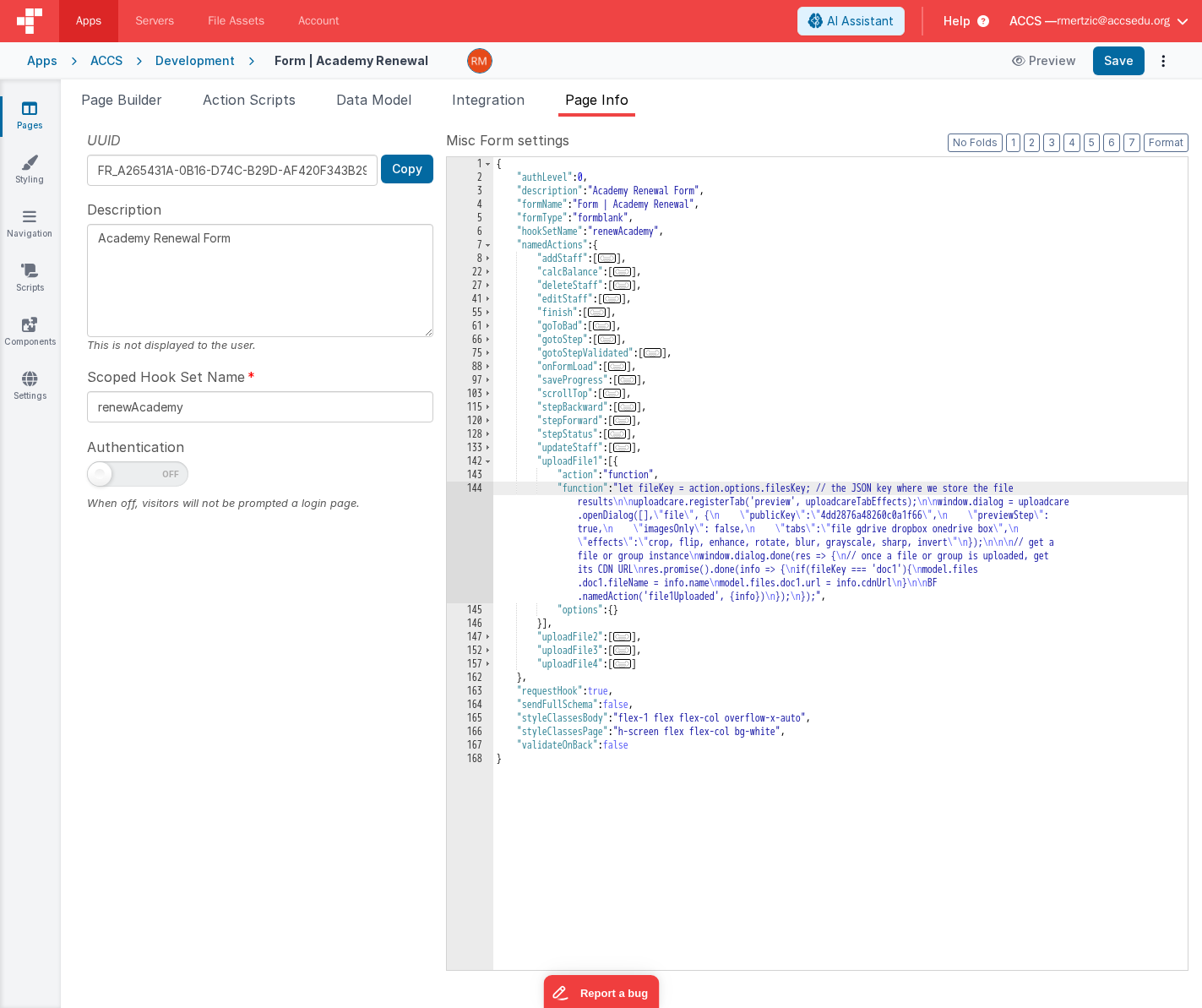 click on "144" at bounding box center (470, 542) 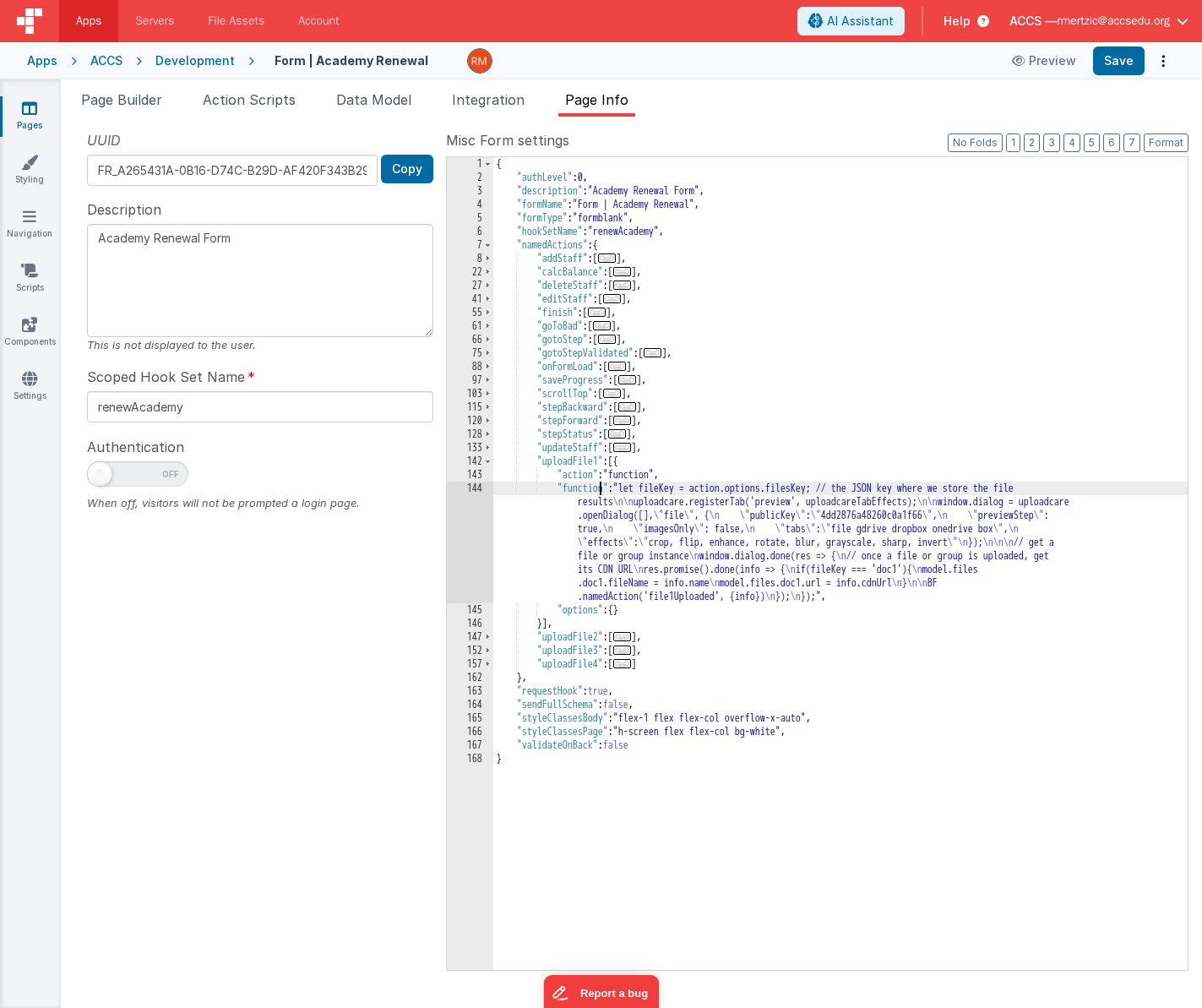 click on "144" at bounding box center [470, 542] 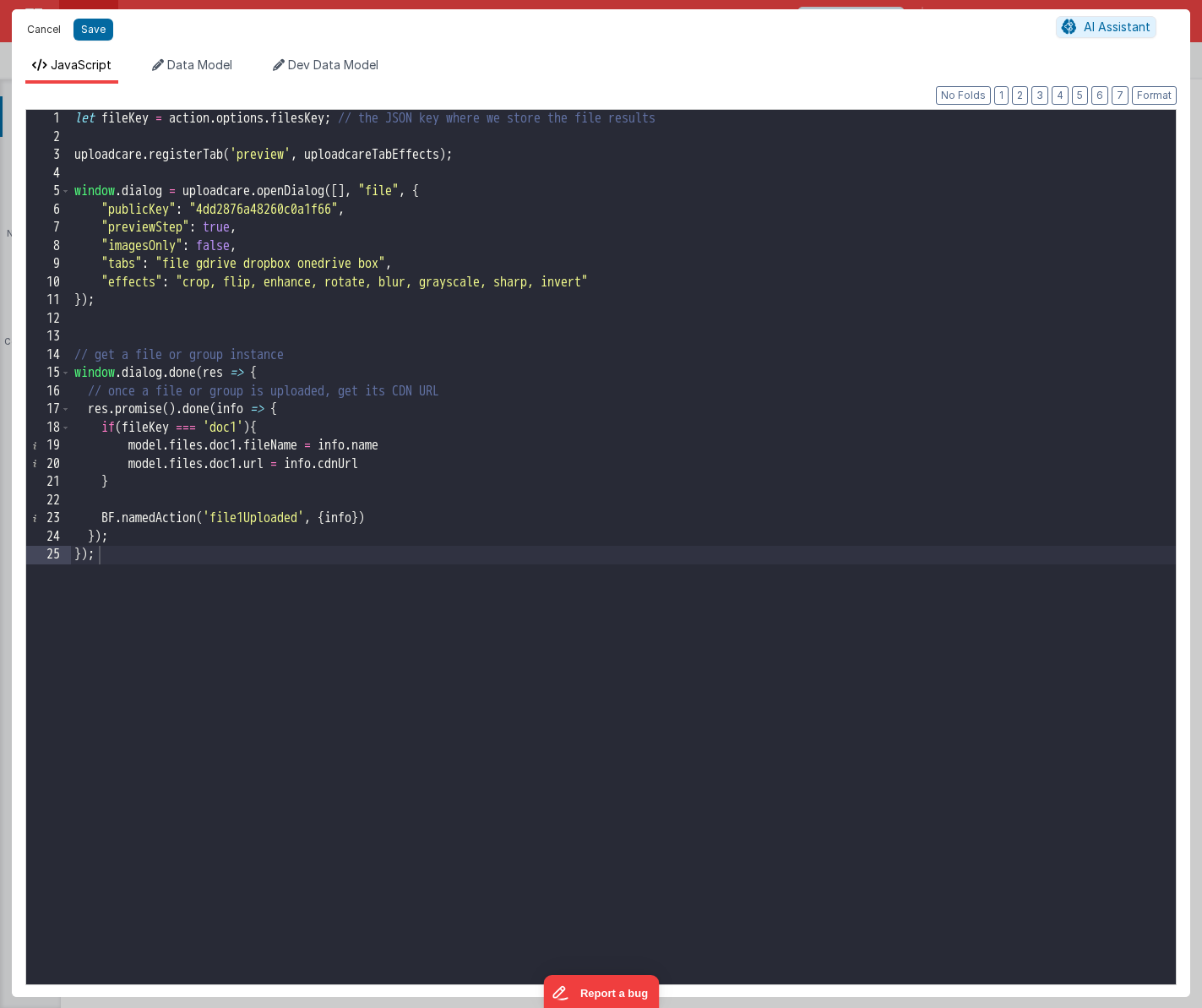 click on "Cancel" at bounding box center (44, 30) 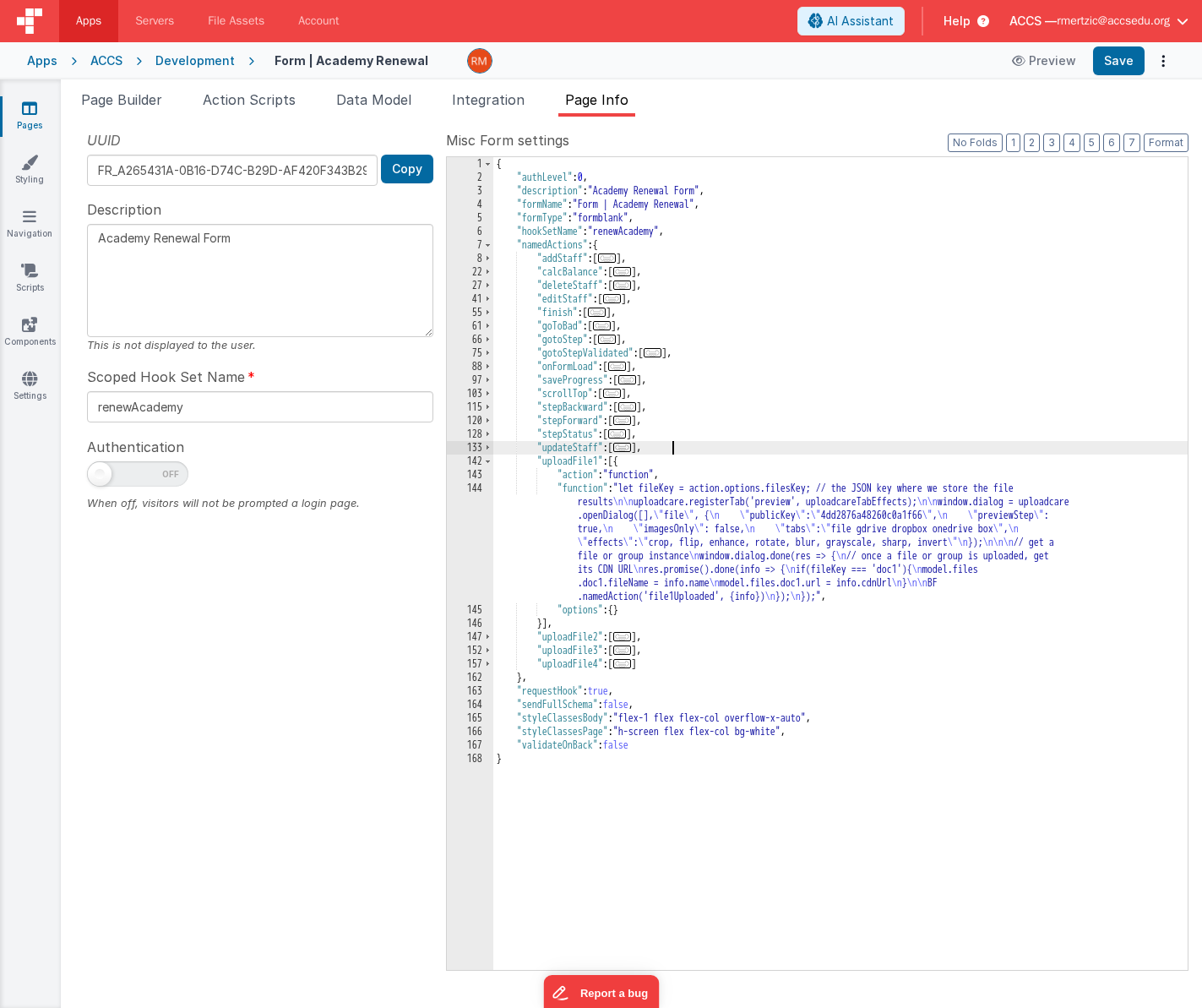 click on "{      "authLevel" :  0 ,      "description" :  "Academy Renewal Form" ,      "formName" :  "Form | Academy Renewal" ,      "formType" :  "formblank" ,      "hookSetName" :  "renewAcademy" ,      "namedActions" :  {           "addStaff" :  [ ... ] ,           "calcBalance" :  [ ... ] ,           "deleteStaff" :  [ ... ] ,           "editStaff" :  [ ... ] ,           "finish" :  [ ... ] ,           "goToBad" :  [ ... ] ,           "gotoStep" :  [ ... ] ,           "gotoStepValidated" :  [ ... ] ,           "onFormLoad" :  [ ... ] ,           "saveProgress" :  [ ... ] ,           "scrollTop" :  [ ... ] ,           "stepBackward" :  [ ... ] ,           "stepForward" :  [ ... ] ,           "stepStatus" :  [ ... ] ,           "updateStaff" :  [ ... ] ,           "uploadFile1" :  [{                "action" :  "function" ,                "function" :  "let fileKey = action.options.filesKey; // the JSON key where we store the file                   results \n\n \n\n window.dialog = uploadcare \" file" at bounding box center (840, 577) 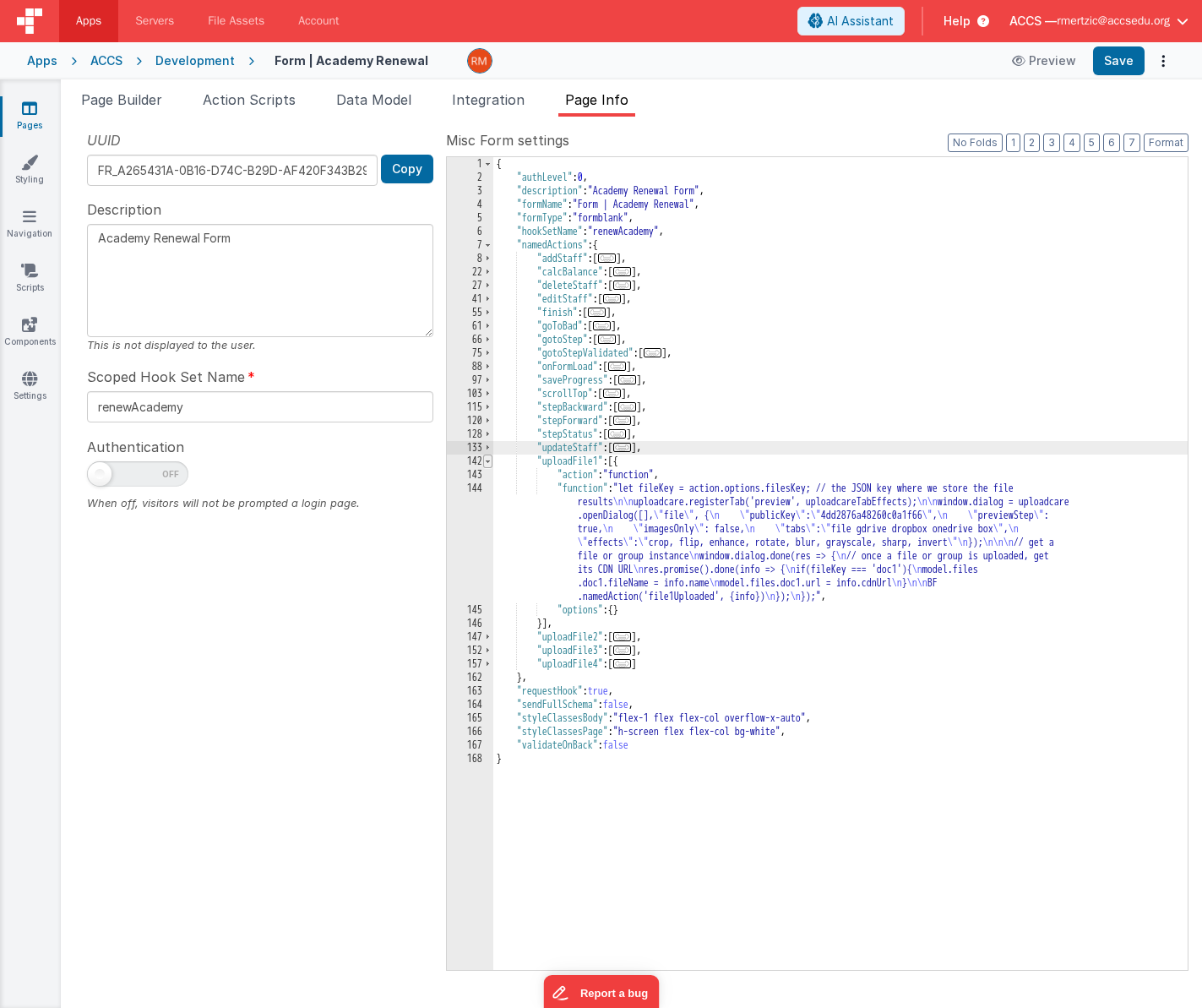 click at bounding box center (487, 461) 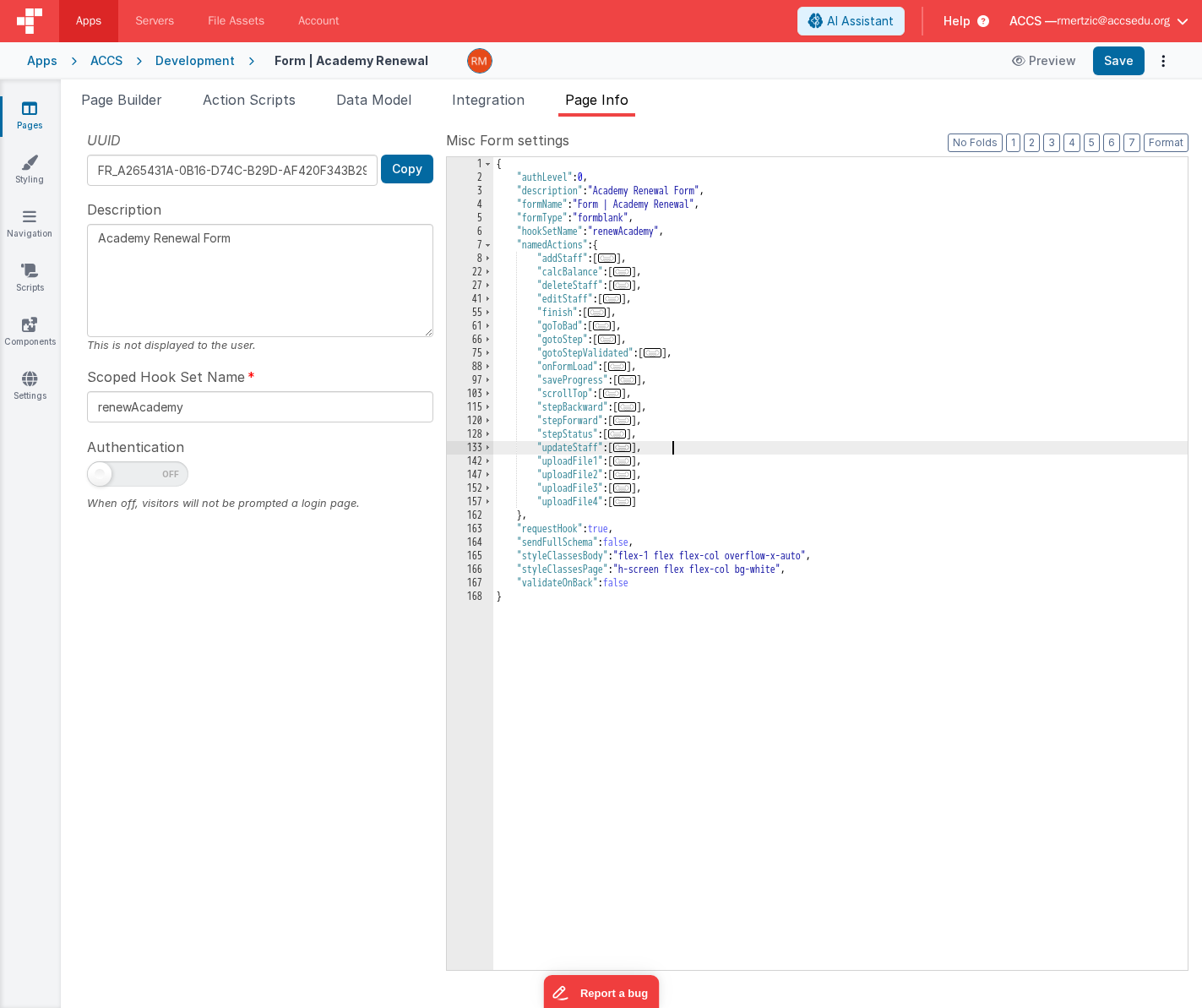 click on "Pages" at bounding box center (30, 117) 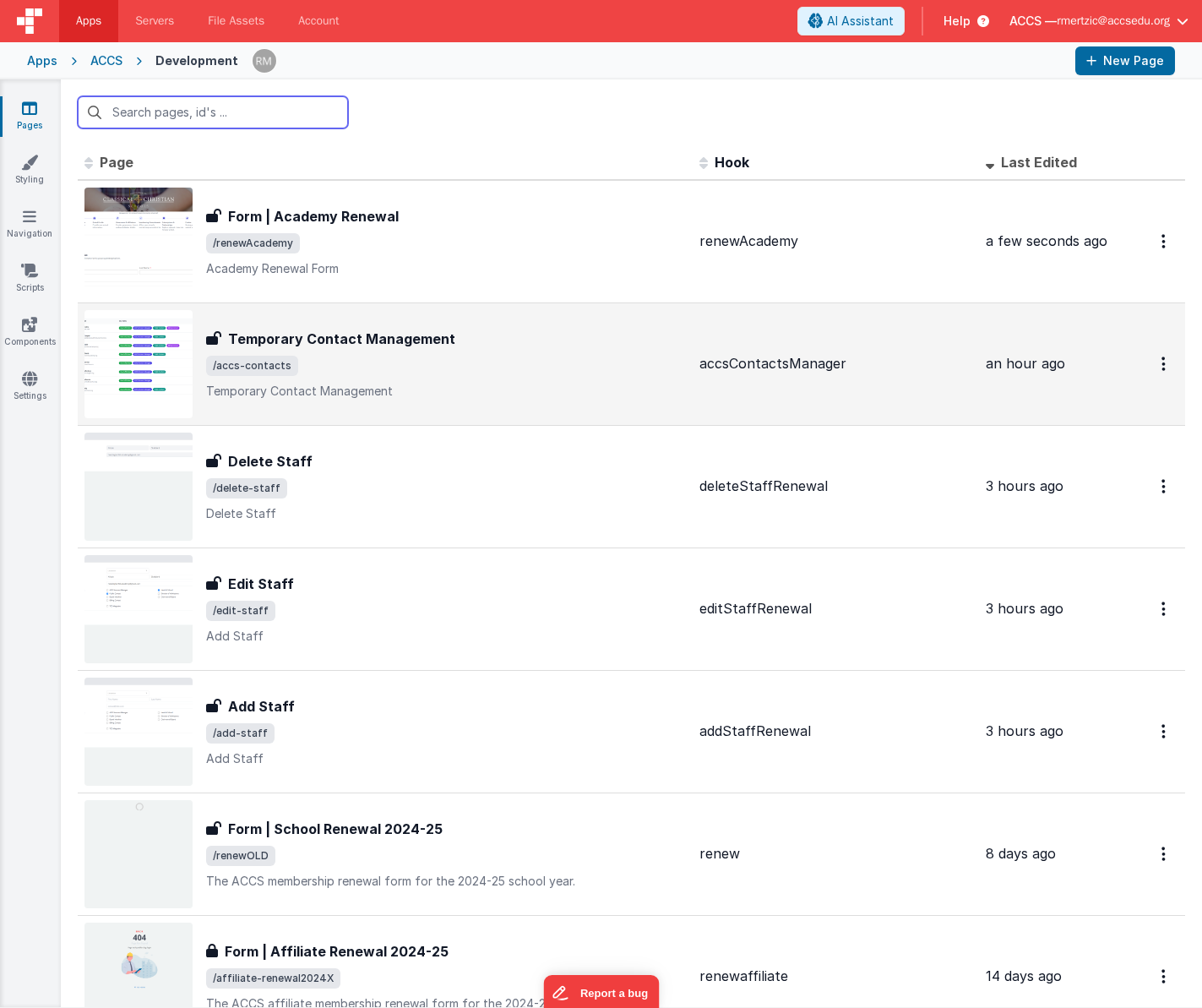 scroll, scrollTop: 120, scrollLeft: 0, axis: vertical 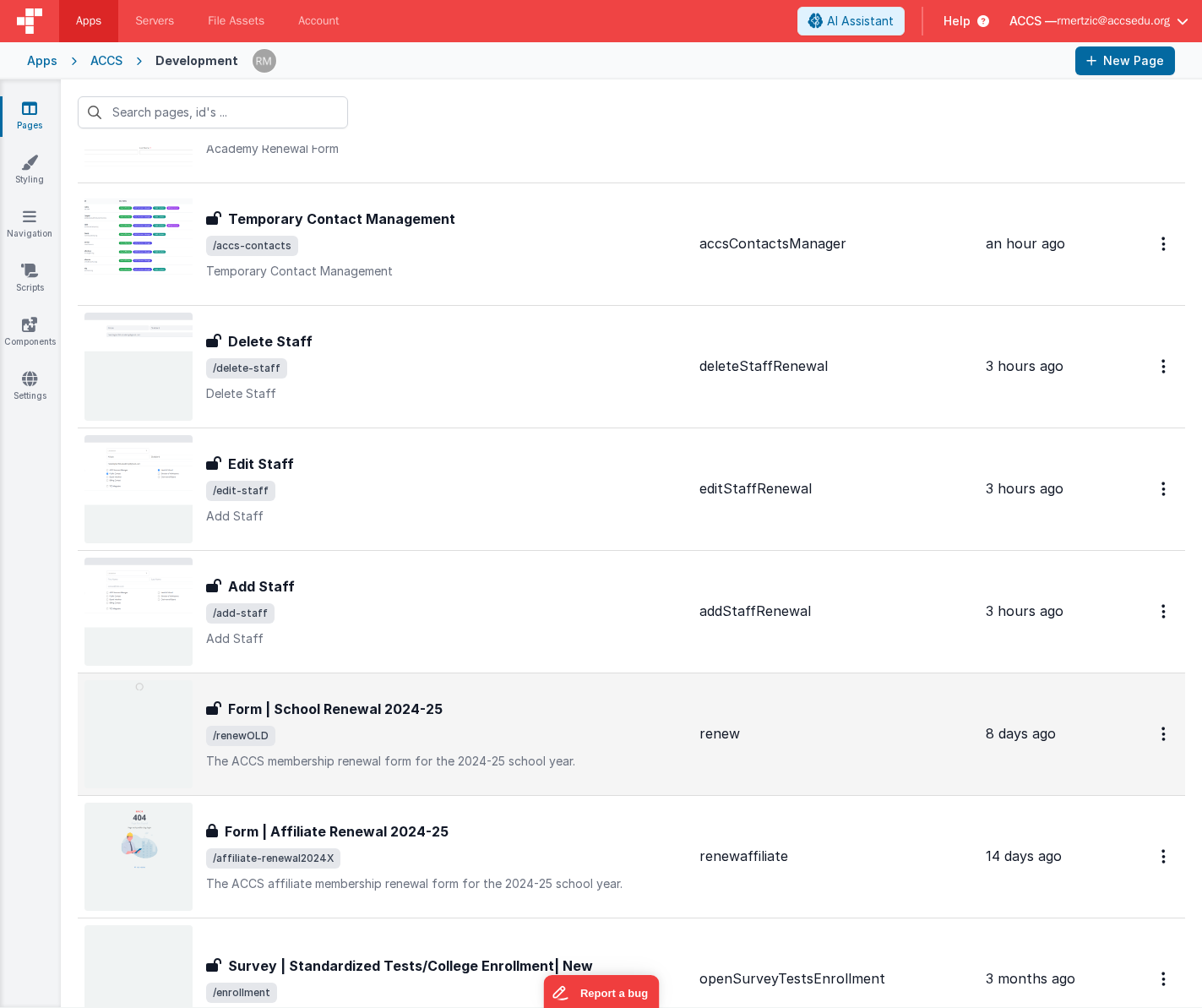 click on "Form | School Renewal 2024-25" at bounding box center (335, 709) 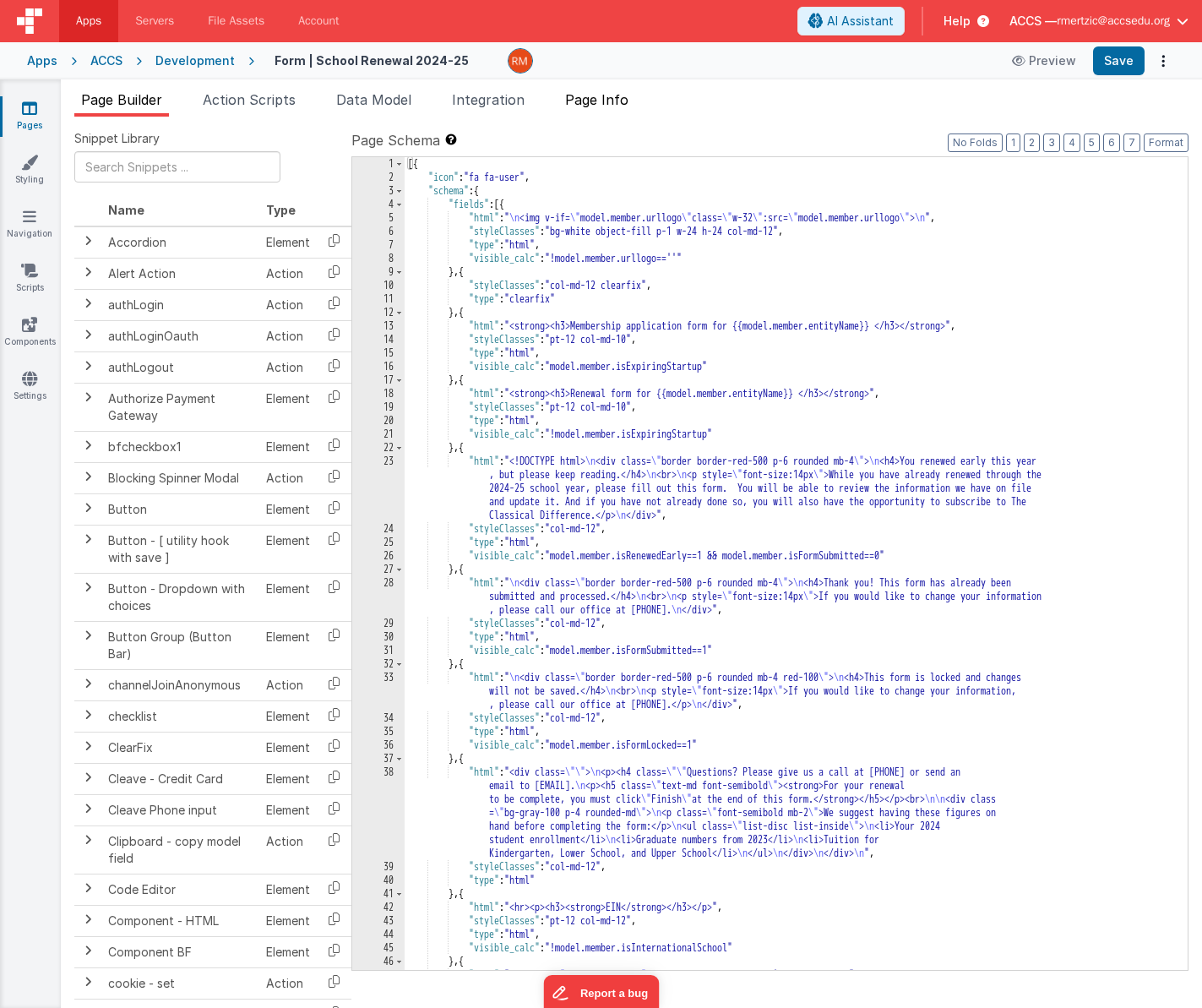 click on "Page Info" at bounding box center [596, 100] 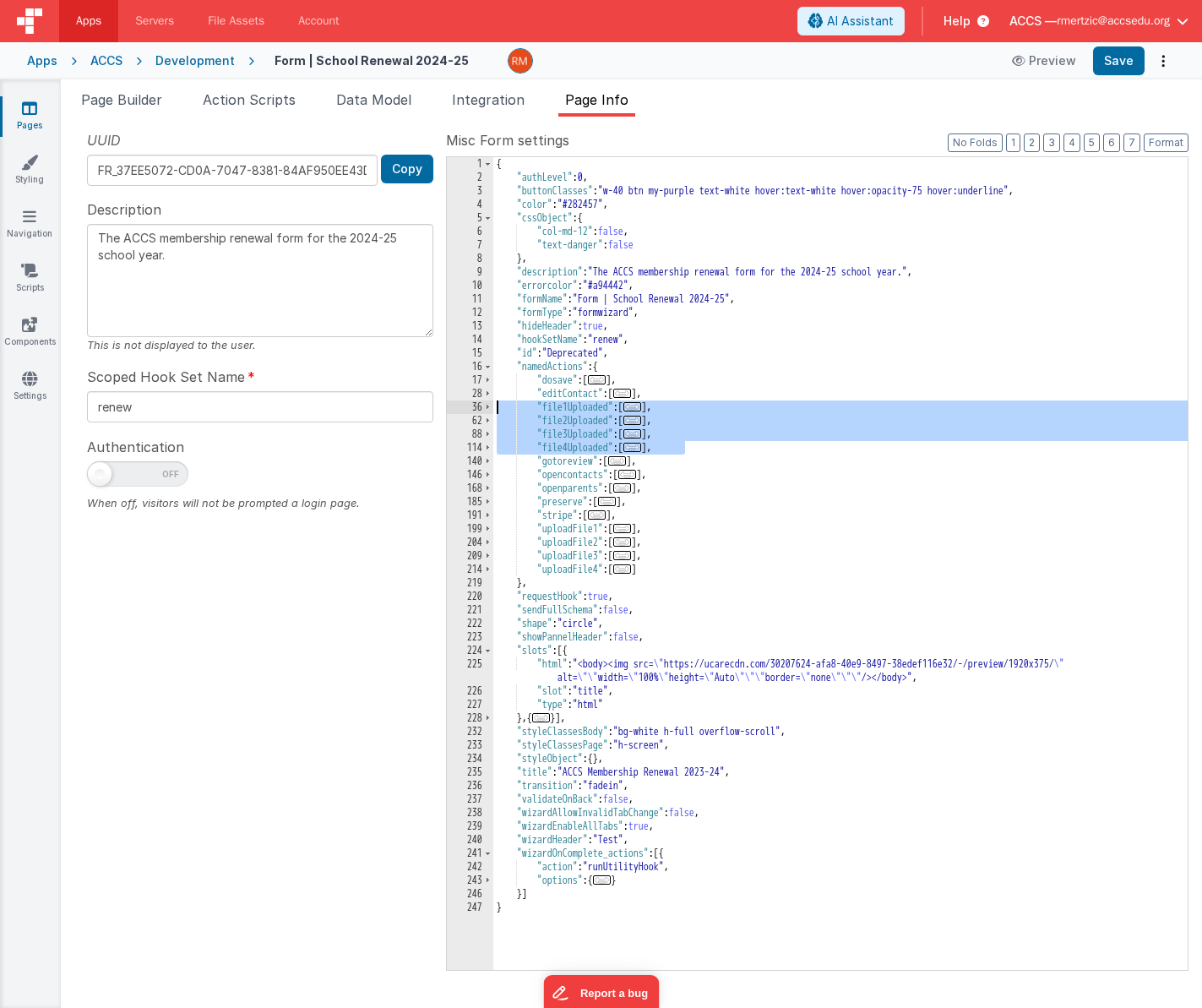 drag, startPoint x: 696, startPoint y: 444, endPoint x: 457, endPoint y: 407, distance: 241.84706 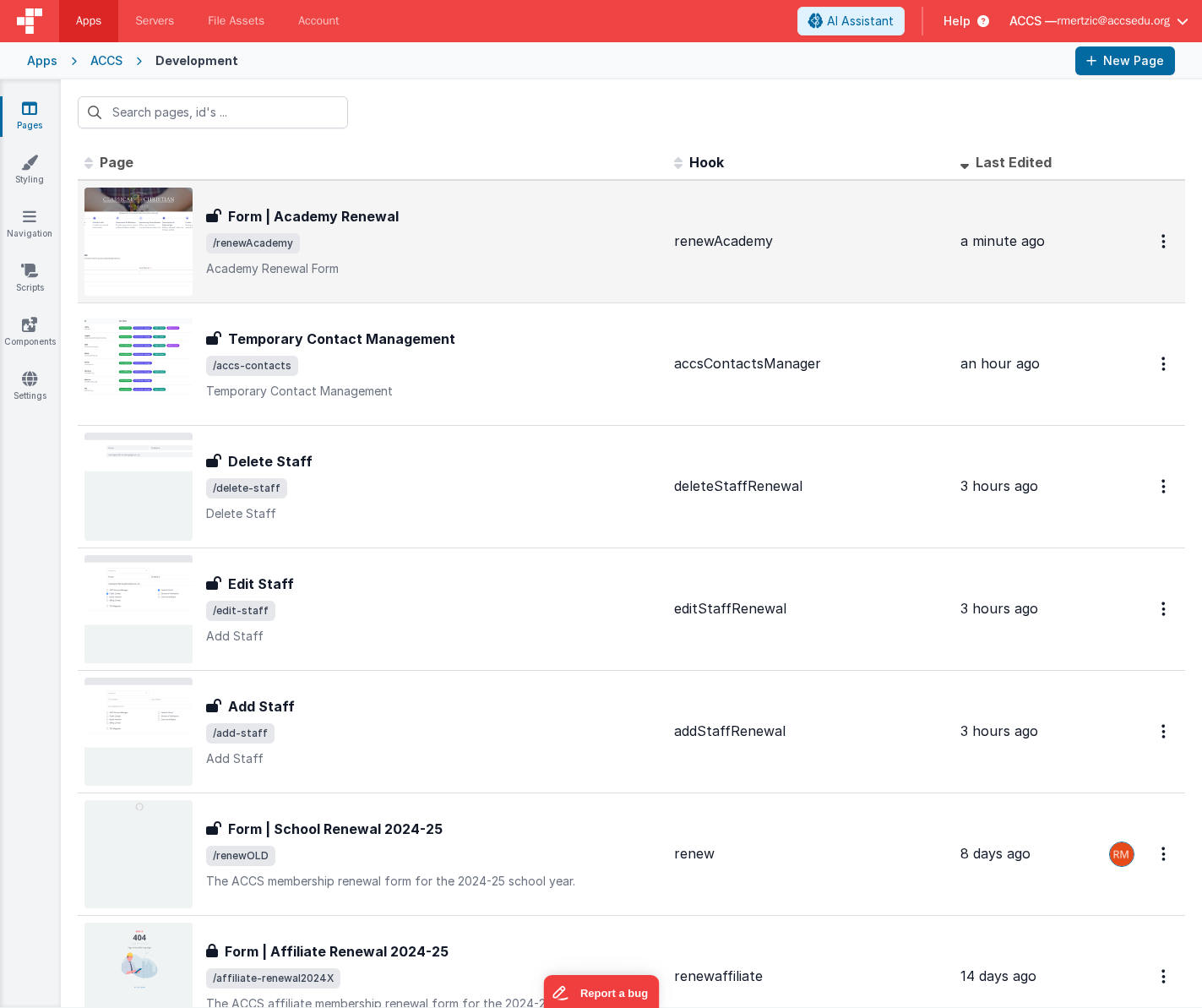 click on "/renewAcademy" at bounding box center (433, 243) 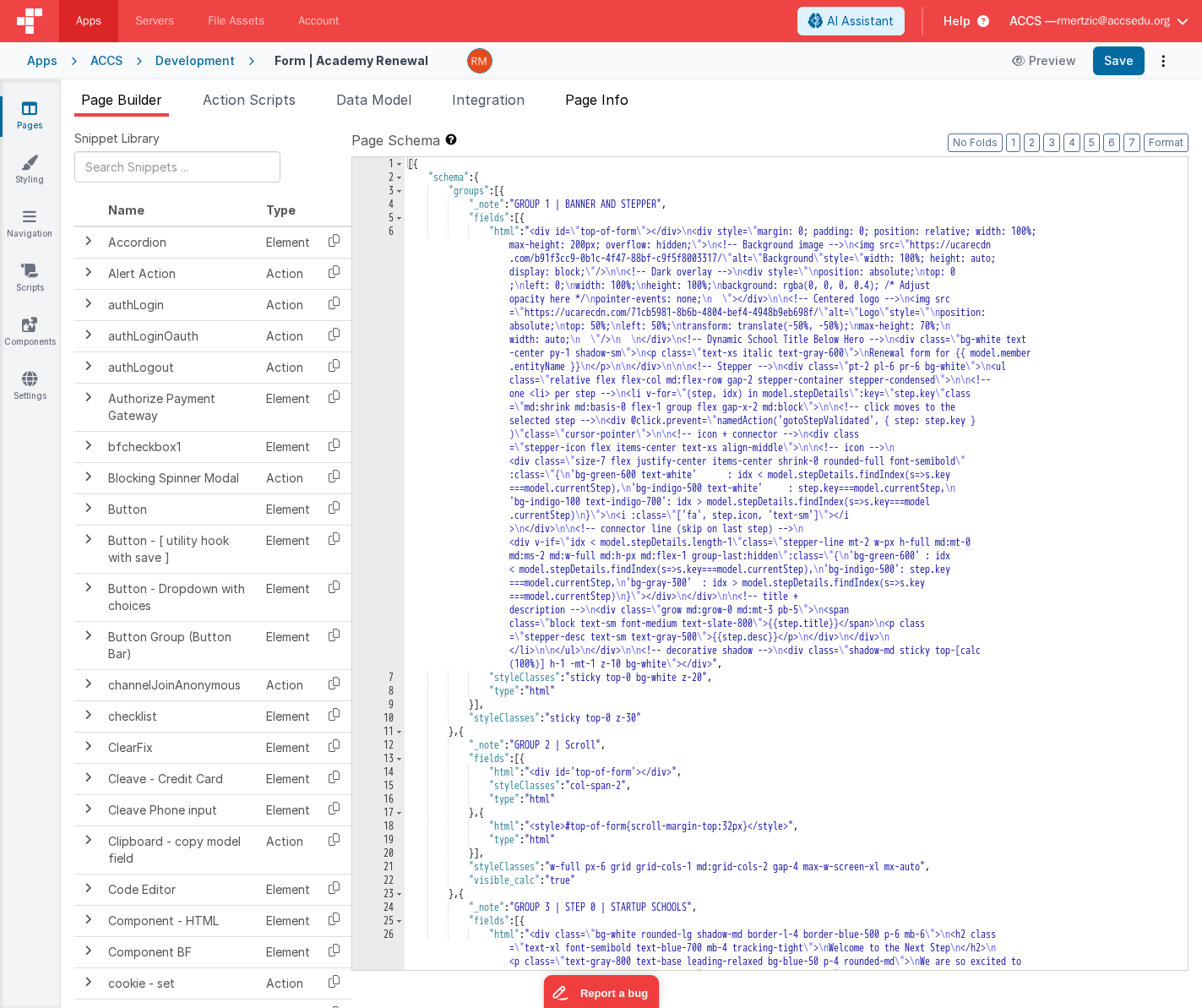 click on "Page Info" at bounding box center [596, 100] 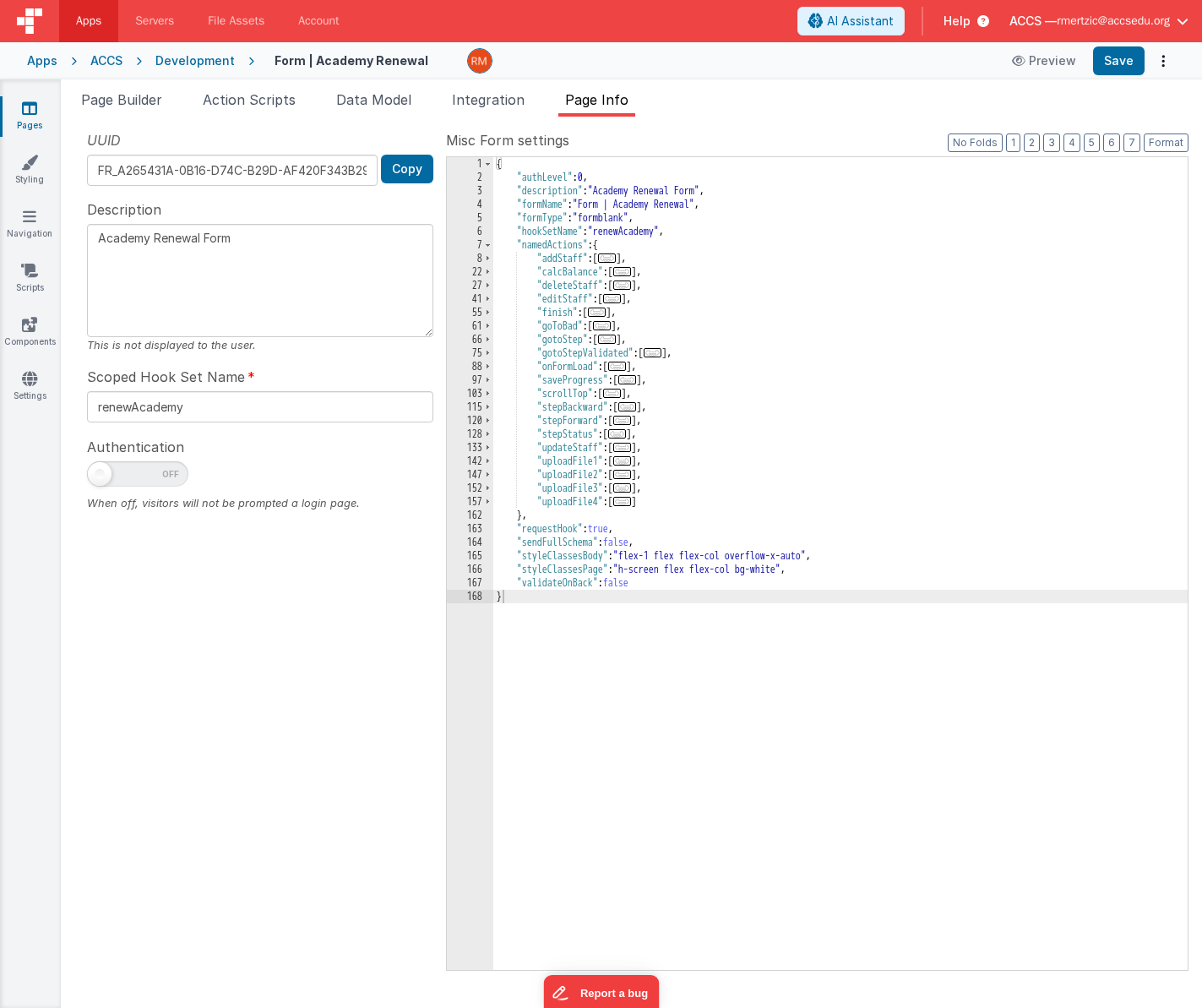 click on "{      "authLevel" :  0 ,      "description" :  "Academy Renewal Form" ,      "formName" :  "Form | Academy Renewal" ,      "formType" :  "formblank" ,      "hookSetName" :  "renewAcademy" ,      "namedActions" :  {           "addStaff" :  [ ... ] ,           "calcBalance" :  [ ... ] ,           "deleteStaff" :  [ ... ] ,           "editStaff" :  [ ... ] ,           "finish" :  [ ... ] ,           "goToBad" :  [ ... ] ,           "gotoStep" :  [ ... ] ,           "gotoStepValidated" :  [ ... ] ,           "onFormLoad" :  [ ... ] ,           "saveProgress" :  [ ... ] ,           "scrollTop" :  [ ... ] ,           "stepBackward" :  [ ... ] ,           "stepForward" :  [ ... ] ,           "stepStatus" :  [ ... ] ,           "updateStaff" :  [ ... ] ,           "uploadFile1" :  [ ... ] ,           "uploadFile2" :  [ ... ] ,           "uploadFile3" :  [ ... ] ,           "uploadFile4" :  [ ... ]      } ,      "requestHook" :  true ,      "sendFullSchema" :  false ,      "styleClassesBody" :  ,      :  ,      :  }" at bounding box center [840, 577] 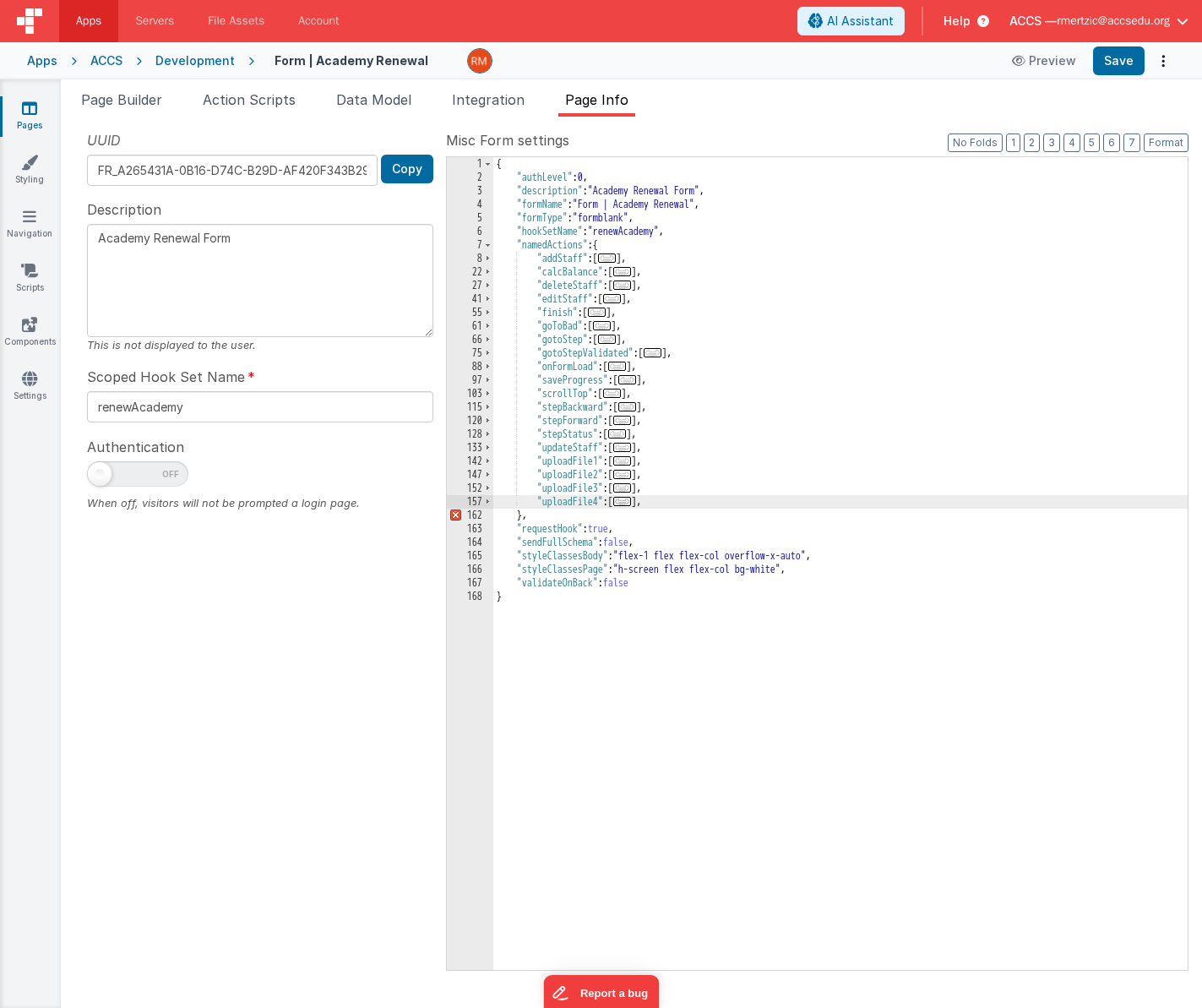 type 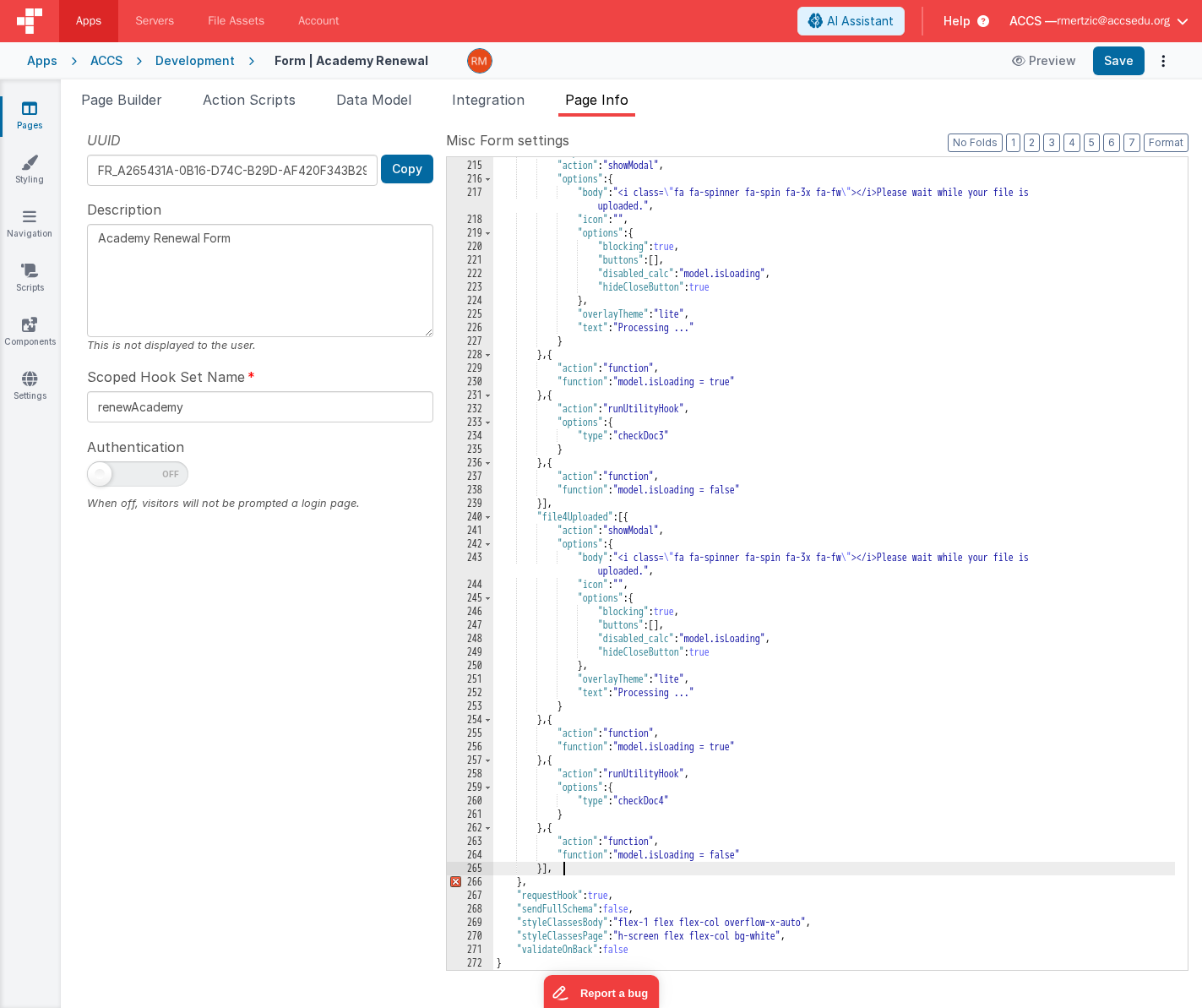 scroll, scrollTop: 1093, scrollLeft: 0, axis: vertical 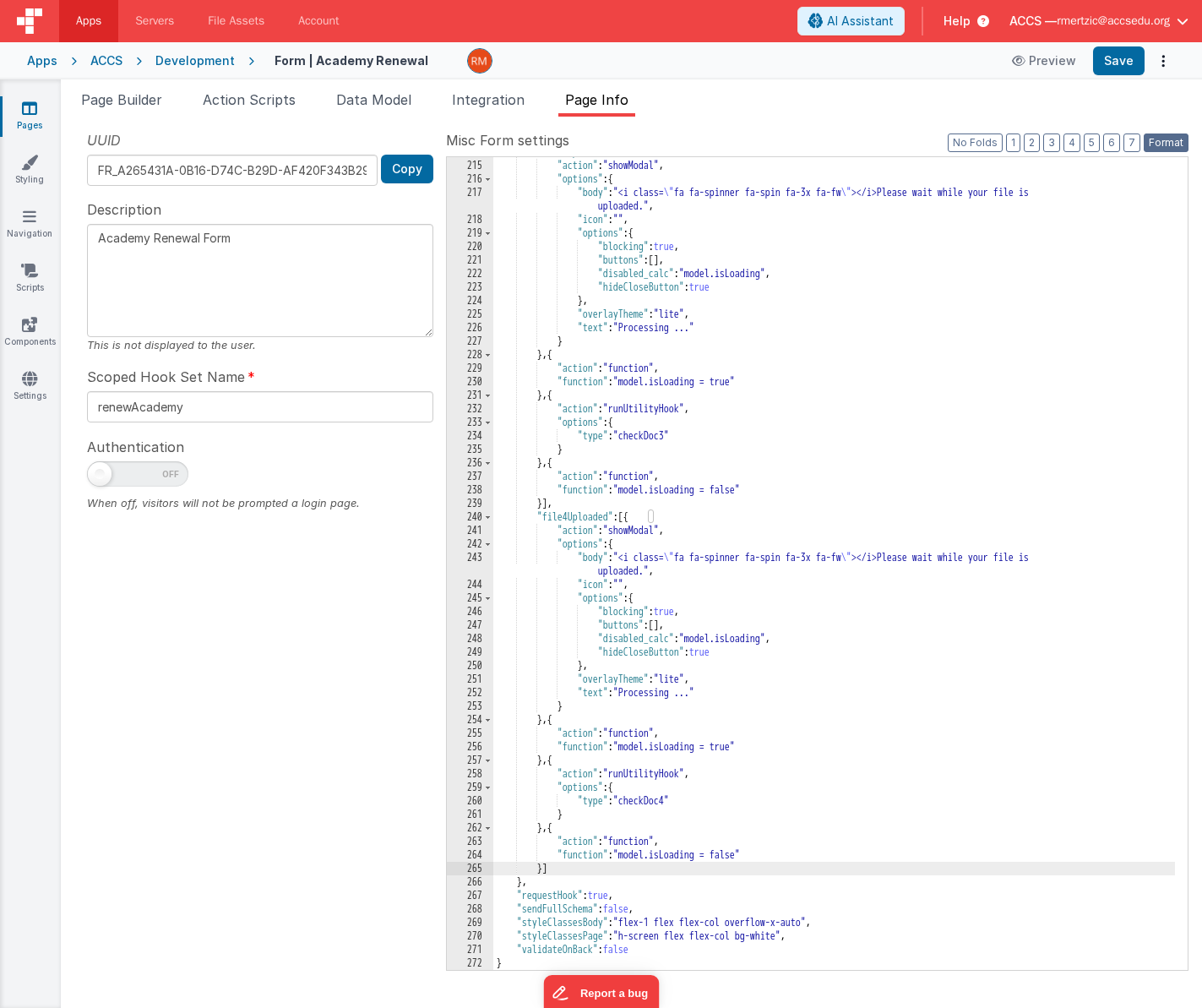 click on "Format" at bounding box center [1166, 143] 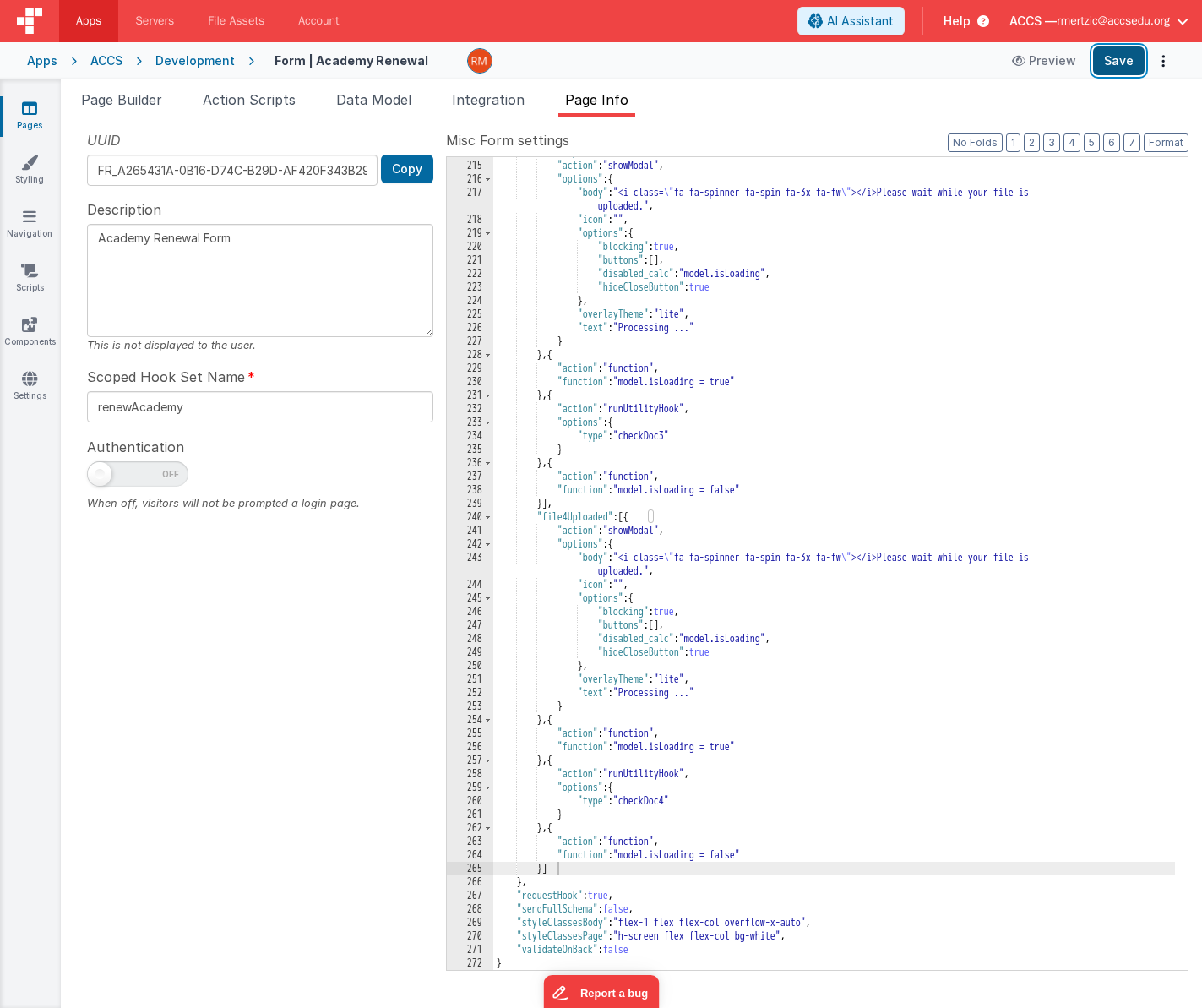 click on "Save" at bounding box center [1118, 61] 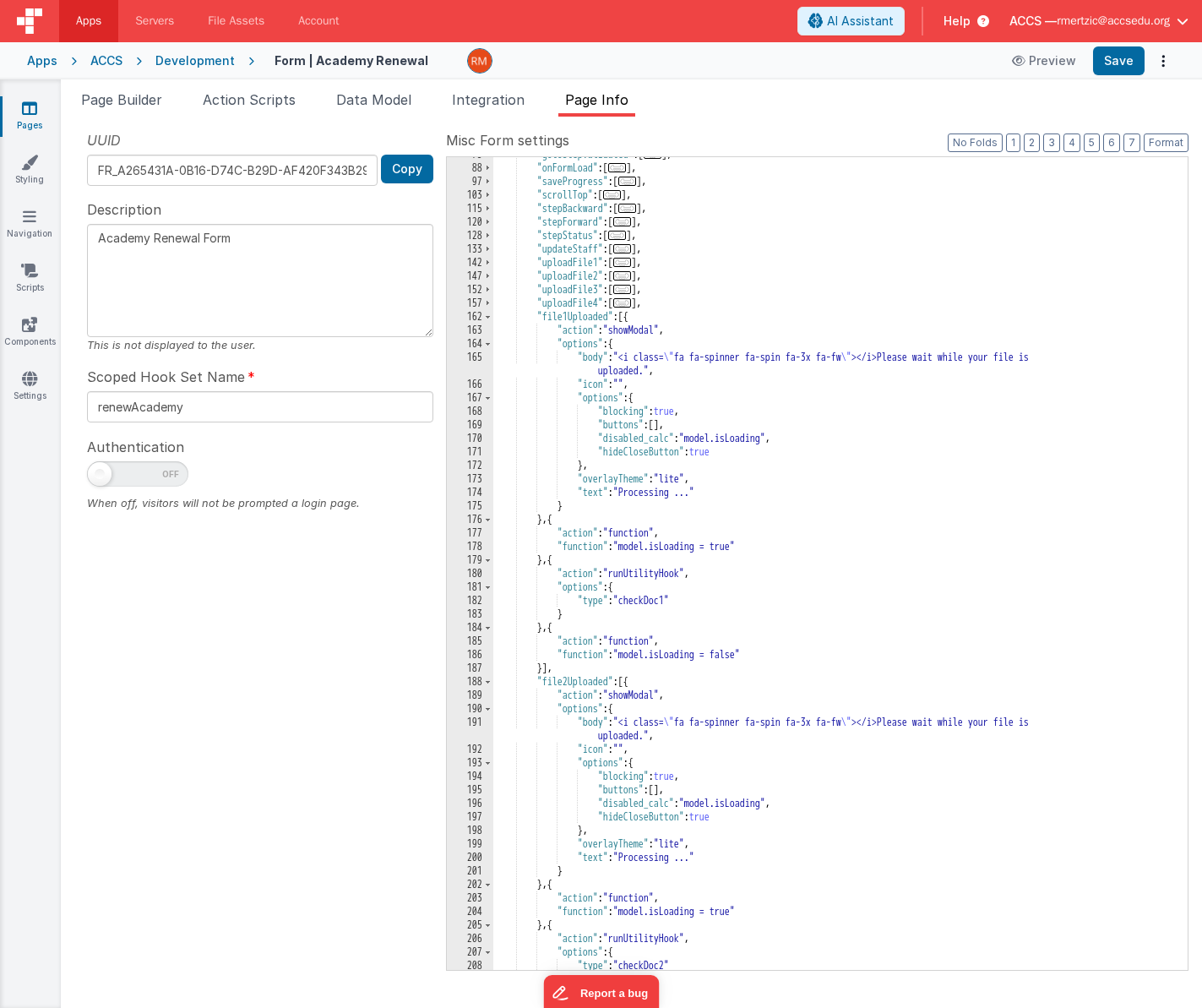 scroll, scrollTop: 0, scrollLeft: 0, axis: both 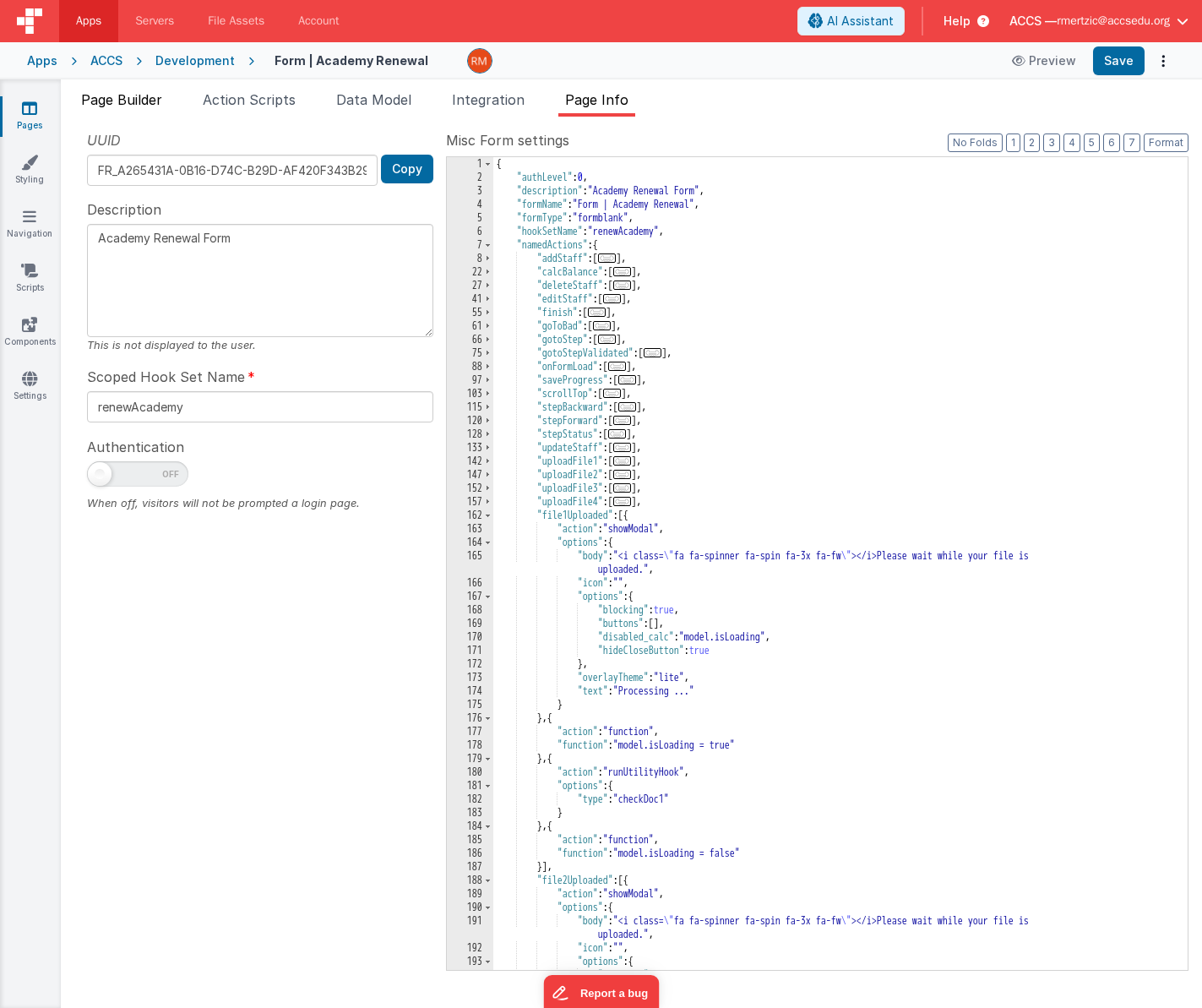 click on "Page Builder" at bounding box center [122, 100] 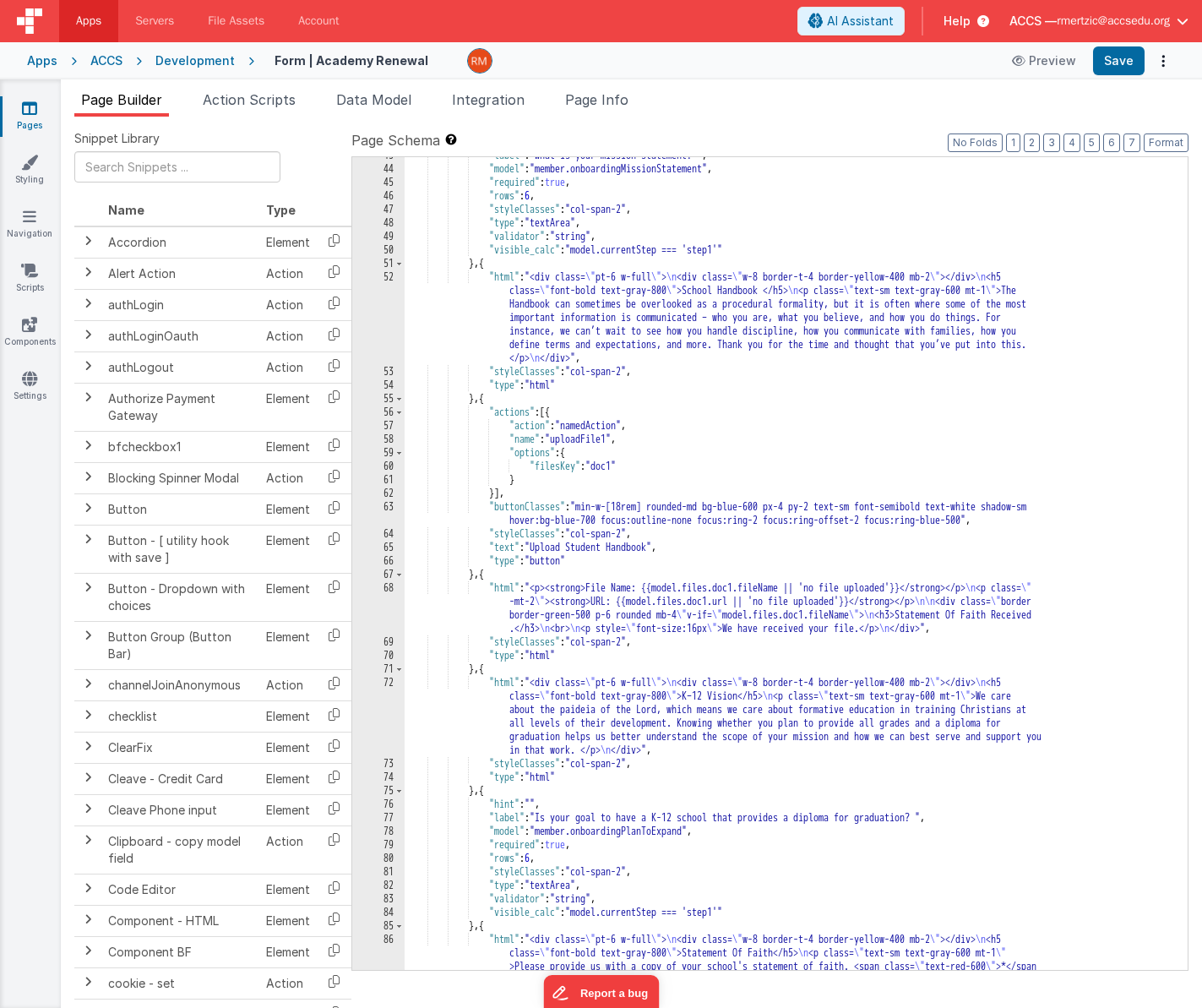 scroll, scrollTop: 1430, scrollLeft: 0, axis: vertical 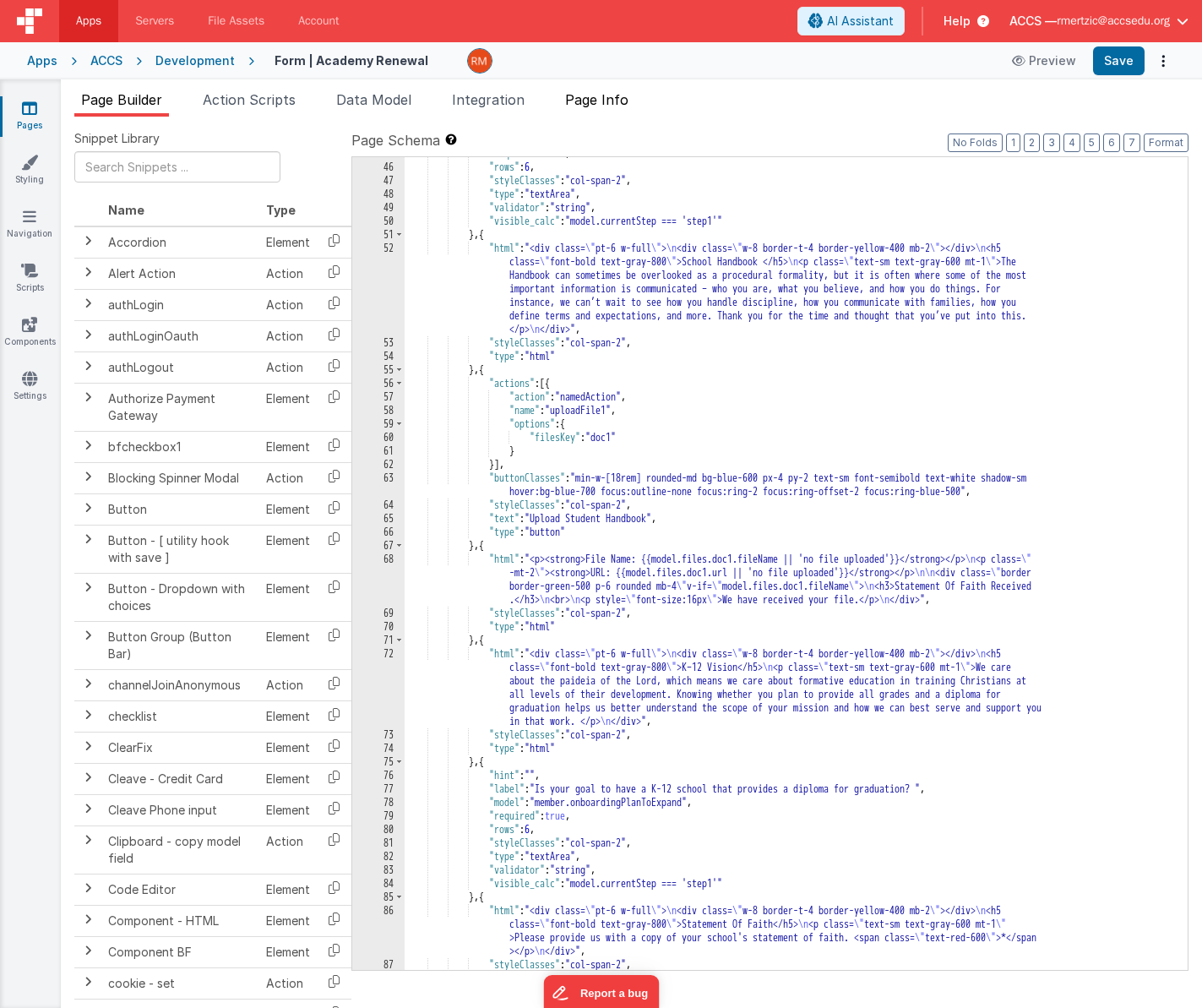 click on "Page Info" at bounding box center [596, 100] 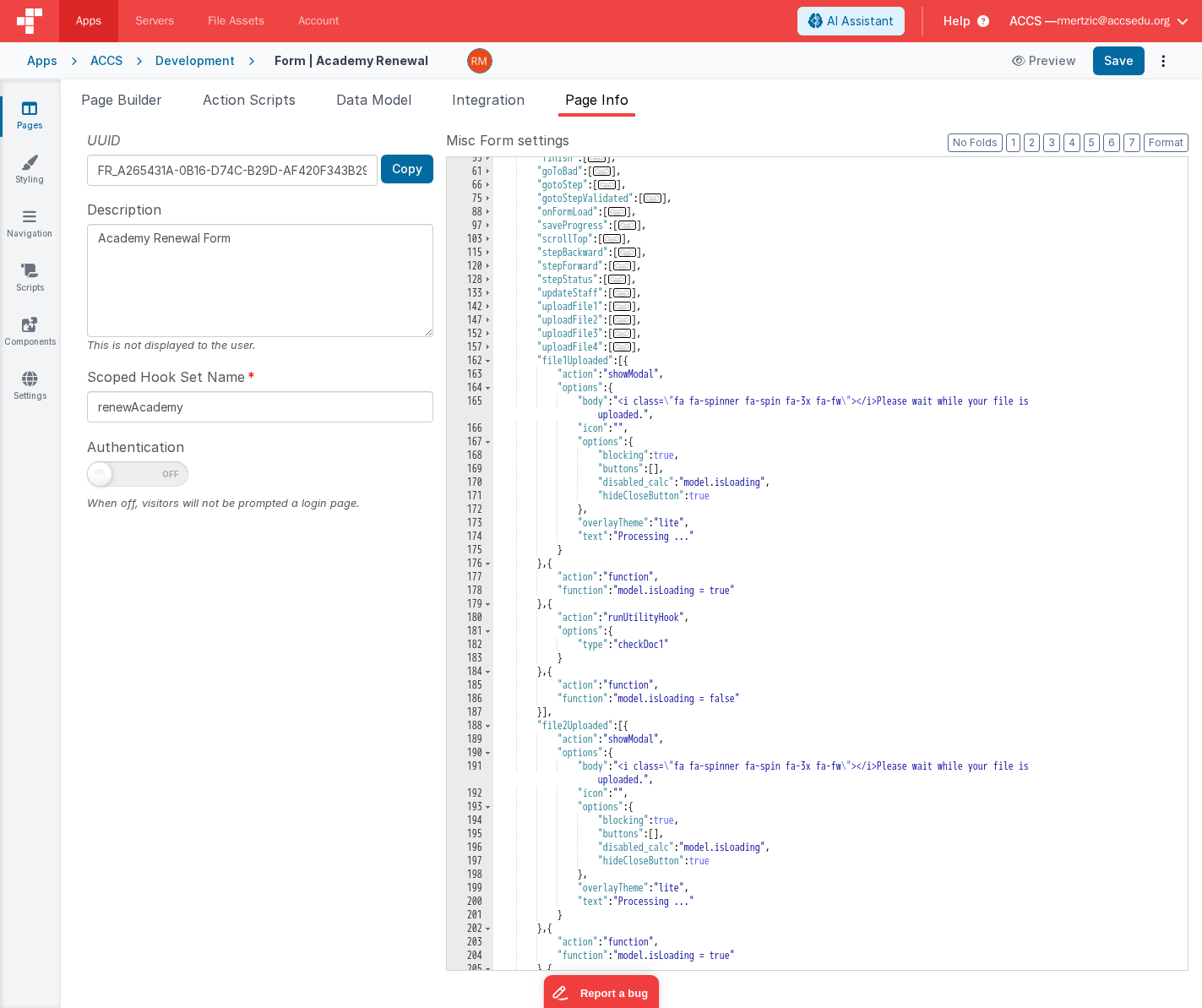 scroll, scrollTop: 155, scrollLeft: 0, axis: vertical 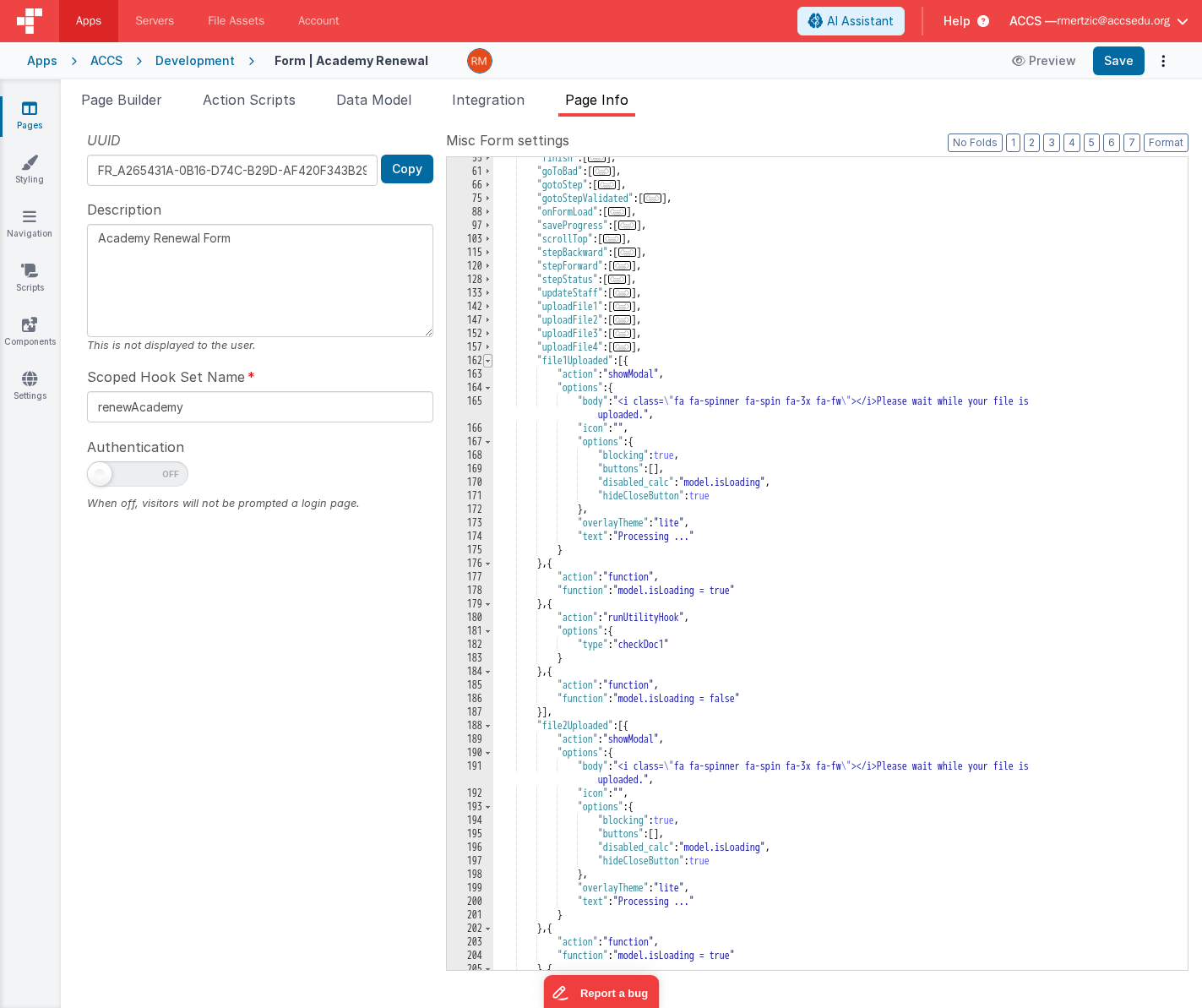 click at bounding box center [487, 361] 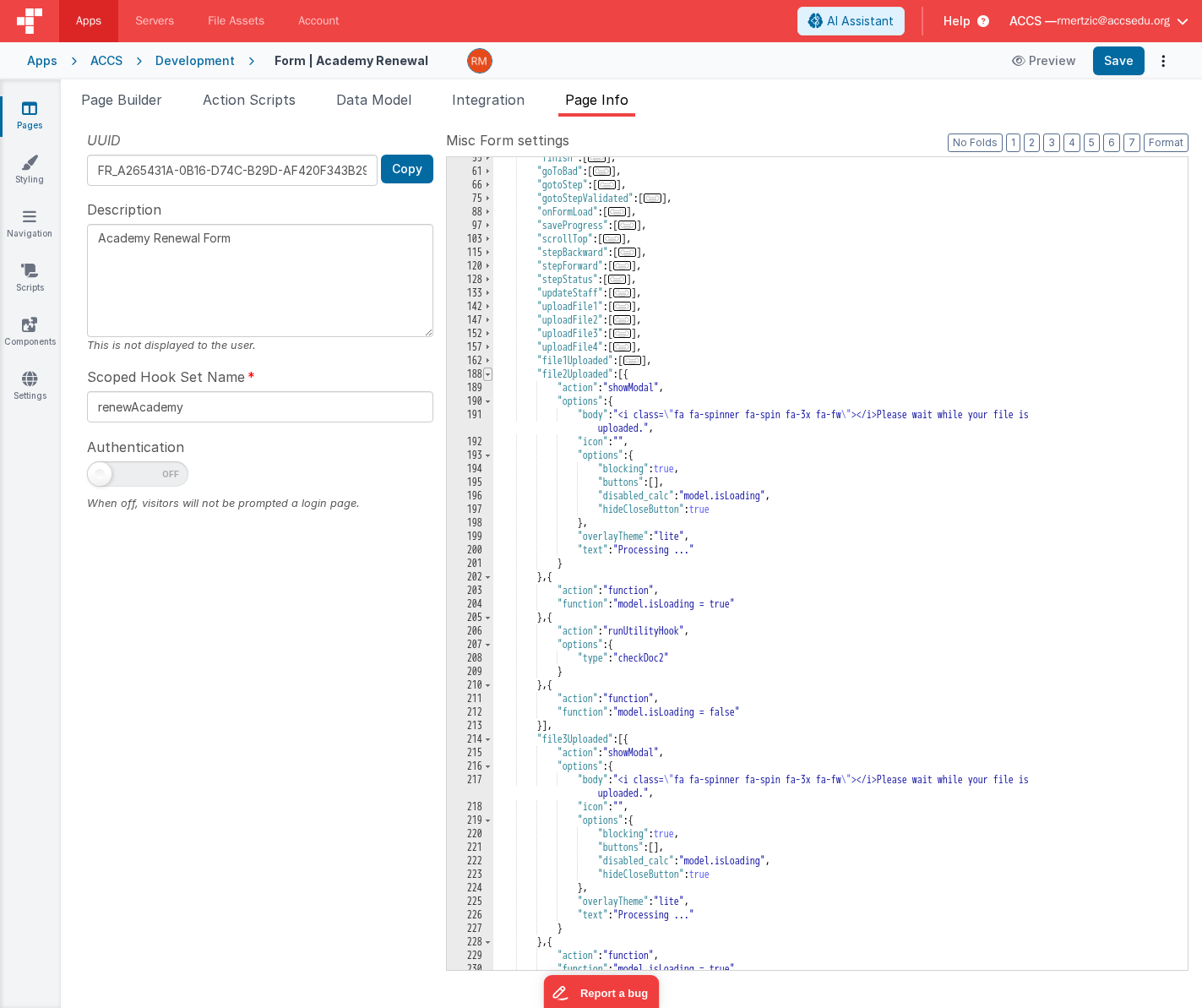 click at bounding box center [487, 374] 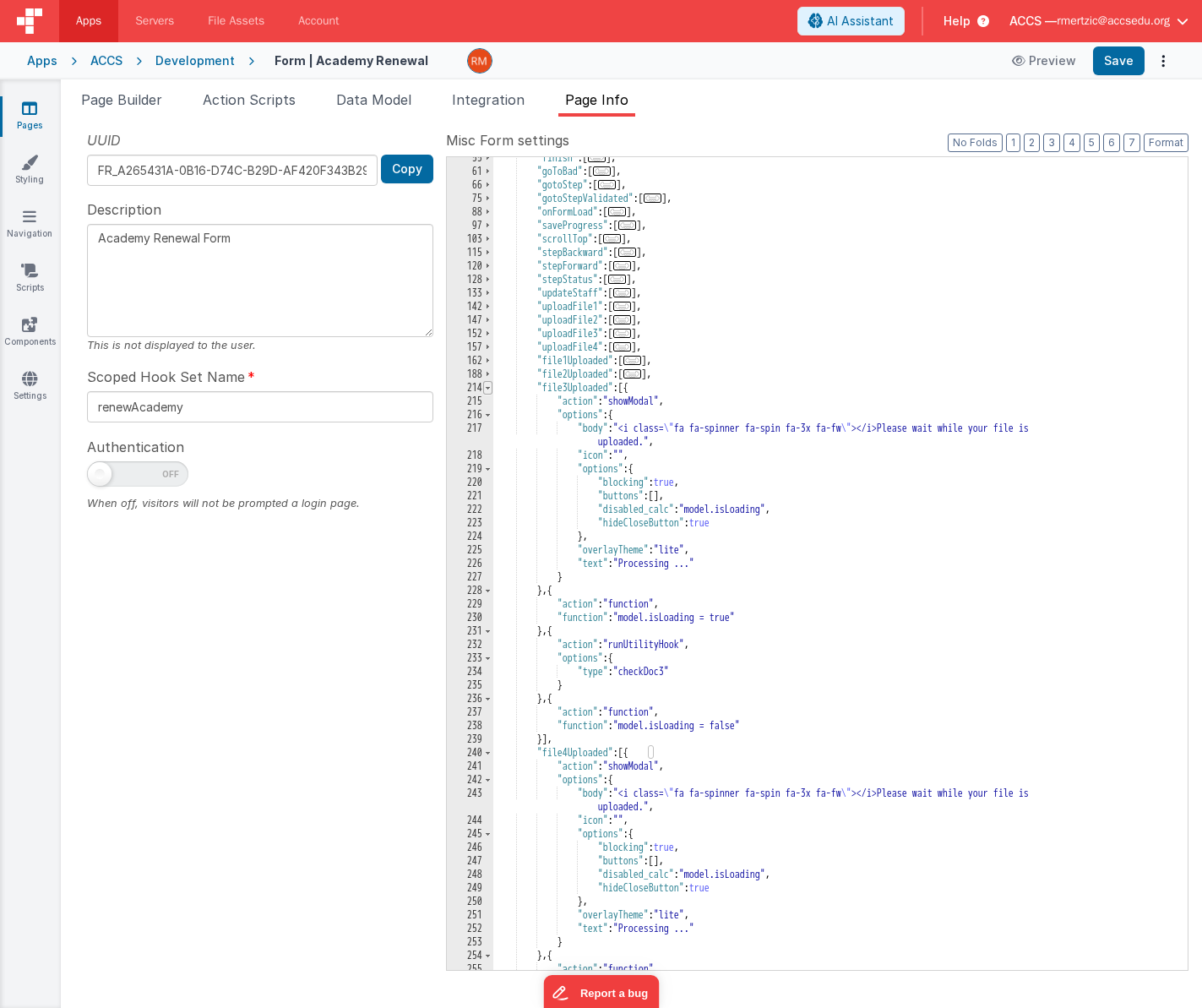 click at bounding box center (487, 388) 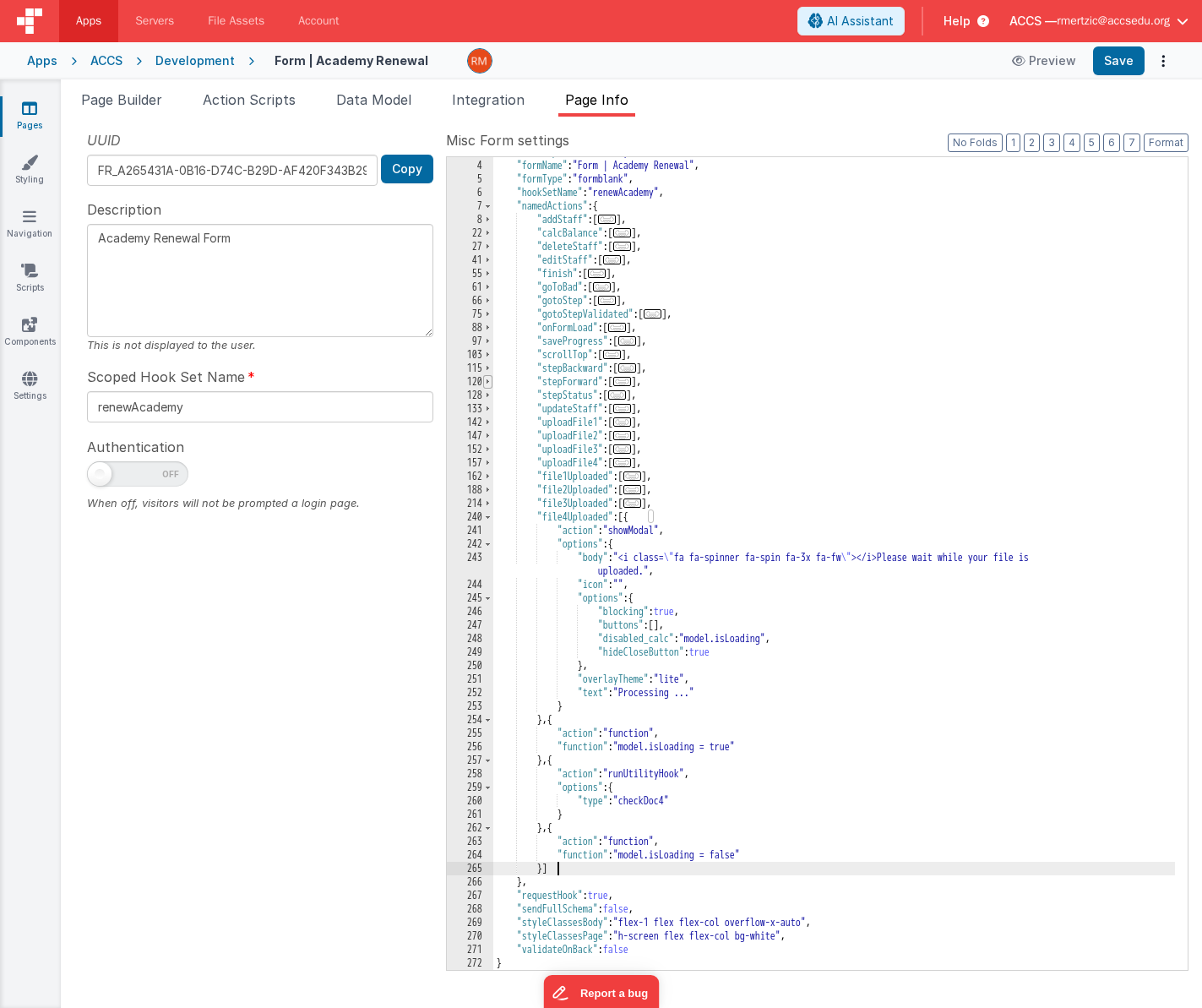 scroll, scrollTop: 39, scrollLeft: 0, axis: vertical 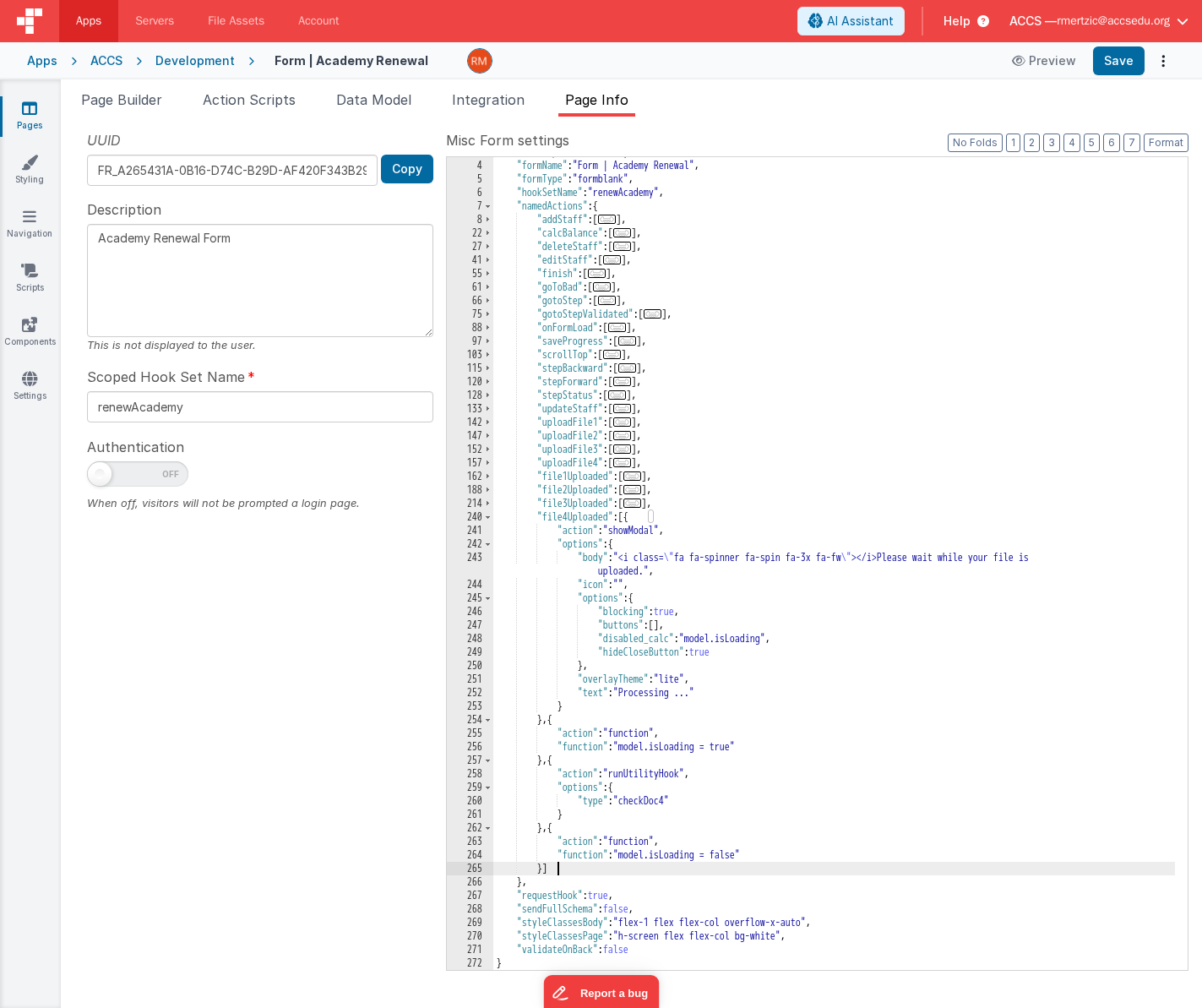 click on "..." at bounding box center (633, 476) 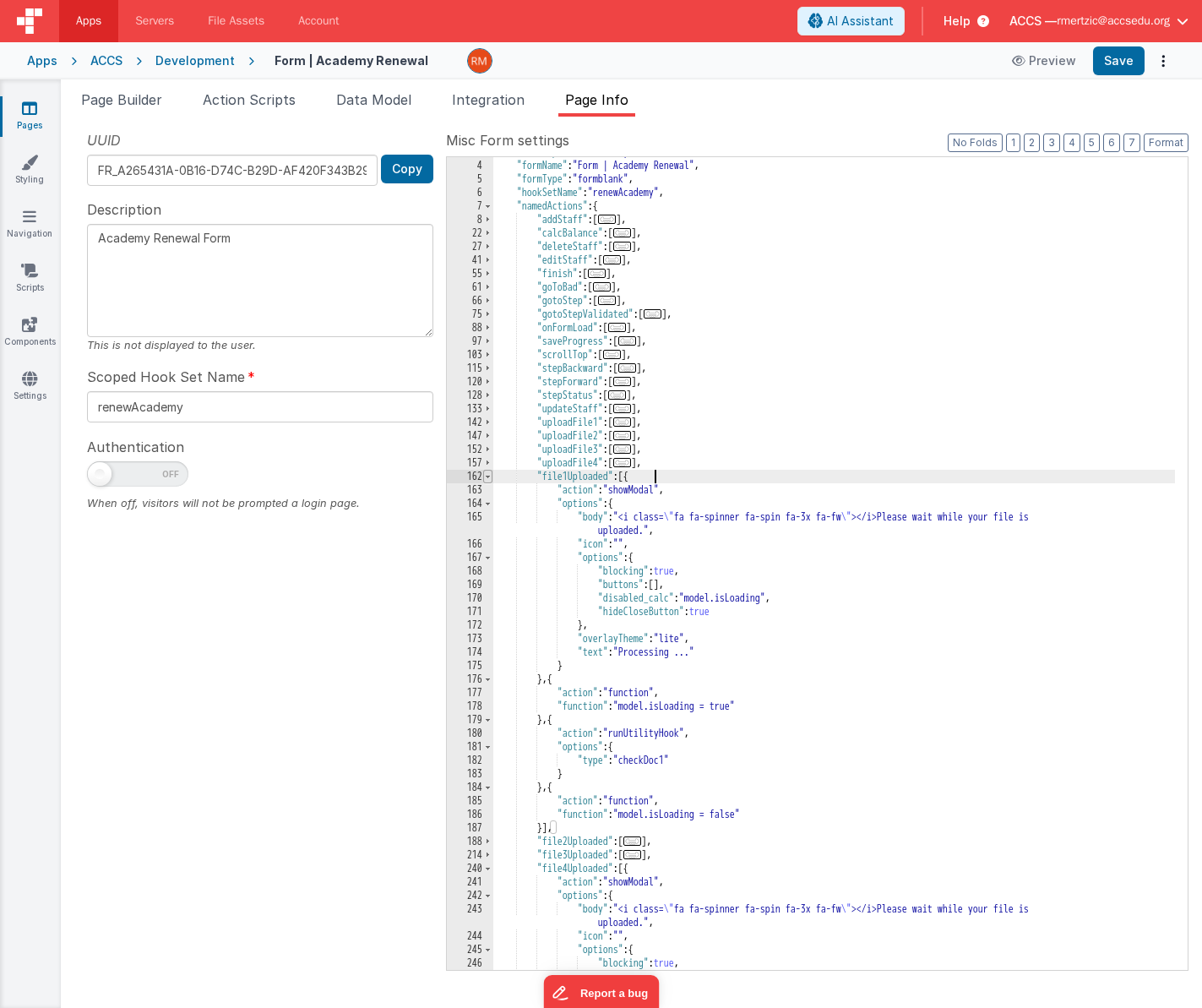 click at bounding box center (487, 477) 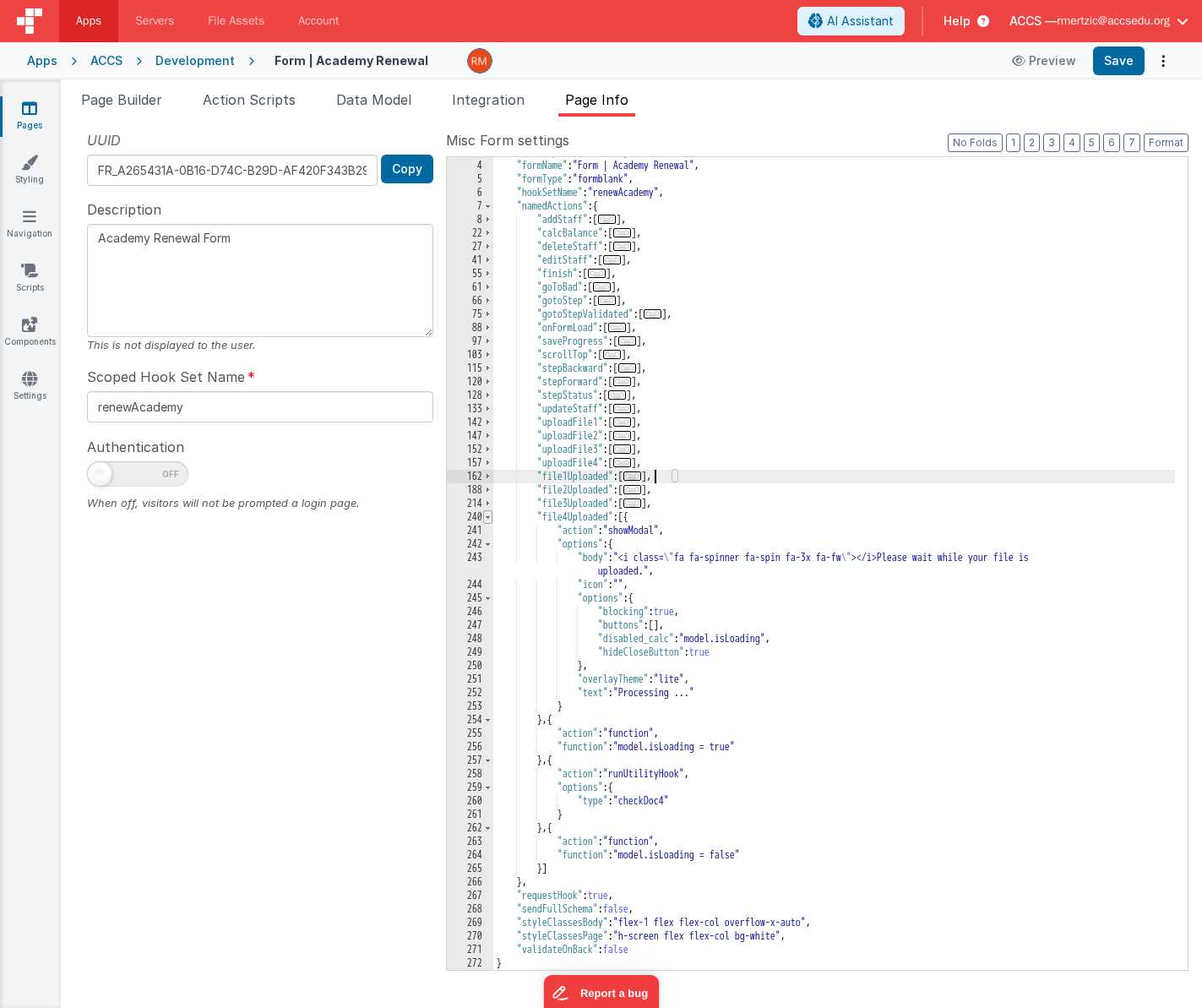 click at bounding box center [487, 517] 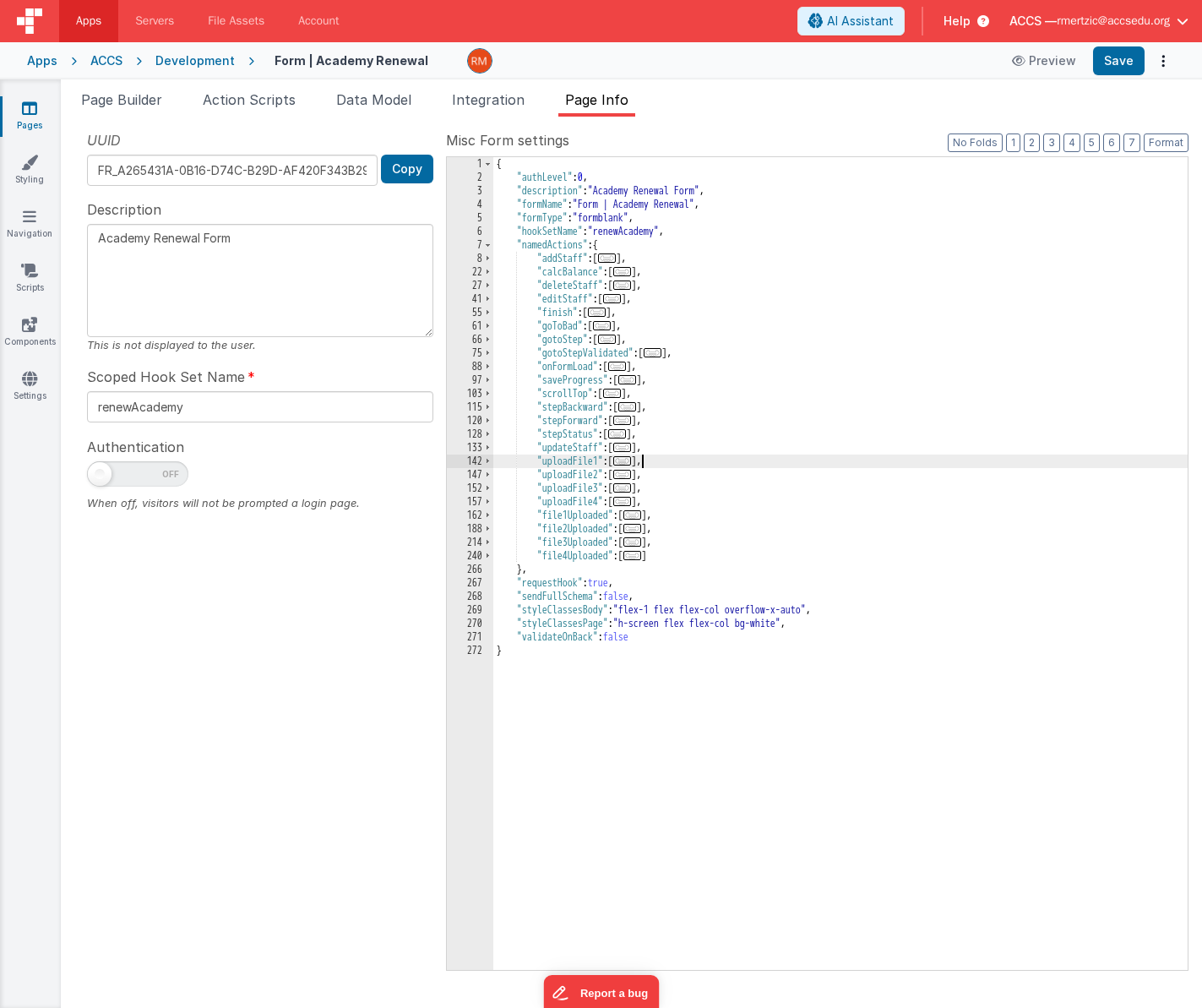 click on "..." at bounding box center (623, 460) 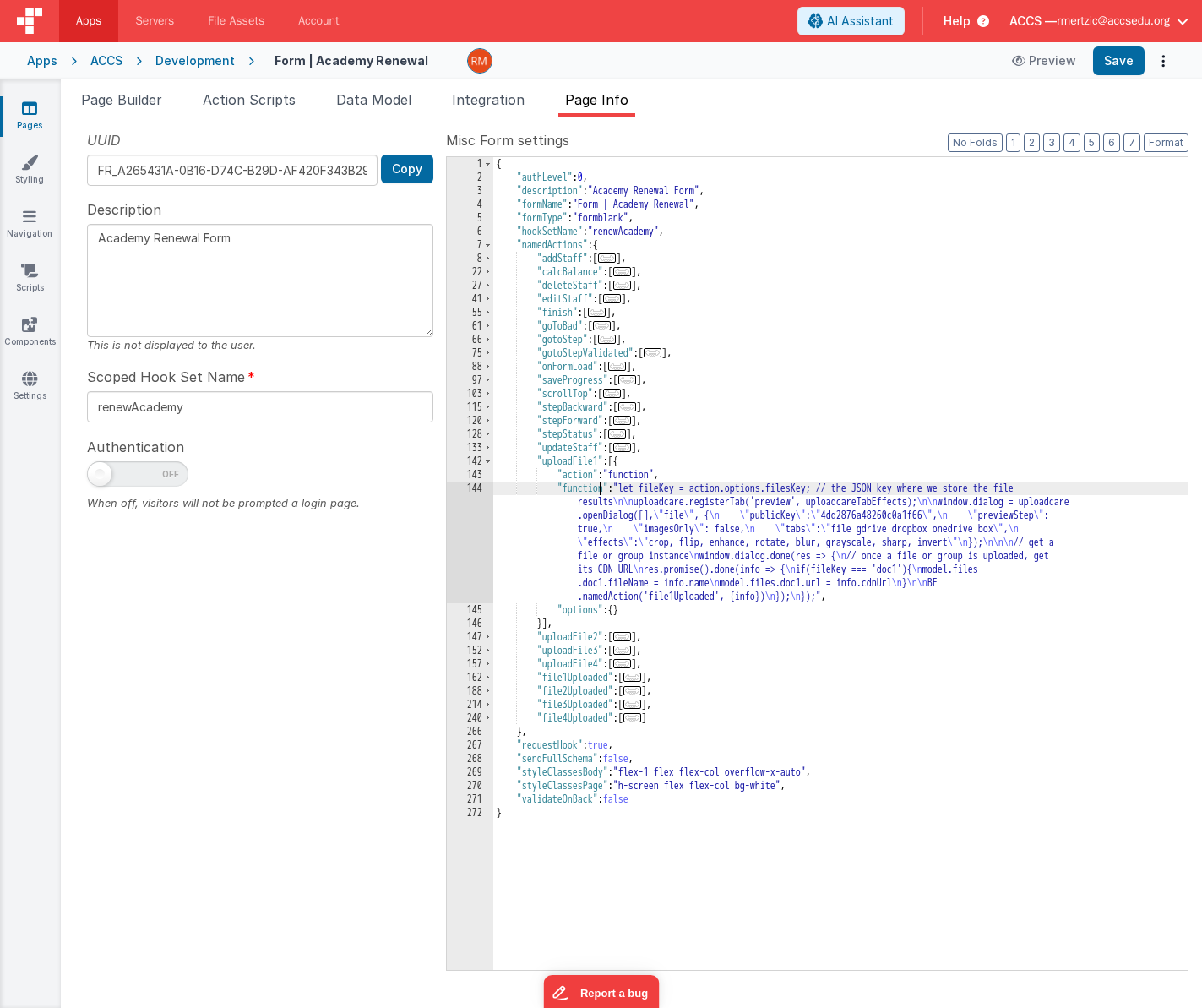 click on "{      "authLevel" :  0 ,      "description" :  "Academy Renewal Form" ,      "formName" :  "Form | Academy Renewal" ,      "formType" :  "formblank" ,      "hookSetName" :  "renewAcademy" ,      "namedActions" :  {           "addStaff" :  [ ... ] ,           "calcBalance" :  [ ... ] ,           "deleteStaff" :  [ ... ] ,           "editStaff" :  [ ... ] ,           "finish" :  [ ... ] ,           "goToBad" :  [ ... ] ,           "gotoStep" :  [ ... ] ,           "gotoStepValidated" :  [ ... ] ,           "onFormLoad" :  [ ... ] ,           "saveProgress" :  [ ... ] ,           "scrollTop" :  [ ... ] ,           "stepBackward" :  [ ... ] ,           "stepForward" :  [ ... ] ,           "stepStatus" :  [ ... ] ,           "updateStaff" :  [ ... ] ,           "uploadFile1" :  [{                "action" :  "function" ,                "function" :  "let fileKey = action.options.filesKey; // the JSON key where we store the file                   results \n\n \n\n window.dialog = uploadcare \" file" at bounding box center (840, 577) 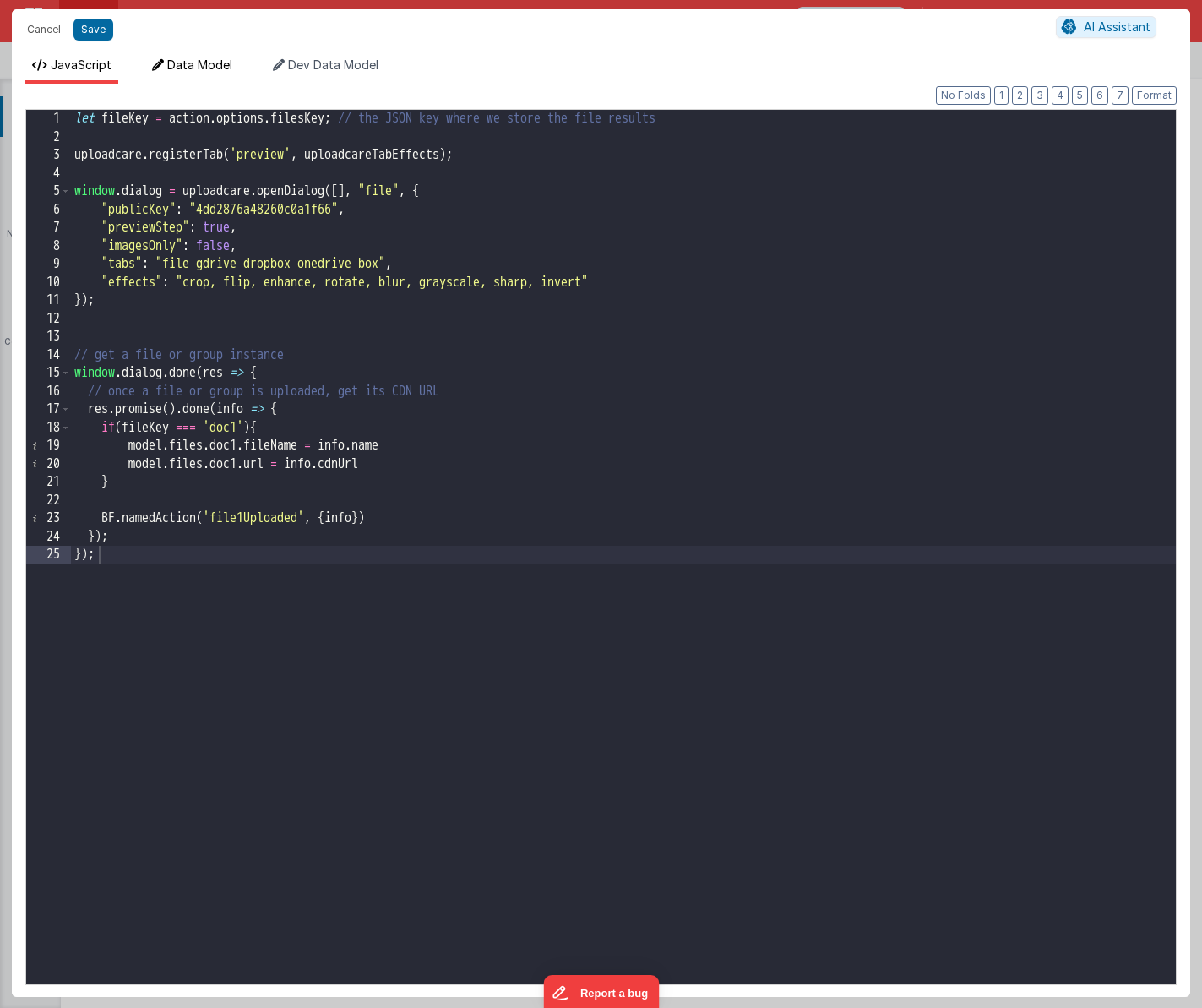 click on "Data Model" at bounding box center (199, 64) 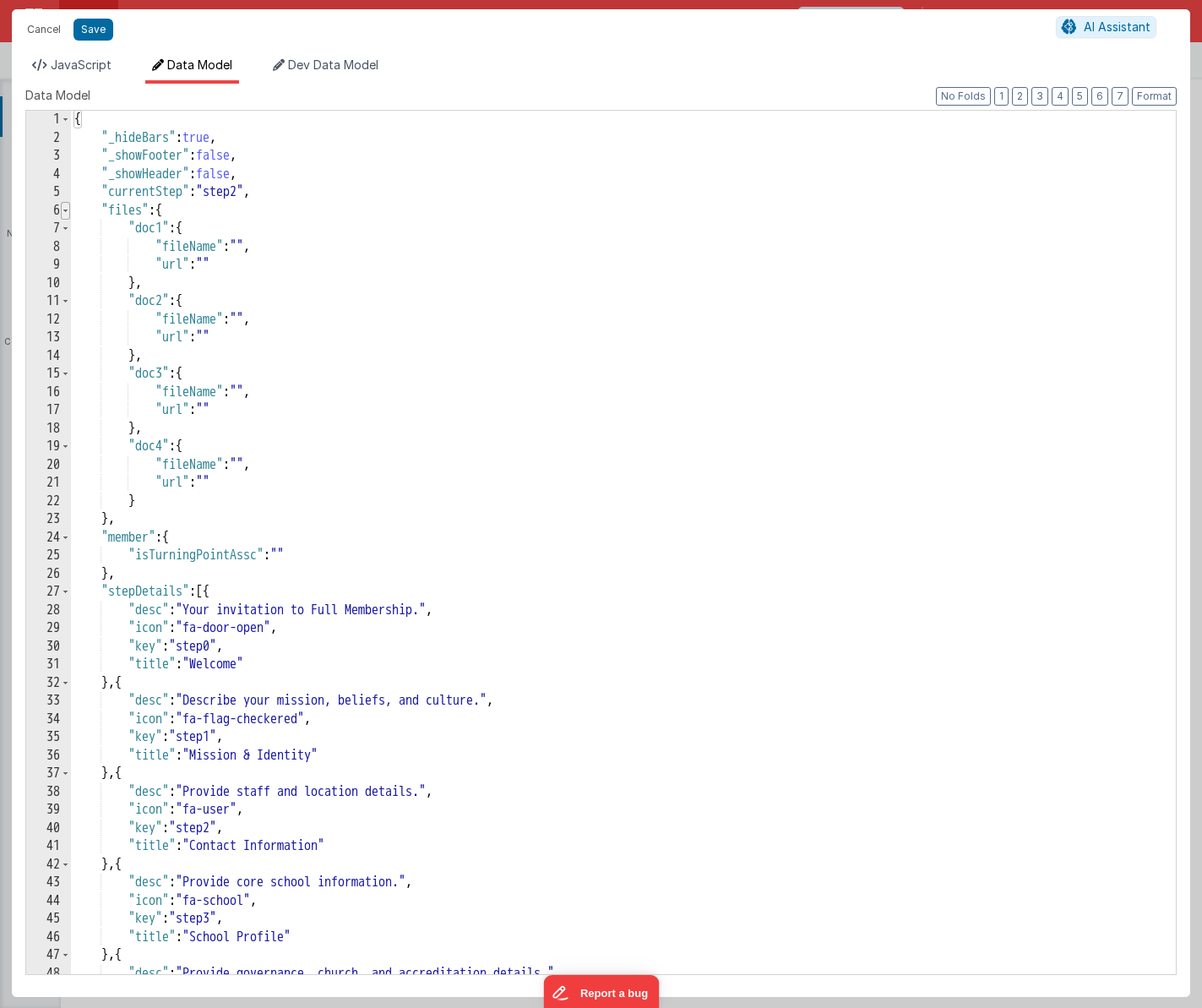 scroll, scrollTop: 0, scrollLeft: 0, axis: both 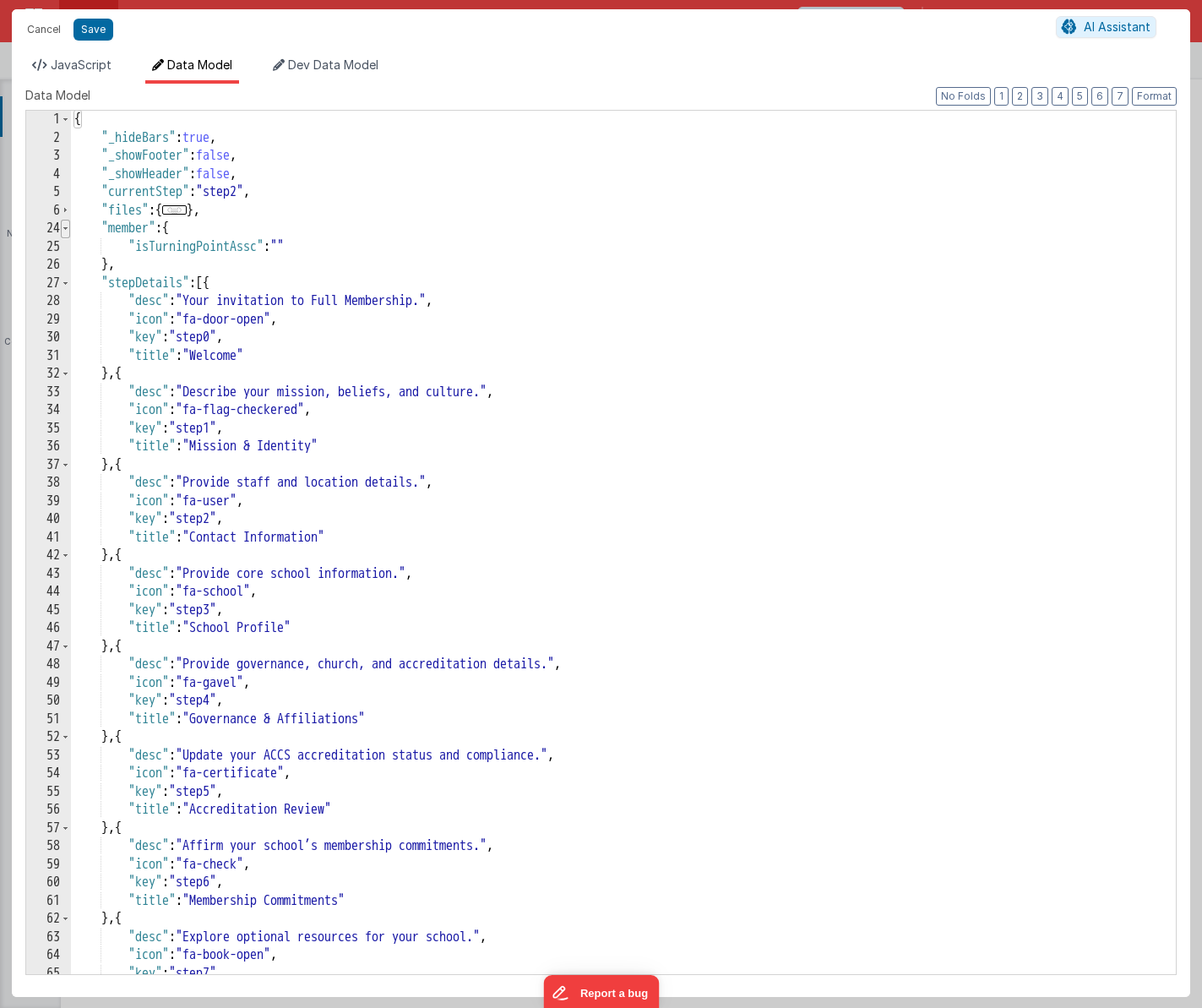 click at bounding box center [65, 229] 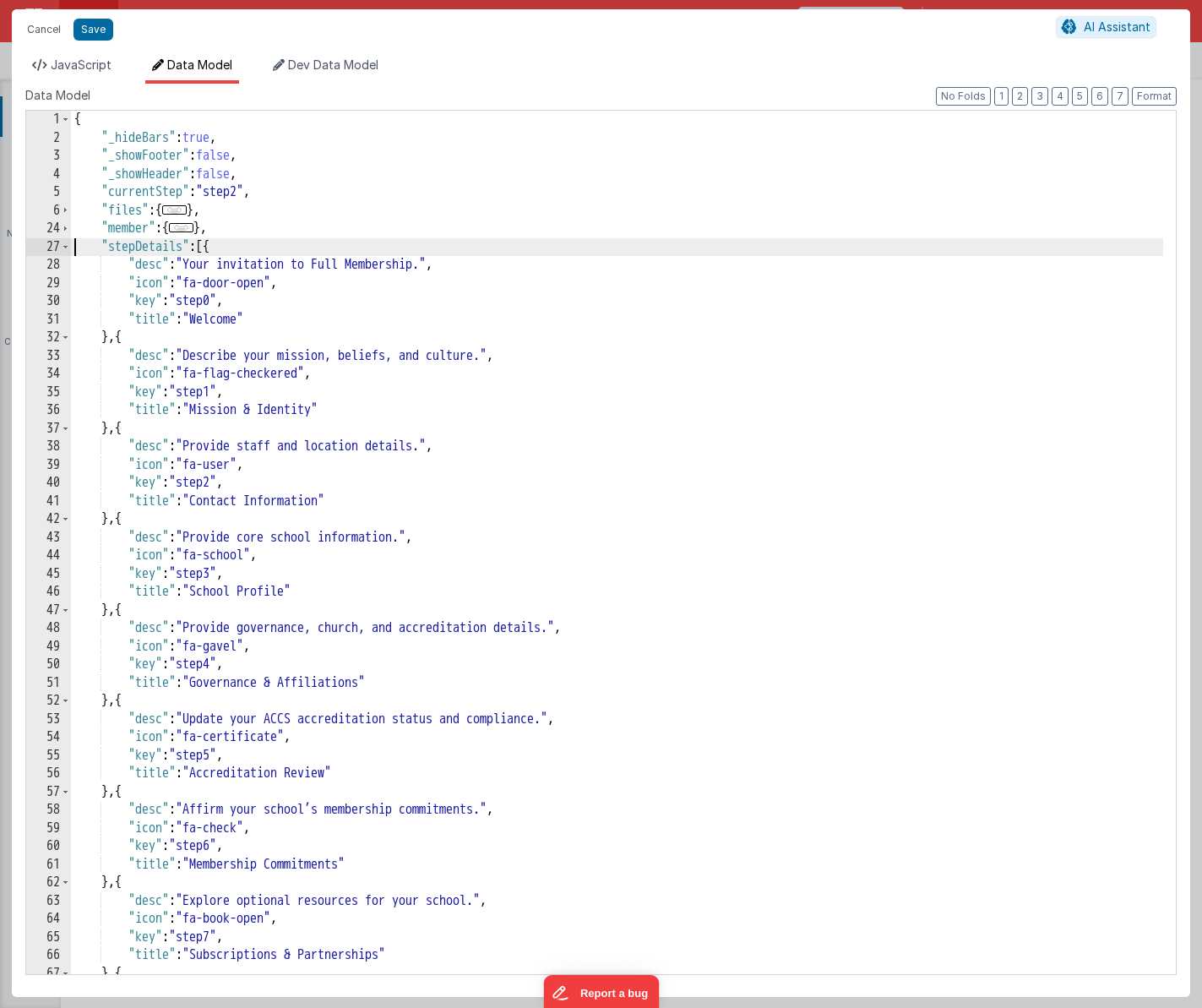 click on "{      "_hideBars" :  true ,      "_showFooter" :  false ,      "_showHeader" :  false ,      "currentStep" :  "step2" ,      "files" :  { ... } ,      "member" :  { ... } ,      "stepDetails" :  [{           "desc" :  "Your invitation to Full Membership." ,           "icon" :  "fa-door-open" ,           "key" :  "step0" ,           "title" :  "Welcome"      } ,  {           "desc" :  "Describe your mission, beliefs, and culture." ,           "icon" :  "fa-flag-checkered" ,           "key" :  "step1" ,           "title" :  "Mission & Identity"      } ,  {           "desc" :  "Provide staff and location details." ,           "icon" :  "fa-user" ,           "key" :  "step2" ,           "title" :  "Contact Information"      } ,  {           "desc" :  "Provide core school information." ,           "icon" :  "fa-school" ,           "key" :  "step3" ,           "title" :  "School Profile"      } ,  {           "desc" :  "Provide governance, church, and accreditation details." ,           "icon" :  "fa-gavel" ," at bounding box center (617, 560) 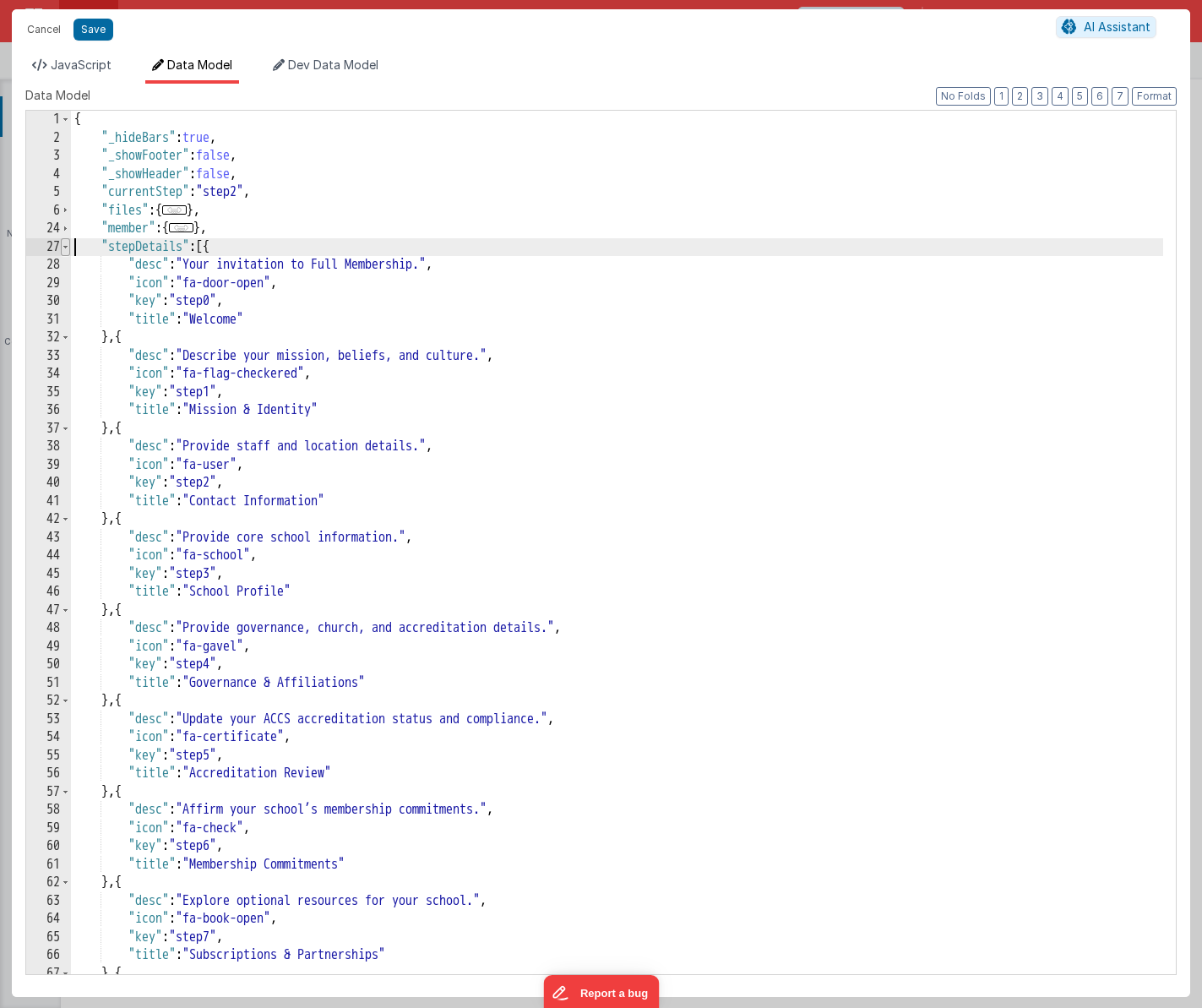 click at bounding box center (65, 248) 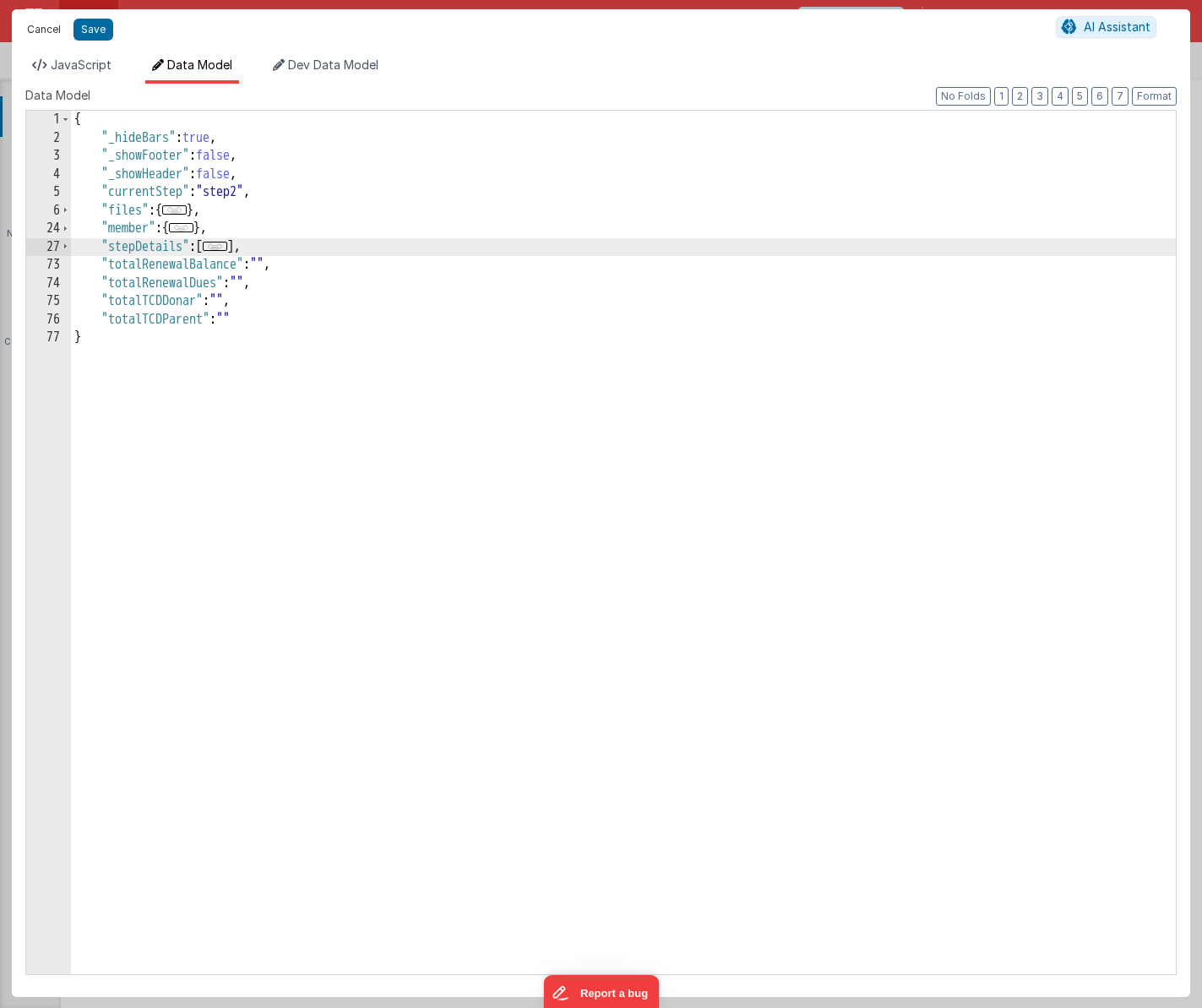 click on "Cancel" at bounding box center (44, 30) 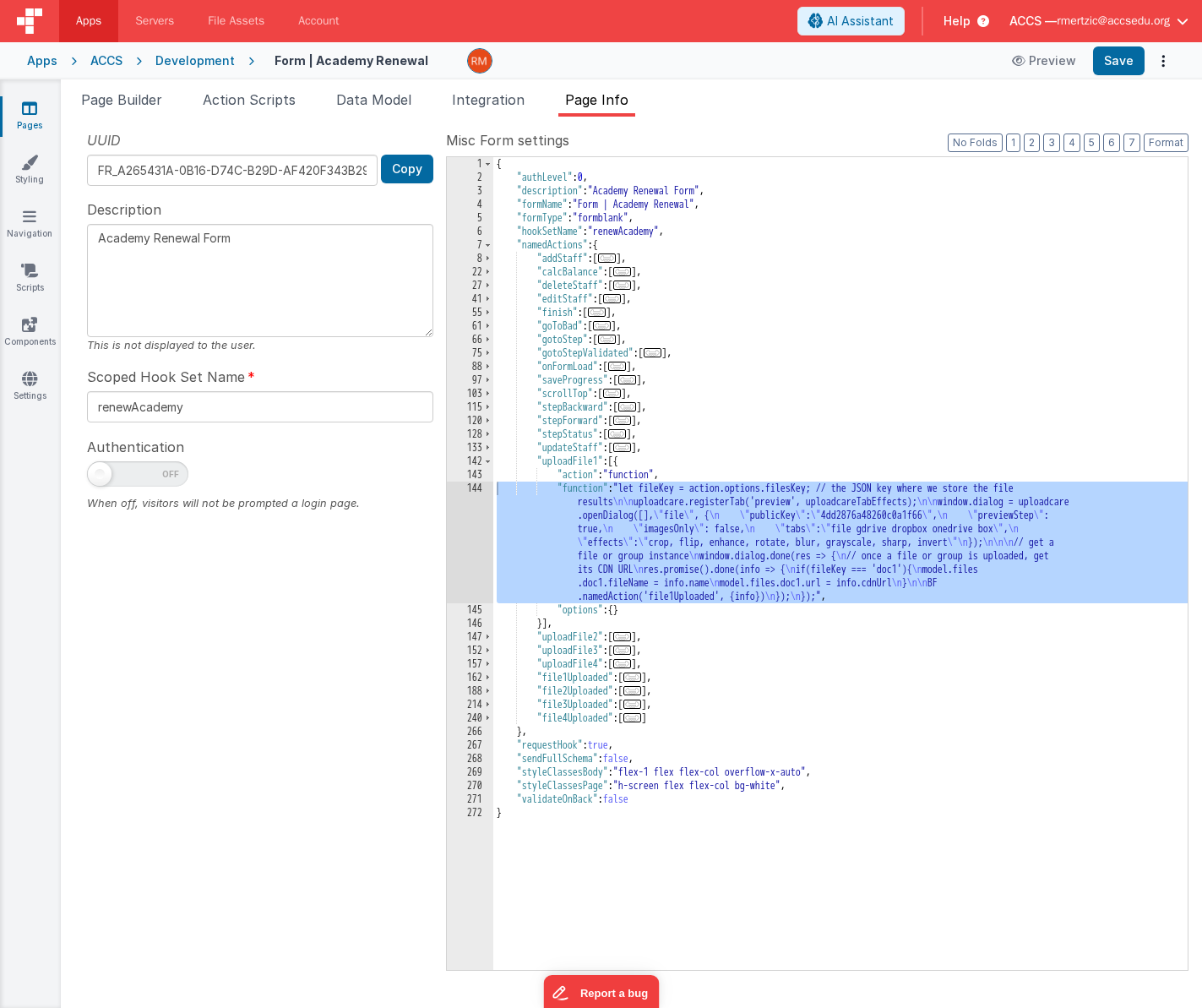 click on "{      "authLevel" :  0 ,      "description" :  "Academy Renewal Form" ,      "formName" :  "Form | Academy Renewal" ,      "formType" :  "formblank" ,      "hookSetName" :  "renewAcademy" ,      "namedActions" :  {           "addStaff" :  [ ... ] ,           "calcBalance" :  [ ... ] ,           "deleteStaff" :  [ ... ] ,           "editStaff" :  [ ... ] ,           "finish" :  [ ... ] ,           "goToBad" :  [ ... ] ,           "gotoStep" :  [ ... ] ,           "gotoStepValidated" :  [ ... ] ,           "onFormLoad" :  [ ... ] ,           "saveProgress" :  [ ... ] ,           "scrollTop" :  [ ... ] ,           "stepBackward" :  [ ... ] ,           "stepForward" :  [ ... ] ,           "stepStatus" :  [ ... ] ,           "updateStaff" :  [ ... ] ,           "uploadFile1" :  [{                "action" :  "function" ,                "function" :  "let fileKey = action.options.filesKey; // the JSON key where we store the file                   results \n\n \n\n window.dialog = uploadcare \" file" at bounding box center [840, 577] 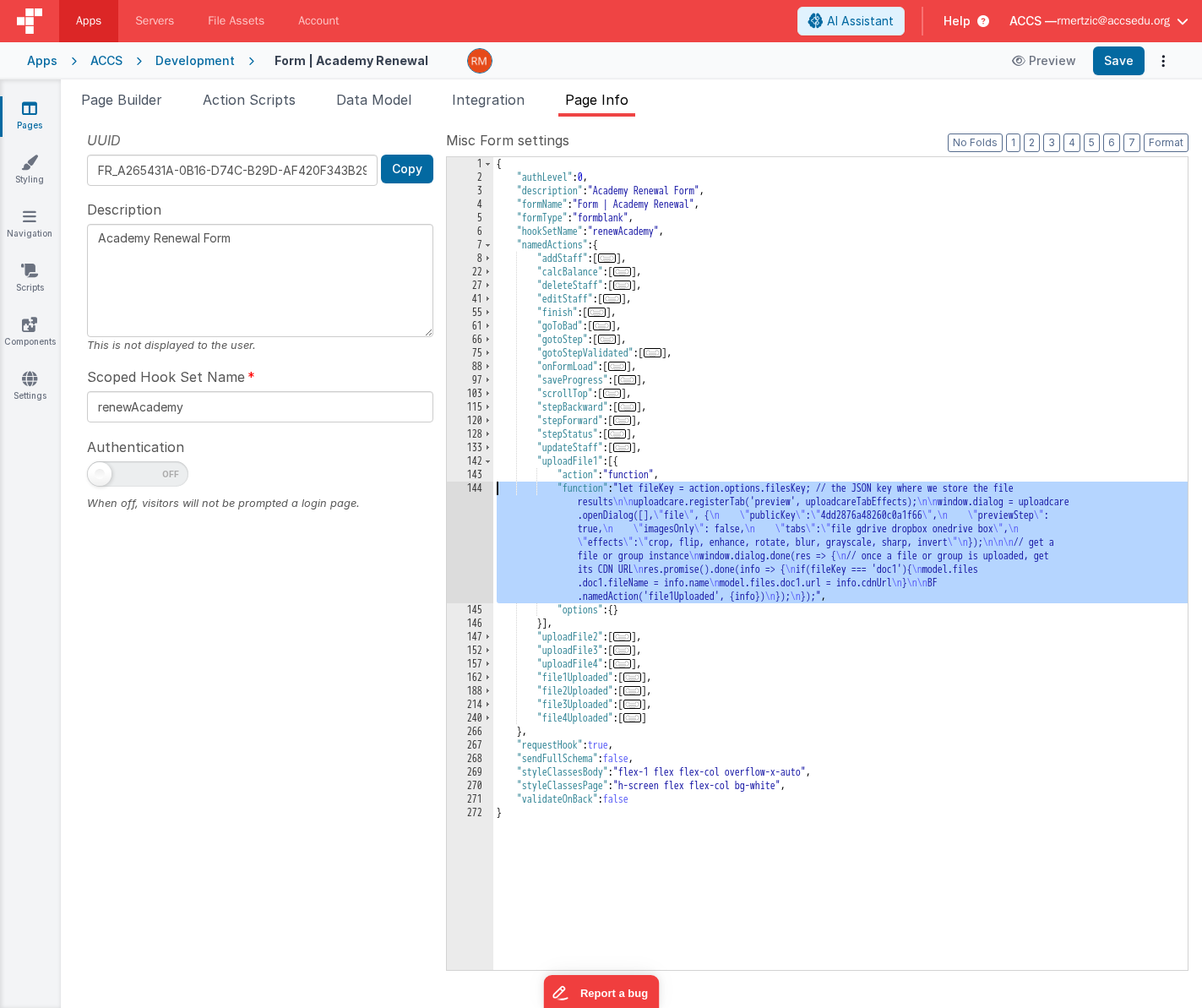click on "144" at bounding box center [470, 542] 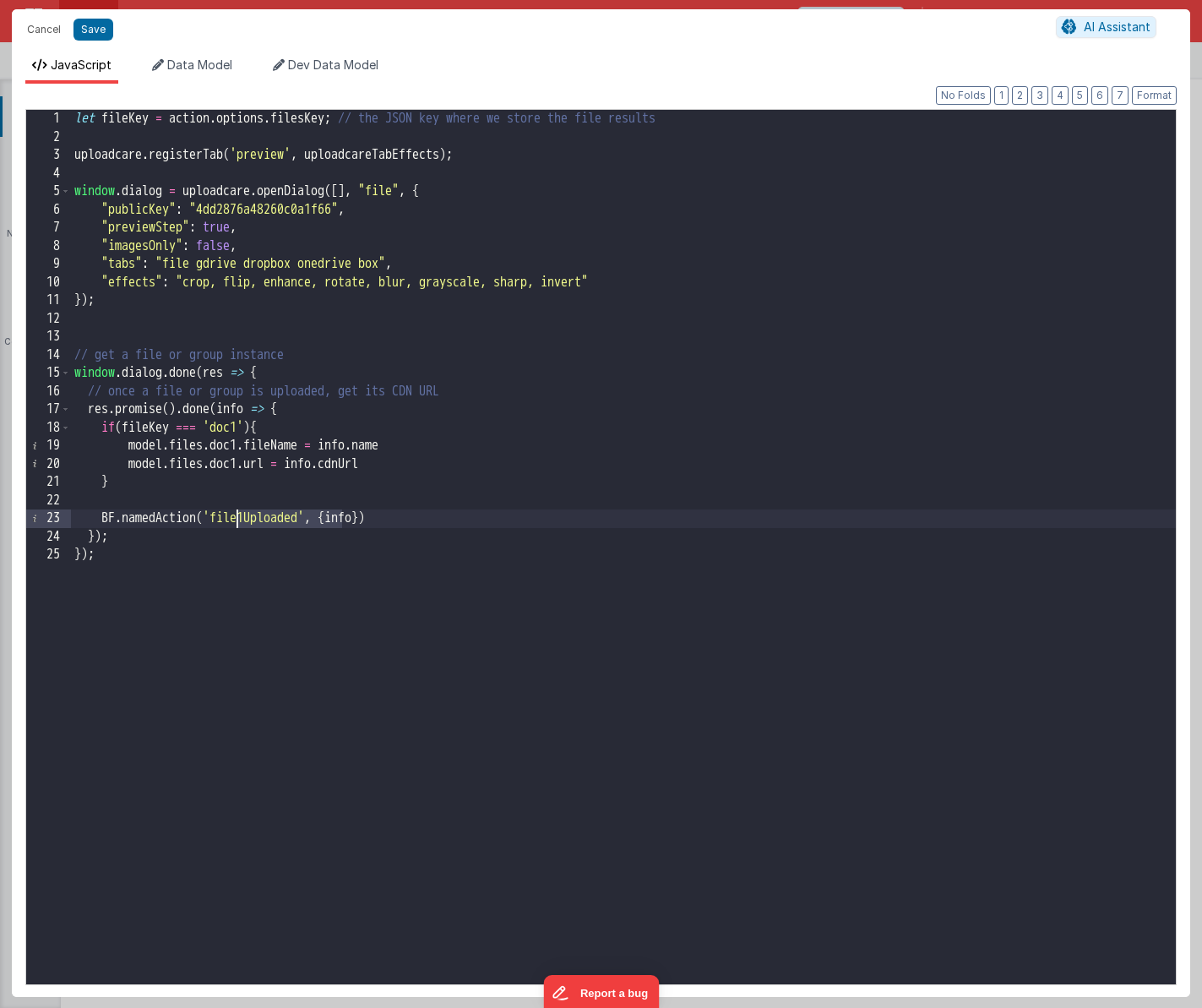 drag, startPoint x: 342, startPoint y: 520, endPoint x: 240, endPoint y: 520, distance: 102 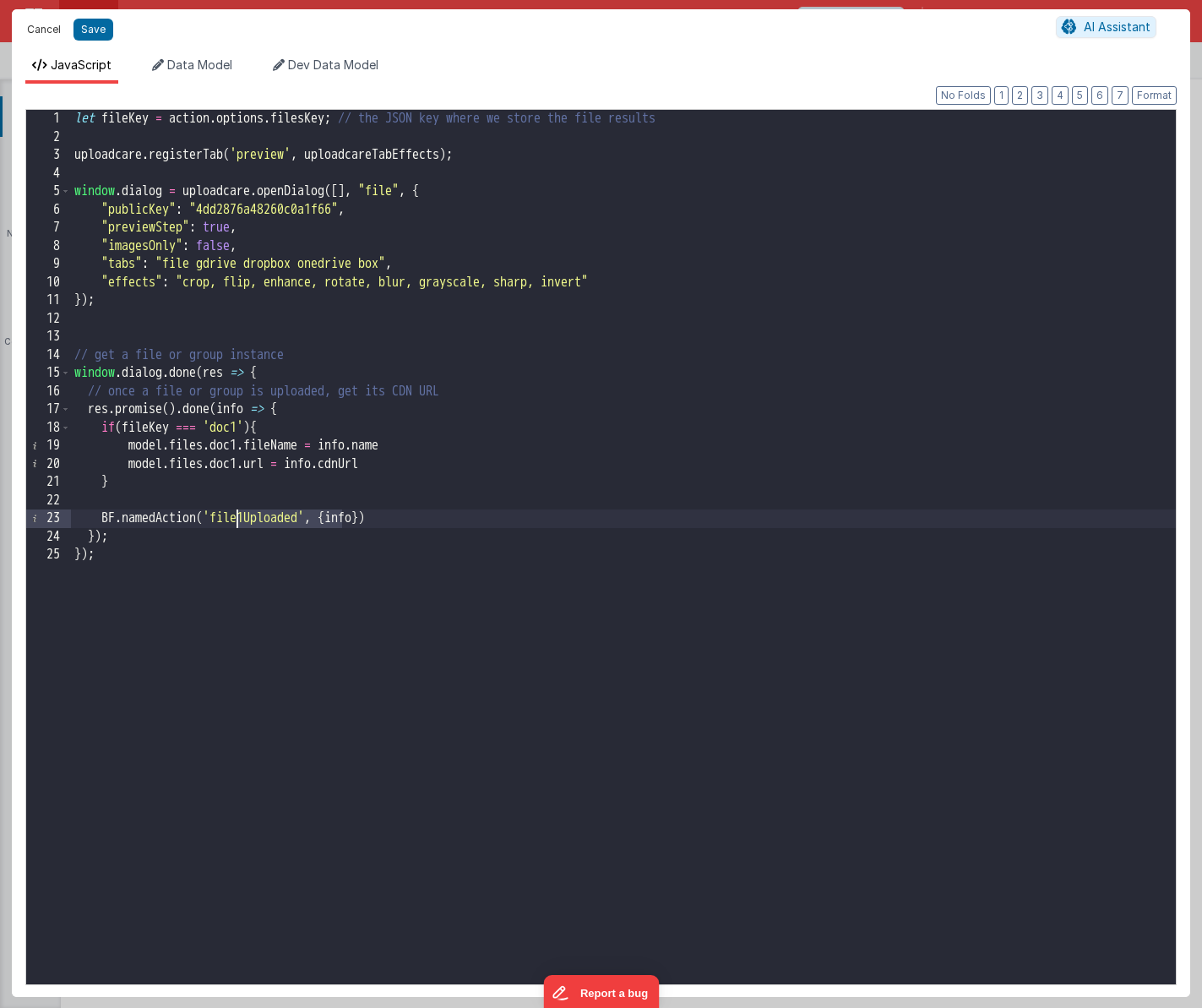 click on "Cancel" at bounding box center [44, 30] 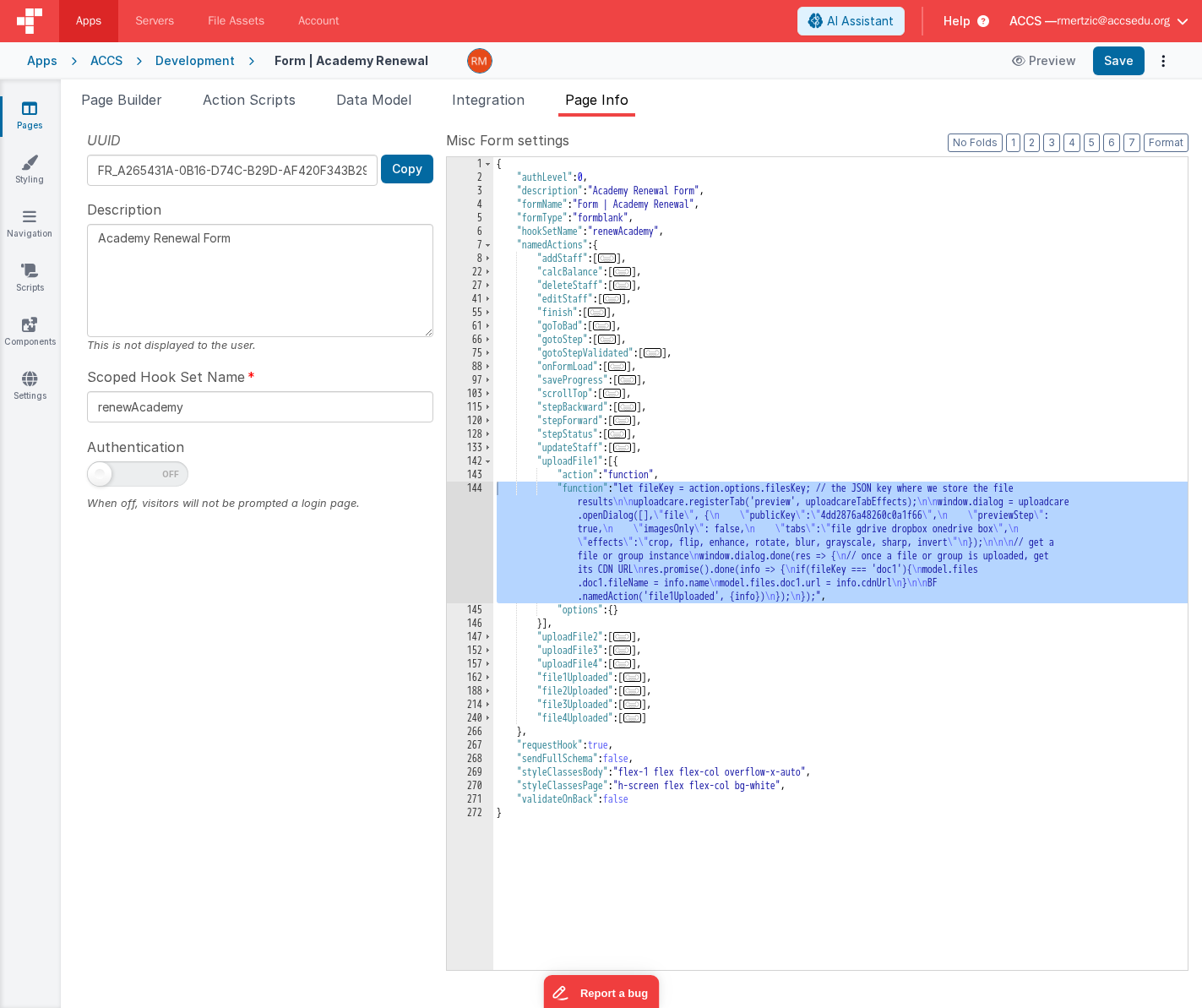 click on "..." at bounding box center [633, 677] 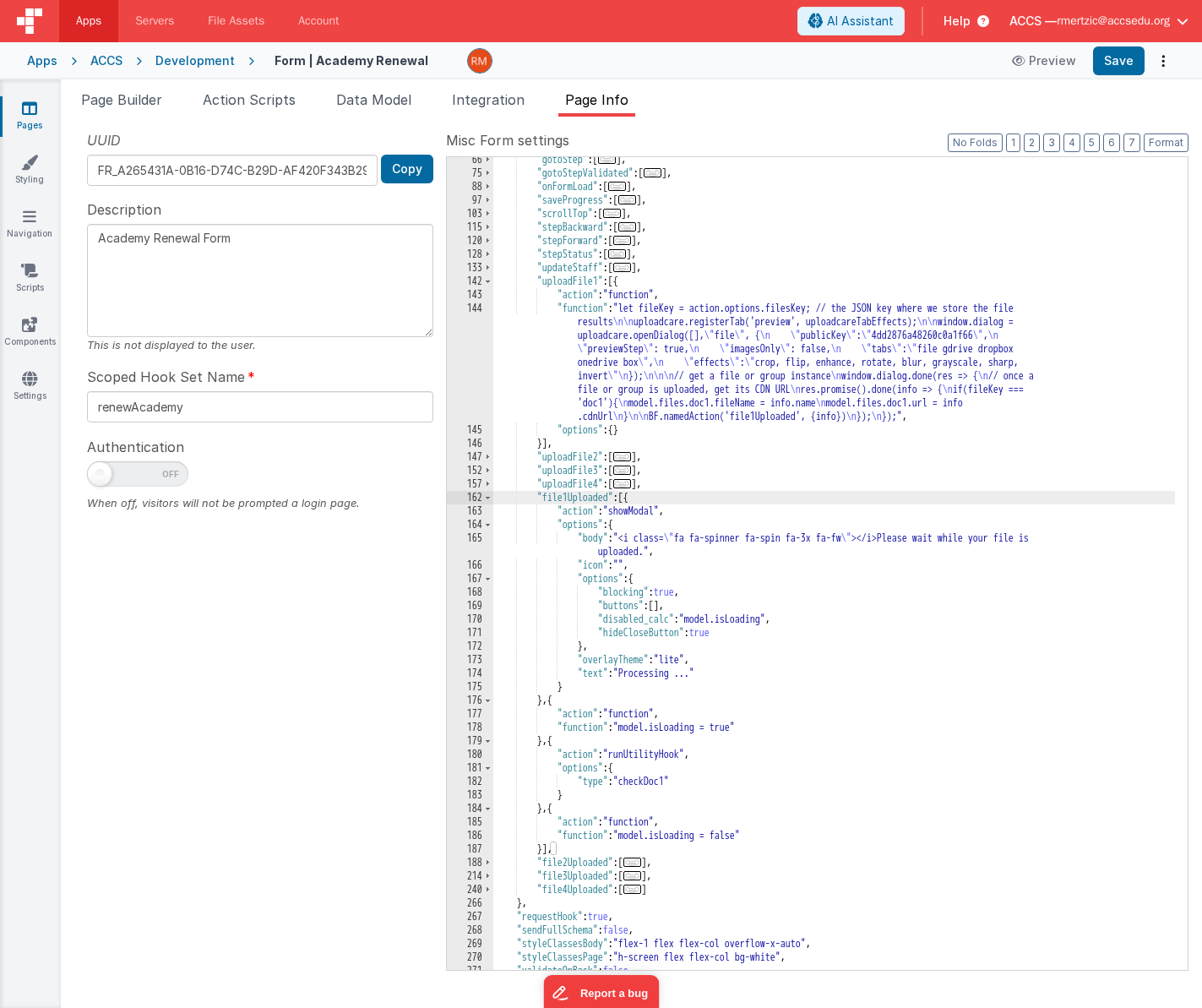 scroll, scrollTop: 201, scrollLeft: 0, axis: vertical 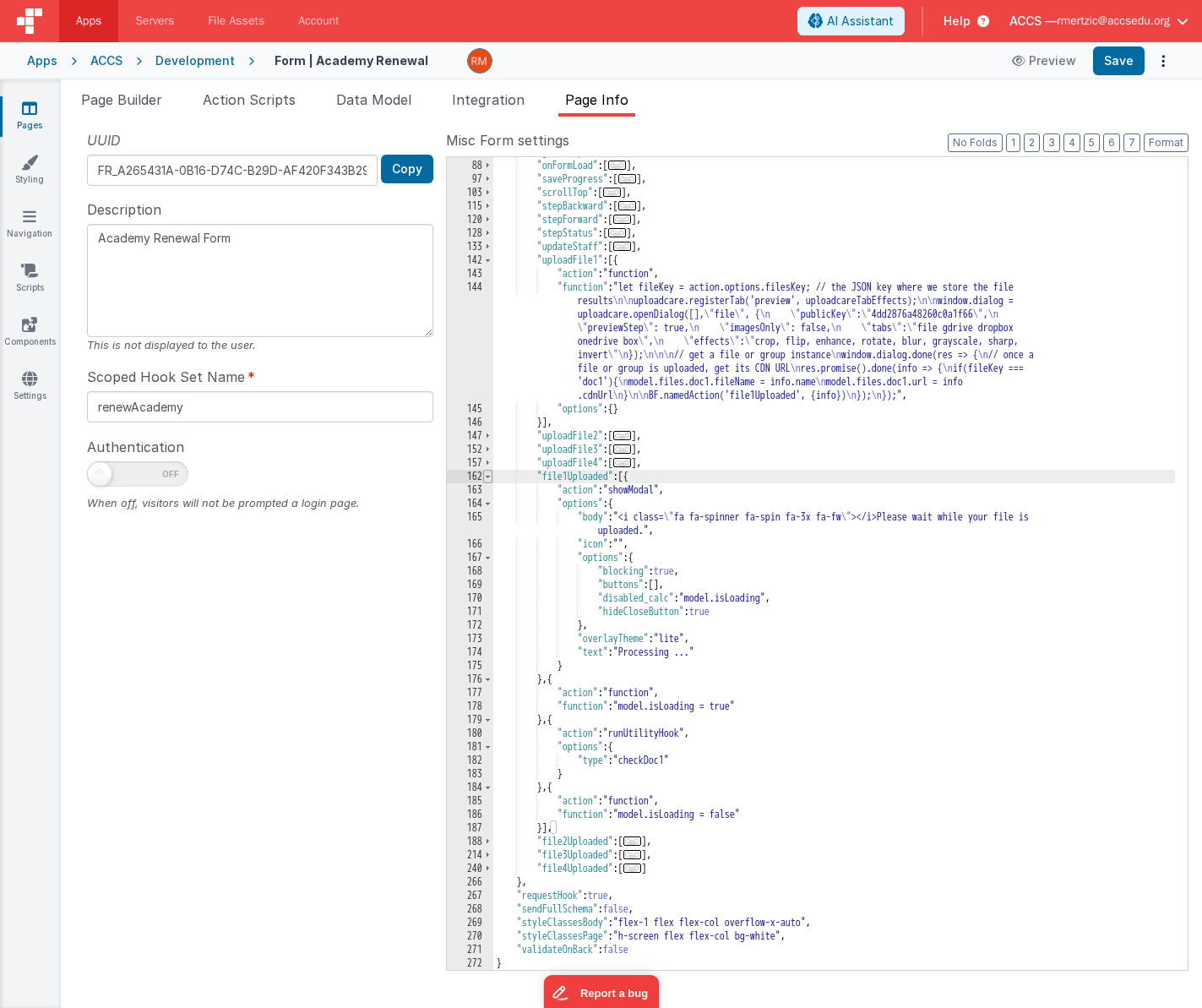click at bounding box center (487, 477) 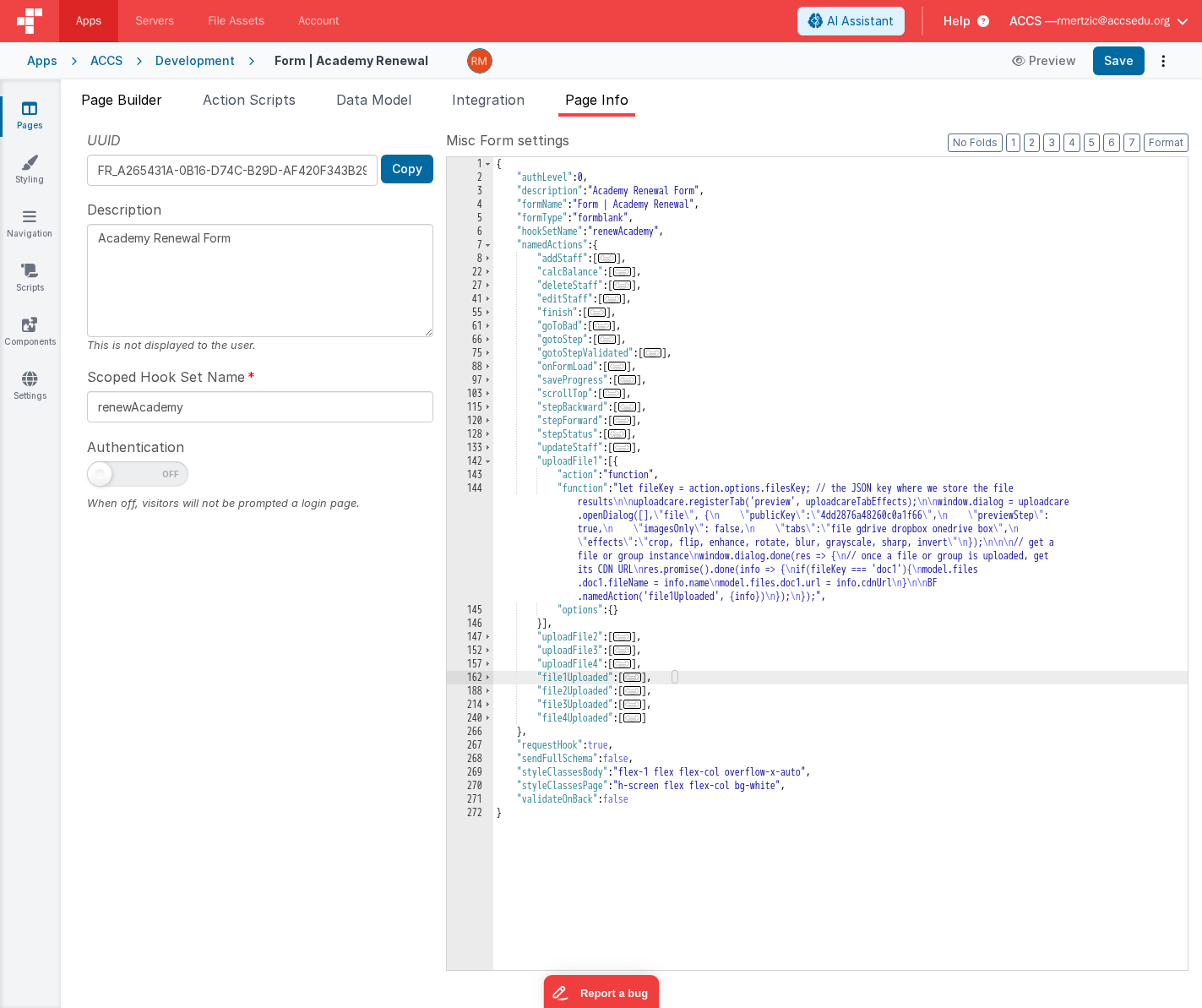 click on "Page Builder" at bounding box center (122, 103) 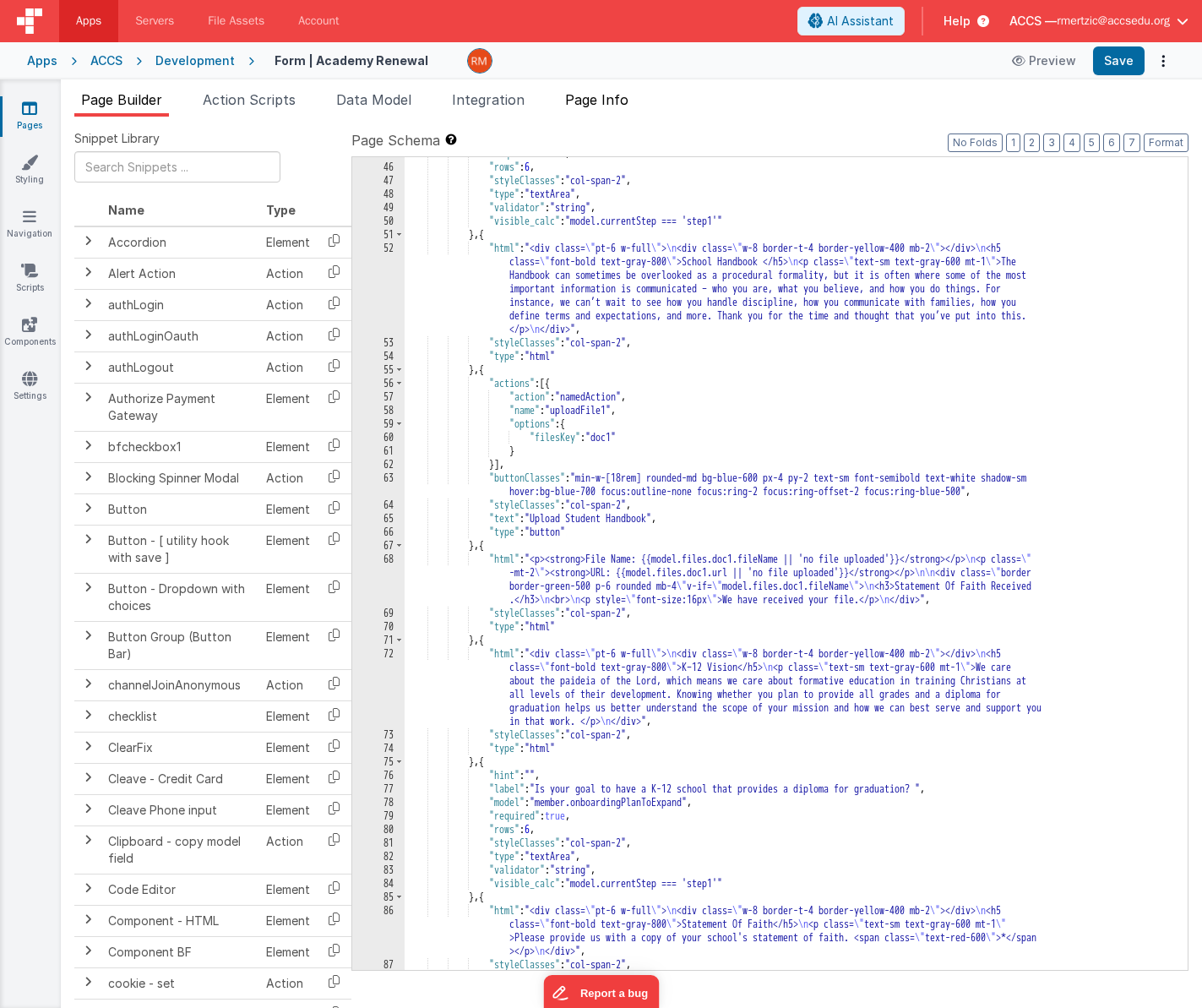click on "Page Info" at bounding box center (596, 103) 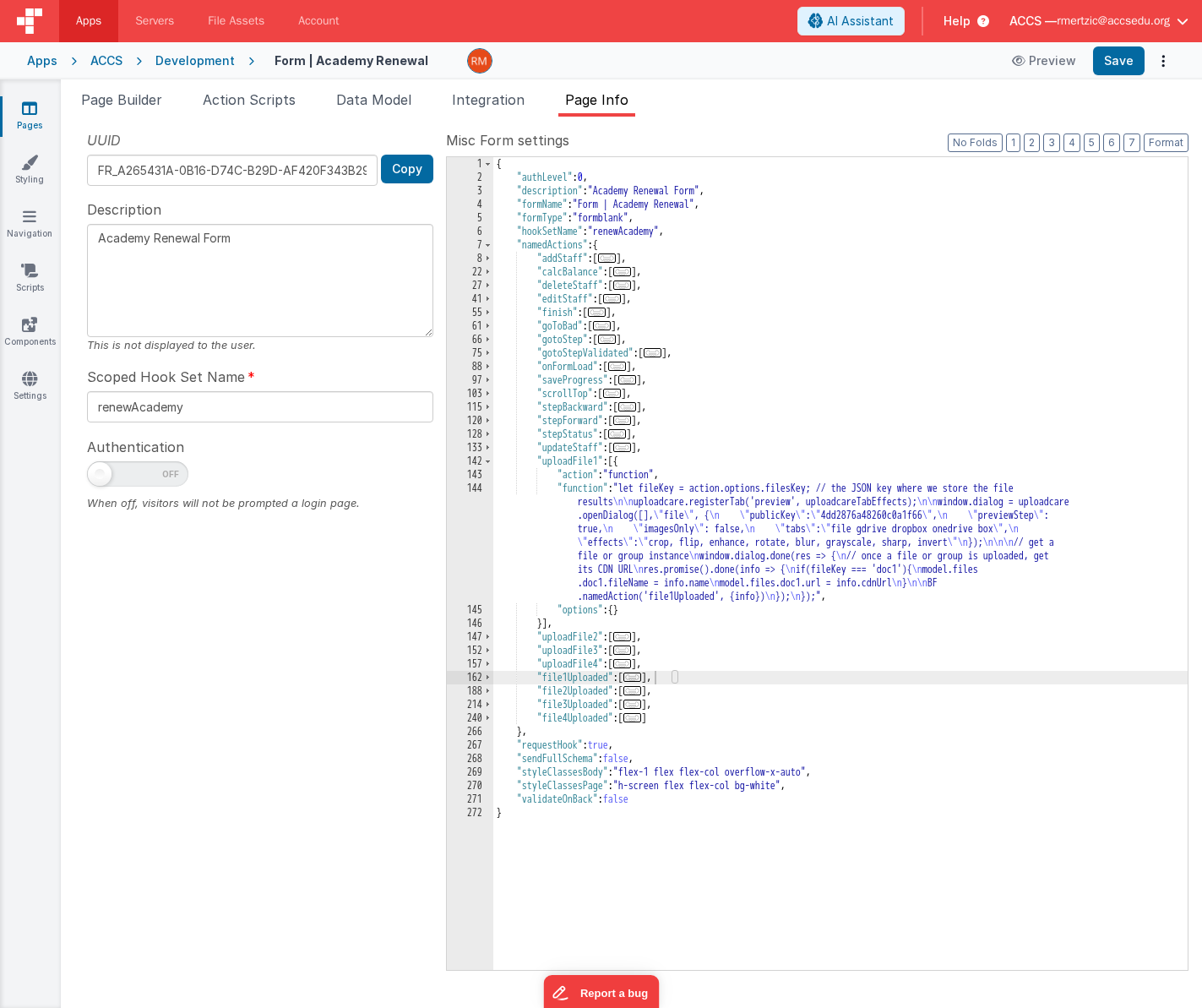 click on "{      "authLevel" :  0 ,      "description" :  "Academy Renewal Form" ,      "formName" :  "Form | Academy Renewal" ,      "formType" :  "formblank" ,      "hookSetName" :  "renewAcademy" ,      "namedActions" :  {           "addStaff" :  [ ... ] ,           "calcBalance" :  [ ... ] ,           "deleteStaff" :  [ ... ] ,           "editStaff" :  [ ... ] ,           "finish" :  [ ... ] ,           "goToBad" :  [ ... ] ,           "gotoStep" :  [ ... ] ,           "gotoStepValidated" :  [ ... ] ,           "onFormLoad" :  [ ... ] ,           "saveProgress" :  [ ... ] ,           "scrollTop" :  [ ... ] ,           "stepBackward" :  [ ... ] ,           "stepForward" :  [ ... ] ,           "stepStatus" :  [ ... ] ,           "updateStaff" :  [ ... ] ,           "uploadFile1" :  [{                "action" :  "function" ,                "function" :  "let fileKey = action.options.filesKey; // the JSON key where we store the file                   results \n\n \n\n window.dialog = uploadcare \" file" at bounding box center (840, 577) 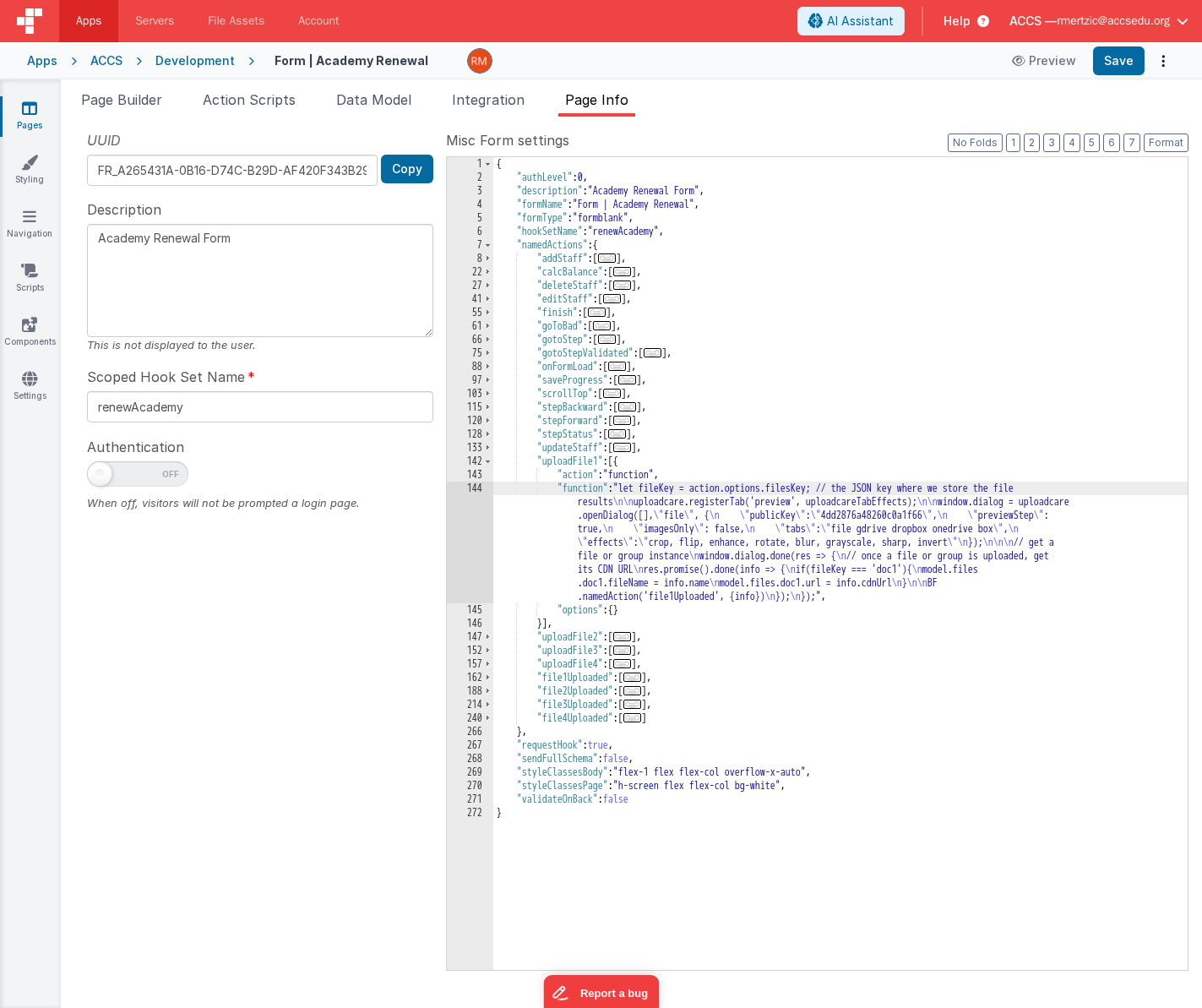 click on "144" at bounding box center (470, 542) 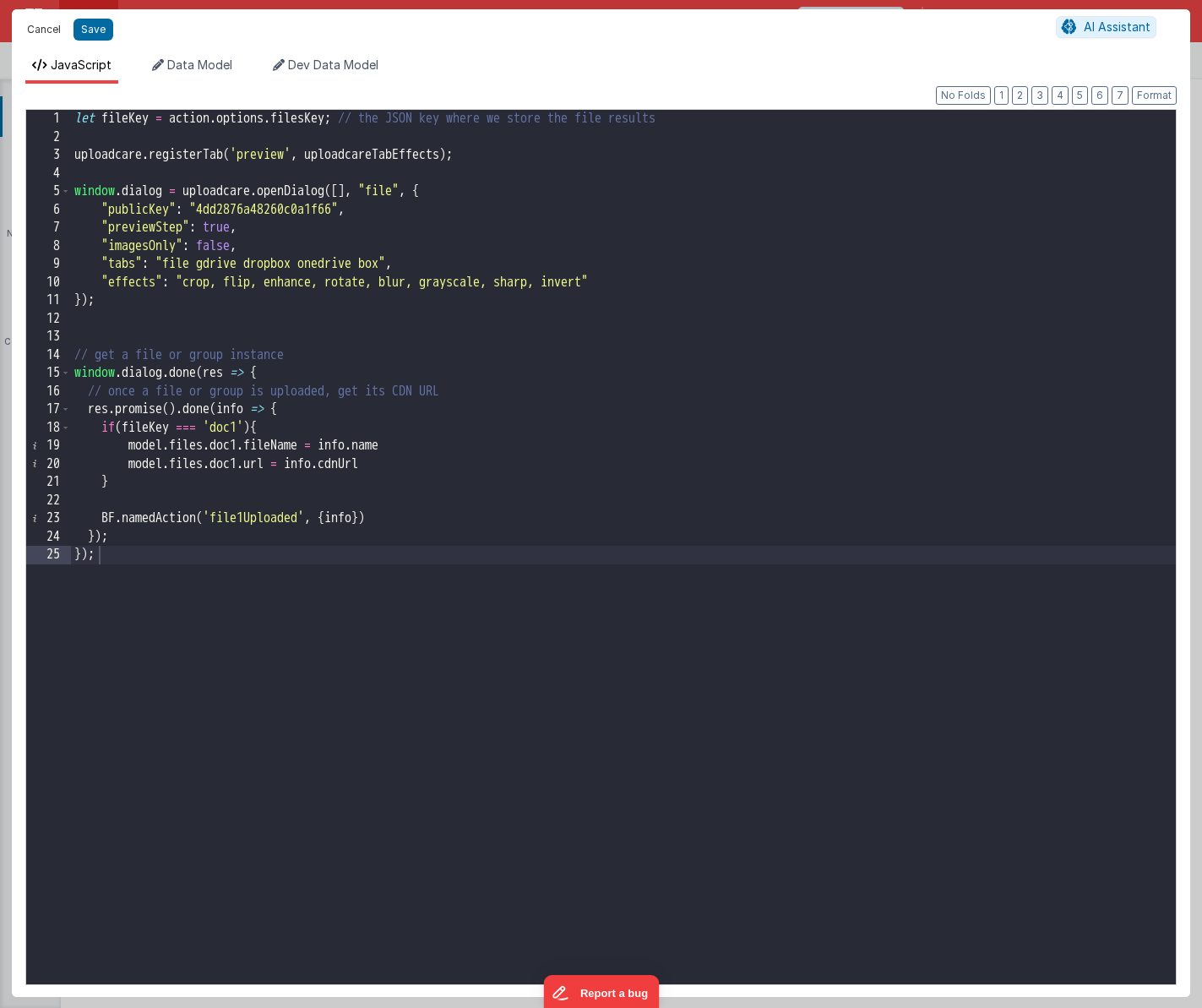 click on "Cancel" at bounding box center (44, 30) 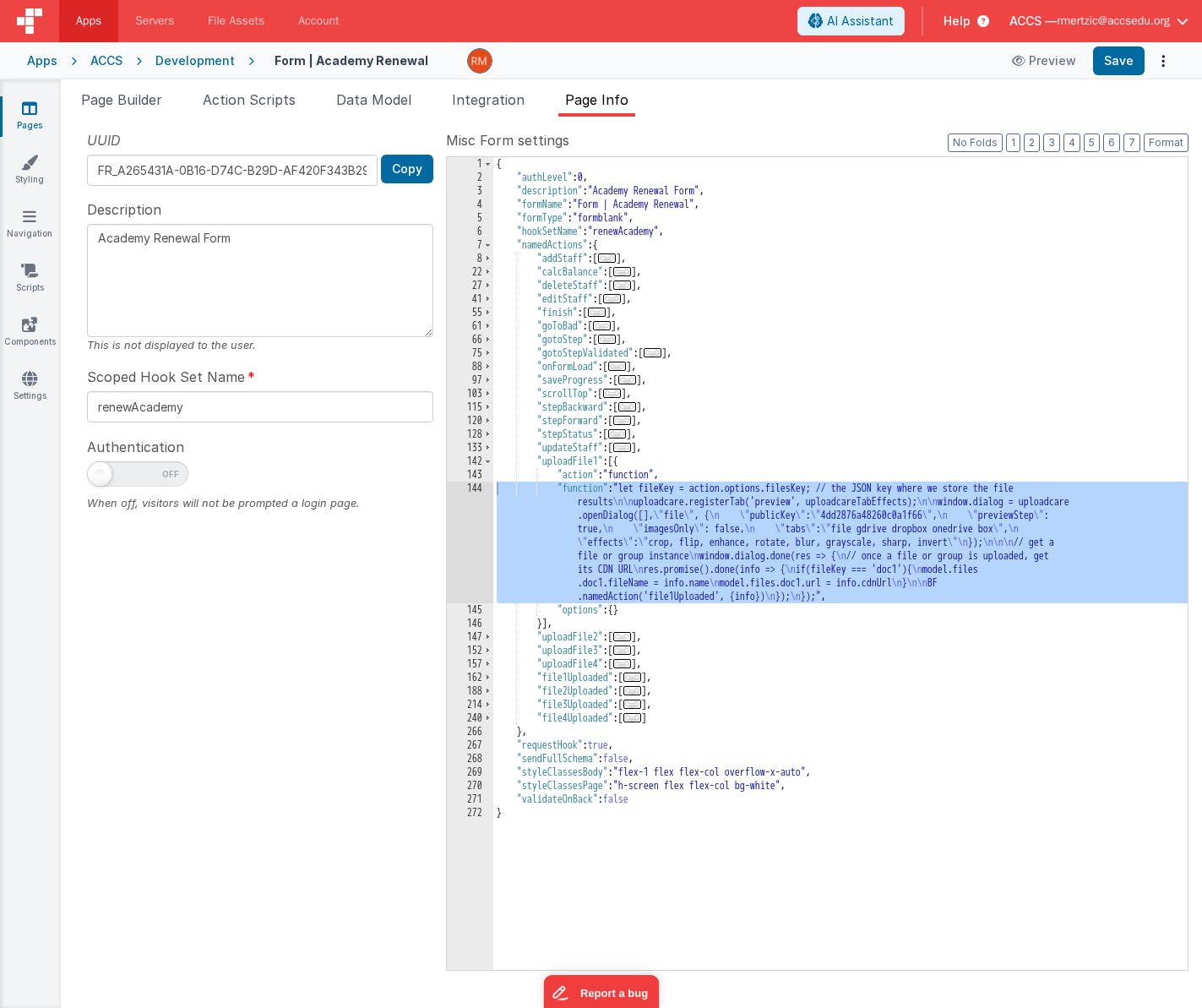 click at bounding box center (30, 108) 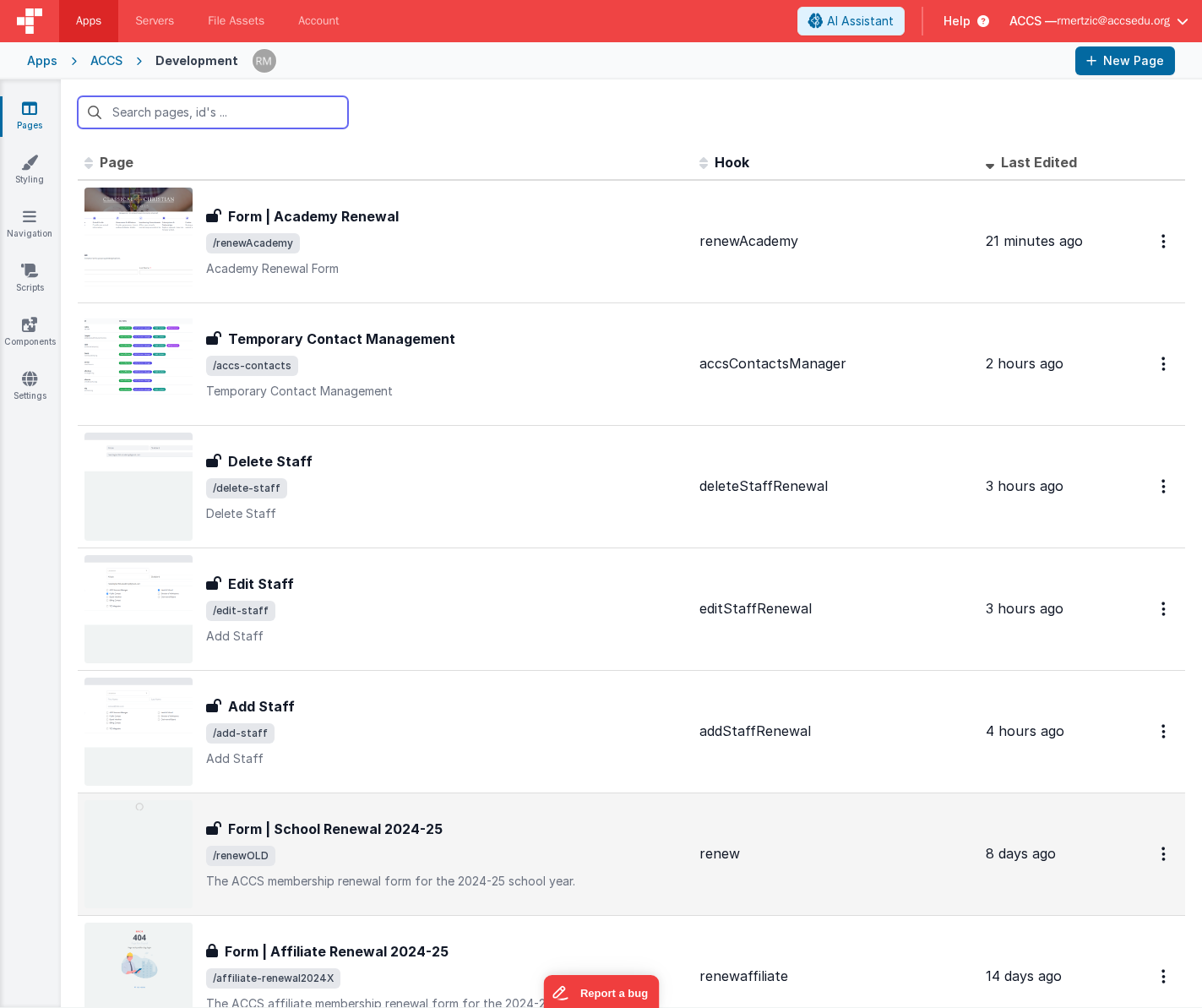 scroll, scrollTop: 208, scrollLeft: 0, axis: vertical 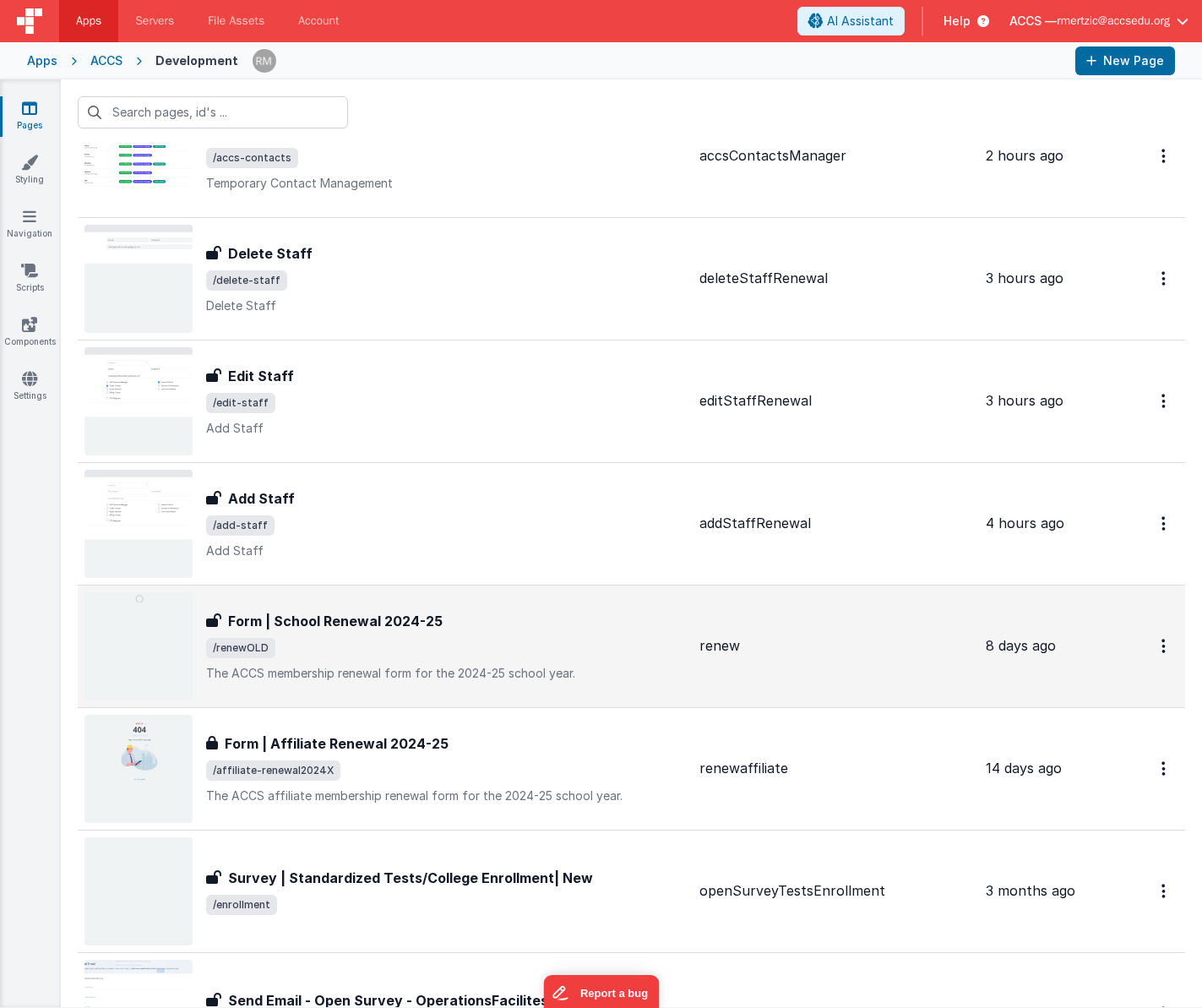click on "/renewOLD" at bounding box center (446, 648) 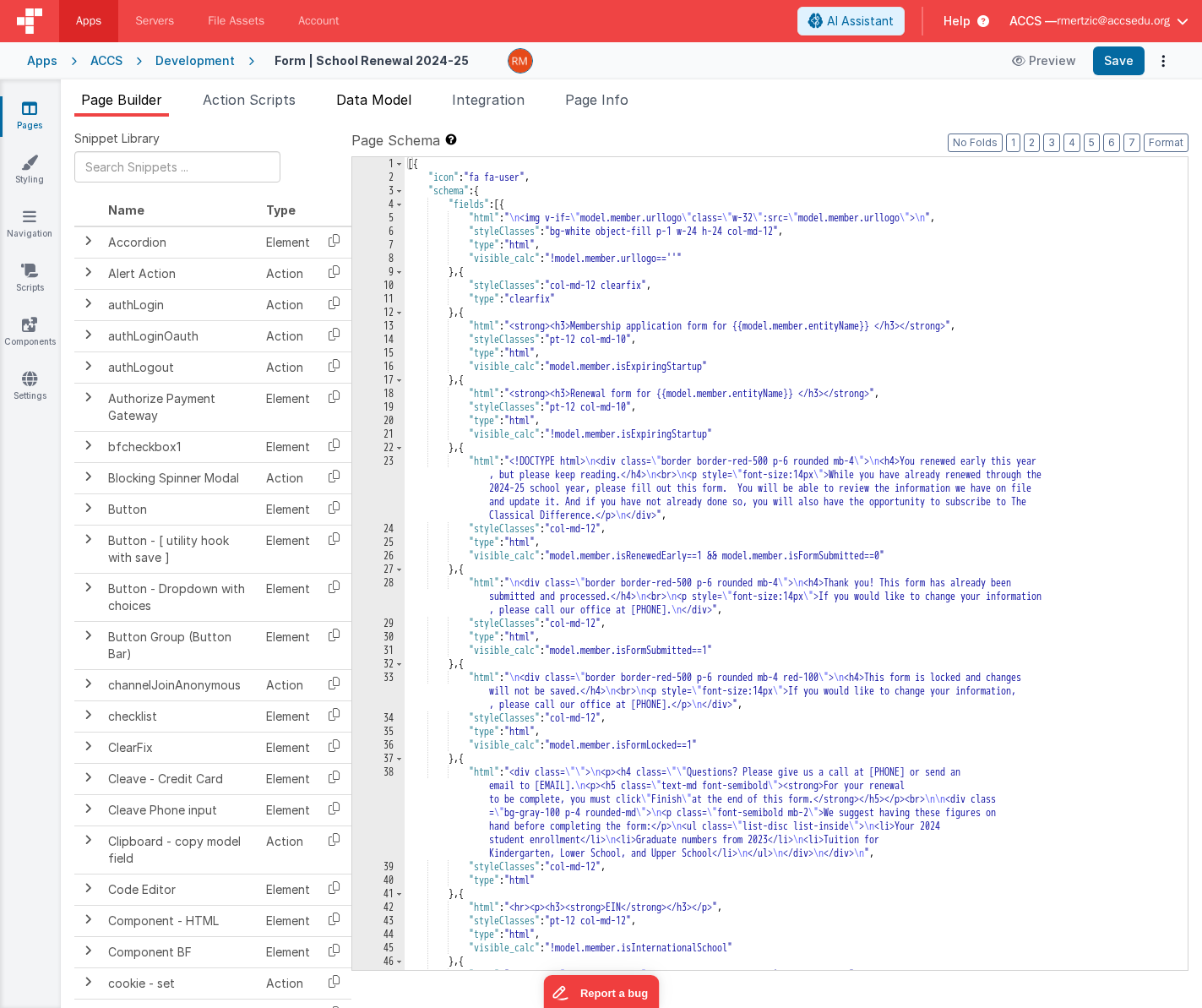 click on "Data Model" at bounding box center [373, 100] 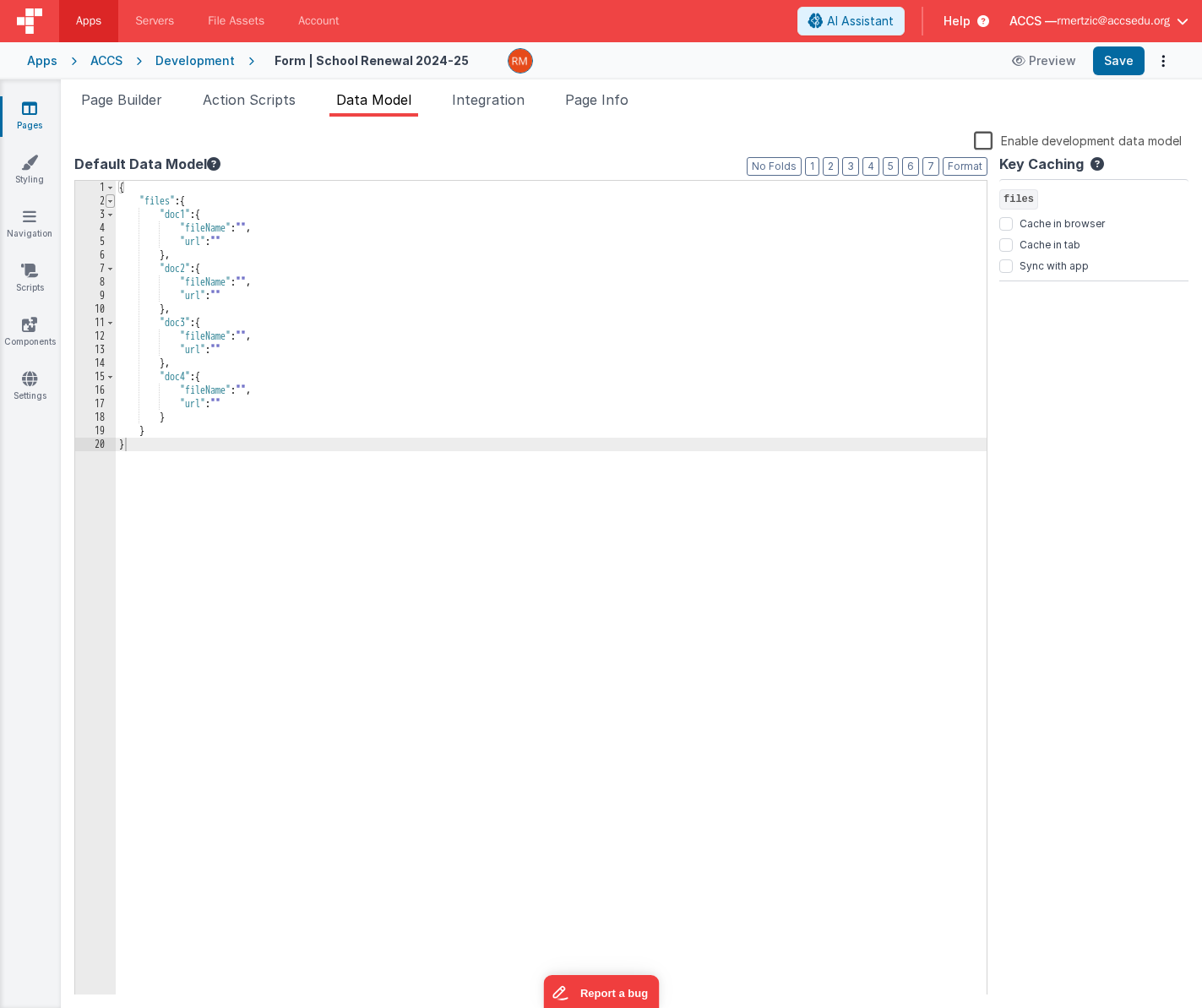 click at bounding box center (110, 201) 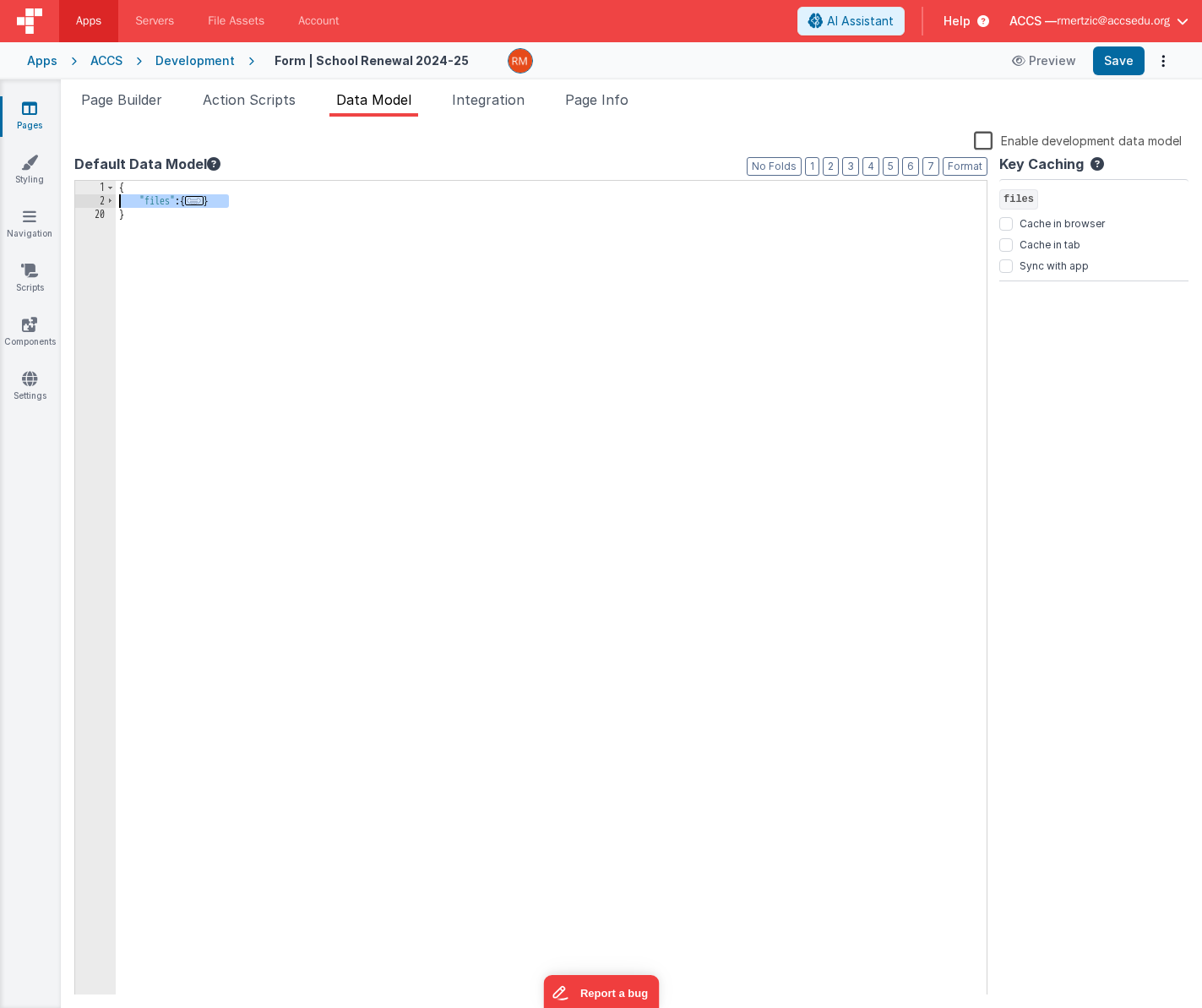 drag, startPoint x: 240, startPoint y: 201, endPoint x: 75, endPoint y: 205, distance: 165.04848 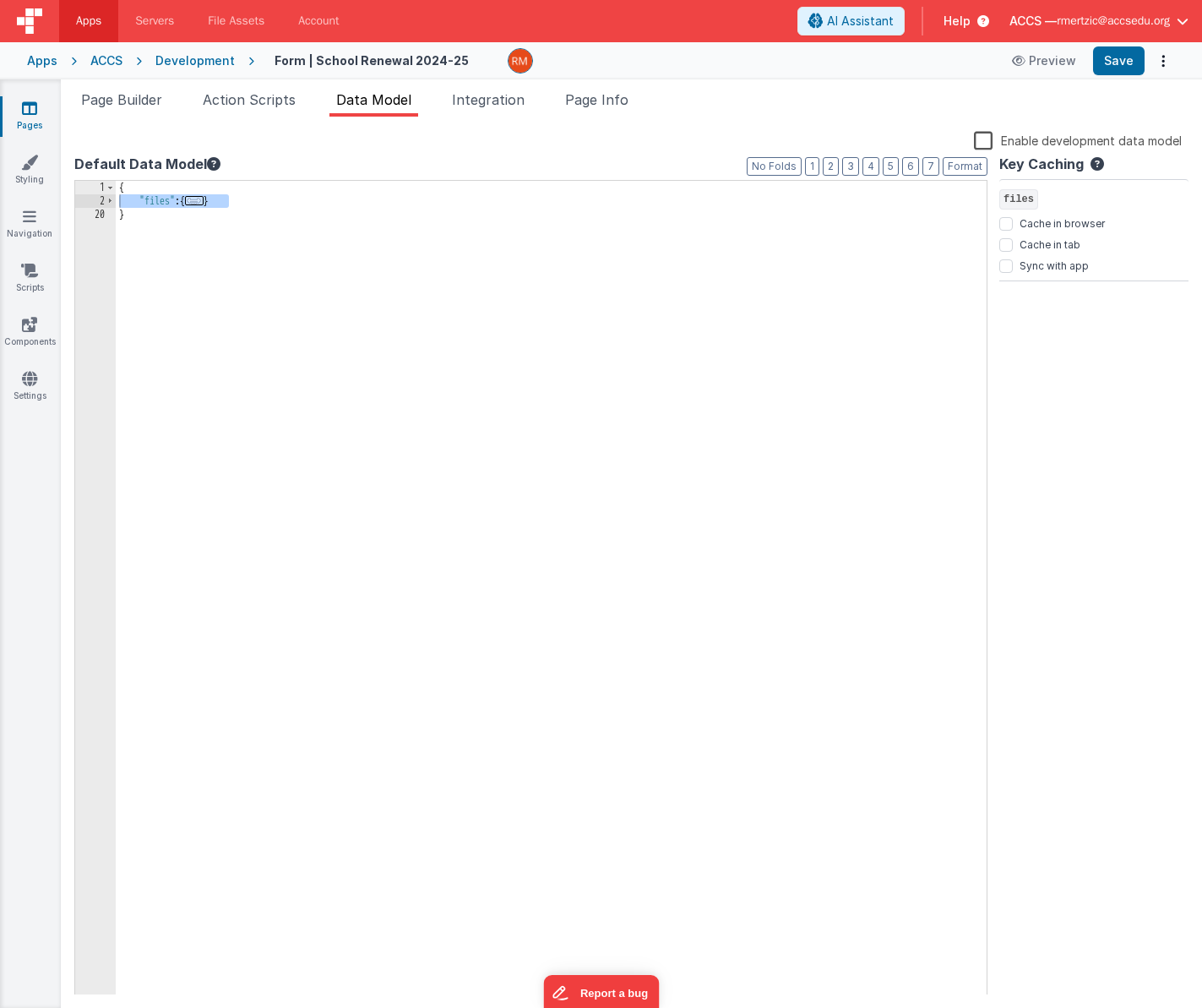 click on "Pages" at bounding box center [30, 117] 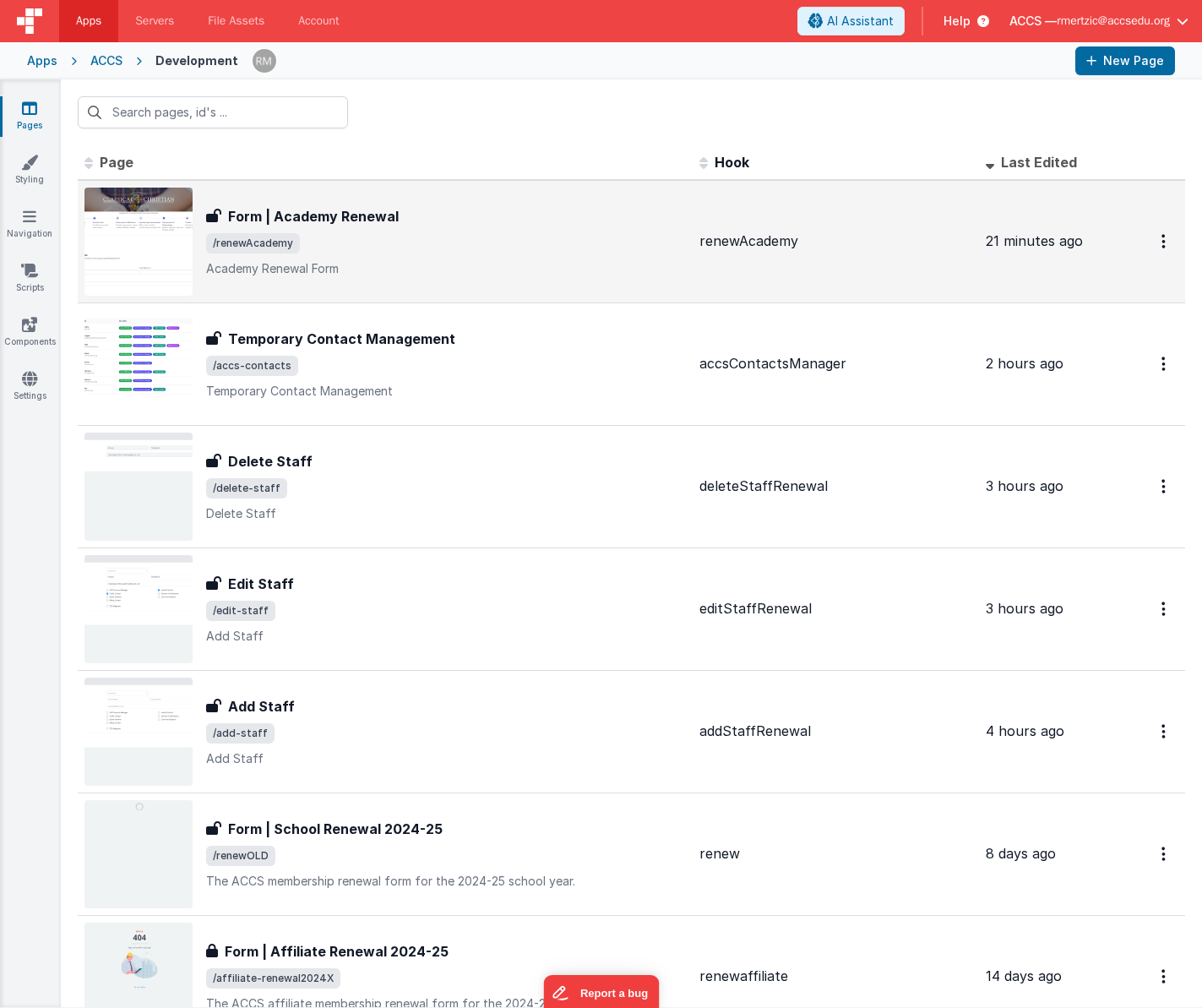 click on "Form | Academy Renewal
Form | Academy Renewal
/renewAcademy   Academy Renewal Form" at bounding box center (446, 242) 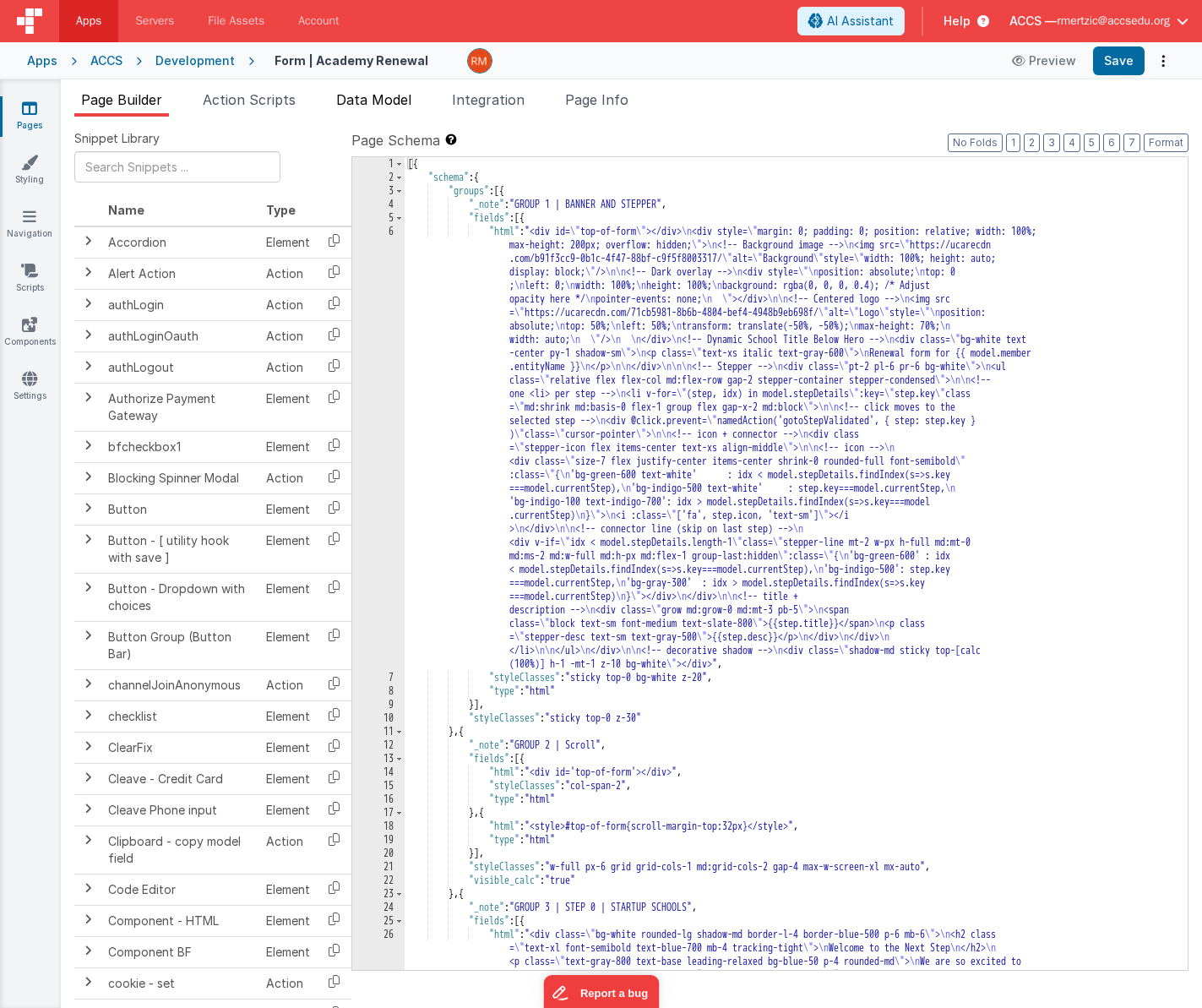 click on "Data Model" at bounding box center [373, 100] 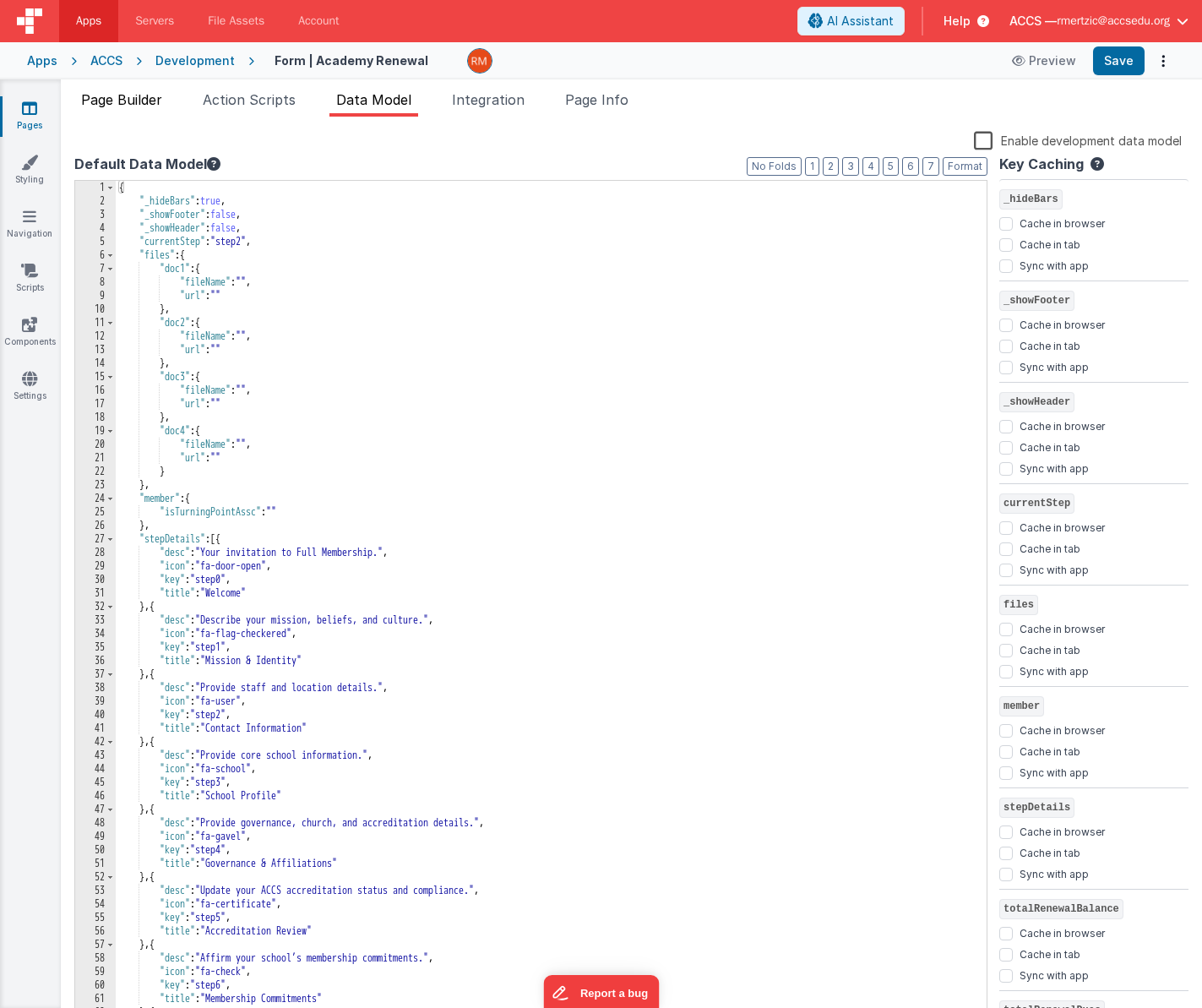 click on "Page Builder" at bounding box center (122, 100) 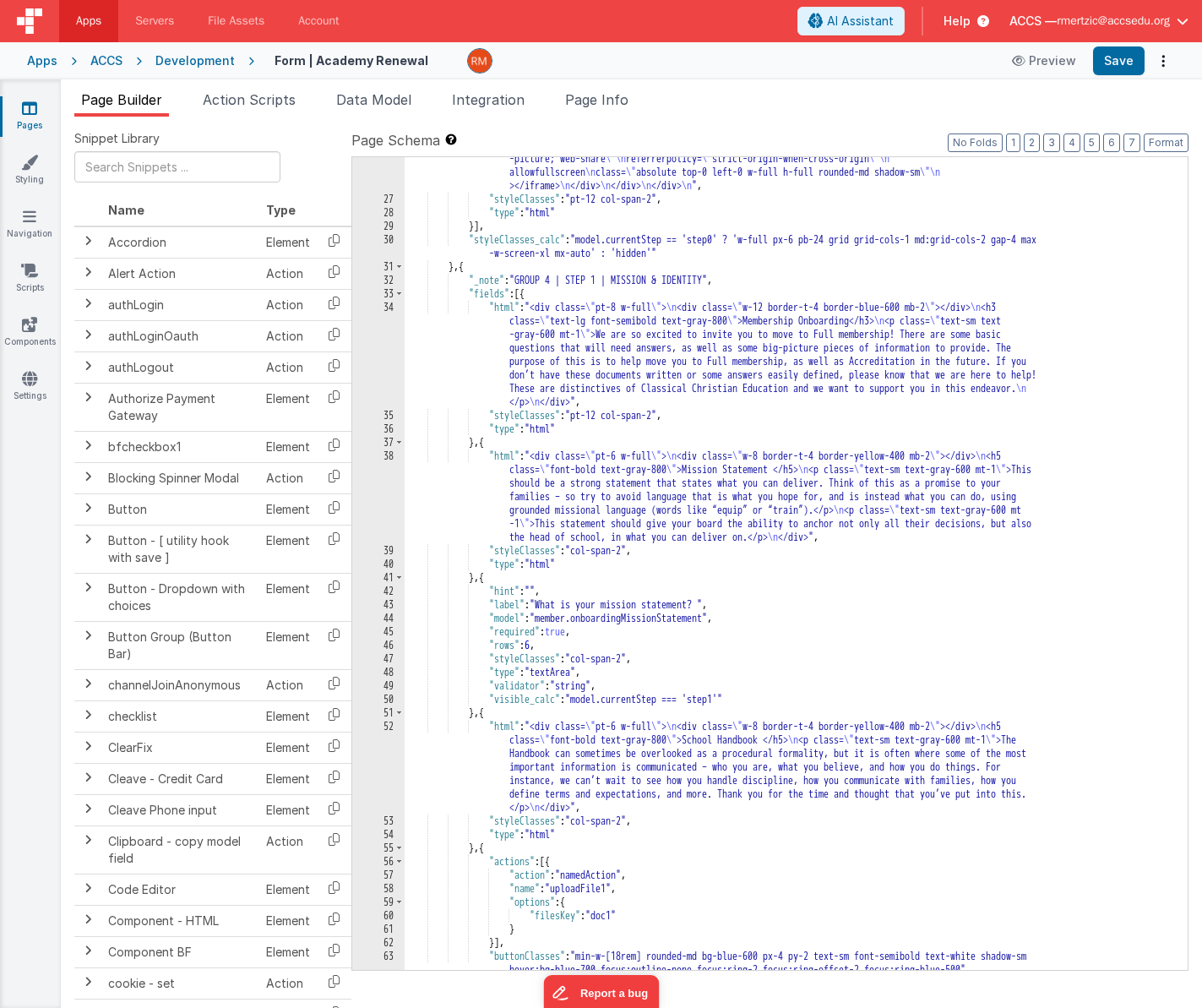 scroll, scrollTop: 951, scrollLeft: 0, axis: vertical 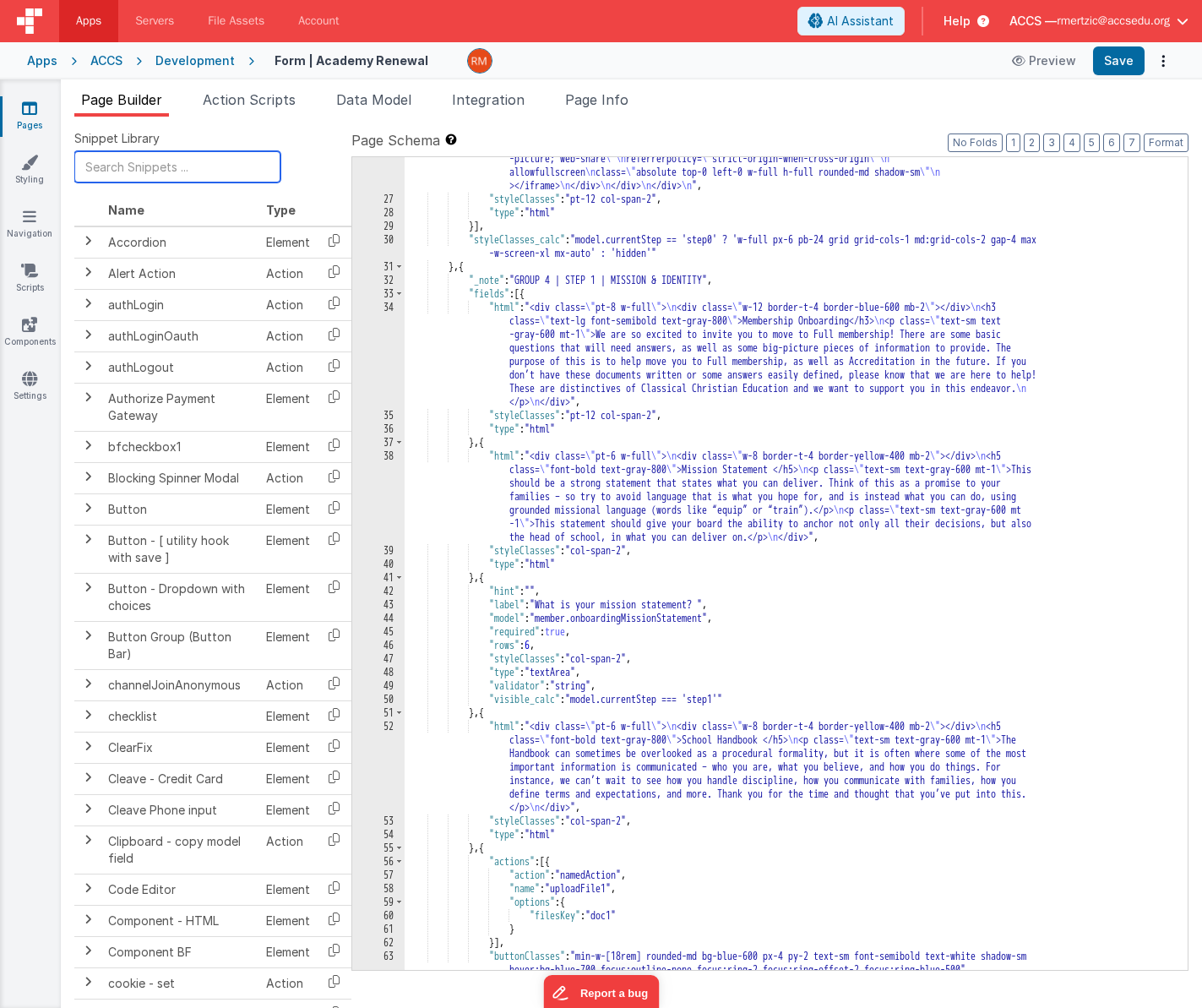 click at bounding box center (177, 166) 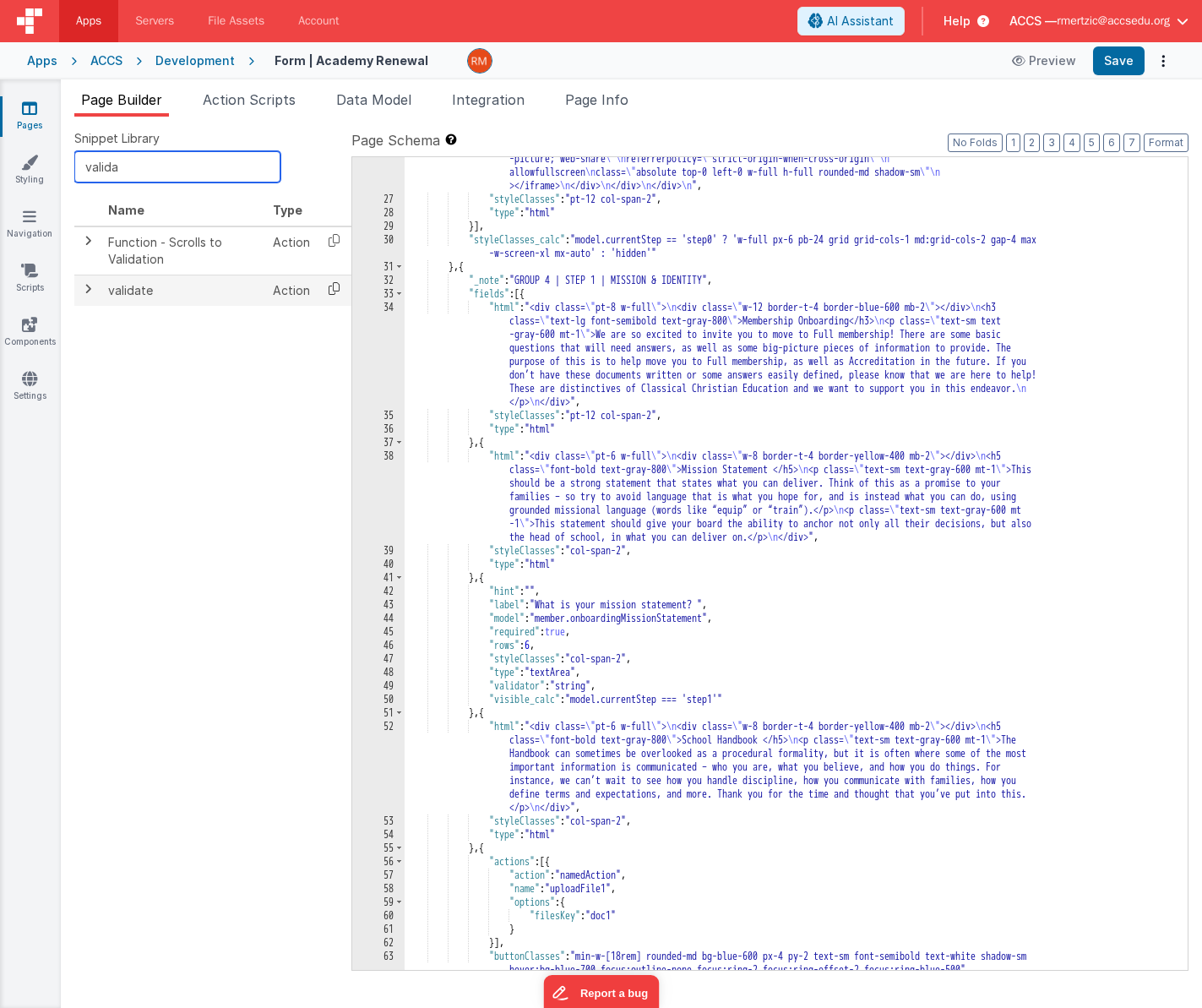 type on "valida" 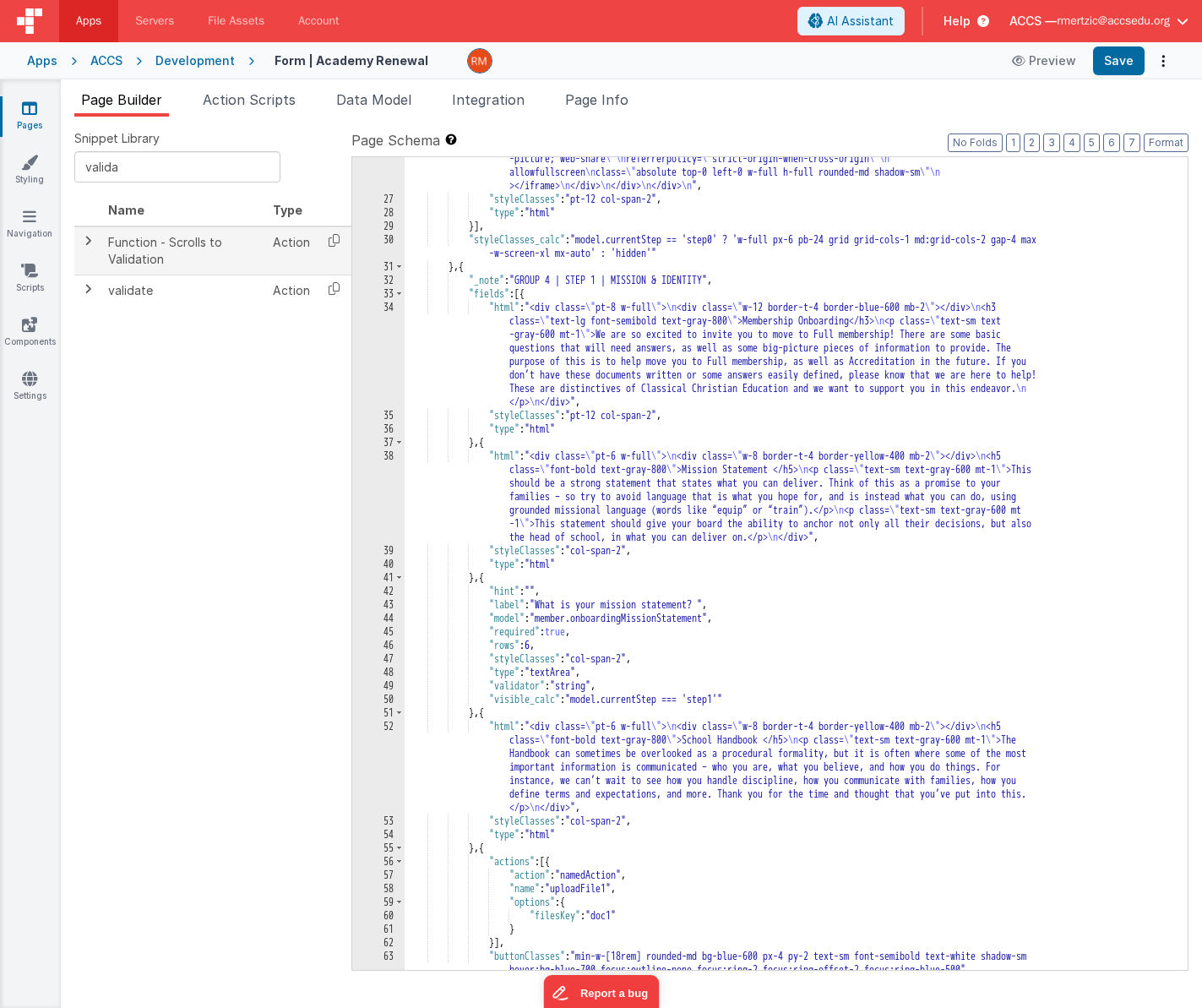 drag, startPoint x: 329, startPoint y: 294, endPoint x: 338, endPoint y: 267, distance: 28.4605 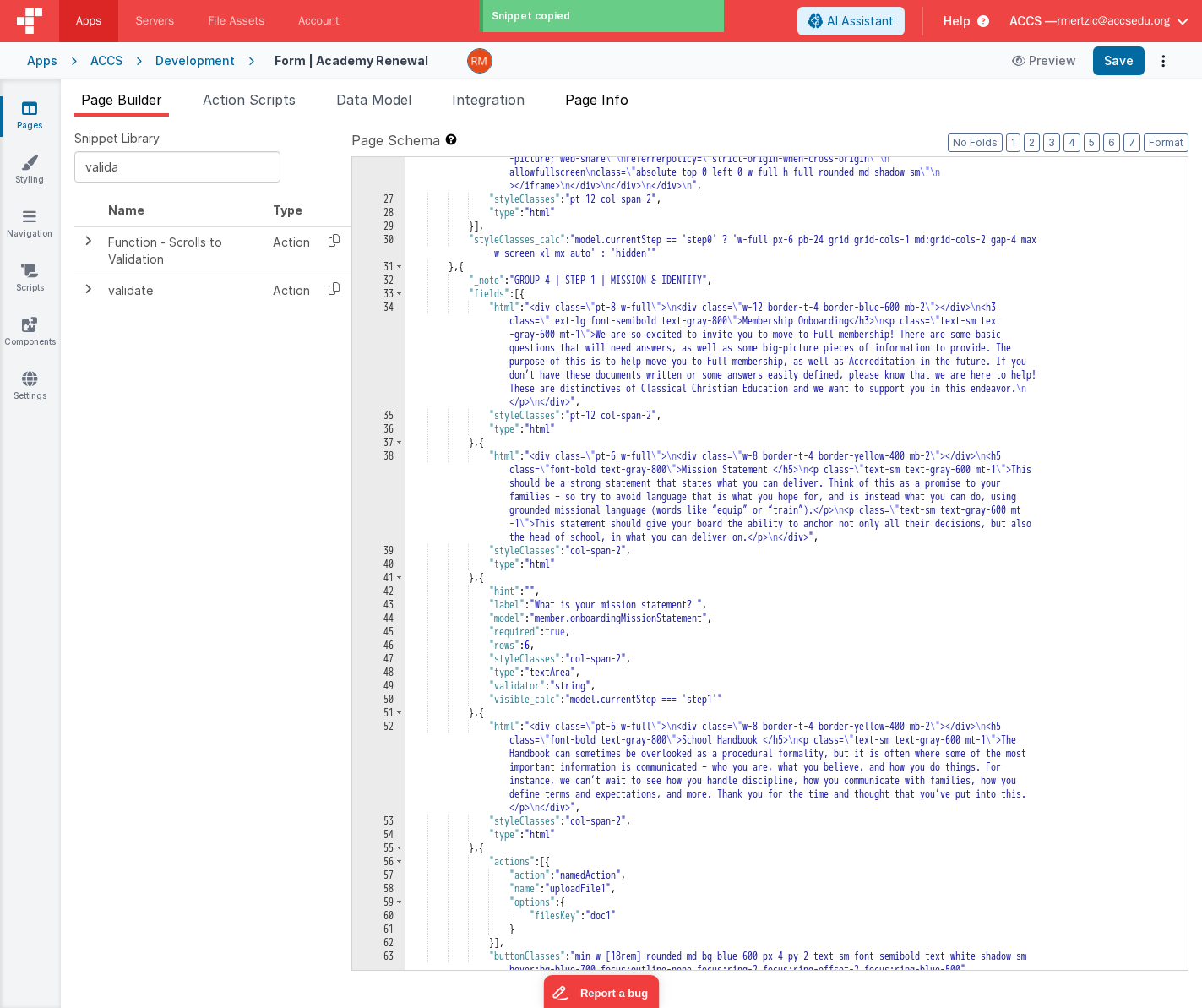 click on "Page Info" at bounding box center (596, 100) 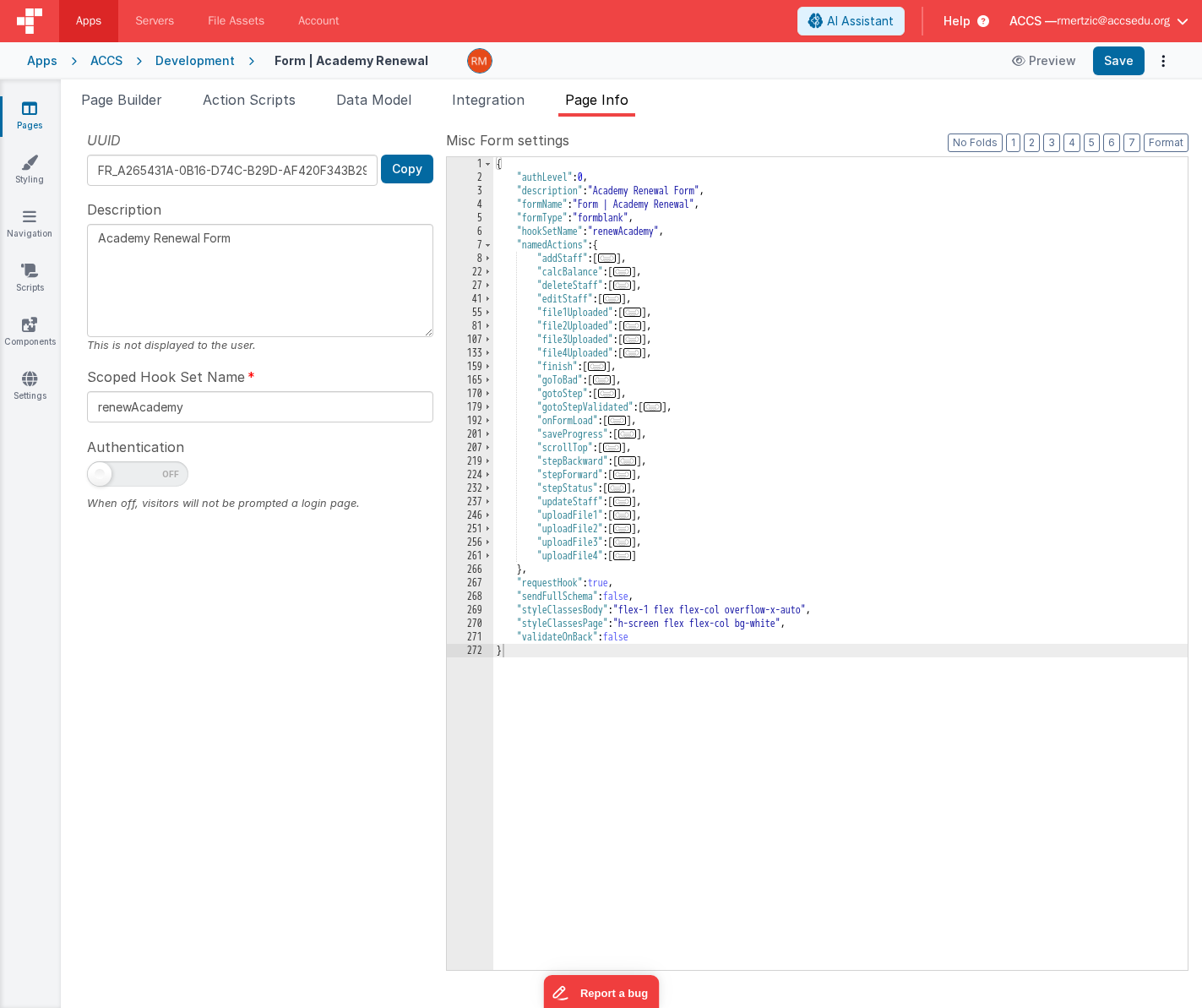 click on "..." at bounding box center (623, 474) 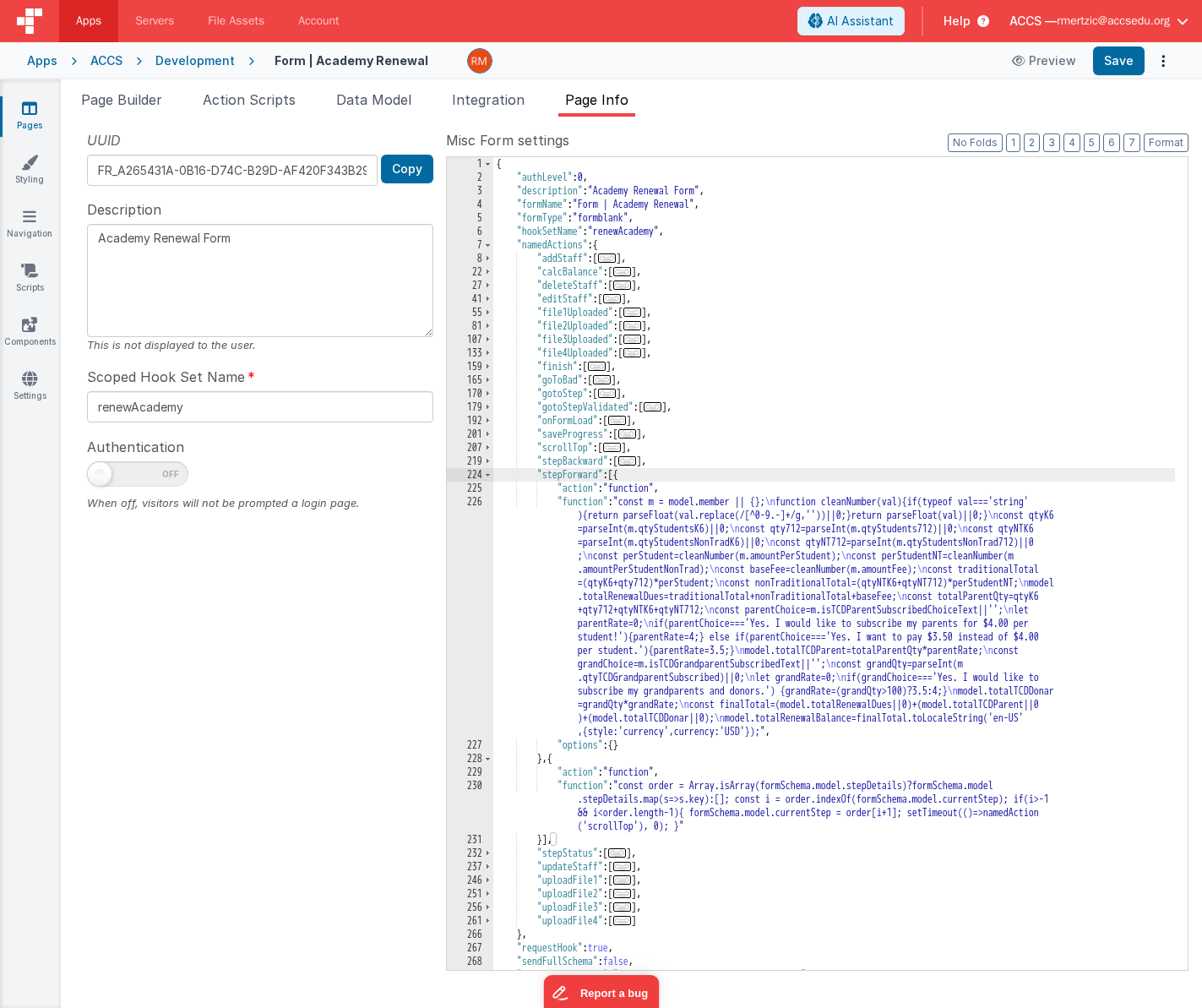paste 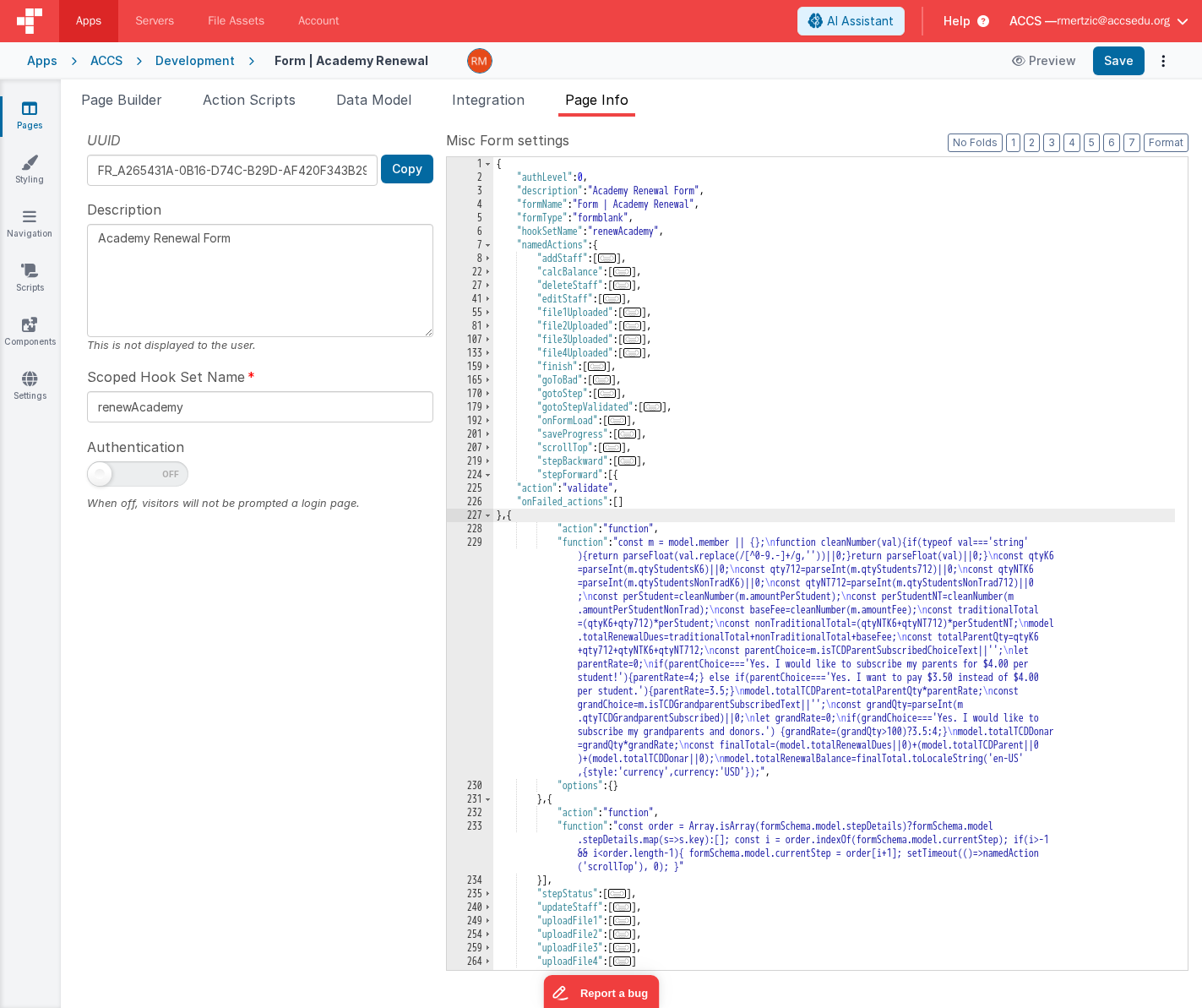 type 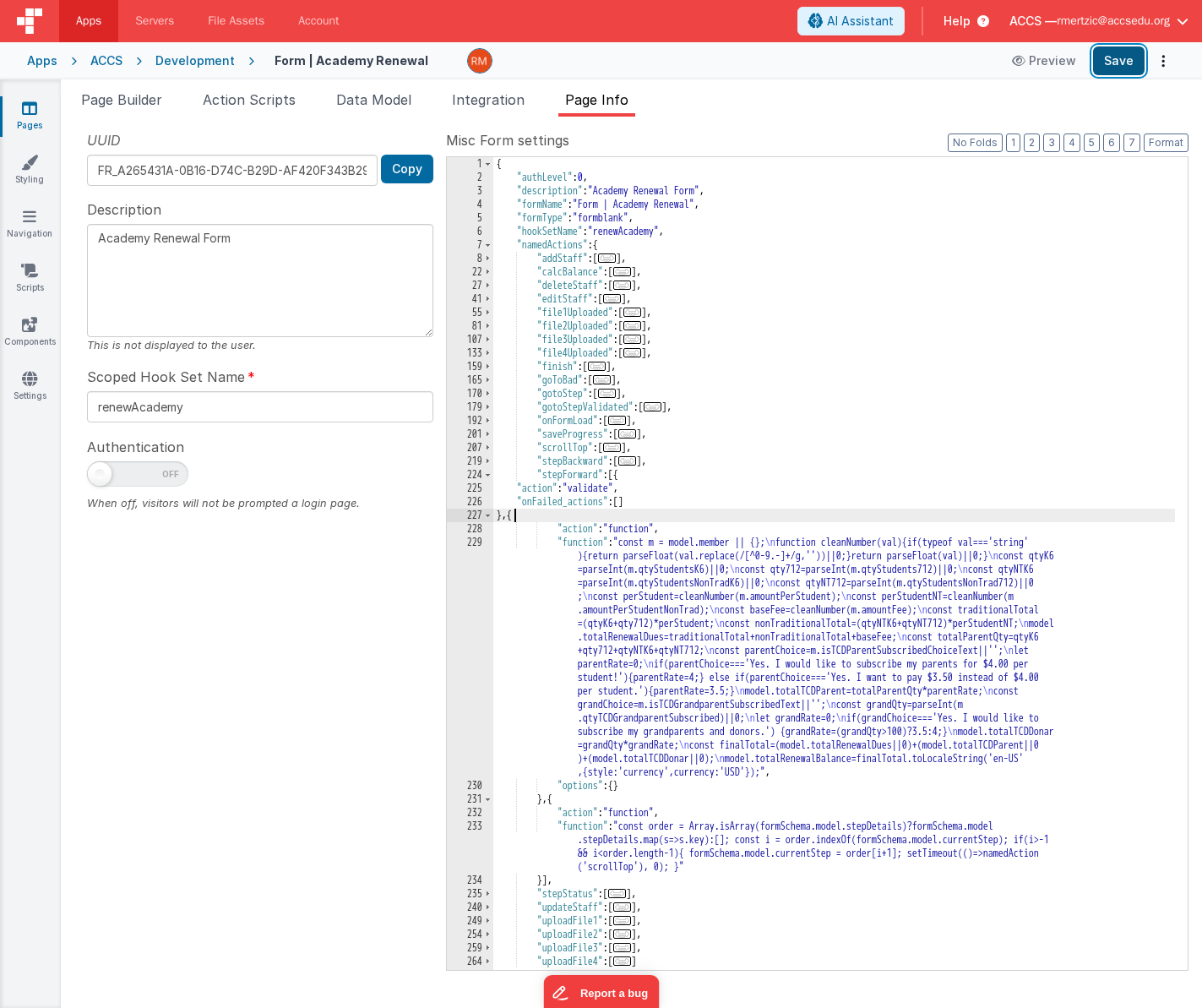 click on "Save" at bounding box center (1118, 61) 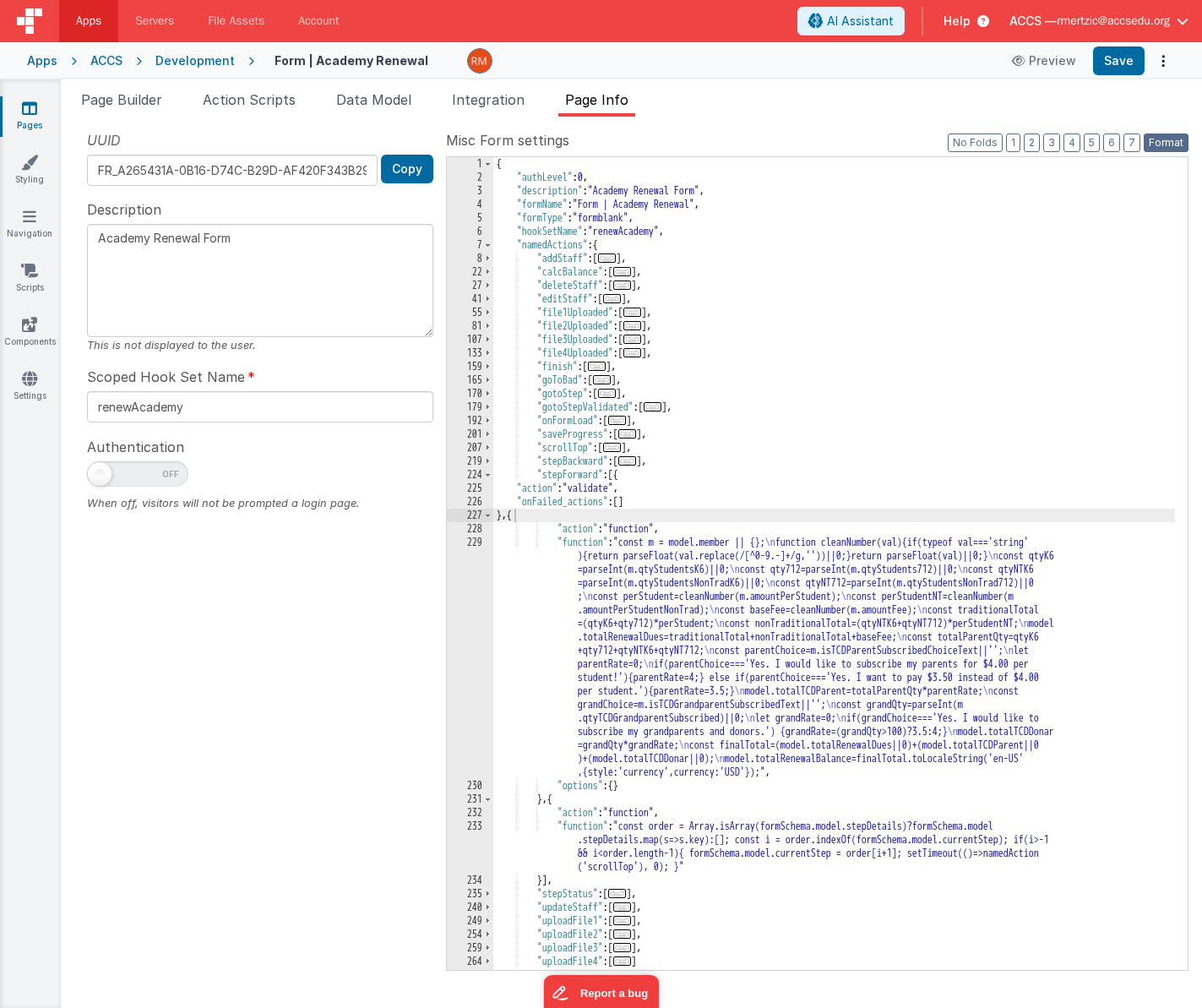 click on "Format" at bounding box center (1166, 143) 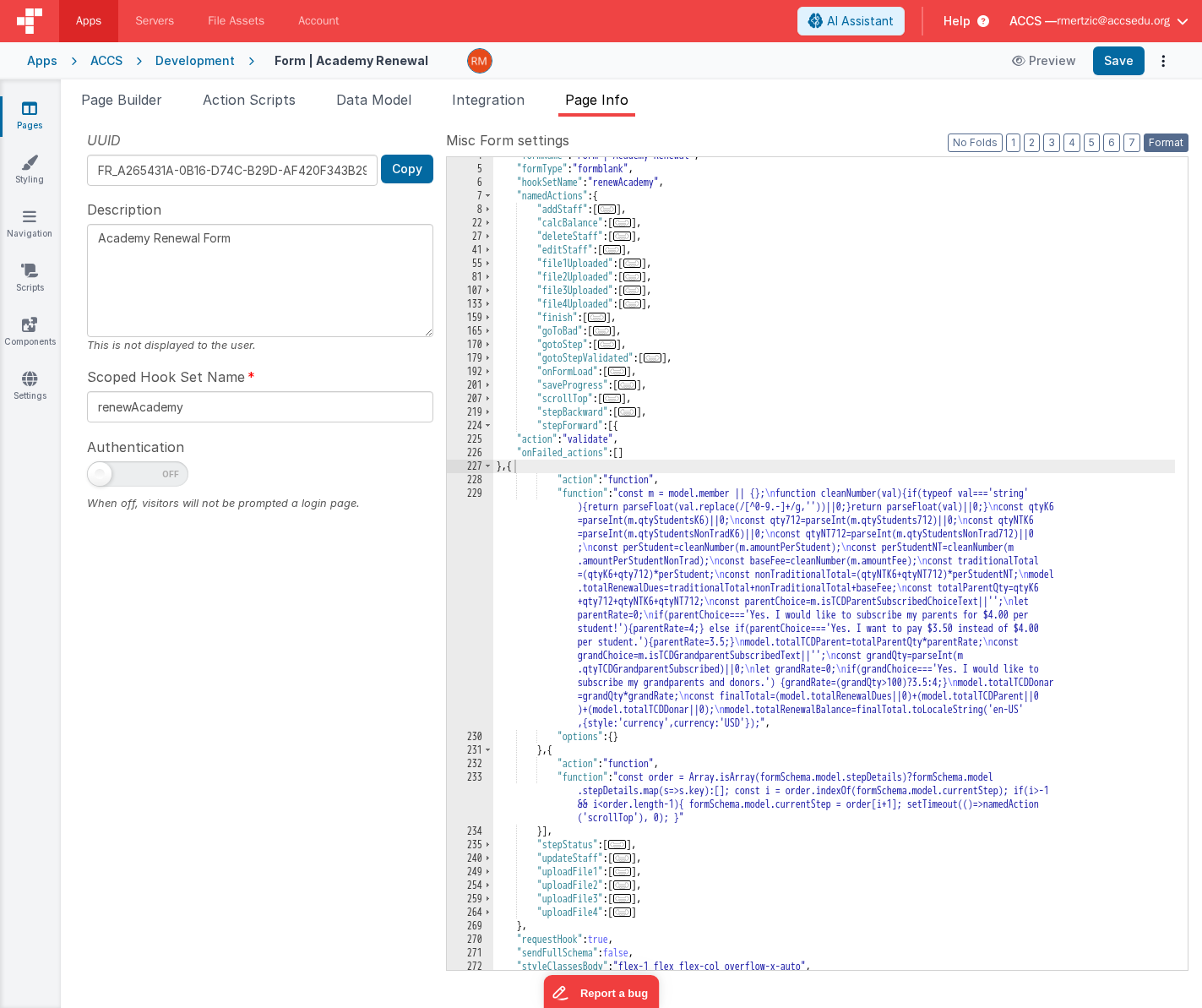 scroll, scrollTop: 93, scrollLeft: 0, axis: vertical 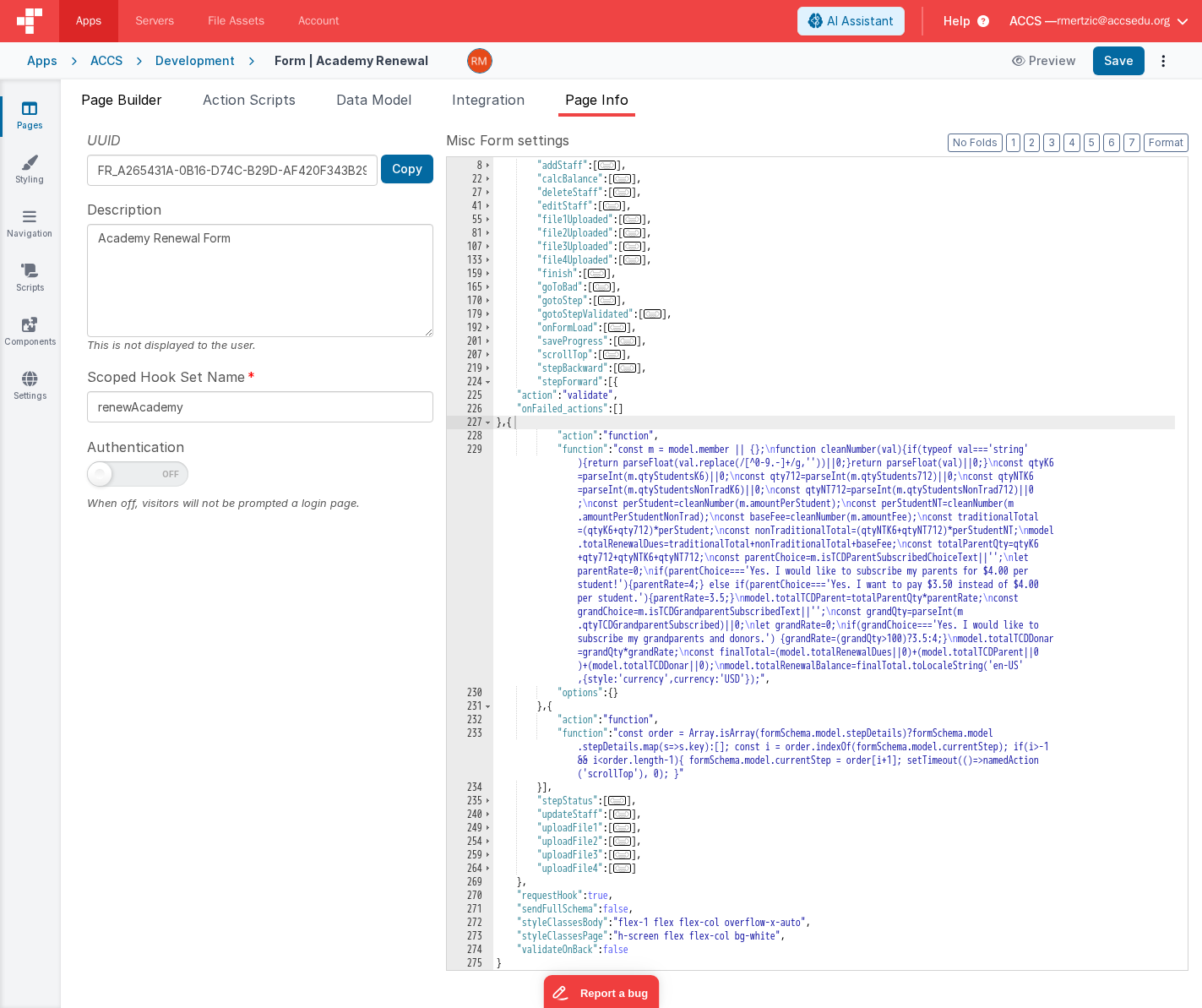 click on "Page Builder" at bounding box center [122, 103] 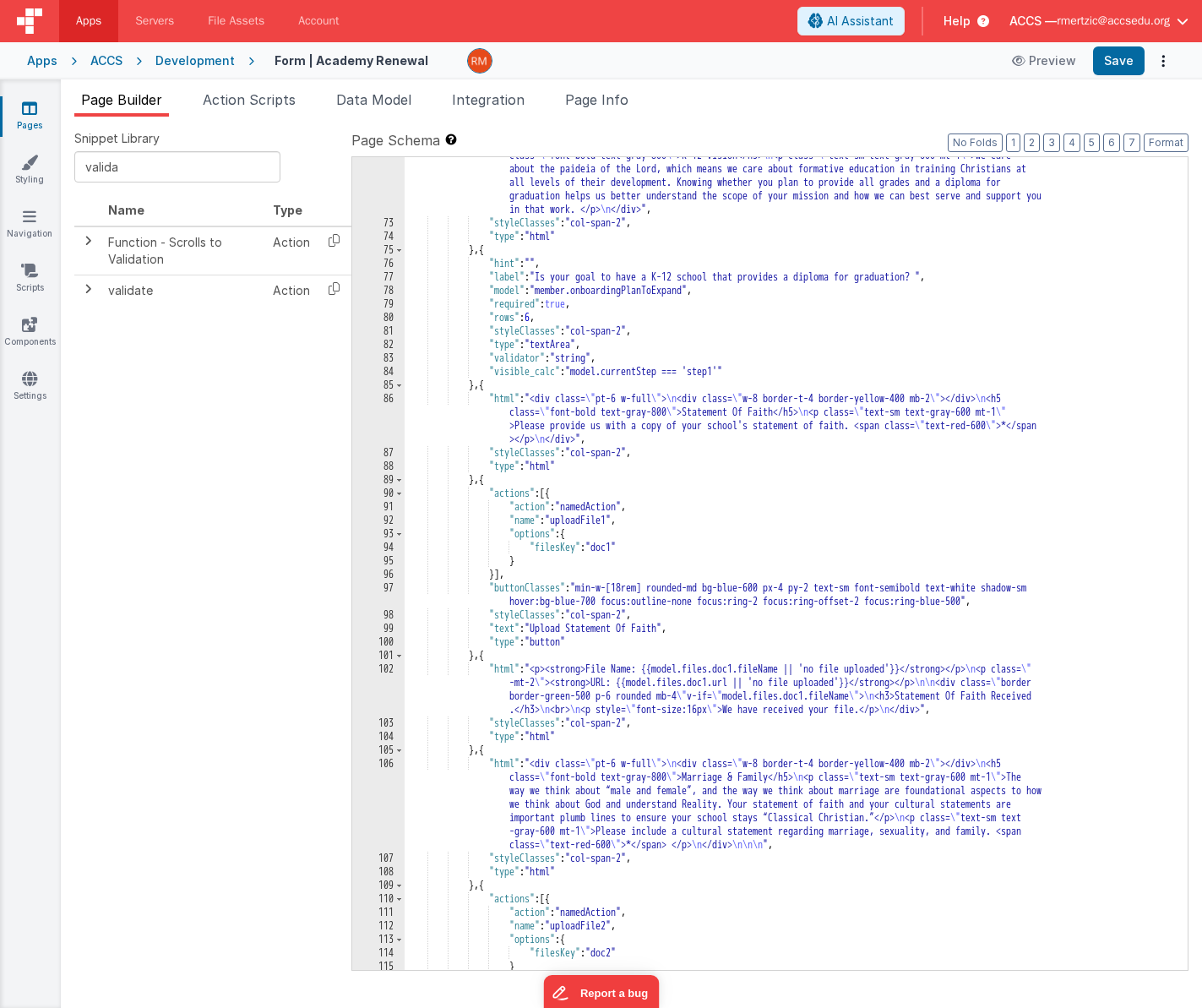 scroll, scrollTop: 1942, scrollLeft: 0, axis: vertical 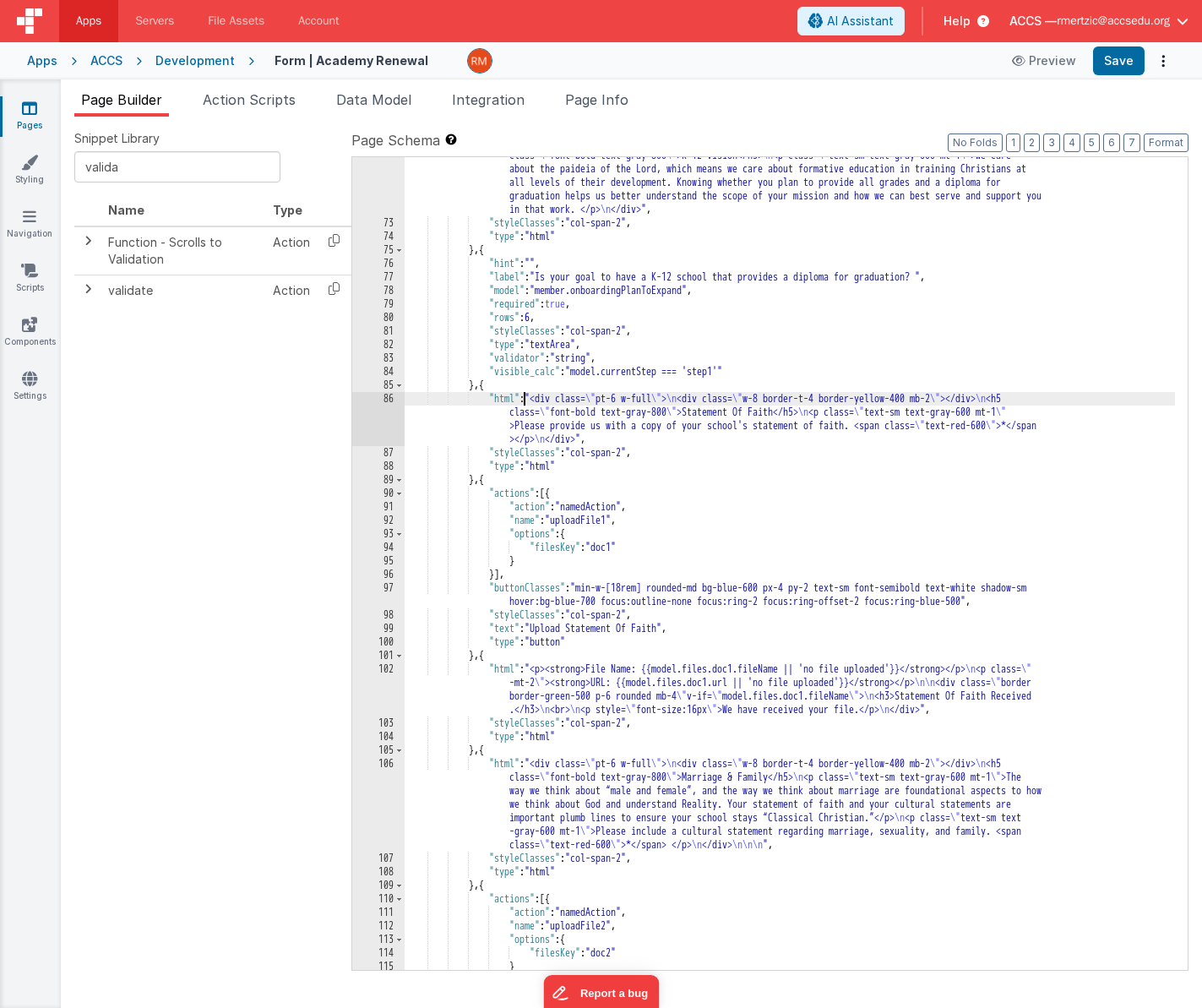 click on "86" at bounding box center (378, 419) 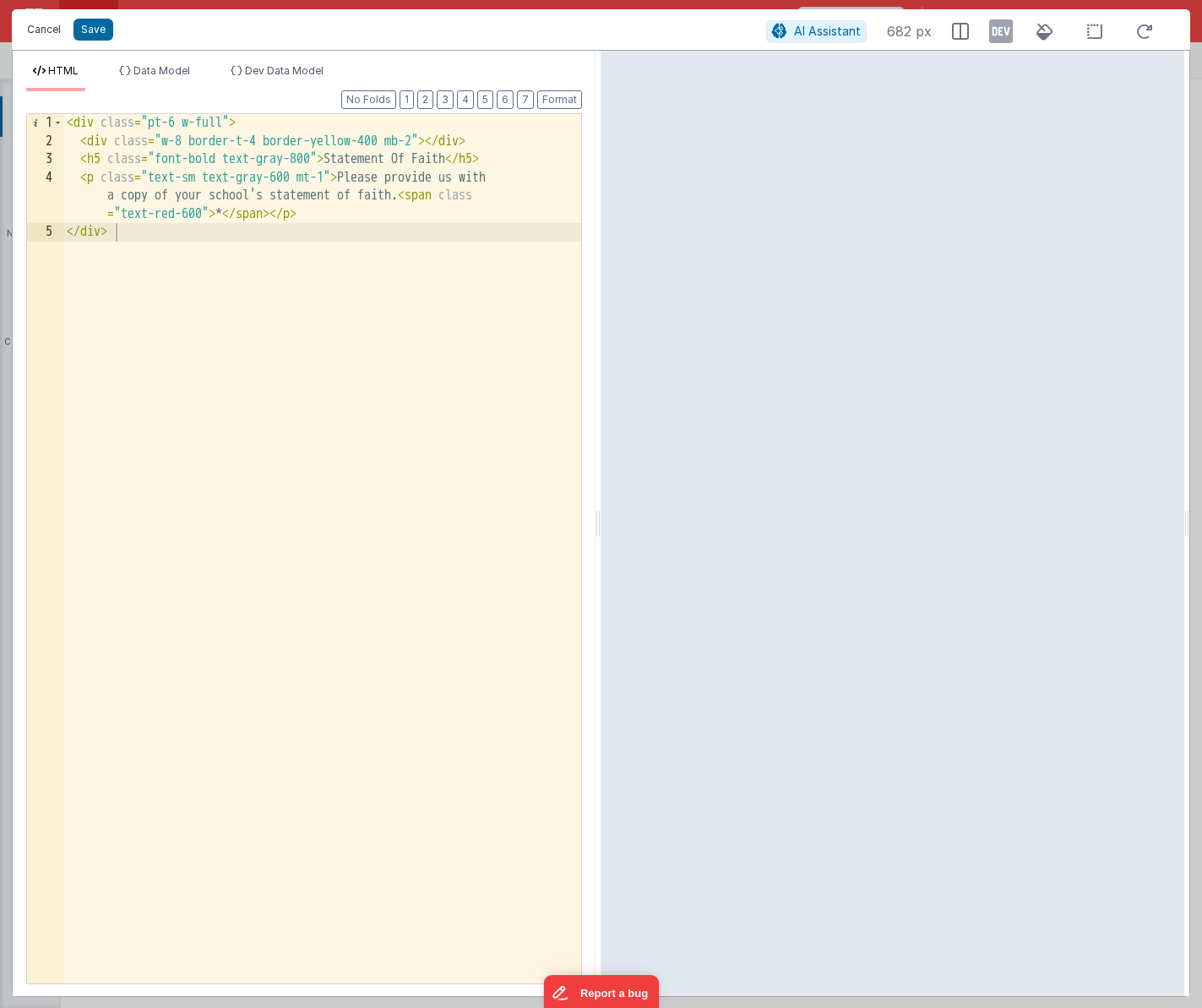 click on "Cancel" at bounding box center (44, 30) 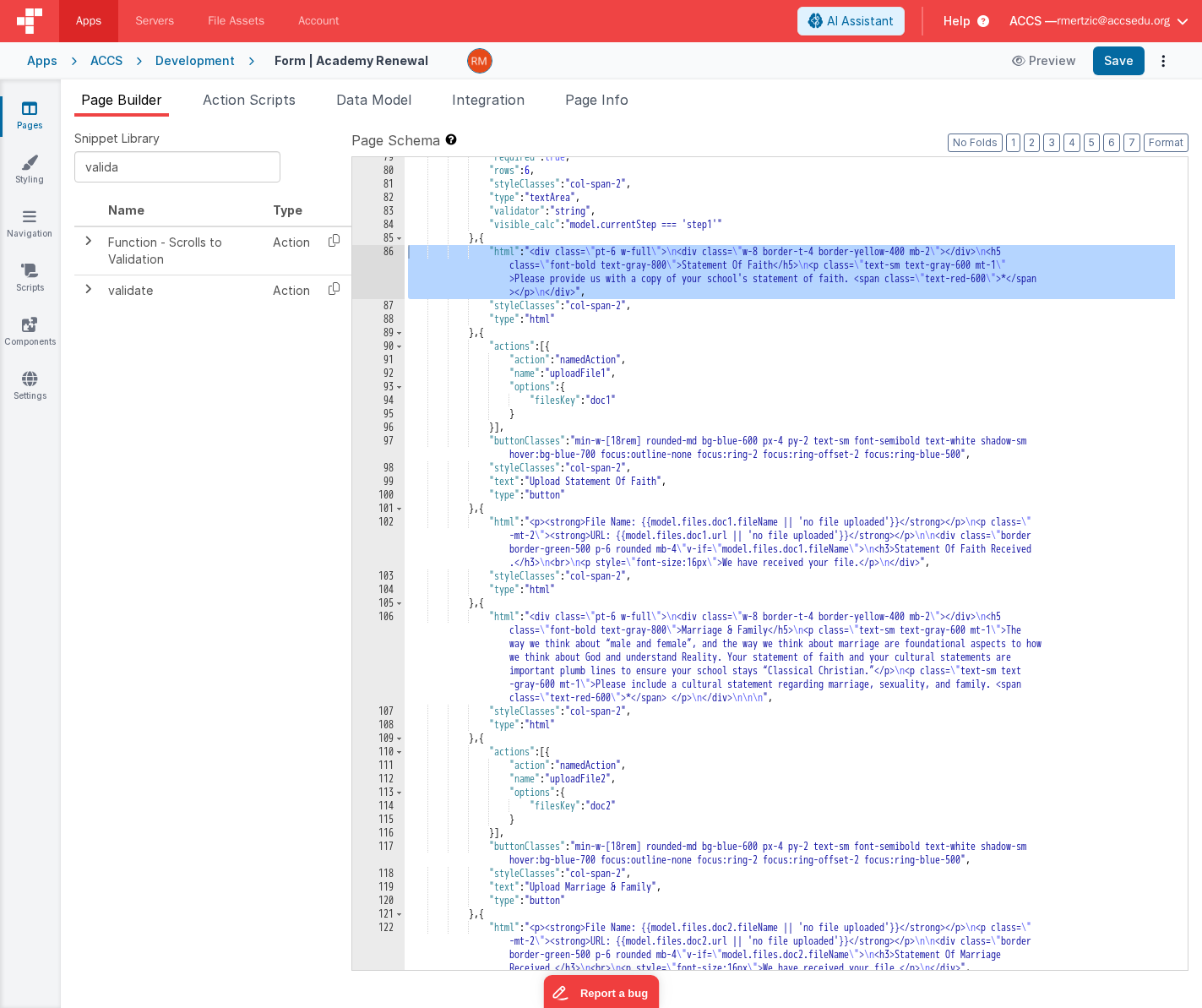 scroll, scrollTop: 2105, scrollLeft: 0, axis: vertical 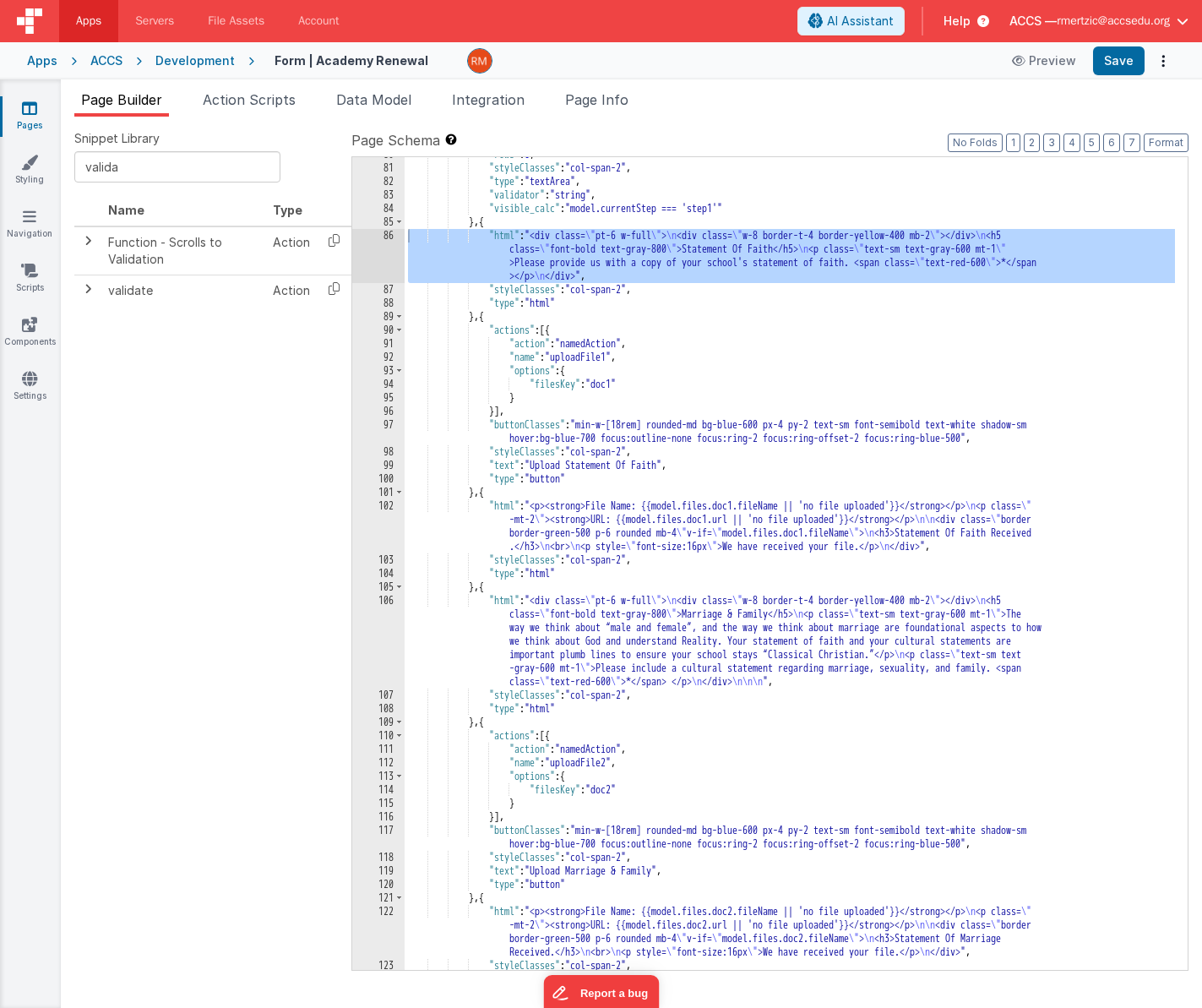 click on ""rows" :  6 ,                     "styleClasses" :  "col-span-2" ,                     "type" :  "textArea" ,                     "validator" :  "string" ,                     "visible_calc" :  "model.currentStep === 'step1'"                } ,  {                     "html" :  "<div class= \" pt-6 w-full \" > \n   <div class= \" w-8 border-t-4 border-yellow-400 mb-2 \" ></div> \n   <h5                       class= \" font-bold text-gray-800 \" >Statement Of Faith</h5> \n   <p class= \" text-sm text-gray-600 mt-1 \"                      >Please provide us with a copy of your school's statement of faith. <span class= \" text-red-600 \" >*</span                      ></p> \n </div>" ,                     "styleClasses" :  "col-span-2" ,                     "type" :  "html"                } ,  {                     "actions" :  [{                          "action" :  "namedAction" ,                          "name" :  "uploadFile1" , {" at bounding box center (790, 568) 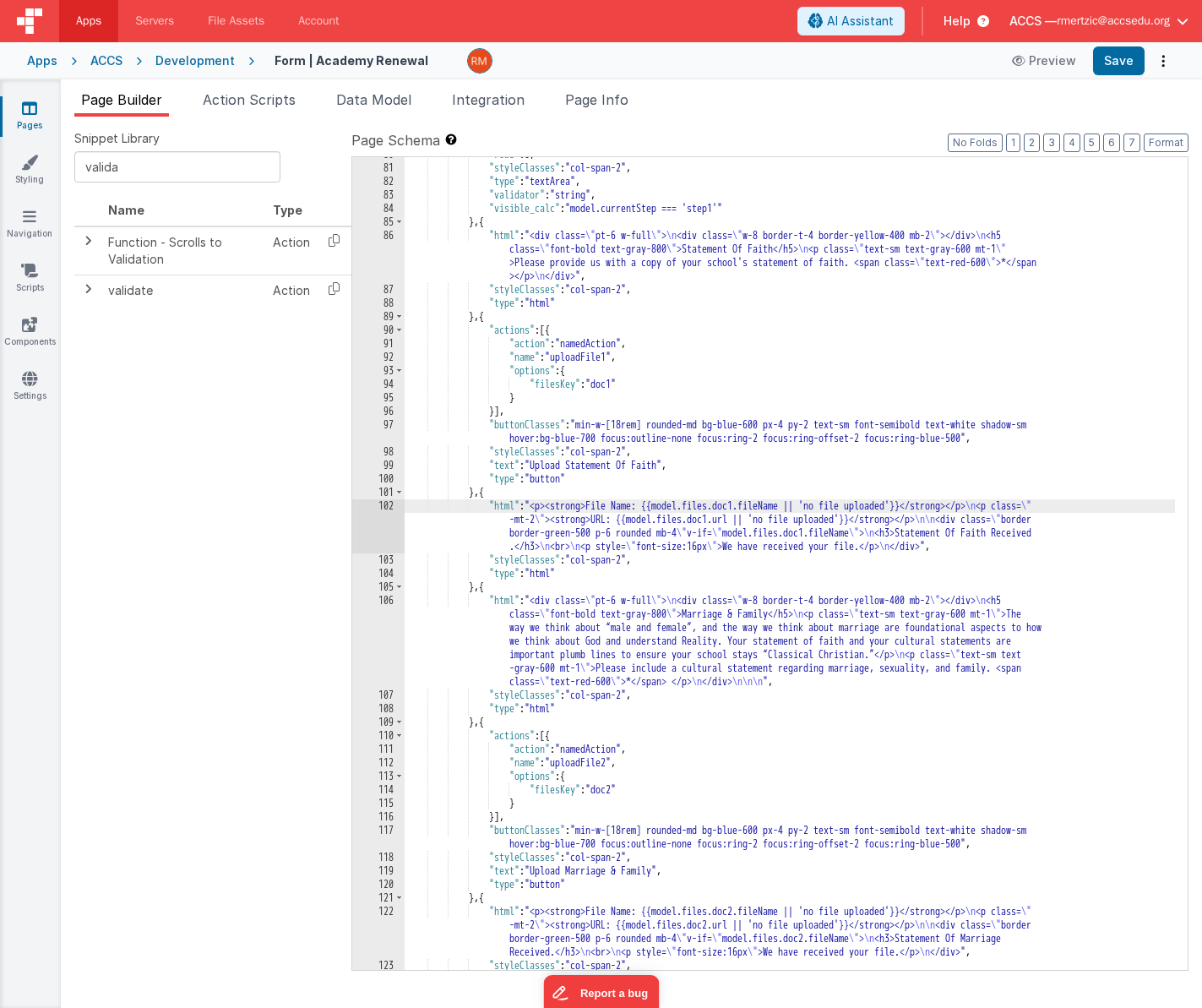 click on "102" at bounding box center [378, 526] 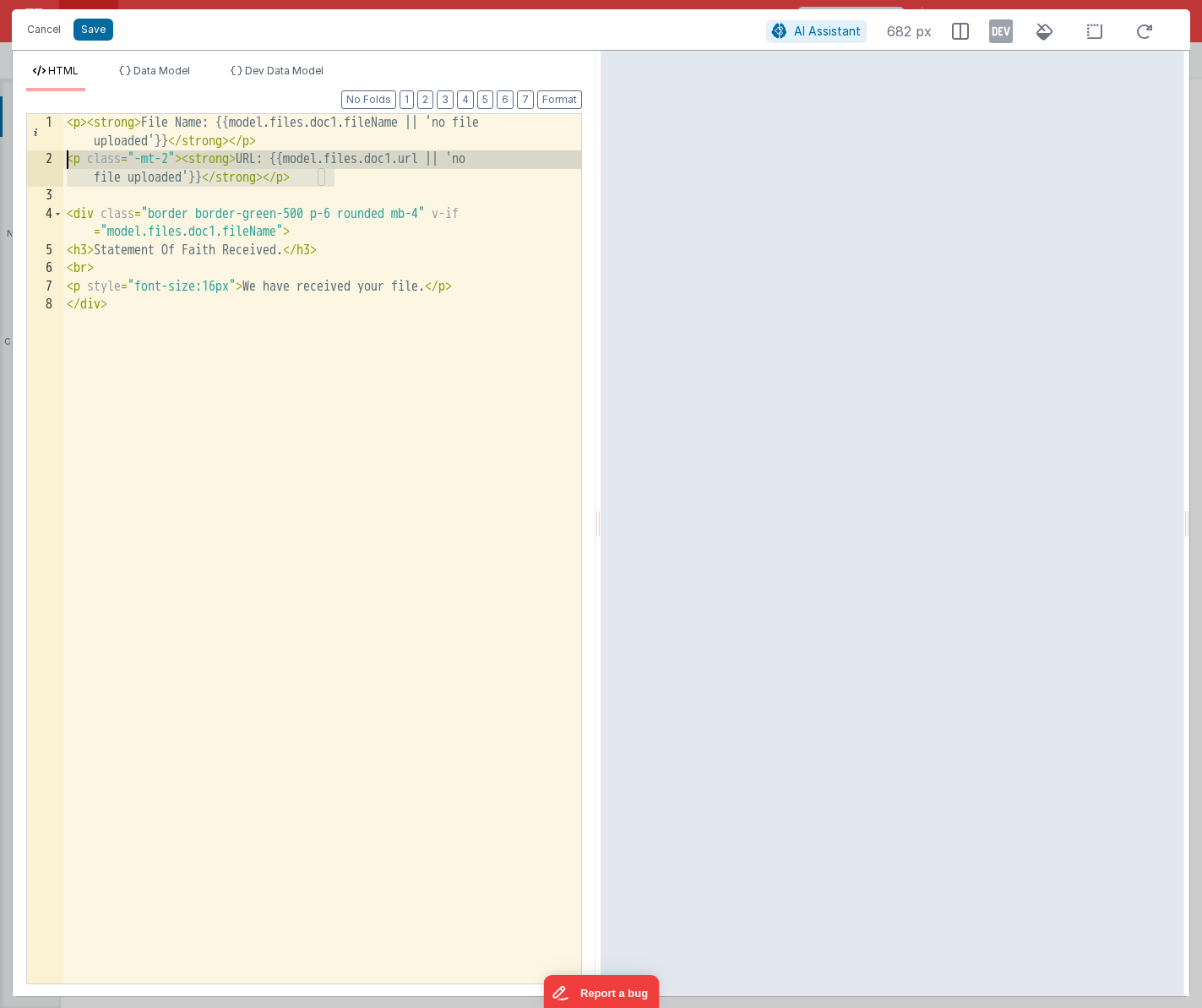 drag, startPoint x: 387, startPoint y: 184, endPoint x: 34, endPoint y: 159, distance: 353.88416 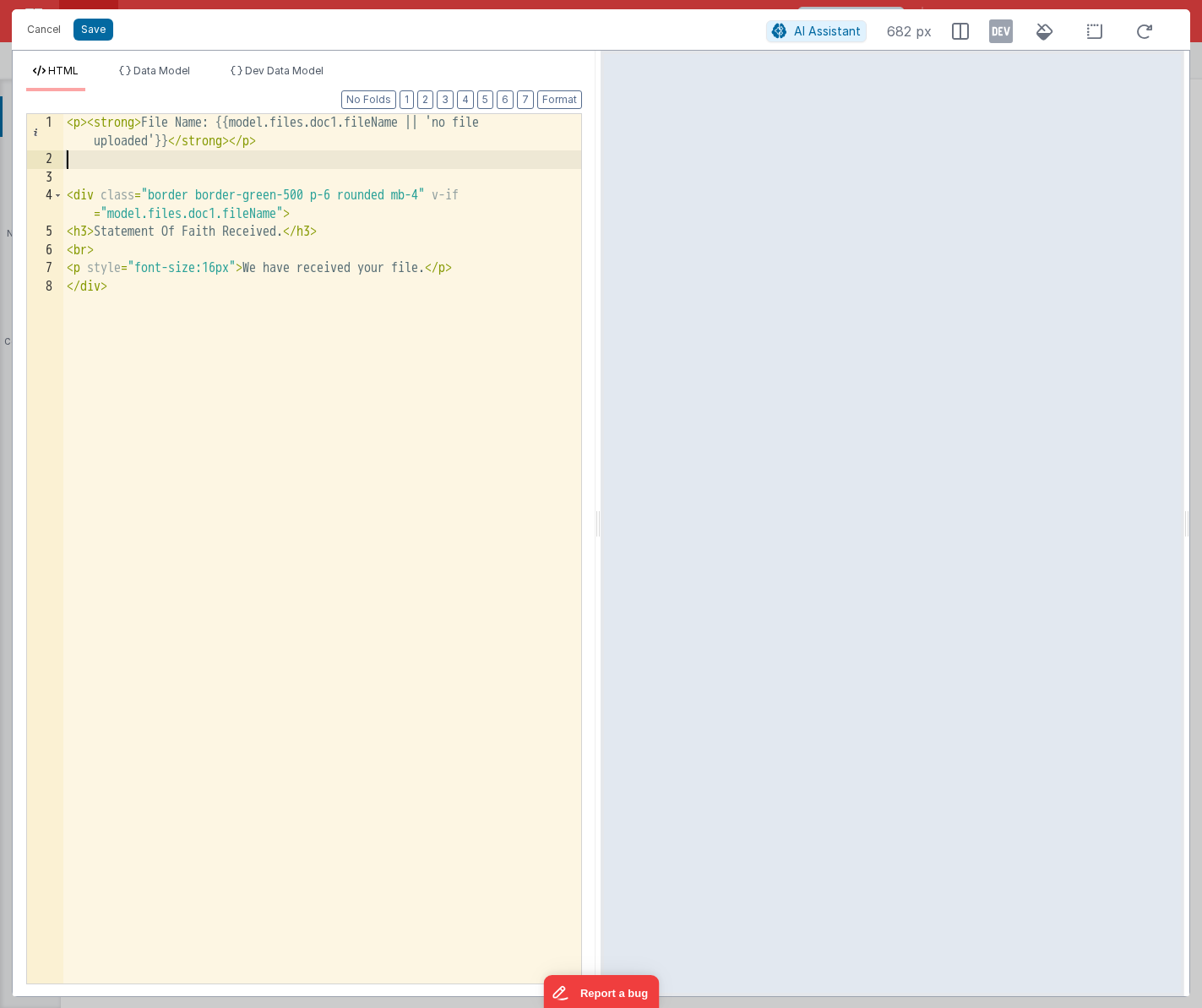 click on "< p > < strong > File Name: {{model.files.doc1.fileName || 'no file       uploaded'}} </ strong > </ p > < div   class = "border border-green-500 p-6 rounded mb-4"   v-if      = "model.files.doc1.fileName" > < h3 > Statement Of Faith Received. </ h3 > < br > < p   style = "font-size:16px" > We have received your file. </ p > </ div >" at bounding box center (322, 576) 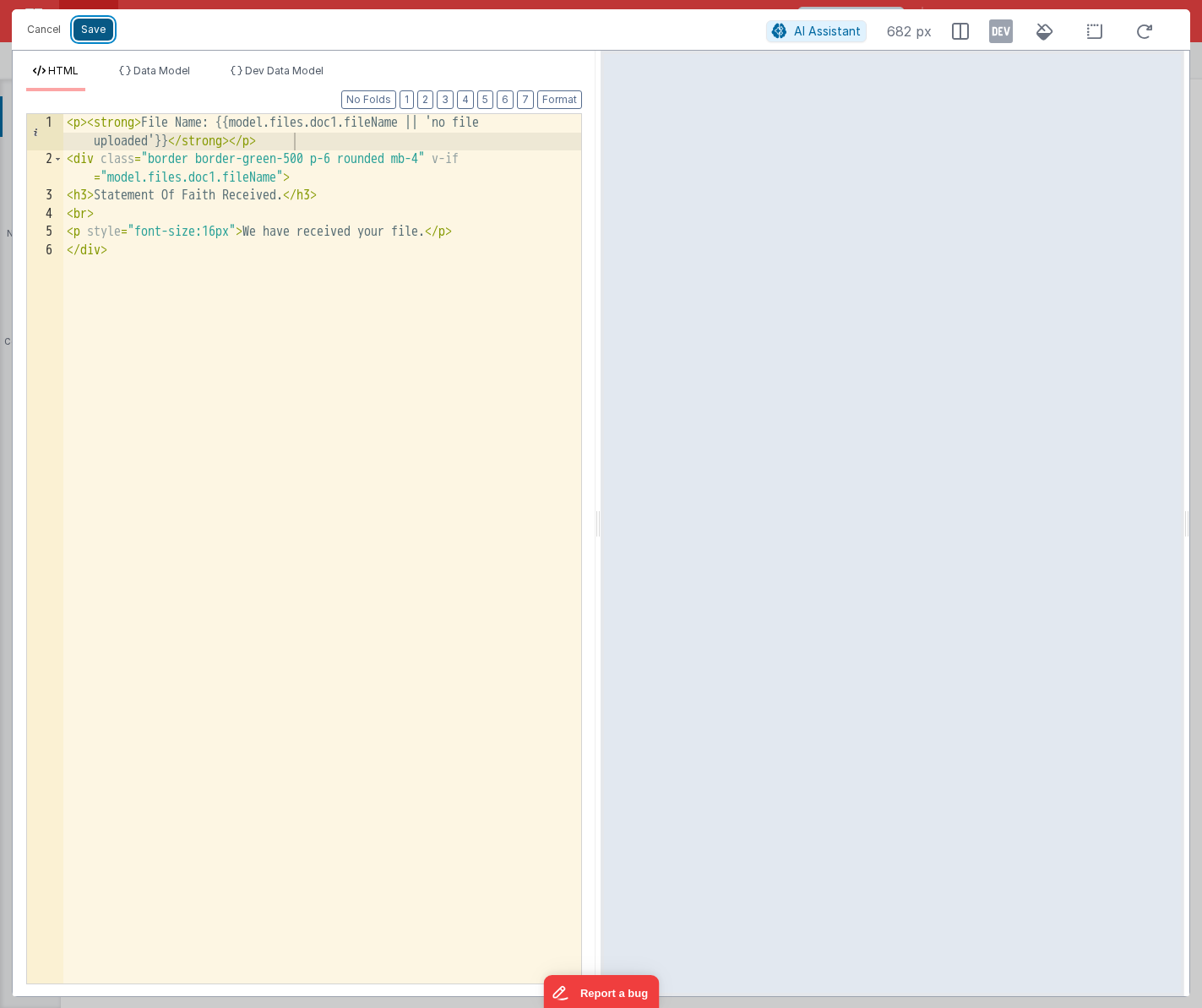 click on "Save" at bounding box center [93, 30] 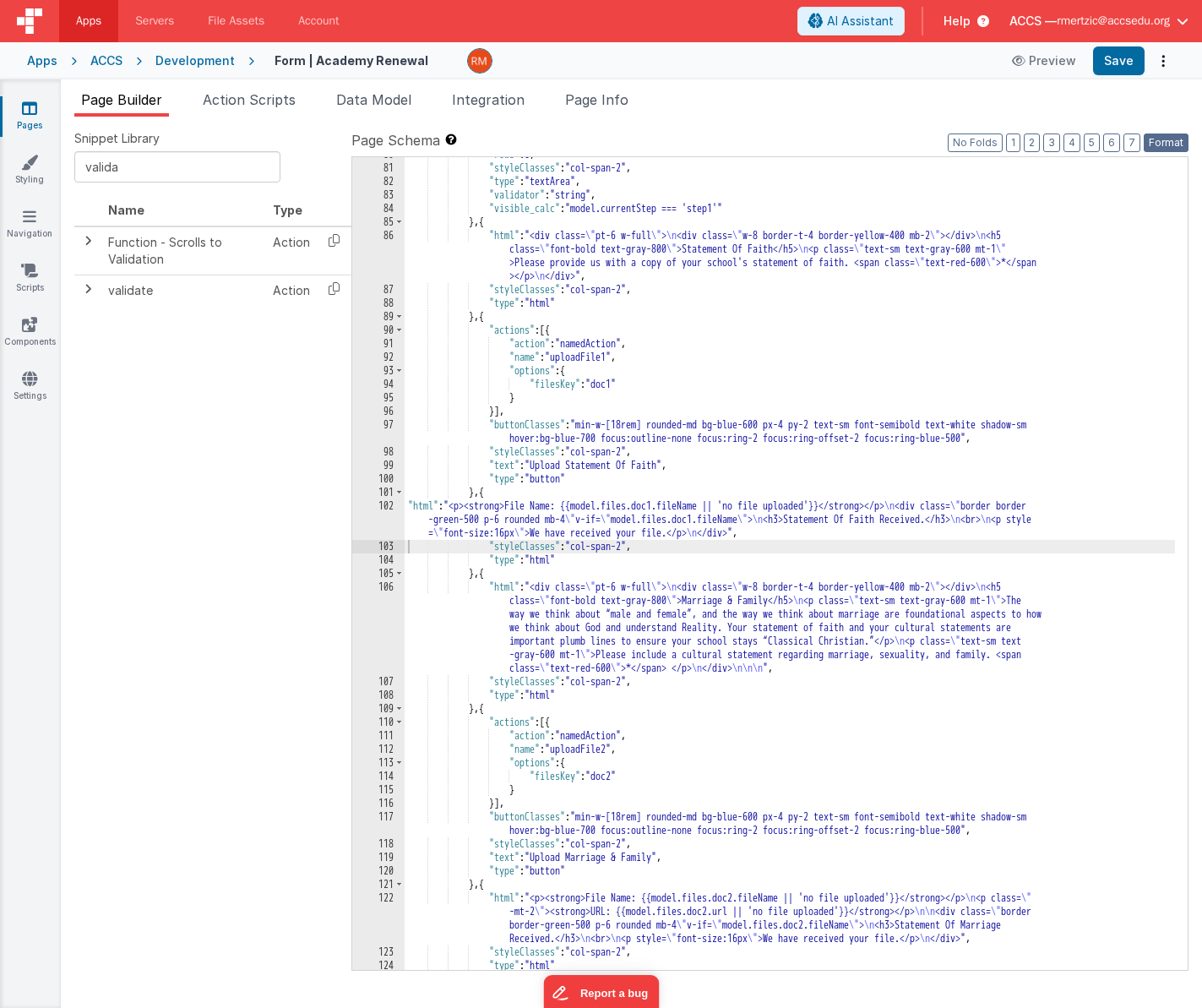 click on "Format" at bounding box center [1166, 143] 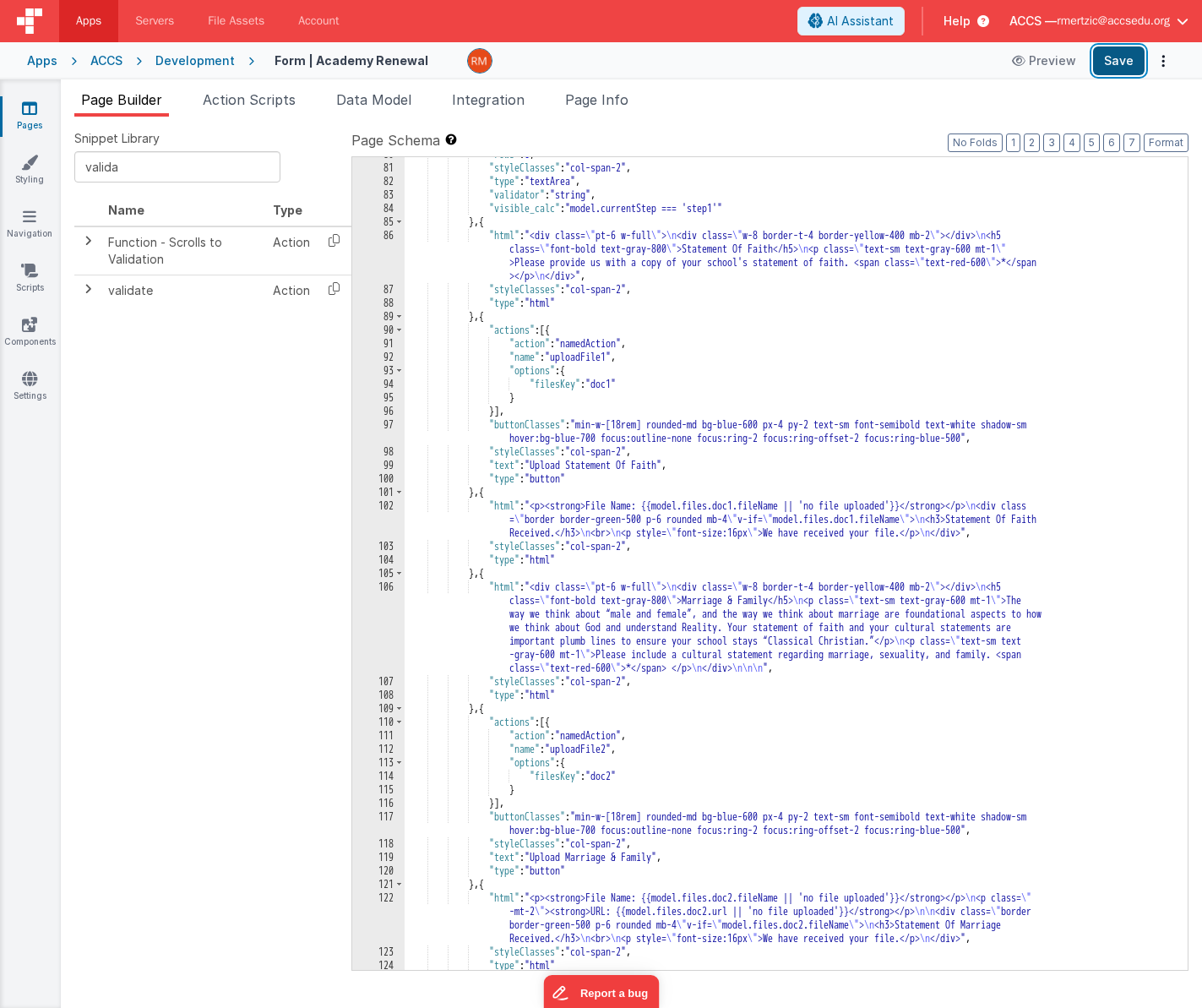 click on "Save" at bounding box center [1118, 61] 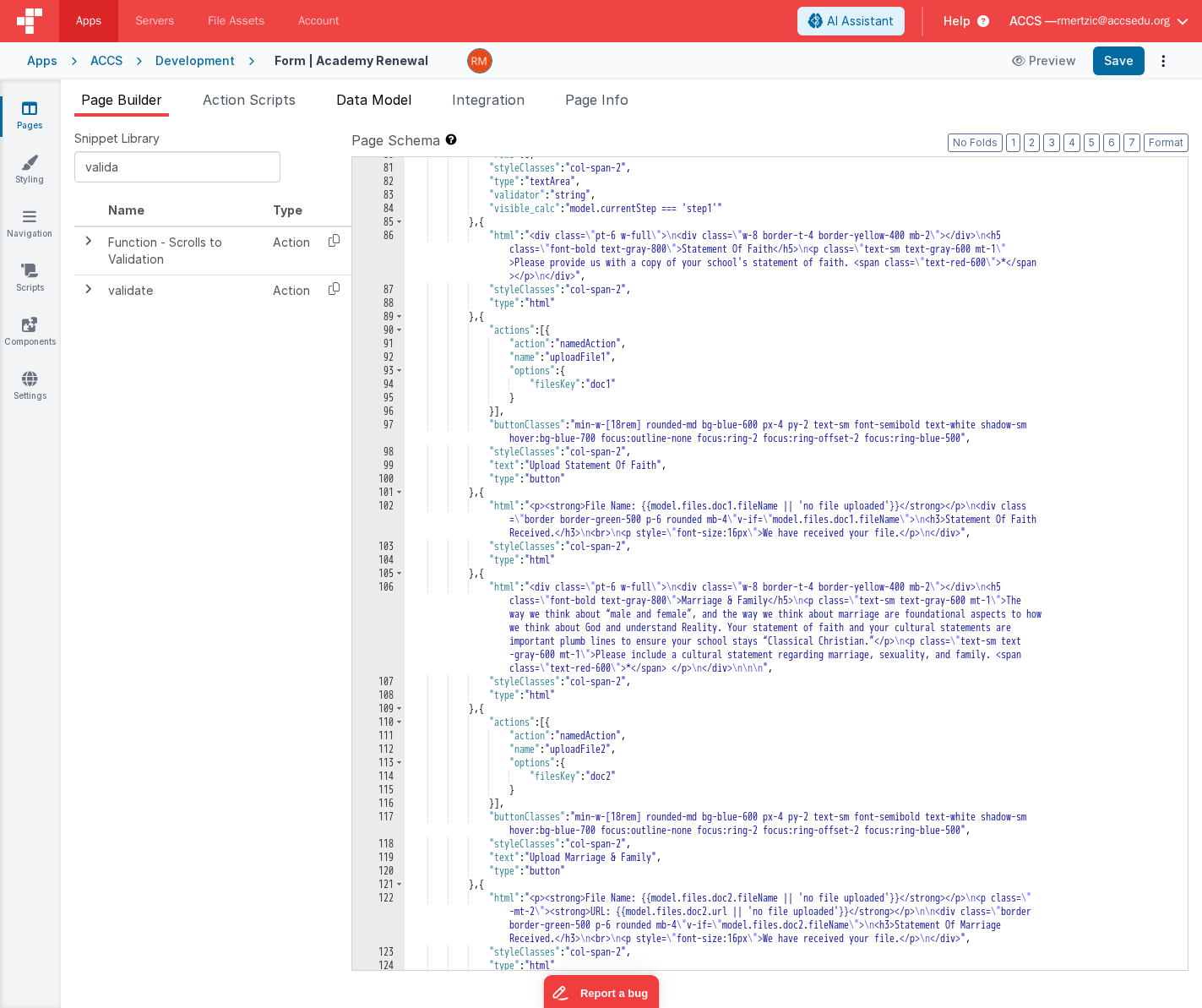 click on "Data Model" at bounding box center [373, 100] 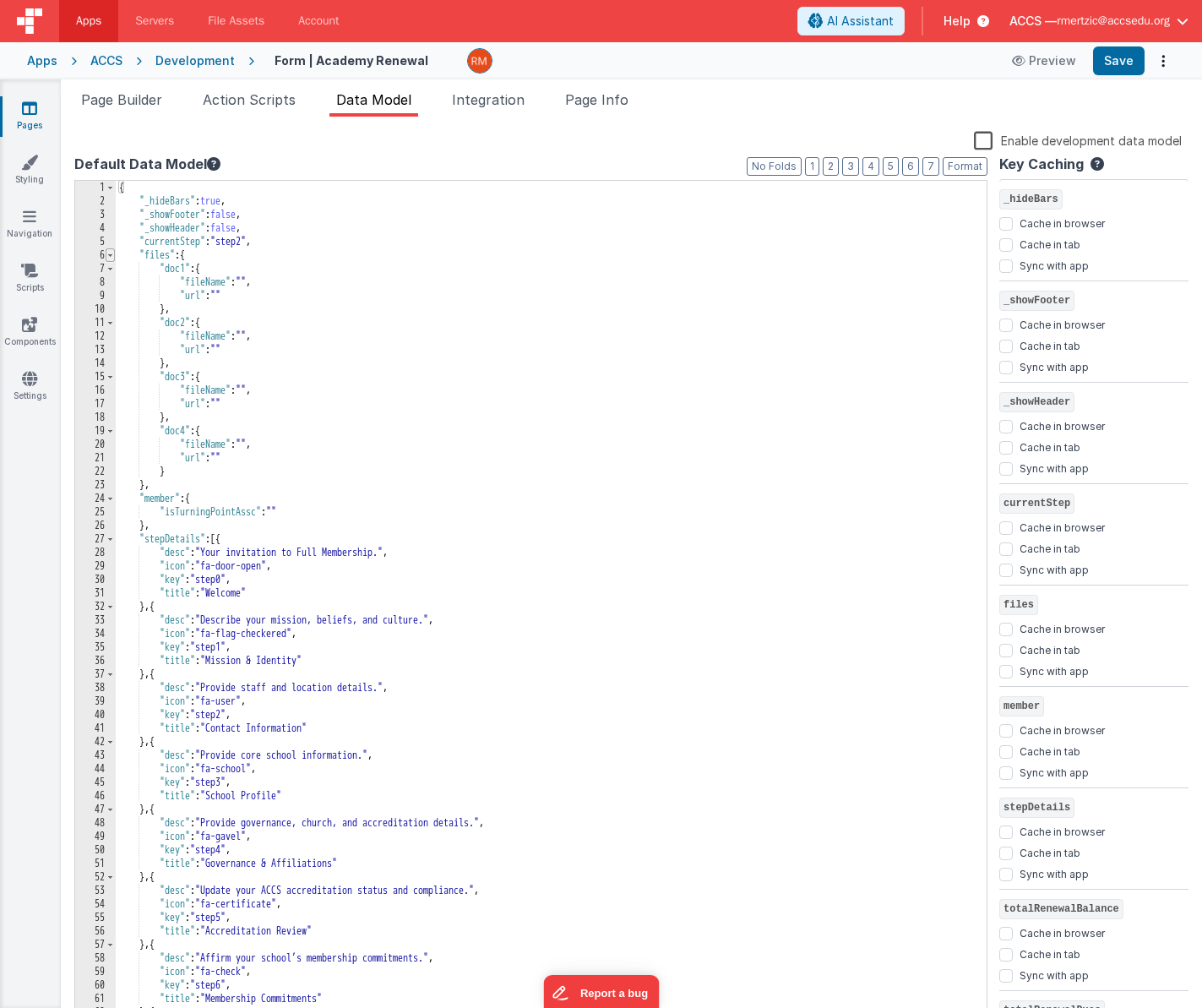 click at bounding box center [110, 255] 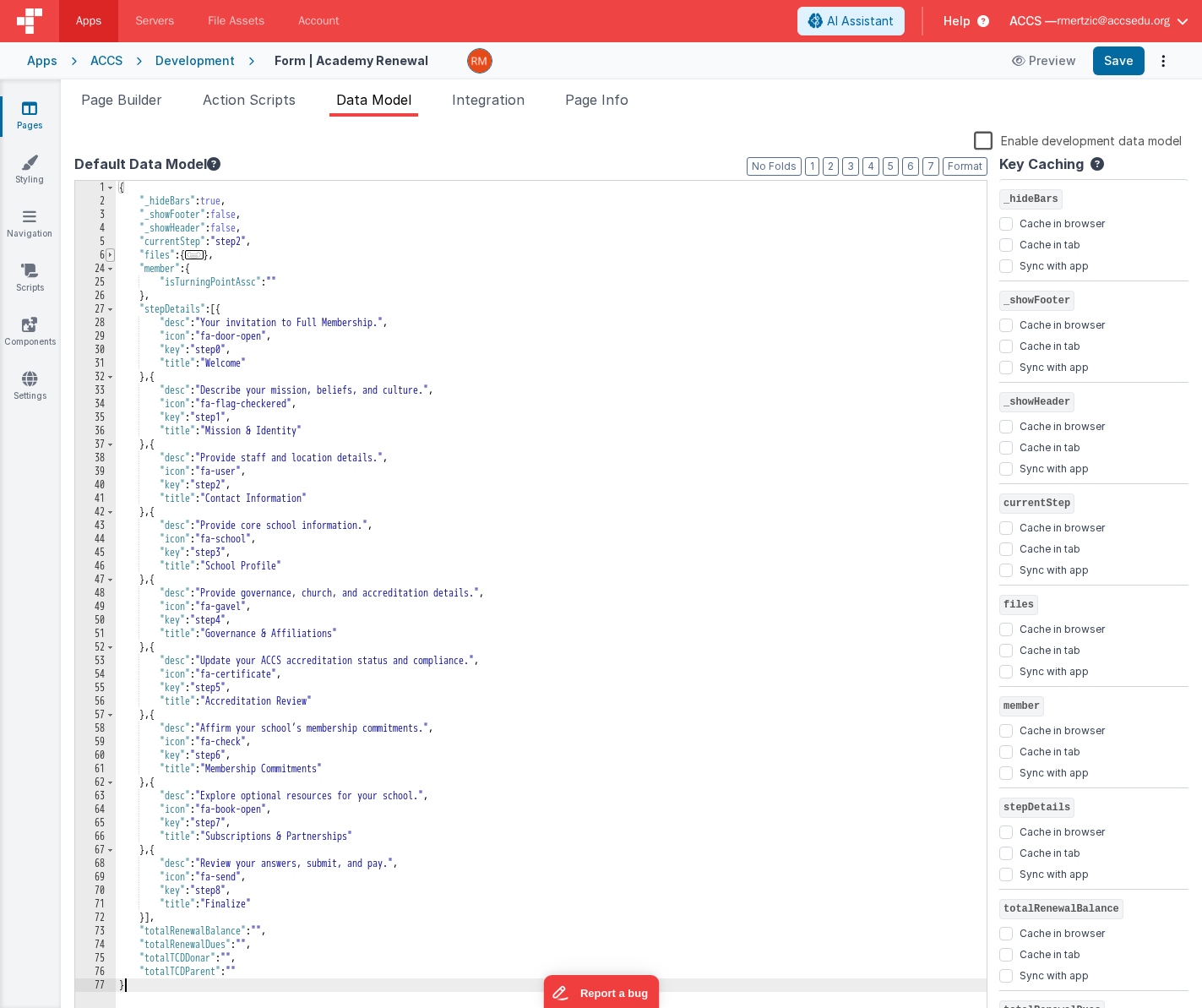scroll, scrollTop: 0, scrollLeft: 0, axis: both 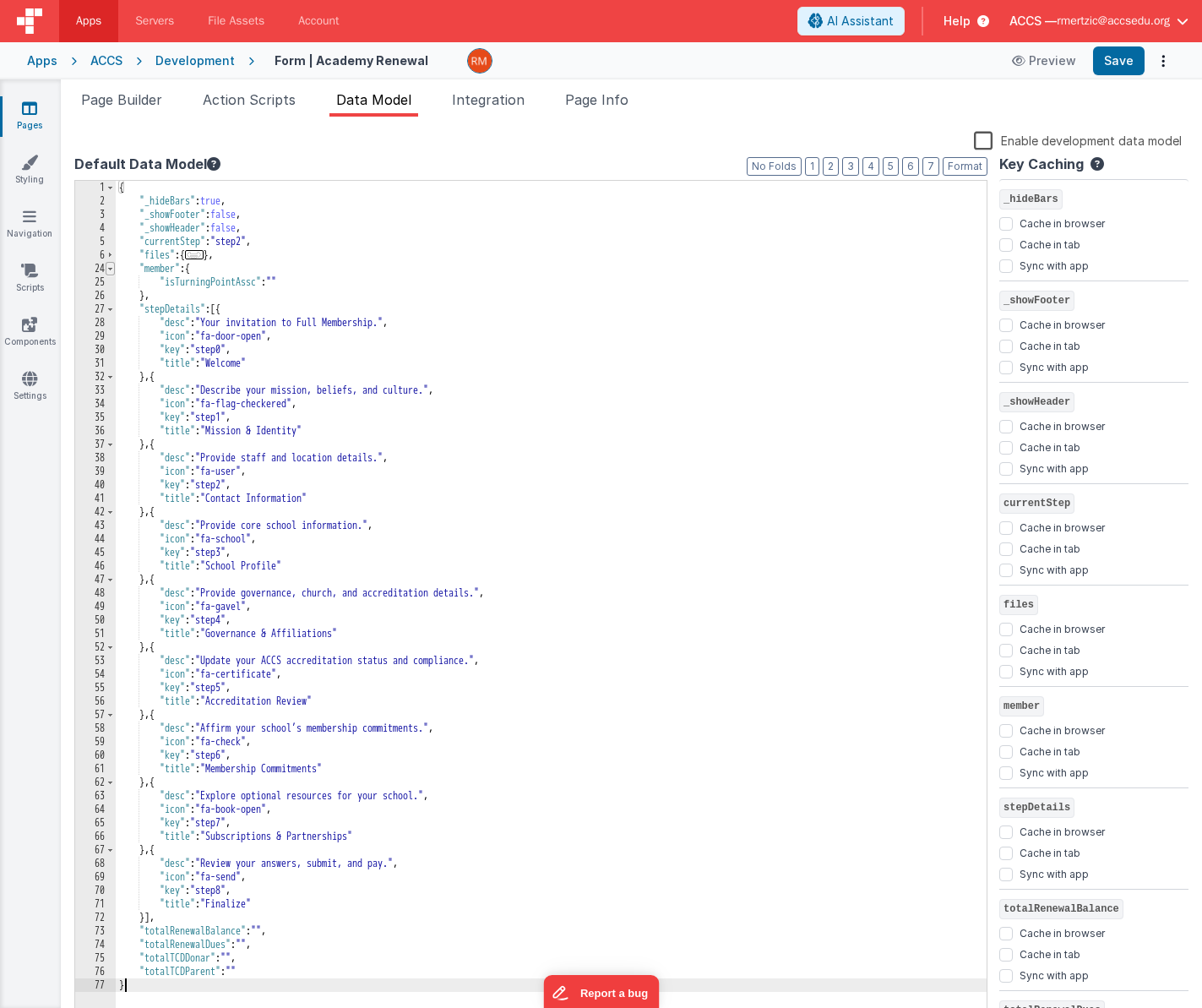click at bounding box center [110, 269] 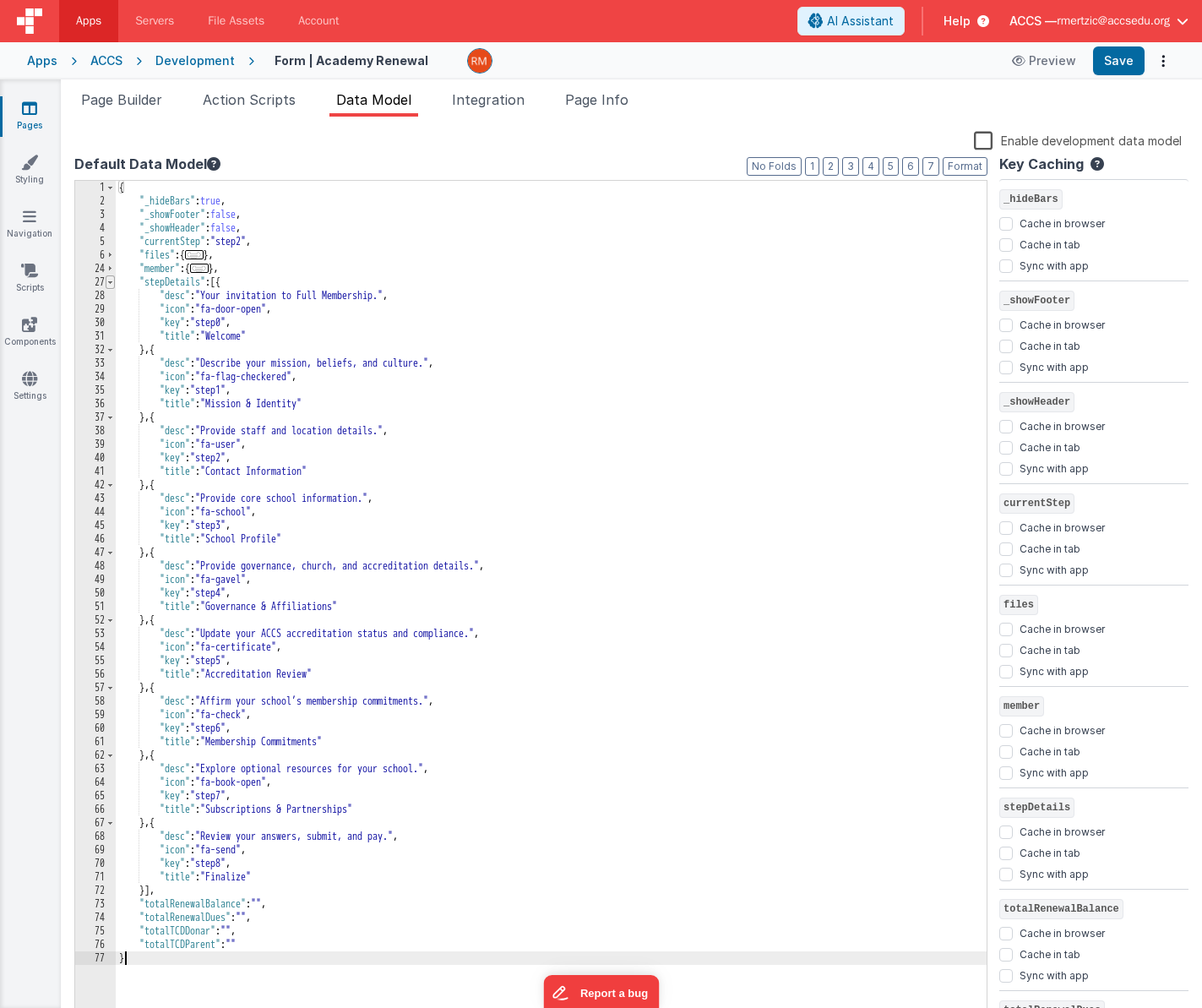 click at bounding box center [110, 282] 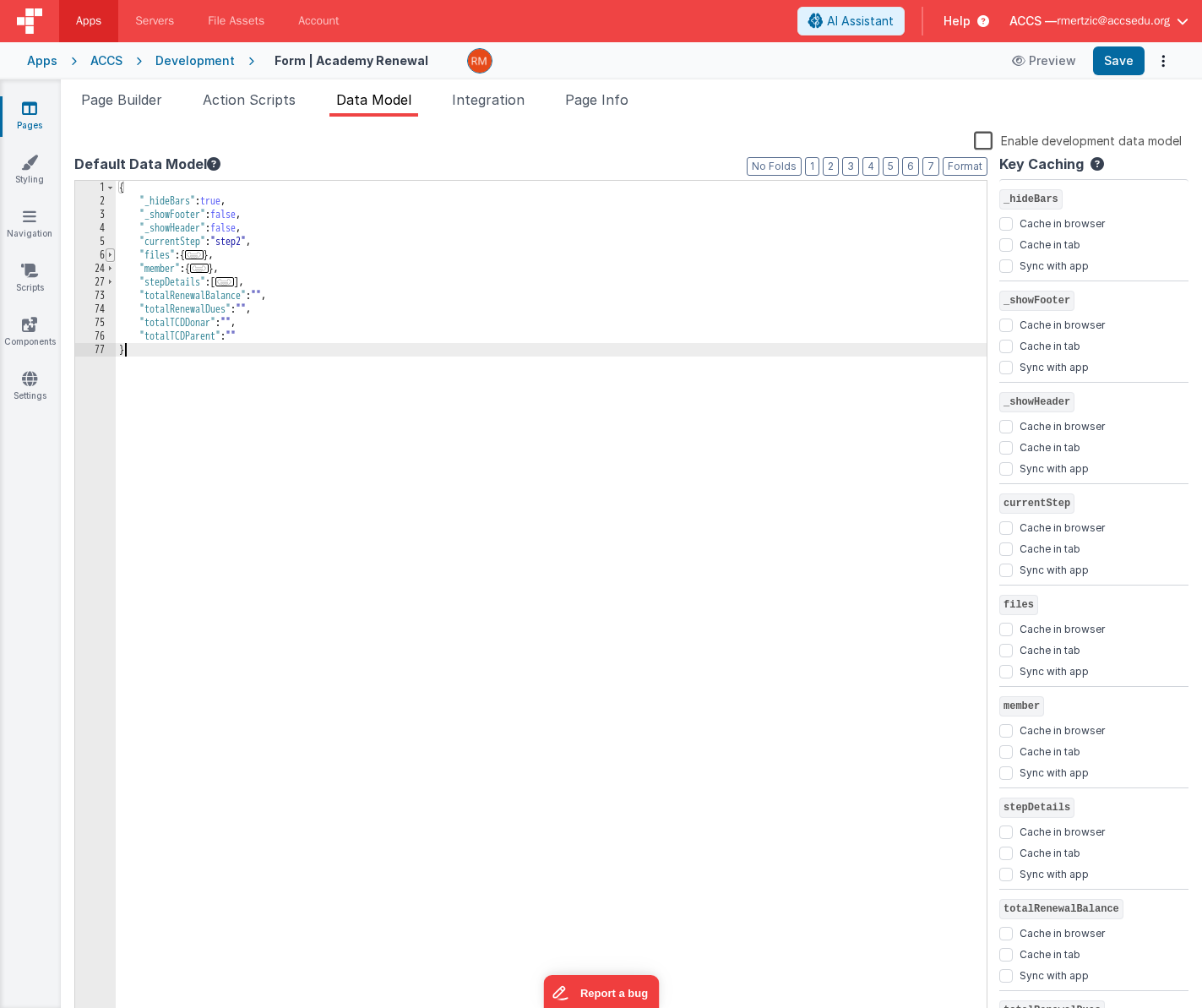 click at bounding box center [110, 255] 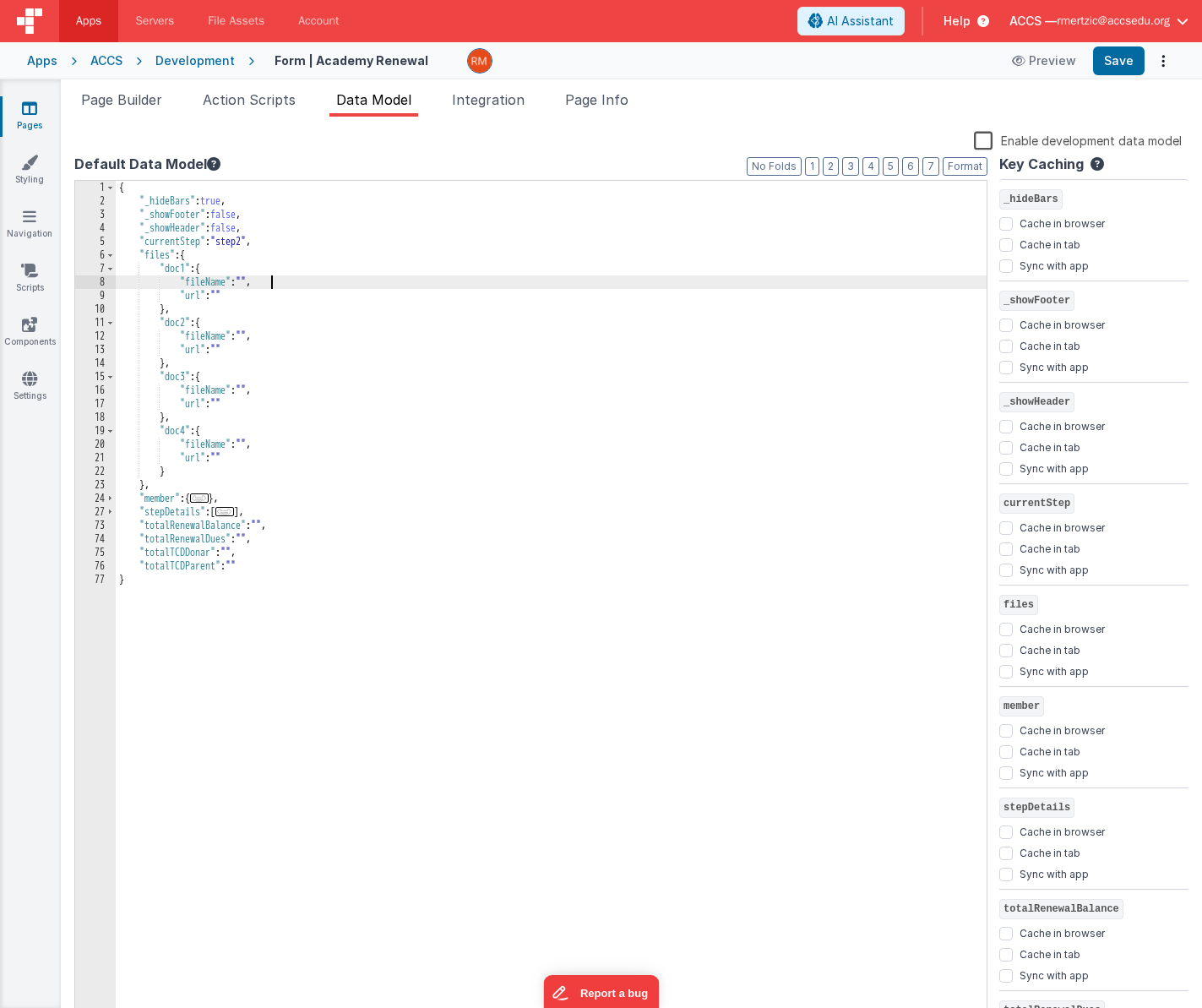 click on "{      "_hideBars" :  true ,      "_showFooter" :  false ,      "_showHeader" :  false ,      "currentStep" :  "step2" ,      "files" :  {           "doc1" :  {                "fileName" :  "" ,                "url" :  ""           } ,           "doc2" :  {                "fileName" :  "" ,                "url" :  ""           } ,           "doc3" :  {                "fileName" :  "" ,                "url" :  ""           } ,           "doc4" :  {                "fileName" :  "" ,                "url" :  ""           }      } ,      "member" :  { ... } ,      "stepDetails" :  [ ... ] ,      "totalRenewalBalance" :  "" ,      "totalRenewalDues" :  "" ,      "totalTCDDonar" :  "" ,      "totalTCDParent" :  "" }" at bounding box center (551, 615) 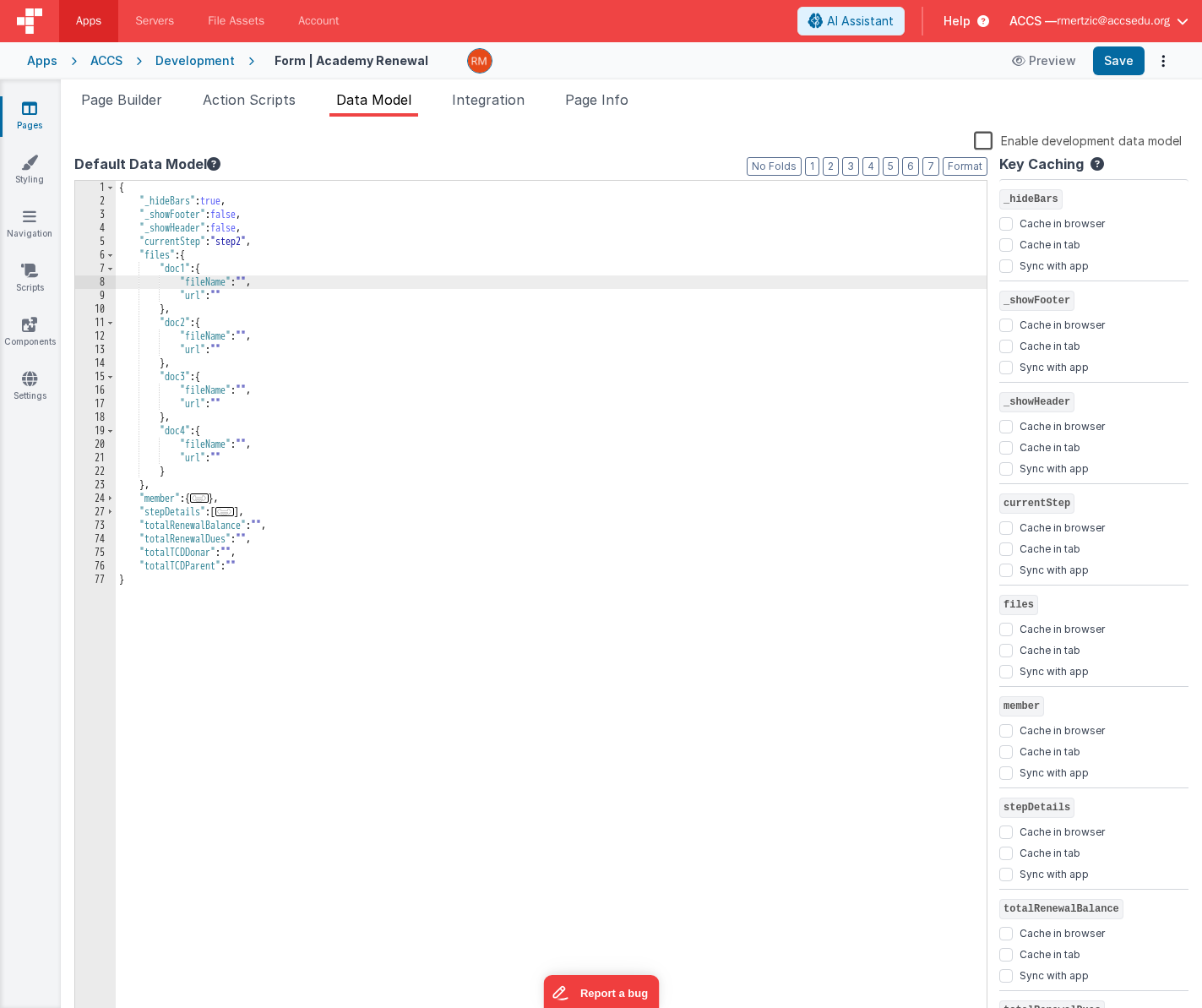 click on "{      "_hideBars" :  true ,      "_showFooter" :  false ,      "_showHeader" :  false ,      "currentStep" :  "step2" ,      "files" :  {           "doc1" :  {                "fileName" :  "" ,                "url" :  ""           } ,           "doc2" :  {                "fileName" :  "" ,                "url" :  ""           } ,           "doc3" :  {                "fileName" :  "" ,                "url" :  ""           } ,           "doc4" :  {                "fileName" :  "" ,                "url" :  ""           }      } ,      "member" :  { ... } ,      "stepDetails" :  [ ... ] ,      "totalRenewalBalance" :  "" ,      "totalRenewalDues" :  "" ,      "totalTCDDonar" :  "" ,      "totalTCDParent" :  "" }" at bounding box center [551, 615] 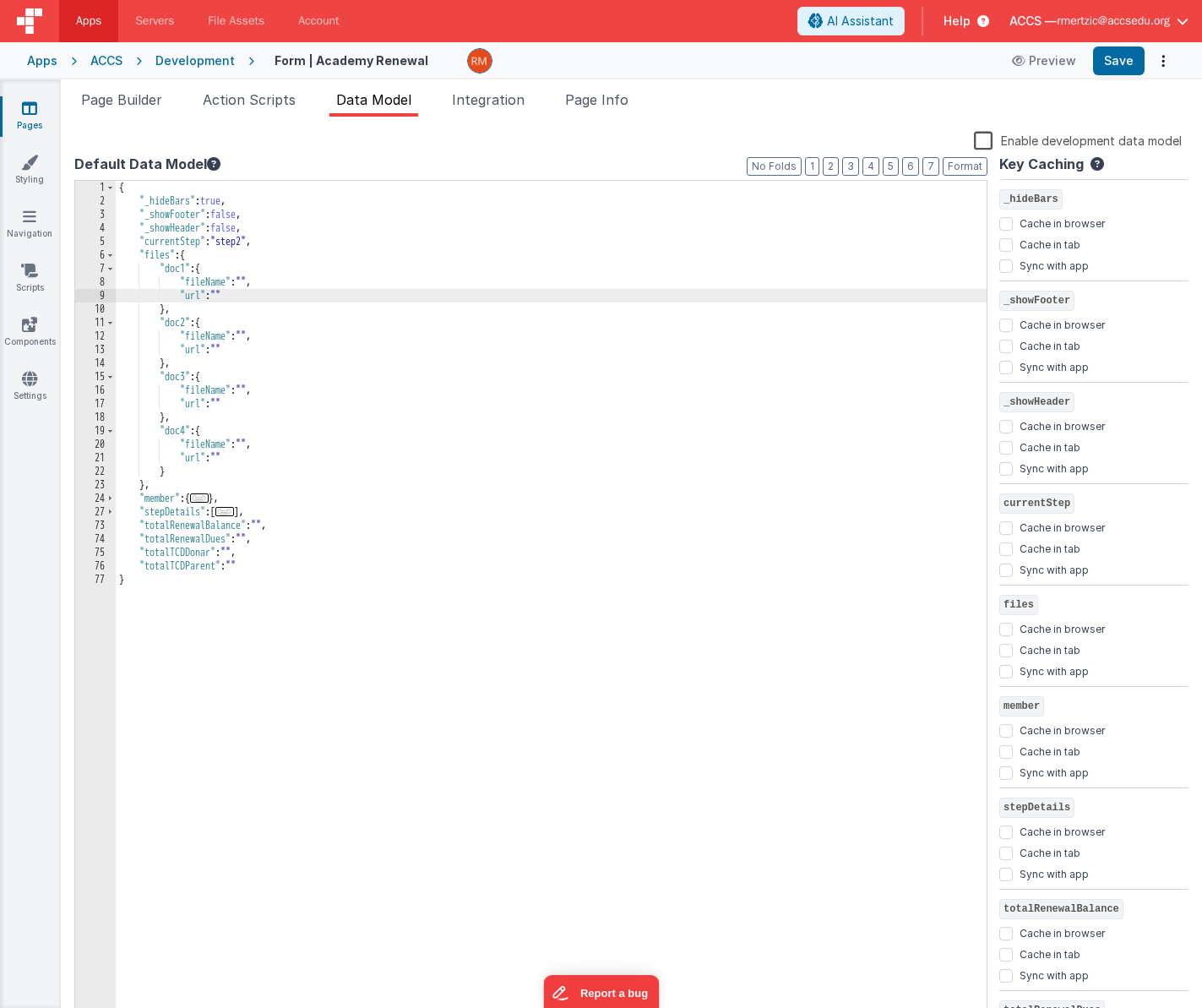 click on "{      "_hideBars" :  true ,      "_showFooter" :  false ,      "_showHeader" :  false ,      "currentStep" :  "step2" ,      "files" :  {           "doc1" :  {                "fileName" :  "" ,                "url" :  ""           } ,           "doc2" :  {                "fileName" :  "" ,                "url" :  ""           } ,           "doc3" :  {                "fileName" :  "" ,                "url" :  ""           } ,           "doc4" :  {                "fileName" :  "" ,                "url" :  ""           }      } ,      "member" :  { ... } ,      "stepDetails" :  [ ... ] ,      "totalRenewalBalance" :  "" ,      "totalRenewalDues" :  "" ,      "totalTCDDonar" :  "" ,      "totalTCDParent" :  "" }" at bounding box center (551, 615) 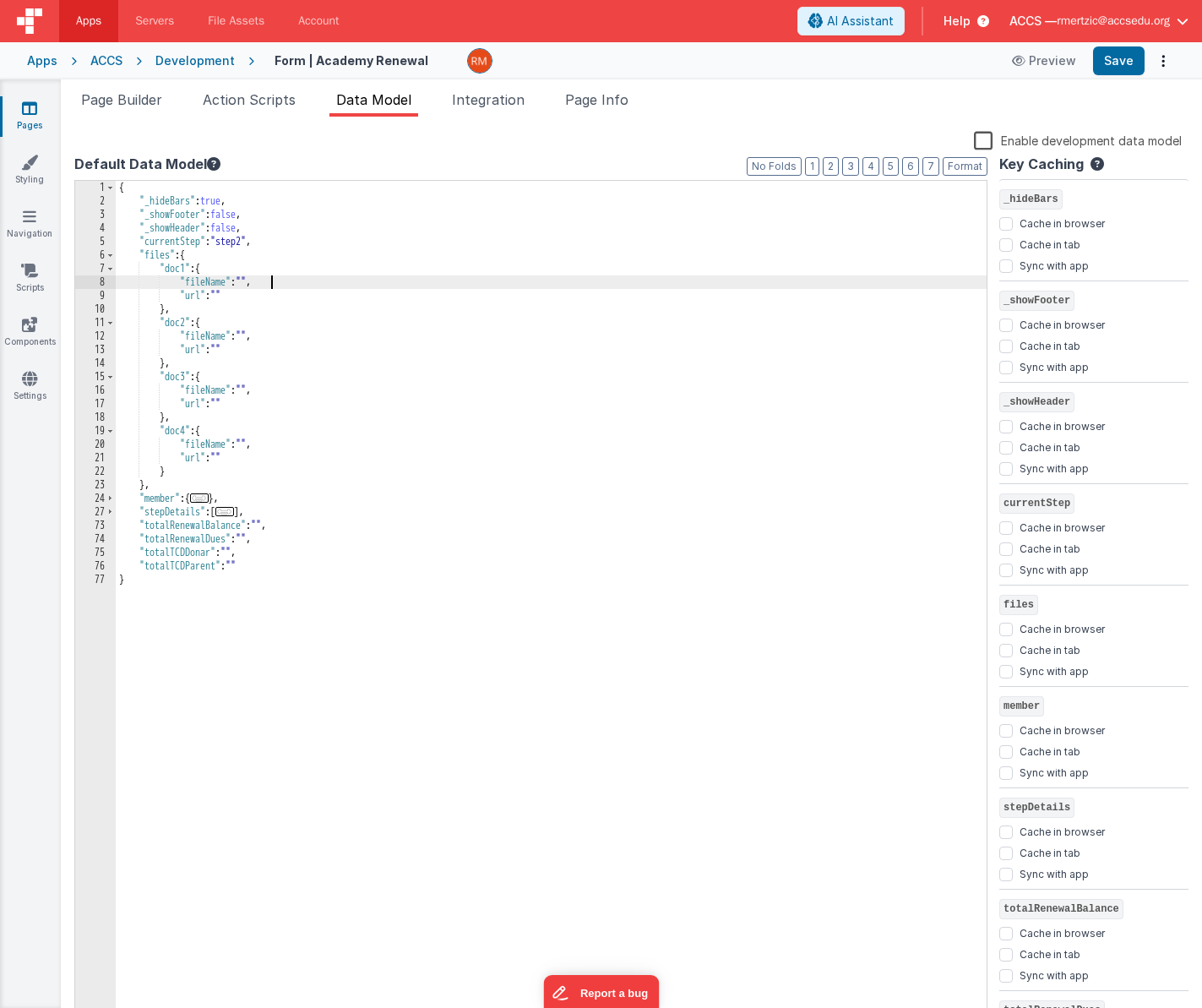 click on "{      "_hideBars" :  true ,      "_showFooter" :  false ,      "_showHeader" :  false ,      "currentStep" :  "step2" ,      "files" :  {           "doc1" :  {                "fileName" :  "" ,                "url" :  ""           } ,           "doc2" :  {                "fileName" :  "" ,                "url" :  ""           } ,           "doc3" :  {                "fileName" :  "" ,                "url" :  ""           } ,           "doc4" :  {                "fileName" :  "" ,                "url" :  ""           }      } ,      "member" :  { ... } ,      "stepDetails" :  [ ... ] ,      "totalRenewalBalance" :  "" ,      "totalRenewalDues" :  "" ,      "totalTCDDonar" :  "" ,      "totalTCDParent" :  "" }" at bounding box center (551, 615) 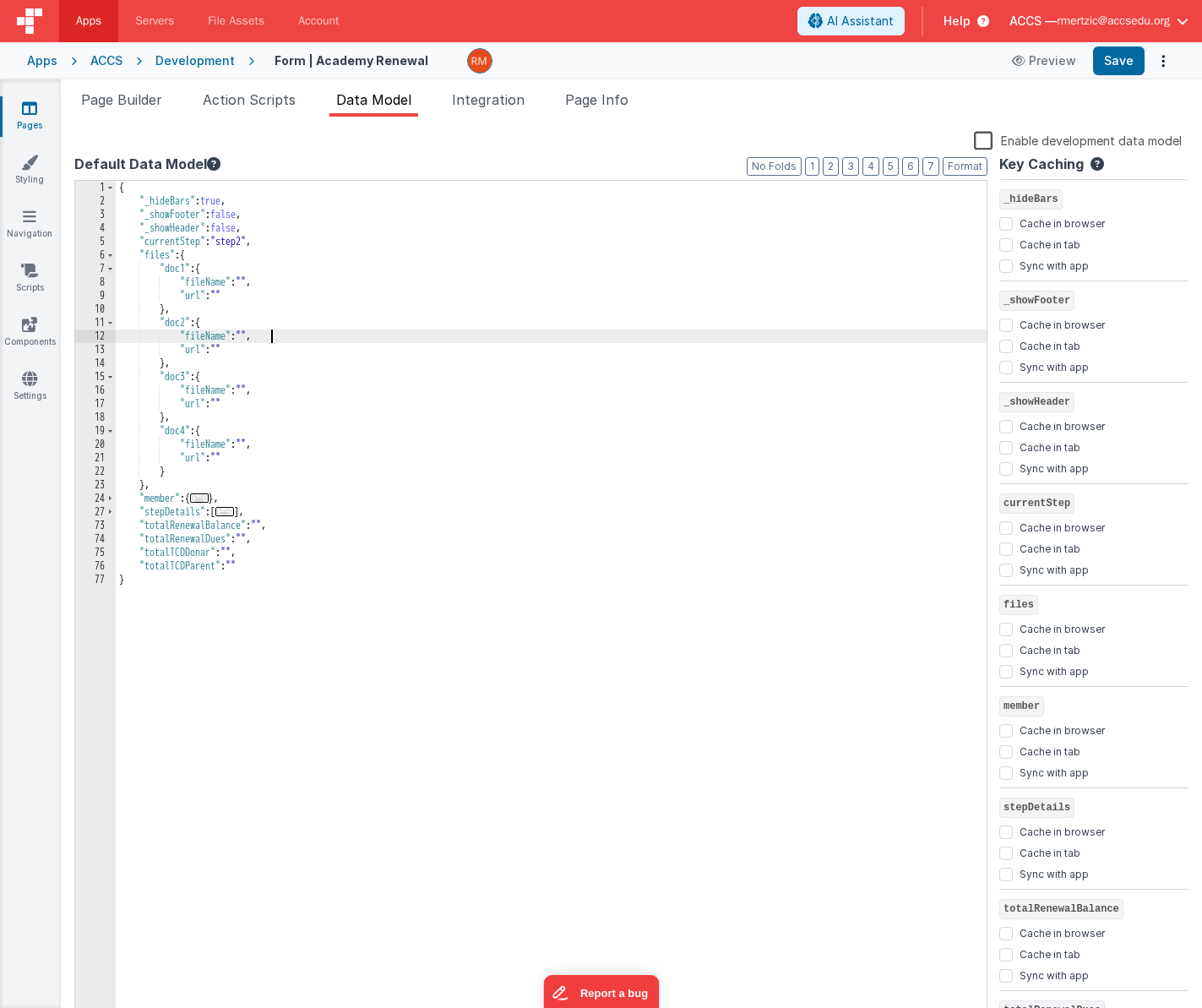 click on "{      "_hideBars" :  true ,      "_showFooter" :  false ,      "_showHeader" :  false ,      "currentStep" :  "step2" ,      "files" :  {           "doc1" :  {                "fileName" :  "" ,                "url" :  ""           } ,           "doc2" :  {                "fileName" :  "" ,                "url" :  ""           } ,           "doc3" :  {                "fileName" :  "" ,                "url" :  ""           } ,           "doc4" :  {                "fileName" :  "" ,                "url" :  ""           }      } ,      "member" :  { ... } ,      "stepDetails" :  [ ... ] ,      "totalRenewalBalance" :  "" ,      "totalRenewalDues" :  "" ,      "totalTCDDonar" :  "" ,      "totalTCDParent" :  "" }" at bounding box center (551, 615) 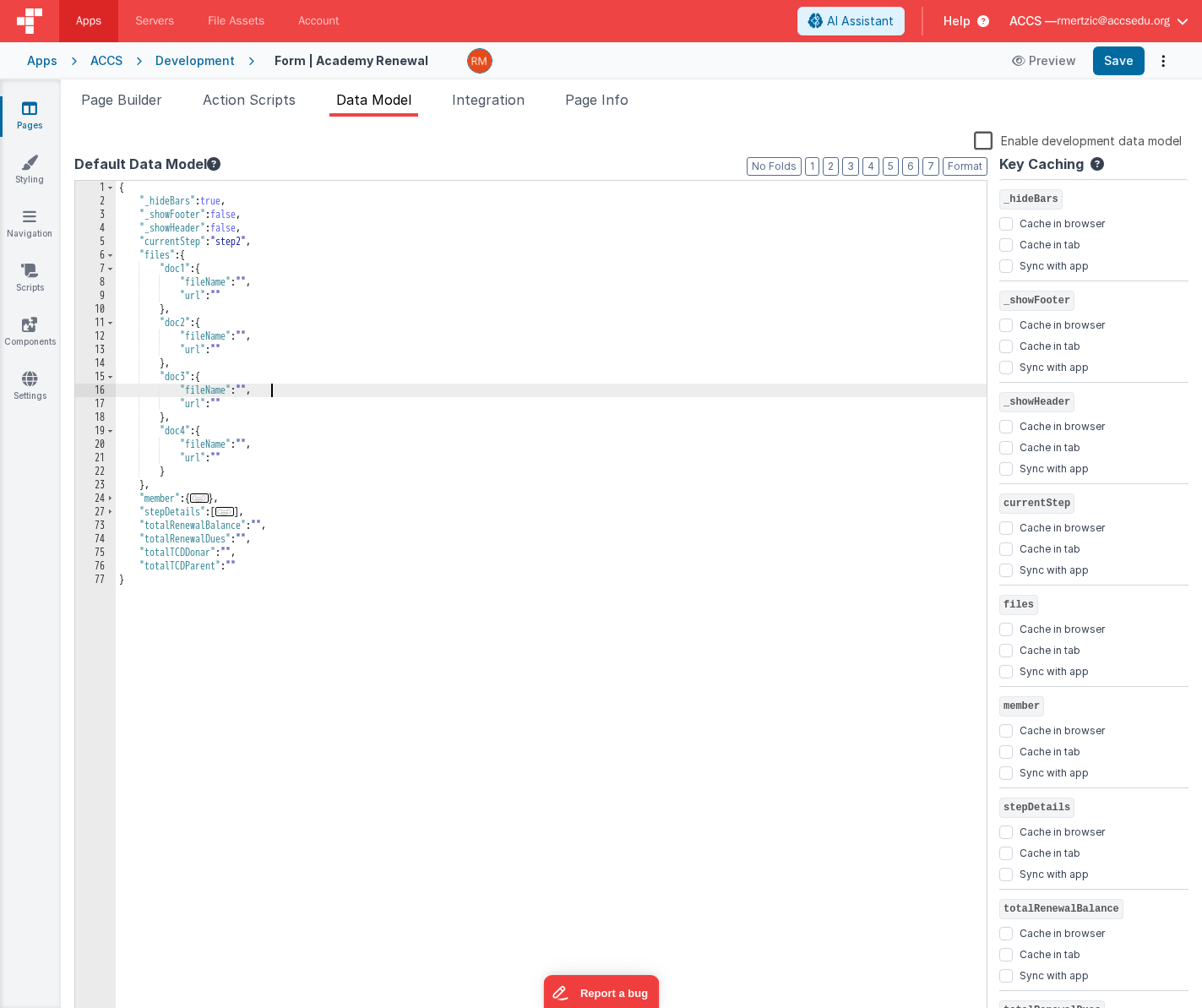 click on "{      "_hideBars" :  true ,      "_showFooter" :  false ,      "_showHeader" :  false ,      "currentStep" :  "step2" ,      "files" :  {           "doc1" :  {                "fileName" :  "" ,                "url" :  ""           } ,           "doc2" :  {                "fileName" :  "" ,                "url" :  ""           } ,           "doc3" :  {                "fileName" :  "" ,                "url" :  ""           } ,           "doc4" :  {                "fileName" :  "" ,                "url" :  ""           }      } ,      "member" :  { ... } ,      "stepDetails" :  [ ... ] ,      "totalRenewalBalance" :  "" ,      "totalRenewalDues" :  "" ,      "totalTCDDonar" :  "" ,      "totalTCDParent" :  "" }" at bounding box center (551, 615) 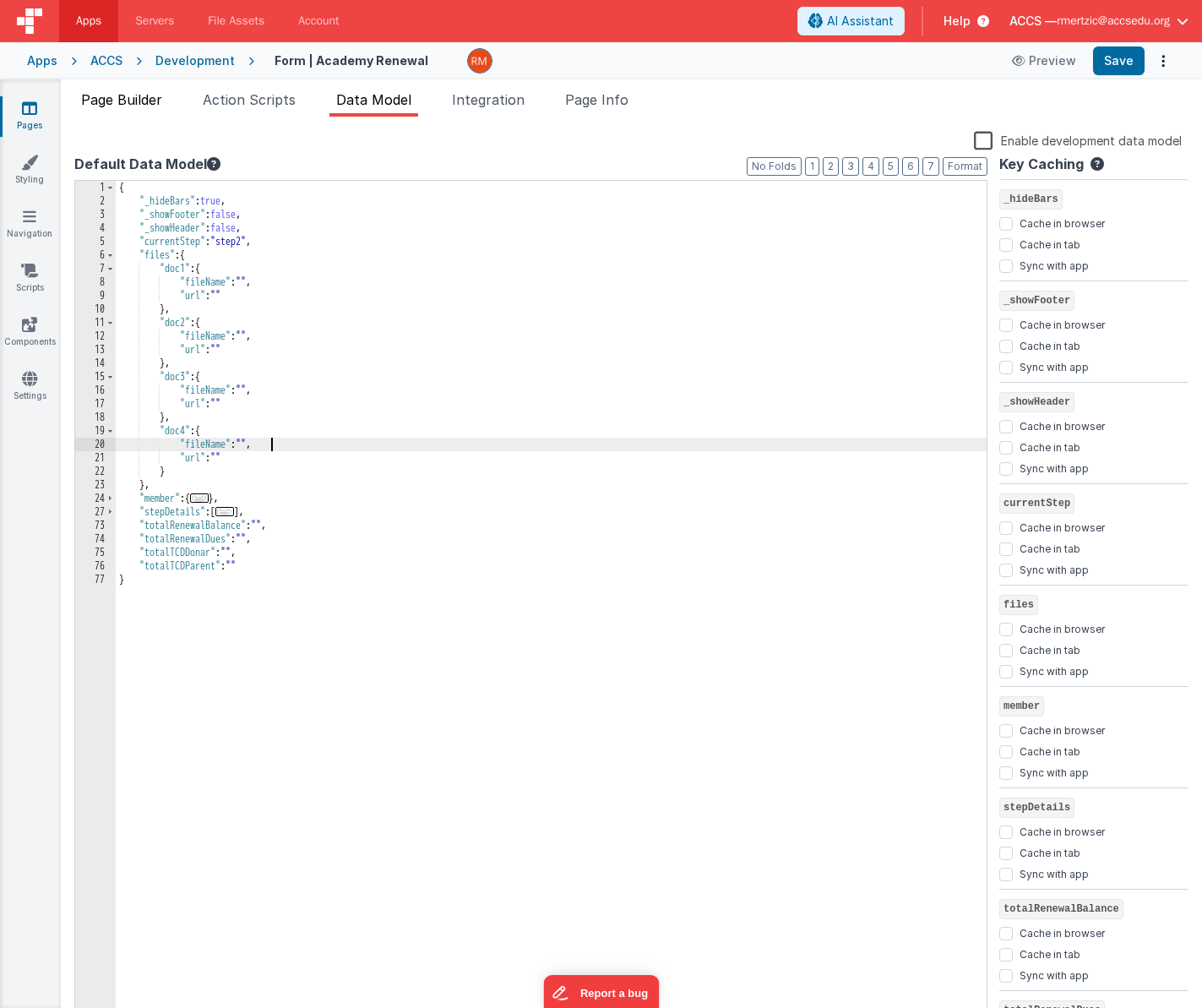 click on "Page Builder" at bounding box center [122, 100] 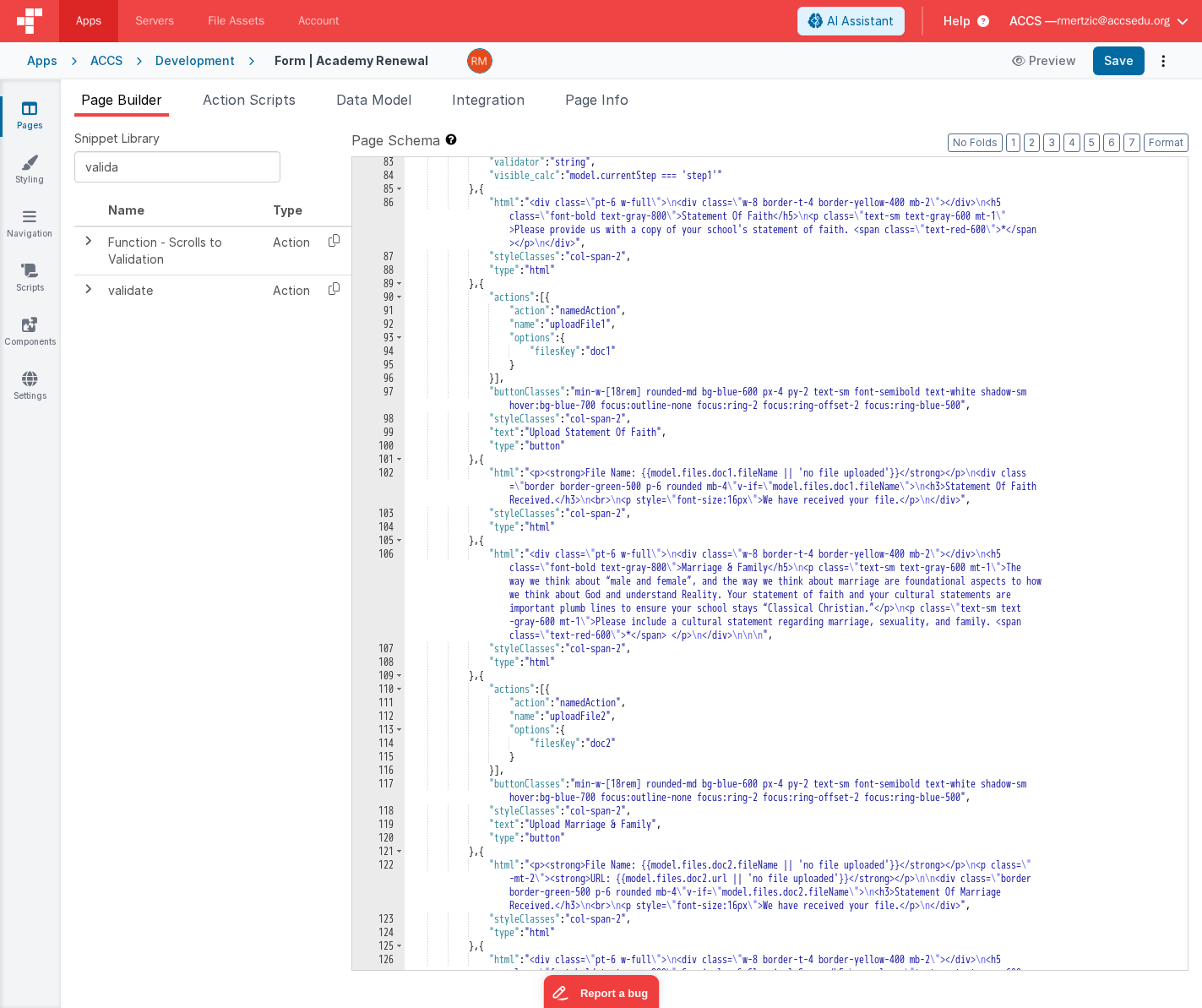 scroll, scrollTop: 2138, scrollLeft: 0, axis: vertical 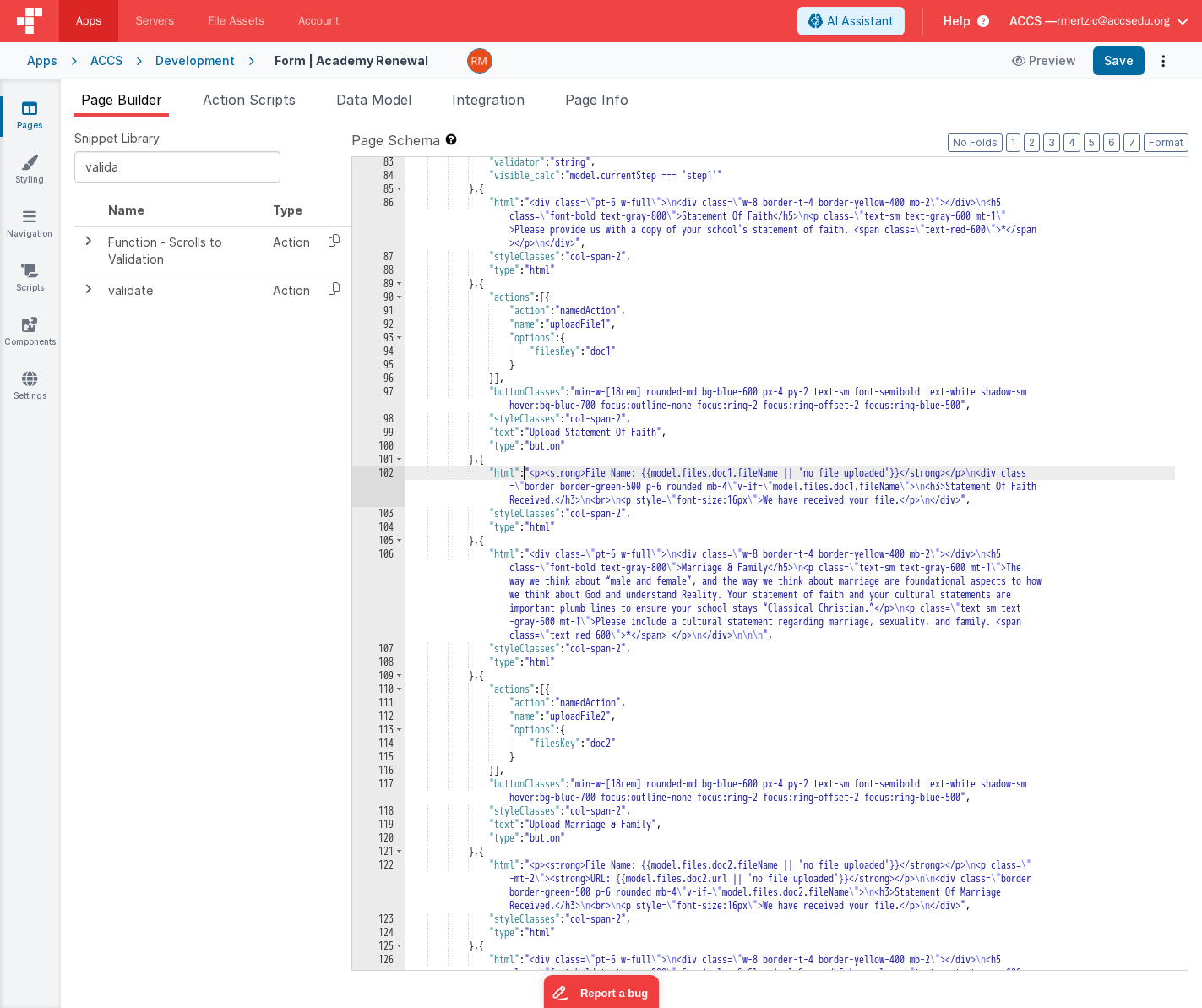 click on "102" at bounding box center (378, 487) 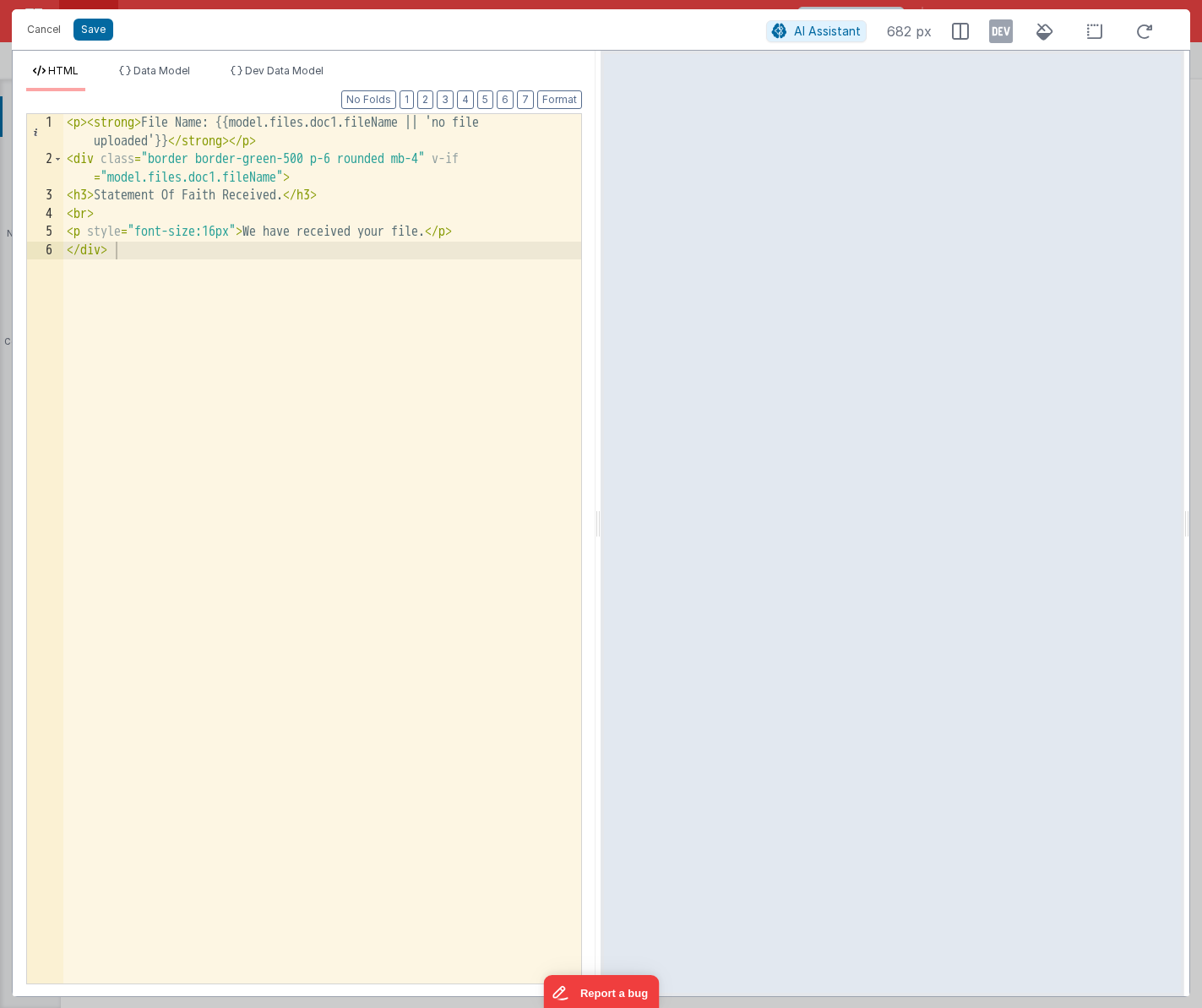 click on "< p > < strong > File Name: {{model.files.doc1.fileName || 'no file       uploaded'}} </ strong > </ p > < div   class = "border border-green-500 p-6 rounded mb-4"   v-if      = "model.files.doc1.fileName" > < h3 > Statement Of Faith Received. </ h3 > < br > < p   style = "font-size:16px" > We have received your file. </ p > </ div >" at bounding box center (322, 576) 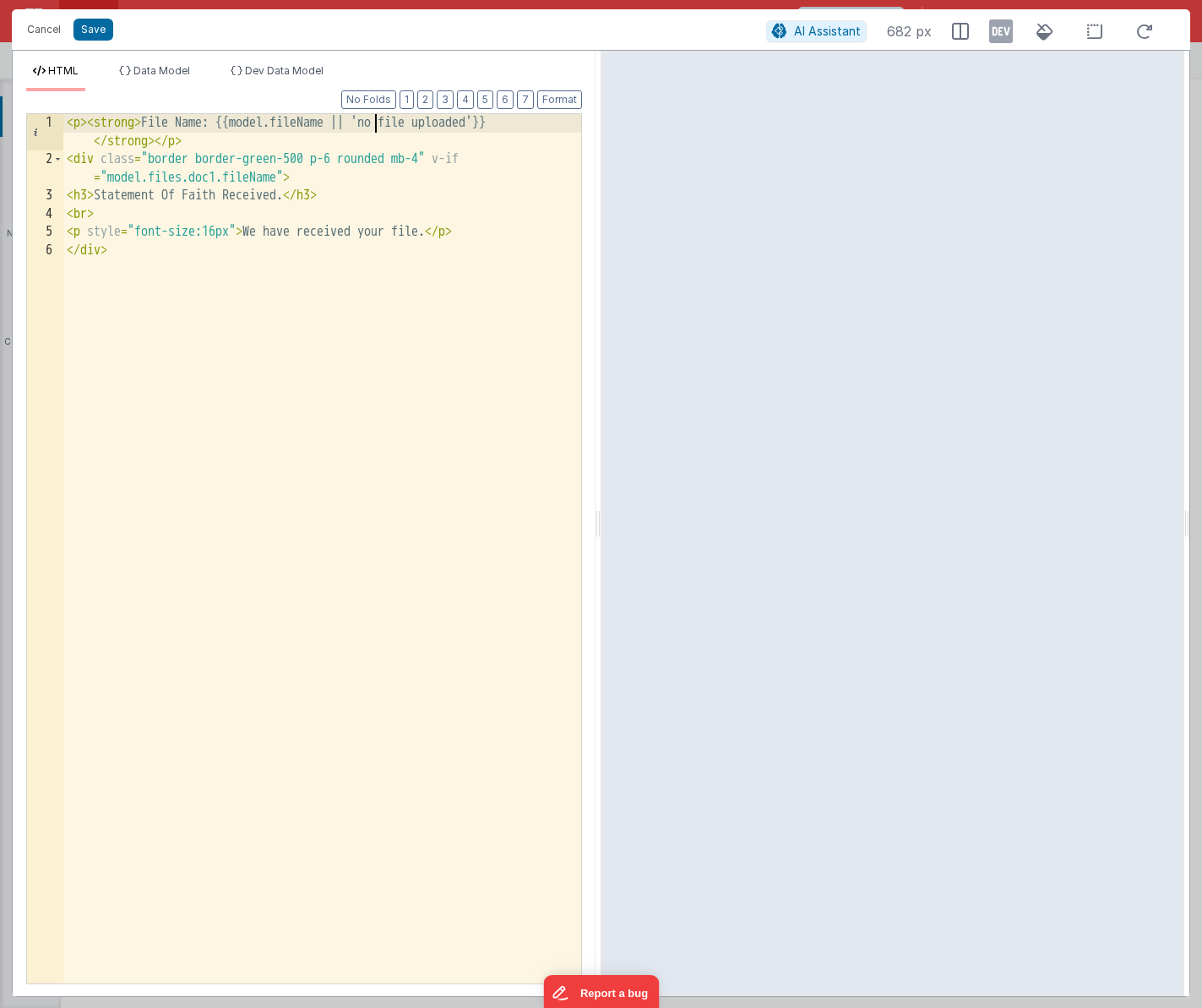 click on "< p > < strong > File Name: {{model.fileName || 'no file uploaded'}}      </ strong > </ p > < div   class = "border border-green-500 p-6 rounded mb-4"   v-if      = "model.files.doc1.fileName" > < h3 > Statement Of Faith Received. </ h3 > < br > < p   style = "font-size:16px" > We have received your file. </ p > </ div >" at bounding box center [322, 576] 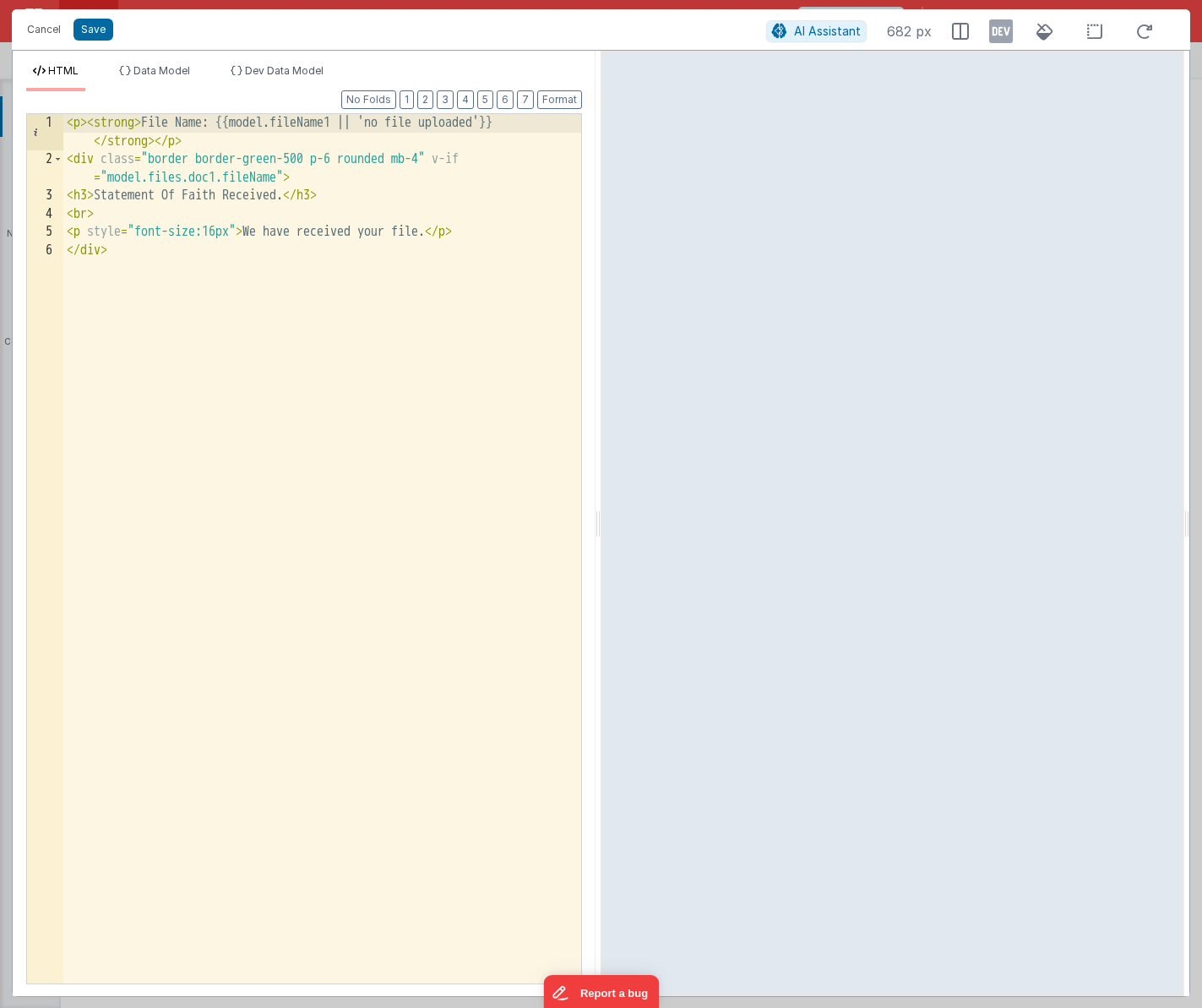 click on "< p > < strong > File Name: {{model.fileName1 || 'no file uploaded'}}      </ strong > </ p > < div   class = "border border-green-500 p-6 rounded mb-4"   v-if      = "model.files.doc1.fileName" > < h3 > Statement Of Faith Received. </ h3 > < br > < p   style = "font-size:16px" > We have received your file. </ p > </ div >" at bounding box center [322, 576] 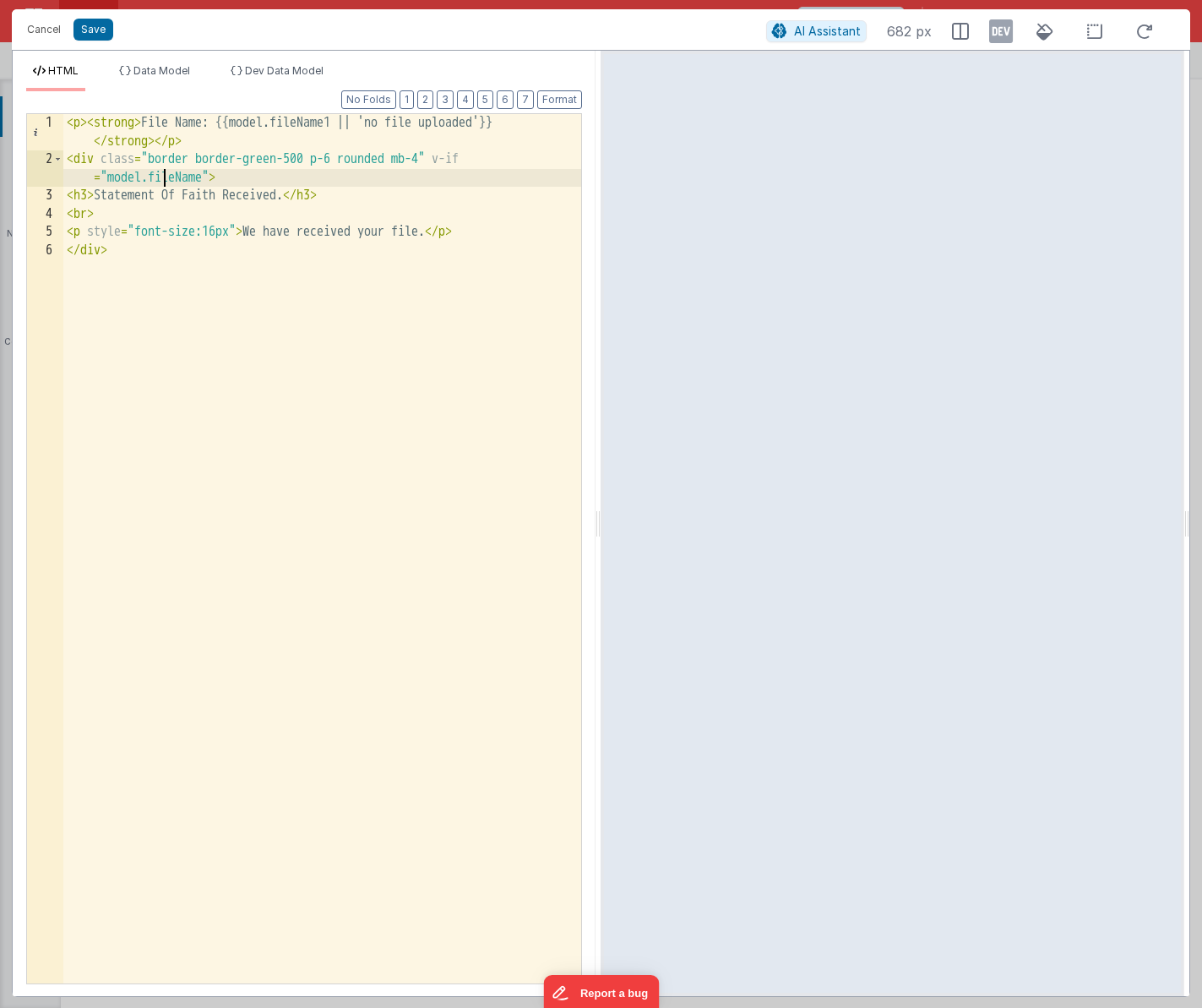 click on "< p > < strong > File Name: {{model.fileName1 || 'no file uploaded'}}      </ strong > </ p > < div   class = "border border-green-500 p-6 rounded mb-4"   v-if      = "model.fileName" > < h3 > Statement Of Faith Received. </ h3 > < br > < p   style = "font-size:16px" > We have received your file. </ p > </ div >" at bounding box center (322, 576) 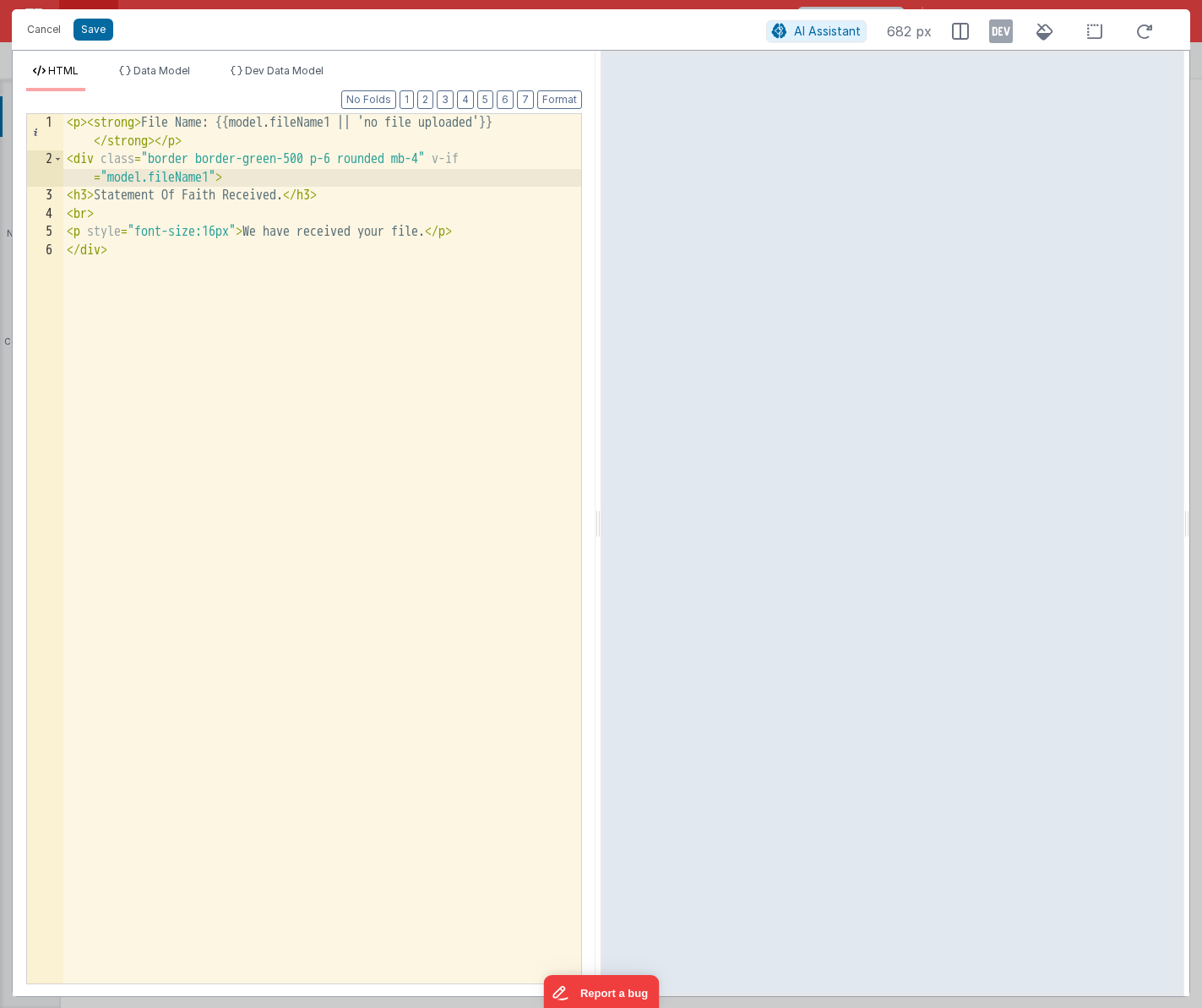 click on "< p > < strong > File Name: {{model.fileName1 || 'no file uploaded'}}      </ strong > </ p > < div   class = "border border-green-500 p-6 rounded mb-4"   v-if      = "model.fileName1" > < h3 > Statement Of Faith Received. </ h3 > < br > < p   style = "font-size:16px" > We have received your file. </ p > </ div >" at bounding box center [322, 576] 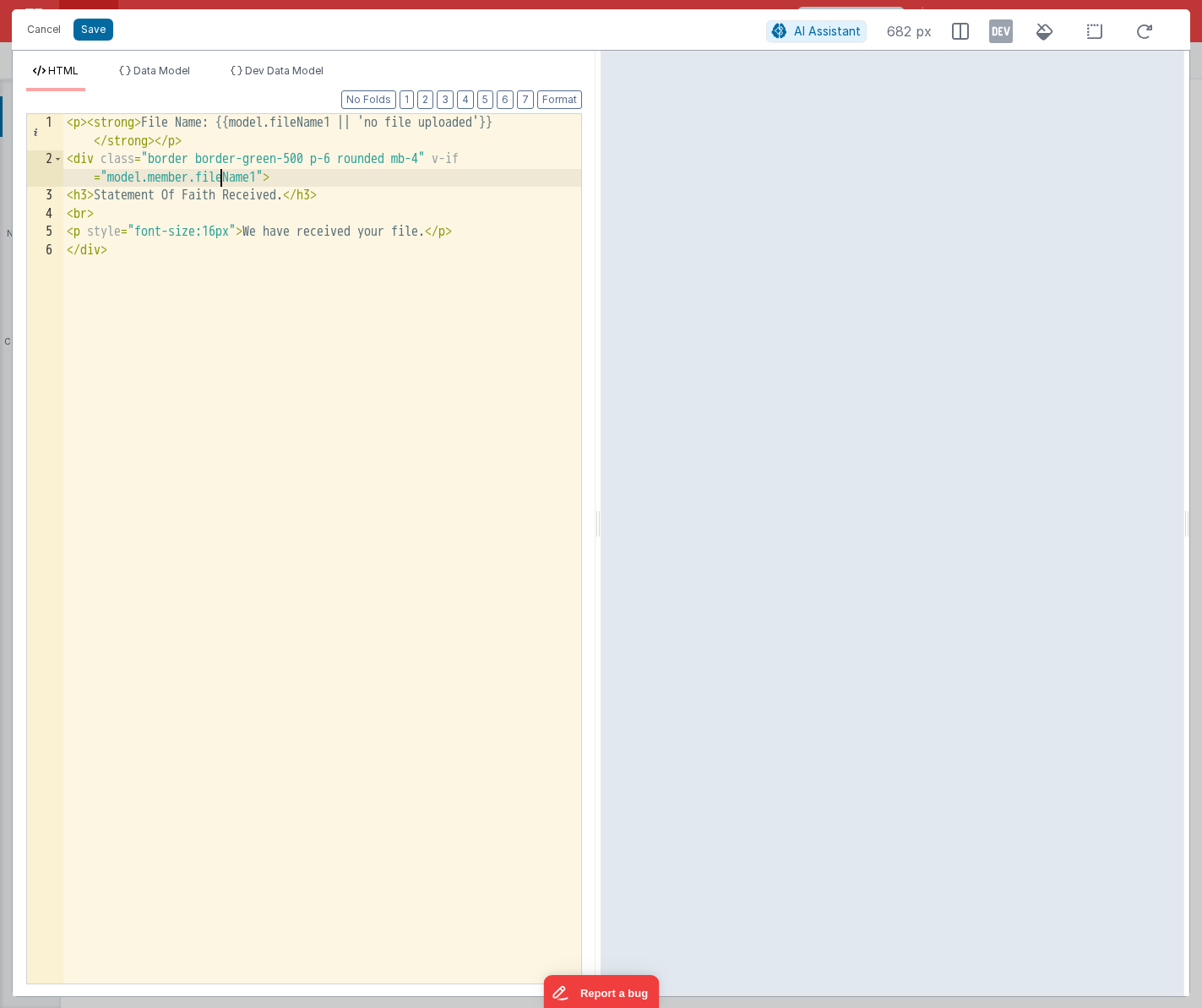 click on "< p > < strong > File Name: {{model.fileName1 || 'no file uploaded'}}      </ strong > </ p > < div   class = "border border-green-500 p-6 rounded mb-4"   v-if      = "model.member.fileName1" > < h3 > Statement Of Faith Received. </ h3 > < br > < p   style = "font-size:16px" > We have received your file. </ p > </ div >" at bounding box center (322, 576) 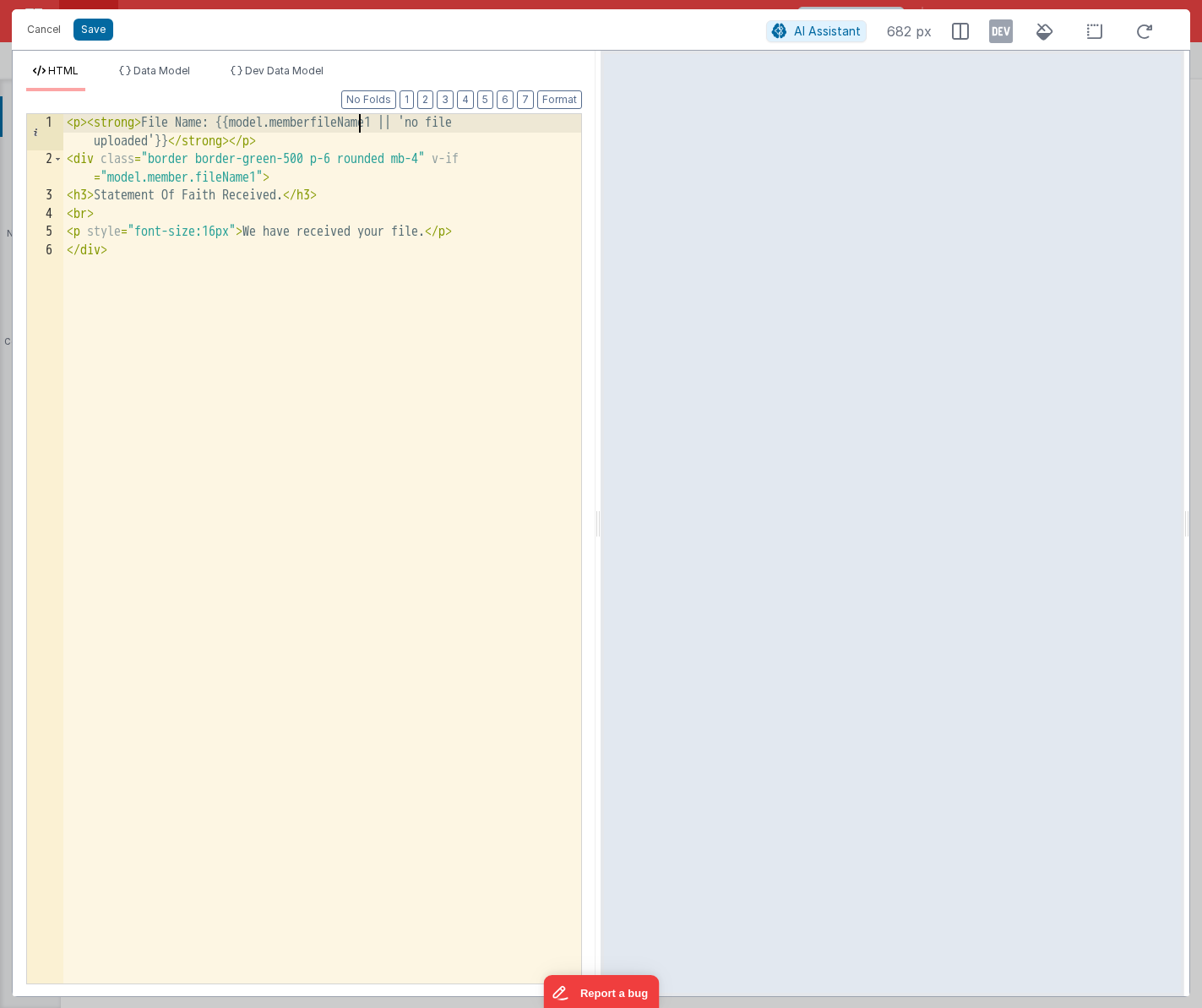 type 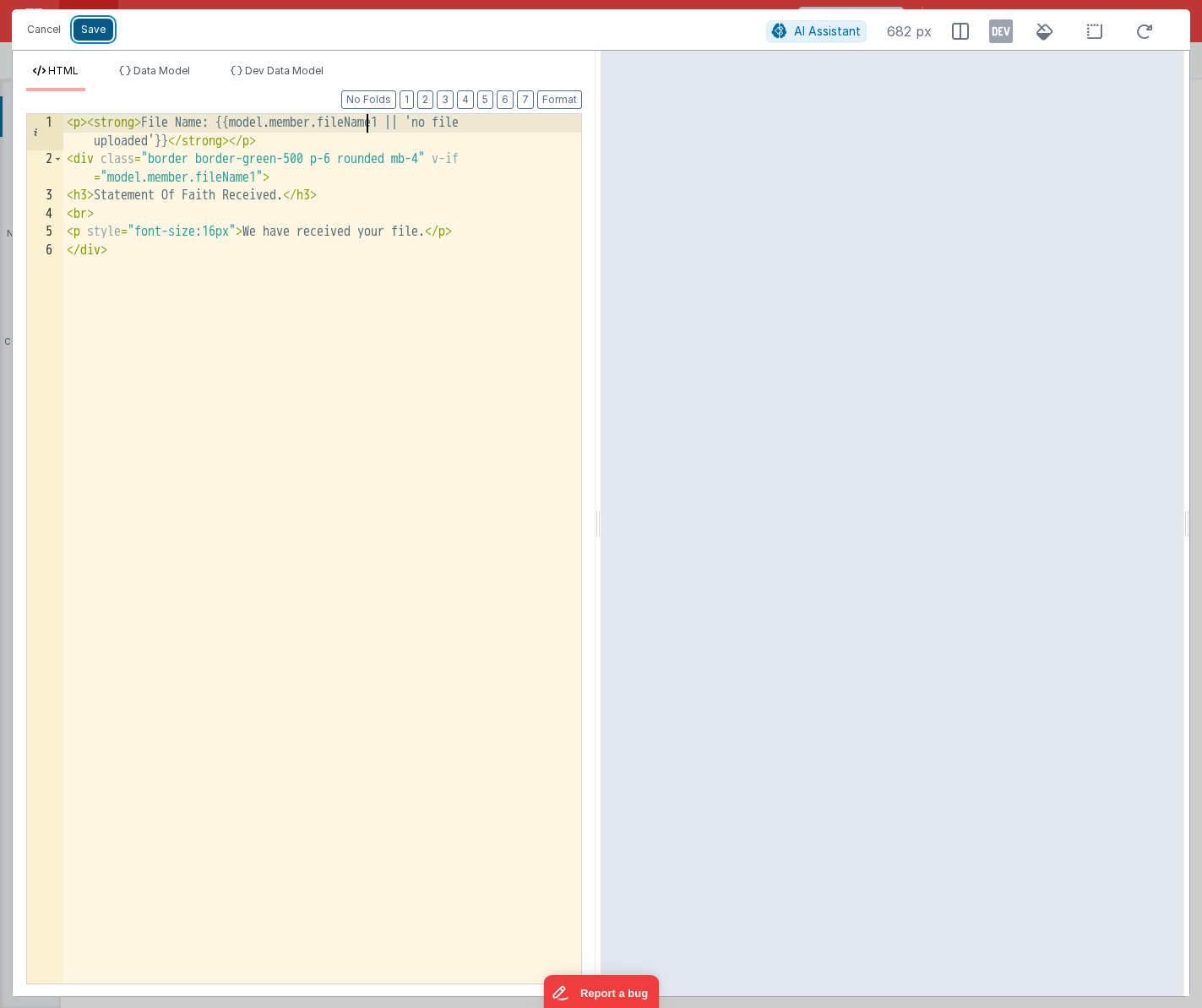 click on "Save" at bounding box center [93, 30] 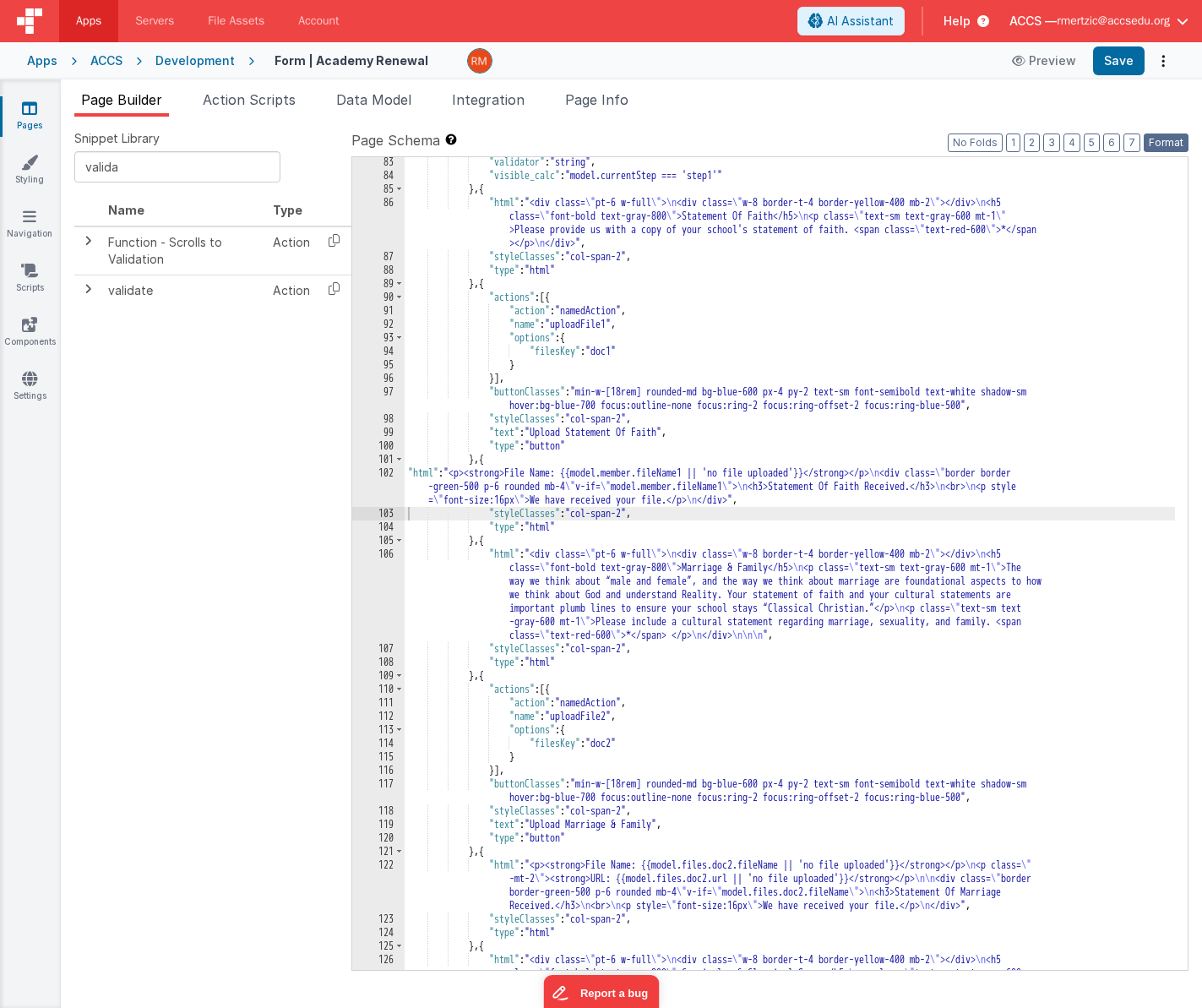 click on "Format" at bounding box center [1166, 143] 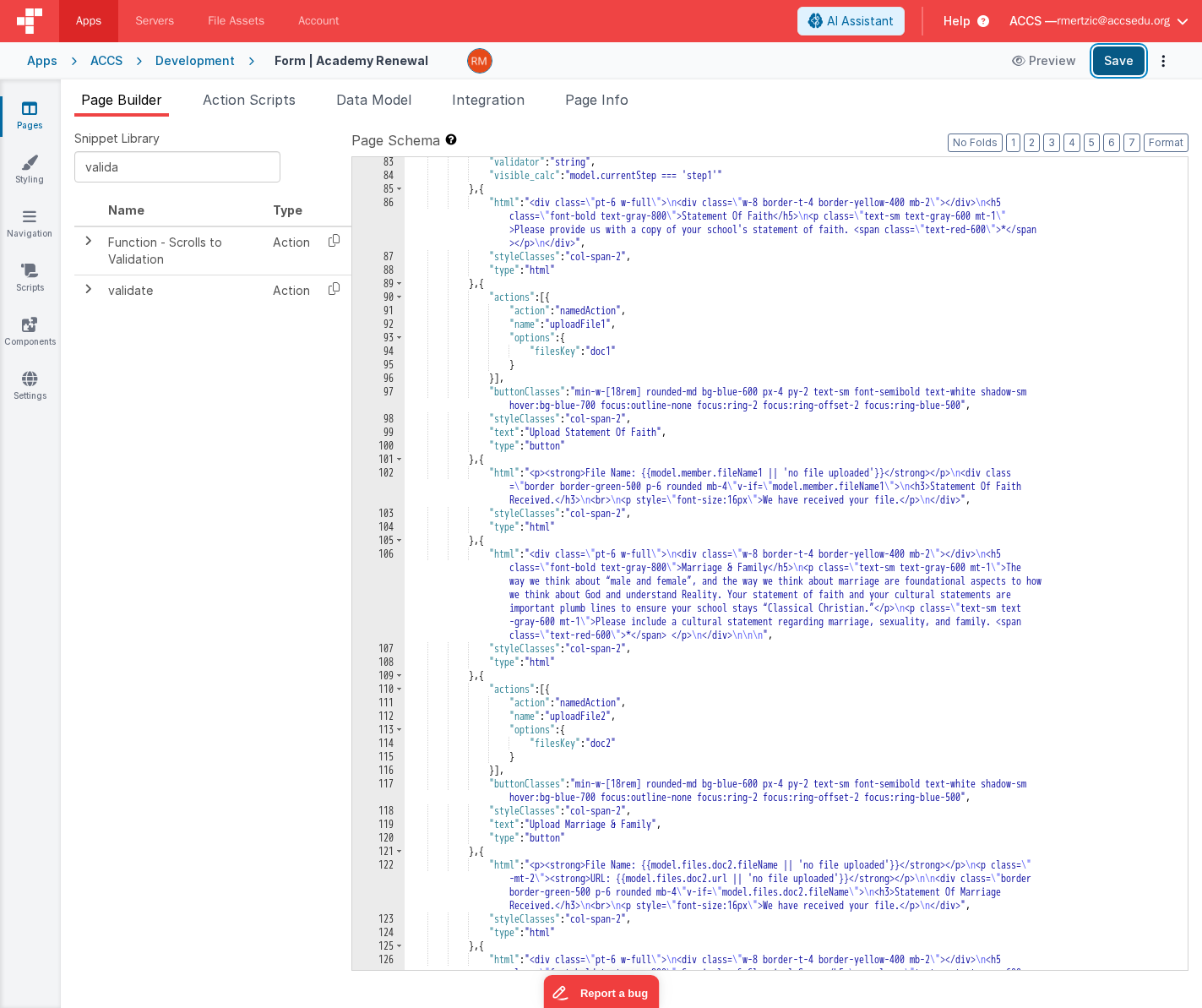 click on "Save" at bounding box center (1118, 61) 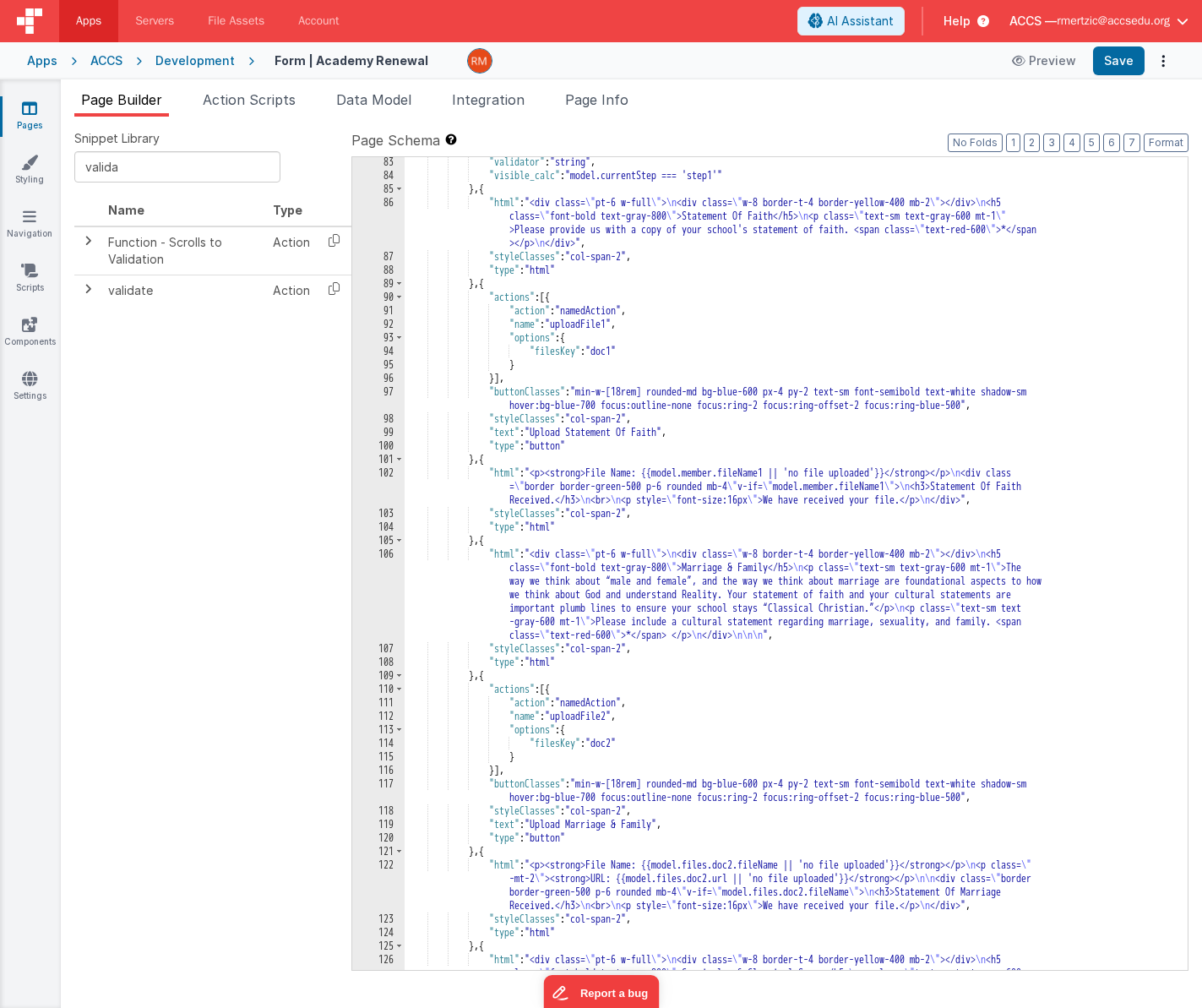 click on ""validator" :  "string" ,                     "visible_calc" :  "model.currentStep === 'step1'"                } ,  {                     "html" :  "<div class= \" pt-6 w-full \" > \n   <div class= \" w-8 border-t-4 border-yellow-400 mb-2 \" ></div> \n   <h5                       class= \" font-bold text-gray-800 \" >Statement Of Faith</h5> \n   <p class= \" text-sm text-gray-600 mt-1 \"                      >Please provide us with a copy of your school's statement of faith. <span class= \" text-red-600 \" >*</span                      ></p> \n </div>" ,                     "styleClasses" :  "col-span-2" ,                     "type" :  "html"                } ,  {                     "actions" :  [{                          "action" :  "namedAction" ,                          "name" :  "uploadFile1" ,                          "options" :  {                               "filesKey" :  "doc1"                          }           }]" at bounding box center (790, 636) 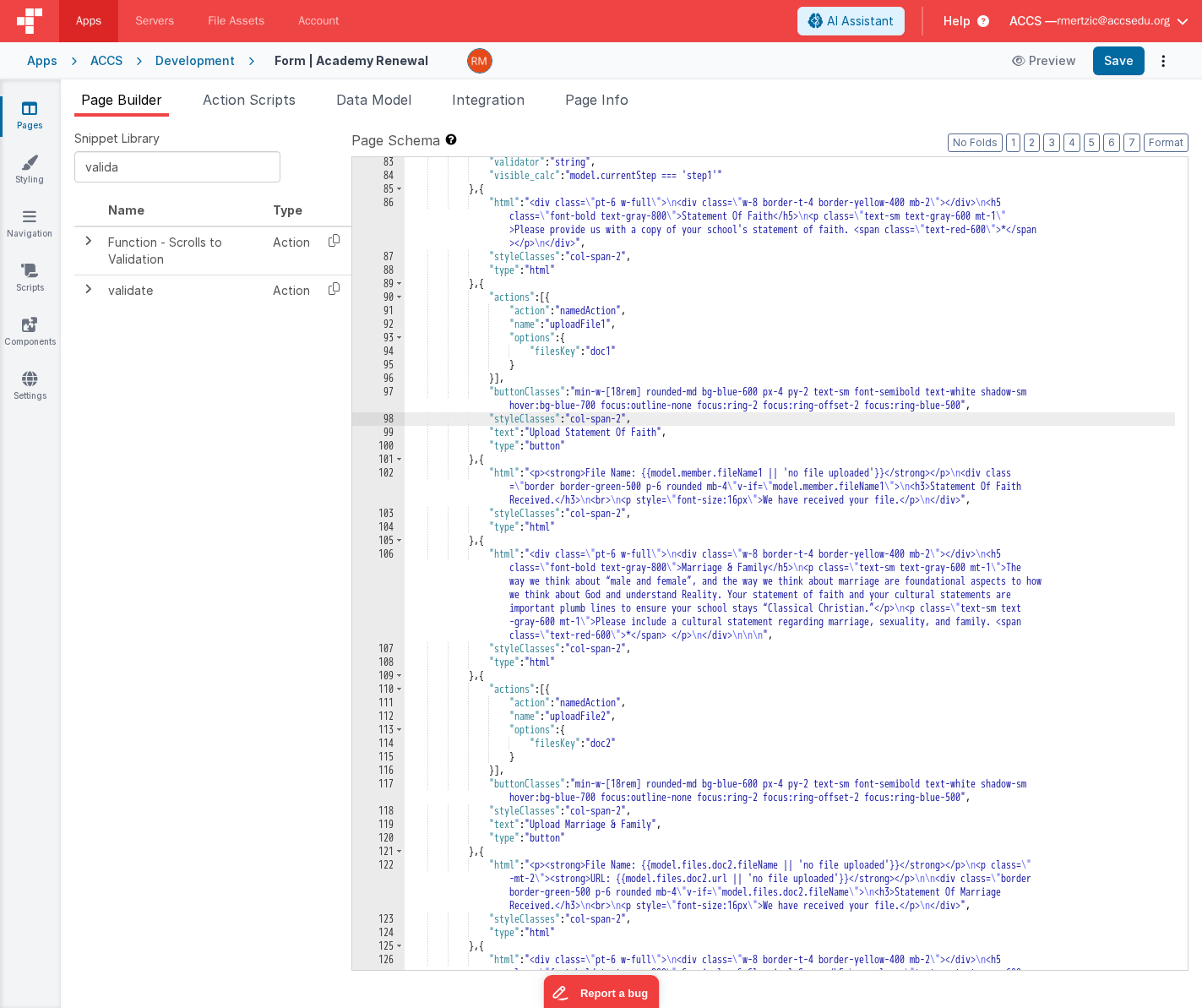 click on ""validator" :  "string" ,                     "visible_calc" :  "model.currentStep === 'step1'"                } ,  {                     "html" :  "<div class= \" pt-6 w-full \" > \n   <div class= \" w-8 border-t-4 border-yellow-400 mb-2 \" ></div> \n   <h5                       class= \" font-bold text-gray-800 \" >Statement Of Faith</h5> \n   <p class= \" text-sm text-gray-600 mt-1 \"                      >Please provide us with a copy of your school's statement of faith. <span class= \" text-red-600 \" >*</span                      ></p> \n </div>" ,                     "styleClasses" :  "col-span-2" ,                     "type" :  "html"                } ,  {                     "actions" :  [{                          "action" :  "namedAction" ,                          "name" :  "uploadFile1" ,                          "options" :  {                               "filesKey" :  "doc1"                          }           }]" at bounding box center (790, 636) 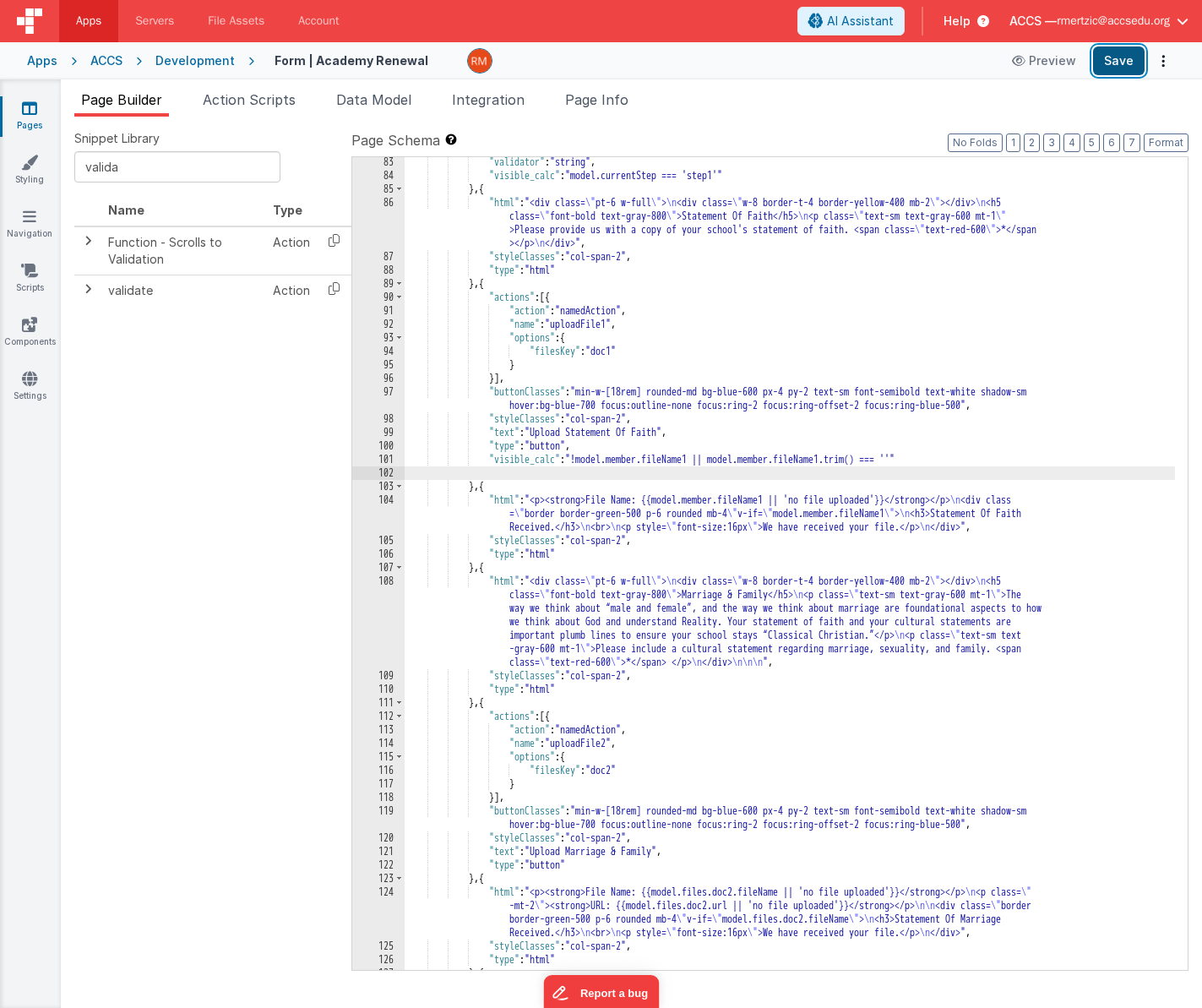 click on "Save" at bounding box center (1118, 61) 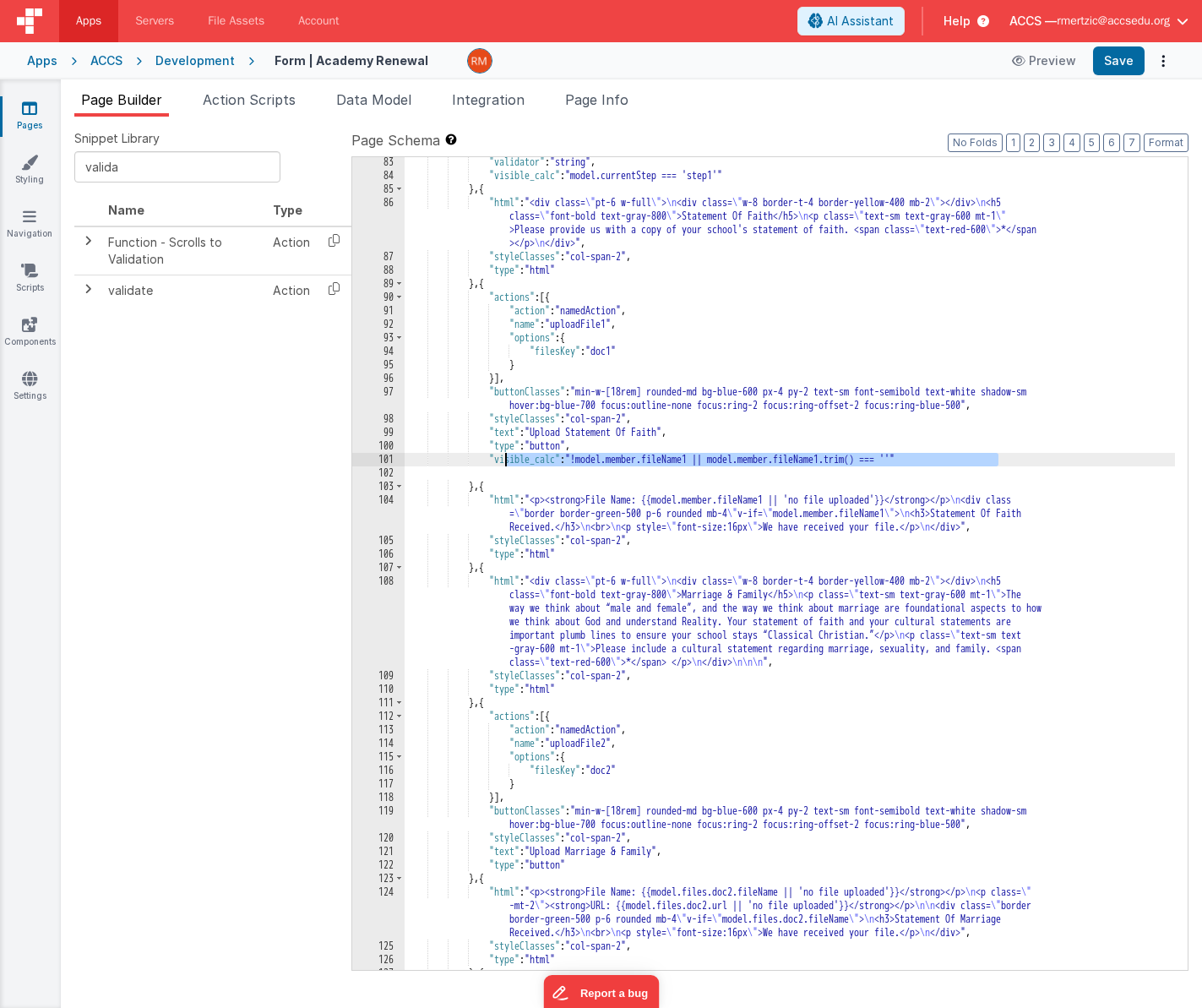 drag, startPoint x: 1009, startPoint y: 458, endPoint x: 506, endPoint y: 462, distance: 503.016 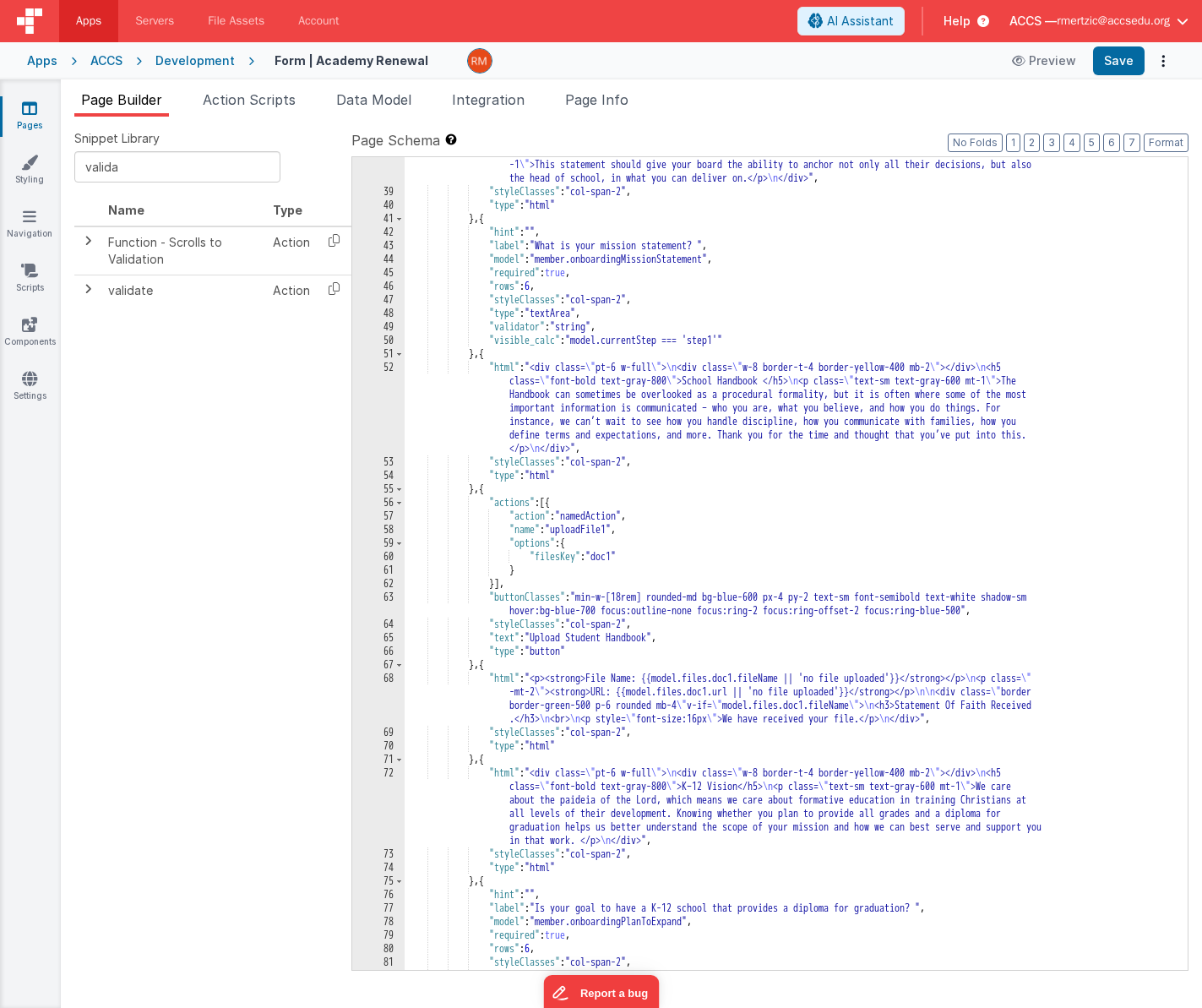 scroll, scrollTop: 1310, scrollLeft: 0, axis: vertical 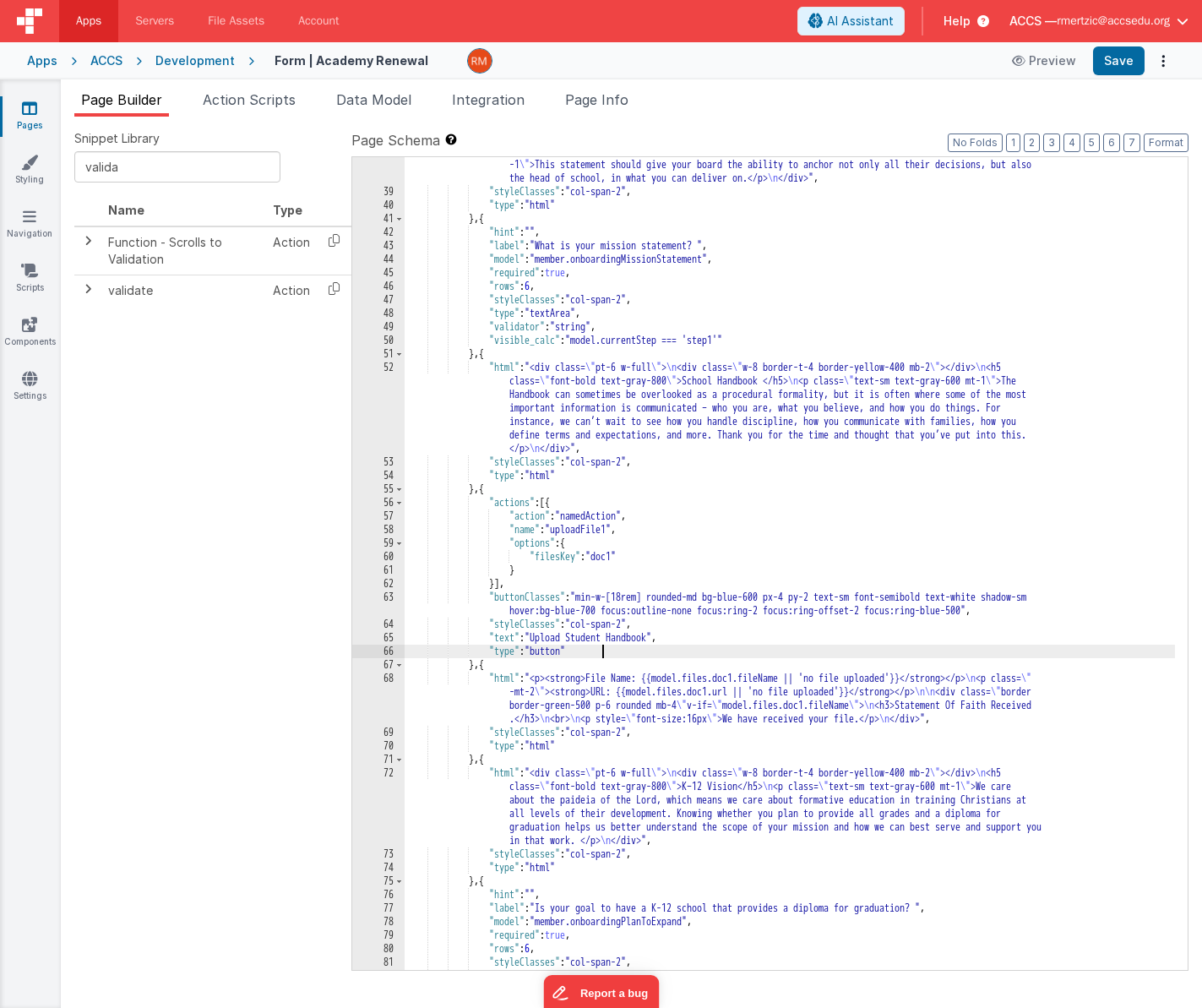 click on ""html" :  "<div class= \" pt-6 w-full \" > \n   <div class= \" w-8 border-t-4 border-yellow-400 mb-2 \" ></div> \n   <h5                       class= \" font-bold text-gray-800 \" >Mission Statement </h5> \n   <p class= \" text-sm text-gray-600 mt-1 \" >This                       should be a strong statement that states what you can deliver. Think of this as a promise to your                       families – so try to avoid language that is what you hope for, and is instead what you can do, using                       grounded missional language (words like “equip” or “train”).</p> \n     <p class= \" text-sm text-gray-600 mt                      -1 \" >This statement should give your board the ability to anchor not only all their decisions, but also                       the head of school, in what you can deliver on.</p> \n </div>" ,                     :  , }" at bounding box center (790, 551) 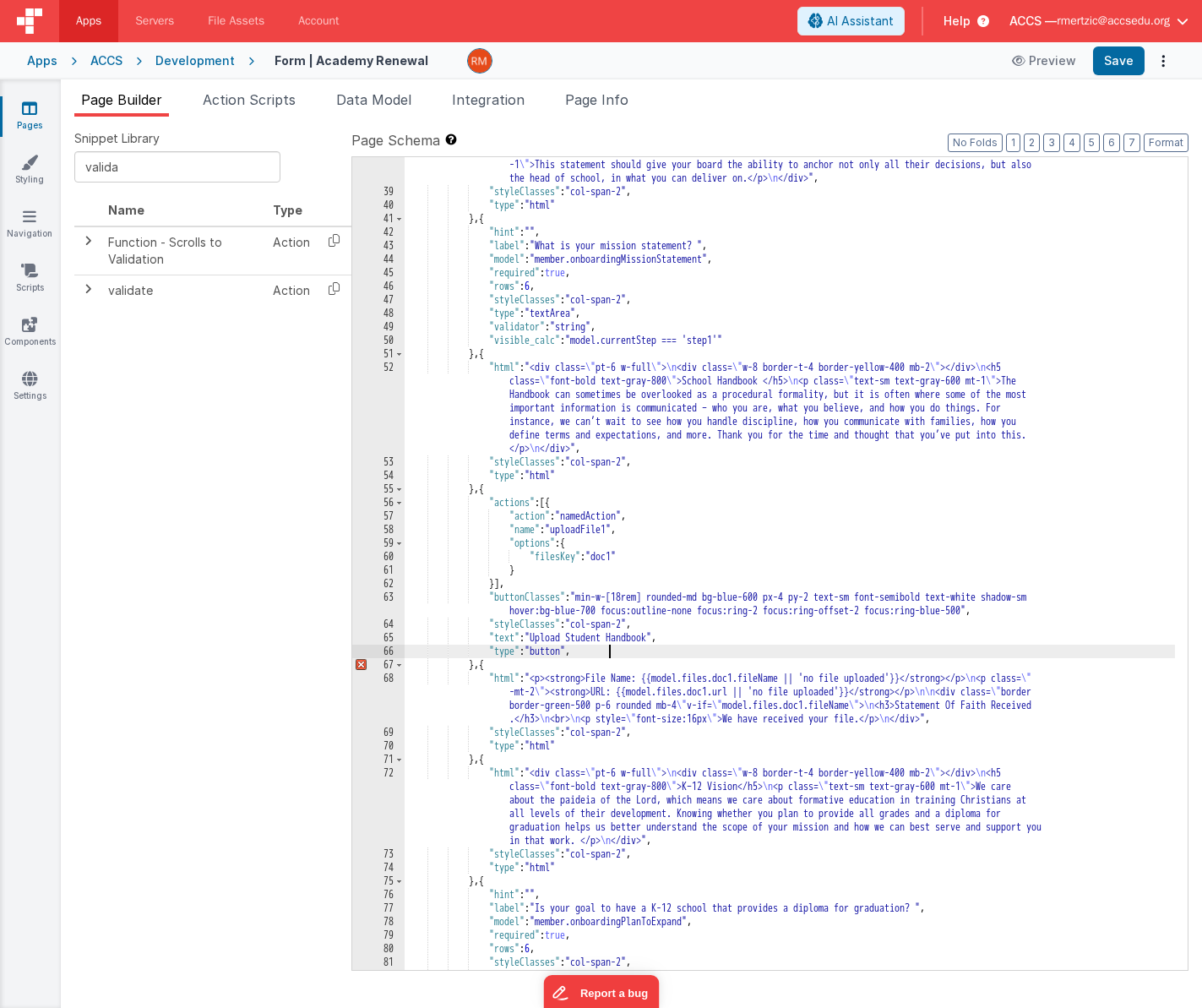 type 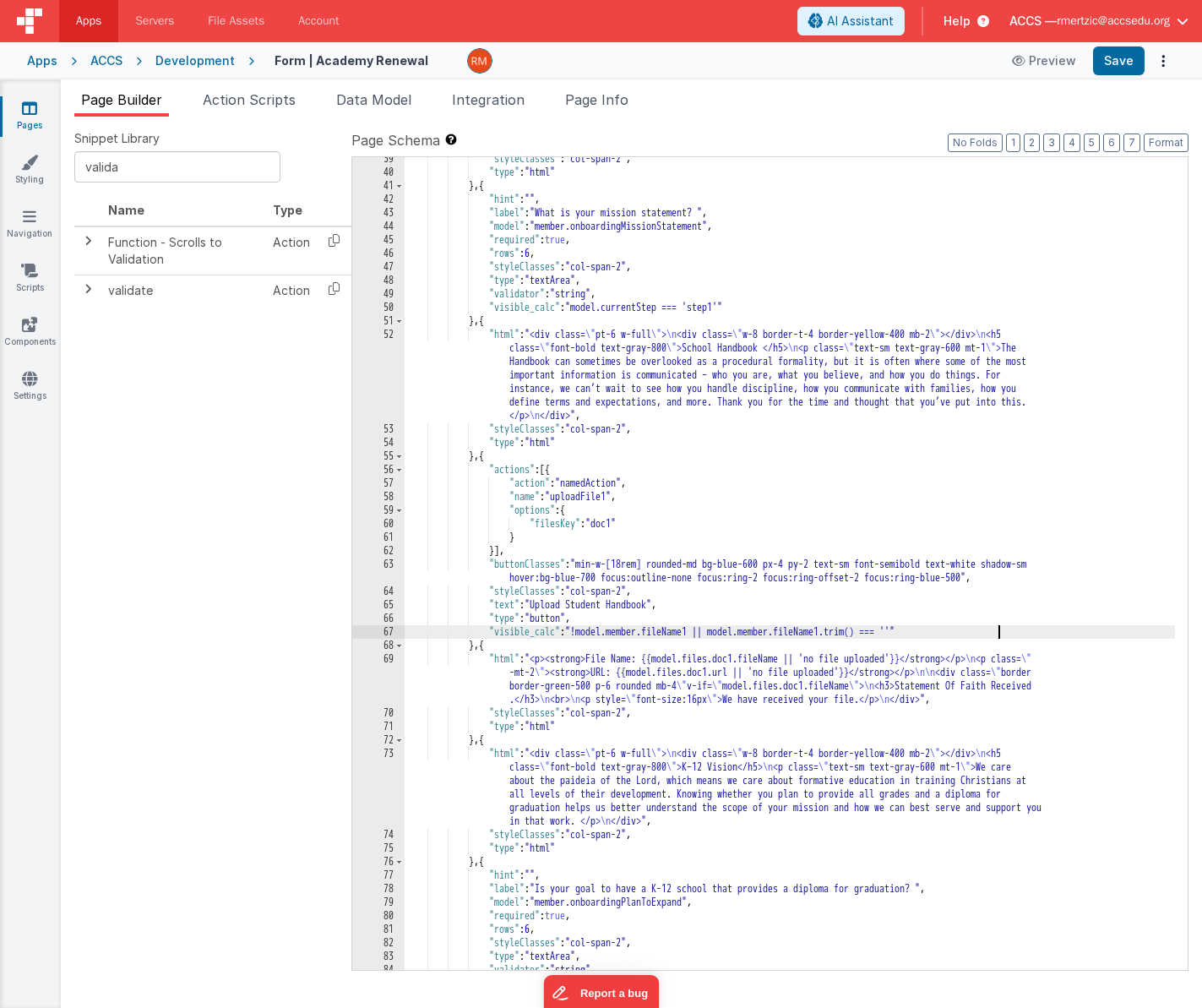 scroll, scrollTop: 1359, scrollLeft: 0, axis: vertical 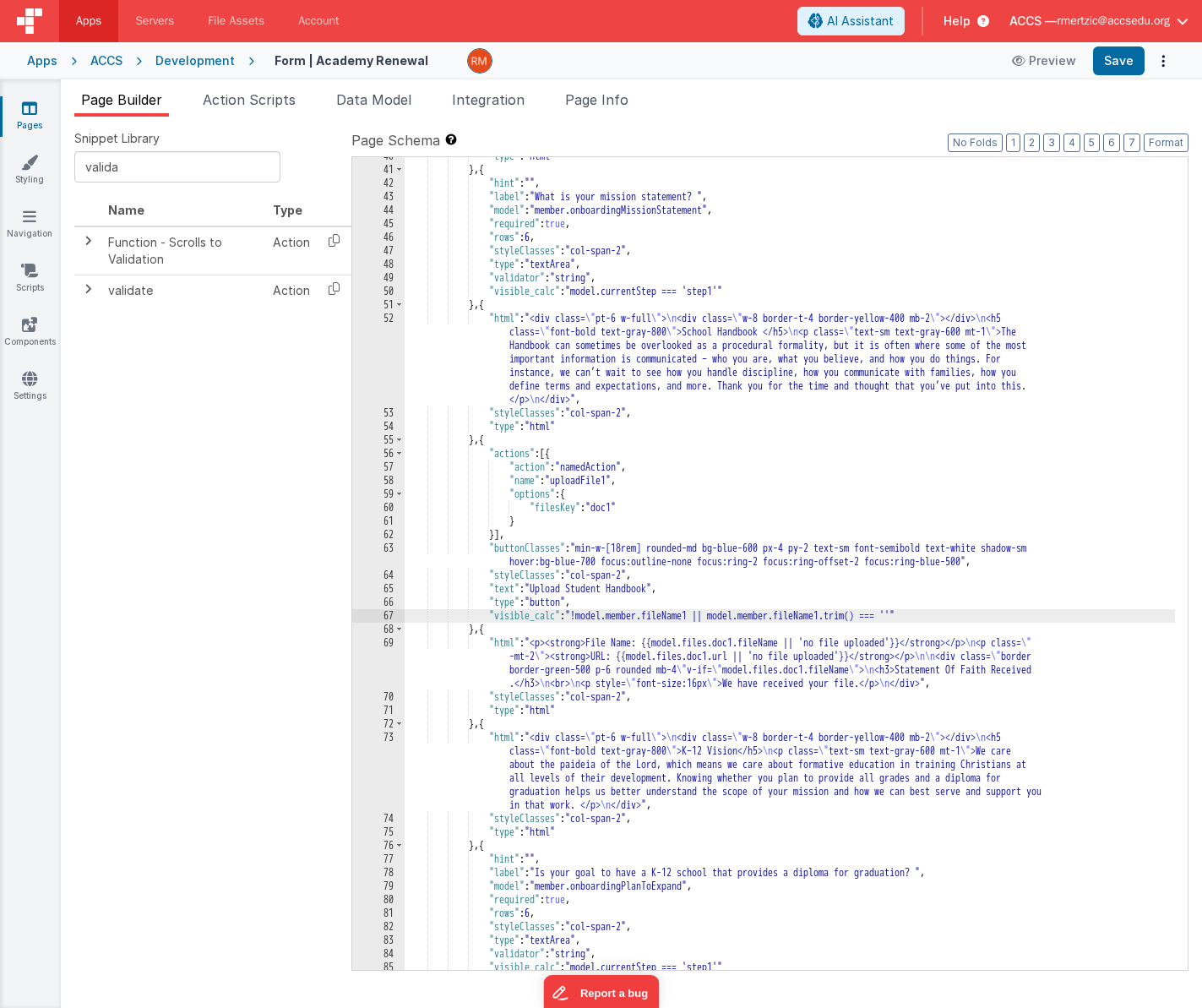 click on ""type" :  "html"                } ,  {                     "hint" :  "" ,                     "label" :  "What is your mission statement? " ,                     "model" :  "member.onboardingMissionStatement" ,                     "required" :  true ,                     "rows" :  6 ,                     "styleClasses" :  "col-span-2" ,                     "type" :  "textArea" ,                     "validator" :  "string" ,                     "visible_calc" :  "model.currentStep === 'step1'"                } ,  {                     "html" :  "<div class= \" pt-6 w-full \" > \n   <div class= \" w-8 border-t-4 border-yellow-400 mb-2 \" ></div> \n   <h5                       class= \" font-bold text-gray-800 \" >School Handbook </h5> \n   <p class= \" text-sm text-gray-600 mt-1 \" >The                       Handbook can sometimes be overlooked as a procedural formality, but it is often where some of the most                       ," at bounding box center [790, 569] 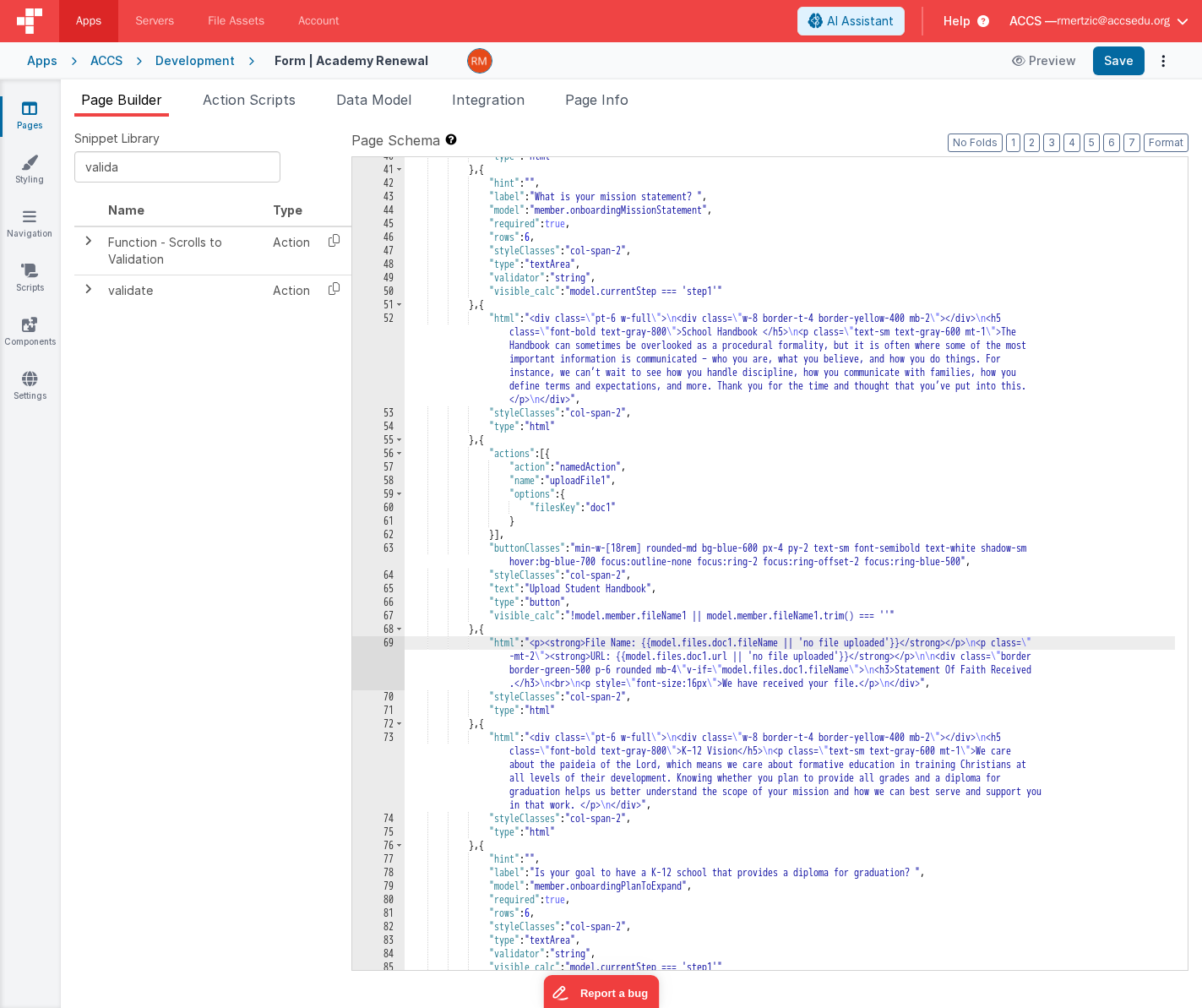 click on "69" at bounding box center (378, 663) 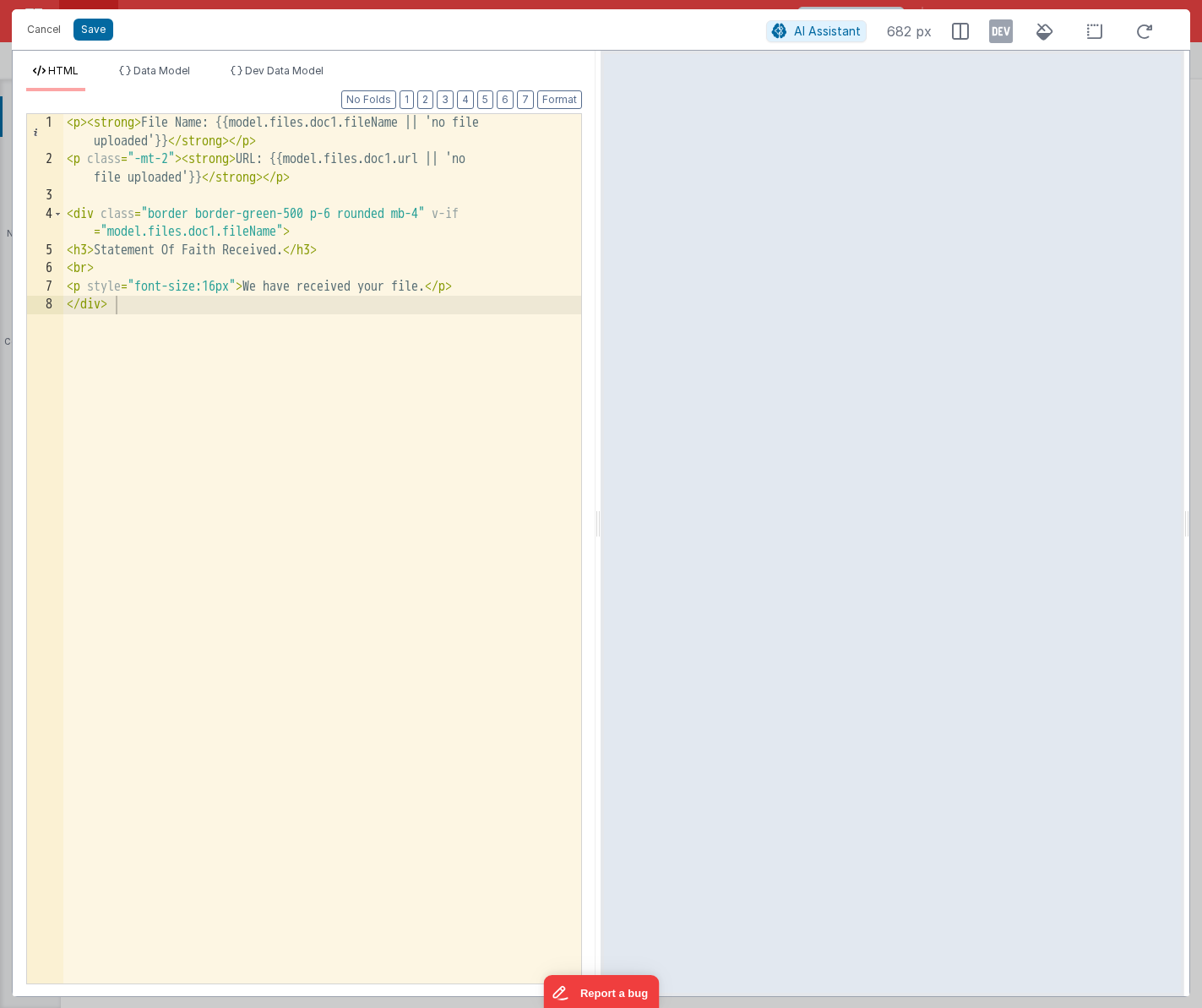 click on "< p > < strong > File Name: {{model.files.doc1.fileName || 'no file       uploaded'}} </ strong > </ p > < p   class = "-mt-2" > < strong > URL: {{model.files.doc1.url || 'no       file uploaded'}} </ strong > </ p > < div   class = "border border-green-500 p-6 rounded mb-4"   v-if      = "model.files.doc1.fileName" > < h3 > Statement Of Faith Received. </ h3 > < br > < p   style = "font-size:16px" > We have received your file. </ p > </ div >" at bounding box center (322, 576) 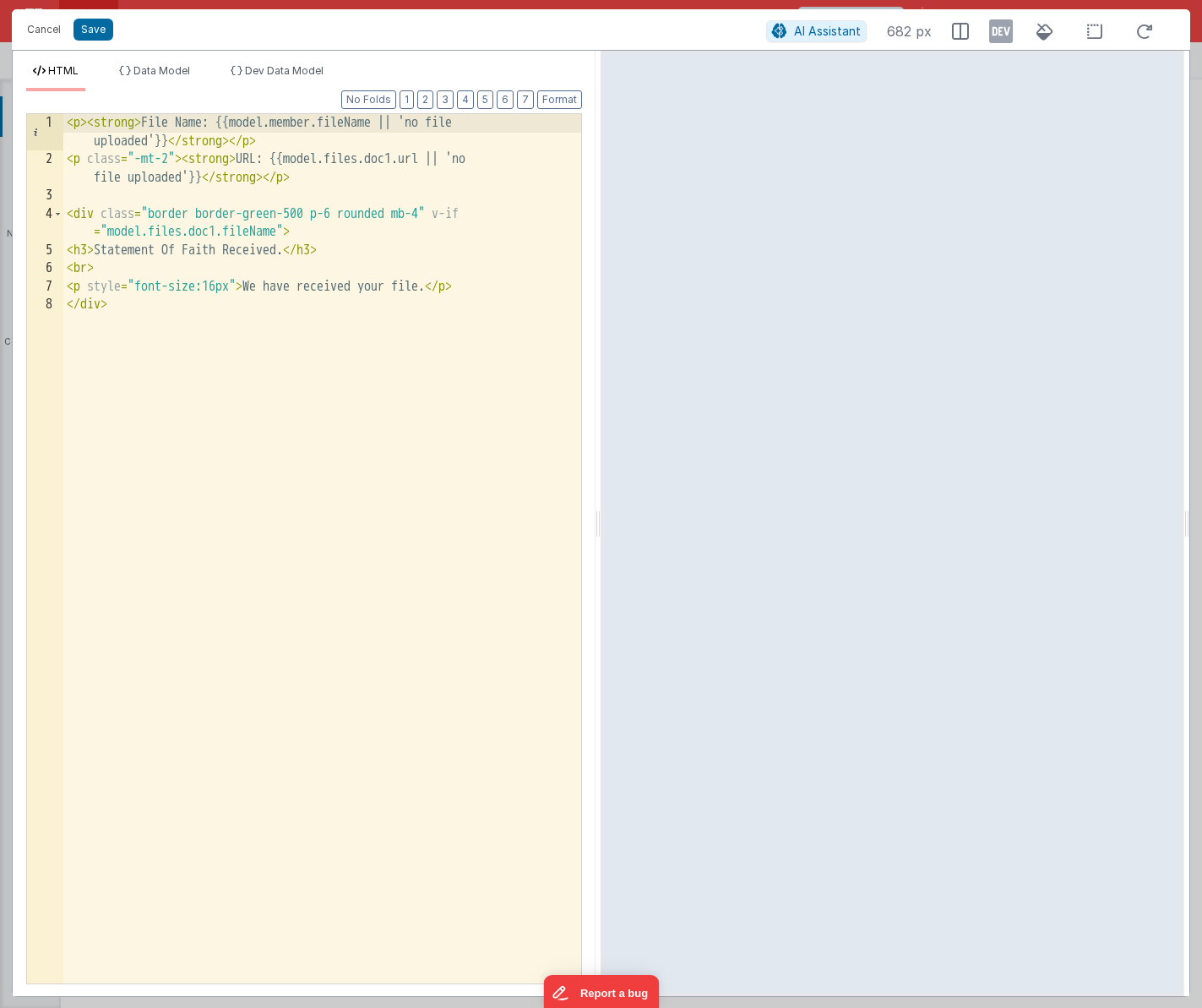 click on "< p > < strong > File Name: {{model.member.fileName || 'no file       uploaded'}} </ strong > </ p > < p   class = "-mt-2" > < strong > URL: {{model.files.doc1.url || 'no       file uploaded'}} </ strong > </ p > < div   class = "border border-green-500 p-6 rounded mb-4"   v-if      = "model.files.doc1.fileName" > < h3 > Statement Of Faith Received. </ h3 > < br > < p   style = "font-size:16px" > We have received your file. </ p > </ div >" at bounding box center [322, 576] 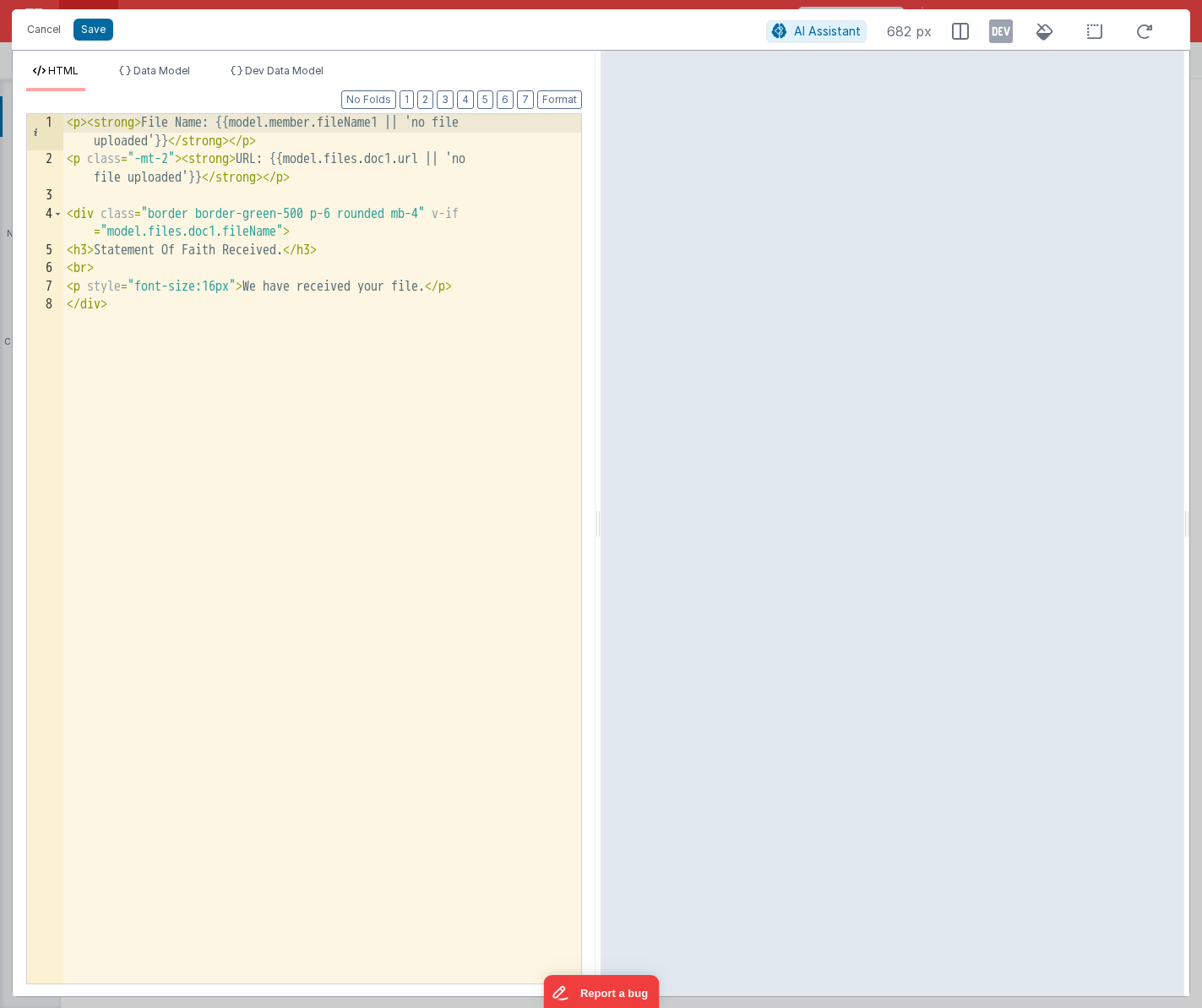 click on "< p > < strong > File Name: {{model.member.fileName1 || 'no file       uploaded'}} </ strong > </ p > < p   class = "-mt-2" > < strong > URL: {{model.files.doc1.url || 'no       file uploaded'}} </ strong > </ p > < div   class = "border border-green-500 p-6 rounded mb-4"   v-if      = "model.files.doc1.fileName" > < h3 > Statement Of Faith Received. </ h3 > < br > < p   style = "font-size:16px" > We have received your file. </ p > </ div >" at bounding box center (322, 576) 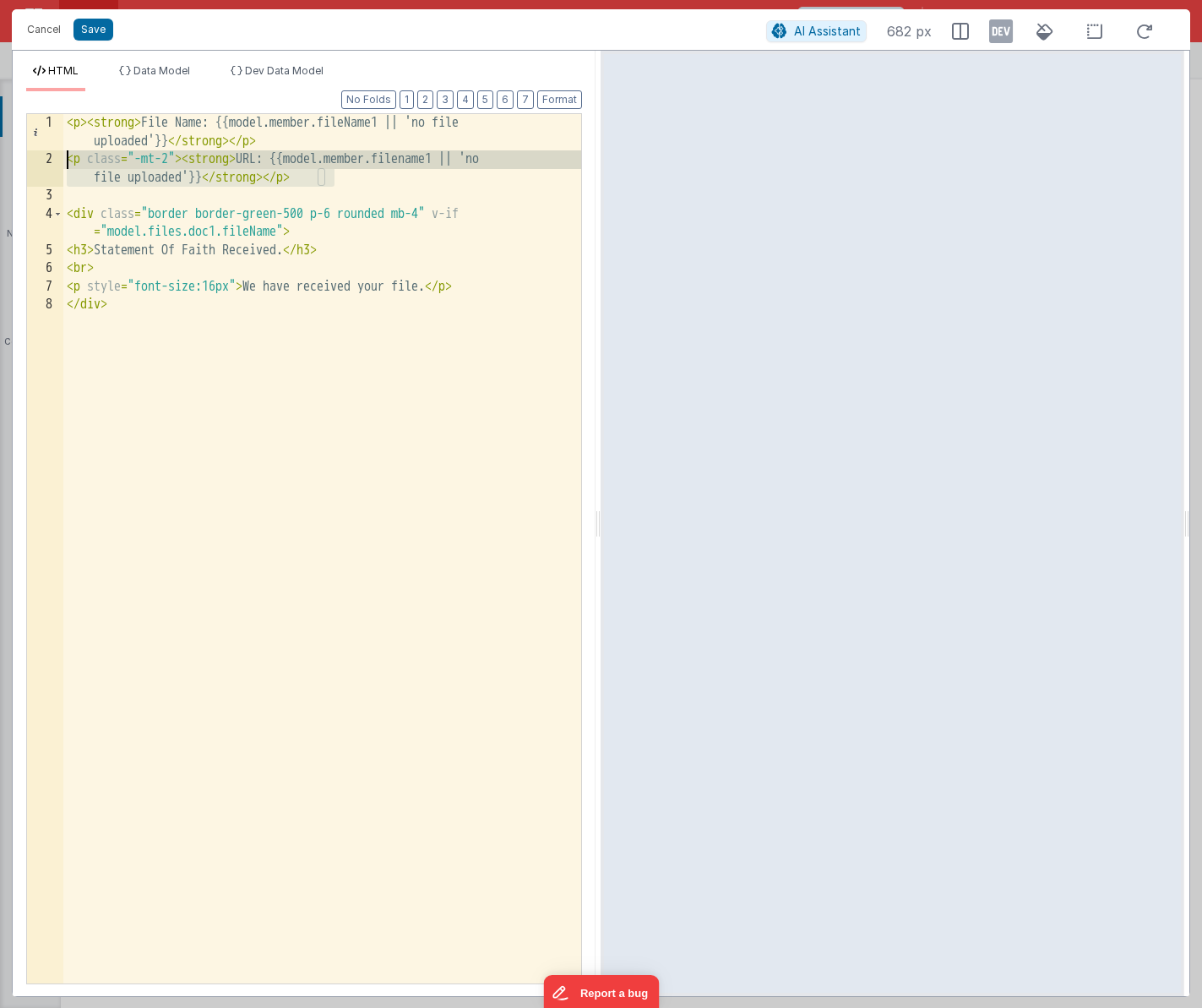 drag, startPoint x: 347, startPoint y: 182, endPoint x: 30, endPoint y: 165, distance: 317.45551 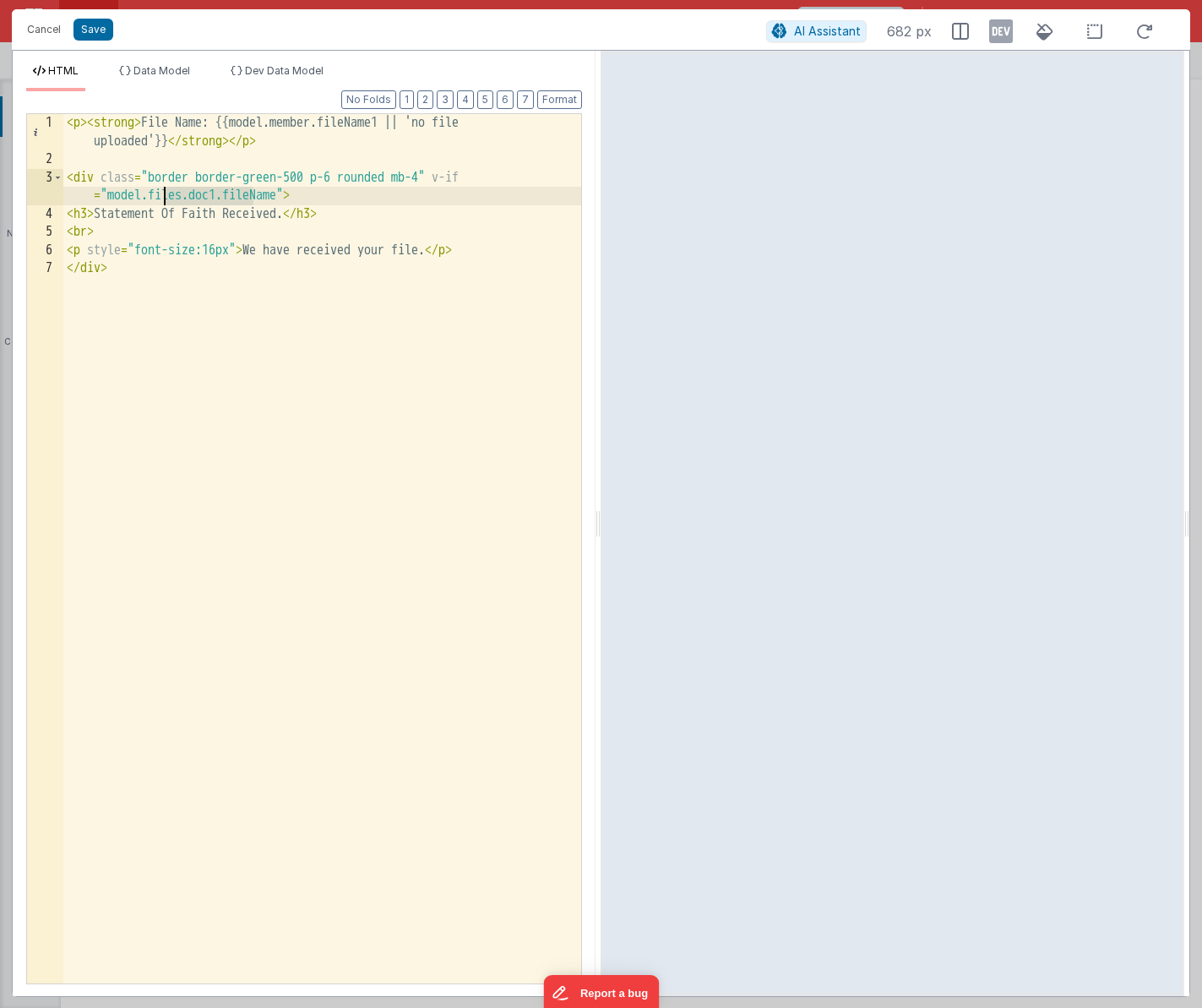 drag, startPoint x: 256, startPoint y: 199, endPoint x: 164, endPoint y: 197, distance: 92.02174 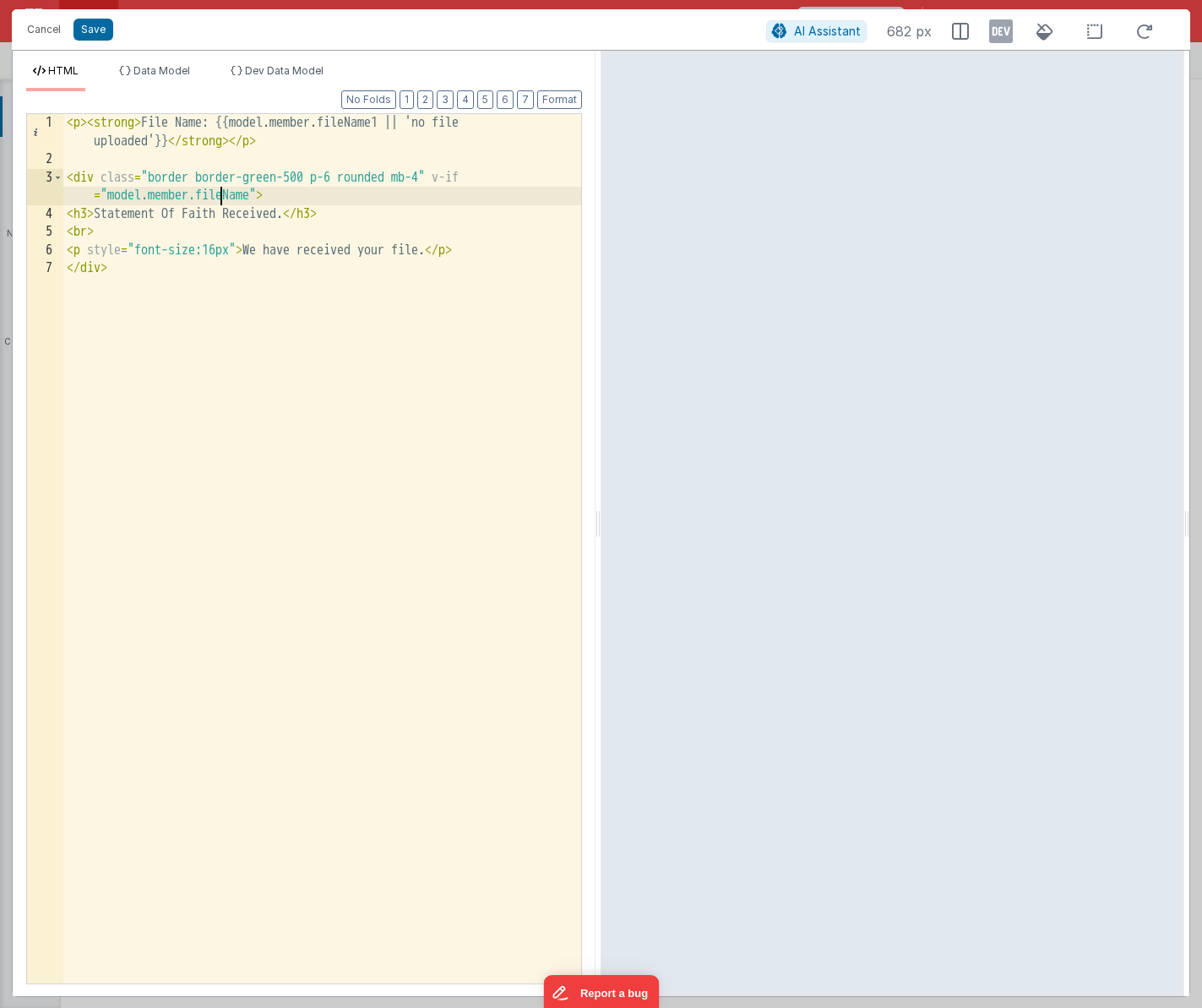 click on "< p > < strong > File Name: {{model.member.fileName1 || 'no file       uploaded'}} </ strong > </ p > < div   class = "border border-green-500 p-6 rounded mb-4"   v-if      = "model.member.fileName" > < h3 > Statement Of Faith Received. </ h3 > < br > < p   style = "font-size:16px" > We have received your file. </ p > </ div >" at bounding box center (322, 576) 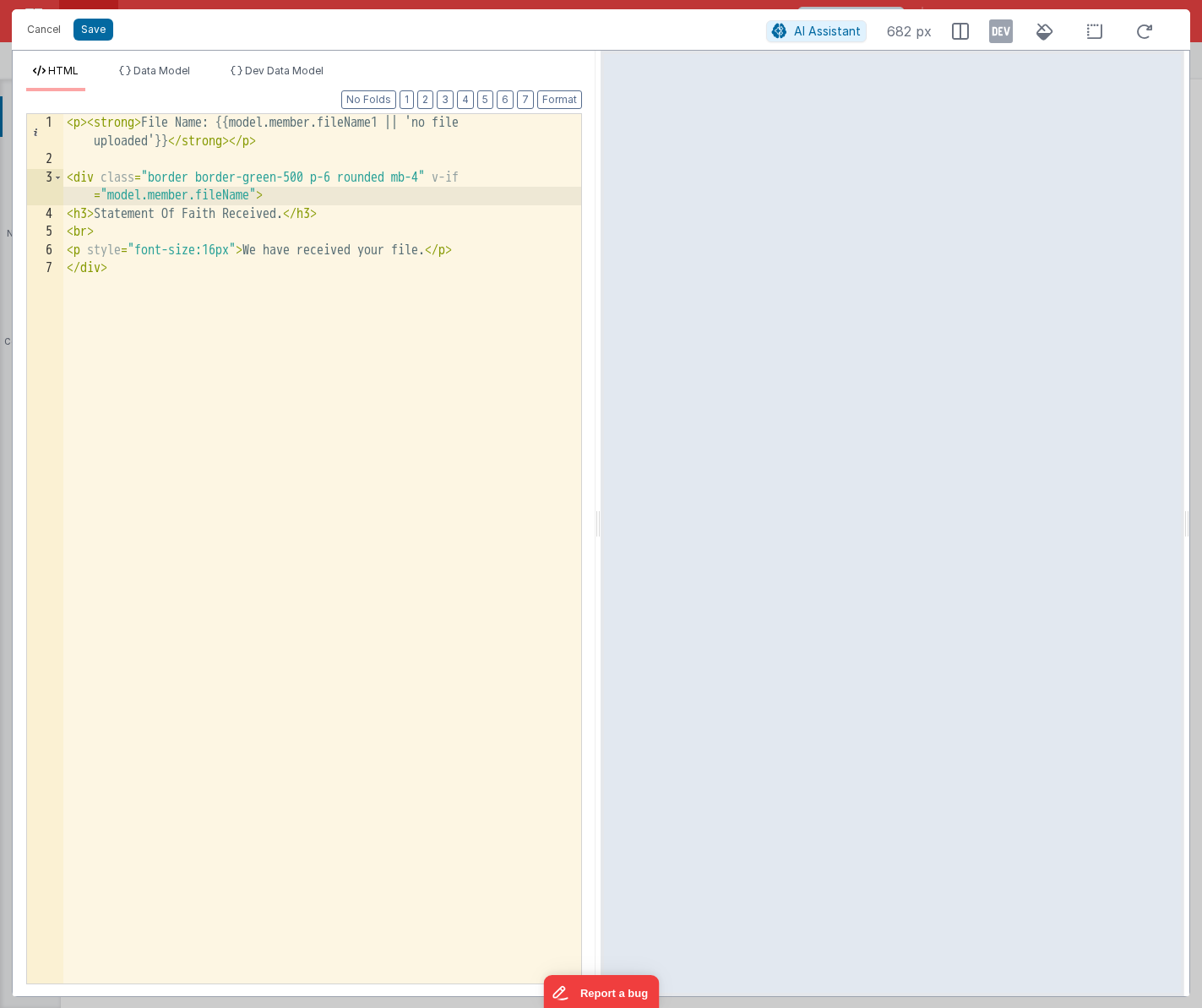 type 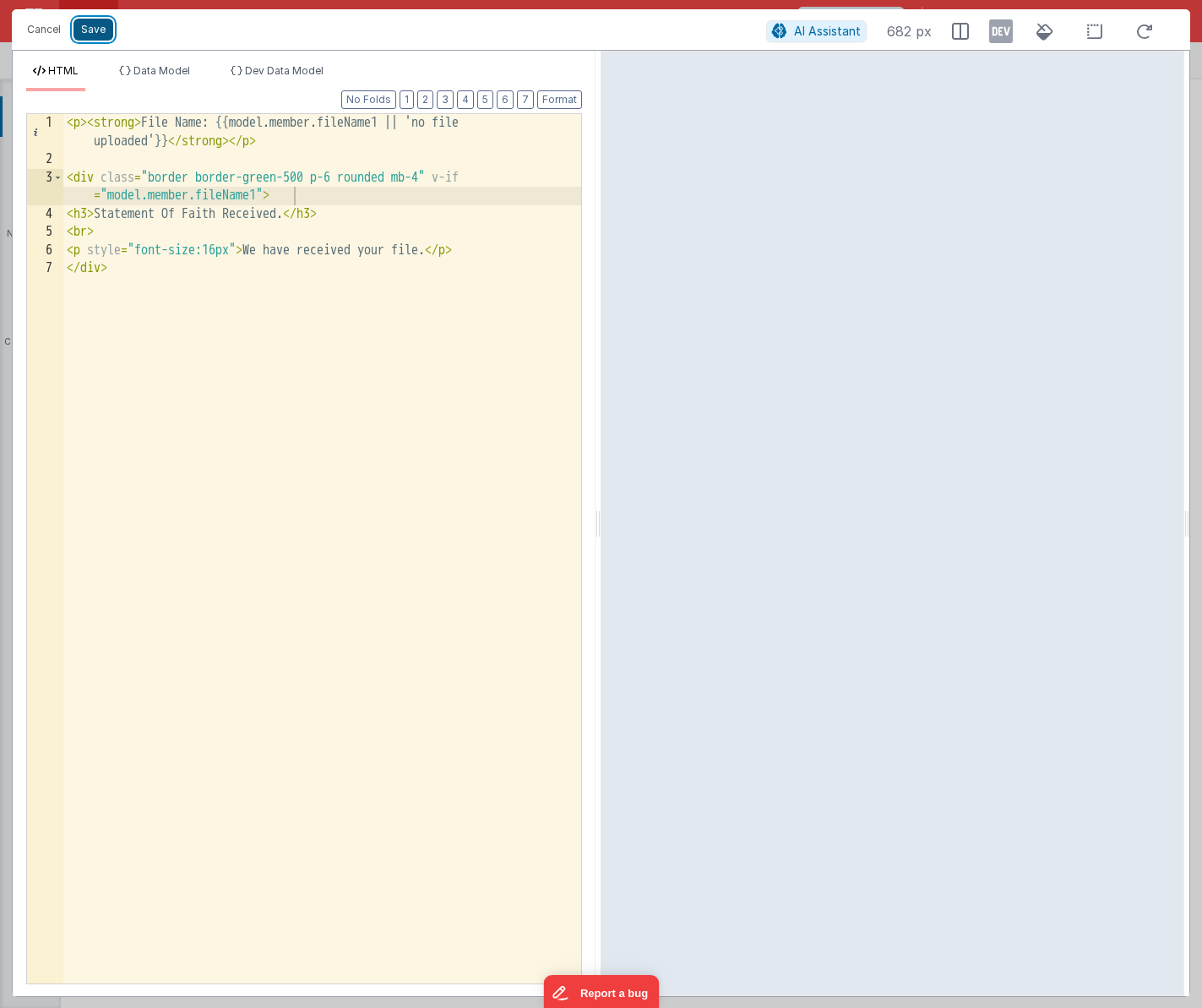 click on "Save" at bounding box center (93, 30) 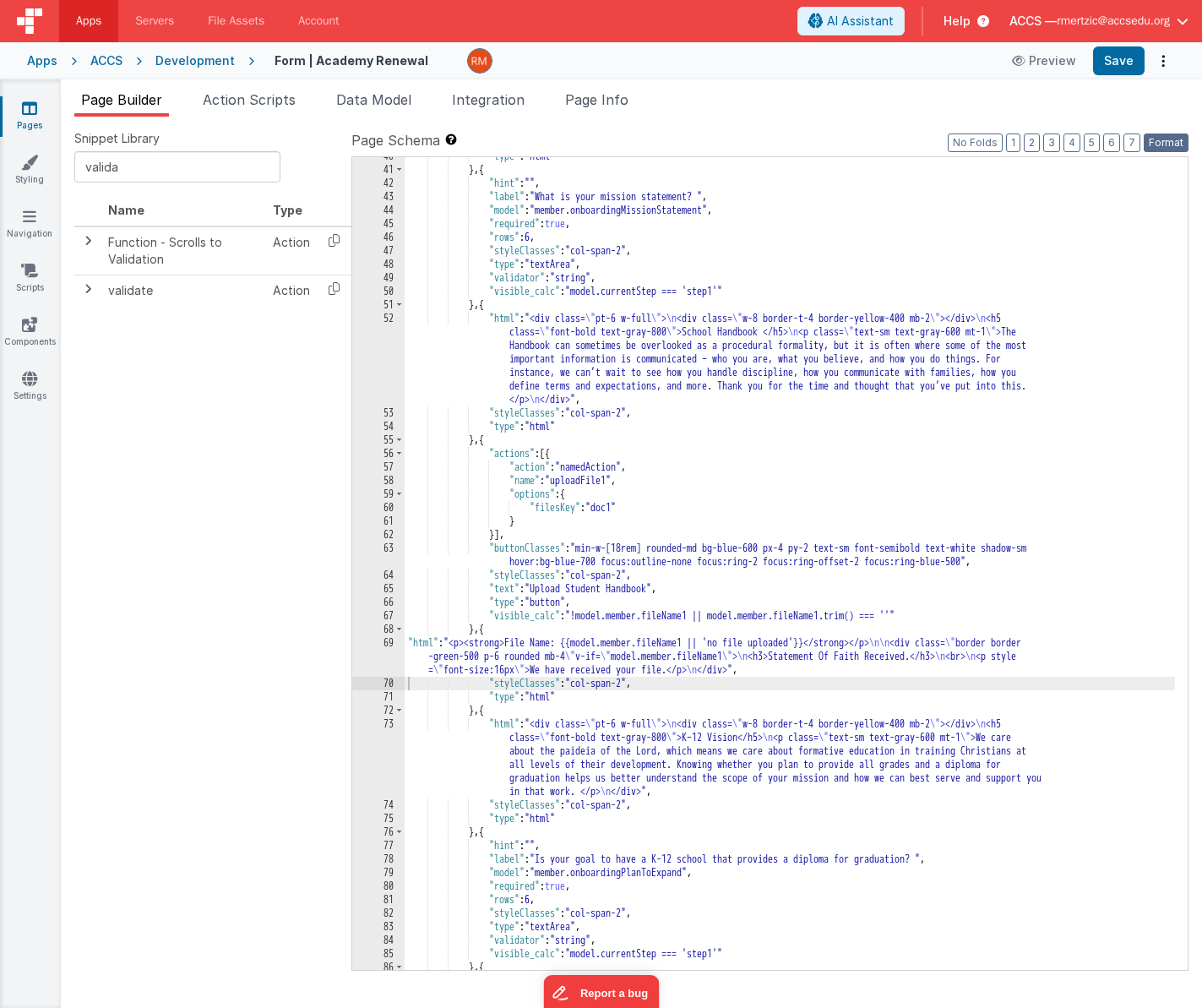 click on "Format" at bounding box center (1166, 143) 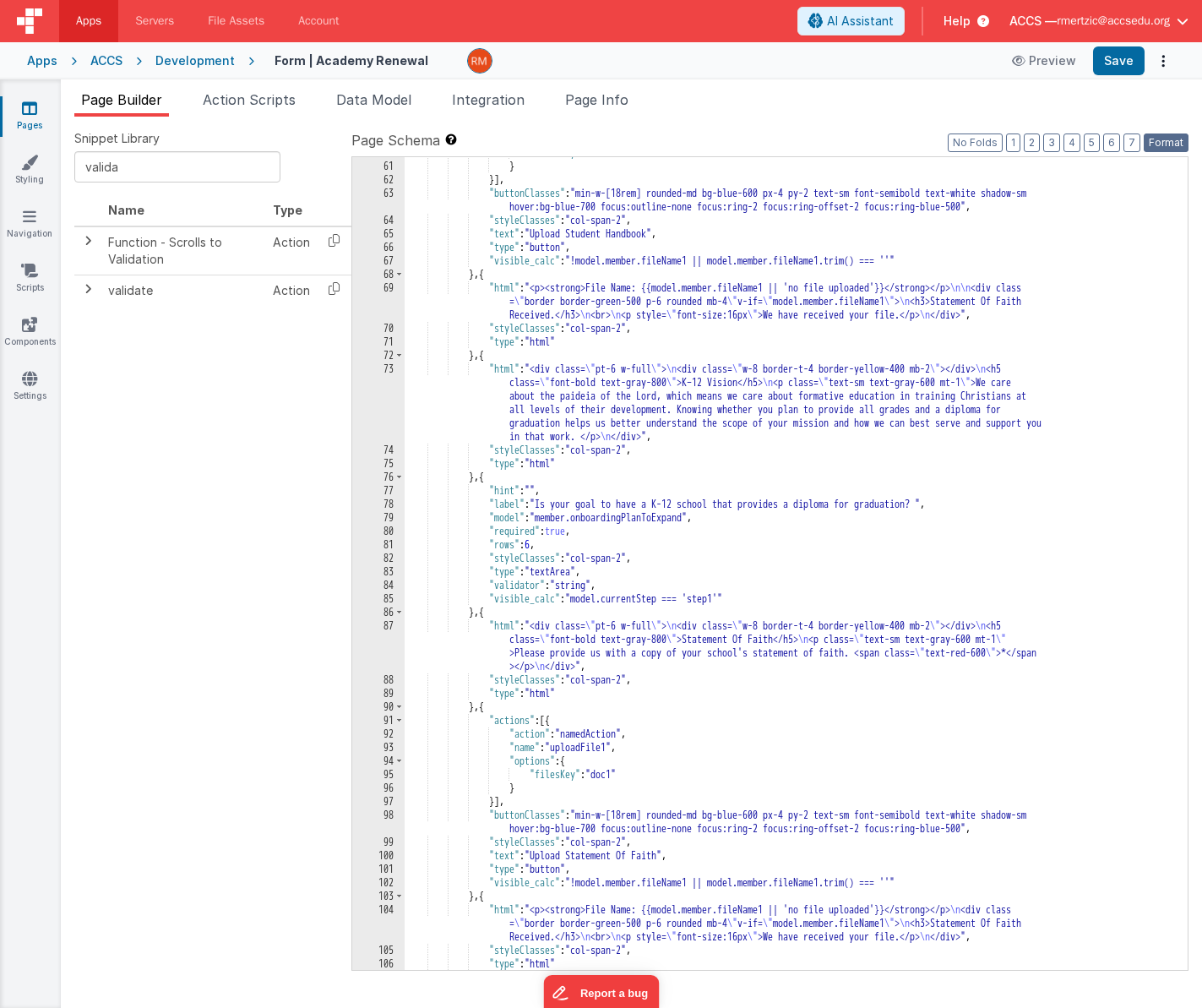 scroll, scrollTop: 1785, scrollLeft: 0, axis: vertical 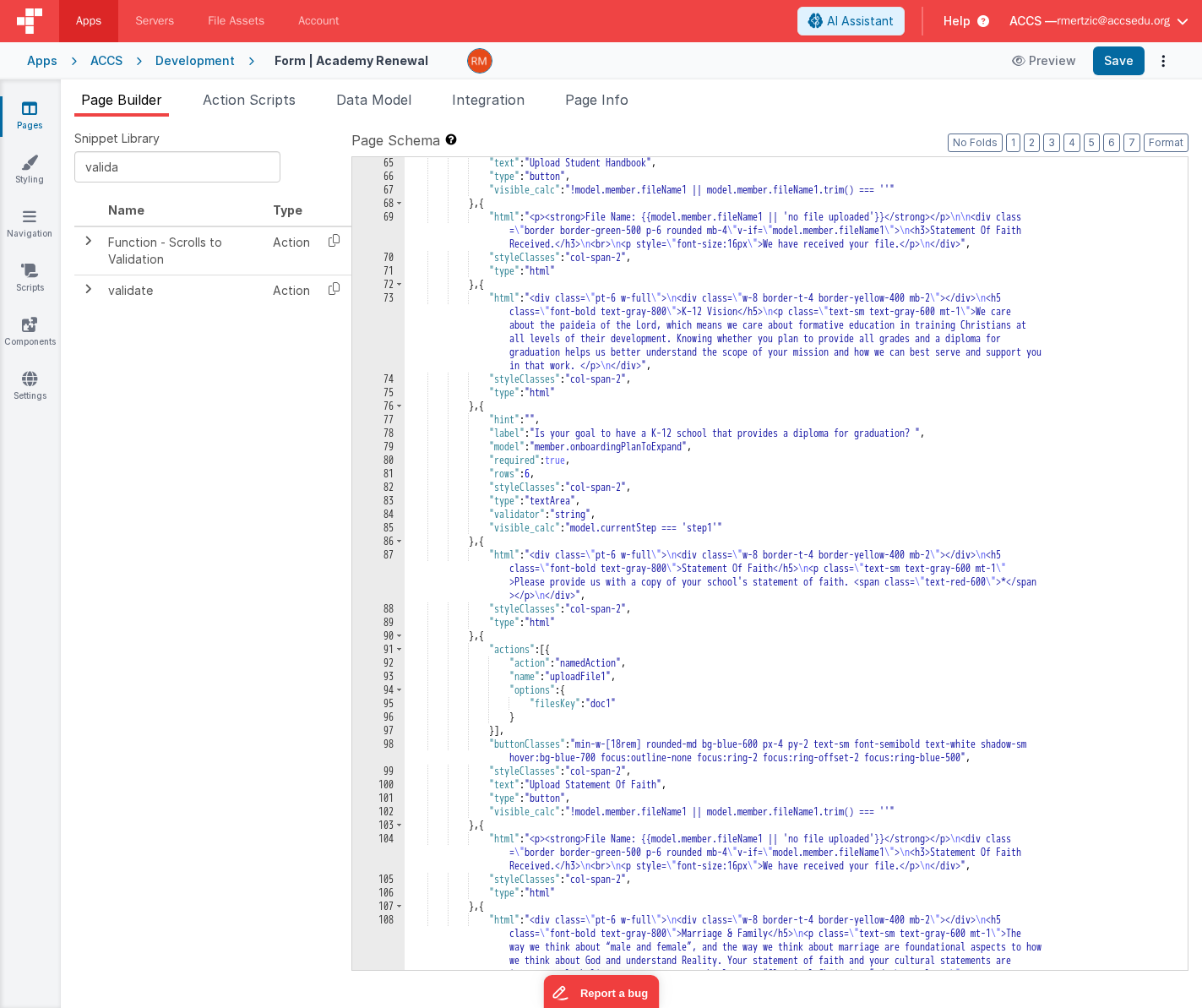 click on ""text" :  "Upload Student Handbook" ,                     "type" :  "button" ,                     "visible_calc" :  "!model.member.fileName1 || model.member.fileName1.trim() === ''"                } ,  {                     "html" :  "<p><strong>File Name: {{model.member.fileName1 || 'no file uploaded'}}</strong></p> \n\n <div class                      = \" border border-green-500 p-6 rounded mb-4 \"  v-if= \" model.member.fileName1 \" > \n <h3>Statement Of Faith                       Received.</h3> \n <br> \n <p style= \" font-size:16px \" >We have received your file.</p> \n </div>" ,                     "styleClasses" :  "col-span-2" ,                     "type" :  "html"                } ,  {                     "html" :  "<div class= \" pt-6 w-full \" > \n   <div class= \" w-8 border-t-4 border-yellow-400 mb-2 \" ></div> \n   <h5                       class= \" font-bold text-gray-800 \" >K–12 Vision</h5> \n   <p class= \"" at bounding box center (790, 617) 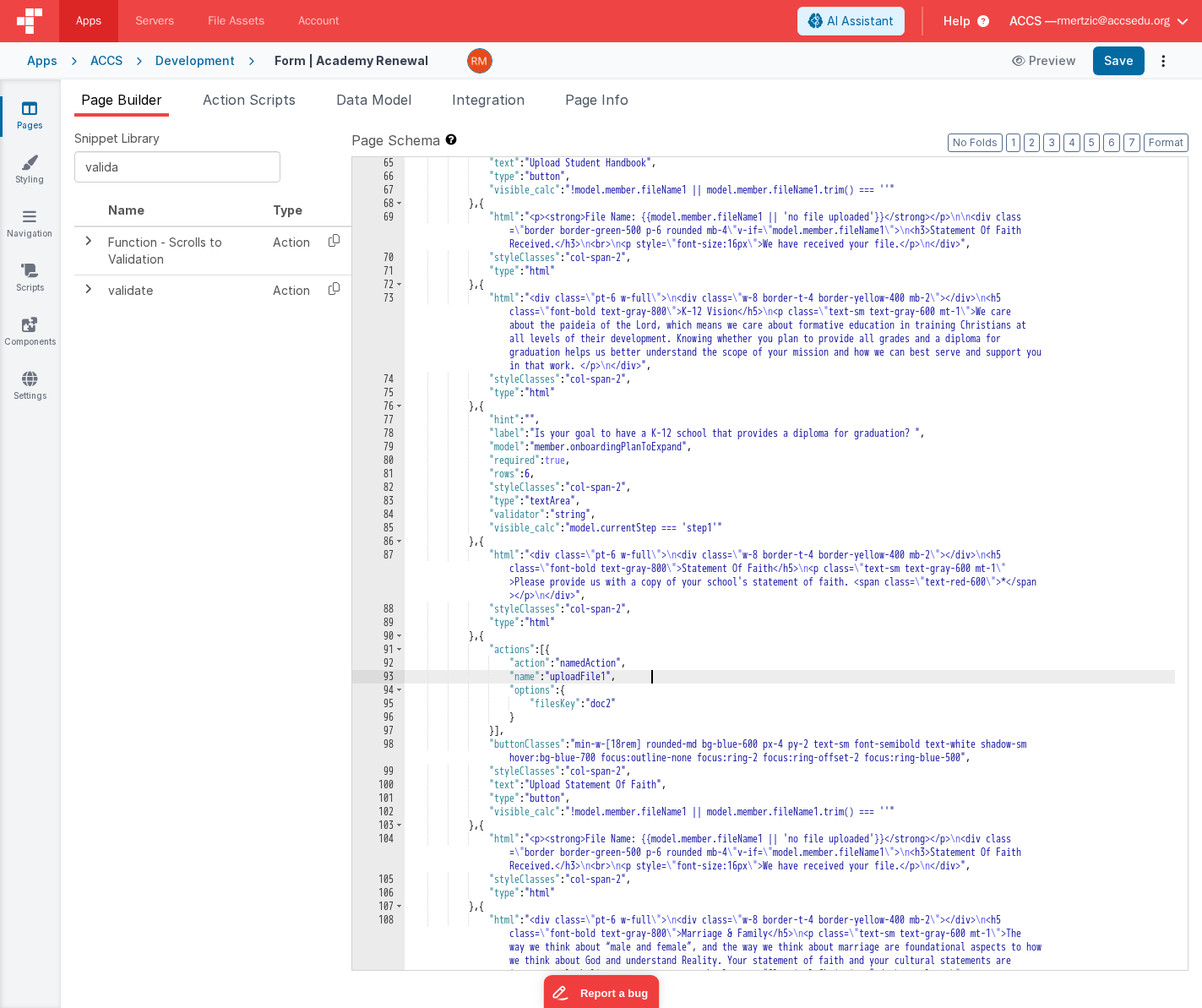 click on ""text" :  "Upload Student Handbook" ,                     "type" :  "button" ,                     "visible_calc" :  "!model.member.fileName1 || model.member.fileName1.trim() === ''"                } ,  {                     "html" :  "<p><strong>File Name: {{model.member.fileName1 || 'no file uploaded'}}</strong></p> \n\n <div class                      = \" border border-green-500 p-6 rounded mb-4 \"  v-if= \" model.member.fileName1 \" > \n <h3>Statement Of Faith                       Received.</h3> \n <br> \n <p style= \" font-size:16px \" >We have received your file.</p> \n </div>" ,                     "styleClasses" :  "col-span-2" ,                     "type" :  "html"                } ,  {                     "html" :  "<div class= \" pt-6 w-full \" > \n   <div class= \" w-8 border-t-4 border-yellow-400 mb-2 \" ></div> \n   <h5                       class= \" font-bold text-gray-800 \" >K–12 Vision</h5> \n   <p class= \"" at bounding box center [790, 617] 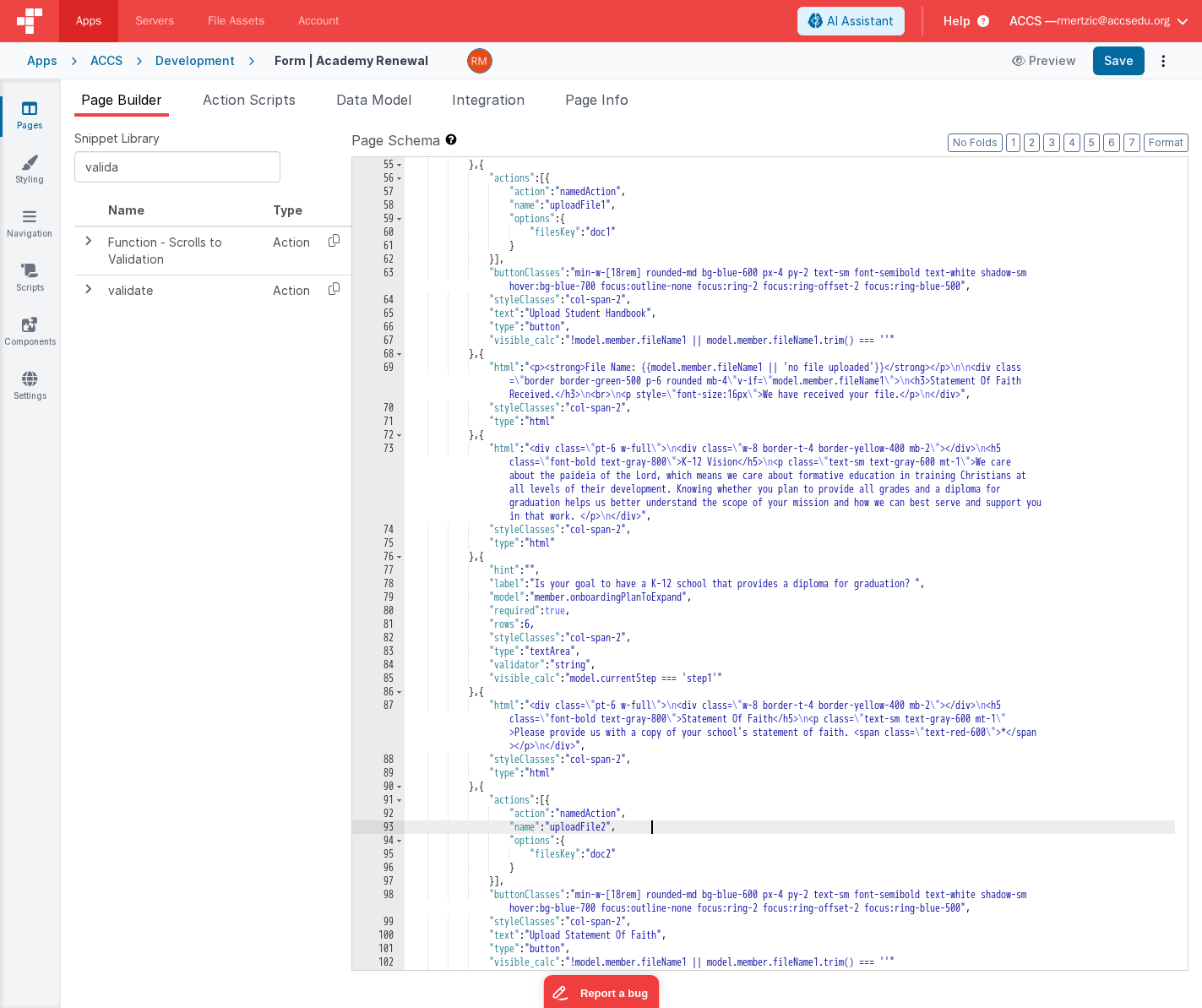 scroll, scrollTop: 1681, scrollLeft: 0, axis: vertical 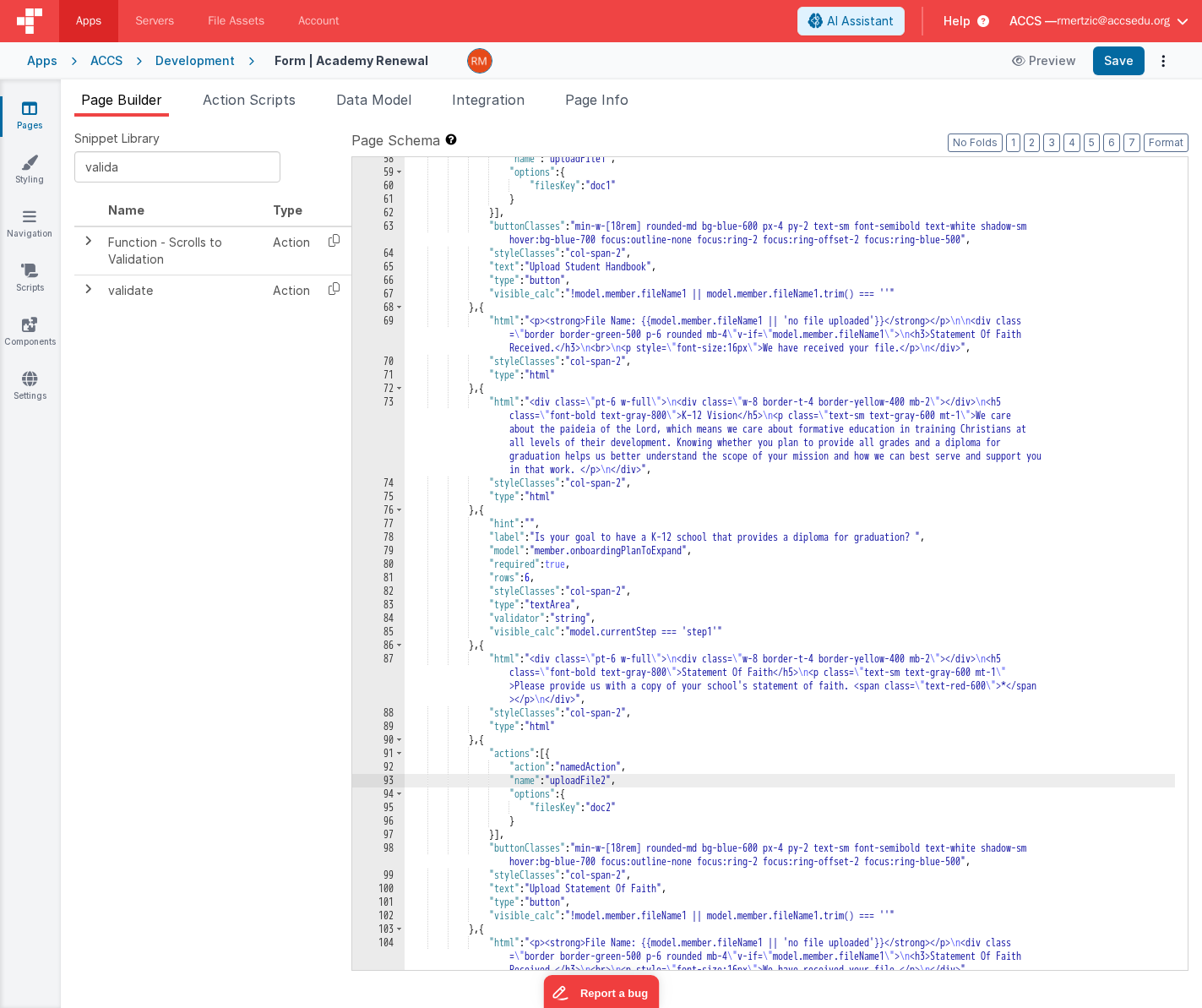 click on ""name" :  "uploadFile1" ,                          "options" :  {                               "filesKey" :  "doc1"                          }                     }] ,                     "buttonClasses" :  "min-w-[18rem] rounded-md bg-blue-600 px-4 py-2 text-sm font-semibold text-white shadow-sm                       hover:bg-blue-700 focus:outline-none focus:ring-2 focus:ring-offset-2 focus:ring-blue-500" ,                     "styleClasses" :  "col-span-2" ,                     "text" :  "Upload Student Handbook" ,                     "type" :  "button" ,                     "visible_calc" :  "!model.member.fileName1 || model.member.fileName1.trim() === ''"                } ,  {                     "html" :  "<p><strong>File Name: {{model.member.fileName1 || 'no file uploaded'}}</strong></p> \n\n <div class                      = \" border border-green-500 p-6 rounded mb-4 \"  v-if= \" model.member.fileName1 \" > \n <h3>Statement Of Faith  ," at bounding box center [790, 572] 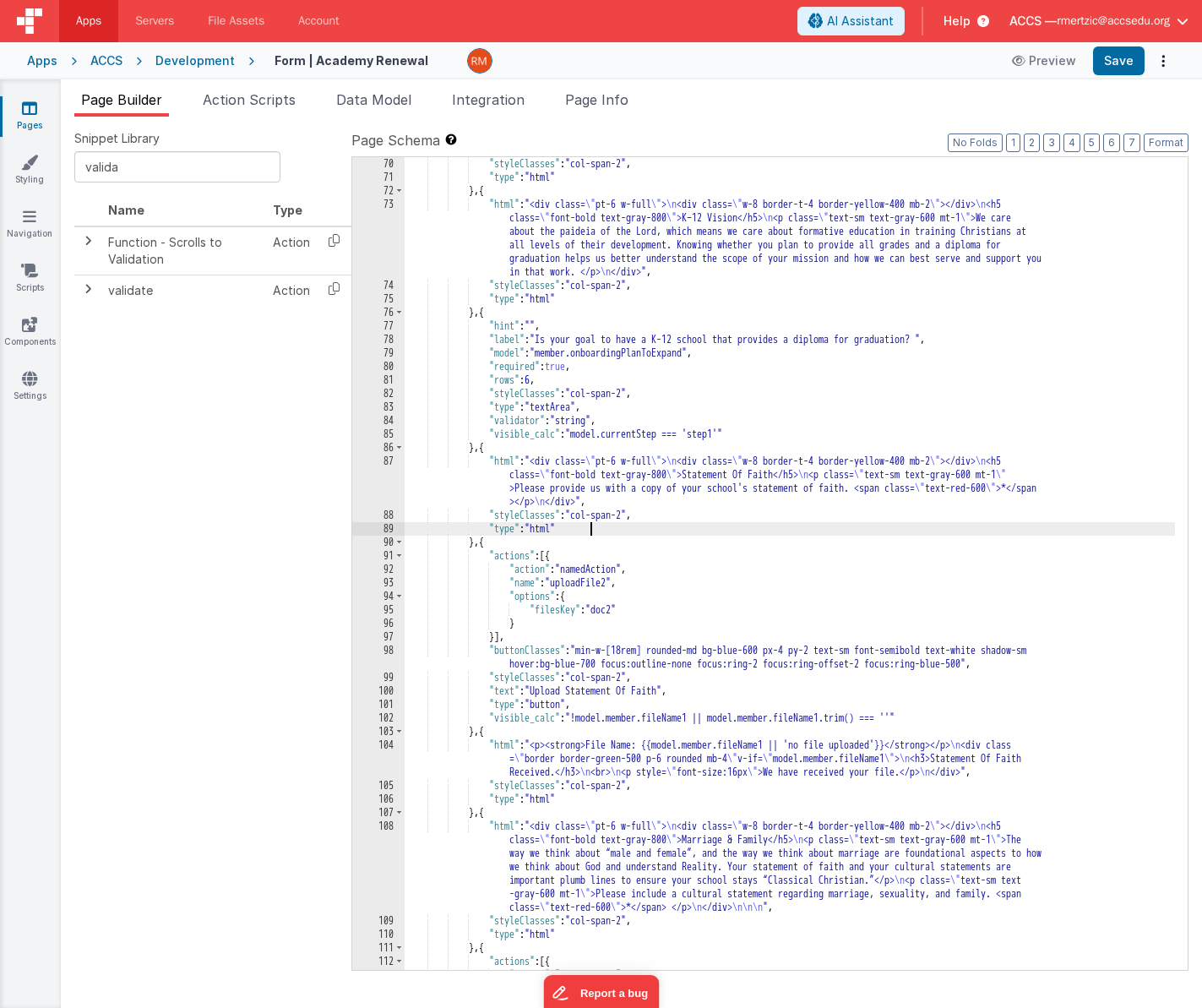 scroll, scrollTop: 1879, scrollLeft: 0, axis: vertical 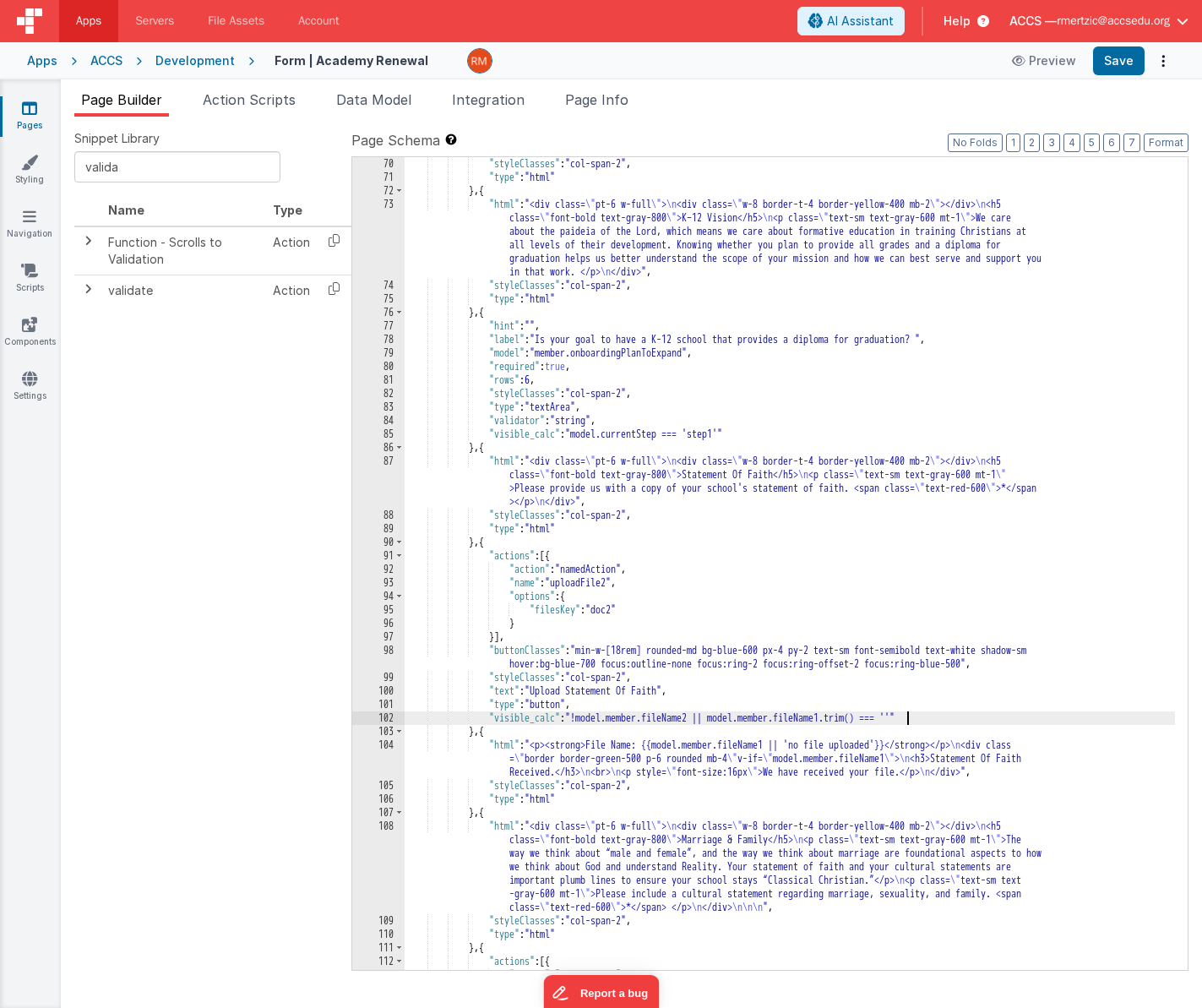 click on ""styleClasses" :  "col-span-2" ,                     "type" :  "html"                } ,  {                     "html" :  "<div class= \" pt-6 w-full \" > \n   <div class= \" w-8 border-t-4 border-yellow-400 mb-2 \" ></div> \n   <h5                       class= \" font-bold text-gray-800 \" >K–12 Vision</h5> \n   <p class= \" text-sm text-gray-600 mt-1 \" >We care                       about the paideia of the Lord, which means we care about formative education in training Christians at                       all levels of their development. Knowing whether you plan to provide all grades and a diploma for                       graduation helps us better understand the scope of your mission and how we can best serve and support you                       in that work. </p> \n </div>" ,                     "styleClasses" :  "col-span-2" ,                     "type" :  "html"                } {" at bounding box center (790, 577) 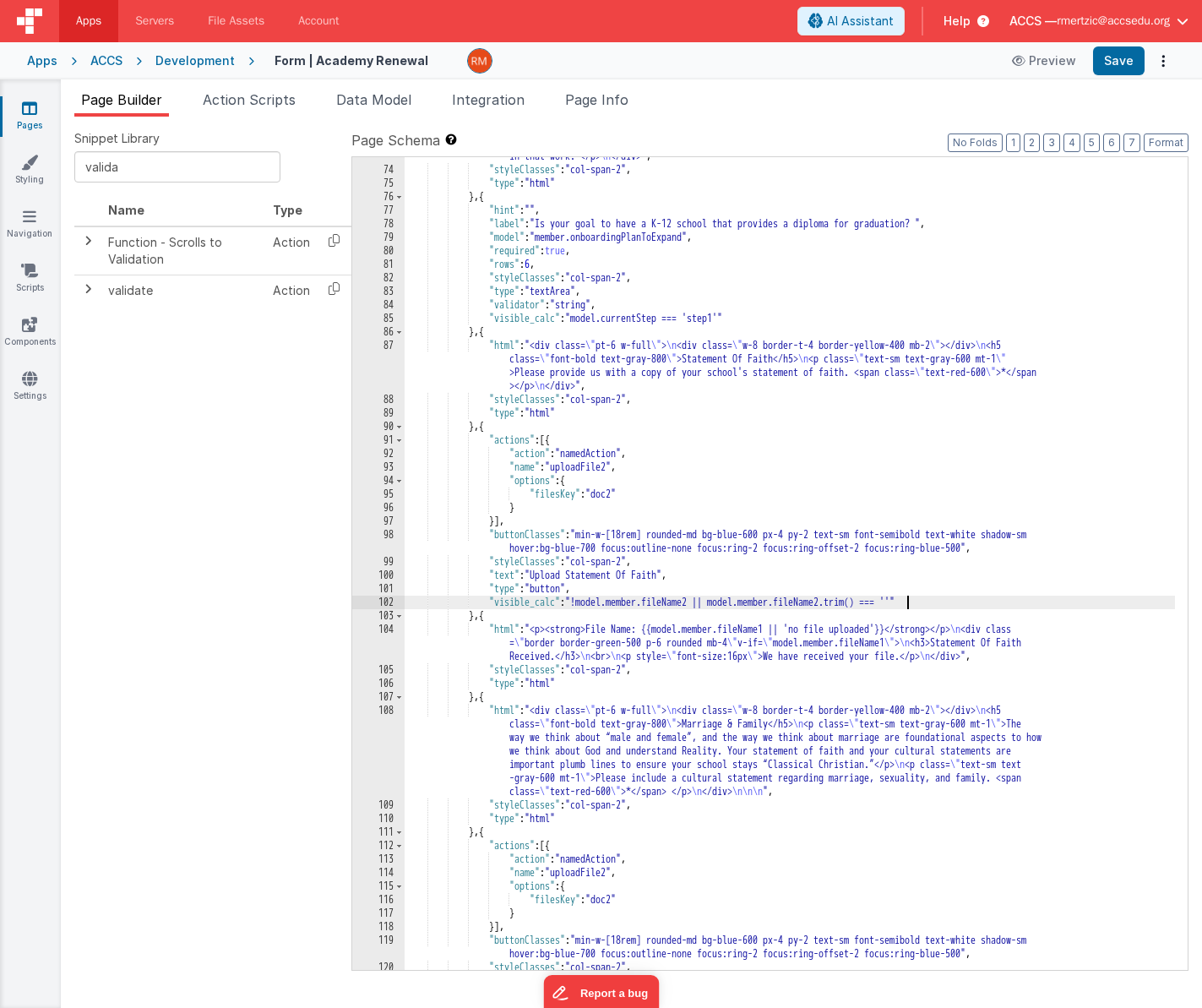 scroll, scrollTop: 1995, scrollLeft: 0, axis: vertical 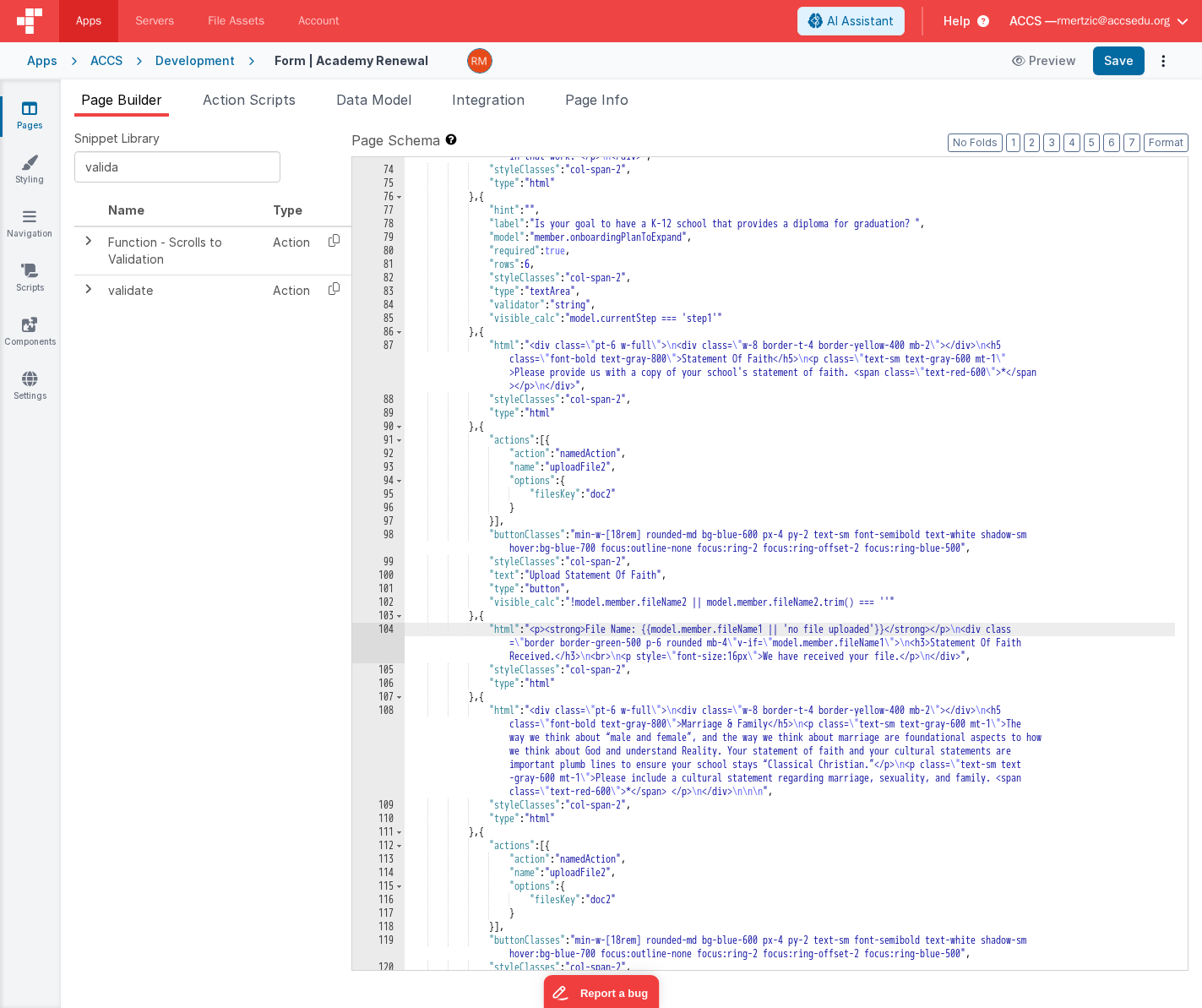 click on "104" at bounding box center (378, 643) 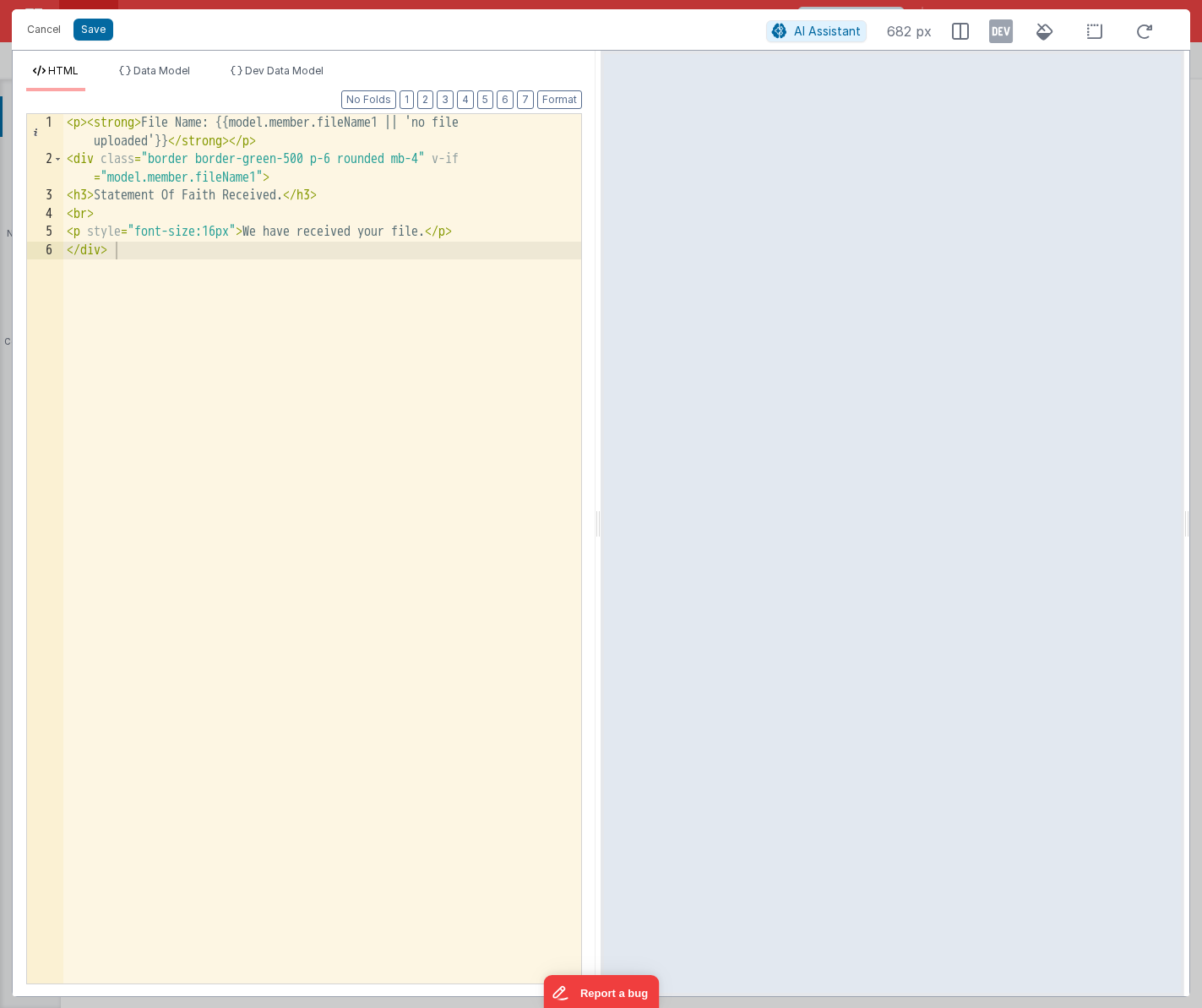 click on "< p > < strong > File Name: {{model.member.fileName1 || 'no file       uploaded'}} </ strong > </ p > < div   class = "border border-green-500 p-6 rounded mb-4"   v-if      = "model.member.fileName1" > < h3 > Statement Of Faith Received. </ h3 > < br > < p   style = "font-size:16px" > We have received your file. </ p > </ div >" at bounding box center (322, 576) 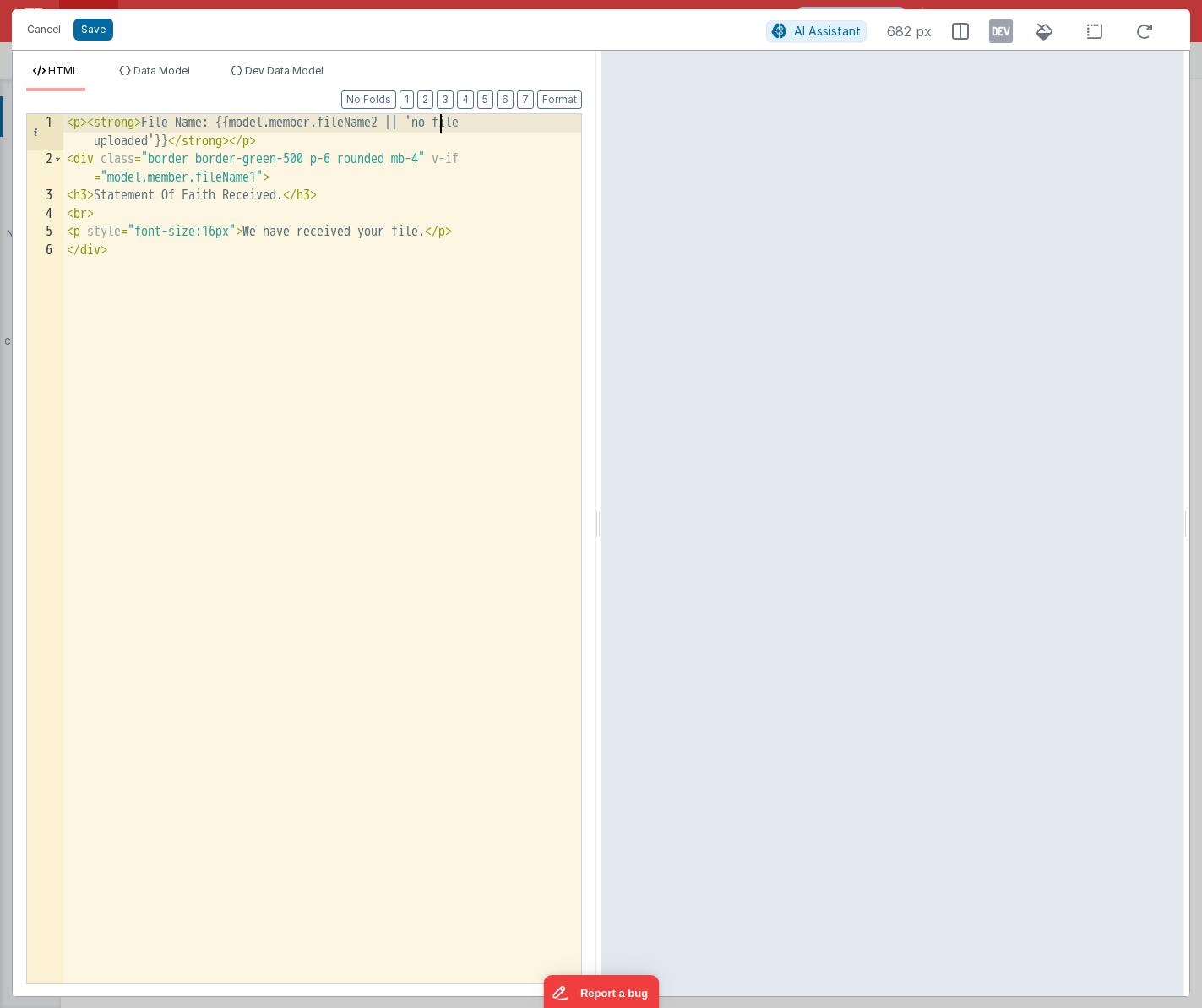click on "< p > < strong > File Name: {{model.member.fileName2 || 'no file       uploaded'}} </ strong > </ p > < div   class = "border border-green-500 p-6 rounded mb-4"   v-if      = "model.member.fileName1" > < h3 > Statement Of Faith Received. </ h3 > < br > < p   style = "font-size:16px" > We have received your file. </ p > </ div >" at bounding box center [322, 576] 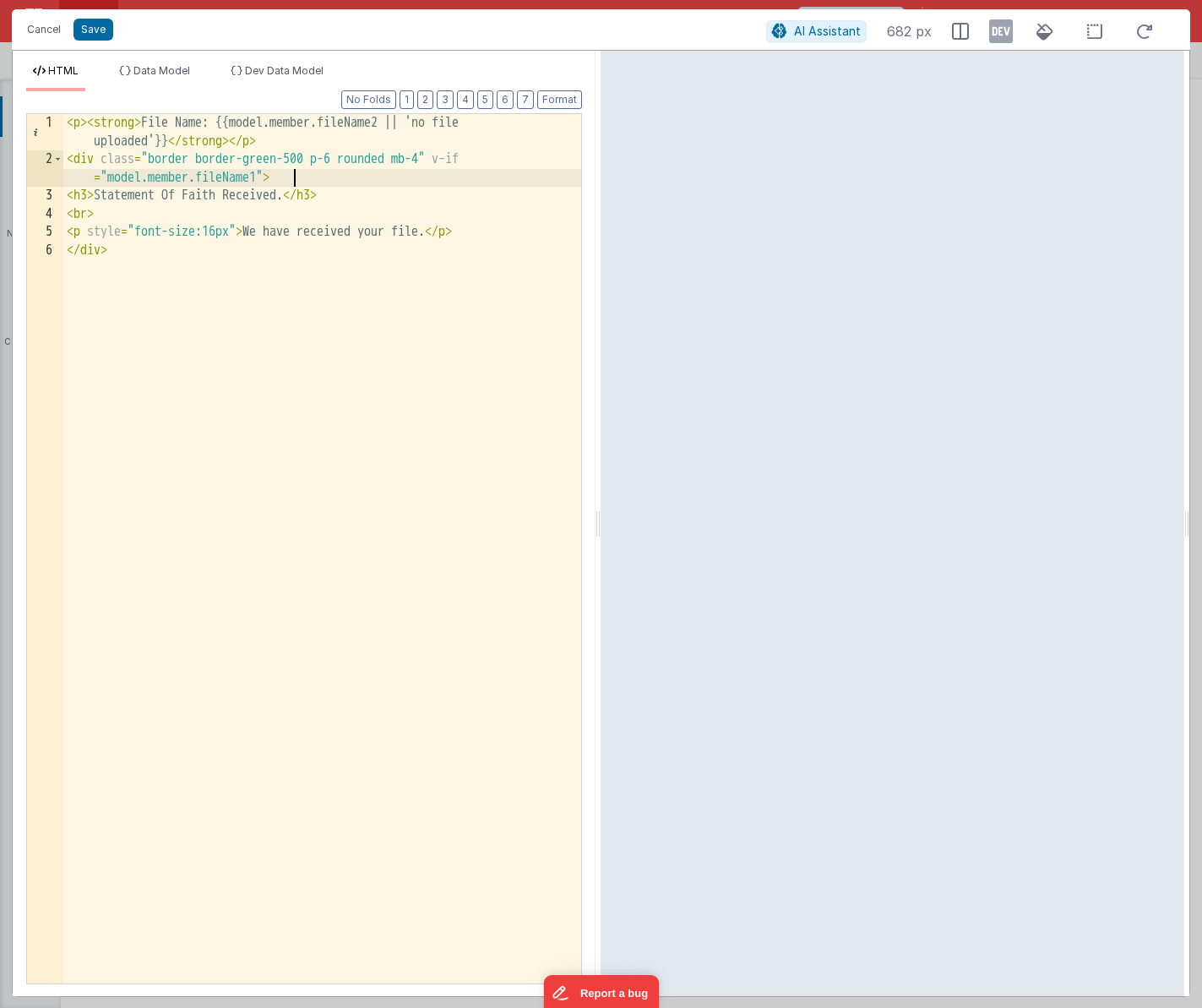 type 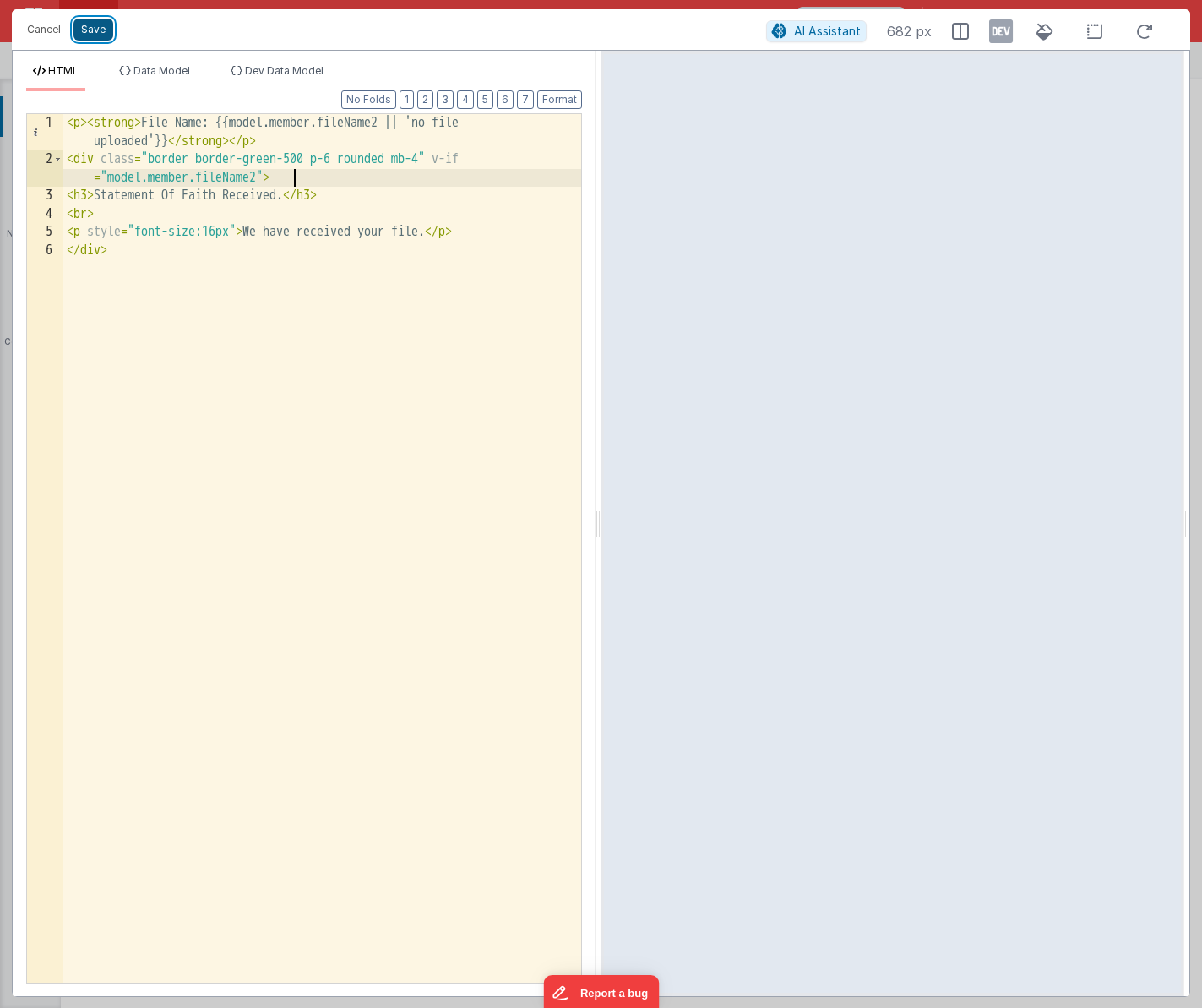 click on "Save" at bounding box center [93, 30] 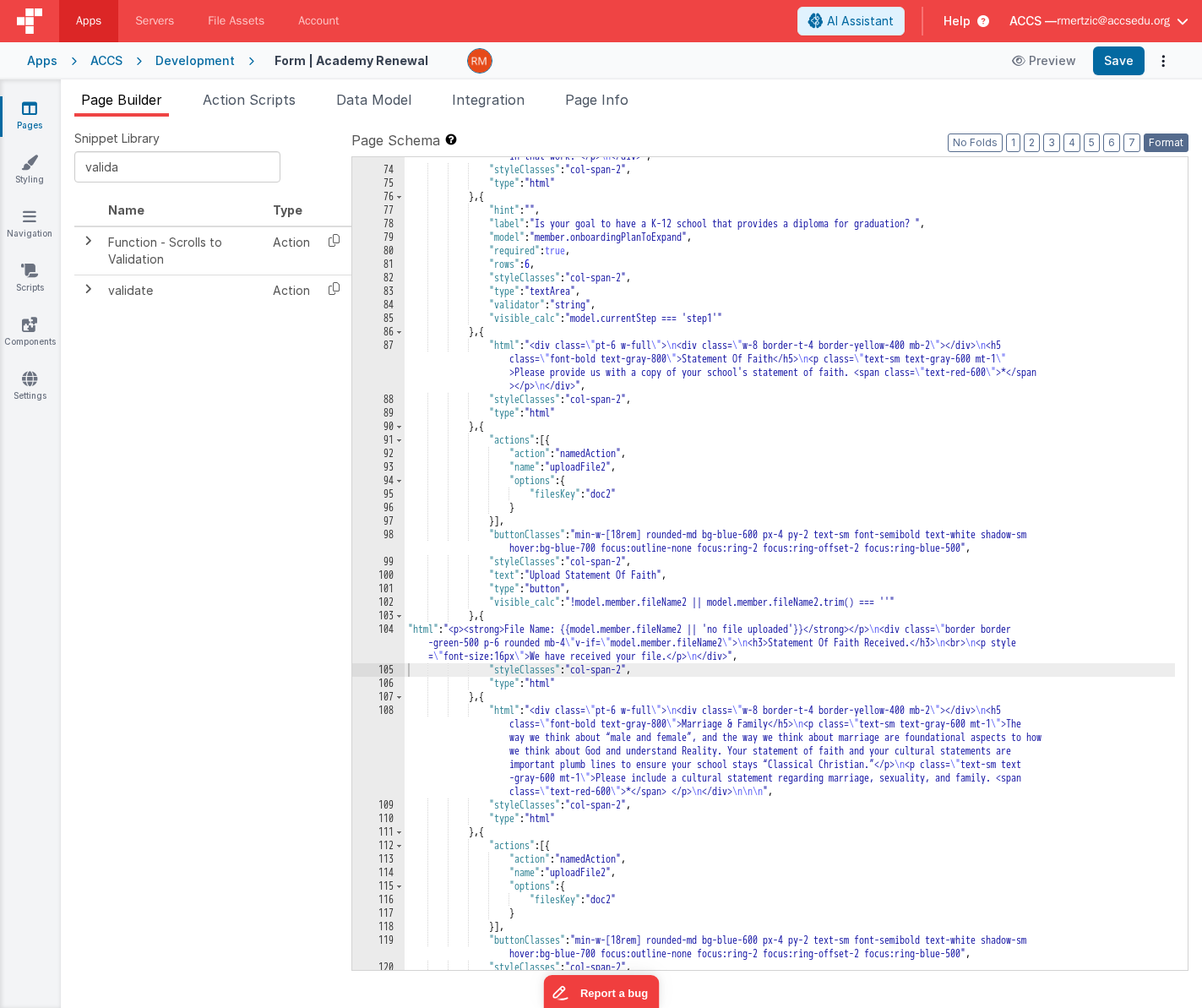 click on "Format" at bounding box center [1166, 143] 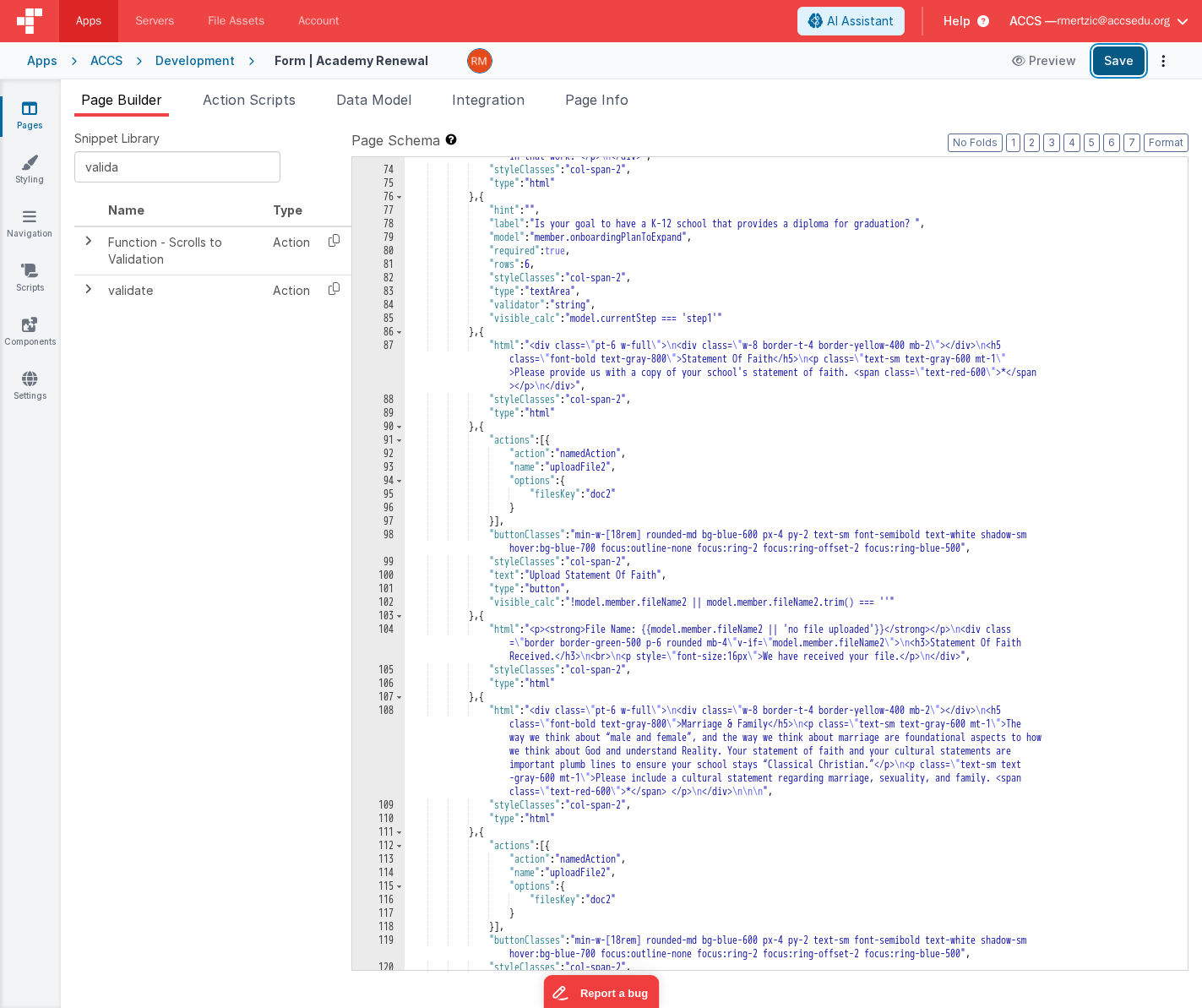 click on "Save" at bounding box center (1118, 61) 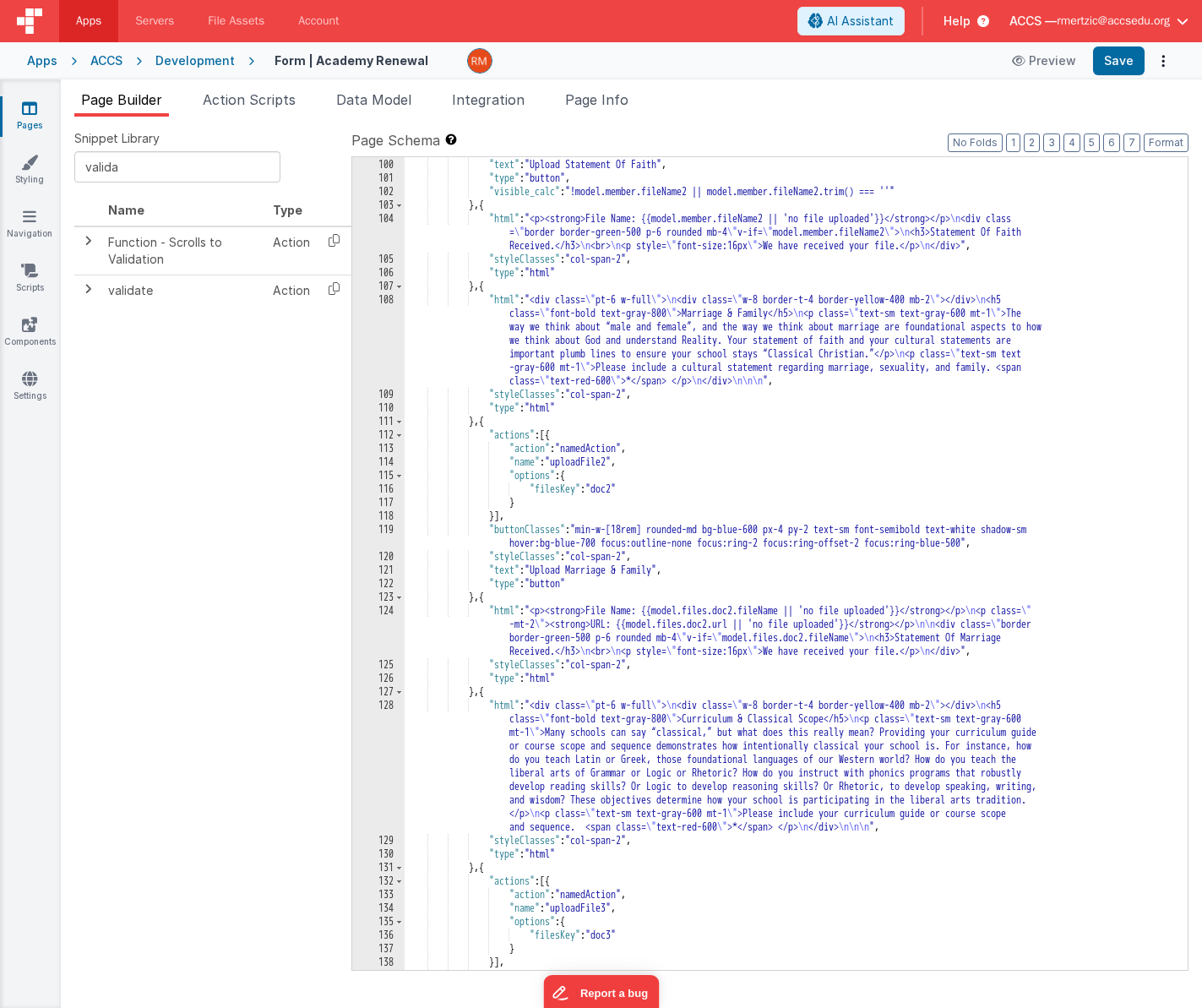 scroll, scrollTop: 2422, scrollLeft: 0, axis: vertical 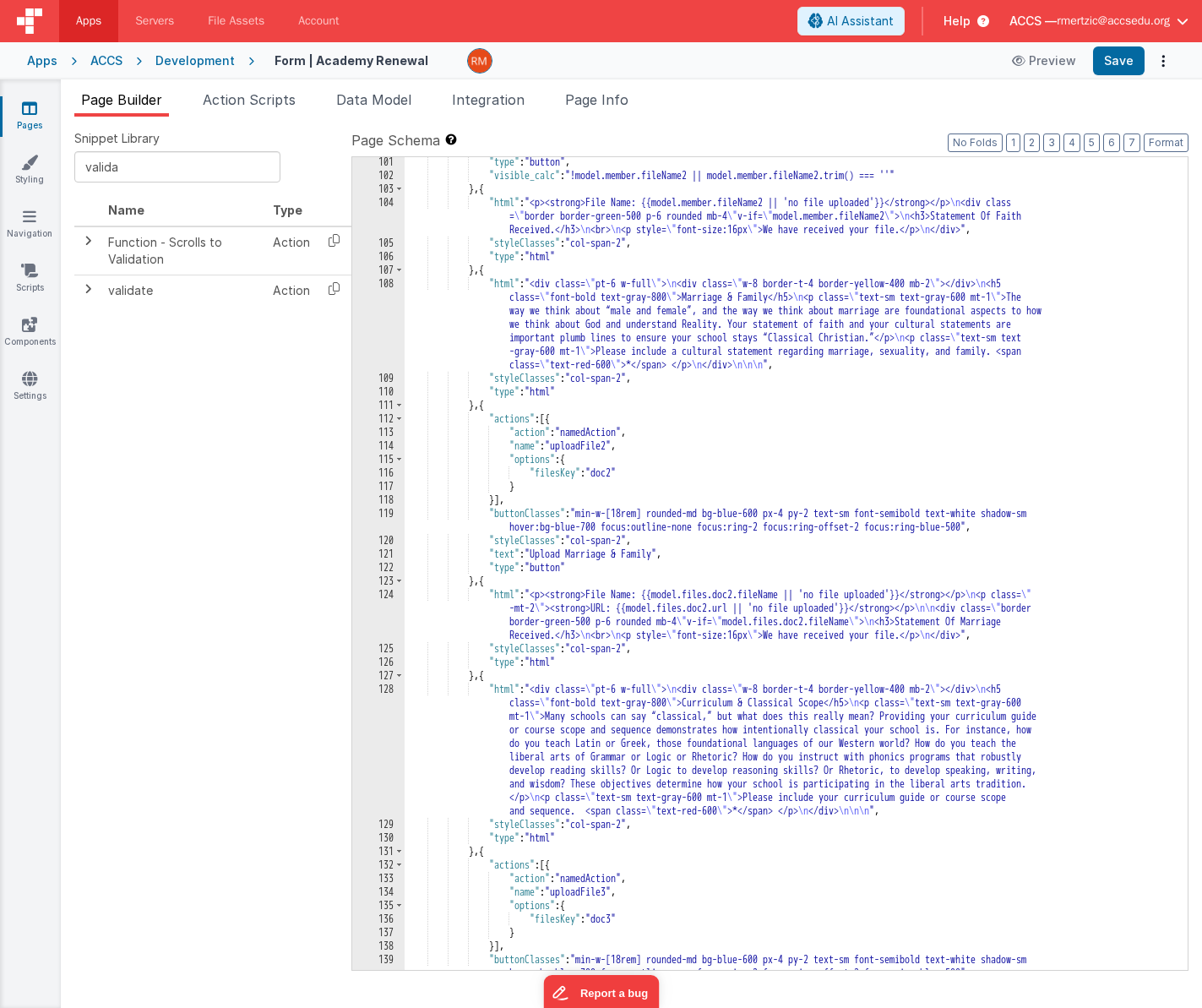 click on ""type" :  "button" ,                     "visible_calc" :  "!model.member.fileName2 || model.member.fileName2.trim() === ''"                } ,  {                     "html" :  "<p><strong>File Name: {{model.member.fileName2 || 'no file uploaded'}}</strong></p> \n <div class                      = \" border border-green-500 p-6 rounded mb-4 \"  v-if= \" model.member.fileName2 \" > \n <h3>Statement Of Faith                       Received.</h3> \n <br> \n <p style= \" font-size:16px \" >We have received your file.</p> \n </div>" ,                     "styleClasses" :  "col-span-2" ,                     "type" :  "html"                } ,  {                     "html" :  "<div class= \" pt-6 w-full \" > \n   <div class= \" w-8 border-t-4 border-yellow-400 mb-2 \" ></div> \n   <h5                       class= \" font-bold text-gray-800 \" >Marriage & Family</h5> \n   <p class= \" text-sm text-gray-600 mt-1 \" >The  \n     <p class= \"" at bounding box center [790, 575] 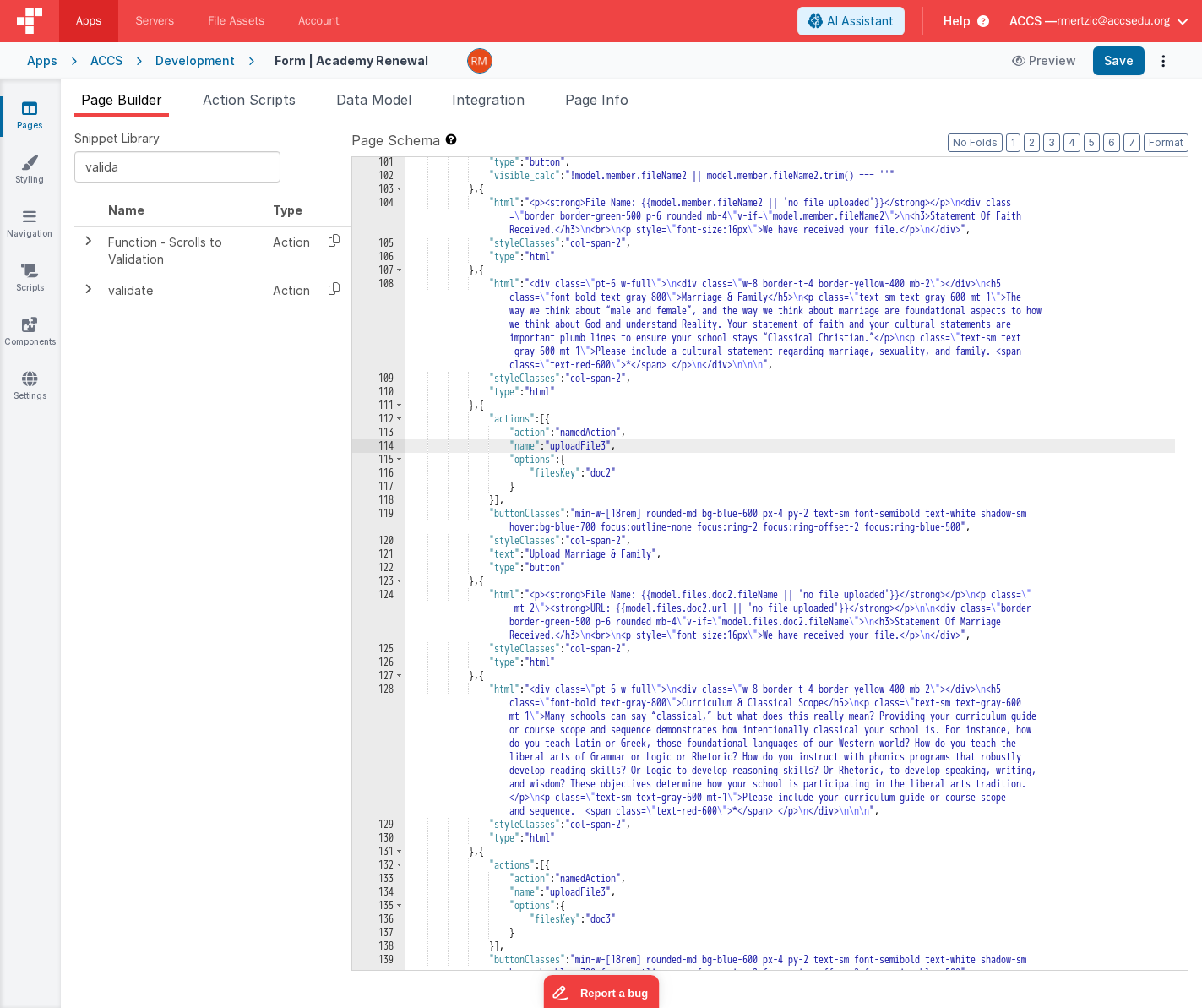click on ""type" :  "button" ,                     "visible_calc" :  "!model.member.fileName2 || model.member.fileName2.trim() === ''"                } ,  {                     "html" :  "<p><strong>File Name: {{model.member.fileName2 || 'no file uploaded'}}</strong></p> \n <div class                      = \" border border-green-500 p-6 rounded mb-4 \"  v-if= \" model.member.fileName2 \" > \n <h3>Statement Of Faith                       Received.</h3> \n <br> \n <p style= \" font-size:16px \" >We have received your file.</p> \n </div>" ,                     "styleClasses" :  "col-span-2" ,                     "type" :  "html"                } ,  {                     "html" :  "<div class= \" pt-6 w-full \" > \n   <div class= \" w-8 border-t-4 border-yellow-400 mb-2 \" ></div> \n   <h5                       class= \" font-bold text-gray-800 \" >Marriage & Family</h5> \n   <p class= \" text-sm text-gray-600 mt-1 \" >The  \n     <p class= \"" at bounding box center (790, 575) 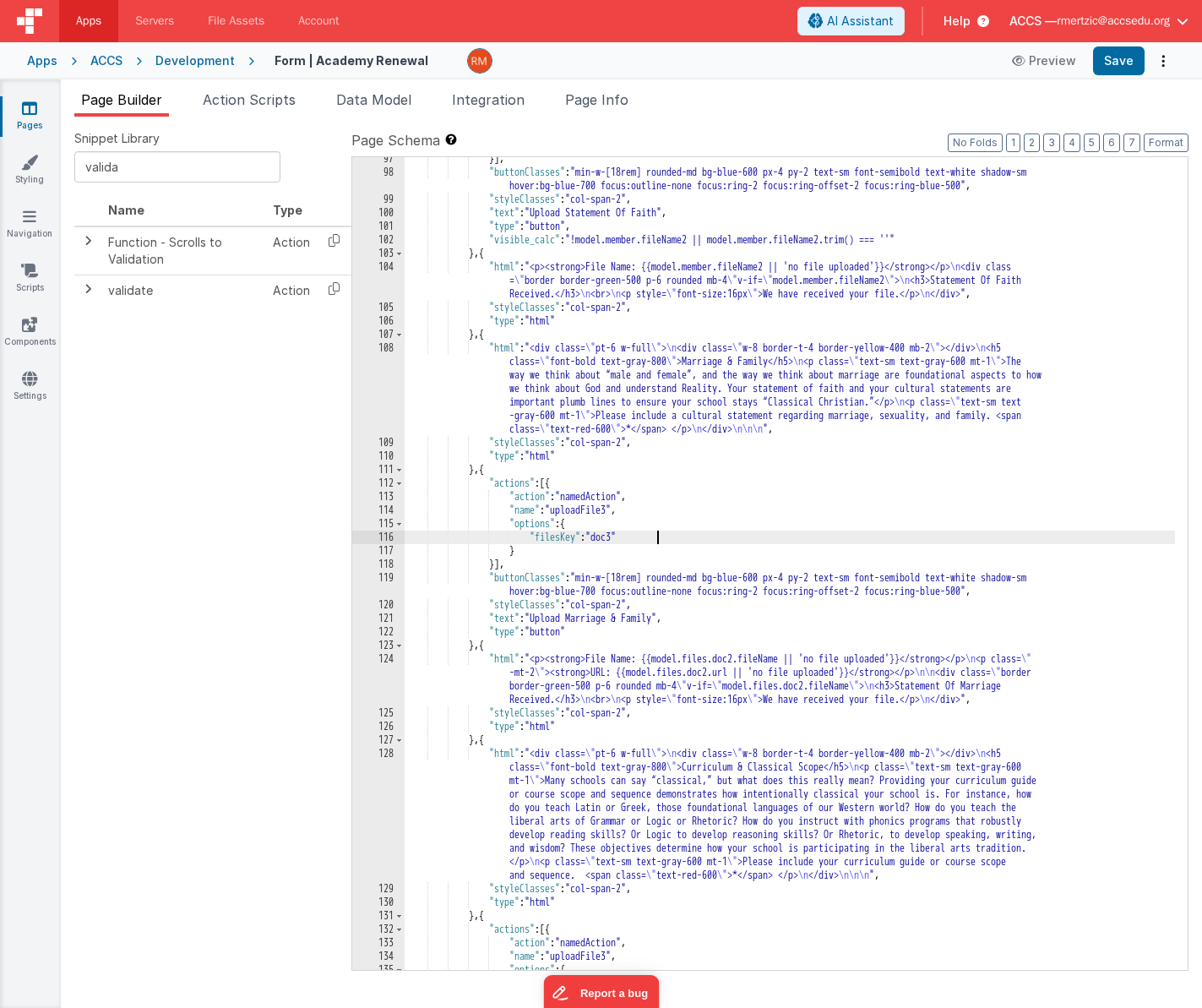 scroll, scrollTop: 2340, scrollLeft: 0, axis: vertical 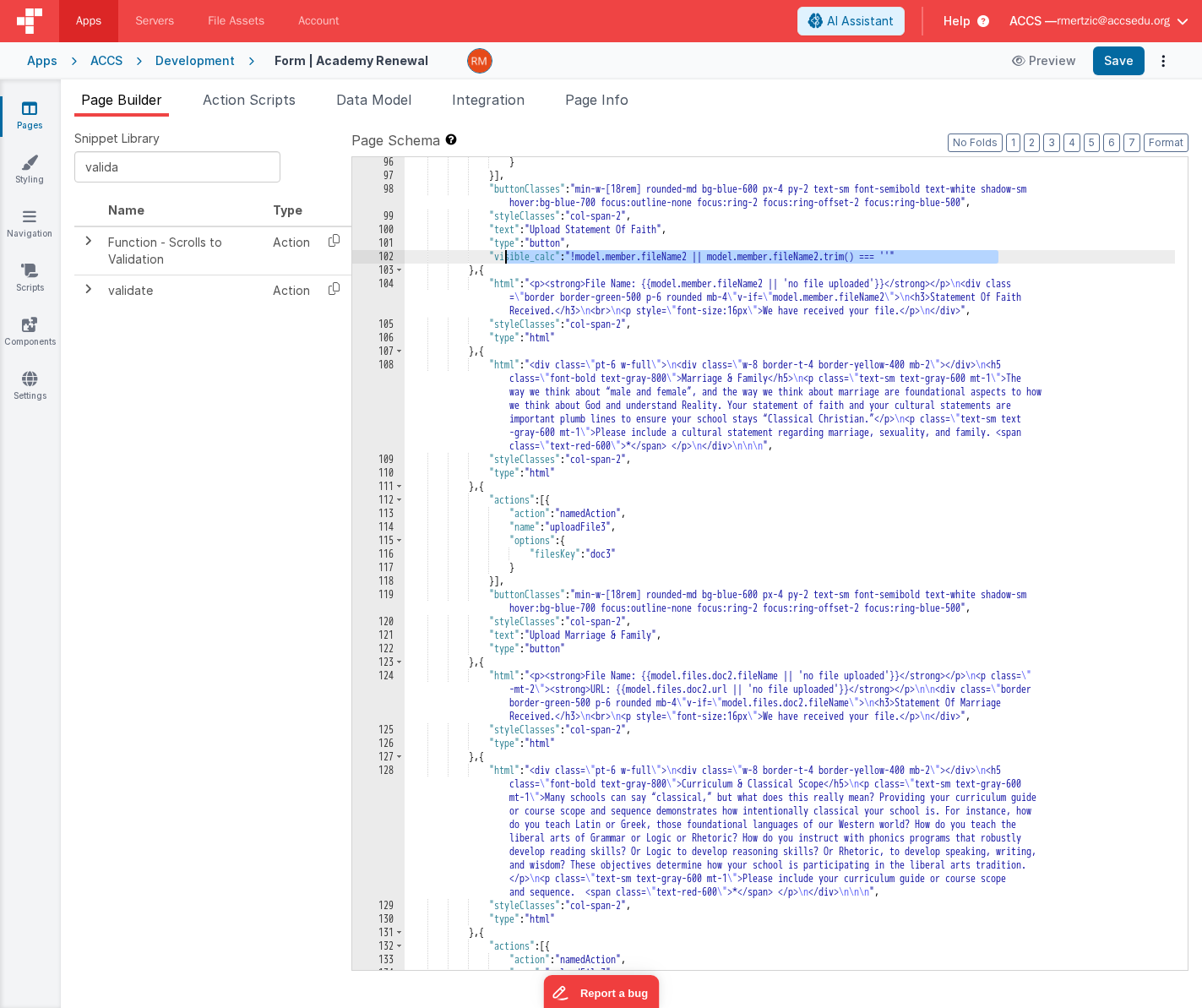 drag, startPoint x: 1011, startPoint y: 255, endPoint x: 503, endPoint y: 255, distance: 508 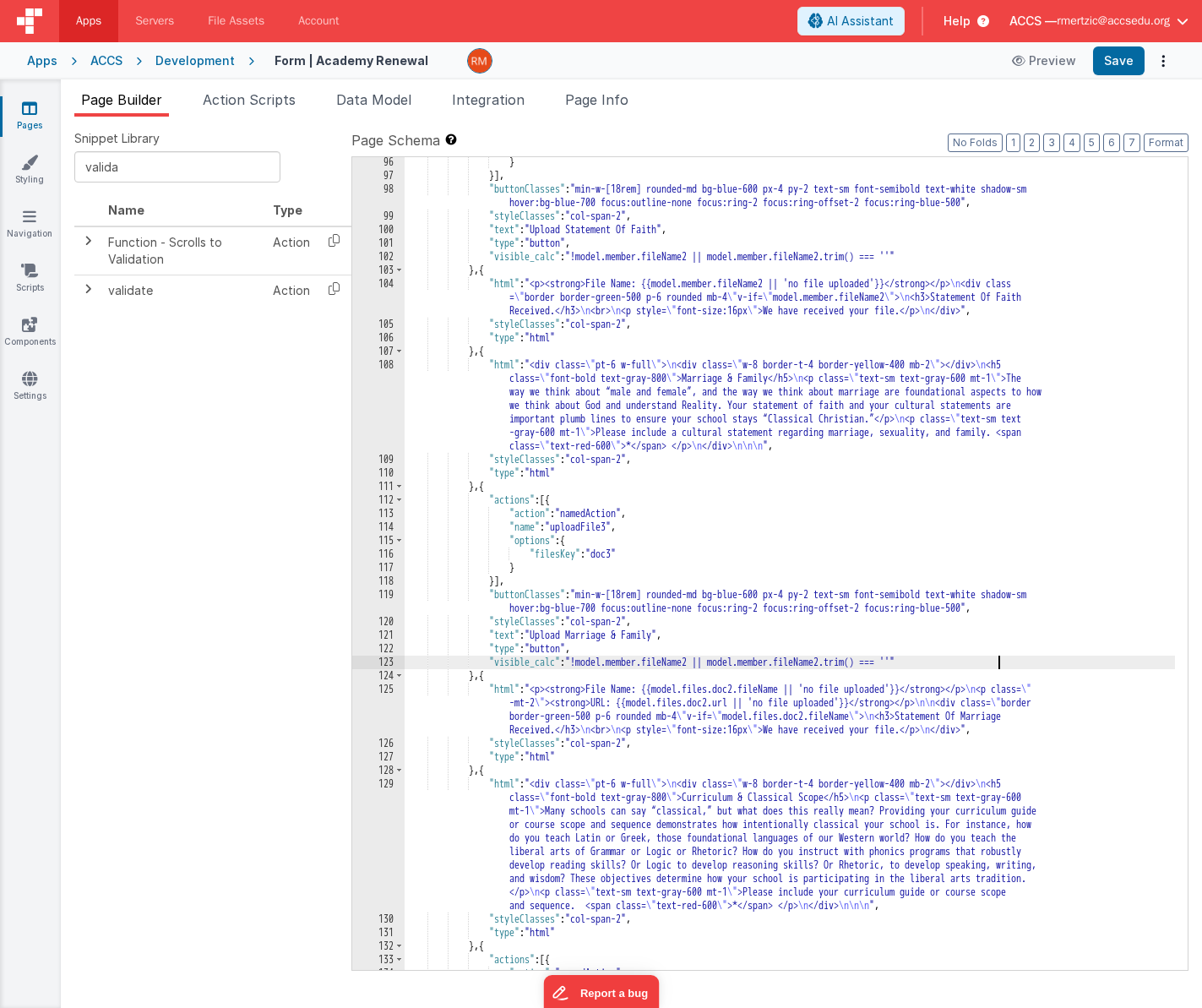 click on "}                     }] ,                     "buttonClasses" :  "min-w-[18rem] rounded-md bg-blue-600 px-4 py-2 text-sm font-semibold text-white shadow-sm                       hover:bg-blue-700 focus:outline-none focus:ring-2 focus:ring-offset-2 focus:ring-blue-500" ,                     "styleClasses" :  "col-span-2" ,                     "text" :  "Upload Statement Of Faith" ,                     "type" :  "button" ,                     "visible_calc" :  "!model.member.fileName2 || model.member.fileName2.trim() === ''"                } ,  {                     "html" :  "<p><strong>File Name: {{model.member.fileName2 || 'no file uploaded'}}</strong></p> \n <div class                      = \" border border-green-500 p-6 rounded mb-4 \"  v-if= \" model.member.fileName2 \" > \n <h3>Statement Of Faith                       Received.</h3> \n <br> \n <p style= \" font-size:16px \" >We have received your file.</p> \n </div>" ," at bounding box center (790, 575) 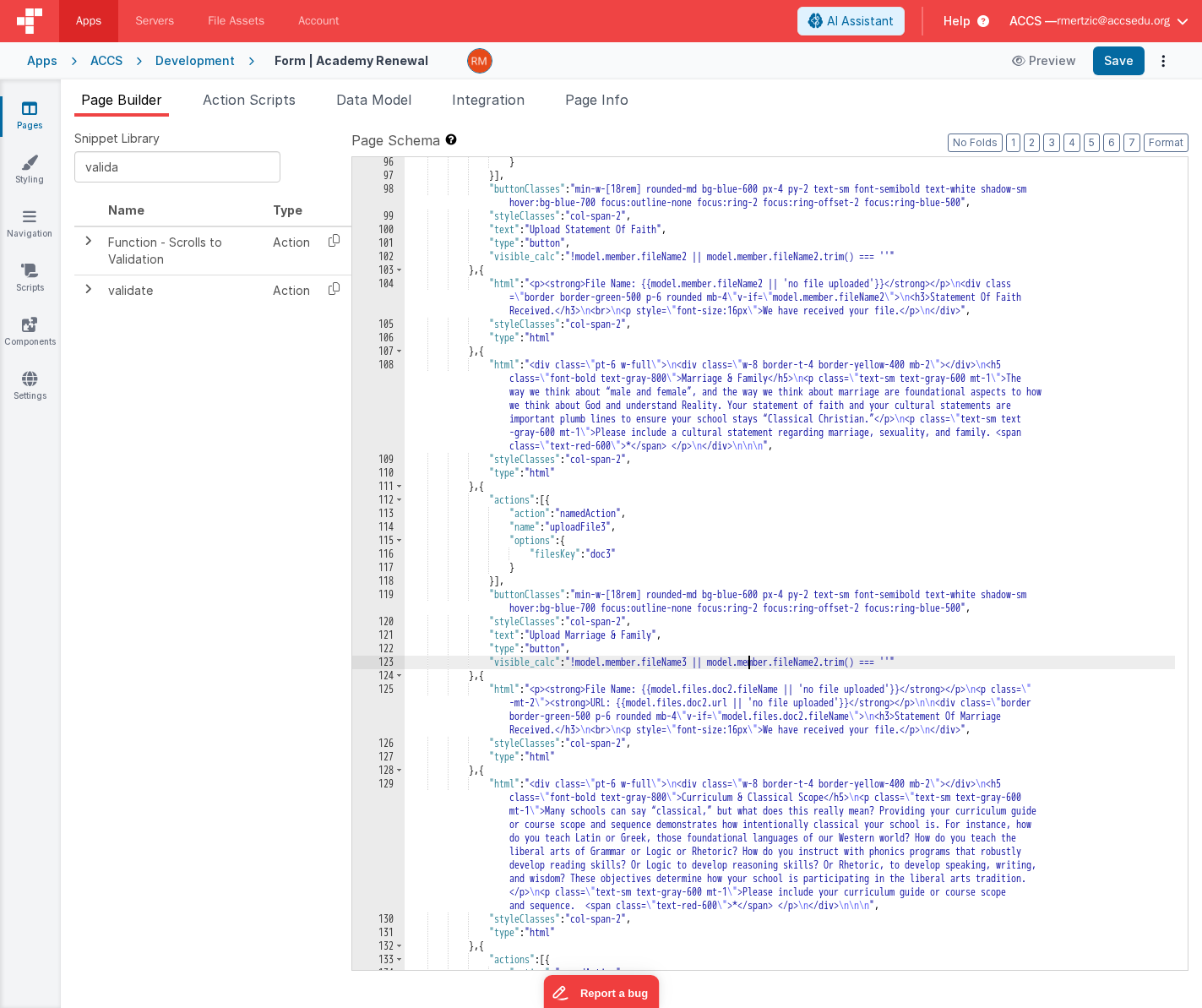 click on "}                     }] ,                     "buttonClasses" :  "min-w-[18rem] rounded-md bg-blue-600 px-4 py-2 text-sm font-semibold text-white shadow-sm                       hover:bg-blue-700 focus:outline-none focus:ring-2 focus:ring-offset-2 focus:ring-blue-500" ,                     "styleClasses" :  "col-span-2" ,                     "text" :  "Upload Statement Of Faith" ,                     "type" :  "button" ,                     "visible_calc" :  "!model.member.fileName2 || model.member.fileName2.trim() === ''"                } ,  {                     "html" :  "<p><strong>File Name: {{model.member.fileName2 || 'no file uploaded'}}</strong></p> \n <div class                      = \" border border-green-500 p-6 rounded mb-4 \"  v-if= \" model.member.fileName2 \" > \n <h3>Statement Of Faith                       Received.</h3> \n <br> \n <p style= \" font-size:16px \" >We have received your file.</p> \n </div>" ," at bounding box center (790, 575) 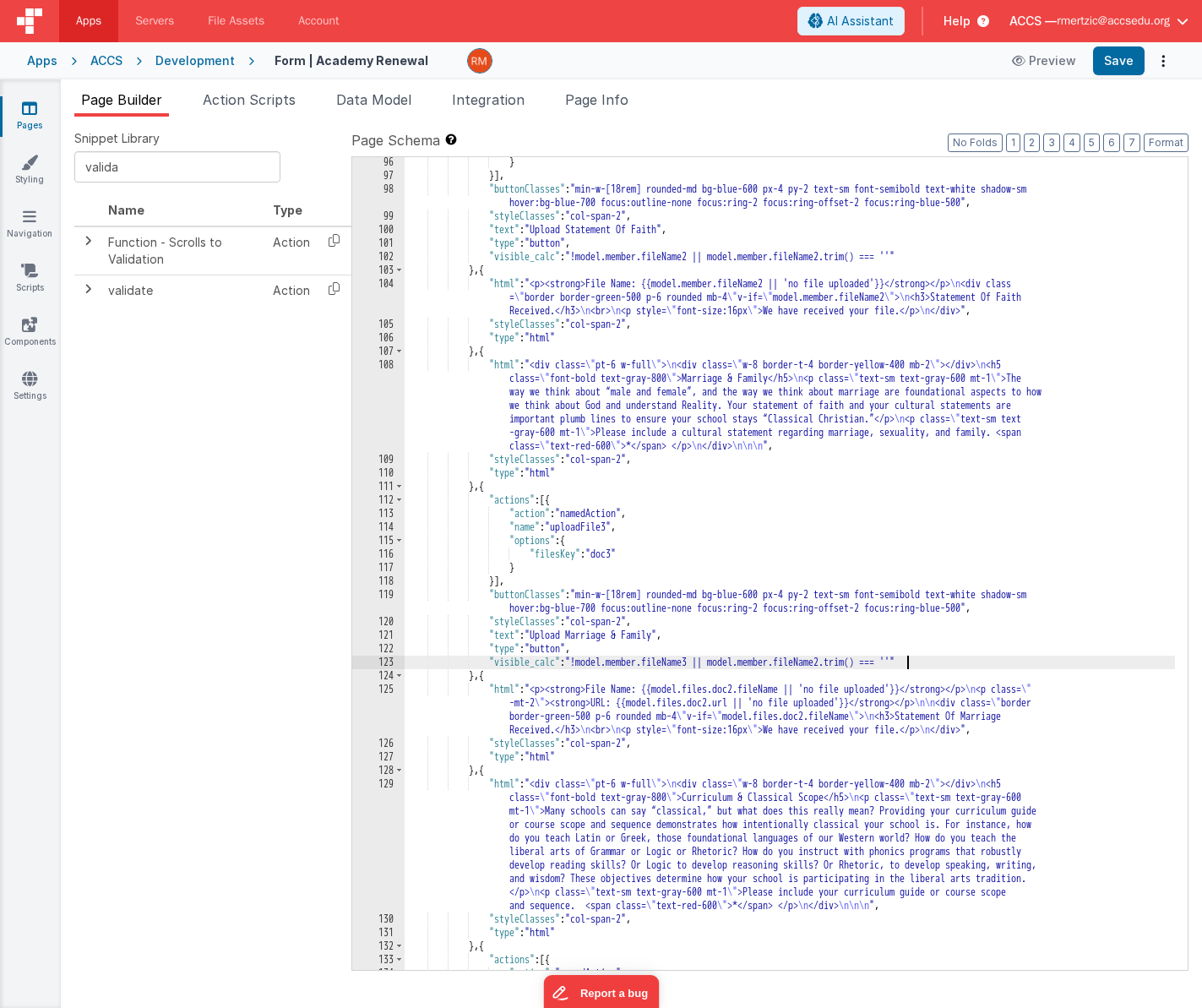 type 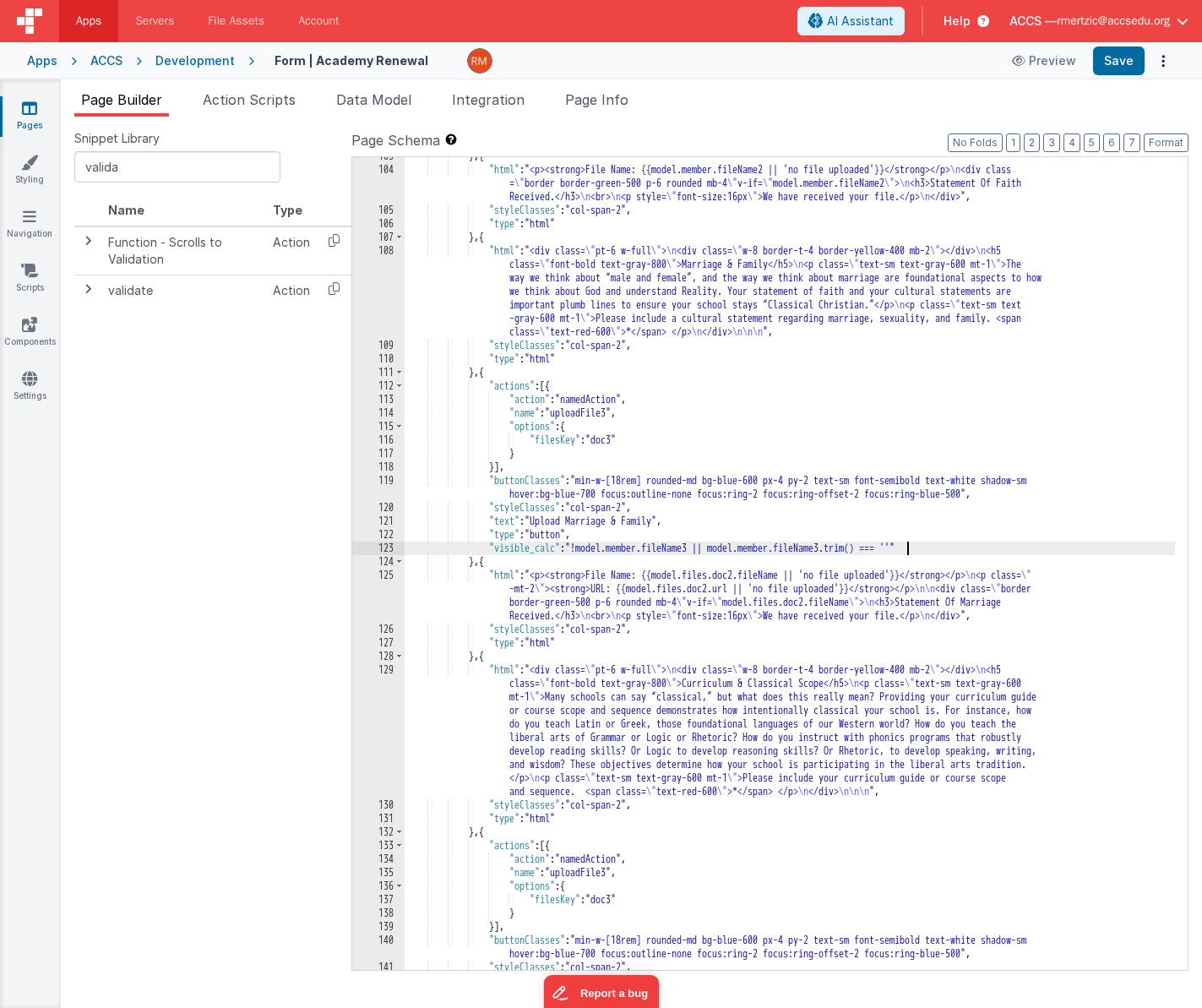 scroll, scrollTop: 2455, scrollLeft: 0, axis: vertical 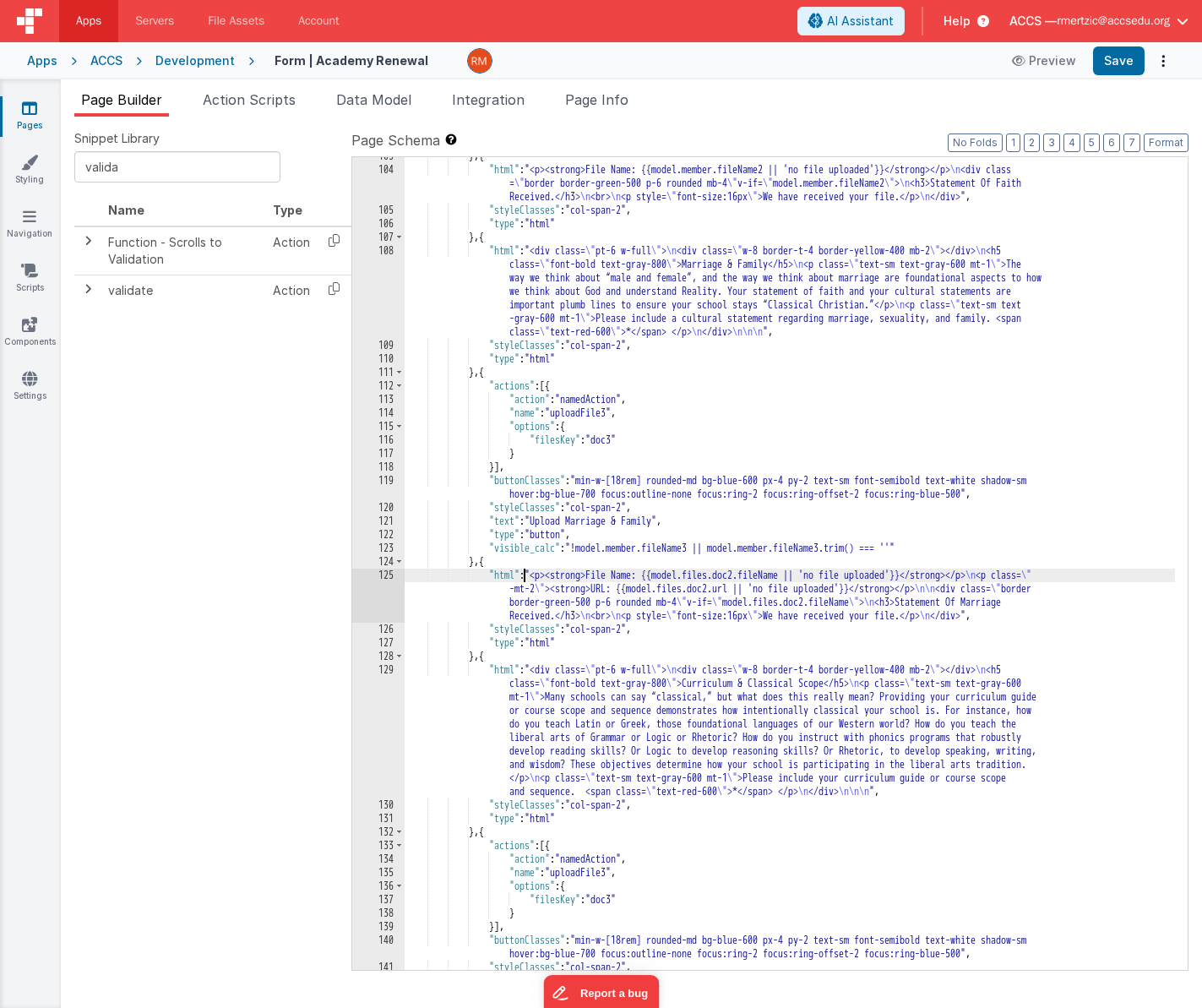 click on "} ,  {                     "html" :  "<p><strong>File Name: {{model.member.fileName2 || 'no file uploaded'}}</strong></p> \n <div class                      = \" border border-green-500 p-6 rounded mb-4 \"  v-if= \" model.member.fileName2 \" > \n <h3>Statement Of Faith                       Received.</h3> \n <br> \n <p style= \" font-size:16px \" >We have received your file.</p> \n </div>" ,                     "styleClasses" :  "col-span-2" ,                     "type" :  "html"                } ,  {                     "html" :  "<div class= \" pt-6 w-full \" > \n   <div class= \" w-8 border-t-4 border-yellow-400 mb-2 \" ></div> \n   <h5                       class= \" font-bold text-gray-800 \" >Marriage & Family</h5> \n   <p class= \" text-sm text-gray-600 mt-1 \" >The                       way we think about “male and female”, and the way we think about marriage are foundational aspects to how  \n \" \" \"" at bounding box center (790, 569) 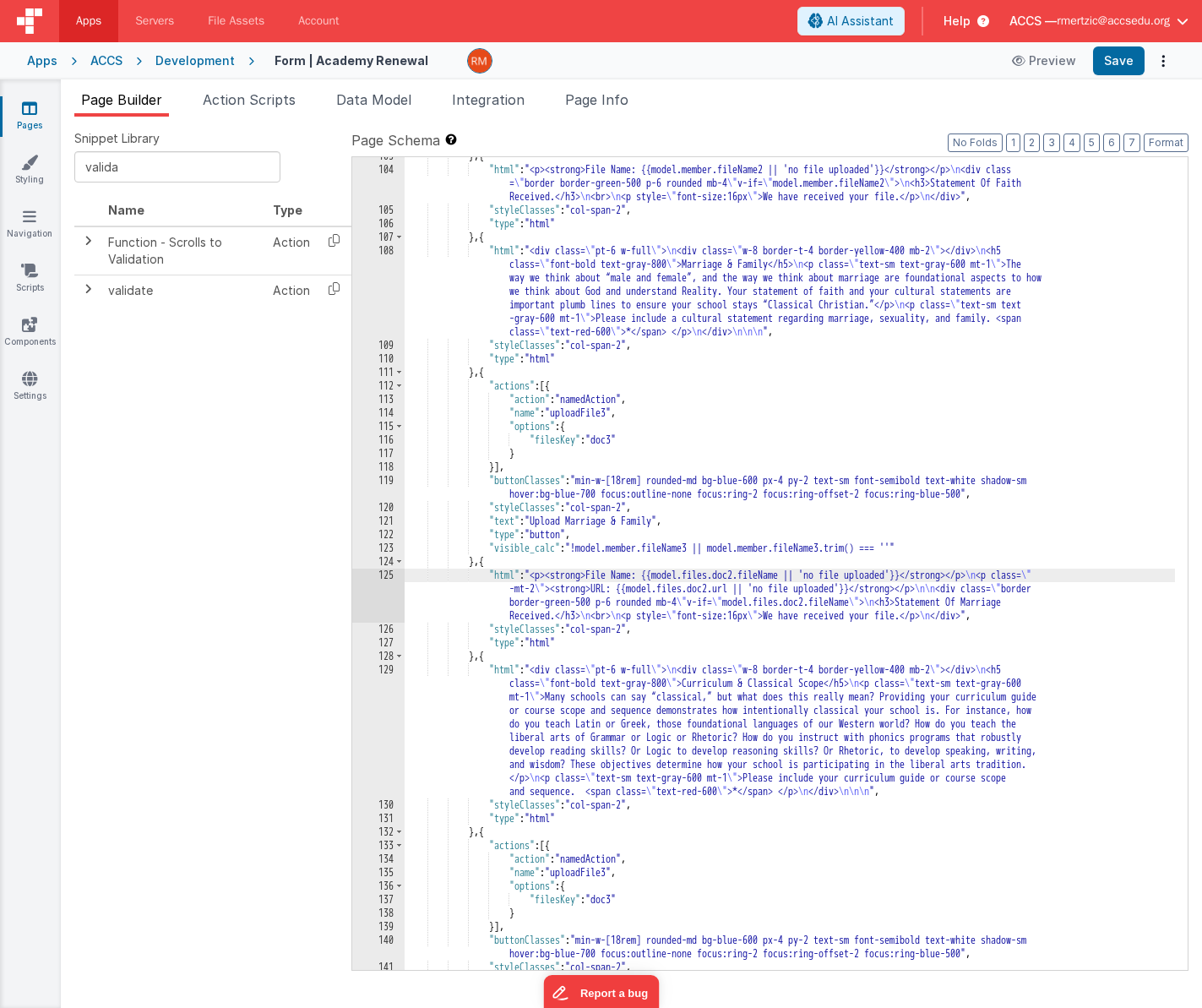 click on "125" at bounding box center [378, 596] 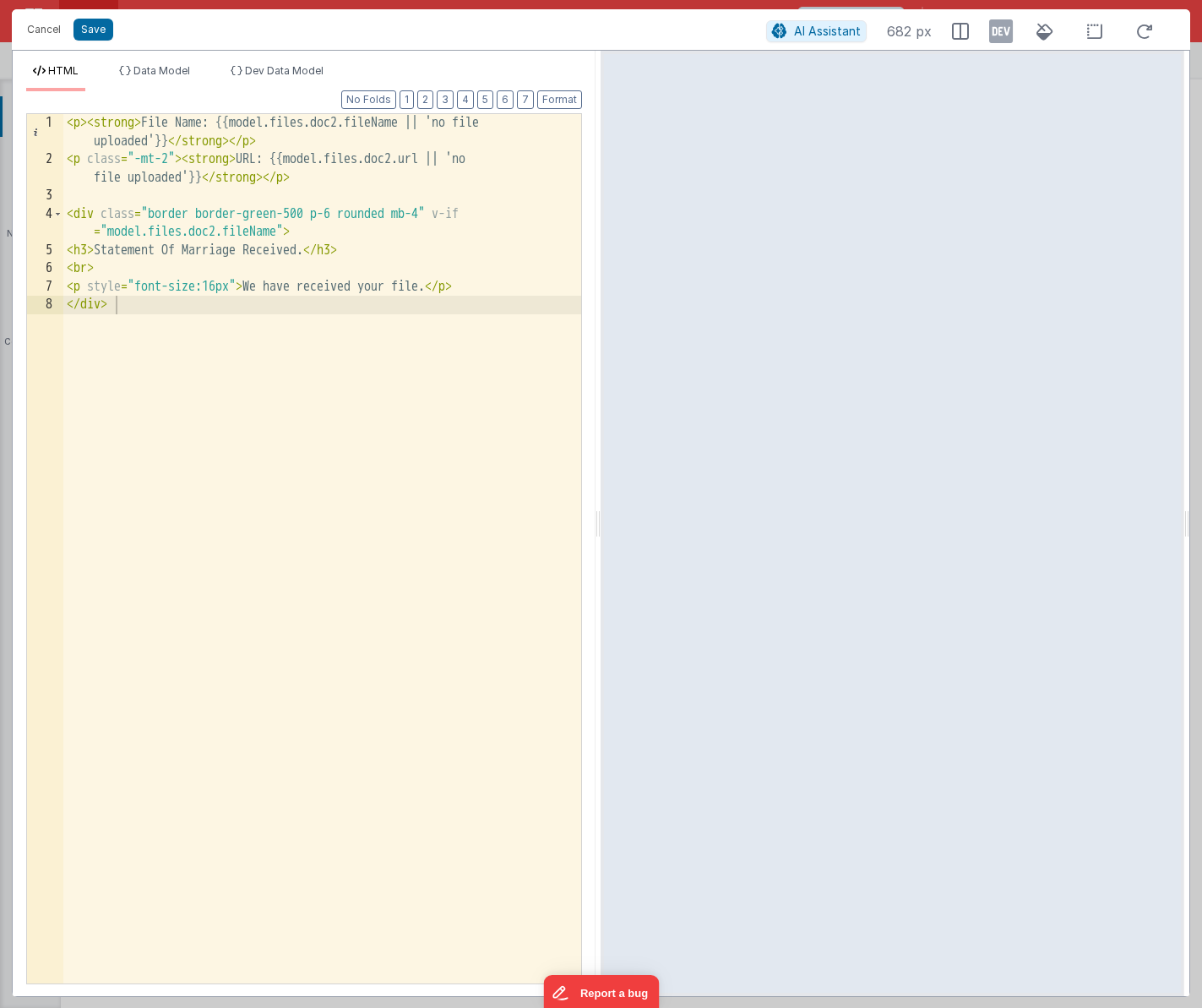 click on "< p > < strong > File Name: {{model.files.doc2.fileName || 'no file       uploaded'}} </ strong > </ p > < p   class = "-mt-2" > < strong > URL: {{model.files.doc2.url || 'no       file uploaded'}} </ strong > </ p > < div   class = "border border-green-500 p-6 rounded mb-4"   v-if      = "model.files.doc2.fileName" > < h3 > Statement Of Marriage Received. </ h3 > < br > < p   style = "font-size:16px" > We have received your file. </ p > </ div >" at bounding box center [322, 576] 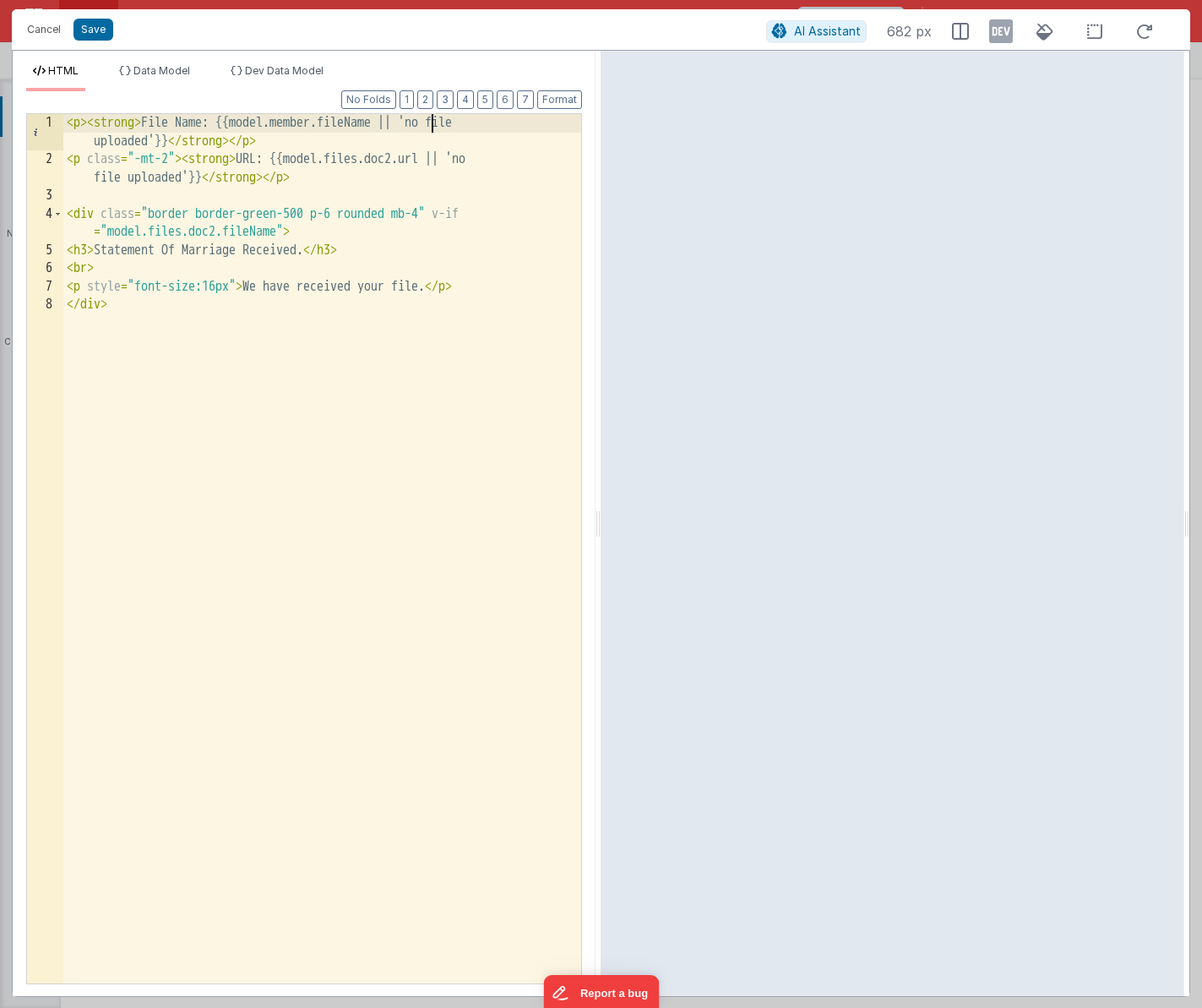 click on "< p > < strong > File Name: {{model.member.fileName || 'no file       uploaded'}} </ strong > </ p > < p   class = "-mt-2" > < strong > URL: {{model.files.doc2.url || 'no       file uploaded'}} </ strong > </ p > < div   class = "border border-green-500 p-6 rounded mb-4"   v-if      = "model.files.doc2.fileName" > < h3 > Statement Of Marriage Received. </ h3 > < br > < p   style = "font-size:16px" > We have received your file. </ p > </ div >" at bounding box center (322, 576) 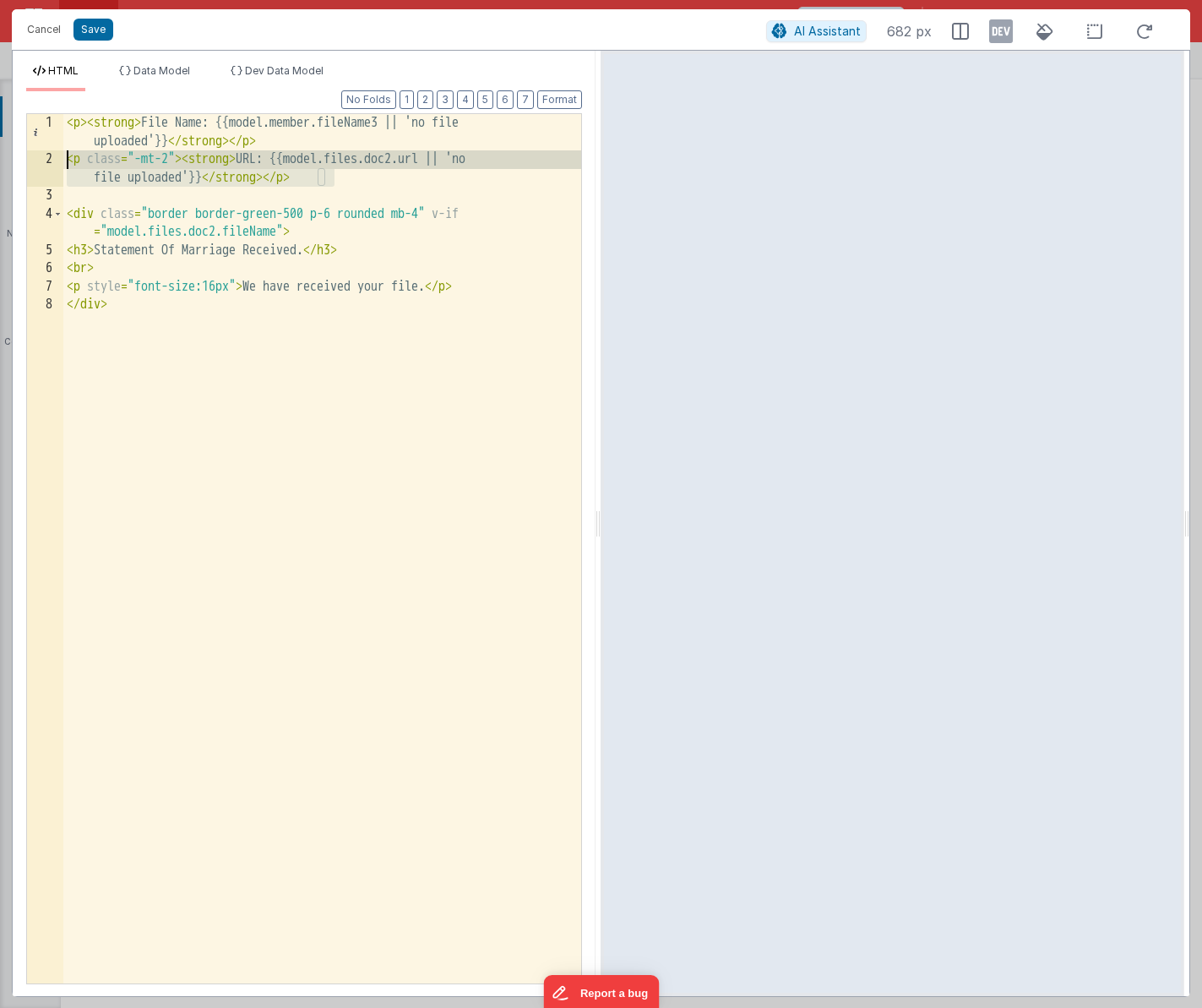 drag, startPoint x: 373, startPoint y: 181, endPoint x: 40, endPoint y: 163, distance: 333.48613 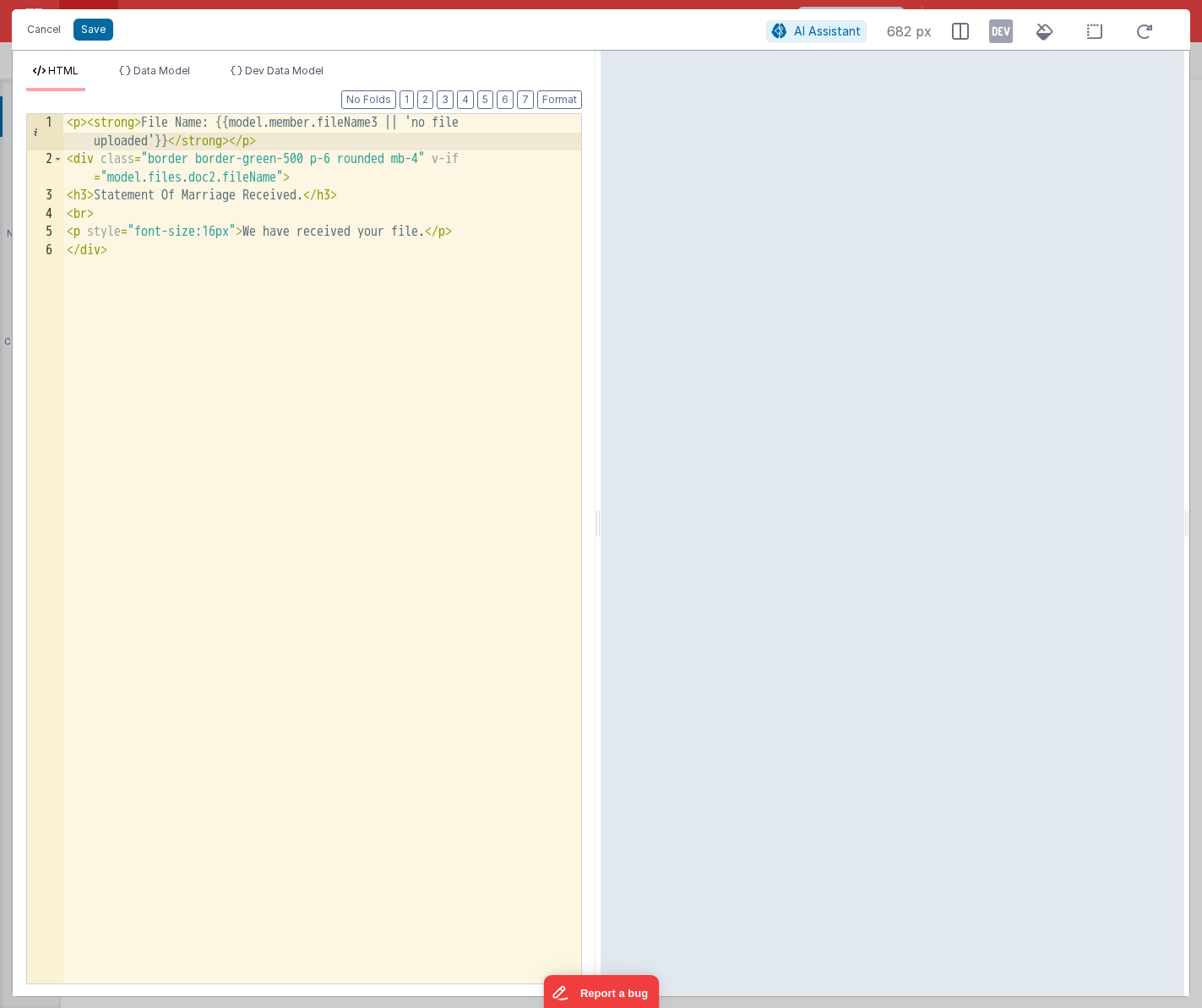click on "< p > < strong > File Name: {{model.member.fileName3 || 'no file       uploaded'}} </ strong > </ p > < div   class = "border border-green-500 p-6 rounded mb-4"   v-if      = "model.files.doc2.fileName" > < h3 > Statement Of Marriage Received. </ h3 > < br > < p   style = "font-size:16px" > We have received your file. </ p > </ div >" at bounding box center (322, 576) 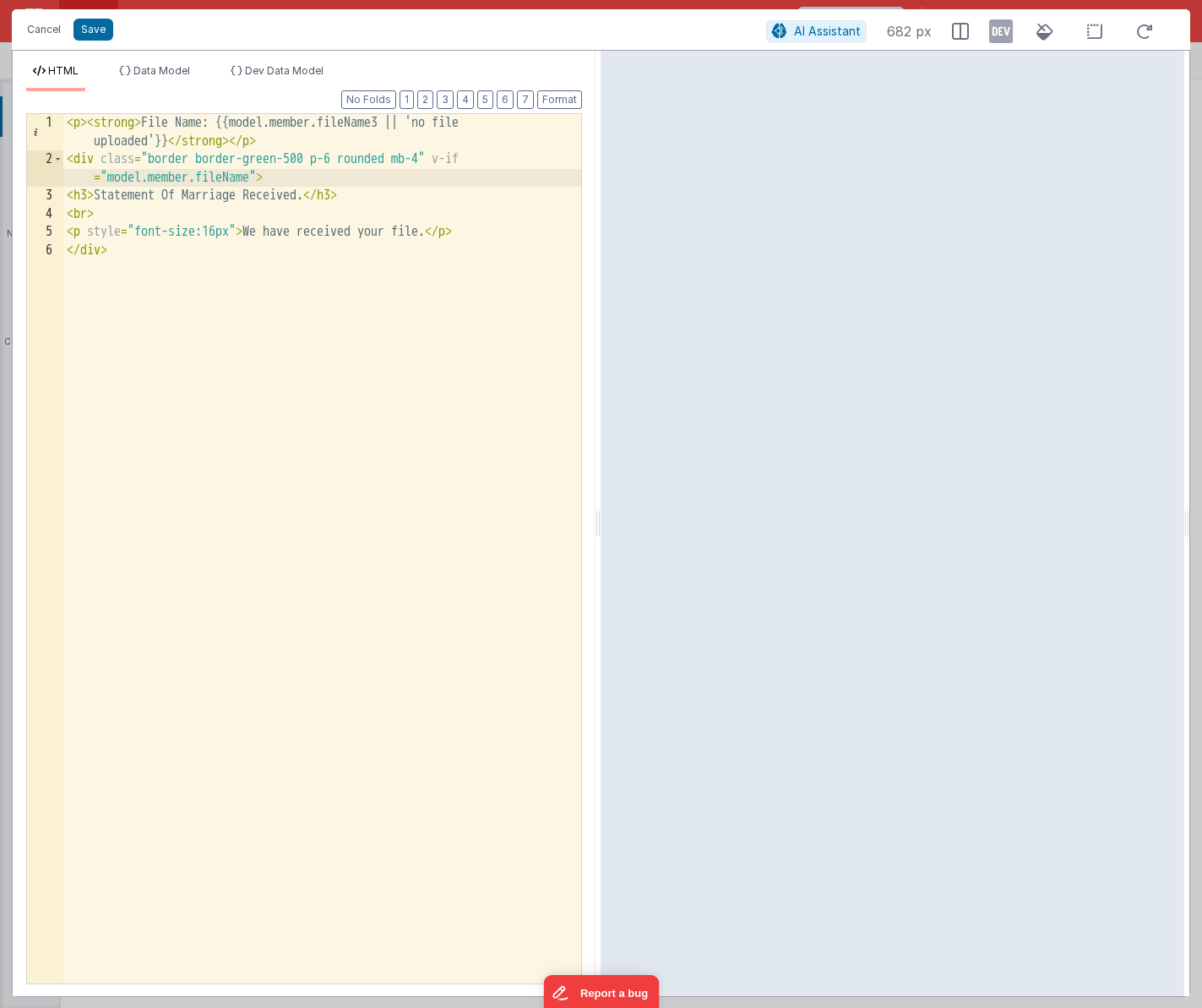 click on "< p > < strong > File Name: {{model.member.fileName3 || 'no file       uploaded'}} </ strong > </ p > < div   class = "border border-green-500 p-6 rounded mb-4"   v-if      = "model.member.fileName" > < h3 > Statement Of Marriage Received. </ h3 > < br > < p   style = "font-size:16px" > We have received your file. </ p > </ div >" at bounding box center (322, 576) 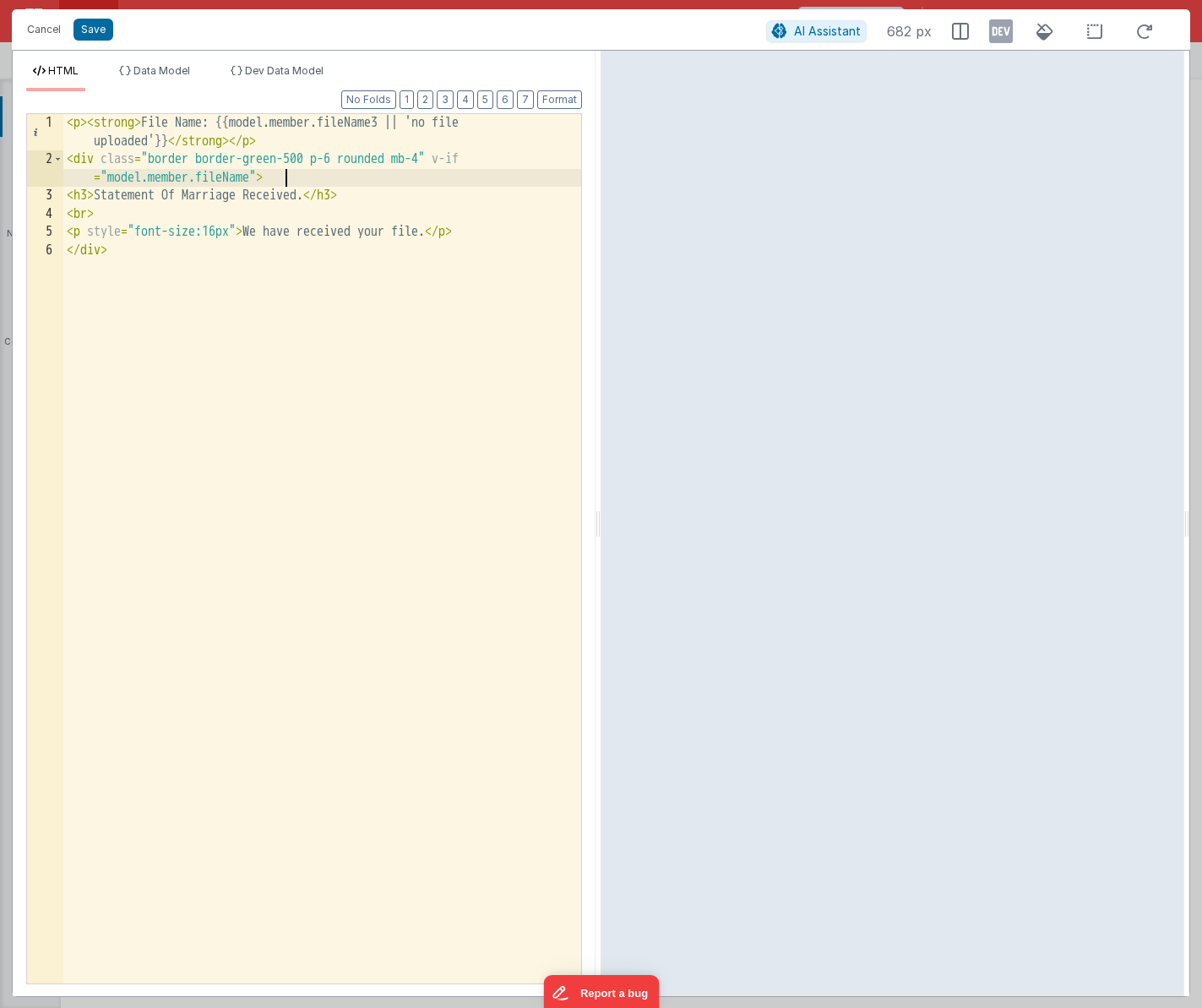 type 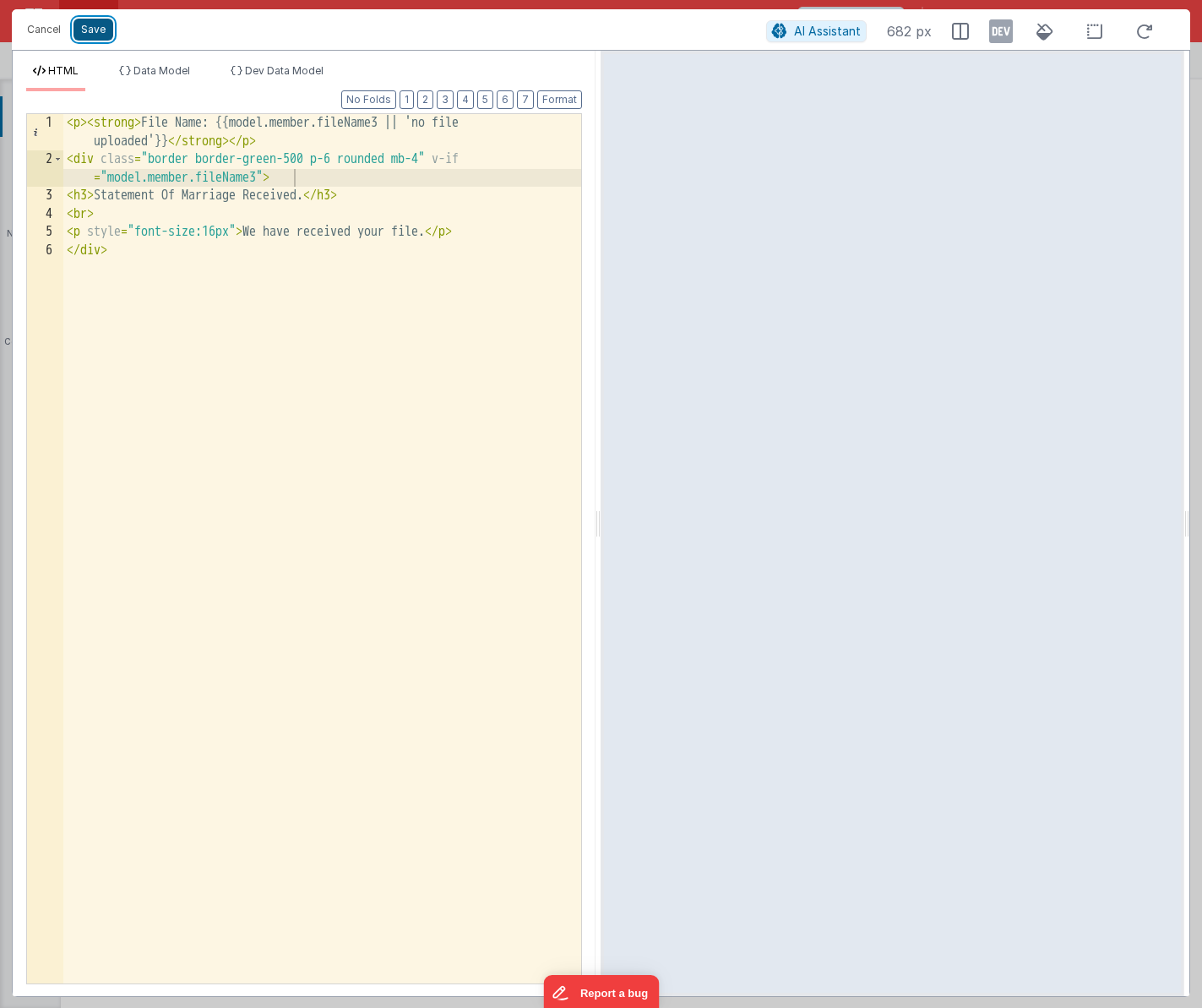 click on "Save" at bounding box center (93, 30) 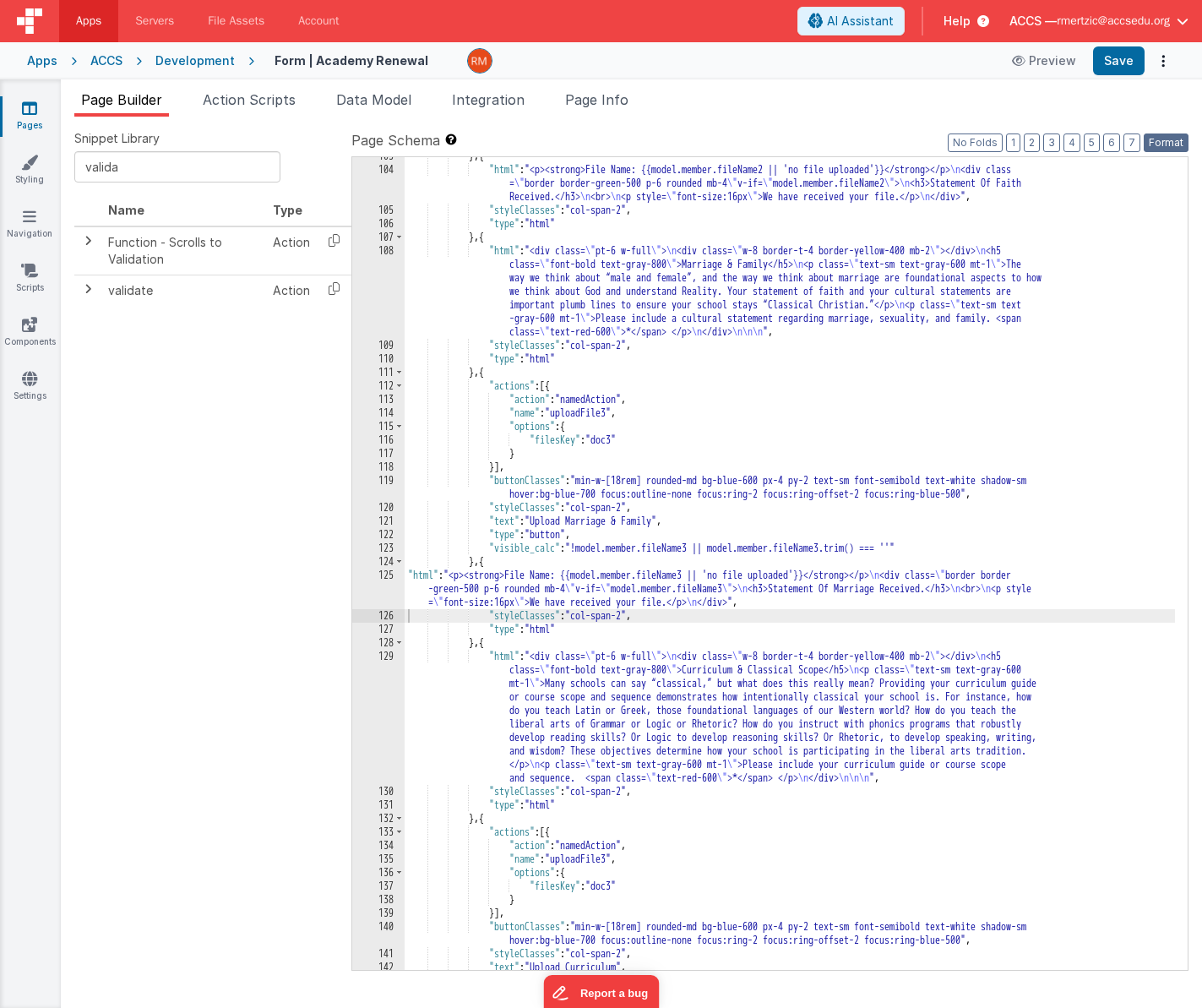 click on "Format" at bounding box center (1166, 143) 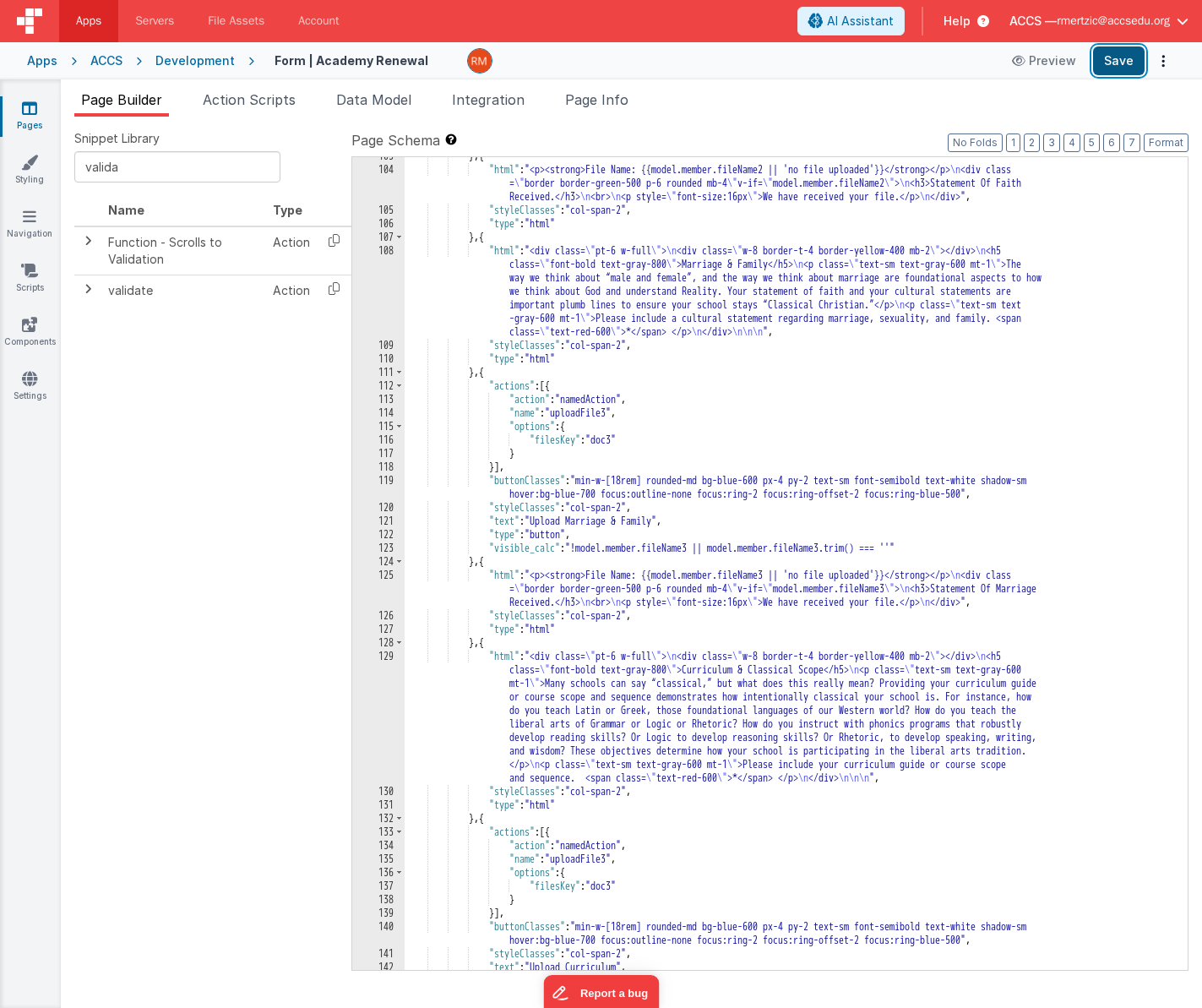 click on "Save" at bounding box center (1118, 61) 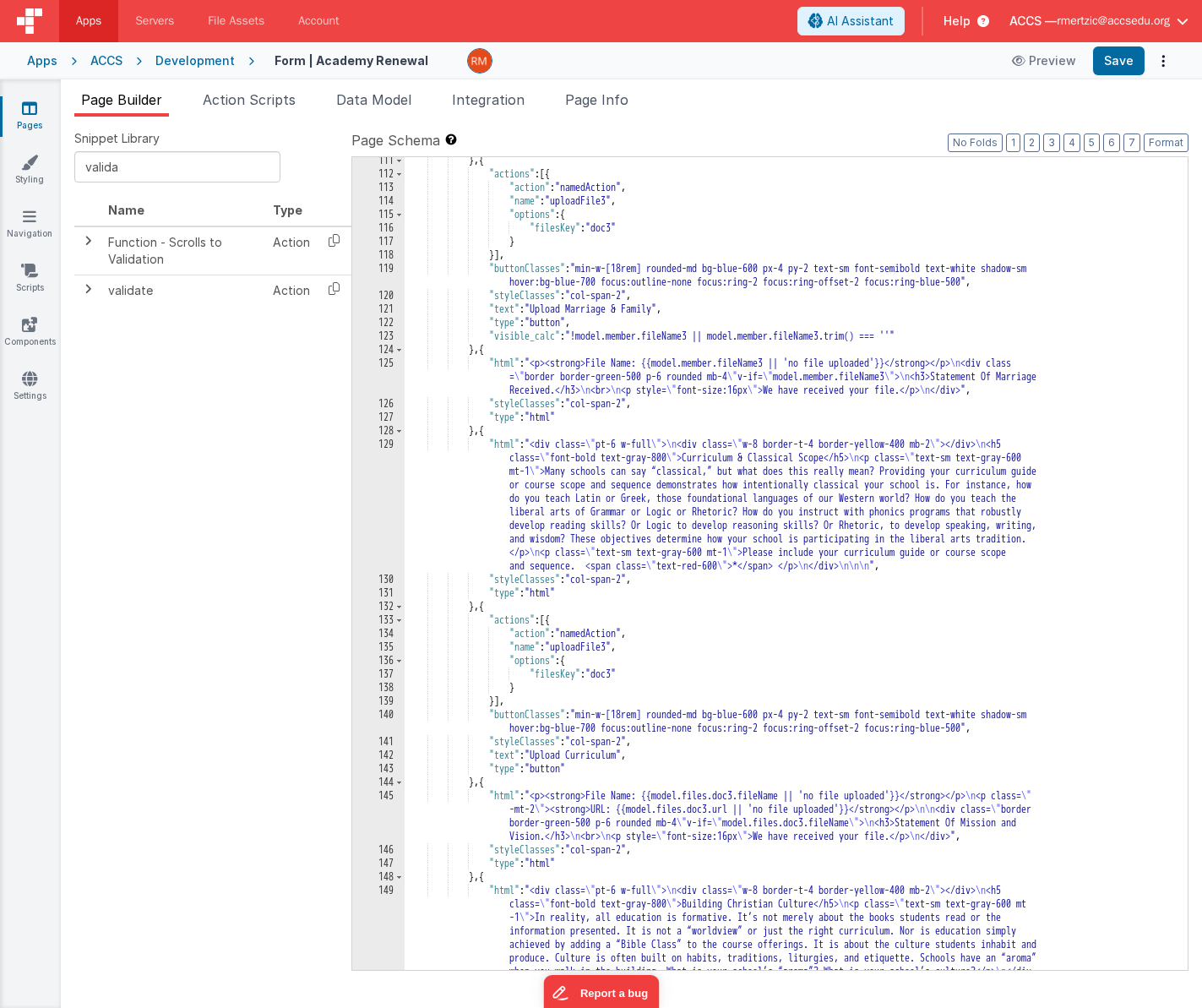 scroll, scrollTop: 2700, scrollLeft: 0, axis: vertical 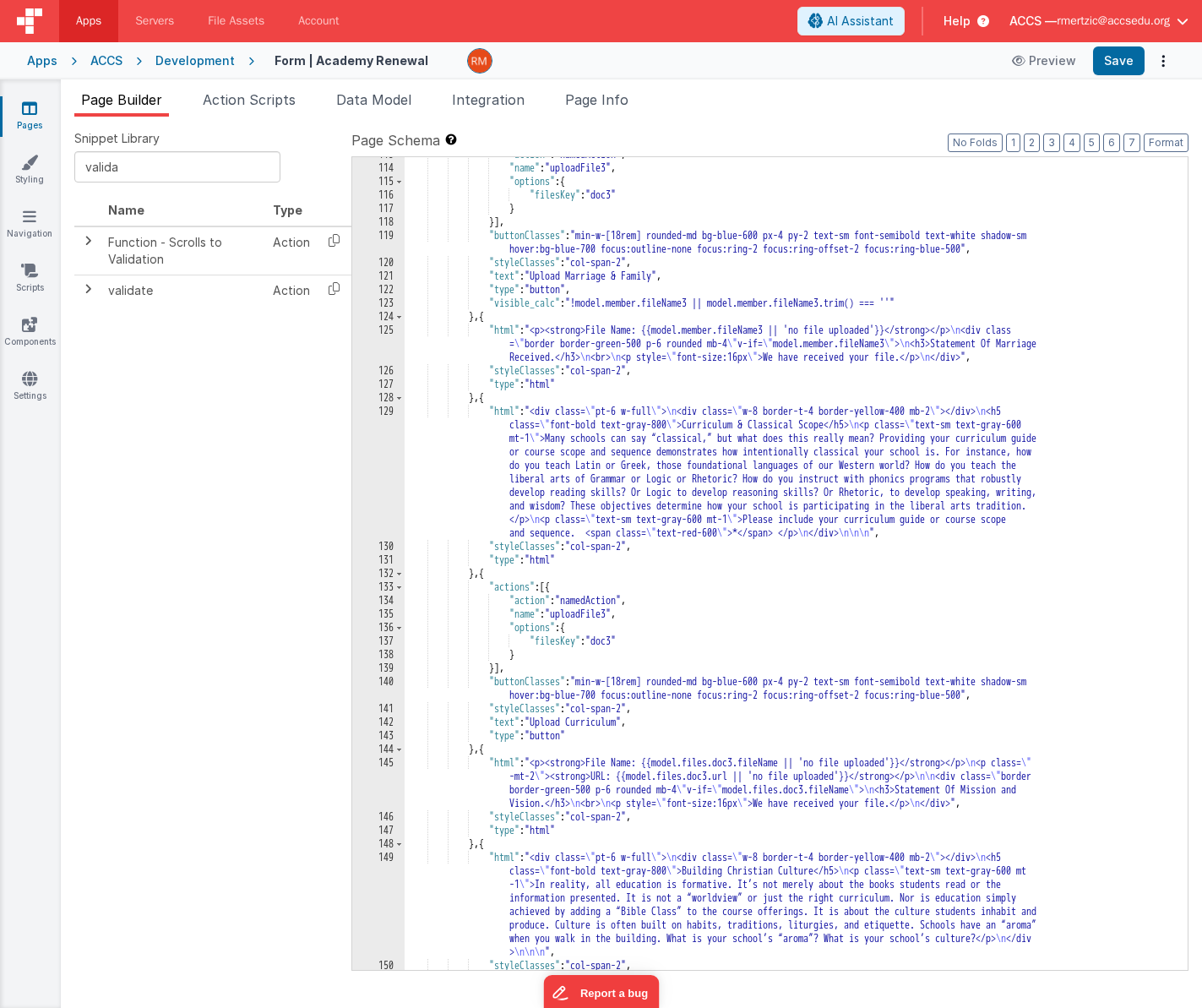 click on ""action" :  "namedAction" ,                          "name" :  "uploadFile3" ,                          "options" :  {                               "filesKey" :  "doc3"                          }                     }] ,                     "buttonClasses" :  "min-w-[18rem] rounded-md bg-blue-600 px-4 py-2 text-sm font-semibold text-white shadow-sm                       hover:bg-blue-700 focus:outline-none focus:ring-2 focus:ring-offset-2 focus:ring-blue-500" ,                     "styleClasses" :  "col-span-2" ,                     "text" :  "Upload Marriage & Family" ,                     "type" :  "button" ,                     "visible_calc" :  "!model.member.fileName3 || model.member.fileName3.trim() === ''"                } ,  {                     "html" :  "<p><strong>File Name: {{model.member.fileName3 || 'no file uploaded'}}</strong></p> \n <div class                      = \" border border-green-500 p-6 rounded mb-4 \"  v-if= \" \" >" at bounding box center (790, 568) 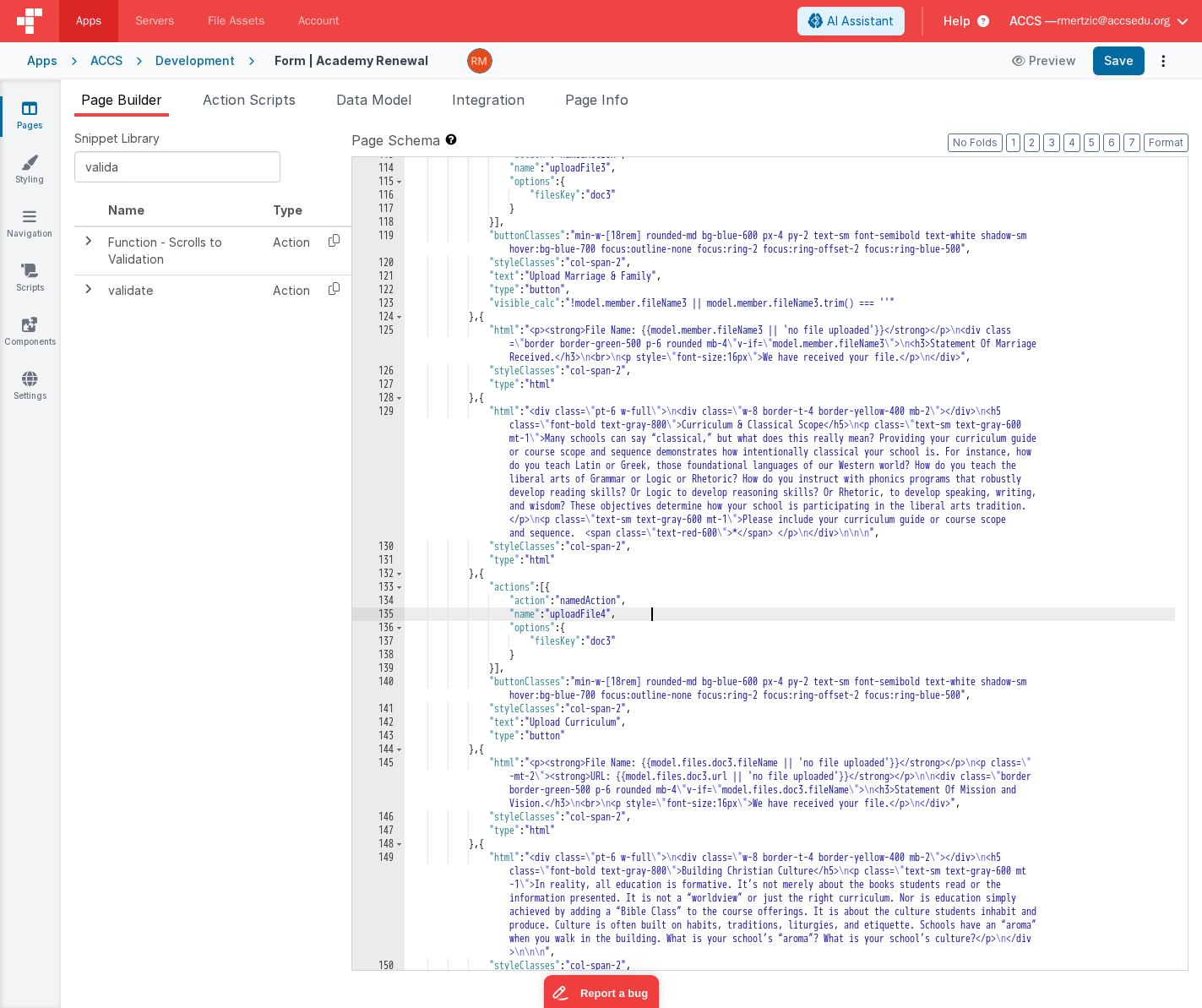 click on ""action" :  "namedAction" ,                          "name" :  "uploadFile3" ,                          "options" :  {                               "filesKey" :  "doc3"                          }                     }] ,                     "buttonClasses" :  "min-w-[18rem] rounded-md bg-blue-600 px-4 py-2 text-sm font-semibold text-white shadow-sm                       hover:bg-blue-700 focus:outline-none focus:ring-2 focus:ring-offset-2 focus:ring-blue-500" ,                     "styleClasses" :  "col-span-2" ,                     "text" :  "Upload Marriage & Family" ,                     "type" :  "button" ,                     "visible_calc" :  "!model.member.fileName3 || model.member.fileName3.trim() === ''"                } ,  {                     "html" :  "<p><strong>File Name: {{model.member.fileName3 || 'no file uploaded'}}</strong></p> \n <div class                      = \" border border-green-500 p-6 rounded mb-4 \"  v-if= \" \" >" at bounding box center [790, 568] 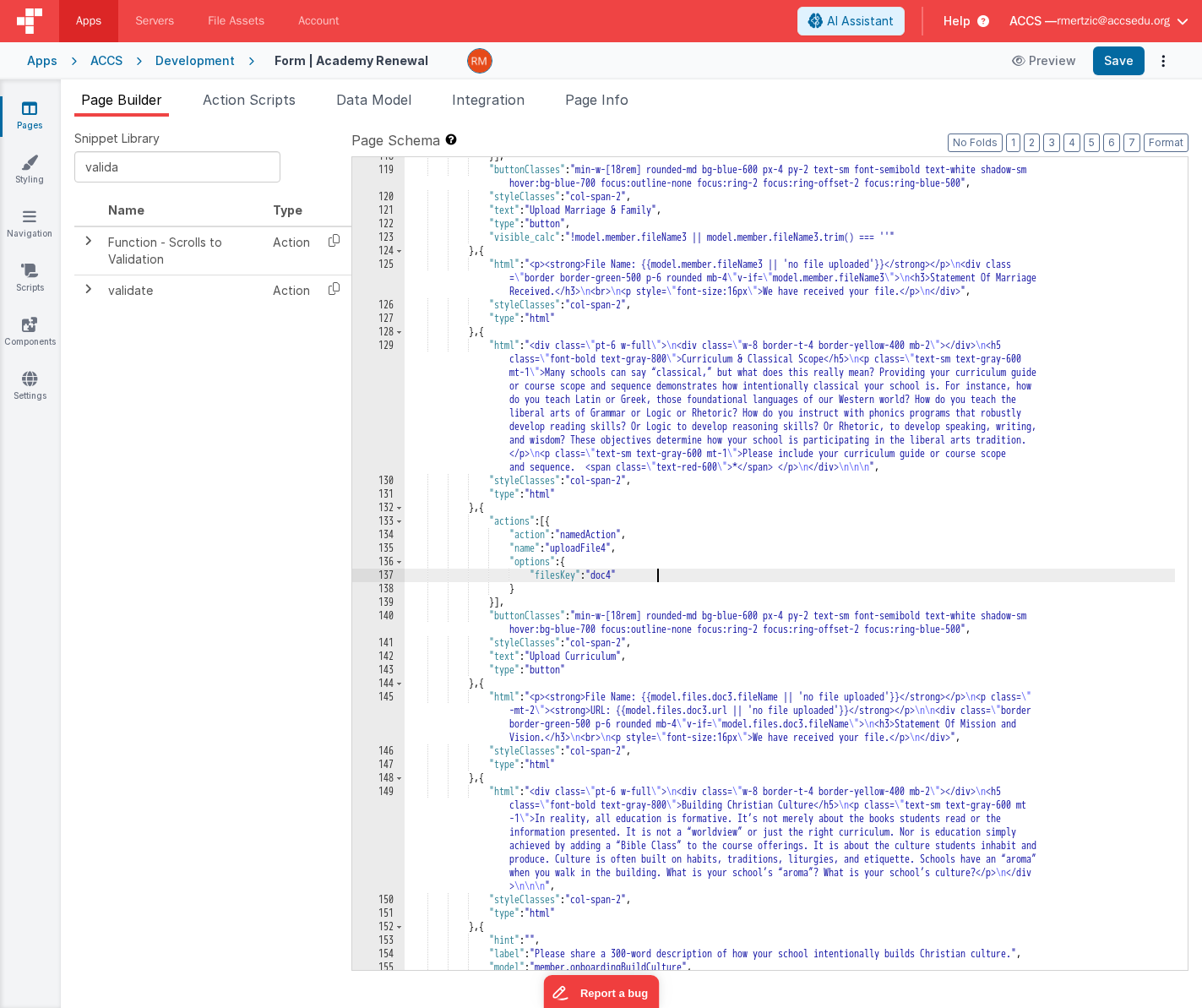 scroll, scrollTop: 2782, scrollLeft: 0, axis: vertical 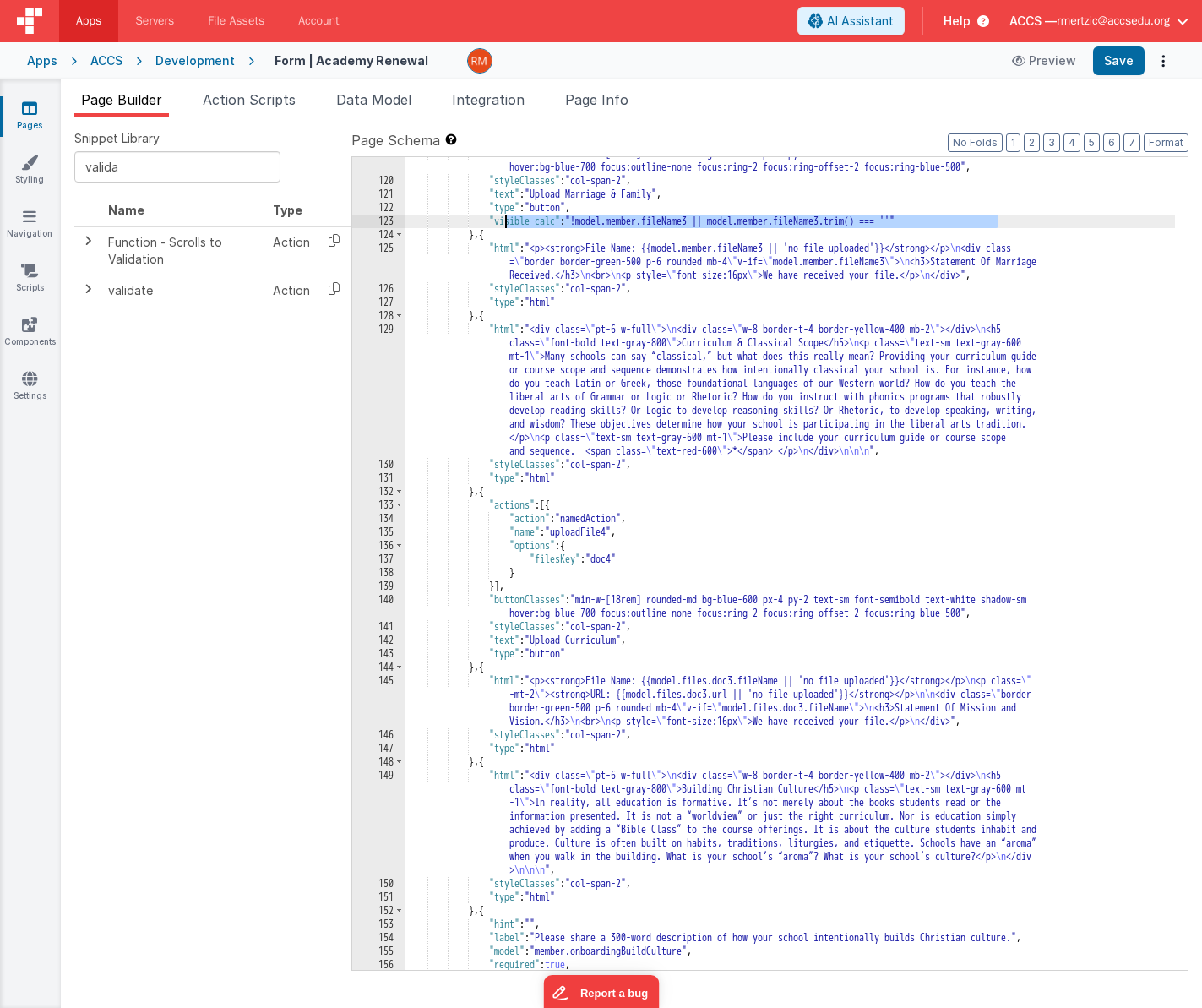 drag, startPoint x: 1000, startPoint y: 221, endPoint x: 505, endPoint y: 223, distance: 495.004 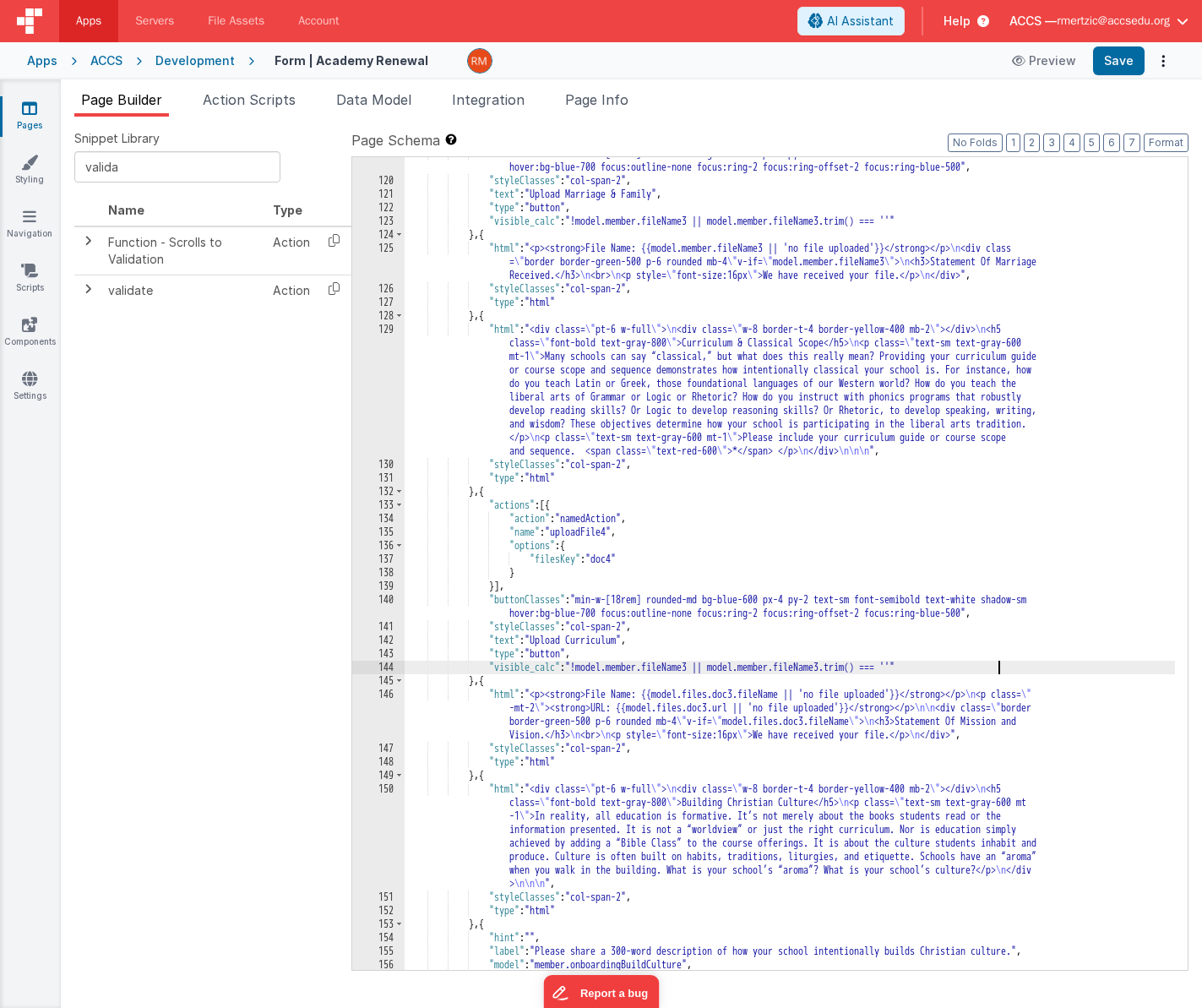 click on ""buttonClasses" :  "min-w-[18rem] rounded-md bg-blue-600 px-4 py-2 text-sm font-semibold text-white shadow-sm                       hover:bg-blue-700 focus:outline-none focus:ring-2 focus:ring-offset-2 focus:ring-blue-500" ,                     "styleClasses" :  "col-span-2" ,                     "text" :  "Upload Marriage & Family" ,                     "type" :  "button" ,                     "visible_calc" :  "!model.member.fileName3 || model.member.fileName3.trim() === ''"                } ,  {                     "html" :  "<p><strong>File Name: {{model.member.fileName3 || 'no file uploaded'}}</strong></p> \n <div class                      = \" border border-green-500 p-6 rounded mb-4 \"  v-if= \" model.member.fileName3 \" > \n <h3>Statement Of Marriage                       Received.</h3> \n <br> \n <p style= \" font-size:16px \" >We have received your file.</p> \n </div>" ,                     "styleClasses" :  ," at bounding box center [790, 574] 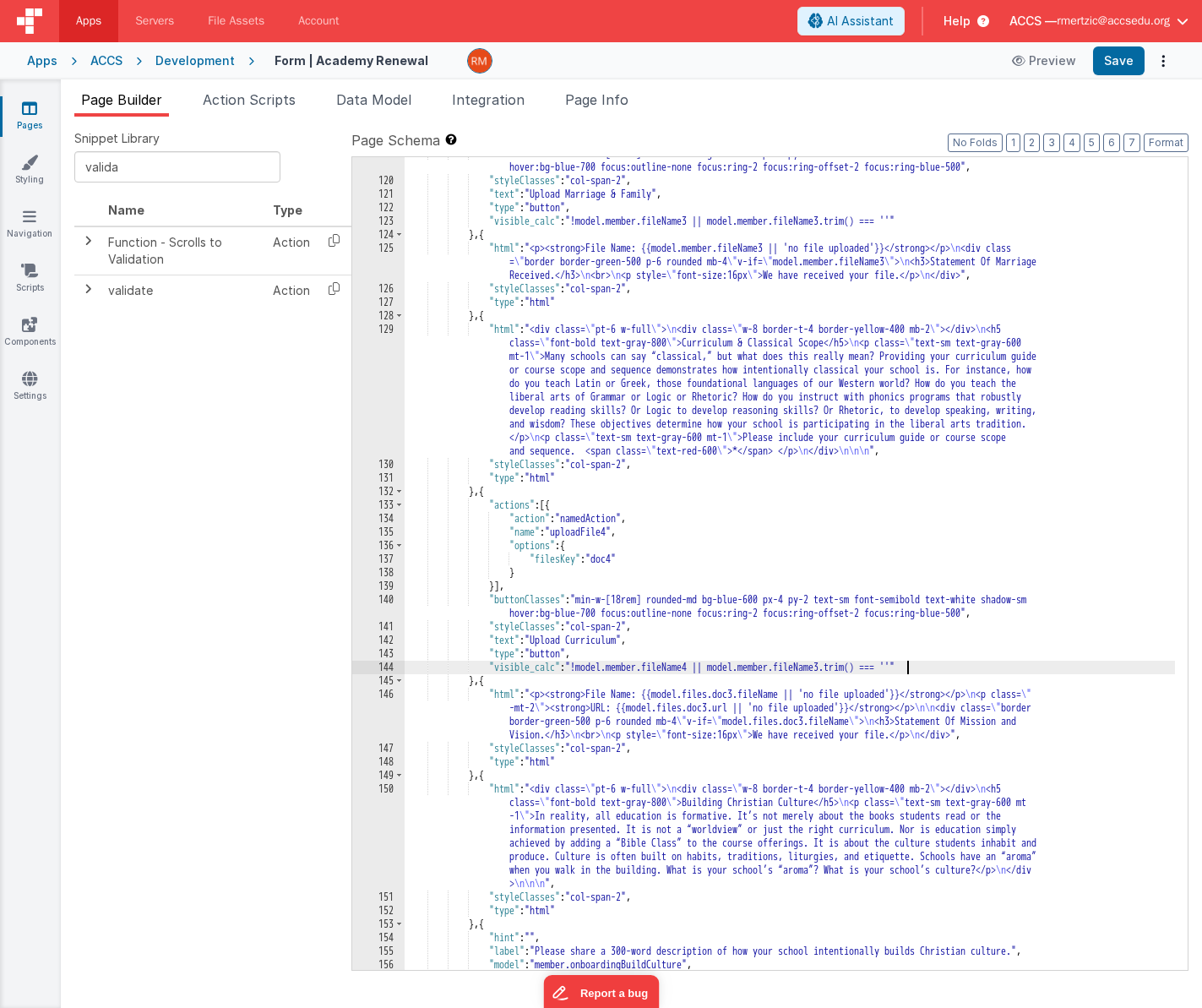 drag, startPoint x: 906, startPoint y: 669, endPoint x: 868, endPoint y: 715, distance: 59.66574 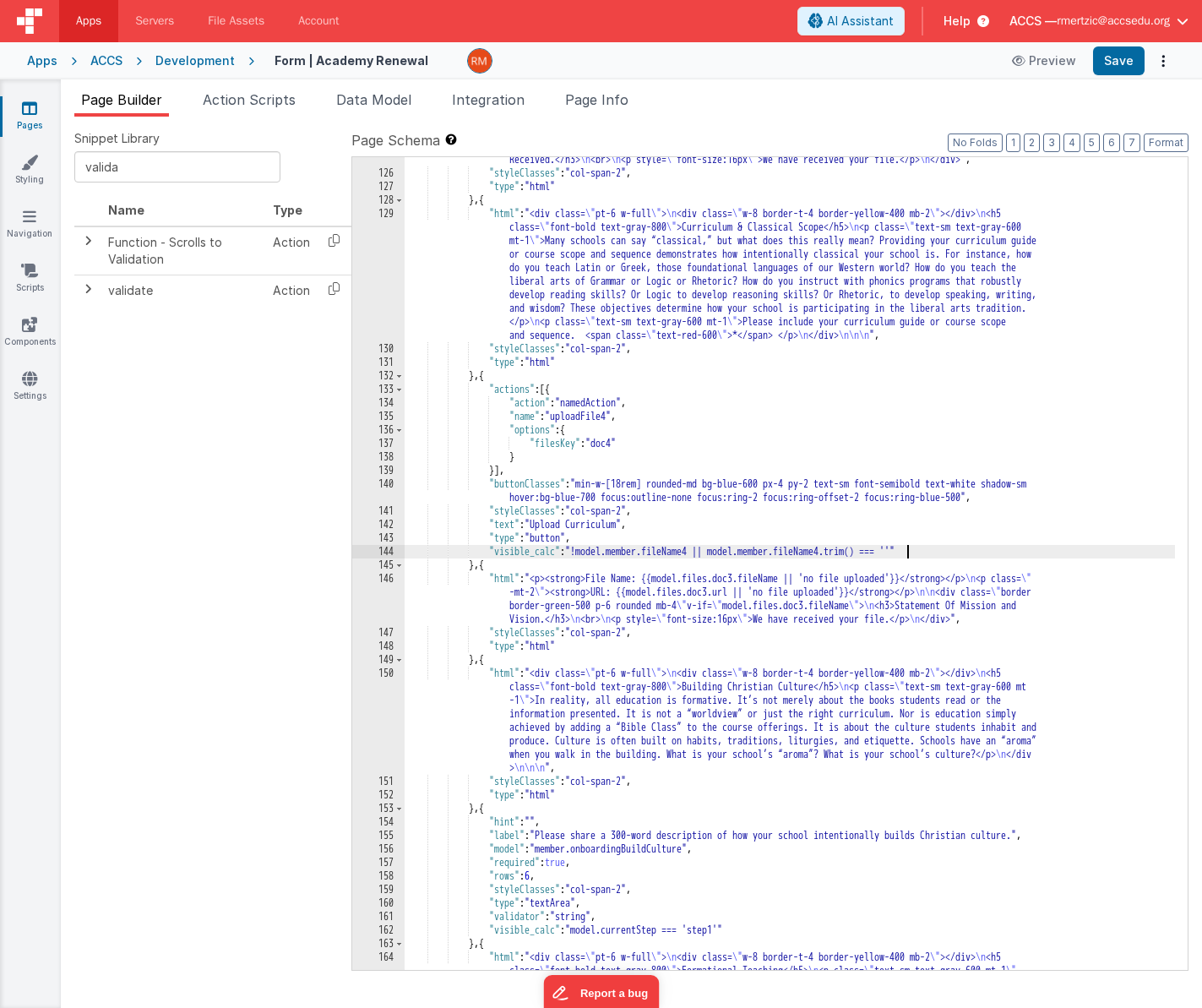 scroll, scrollTop: 2913, scrollLeft: 0, axis: vertical 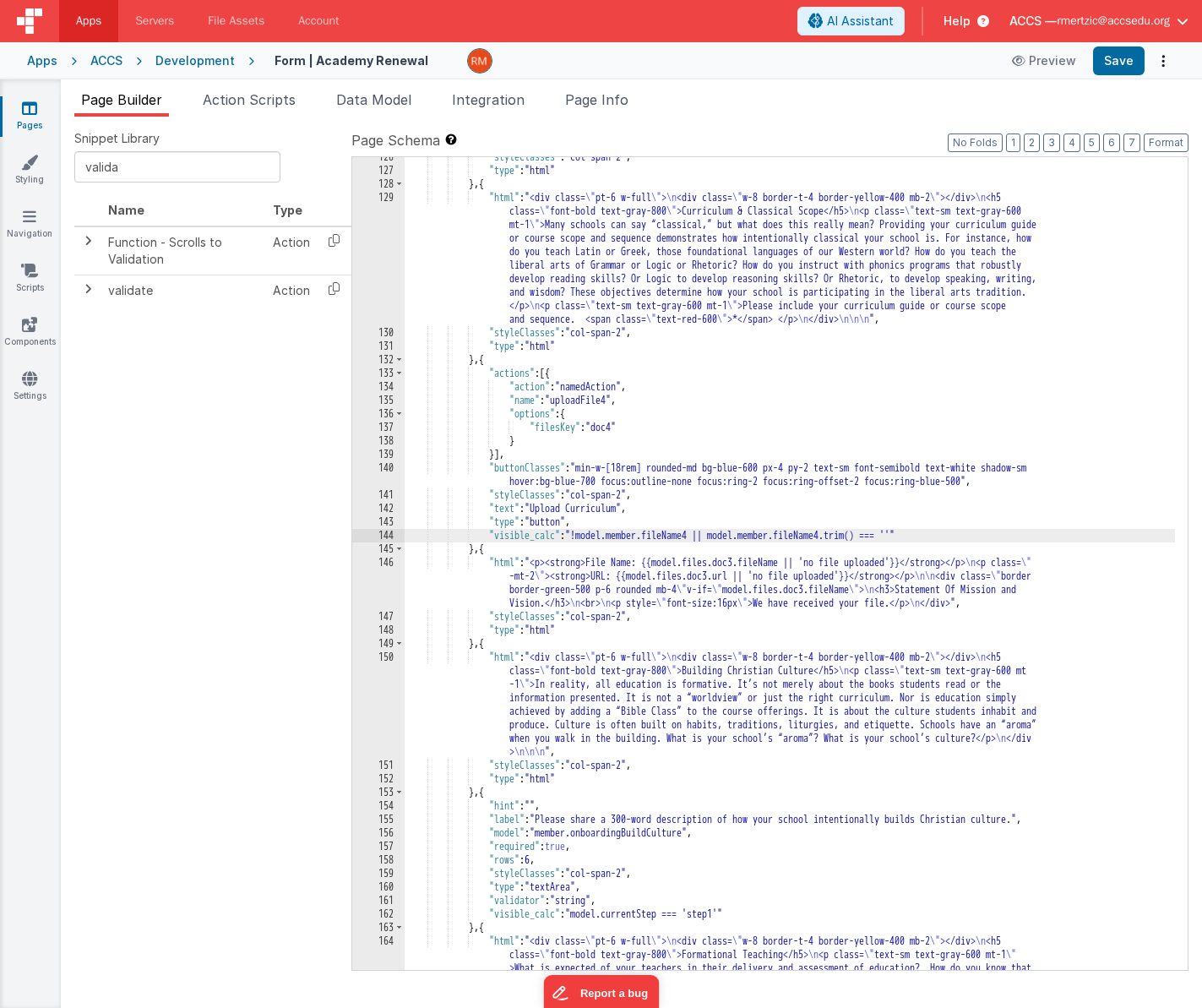 click on ""styleClasses" :  "col-span-2" ,                     "type" :  "html"                } ,  {                     "html" :  "<div class= \" pt-6 w-full \" > \n   <div class= \" w-8 border-t-4 border-yellow-400 mb-2 \" ></div> \n   <h5                       class= \" font-bold text-gray-800 \" >Curriculum & Classical Scope</h5> \n   <p class= \" text-sm text-gray-600                       mt-1 \" >Many schools can say “classical,” but what does this really mean? Providing your curriculum guide                       or course scope and sequence demonstrates how intentionally classical your school is. For instance, how                       do you teach Latin or Greek, those foundational languages of our Western world? How do you teach the                       liberal arts of Grammar or Logic or Rhetoric? How do you instruct with phonics programs that robustly  </p> \n     <p class= \" \" \"" at bounding box center (790, 597) 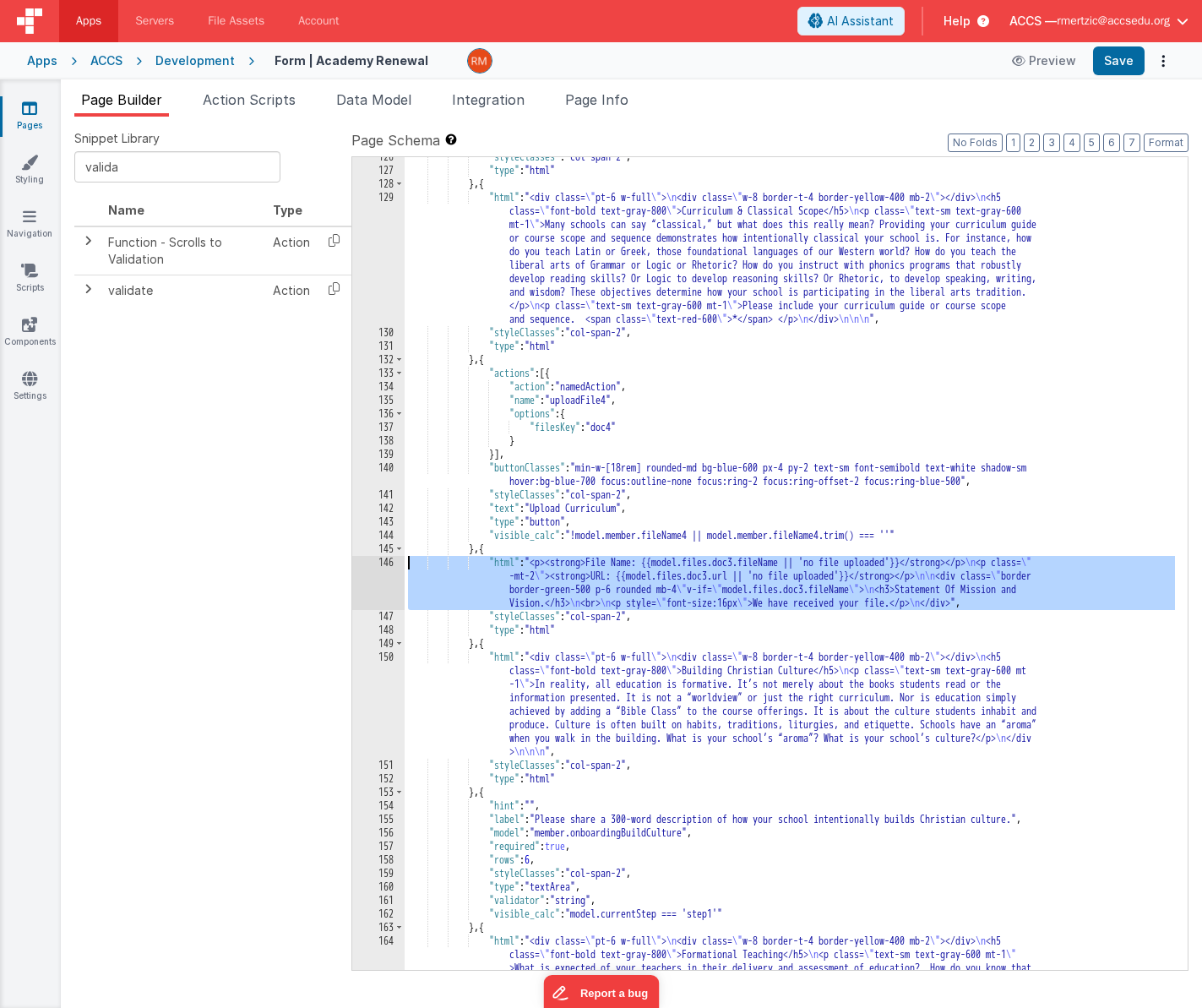 click on "146" at bounding box center [378, 583] 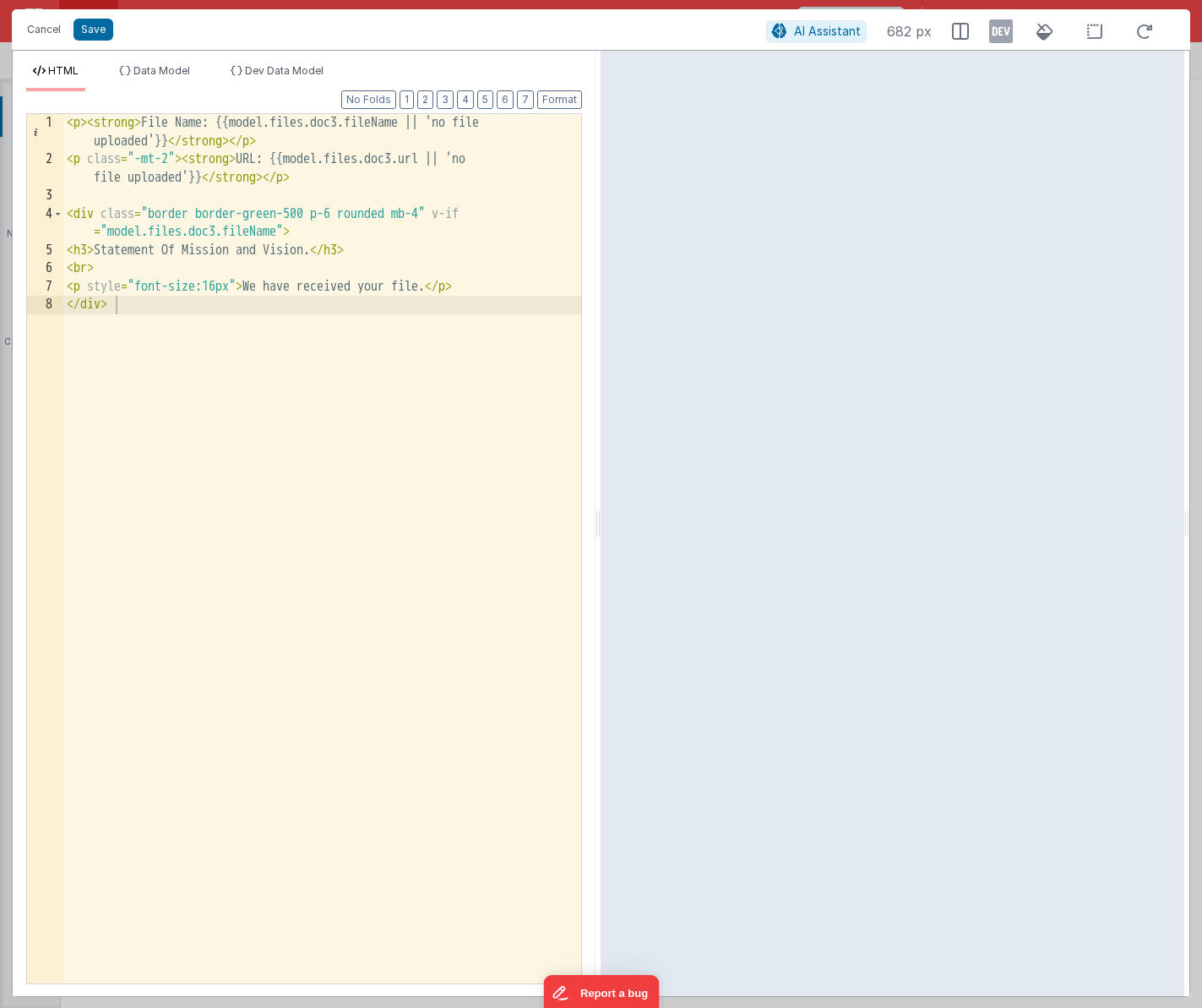 click on "< p > < strong > File Name: {{model.files.doc3.fileName || 'no file       uploaded'}} </ strong > </ p > < p   class = "-mt-2" > < strong > URL: {{model.files.doc3.url || 'no       file uploaded'}} </ strong > </ p > < div   class = "border border-green-500 p-6 rounded mb-4"   v-if      = "model.files.doc3.fileName" > < h3 > Statement Of Mission and Vision. </ h3 > < br > < p   style = "font-size:16px" > We have received your file. </ p > </ div >" at bounding box center (322, 576) 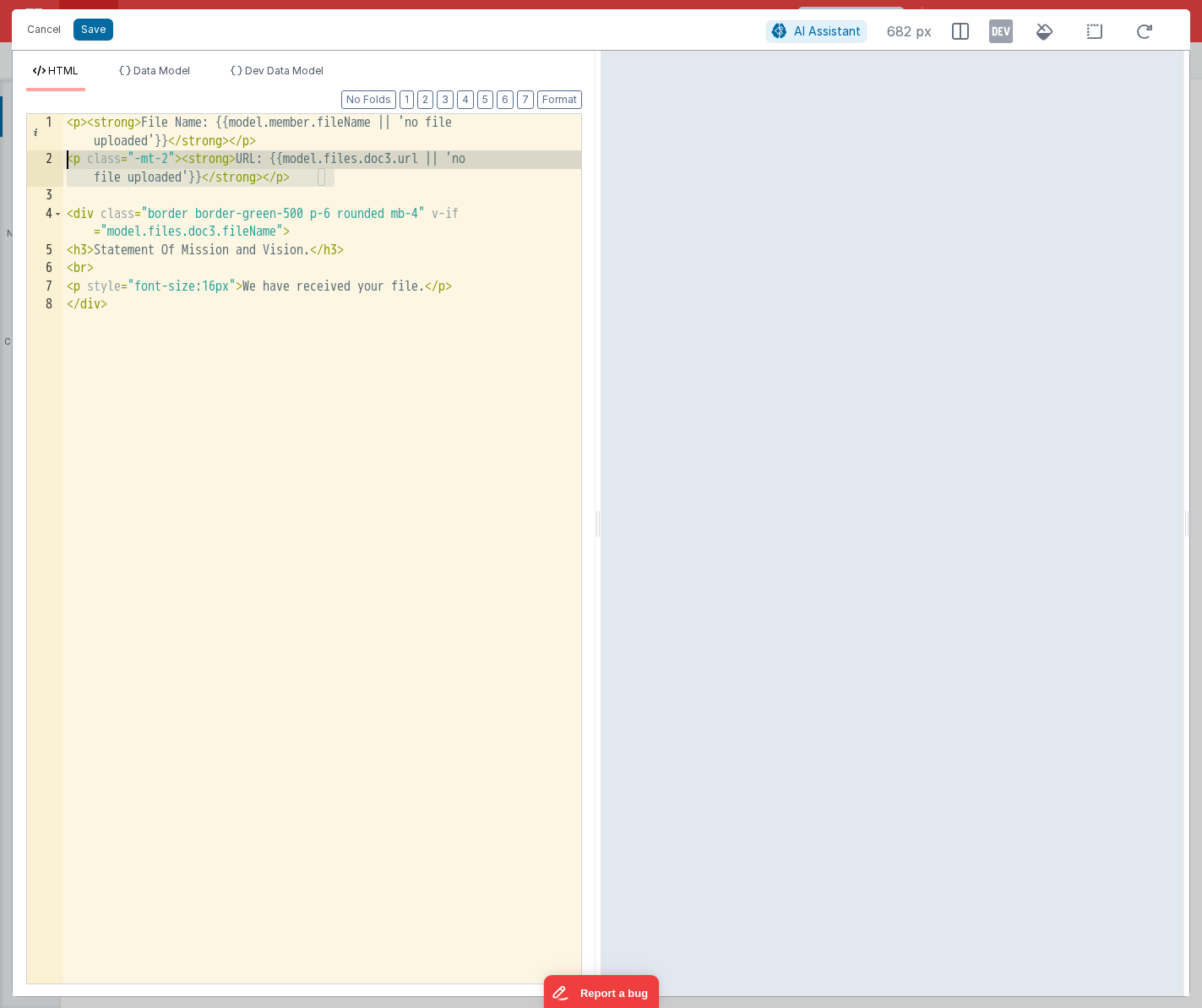 drag, startPoint x: 416, startPoint y: 178, endPoint x: 50, endPoint y: 163, distance: 366.3072 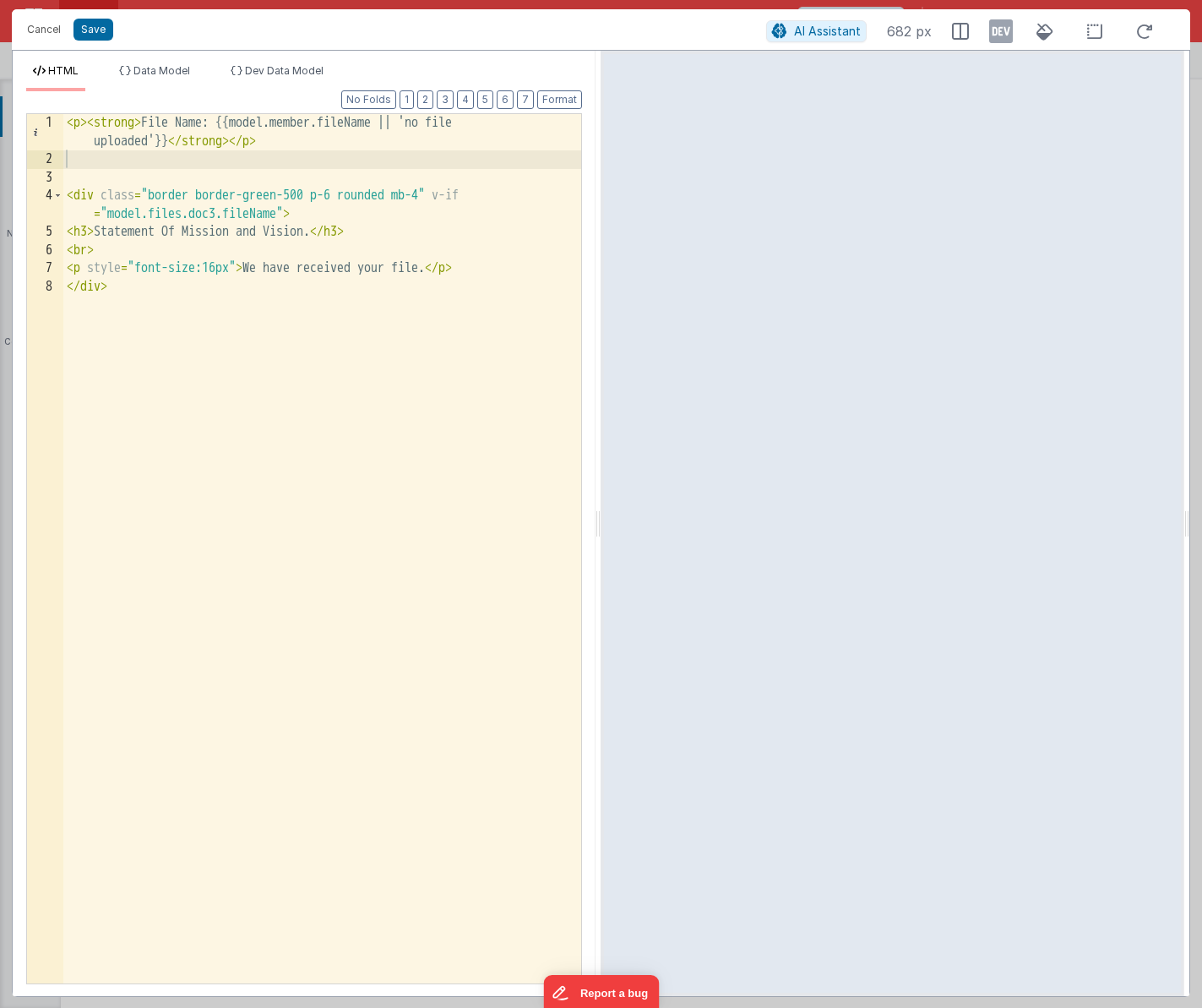 click on "< p > < strong > File Name: {{model.member.fileName || 'no file       uploaded'}} </ strong > </ p > < div   class = "border border-green-500 p-6 rounded mb-4"   v-if      = "model.files.doc3.fileName" > < h3 > Statement Of Mission and Vision. </ h3 > < br > < p   style = "font-size:16px" > We have received your file. </ p > </ div >" at bounding box center [322, 576] 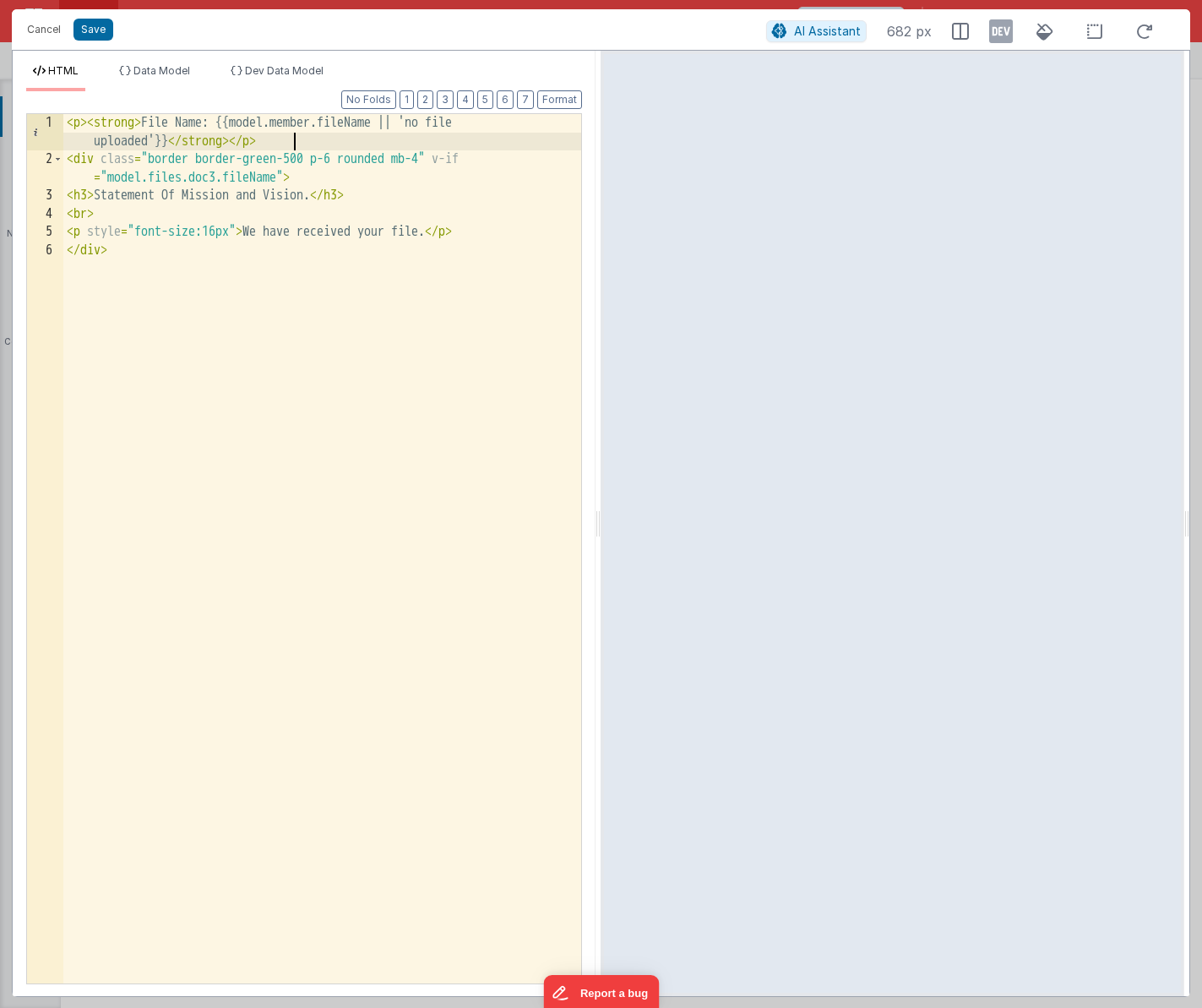 click on "< p > < strong > File Name: {{model.member.fileName || 'no file       uploaded'}} </ strong > </ p > < div   class = "border border-green-500 p-6 rounded mb-4"   v-if      = "model.files.doc3.fileName" > < h3 > Statement Of Mission and Vision. </ h3 > < br > < p   style = "font-size:16px" > We have received your file. </ p > </ div >" at bounding box center (322, 576) 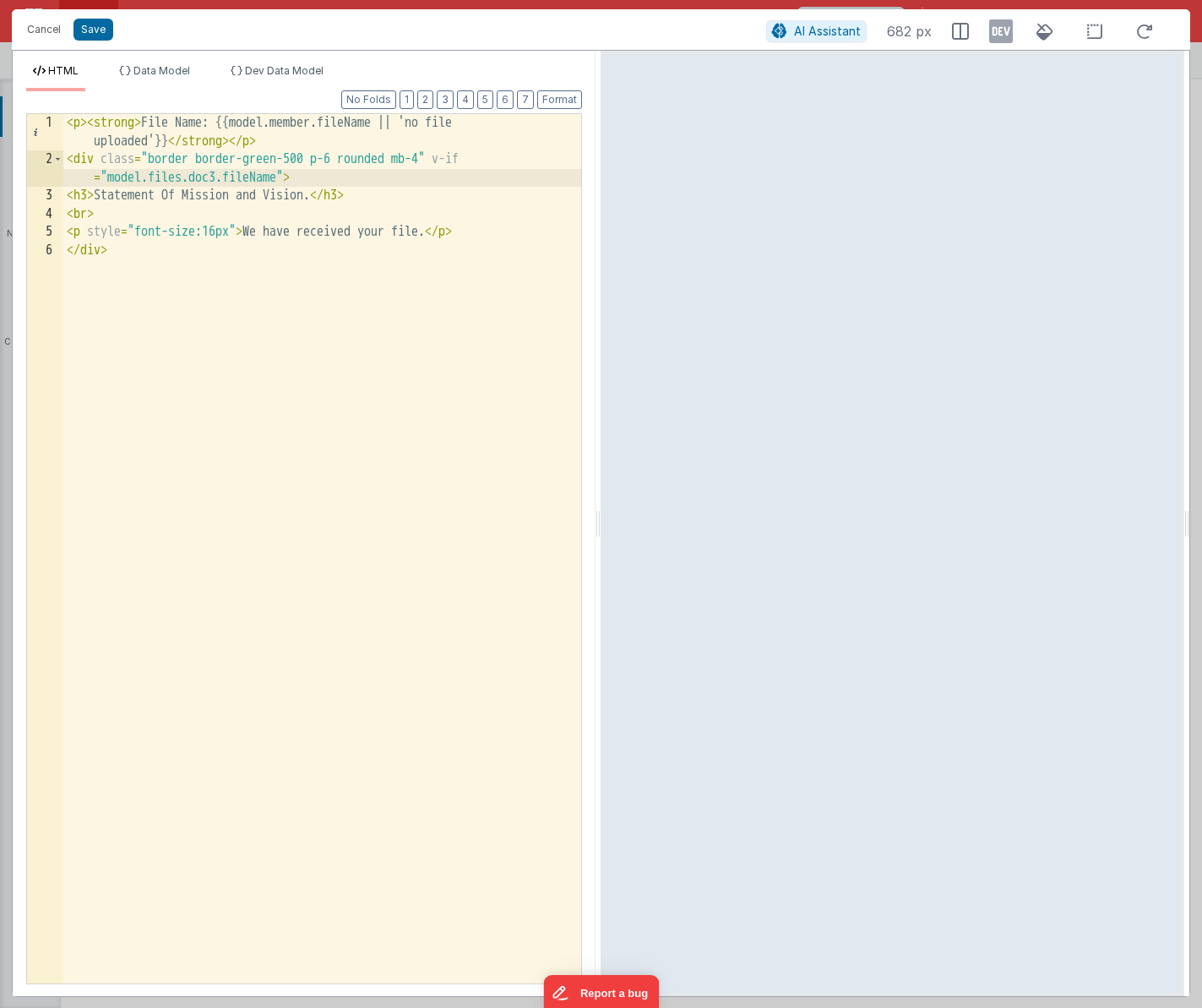 click on "< p > < strong > File Name: {{model.member.fileName || 'no file       uploaded'}} </ strong > </ p > < div   class = "border border-green-500 p-6 rounded mb-4"   v-if      = "model.files.doc3.fileName" > < h3 > Statement Of Mission and Vision. </ h3 > < br > < p   style = "font-size:16px" > We have received your file. </ p > </ div >" at bounding box center (322, 576) 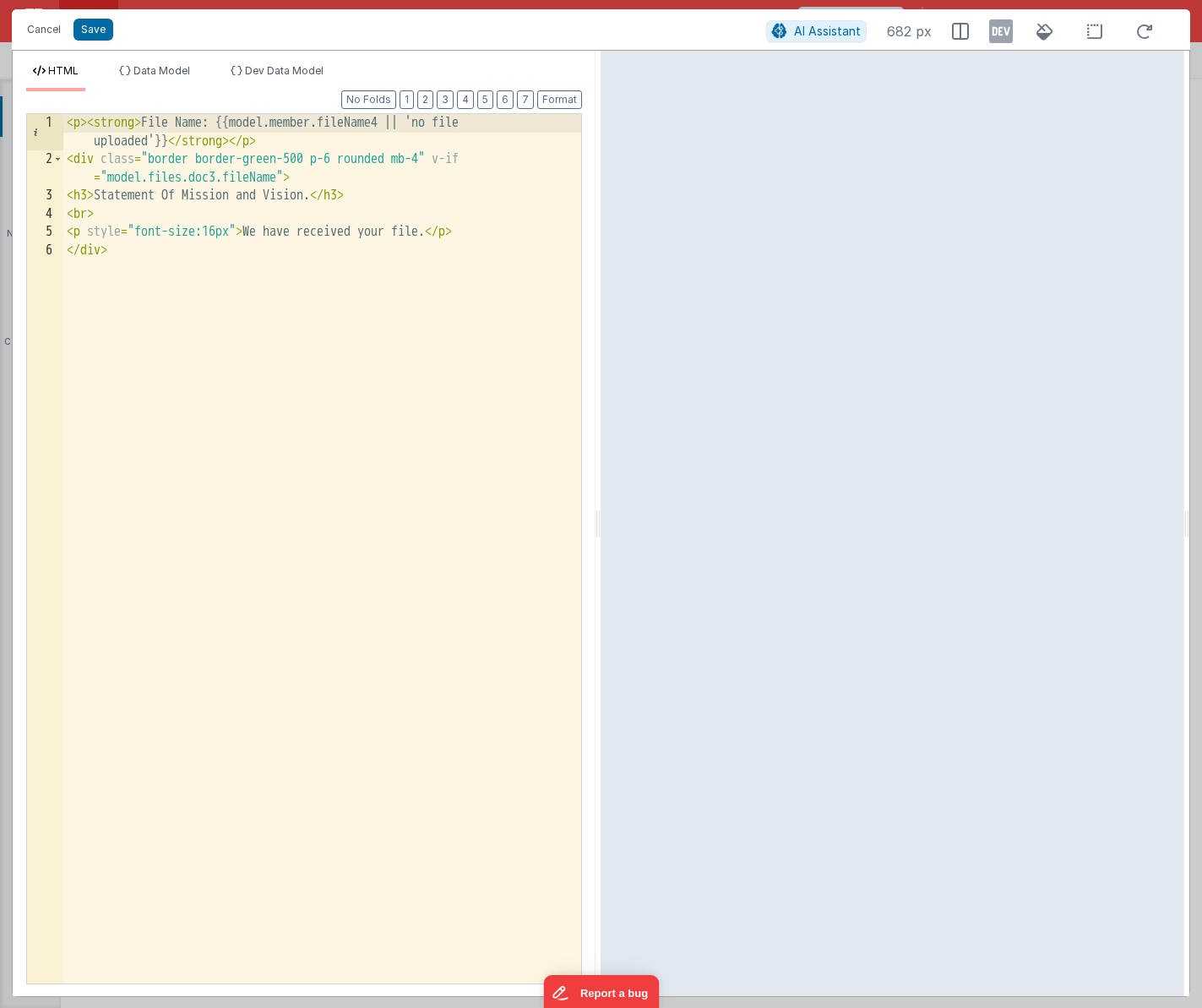 click on "< p > < strong > File Name: {{model.member.fileName4 || 'no file       uploaded'}} </ strong > </ p > < div   class = "border border-green-500 p-6 rounded mb-4"   v-if      = "model.files.doc3.fileName" > < h3 > Statement Of Mission and Vision. </ h3 > < br > < p   style = "font-size:16px" > We have received your file. </ p > </ div >" at bounding box center [322, 576] 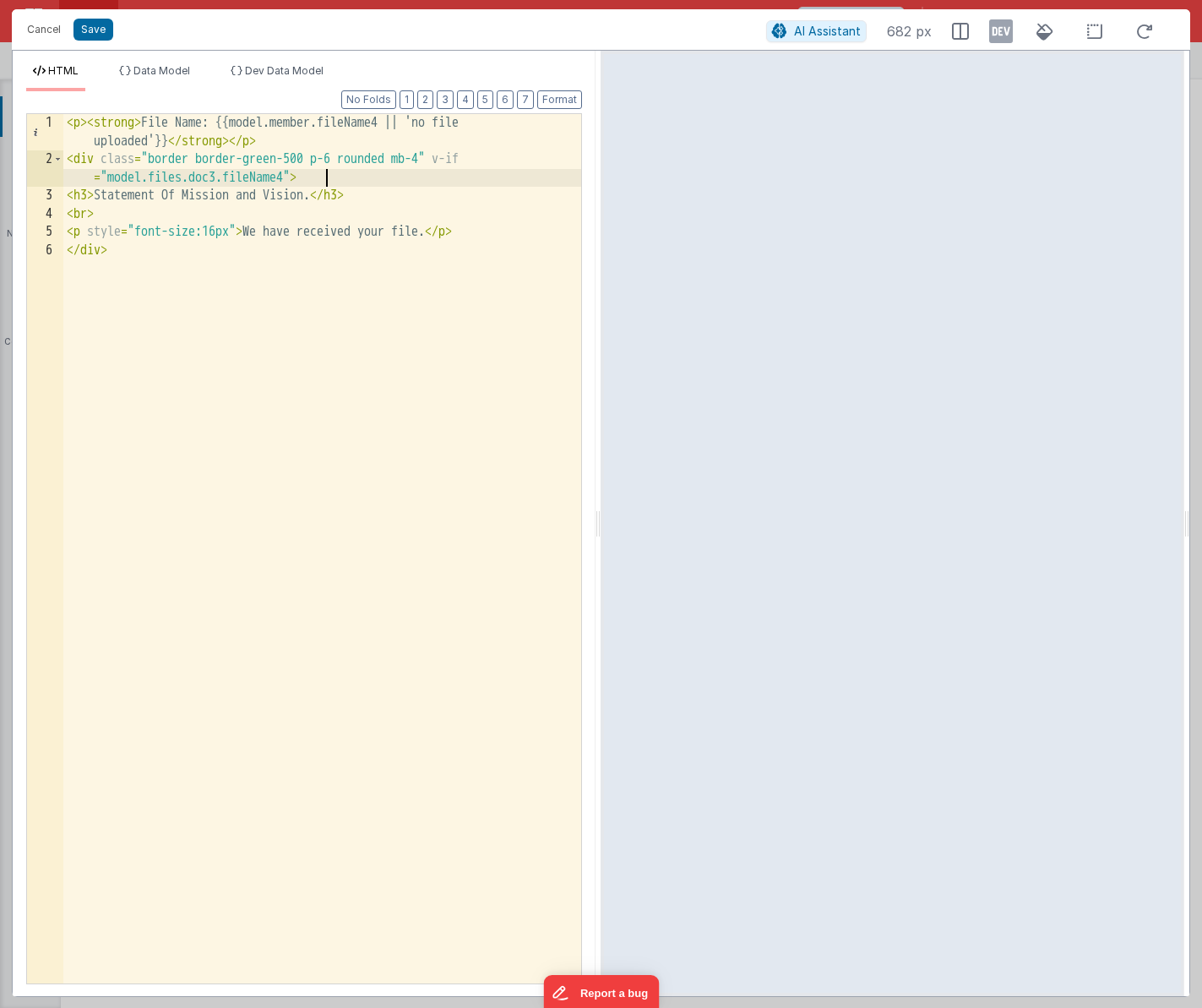 click on "< p > < strong > File Name: {{model.member.fileName4 || 'no file       uploaded'}} </ strong > </ p > < div   class = "border border-green-500 p-6 rounded mb-4"   v-if      = "model.files.doc3.fileName4" > < h3 > Statement Of Mission and Vision. </ h3 > < br > < p   style = "font-size:16px" > We have received your file. </ p > </ div >" at bounding box center [322, 576] 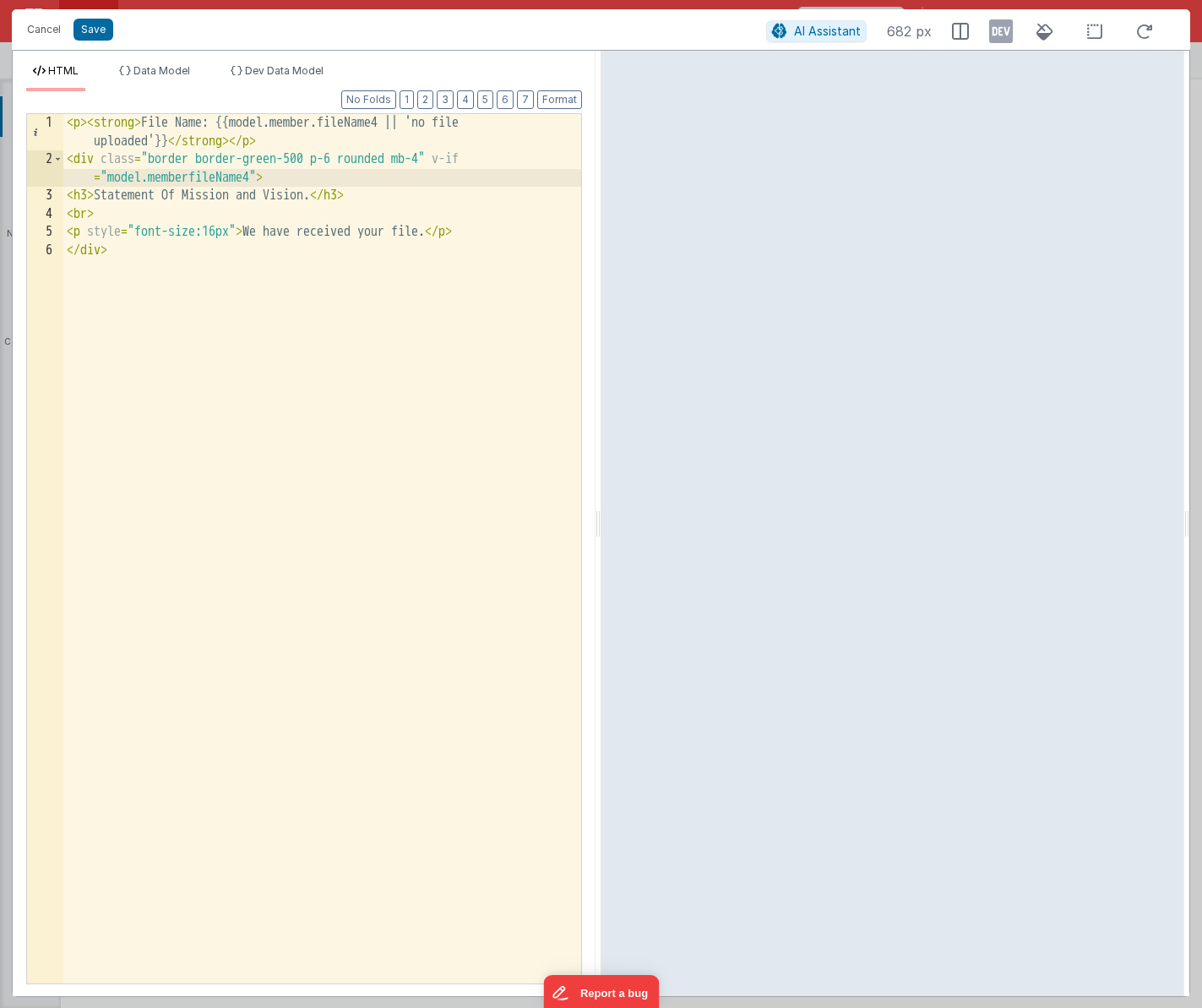 type 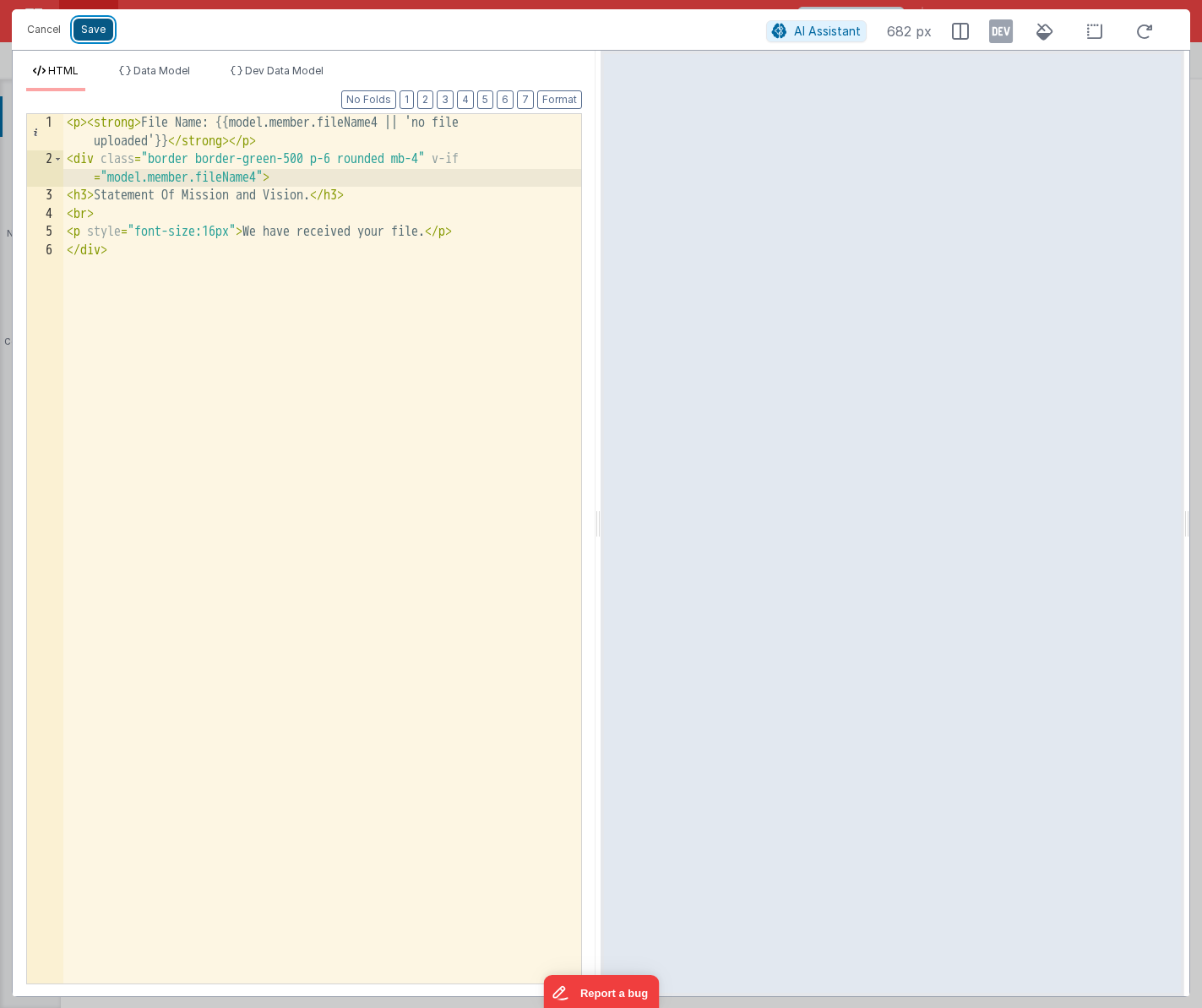 click on "Save" at bounding box center (93, 30) 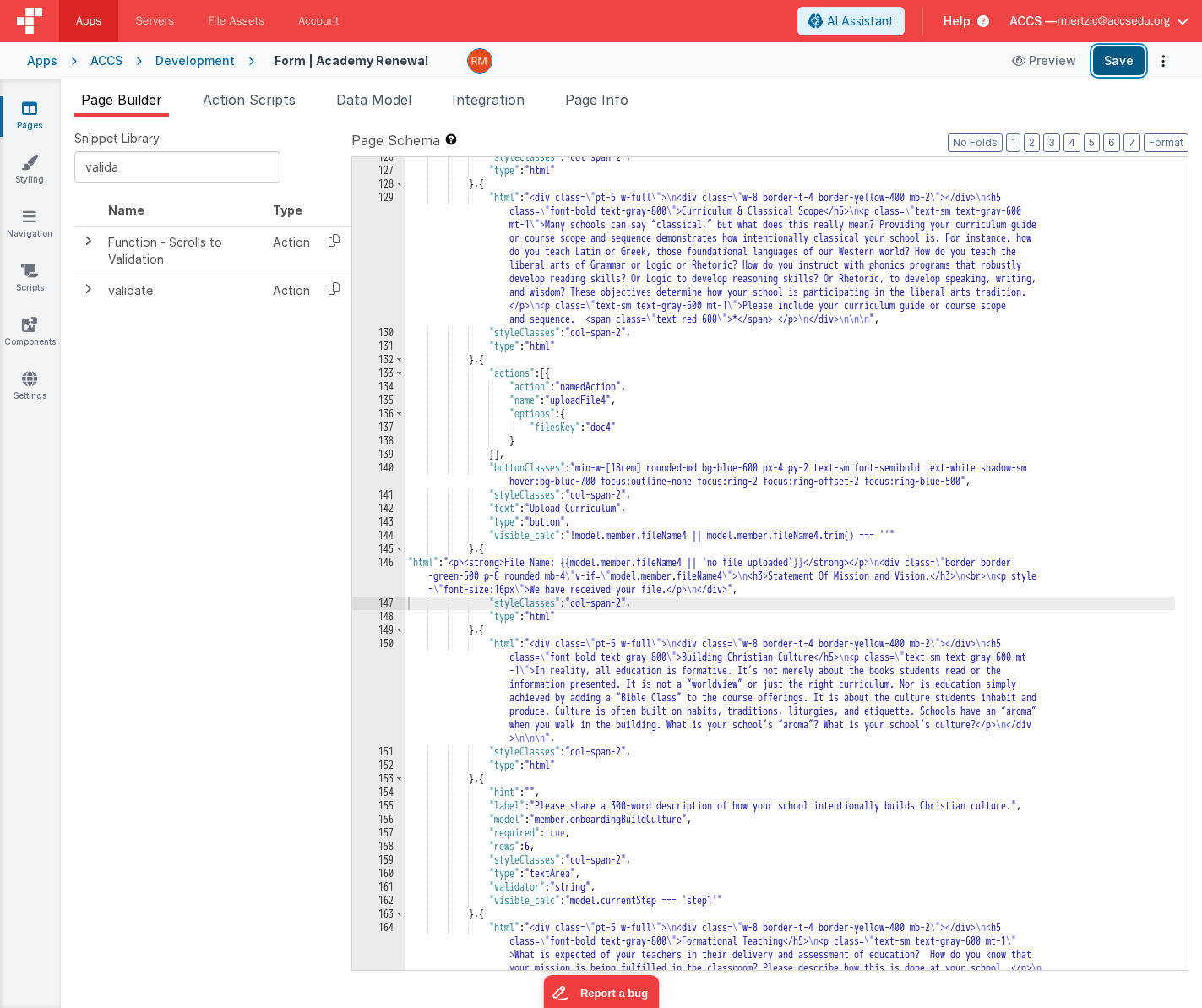 click on "Save" at bounding box center (1118, 61) 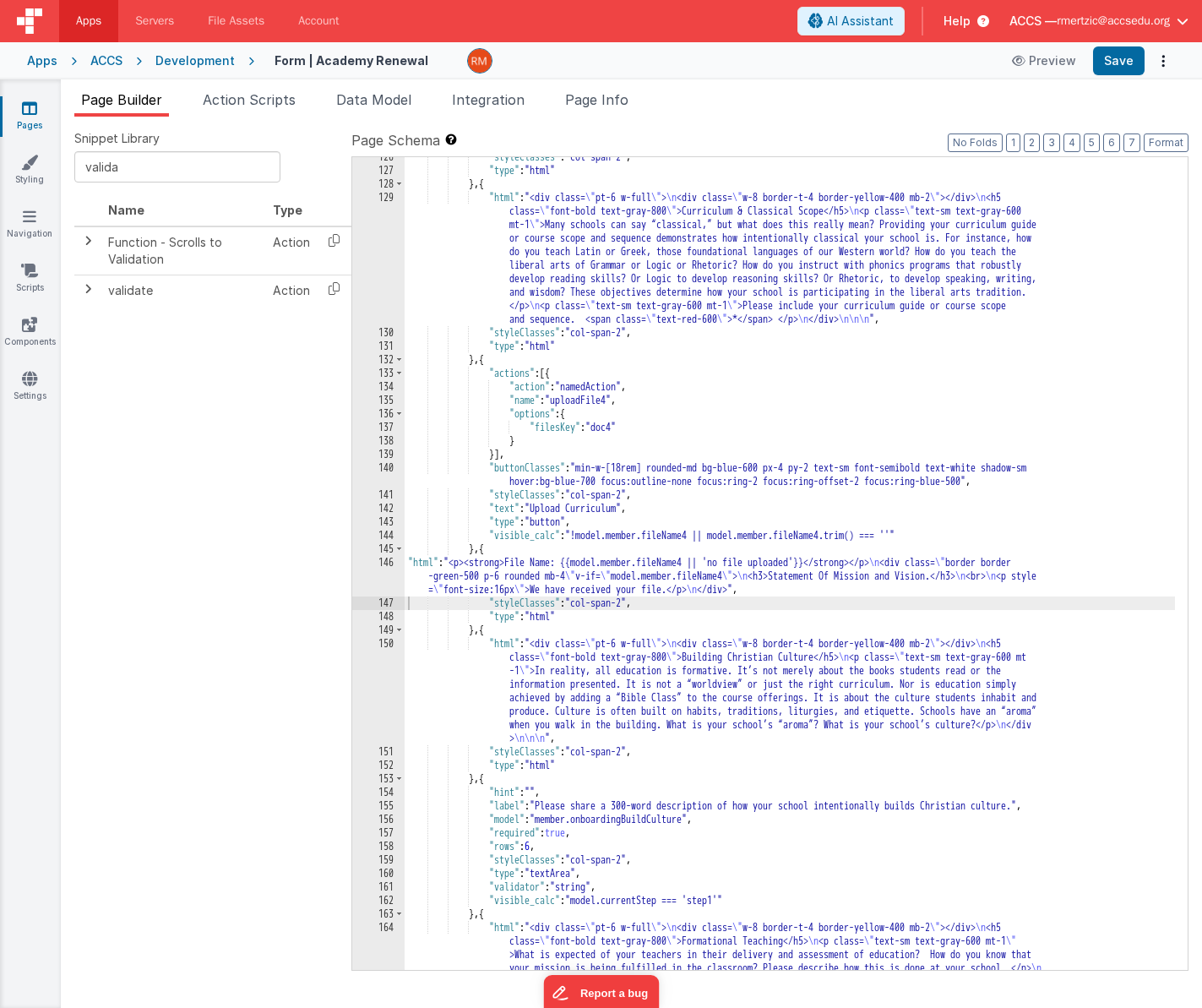 click on ""styleClasses" :  "col-span-2" ,                     "type" :  "html"                } ,  {                     "html" :  "<div class= \" pt-6 w-full \" > \n   <div class= \" w-8 border-t-4 border-yellow-400 mb-2 \" ></div> \n   <h5                       class= \" font-bold text-gray-800 \" >Curriculum & Classical Scope</h5> \n   <p class= \" text-sm text-gray-600                       mt-1 \" >Many schools can say “classical,” but what does this really mean? Providing your curriculum guide                       or course scope and sequence demonstrates how intentionally classical your school is. For instance, how                       do you teach Latin or Greek, those foundational languages of our Western world? How do you teach the                       liberal arts of Grammar or Logic or Rhetoric? How do you instruct with phonics programs that robustly  </p> \n     <p class= \" \" \"" at bounding box center [790, 597] 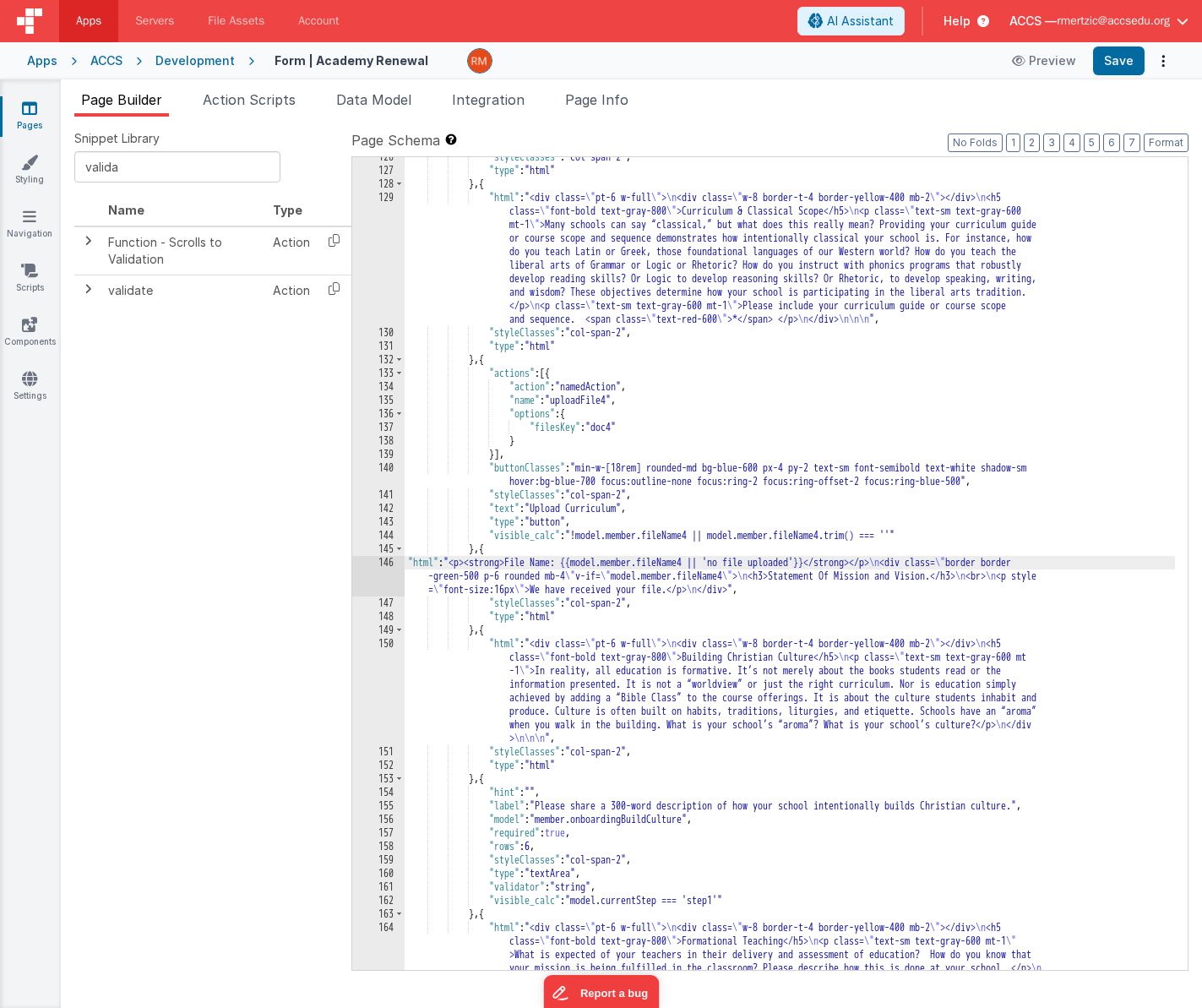 click on "146" at bounding box center (378, 576) 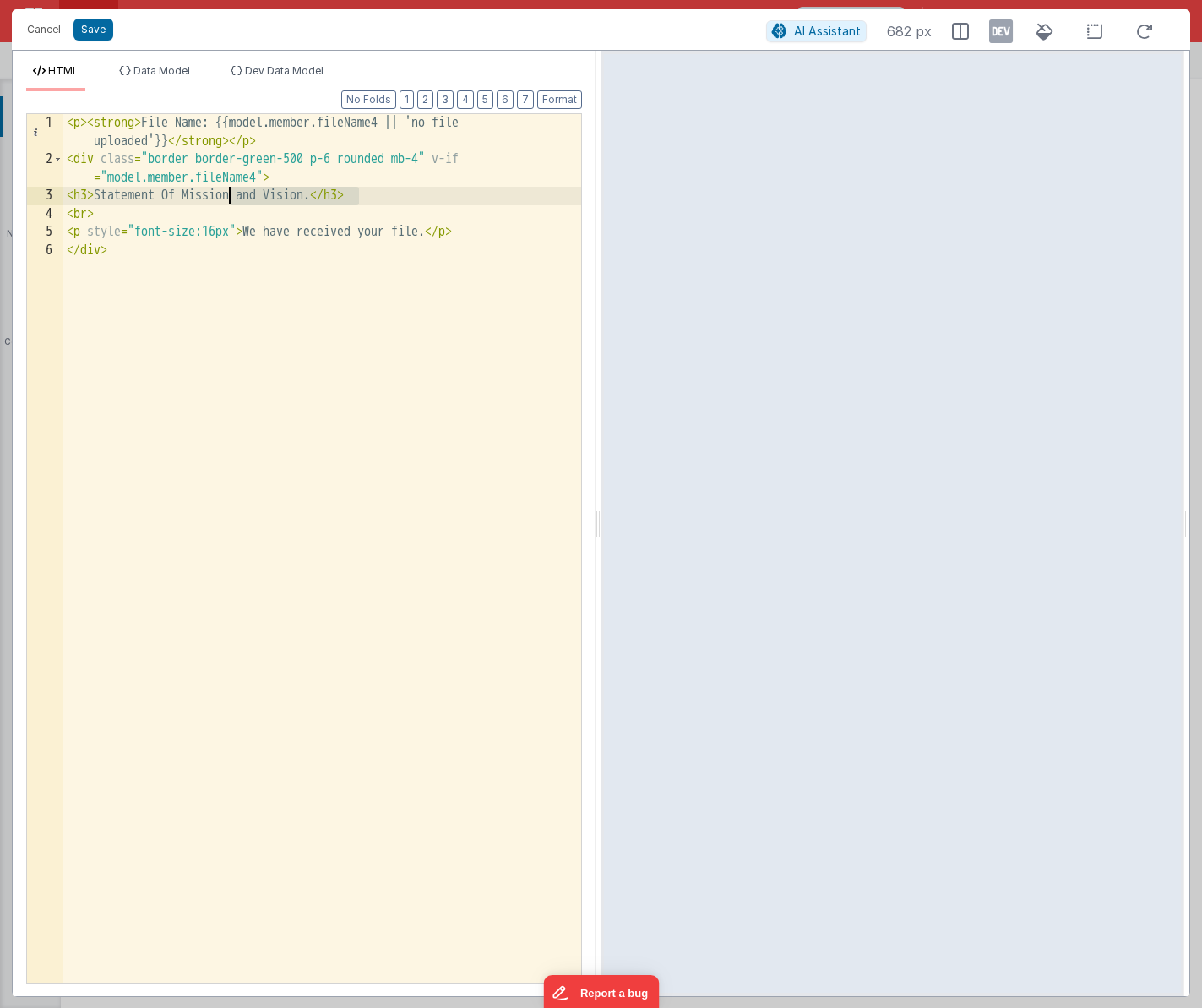 drag, startPoint x: 359, startPoint y: 199, endPoint x: 204, endPoint y: 194, distance: 155.0806 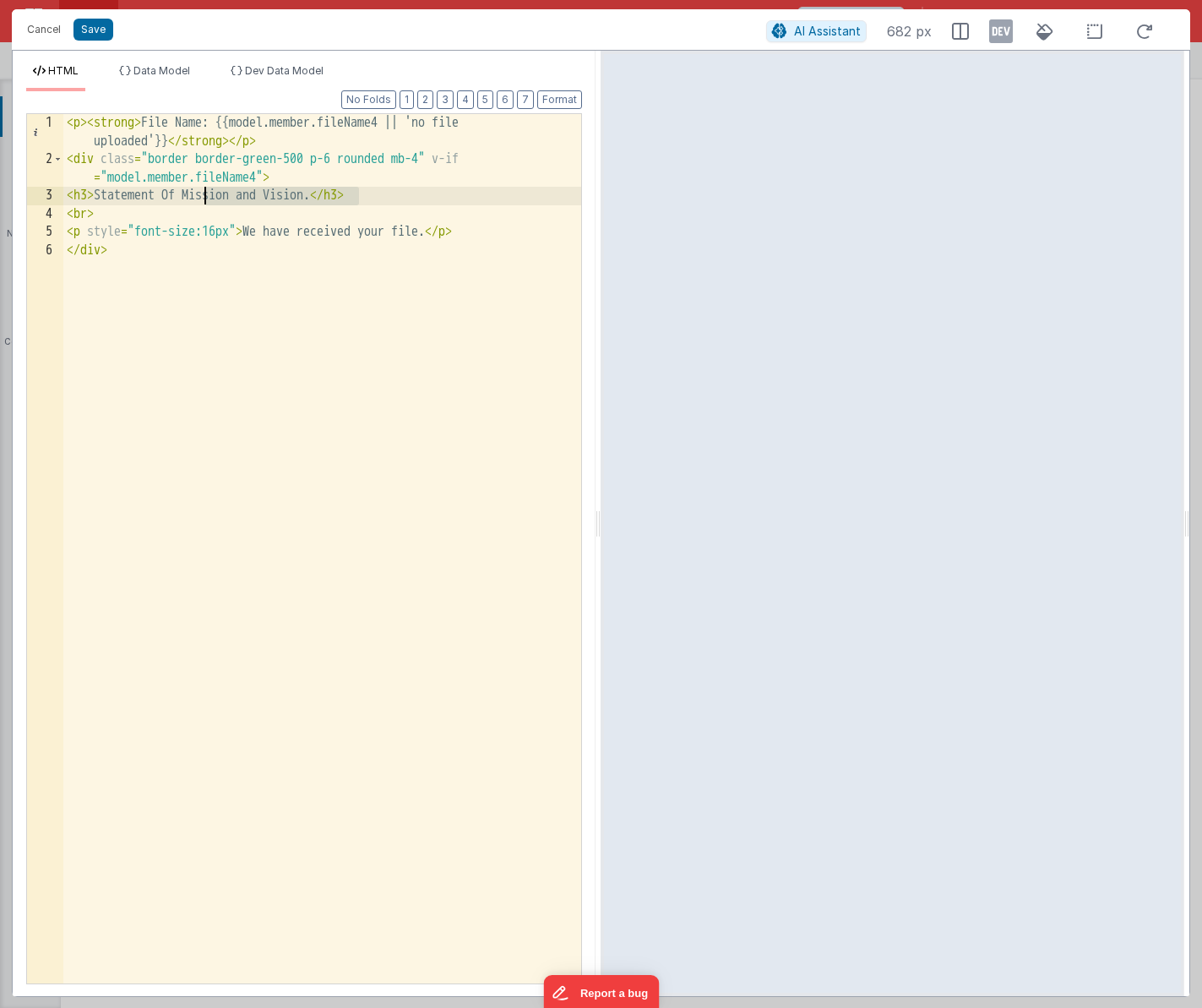 click on "< p > < strong > File Name: {{model.member.fileName4 || 'no file       uploaded'}} </ strong > </ p > < div   class = "border border-green-500 p-6 rounded mb-4"   v-if      = "model.member.fileName4" > < h3 > Statement Of Mission and Vision. </ h3 > < br > < p   style = "font-size:16px" > We have received your file. </ p > </ div >" at bounding box center [322, 576] 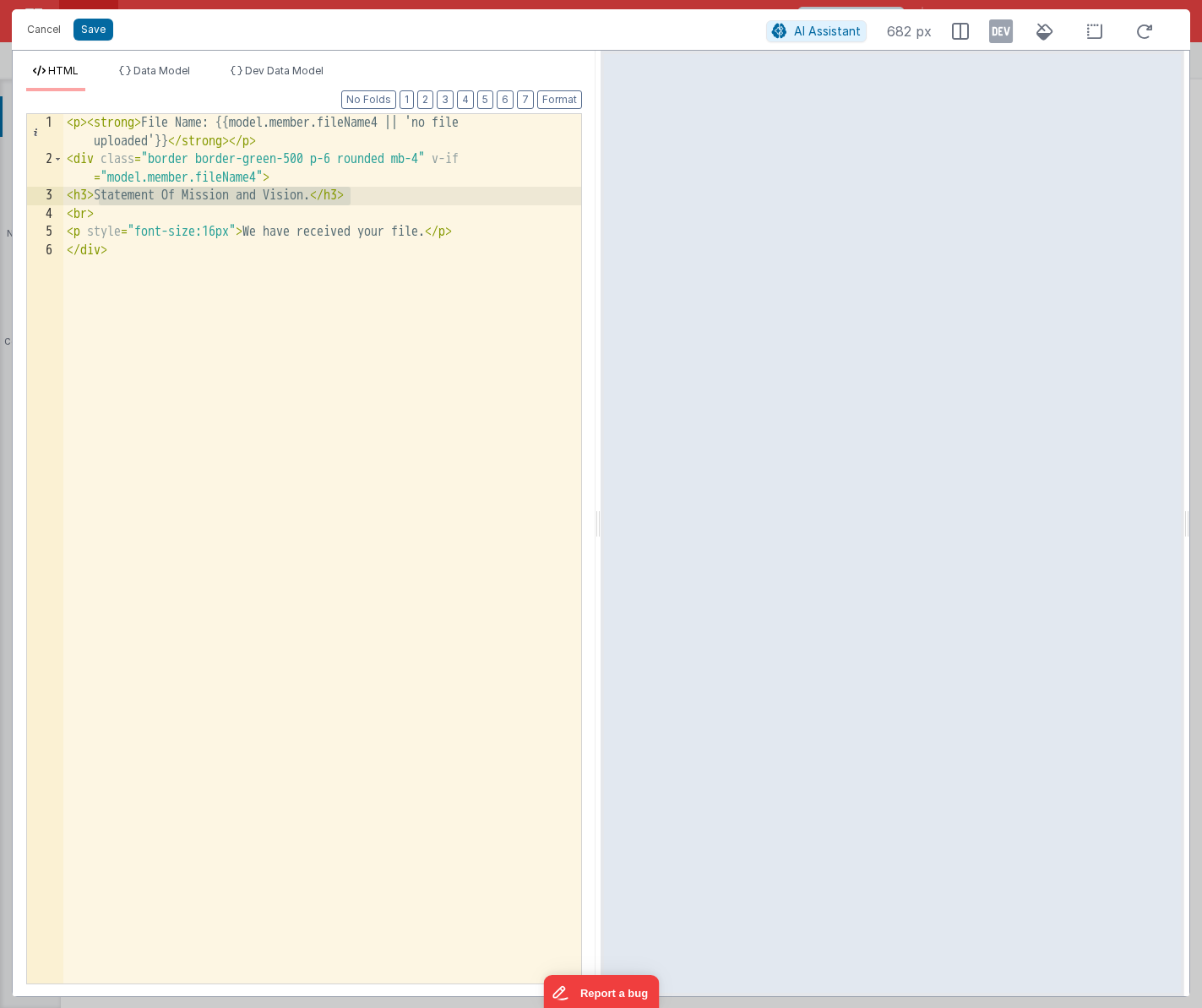 drag, startPoint x: 351, startPoint y: 197, endPoint x: 102, endPoint y: 196, distance: 249.002 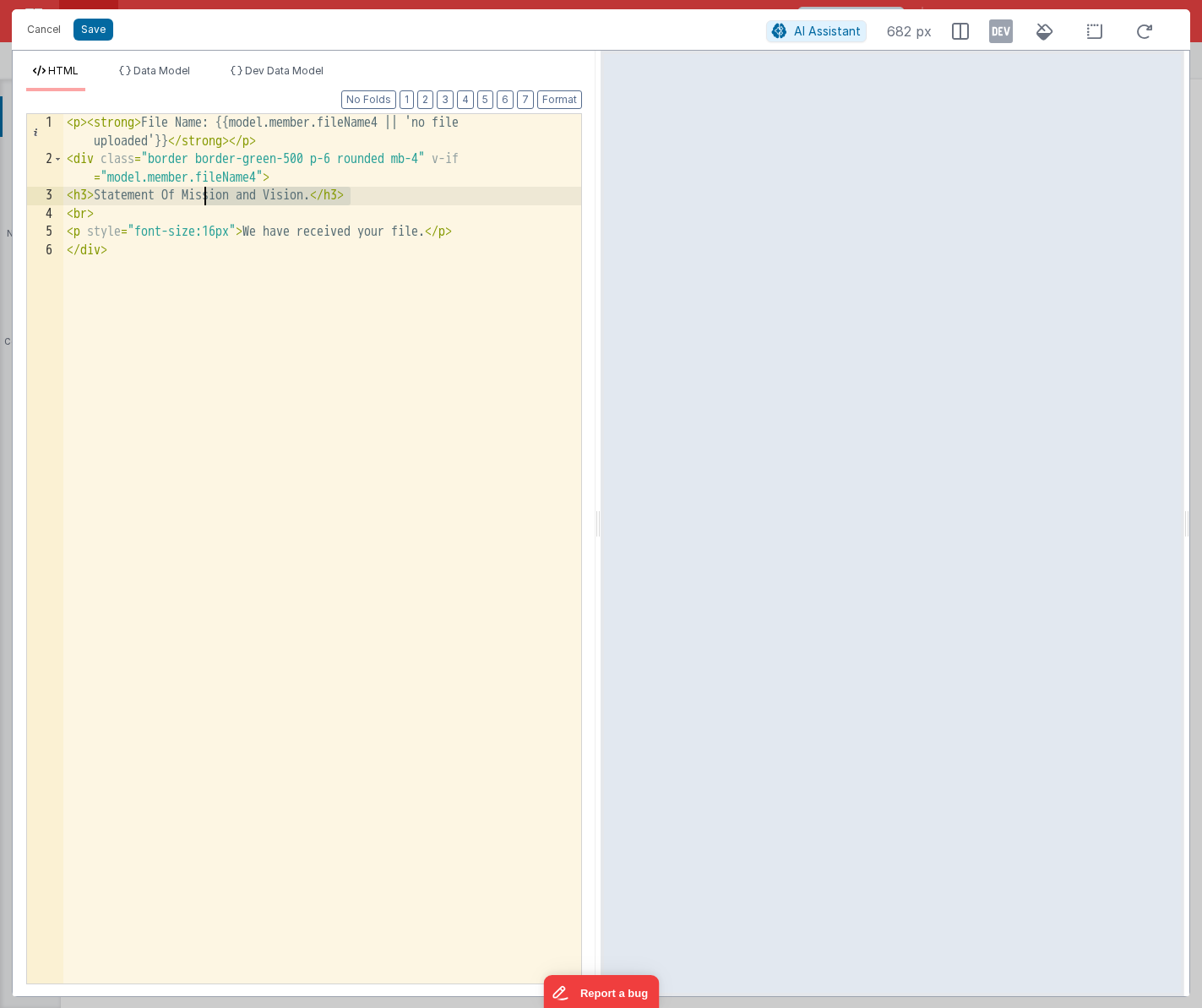 drag, startPoint x: 349, startPoint y: 196, endPoint x: 205, endPoint y: 196, distance: 144 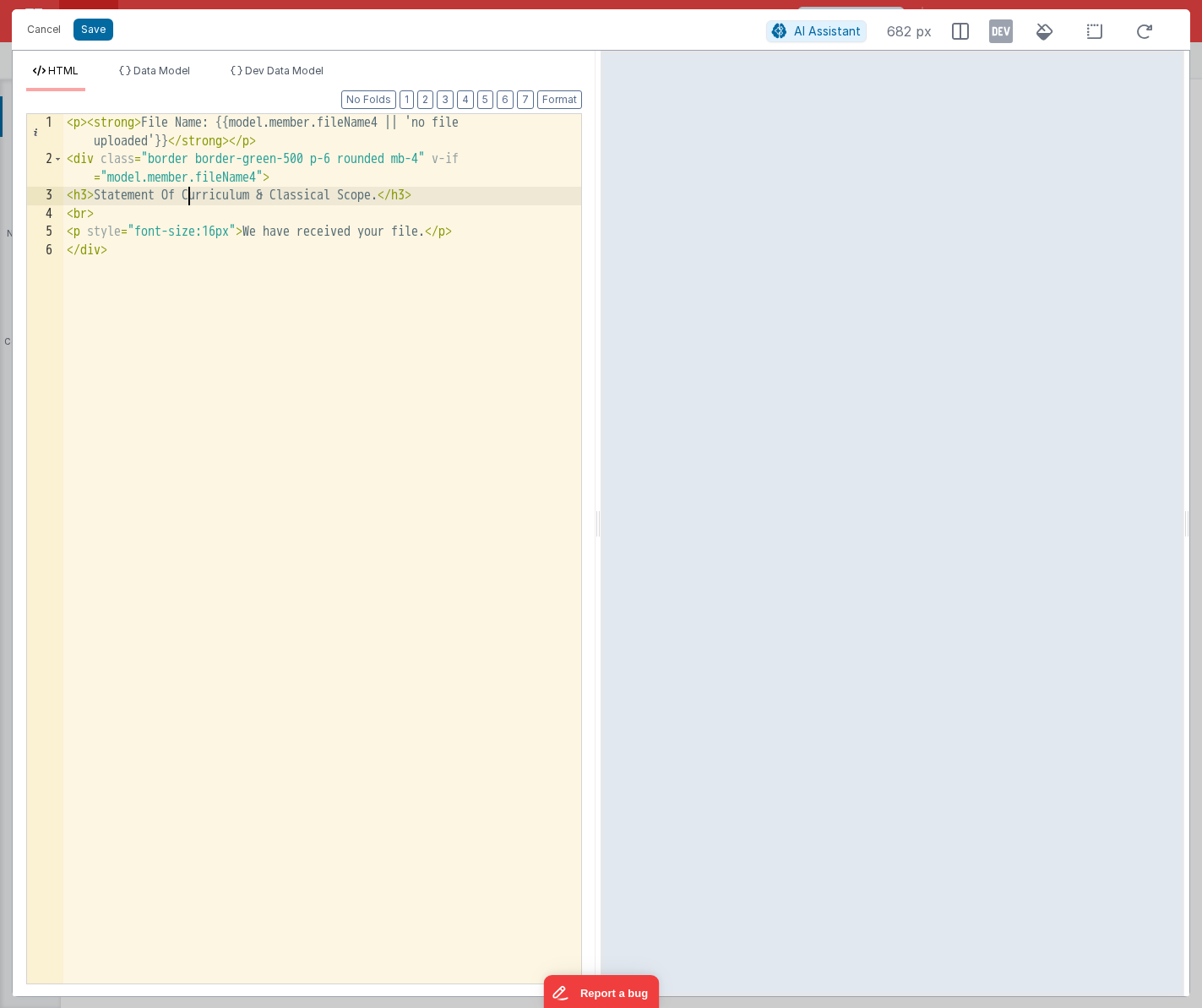 click on "< p > < strong > File Name: {{model.member.fileName4 || 'no file       uploaded'}} </ strong > </ p > < div   class = "border border-green-500 p-6 rounded mb-4"   v-if      = "model.member.fileName4" > < h3 > Statement Of Curriculum & Classical Scope. </ h3 > < br > < p   style = "font-size:16px" > We have received your file. </ p > </ div >" at bounding box center [322, 576] 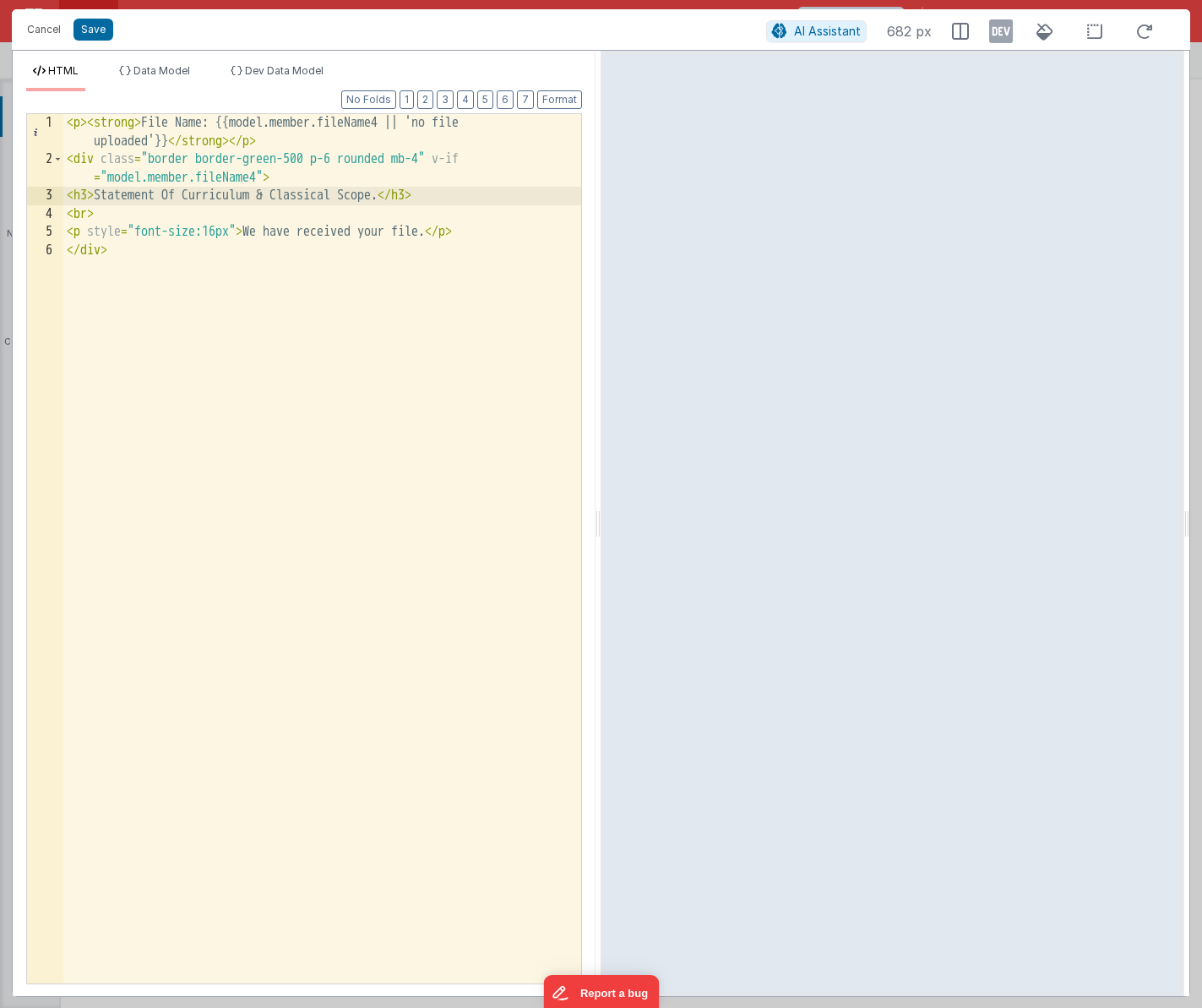 type 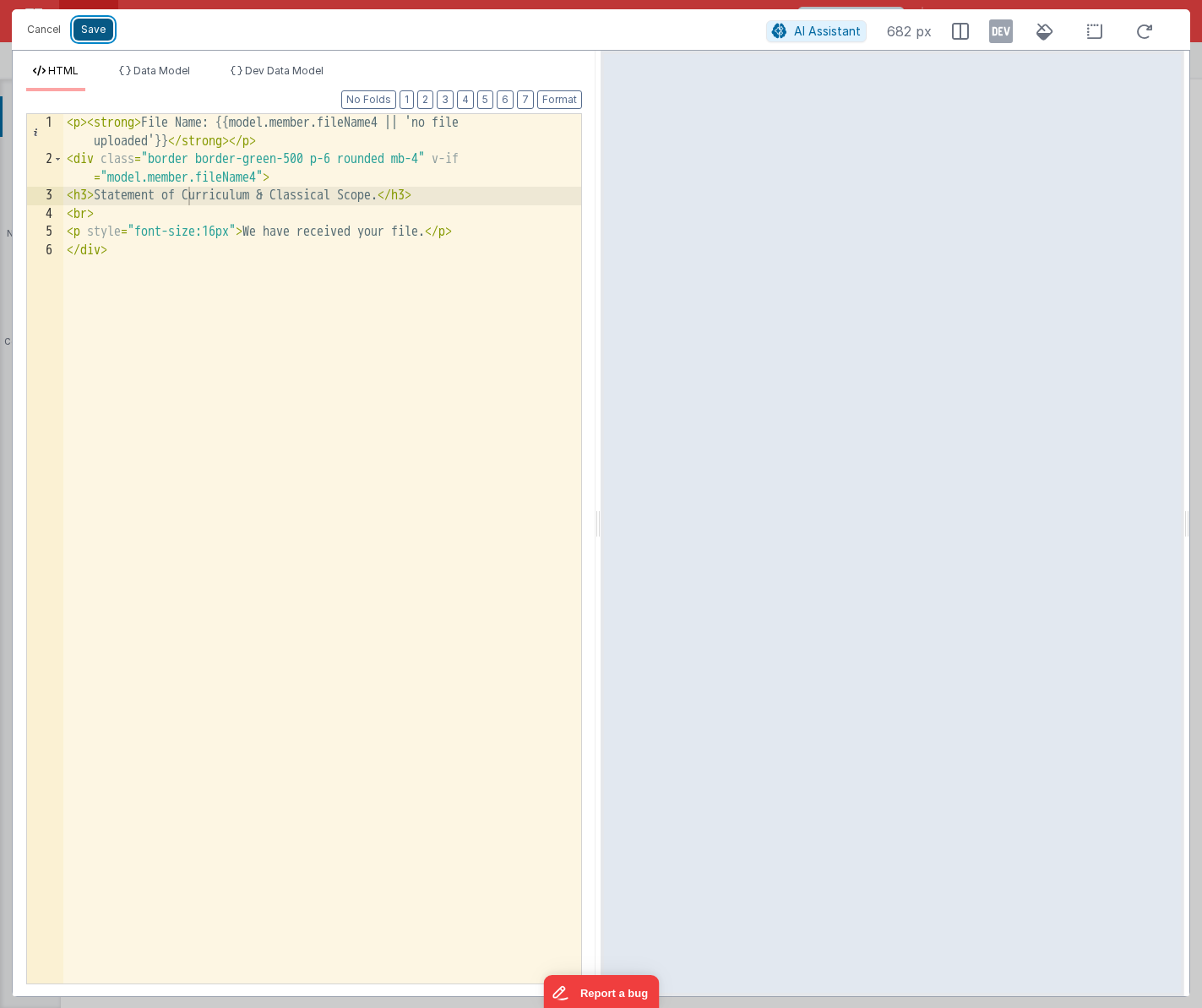 click on "Save" at bounding box center [93, 30] 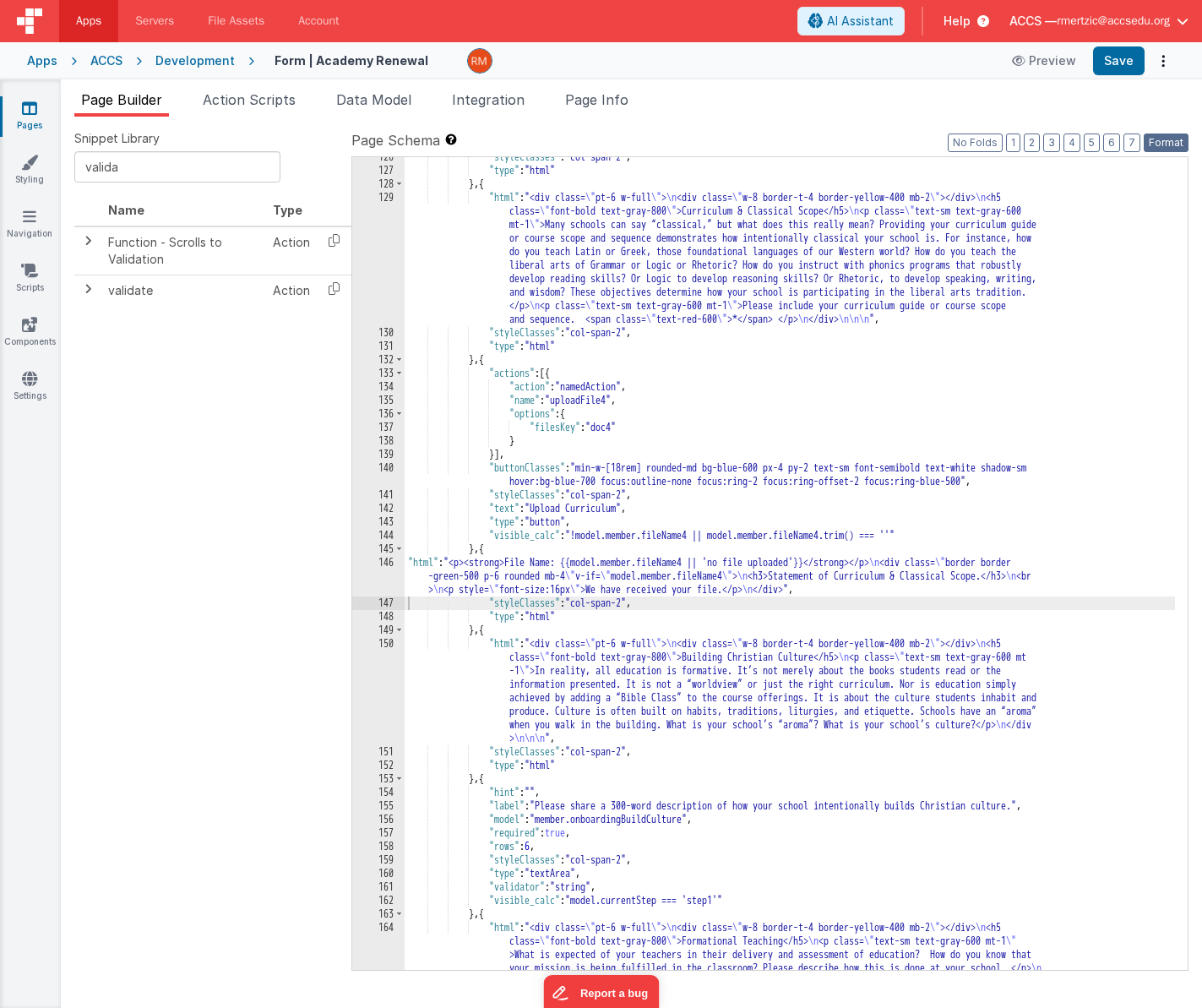 click on "Format" at bounding box center [1166, 143] 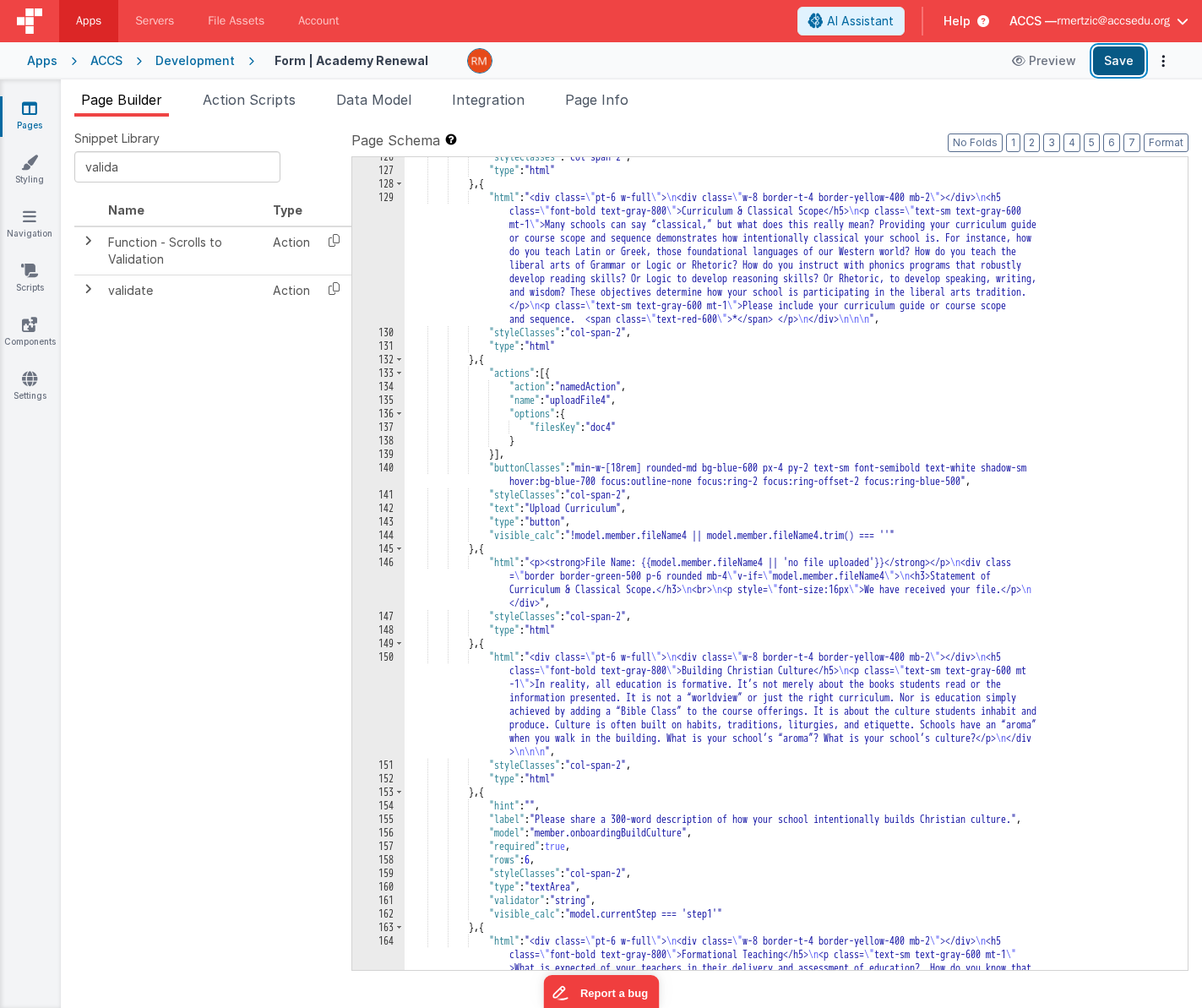 click on "Save" at bounding box center (1118, 61) 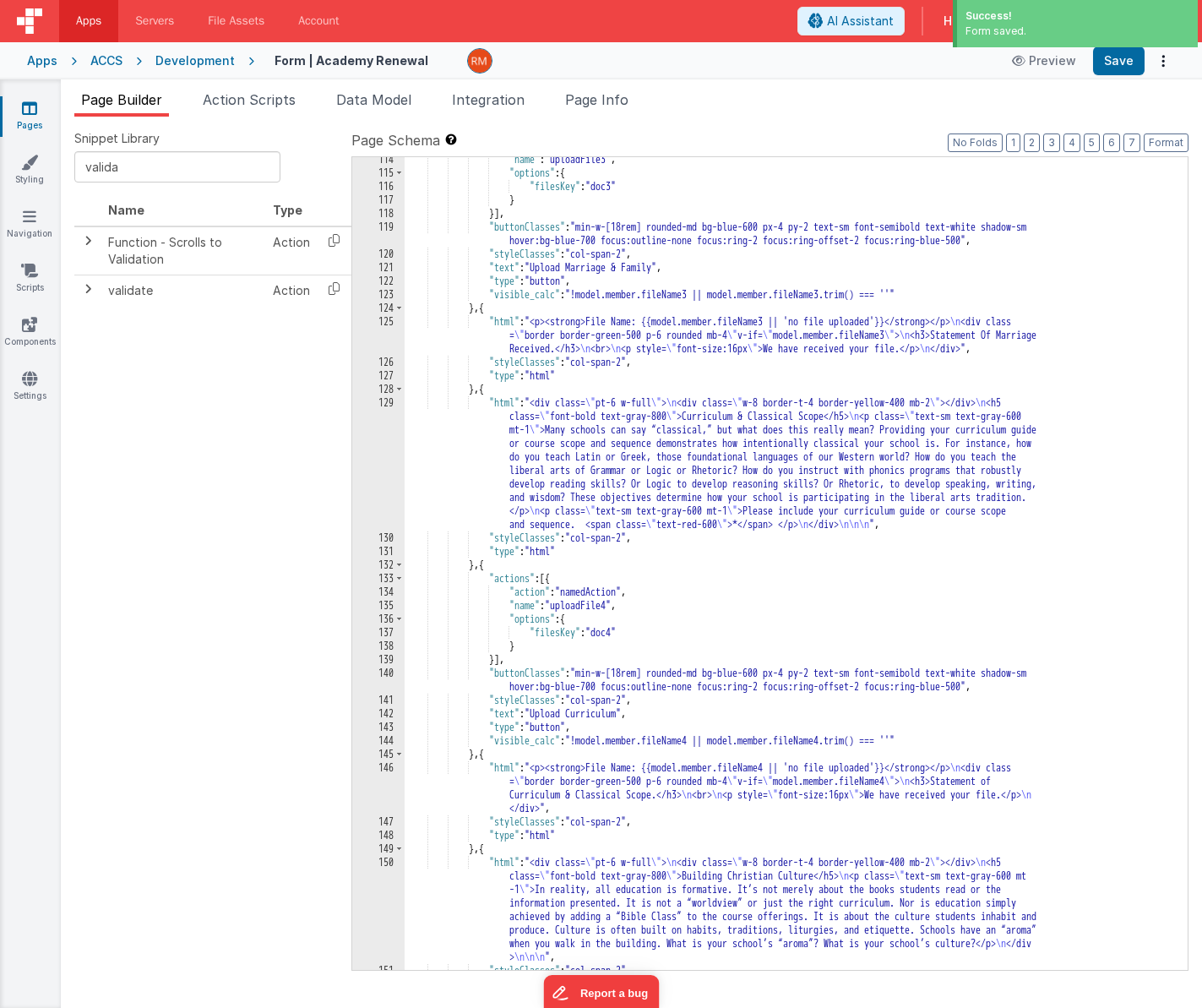 scroll, scrollTop: 2692, scrollLeft: 0, axis: vertical 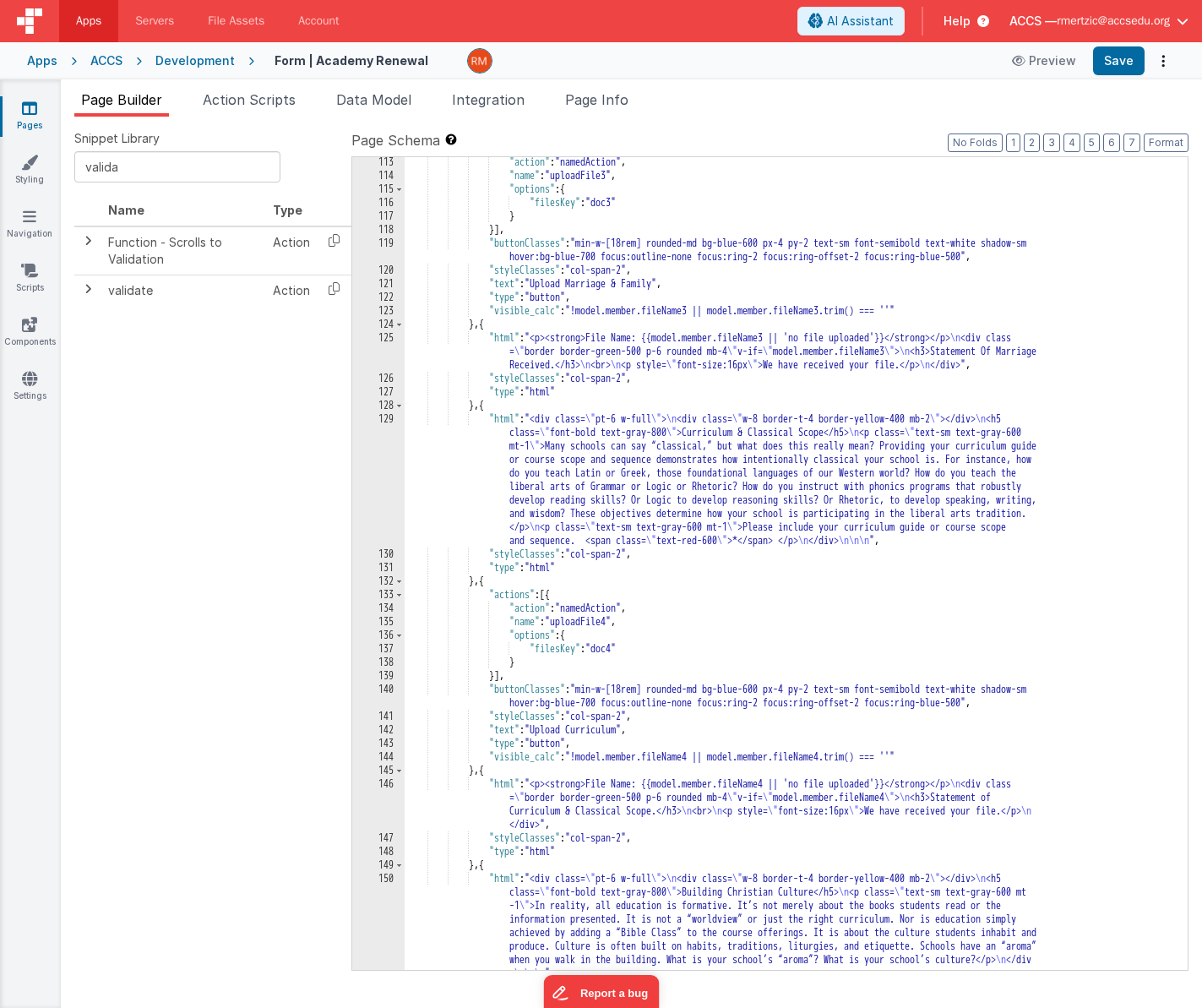 click on ""action" :  "namedAction" ,                          "name" :  "uploadFile3" ,                          "options" :  {                               "filesKey" :  "doc3"                          }                     }] ,                     "buttonClasses" :  "min-w-[18rem] rounded-md bg-blue-600 px-4 py-2 text-sm font-semibold text-white shadow-sm                       hover:bg-blue-700 focus:outline-none focus:ring-2 focus:ring-offset-2 focus:ring-blue-500" ,                     "styleClasses" :  "col-span-2" ,                     "text" :  "Upload Marriage & Family" ,                     "type" :  "button" ,                     "visible_calc" :  "!model.member.fileName3 || model.member.fileName3.trim() === ''"                } ,  {                     "html" :  "<p><strong>File Name: {{model.member.fileName3 || 'no file uploaded'}}</strong></p> \n <div class                      = \" border border-green-500 p-6 rounded mb-4 \"  v-if= \" \" >" at bounding box center [790, 575] 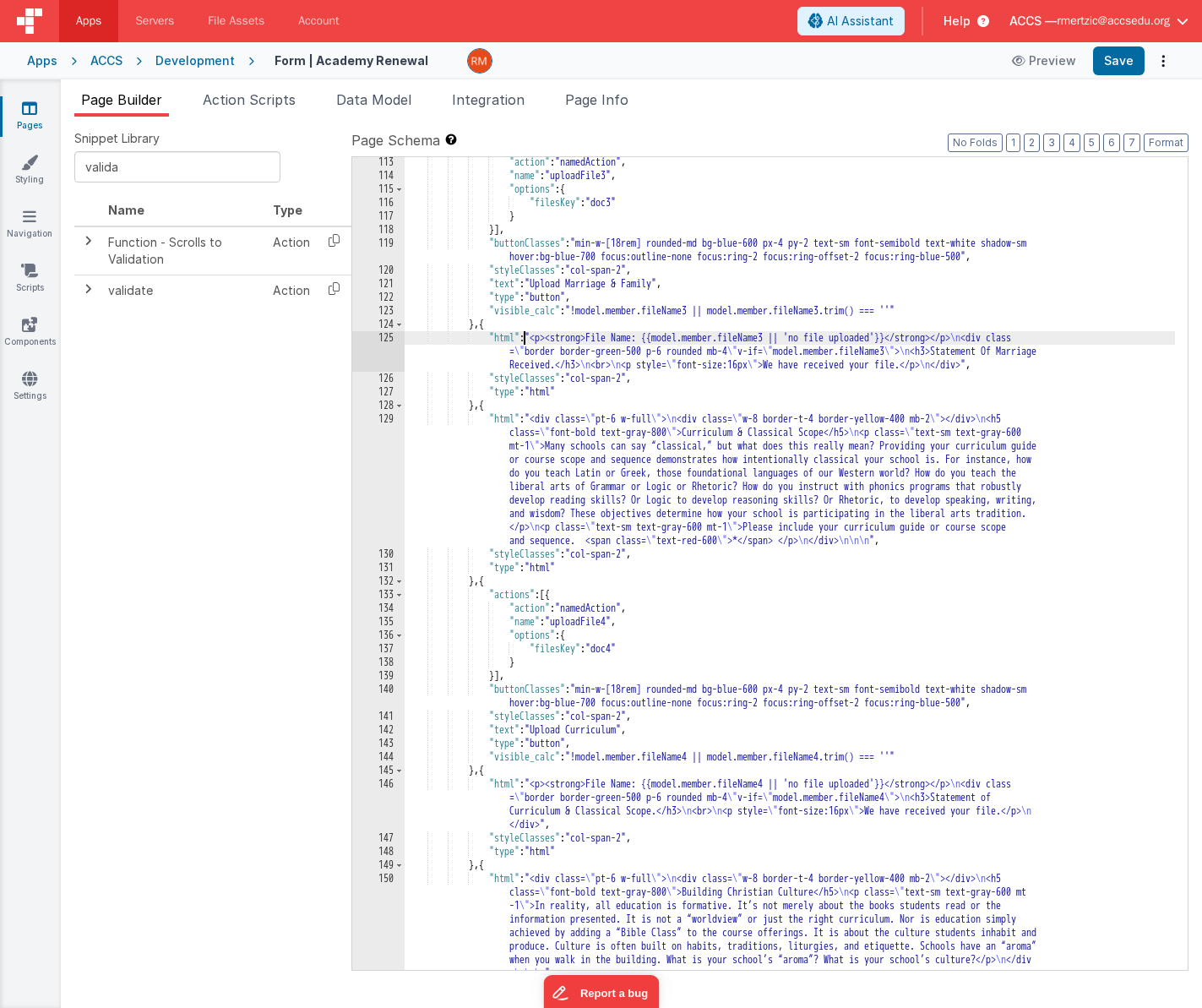 click on "125" at bounding box center [378, 351] 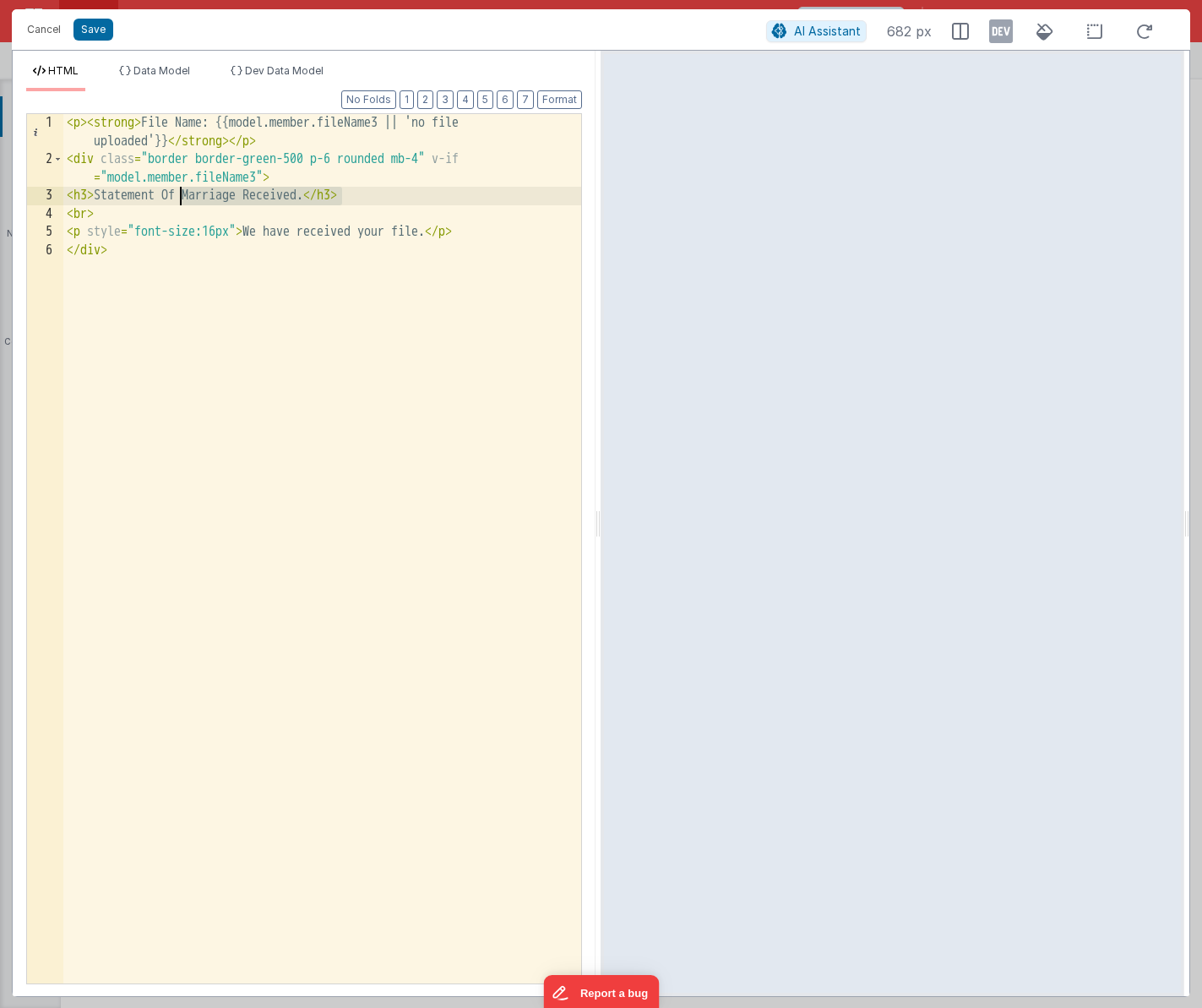 drag, startPoint x: 343, startPoint y: 197, endPoint x: 180, endPoint y: 194, distance: 163.02761 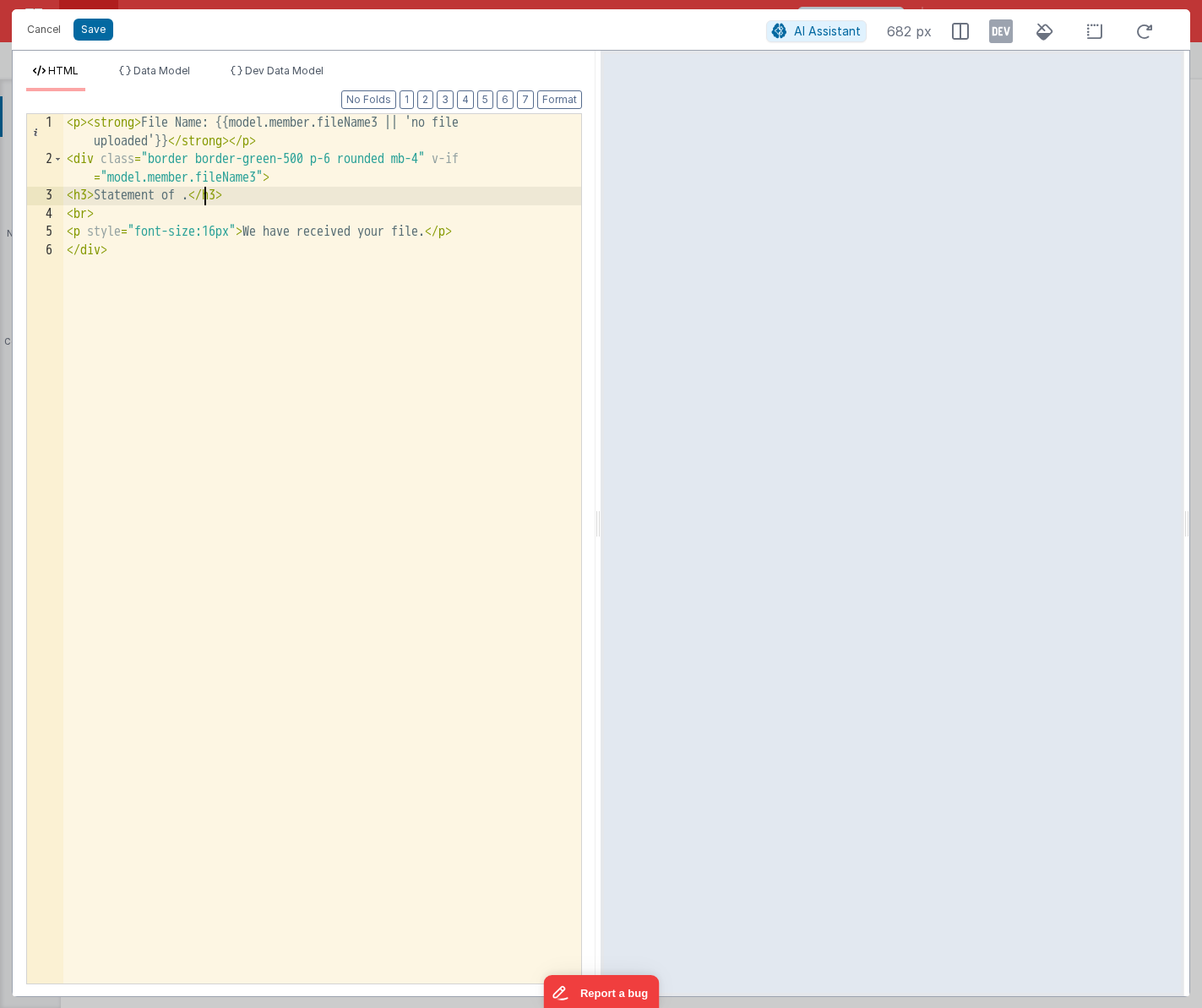 type 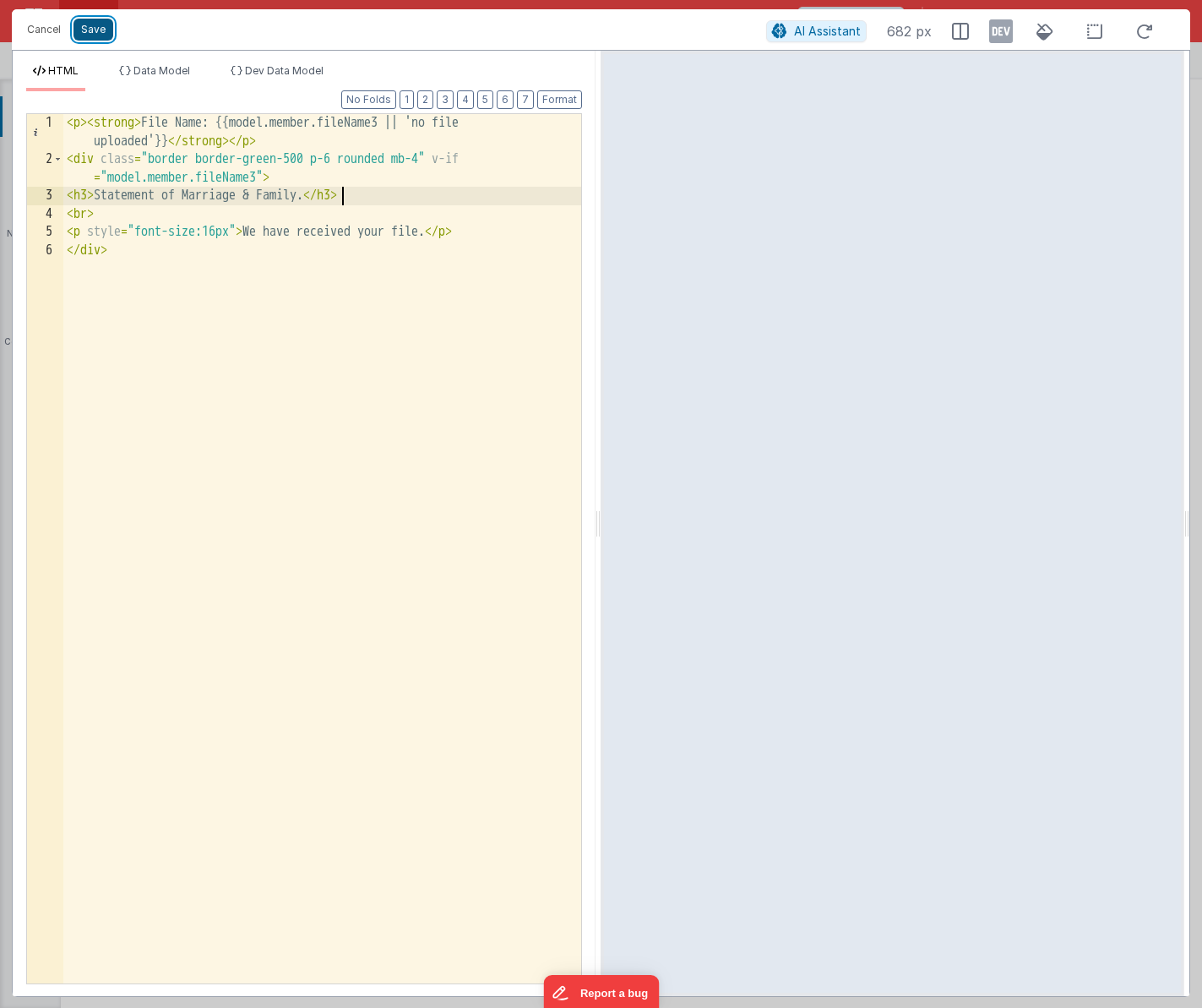 click on "Save" at bounding box center [93, 30] 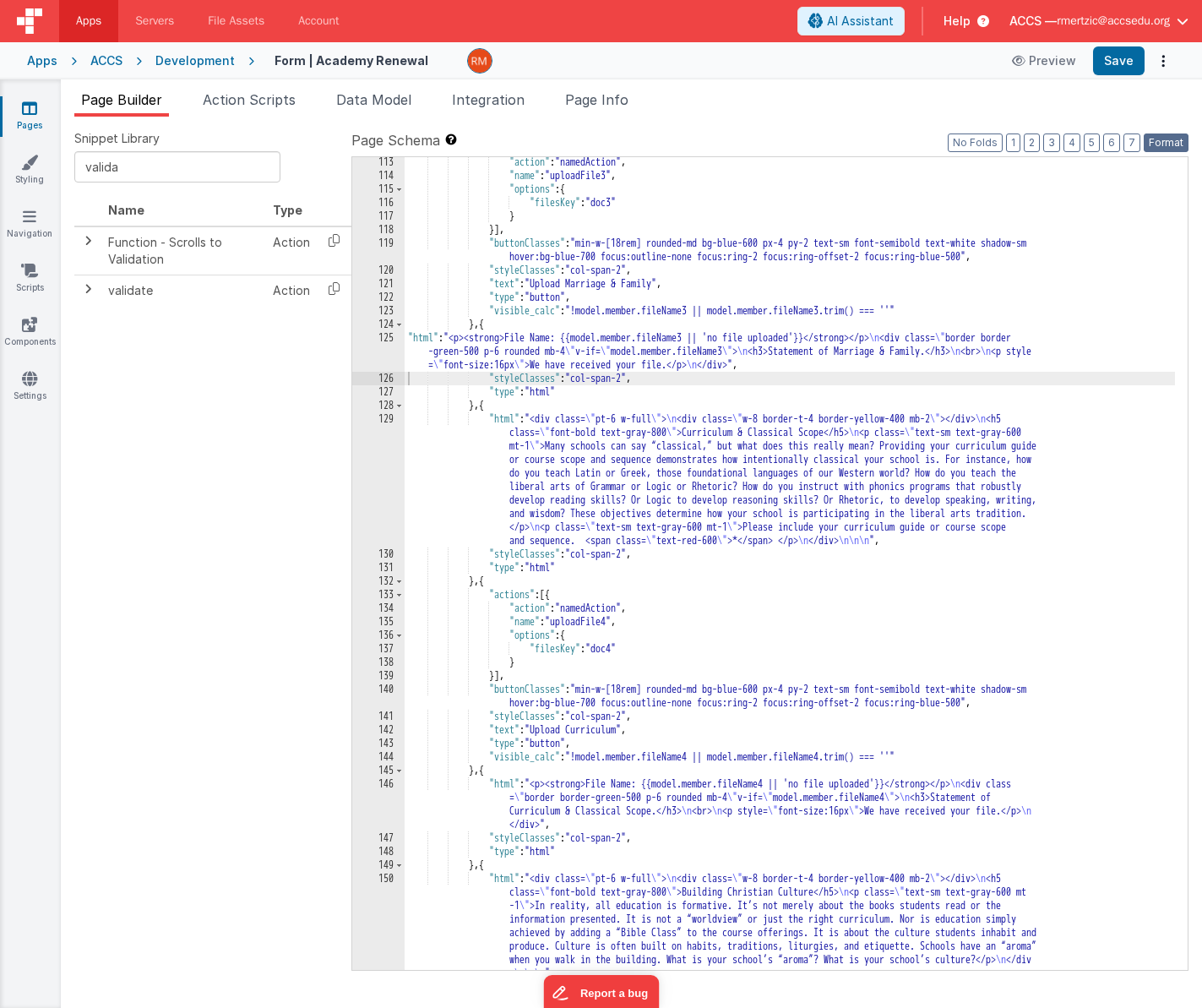 click on "Format" at bounding box center (1166, 143) 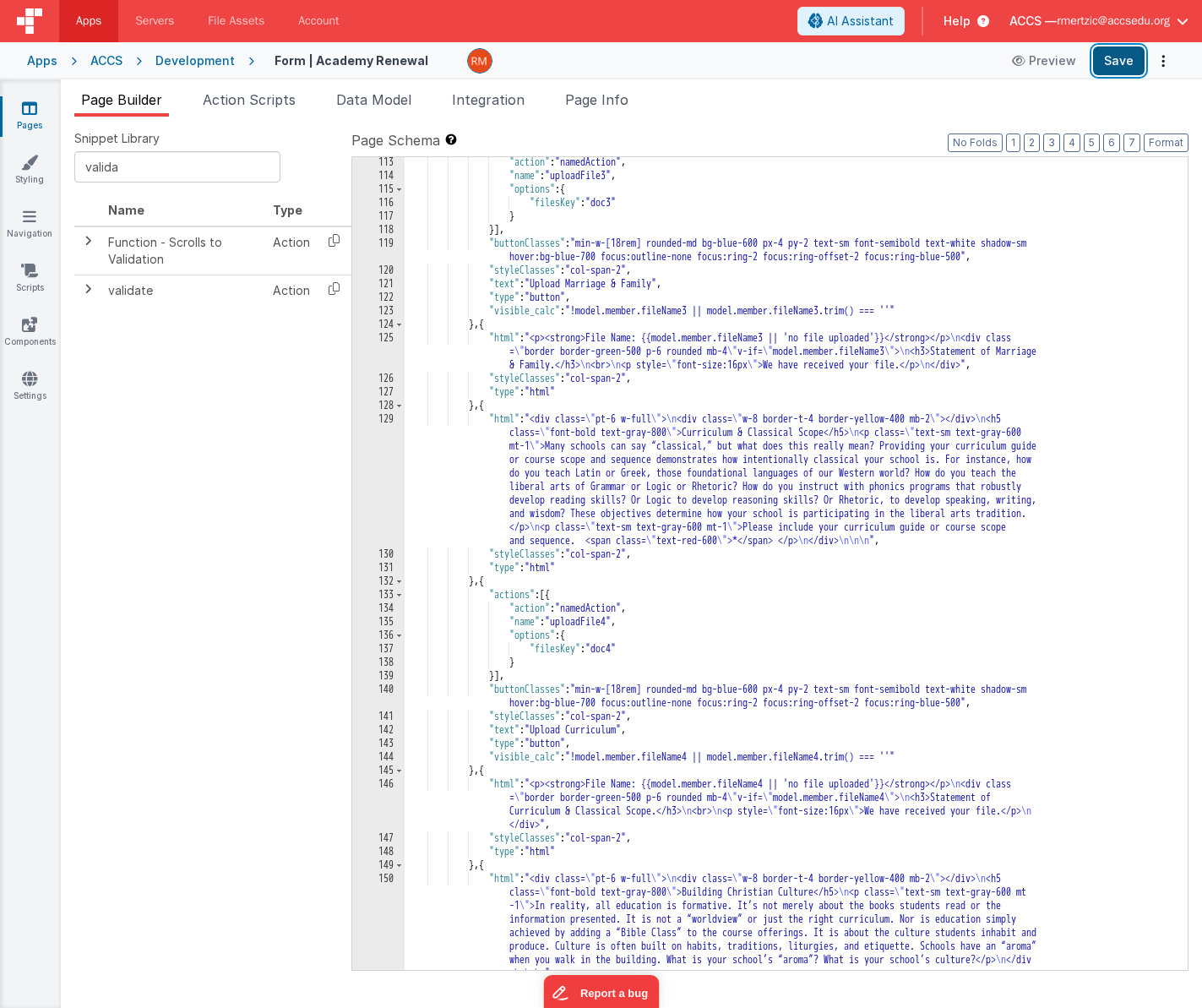 click on "Save" at bounding box center (1118, 61) 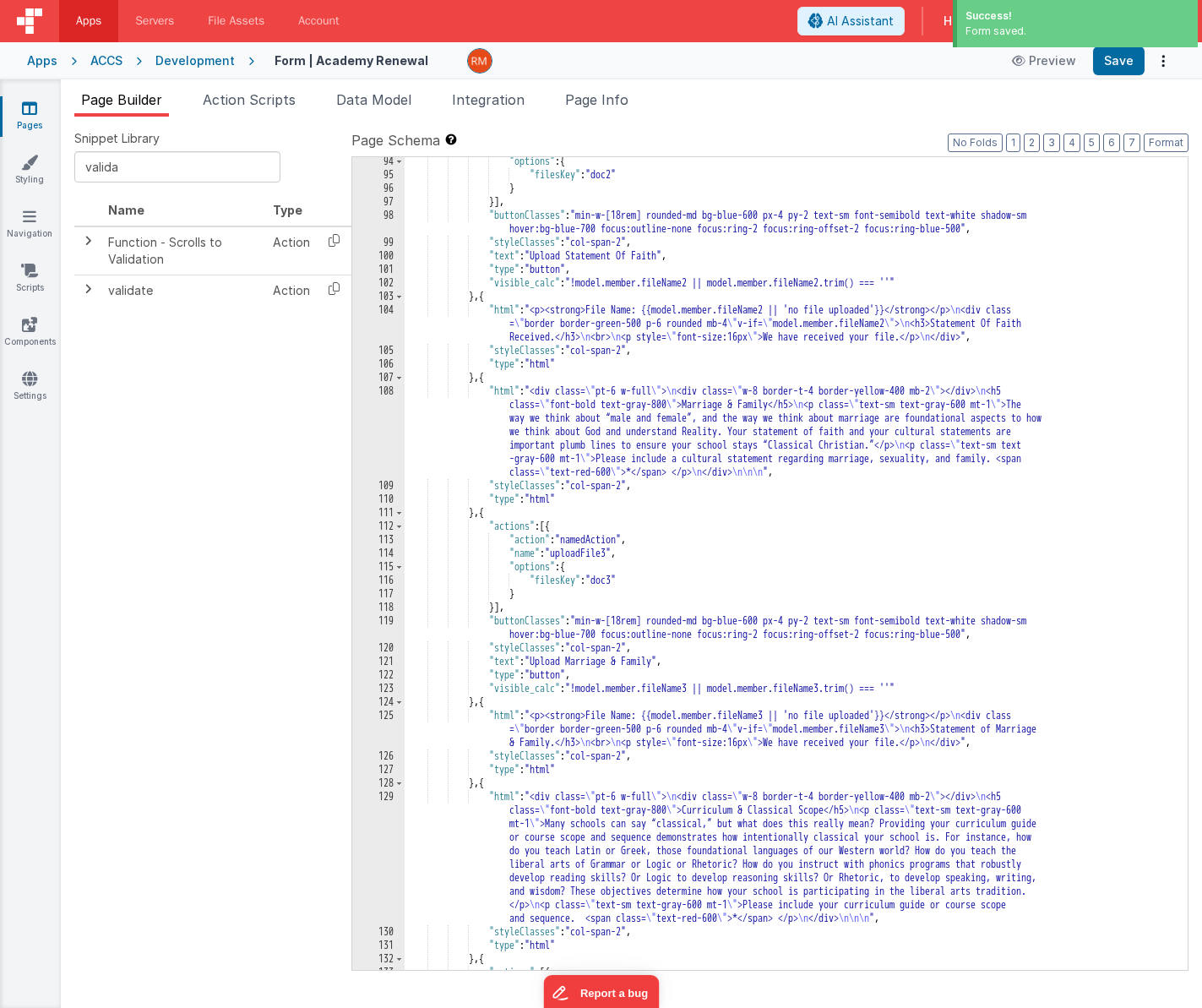 scroll, scrollTop: 2314, scrollLeft: 0, axis: vertical 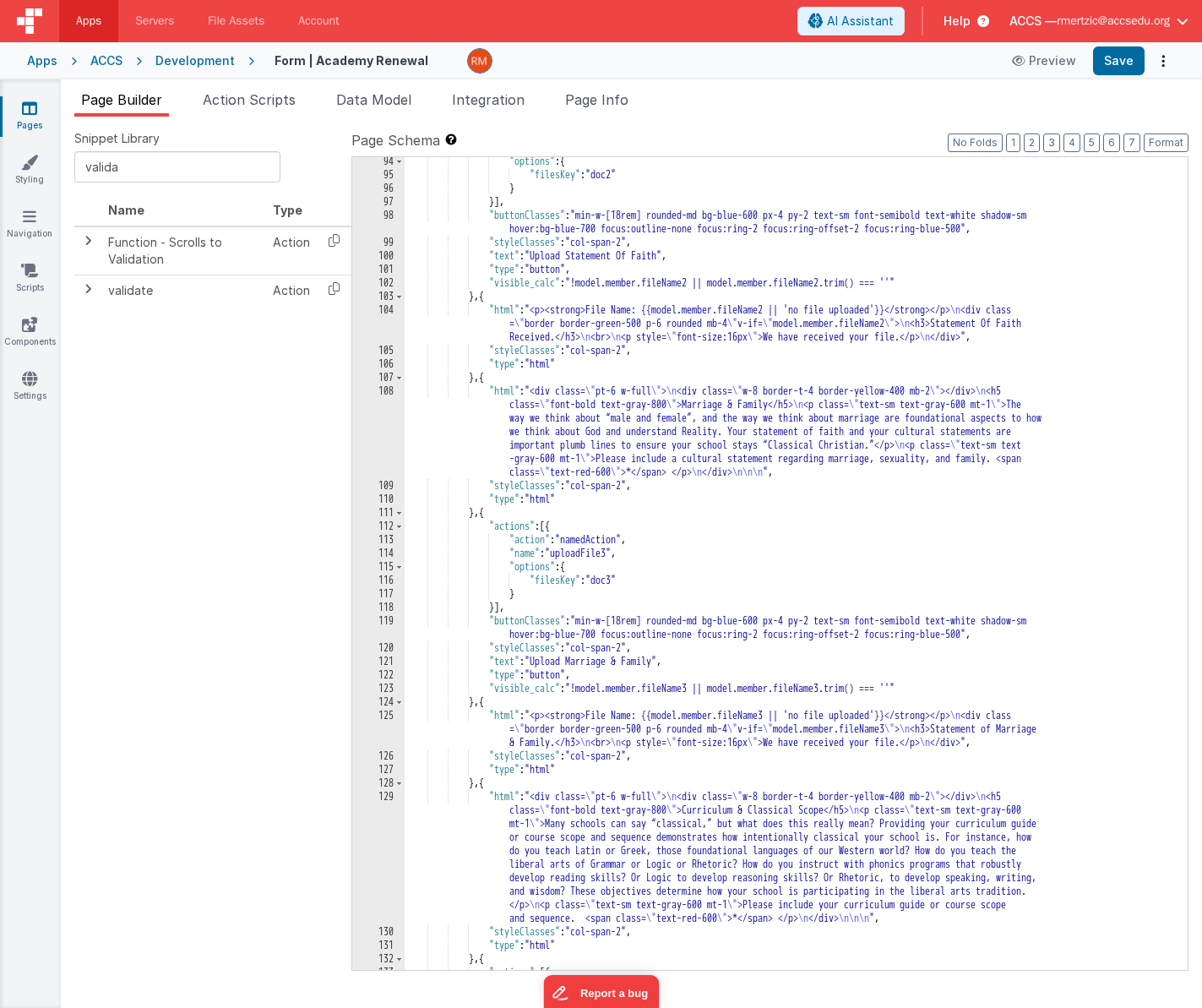 click on ""options" :  {                               "filesKey" :  "doc2"                          }                     }] ,                     "buttonClasses" :  "min-w-[18rem] rounded-md bg-blue-600 px-4 py-2 text-sm font-semibold text-white shadow-sm                       hover:bg-blue-700 focus:outline-none focus:ring-2 focus:ring-offset-2 focus:ring-blue-500" ,                     "styleClasses" :  "col-span-2" ,                     "text" :  "Upload Statement Of Faith" ,                     "type" :  "button" ,                     "visible_calc" :  "!model.member.fileName2 || model.member.fileName2.trim() === ''"                } ,  {                     "html" :  "<p><strong>File Name: {{model.member.fileName2 || 'no file uploaded'}}</strong></p> \n <div class                      = \" border border-green-500 p-6 rounded mb-4 \"  v-if= \" model.member.fileName2 \" > \n <h3>Statement Of Faith                       \n <br> \n" at bounding box center [790, 575] 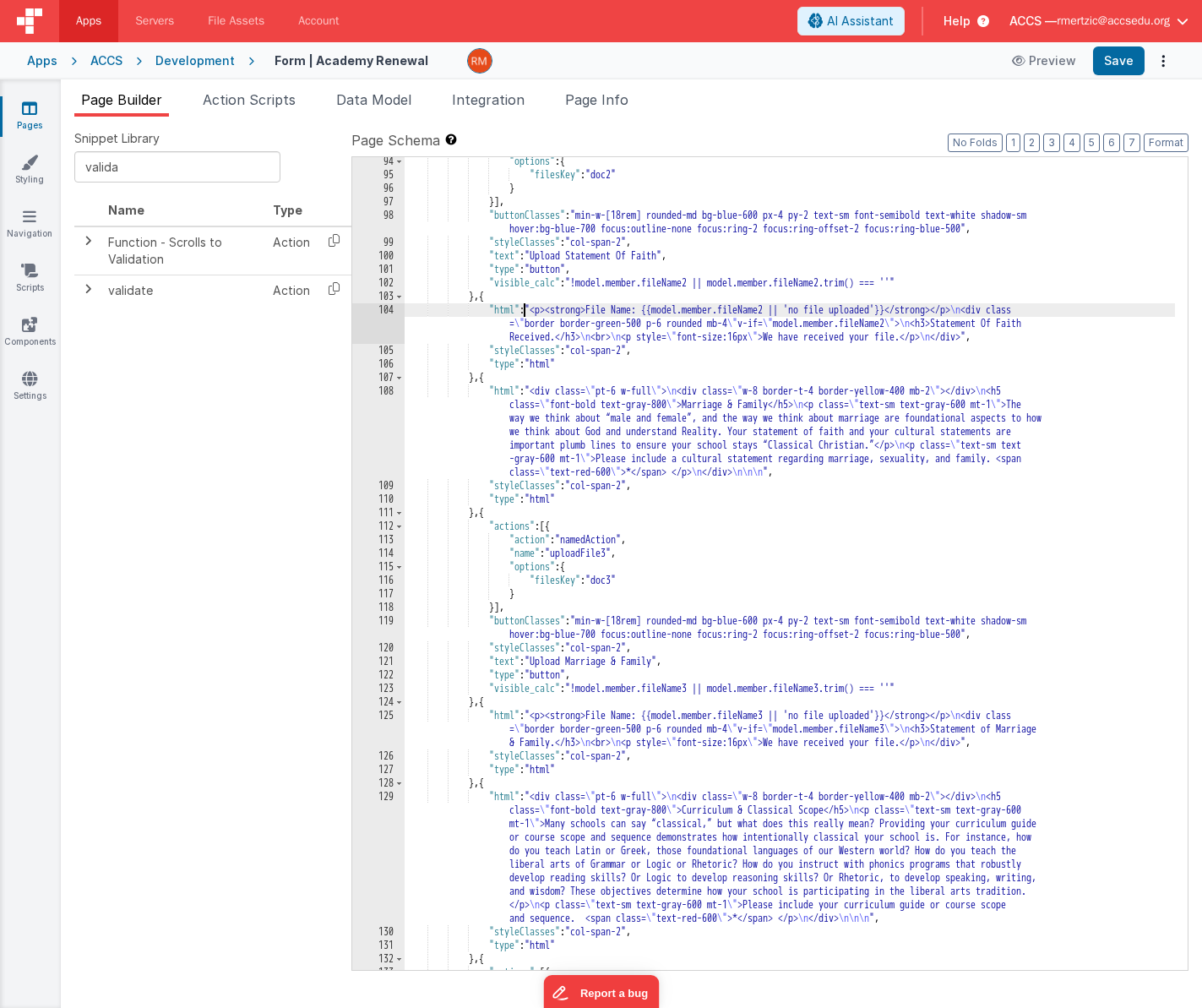 click on "104" at bounding box center (378, 324) 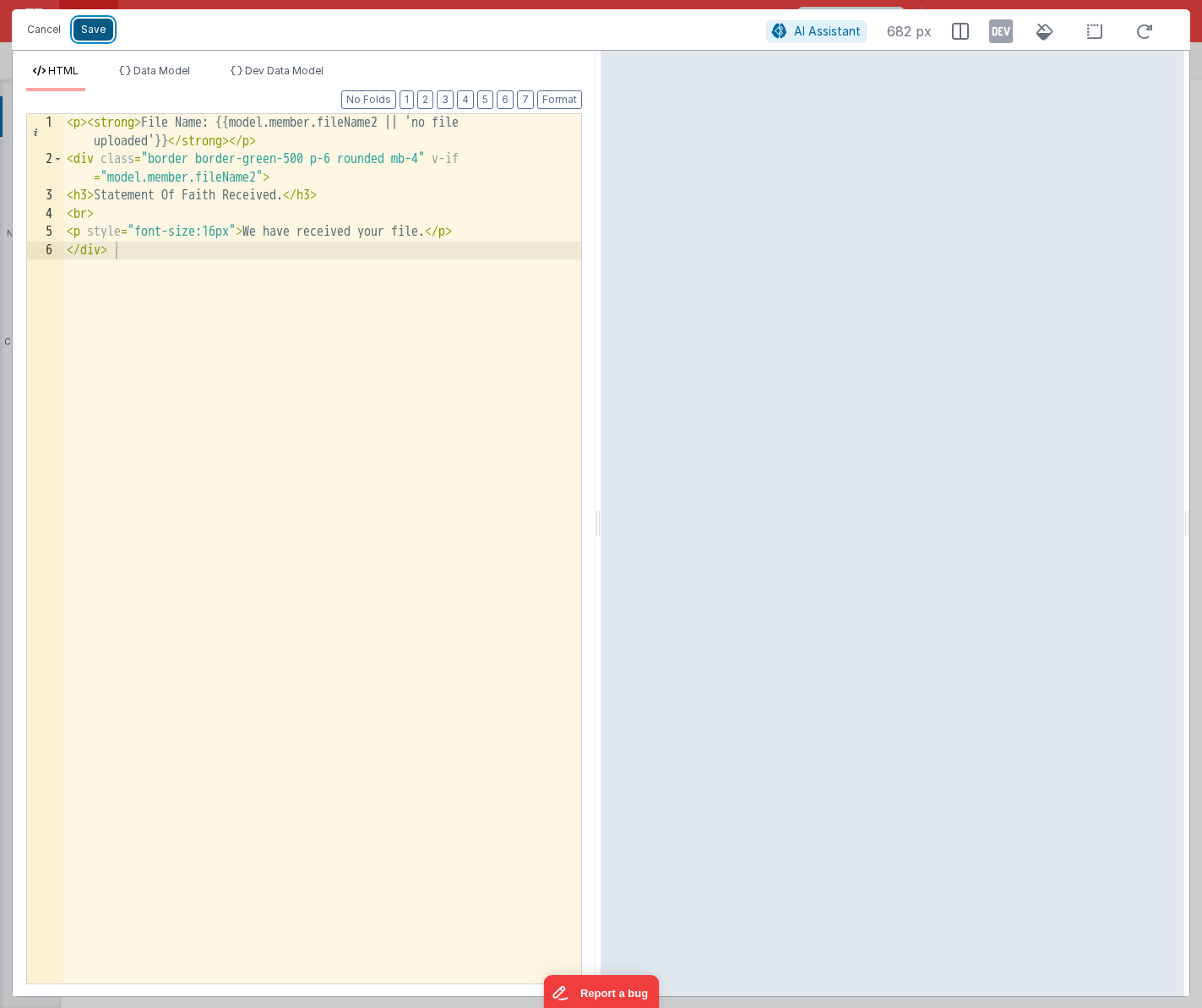 click on "Save" at bounding box center [93, 30] 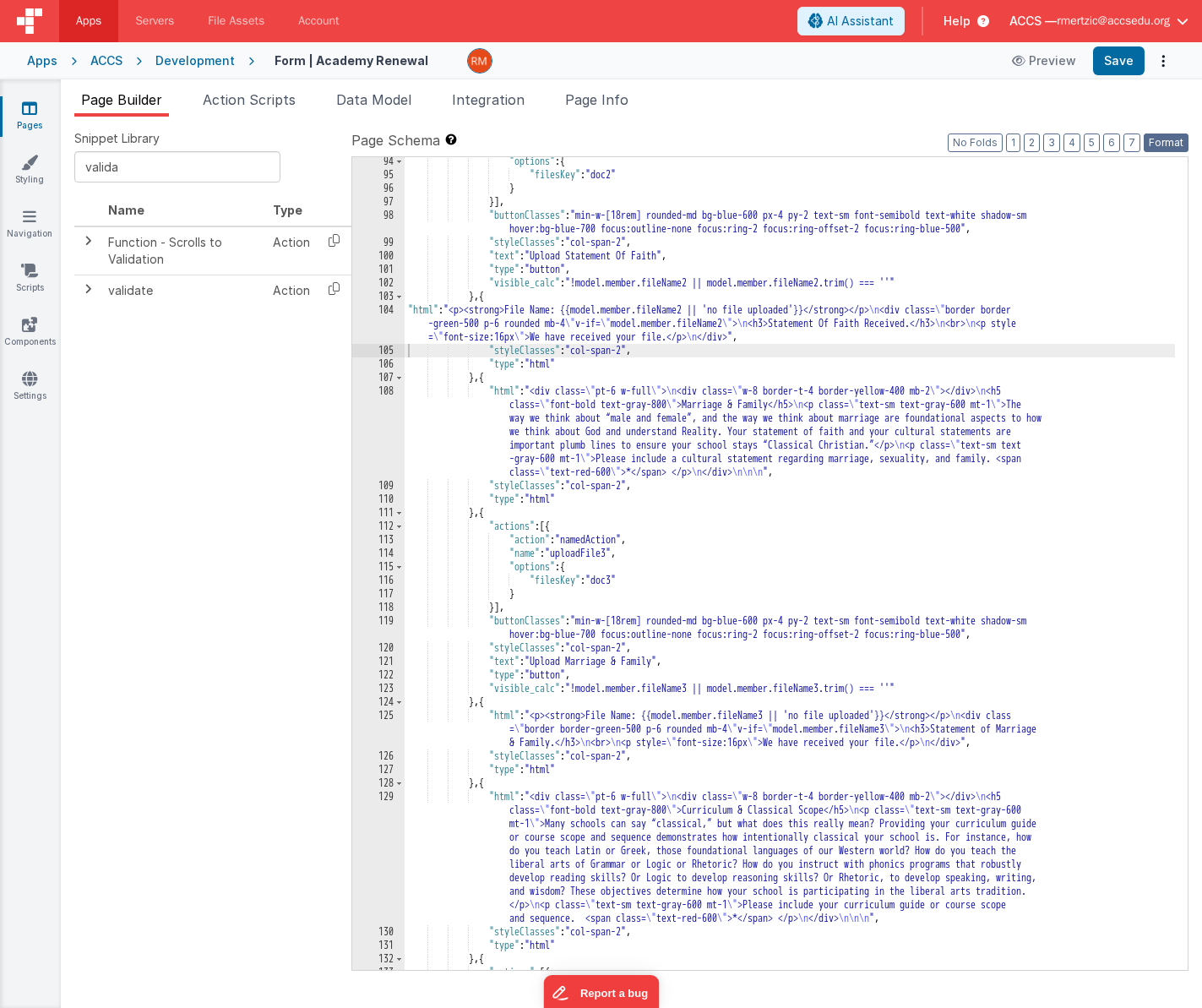 click on "Format" at bounding box center [1166, 143] 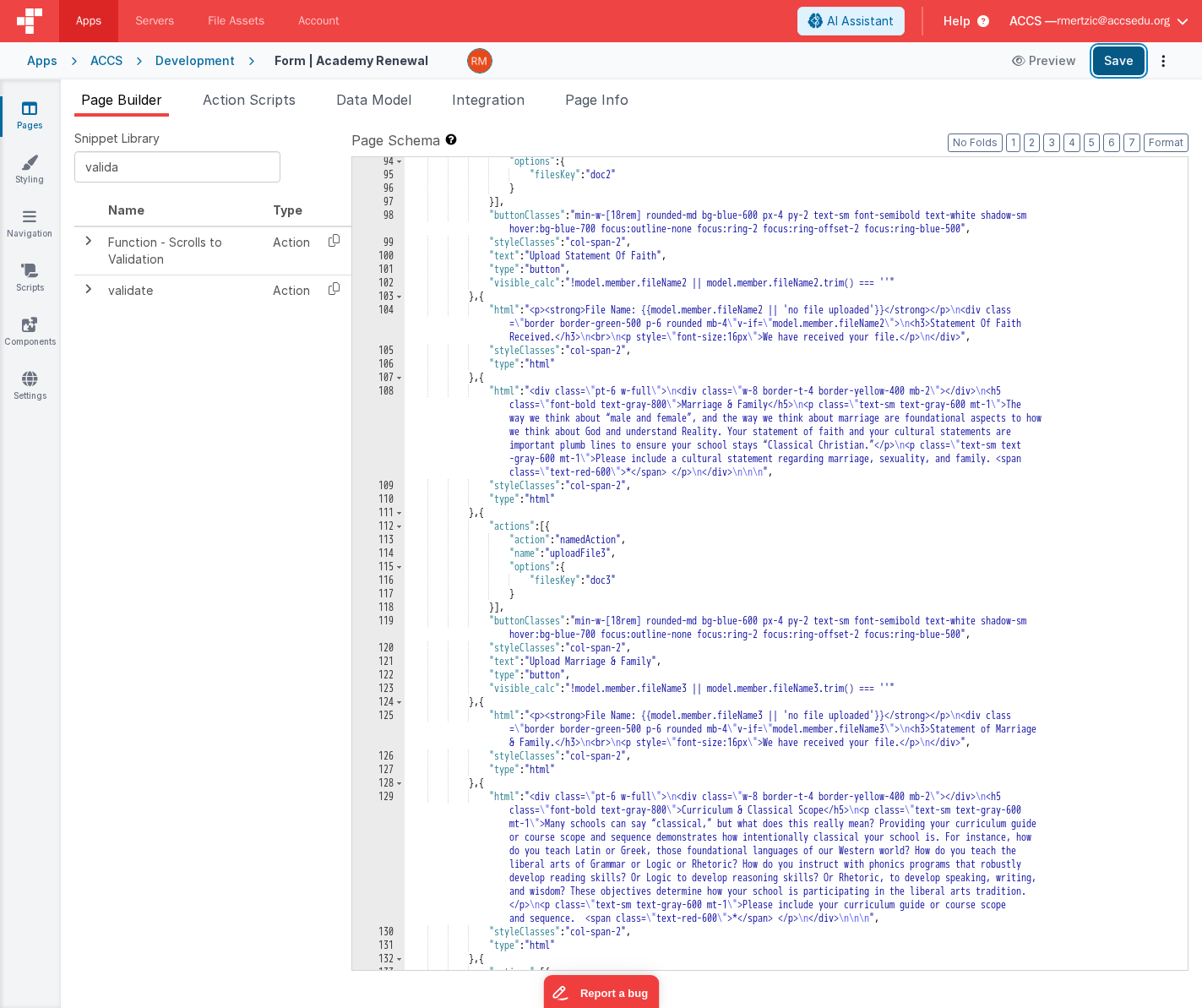 click on "Save" at bounding box center (1118, 61) 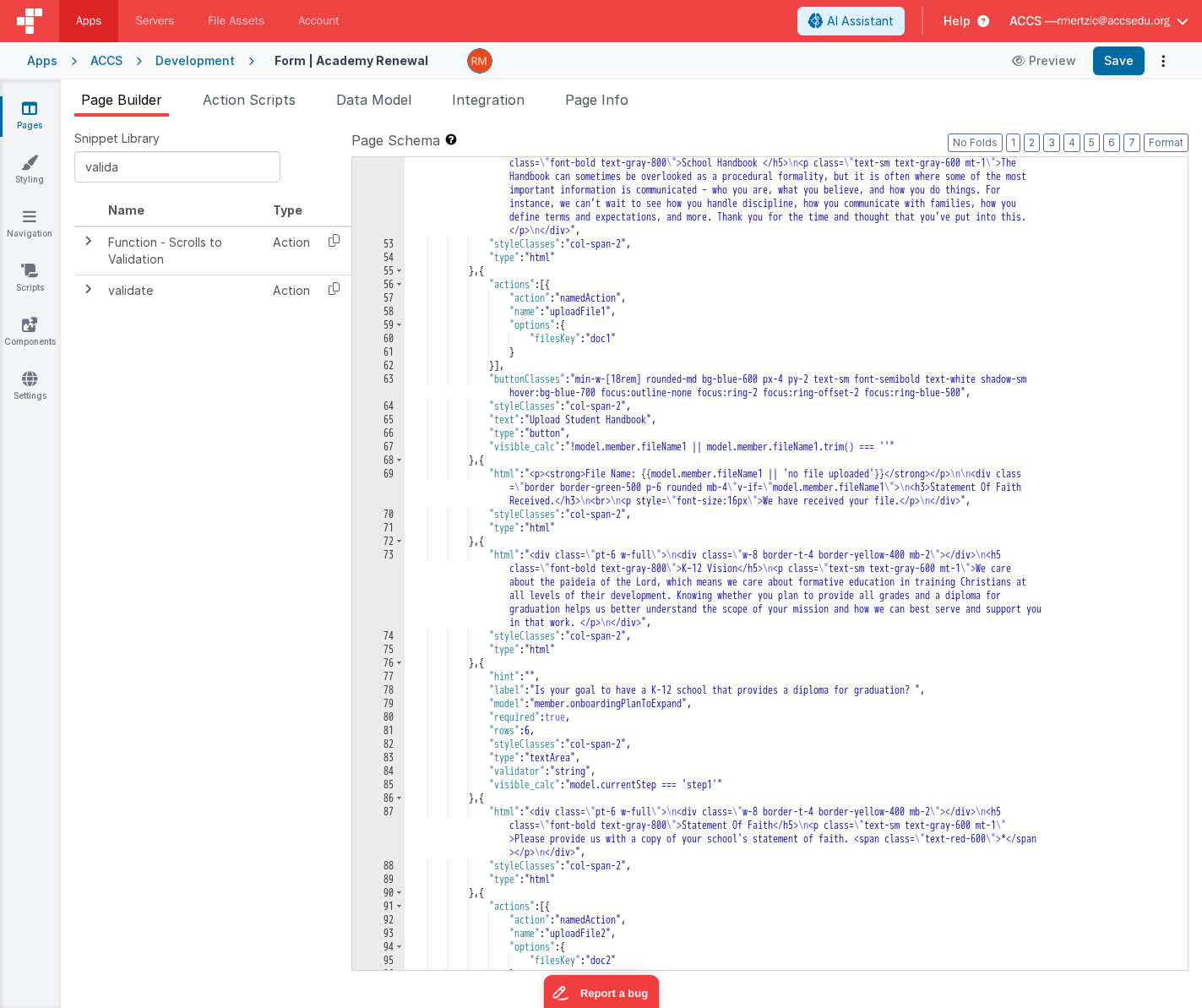 scroll, scrollTop: 1528, scrollLeft: 0, axis: vertical 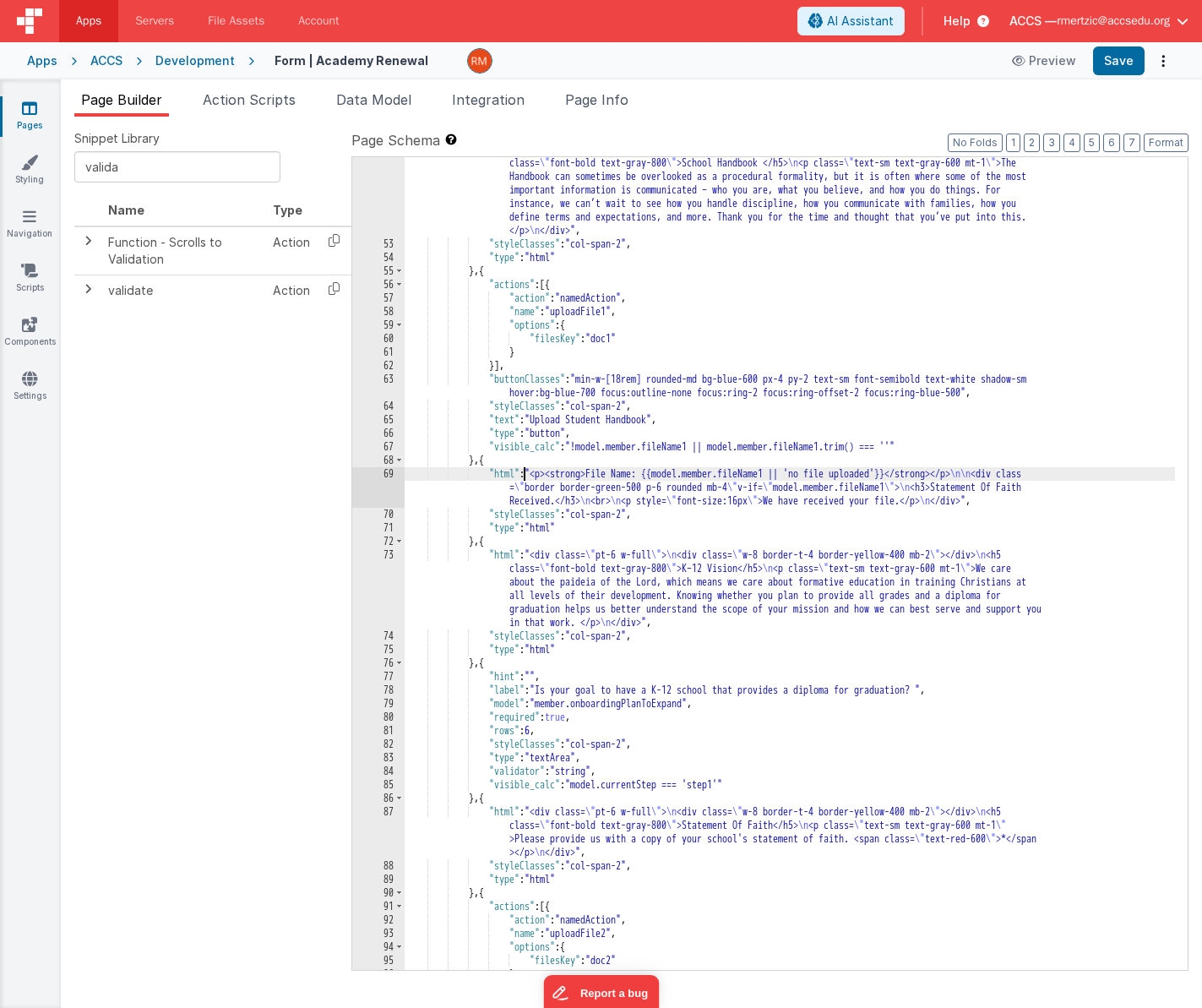 click on "69" at bounding box center (378, 488) 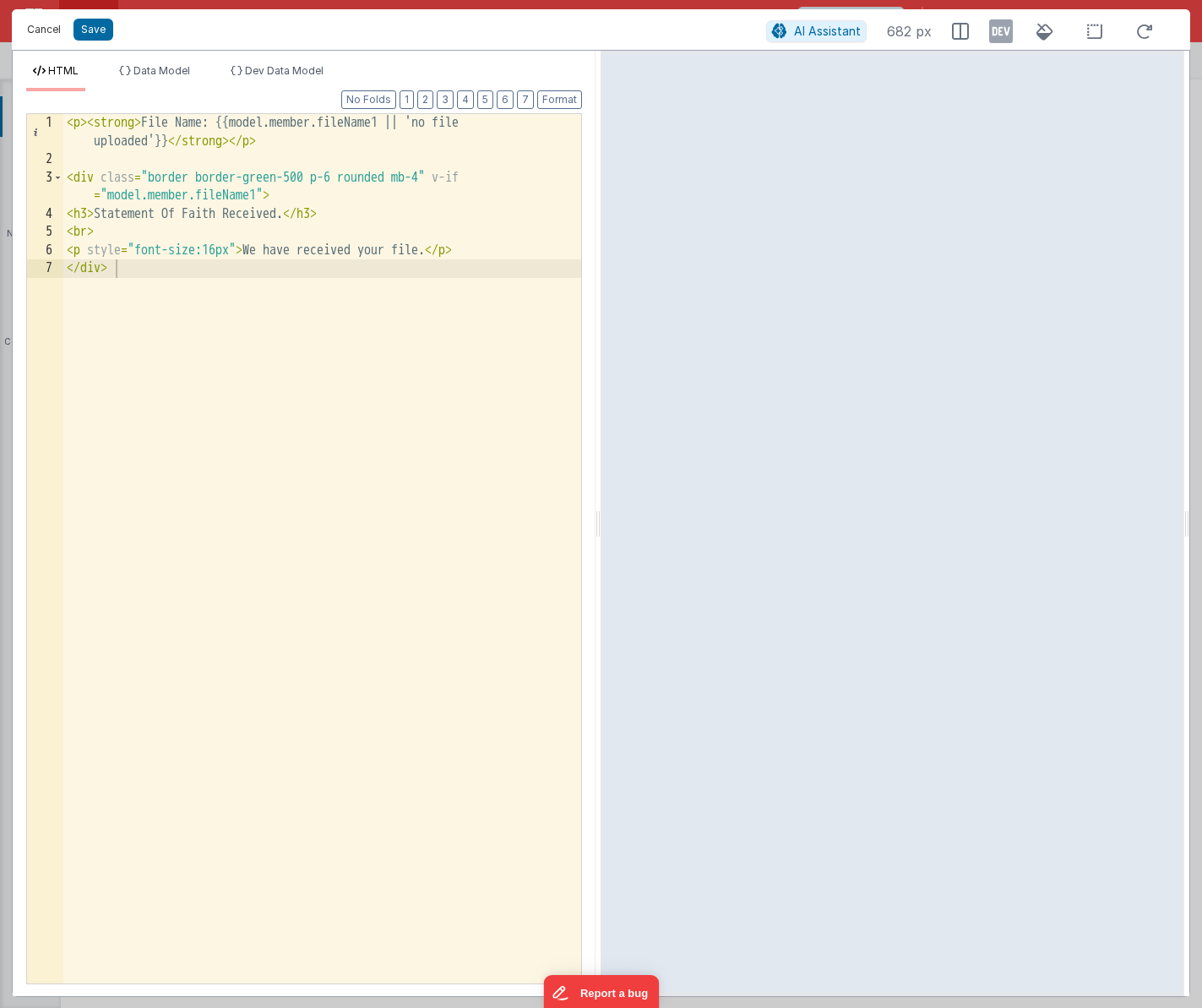 click on "Cancel" at bounding box center [44, 30] 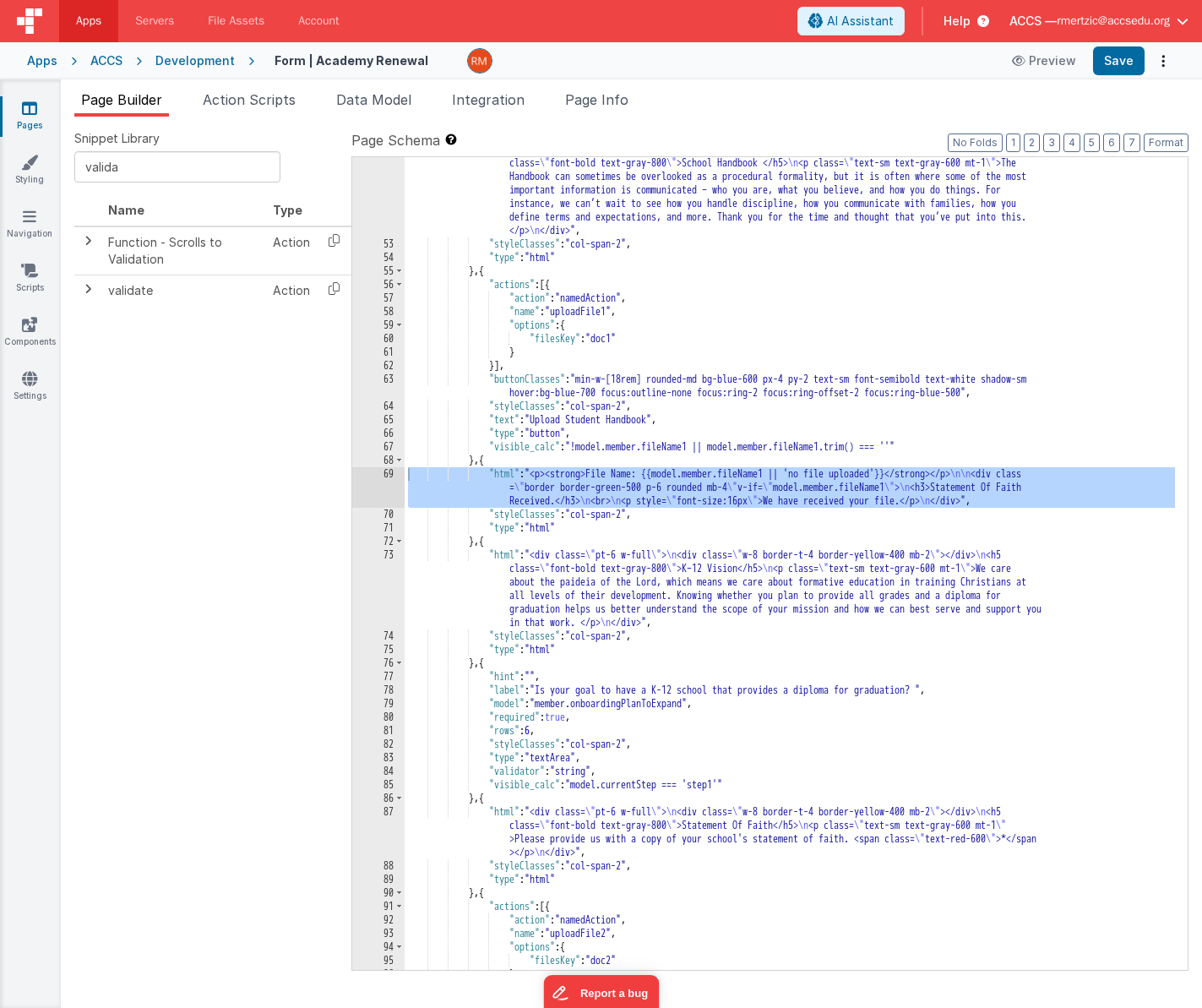 click on ""html" :  "<div class= \" pt-6 w-full \" > \n   <div class= \" w-8 border-t-4 border-yellow-400 mb-2 \" ></div> \n   <h5                       class= \" font-bold text-gray-800 \" >School Handbook </h5> \n   <p class= \" text-sm text-gray-600 mt-1 \" >The                       Handbook can sometimes be overlooked as a procedural formality, but it is often where some of the most                       important information is communicated – who you are, what you believe, and how you do things. For                       instance, we can’t wait to see how you handle discipline, how you communicate with families, how you                       define terms and expectations, and more. Thank you for the time and thought that you’ve put into this.                       </p> \n </div>" ,                     "styleClasses" :  "col-span-2" ,                     "type" :  "html"" at bounding box center (790, 603) 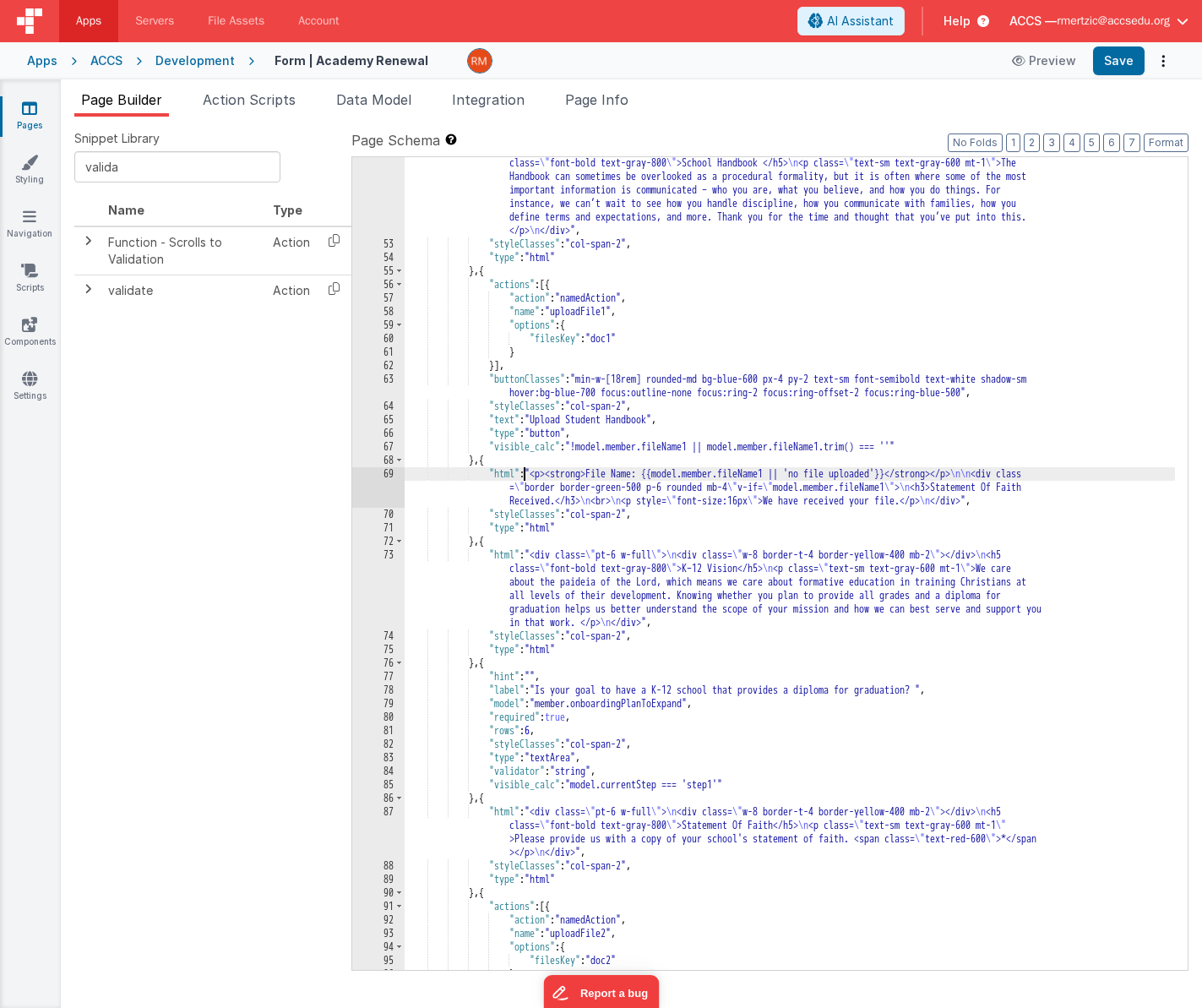 click on "69" at bounding box center (378, 488) 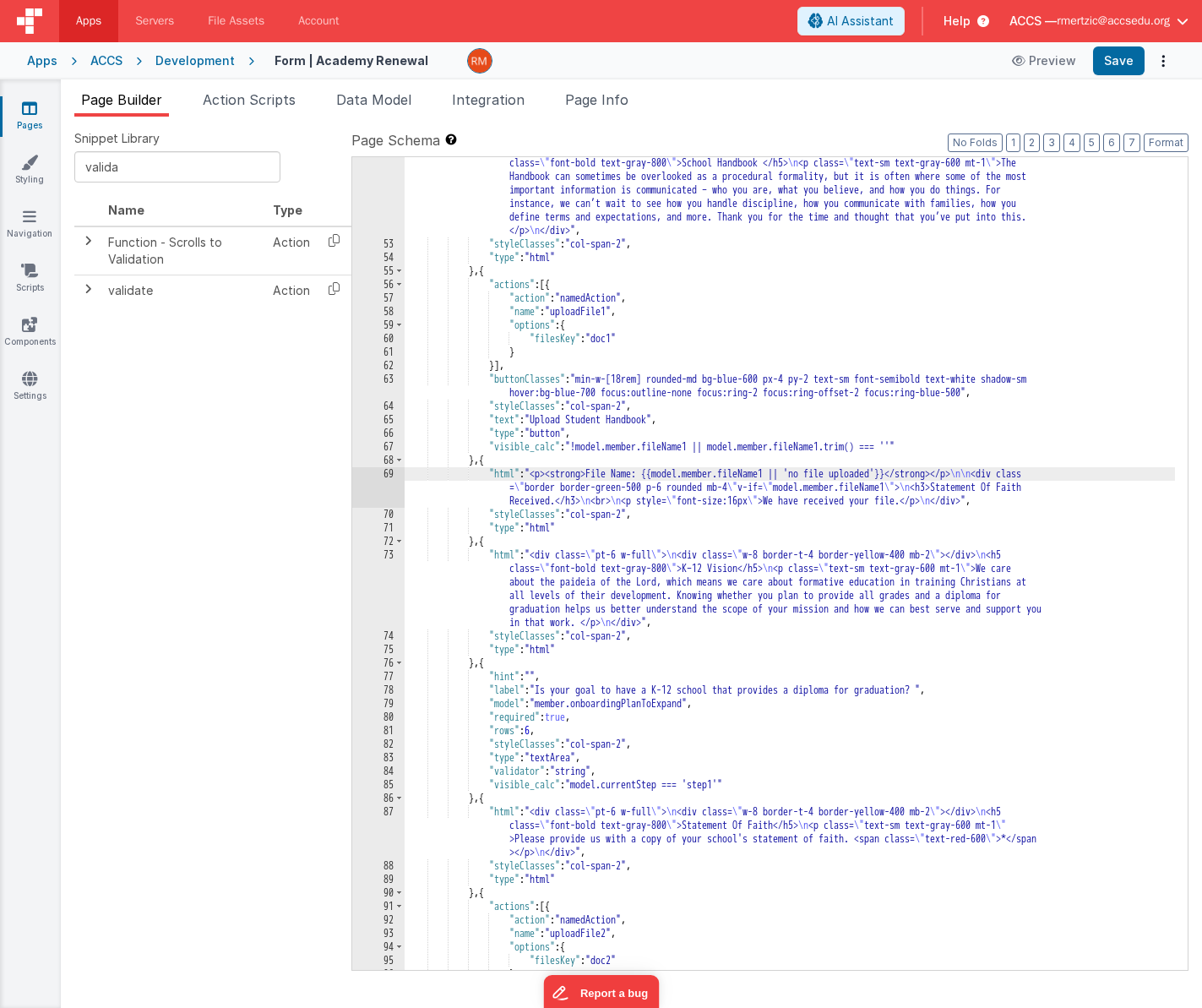 click on "69" at bounding box center [378, 488] 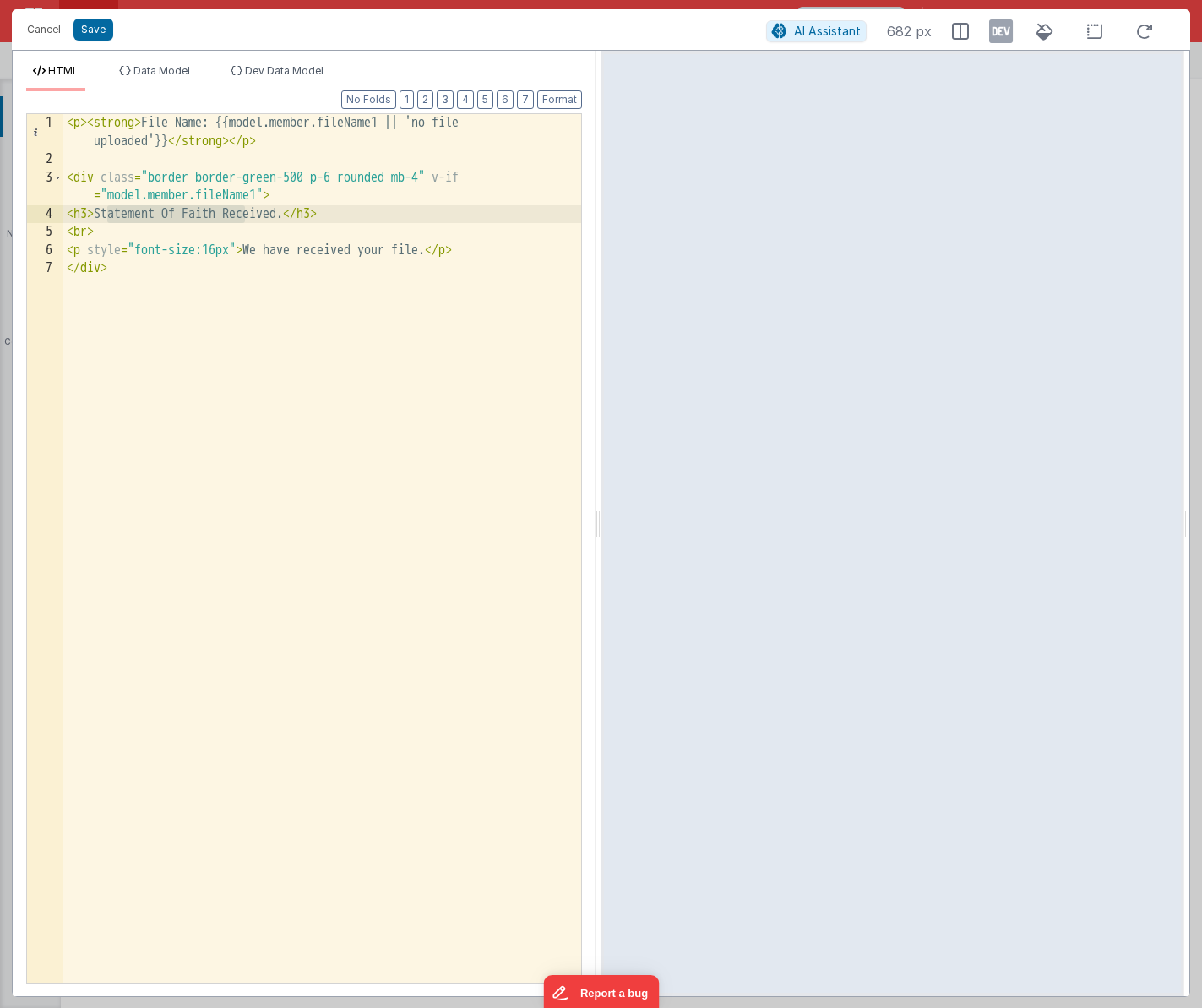 drag, startPoint x: 244, startPoint y: 215, endPoint x: 105, endPoint y: 215, distance: 139 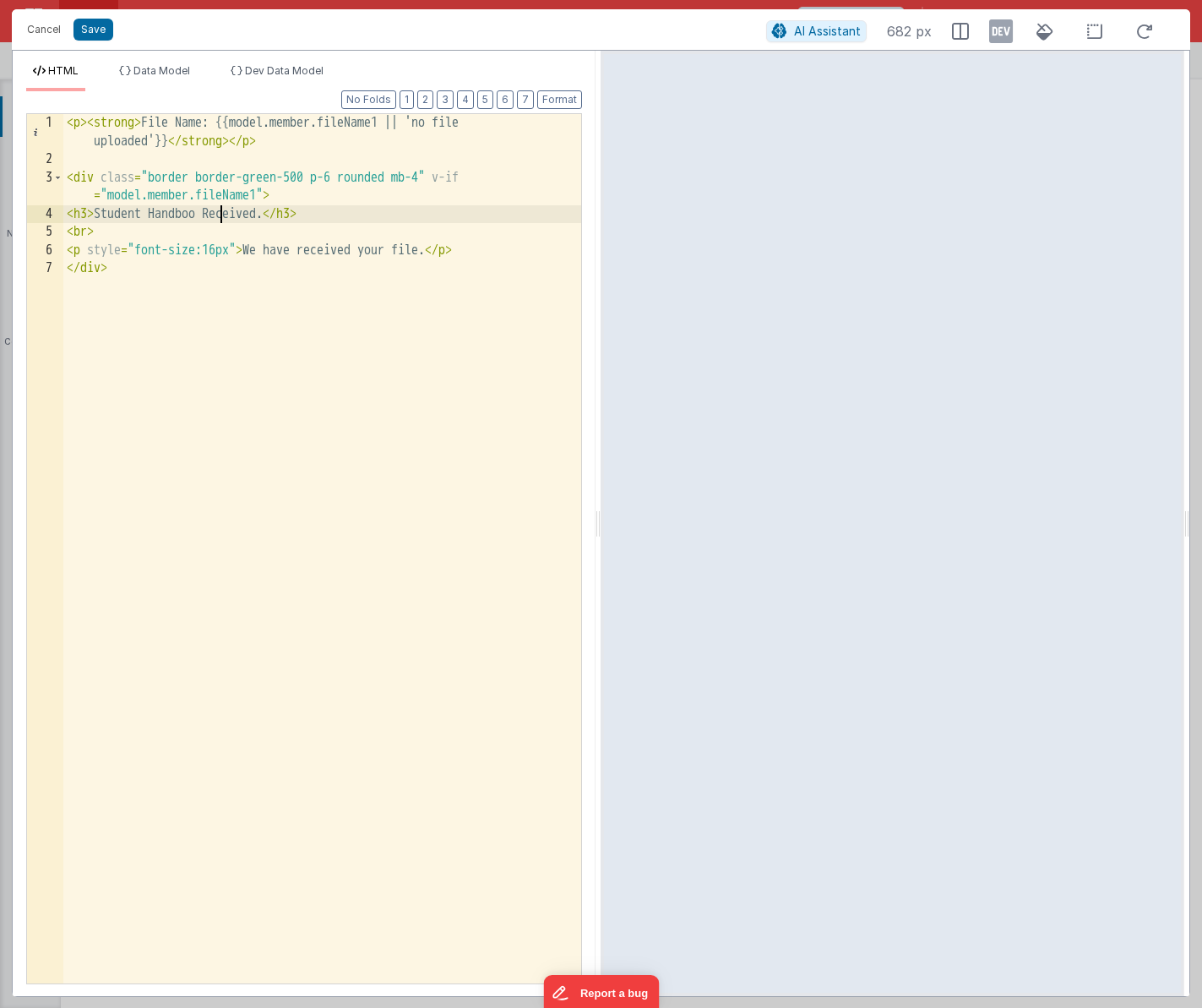 type 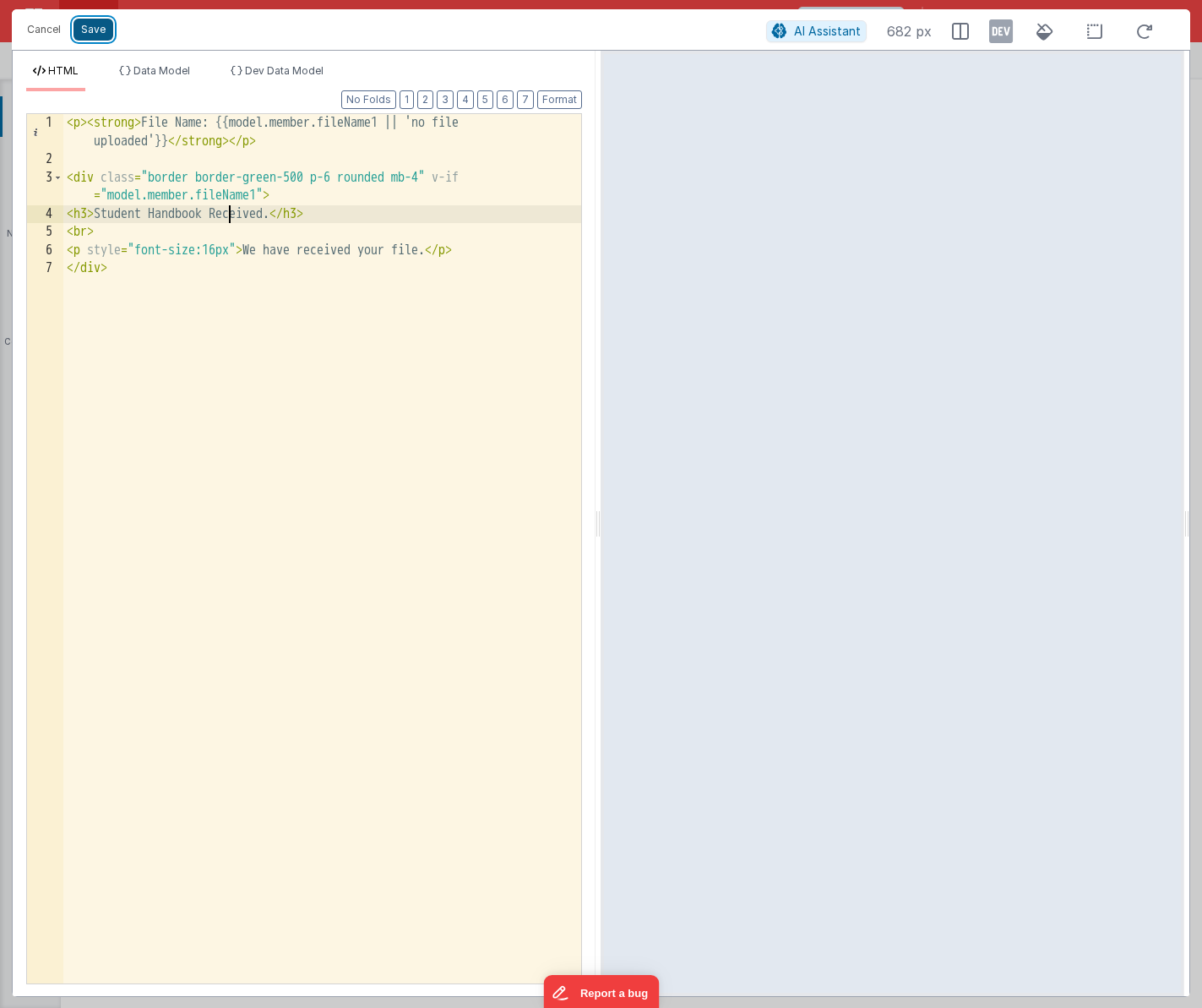 click on "Save" at bounding box center (93, 30) 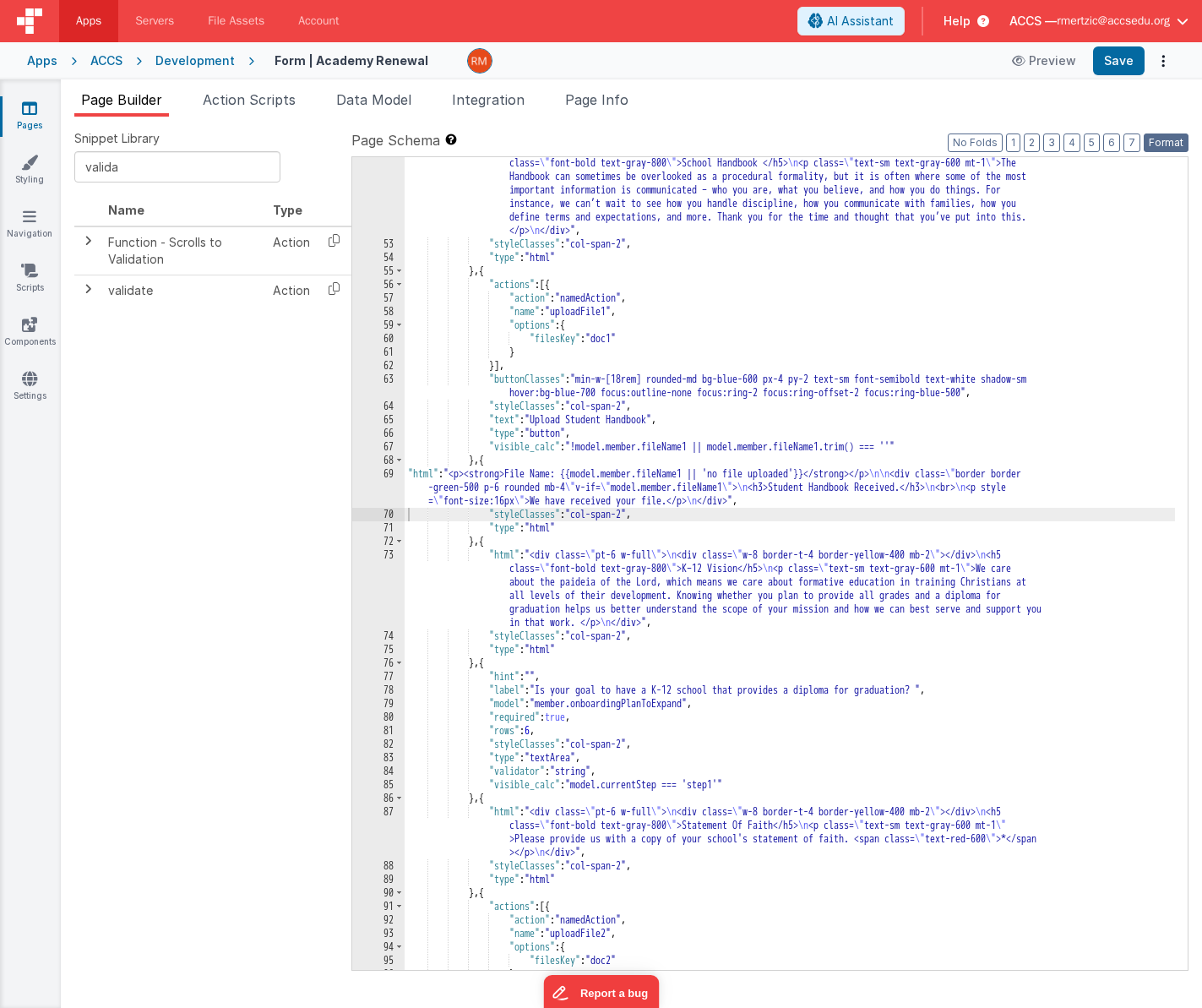click on "Format" at bounding box center (1166, 143) 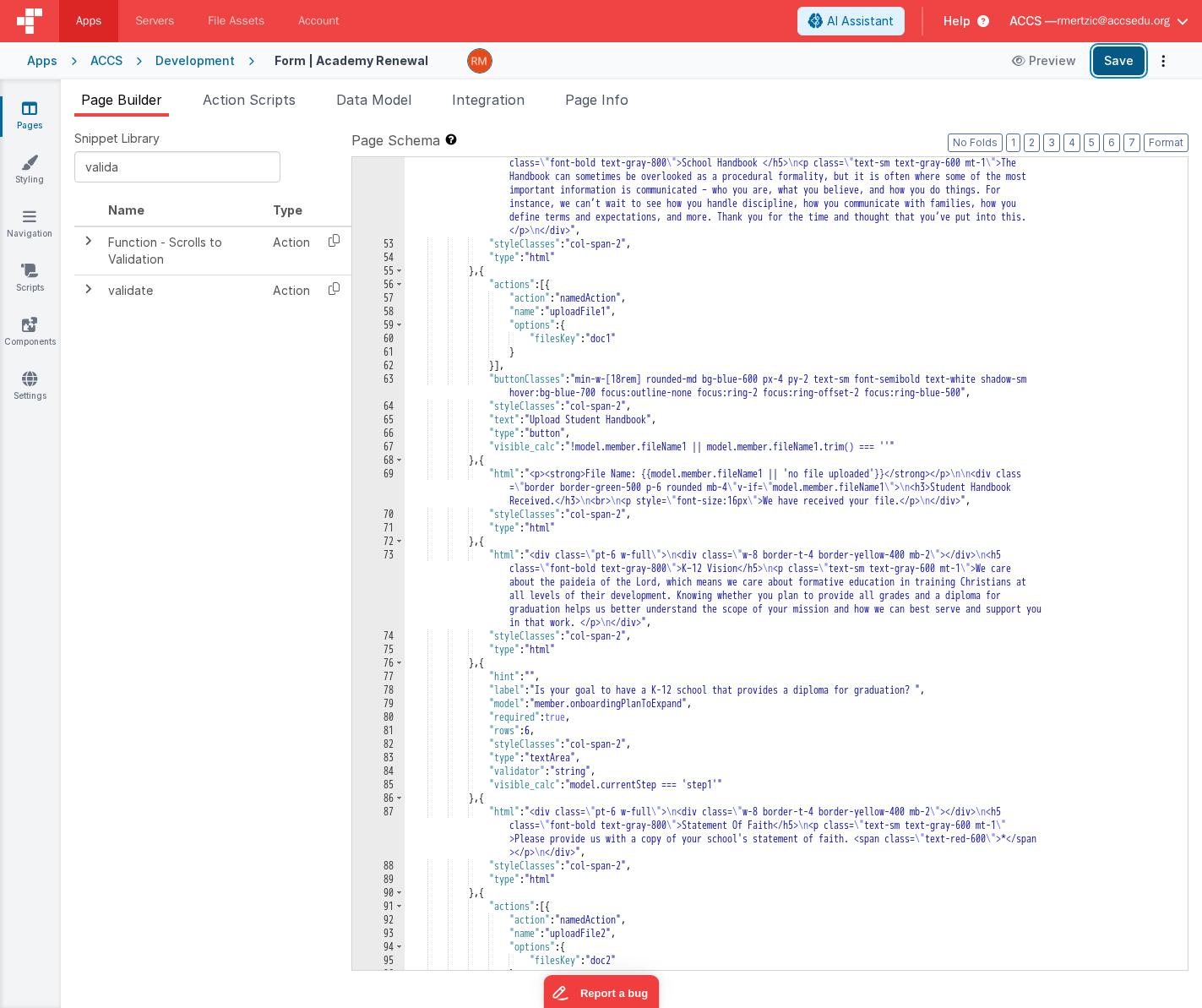 click on "Save" at bounding box center (1118, 61) 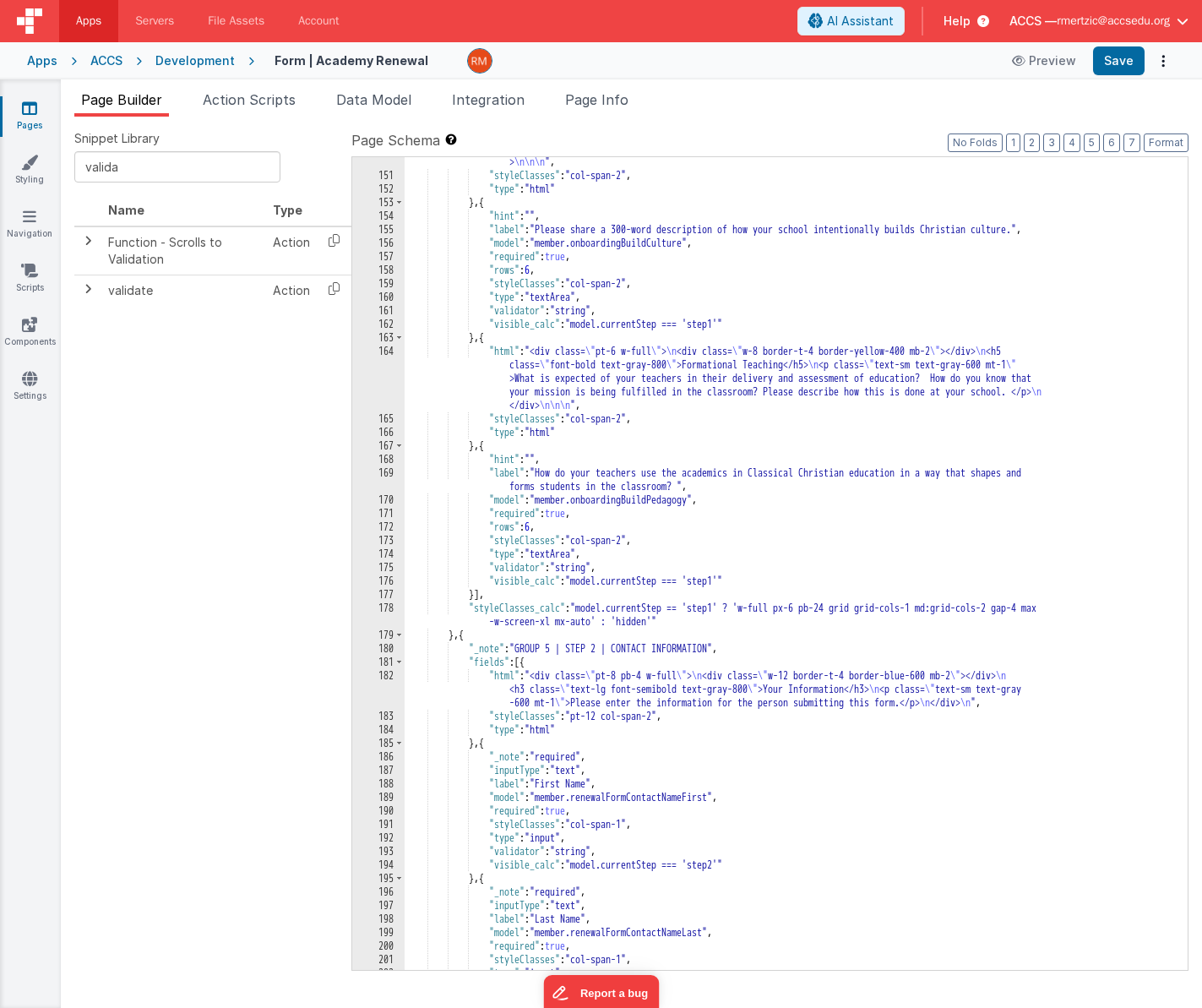scroll, scrollTop: 3503, scrollLeft: 0, axis: vertical 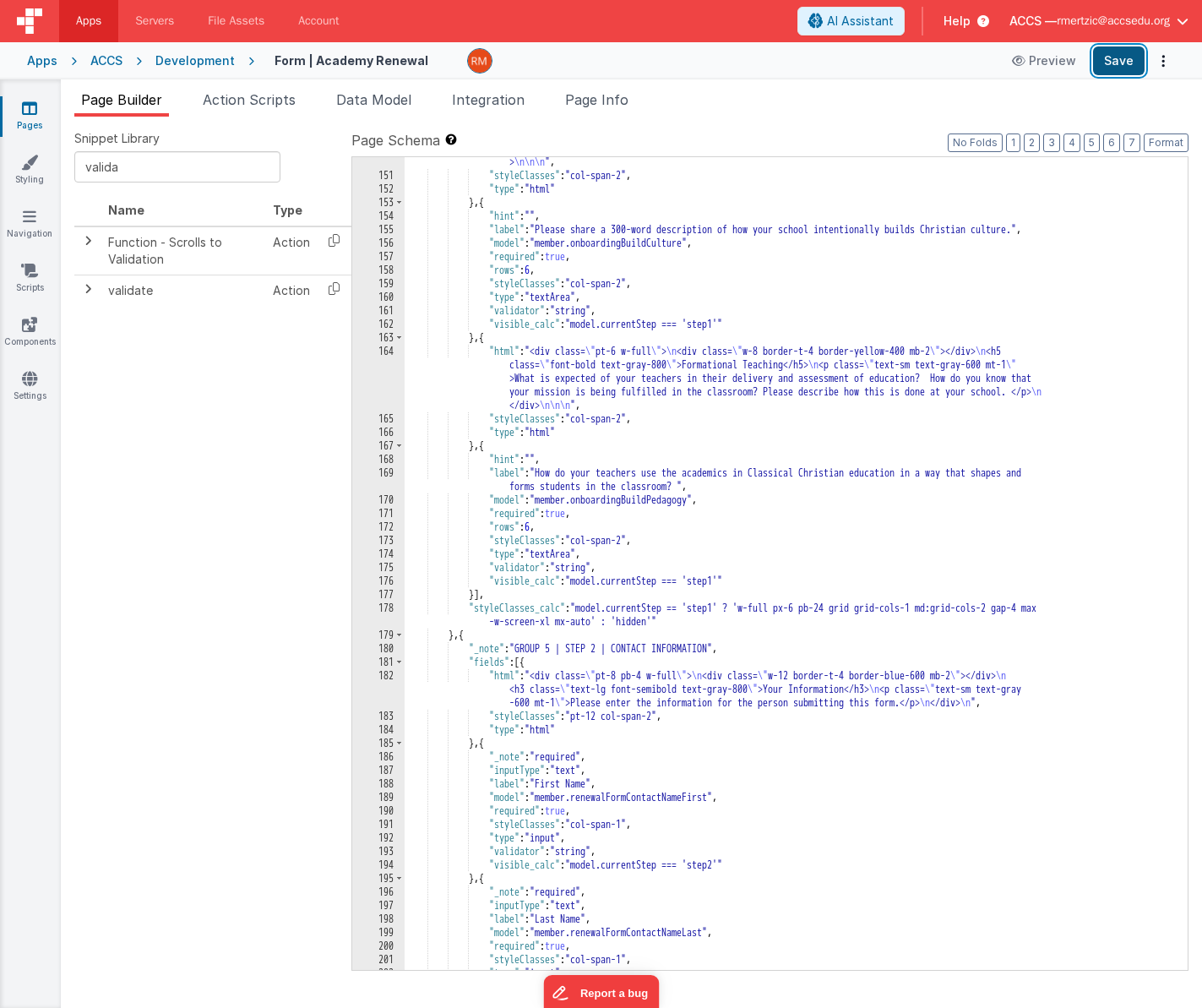 click on "Save" at bounding box center [1118, 61] 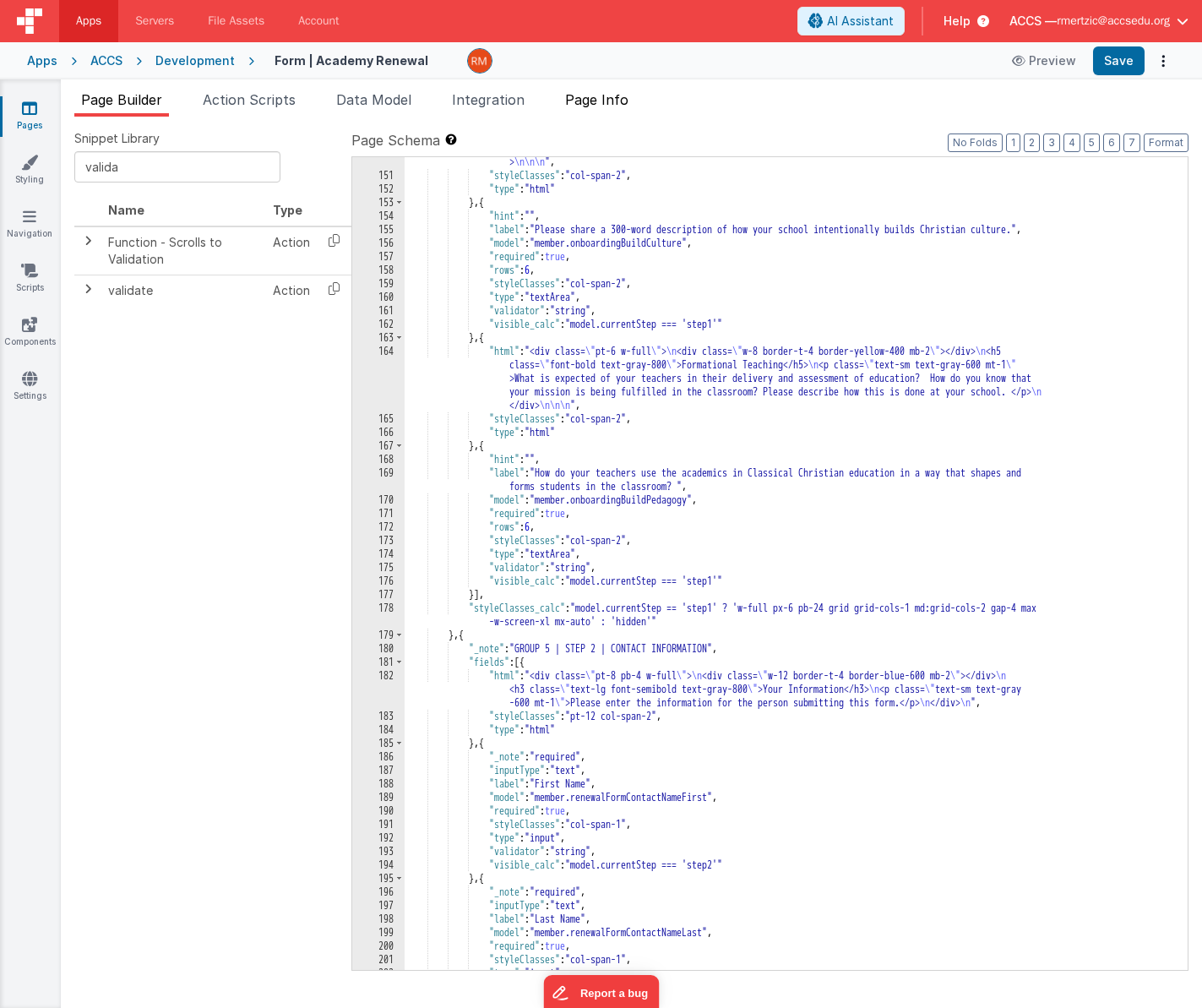 click on "Page Info" at bounding box center [596, 100] 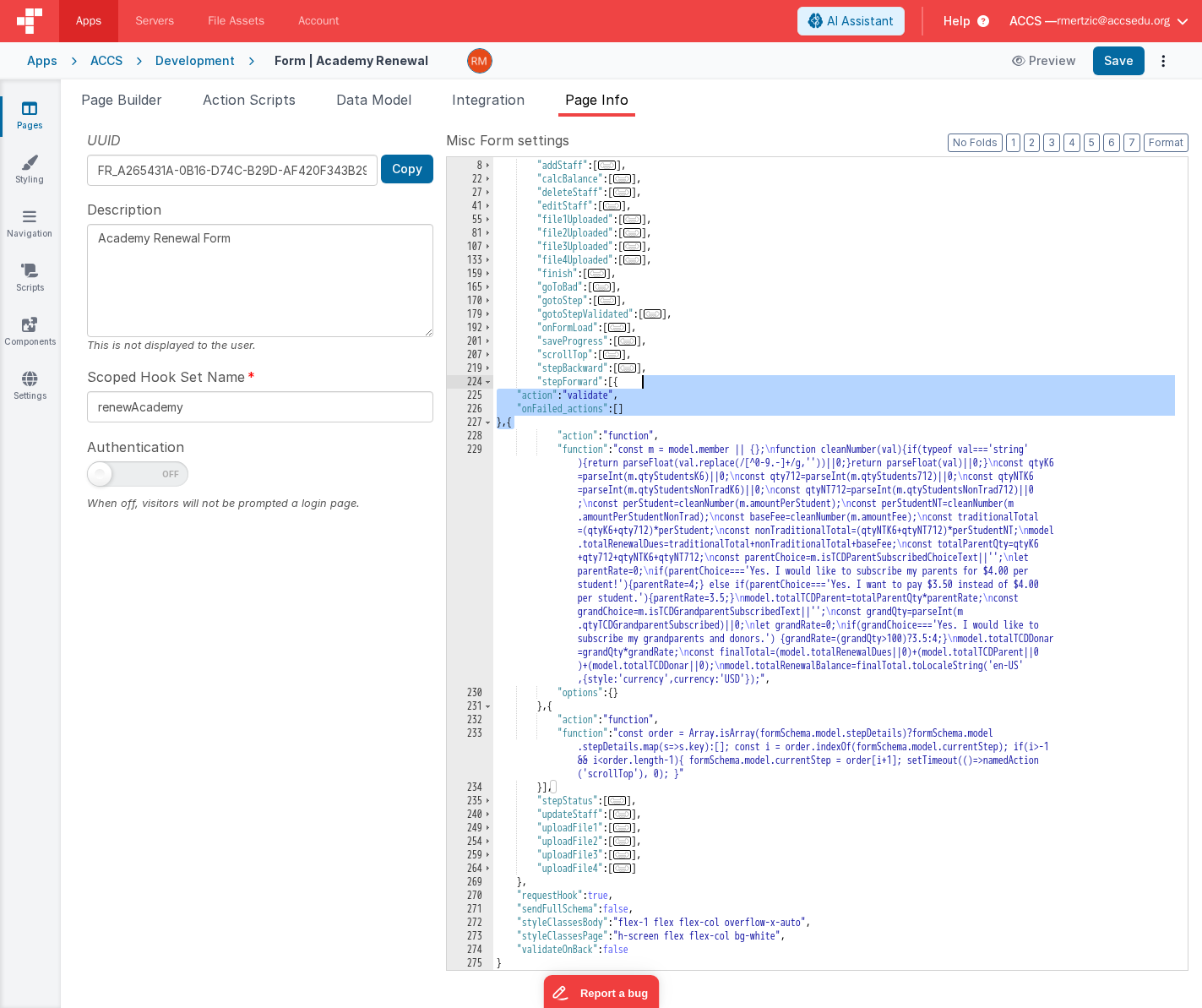 drag, startPoint x: 514, startPoint y: 427, endPoint x: 642, endPoint y: 387, distance: 134.1044 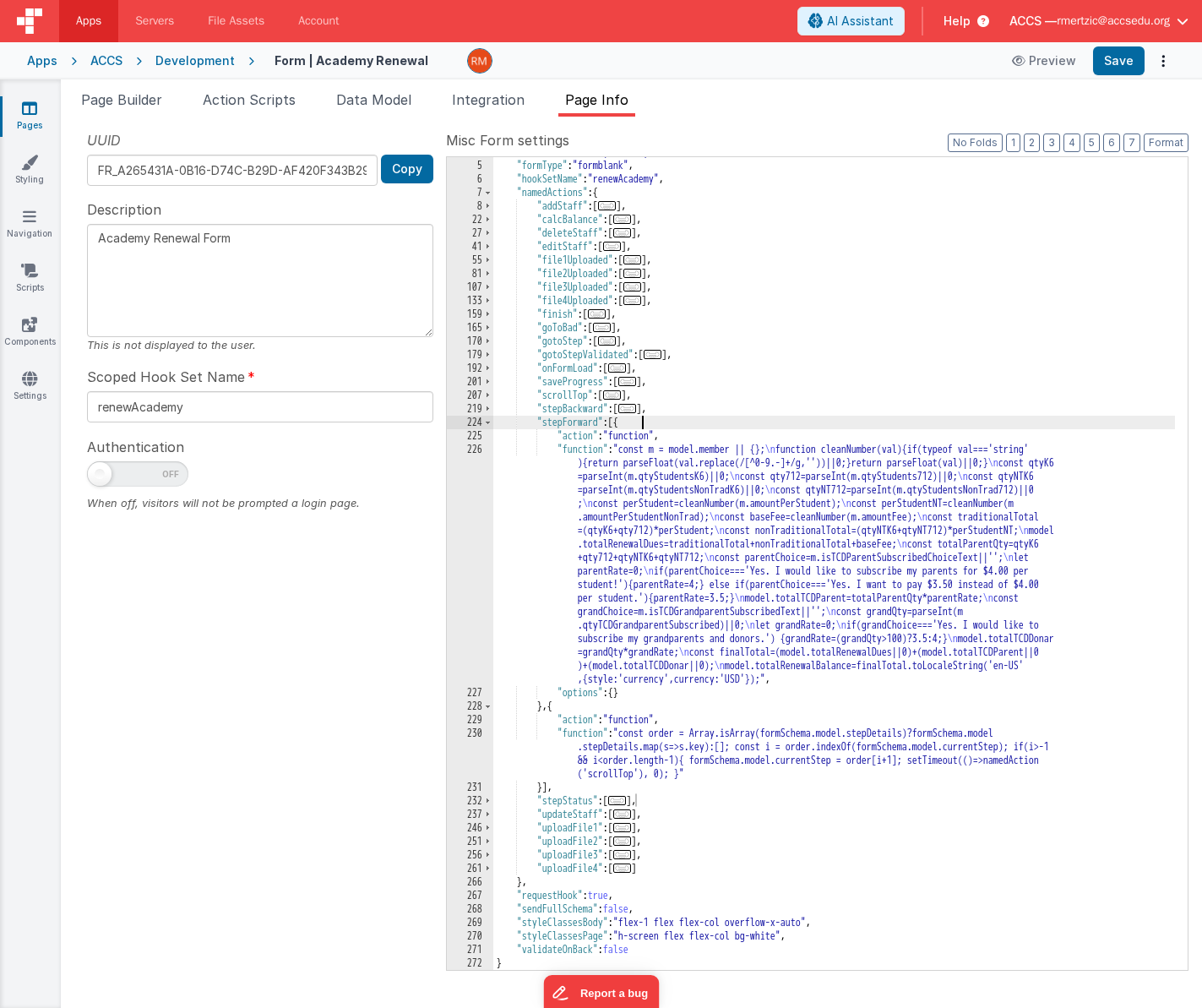 scroll, scrollTop: 52, scrollLeft: 0, axis: vertical 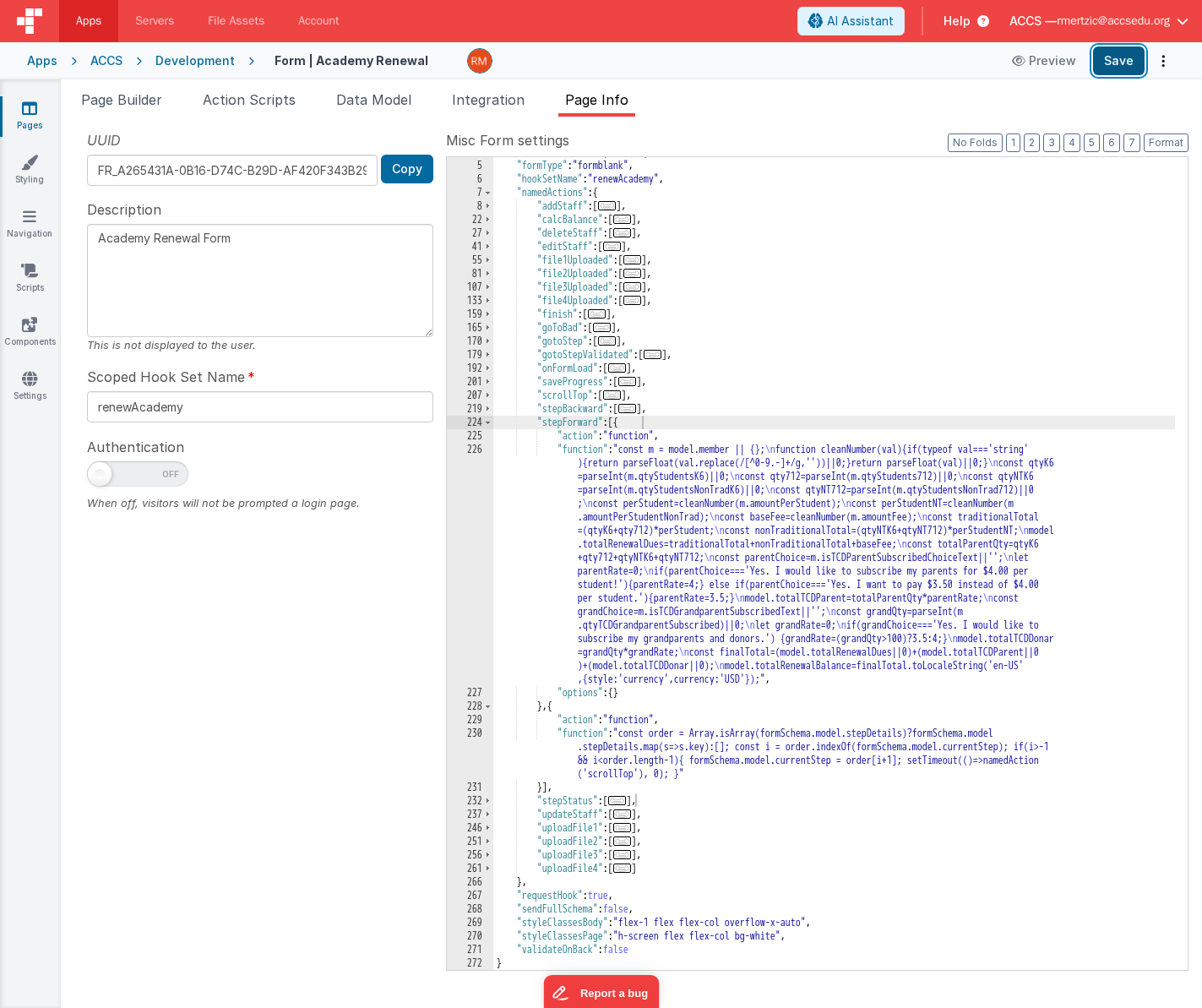 click on "Save" at bounding box center [1118, 61] 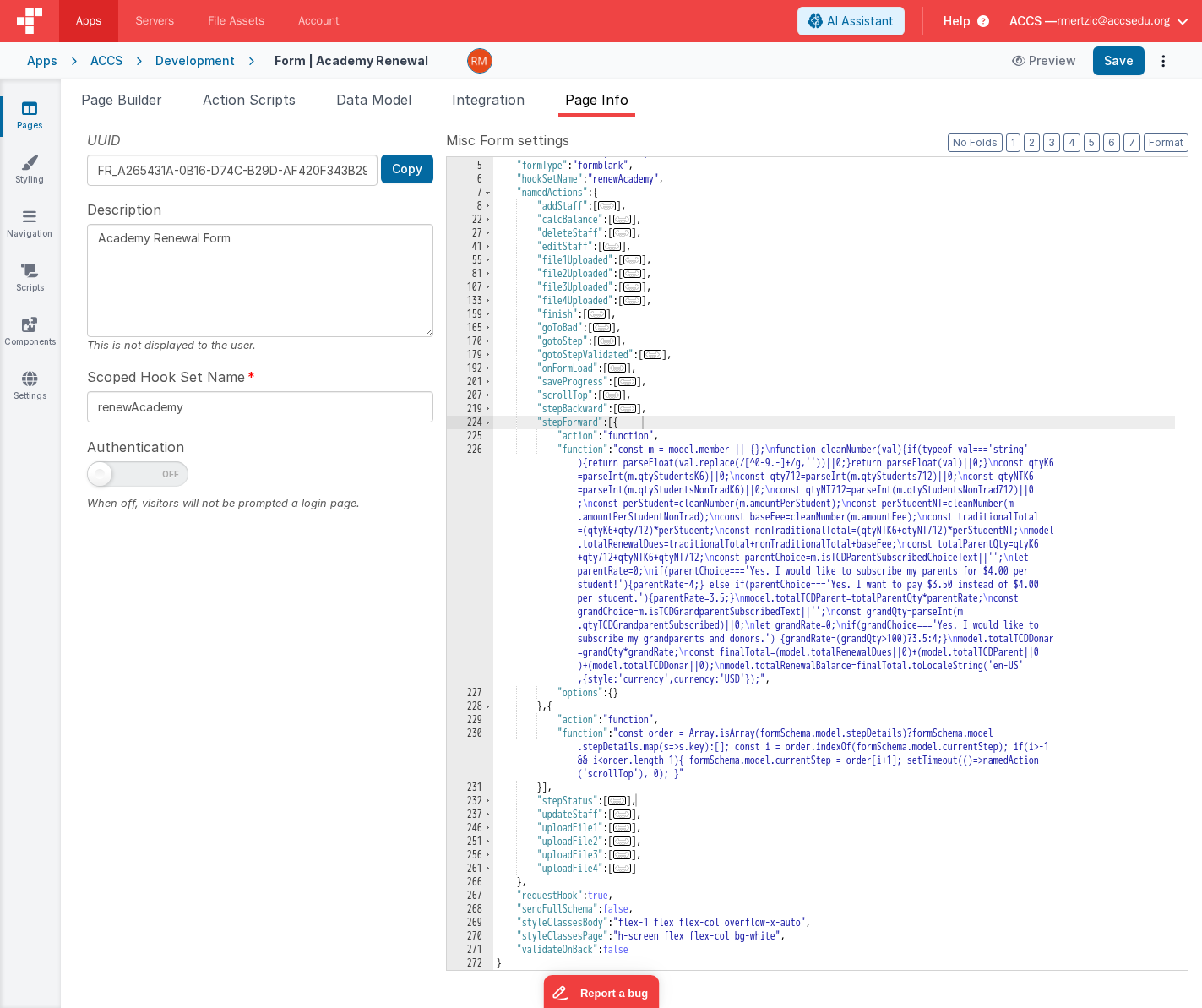 scroll, scrollTop: 52, scrollLeft: 0, axis: vertical 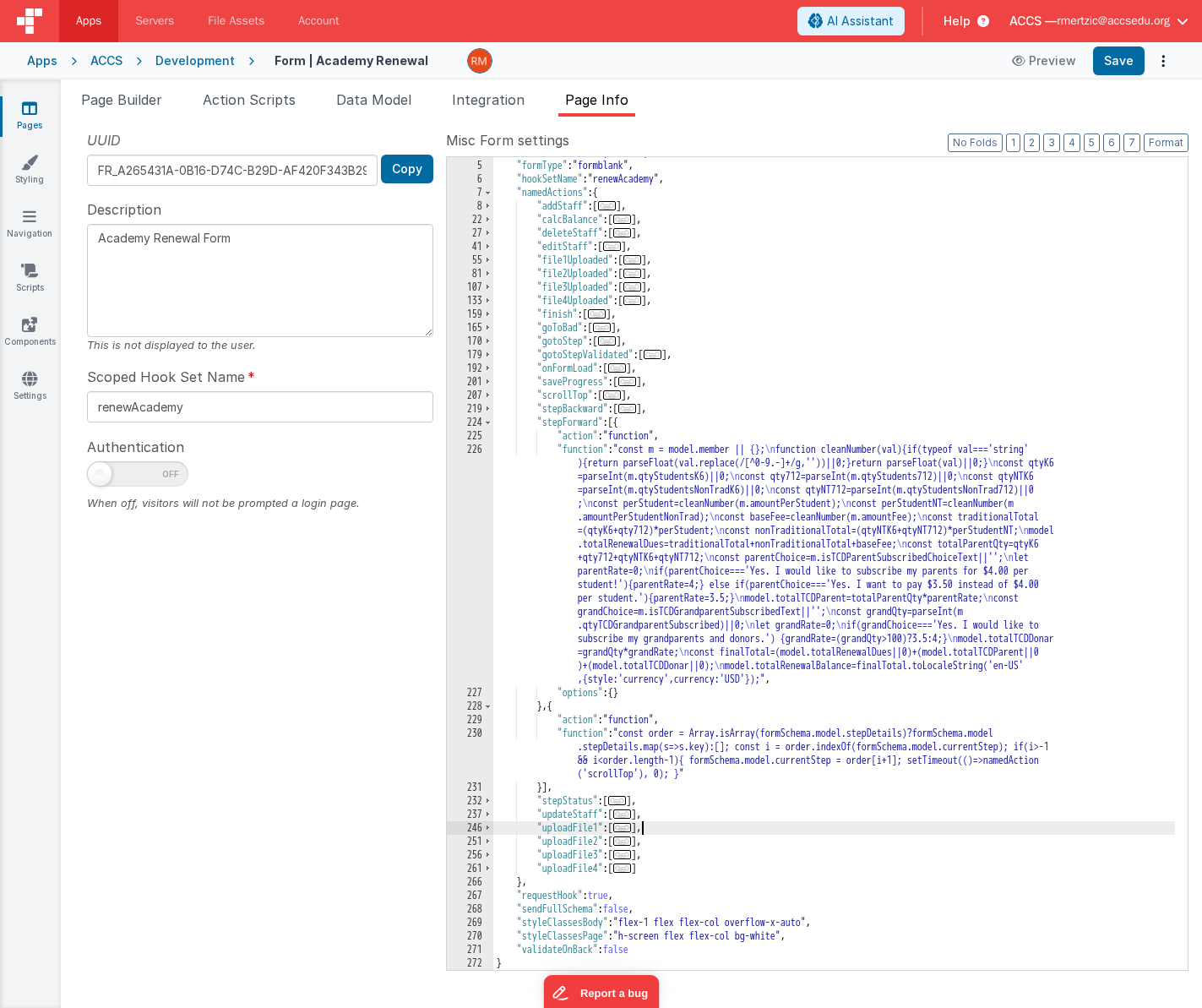 click on "..." at bounding box center (623, 827) 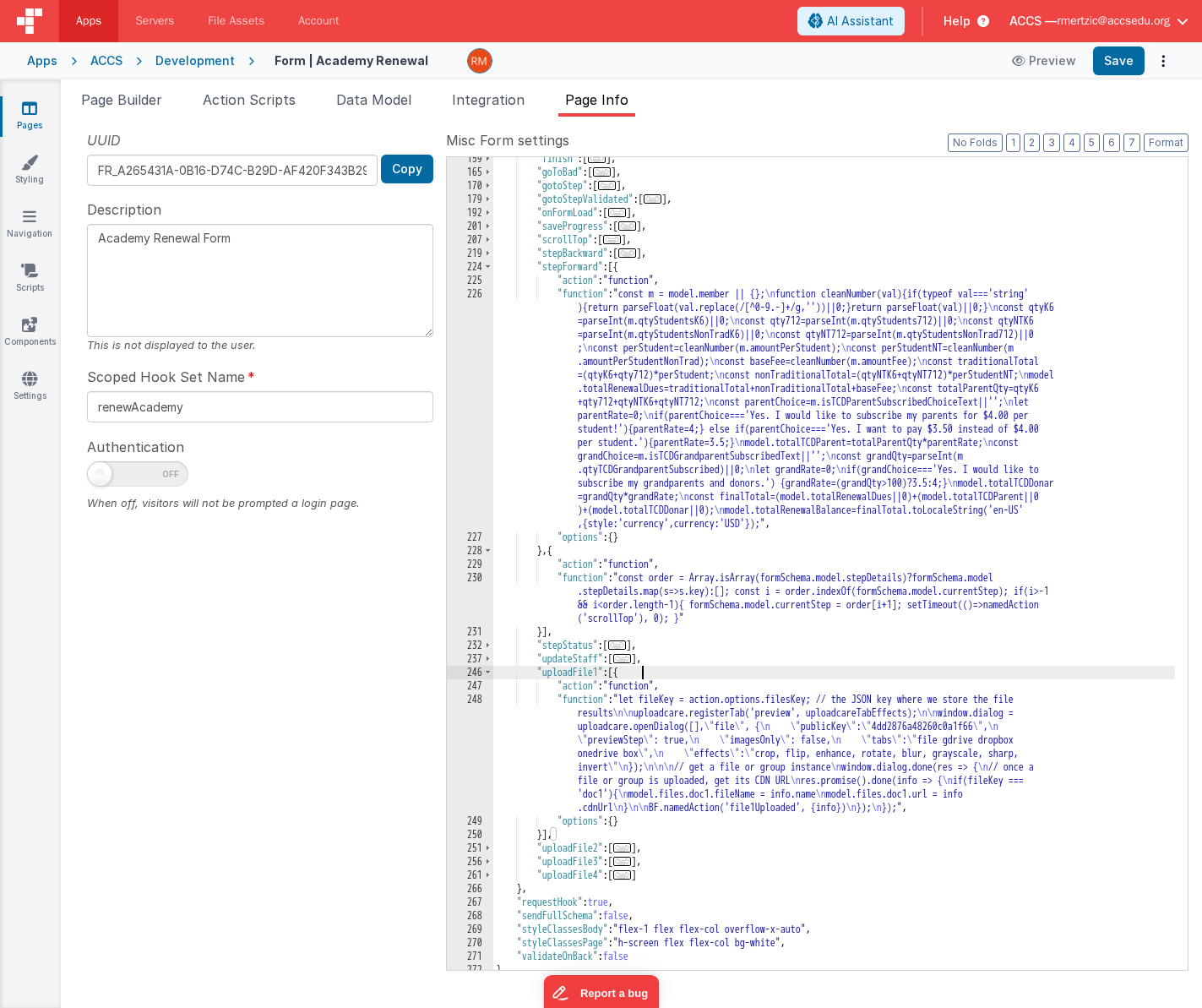 scroll, scrollTop: 215, scrollLeft: 0, axis: vertical 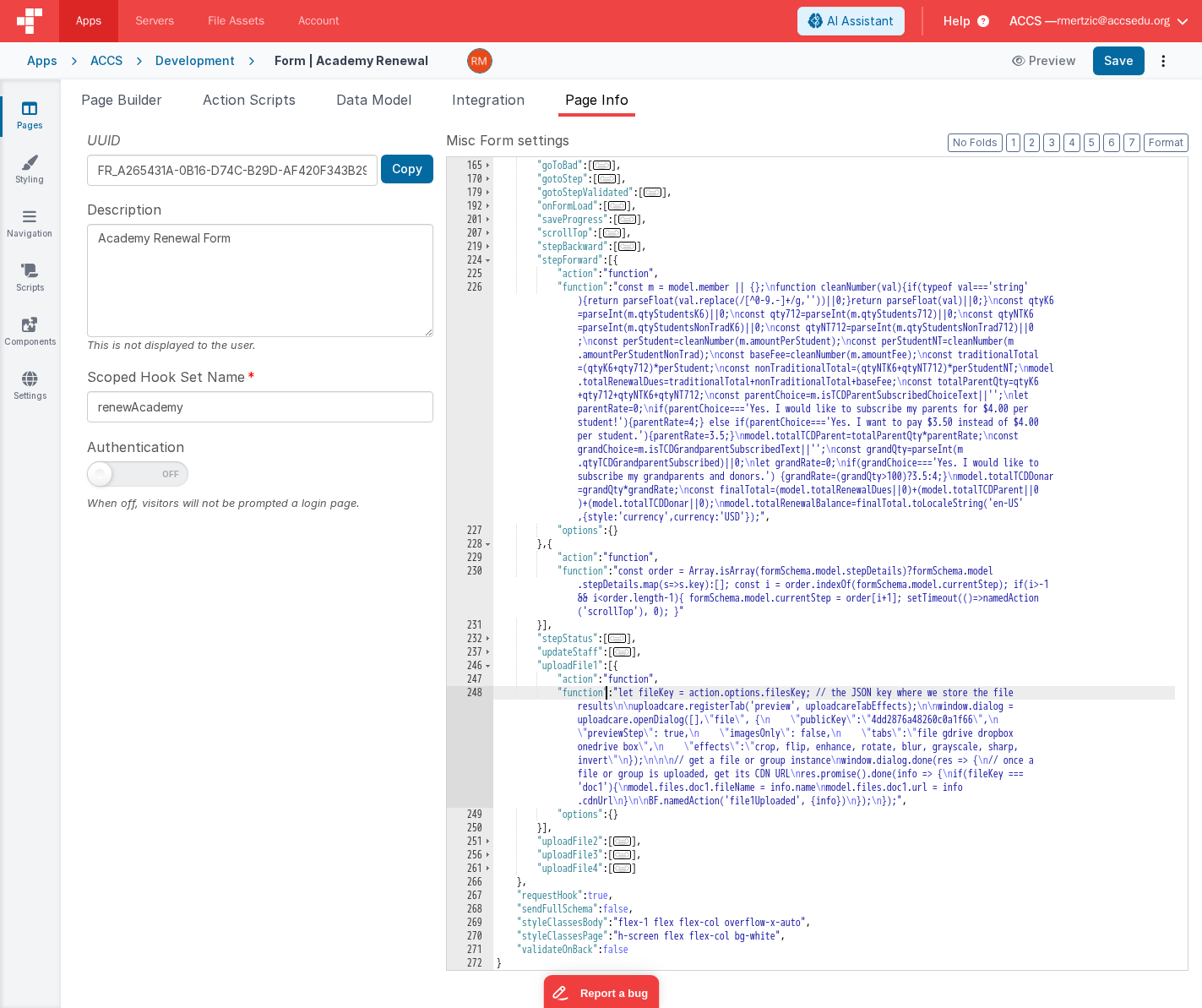click on ""finish" :  [ ... ] ,           "goToBad" :  [ ... ] ,           "gotoStep" :  [ ... ] ,           "gotoStepValidated" :  [ ... ] ,           "onFormLoad" :  [ ... ] ,           "saveProgress" :  [ ... ] ,           "scrollTop" :  [ ... ] ,           "stepBackward" :  [ ... ] ,           "stepForward" :  [{                "action" :  "function" ,                "function" :  "const m = model.member || {}; \n function cleanNumber(val){if(typeof val==='string'                  ){return parseFloat(val.replace(/[^0-9.-]+/g,''))||0;}return parseFloat(val)||0;} \n const qtyK6                  =parseInt(m.qtyStudentsK6)||0; \n const qty712=parseInt(m.qtyStudents712)||0; \n const qtyNTK6                  =parseInt(m.qtyStudentsNonTradK6)||0; \n const qtyNT712=parseInt(m.qtyStudentsNonTrad712)||0                  ; \n const perStudent=cleanNumber(m.amountPerStudent); \n const perStudentNT=cleanNumber(m                  \n \n \n ," at bounding box center [834, 565] 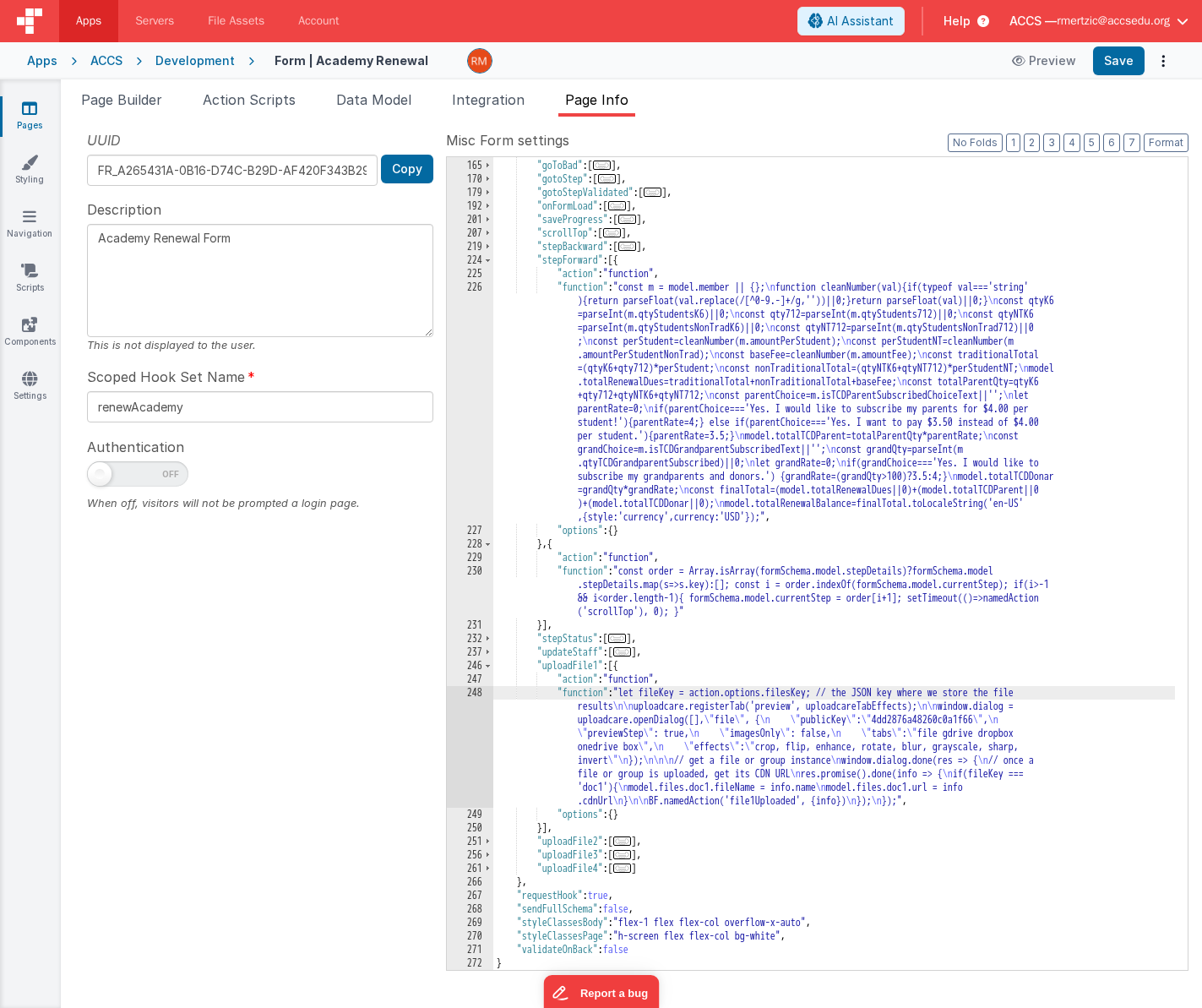 click on "248" at bounding box center (470, 747) 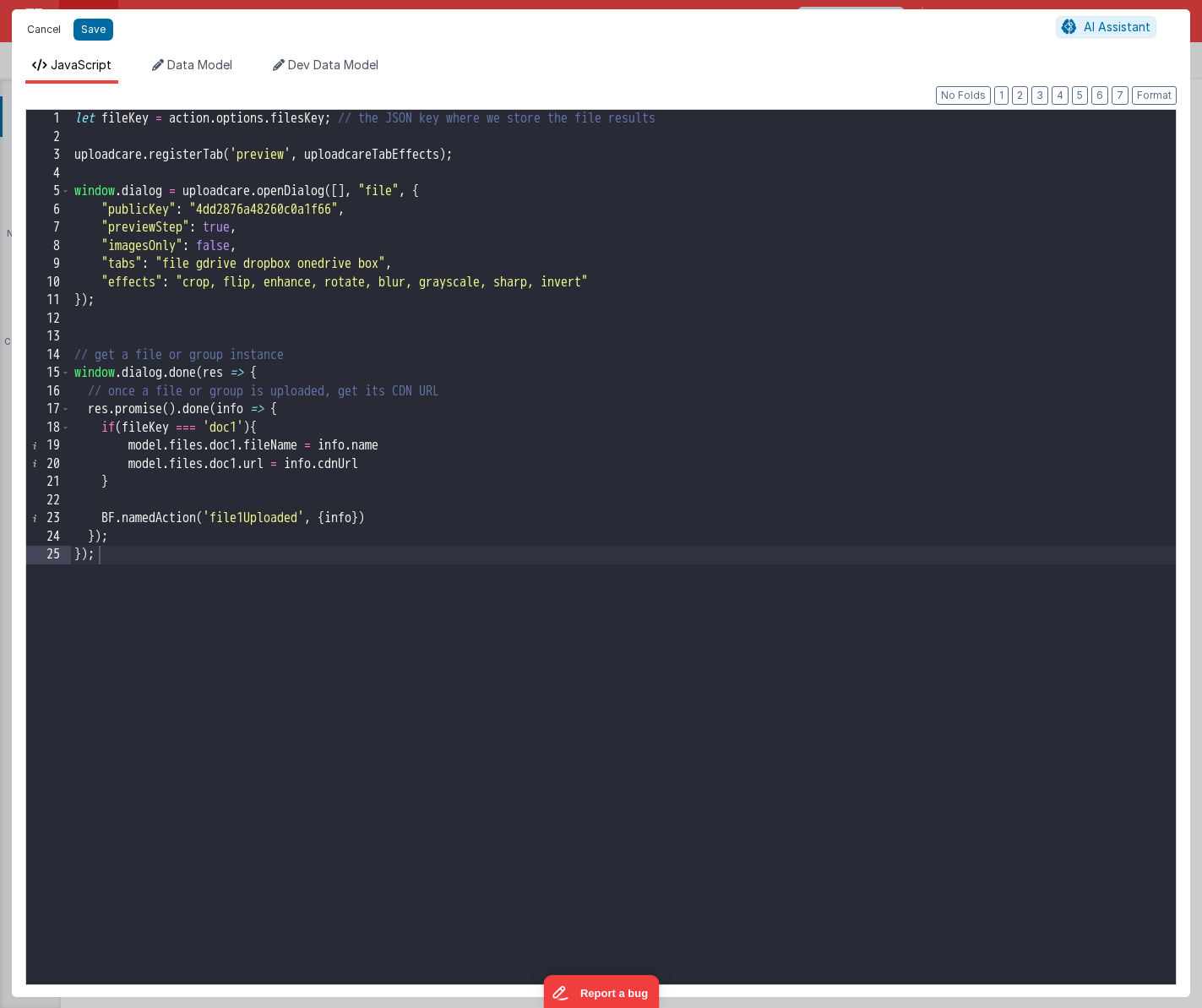 click on "Cancel" at bounding box center [44, 30] 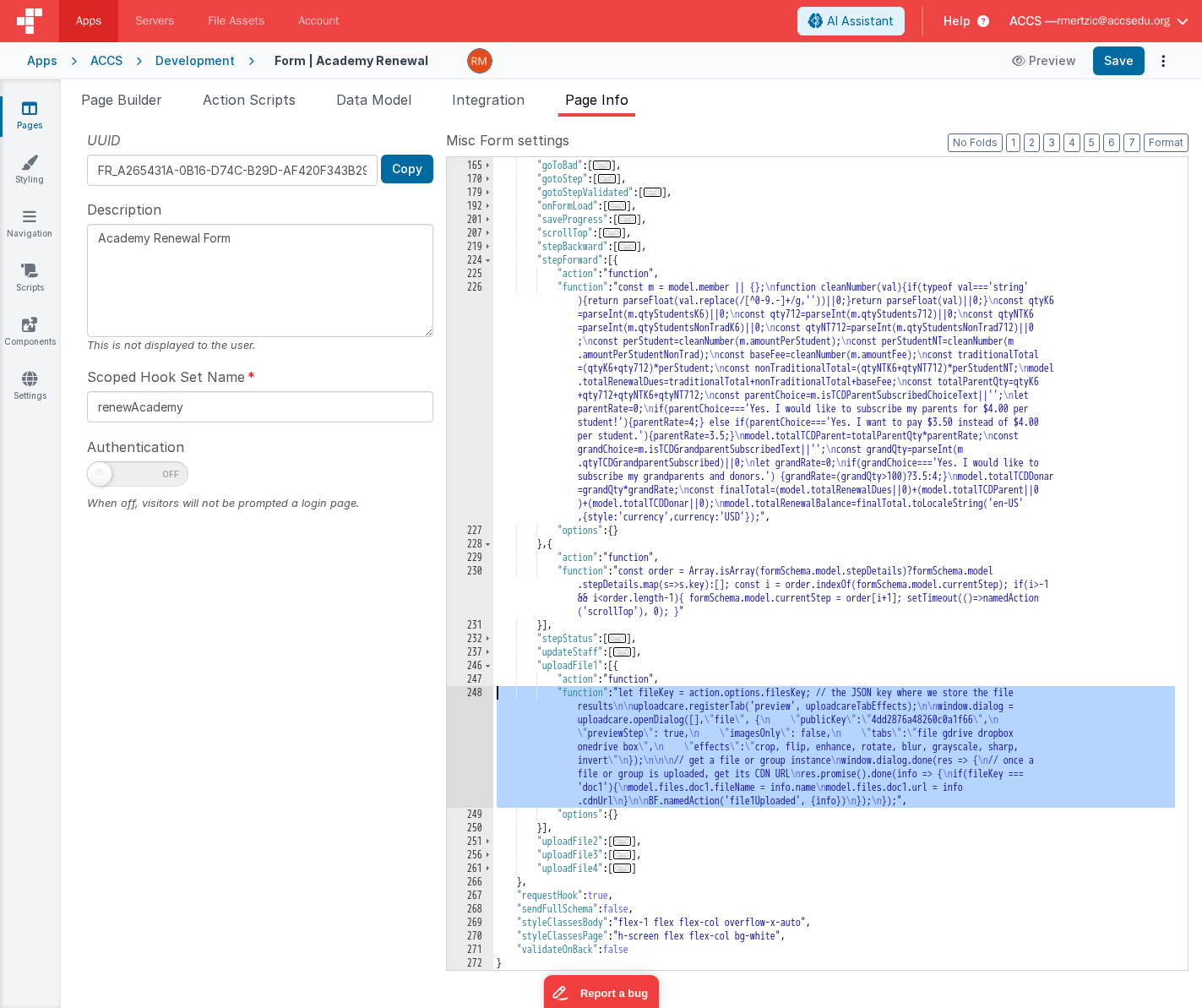 click on ""finish" :  [ ... ] ,           "goToBad" :  [ ... ] ,           "gotoStep" :  [ ... ] ,           "gotoStepValidated" :  [ ... ] ,           "onFormLoad" :  [ ... ] ,           "saveProgress" :  [ ... ] ,           "scrollTop" :  [ ... ] ,           "stepBackward" :  [ ... ] ,           "stepForward" :  [{                "action" :  "function" ,                "function" :  "const m = model.member || {}; \n function cleanNumber(val){if(typeof val==='string'                  ){return parseFloat(val.replace(/[^0-9.-]+/g,''))||0;}return parseFloat(val)||0;} \n const qtyK6                  =parseInt(m.qtyStudentsK6)||0; \n const qty712=parseInt(m.qtyStudents712)||0; \n const qtyNTK6                  =parseInt(m.qtyStudentsNonTradK6)||0; \n const qtyNT712=parseInt(m.qtyStudentsNonTrad712)||0                  ; \n const perStudent=cleanNumber(m.amountPerStudent); \n const perStudentNT=cleanNumber(m                  \n \n \n ," at bounding box center (834, 565) 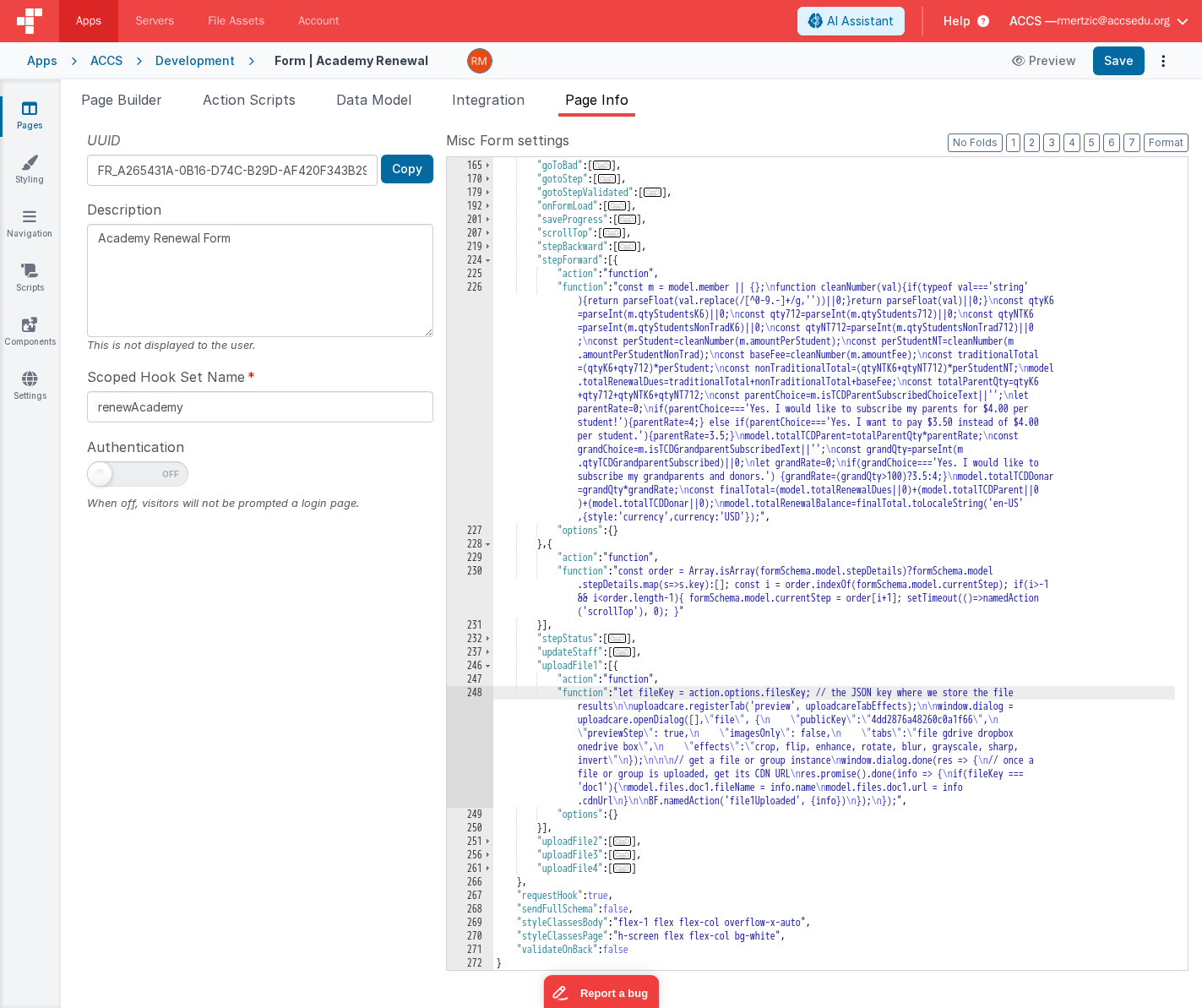 click on "248" at bounding box center (470, 747) 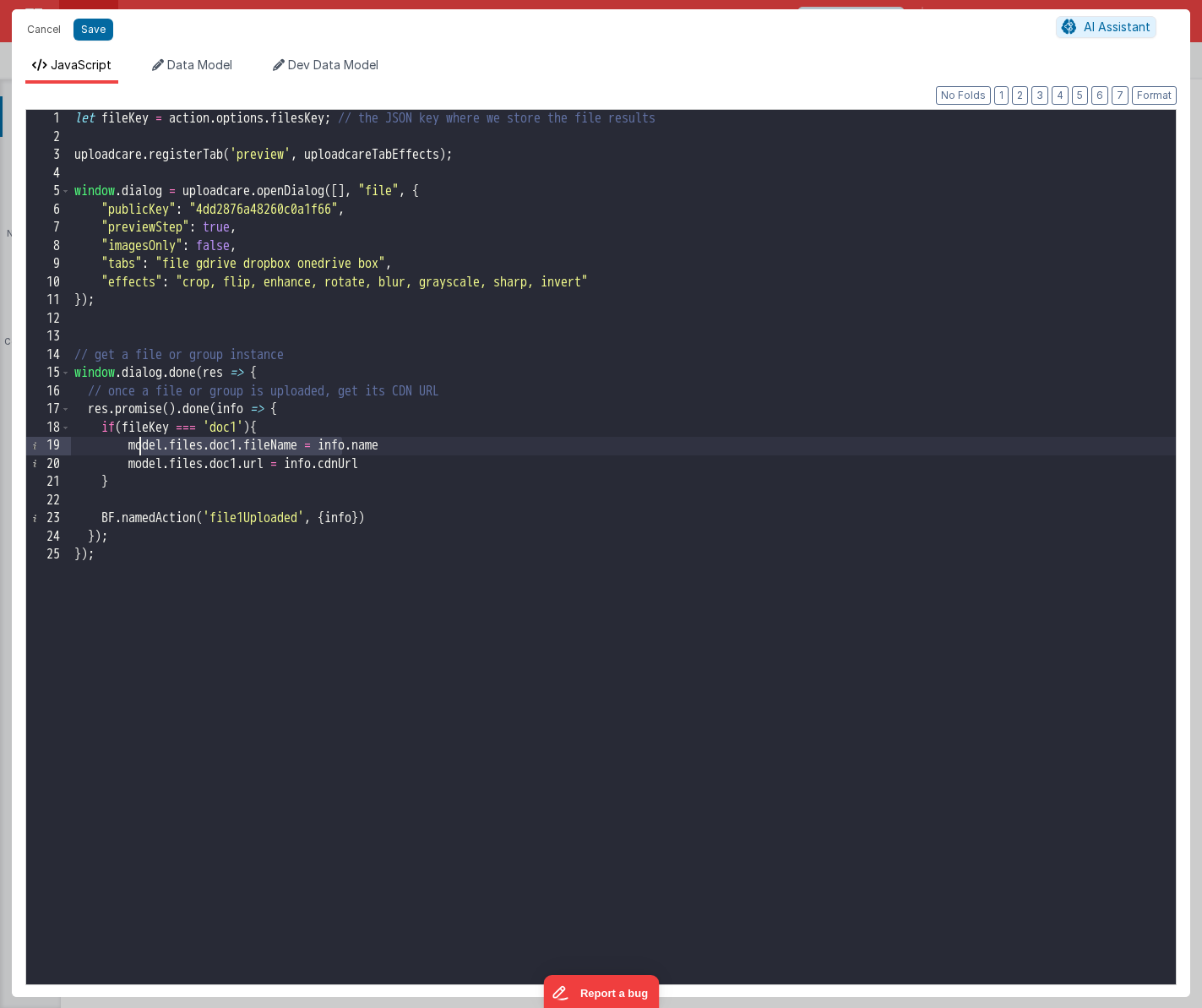 drag, startPoint x: 341, startPoint y: 447, endPoint x: 139, endPoint y: 445, distance: 202.0099 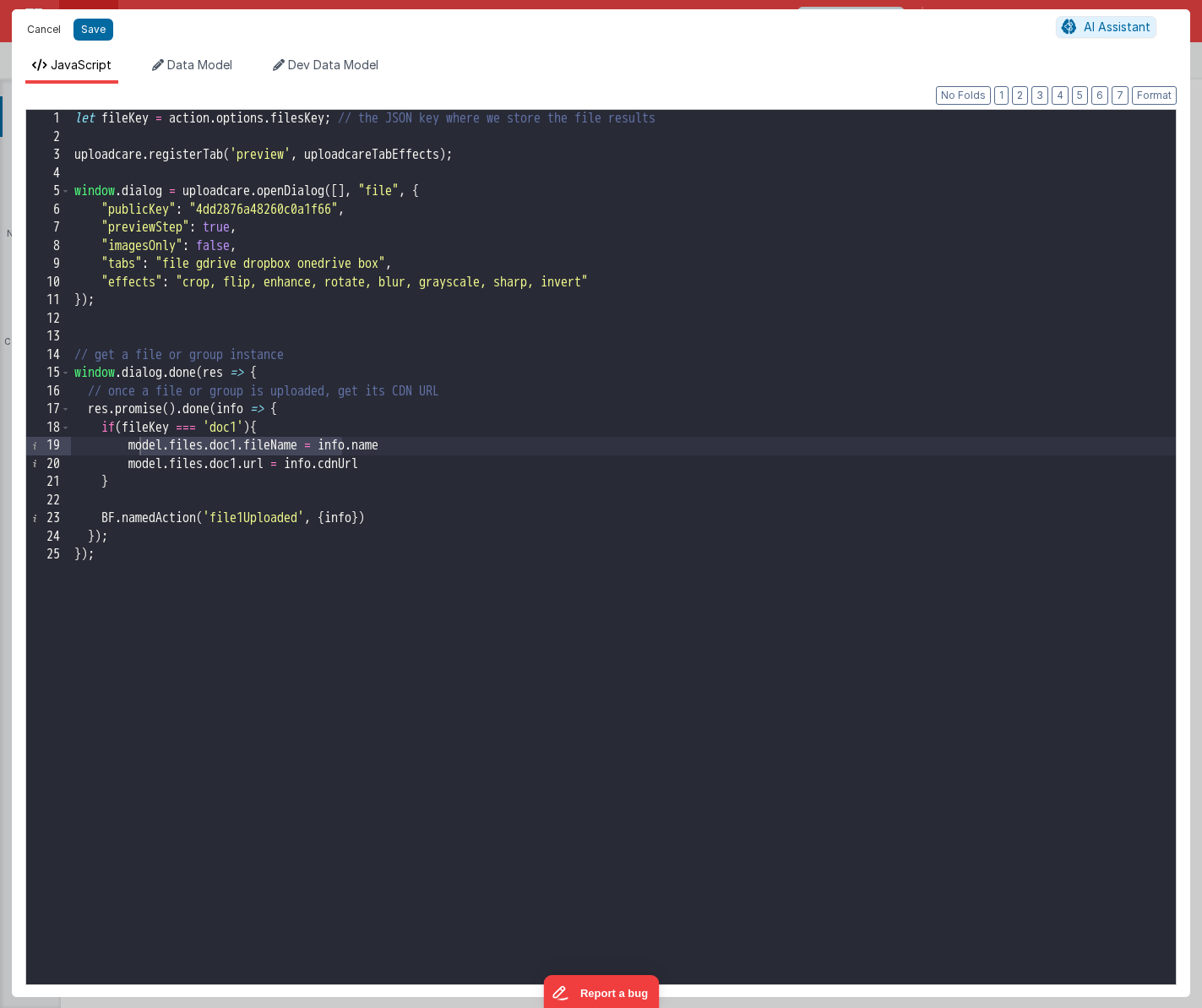 click on "Cancel" at bounding box center [44, 30] 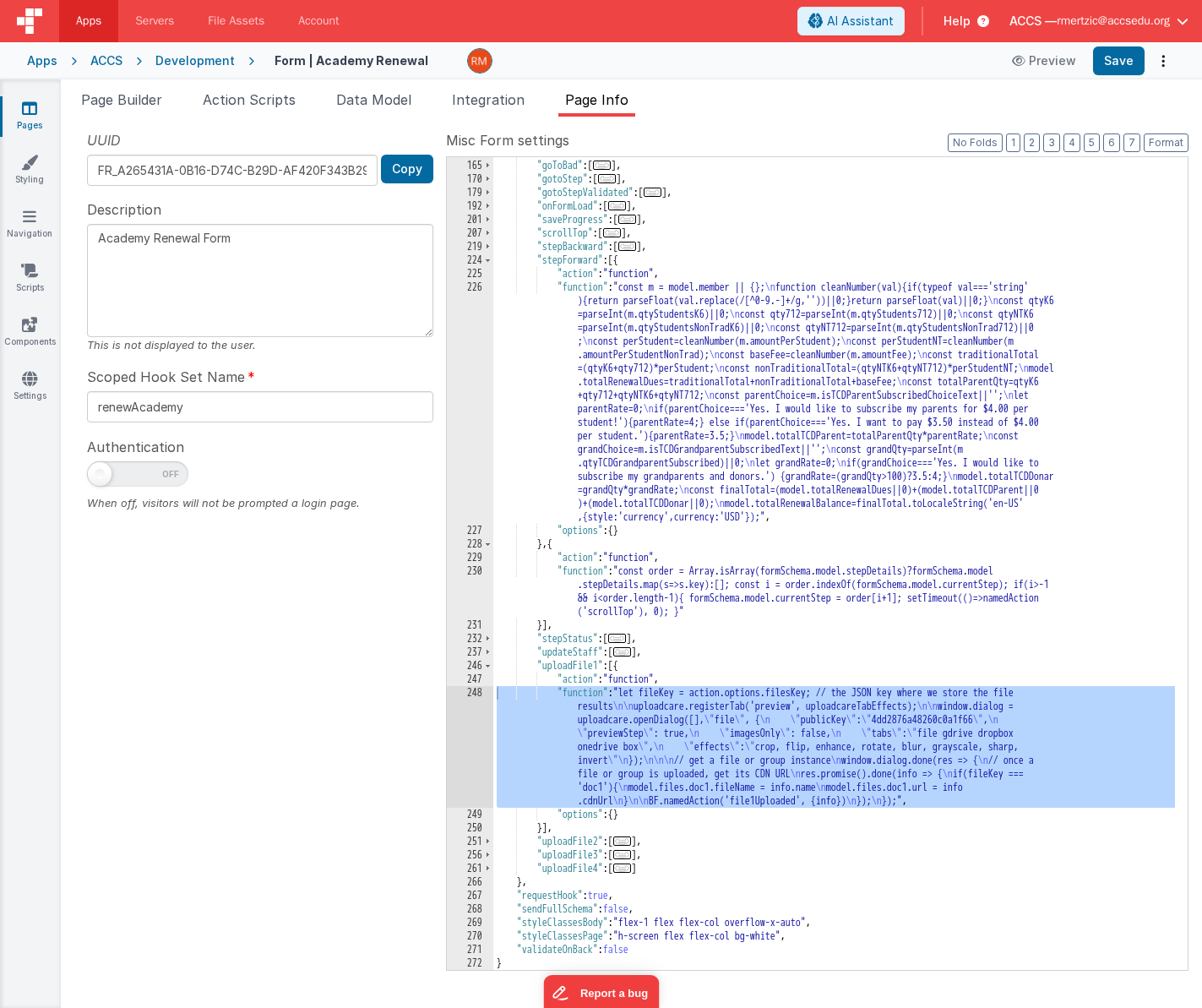 click on ""finish" :  [ ... ] ,           "goToBad" :  [ ... ] ,           "gotoStep" :  [ ... ] ,           "gotoStepValidated" :  [ ... ] ,           "onFormLoad" :  [ ... ] ,           "saveProgress" :  [ ... ] ,           "scrollTop" :  [ ... ] ,           "stepBackward" :  [ ... ] ,           "stepForward" :  [{                "action" :  "function" ,                "function" :  "const m = model.member || {}; \n function cleanNumber(val){if(typeof val==='string'                  ){return parseFloat(val.replace(/[^0-9.-]+/g,''))||0;}return parseFloat(val)||0;} \n const qtyK6                  =parseInt(m.qtyStudentsK6)||0; \n const qty712=parseInt(m.qtyStudents712)||0; \n const qtyNTK6                  =parseInt(m.qtyStudentsNonTradK6)||0; \n const qtyNT712=parseInt(m.qtyStudentsNonTrad712)||0                  ; \n const perStudent=cleanNumber(m.amountPerStudent); \n const perStudentNT=cleanNumber(m                  \n \n \n ," at bounding box center (834, 565) 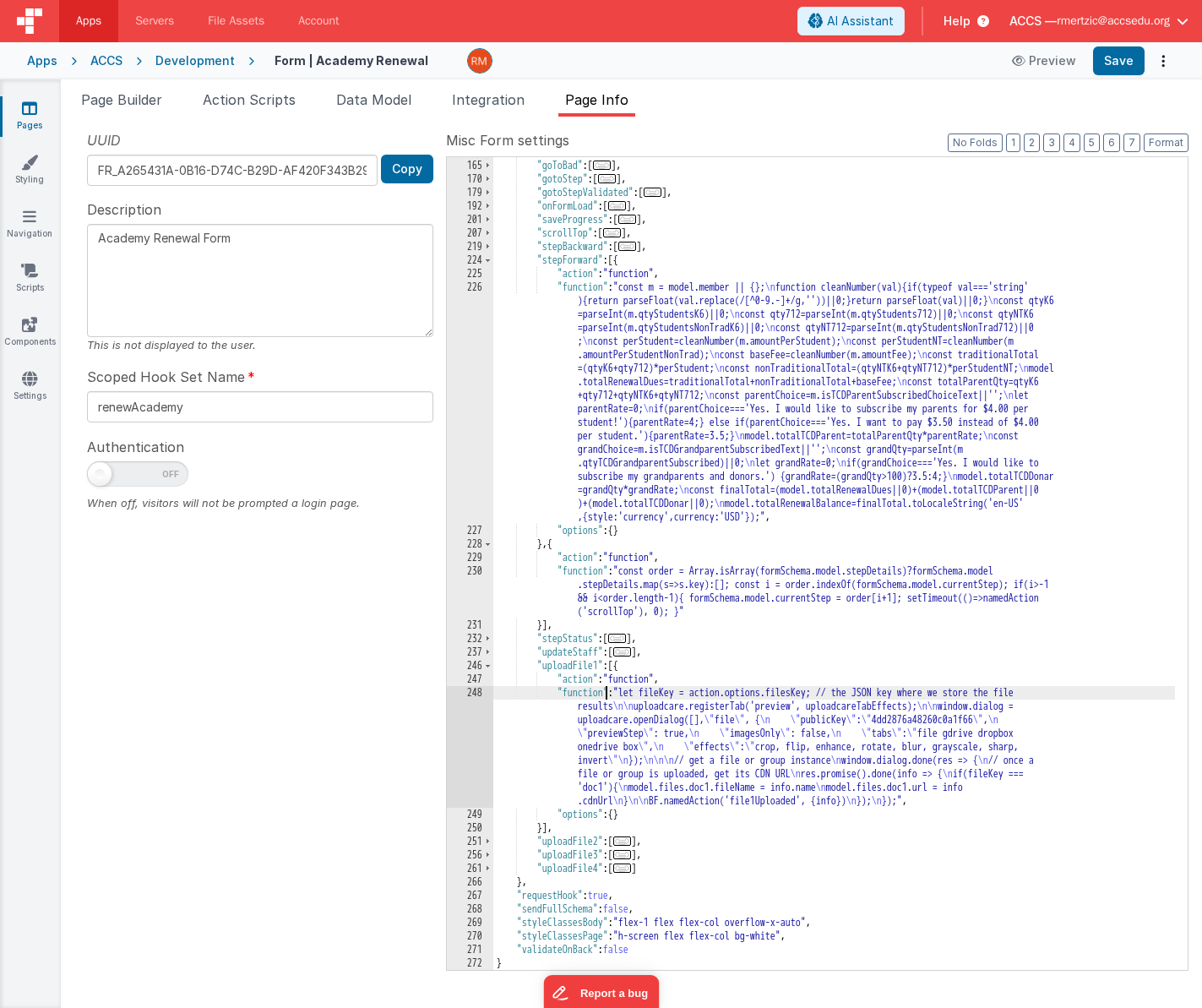 click on "248" at bounding box center [470, 747] 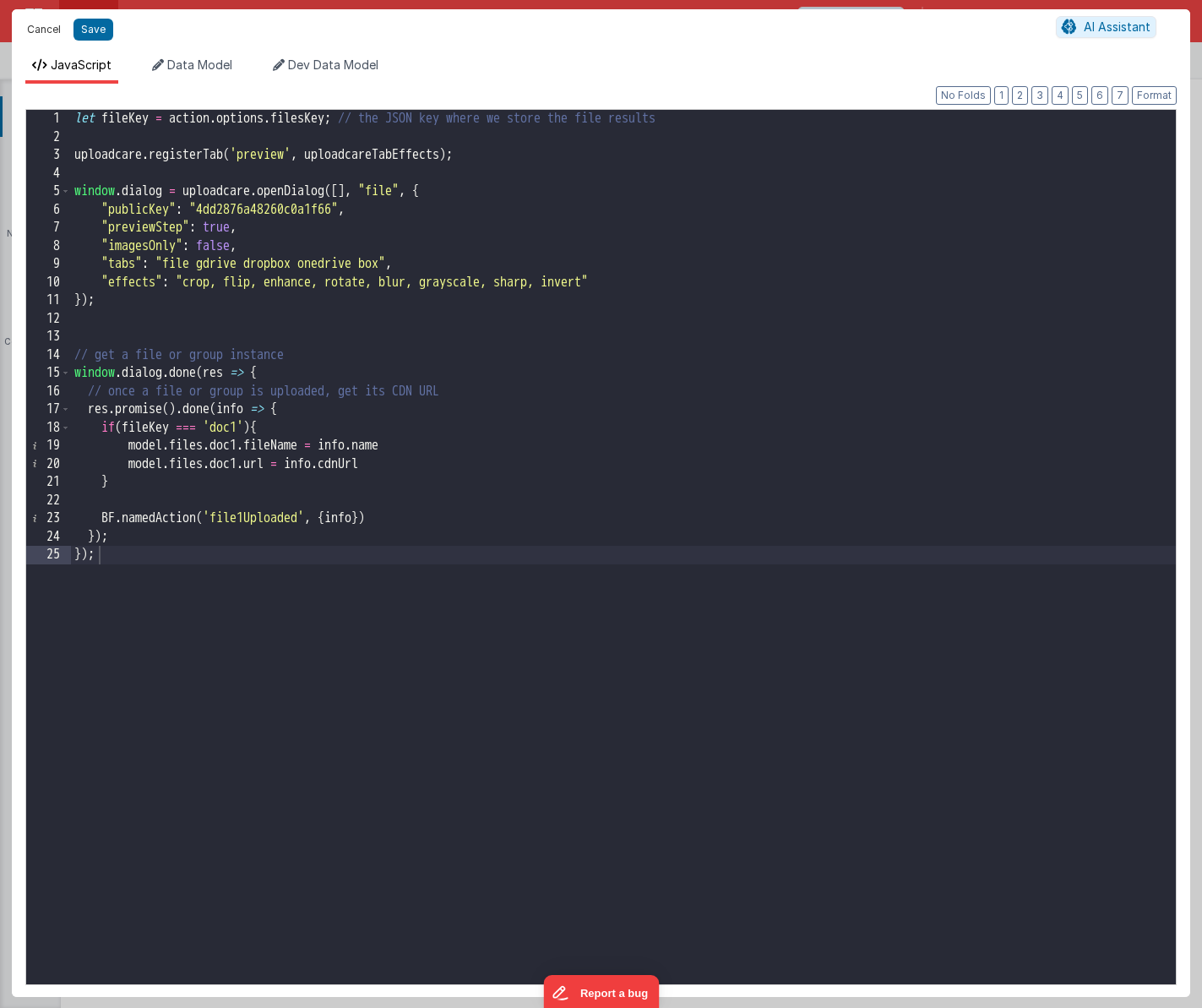 click on "Cancel" at bounding box center (44, 30) 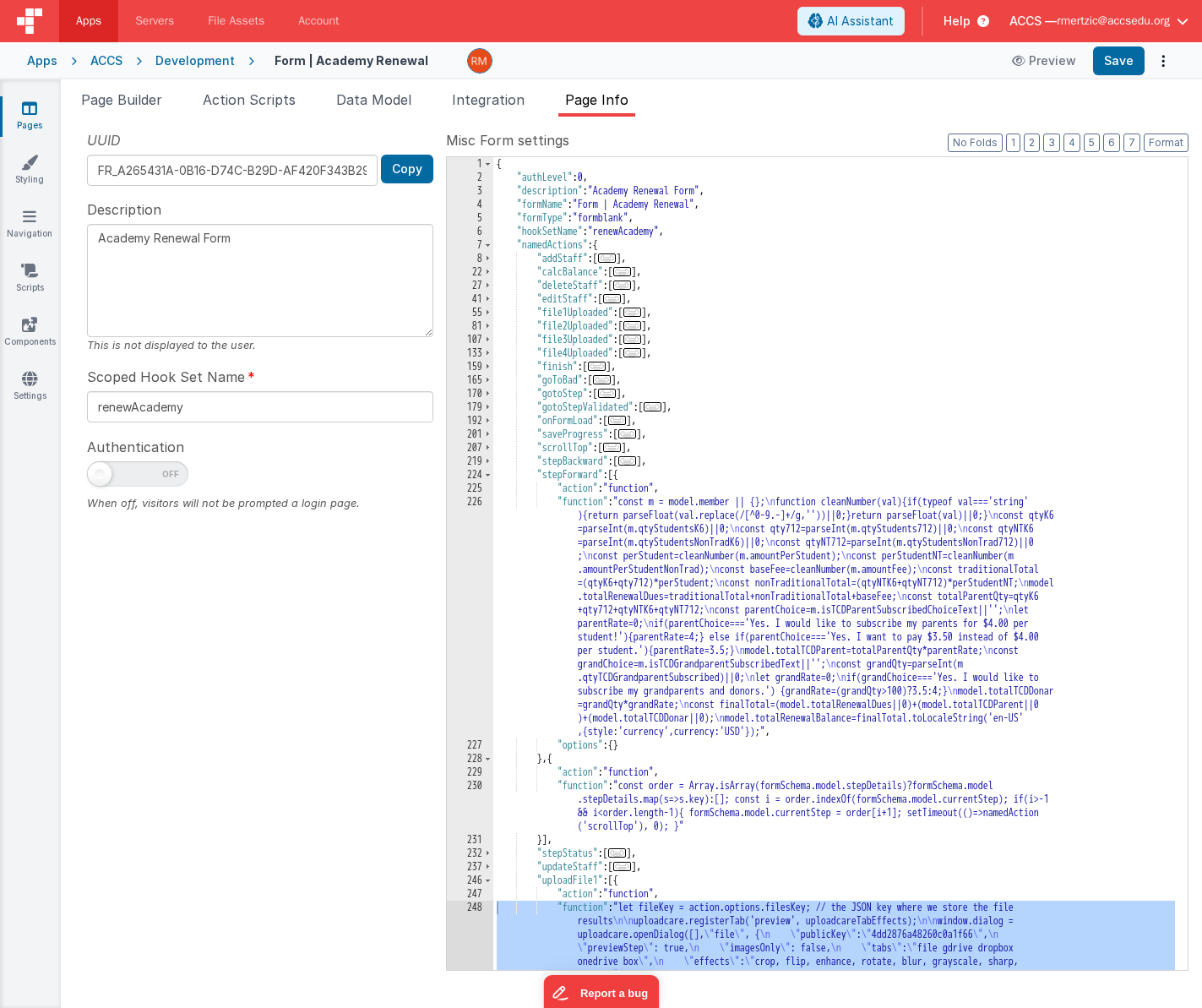 scroll, scrollTop: 0, scrollLeft: 0, axis: both 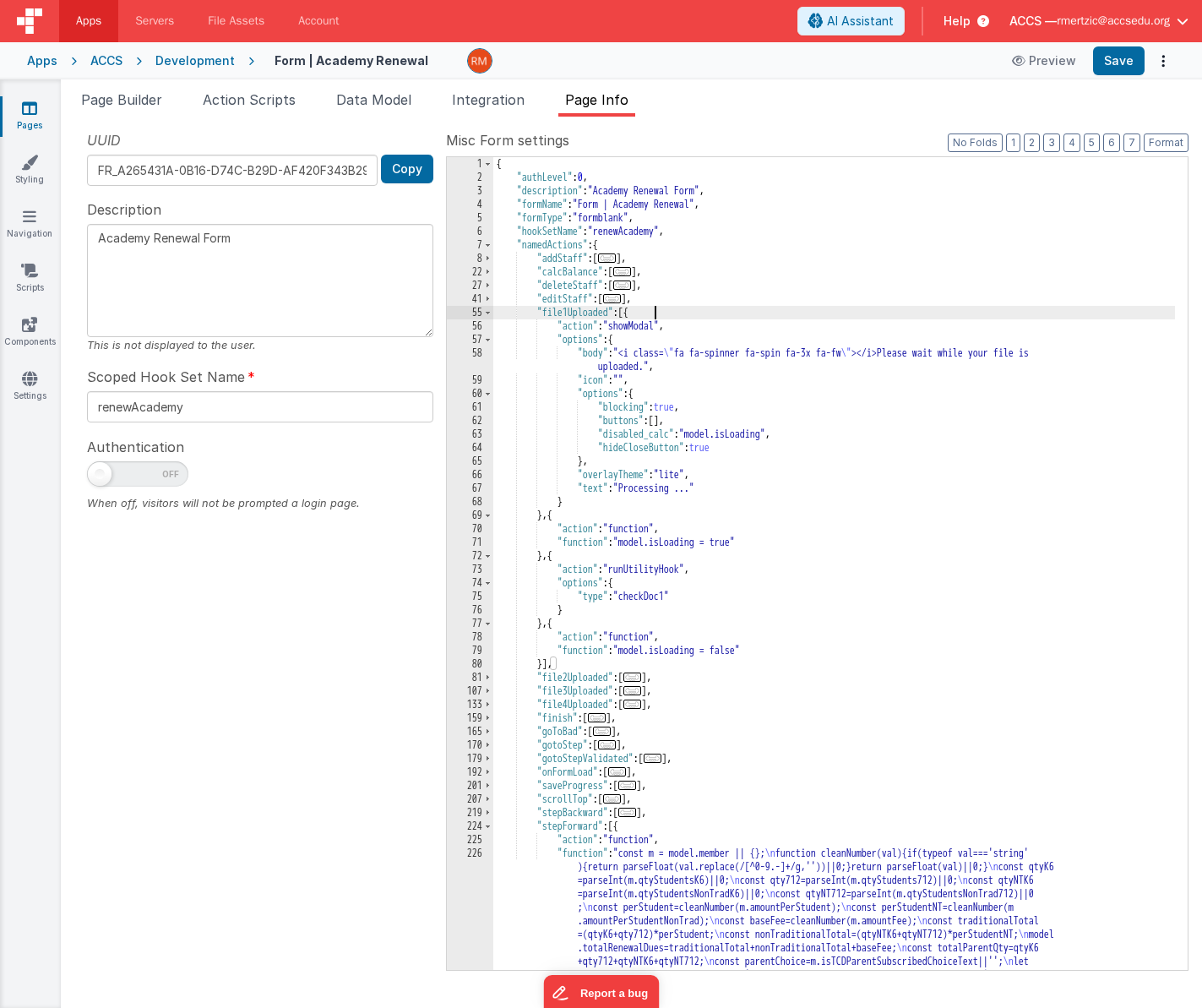 click on "{      "authLevel" :  0 ,      "description" :  "Academy Renewal Form" ,      "formName" :  "Form | Academy Renewal" ,      "formType" :  "formblank" ,      "hookSetName" :  "renewAcademy" ,      "namedActions" :  {           "addStaff" :  [ ... ] ,           "calcBalance" :  [ ... ] ,           "deleteStaff" :  [ ... ] ,           "editStaff" :  [ ... ] ,           "file1Uploaded" :  [{                "action" :  "showModal" ,                "options" :  {                     "body" :  "<i class= \" fa fa-spinner fa-spin fa-3x fa-fw \" ></i>Please wait while your file is                       uploaded." ,                     "icon" :  "" ,                     "options" :  {                          "blocking" :  true ,                          "buttons" :  [ ] ,                          "disabled_calc" :  "model.isLoading" ,                          "hideCloseButton" :  true                     } ,                     "overlayTheme" :  "lite" ,                     "text" :" at bounding box center (834, 692) 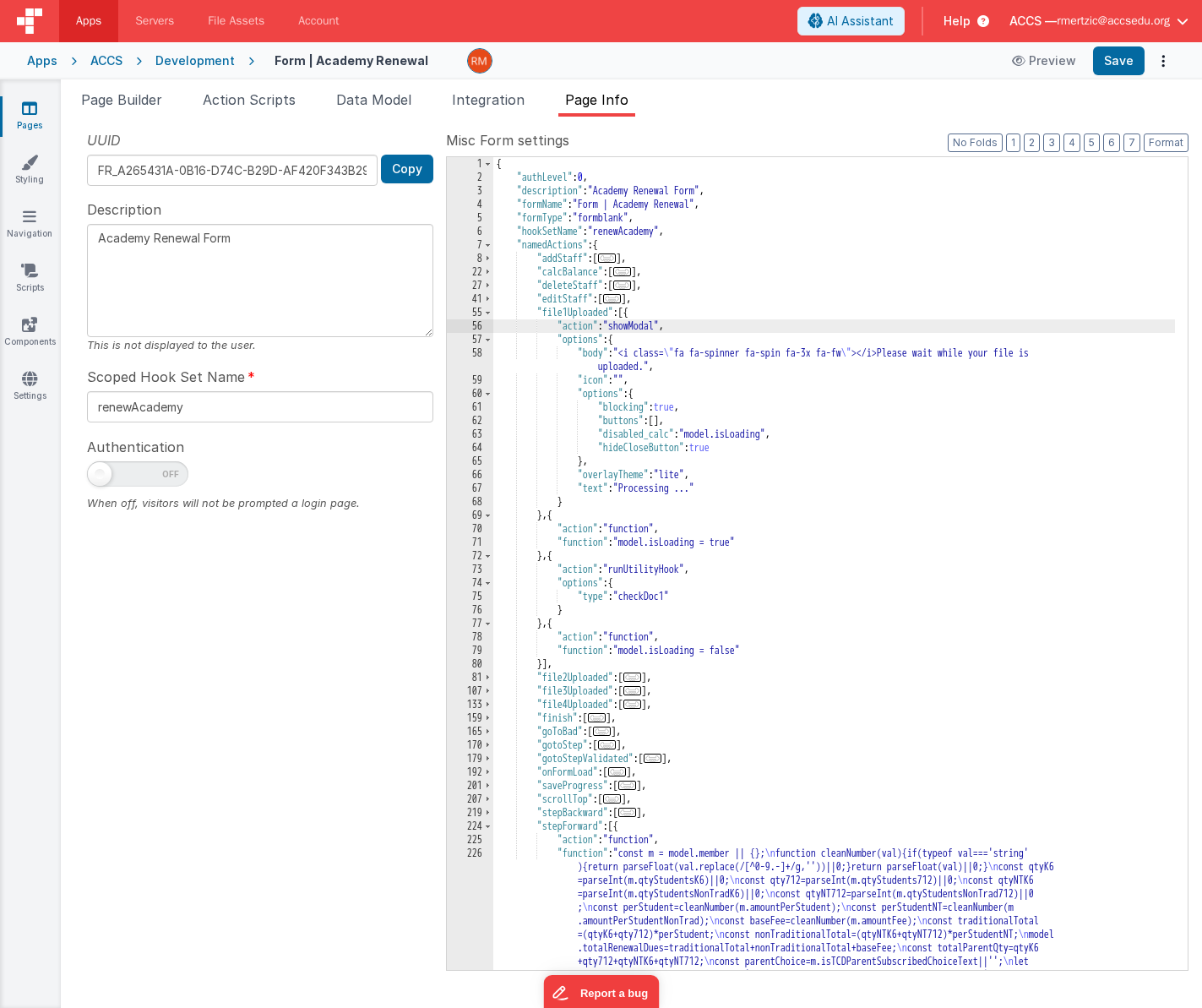 click at bounding box center [30, 108] 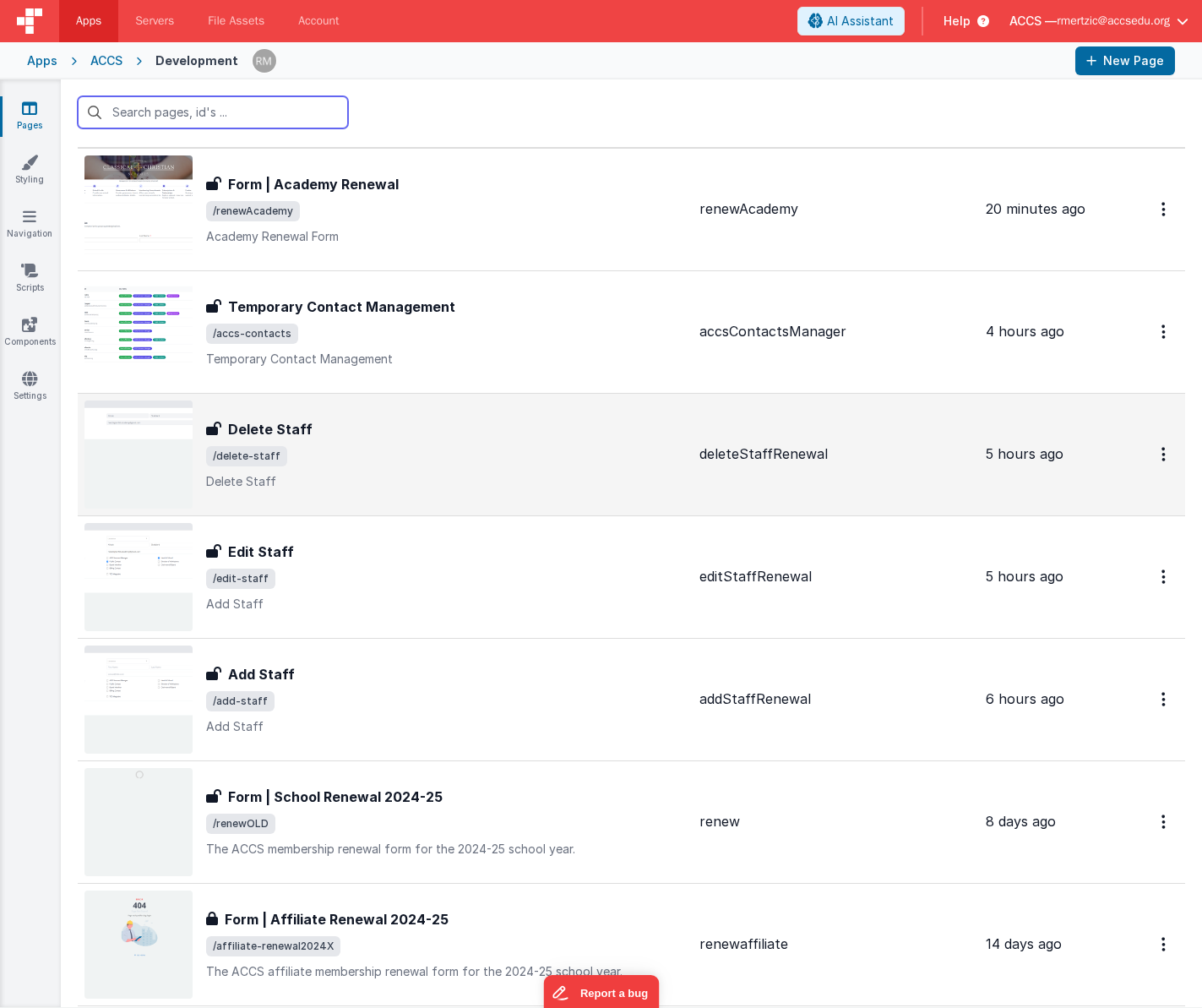 scroll, scrollTop: 66, scrollLeft: 0, axis: vertical 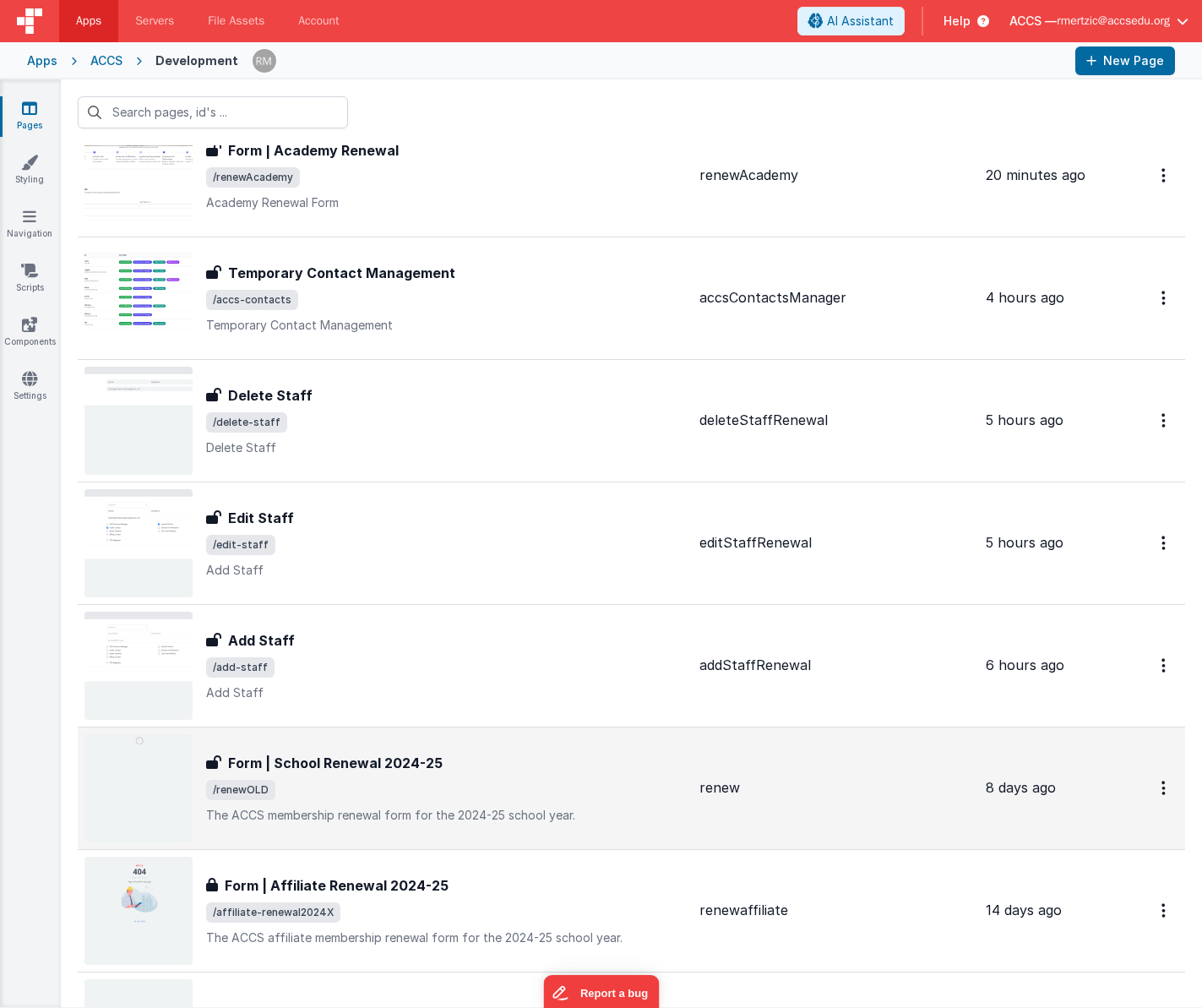 click on "Form | School Renewal 2024-25" at bounding box center (335, 763) 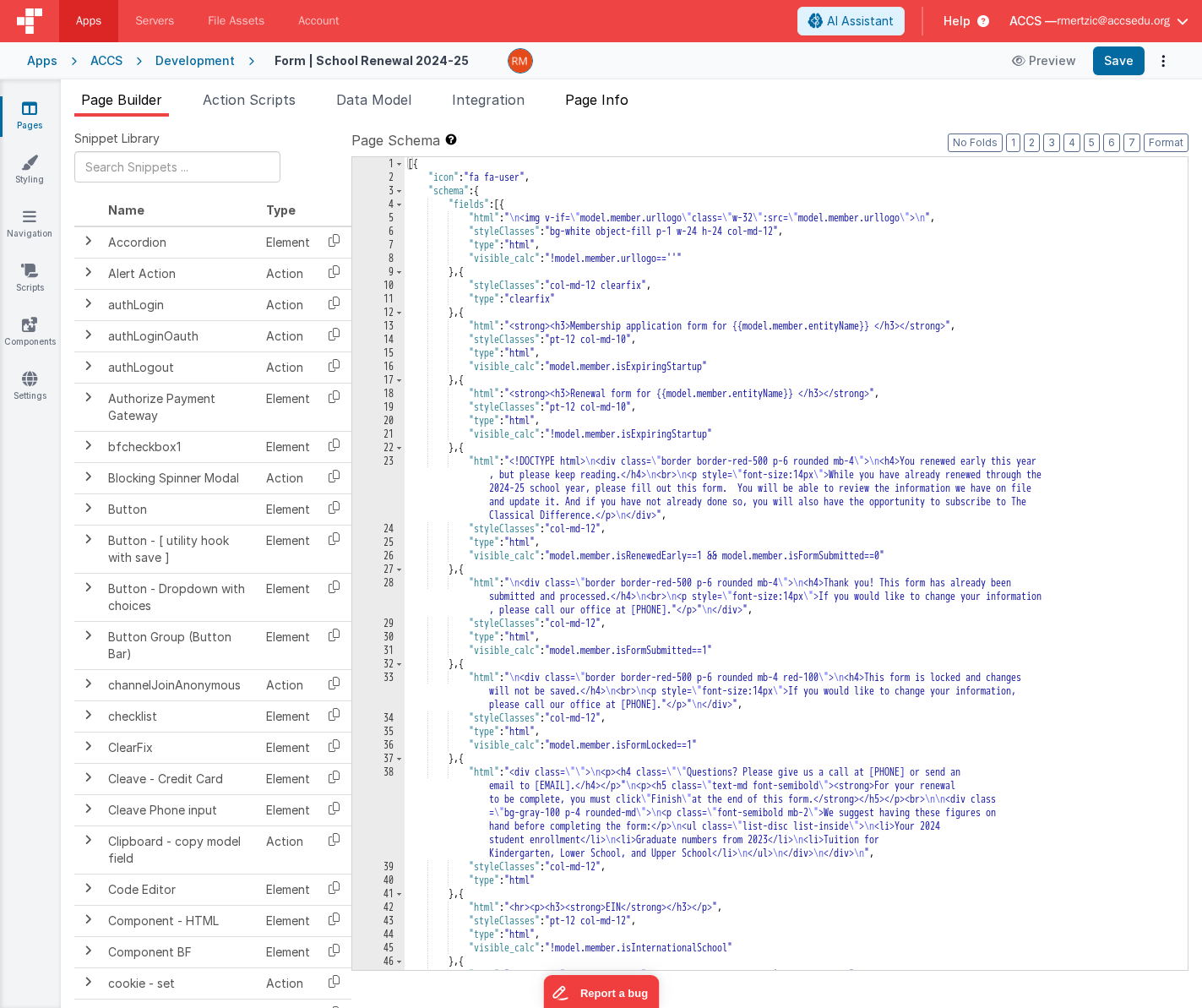 click on "Page Info" at bounding box center (596, 100) 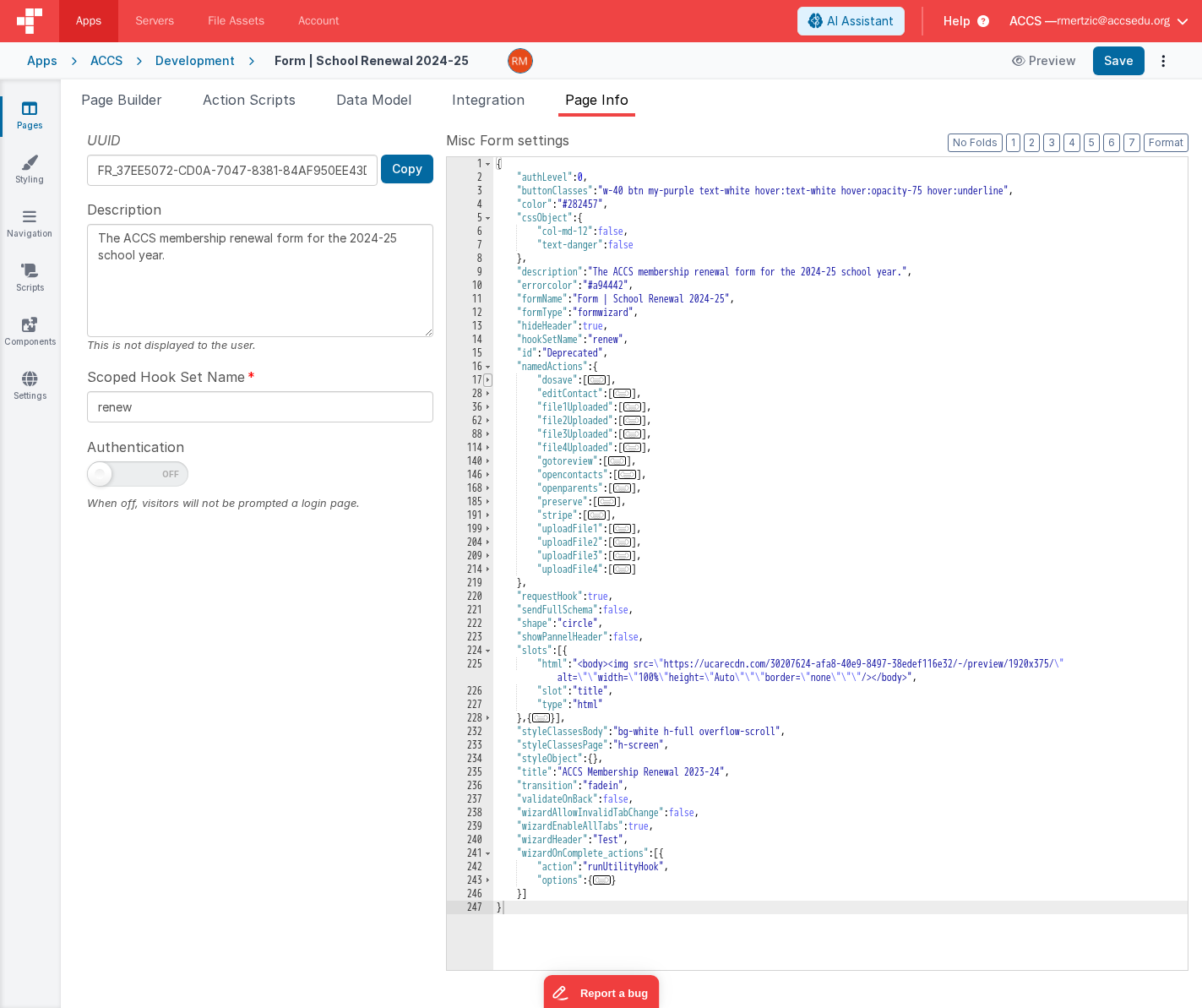 click at bounding box center [487, 380] 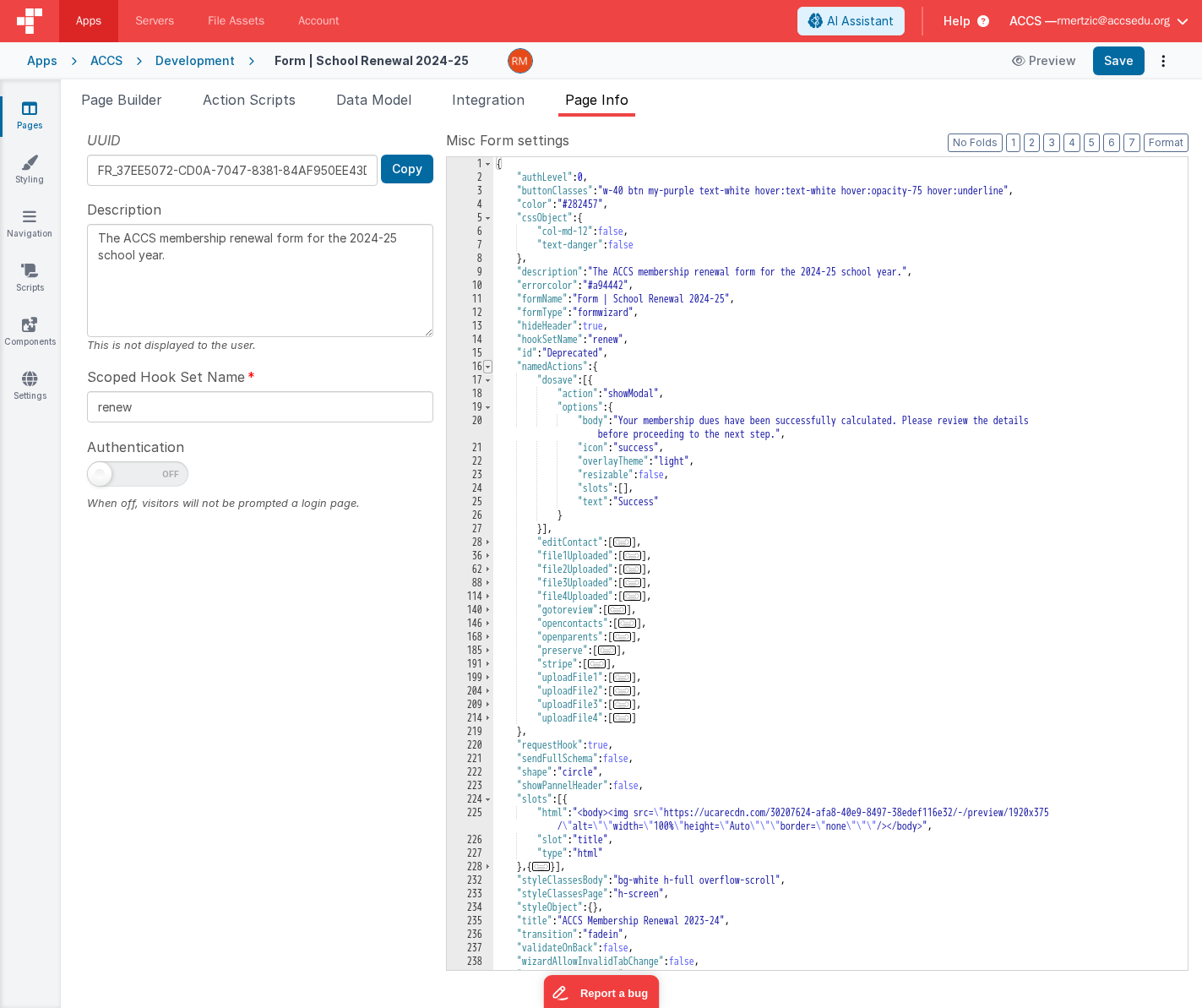 click at bounding box center (487, 367) 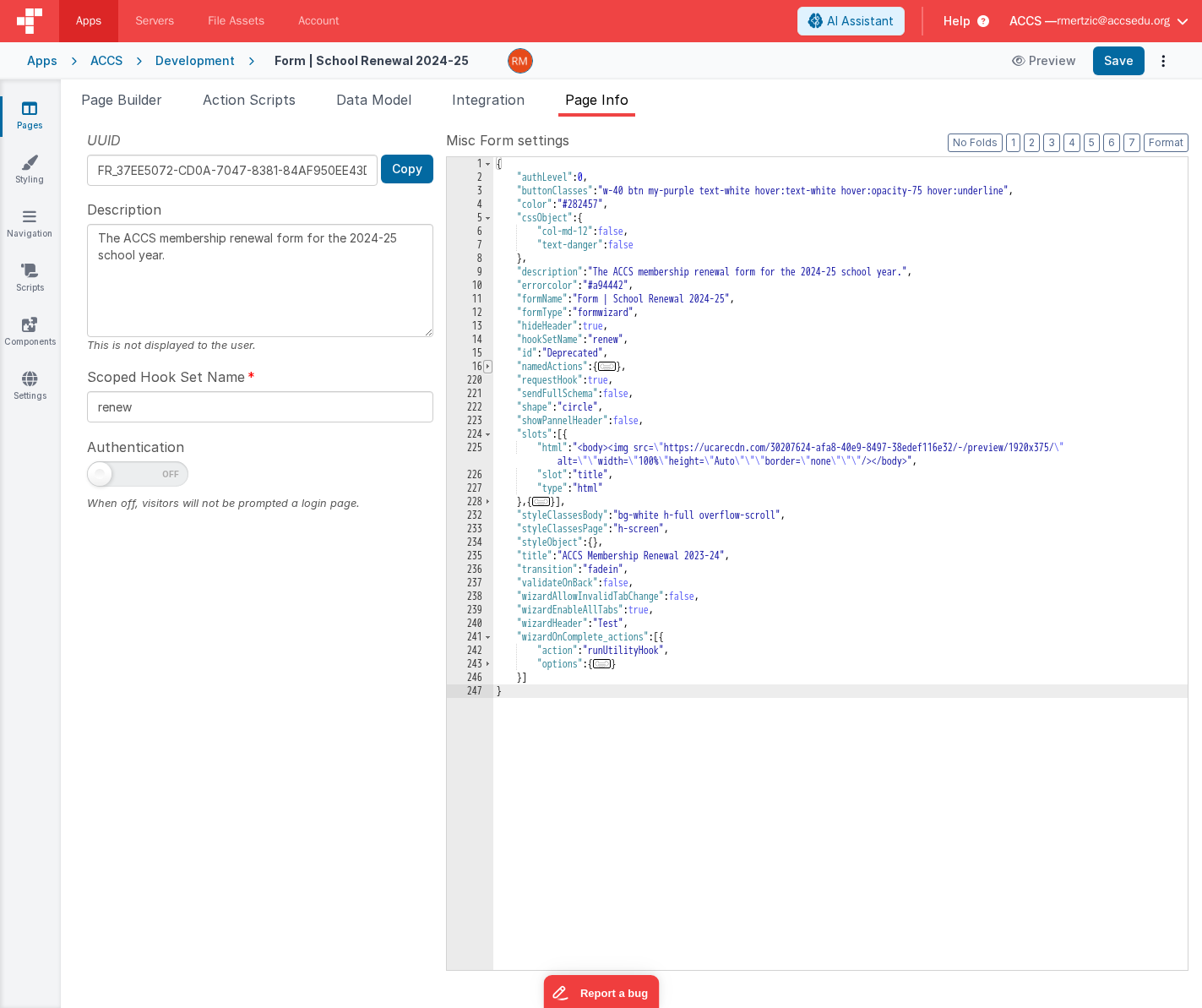 click at bounding box center (487, 367) 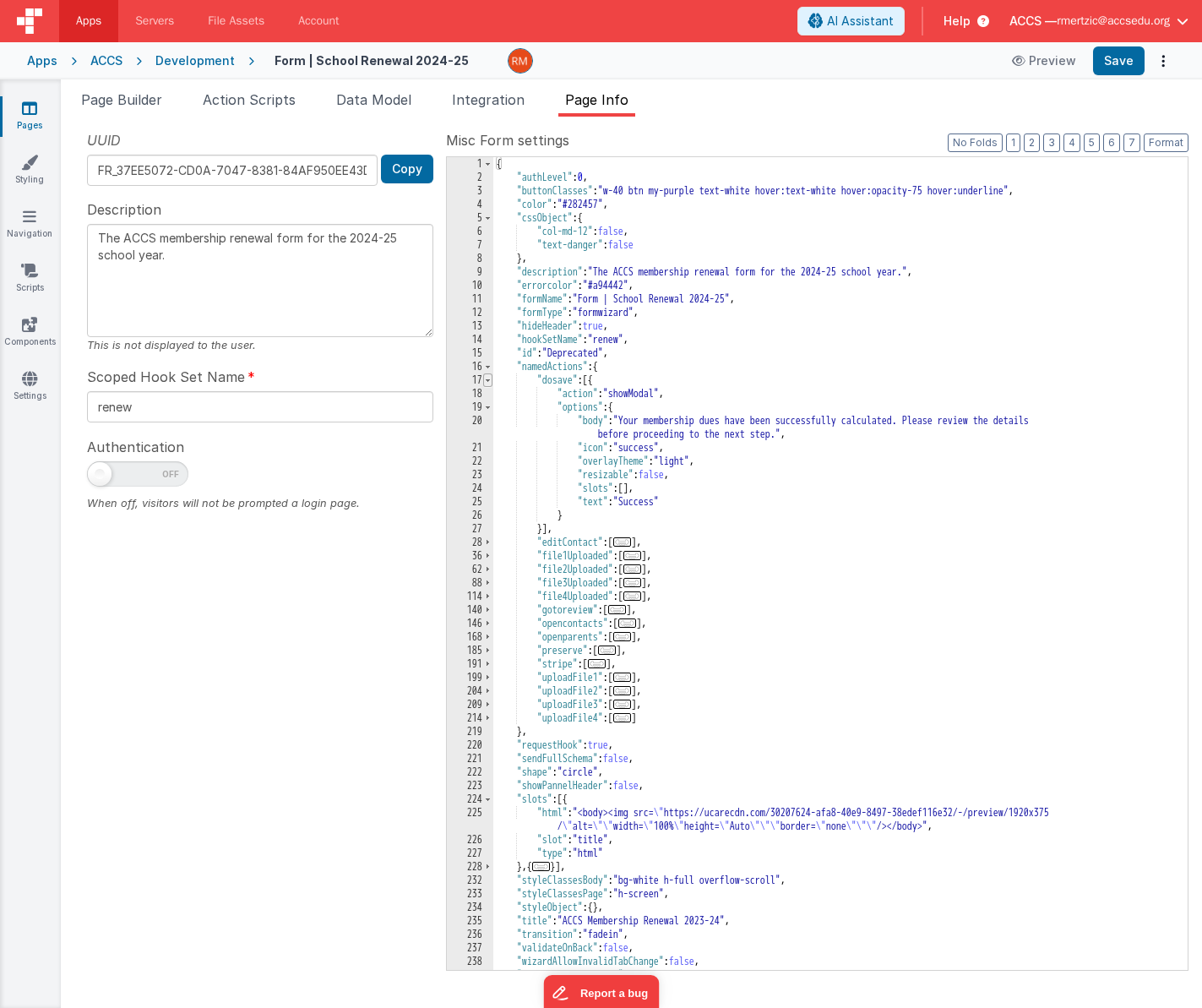 click at bounding box center (487, 380) 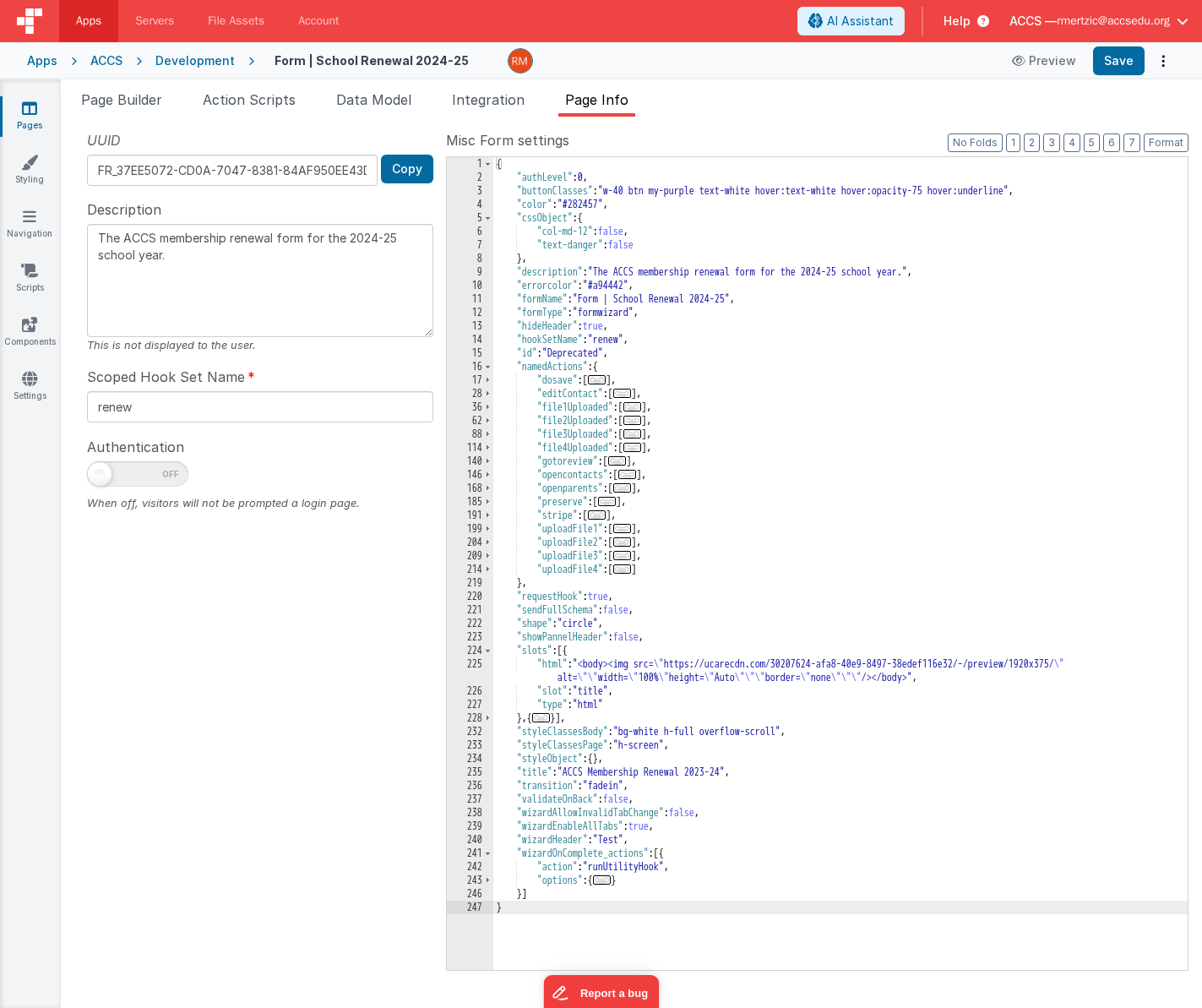 click on "Pages" at bounding box center [30, 117] 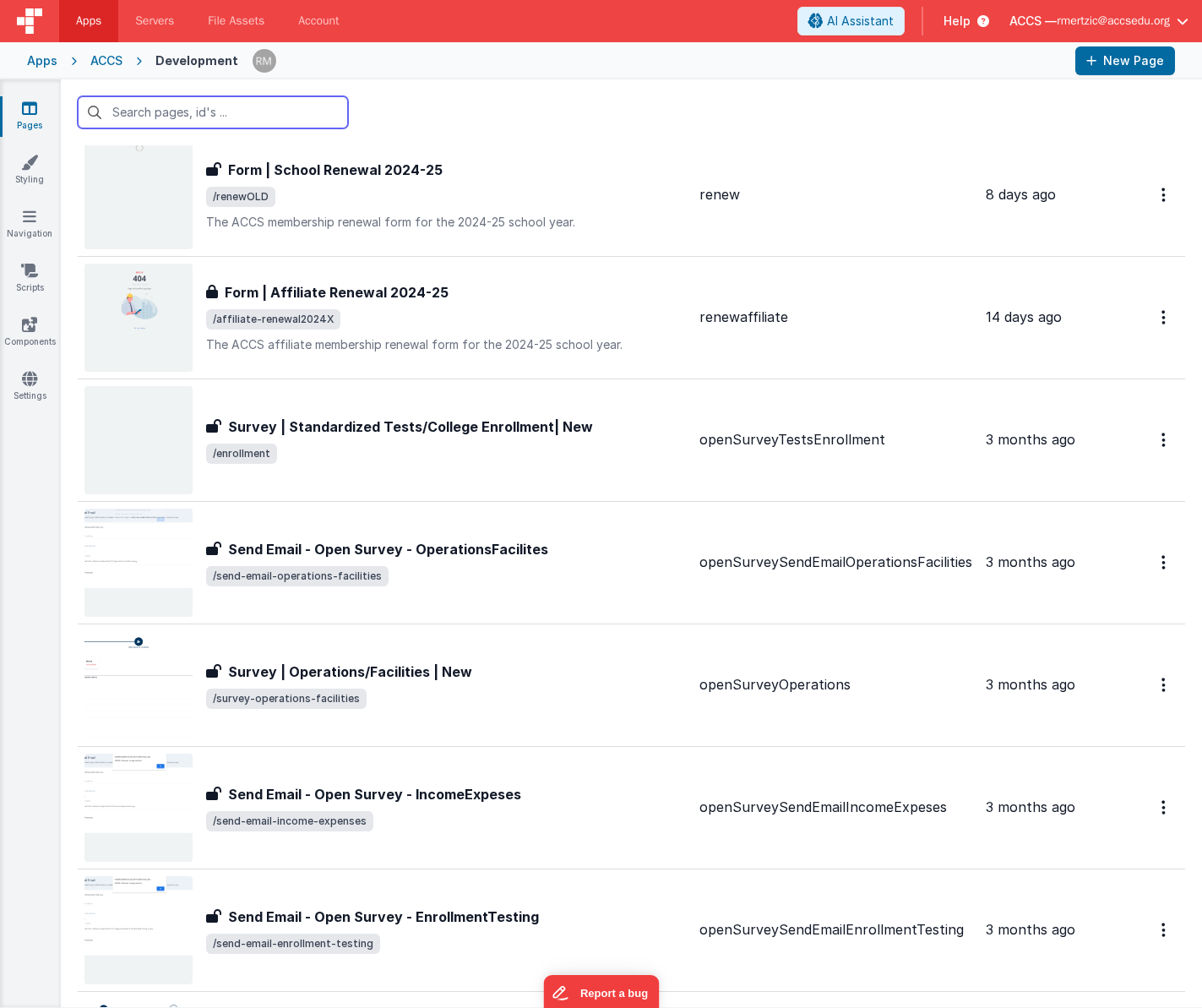 scroll, scrollTop: 225, scrollLeft: 0, axis: vertical 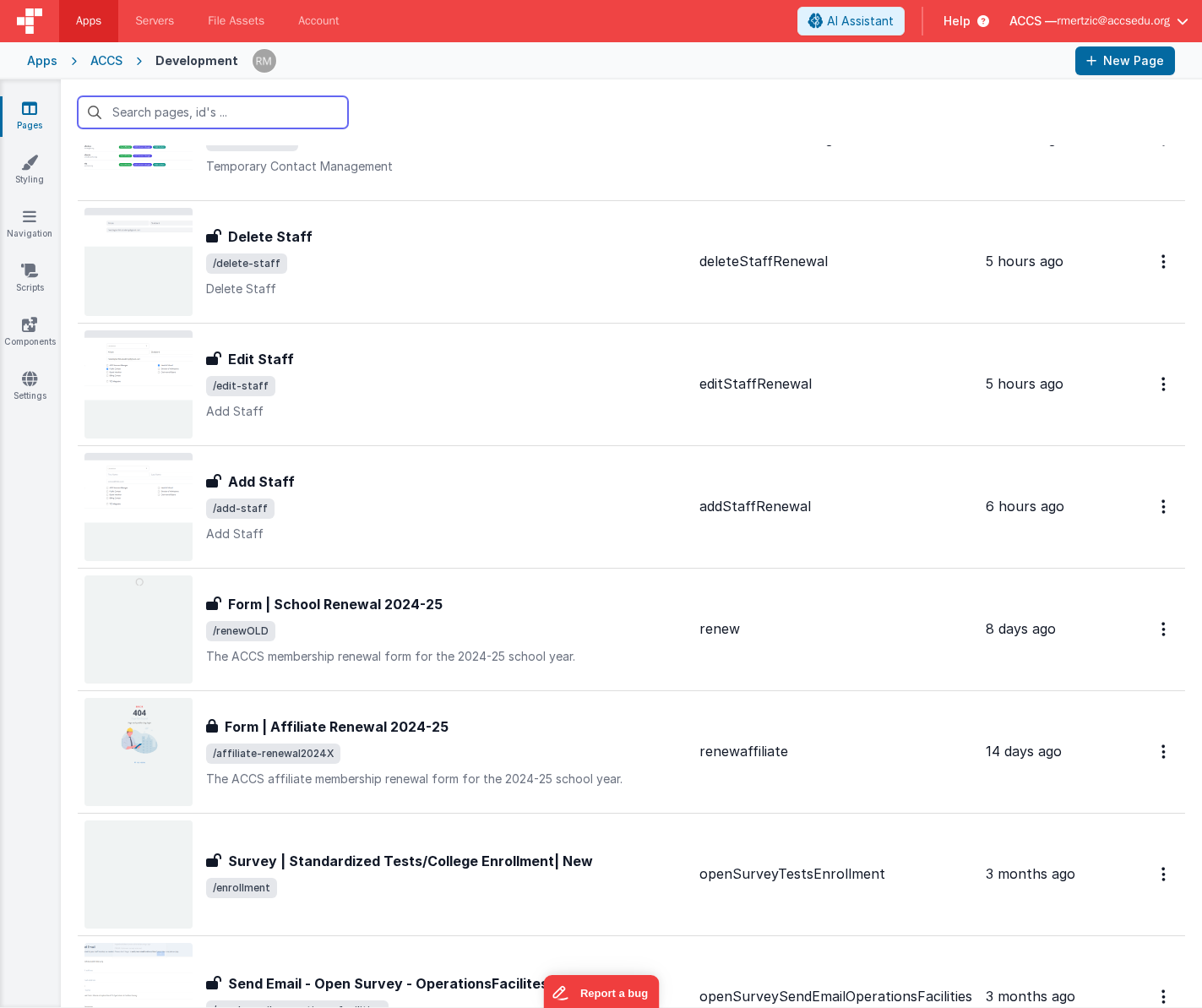 click at bounding box center (213, 112) 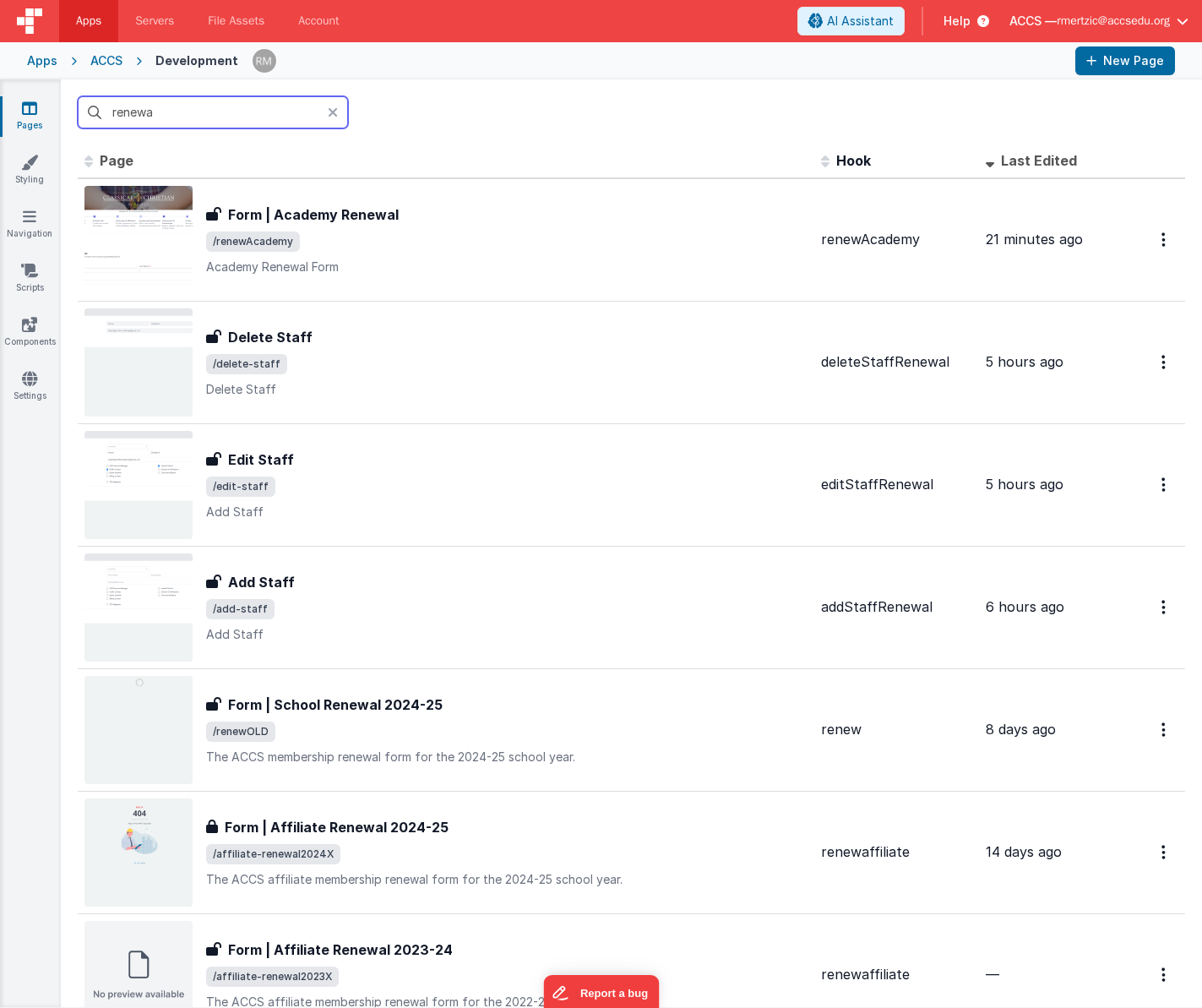 scroll, scrollTop: 7, scrollLeft: 0, axis: vertical 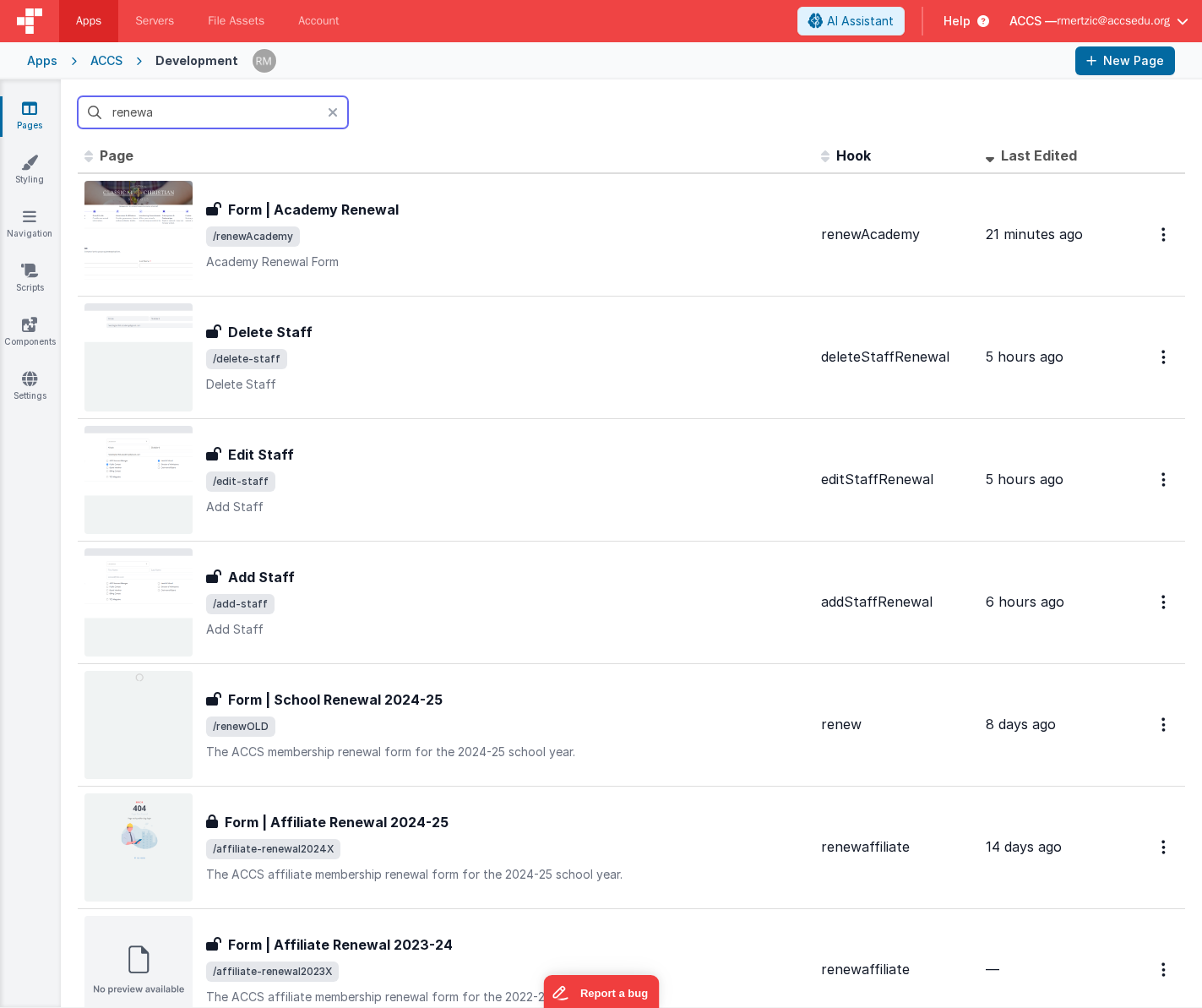 type on "renewal" 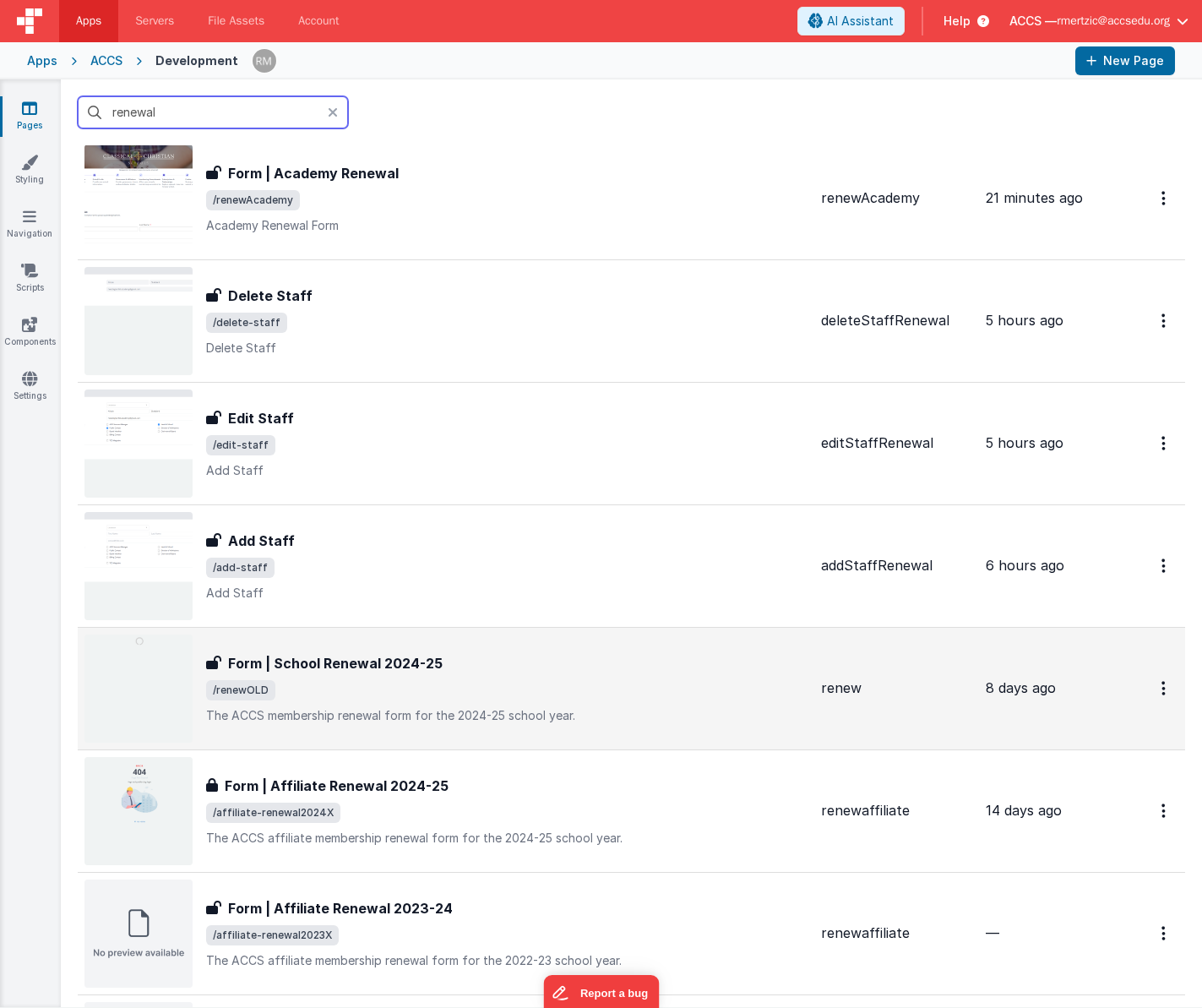 scroll, scrollTop: 77, scrollLeft: 0, axis: vertical 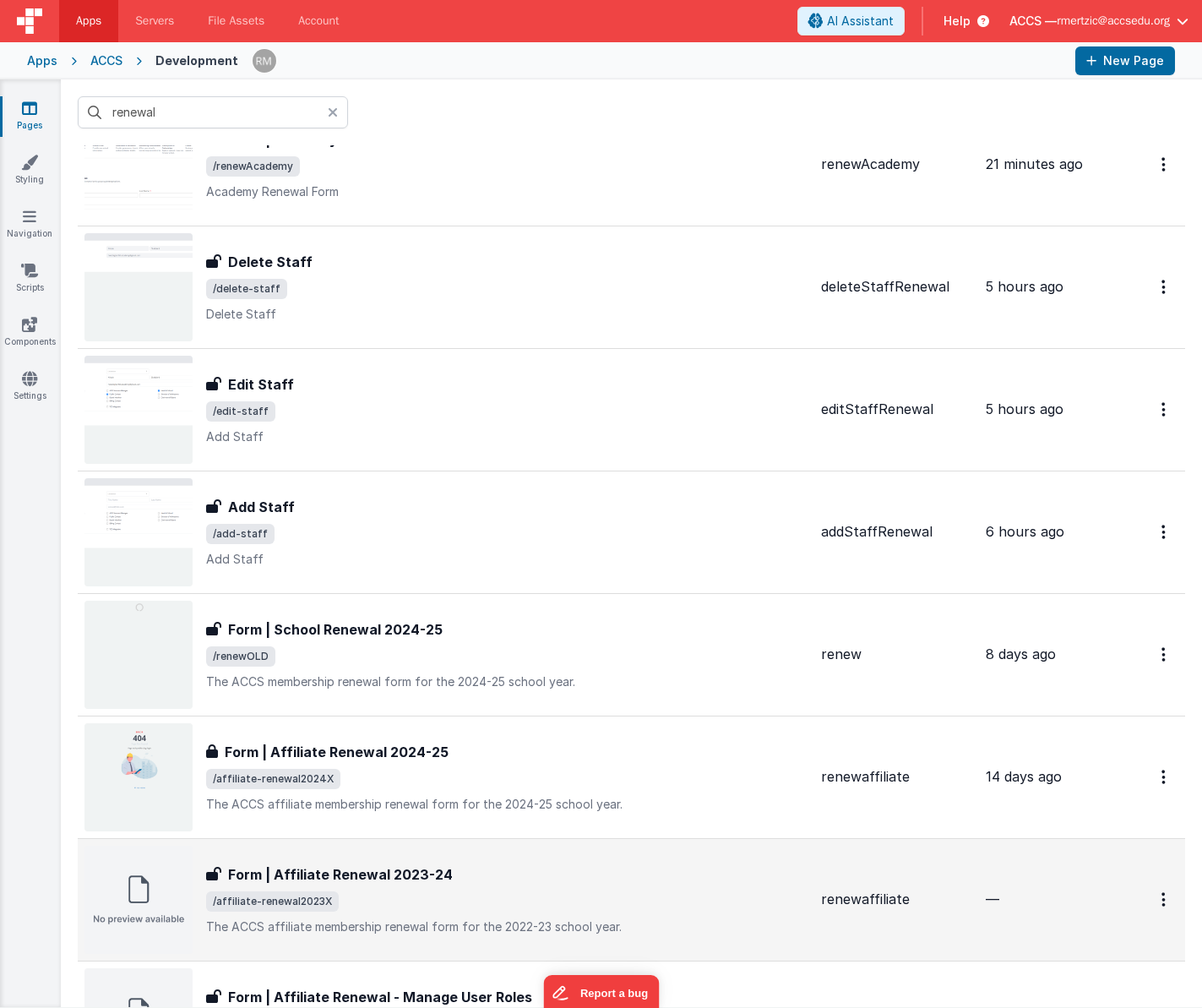 click on "/affiliate-renewal2023X" at bounding box center (507, 902) 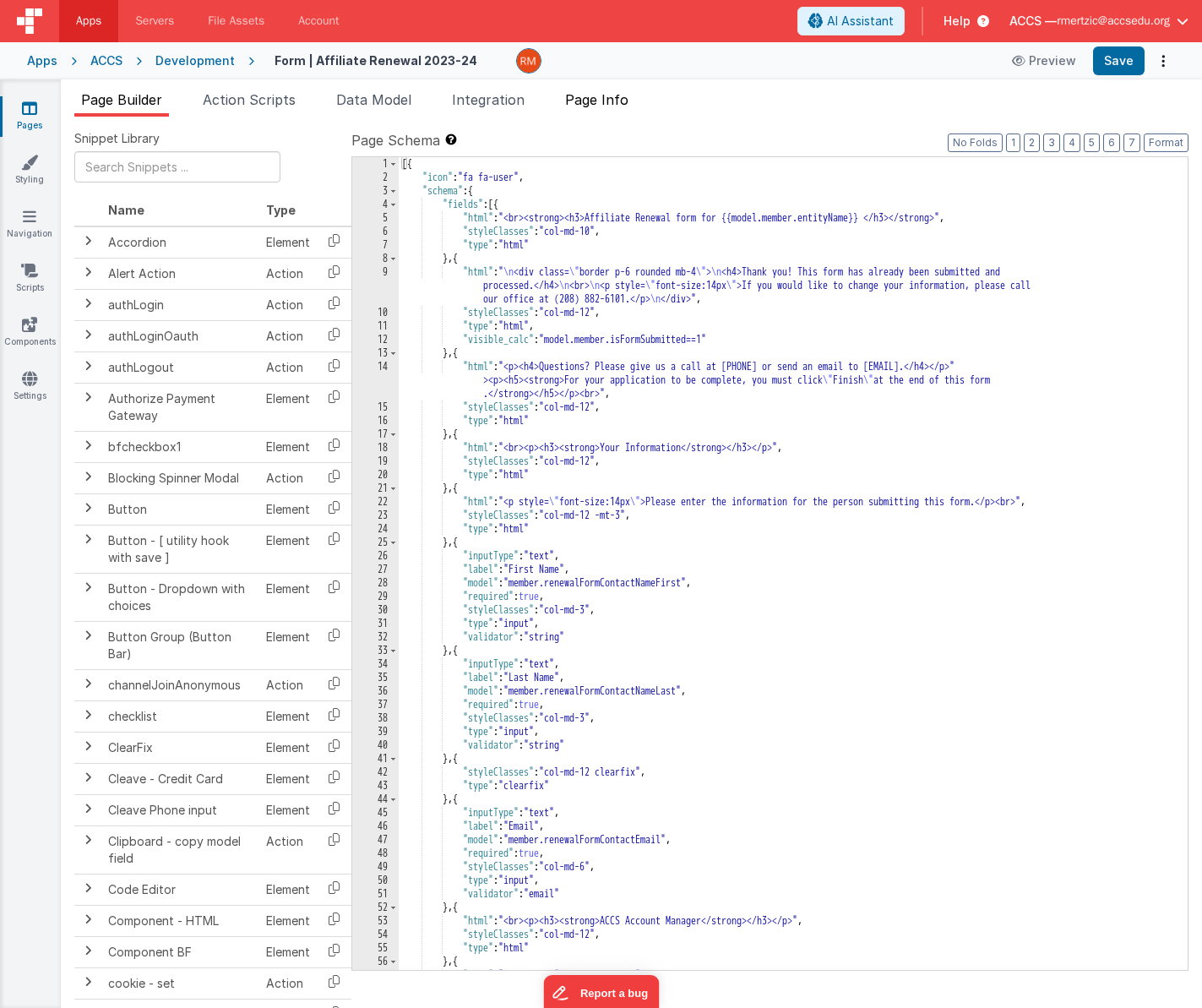 click on "Page Info" at bounding box center [596, 100] 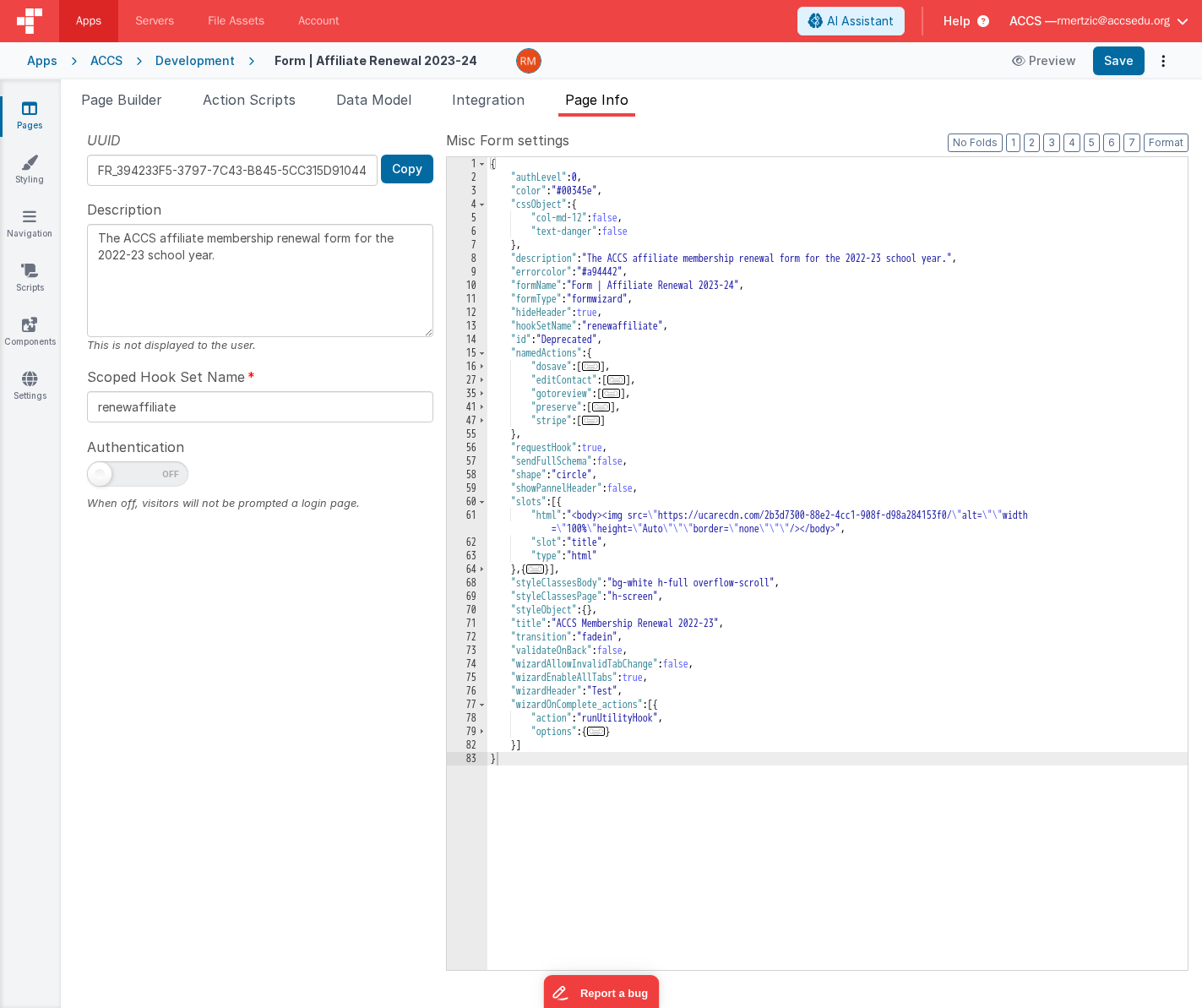 click at bounding box center (30, 108) 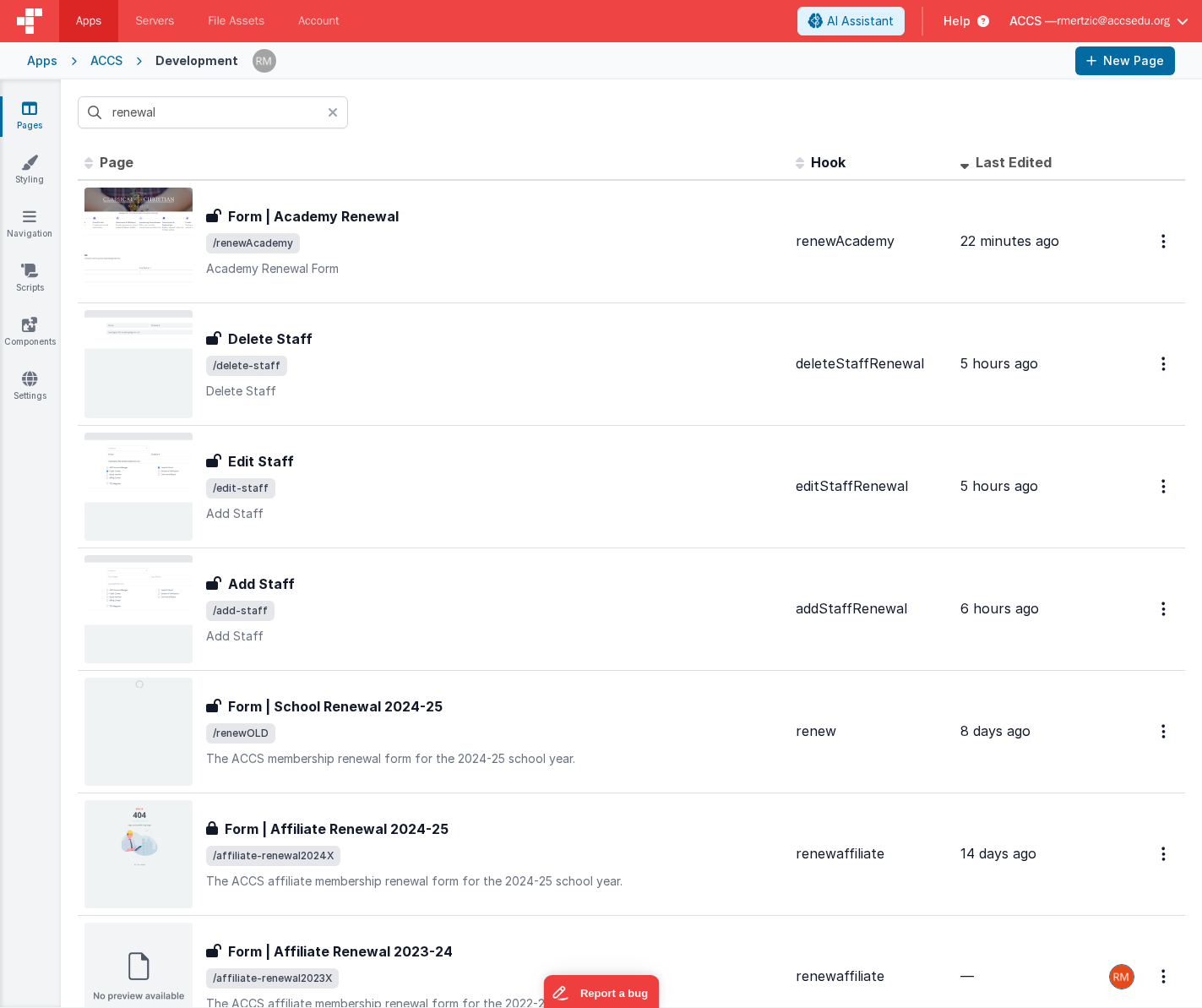 click at bounding box center (338, 112) 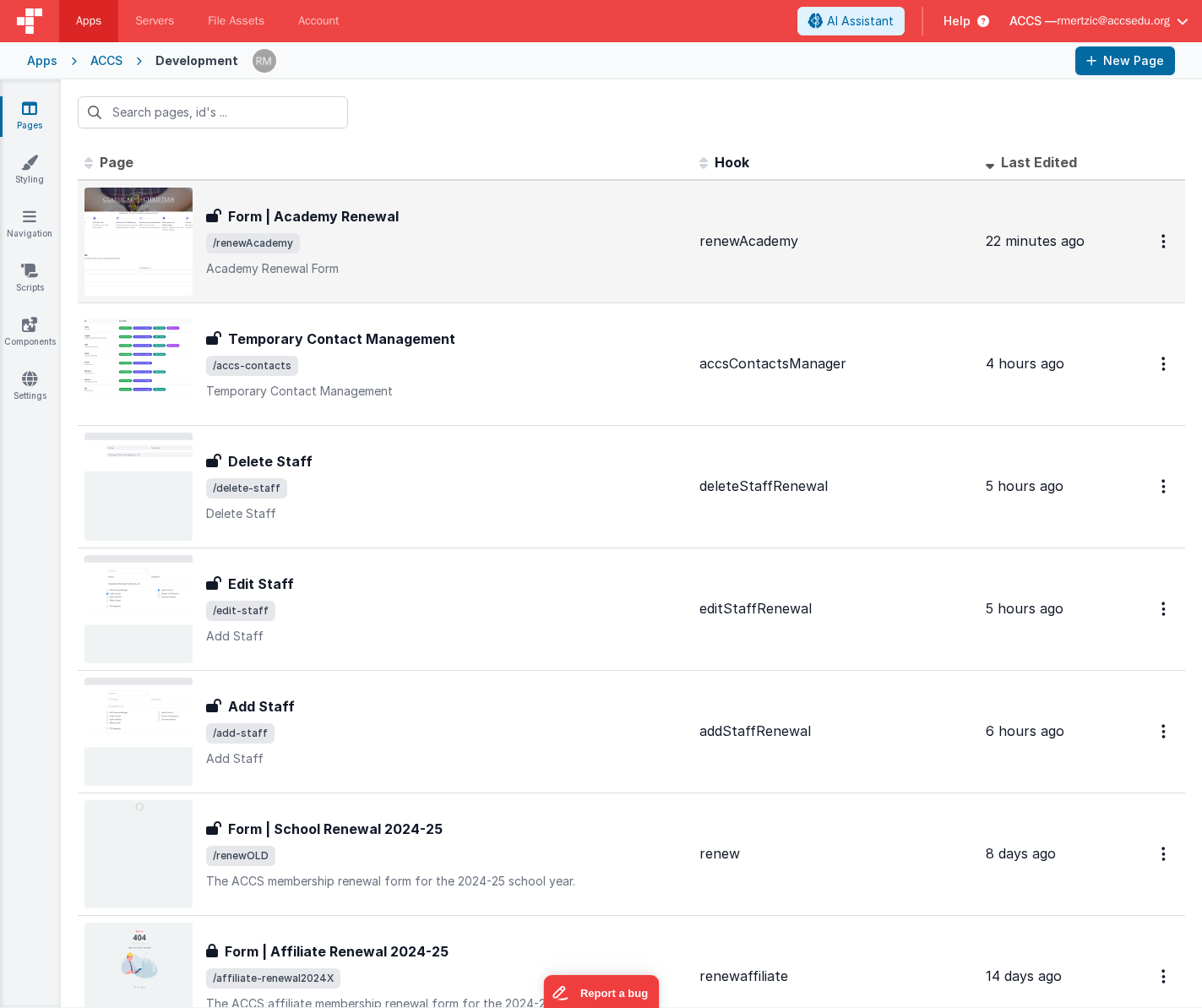 click on "/renewAcademy" at bounding box center [446, 243] 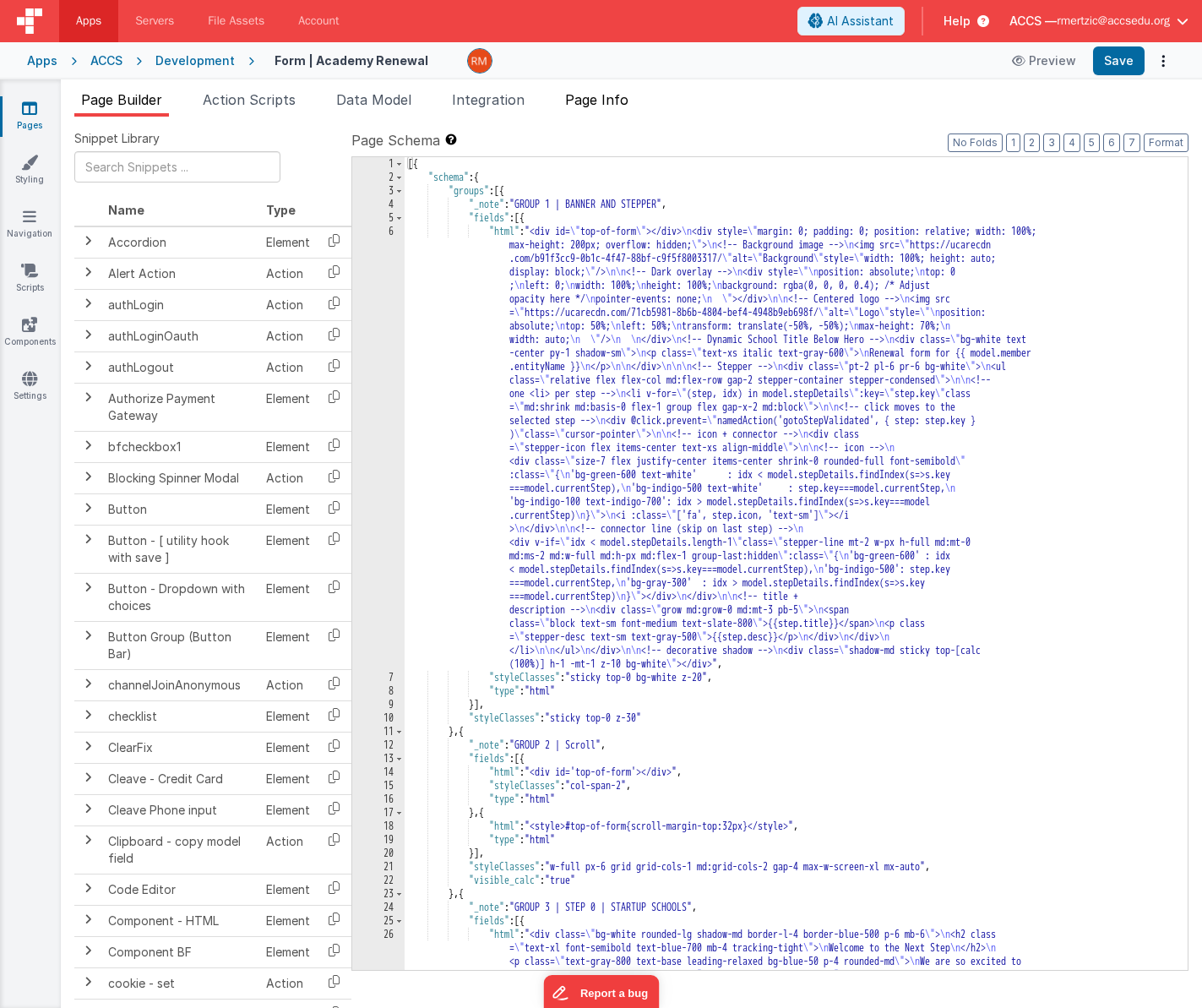 click on "Page Info" at bounding box center [596, 100] 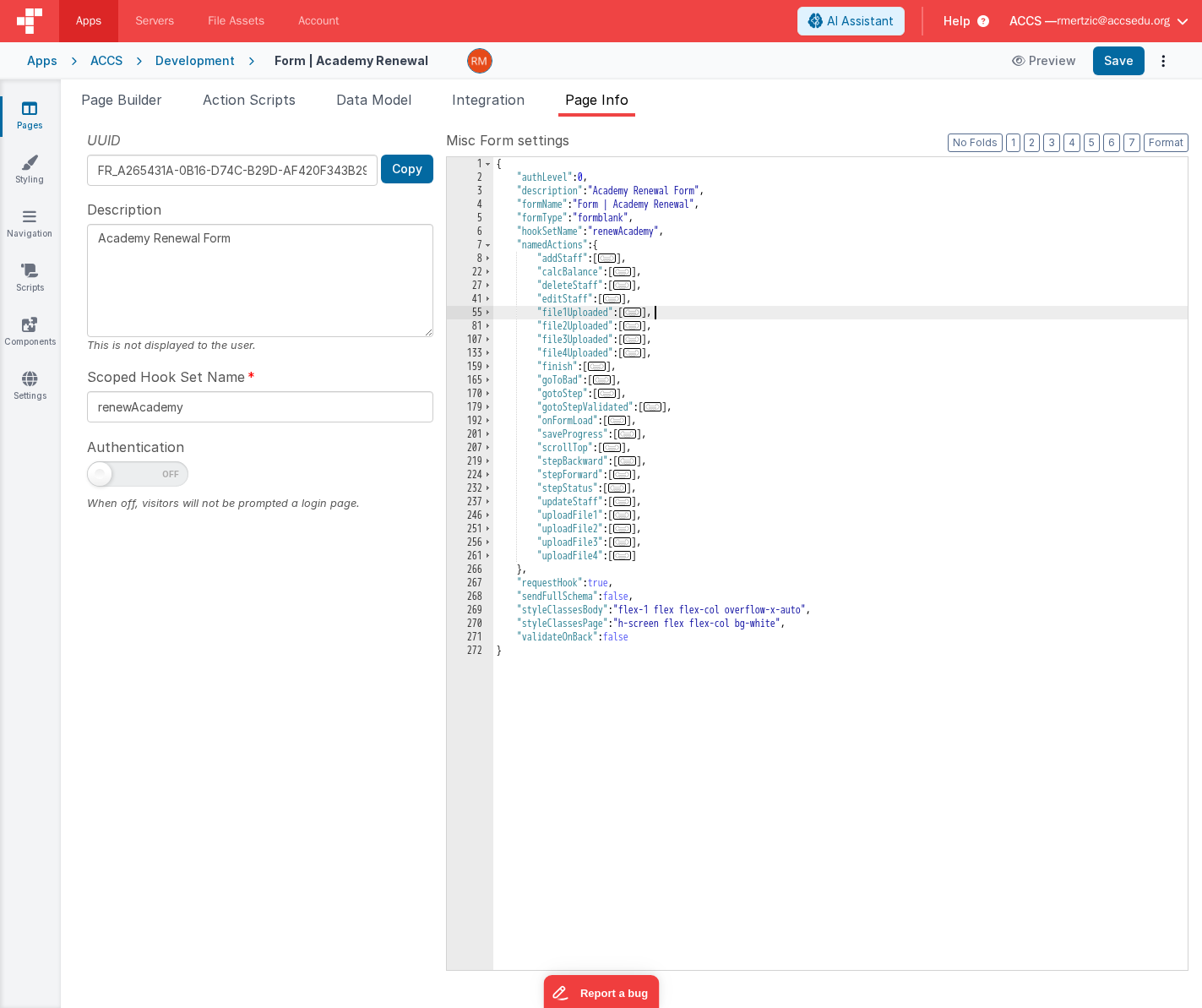 click on "..." at bounding box center (633, 312) 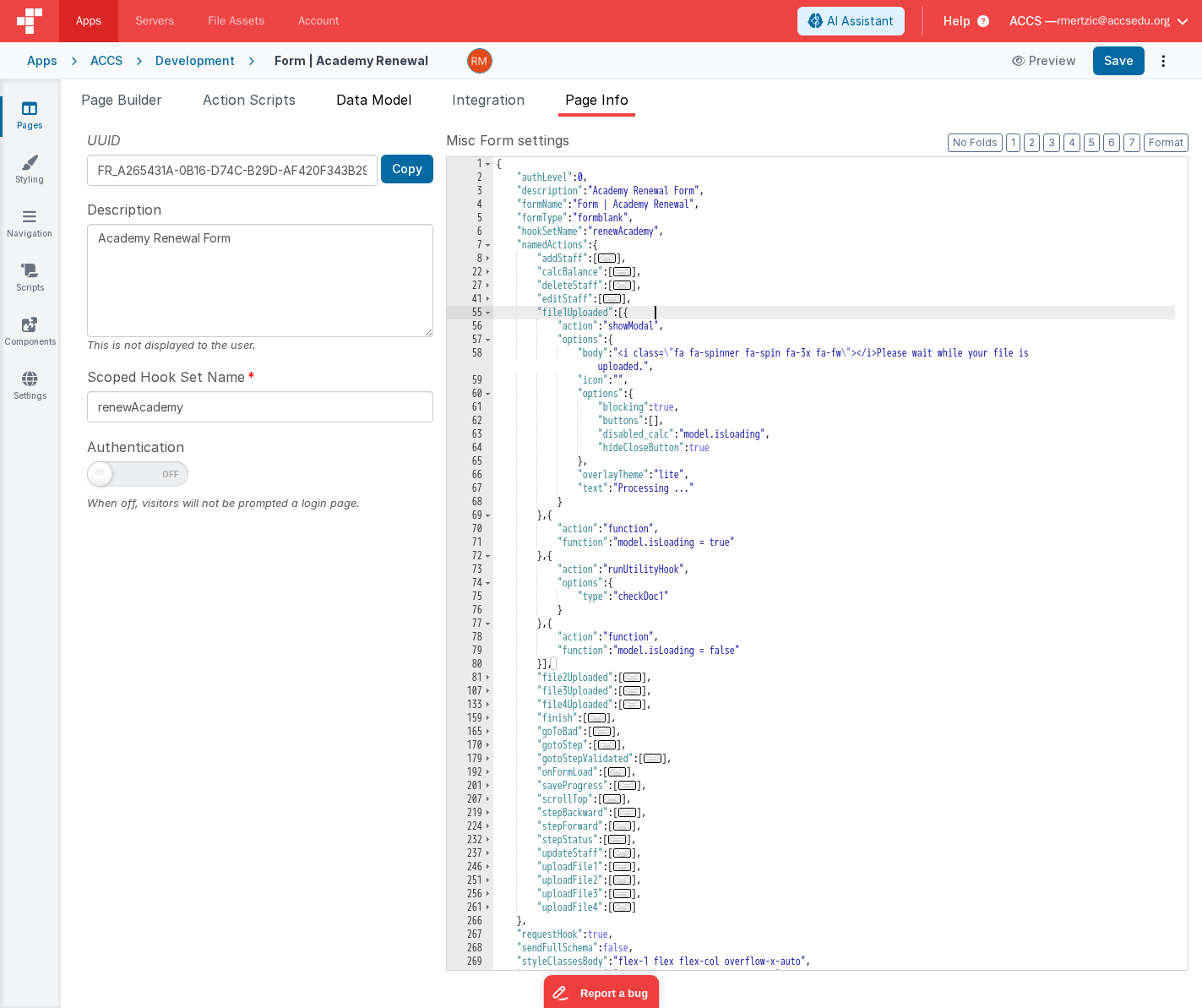 click on "Data Model" at bounding box center (373, 100) 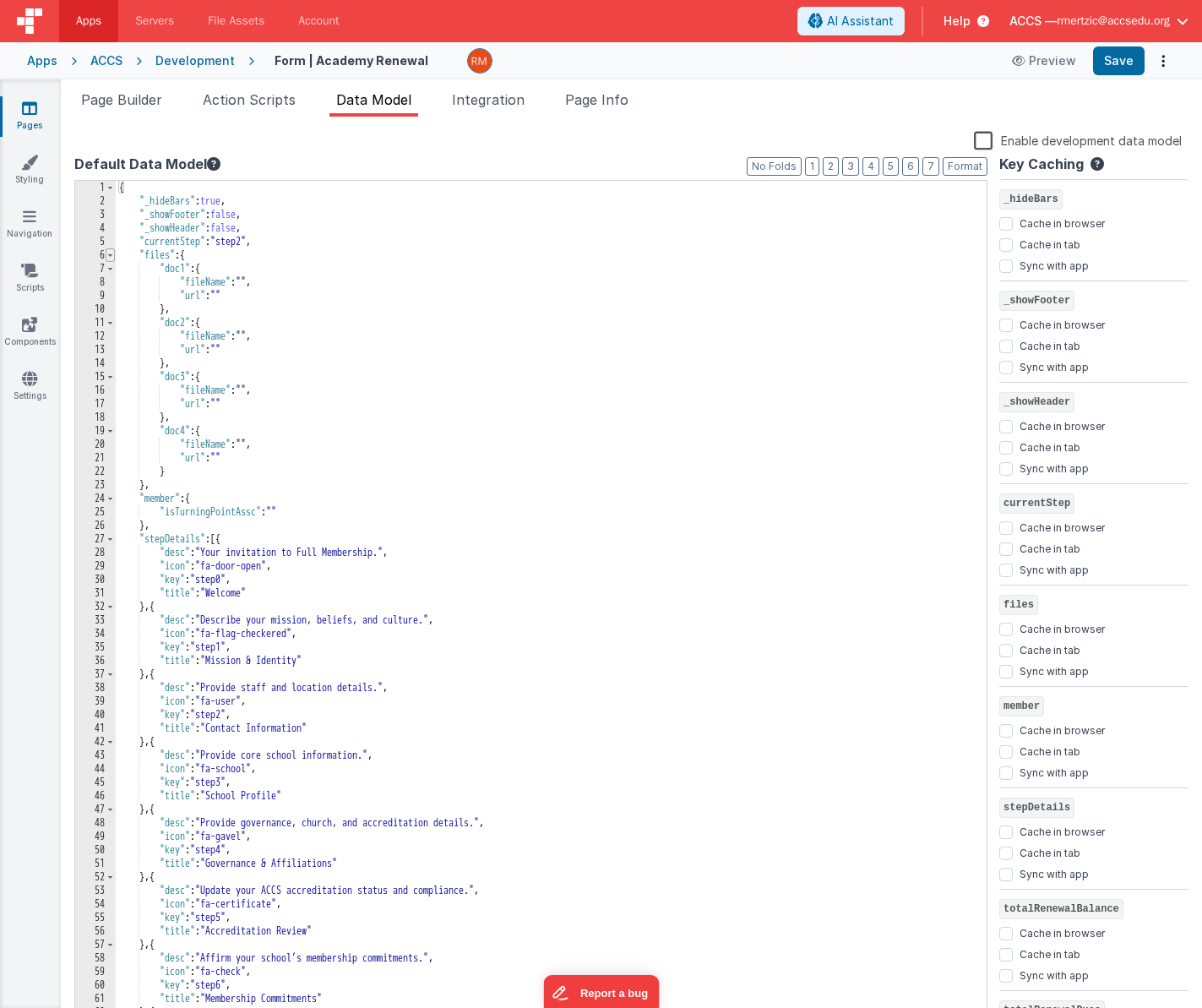 click at bounding box center [110, 255] 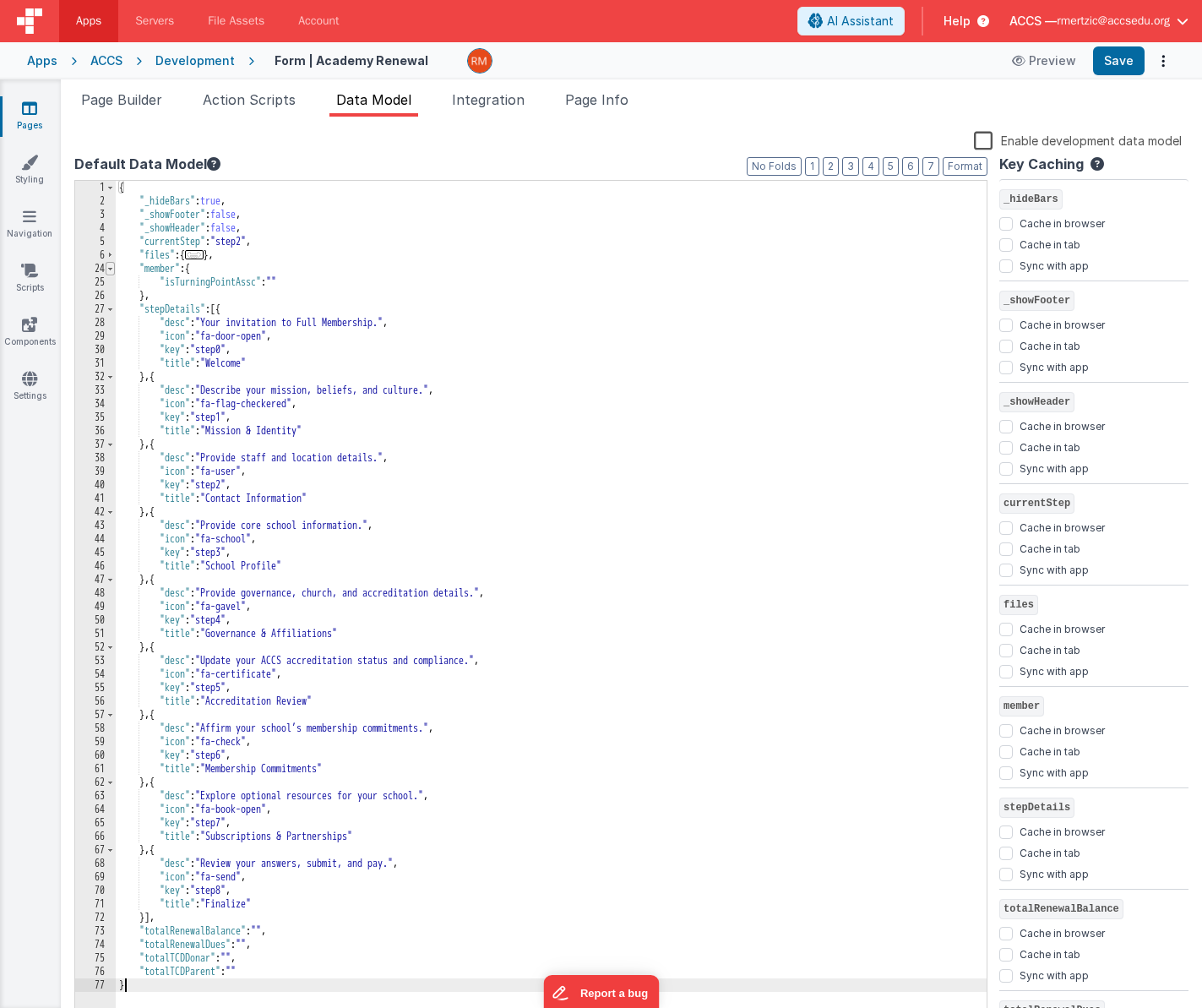 click at bounding box center [110, 269] 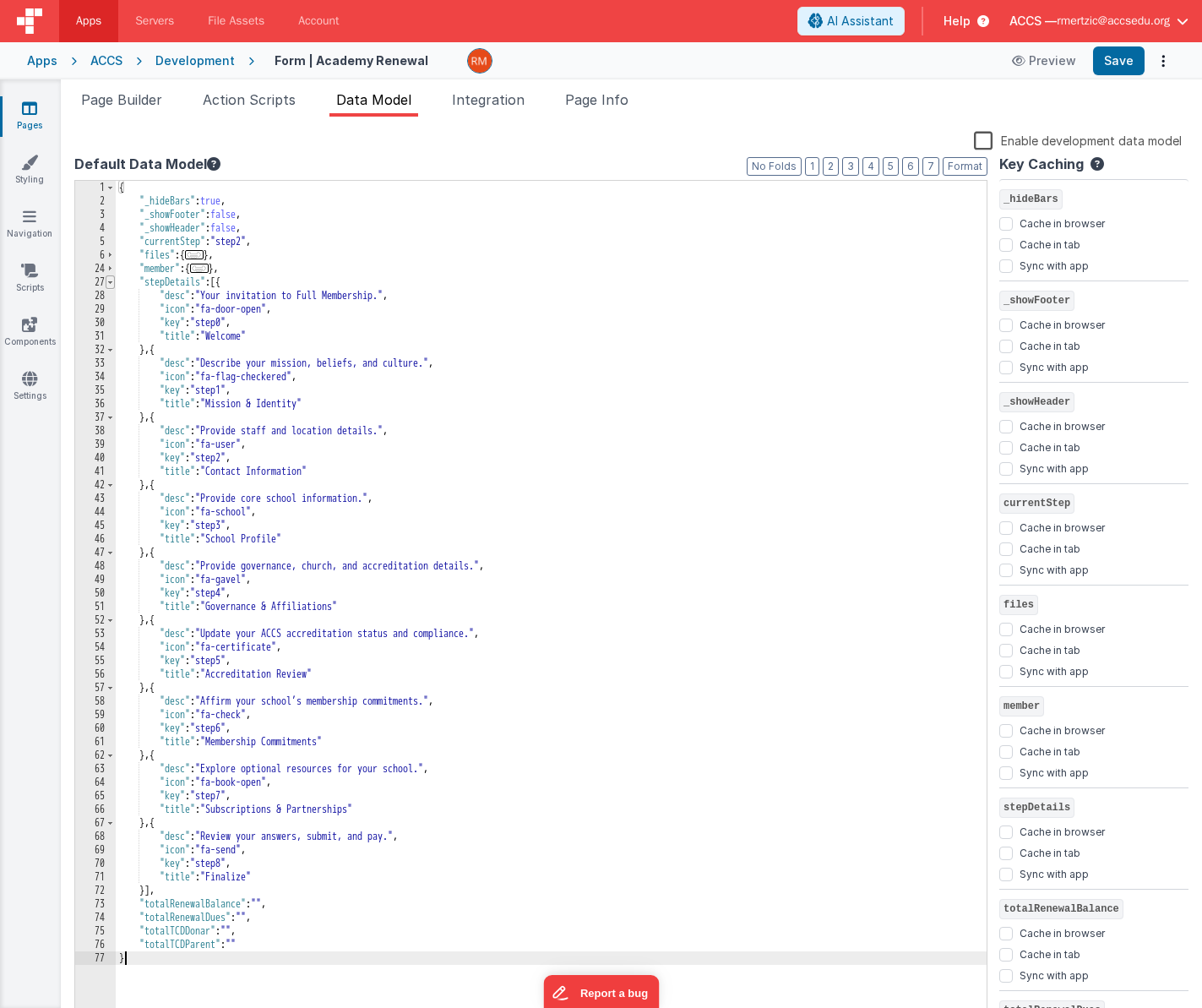 click at bounding box center [110, 282] 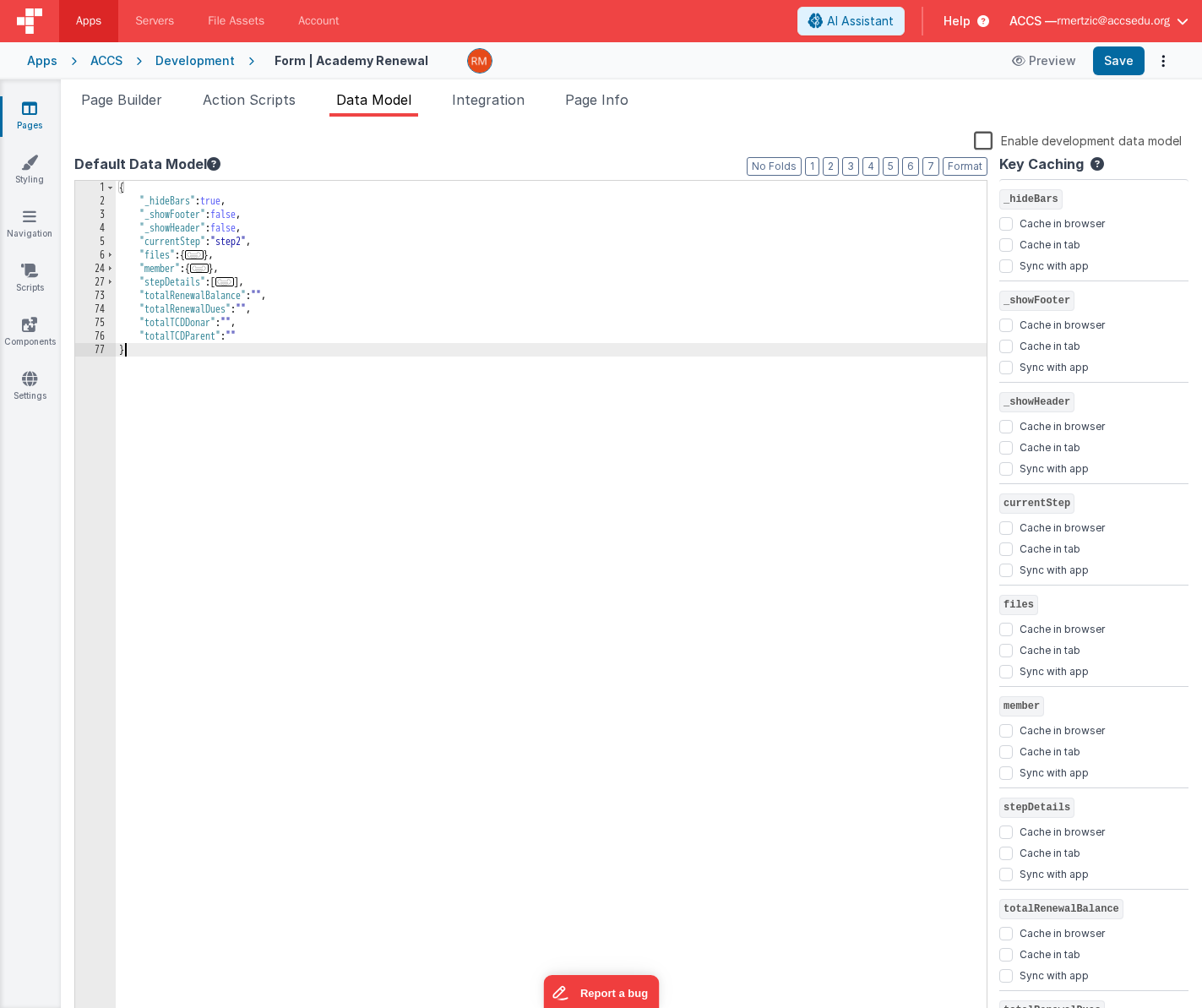 click at bounding box center [30, 108] 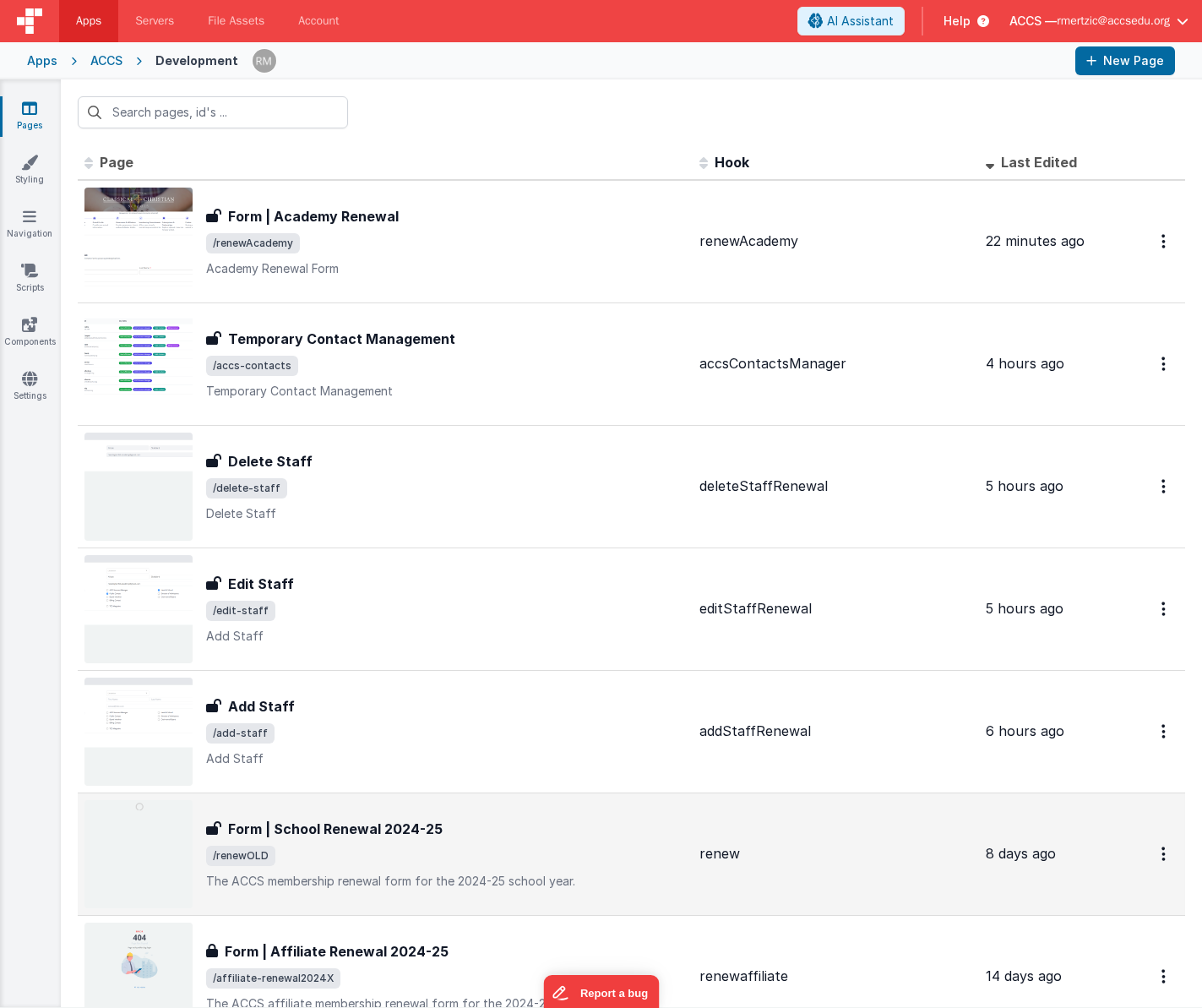 click on "Form | School Renewal 2024-25
Form | School Renewal 2024-25
/renewOLD   The ACCS membership renewal form for the 2024-25 school year." at bounding box center (446, 854) 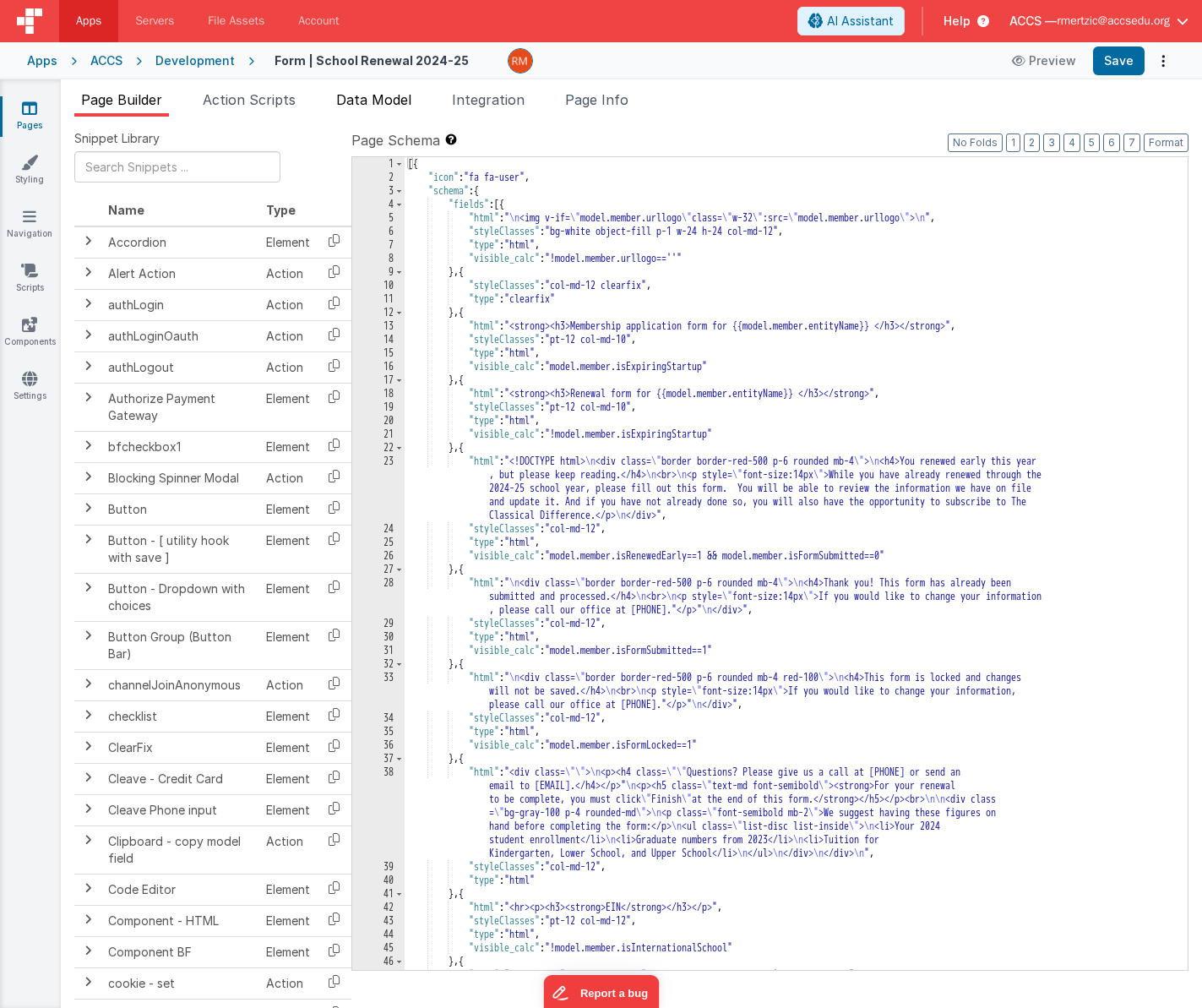 click on "Data Model" at bounding box center [373, 100] 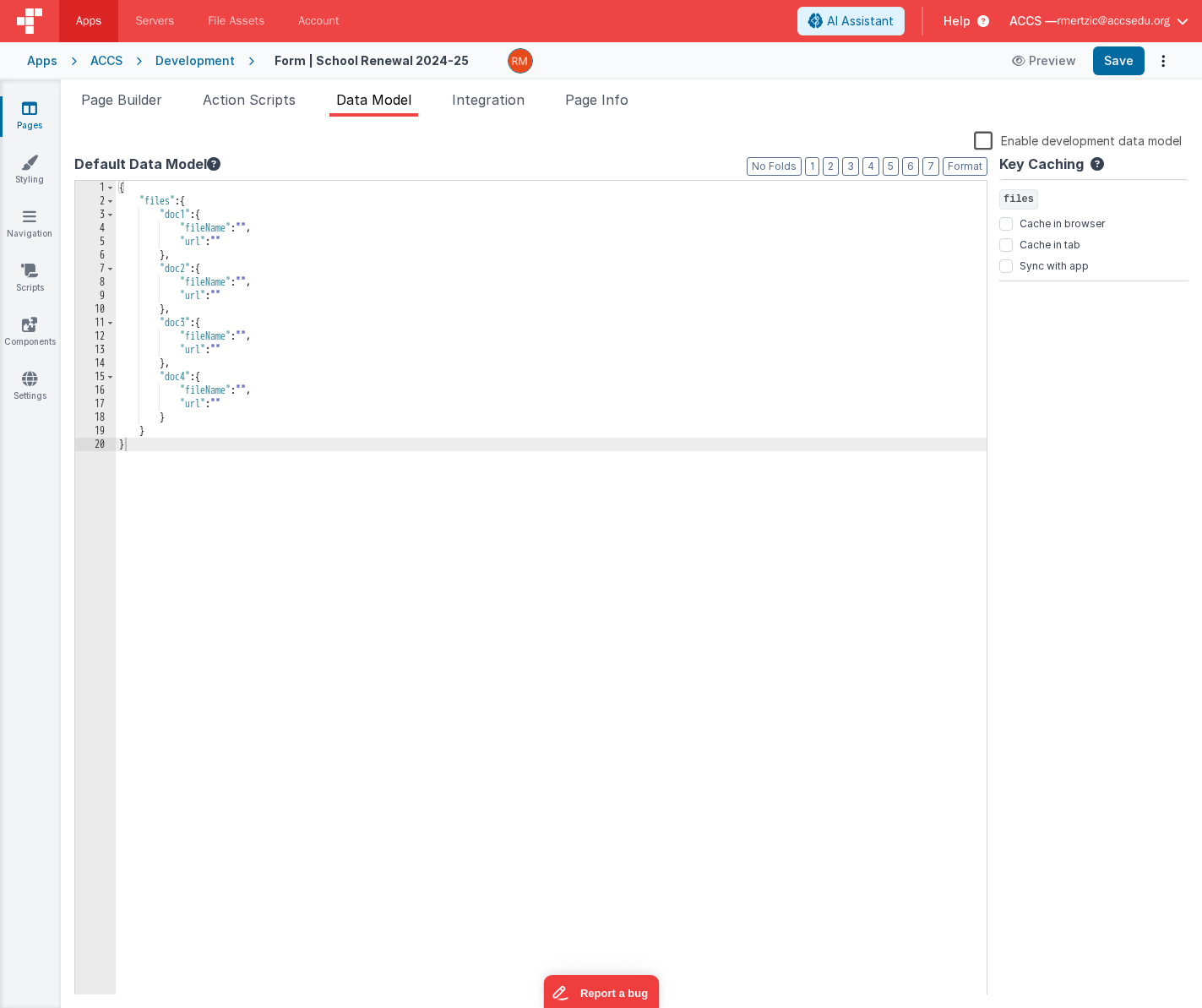 click at bounding box center (30, 108) 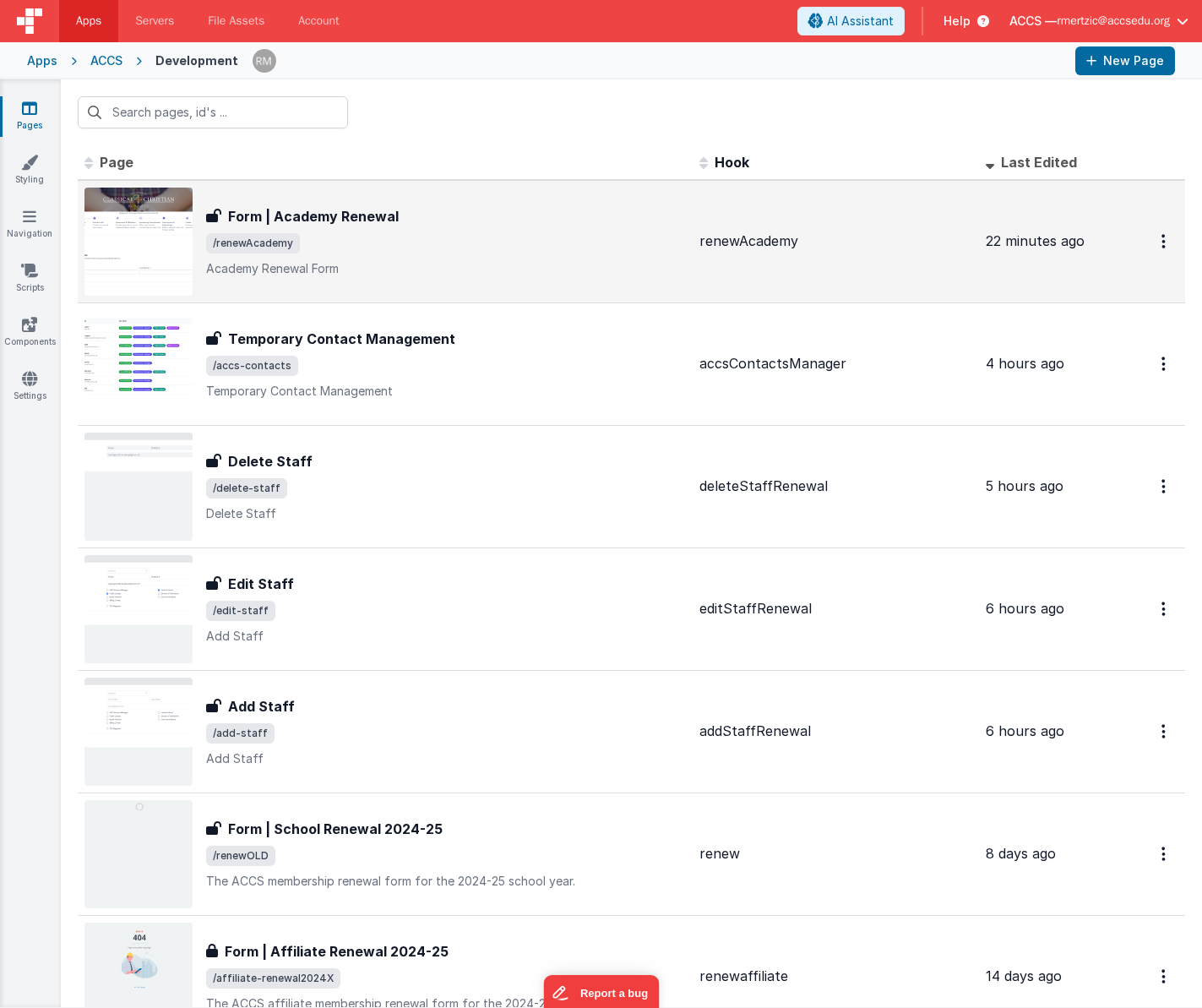 click on "Form | Academy Renewal
Form | Academy Renewal
/renewAcademy   Academy Renewal Form" at bounding box center (446, 242) 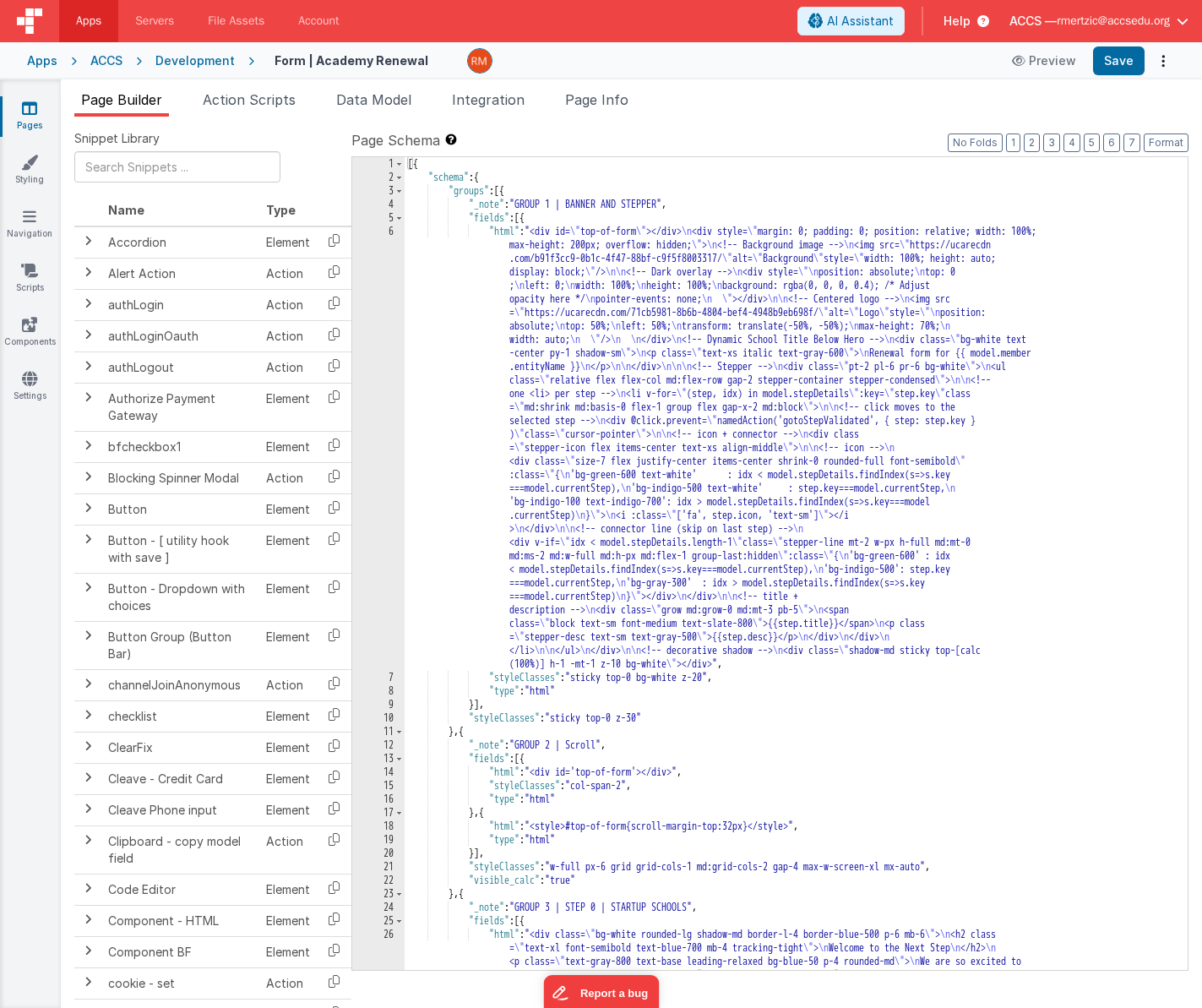 click on "5" at bounding box center [378, 218] 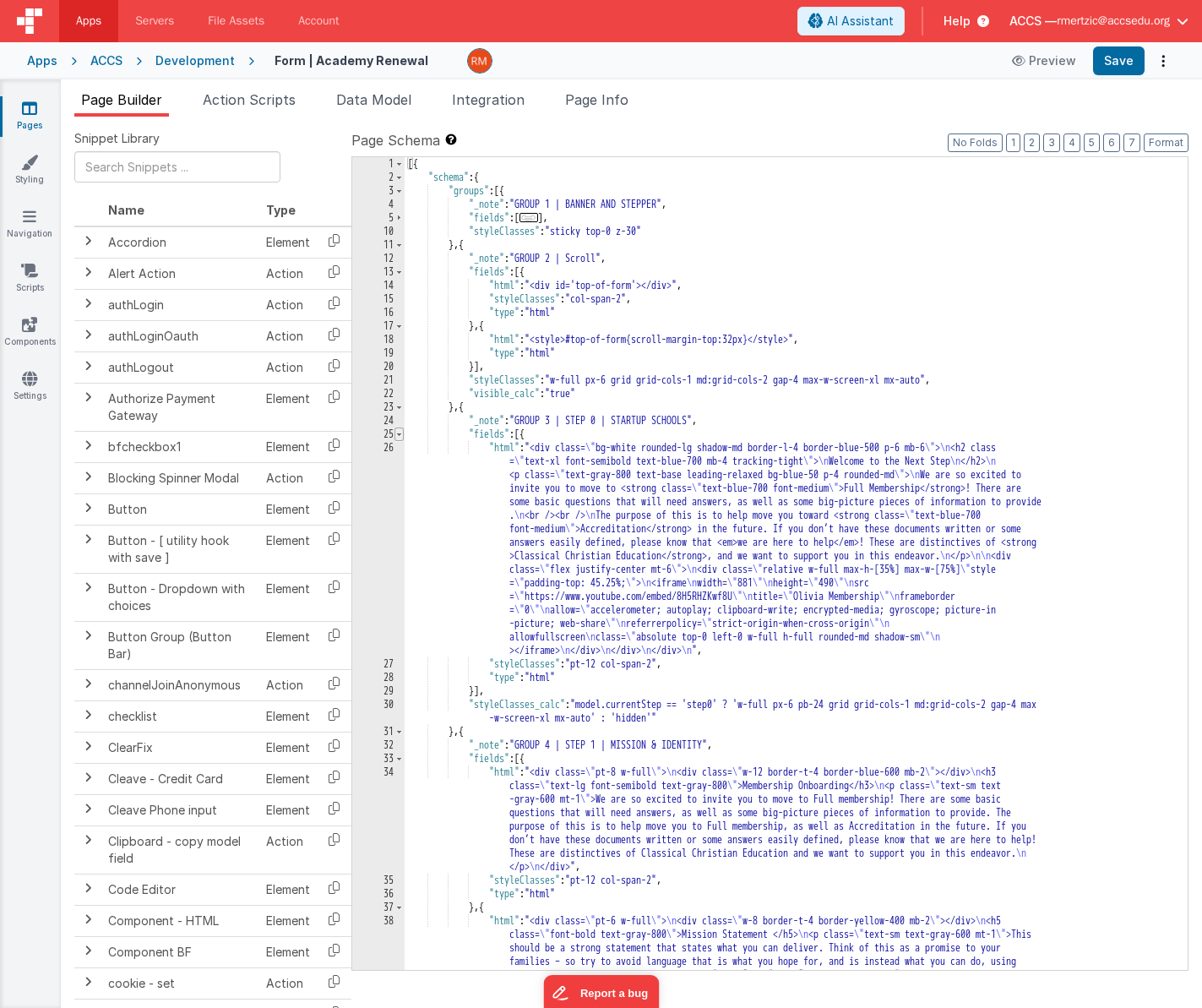 click at bounding box center [399, 434] 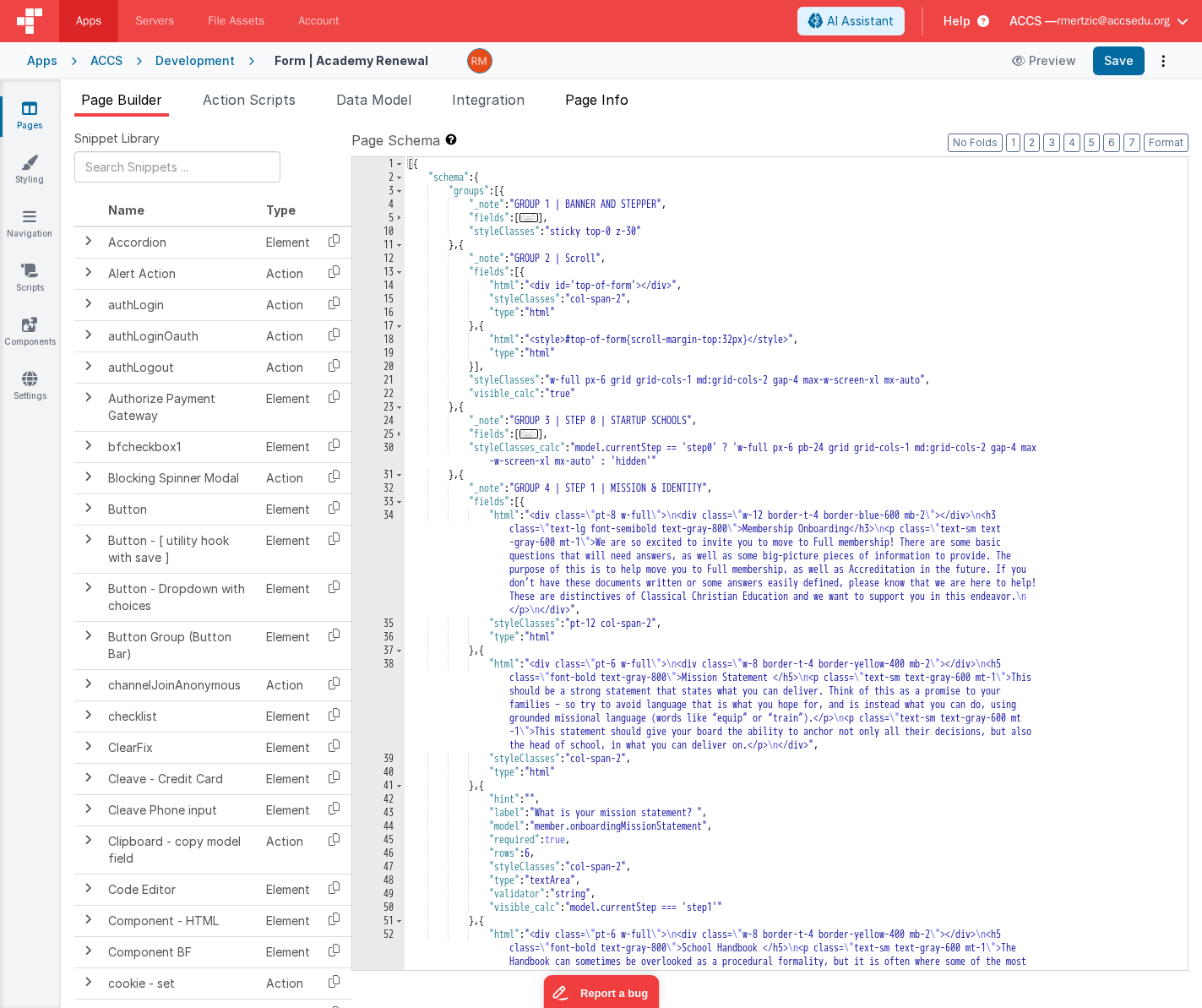 click on "Page Info" at bounding box center (596, 100) 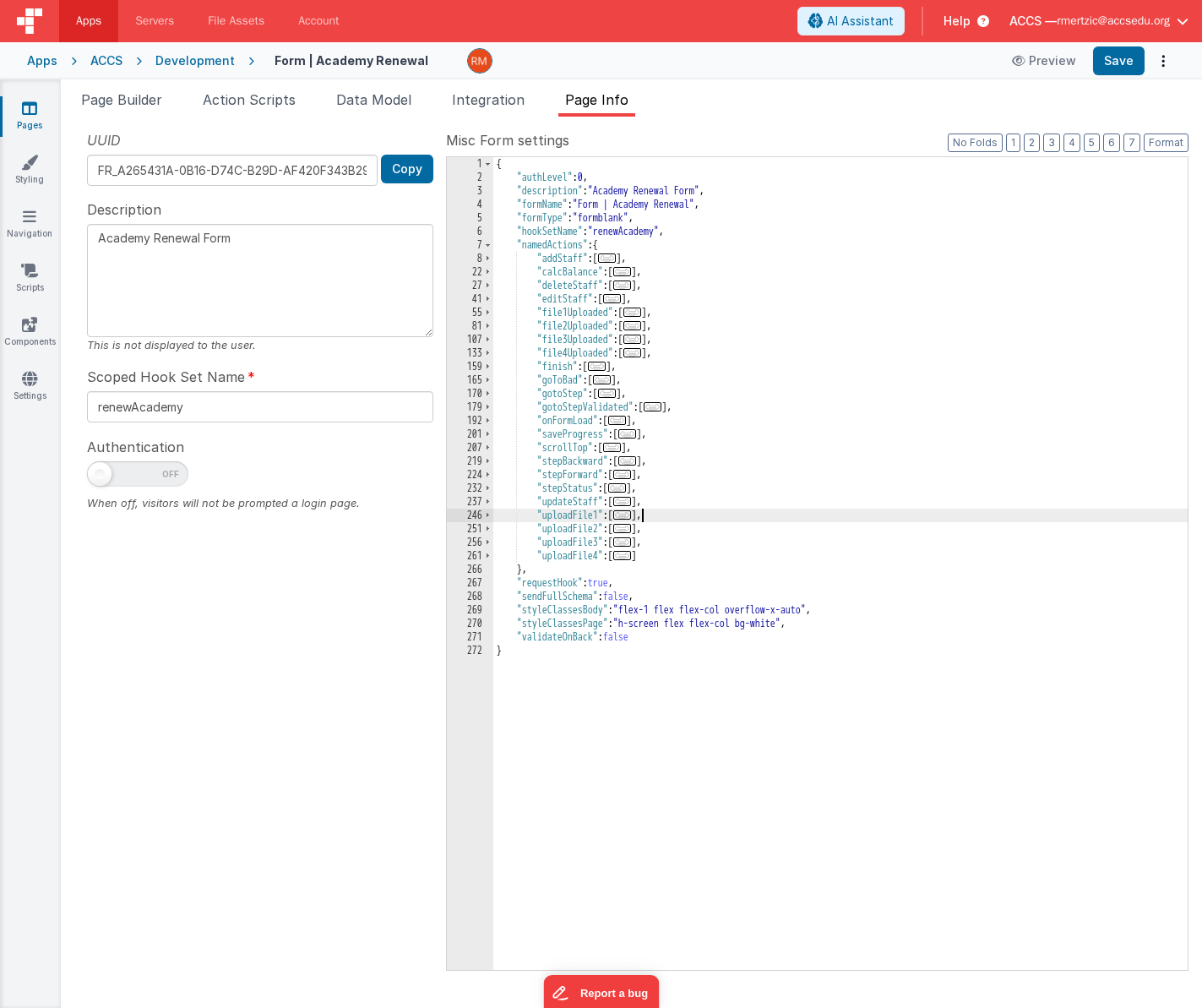 click on "..." at bounding box center (623, 515) 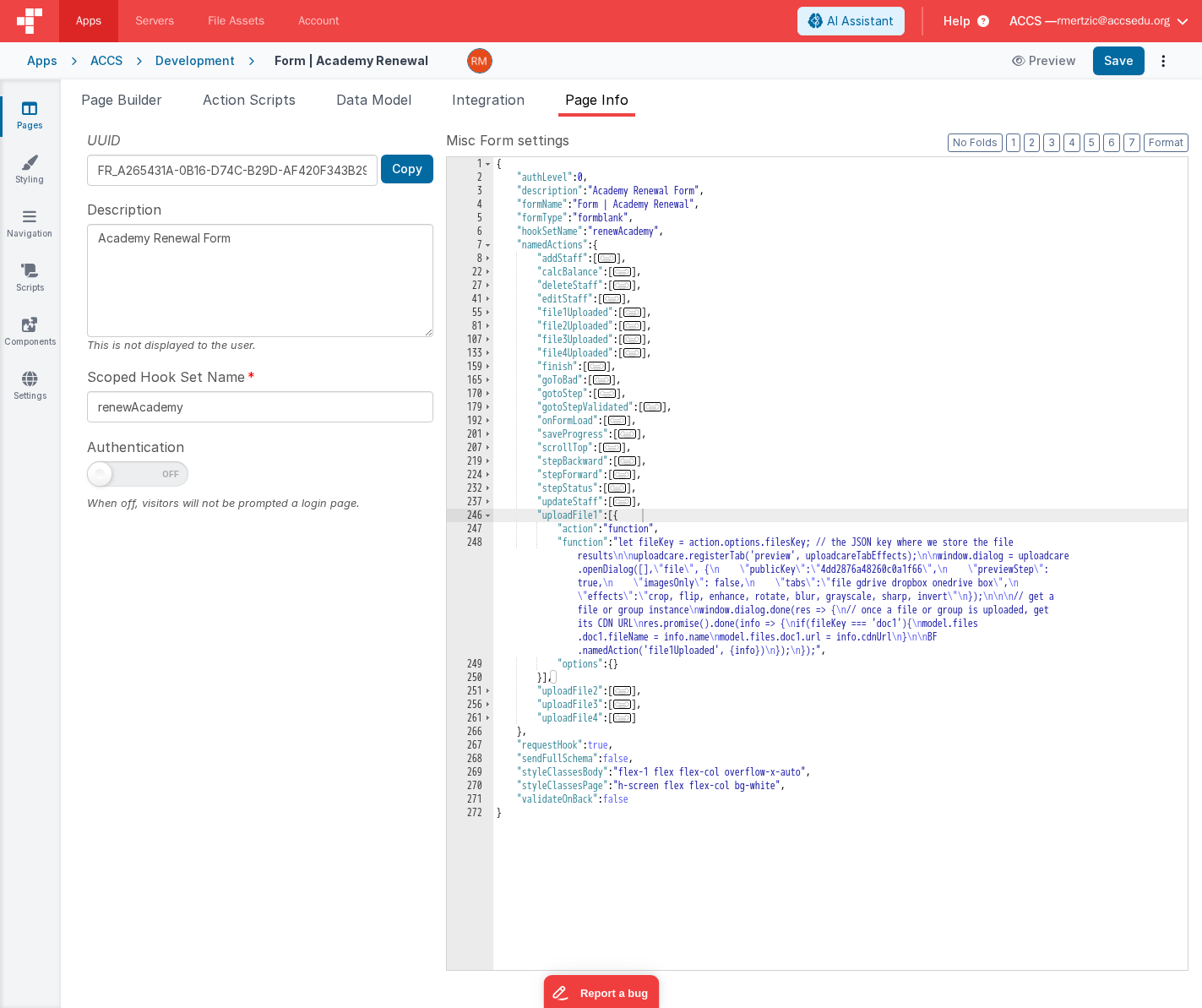 click at bounding box center [30, 108] 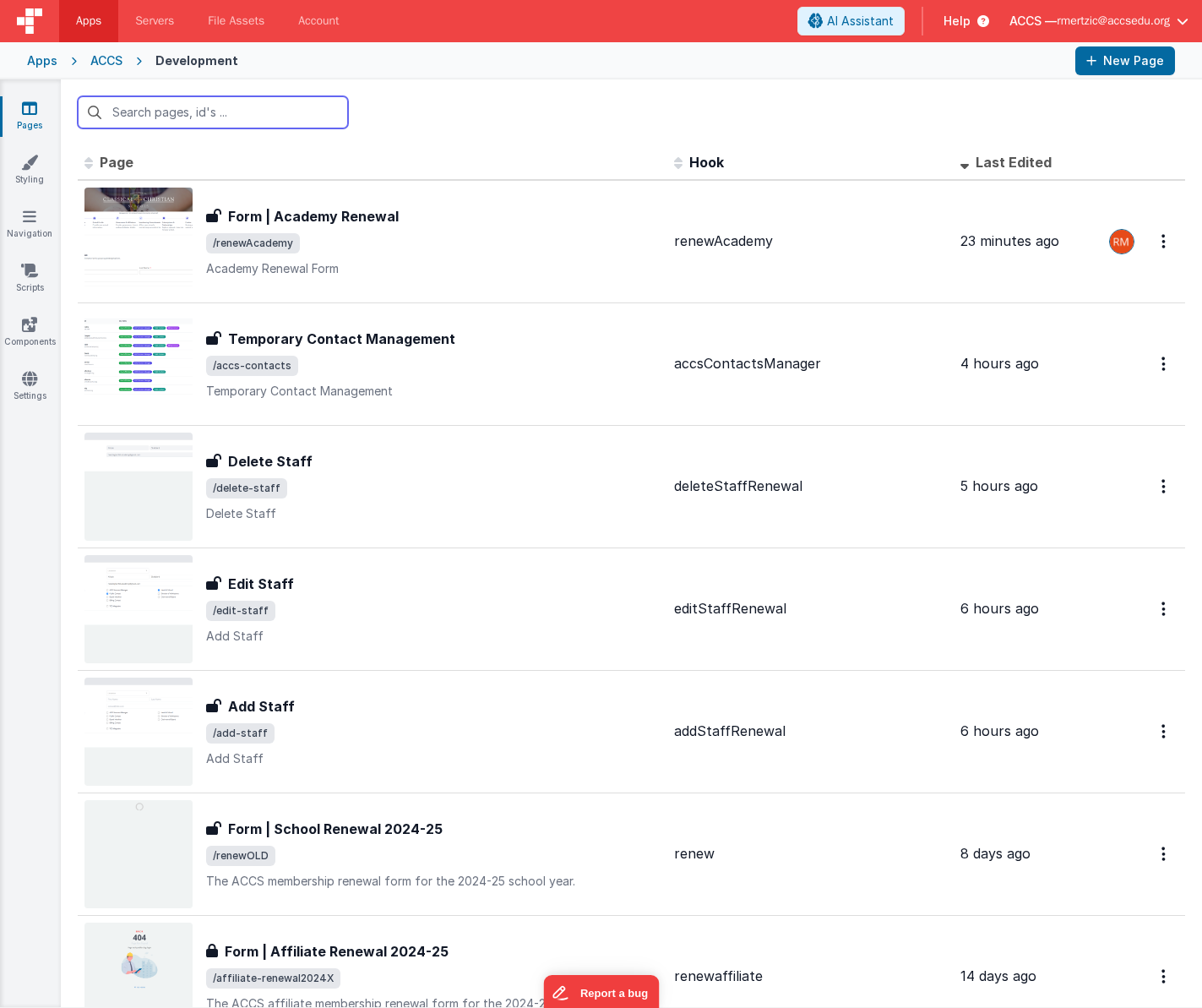 click at bounding box center [213, 112] 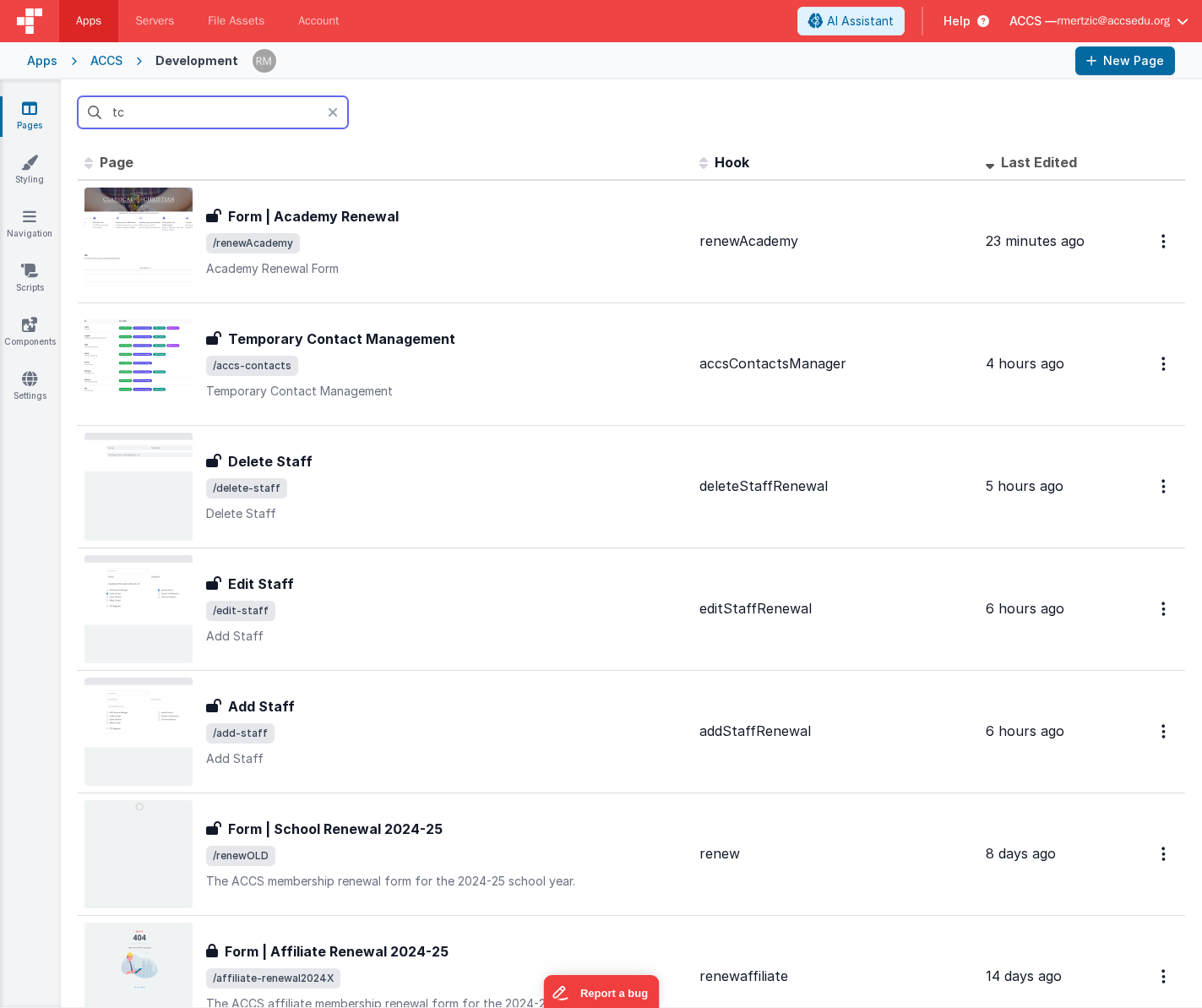 type on "tcd" 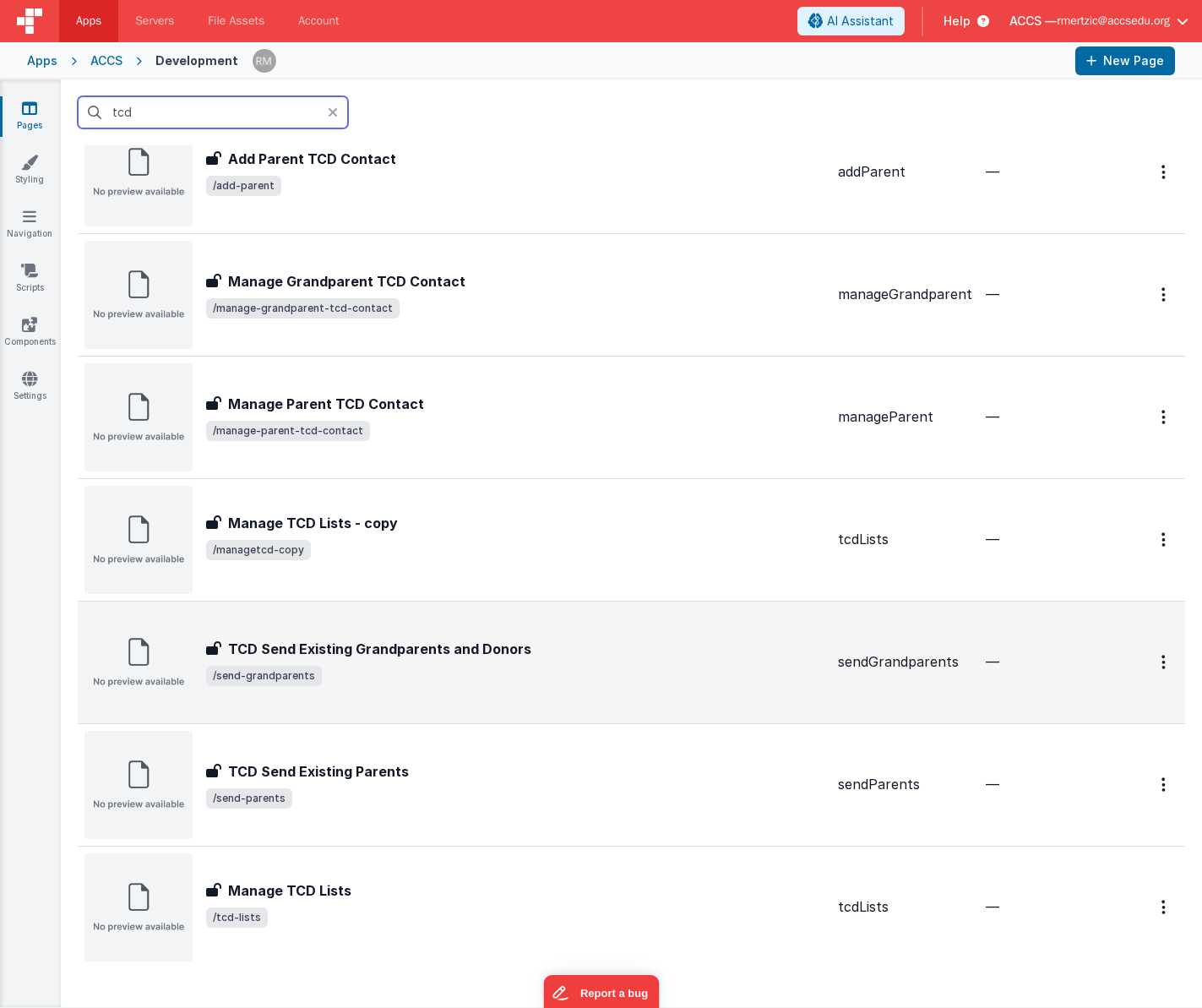 scroll, scrollTop: 225, scrollLeft: 0, axis: vertical 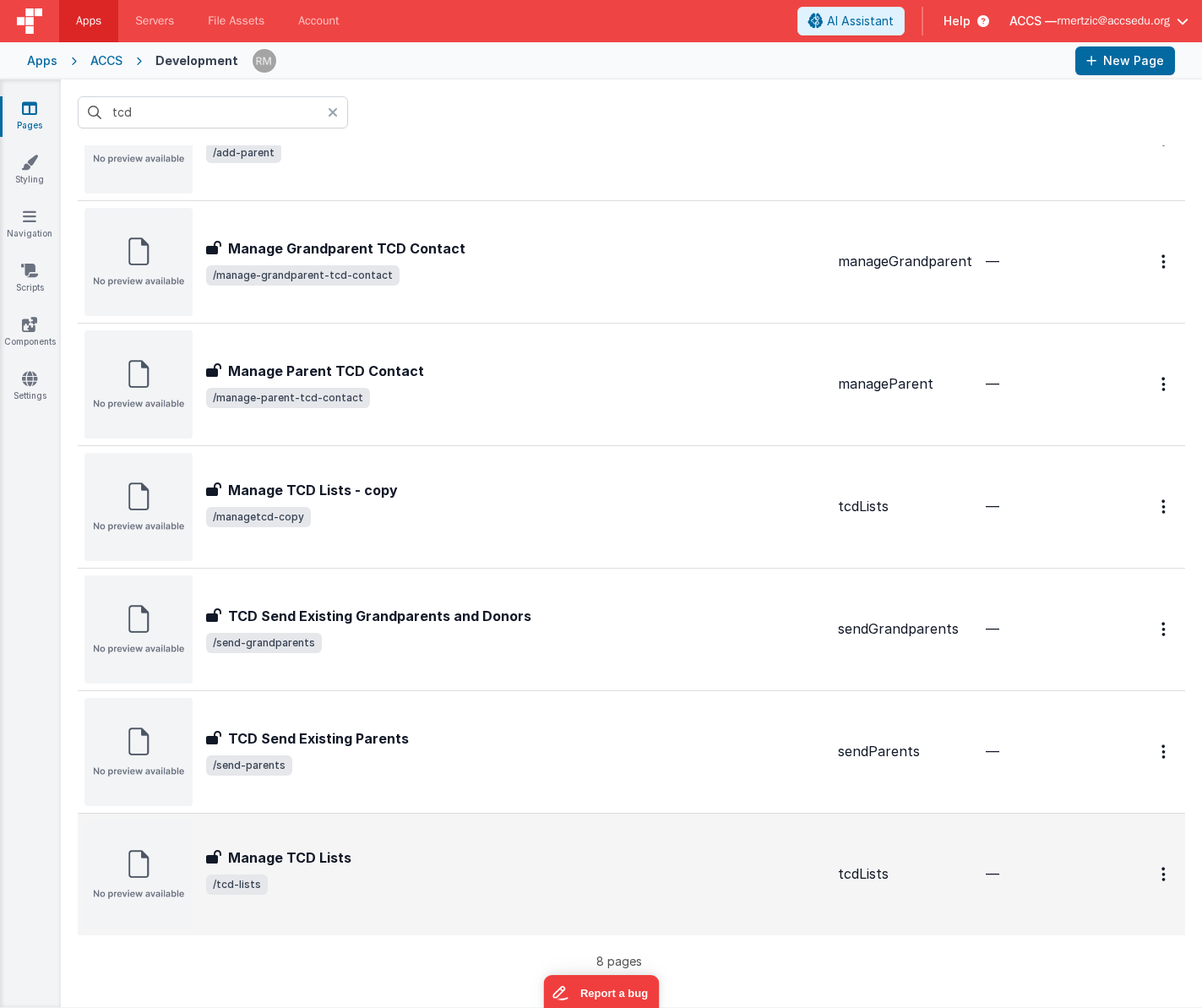 click on "Manage TCD Lists" at bounding box center [290, 858] 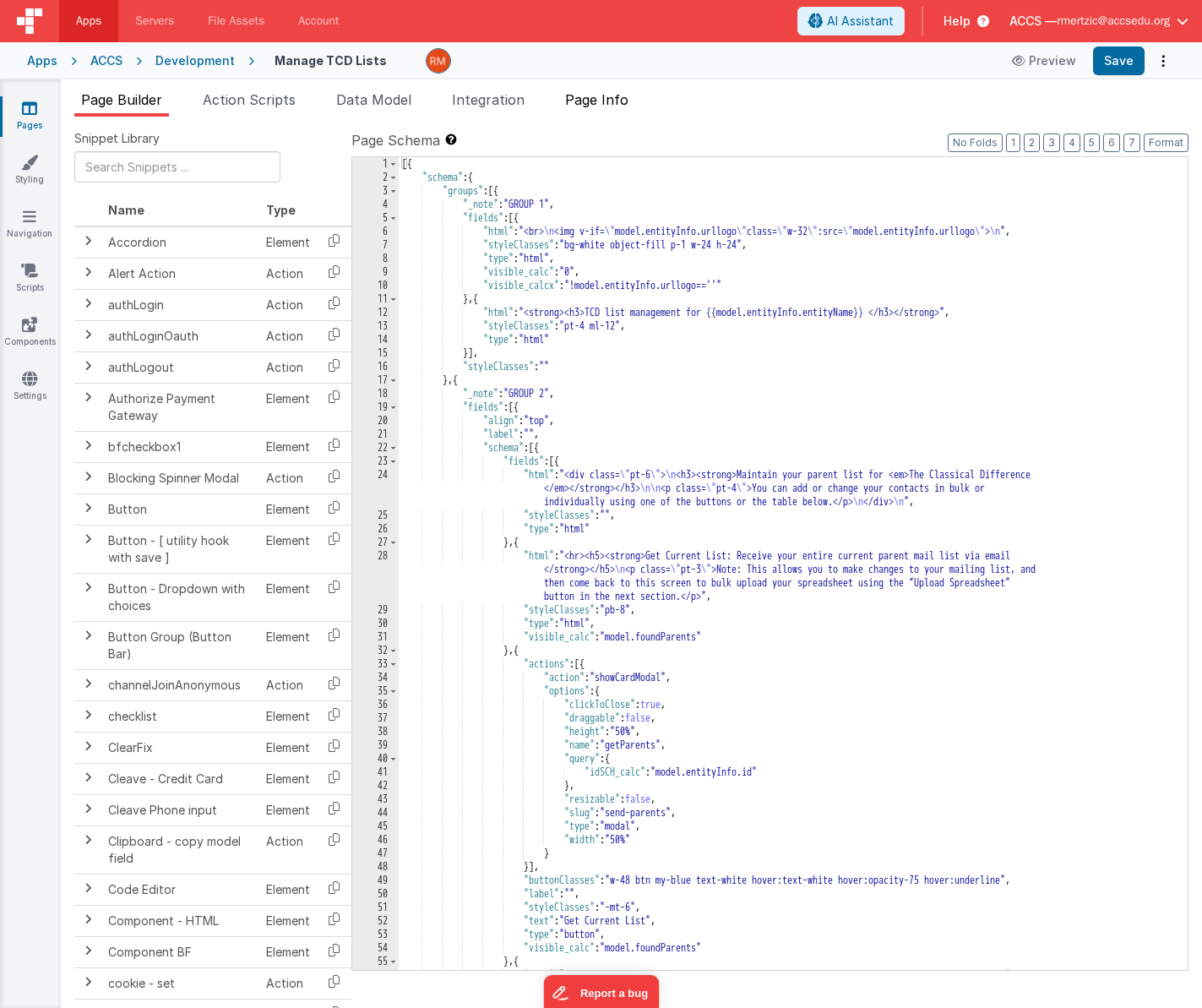 click on "Page Info" at bounding box center (596, 100) 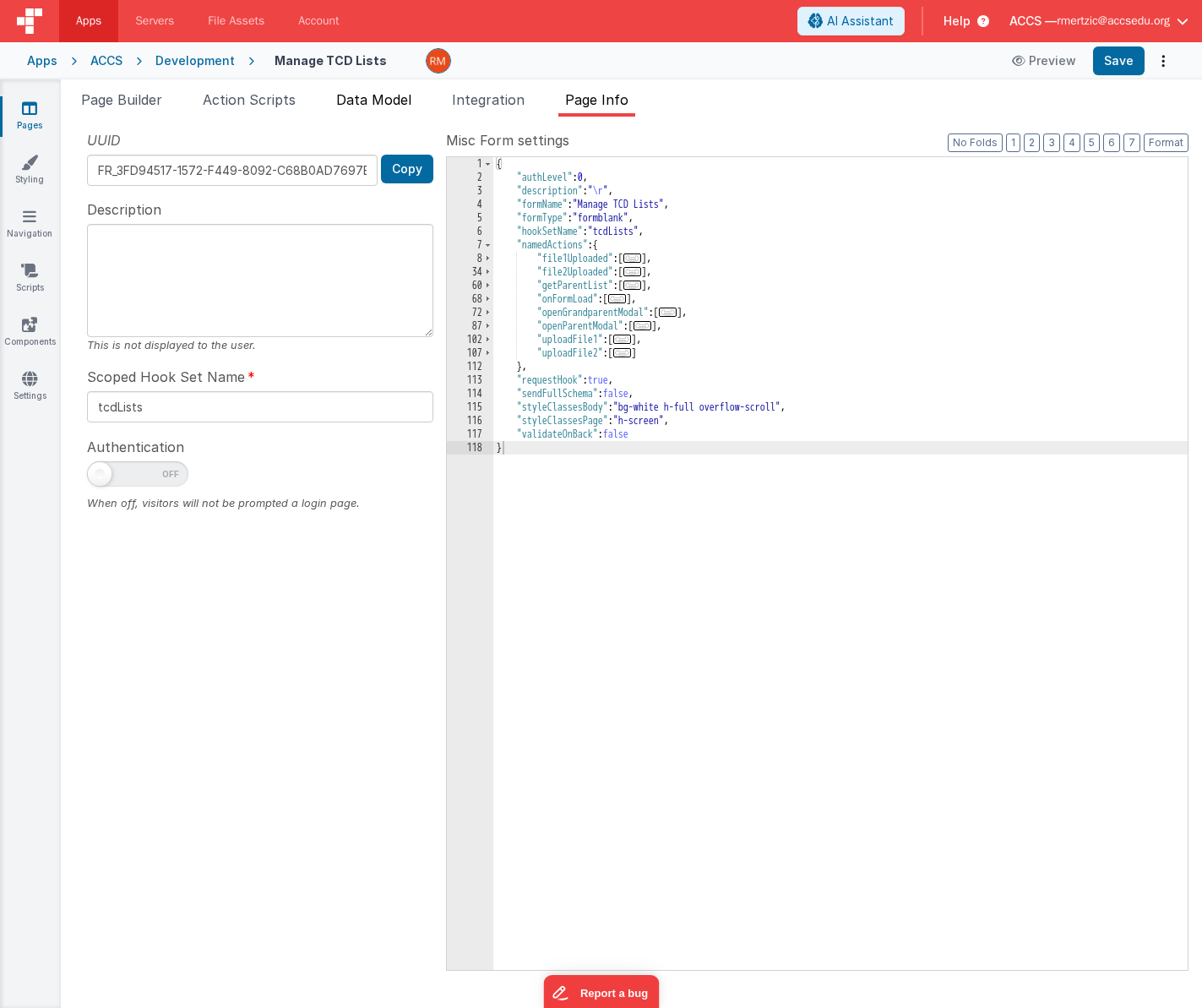 click on "Data Model" at bounding box center [373, 100] 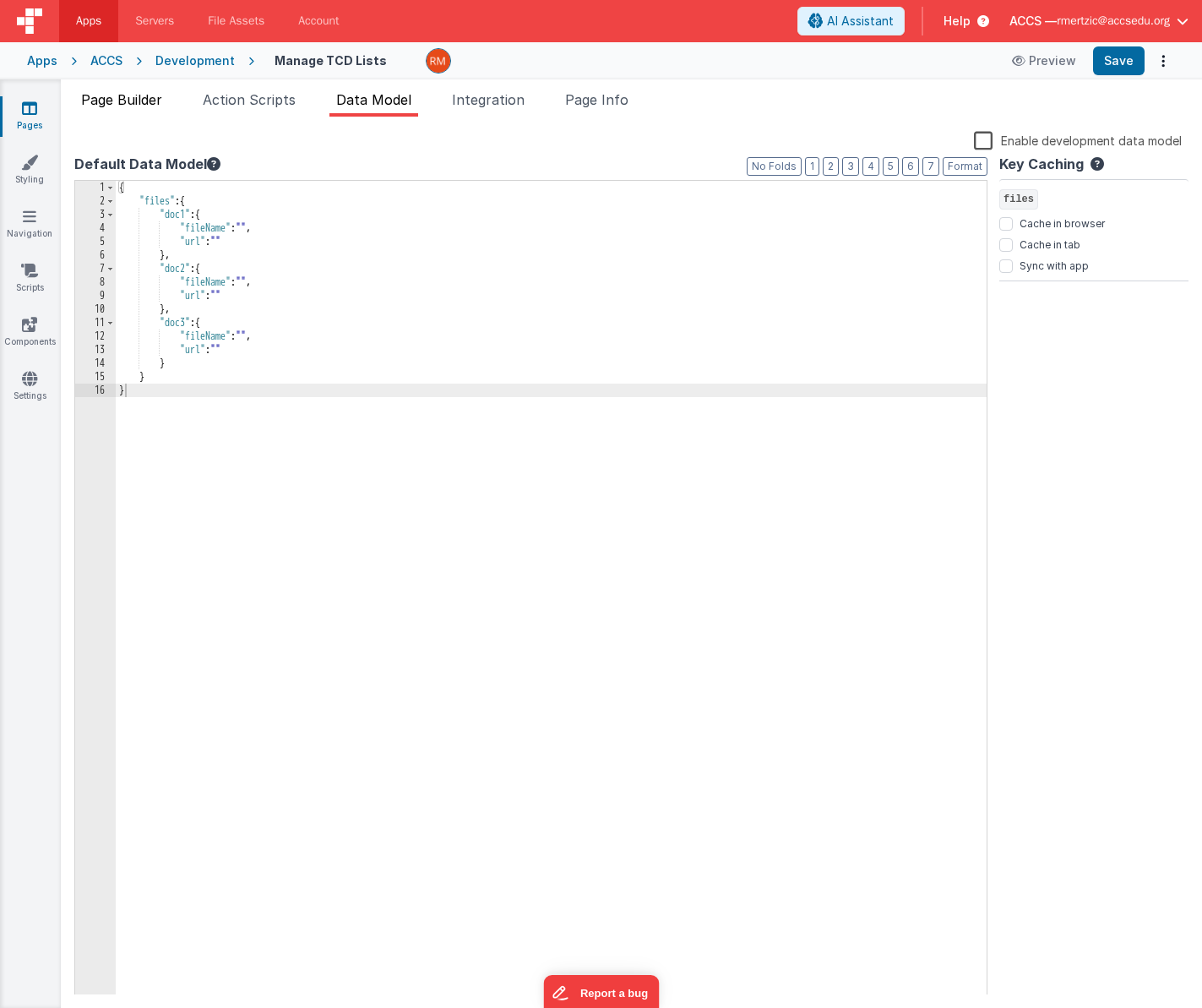 click on "Page Builder" at bounding box center [122, 100] 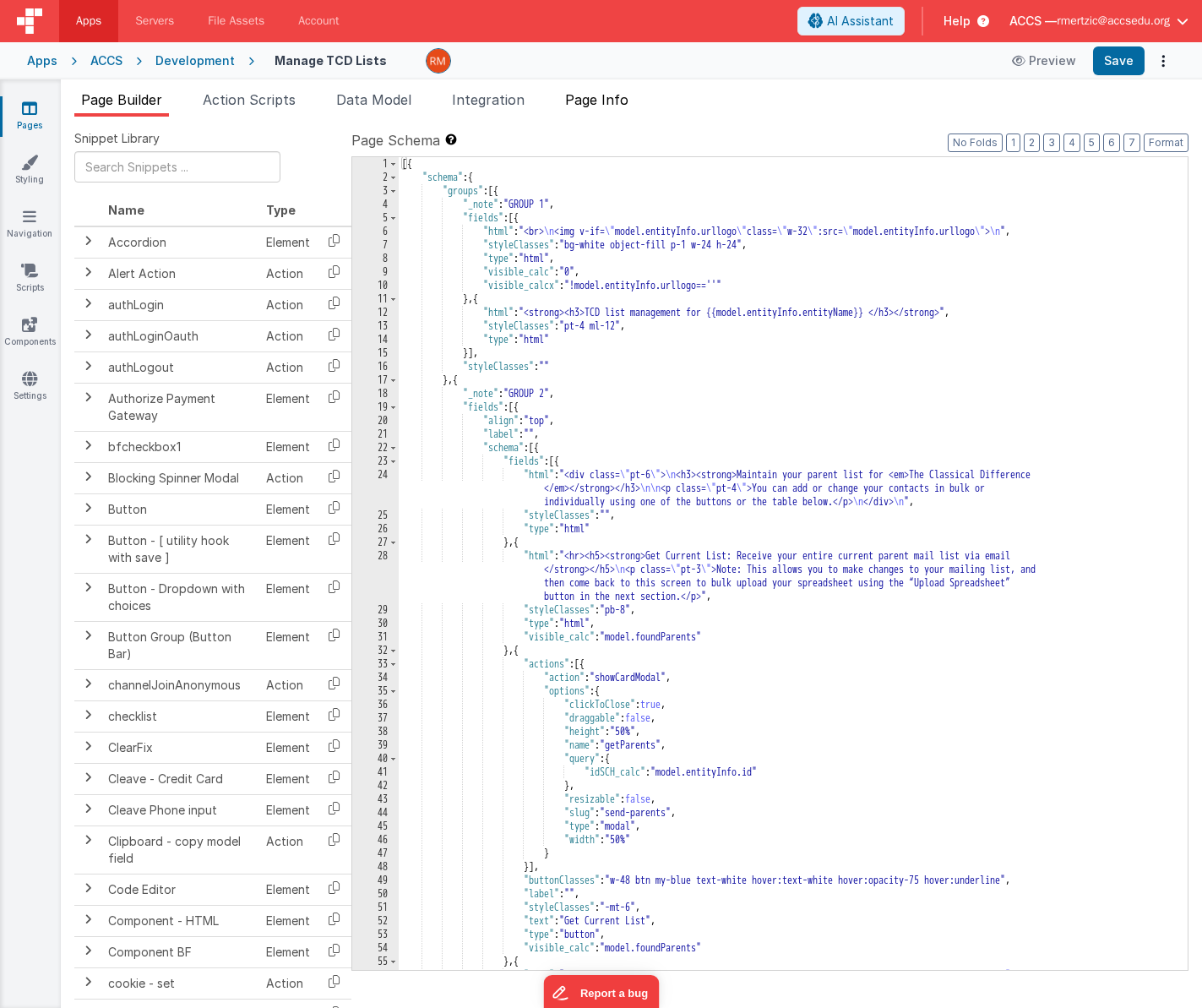 click on "Page Info" at bounding box center (596, 100) 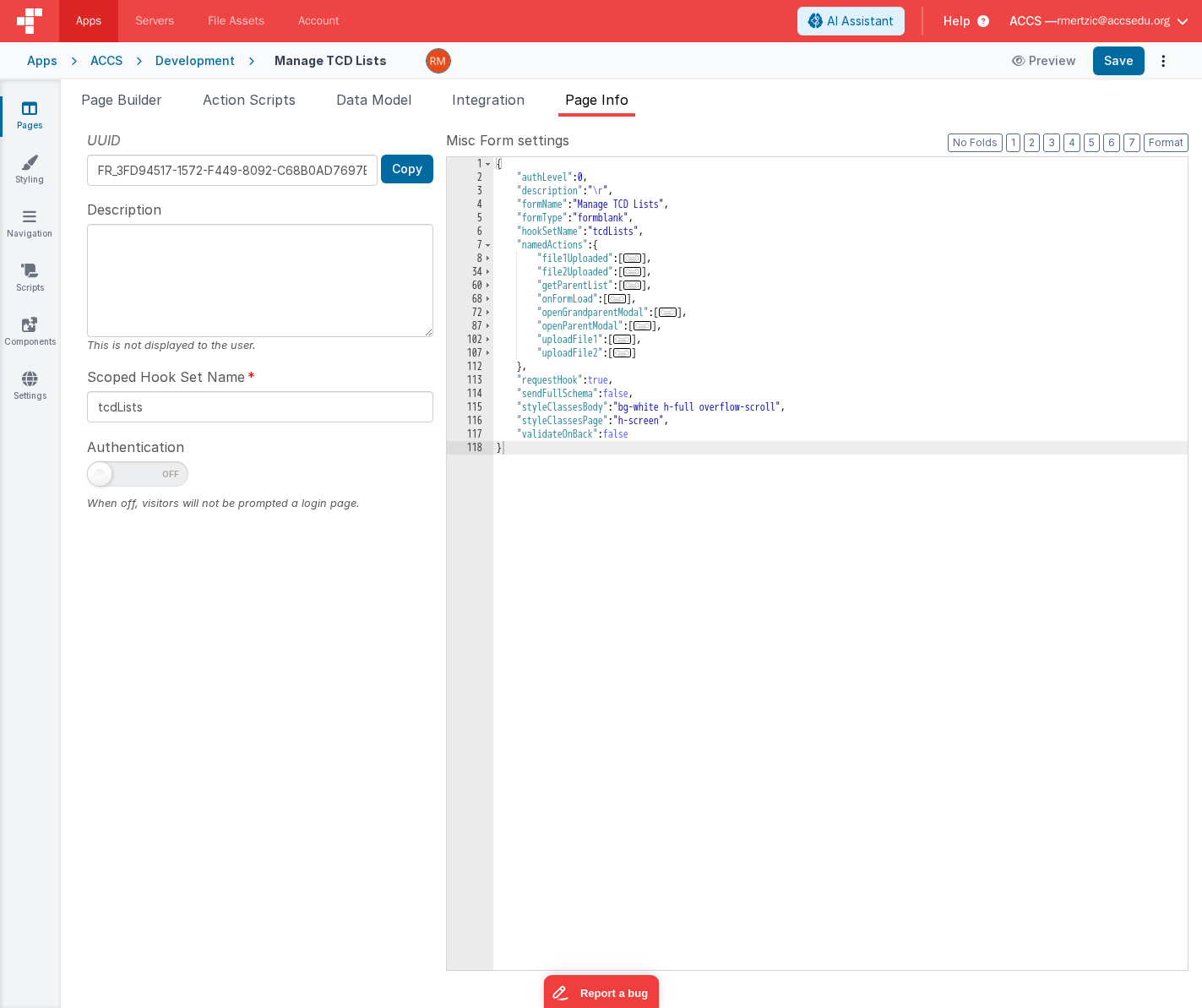 click on "..." at bounding box center [623, 339] 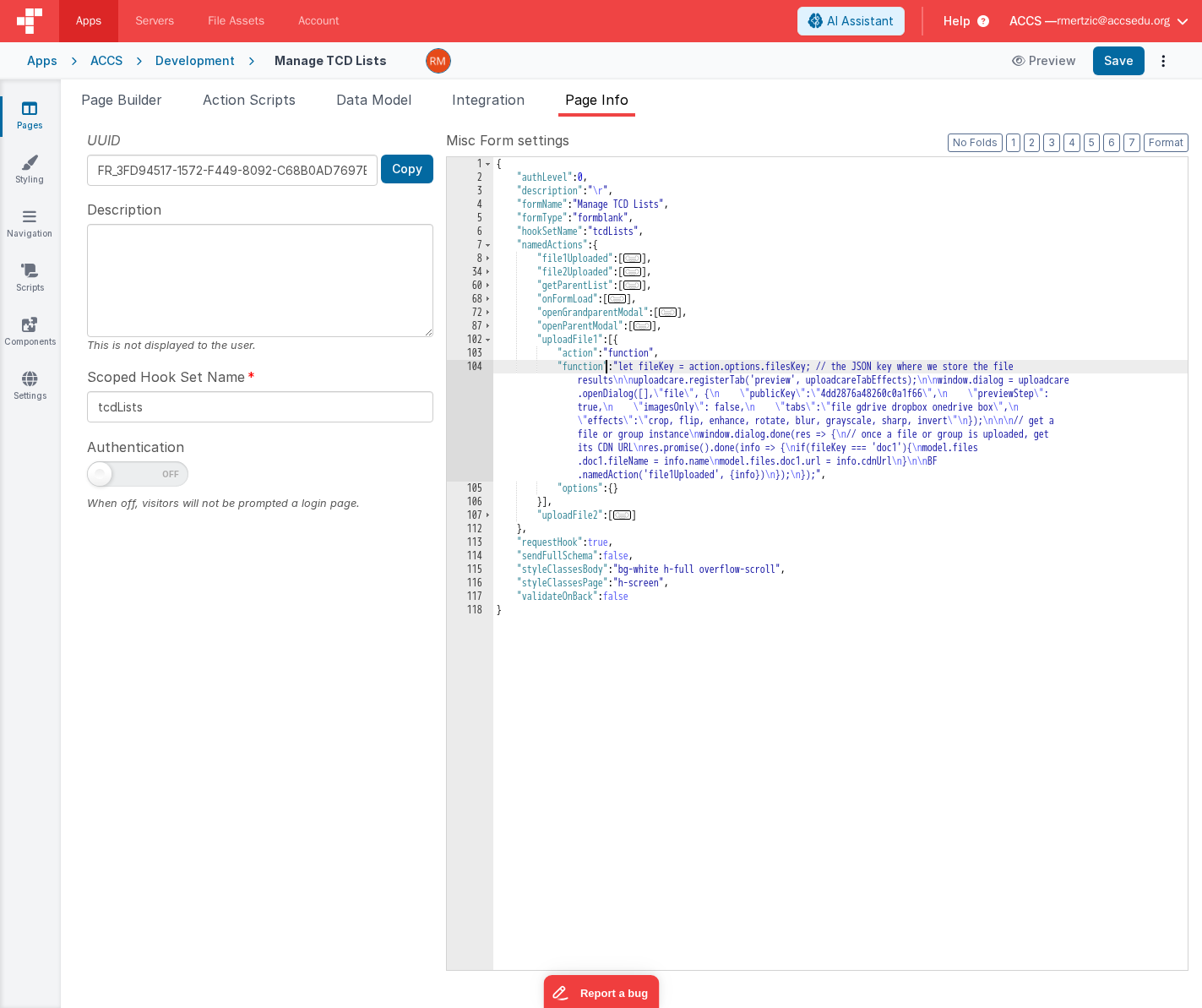 click on "{      "authLevel" :  0 ,      "description" :  " \r " ,      "formName" :  "Manage TCD Lists" ,      "formType" :  "formblank" ,      "hookSetName" :  "tcdLists" ,      "namedActions" :  {           "file1Uploaded" :  [ ... ] ,           "file2Uploaded" :  [ ... ] ,           "getParentList" :  [ ... ] ,           "onFormLoad" :  [ ... ] ,           "openGrandparentModal" :  [ ... ] ,           "openParentModal" :  [ ... ] ,           "uploadFile1" :  [{                "action" :  "function" ,                "function" :  "let fileKey = action.options.filesKey; // the JSON key where we store the file                   results \n\n uploadcare.registerTab('preview', uploadcareTabEffects); \n\n window.dialog = uploadcare                  .openDialog([],  \" file \" , { \n      \" publicKey \" :  \" 4dd2876a48260c0a1f66 \" , \n      \" previewStep \" :                   true, \n      \" imagesOnly \" : false, \n      \" tabs \" :  \" \" , \n      \" effects \" :  ," at bounding box center (840, 577) 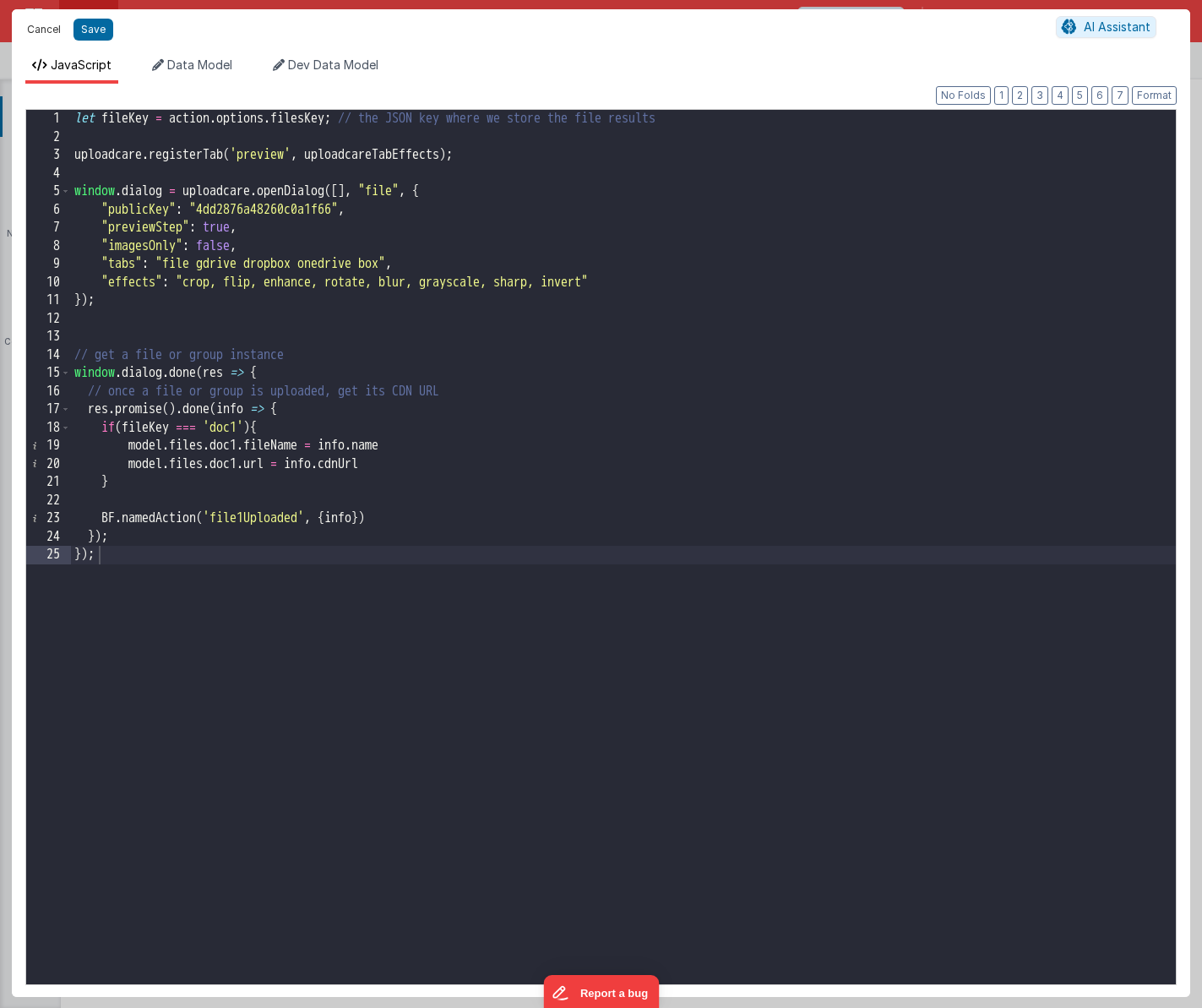 click on "Cancel" at bounding box center [44, 30] 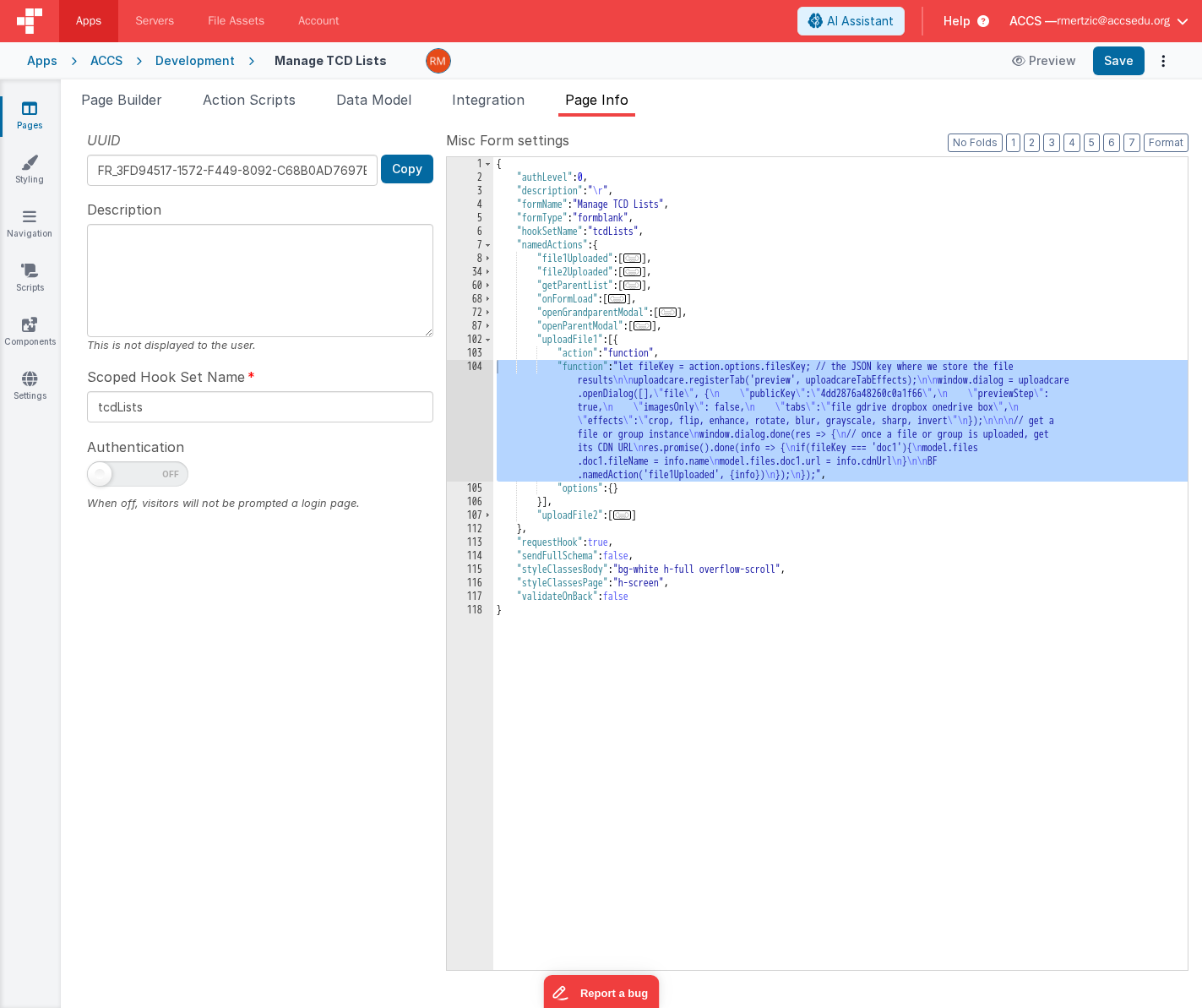 click on "..." at bounding box center [633, 258] 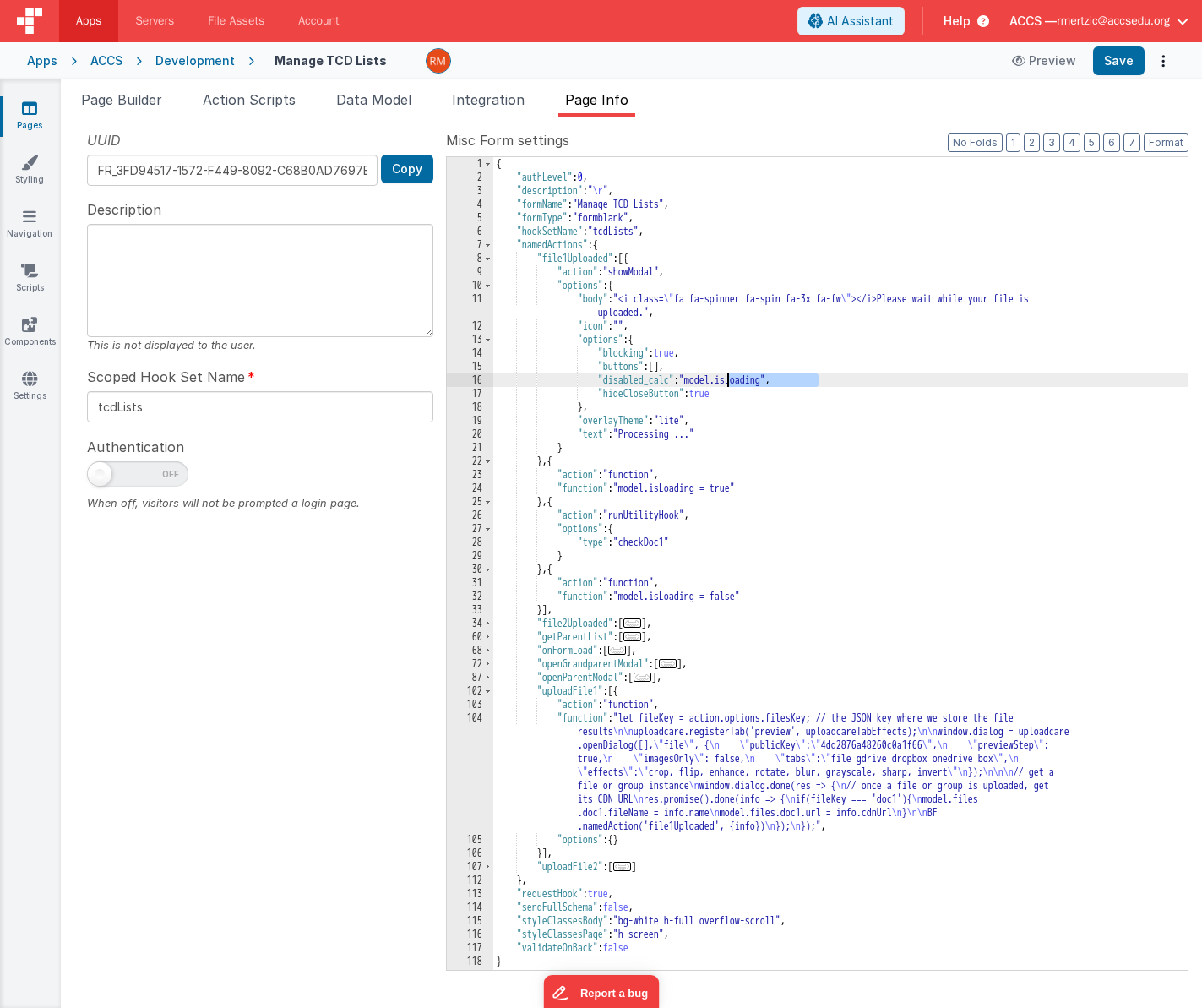 drag, startPoint x: 819, startPoint y: 381, endPoint x: 726, endPoint y: 381, distance: 93 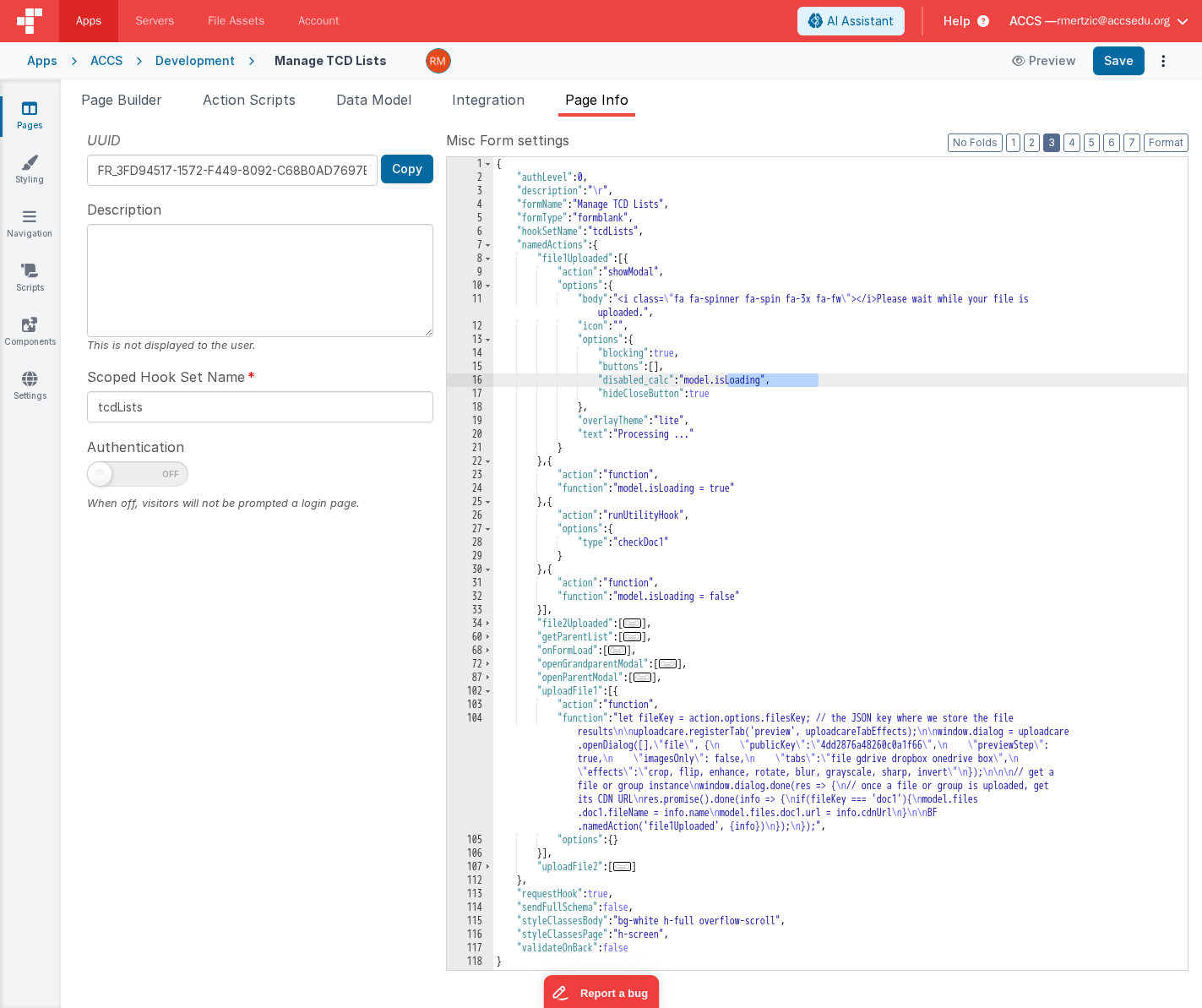 click on "3" at bounding box center [1052, 143] 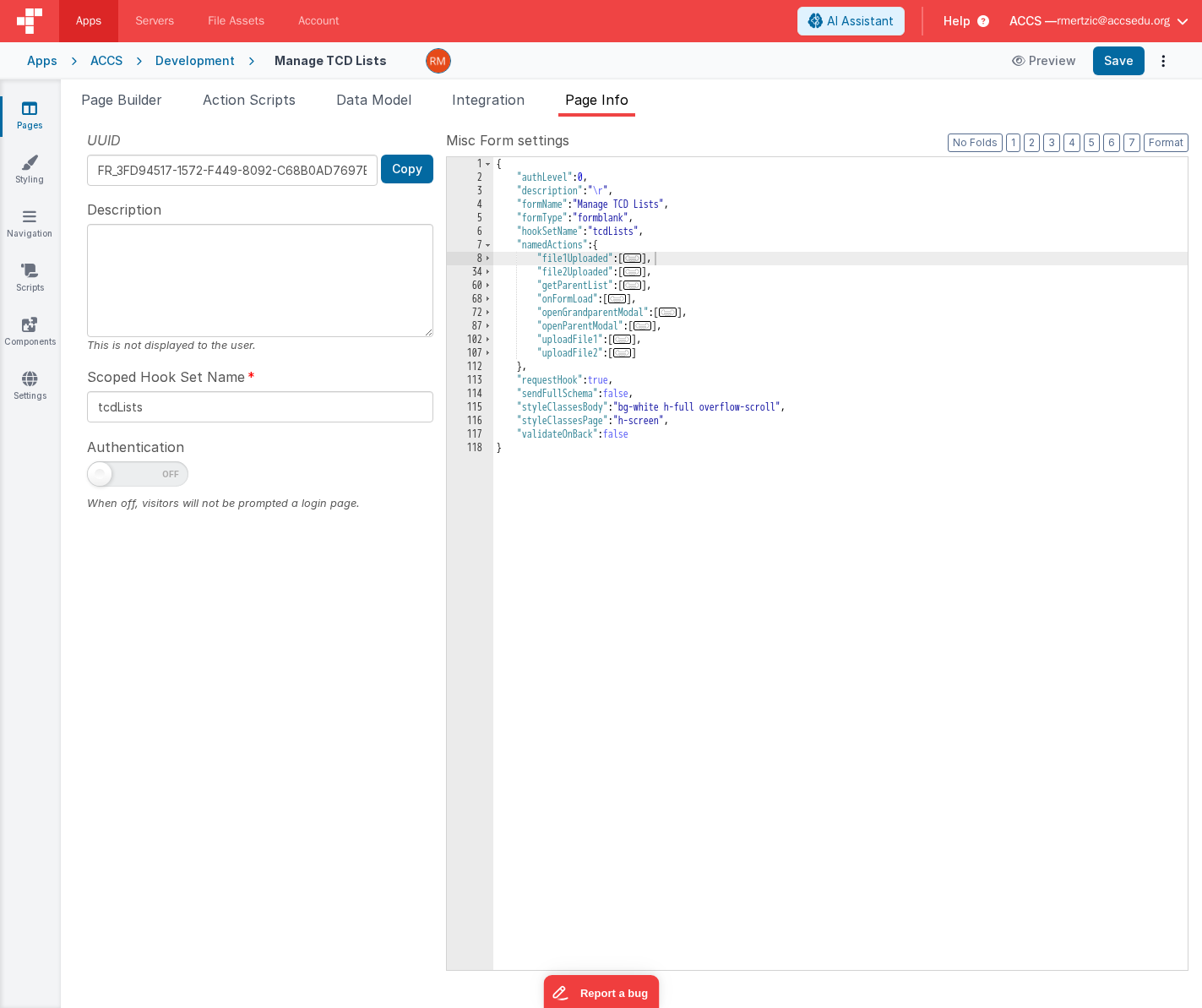 click on "Pages" at bounding box center [30, 117] 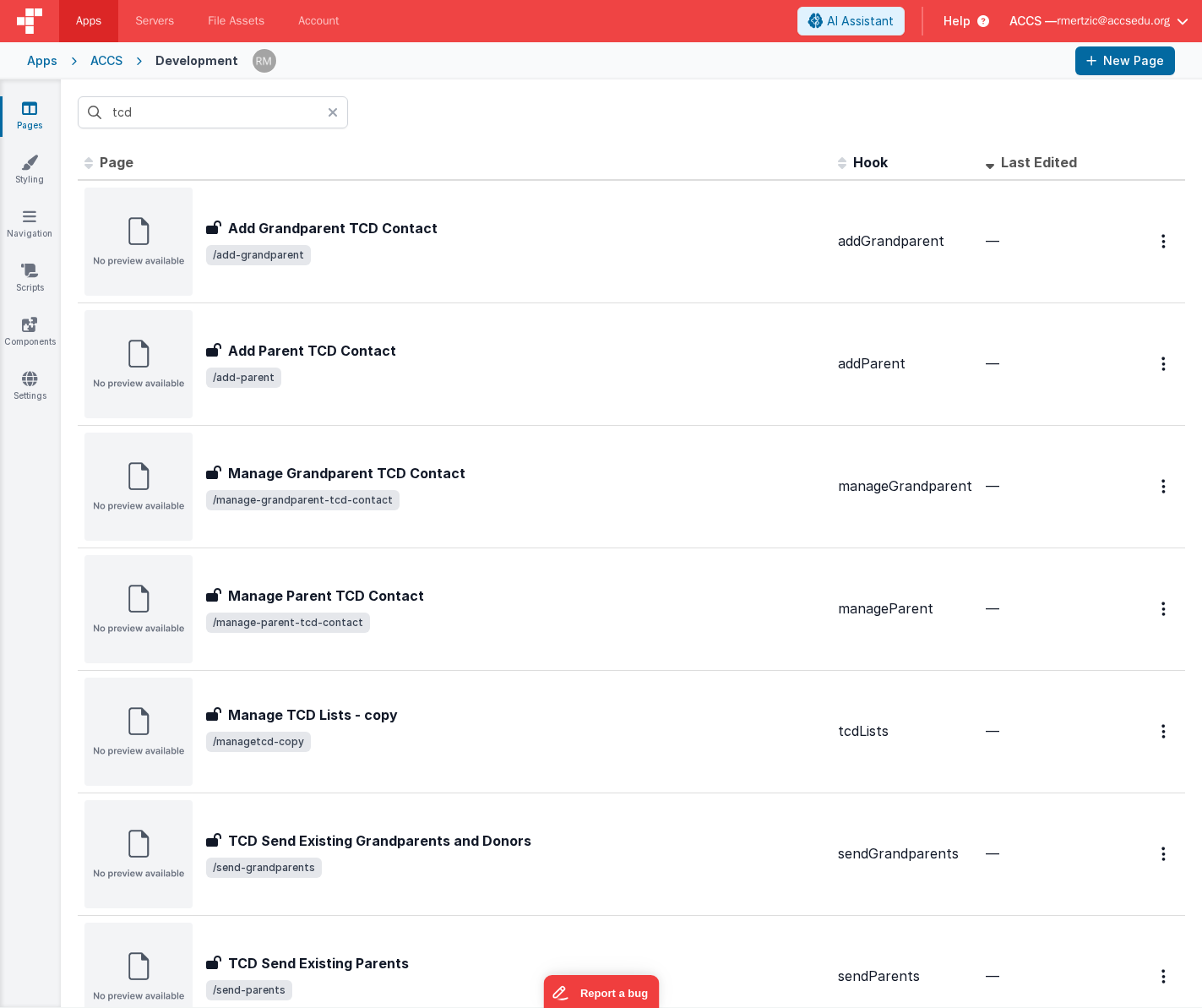 click at bounding box center [333, 112] 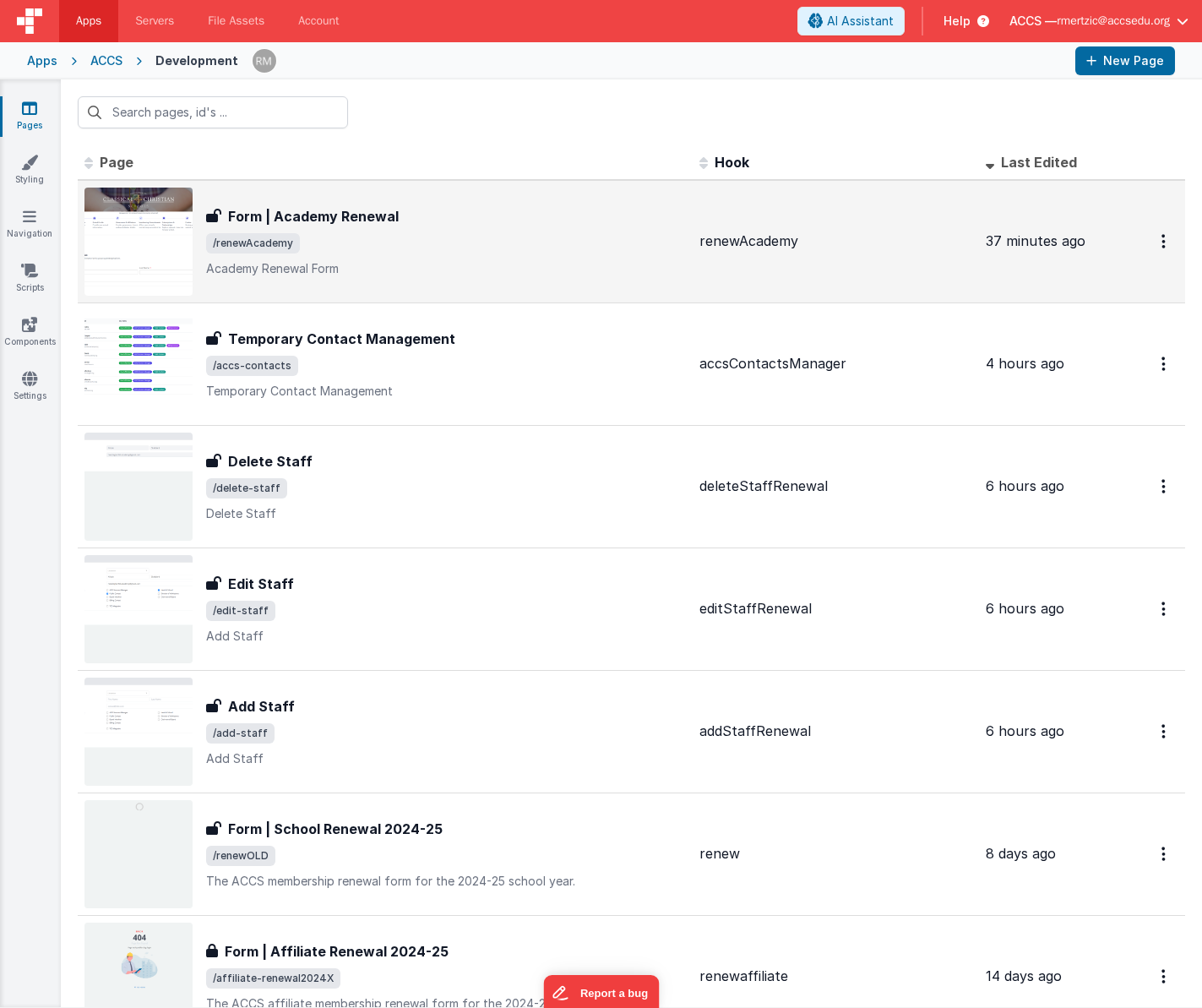 click on "Form | Academy Renewal" at bounding box center [313, 216] 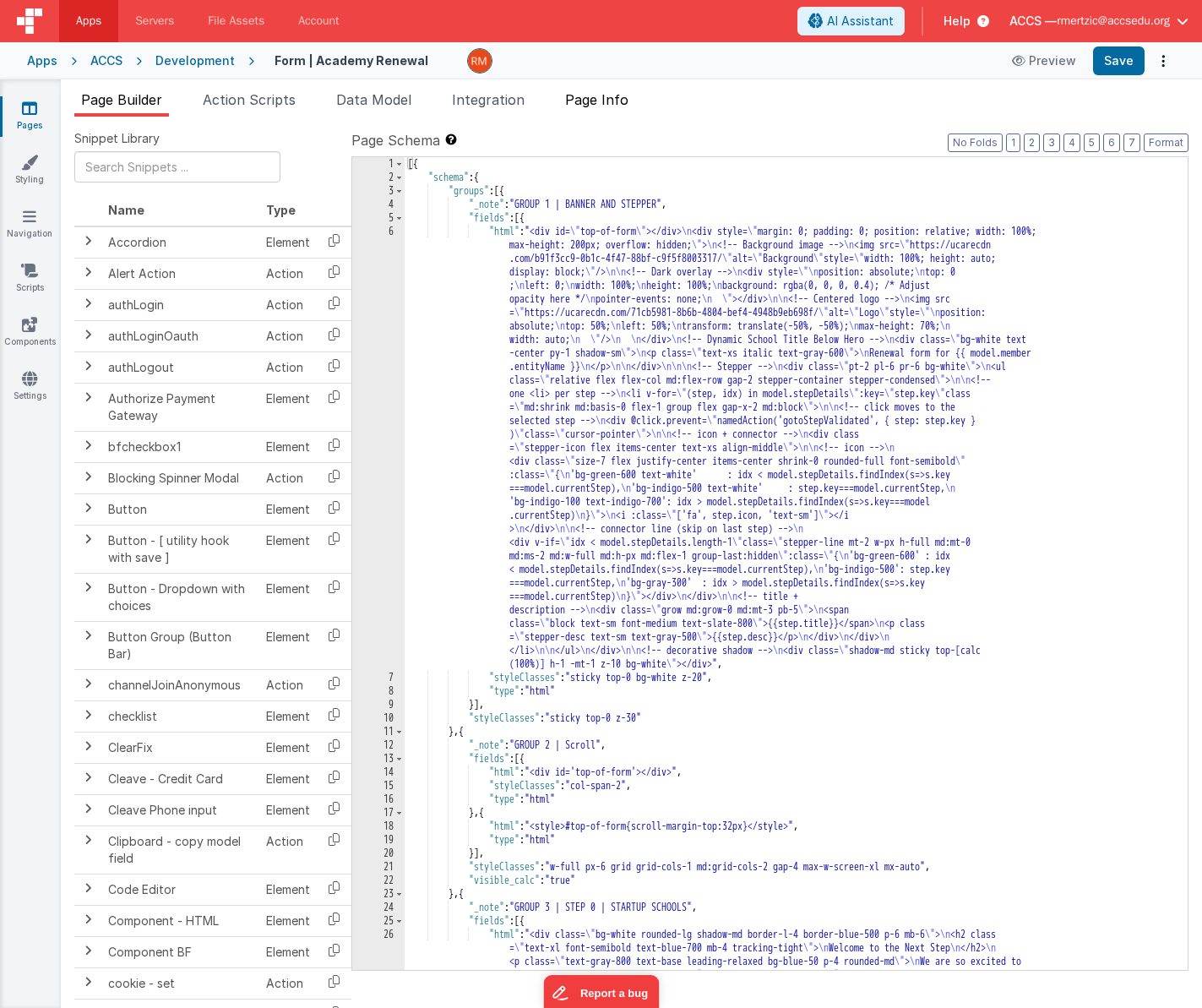 click on "Page Info" at bounding box center [596, 100] 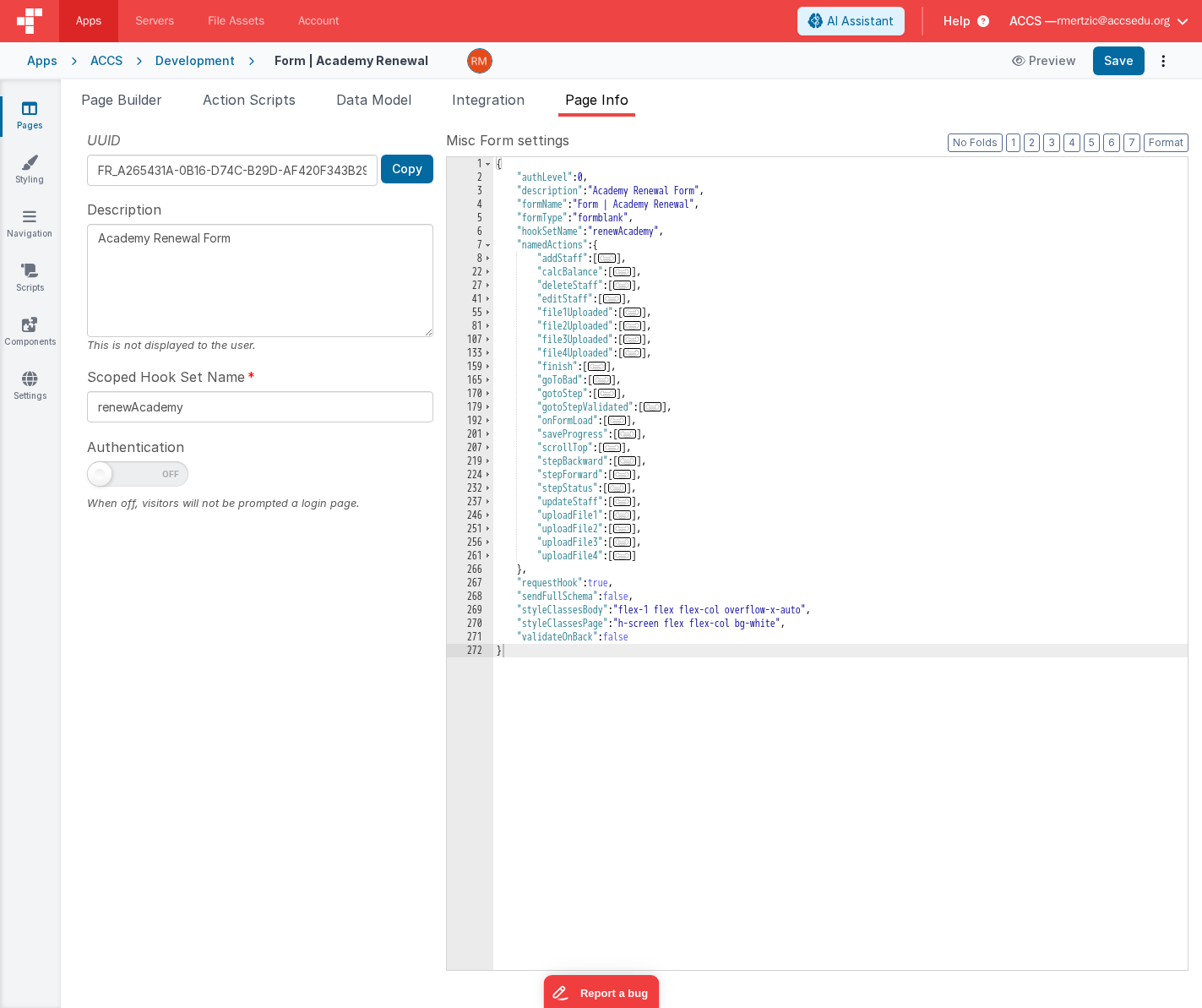 click on "Pages" at bounding box center [30, 117] 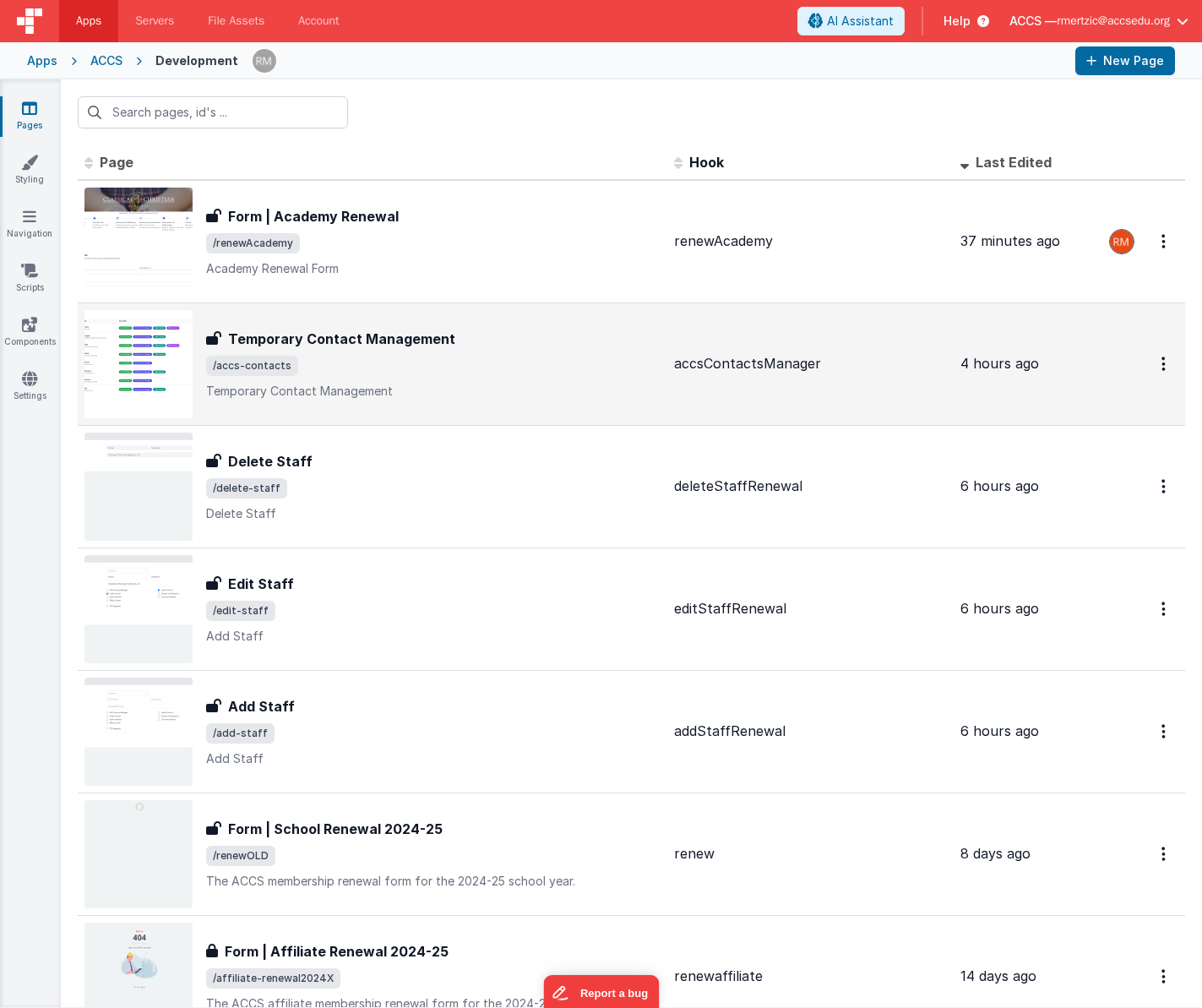 click on "Temporary Contact Management" at bounding box center (341, 339) 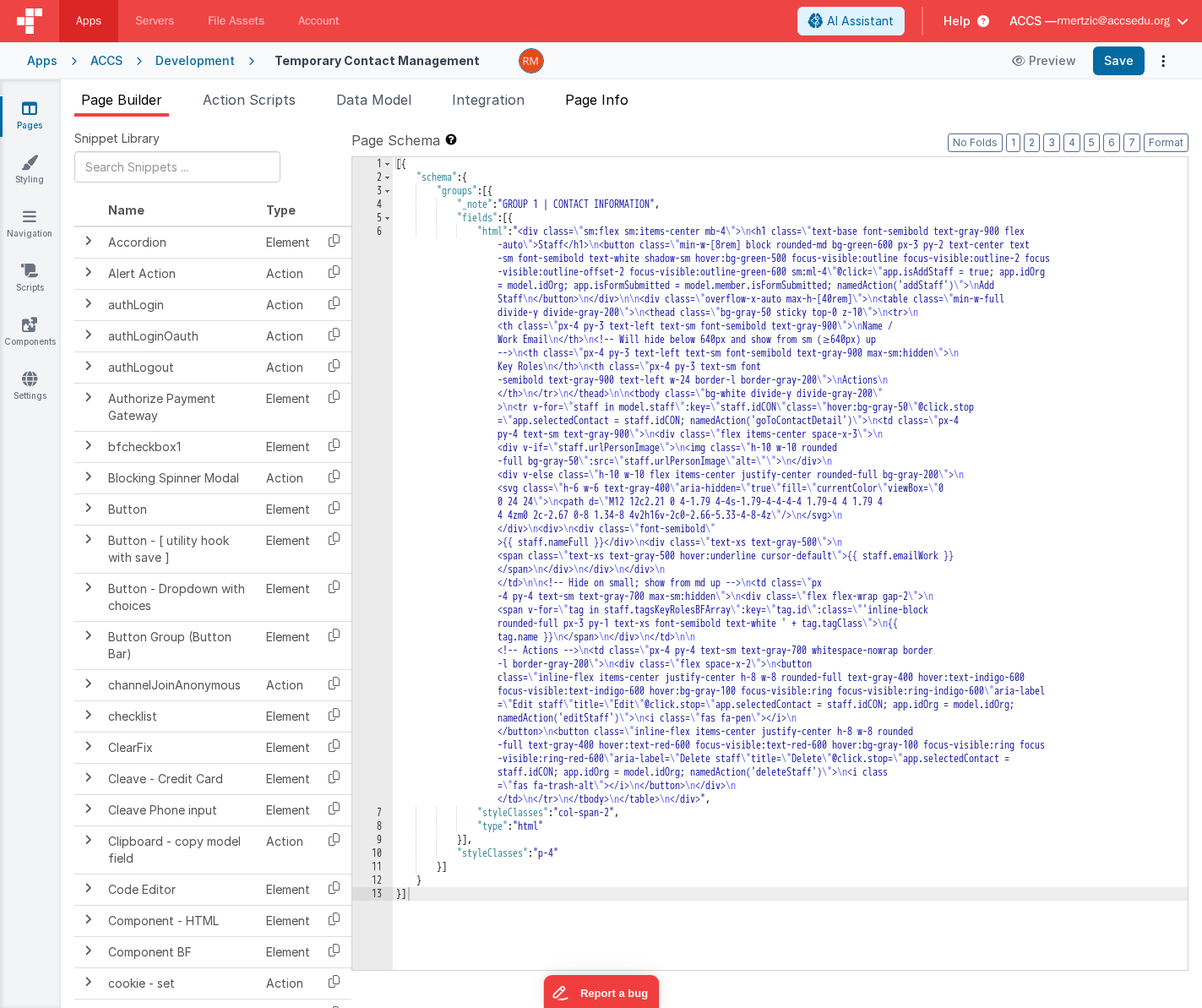 click on "Page Info" at bounding box center (596, 100) 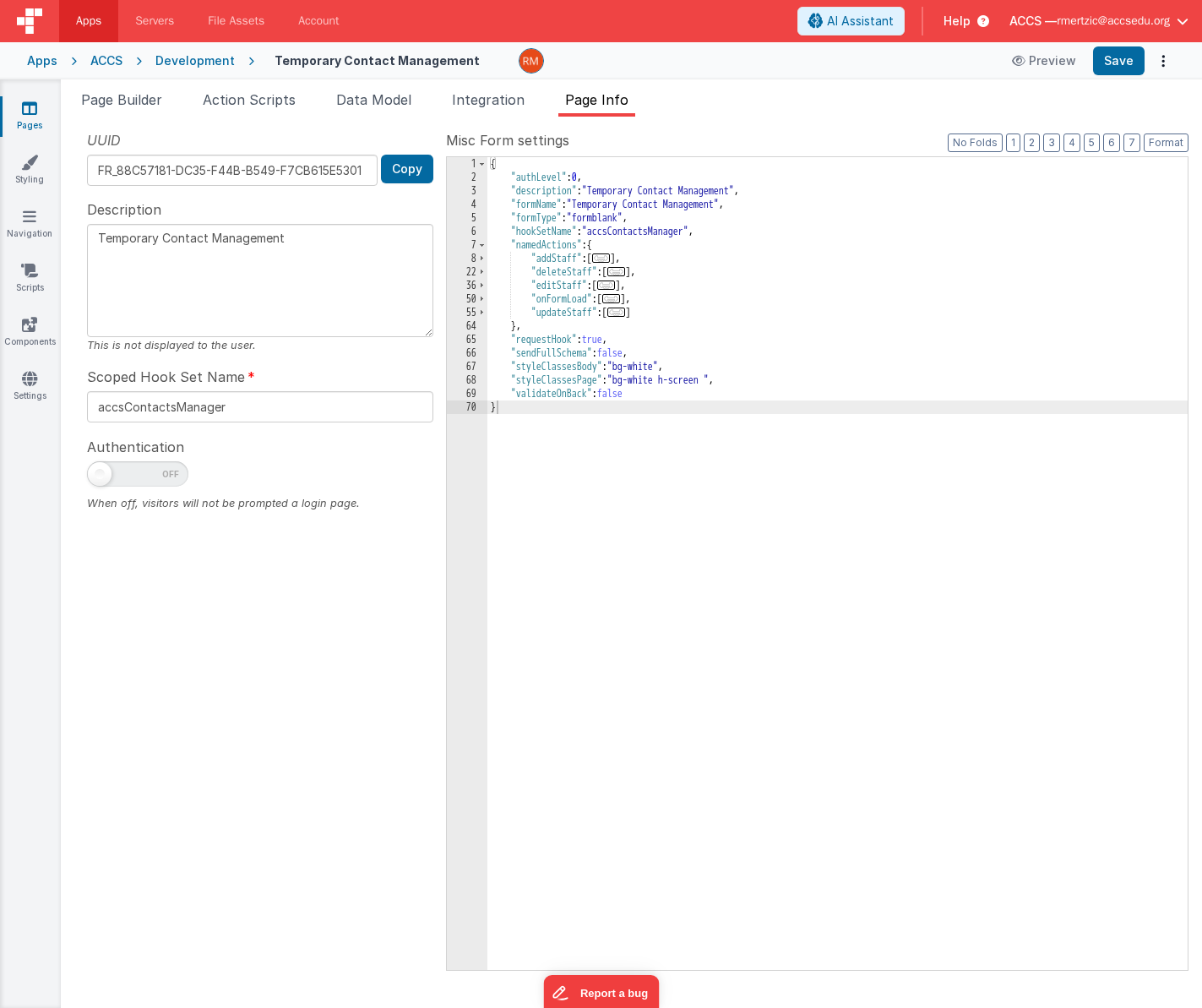 click on "Pages" at bounding box center [30, 117] 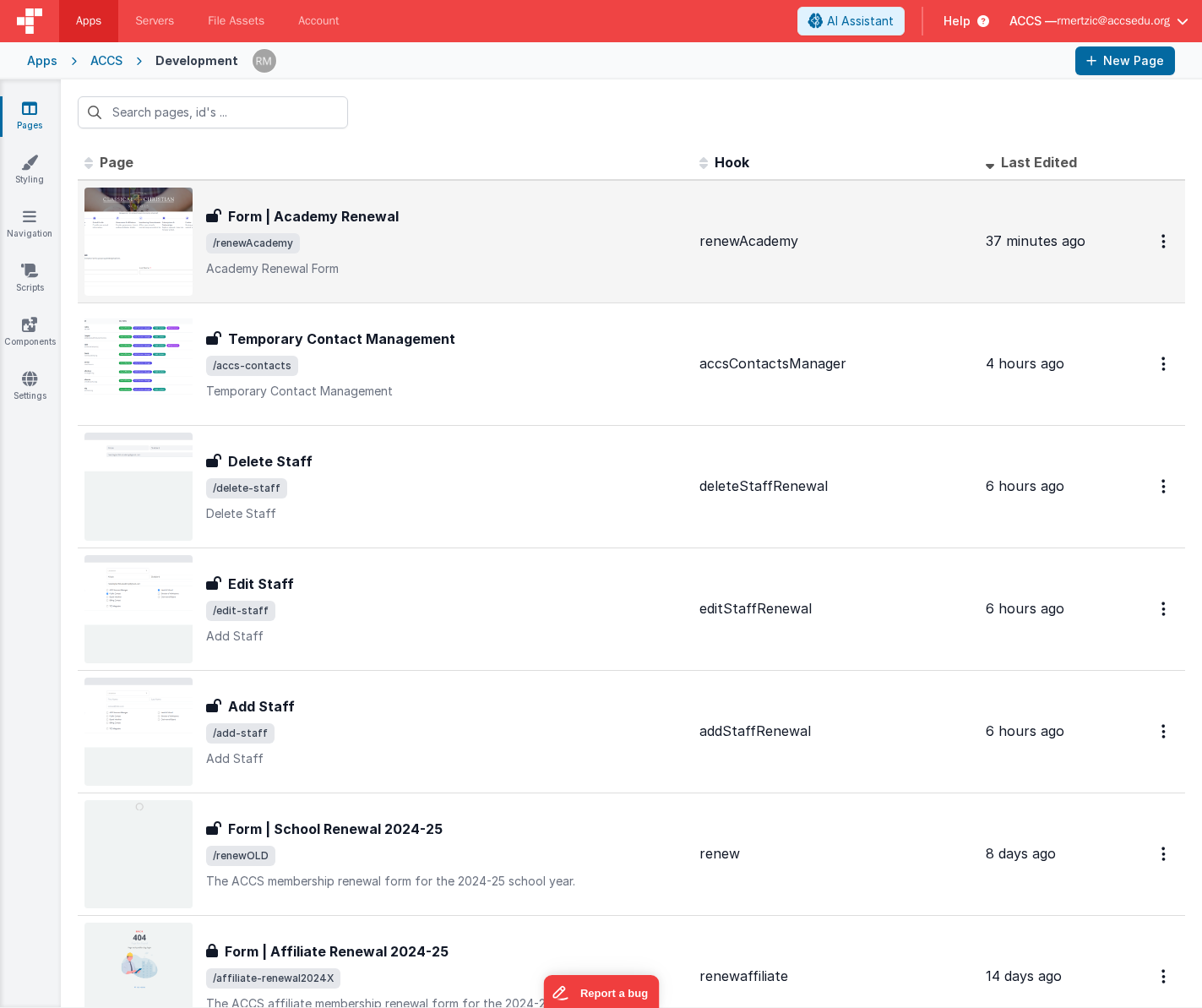 click on "/renewAcademy" at bounding box center (446, 243) 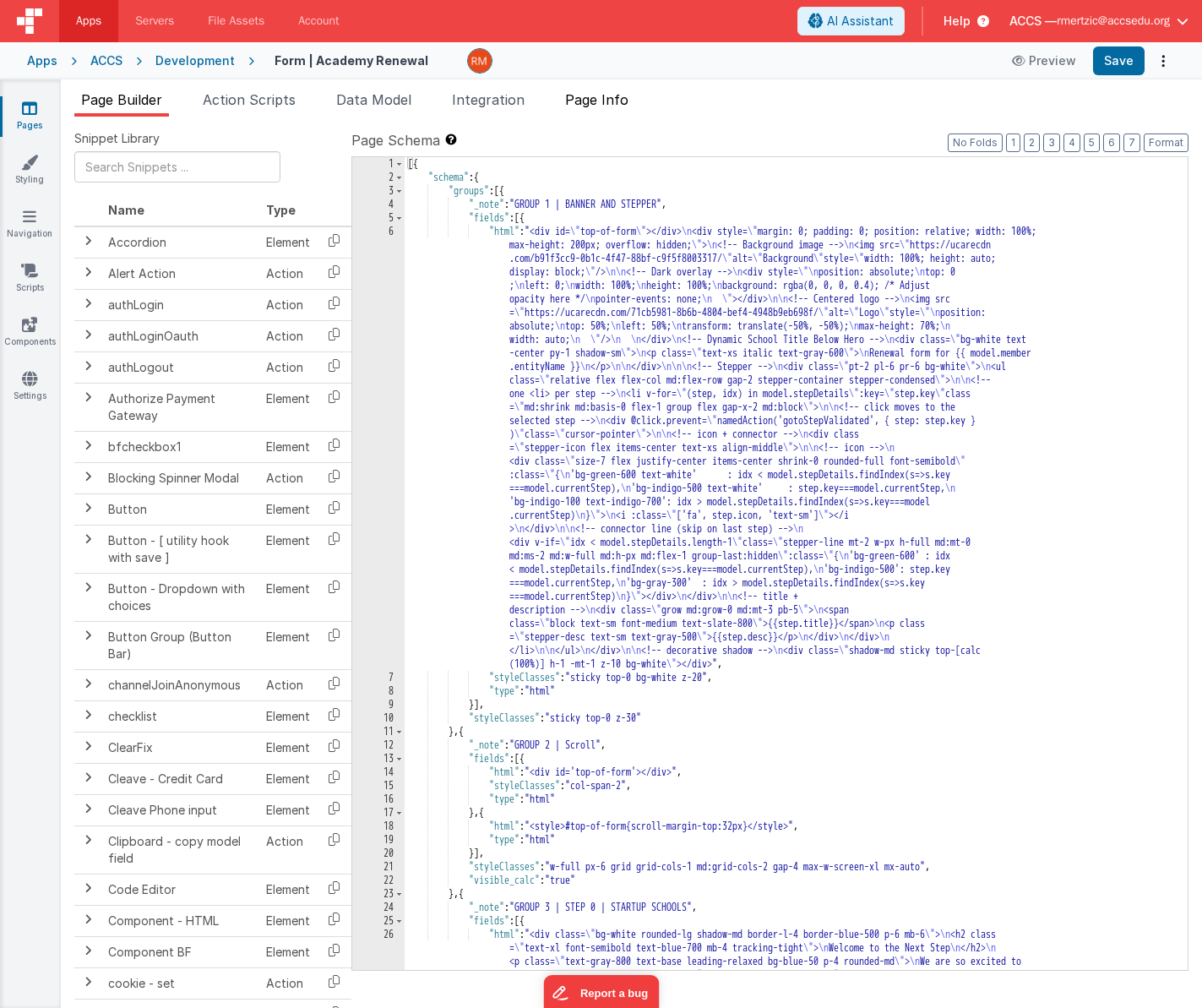 click on "Page Info" at bounding box center (596, 100) 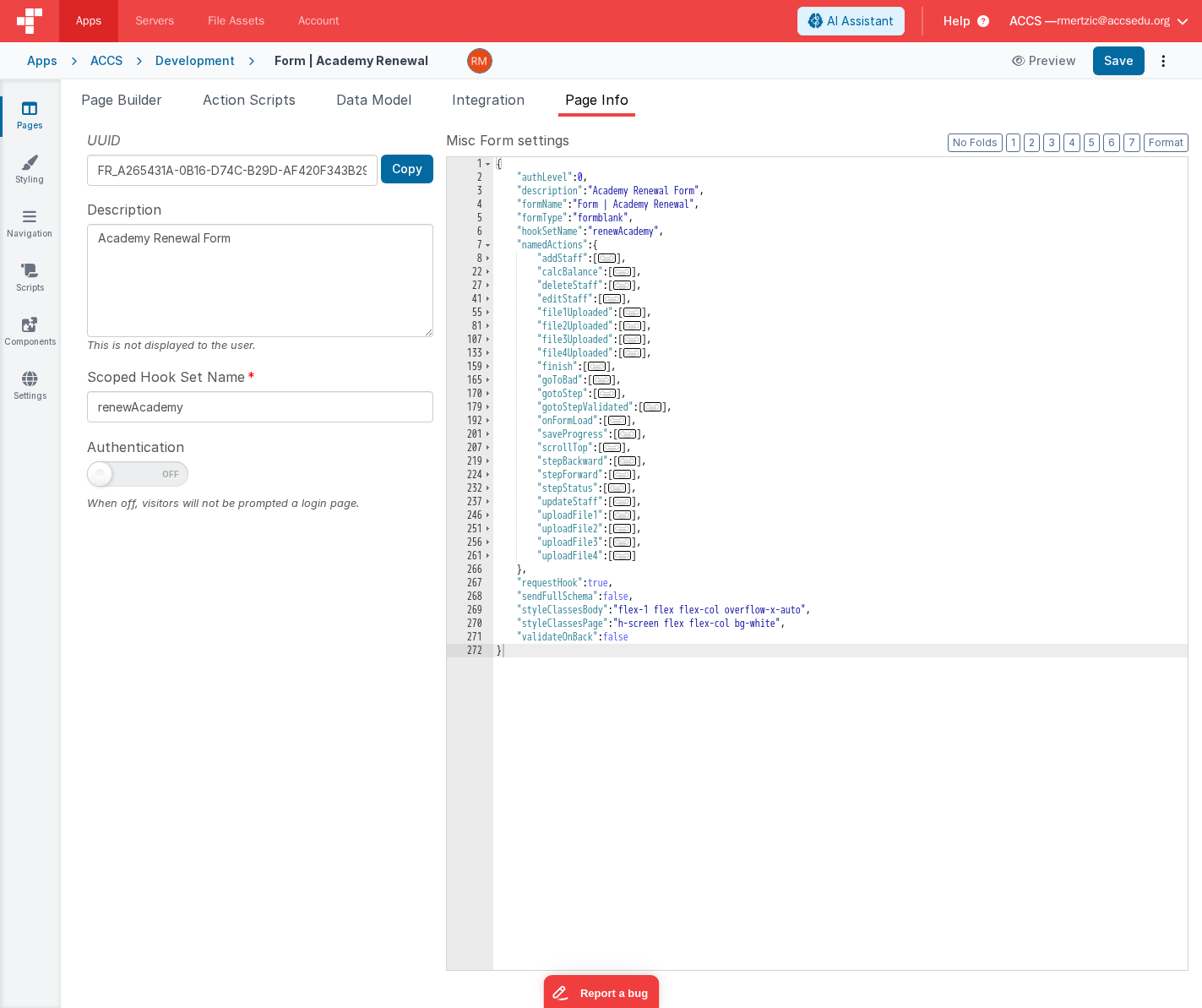 click on "Pages" at bounding box center [30, 117] 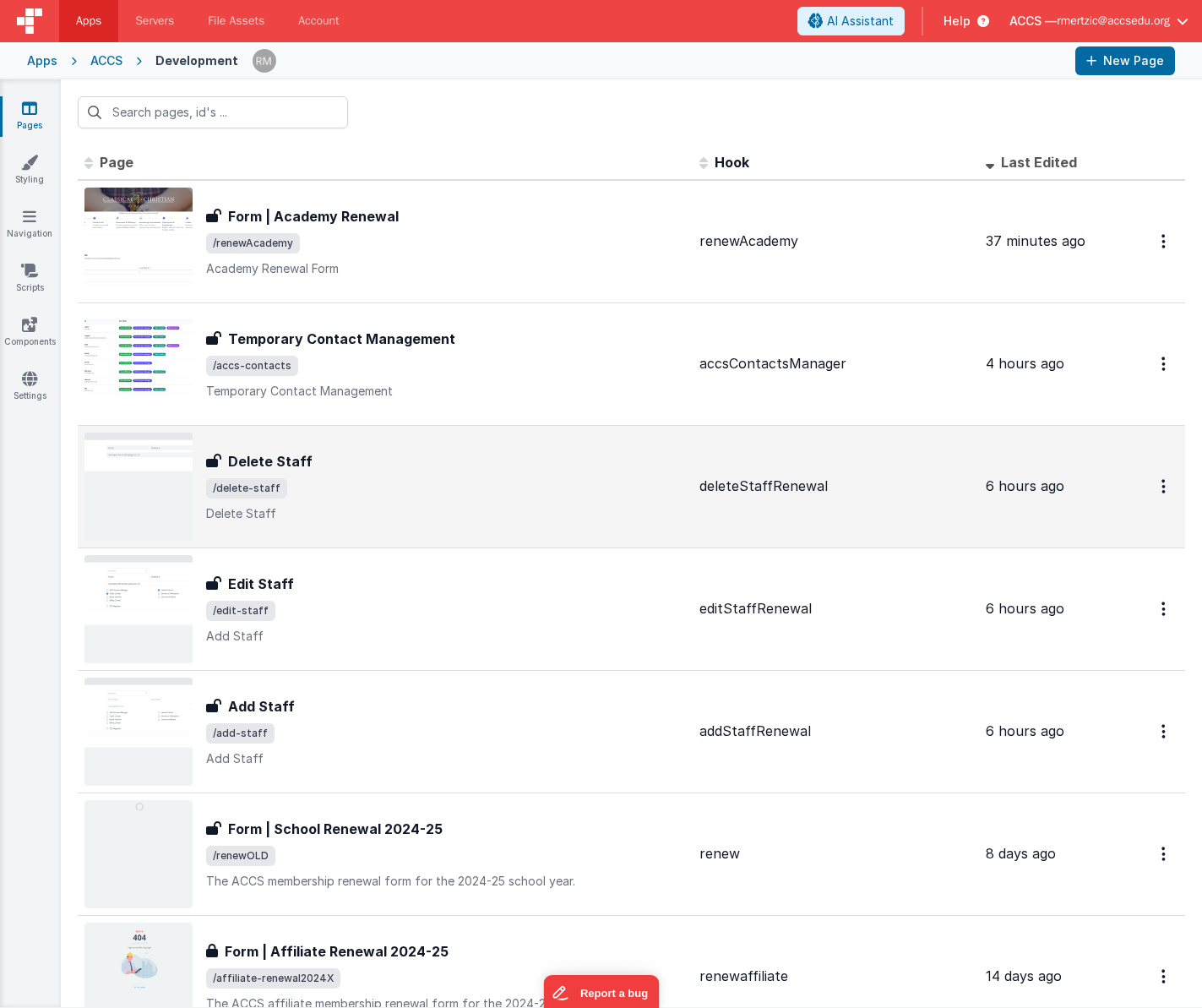 click on "/delete-staff" at bounding box center (446, 488) 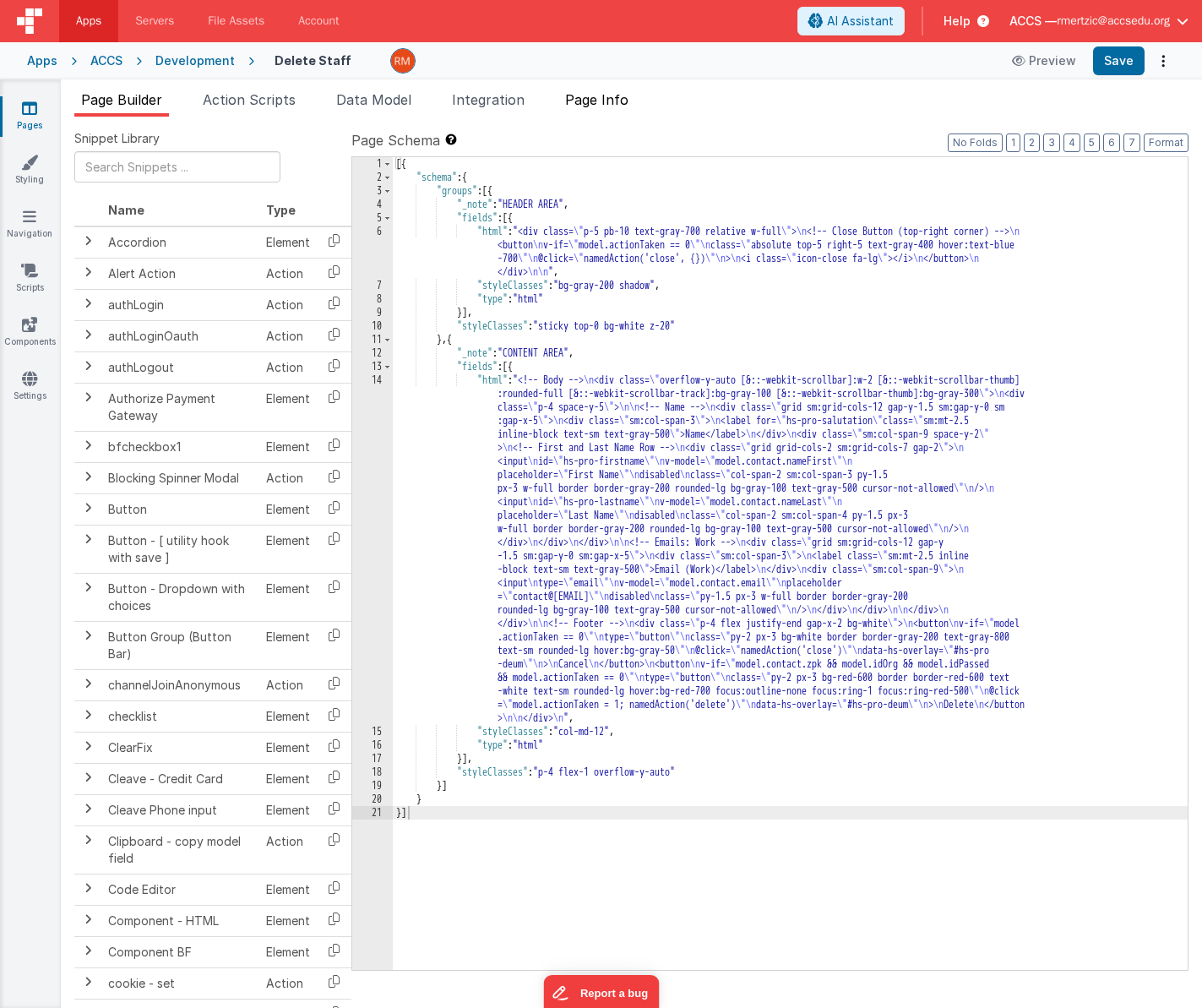 click on "Page Info" at bounding box center [596, 100] 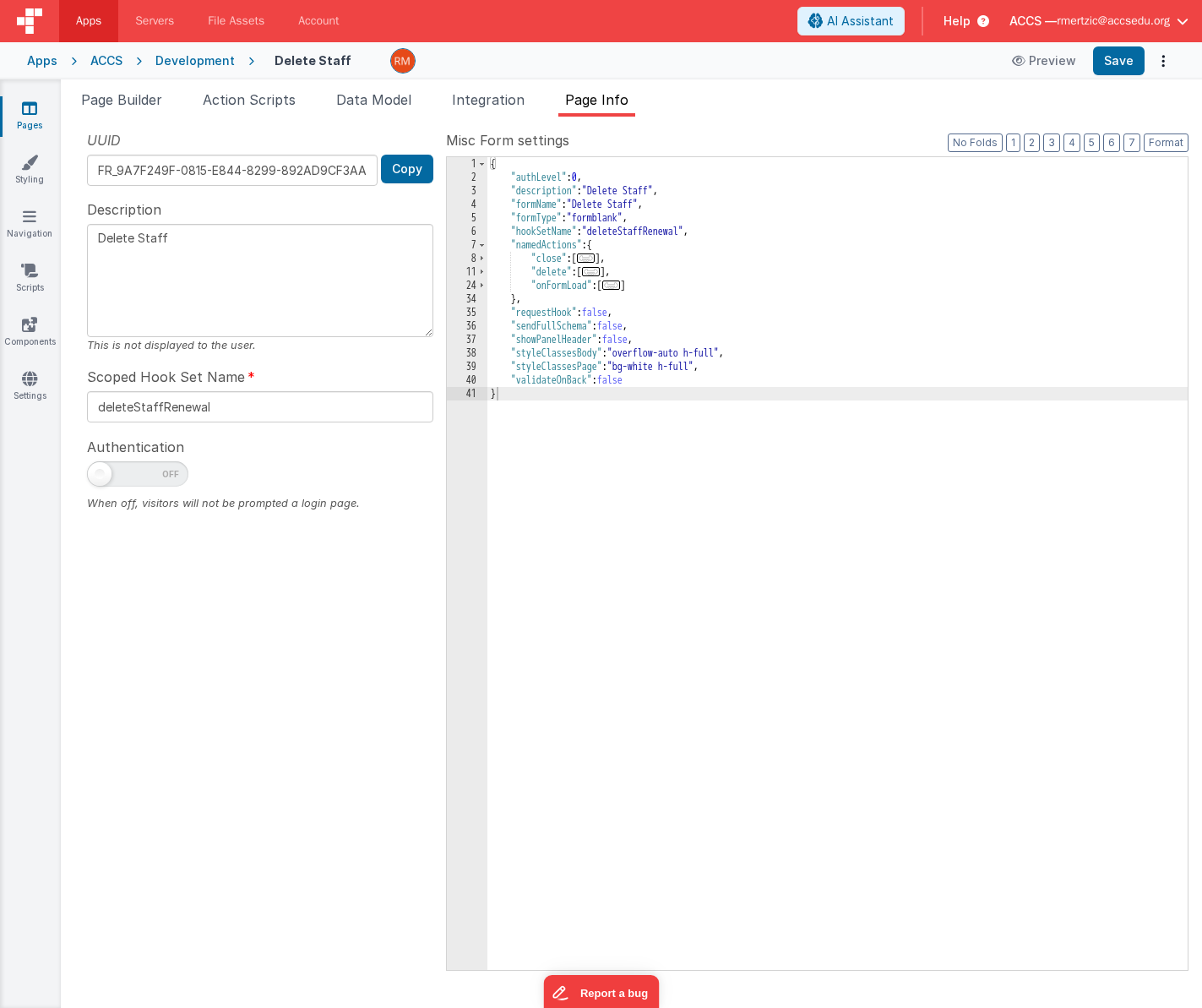 click on "..." at bounding box center (586, 258) 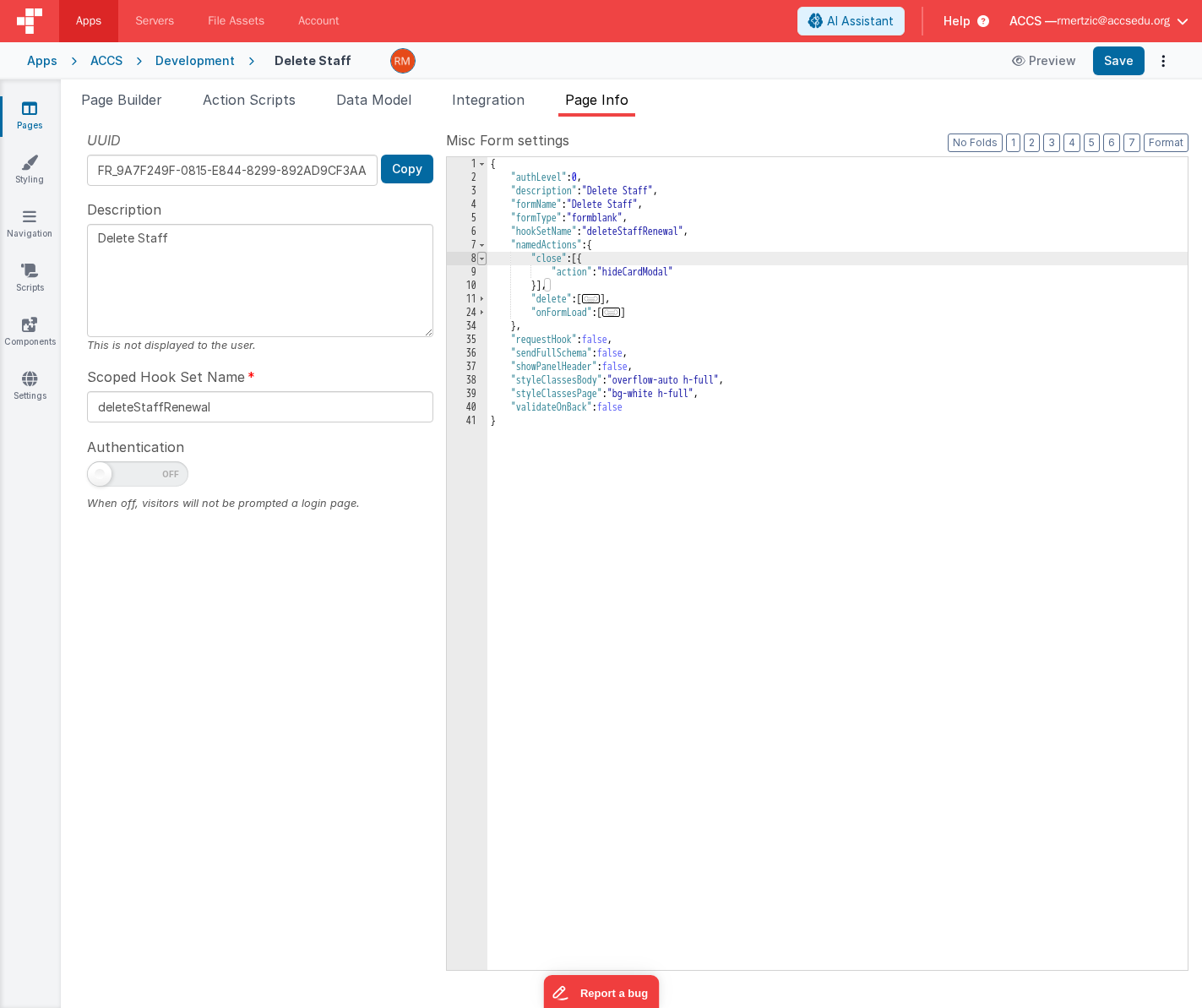 click at bounding box center (481, 259) 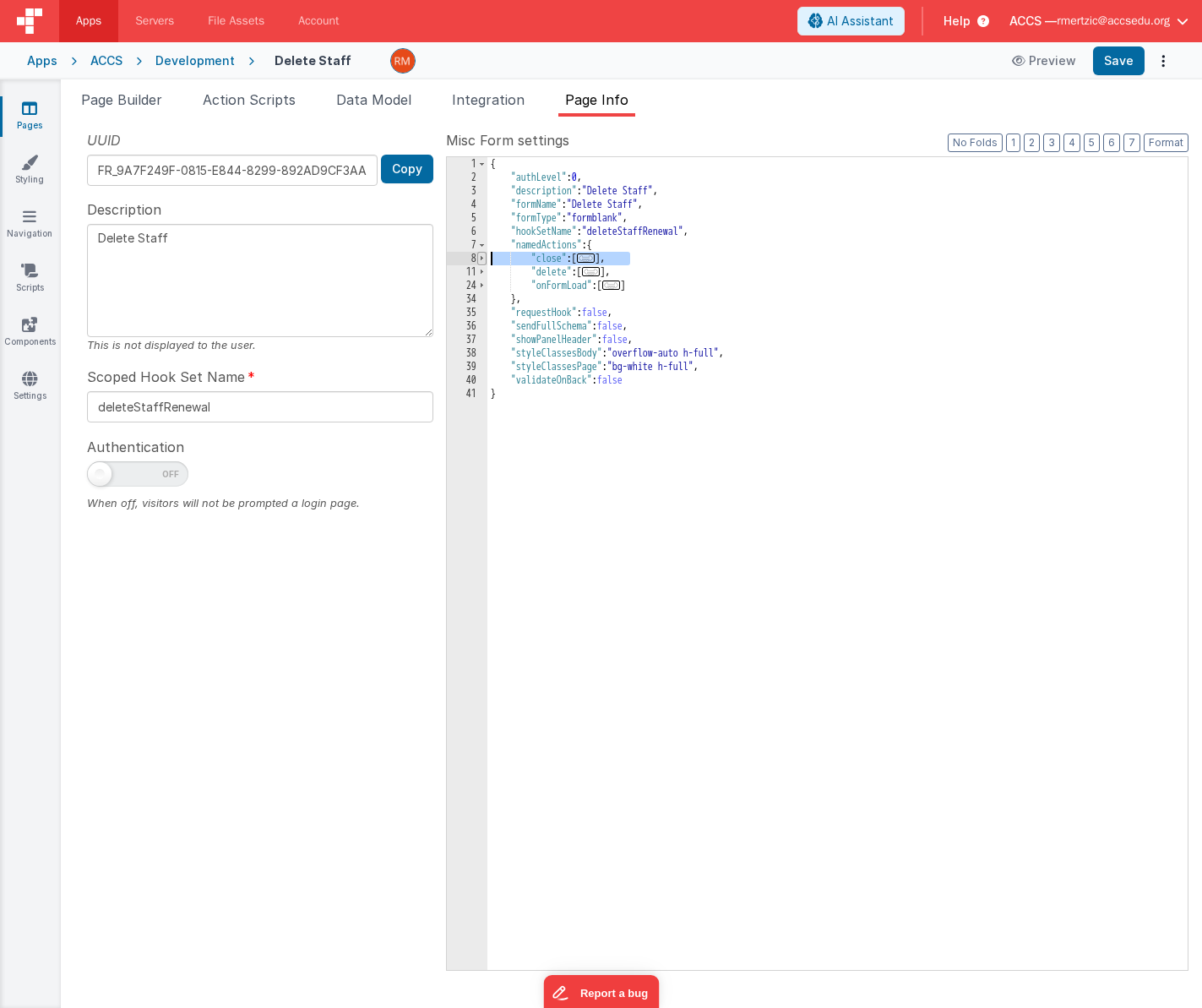 drag, startPoint x: 637, startPoint y: 259, endPoint x: 483, endPoint y: 254, distance: 154.08115 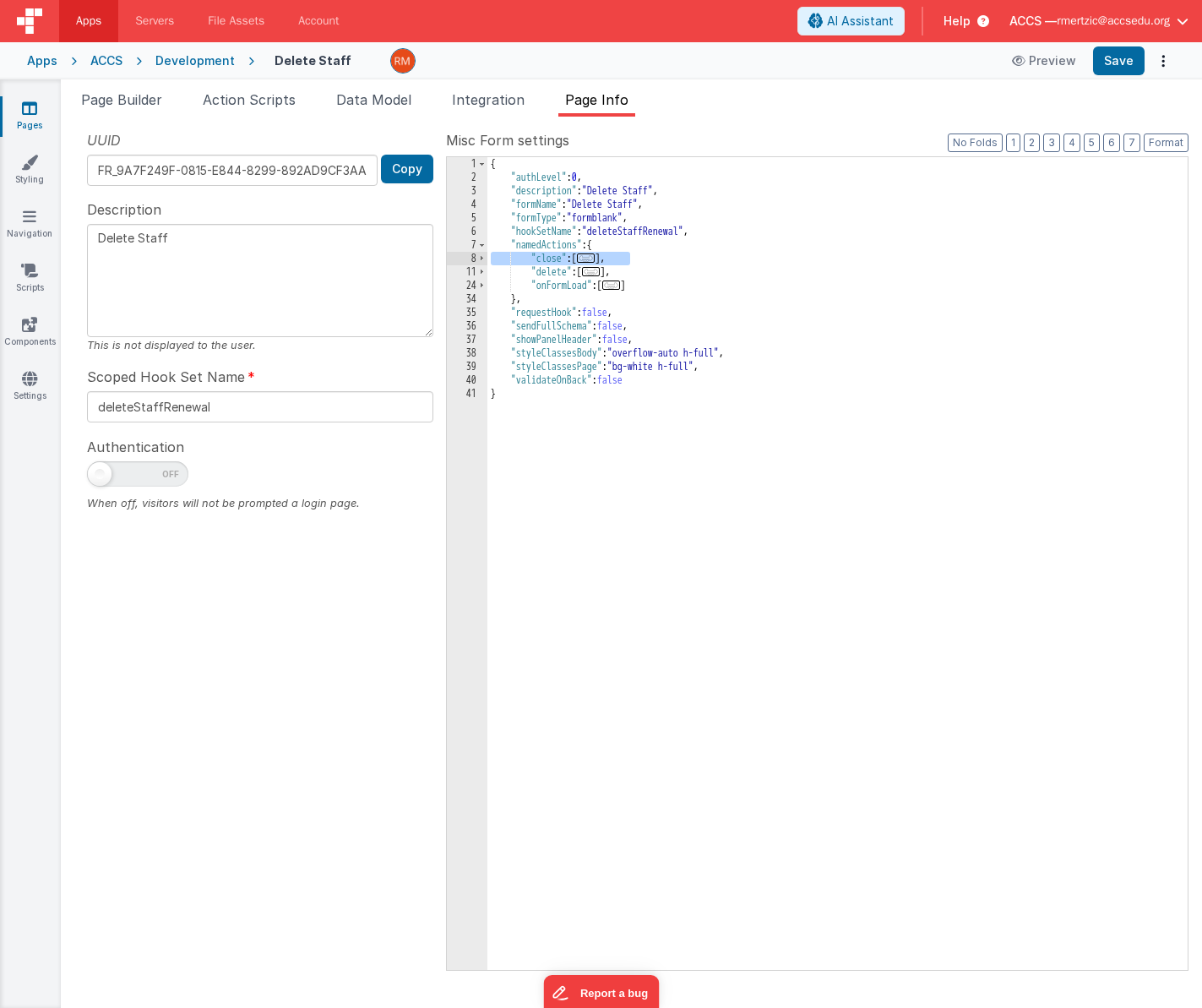 click at bounding box center (30, 108) 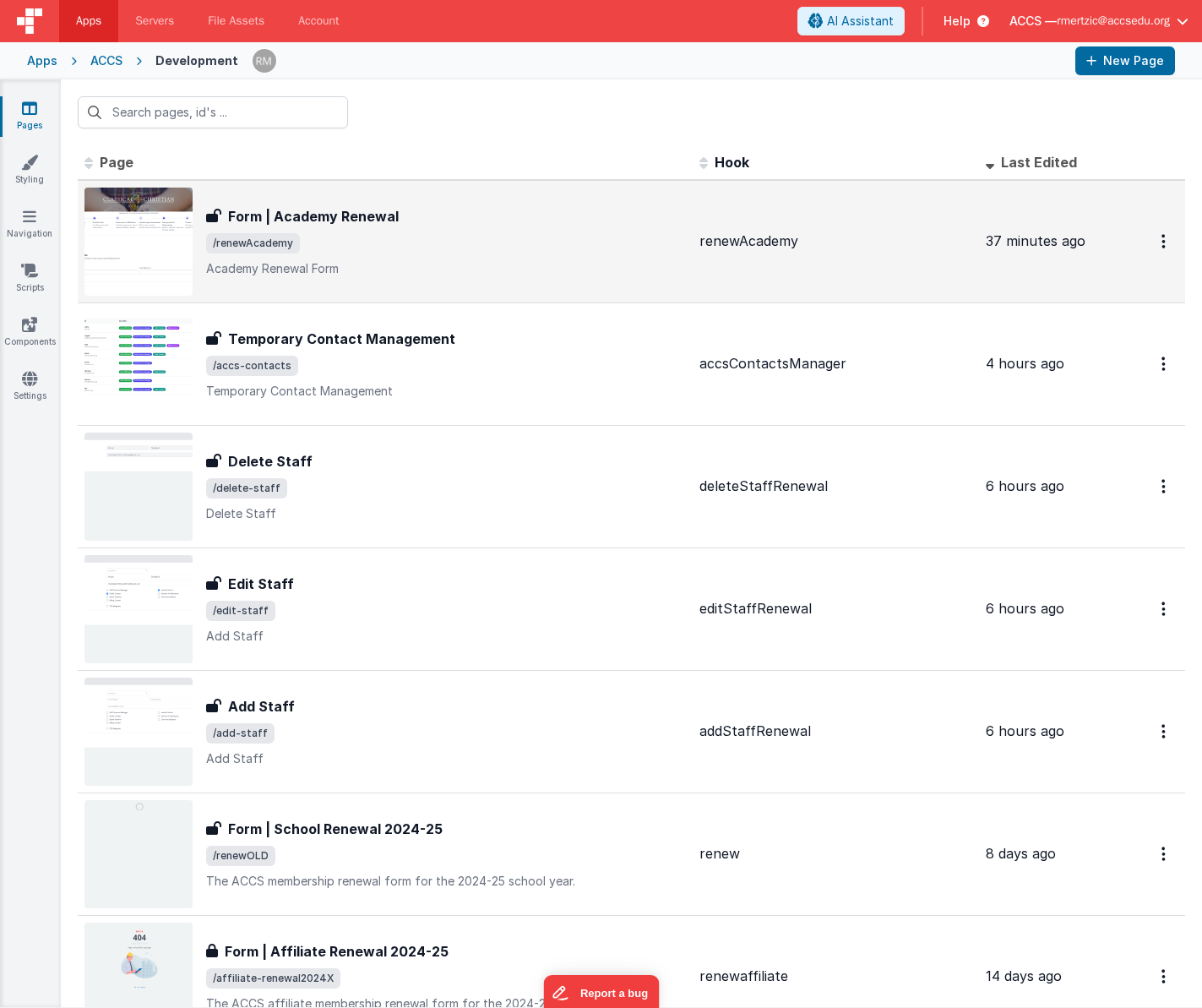 click on "/renewAcademy" at bounding box center (446, 243) 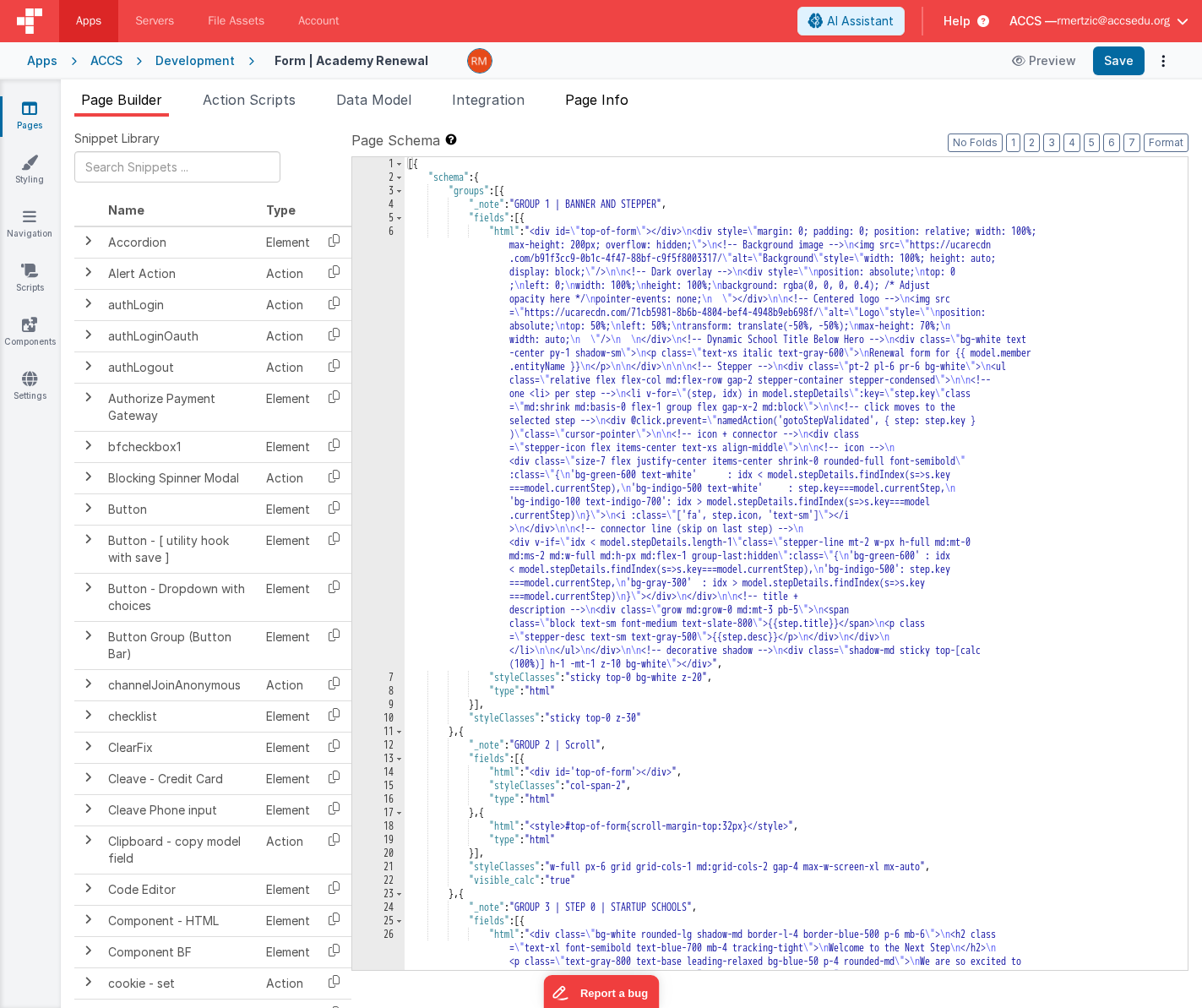 click on "Page Info" at bounding box center [596, 103] 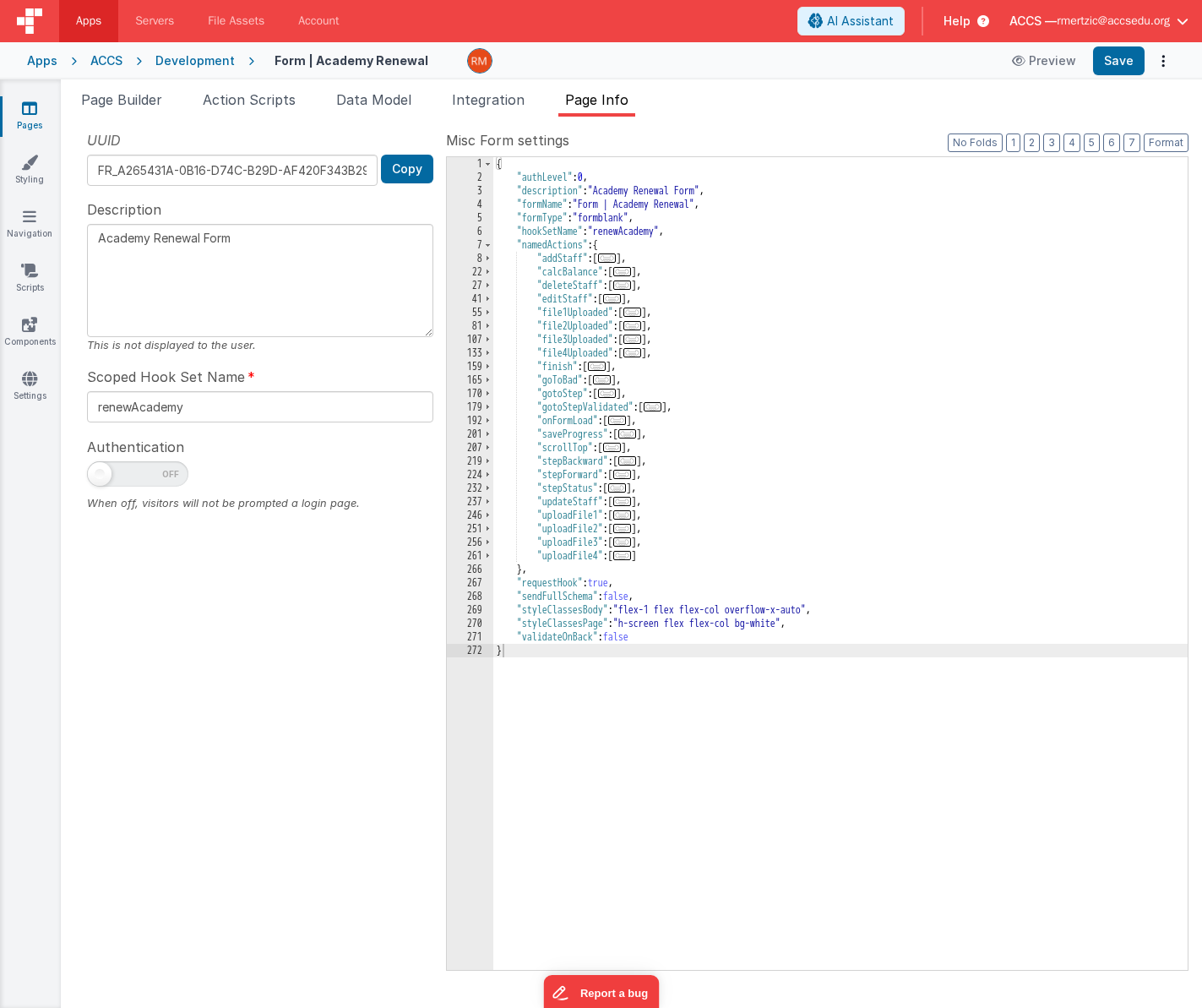 click on "{      "authLevel" :  0 ,      "description" :  "Academy Renewal Form" ,      "formName" :  "Form | Academy Renewal" ,      "formType" :  "formblank" ,      "hookSetName" :  "renewAcademy" ,      "namedActions" :  {           "addStaff" :  [ ... ] ,           "calcBalance" :  [ ... ] ,           "deleteStaff" :  [ ... ] ,           "editStaff" :  [ ... ] ,           "file1Uploaded" :  [ ... ] ,           "file2Uploaded" :  [ ... ] ,           "file3Uploaded" :  [ ... ] ,           "file4Uploaded" :  [ ... ] ,           "finish" :  [ ... ] ,           "goToBad" :  [ ... ] ,           "gotoStep" :  [ ... ] ,           "gotoStepValidated" :  [ ... ] ,           "onFormLoad" :  [ ... ] ,           "saveProgress" :  [ ... ] ,           "scrollTop" :  [ ... ] ,           "stepBackward" :  [ ... ] ,           "stepForward" :  [ ... ] ,           "stepStatus" :  [ ... ] ,           "updateStaff" :  [ ... ] ,           "uploadFile1" :  [ ... ] ,           "uploadFile2" :  [ ... ] ,           "uploadFile3" :  [ ... ] ," at bounding box center [840, 577] 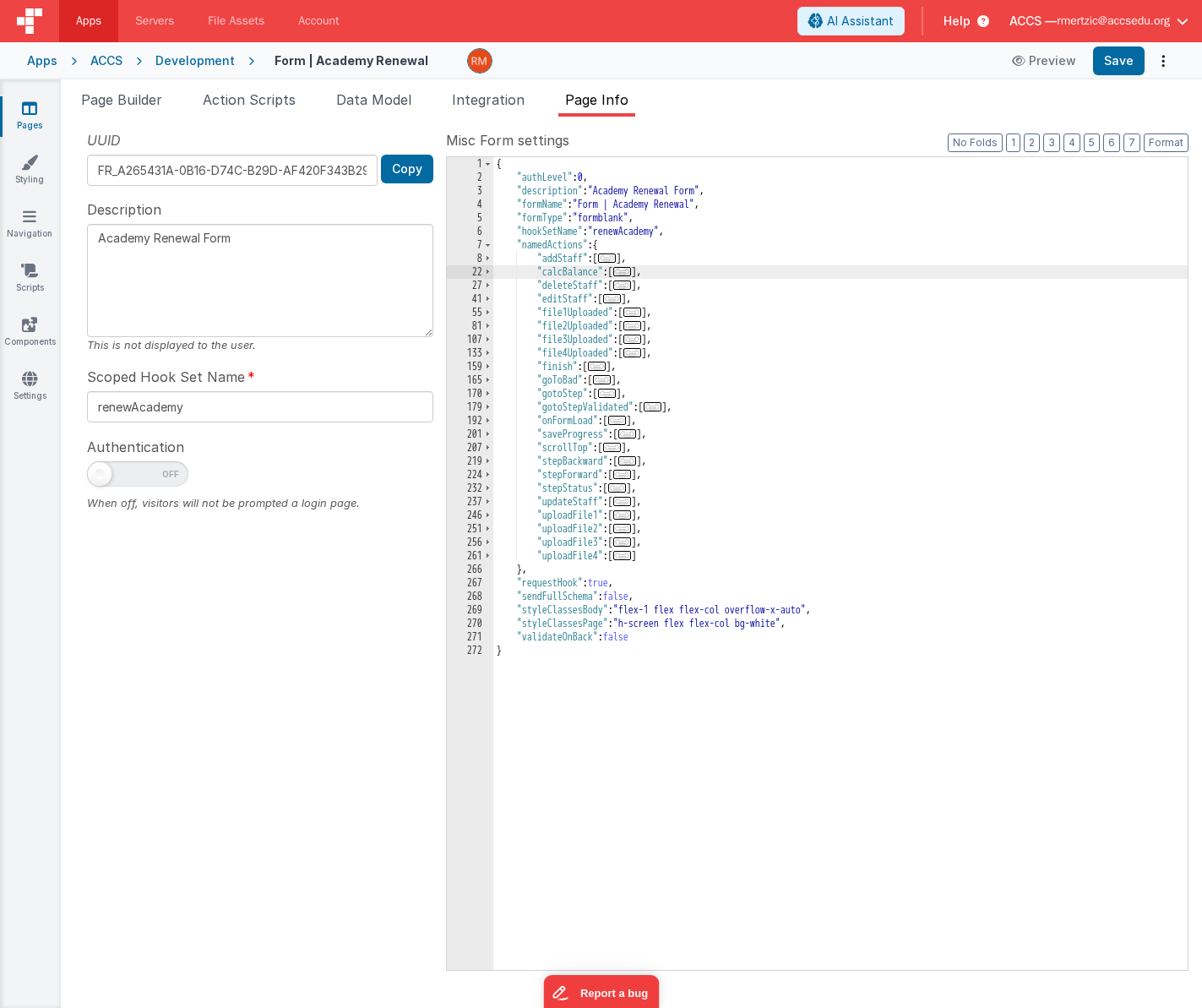 type 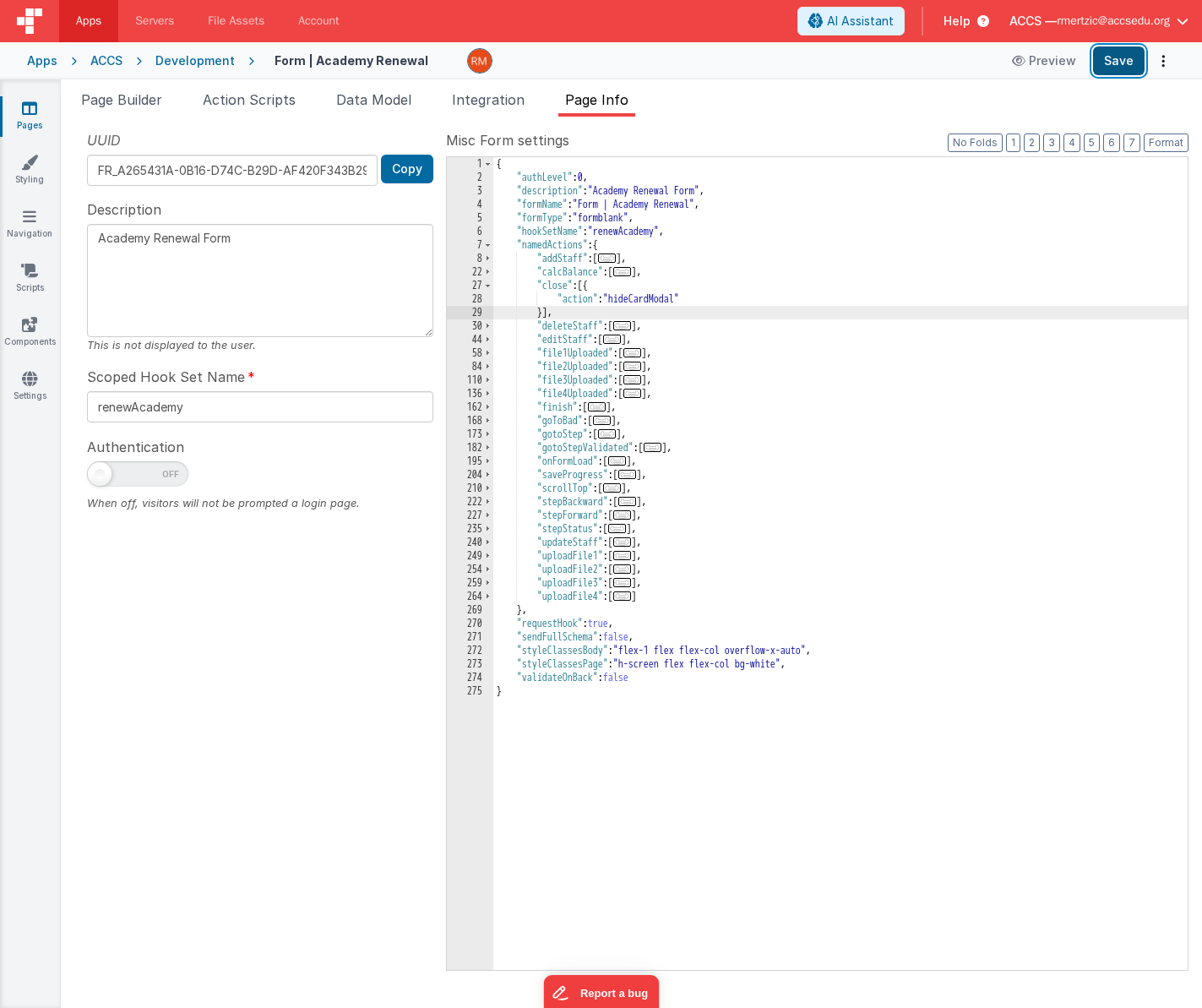 click on "Save" at bounding box center [1118, 61] 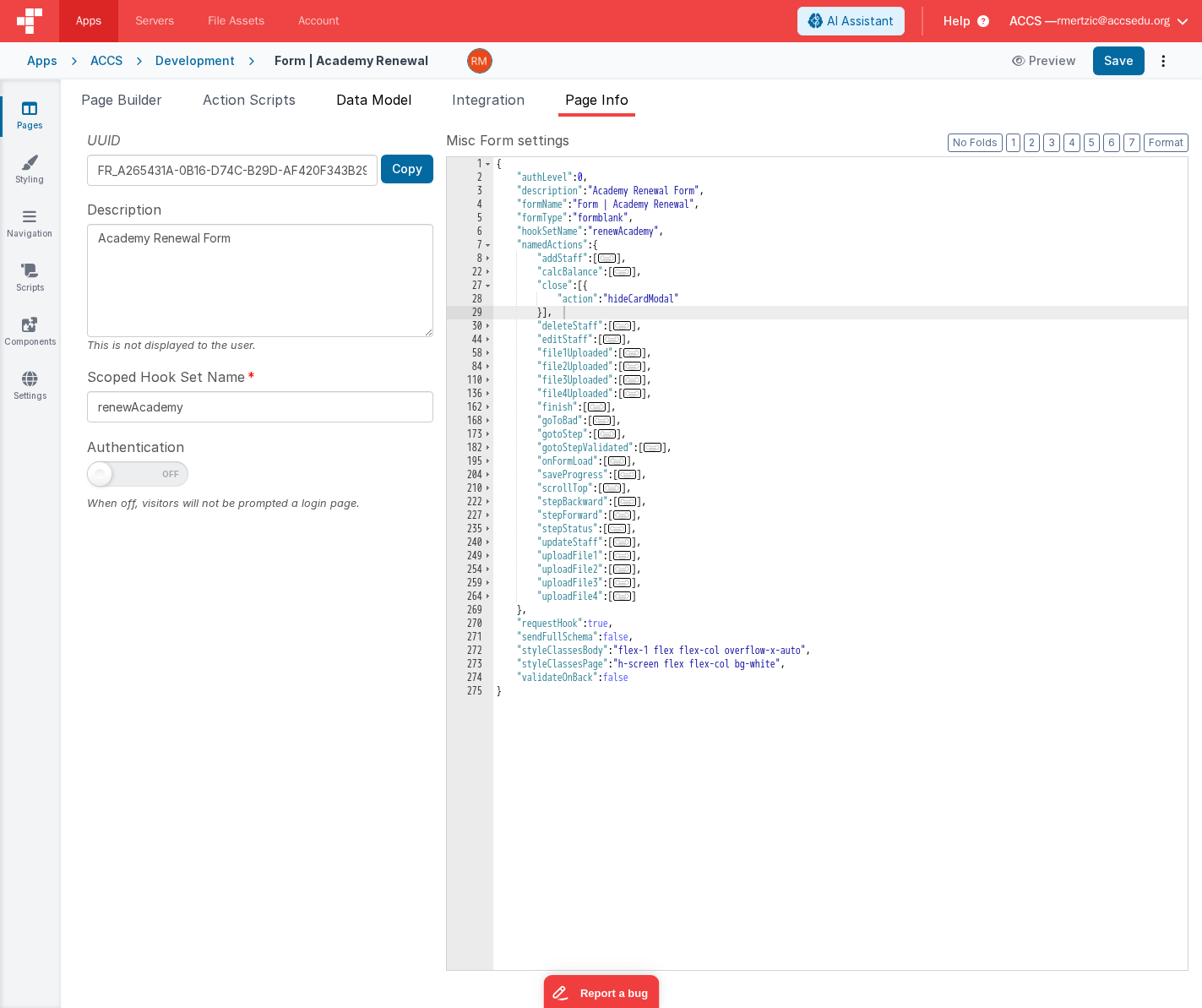 click on "Data Model" at bounding box center [373, 100] 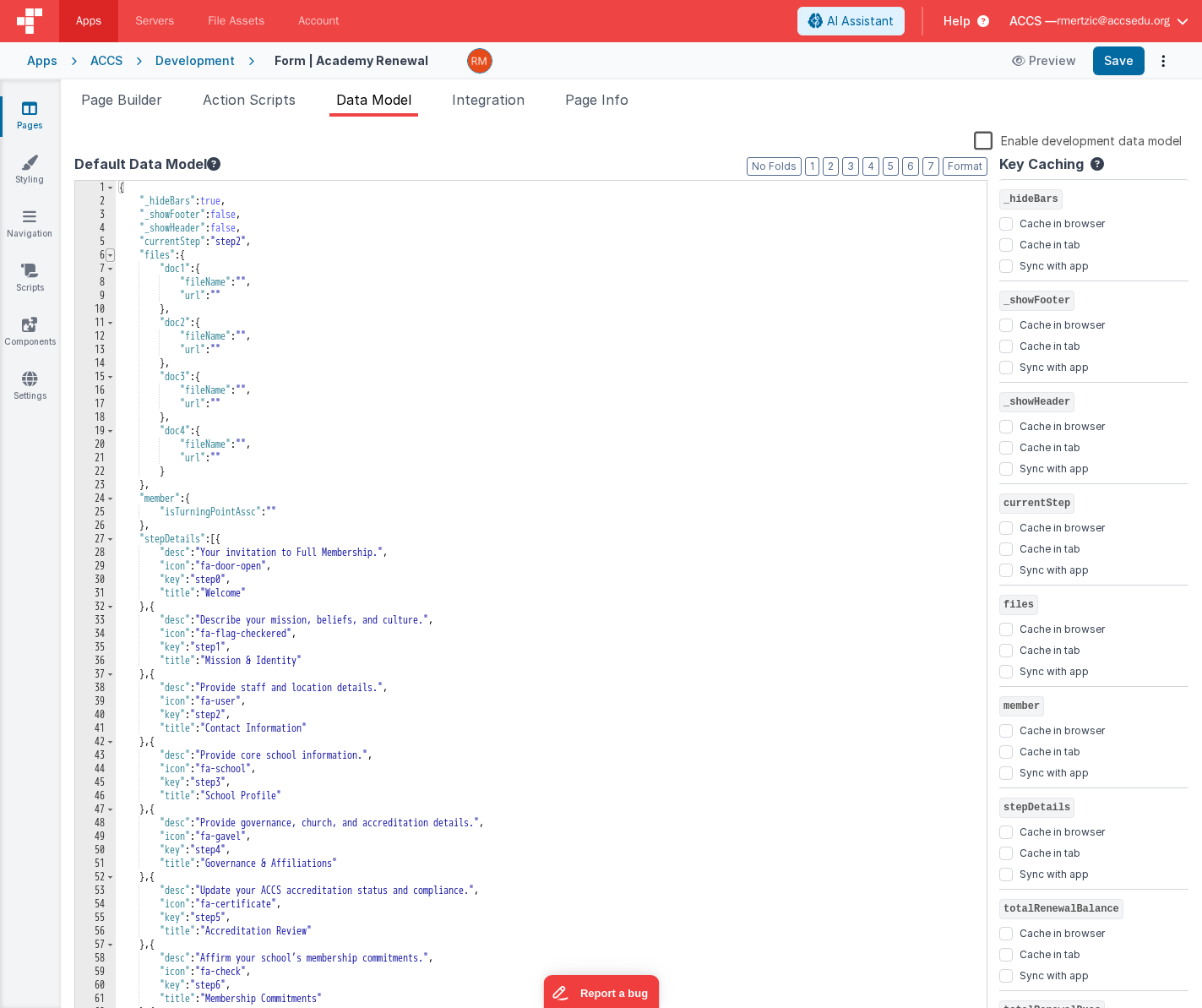 click at bounding box center [110, 255] 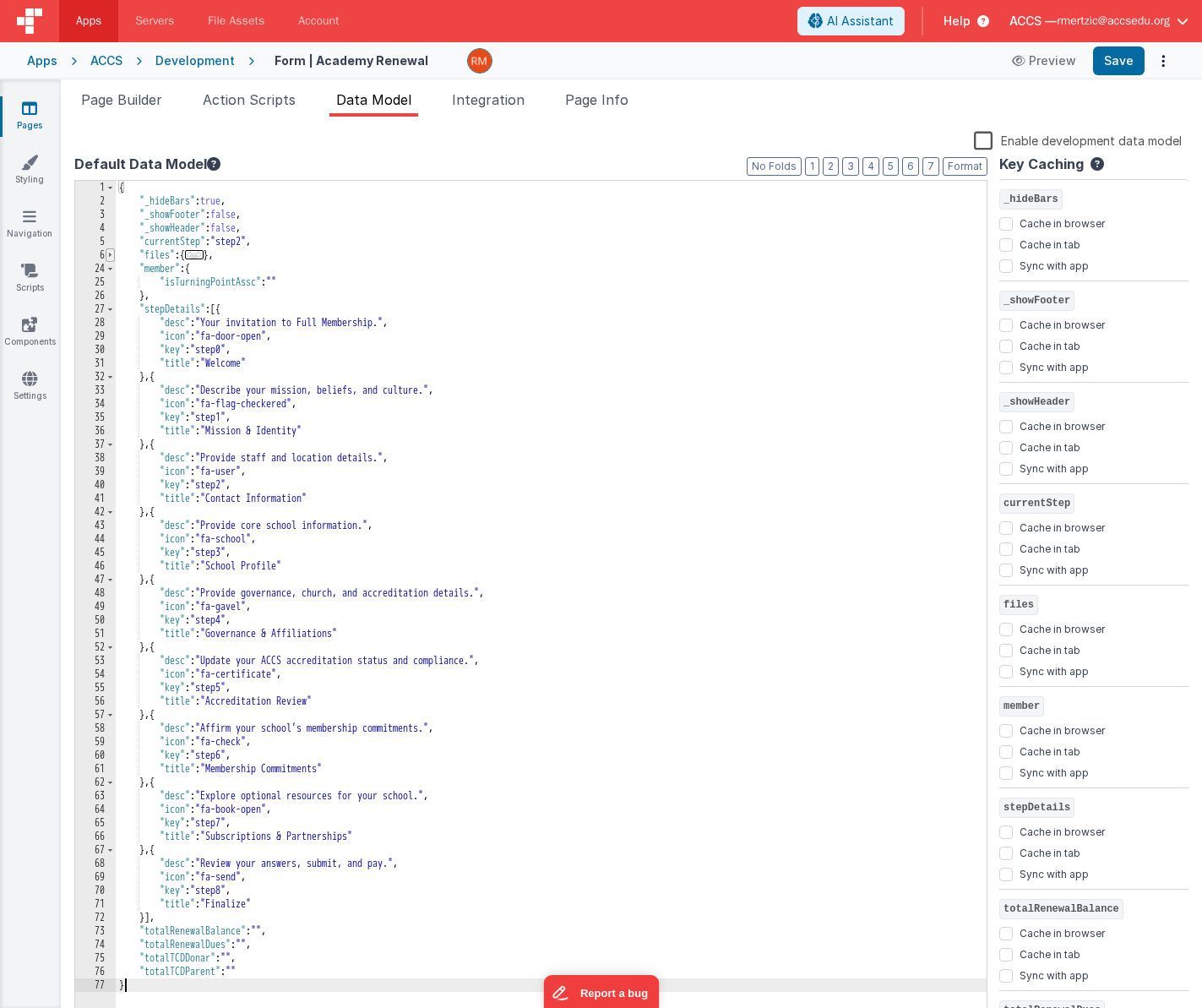 scroll, scrollTop: 0, scrollLeft: 0, axis: both 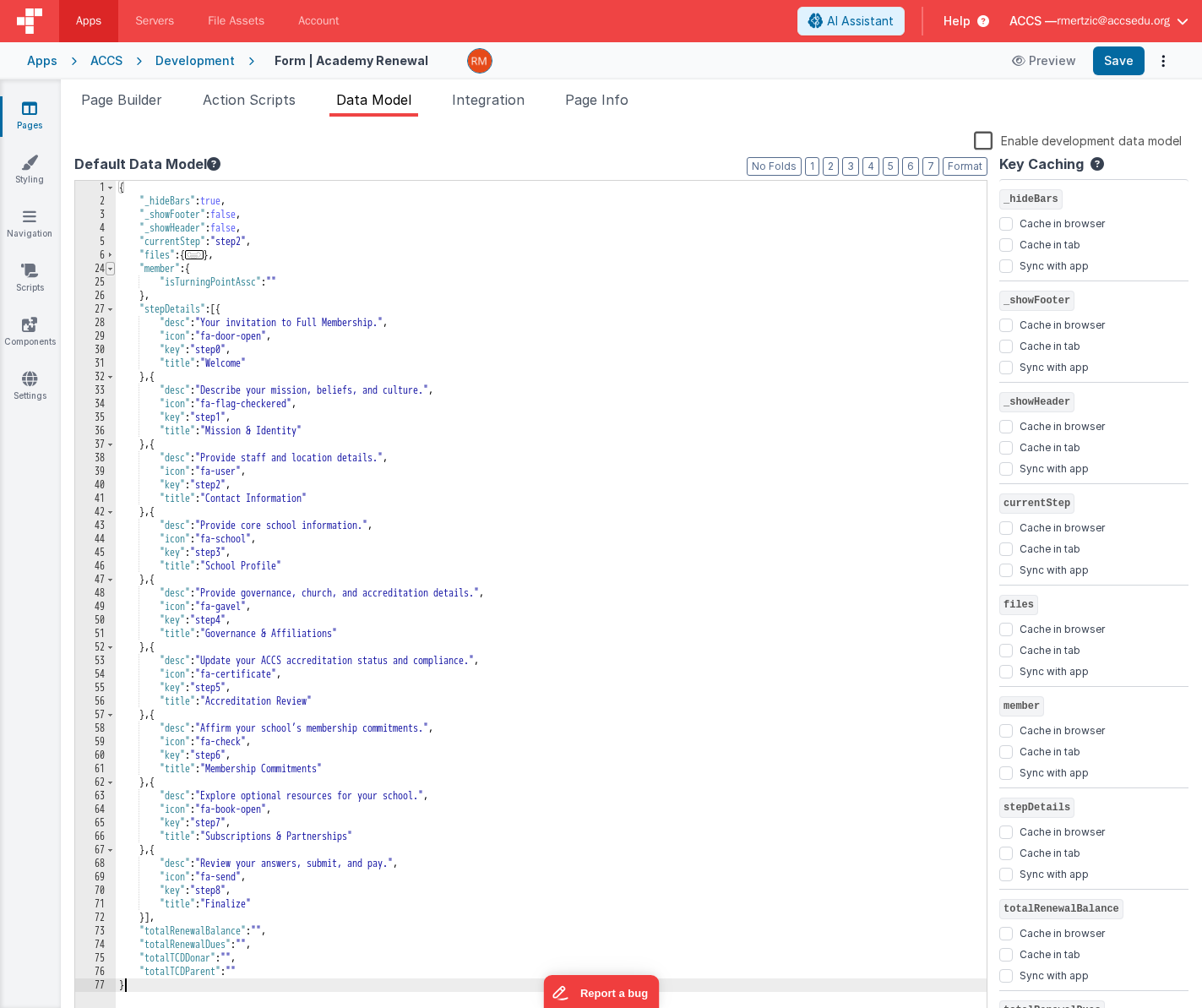 click at bounding box center (110, 269) 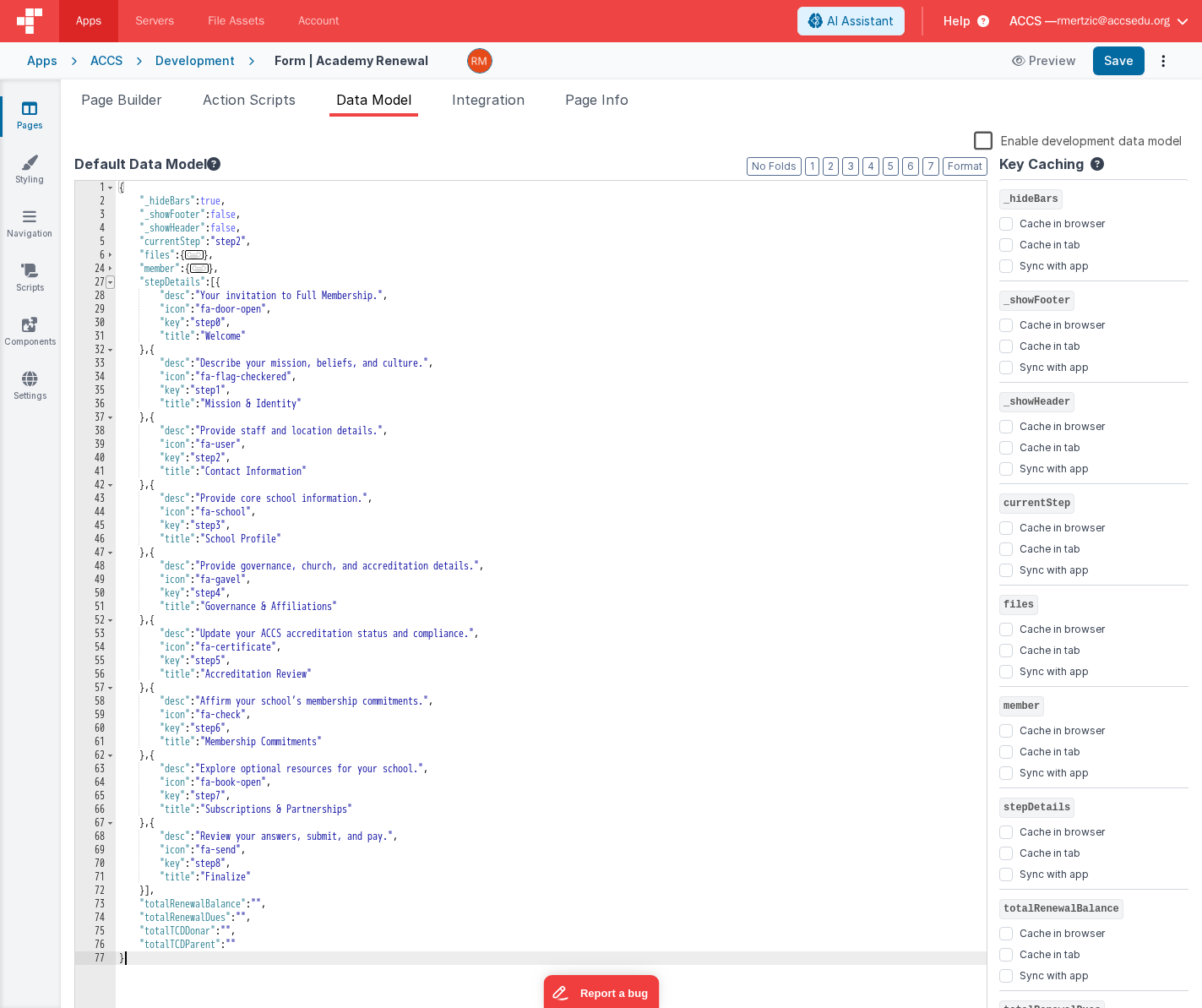 click at bounding box center (110, 282) 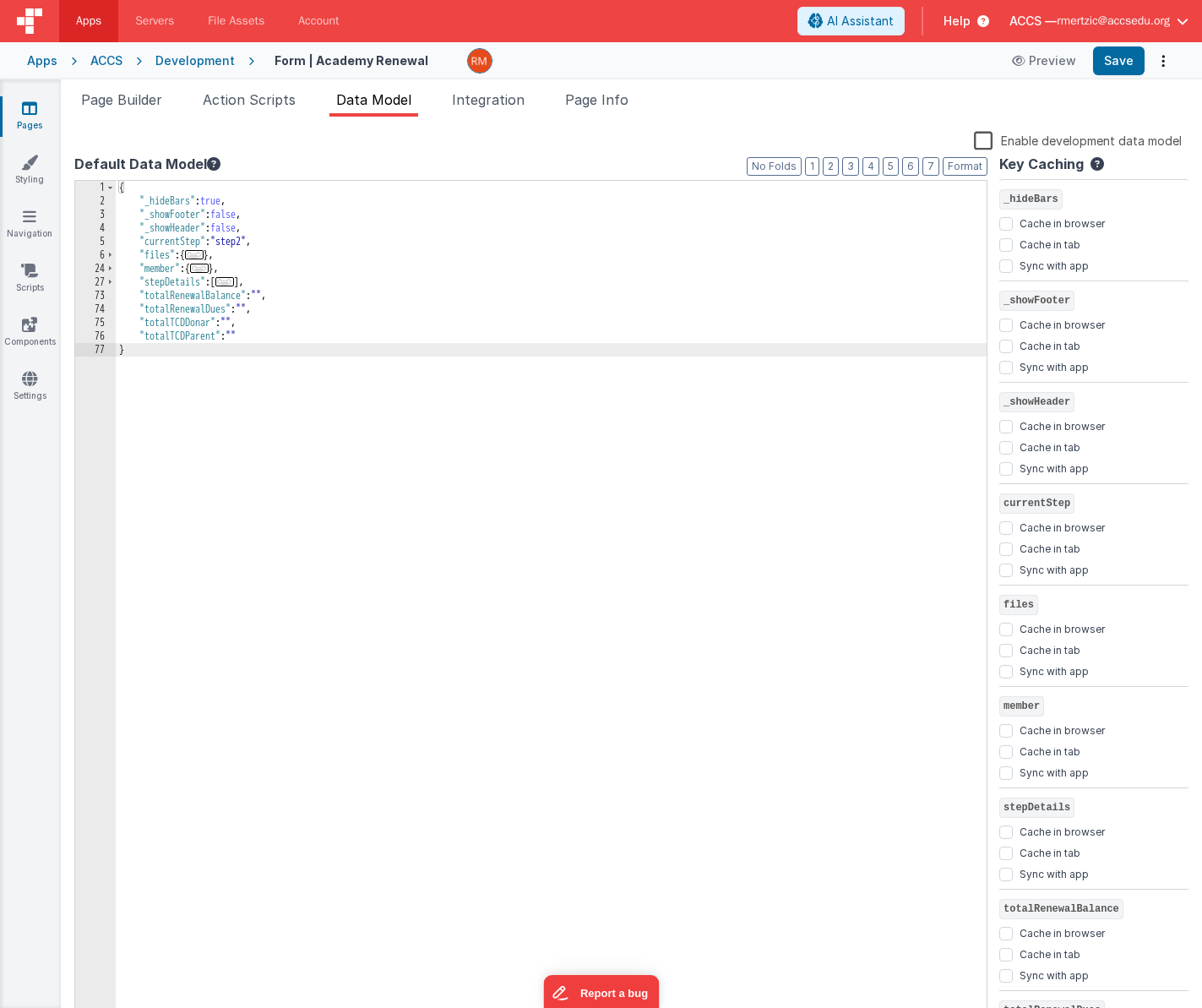 click on "{      "_hideBars" :  true ,      "_showFooter" :  false ,      "_showHeader" :  false ,      "currentStep" :  "step2" ,      "files" :  { ... } ,      "member" :  { ... } ,      "stepDetails" :  [ ... ] ,      "totalRenewalBalance" :  "" ,      "totalRenewalDues" :  "" ,      "totalTCDDonar" :  "" ,      "totalTCDParent" :  "" }" at bounding box center [551, 615] 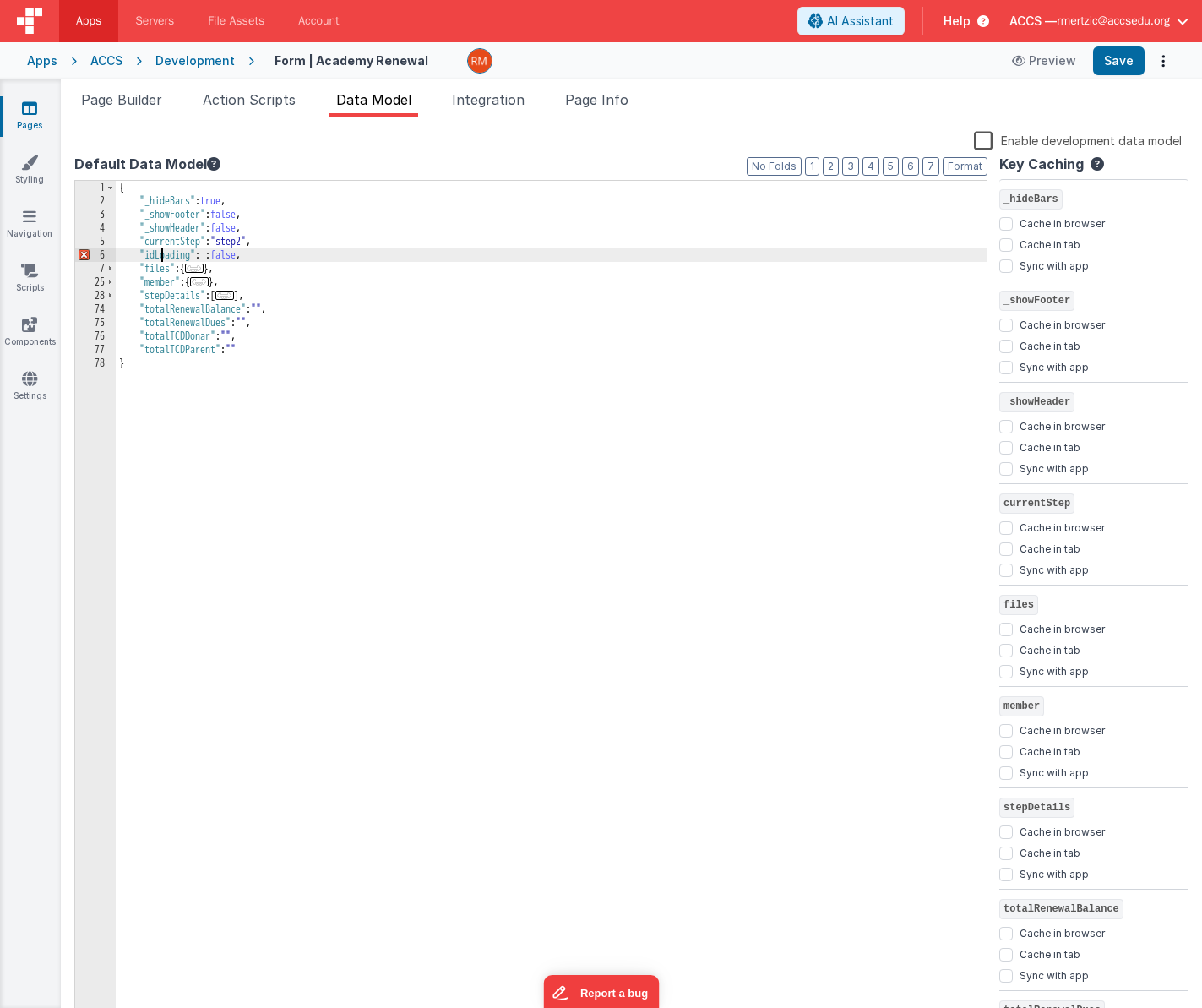 click on "{      "_hideBars" :  true ,      "_showFooter" :  false ,      "_showHeader" :  false ,      "currentStep" :  "step2" ,      "idLoading" : :  false ,      "files" :  { ... } ,      "member" :  { ... } ,      "stepDetails" :  [ ... ] ,      "totalRenewalBalance" :  "" ,      "totalRenewalDues" :  "" ,      "totalTCDDonar" :  "" ,      "totalTCDParent" :  "" }" at bounding box center (551, 615) 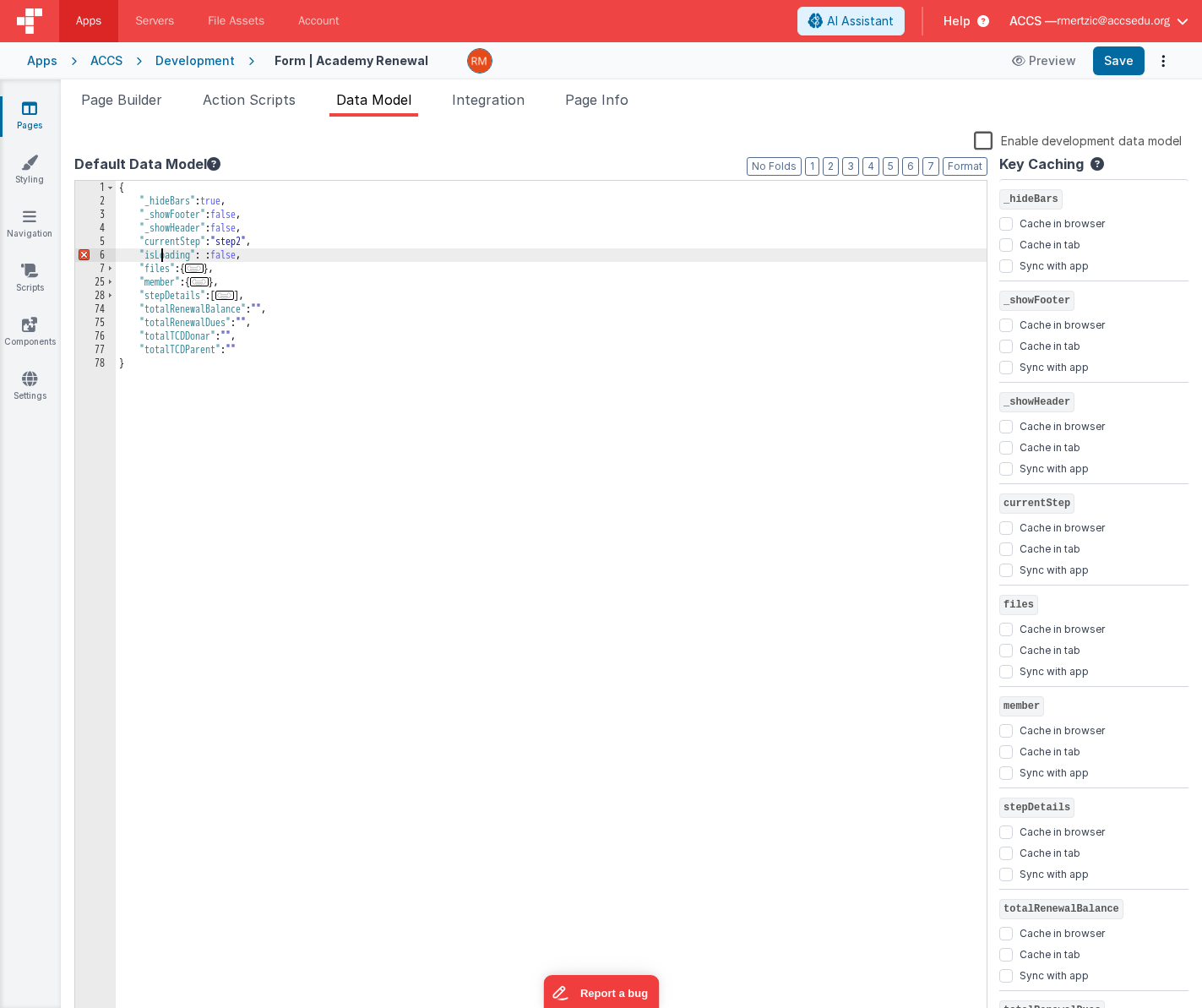 click on "{      "_hideBars" :  true ,      "_showFooter" :  false ,      "_showHeader" :  false ,      "currentStep" :  "step2" ,      "isLoading" : :  false ,      "files" :  { ... } ,      "member" :  { ... } ,      "stepDetails" :  [ ... ] ,      "totalRenewalBalance" :  "" ,      "totalRenewalDues" :  "" ,      "totalTCDDonar" :  "" ,      "totalTCDParent" :  "" }" at bounding box center [551, 615] 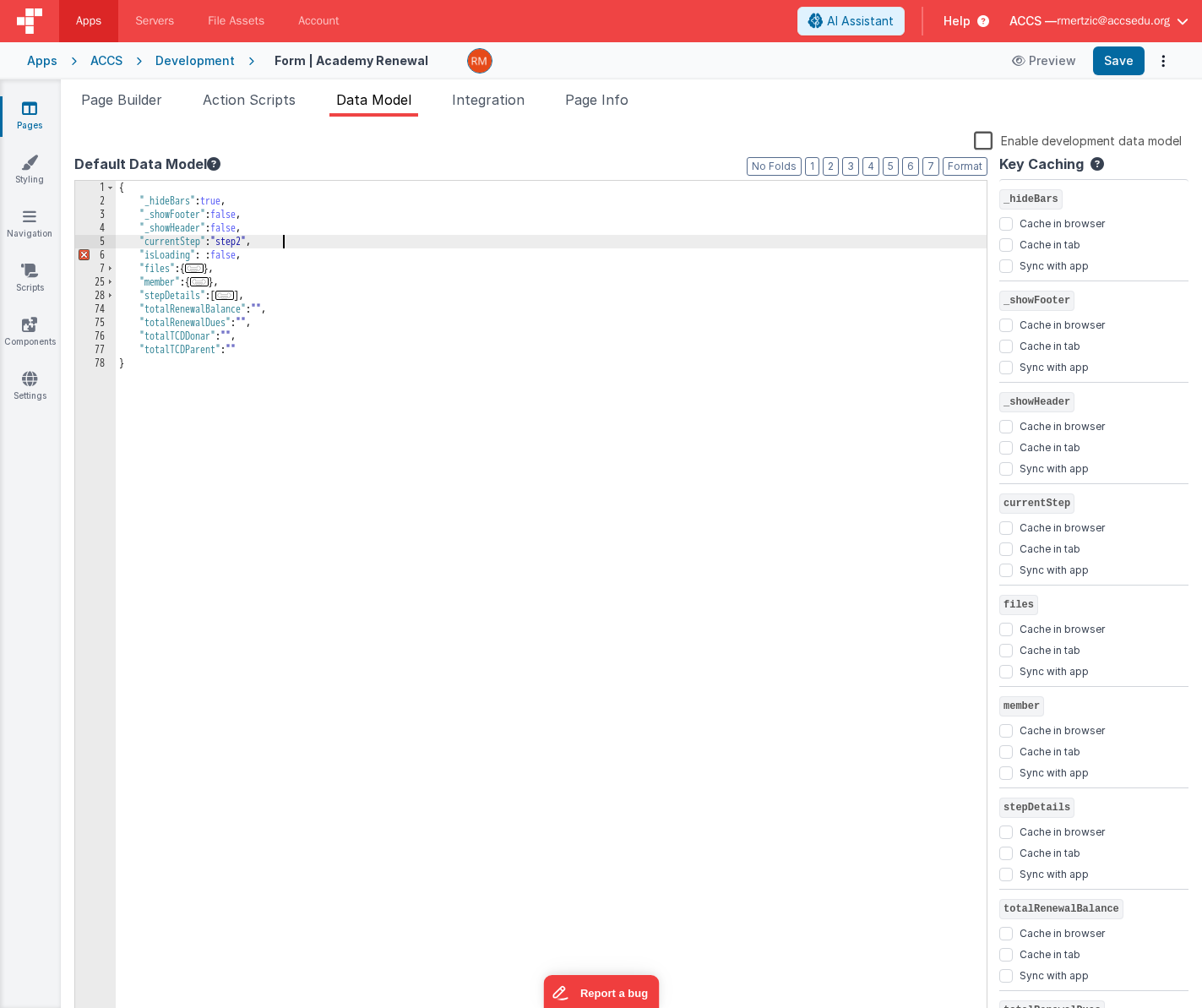 click on "{      "_hideBars" :  true ,      "_showFooter" :  false ,      "_showHeader" :  false ,      "currentStep" :  "step2" ,      "isLoading" : :  false ,      "files" :  { ... } ,      "member" :  { ... } ,      "stepDetails" :  [ ... ] ,      "totalRenewalBalance" :  "" ,      "totalRenewalDues" :  "" ,      "totalTCDDonar" :  "" ,      "totalTCDParent" :  "" }" at bounding box center [551, 615] 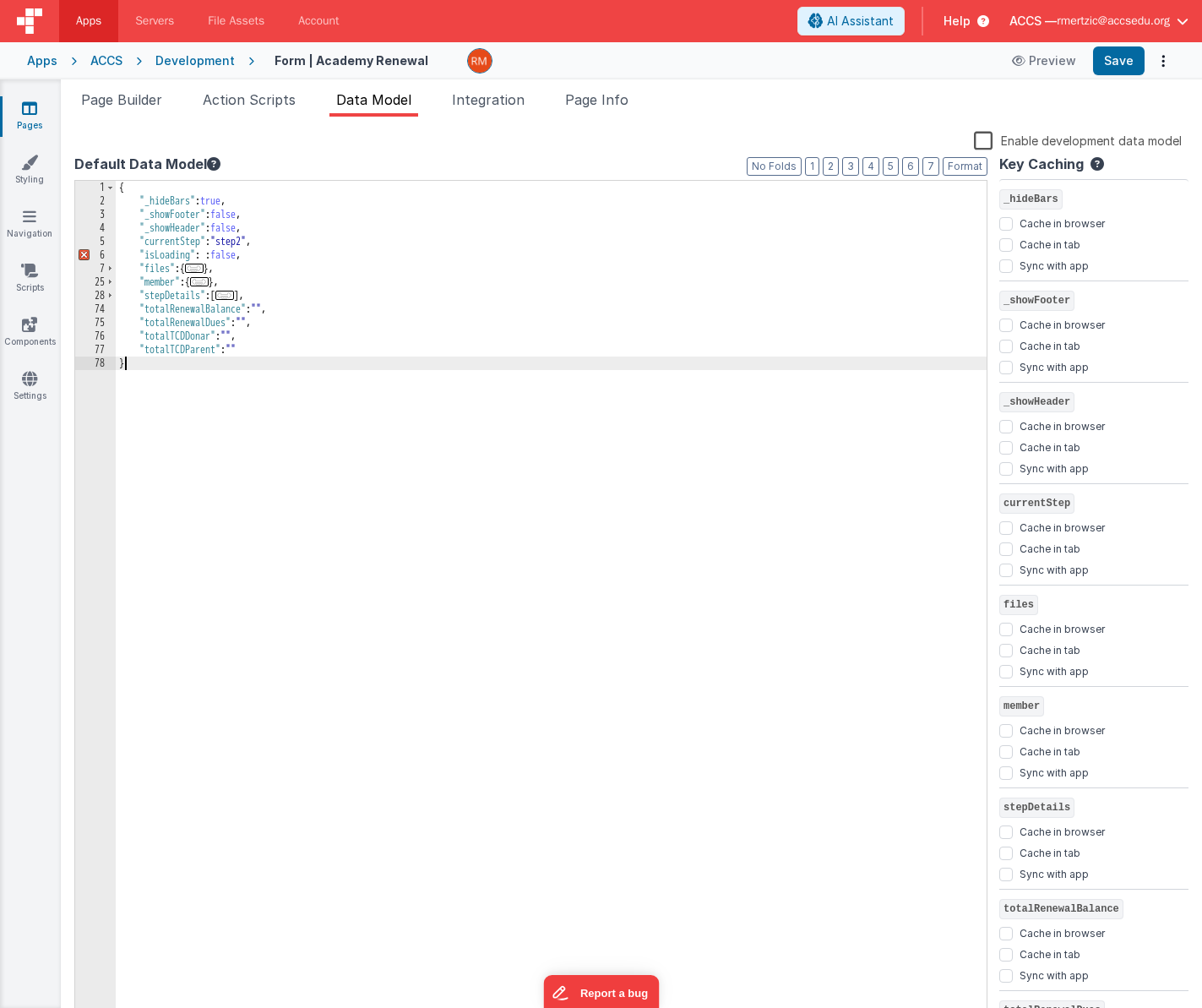 click on "{      "_hideBars" :  true ,      "_showFooter" :  false ,      "_showHeader" :  false ,      "currentStep" :  "step2" ,      "isLoading" : :  false ,      "files" :  { ... } ,      "member" :  { ... } ,      "stepDetails" :  [ ... ] ,      "totalRenewalBalance" :  "" ,      "totalRenewalDues" :  "" ,      "totalTCDDonar" :  "" ,      "totalTCDParent" :  "" }" at bounding box center [551, 615] 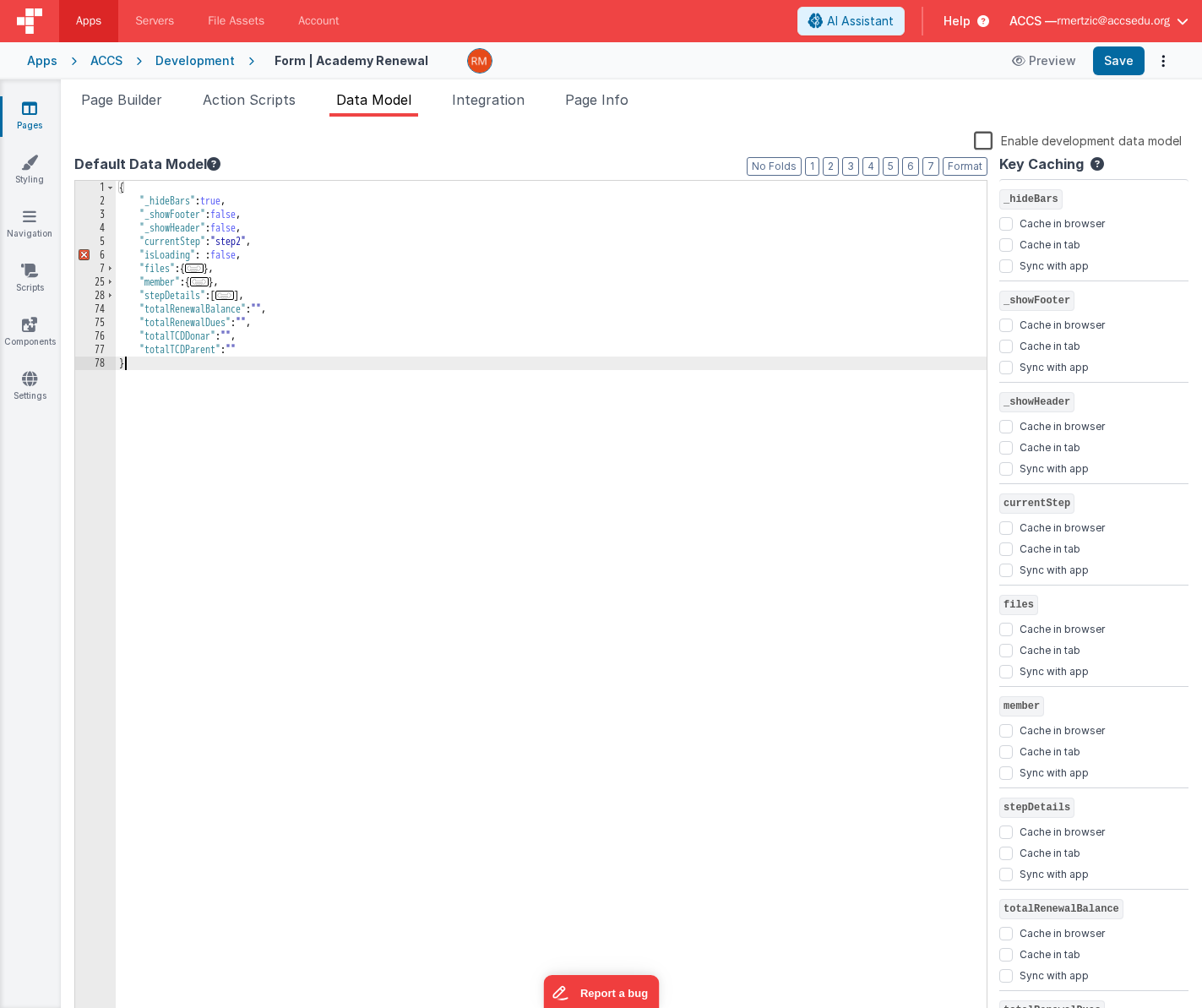 type 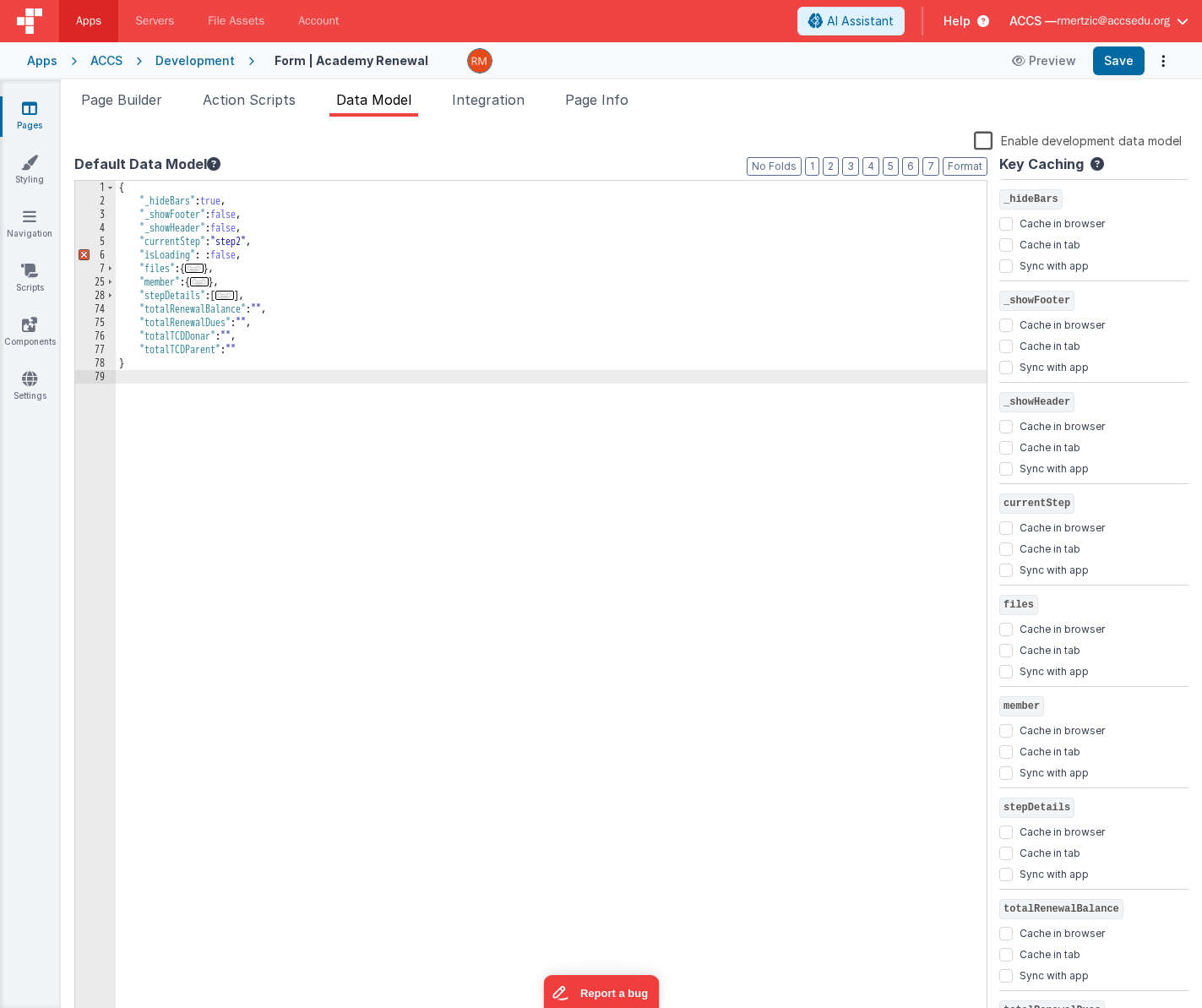 click on "{      "_hideBars" :  true ,      "_showFooter" :  false ,      "_showHeader" :  false ,      "currentStep" :  "step2" ,      "isLoading" : :  false ,      "files" :  { ... } ,      "member" :  { ... } ,      "stepDetails" :  [ ... ] ,      "totalRenewalBalance" :  "" ,      "totalRenewalDues" :  "" ,      "totalTCDDonar" :  "" ,      "totalTCDParent" :  "" }" at bounding box center [551, 615] 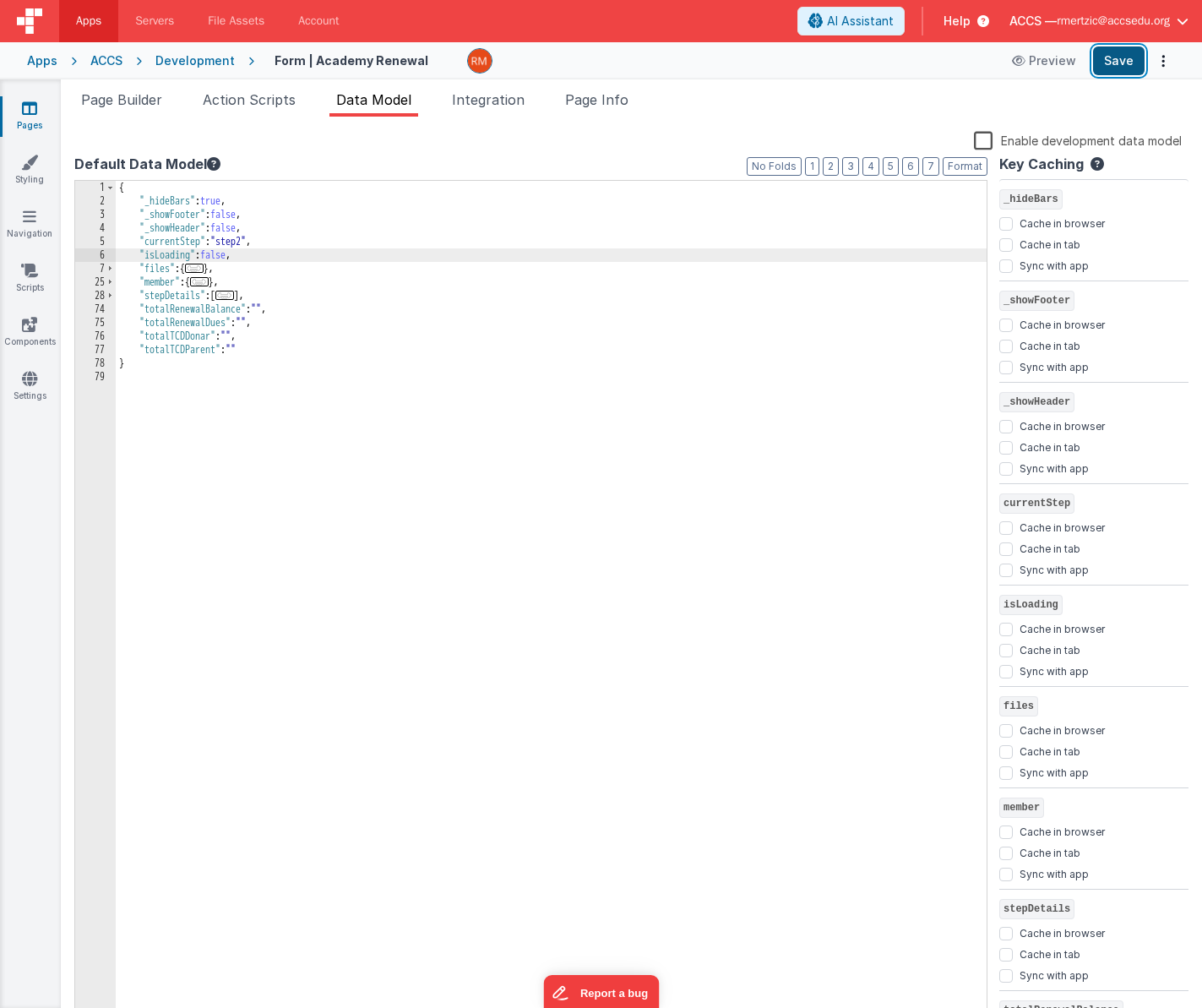 click on "Save" at bounding box center [1118, 61] 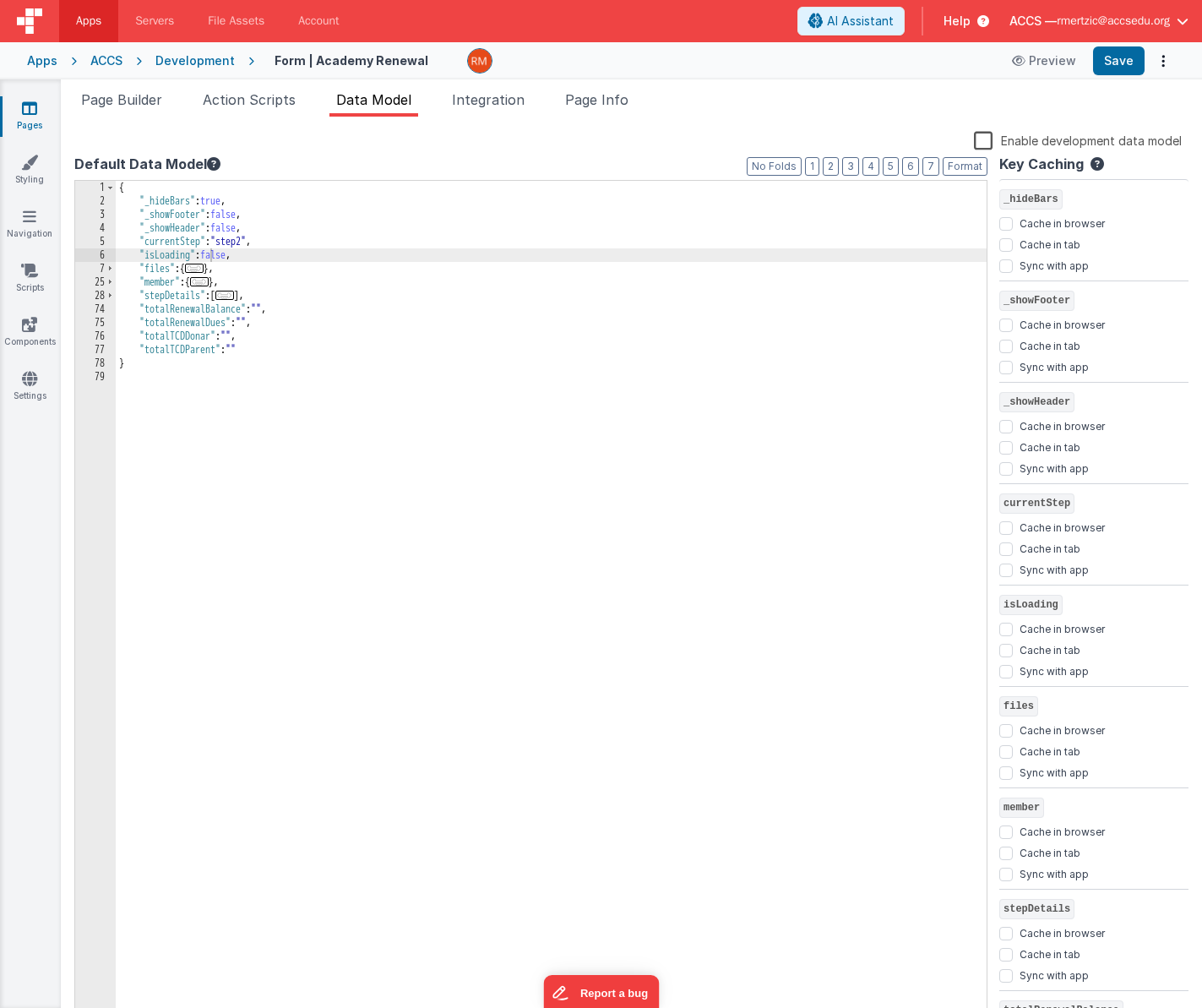 click on "Pages" at bounding box center [30, 117] 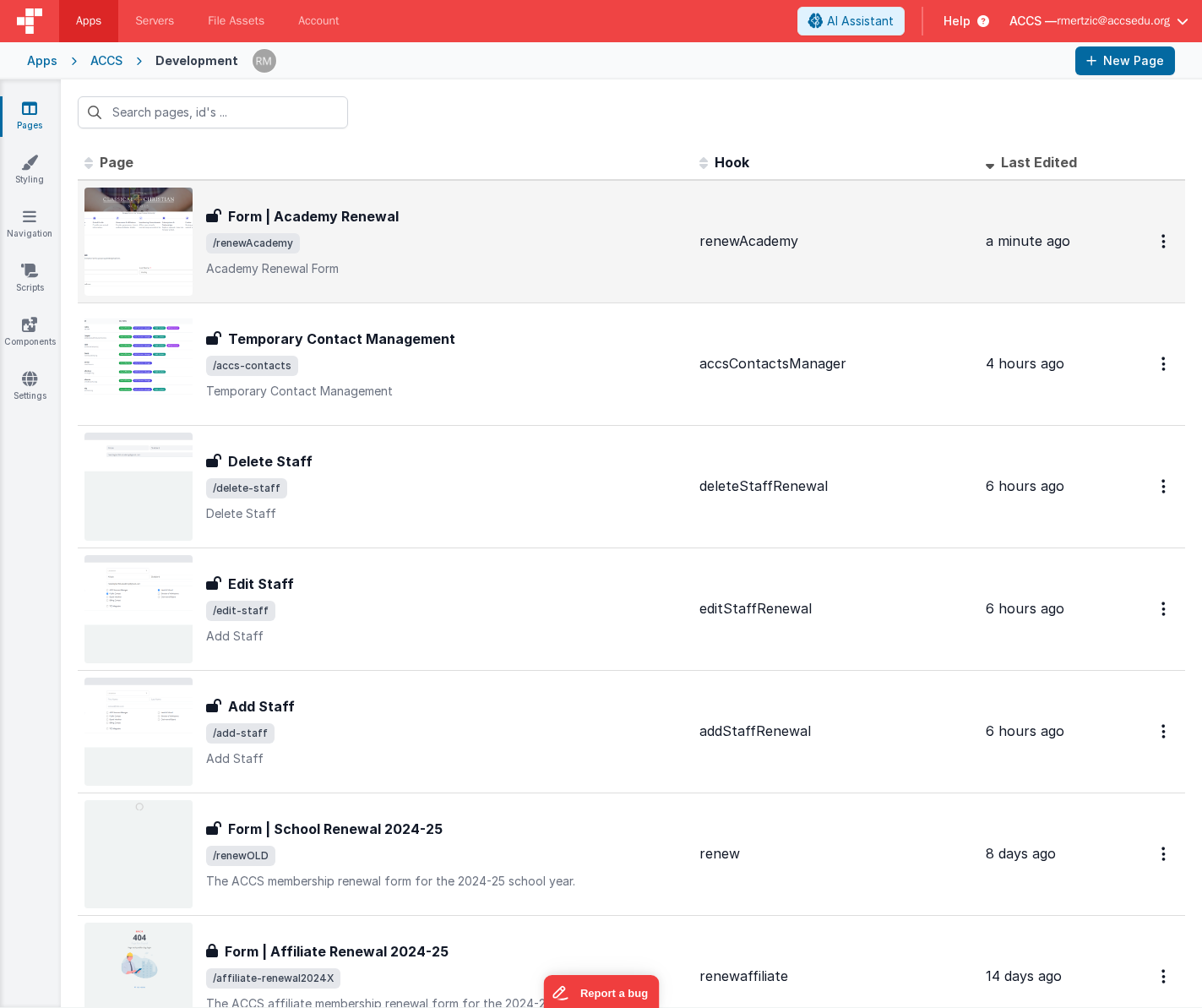 click on "Academy Renewal Form" at bounding box center [446, 269] 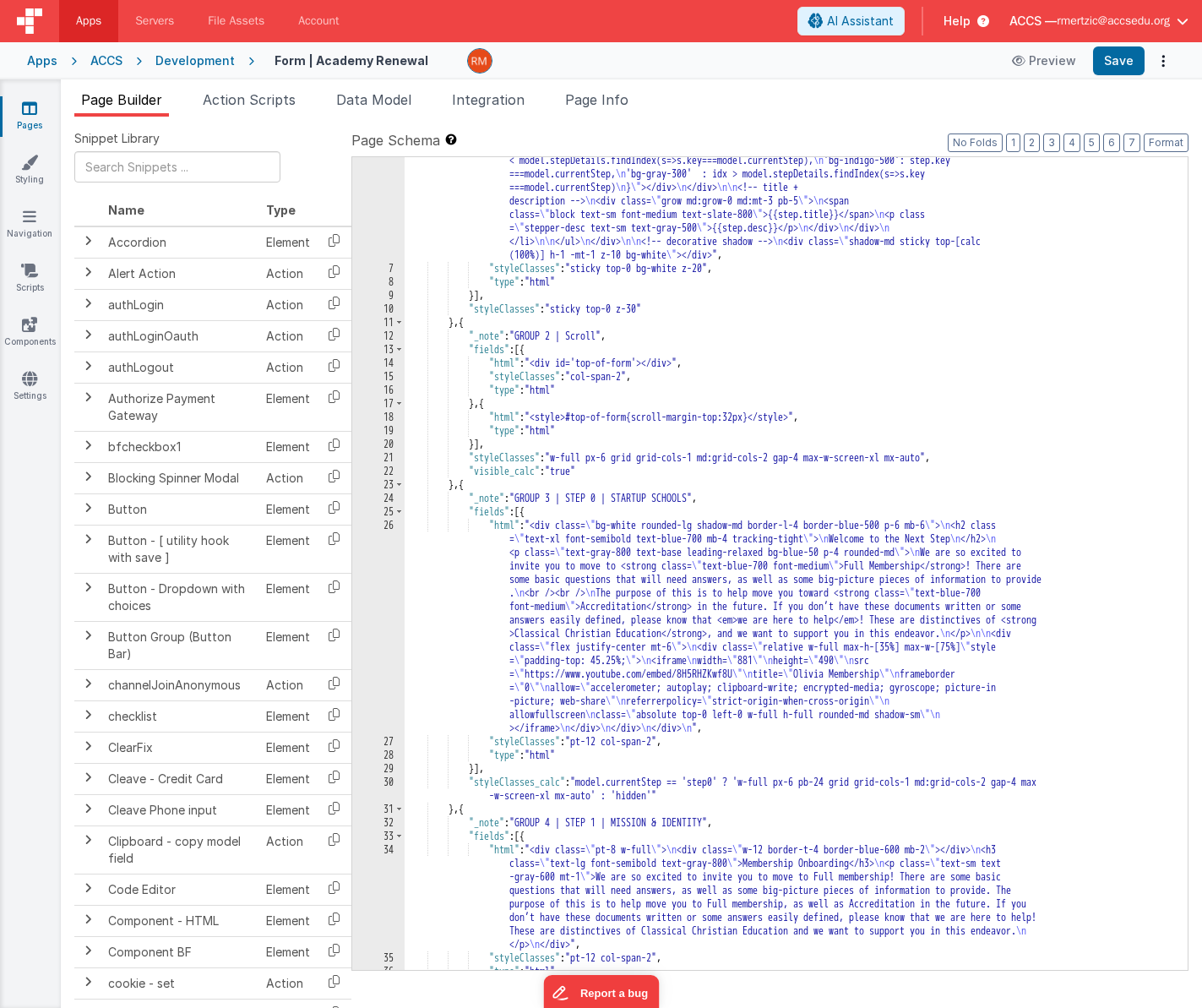 scroll, scrollTop: 409, scrollLeft: 0, axis: vertical 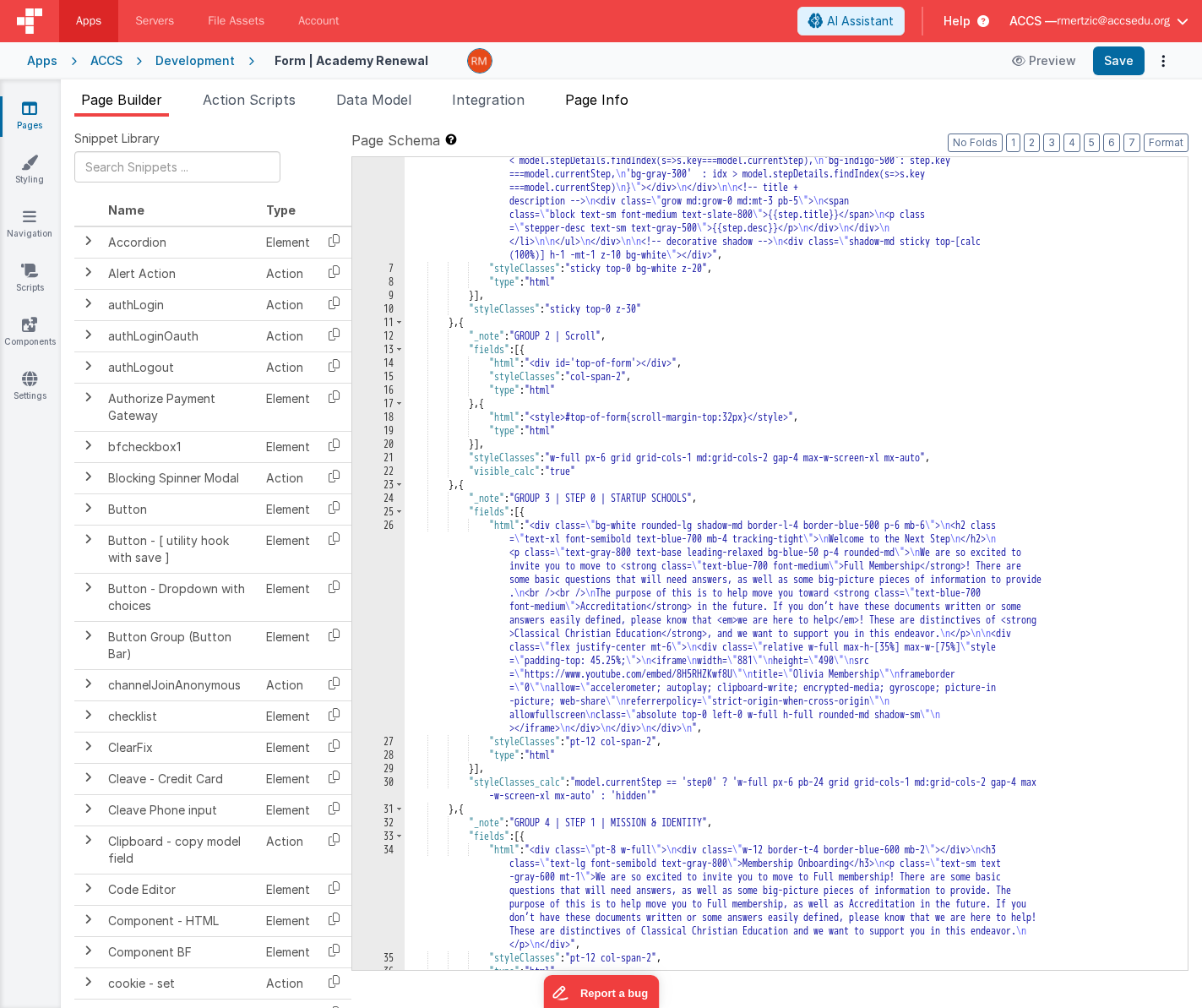 click on "Page Info" at bounding box center [596, 100] 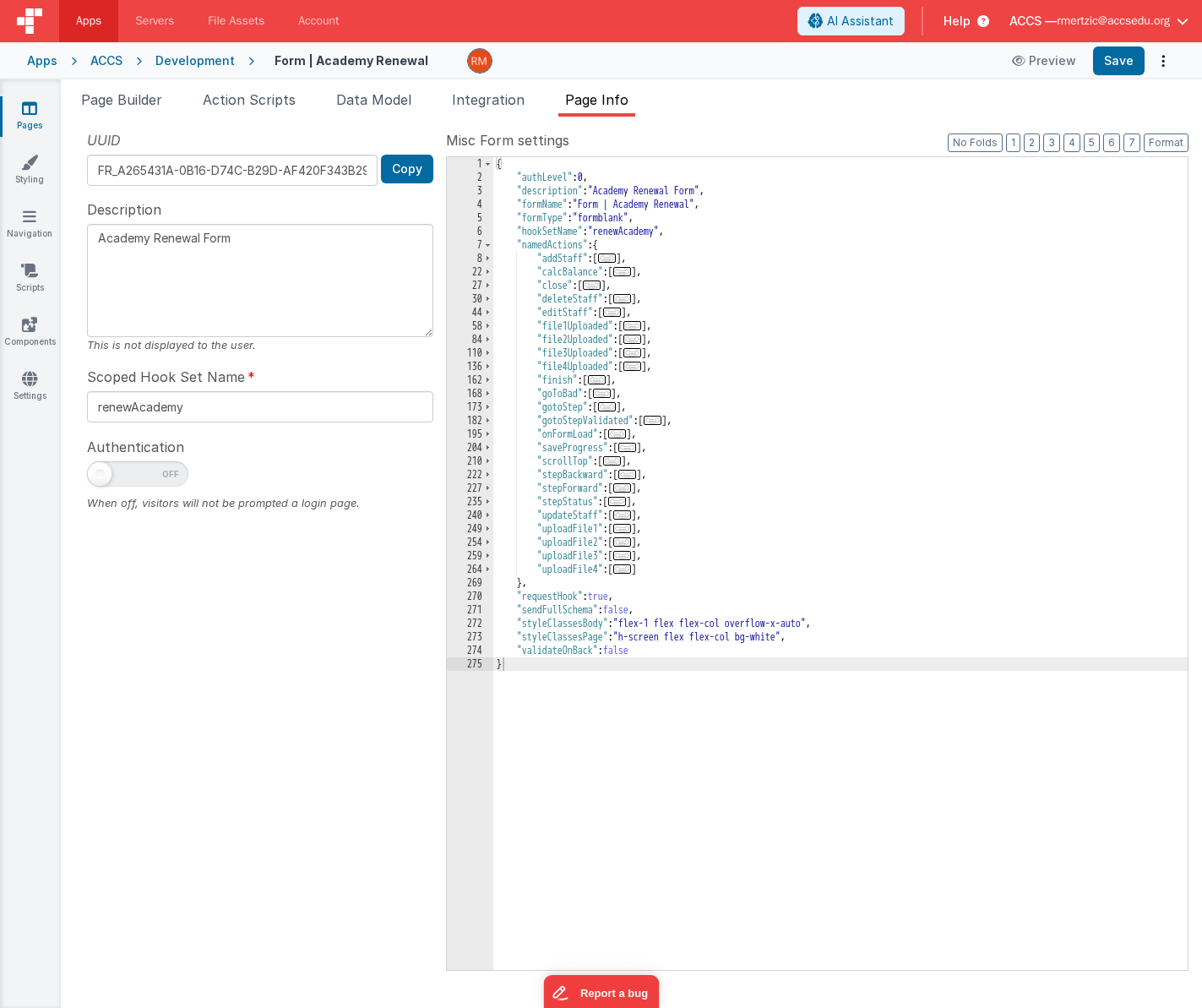 click on "..." at bounding box center [633, 325] 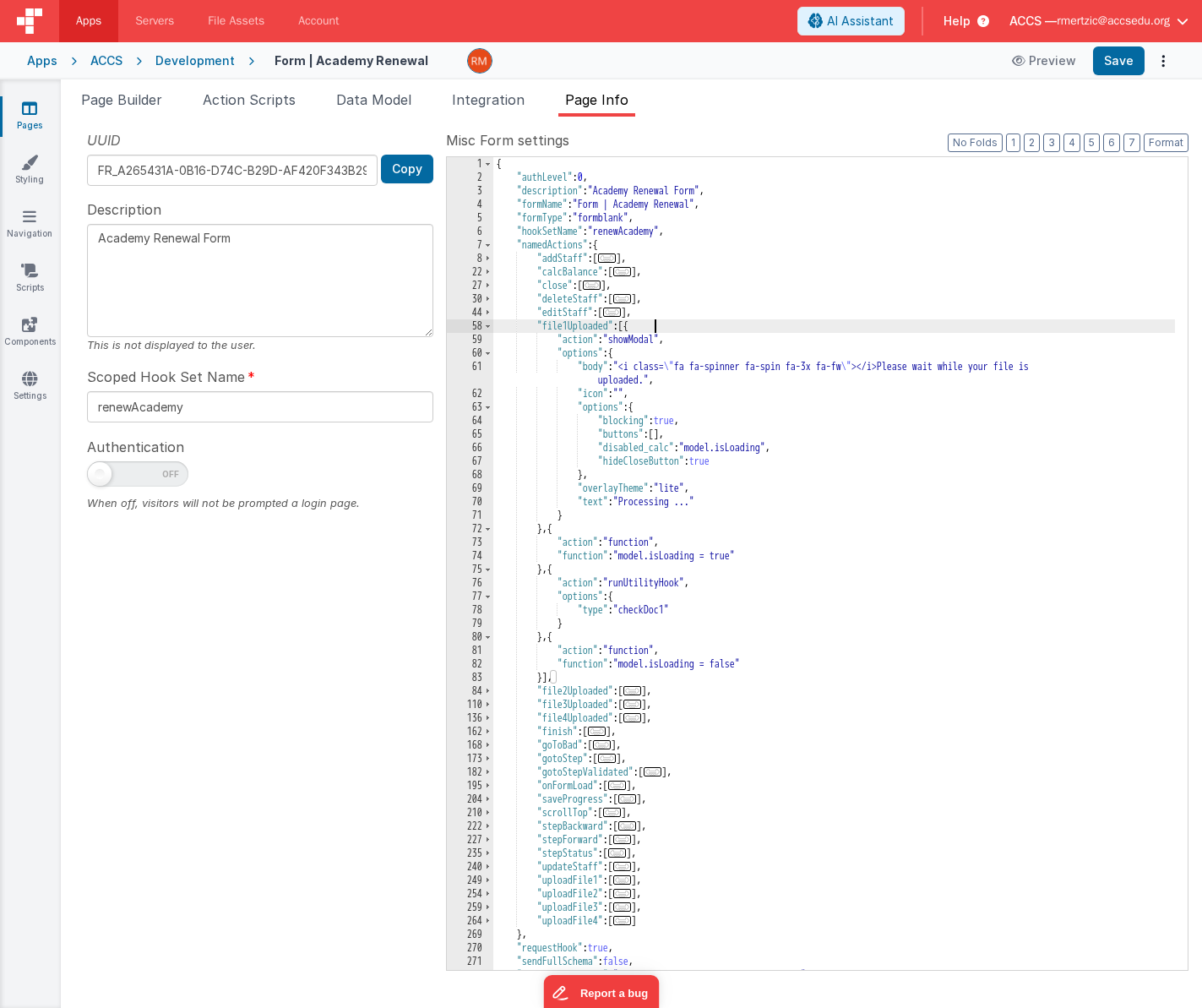 click on "{      "authLevel" :  0 ,      "description" :  "Academy Renewal Form" ,      "formName" :  "Form | Academy Renewal" ,      "formType" :  "formblank" ,      "hookSetName" :  "renewAcademy" ,      "namedActions" :  {           "addStaff" :  [ ... ] ,           "calcBalance" :  [ ... ] ,           "close" :  [ ... ] ,           "deleteStaff" :  [ ... ] ,           "editStaff" :  [ ... ] ,           "file1Uploaded" :  [{                "action" :  "showModal" ,                "options" :  {                     "body" :  "<i class= \" fa fa-spinner fa-spin fa-3x fa-fw \" ></i>Please wait while your file is                       uploaded." ,                     "icon" :  "" ,                     "options" :  {                          "blocking" :  true ,                          "buttons" :  [ ] ,                          "disabled_calc" :  "model.isLoading" ,                          "hideCloseButton" :  true                     } ,                     "overlayTheme" :  "lite" ,           :" at bounding box center [834, 577] 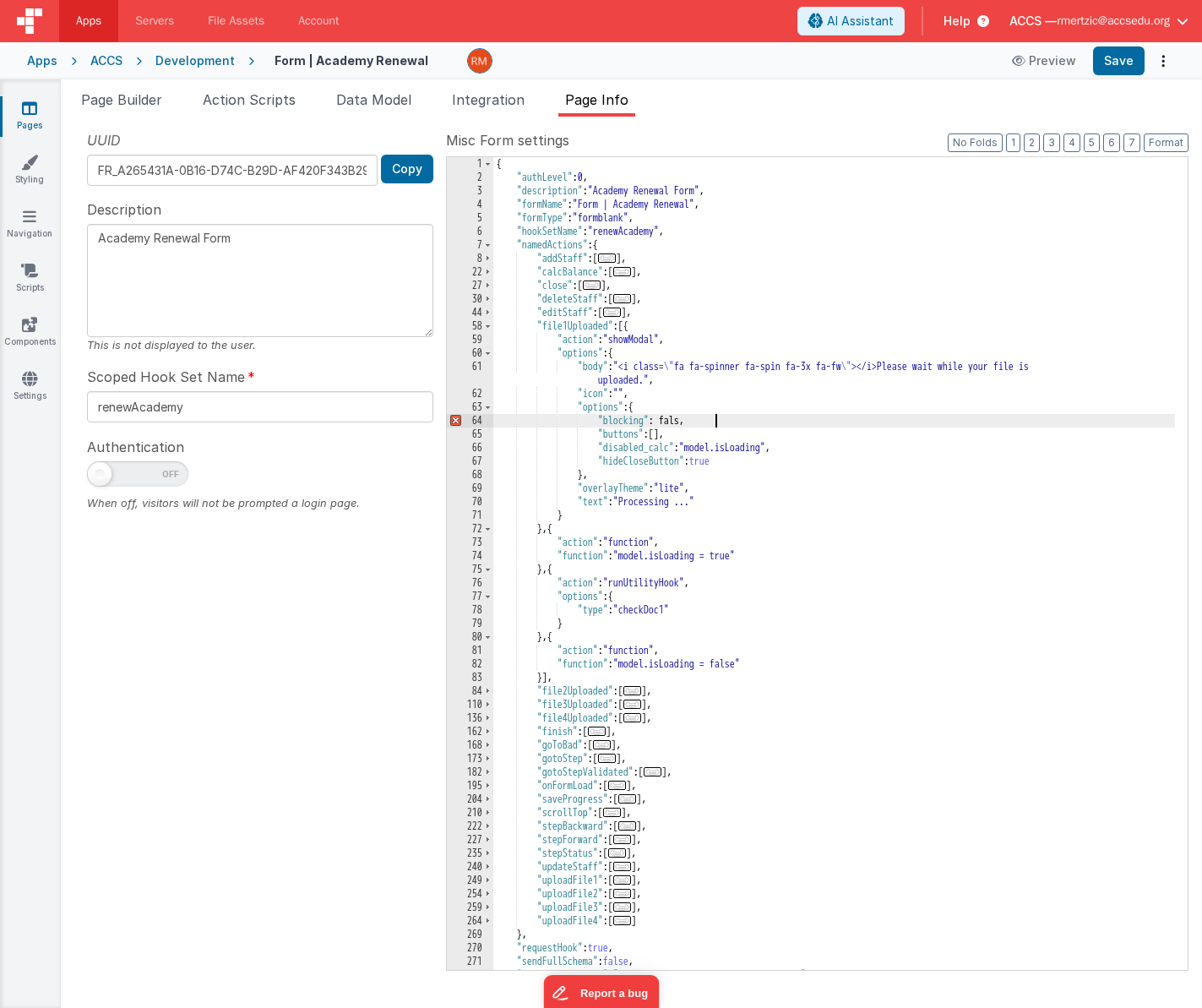 type 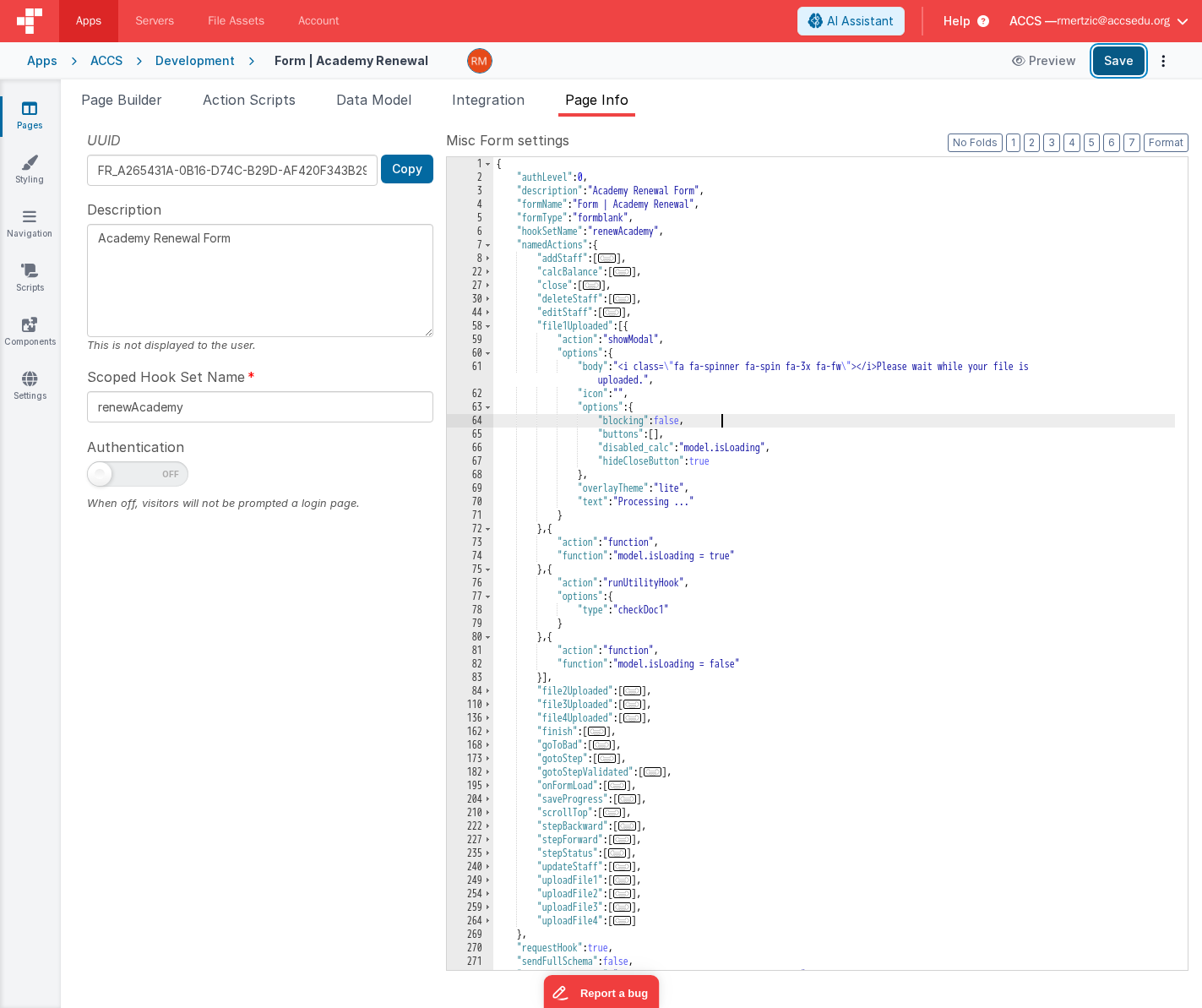 click on "Save" at bounding box center (1118, 61) 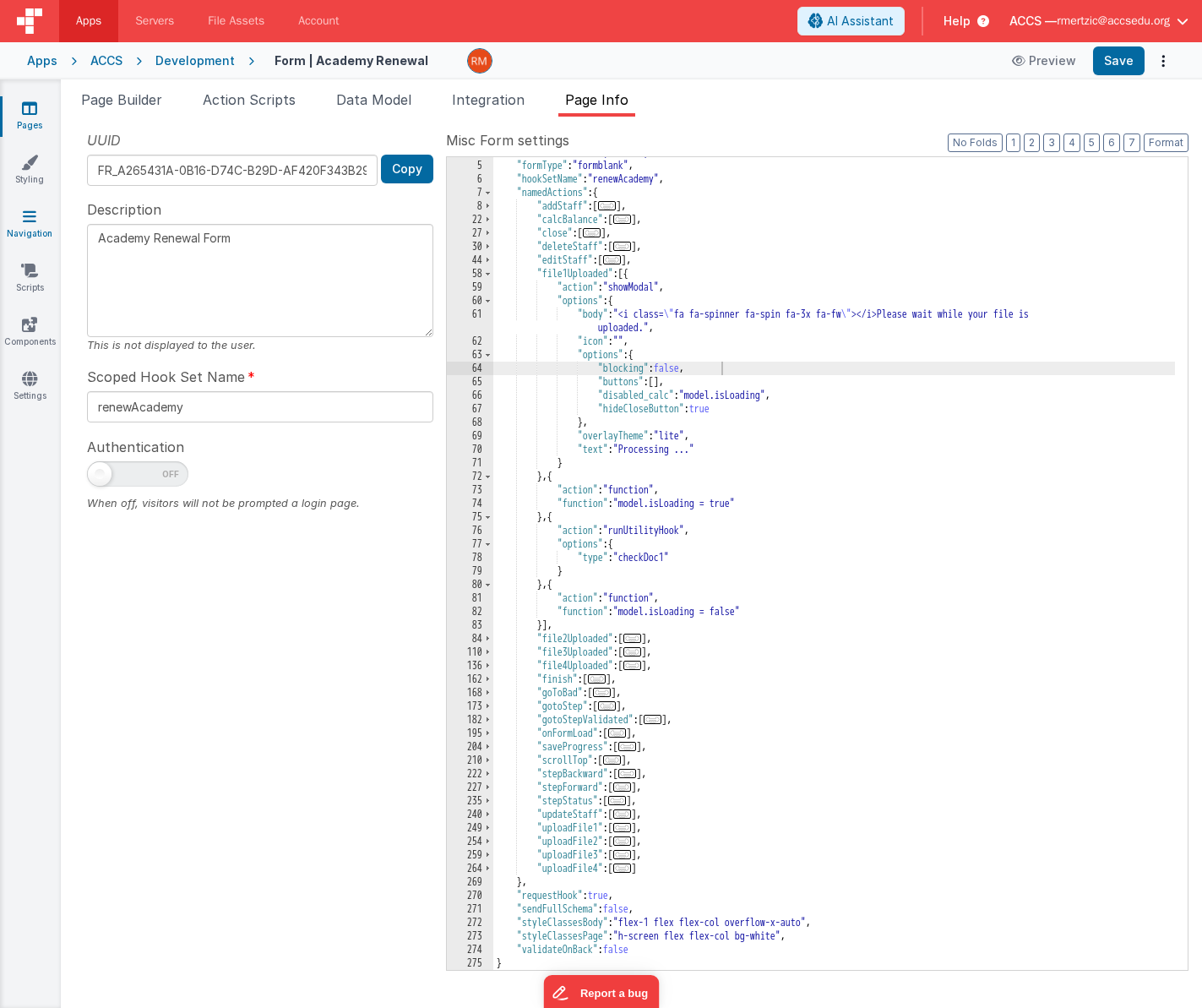 scroll, scrollTop: 52, scrollLeft: 0, axis: vertical 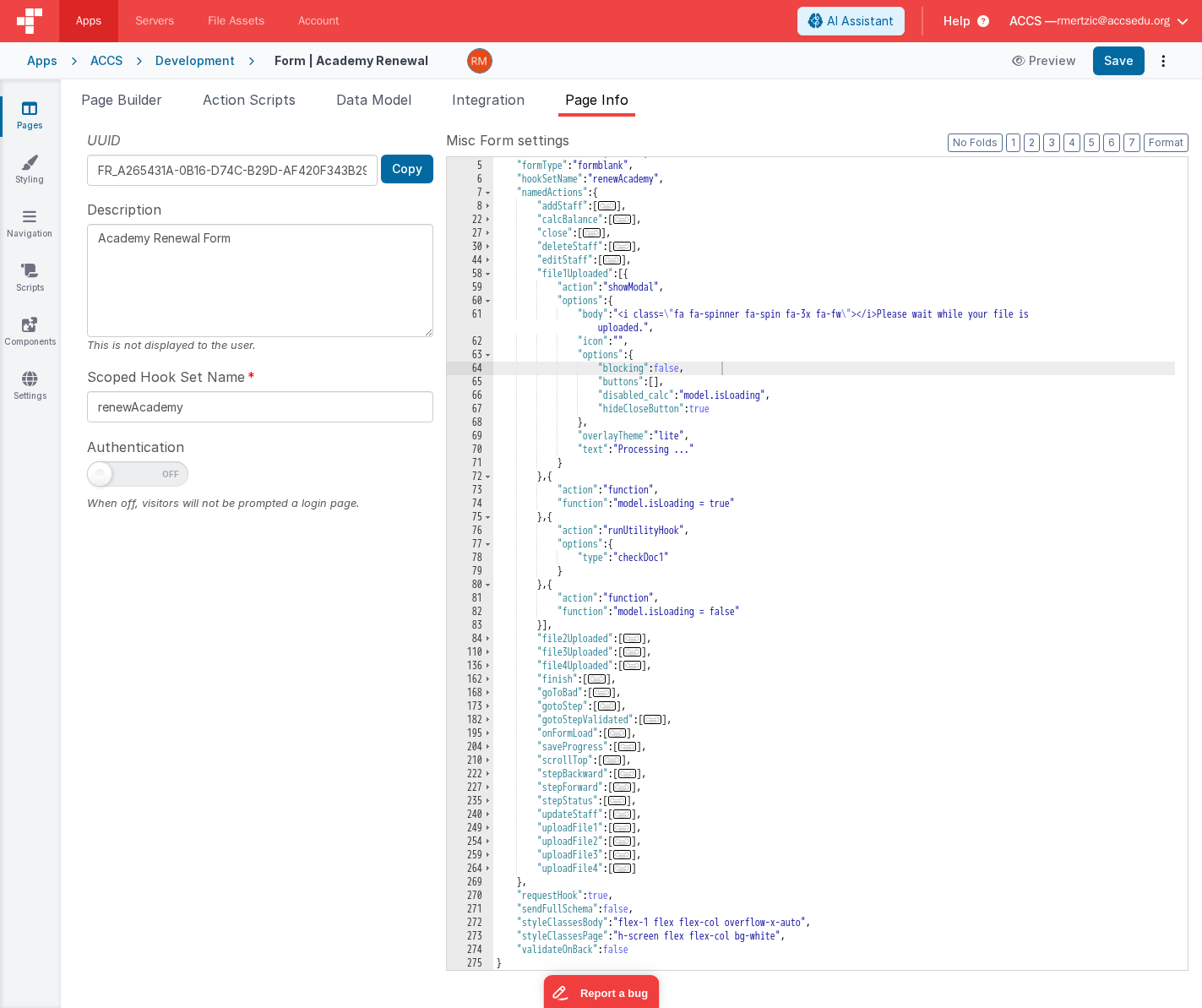 click on "..." at bounding box center [592, 232] 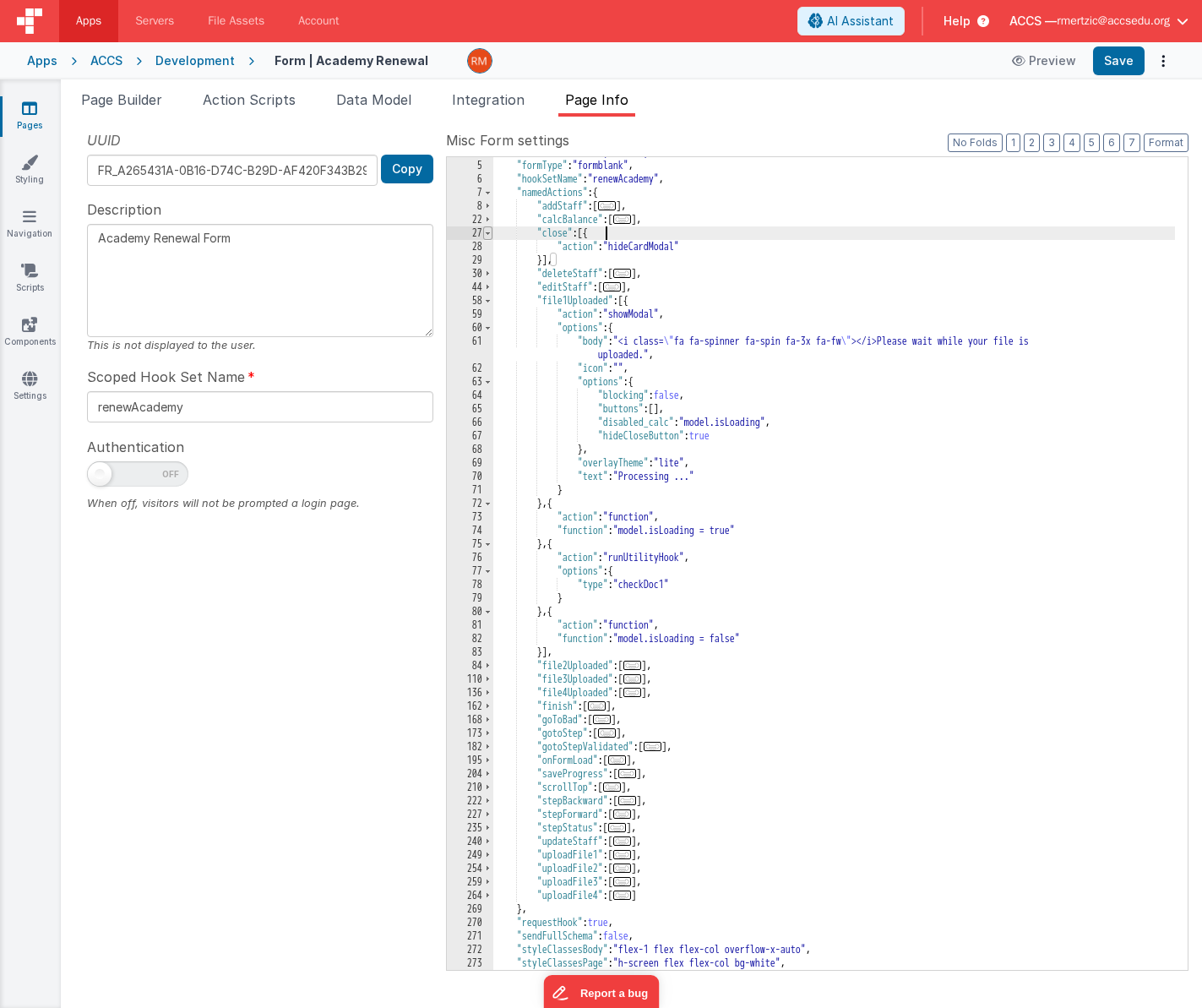 click at bounding box center (487, 233) 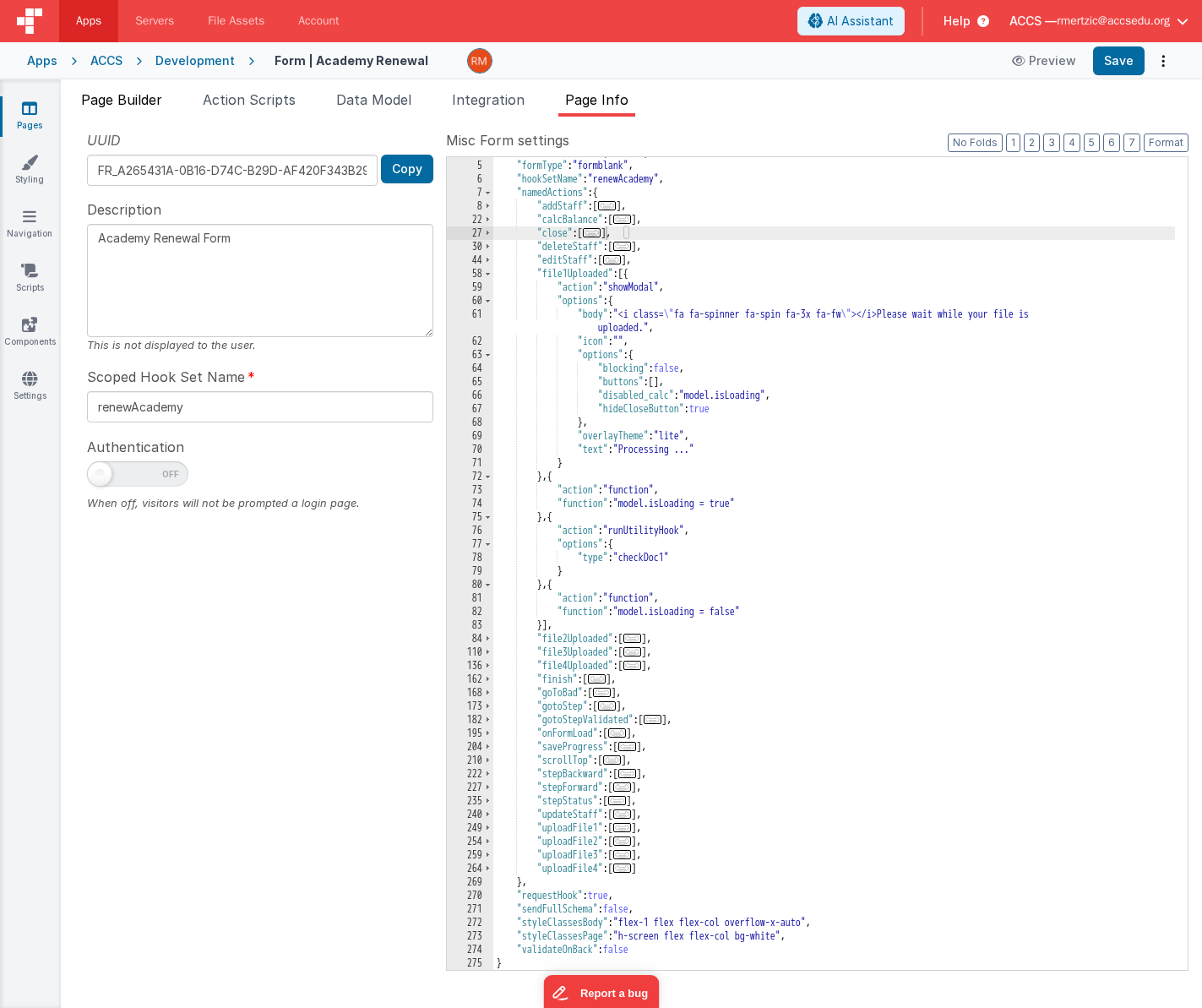 click on "Page Builder" at bounding box center [122, 100] 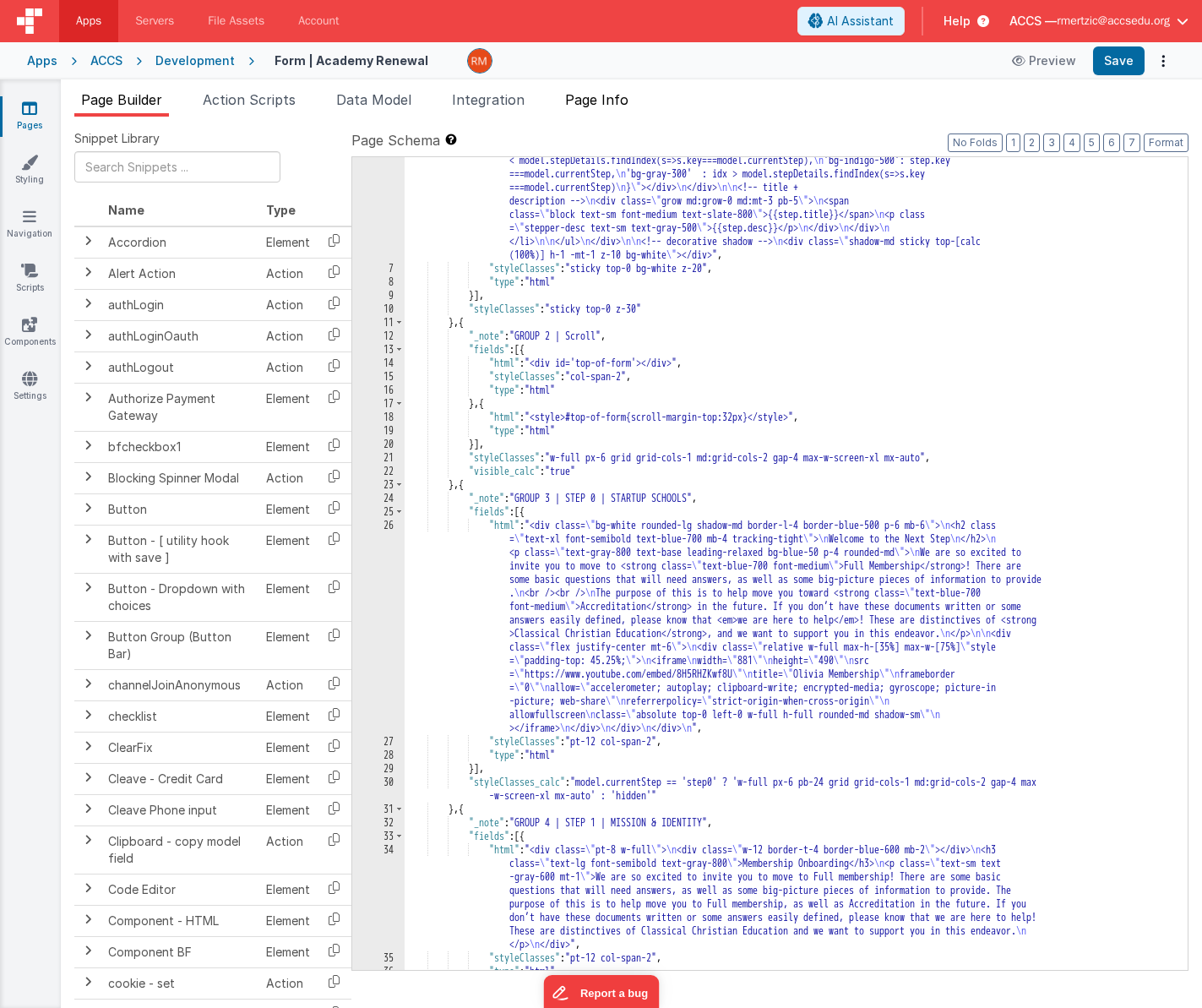 click on "Page Info" at bounding box center [596, 100] 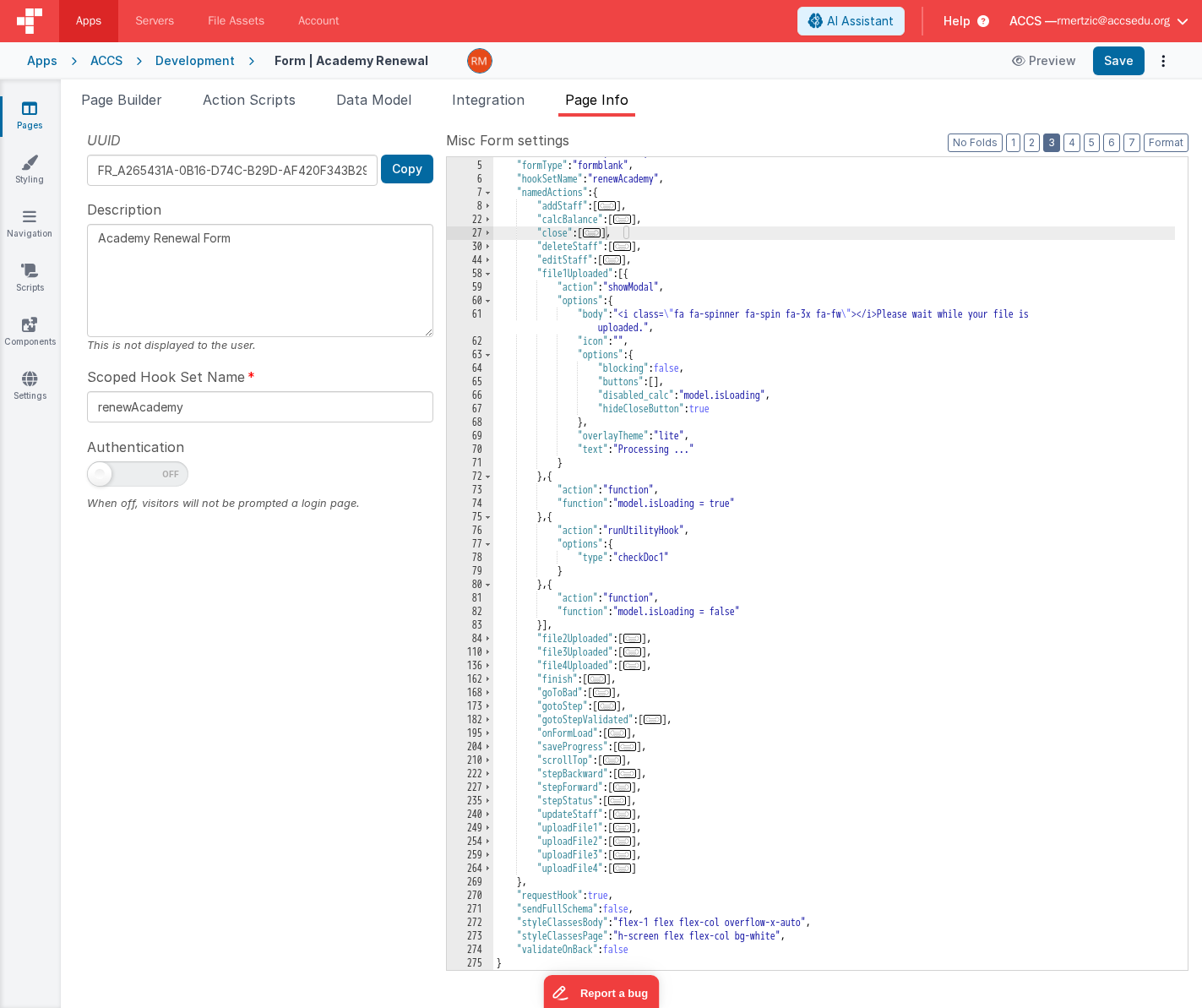click on "3" at bounding box center [1052, 143] 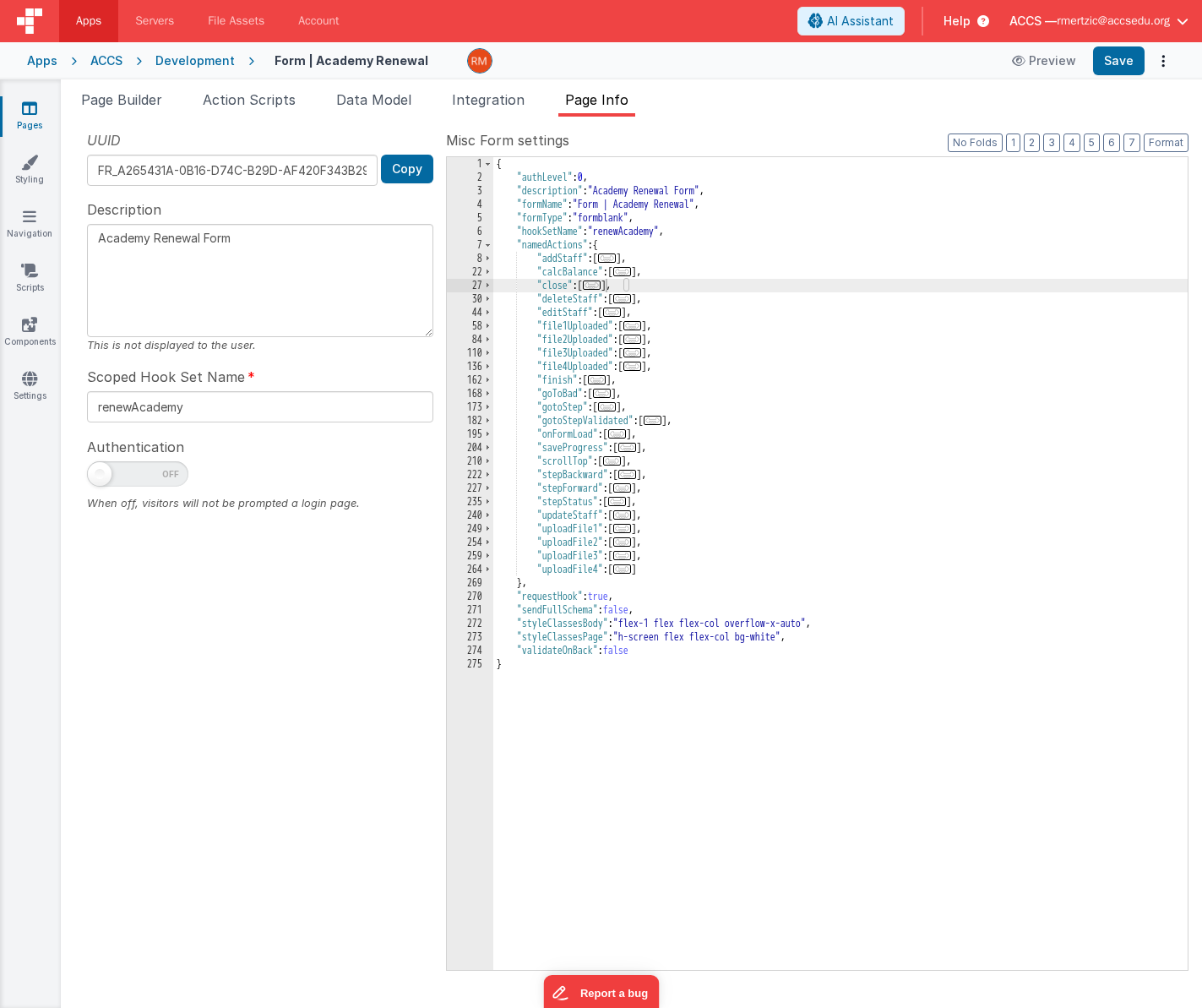 click on "..." at bounding box center (623, 488) 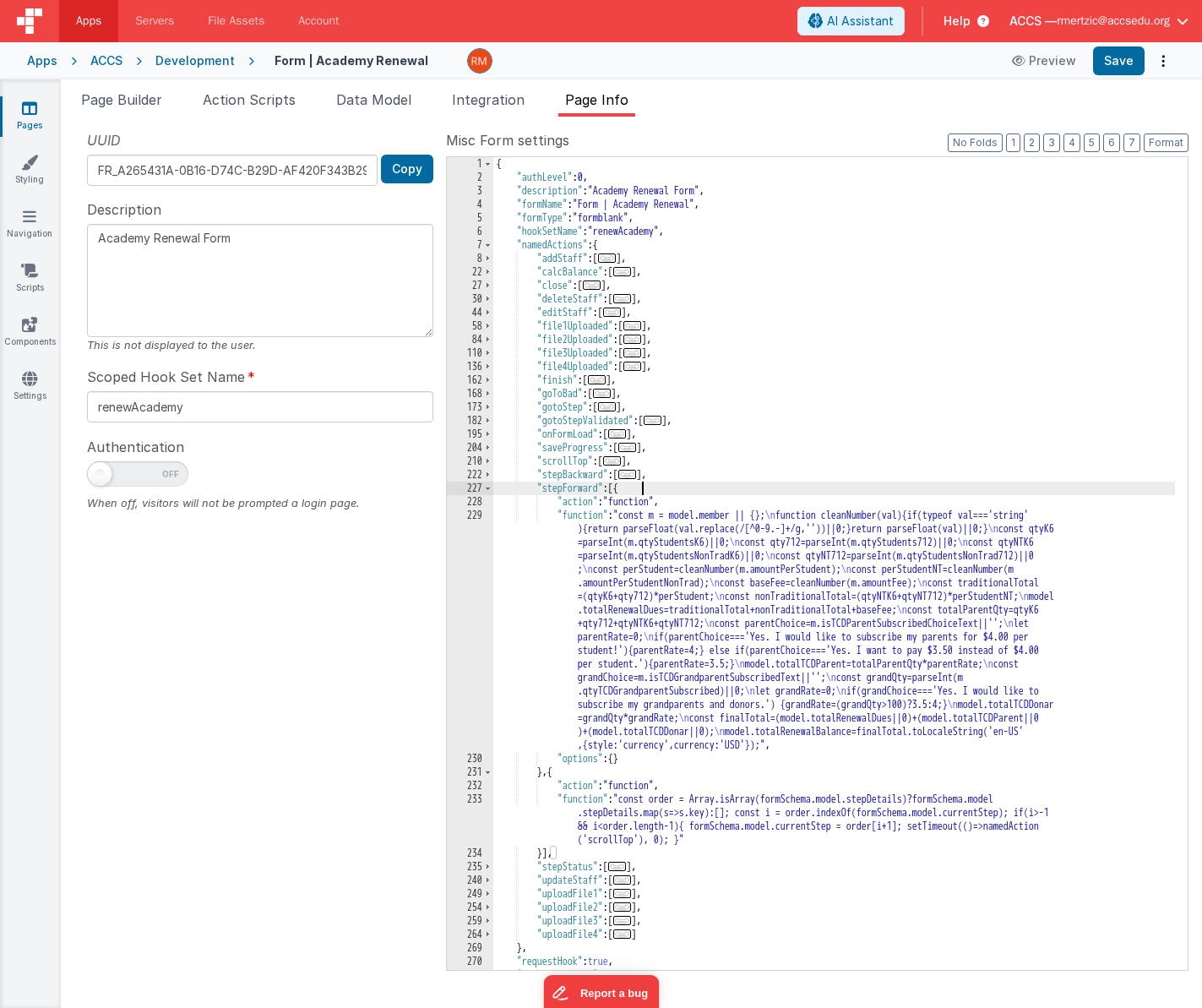 click on "Snippet Library Name Type Accordion Element Alert Action Action authLogin Action authLoginOauth Action authLogout Action Authorize Payment Gateway Element bfcheckbox1 Element Blocking Spinner Modal Action Button Element Button - [ utility hook with save ] Element Button - Dropdown with choices Element Button Group (Button Bar) Element channelJoinAnonymous Action checklist Element ClearFix Element Cleave - Credit Card Element Cleave Phone input Element Clipboard - copy model field Action Code Editor Element Component - HTML Element Component BF Element cookie - set Action Date Time Picker Element debounce Action DropZone File Upload Element Focus Action Action Function - Runs JavaScript  Action Function - Scrolls to Validation Action Google Places Address Field Element Hide Card Modal Action Hide Required * Show Optional CSS hideModal Action Action HTML Element HTML - Data Model Inspector Element HTML - Horizontal Rule w Section Header Element HTML - Image Tag Element HTML - Markdown Element HTML - Raw HTML <<" at bounding box center [631, 562] 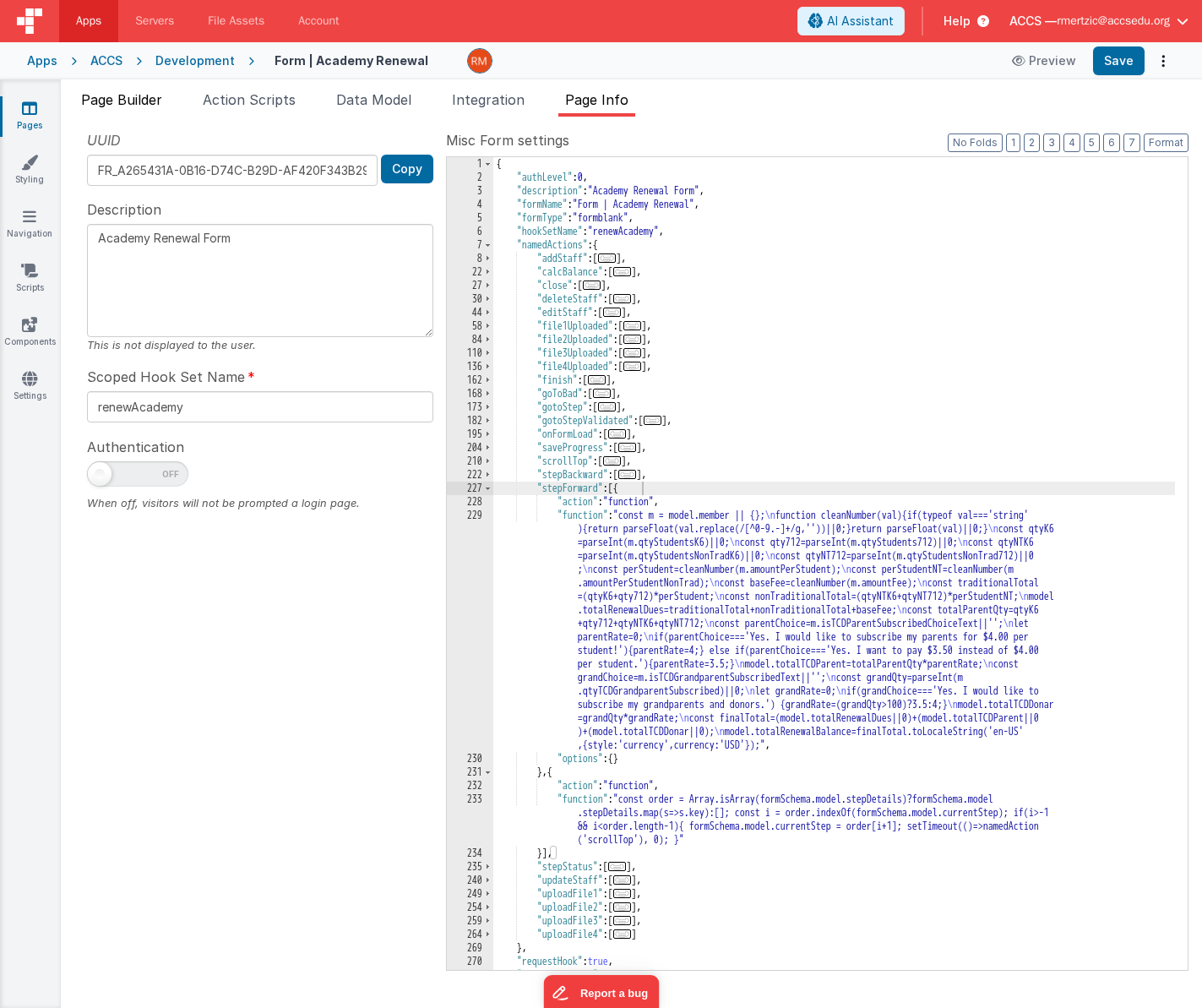 click on "Page Builder" at bounding box center [122, 100] 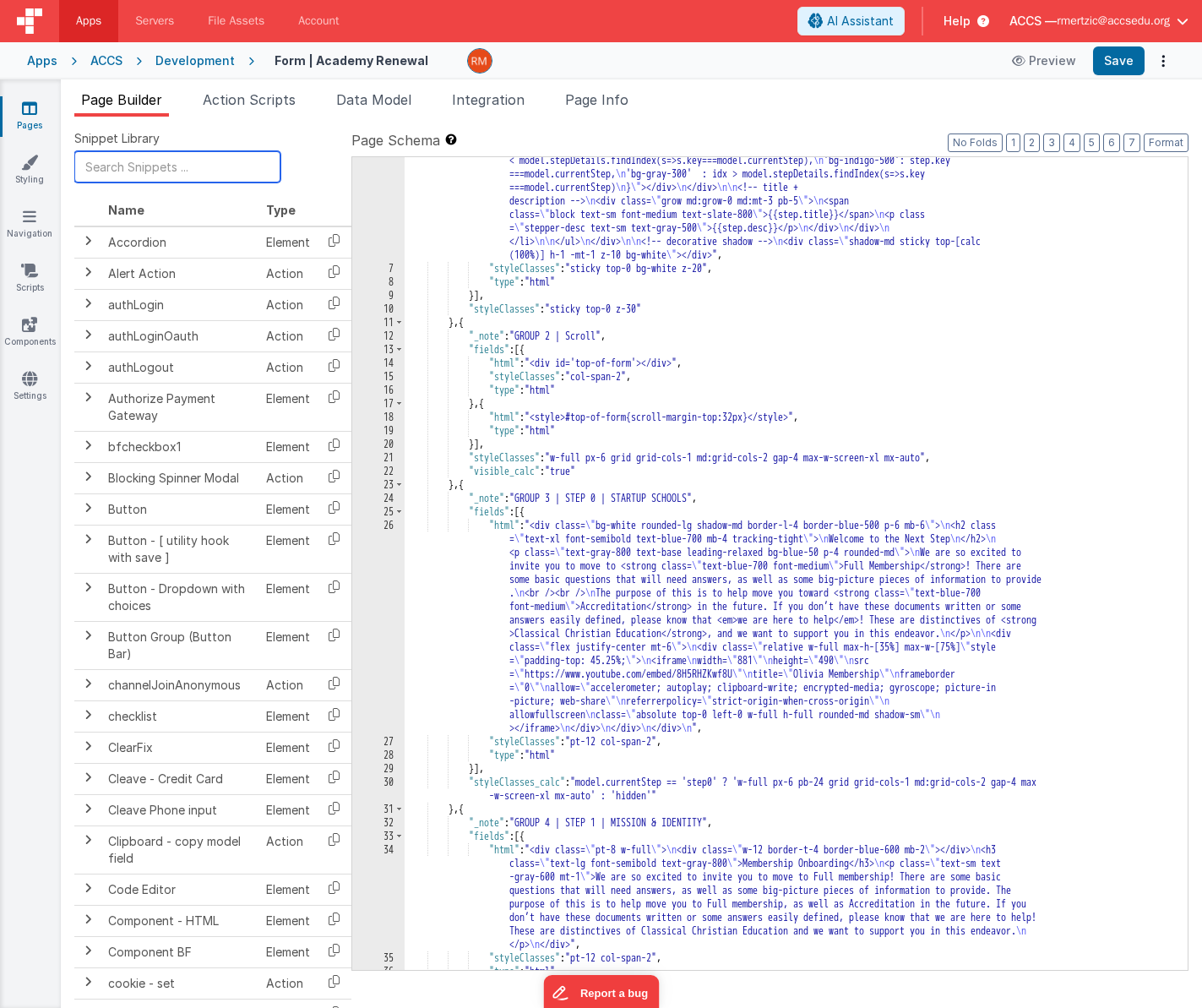 click at bounding box center (177, 166) 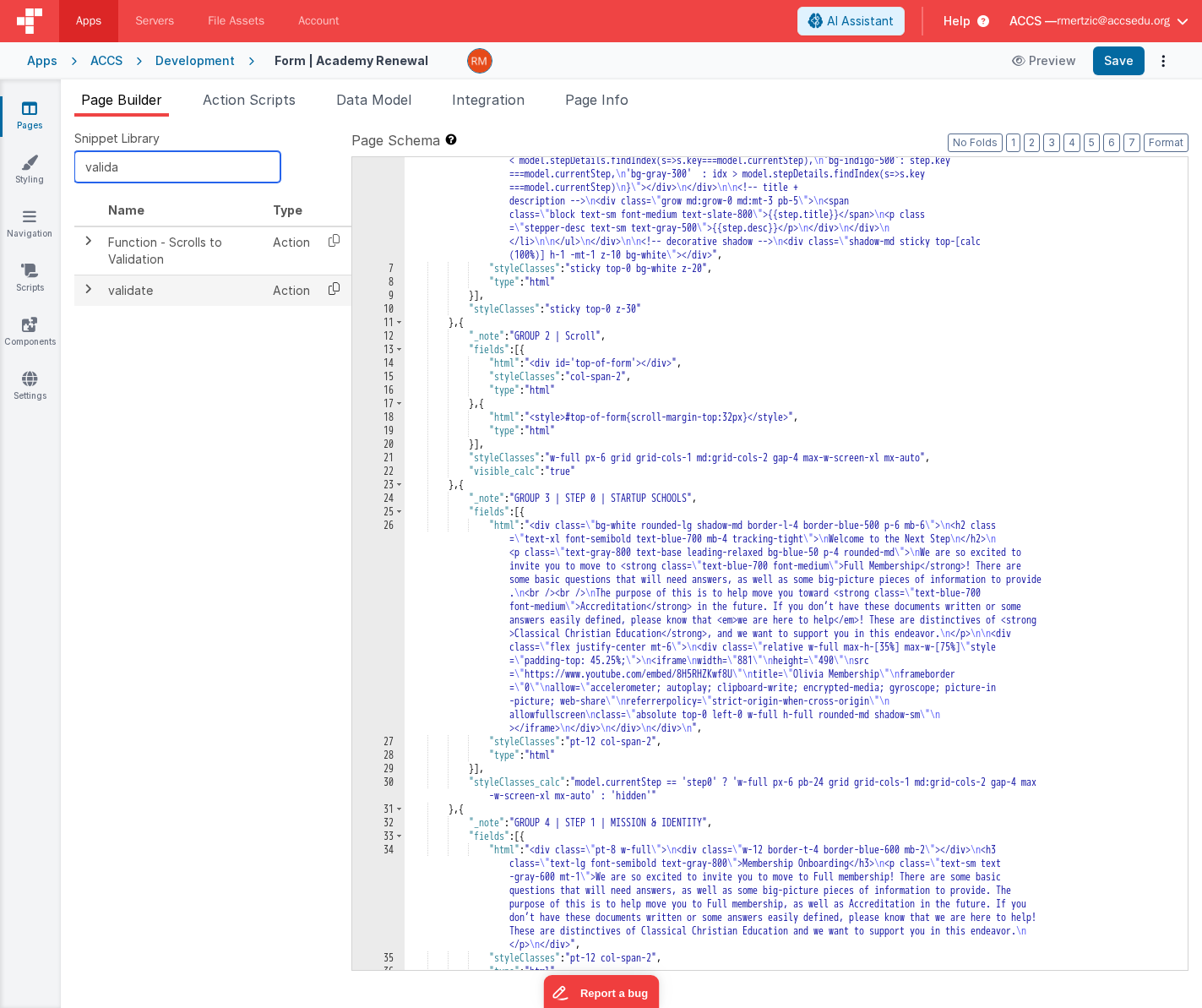 type on "valida" 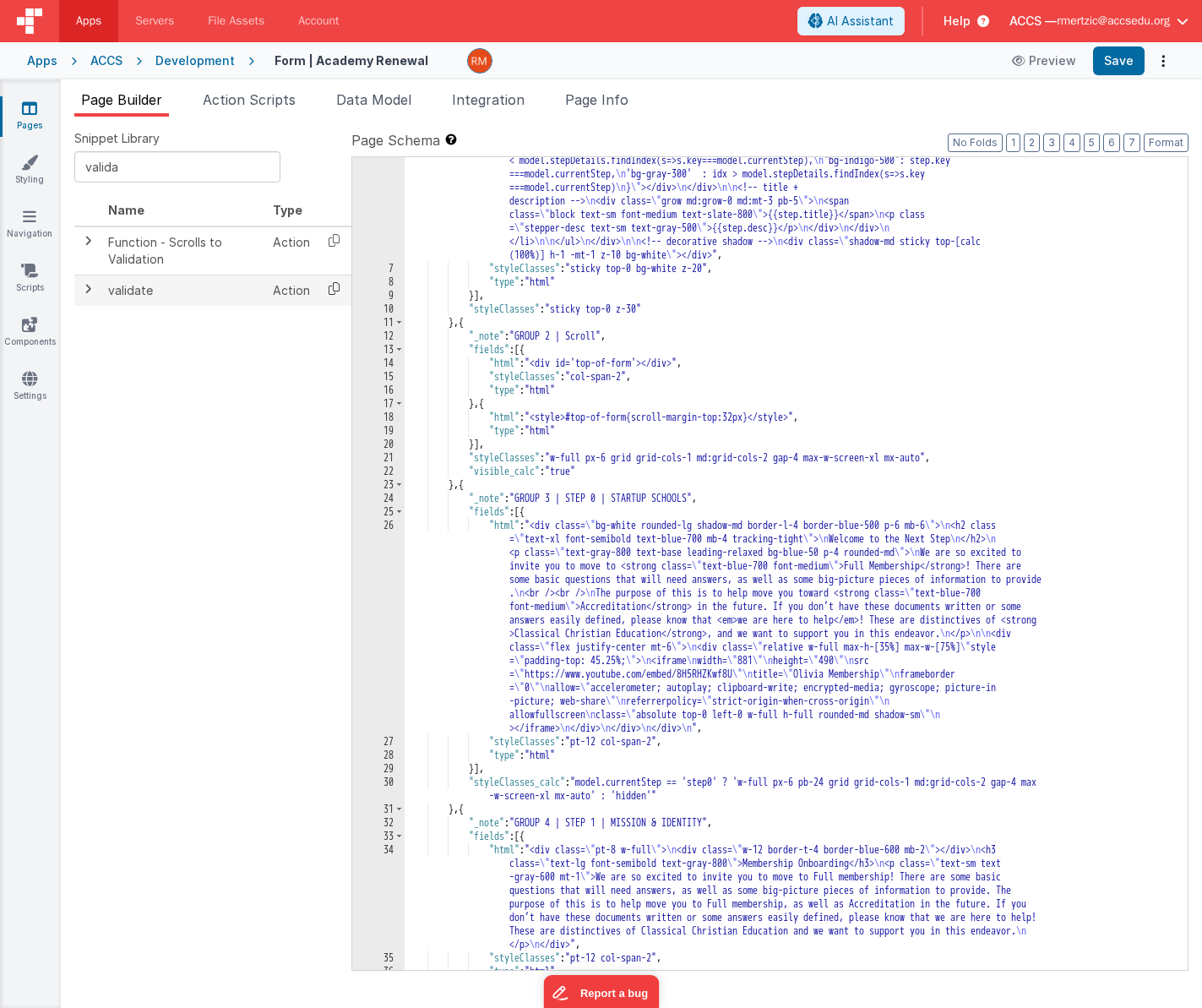 click at bounding box center (334, 288) 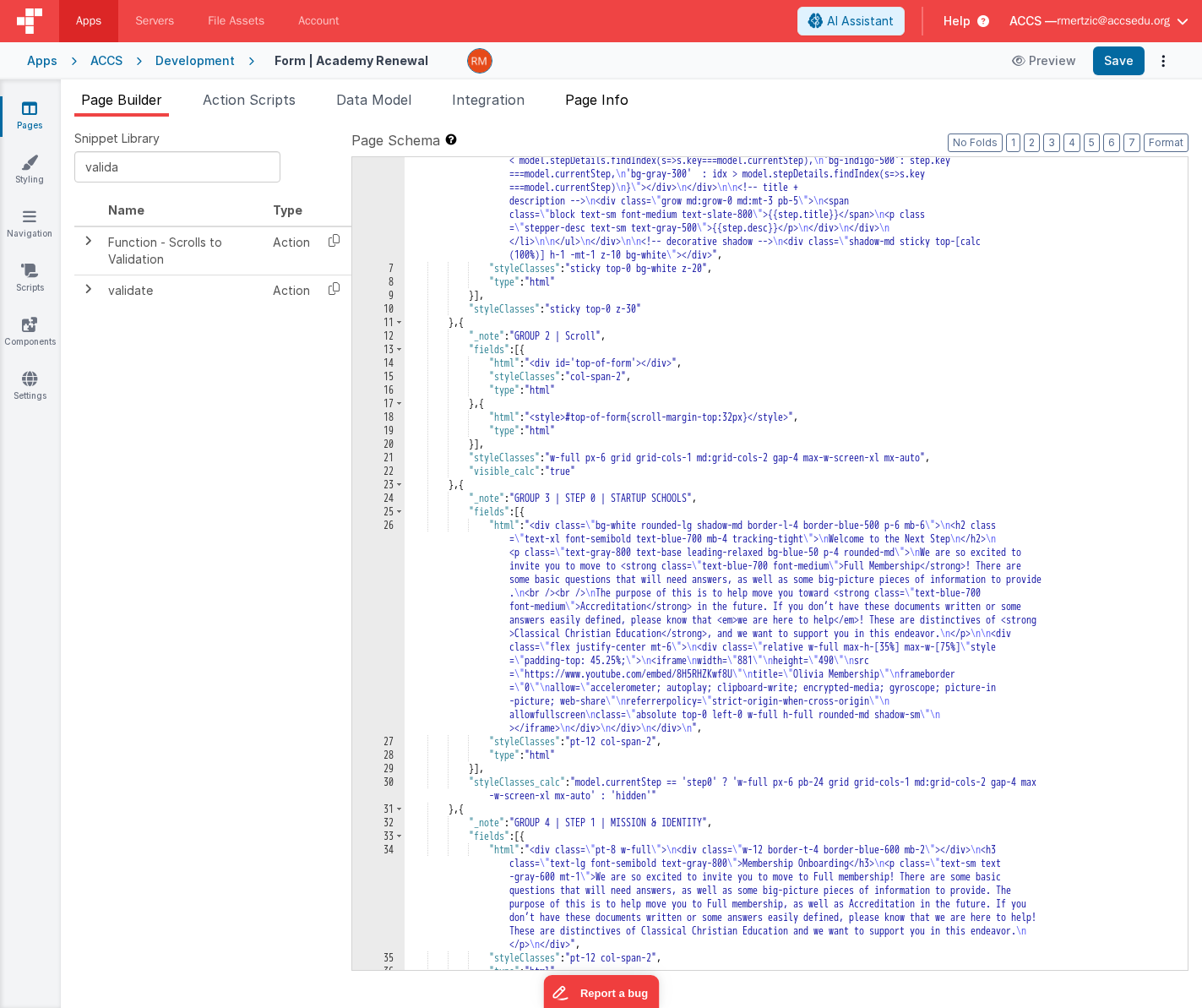 click on "Page Info" at bounding box center [596, 100] 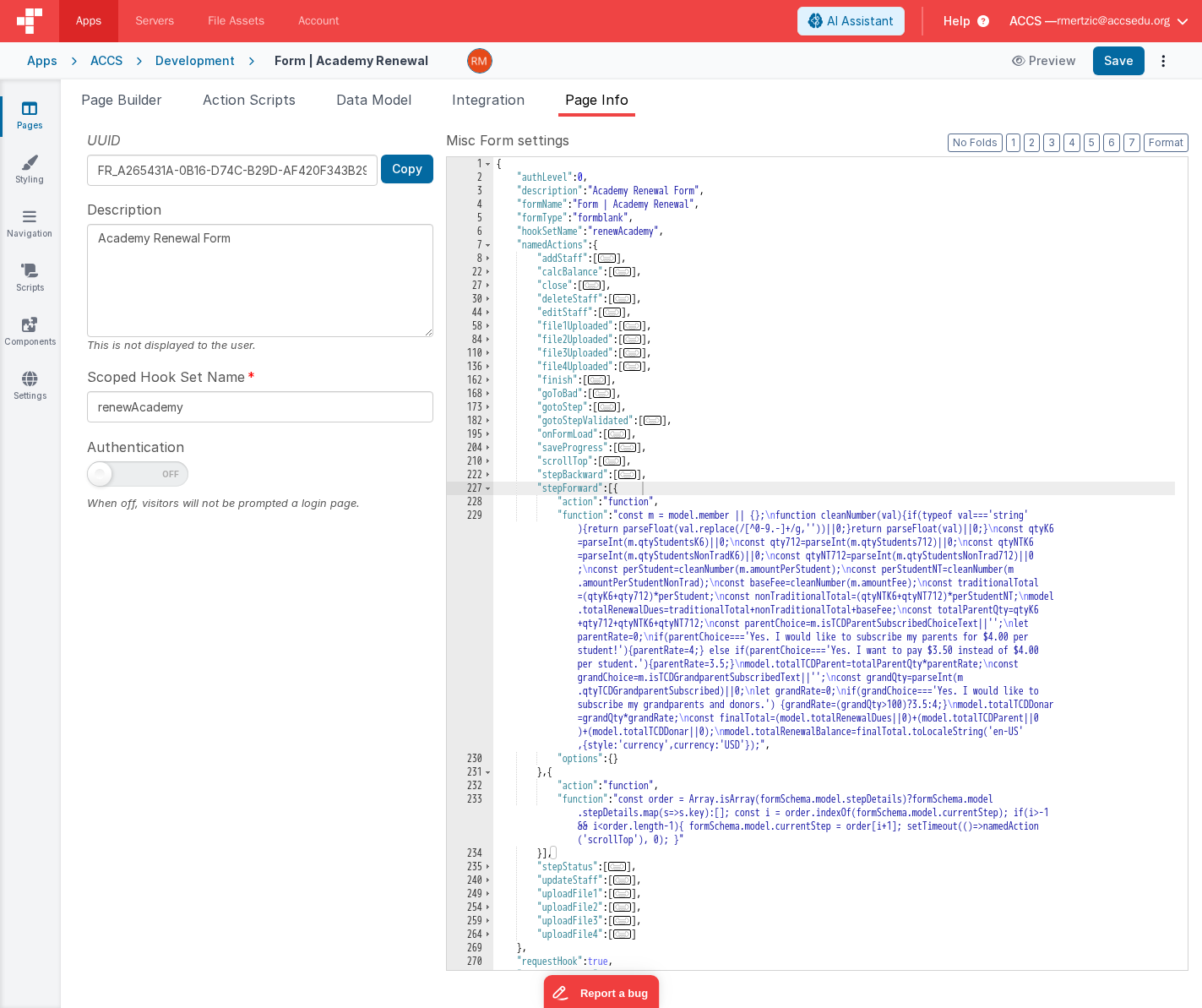 click on "{      "authLevel" :  0 ,      "description" :  "Academy Renewal Form" ,      "formName" :  "Form | Academy Renewal" ,      "formType" :  "formblank" ,      "hookSetName" :  "renewAcademy" ,      "namedActions" :  {           "addStaff" :  [ ... ] ,           "calcBalance" :  [ ... ] ,           "close" :  [ ... ] ,           "deleteStaff" :  [ ... ] ,           "editStaff" :  [ ... ] ,           "file1Uploaded" :  [ ... ] ,           "file2Uploaded" :  [ ... ] ,           "file3Uploaded" :  [ ... ] ,           "file4Uploaded" :  [ ... ] ,           "finish" :  [ ... ] ,           "goToBad" :  [ ... ] ,           "gotoStep" :  [ ... ] ,           "gotoStepValidated" :  [ ... ] ,           "onFormLoad" :  [ ... ] ,           "saveProgress" :  [ ... ] ,           "scrollTop" :  [ ... ] ,           "stepBackward" :  [ ... ] ,           "stepForward" :  [{                "action" :  "function" ,                "function" :  "const m = model.member || {}; \n function cleanNumber(val){if(typeof val==='string' \n \n" at bounding box center (834, 577) 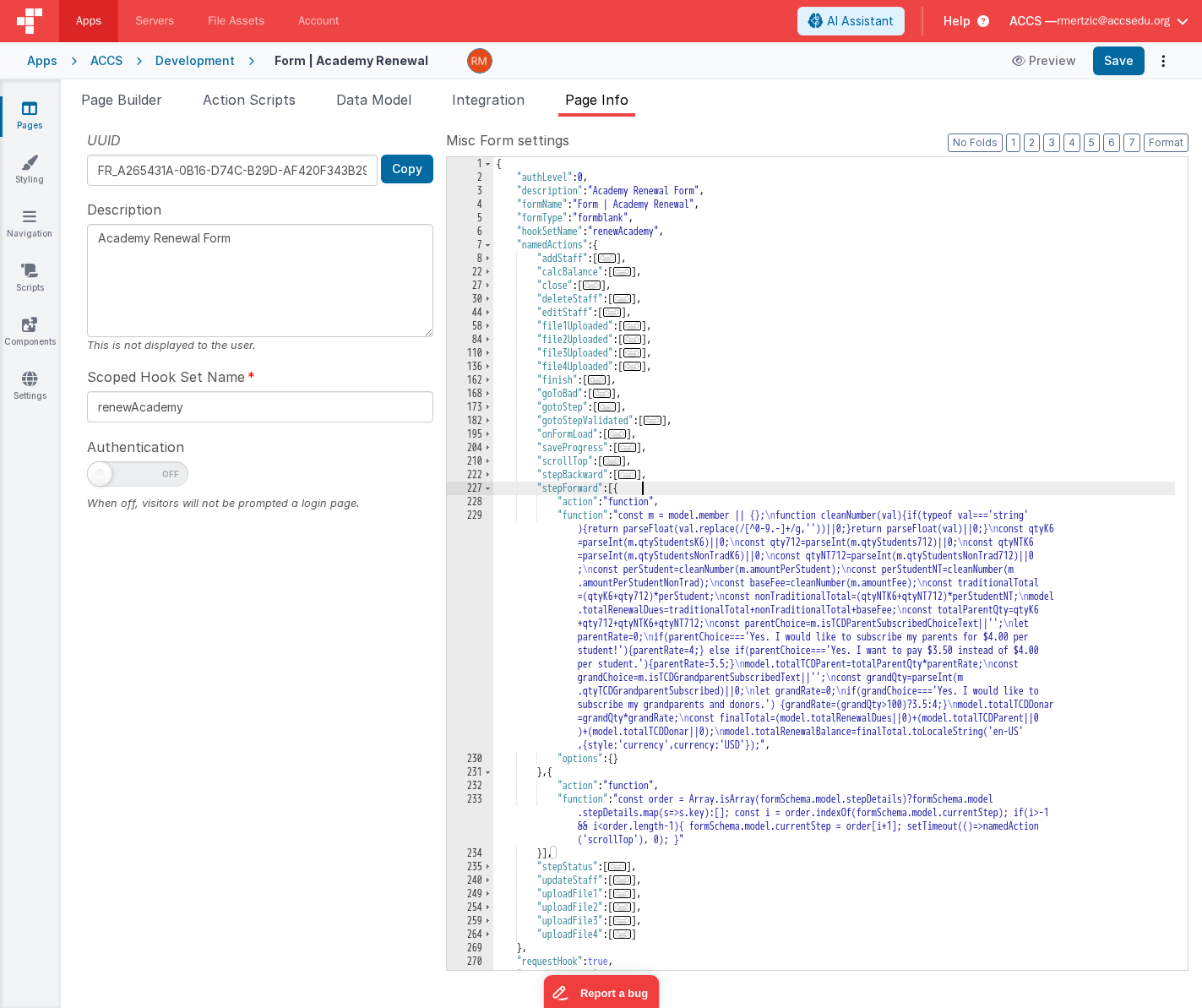 paste 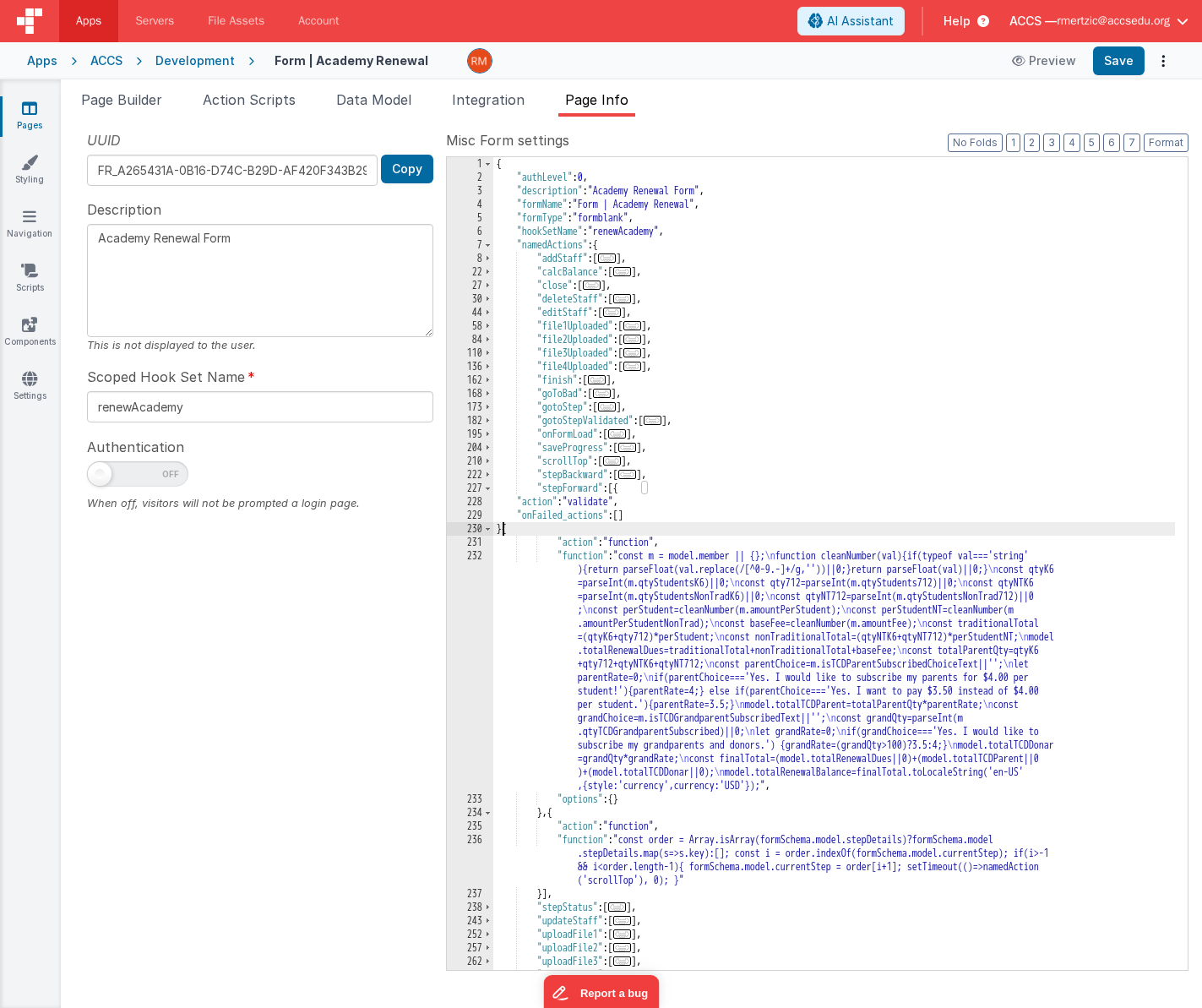 scroll, scrollTop: 0, scrollLeft: 0, axis: both 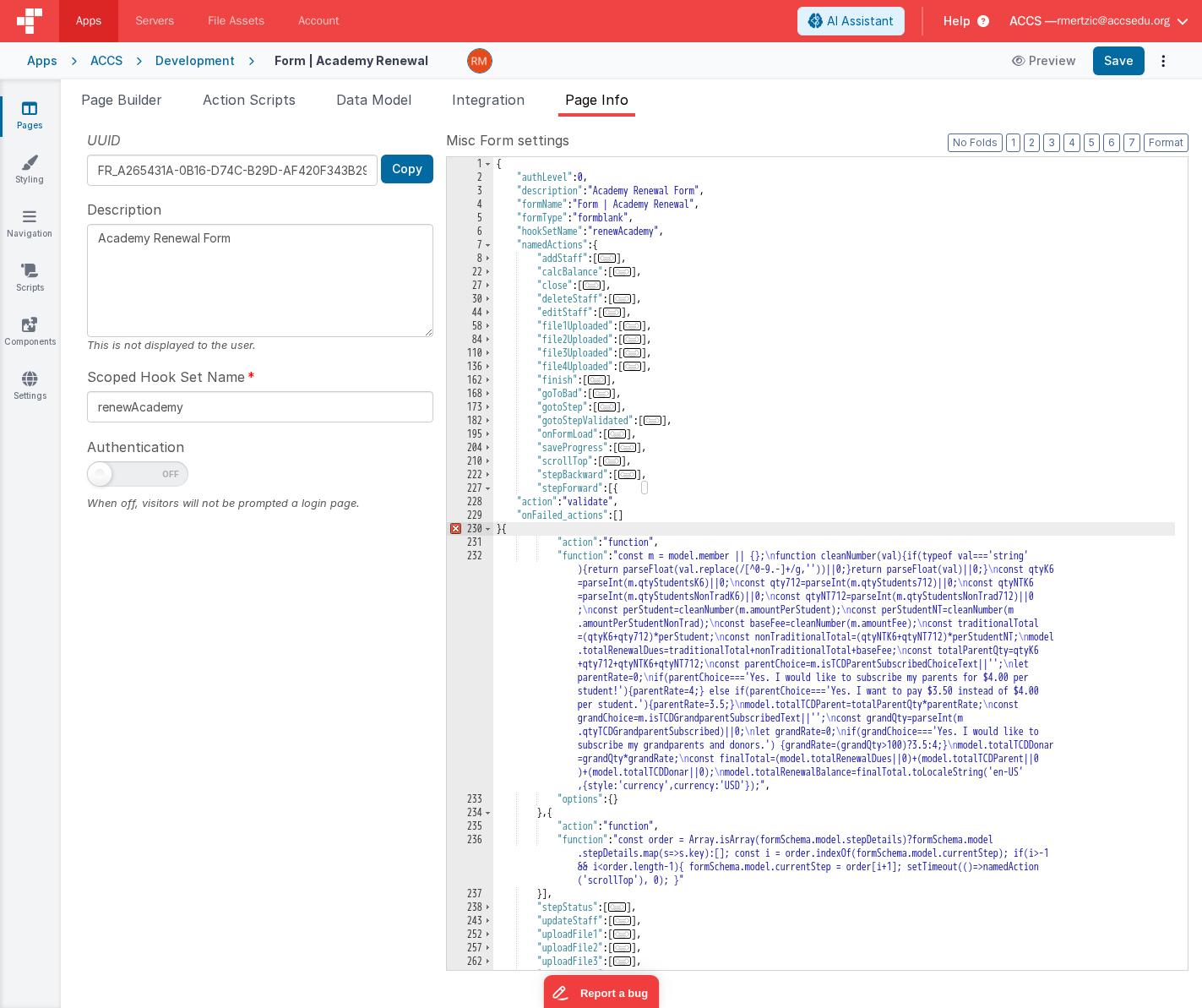 type 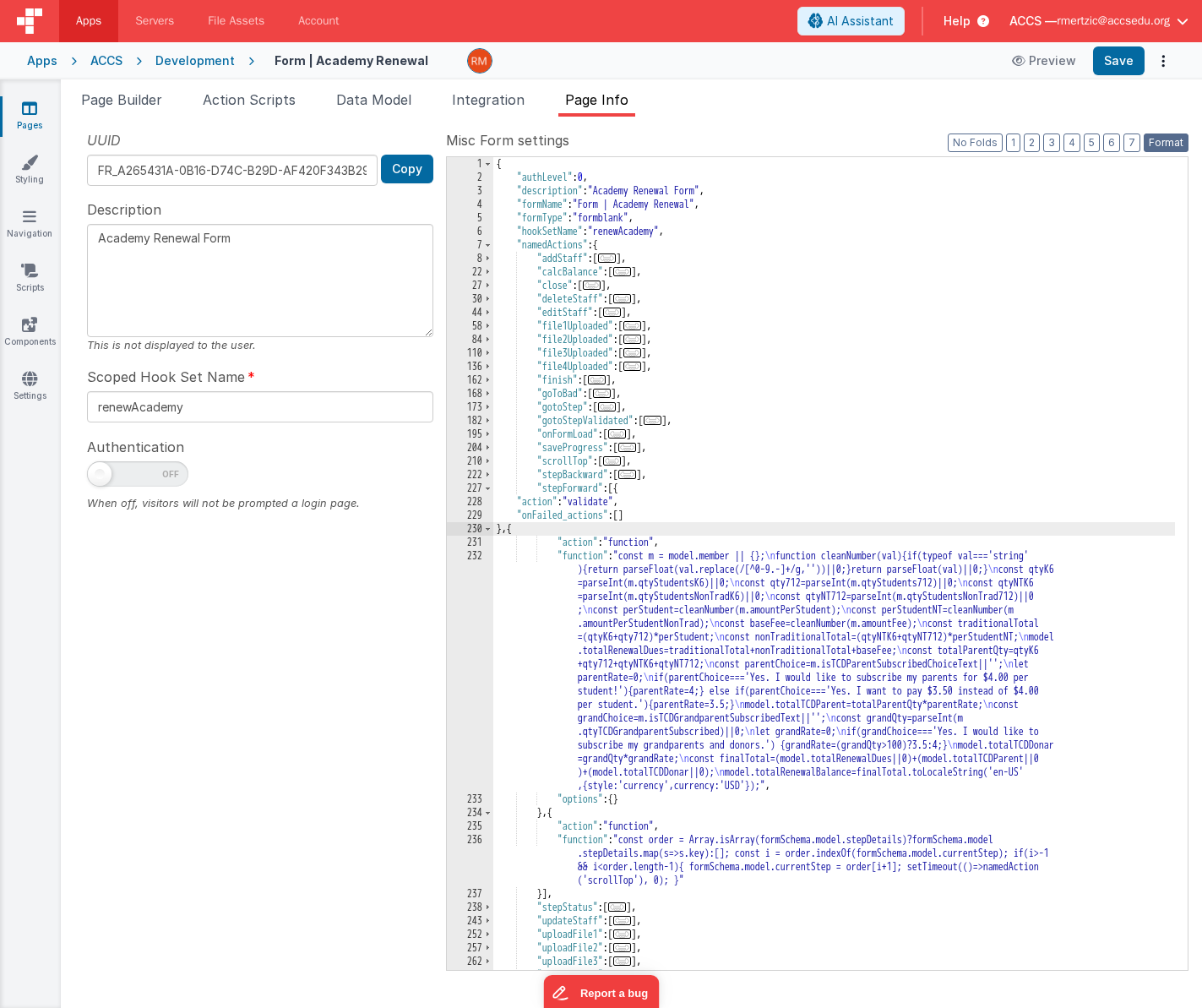 click on "Format" at bounding box center [1166, 143] 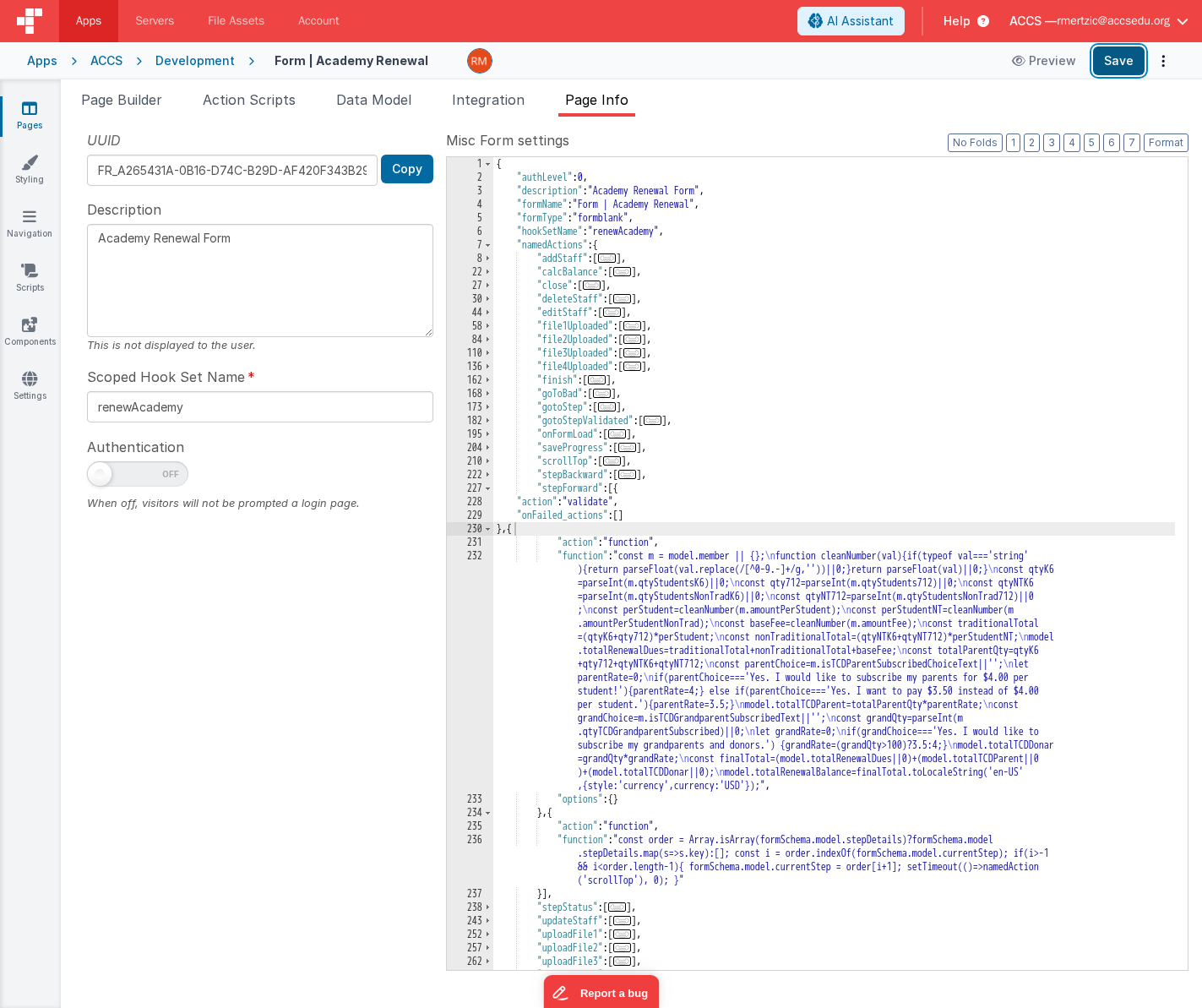 click on "Save" at bounding box center (1118, 61) 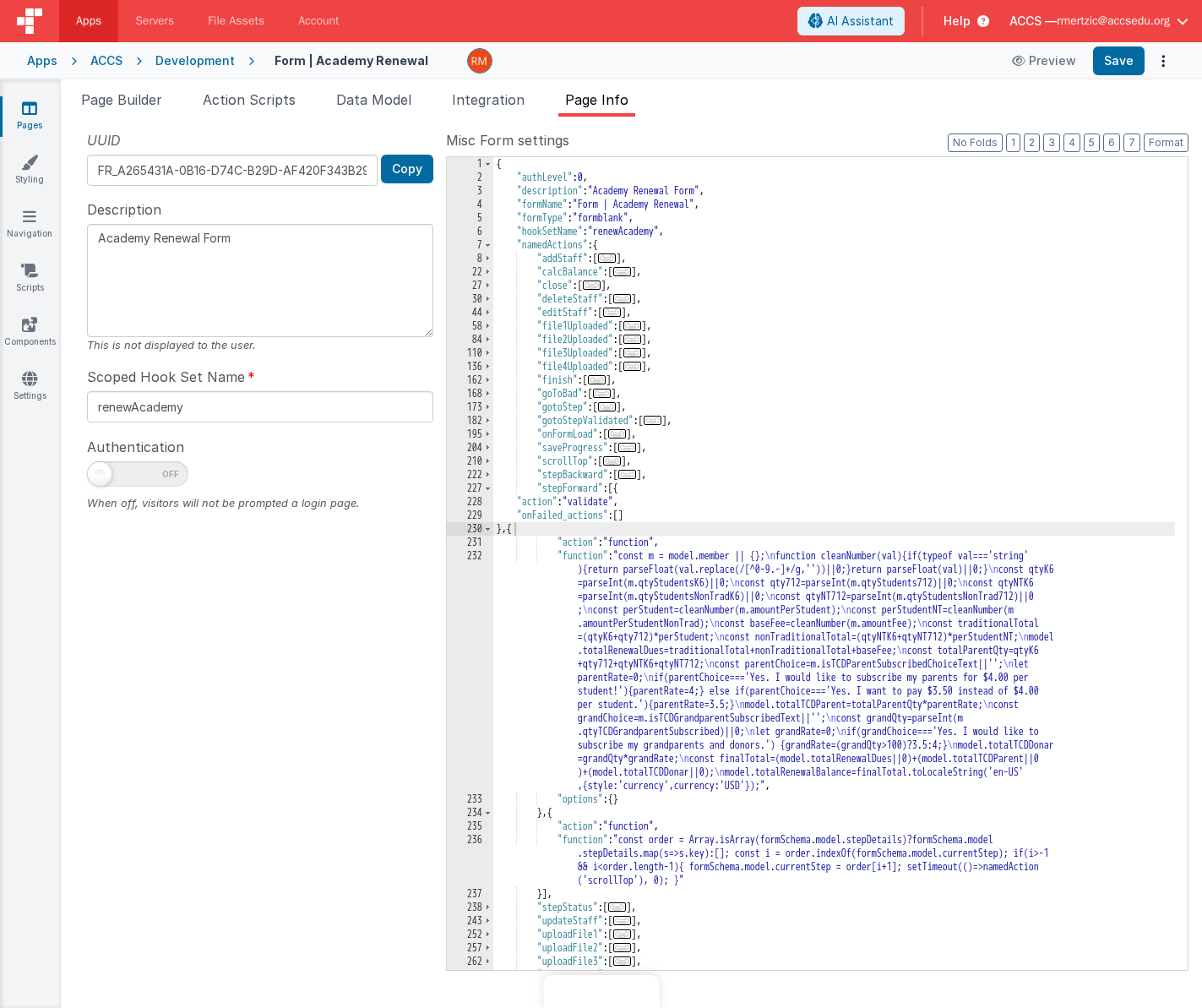 scroll, scrollTop: 0, scrollLeft: 0, axis: both 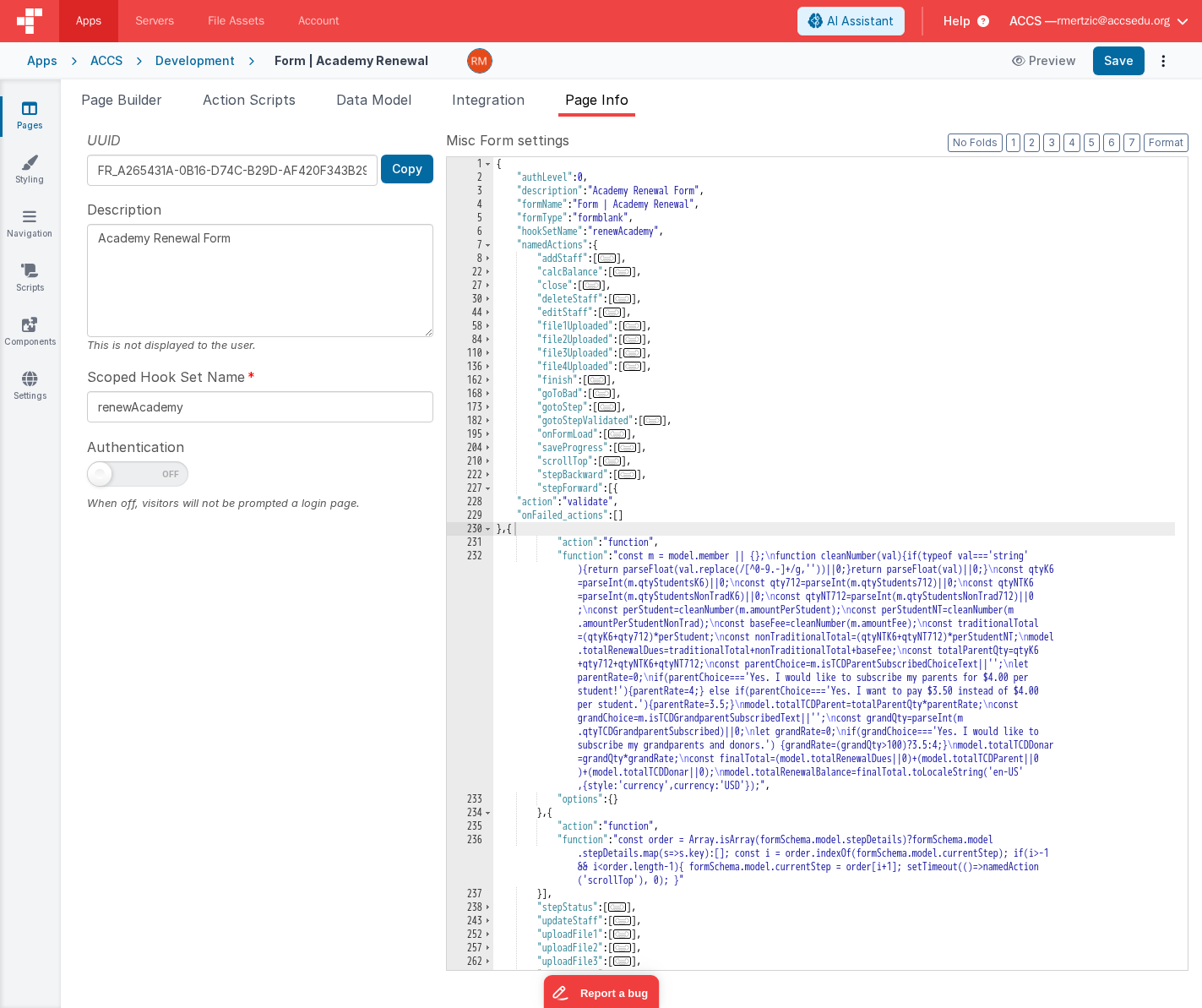 click on "ACCS" at bounding box center [106, 61] 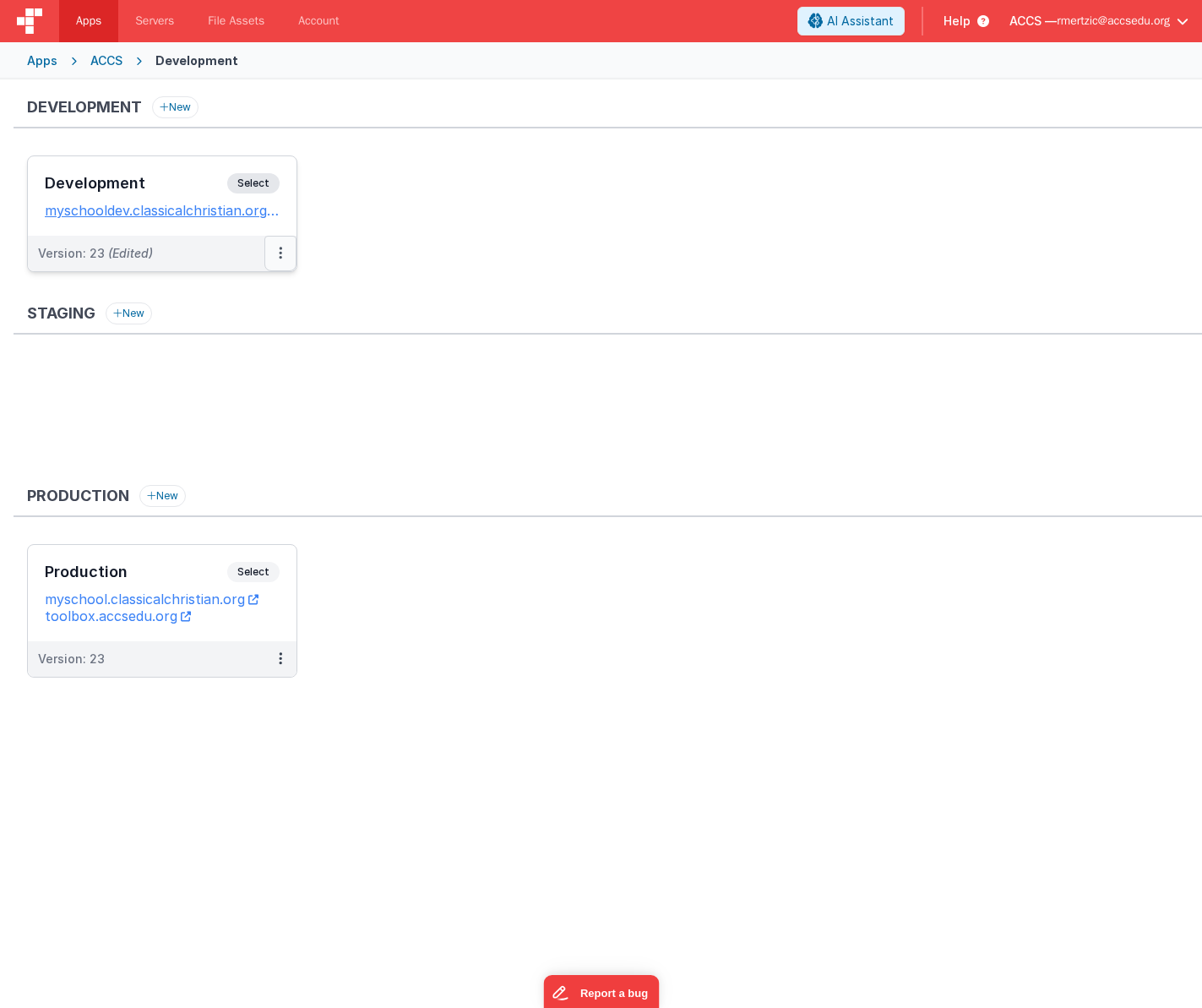 click at bounding box center (280, 253) 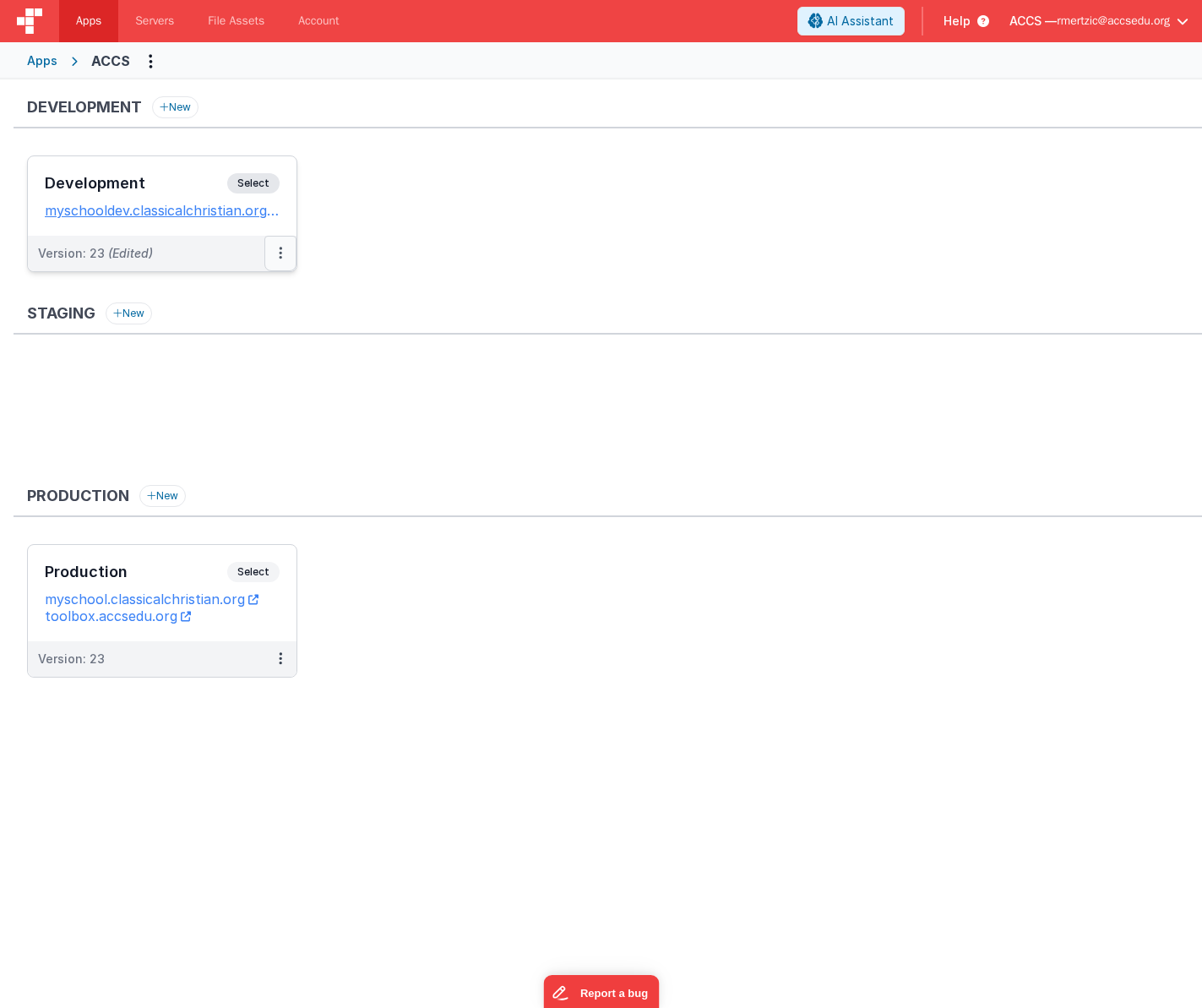 click at bounding box center [280, 253] 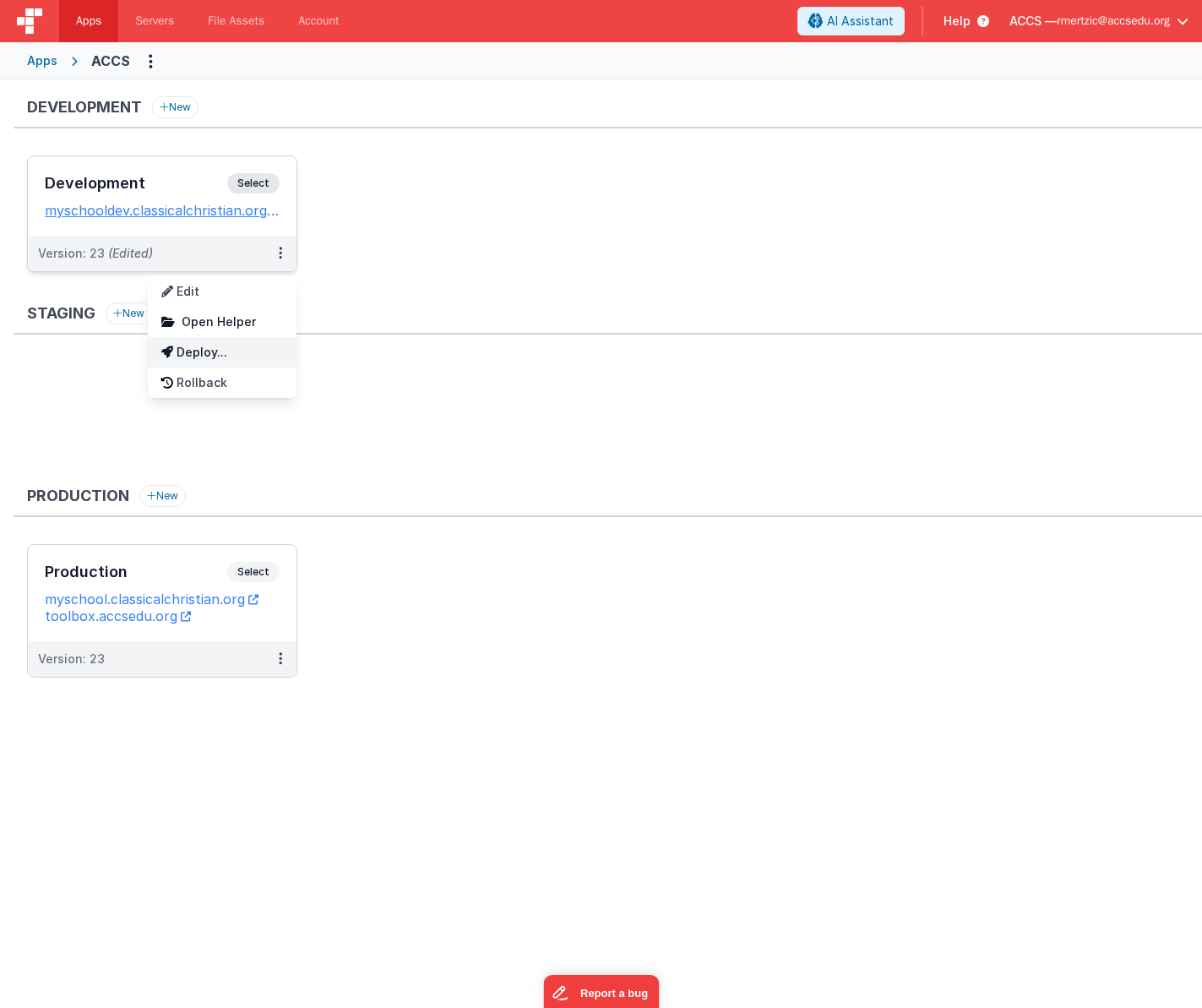 click on "Deploy..." at bounding box center [222, 352] 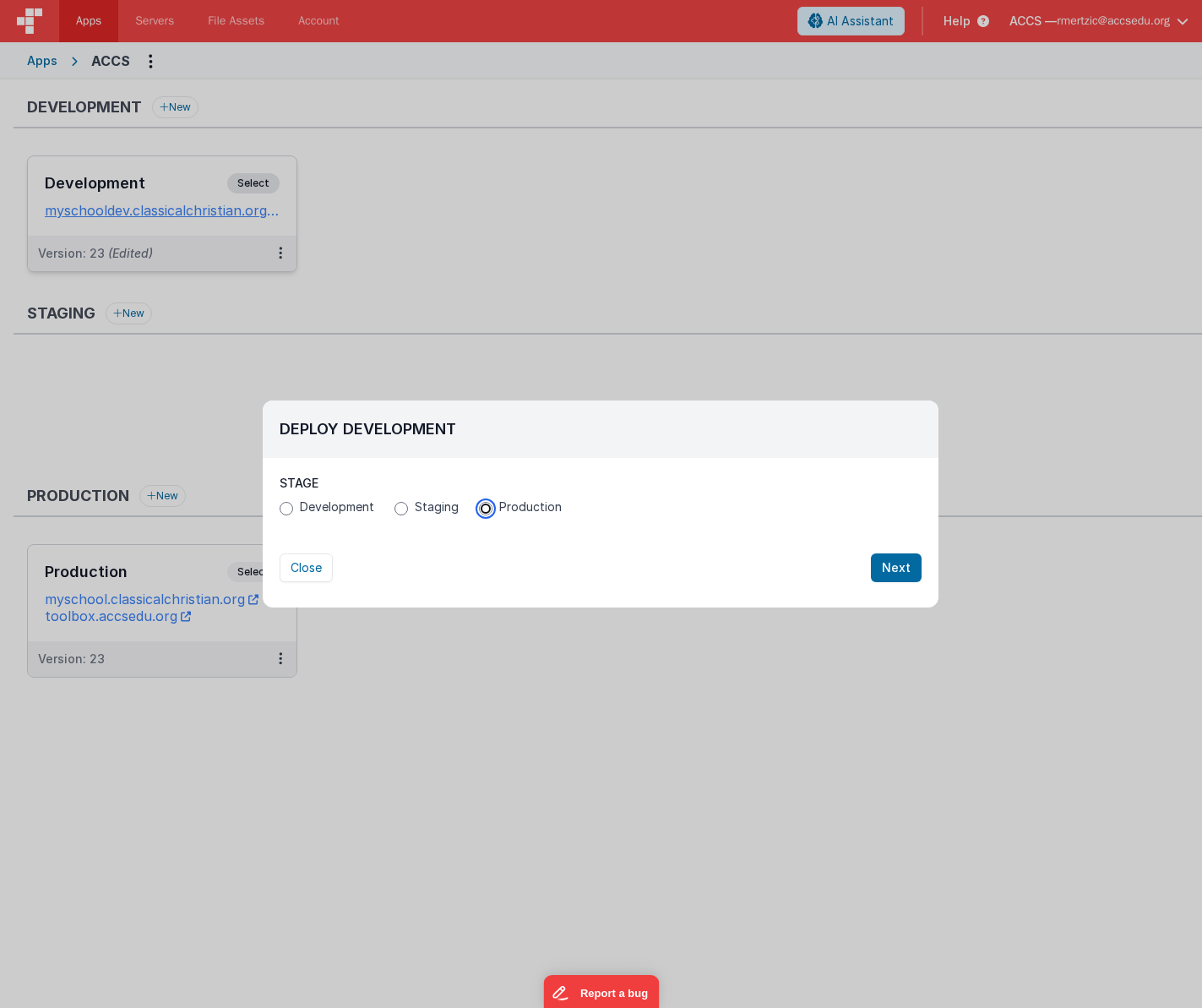 click on "Production" at bounding box center [486, 509] 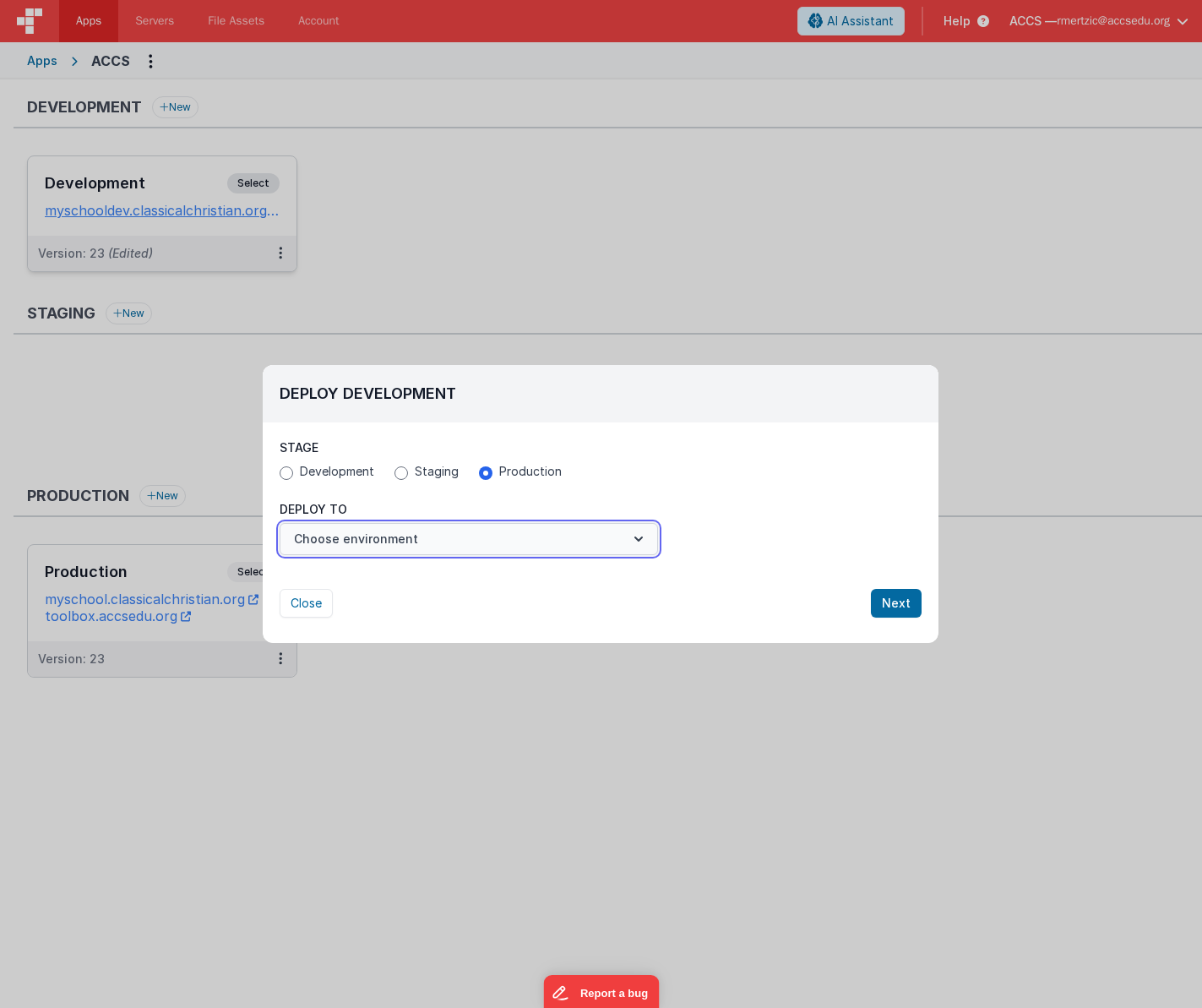 click on "Choose environment" at bounding box center [469, 539] 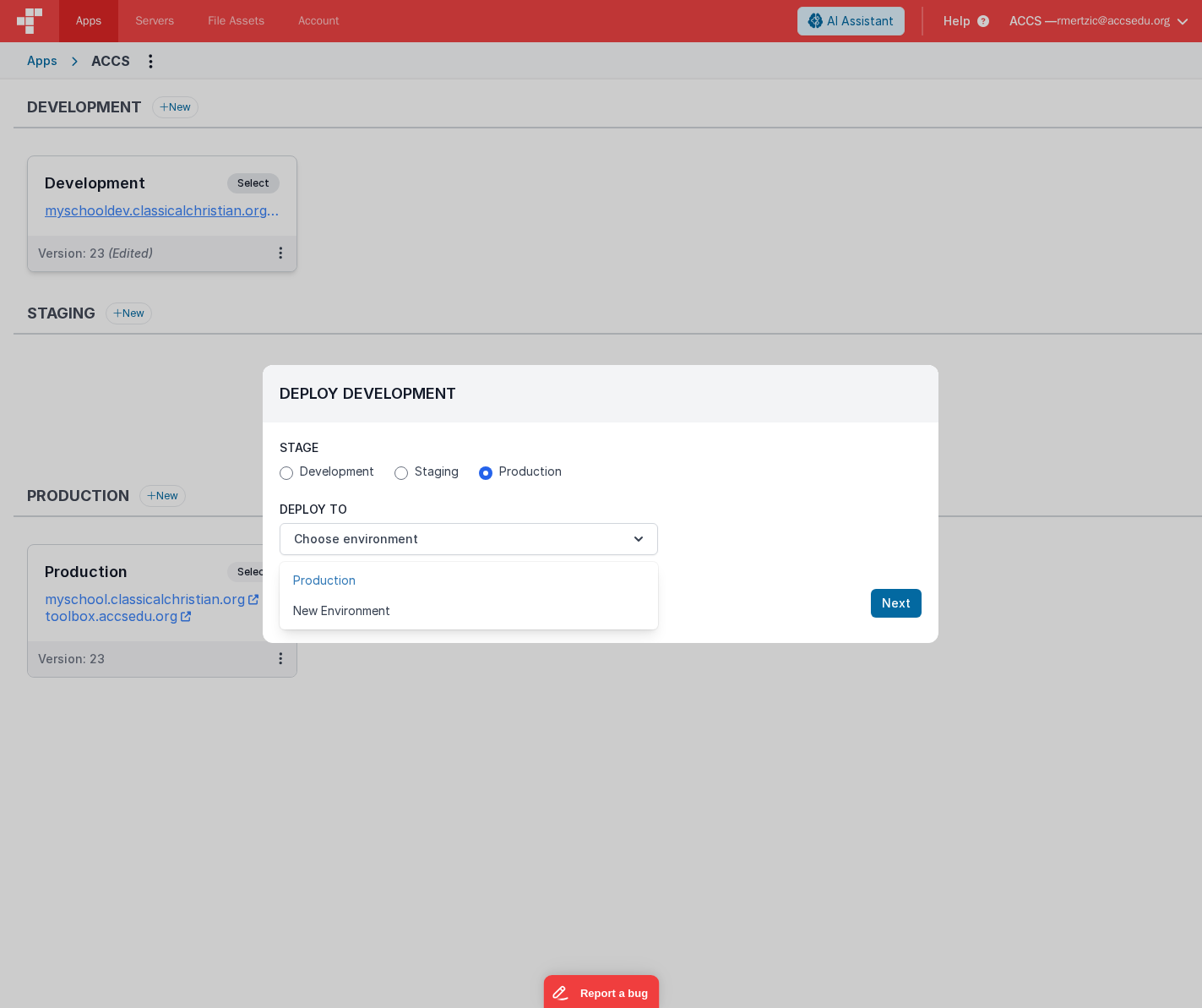 click on "Production" at bounding box center (469, 580) 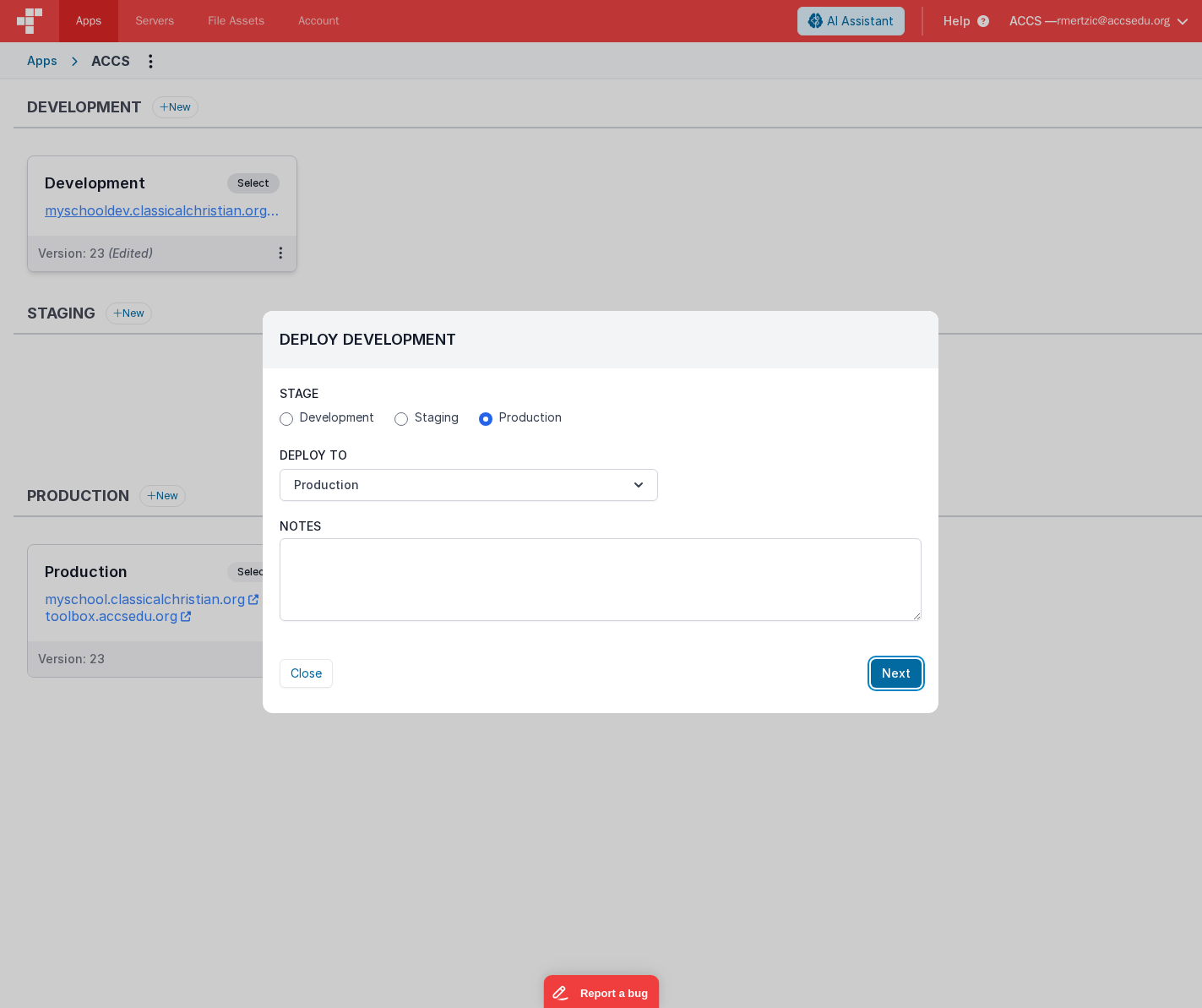 click on "Next" at bounding box center (896, 673) 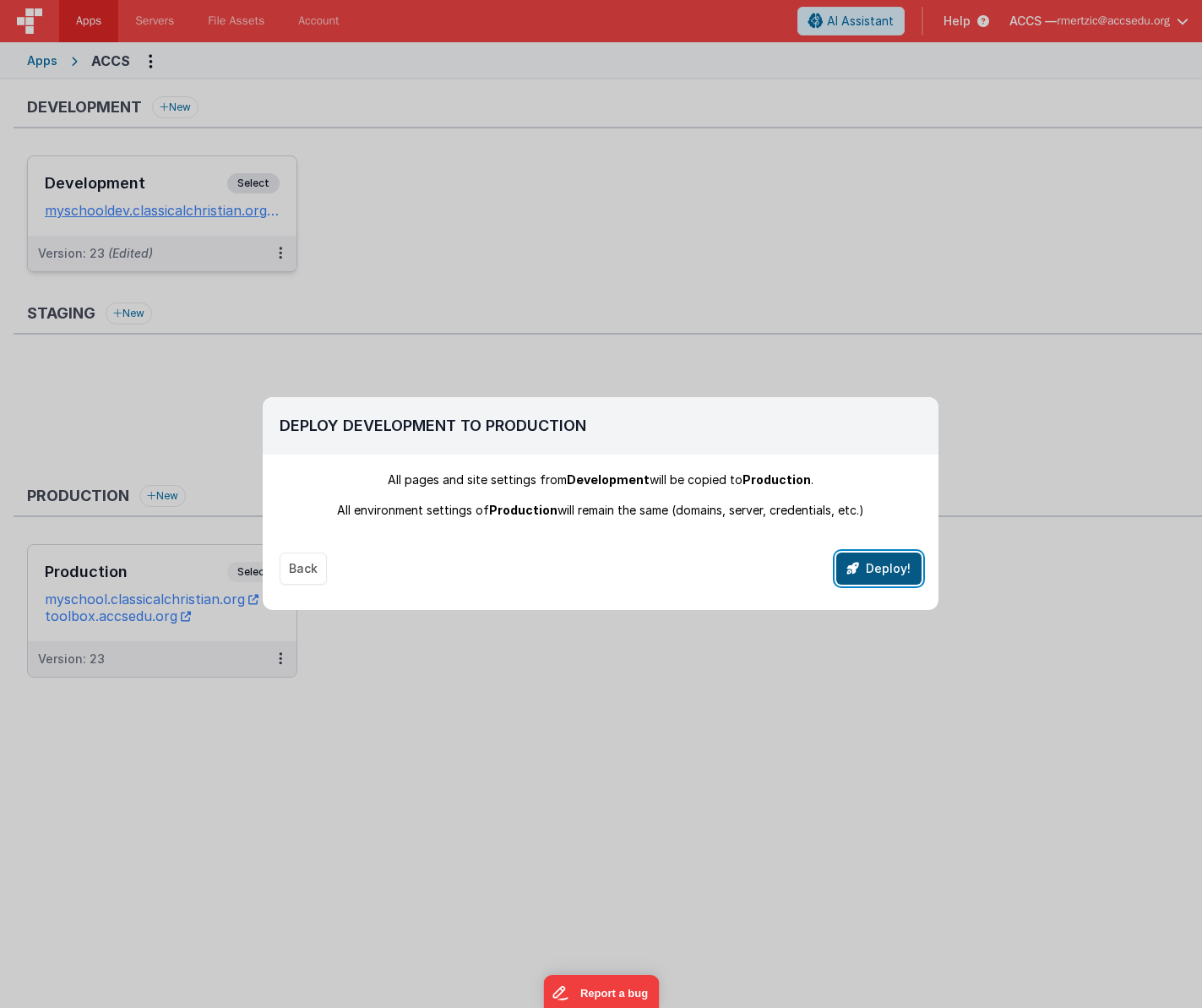 click on "Deploy!" at bounding box center [878, 569] 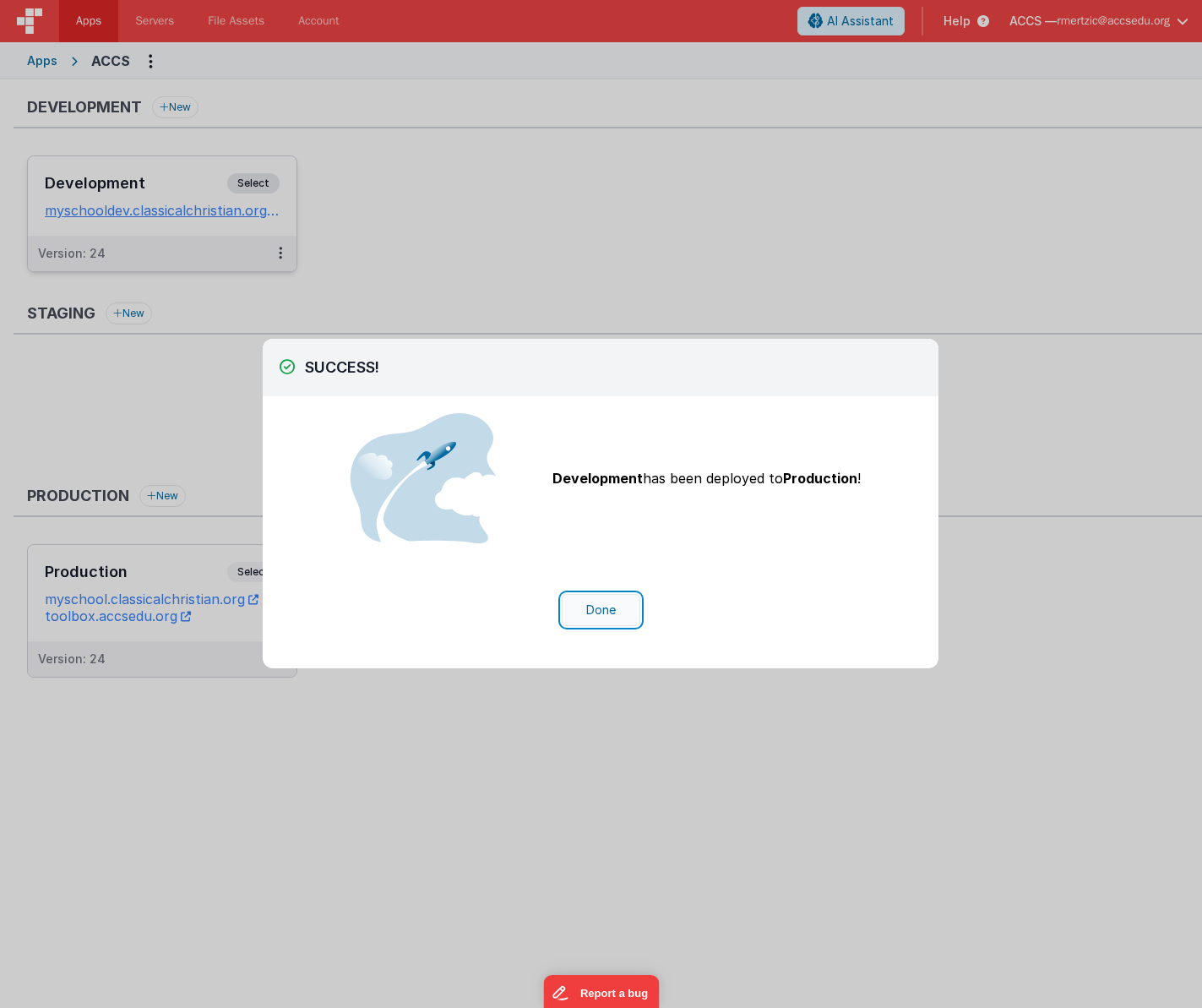 click on "Done" at bounding box center (601, 610) 